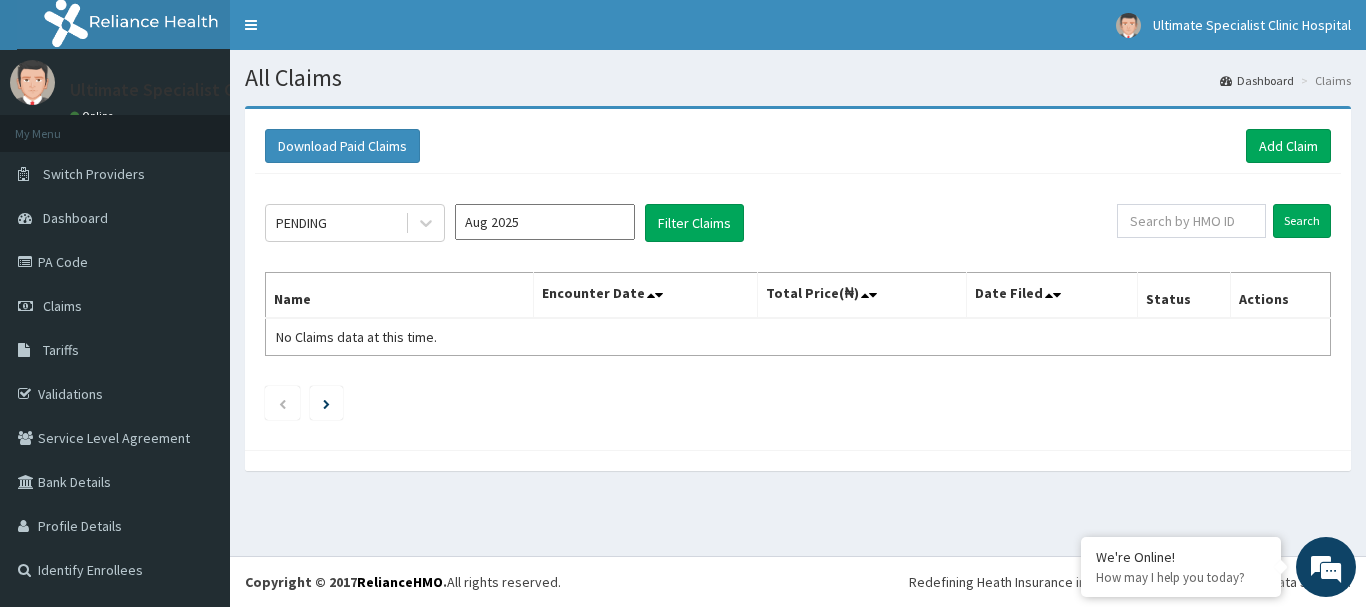 scroll, scrollTop: 0, scrollLeft: 0, axis: both 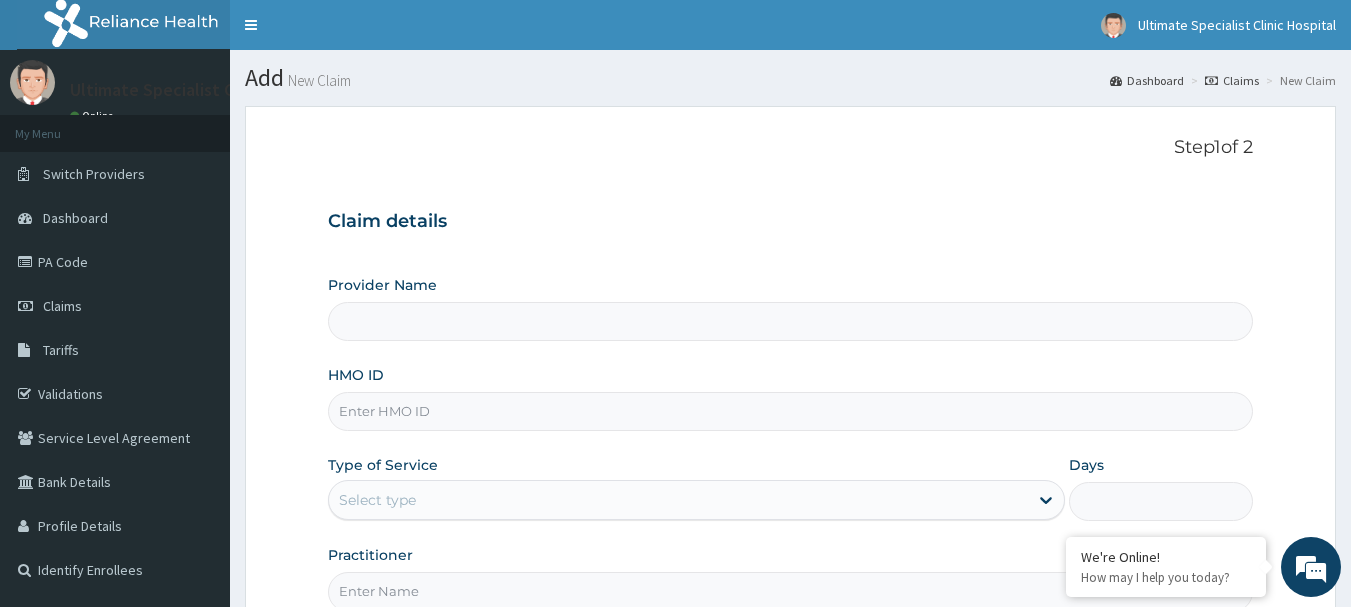 click on "HMO ID" at bounding box center [791, 411] 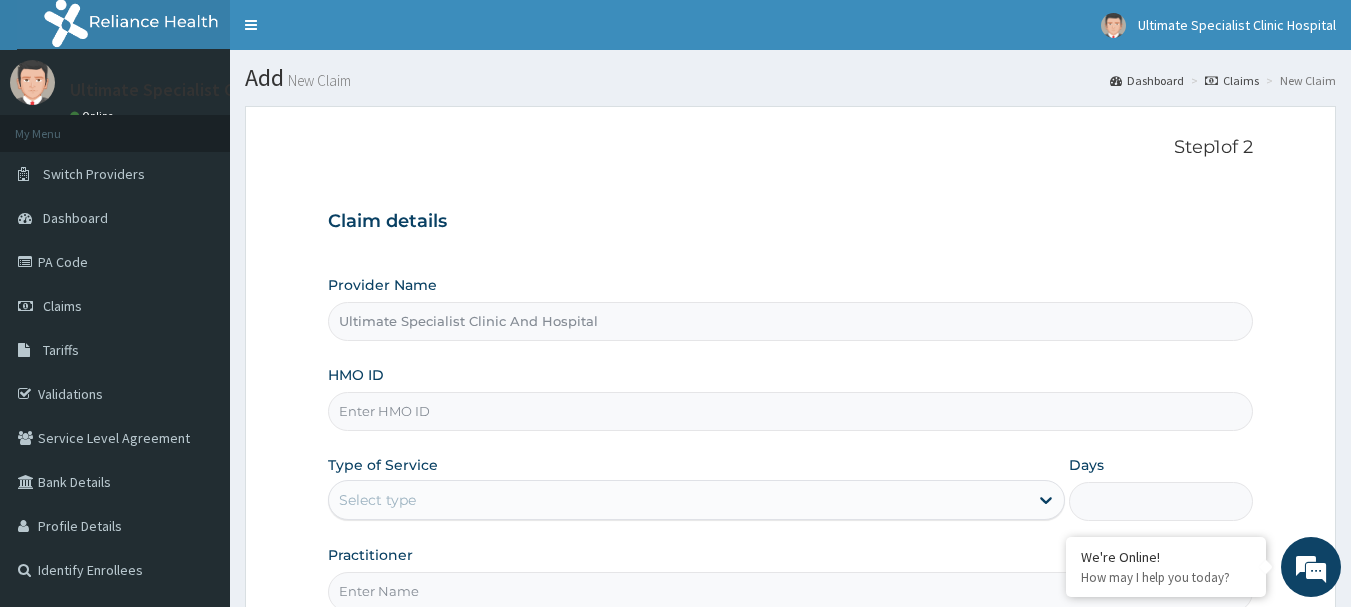 paste on "BCK/10064/A" 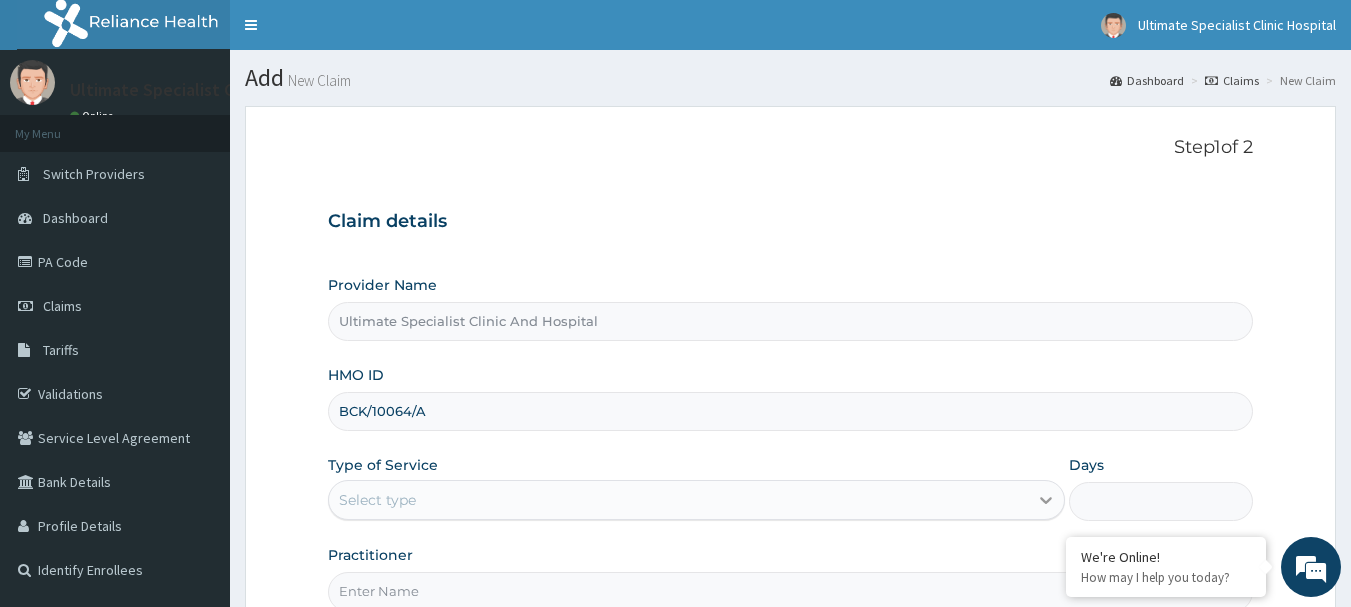 type on "BCK/10064/A" 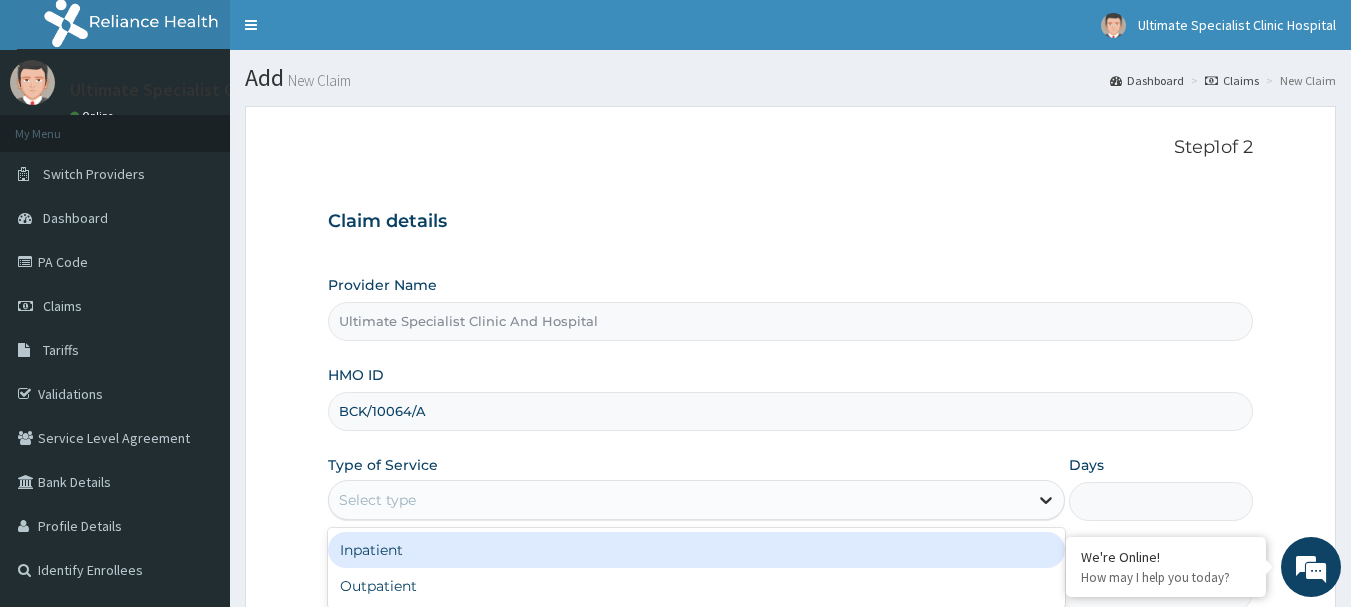 click 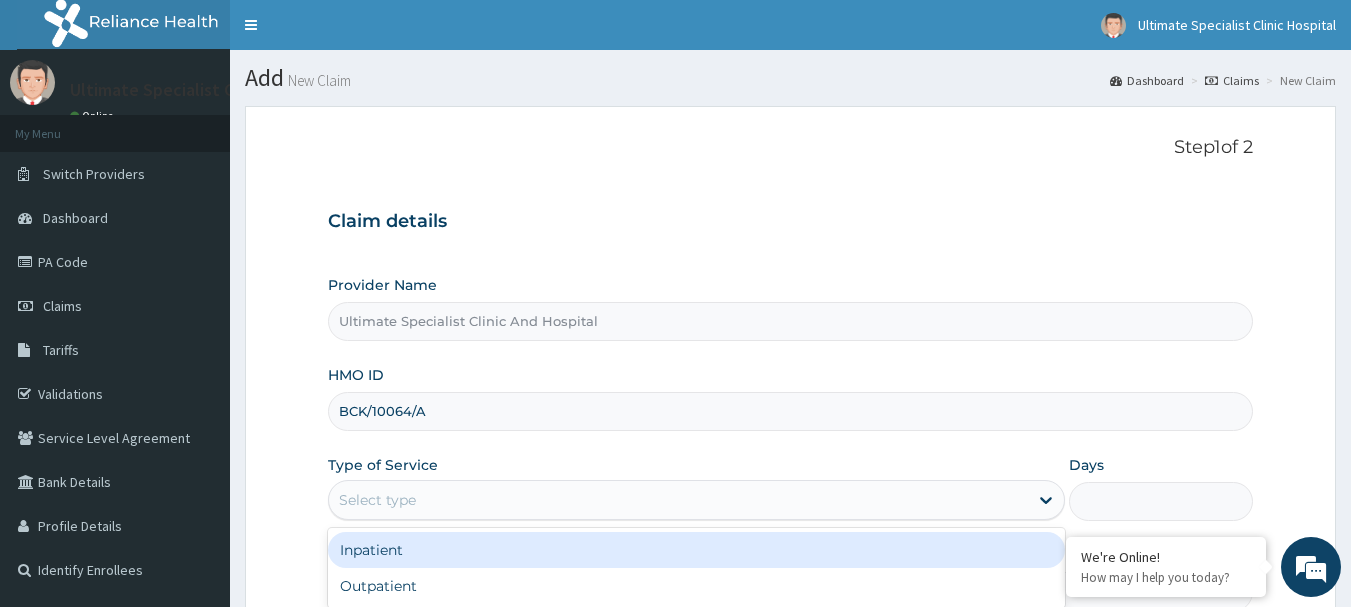 scroll, scrollTop: 100, scrollLeft: 0, axis: vertical 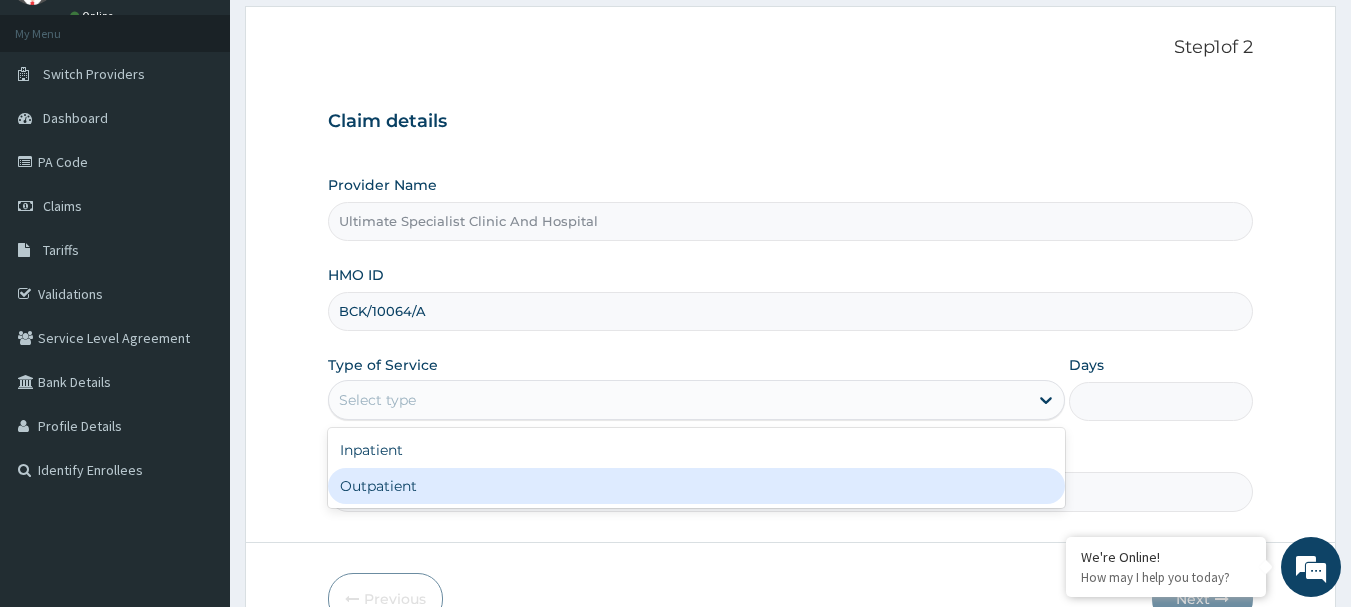 click on "Outpatient" at bounding box center (696, 486) 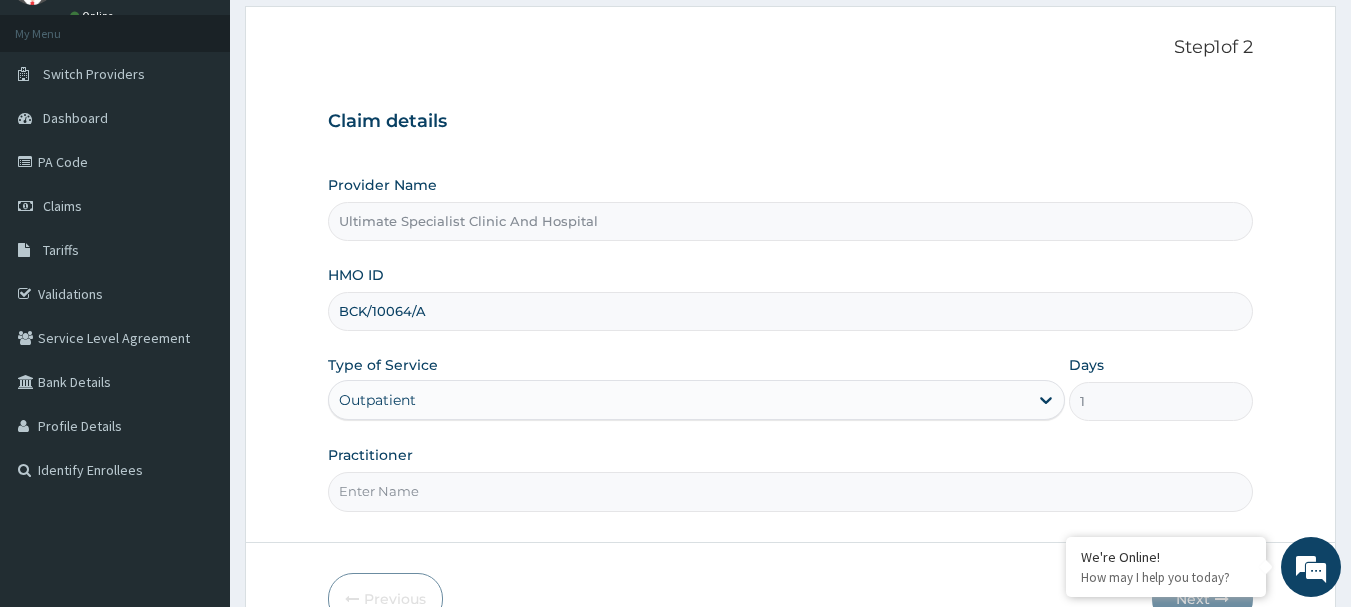 scroll, scrollTop: 0, scrollLeft: 0, axis: both 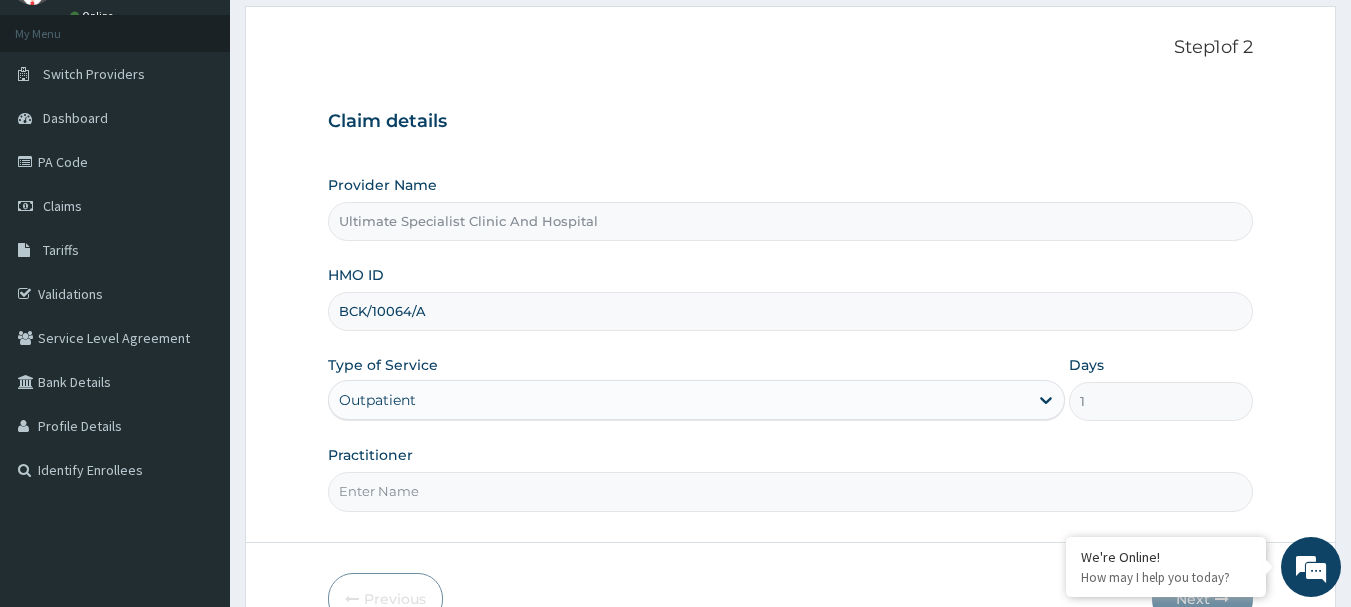click on "Practitioner" at bounding box center (791, 491) 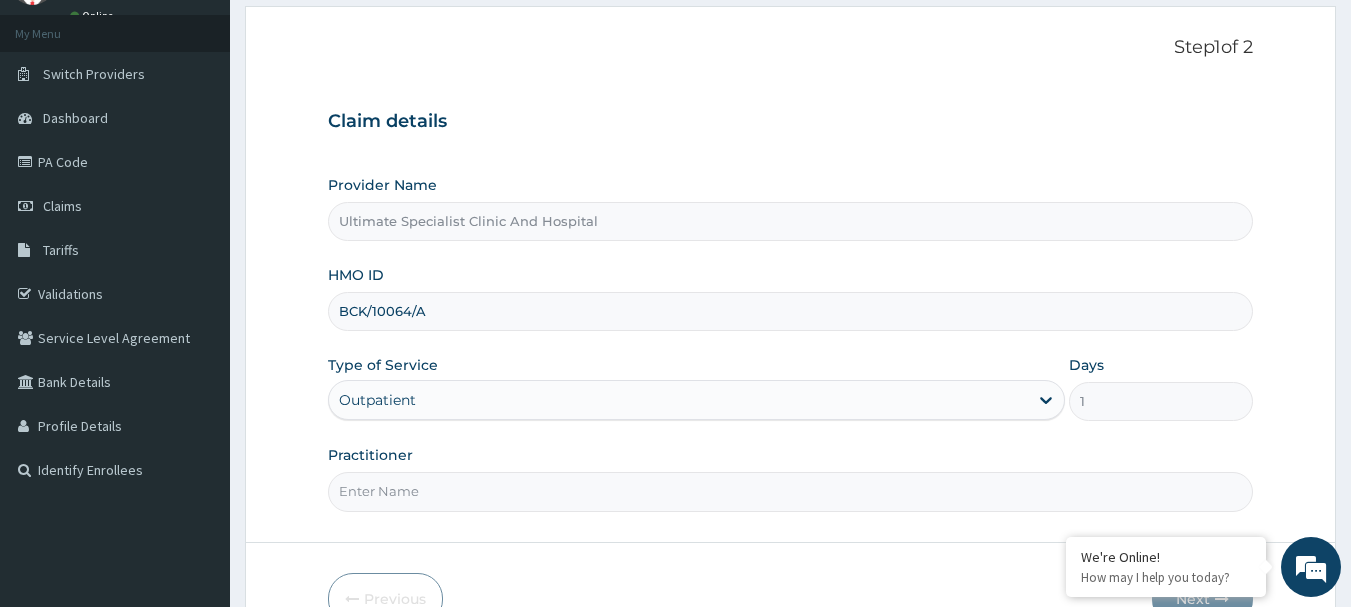type on "DR PAUL" 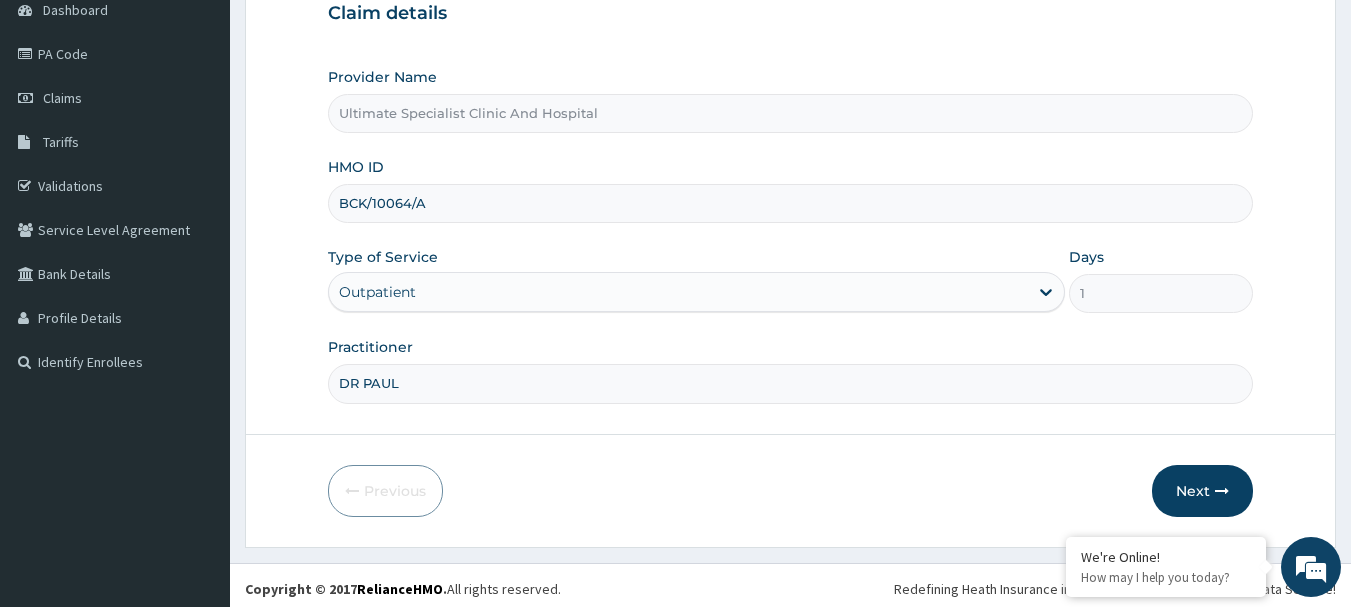 scroll, scrollTop: 215, scrollLeft: 0, axis: vertical 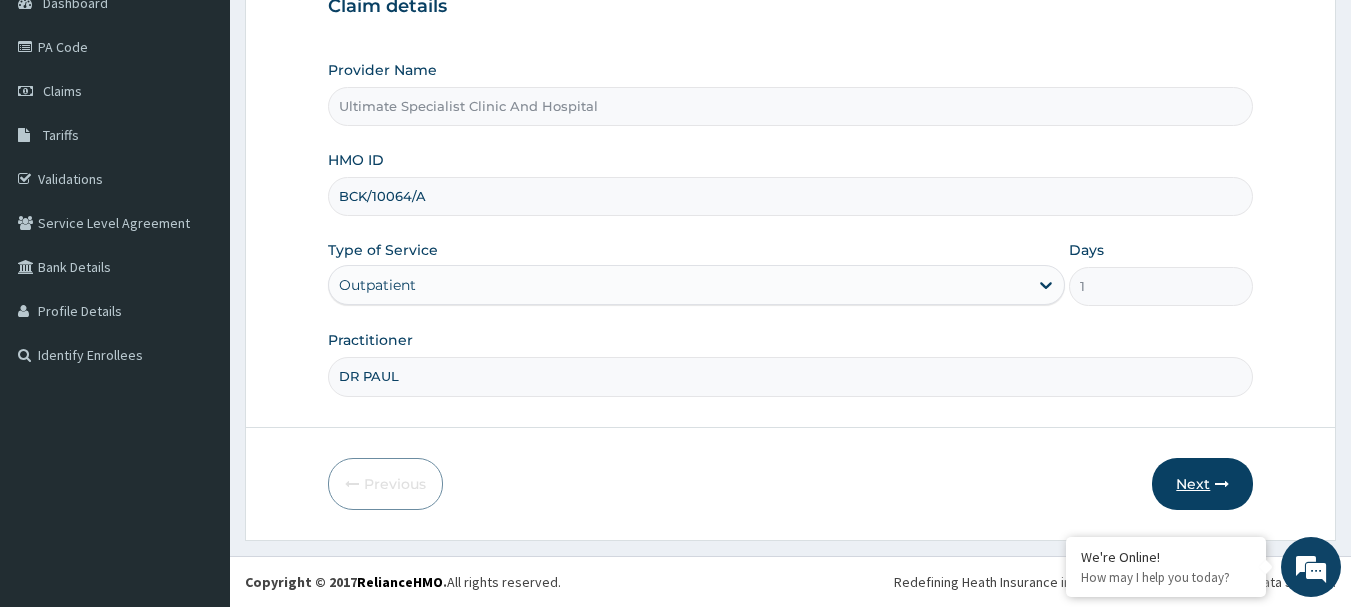 click on "Next" at bounding box center [1202, 484] 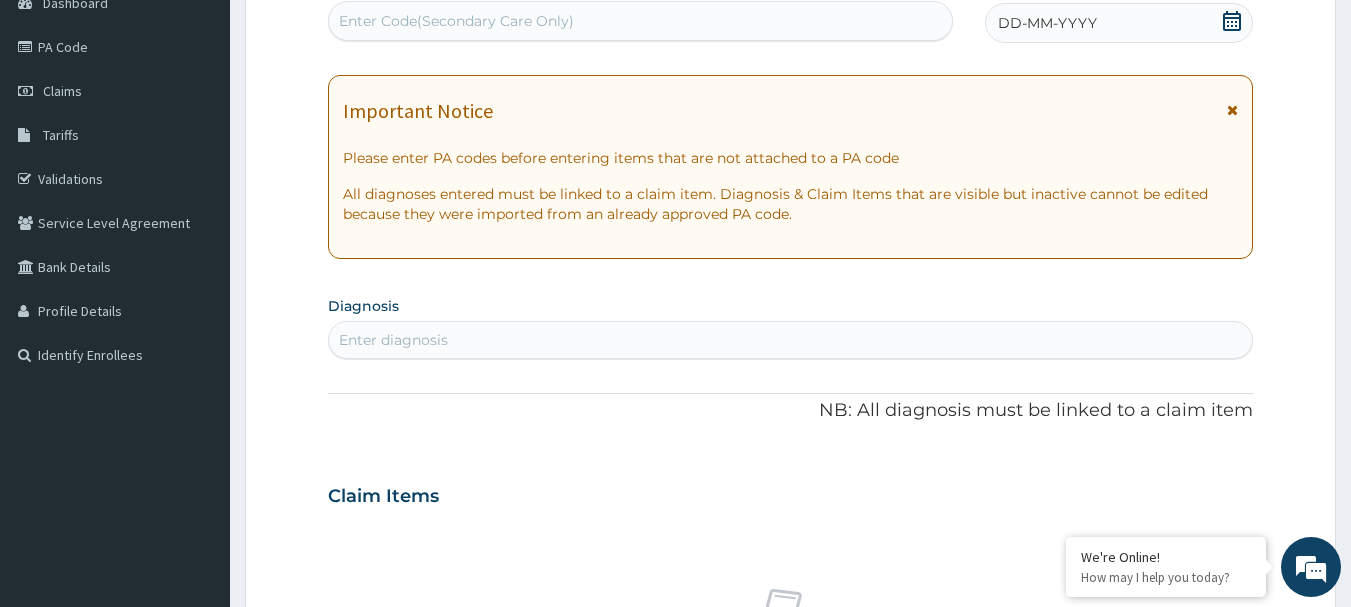 click 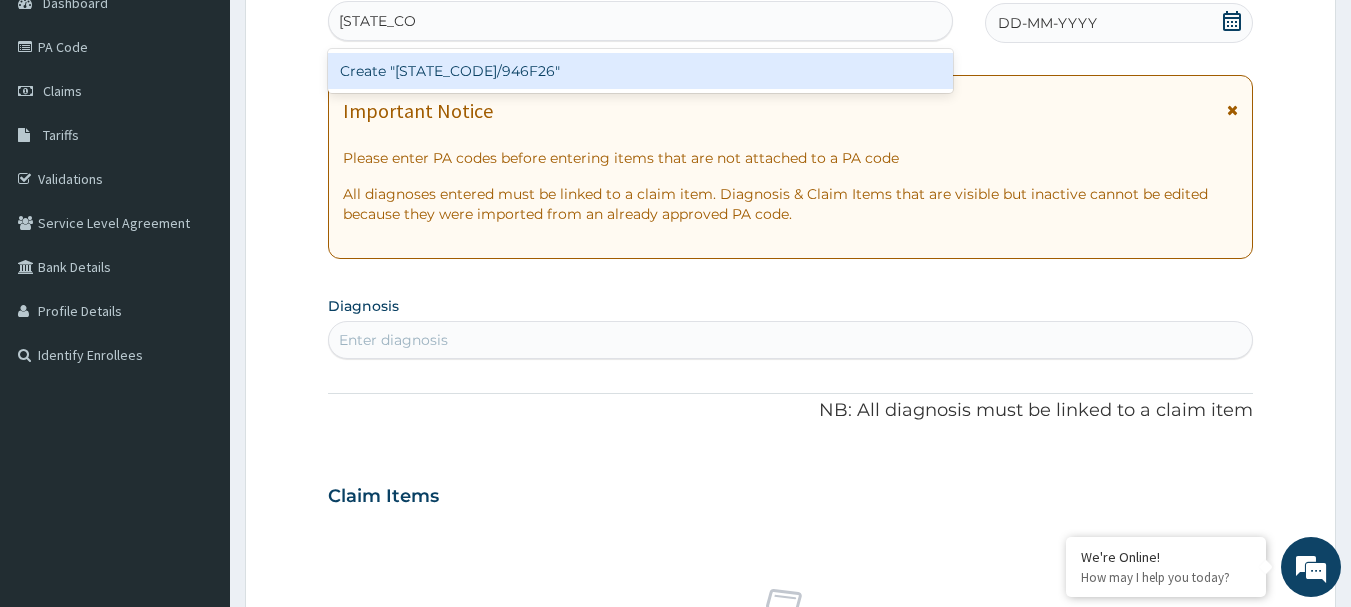 click on "Create "PA/946F26"" at bounding box center (641, 71) 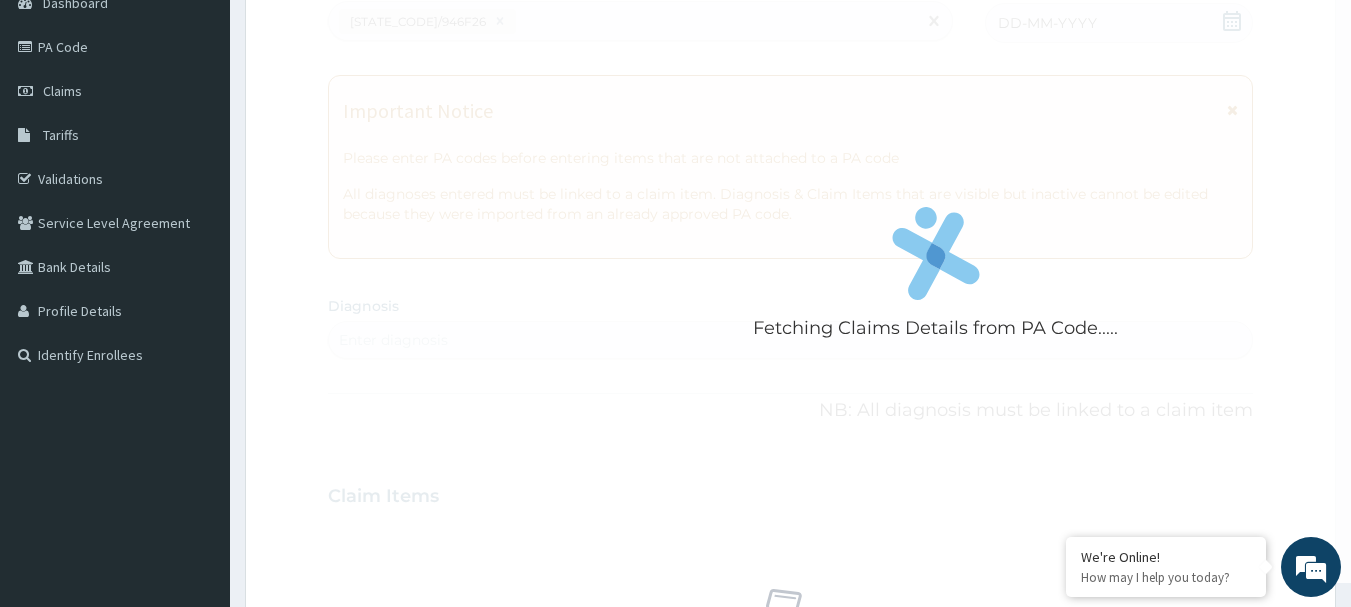 scroll, scrollTop: 805, scrollLeft: 0, axis: vertical 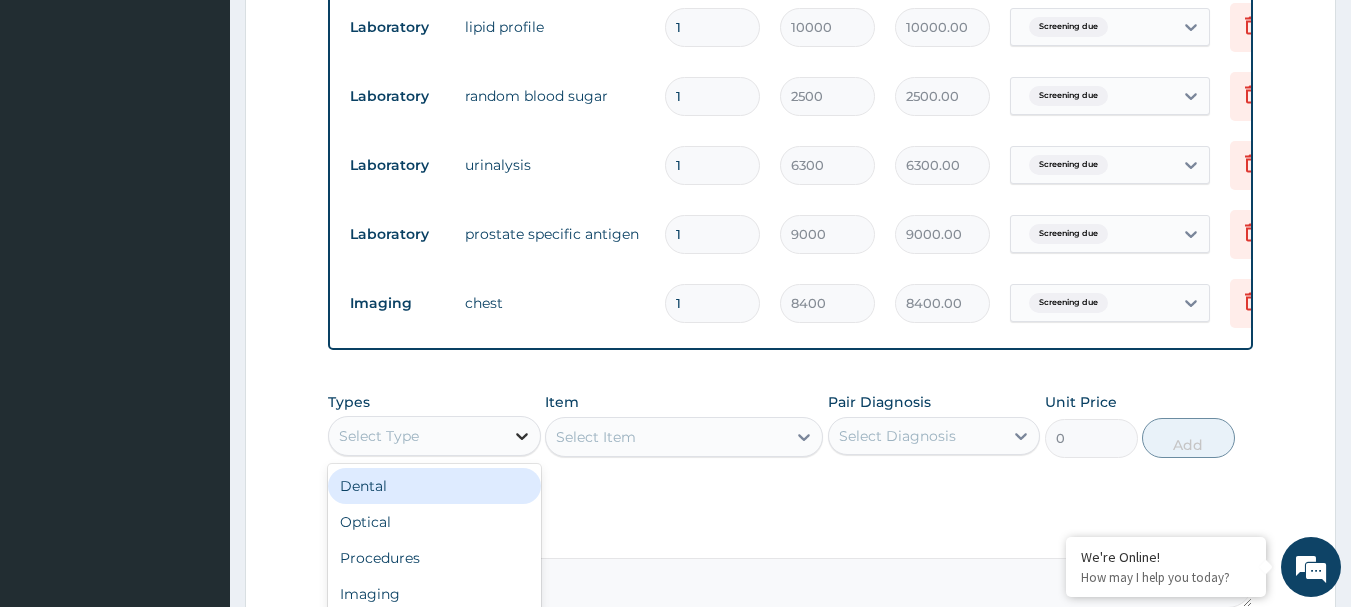 click 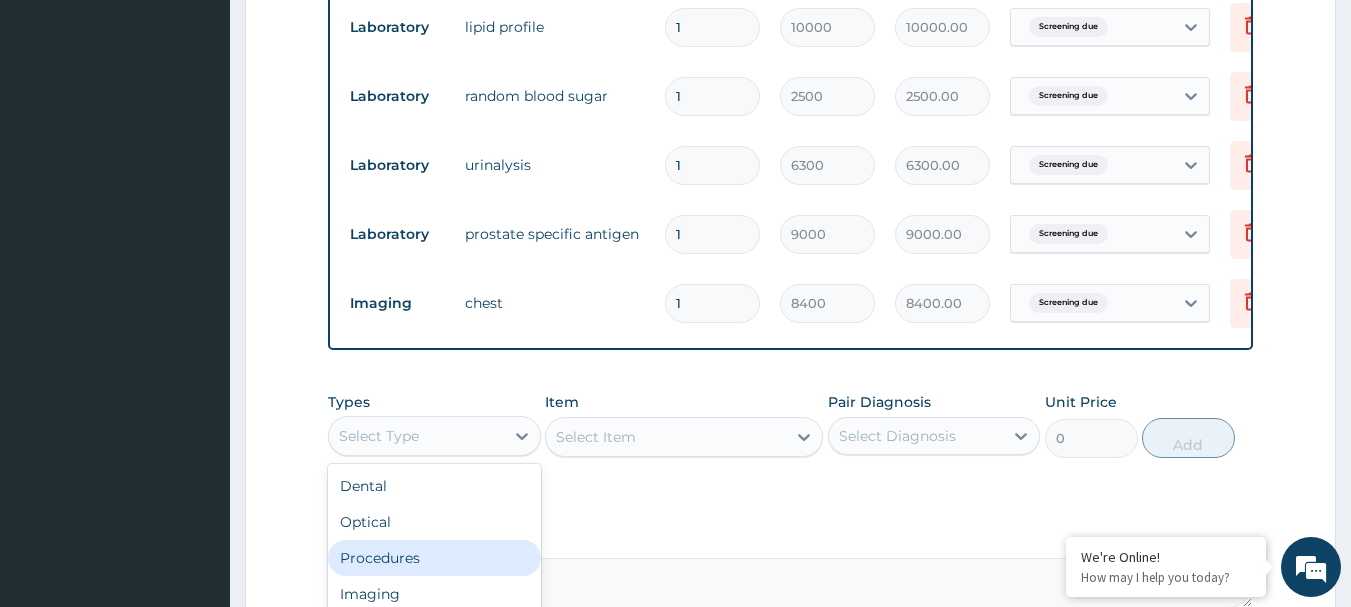 drag, startPoint x: 392, startPoint y: 570, endPoint x: 409, endPoint y: 562, distance: 18.788294 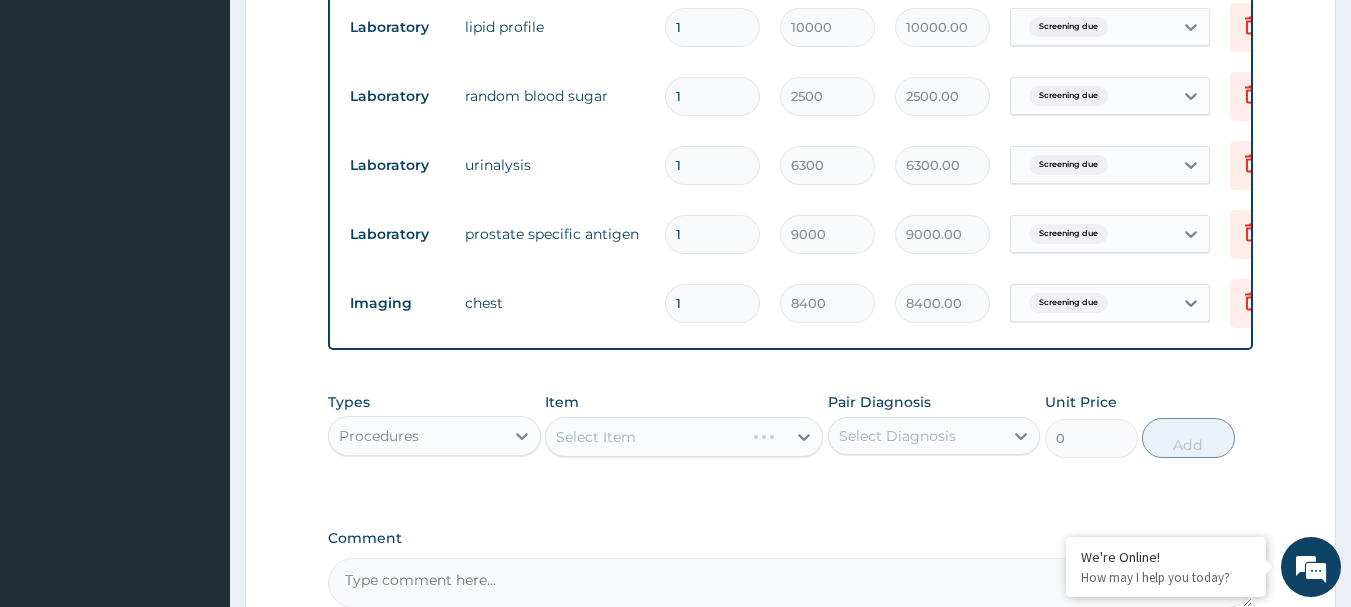click on "Select Item" at bounding box center [684, 437] 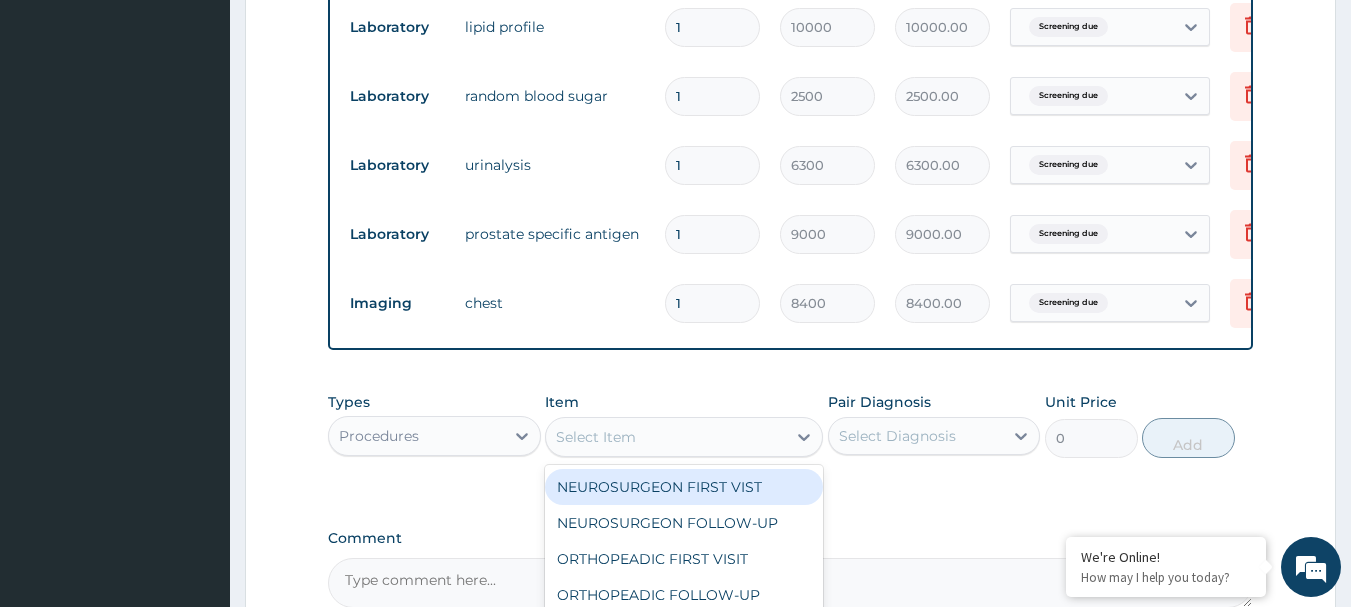 click on "Select Item" at bounding box center [596, 437] 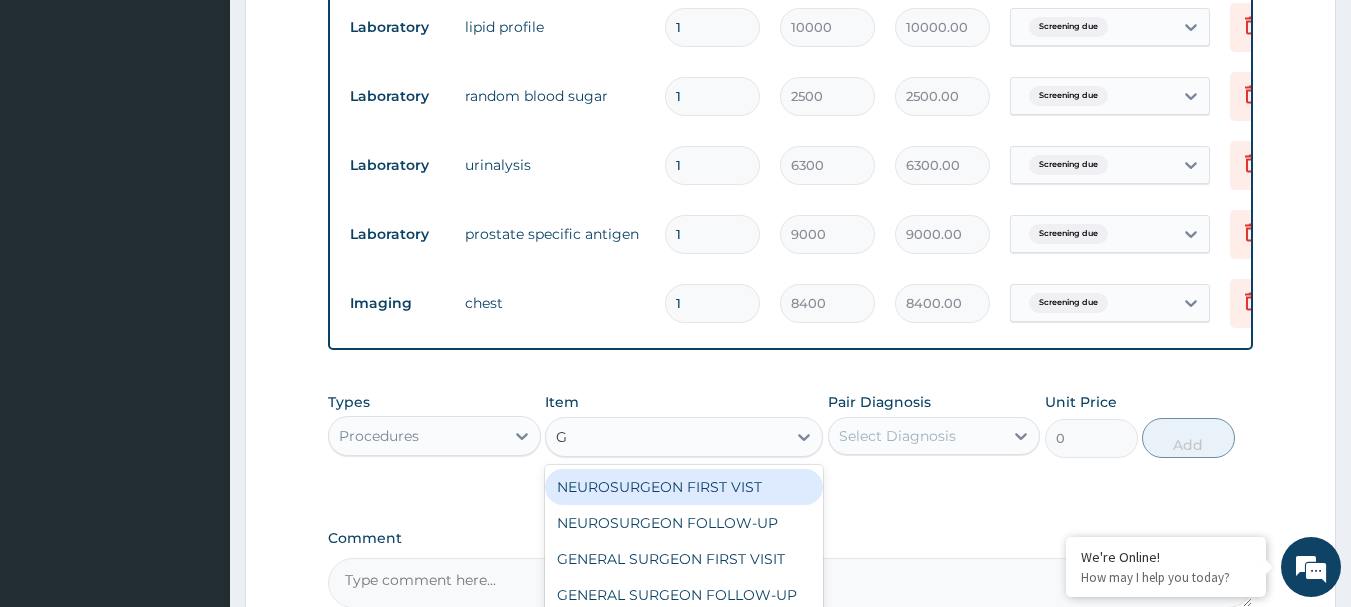 type on "GP" 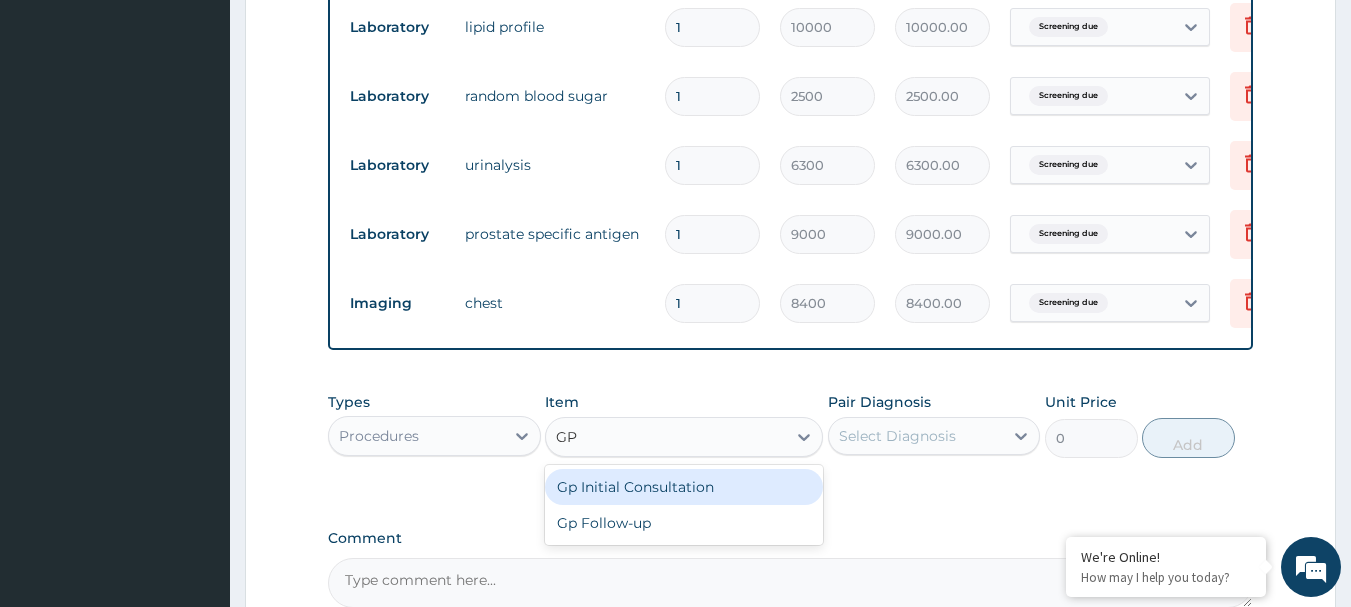click on "Gp Initial Consultation" at bounding box center (684, 487) 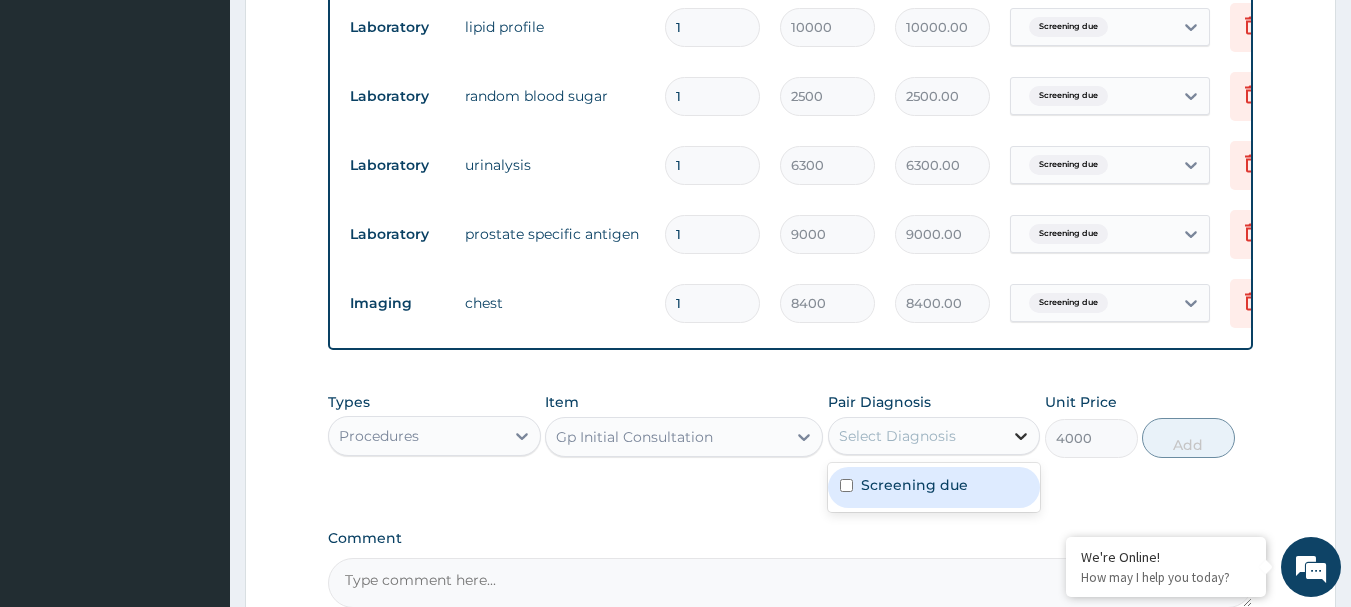 click 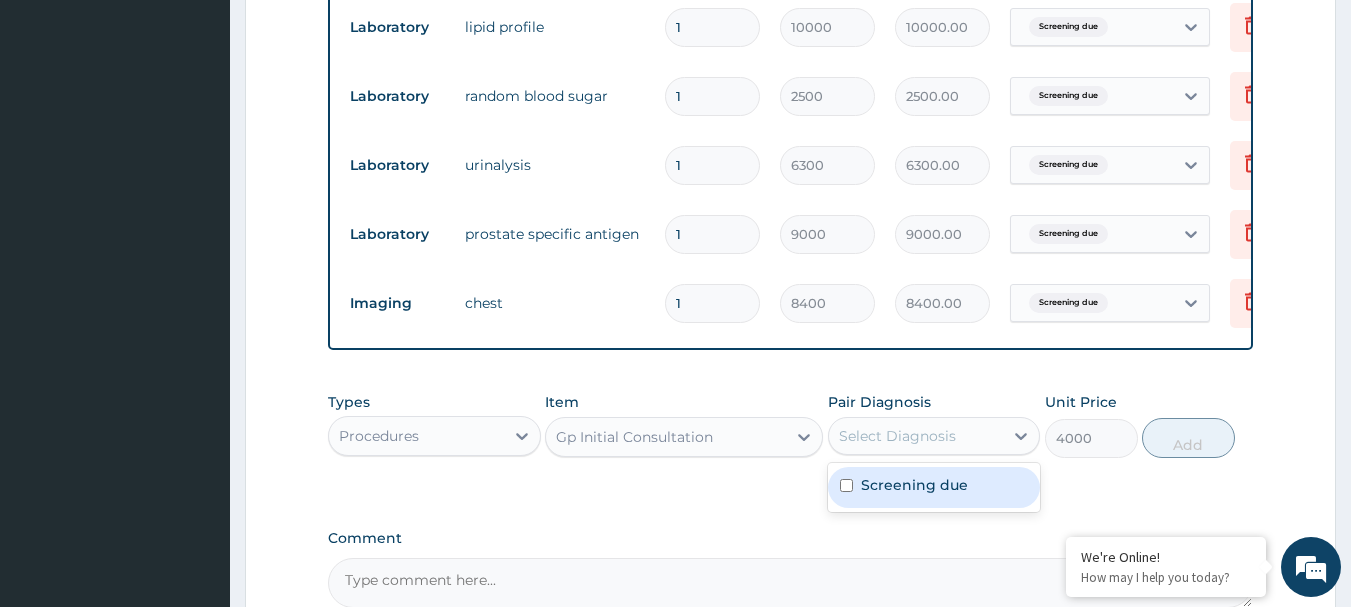 click on "Screening due" at bounding box center [914, 485] 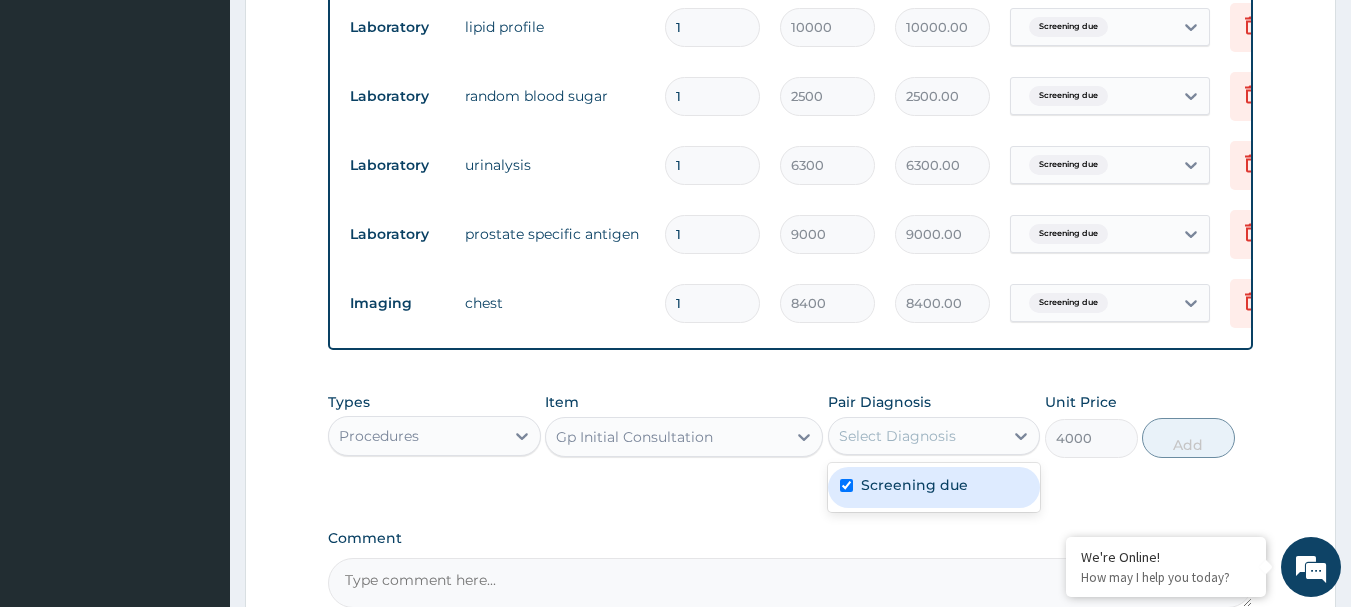 checkbox on "true" 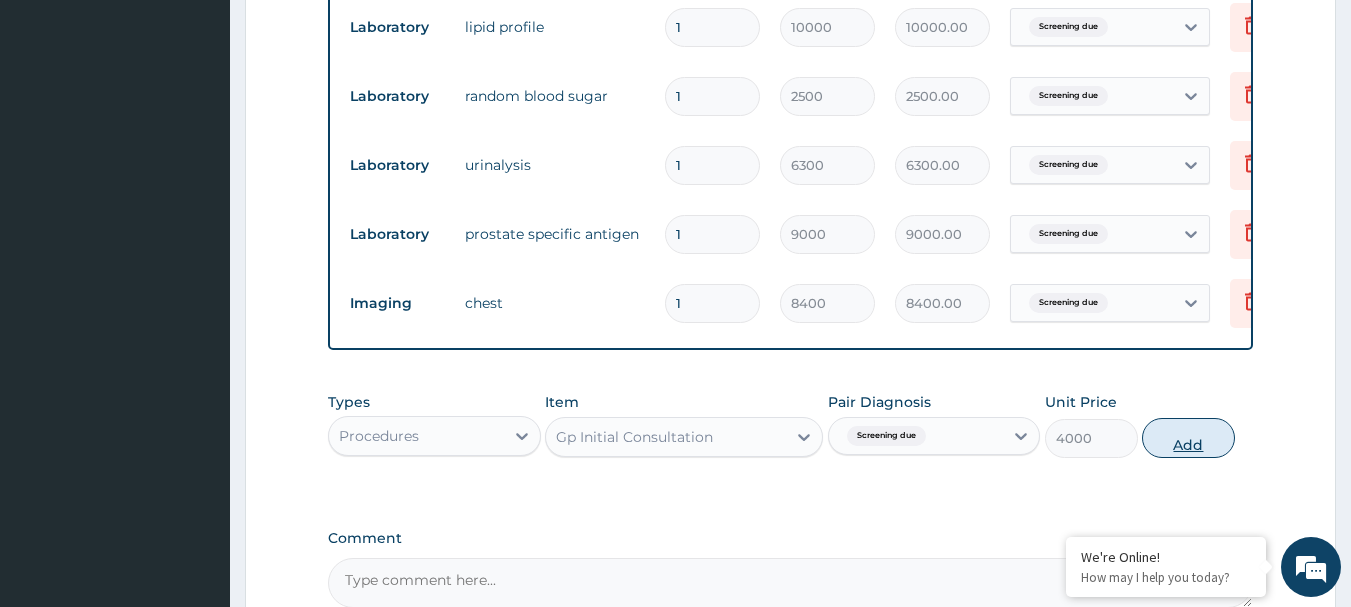 click on "Add" at bounding box center (1188, 438) 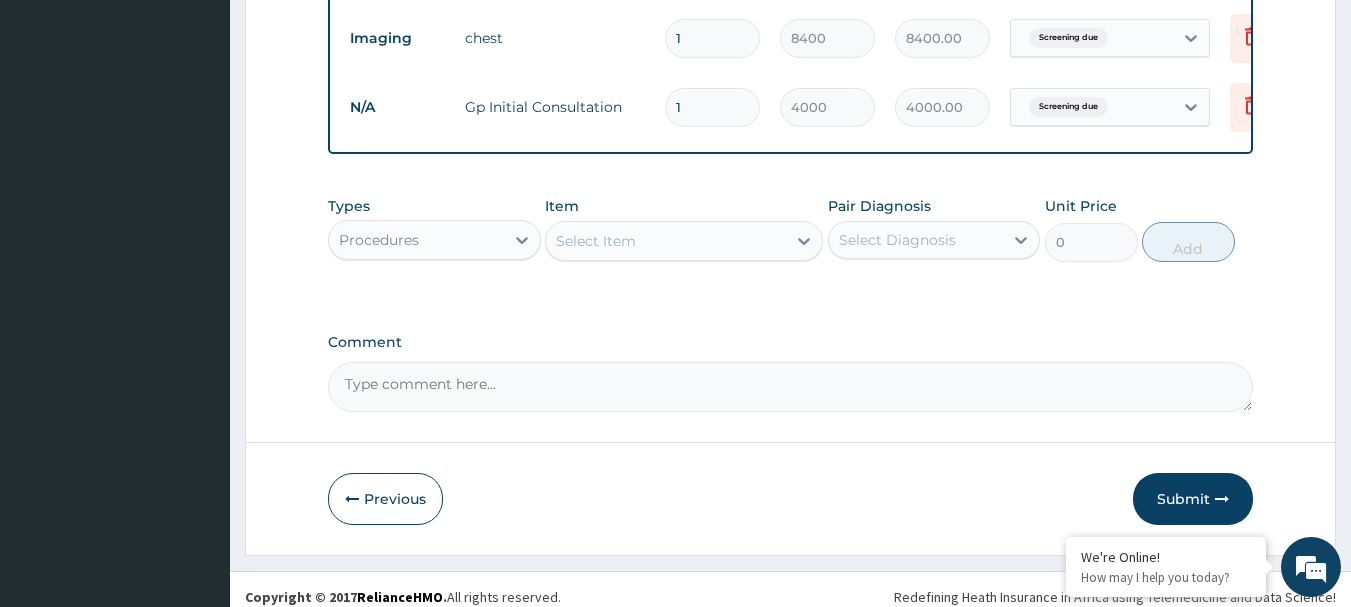 scroll, scrollTop: 1100, scrollLeft: 0, axis: vertical 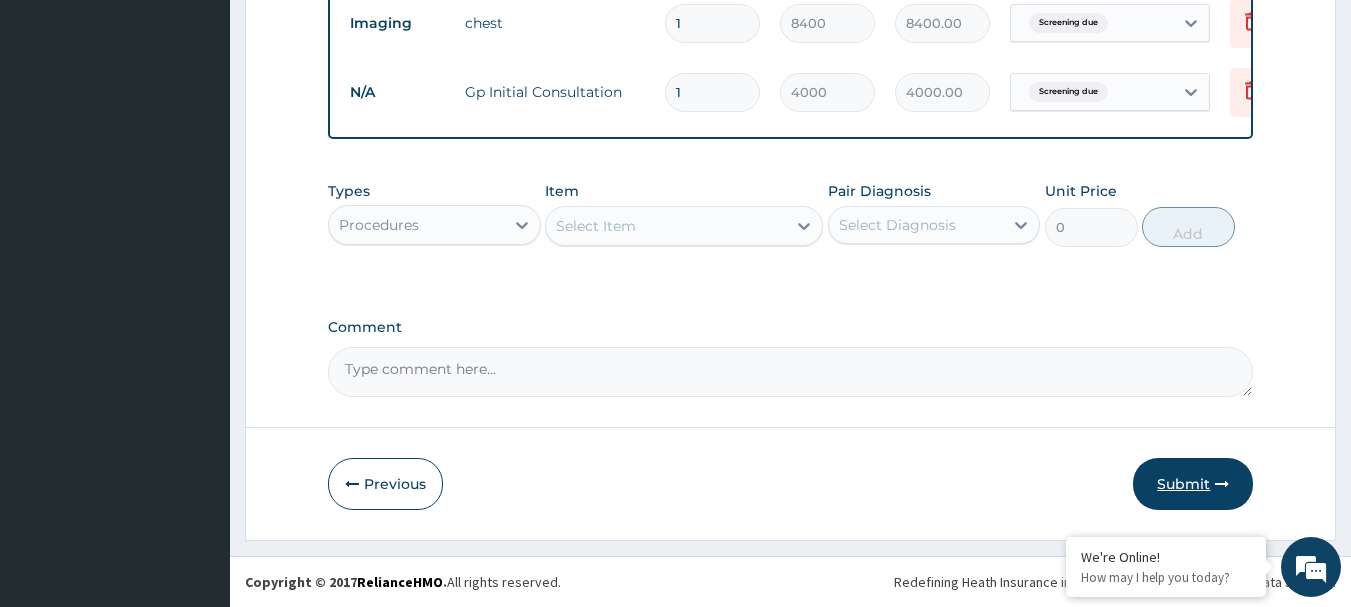 click on "Submit" at bounding box center (1193, 484) 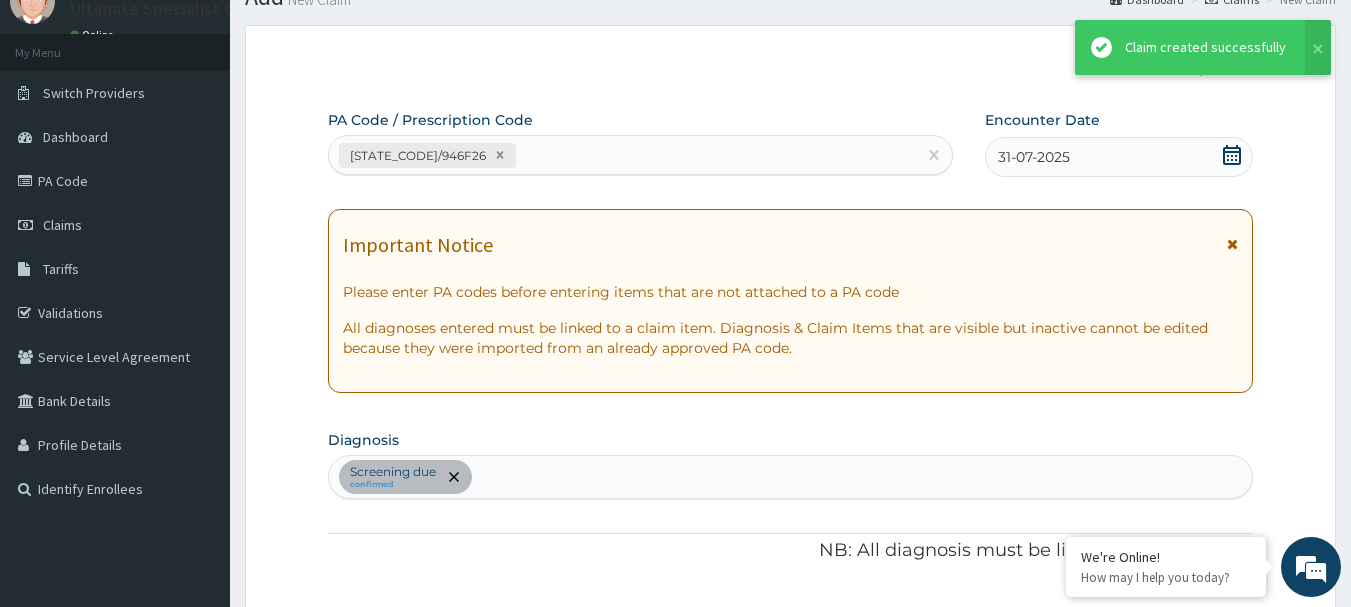 scroll, scrollTop: 1100, scrollLeft: 0, axis: vertical 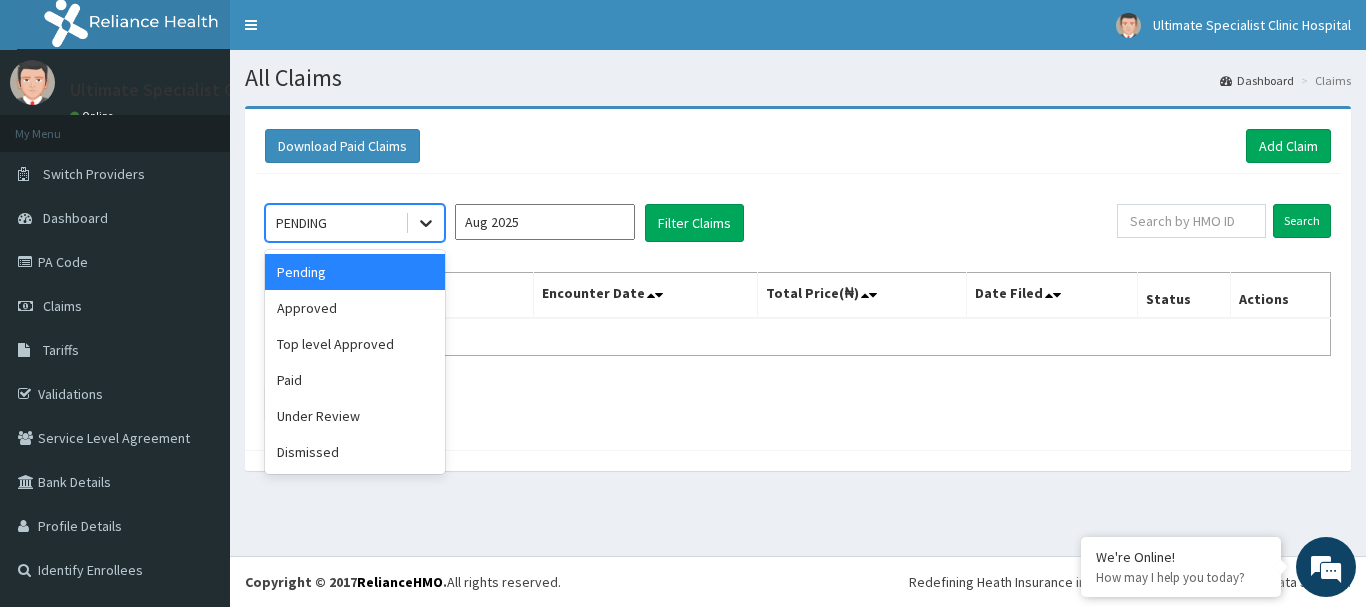 click 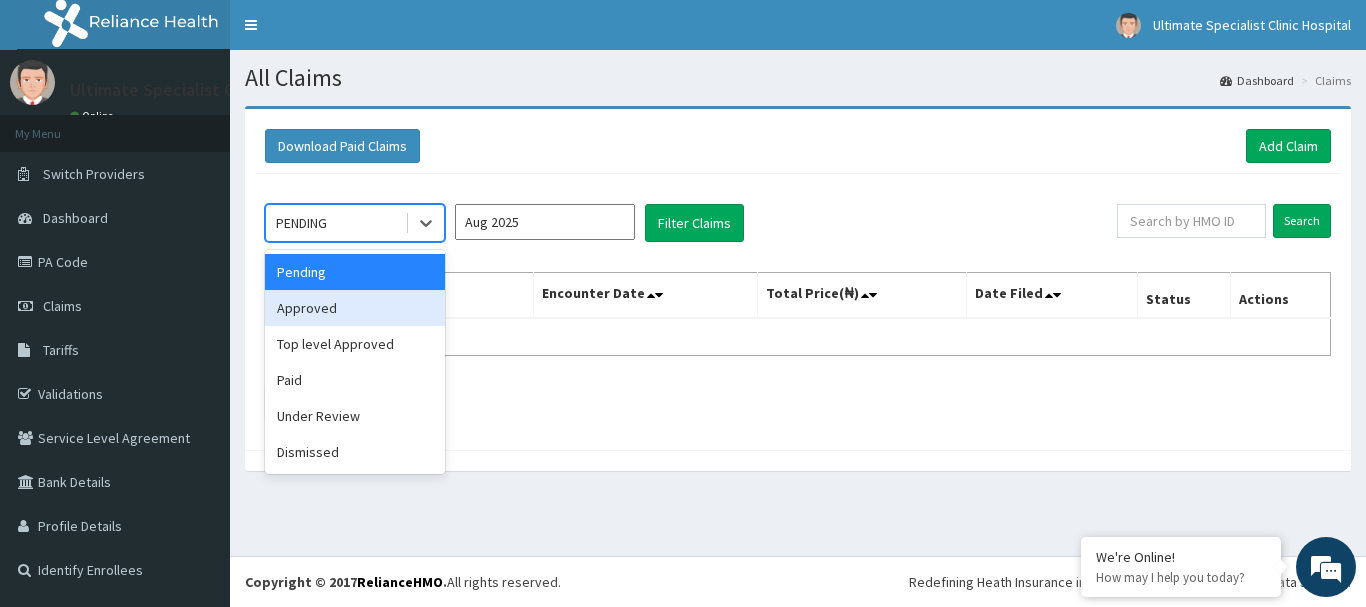 click on "Approved" at bounding box center (355, 308) 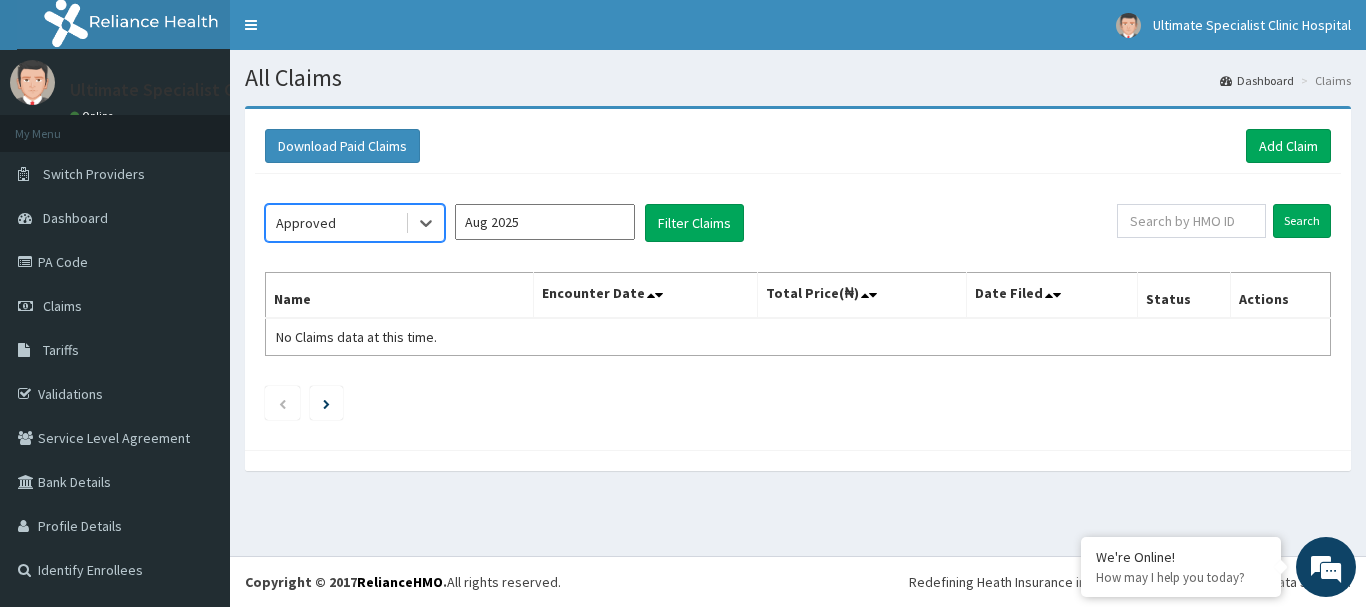 scroll, scrollTop: 0, scrollLeft: 0, axis: both 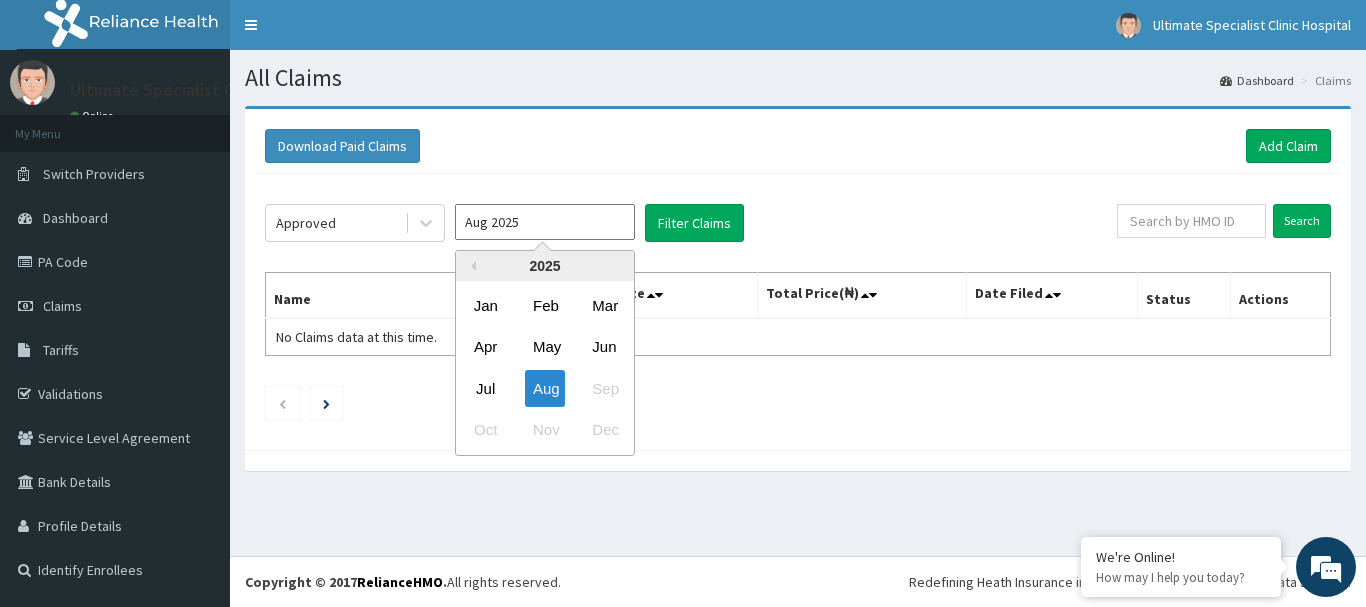 click on "Aug 2025" at bounding box center [545, 222] 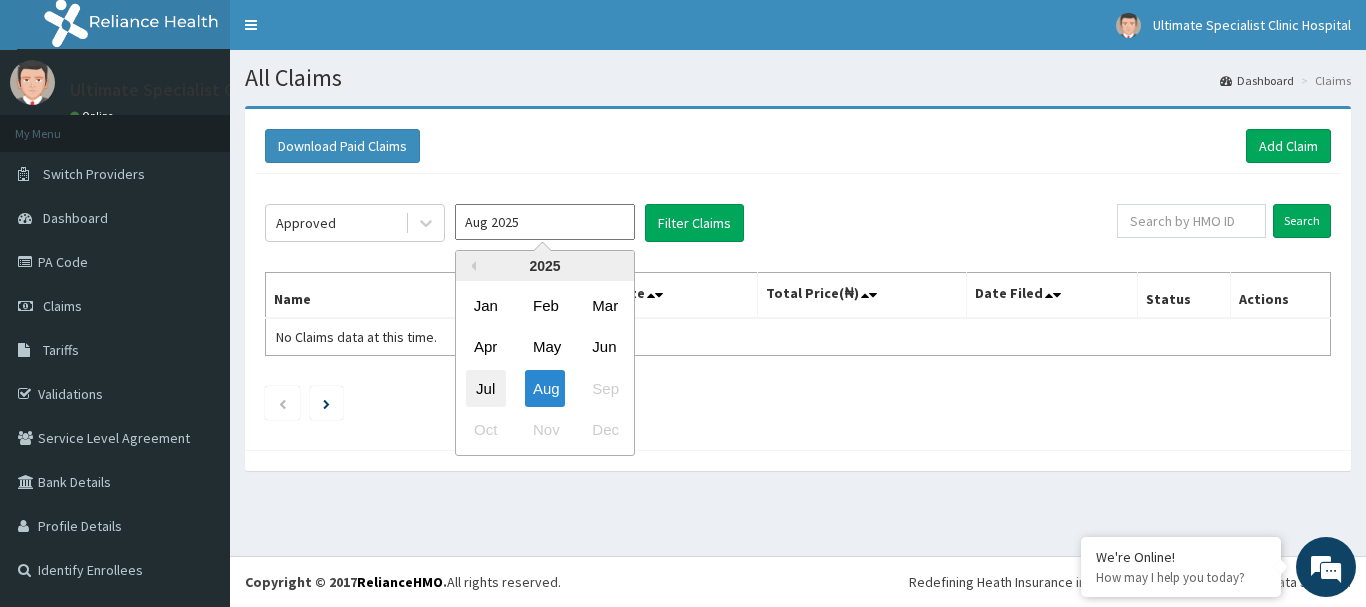 click on "Jul" at bounding box center (486, 388) 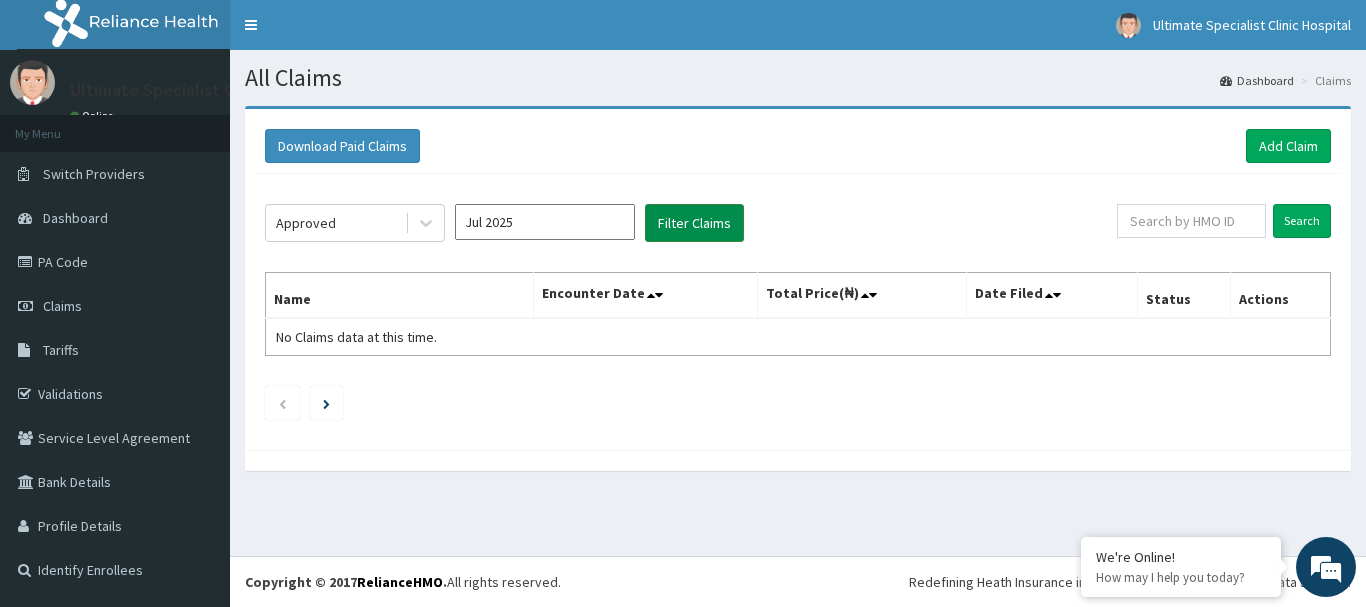 click on "Filter Claims" at bounding box center (694, 223) 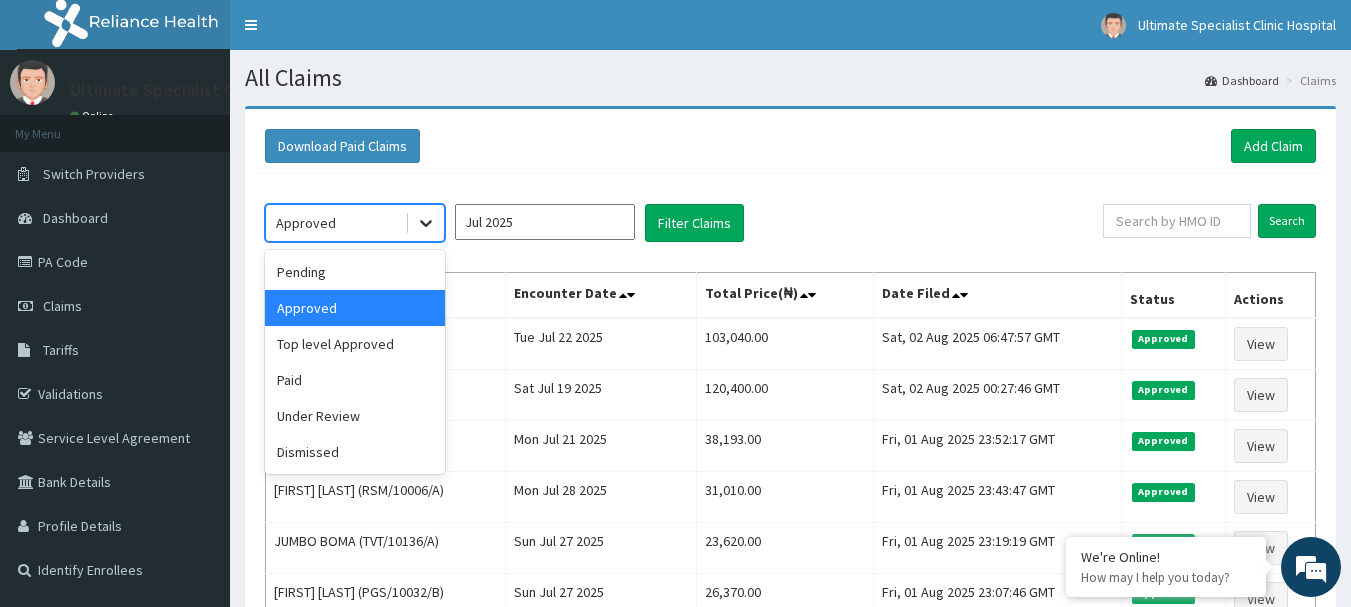 click 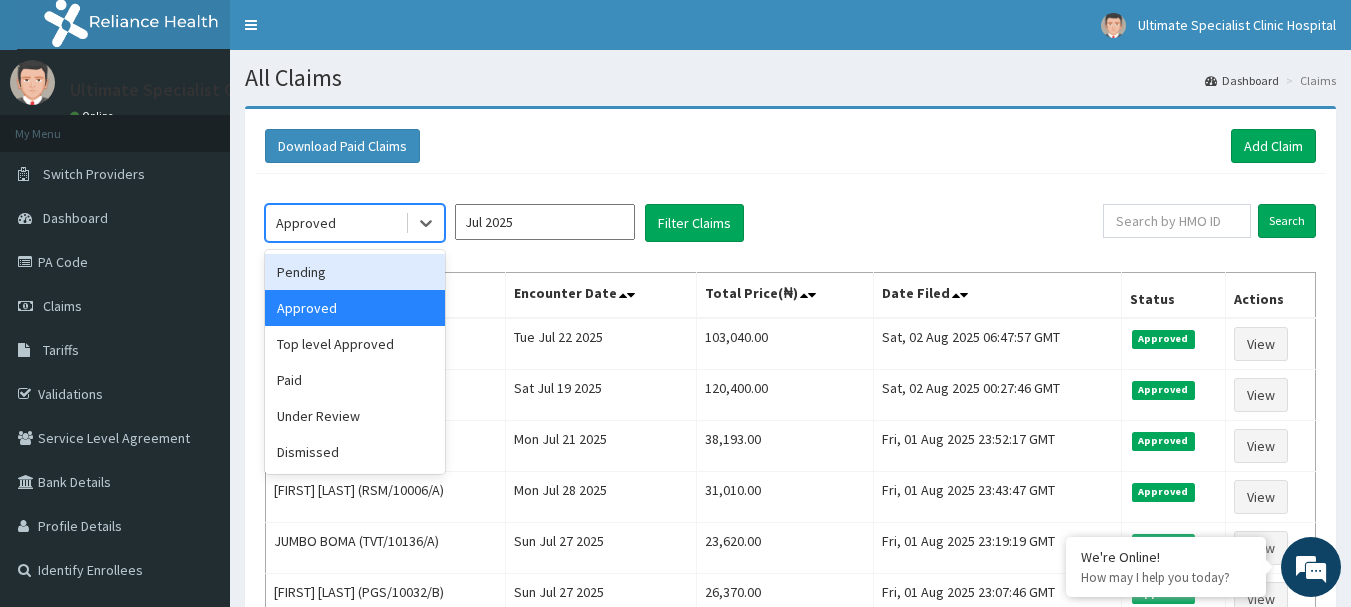 click on "Pending" at bounding box center [355, 272] 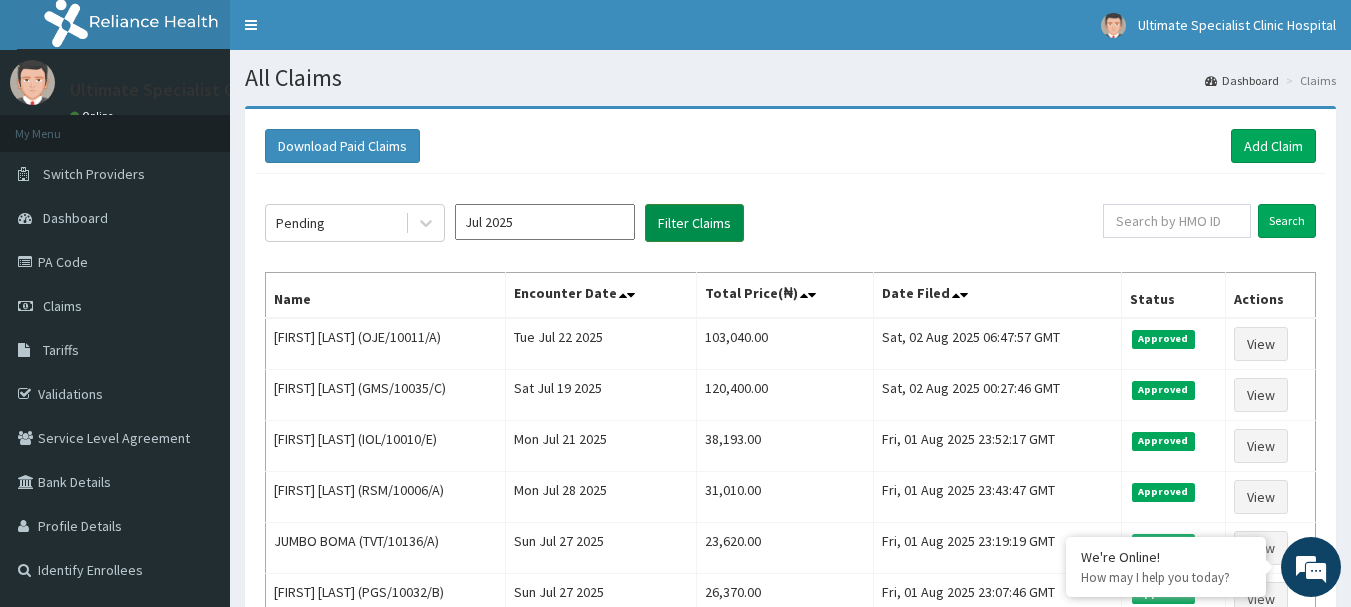 click on "Filter Claims" at bounding box center [694, 223] 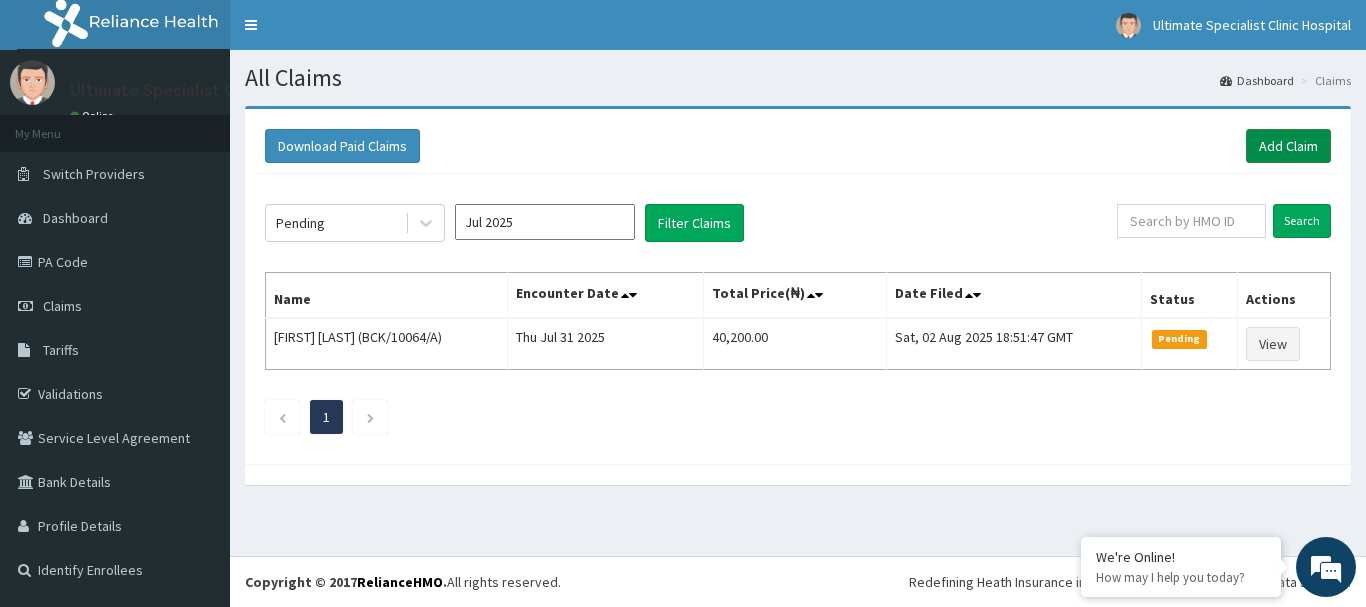 click on "Add Claim" at bounding box center [1288, 146] 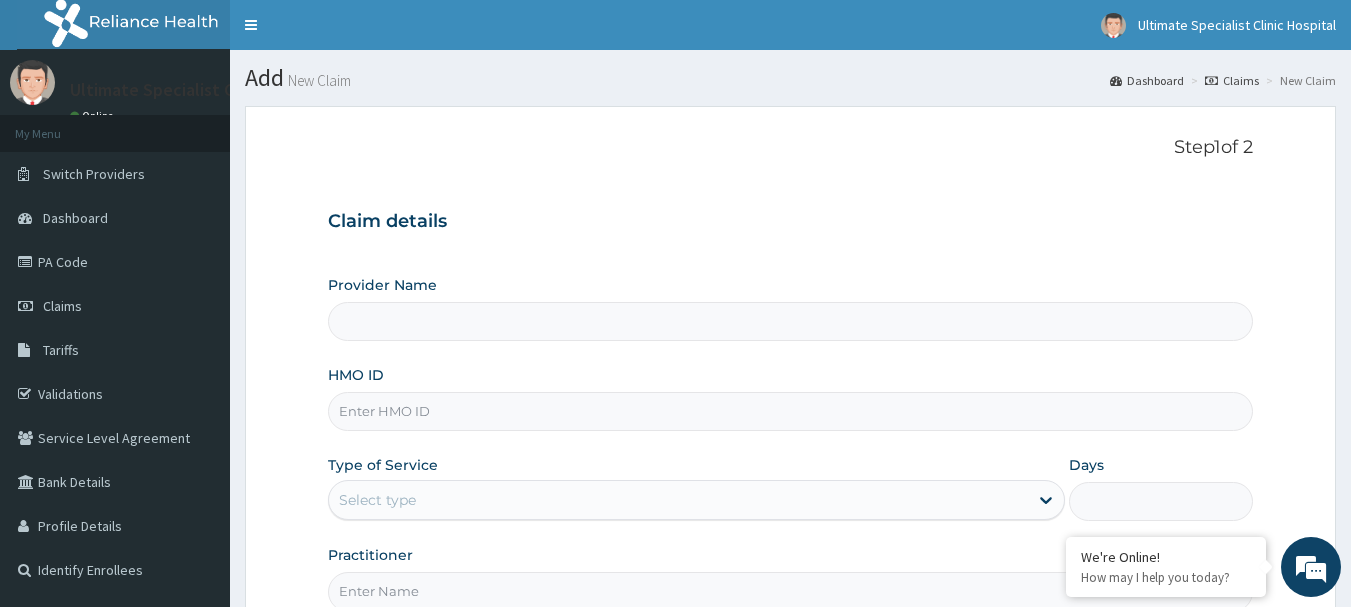 type on "Ultimate Specialist Clinic And Hospital" 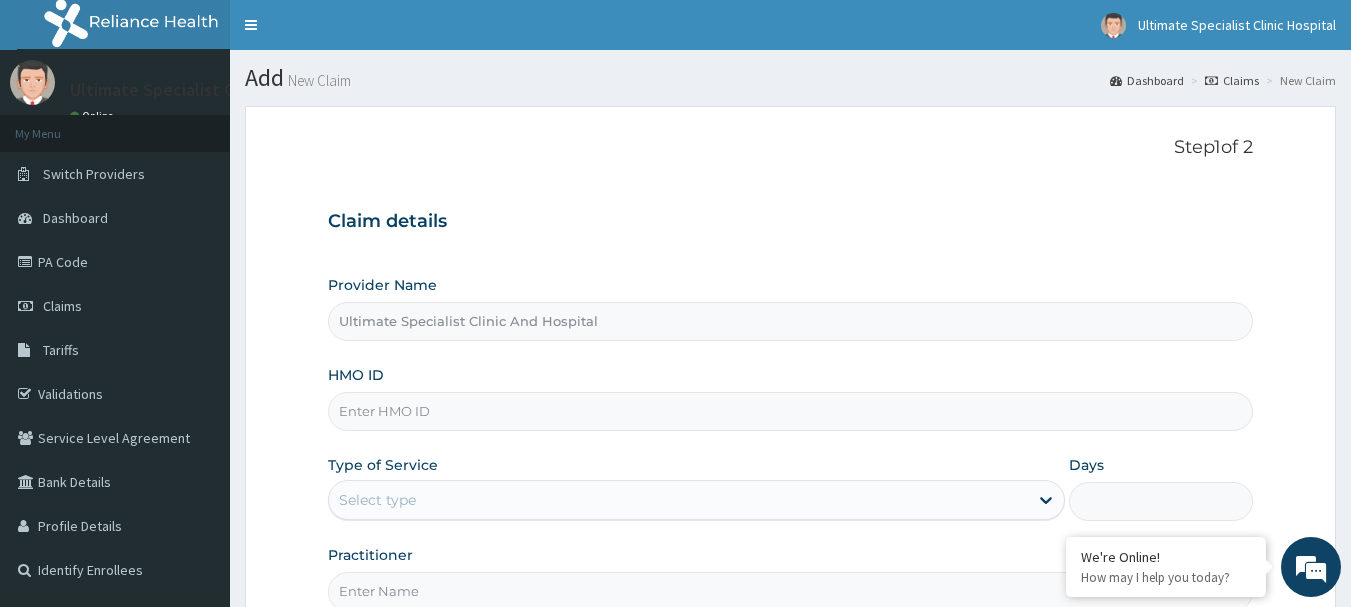 scroll, scrollTop: 0, scrollLeft: 0, axis: both 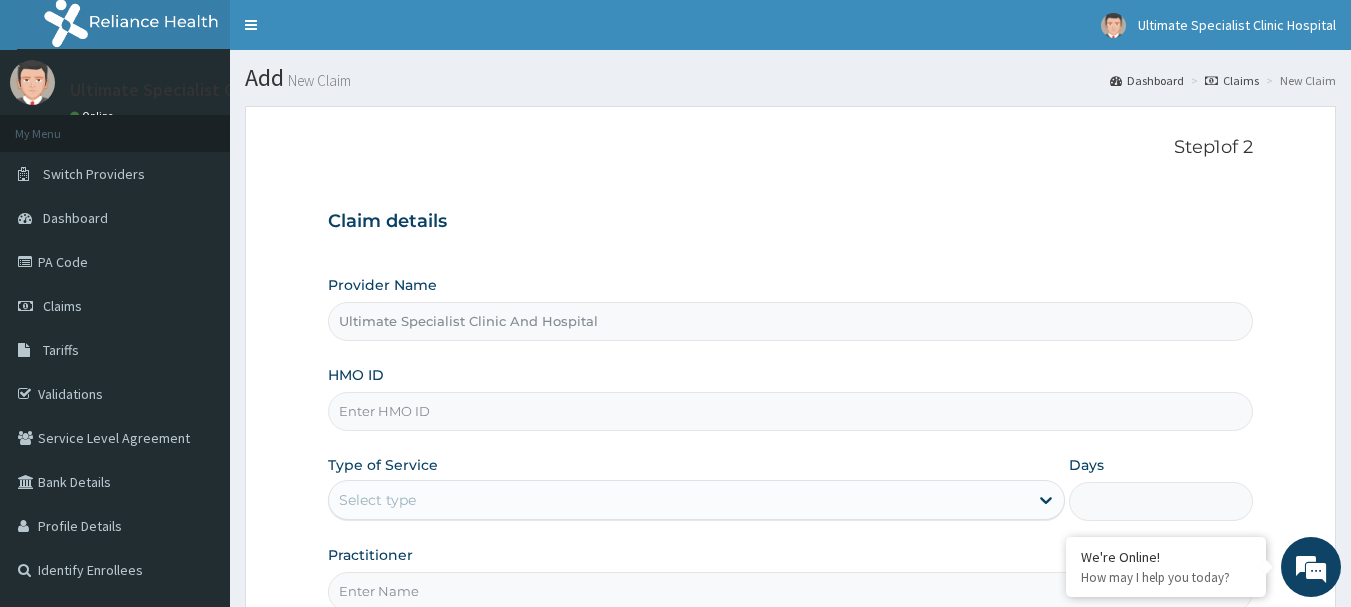 click on "HMO ID" at bounding box center [791, 411] 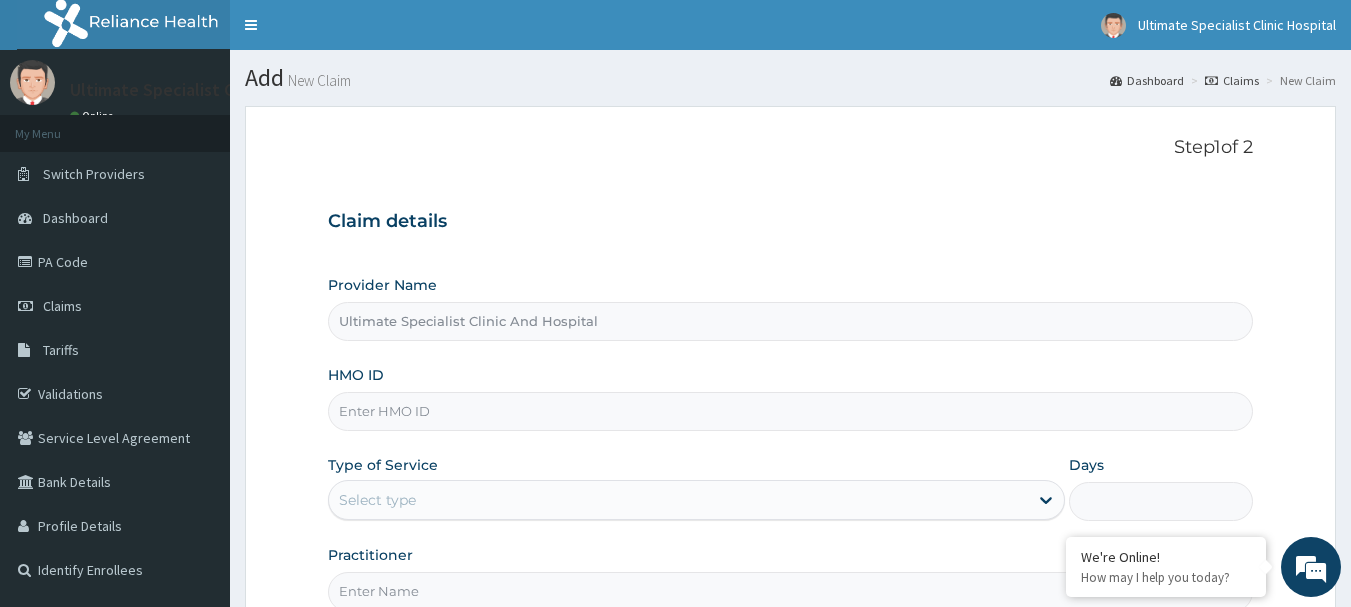 paste on "GMS/10035/C" 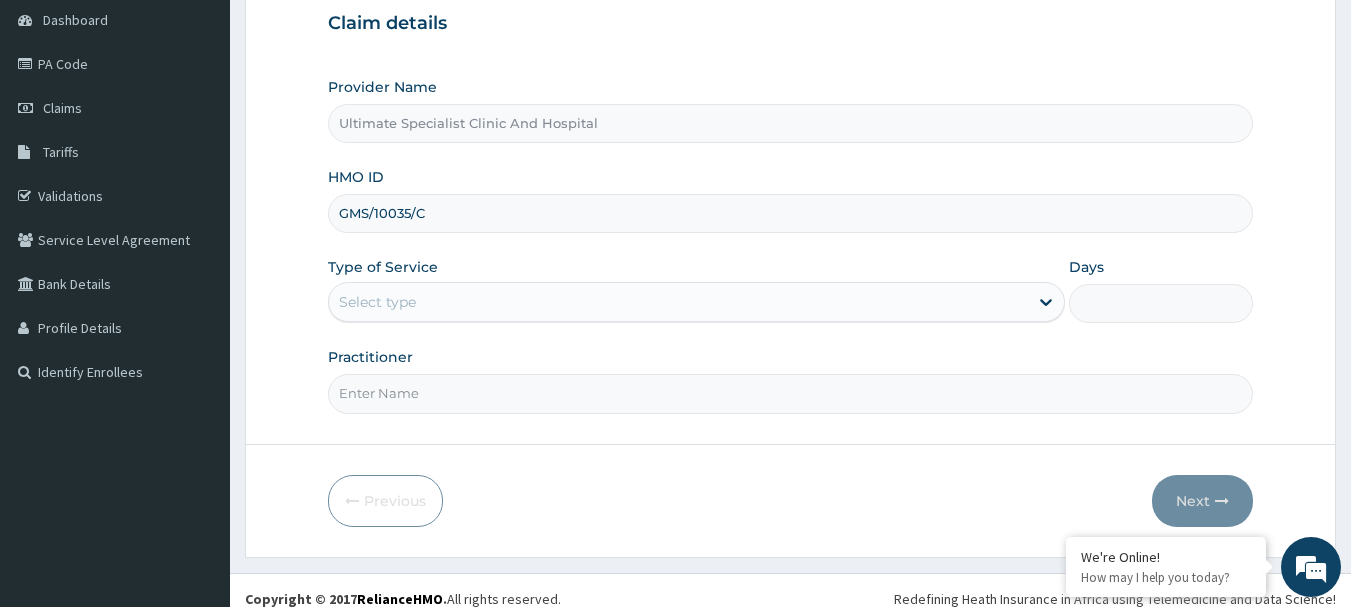 scroll, scrollTop: 200, scrollLeft: 0, axis: vertical 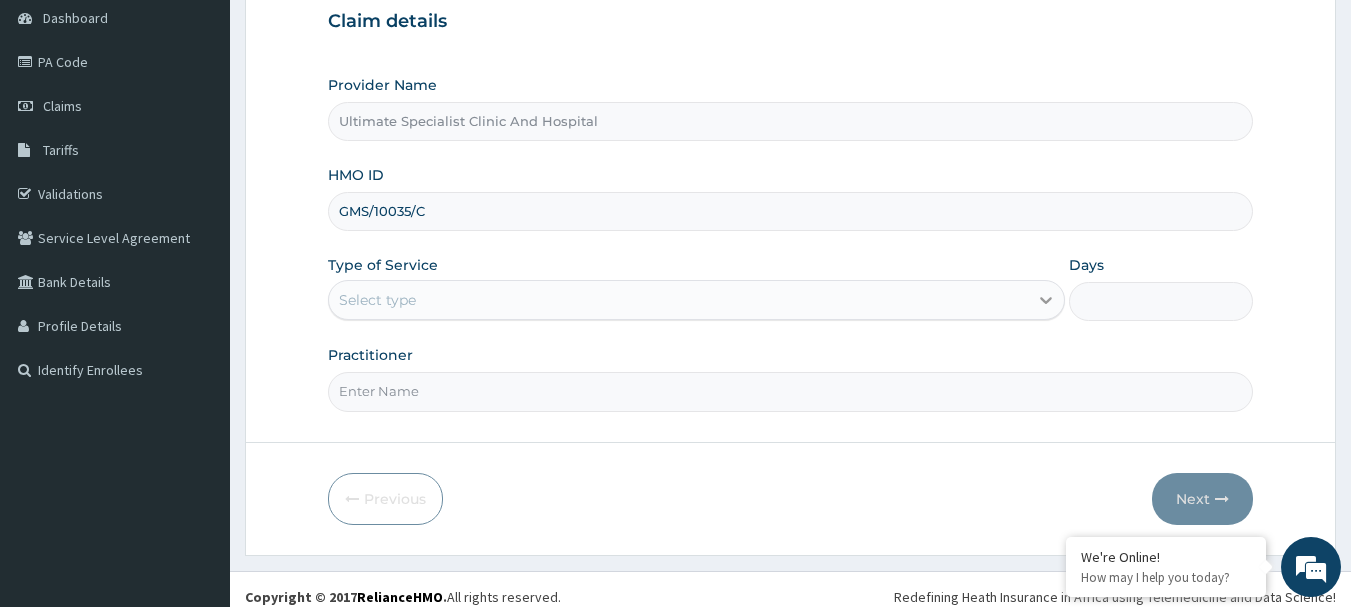 type on "GMS/10035/C" 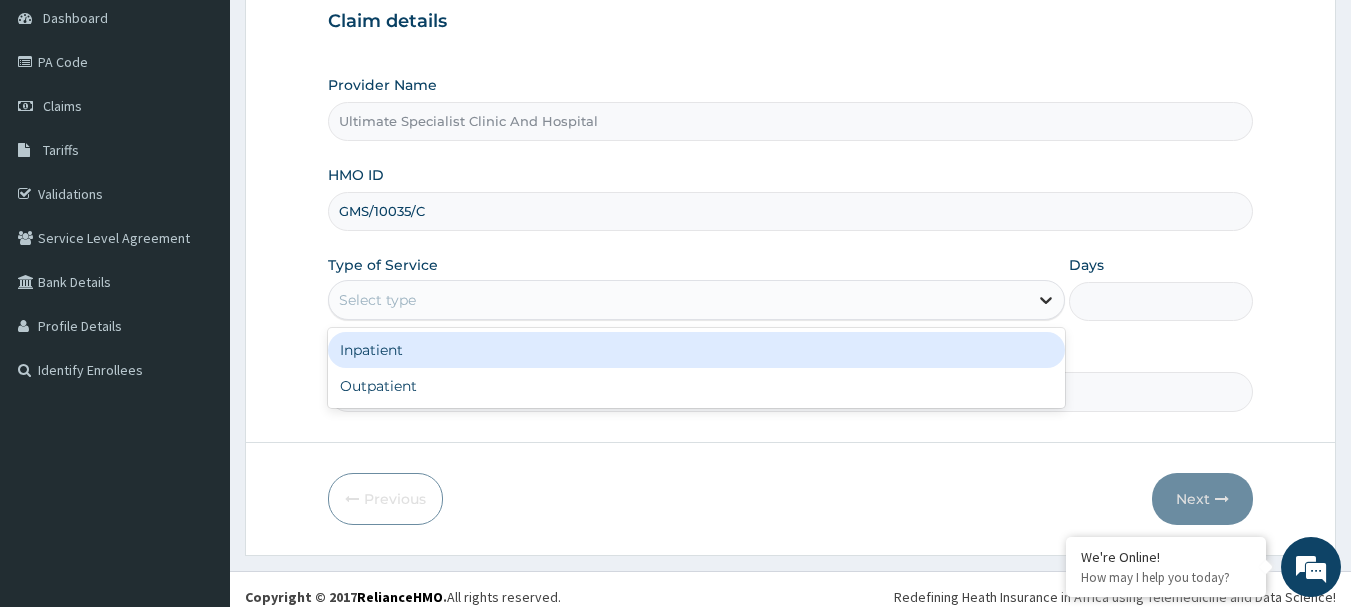 click 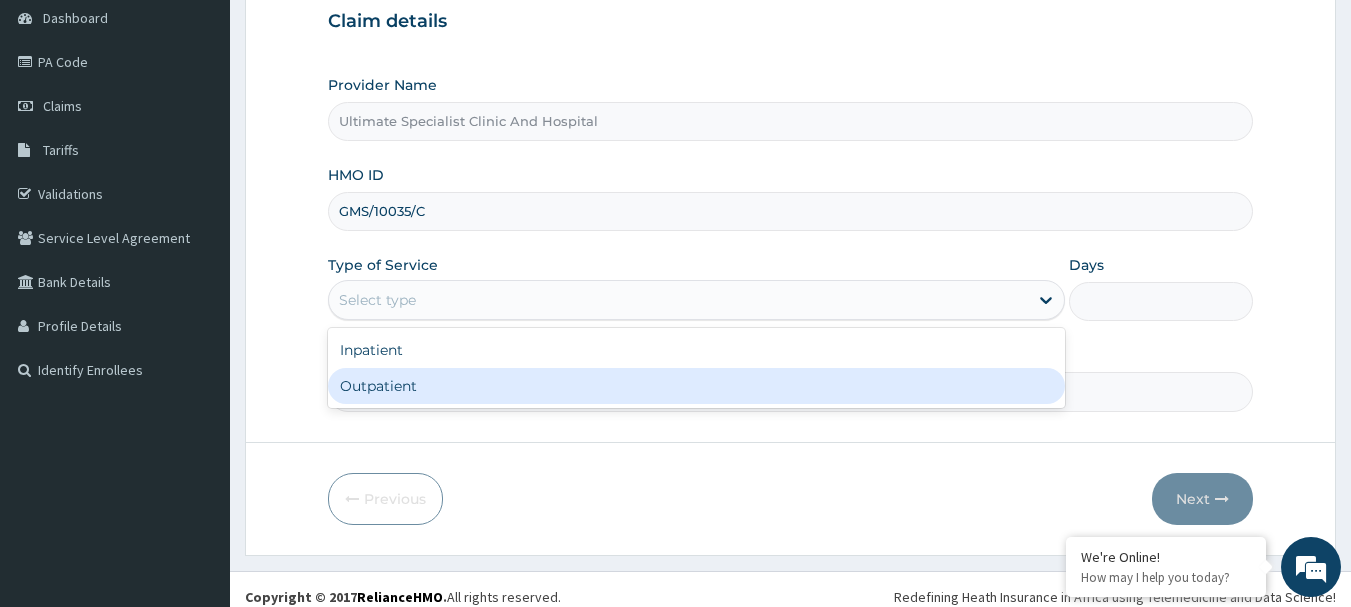 click on "Outpatient" at bounding box center (696, 386) 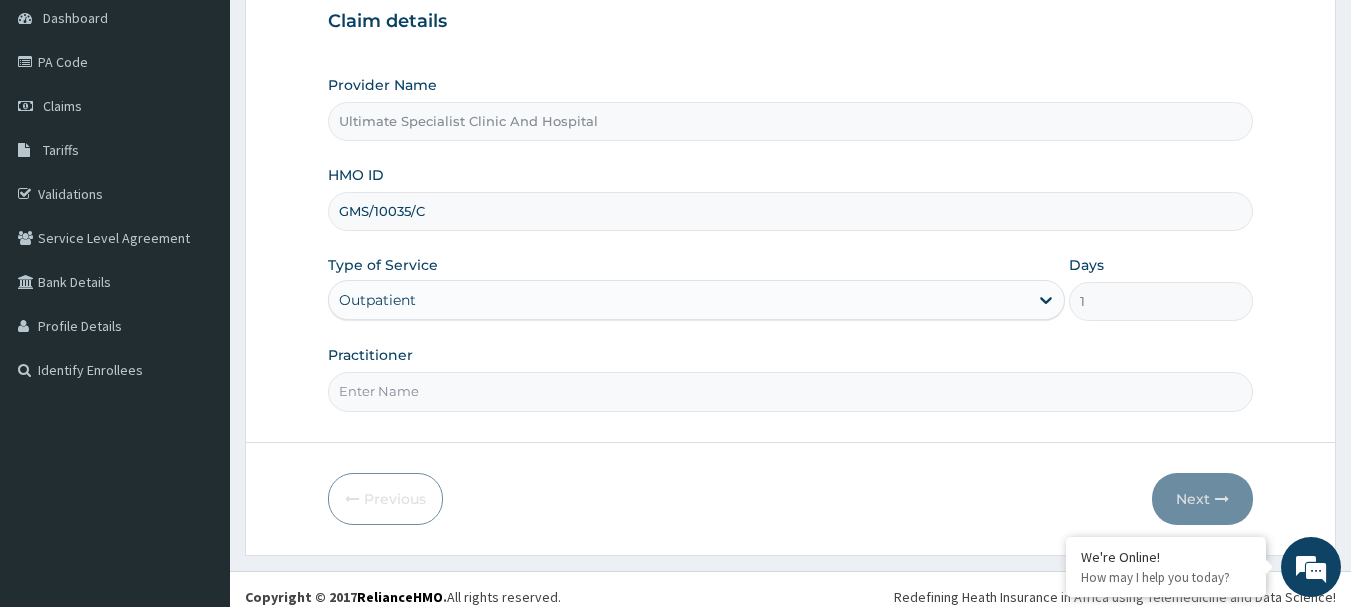 click on "Practitioner" at bounding box center (791, 391) 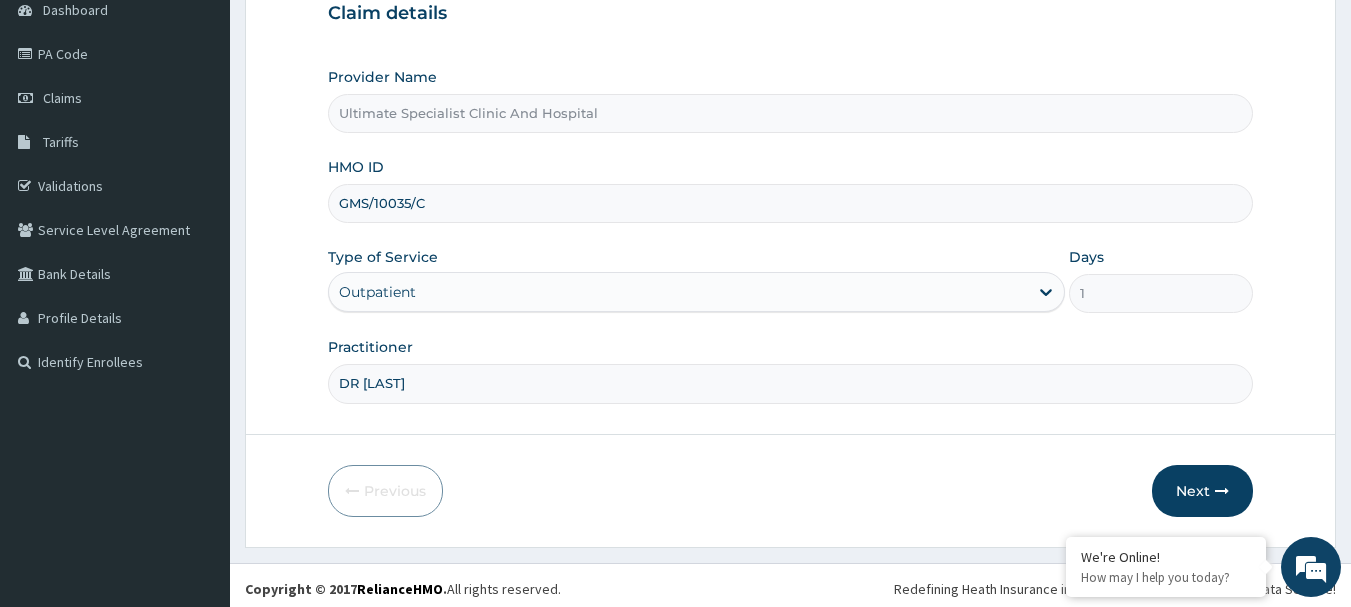 scroll, scrollTop: 215, scrollLeft: 0, axis: vertical 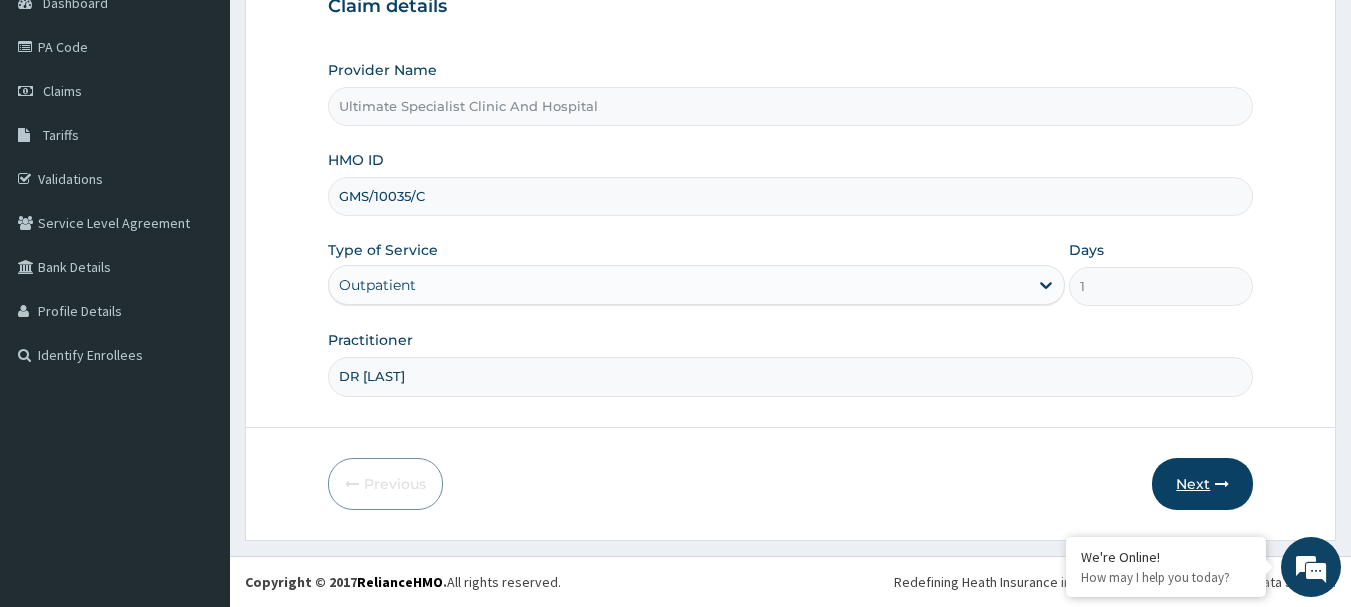 type on "DR EBONG" 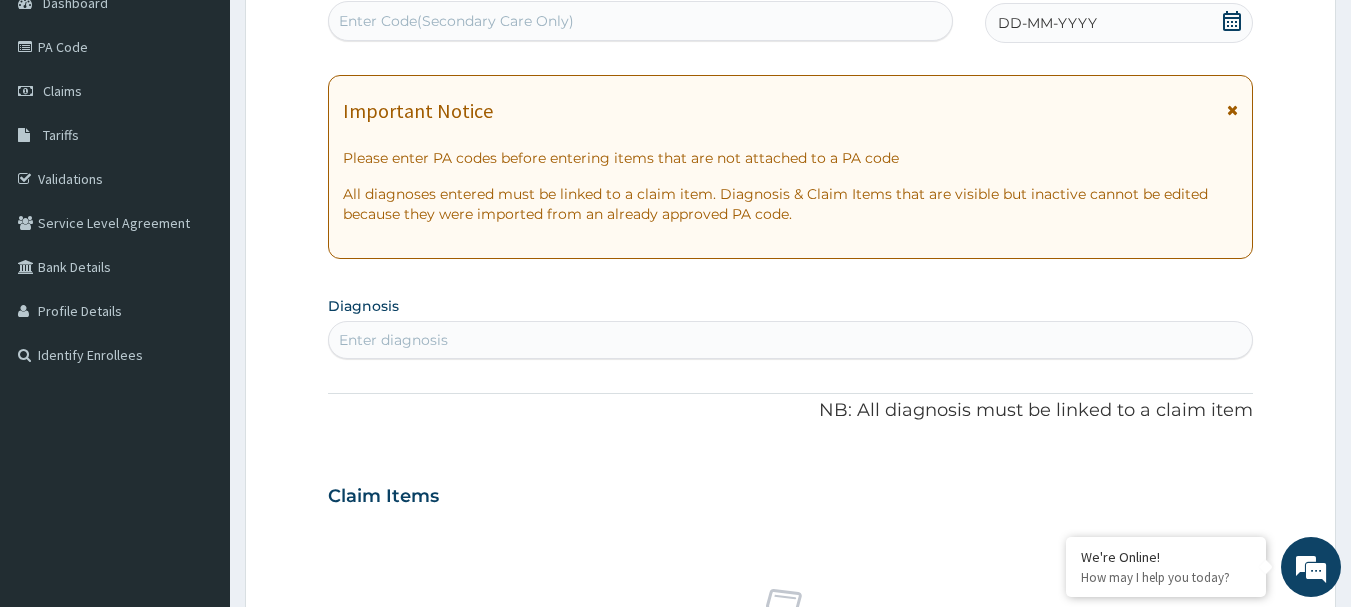 click on "Enter Code(Secondary Care Only)" at bounding box center (456, 21) 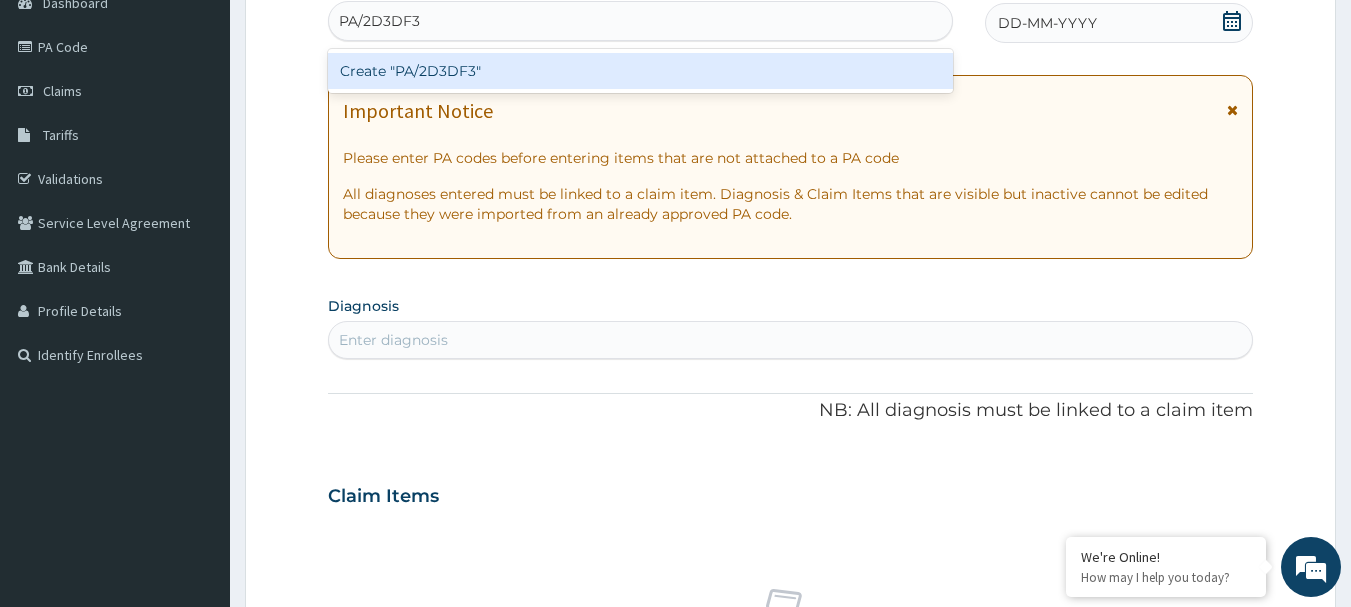 click on "Create "PA/2D3DF3"" at bounding box center [641, 71] 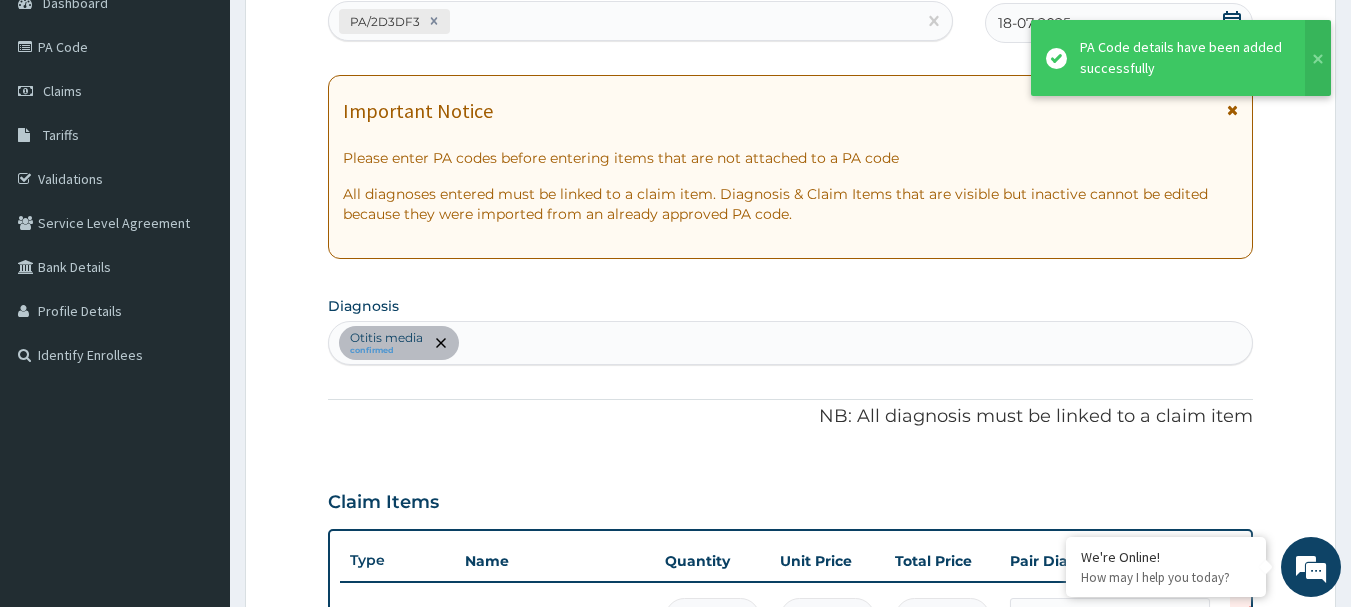 scroll, scrollTop: 245, scrollLeft: 0, axis: vertical 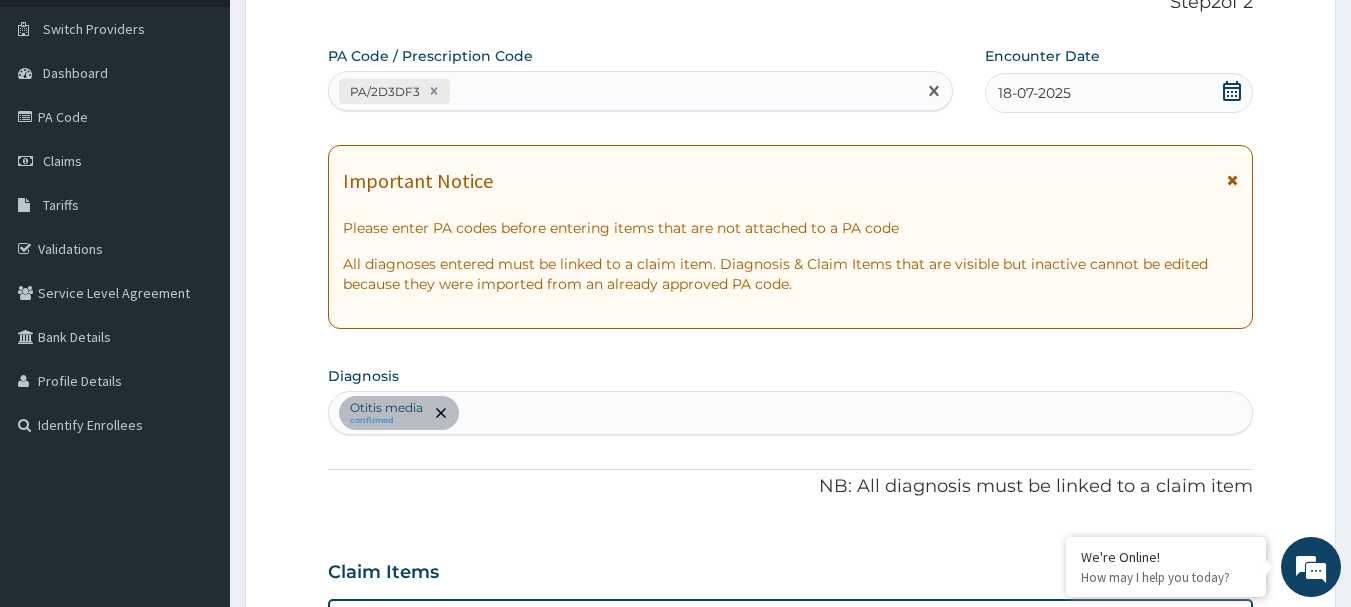 click on "PA/2D3DF3" at bounding box center [623, 91] 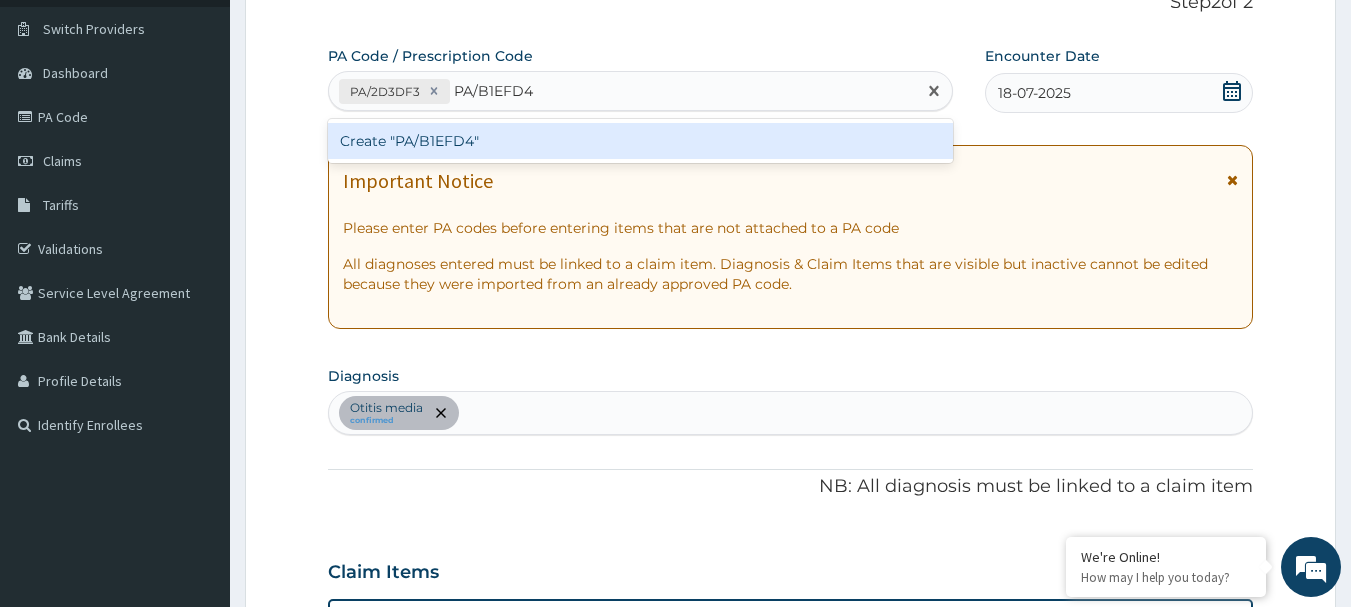 click on "Create "PA/B1EFD4"" at bounding box center (641, 141) 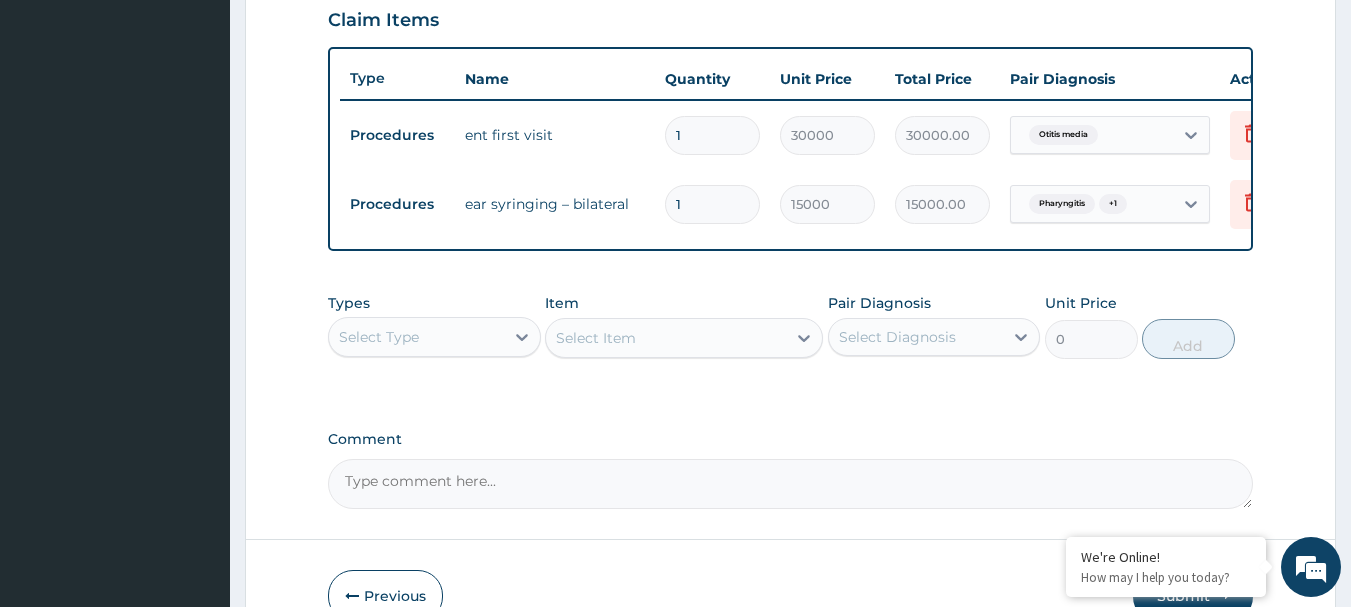 scroll, scrollTop: 698, scrollLeft: 0, axis: vertical 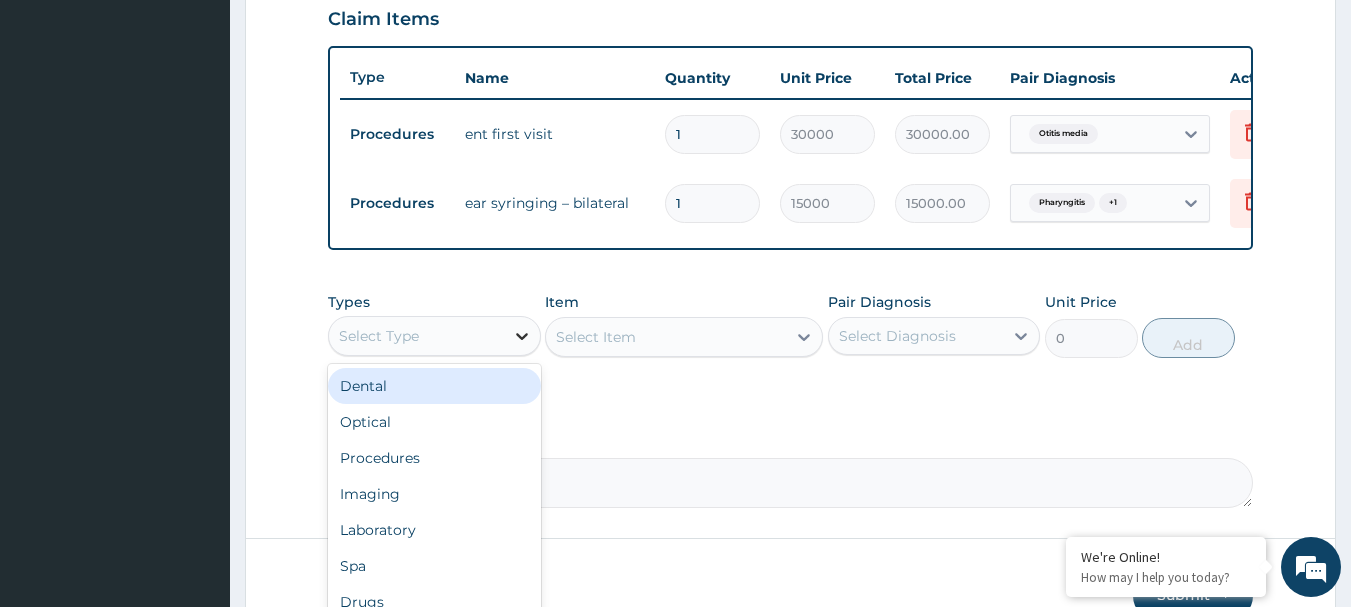 click 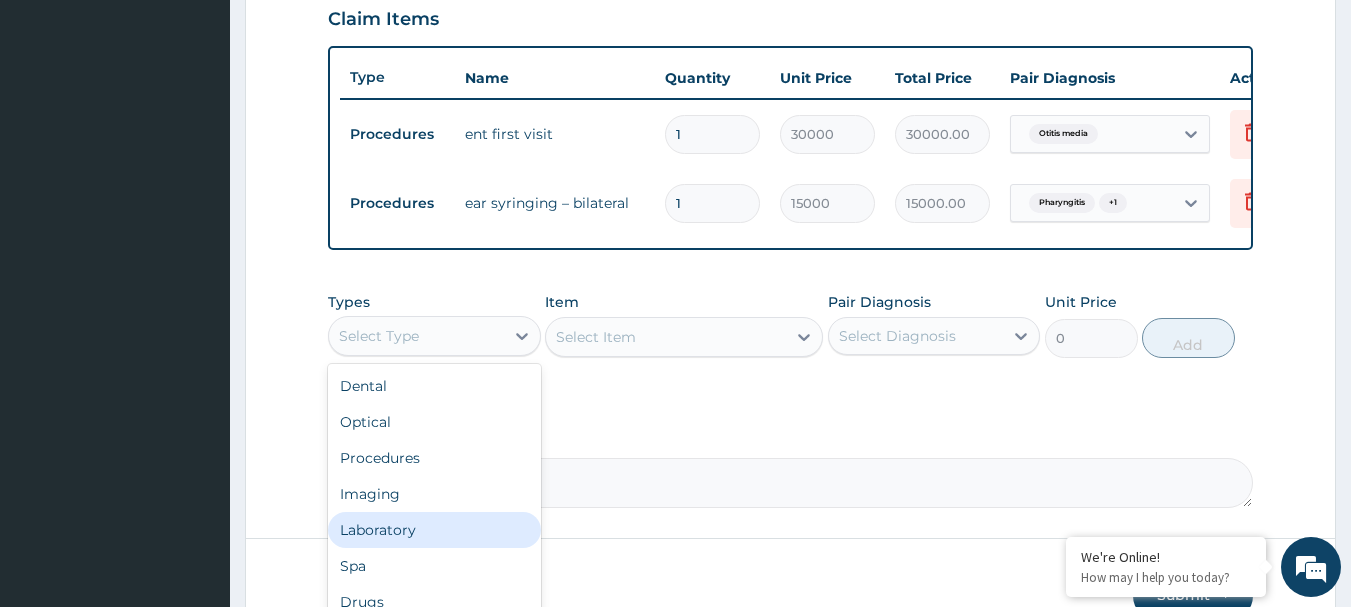 scroll, scrollTop: 68, scrollLeft: 0, axis: vertical 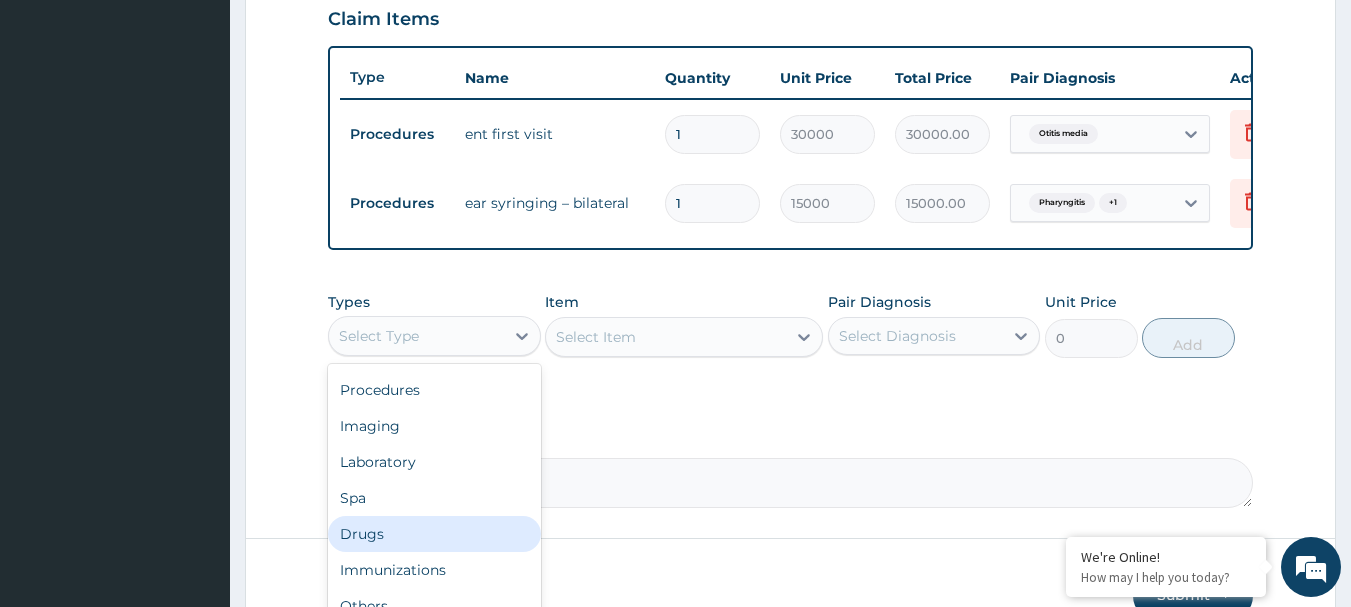 click on "Drugs" at bounding box center (434, 534) 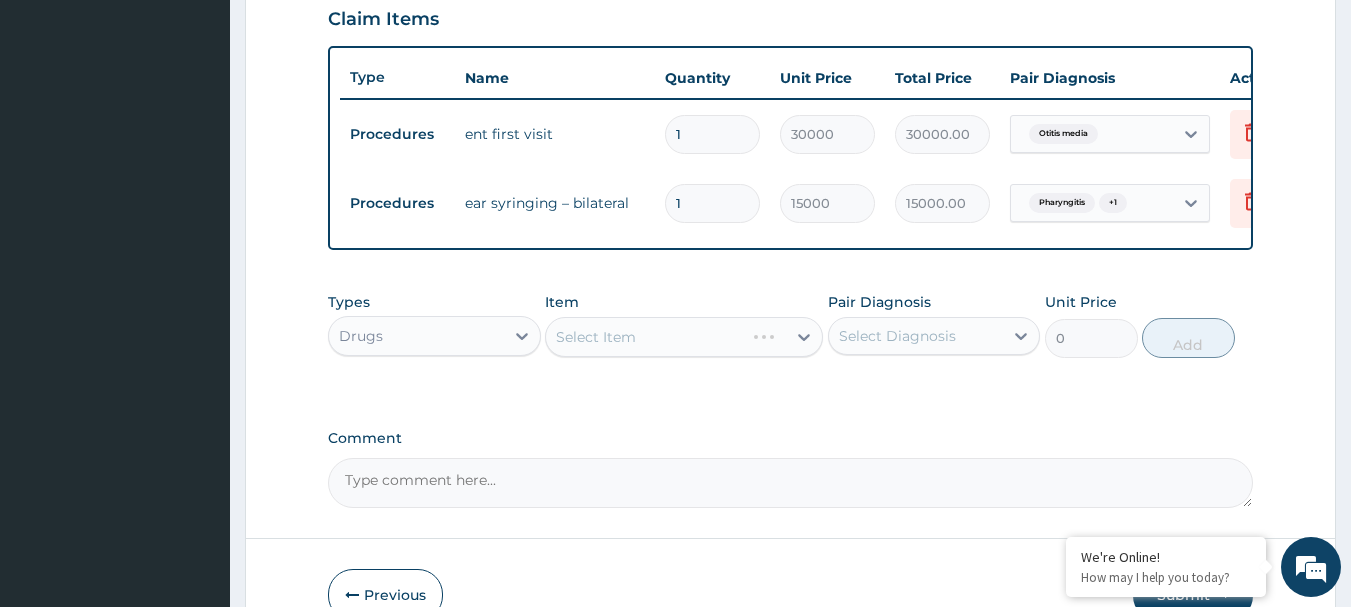 click on "Select Item" at bounding box center [684, 337] 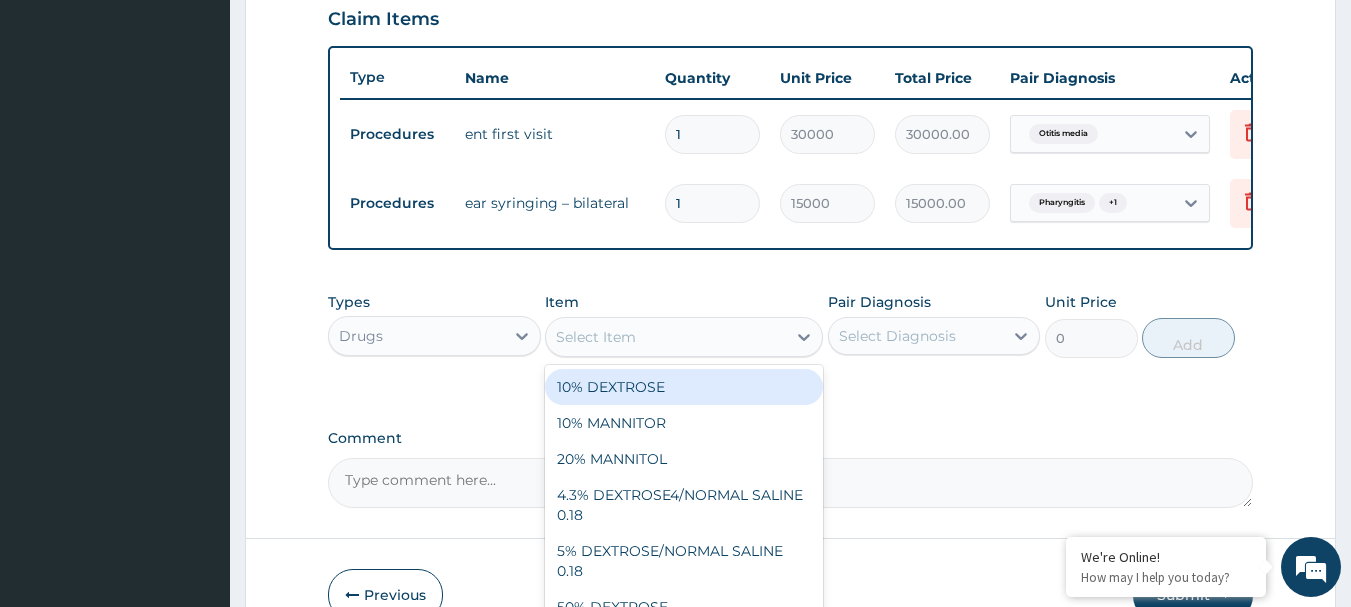 click on "Select Item" at bounding box center (596, 337) 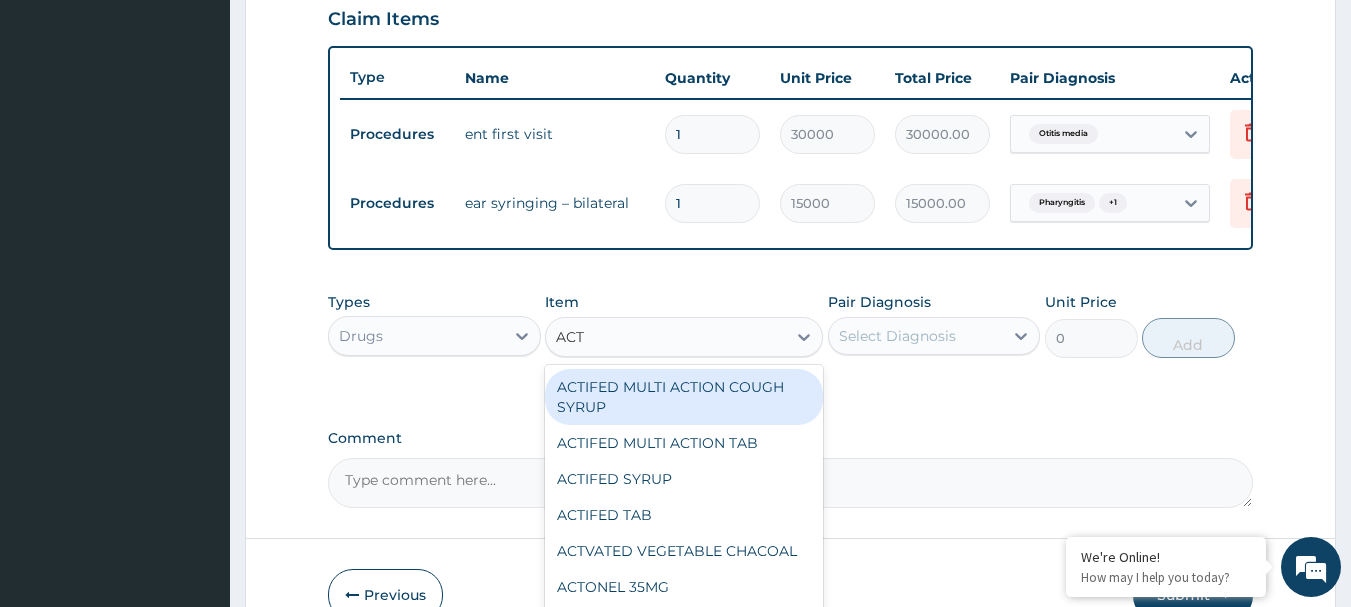 type on "ACTI" 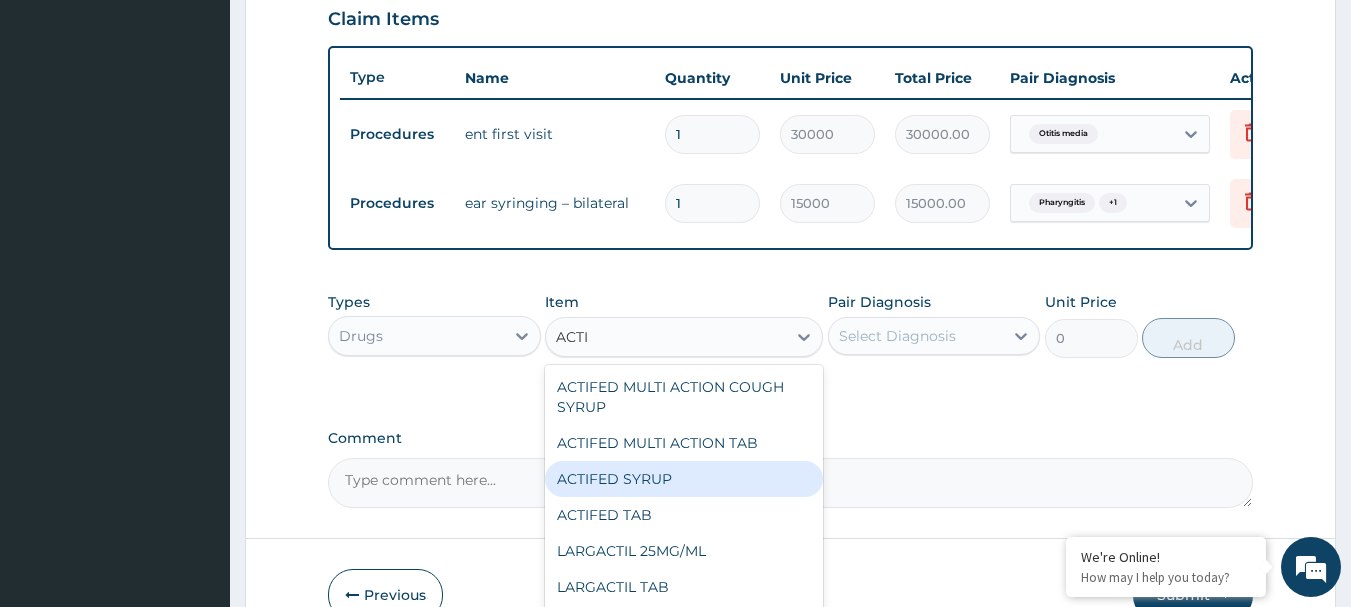 click on "ACTIFED SYRUP" at bounding box center [684, 479] 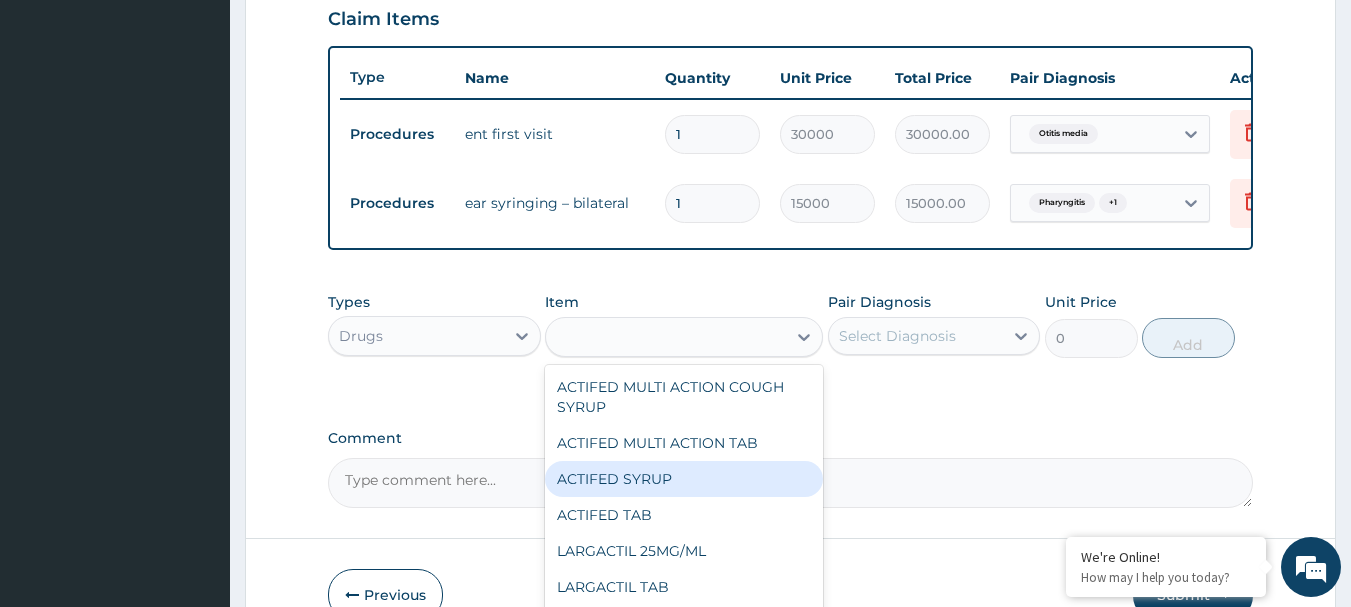 type on "3500" 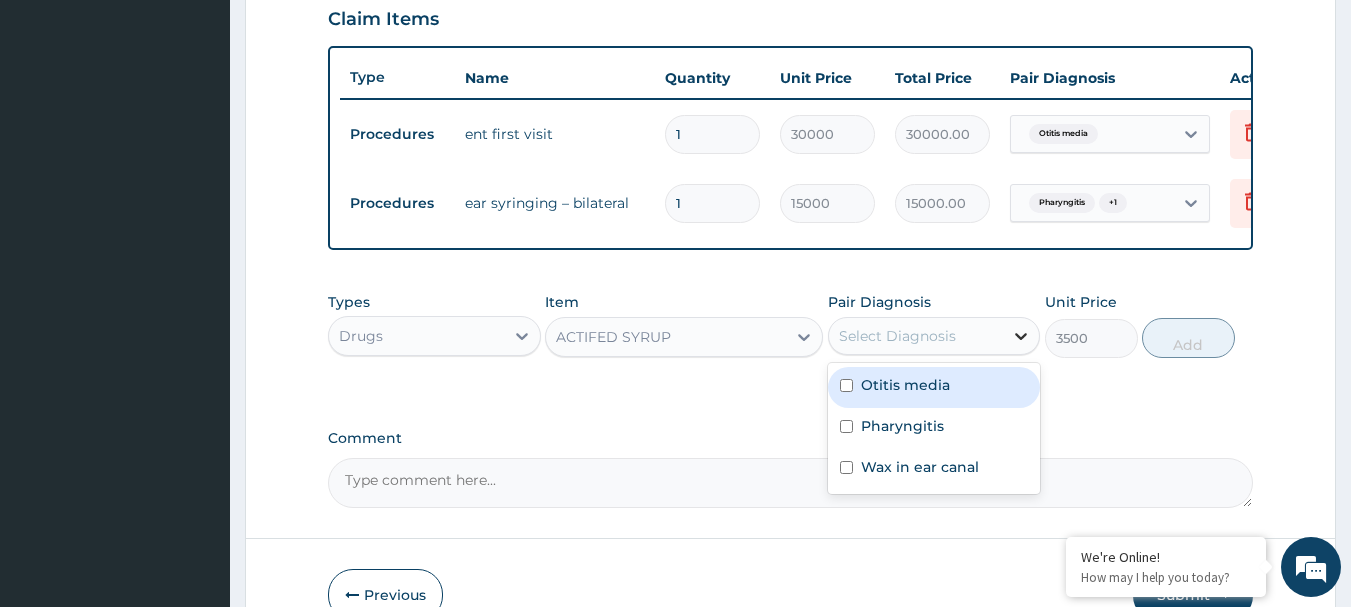 click at bounding box center (1021, 336) 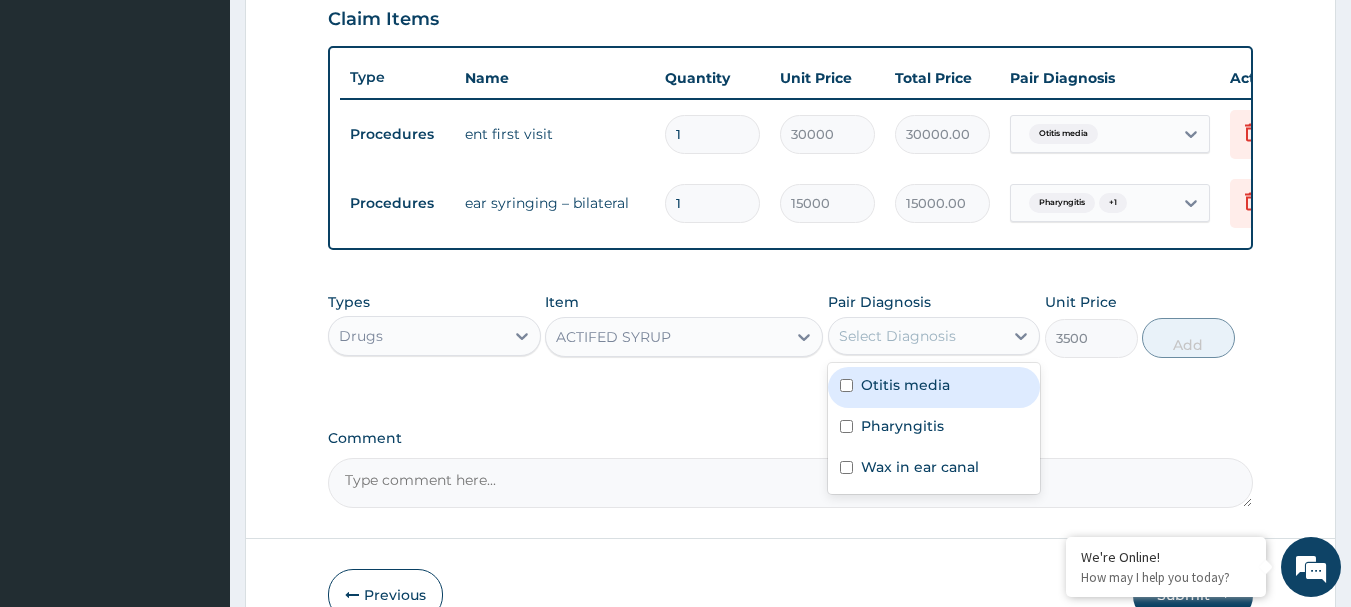 click at bounding box center [846, 385] 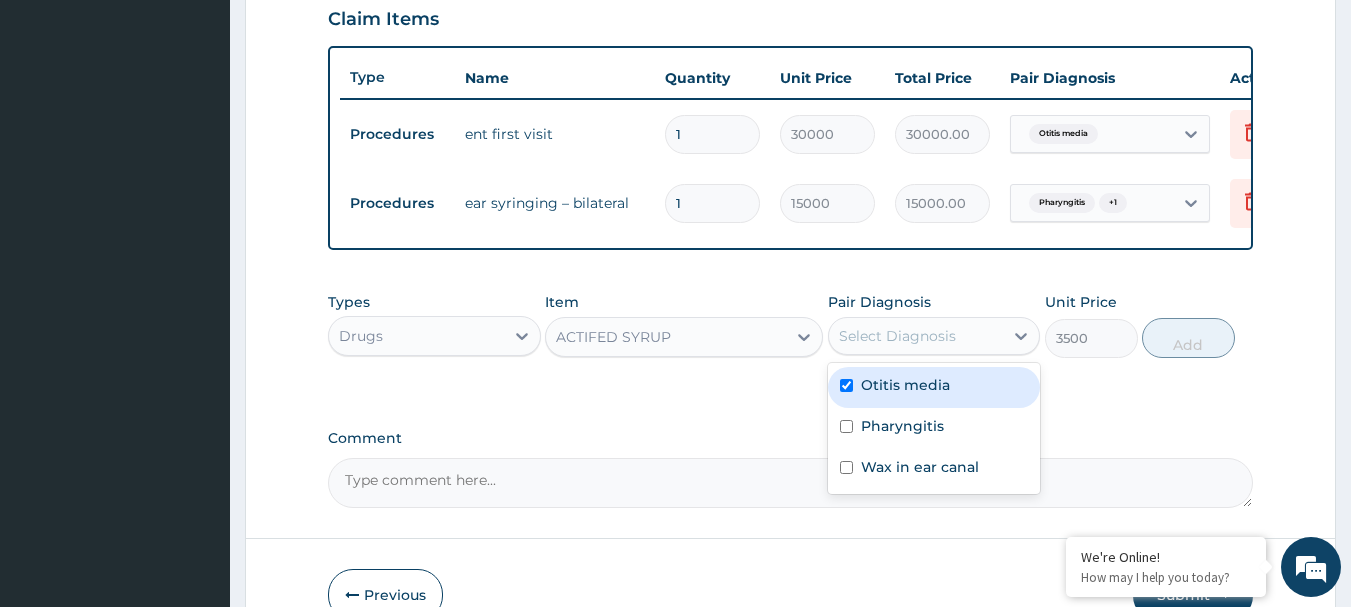 checkbox on "true" 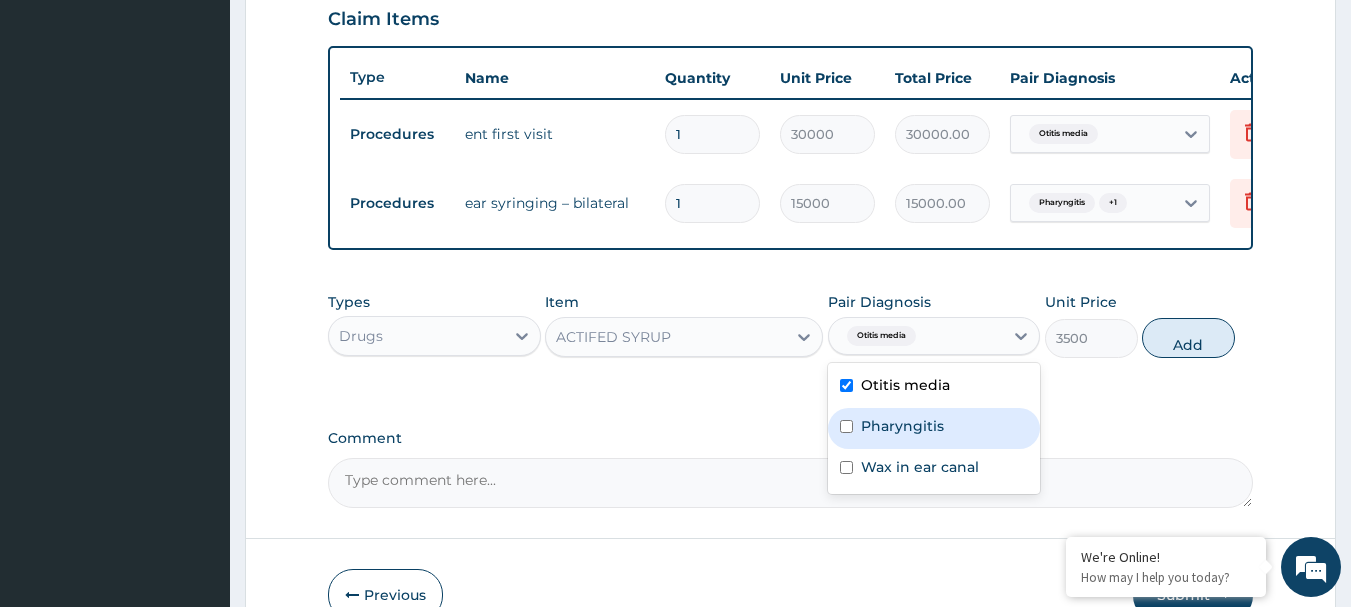 click on "Pharyngitis" at bounding box center [934, 428] 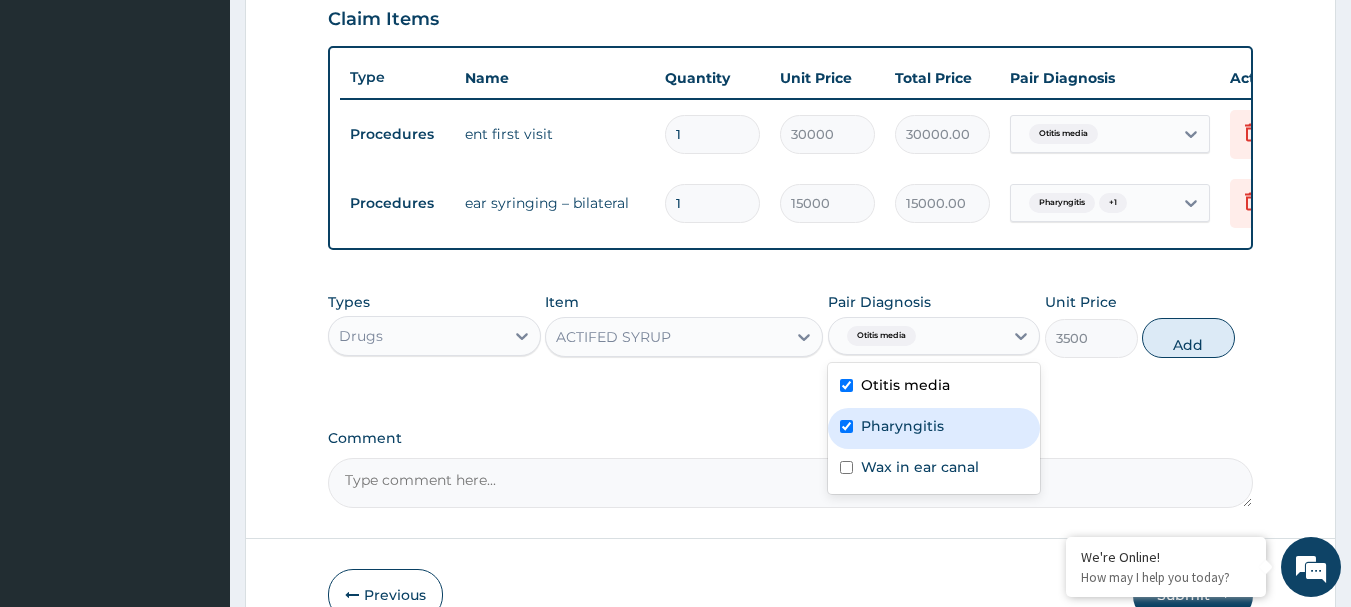 checkbox on "true" 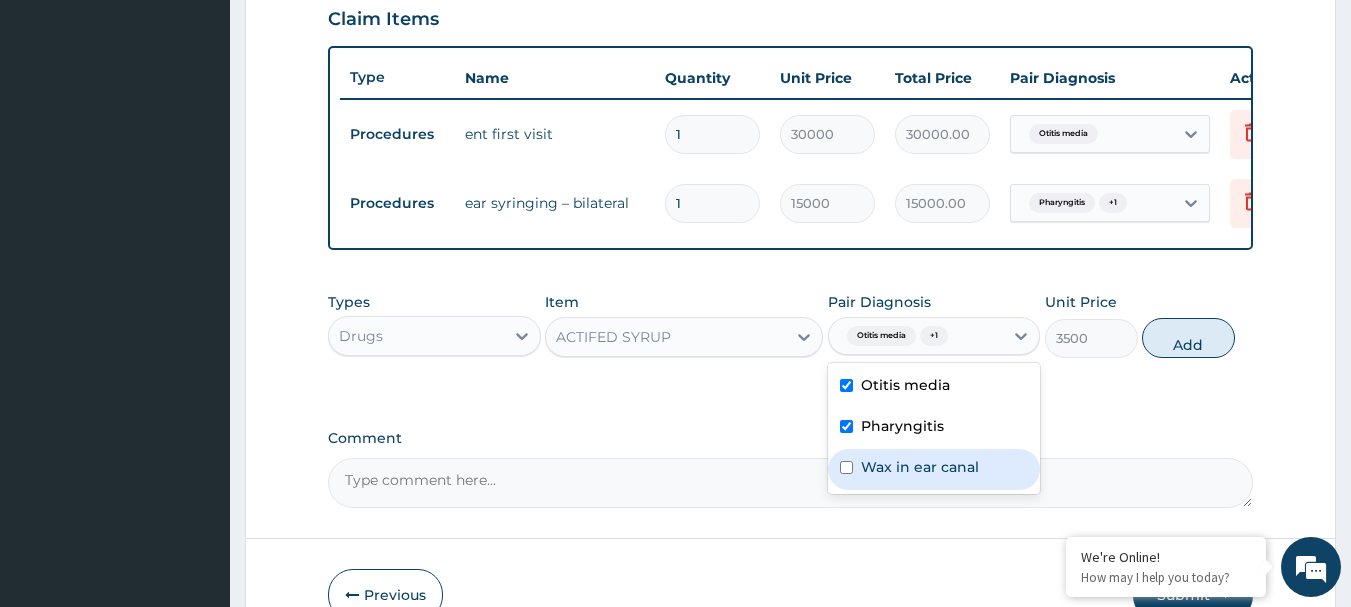 click at bounding box center [846, 467] 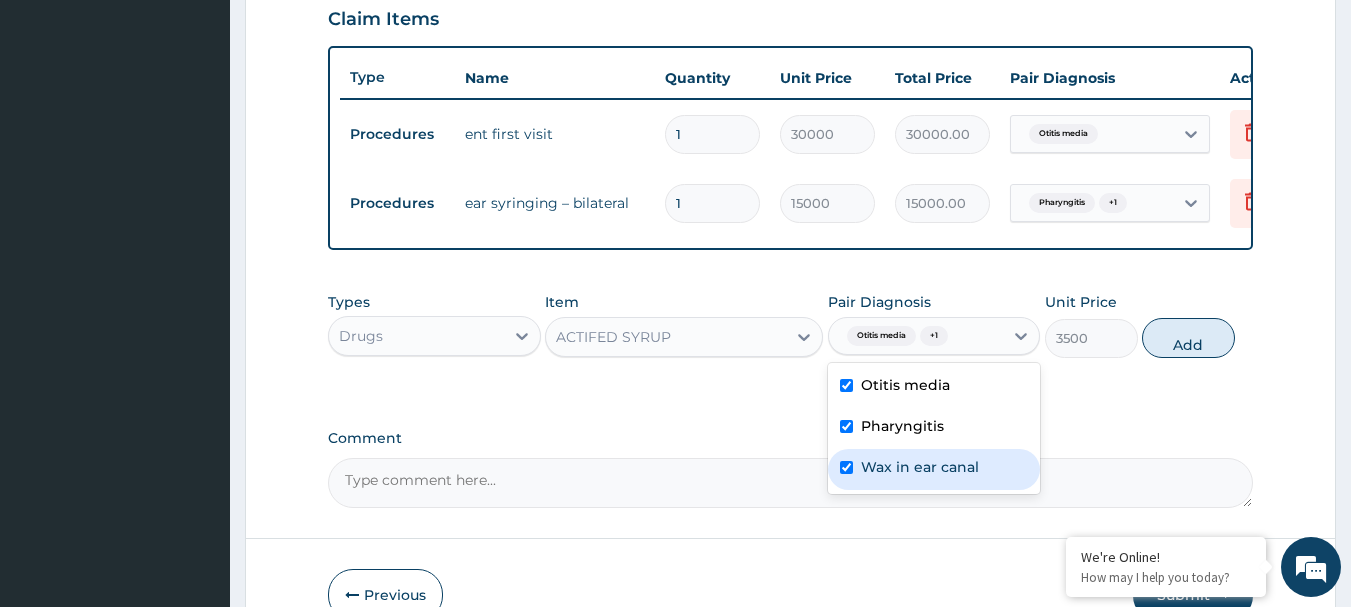 checkbox on "true" 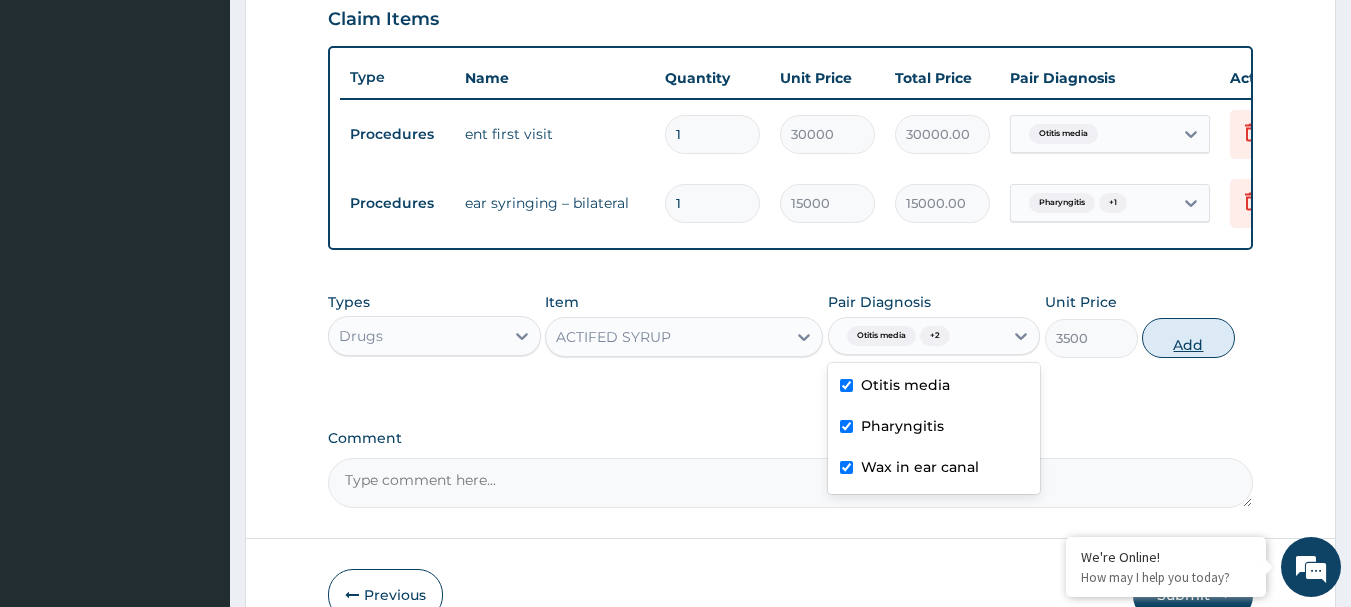 click on "Add" at bounding box center (1188, 338) 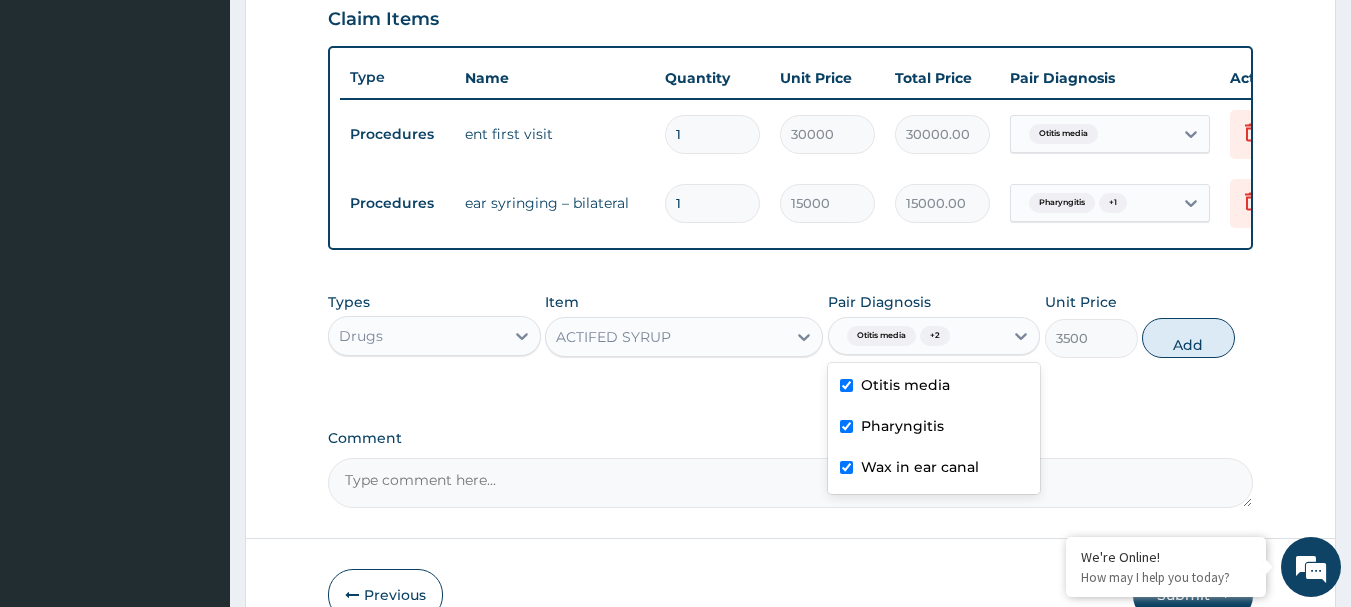 type on "0" 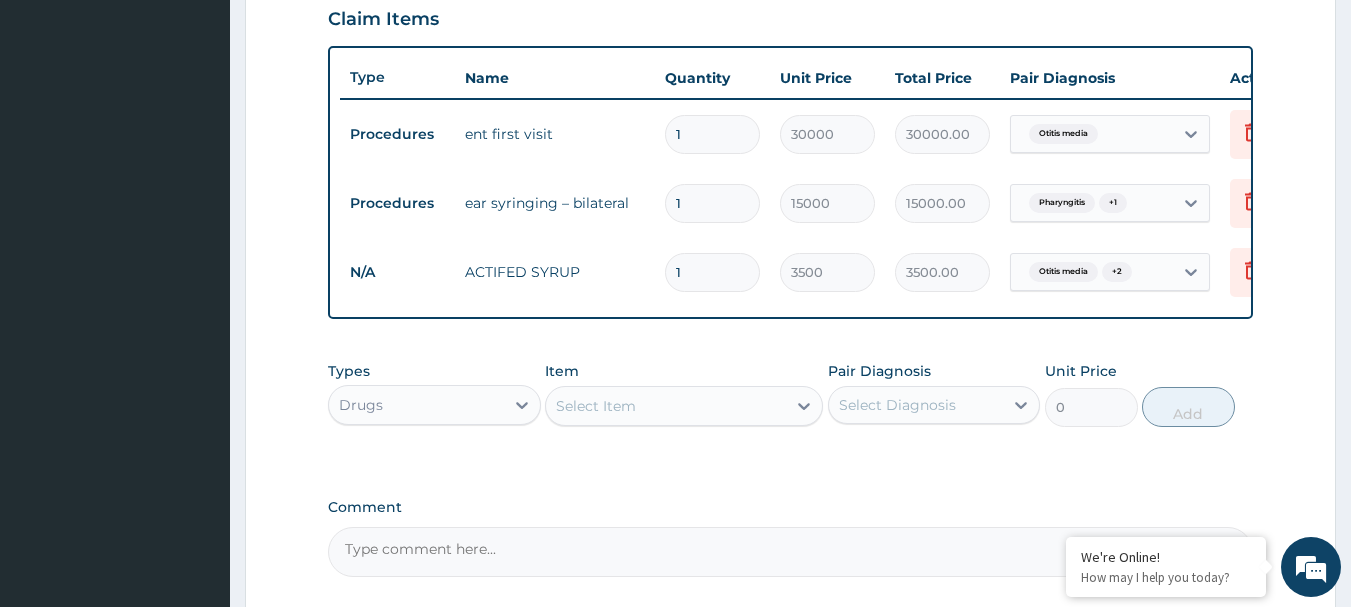 click on "Select Item" at bounding box center (596, 406) 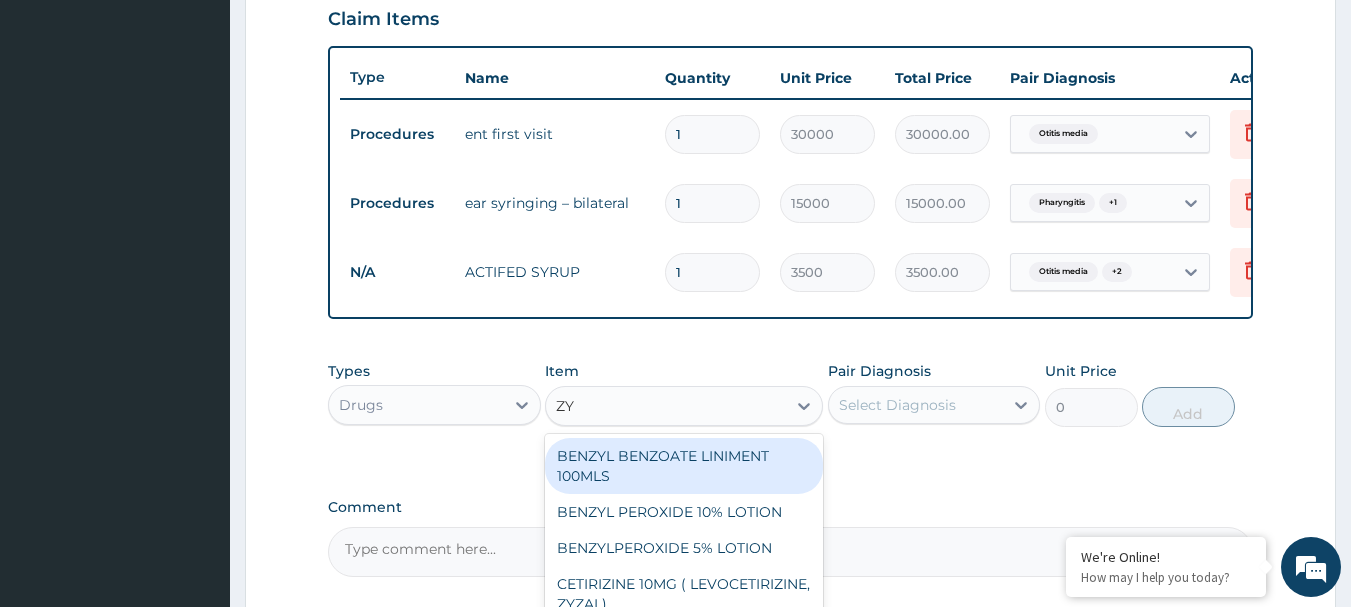 type on "Z" 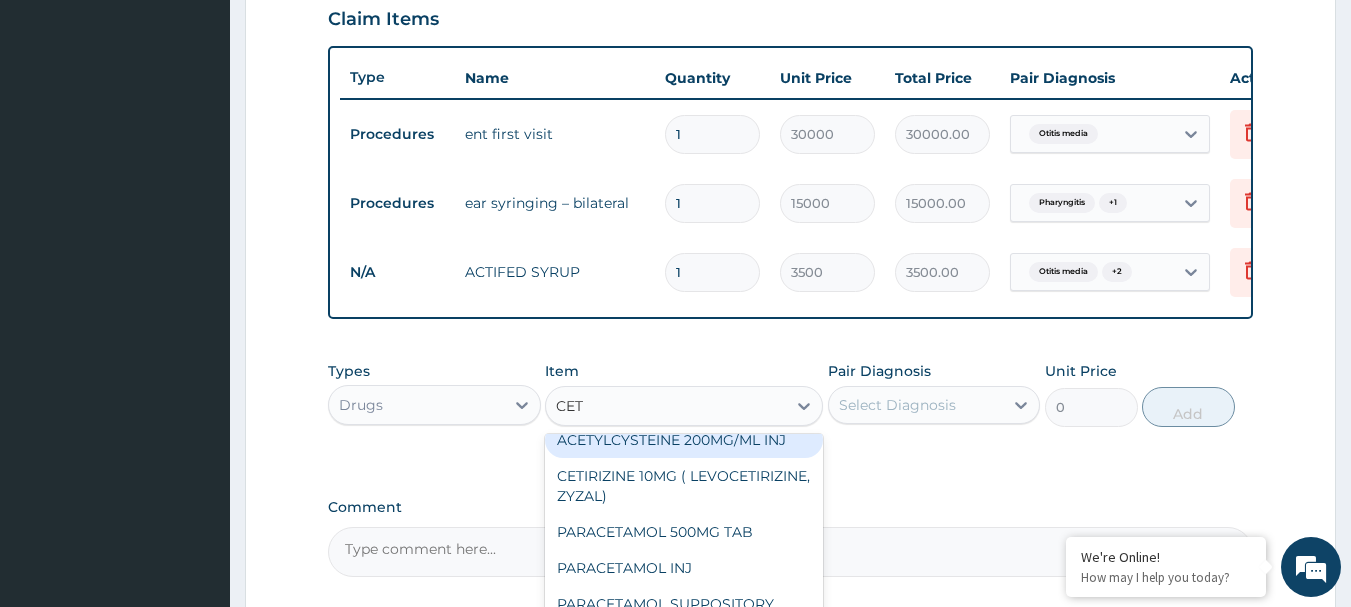 scroll, scrollTop: 0, scrollLeft: 0, axis: both 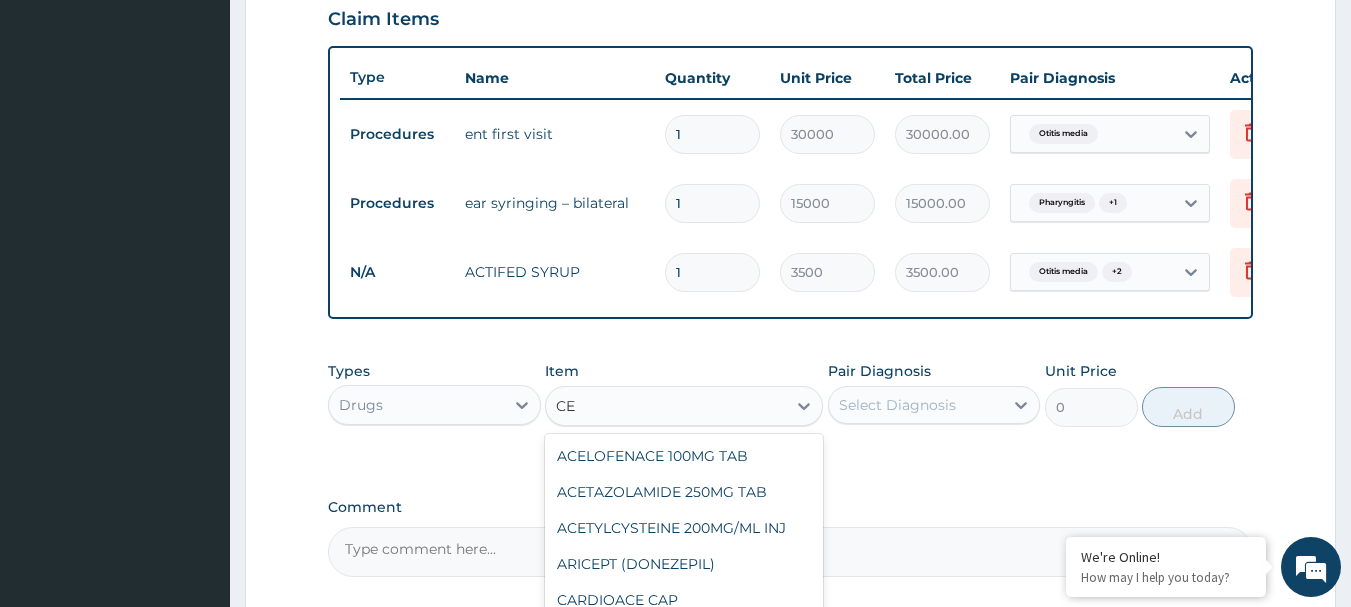 type on "C" 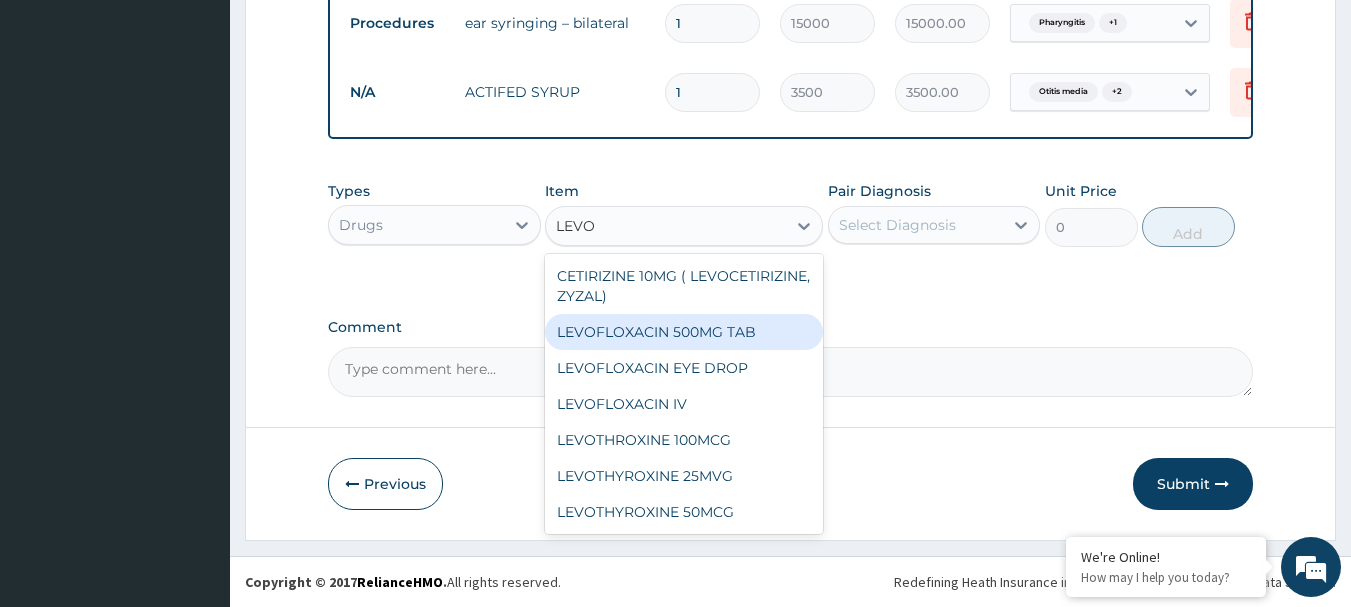 scroll, scrollTop: 893, scrollLeft: 0, axis: vertical 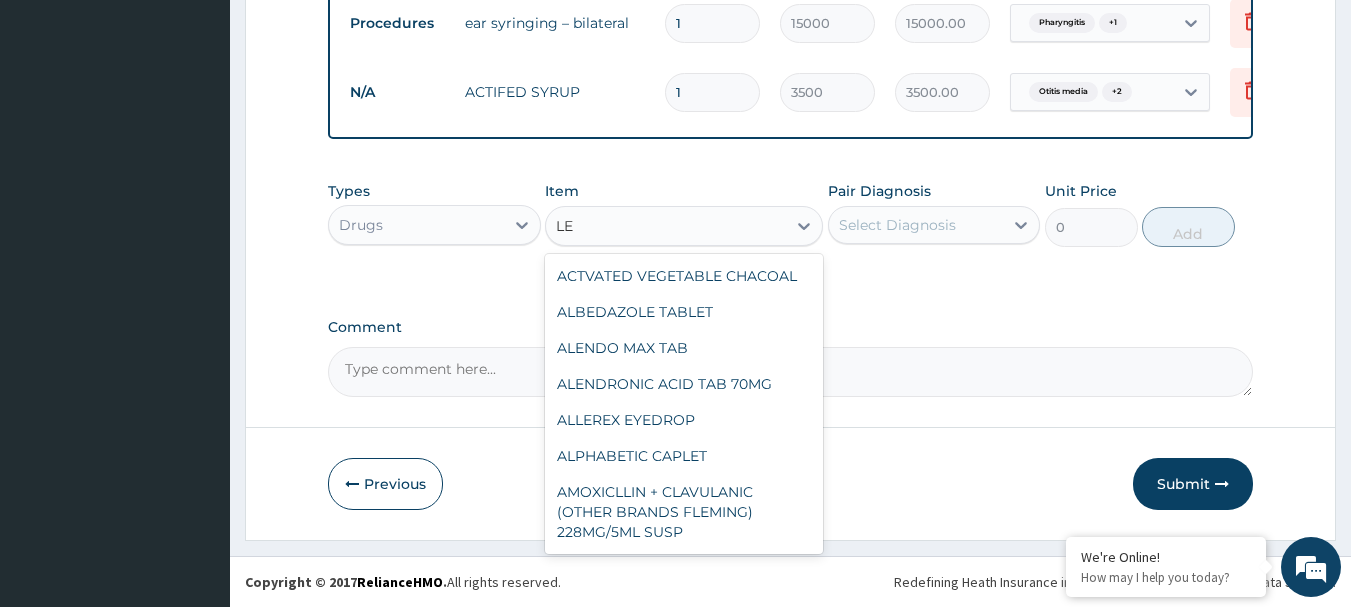 type on "L" 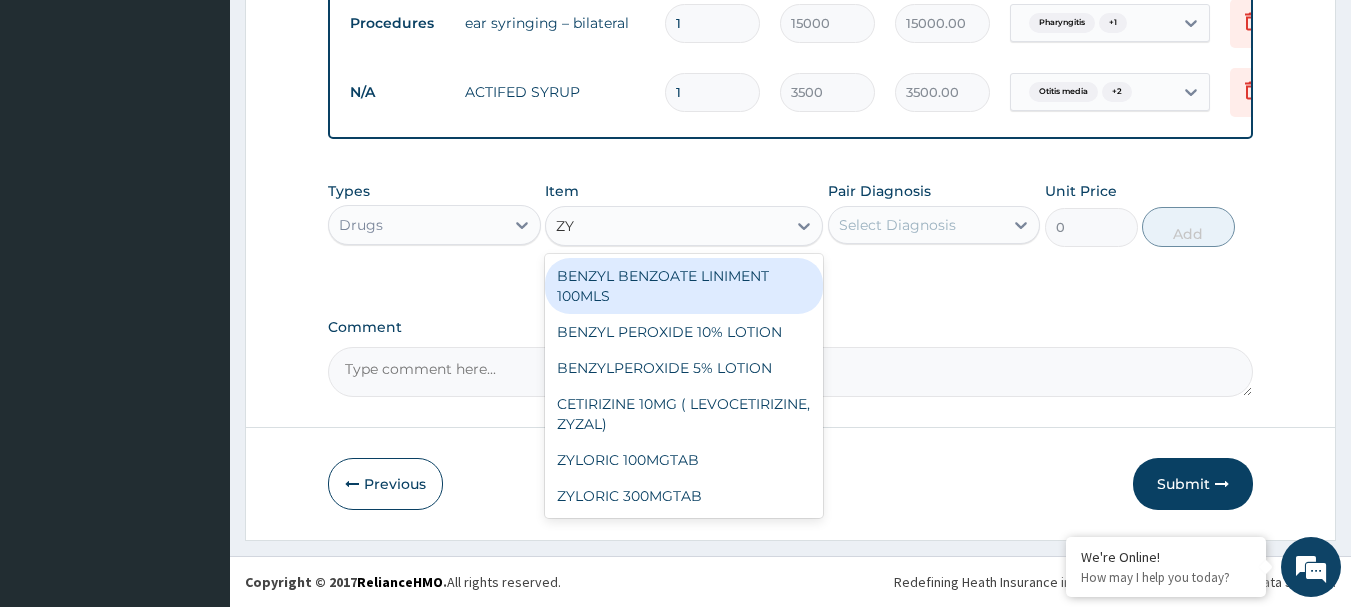 type on "Z" 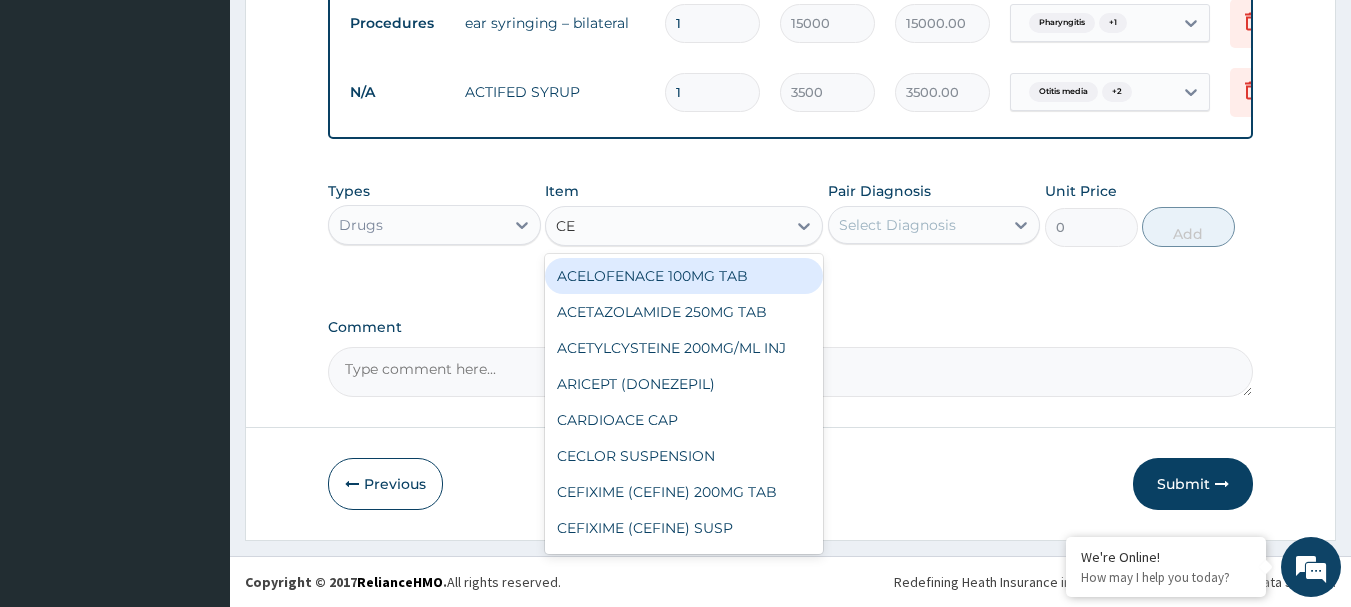 type on "CET" 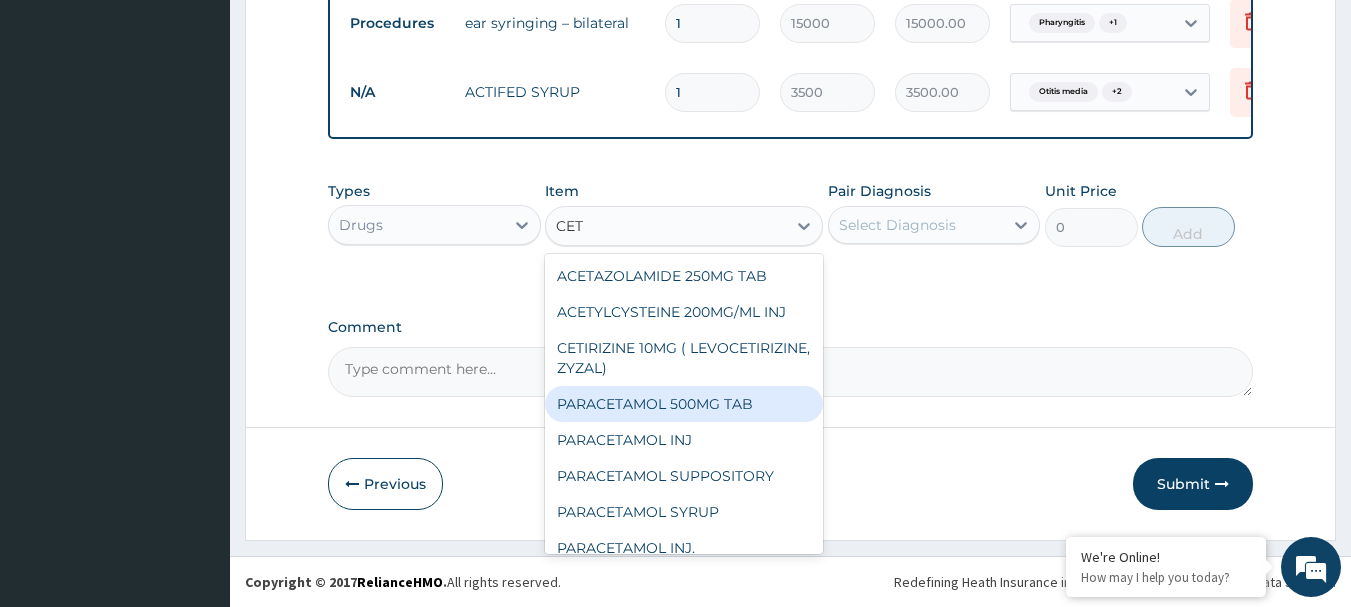 scroll, scrollTop: 52, scrollLeft: 0, axis: vertical 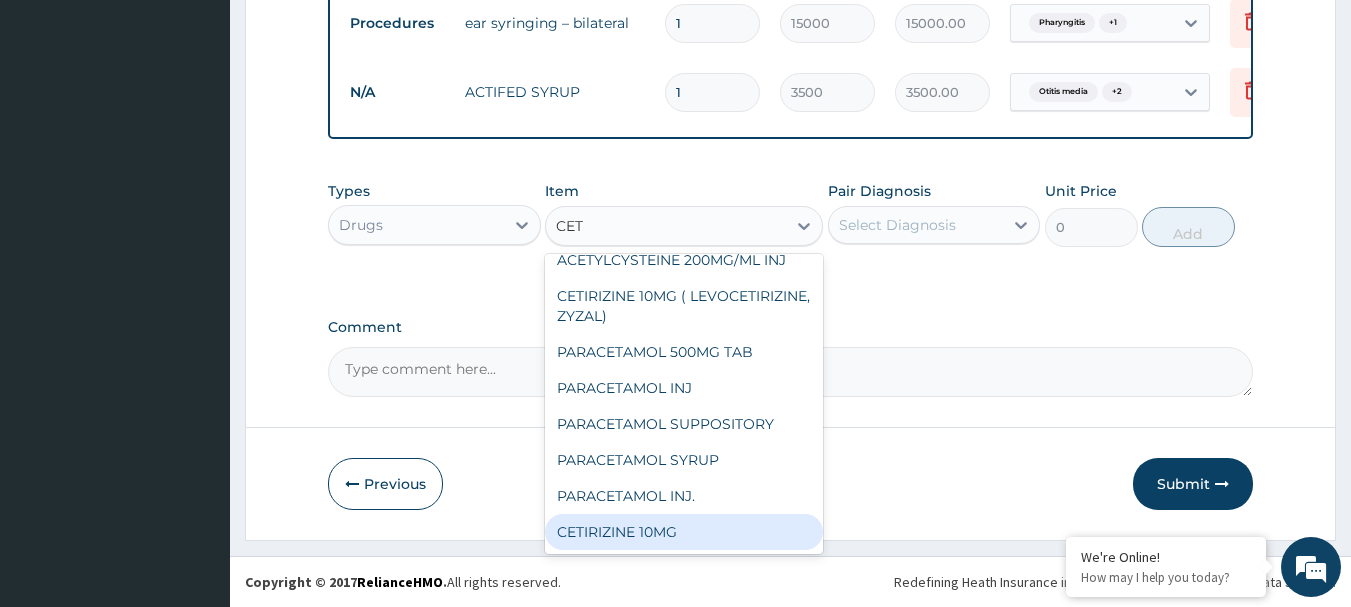 click on "CETIRIZINE 10MG" at bounding box center (684, 532) 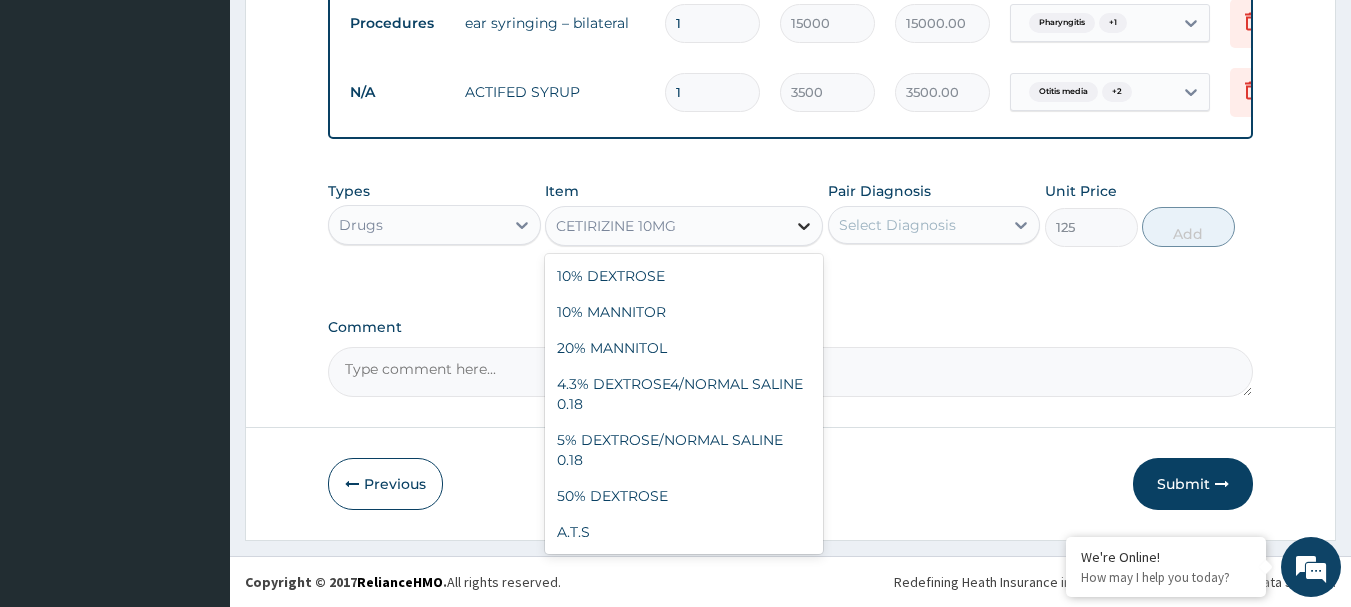 click 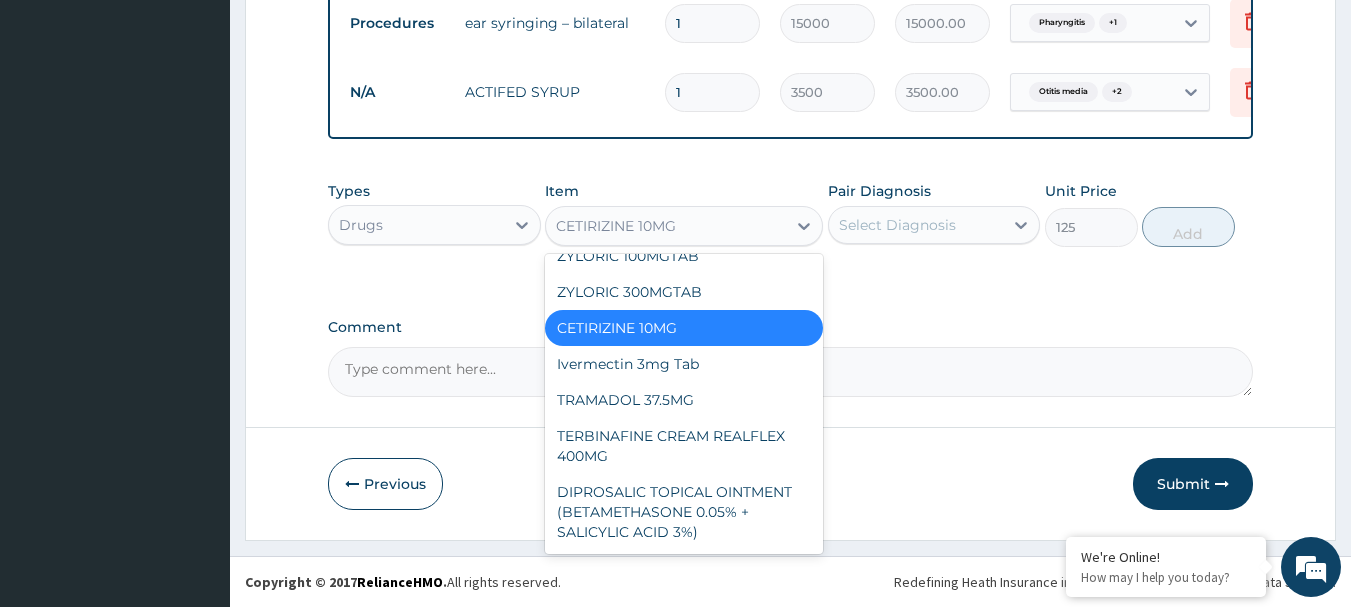 scroll, scrollTop: 42707, scrollLeft: 0, axis: vertical 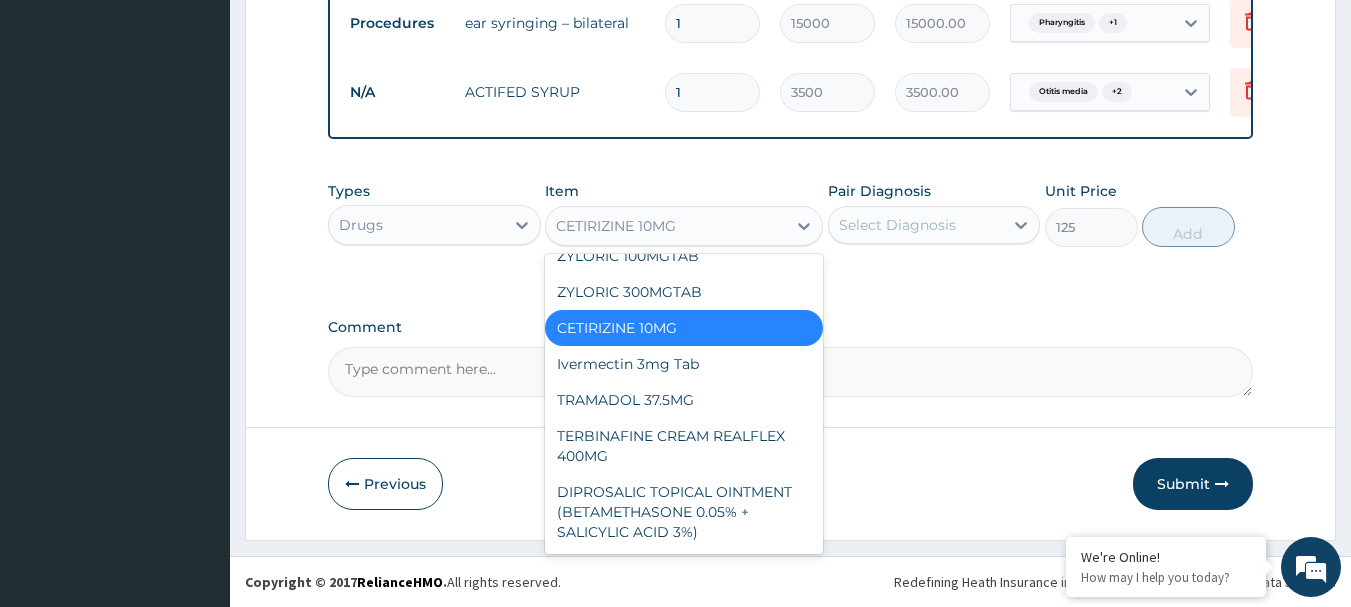 click on "ZITHROMAX 200MG/5MLS SYRUP" at bounding box center (684, 148) 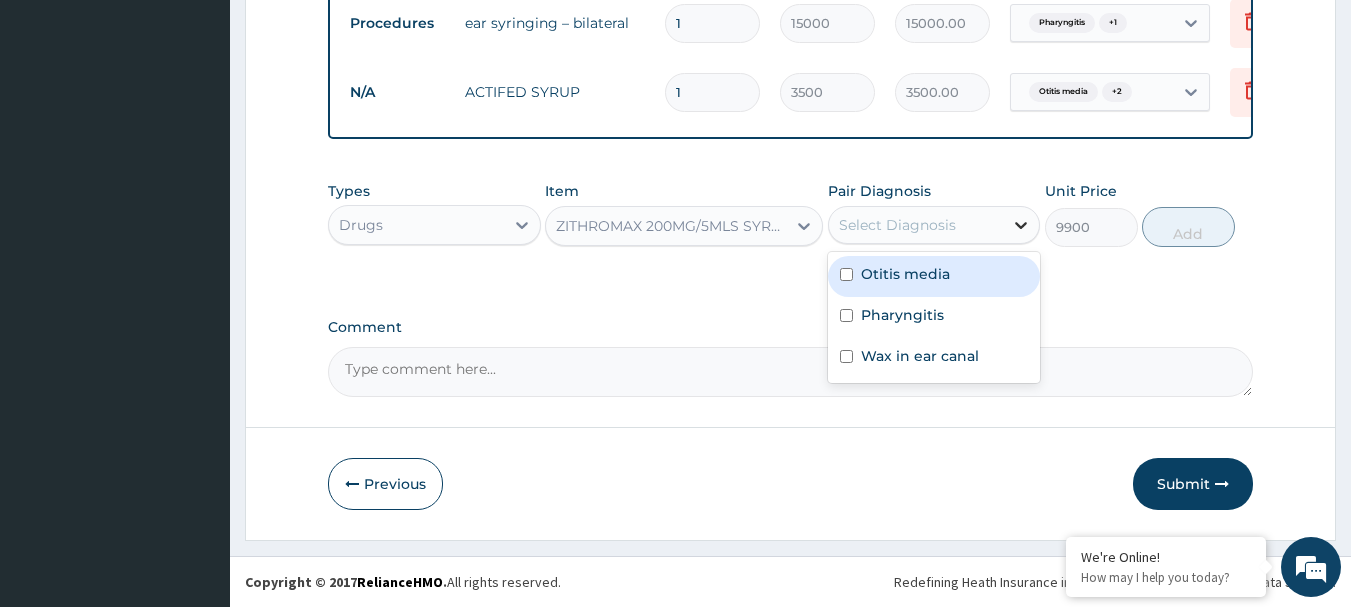 click 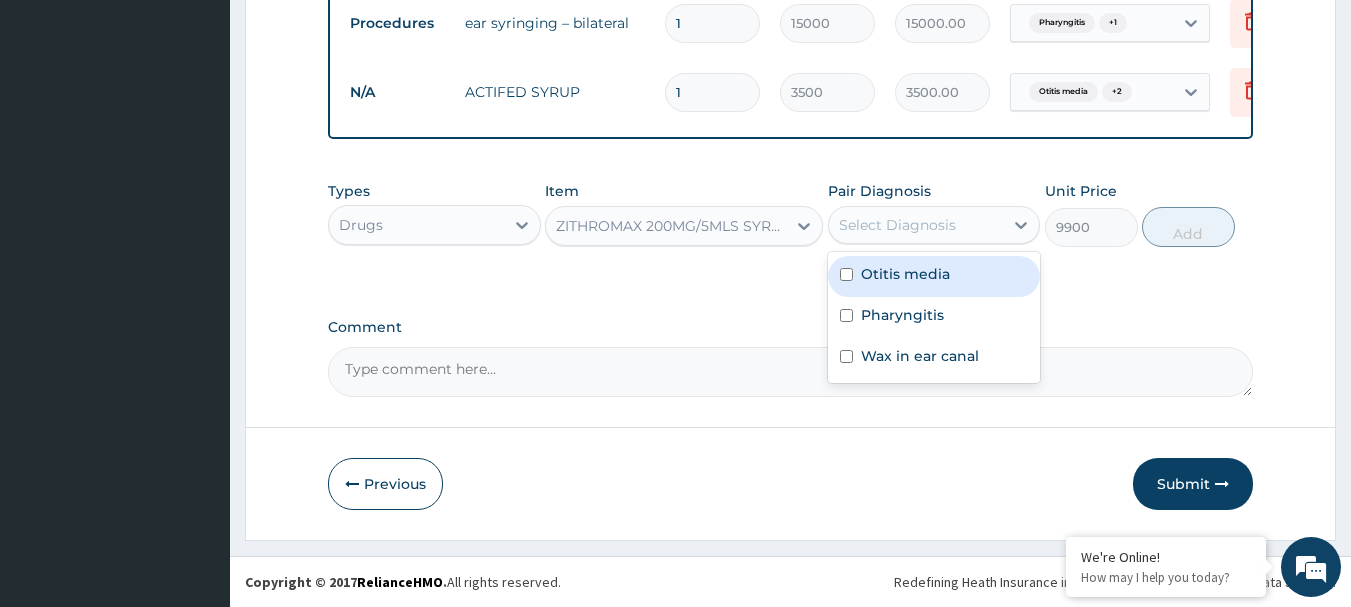 click on "Otitis media" at bounding box center [934, 276] 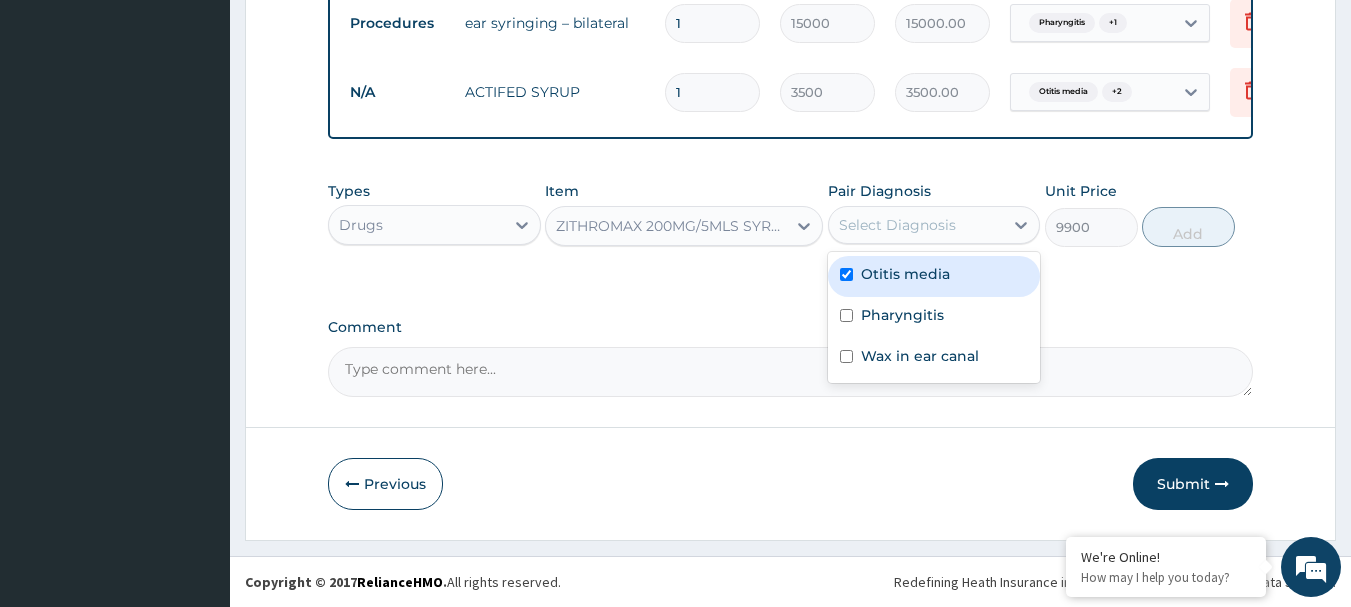 checkbox on "true" 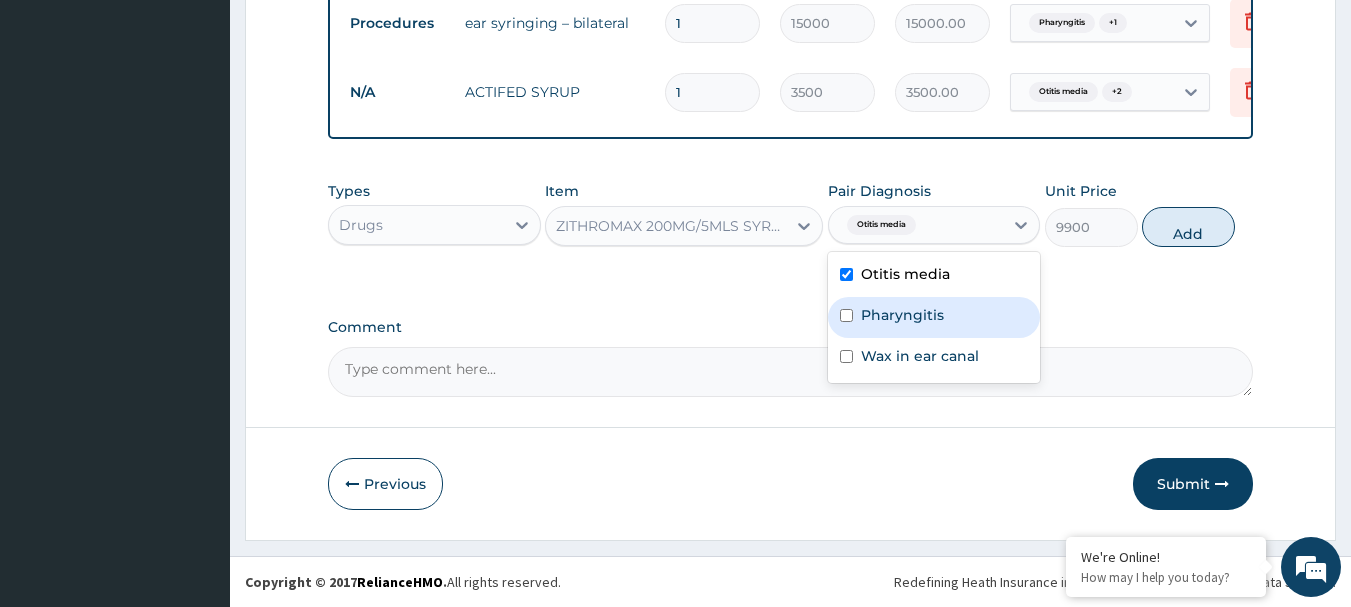 drag, startPoint x: 858, startPoint y: 315, endPoint x: 861, endPoint y: 349, distance: 34.132095 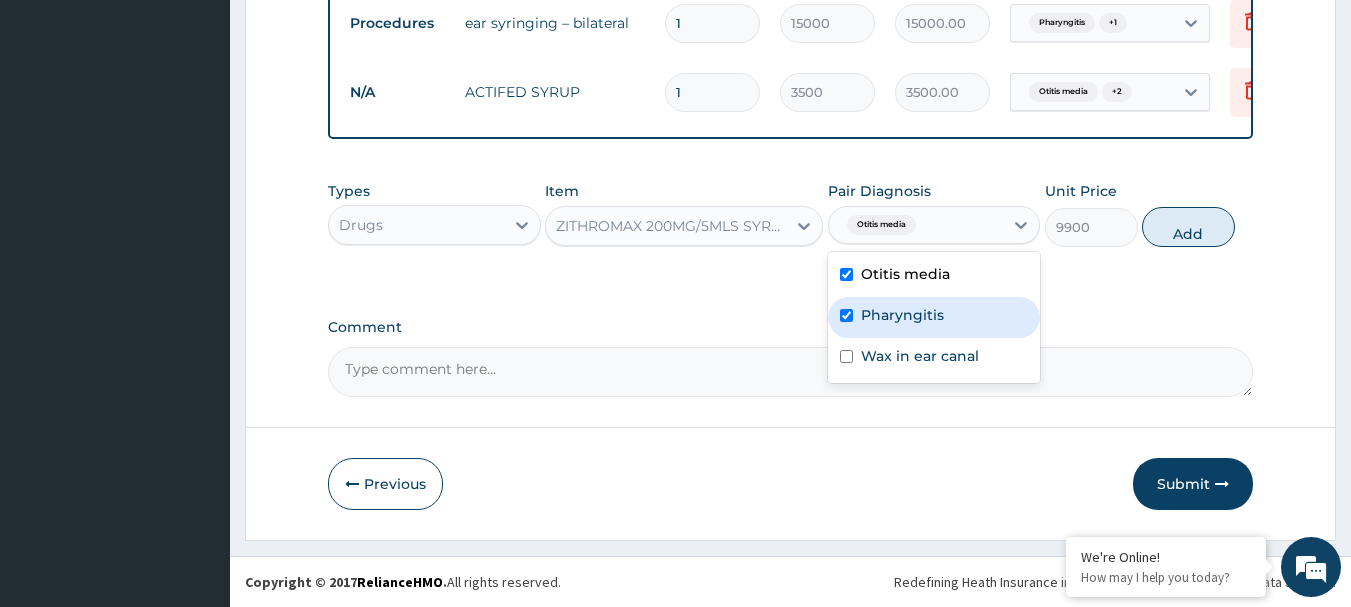 checkbox on "true" 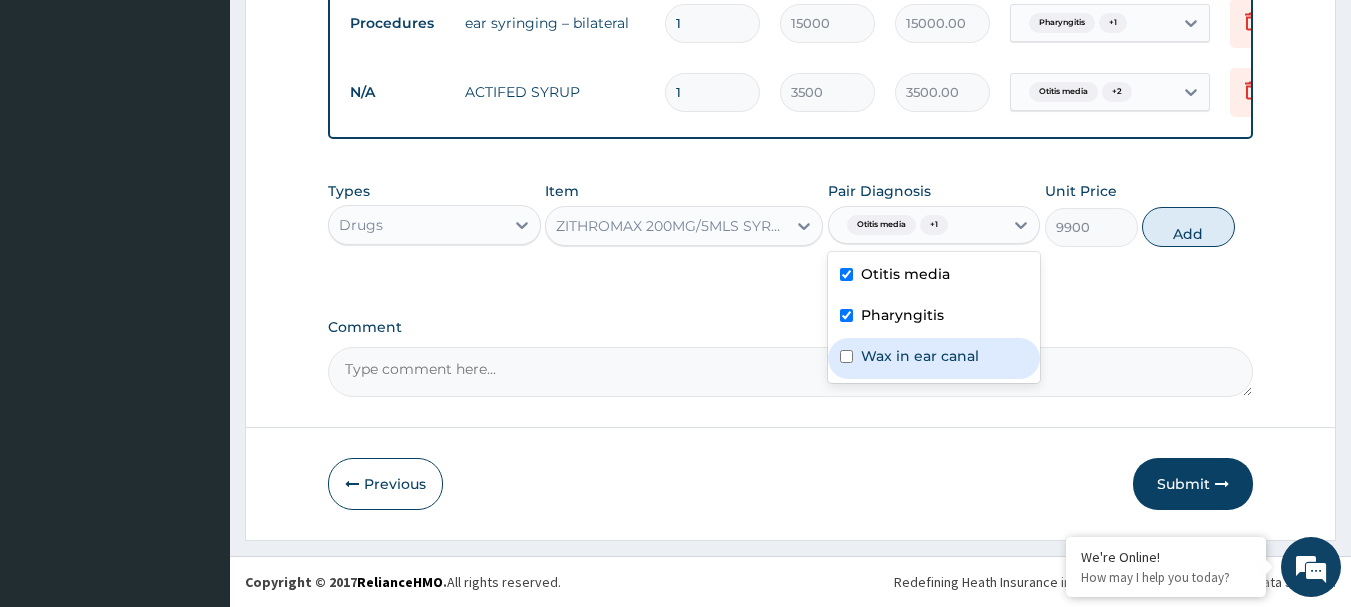 drag, startPoint x: 861, startPoint y: 350, endPoint x: 904, endPoint y: 305, distance: 62.241467 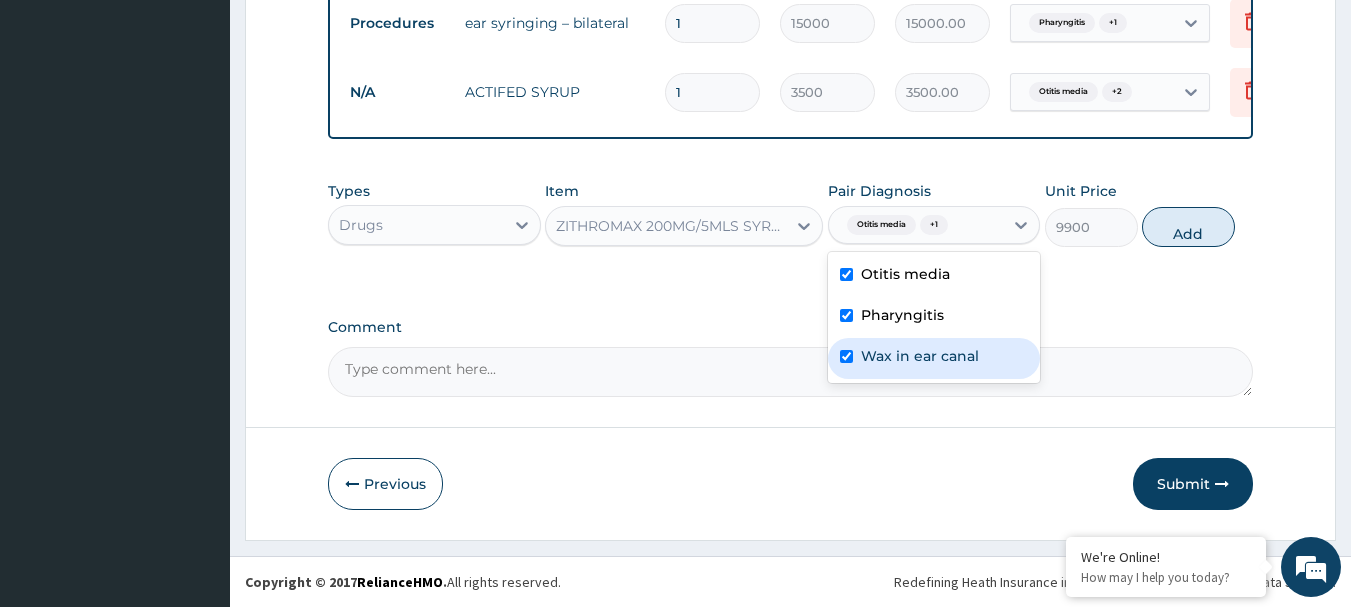 checkbox on "true" 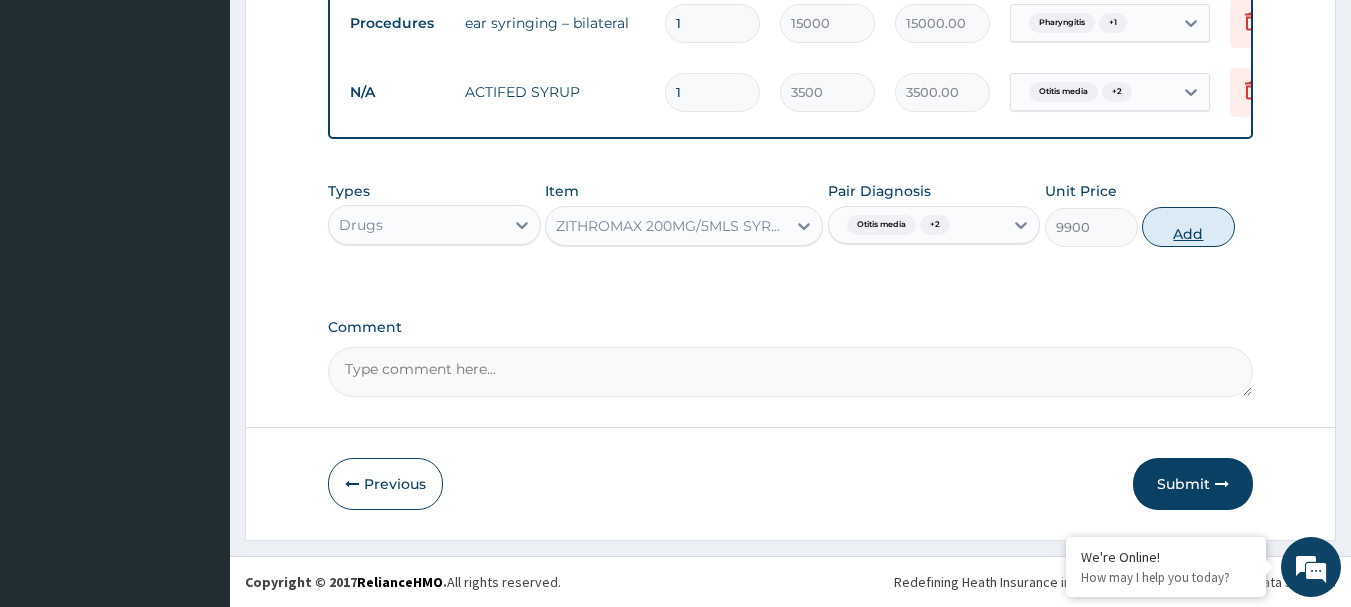 click on "Add" at bounding box center [1188, 227] 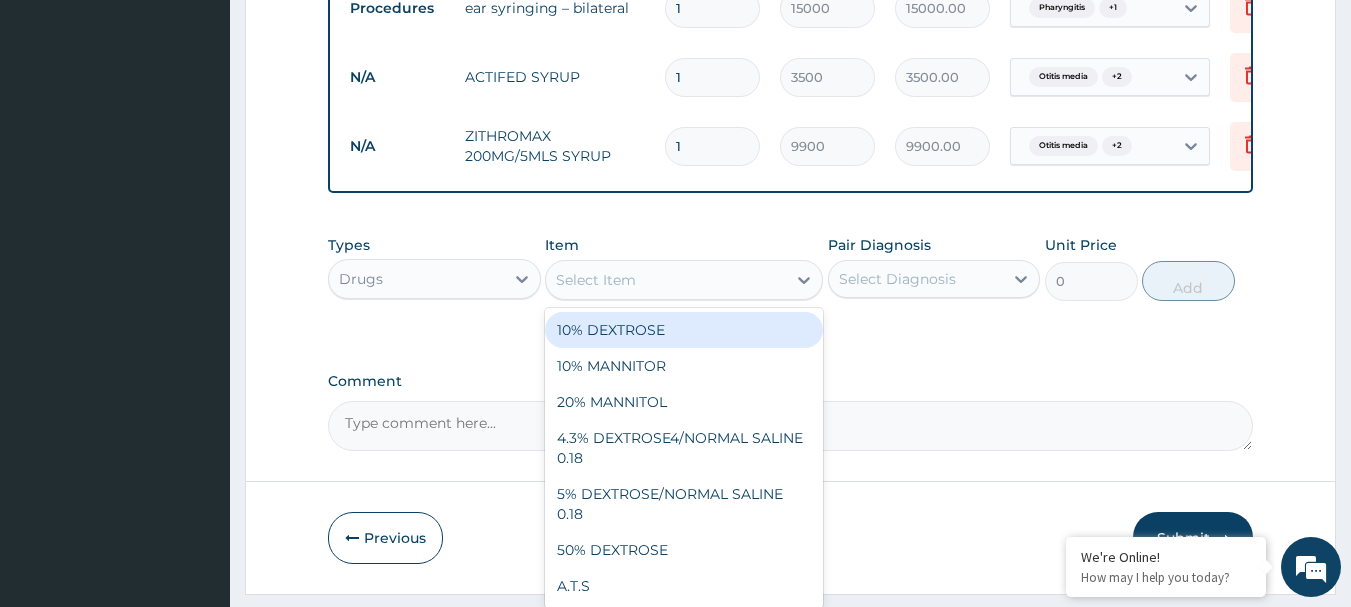 click on "Select Item" at bounding box center (596, 280) 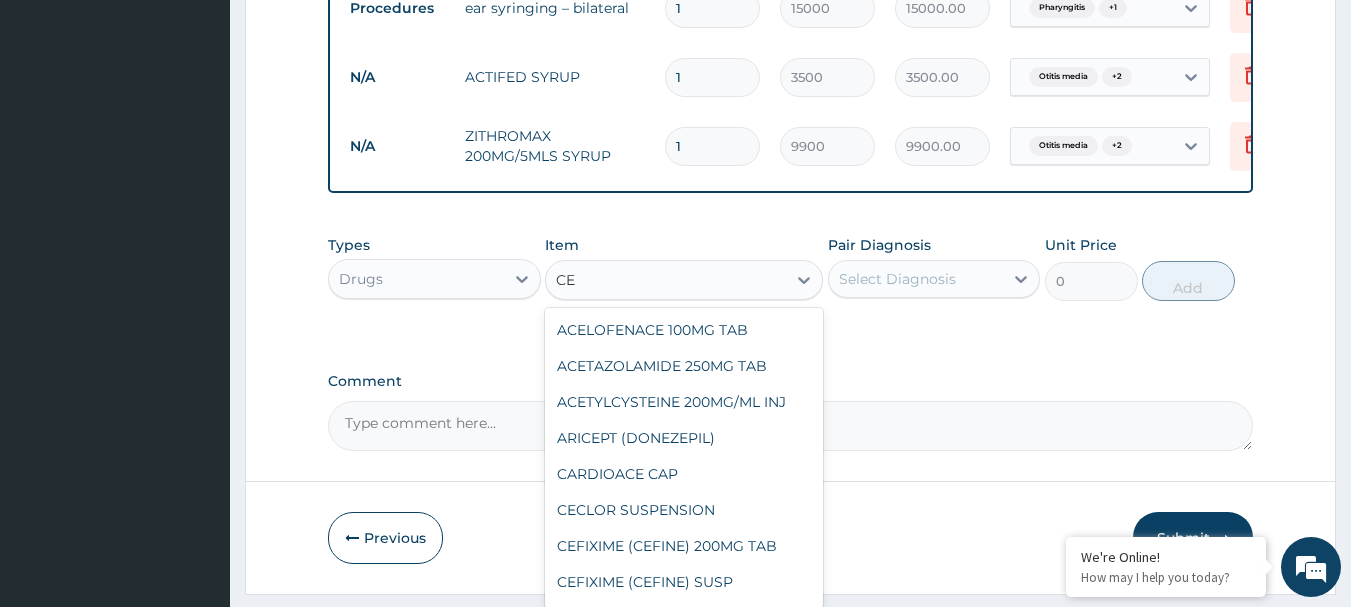 type on "CET" 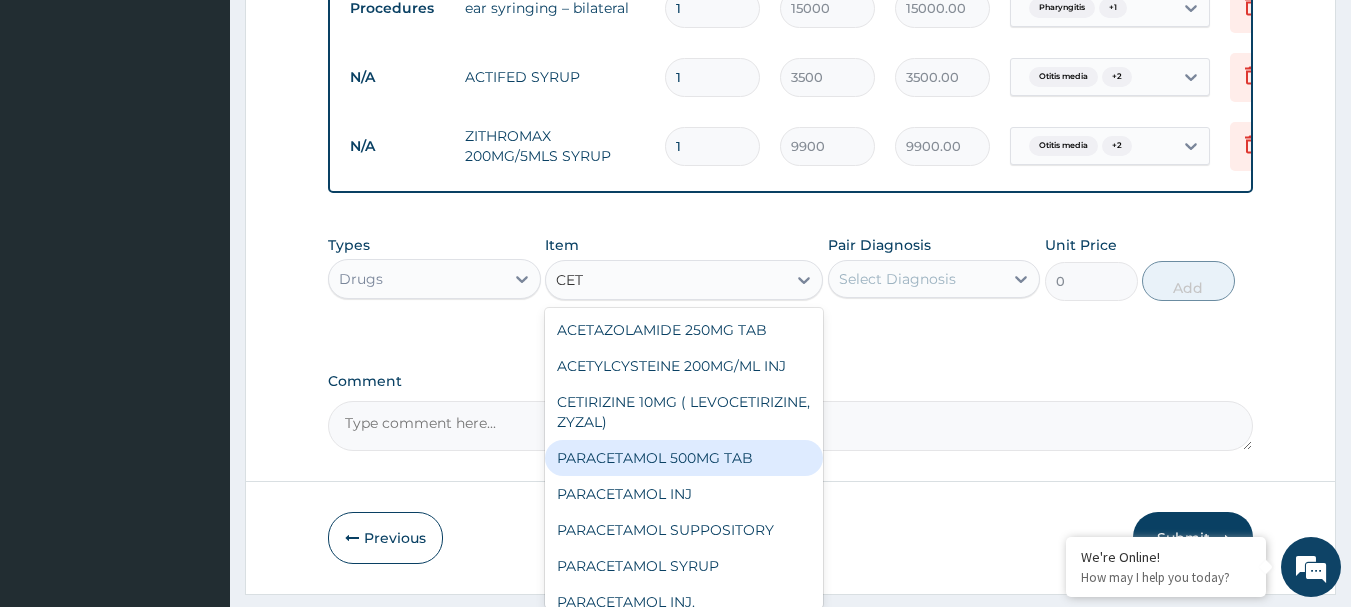 scroll, scrollTop: 52, scrollLeft: 0, axis: vertical 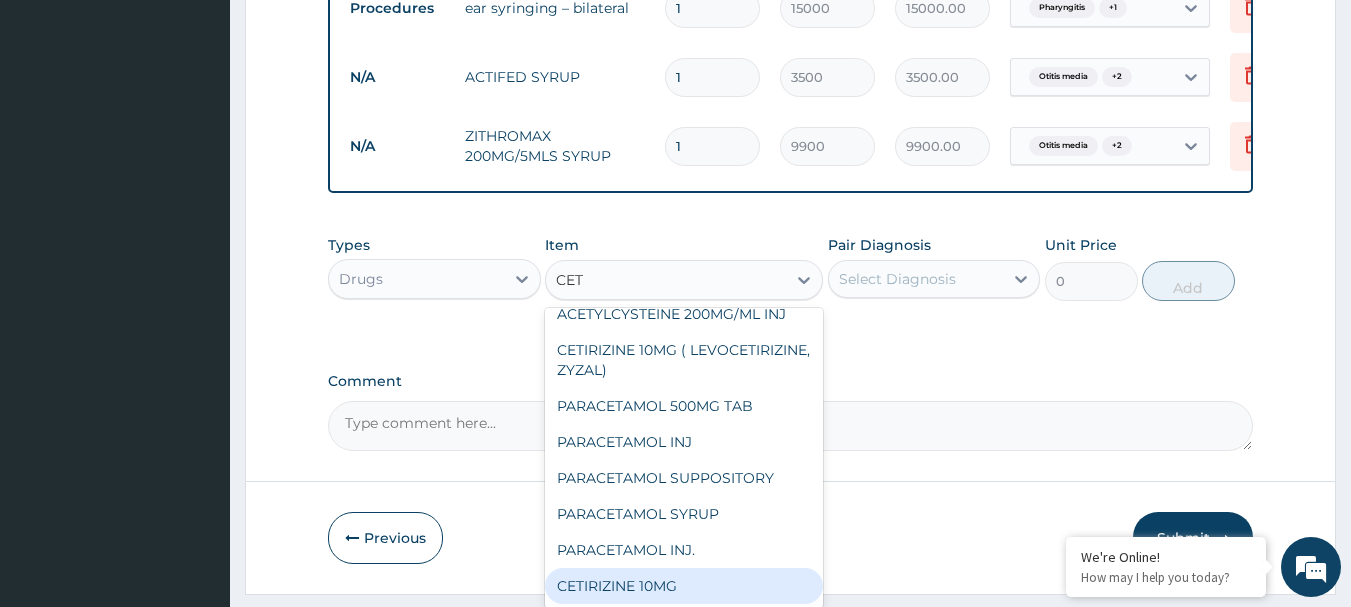 click on "CETIRIZINE 10MG" at bounding box center (684, 586) 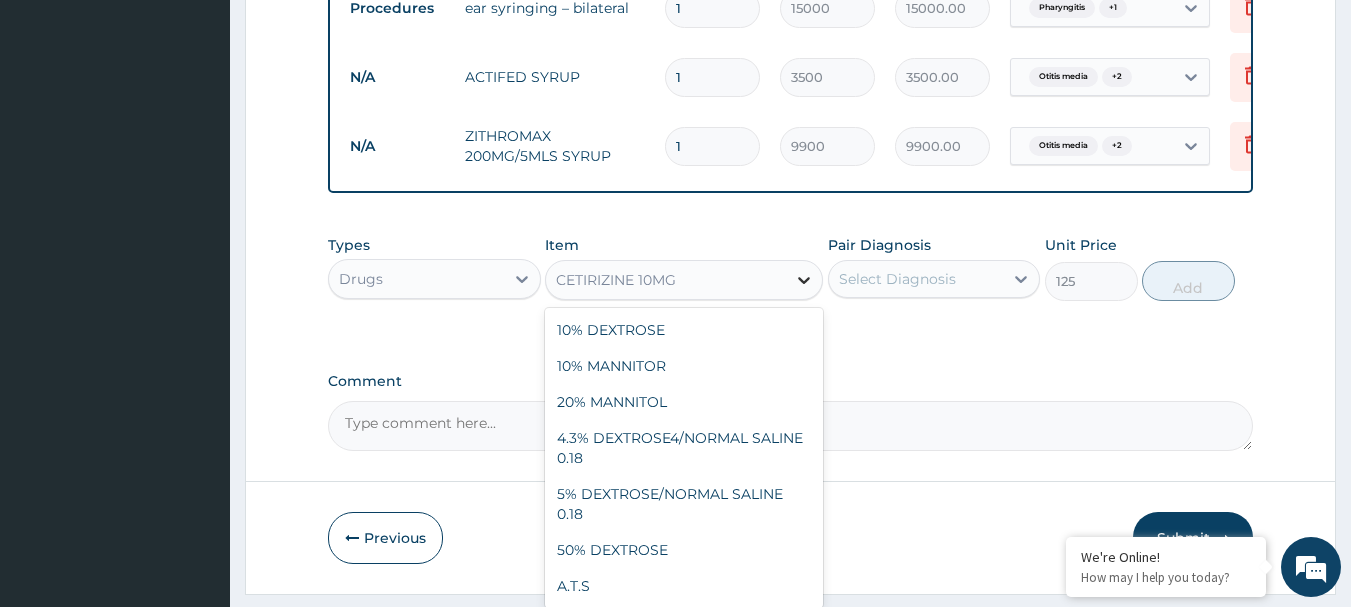 click 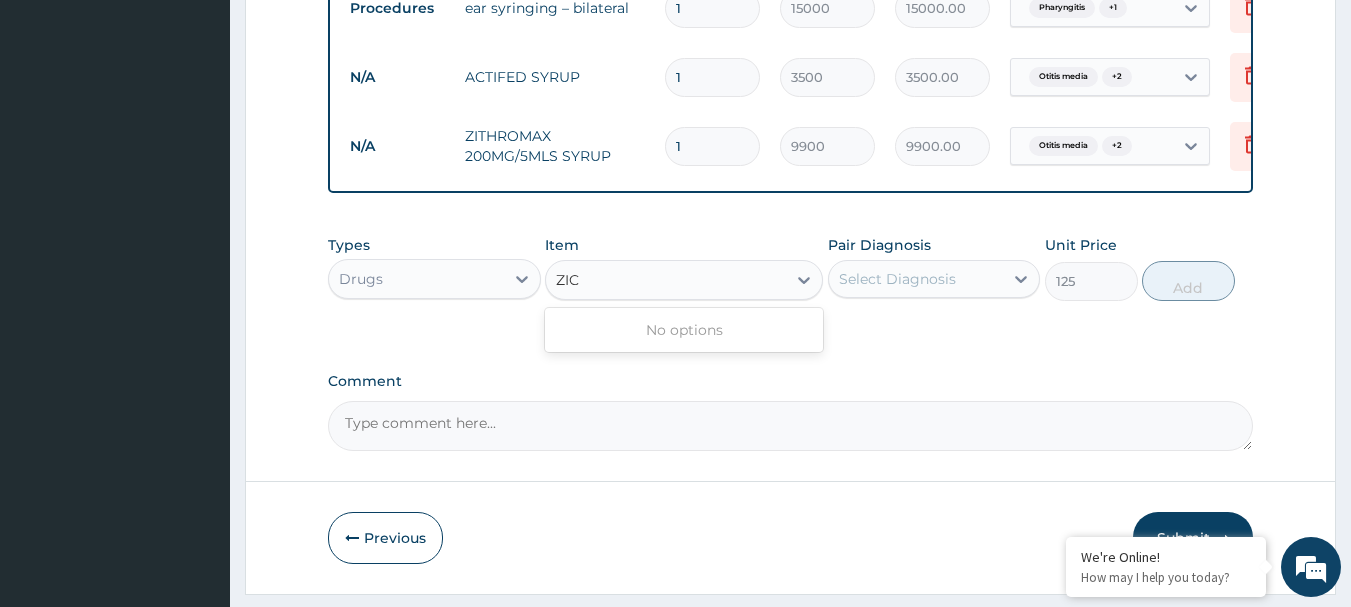 scroll, scrollTop: 0, scrollLeft: 0, axis: both 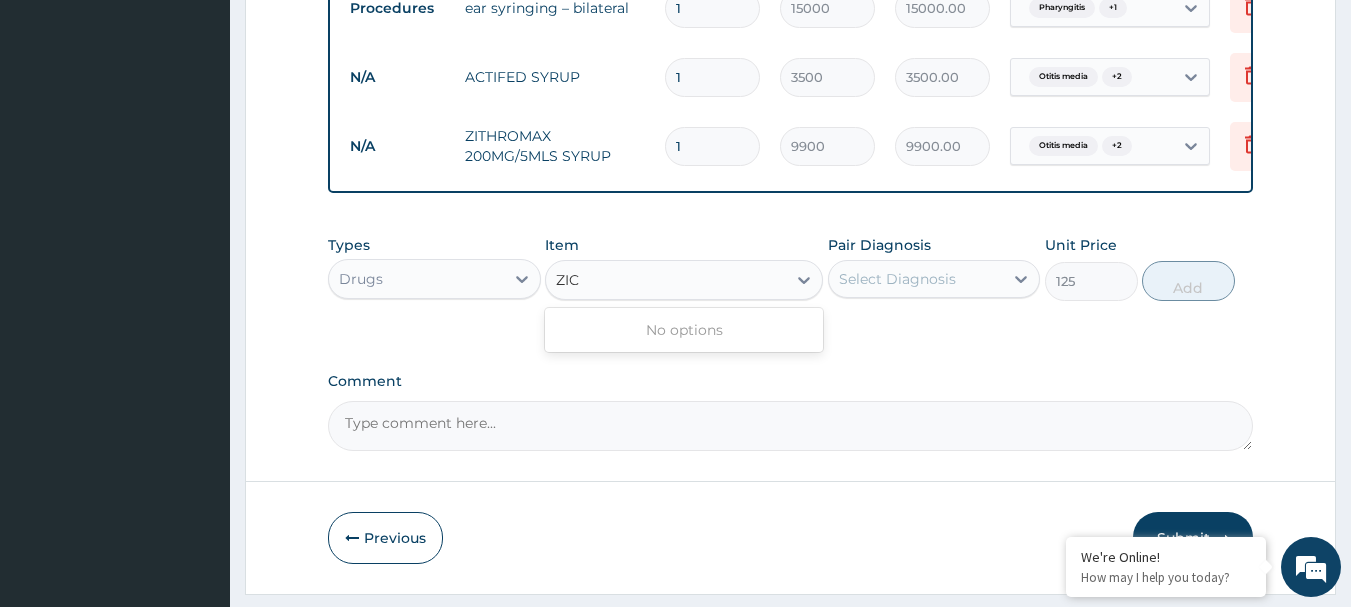 type on "ZI" 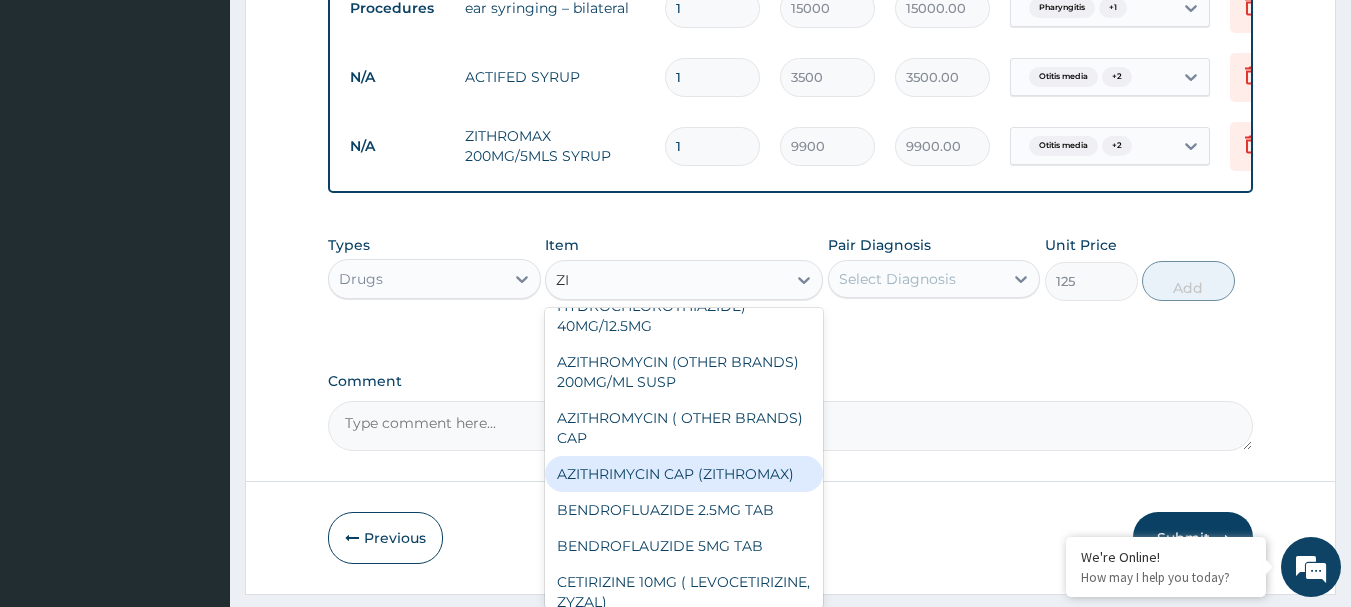 scroll, scrollTop: 200, scrollLeft: 0, axis: vertical 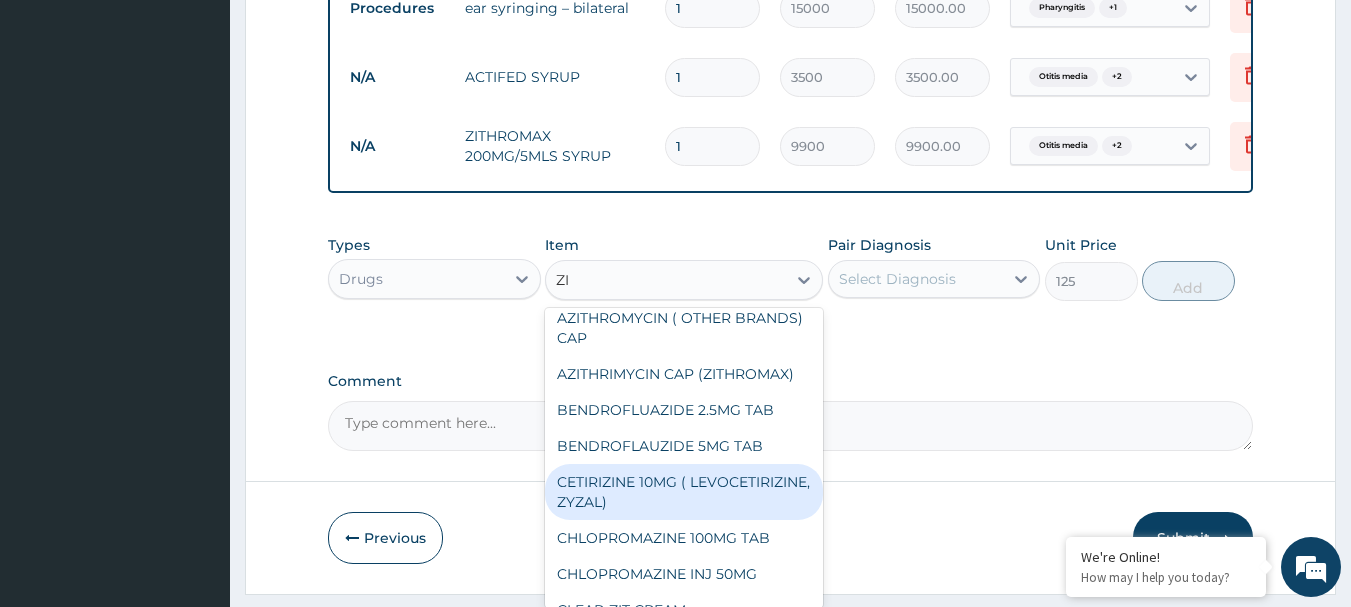 click on "CETIRIZINE 10MG ( LEVOCETIRIZINE, ZYZAL)" at bounding box center [684, 492] 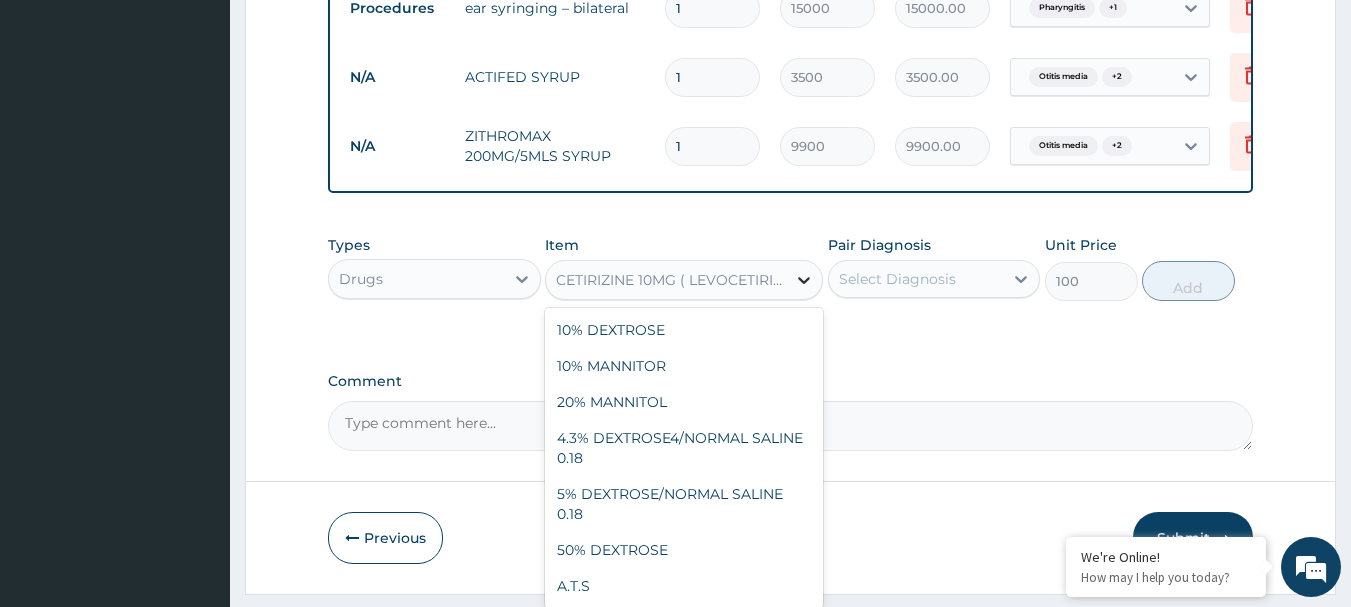 click 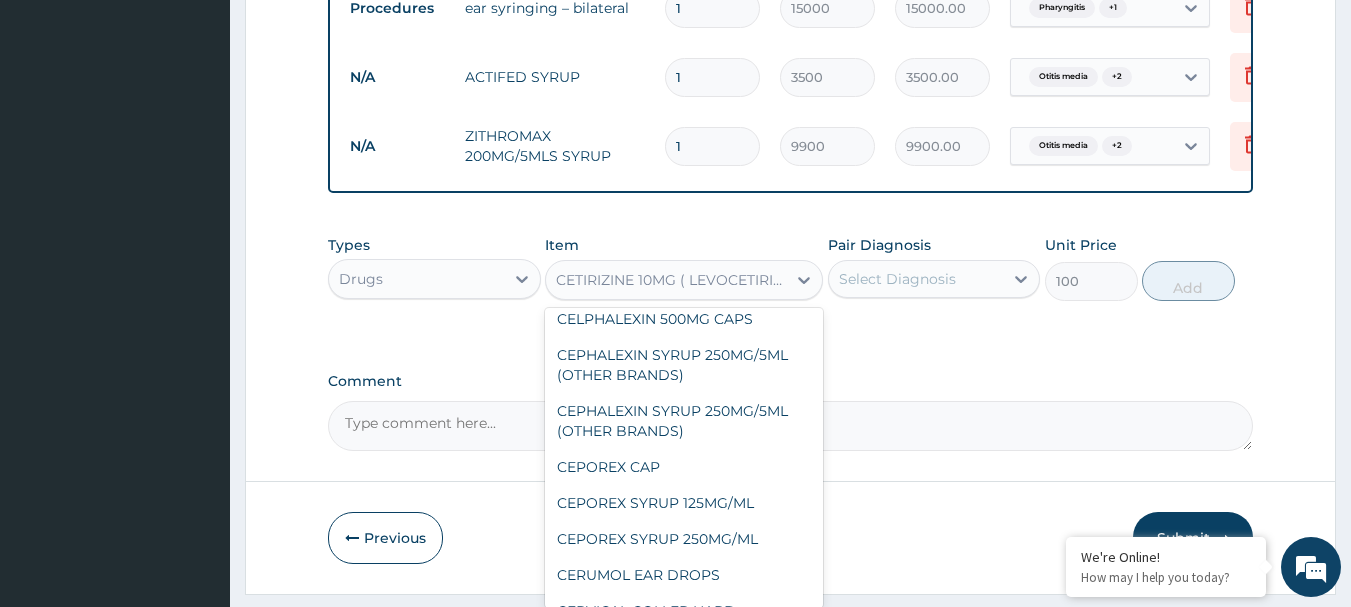 scroll, scrollTop: 11731, scrollLeft: 0, axis: vertical 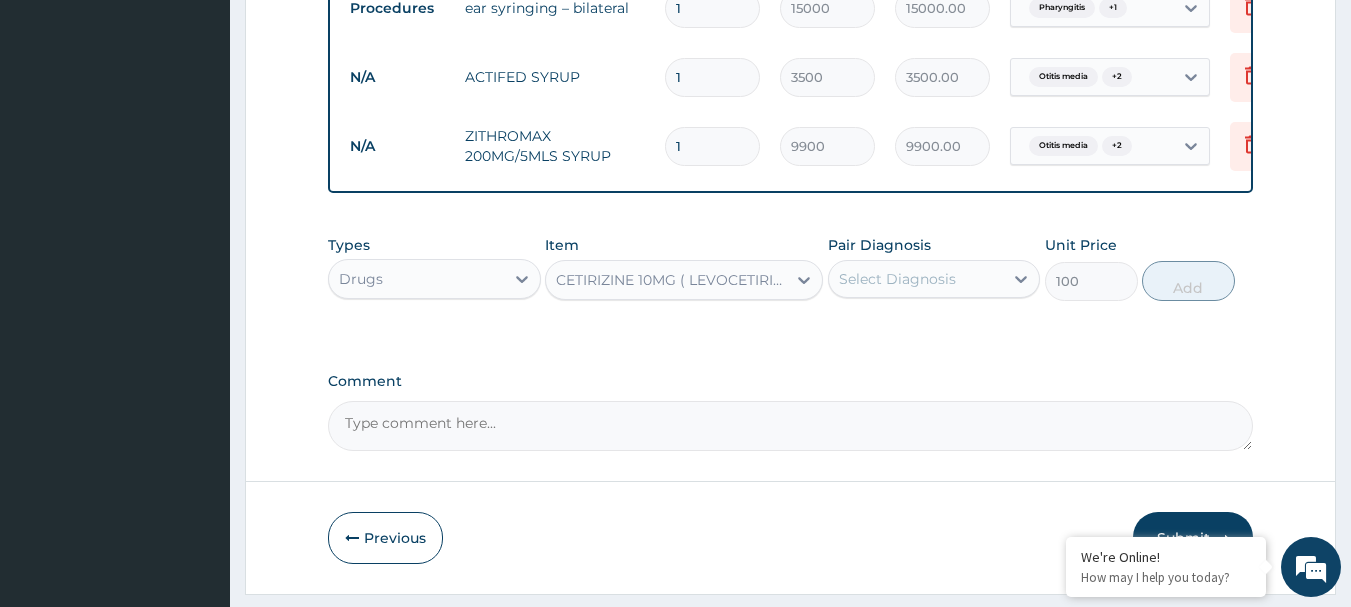 click on "CETIRIZINE 10MG ( LEVOCETIRIZINE, ZYZAL)" at bounding box center (672, 280) 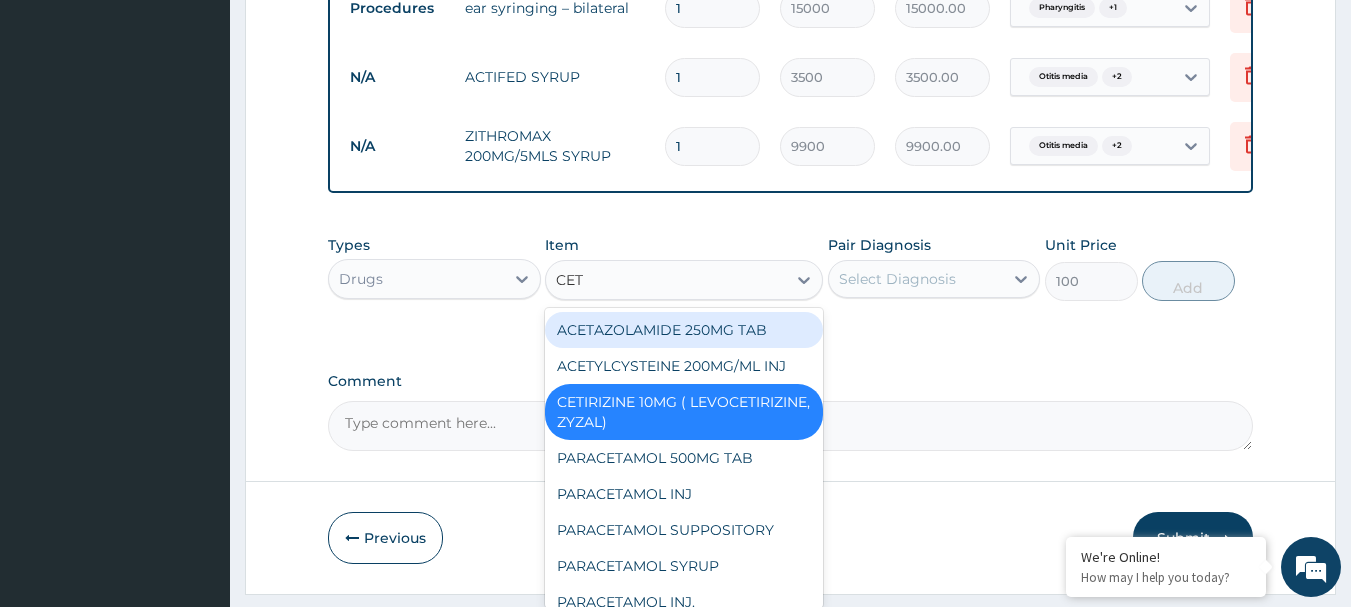 type on "CET" 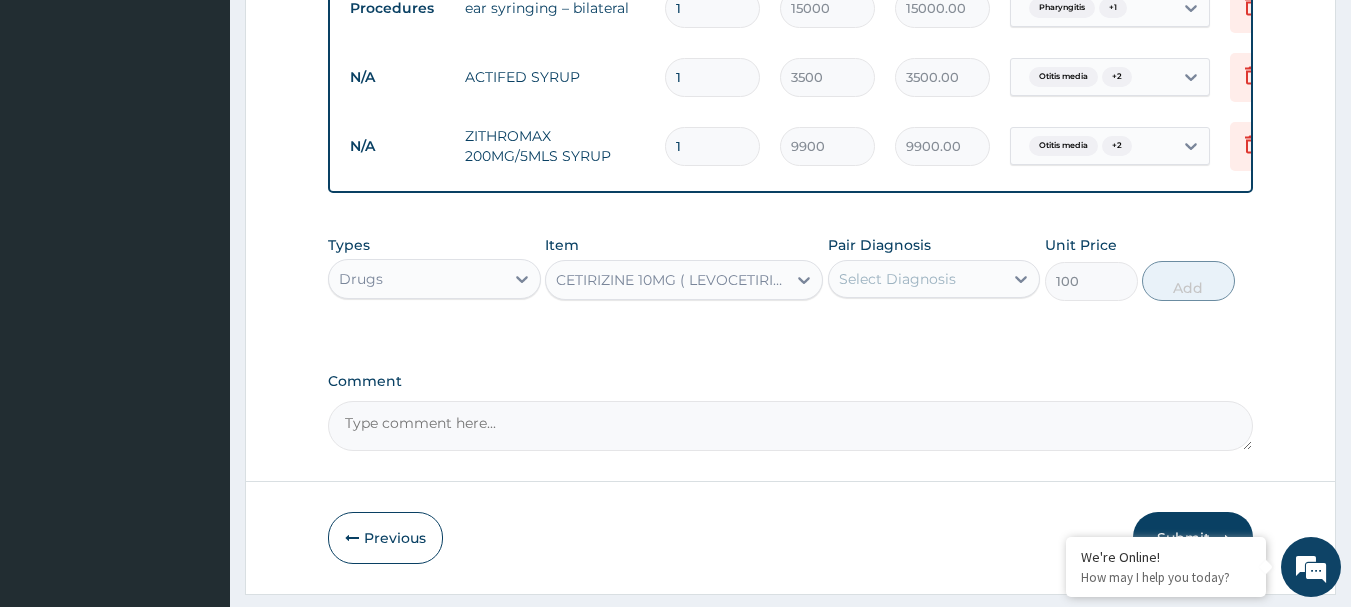 click on "PA Code / Prescription Code PA/2D3DF3 PA/B1EFD4 Encounter Date 18-07-2025 Important Notice Please enter PA codes before entering items that are not attached to a PA code   All diagnoses entered must be linked to a claim item. Diagnosis & Claim Items that are visible but inactive cannot be edited because they were imported from an already approved PA code. Diagnosis Otitis media confirmed Pharyngitis confirmed Wax in ear canal confirmed NB: All diagnosis must be linked to a claim item Claim Items Type Name Quantity Unit Price Total Price Pair Diagnosis Actions Procedures ent first visit 1 30000 30000.00 Otitis media Delete Procedures ear syringing – bilateral 1 15000 15000.00 Pharyngitis  + 1 Delete N/A ACTIFED SYRUP 1 3500 3500.00 Otitis media  + 2 Delete N/A ZITHROMAX 200MG/5MLS SYRUP 1 9900 9900.00 Otitis media  + 2 Delete Types Drugs Item CETIRIZINE 10MG ( LEVOCETIRIZINE, ZYZAL) Pair Diagnosis Select Diagnosis Unit Price 100 Add Comment" at bounding box center (791, -126) 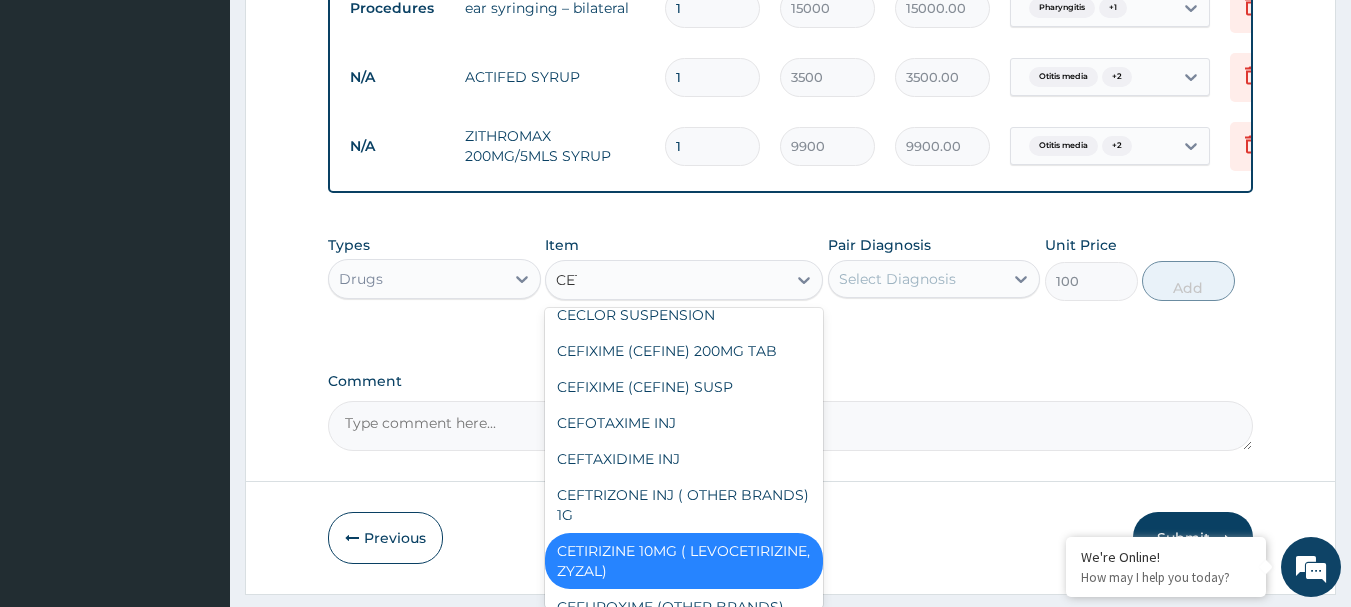 scroll, scrollTop: 0, scrollLeft: 0, axis: both 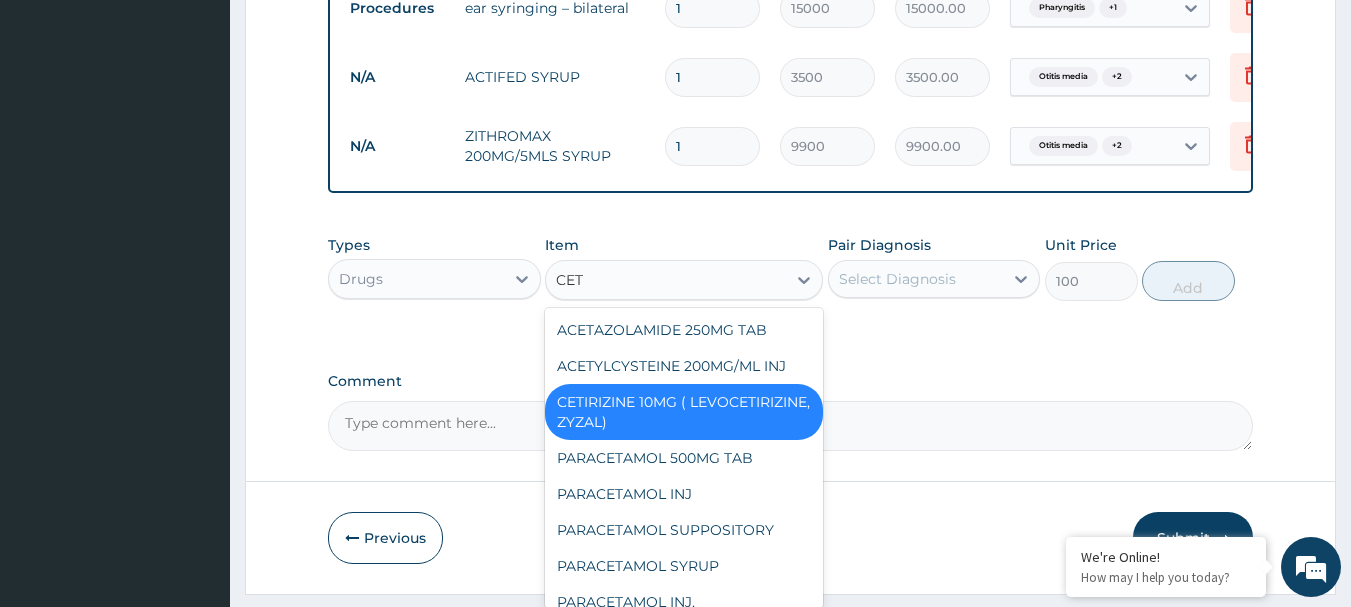type on "CETI" 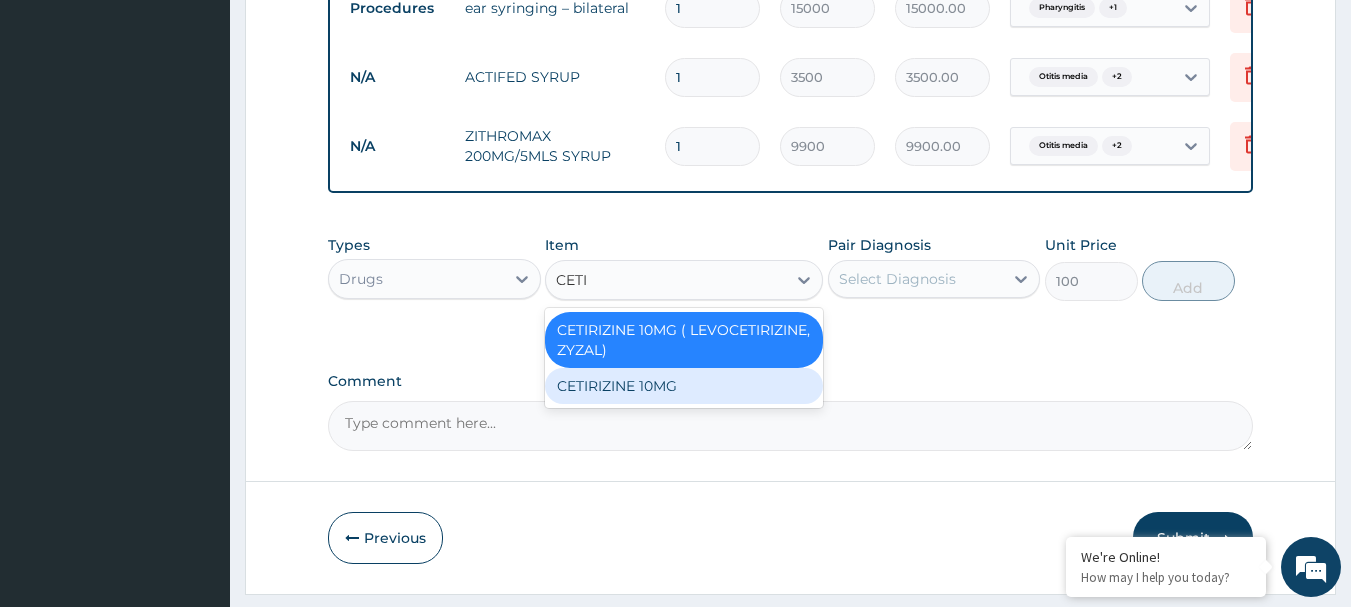 click on "CETIRIZINE 10MG" at bounding box center [684, 386] 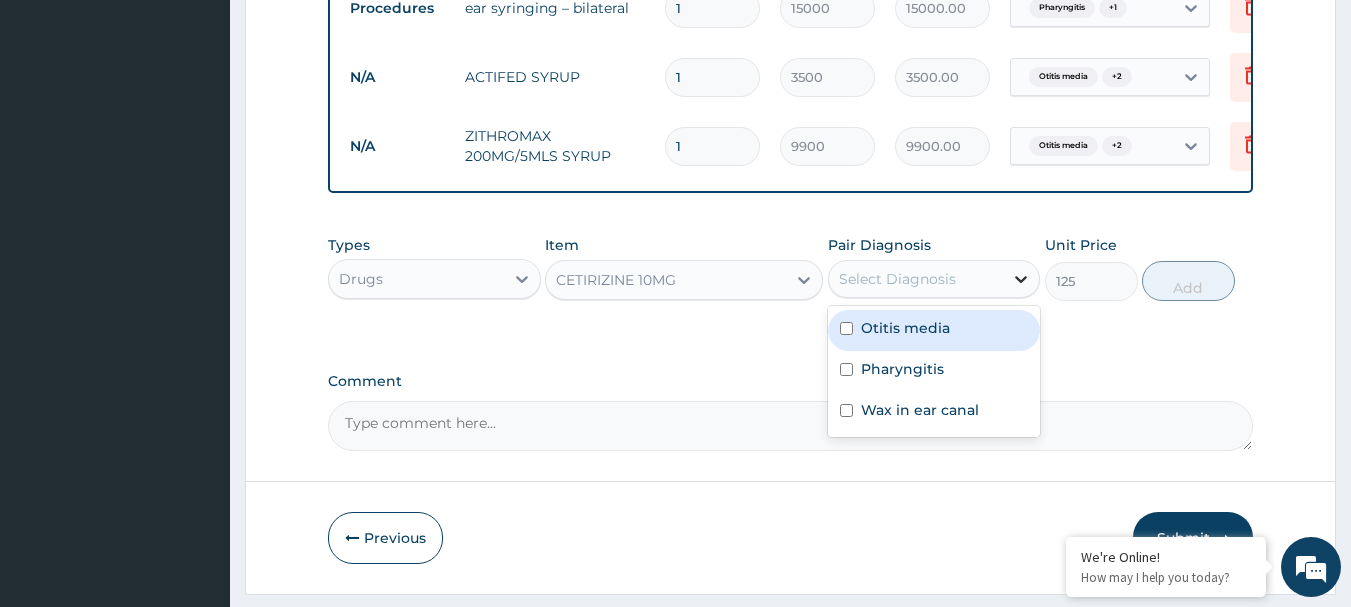 click 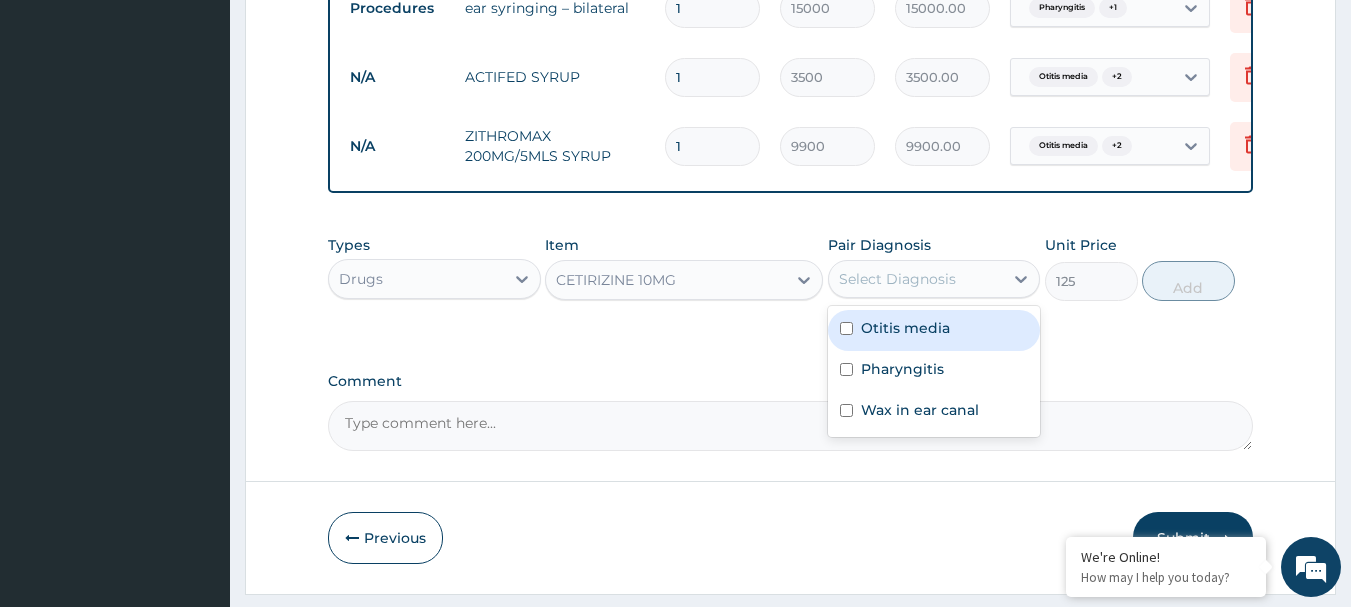 drag, startPoint x: 849, startPoint y: 336, endPoint x: 863, endPoint y: 378, distance: 44.27189 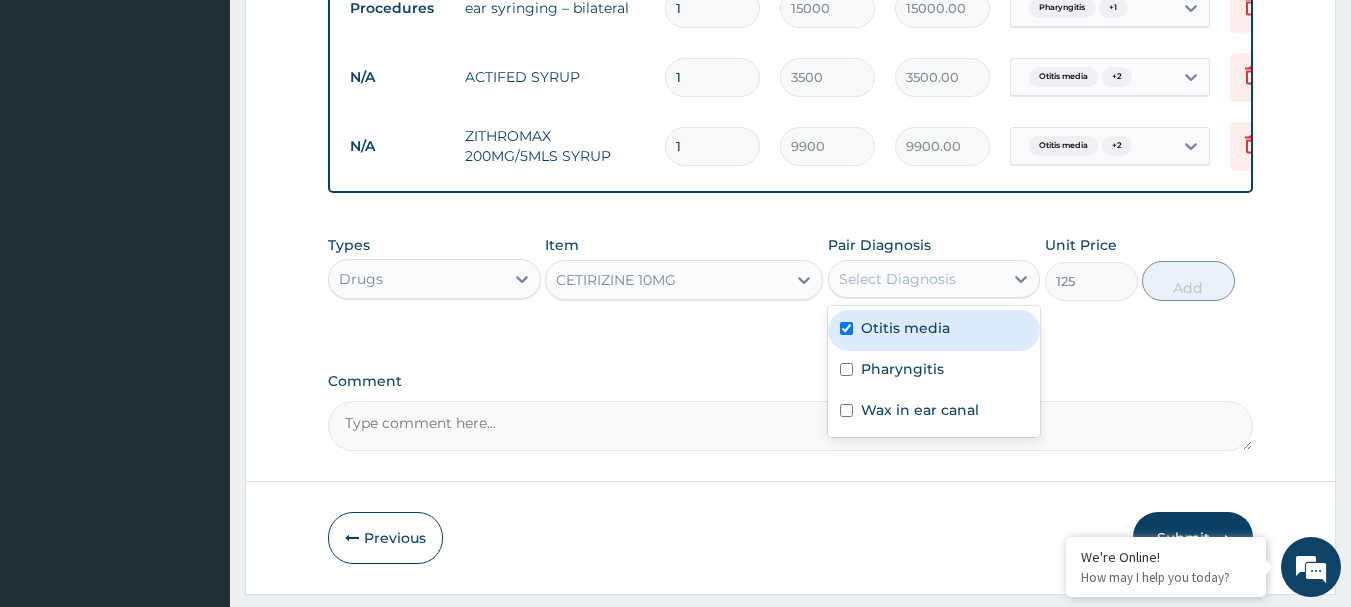 checkbox on "true" 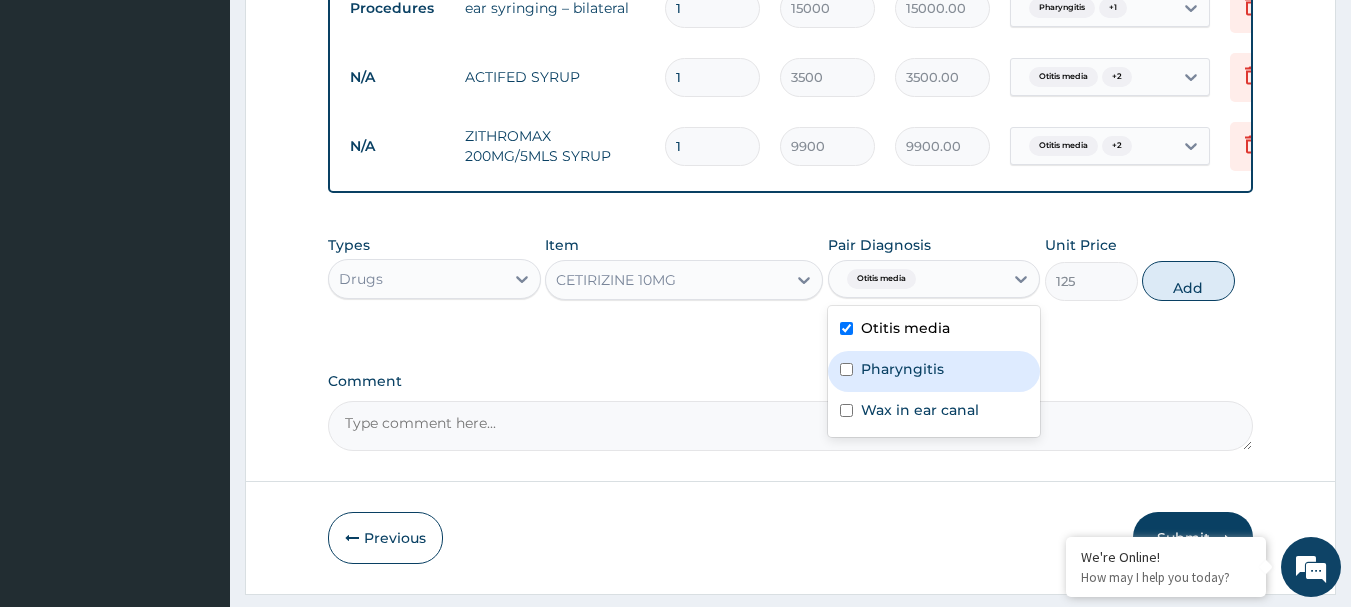 drag, startPoint x: 863, startPoint y: 386, endPoint x: 865, endPoint y: 397, distance: 11.18034 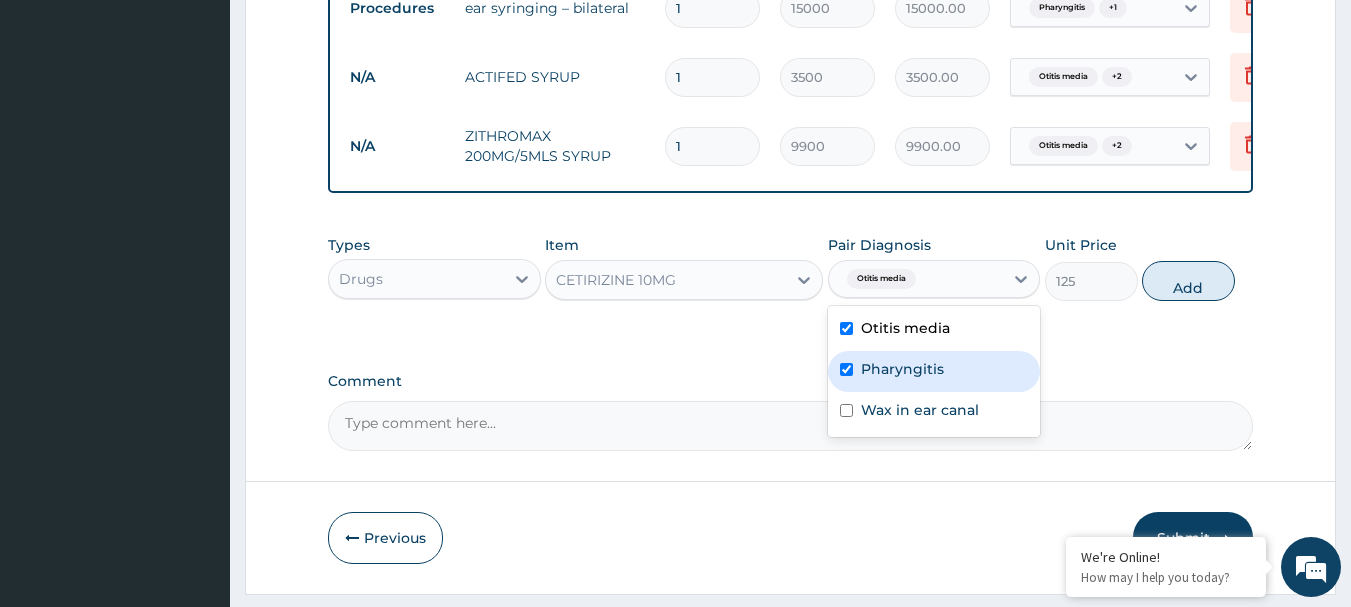 checkbox on "true" 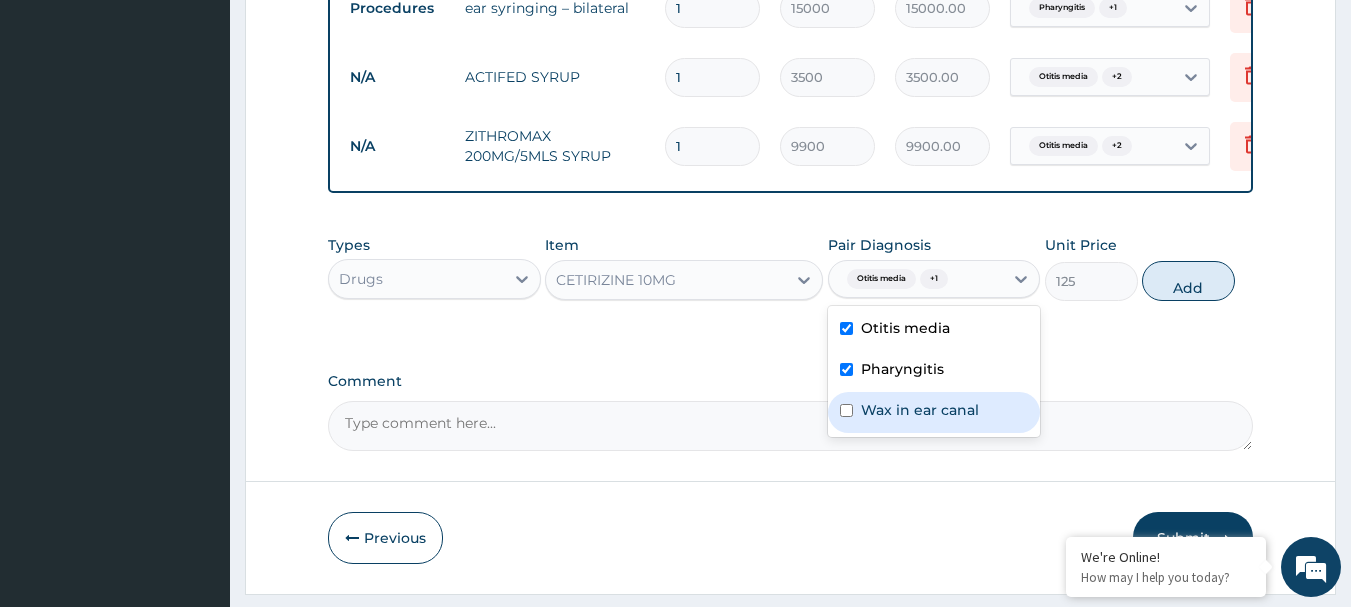 drag, startPoint x: 868, startPoint y: 420, endPoint x: 884, endPoint y: 444, distance: 28.84441 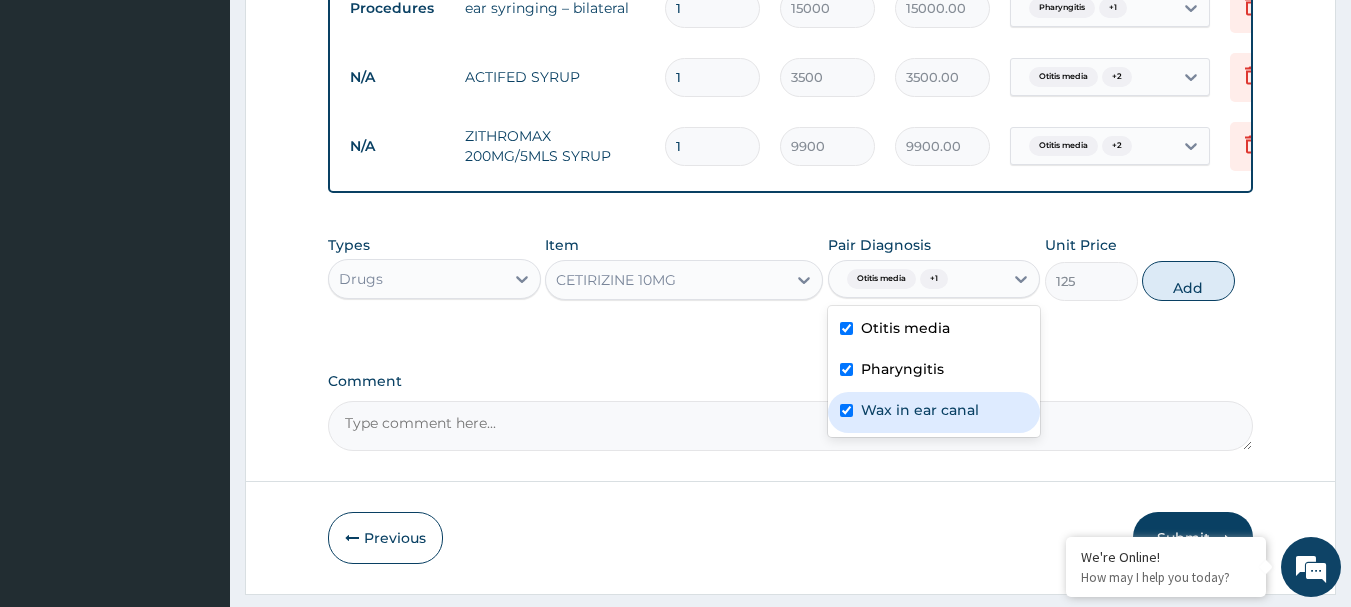 checkbox on "true" 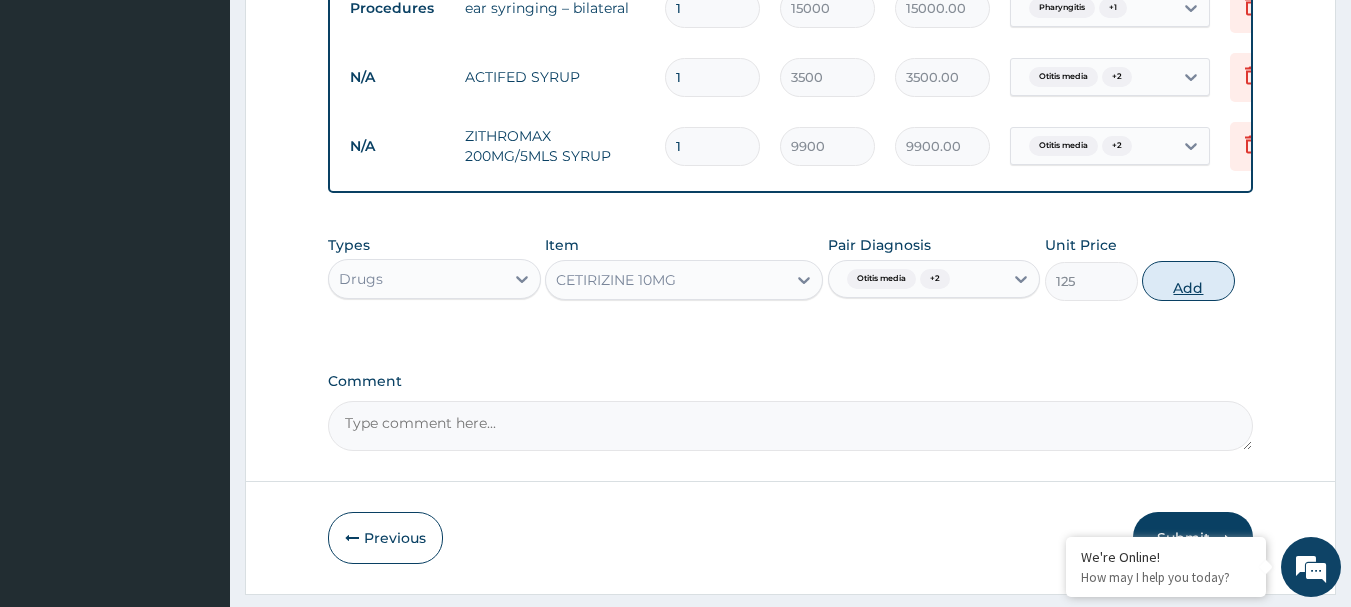 click on "Add" at bounding box center [1188, 281] 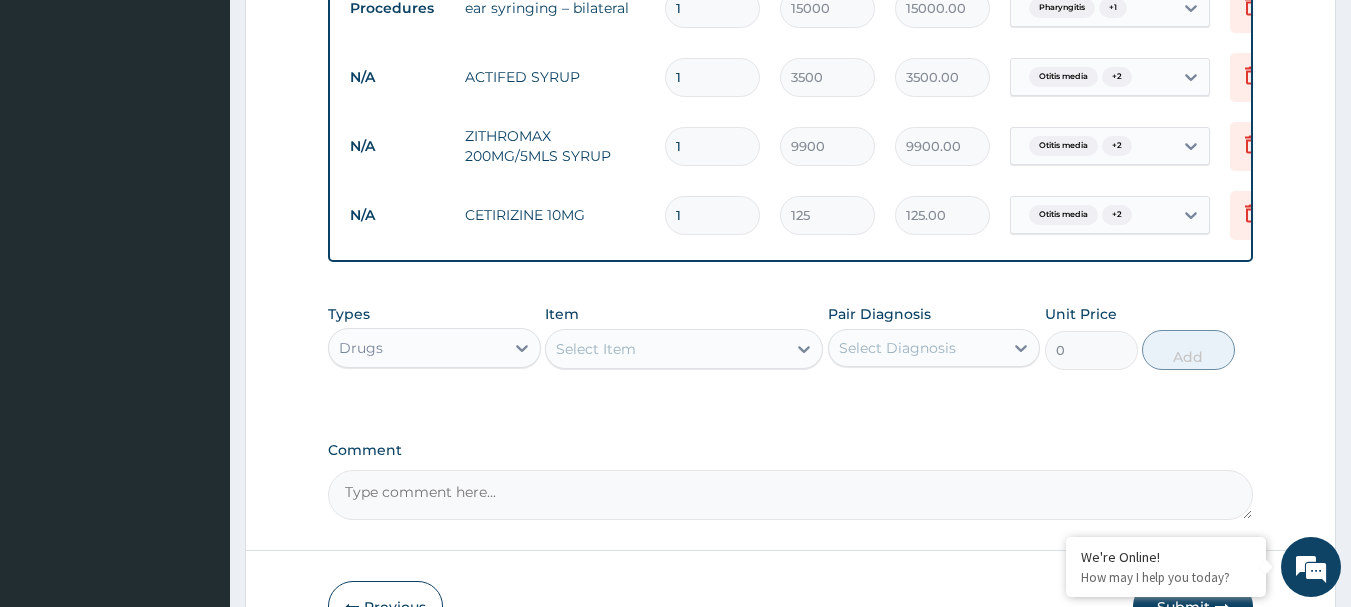 type 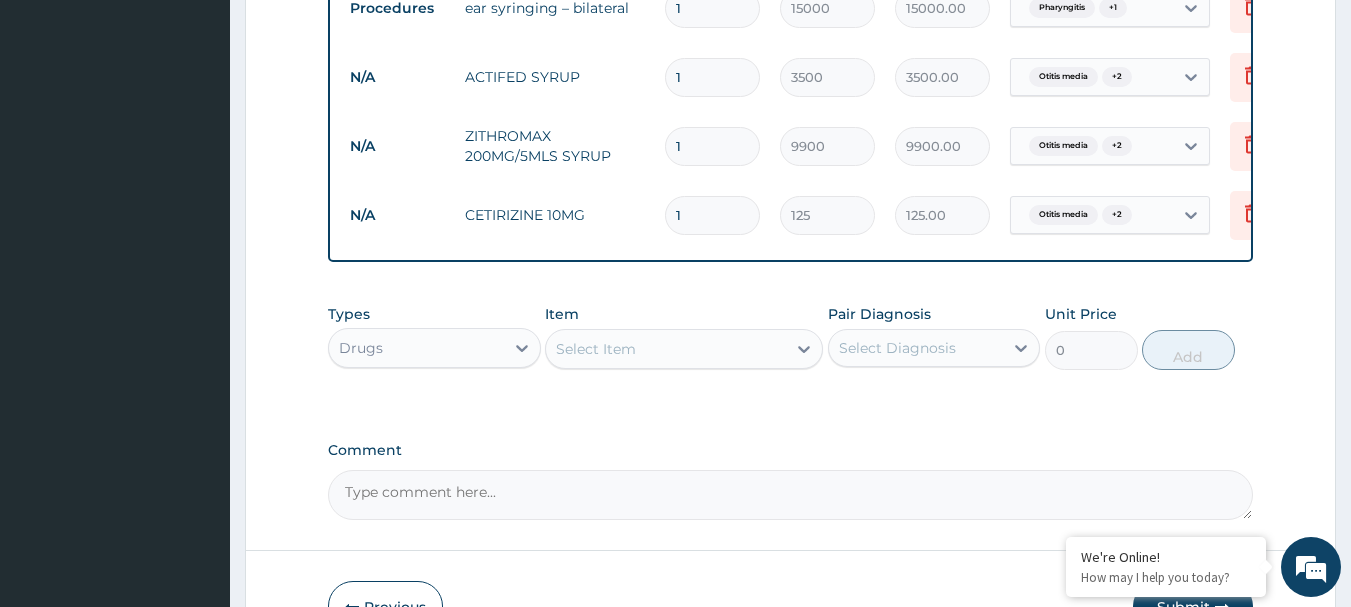 type on "0.00" 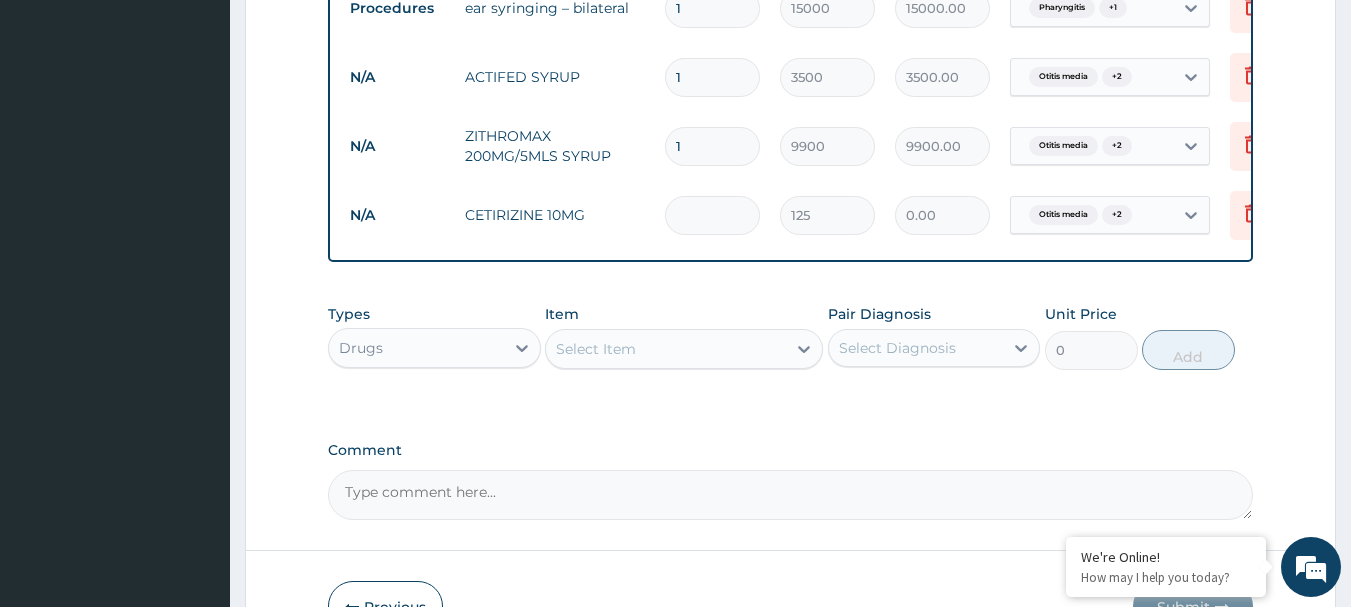 type on "4" 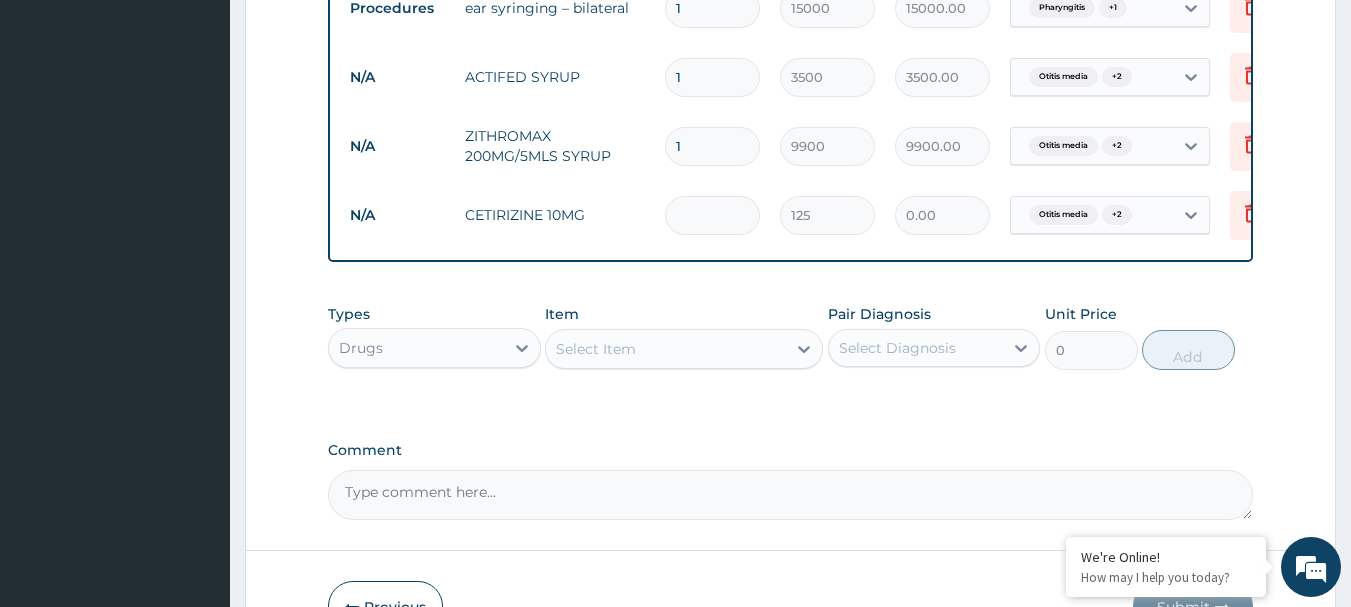 type on "500.00" 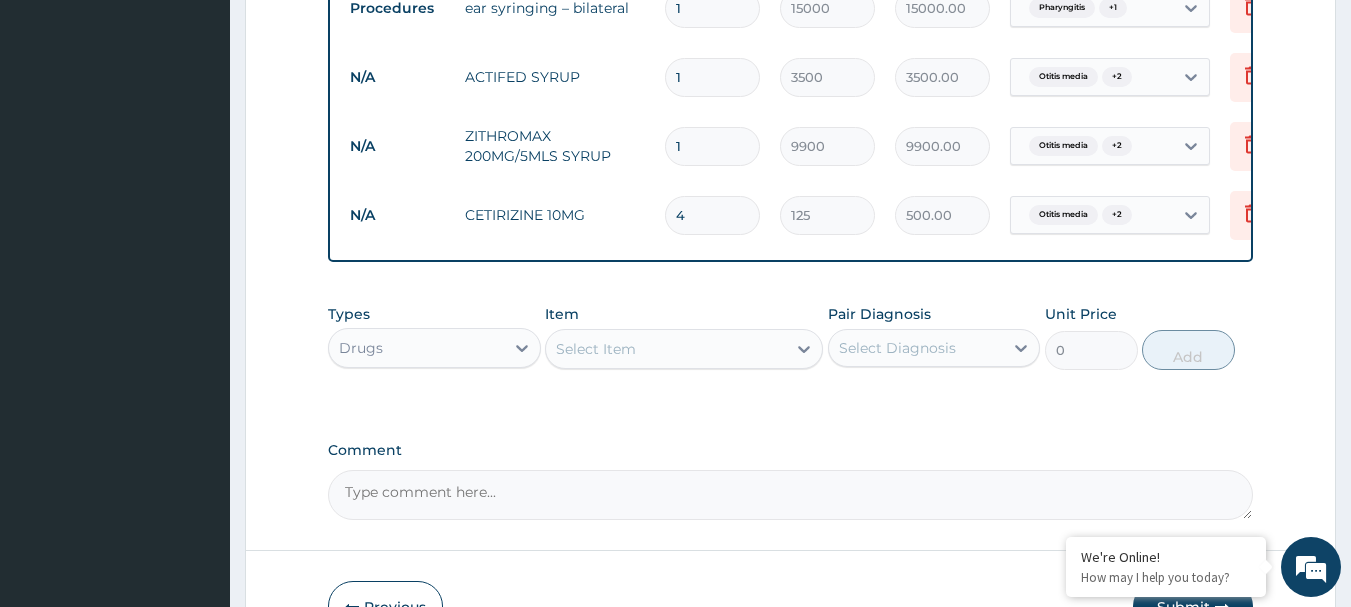 type on "4" 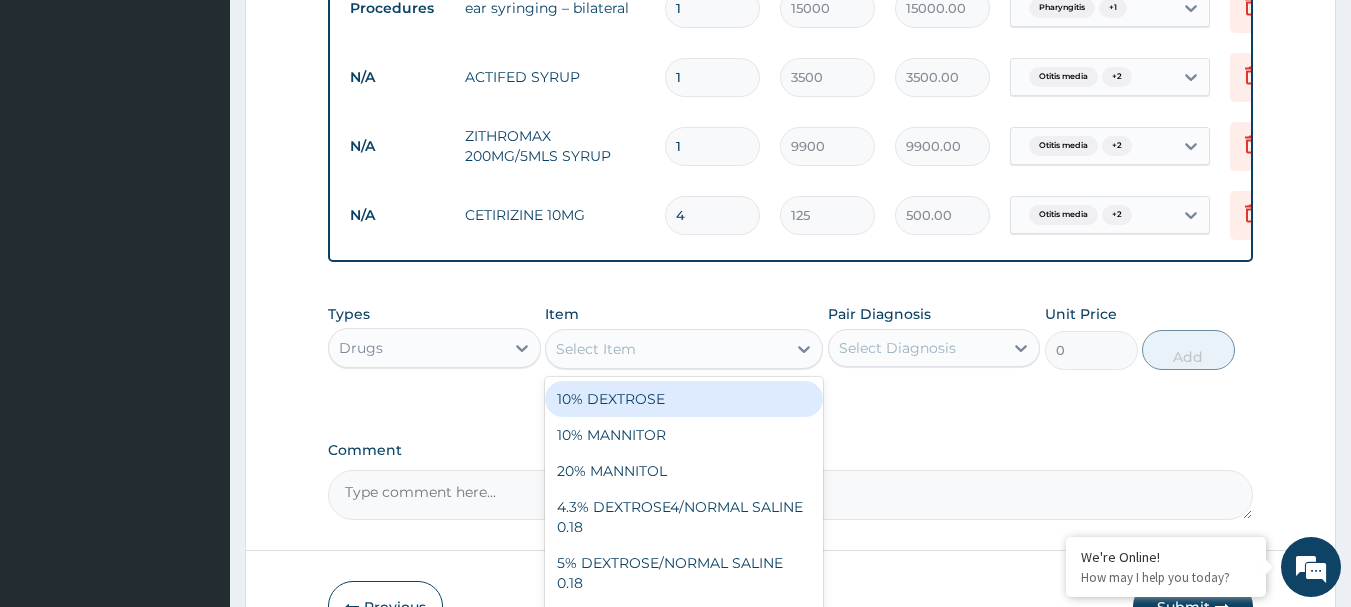 click on "Select Item" at bounding box center [684, 349] 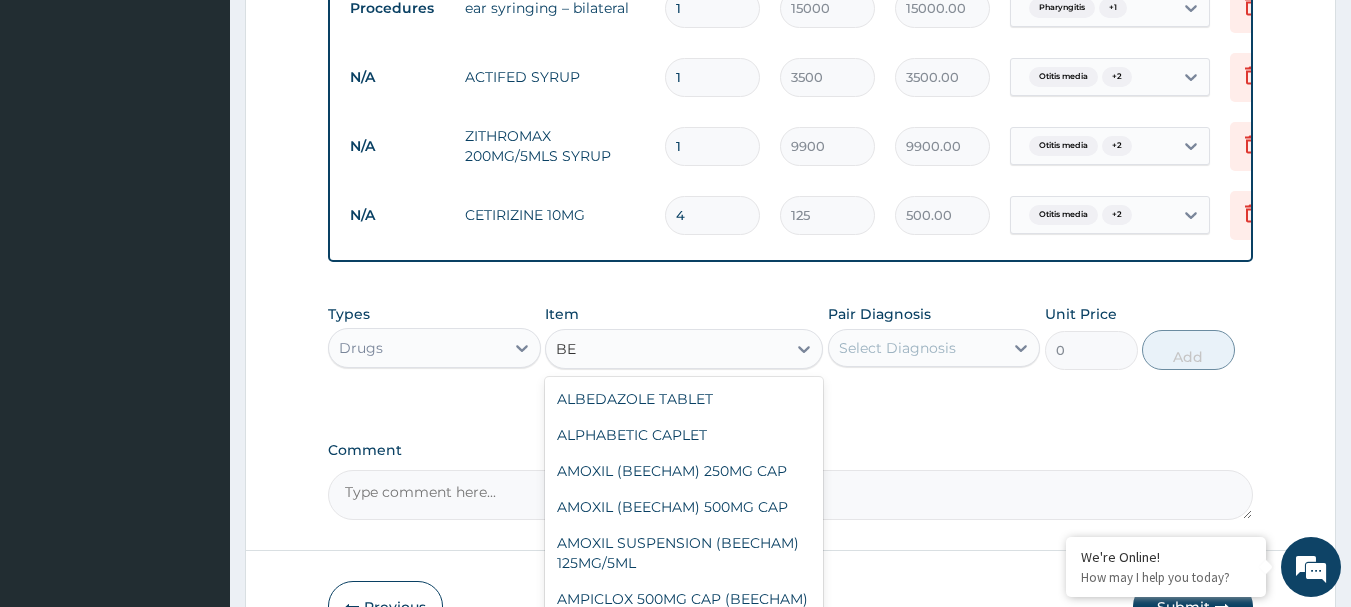 type on "B" 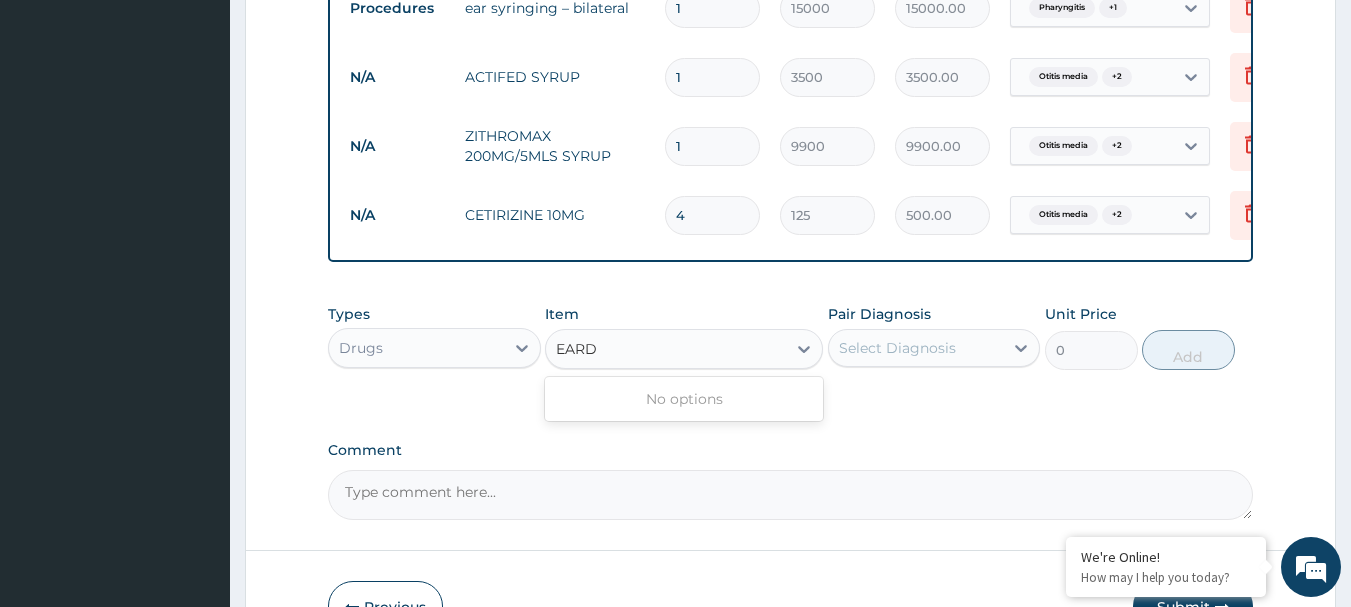 type on "EAR" 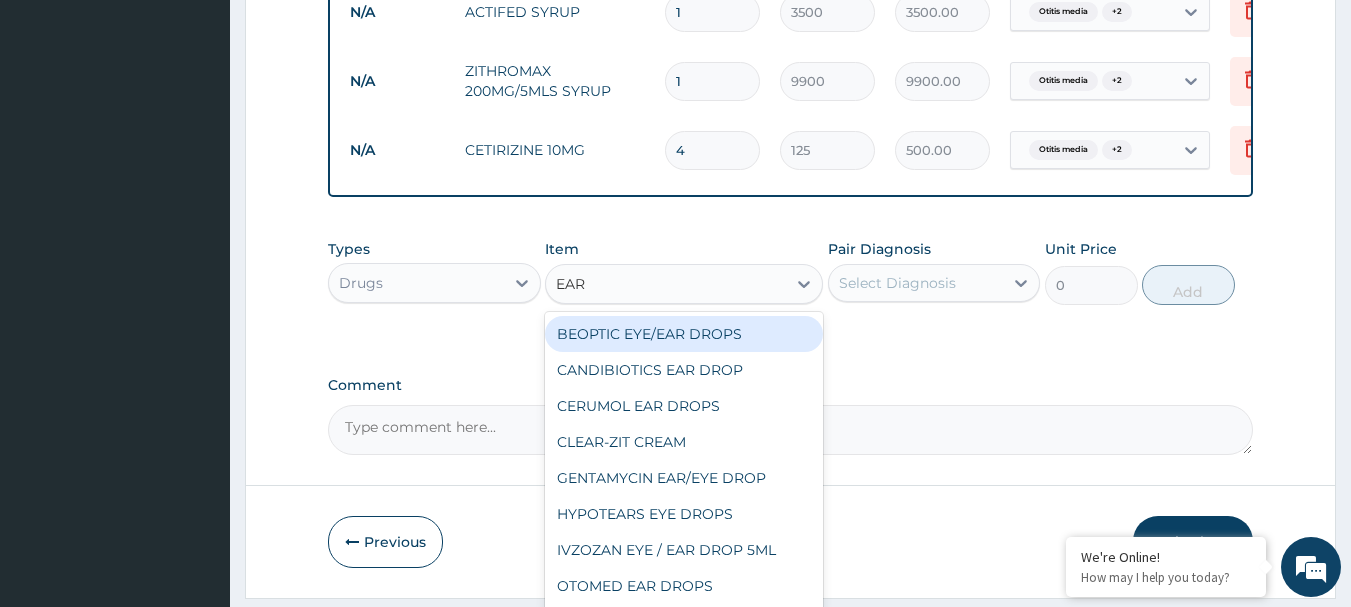 scroll, scrollTop: 1031, scrollLeft: 0, axis: vertical 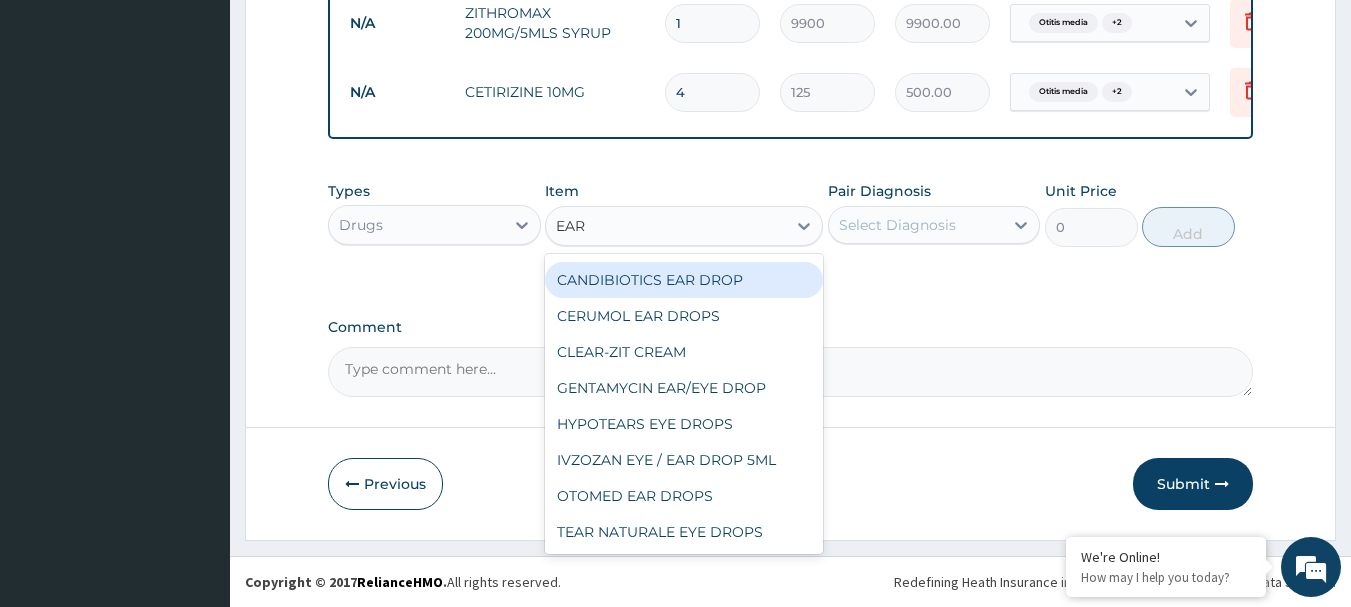 click on "CANDIBIOTICS EAR DROP" at bounding box center (684, 280) 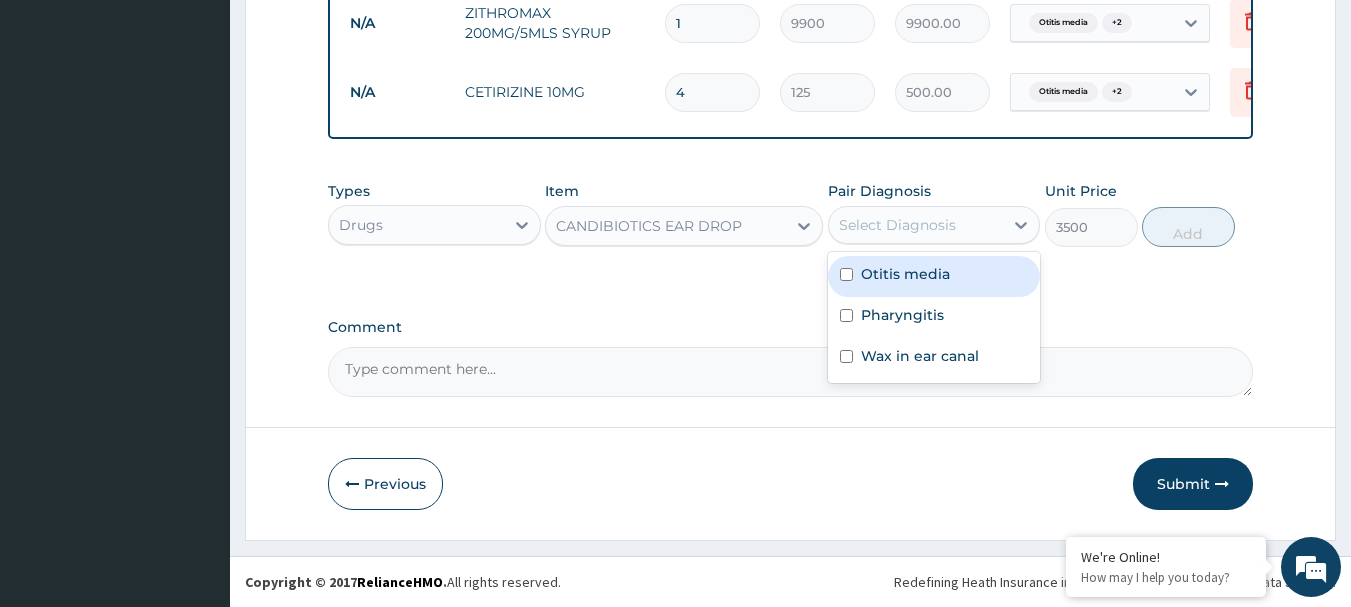 click on "Select Diagnosis" at bounding box center [916, 225] 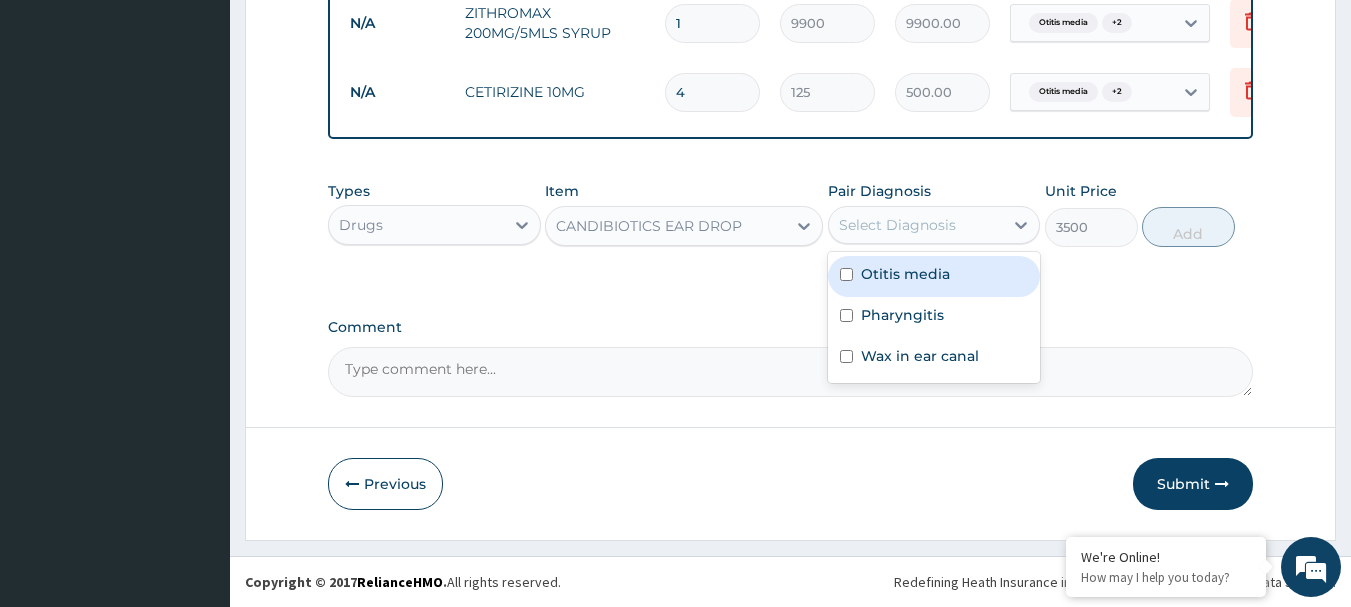 click at bounding box center (846, 274) 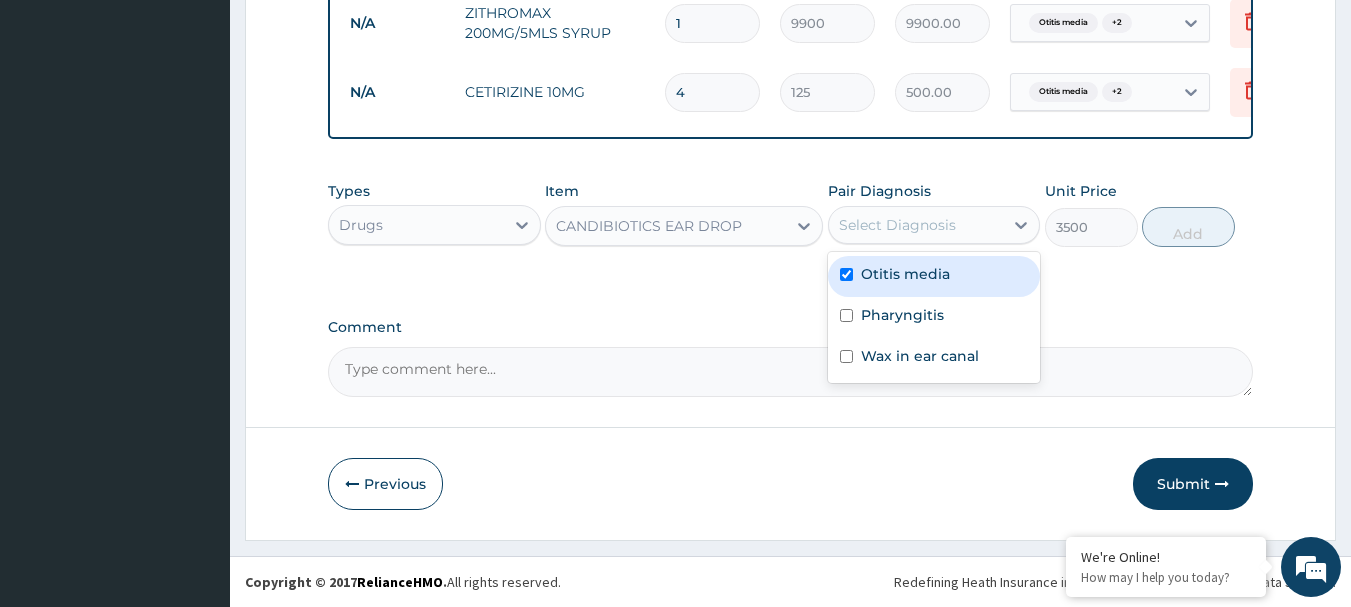 checkbox on "true" 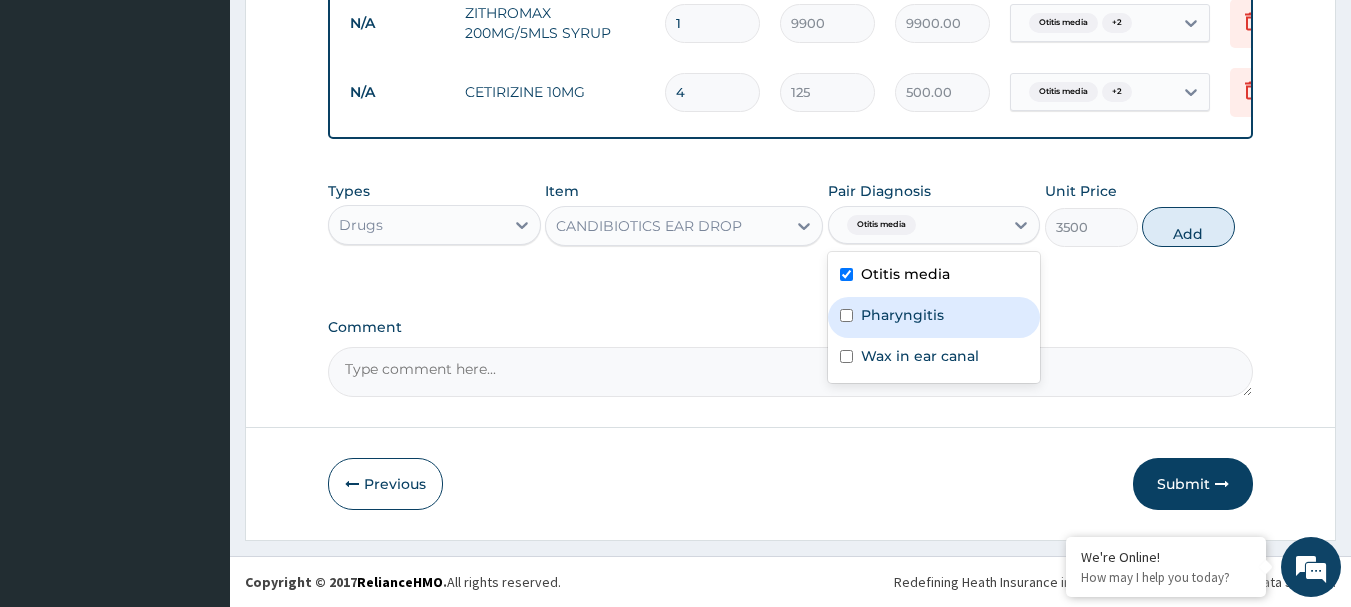 click on "Pharyngitis" at bounding box center (902, 315) 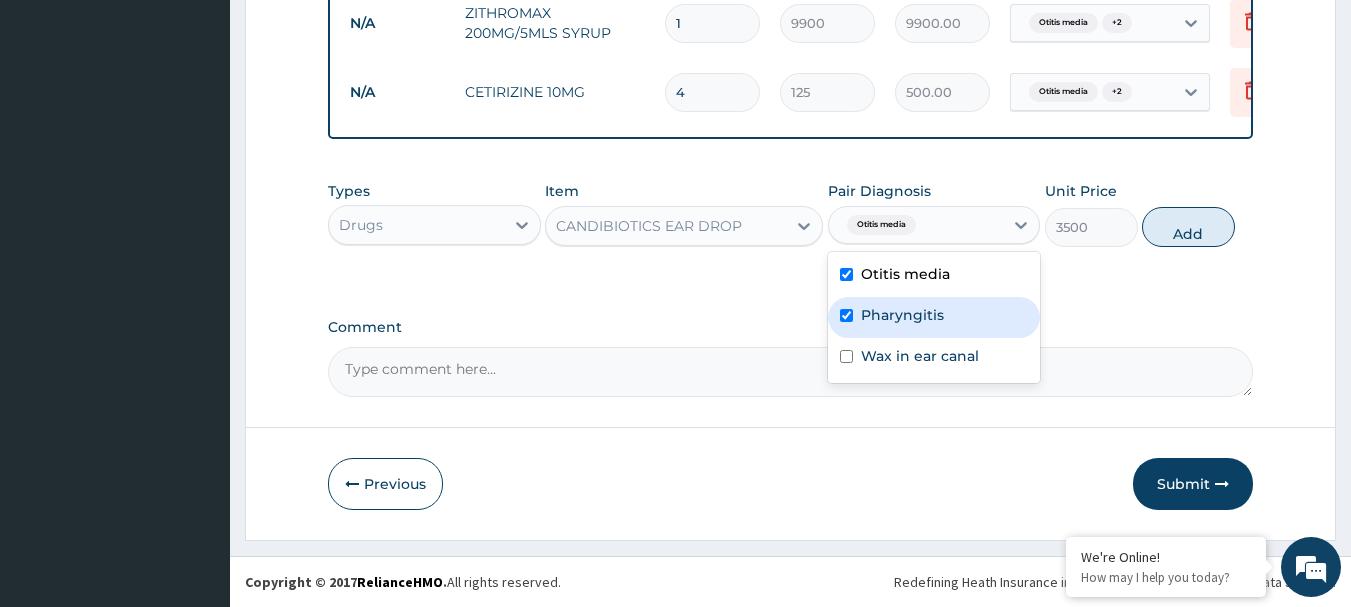 checkbox on "true" 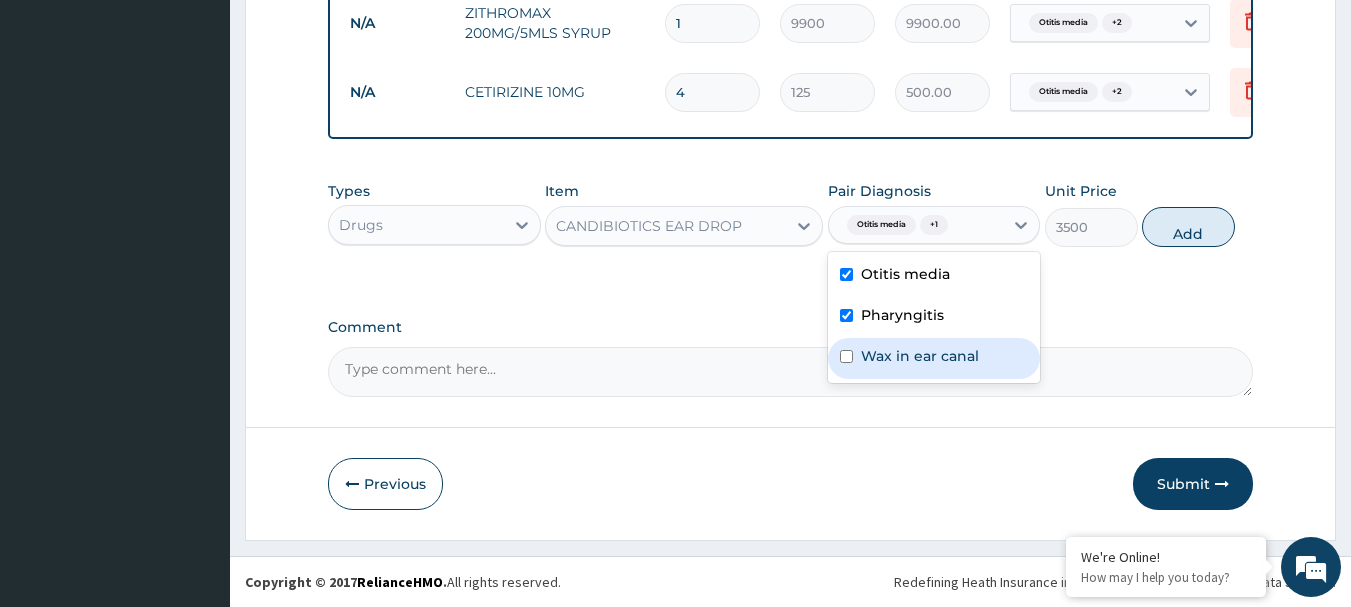 click on "Wax in ear canal" at bounding box center [920, 356] 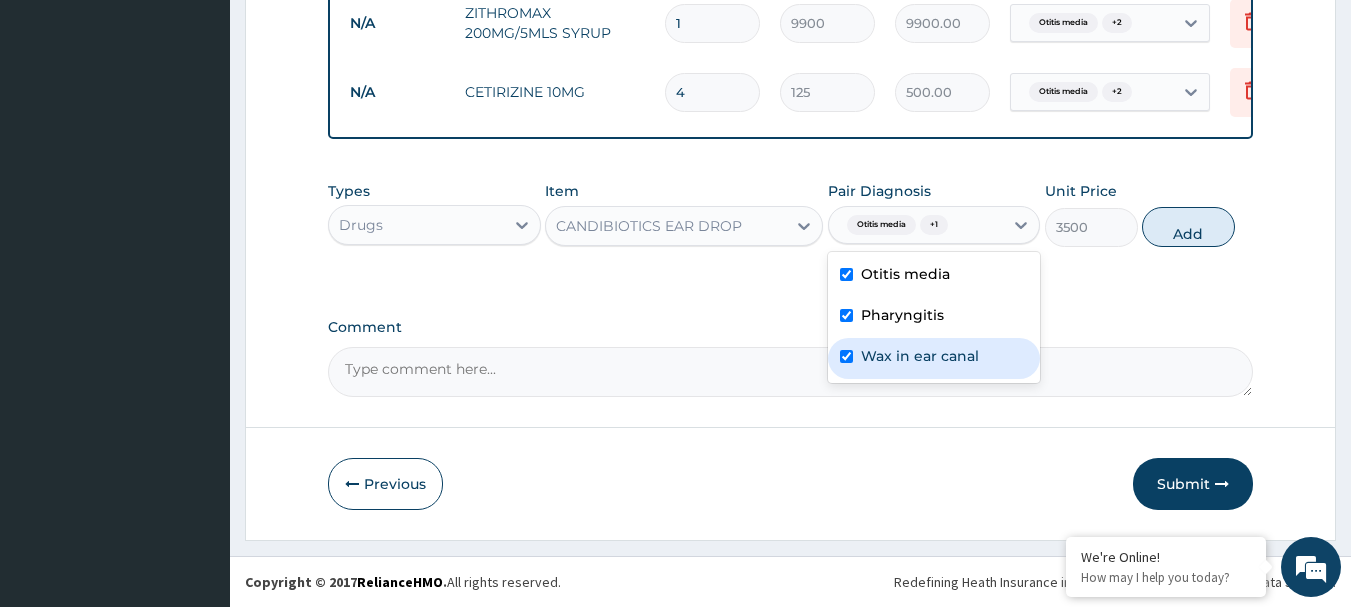checkbox on "true" 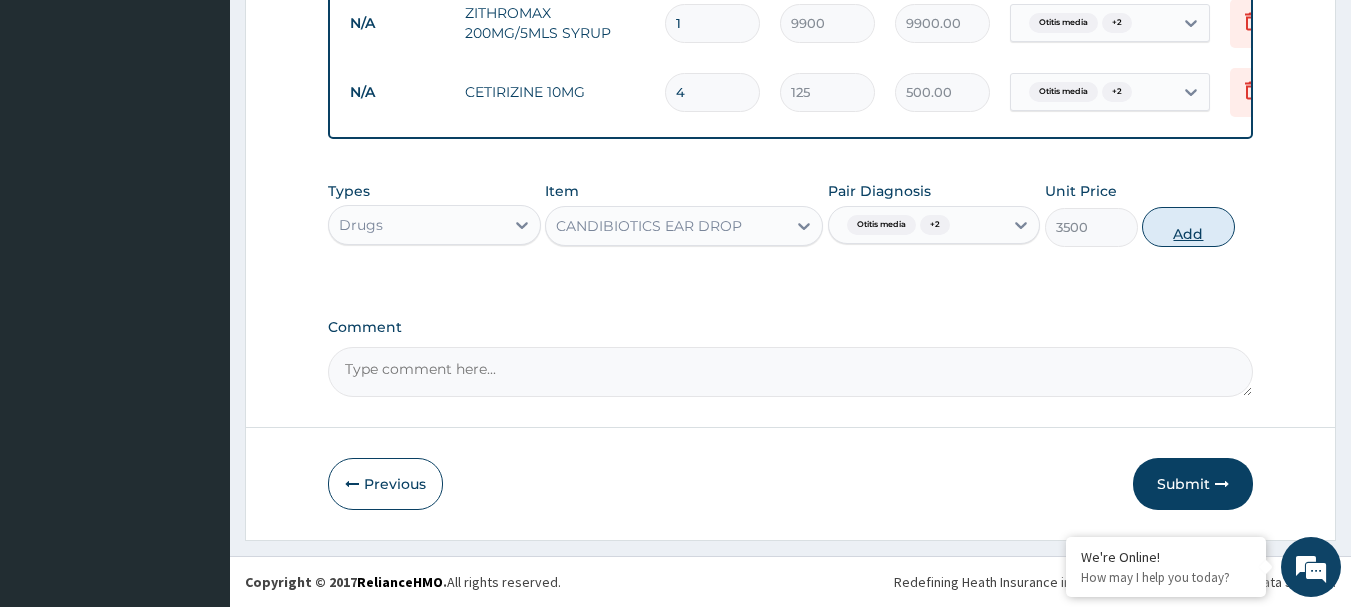 click on "Add" at bounding box center (1188, 227) 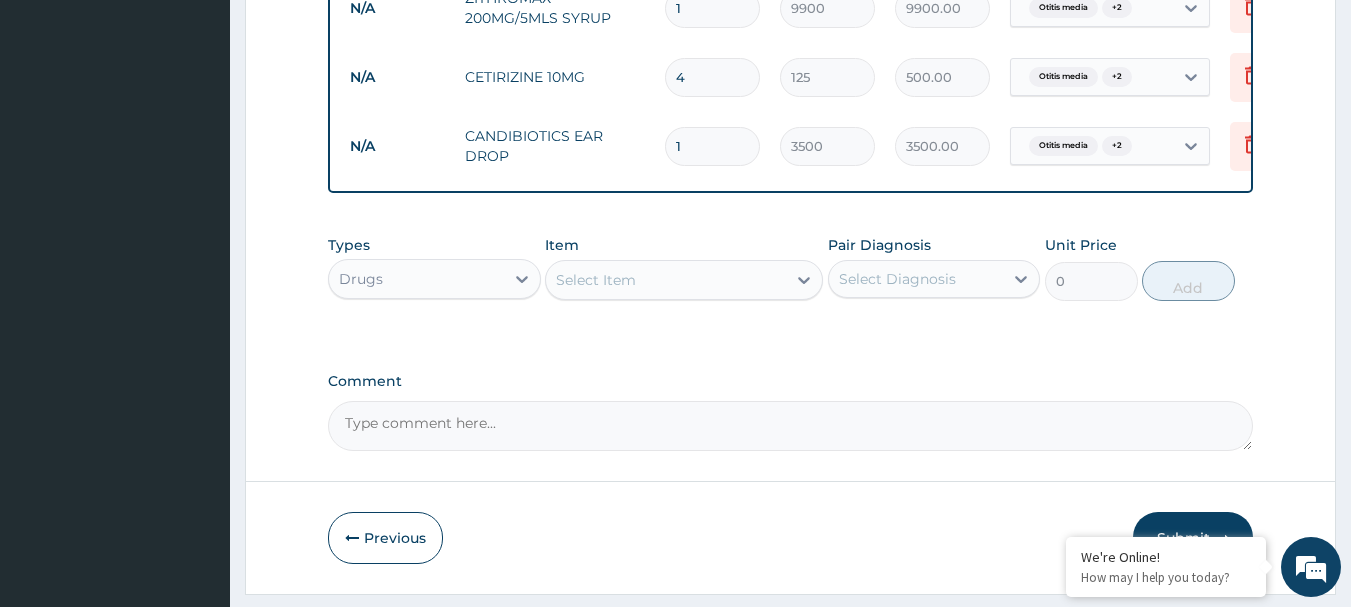 click on "Select Item" at bounding box center [666, 280] 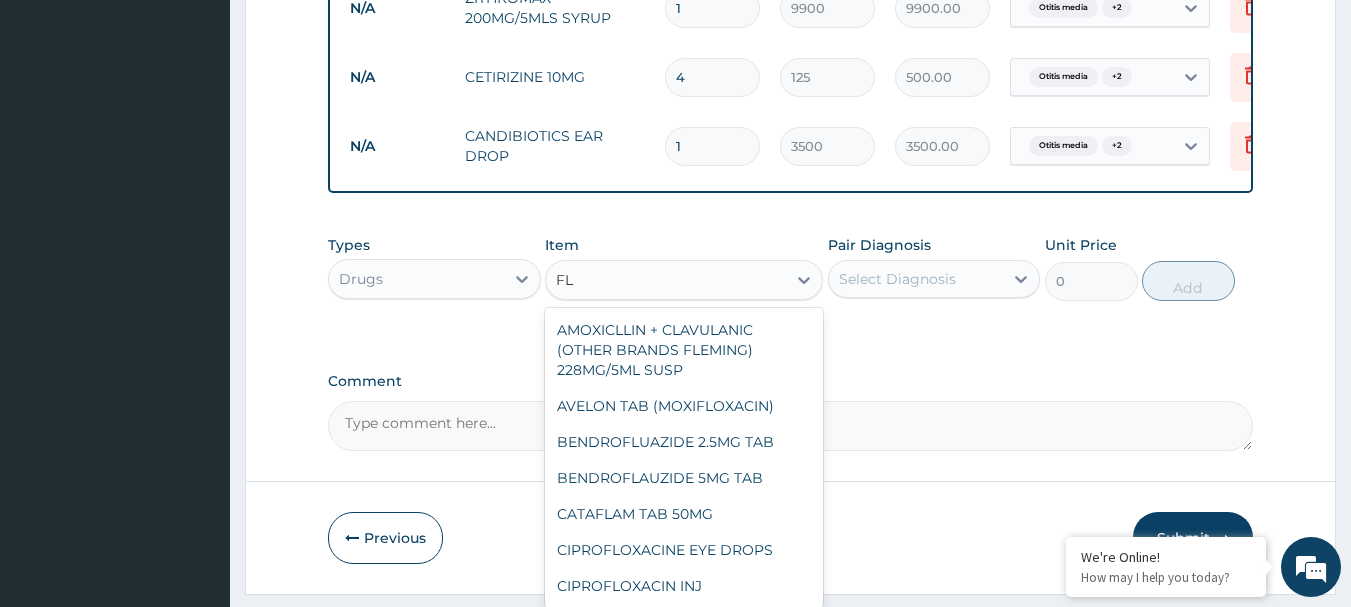 type on "F" 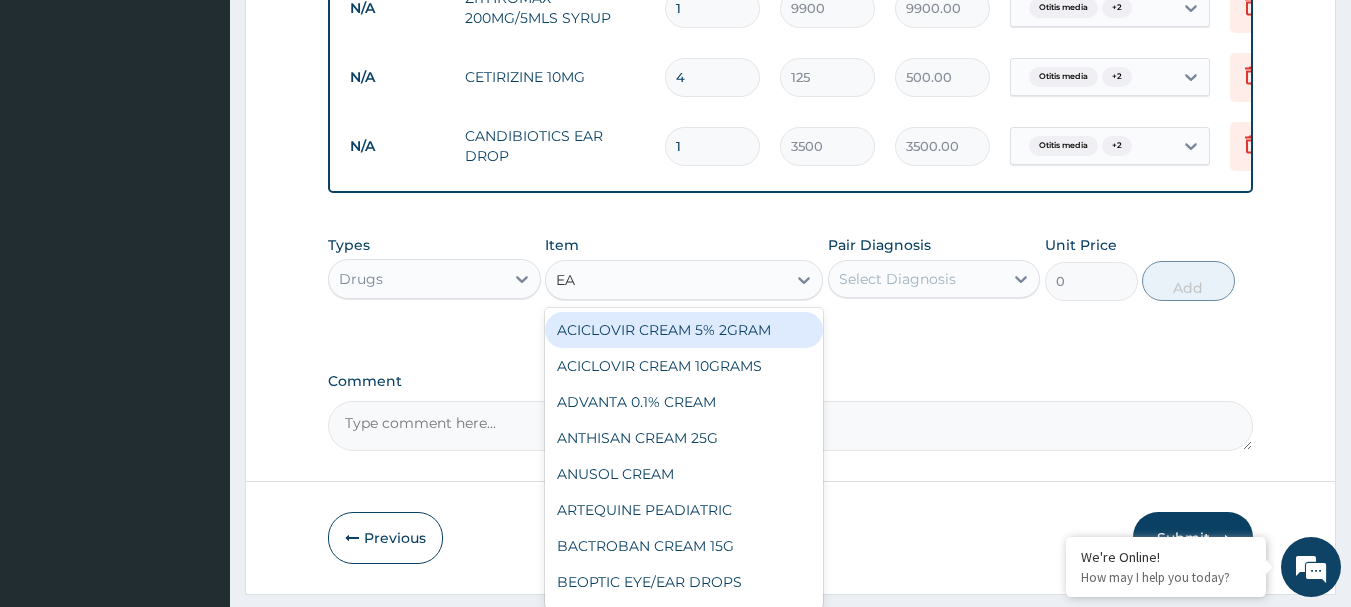 type on "EAR" 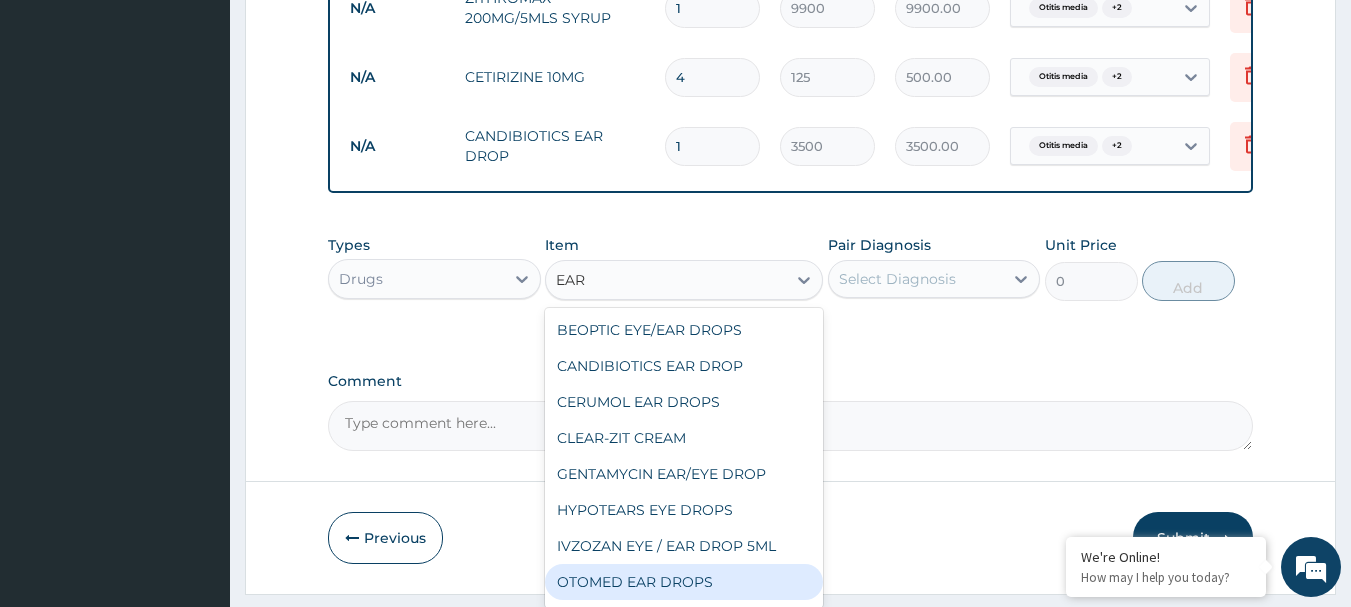 click on "OTOMED EAR DROPS" at bounding box center [684, 582] 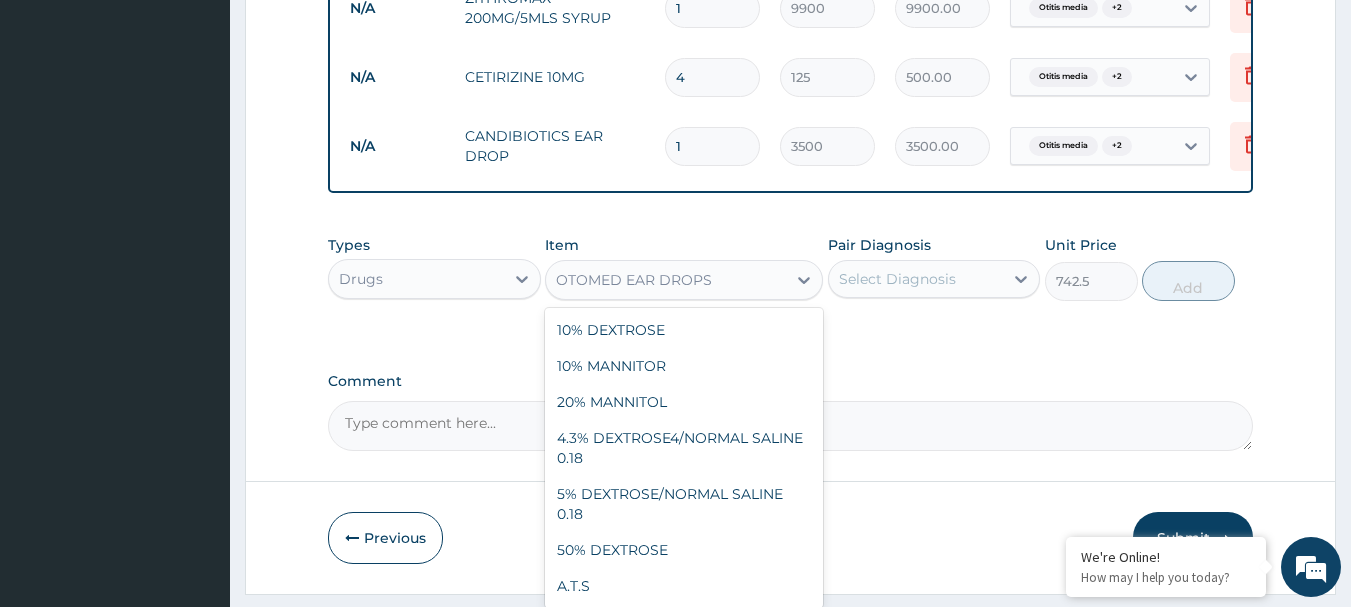 click on "OTOMED EAR DROPS" at bounding box center (634, 280) 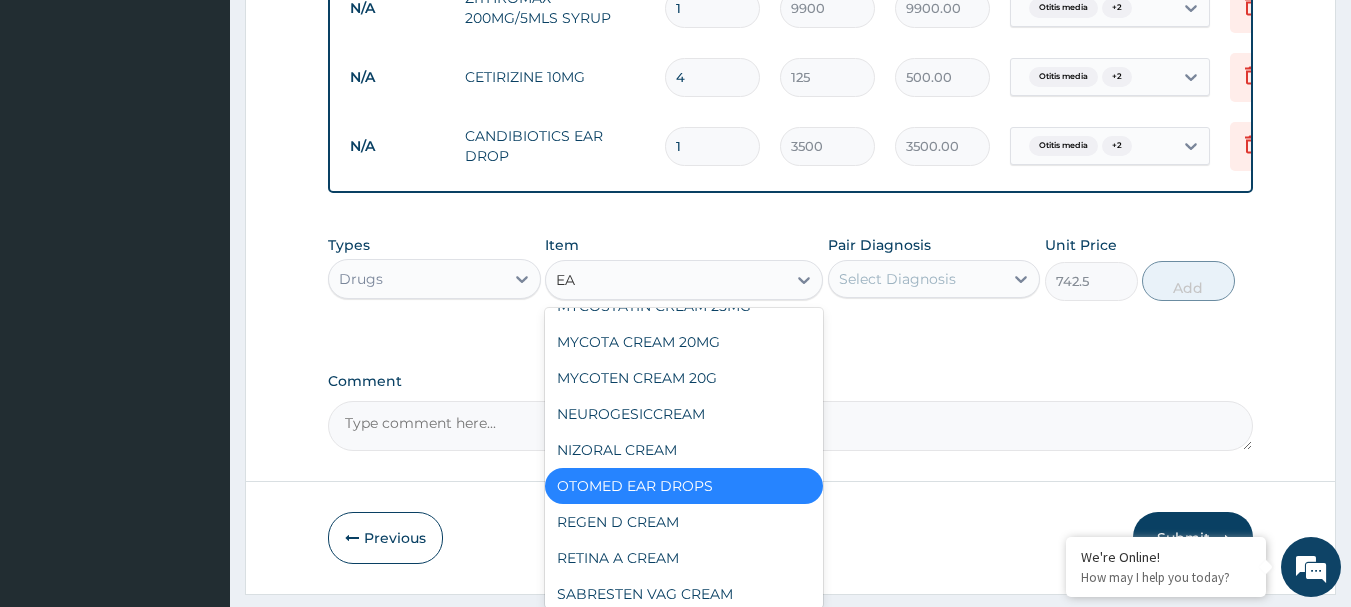 type on "EAR" 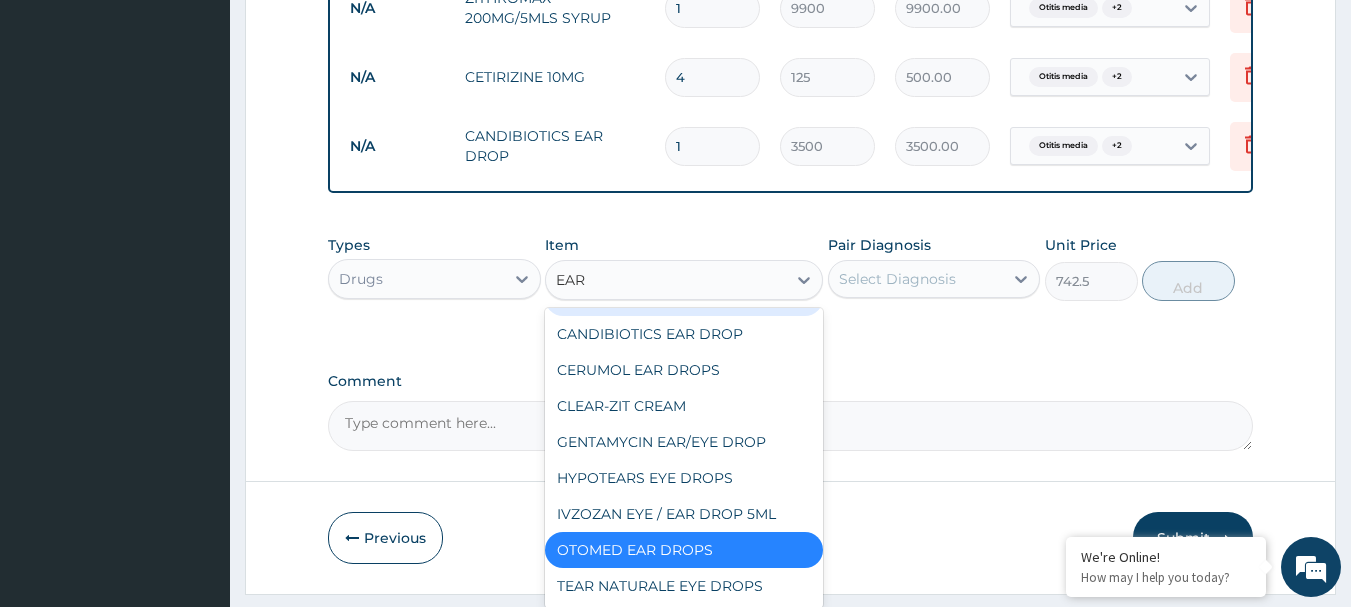 scroll, scrollTop: 32, scrollLeft: 0, axis: vertical 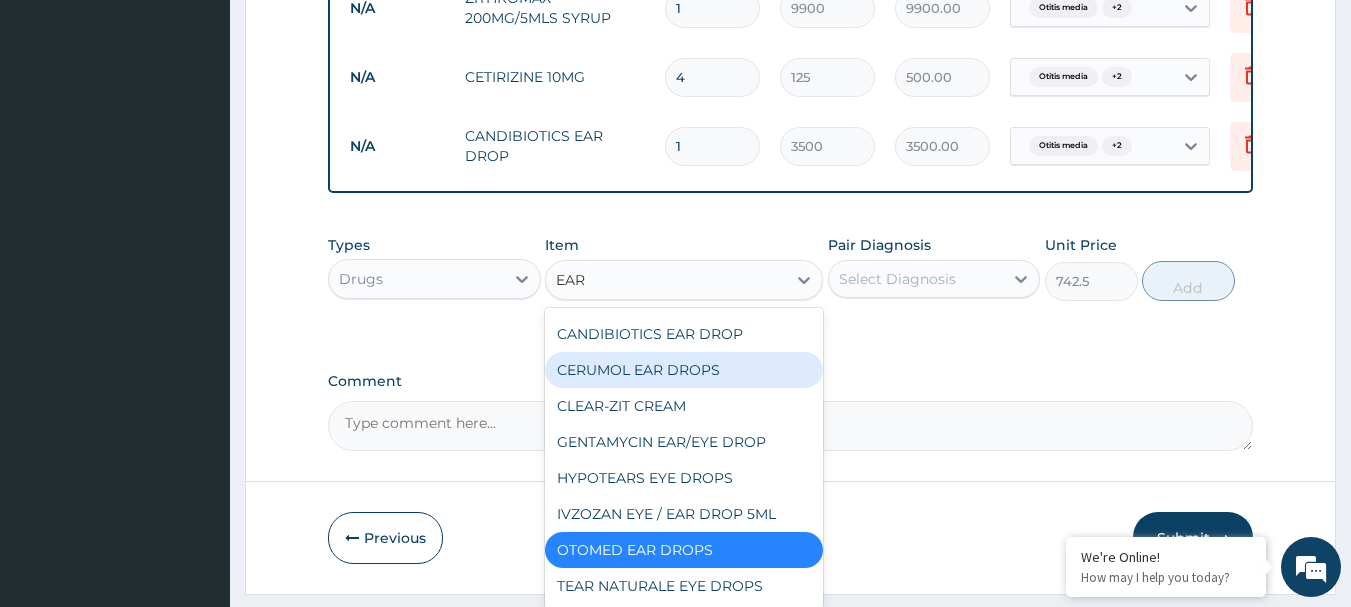 click on "CERUMOL EAR DROPS" at bounding box center (684, 370) 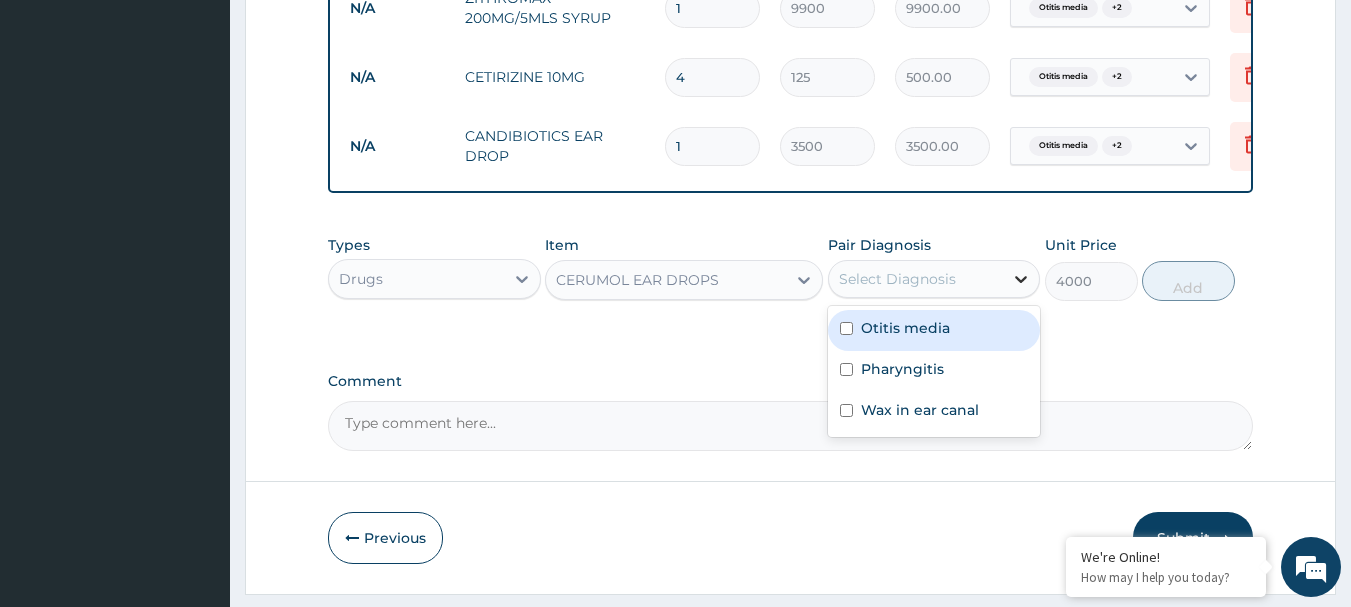 click 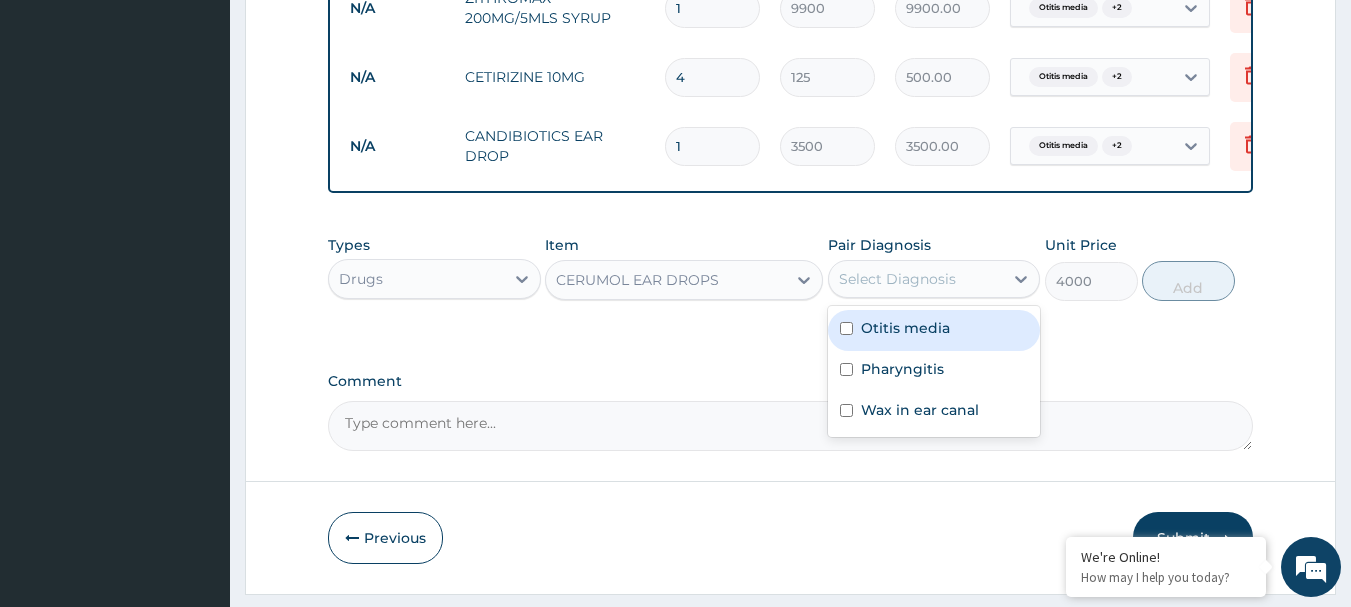 click on "Otitis media" at bounding box center [934, 330] 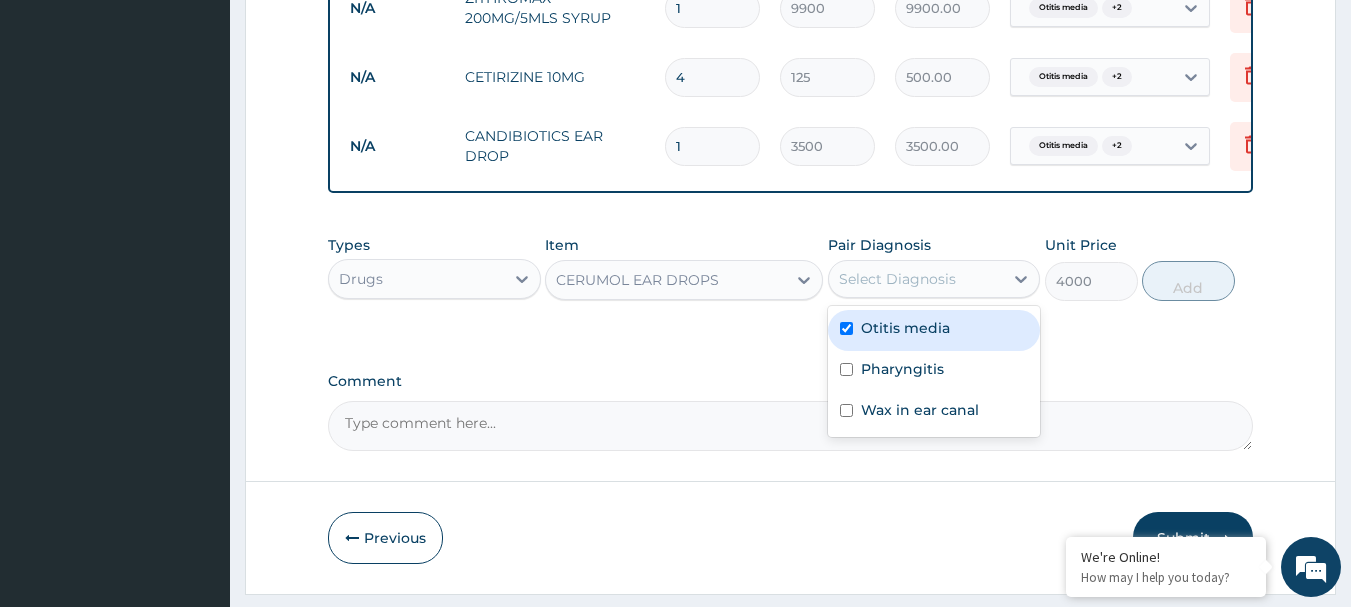 checkbox on "true" 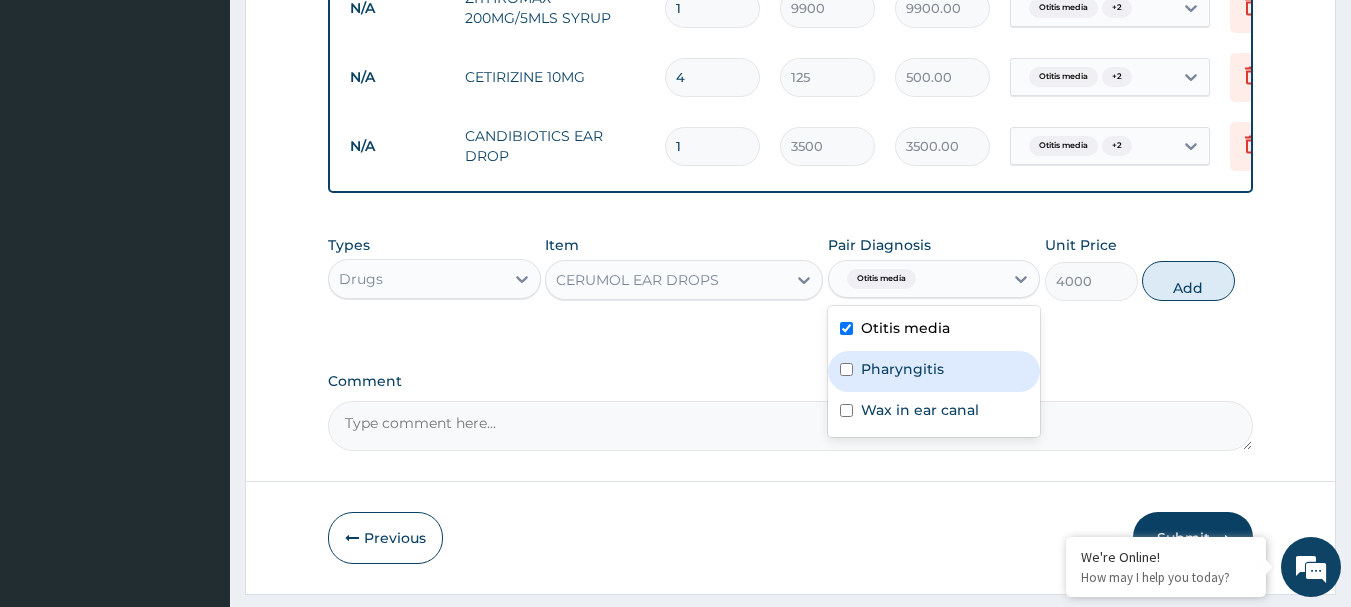 drag, startPoint x: 857, startPoint y: 383, endPoint x: 866, endPoint y: 447, distance: 64.629715 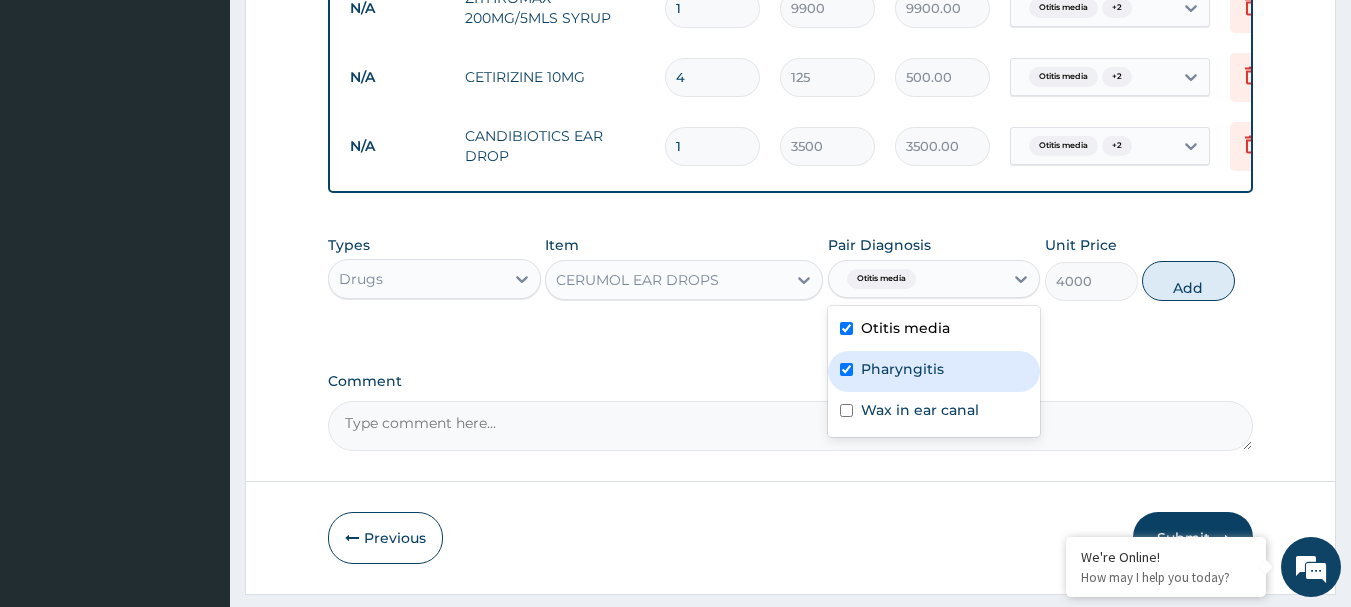 checkbox on "true" 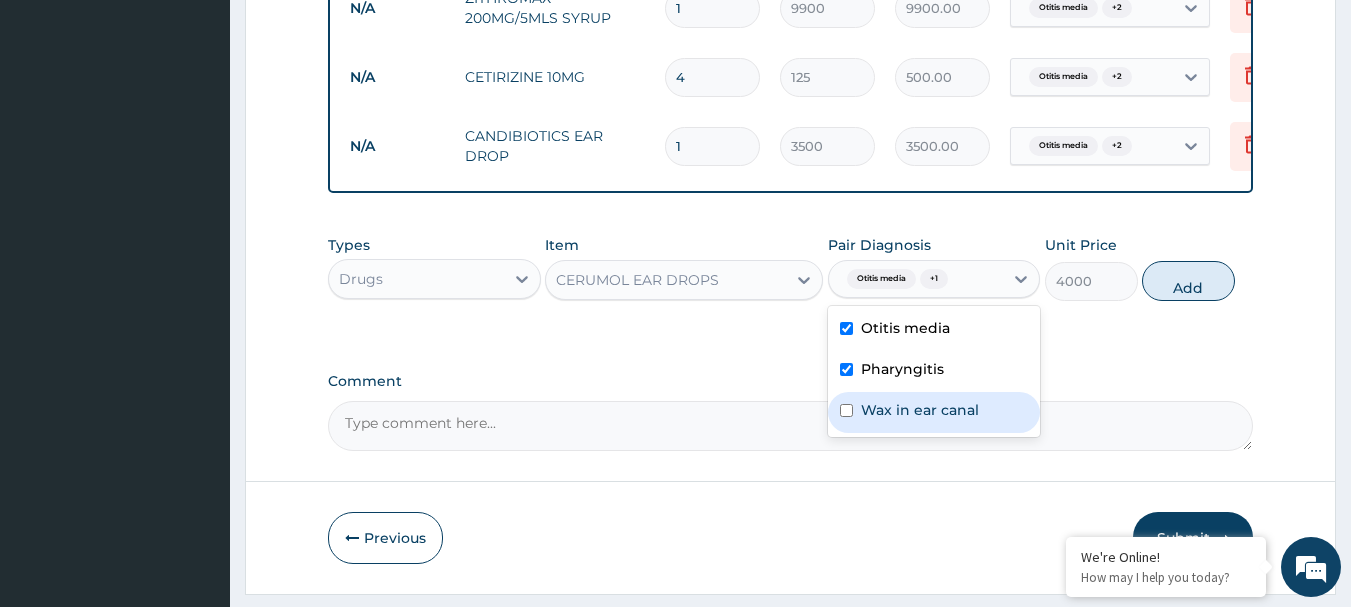 drag, startPoint x: 863, startPoint y: 428, endPoint x: 1006, endPoint y: 431, distance: 143.03146 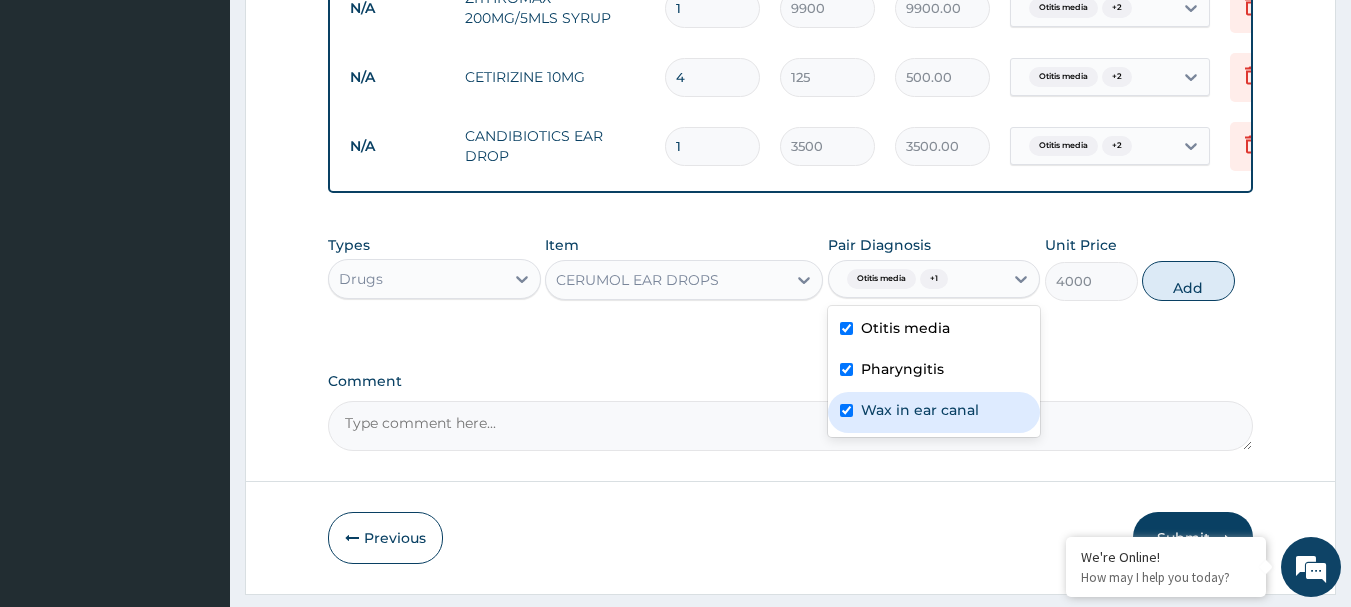 checkbox on "true" 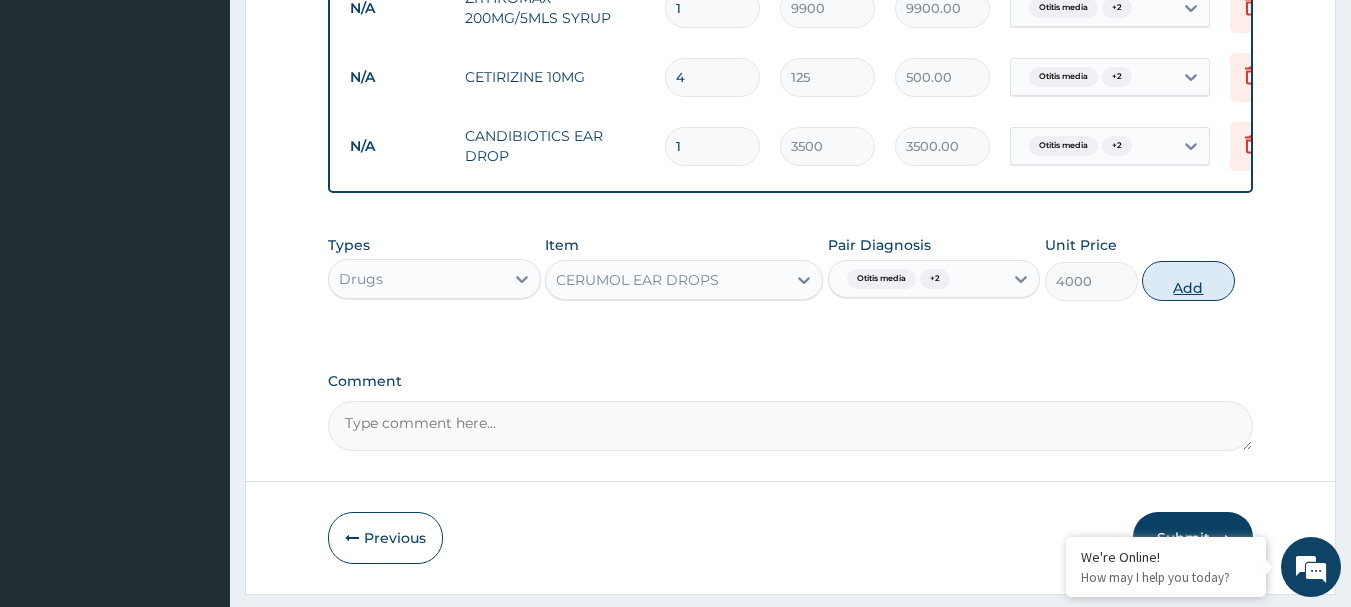 click on "Add" at bounding box center (1188, 281) 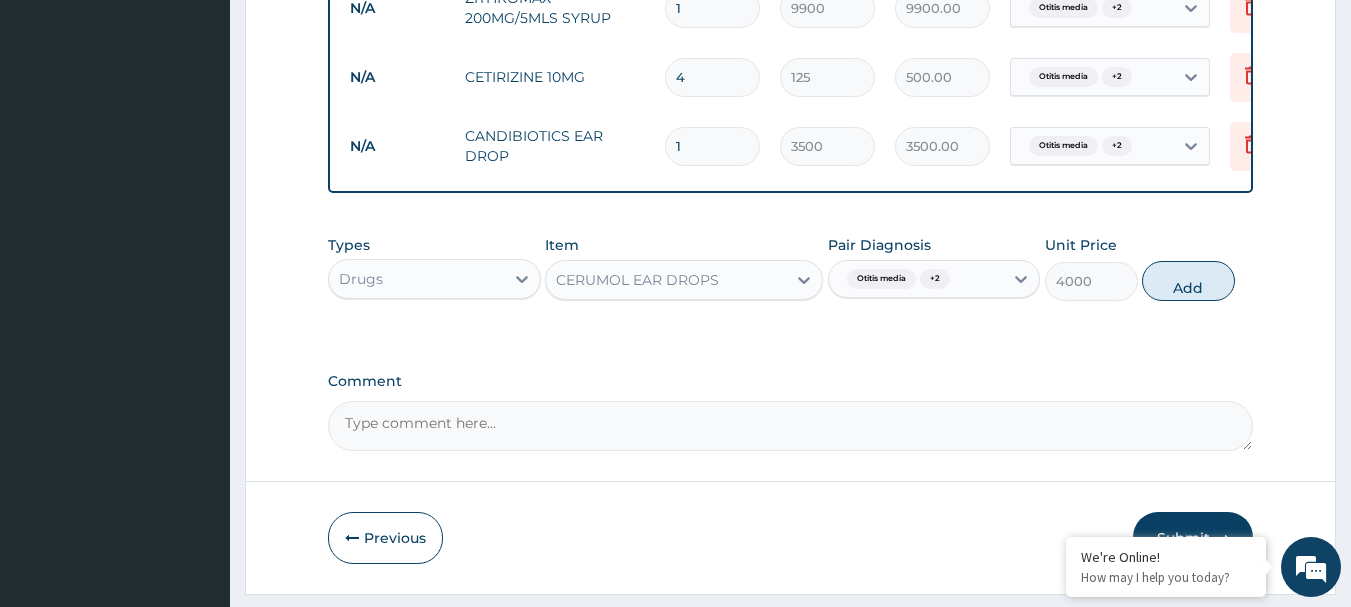 type on "0" 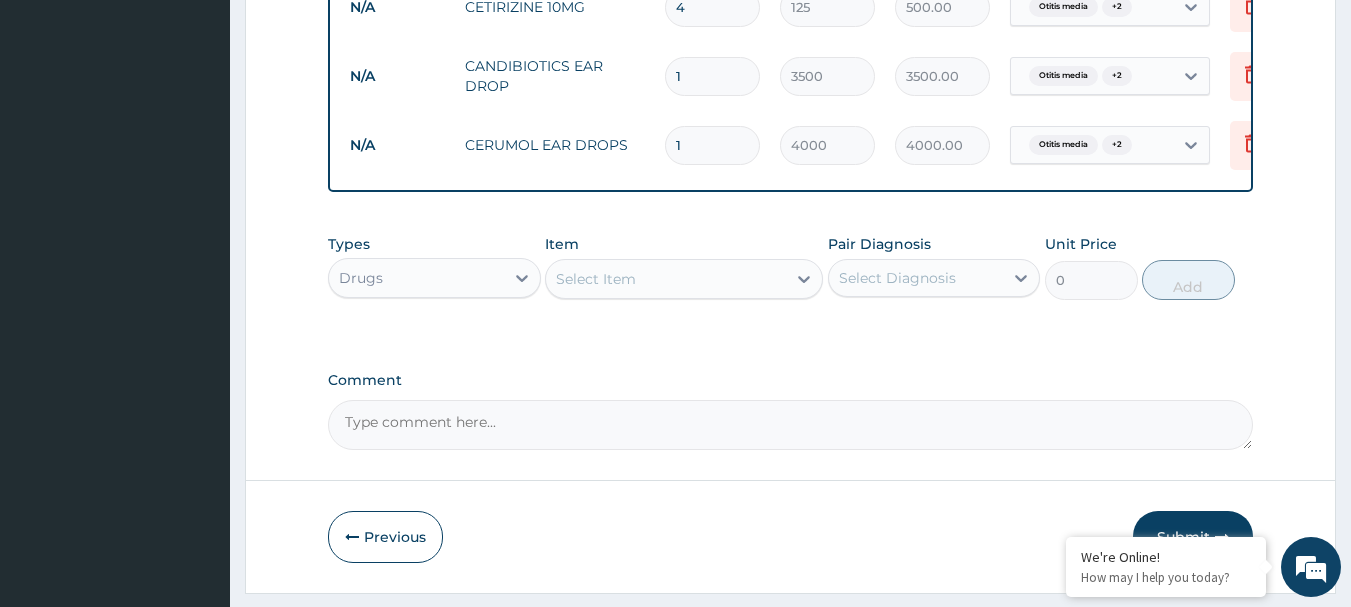scroll, scrollTop: 1169, scrollLeft: 0, axis: vertical 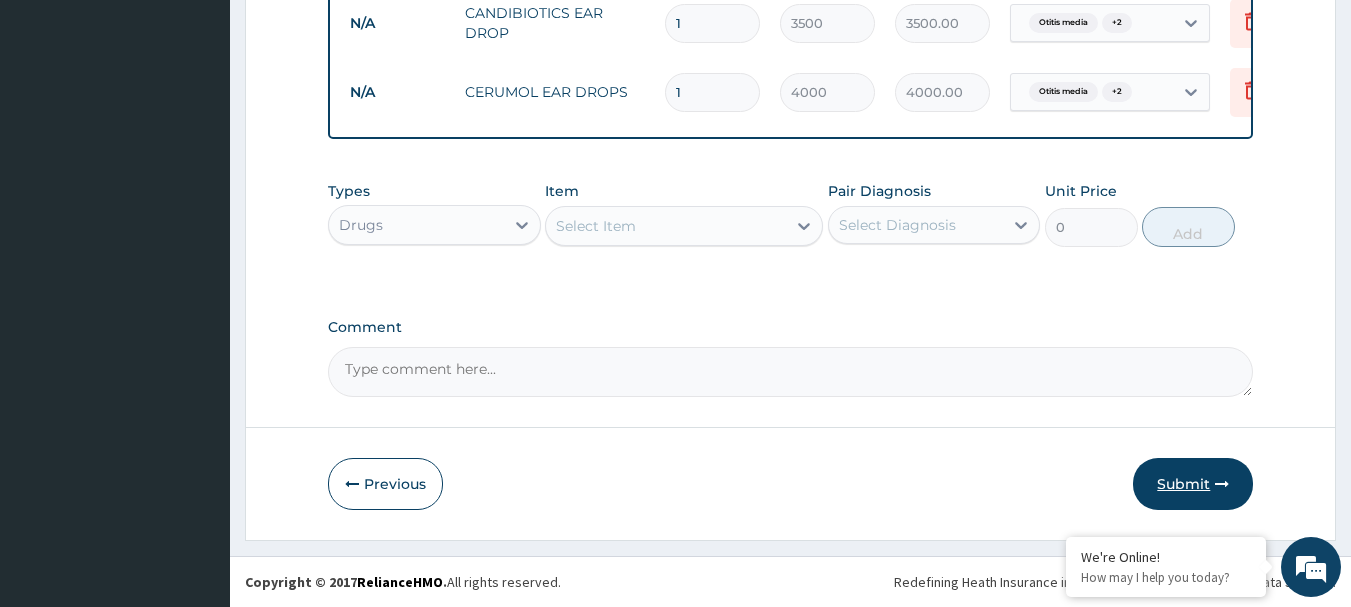click on "Submit" at bounding box center (1193, 484) 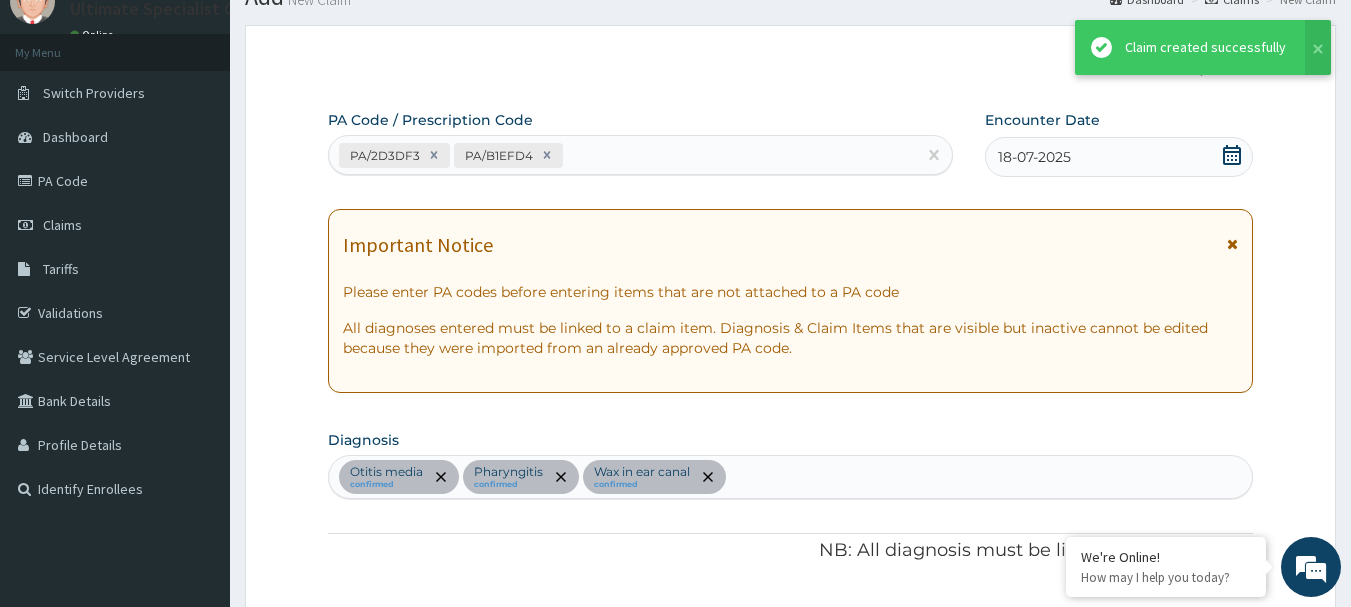 scroll, scrollTop: 1169, scrollLeft: 0, axis: vertical 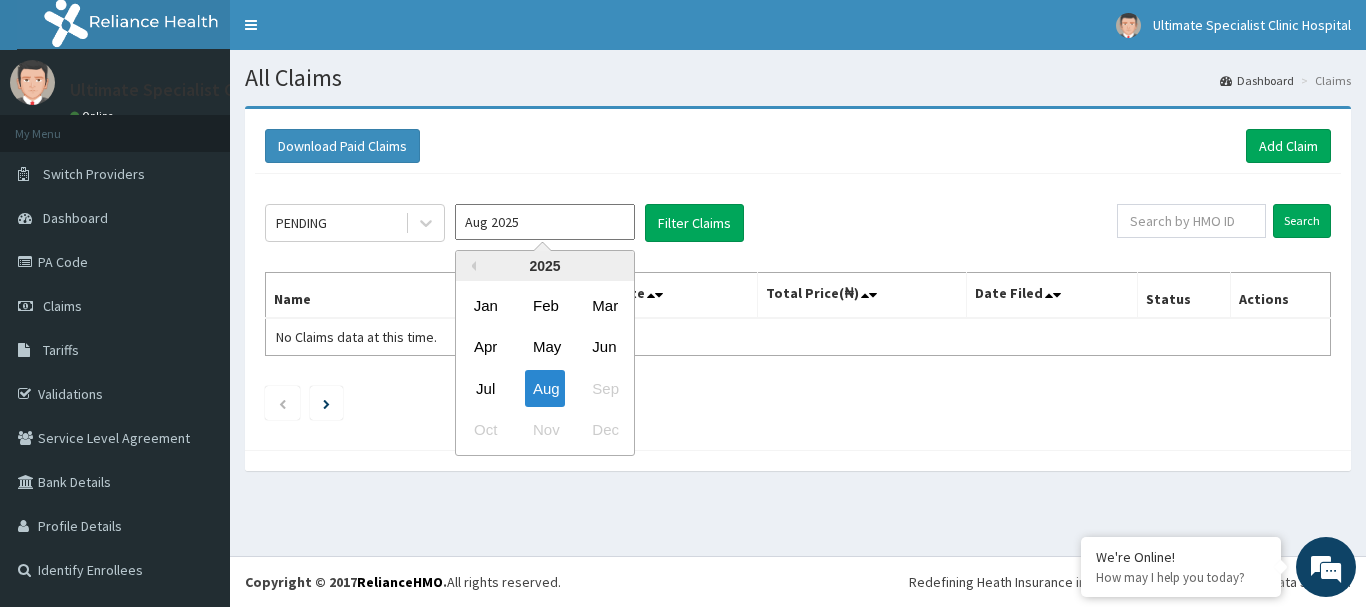 click on "Aug 2025" at bounding box center [545, 222] 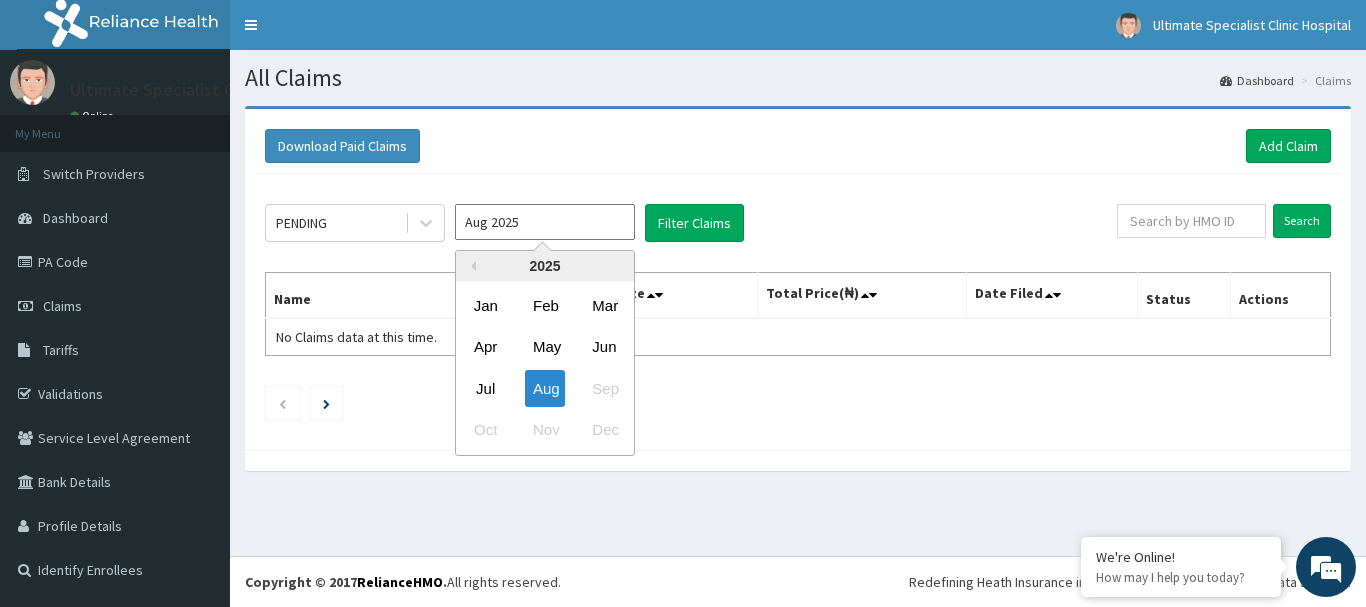 drag, startPoint x: 488, startPoint y: 381, endPoint x: 564, endPoint y: 325, distance: 94.40339 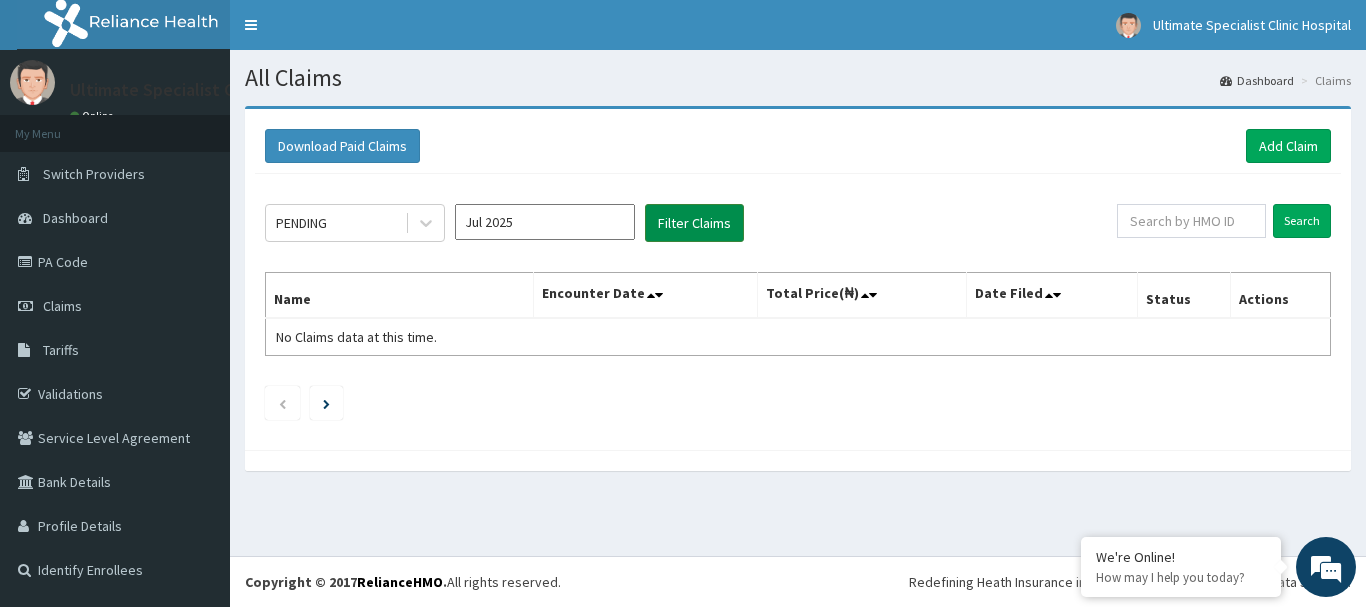 click on "Filter Claims" at bounding box center [694, 223] 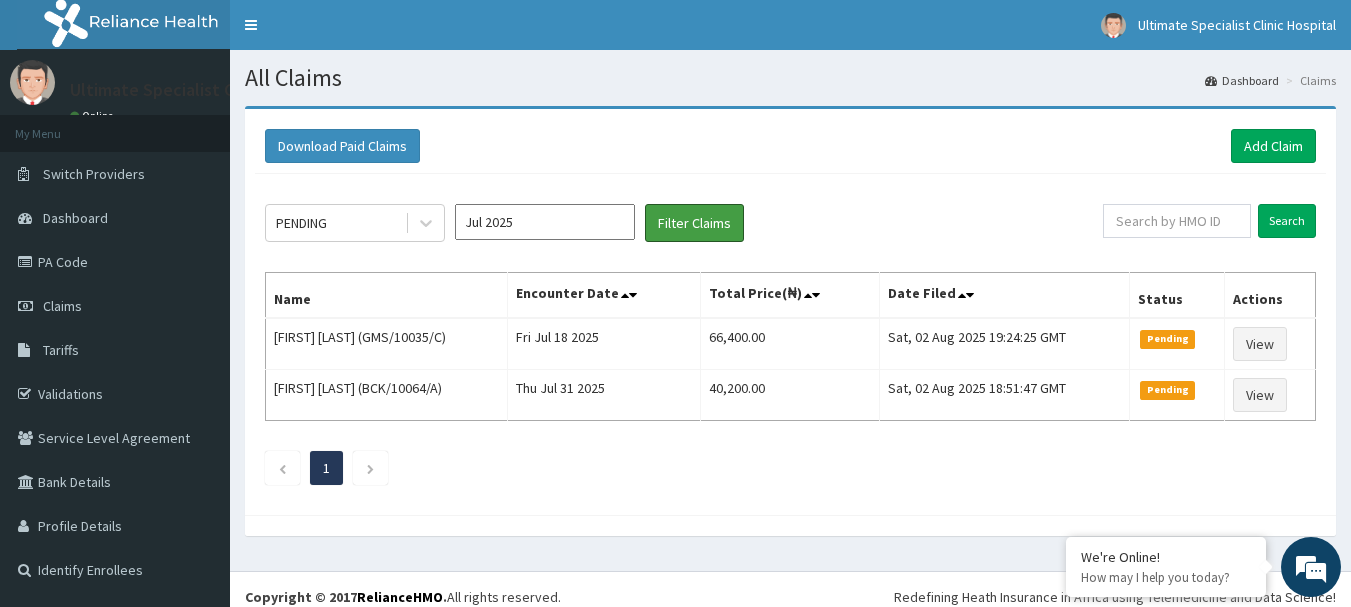 scroll, scrollTop: 0, scrollLeft: 0, axis: both 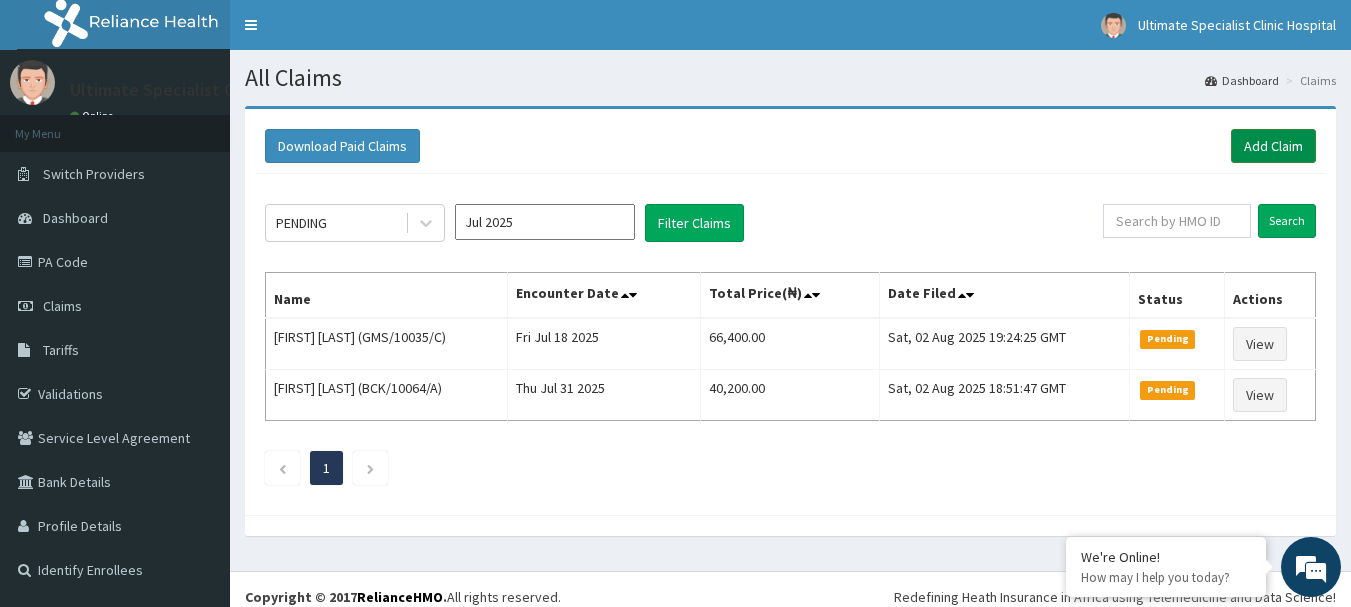 click on "Add Claim" at bounding box center (1273, 146) 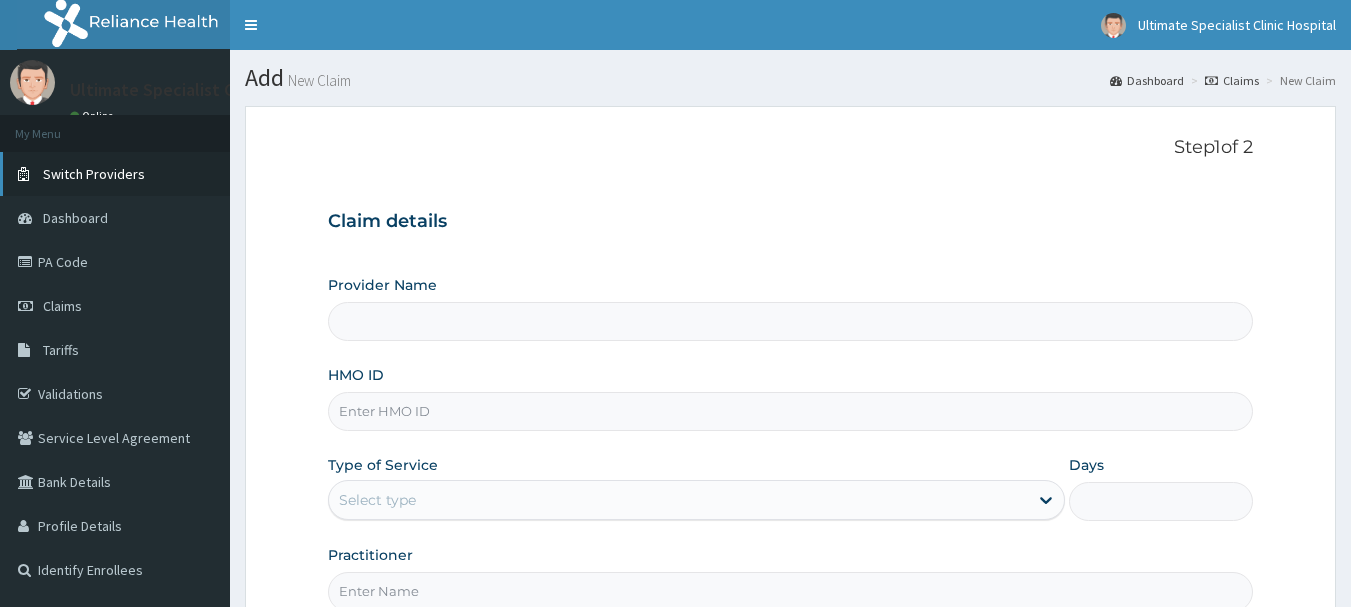 scroll, scrollTop: 0, scrollLeft: 0, axis: both 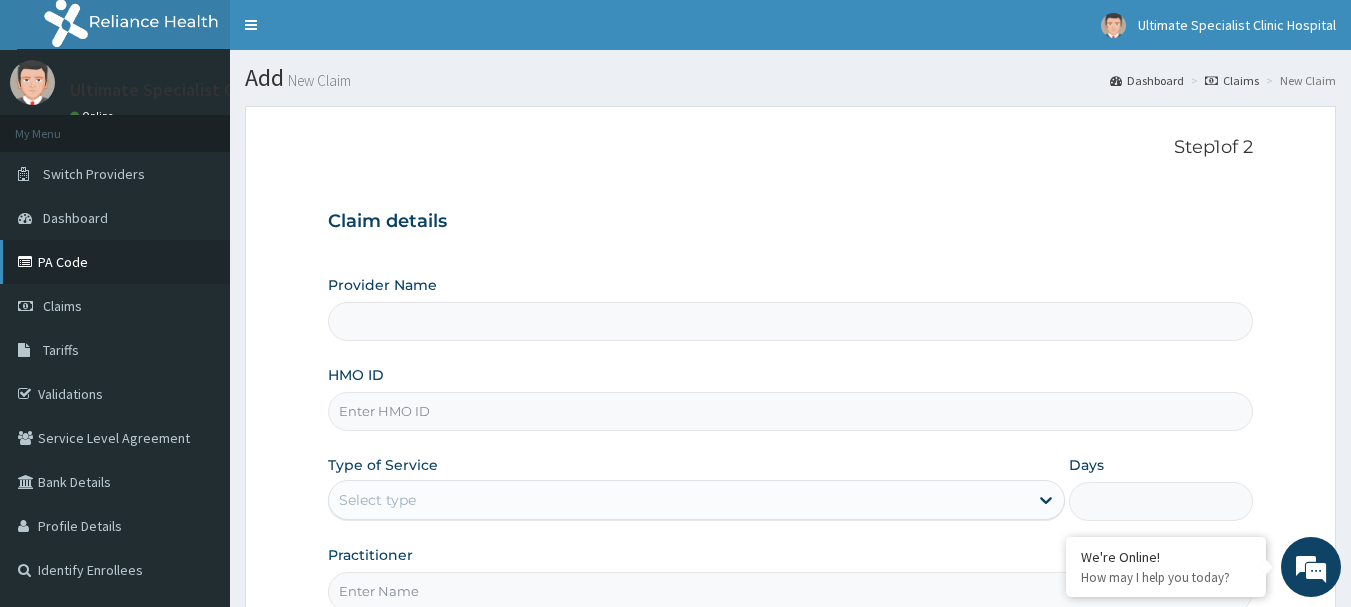 type on "Ultimate Specialist Clinic And Hospital" 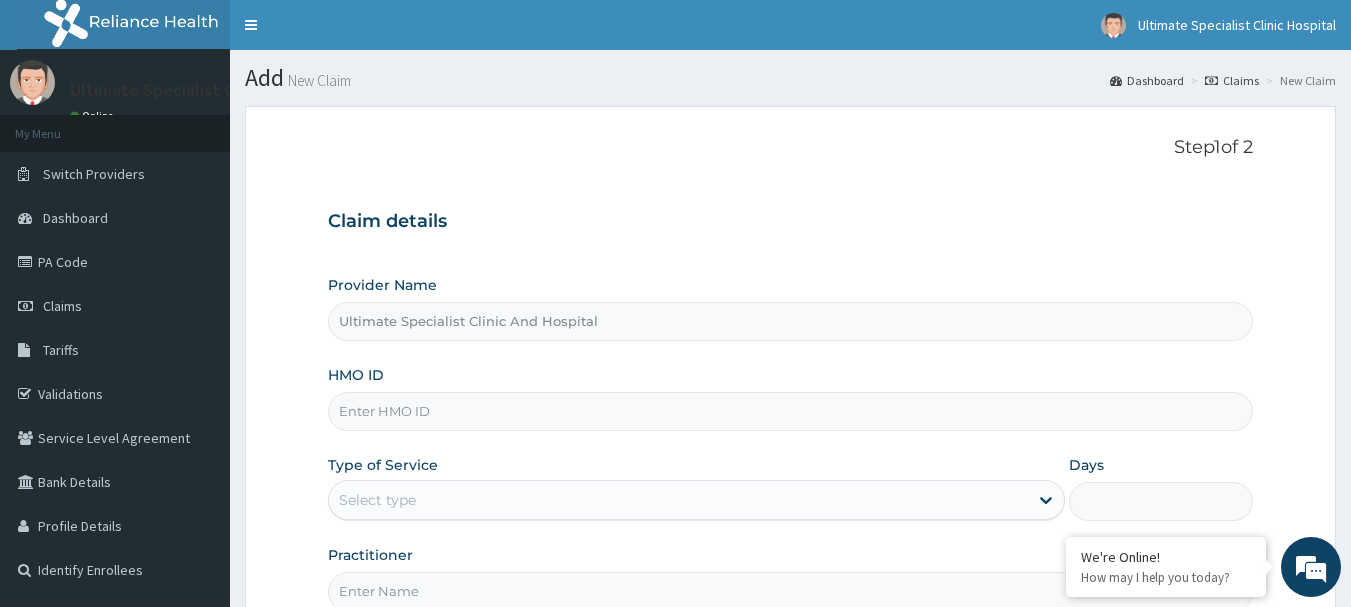 scroll, scrollTop: 0, scrollLeft: 0, axis: both 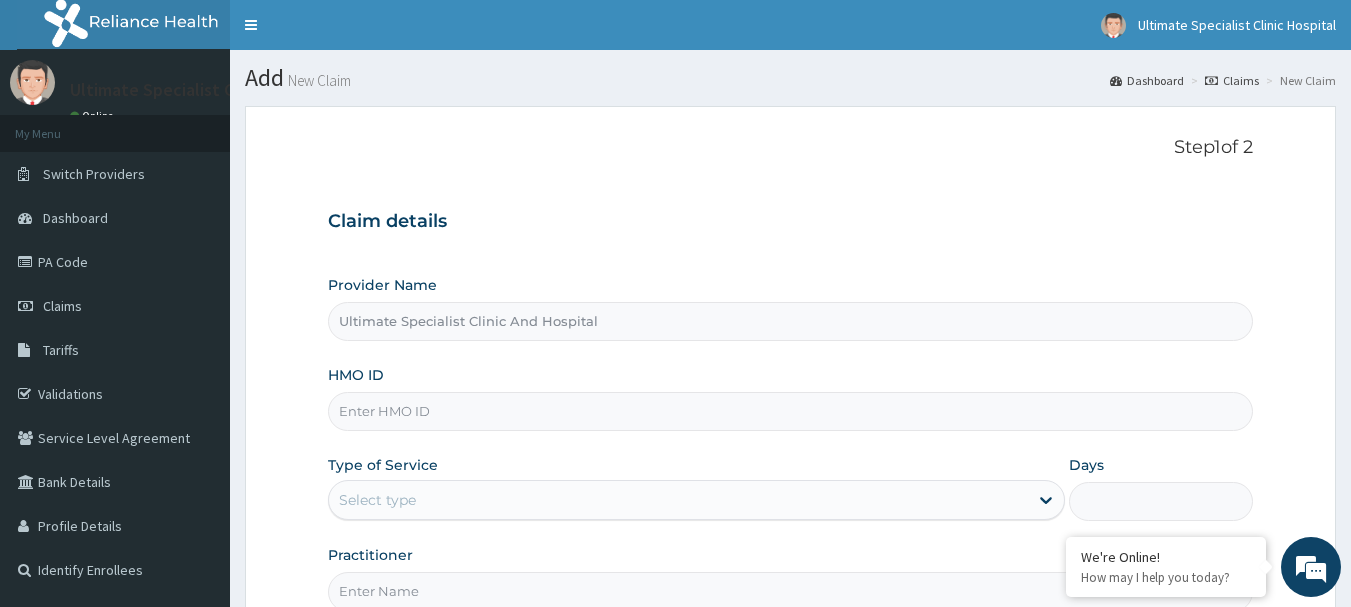 click on "HMO ID" at bounding box center [791, 411] 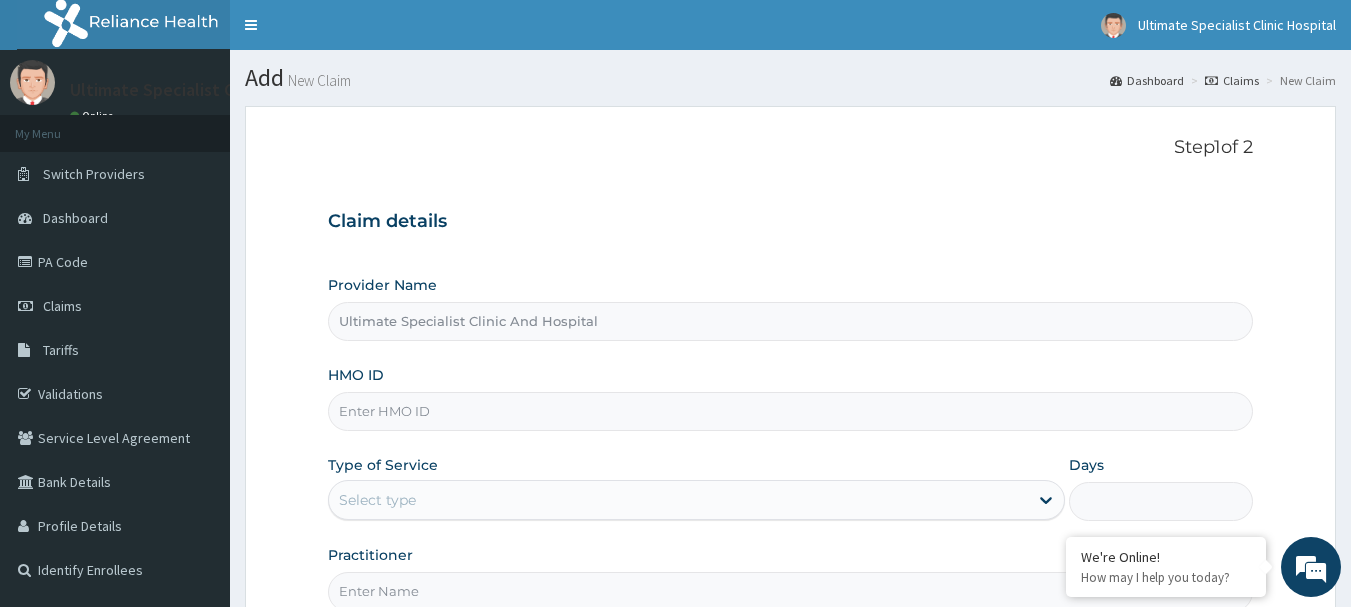 paste on "RSB/10011/A" 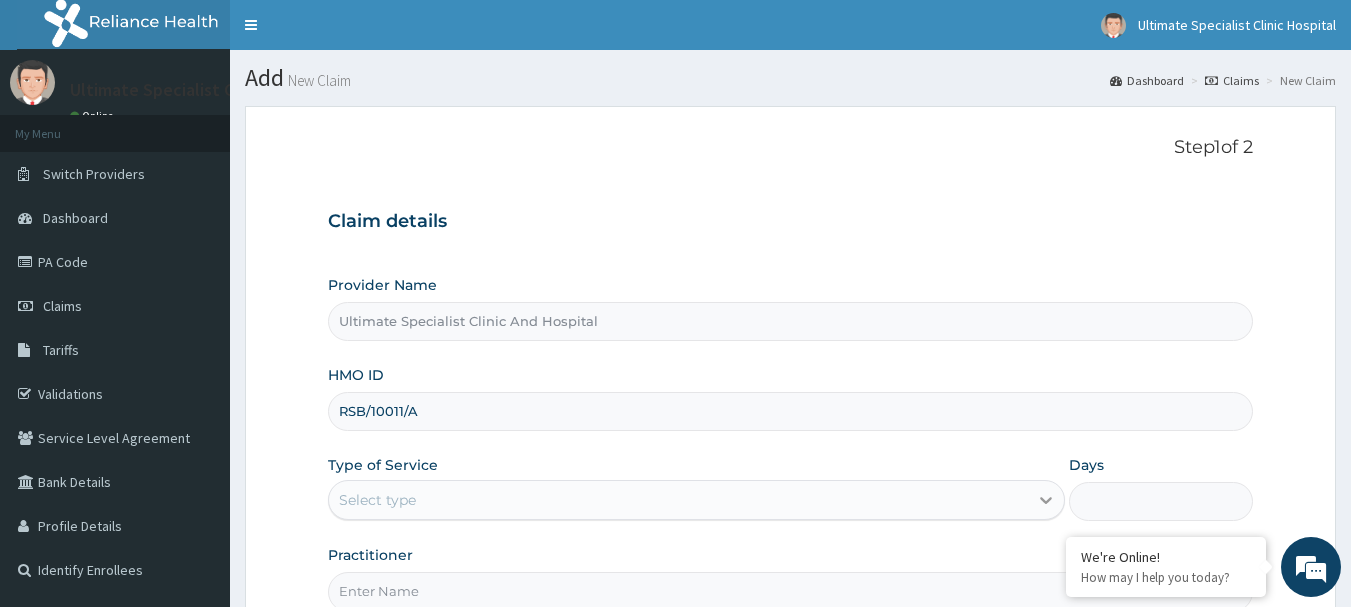 type on "RSB/10011/A" 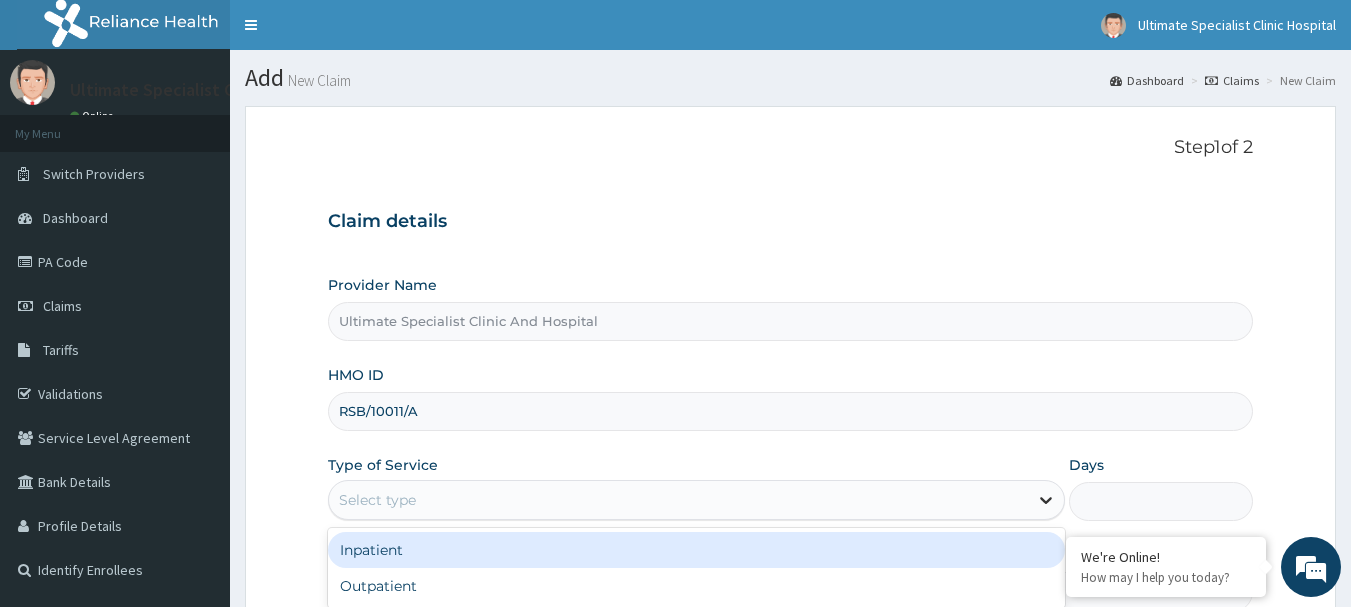 click 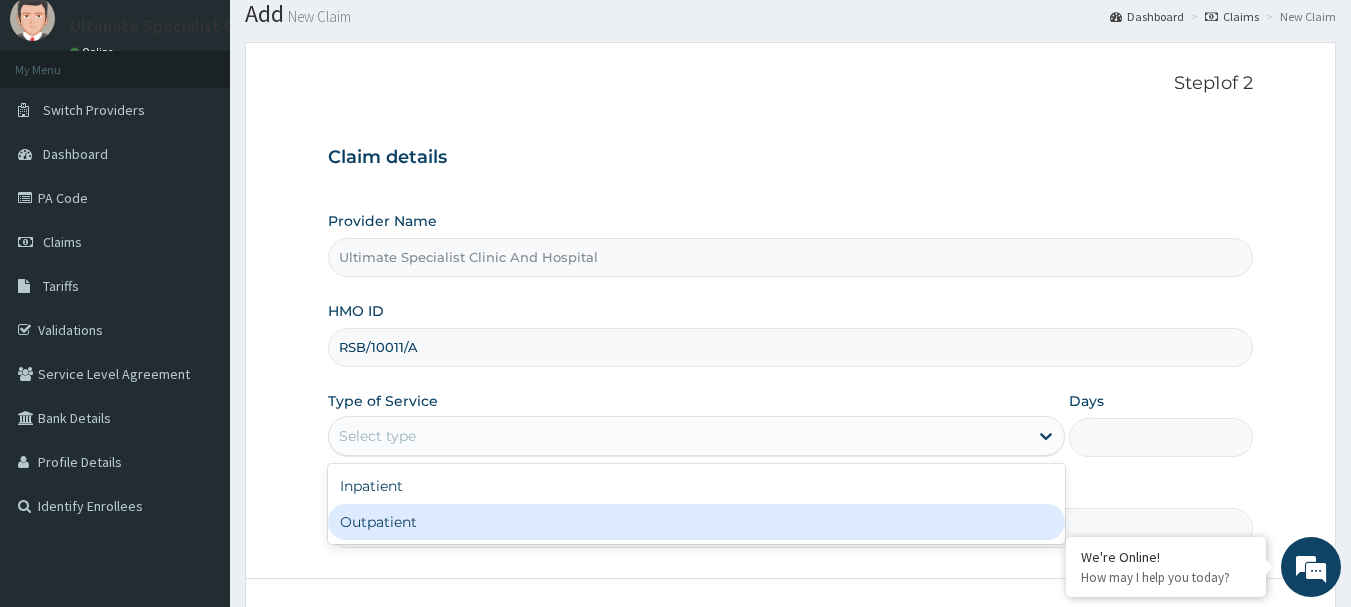 scroll, scrollTop: 100, scrollLeft: 0, axis: vertical 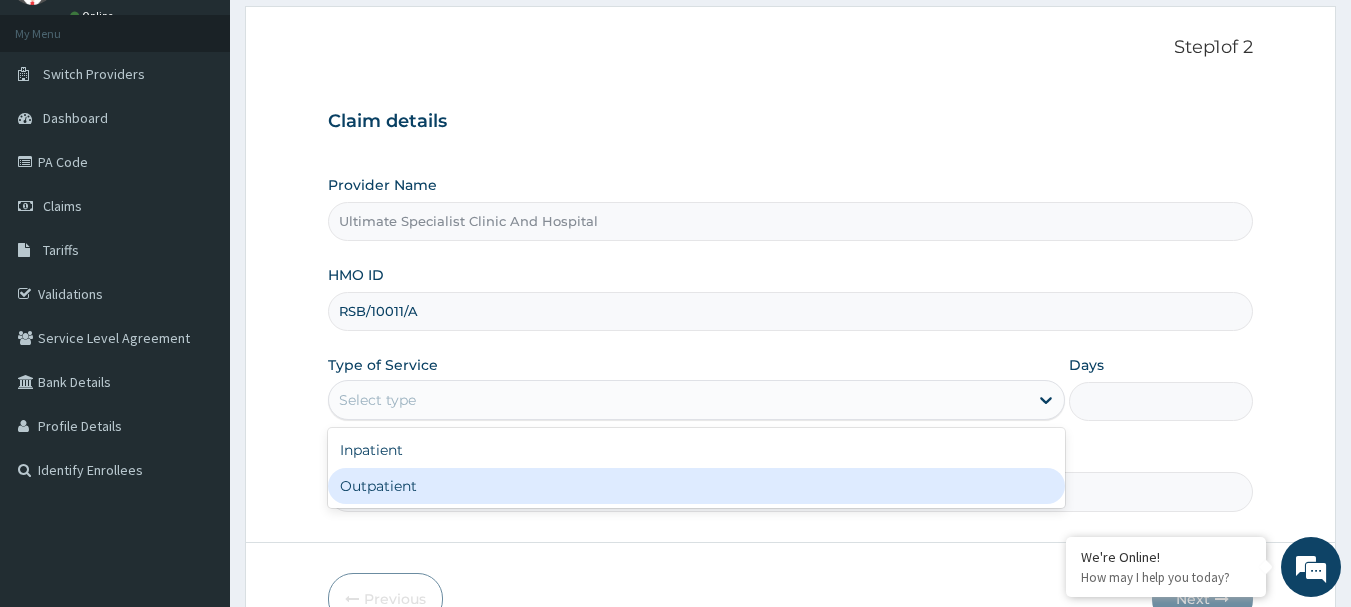 click on "Outpatient" at bounding box center (696, 486) 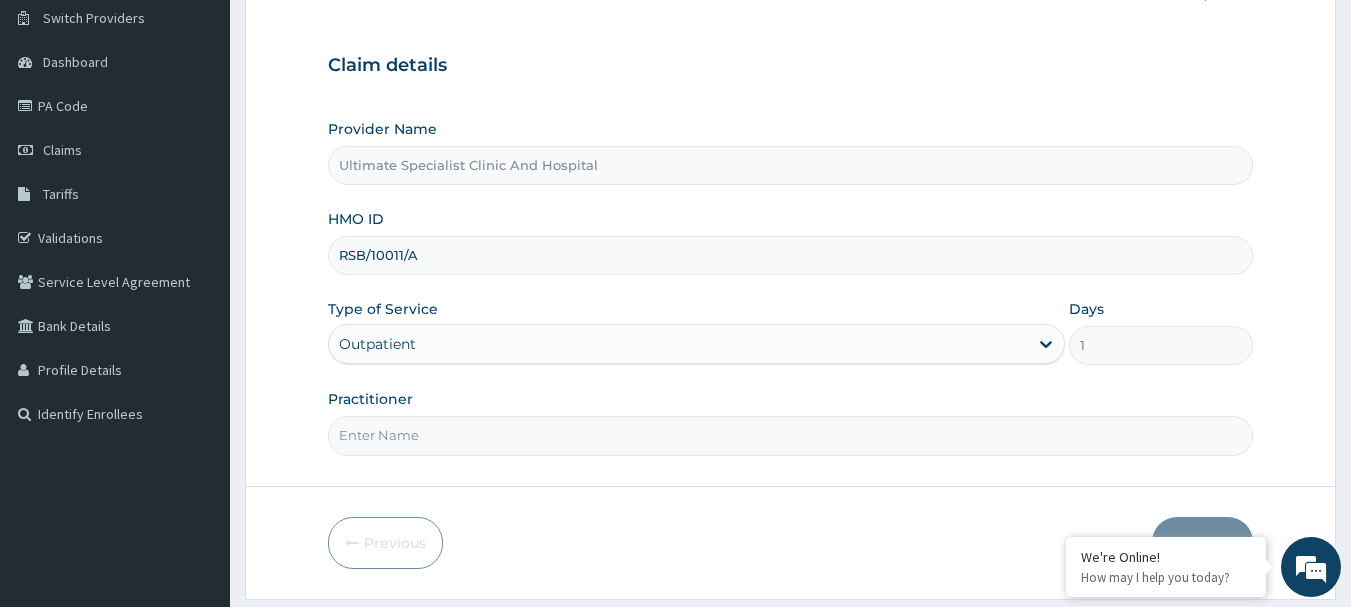 scroll, scrollTop: 200, scrollLeft: 0, axis: vertical 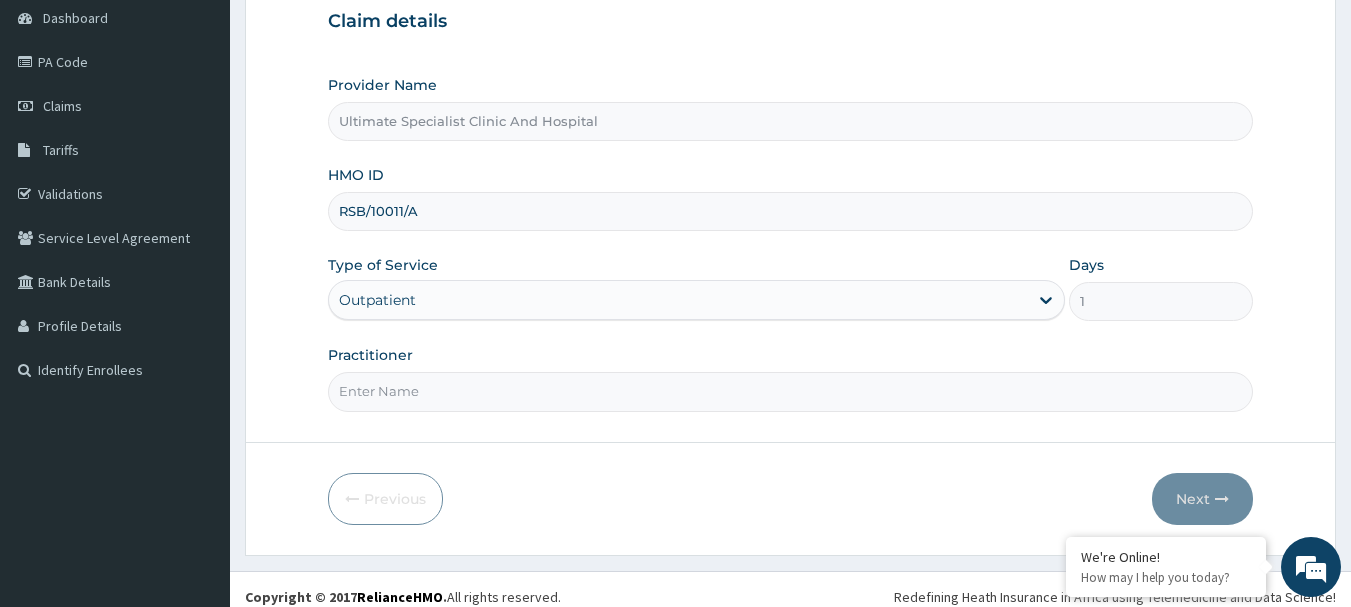 click on "Practitioner" at bounding box center [791, 391] 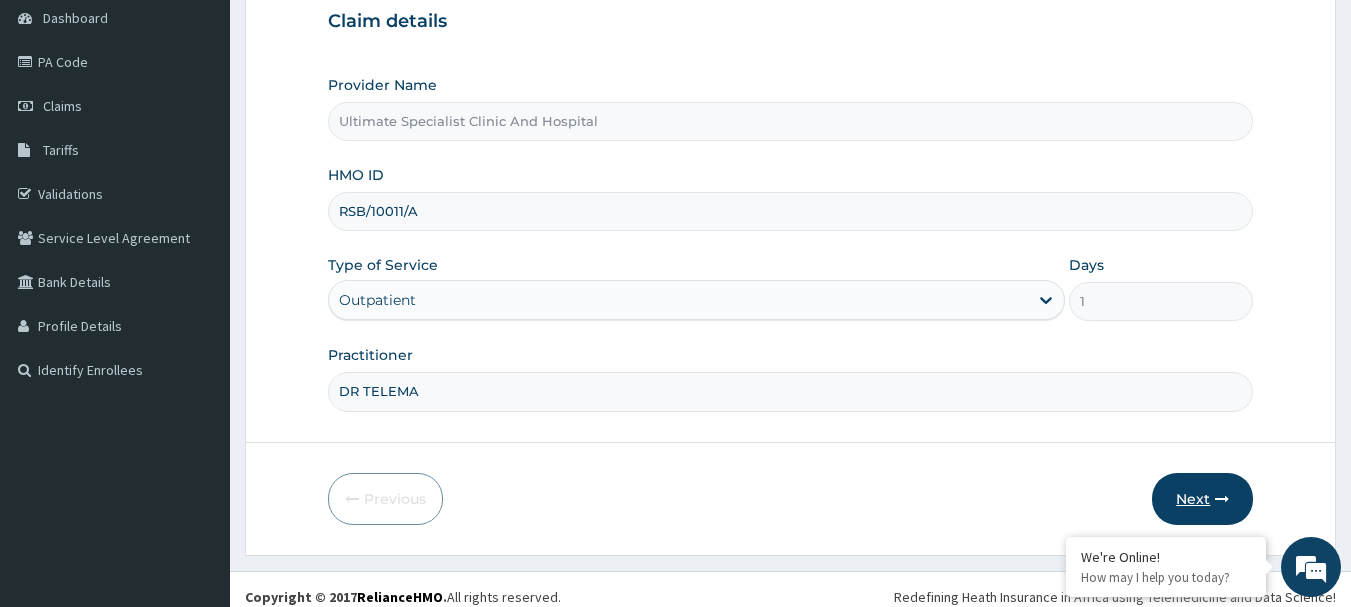 click on "Next" at bounding box center (1202, 499) 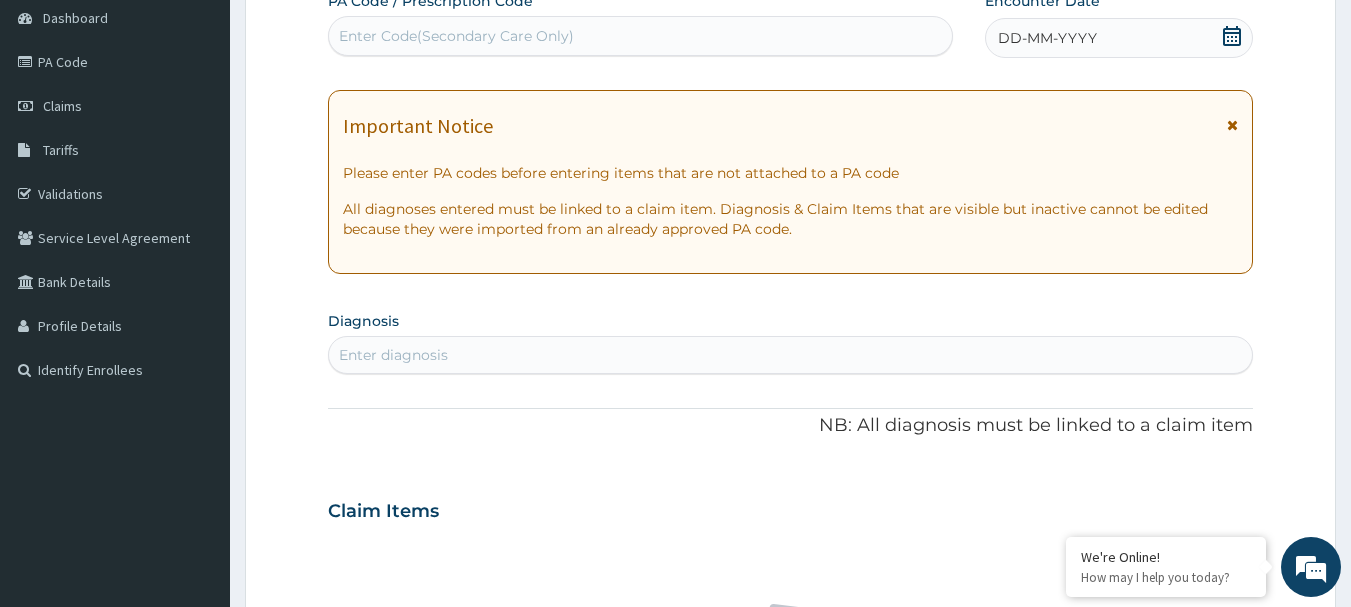 scroll, scrollTop: 100, scrollLeft: 0, axis: vertical 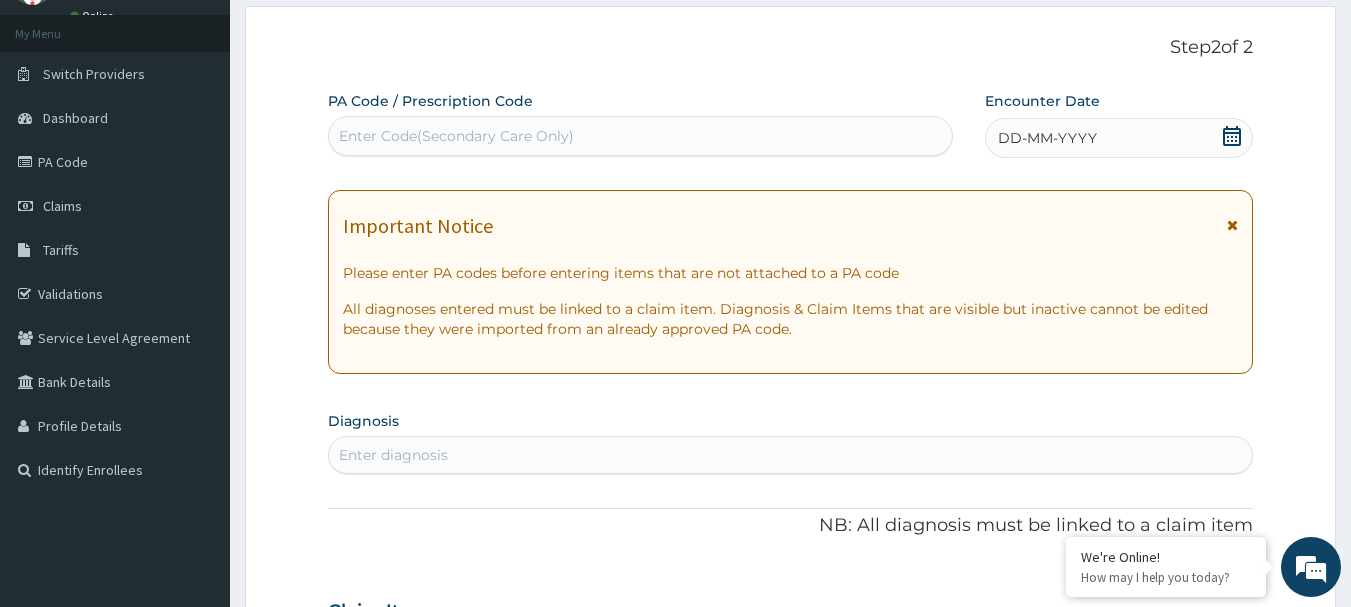 click on "Enter Code(Secondary Care Only)" at bounding box center [456, 136] 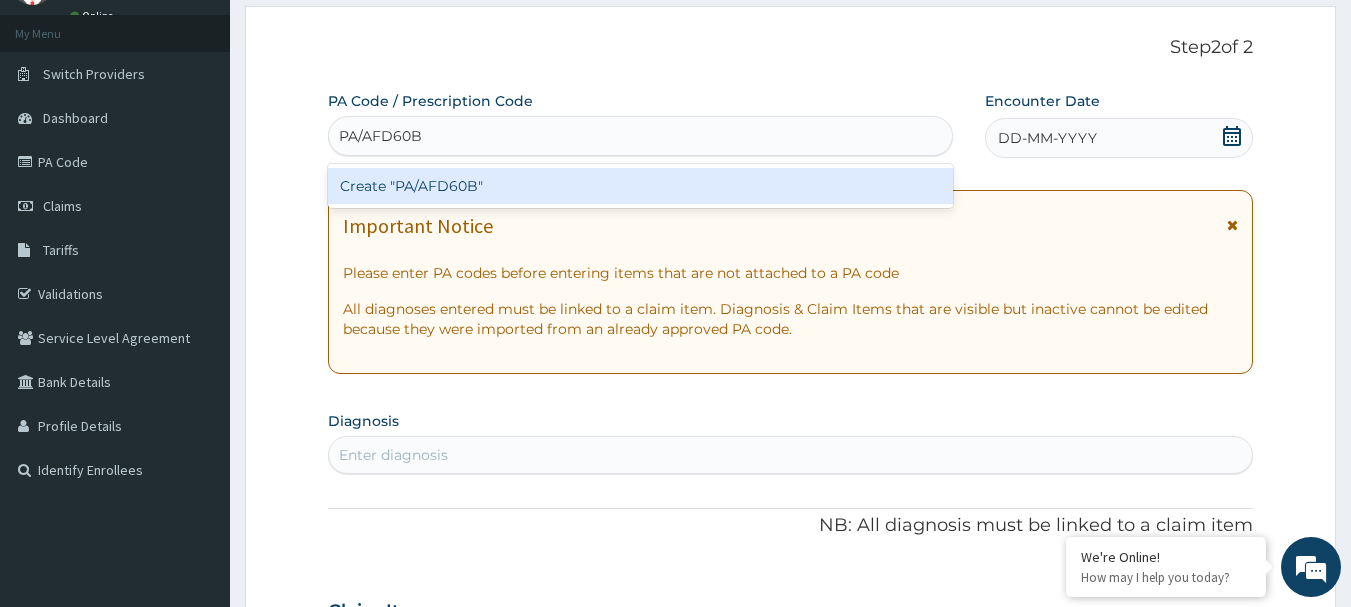click on "Create "PA/AFD60B"" at bounding box center (641, 186) 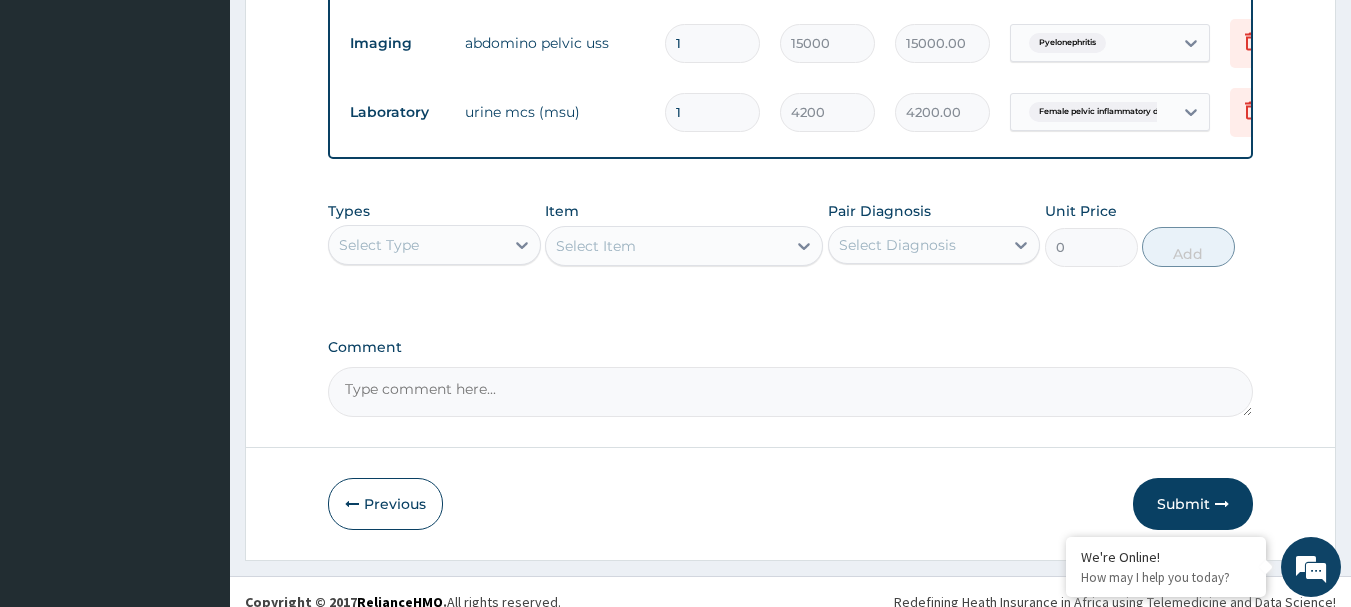 scroll, scrollTop: 936, scrollLeft: 0, axis: vertical 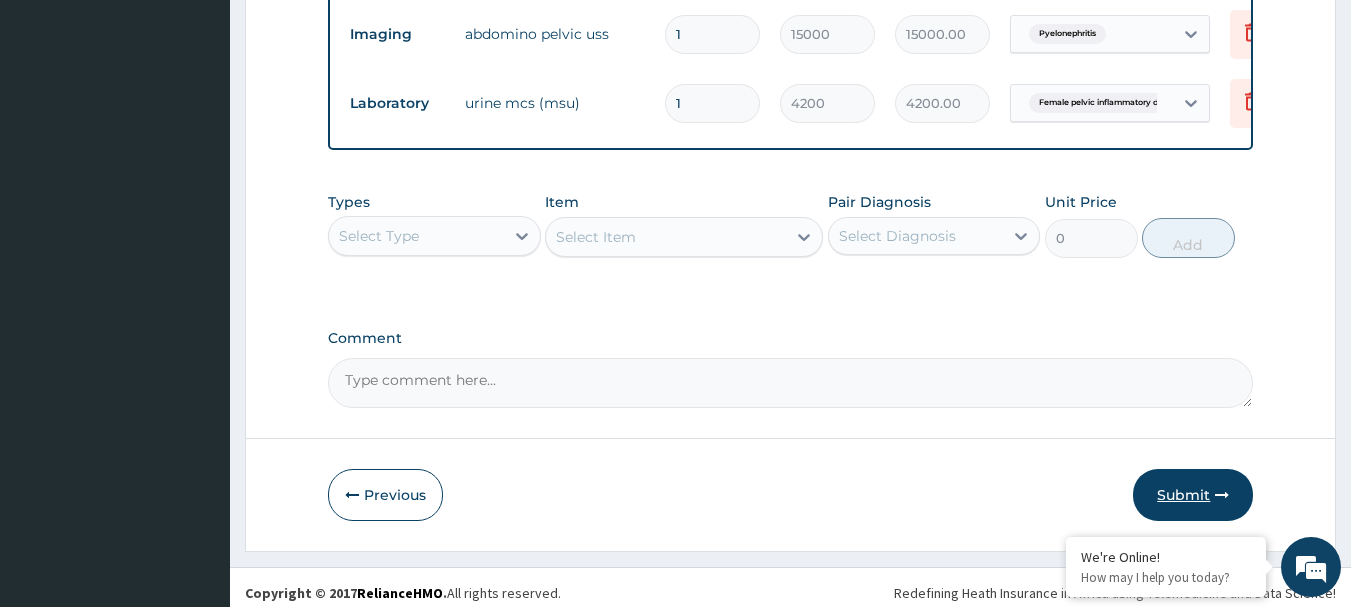 click on "Submit" at bounding box center [1193, 495] 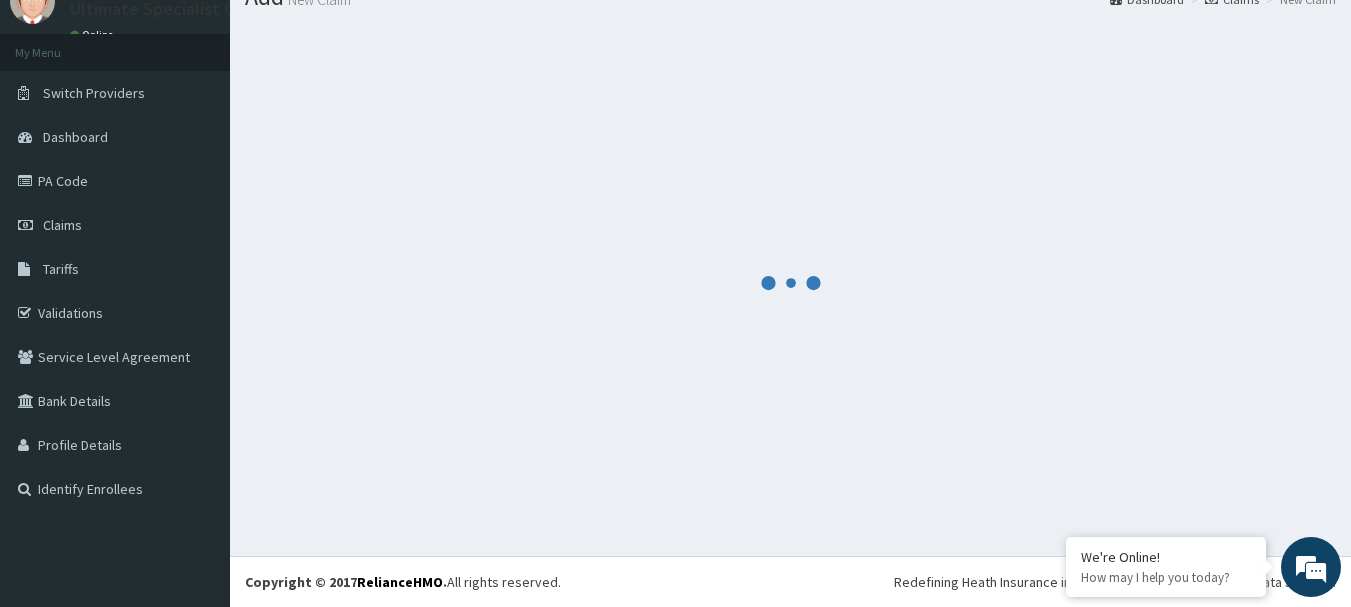 scroll, scrollTop: 936, scrollLeft: 0, axis: vertical 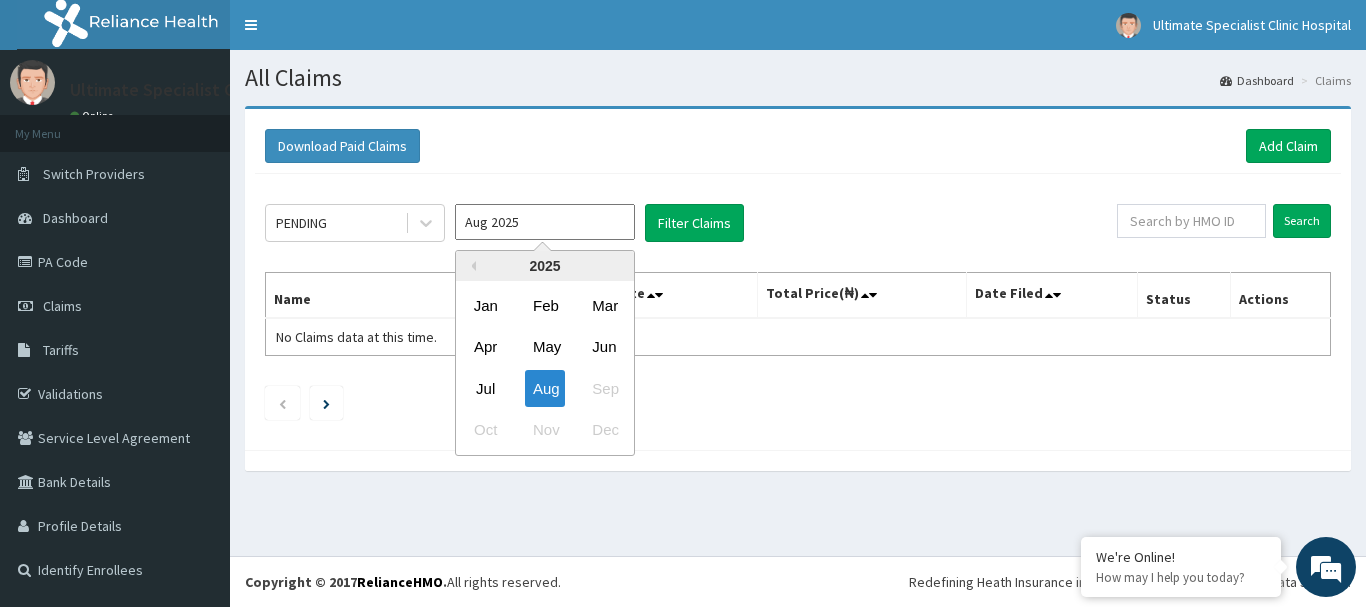 click on "Aug 2025" at bounding box center (545, 222) 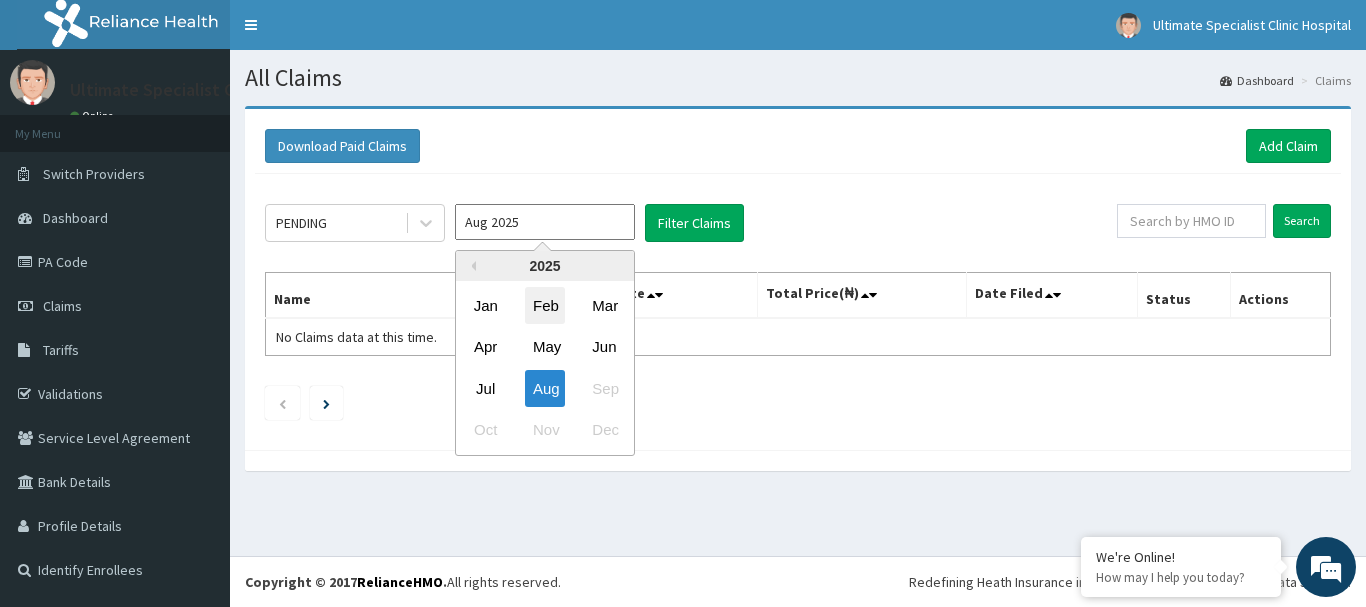 click on "Feb" at bounding box center [545, 305] 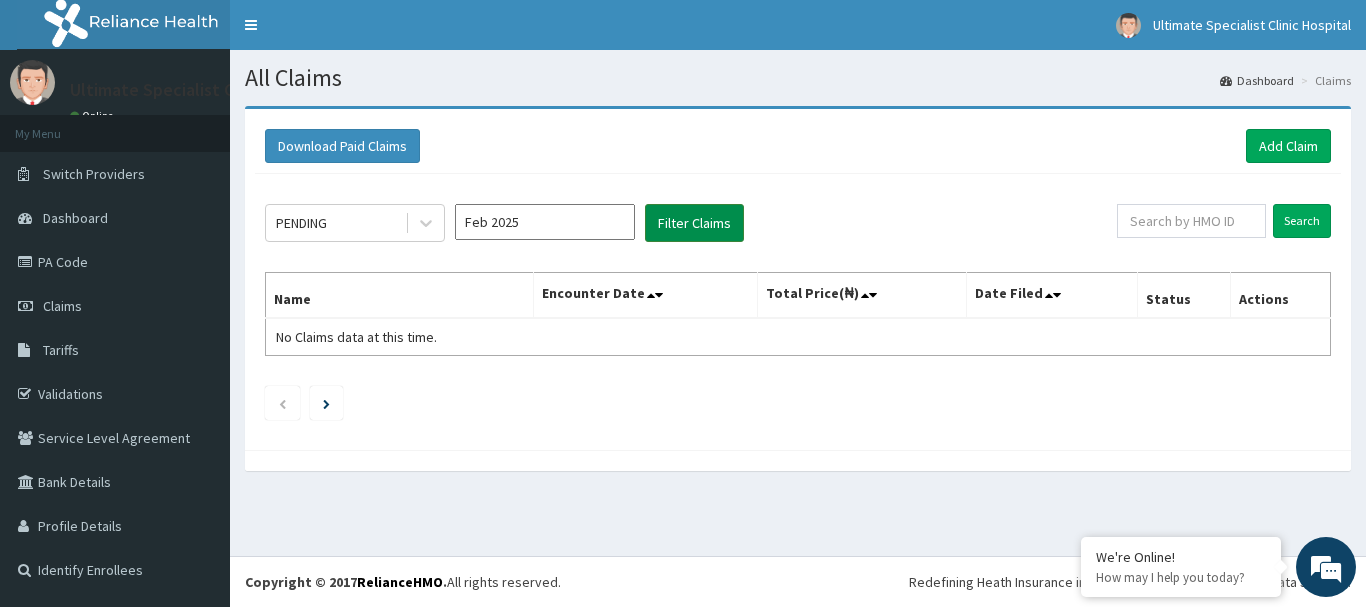 click on "Filter Claims" at bounding box center [694, 223] 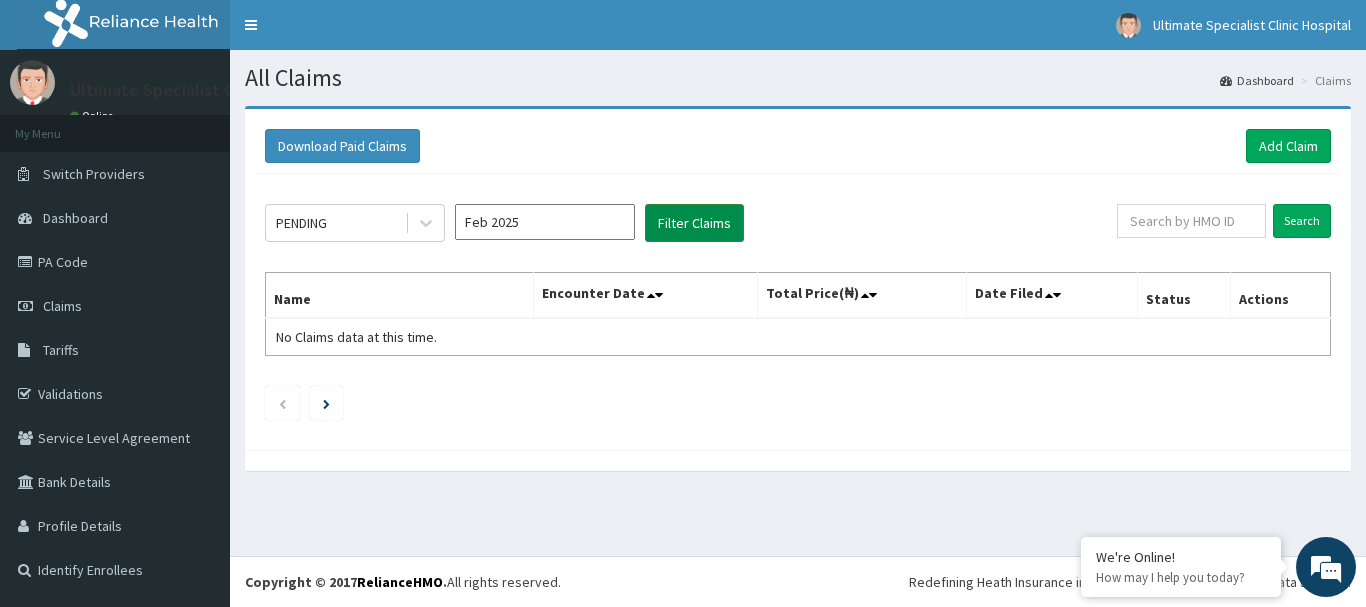 scroll, scrollTop: 0, scrollLeft: 0, axis: both 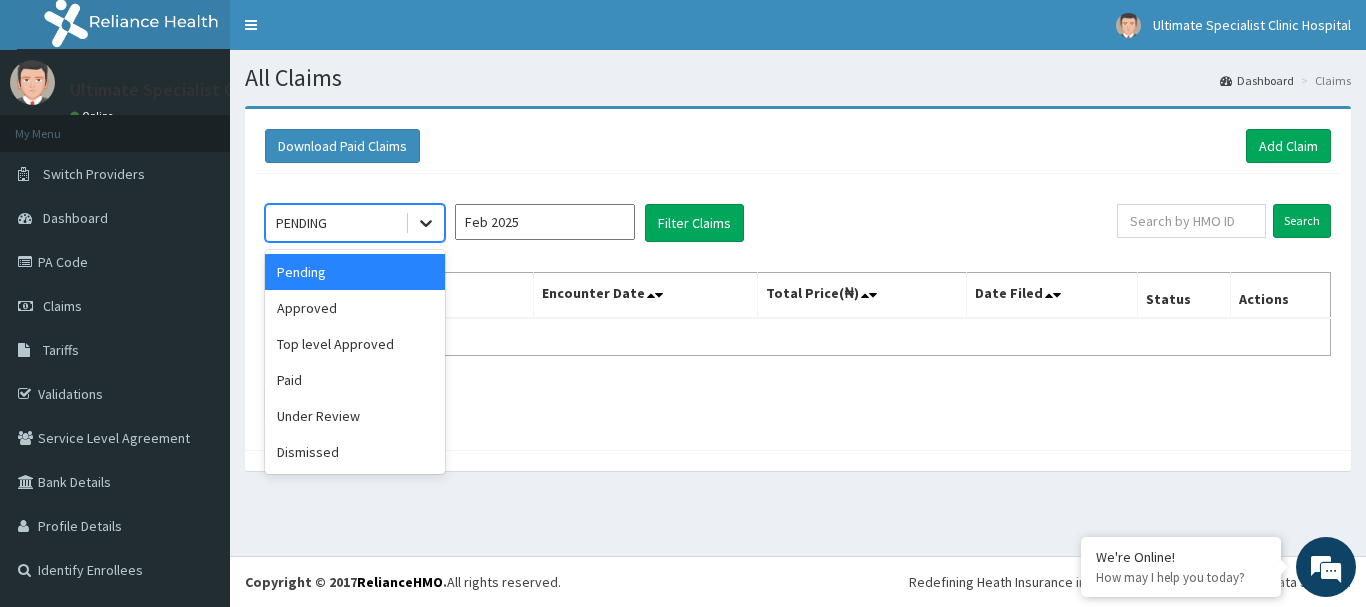 click 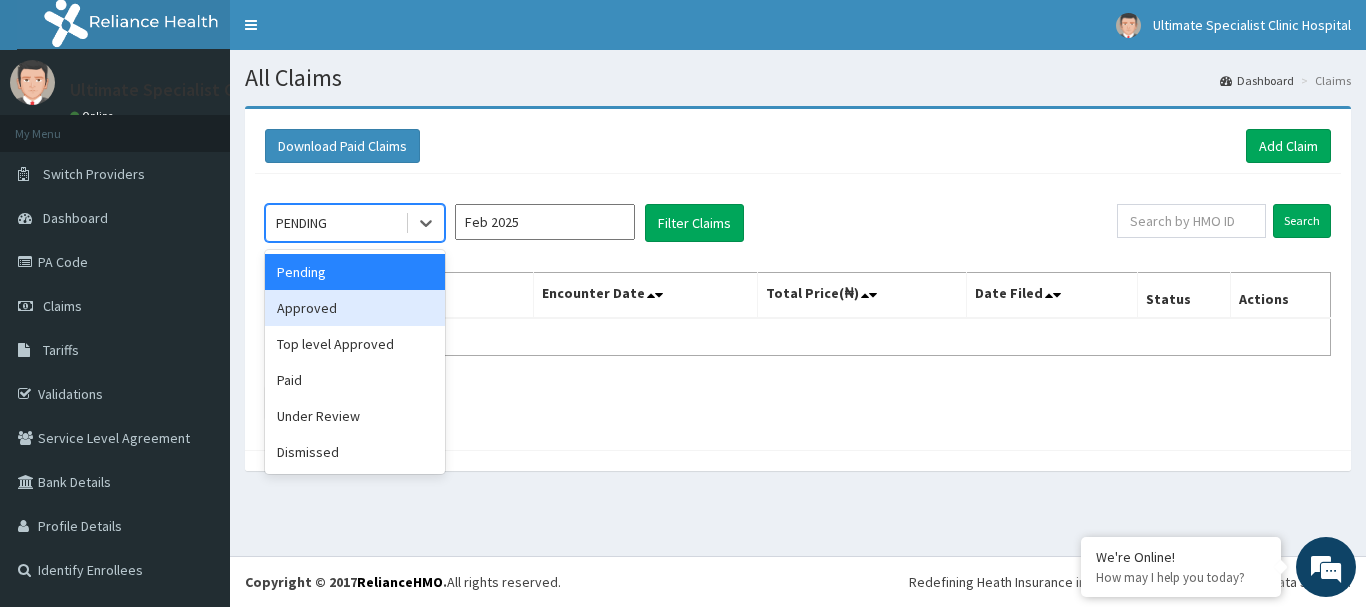 click on "Approved" at bounding box center [355, 308] 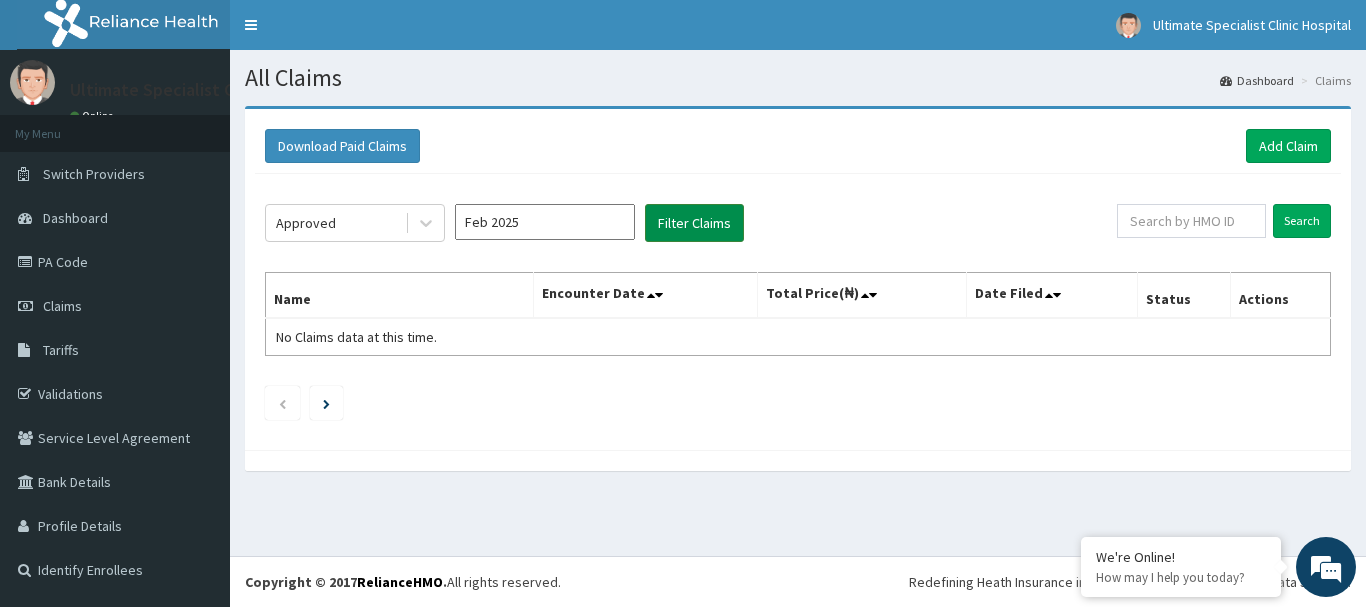 click on "Filter Claims" at bounding box center (694, 223) 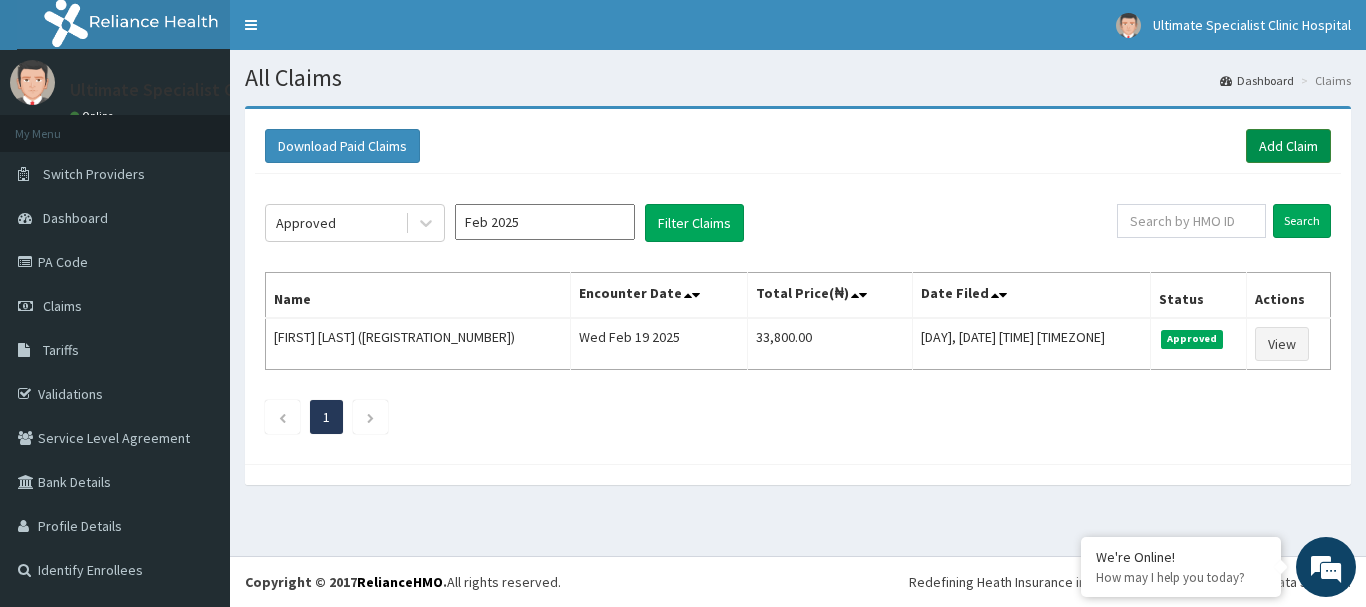 click on "Add Claim" at bounding box center [1288, 146] 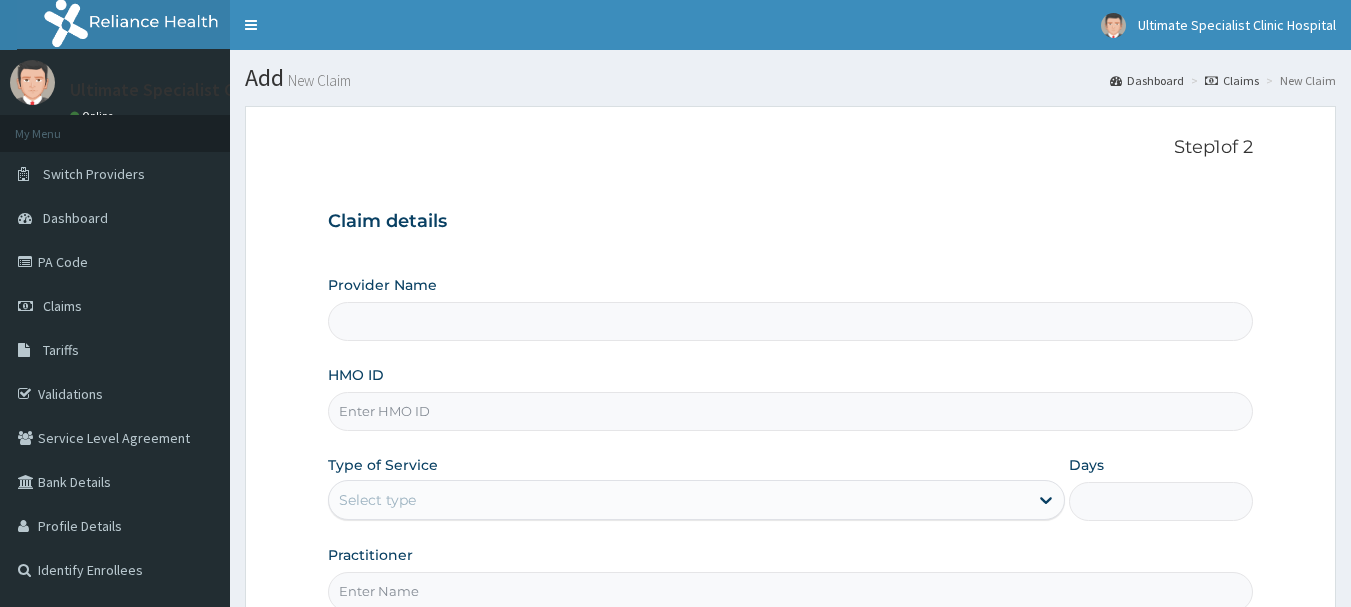 scroll, scrollTop: 0, scrollLeft: 0, axis: both 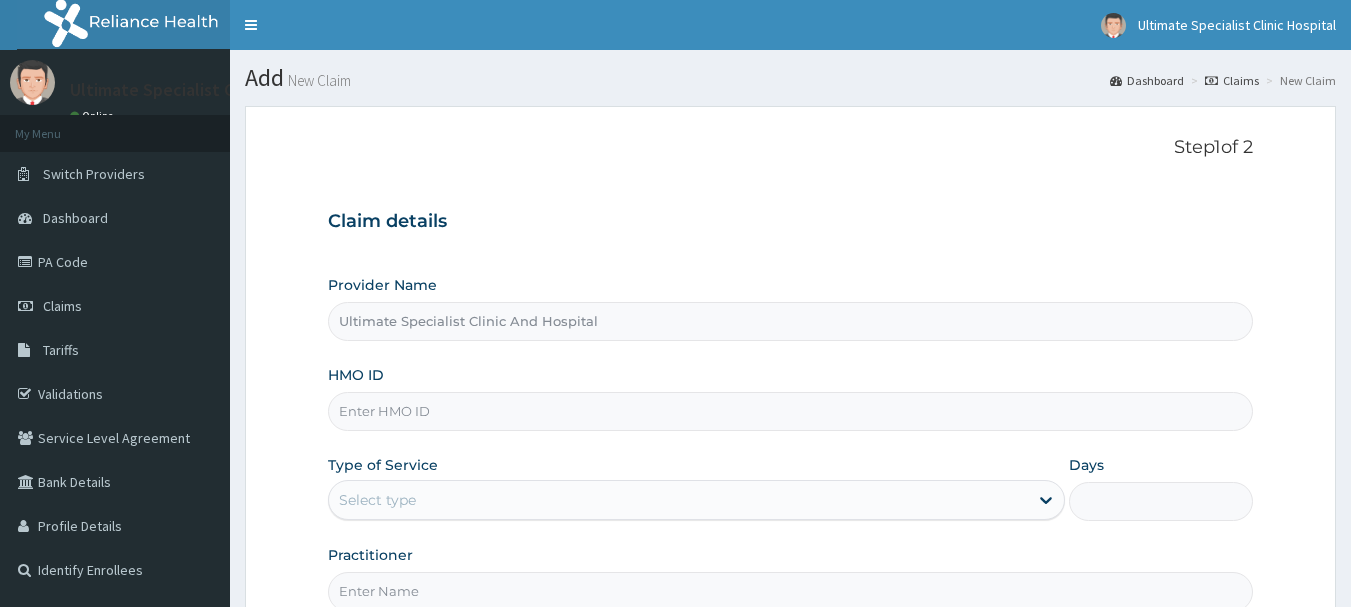 click on "HMO ID" at bounding box center (791, 411) 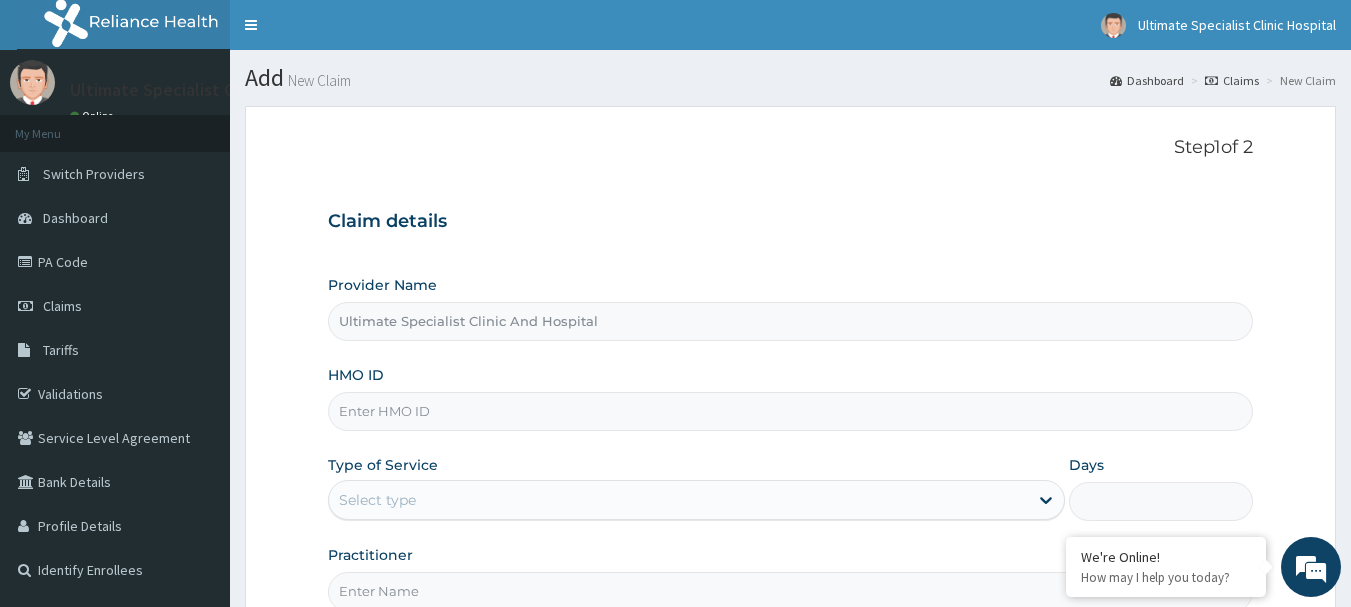 paste on "PA/AFD60B" 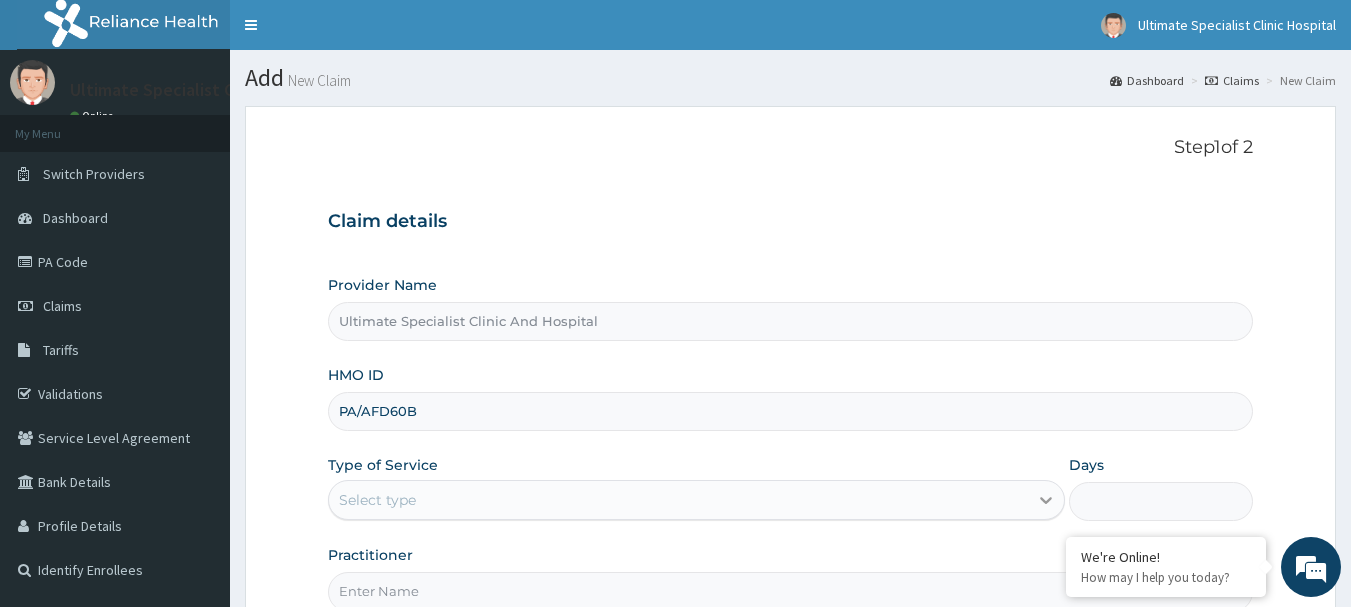 type on "PA/AFD60B" 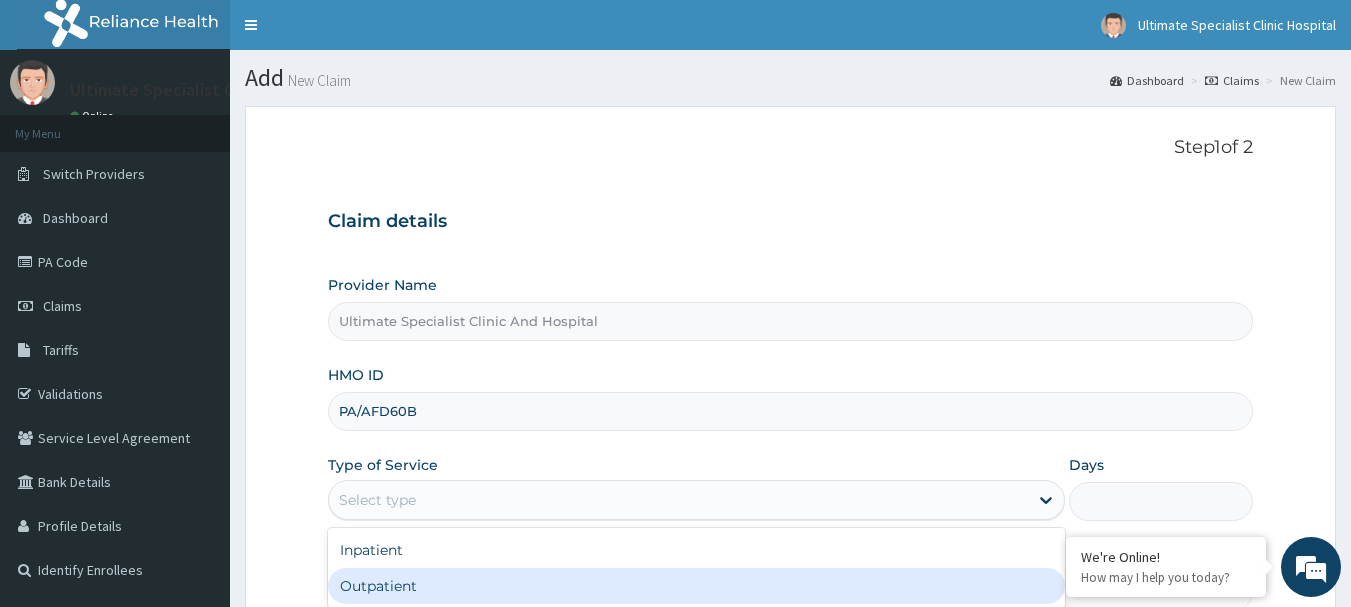 click on "Outpatient" at bounding box center [696, 586] 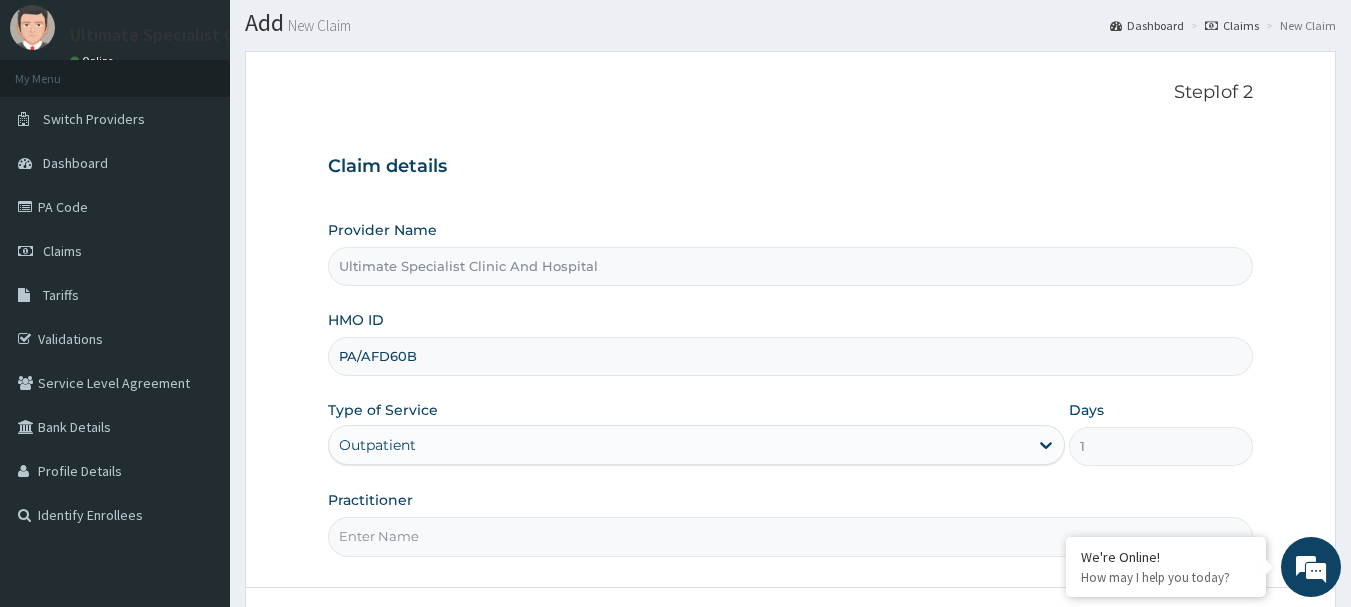 scroll, scrollTop: 100, scrollLeft: 0, axis: vertical 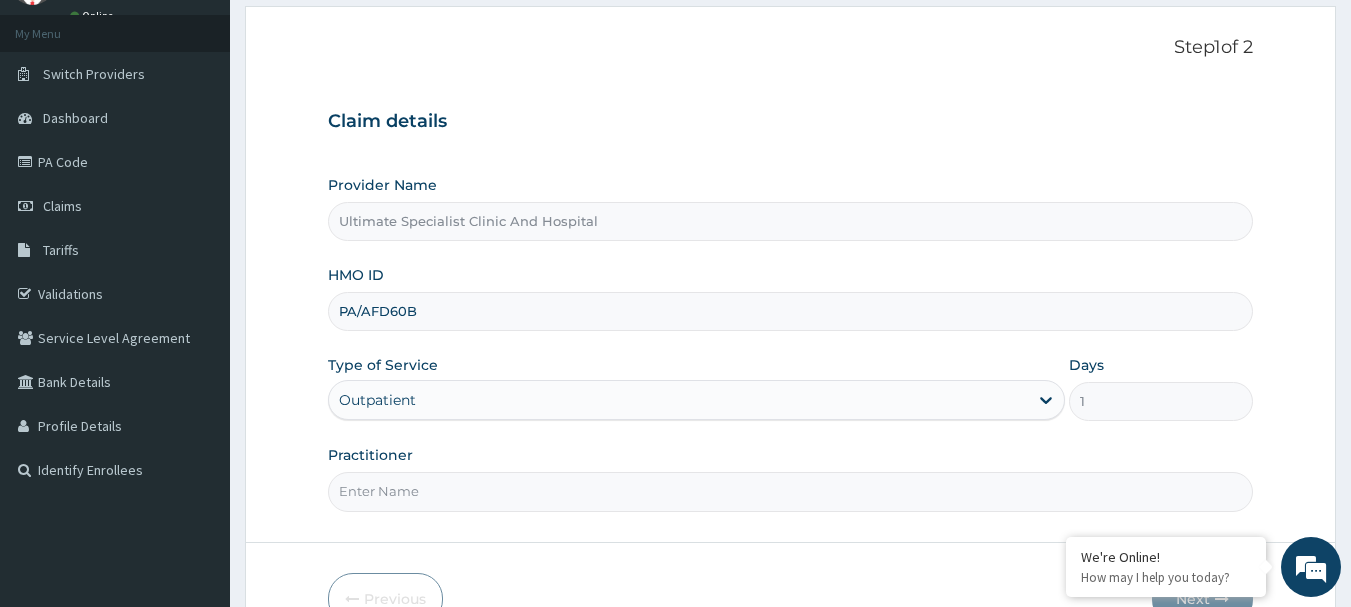 click on "Practitioner" at bounding box center [791, 491] 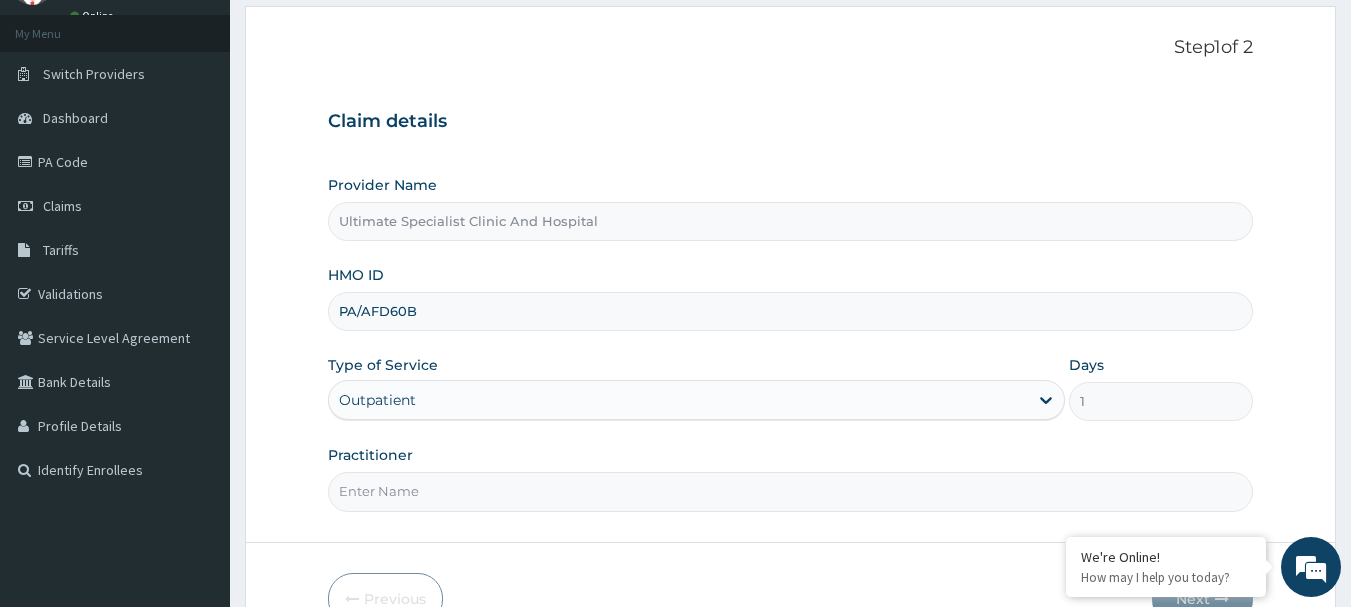 type on "DR TELEMA" 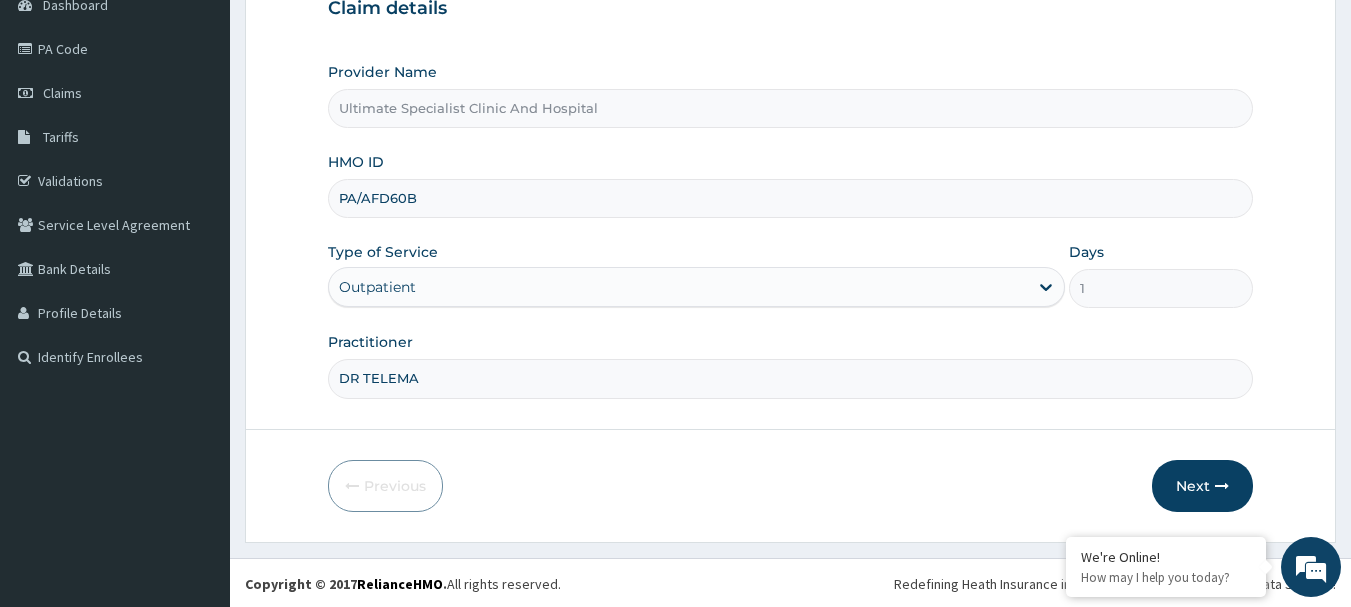 scroll, scrollTop: 215, scrollLeft: 0, axis: vertical 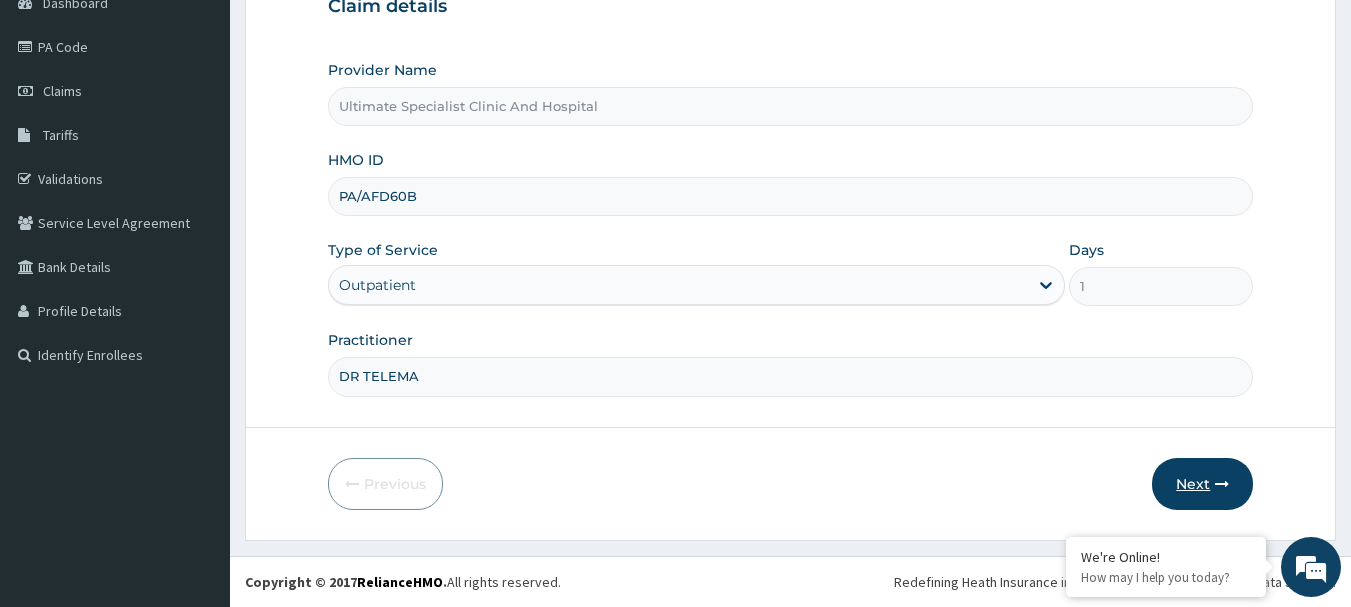 click on "Next" at bounding box center [1202, 484] 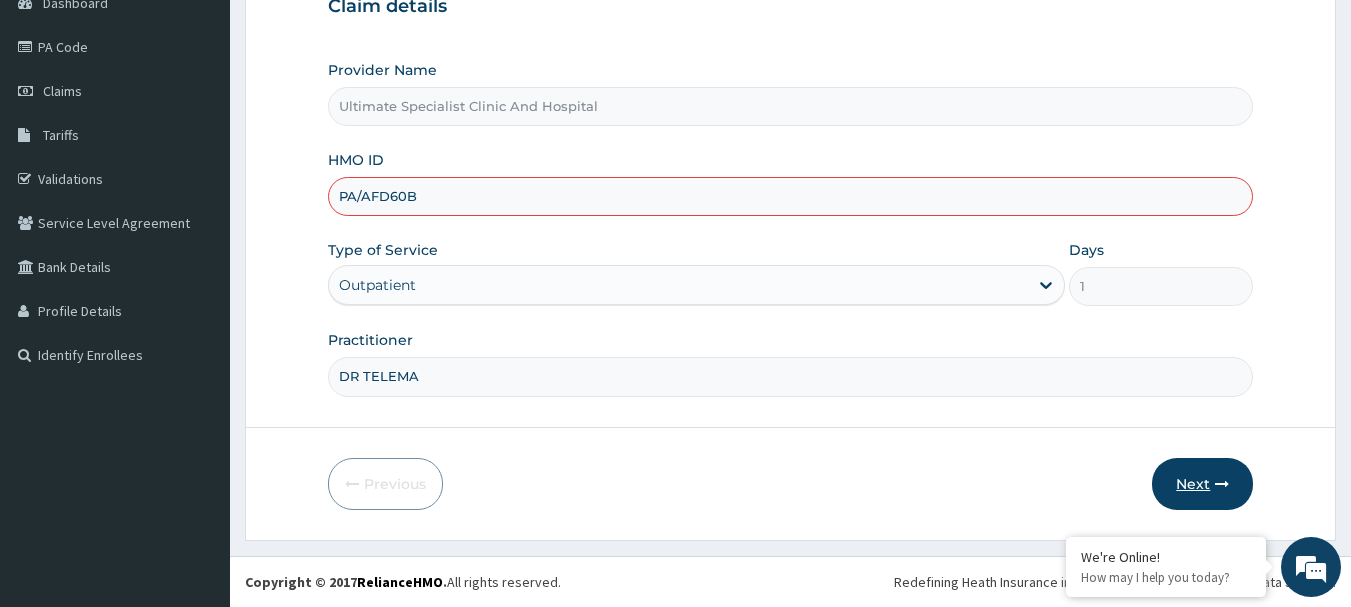 scroll, scrollTop: 0, scrollLeft: 0, axis: both 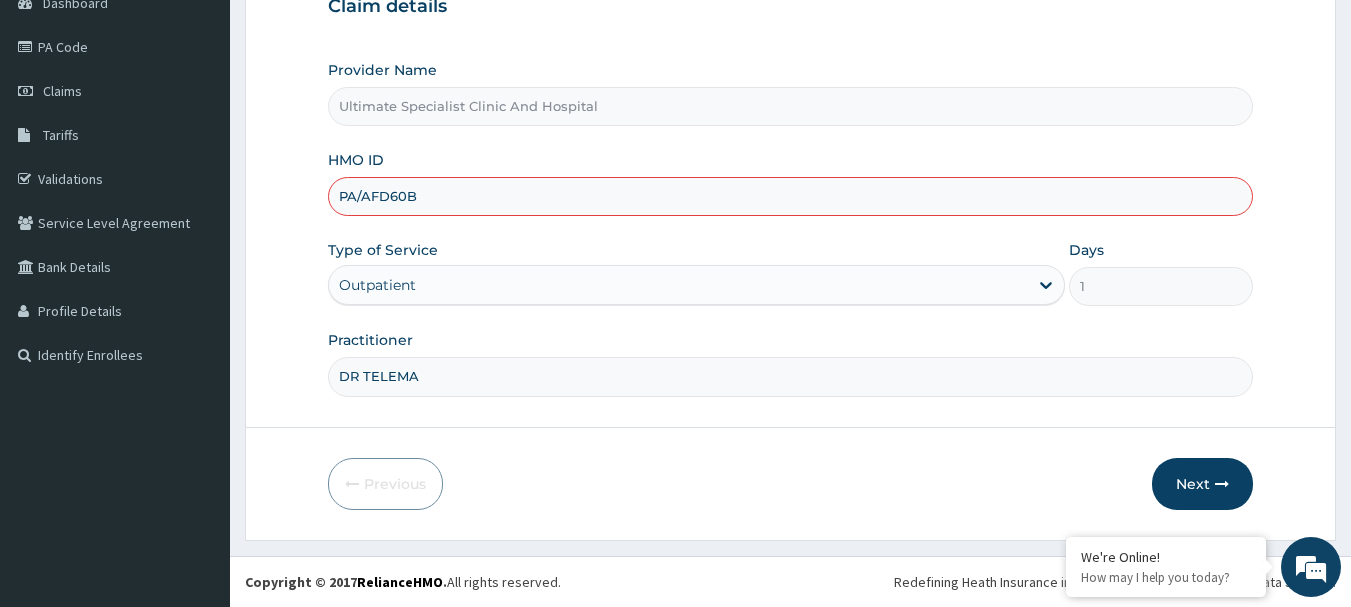 drag, startPoint x: 457, startPoint y: 185, endPoint x: 289, endPoint y: 220, distance: 171.60712 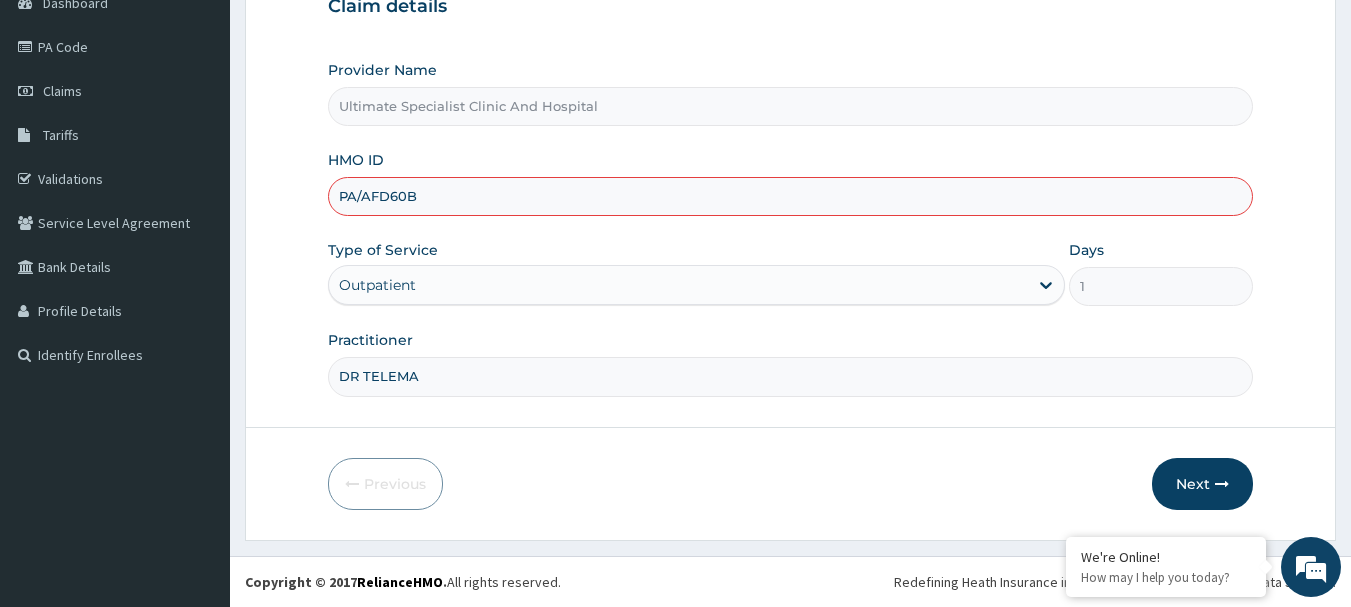paste on "RSB/10011/A" 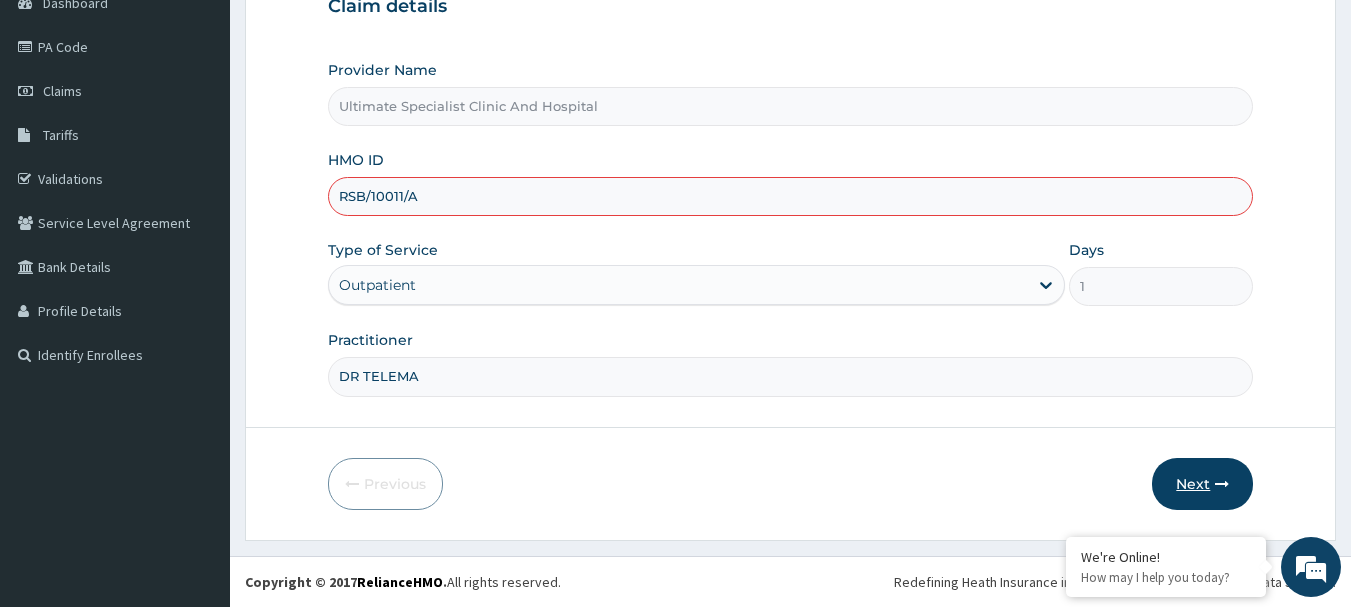 type on "RSB/10011/A" 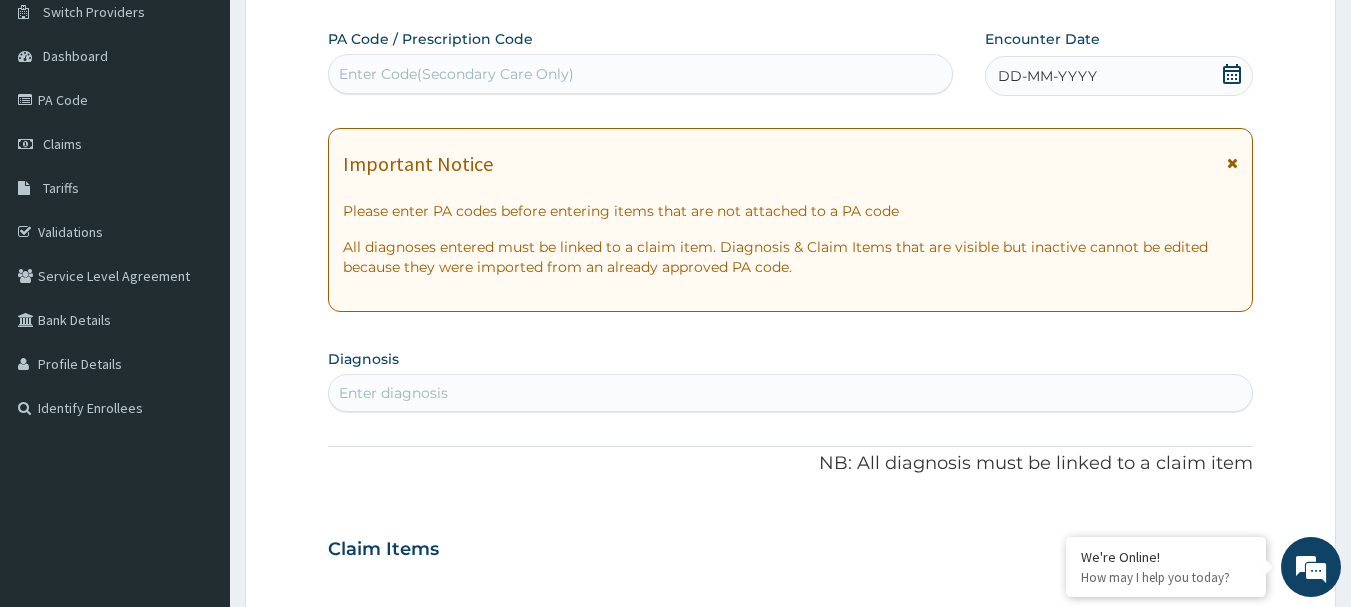 scroll, scrollTop: 115, scrollLeft: 0, axis: vertical 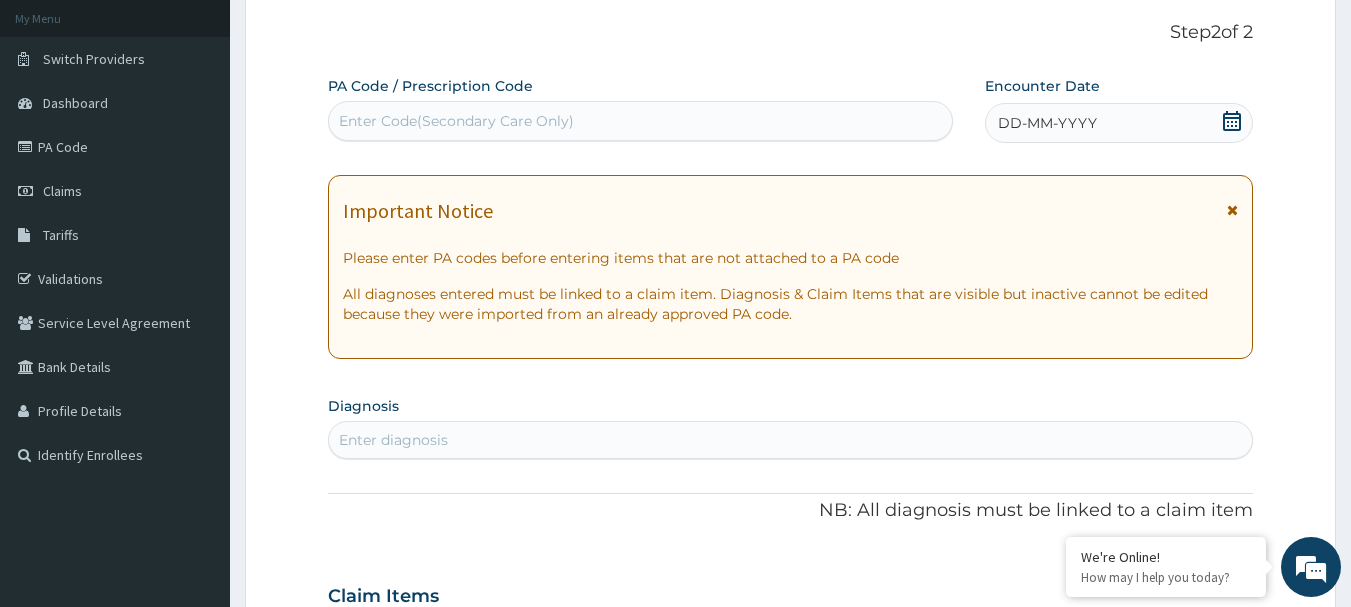 click on "DD-MM-YYYY" at bounding box center [1119, 123] 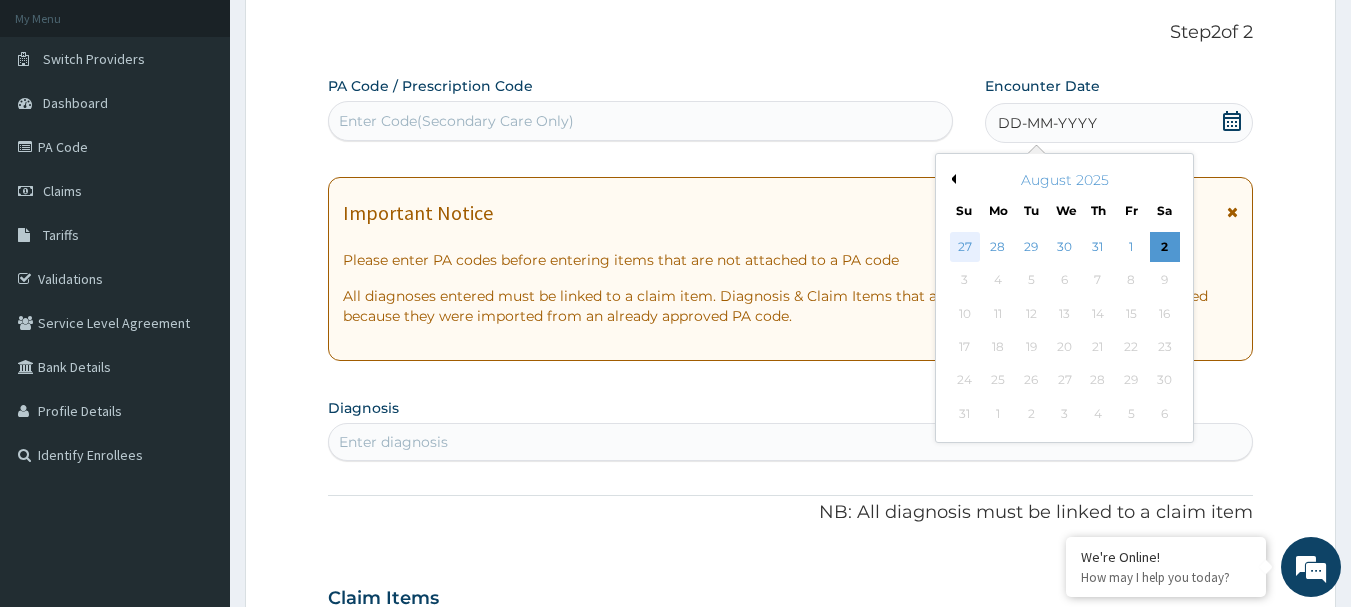 click on "27" at bounding box center [965, 247] 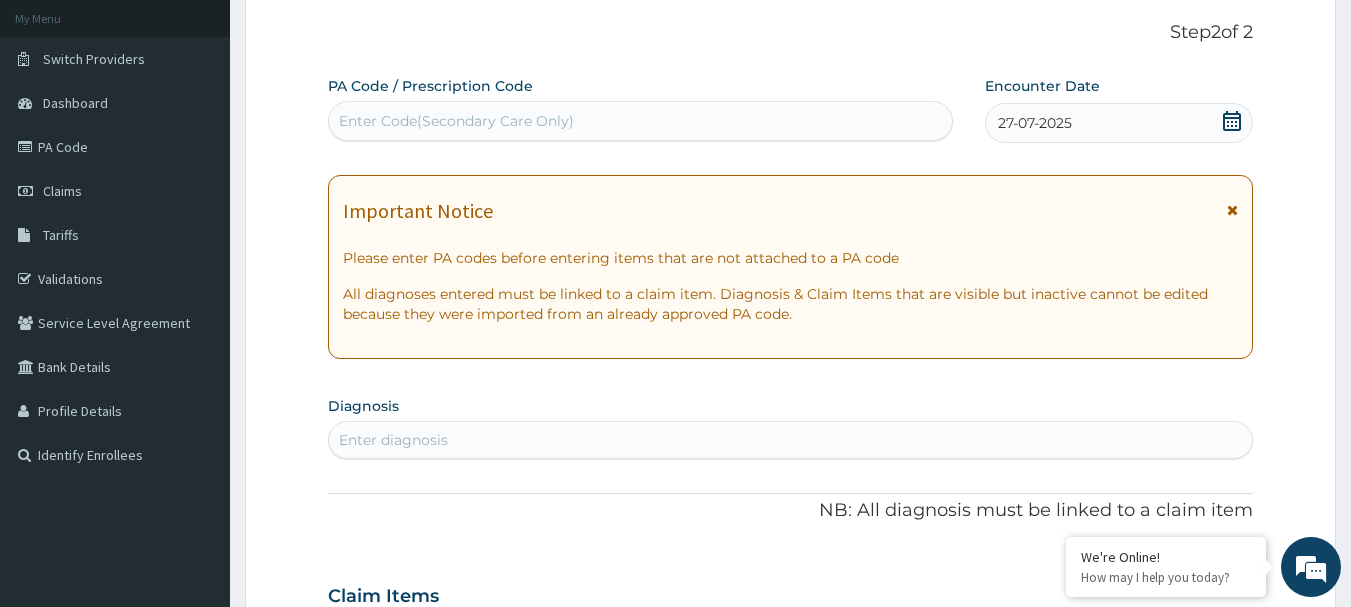click 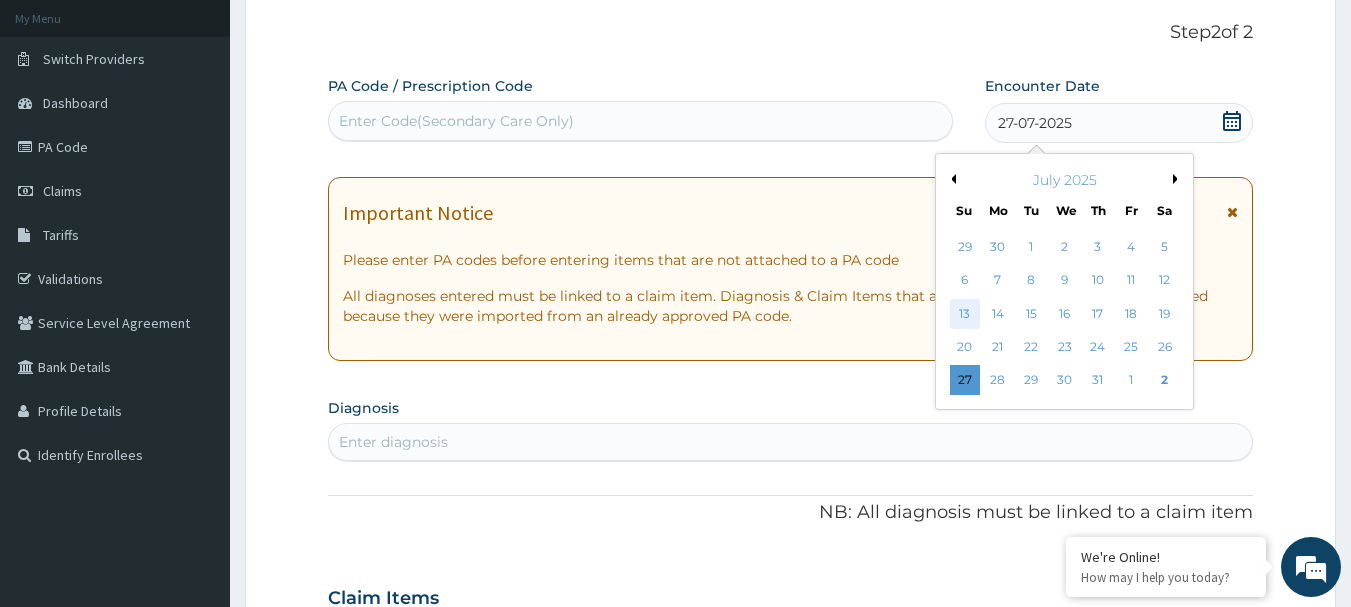 click on "13" at bounding box center (965, 314) 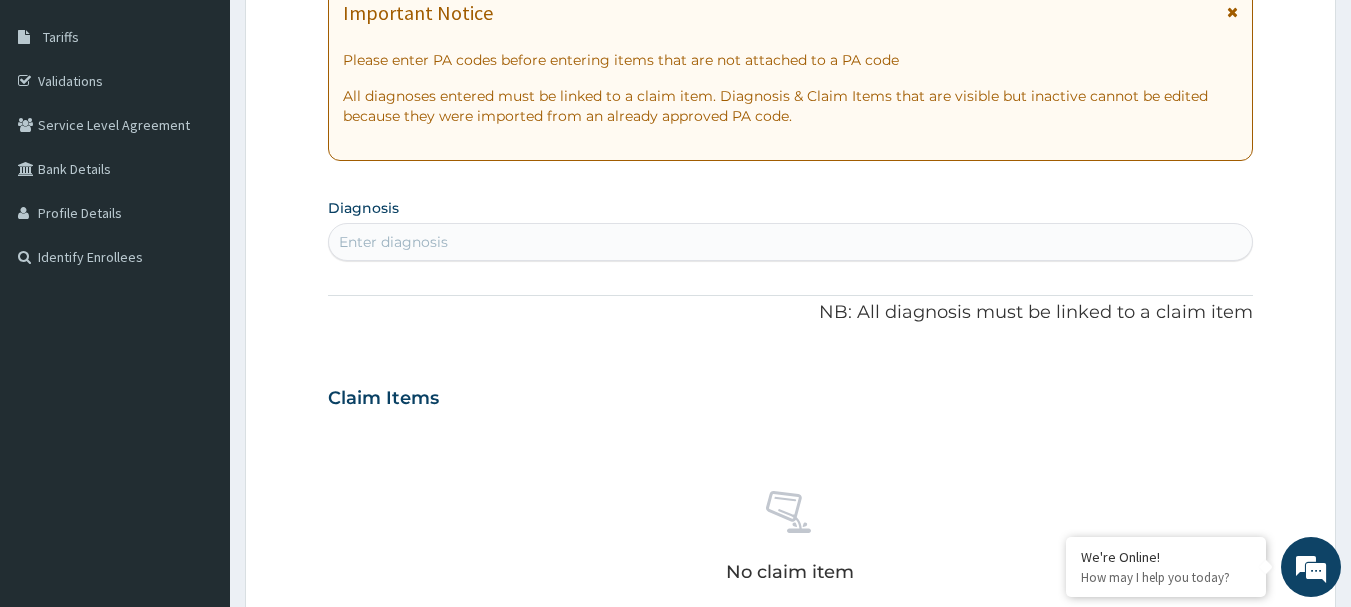 scroll, scrollTop: 315, scrollLeft: 0, axis: vertical 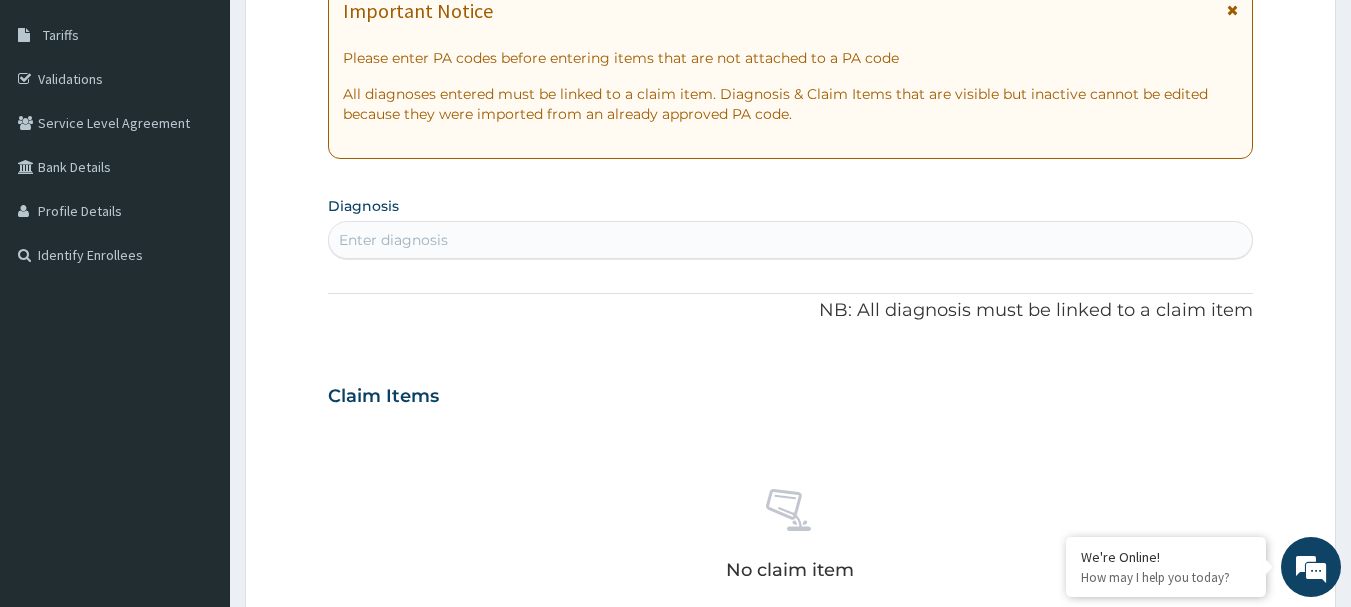 click on "Enter diagnosis" at bounding box center [393, 240] 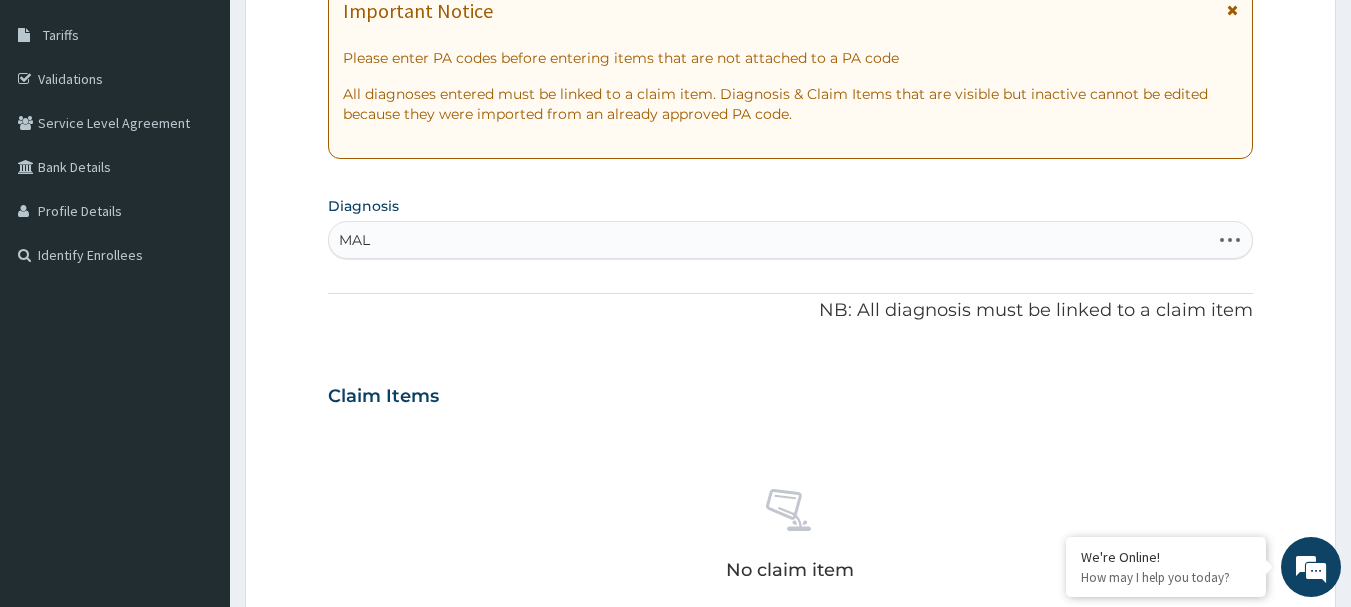 type on "MALA" 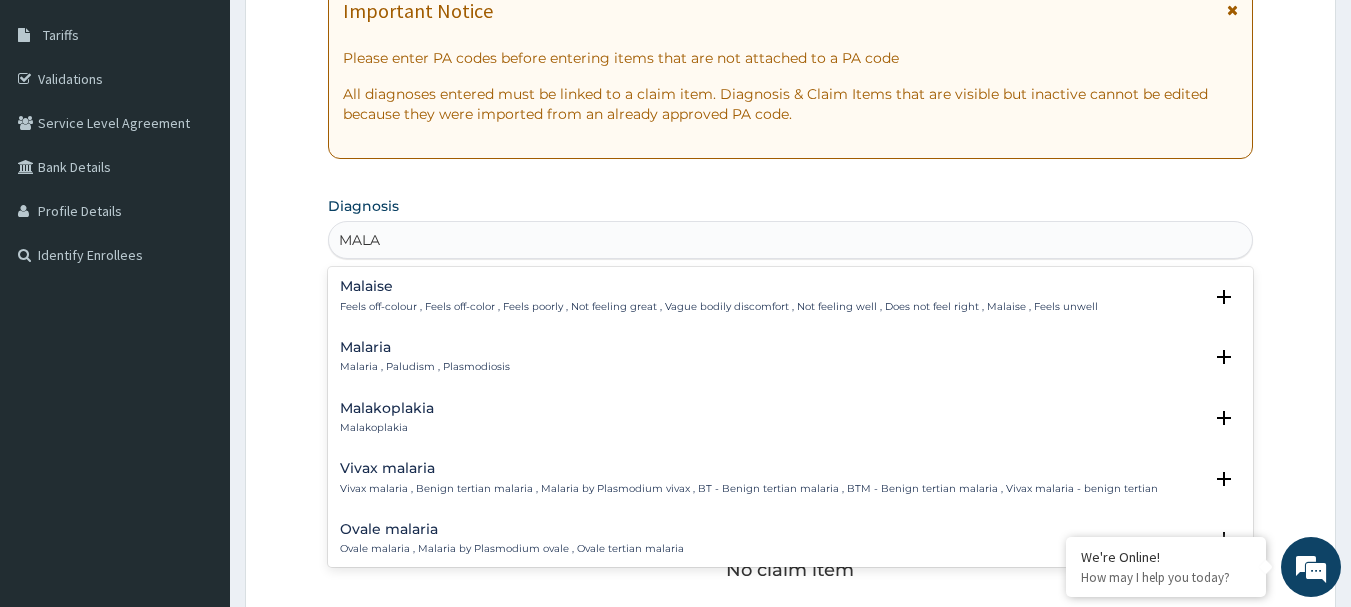 click on "Malaria Malaria , Paludism , Plasmodiosis Select Status Query Query covers suspected (?), Keep in view (kiv), Ruled out (r/o) Confirmed" at bounding box center (791, 362) 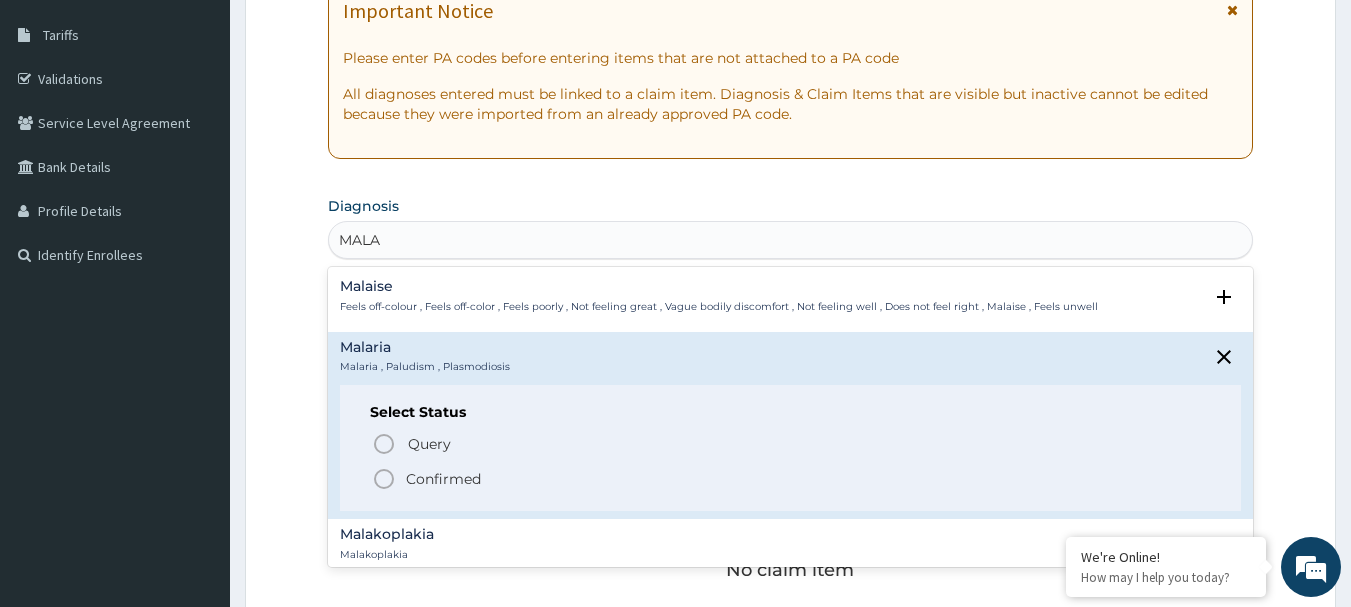 click 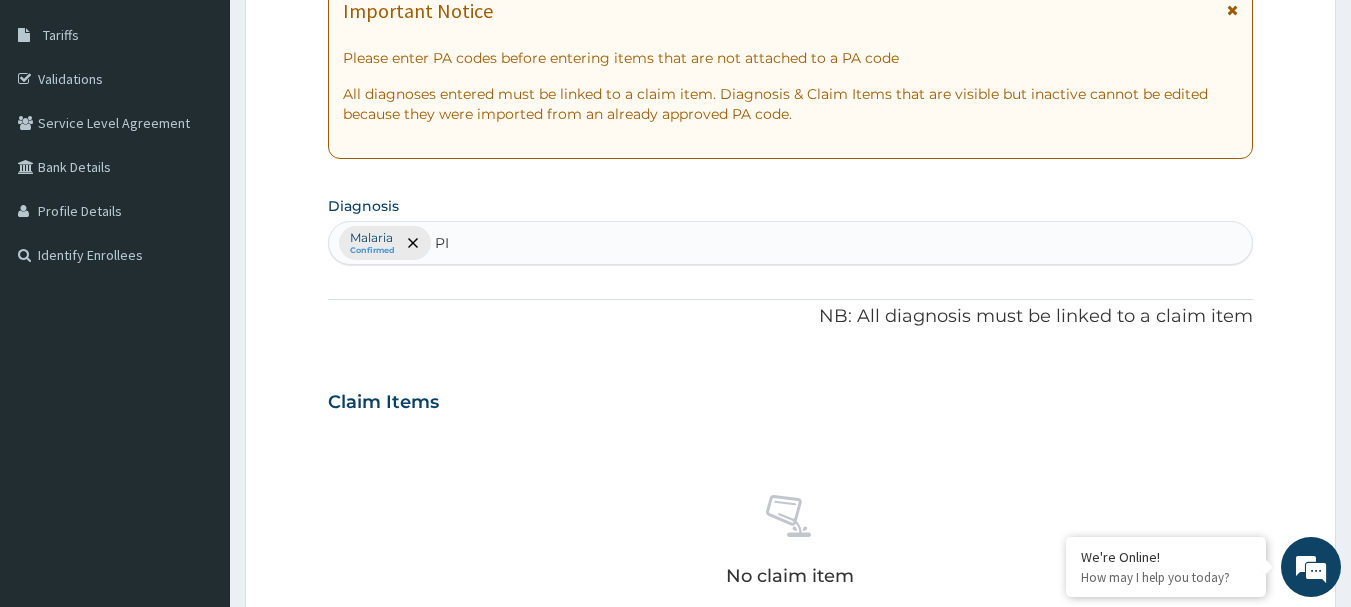 type on "PID" 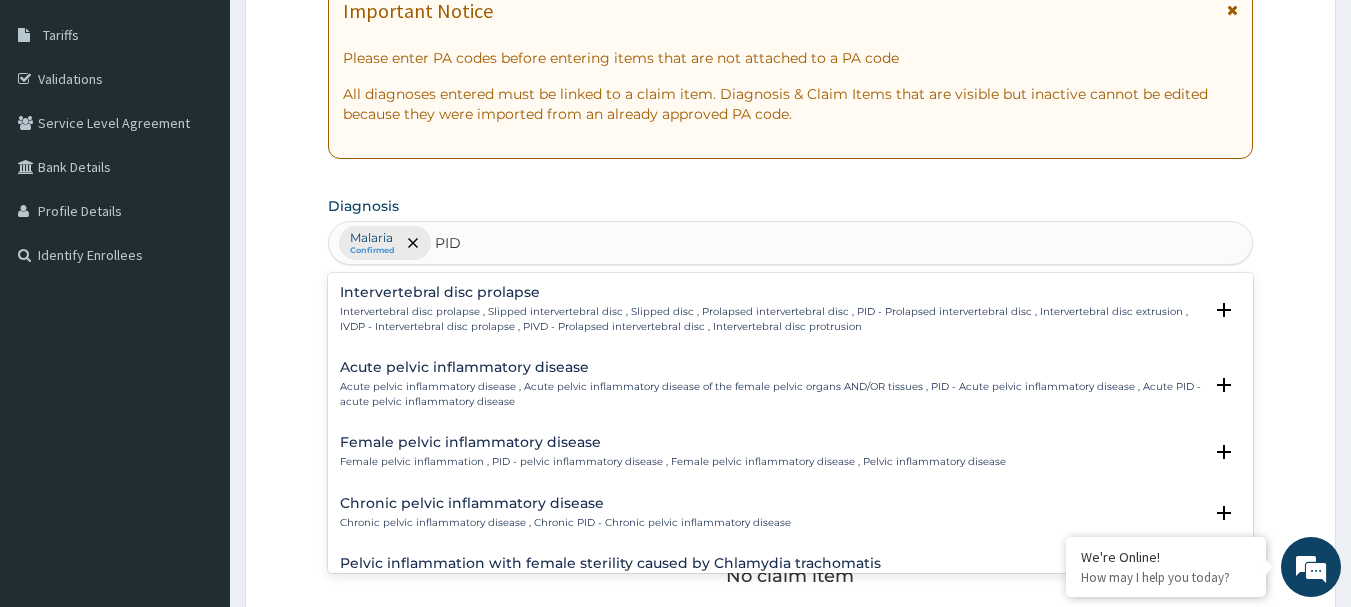 click on "Female pelvic inflammatory disease" at bounding box center (673, 442) 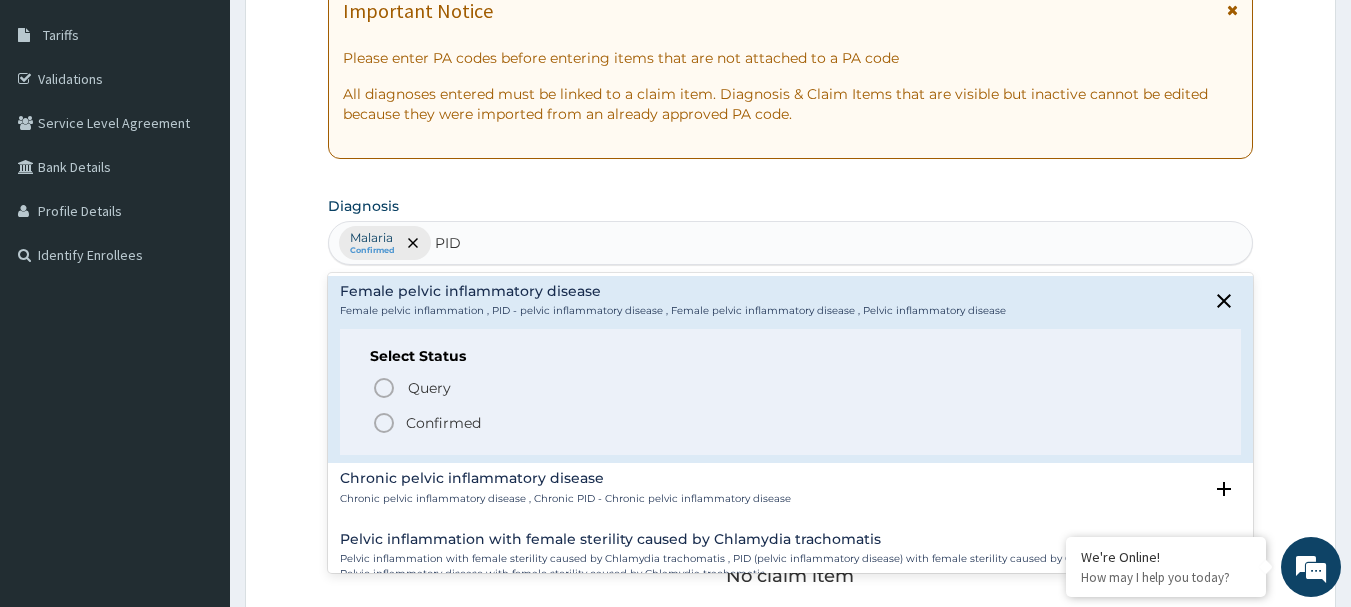 scroll, scrollTop: 181, scrollLeft: 0, axis: vertical 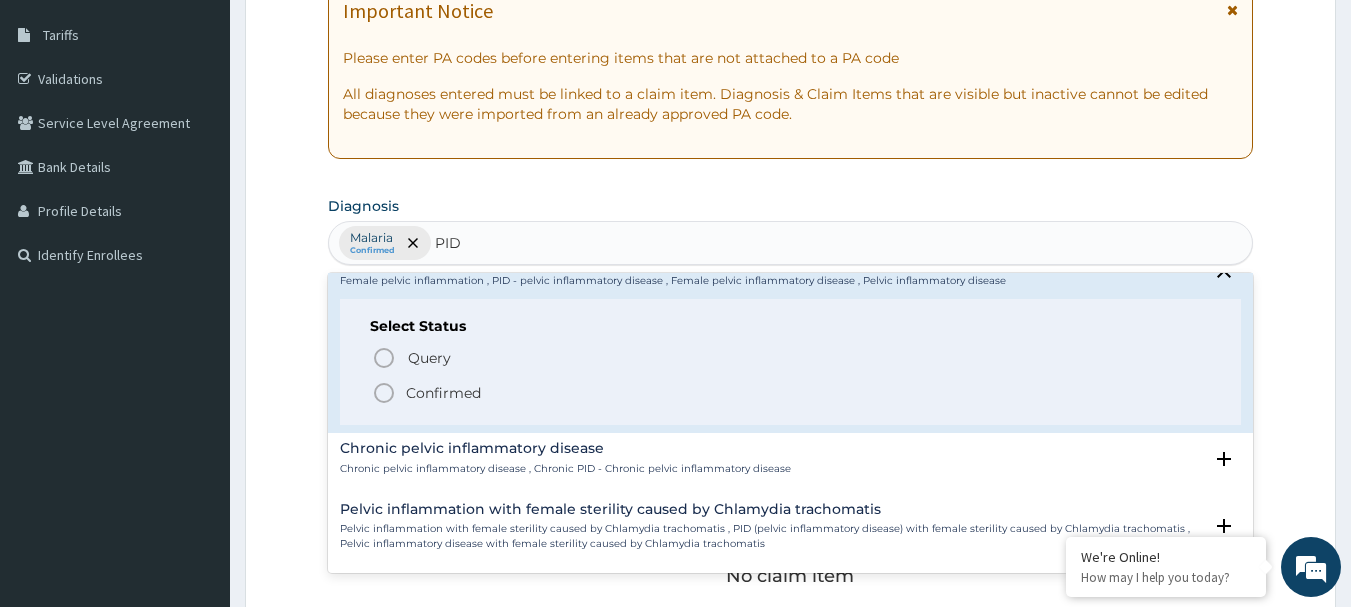 click 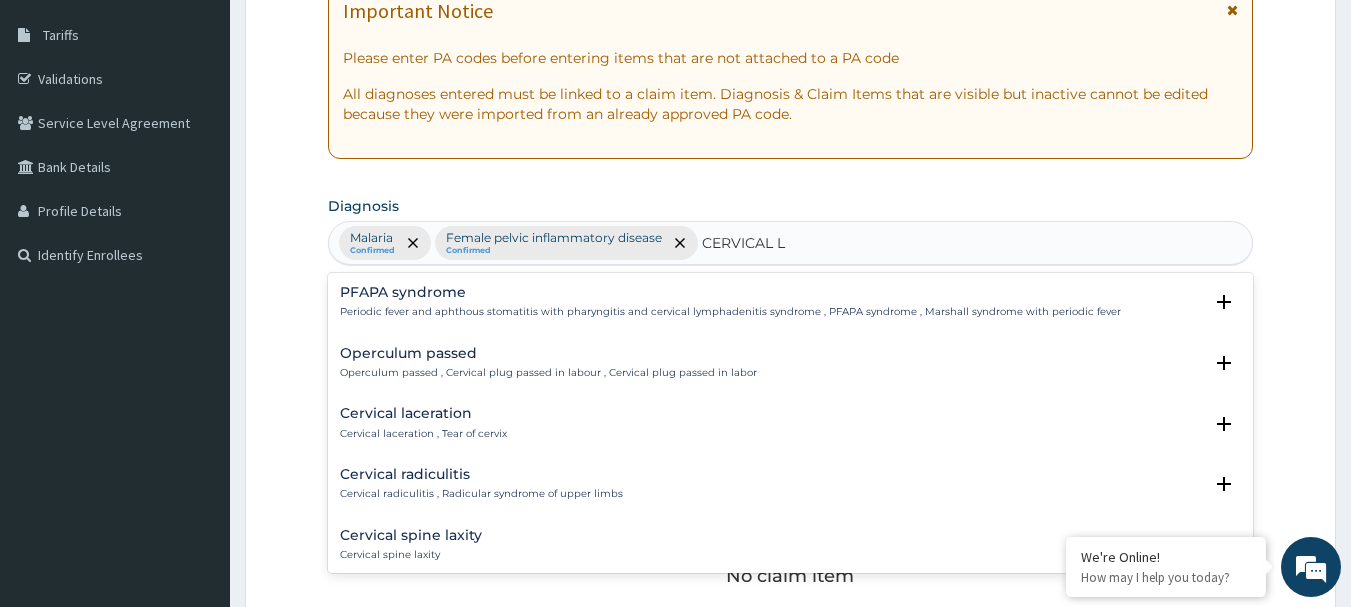 type on "CERVICAL LY" 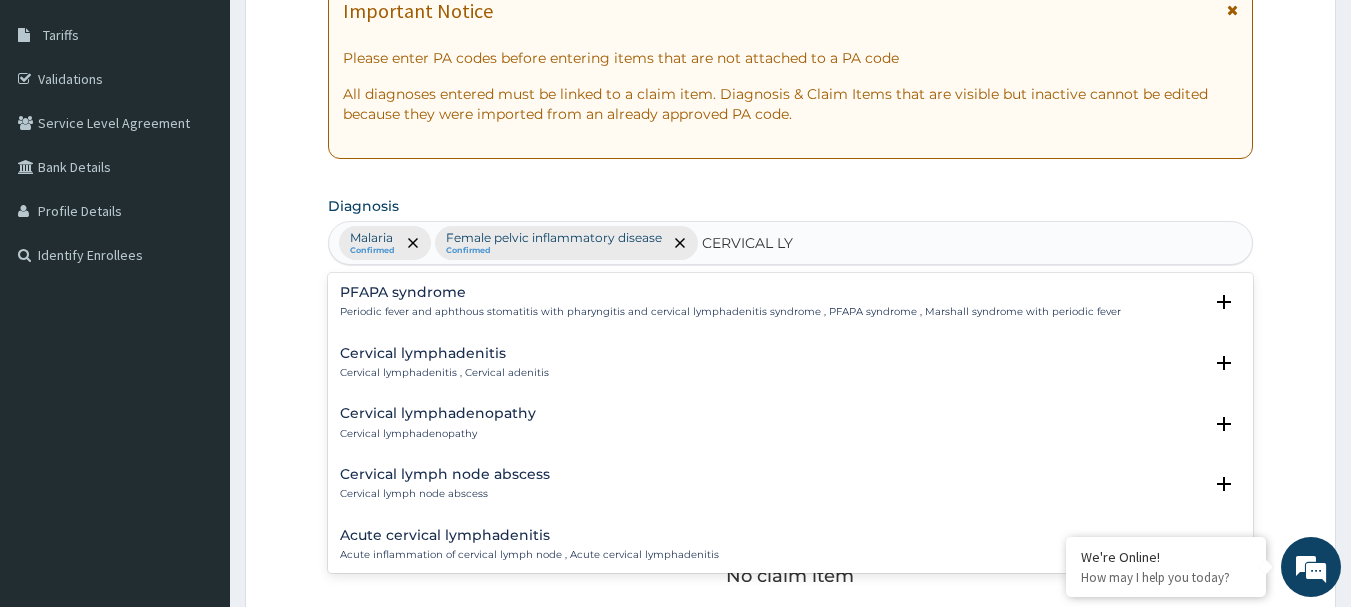 click on "Cervical lymphadenopathy" at bounding box center (438, 413) 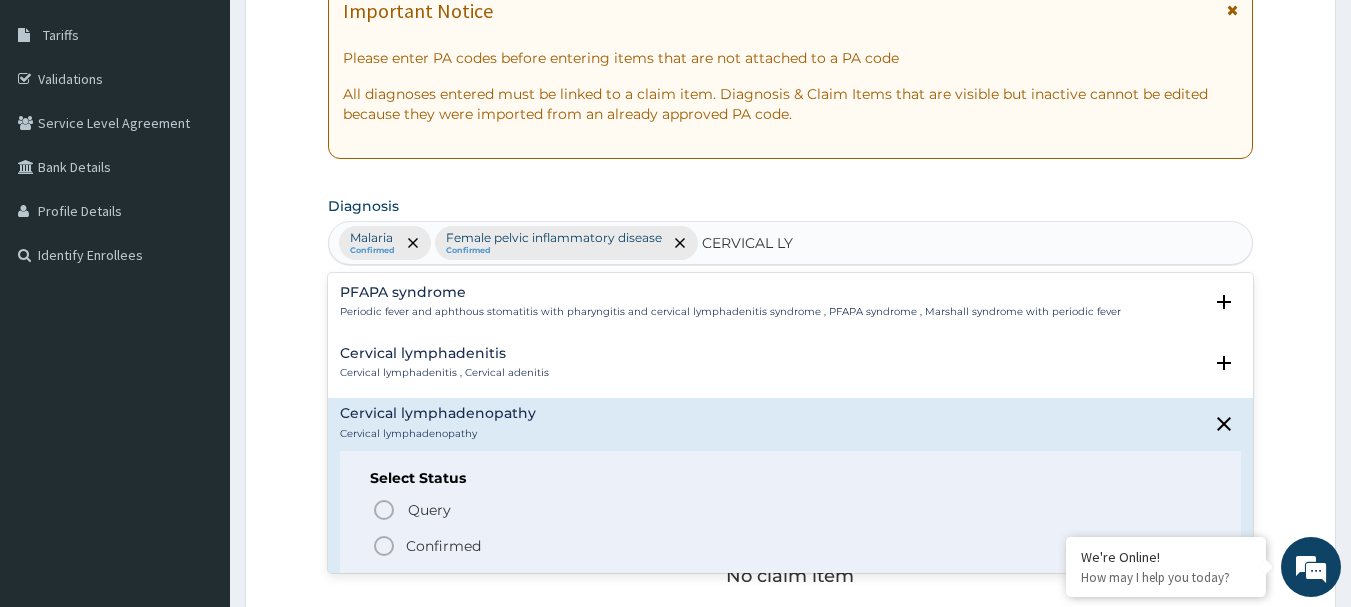 click on "Confirmed" at bounding box center (792, 546) 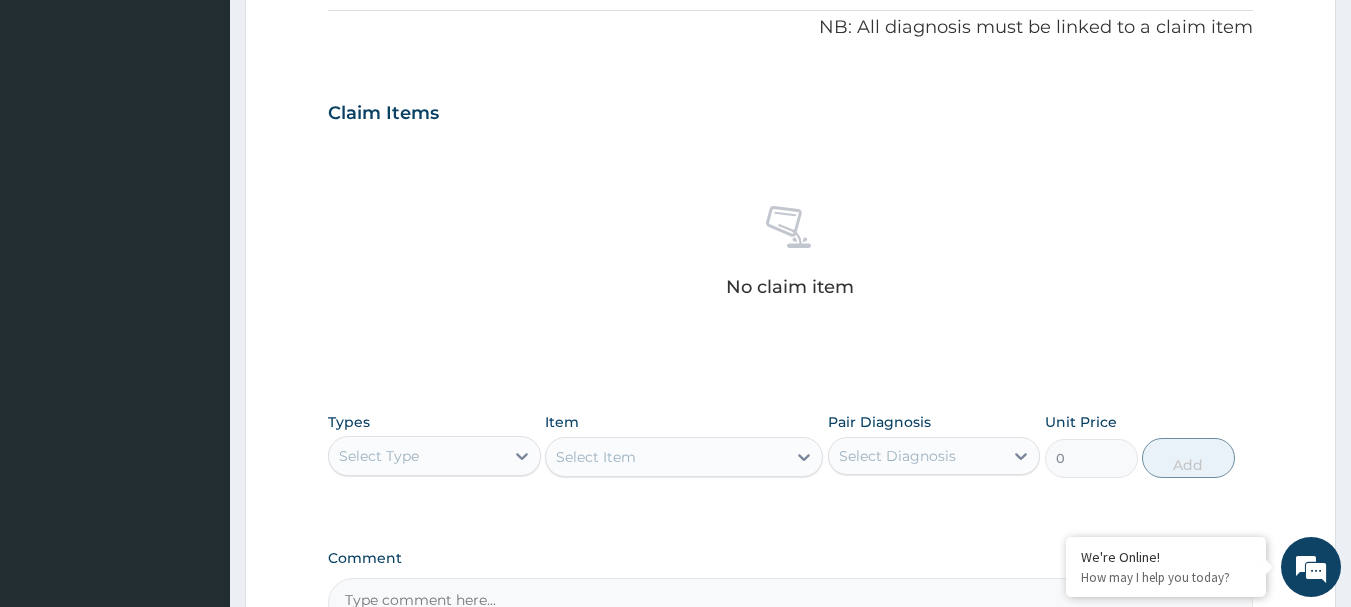 scroll, scrollTop: 615, scrollLeft: 0, axis: vertical 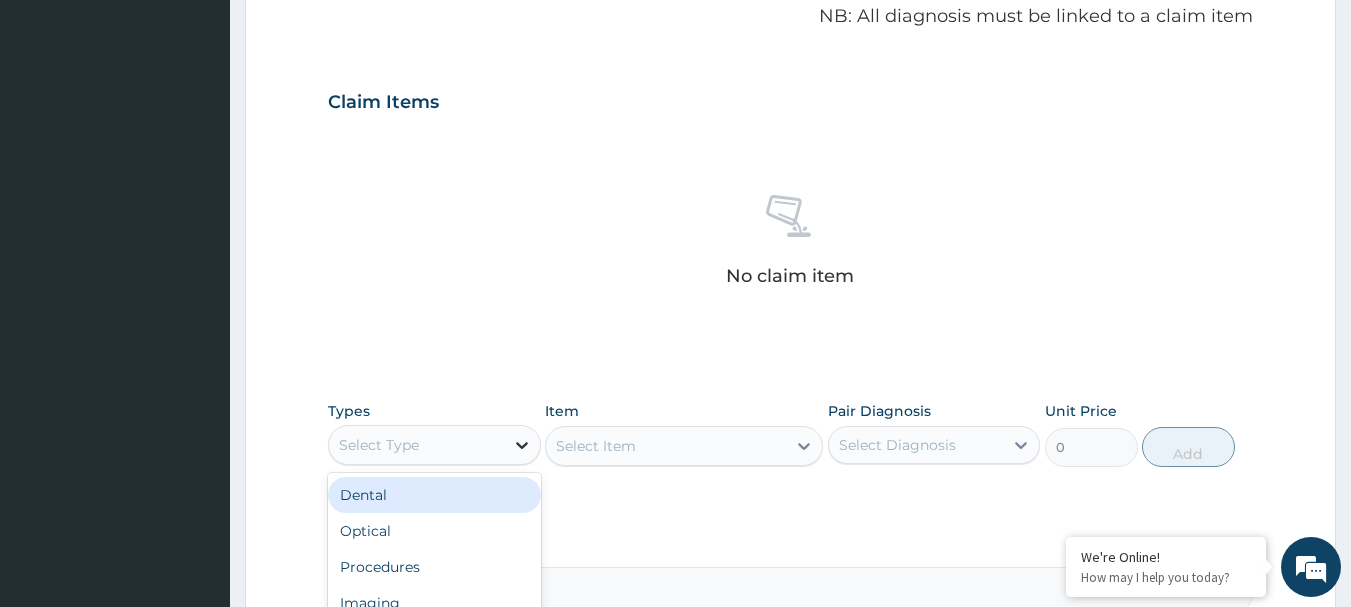 click 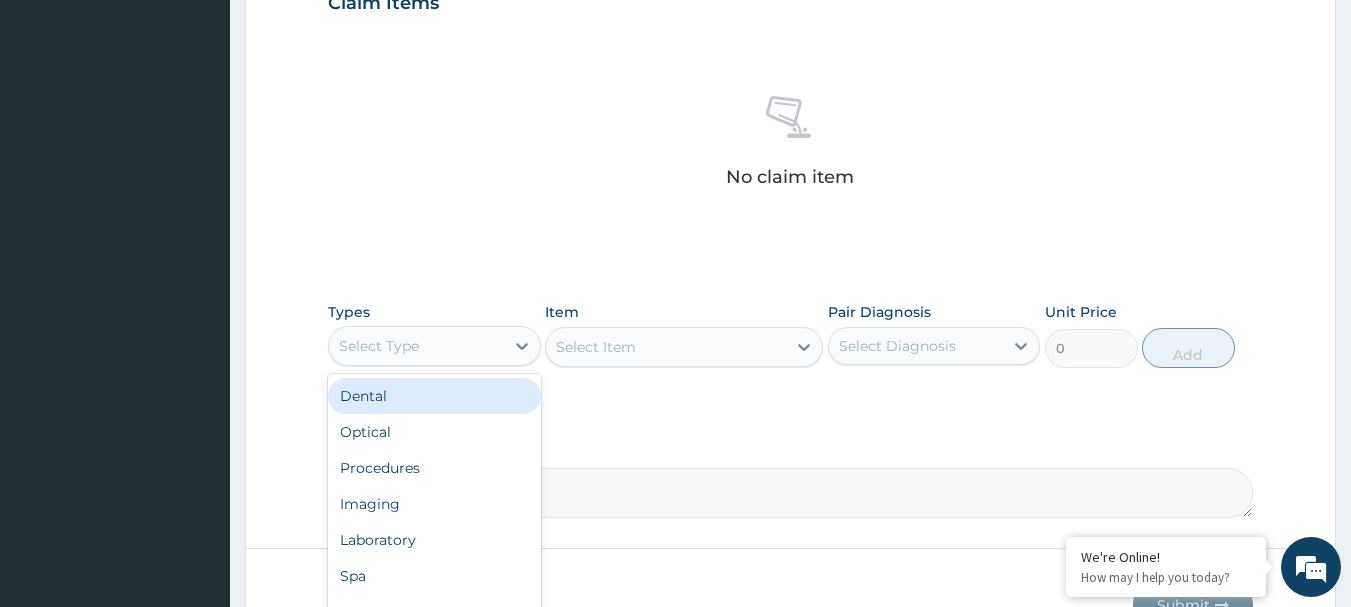 scroll, scrollTop: 715, scrollLeft: 0, axis: vertical 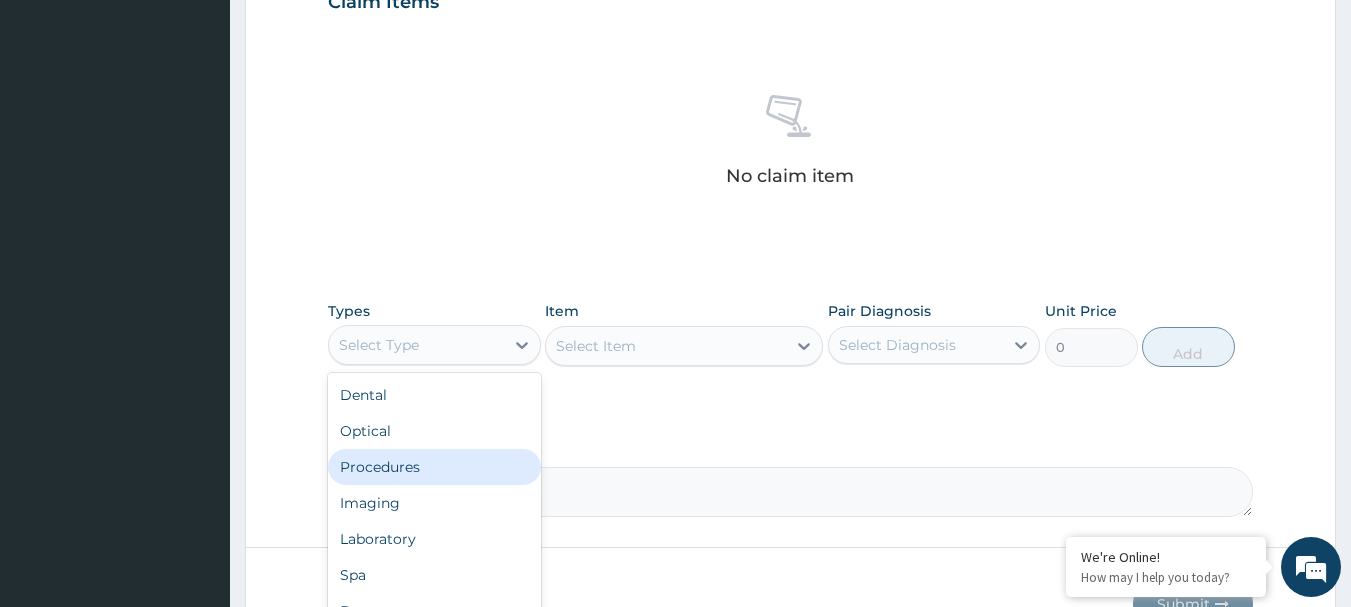 click on "Procedures" at bounding box center (434, 467) 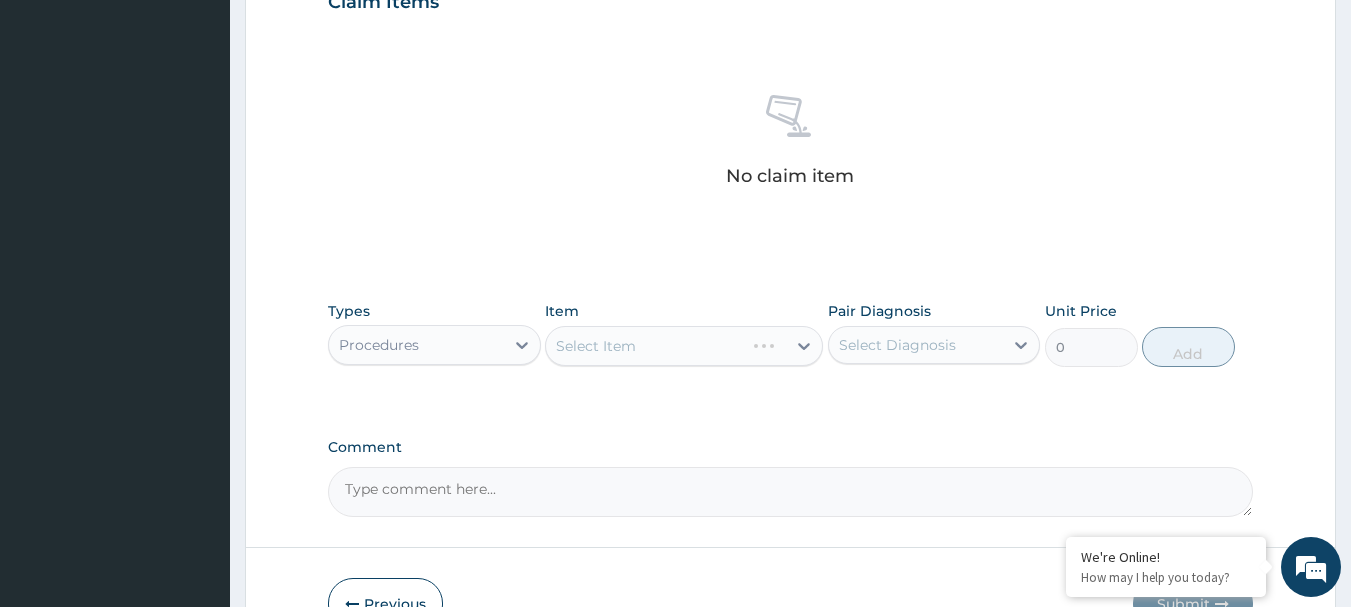click on "Select Item" at bounding box center [684, 346] 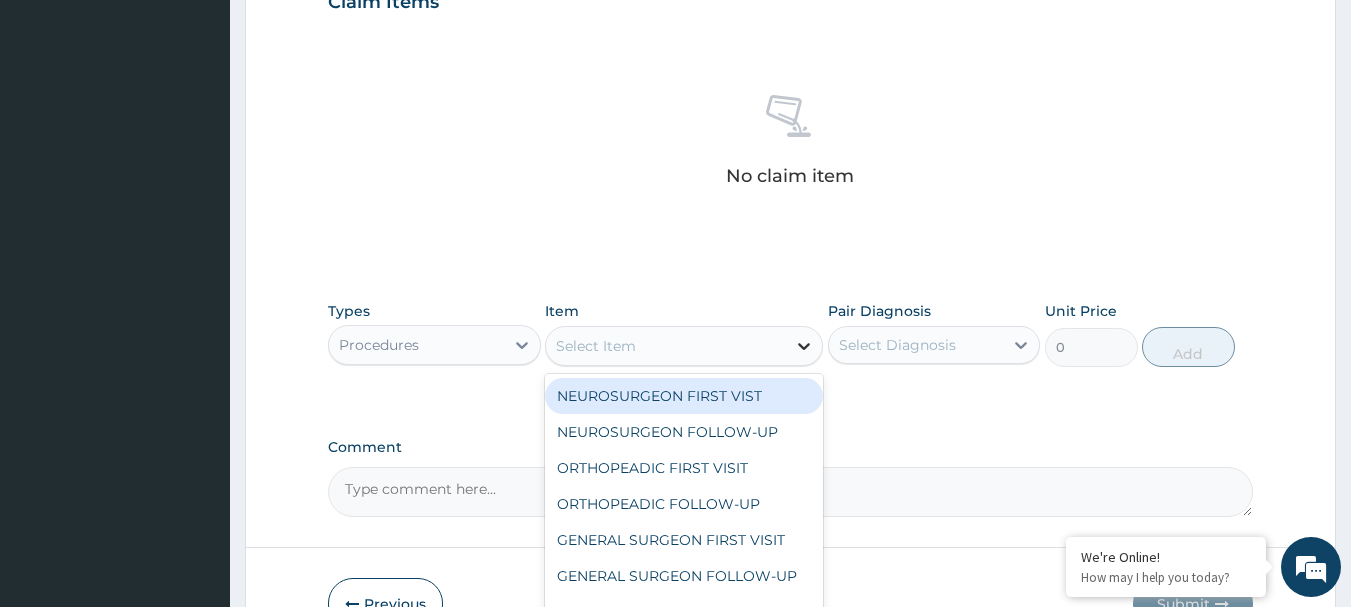 click 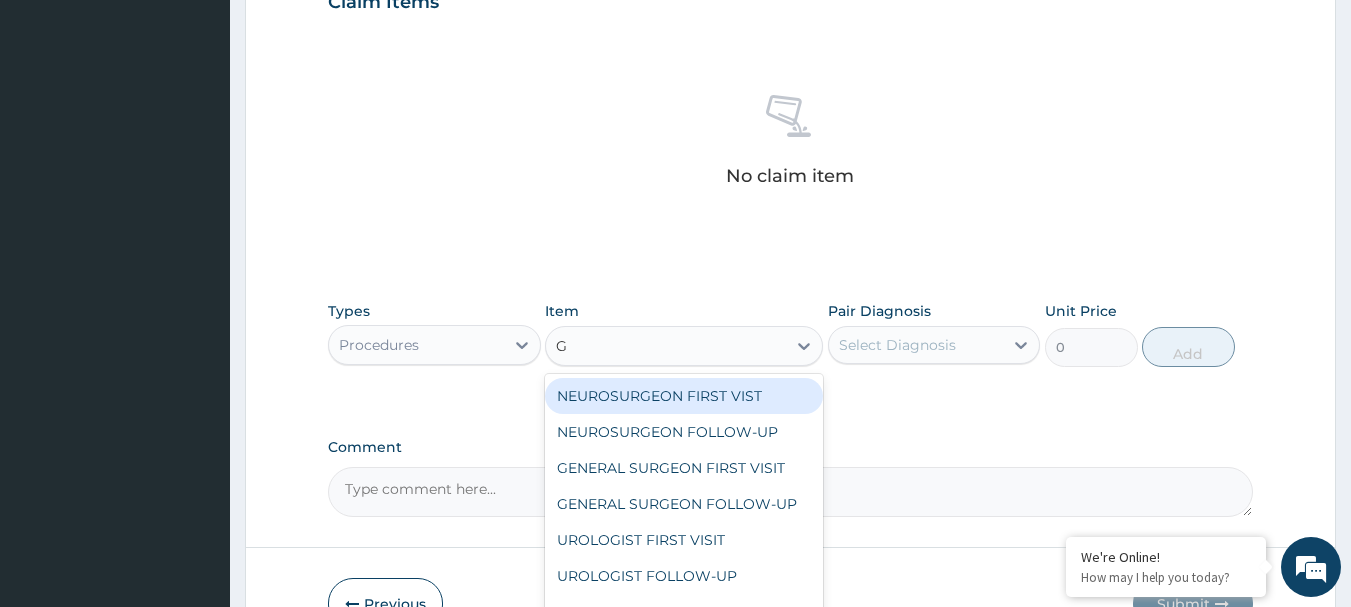 type on "GP" 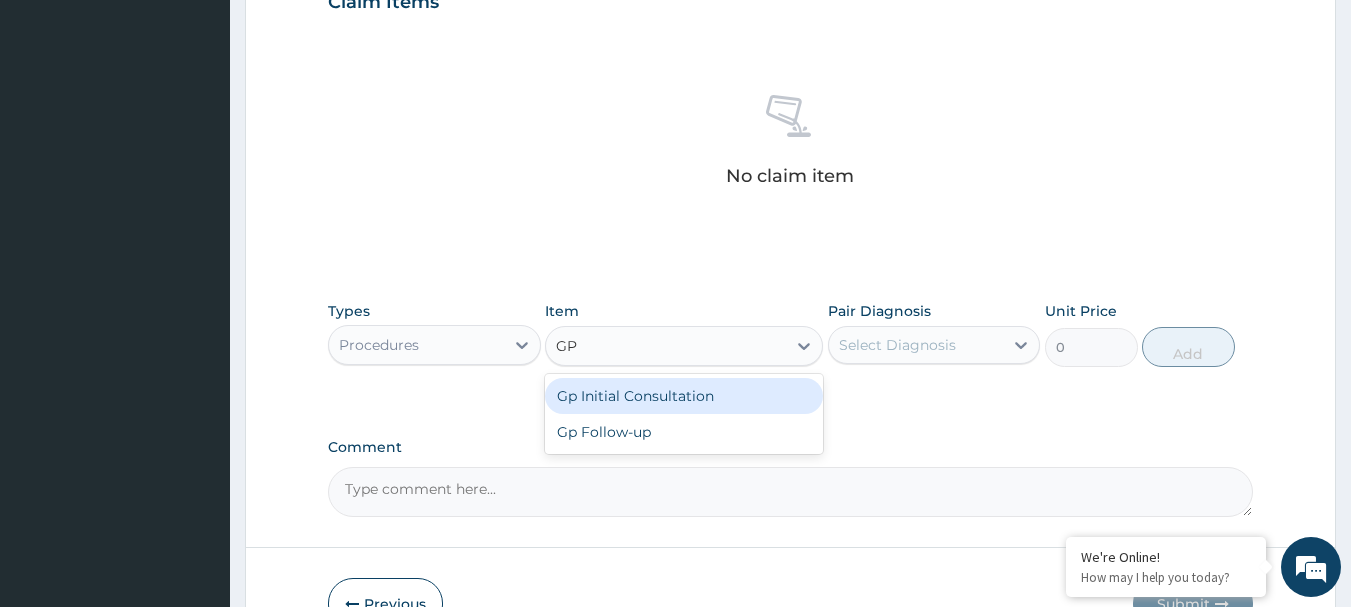 click on "Gp Initial Consultation" at bounding box center (684, 396) 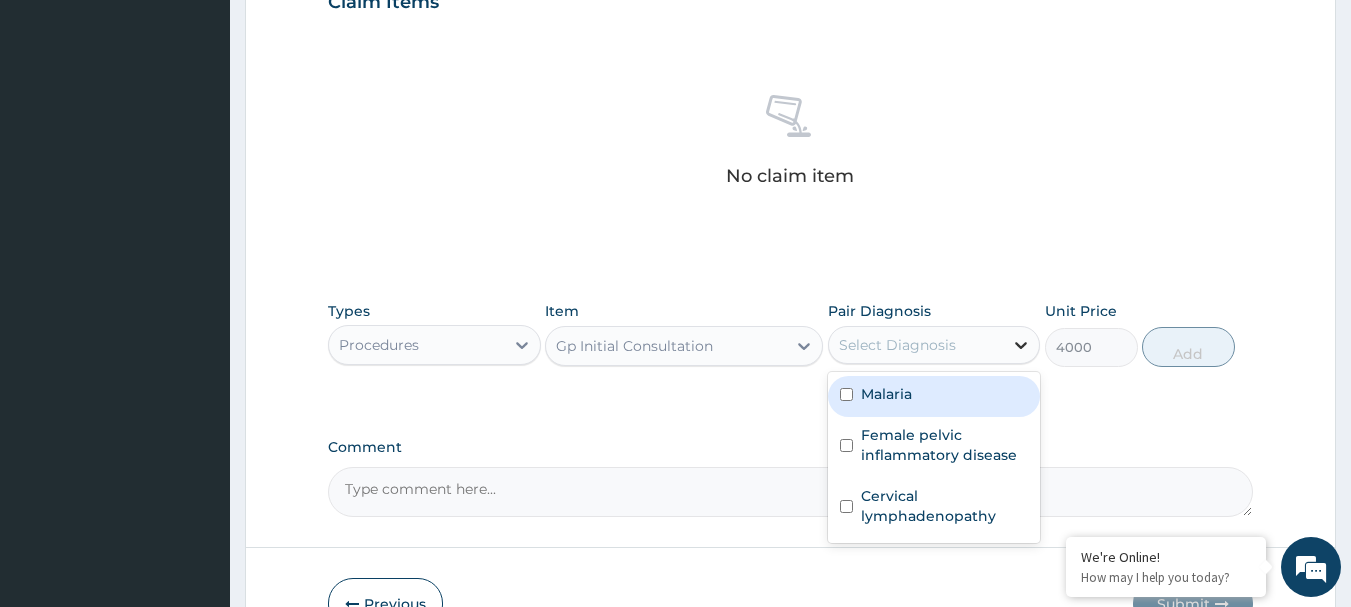 click at bounding box center (1021, 345) 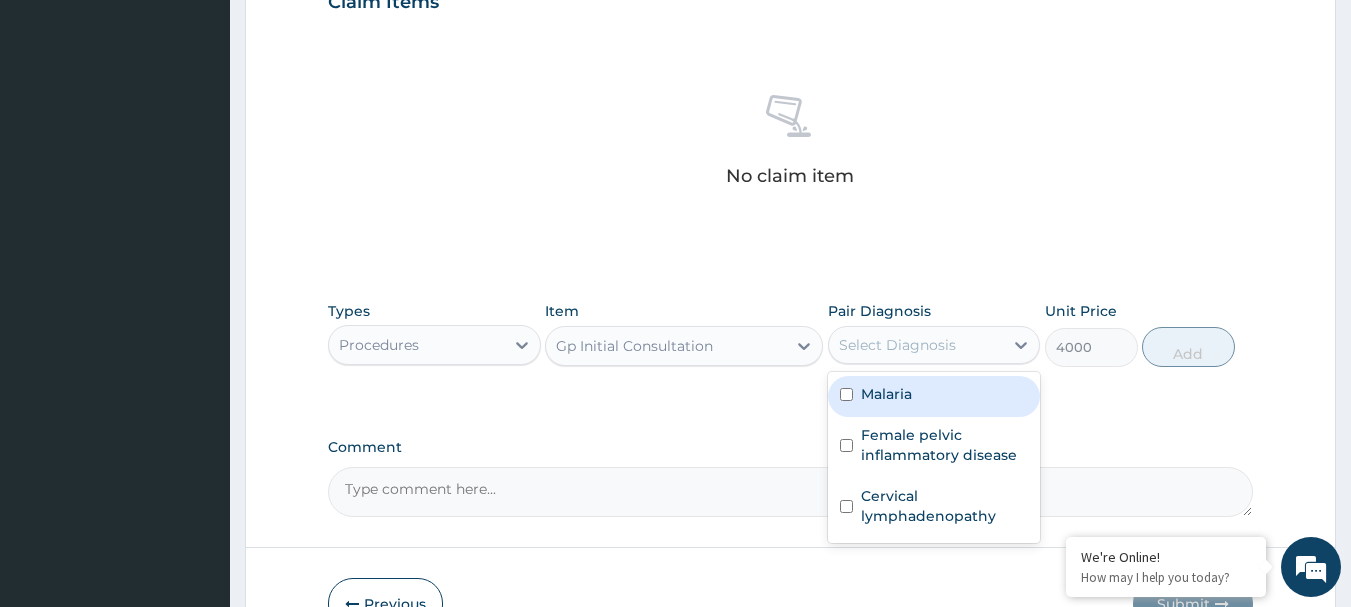 click at bounding box center (846, 394) 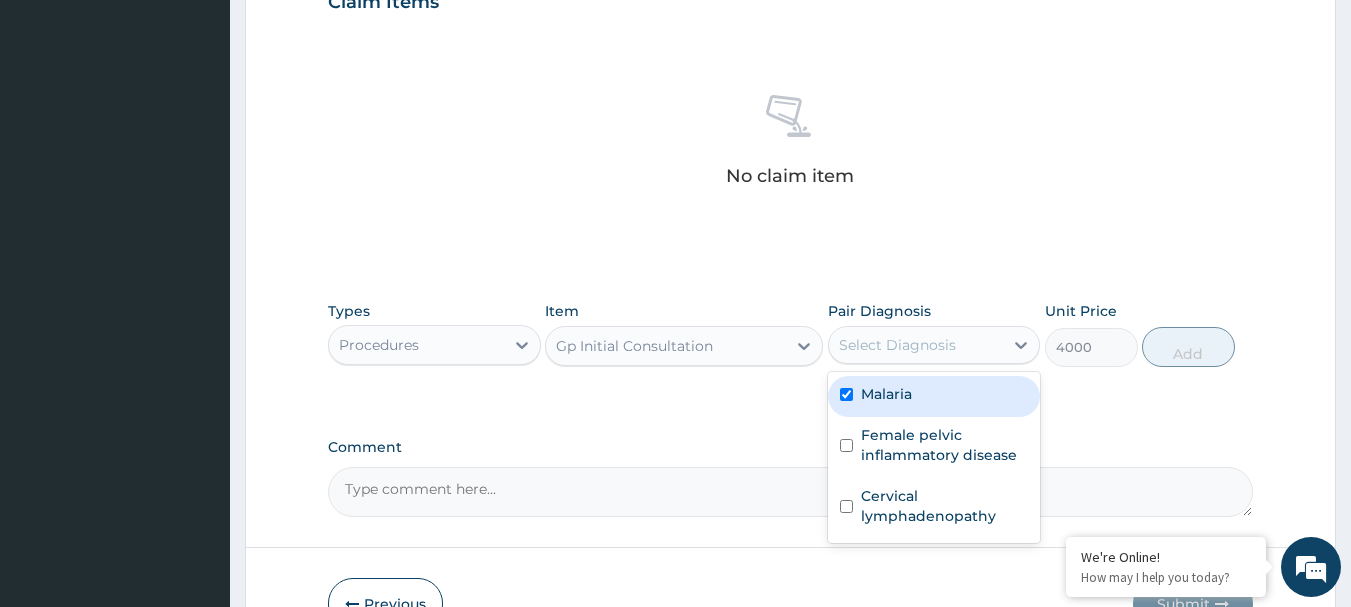 checkbox on "true" 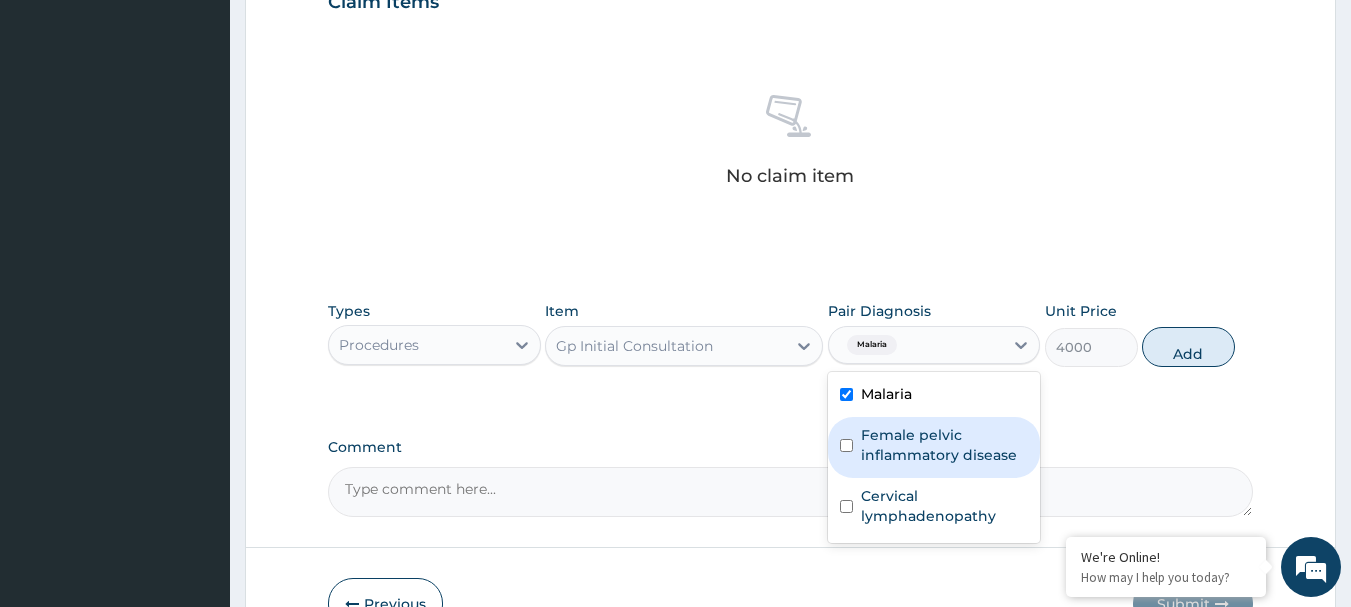 click on "Female pelvic inflammatory disease" at bounding box center [934, 447] 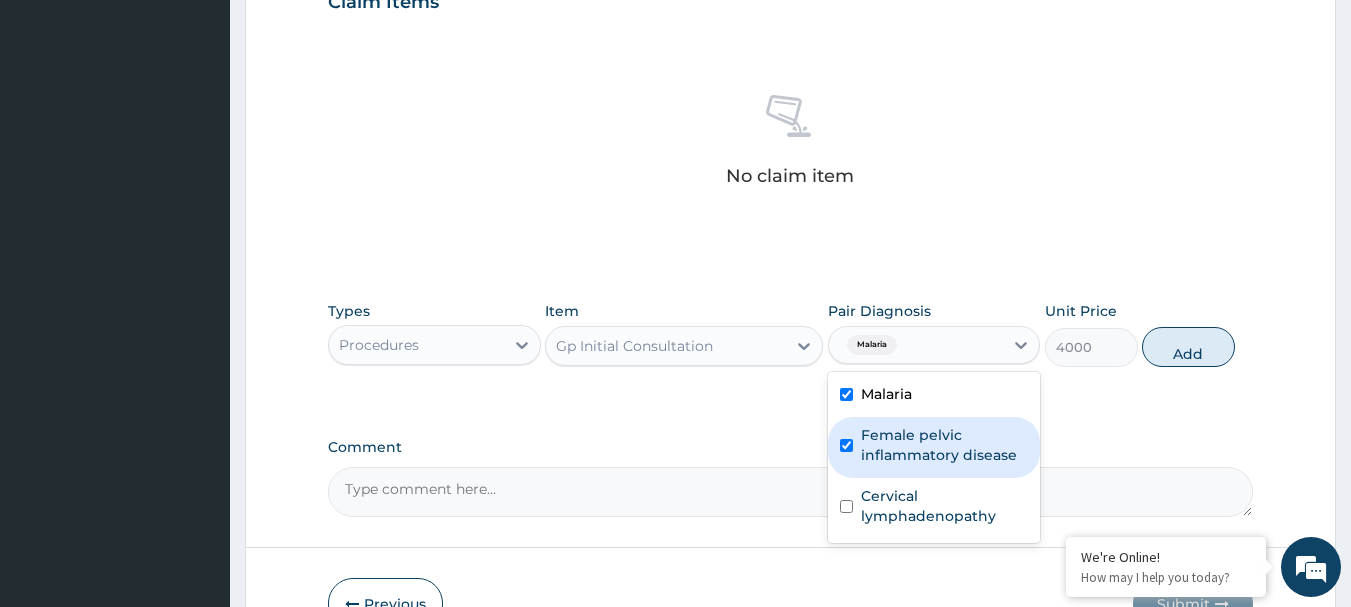 checkbox on "true" 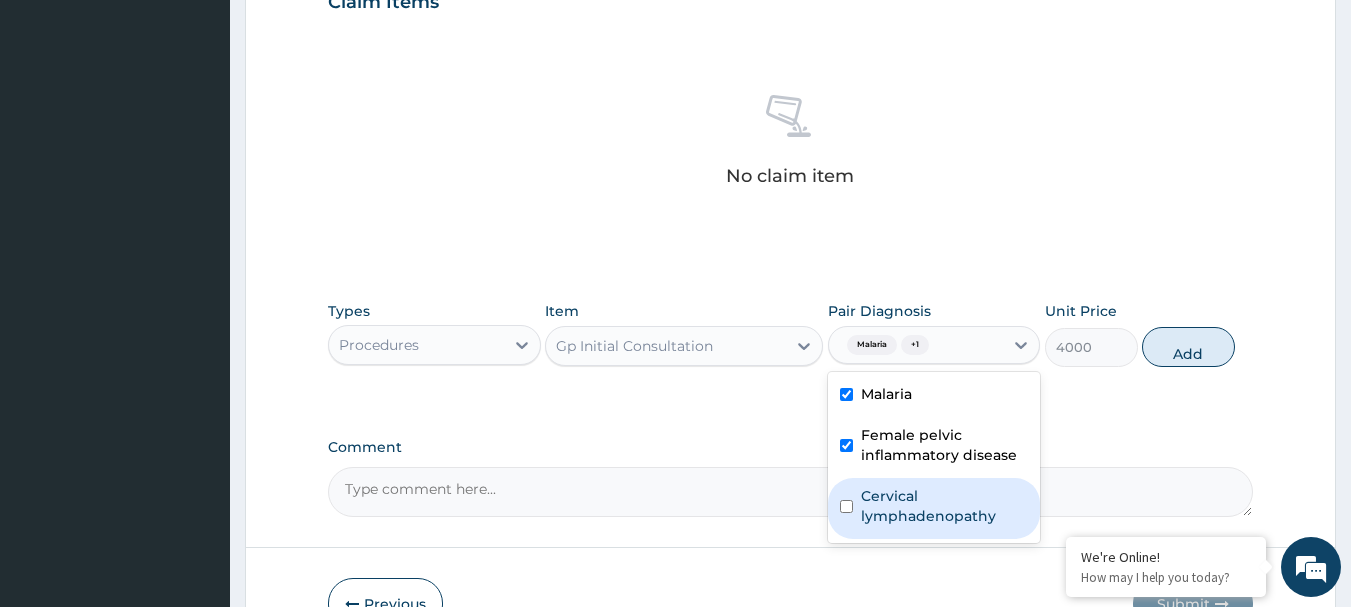 drag, startPoint x: 876, startPoint y: 508, endPoint x: 878, endPoint y: 493, distance: 15.132746 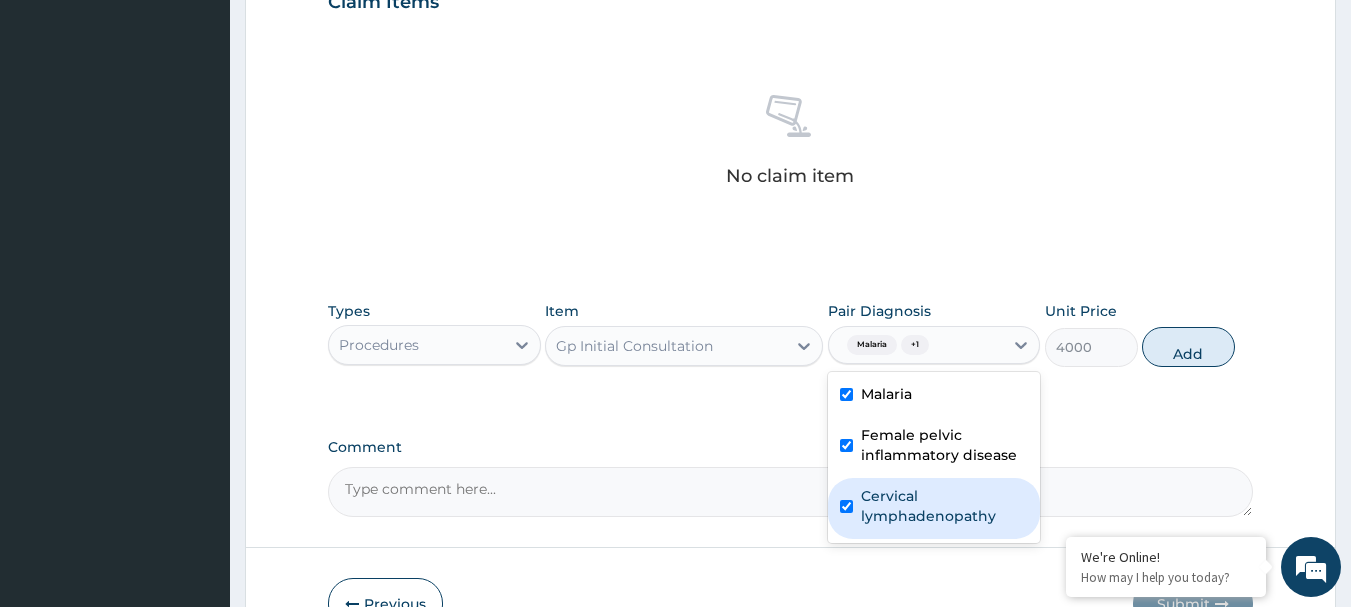 checkbox on "true" 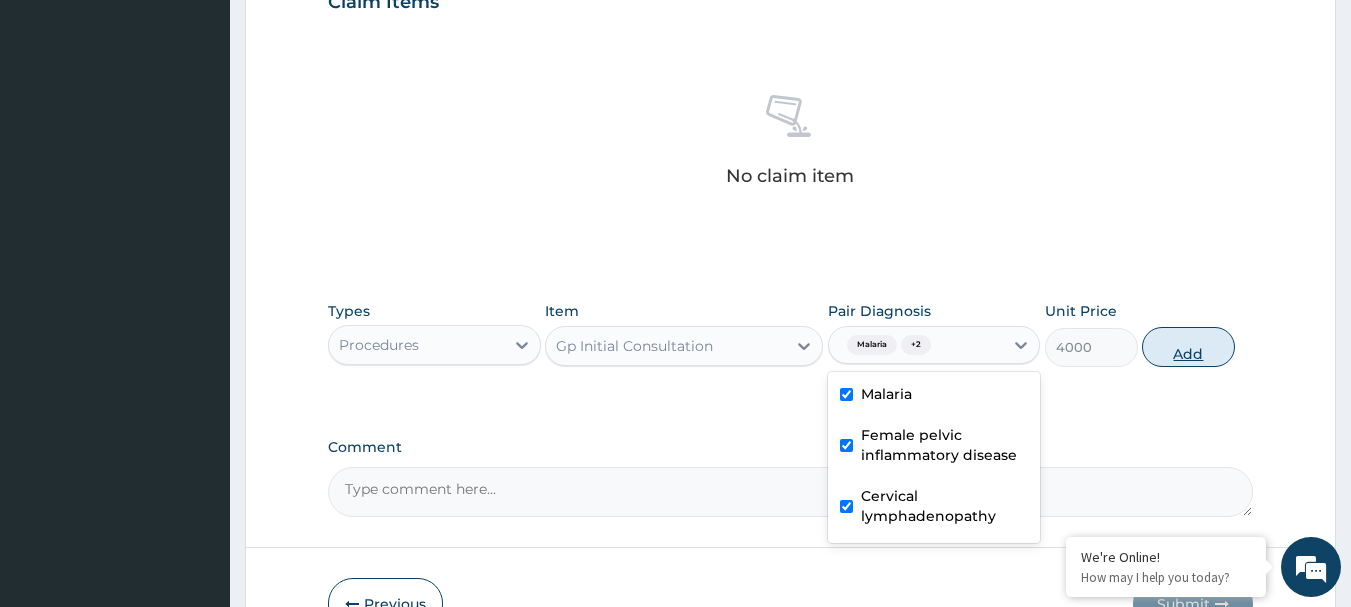 click on "Add" at bounding box center [1188, 347] 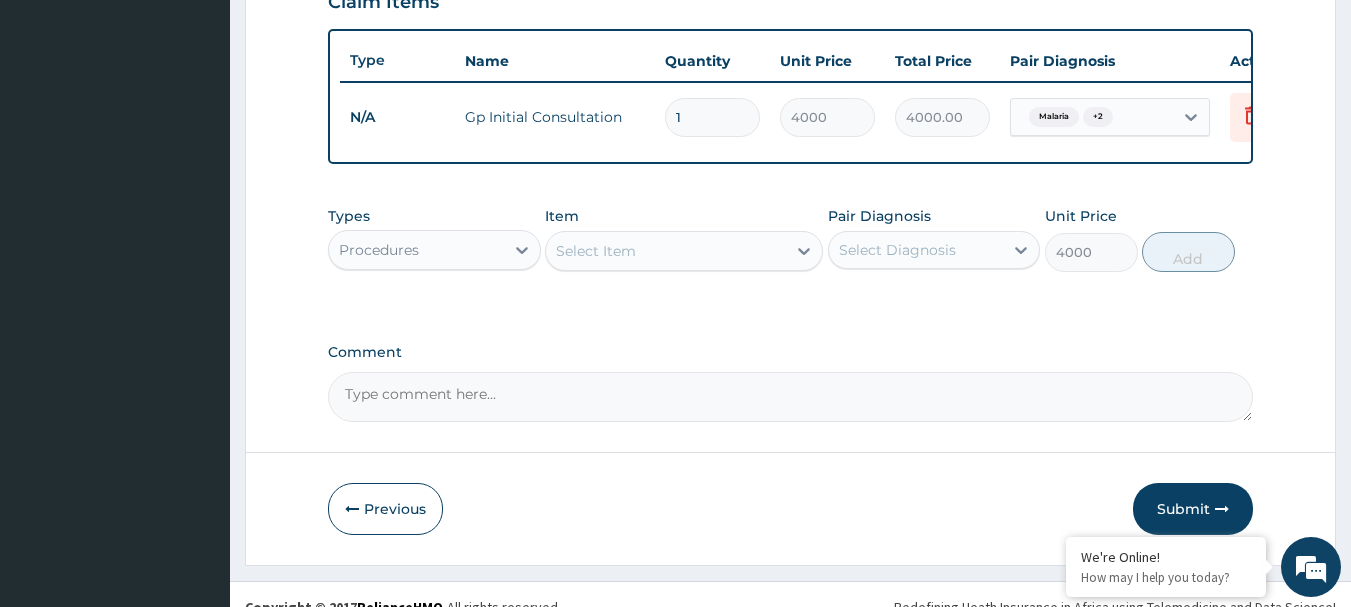 type on "0" 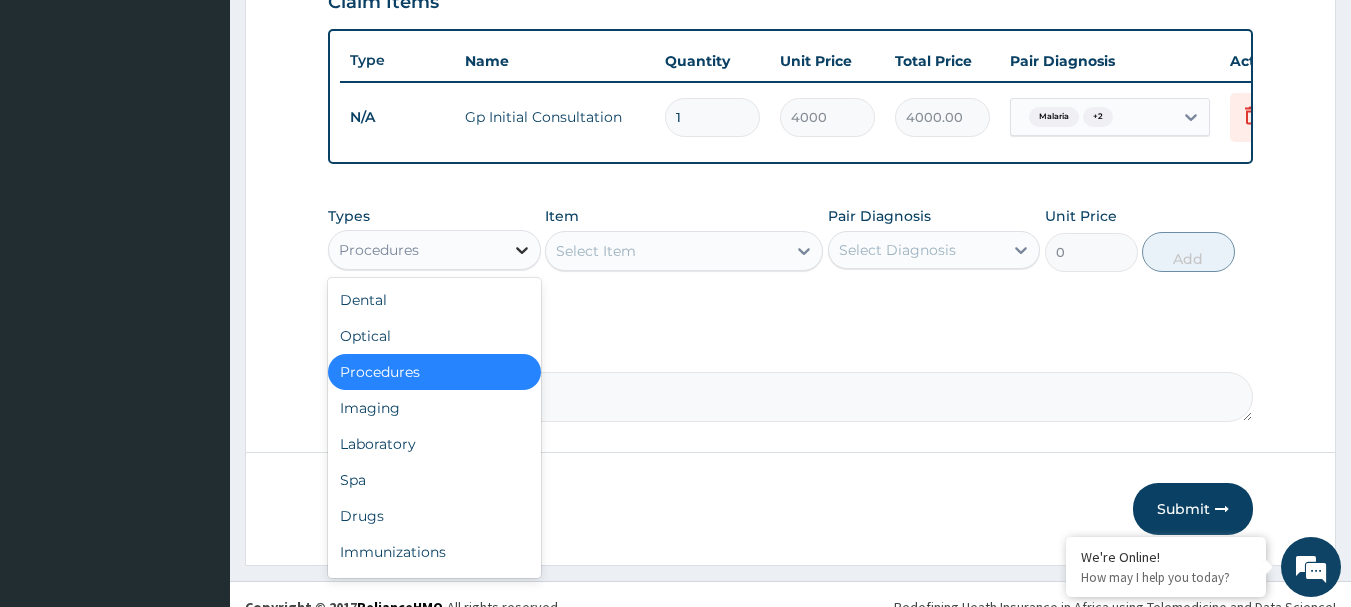 click 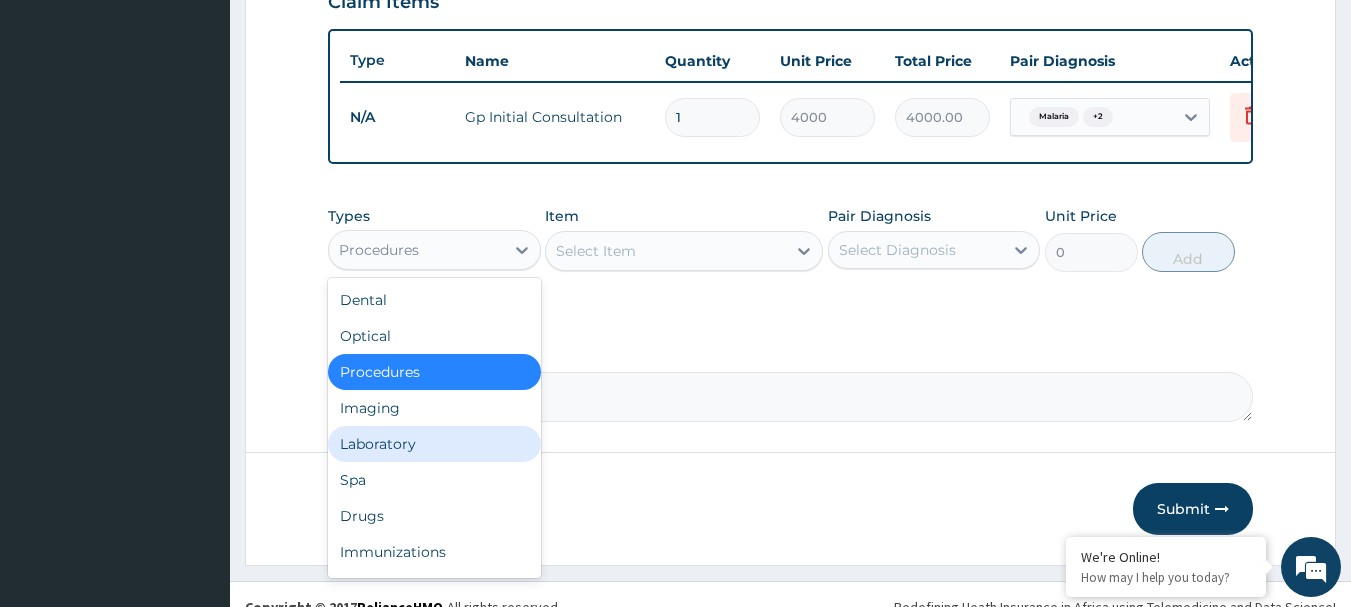click on "Laboratory" at bounding box center [434, 444] 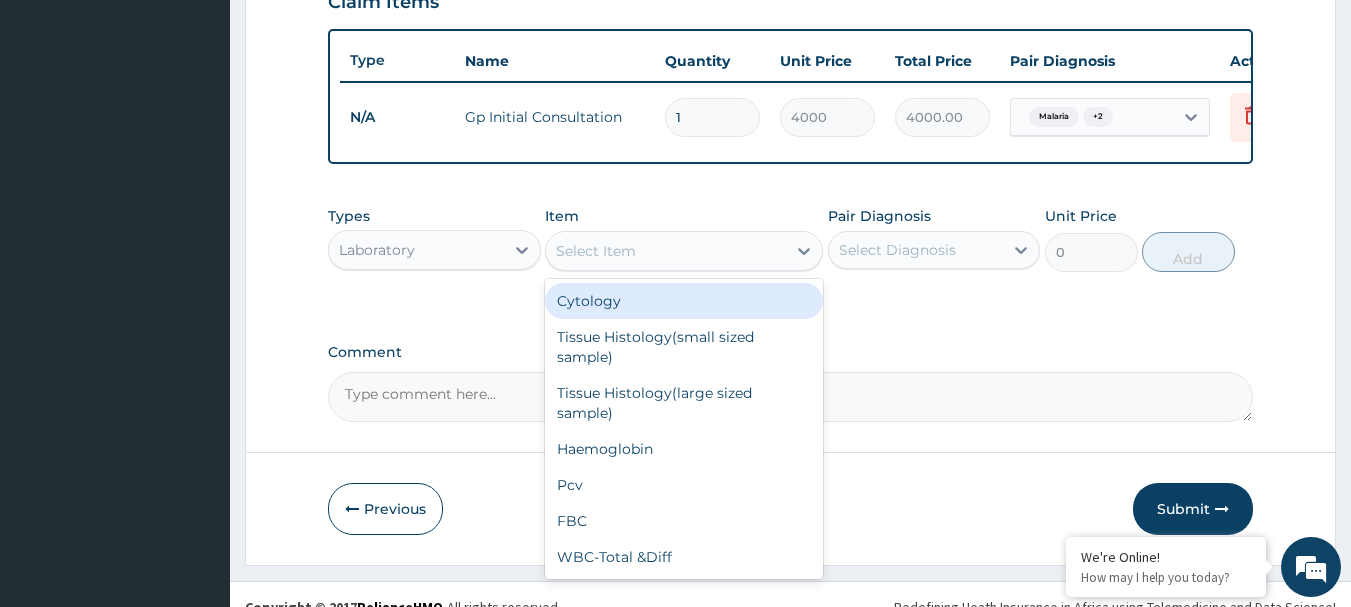 click on "Select Item" at bounding box center [596, 251] 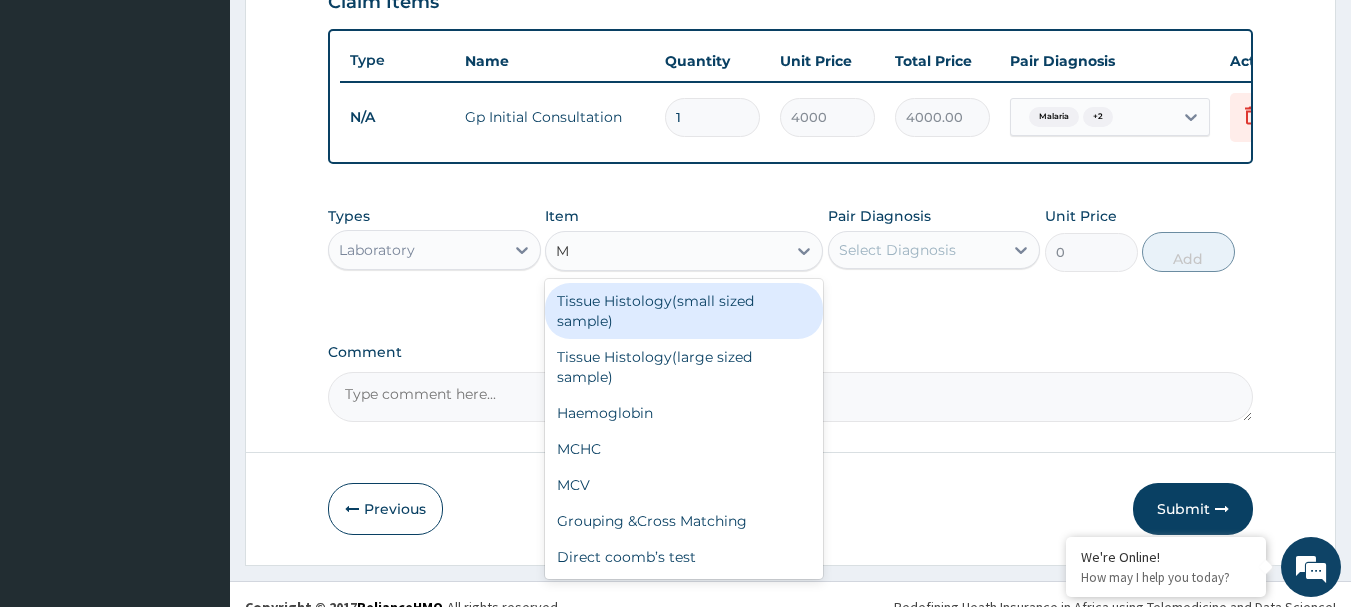type on "MP" 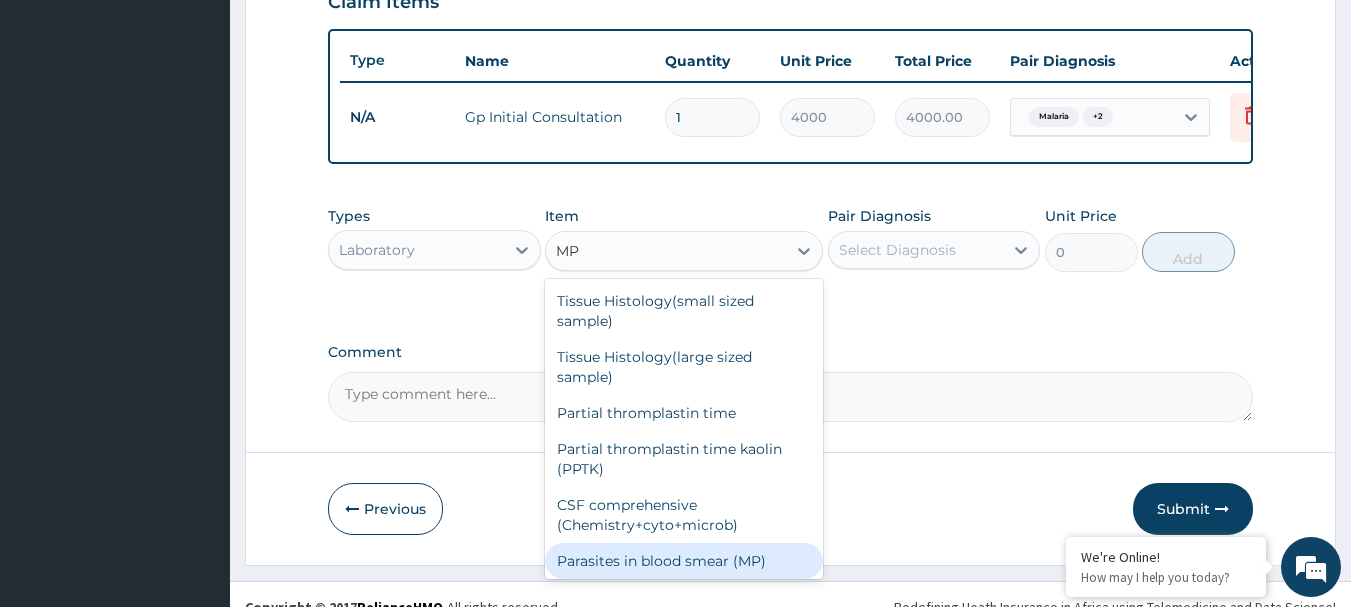click on "Parasites in blood smear (MP)" at bounding box center [684, 561] 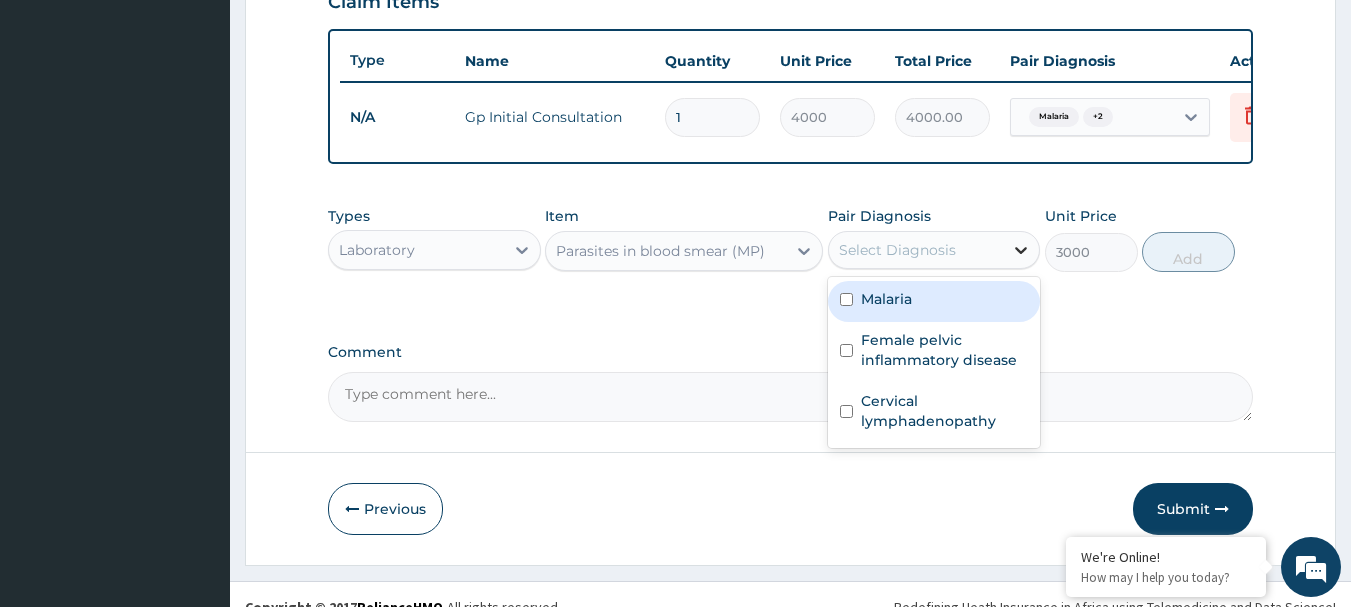 drag, startPoint x: 1027, startPoint y: 261, endPoint x: 1010, endPoint y: 273, distance: 20.808653 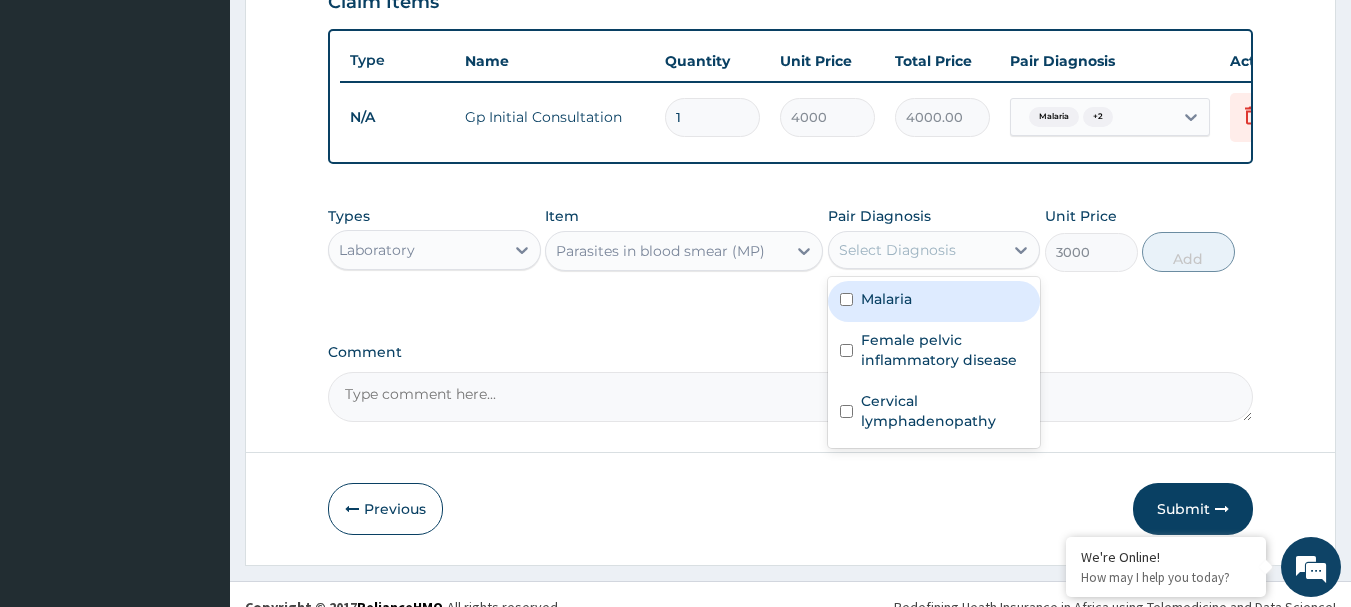 click at bounding box center [846, 299] 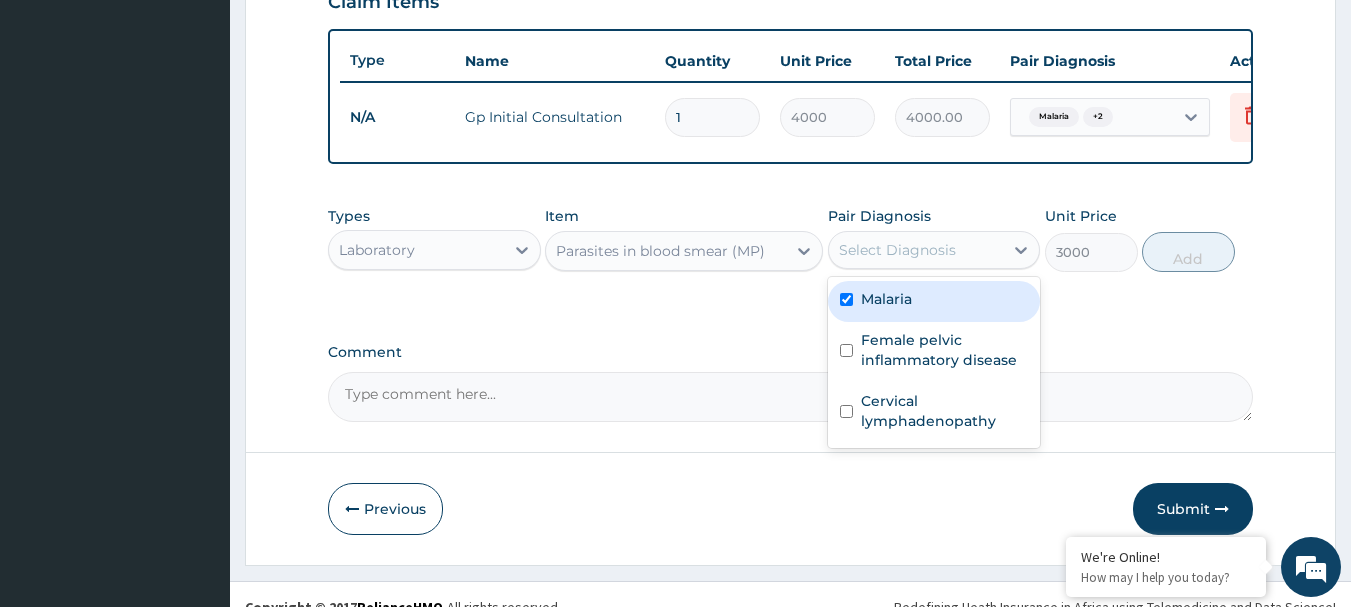 checkbox on "true" 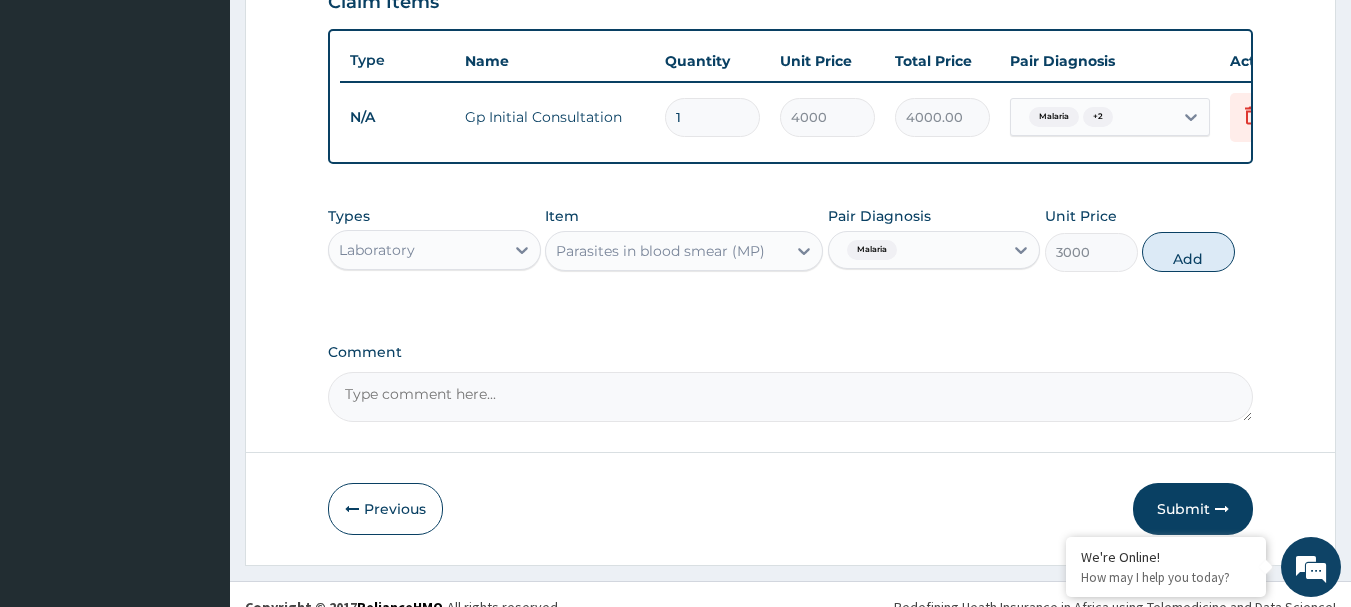 drag, startPoint x: 1171, startPoint y: 269, endPoint x: 1115, endPoint y: 273, distance: 56.142673 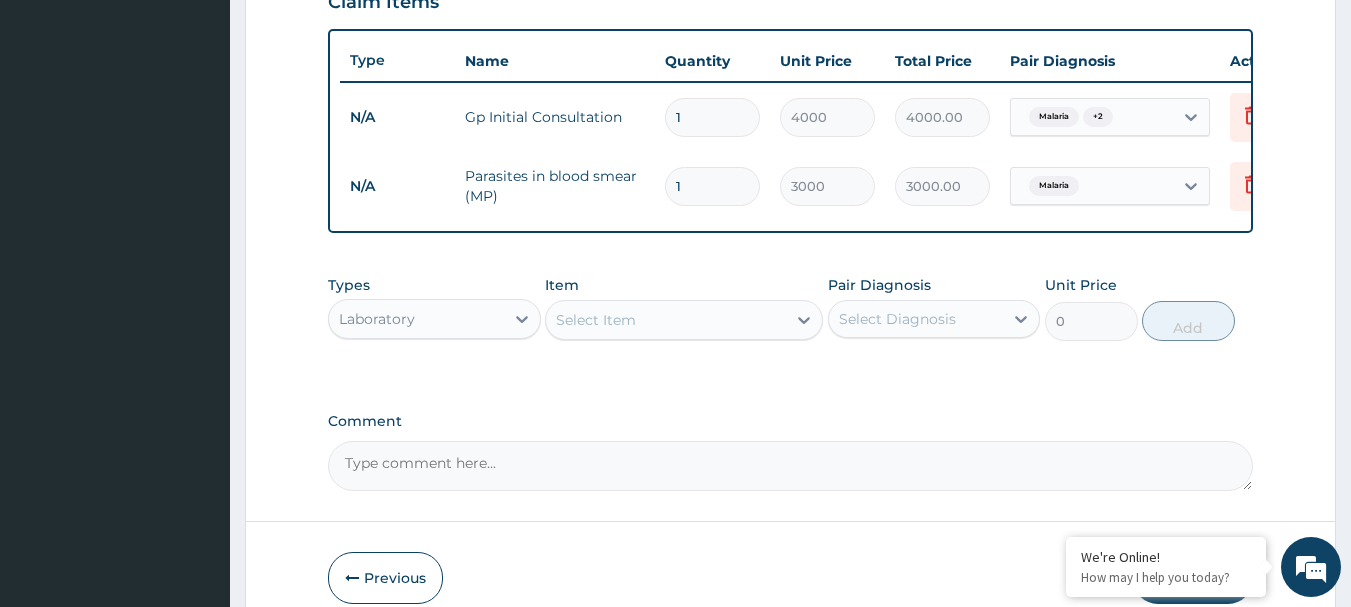 click on "Select Item" at bounding box center [666, 320] 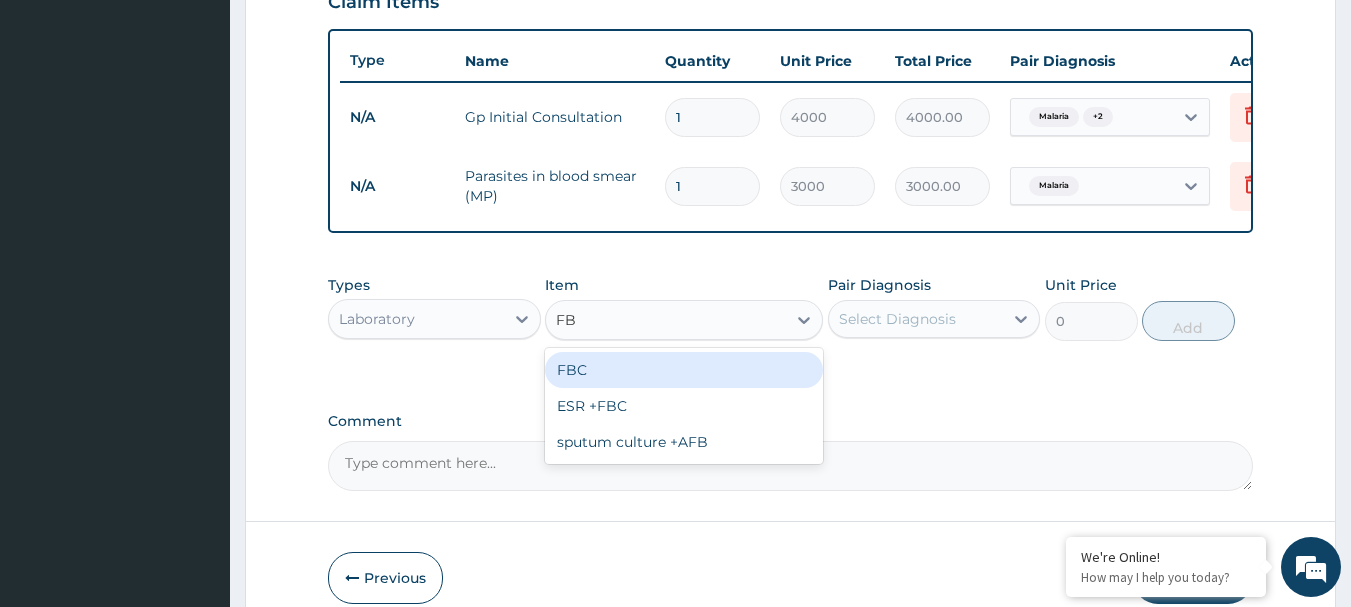 type on "FBC" 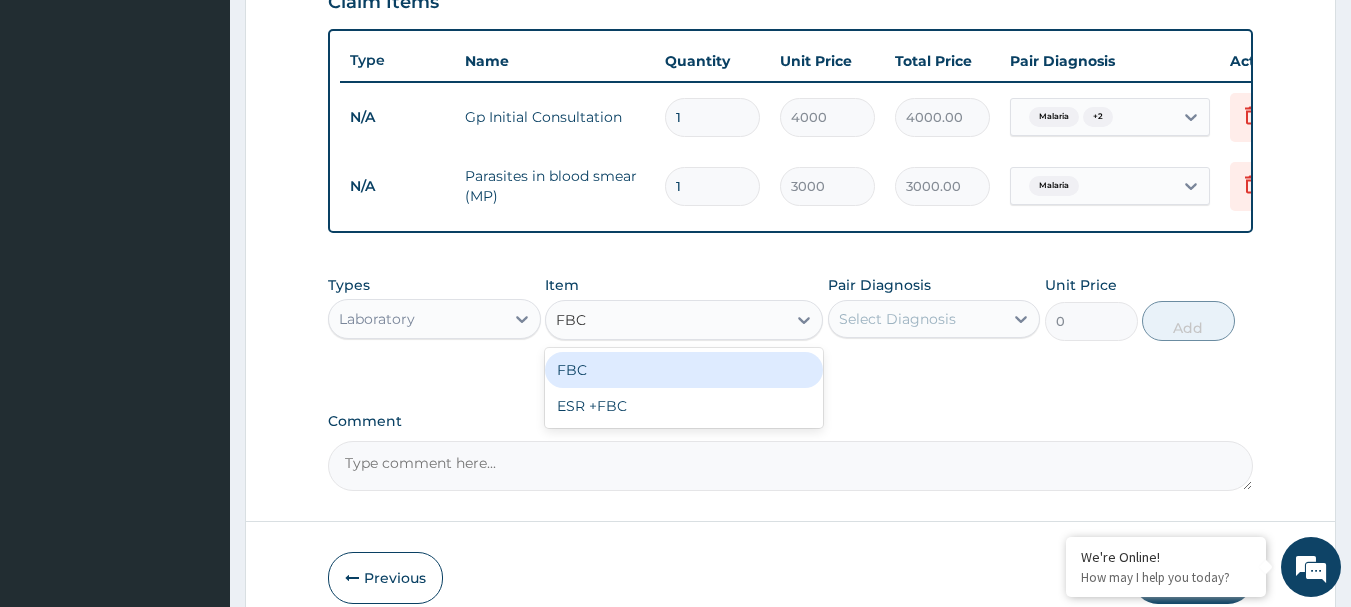 click on "FBC" at bounding box center (684, 370) 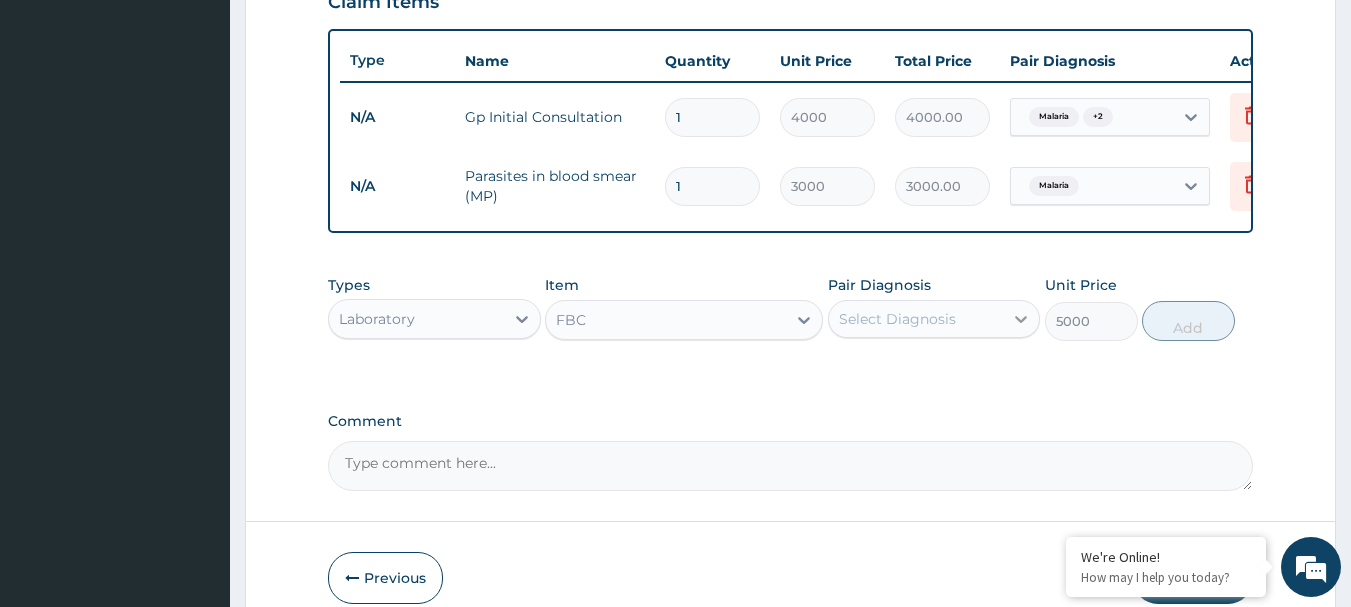 click 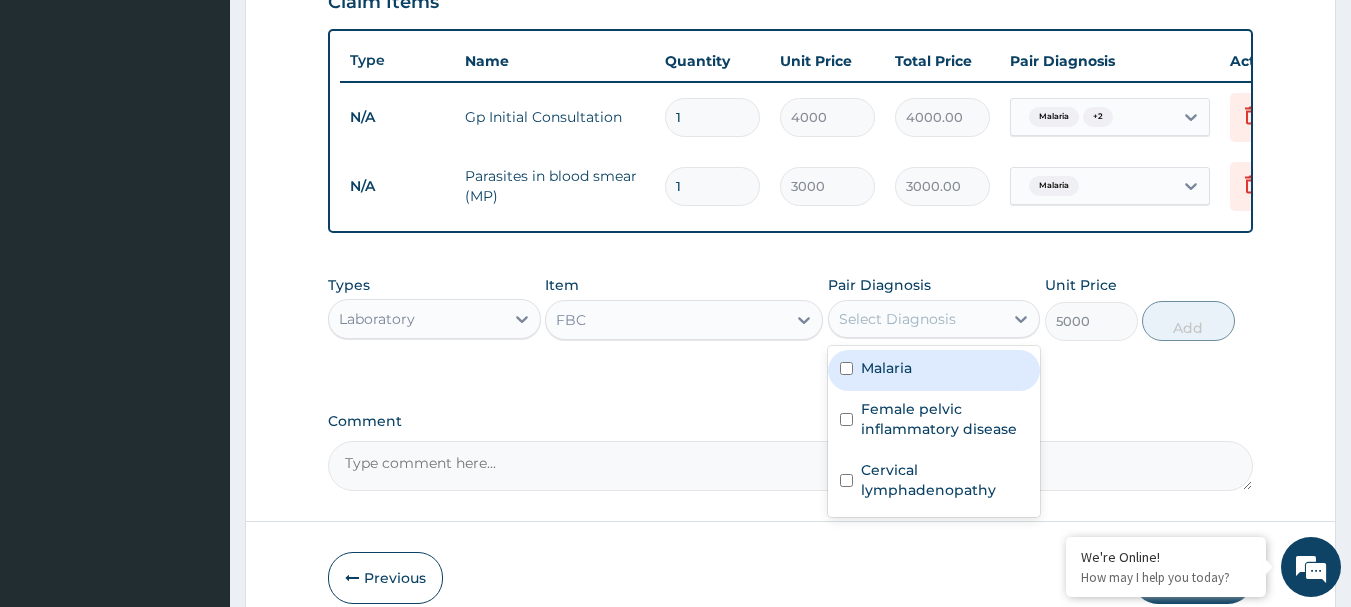 drag, startPoint x: 847, startPoint y: 385, endPoint x: 847, endPoint y: 399, distance: 14 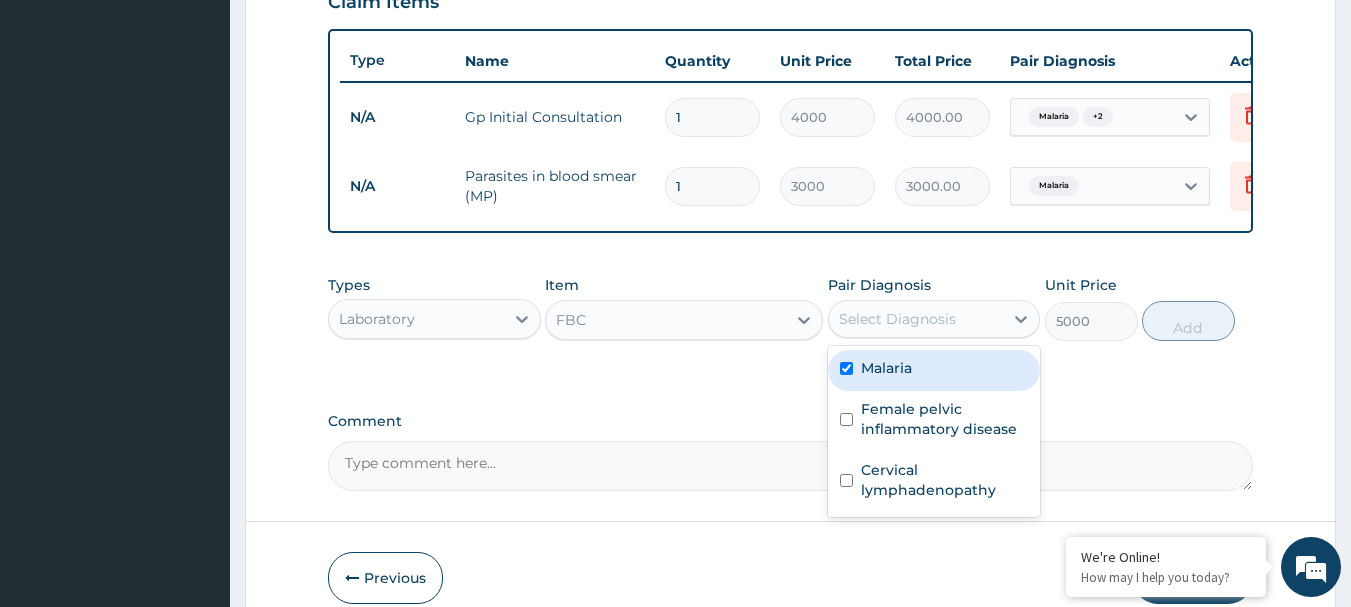 checkbox on "true" 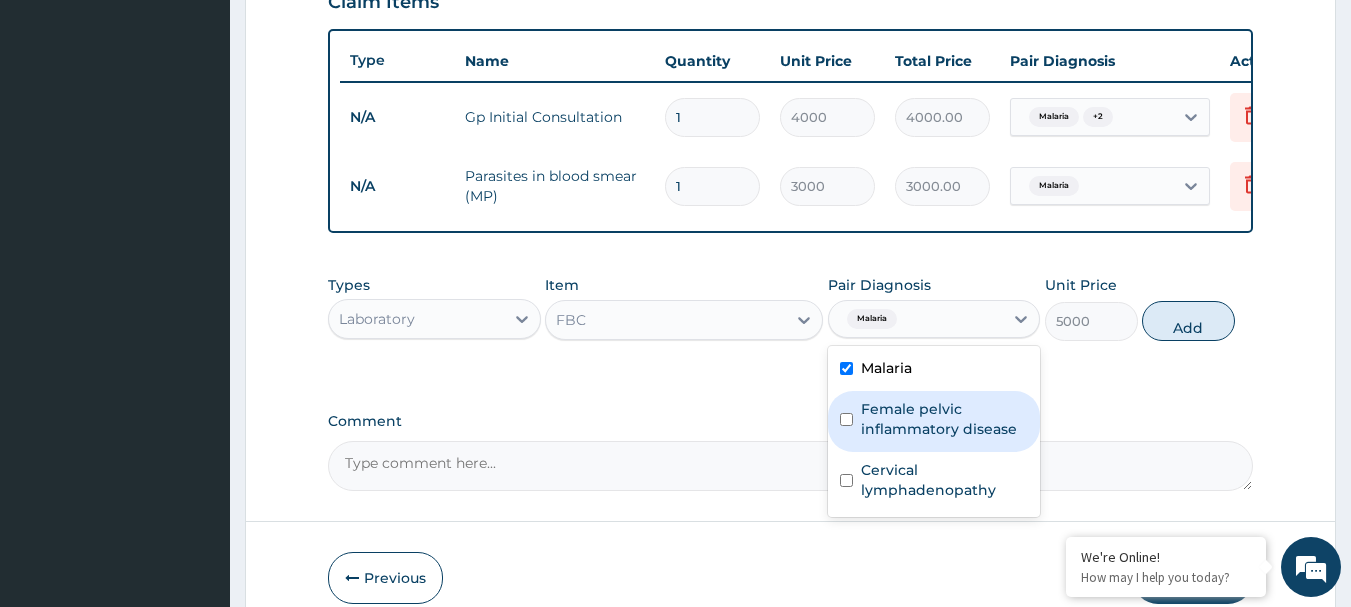 drag, startPoint x: 847, startPoint y: 419, endPoint x: 847, endPoint y: 432, distance: 13 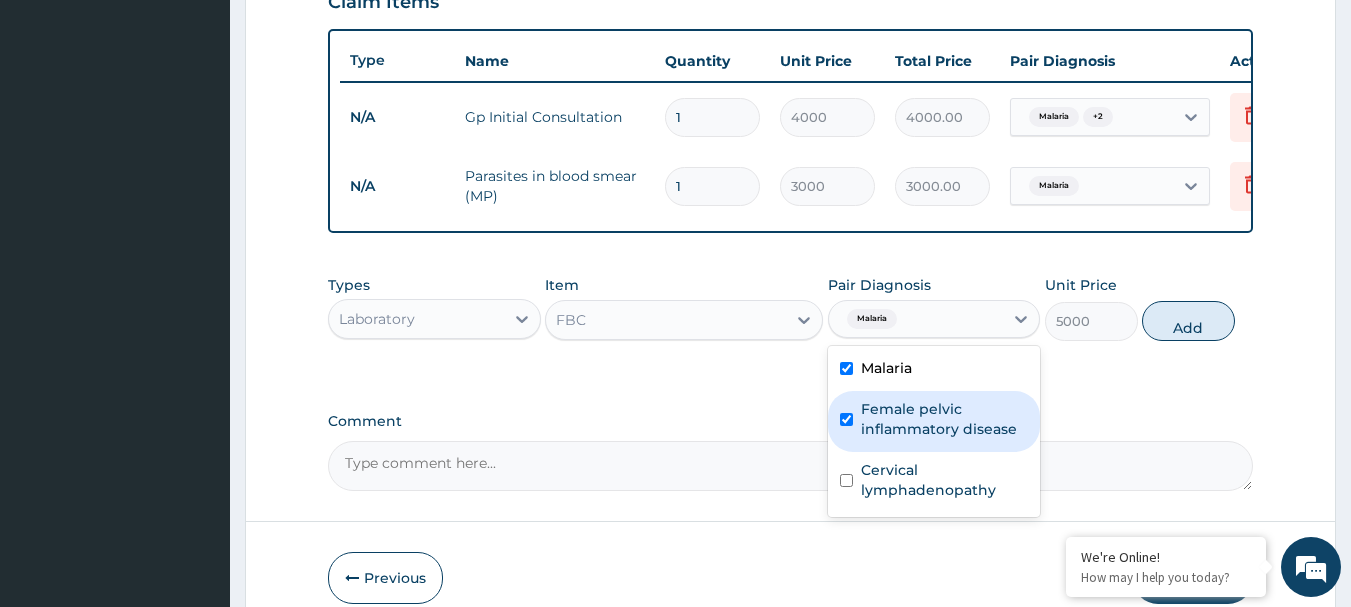 checkbox on "true" 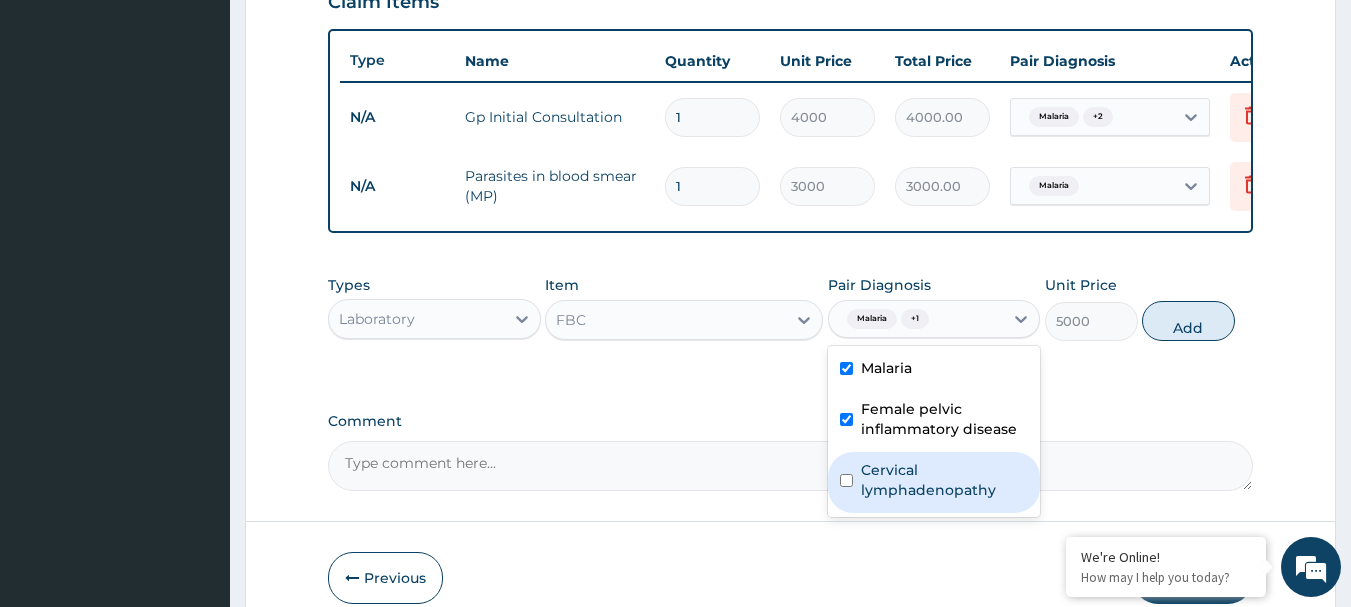 drag, startPoint x: 849, startPoint y: 490, endPoint x: 953, endPoint y: 384, distance: 148.49916 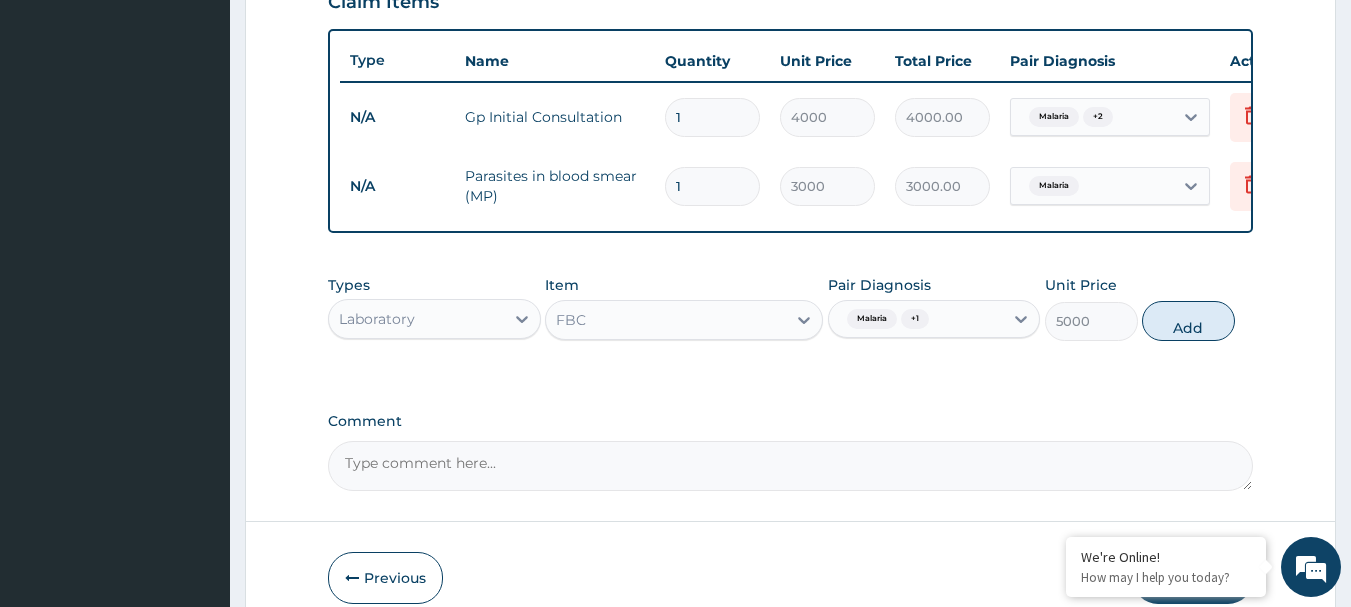 drag, startPoint x: 1200, startPoint y: 331, endPoint x: 978, endPoint y: 354, distance: 223.18826 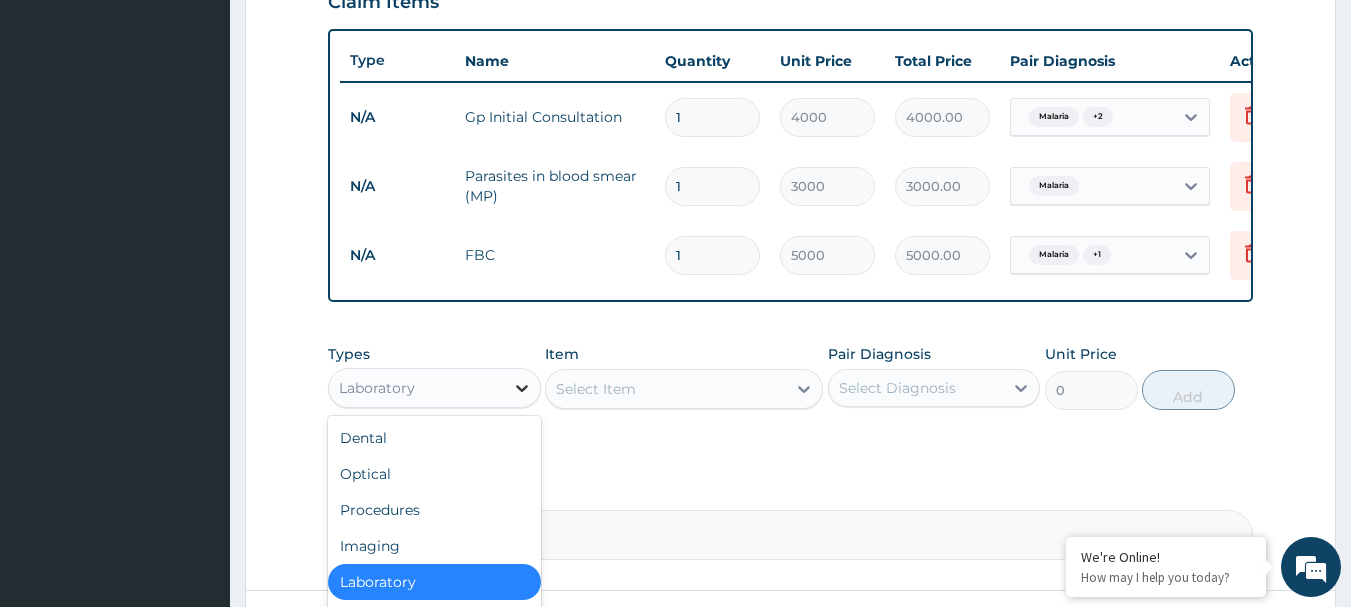 click 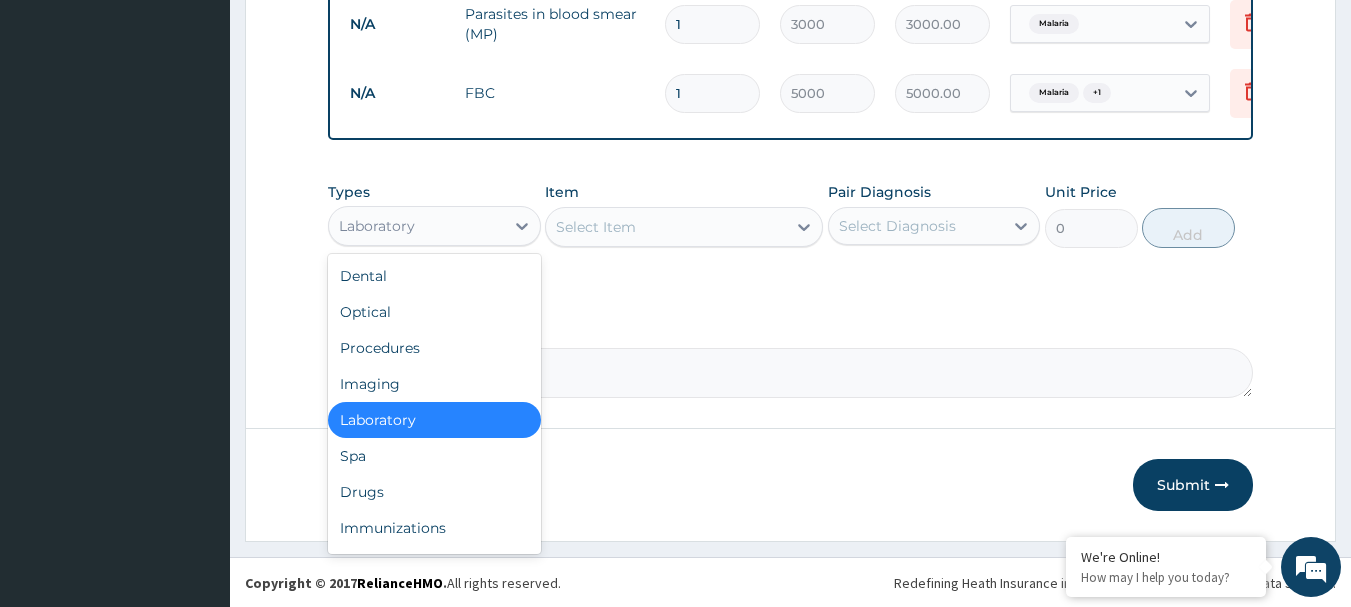 scroll, scrollTop: 893, scrollLeft: 0, axis: vertical 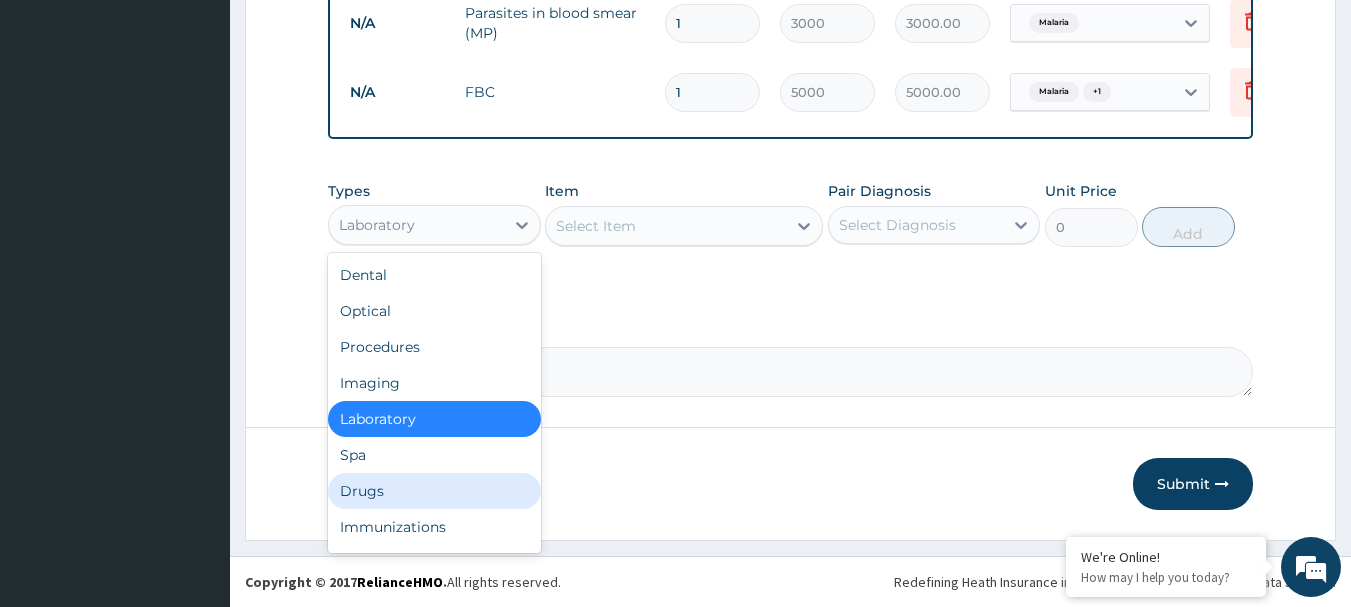 drag, startPoint x: 337, startPoint y: 489, endPoint x: 349, endPoint y: 488, distance: 12.0415945 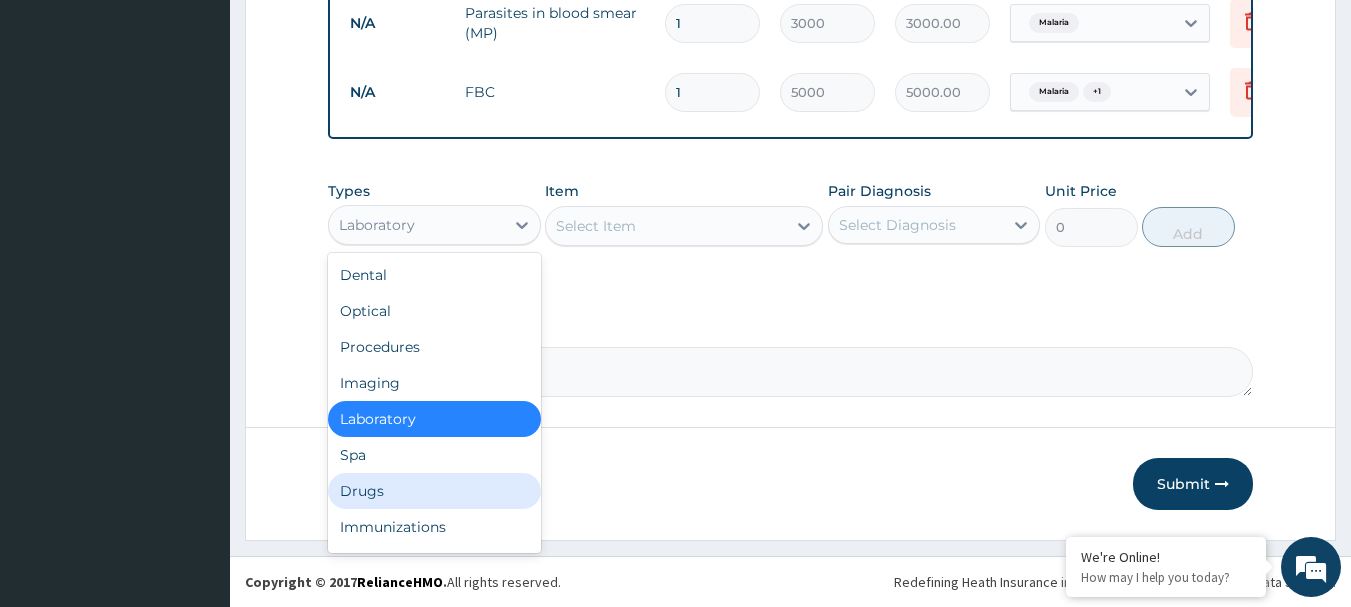 click on "Drugs" at bounding box center [434, 491] 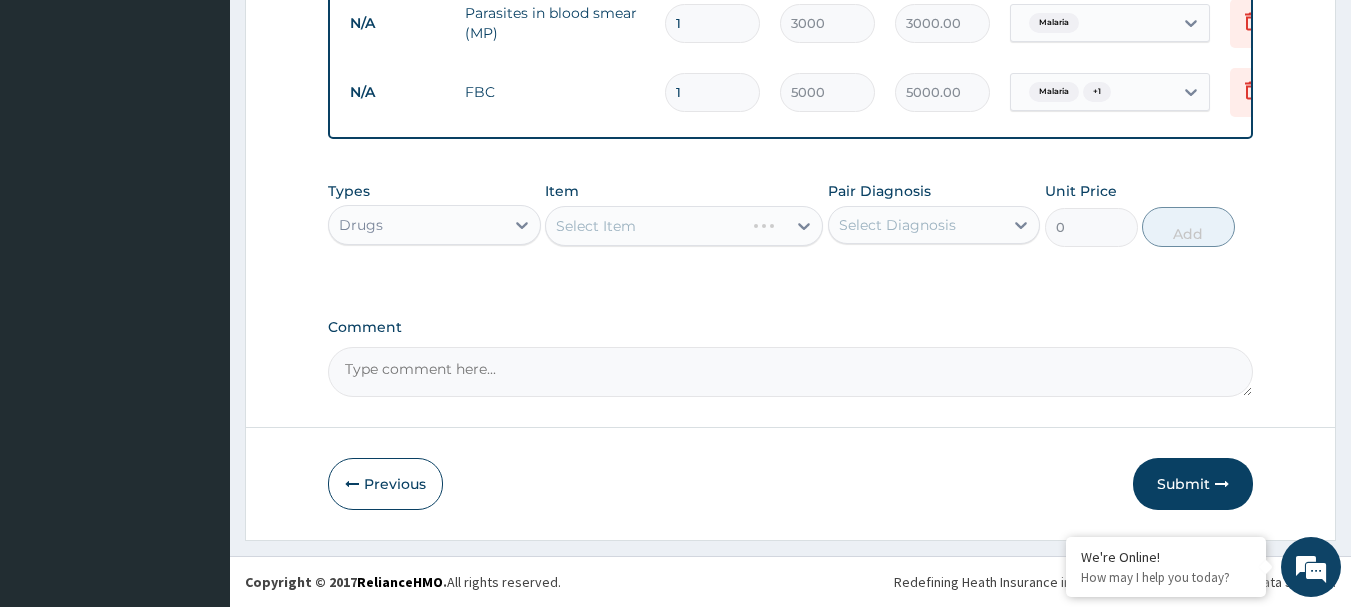 click on "Select Item" at bounding box center [684, 226] 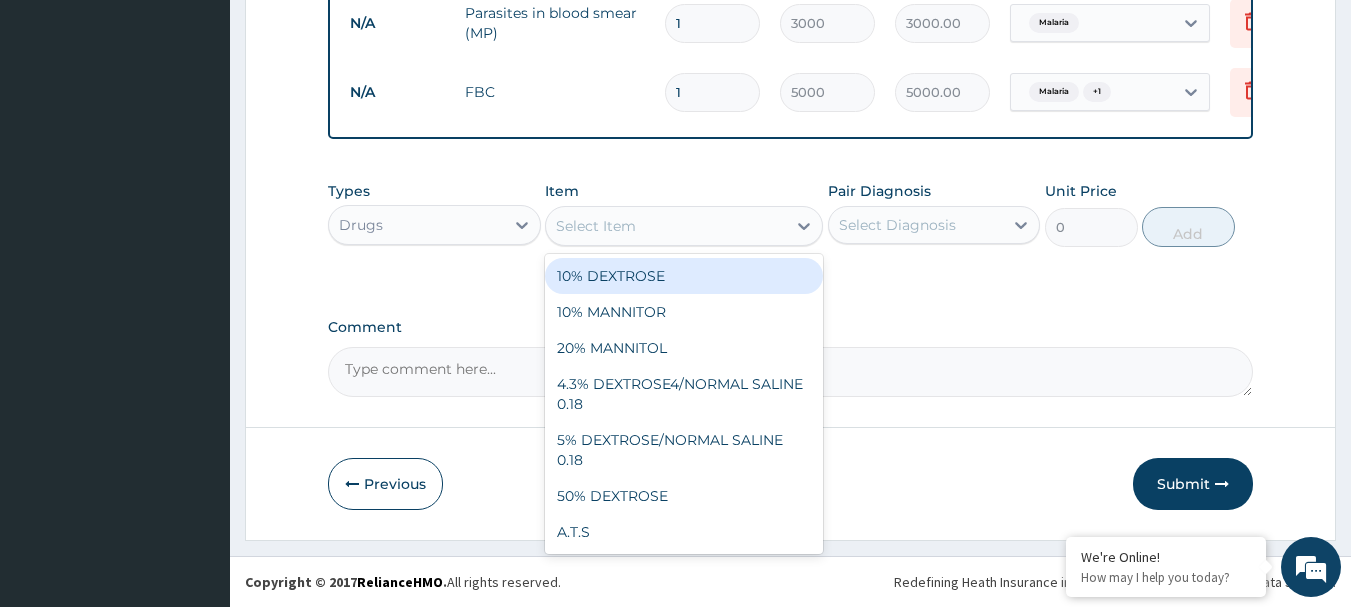 click on "Select Item" at bounding box center (596, 226) 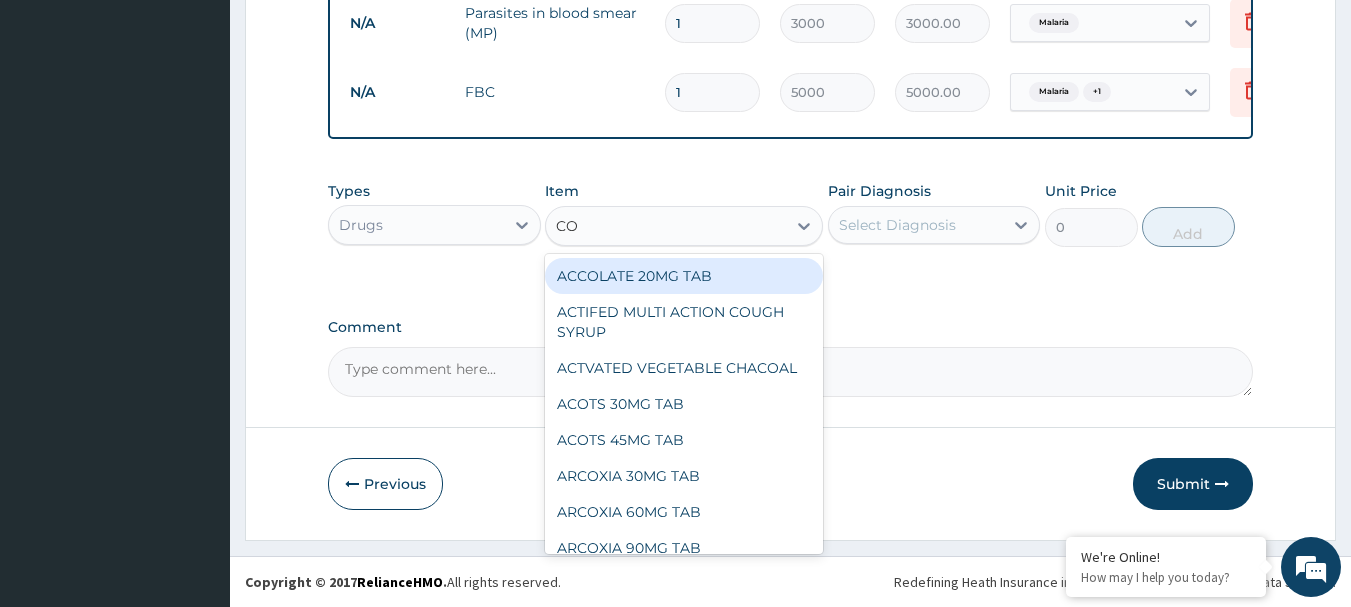 type on "COA" 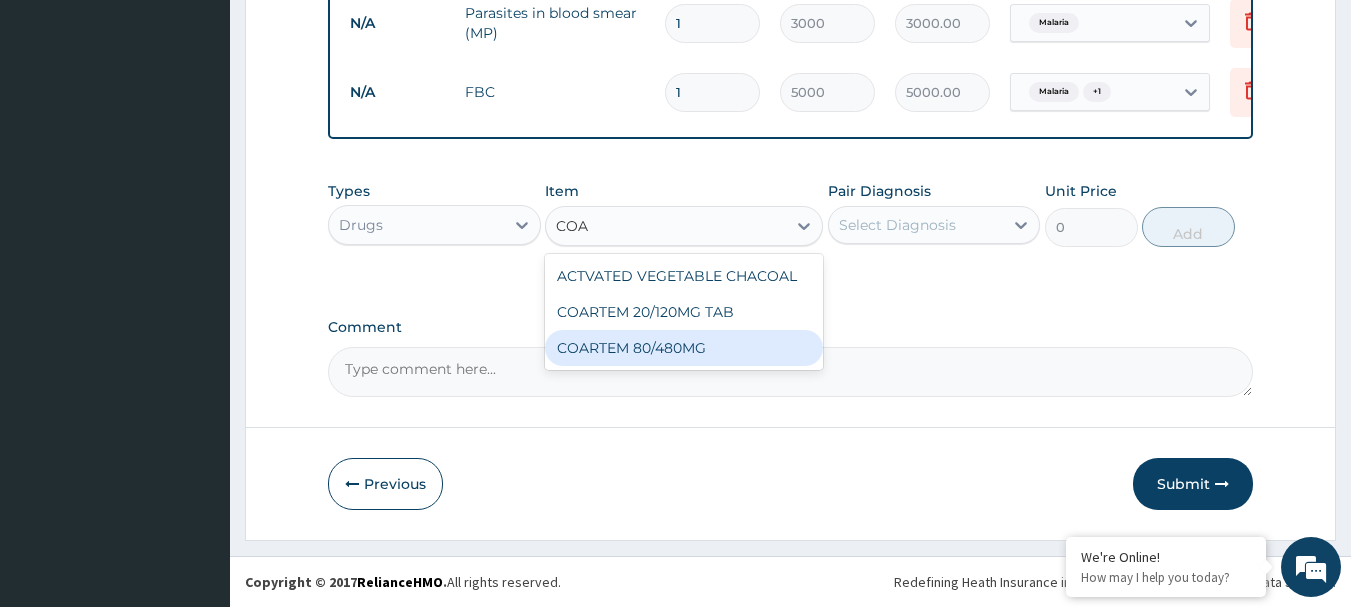 drag, startPoint x: 690, startPoint y: 338, endPoint x: 722, endPoint y: 338, distance: 32 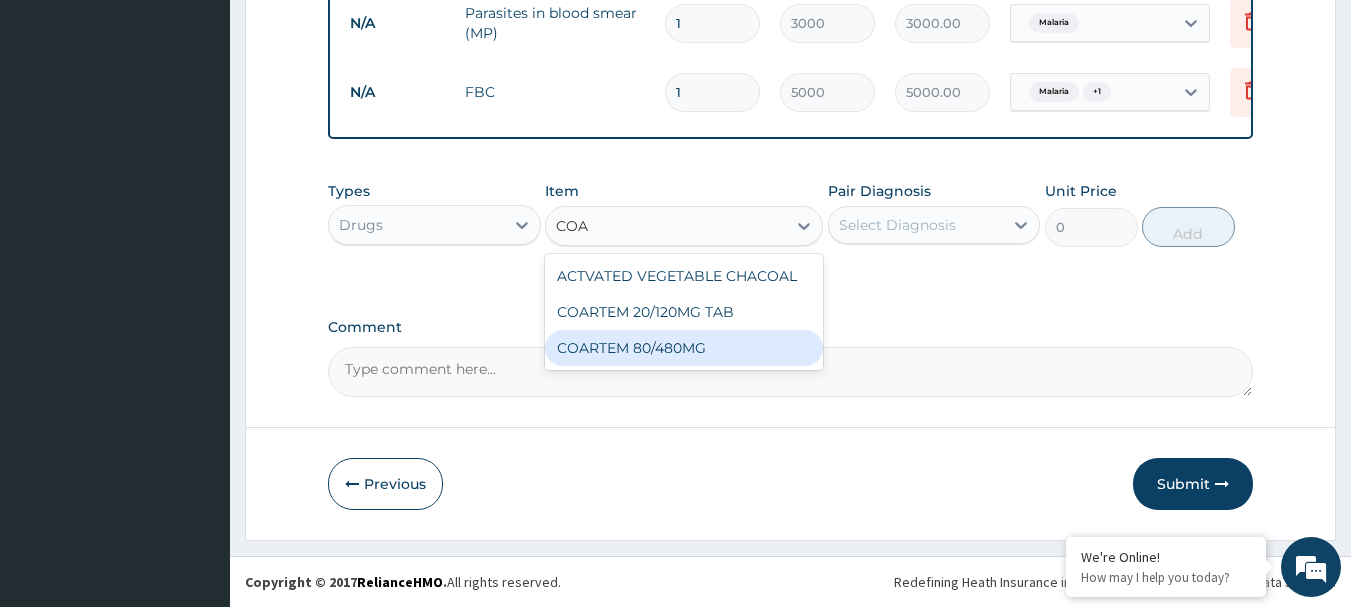 click on "COARTEM 80/480MG" at bounding box center [684, 348] 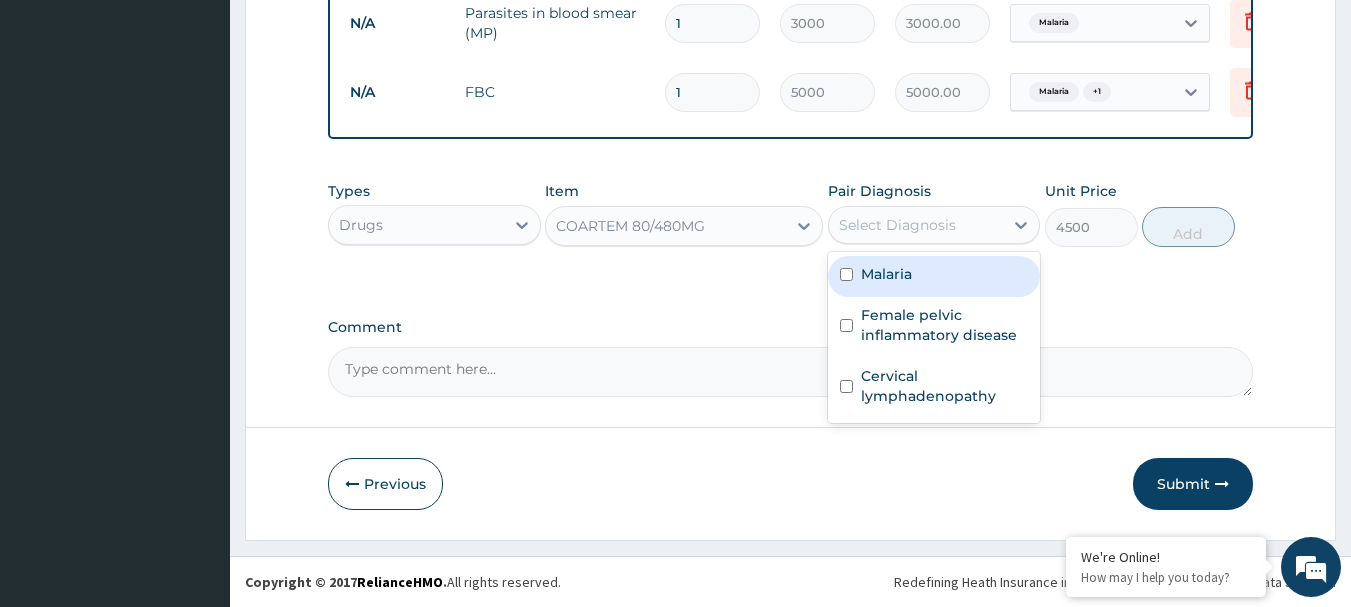 drag, startPoint x: 1019, startPoint y: 225, endPoint x: 975, endPoint y: 261, distance: 56.85068 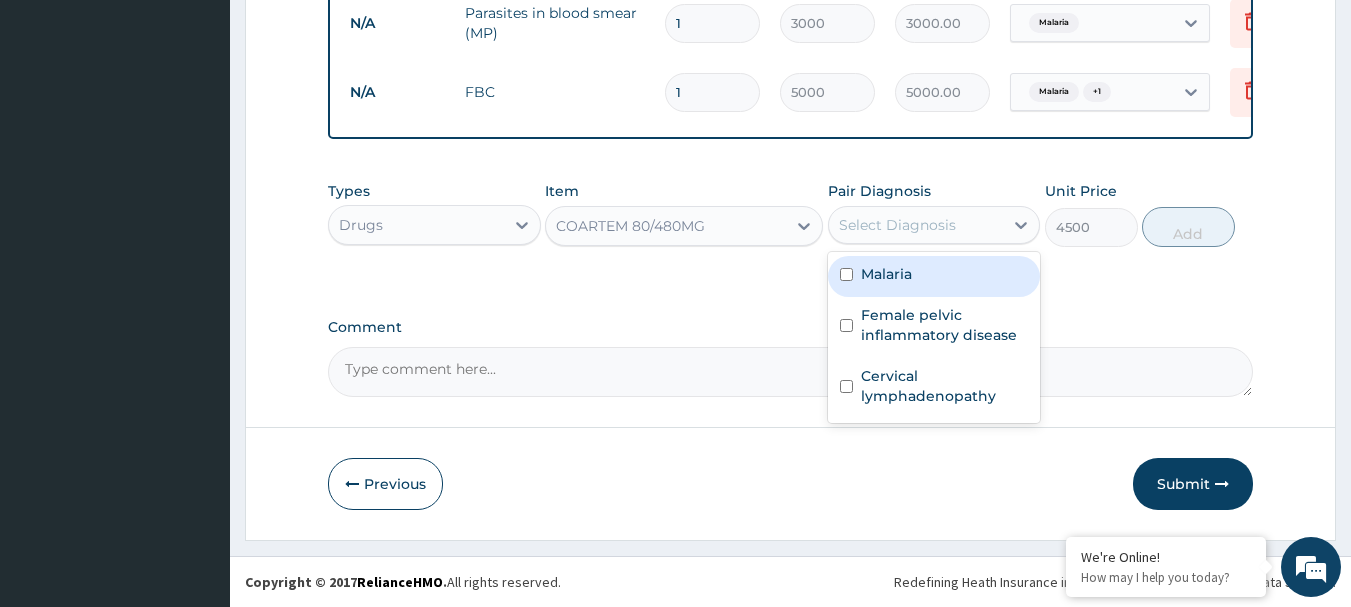 click on "Malaria" at bounding box center [934, 276] 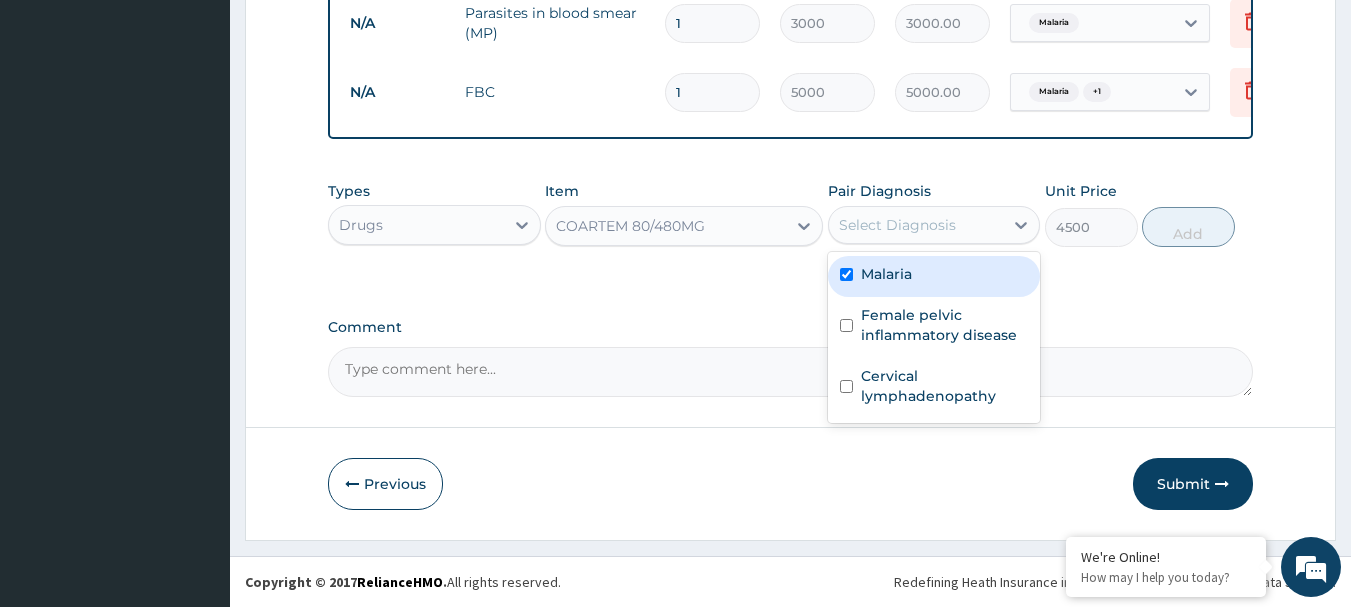 checkbox on "true" 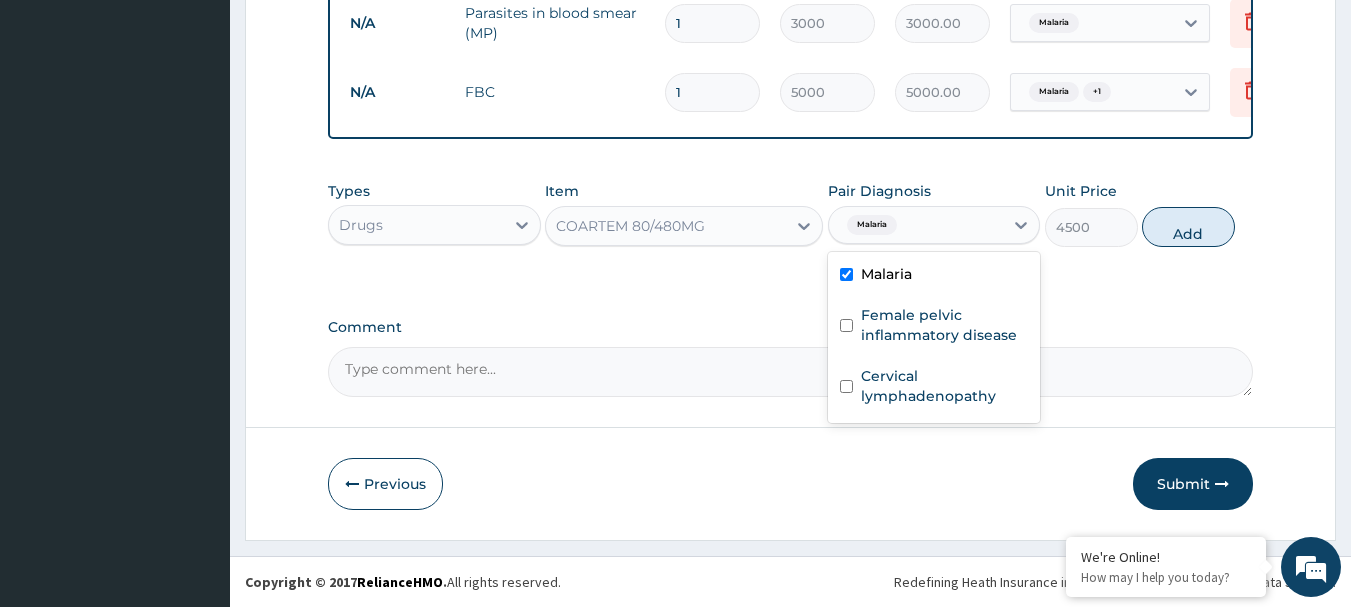 drag, startPoint x: 1199, startPoint y: 224, endPoint x: 1171, endPoint y: 232, distance: 29.12044 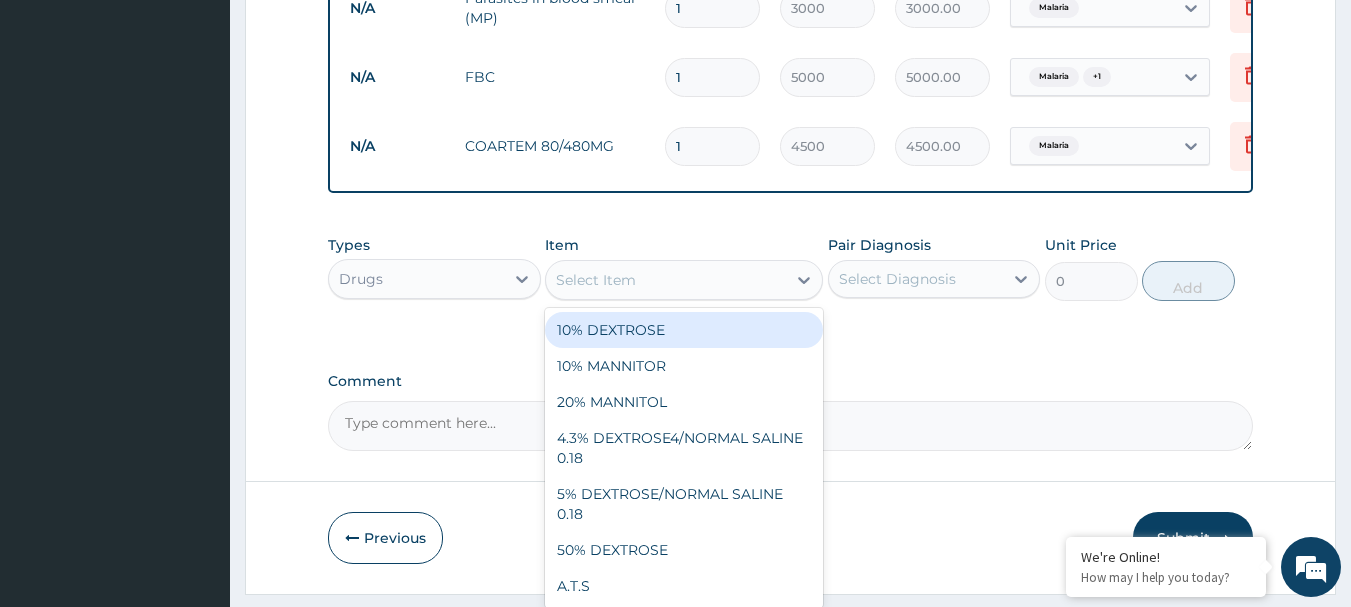 click on "Select Item" at bounding box center [596, 280] 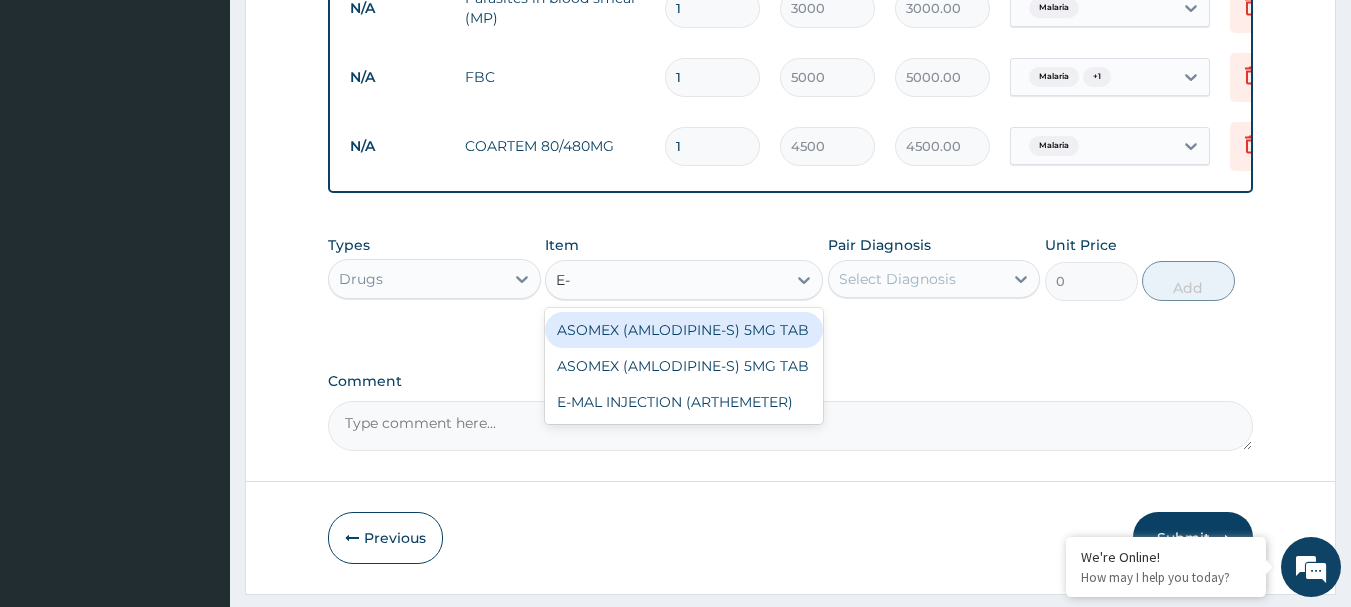 type on "E-M" 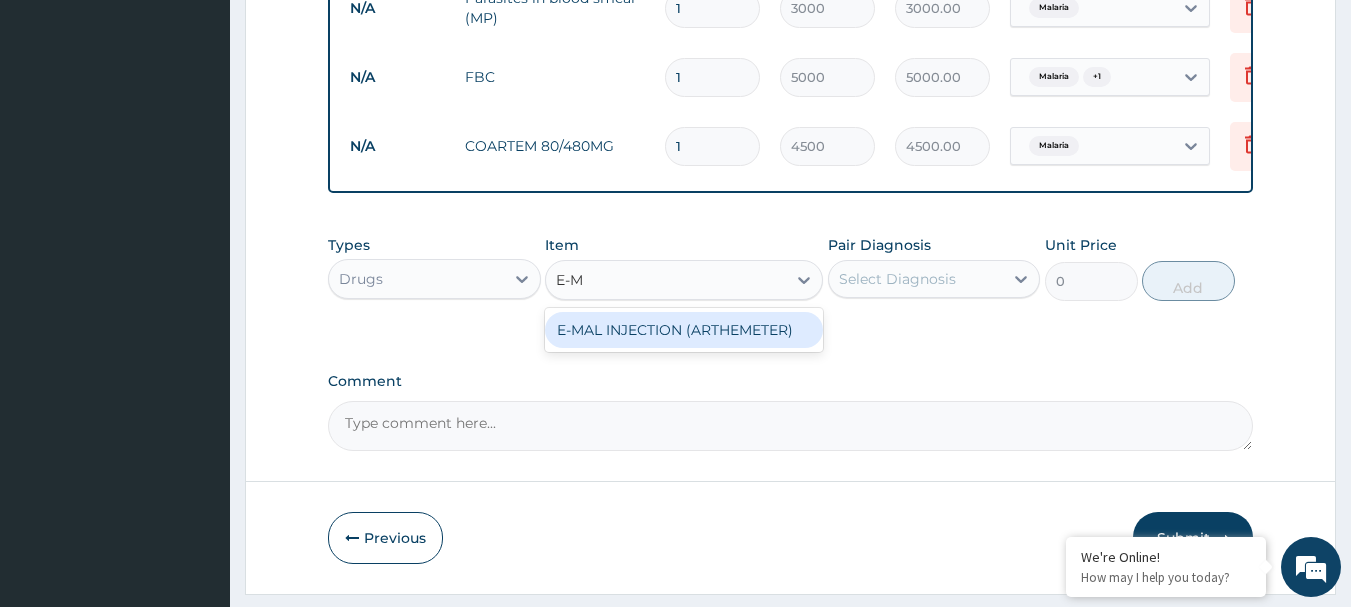 click on "E-MAL INJECTION (ARTHEMETER)" at bounding box center (684, 330) 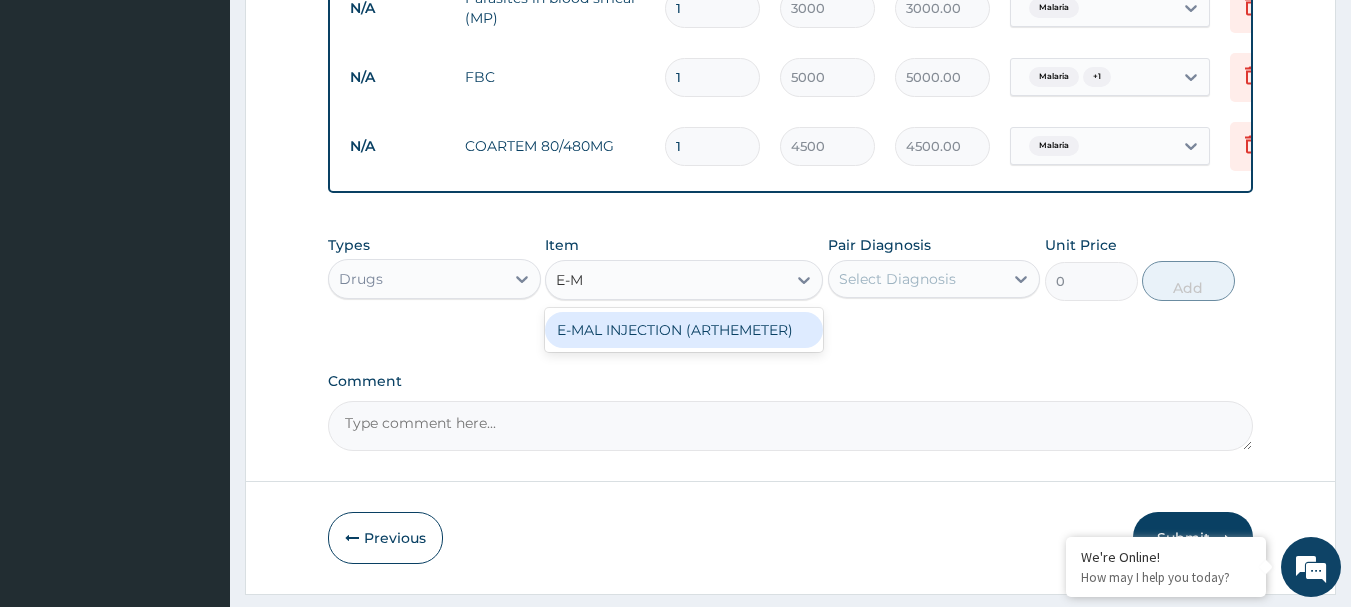 type 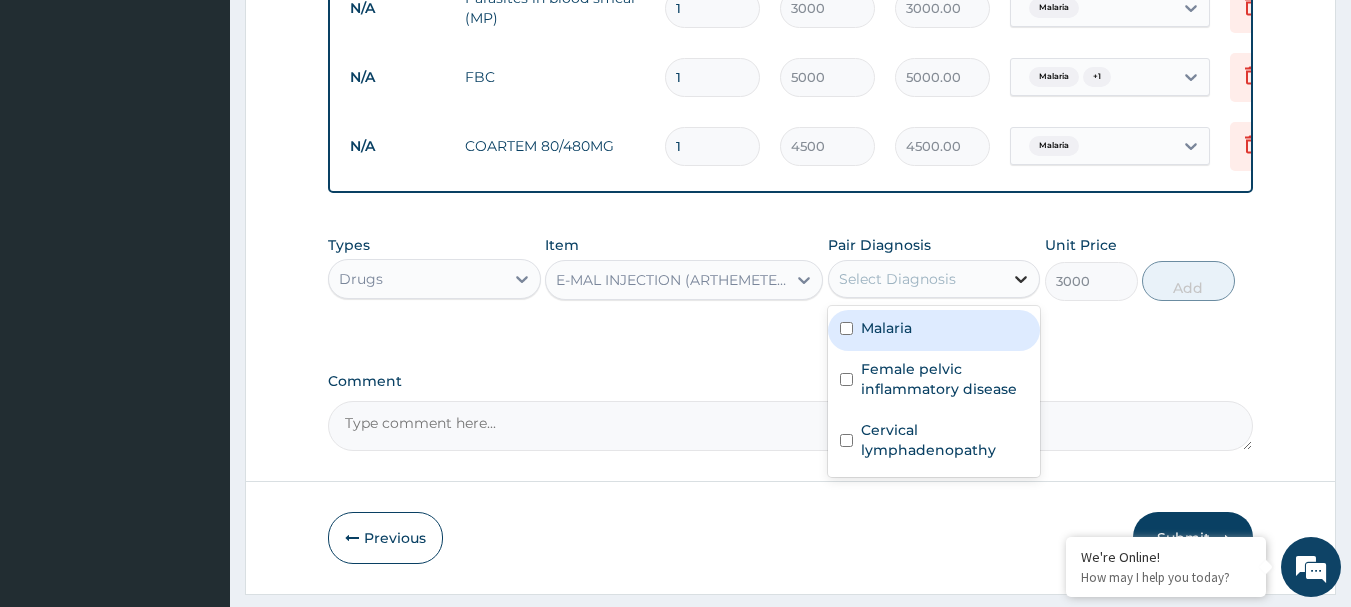 click 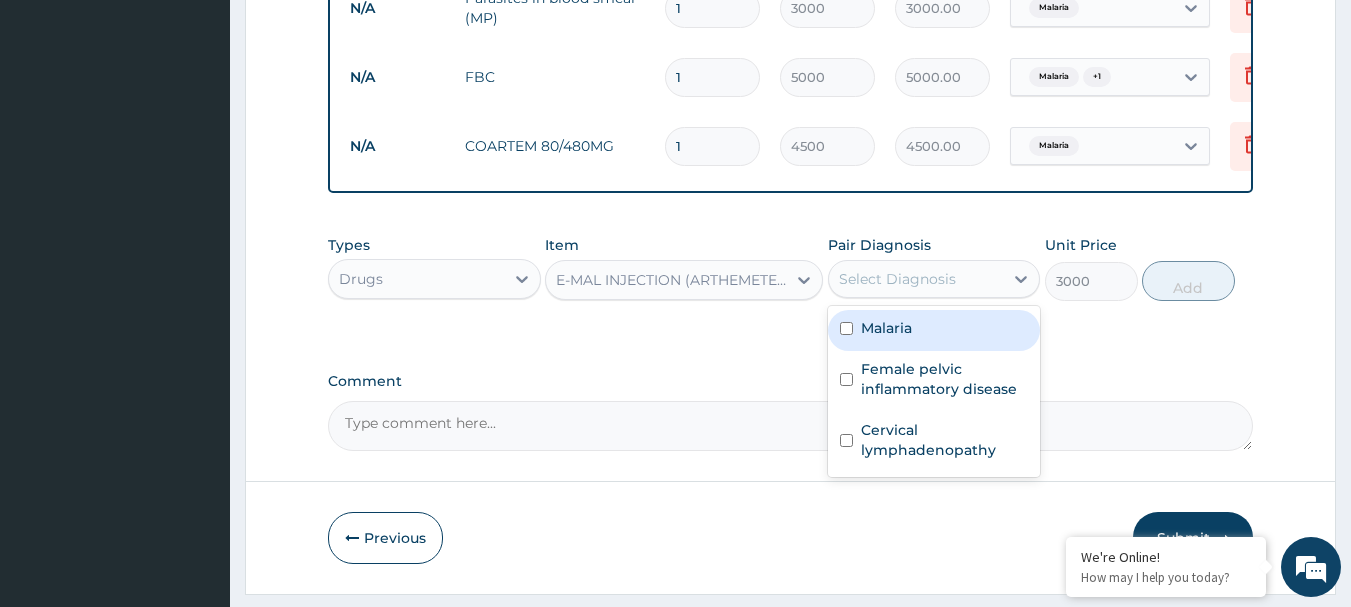 click at bounding box center [846, 328] 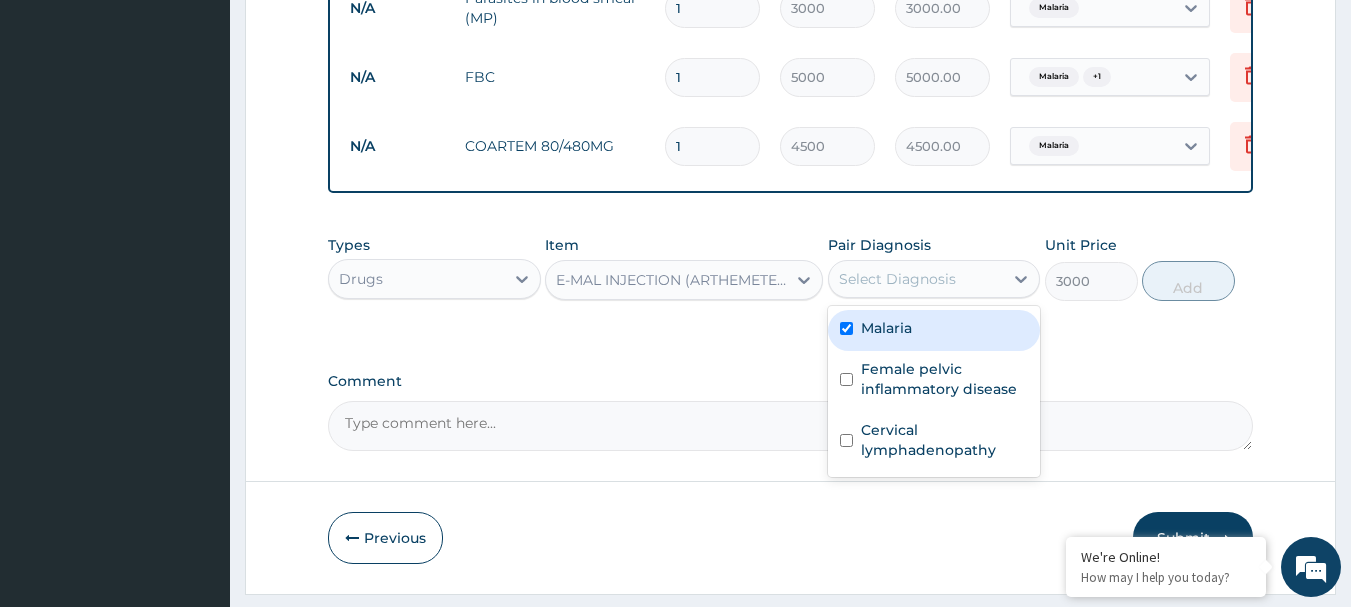checkbox on "true" 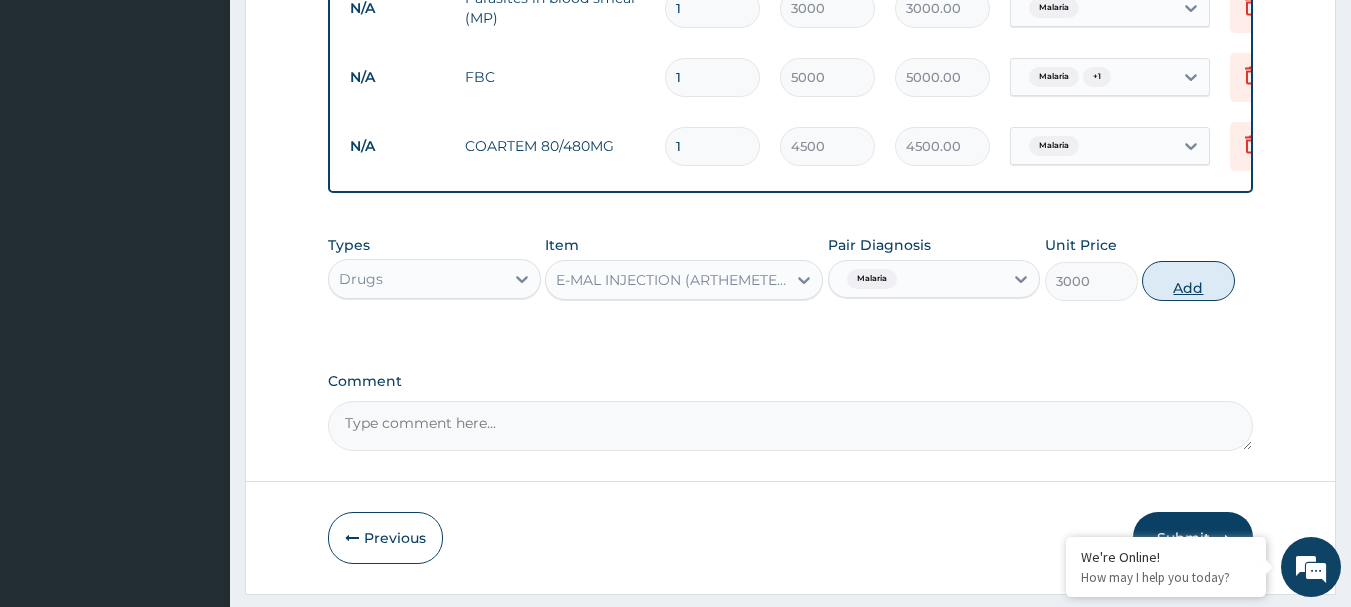 click on "Add" at bounding box center [1188, 281] 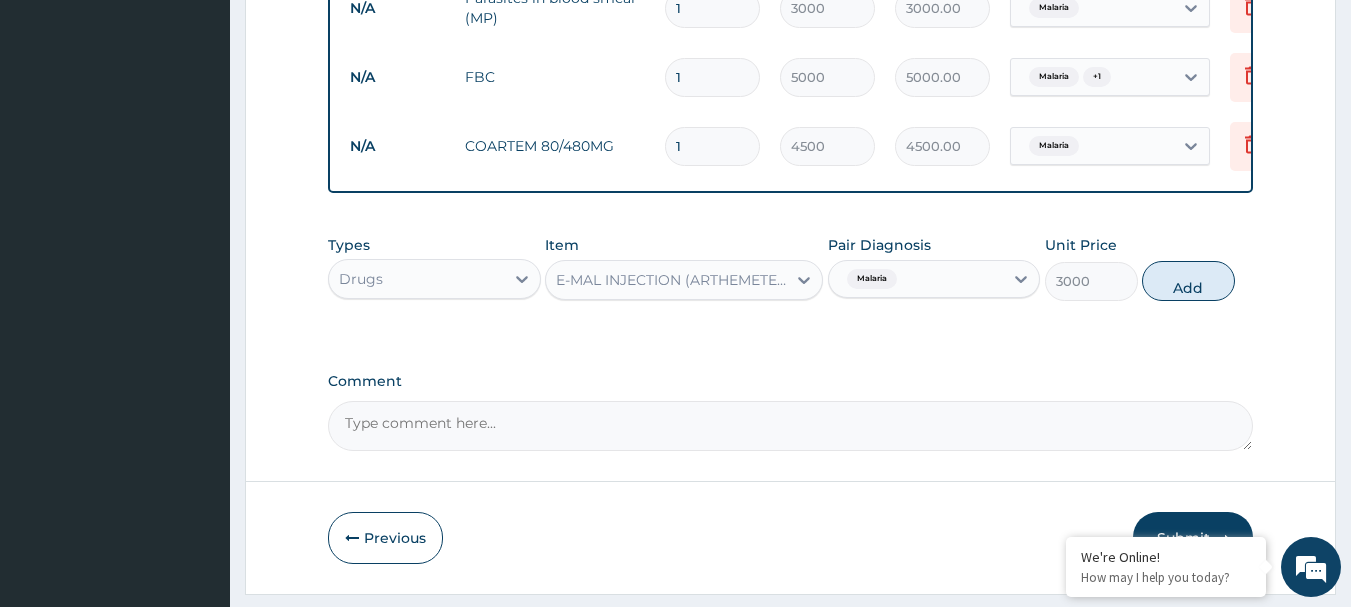 type on "0" 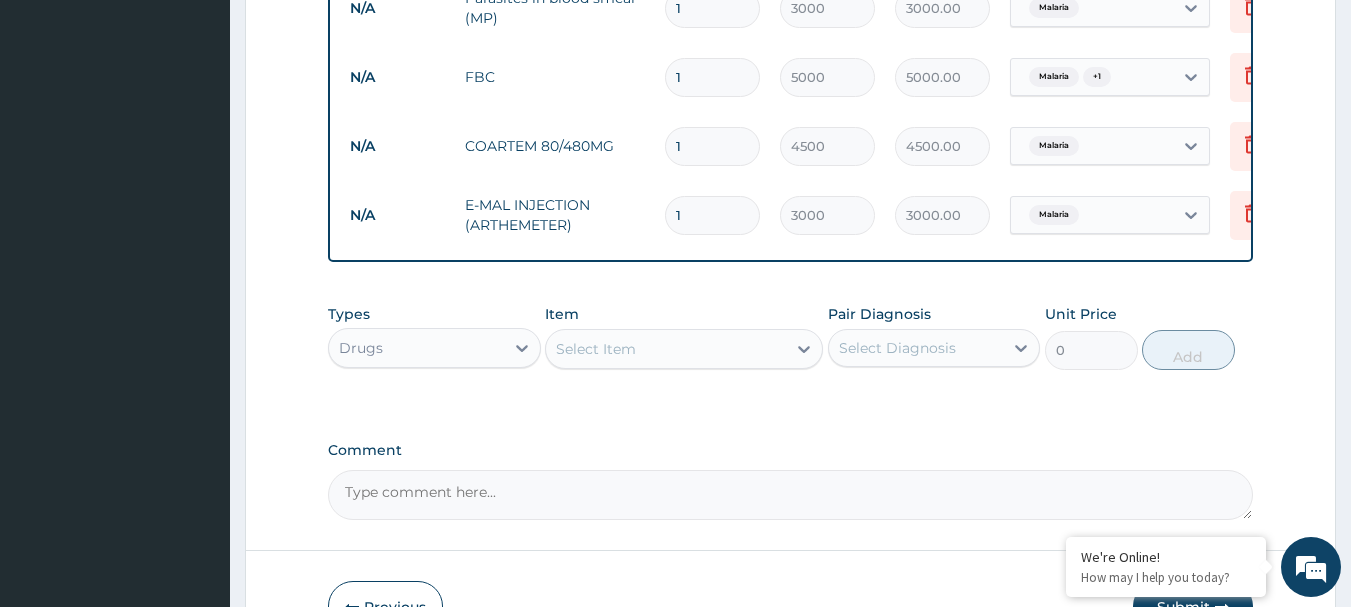 click on "Select Item" at bounding box center [666, 349] 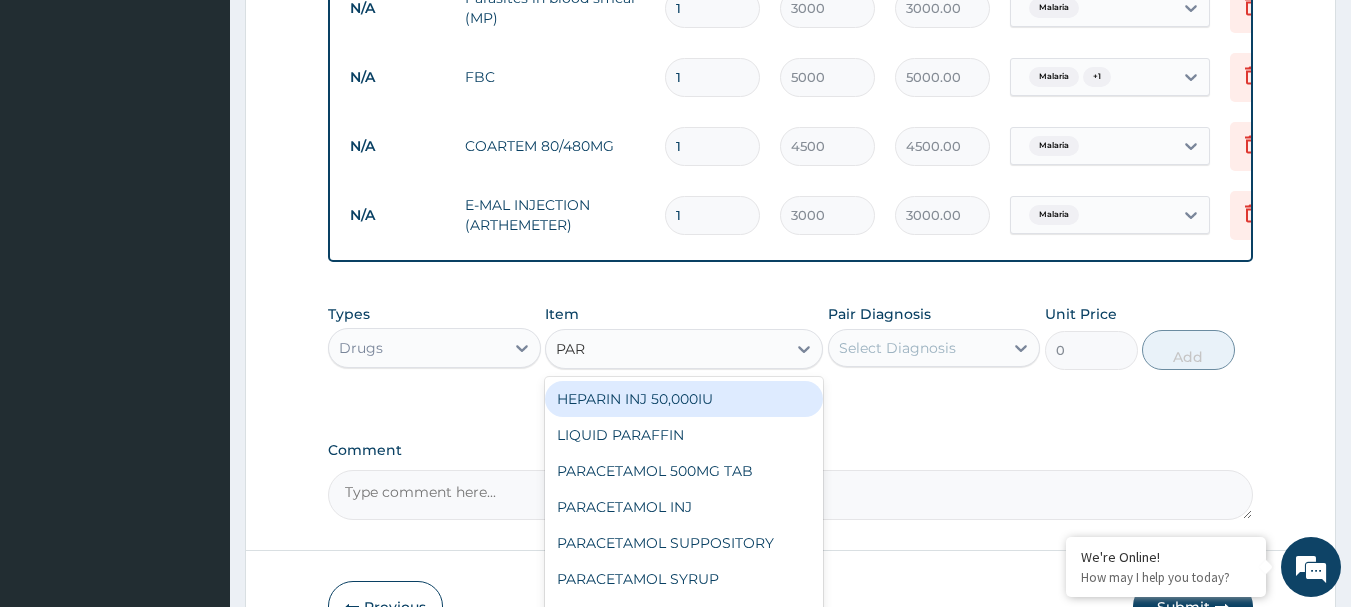 type on "PARA" 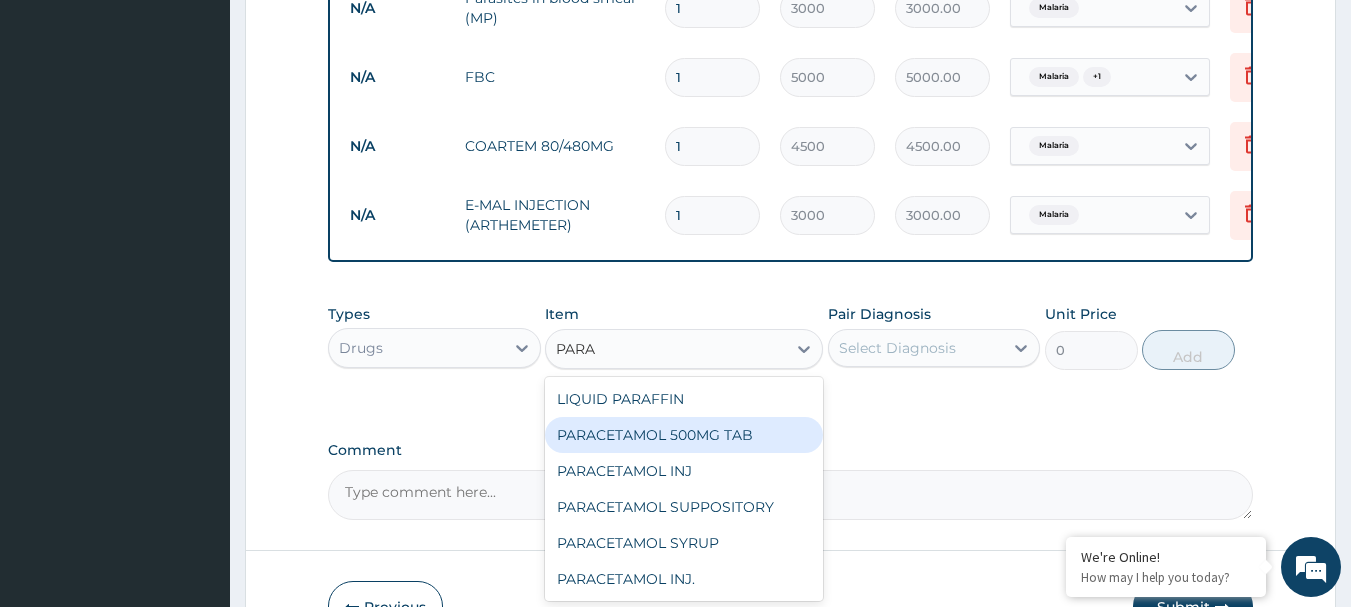click on "PARACETAMOL 500MG TAB" at bounding box center [684, 435] 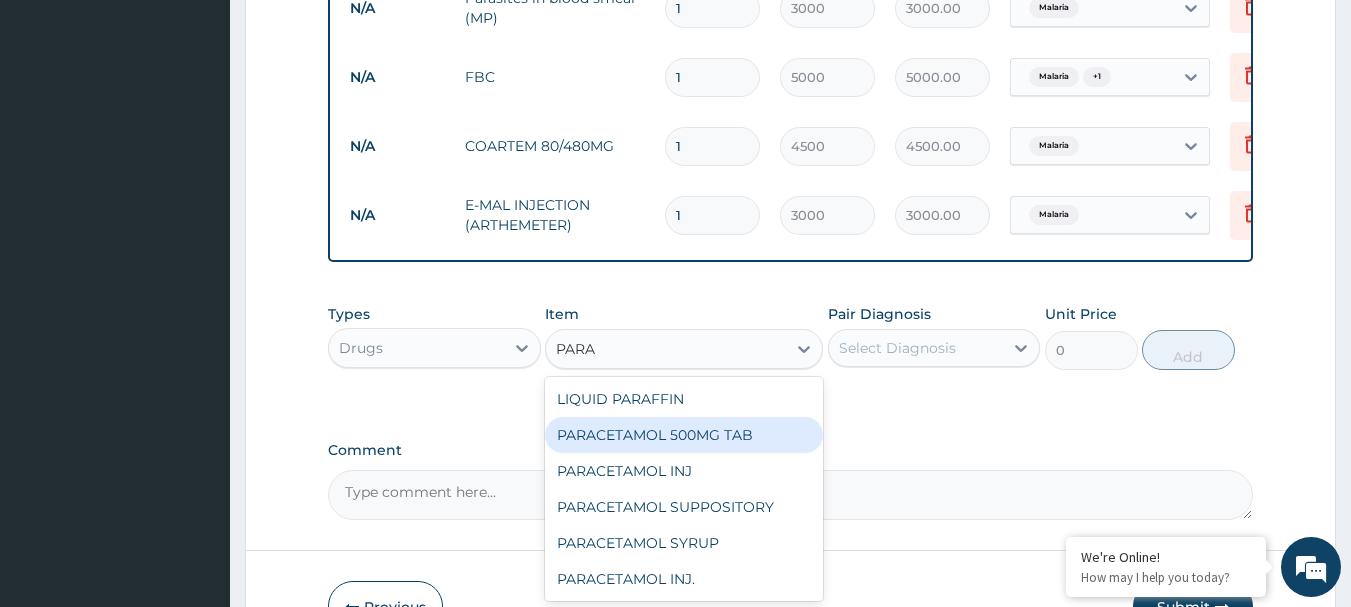 type 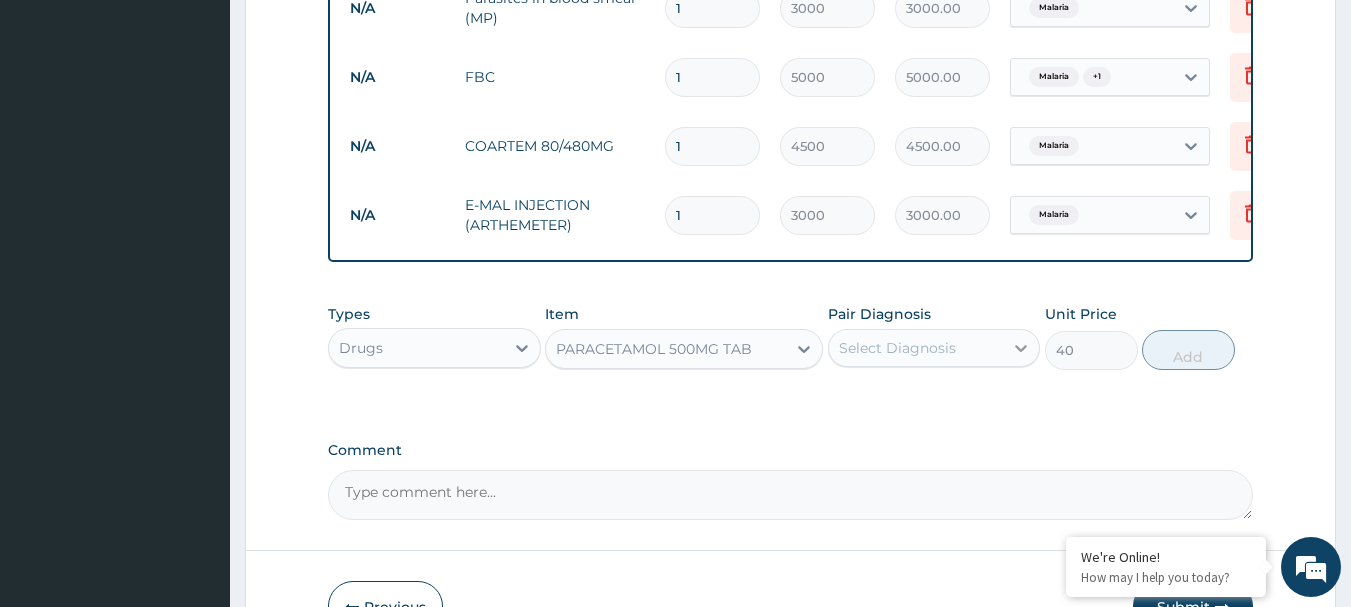drag, startPoint x: 1017, startPoint y: 360, endPoint x: 1016, endPoint y: 372, distance: 12.0415945 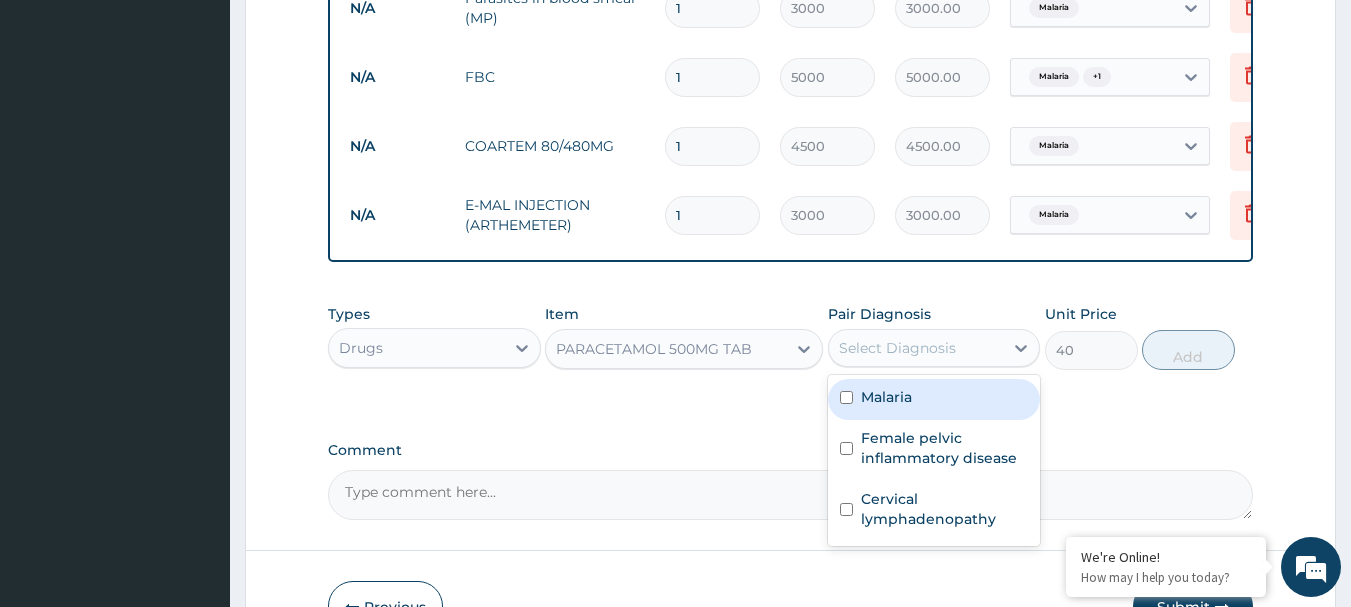 click on "Malaria" at bounding box center [934, 399] 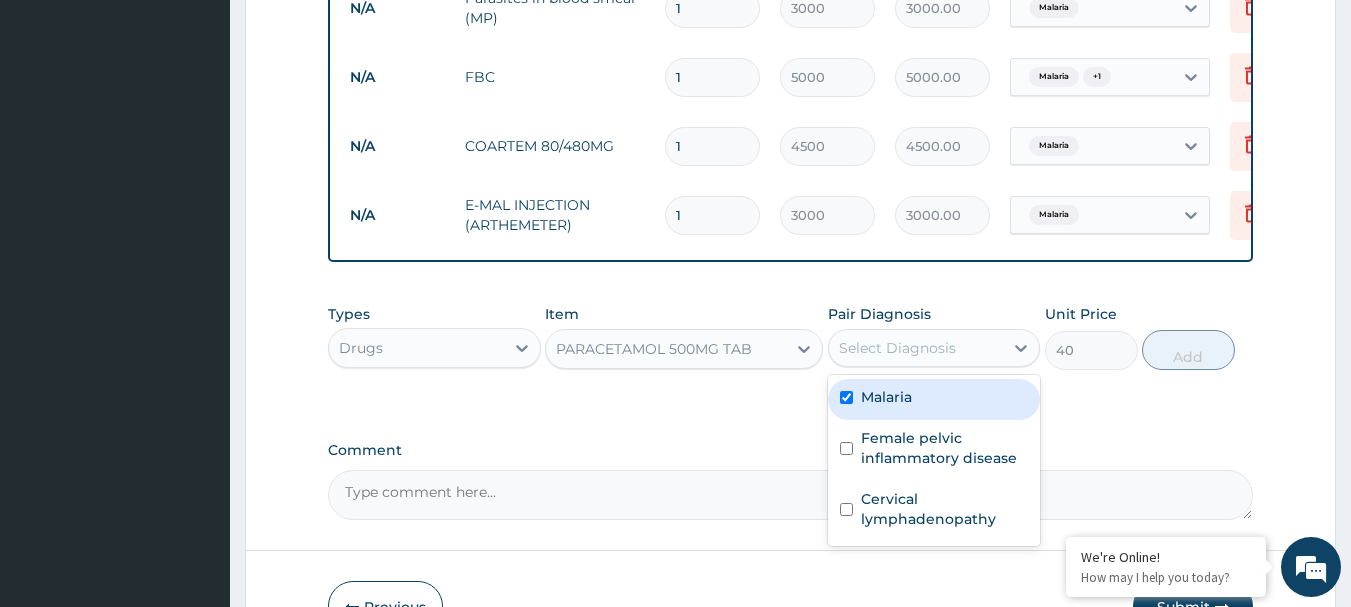 checkbox on "true" 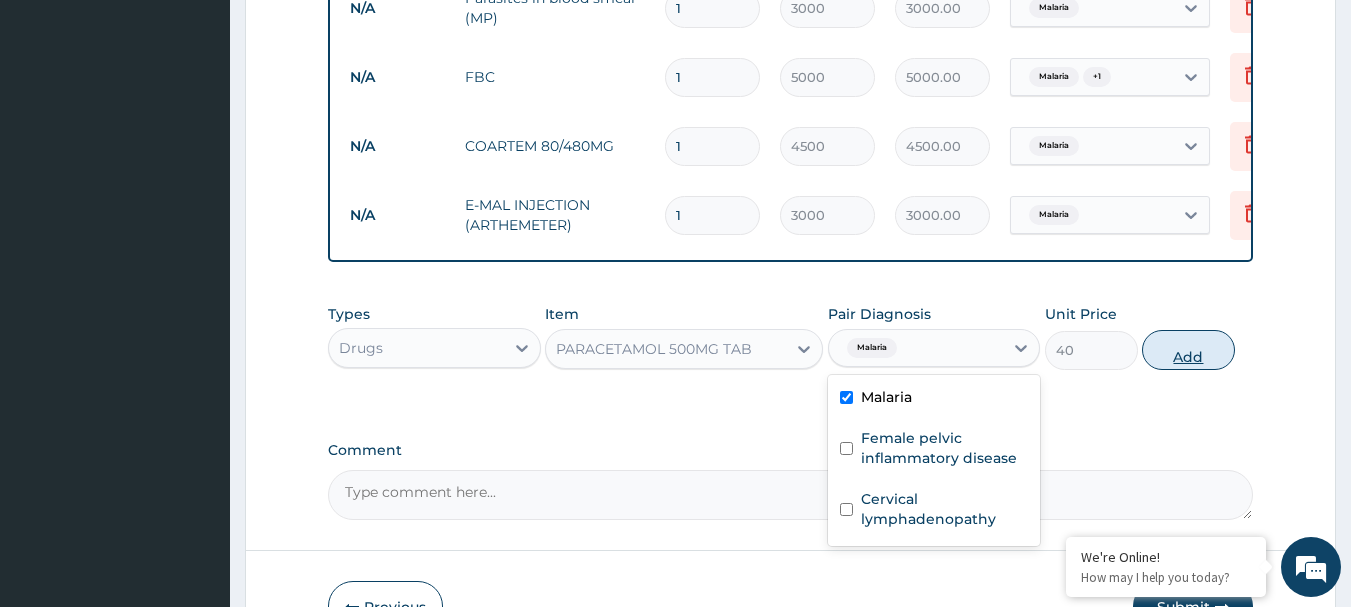 click on "Add" at bounding box center [1188, 350] 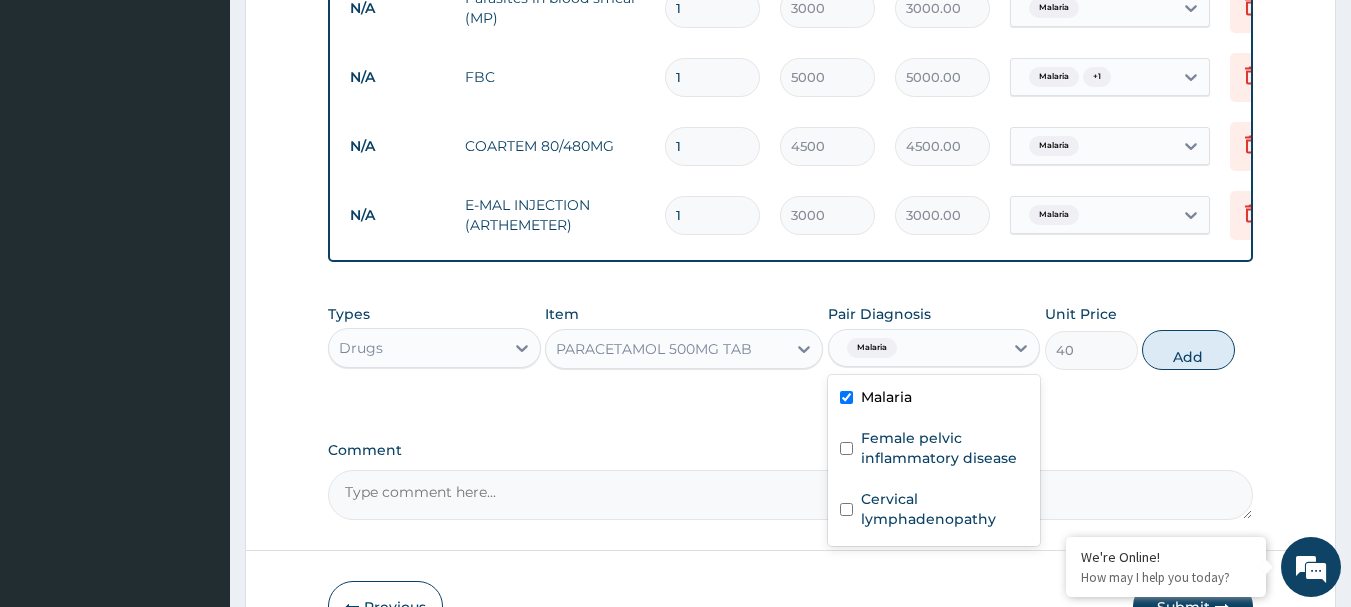 type on "0" 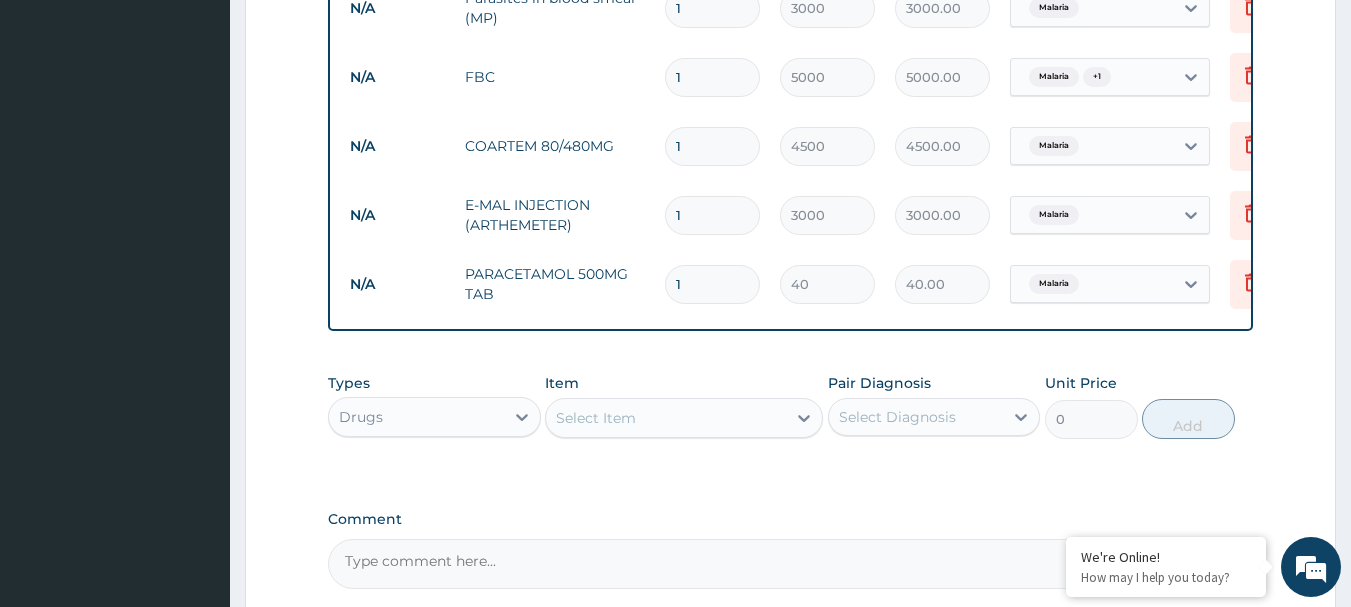 click on "Select Item" at bounding box center (596, 418) 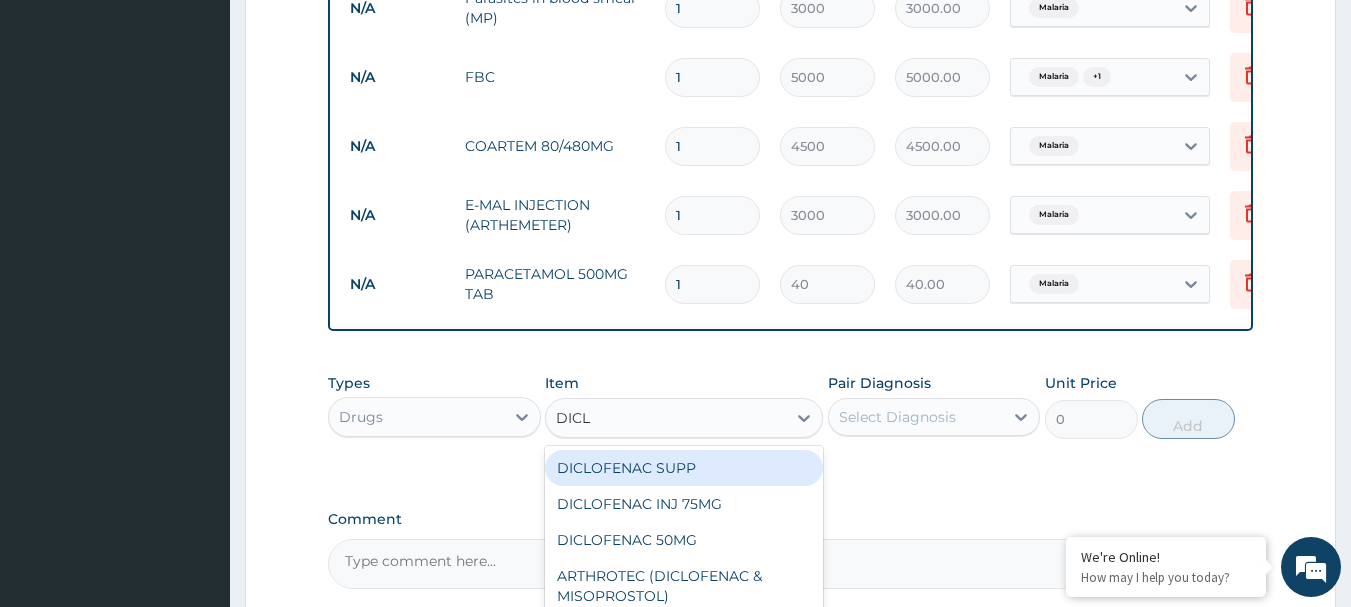 type on "DICLO" 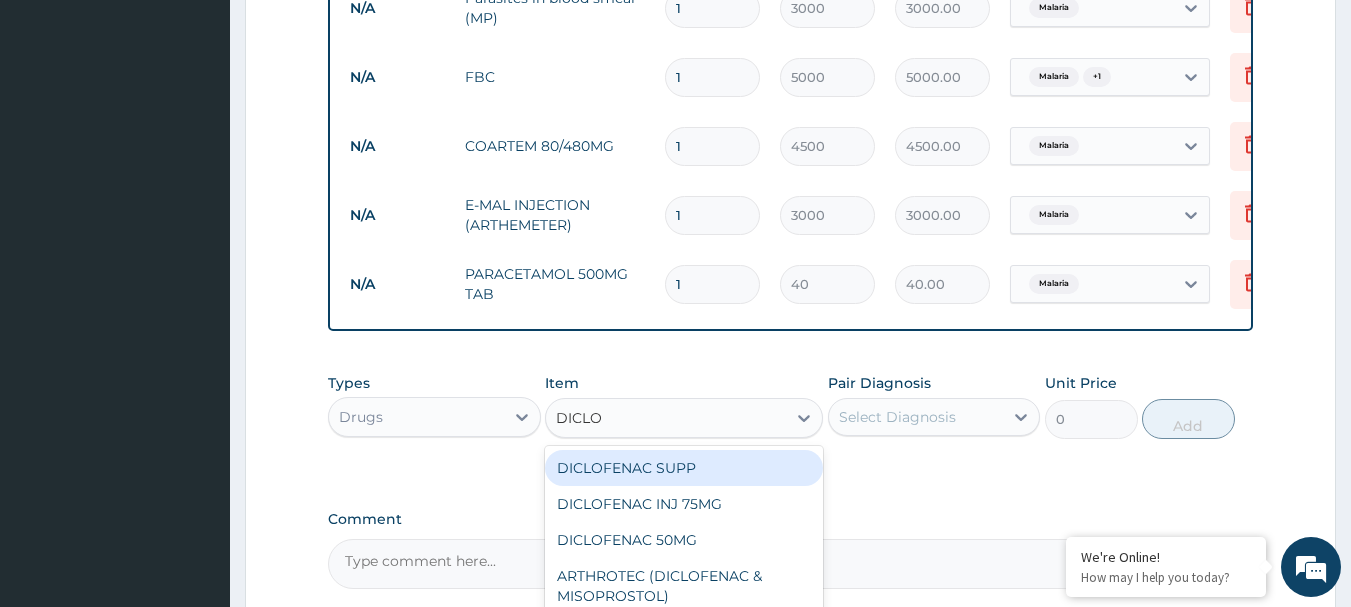 click on "DICLOFENAC SUPP" at bounding box center (684, 468) 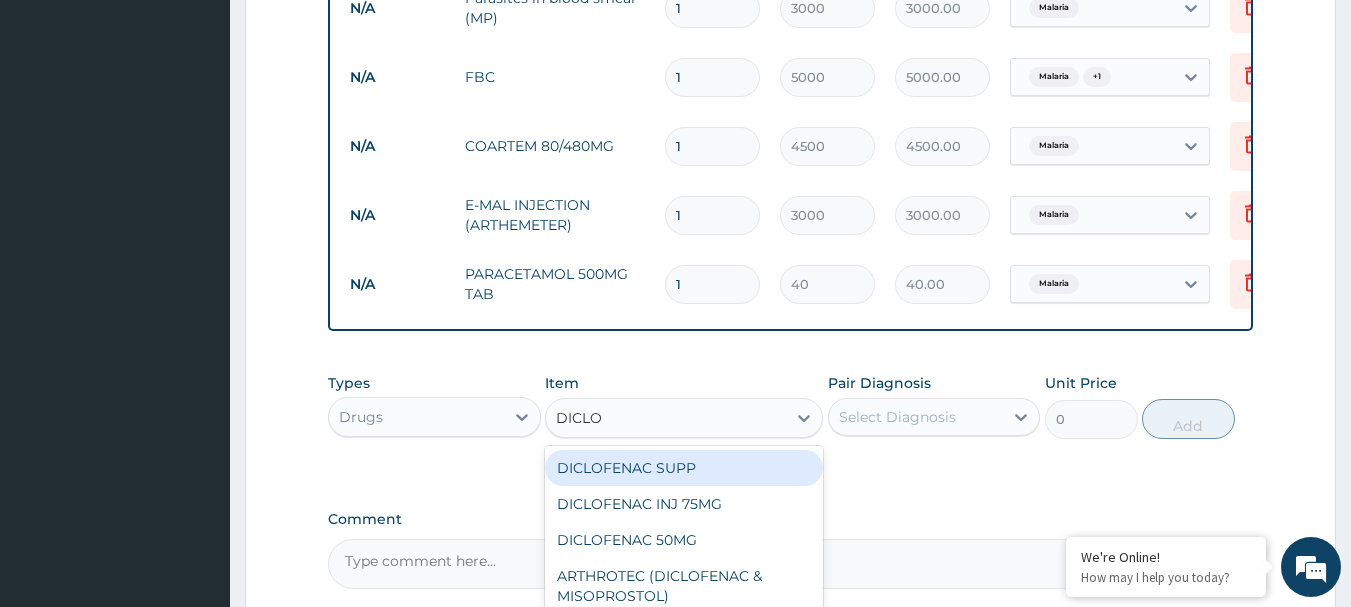 type 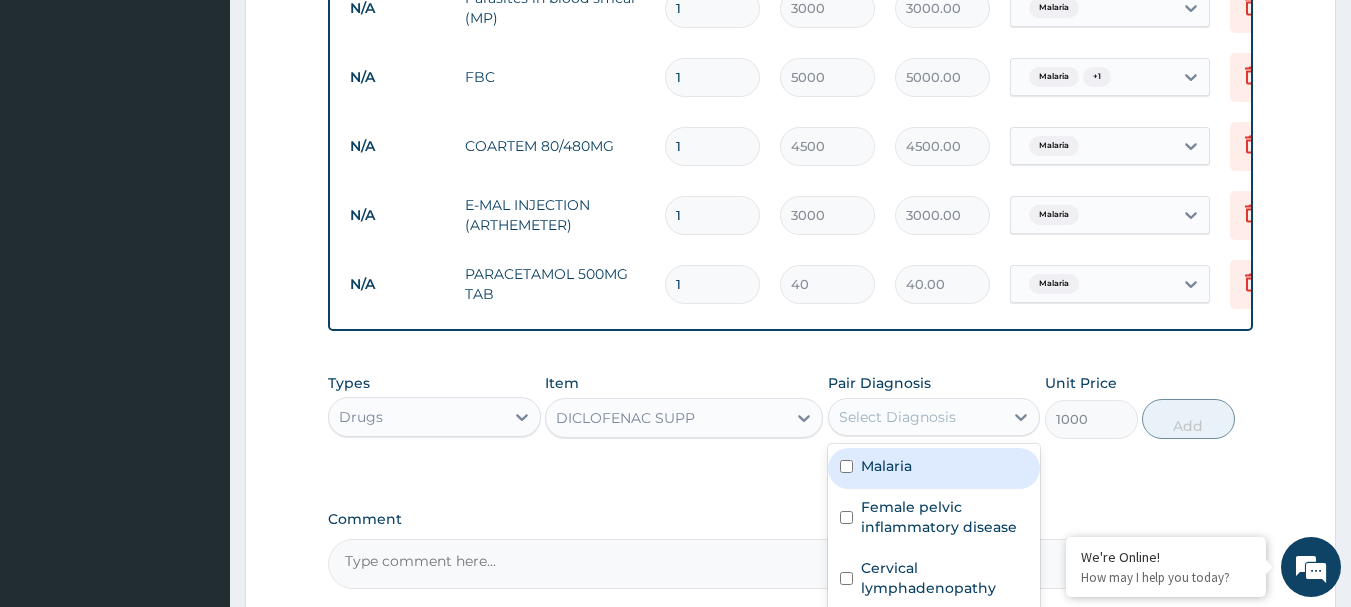 drag, startPoint x: 1015, startPoint y: 429, endPoint x: 966, endPoint y: 459, distance: 57.45433 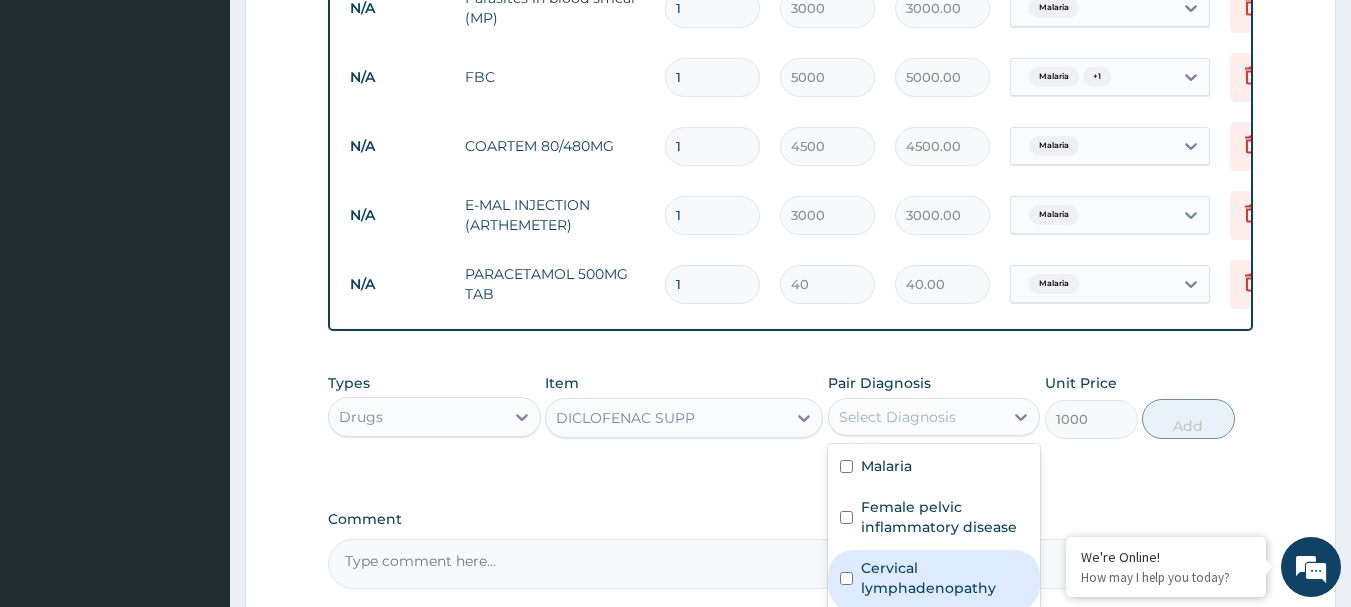 click on "Cervical lymphadenopathy" at bounding box center [945, 578] 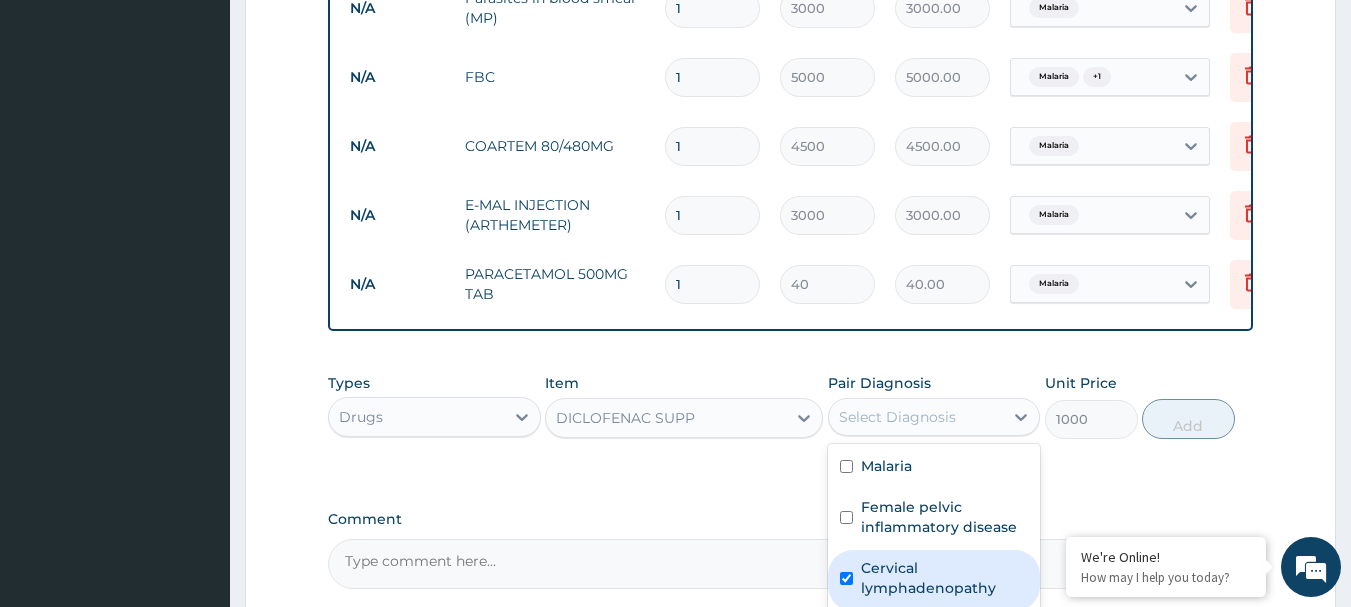 checkbox on "true" 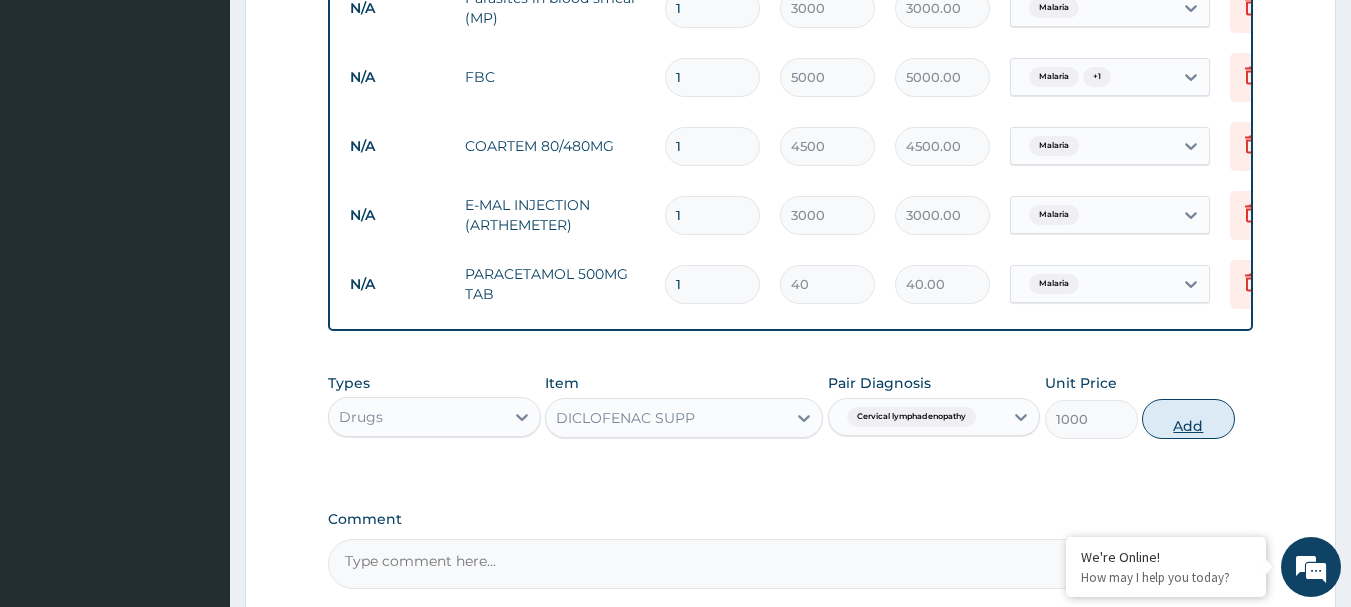 click on "Add" at bounding box center [1188, 419] 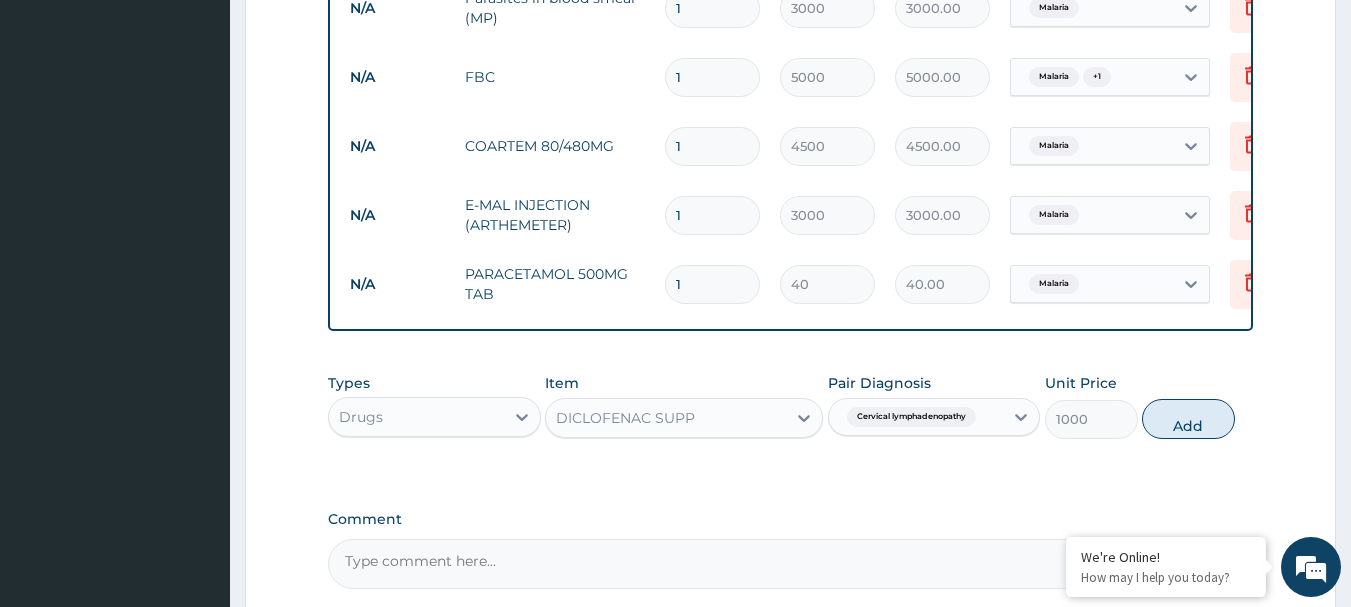 type on "0" 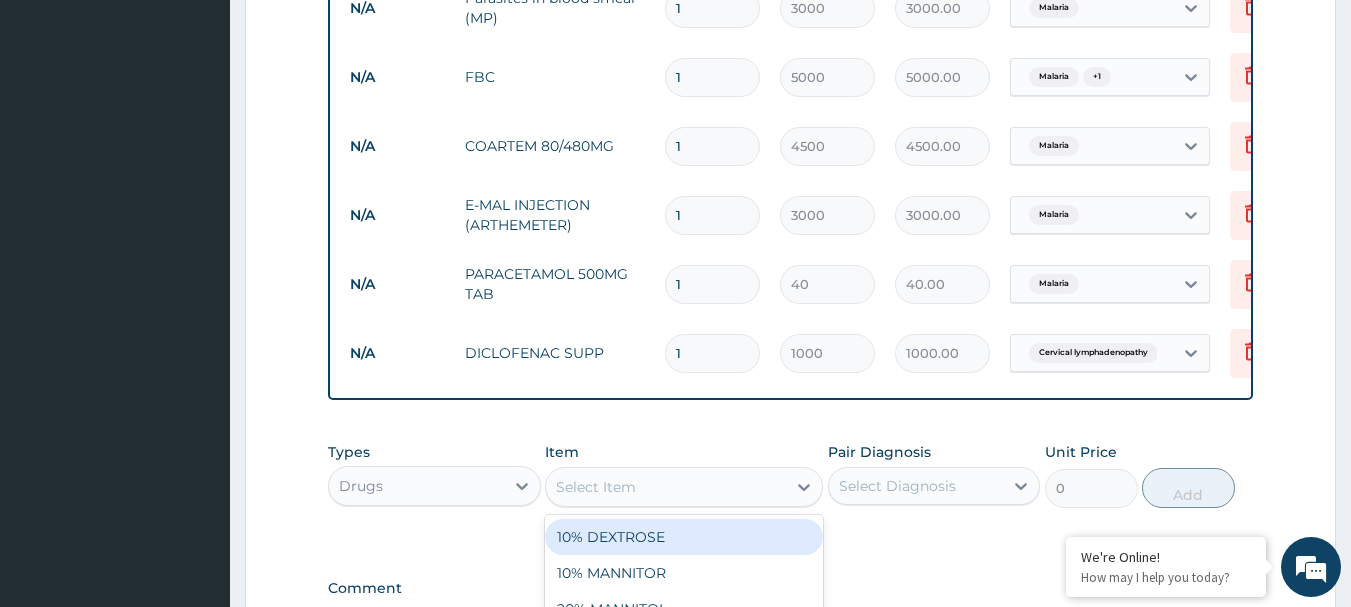 click on "Select Item" at bounding box center (596, 487) 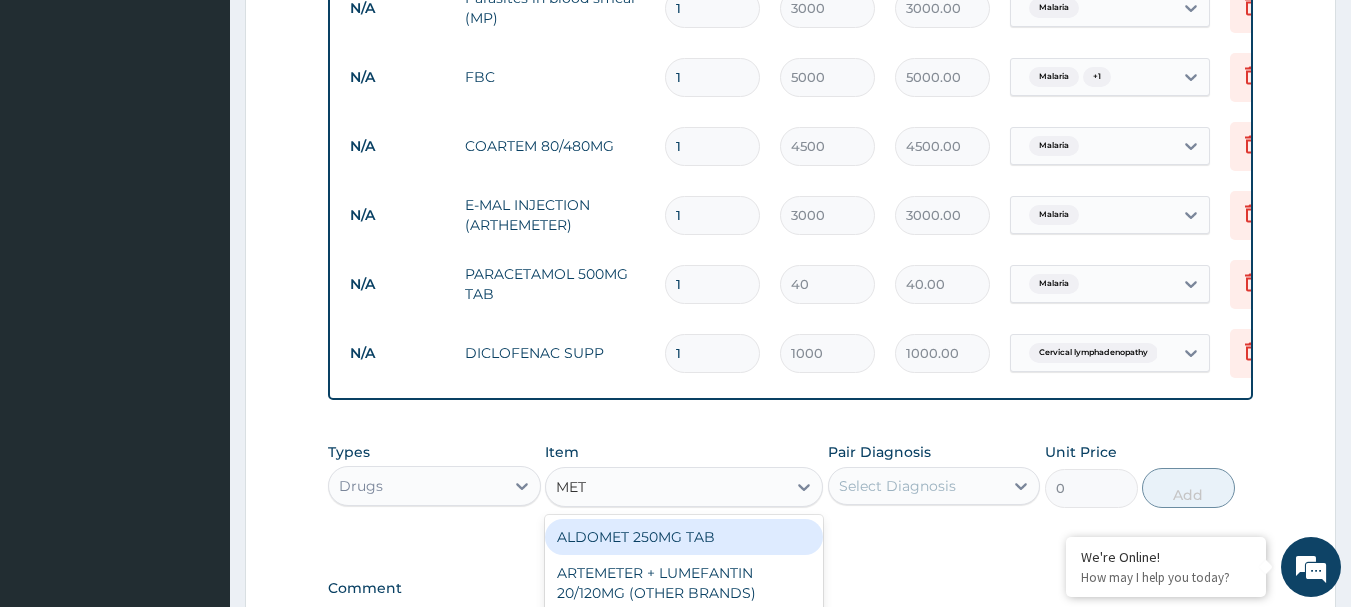 type on "METR" 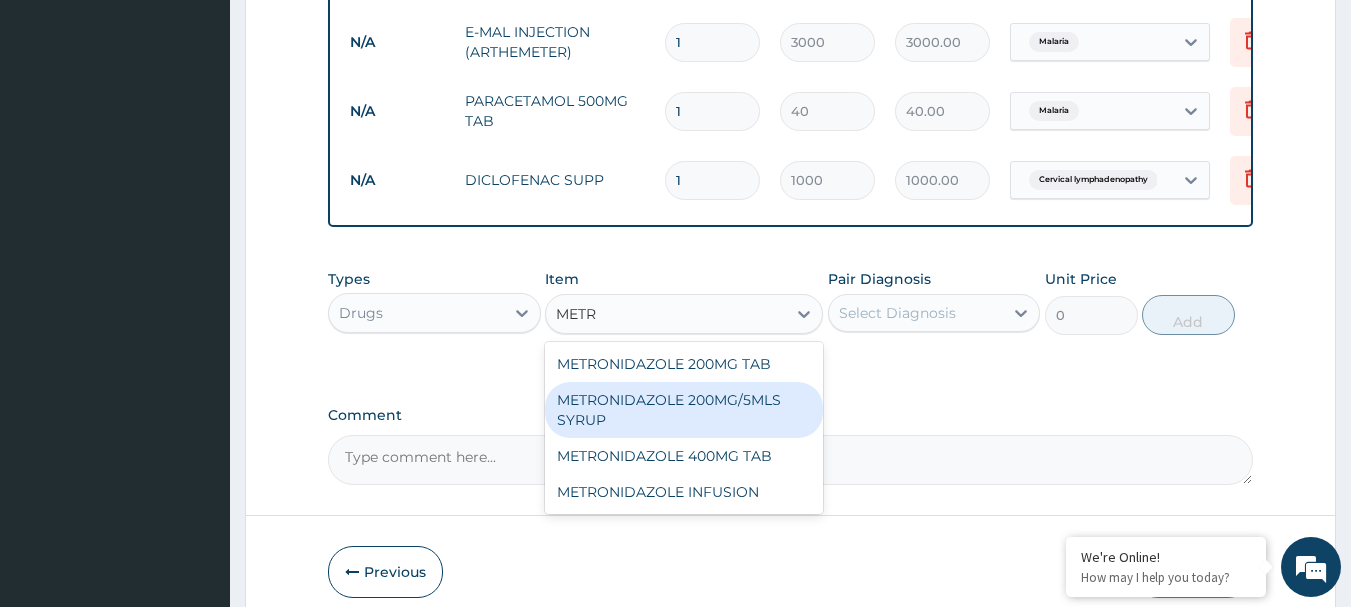 scroll, scrollTop: 1093, scrollLeft: 0, axis: vertical 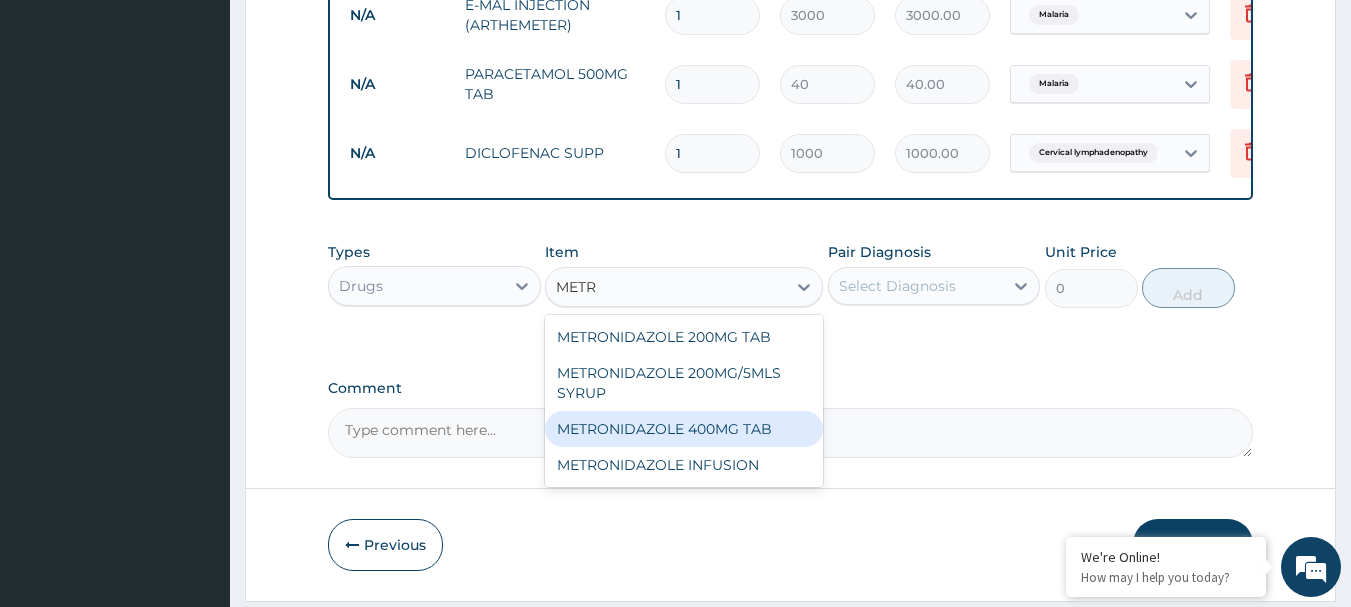 click on "METRONIDAZOLE 400MG TAB" at bounding box center [684, 429] 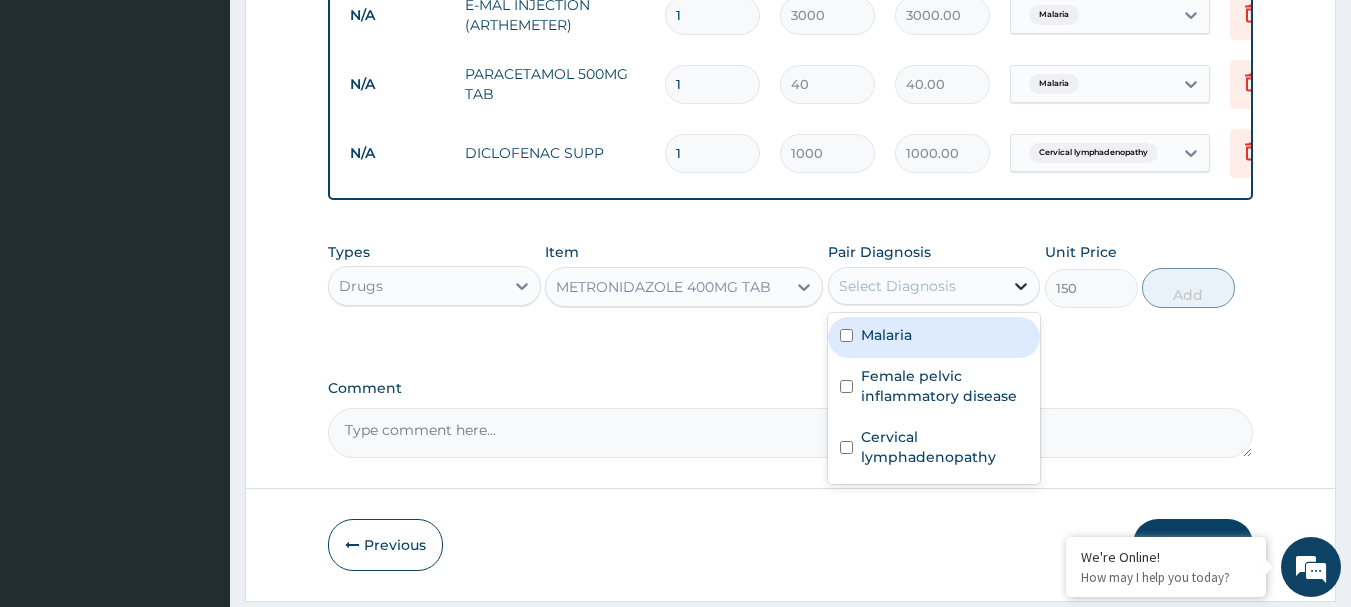 click 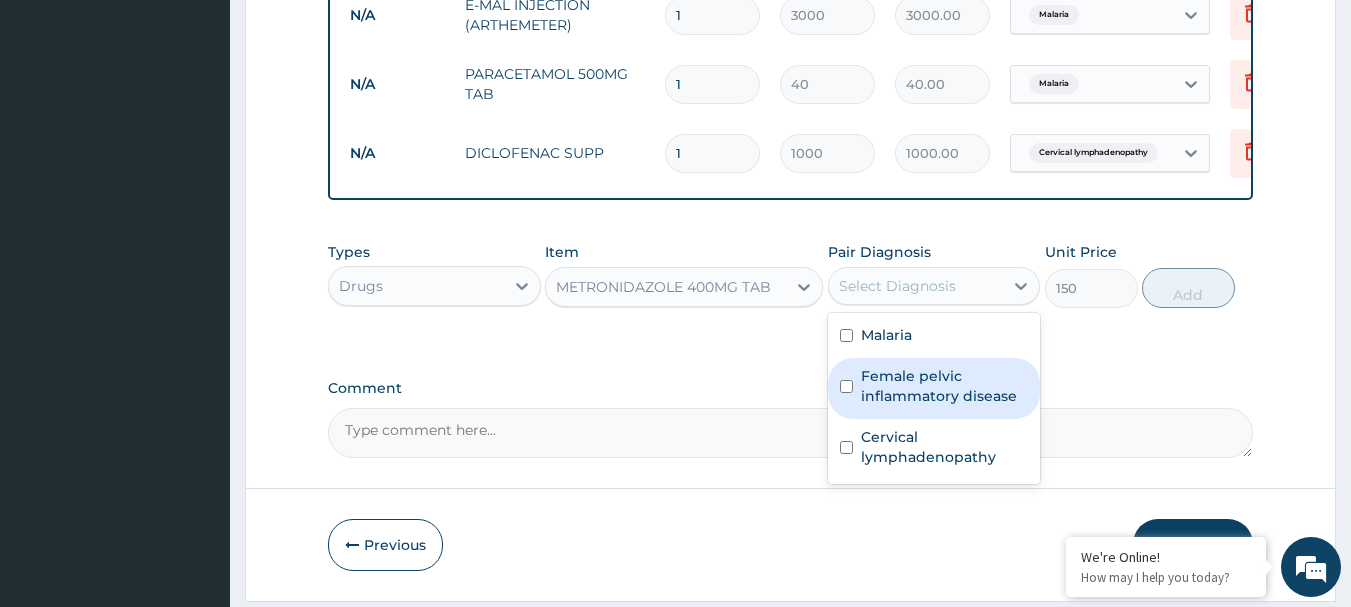 drag, startPoint x: 840, startPoint y: 397, endPoint x: 931, endPoint y: 385, distance: 91.787796 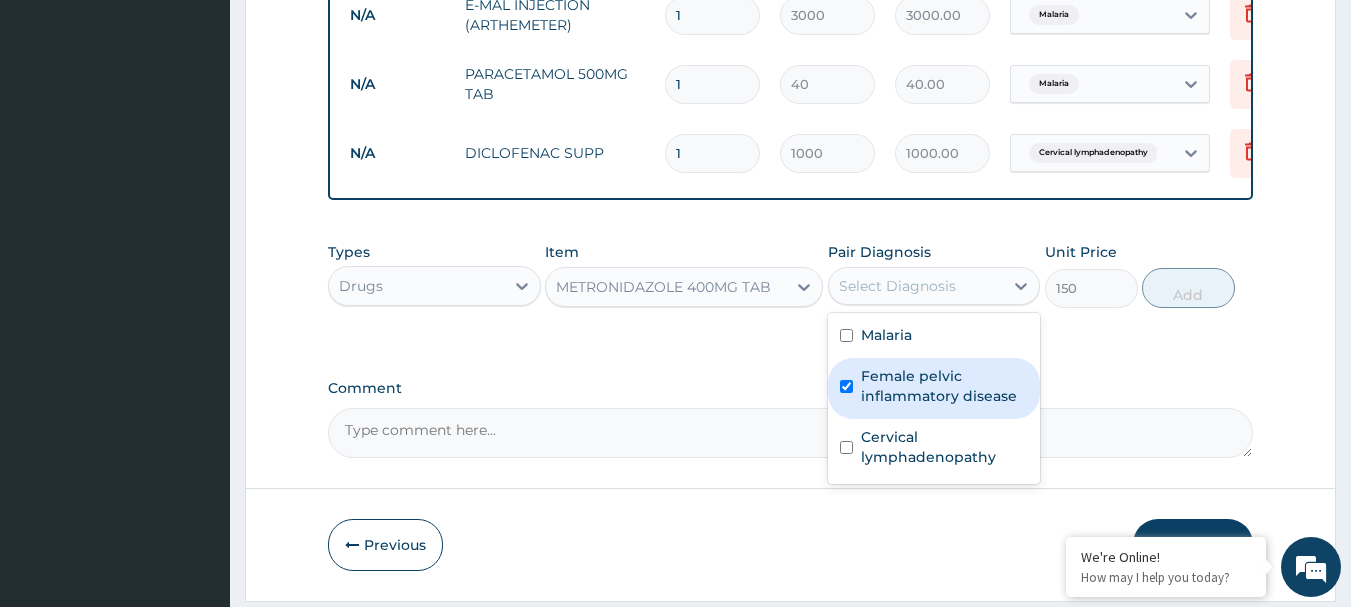 checkbox on "true" 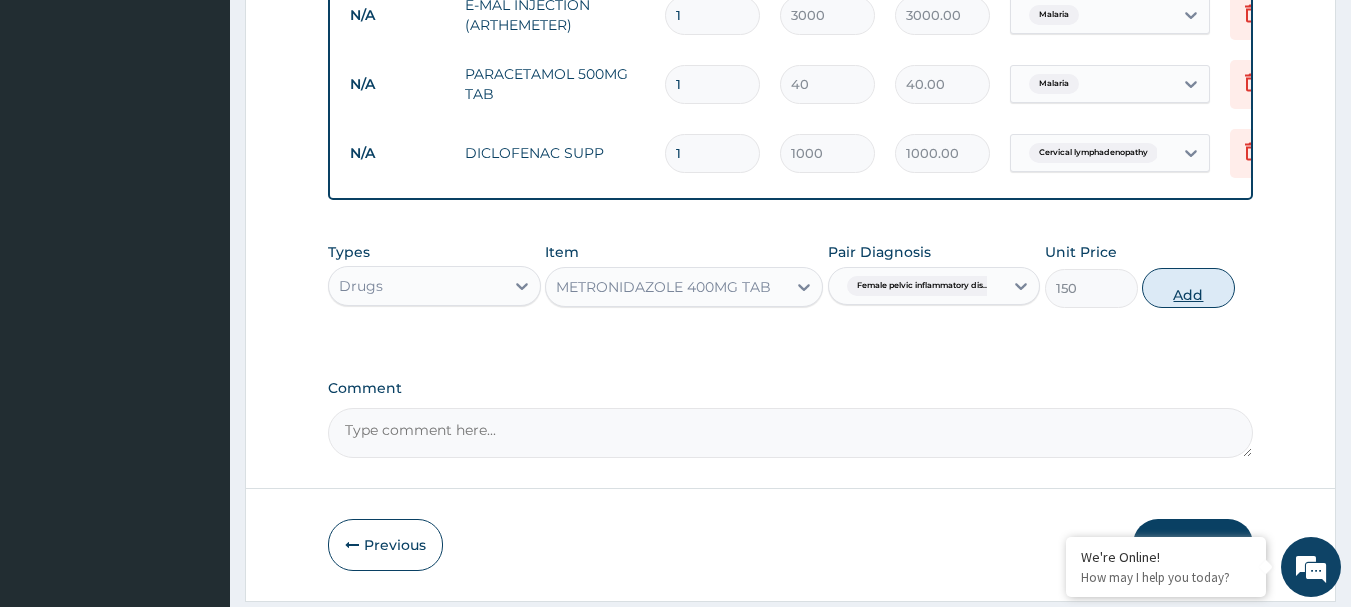 click on "Add" at bounding box center (1188, 288) 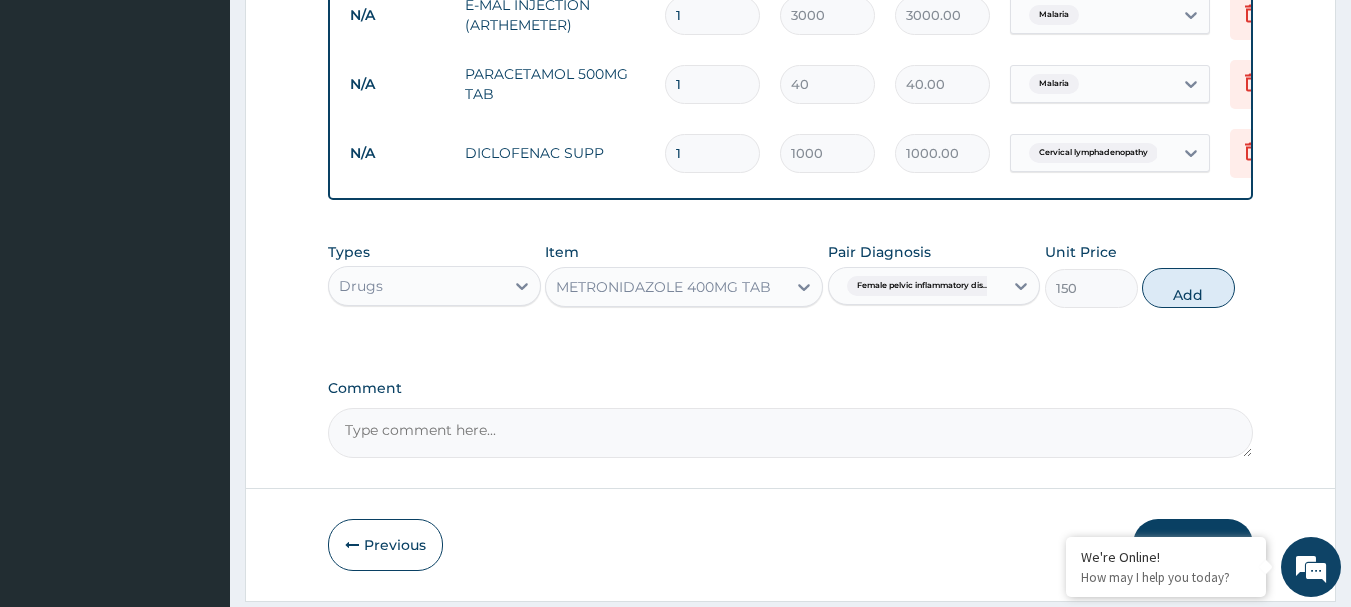 type on "0" 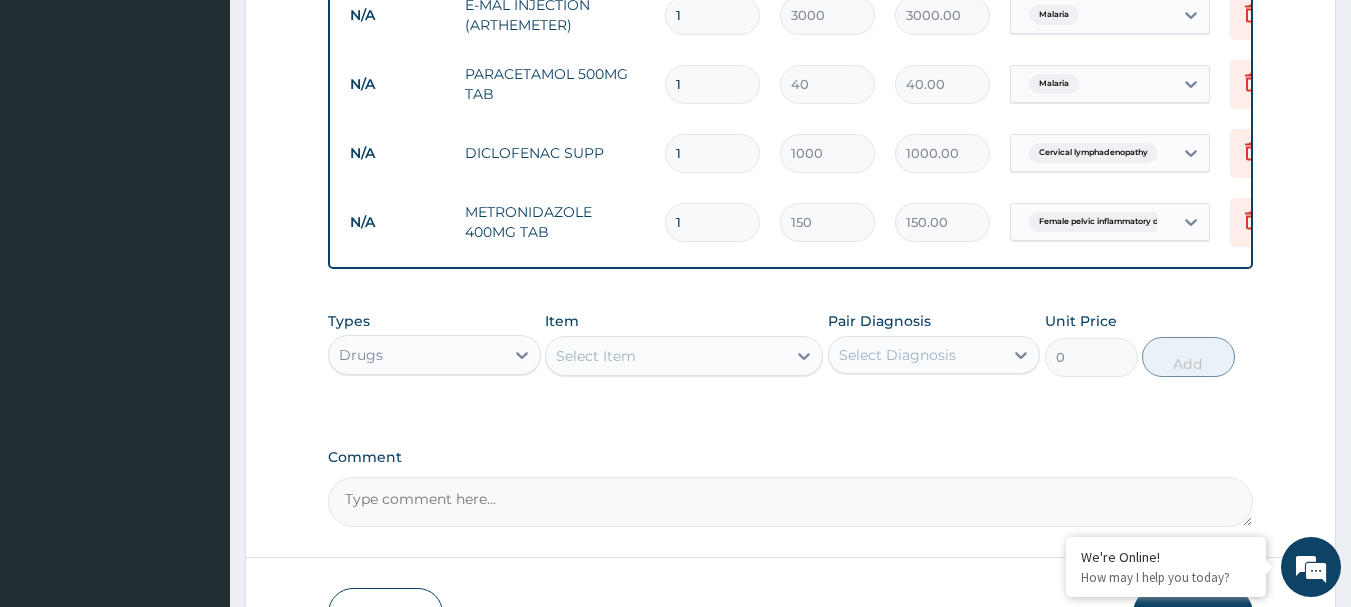 type on "15" 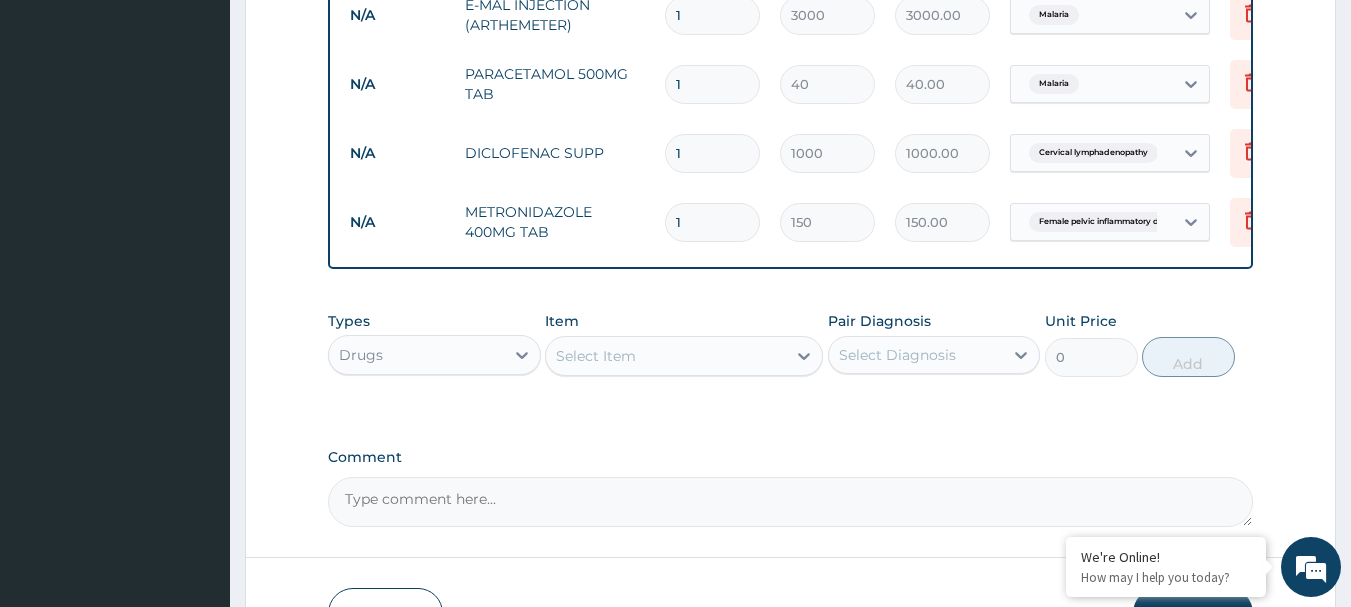 type on "2250.00" 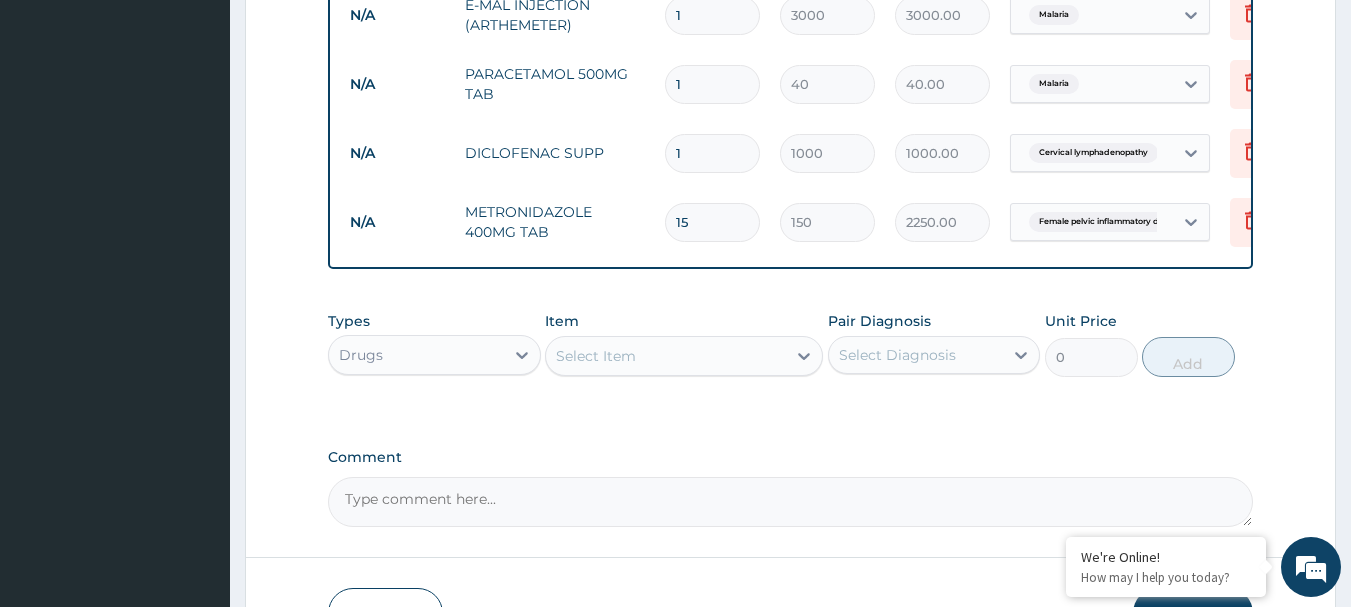 type on "15" 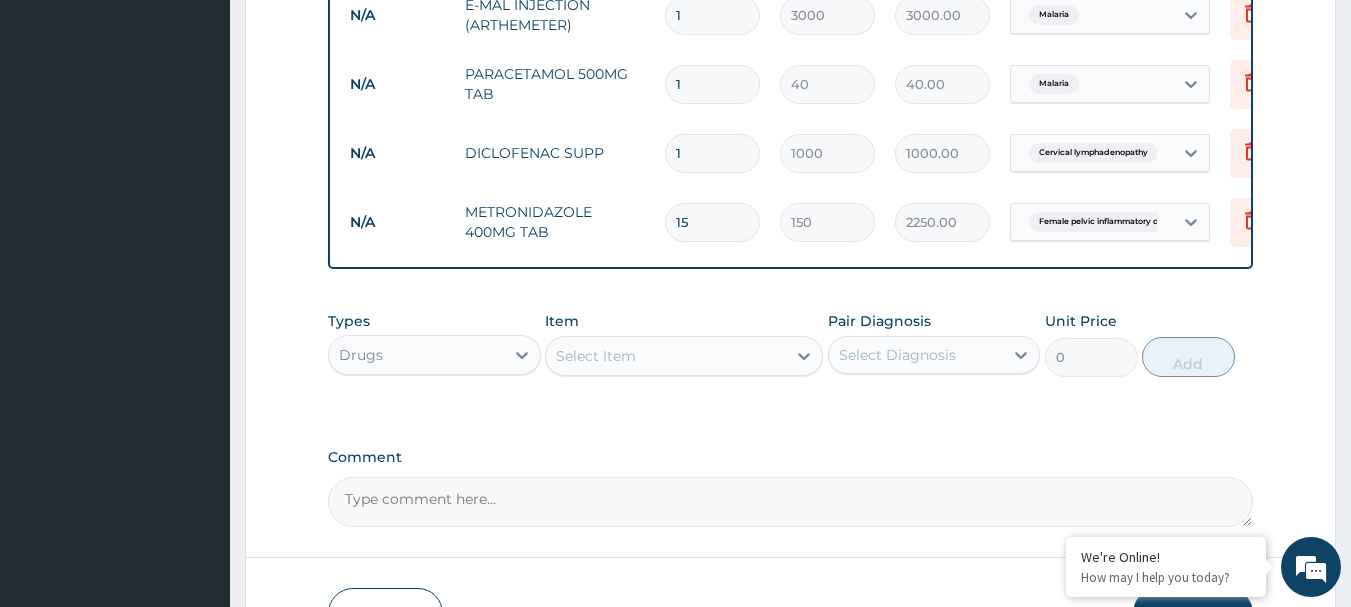 type on "16" 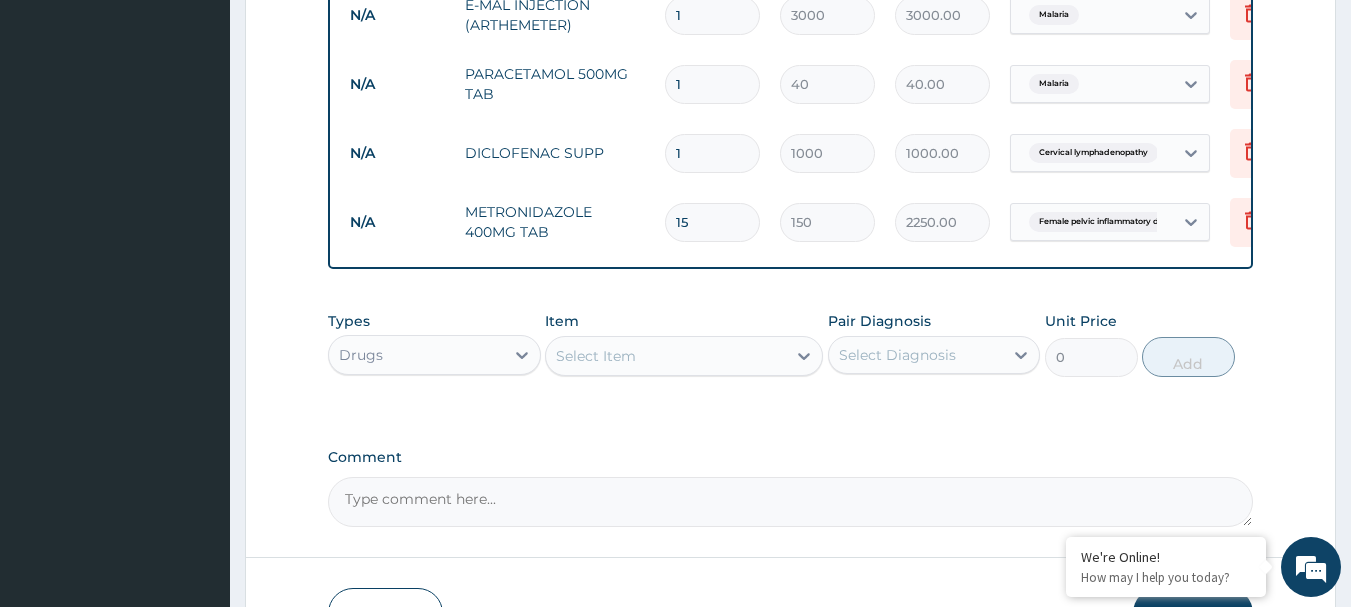 type on "16000.00" 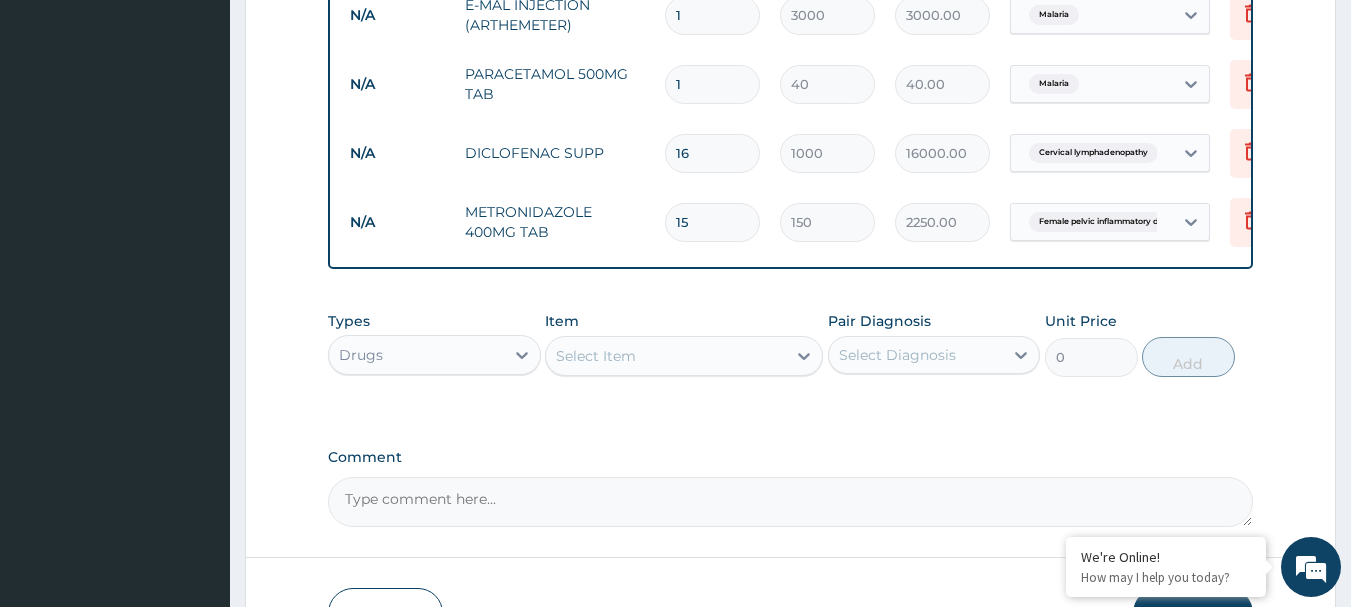 type on "6" 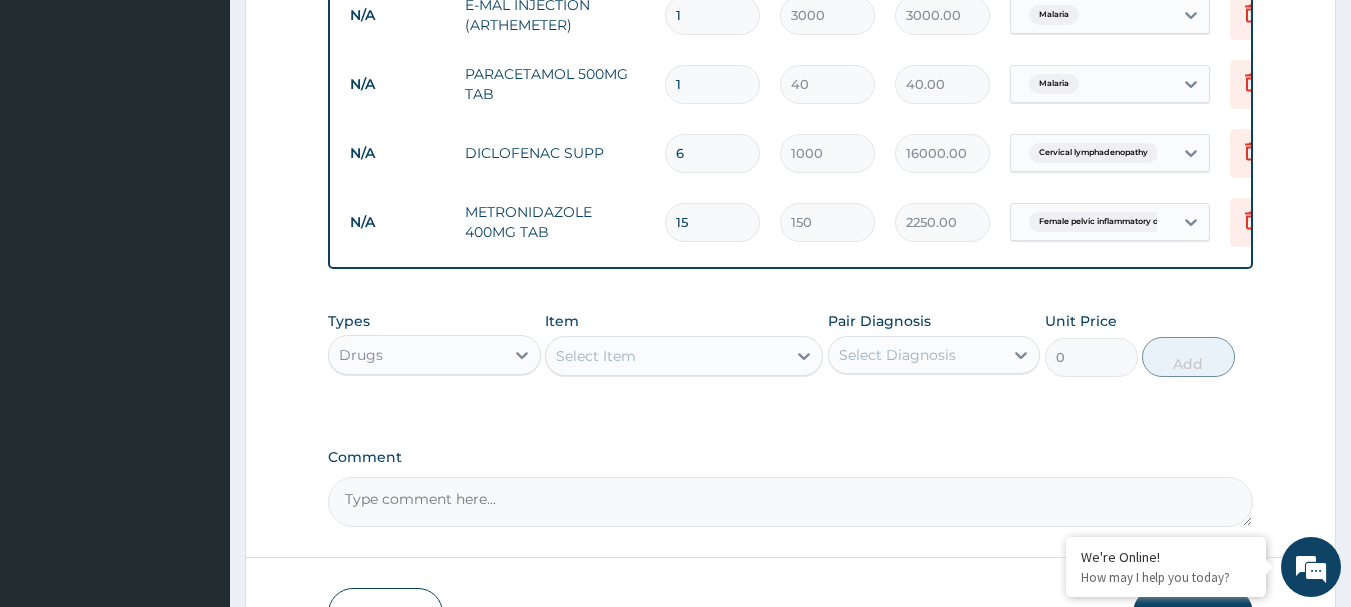 type on "6000.00" 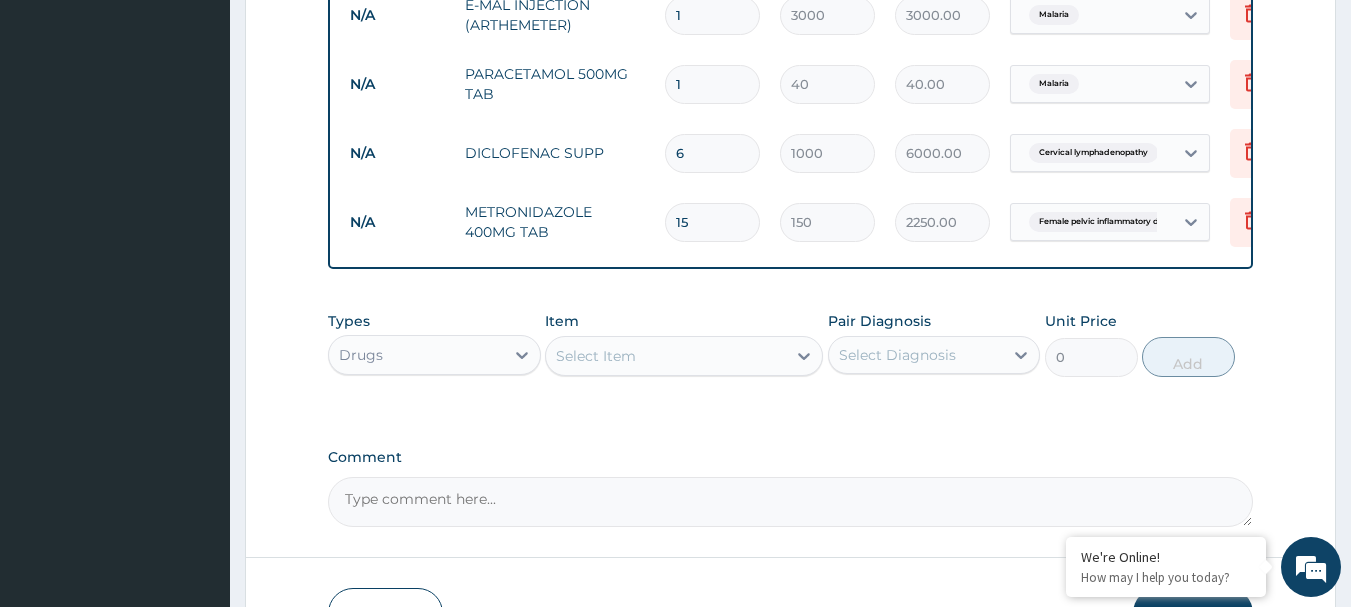 type on "6" 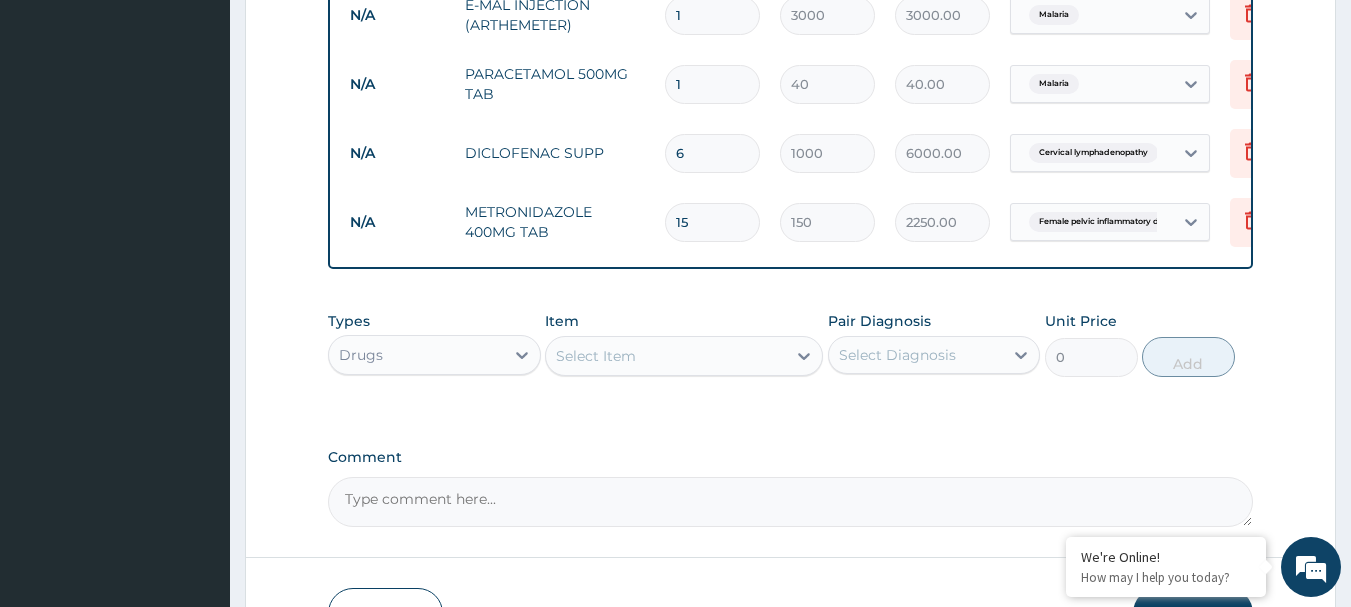 type on "18" 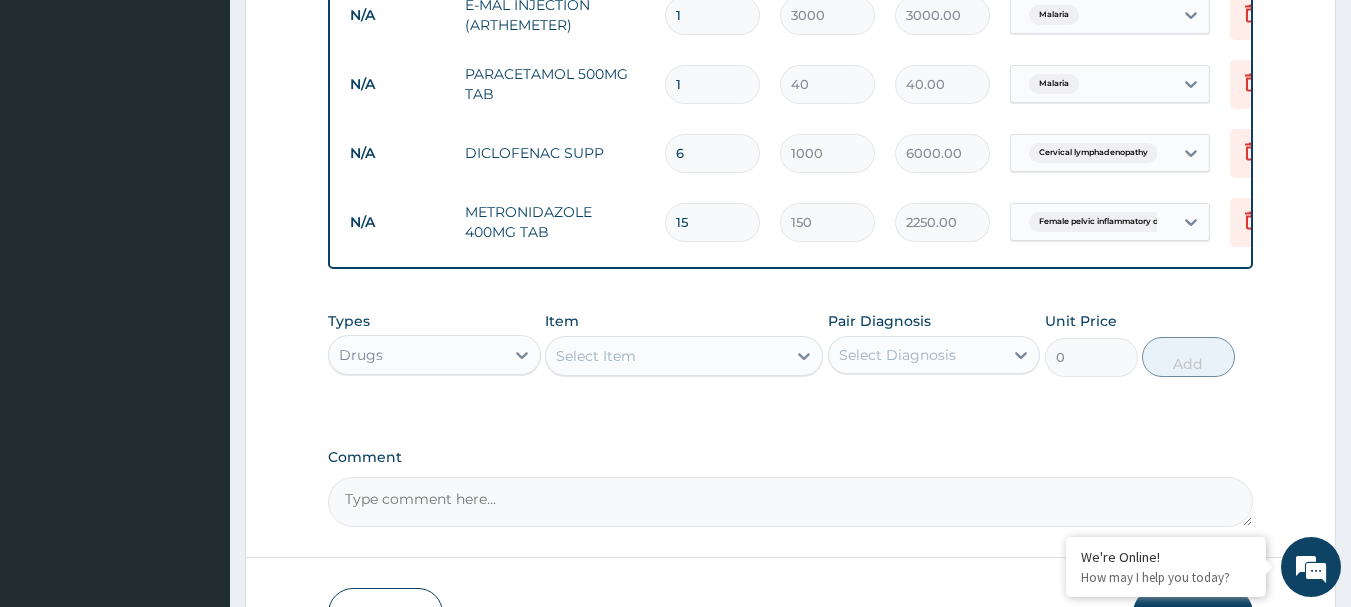 type on "720.00" 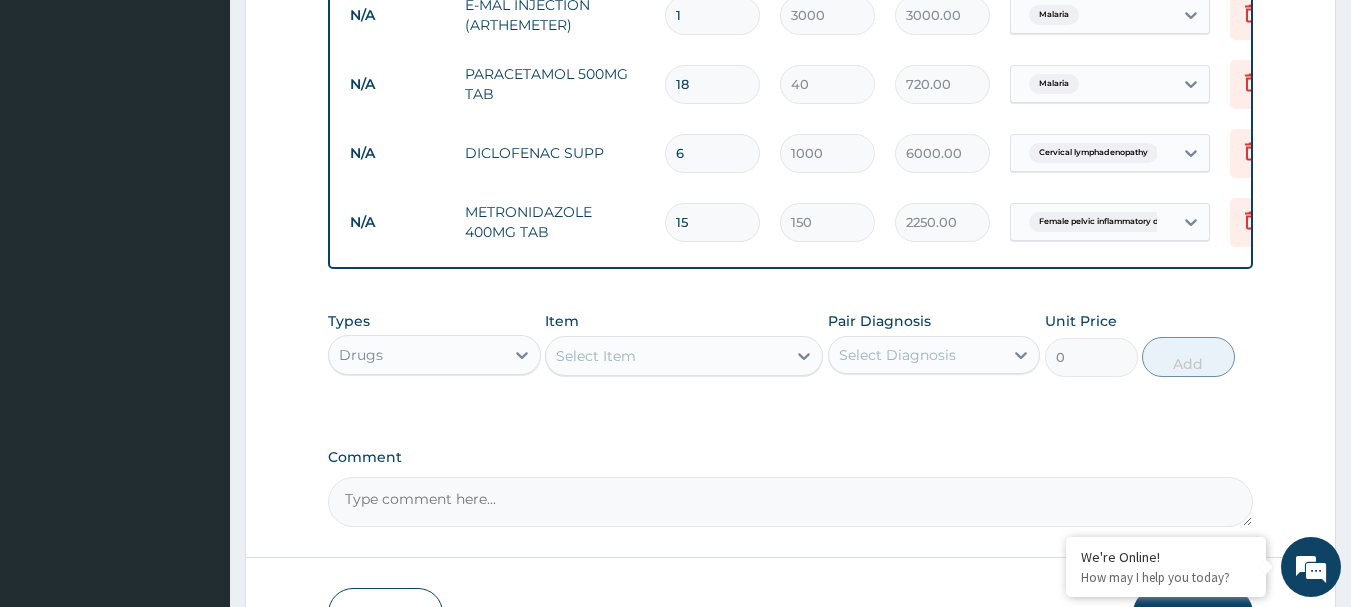 type on "18" 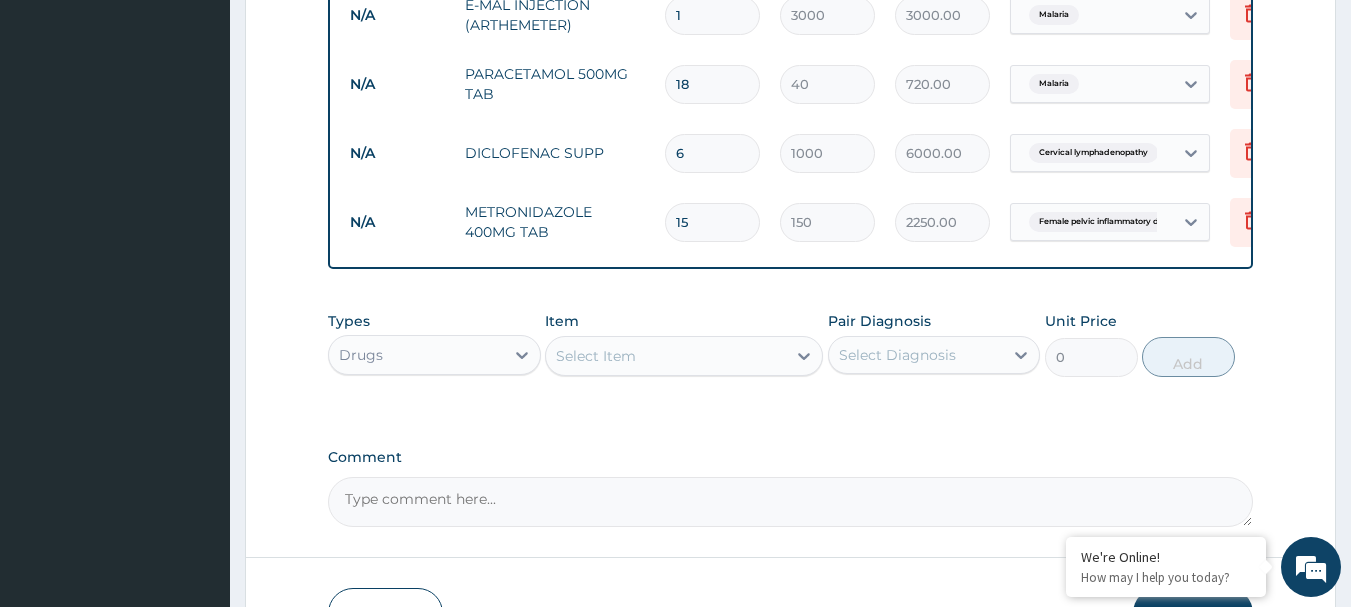 type on "3" 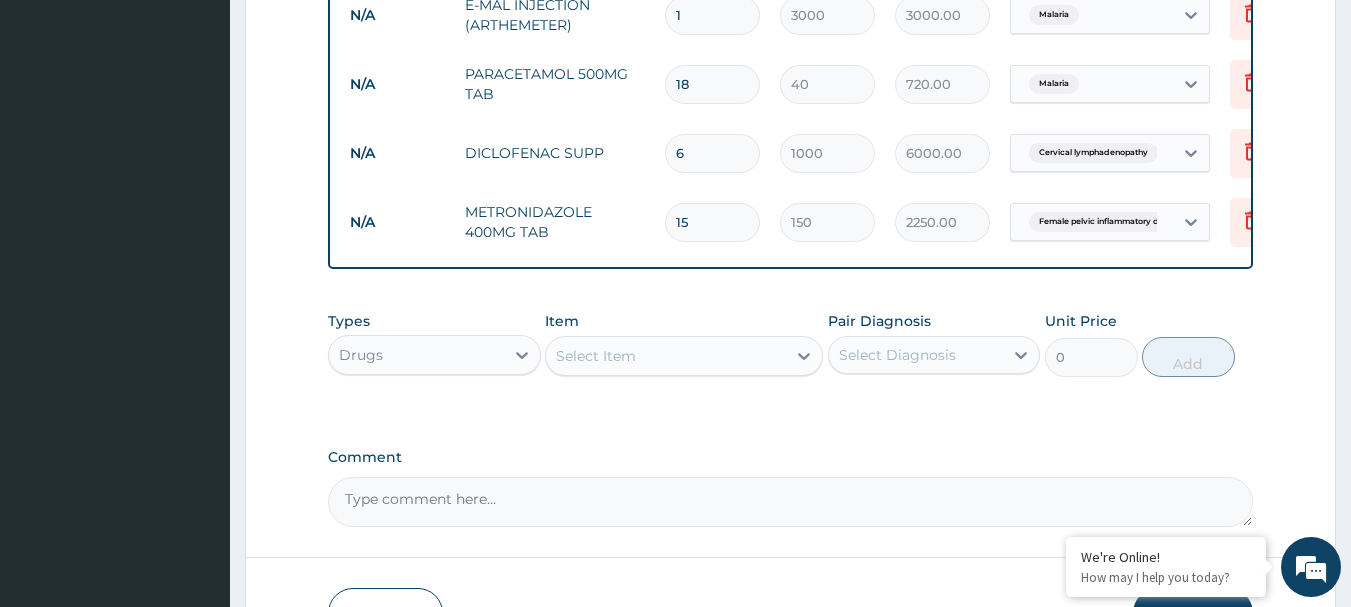type on "9000.00" 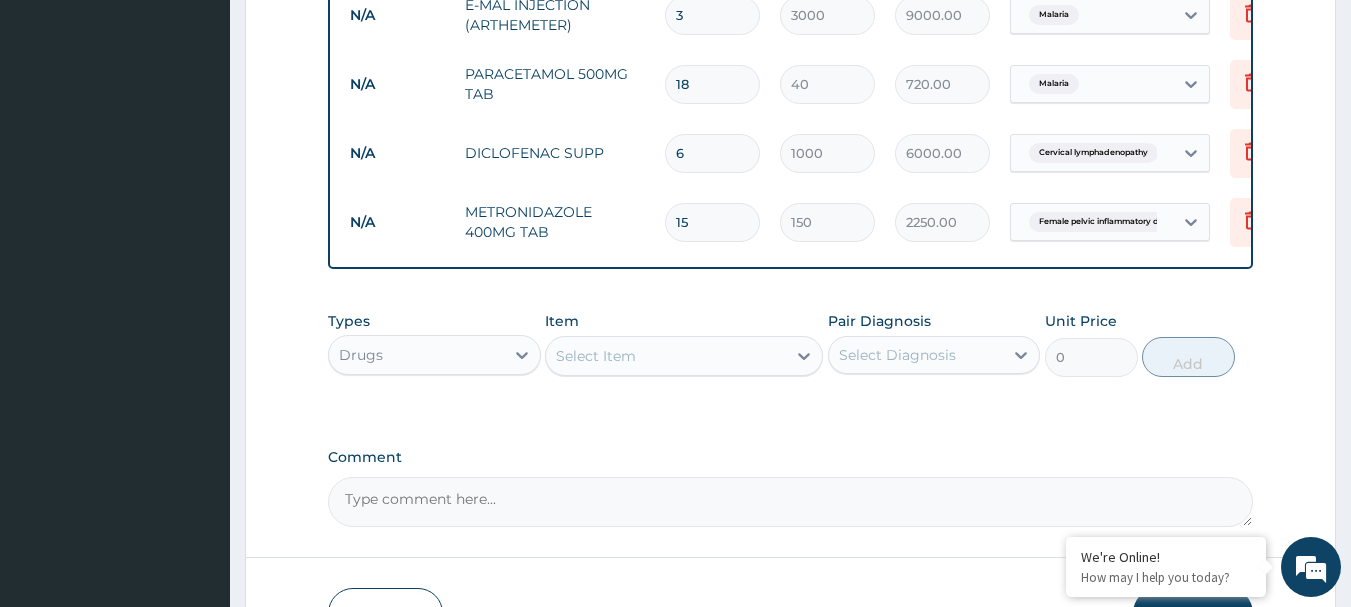 type on "3" 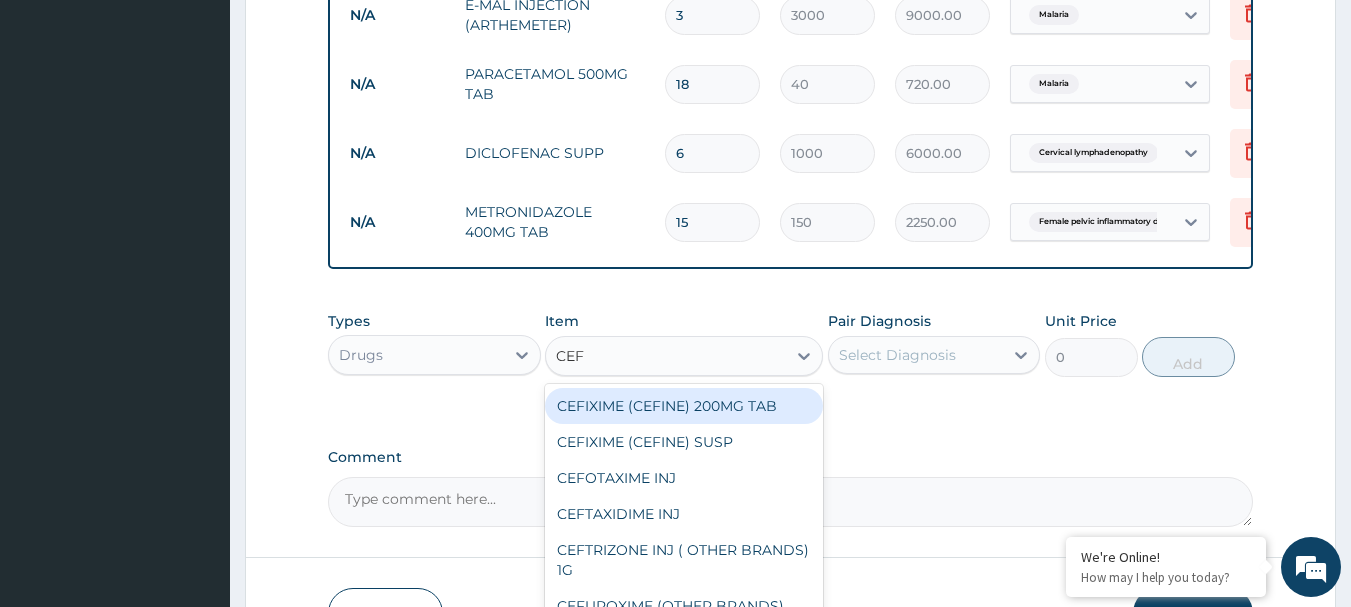 type on "CEFU" 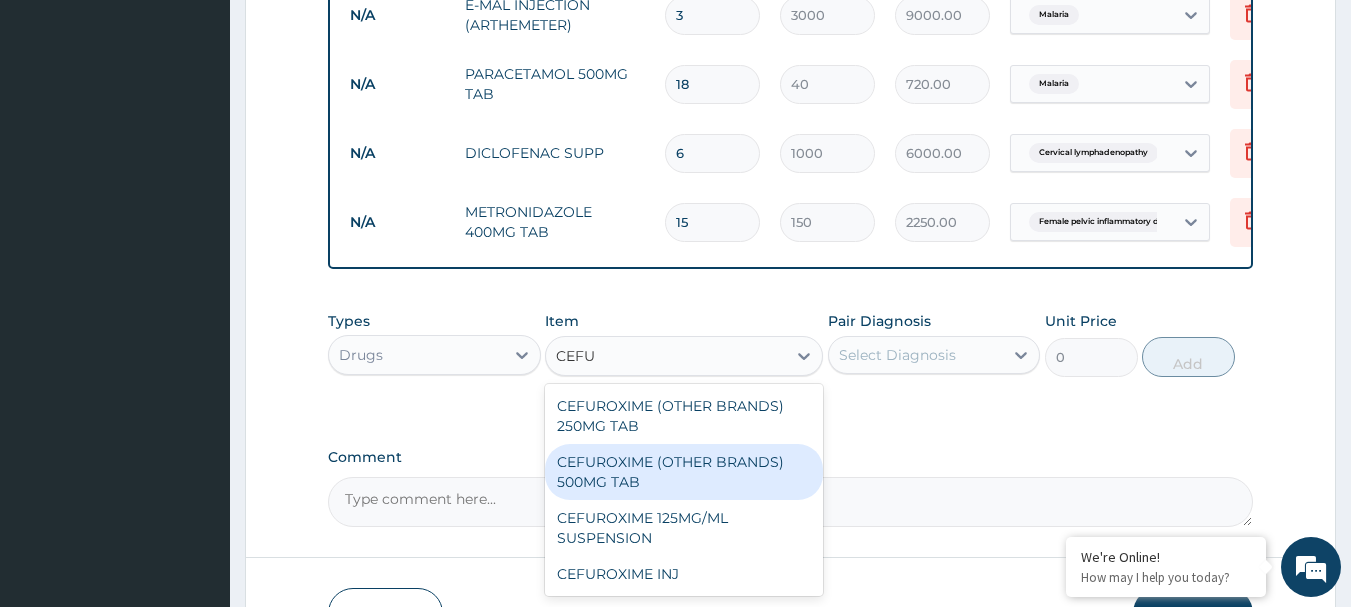 click on "CEFUROXIME (OTHER BRANDS) 500MG TAB" at bounding box center [684, 472] 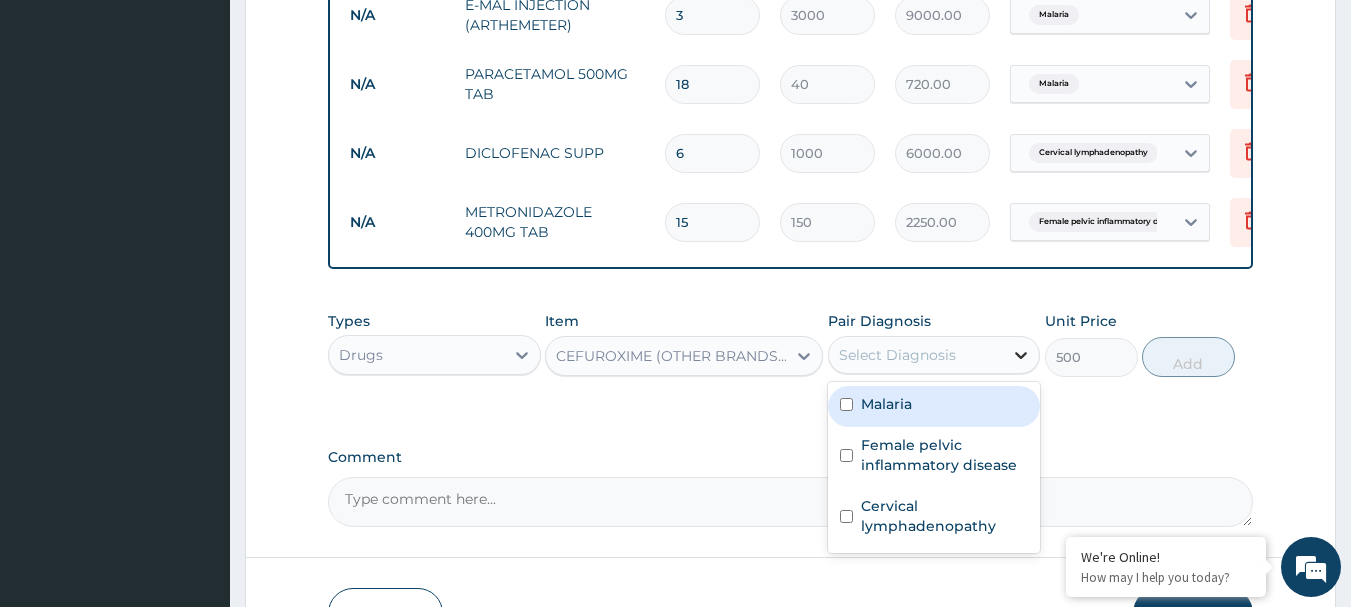 click 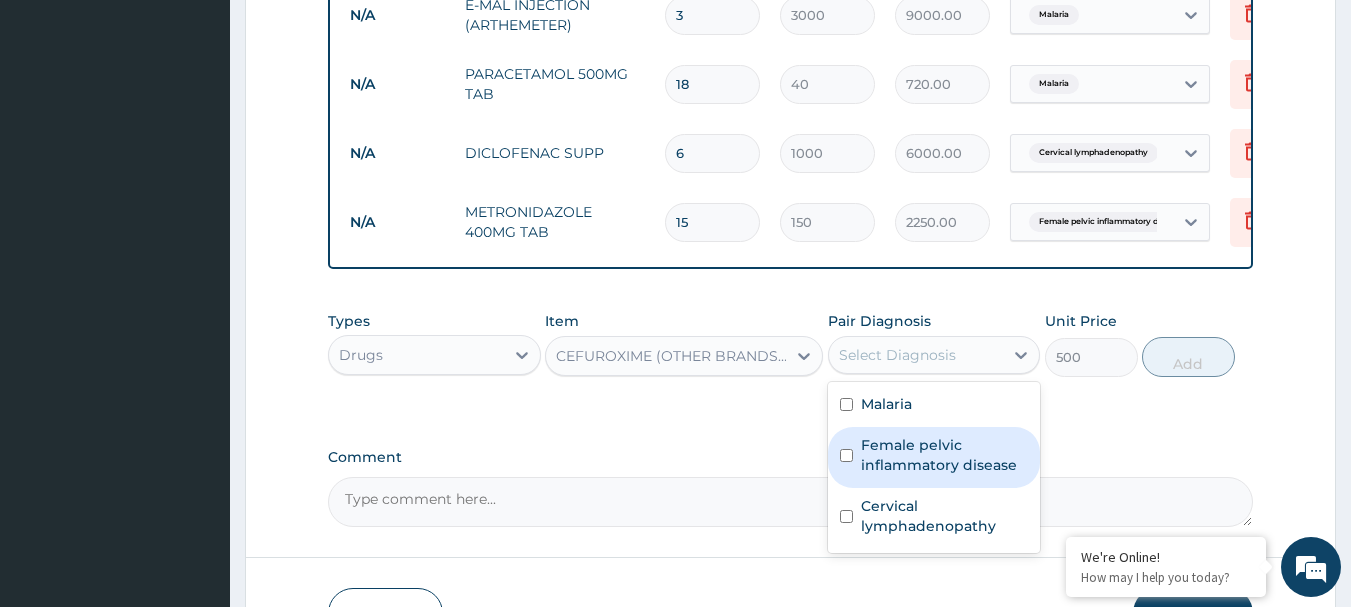 drag, startPoint x: 911, startPoint y: 446, endPoint x: 1073, endPoint y: 379, distance: 175.3083 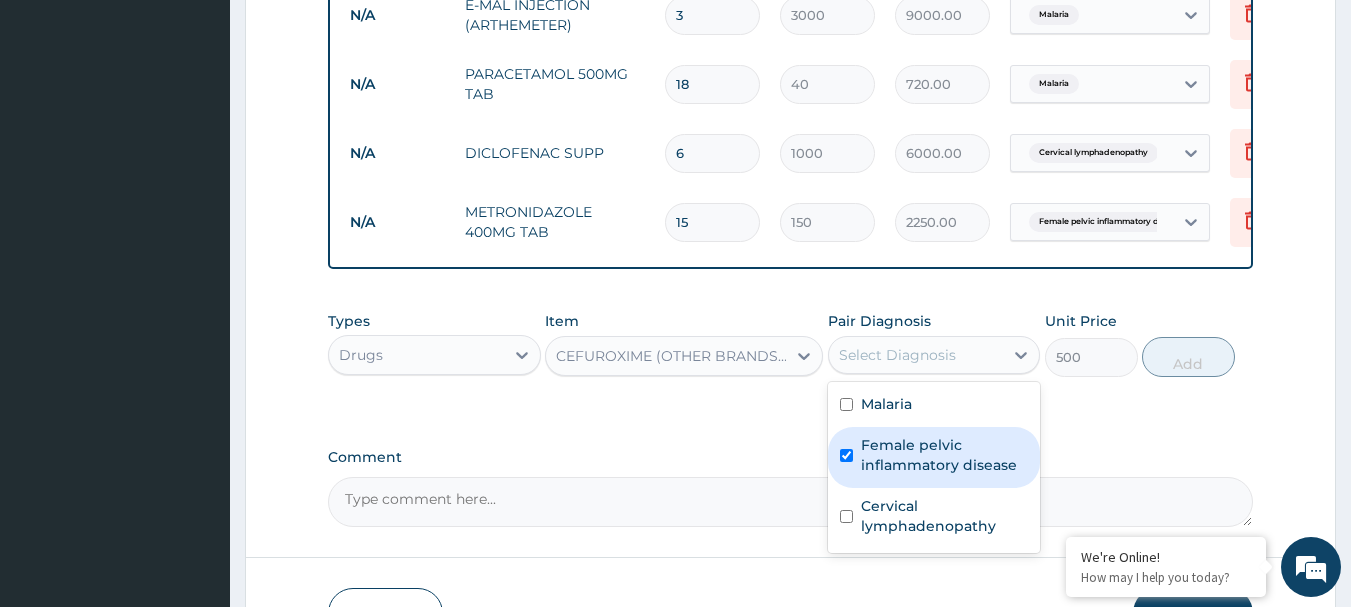 checkbox on "true" 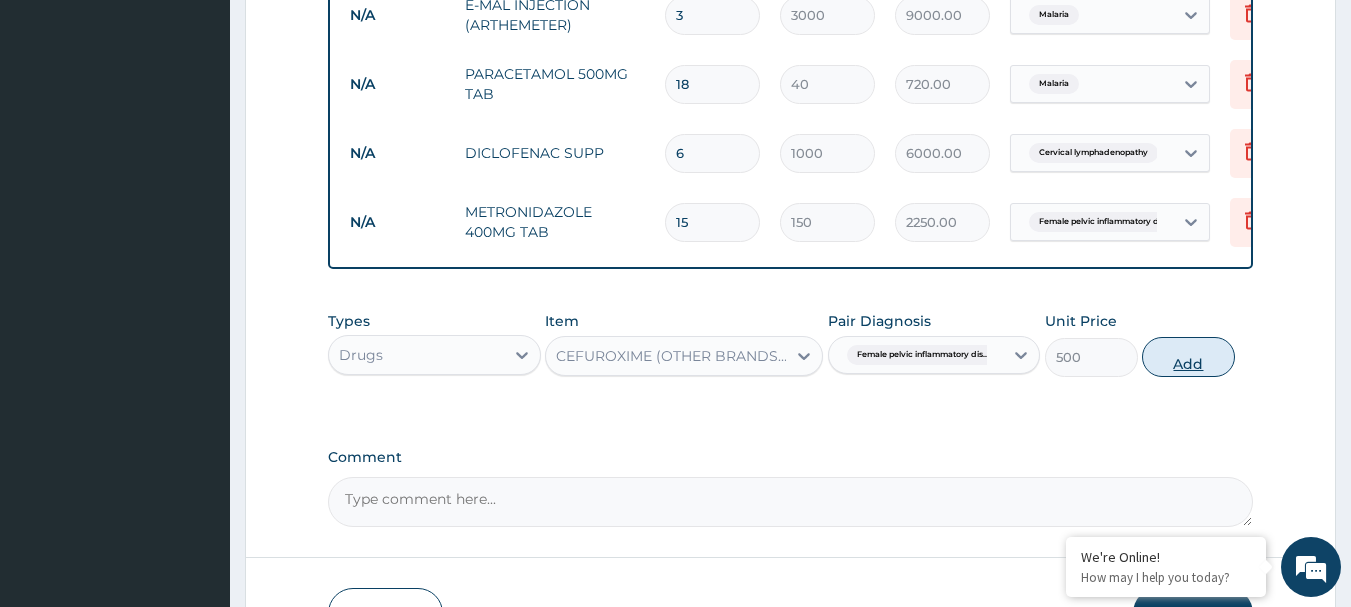 click on "Add" at bounding box center (1188, 357) 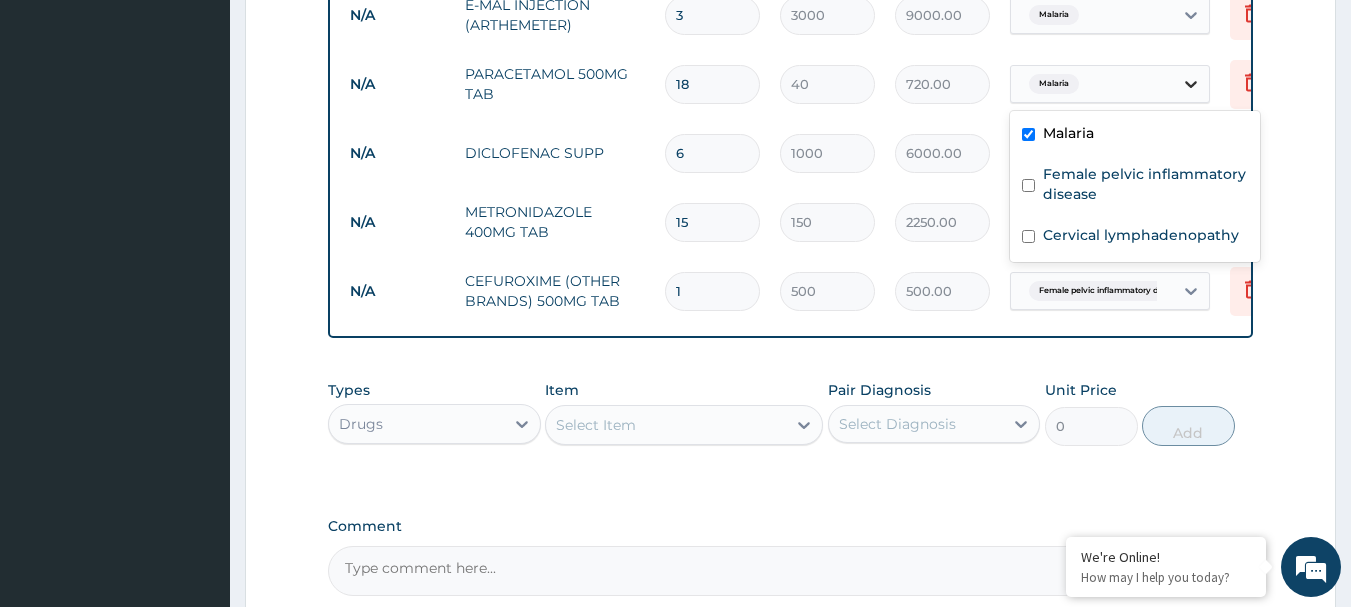 click 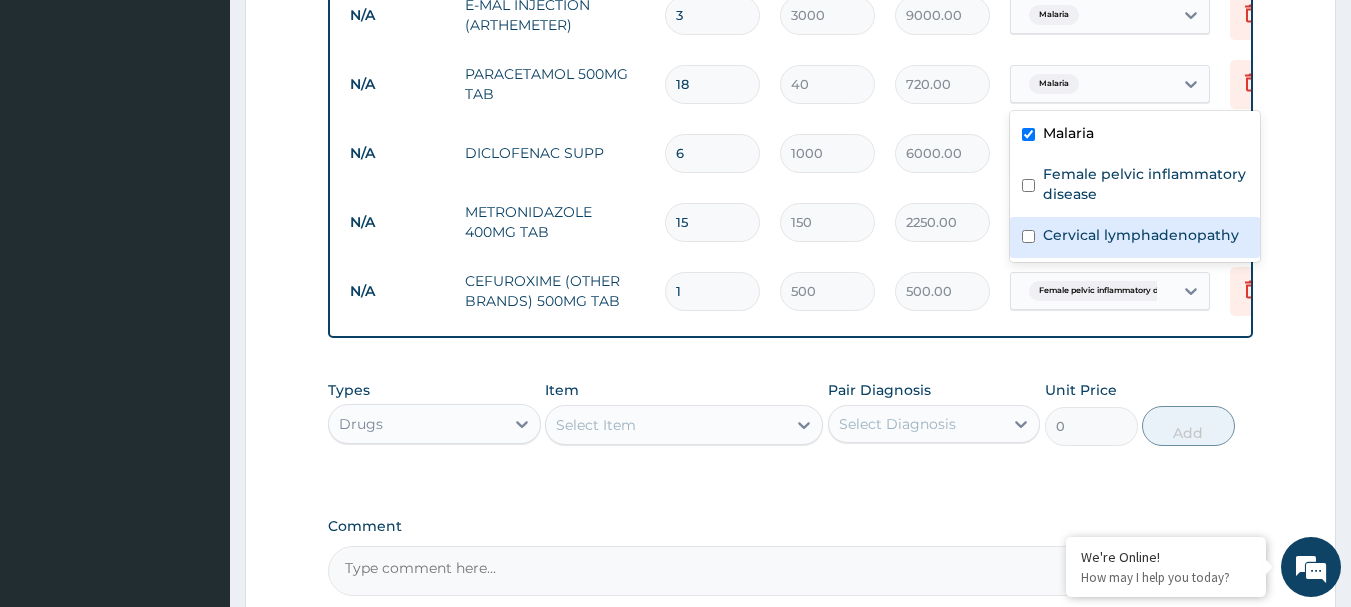 click on "Cervical lymphadenopathy" at bounding box center (1141, 235) 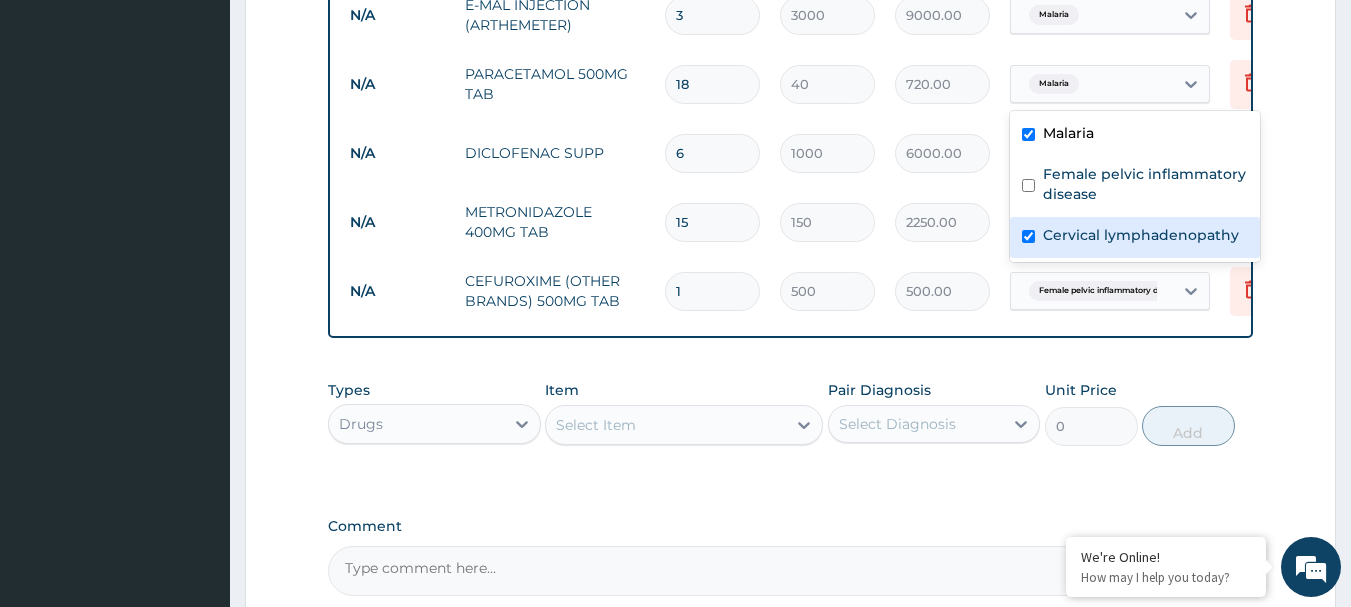 checkbox on "true" 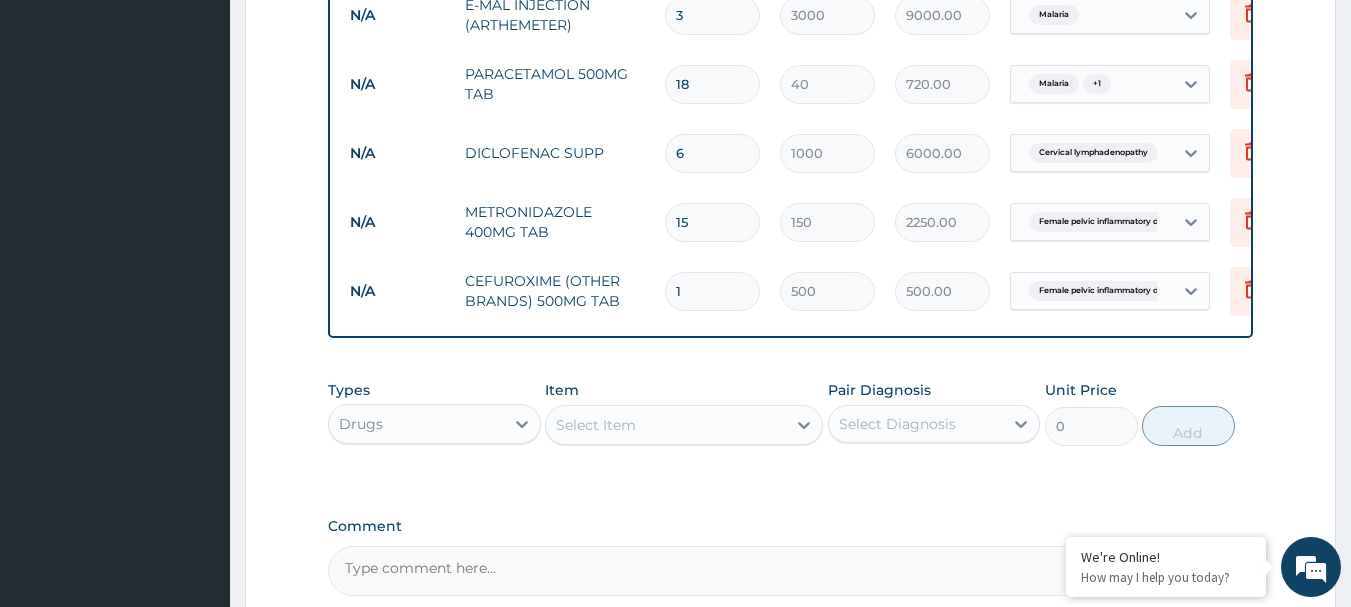 click on "PA Code / Prescription Code Enter Code(Secondary Care Only) Encounter Date 13-07-2025 Important Notice Please enter PA codes before entering items that are not attached to a PA code   All diagnoses entered must be linked to a claim item. Diagnosis & Claim Items that are visible but inactive cannot be edited because they were imported from an already approved PA code. Diagnosis Malaria Confirmed Female pelvic inflammatory disease Confirmed Cervical lymphadenopathy Confirmed NB: All diagnosis must be linked to a claim item Claim Items Type Name Quantity Unit Price Total Price Pair Diagnosis Actions N/A Gp Initial Consultation 1 4000 4000.00 Malaria  + 2 Delete N/A Parasites in blood smear (MP) 1 3000 3000.00 Malaria Delete N/A FBC 1 5000 5000.00 Malaria  + 1 Delete N/A COARTEM 80/480MG 1 4500 4500.00 Malaria Delete N/A E-MAL INJECTION (ARTHEMETER) 3 3000 9000.00 Malaria Delete N/A PARACETAMOL 500MG TAB 18 40 720.00 Malaria  + 1 Delete N/A DICLOFENAC SUPP 6 1000 6000.00 Cervical lymphadenopathy Delete N/A 15 150" at bounding box center [791, -153] 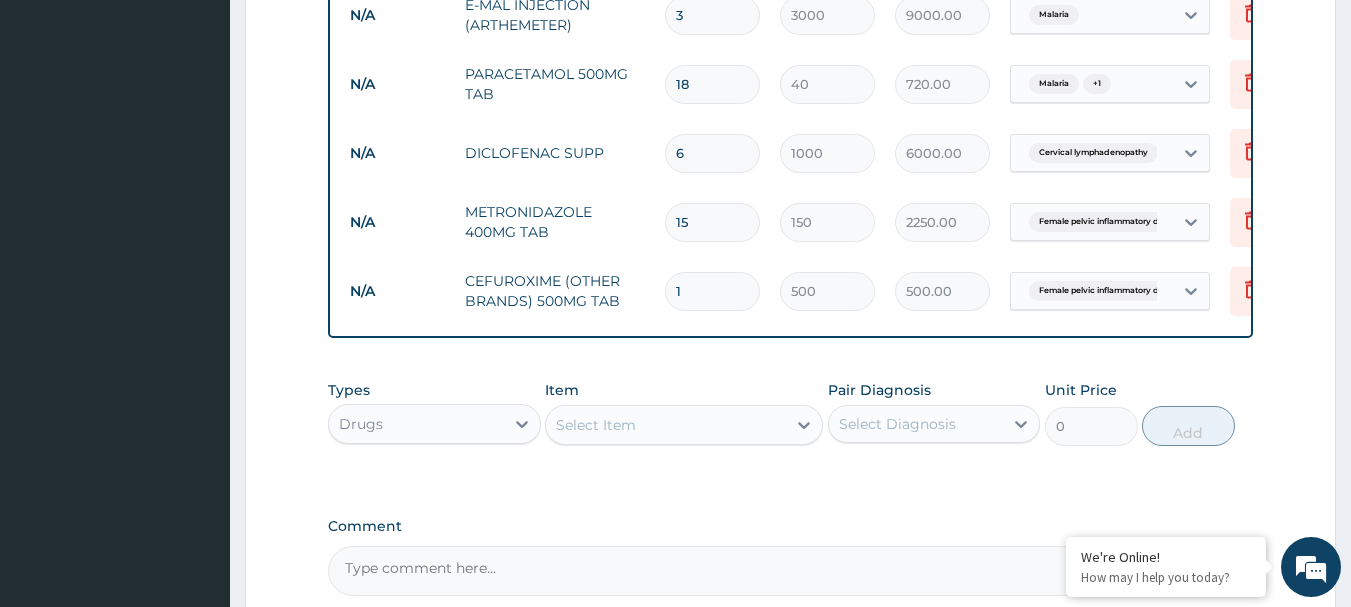 click on "1" at bounding box center [712, 291] 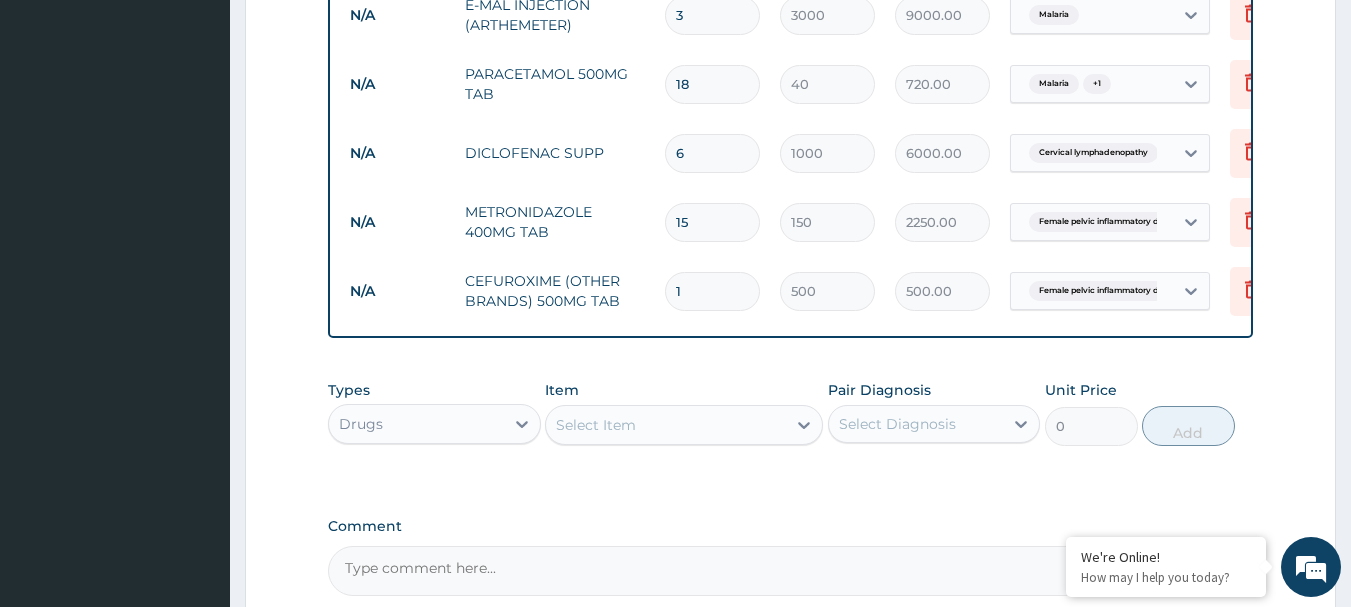 type on "14" 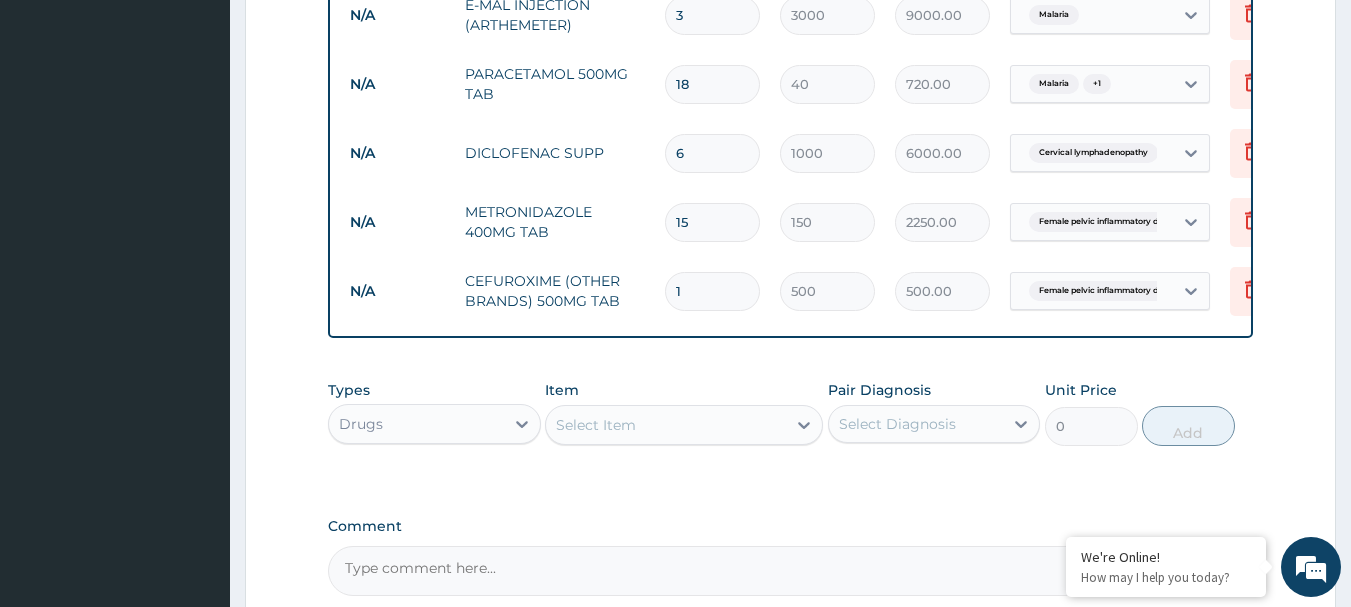 type on "7000.00" 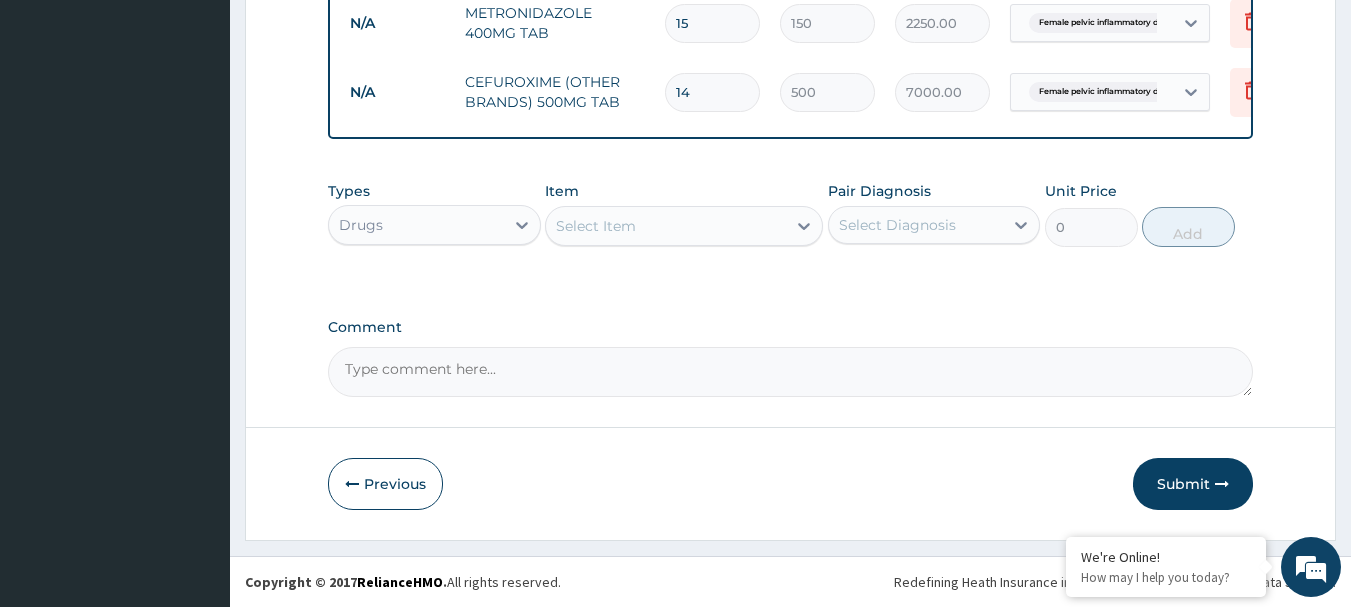 scroll, scrollTop: 1307, scrollLeft: 0, axis: vertical 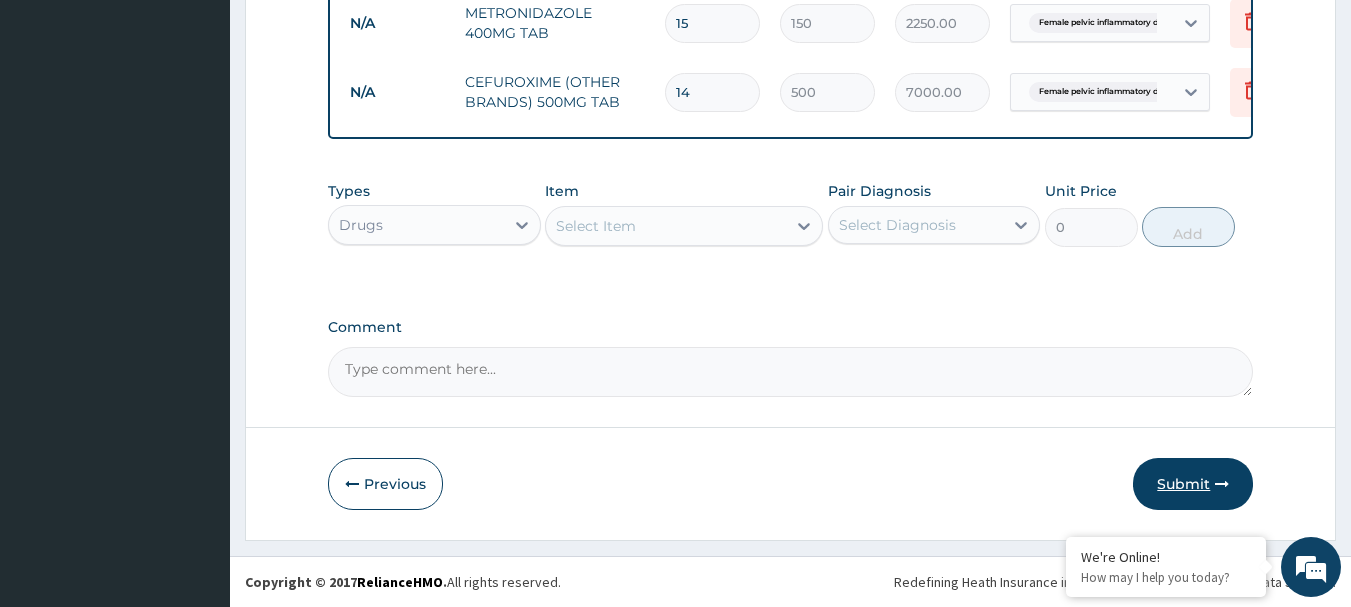 type on "14" 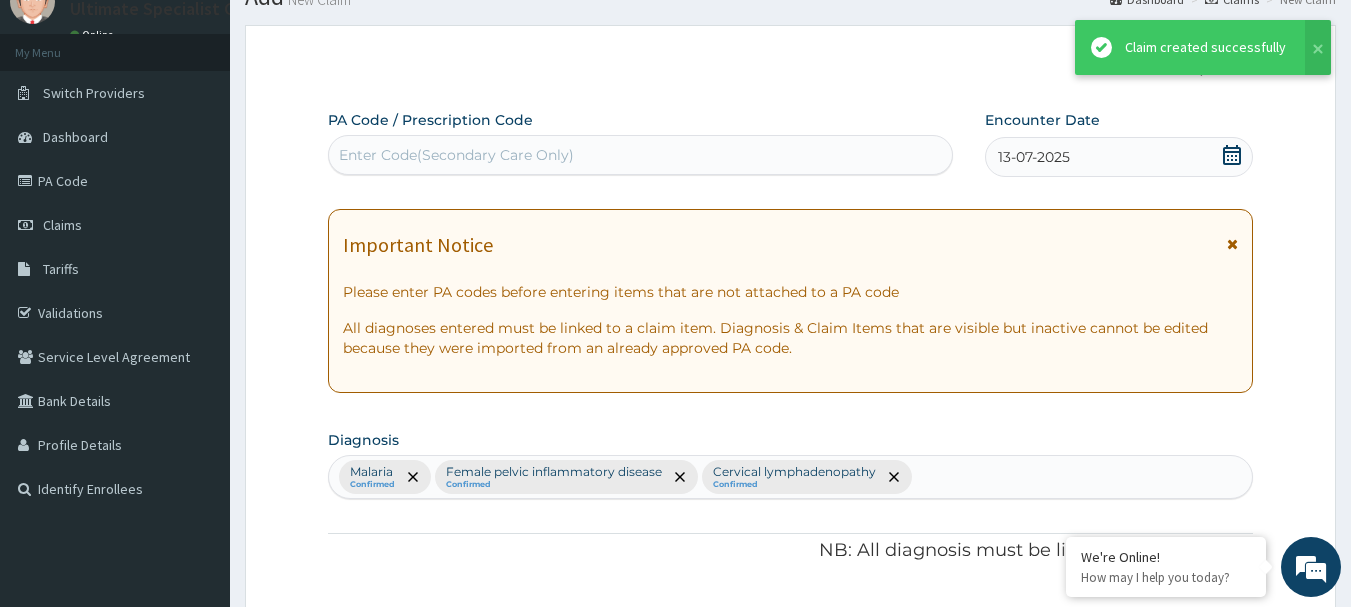 scroll, scrollTop: 1307, scrollLeft: 0, axis: vertical 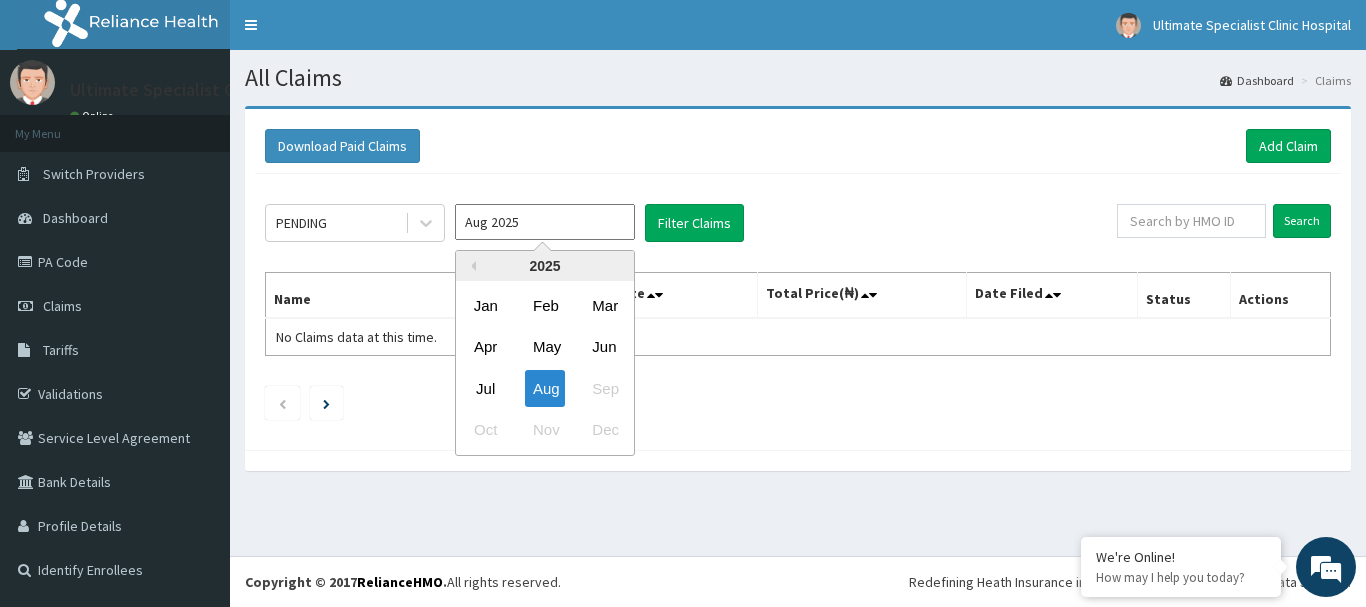 click on "Aug 2025" at bounding box center (545, 222) 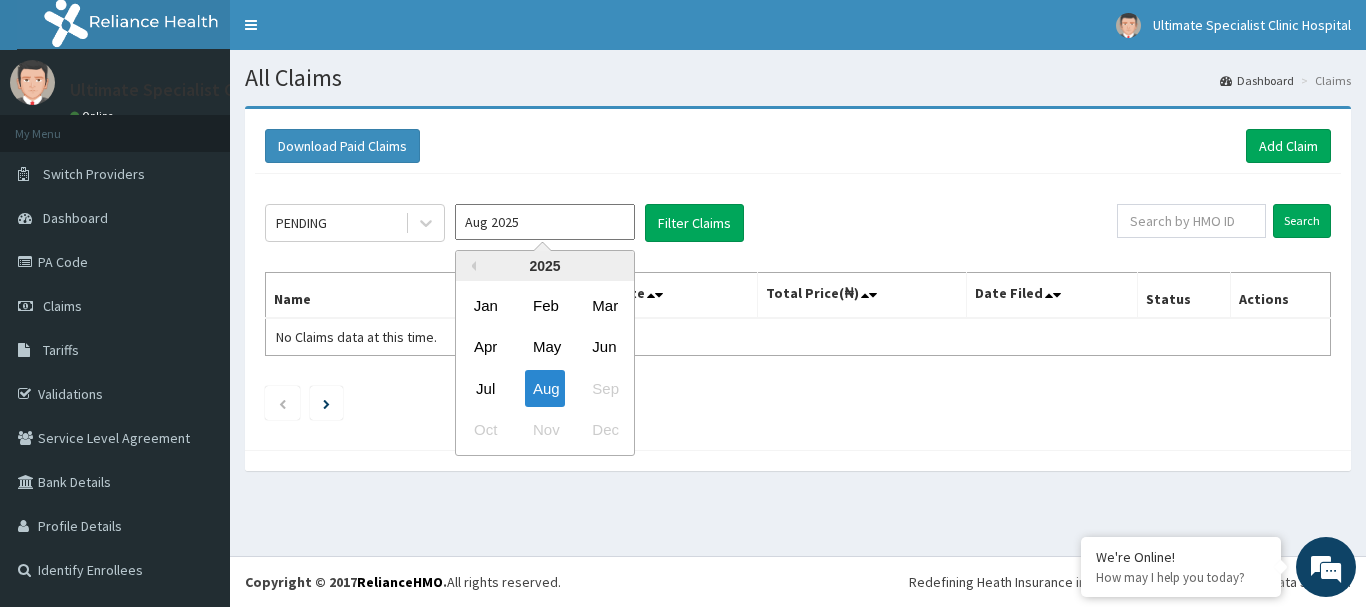 drag, startPoint x: 485, startPoint y: 396, endPoint x: 553, endPoint y: 336, distance: 90.68627 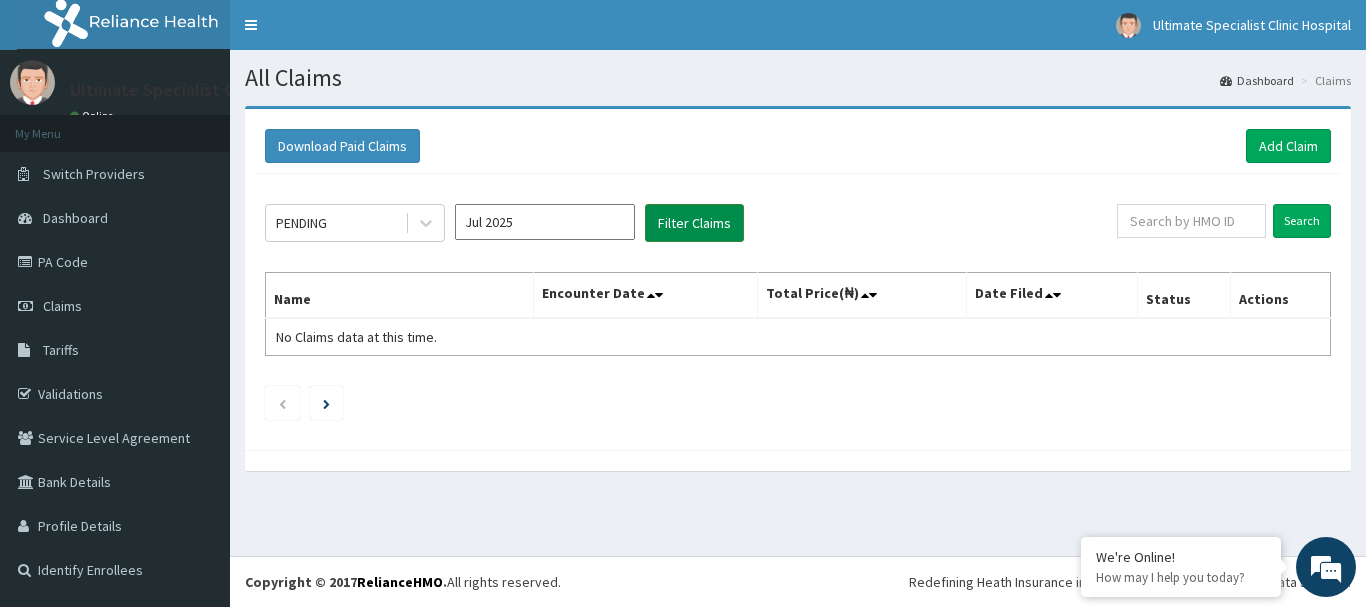 click on "Filter Claims" at bounding box center (694, 223) 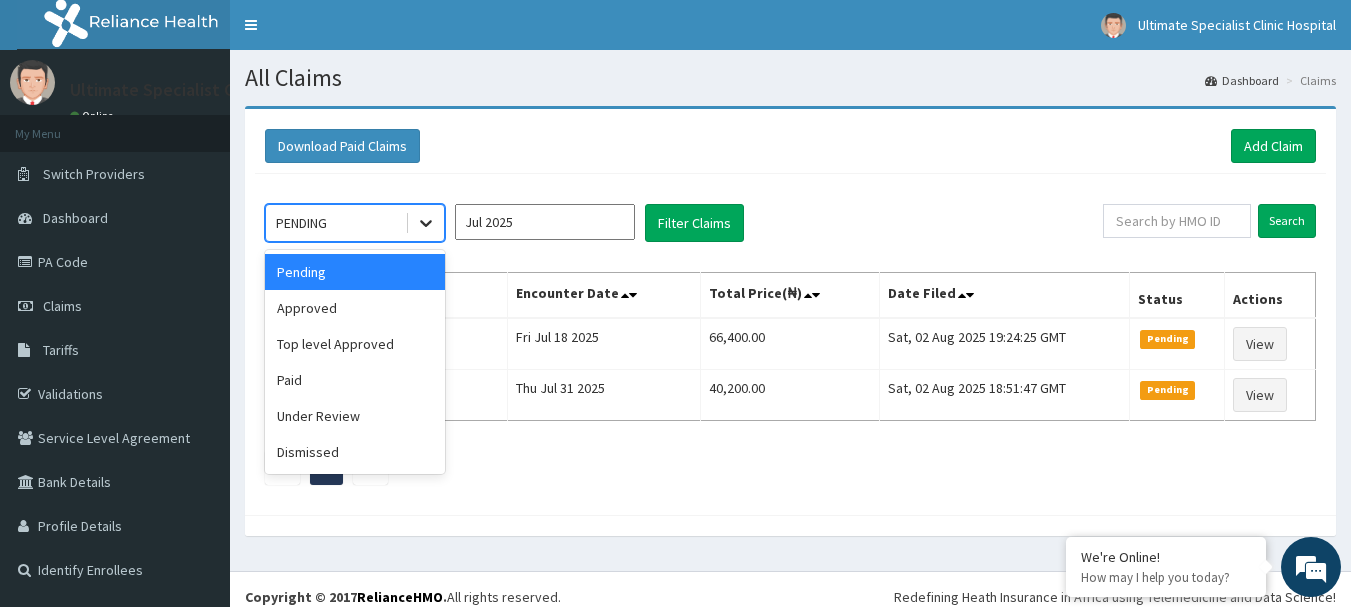 click 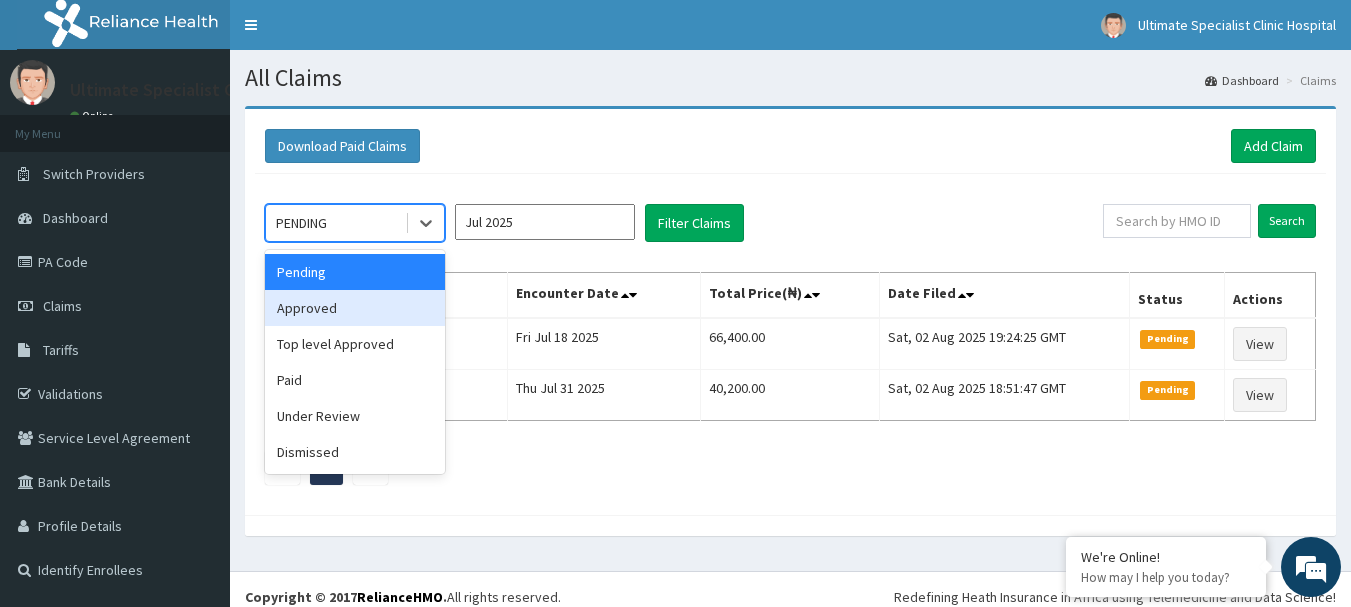 click on "Approved" at bounding box center (355, 308) 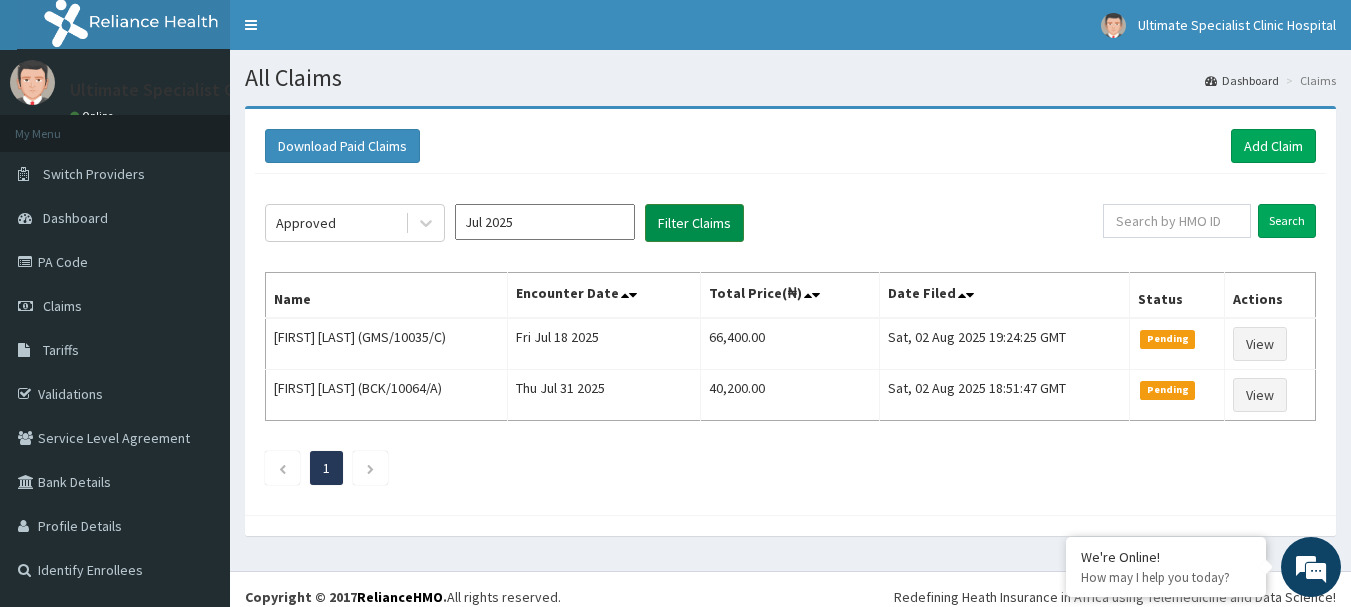 click on "Filter Claims" at bounding box center [694, 223] 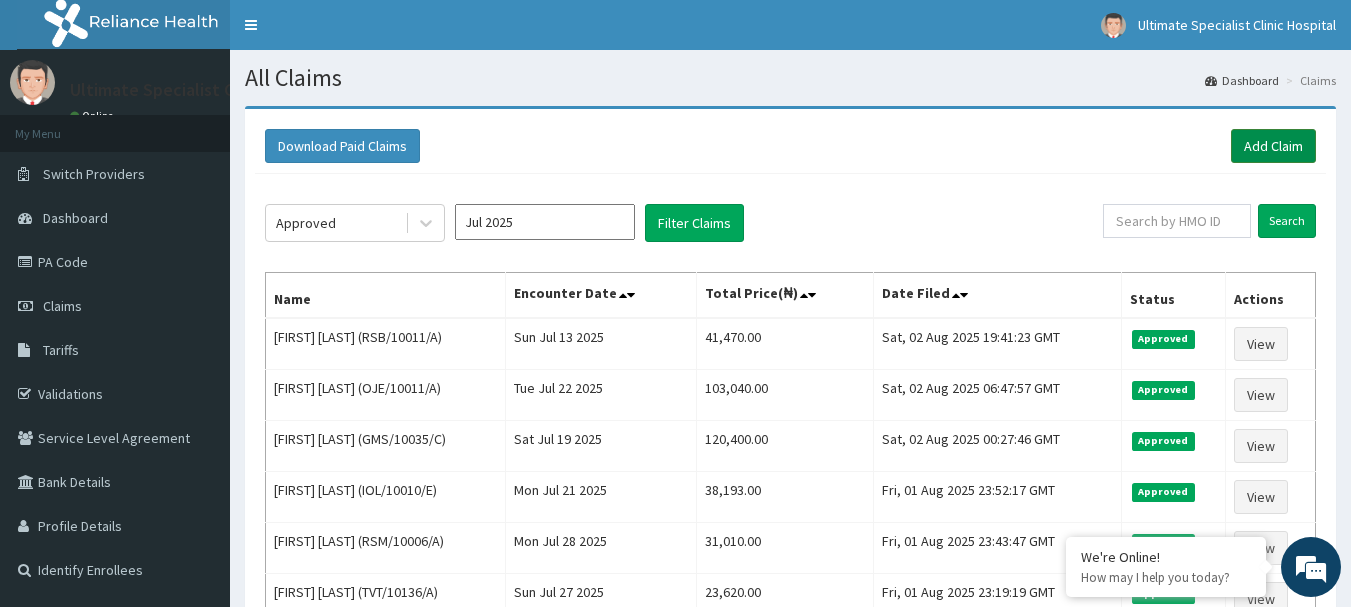 click on "Add Claim" at bounding box center (1273, 146) 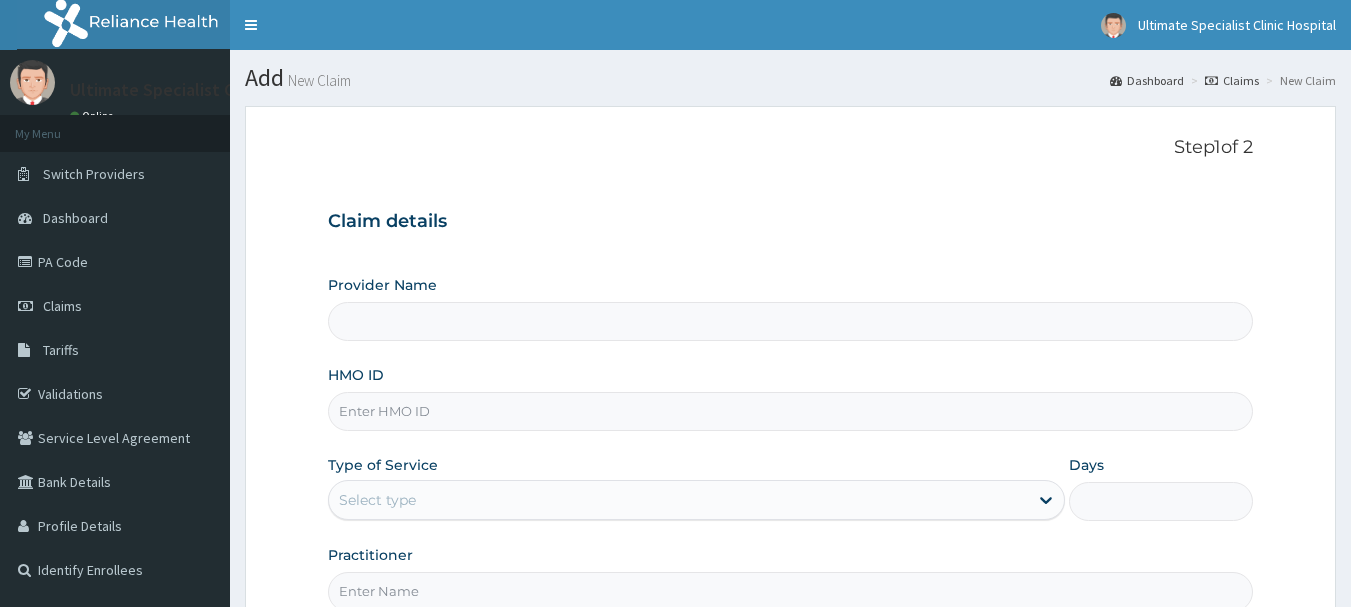 scroll, scrollTop: 0, scrollLeft: 0, axis: both 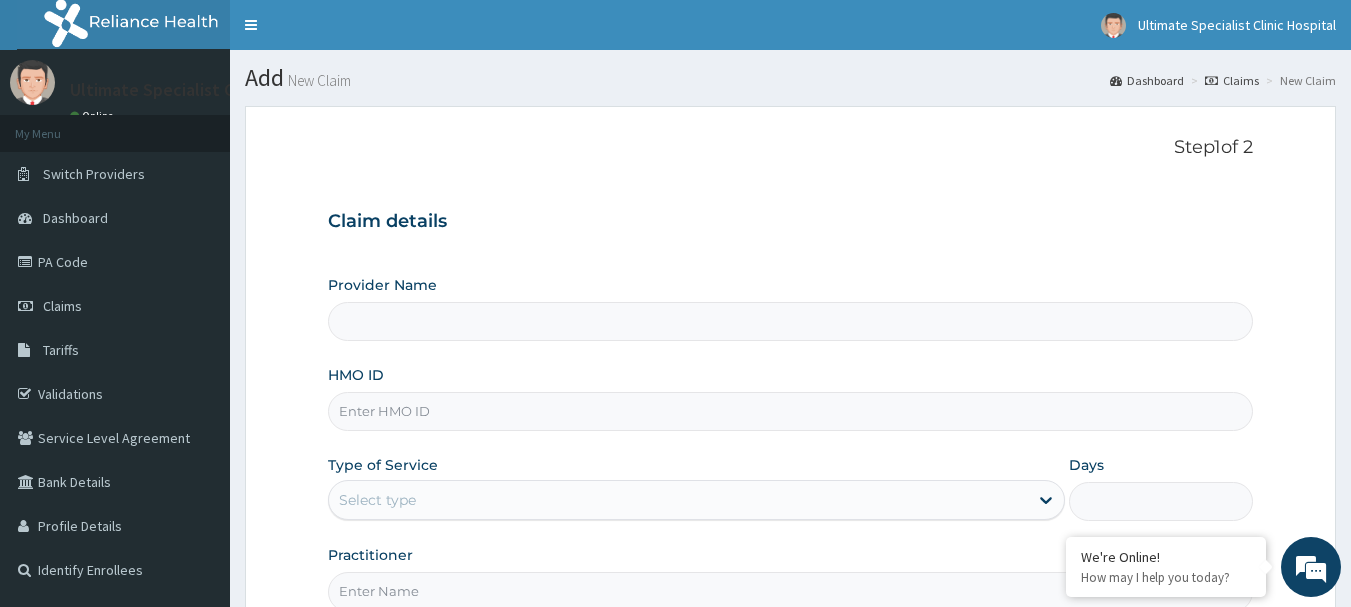 type on "Ultimate Specialist Clinic And Hospital" 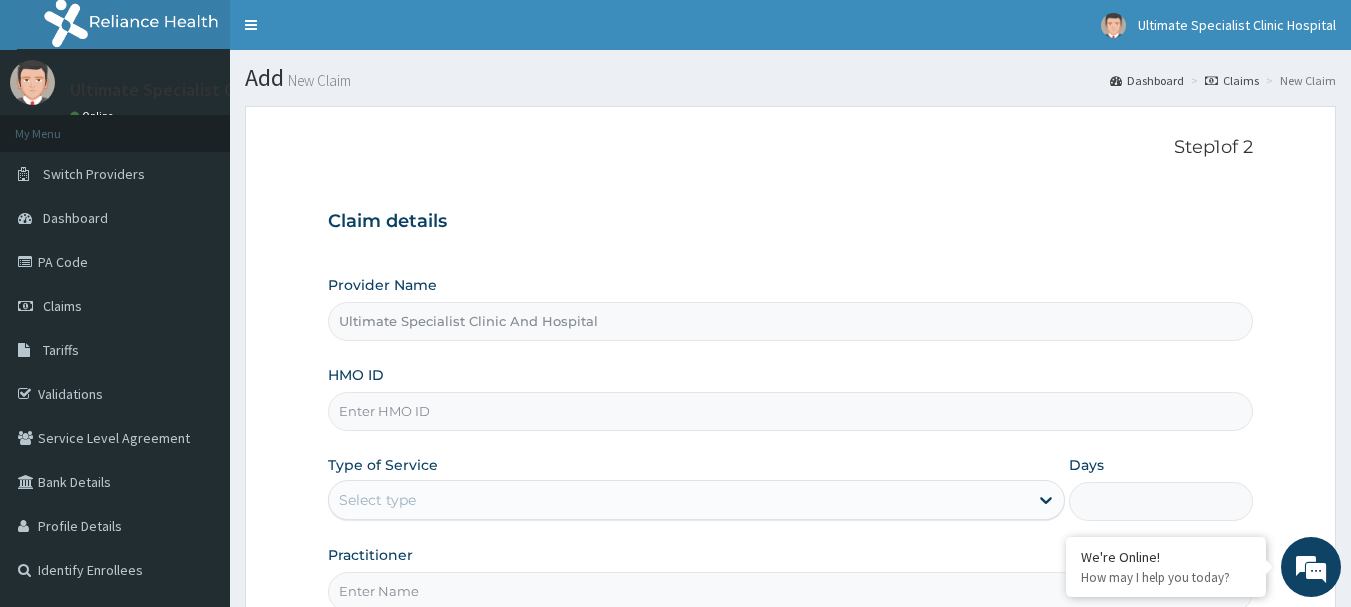 click on "HMO ID" at bounding box center (791, 411) 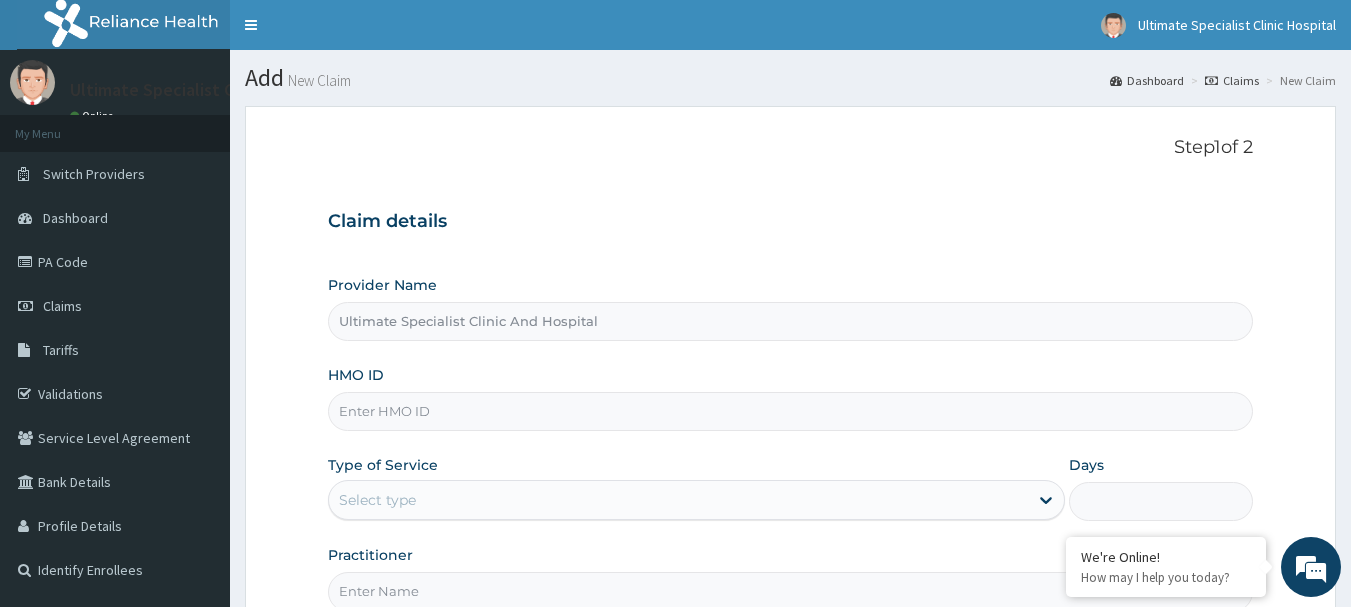 paste on "AOM/10052/A" 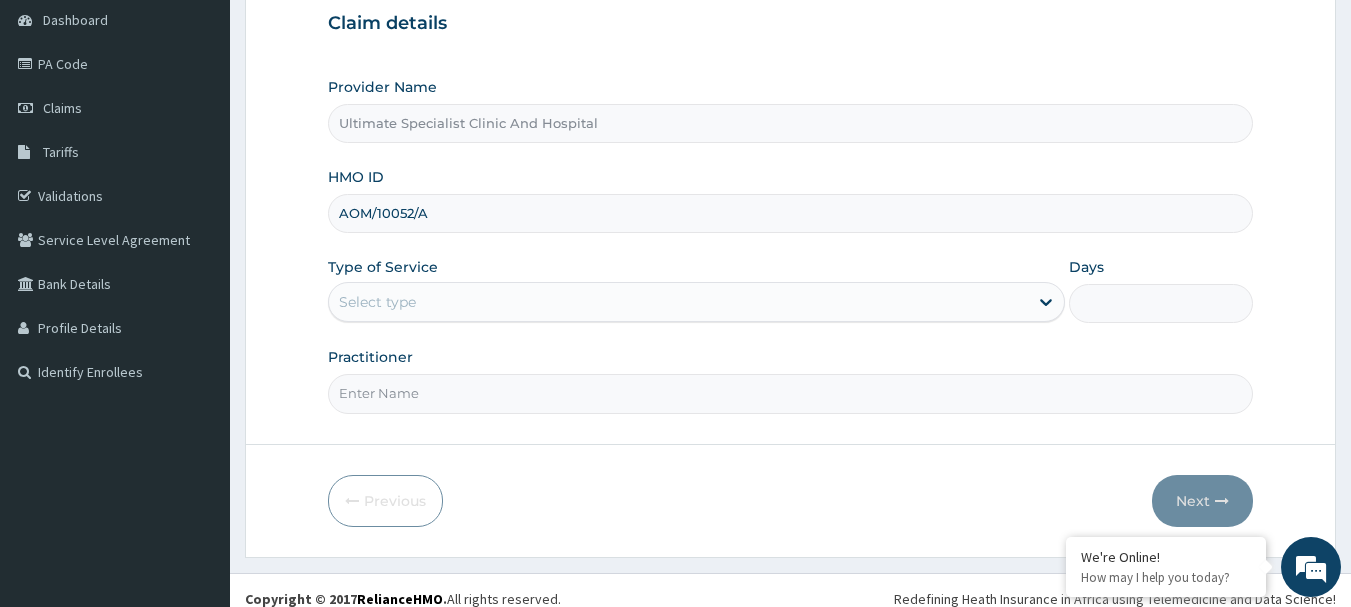 scroll, scrollTop: 200, scrollLeft: 0, axis: vertical 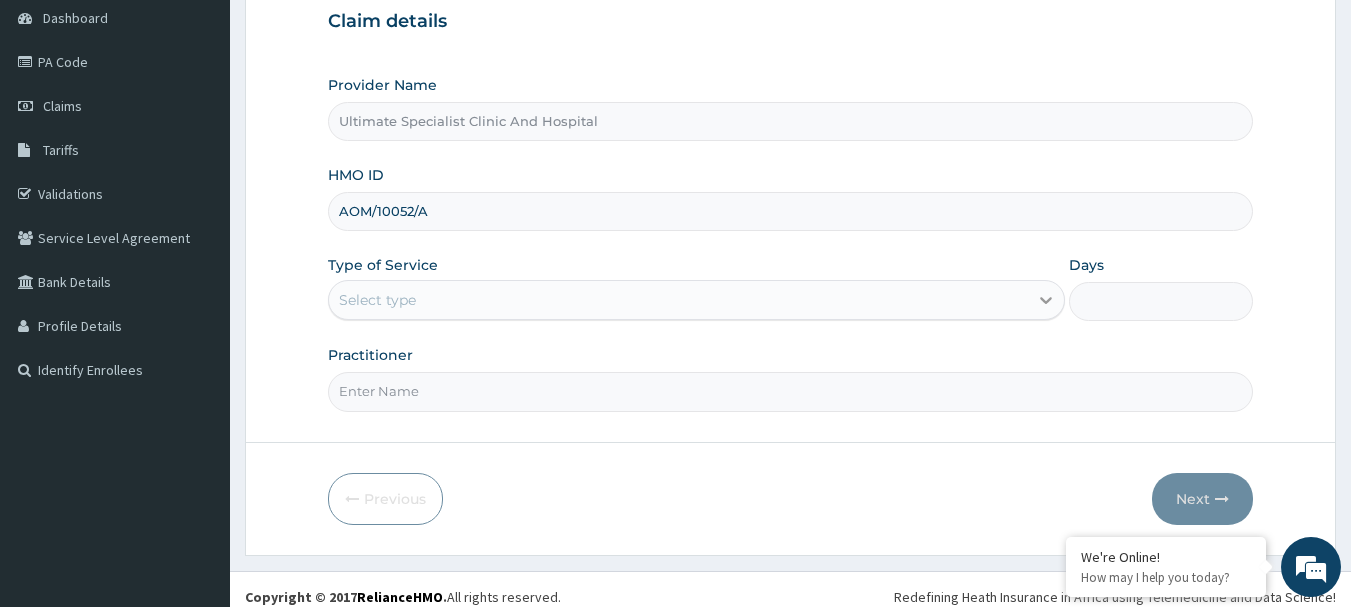 type on "AOM/10052/A" 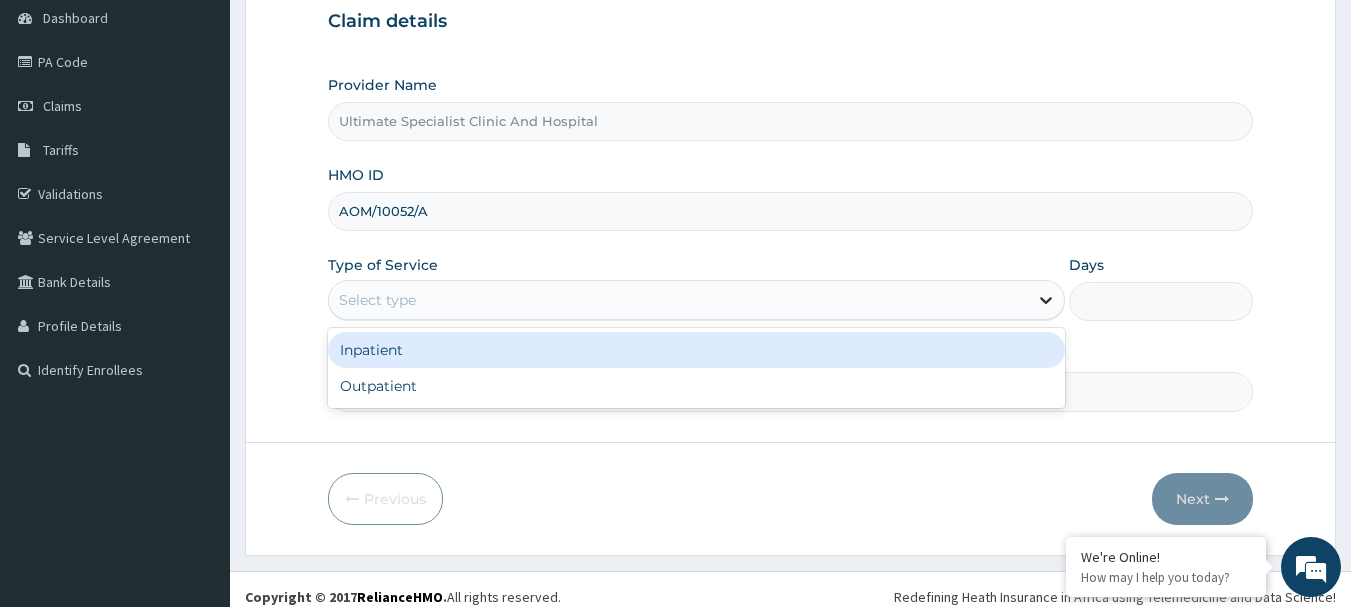 click at bounding box center (1046, 300) 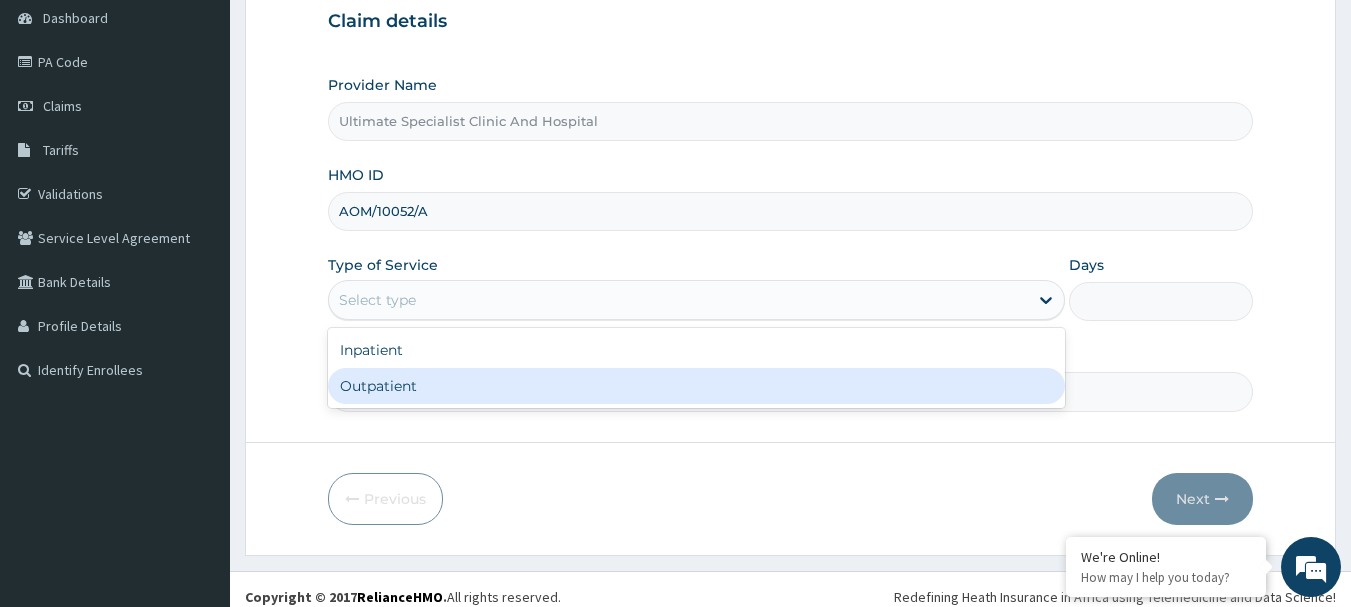 click on "Outpatient" at bounding box center [696, 386] 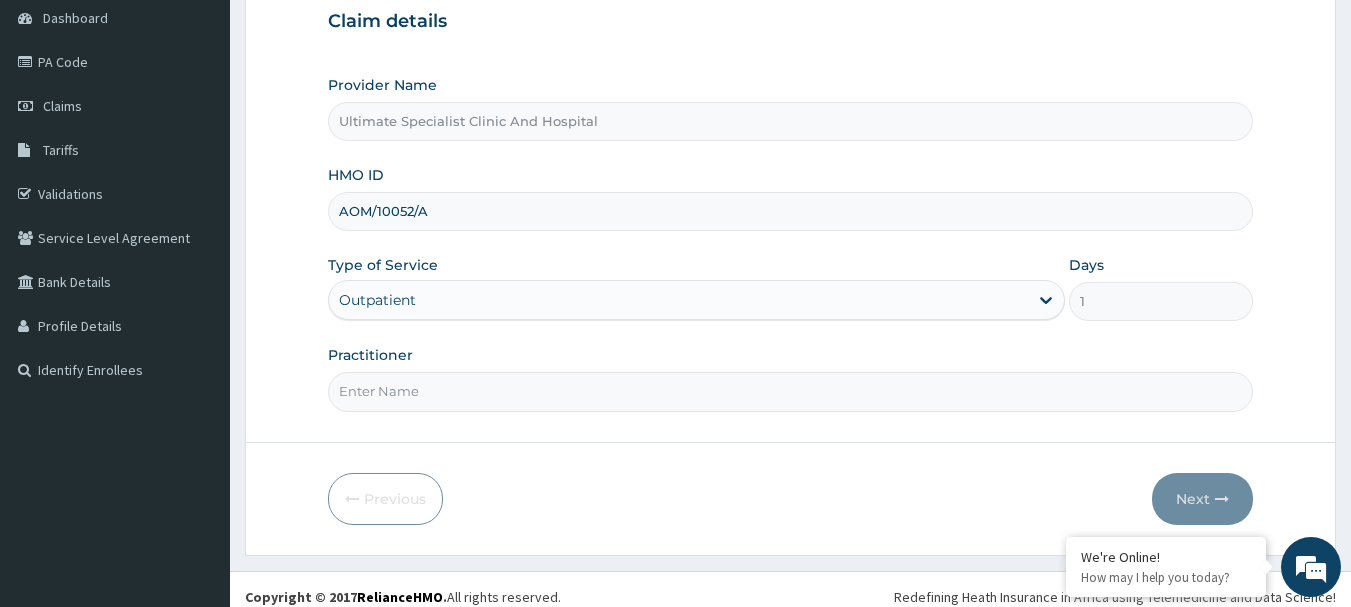 click on "Practitioner" at bounding box center [791, 391] 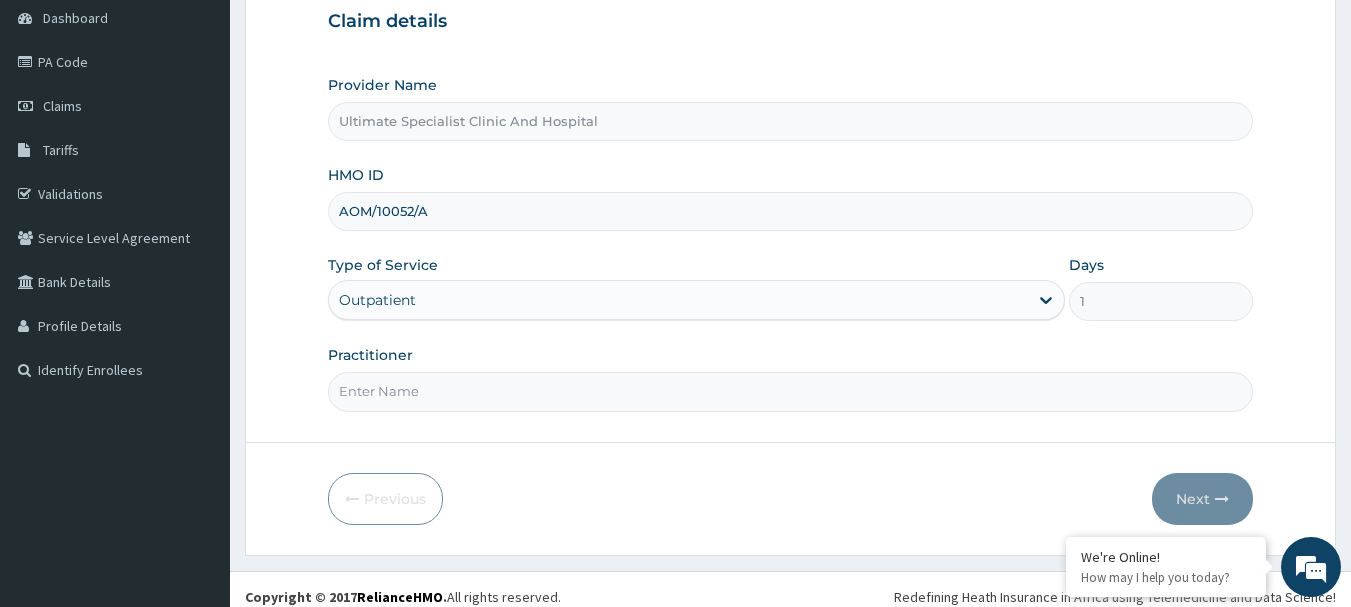 scroll, scrollTop: 0, scrollLeft: 0, axis: both 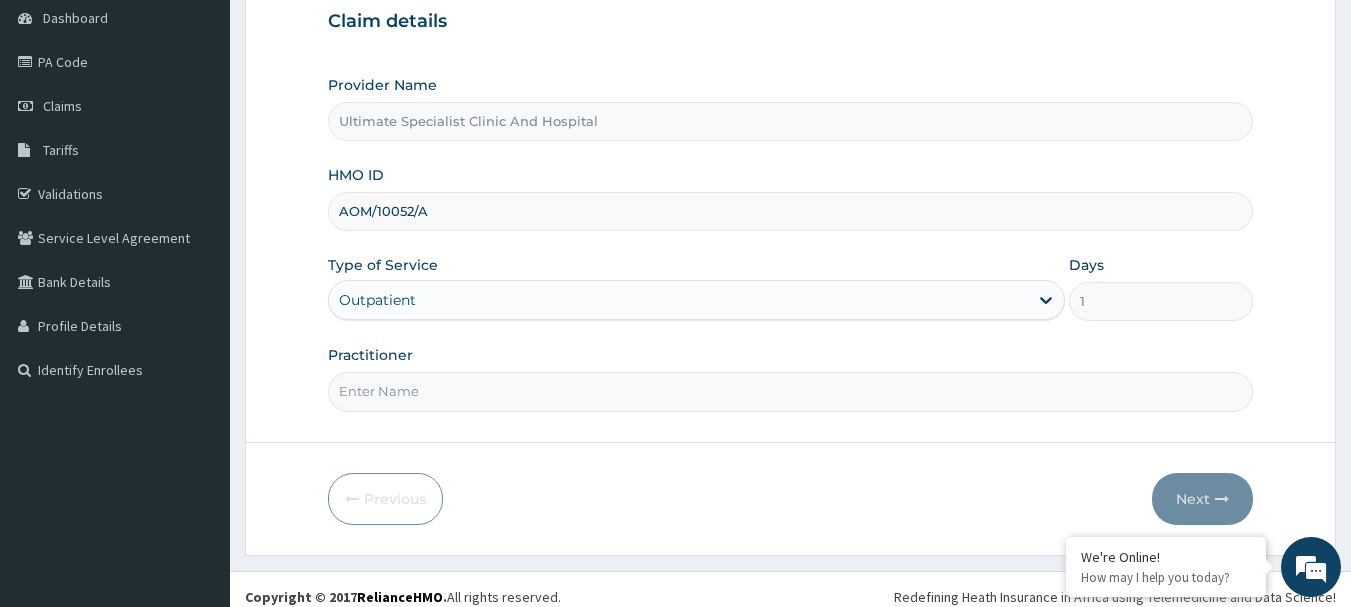 click on "Practitioner" at bounding box center (791, 391) 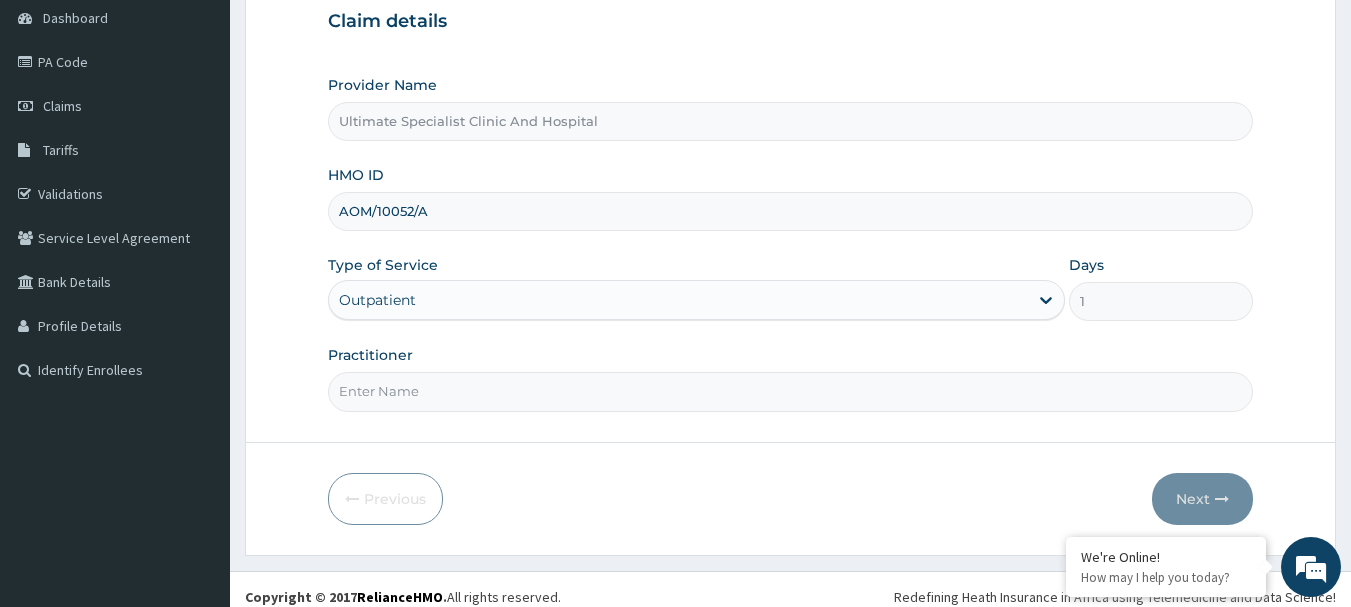 type on "DR KOKO" 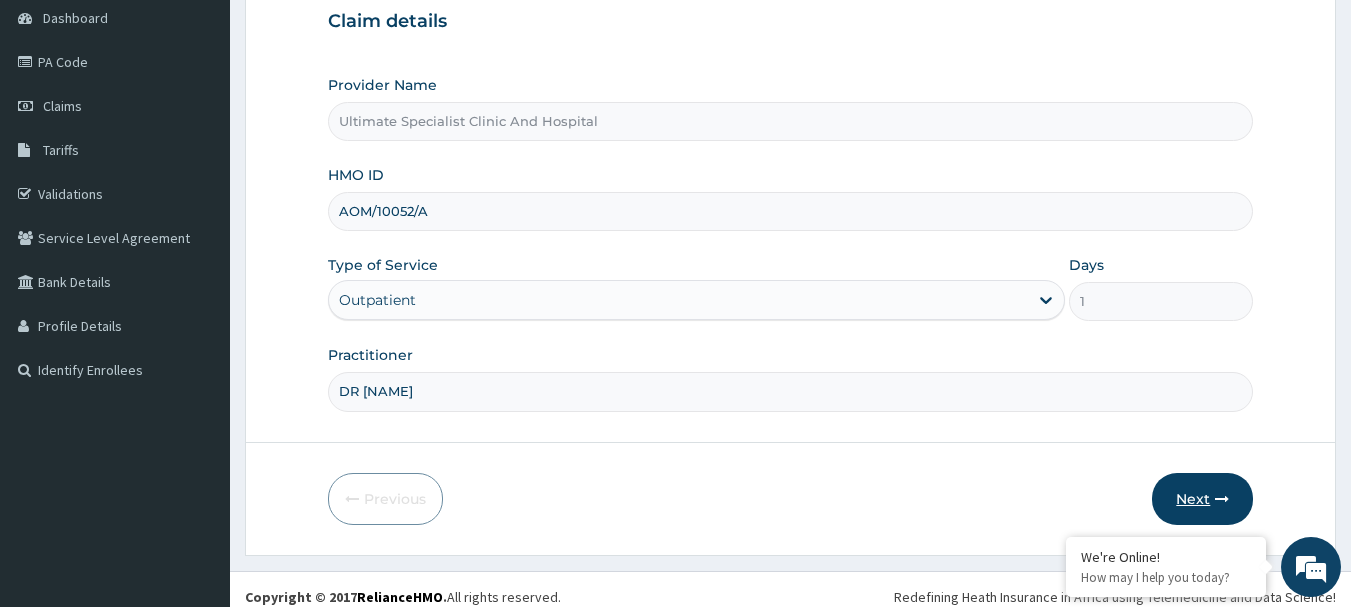 click on "Next" at bounding box center [1202, 499] 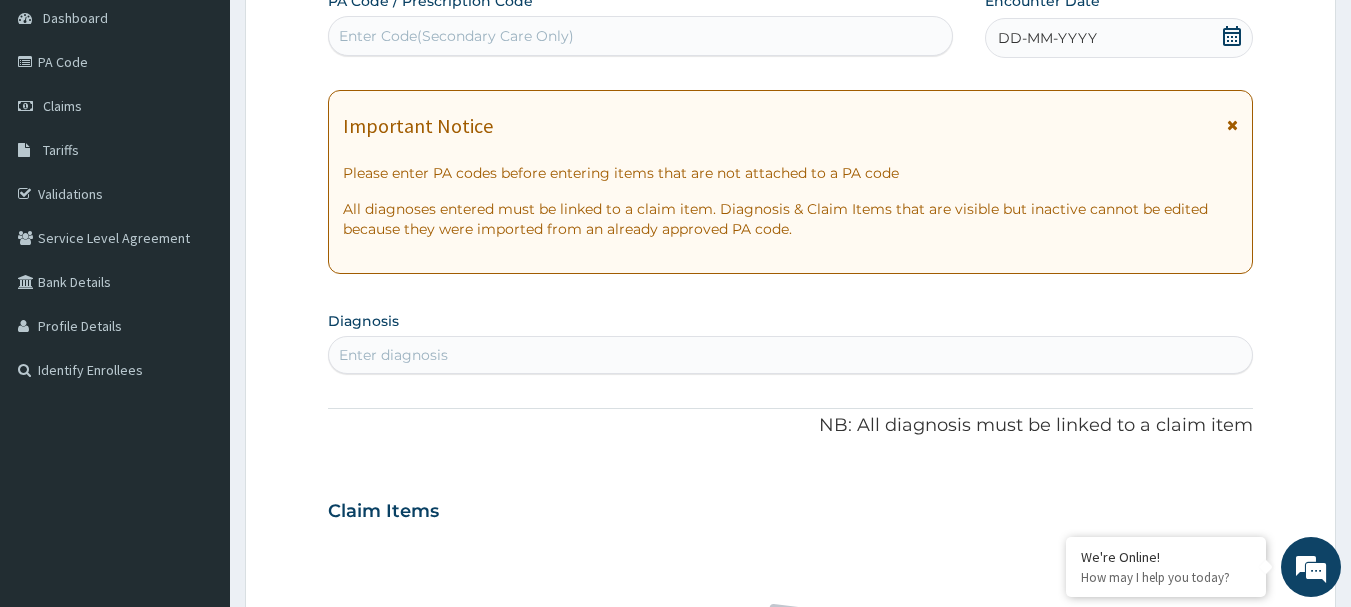 click on "DD-MM-YYYY" at bounding box center [1119, 38] 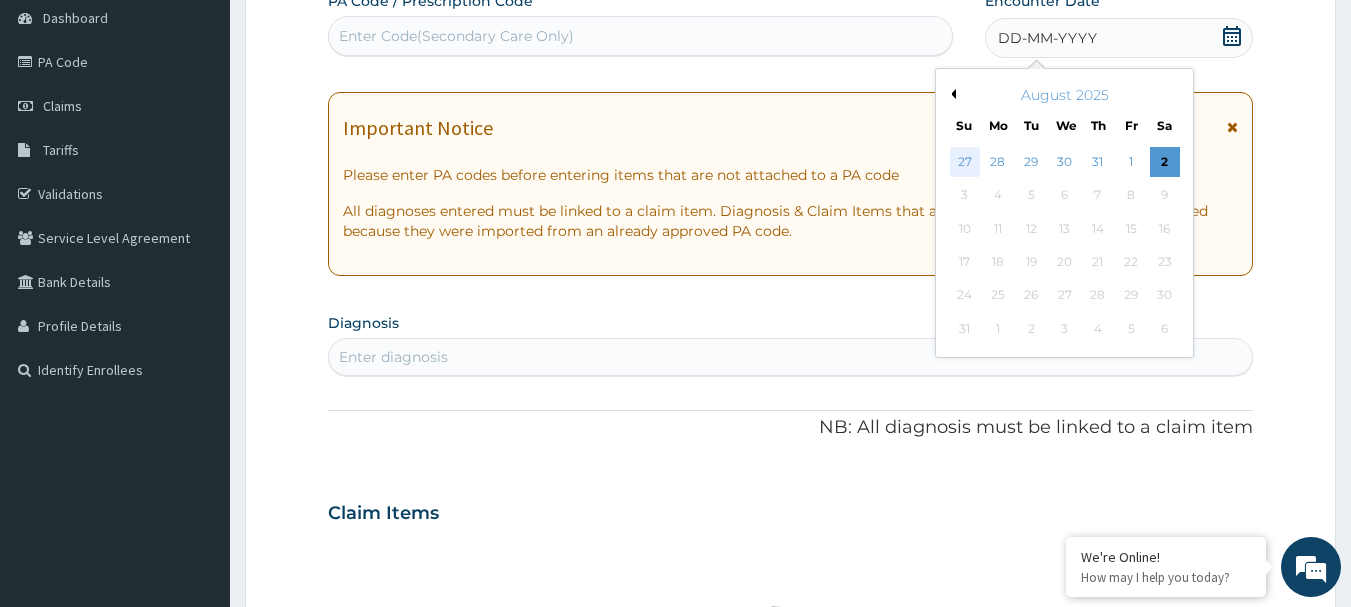 click on "27" at bounding box center (965, 162) 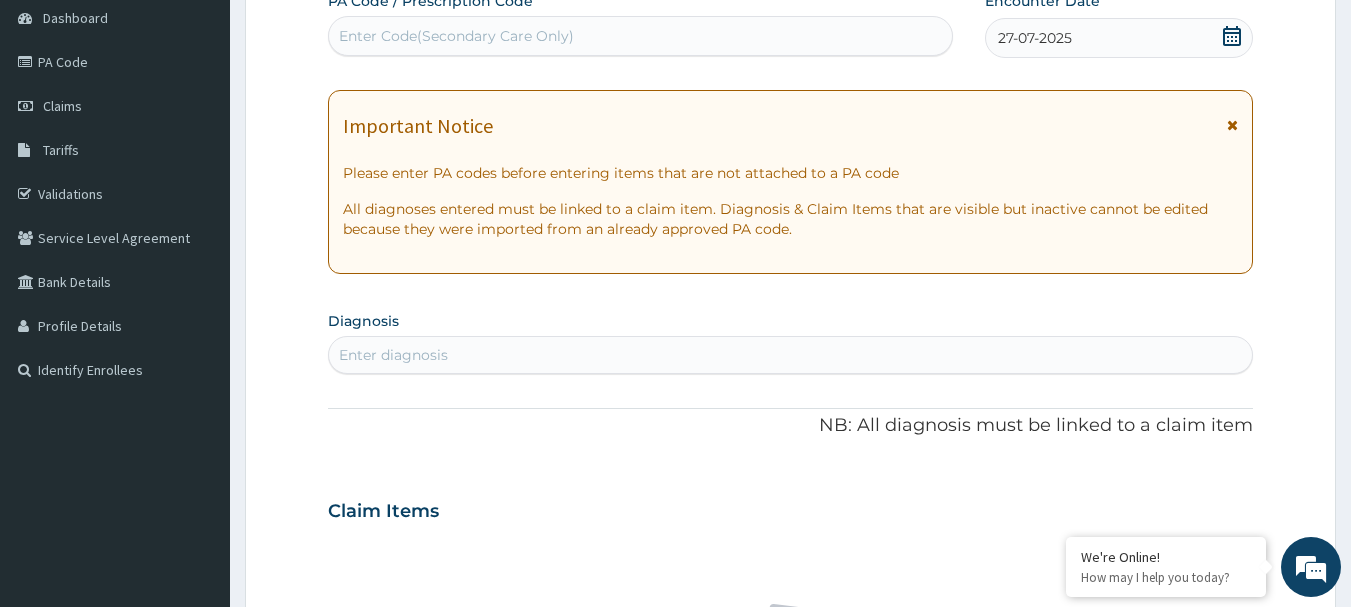 click 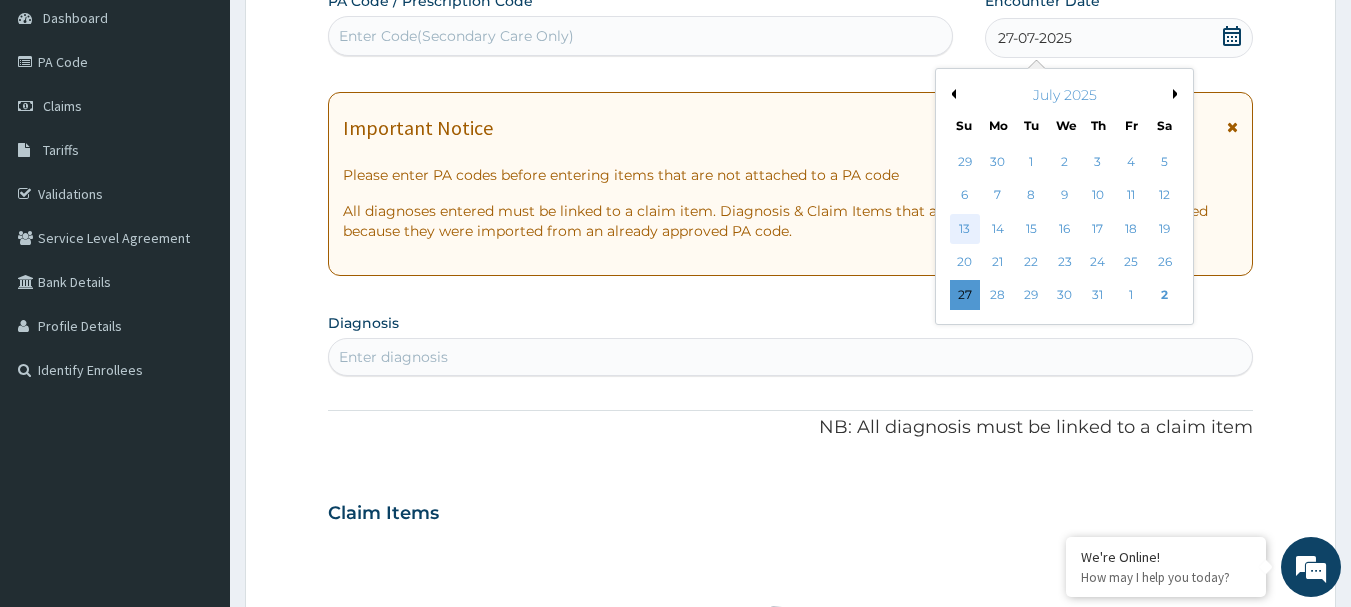 click on "13" at bounding box center (965, 229) 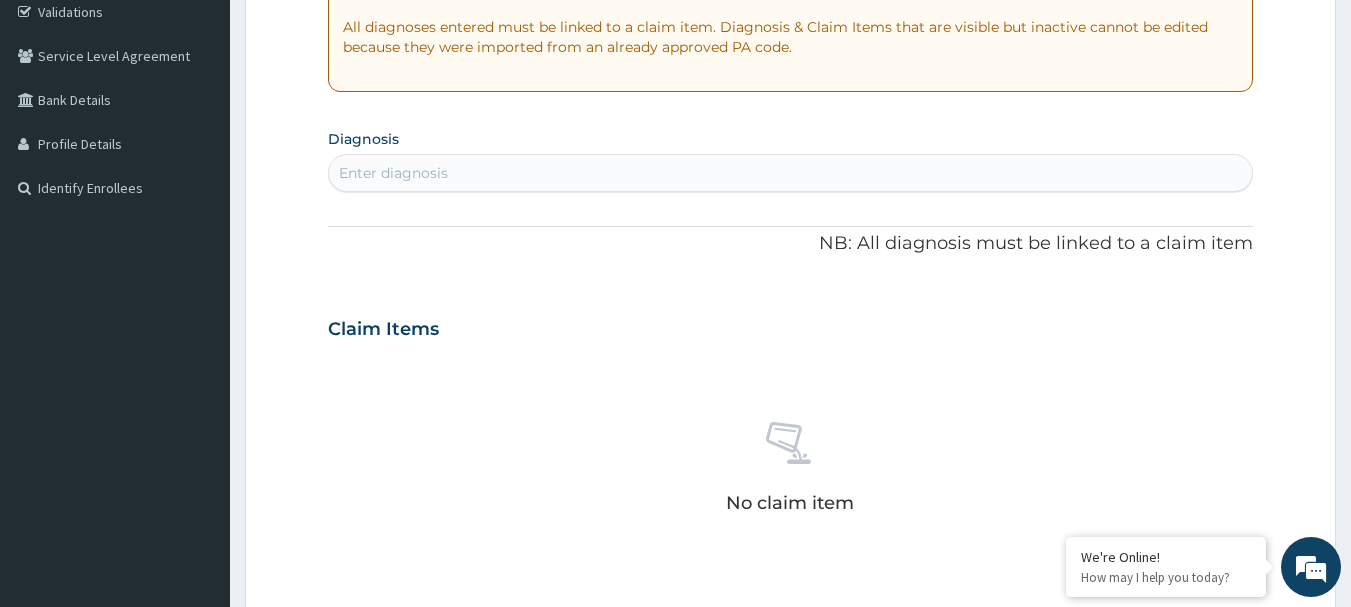 scroll, scrollTop: 400, scrollLeft: 0, axis: vertical 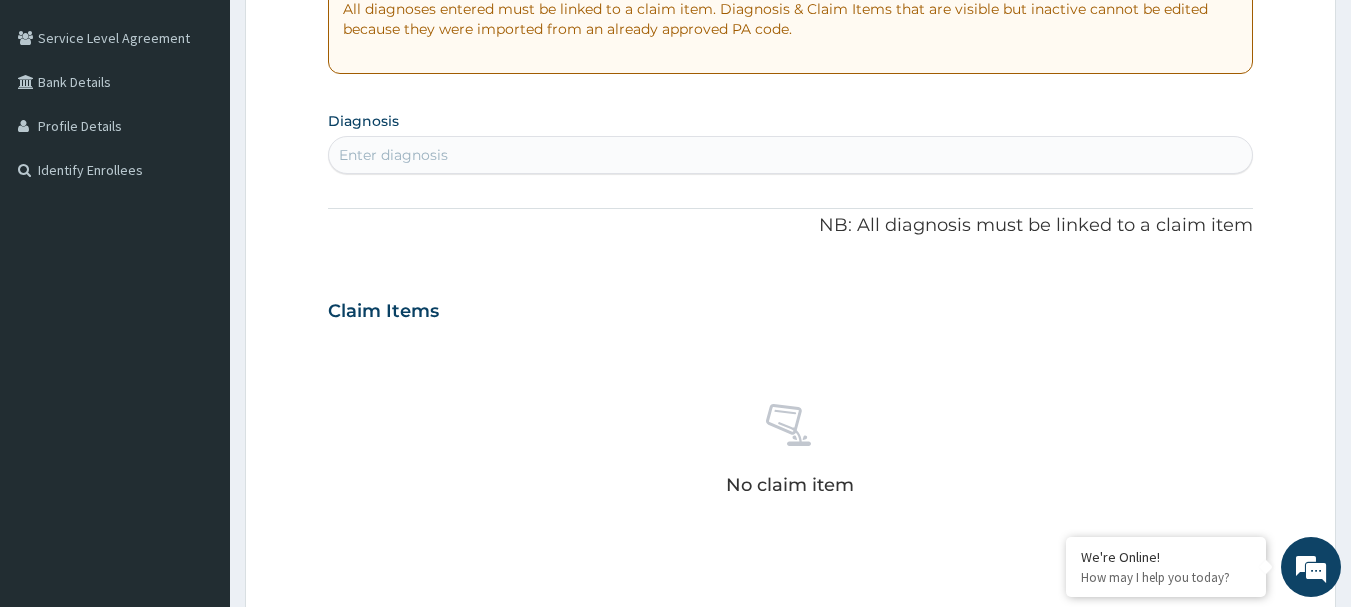 click on "Enter diagnosis" at bounding box center (393, 155) 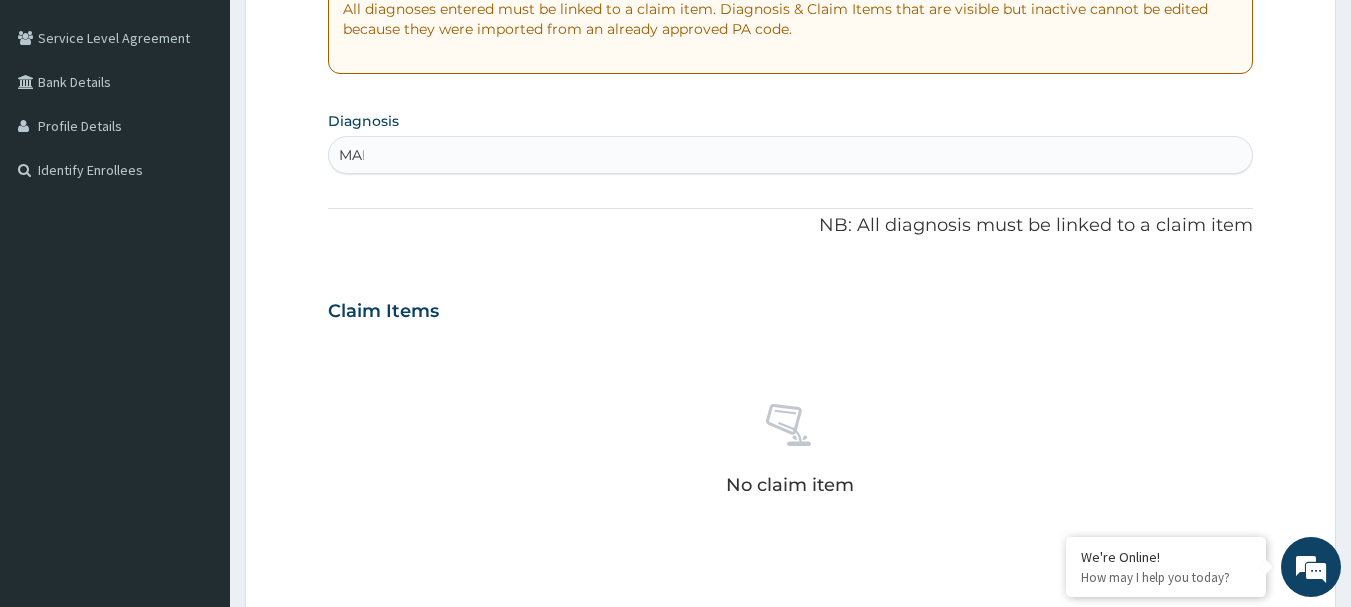 type on "MALA" 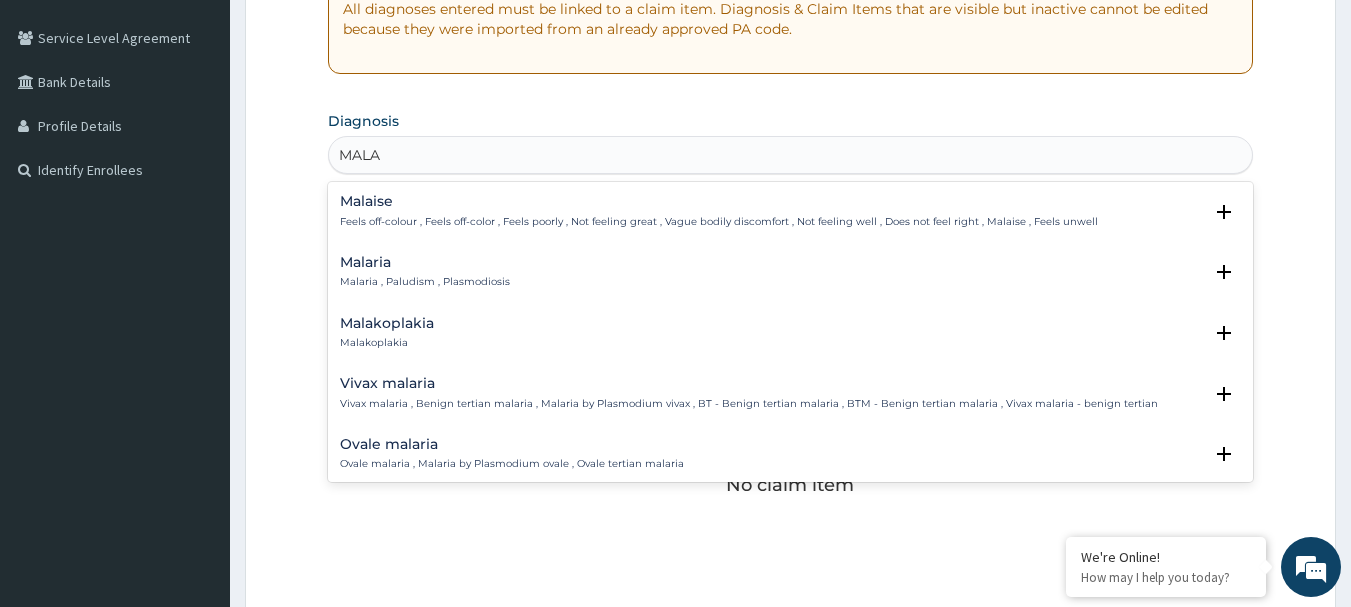 click on "Malaria , Paludism , Plasmodiosis" at bounding box center (425, 282) 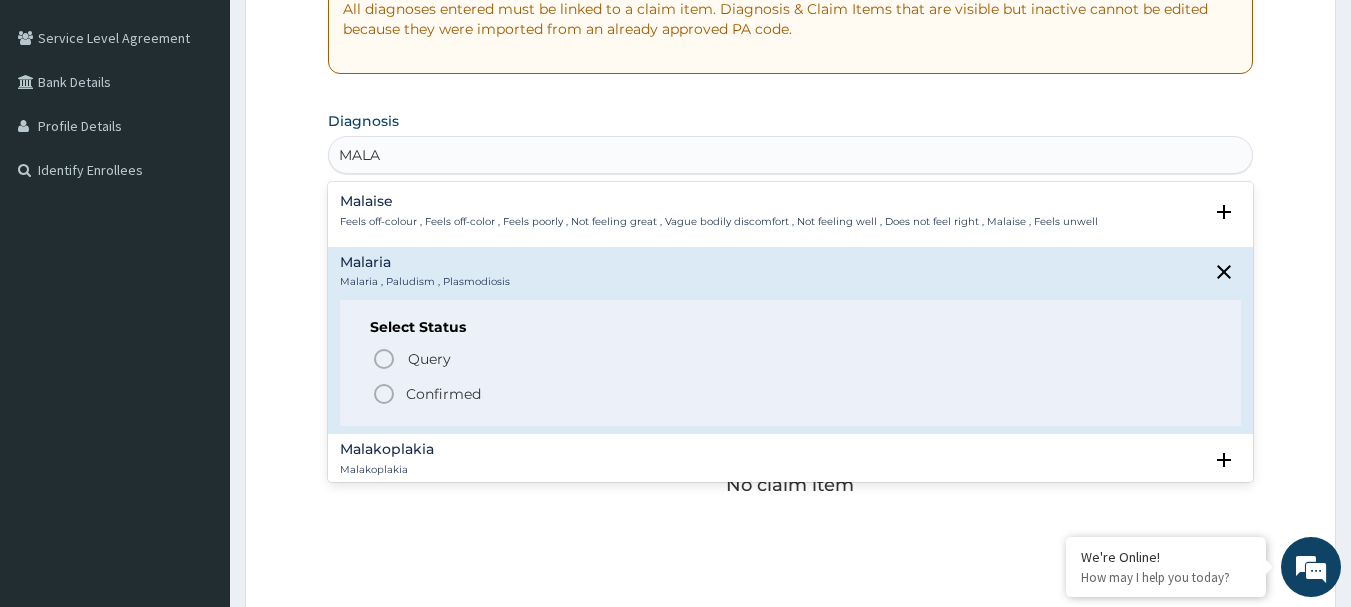click 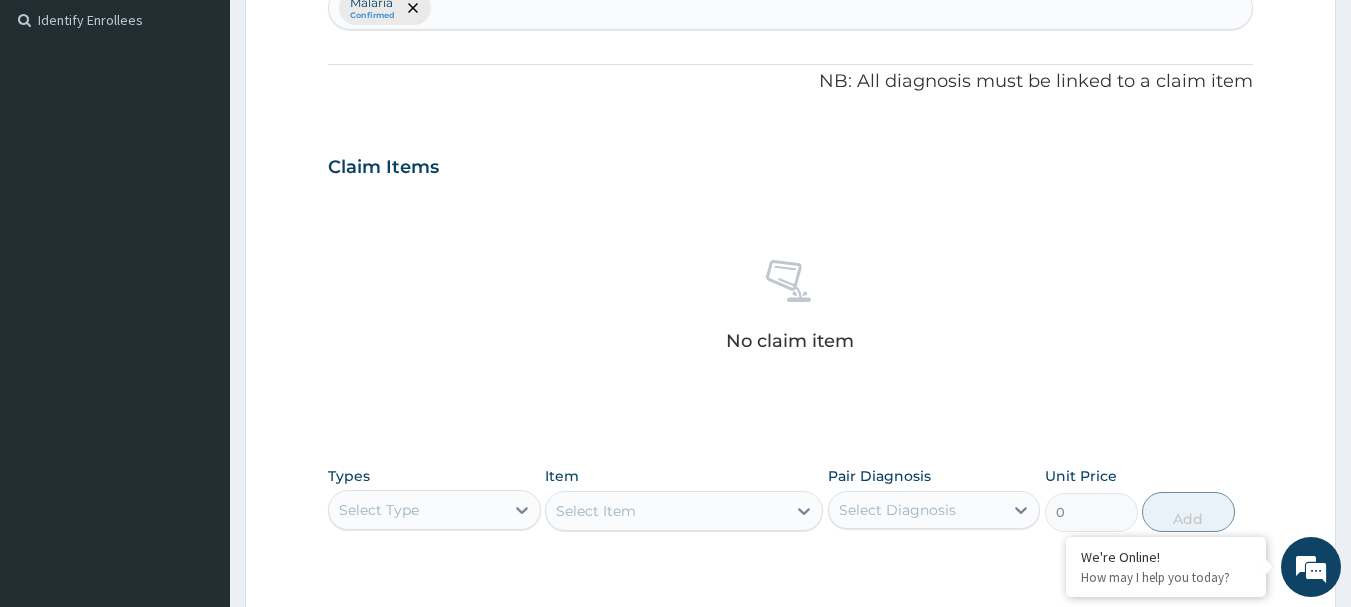 scroll, scrollTop: 600, scrollLeft: 0, axis: vertical 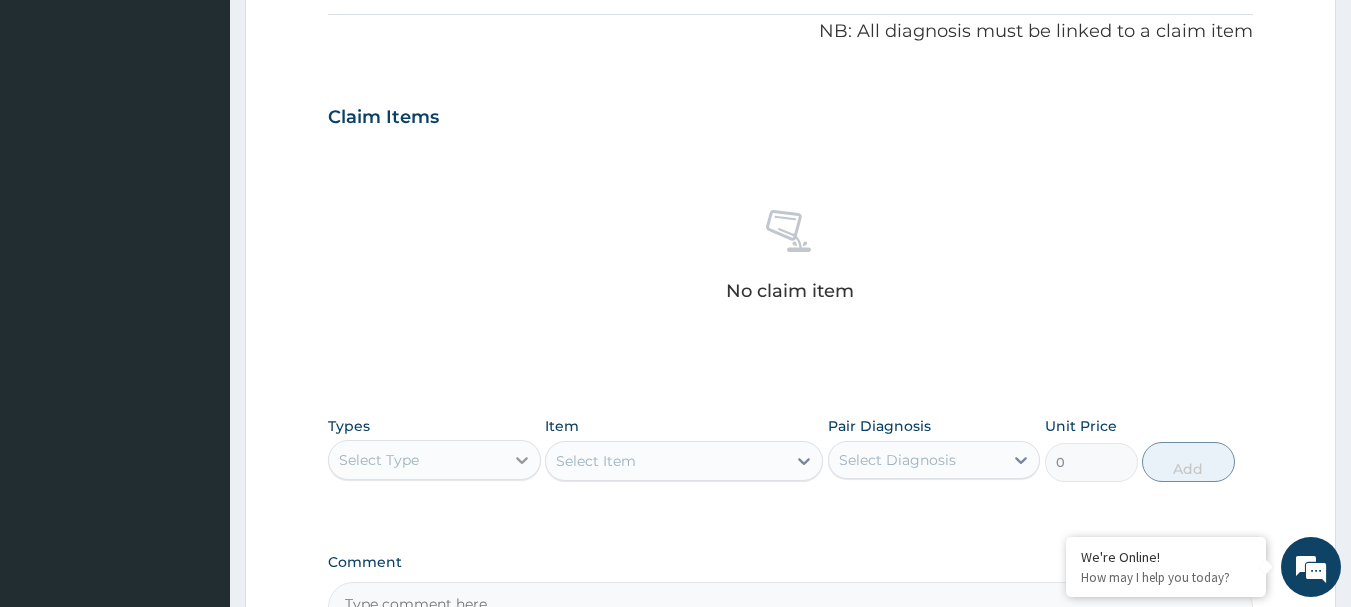 click 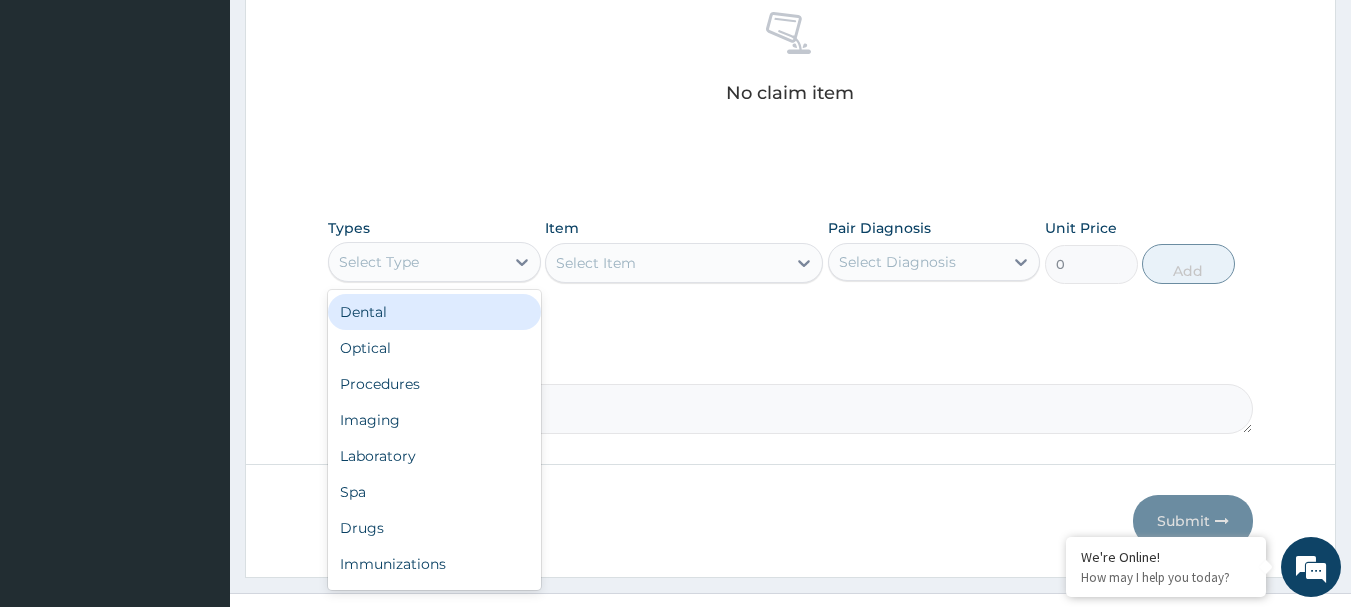 scroll, scrollTop: 800, scrollLeft: 0, axis: vertical 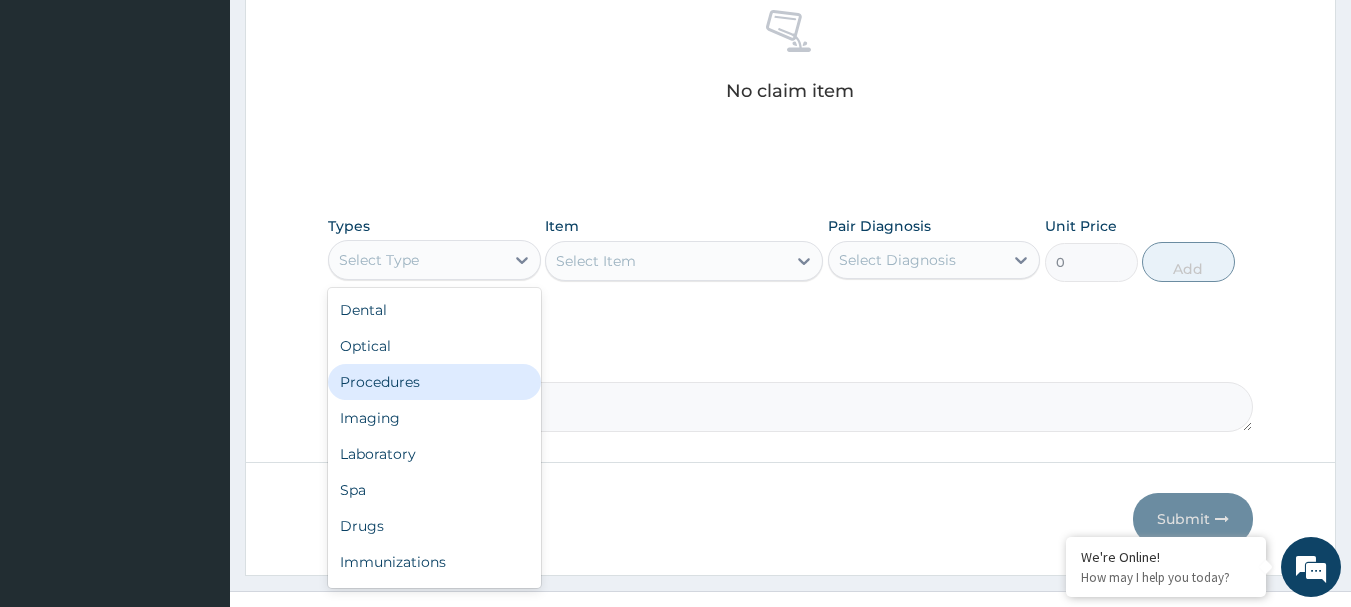 click on "Procedures" at bounding box center (434, 382) 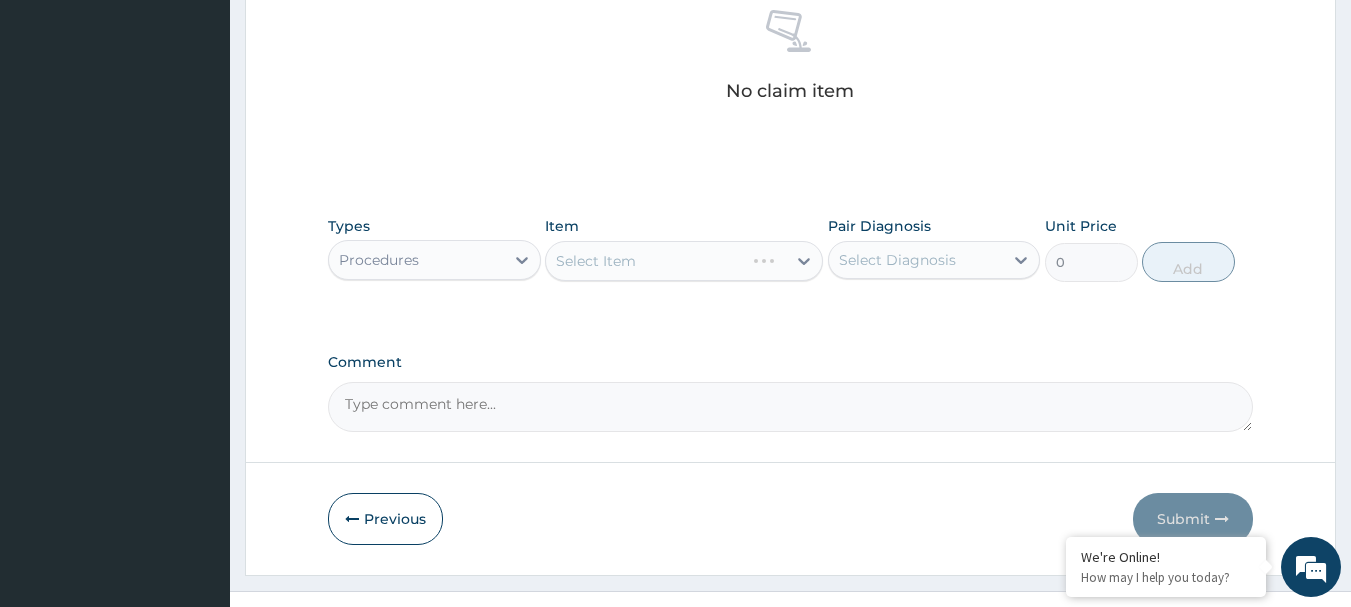 click on "Select Item" at bounding box center (684, 261) 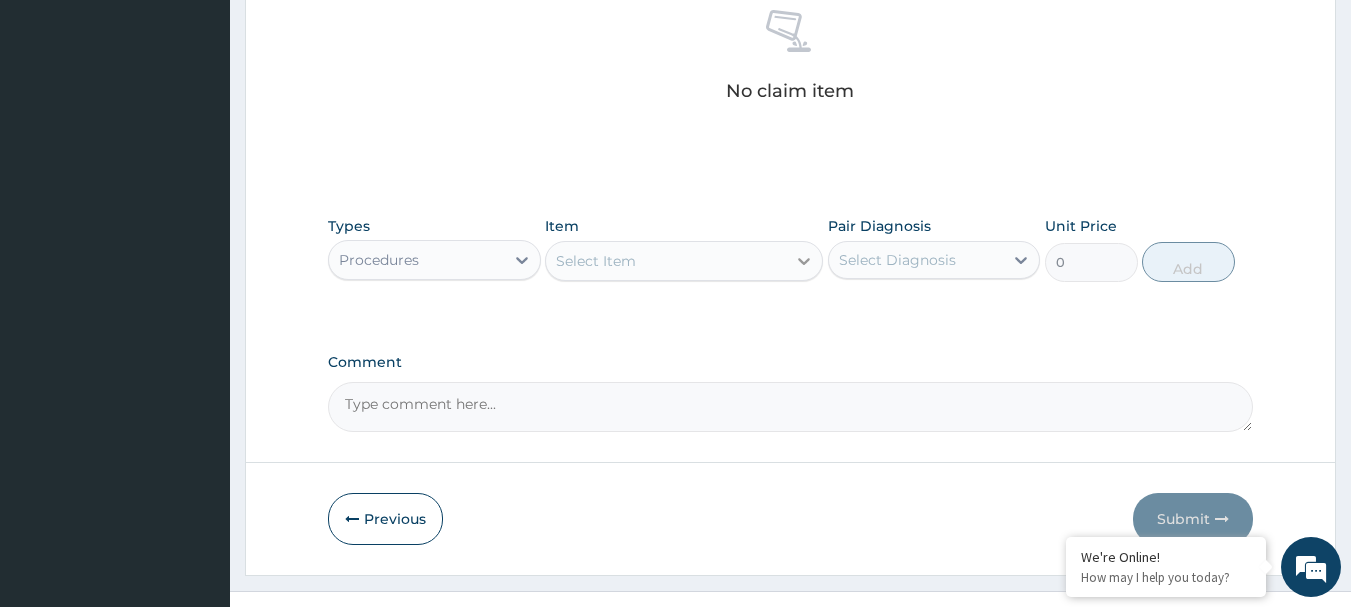 click at bounding box center [804, 261] 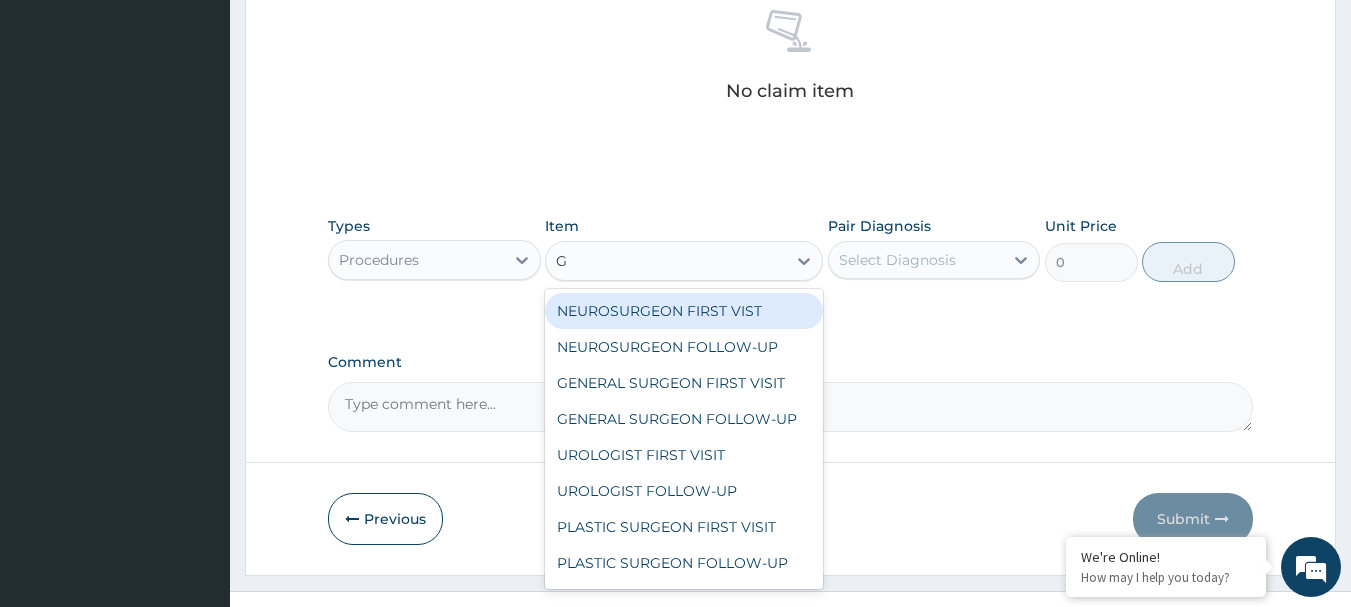 type on "GP" 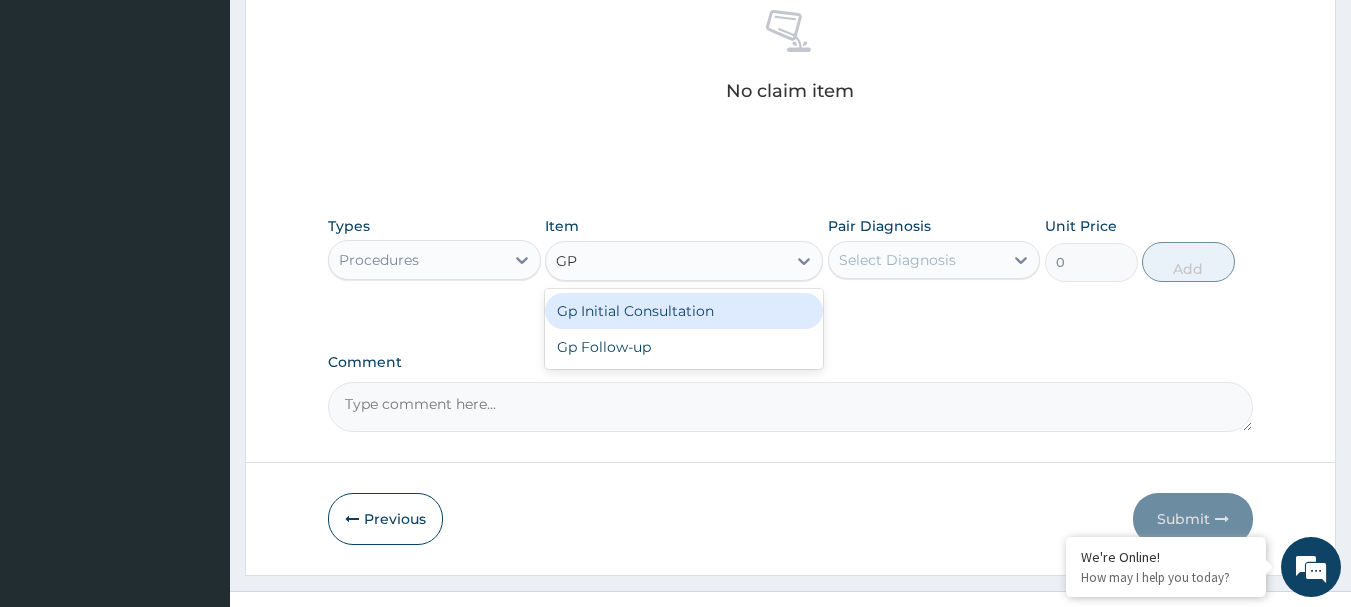 click on "Gp Initial Consultation" at bounding box center [684, 311] 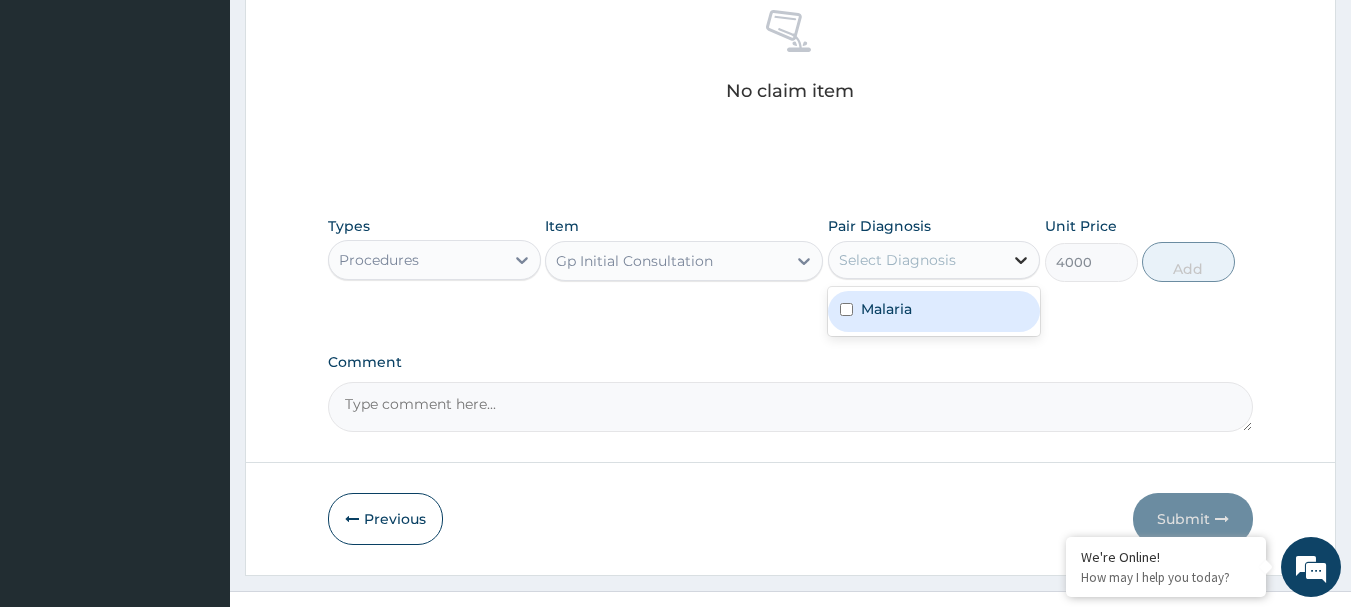 click 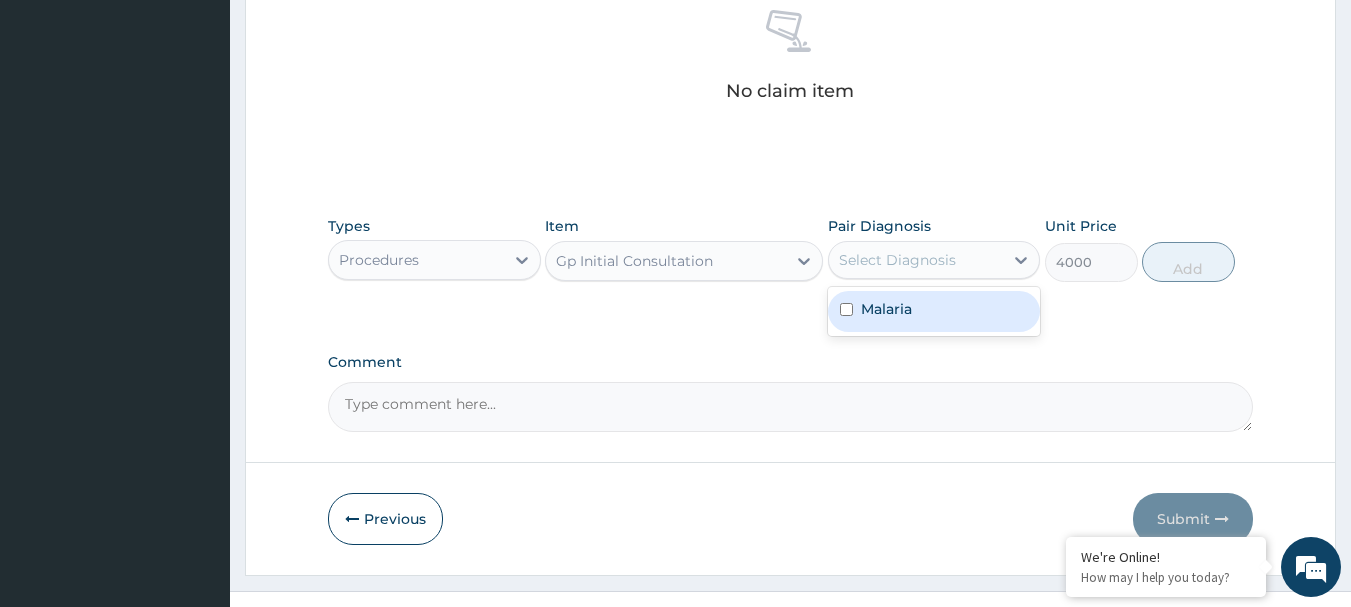 drag, startPoint x: 883, startPoint y: 305, endPoint x: 1121, endPoint y: 291, distance: 238.4114 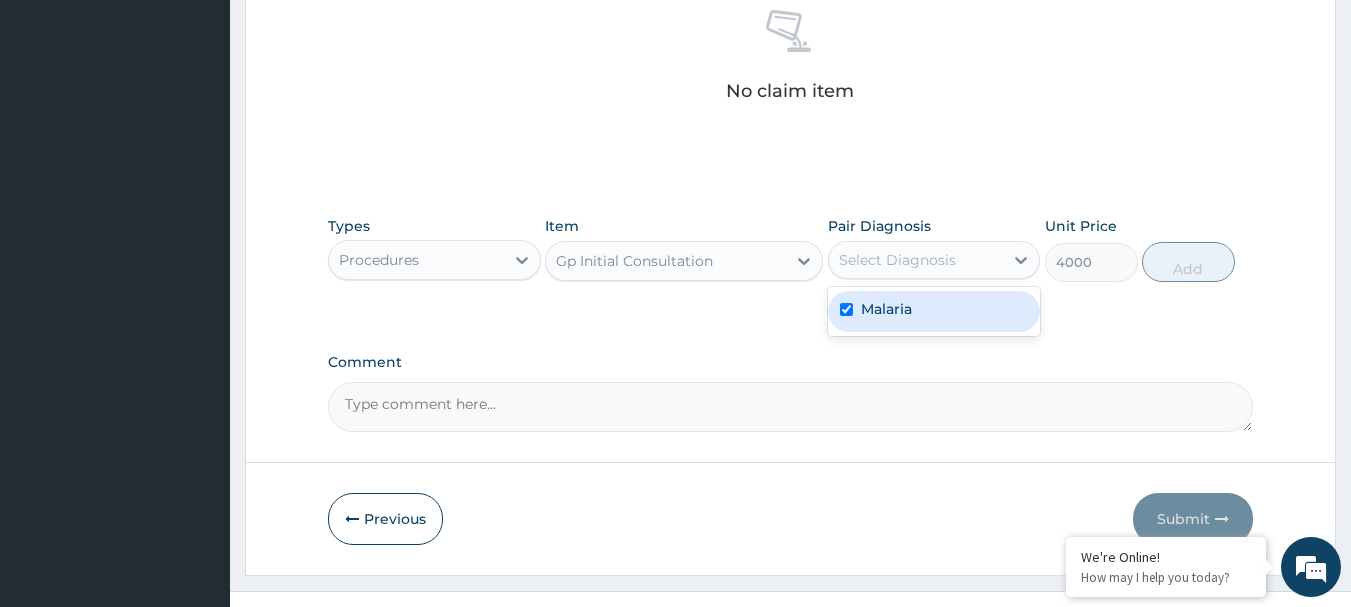 checkbox on "true" 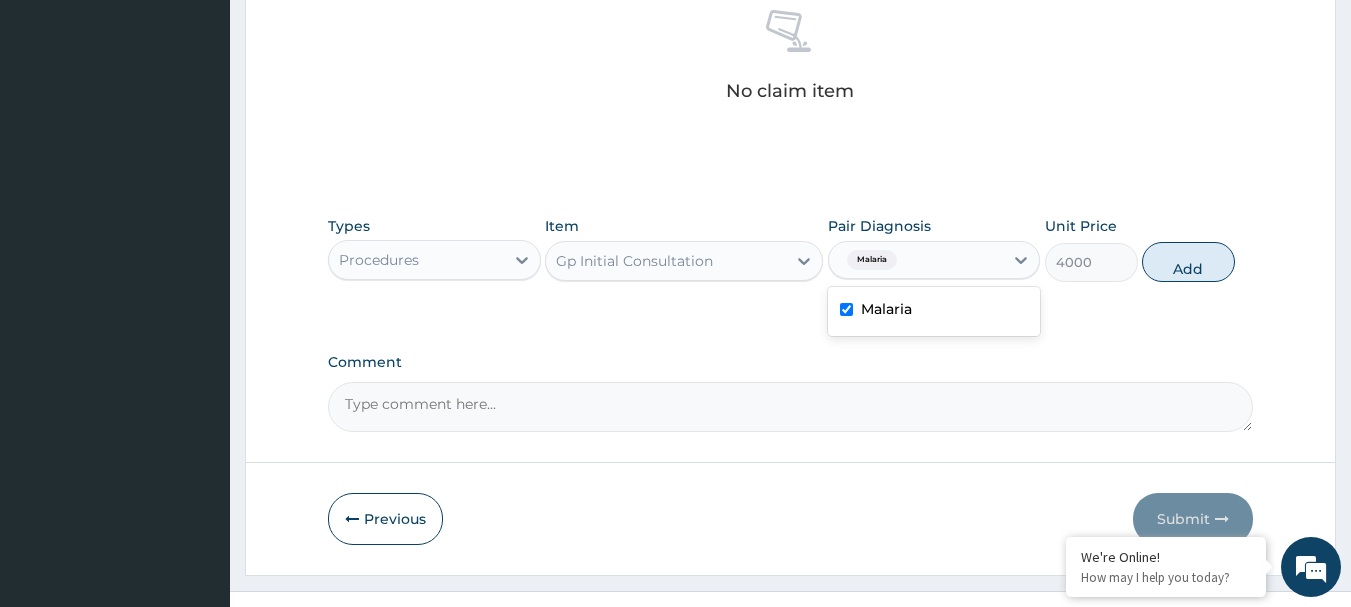 drag, startPoint x: 1175, startPoint y: 261, endPoint x: 906, endPoint y: 321, distance: 275.61023 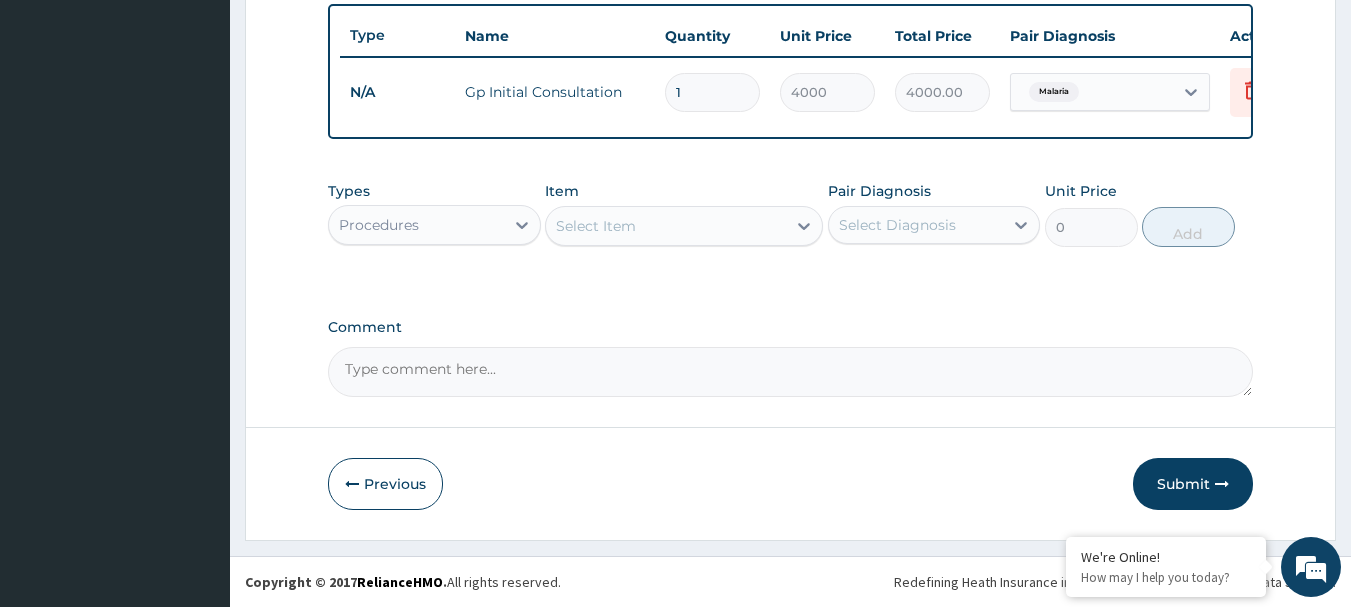 scroll, scrollTop: 755, scrollLeft: 0, axis: vertical 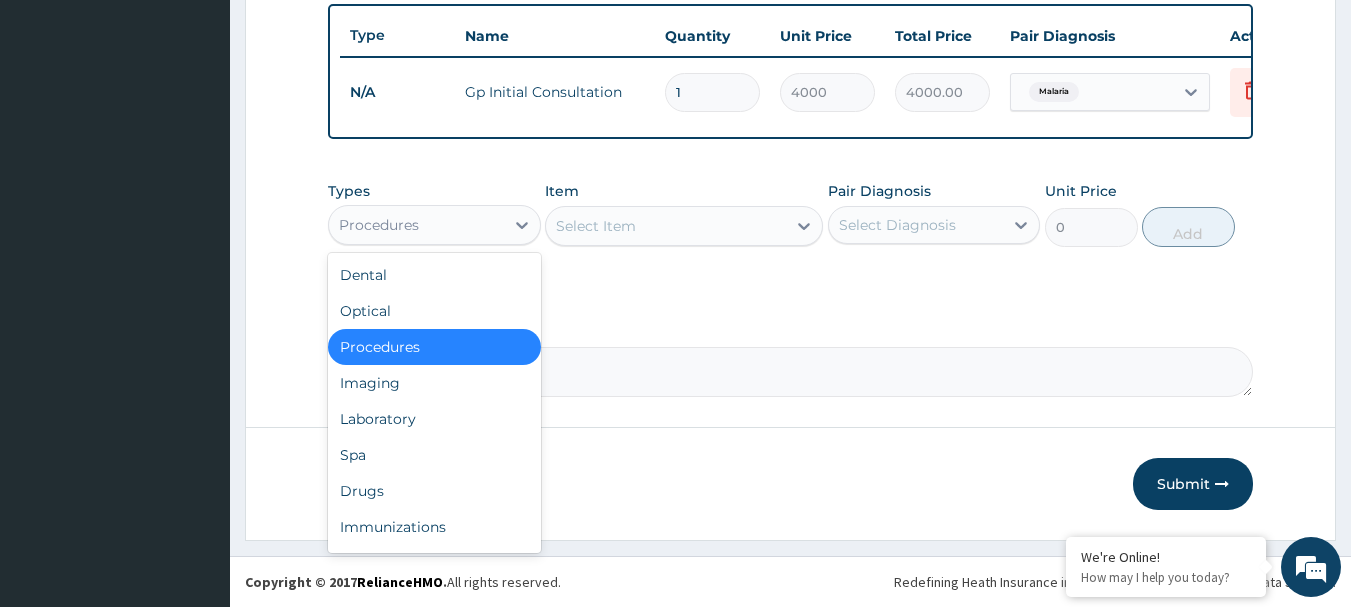 drag, startPoint x: 523, startPoint y: 230, endPoint x: 508, endPoint y: 254, distance: 28.301943 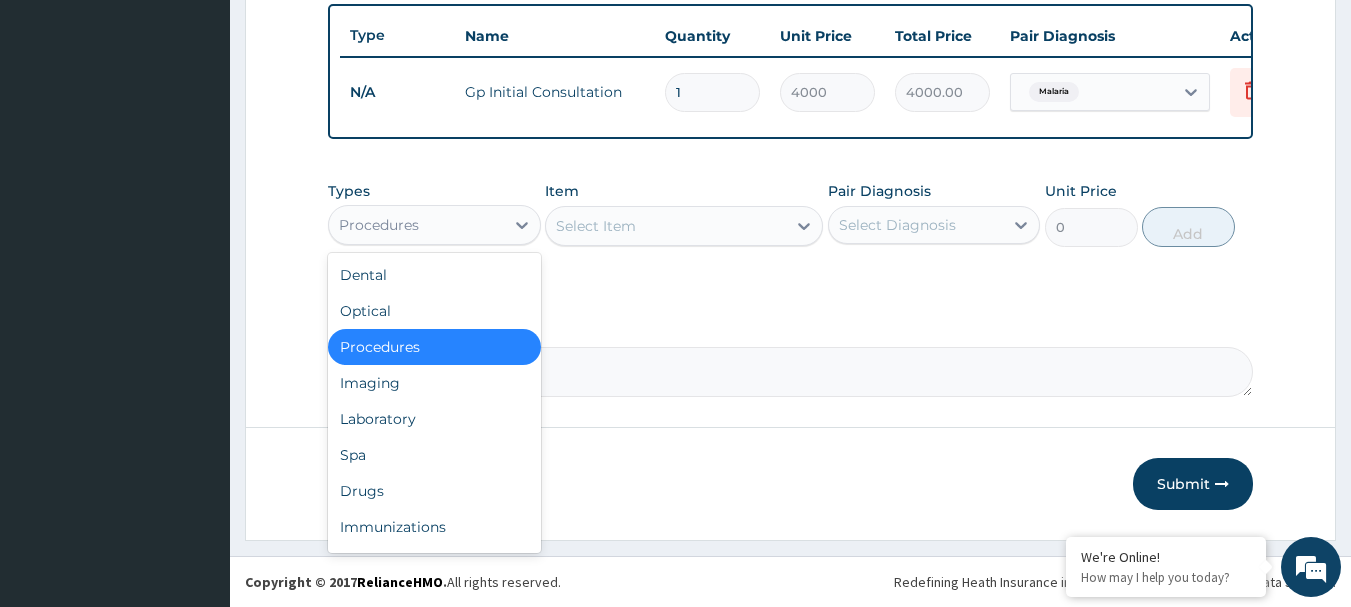 click 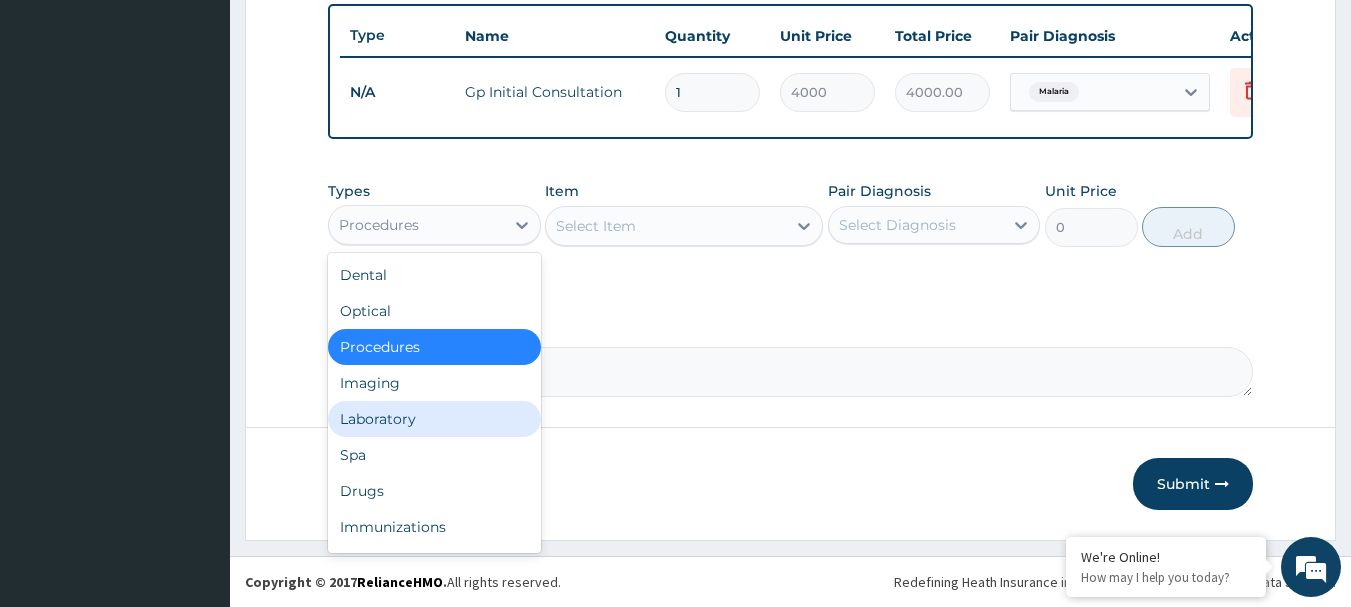 drag, startPoint x: 360, startPoint y: 417, endPoint x: 587, endPoint y: 363, distance: 233.33452 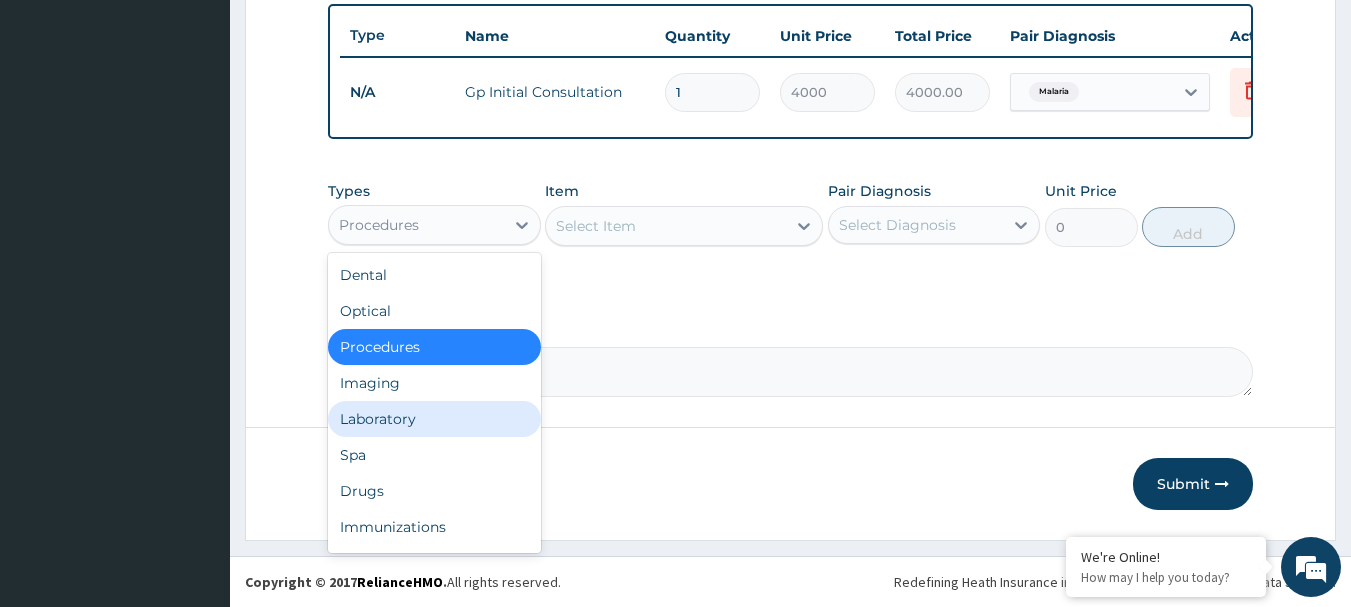click on "Laboratory" at bounding box center [434, 419] 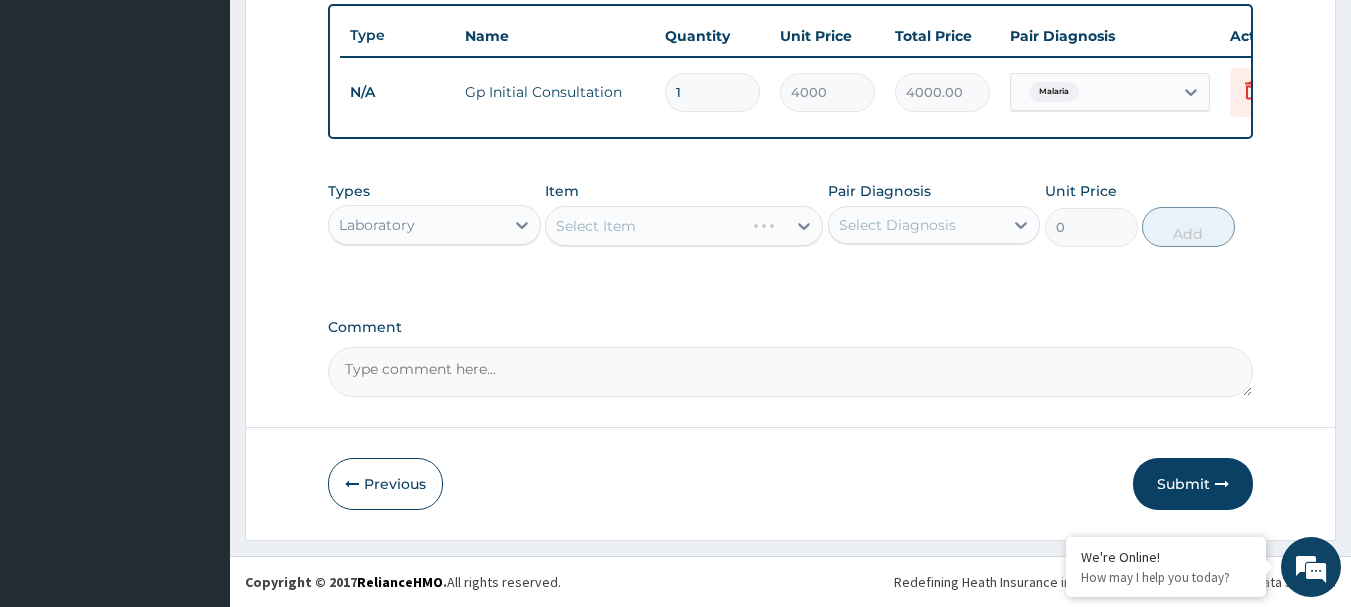 click on "Select Item" at bounding box center (684, 226) 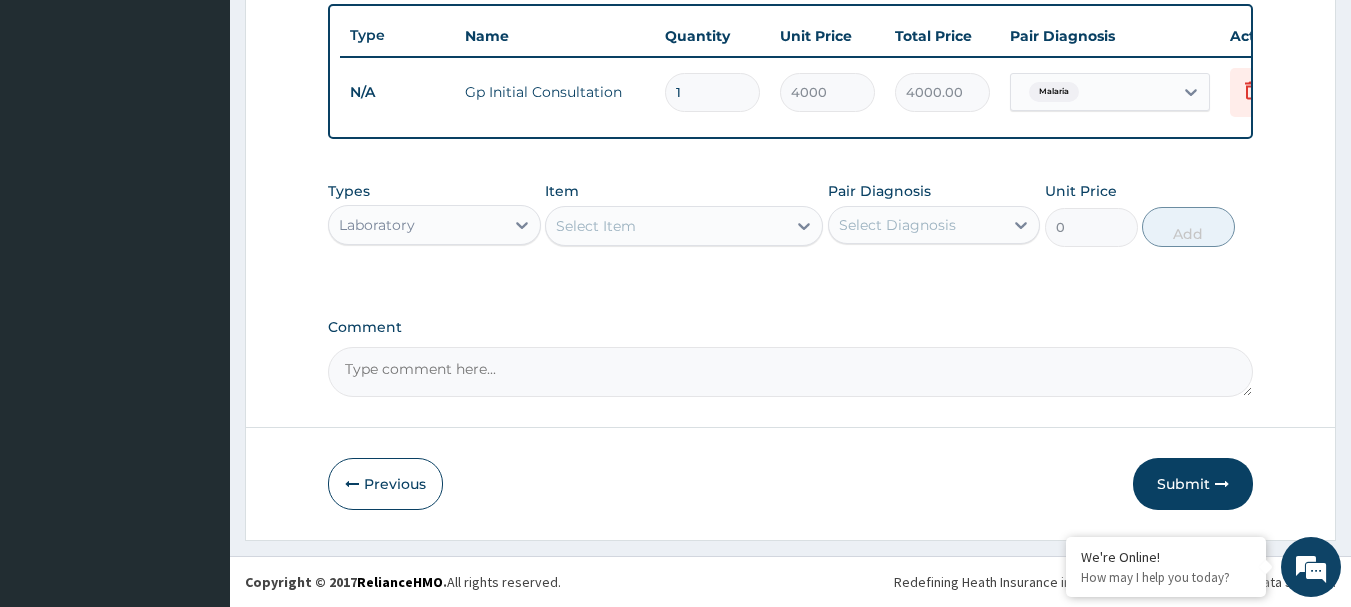 click on "Select Item" at bounding box center [666, 226] 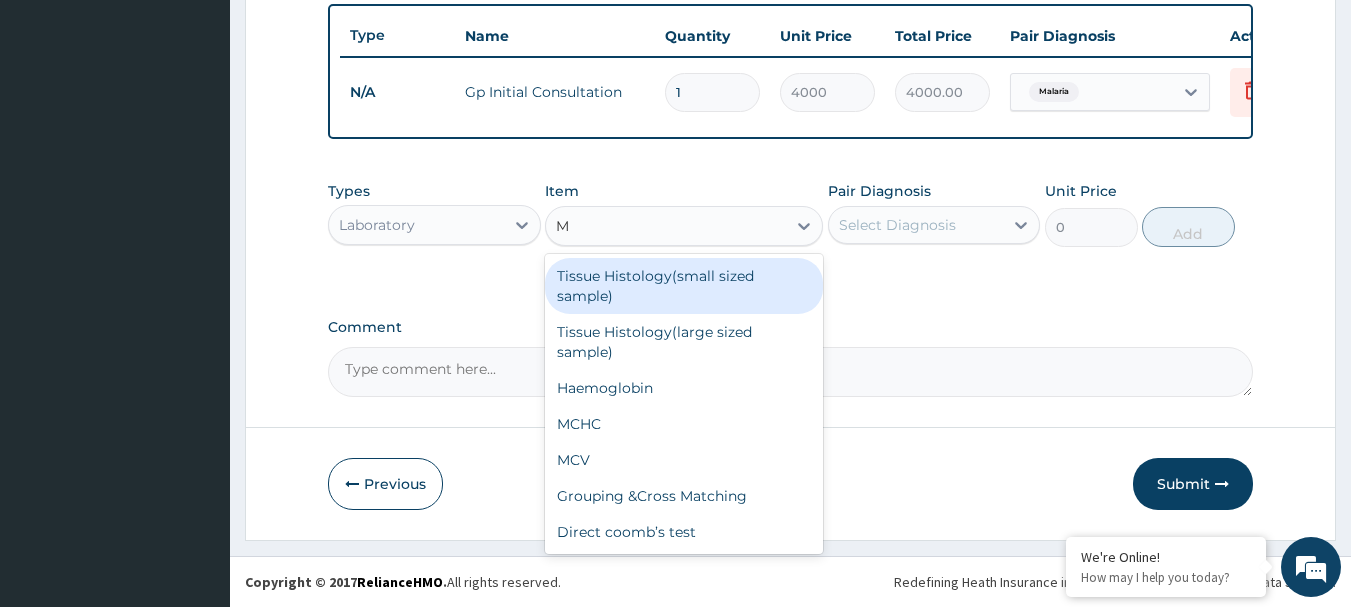 type on "MP" 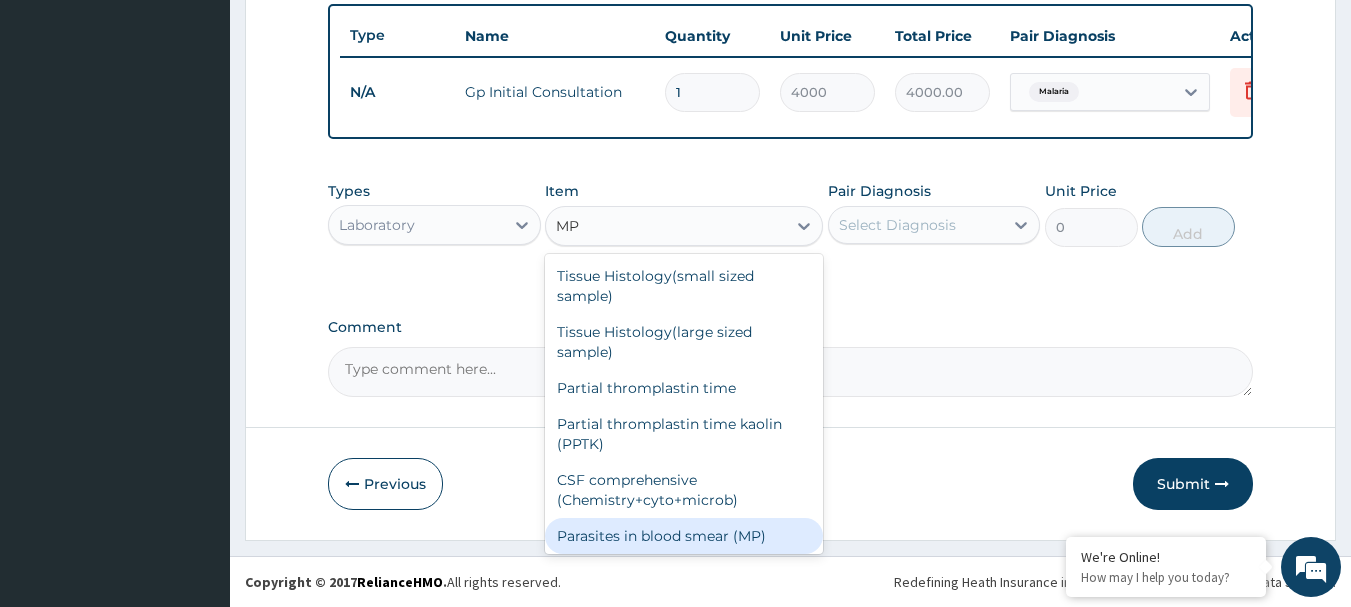 drag, startPoint x: 768, startPoint y: 539, endPoint x: 825, endPoint y: 440, distance: 114.236595 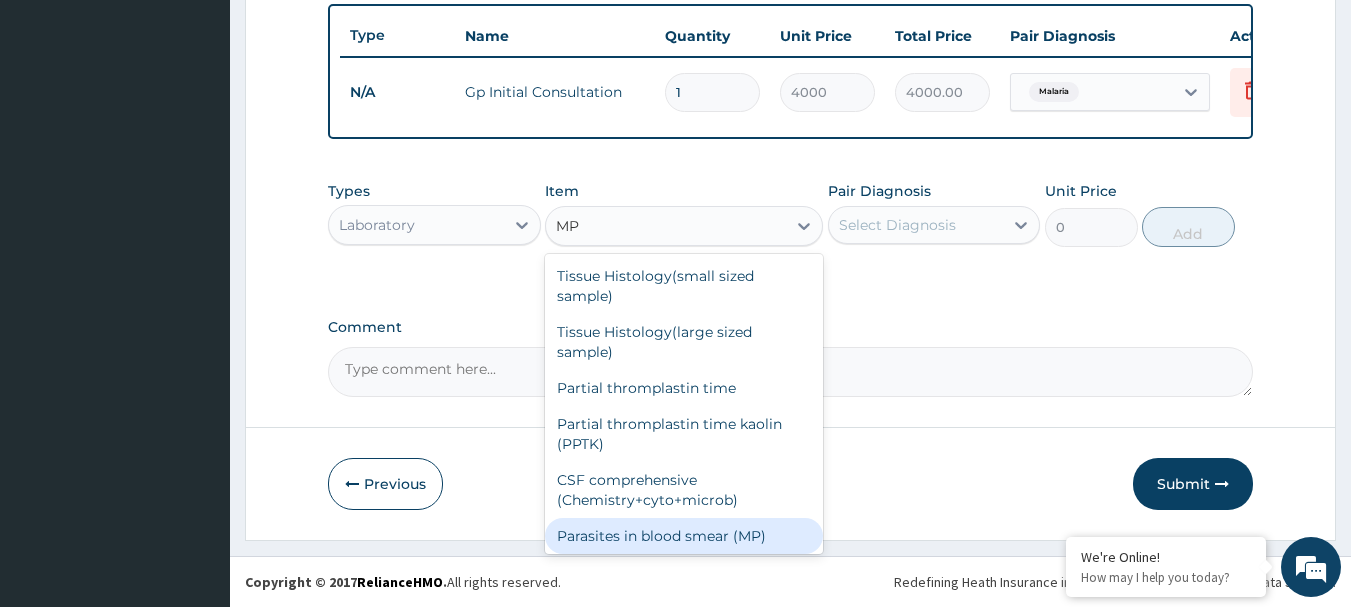 click on "Parasites in blood smear (MP)" at bounding box center (684, 536) 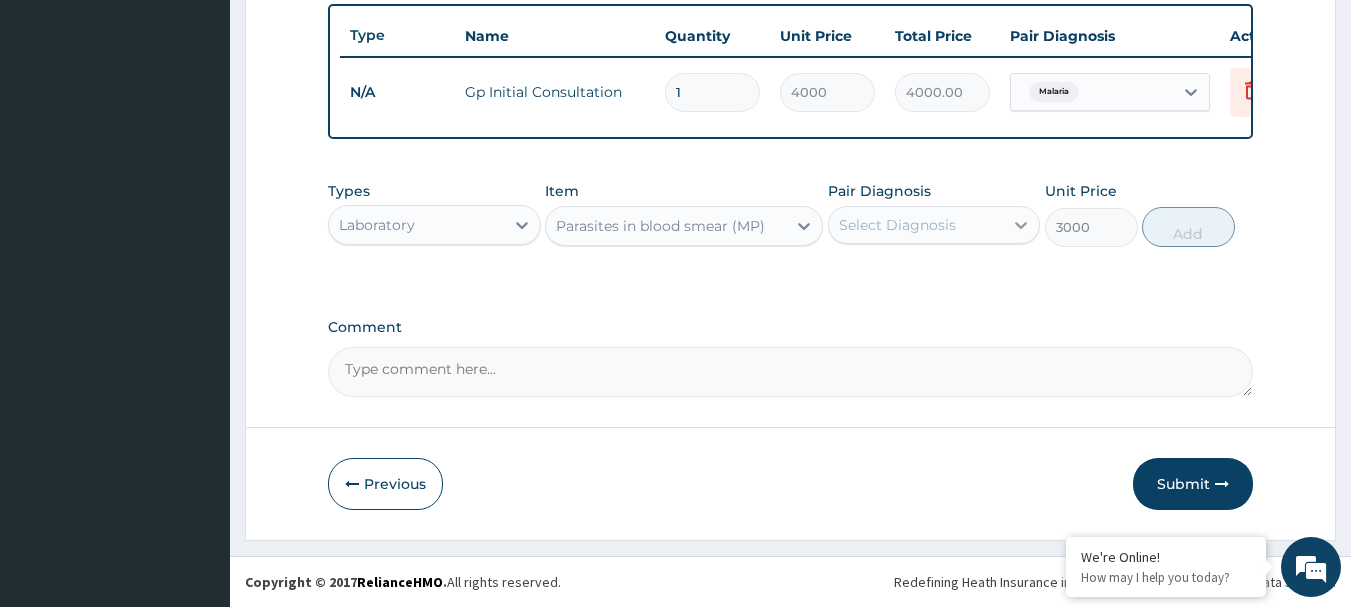 click 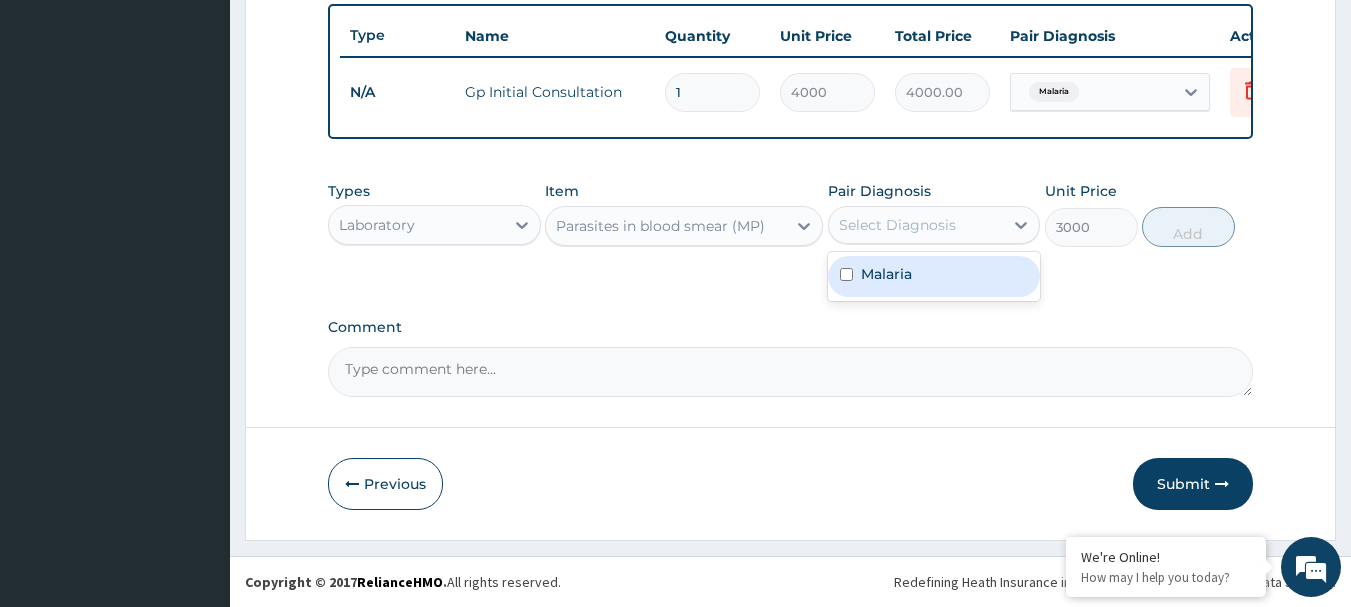click on "Malaria" at bounding box center (886, 274) 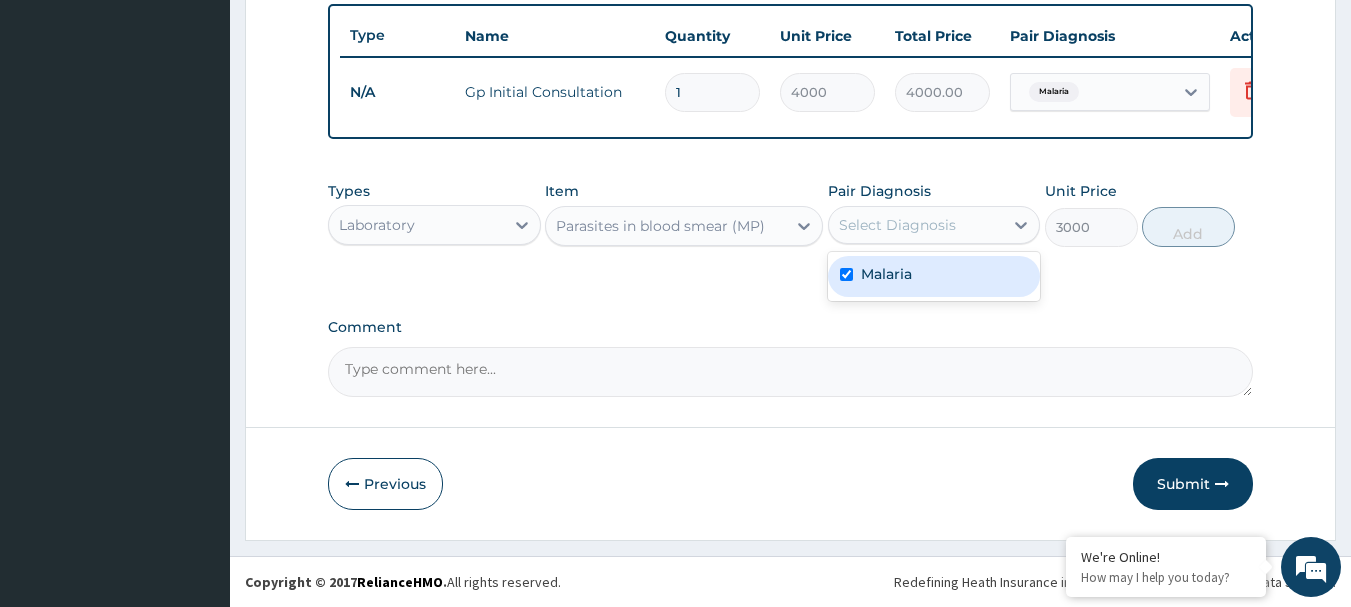 checkbox on "true" 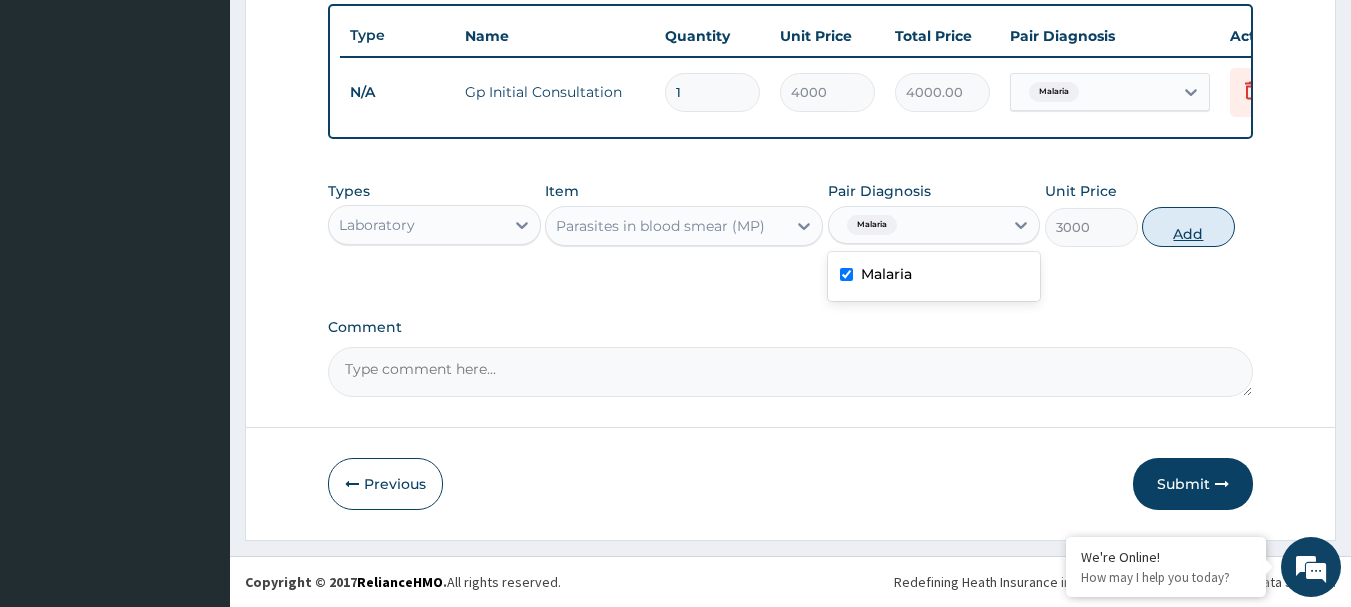 drag, startPoint x: 1236, startPoint y: 208, endPoint x: 1220, endPoint y: 215, distance: 17.464249 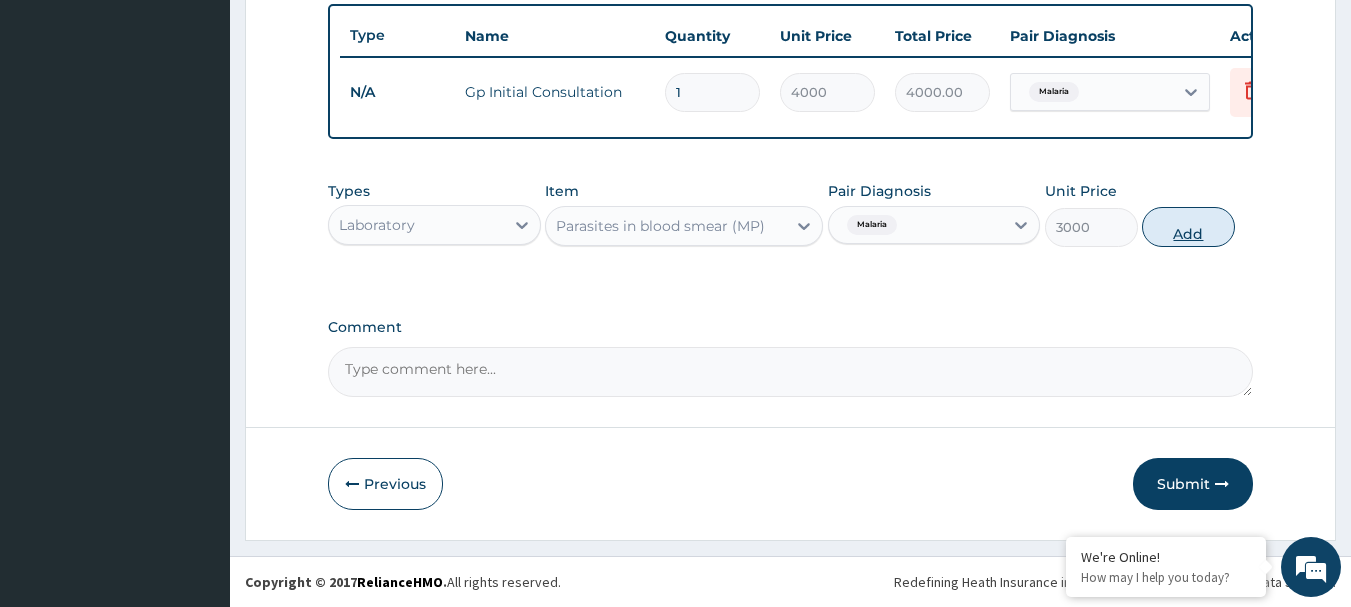 click on "Add" at bounding box center (1188, 227) 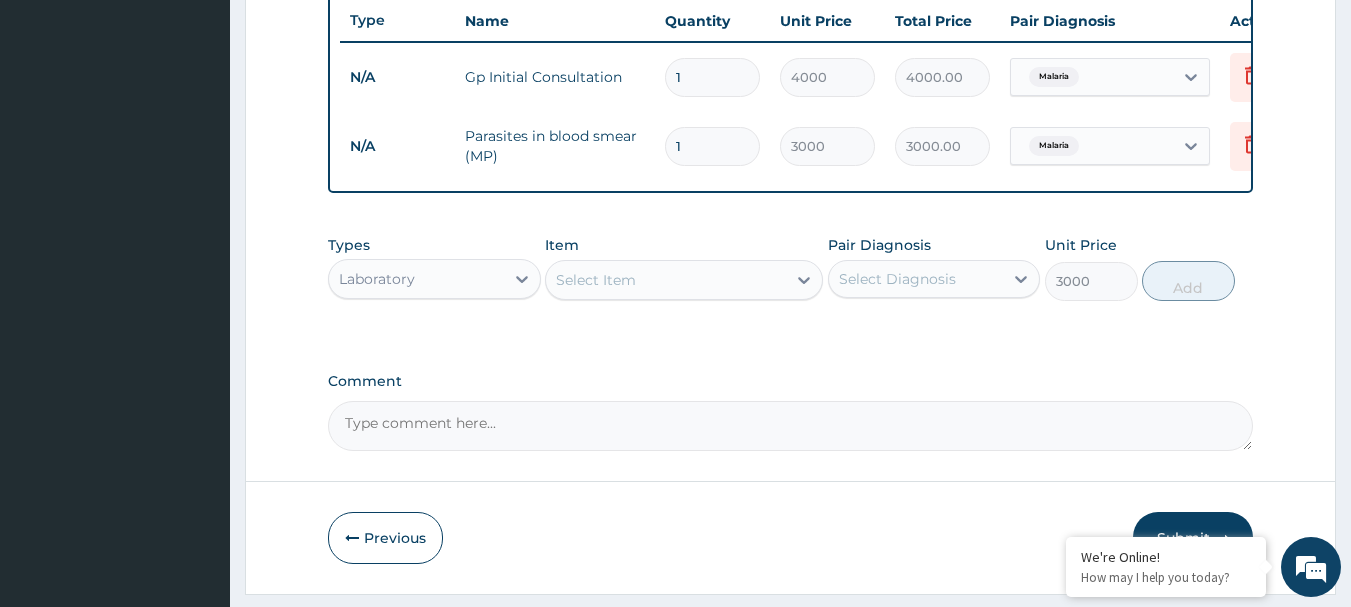 type on "0" 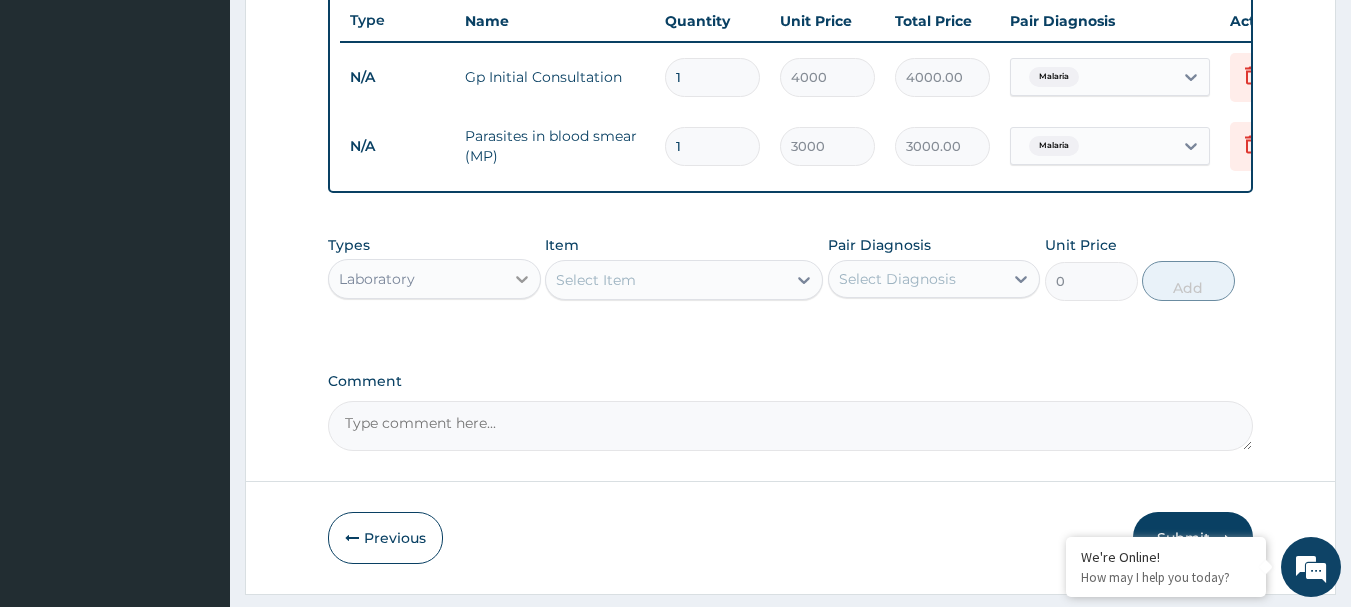 click 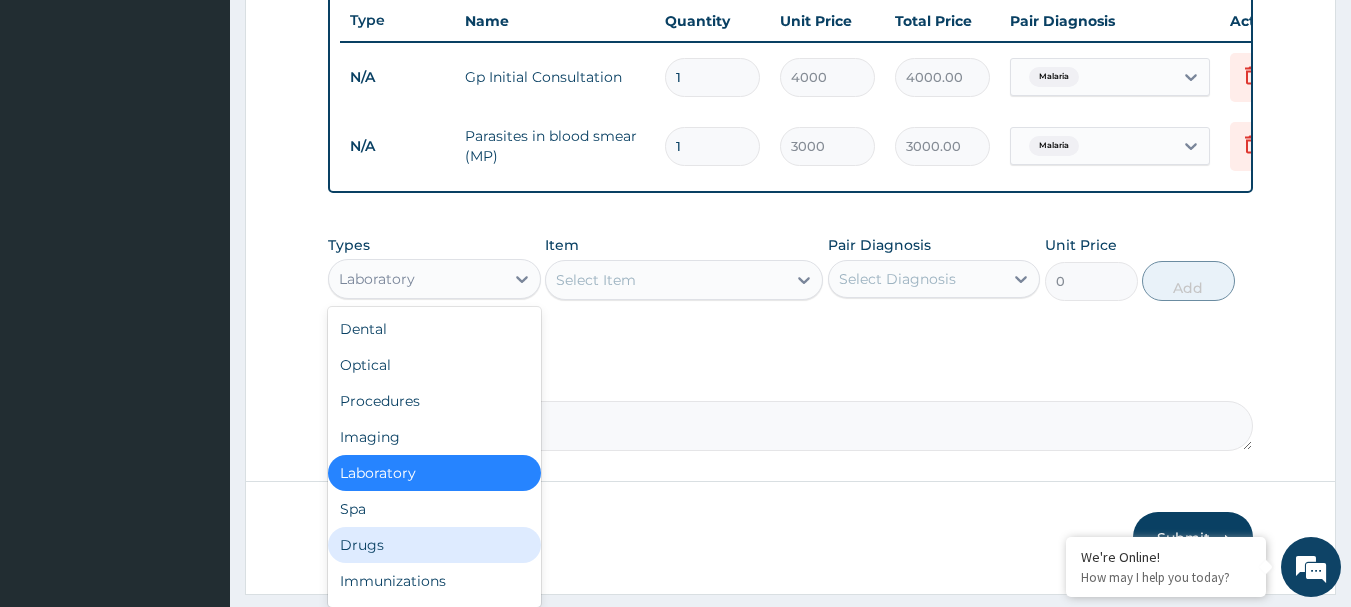 click on "Drugs" at bounding box center (434, 545) 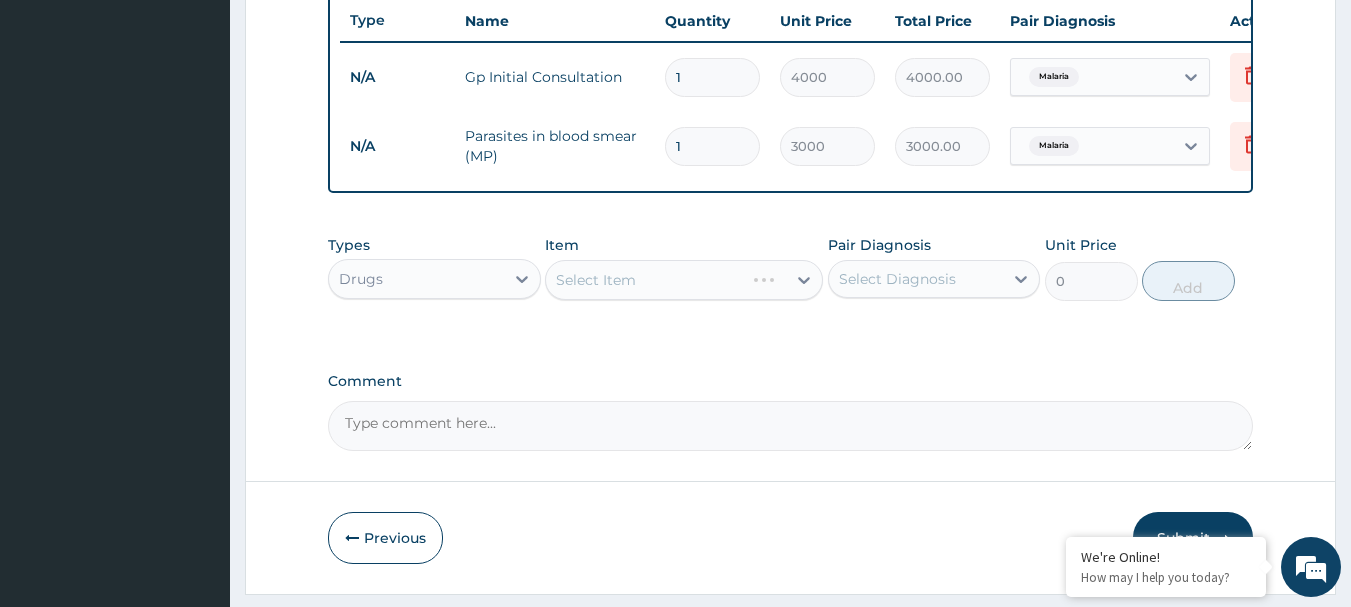click on "Select Item" at bounding box center (684, 280) 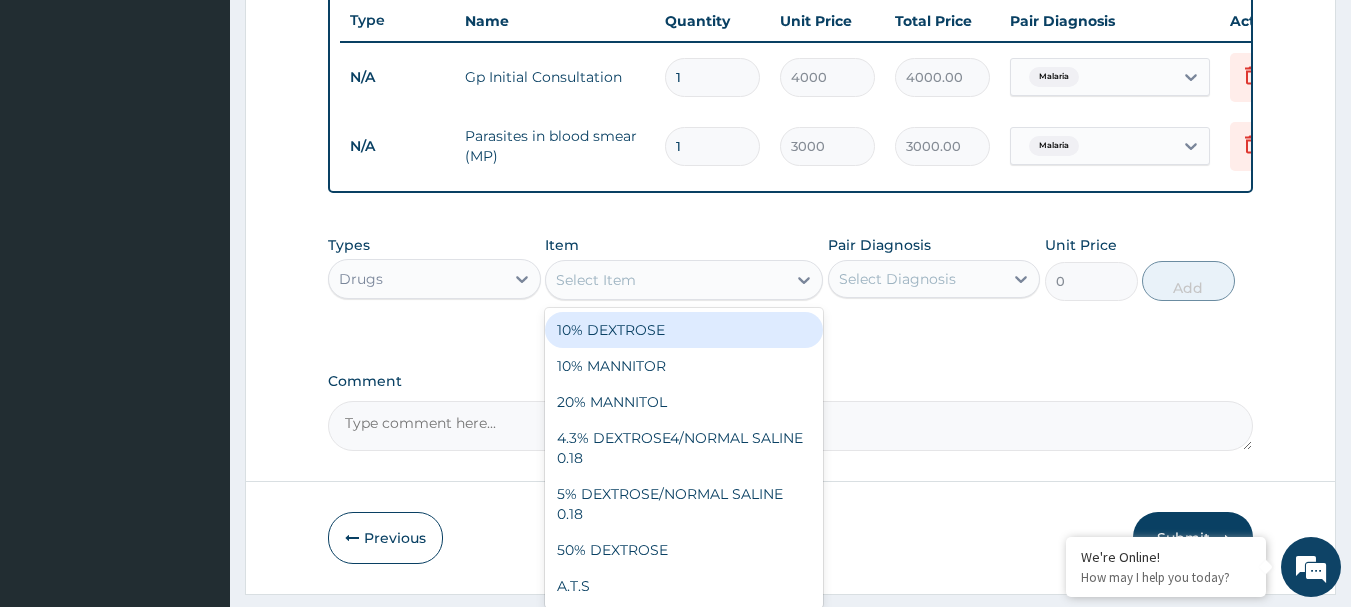 click on "Select Item" at bounding box center [666, 280] 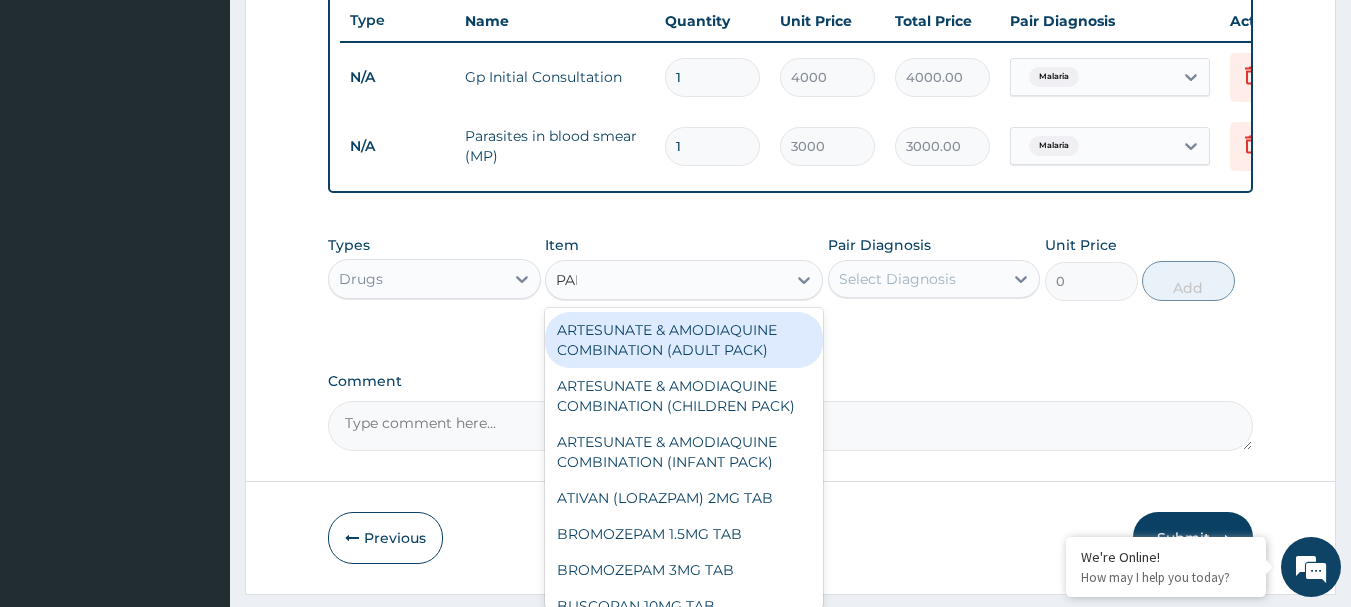 type on "PARA" 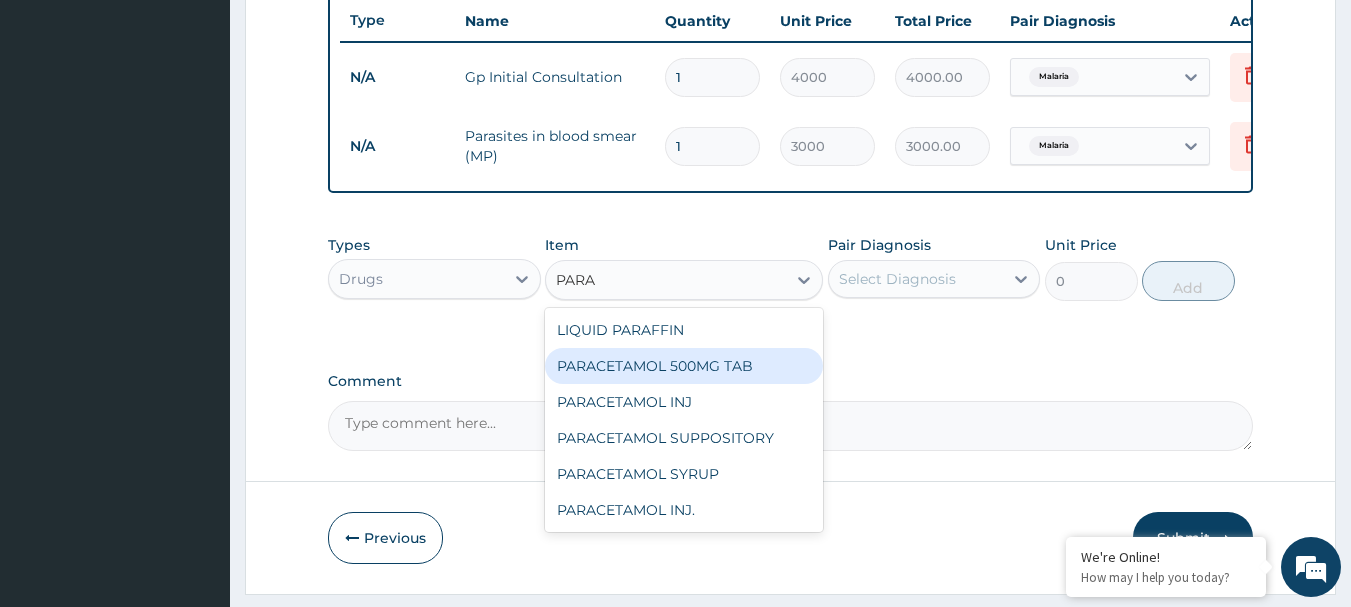 click on "PARACETAMOL 500MG TAB" at bounding box center [684, 366] 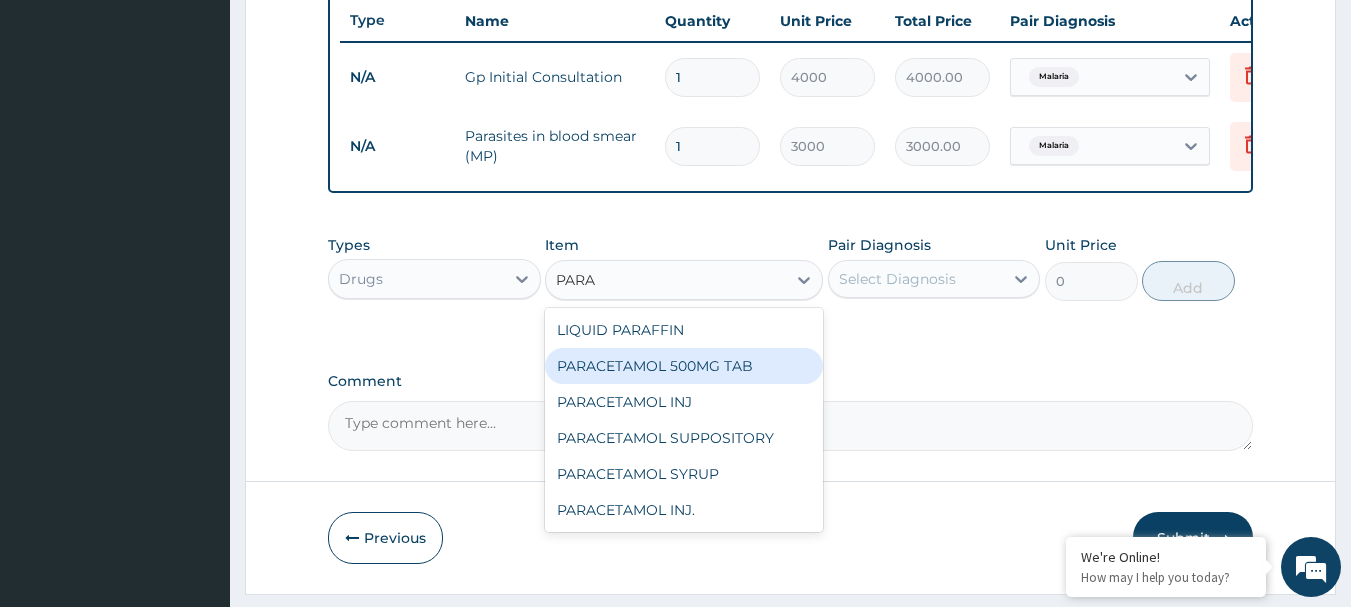 type 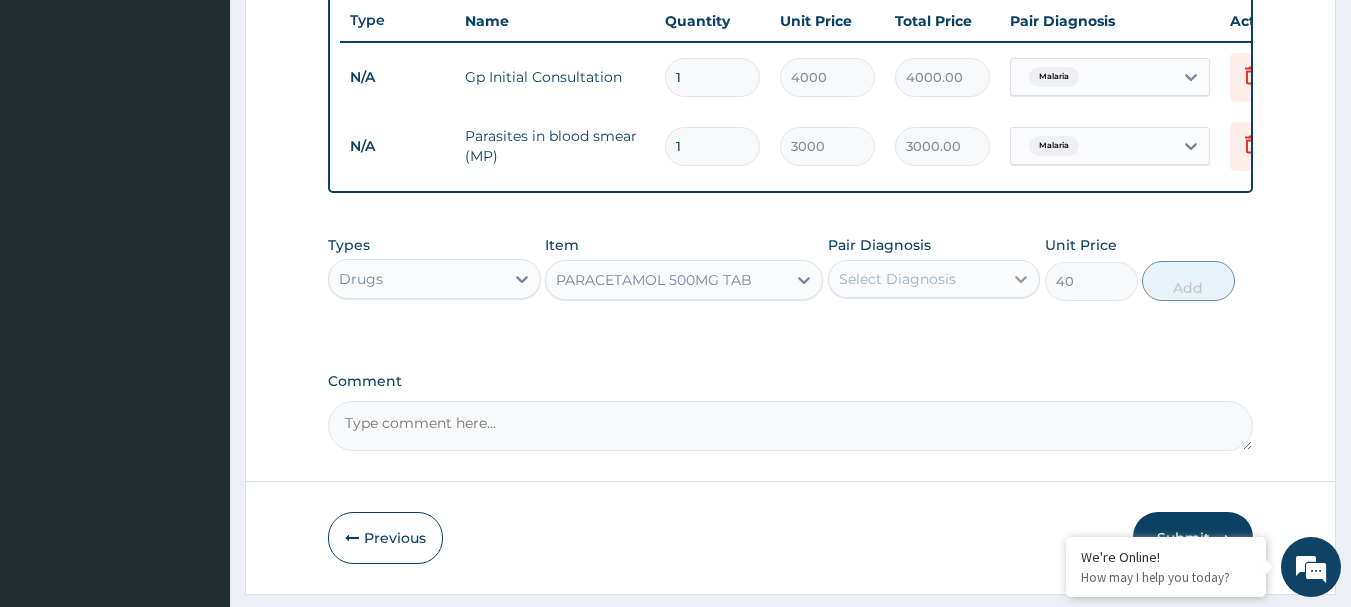 click 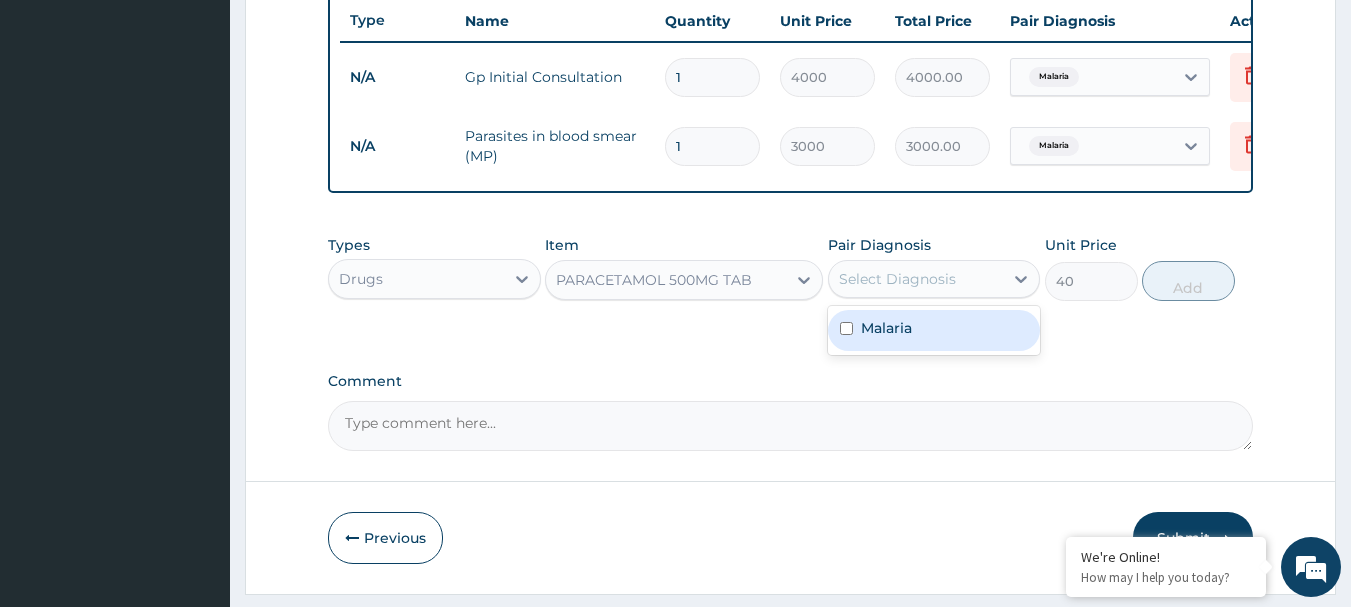 click on "Malaria" at bounding box center (886, 328) 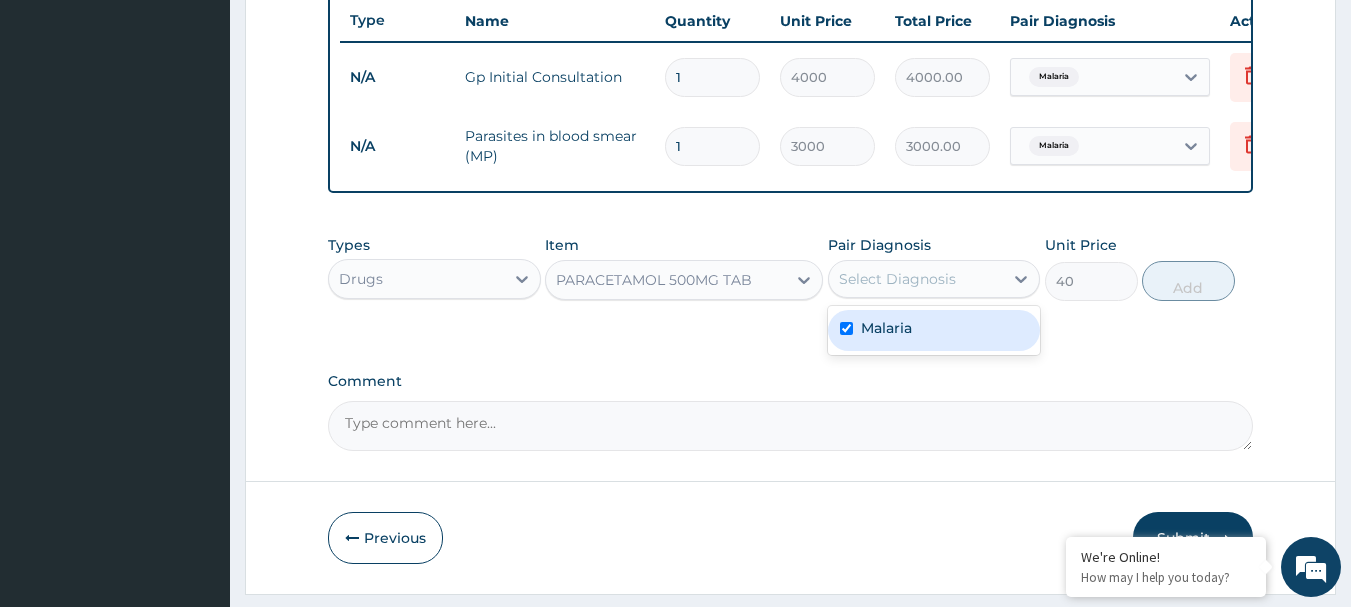 checkbox on "true" 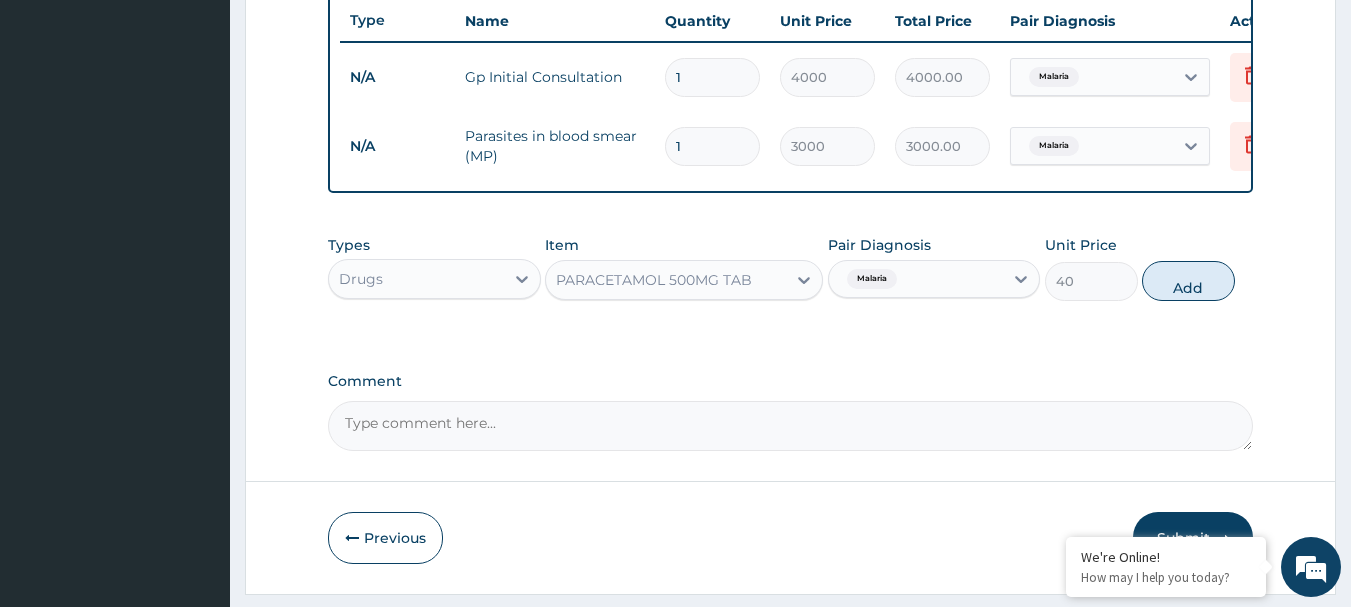 drag, startPoint x: 1190, startPoint y: 292, endPoint x: 991, endPoint y: 316, distance: 200.44202 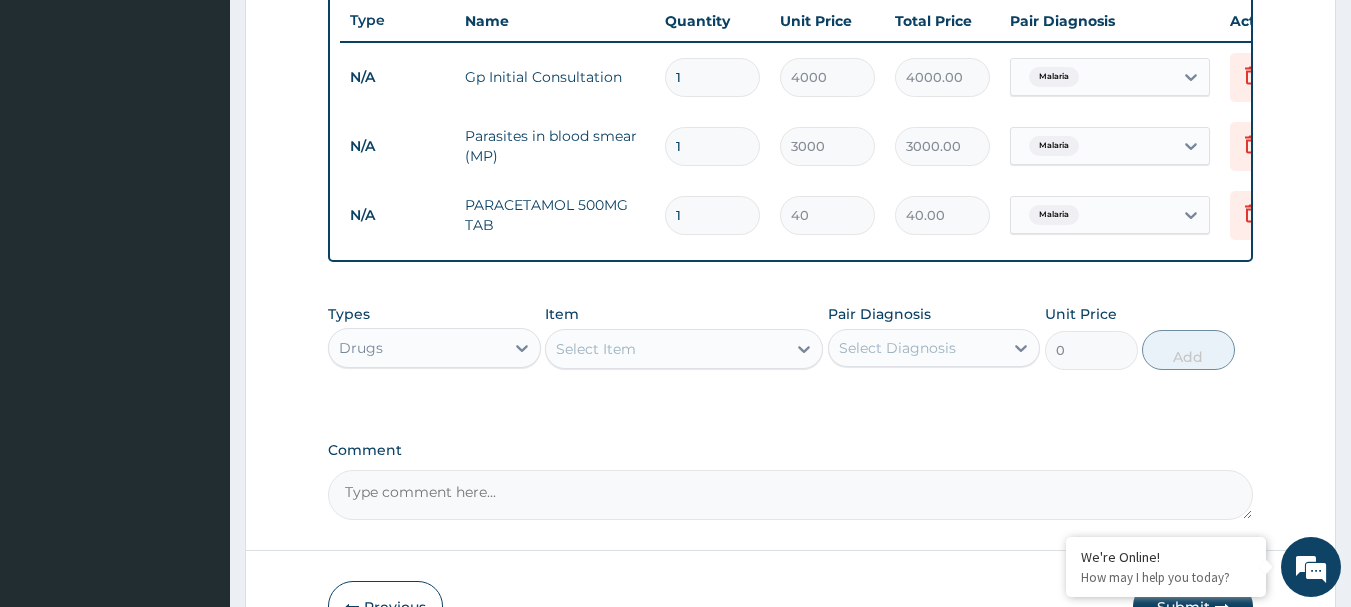 click on "Select Item" at bounding box center (596, 349) 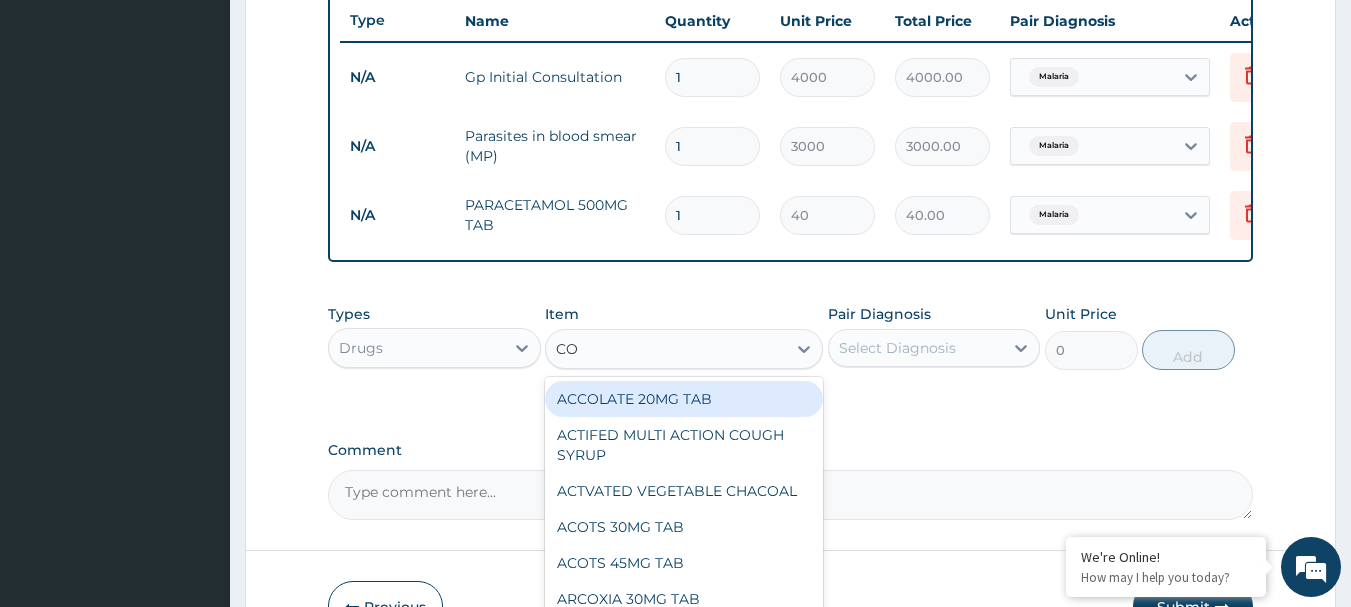 type on "COA" 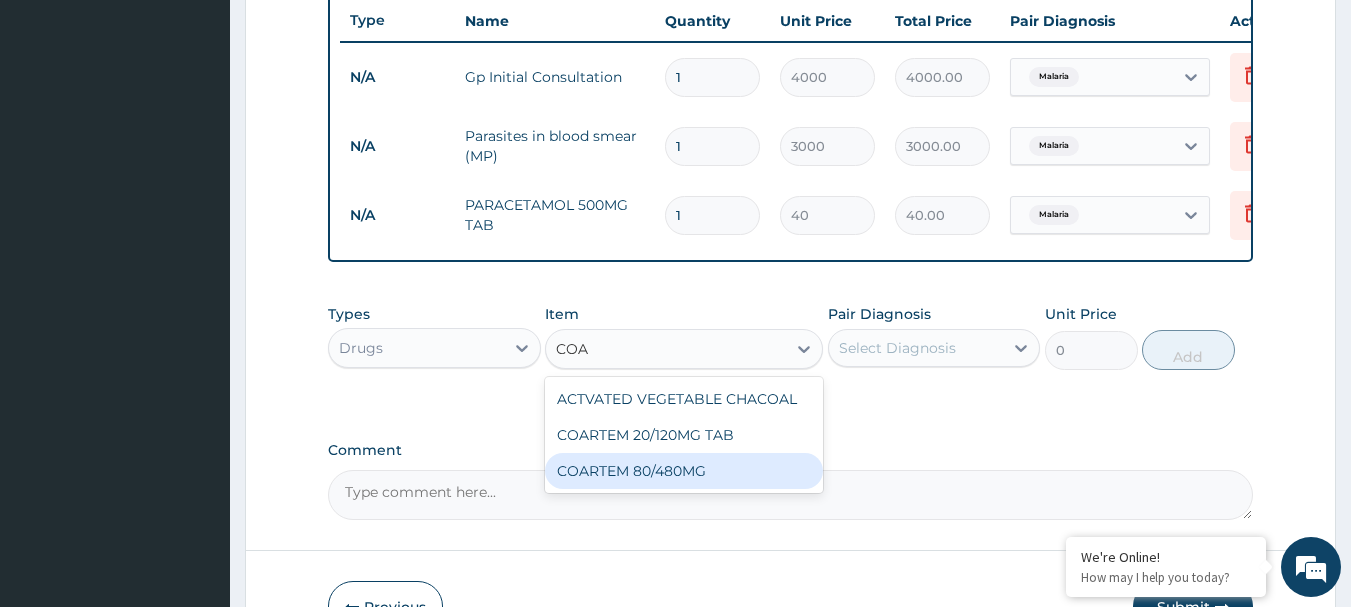 drag, startPoint x: 671, startPoint y: 481, endPoint x: 784, endPoint y: 416, distance: 130.36104 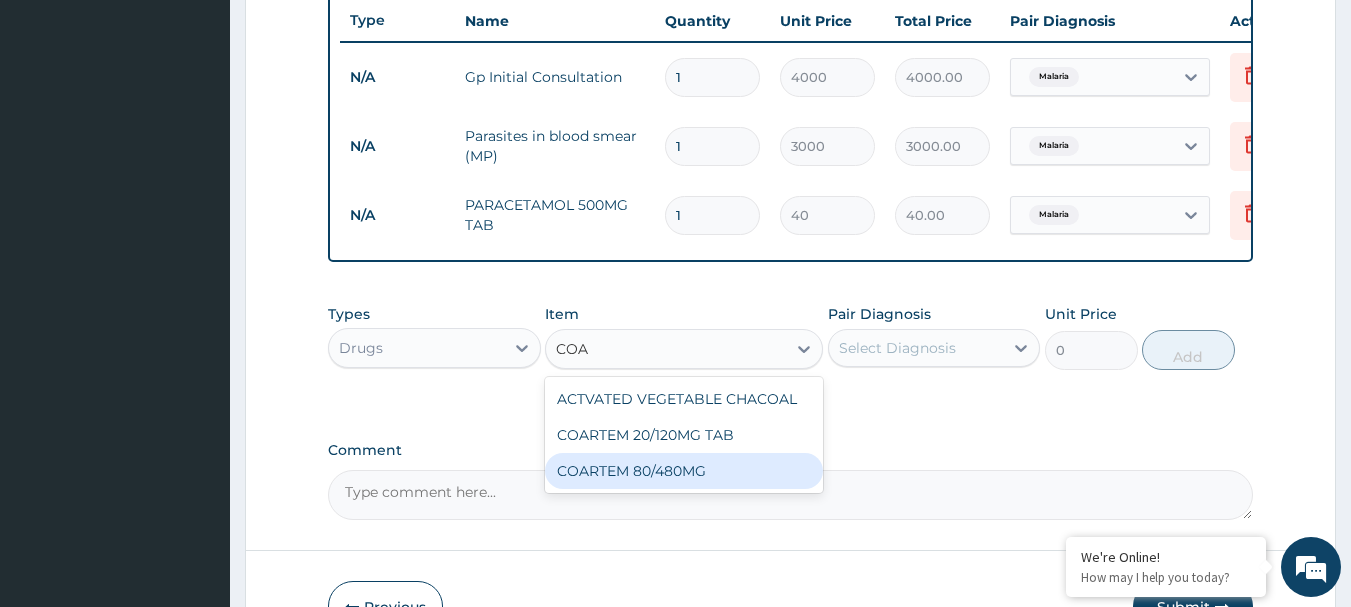 click on "COARTEM 80/480MG" at bounding box center [684, 471] 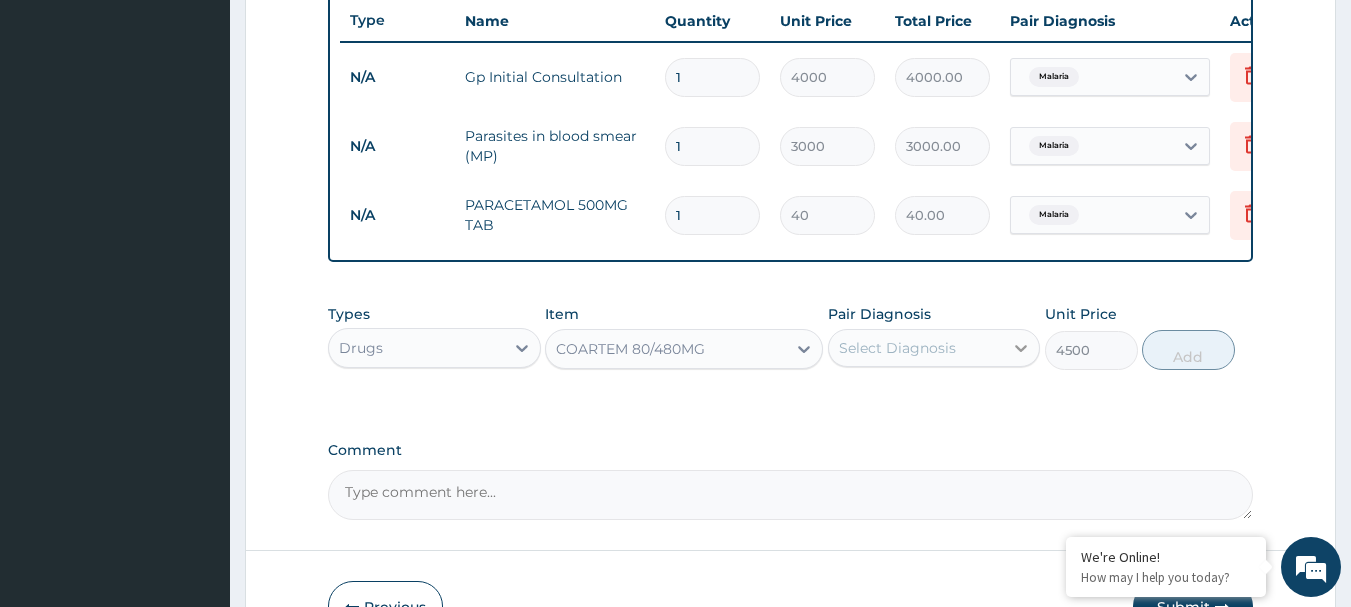 click at bounding box center (1021, 348) 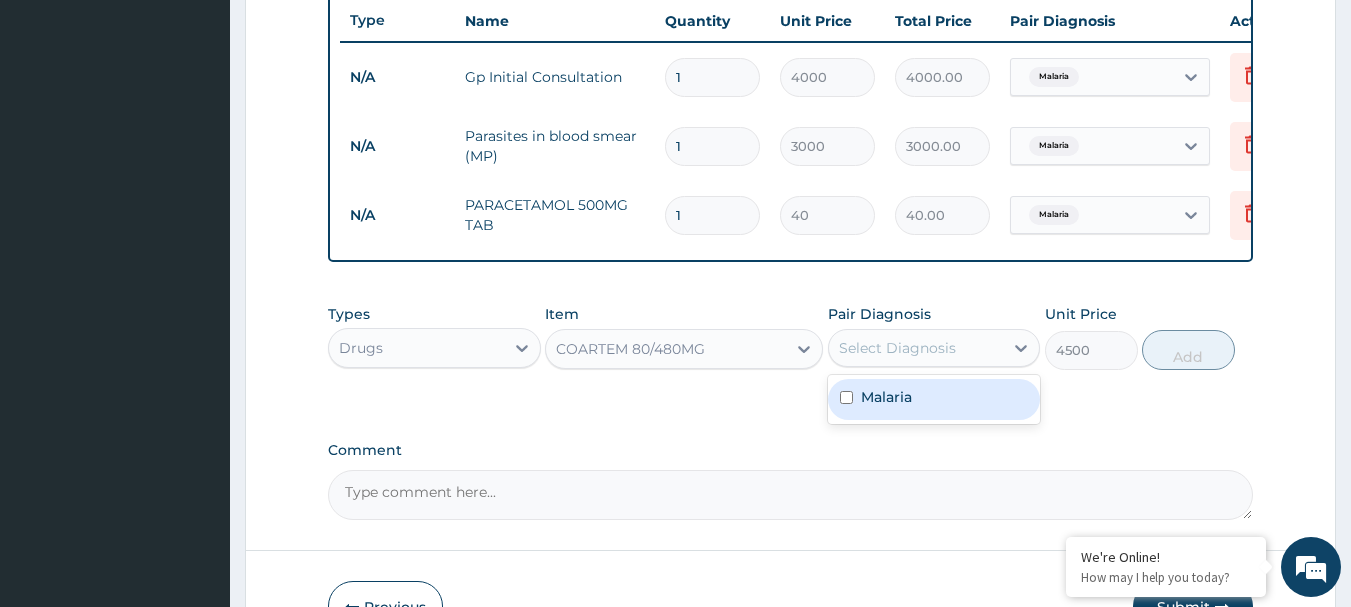 drag, startPoint x: 906, startPoint y: 412, endPoint x: 1098, endPoint y: 395, distance: 192.75113 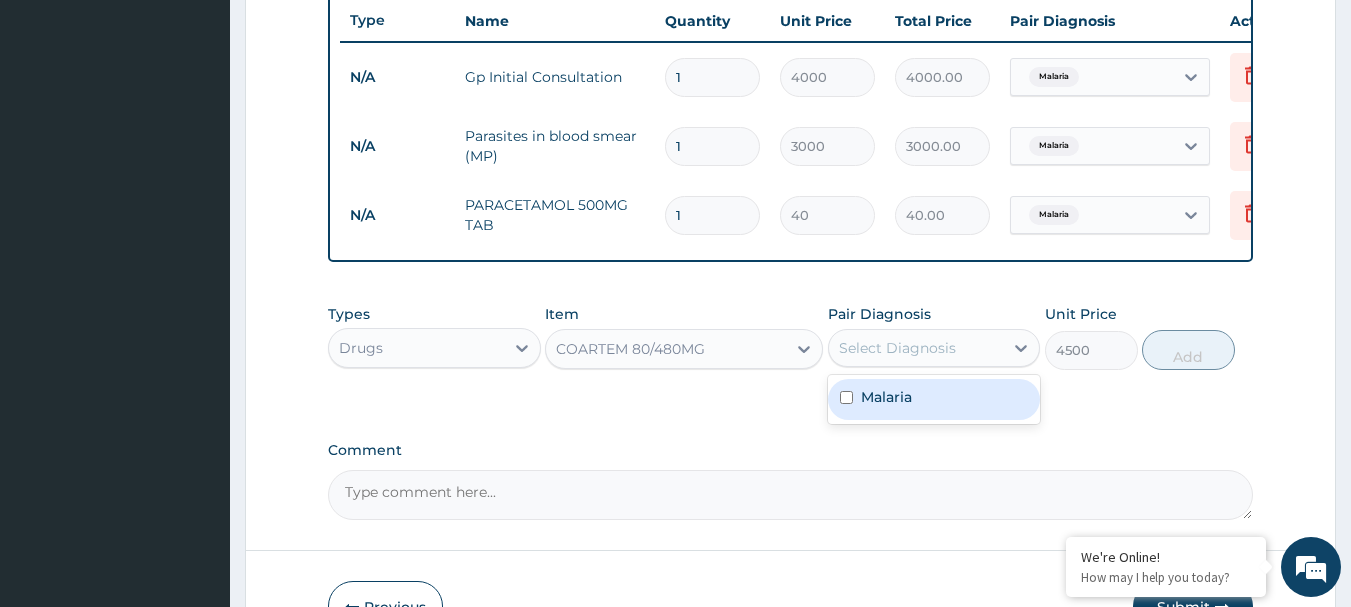 click on "Malaria" at bounding box center [934, 399] 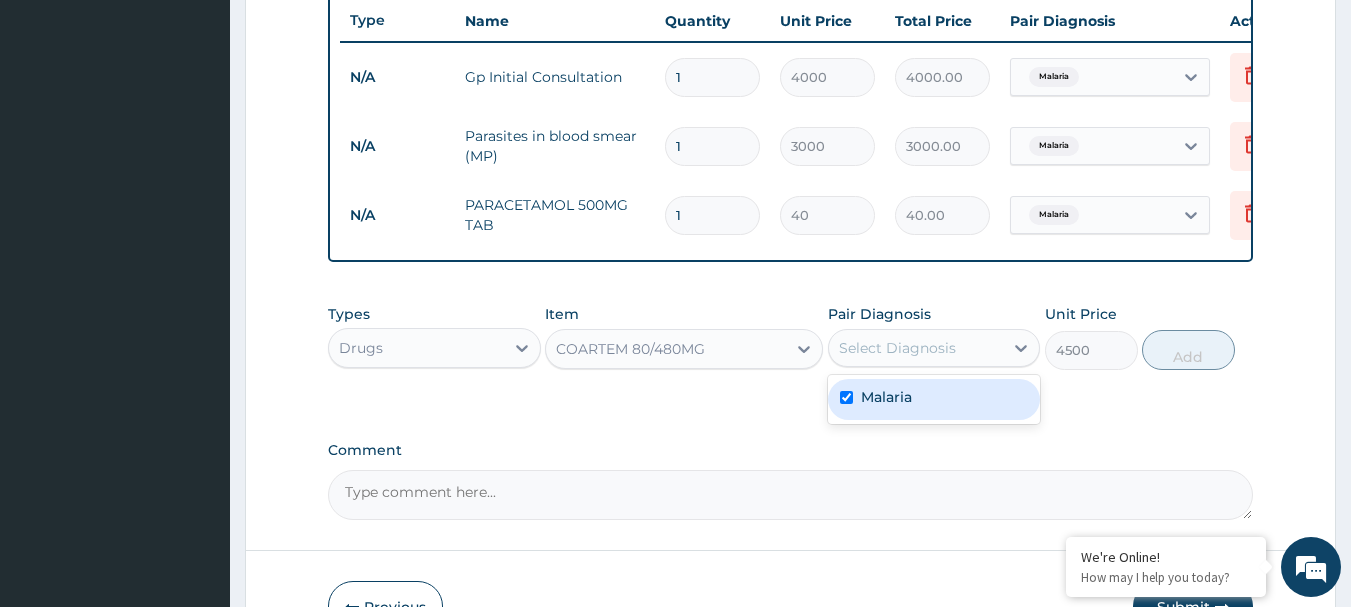 checkbox on "true" 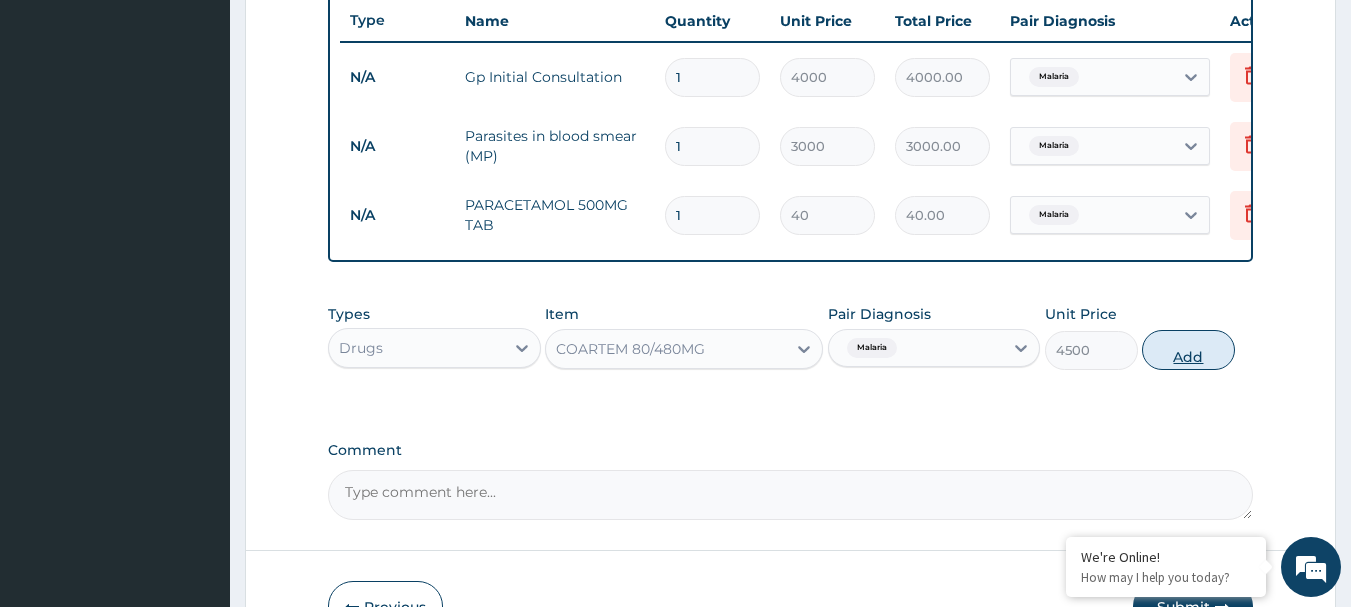 drag, startPoint x: 1199, startPoint y: 353, endPoint x: 1121, endPoint y: 367, distance: 79.24645 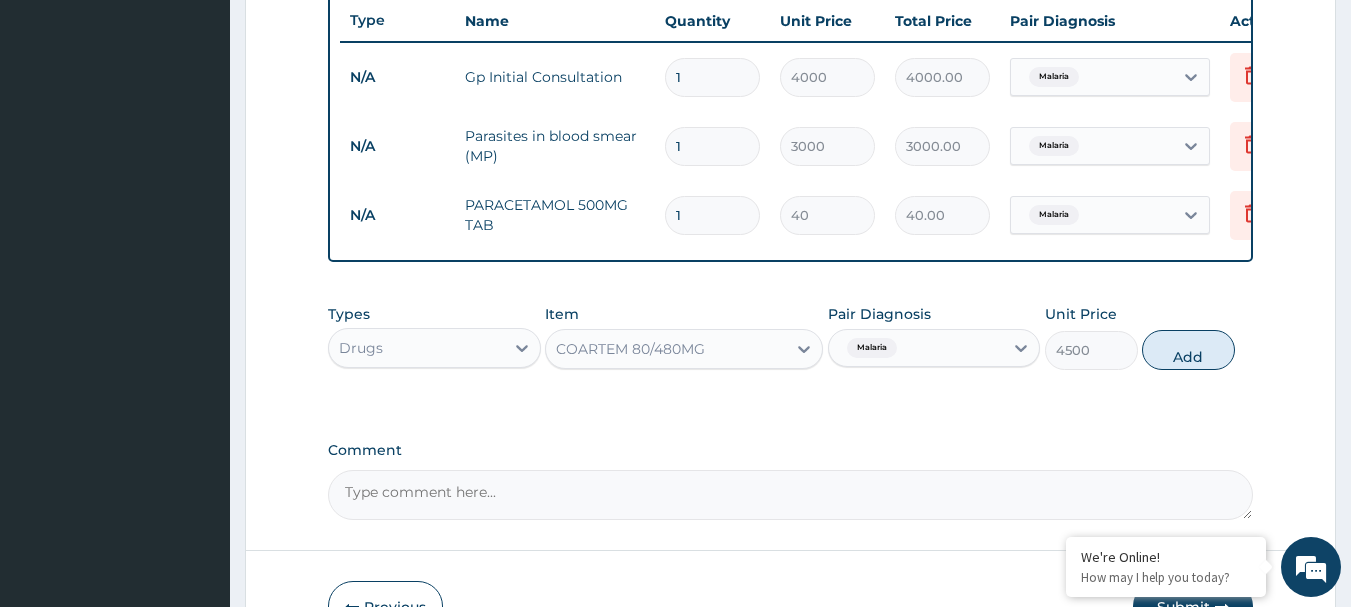 click on "Add" at bounding box center (1188, 350) 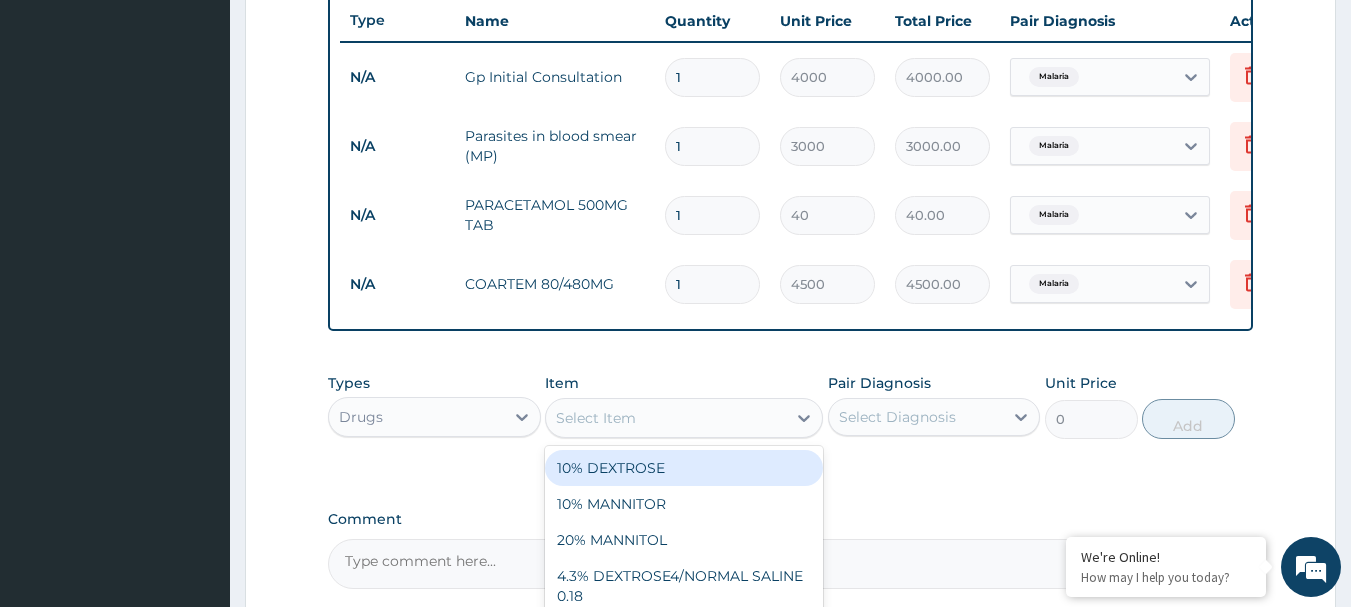 click on "Select Item" at bounding box center [596, 418] 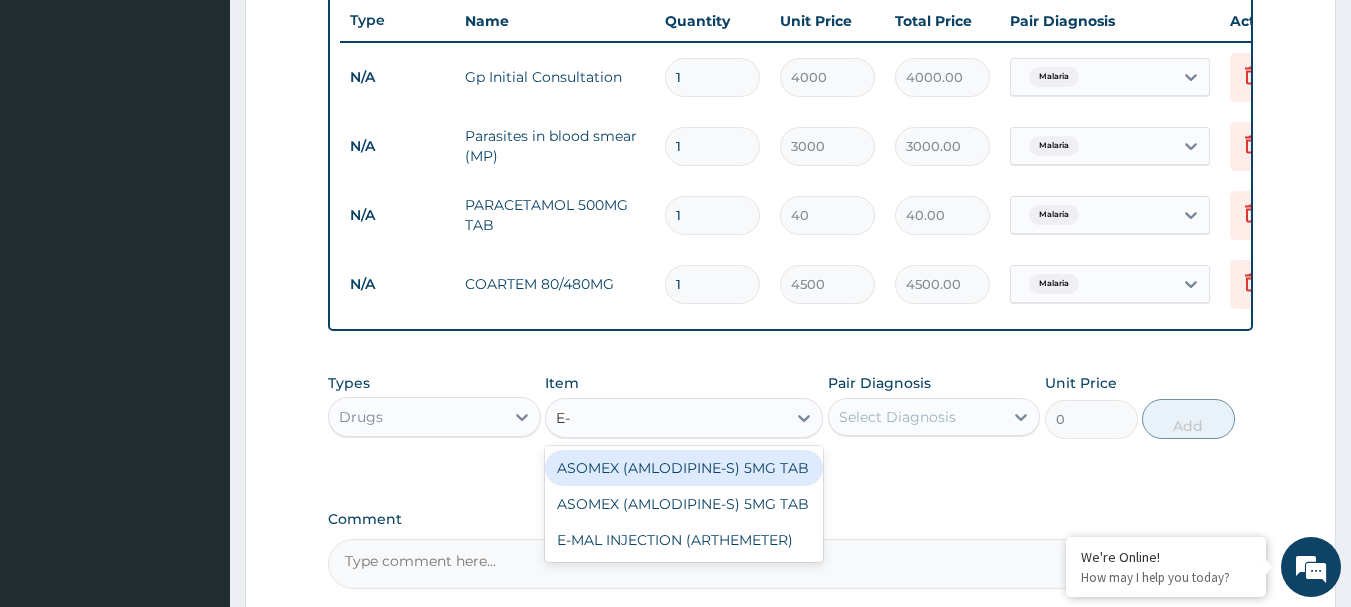 type on "E-M" 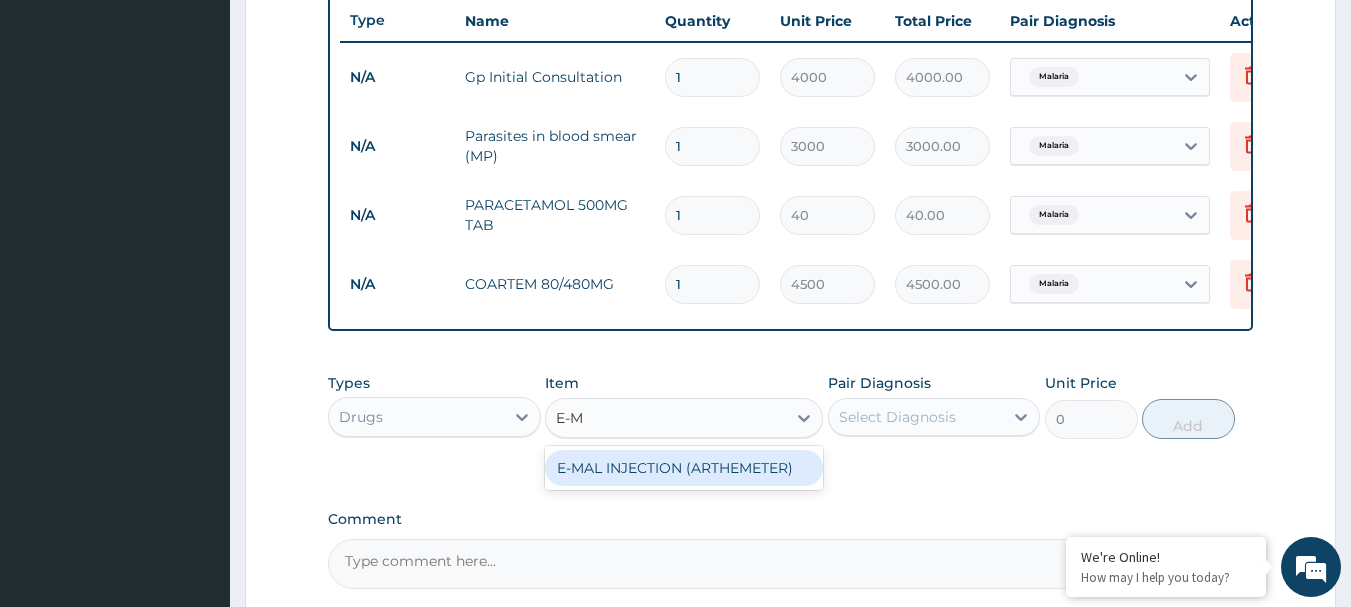 click on "E-MAL INJECTION (ARTHEMETER)" at bounding box center [684, 468] 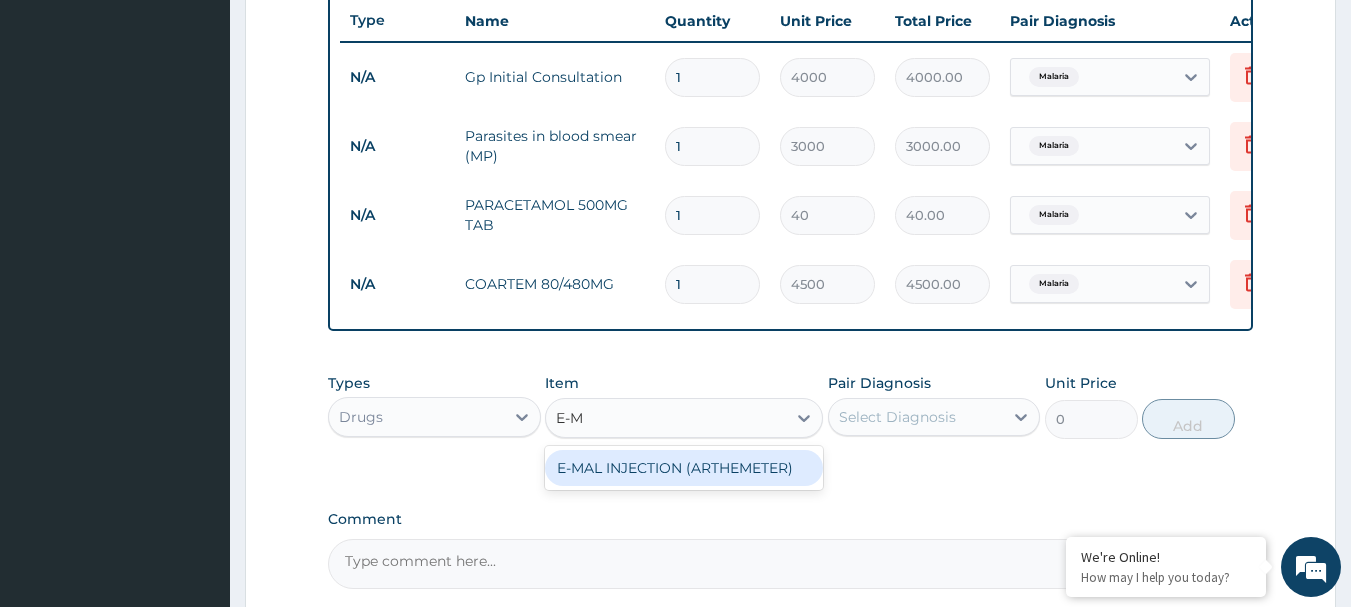 type 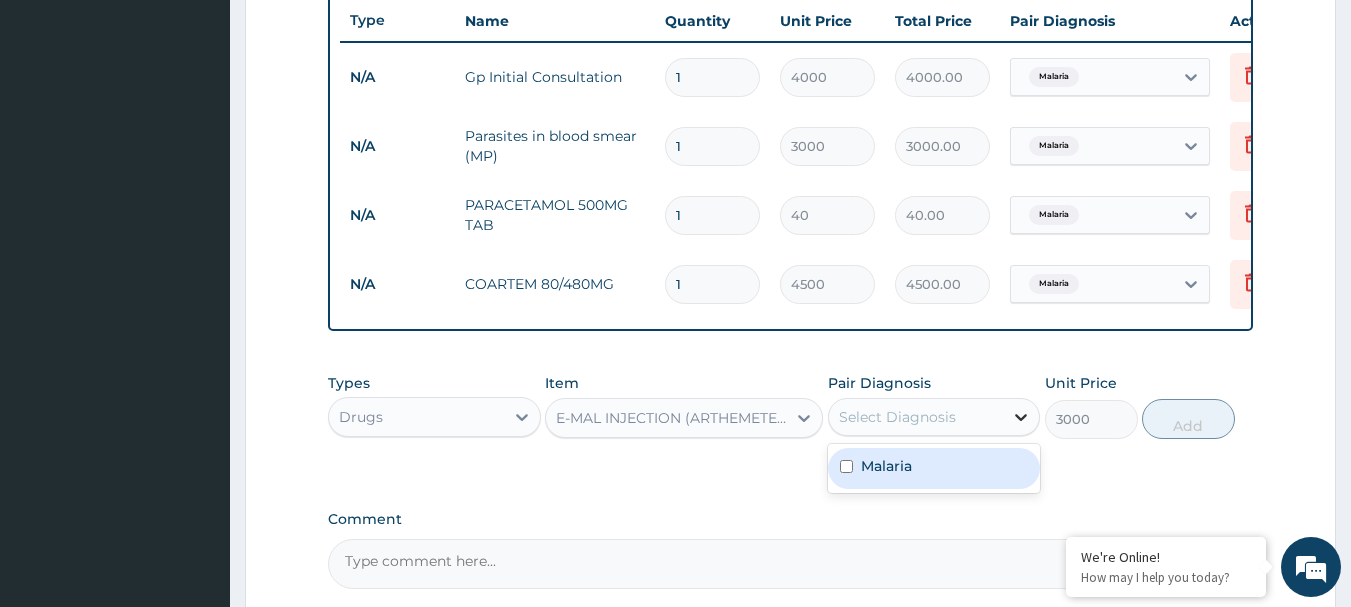 click 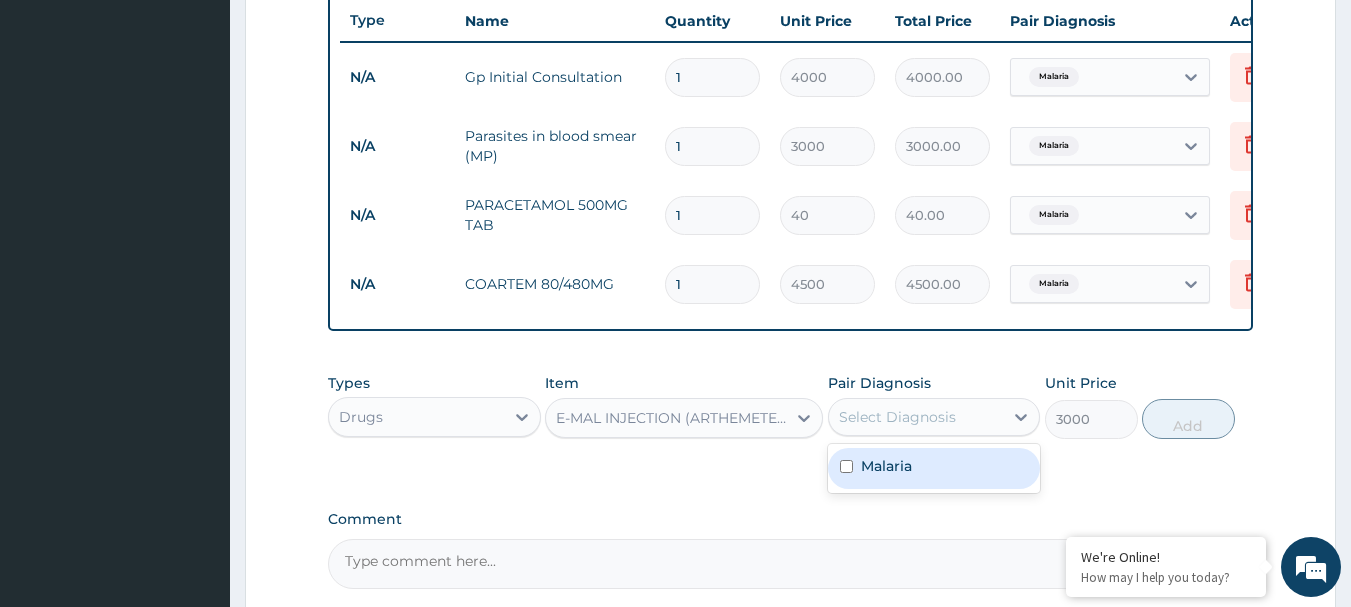 click on "Malaria" at bounding box center (934, 468) 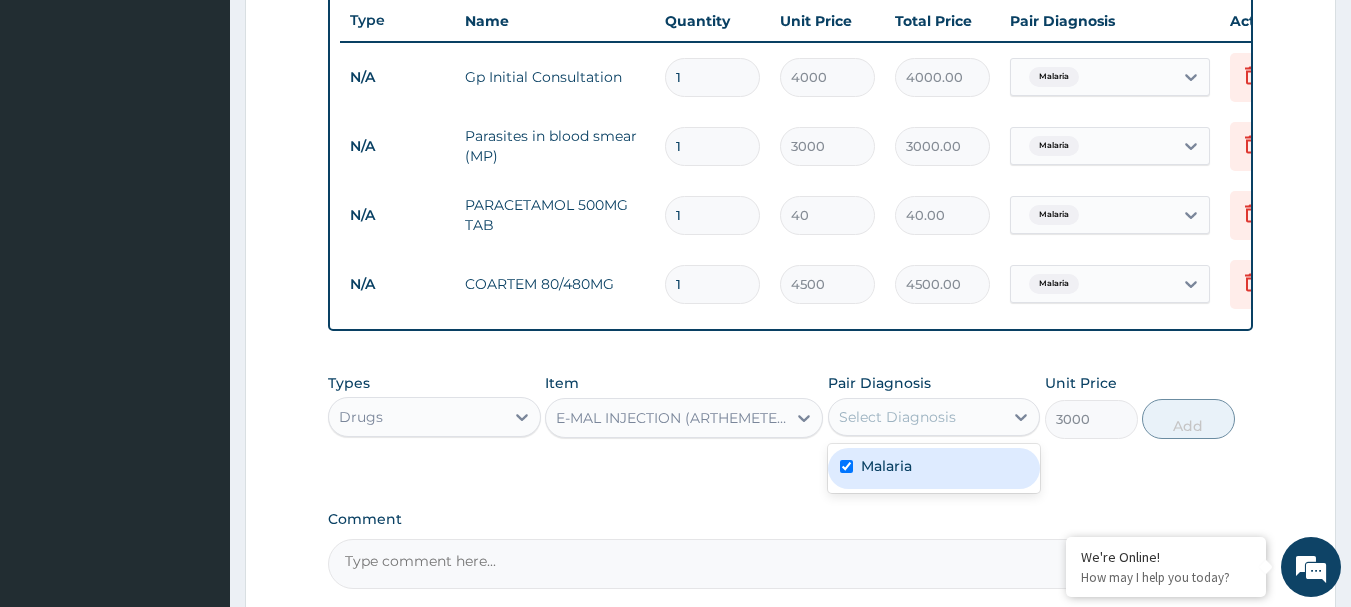 checkbox on "true" 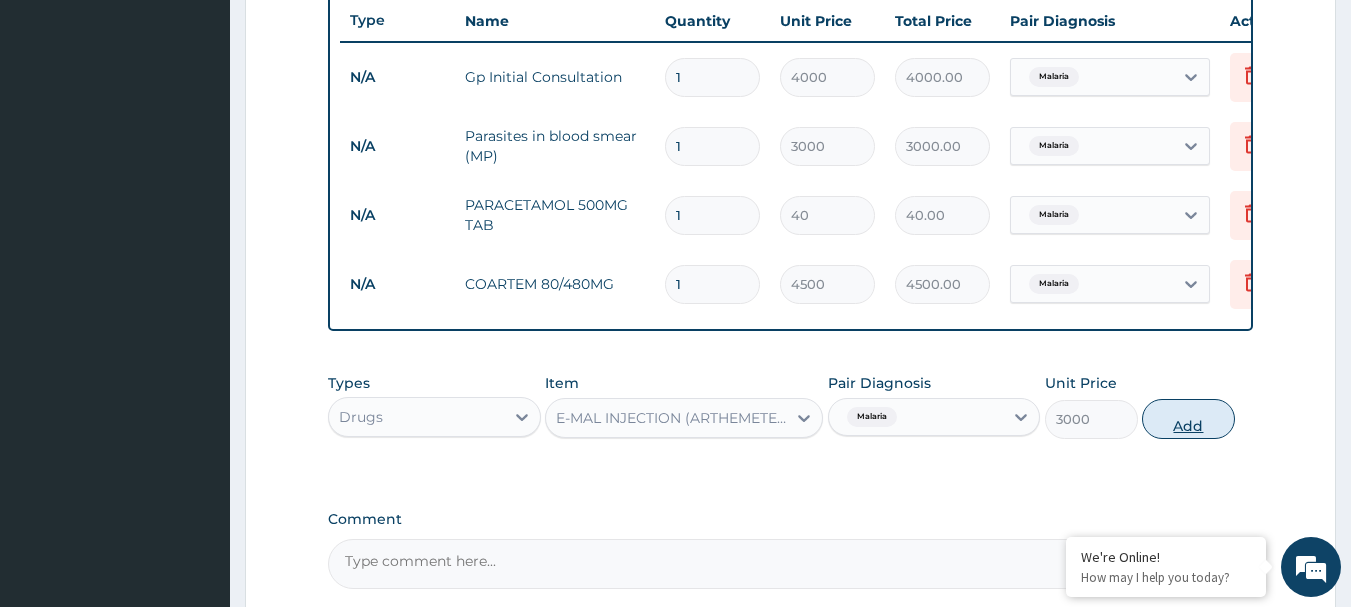 click on "Add" at bounding box center (1188, 419) 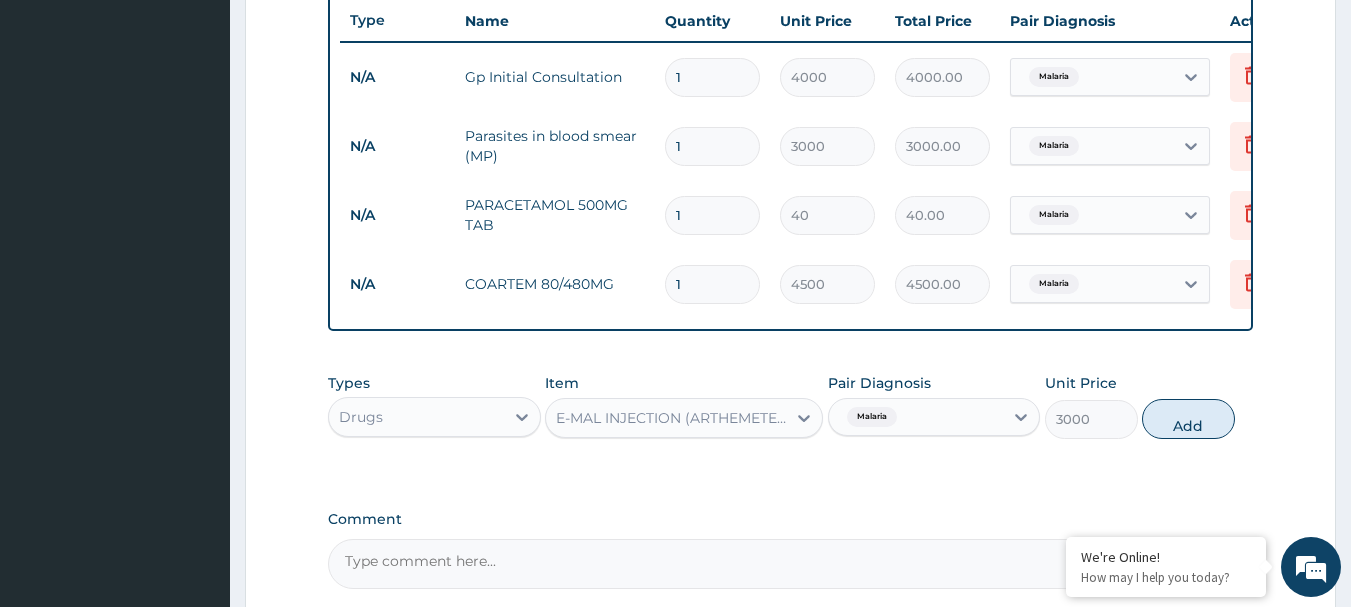 type on "0" 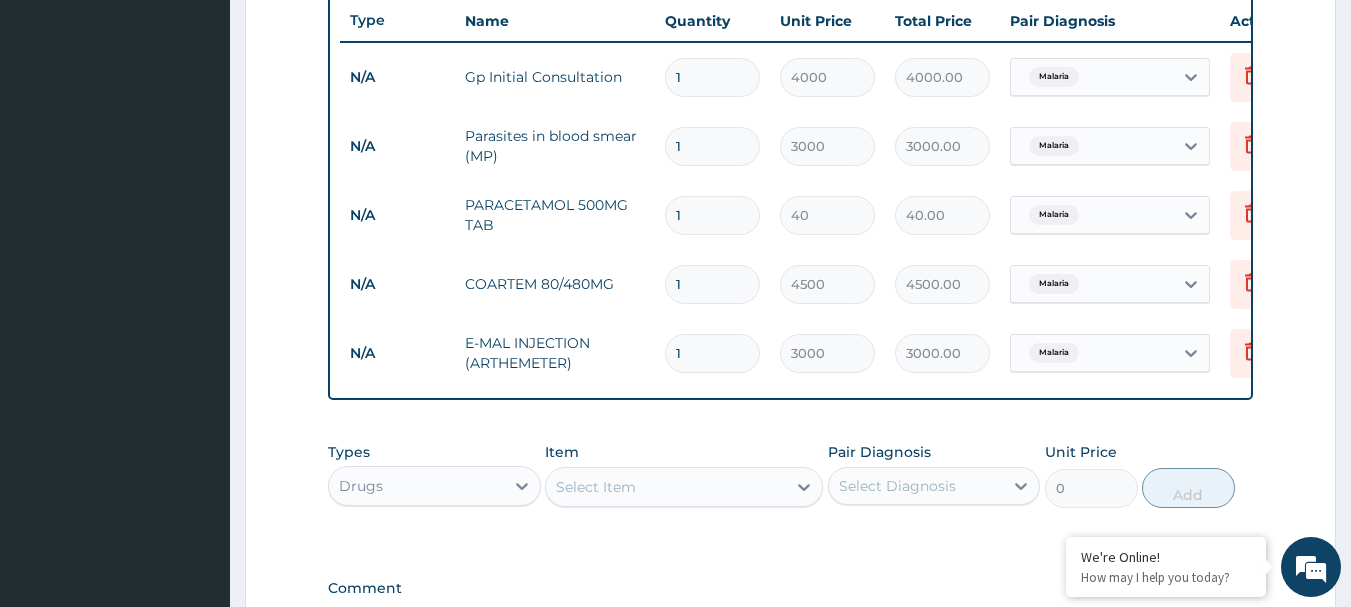 type 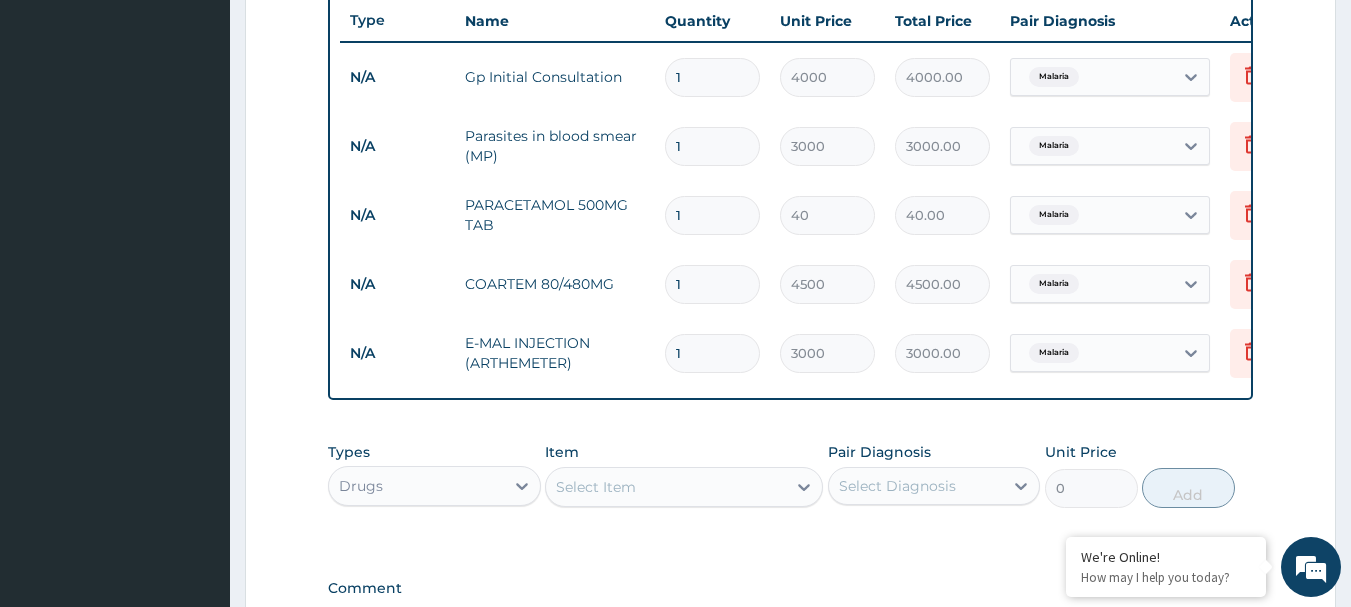 type on "0.00" 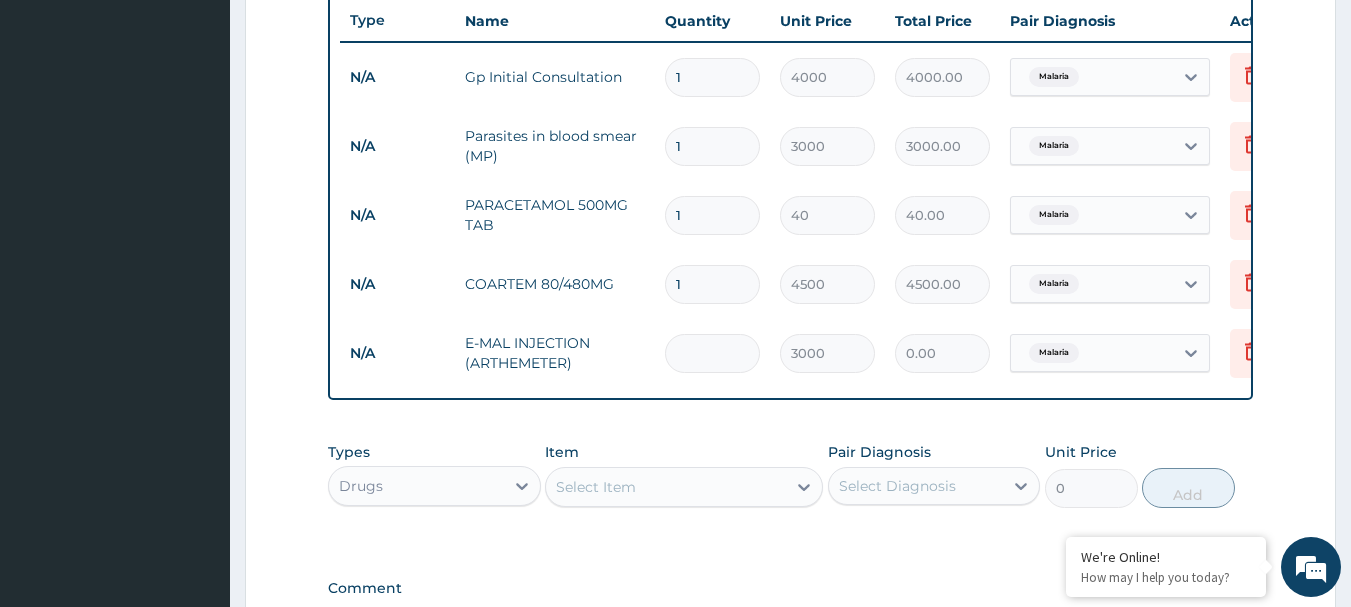 type on "3" 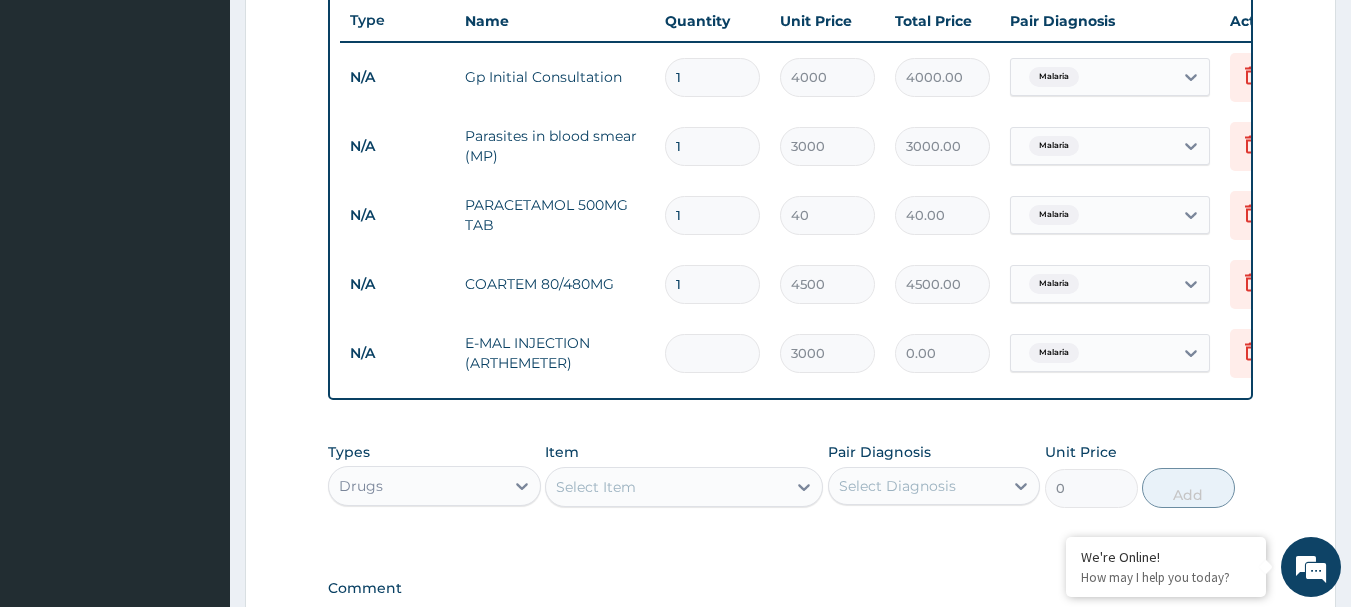type on "9000.00" 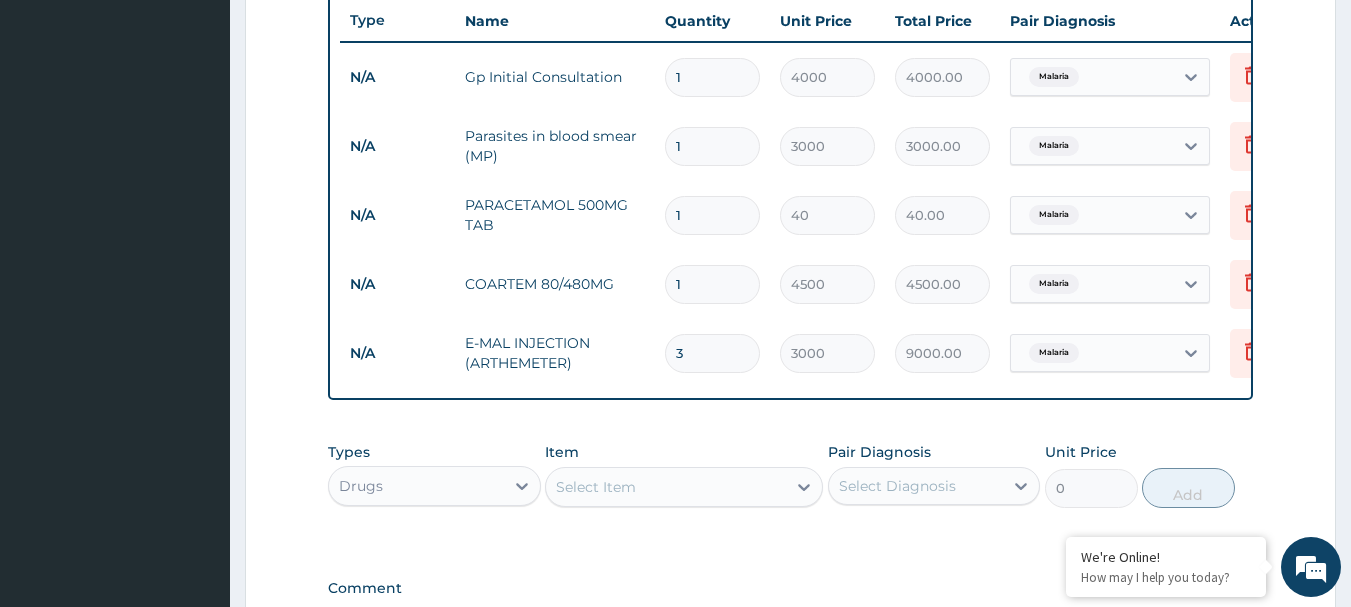 type on "3" 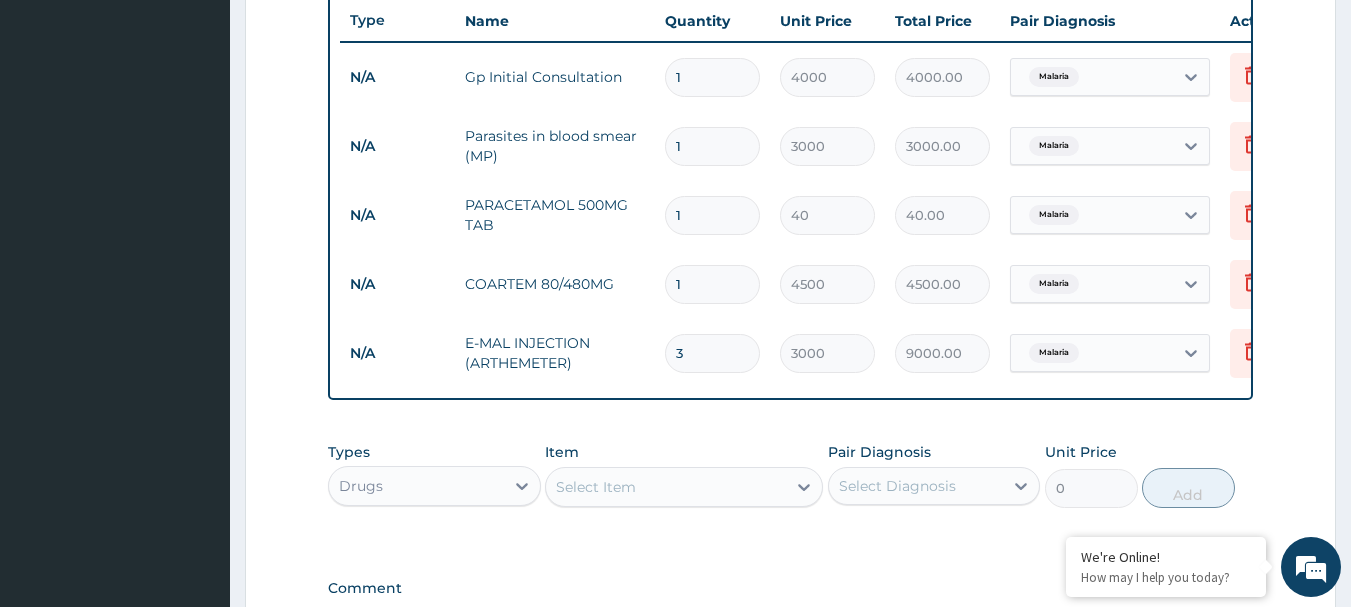 click on "1" at bounding box center (712, 215) 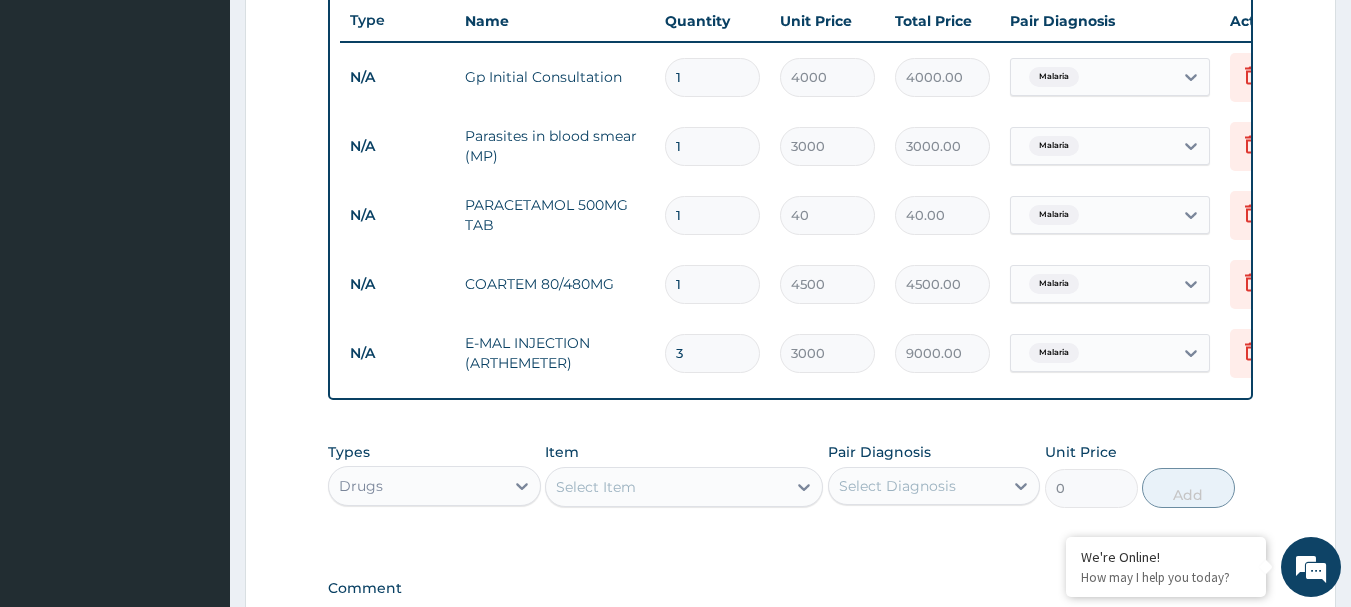 type on "18" 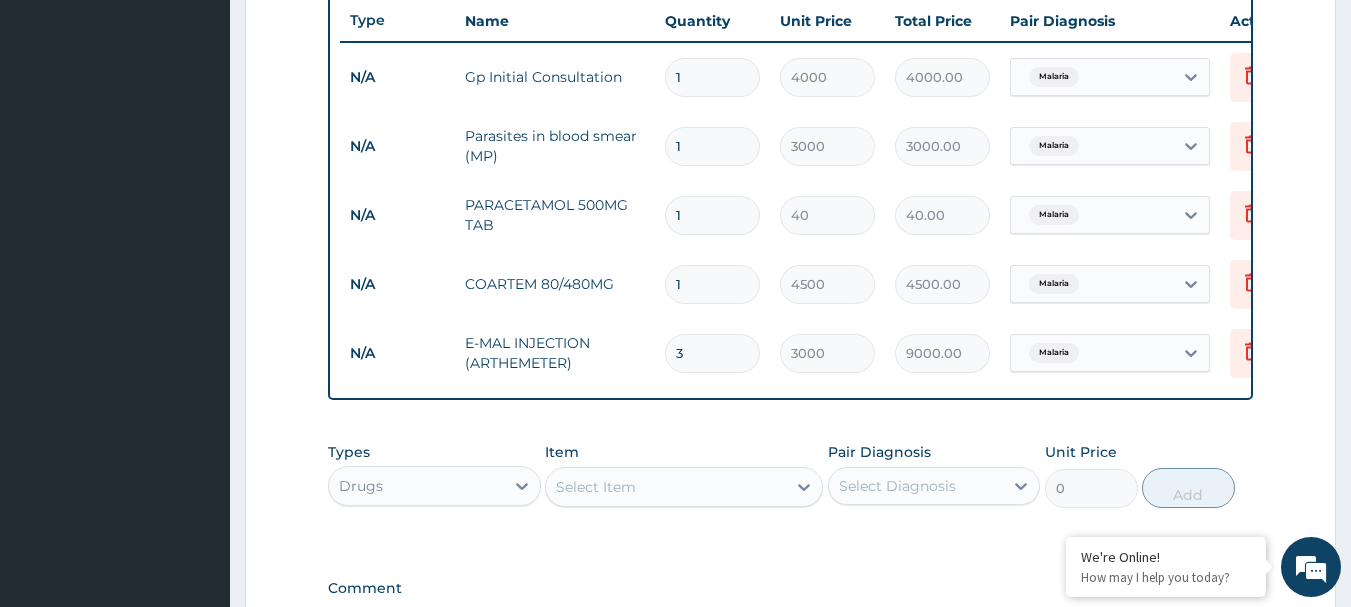 type on "720.00" 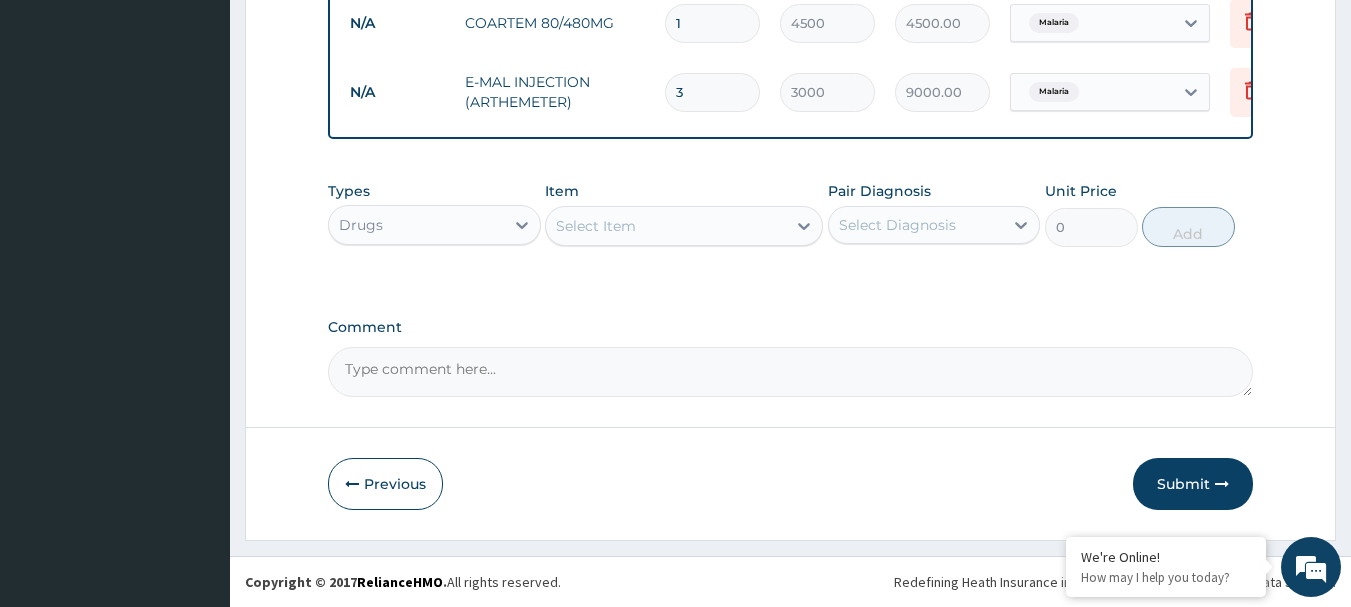 scroll, scrollTop: 1031, scrollLeft: 0, axis: vertical 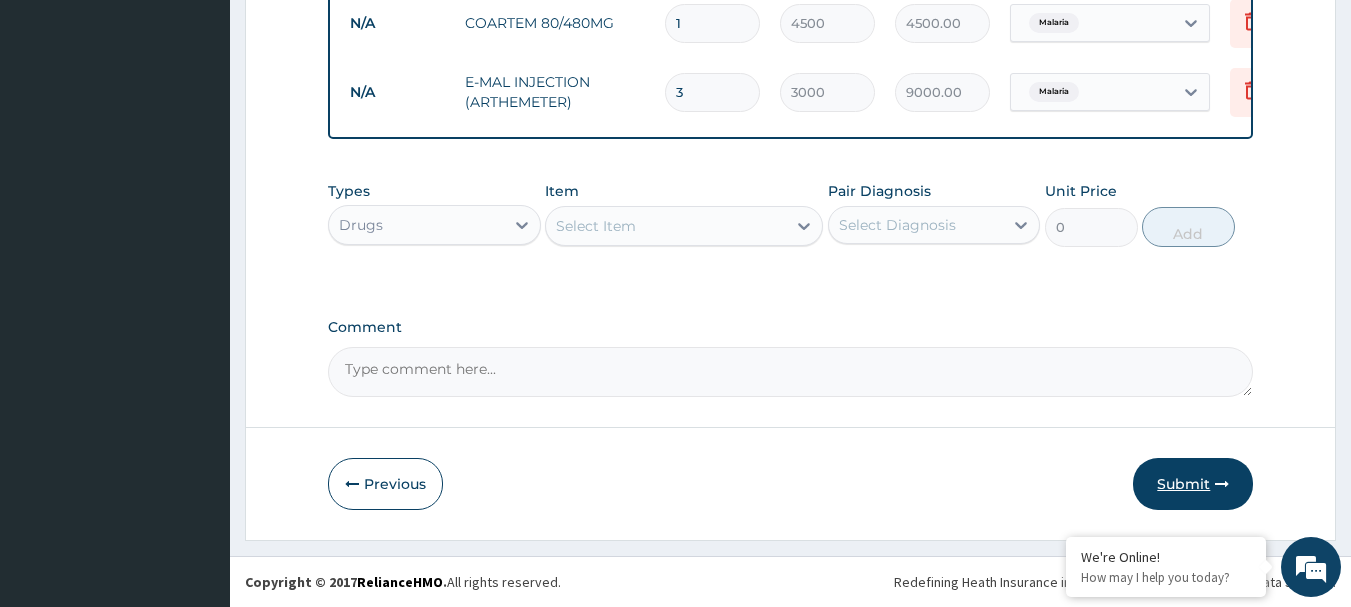 type on "18" 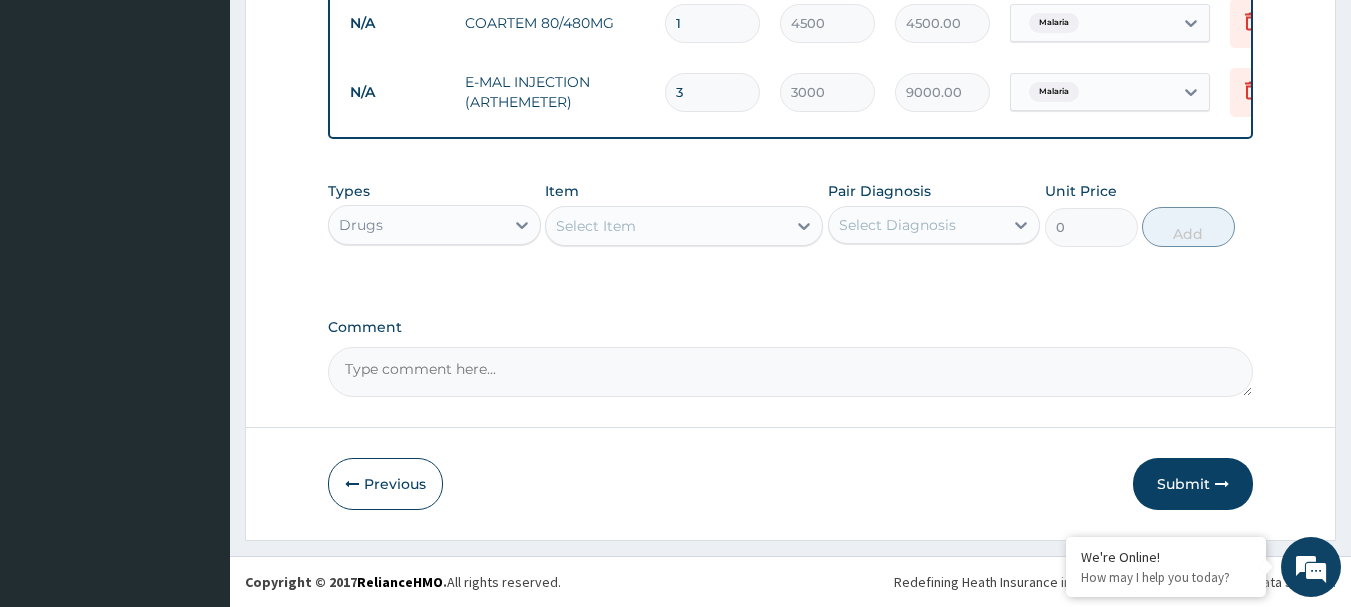 click on "Submit" at bounding box center (1193, 484) 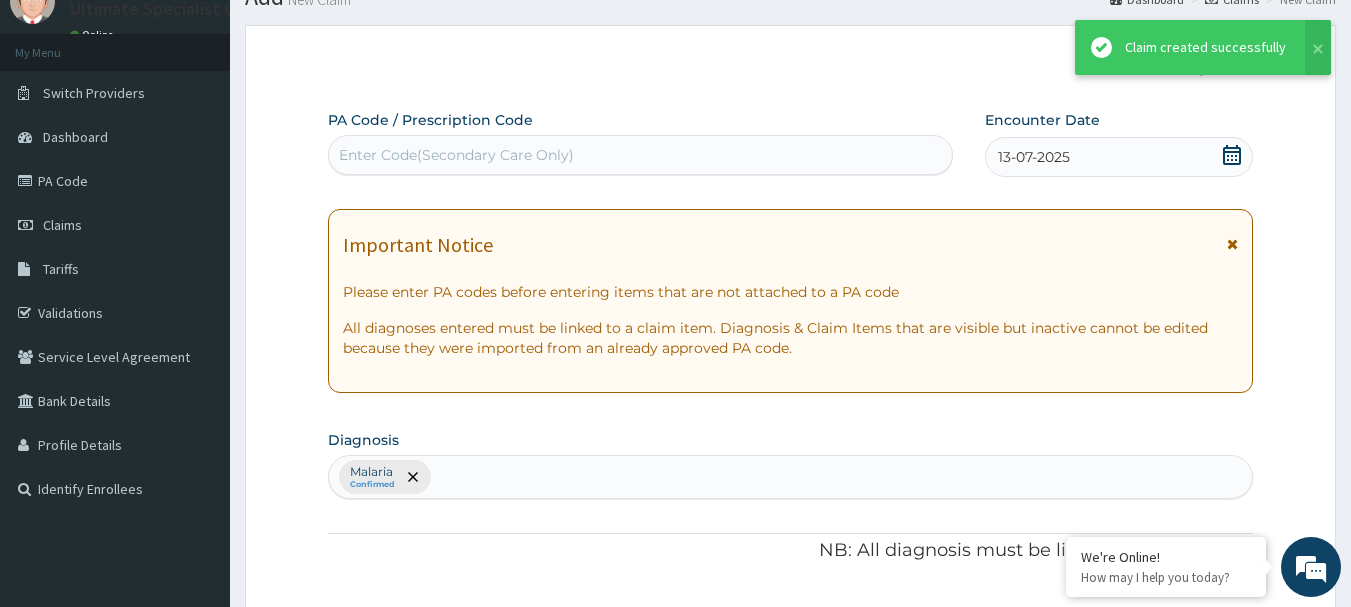 scroll, scrollTop: 1031, scrollLeft: 0, axis: vertical 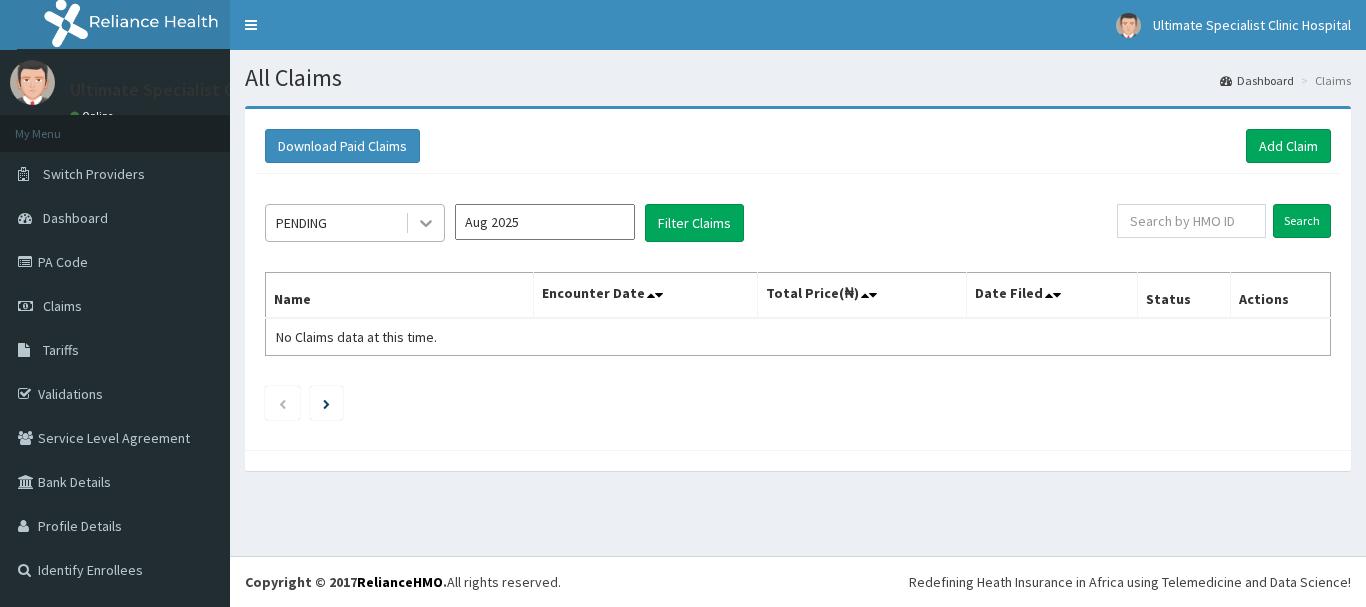 click 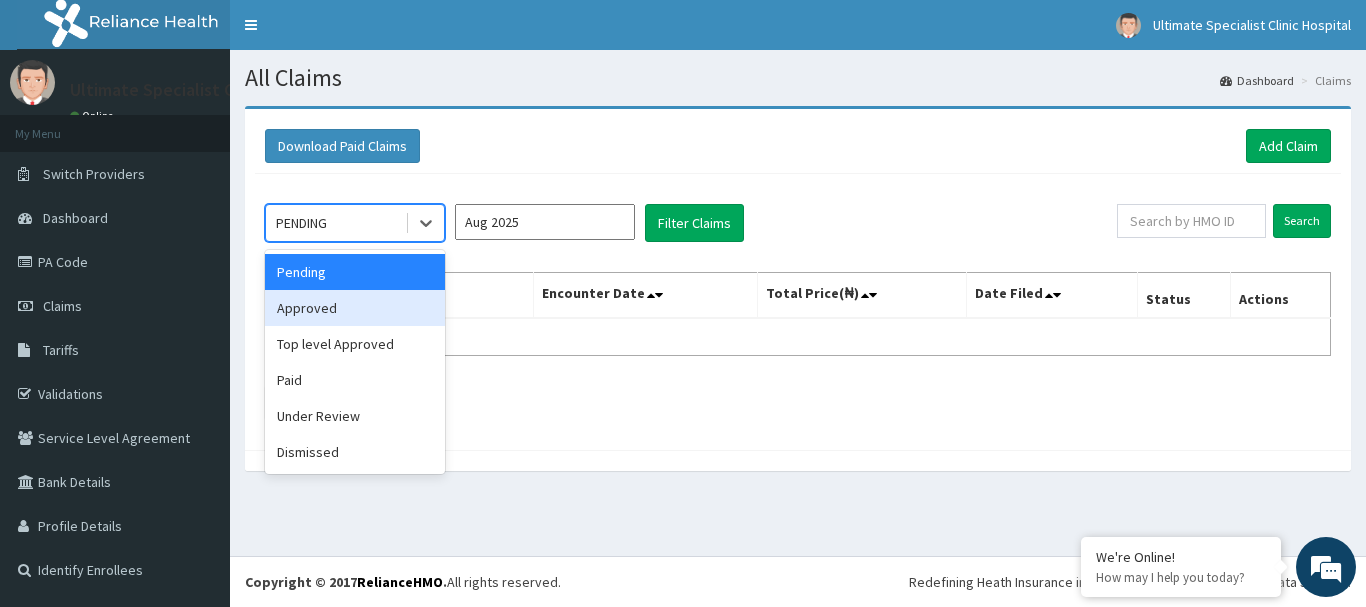 click on "Approved" at bounding box center [355, 308] 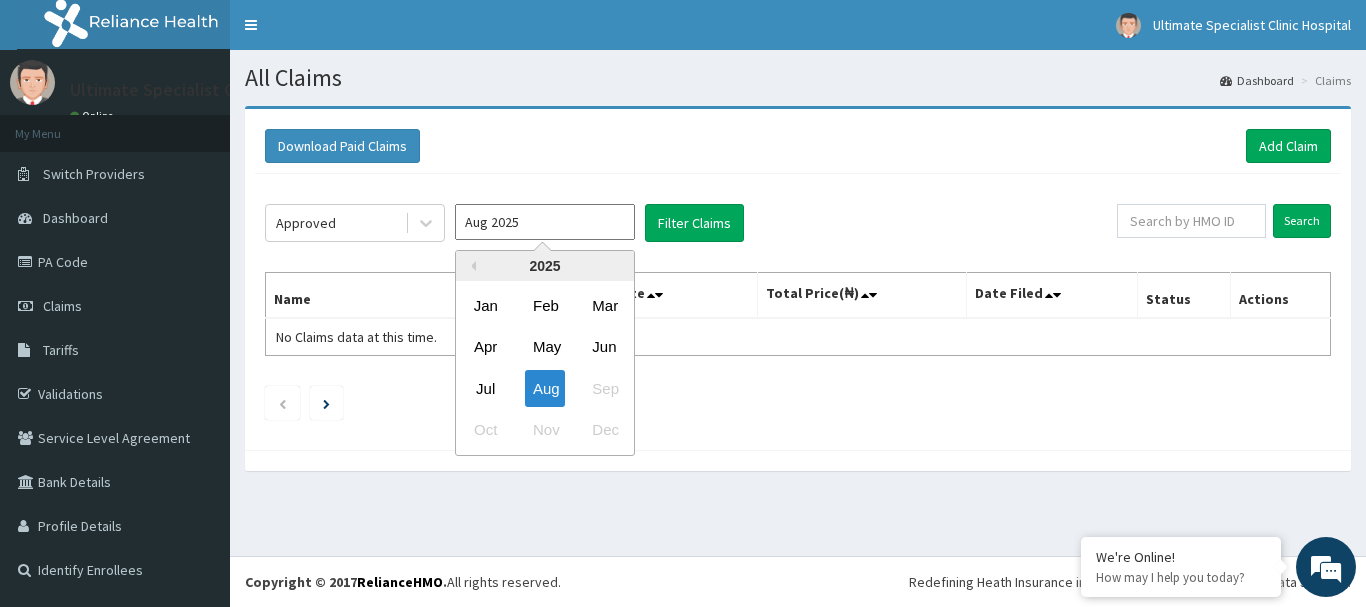 drag, startPoint x: 569, startPoint y: 224, endPoint x: 610, endPoint y: 262, distance: 55.9017 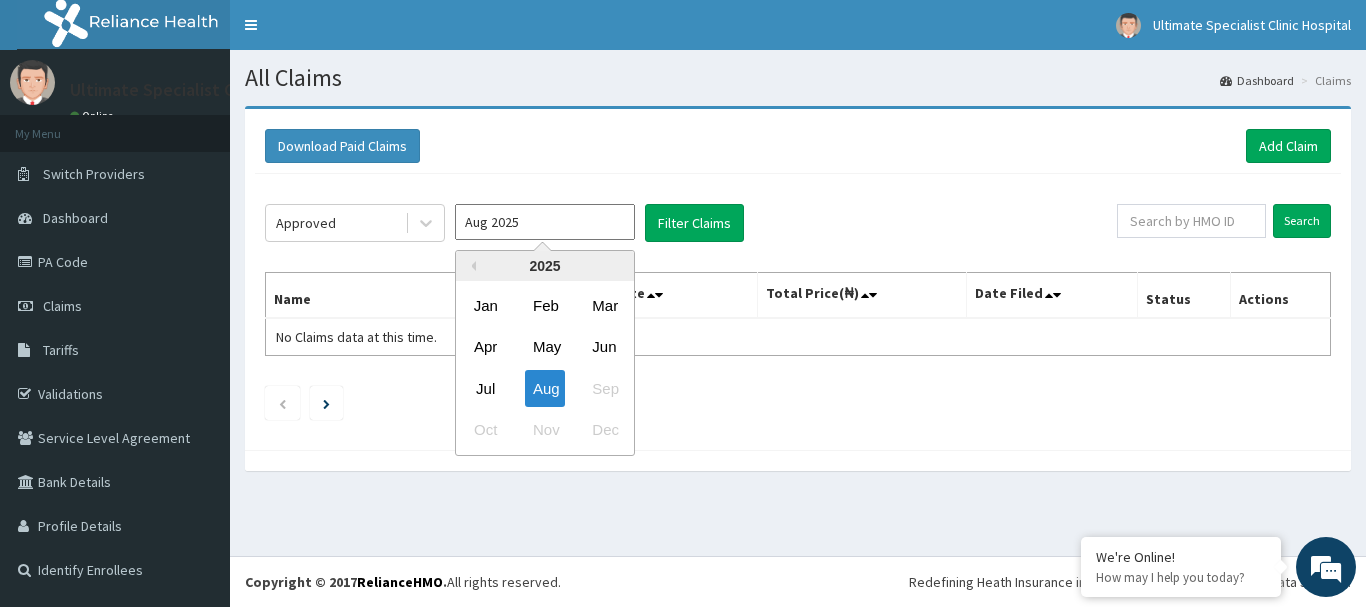 drag, startPoint x: 480, startPoint y: 395, endPoint x: 482, endPoint y: 382, distance: 13.152946 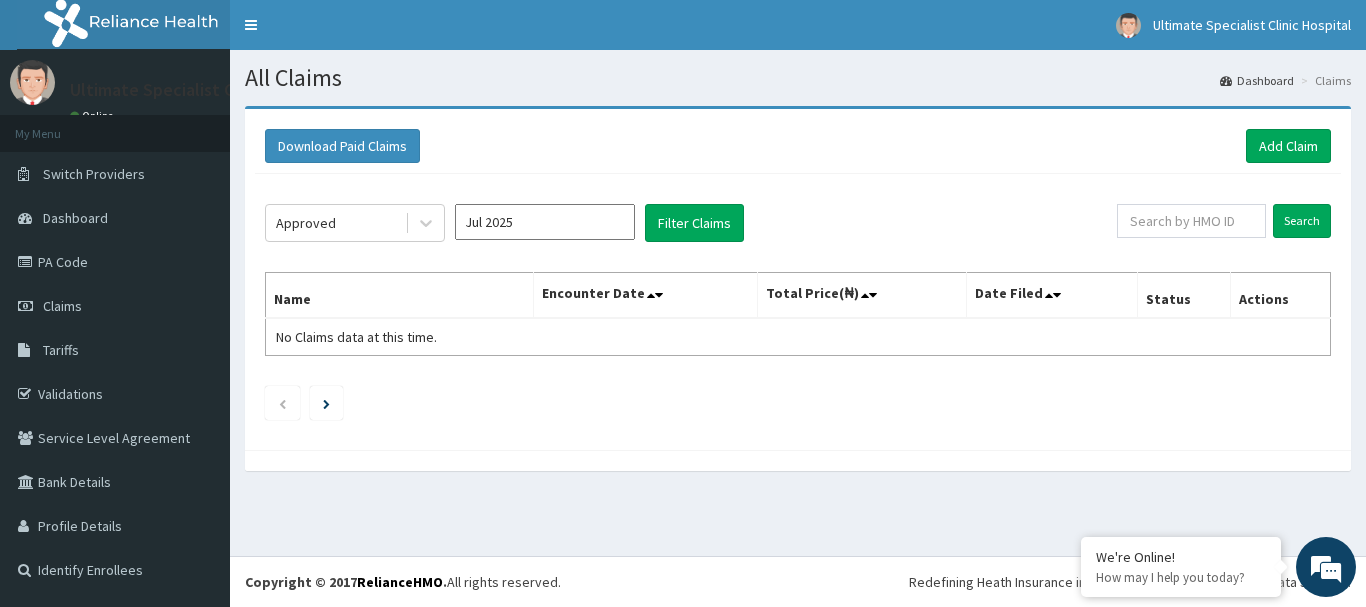click on "Approved Jul 2025 Filter Claims Search Name Encounter Date Total Price(₦) Date Filed Status Actions No Claims data at this time." 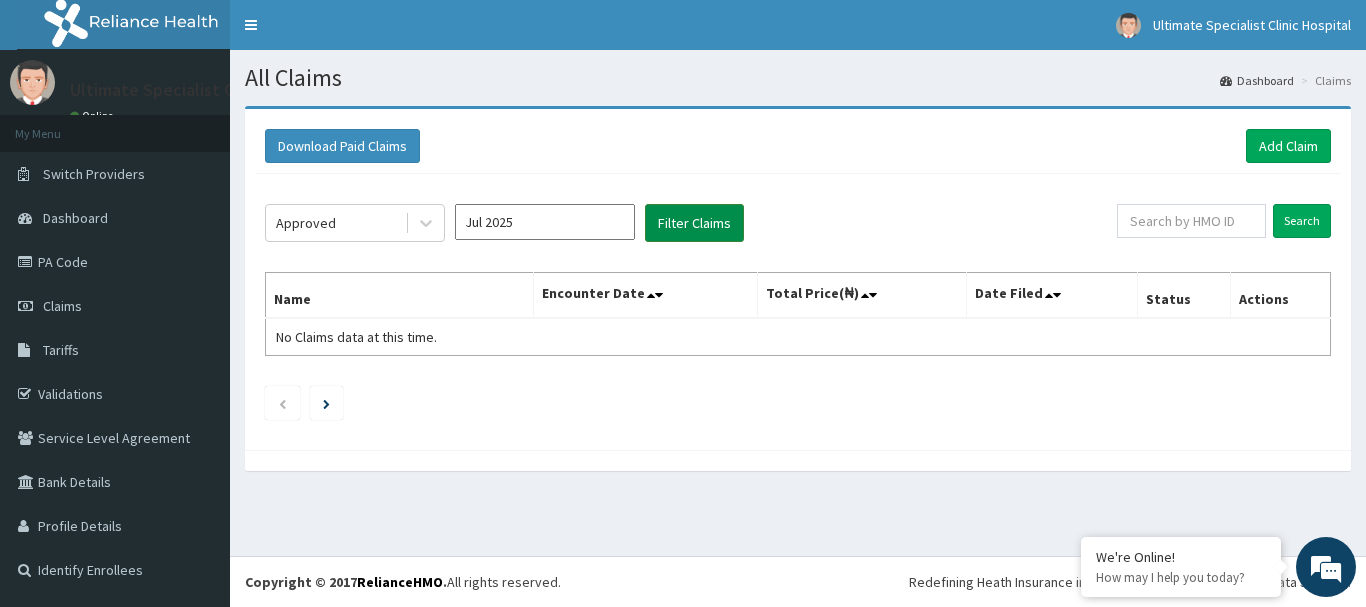 click on "Filter Claims" at bounding box center [694, 223] 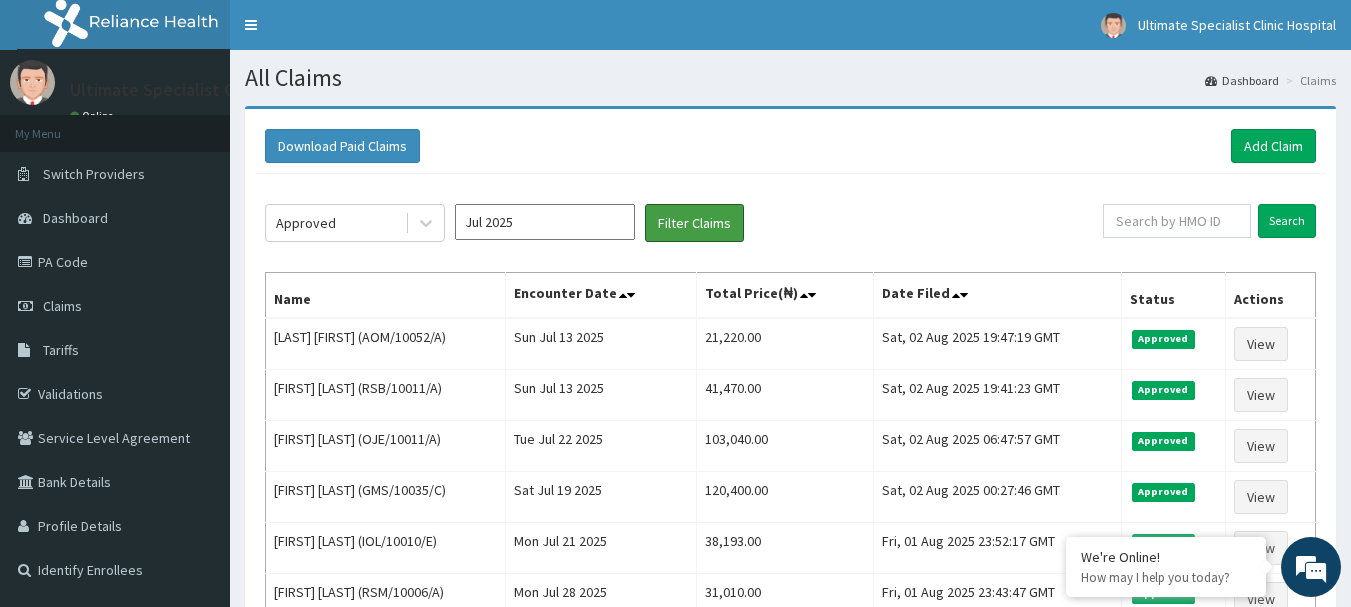 scroll, scrollTop: 0, scrollLeft: 0, axis: both 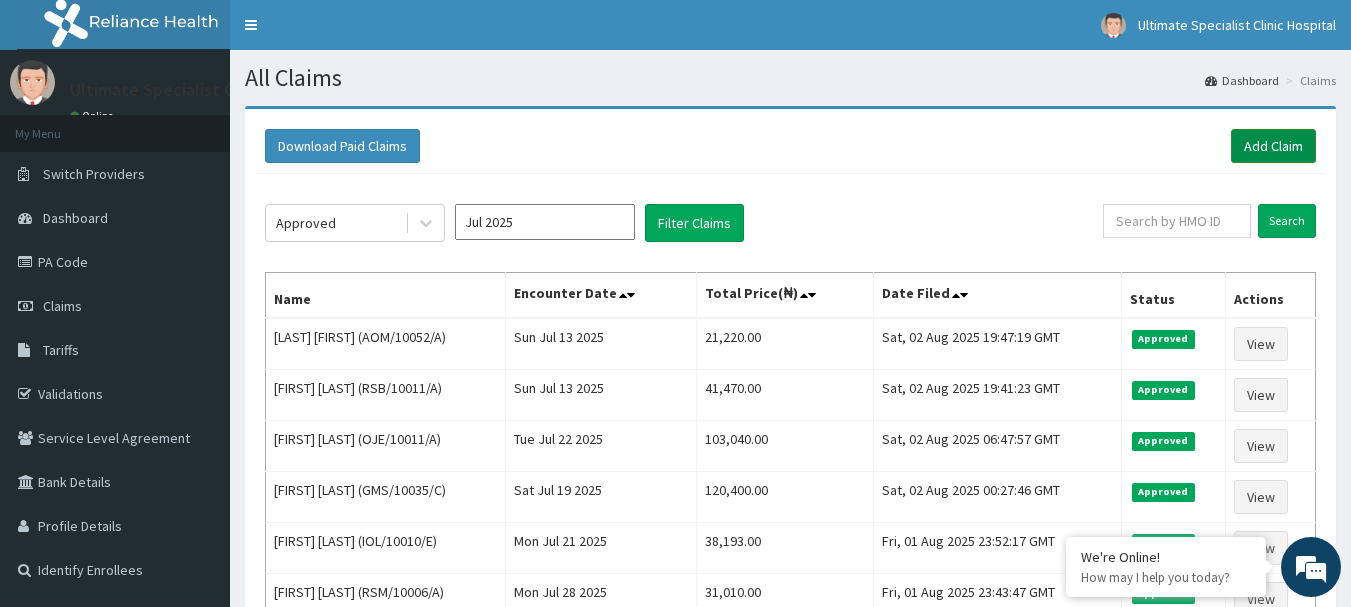 click on "Add Claim" at bounding box center (1273, 146) 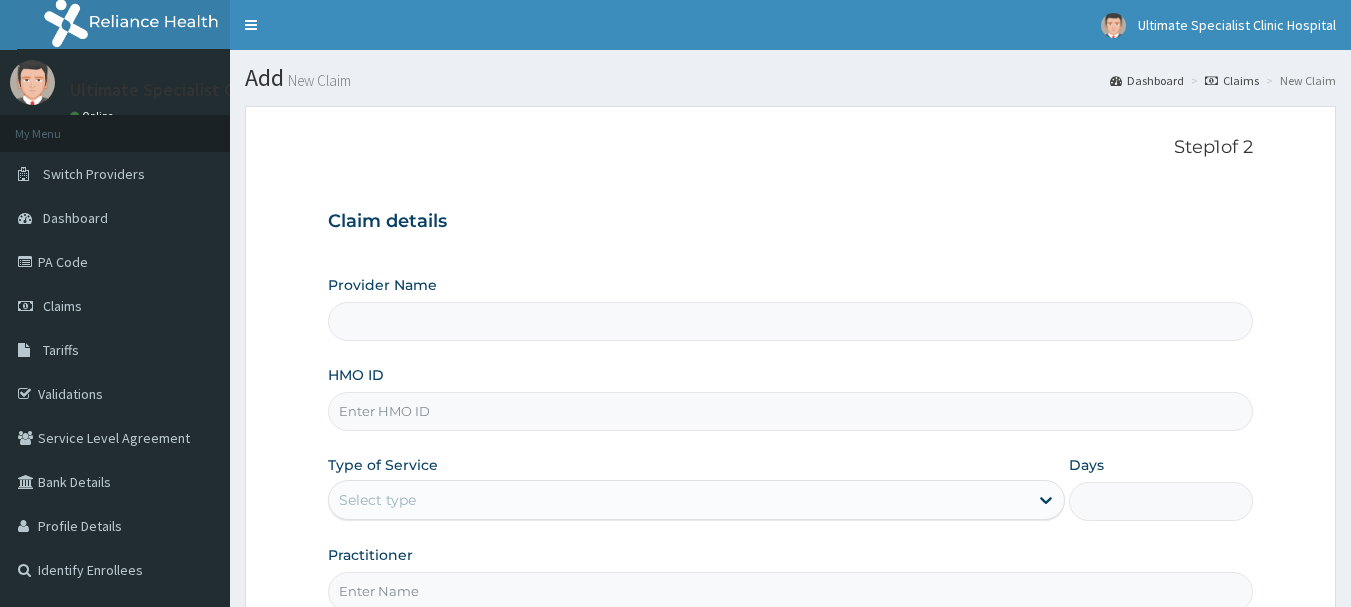 scroll, scrollTop: 0, scrollLeft: 0, axis: both 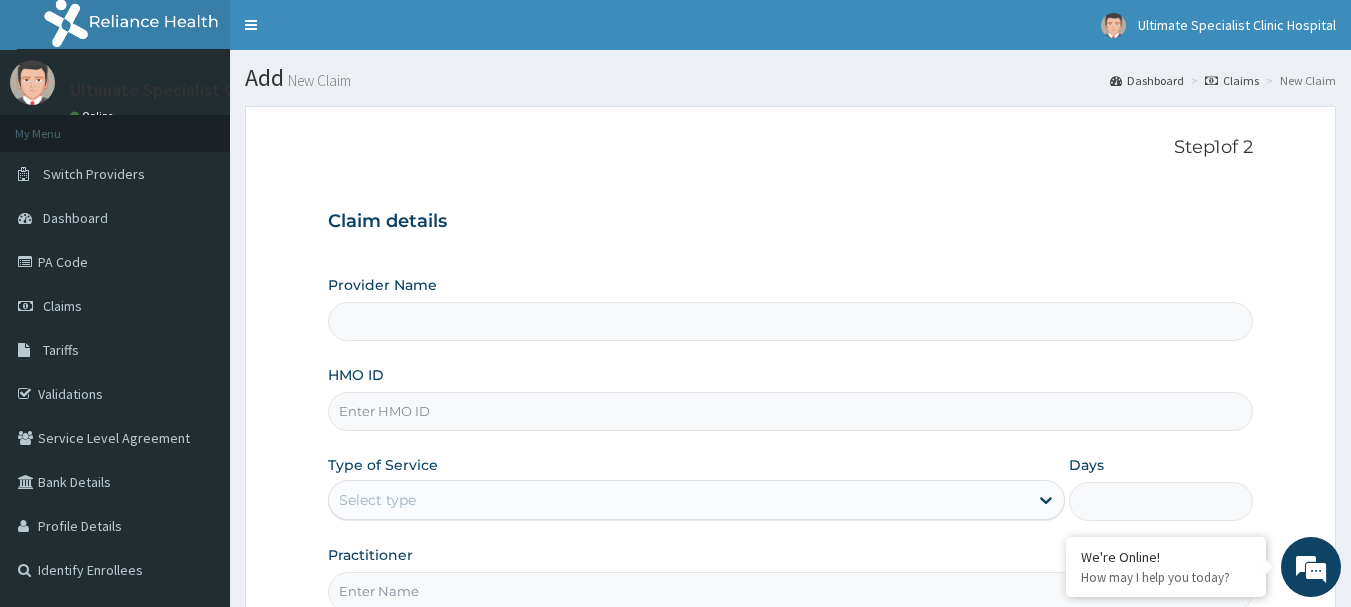 paste on "[CODE]" 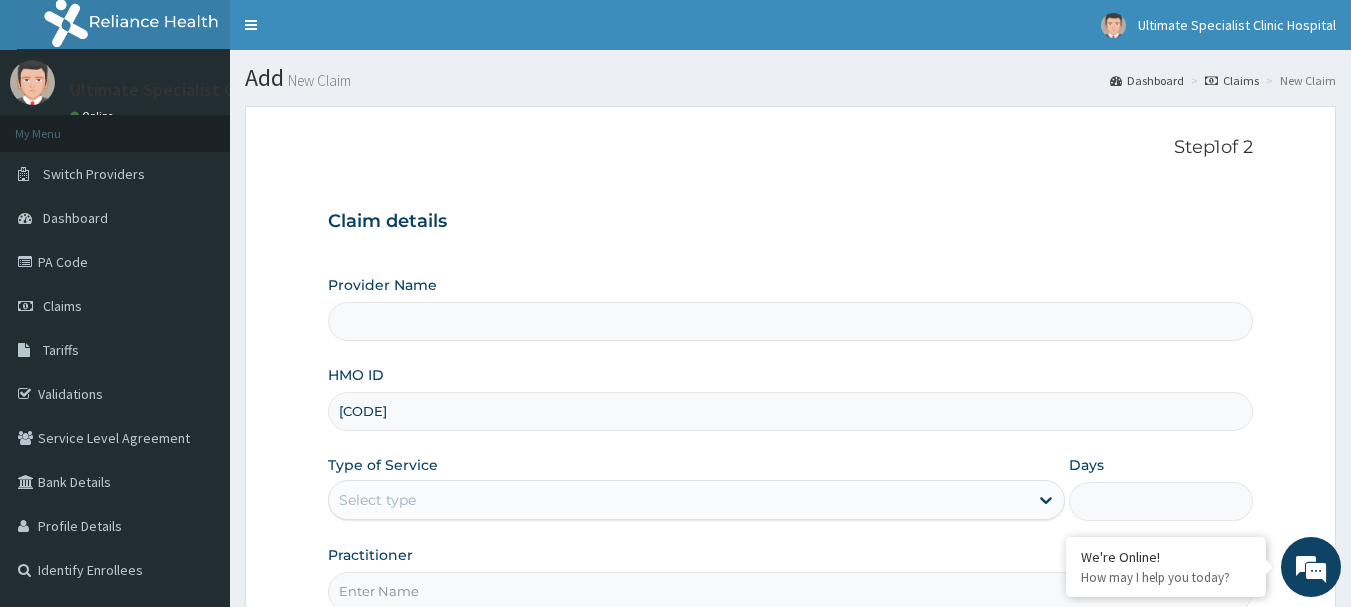 type on "Ultimate Specialist Clinic And Hospital" 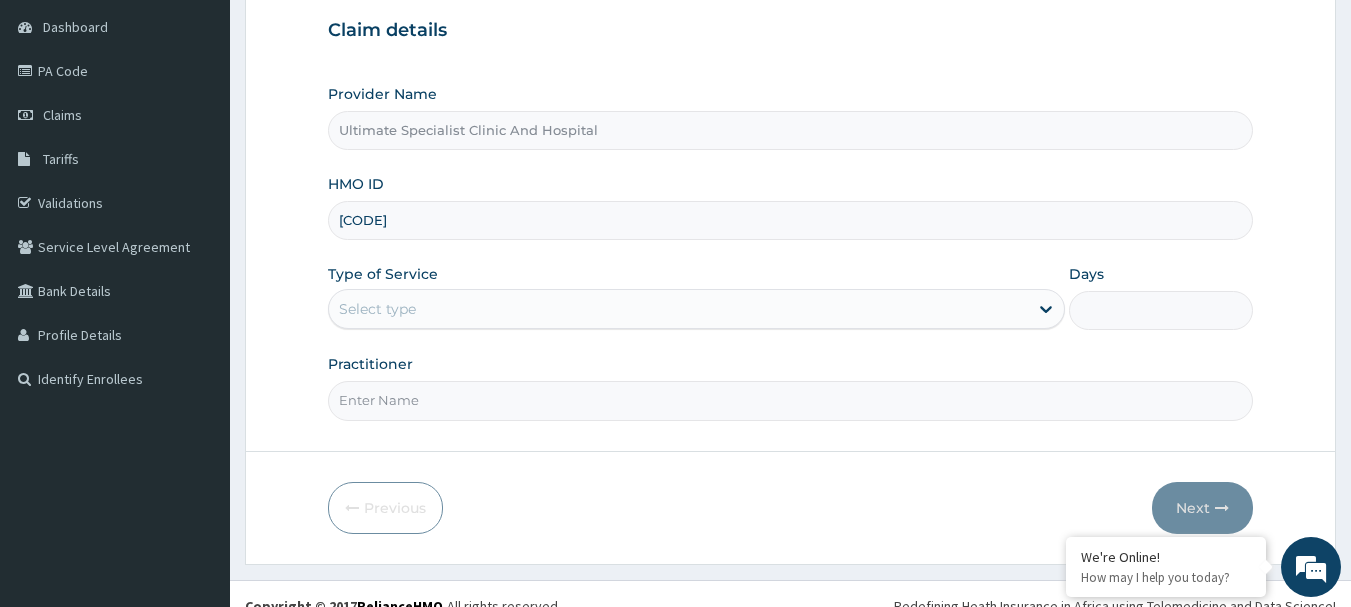 scroll, scrollTop: 200, scrollLeft: 0, axis: vertical 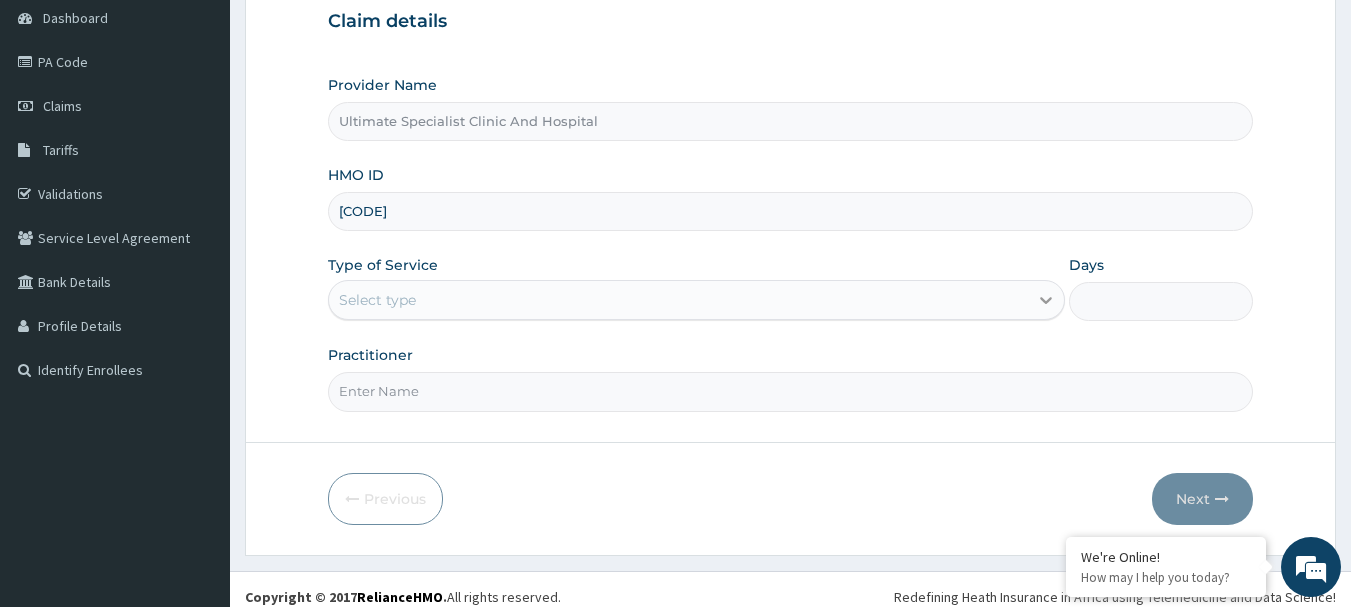 type on "[CODE]" 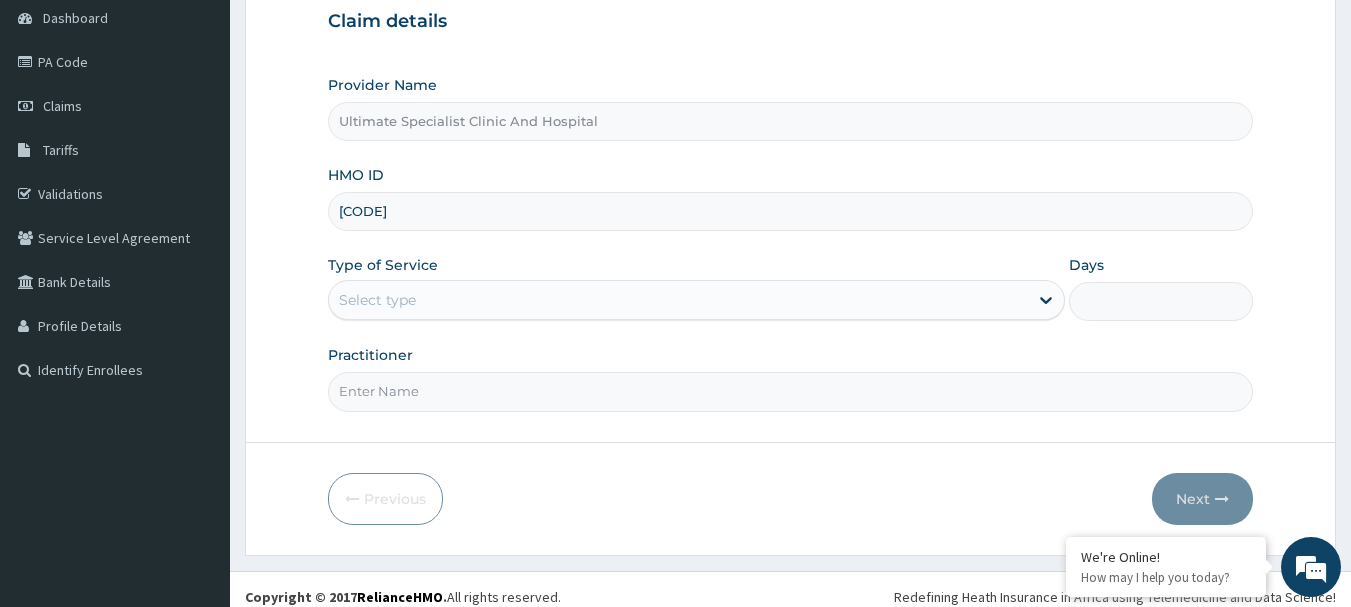 drag, startPoint x: 1049, startPoint y: 298, endPoint x: 1015, endPoint y: 302, distance: 34.234486 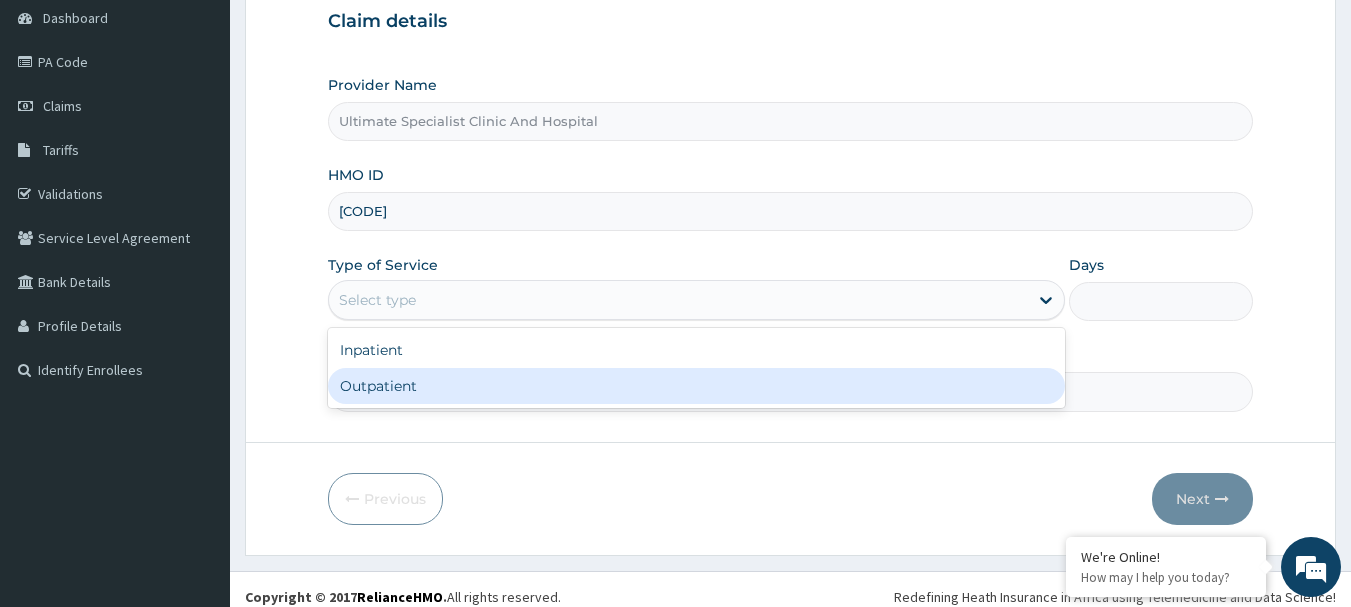 click on "Outpatient" at bounding box center (696, 386) 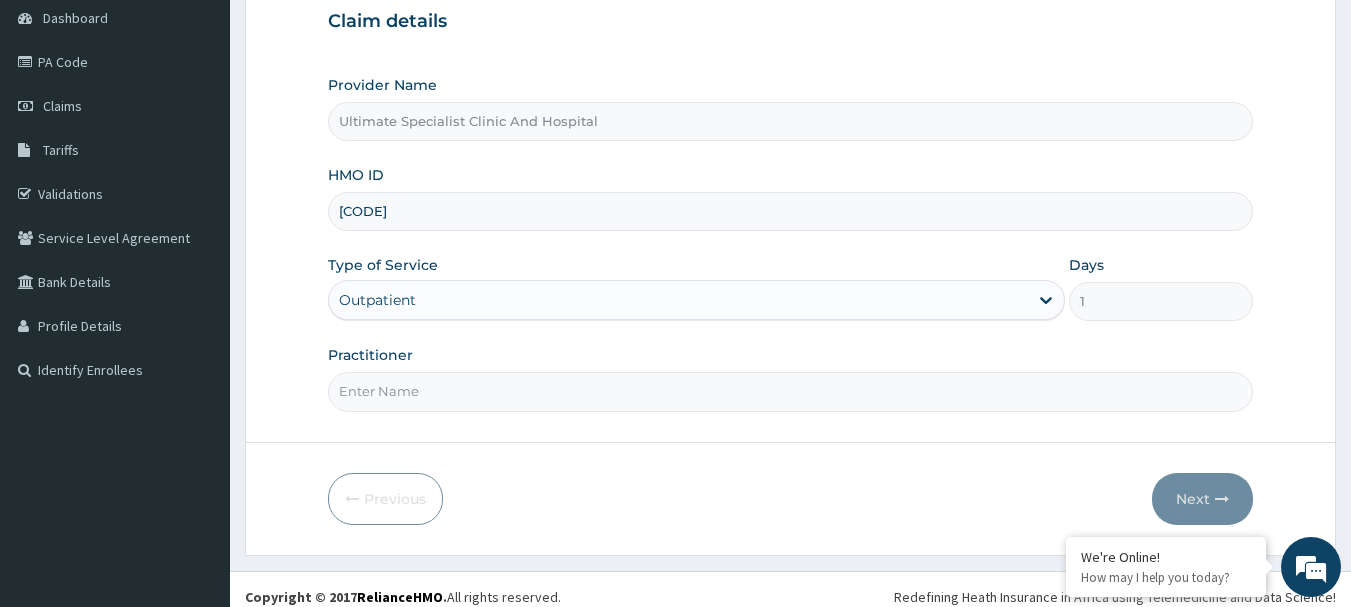 click on "Practitioner" at bounding box center [791, 391] 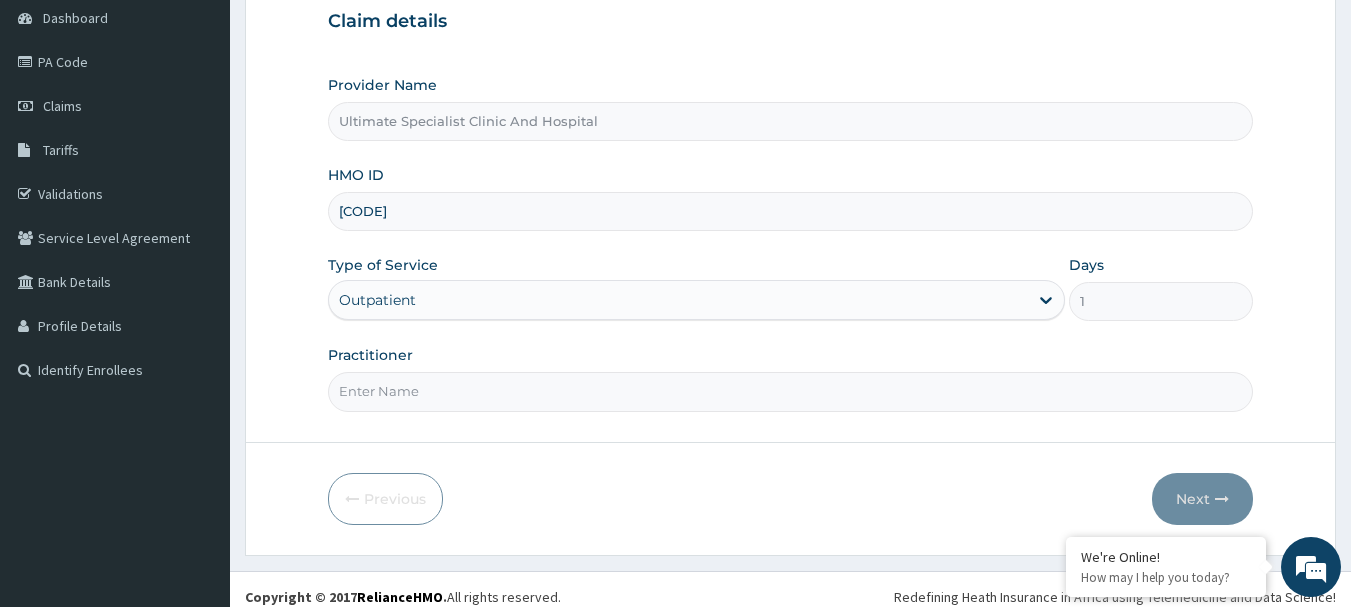 scroll, scrollTop: 0, scrollLeft: 0, axis: both 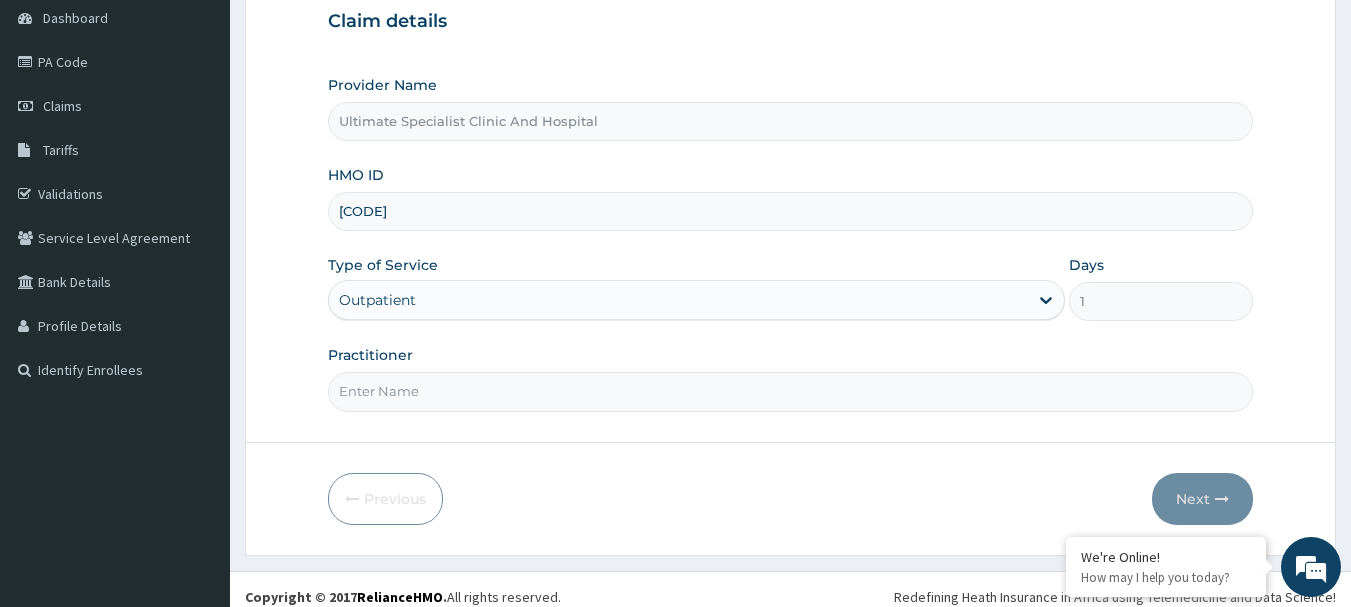 drag, startPoint x: 409, startPoint y: 389, endPoint x: 425, endPoint y: 411, distance: 27.202942 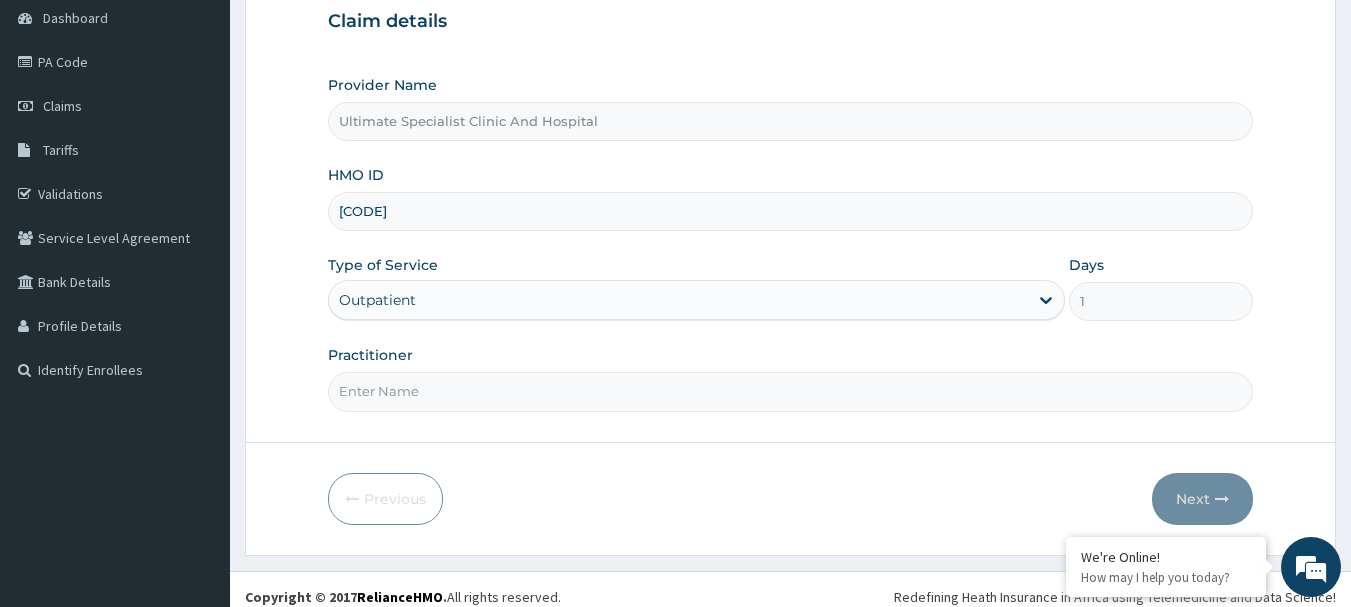 type on "DR PAUL" 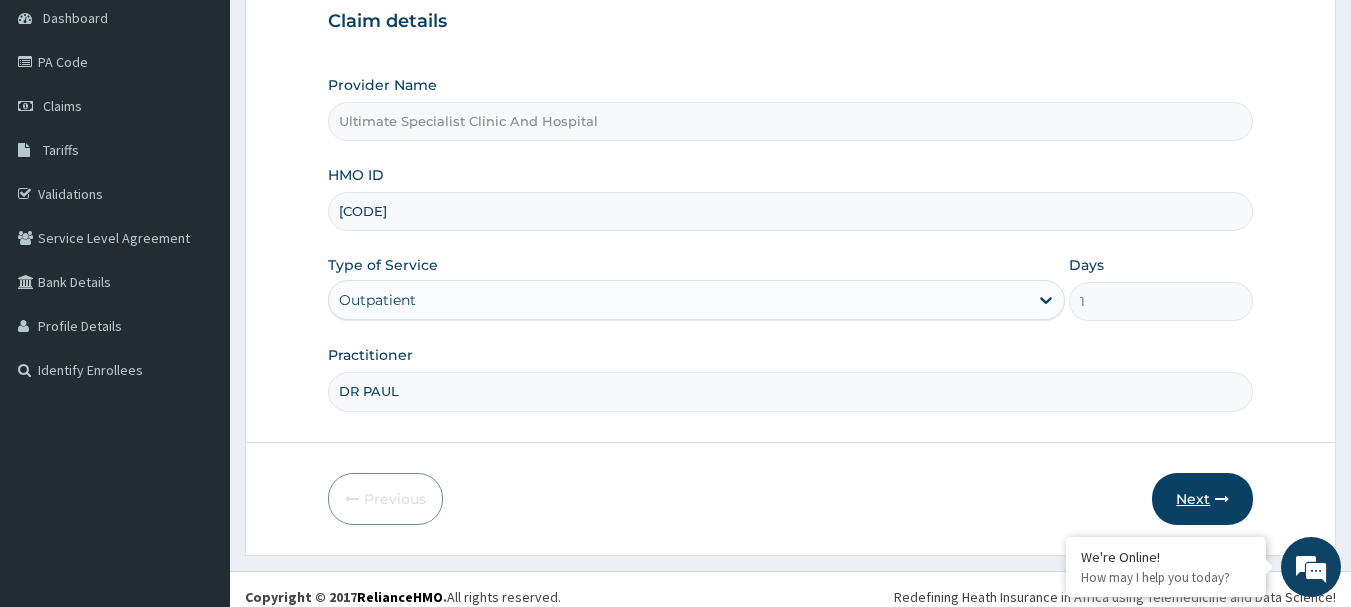 click at bounding box center (1222, 499) 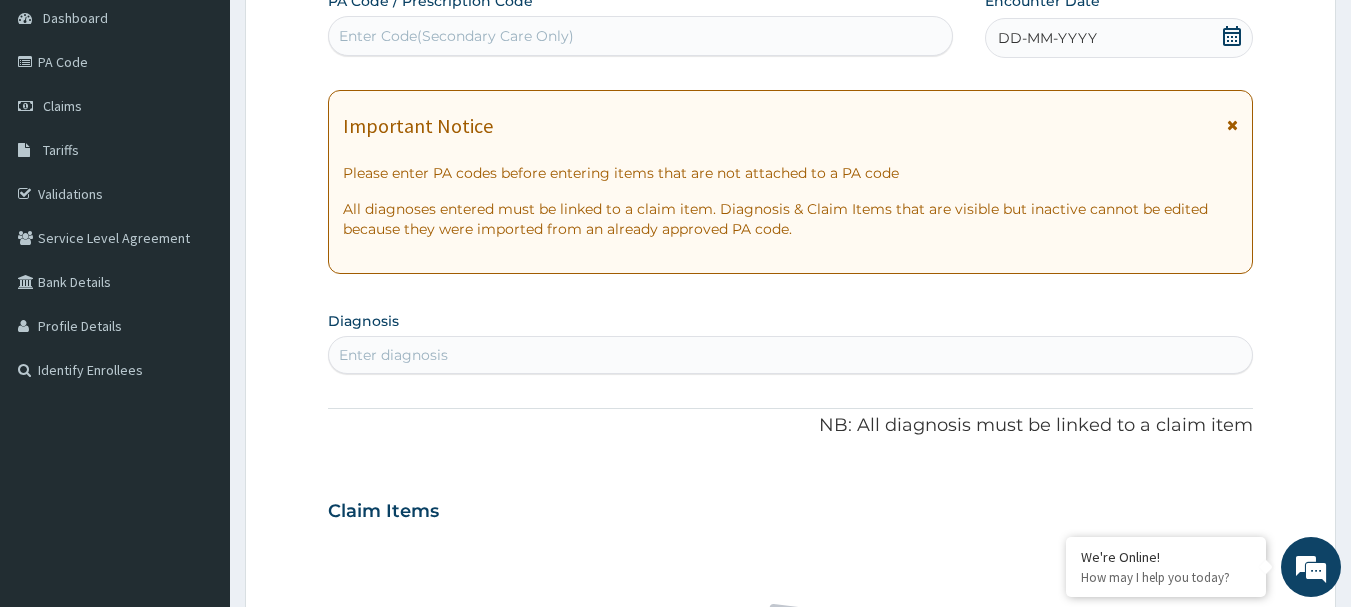 click on "Enter Code(Secondary Care Only)" at bounding box center [456, 36] 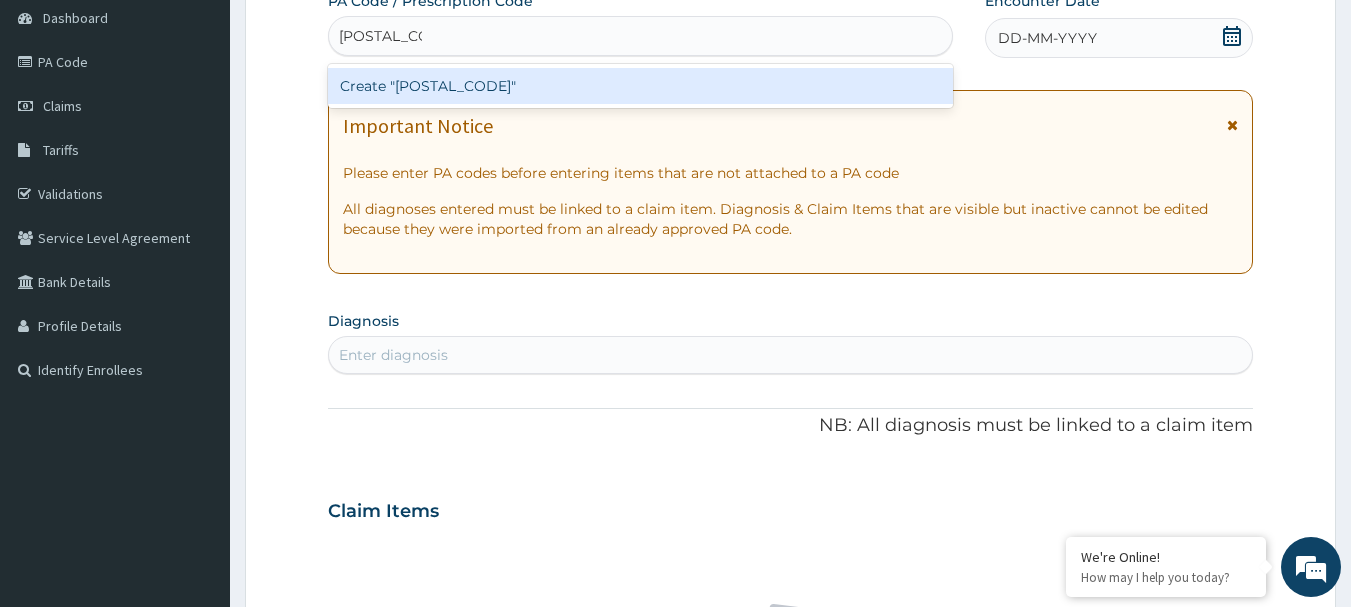 click on "Create "[POSTAL_CODE]"" at bounding box center [641, 86] 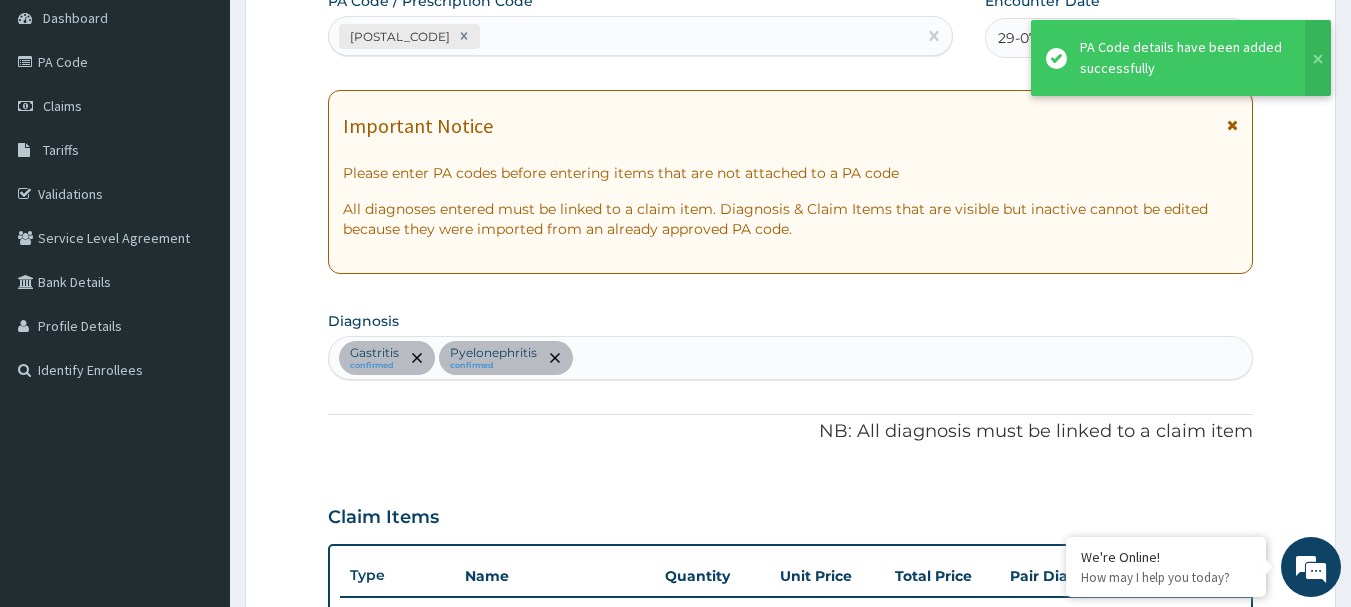 scroll, scrollTop: 598, scrollLeft: 0, axis: vertical 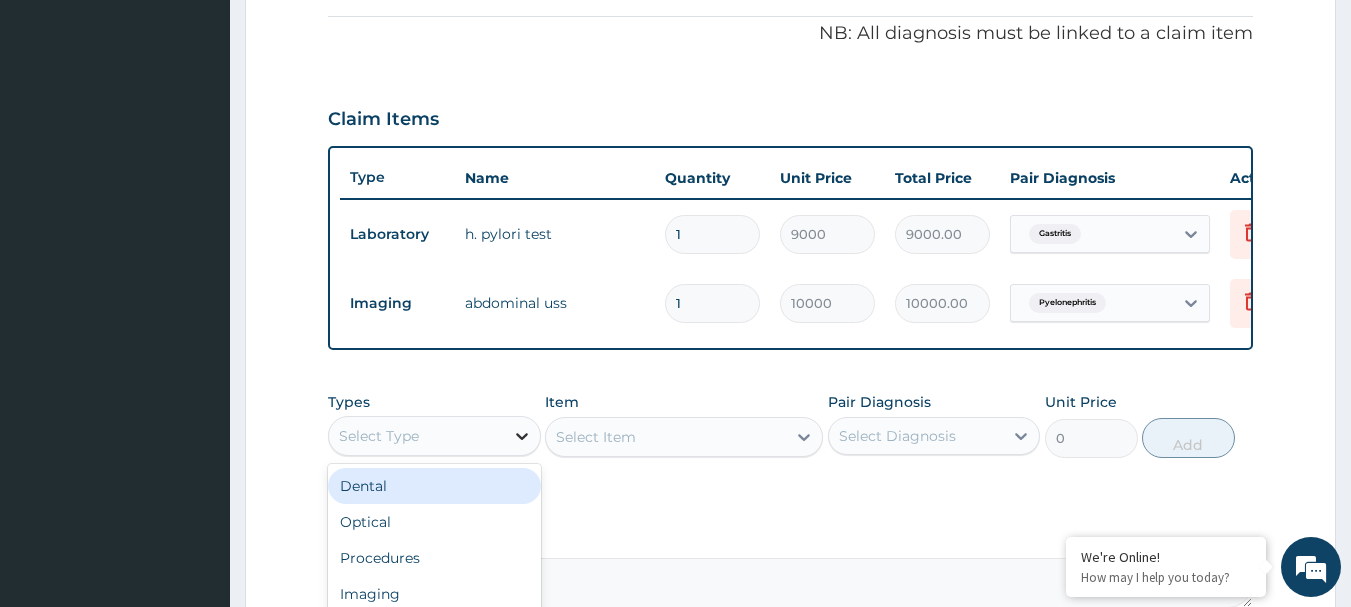 click 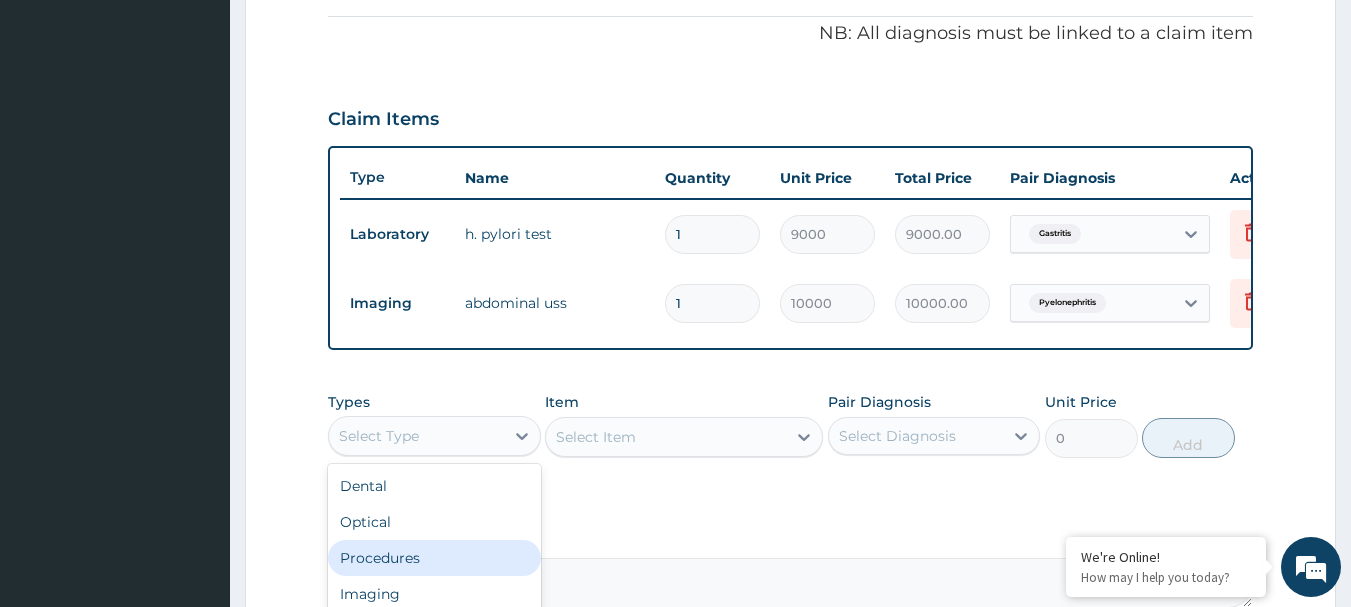 click on "Procedures" at bounding box center [434, 558] 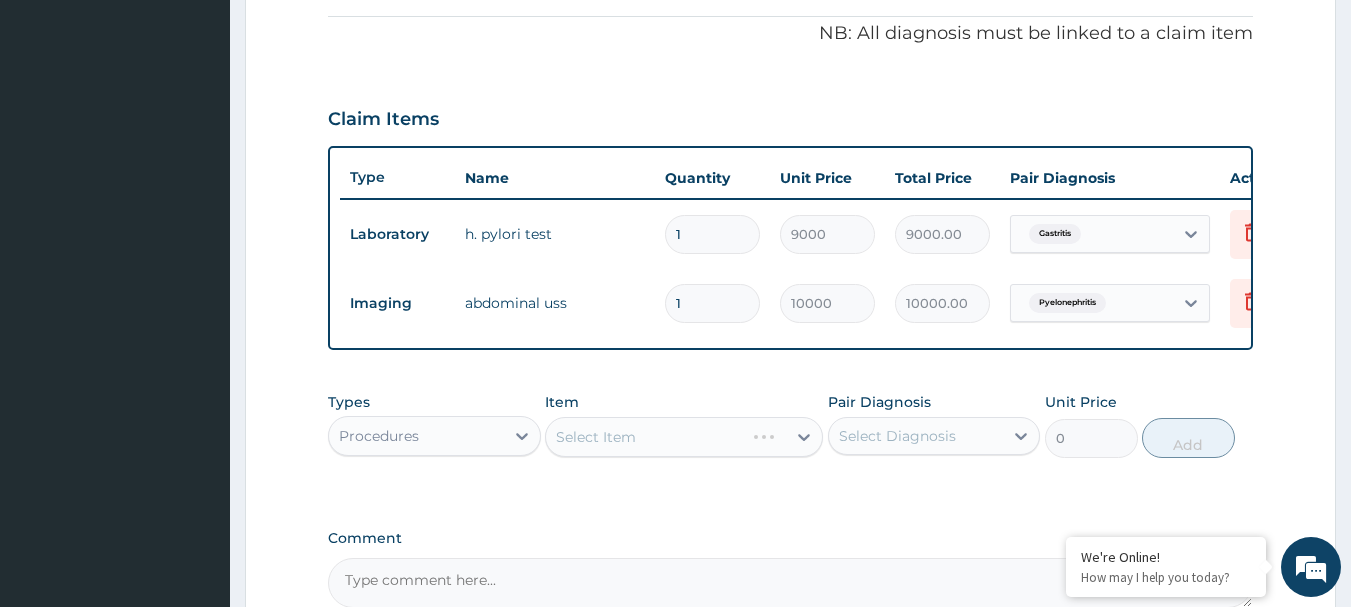 click on "Select Item" at bounding box center (684, 437) 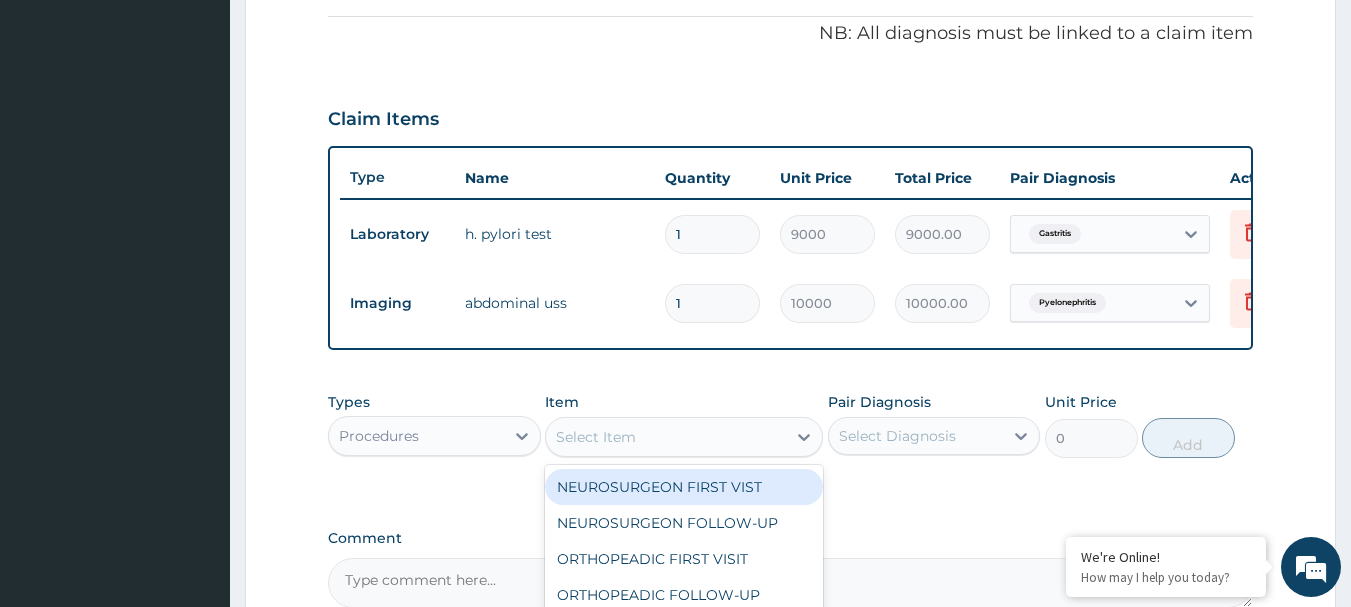 click on "Select Item" at bounding box center (666, 437) 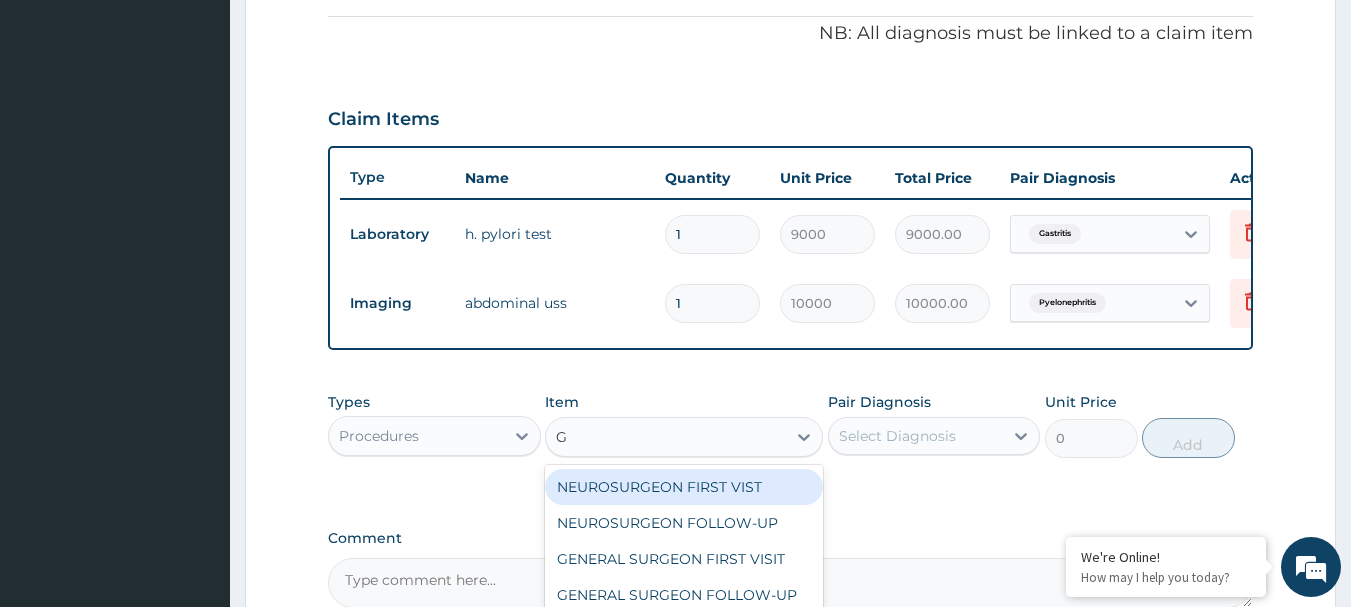 type on "GP" 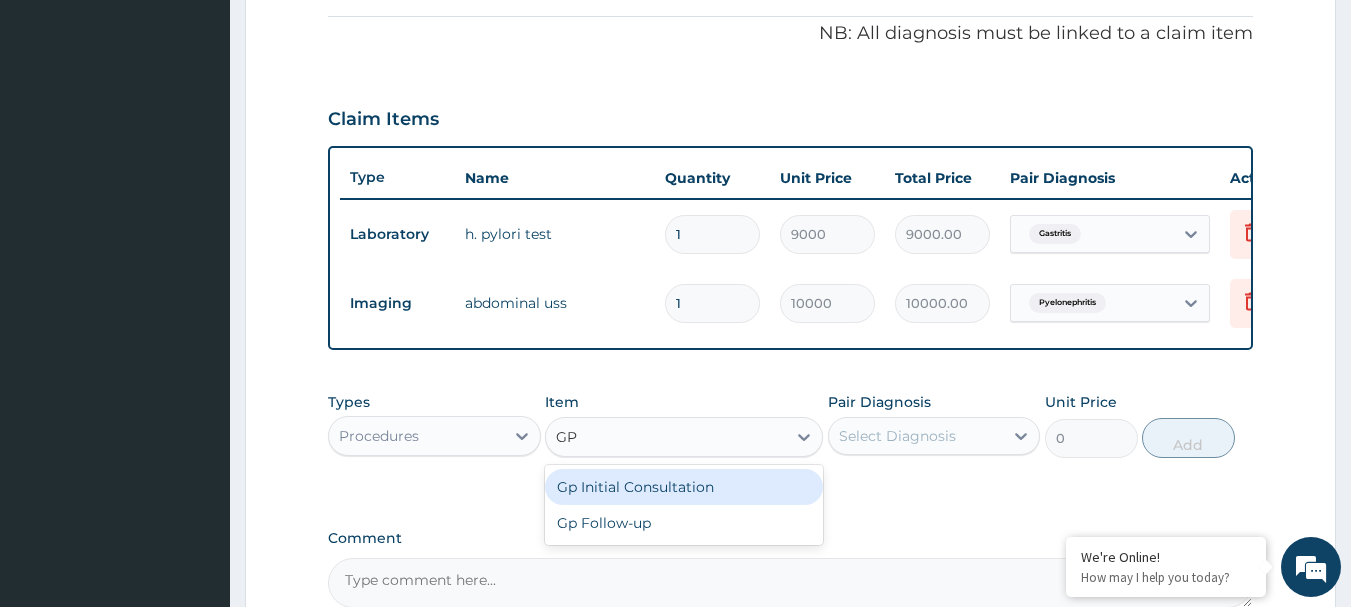 click on "Gp Initial Consultation" at bounding box center (684, 487) 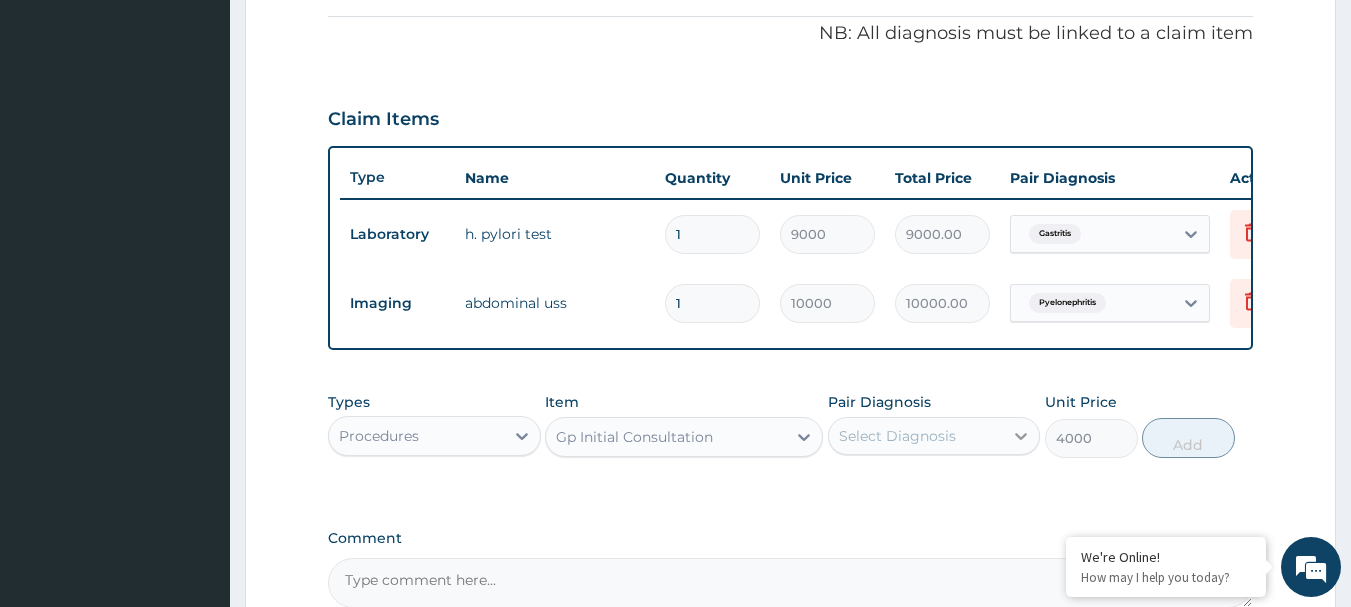 click 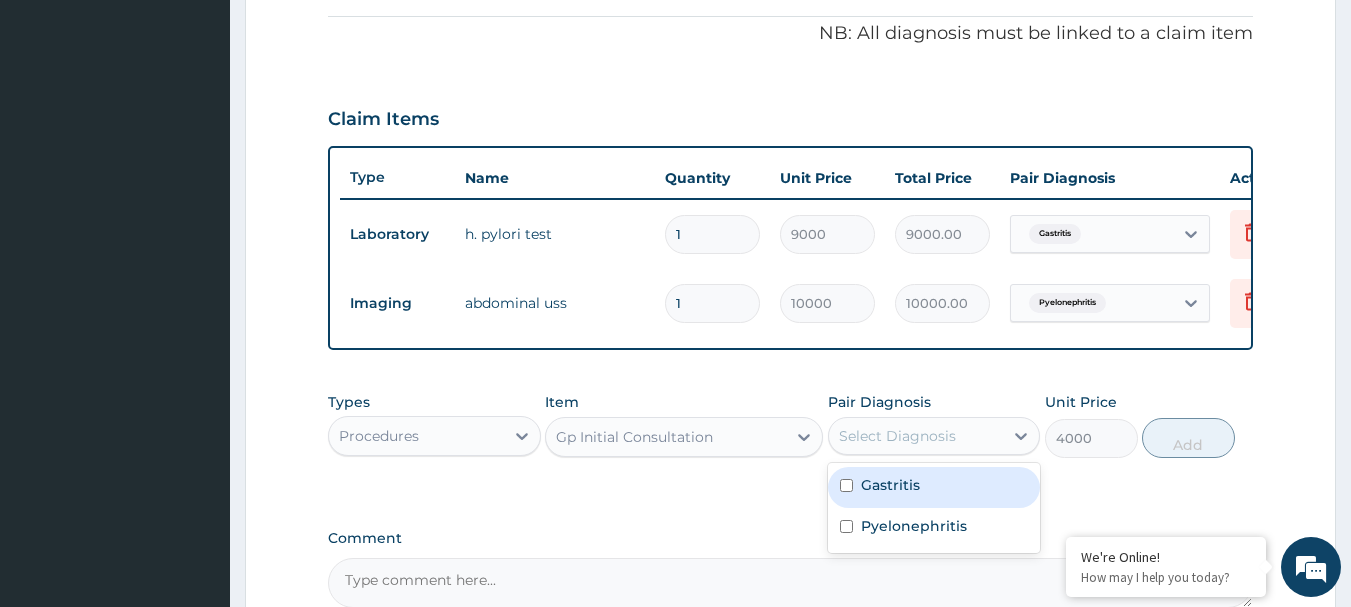 drag, startPoint x: 852, startPoint y: 507, endPoint x: 852, endPoint y: 523, distance: 16 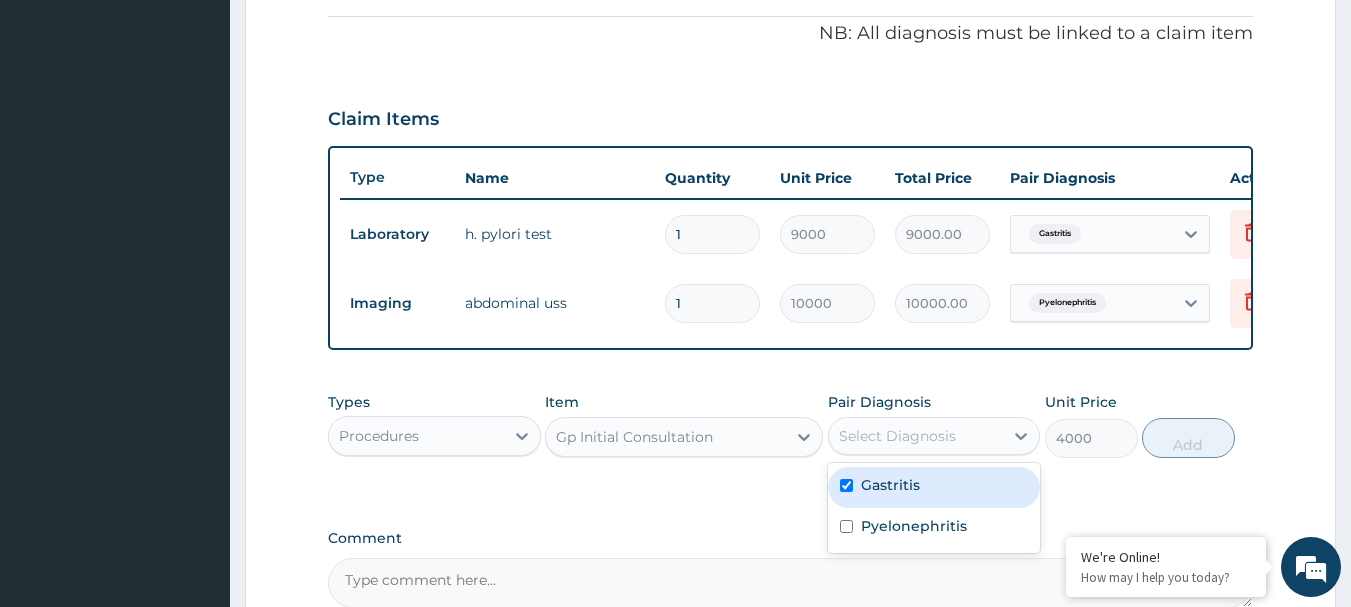 checkbox on "true" 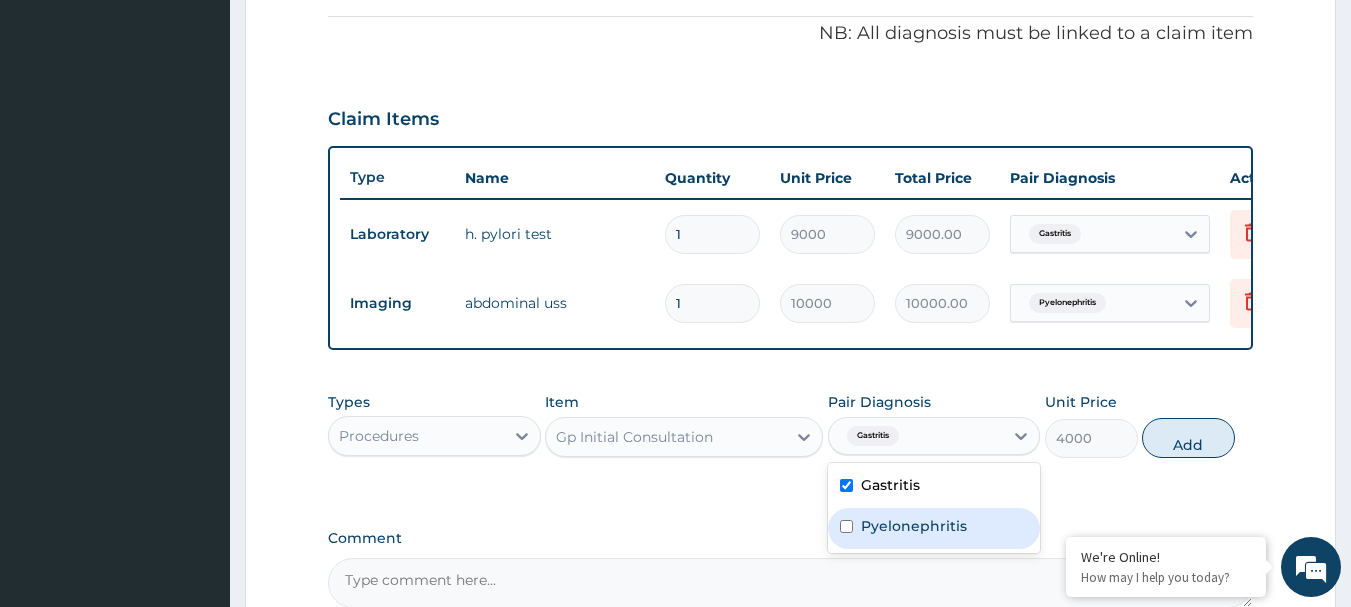 click on "Pyelonephritis" at bounding box center (934, 528) 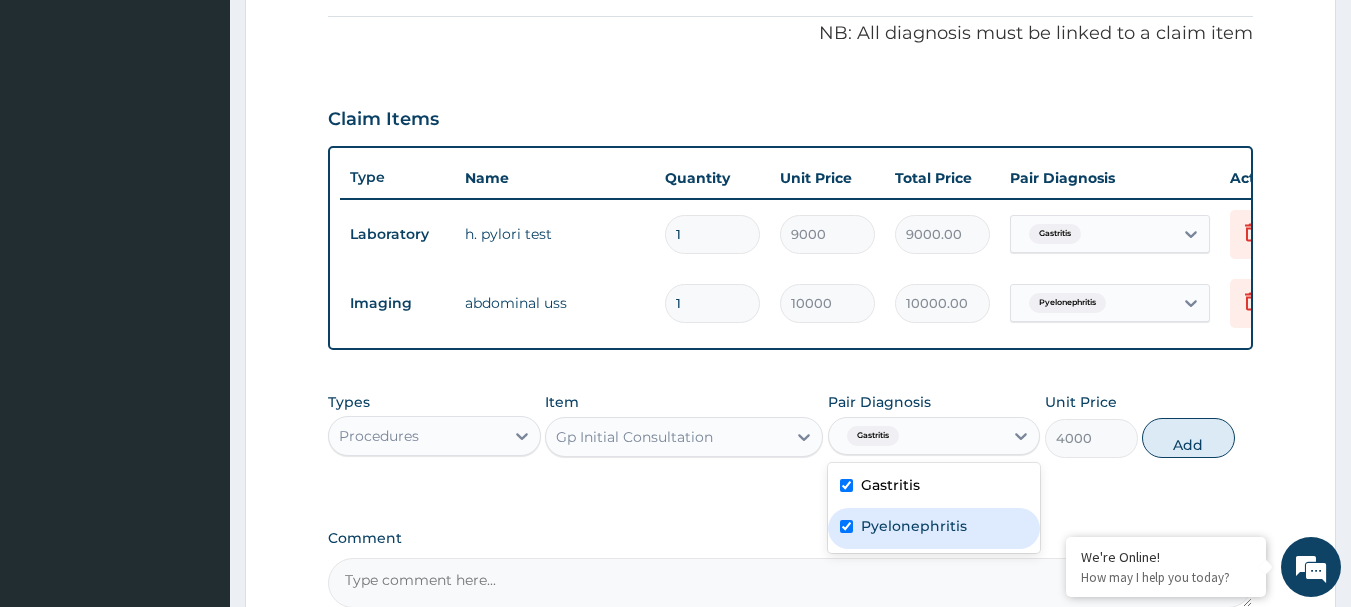 checkbox on "true" 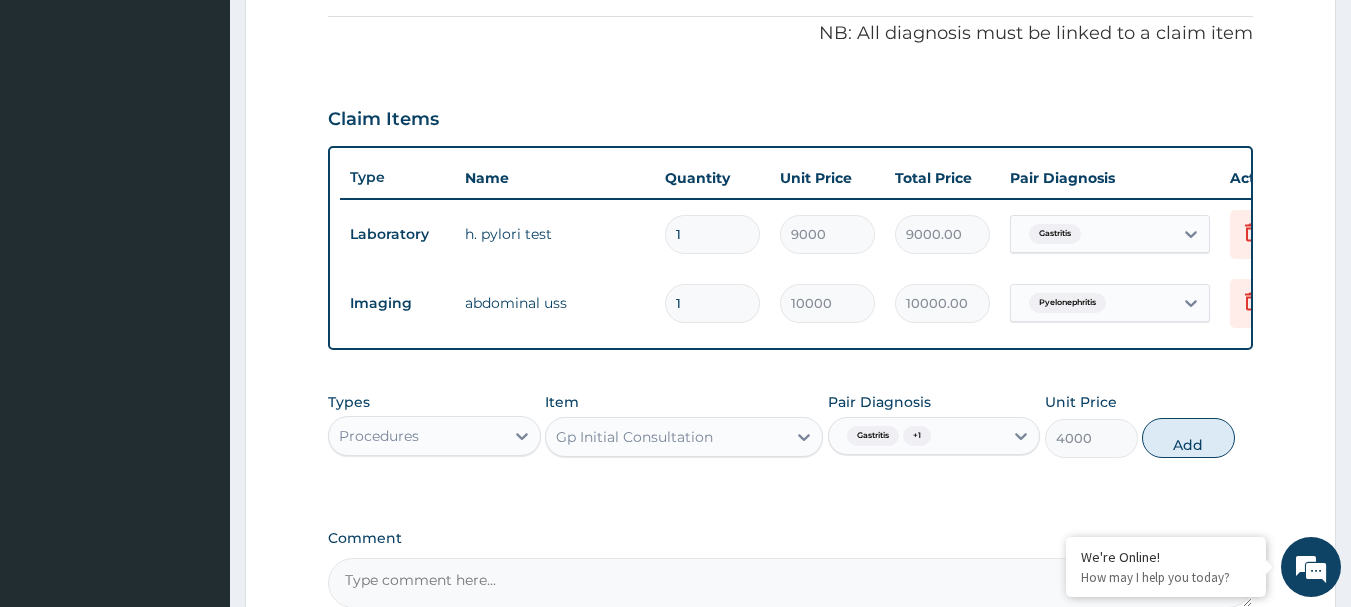 click on "Types Procedures Item Gp Initial Consultation Pair Diagnosis Gastritis + 1 Unit Price 4000 Add" at bounding box center (791, 425) 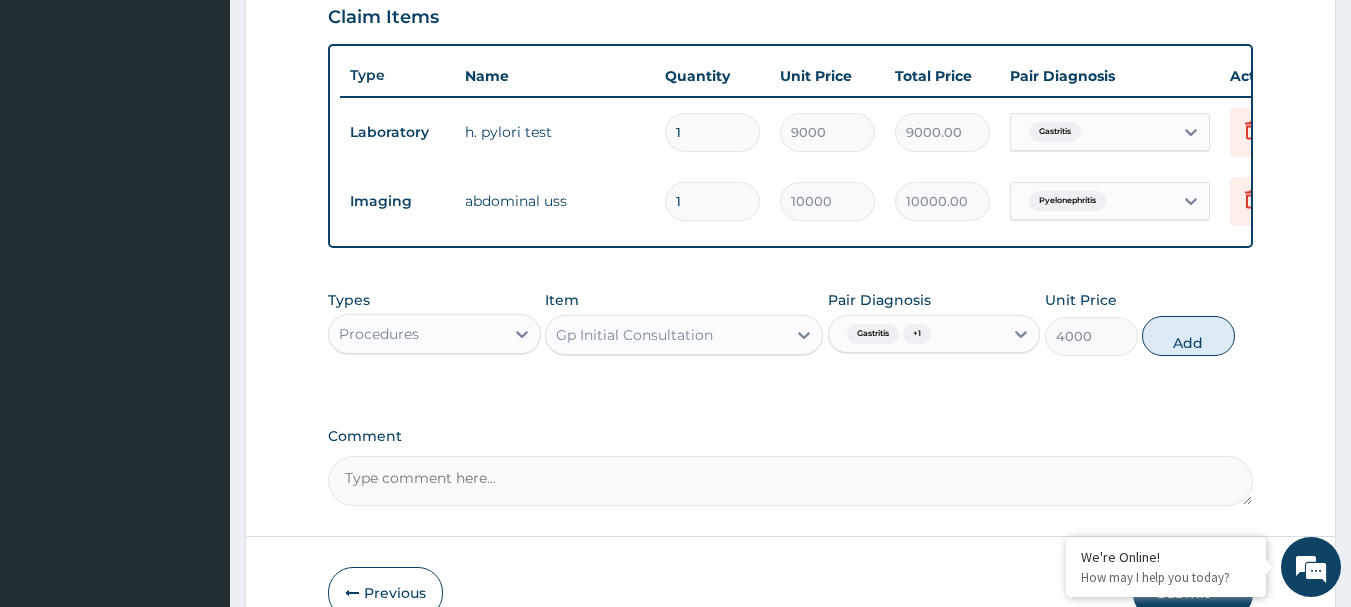scroll, scrollTop: 798, scrollLeft: 0, axis: vertical 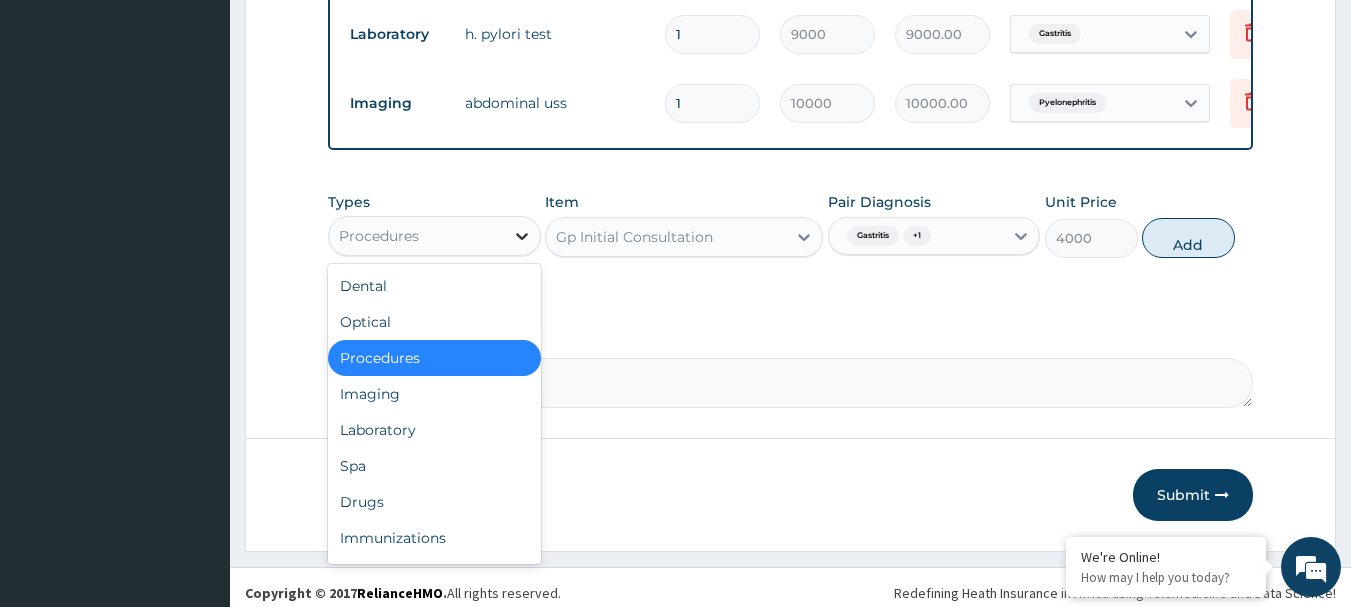 drag, startPoint x: 523, startPoint y: 249, endPoint x: 518, endPoint y: 258, distance: 10.29563 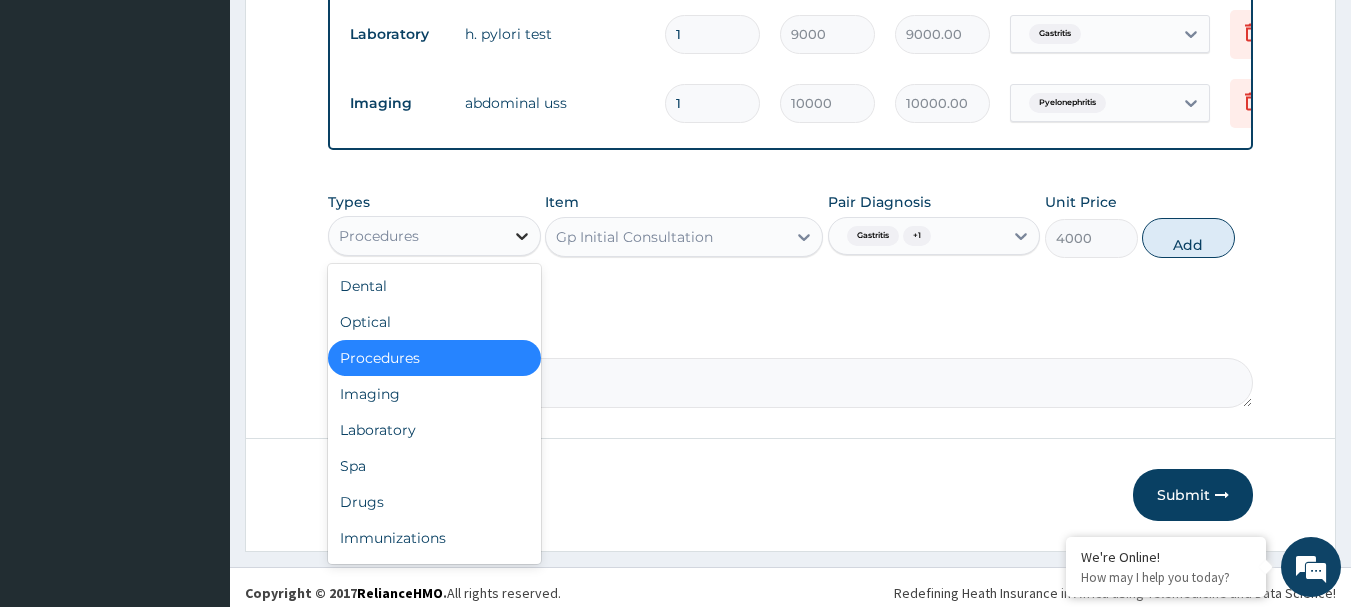 click 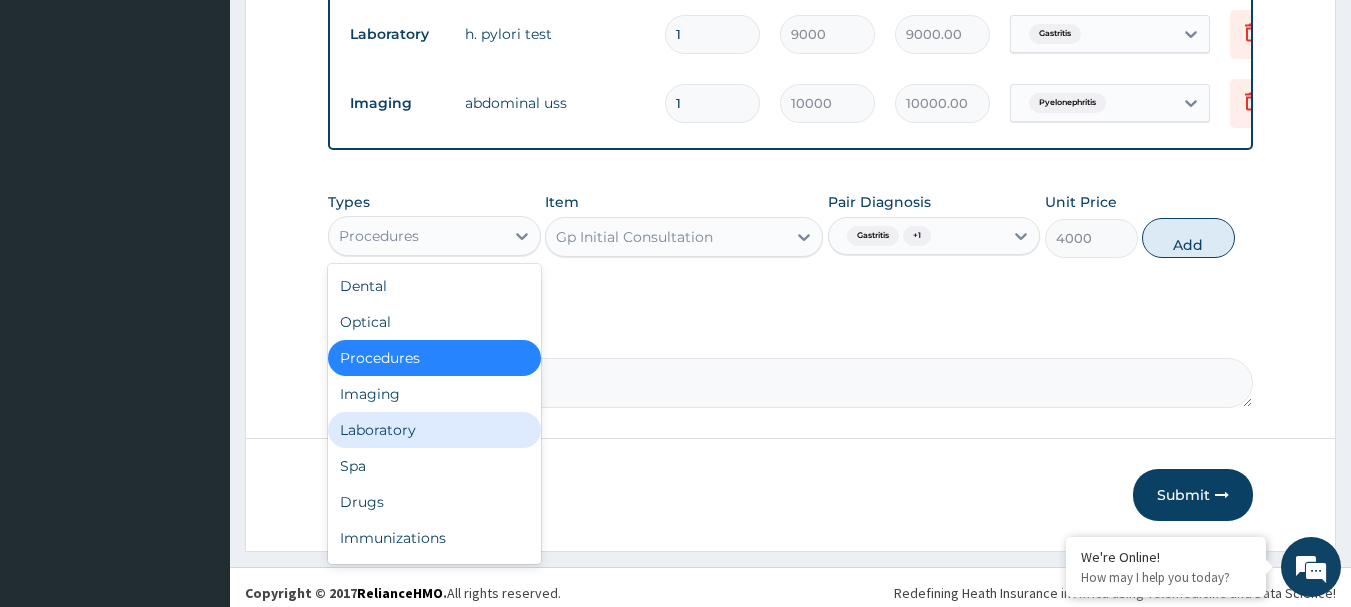 click on "Laboratory" at bounding box center (434, 430) 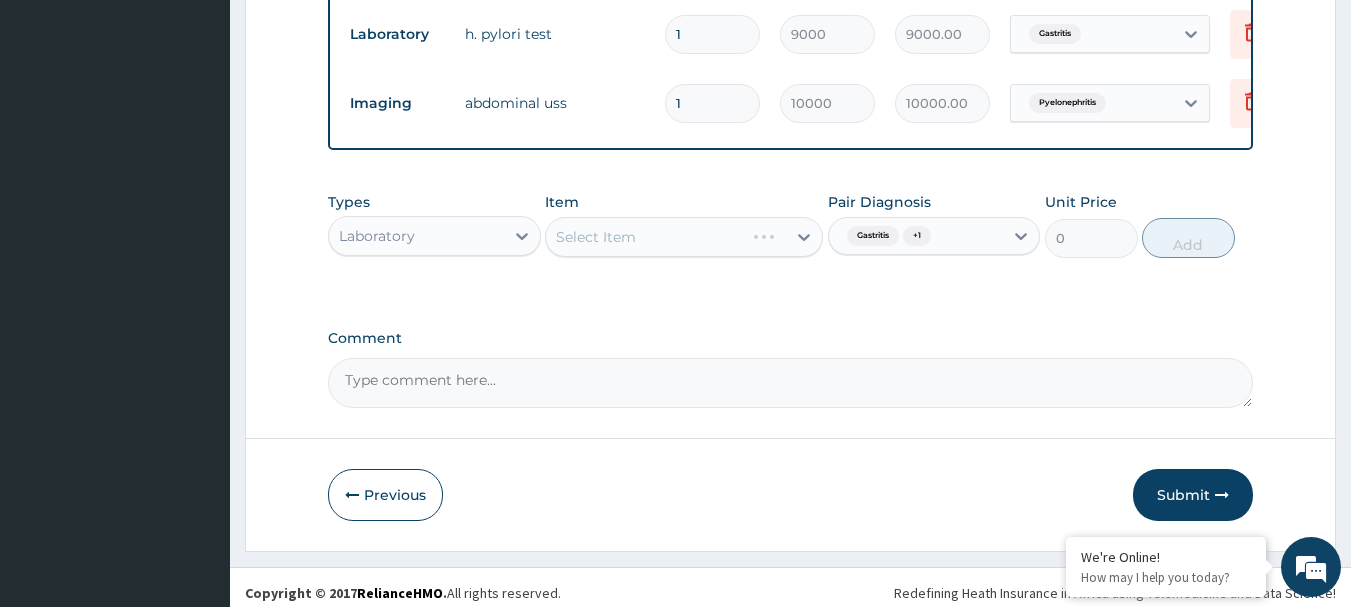 click on "Select Item" at bounding box center (684, 237) 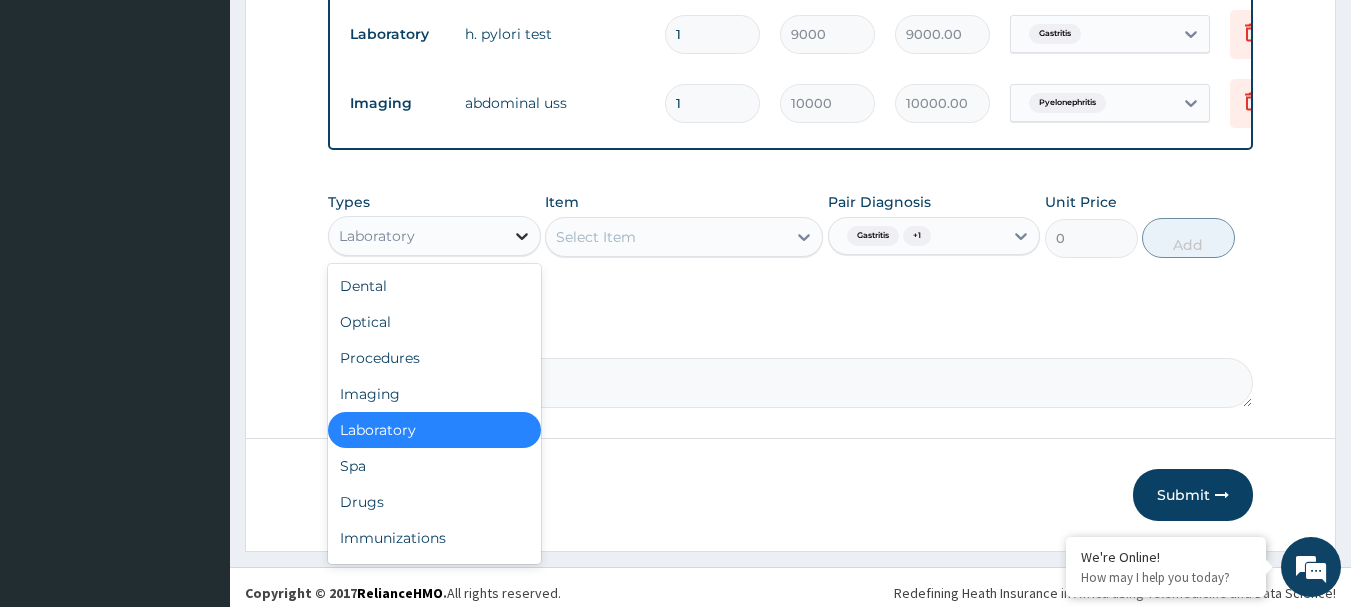 click 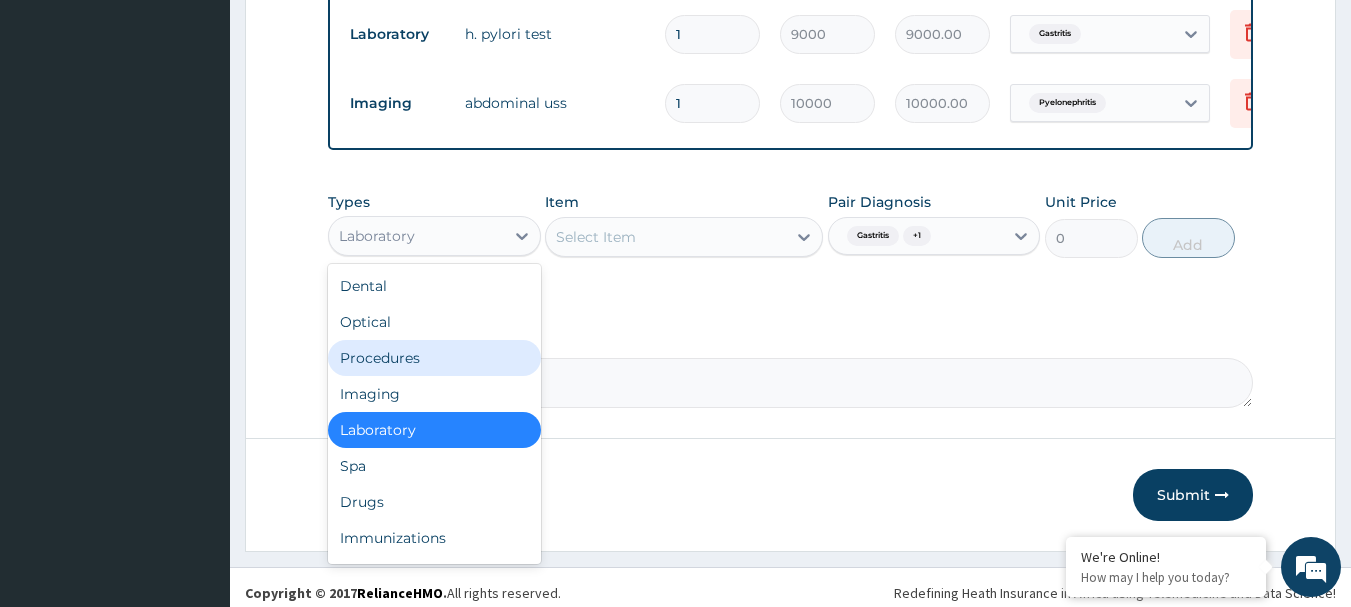 drag, startPoint x: 420, startPoint y: 370, endPoint x: 426, endPoint y: 359, distance: 12.529964 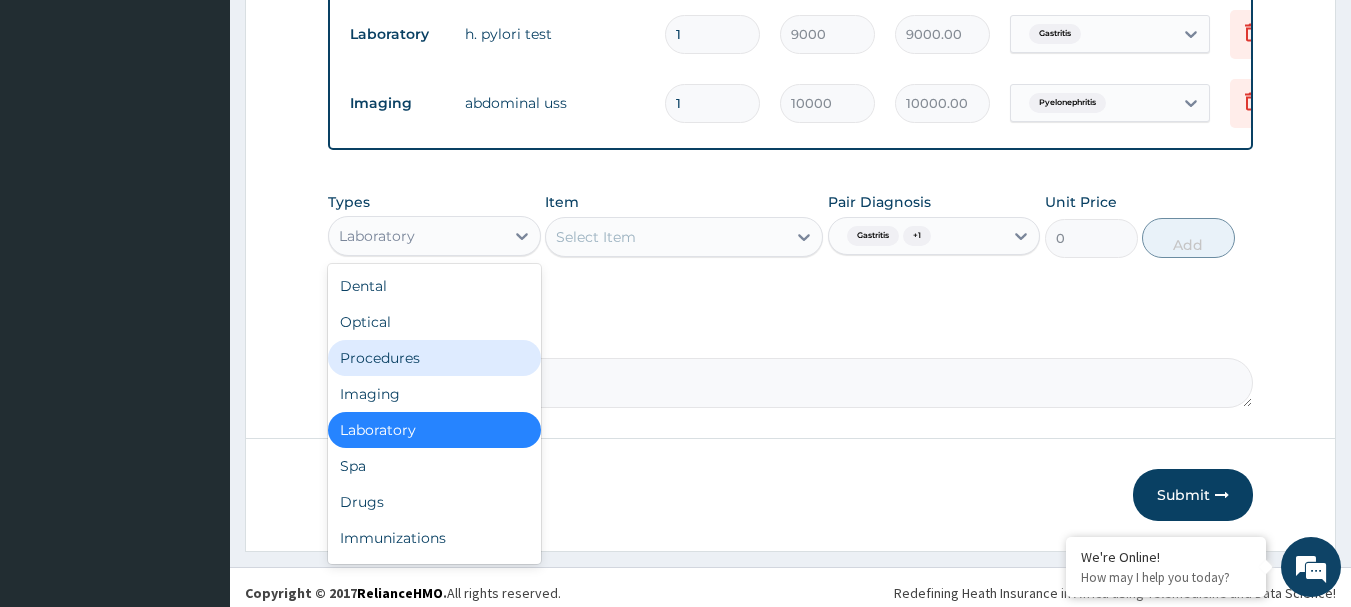 click on "Procedures" at bounding box center (434, 358) 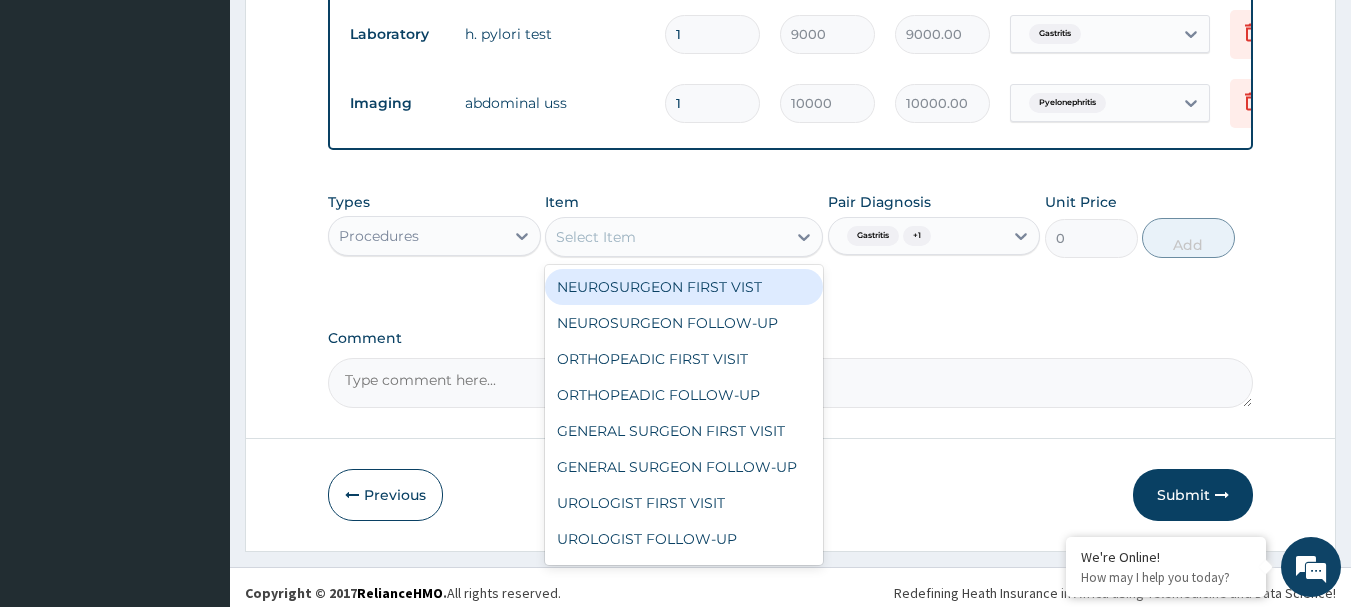 click on "Select Item" at bounding box center (666, 237) 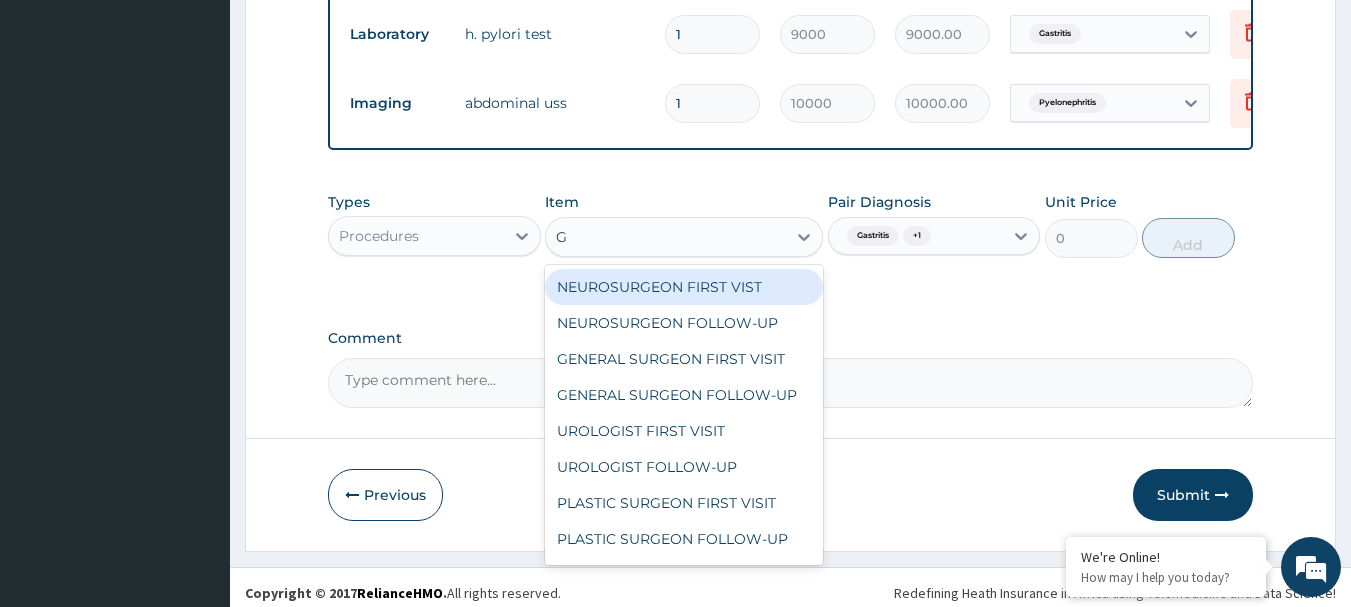type on "GP" 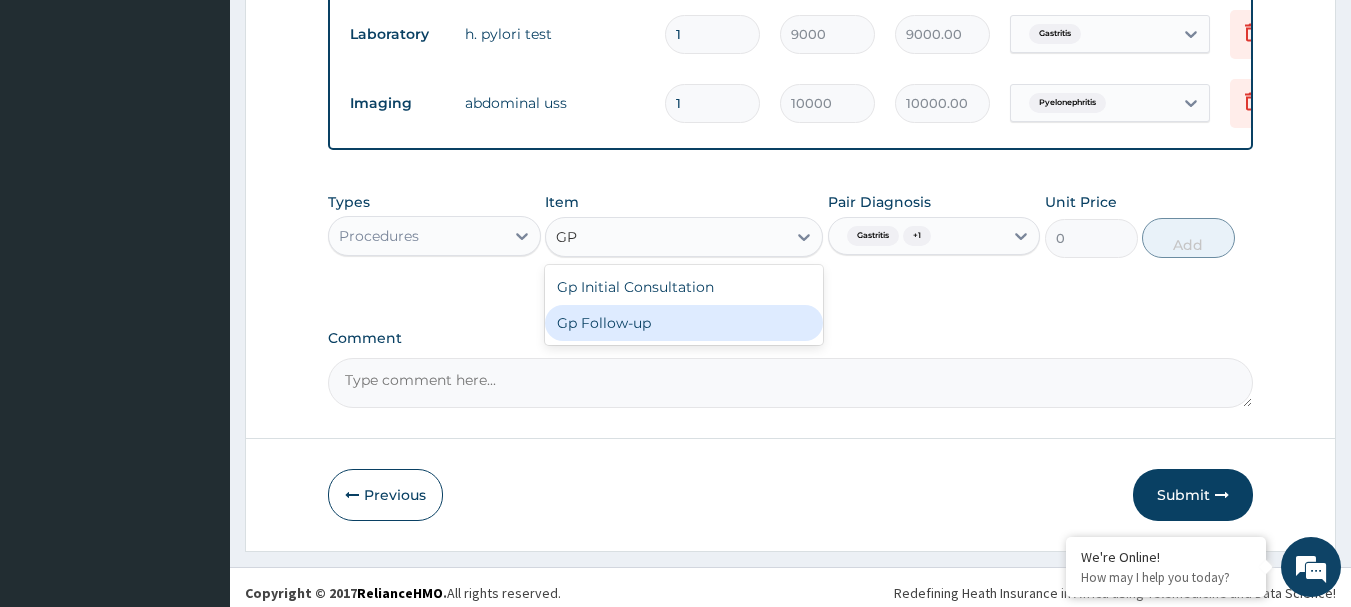 click on "Gp  Follow-up" at bounding box center [684, 323] 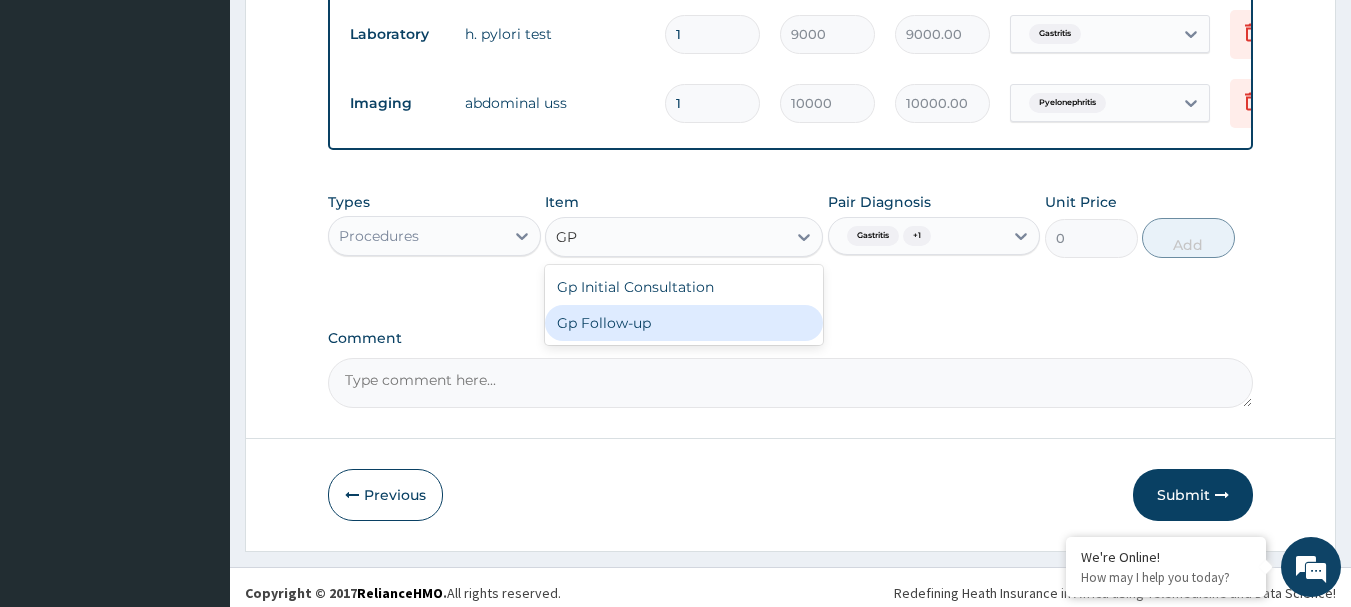 type 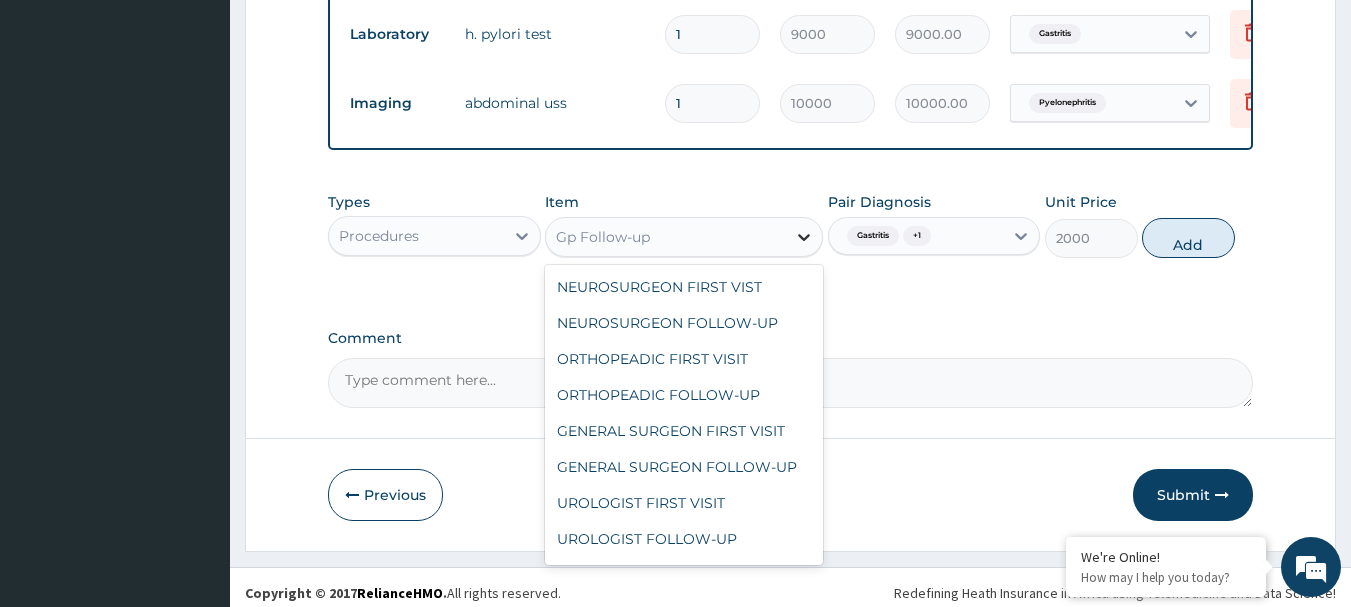 click 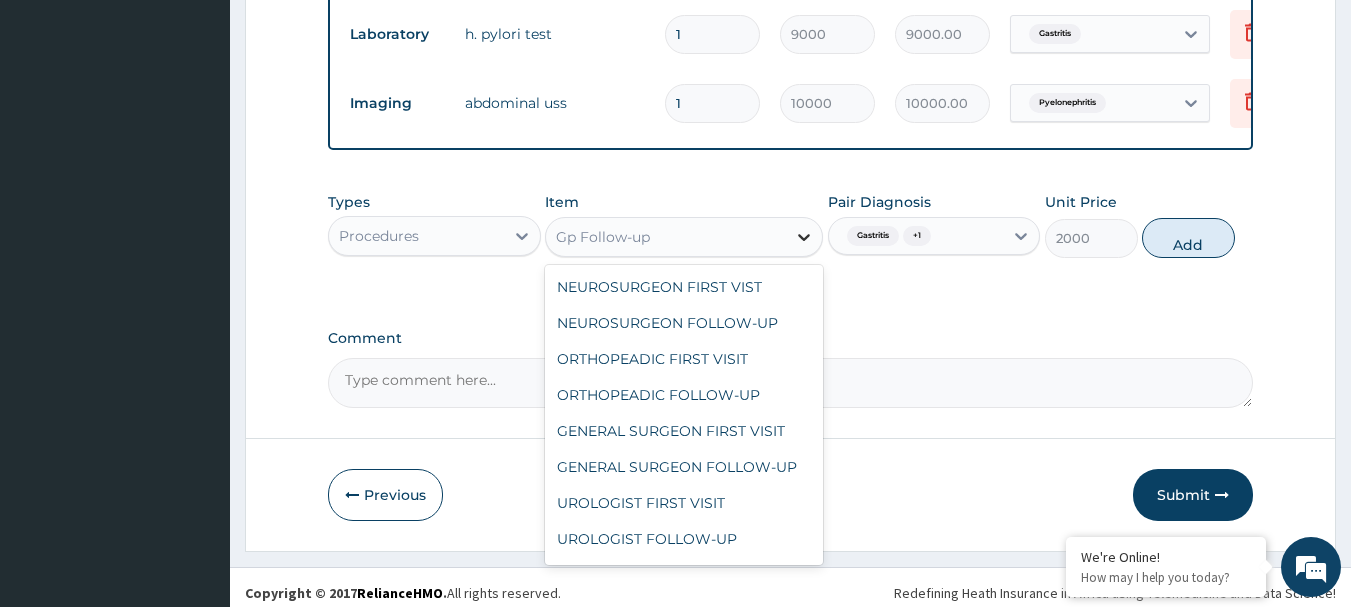 scroll, scrollTop: 9876, scrollLeft: 0, axis: vertical 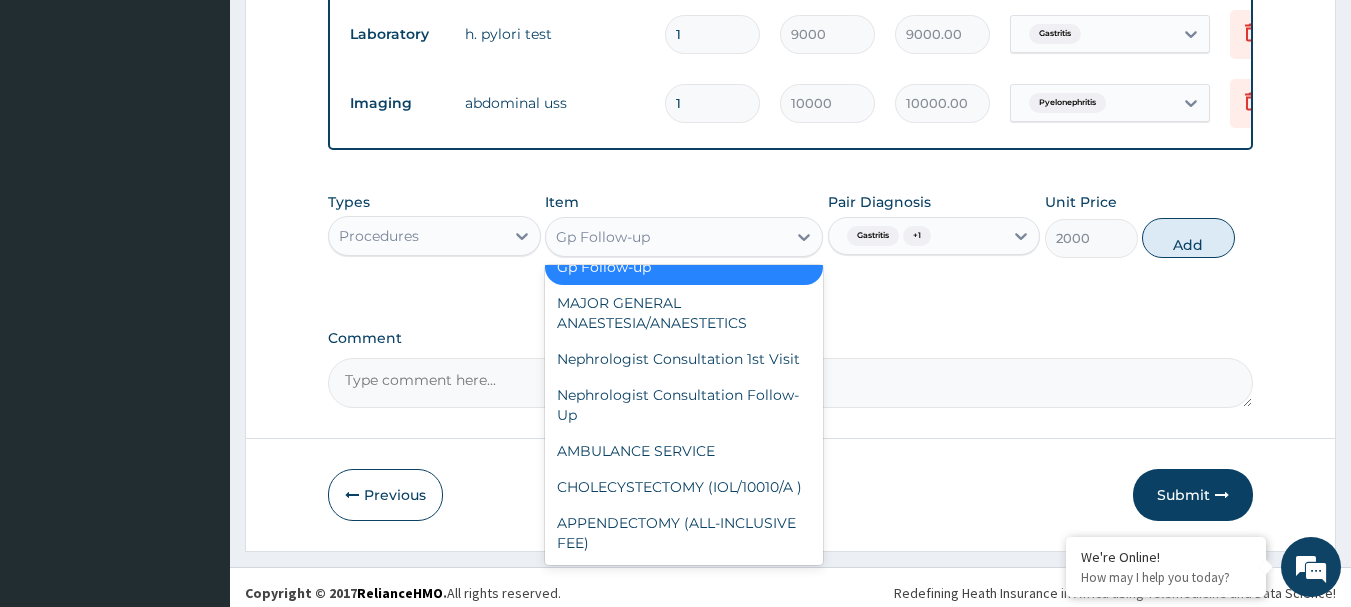click on "Gp Initial Consultation" at bounding box center (684, 231) 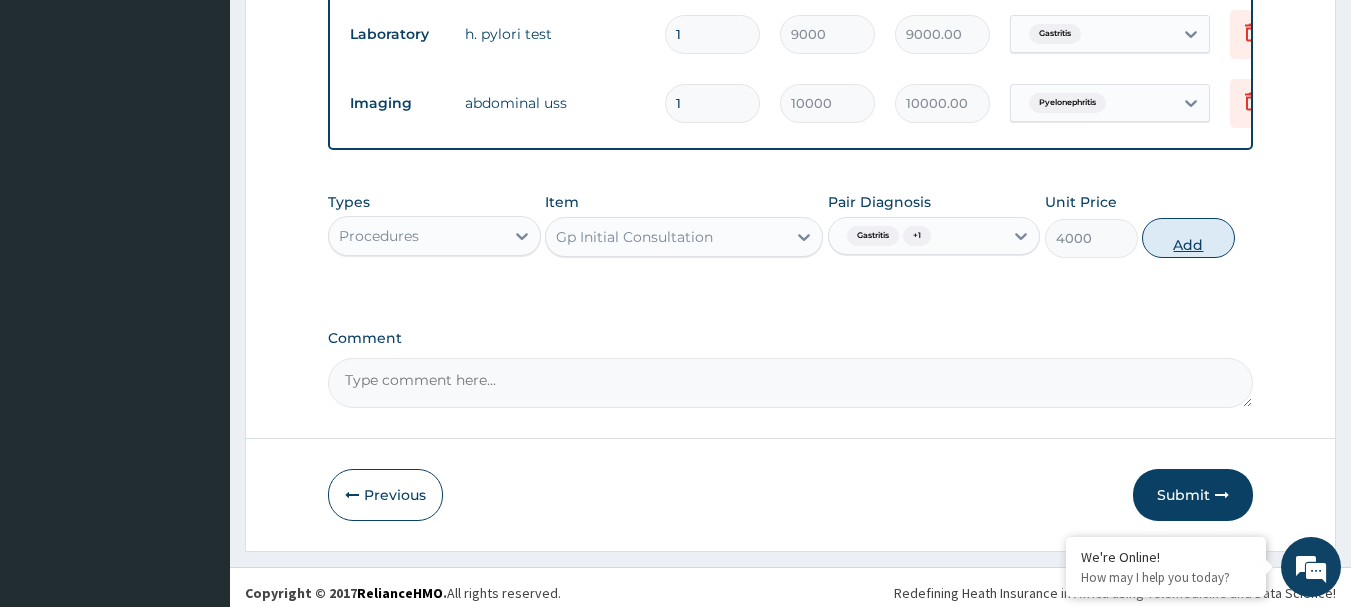 click on "Add" at bounding box center [1188, 238] 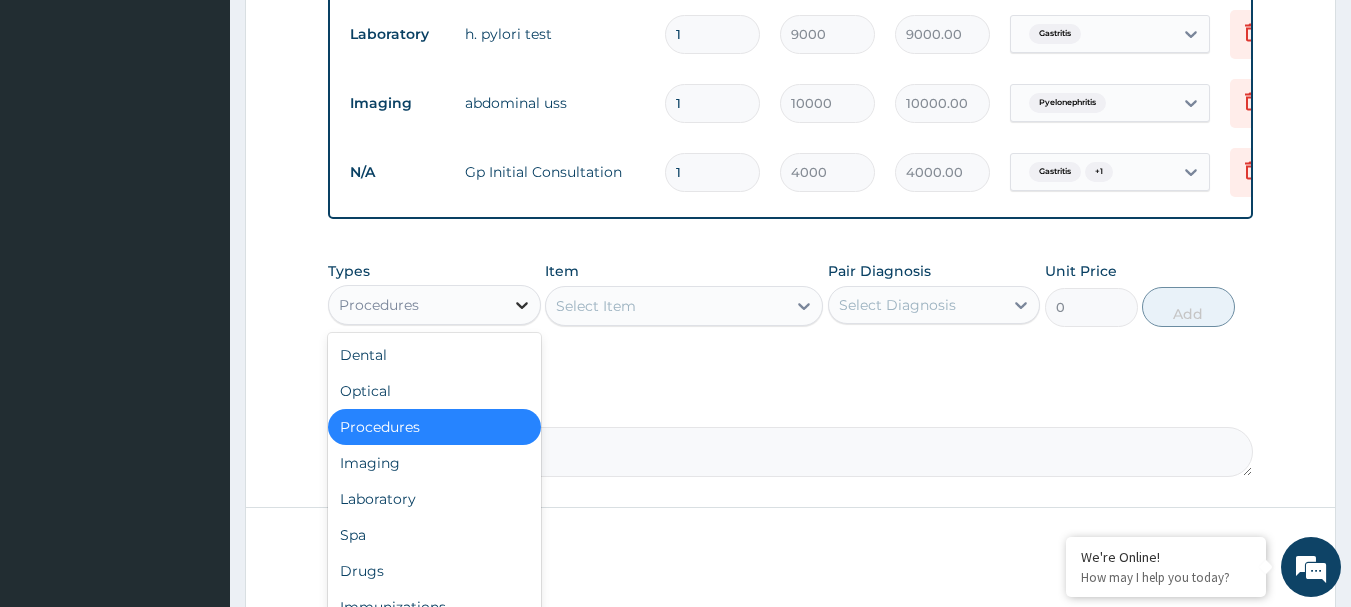 click 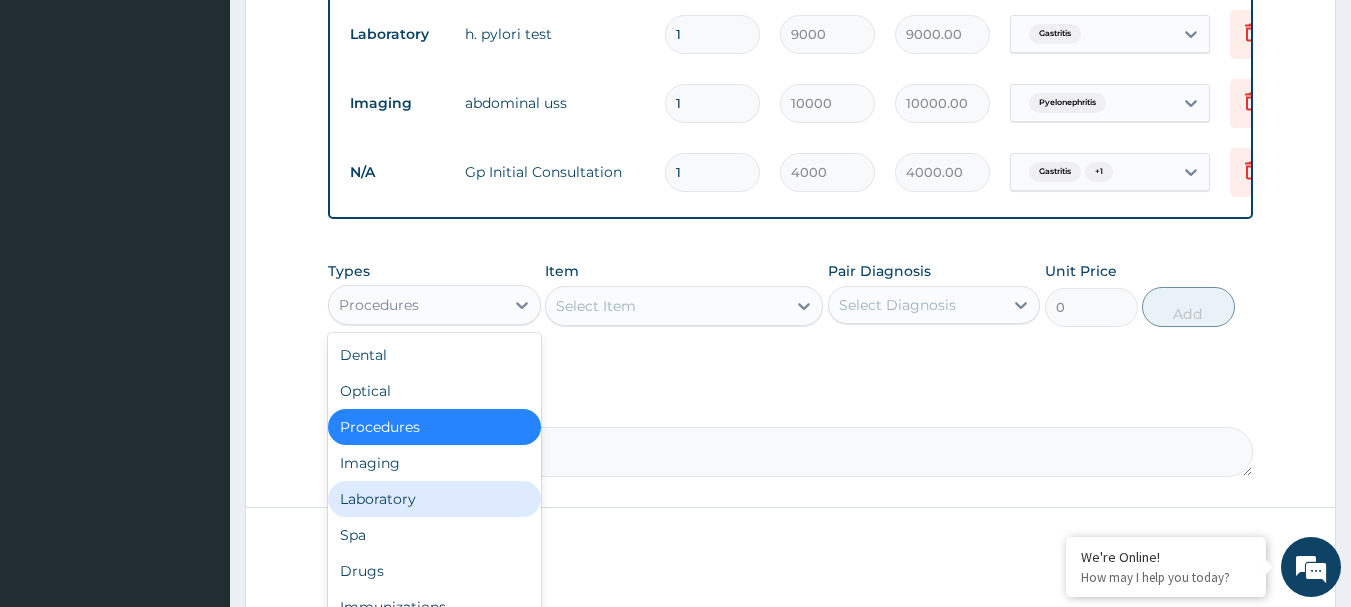 click on "Laboratory" at bounding box center [434, 499] 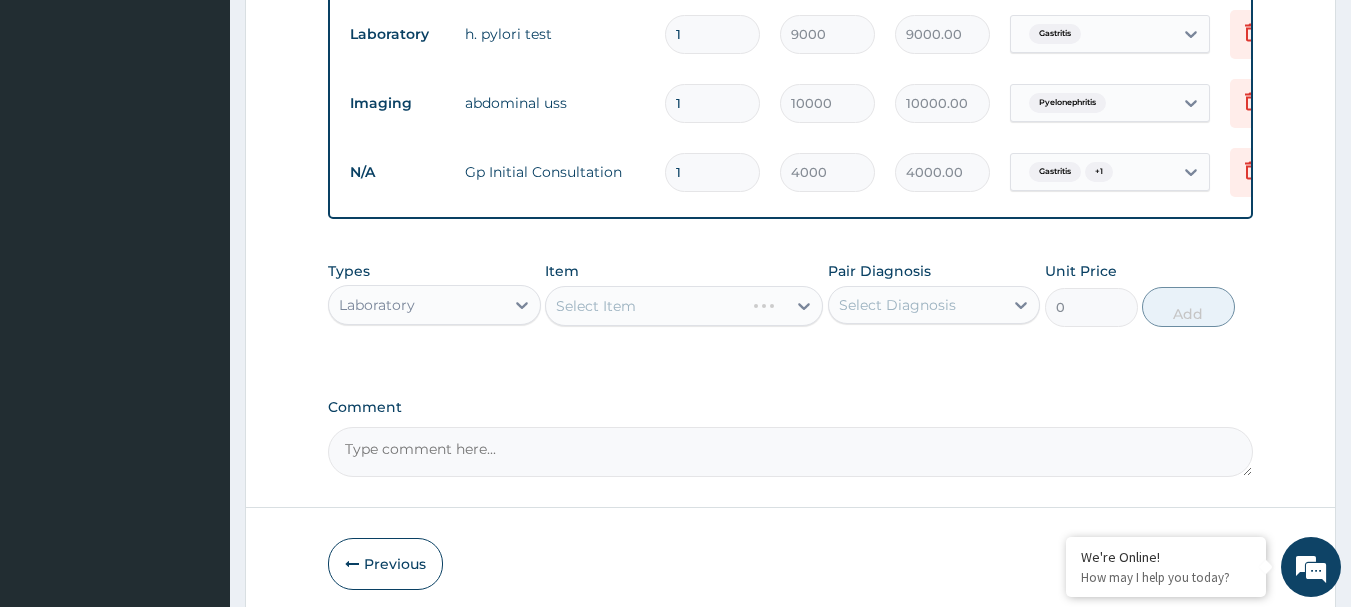 click on "Select Item" at bounding box center (684, 306) 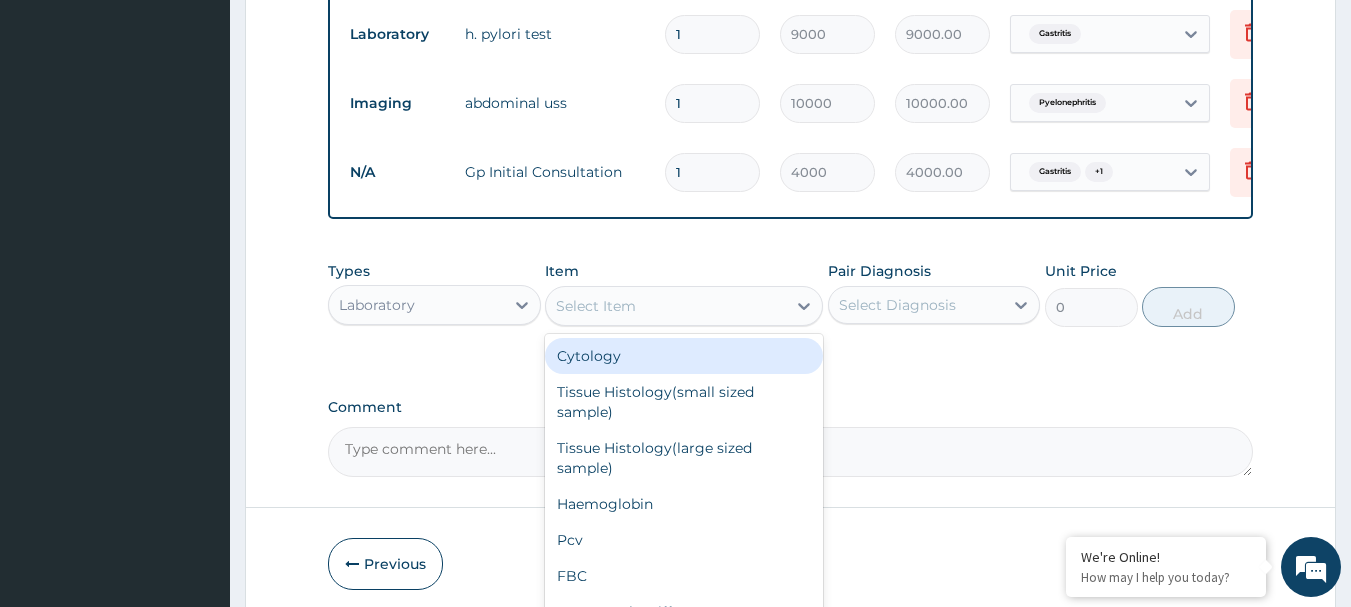click on "Select Item" at bounding box center (666, 306) 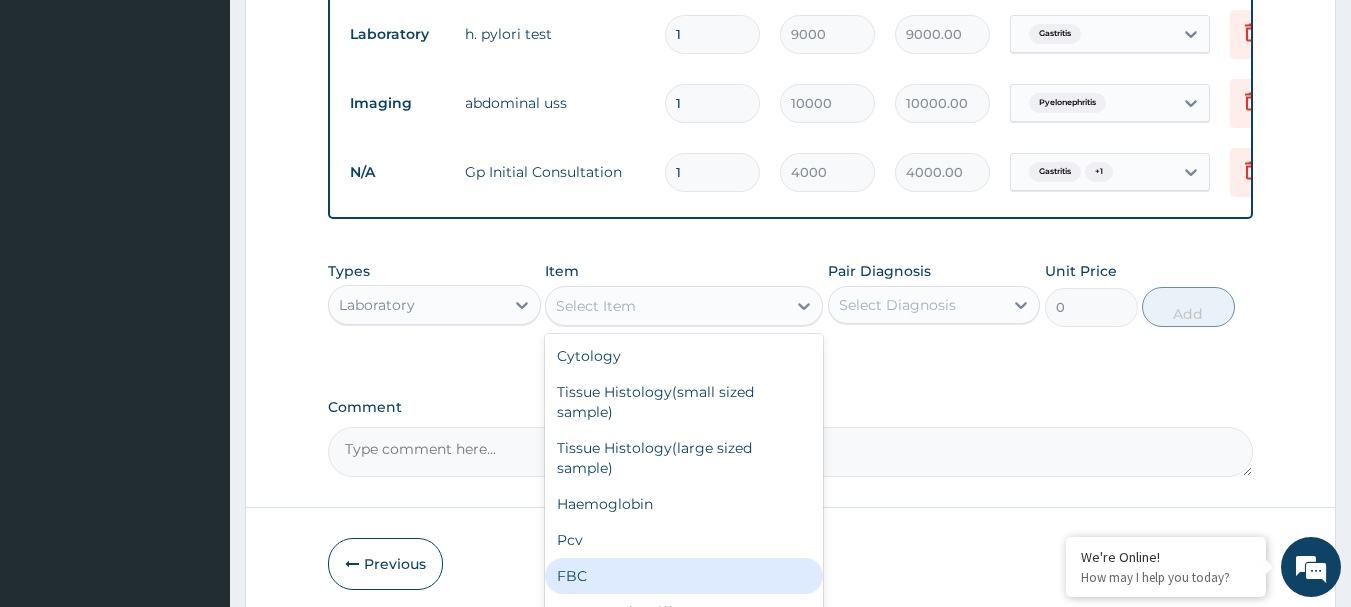 click on "FBC" at bounding box center [684, 576] 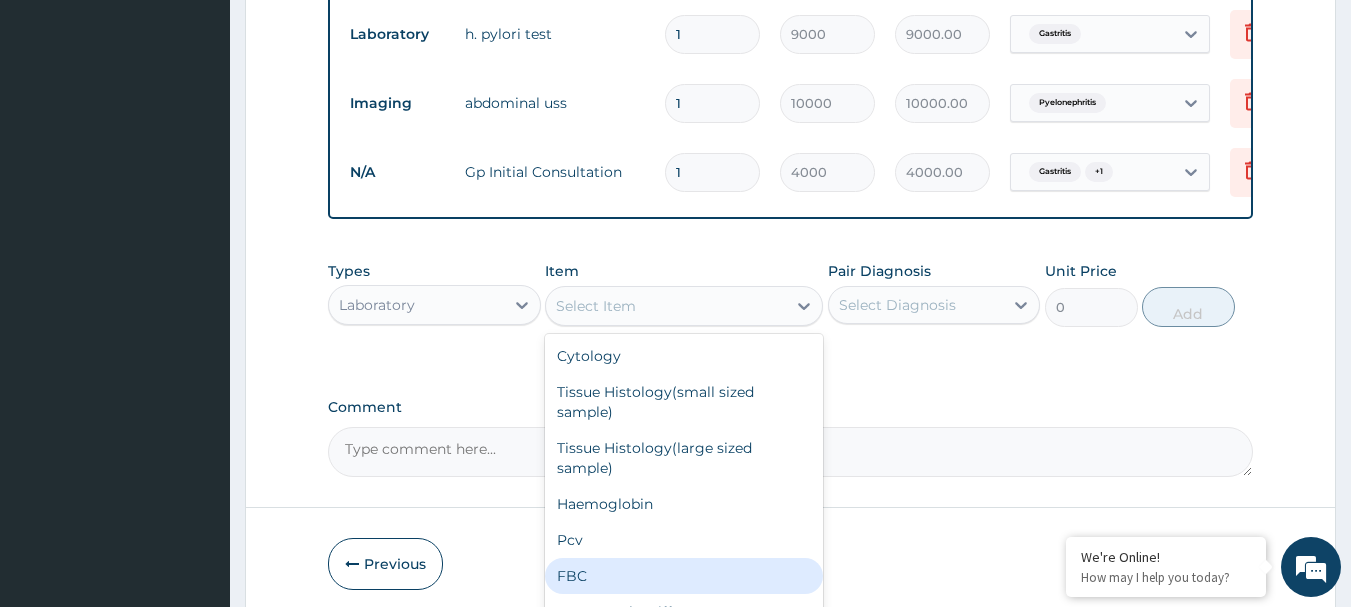type on "5000" 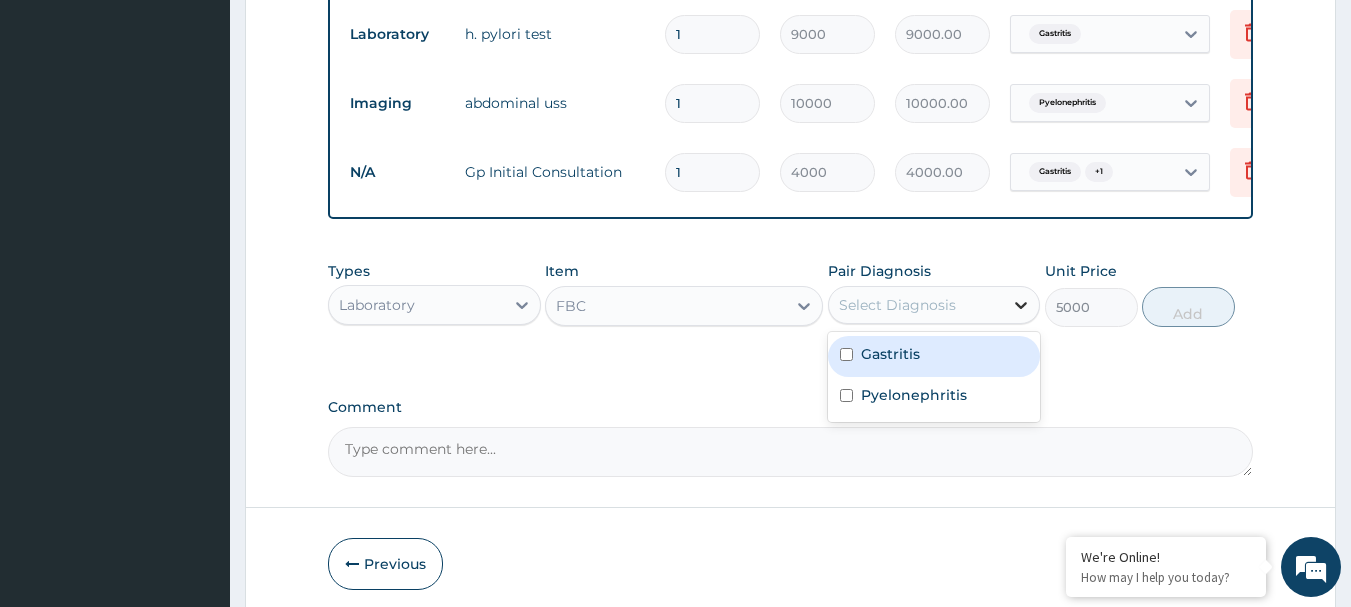 click 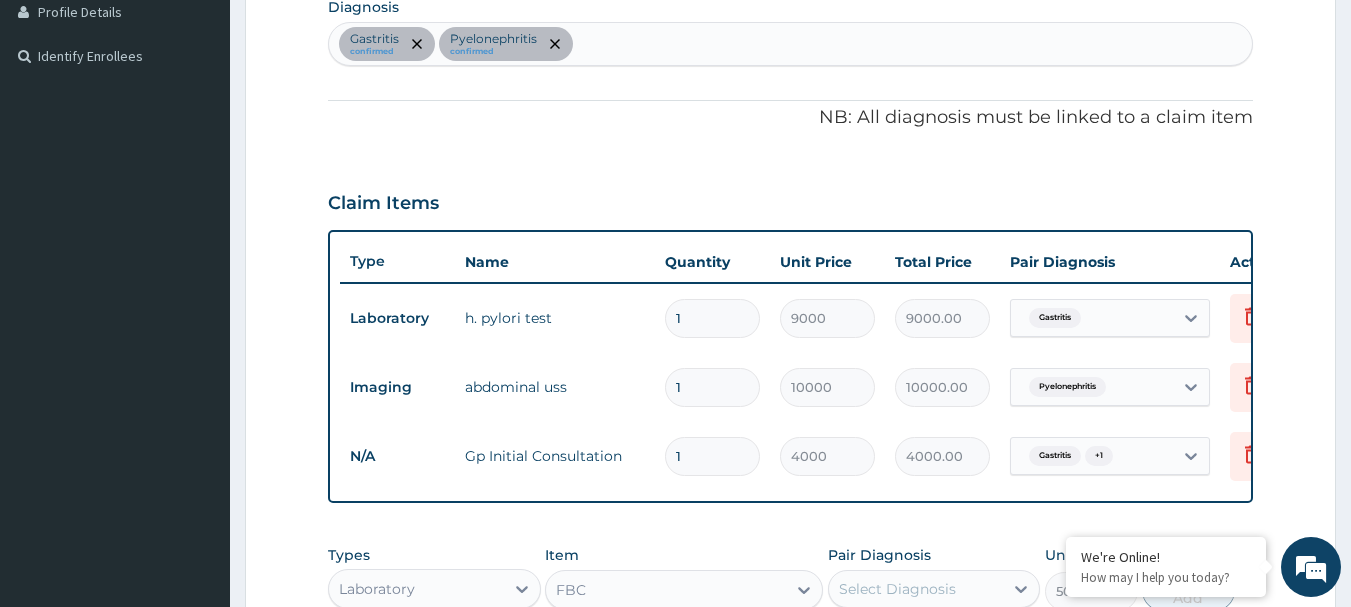 scroll, scrollTop: 398, scrollLeft: 0, axis: vertical 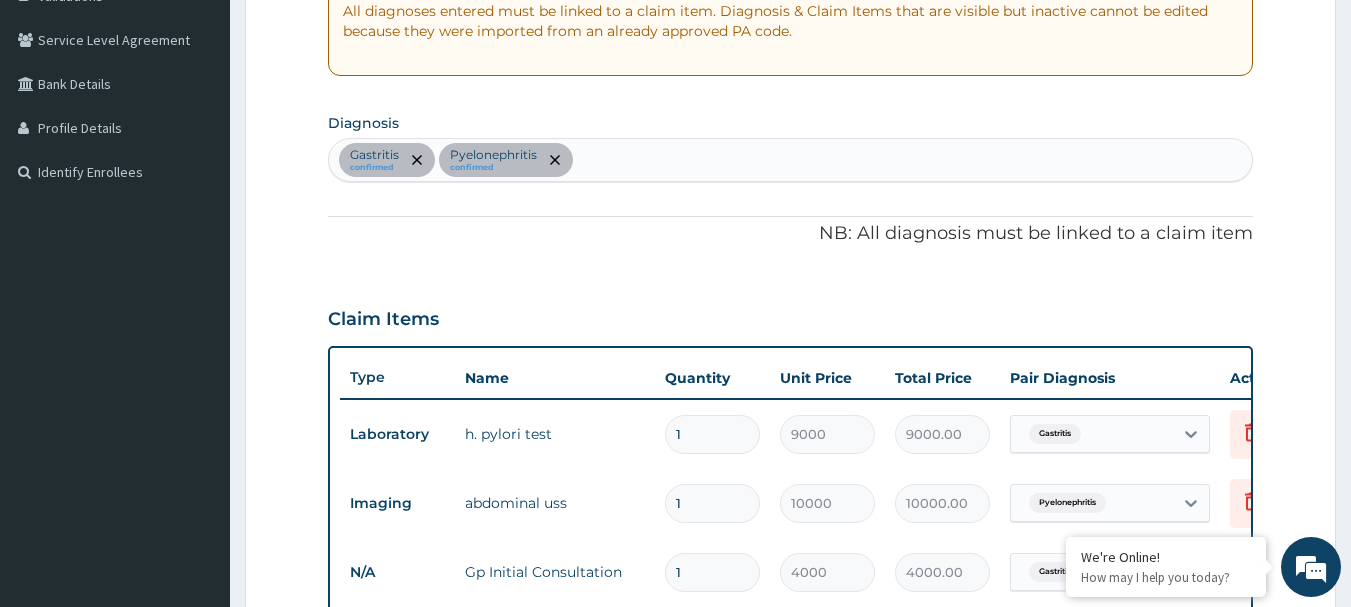 click on "Gastritis confirmed Pyelonephritis confirmed" at bounding box center [791, 160] 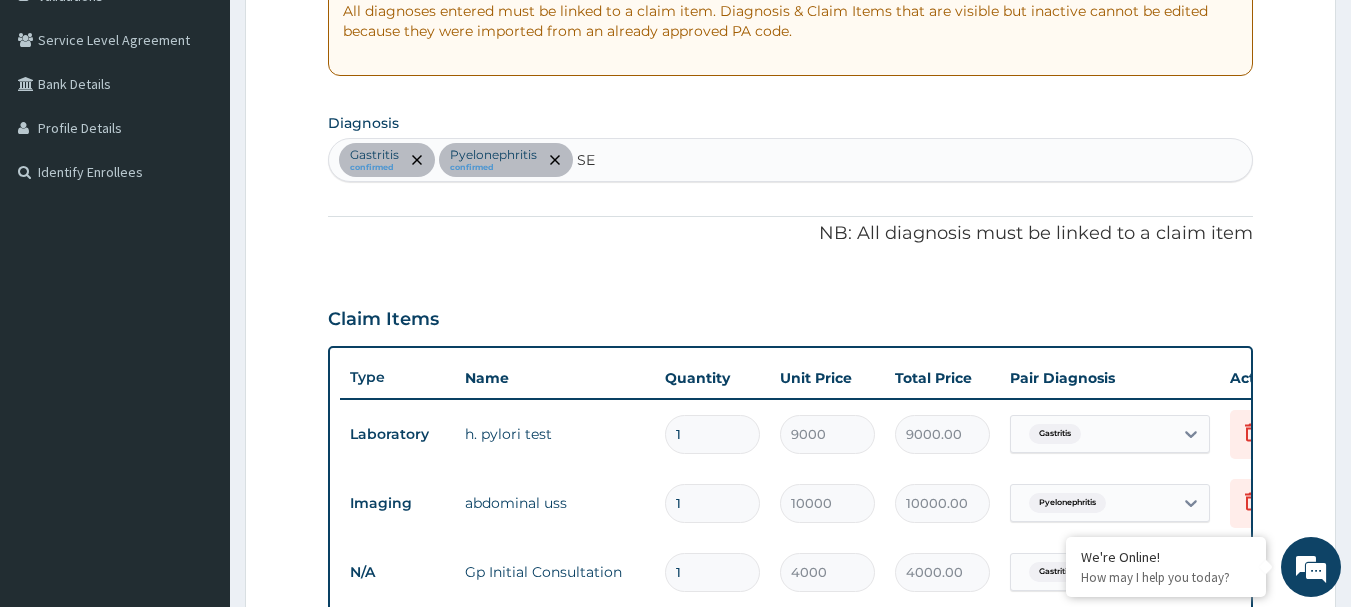 type on "SEP" 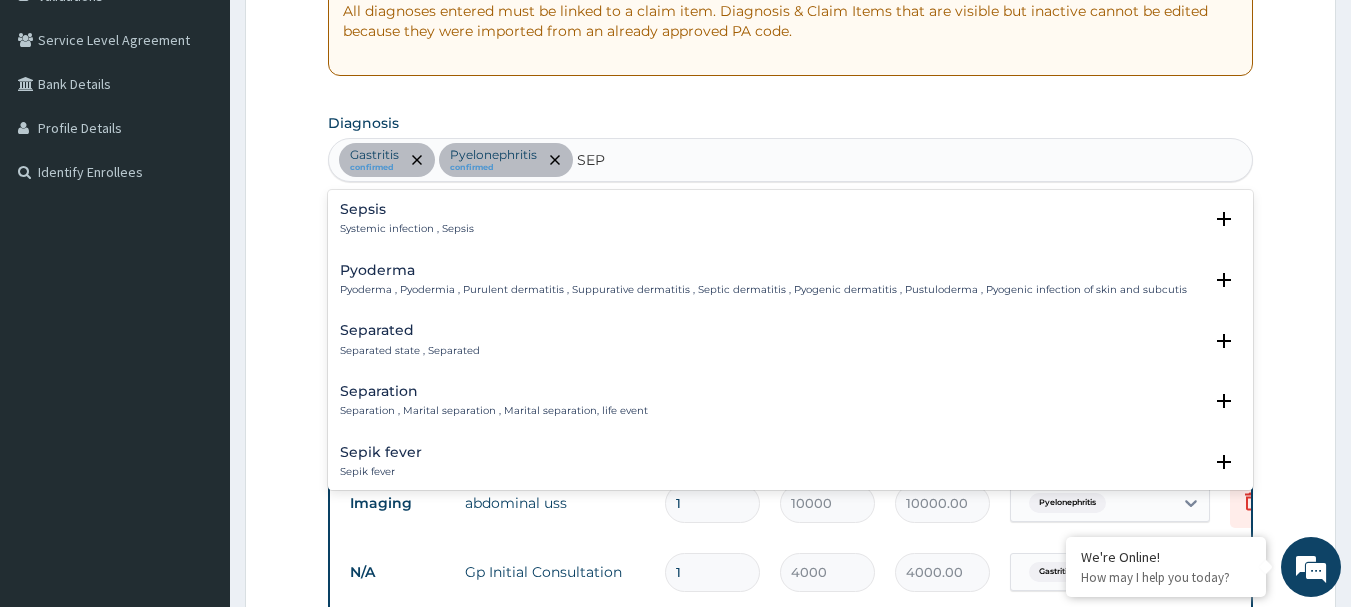 click on "Sepsis" at bounding box center [407, 209] 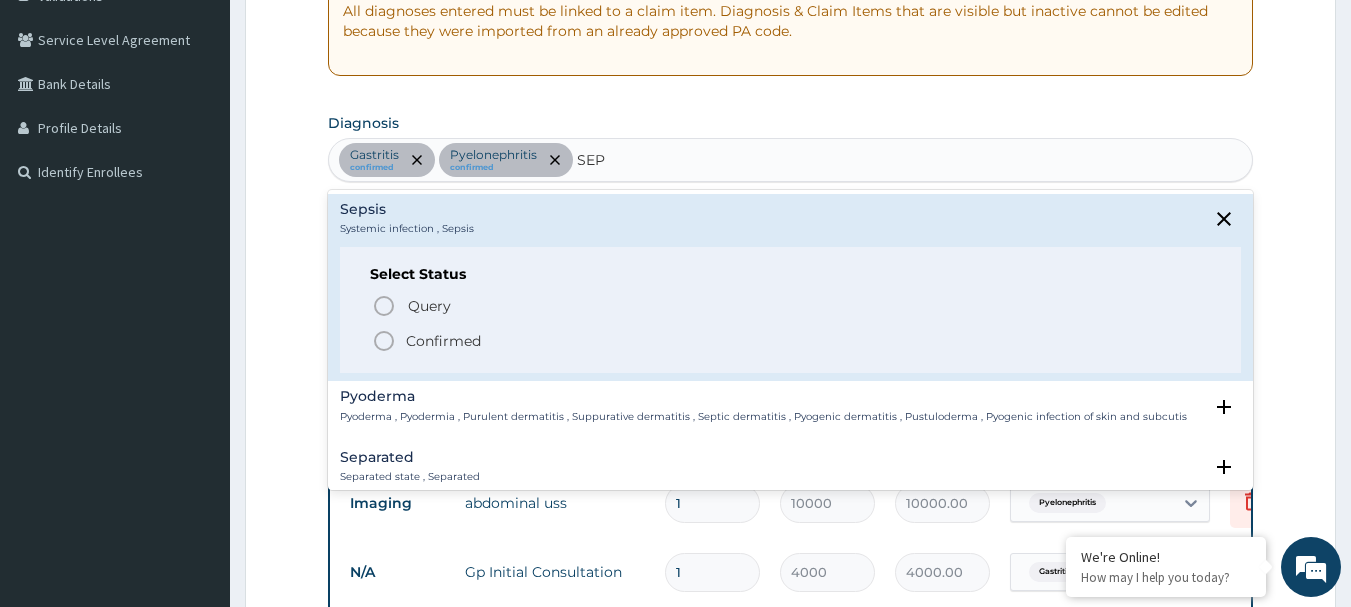 click 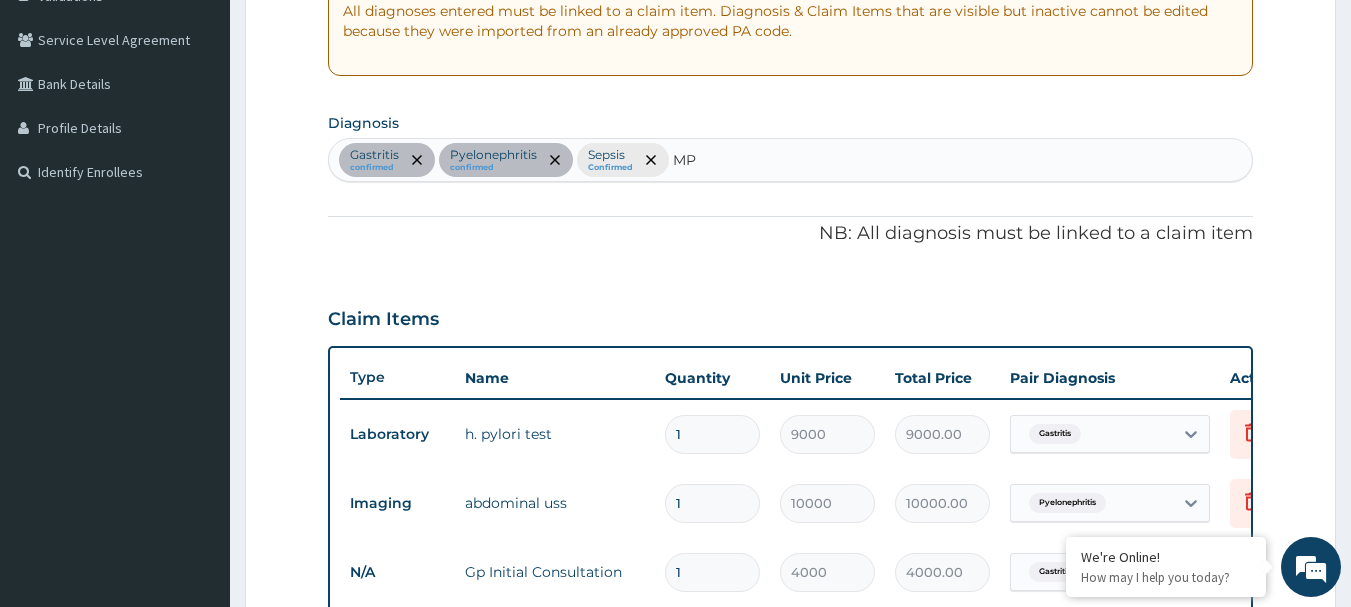type on "M" 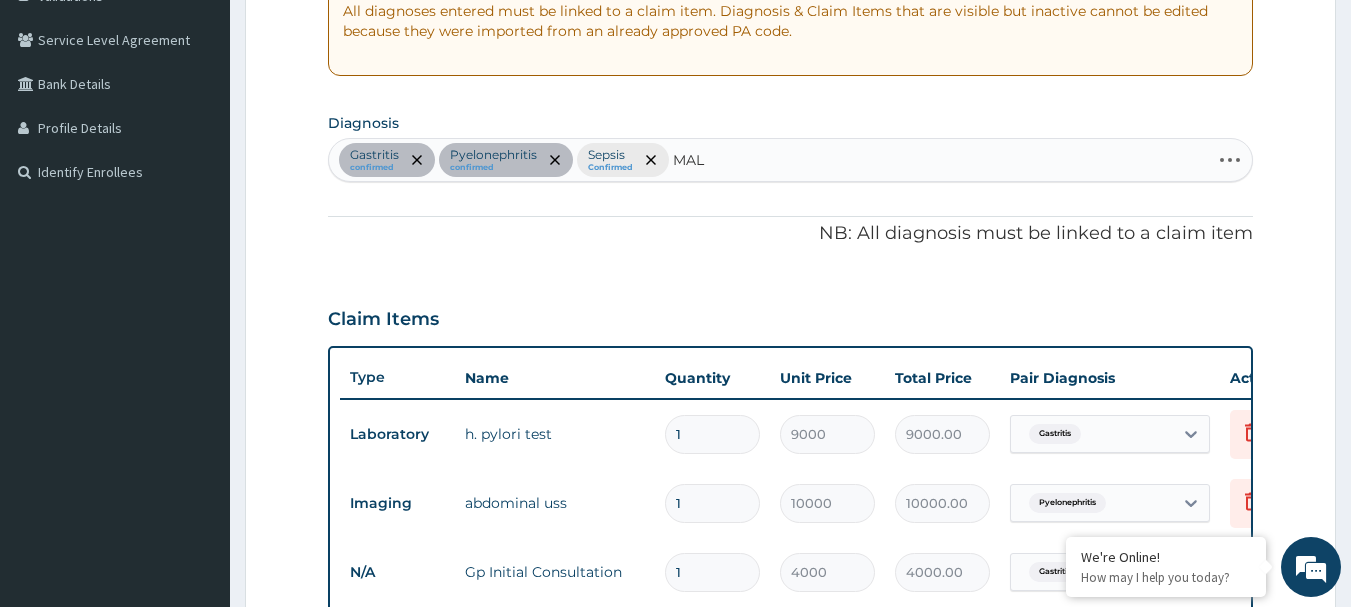 type on "MALA" 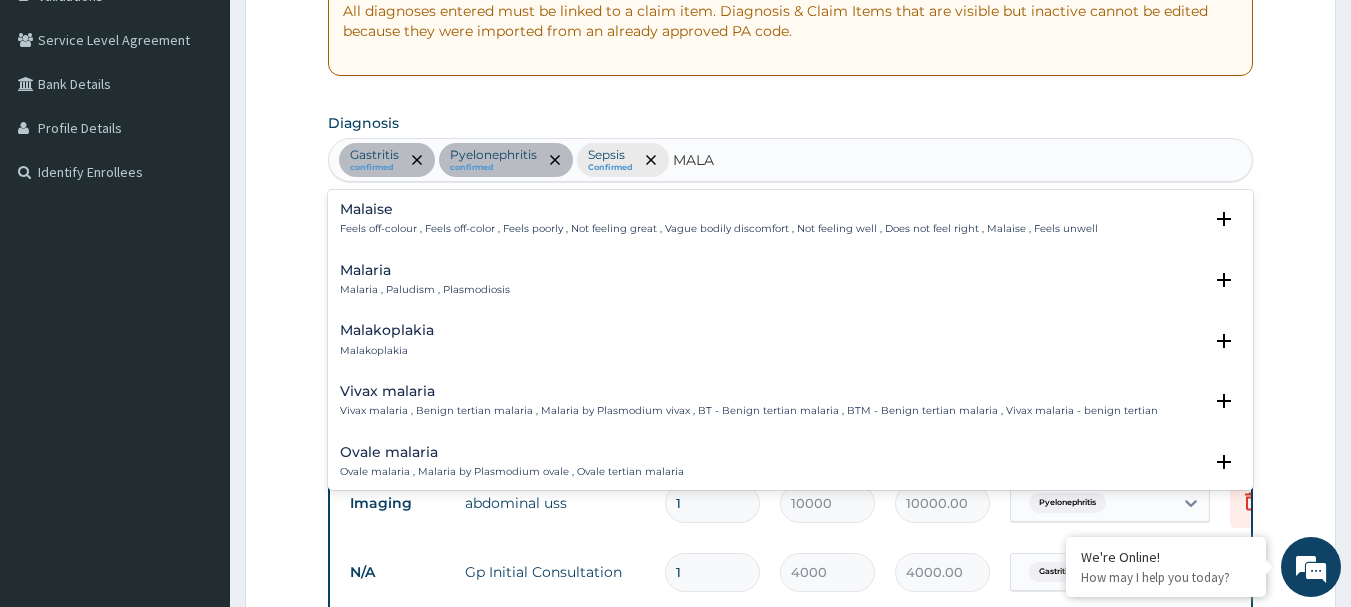 click on "Malaria Malaria , Paludism , Plasmodiosis" at bounding box center [425, 280] 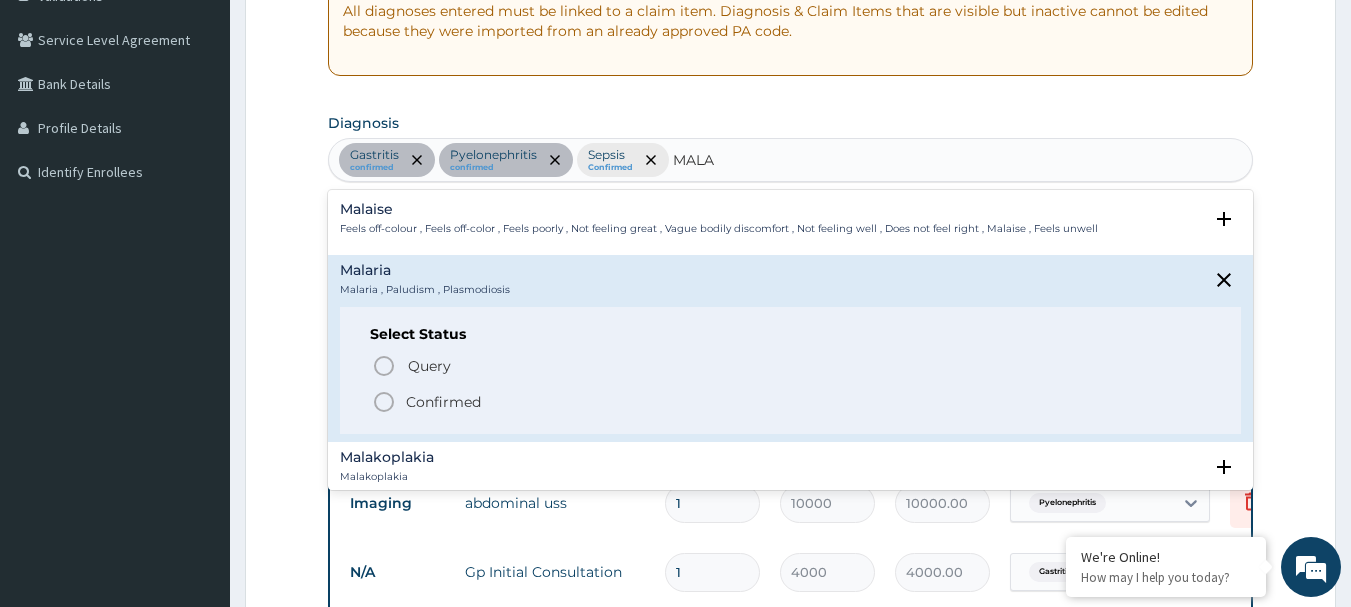 click 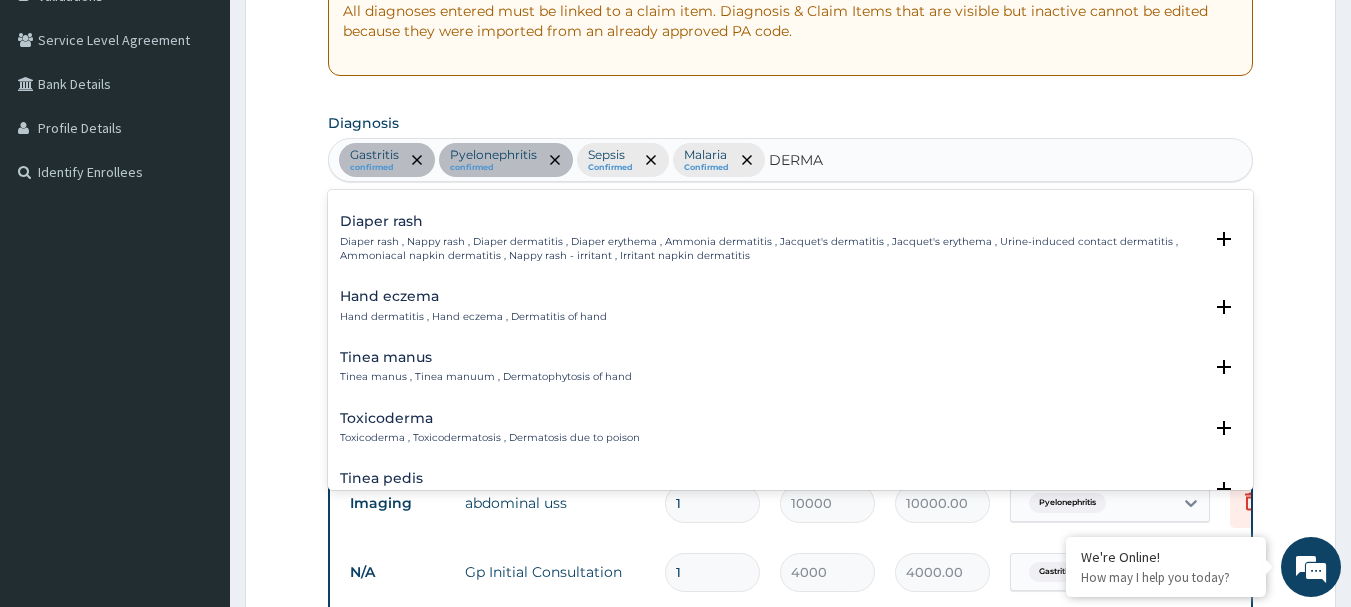 scroll, scrollTop: 200, scrollLeft: 0, axis: vertical 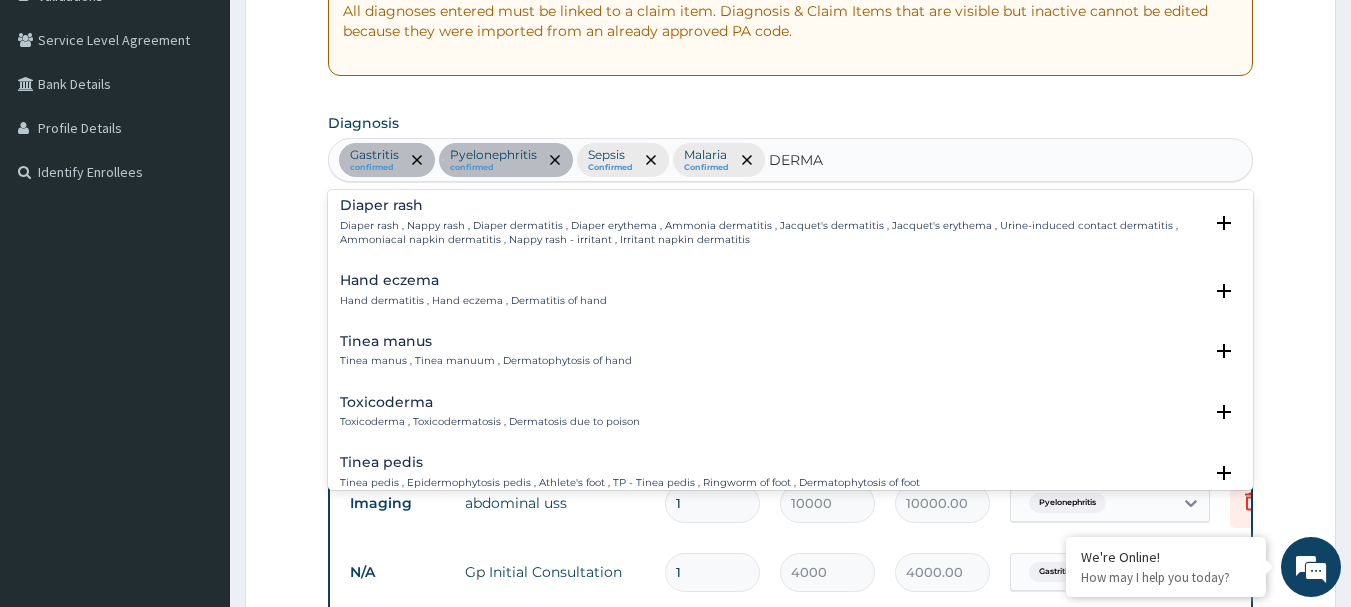 type on "DERMA" 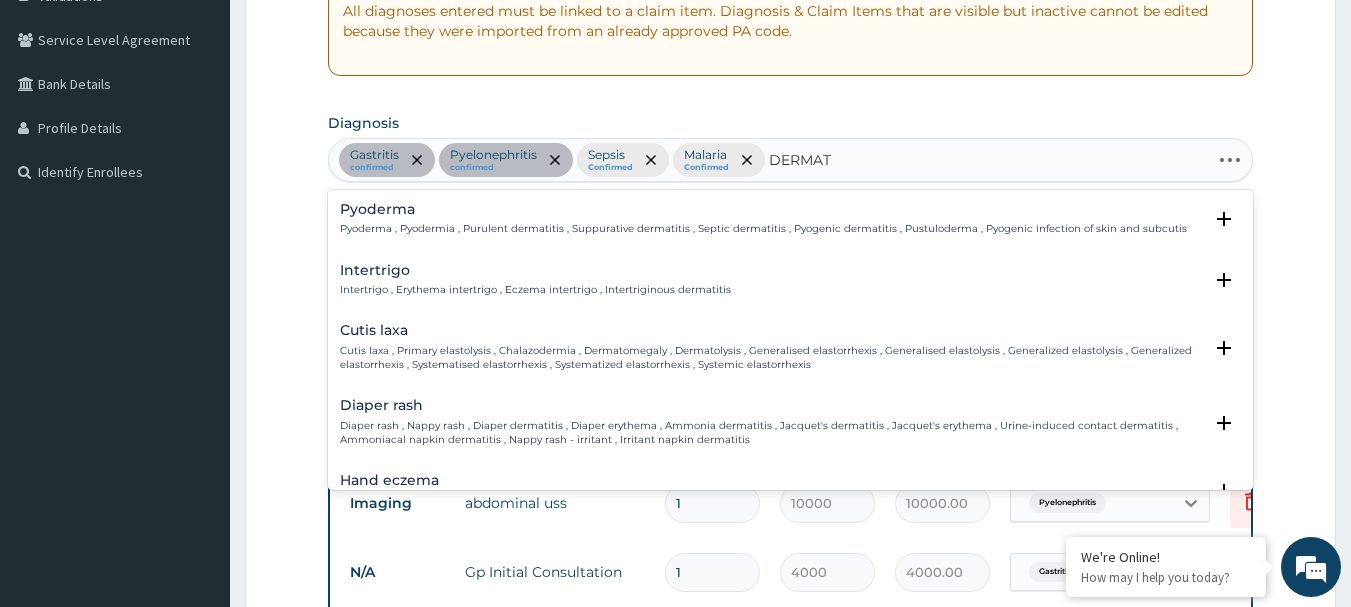 type on "DERMATI" 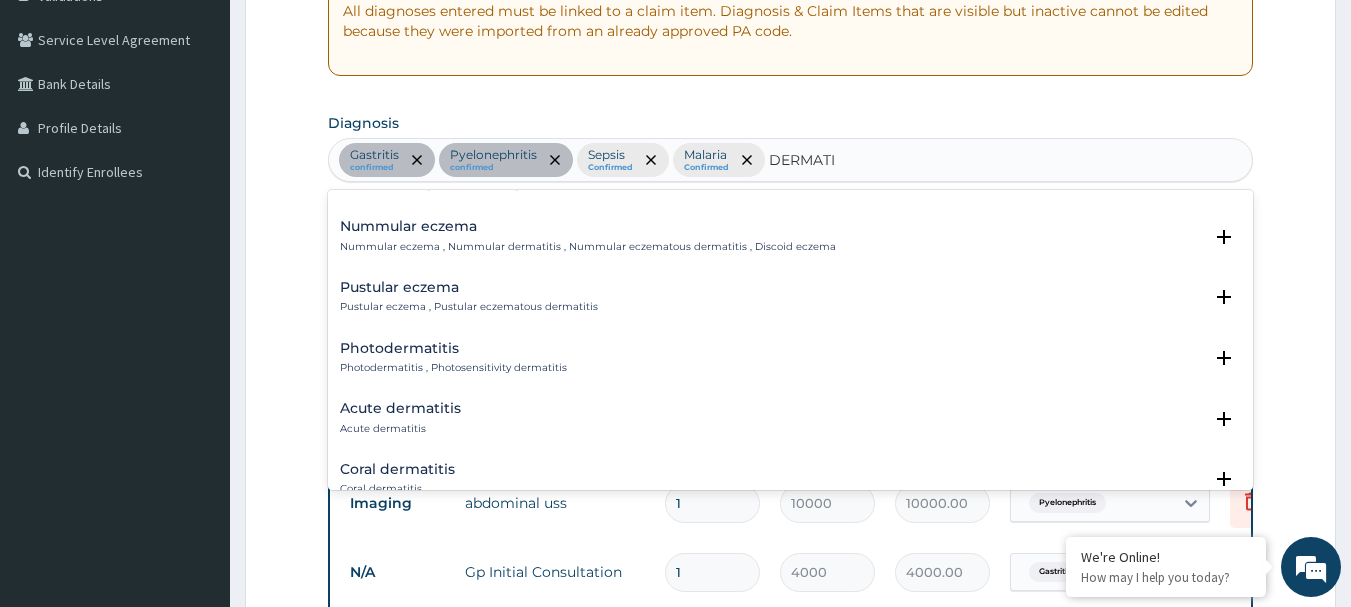 scroll, scrollTop: 900, scrollLeft: 0, axis: vertical 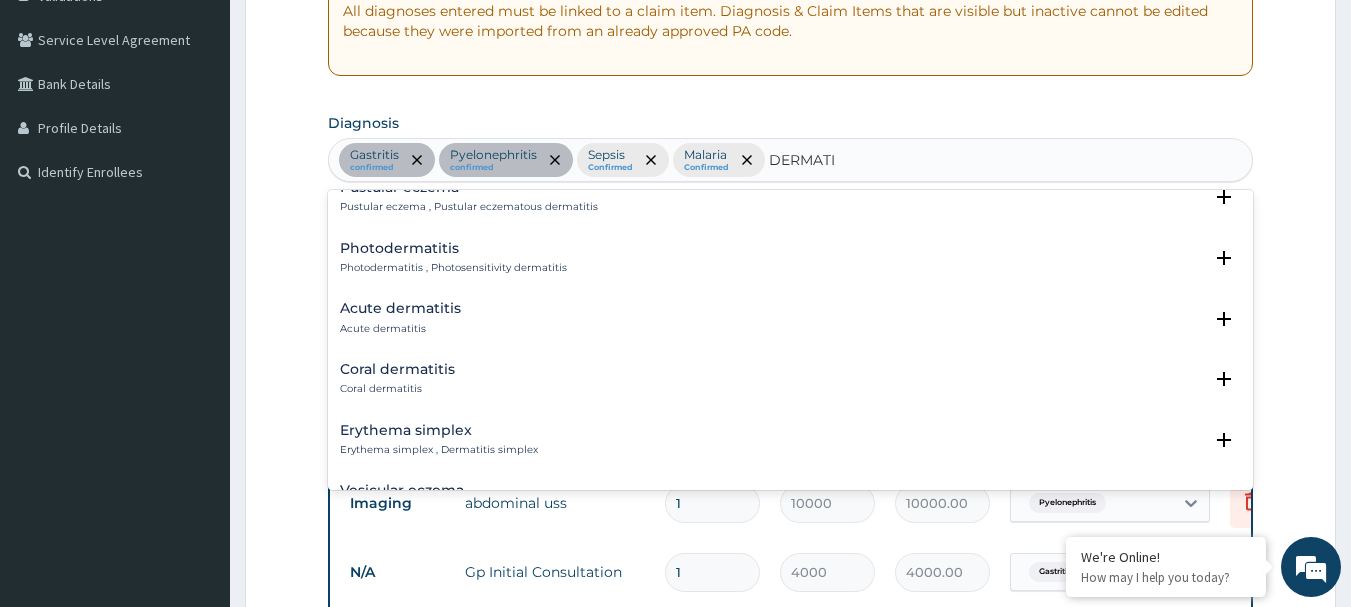 click on "Acute dermatitis" at bounding box center (400, 308) 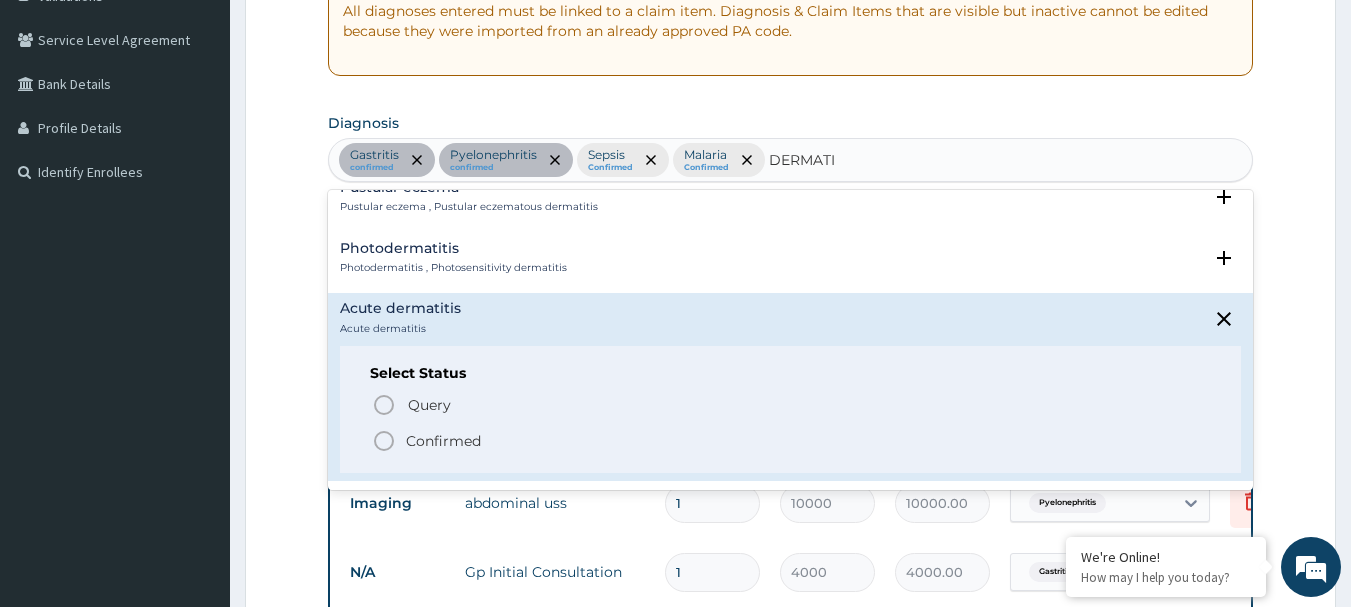 click on "Query Query covers suspected (?), Keep in view (kiv), Ruled out (r/o) Confirmed" at bounding box center [791, 421] 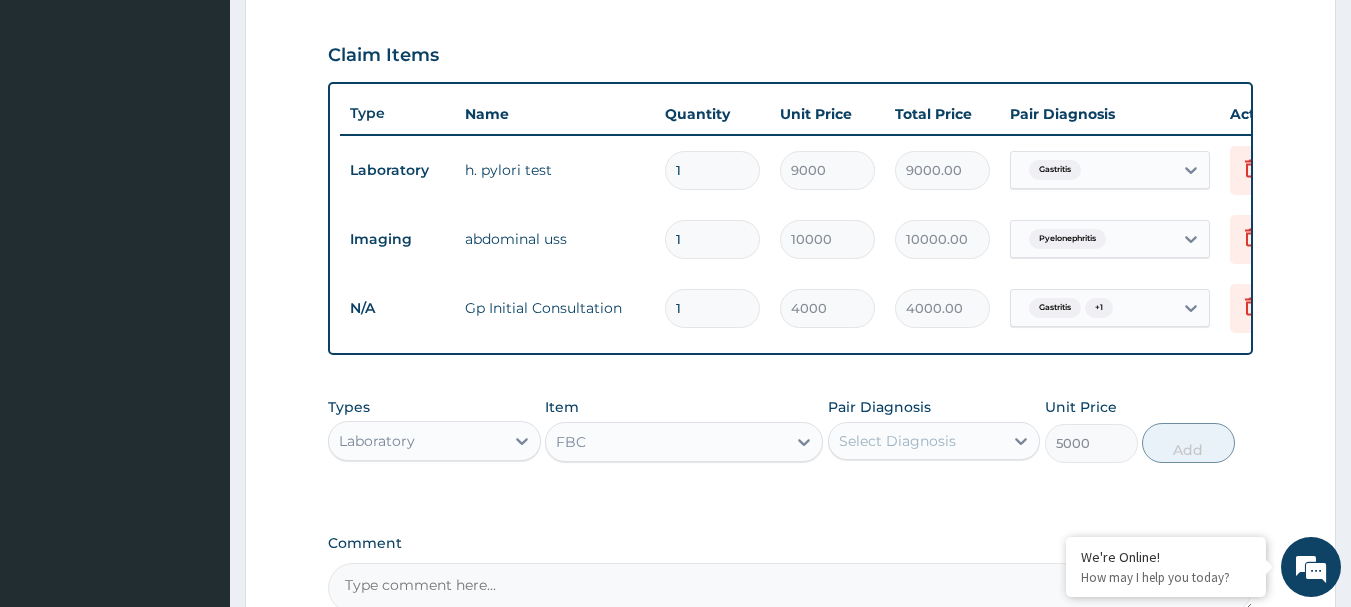scroll, scrollTop: 698, scrollLeft: 0, axis: vertical 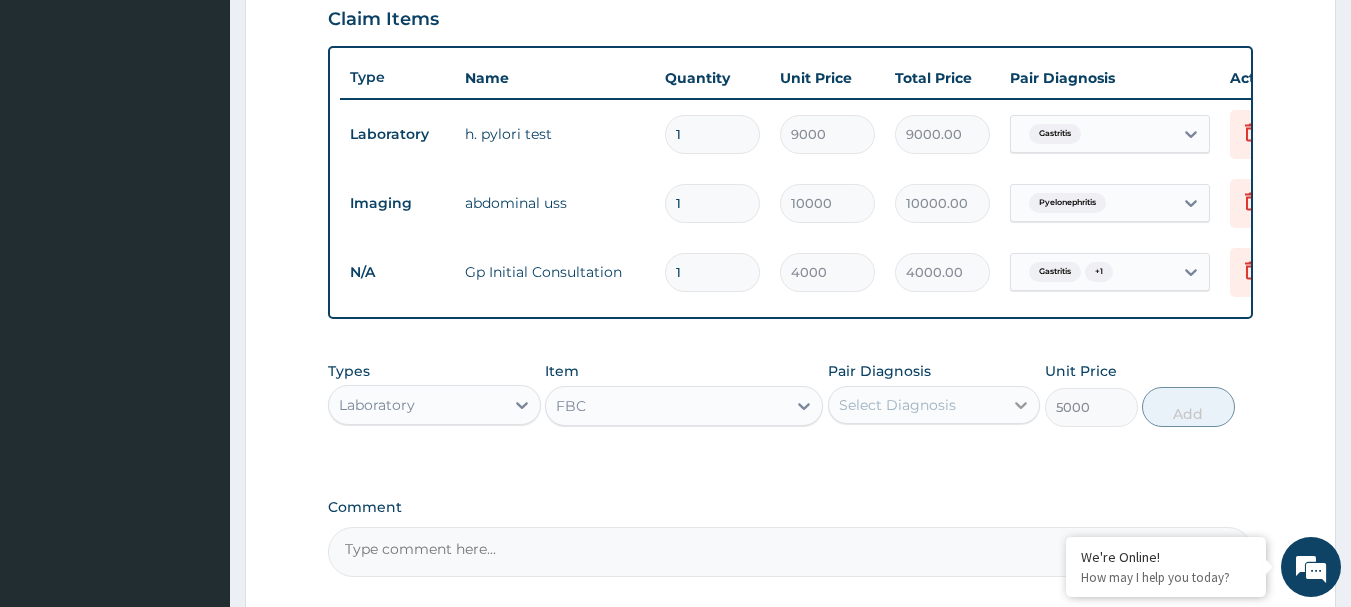 click at bounding box center [1021, 405] 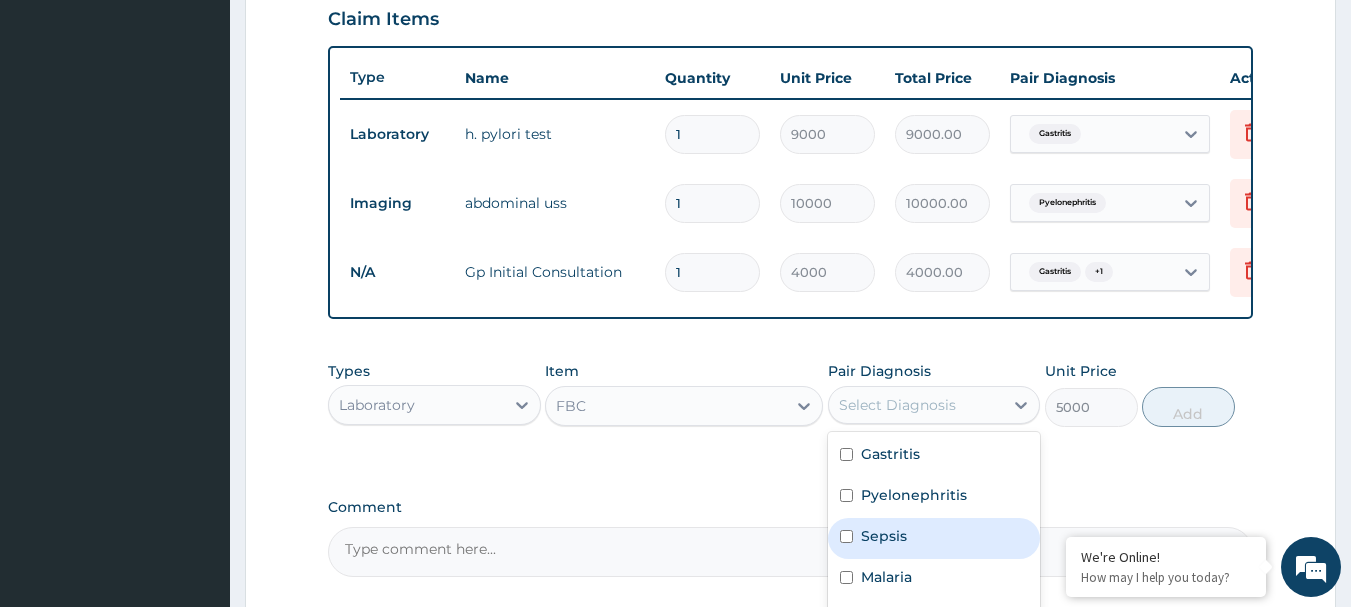 click on "Sepsis" at bounding box center (934, 538) 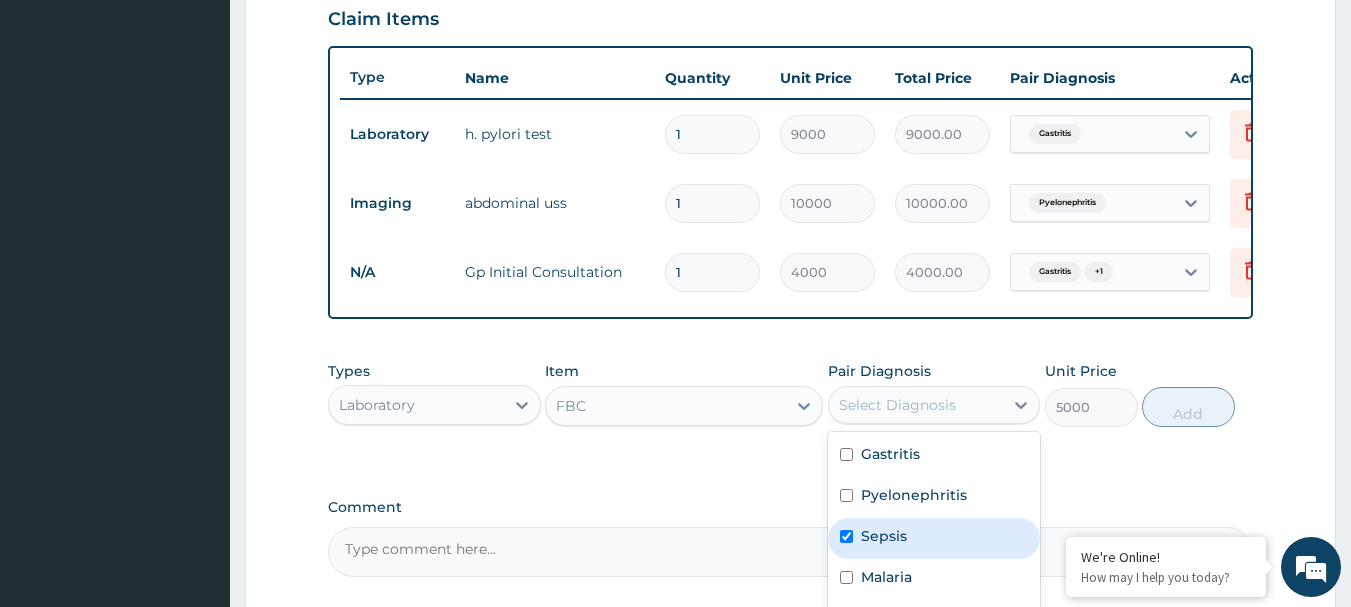 checkbox on "true" 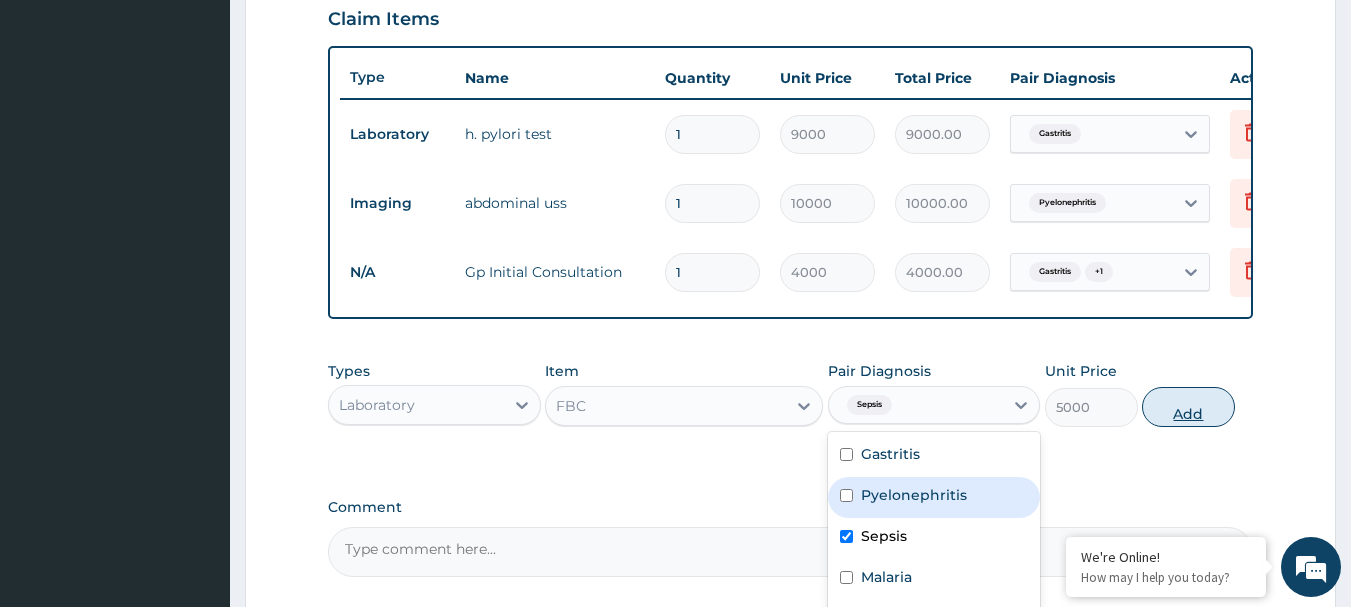 click on "Add" at bounding box center (1188, 407) 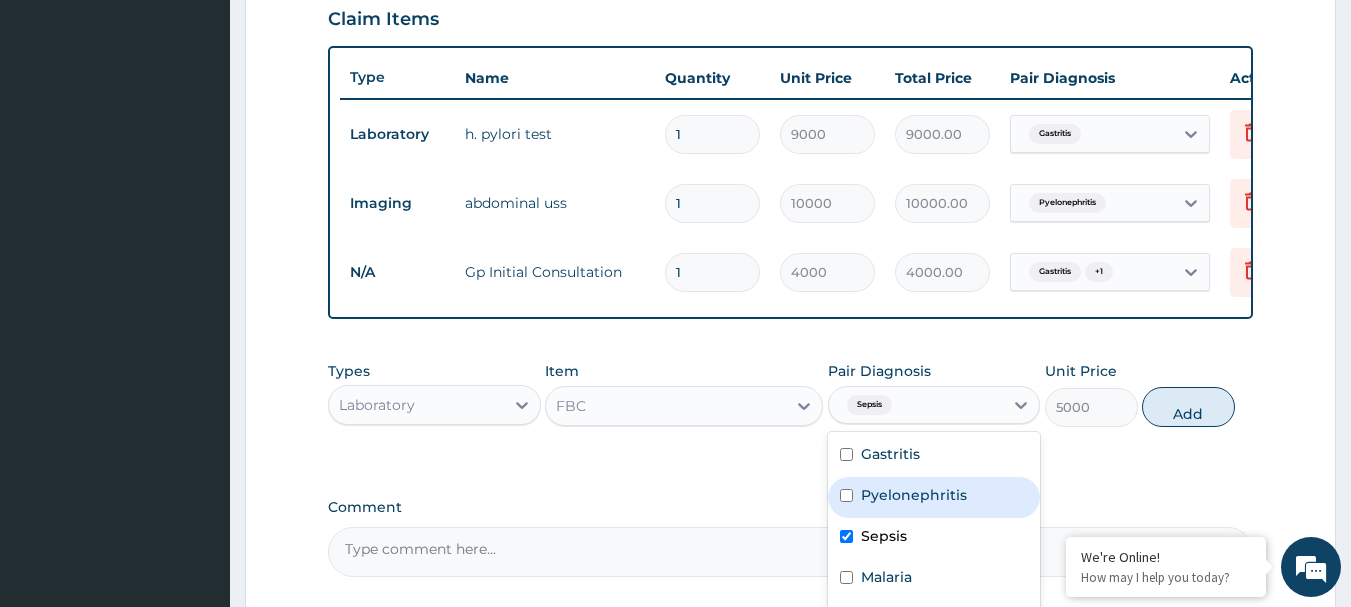 type on "0" 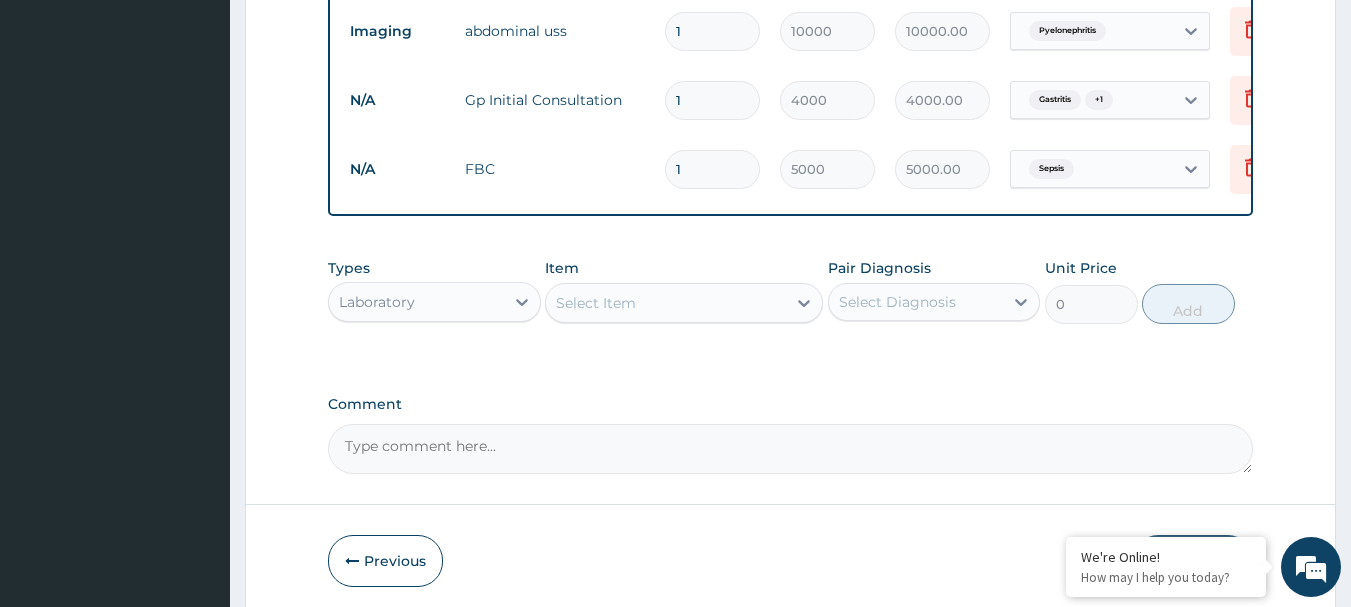 scroll, scrollTop: 898, scrollLeft: 0, axis: vertical 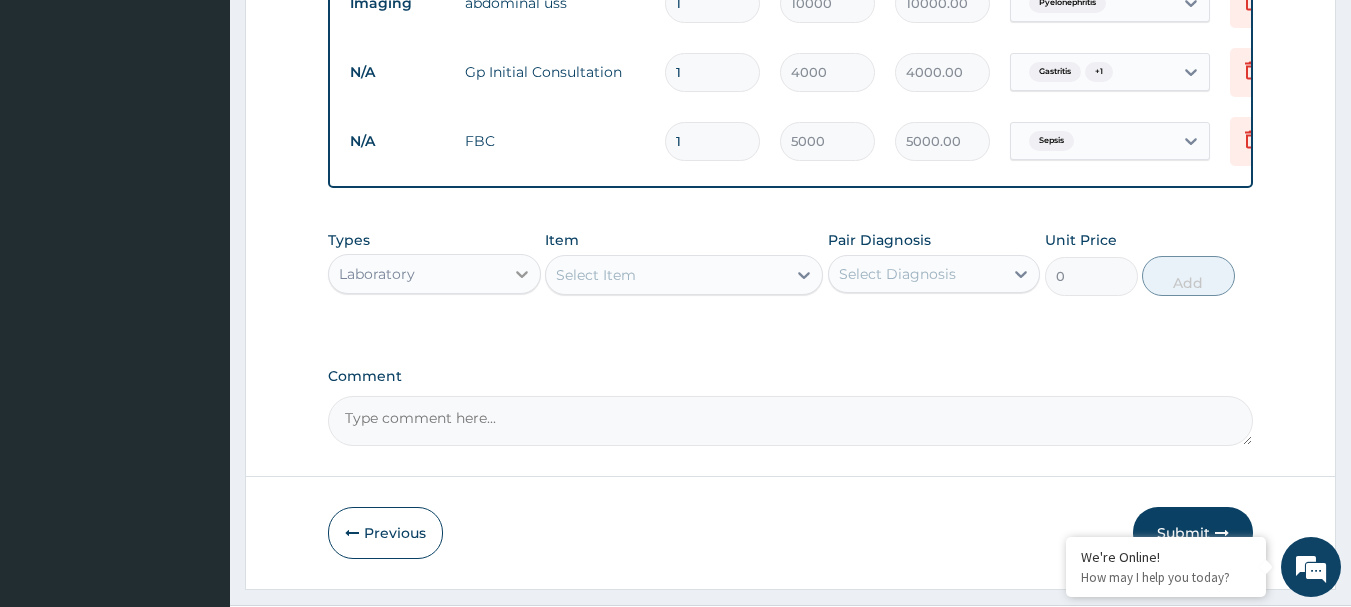 click 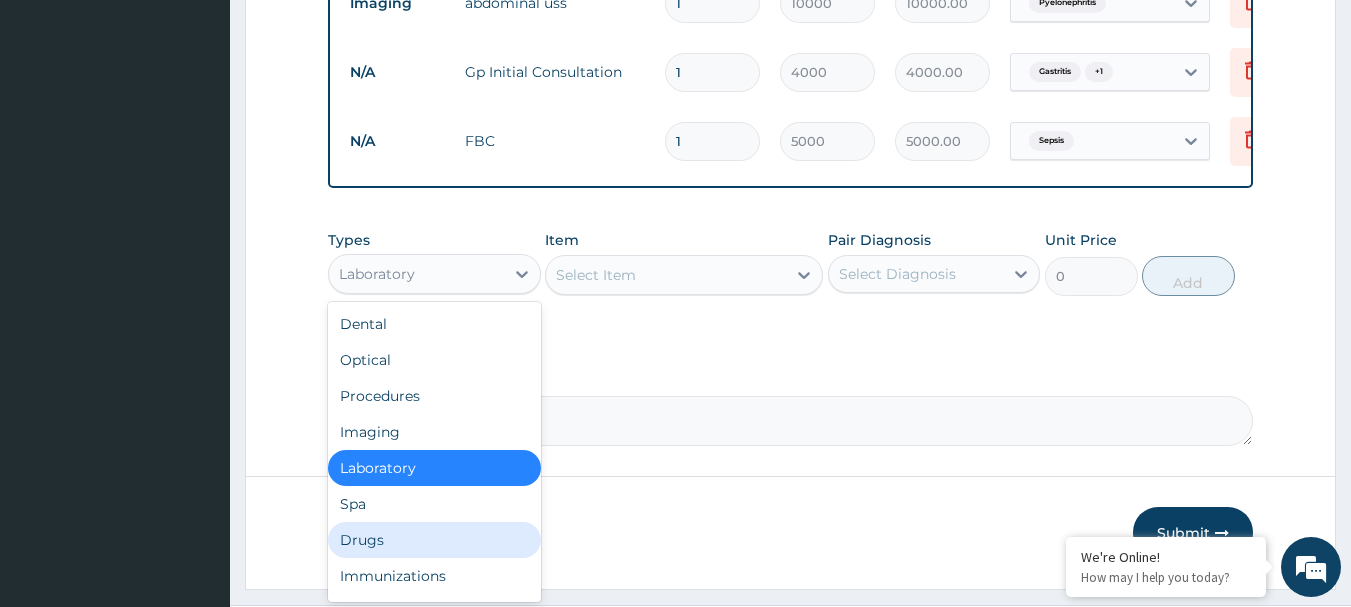 click on "Drugs" at bounding box center [434, 540] 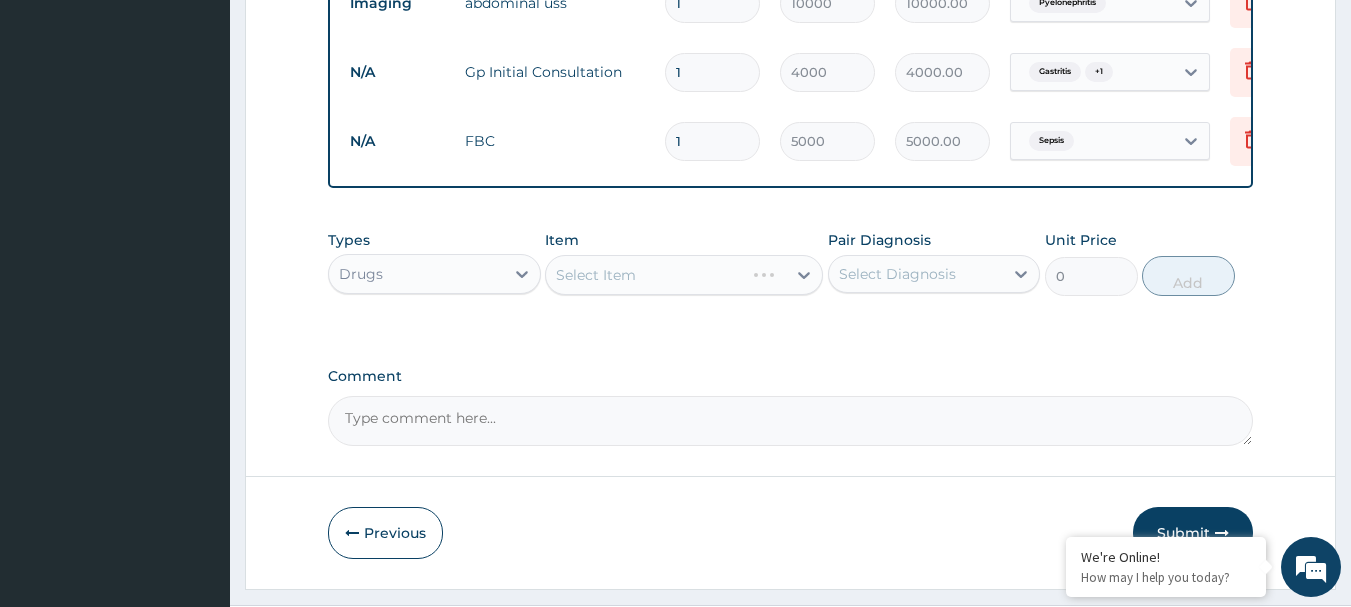 click on "Select Item" at bounding box center [684, 275] 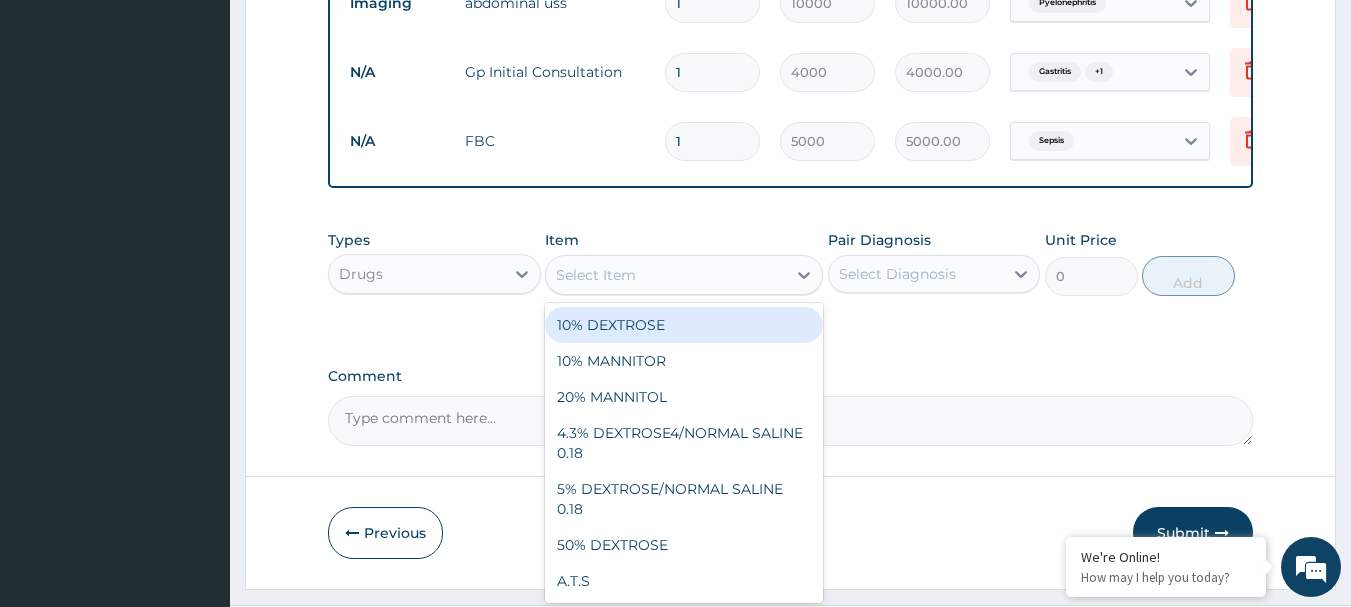 click on "Select Item" at bounding box center [596, 275] 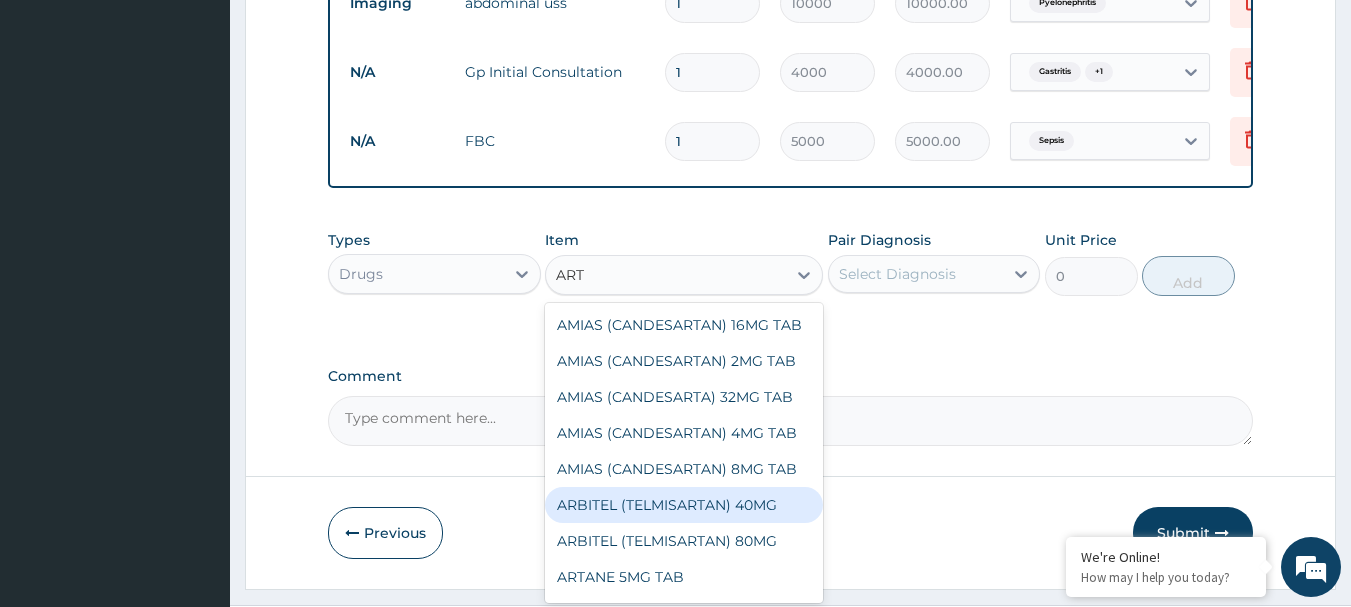 type on "ART" 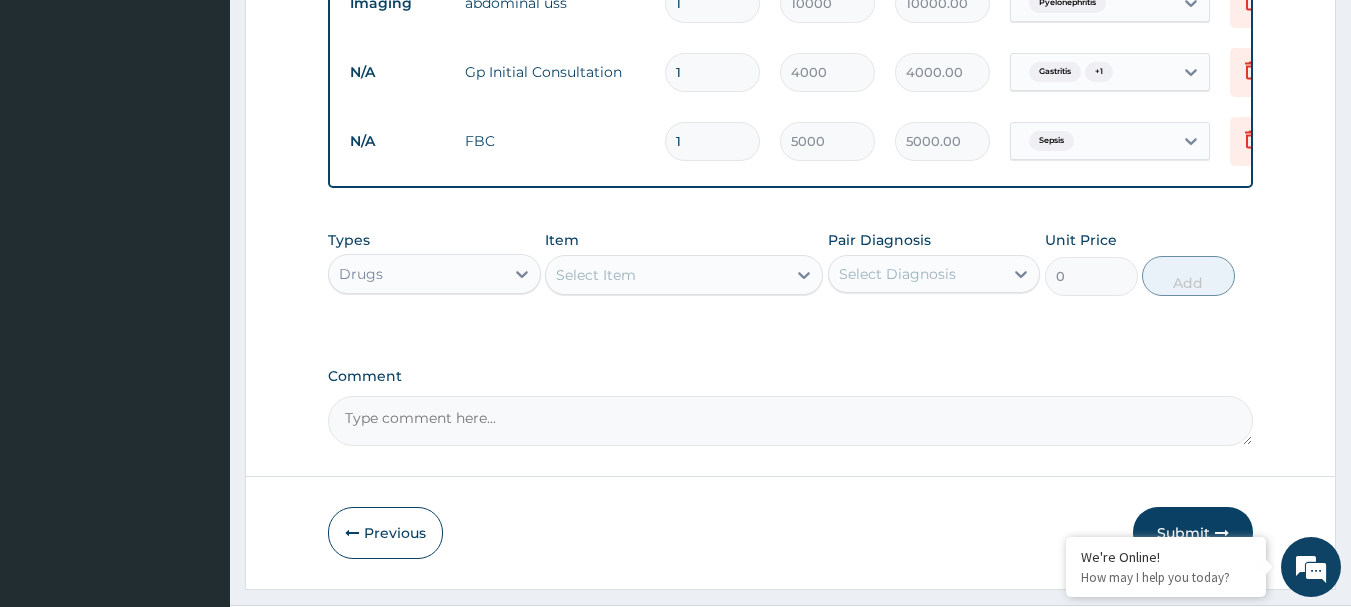 click on "Select Item" at bounding box center (596, 275) 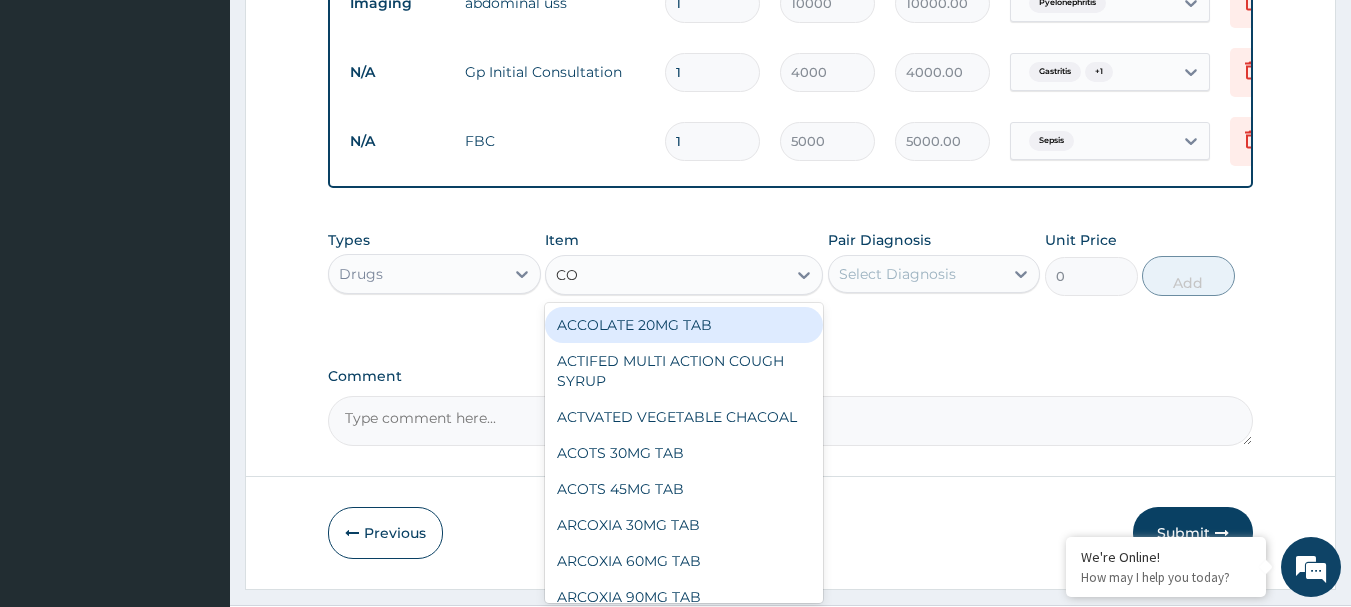 type on "COA" 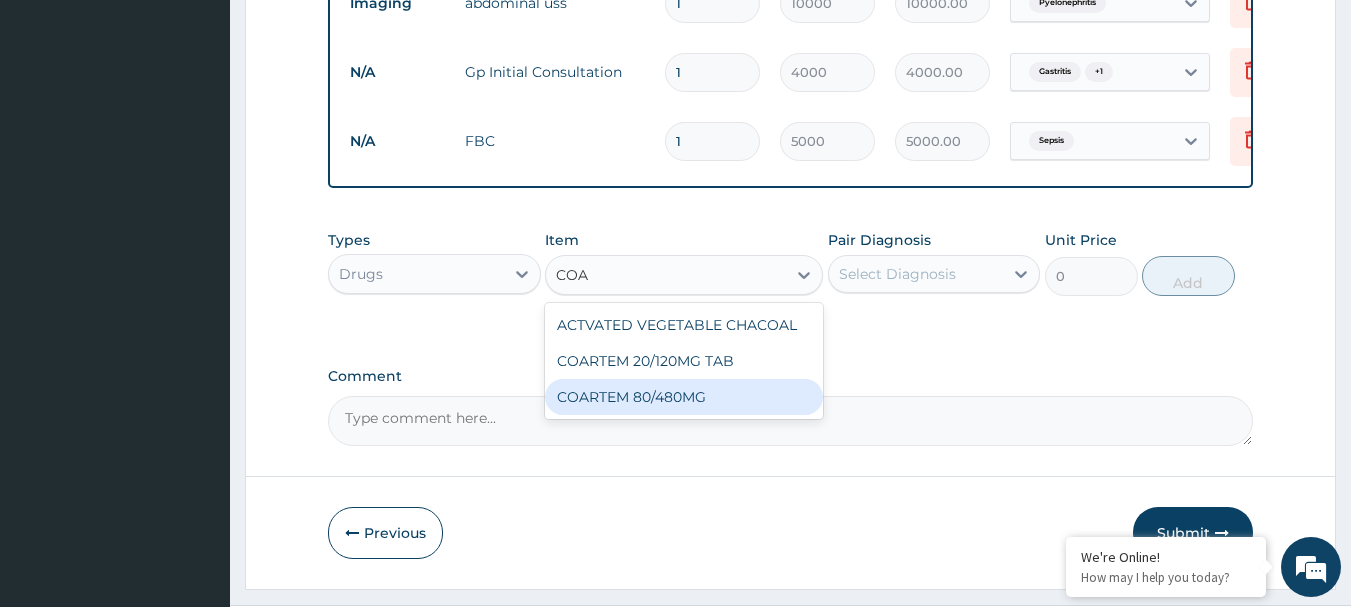 click on "COARTEM 80/480MG" at bounding box center [684, 397] 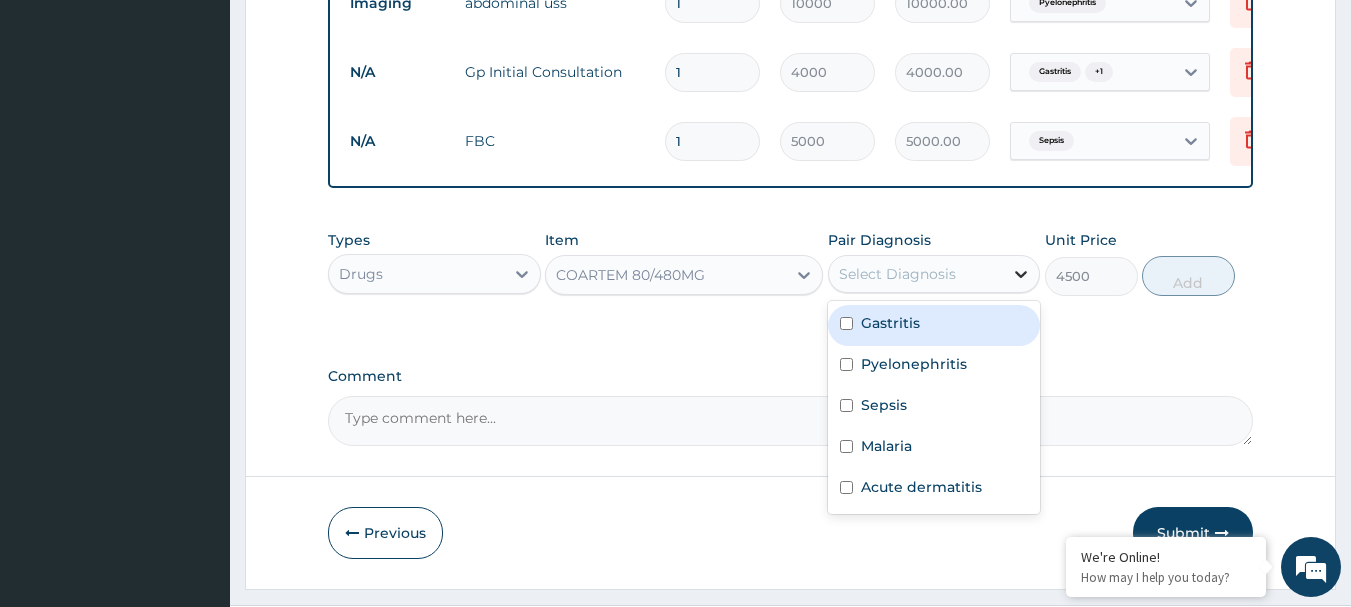 click 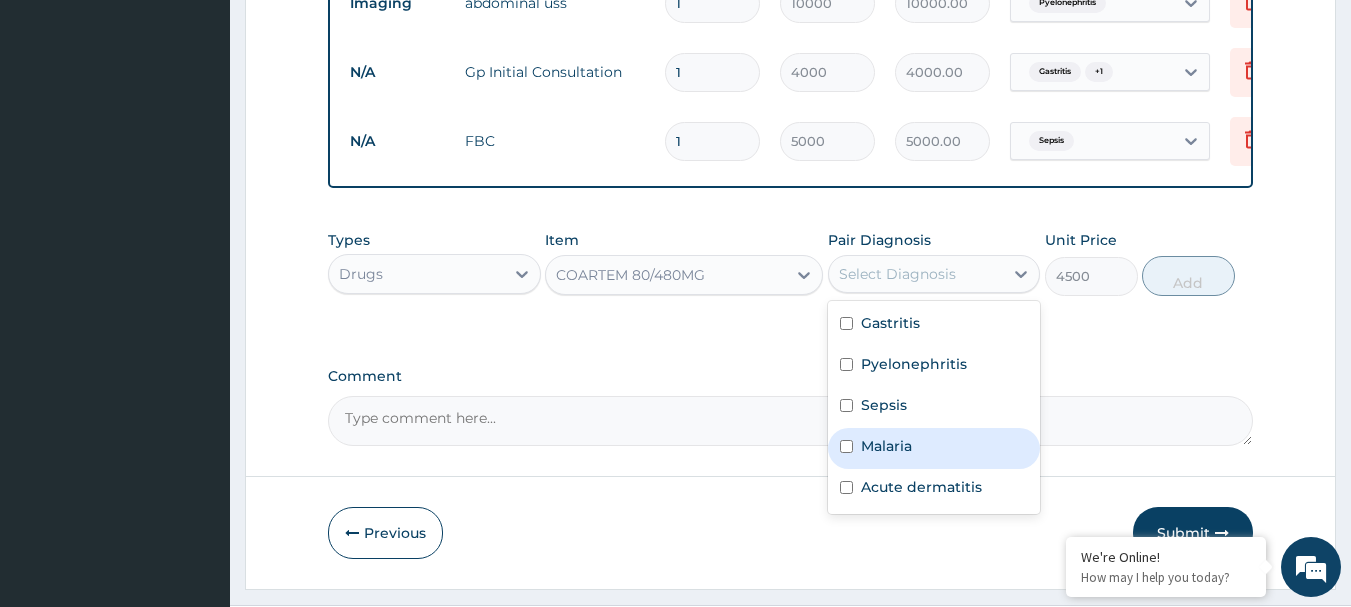 click on "Malaria" at bounding box center [886, 446] 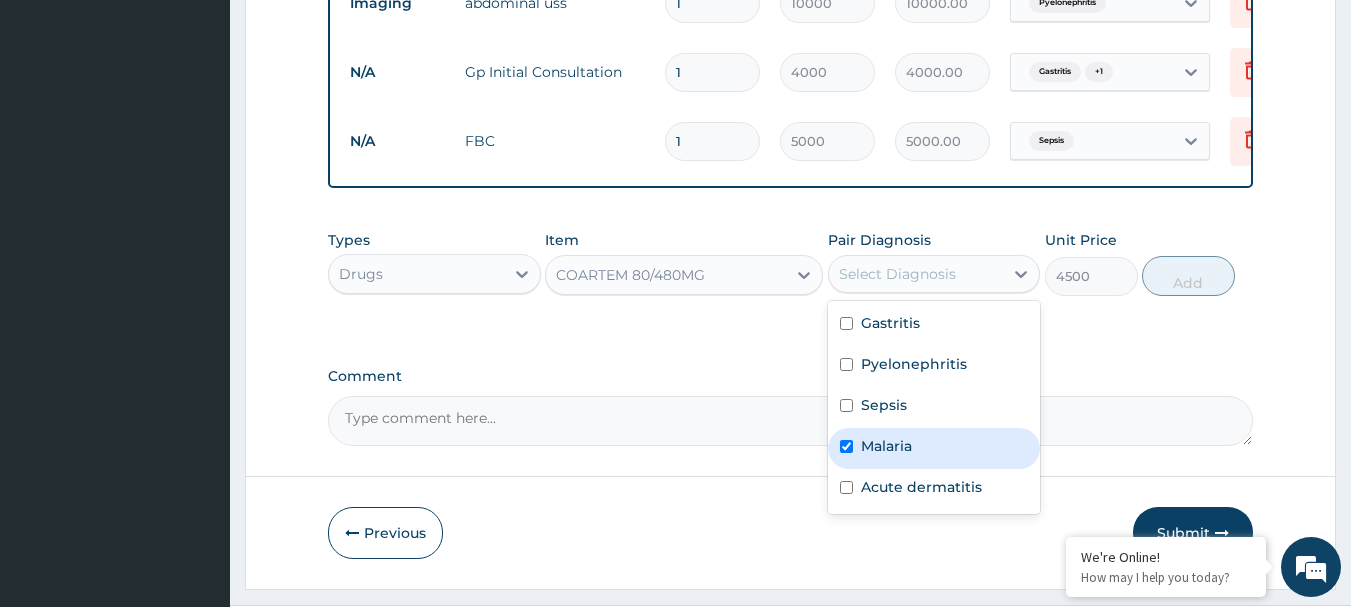 checkbox on "true" 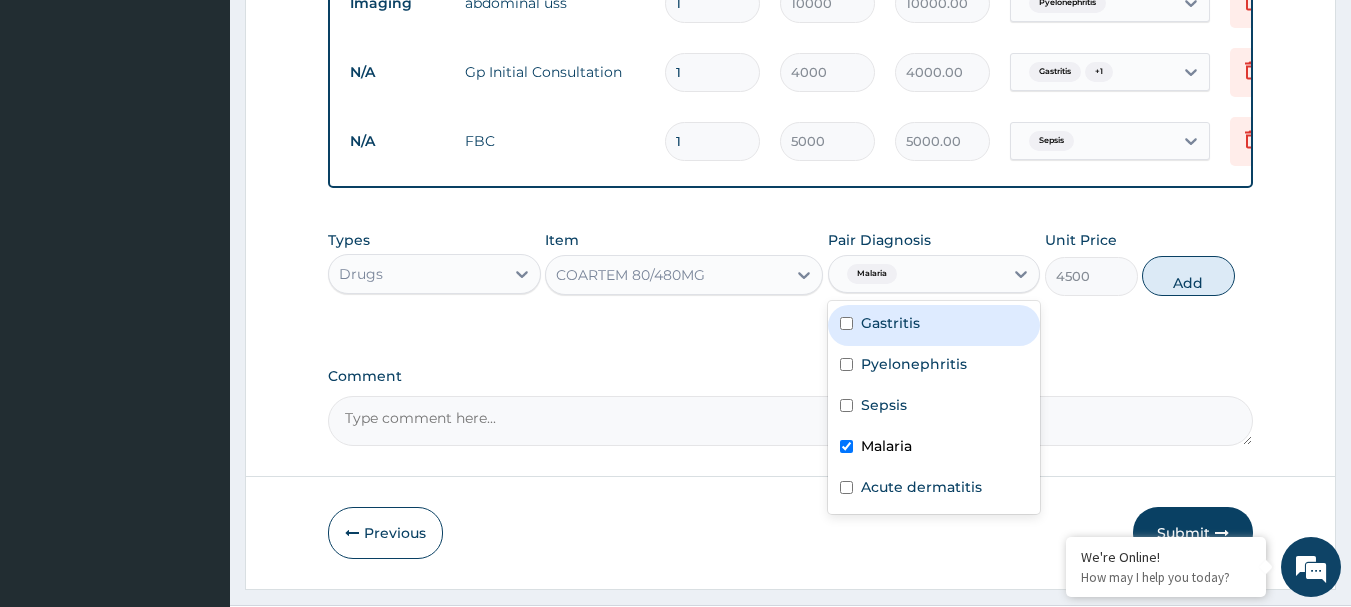 click on "Add" at bounding box center [1188, 276] 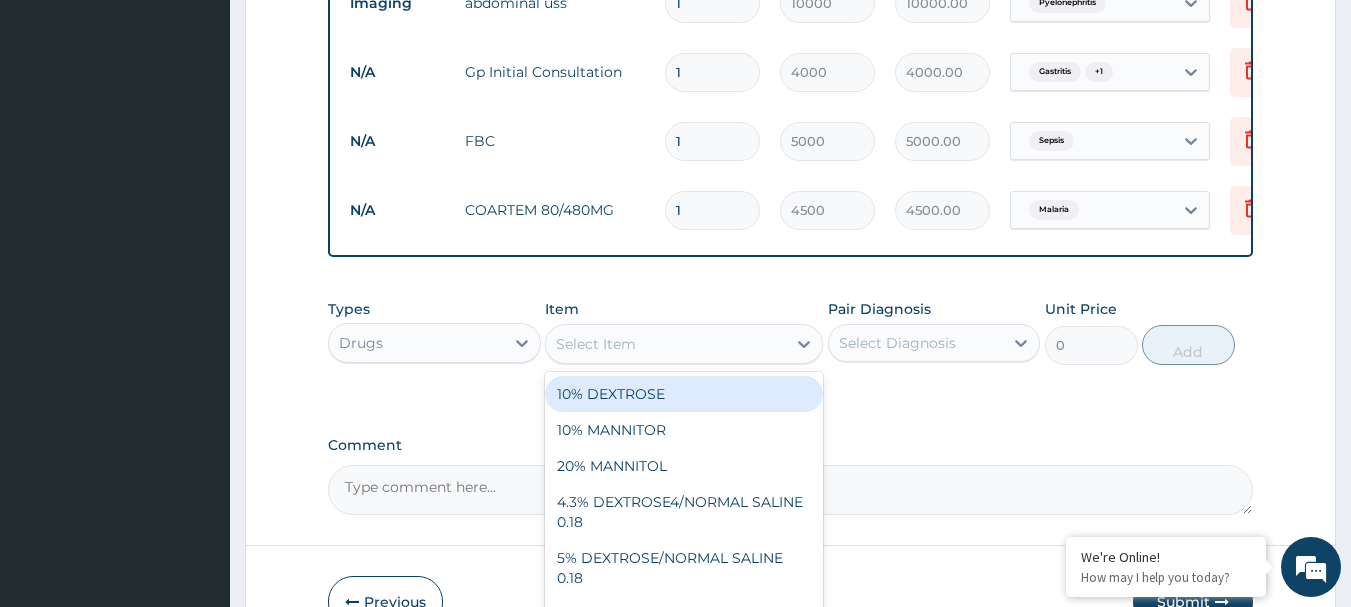 click on "Select Item" at bounding box center (596, 344) 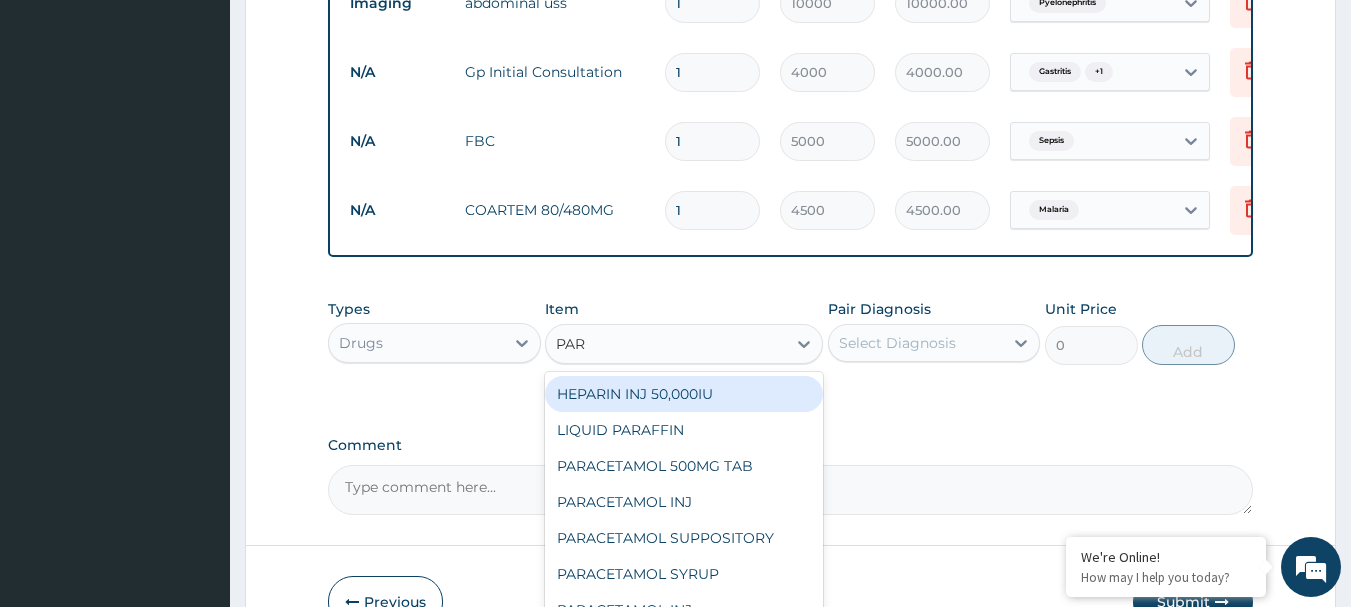 type on "PARA" 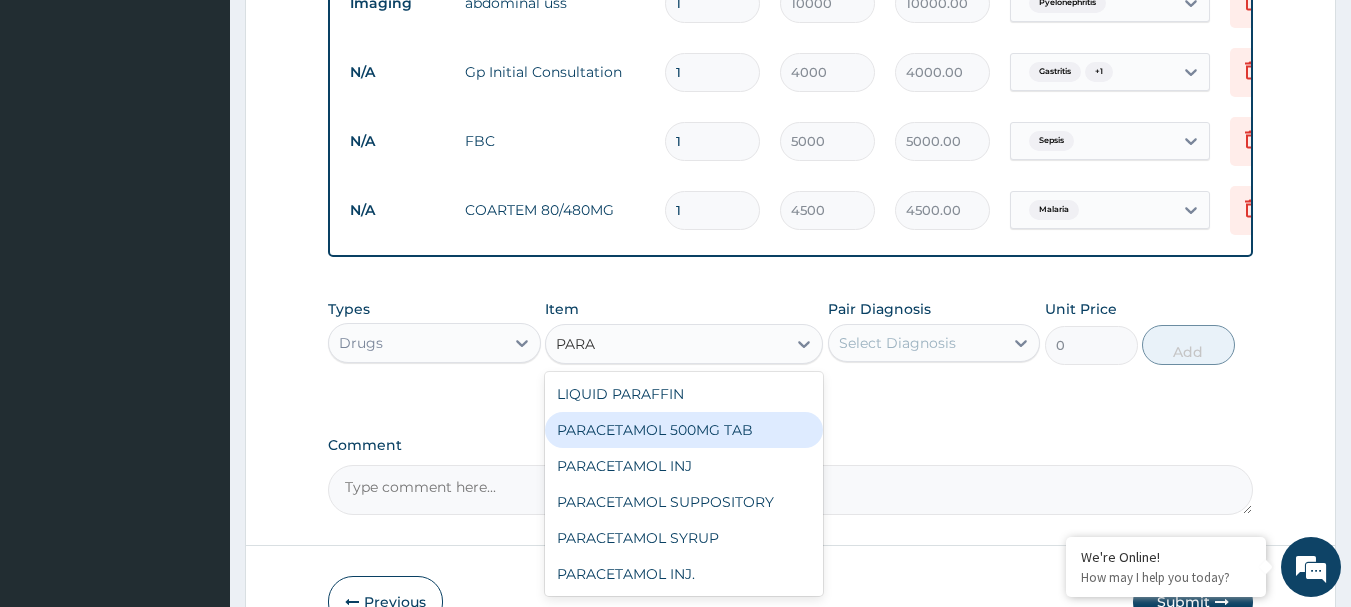 click on "PARACETAMOL 500MG TAB" at bounding box center (684, 430) 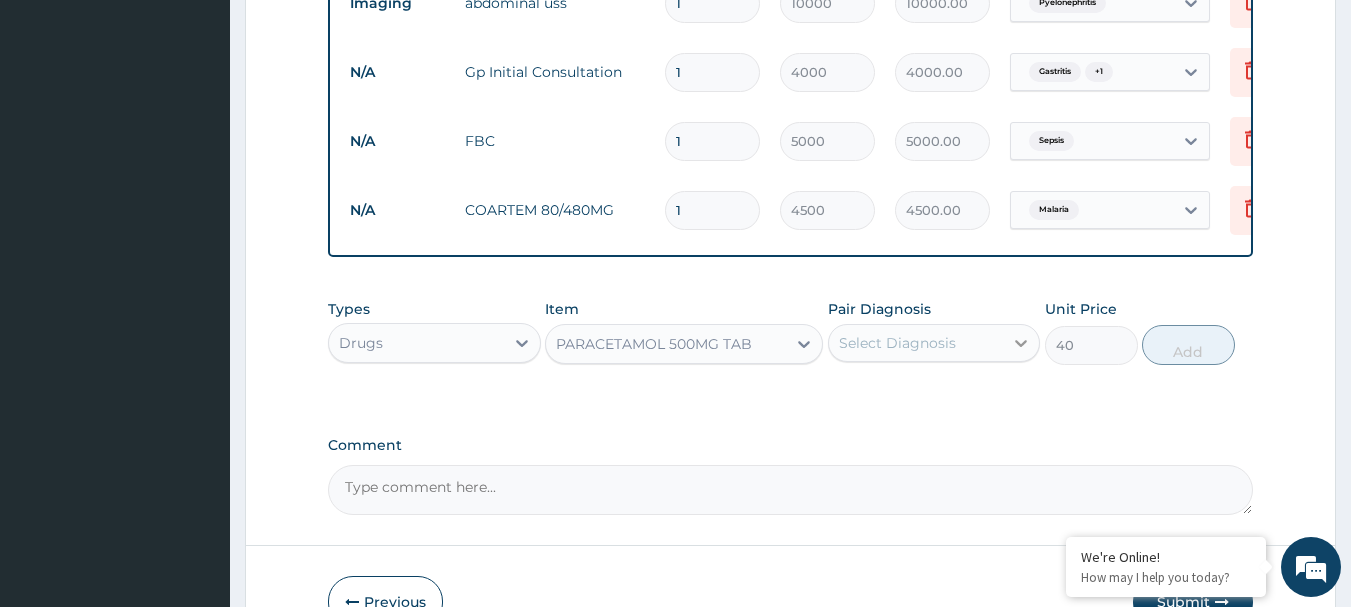 click 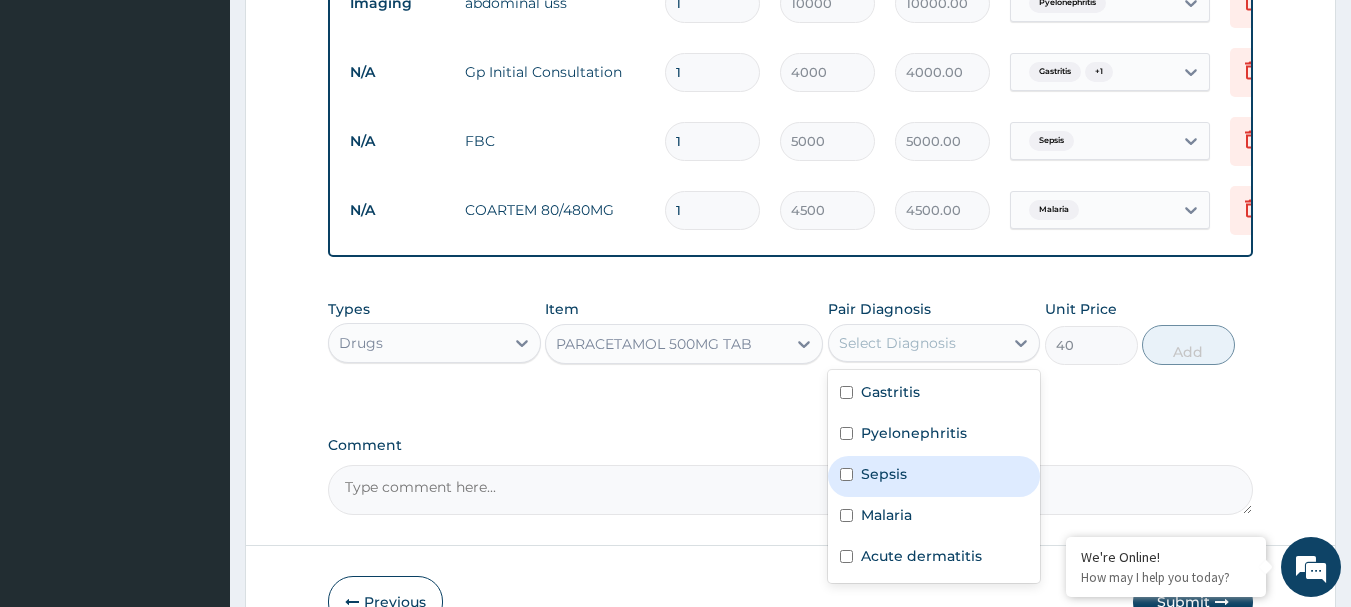 drag, startPoint x: 850, startPoint y: 496, endPoint x: 850, endPoint y: 515, distance: 19 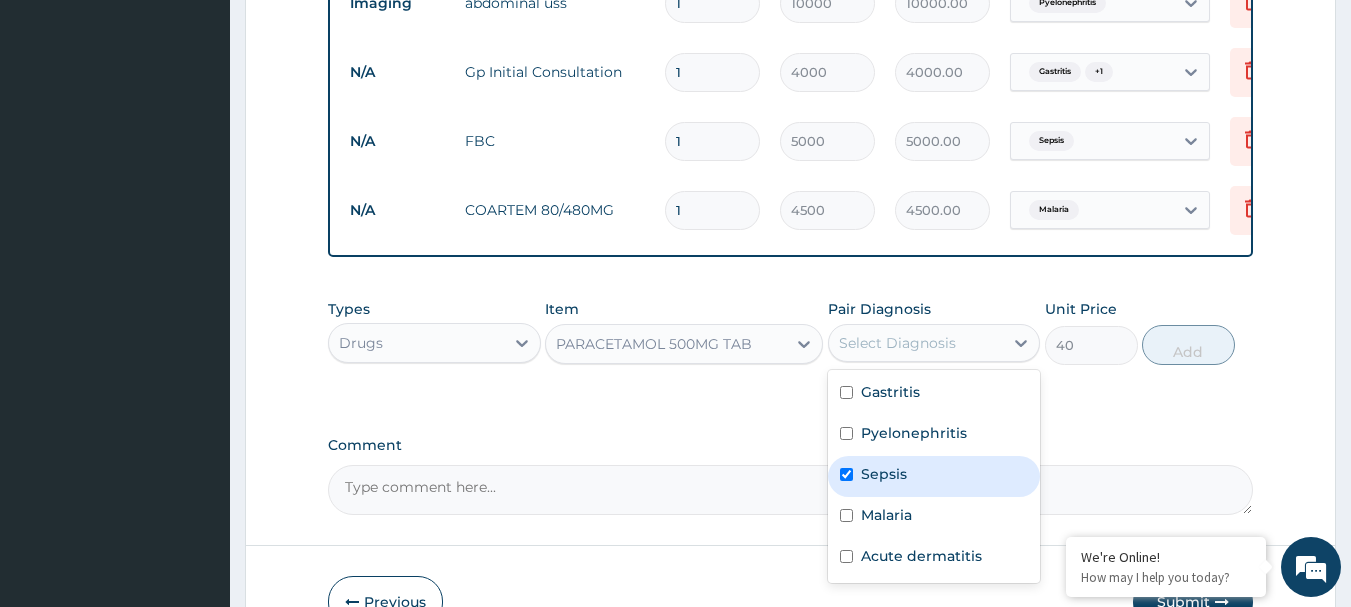 checkbox on "true" 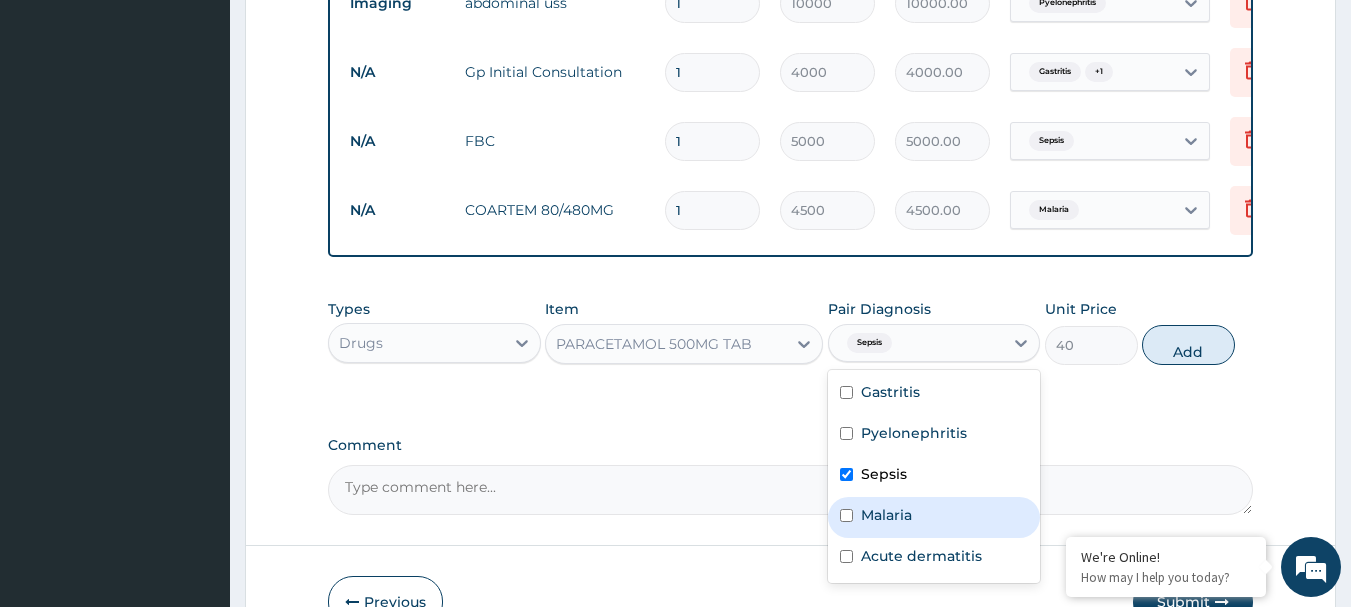 click on "Malaria" at bounding box center (934, 517) 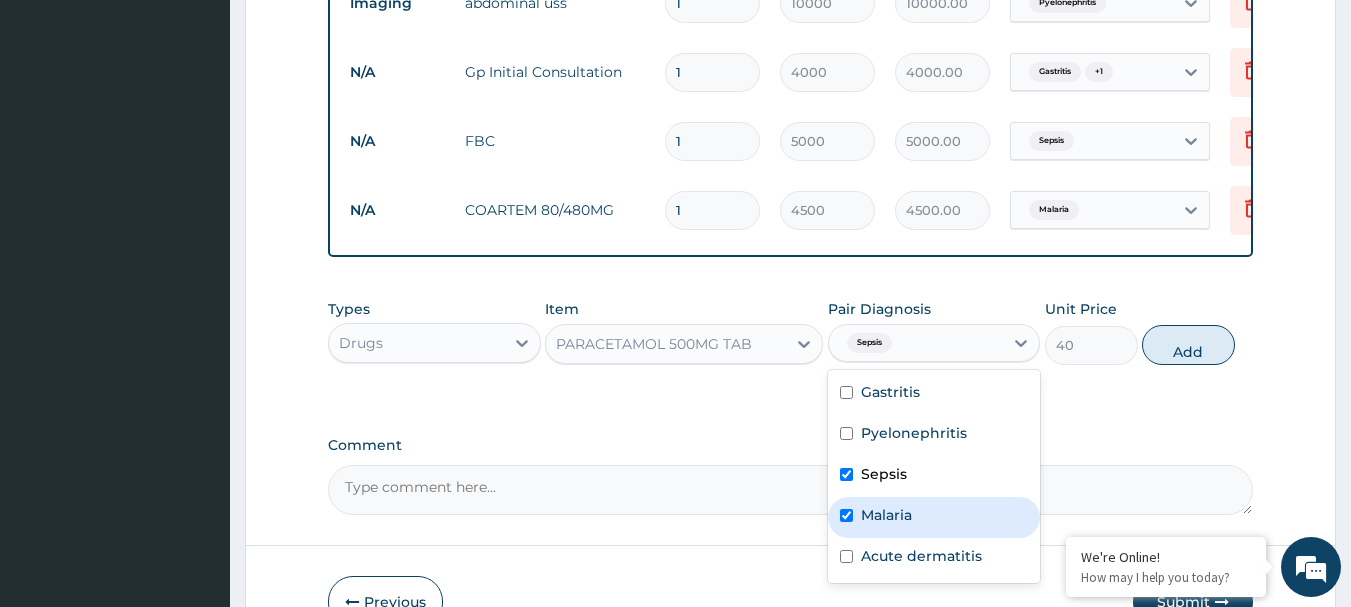 checkbox on "true" 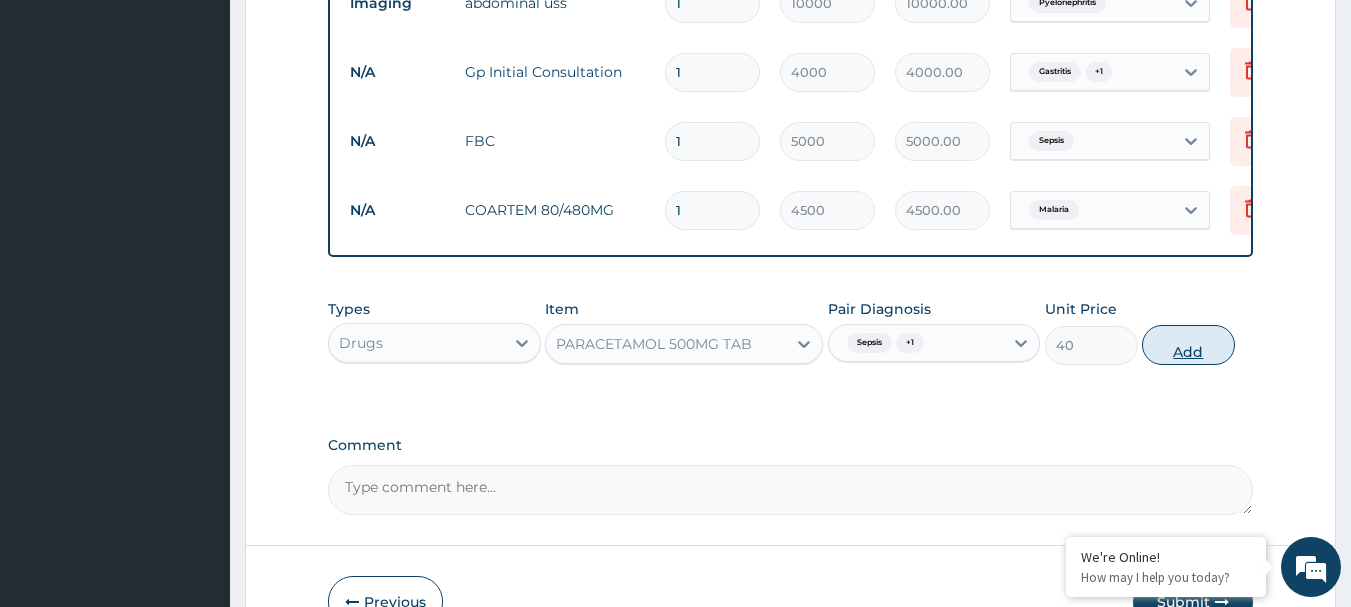 click on "Add" at bounding box center (1188, 345) 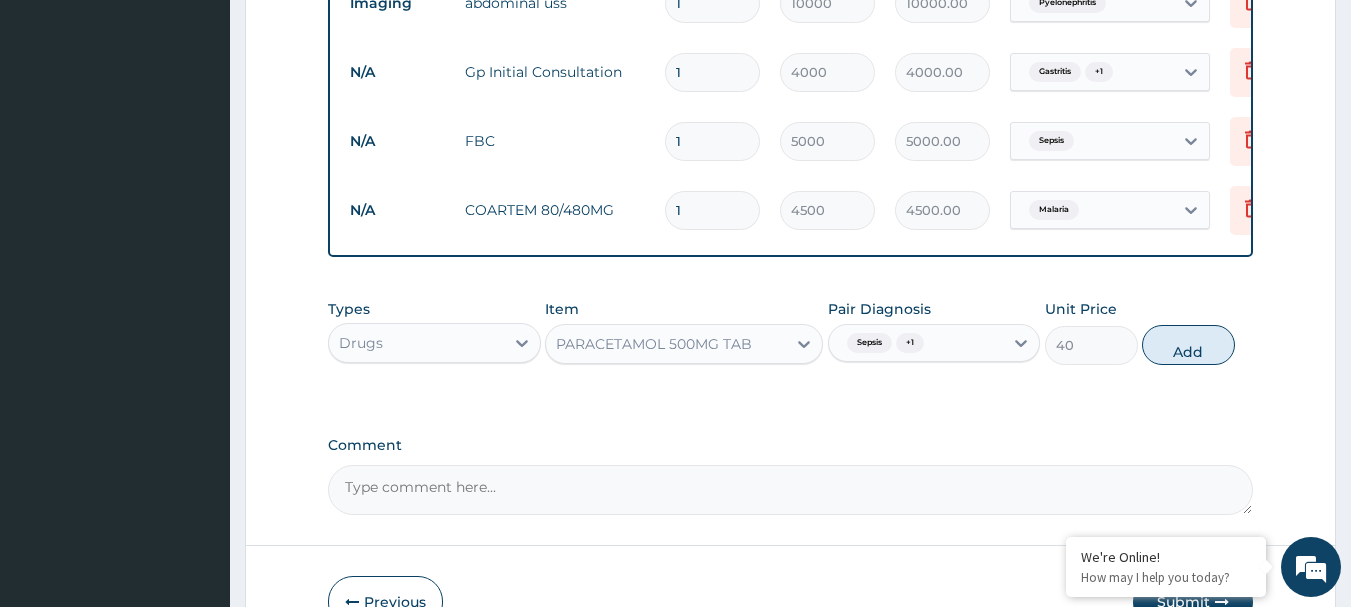 type on "0" 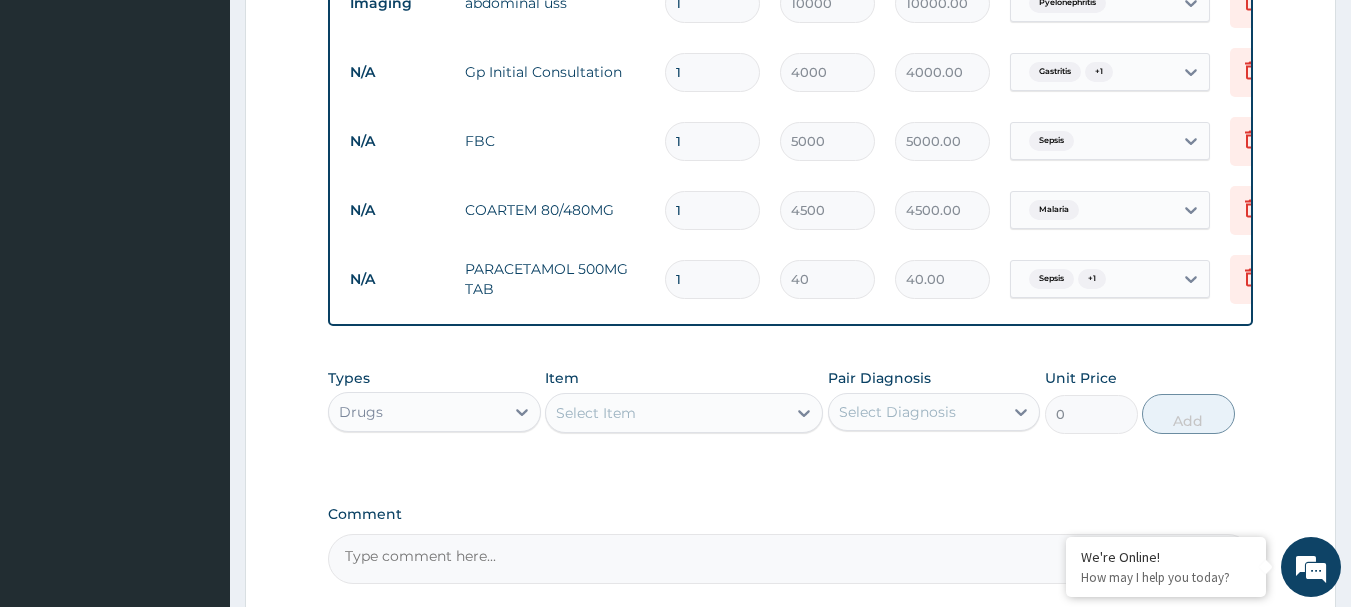 type 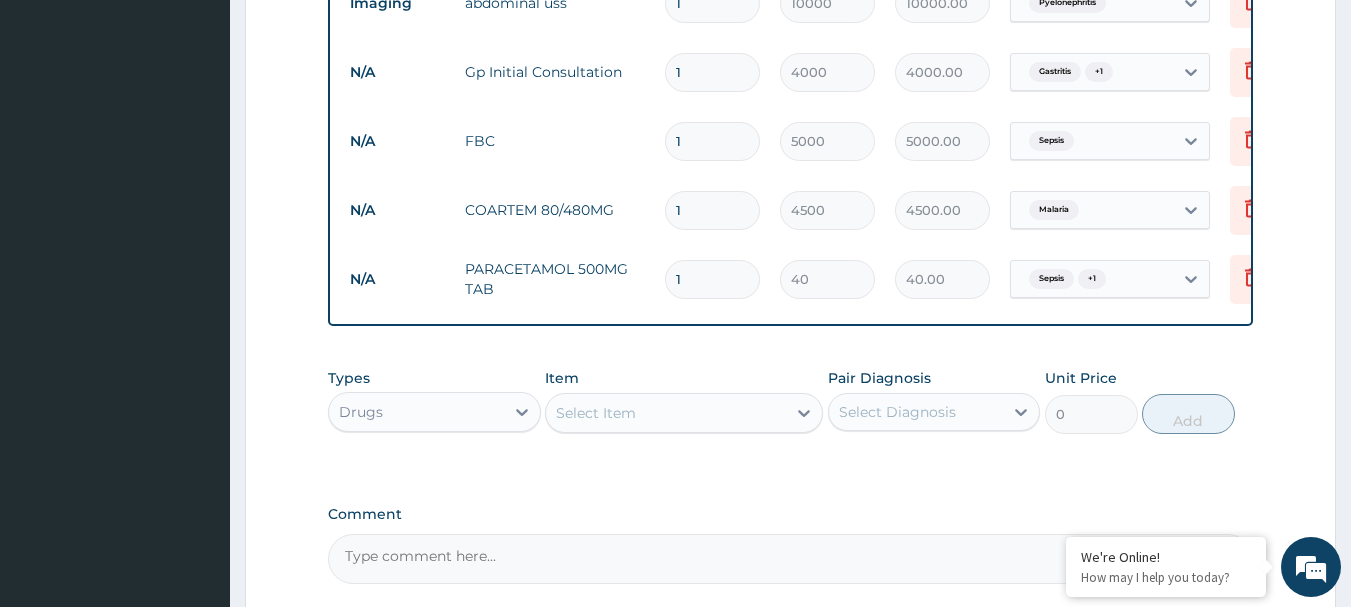 type on "0.00" 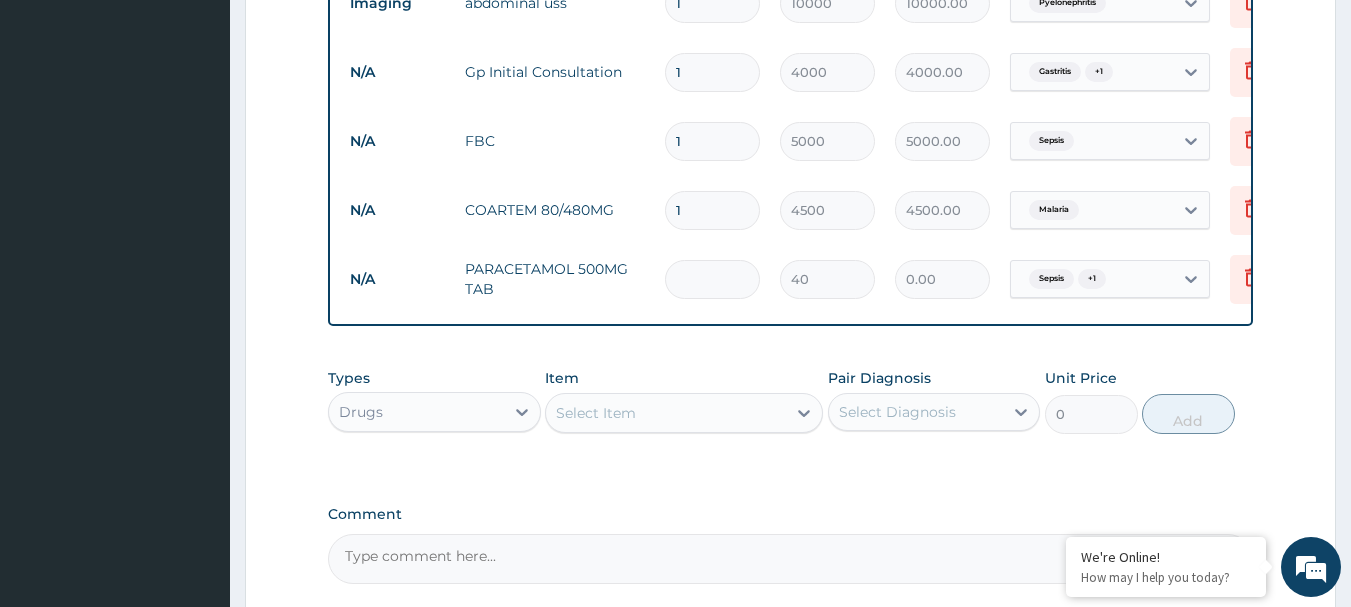 type on "9" 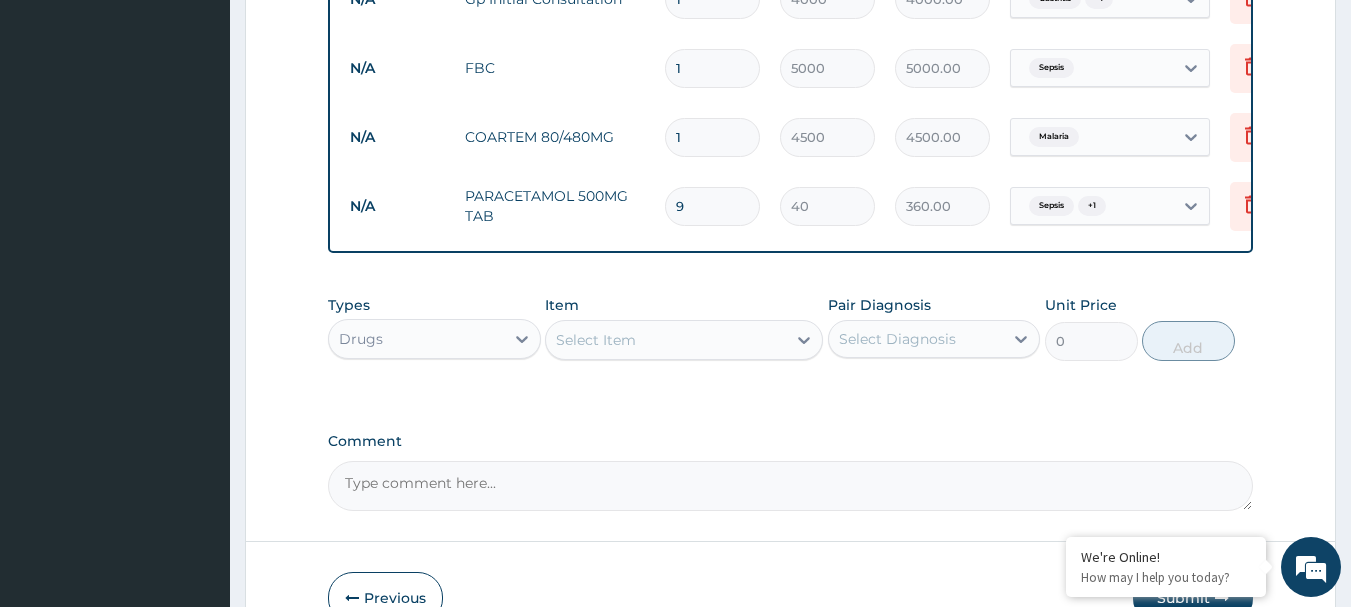 scroll, scrollTop: 998, scrollLeft: 0, axis: vertical 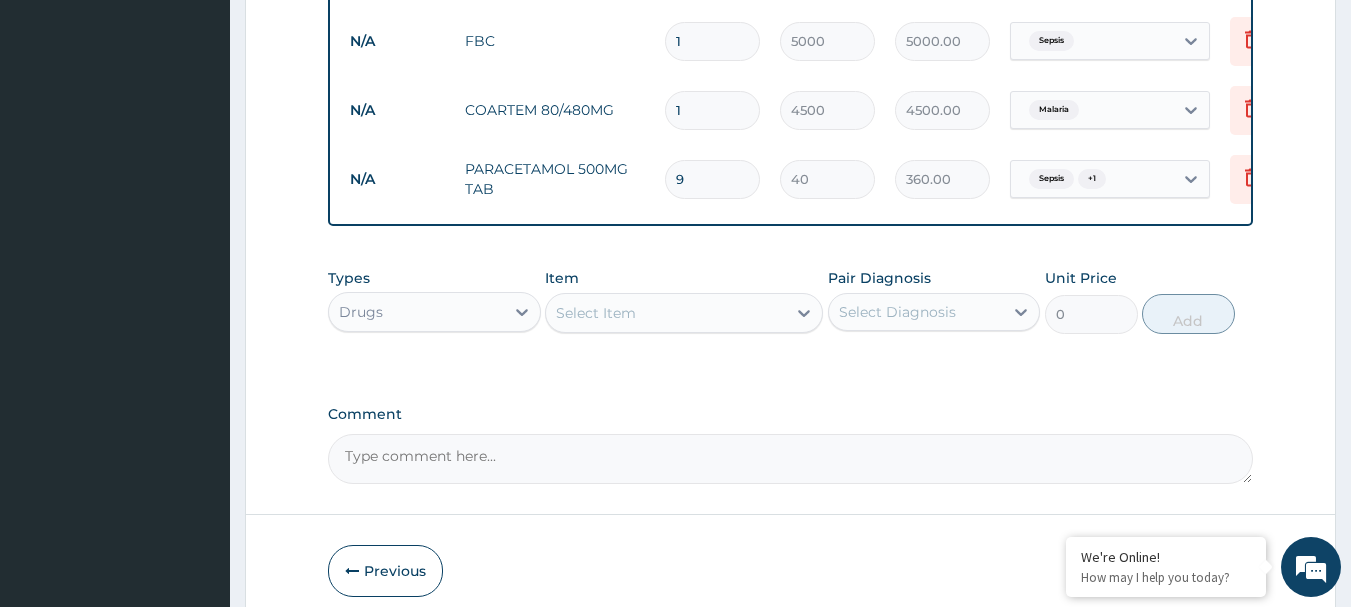 type on "9" 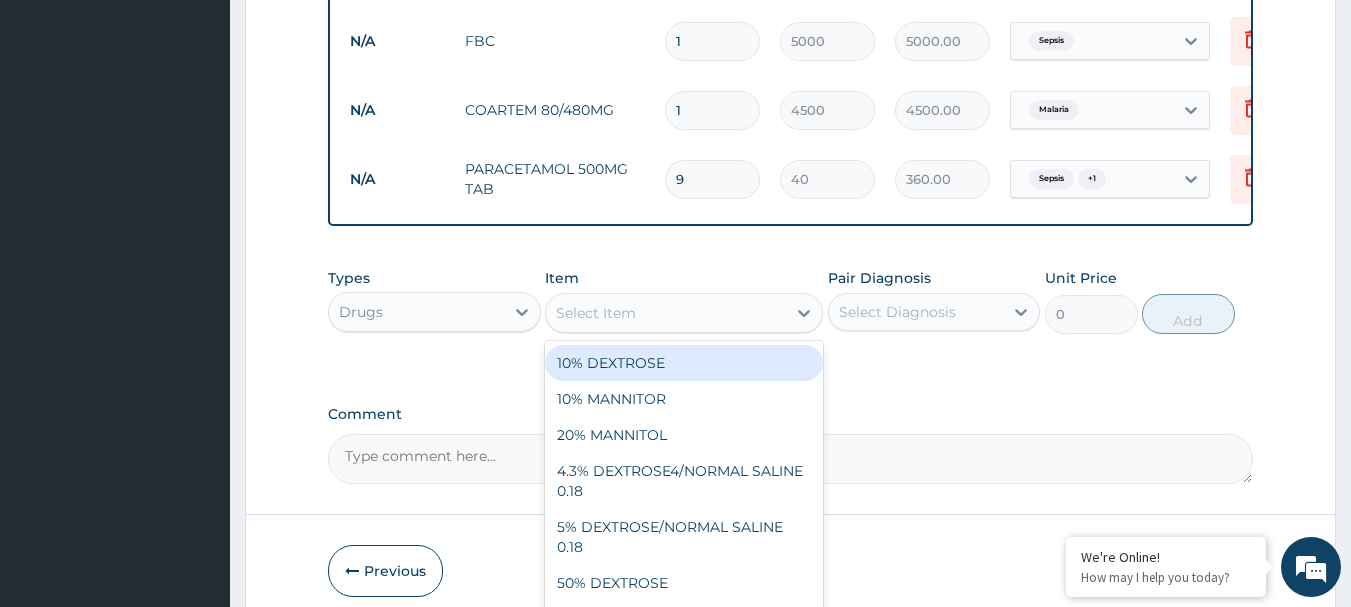 click on "Select Item" at bounding box center (596, 313) 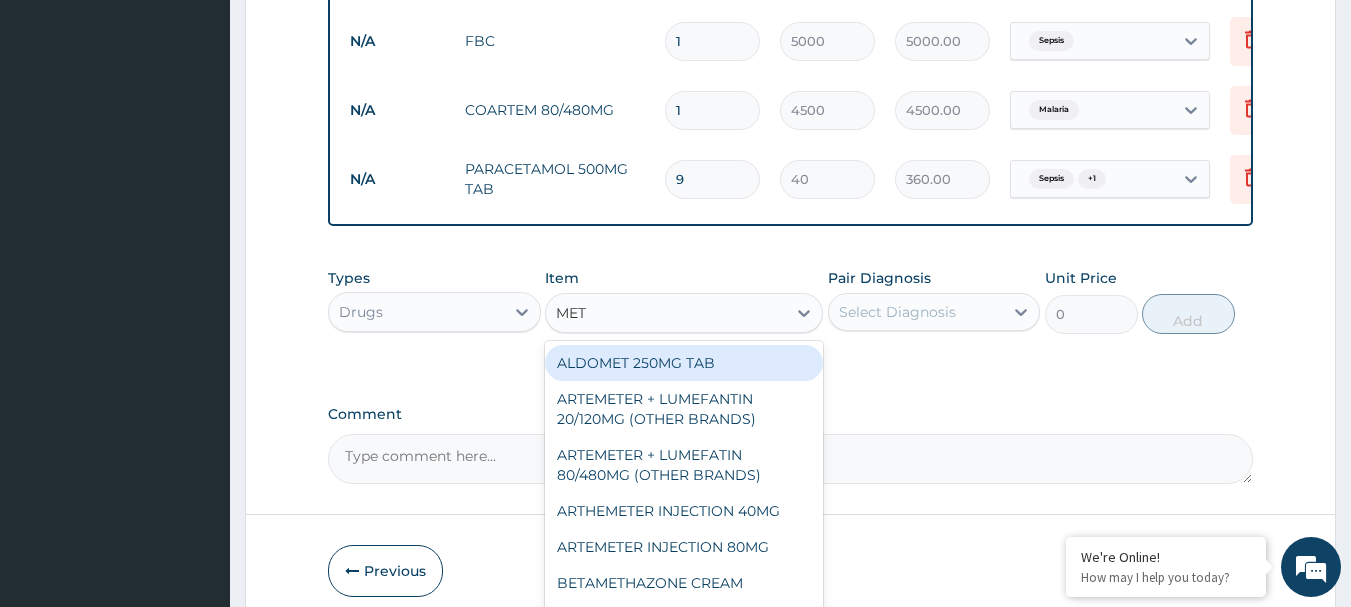 type on "METR" 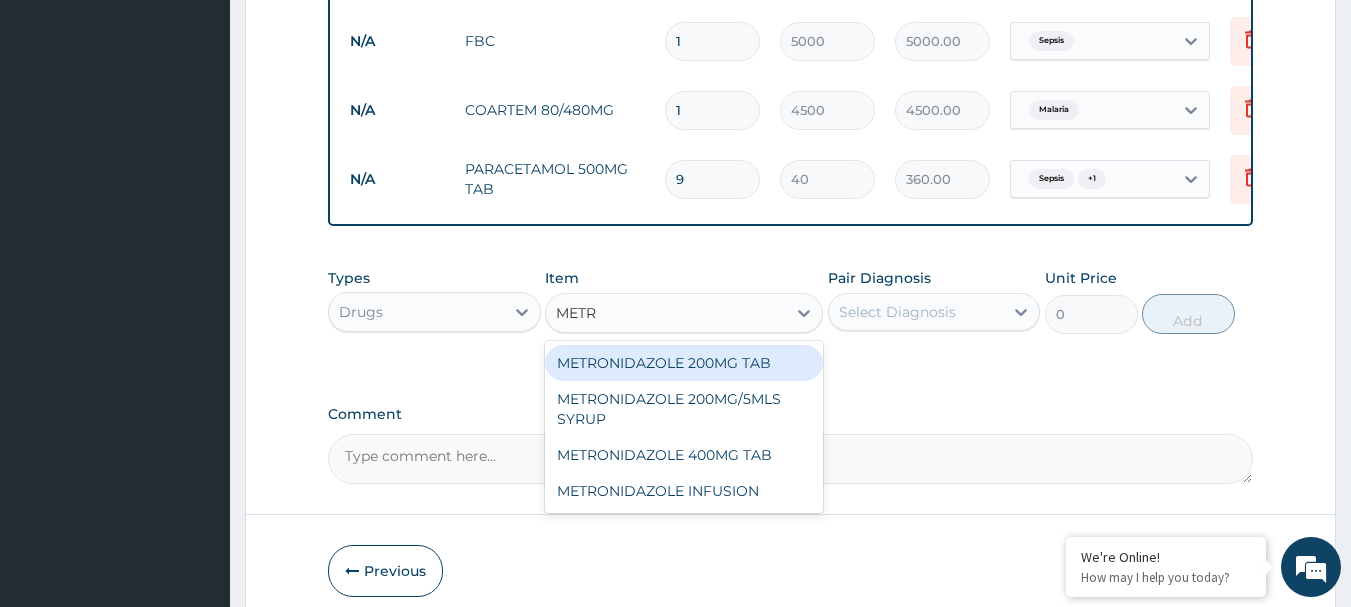 click on "METRONIDAZOLE 200MG TAB" at bounding box center (684, 363) 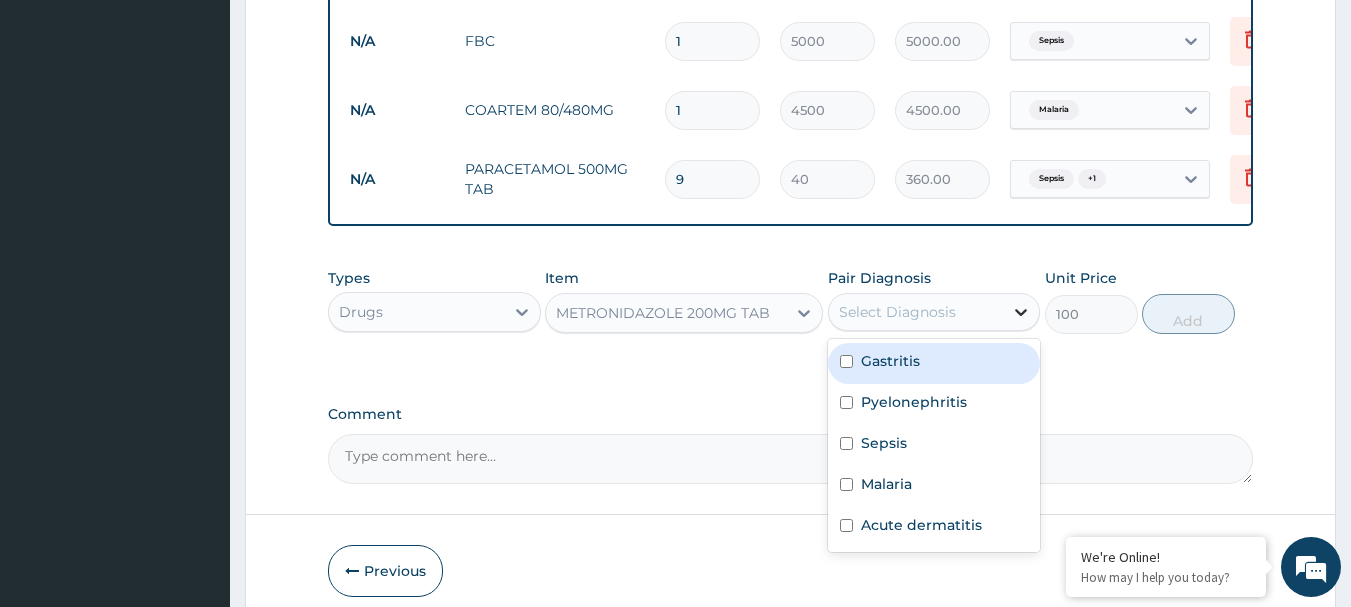 click 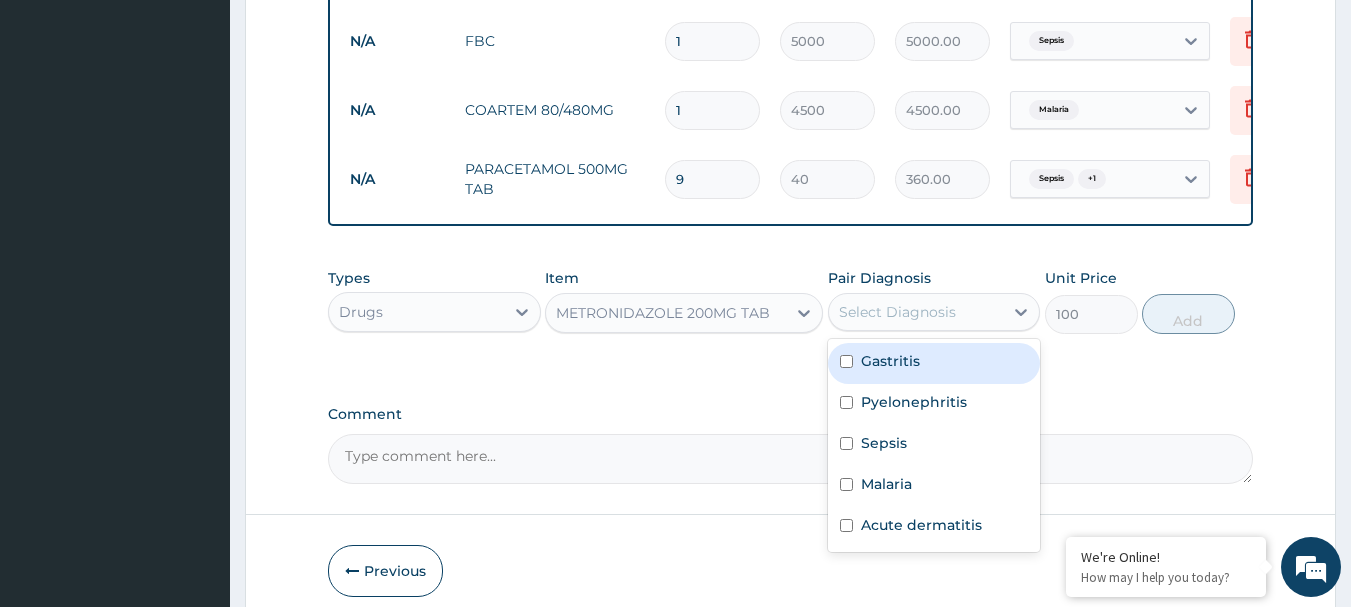 click on "Gastritis" at bounding box center (934, 363) 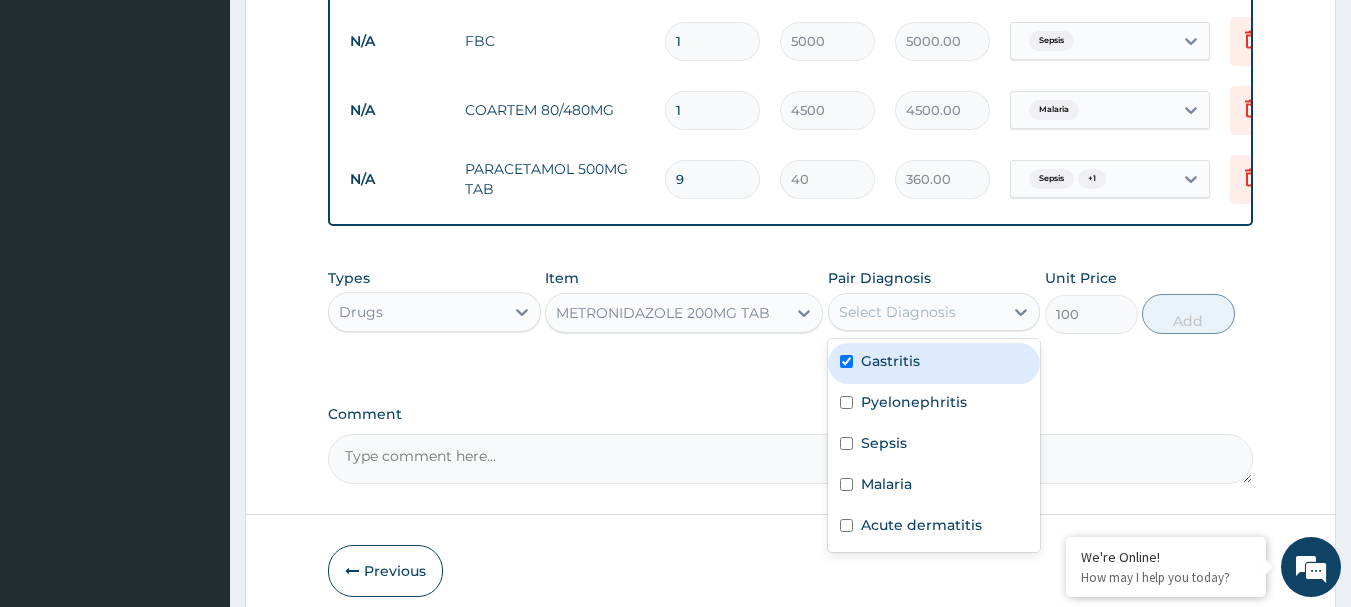 checkbox on "true" 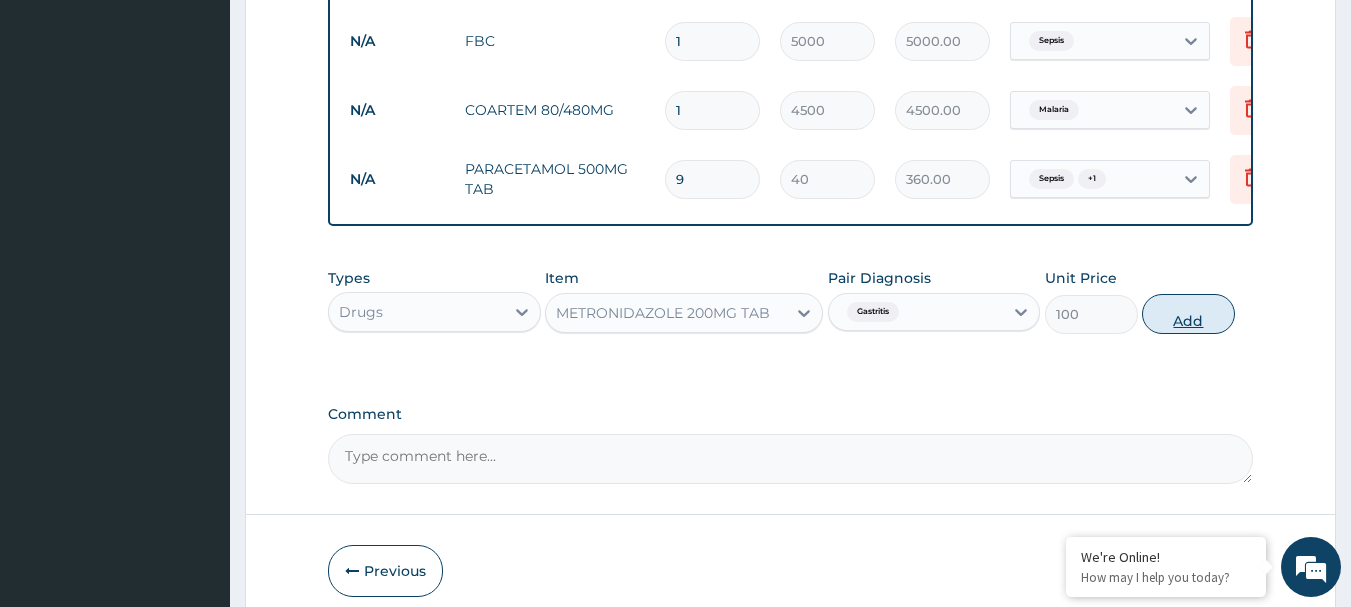 click on "Add" at bounding box center [1188, 314] 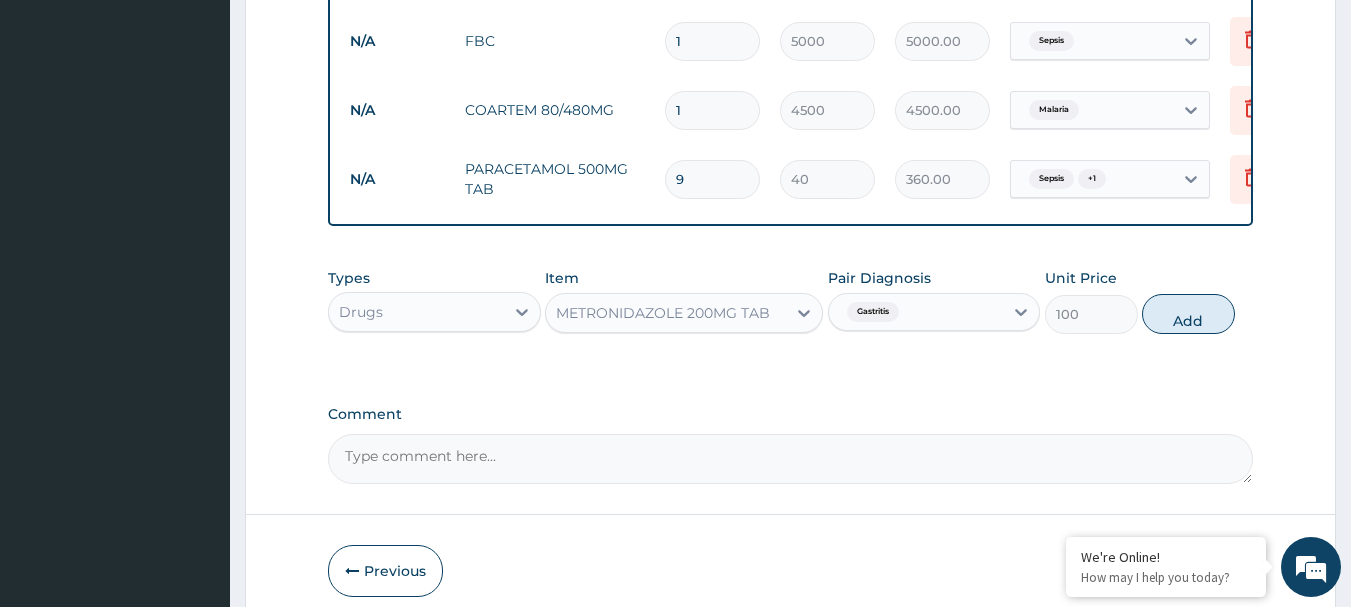 type on "0" 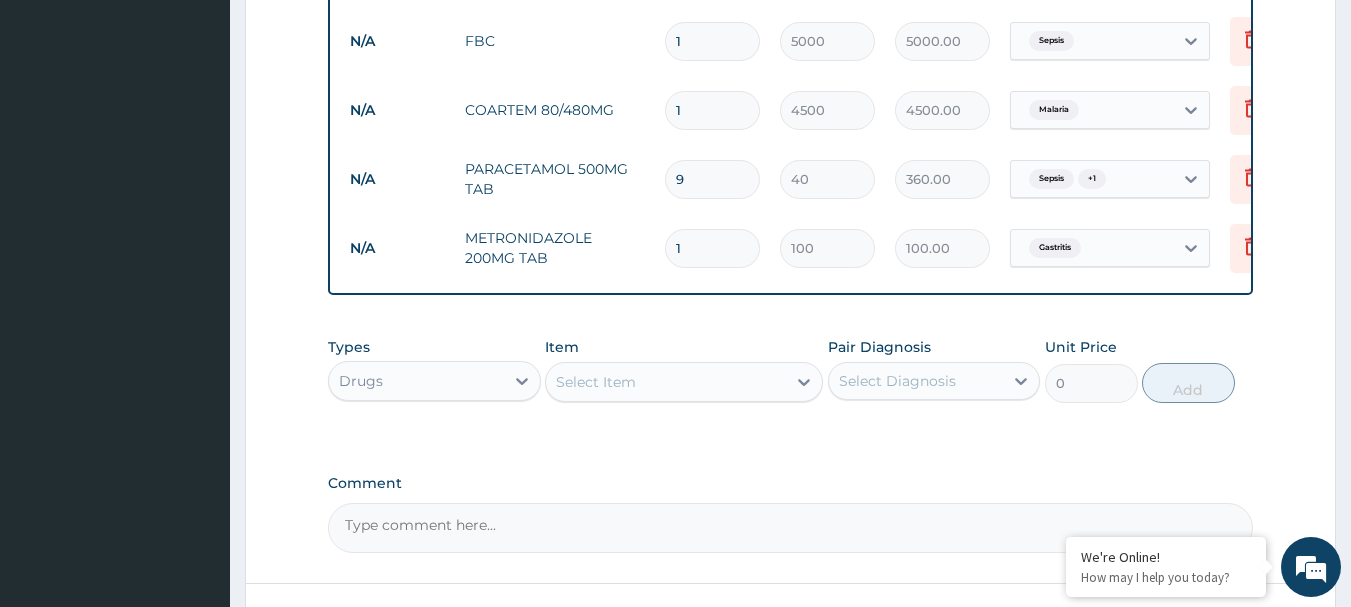 click on "Select Item" at bounding box center [596, 382] 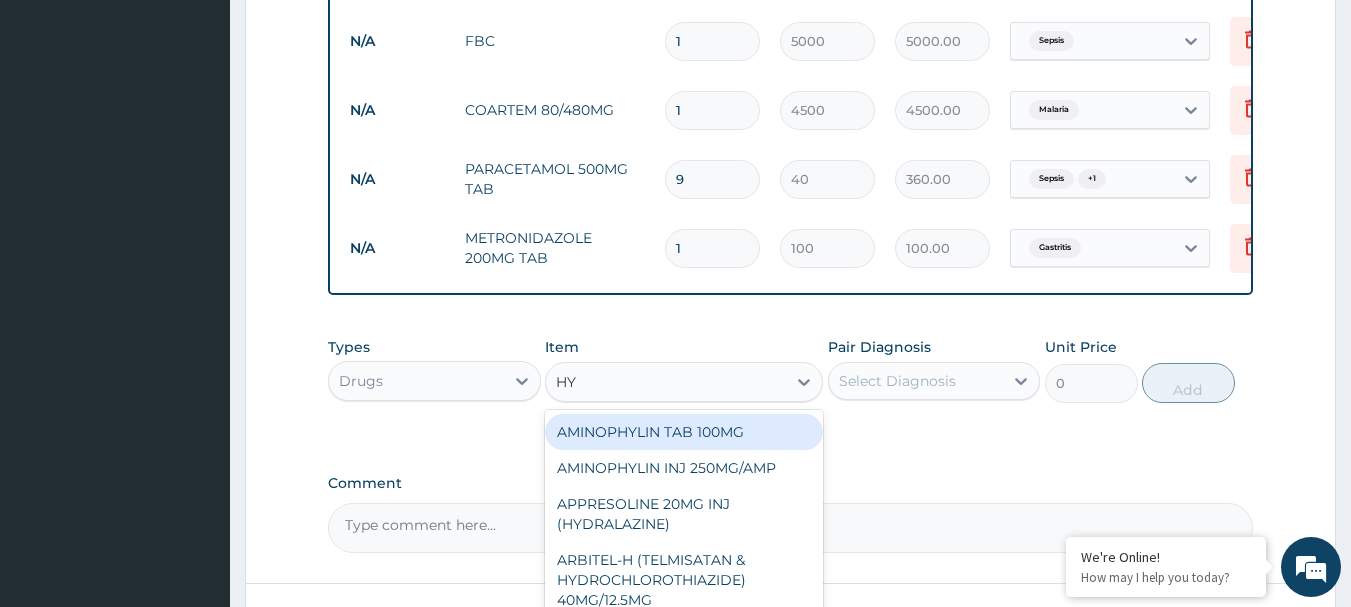 type on "HYO" 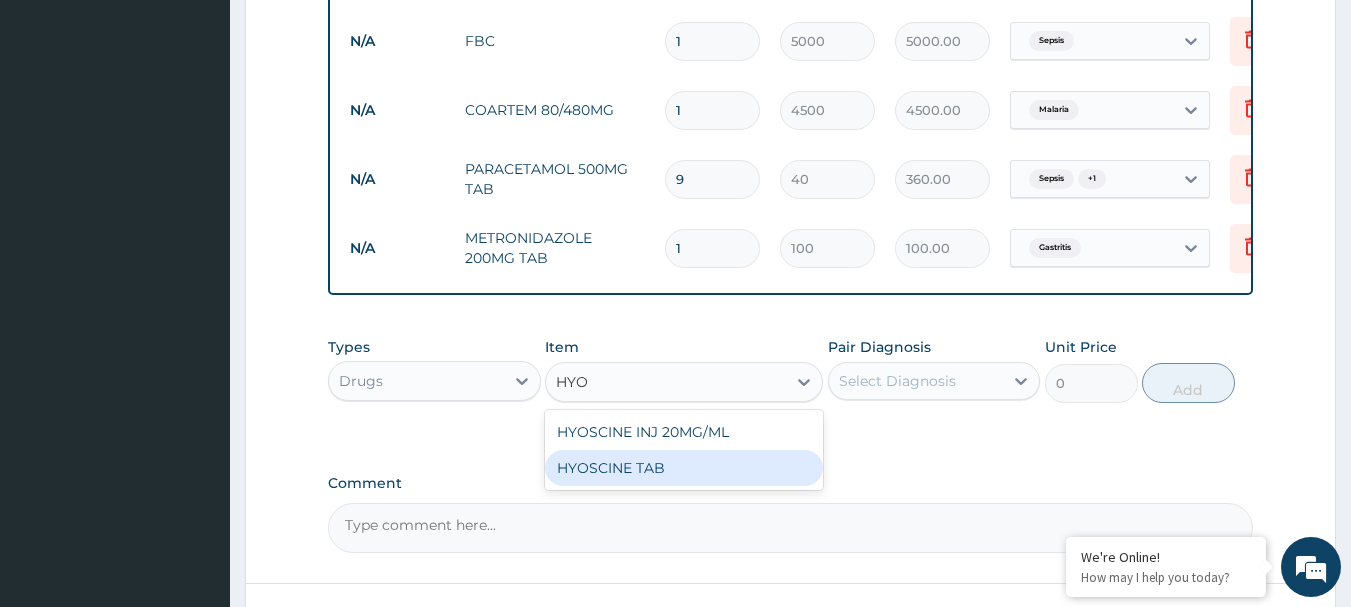 drag, startPoint x: 625, startPoint y: 490, endPoint x: 706, endPoint y: 426, distance: 103.23275 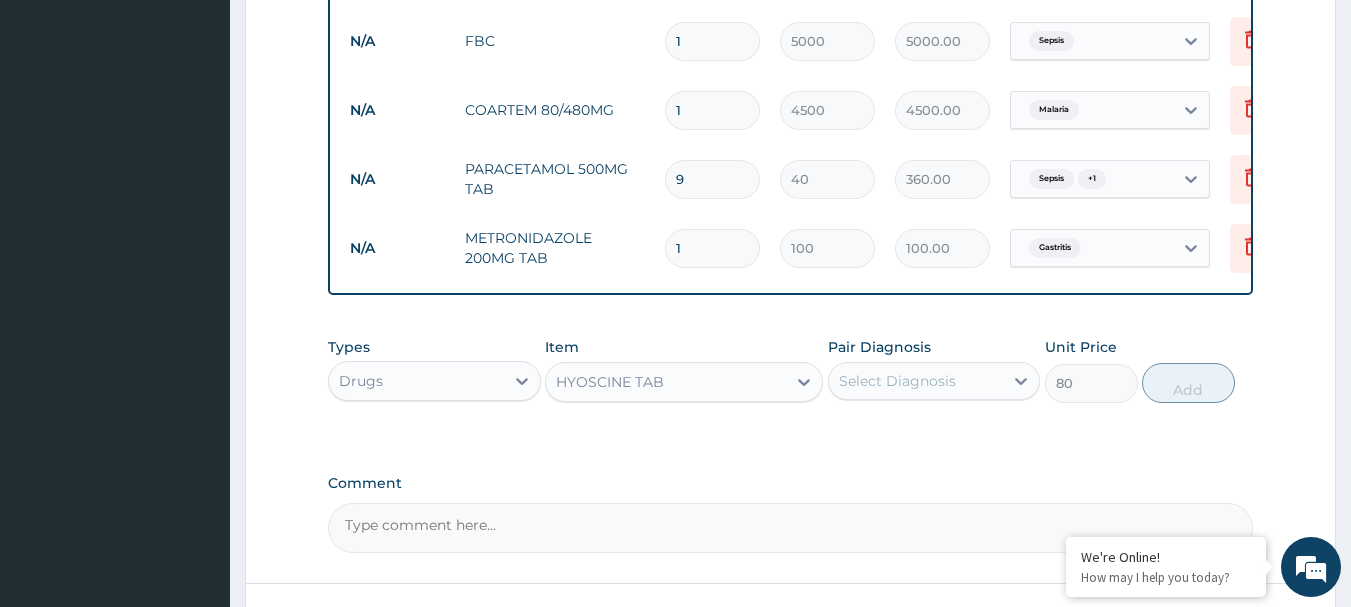 drag, startPoint x: 1021, startPoint y: 391, endPoint x: 999, endPoint y: 400, distance: 23.769728 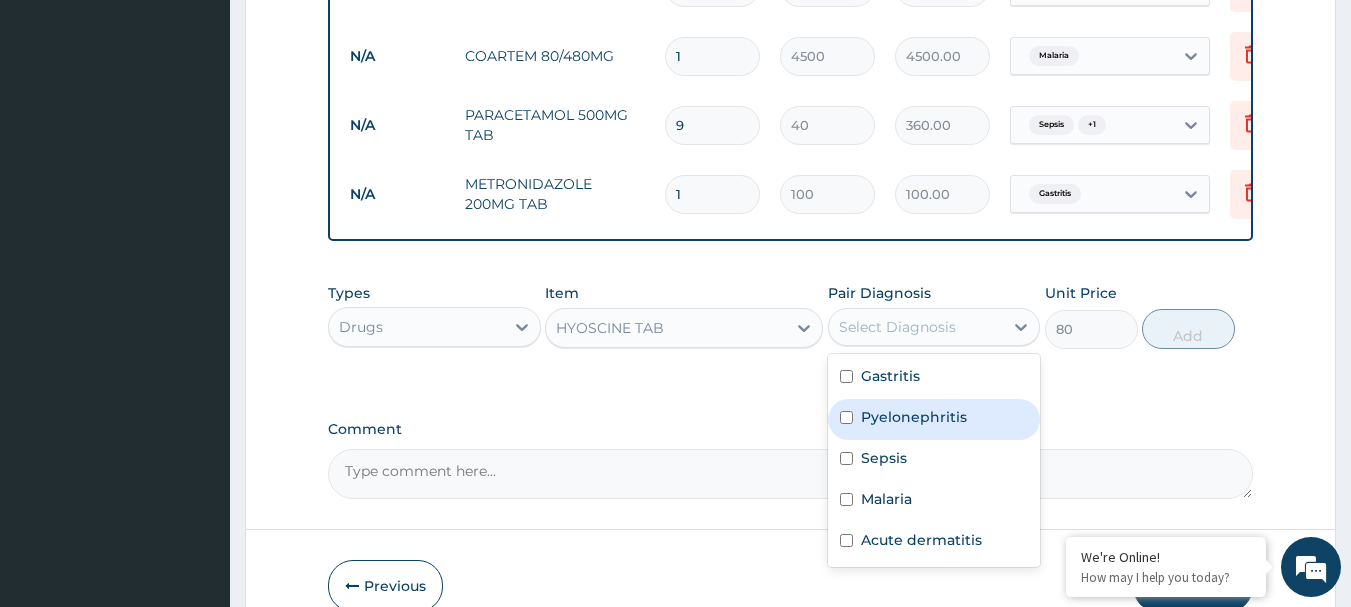 scroll, scrollTop: 1098, scrollLeft: 0, axis: vertical 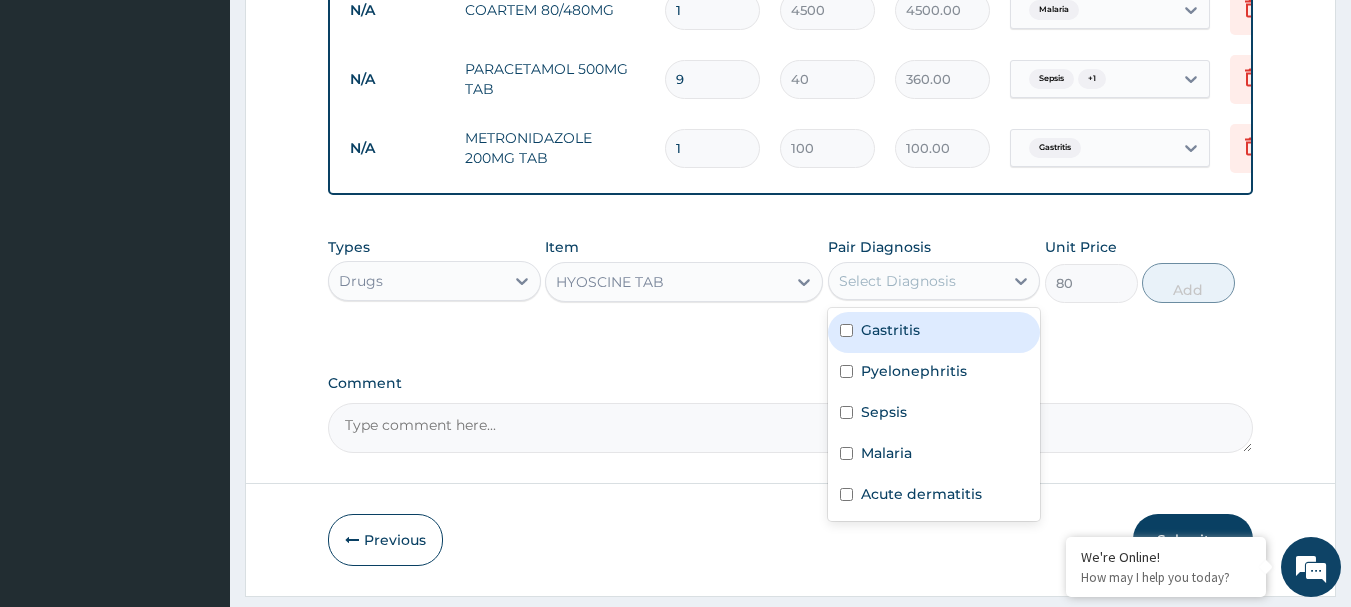 click at bounding box center (846, 330) 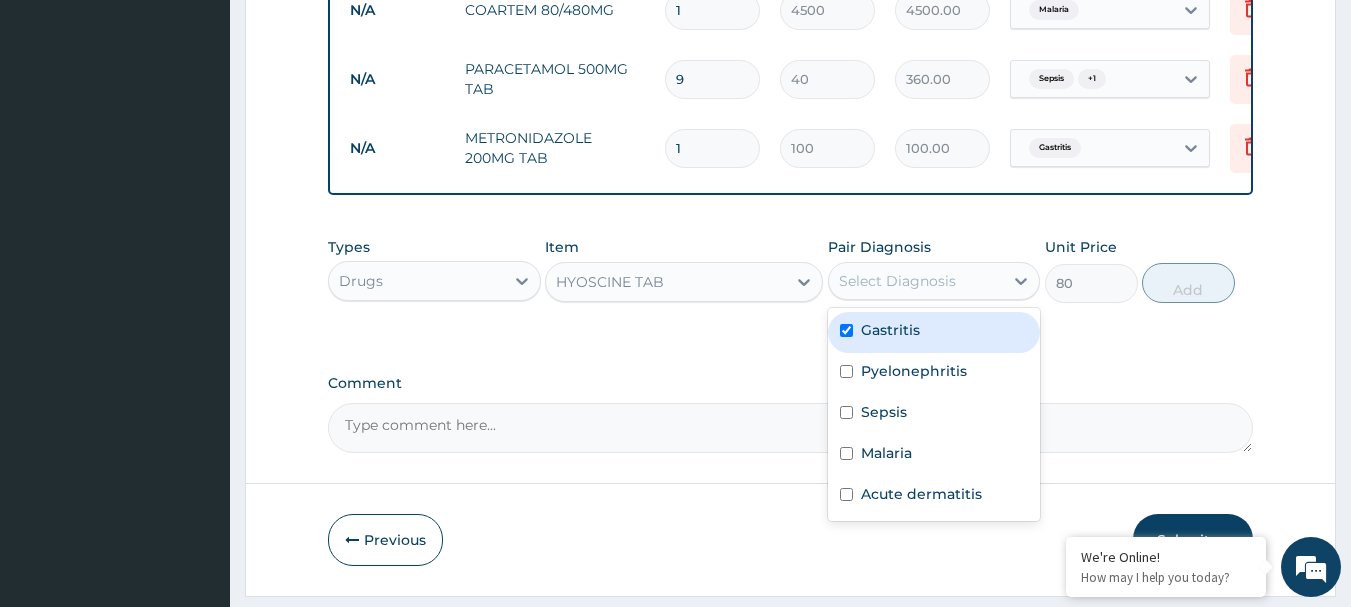 checkbox on "true" 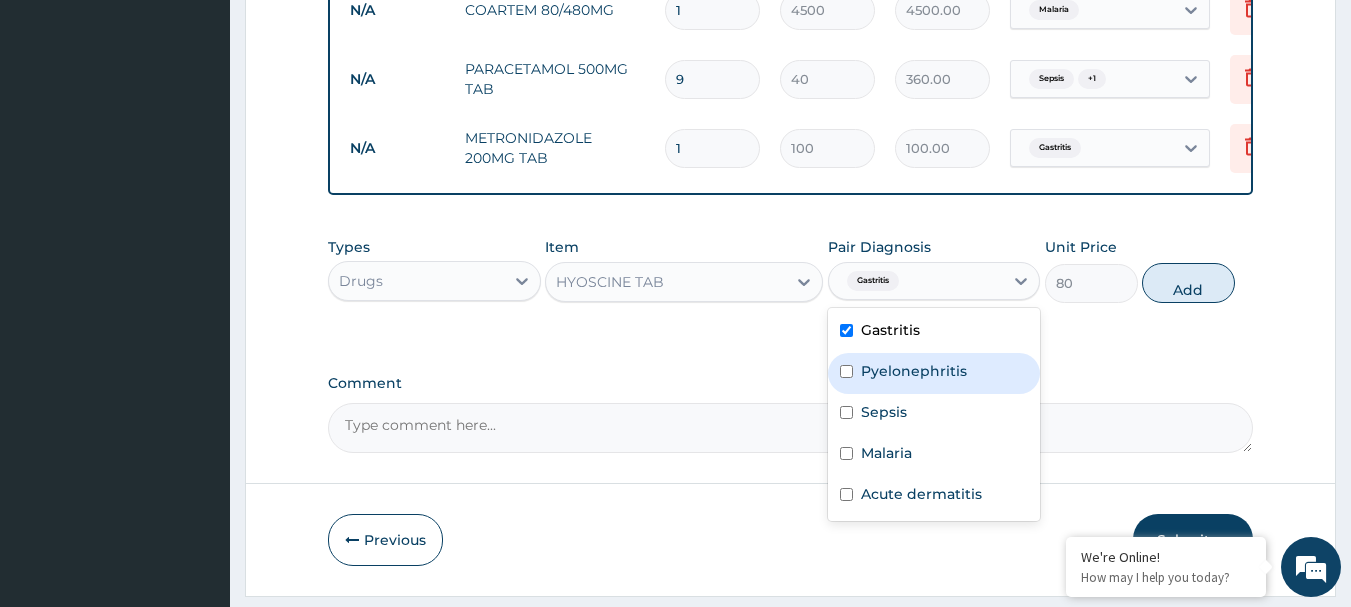 click on "Pyelonephritis" at bounding box center (934, 373) 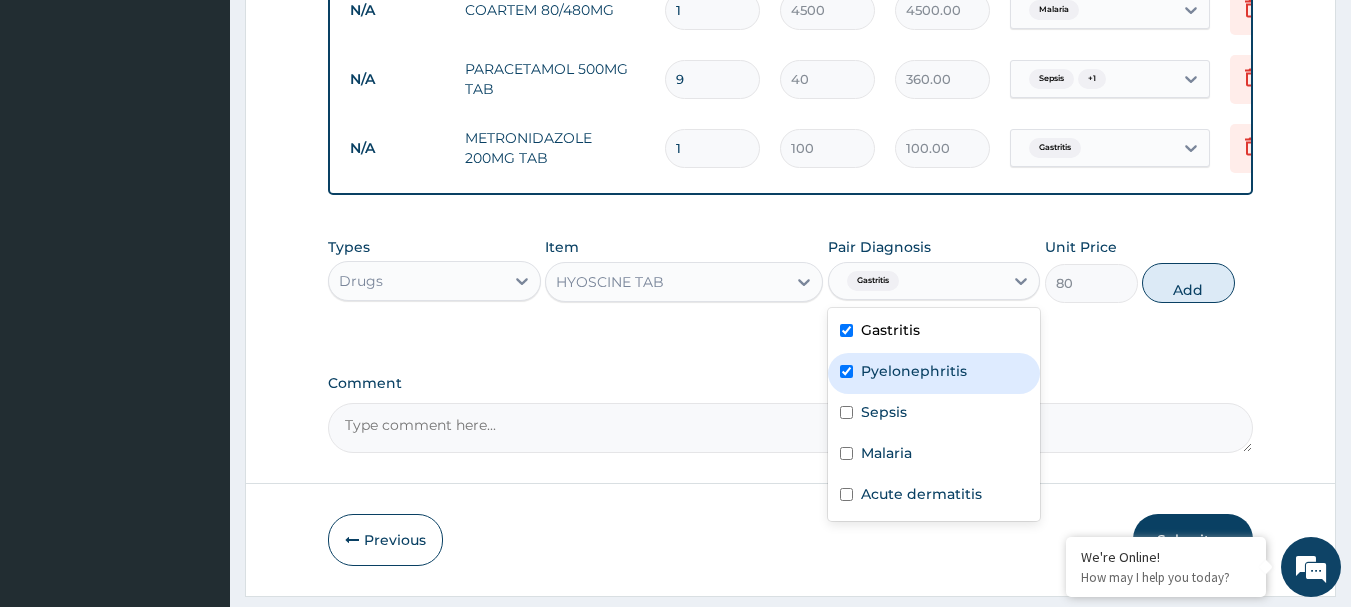 checkbox on "true" 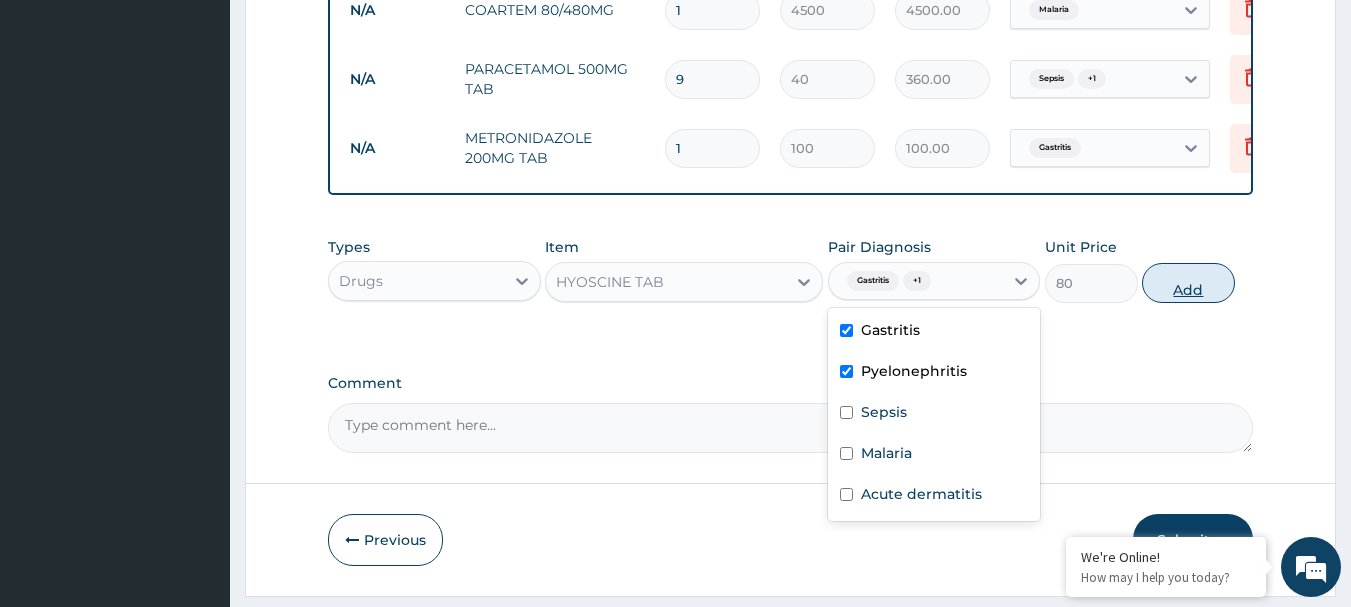 click on "Add" at bounding box center [1188, 283] 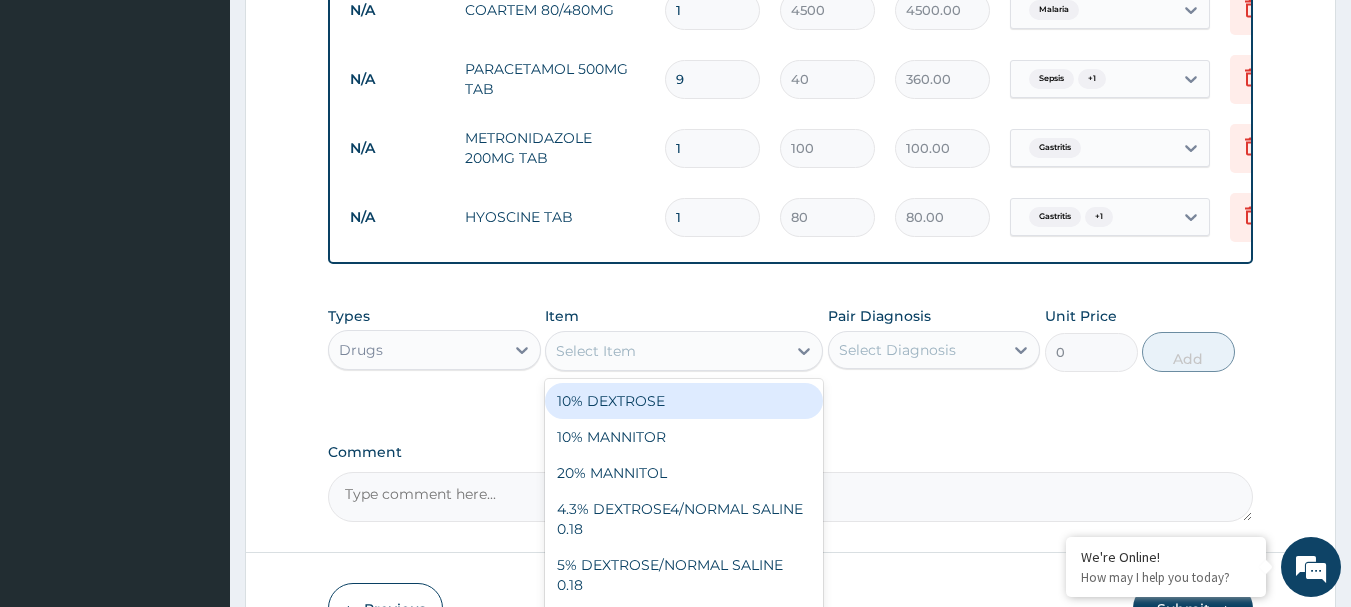 click on "Select Item" at bounding box center [666, 351] 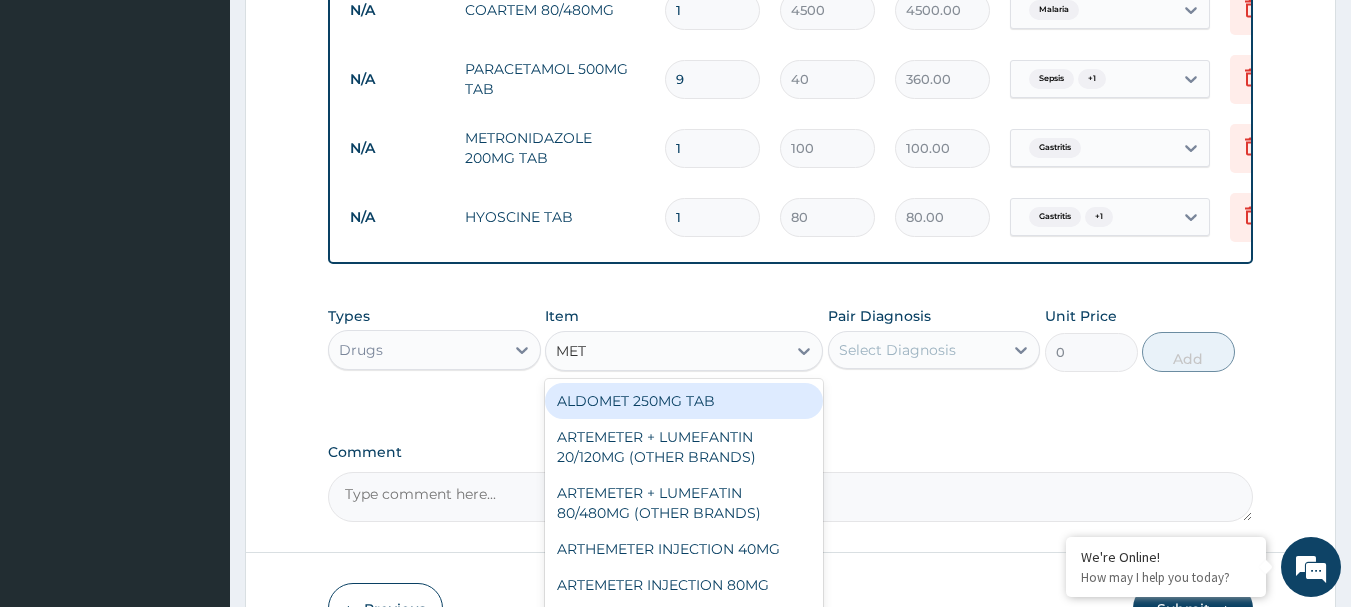 type on "METH" 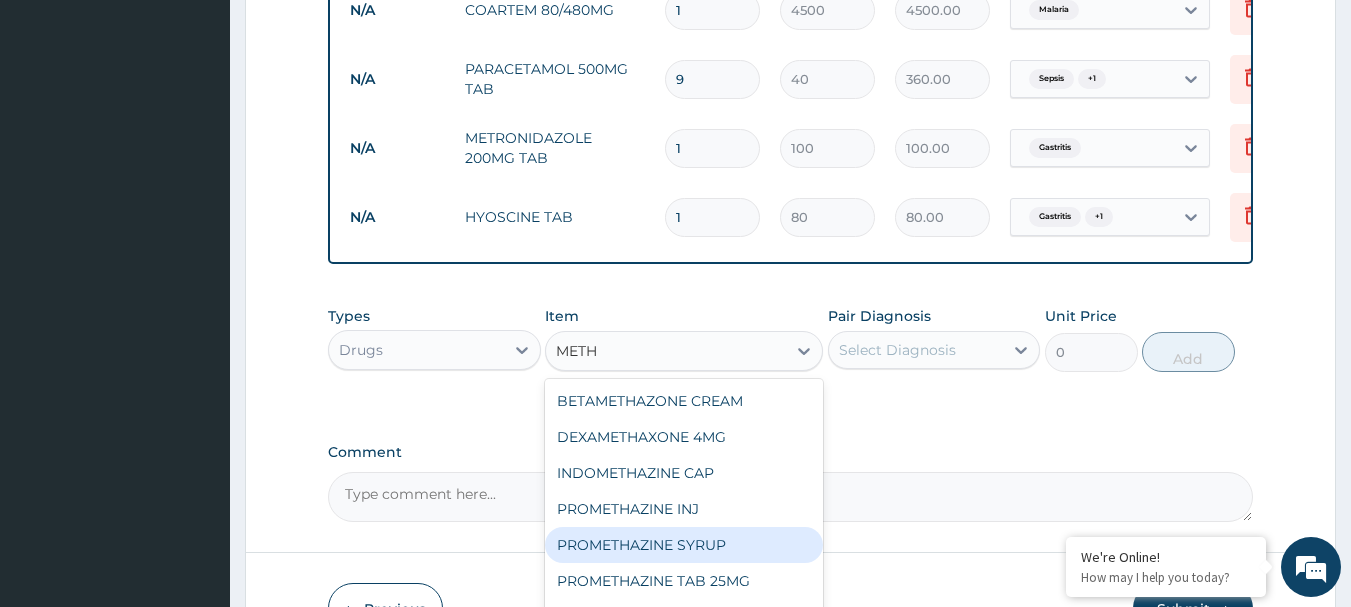 click on "PROMETHAZINE SYRUP" at bounding box center (684, 545) 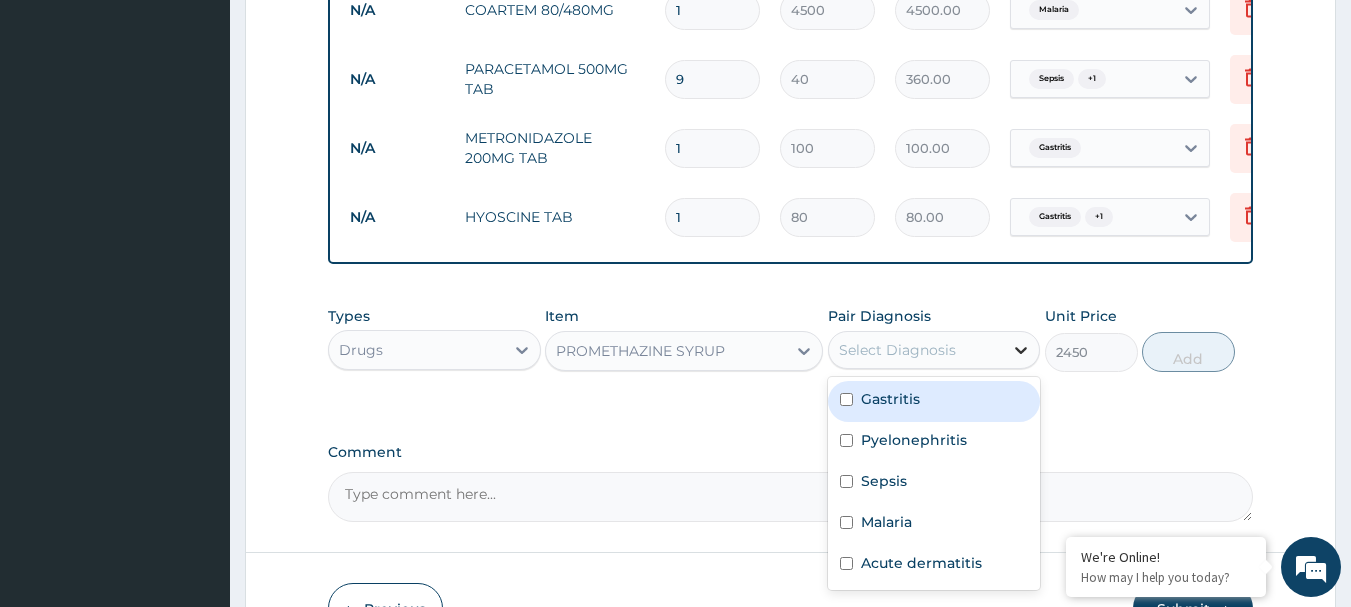 click 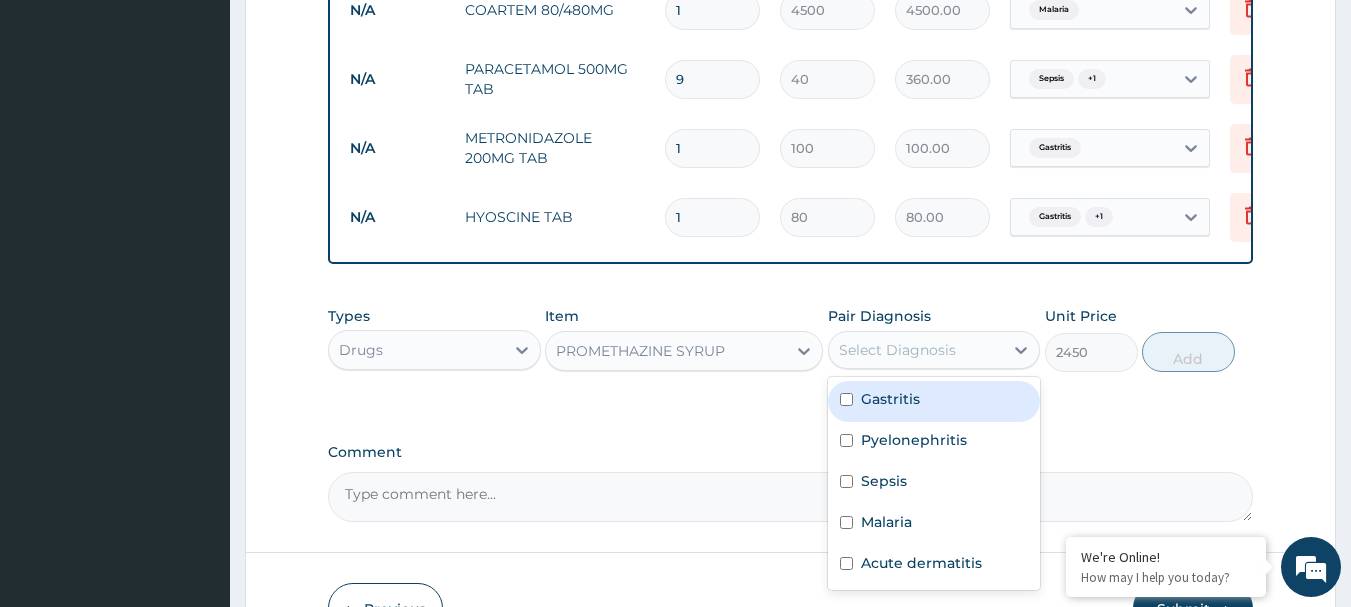 click at bounding box center (846, 399) 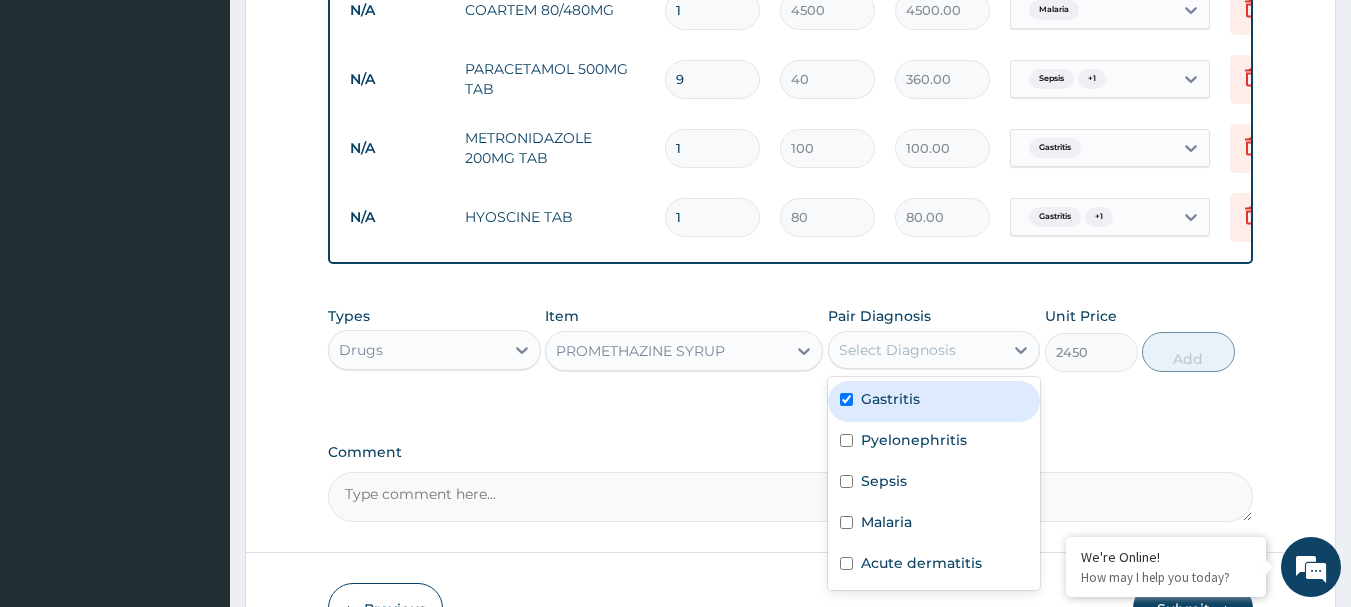 checkbox on "true" 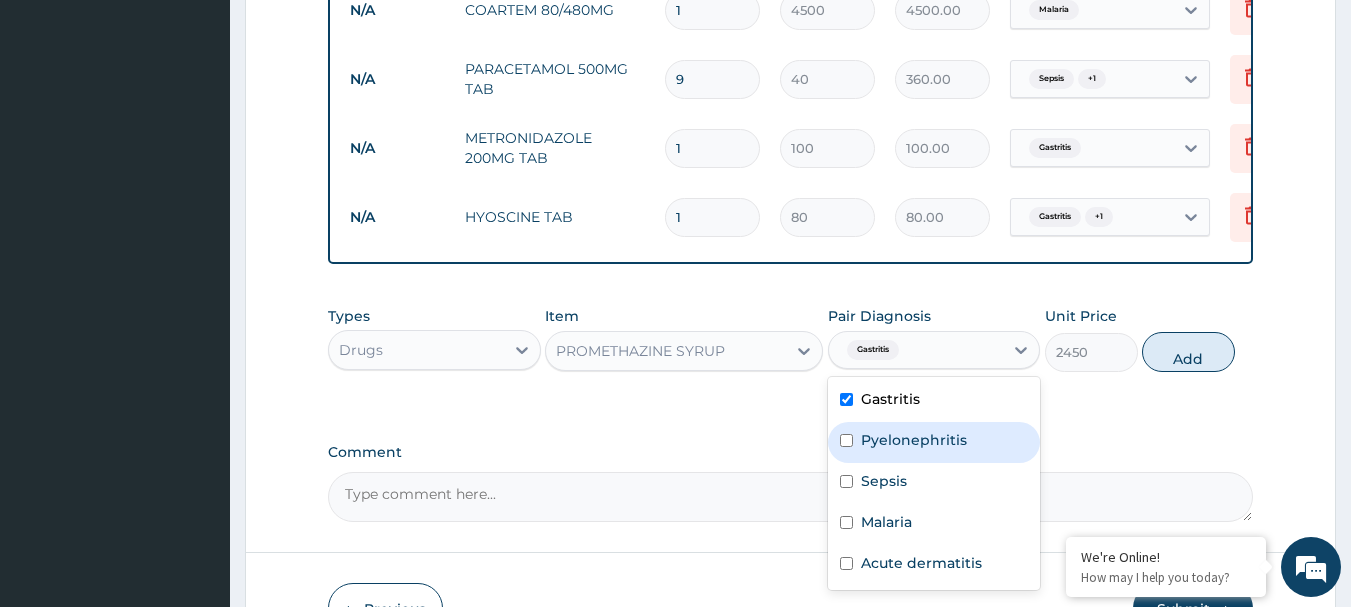 drag, startPoint x: 853, startPoint y: 449, endPoint x: 854, endPoint y: 483, distance: 34.0147 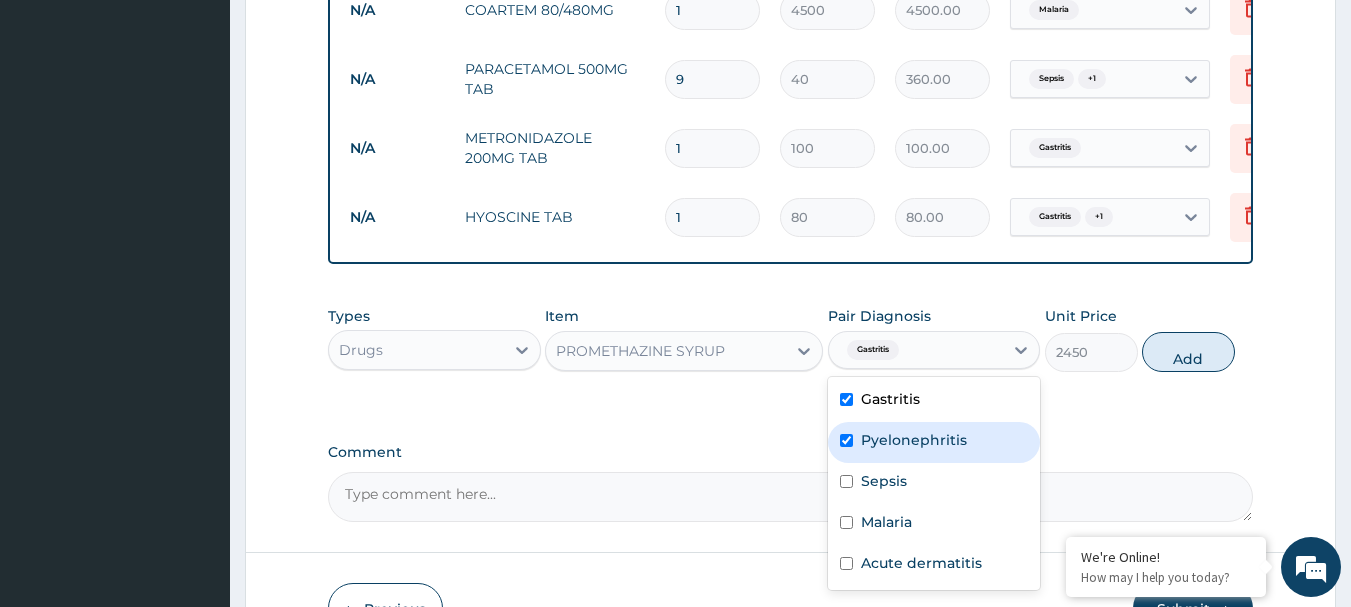 checkbox on "true" 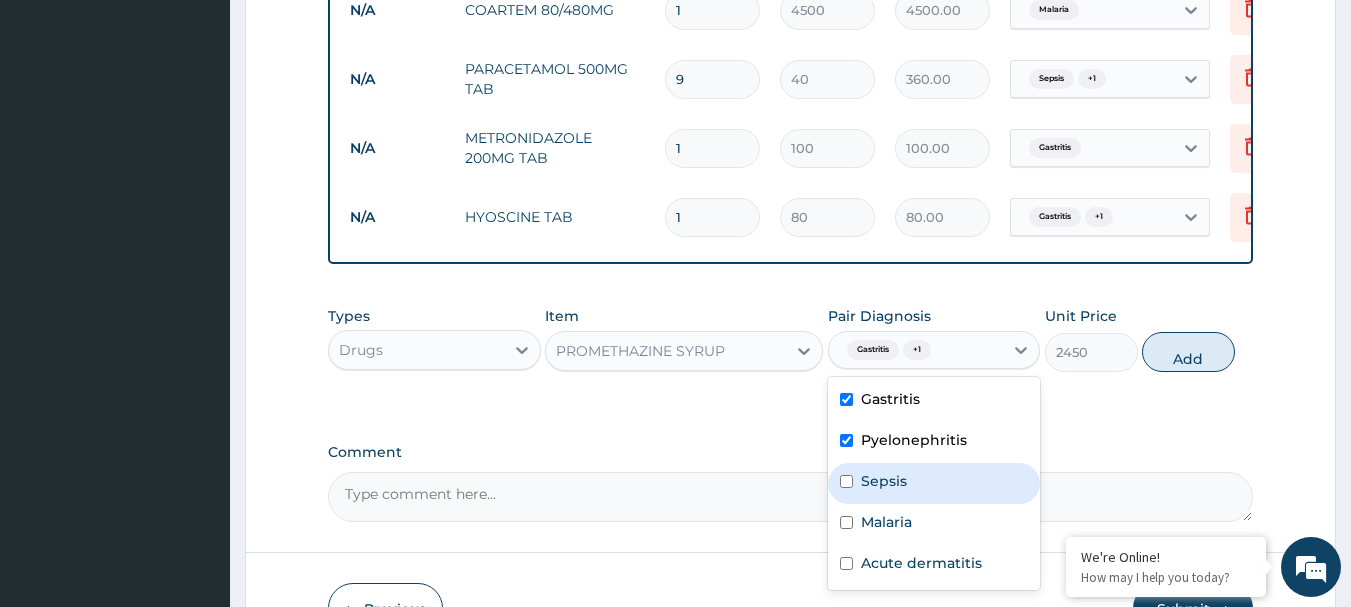 drag, startPoint x: 853, startPoint y: 489, endPoint x: 853, endPoint y: 512, distance: 23 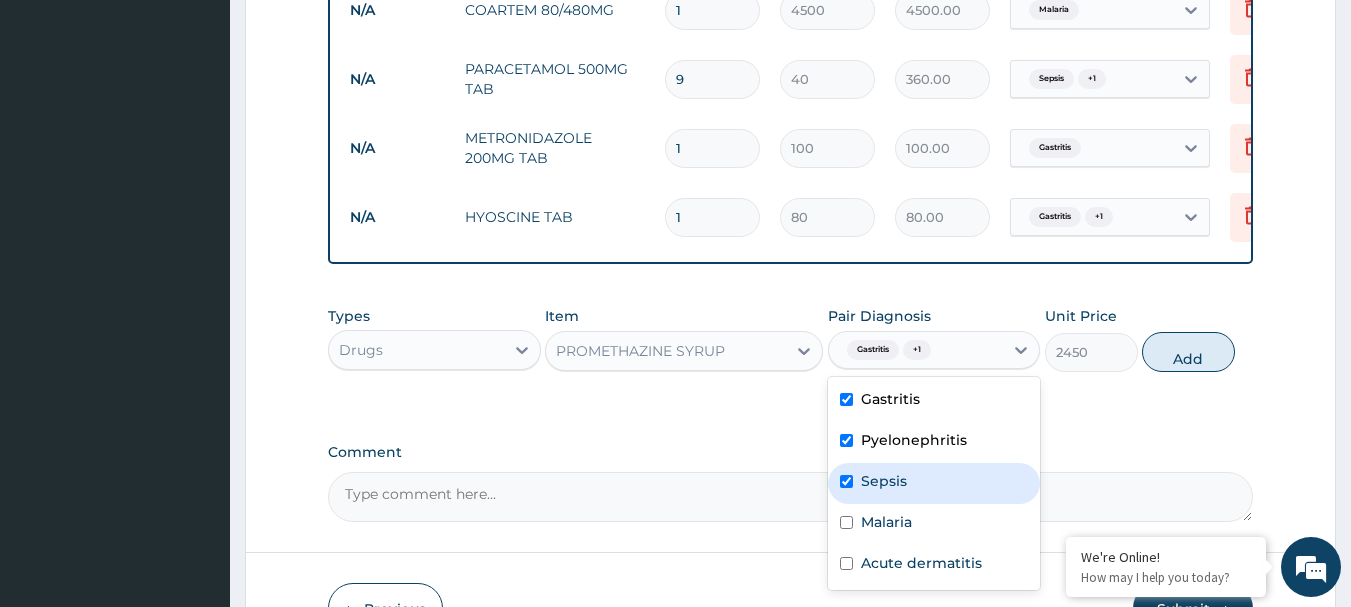 checkbox on "true" 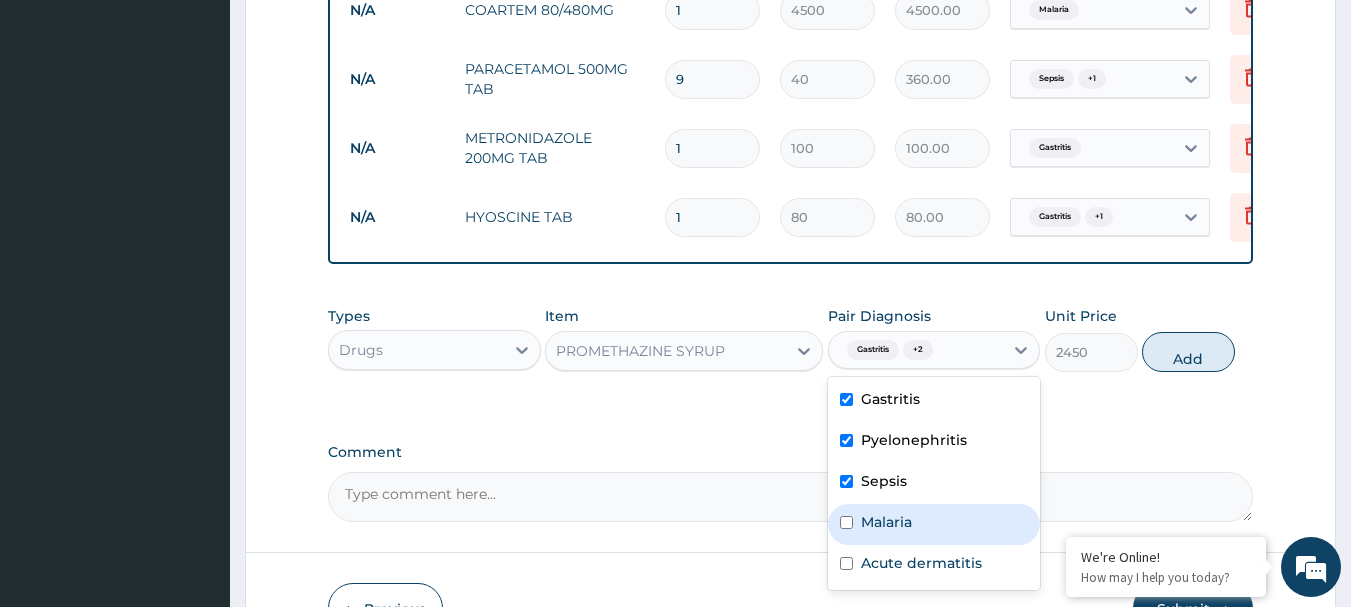 drag, startPoint x: 848, startPoint y: 529, endPoint x: 958, endPoint y: 459, distance: 130.38405 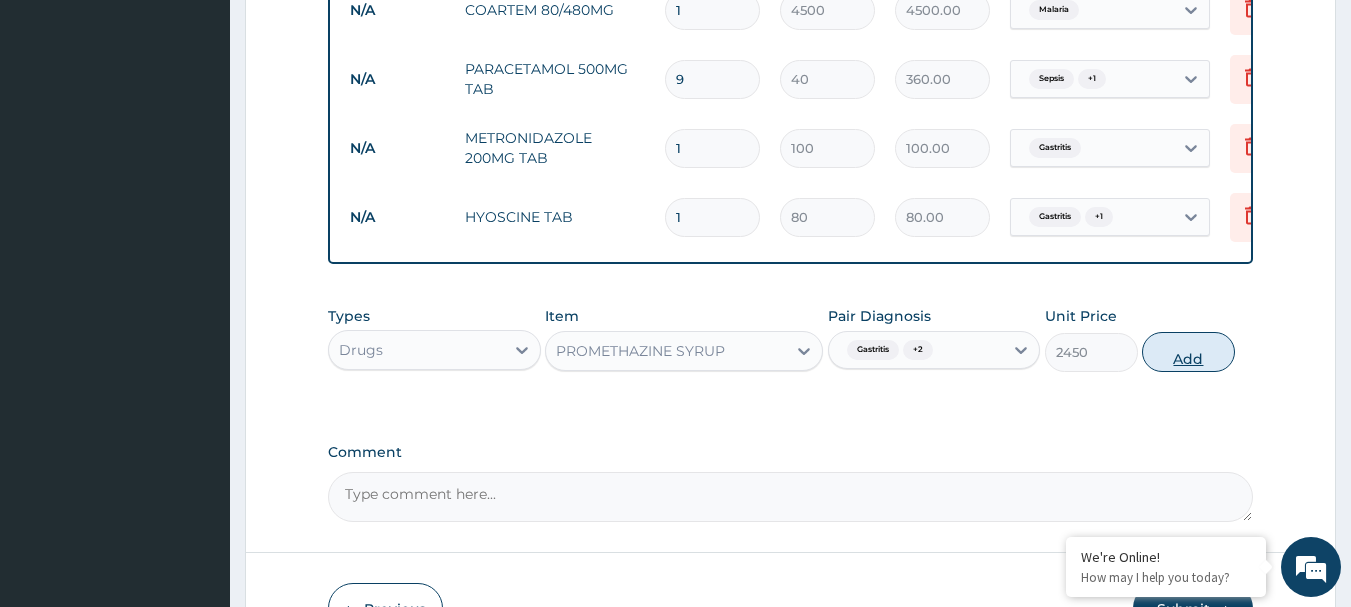 click on "Add" at bounding box center [1188, 352] 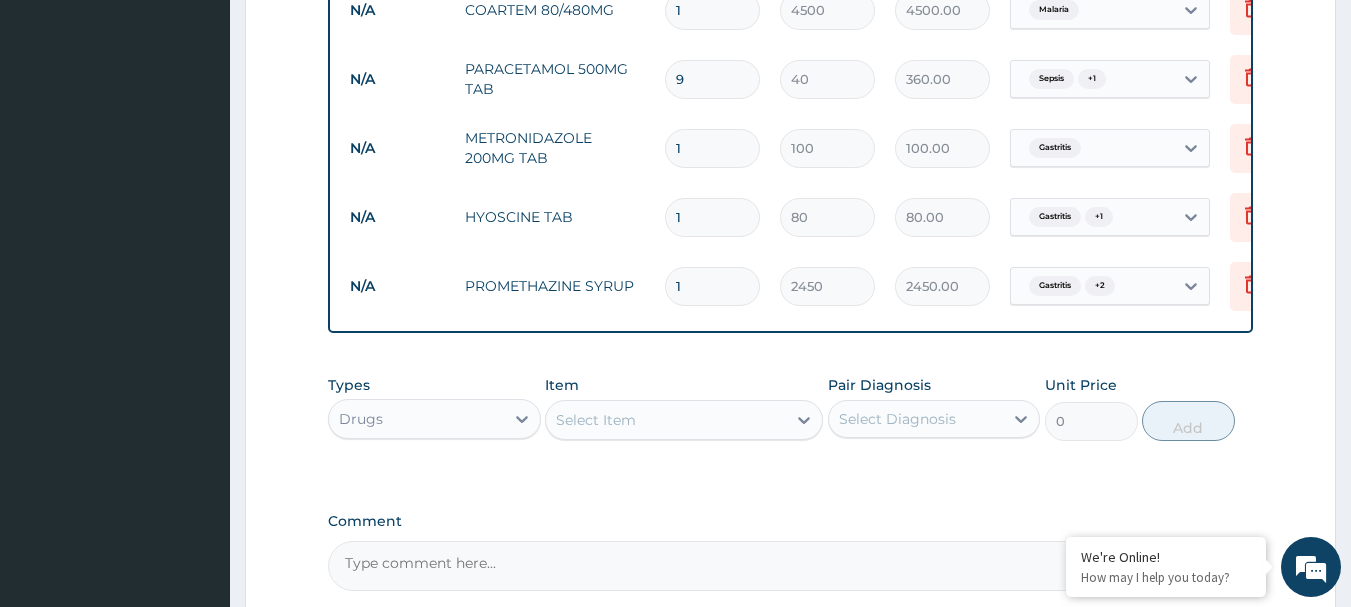 click on "Select Item" at bounding box center (596, 420) 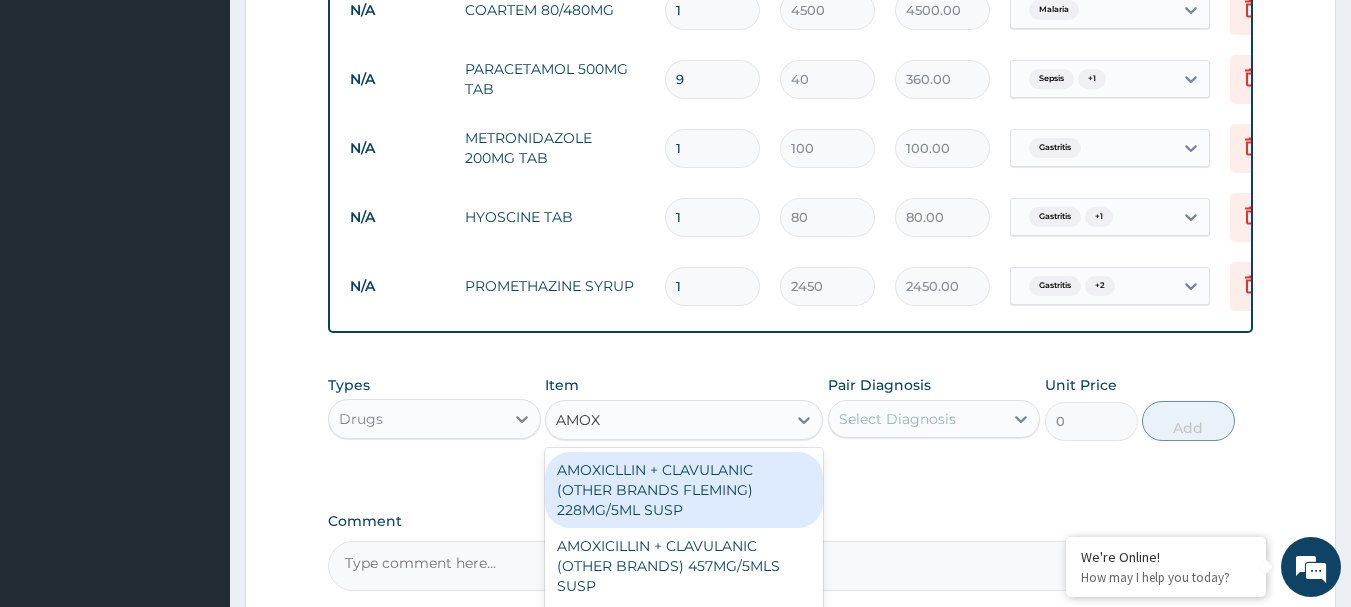 type on "AMOXI" 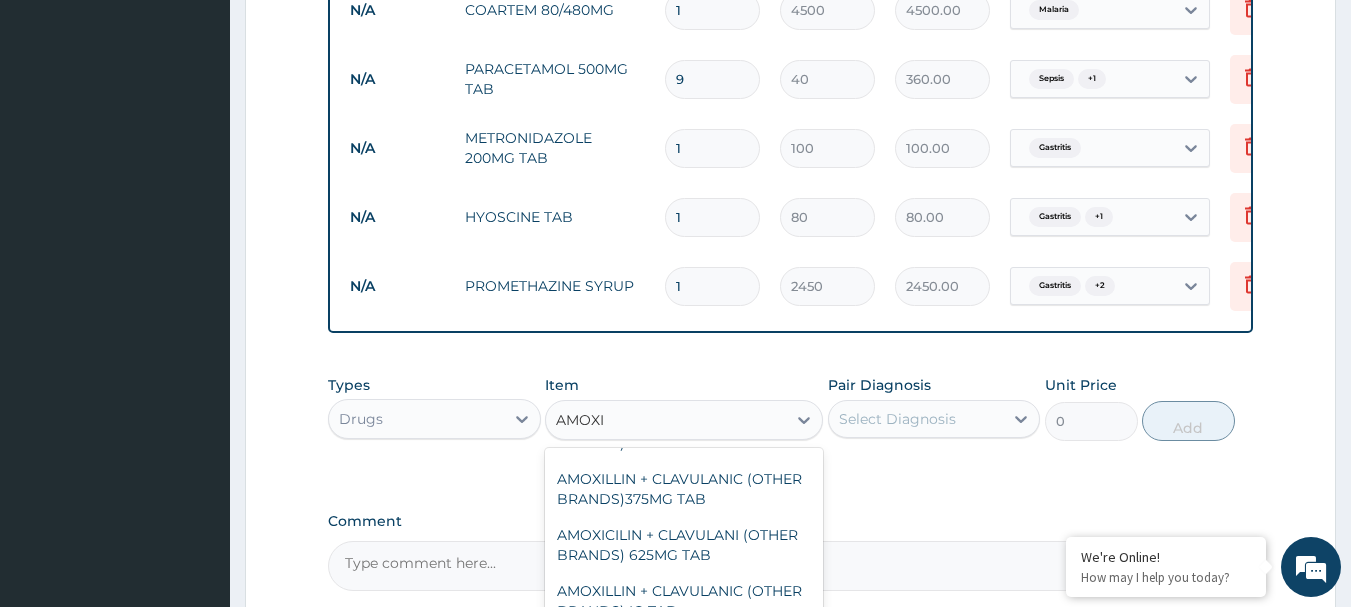 scroll, scrollTop: 200, scrollLeft: 0, axis: vertical 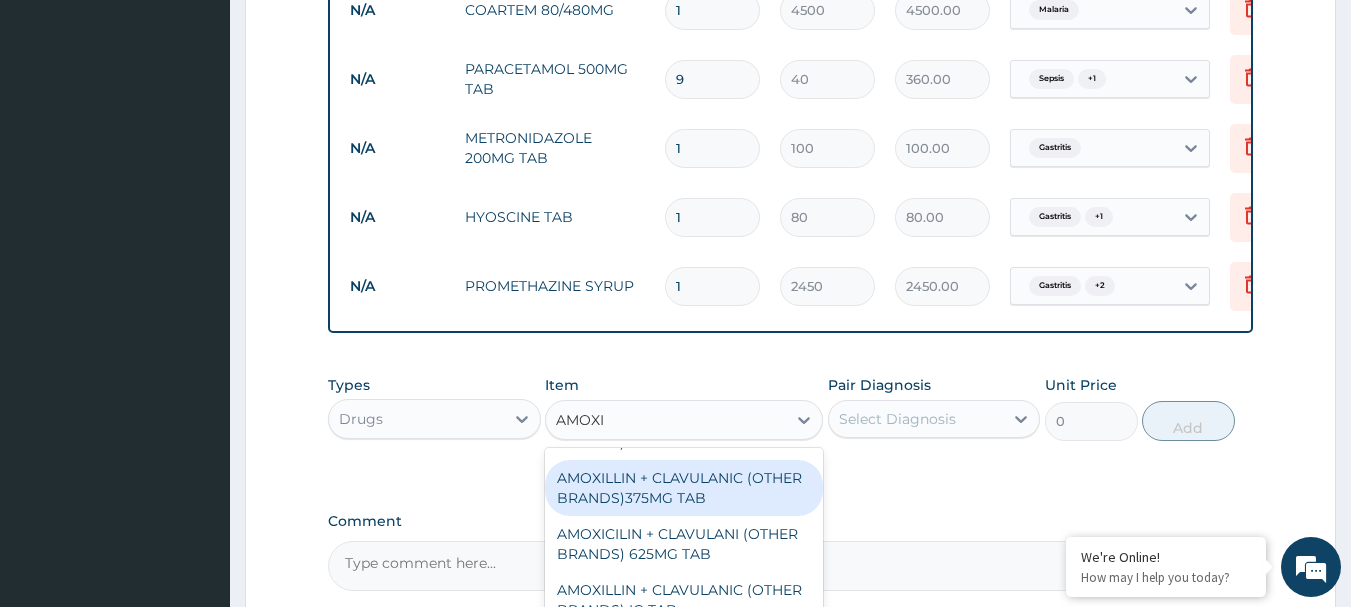 click on "AMOXILLIN + CLAVULANIC (OTHER BRANDS)375MG TAB" at bounding box center (684, 488) 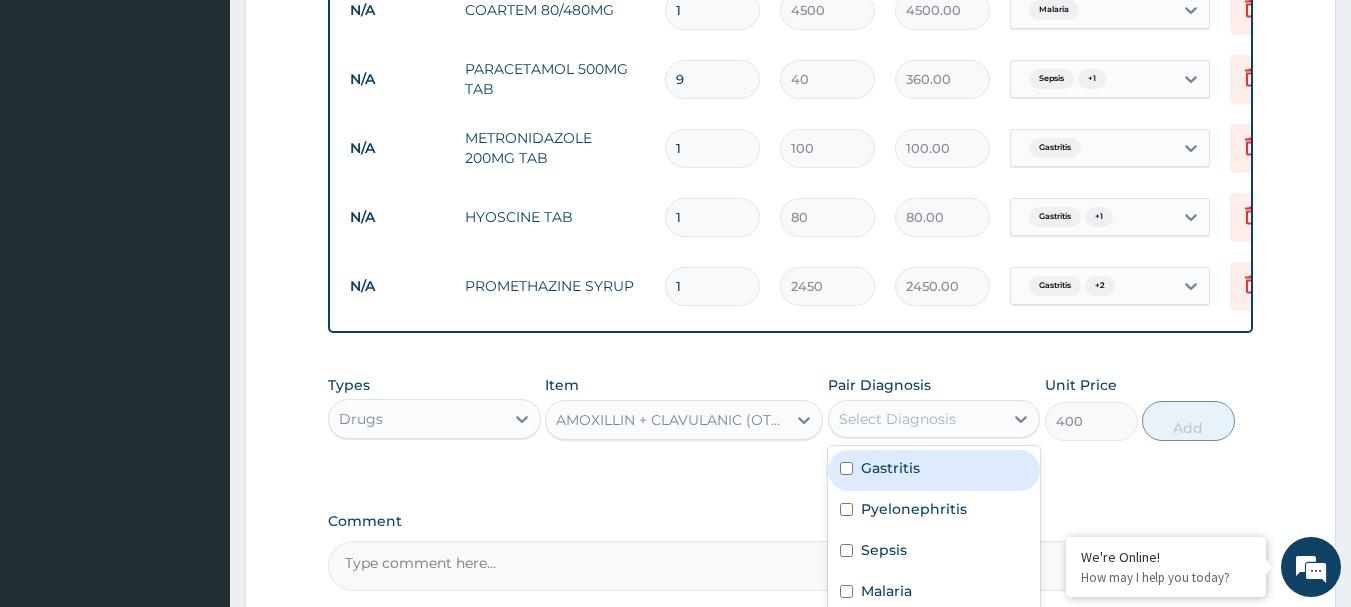 drag, startPoint x: 1024, startPoint y: 427, endPoint x: 974, endPoint y: 450, distance: 55.03635 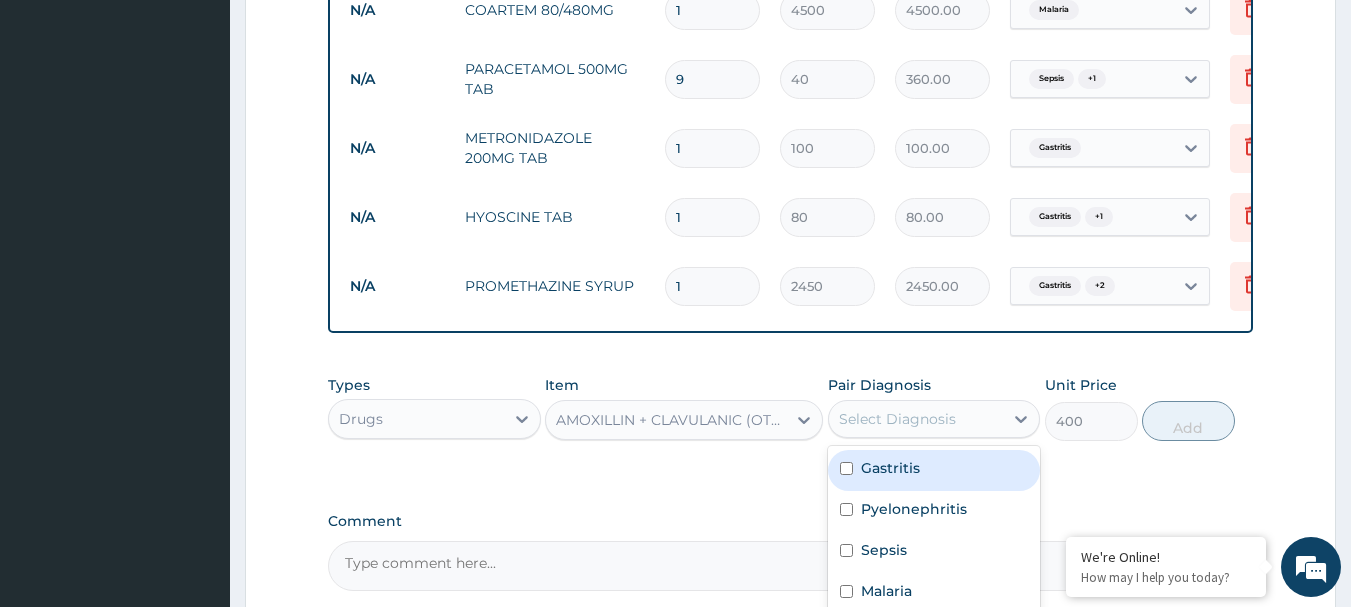 click 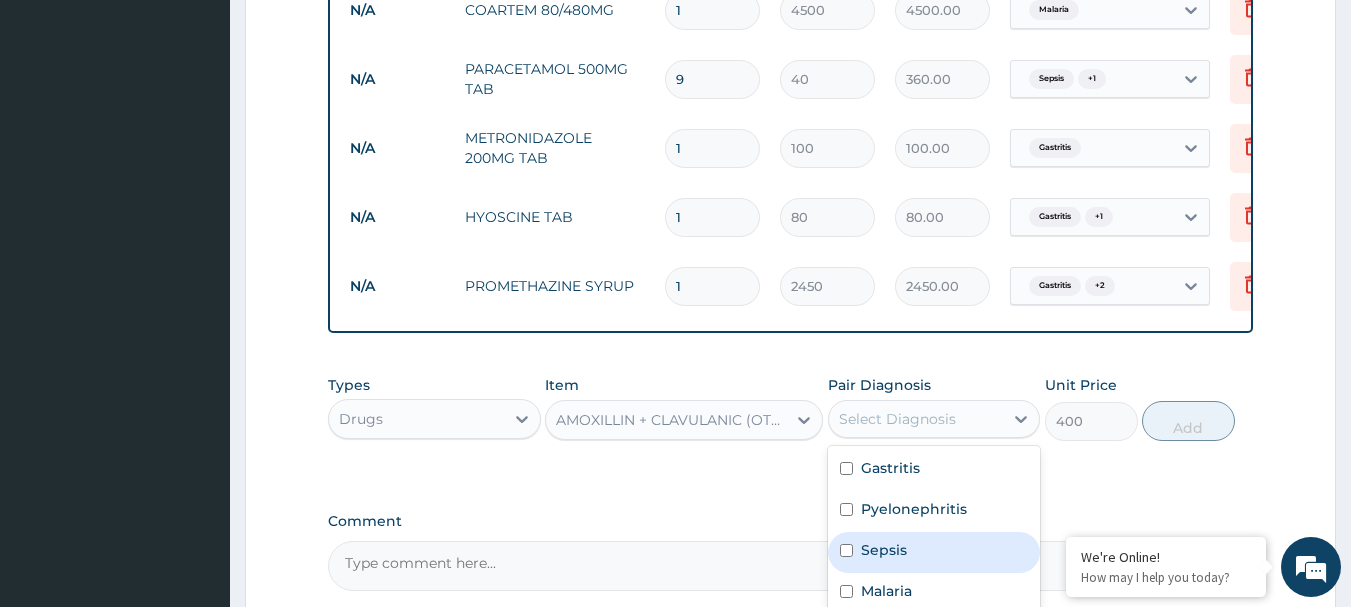 click at bounding box center (846, 550) 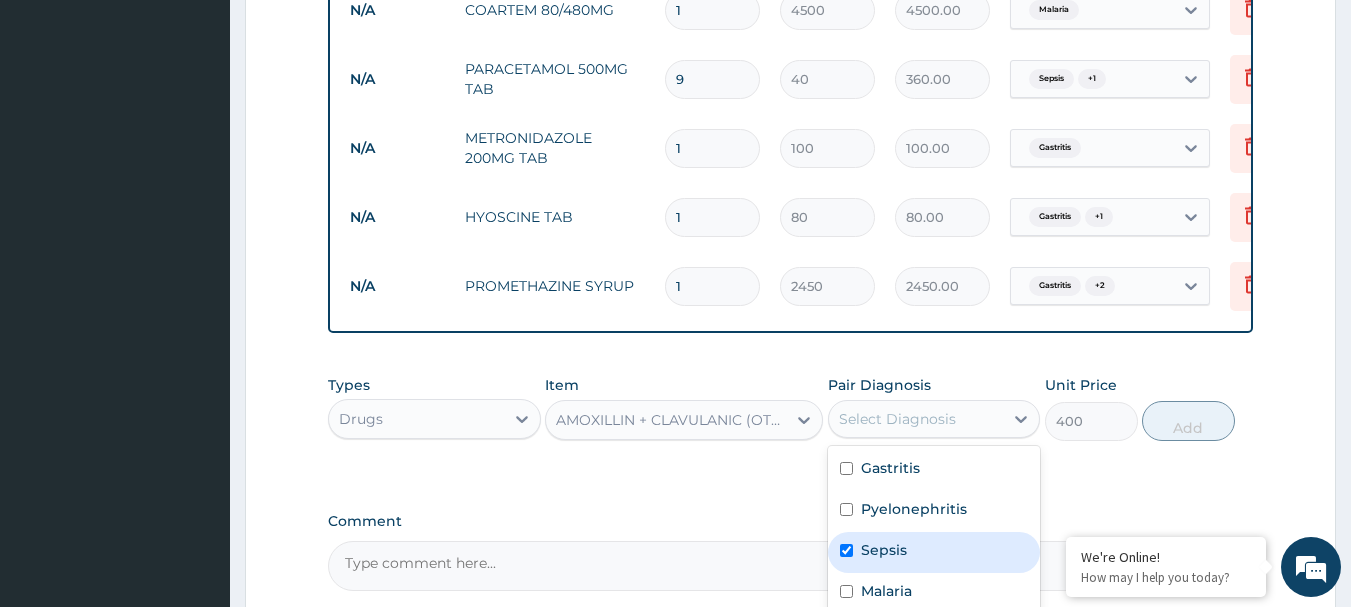 checkbox on "true" 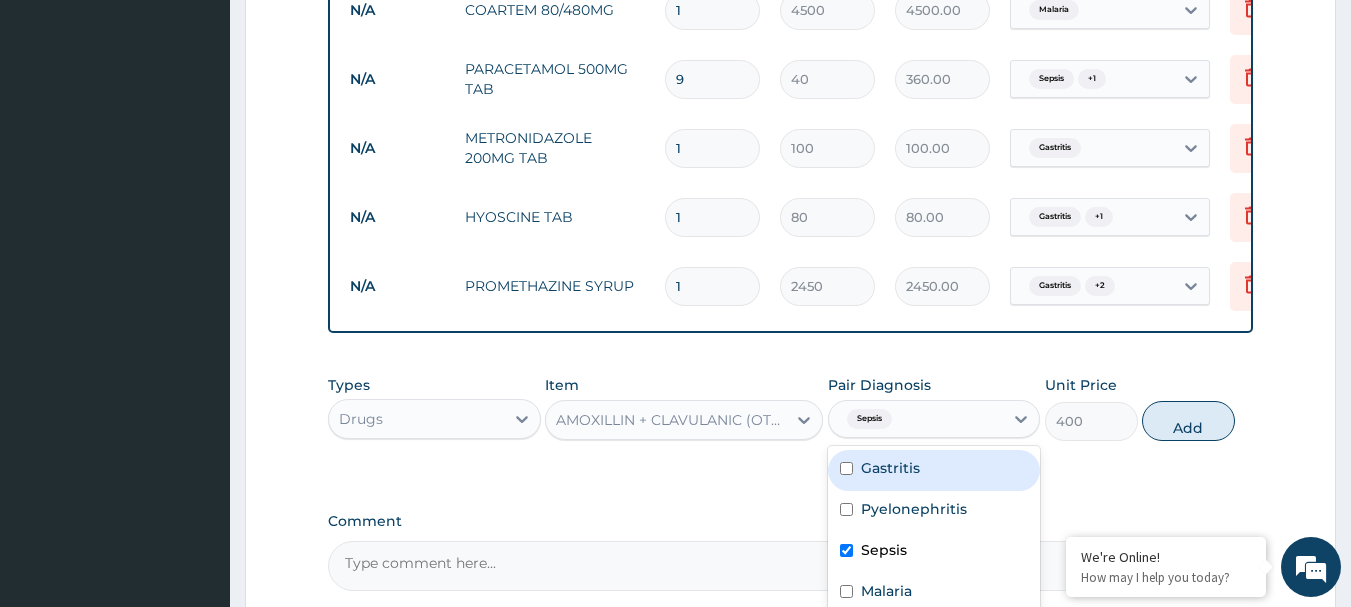 drag, startPoint x: 857, startPoint y: 488, endPoint x: 910, endPoint y: 488, distance: 53 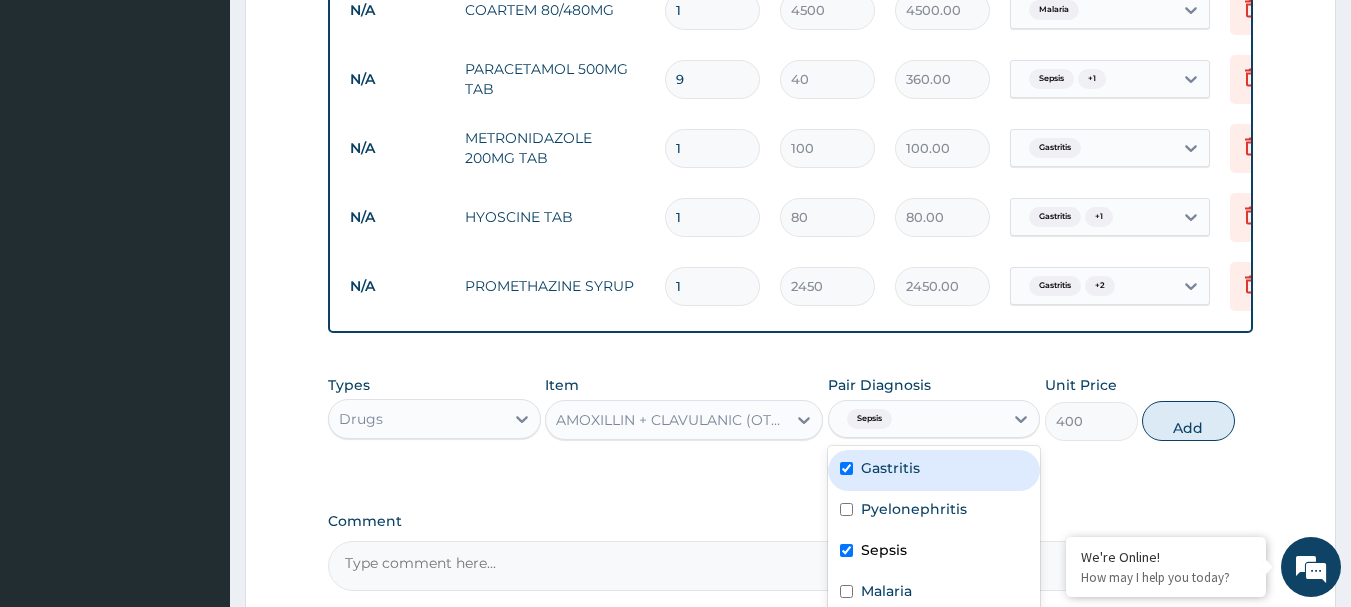 checkbox on "true" 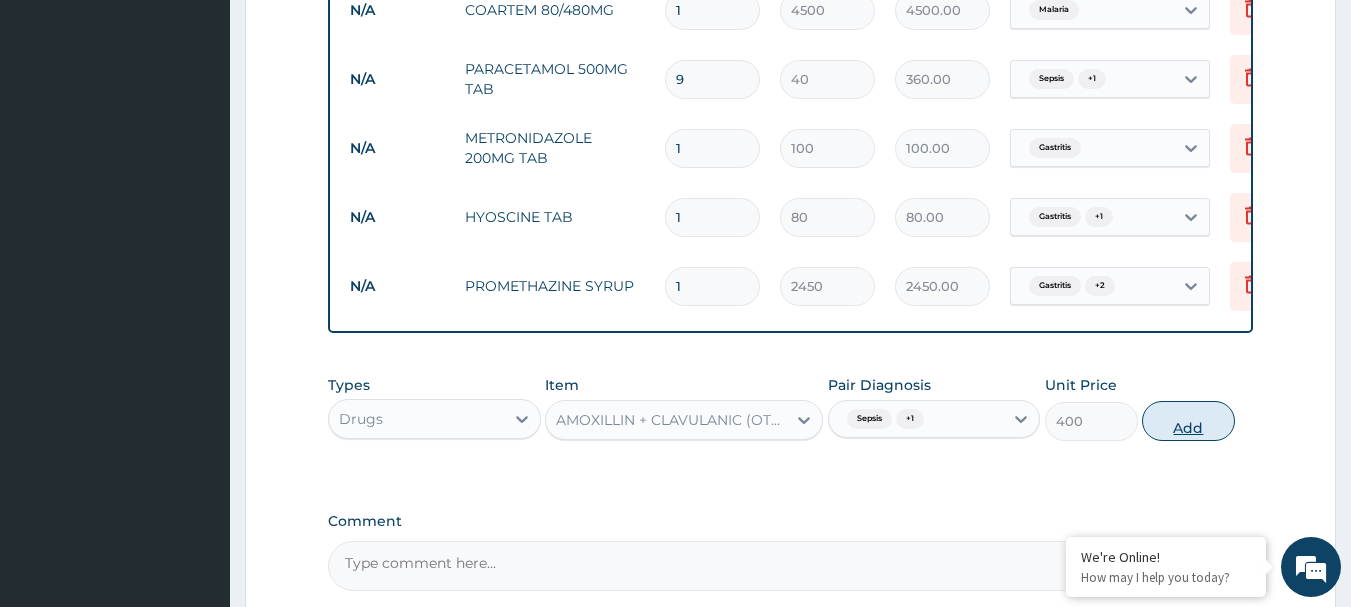 click on "Add" at bounding box center (1188, 421) 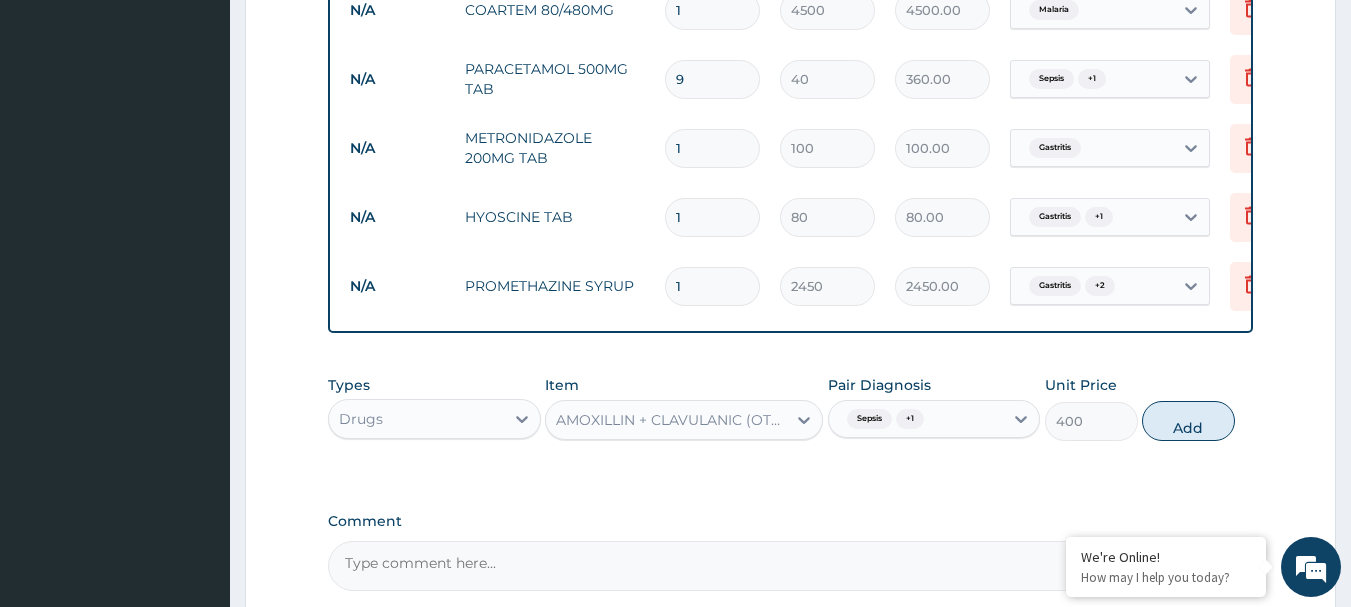 type on "0" 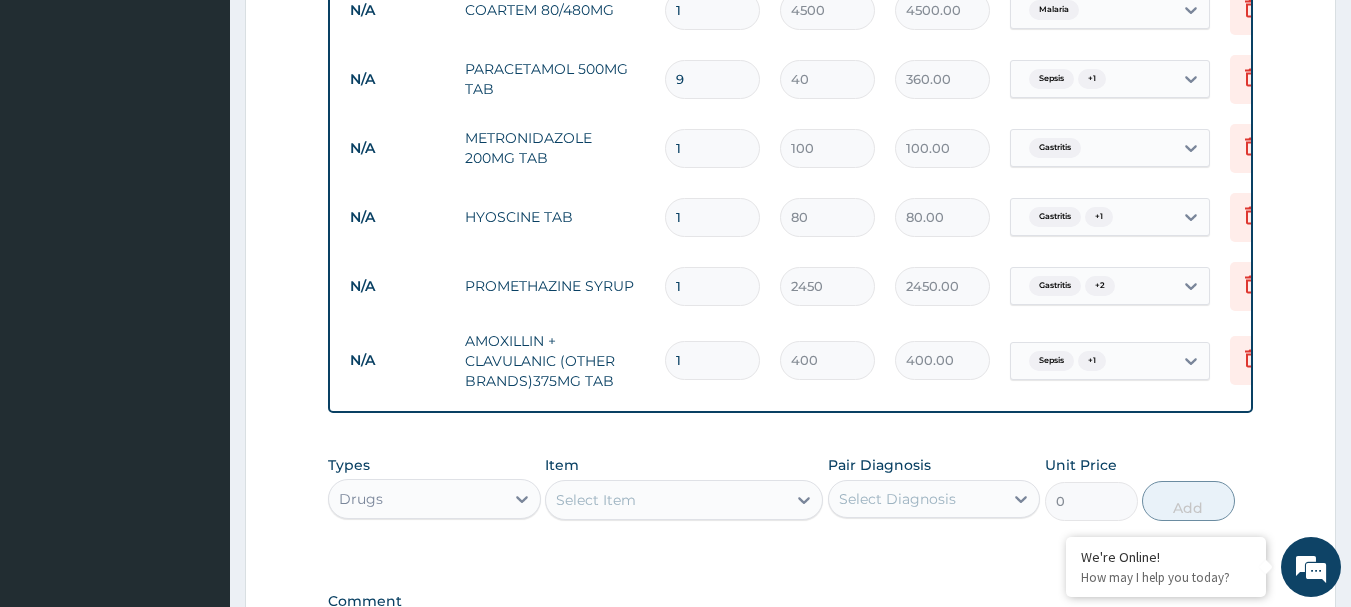 type on "10" 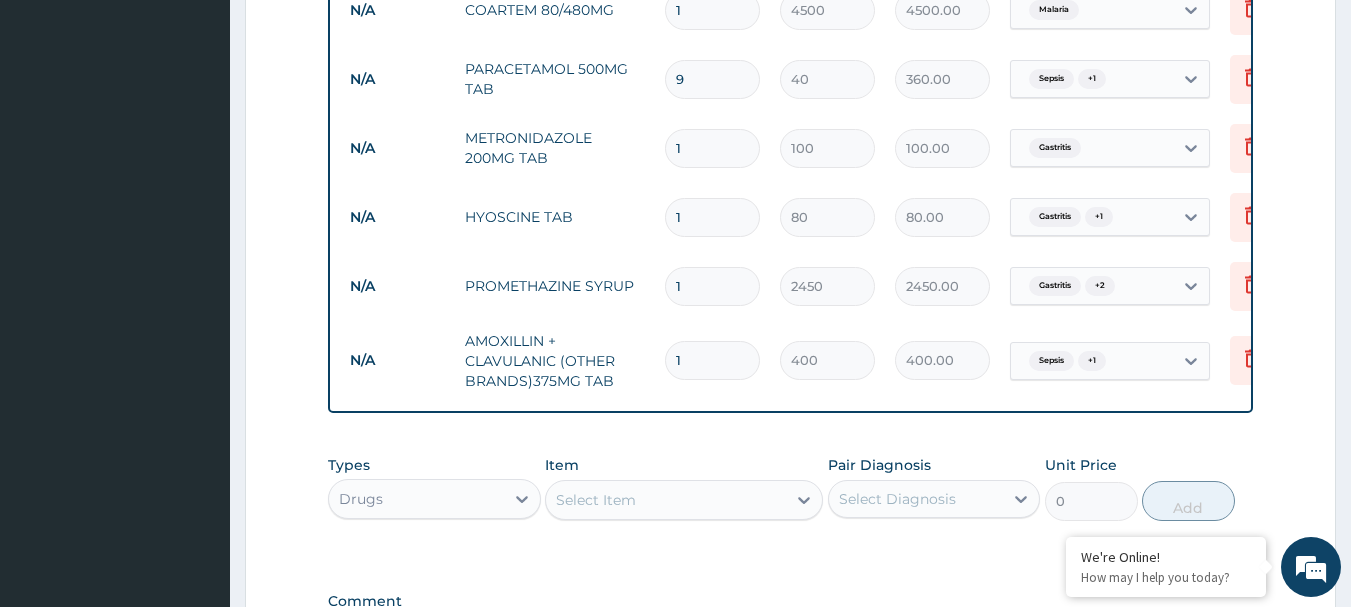 type on "4000.00" 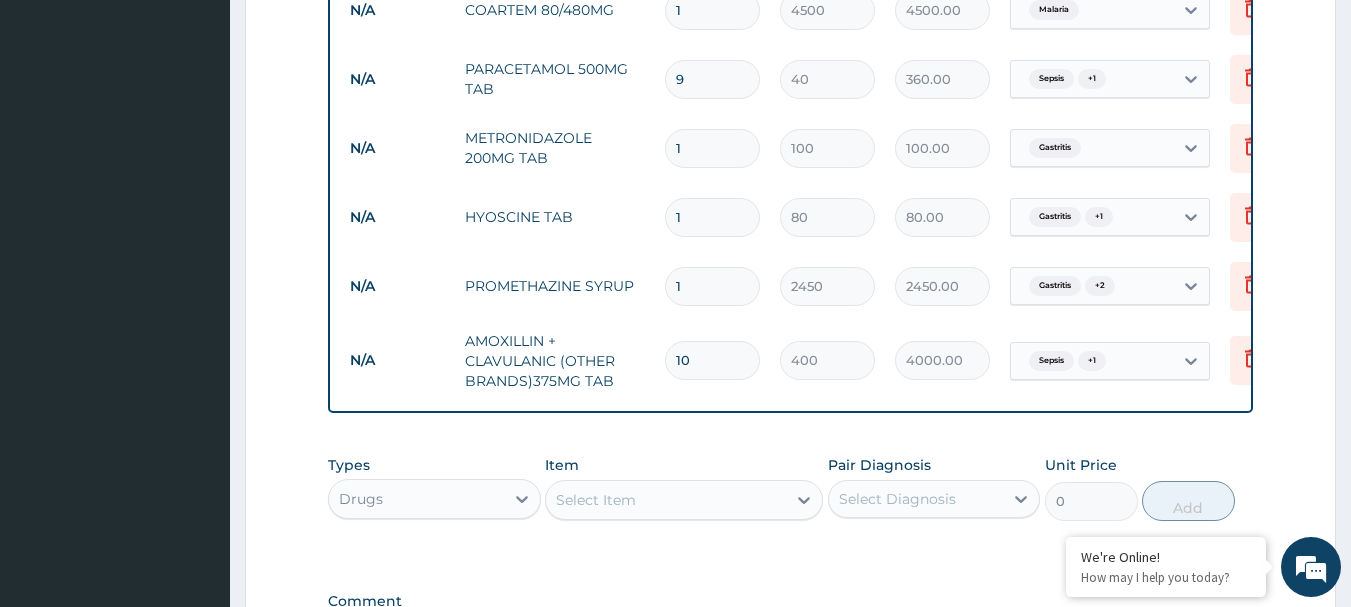type on "10" 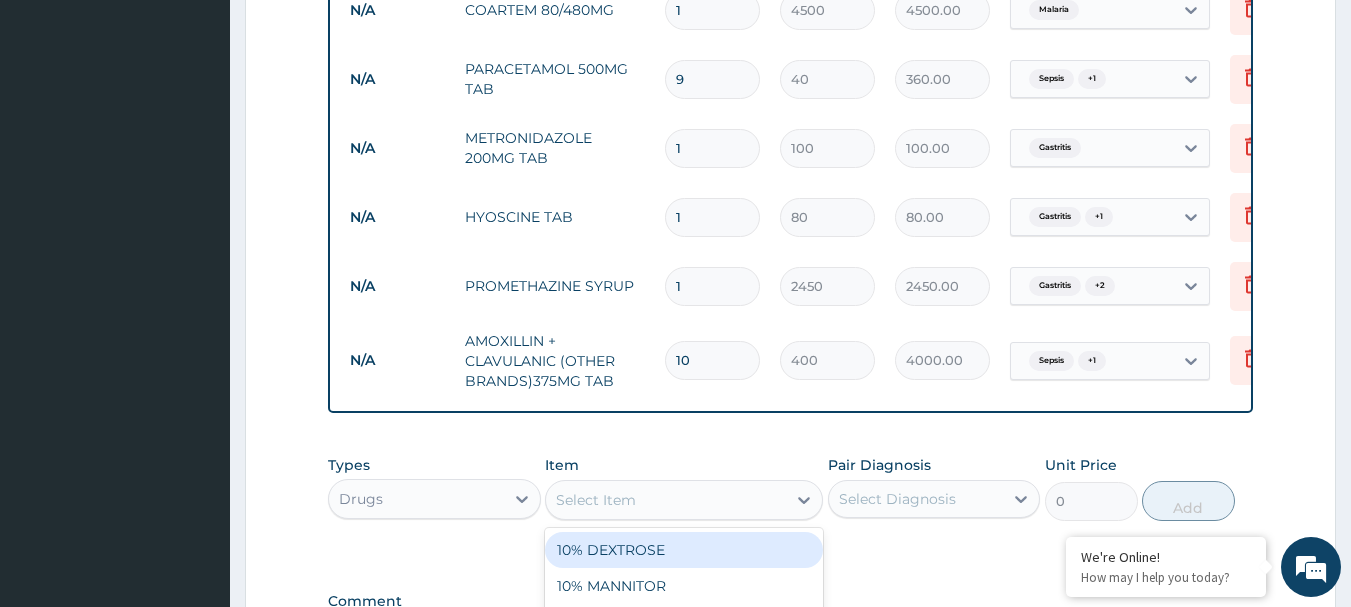 click on "Select Item" at bounding box center [596, 500] 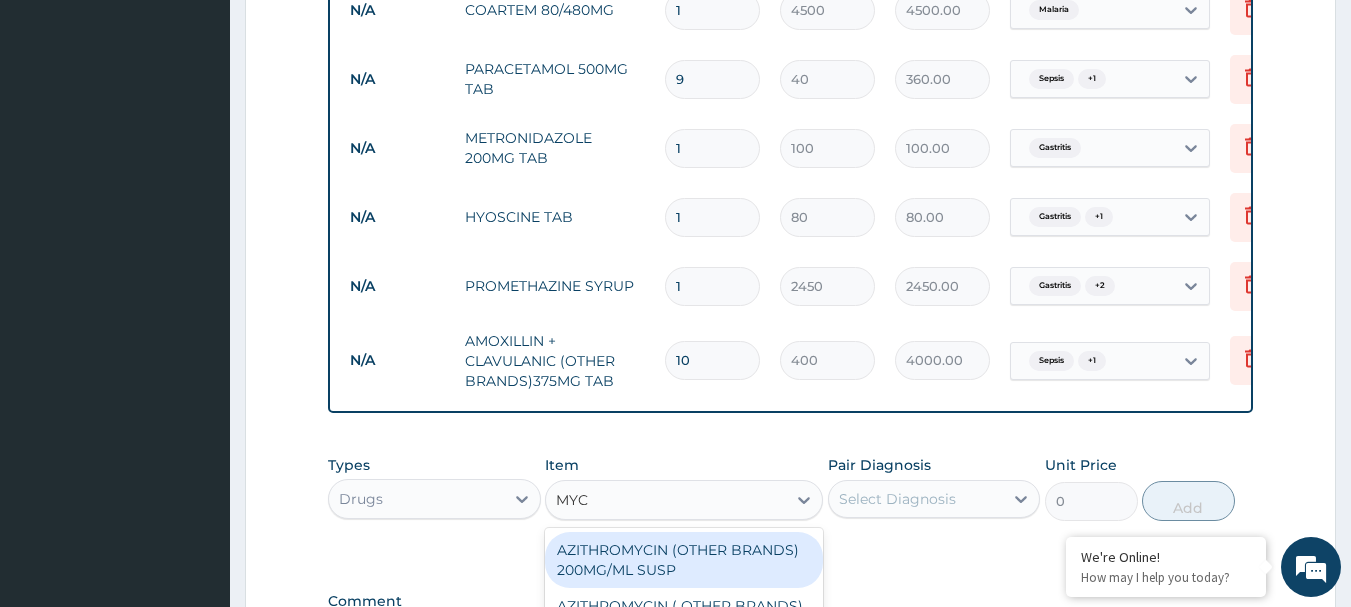 type on "MYCO" 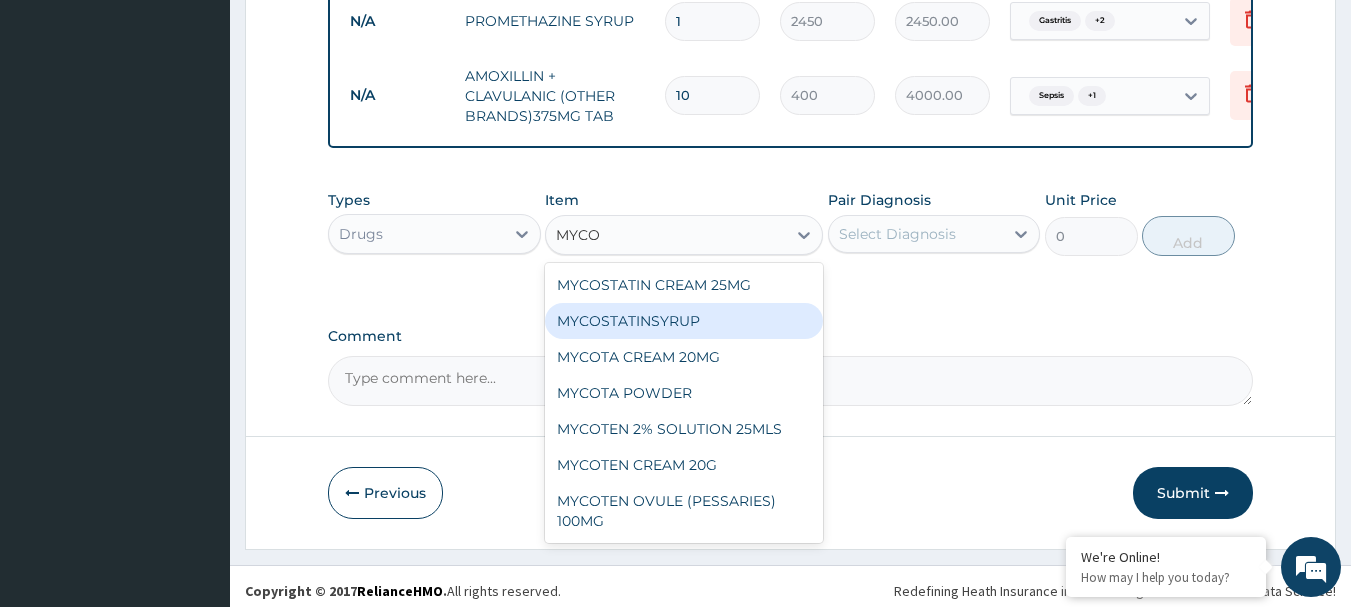 scroll, scrollTop: 1387, scrollLeft: 0, axis: vertical 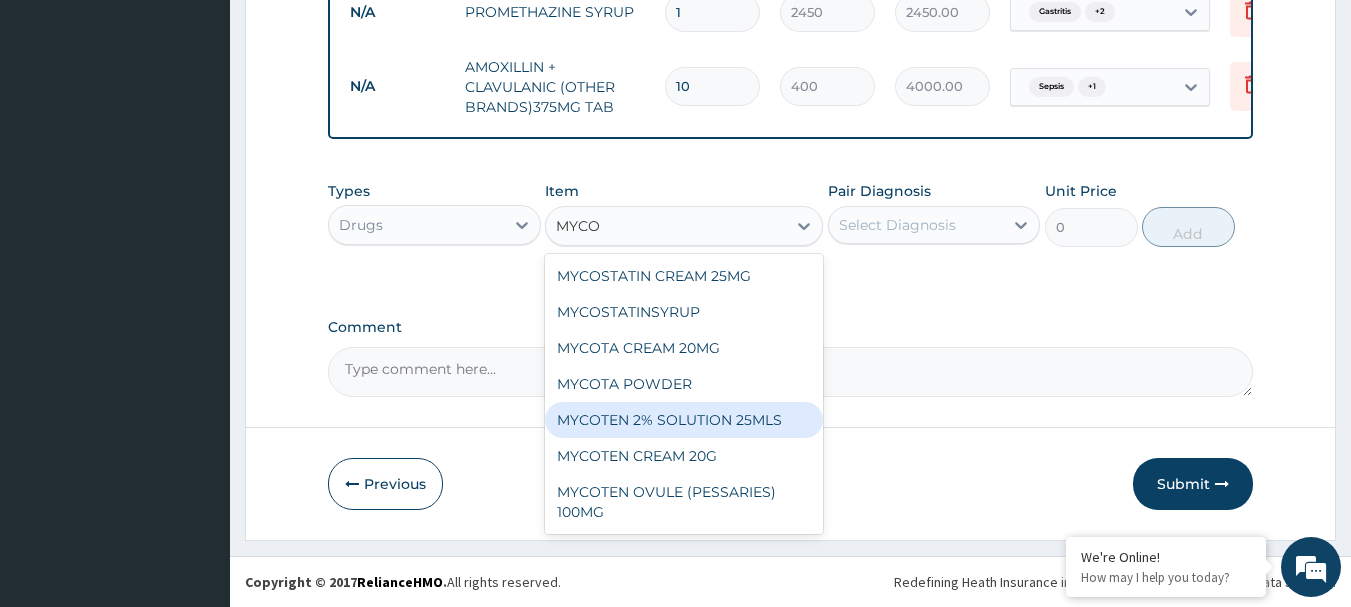 click on "MYCOTEN 2% SOLUTION 25MLS" at bounding box center (684, 420) 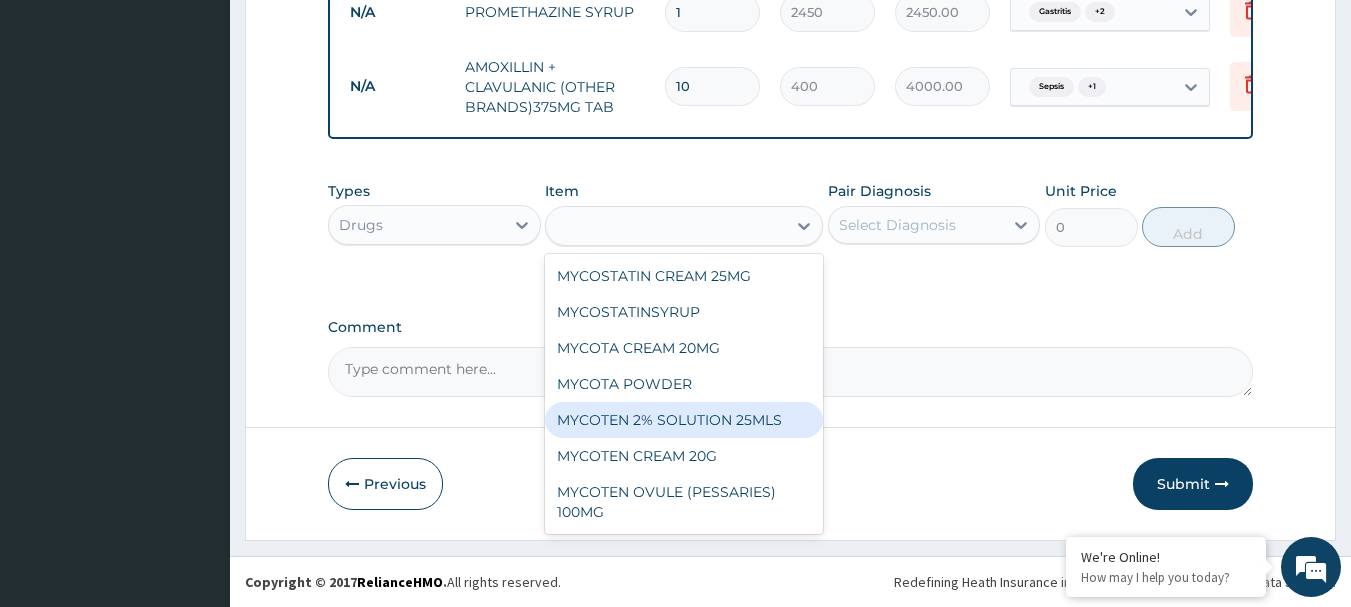 type on "3500" 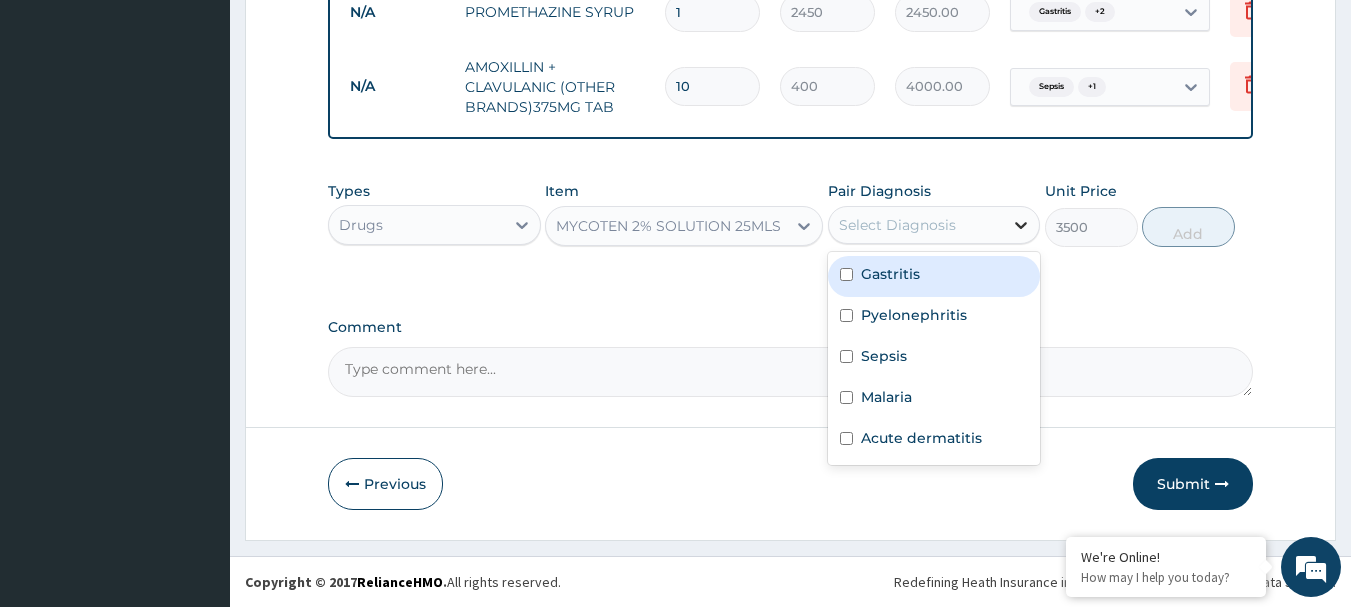 drag, startPoint x: 1023, startPoint y: 226, endPoint x: 988, endPoint y: 254, distance: 44.82187 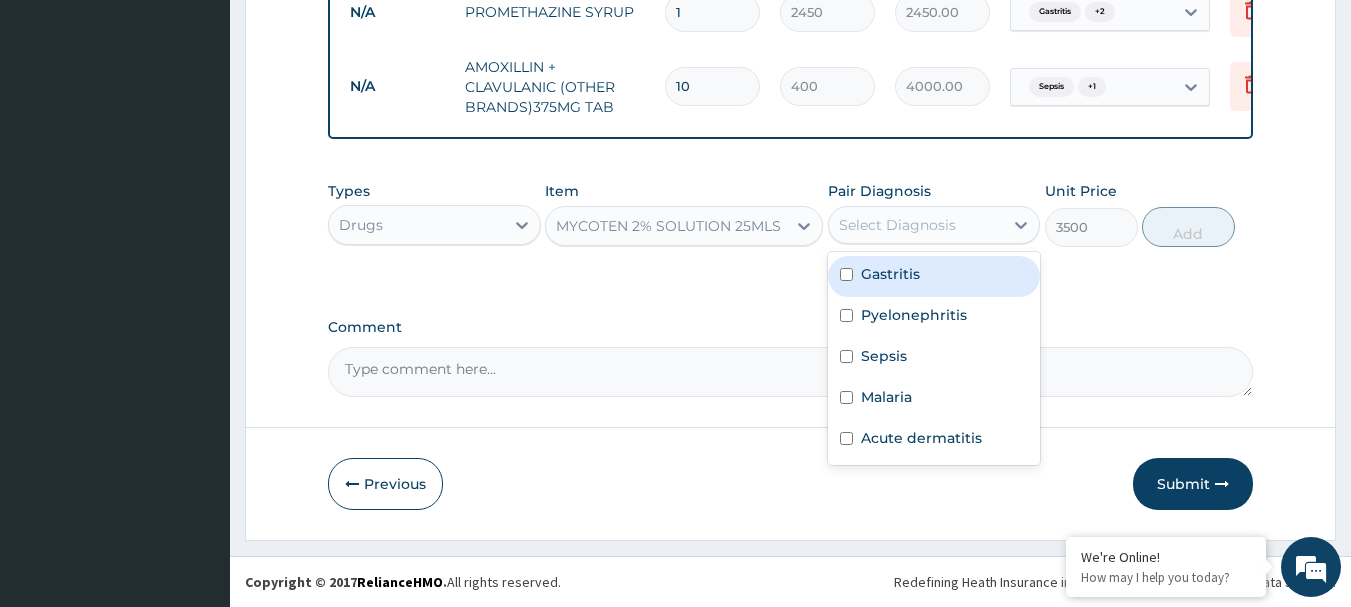 click 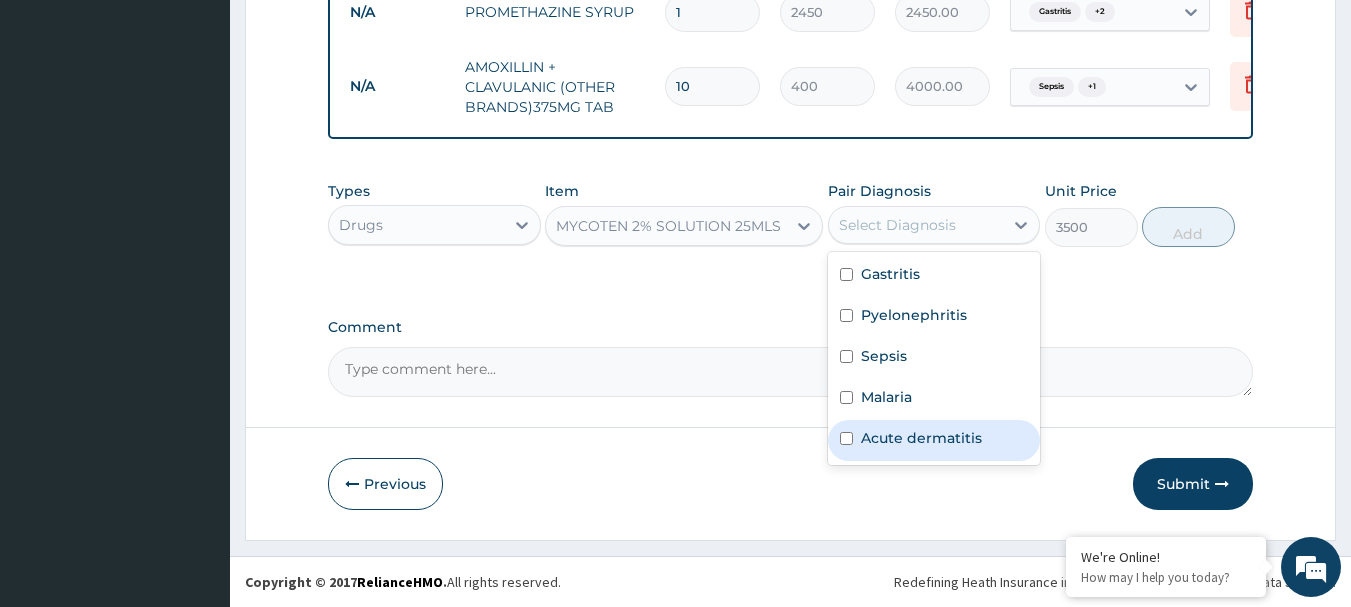 click at bounding box center [846, 438] 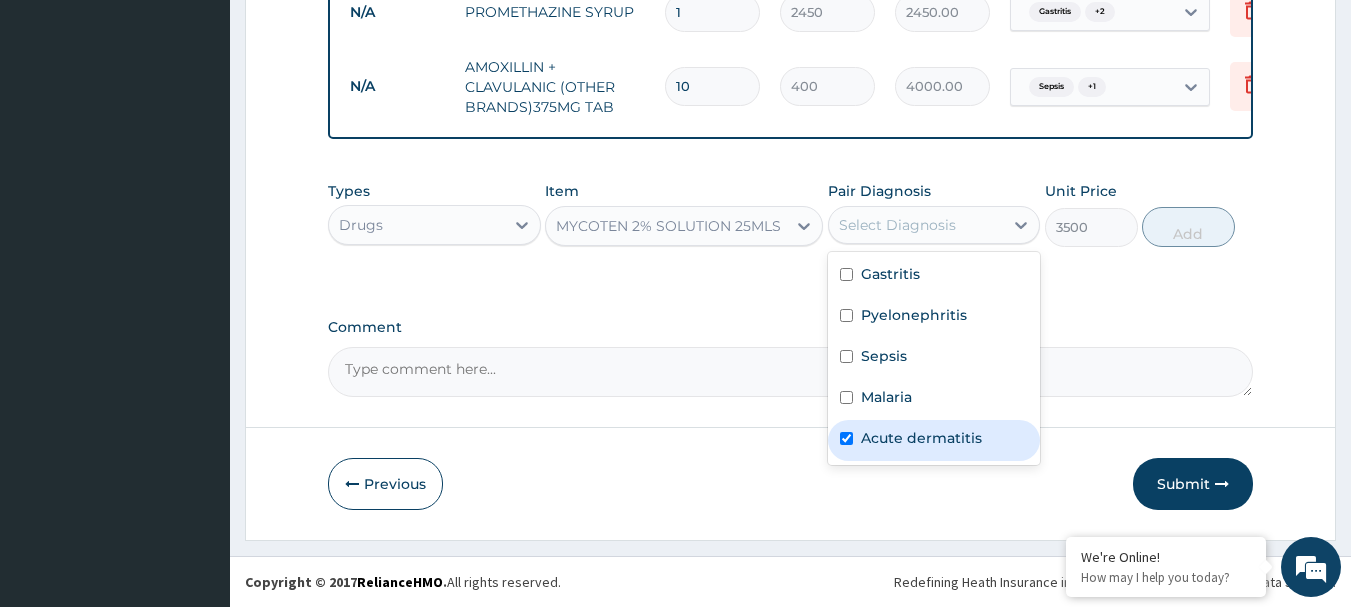 checkbox on "true" 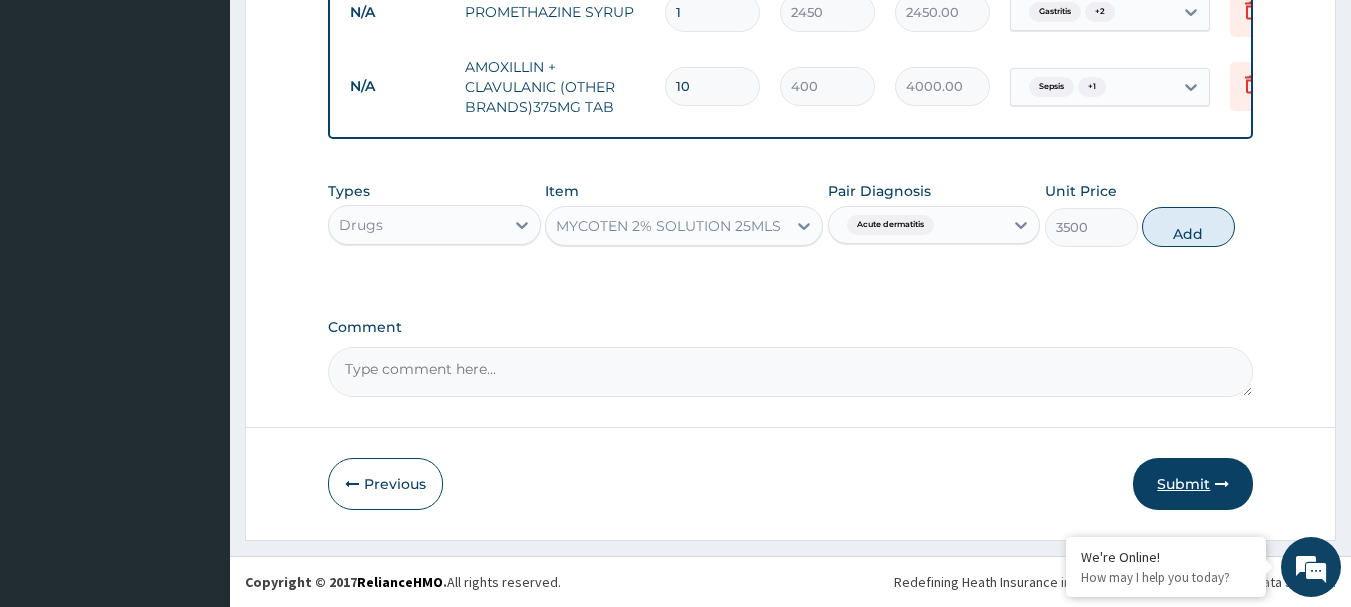 click on "Submit" at bounding box center [1193, 484] 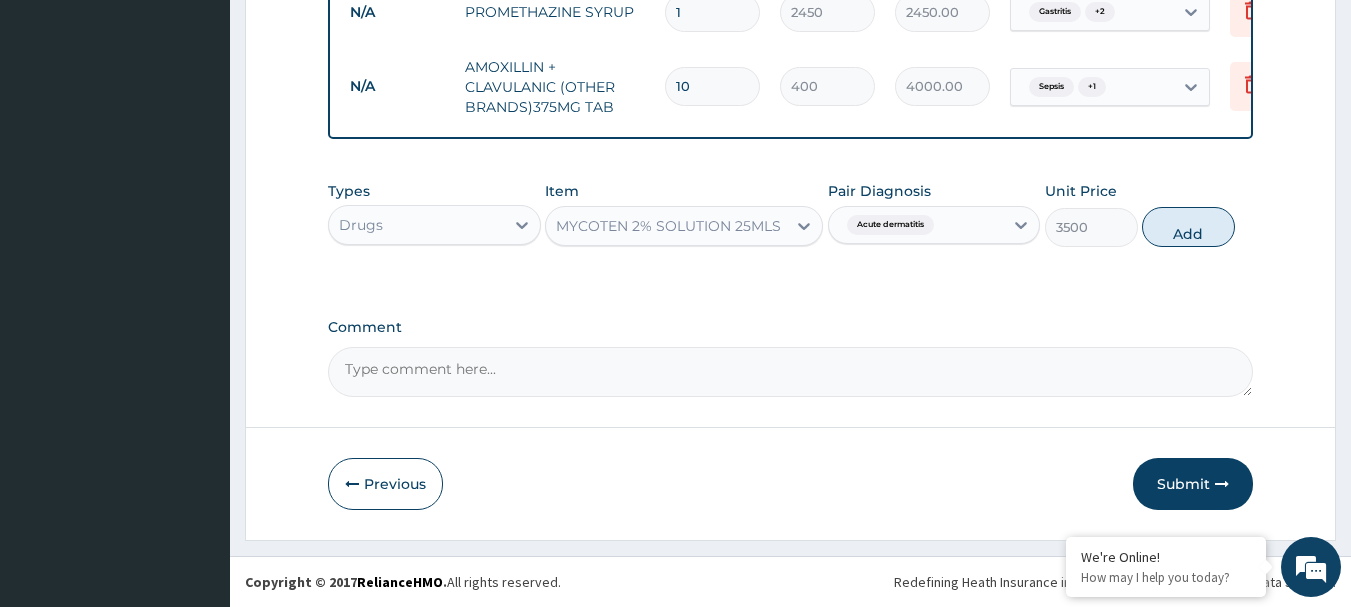 drag, startPoint x: 1175, startPoint y: 231, endPoint x: 1177, endPoint y: 245, distance: 14.142136 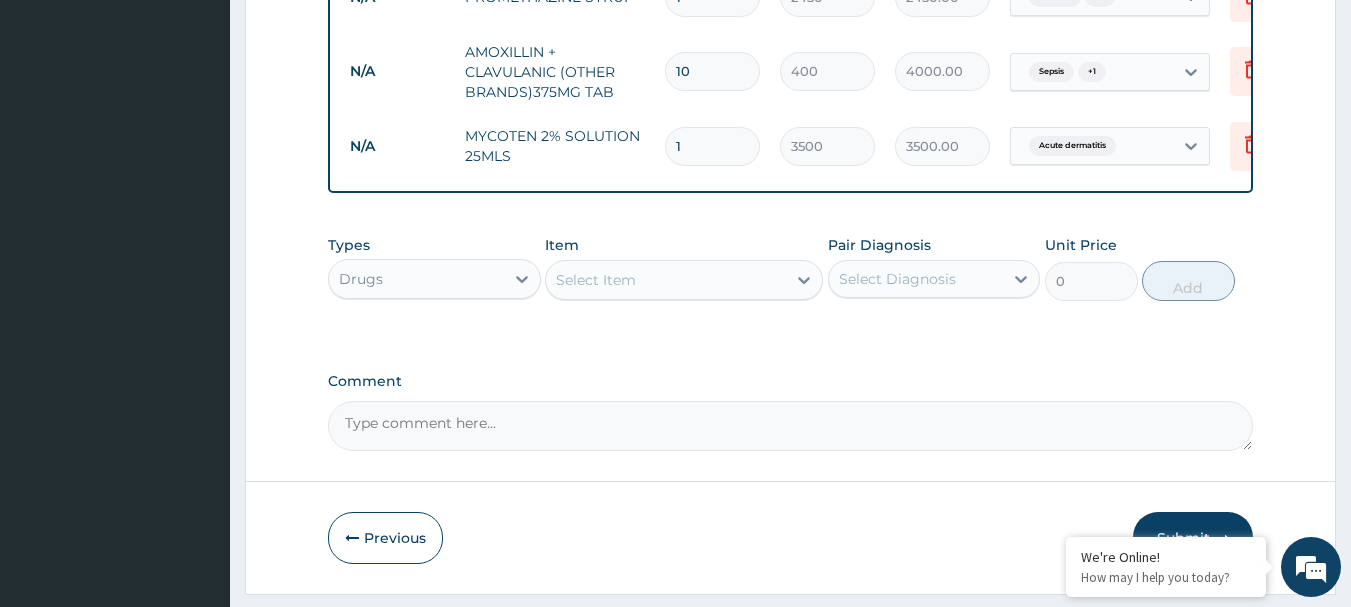 scroll, scrollTop: 1287, scrollLeft: 0, axis: vertical 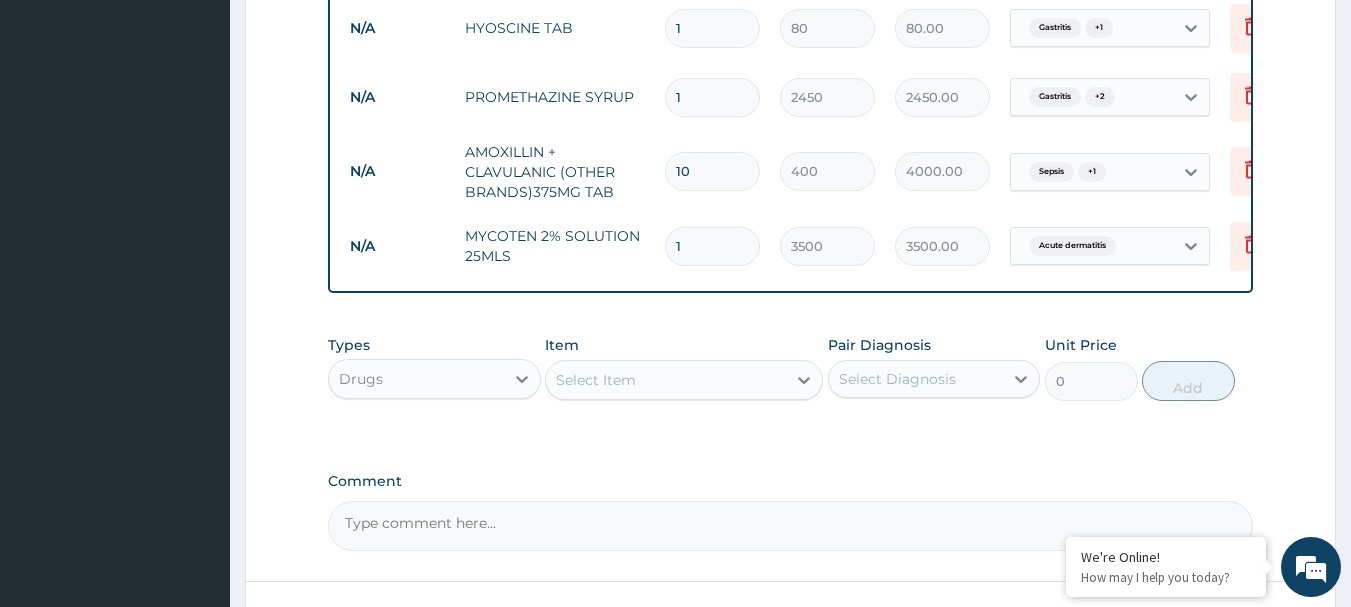 drag, startPoint x: 695, startPoint y: 101, endPoint x: 678, endPoint y: 101, distance: 17 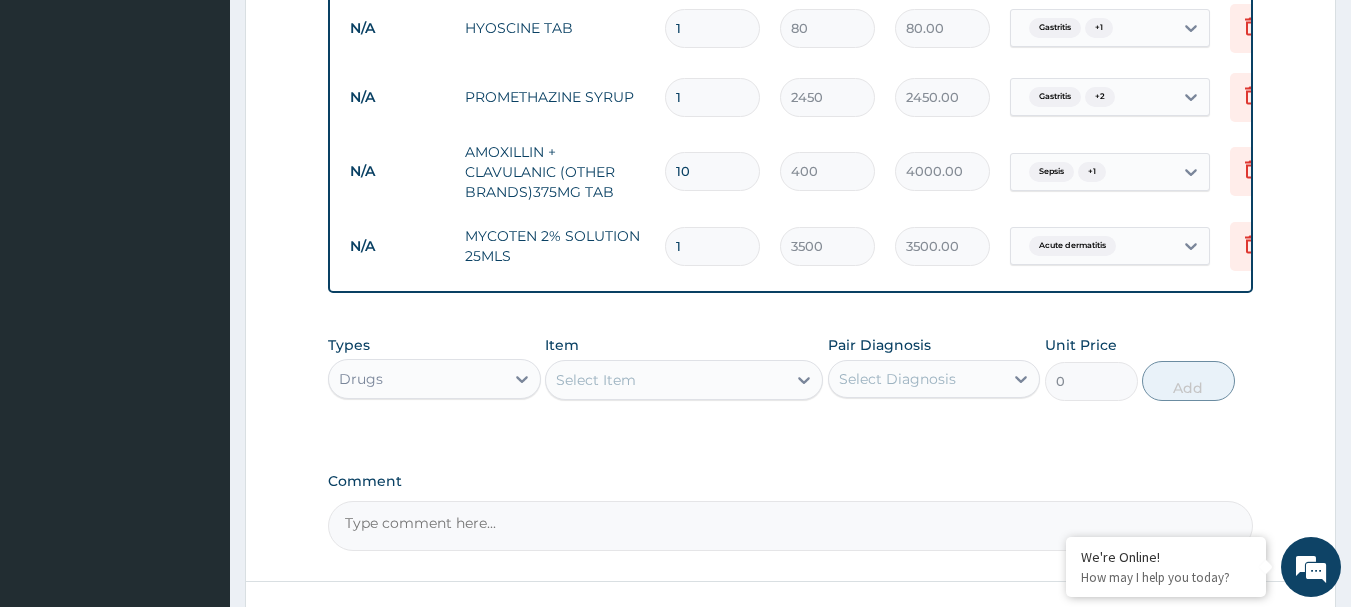 type on "6" 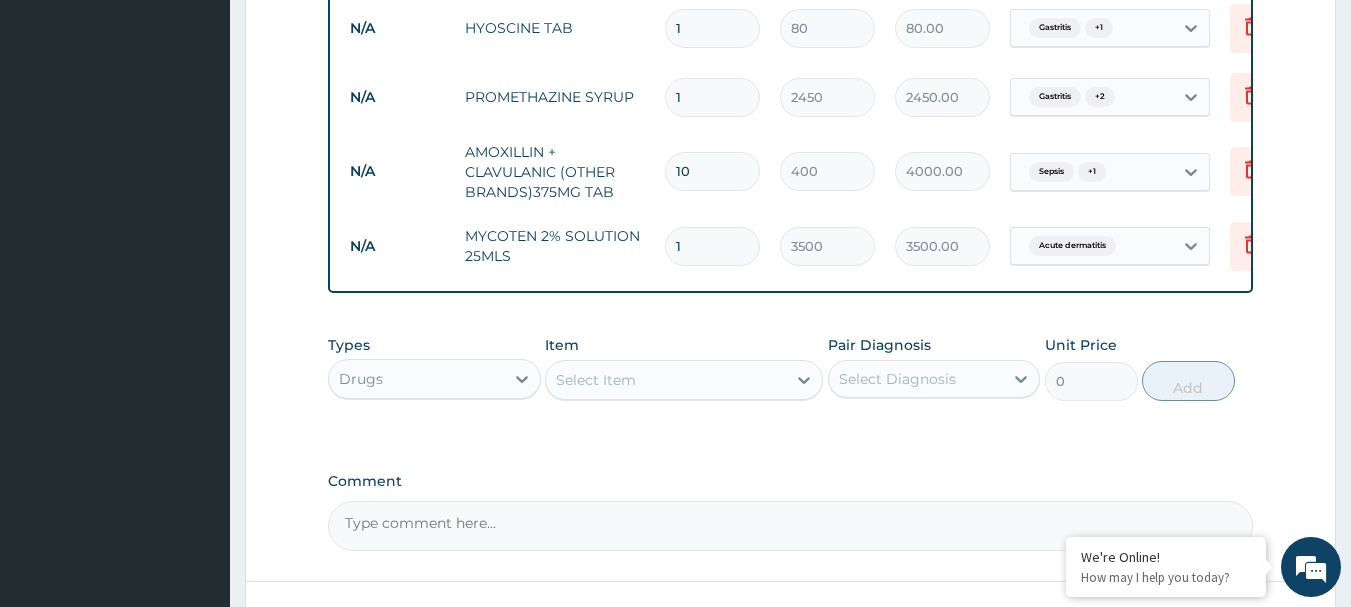 type on "480.00" 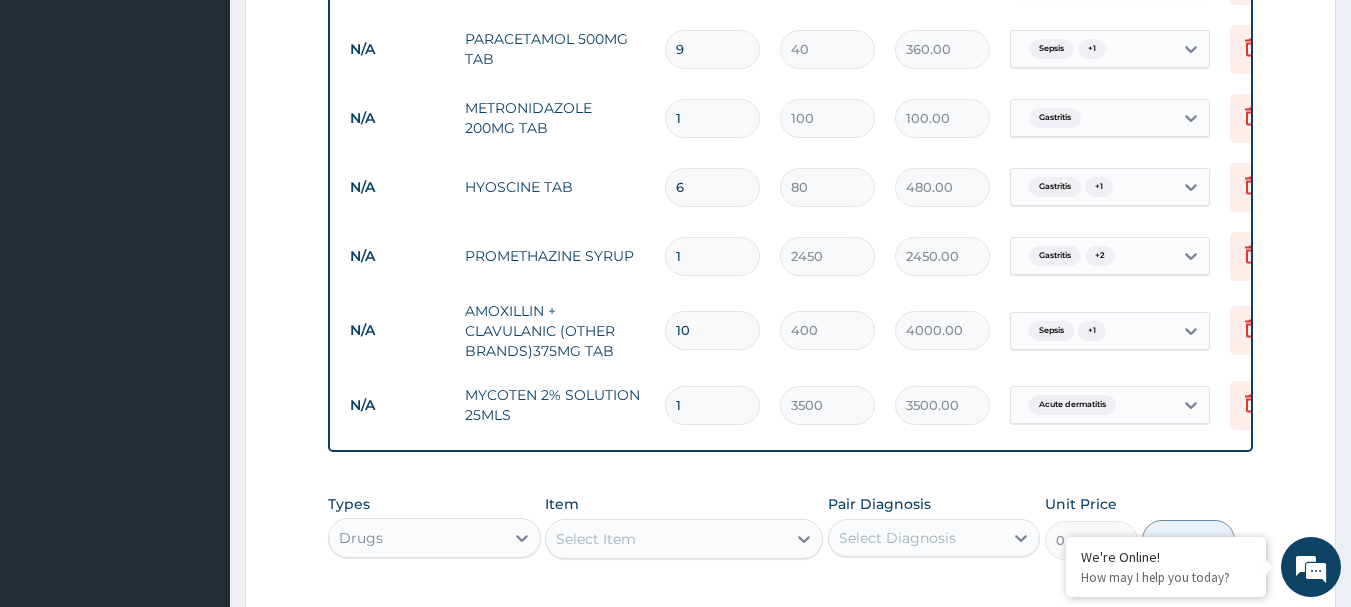 scroll, scrollTop: 1087, scrollLeft: 0, axis: vertical 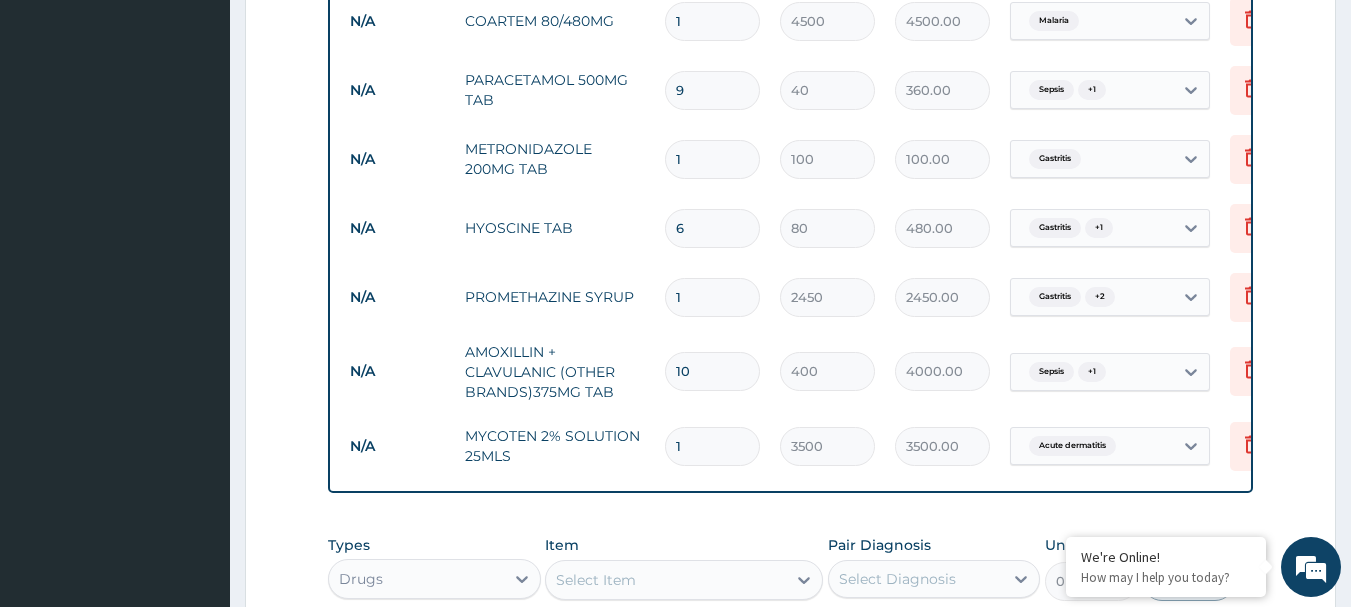 type on "6" 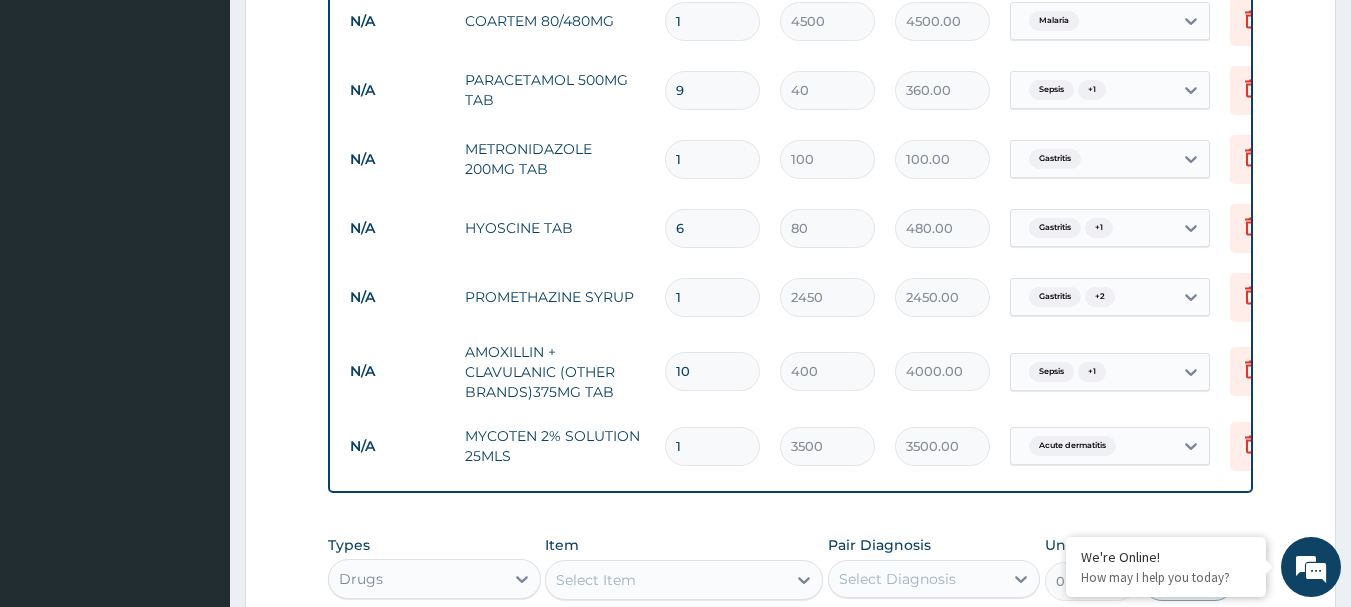 type on "2" 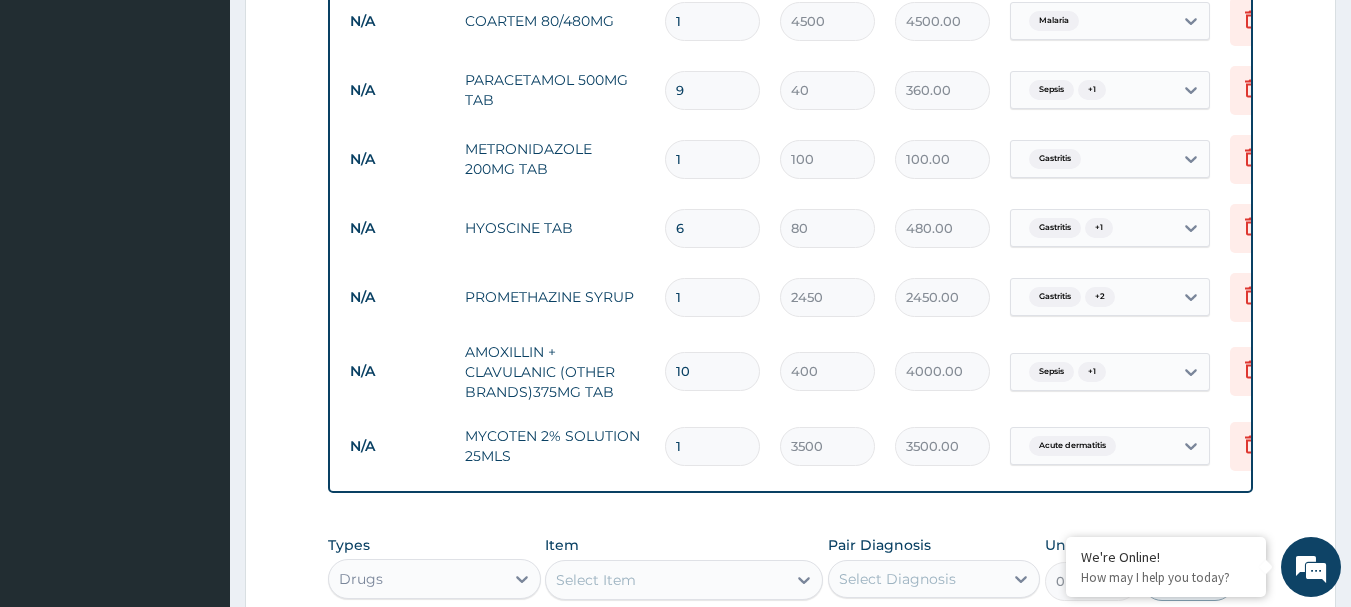 type on "200.00" 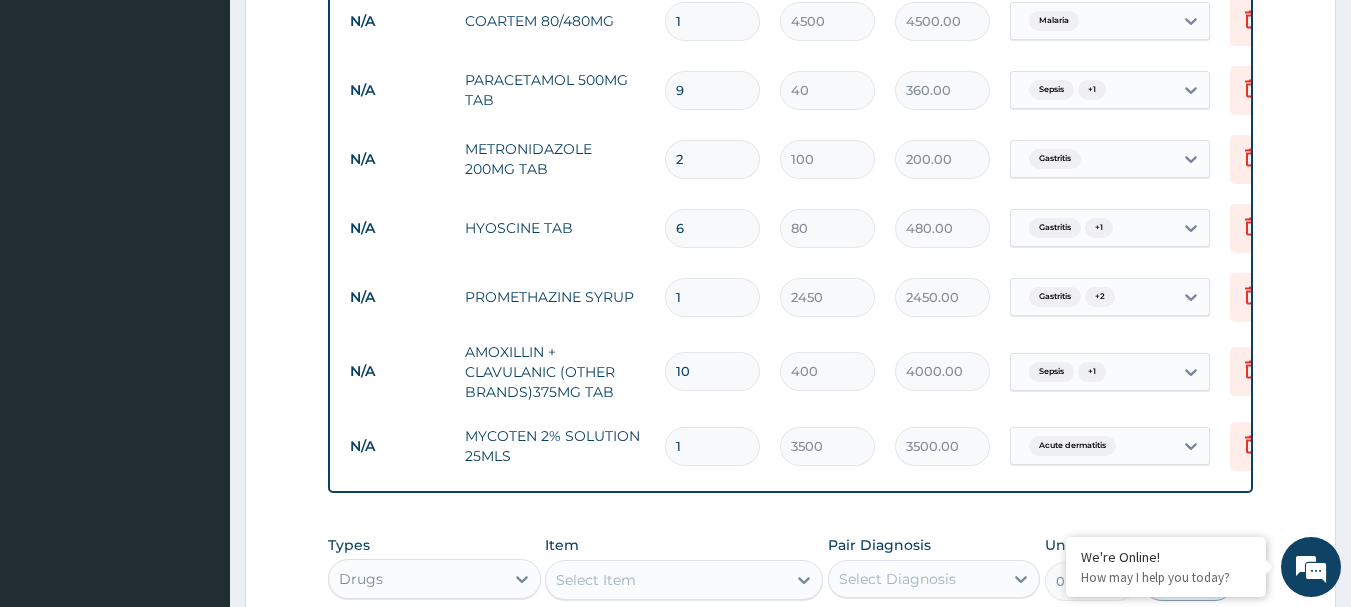 type on "21" 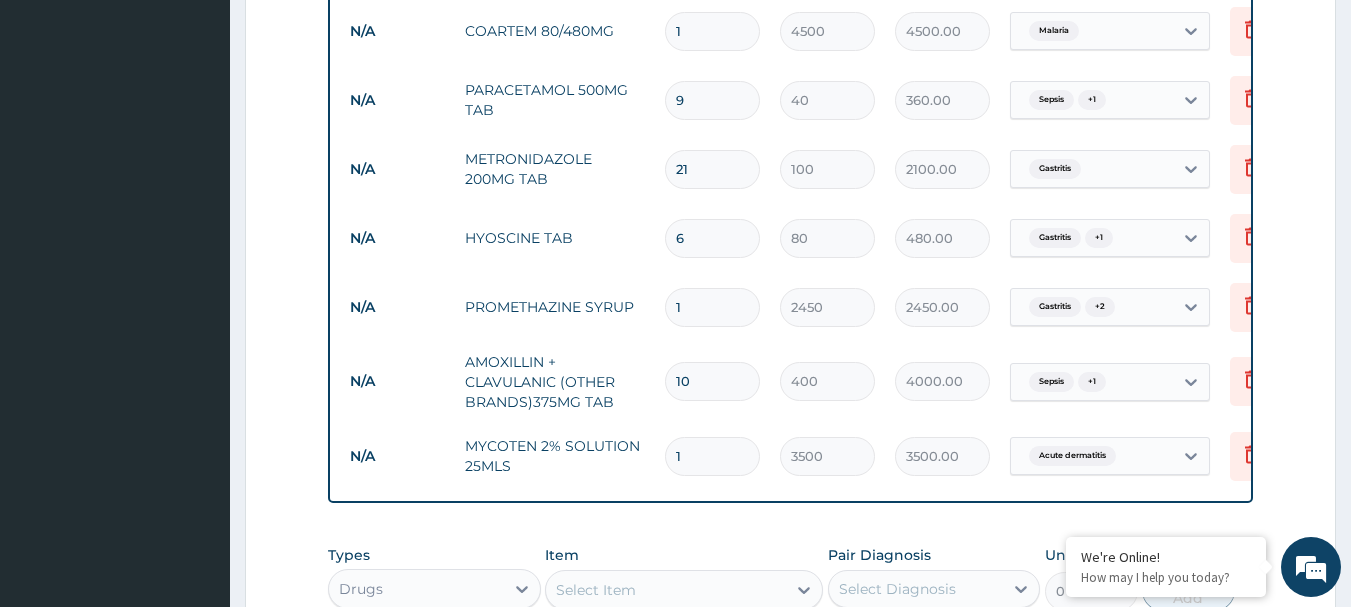 scroll, scrollTop: 1087, scrollLeft: 0, axis: vertical 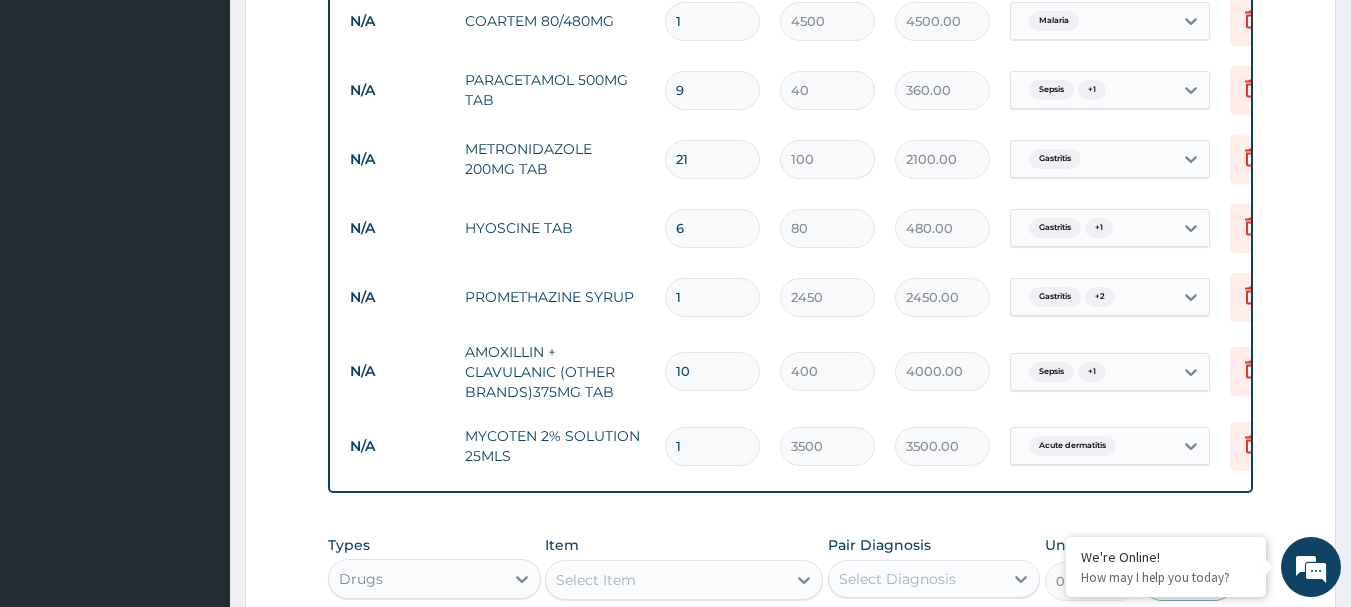 type on "21" 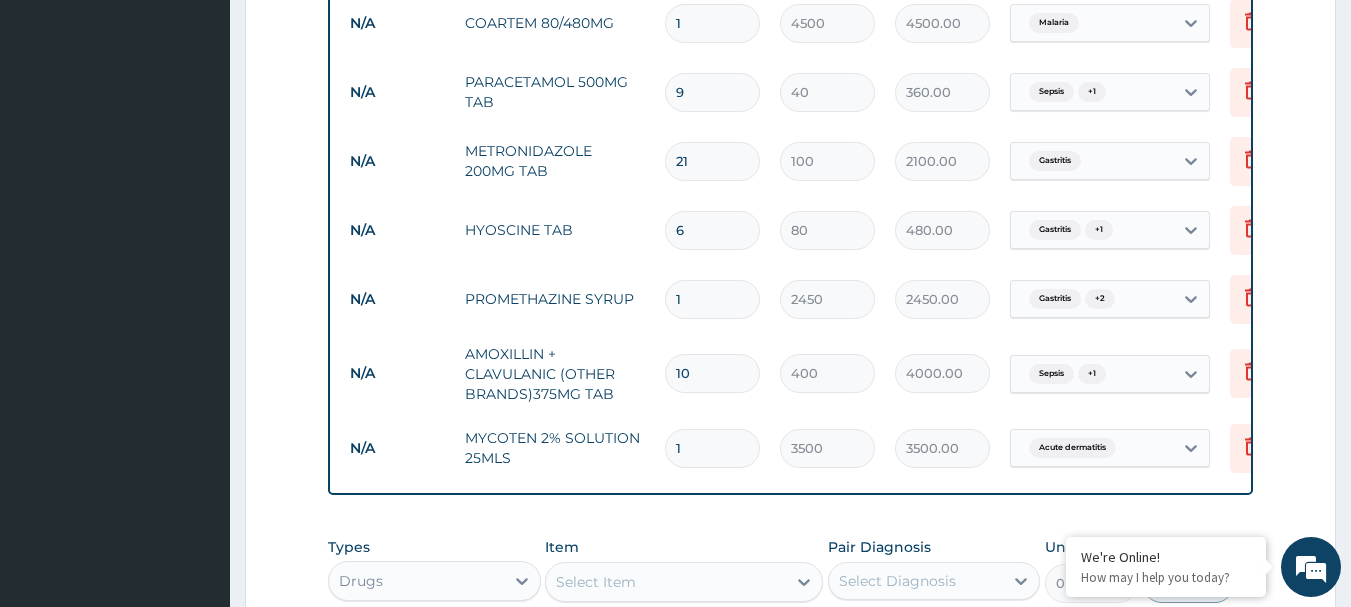 scroll, scrollTop: 1087, scrollLeft: 0, axis: vertical 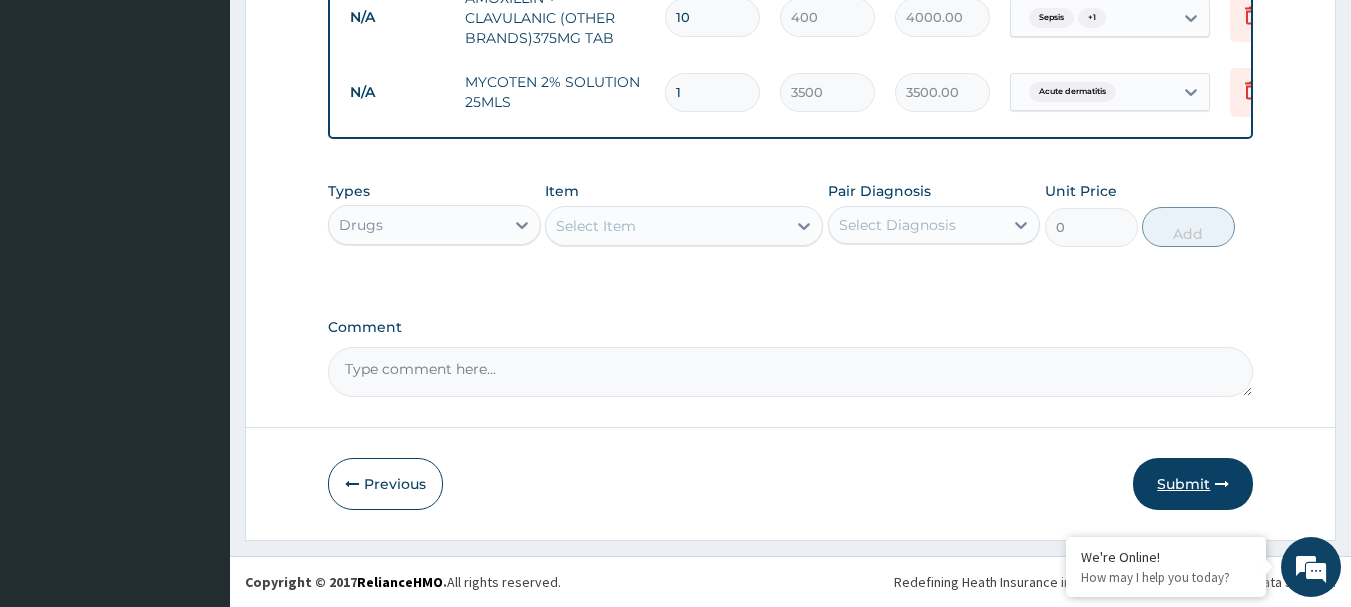 click on "Submit" at bounding box center (1193, 484) 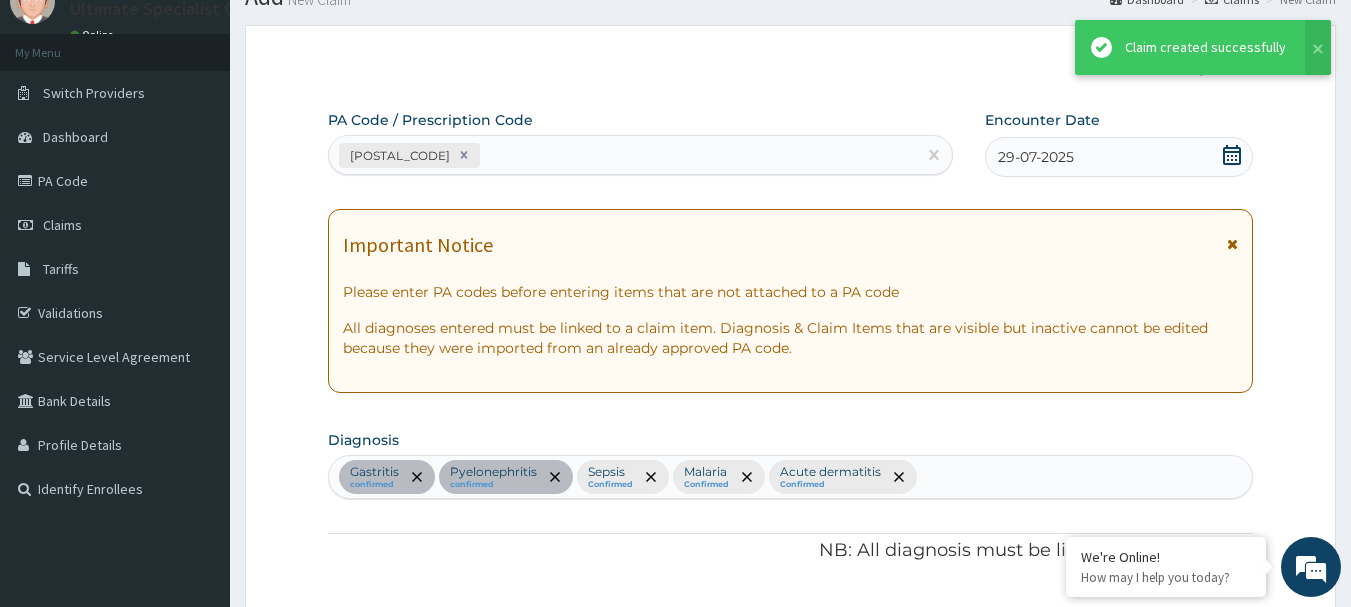 scroll, scrollTop: 1456, scrollLeft: 0, axis: vertical 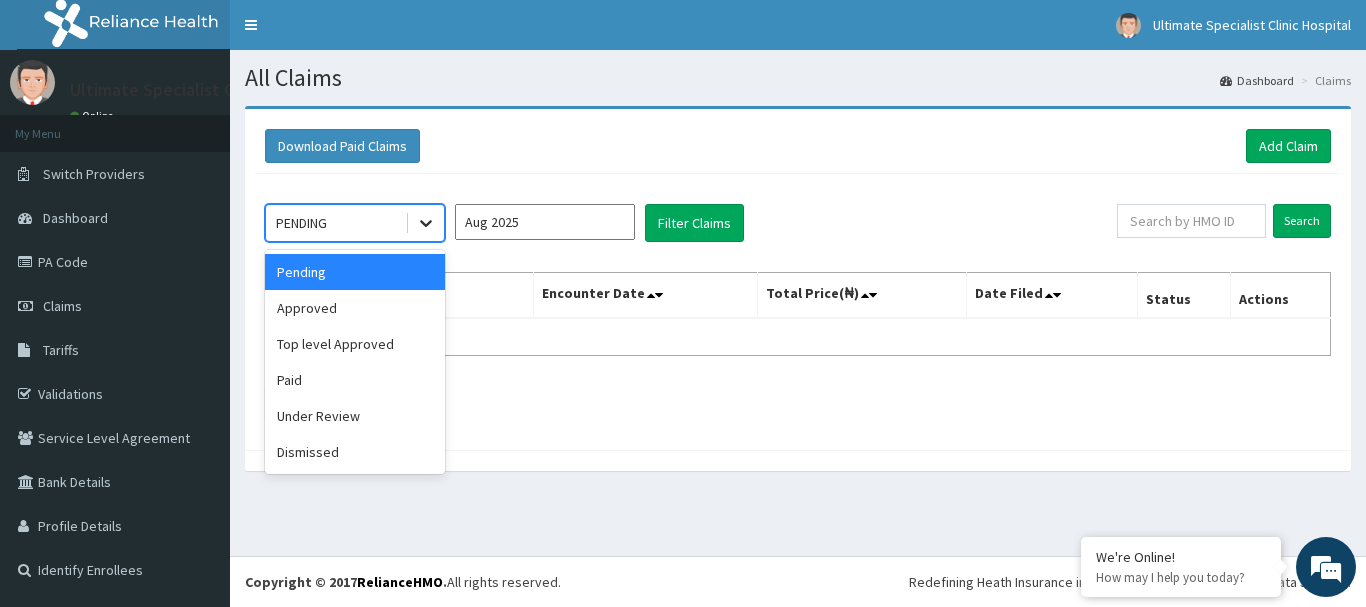 click 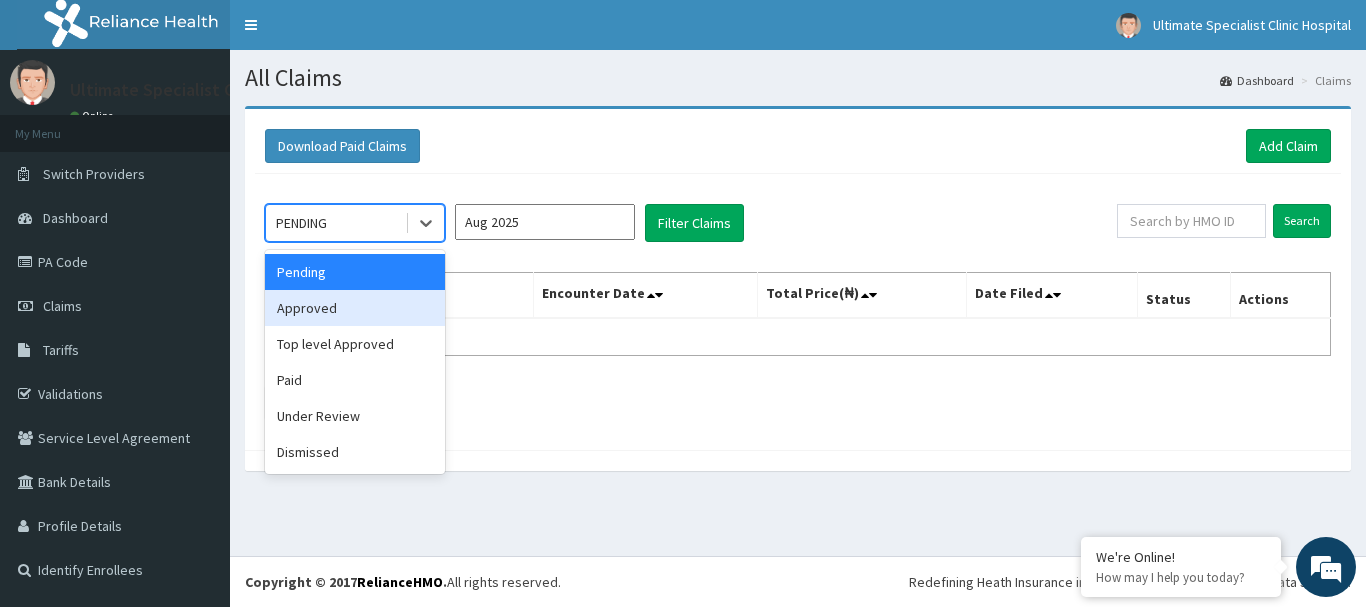 click on "Approved" at bounding box center [355, 308] 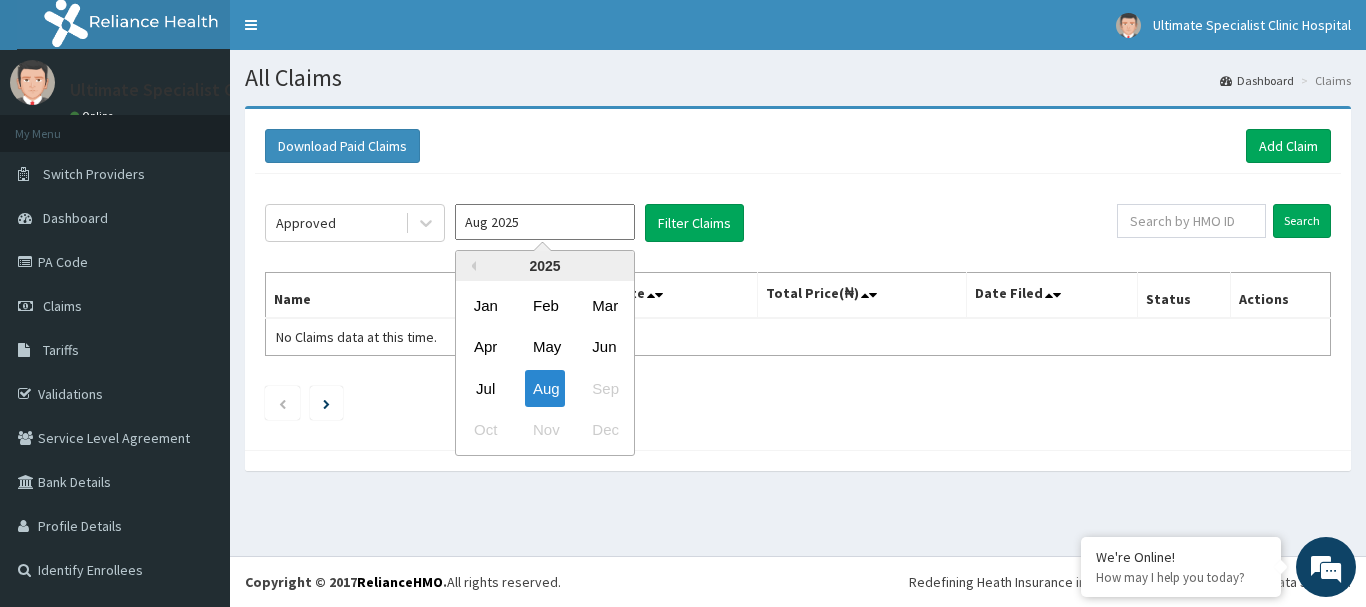 click on "Aug 2025" at bounding box center (545, 222) 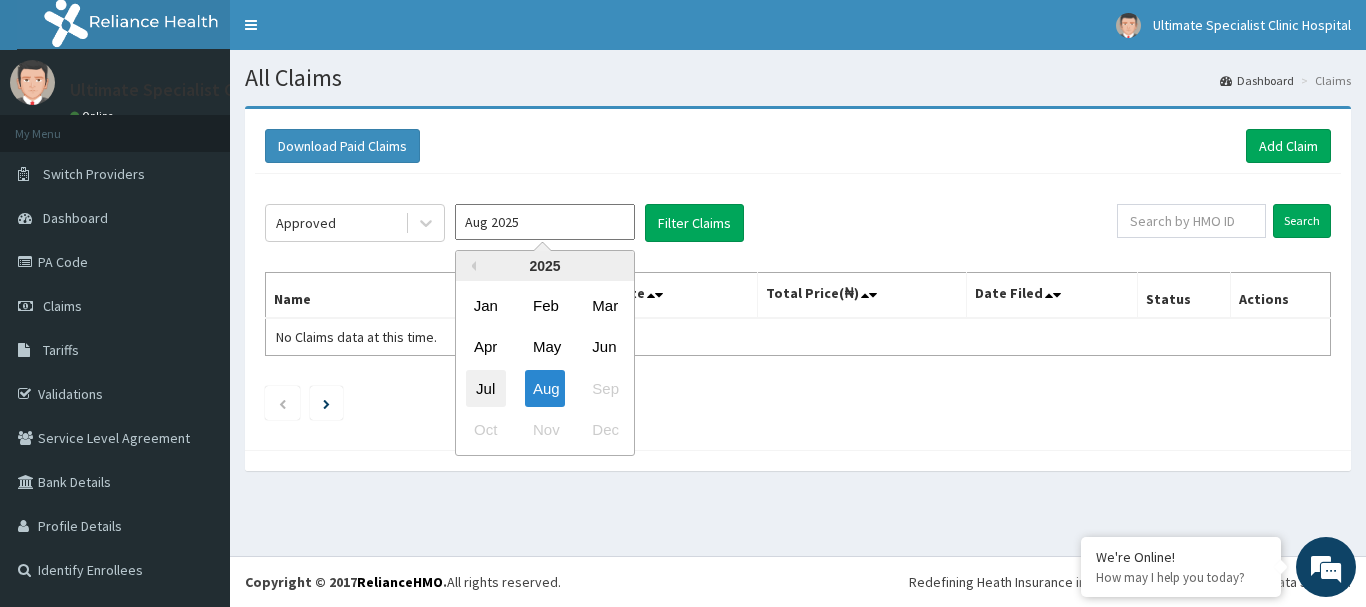 click on "Jul" at bounding box center [486, 388] 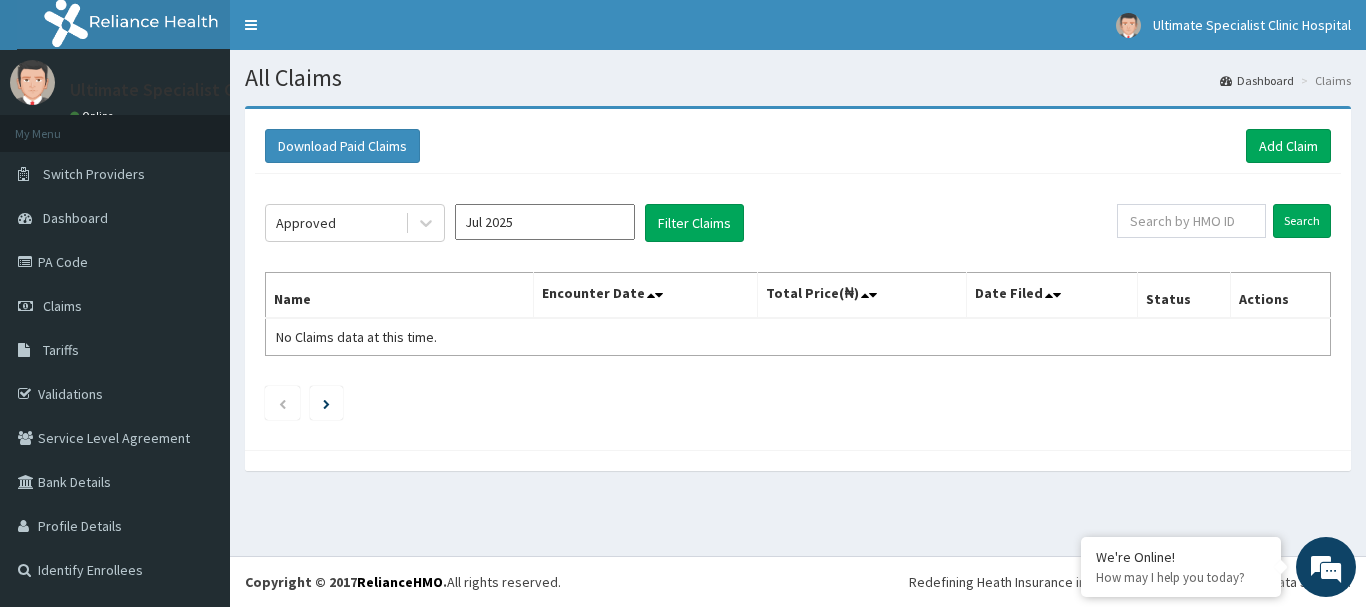 type on "Jul 2025" 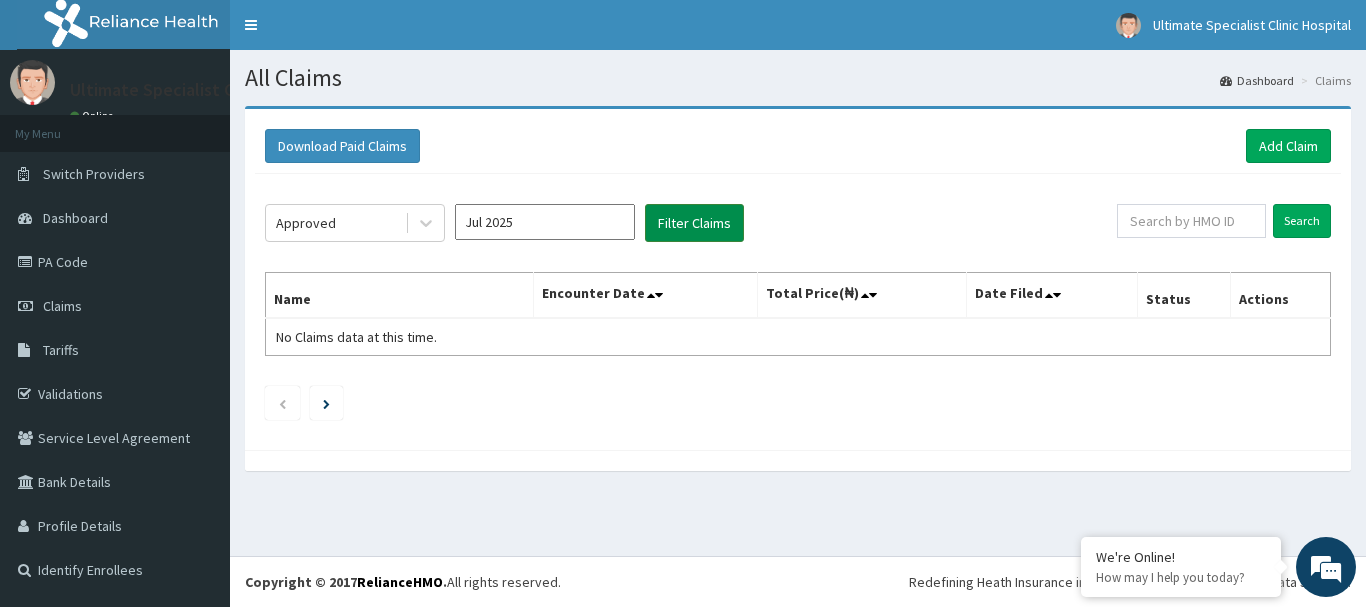 click on "Filter Claims" at bounding box center (694, 223) 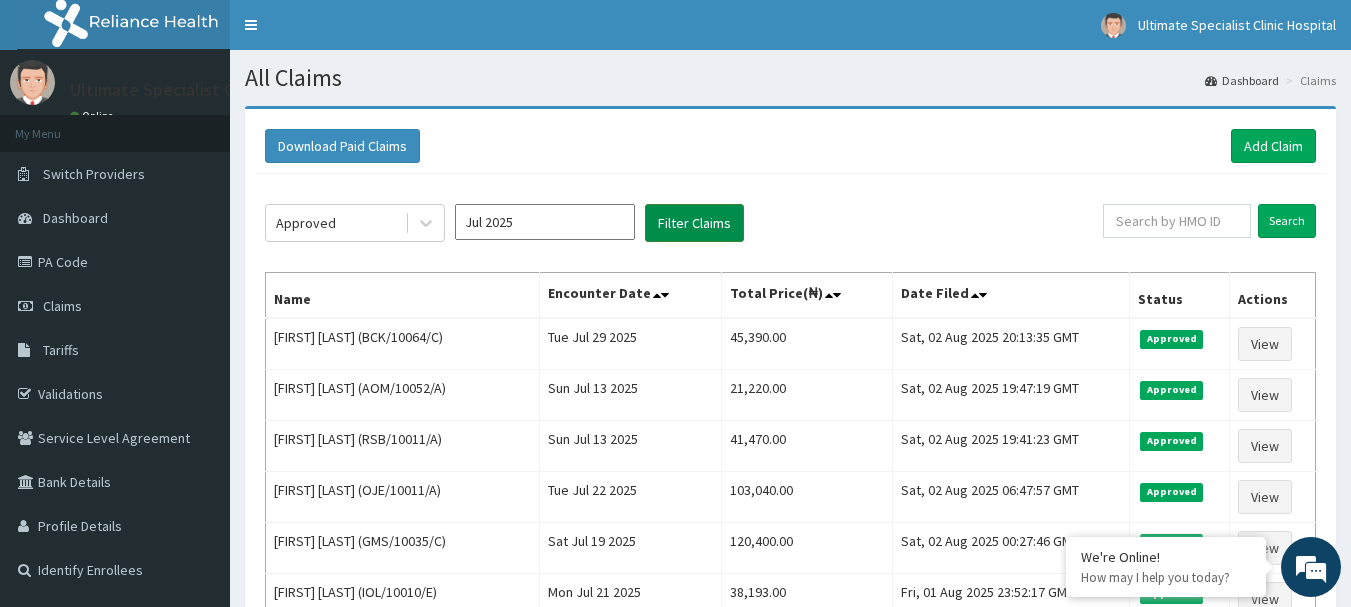 scroll, scrollTop: 0, scrollLeft: 0, axis: both 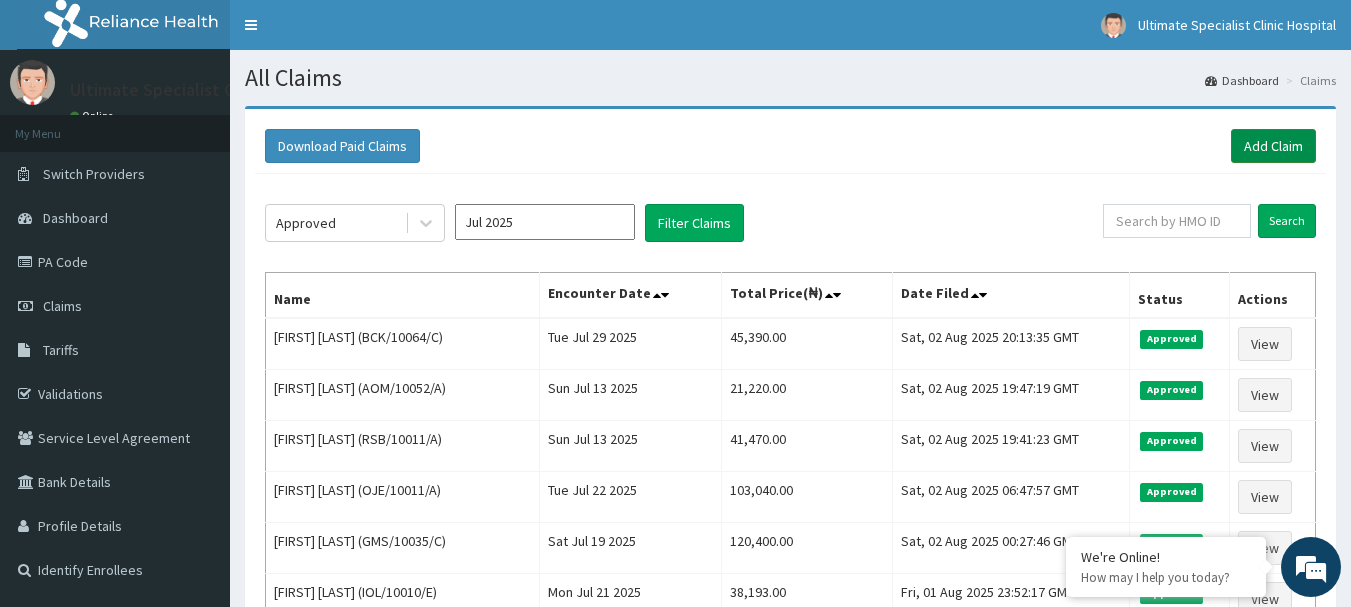 click on "Add Claim" at bounding box center [1273, 146] 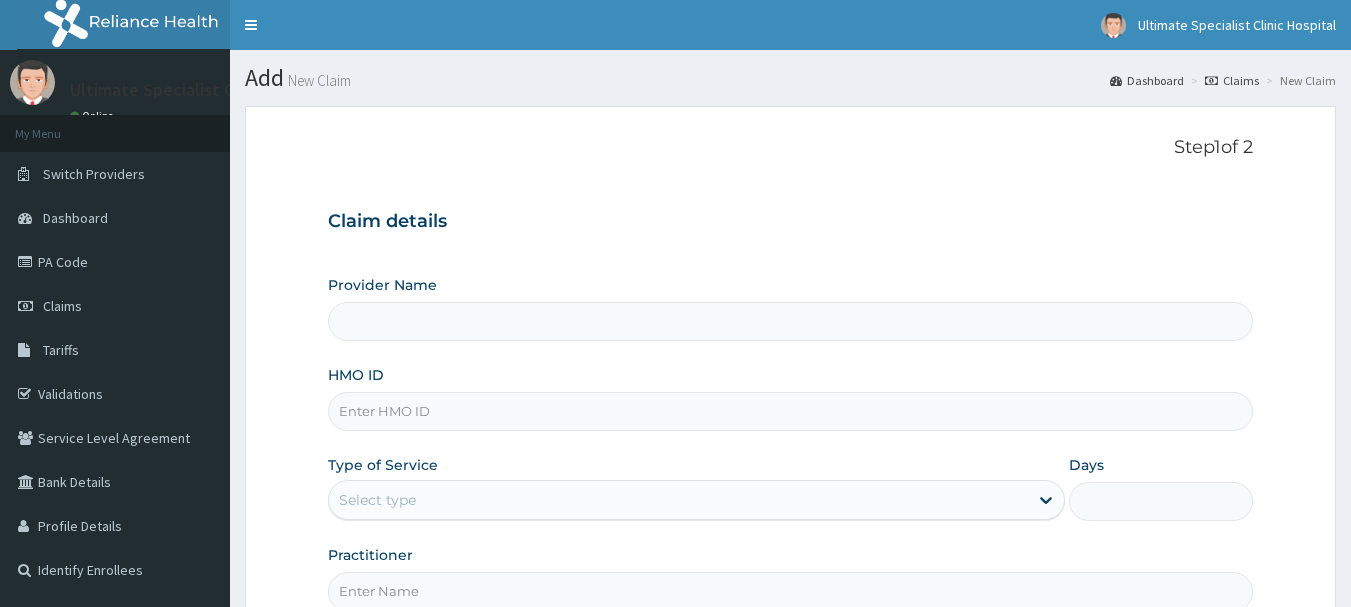 scroll, scrollTop: 0, scrollLeft: 0, axis: both 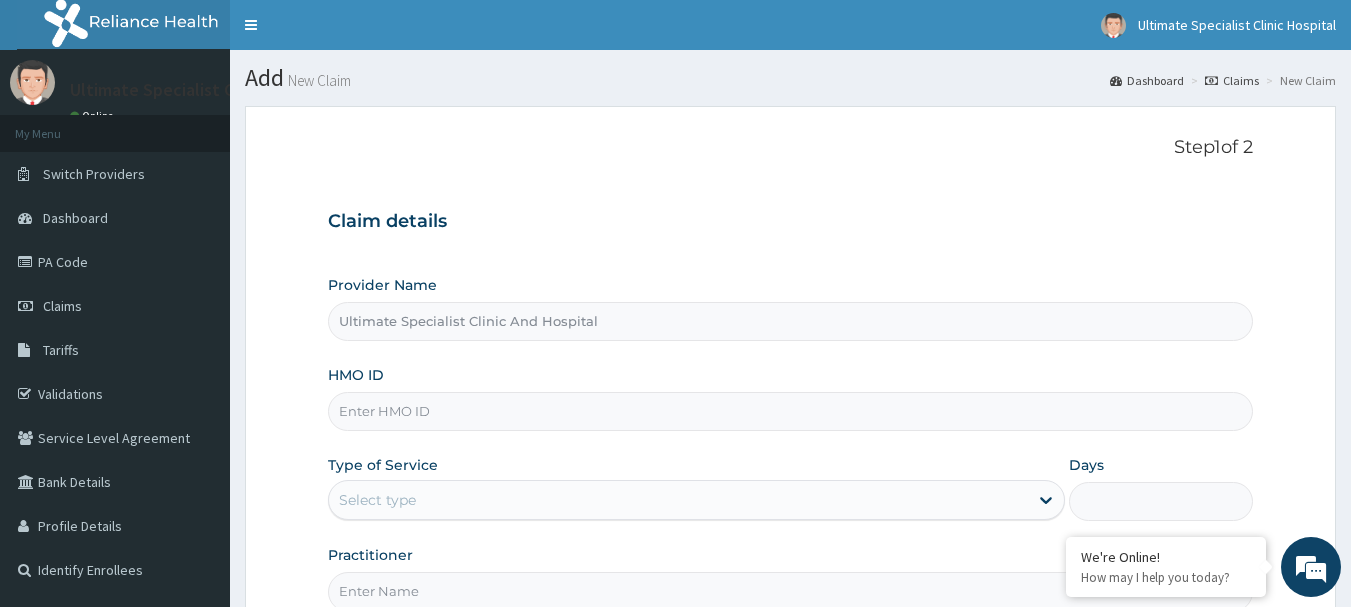 paste on "[ALPHANUMERIC]" 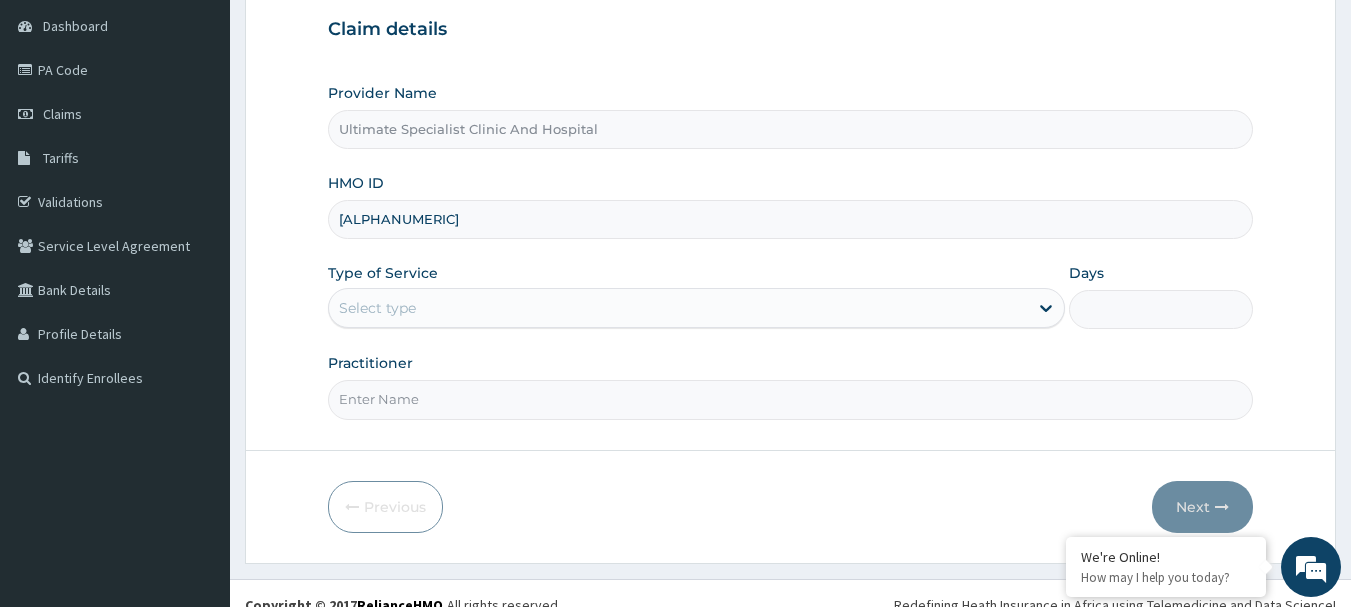 scroll, scrollTop: 200, scrollLeft: 0, axis: vertical 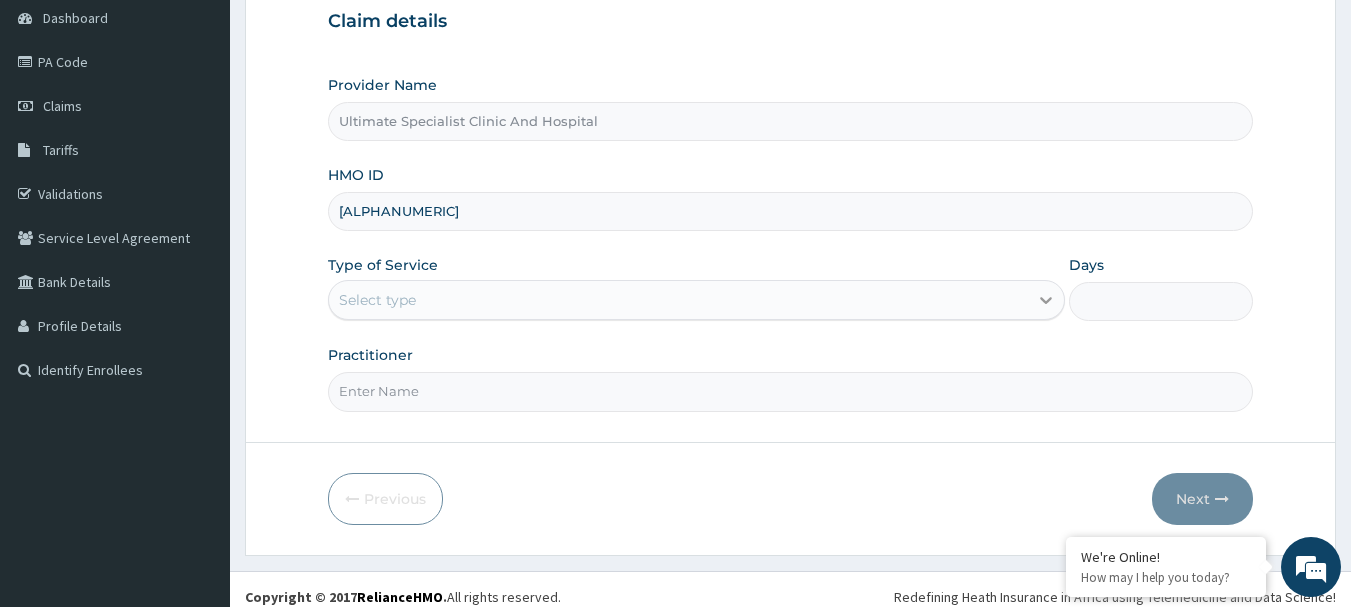 type on "[ALPHANUMERIC]" 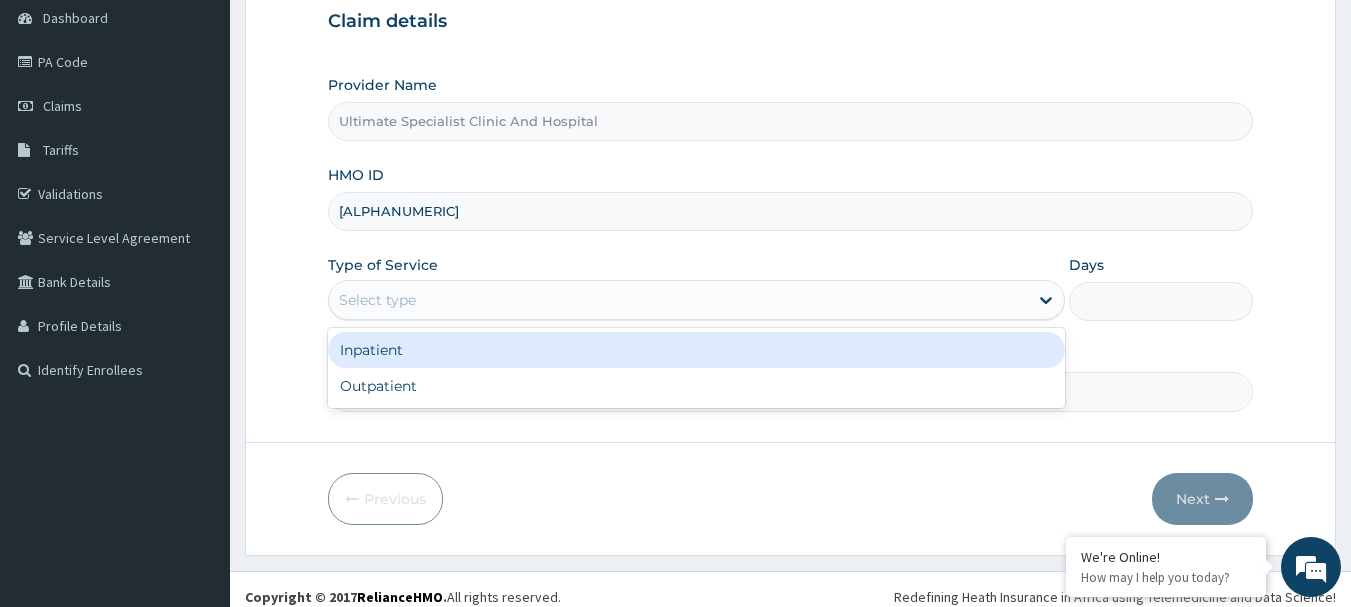 drag, startPoint x: 1044, startPoint y: 299, endPoint x: 939, endPoint y: 317, distance: 106.531685 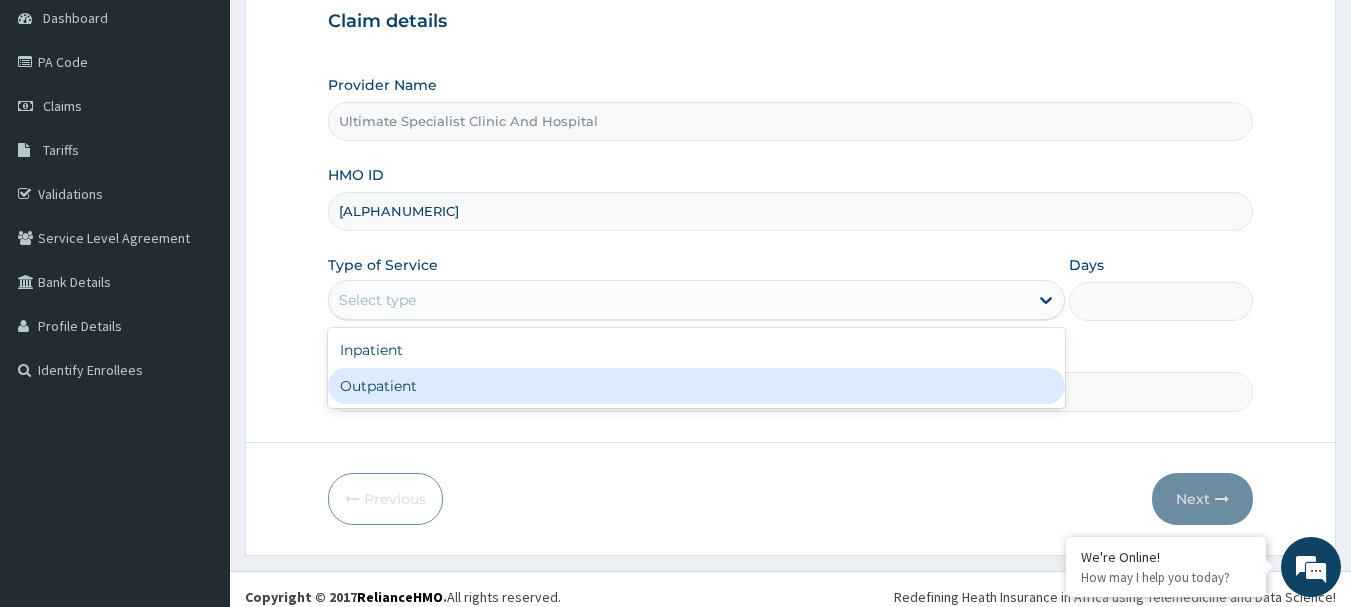click on "Outpatient" at bounding box center [696, 386] 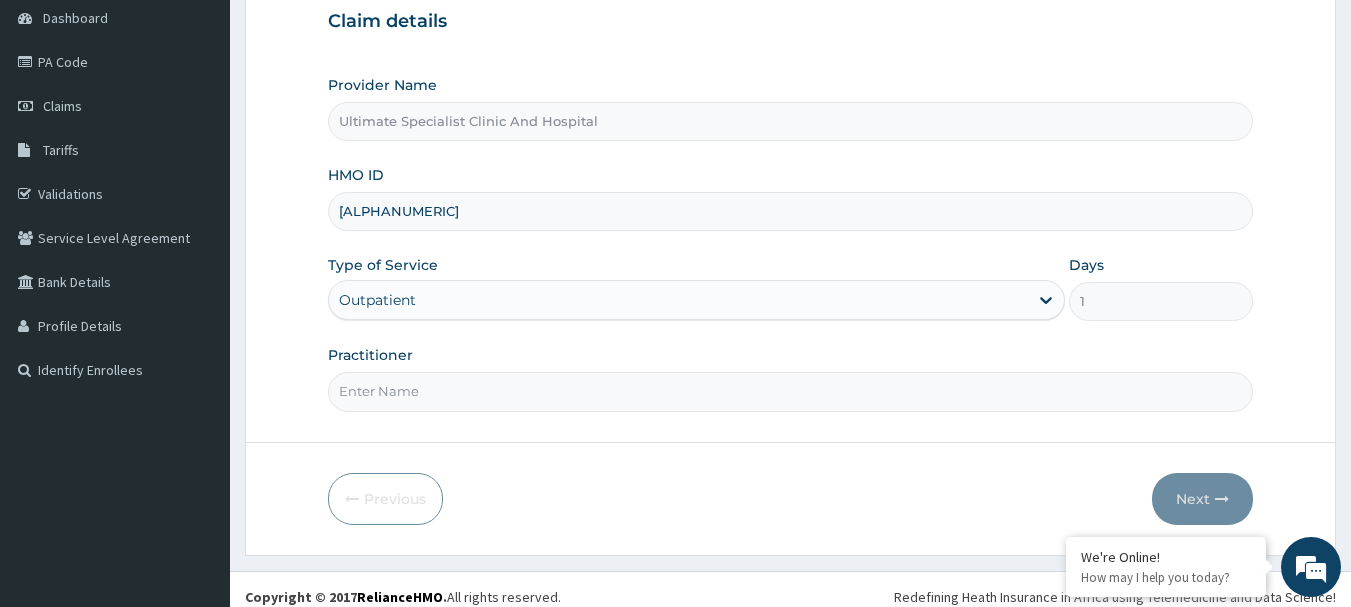 scroll, scrollTop: 215, scrollLeft: 0, axis: vertical 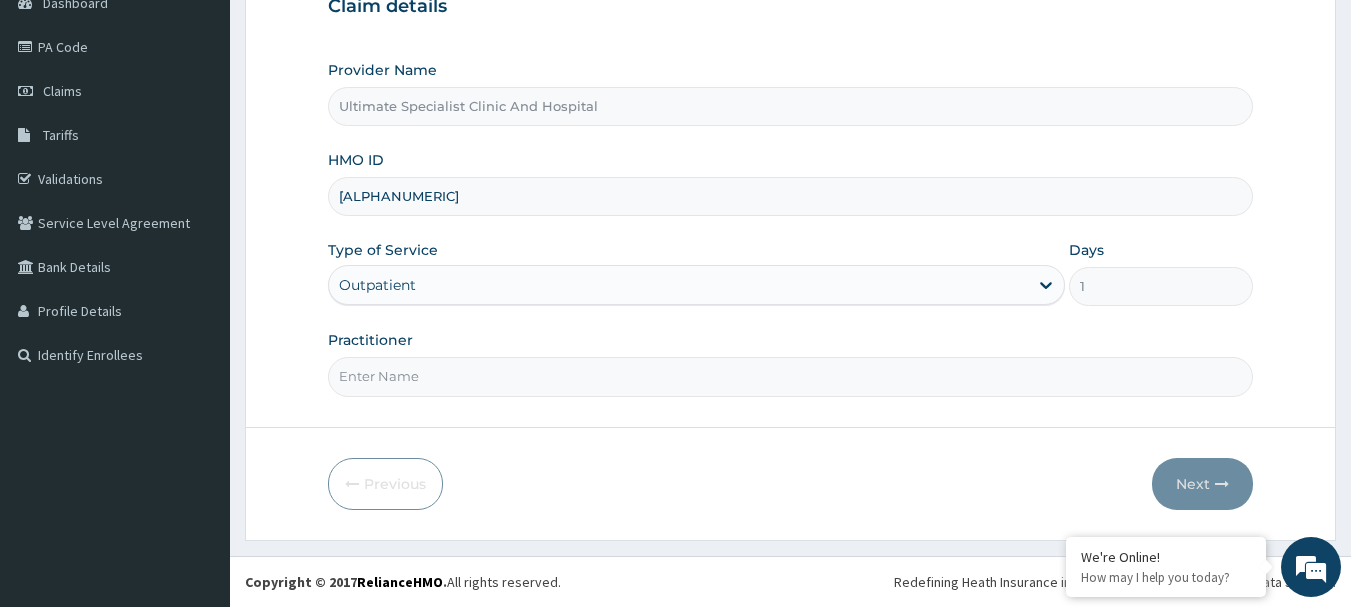 click on "Practitioner" at bounding box center (791, 376) 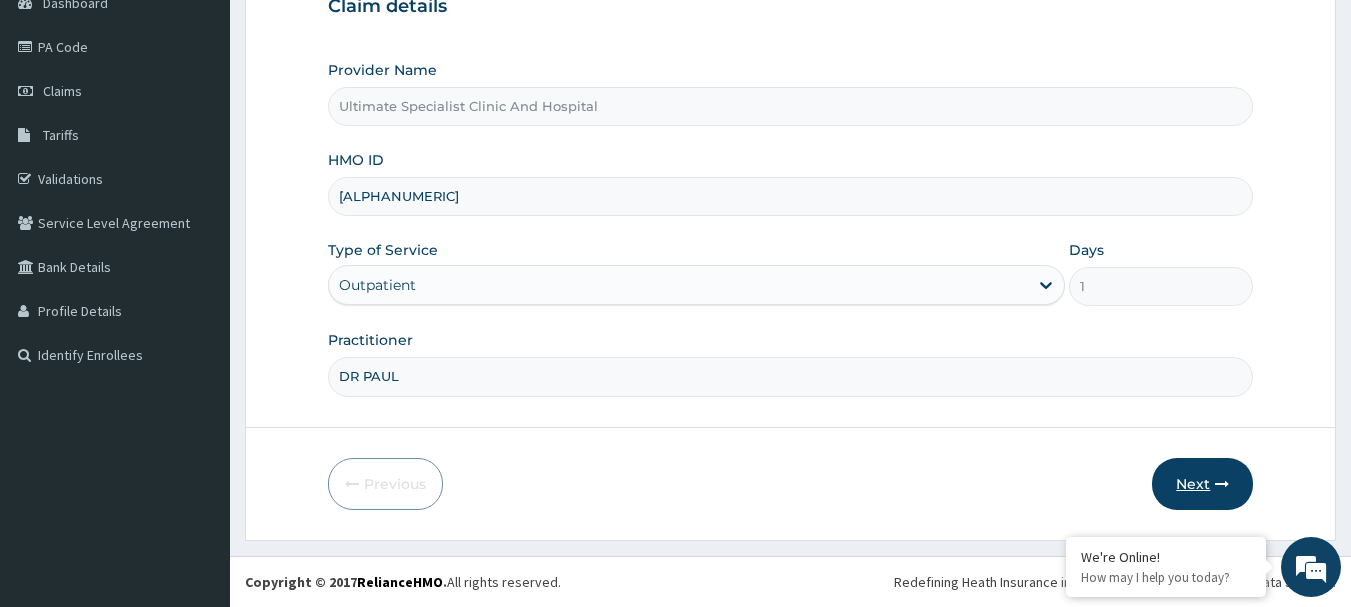 click on "Next" at bounding box center (1202, 484) 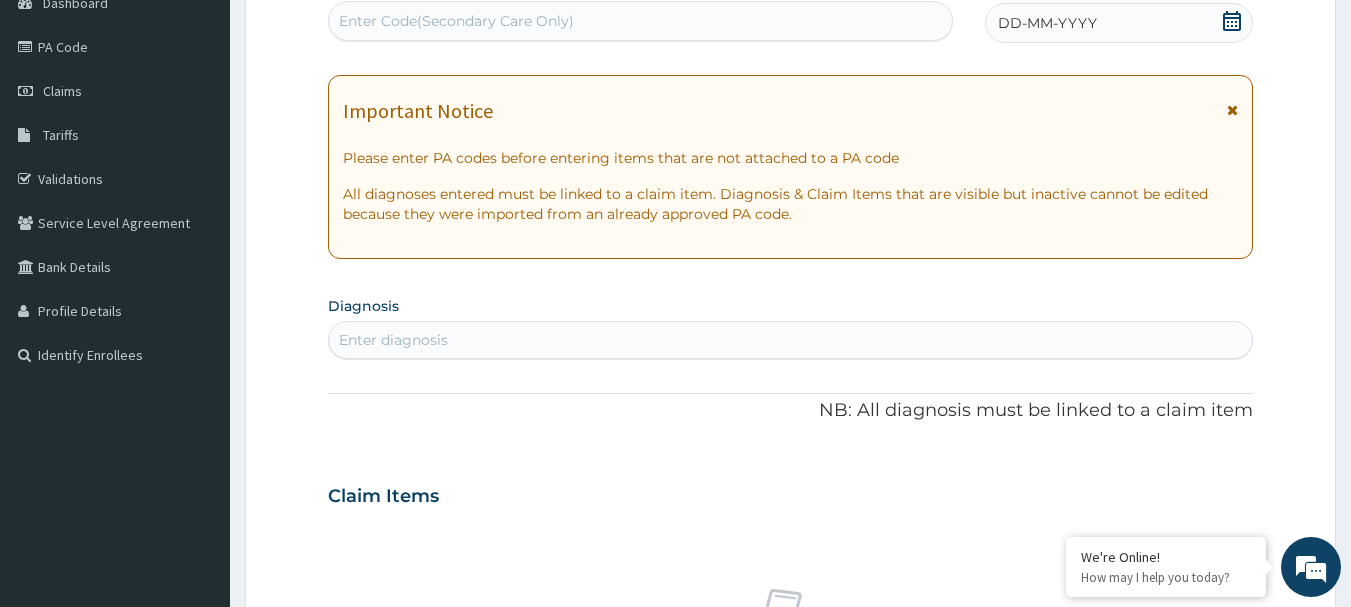 click 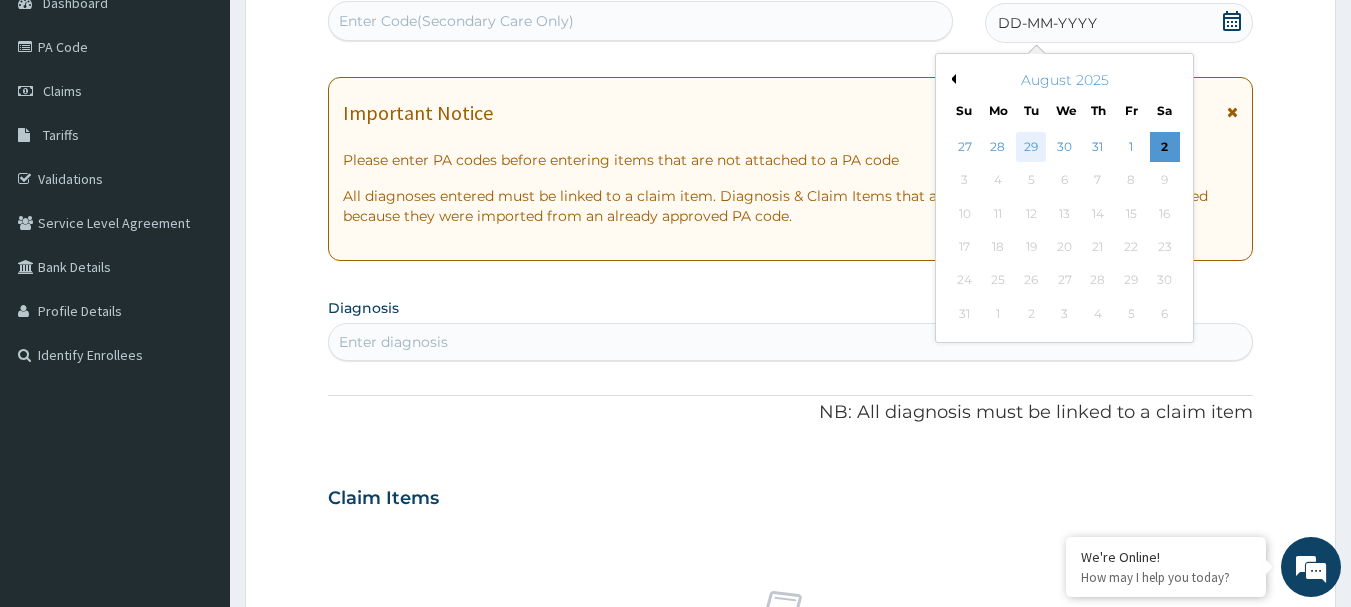click on "29" at bounding box center (1032, 147) 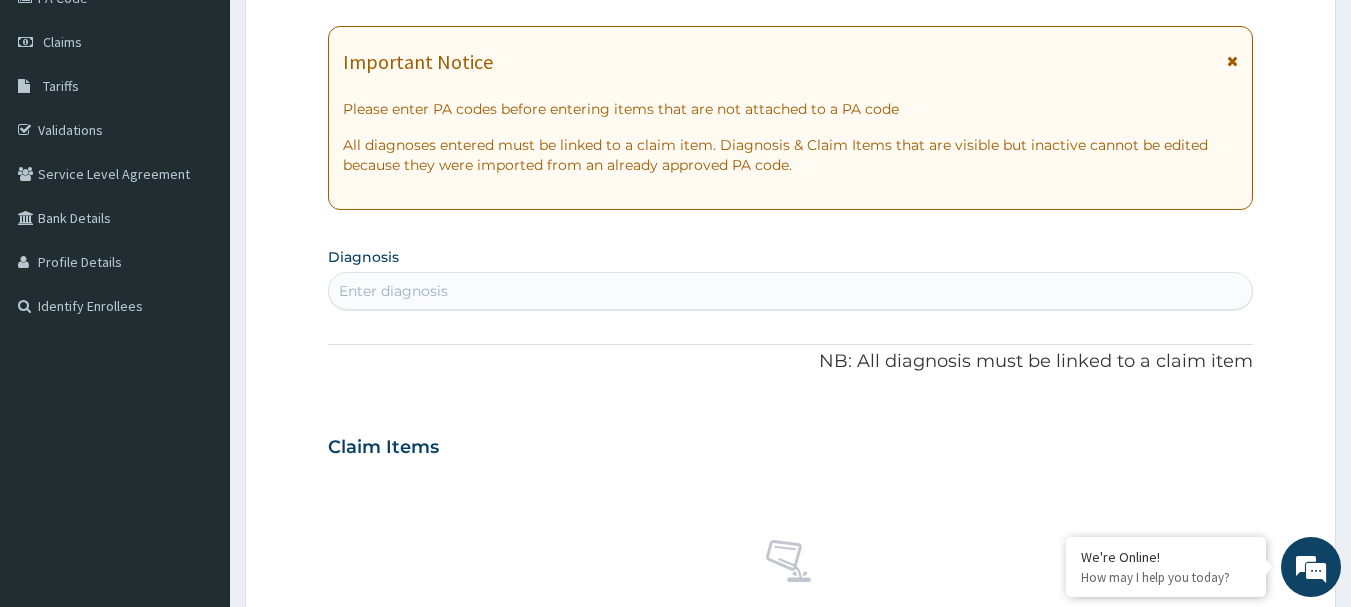 scroll, scrollTop: 215, scrollLeft: 0, axis: vertical 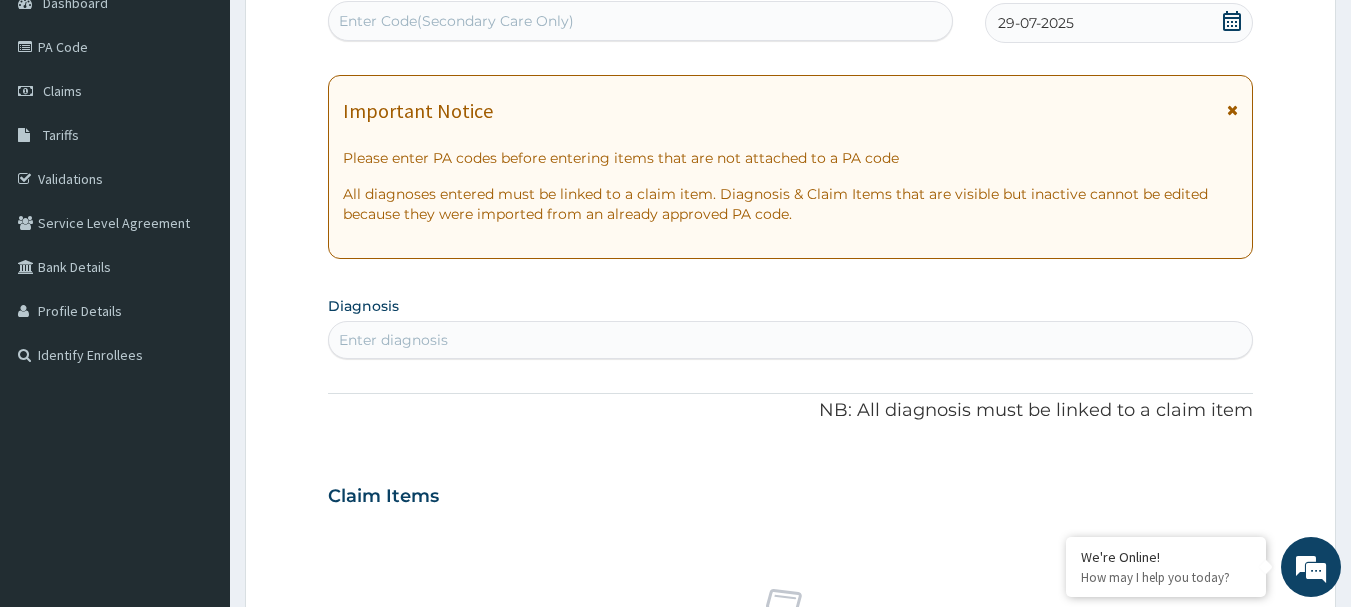 click on "Enter diagnosis" at bounding box center (393, 340) 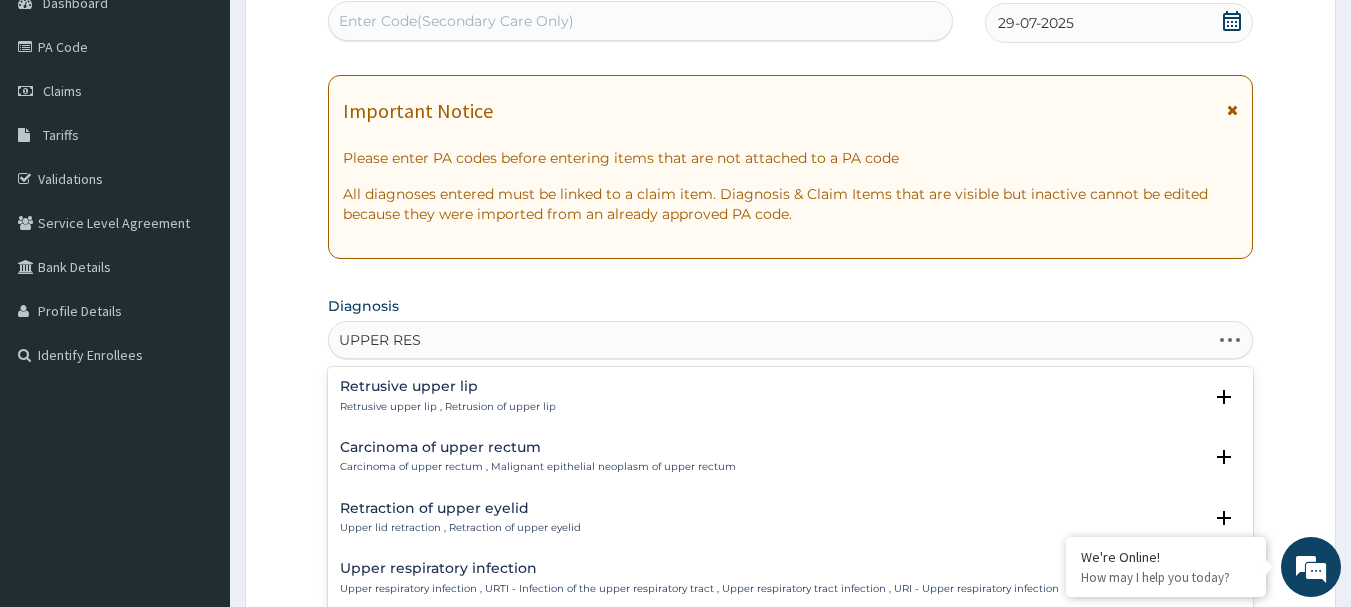 type on "UPPER RESP" 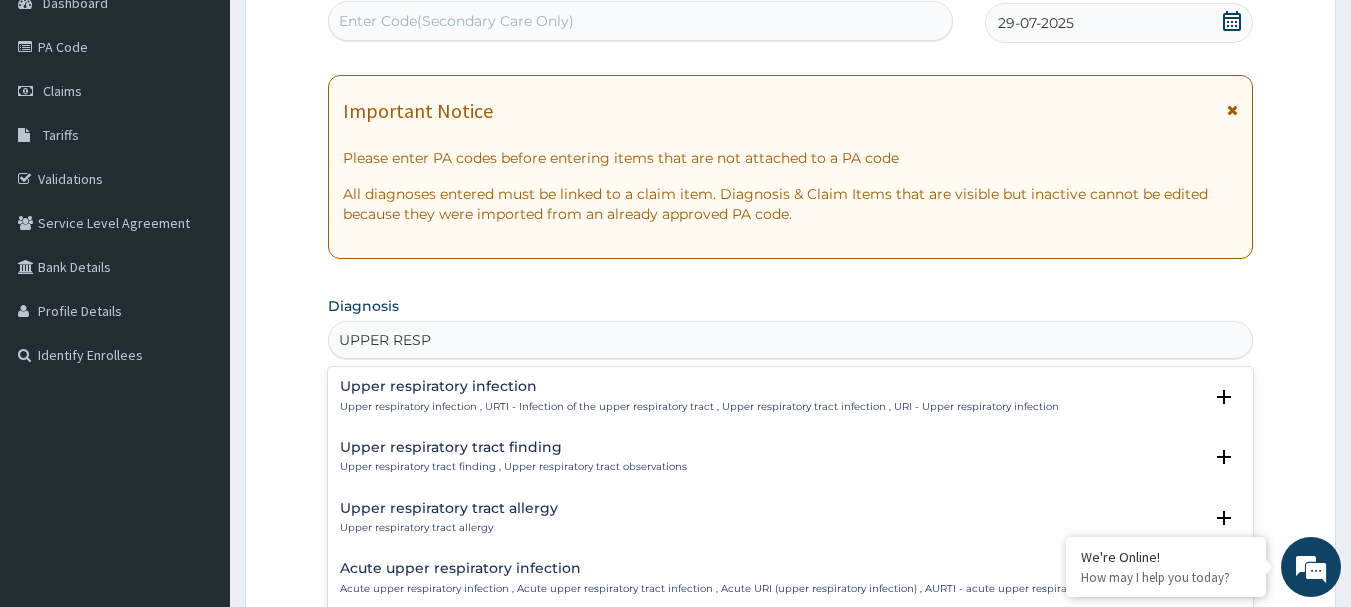 click on "Upper respiratory infection" at bounding box center (699, 386) 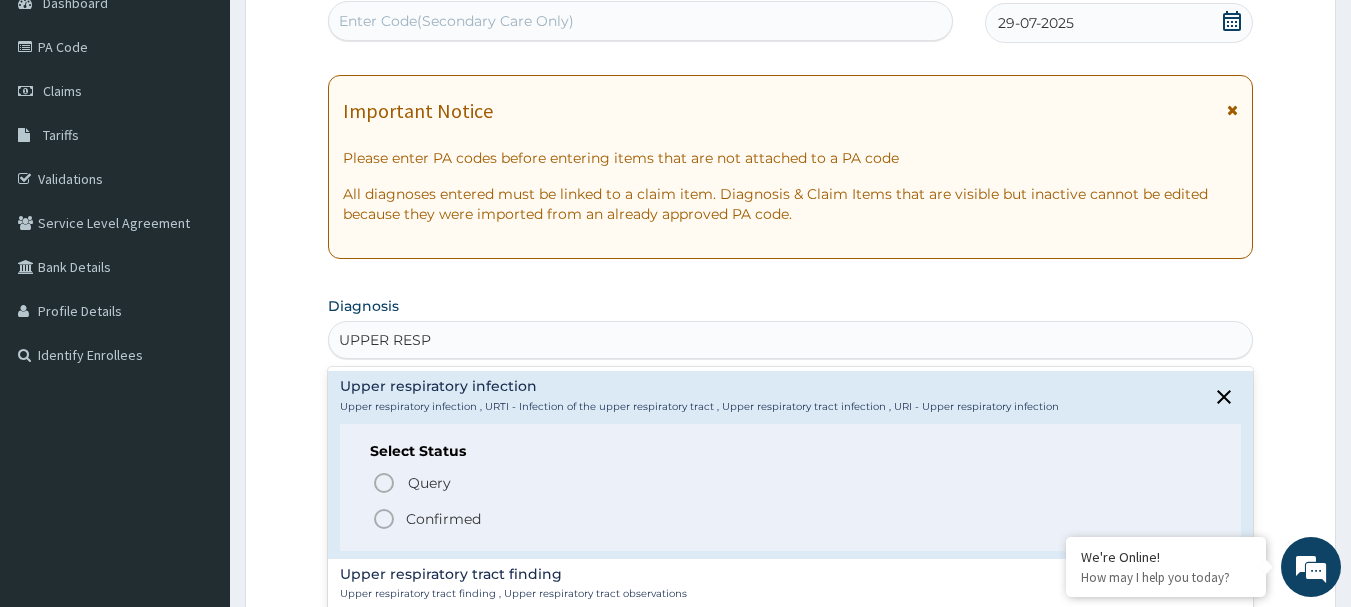 click 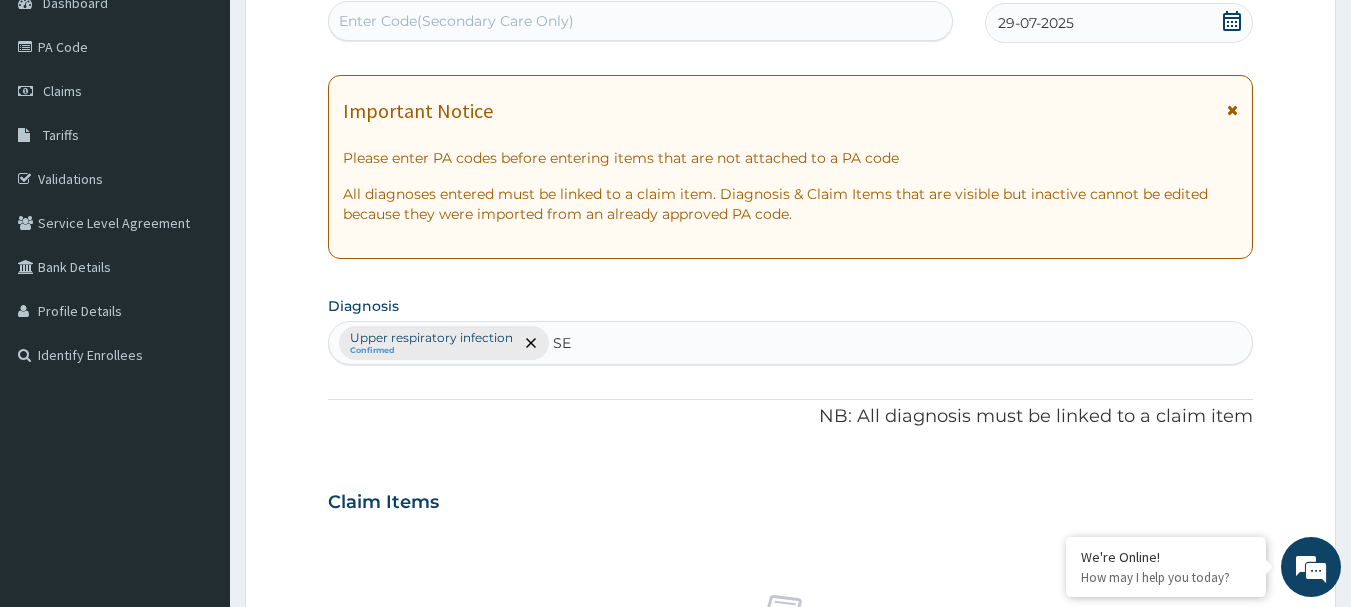 type on "SEP" 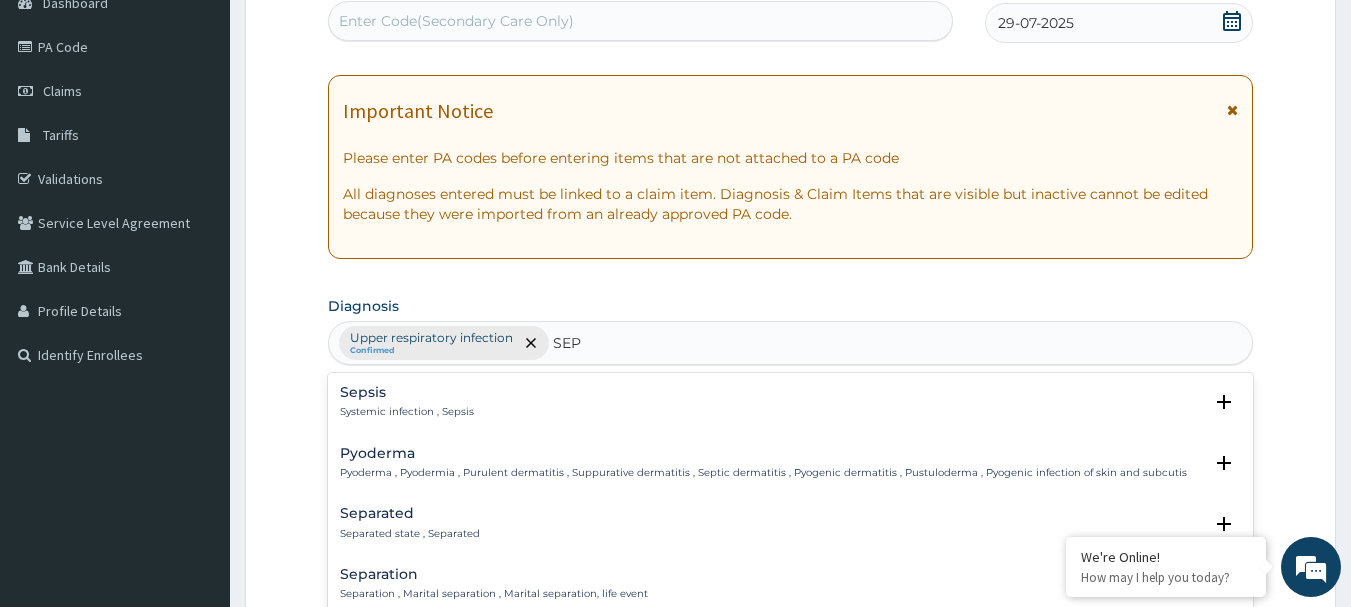 click on "Sepsis Systemic infection , Sepsis" at bounding box center [407, 402] 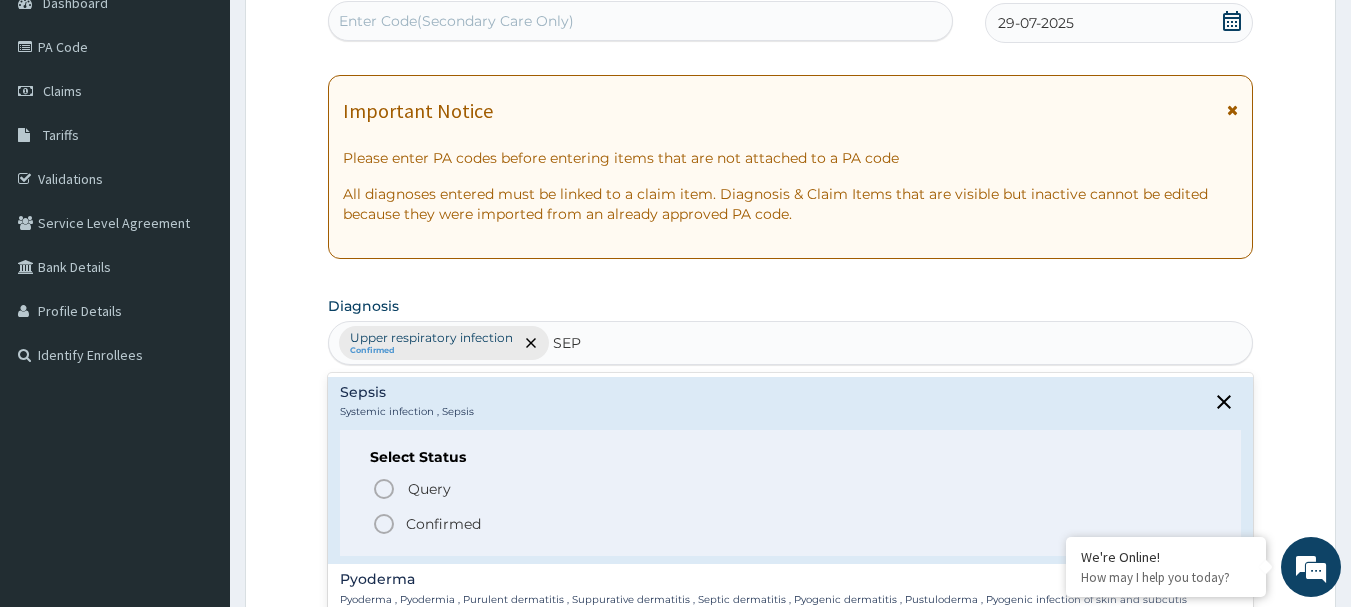 click 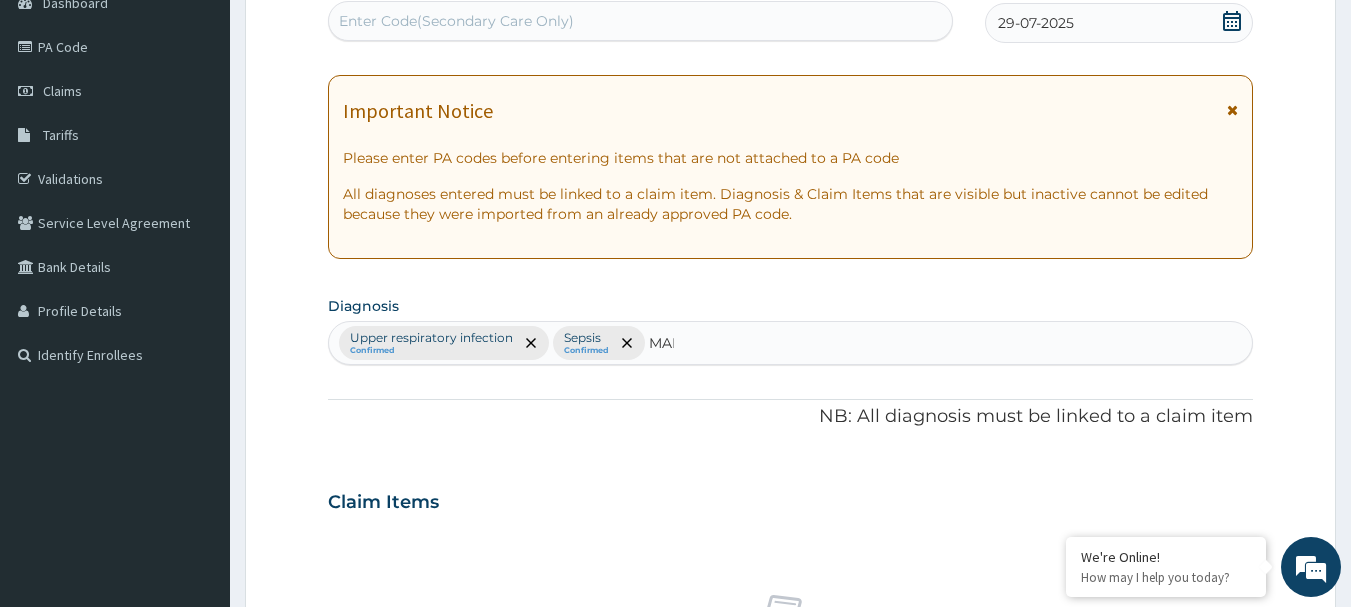 type on "MALA" 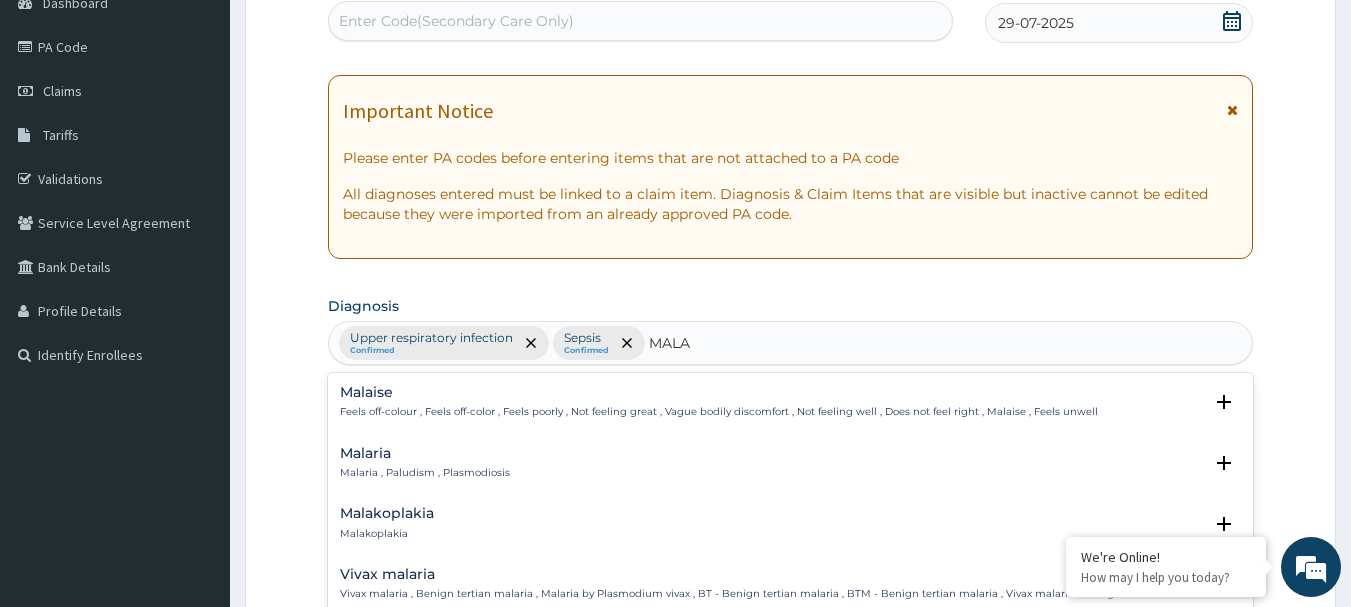 click on "Malaria" at bounding box center (425, 453) 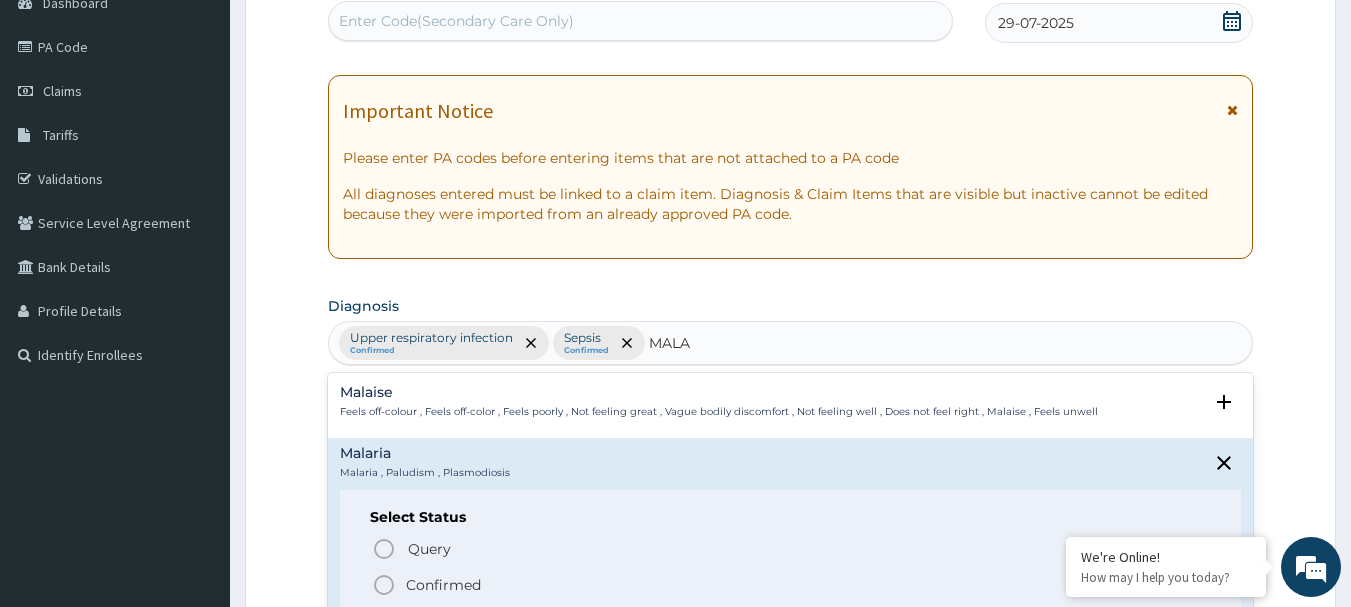 click 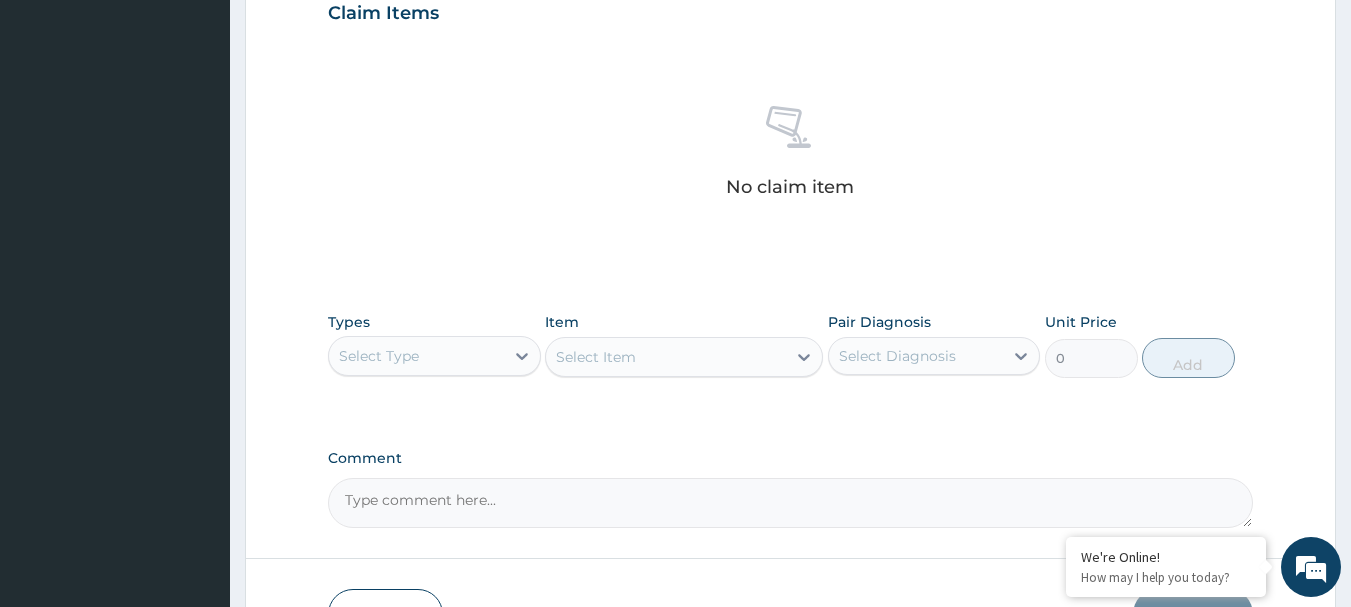 scroll, scrollTop: 715, scrollLeft: 0, axis: vertical 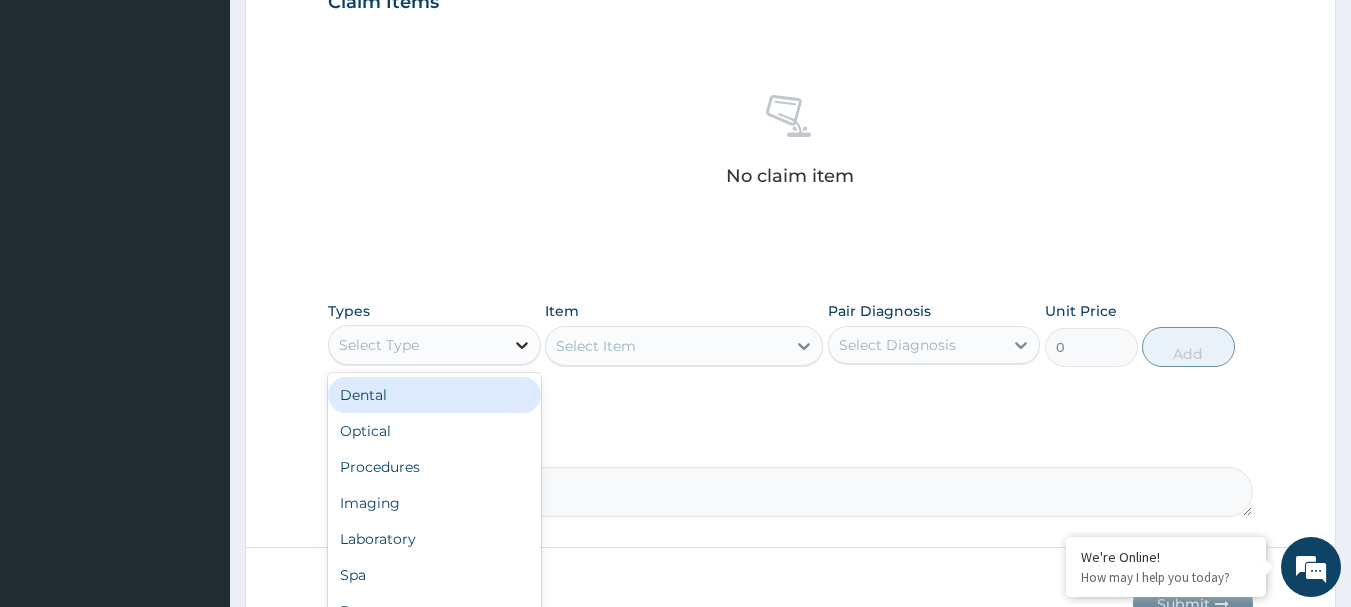 click 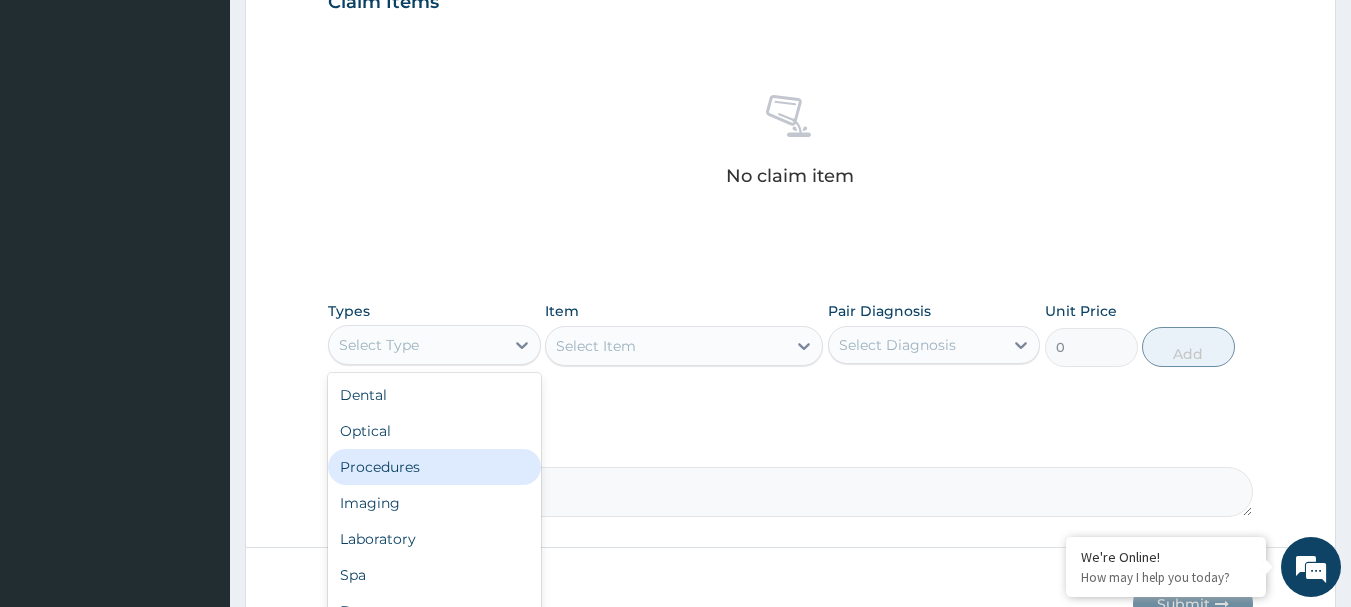 click on "Procedures" at bounding box center [434, 467] 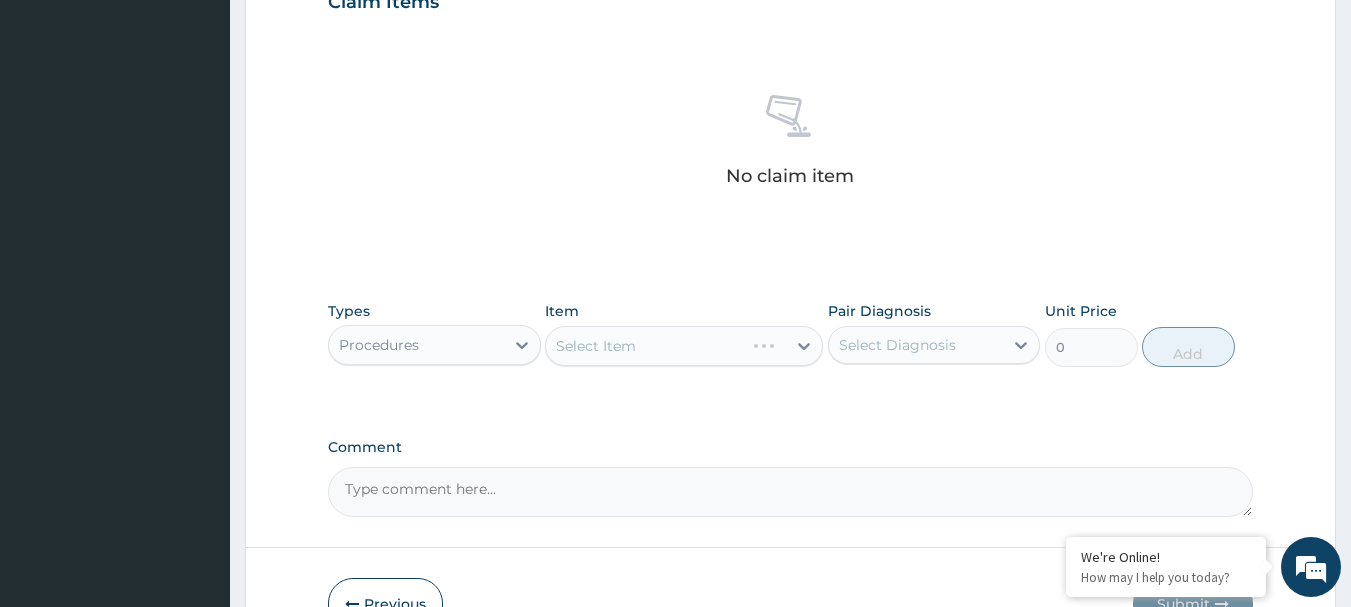 click on "Select Item" at bounding box center [684, 346] 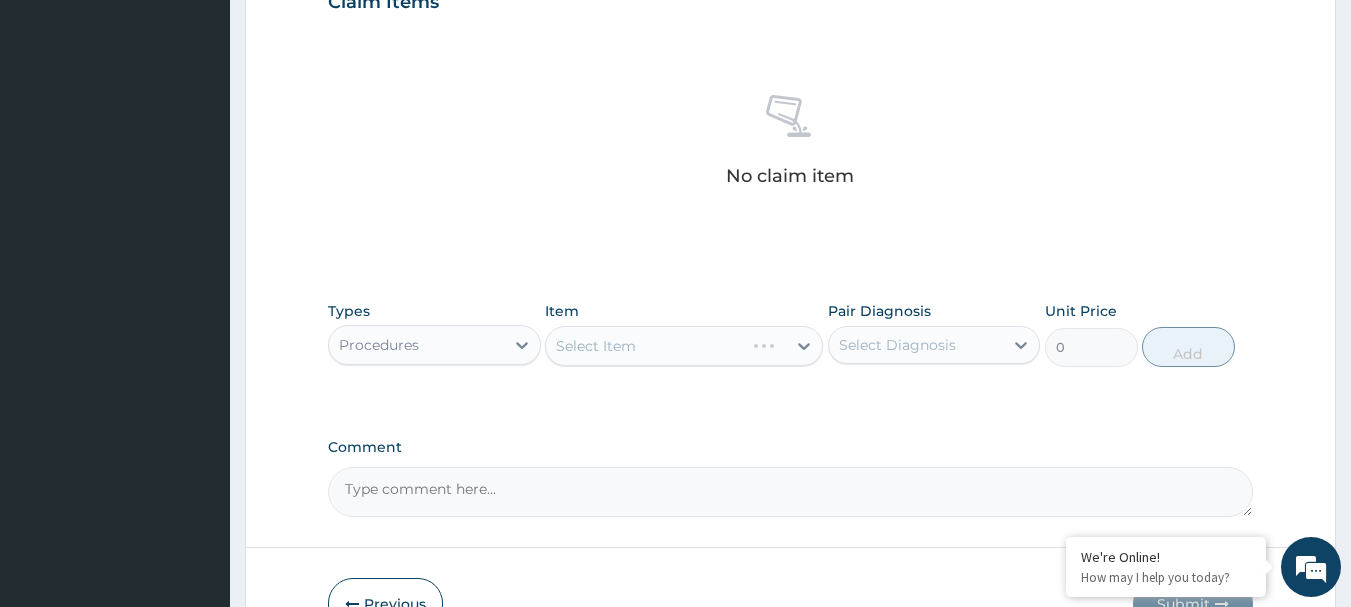 click on "Select Item" at bounding box center [684, 346] 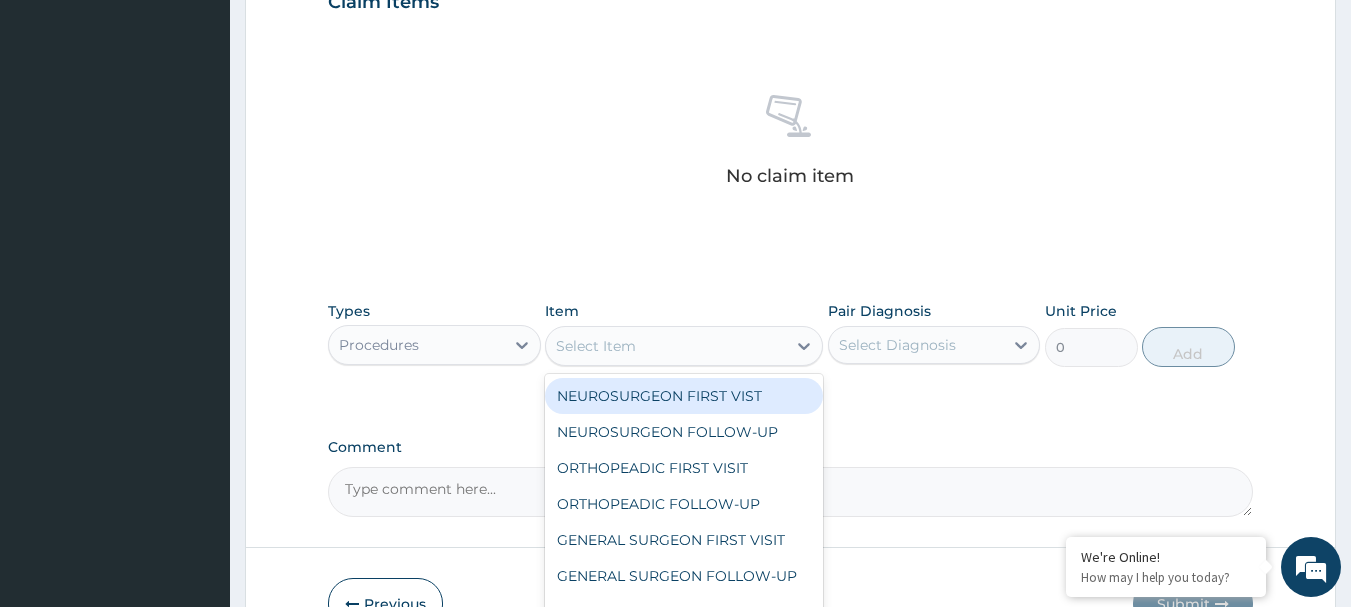 click on "Select Item" at bounding box center (666, 346) 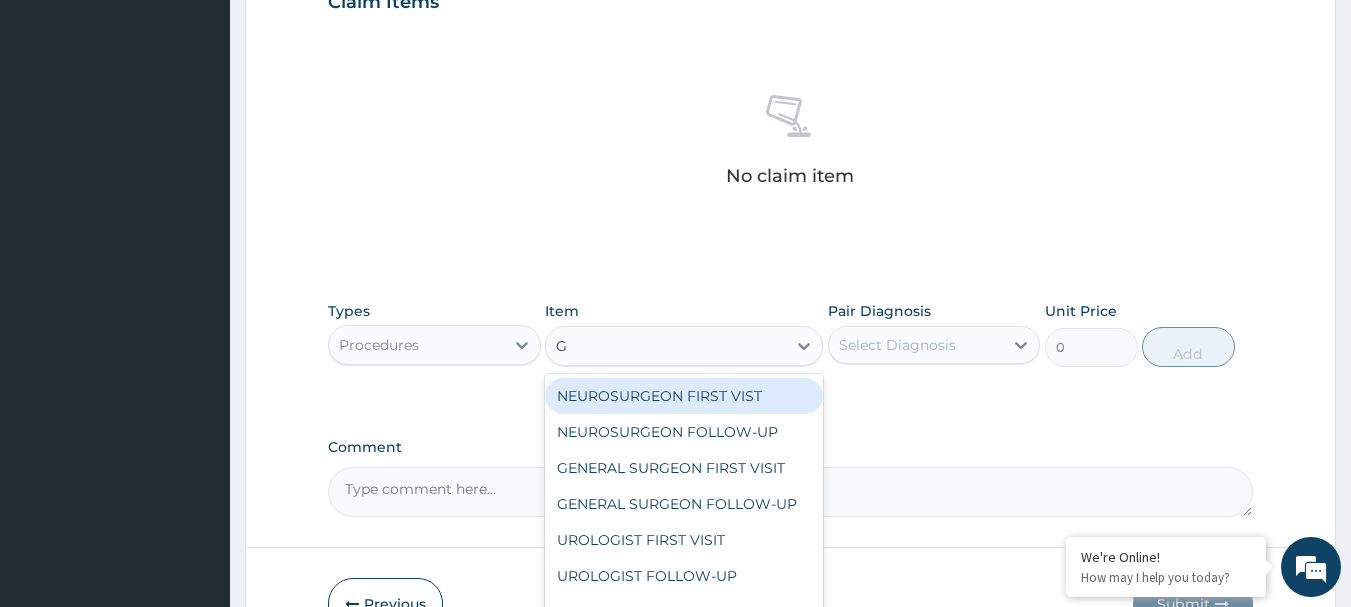 type on "GP" 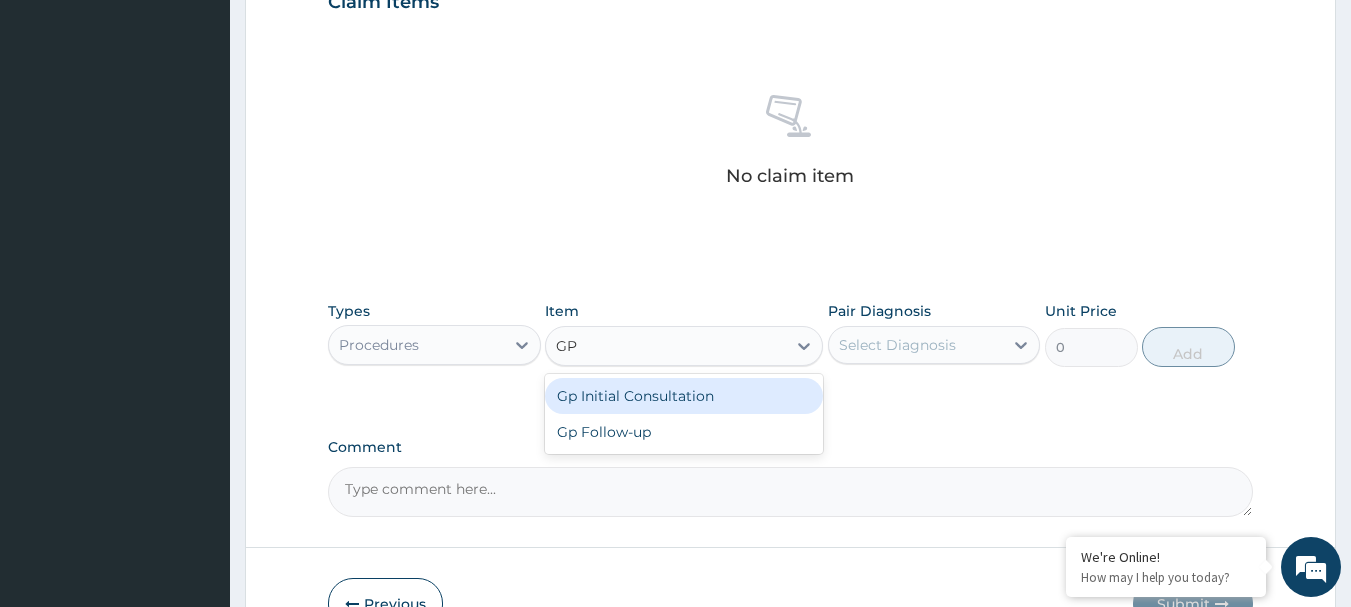 click on "Gp Initial Consultation" at bounding box center (684, 396) 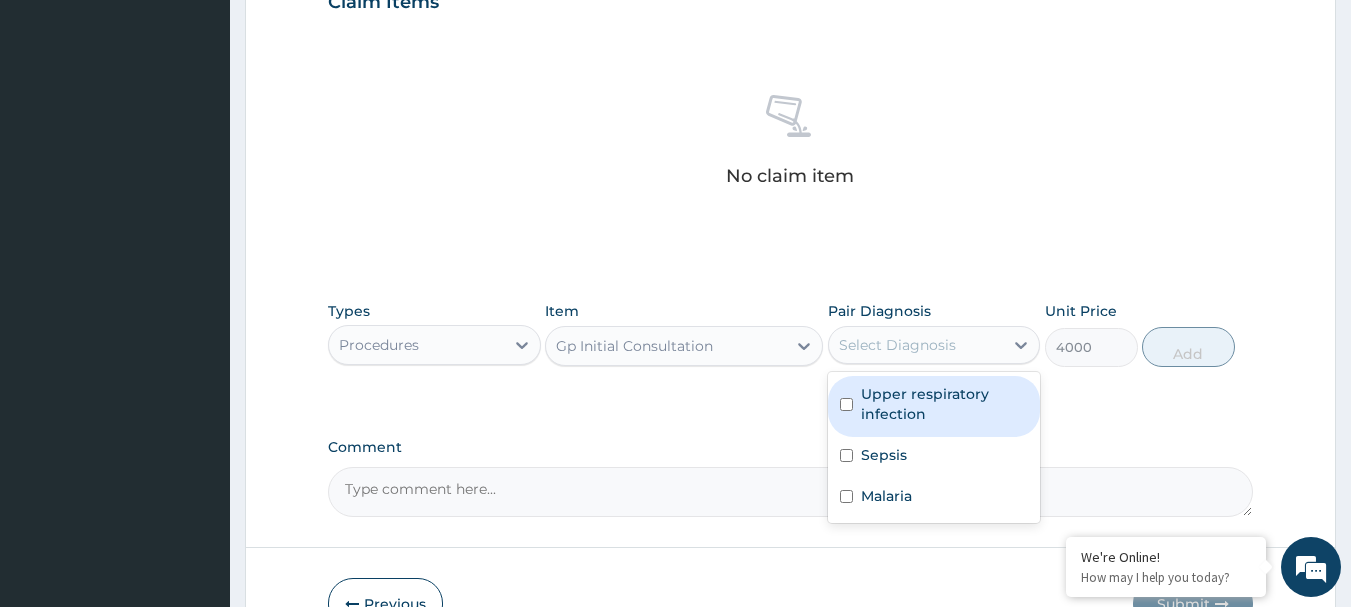 drag, startPoint x: 1017, startPoint y: 338, endPoint x: 968, endPoint y: 366, distance: 56.435802 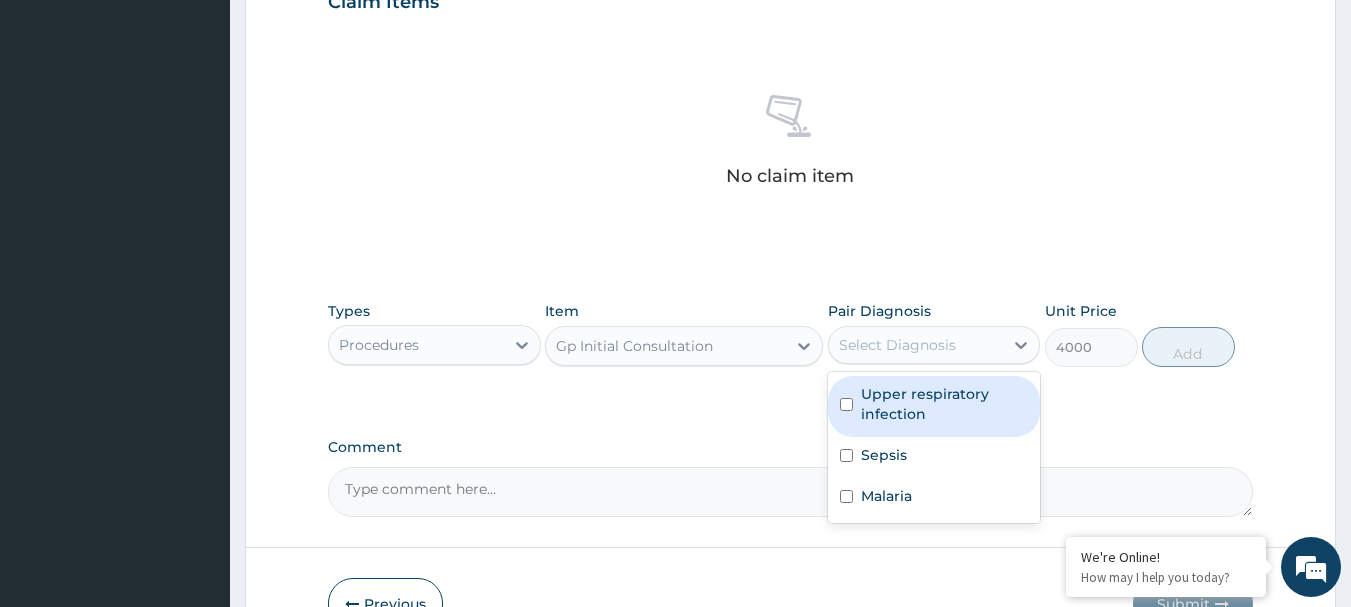 drag, startPoint x: 846, startPoint y: 407, endPoint x: 852, endPoint y: 427, distance: 20.880613 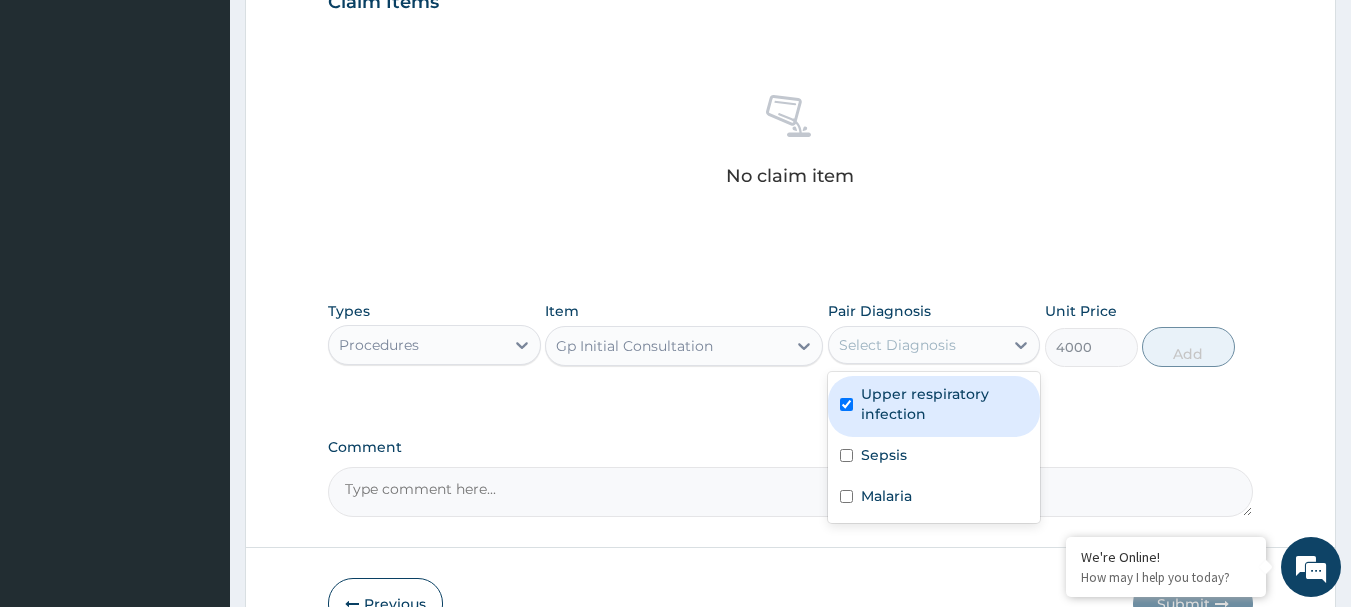 checkbox on "true" 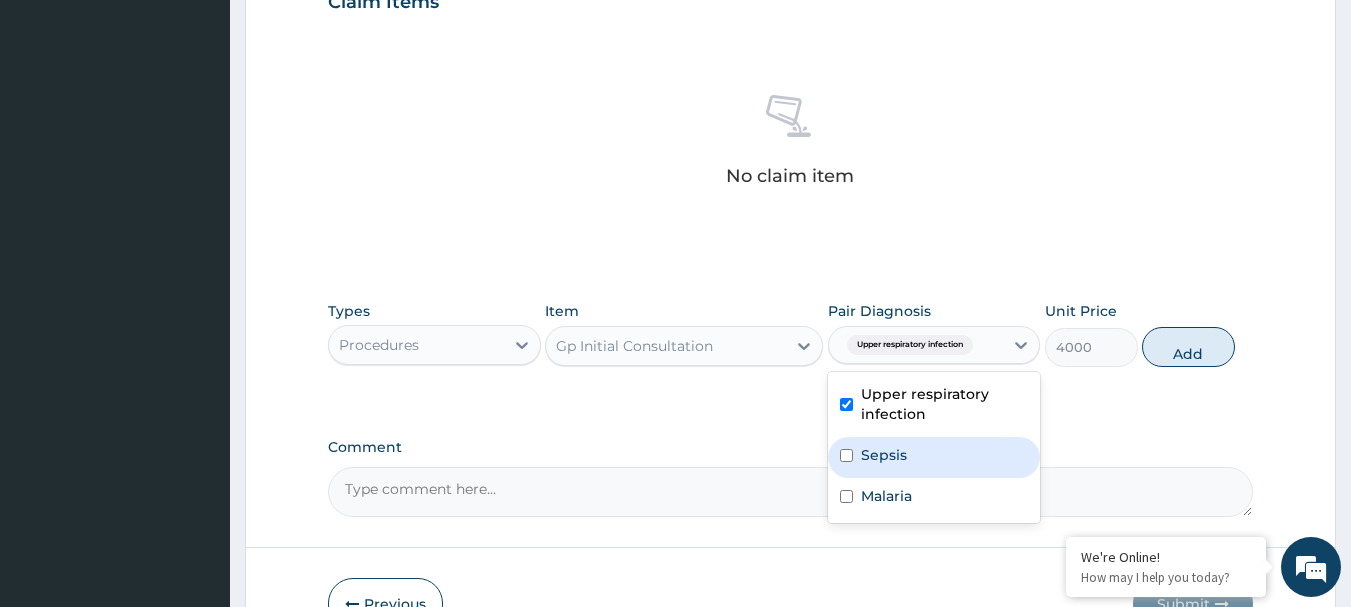 drag, startPoint x: 859, startPoint y: 458, endPoint x: 854, endPoint y: 497, distance: 39.319206 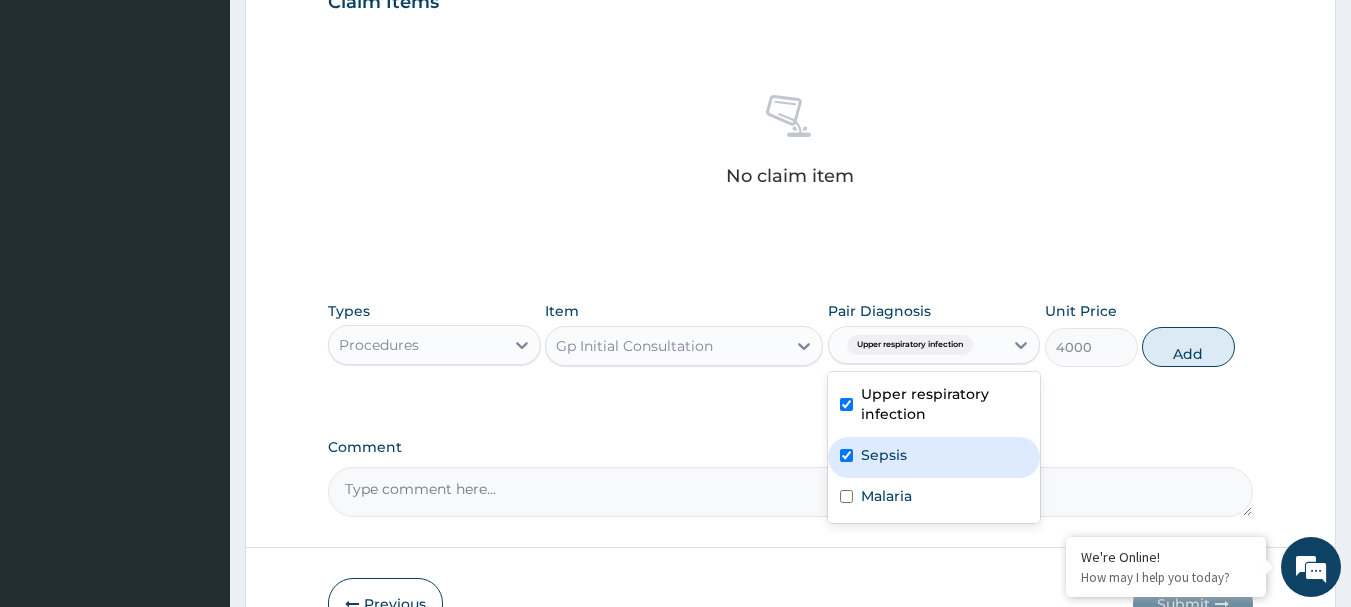 checkbox on "true" 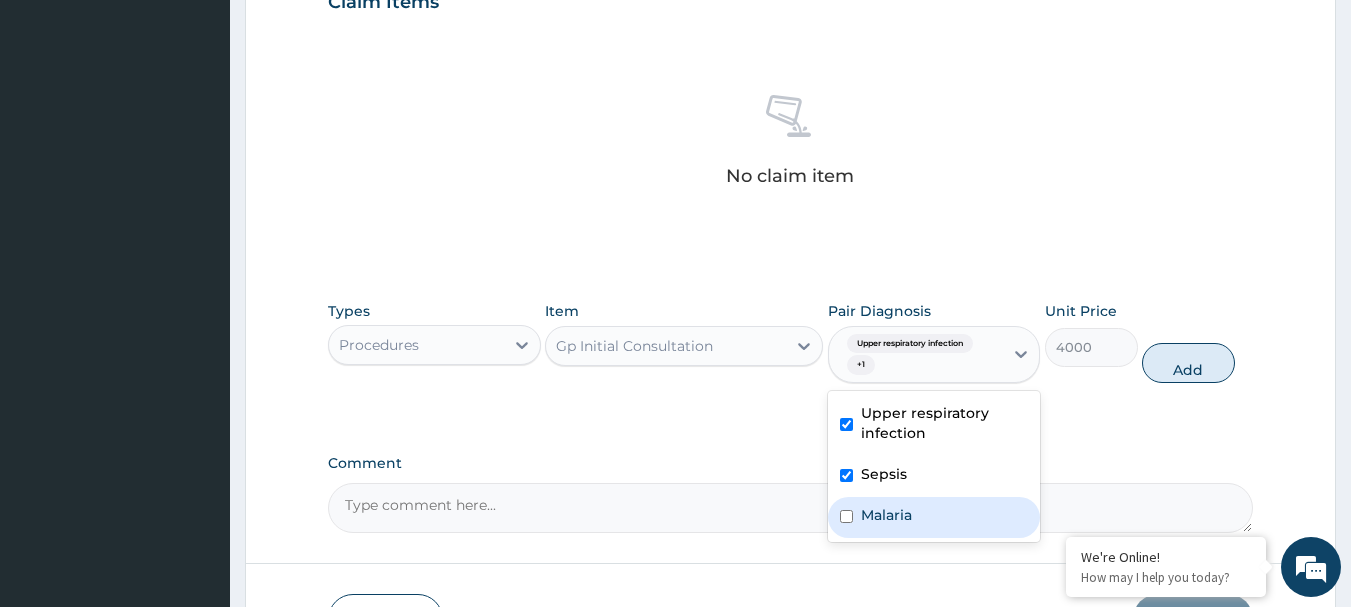 click on "Malaria" at bounding box center [934, 517] 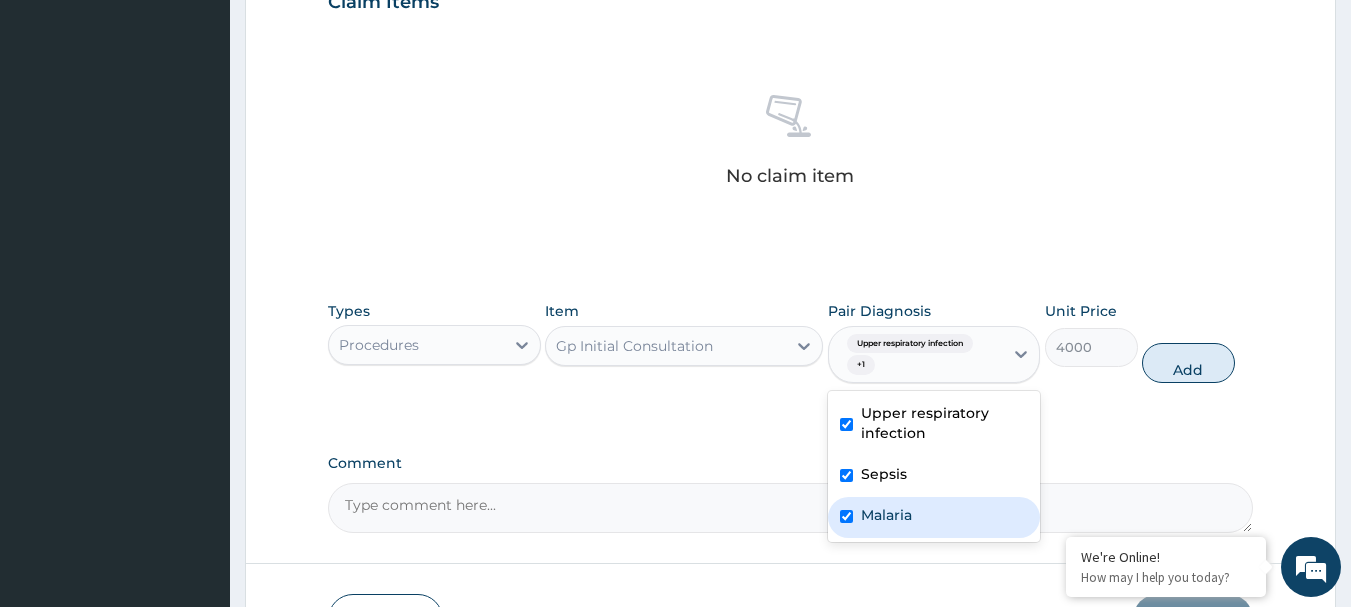 checkbox on "true" 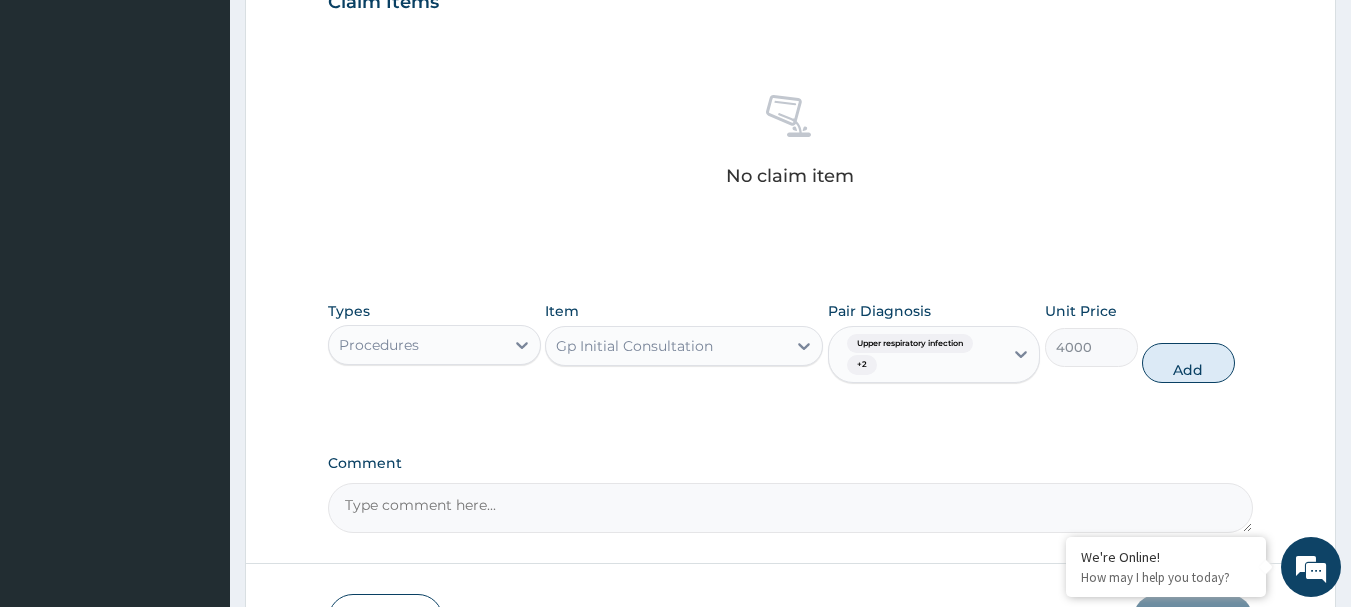 drag, startPoint x: 1210, startPoint y: 355, endPoint x: 789, endPoint y: 405, distance: 423.9587 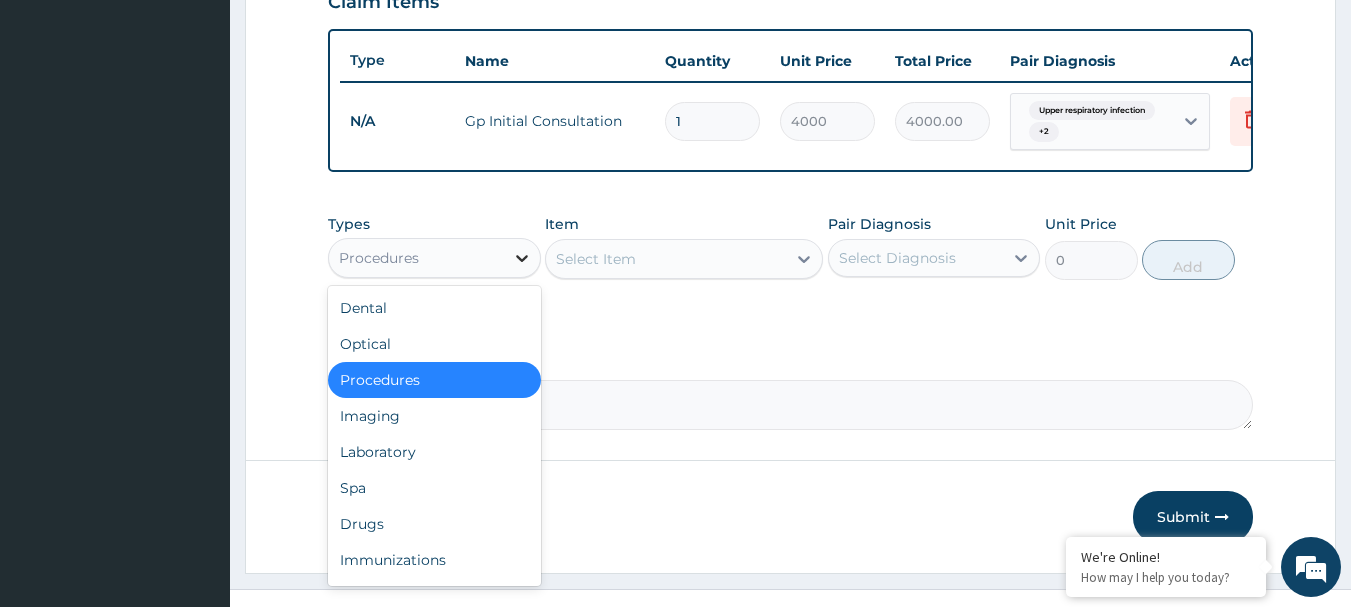 click 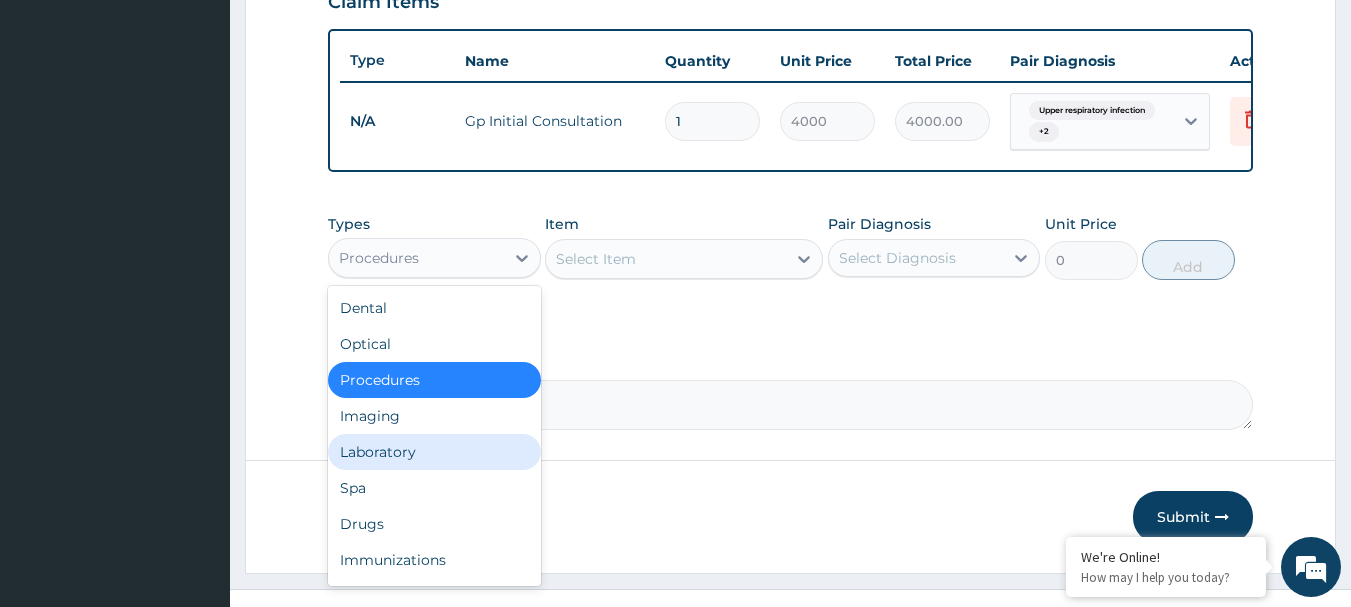 drag, startPoint x: 424, startPoint y: 481, endPoint x: 521, endPoint y: 411, distance: 119.62023 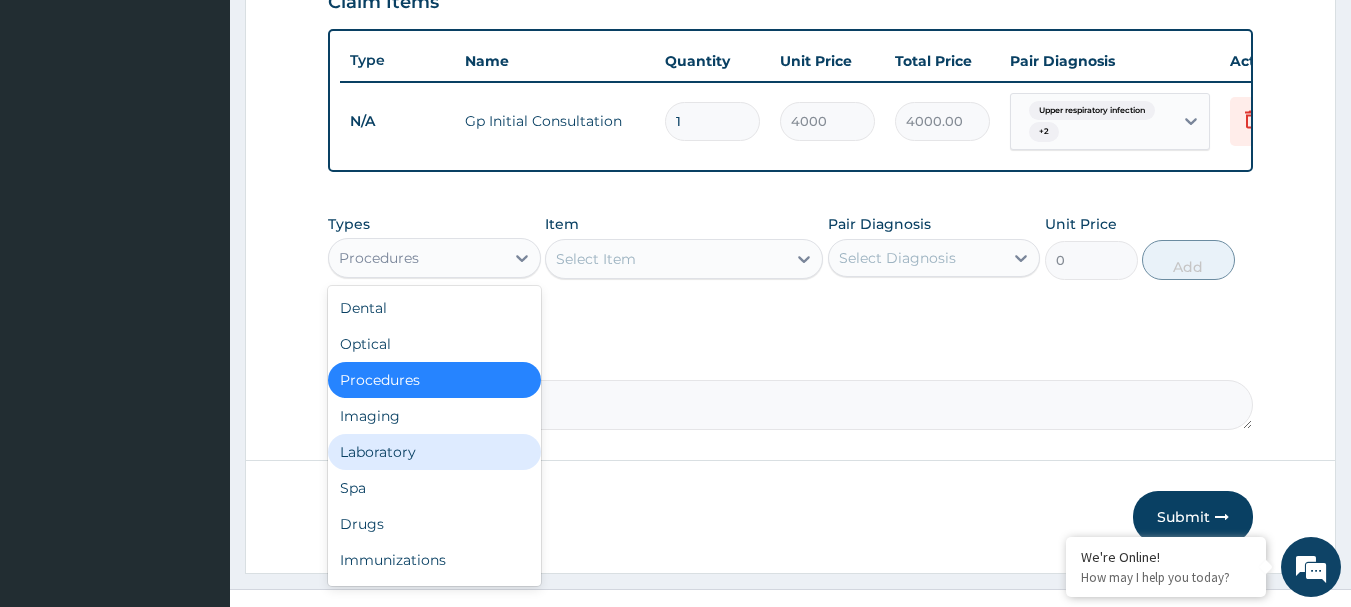 click on "Laboratory" at bounding box center [434, 452] 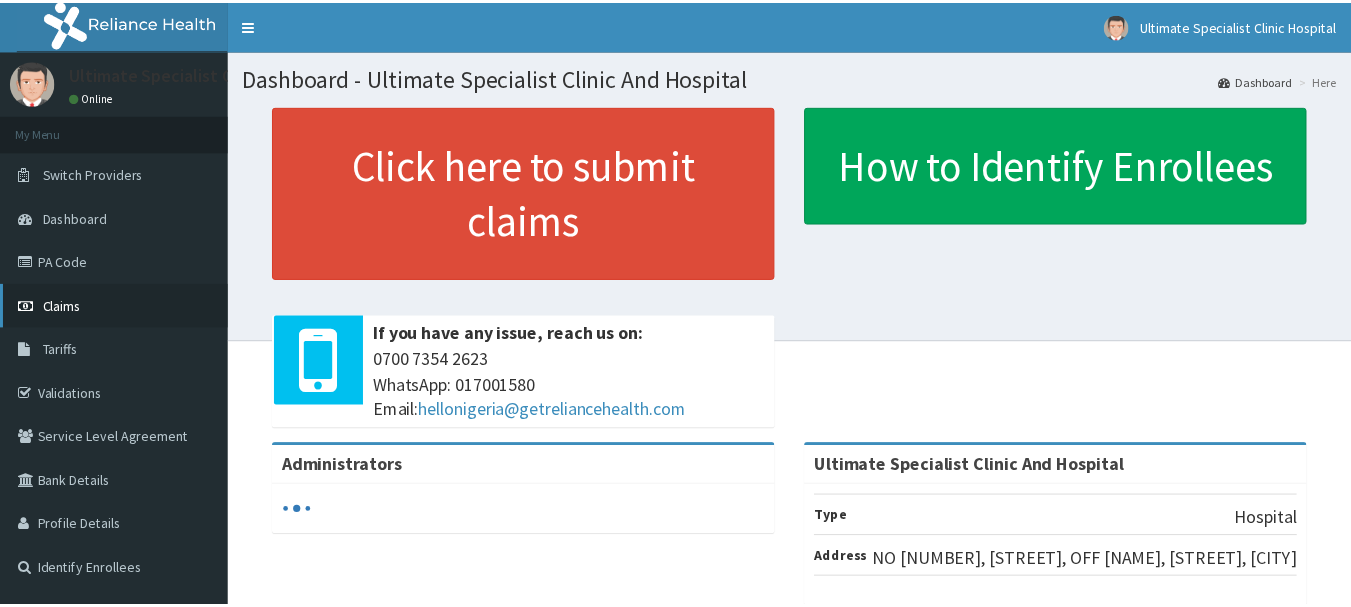 scroll, scrollTop: 0, scrollLeft: 0, axis: both 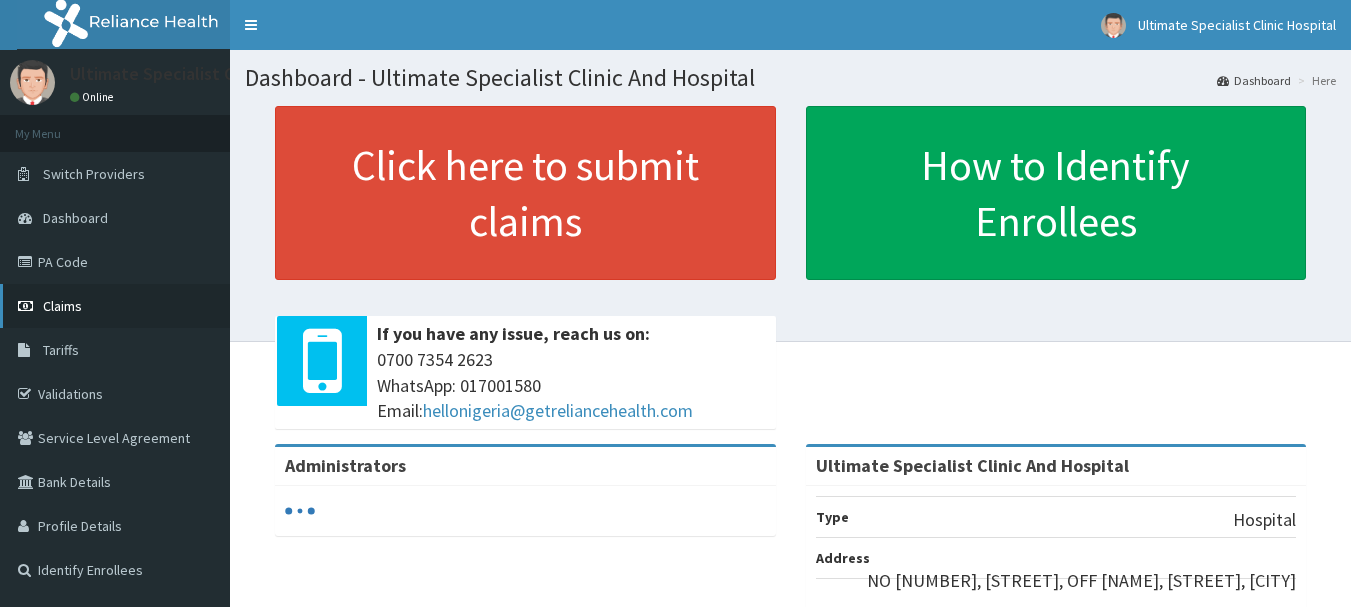 click on "Claims" at bounding box center [62, 306] 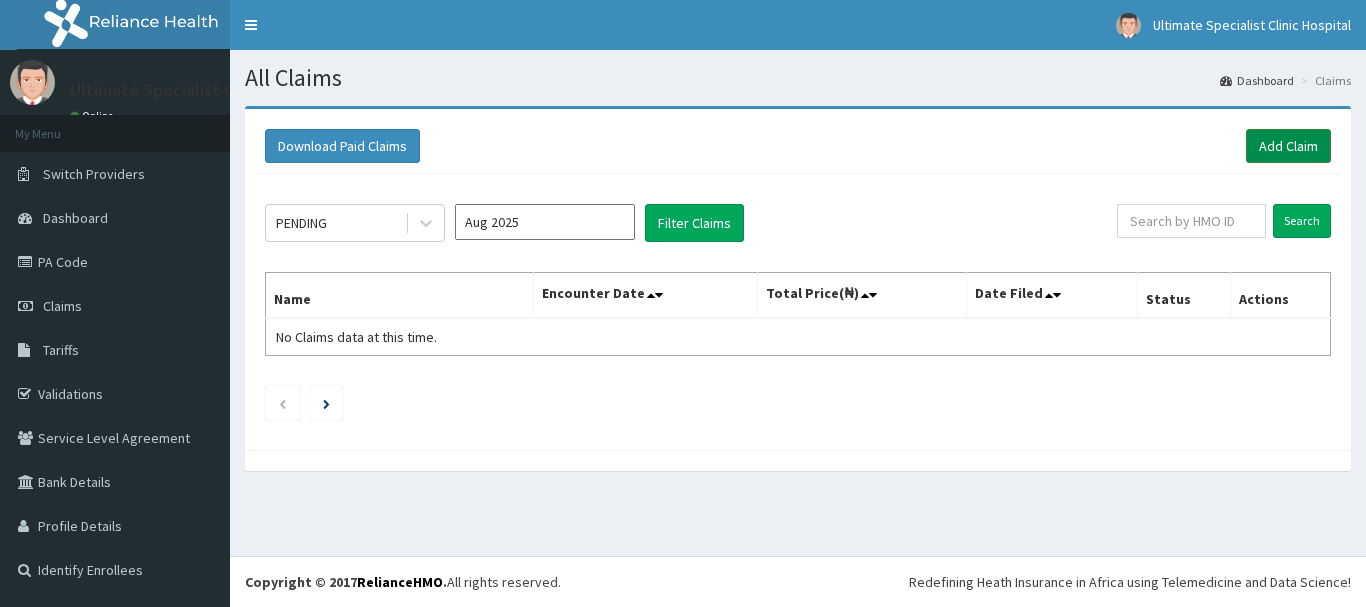 scroll, scrollTop: 0, scrollLeft: 0, axis: both 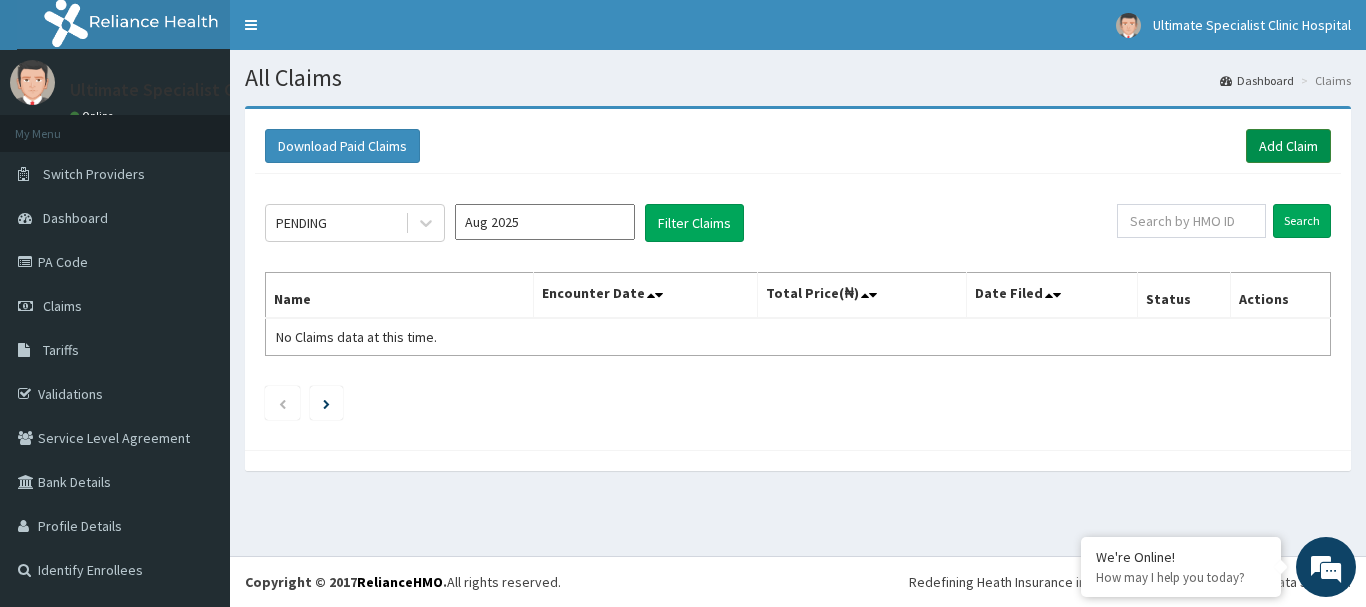 click on "Add Claim" at bounding box center [1288, 146] 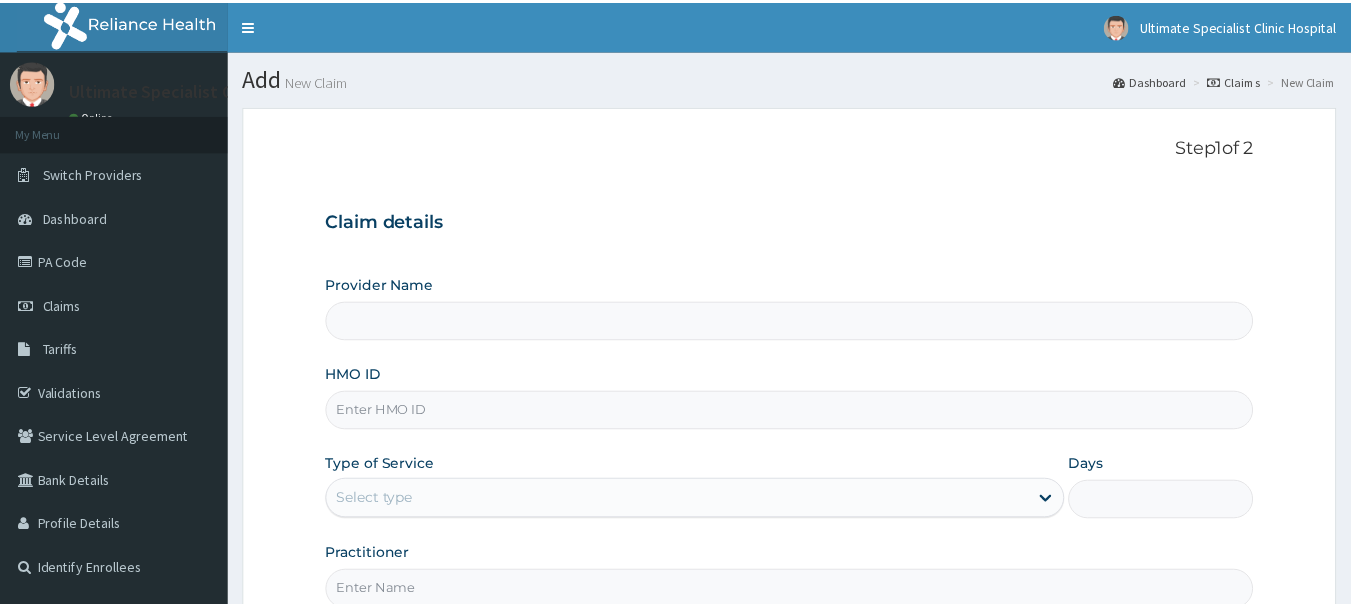 scroll, scrollTop: 0, scrollLeft: 0, axis: both 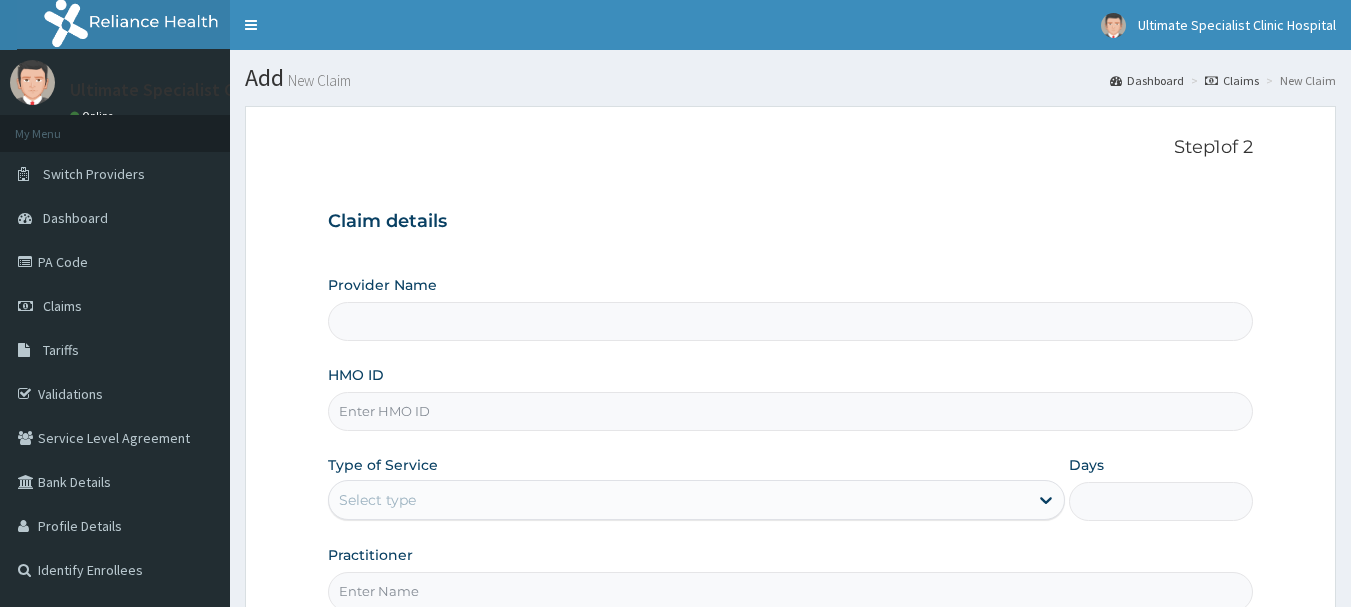 type on "Ultimate Specialist Clinic And Hospital" 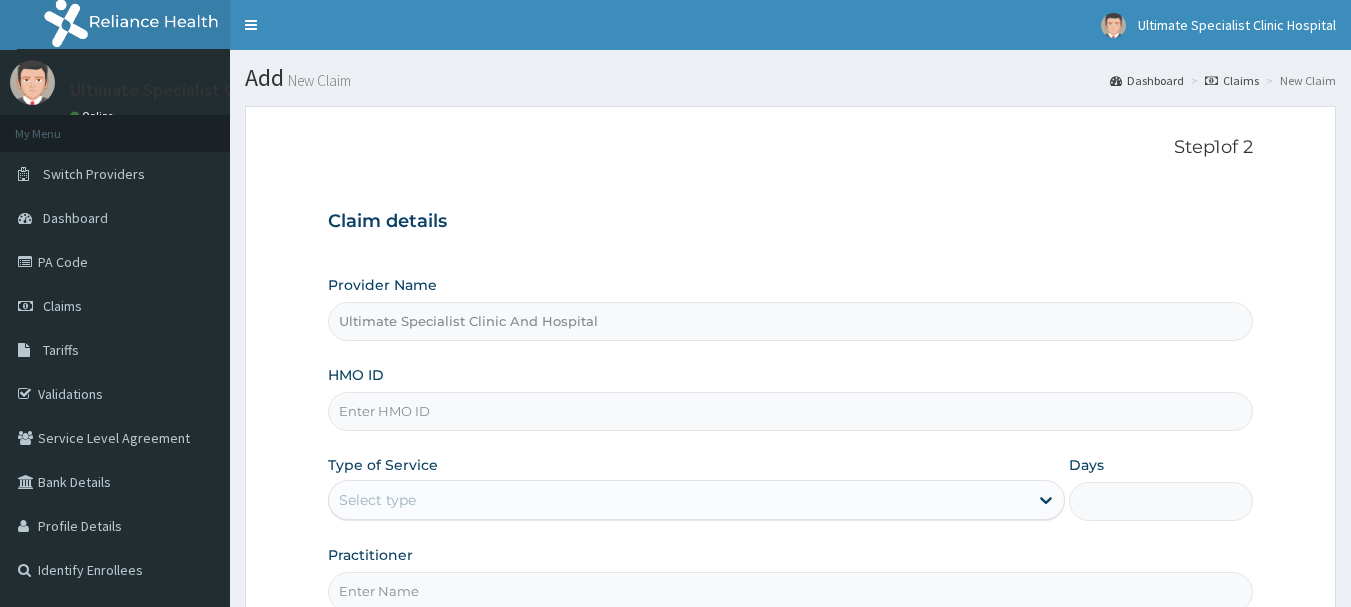 click on "HMO ID" at bounding box center (791, 411) 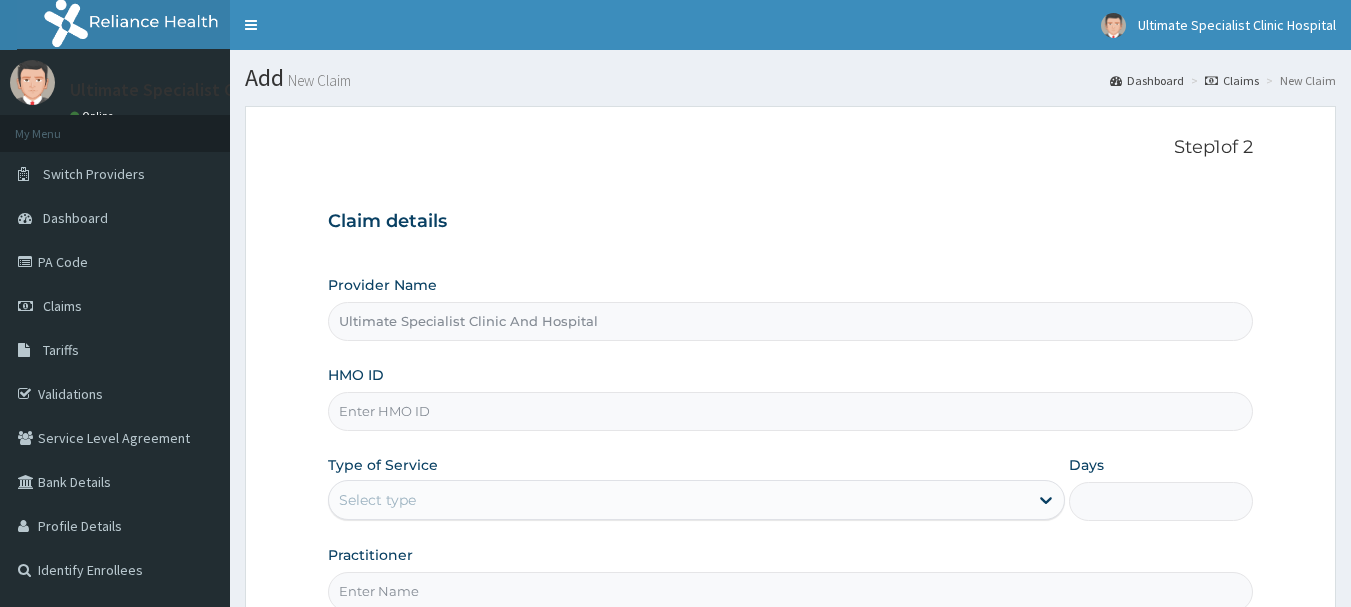 paste on "BCK/10064/B" 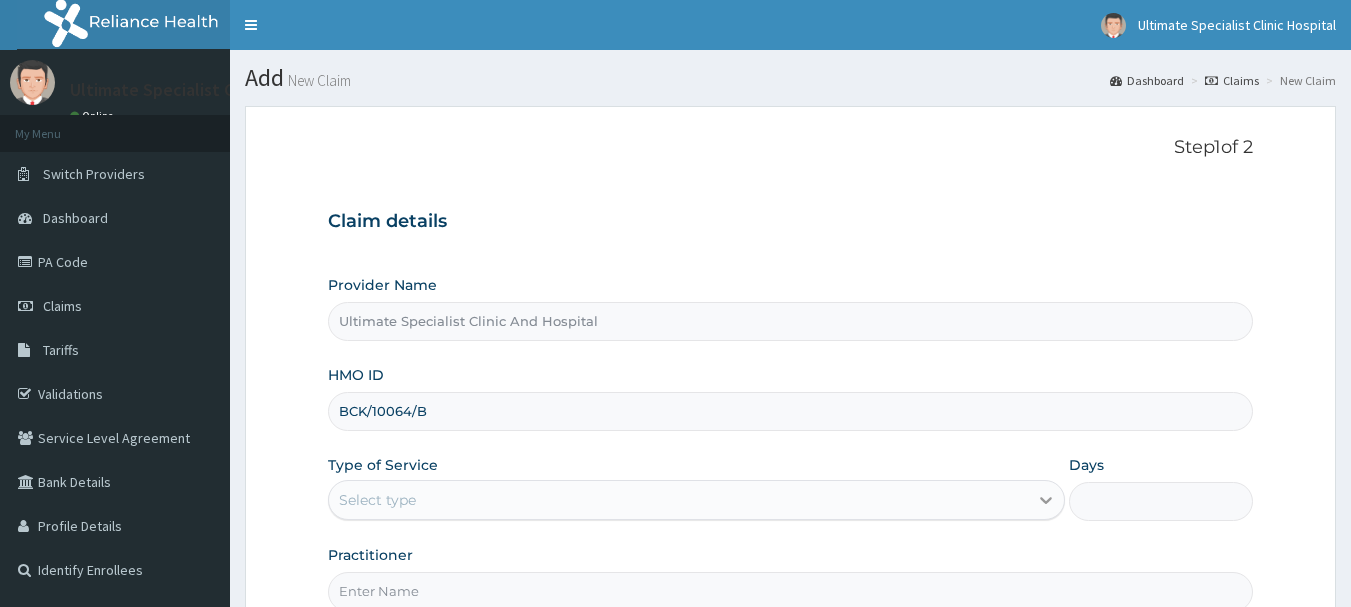 type on "BCK/10064/B" 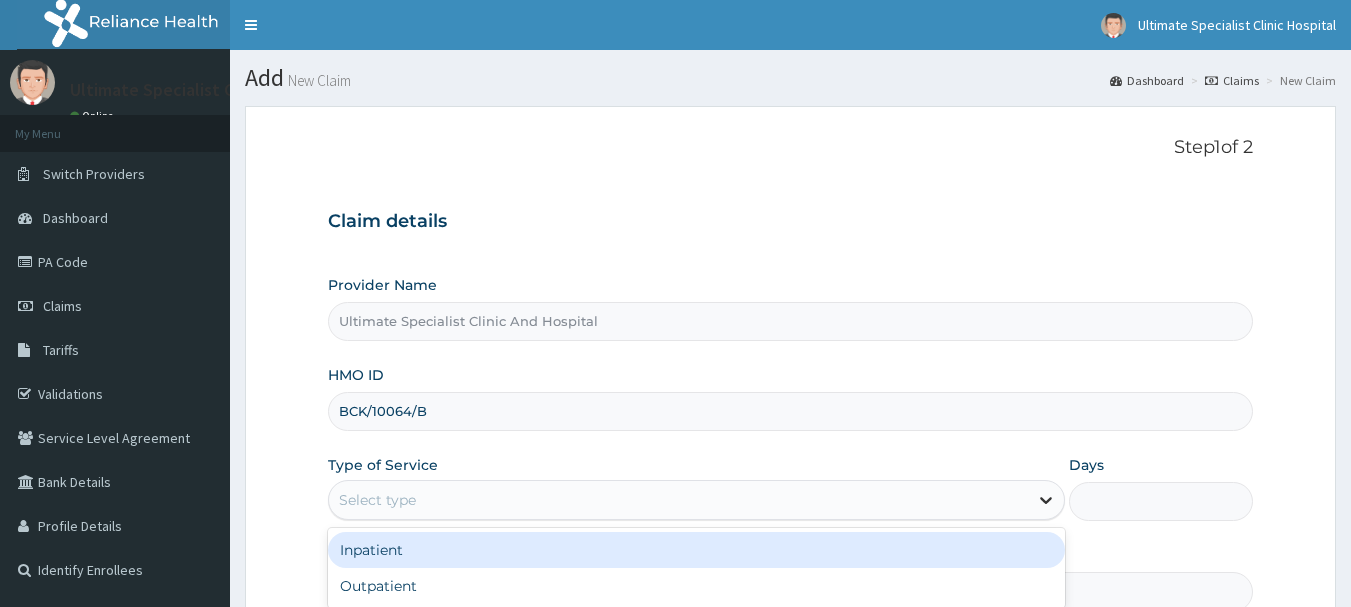 click 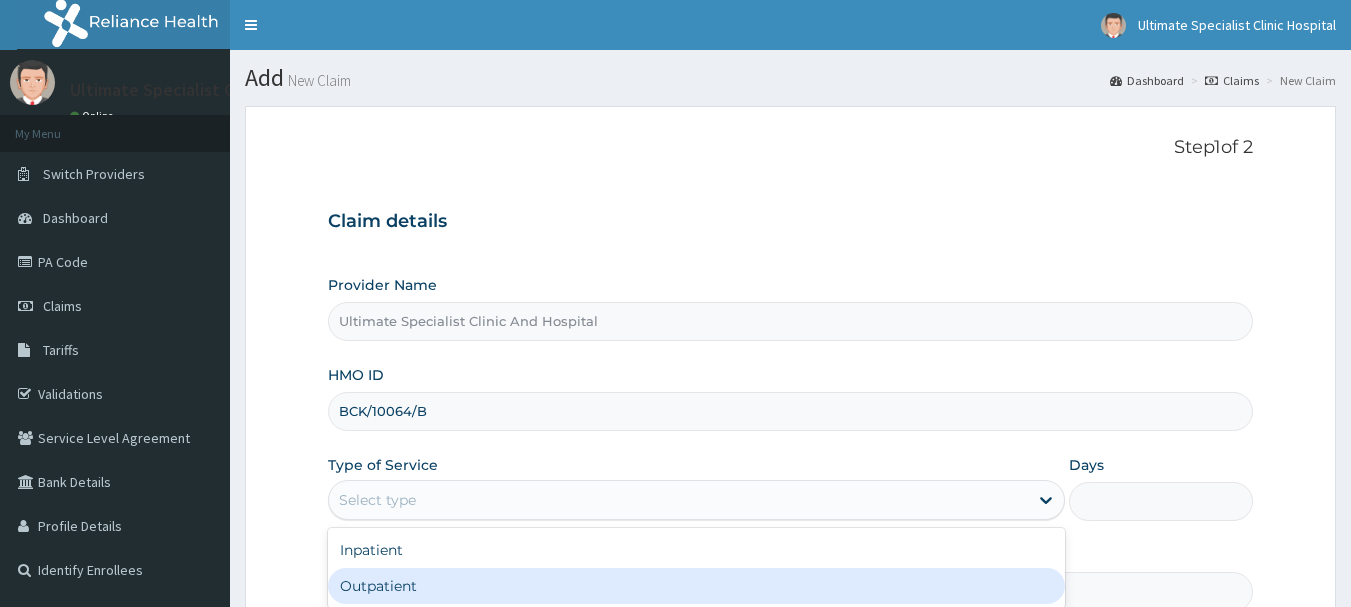 click on "Outpatient" at bounding box center [696, 586] 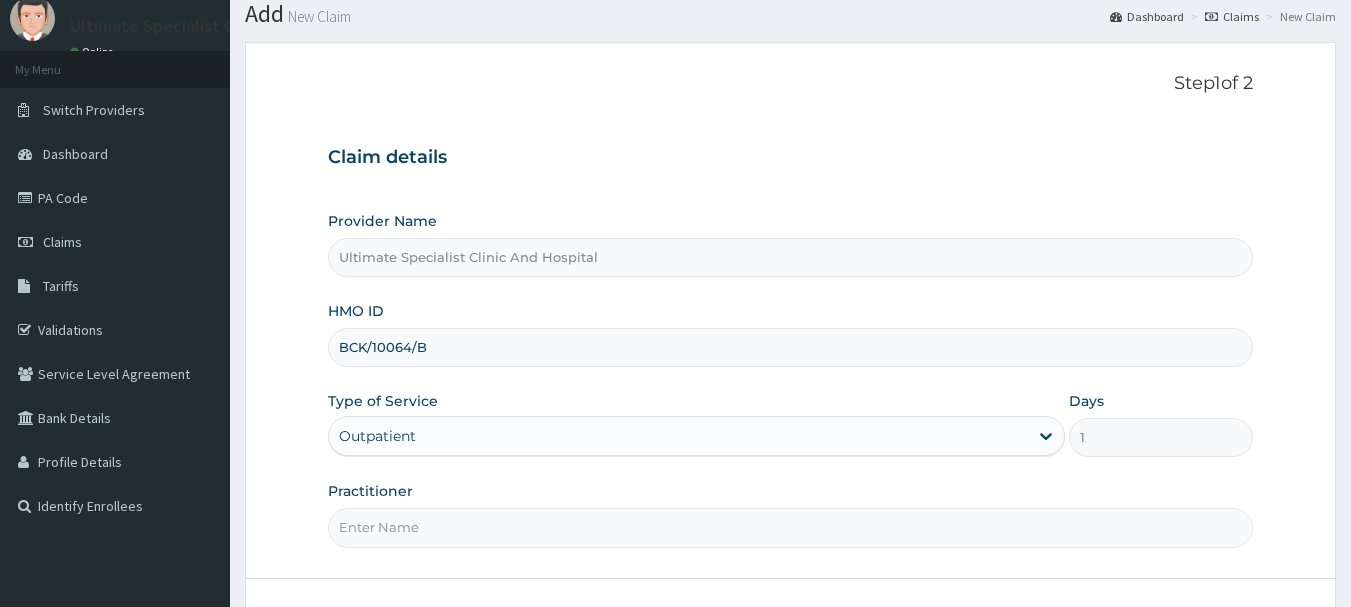 scroll, scrollTop: 100, scrollLeft: 0, axis: vertical 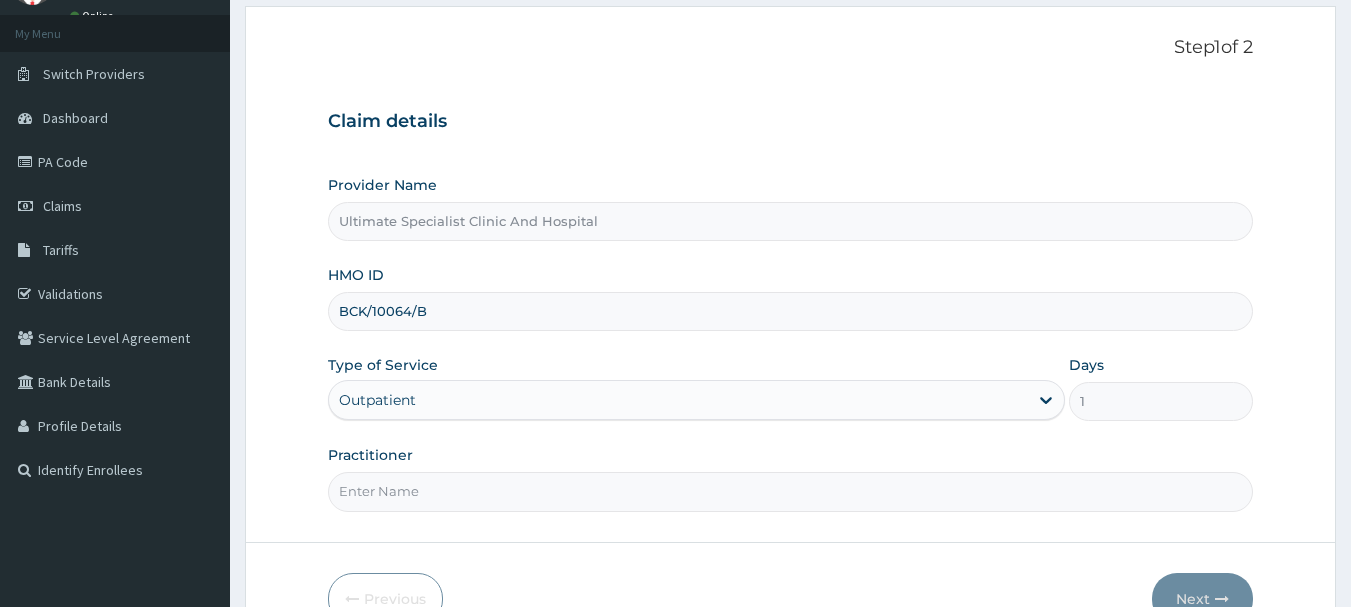 click on "Practitioner" at bounding box center [791, 491] 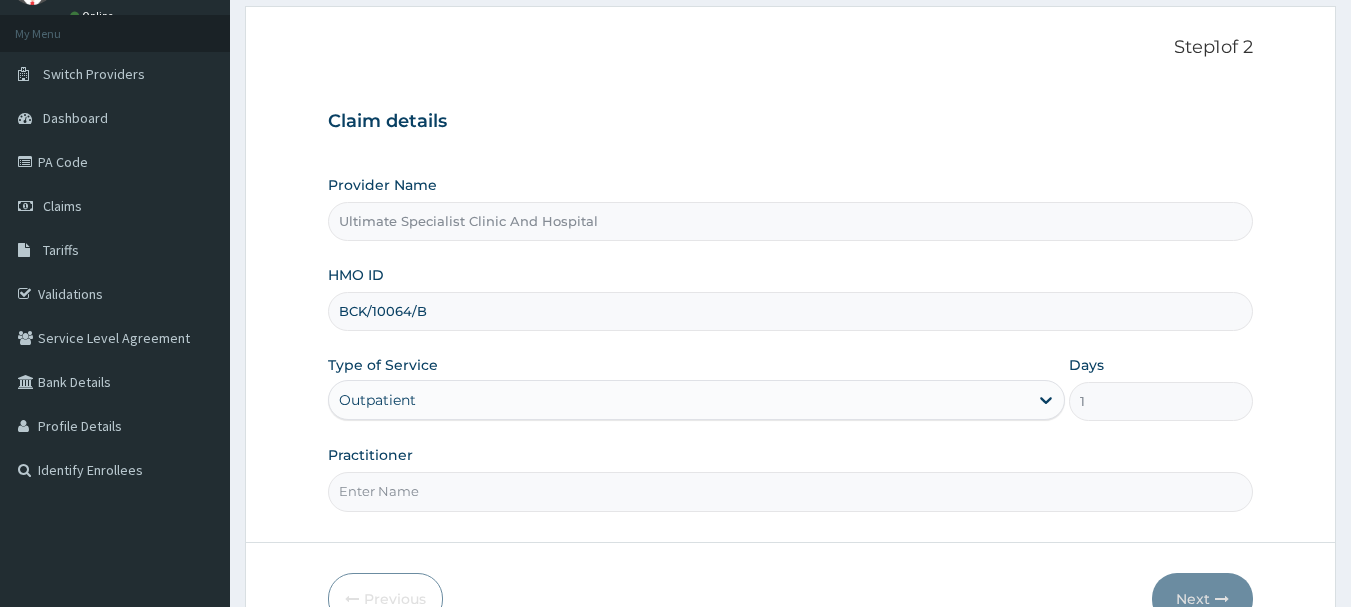 type on "DR PAUL" 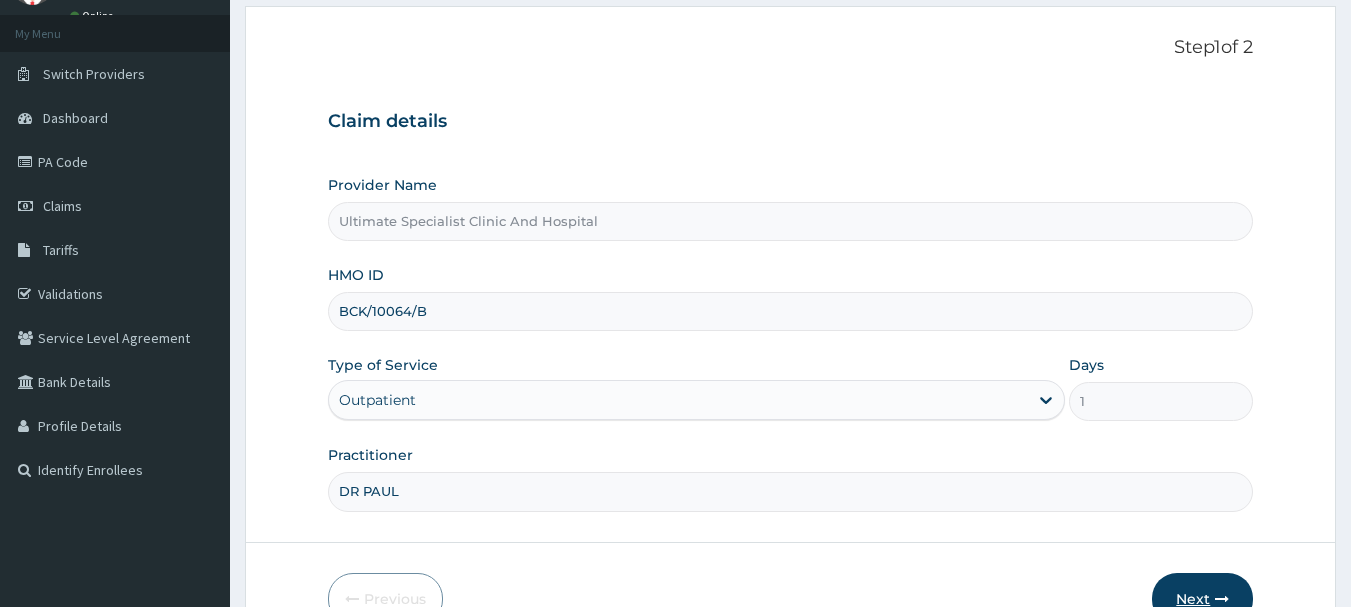 click on "Next" at bounding box center (1202, 599) 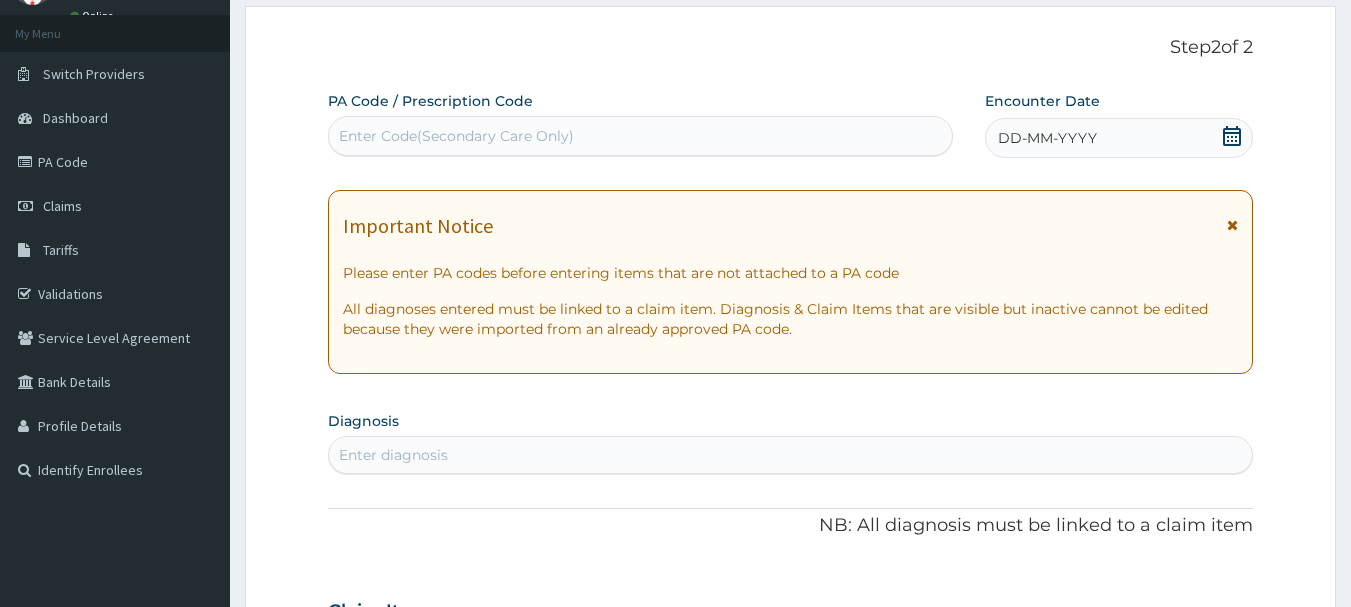 click 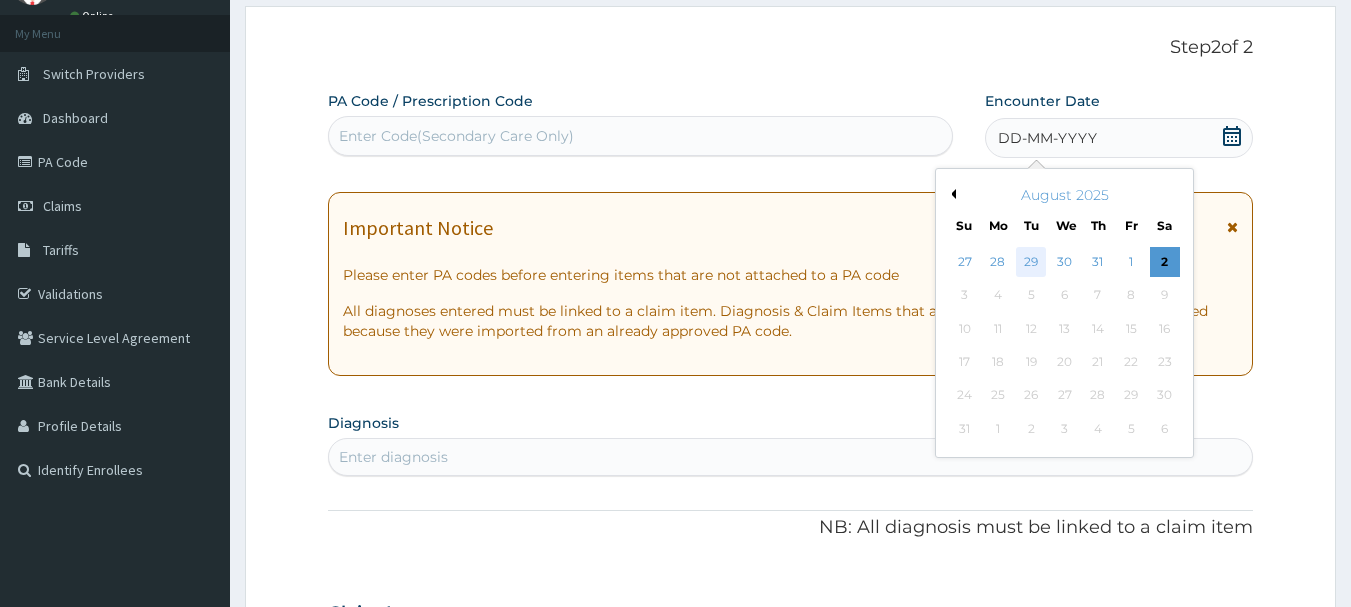 click on "29" at bounding box center (1032, 262) 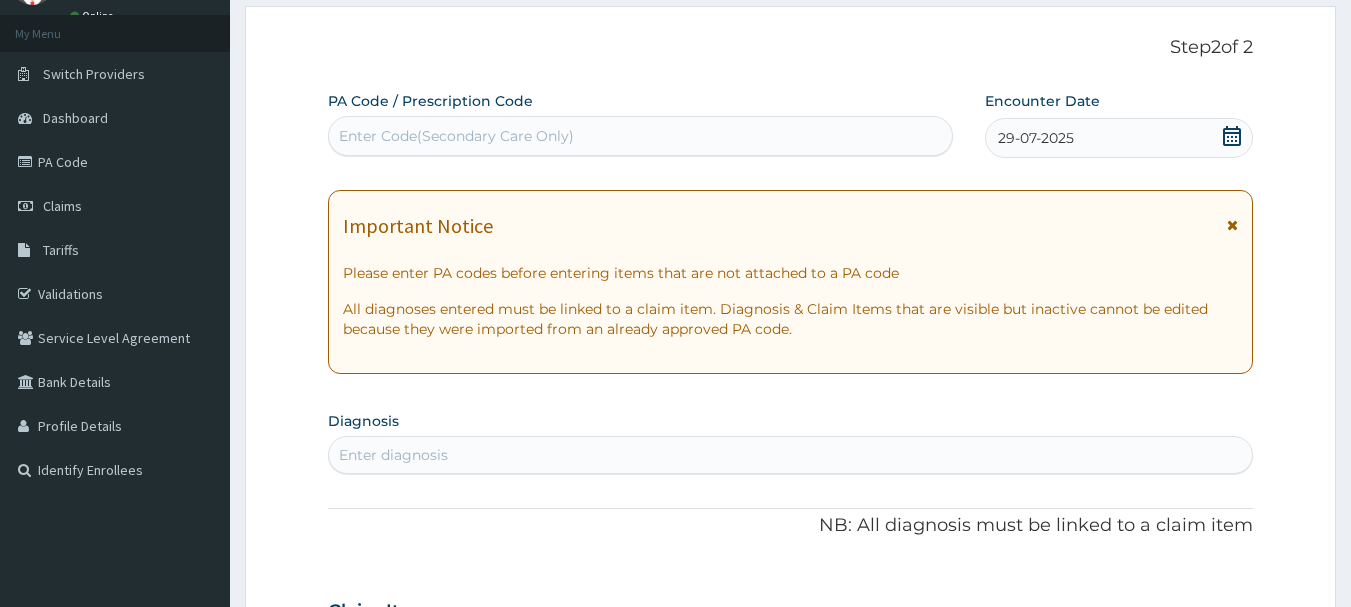 click on "Enter diagnosis" at bounding box center [393, 455] 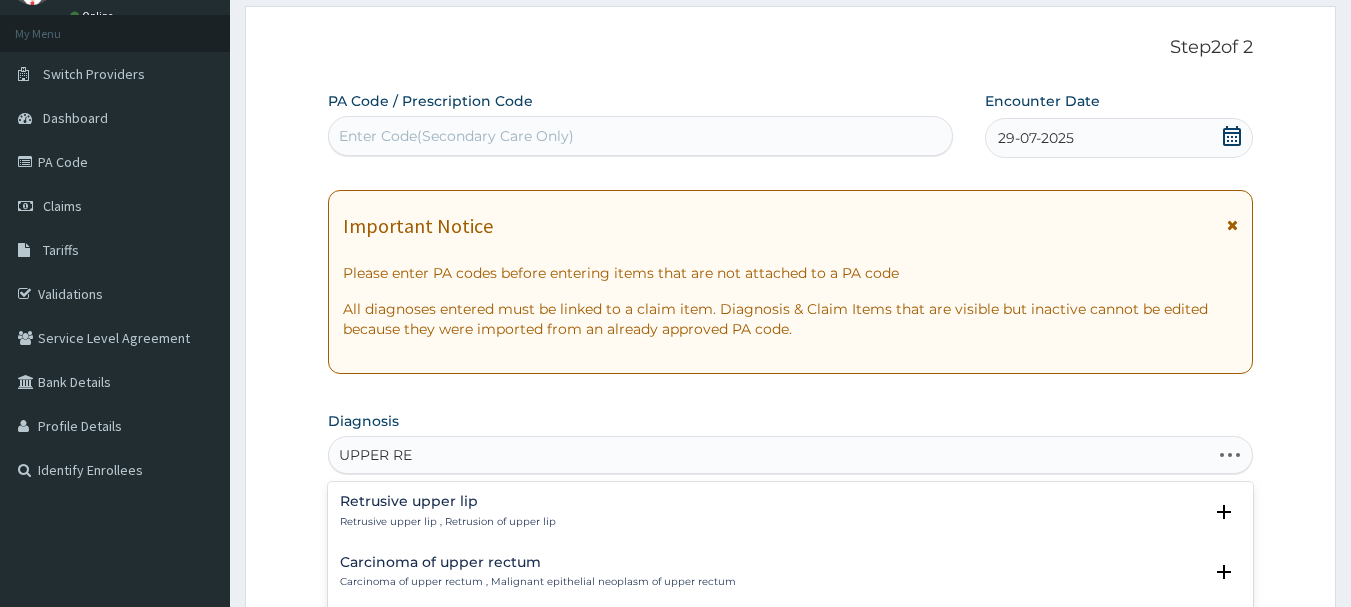 type on "UPPER RES" 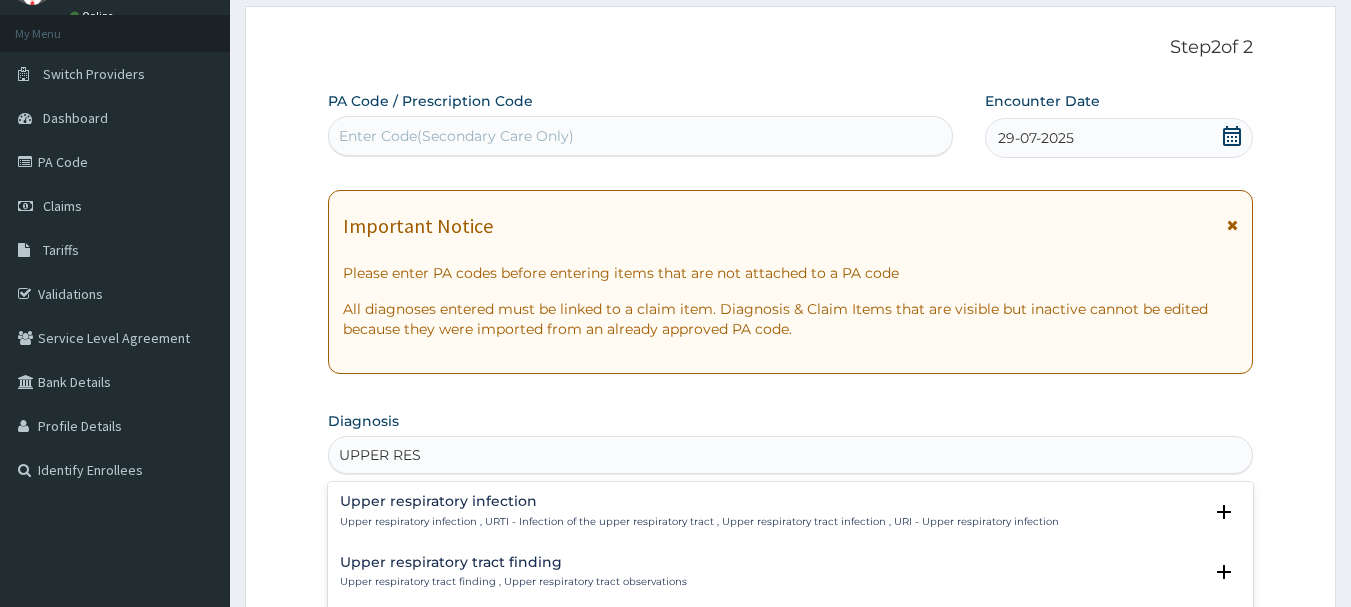 click on "Upper respiratory infection" at bounding box center [699, 501] 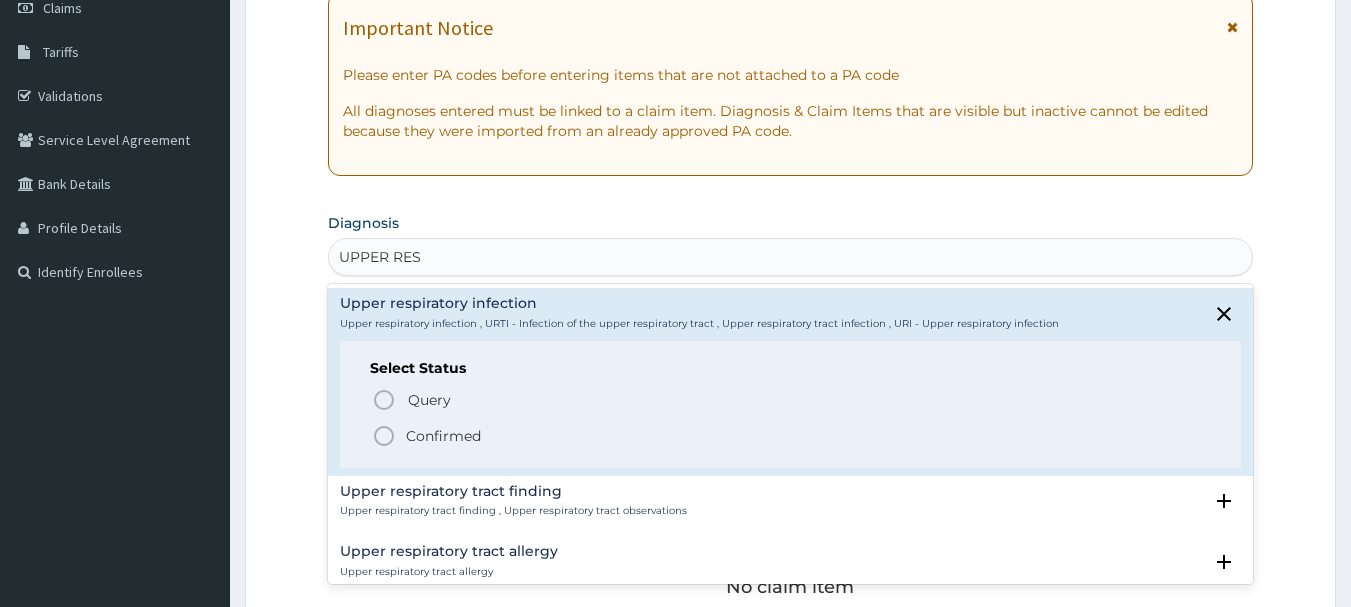 scroll, scrollTop: 300, scrollLeft: 0, axis: vertical 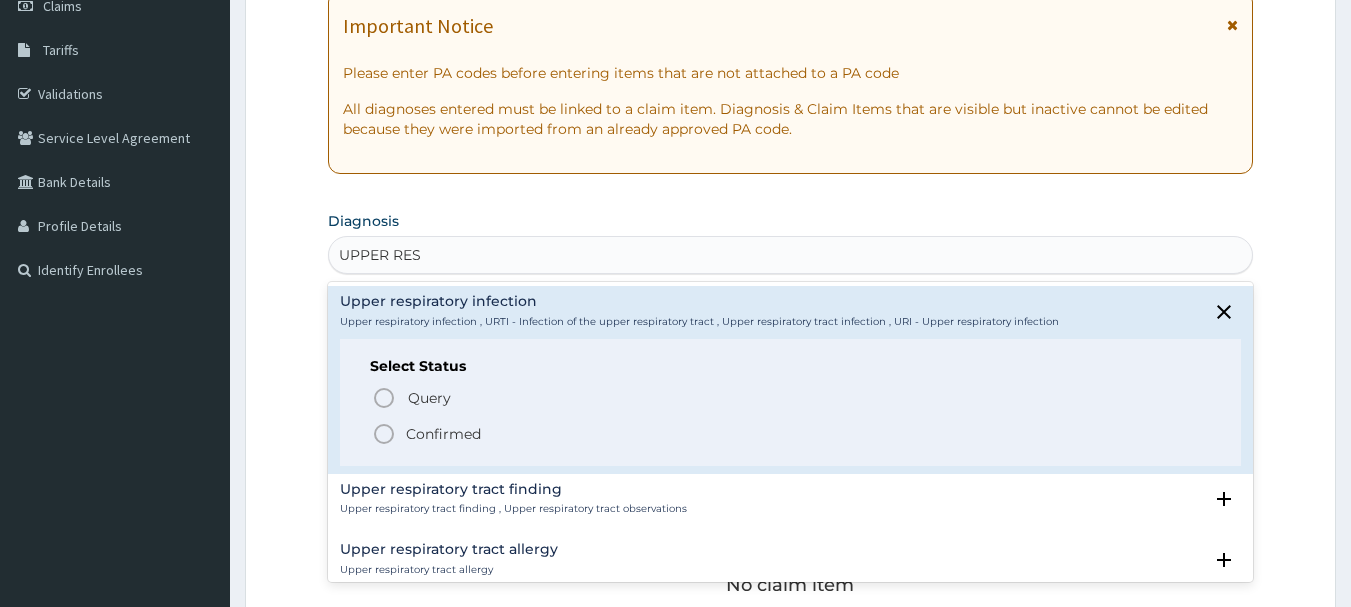 click 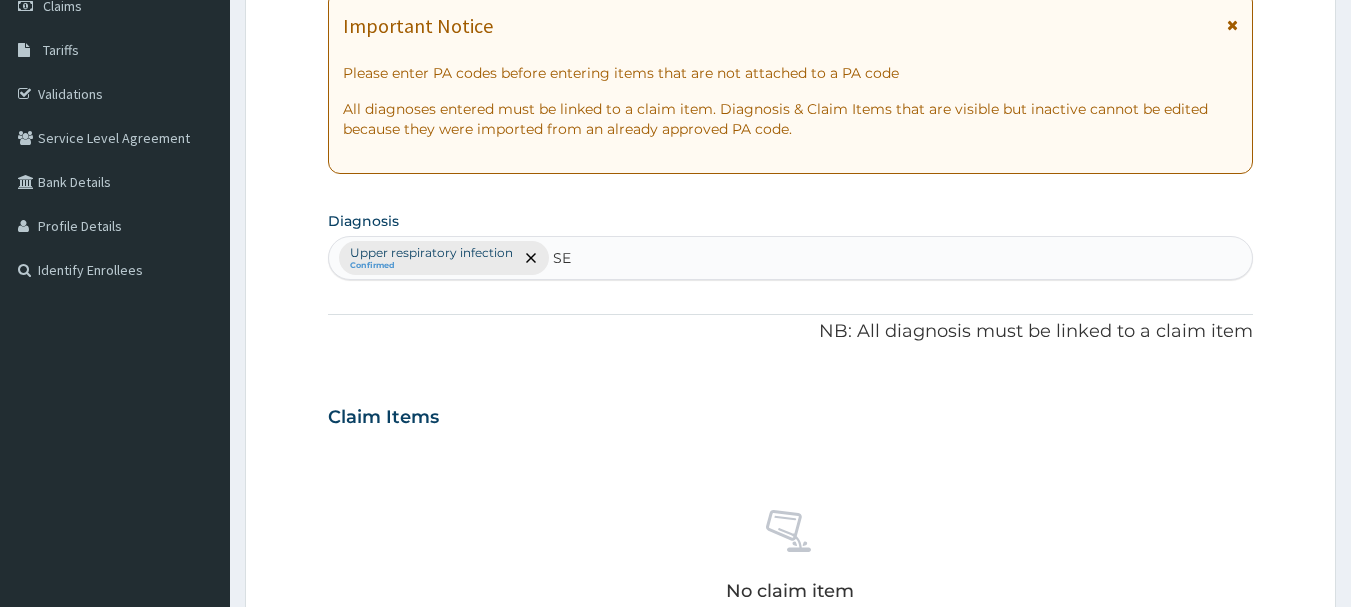 type on "SEP" 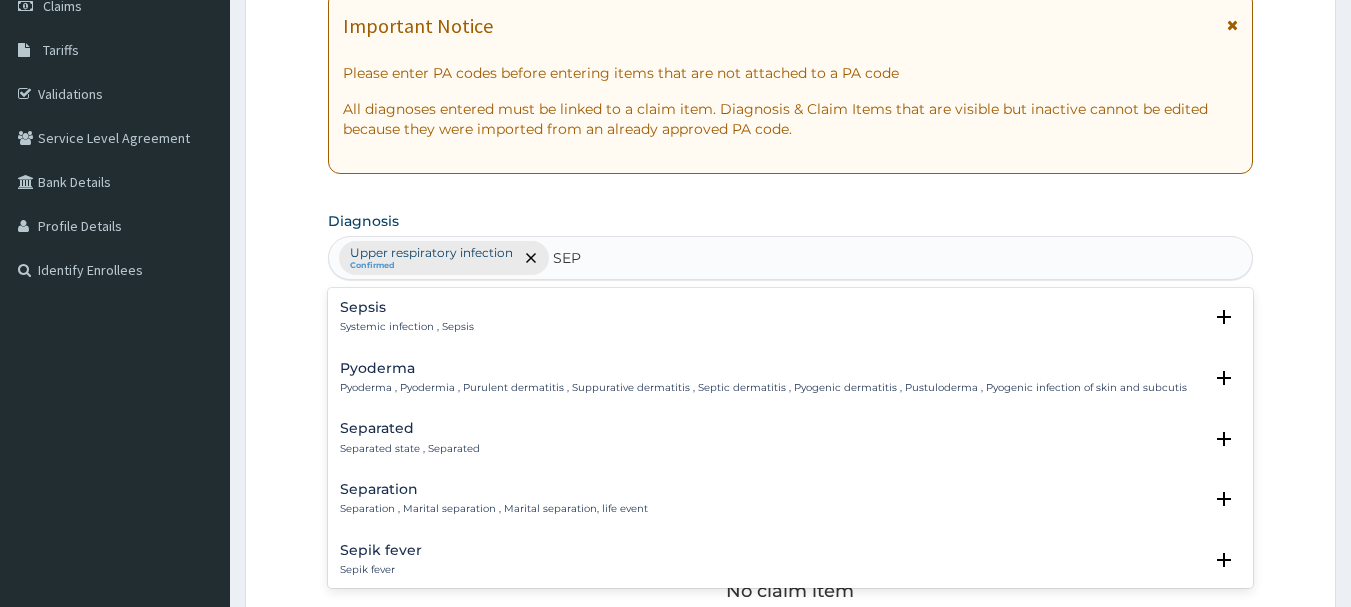 click on "Sepsis" at bounding box center [407, 307] 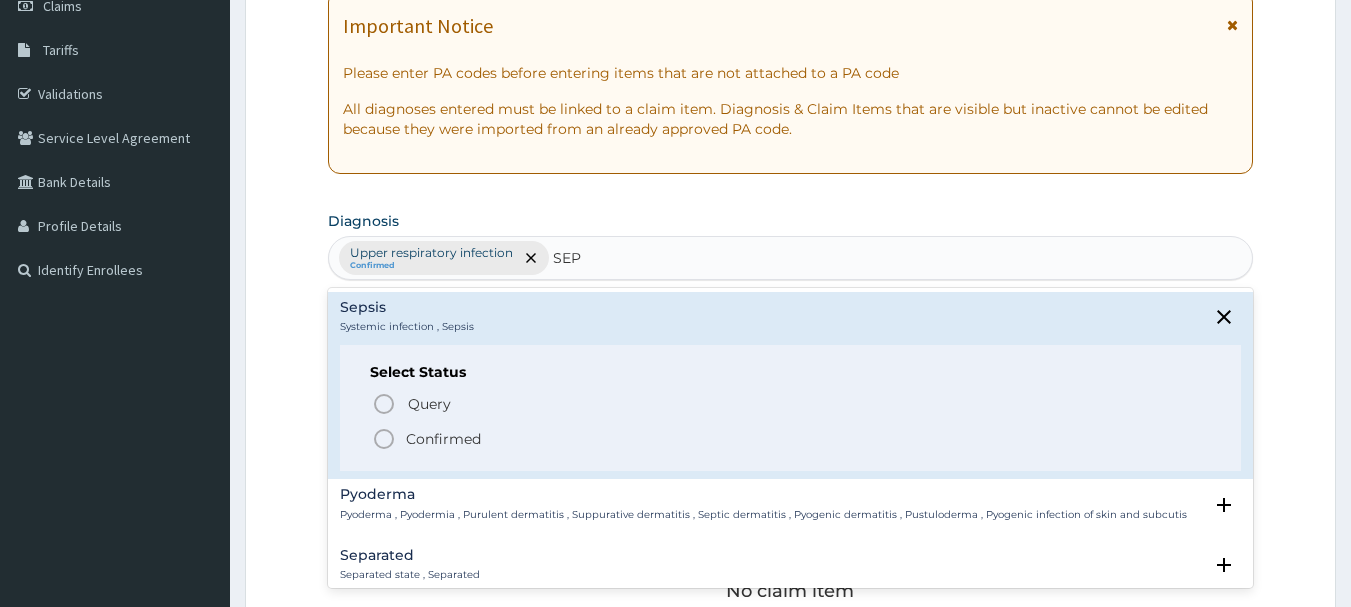 click 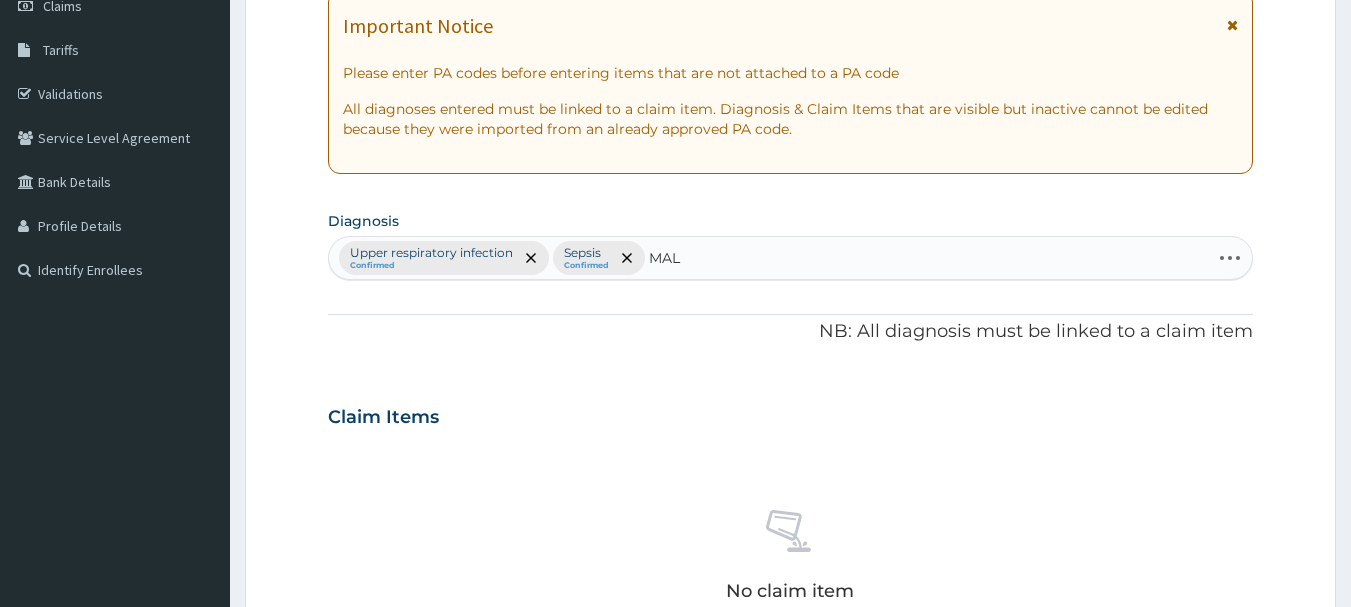 type on "MALA" 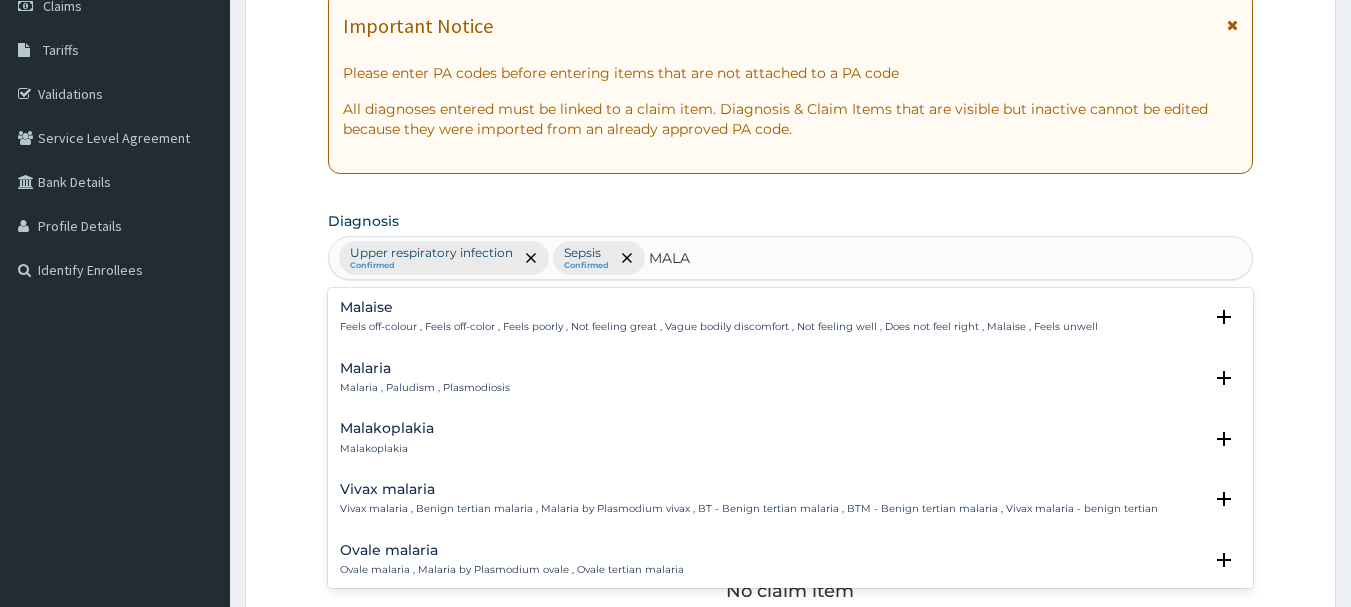 drag, startPoint x: 404, startPoint y: 365, endPoint x: 404, endPoint y: 378, distance: 13 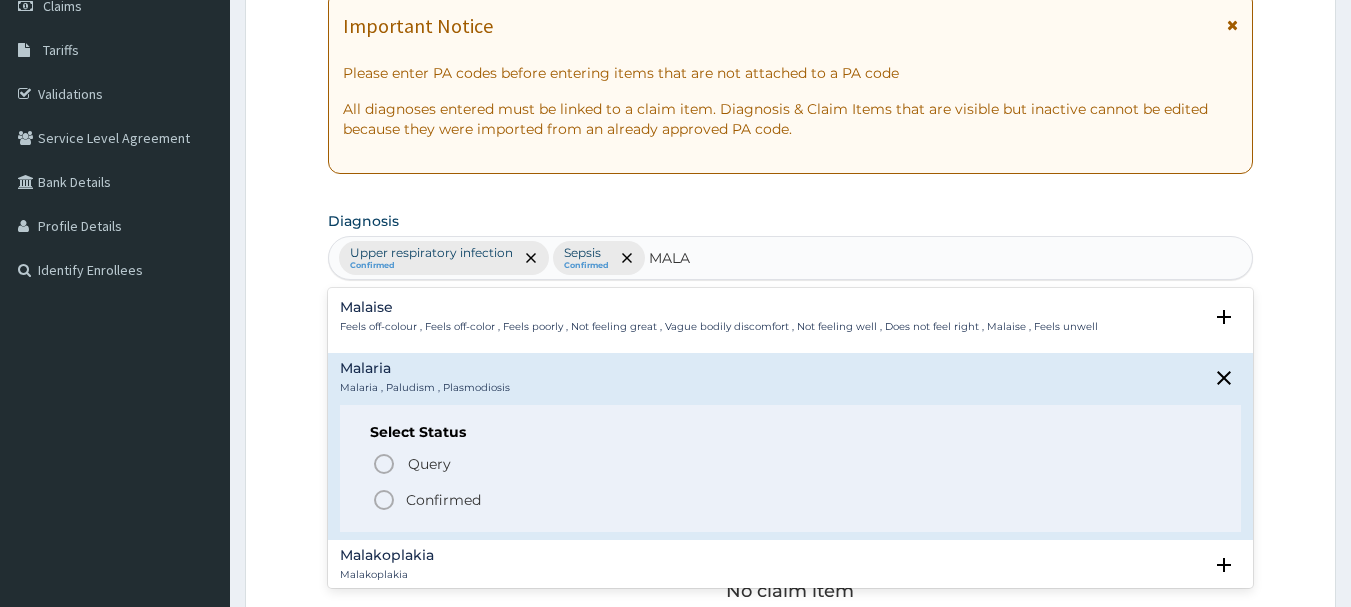 click 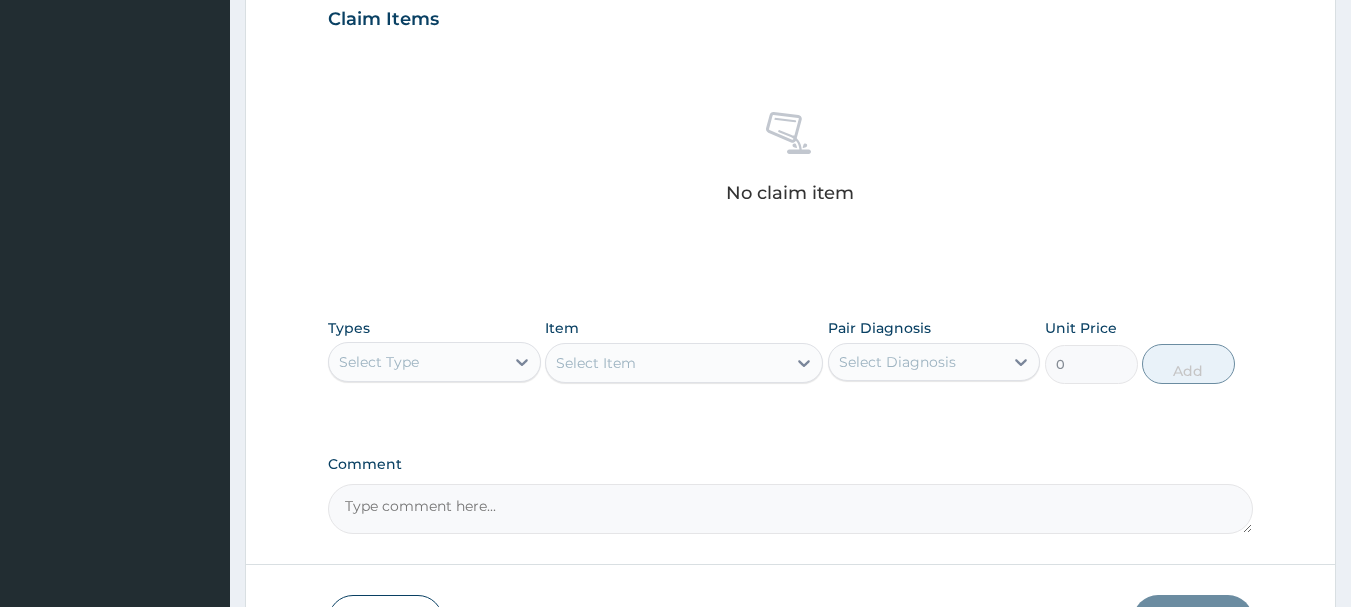 scroll, scrollTop: 700, scrollLeft: 0, axis: vertical 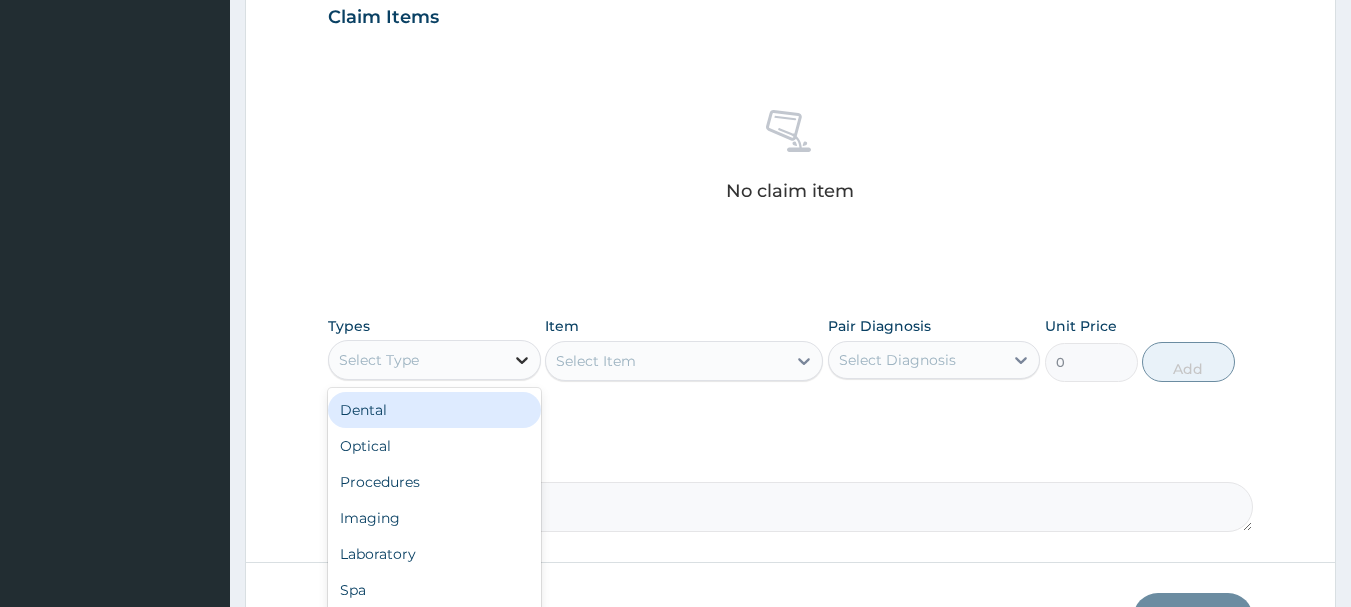 click 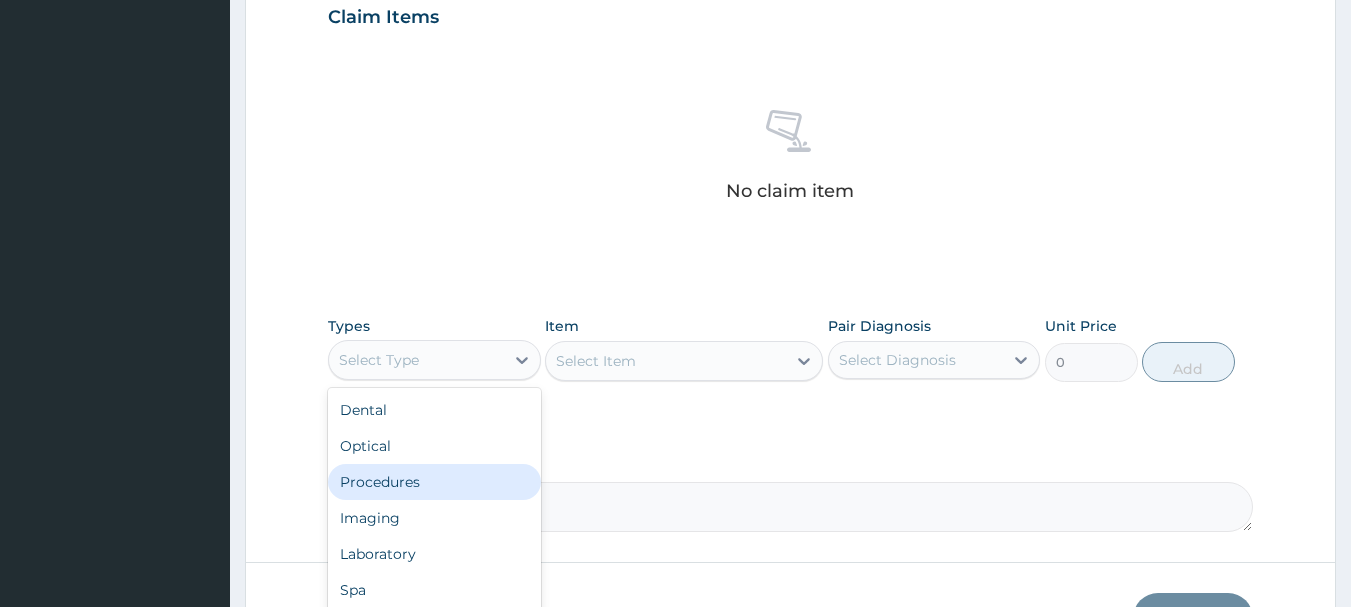 click on "Procedures" at bounding box center [434, 482] 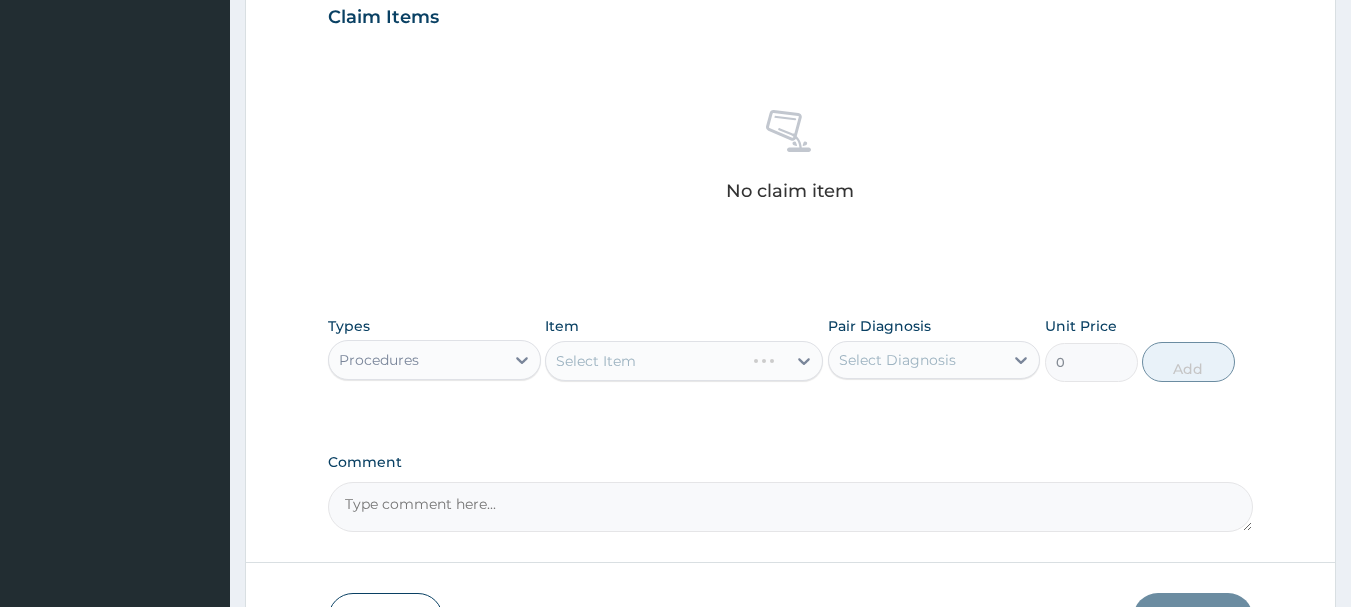 click on "Select Item" at bounding box center (684, 361) 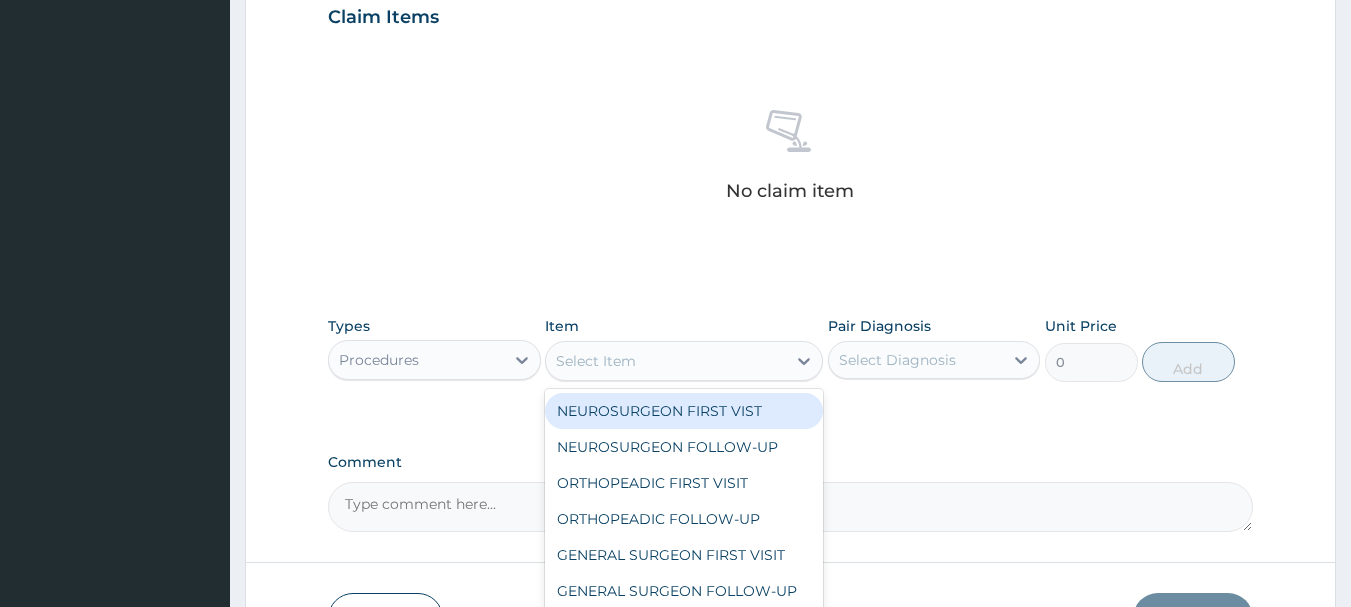click on "Select Item" at bounding box center (666, 361) 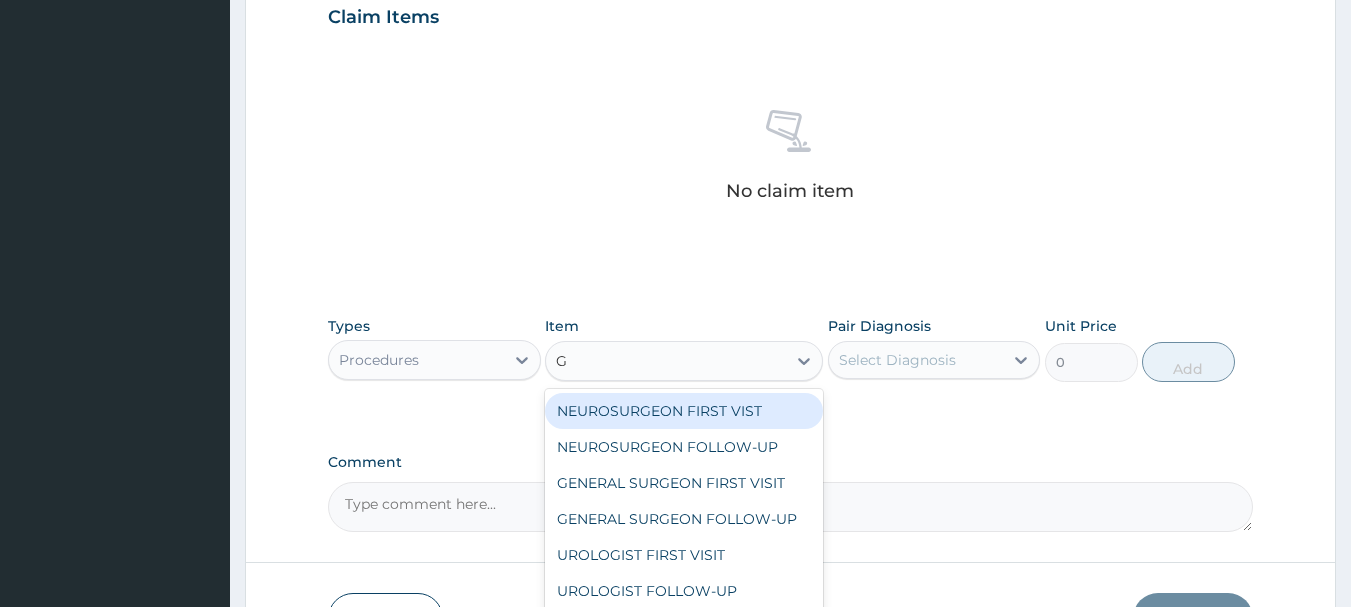 type on "GP" 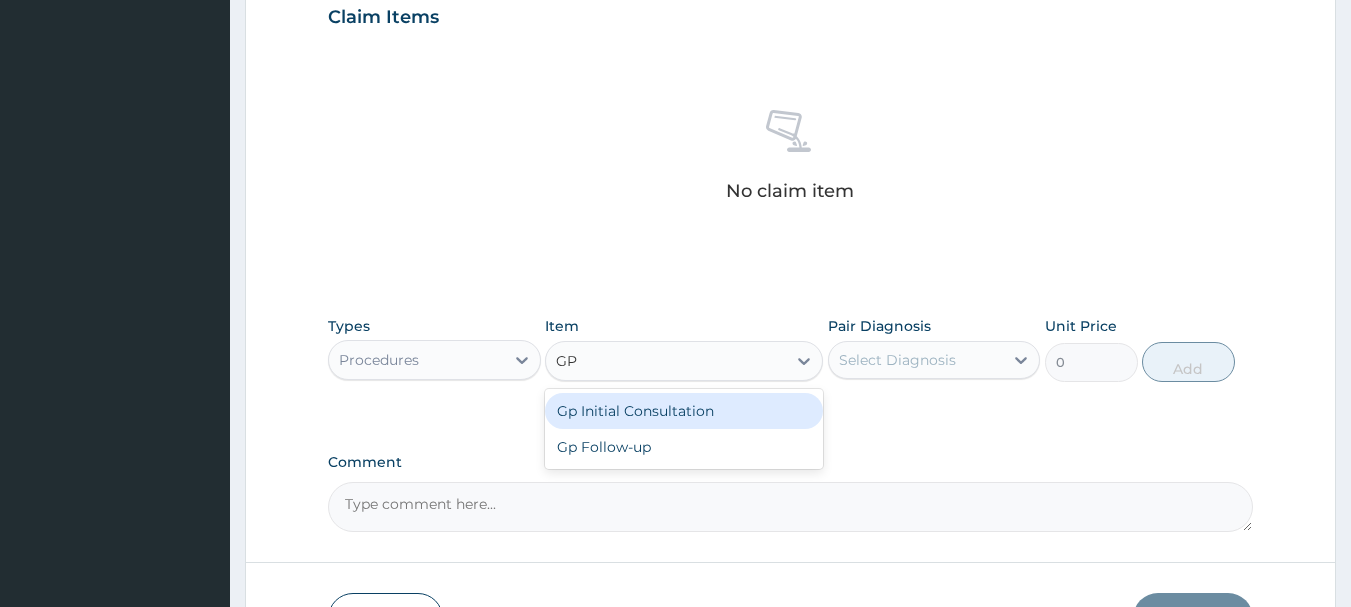 click on "Gp Initial Consultation" at bounding box center [684, 411] 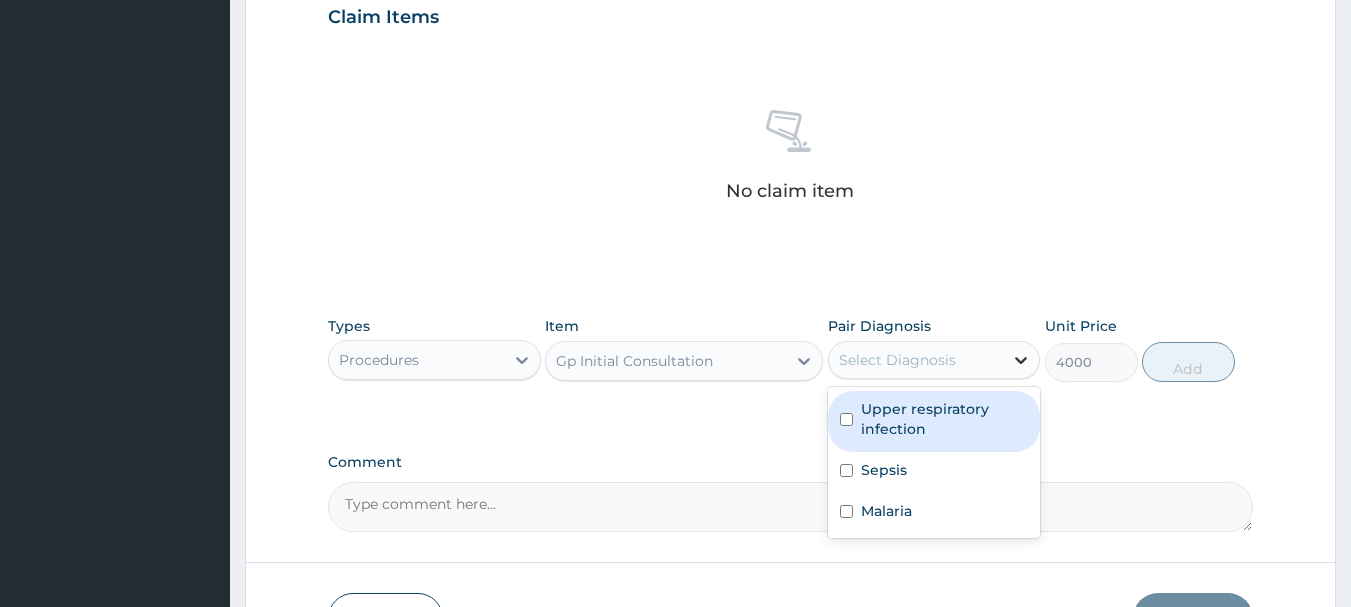 click 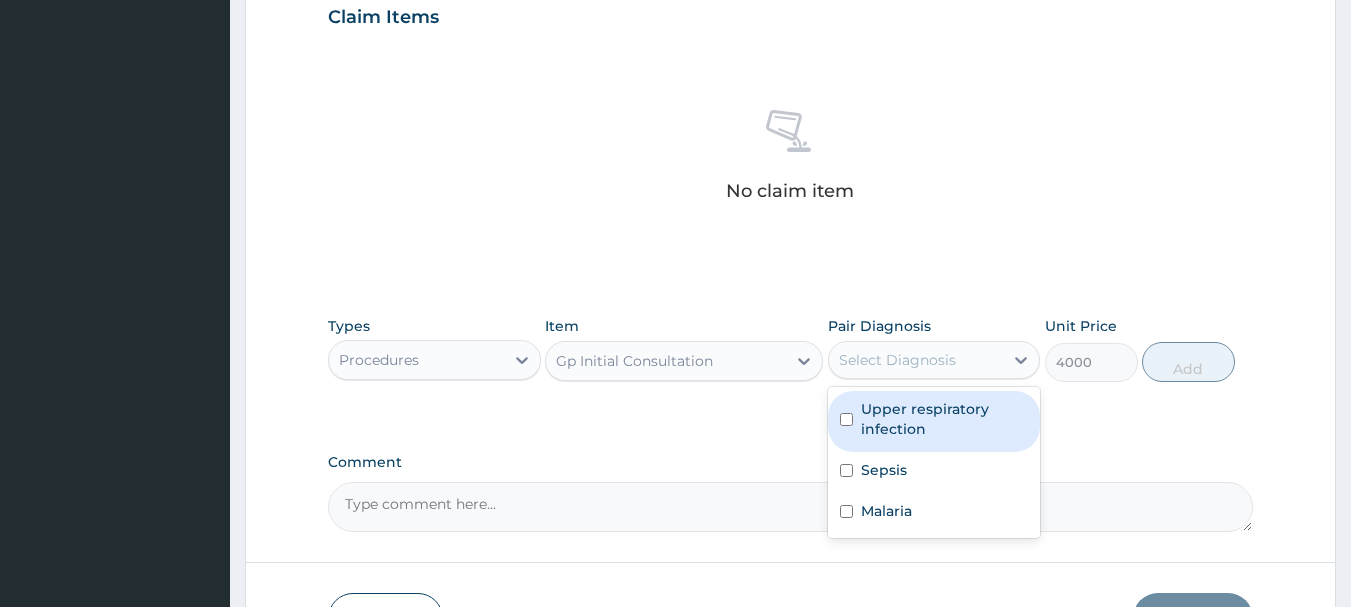 drag, startPoint x: 848, startPoint y: 415, endPoint x: 848, endPoint y: 449, distance: 34 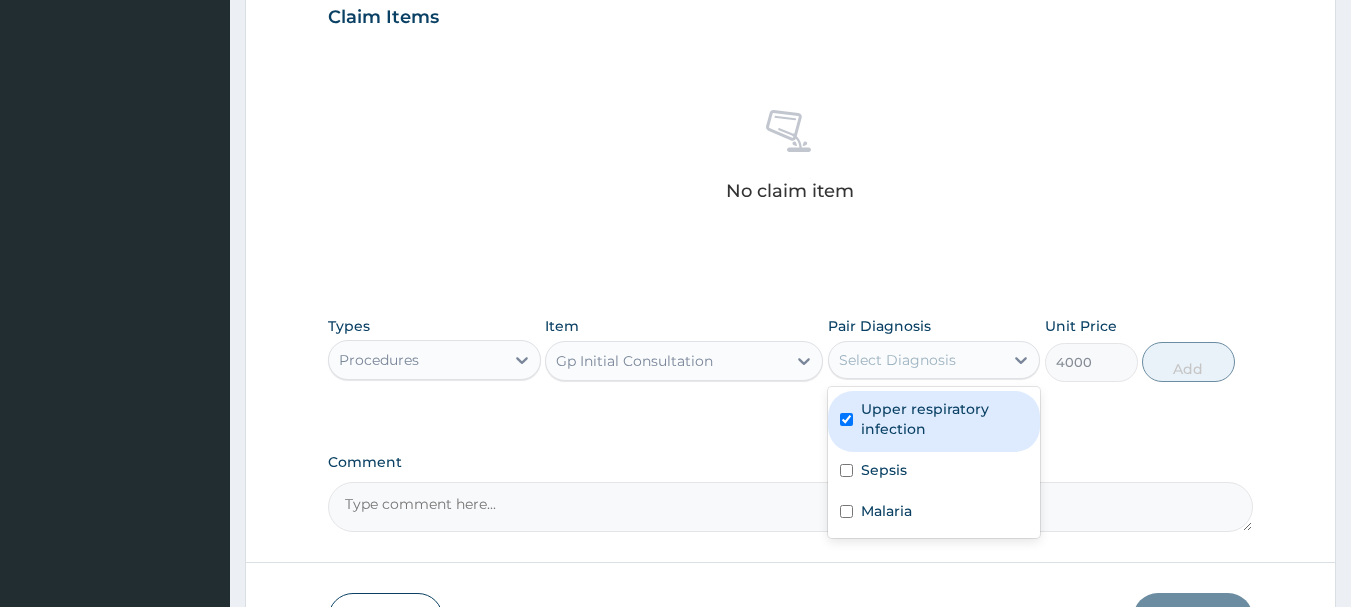 checkbox on "true" 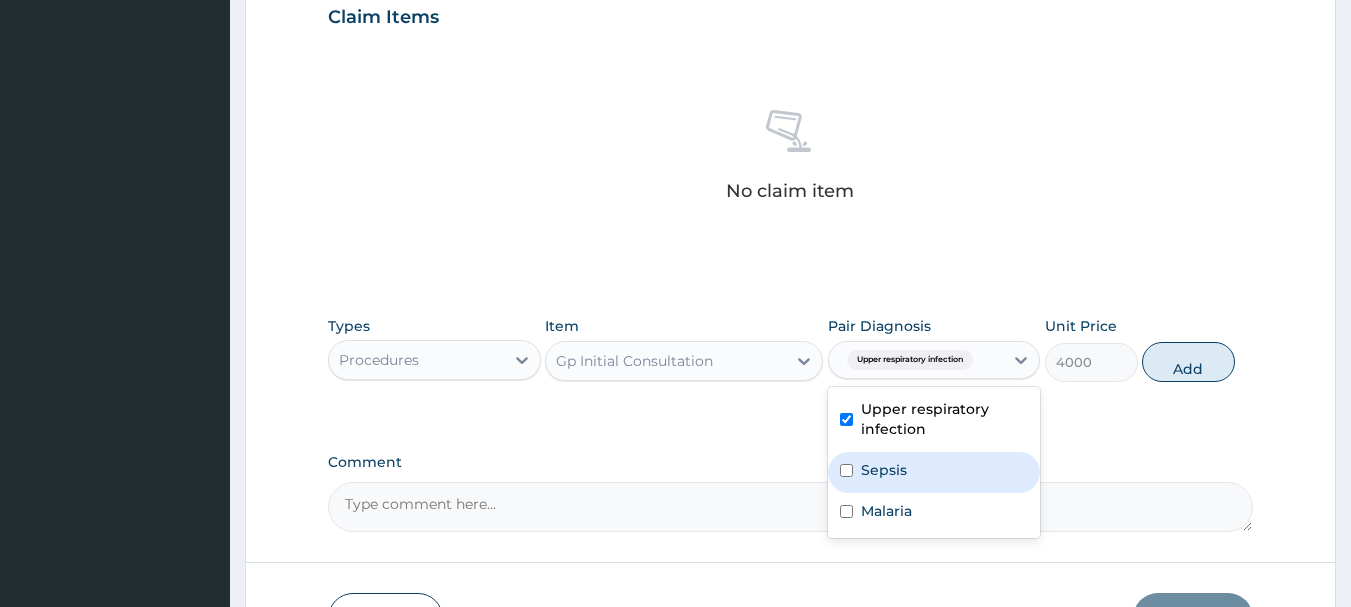 drag, startPoint x: 843, startPoint y: 472, endPoint x: 847, endPoint y: 521, distance: 49.162994 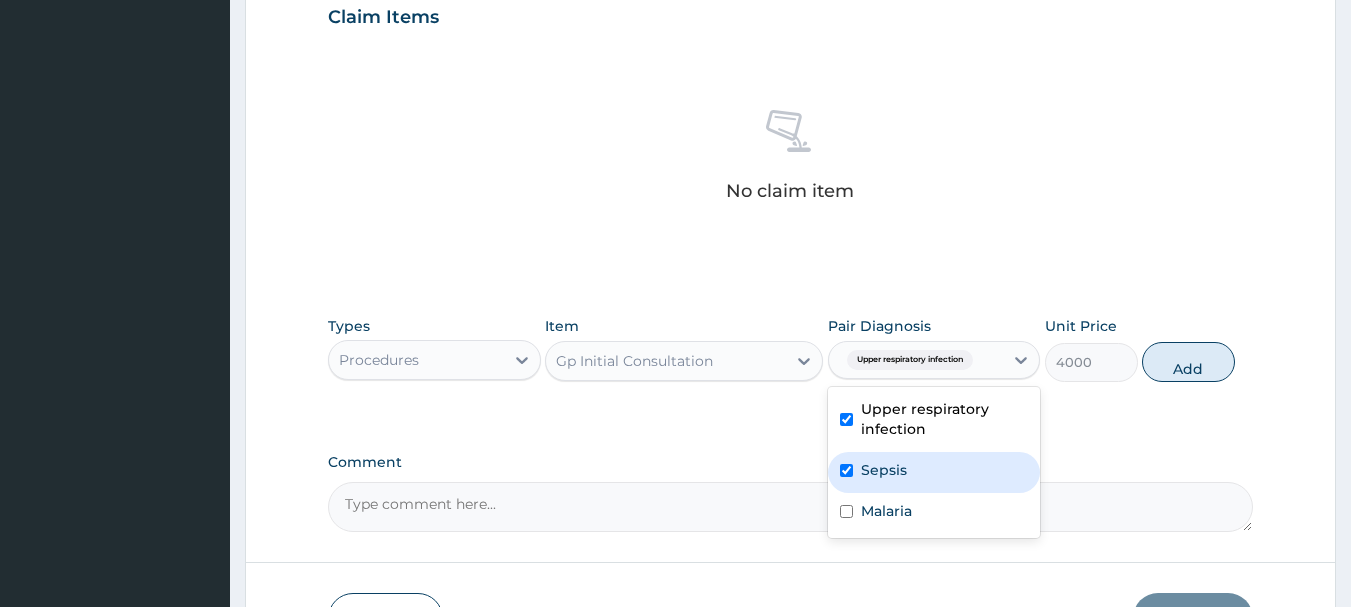 checkbox on "true" 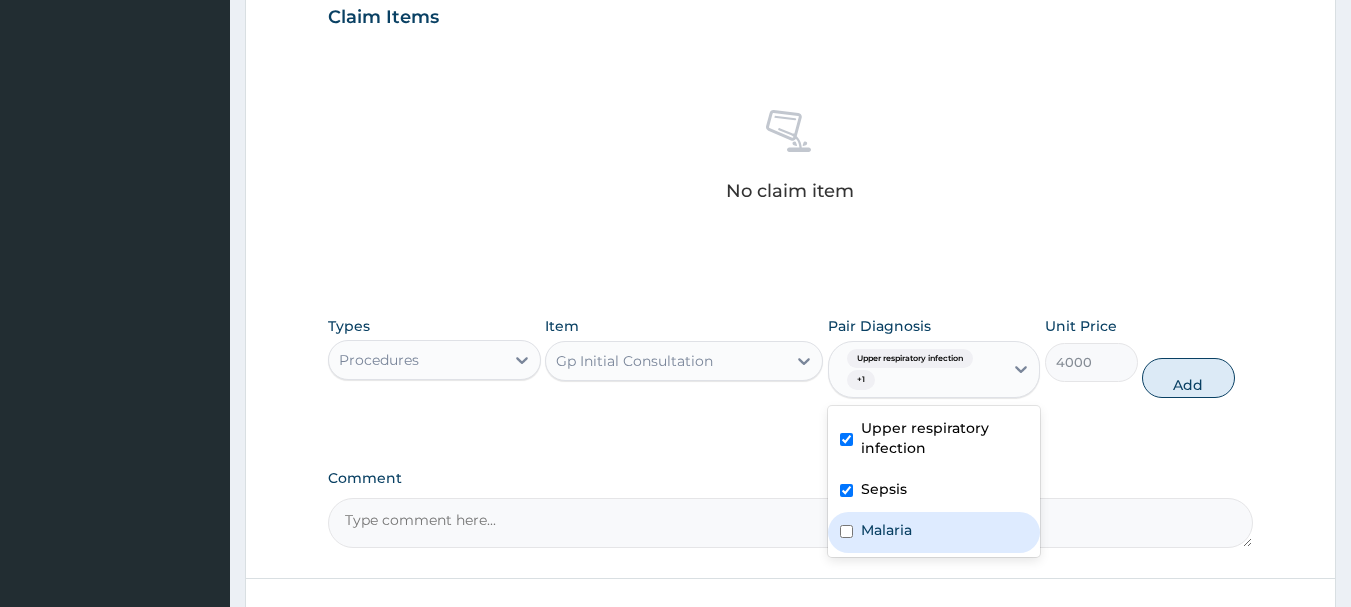 click at bounding box center [846, 531] 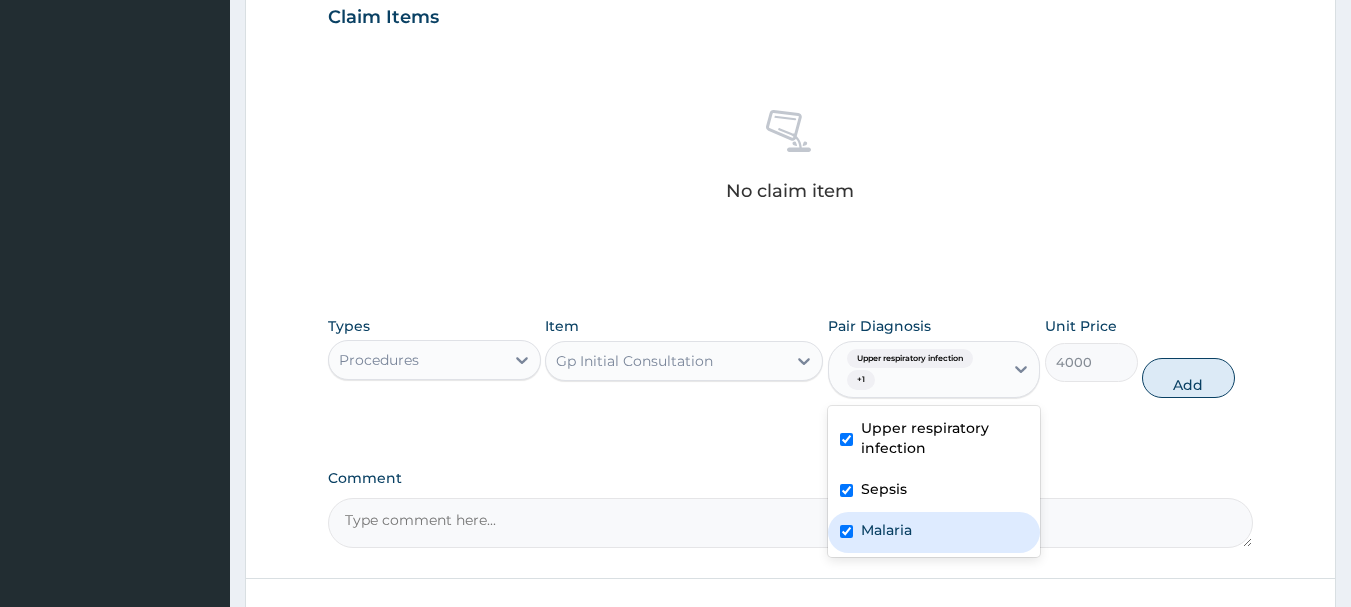 checkbox on "true" 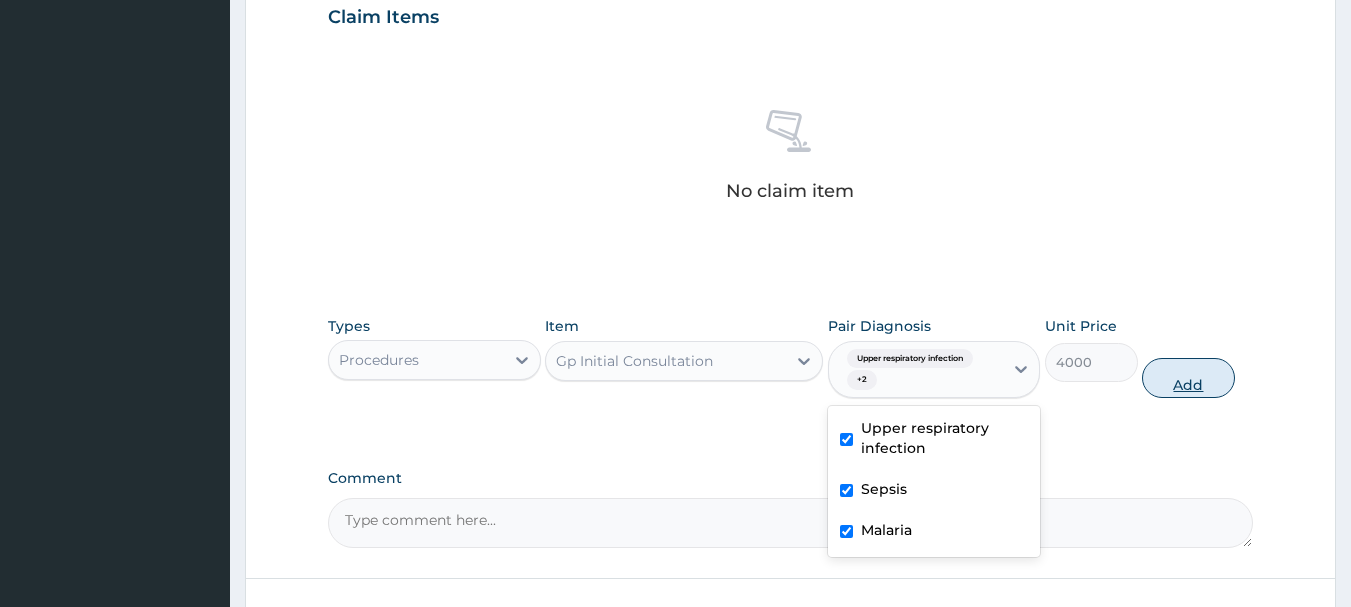 click on "Add" at bounding box center [1188, 378] 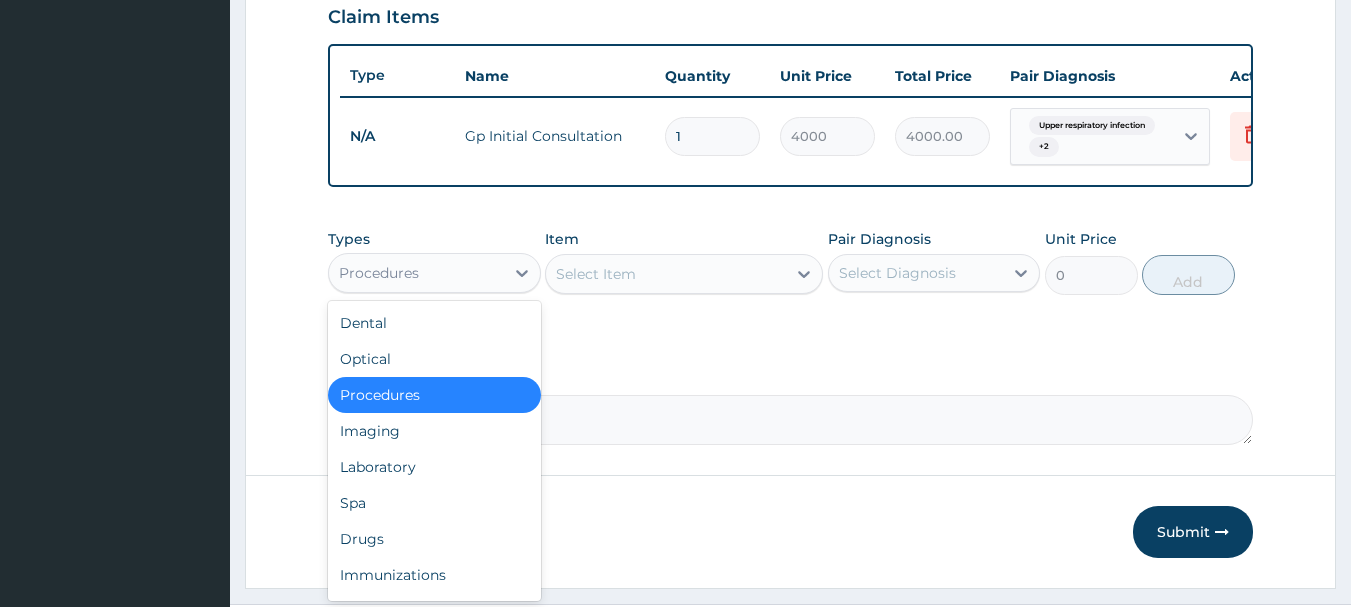 drag, startPoint x: 517, startPoint y: 292, endPoint x: 530, endPoint y: 324, distance: 34.539833 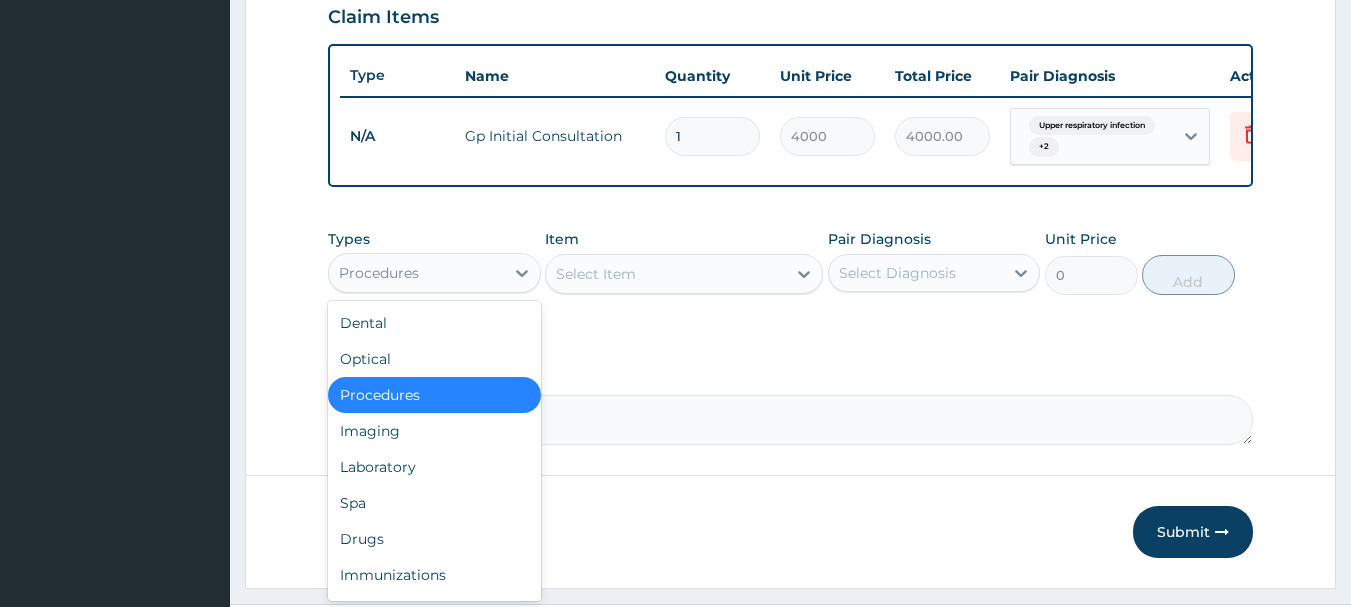 click 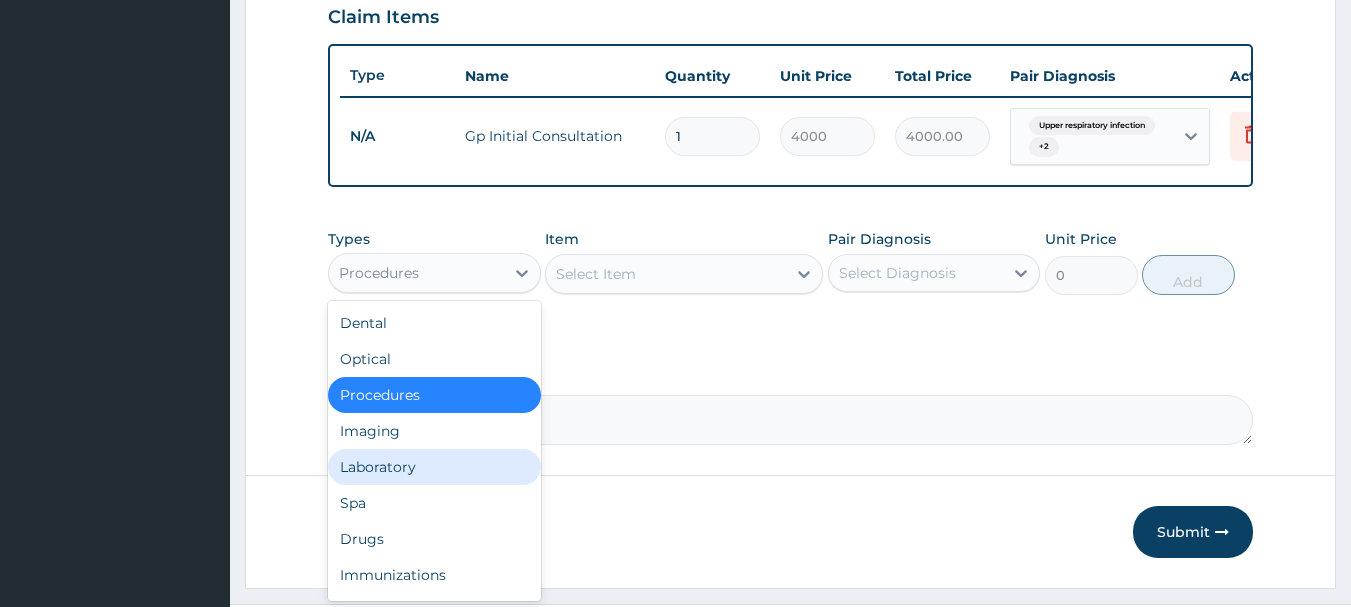 click on "Laboratory" at bounding box center (434, 467) 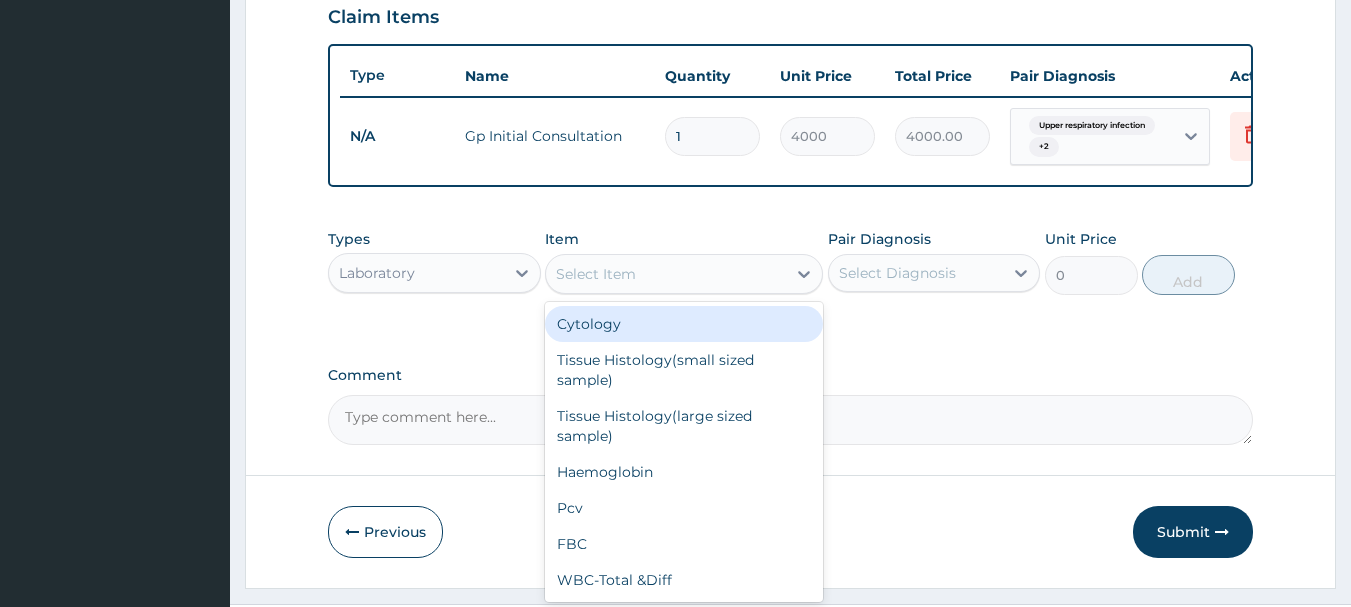 click on "Select Item" at bounding box center (666, 274) 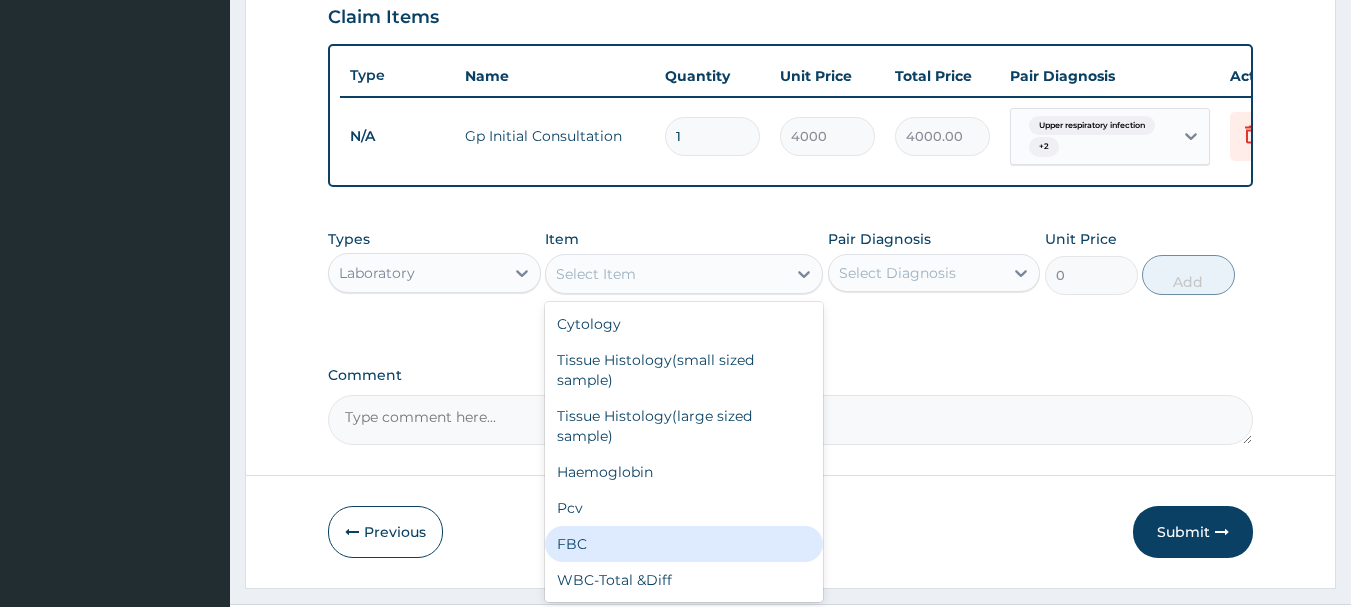 click on "FBC" at bounding box center (684, 544) 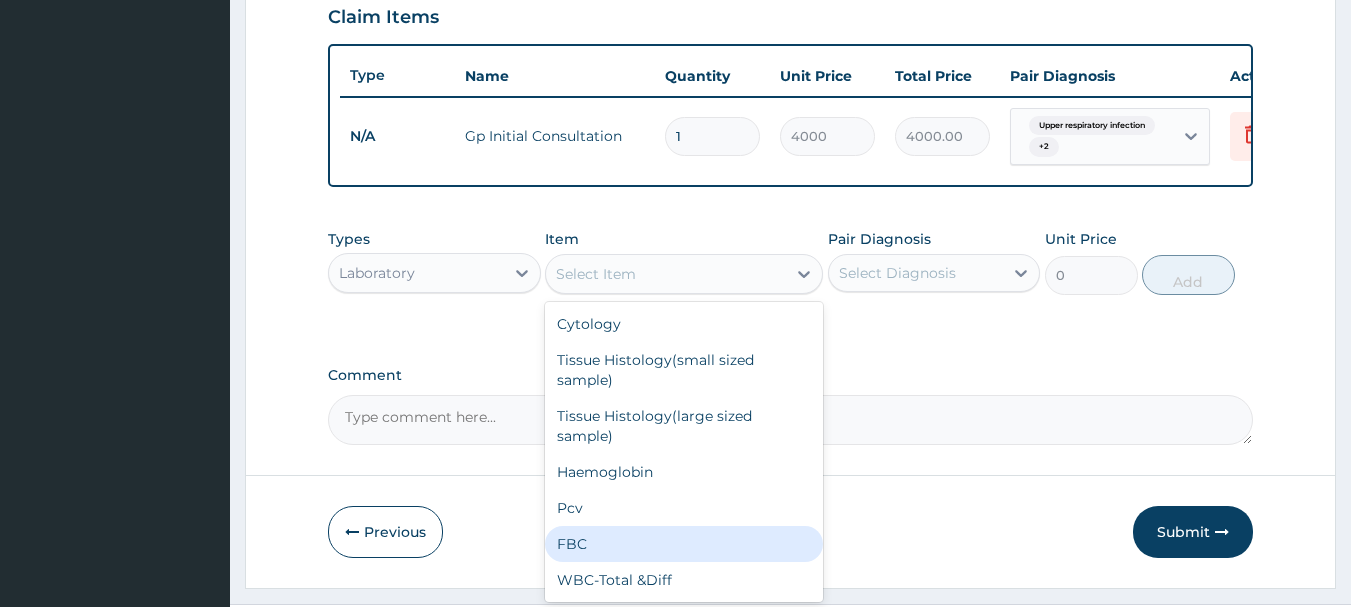 type on "5000" 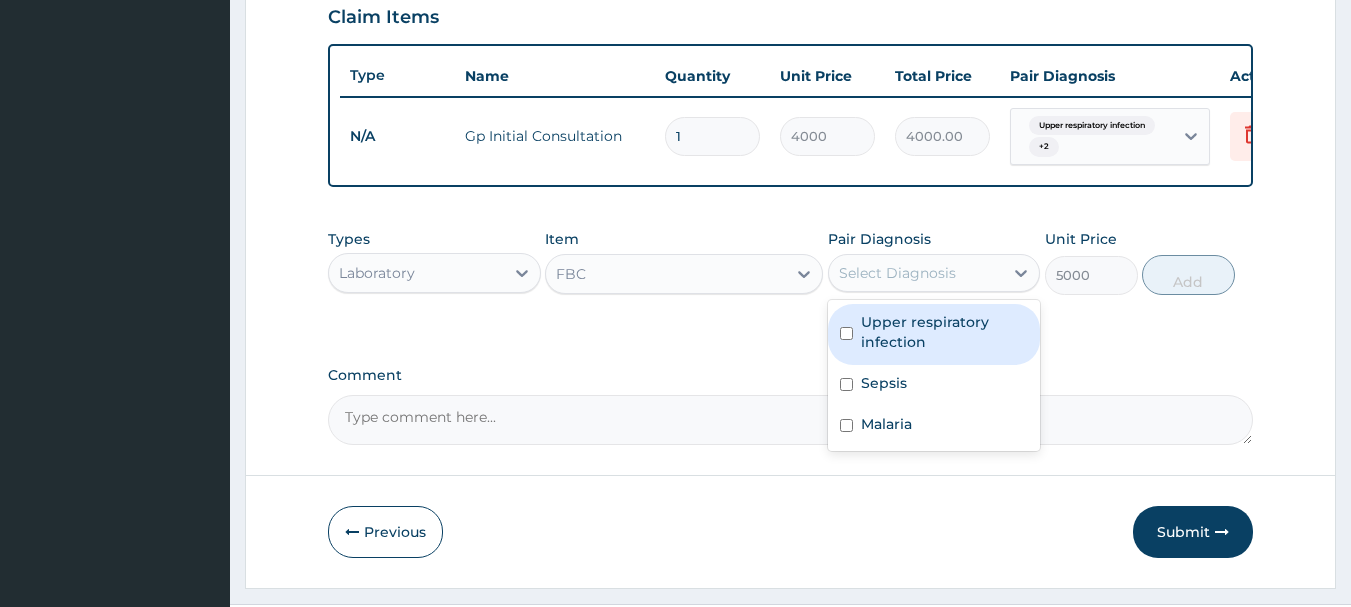 click on "Select Diagnosis" at bounding box center (916, 273) 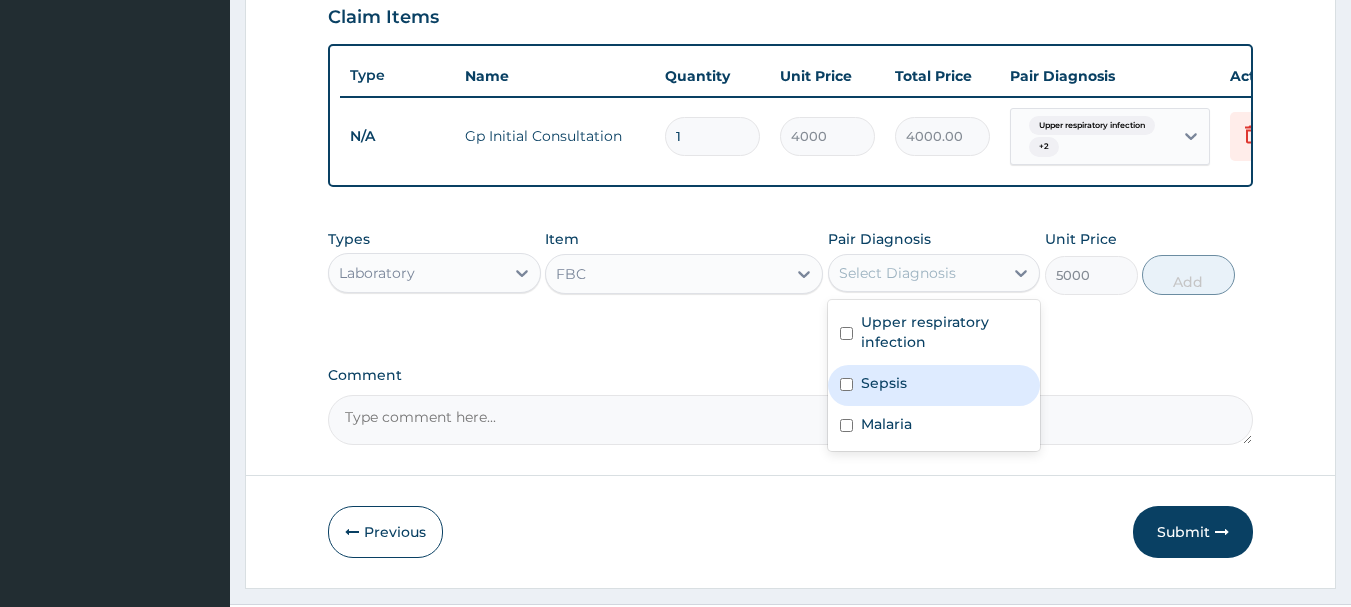 click on "Sepsis" at bounding box center [884, 383] 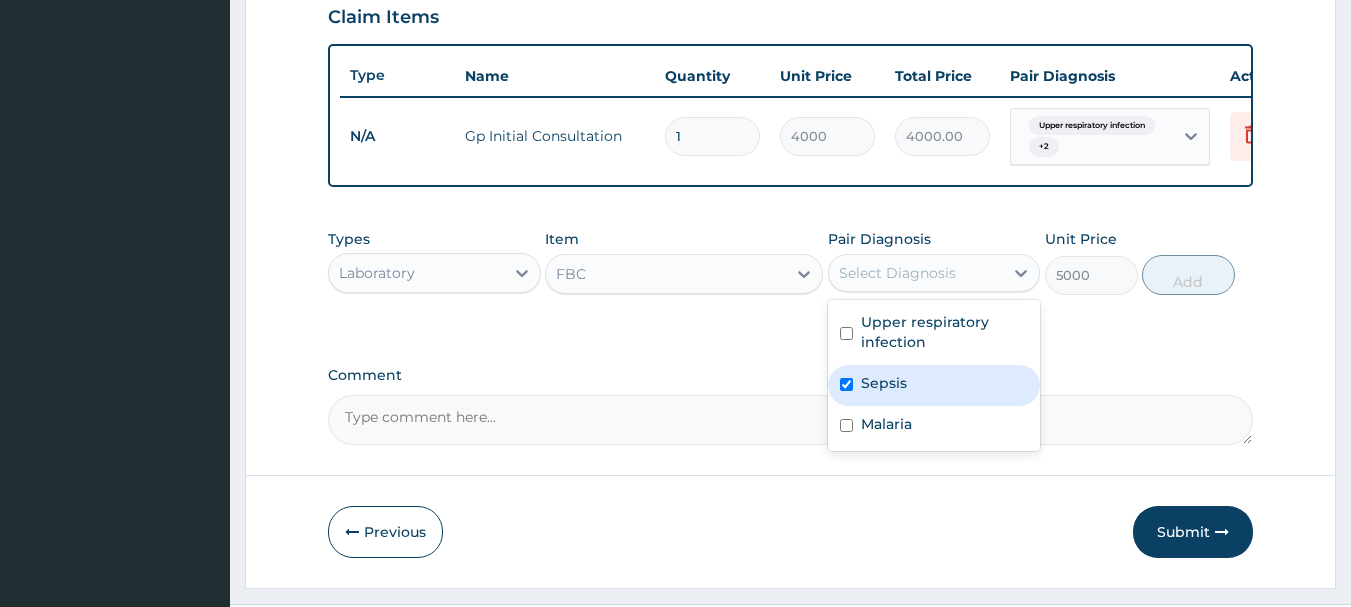 checkbox on "true" 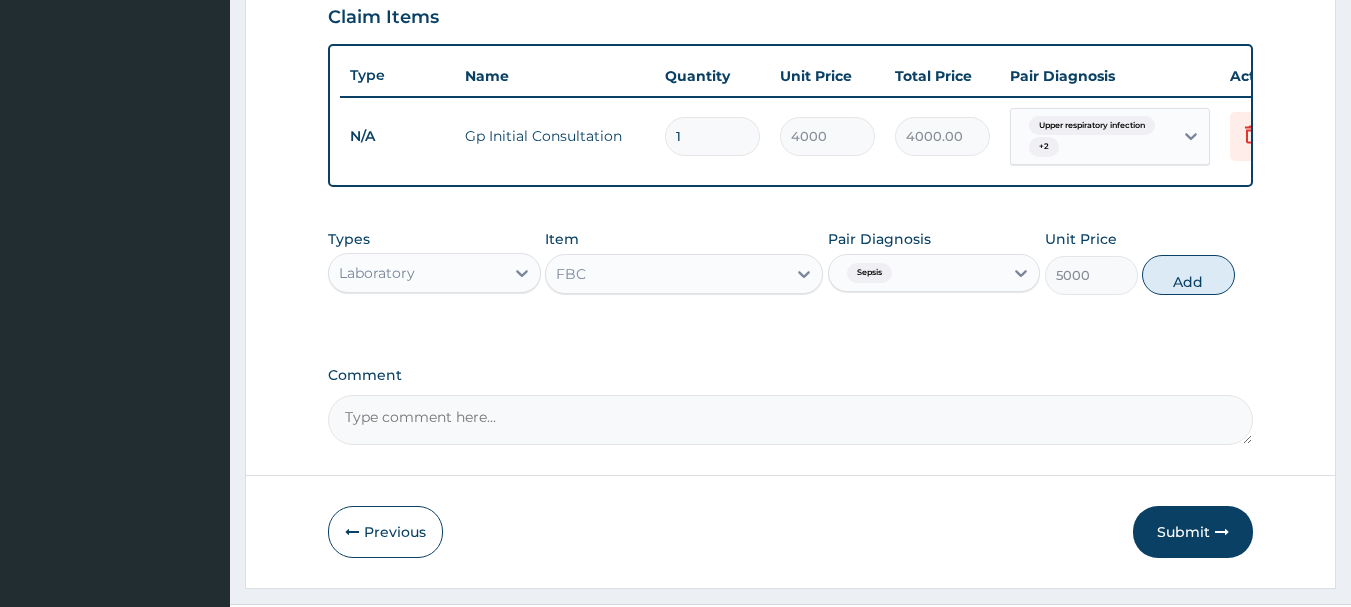 drag, startPoint x: 1195, startPoint y: 292, endPoint x: 1024, endPoint y: 335, distance: 176.32356 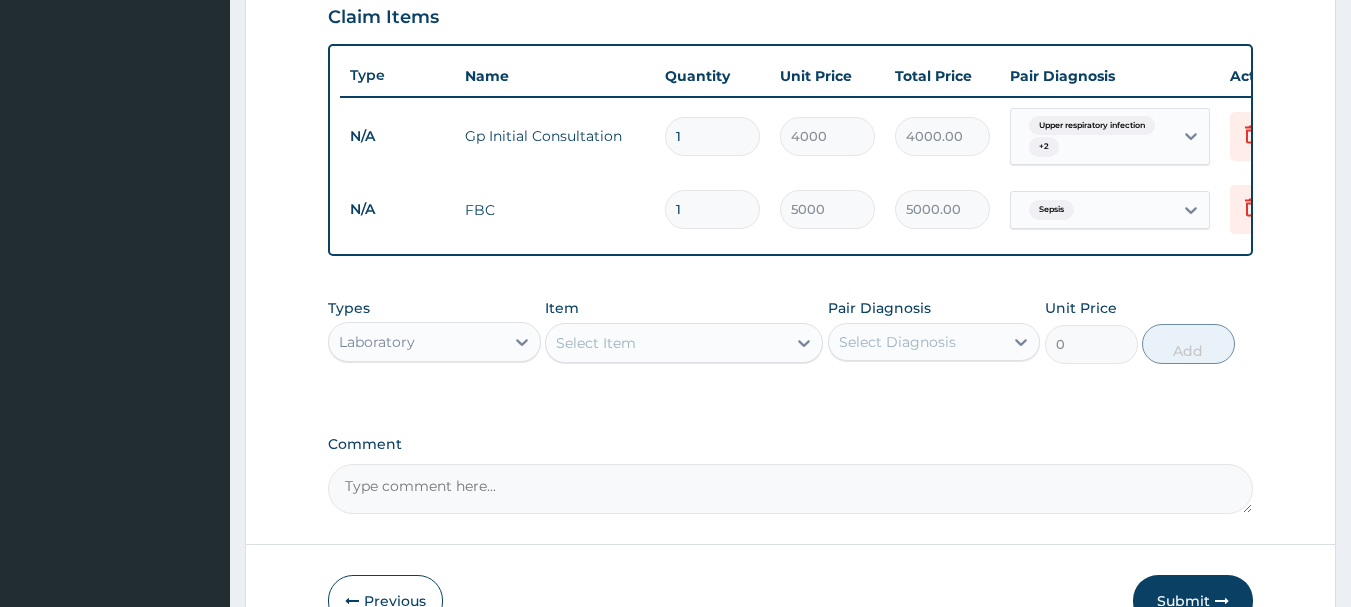 click on "Select Item" at bounding box center [596, 343] 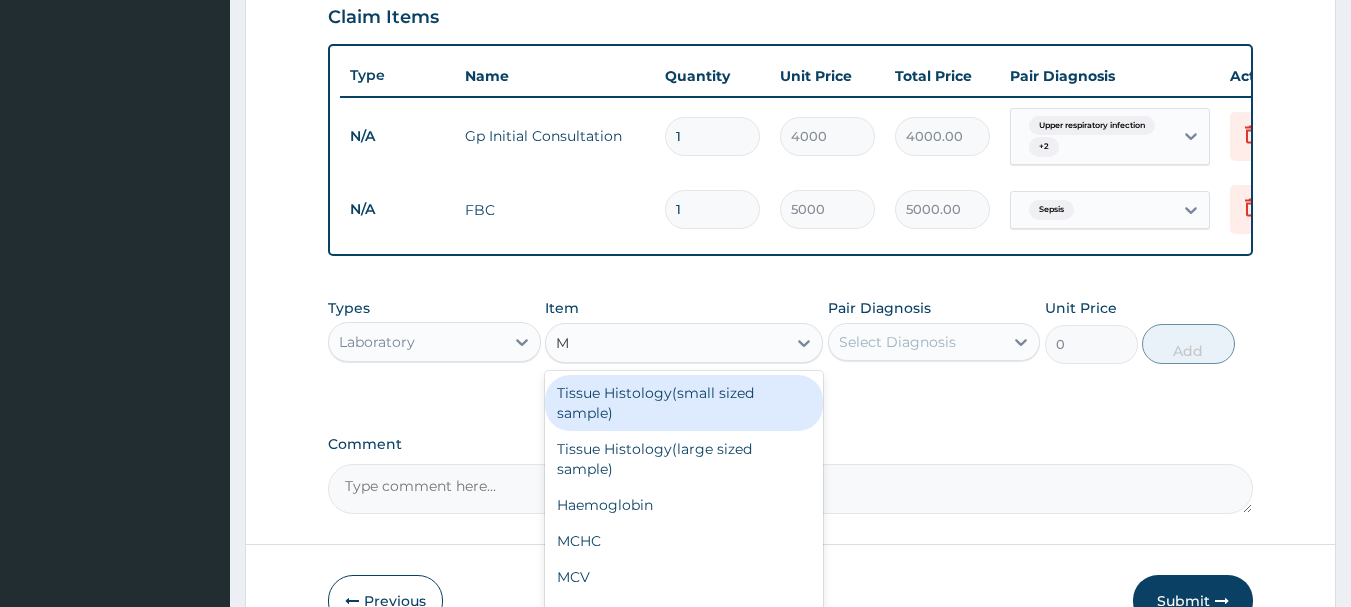 type on "MP" 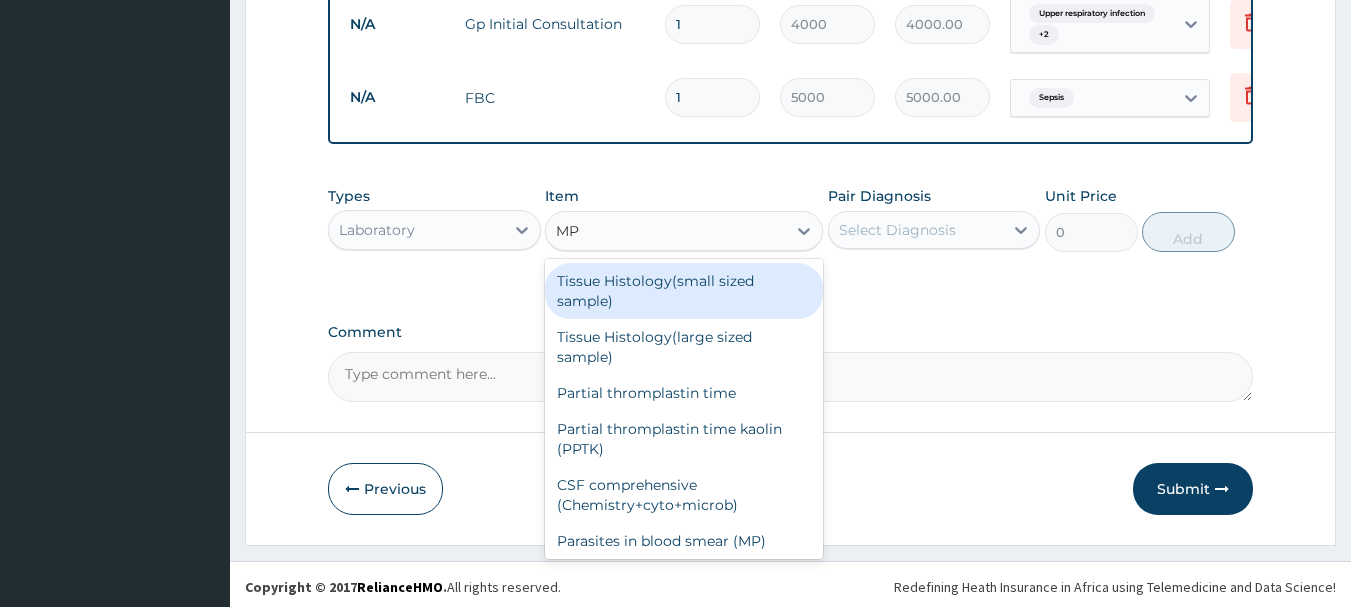 scroll, scrollTop: 832, scrollLeft: 0, axis: vertical 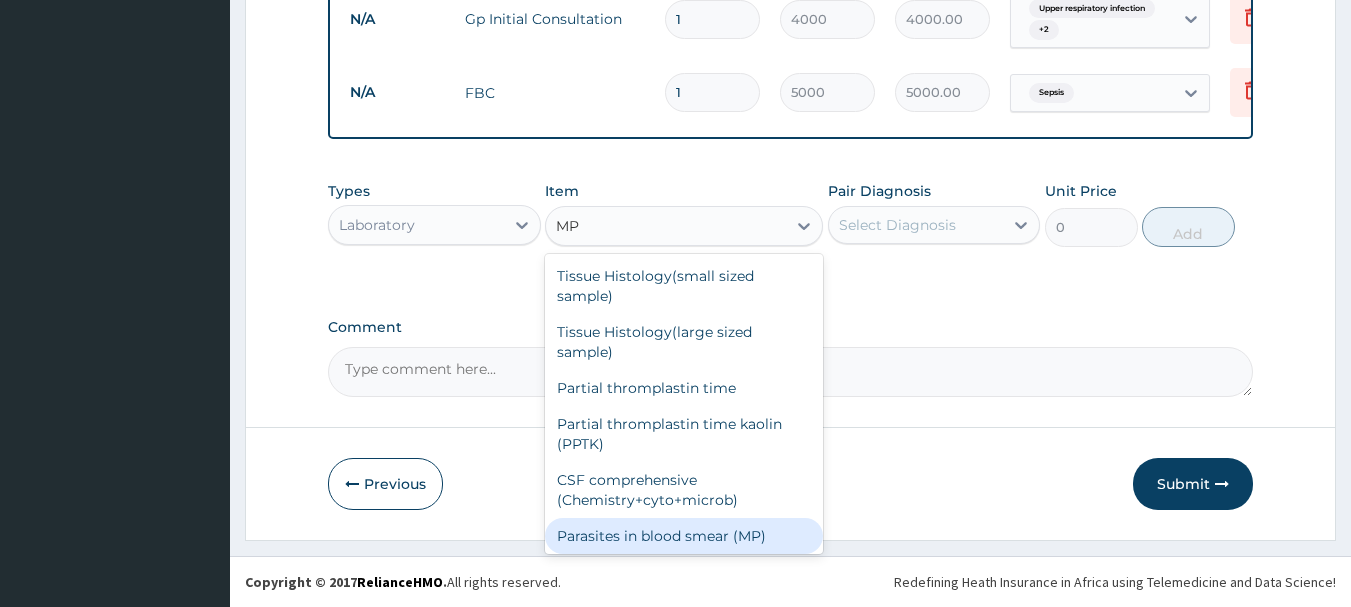 click on "Parasites in blood smear (MP)" at bounding box center [684, 536] 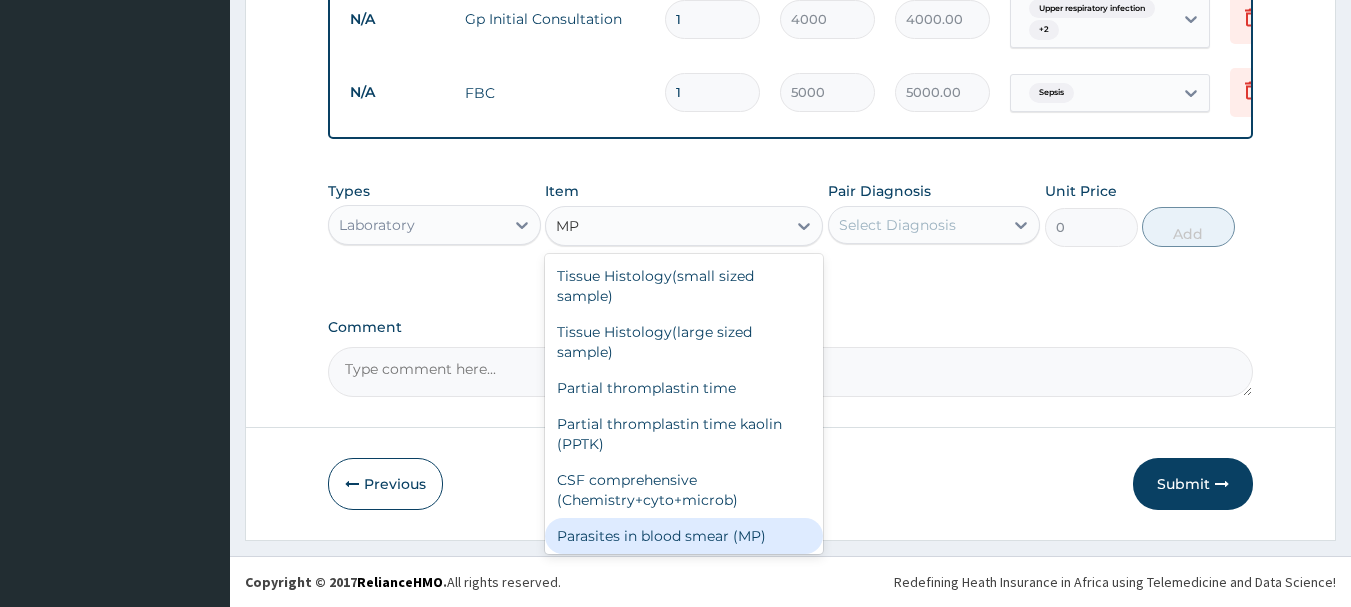 type 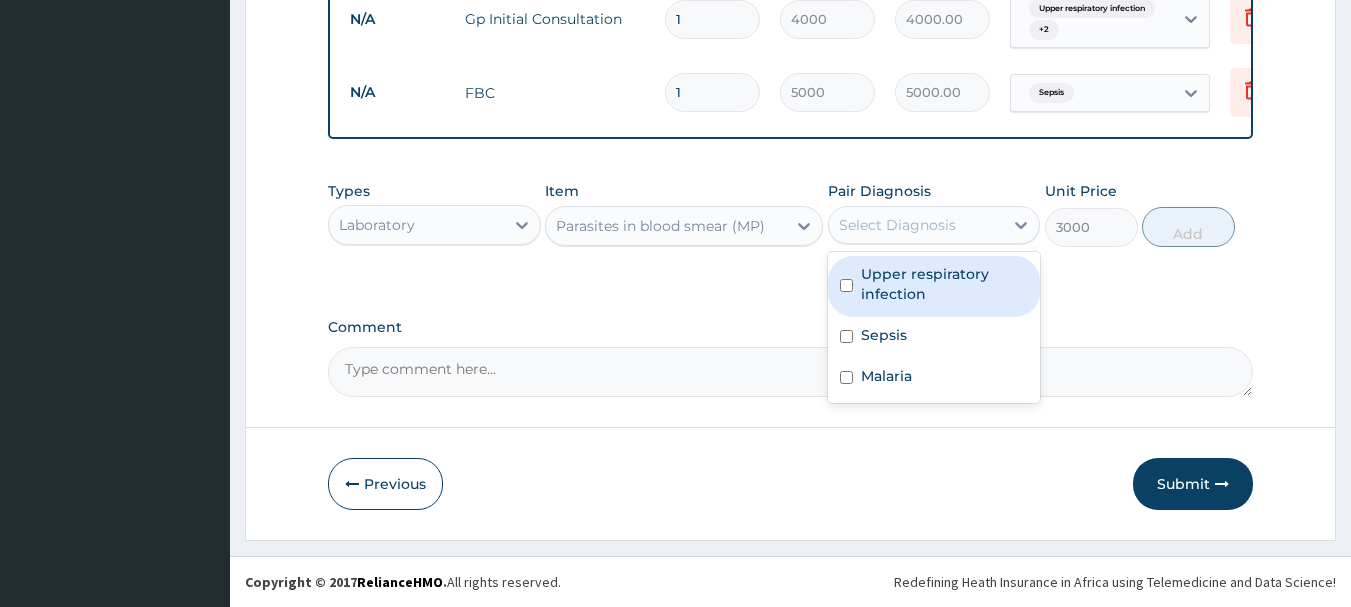 drag, startPoint x: 1031, startPoint y: 219, endPoint x: 976, endPoint y: 288, distance: 88.23831 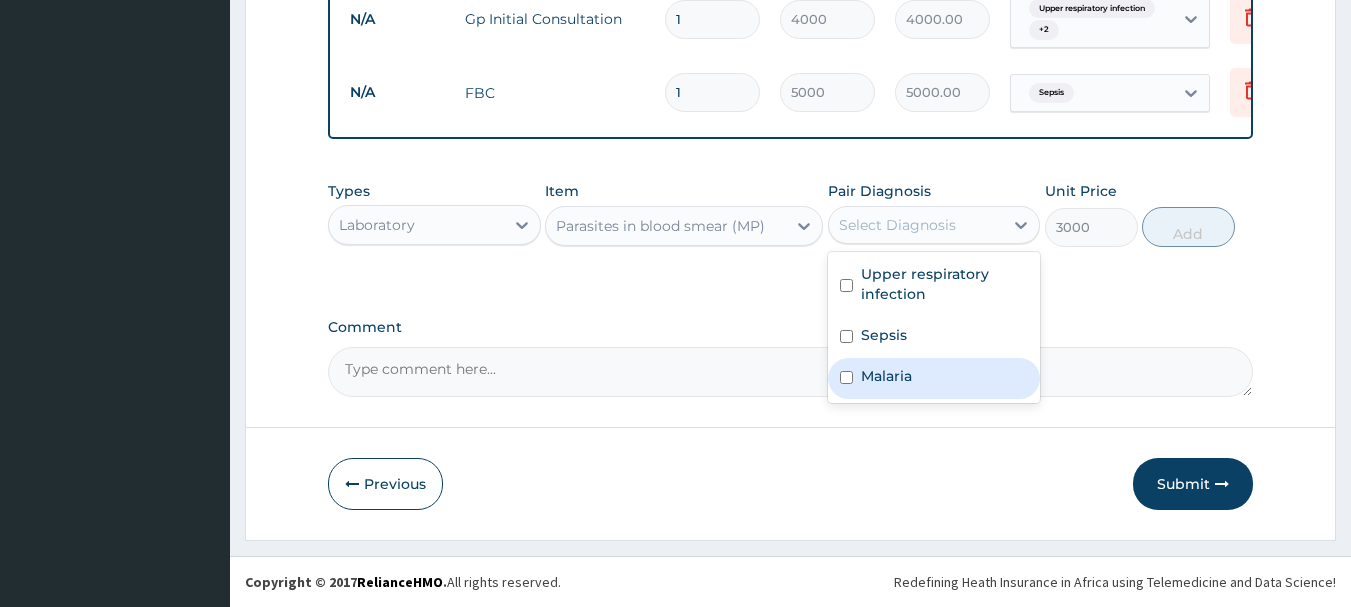 click on "Malaria" at bounding box center [886, 376] 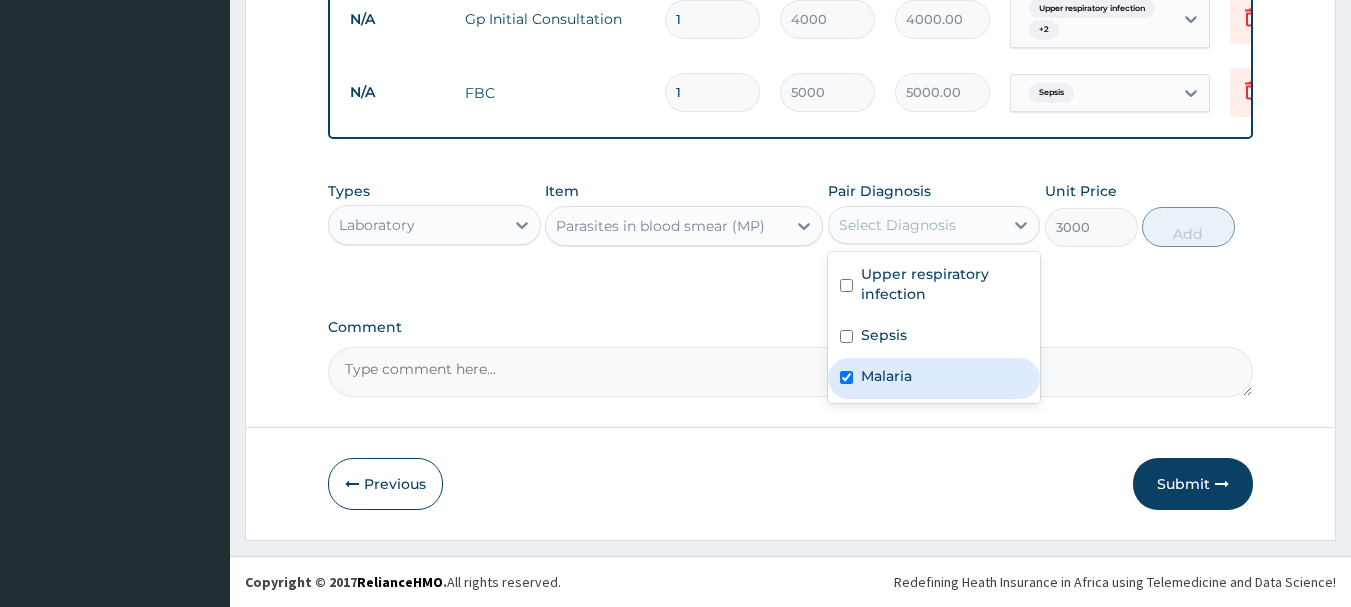 checkbox on "true" 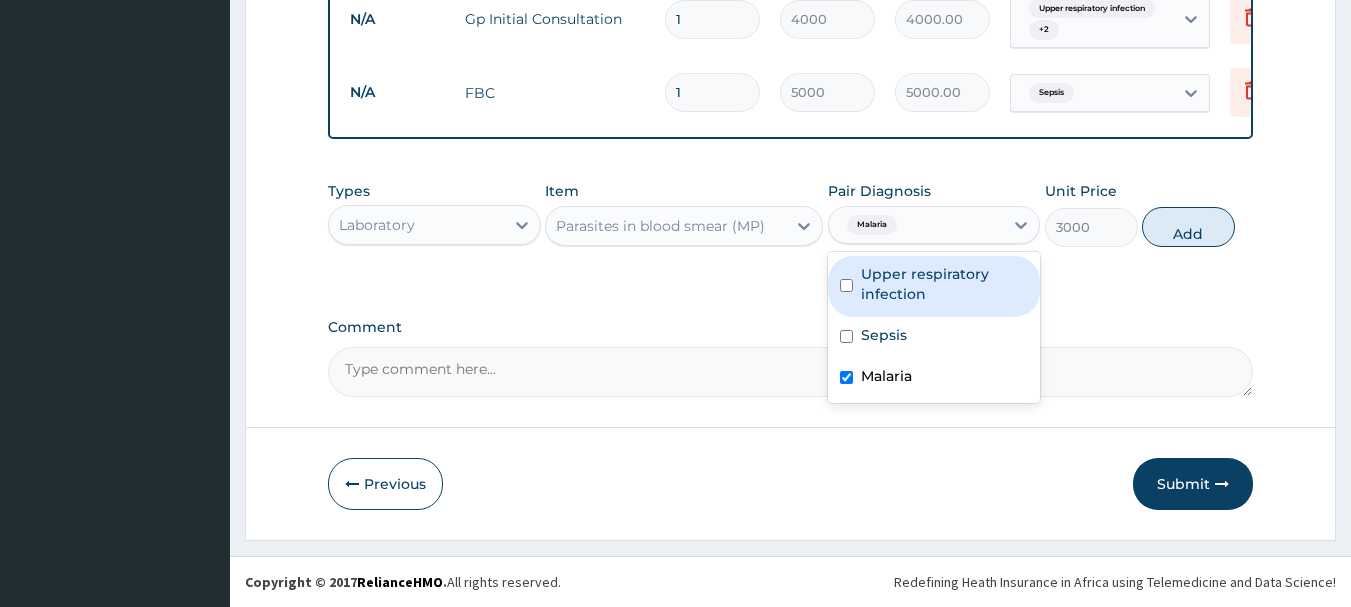 drag, startPoint x: 1192, startPoint y: 215, endPoint x: 1139, endPoint y: 259, distance: 68.88396 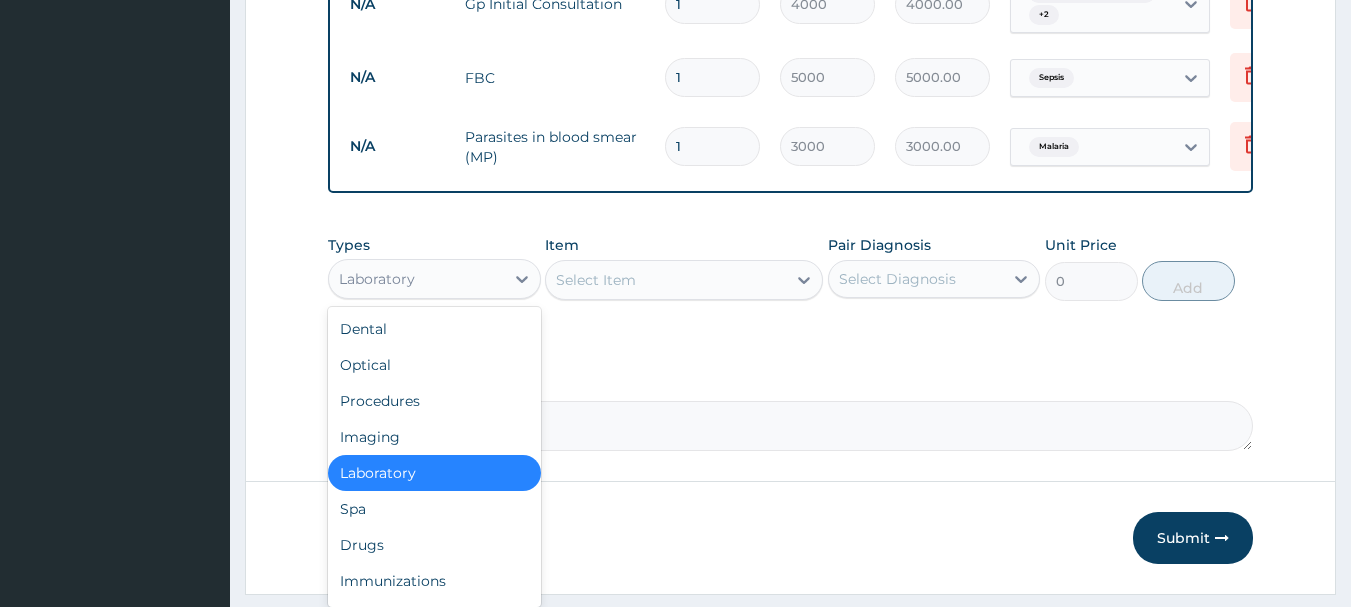 drag, startPoint x: 516, startPoint y: 297, endPoint x: 509, endPoint y: 440, distance: 143.17122 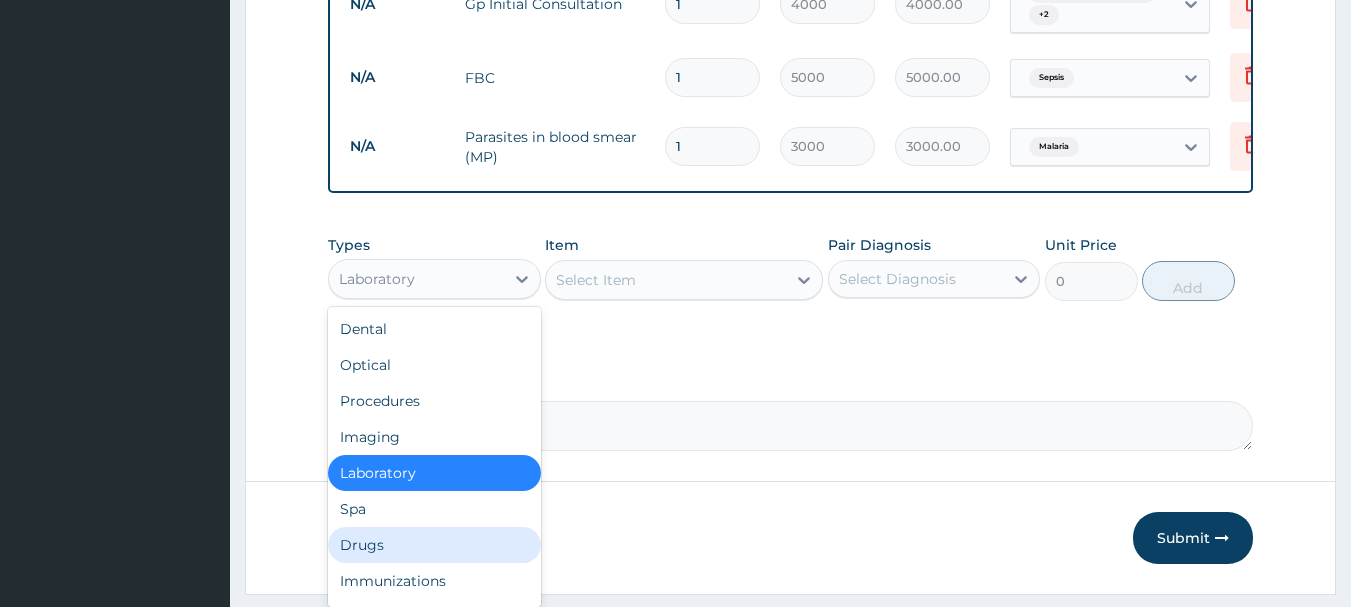 click on "Drugs" at bounding box center [434, 545] 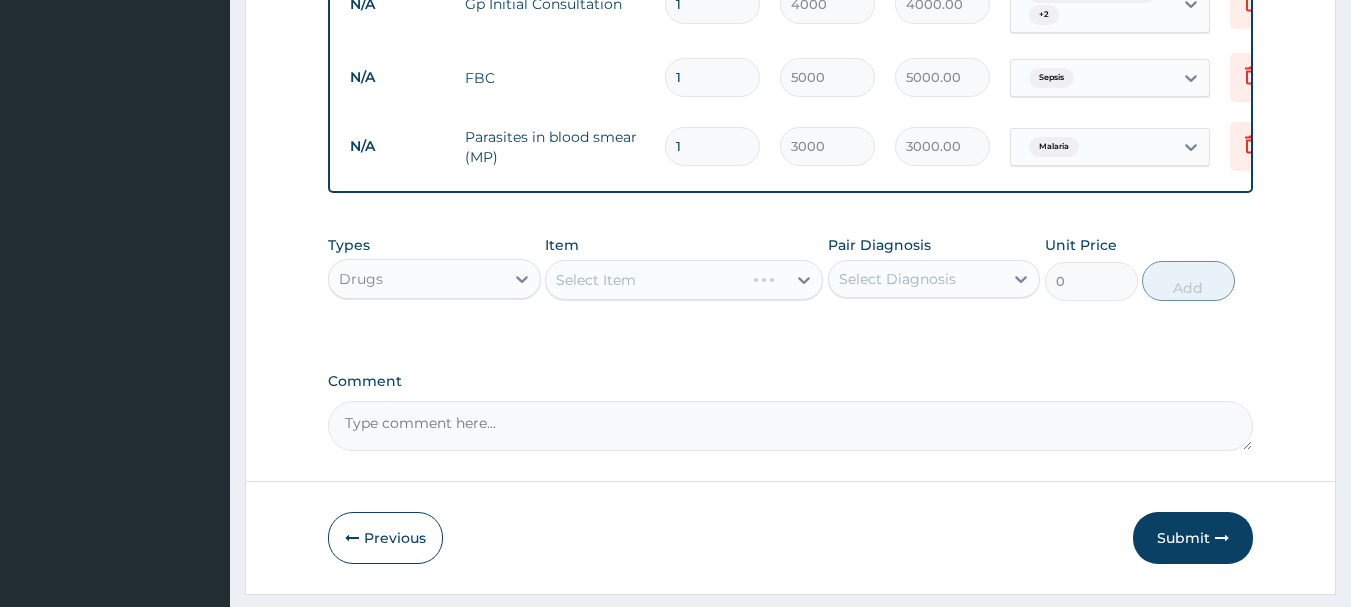click on "Select Item" at bounding box center (684, 280) 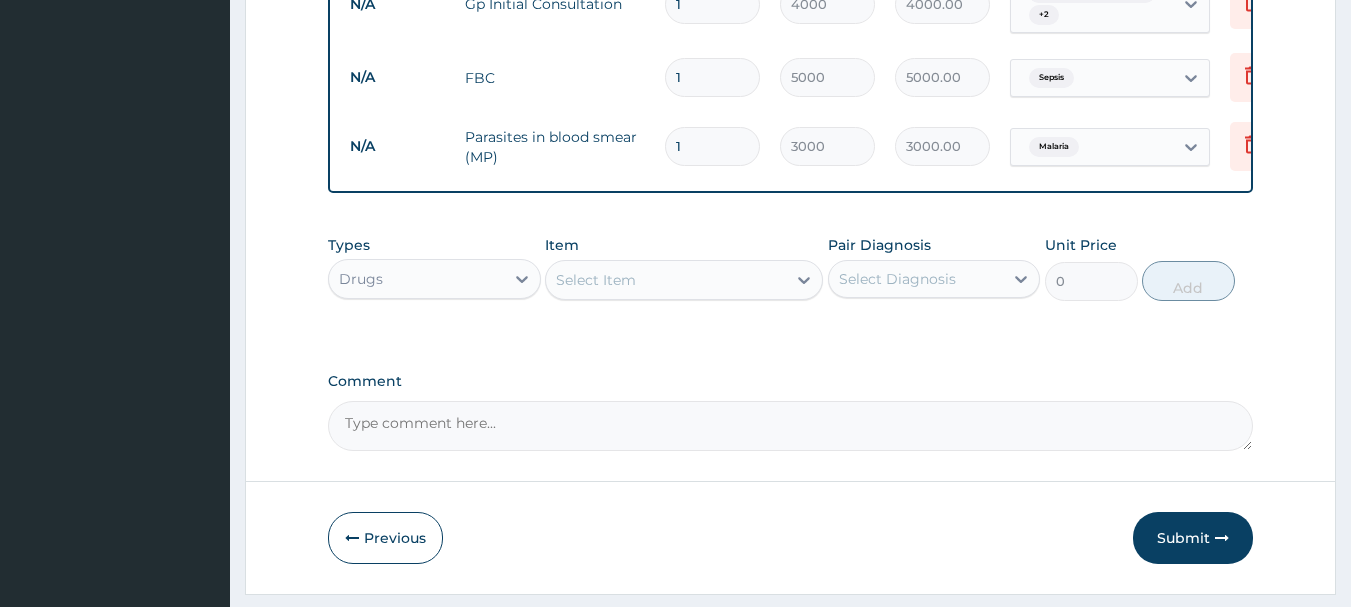 click on "Select Item" at bounding box center [666, 280] 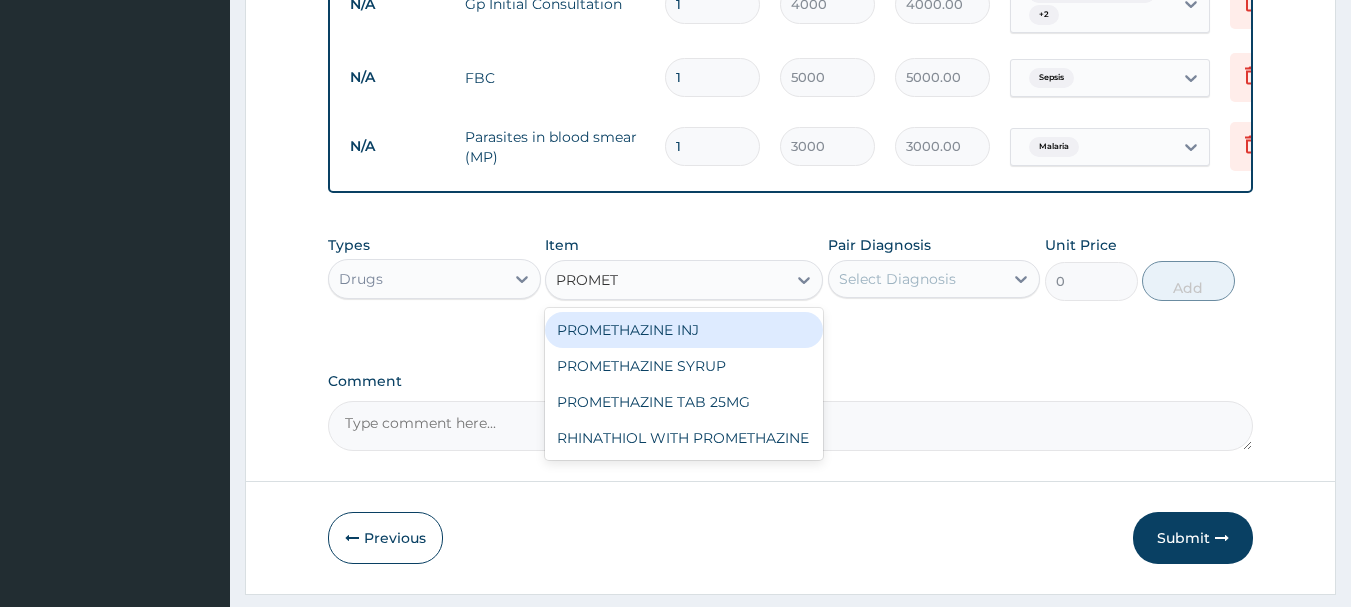 type on "PROMETH" 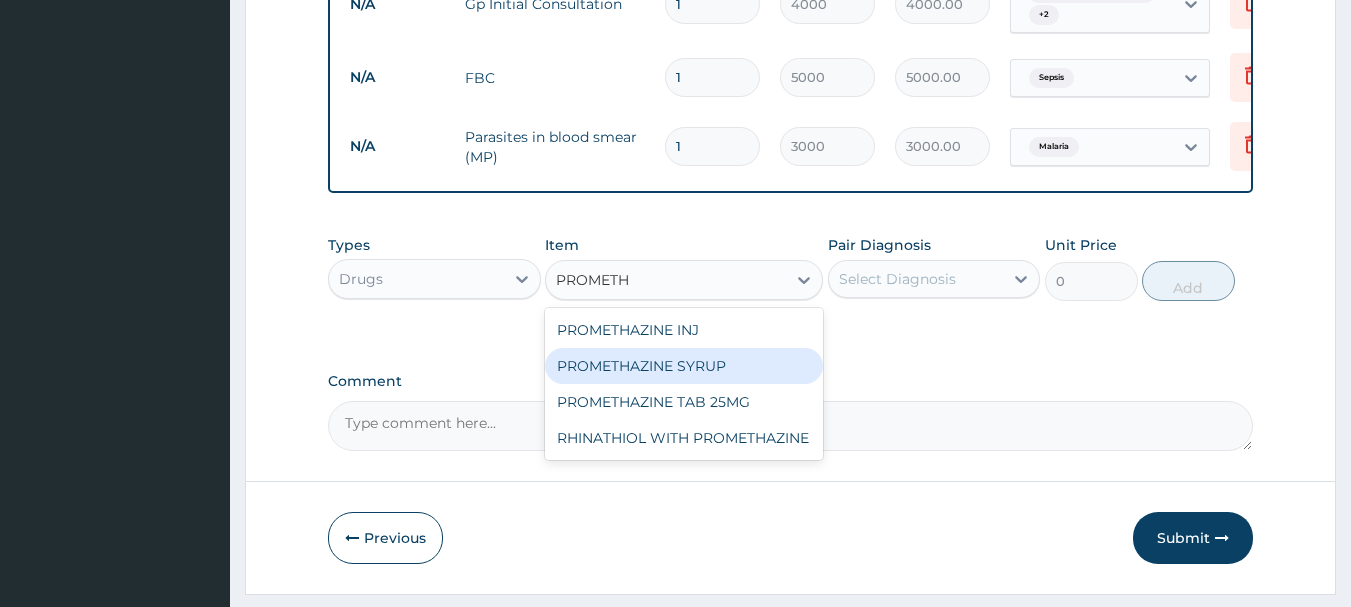 click on "PROMETHAZINE SYRUP" at bounding box center (684, 366) 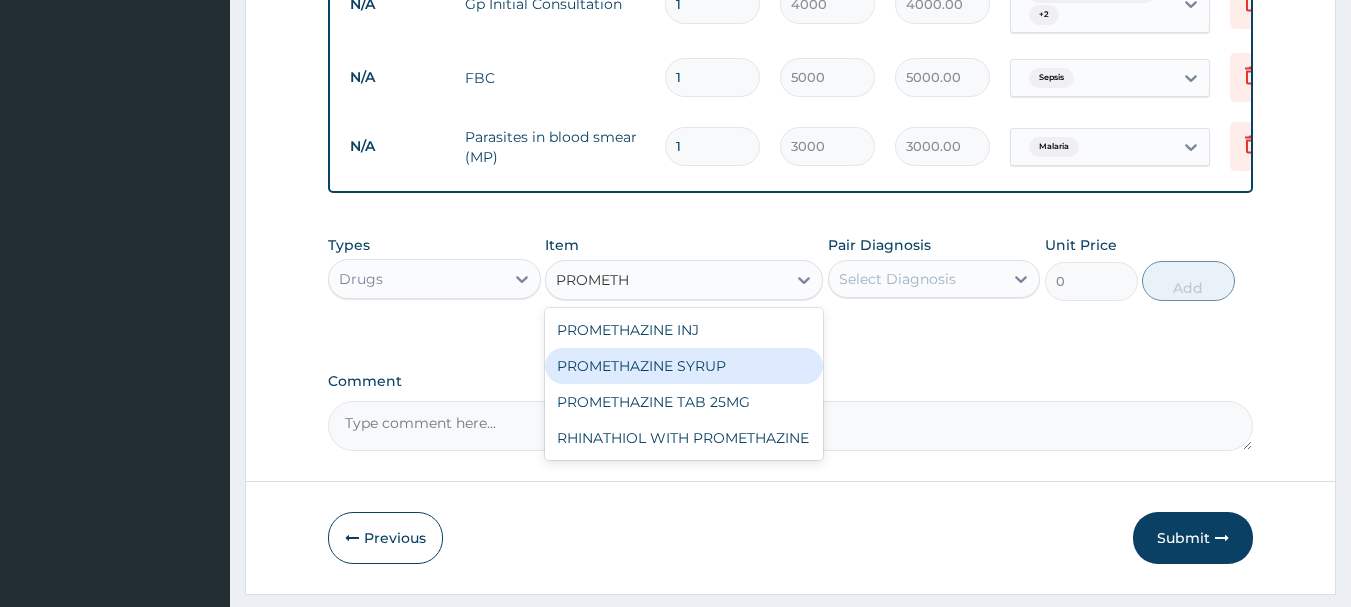 type 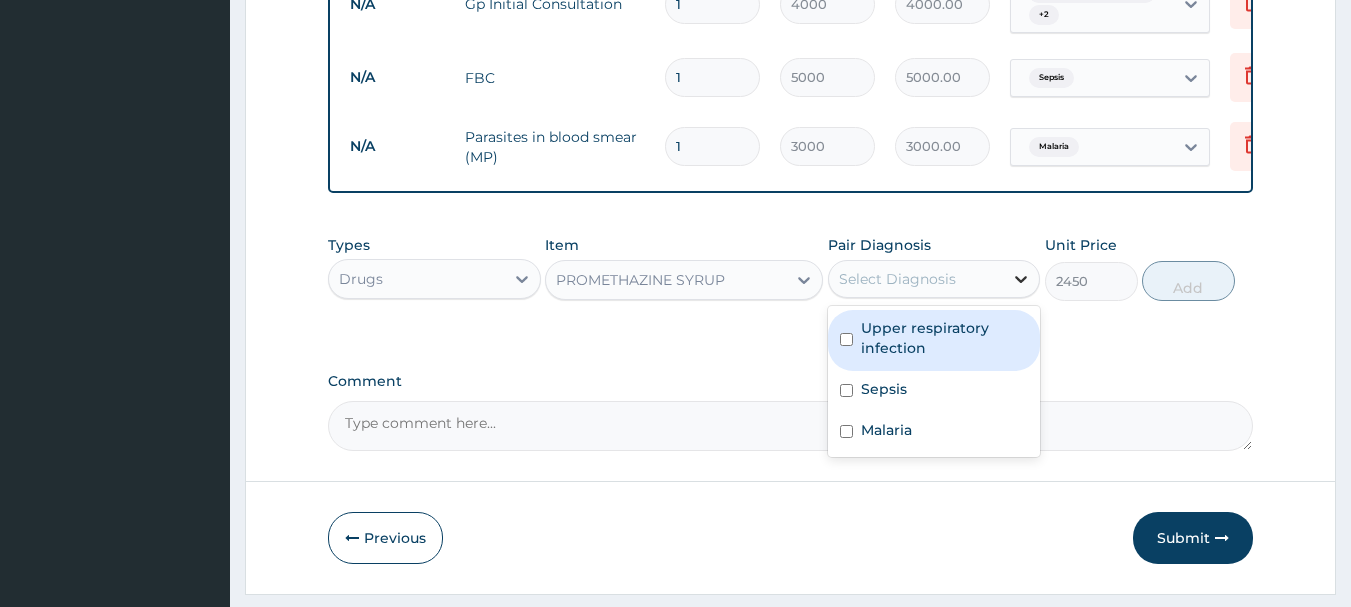 click 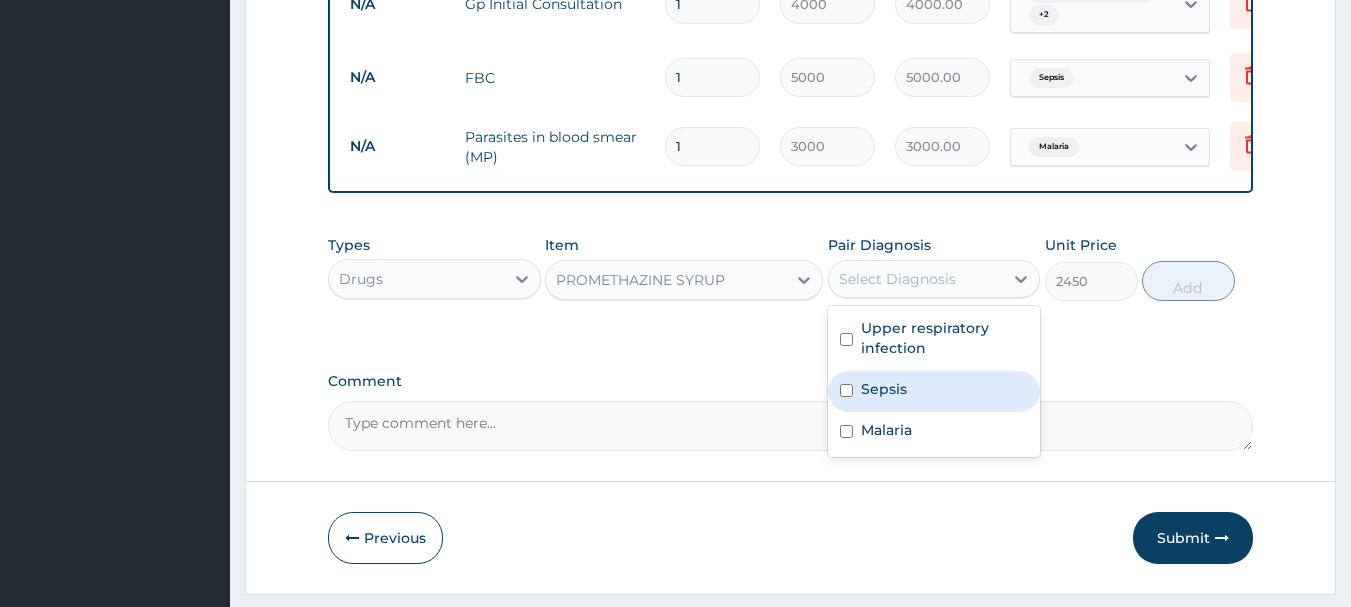 click on "Sepsis" at bounding box center [934, 391] 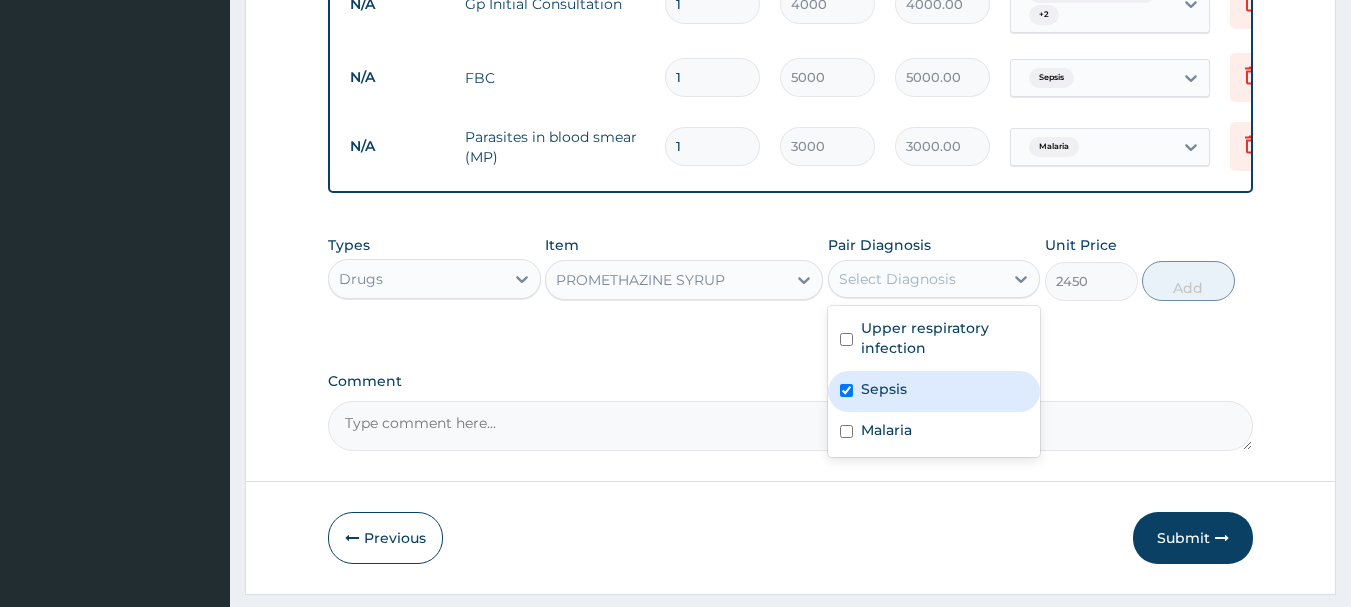 checkbox on "true" 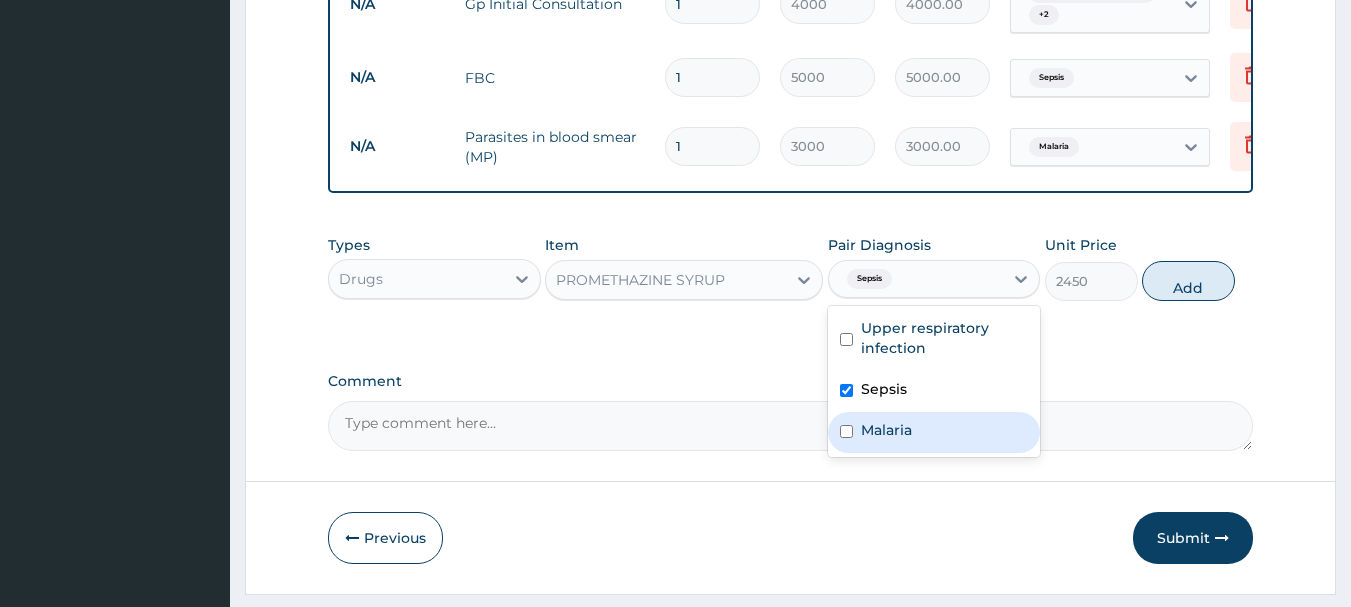 drag, startPoint x: 865, startPoint y: 457, endPoint x: 828, endPoint y: 396, distance: 71.34424 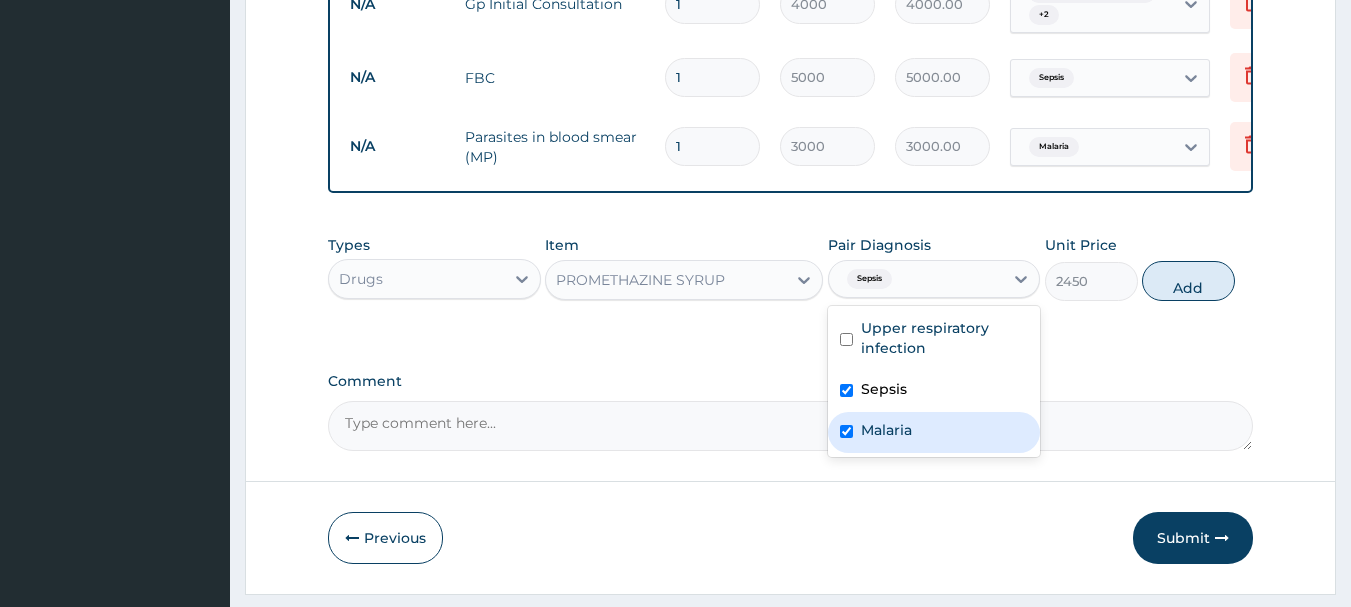 checkbox on "true" 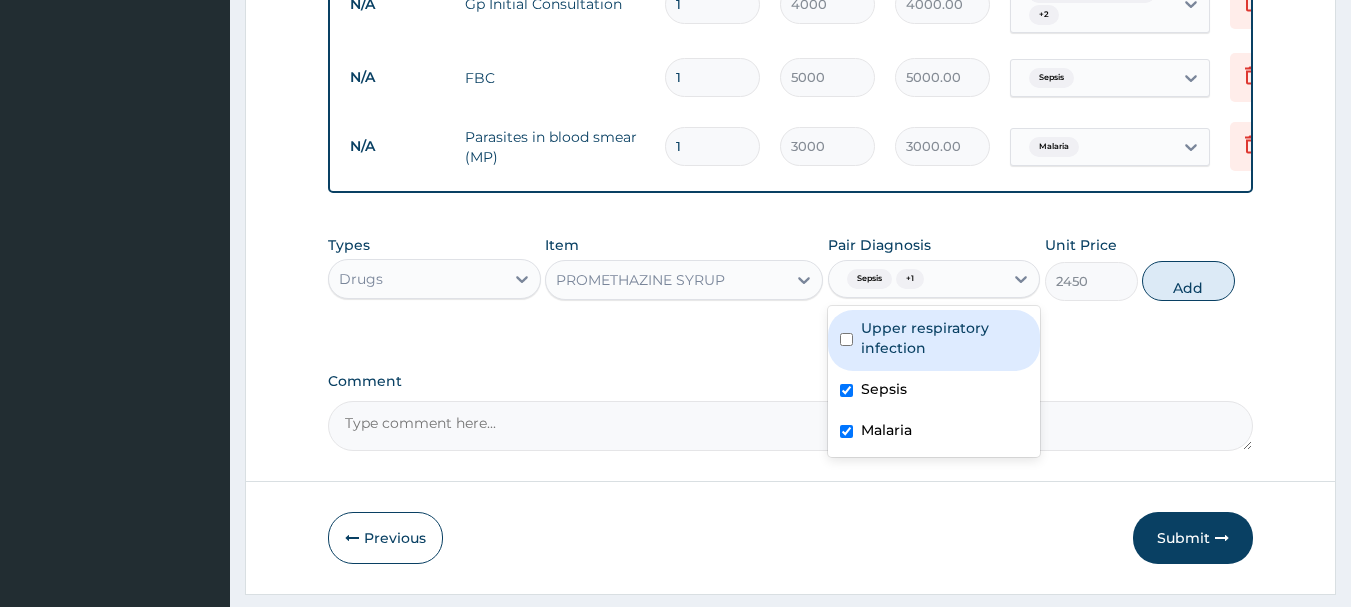 click on "Upper respiratory infection" at bounding box center [934, 340] 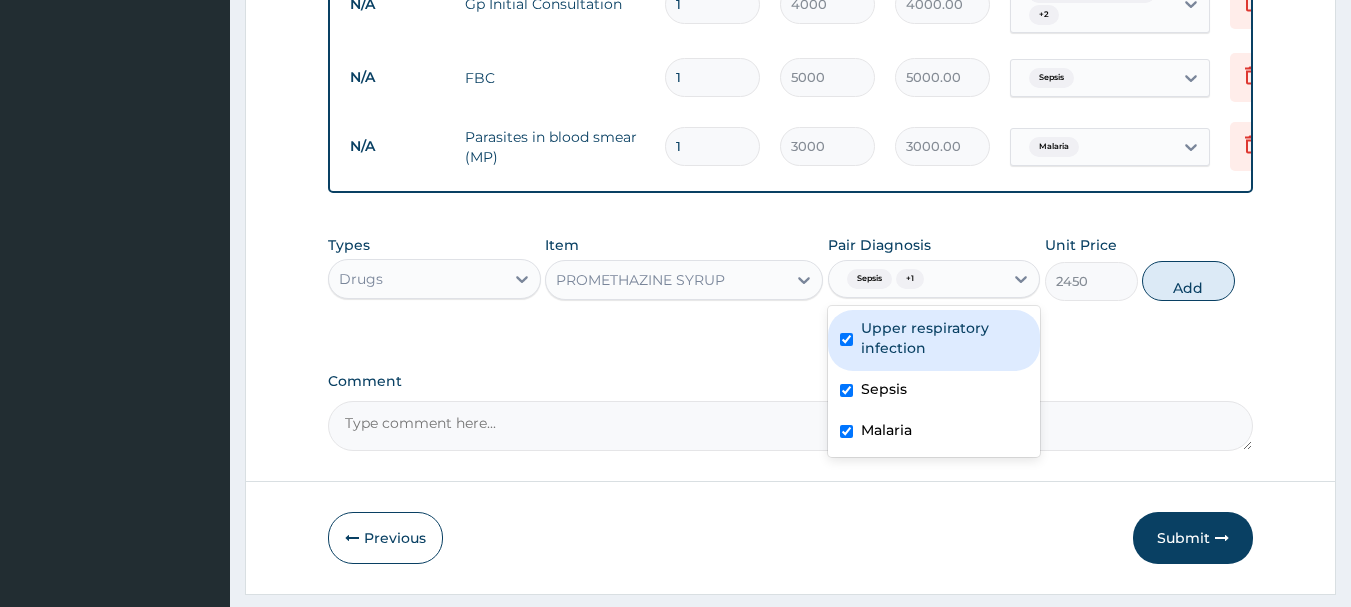 checkbox on "true" 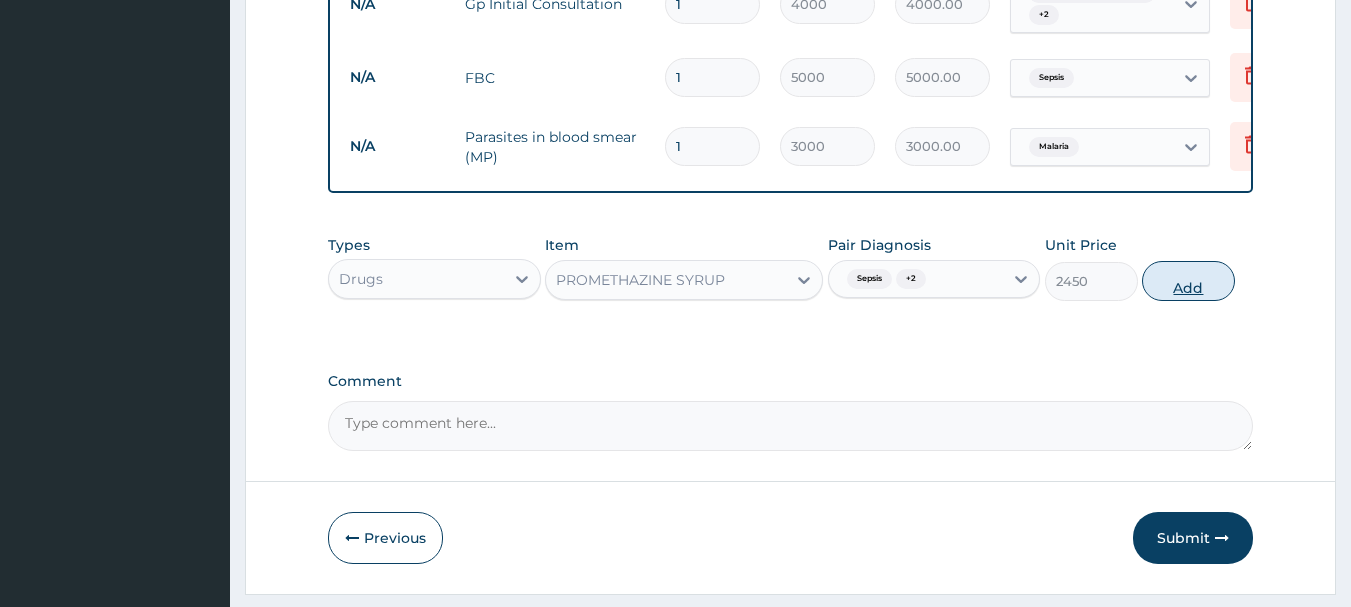 click on "Add" at bounding box center [1188, 281] 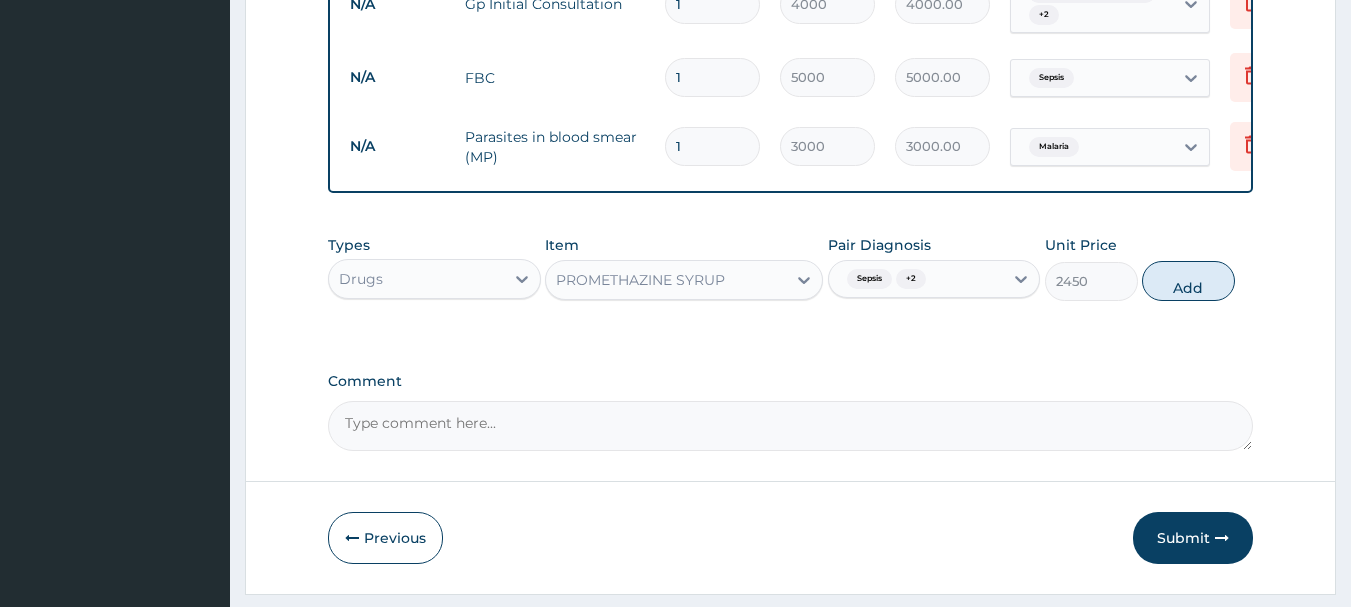 type on "0" 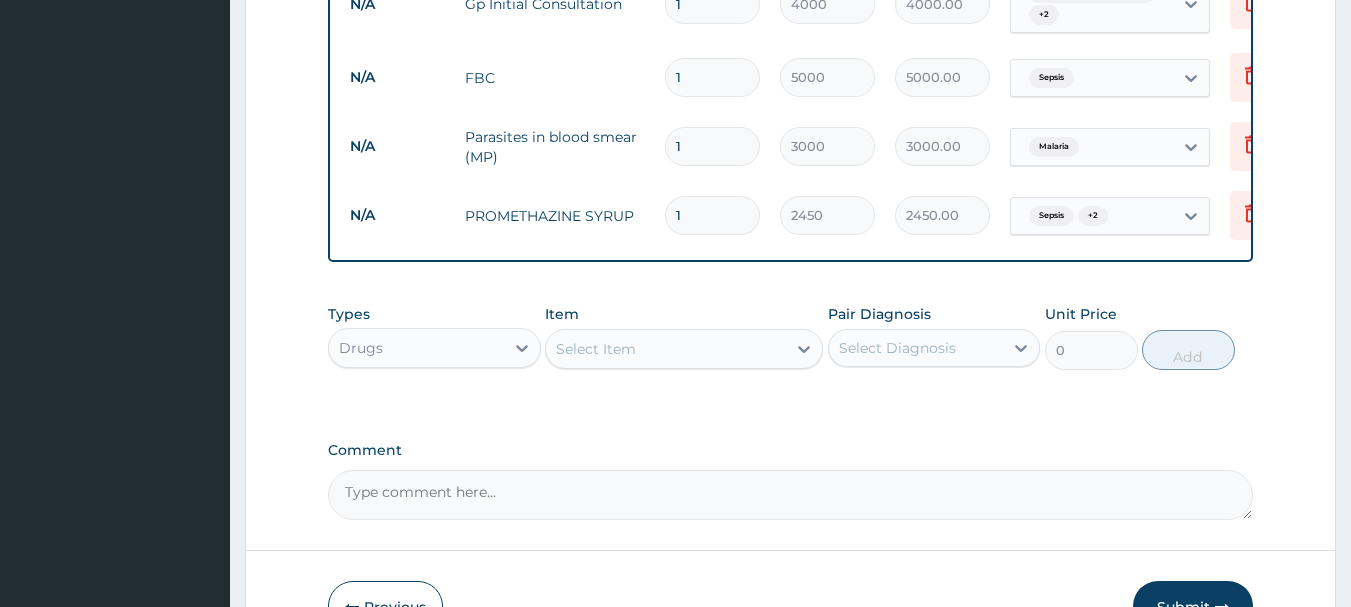 click on "Select Item" at bounding box center (666, 349) 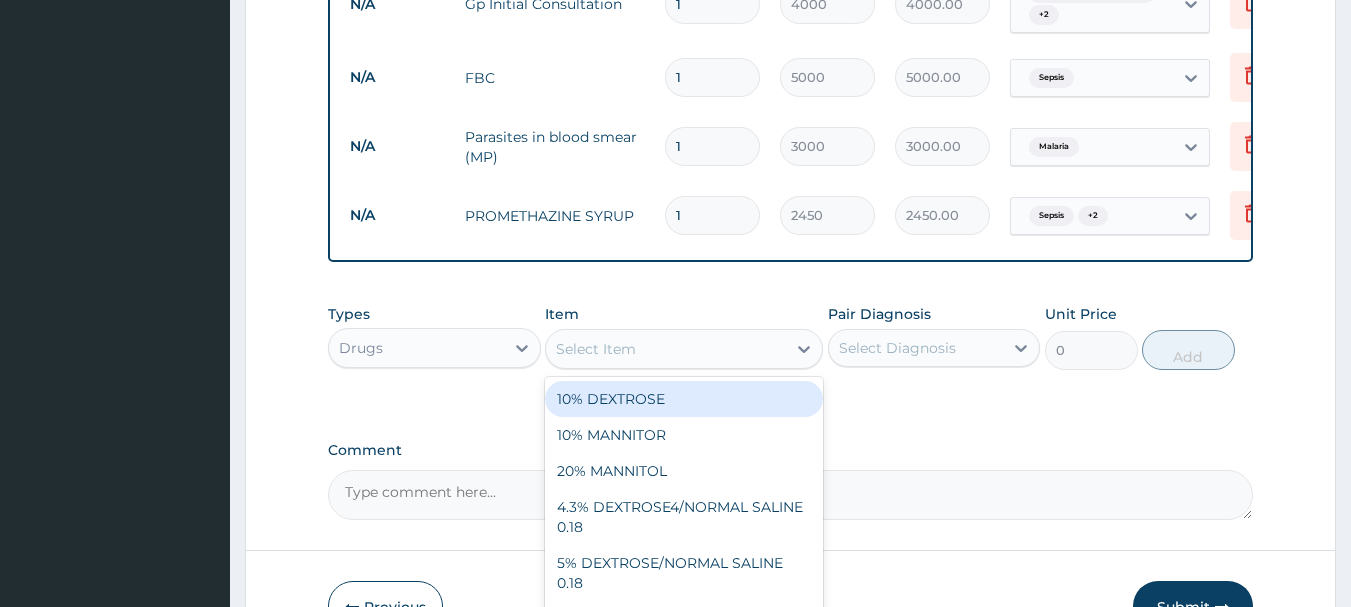 type on "C" 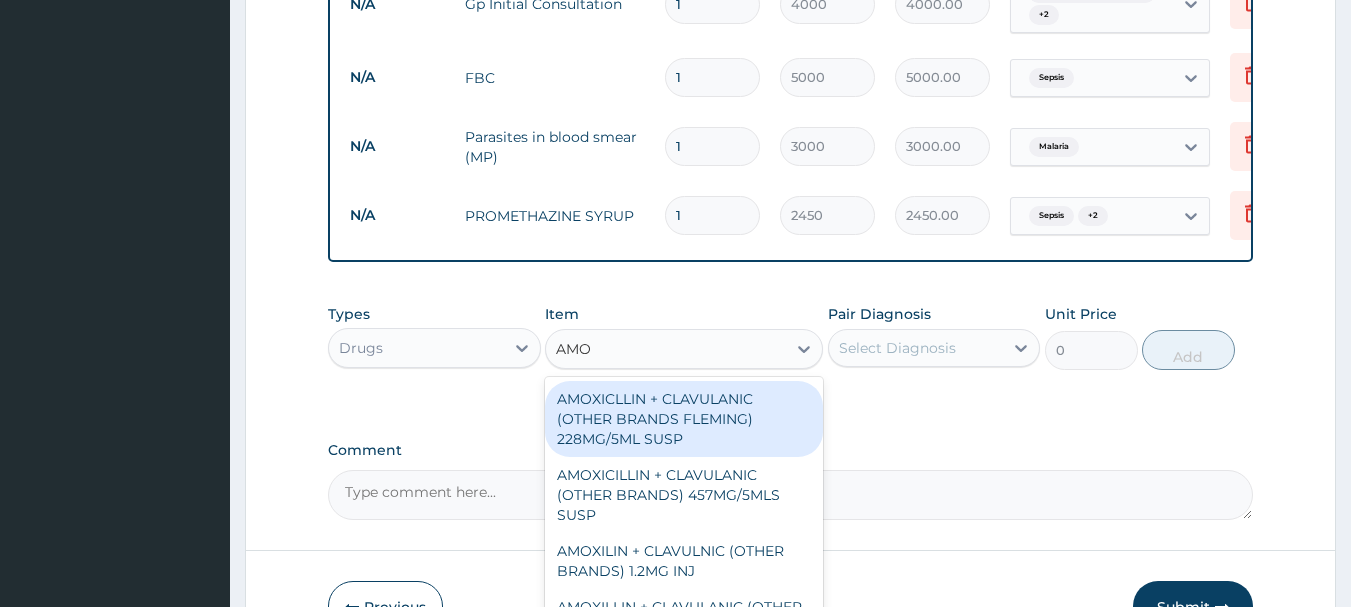 type on "AMOX" 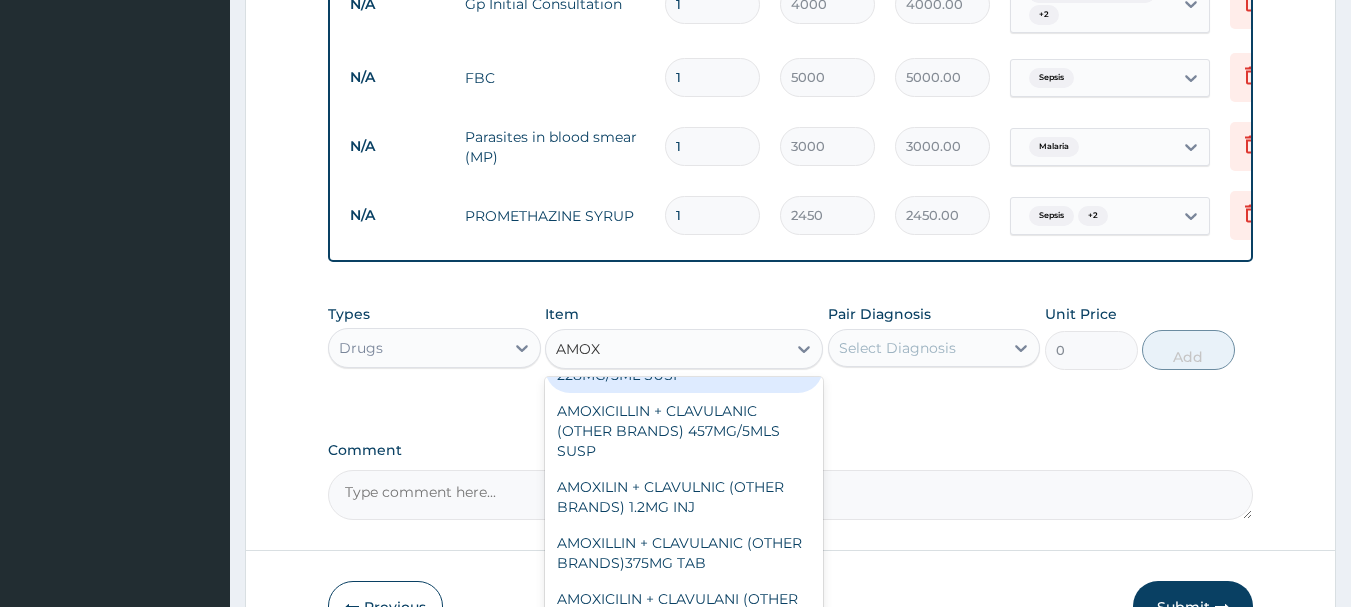 scroll, scrollTop: 100, scrollLeft: 0, axis: vertical 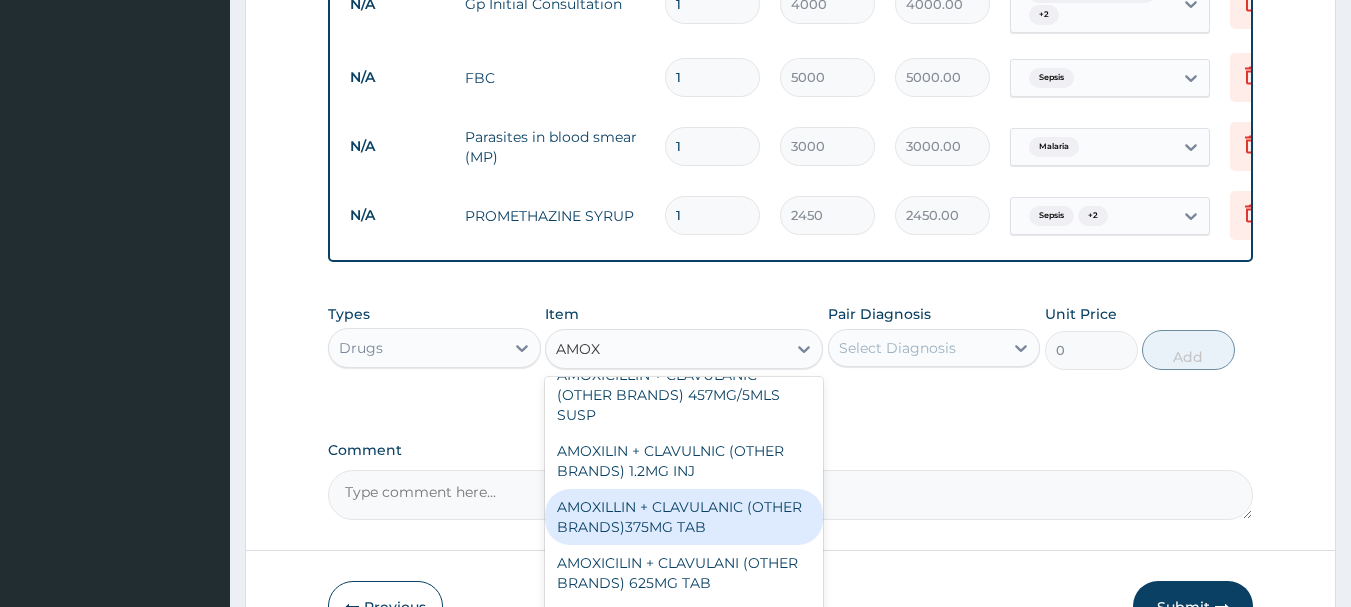 drag, startPoint x: 670, startPoint y: 531, endPoint x: 658, endPoint y: 548, distance: 20.808653 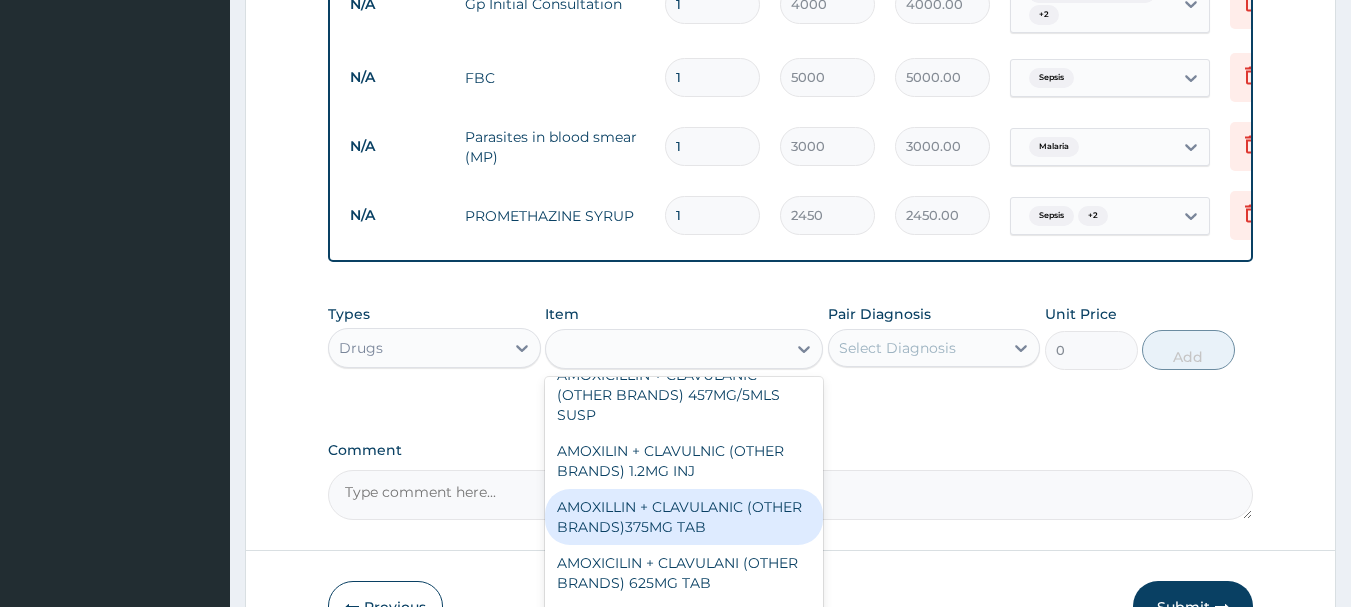 type on "400" 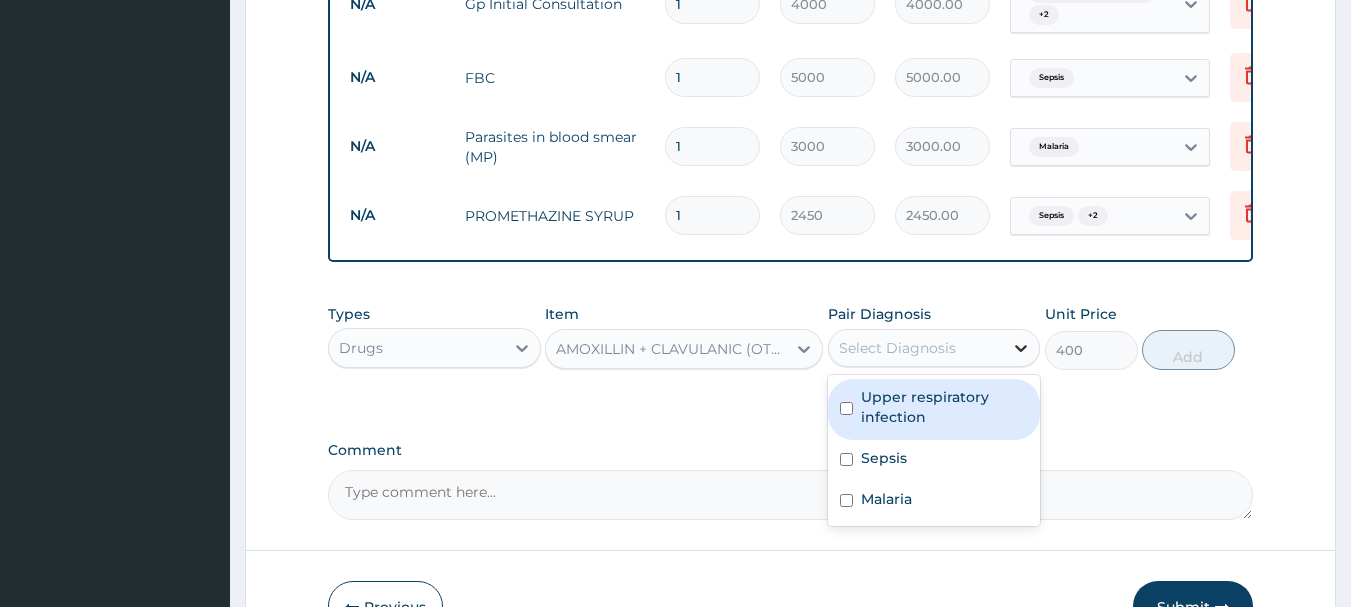 click 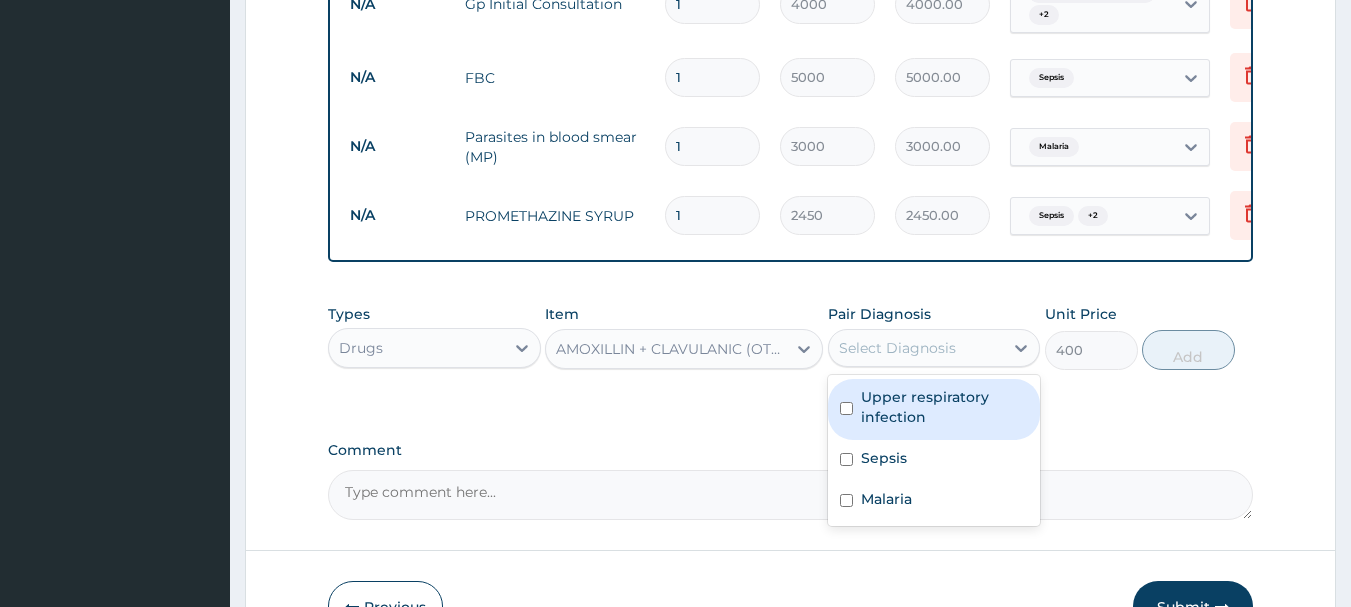drag, startPoint x: 851, startPoint y: 426, endPoint x: 847, endPoint y: 489, distance: 63.126858 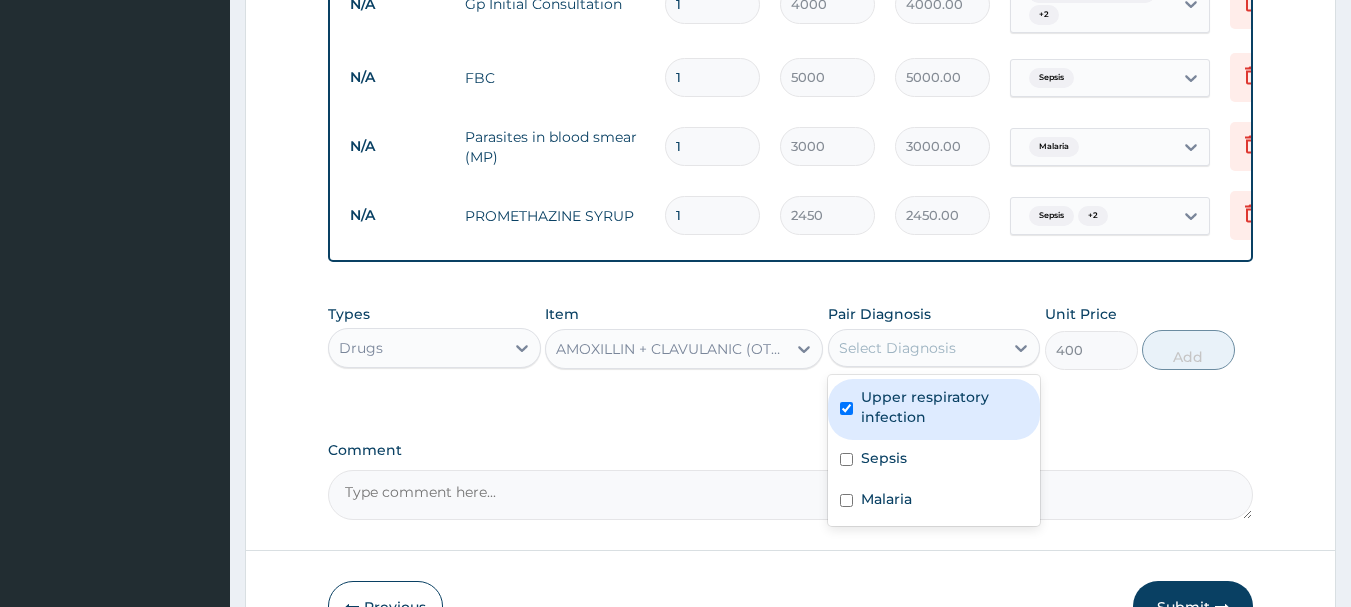 checkbox on "true" 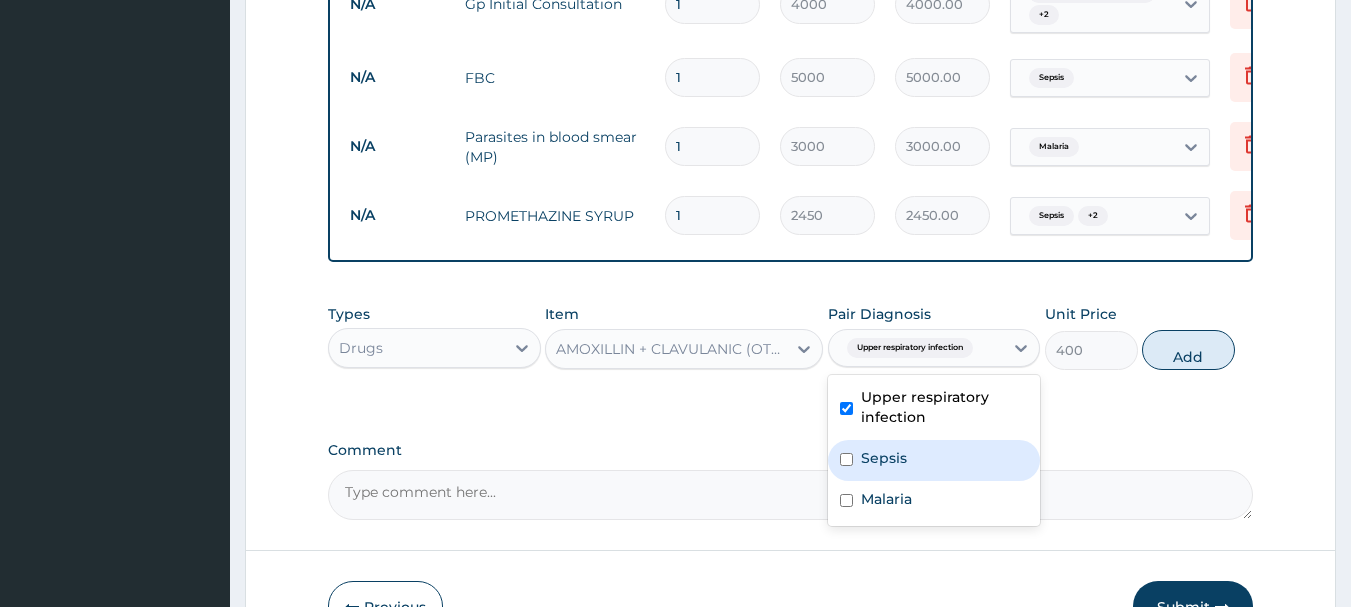 drag, startPoint x: 851, startPoint y: 460, endPoint x: 883, endPoint y: 469, distance: 33.24154 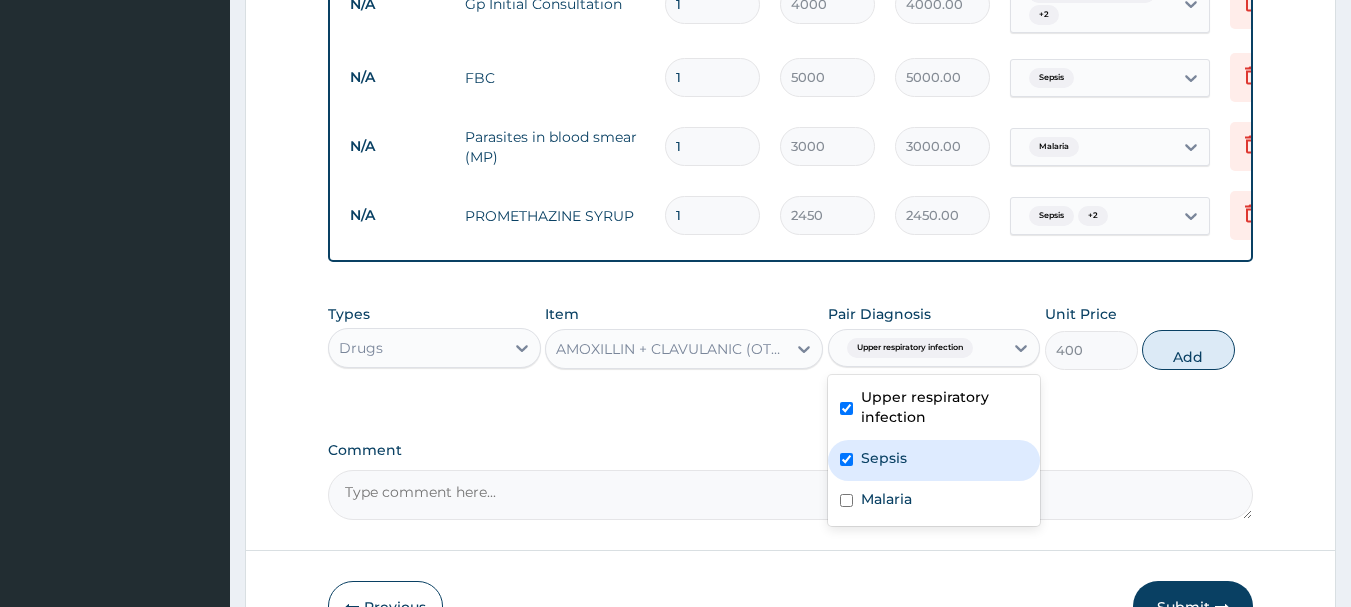 checkbox on "true" 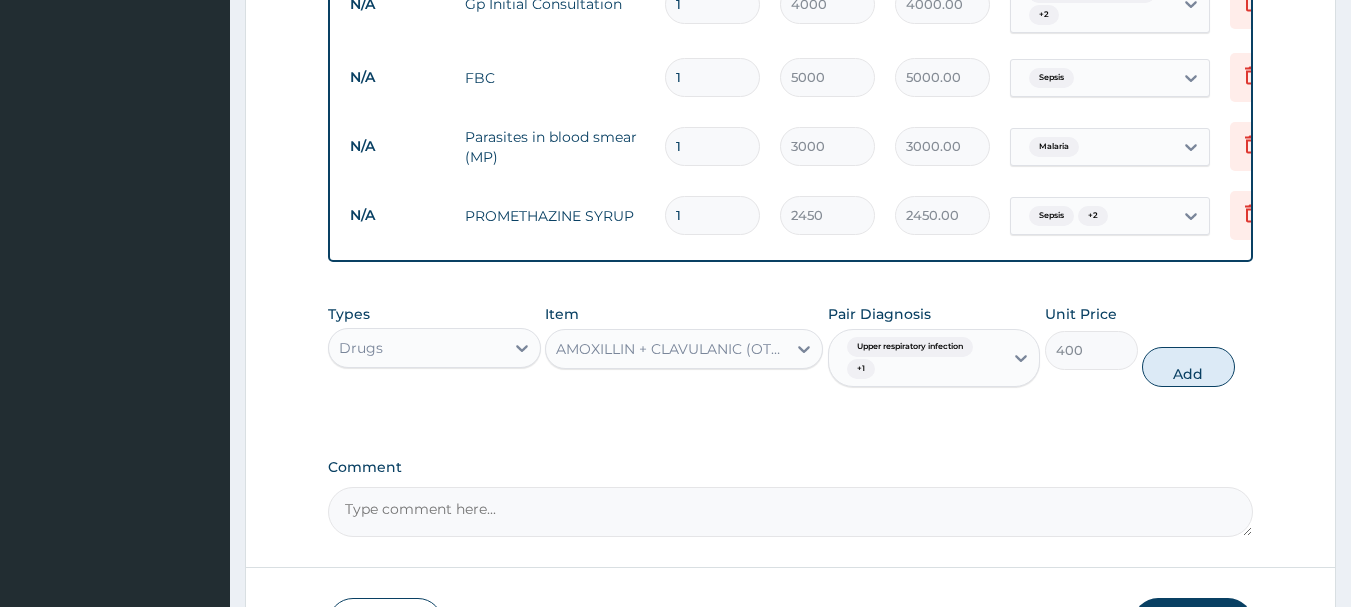 drag, startPoint x: 1197, startPoint y: 365, endPoint x: 964, endPoint y: 413, distance: 237.89284 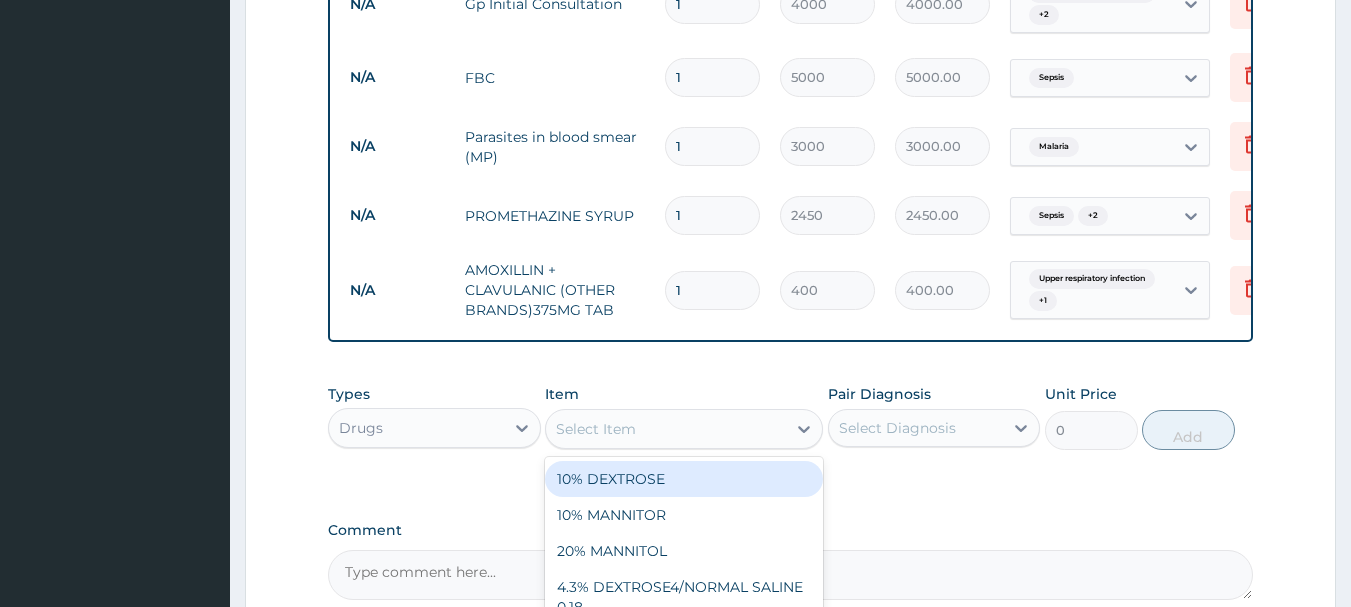 click on "Select Item" at bounding box center (666, 429) 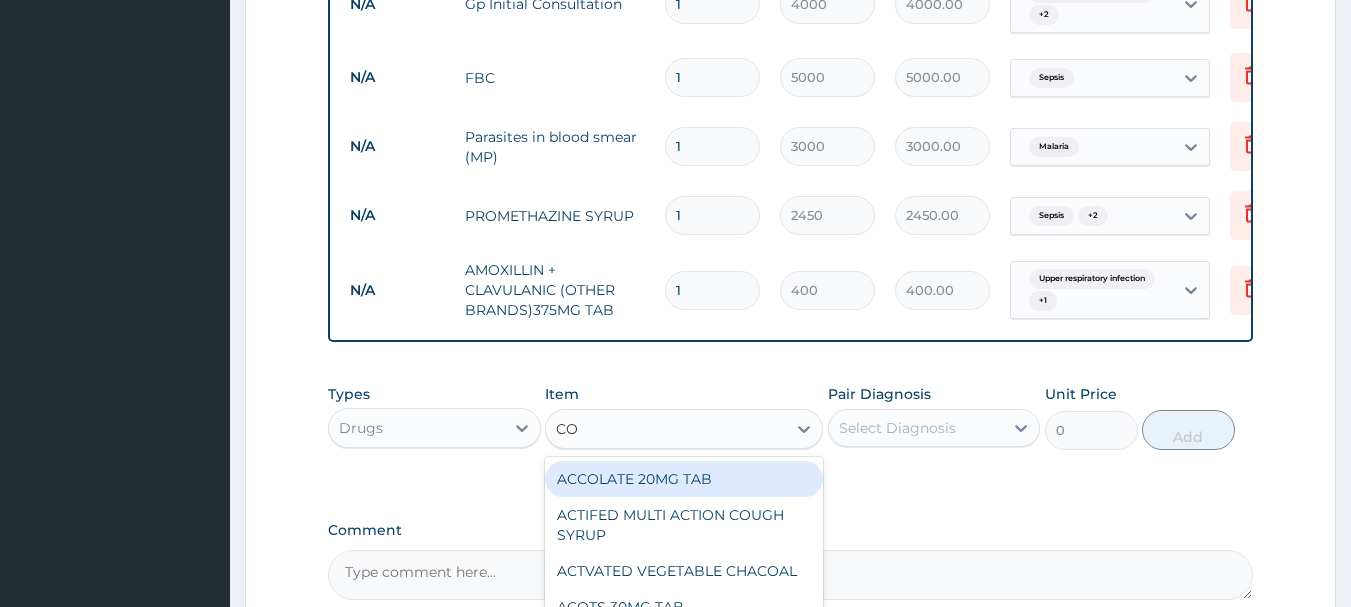 type on "COA" 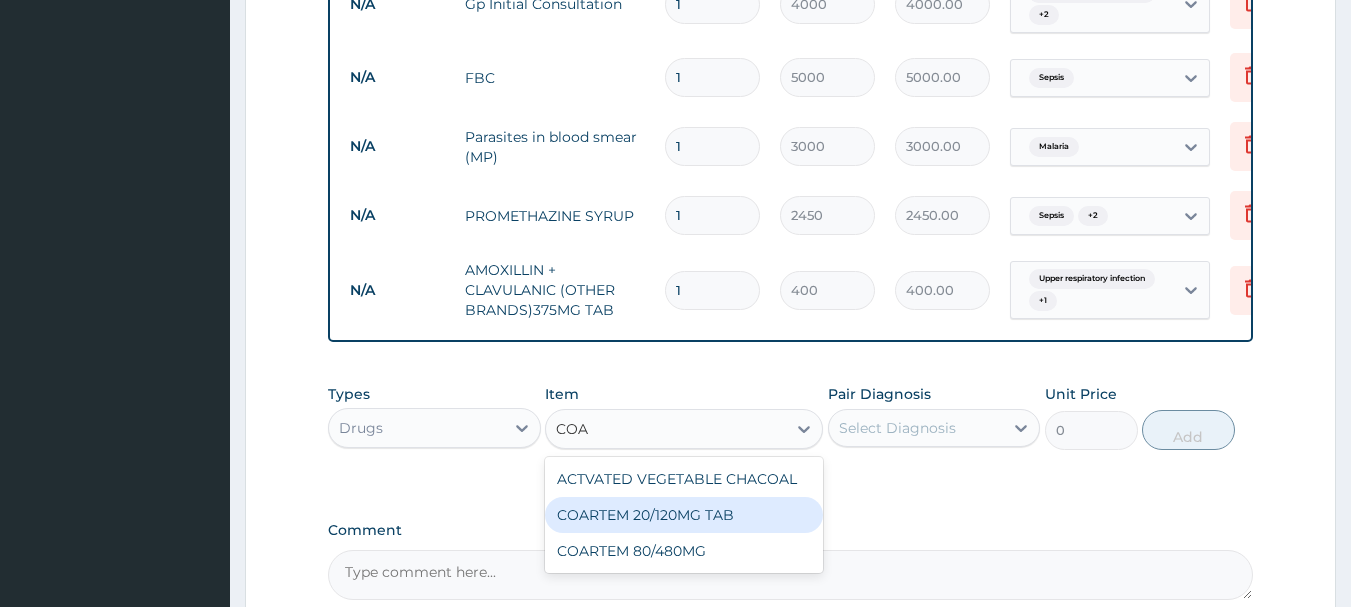 click on "COARTEM 20/120MG TAB" at bounding box center [684, 515] 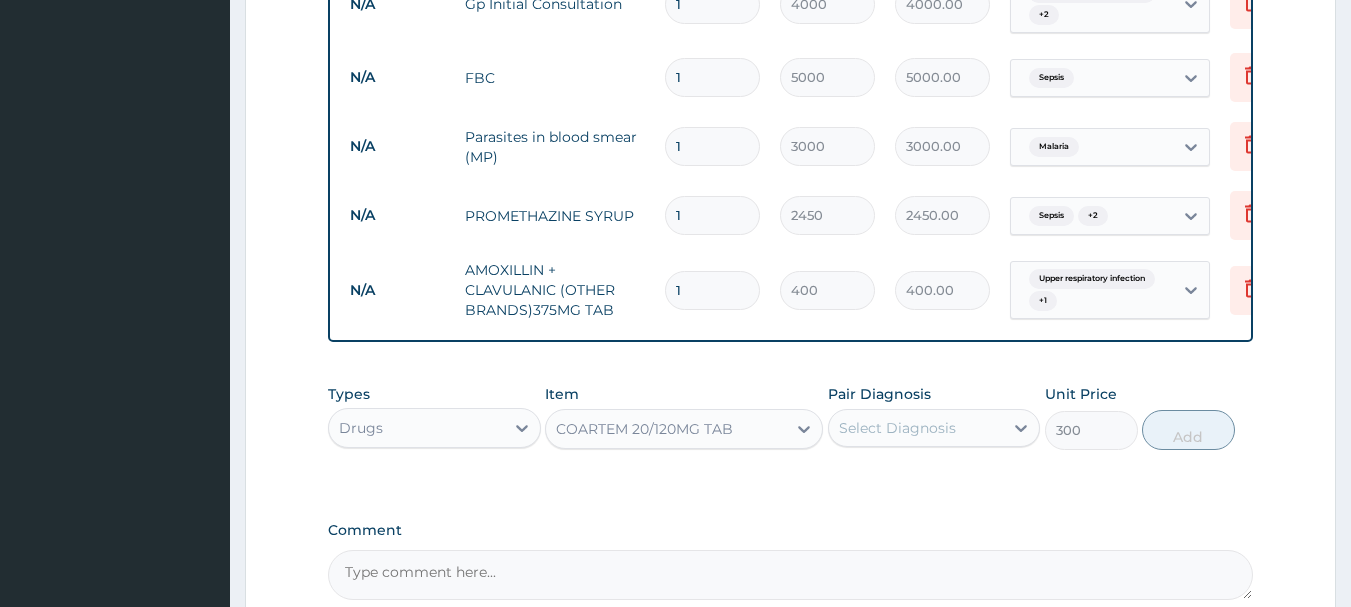 click on "Select Diagnosis" at bounding box center (897, 428) 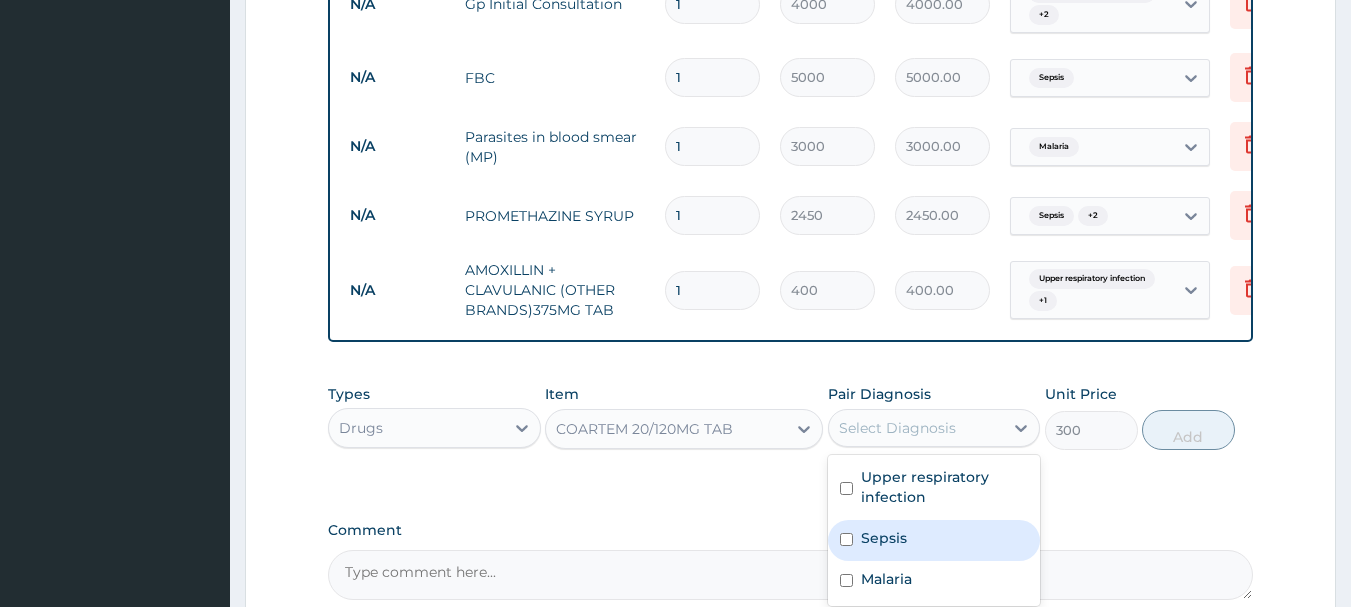 click on "Sepsis" at bounding box center [934, 540] 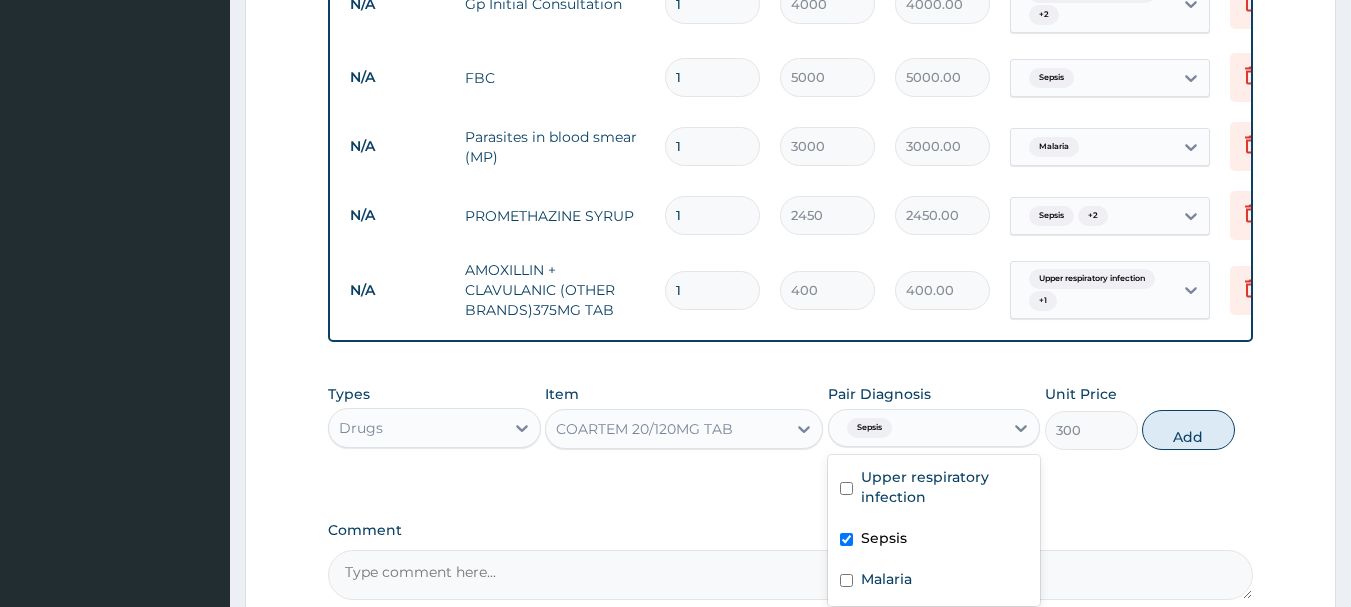 drag, startPoint x: 850, startPoint y: 555, endPoint x: 853, endPoint y: 592, distance: 37.12142 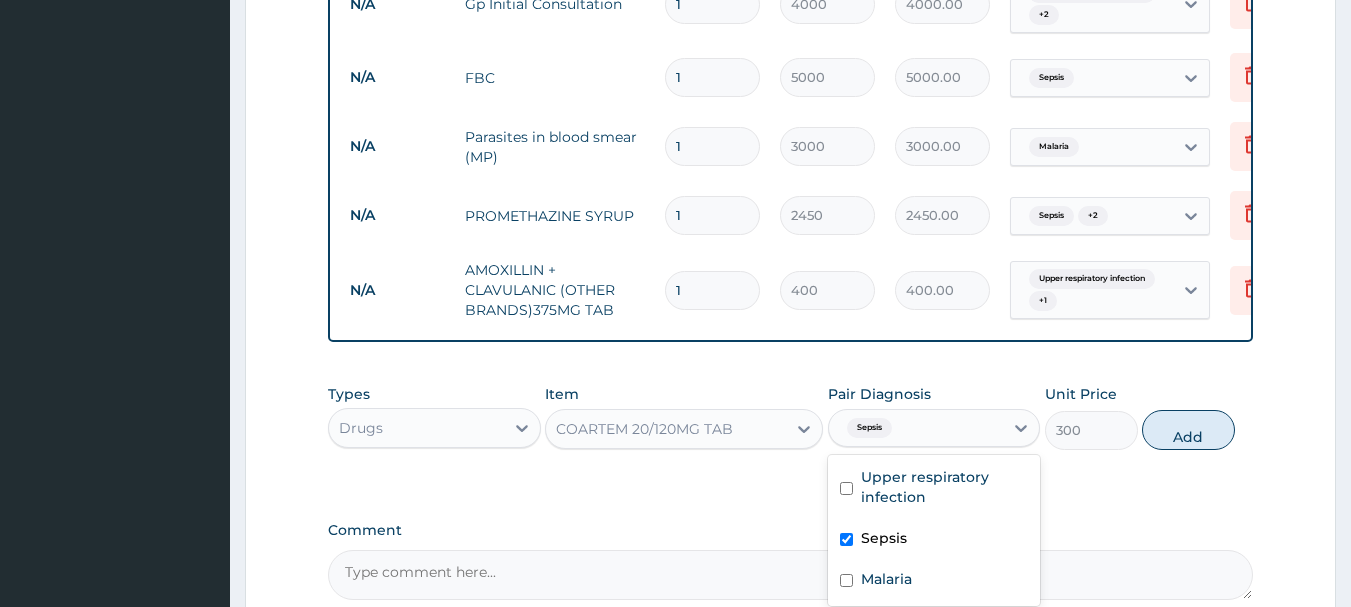 click at bounding box center [846, 539] 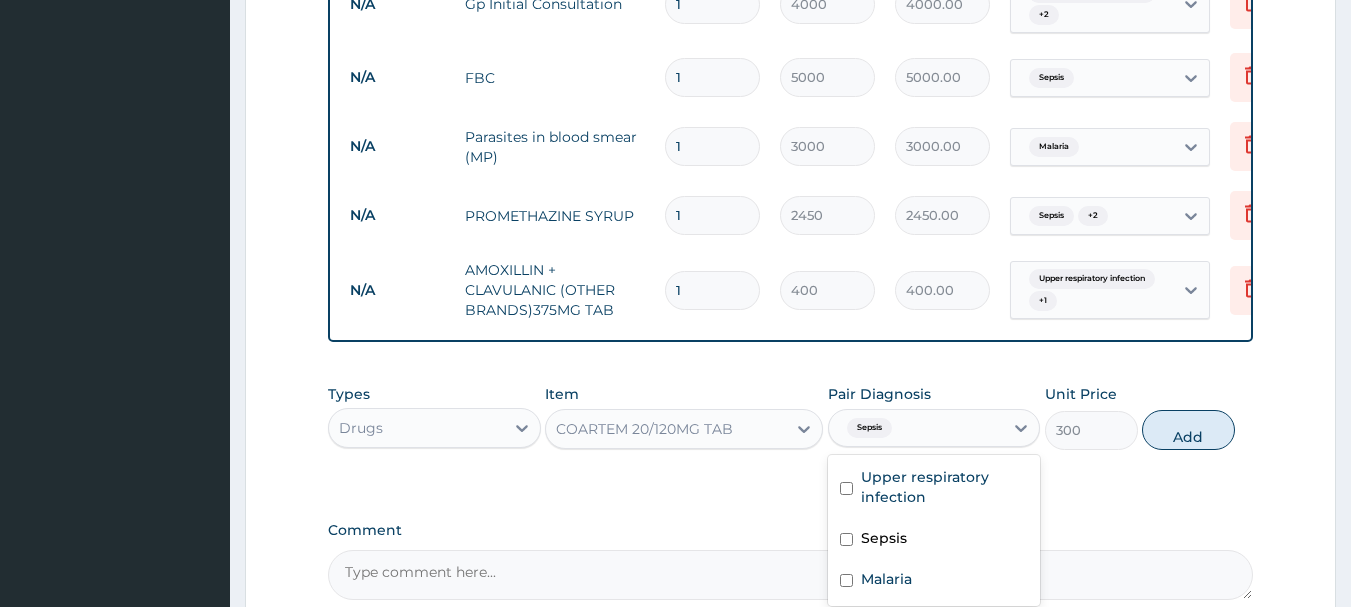 checkbox on "false" 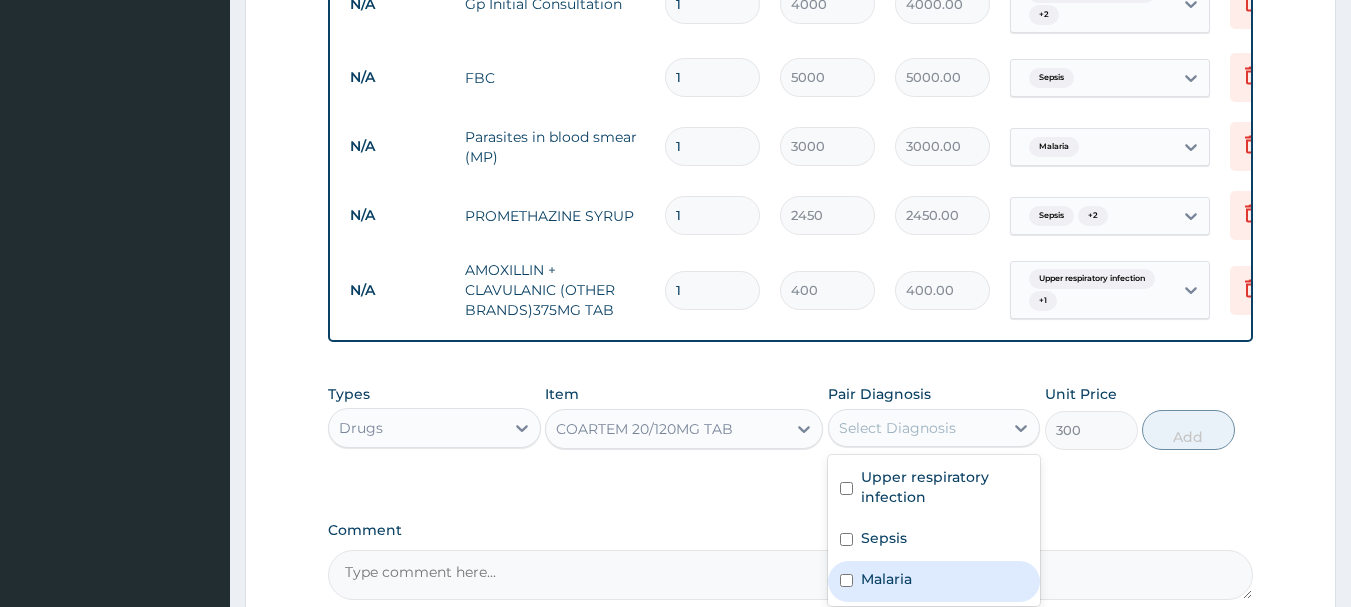 click on "Malaria" at bounding box center (934, 581) 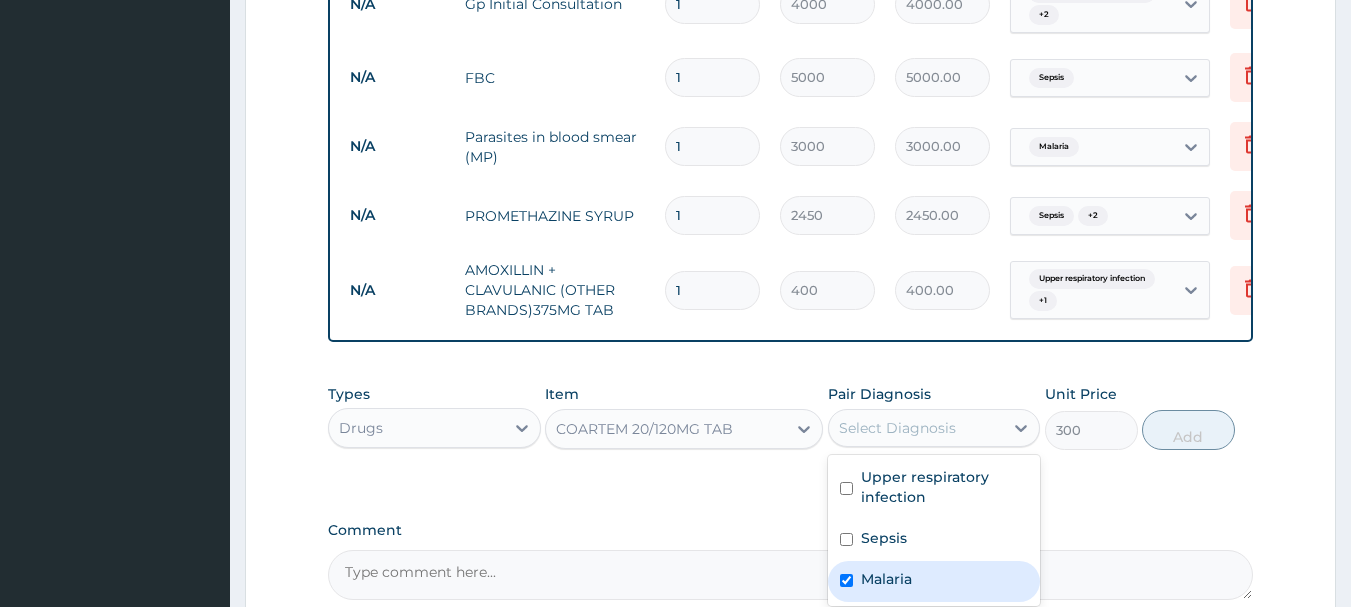 checkbox on "true" 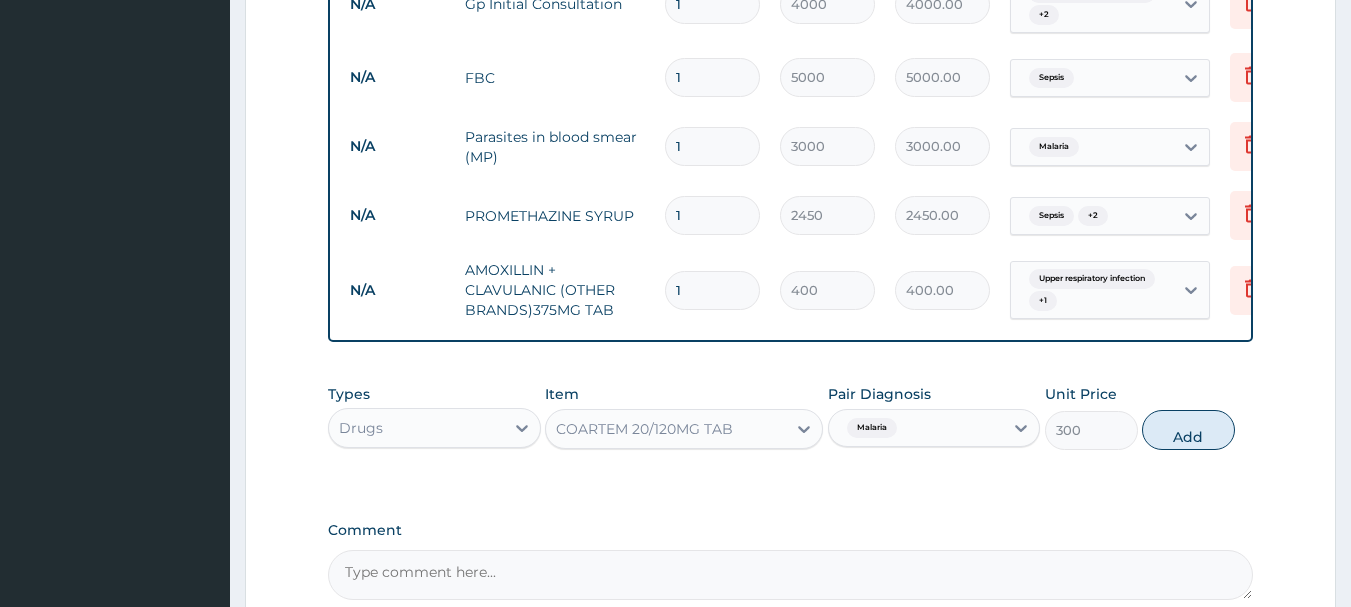 drag, startPoint x: 1170, startPoint y: 448, endPoint x: 805, endPoint y: 481, distance: 366.48874 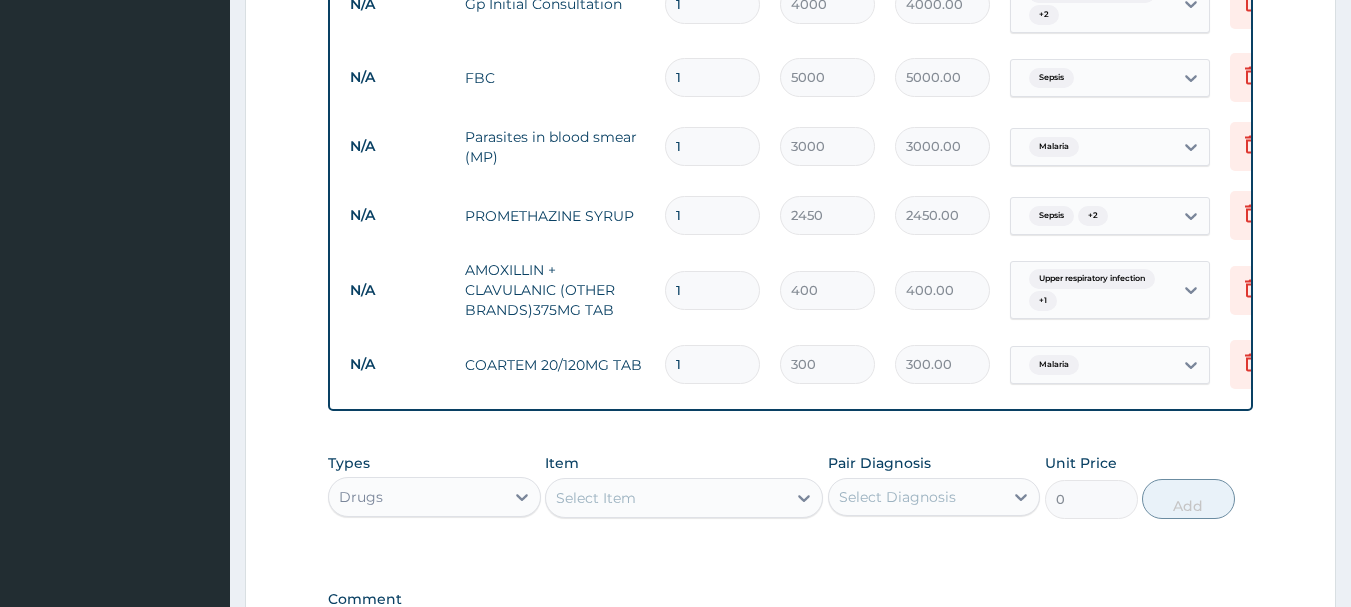 click on "Select Item" at bounding box center (596, 498) 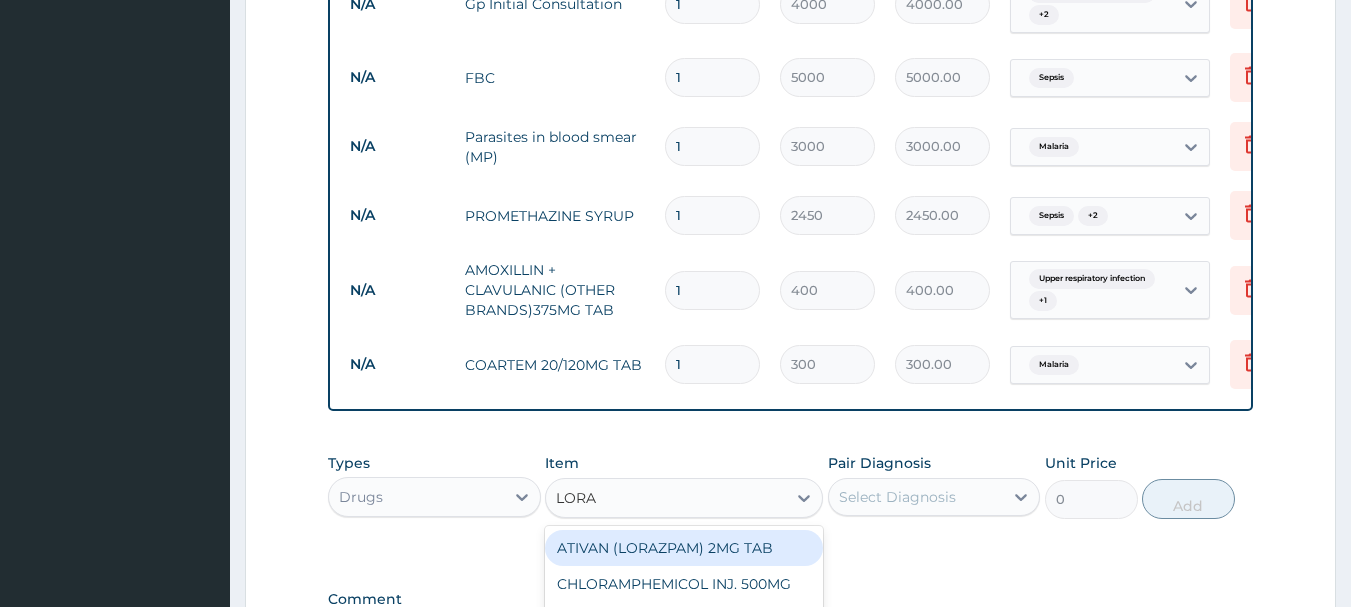 type on "LORAT" 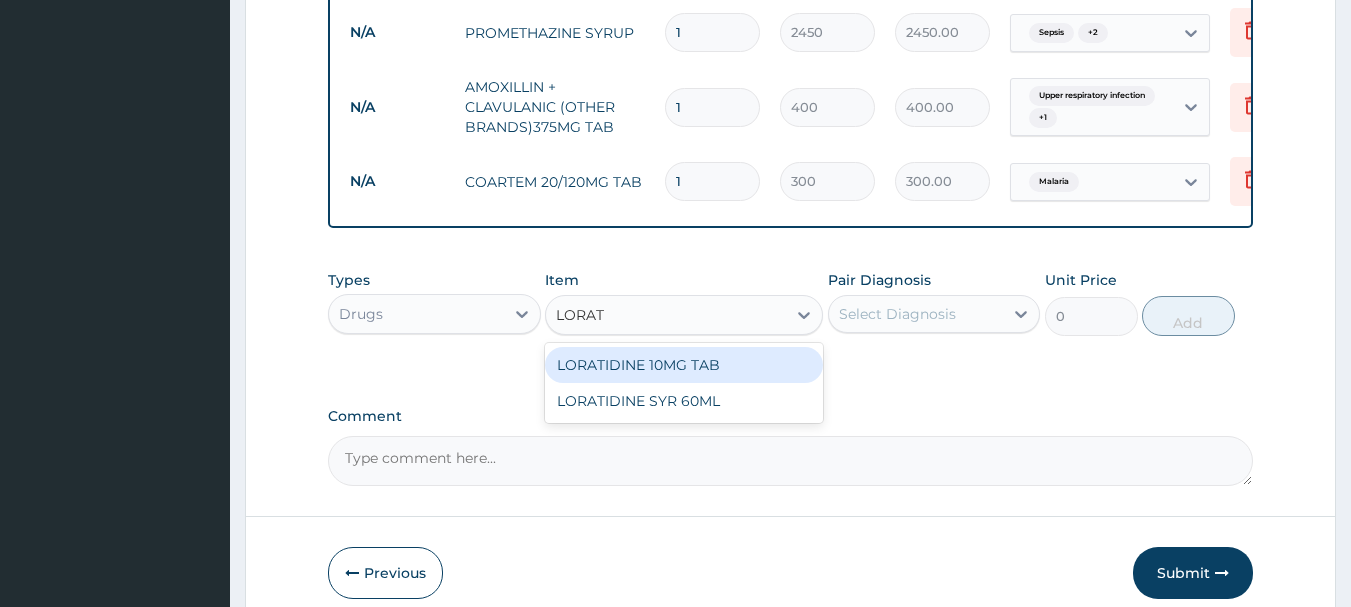 scroll, scrollTop: 1032, scrollLeft: 0, axis: vertical 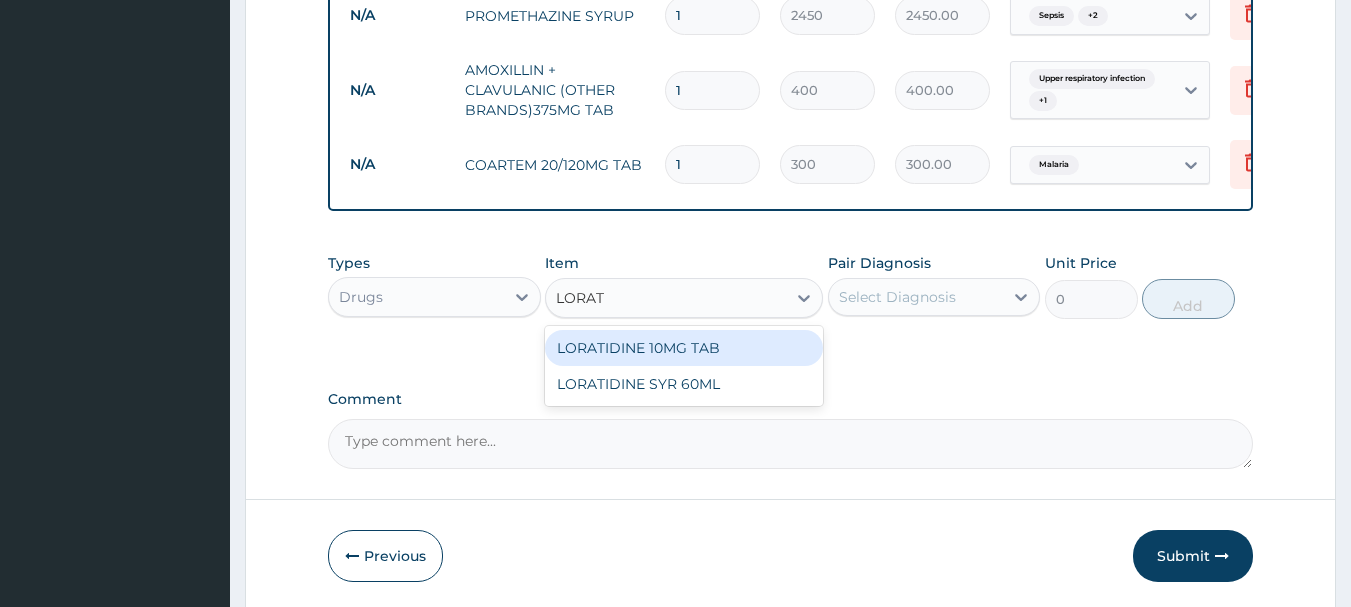 click on "LORATIDINE 10MG TAB" at bounding box center (684, 348) 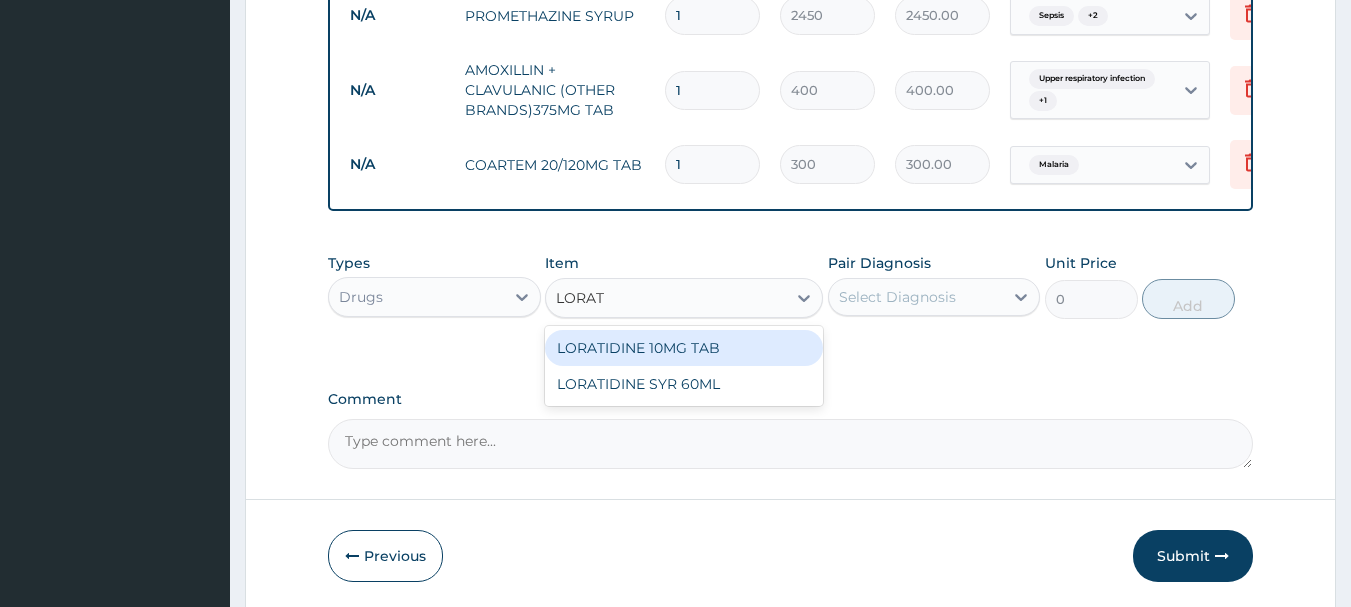 type 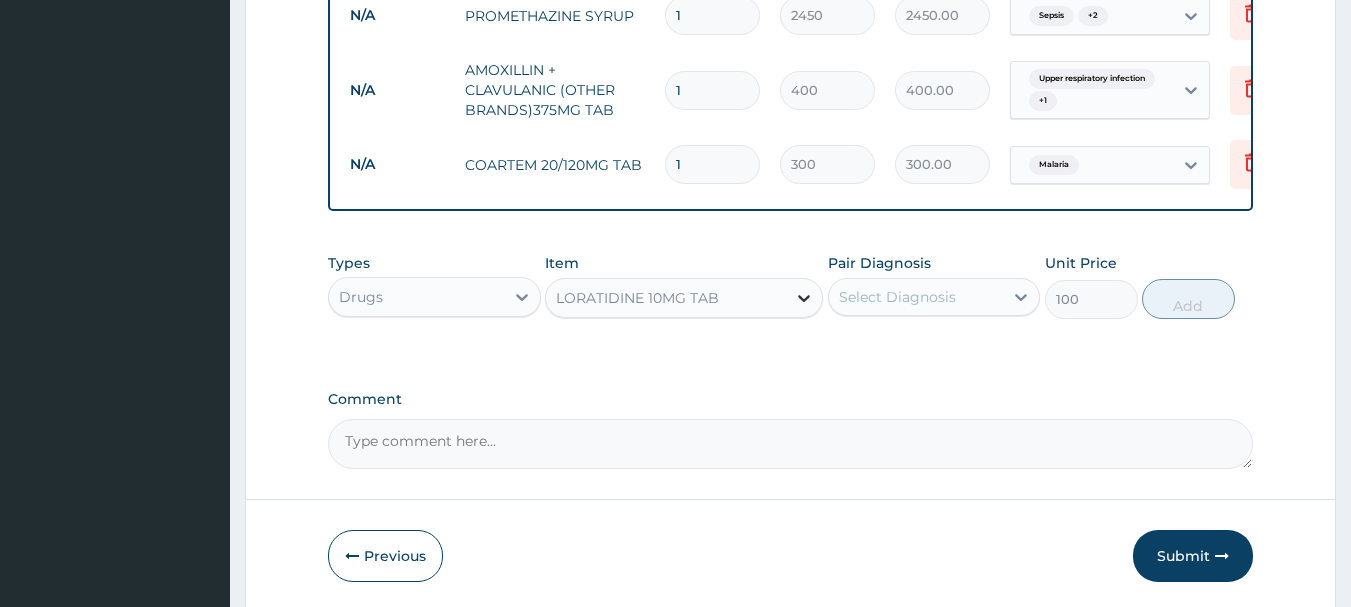 click 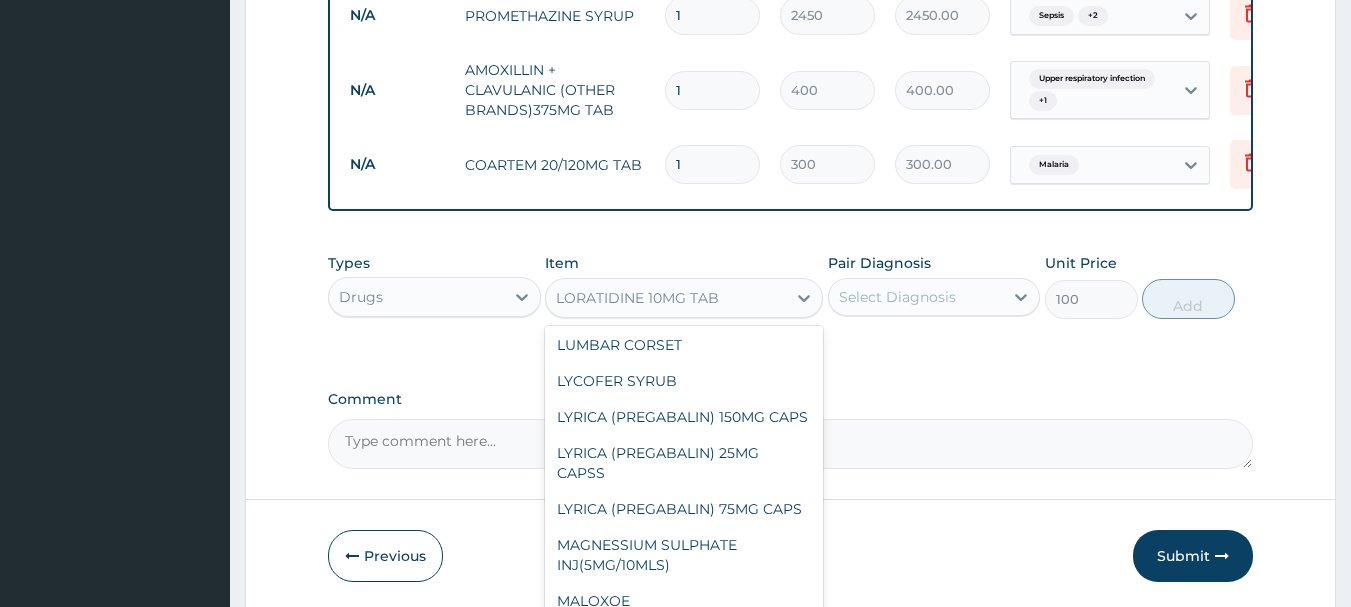 scroll, scrollTop: 26452, scrollLeft: 0, axis: vertical 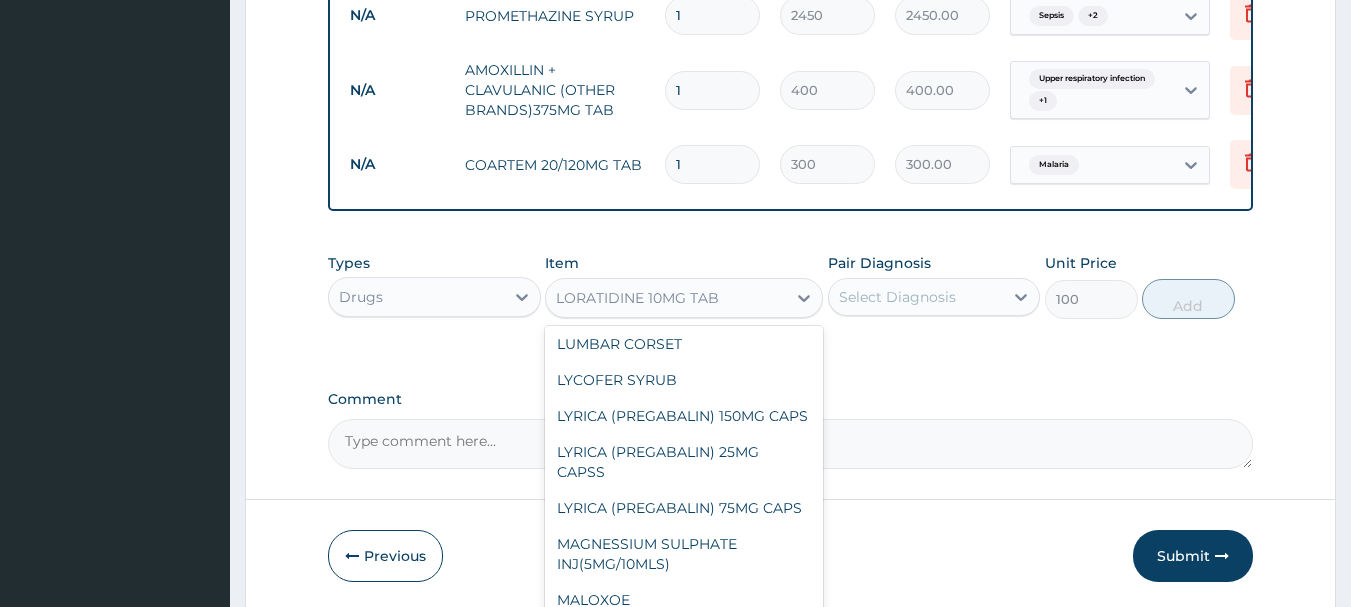 click on "LORATIDINE SYR 60ML" at bounding box center (684, 92) 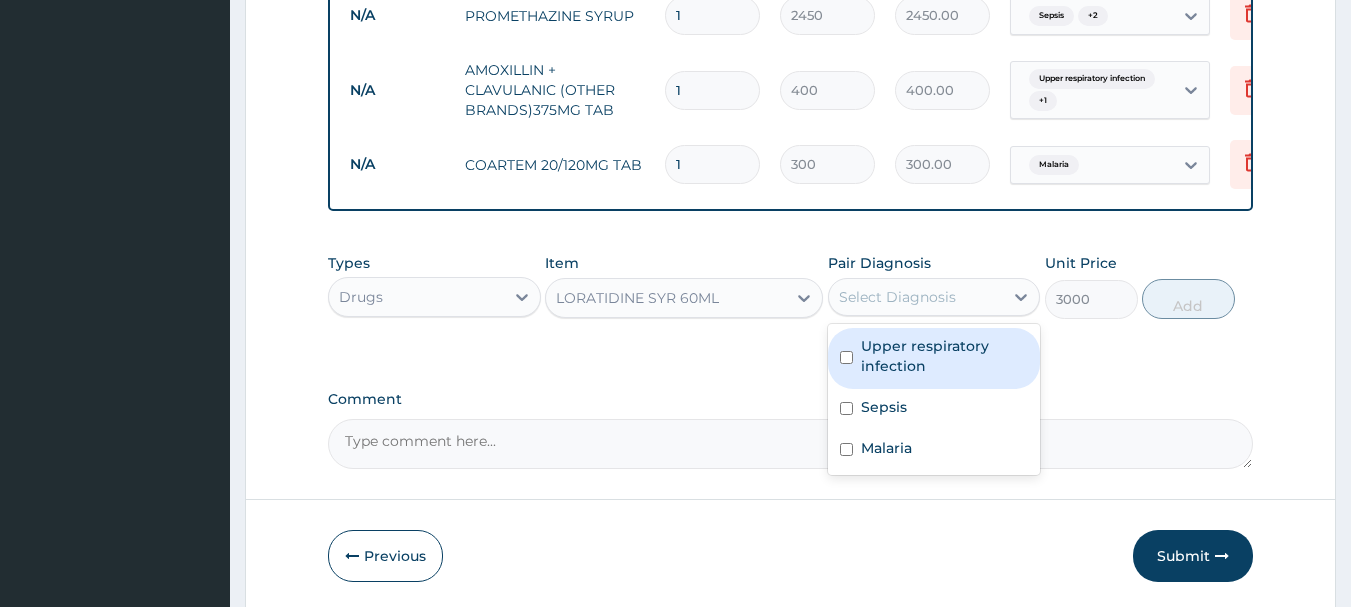 drag, startPoint x: 1020, startPoint y: 312, endPoint x: 982, endPoint y: 328, distance: 41.231056 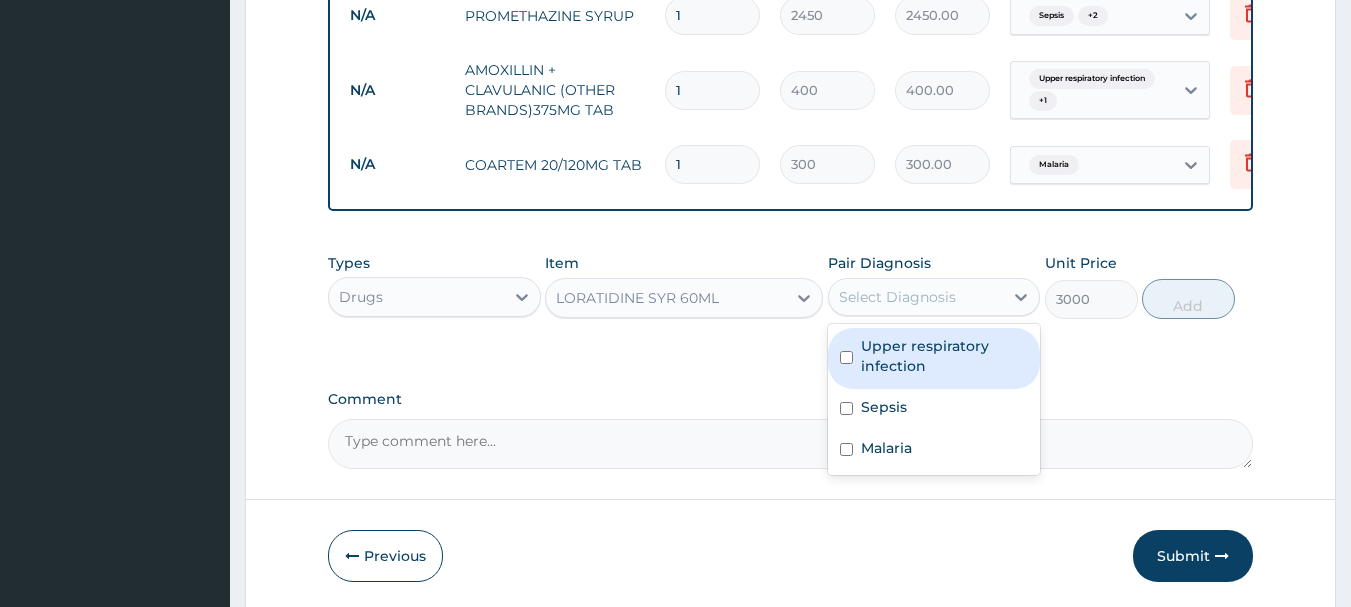 click on "Upper respiratory infection" at bounding box center [945, 356] 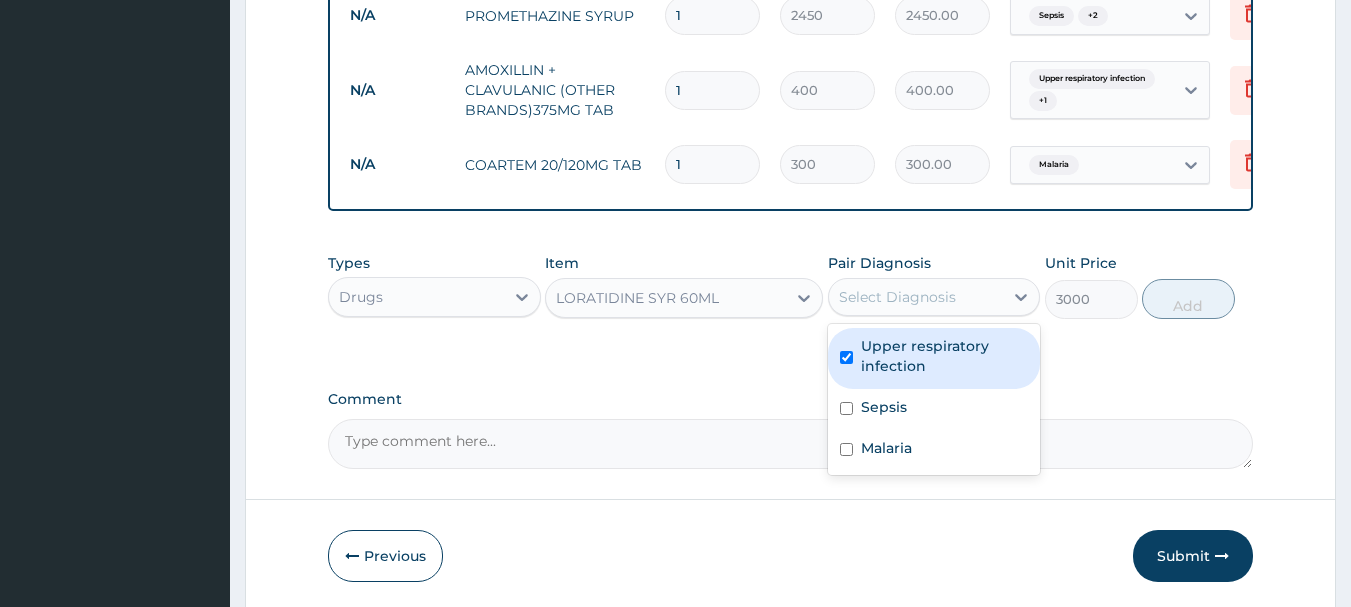 checkbox on "true" 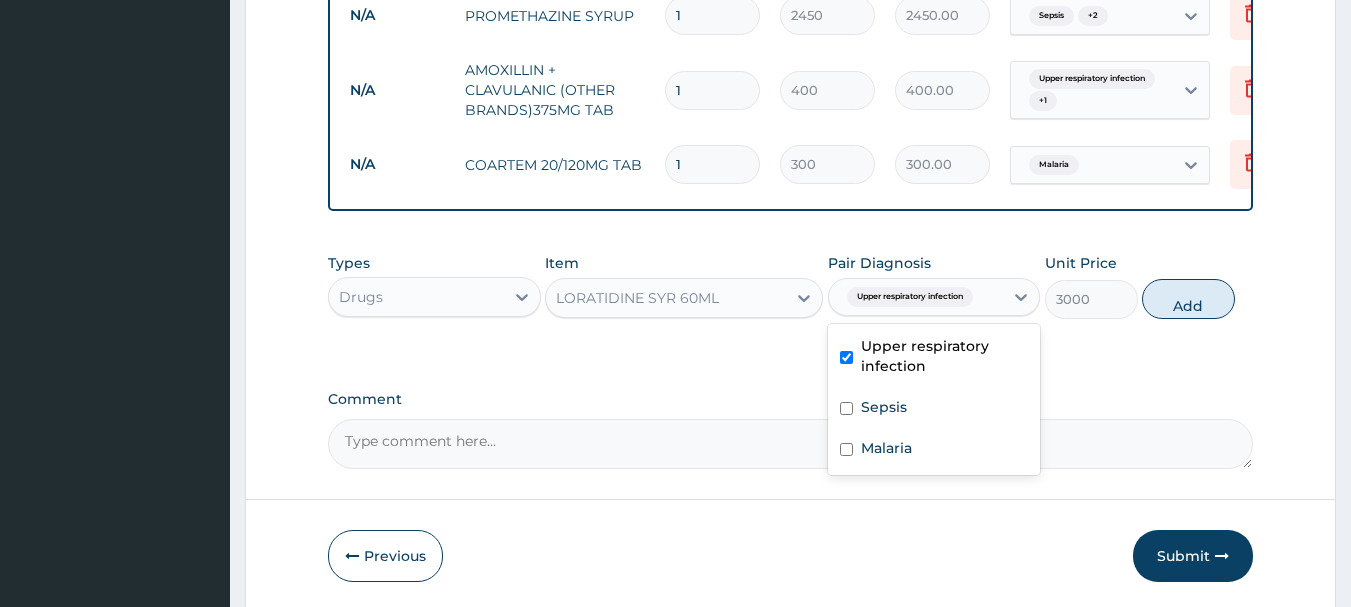 drag, startPoint x: 1185, startPoint y: 309, endPoint x: 1088, endPoint y: 313, distance: 97.082436 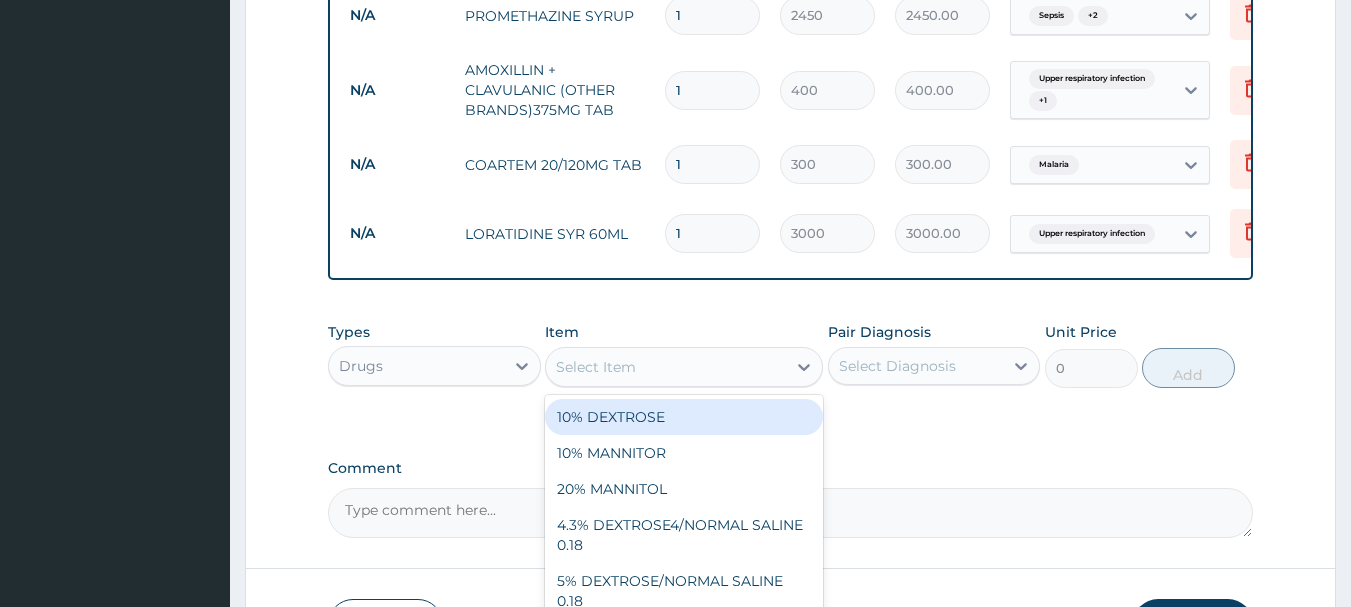 click on "Select Item" at bounding box center [666, 367] 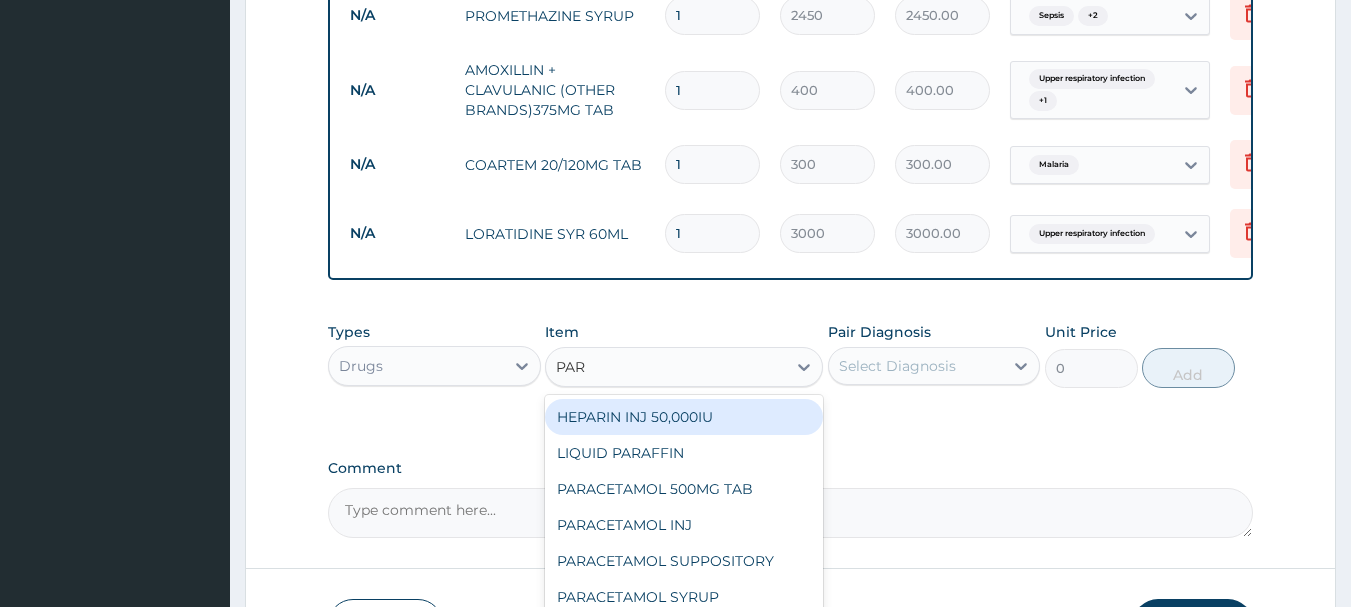type on "PARA" 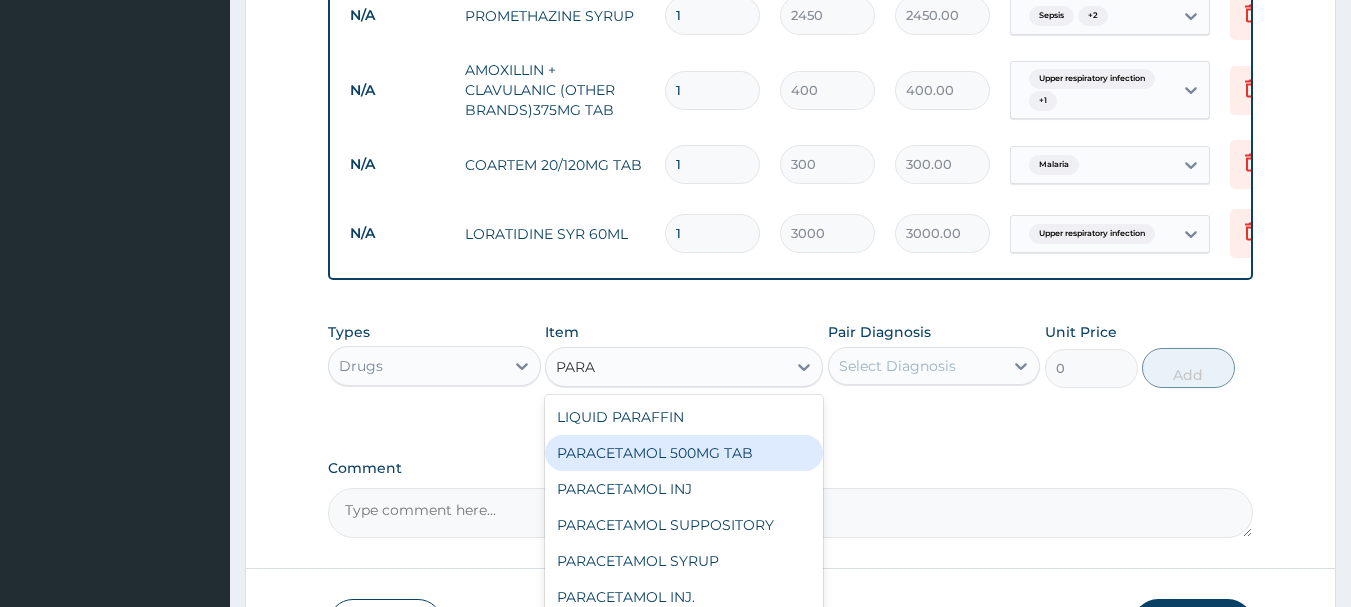 click on "PARACETAMOL 500MG TAB" at bounding box center [684, 453] 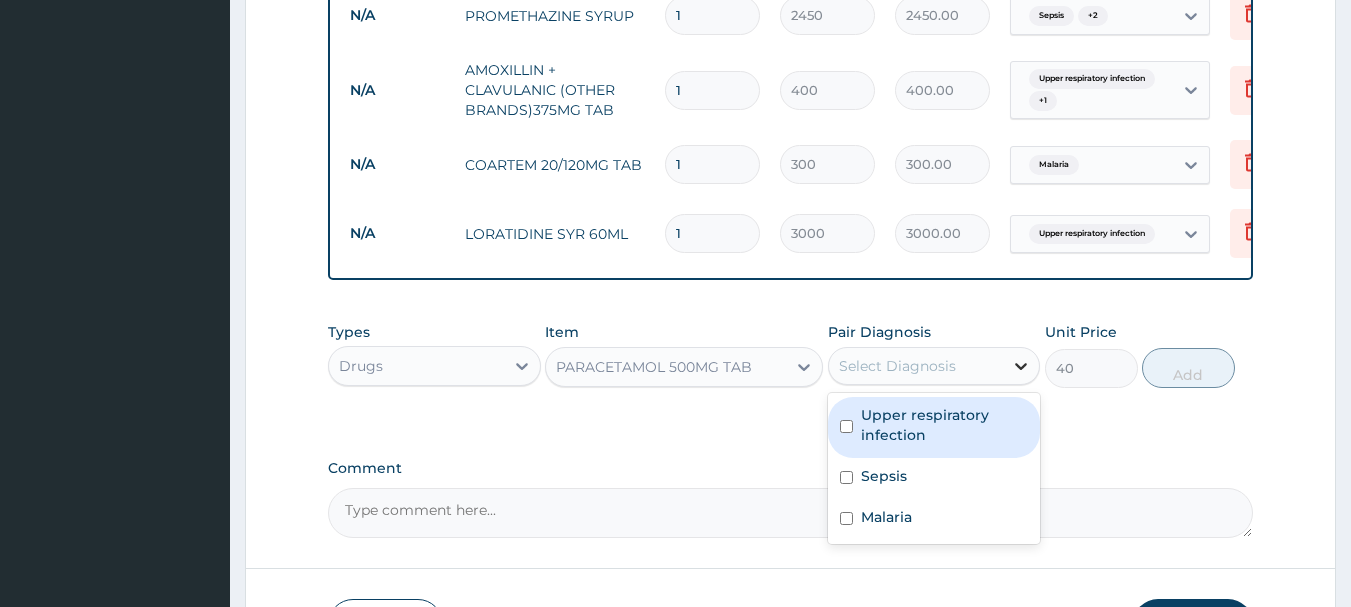 click 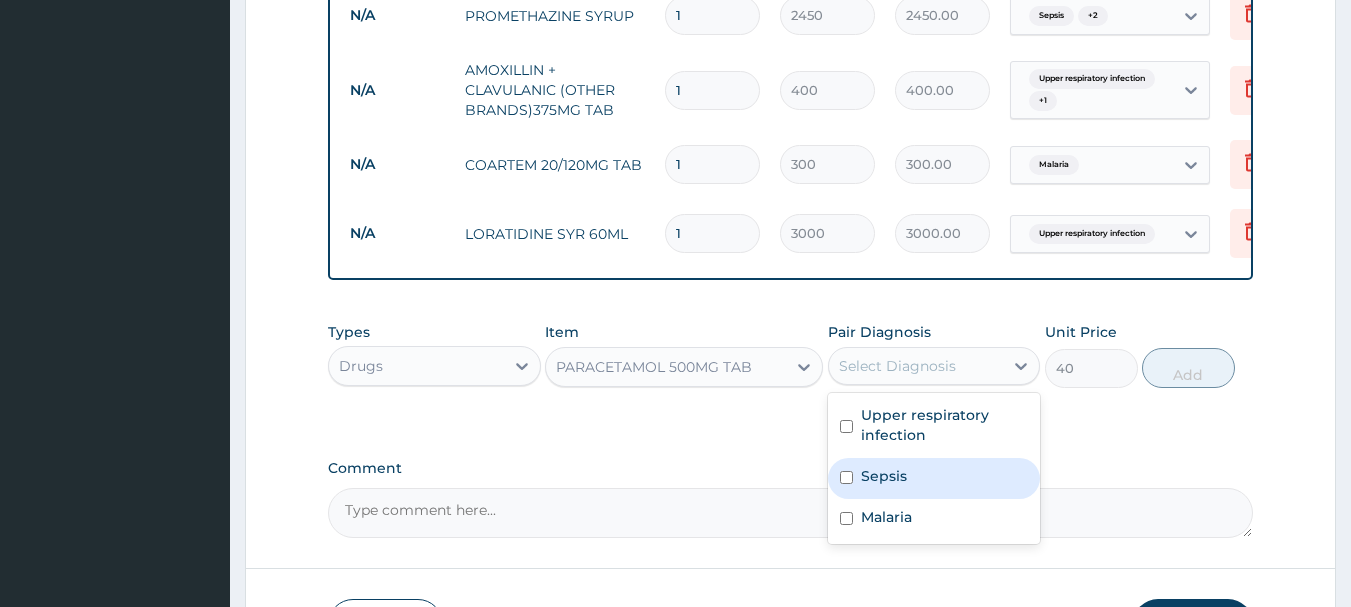 drag, startPoint x: 849, startPoint y: 489, endPoint x: 849, endPoint y: 515, distance: 26 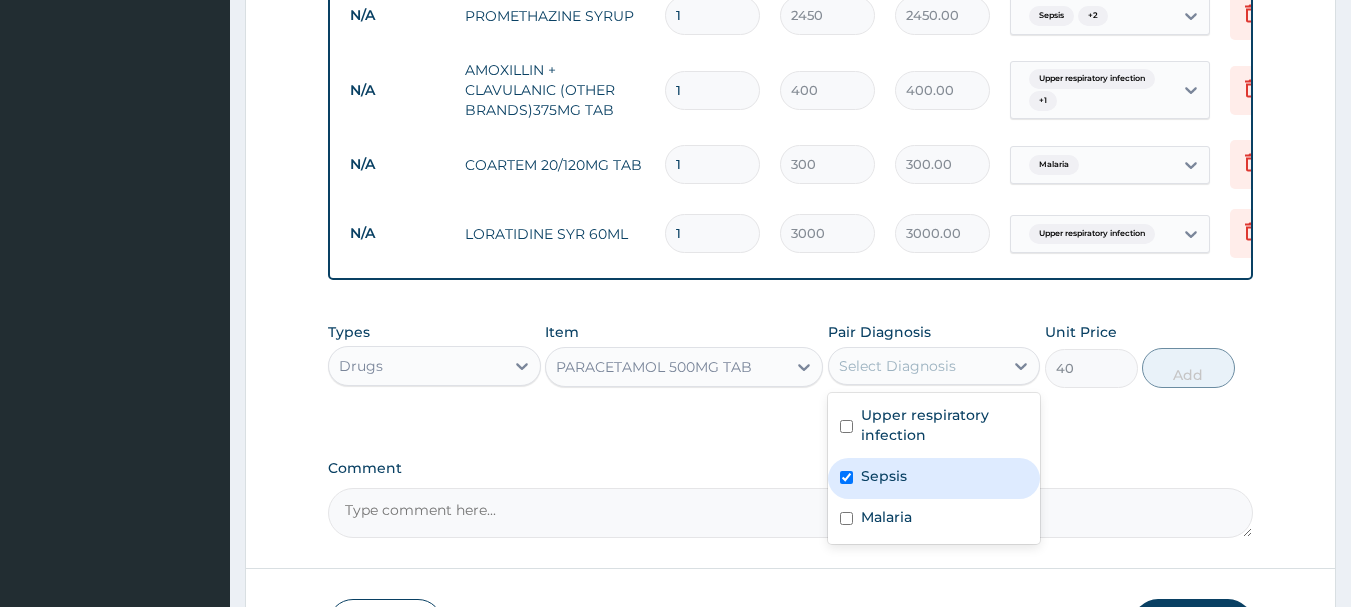 checkbox on "true" 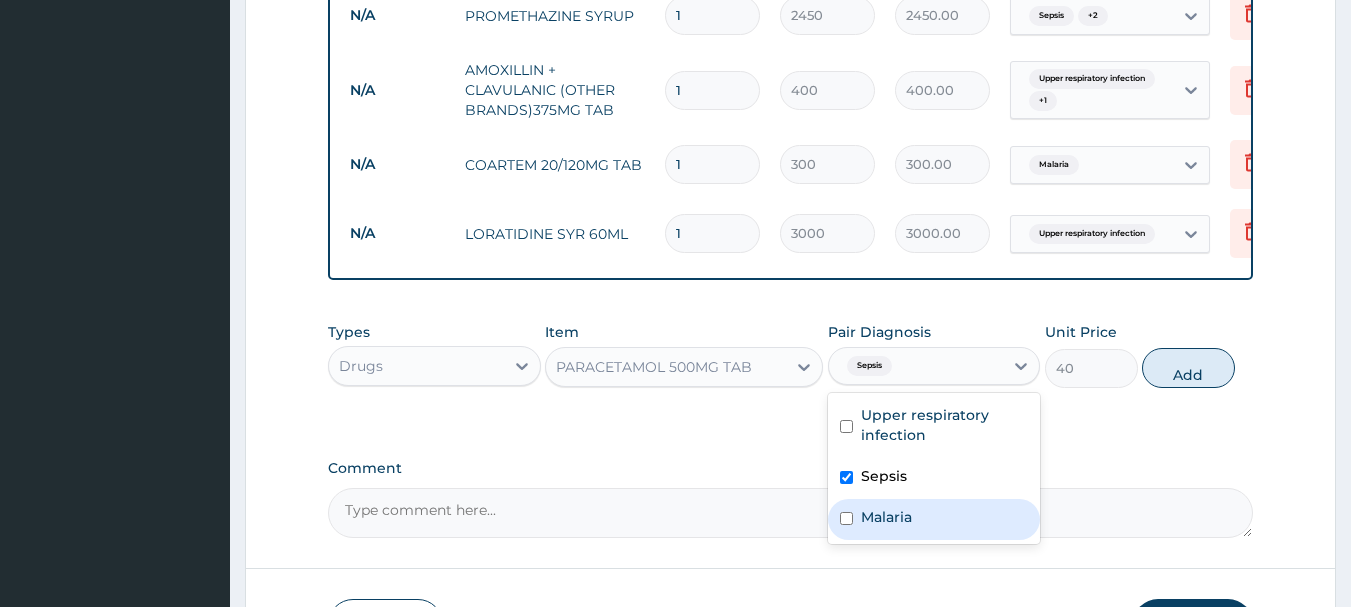 drag, startPoint x: 849, startPoint y: 532, endPoint x: 944, endPoint y: 475, distance: 110.788086 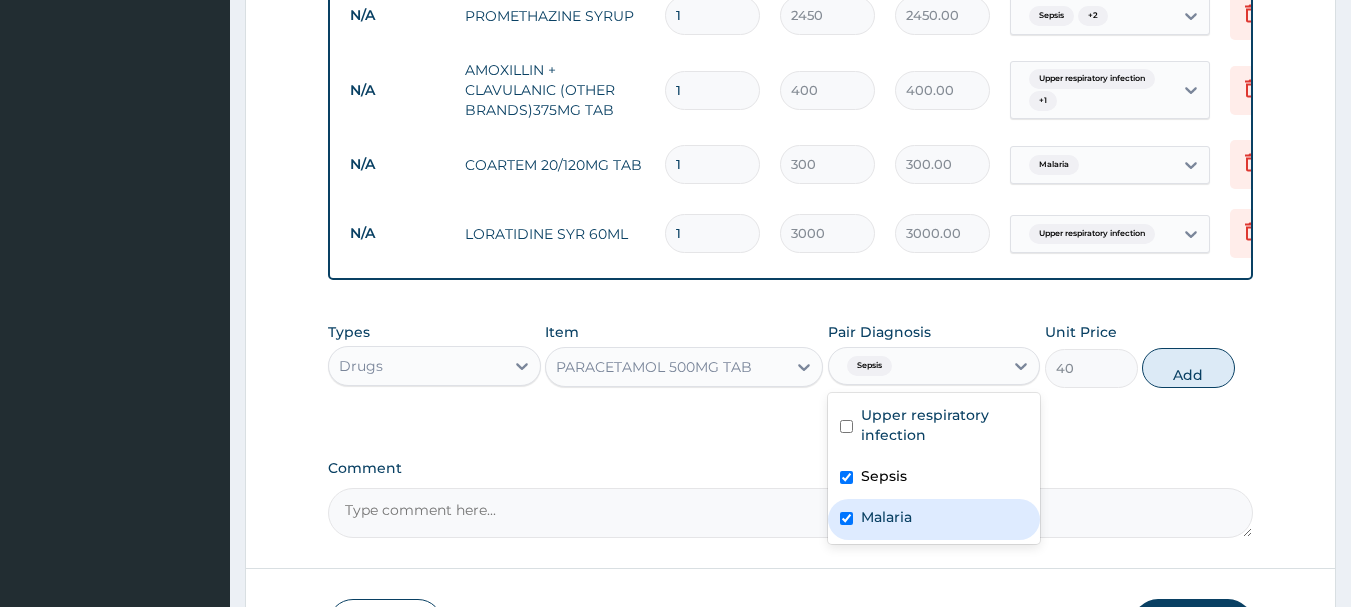 checkbox on "true" 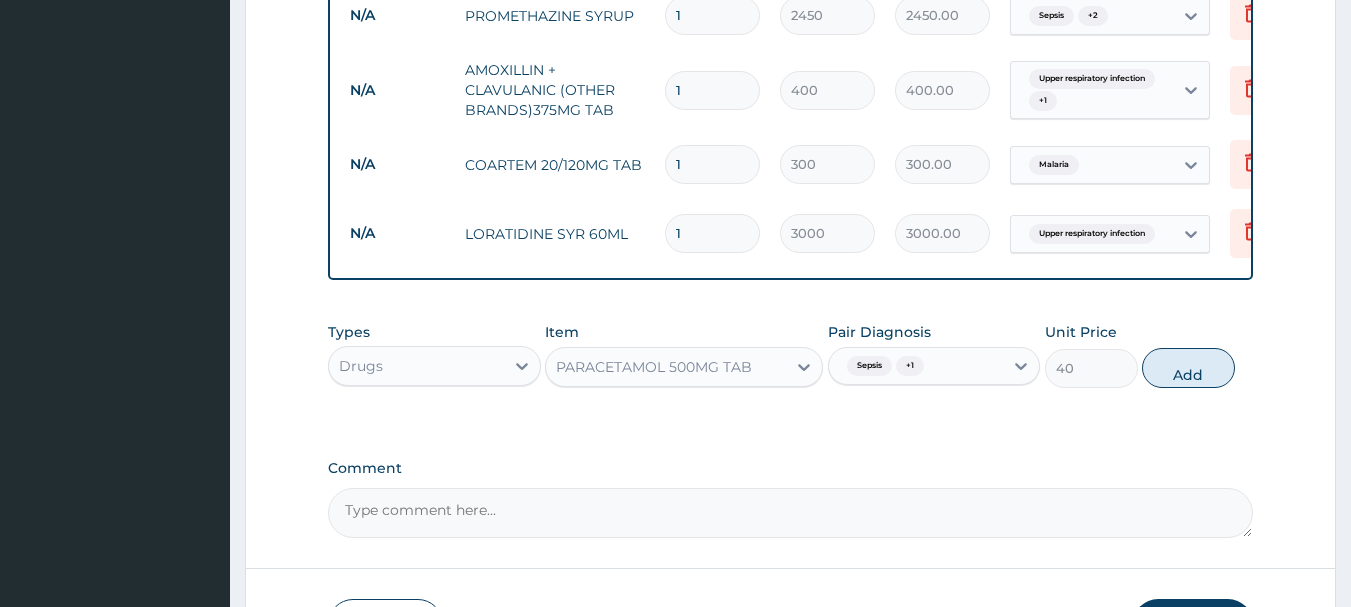 click on "Add" at bounding box center (1188, 368) 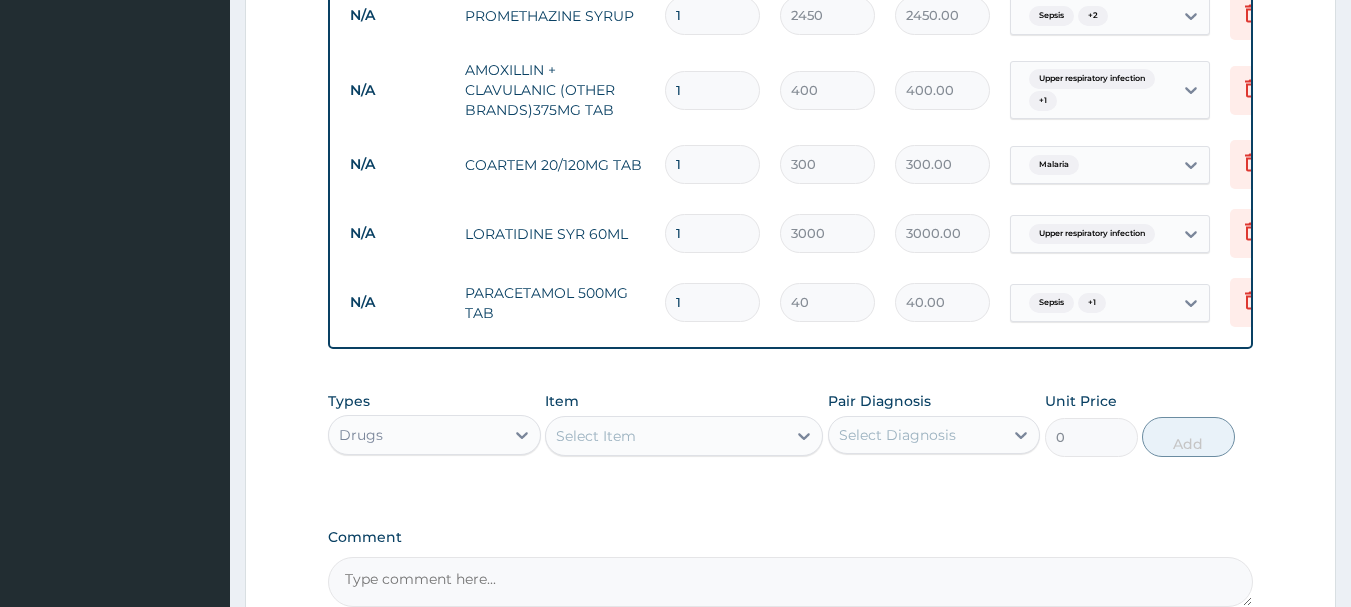 type 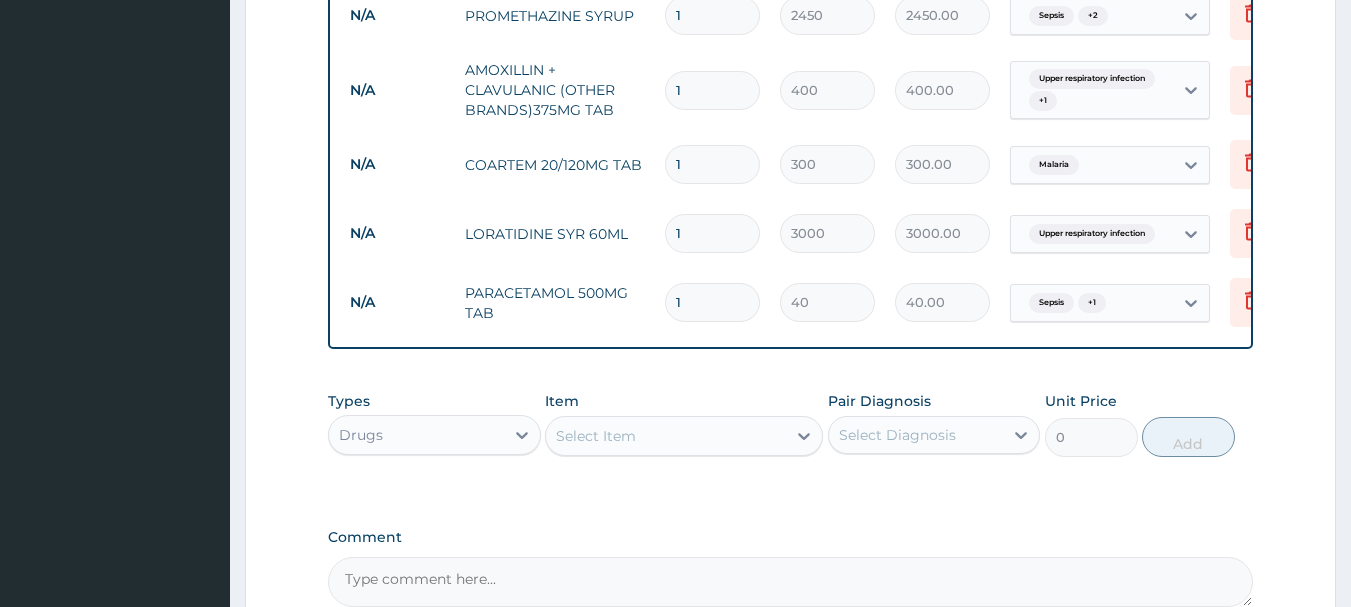 type on "0.00" 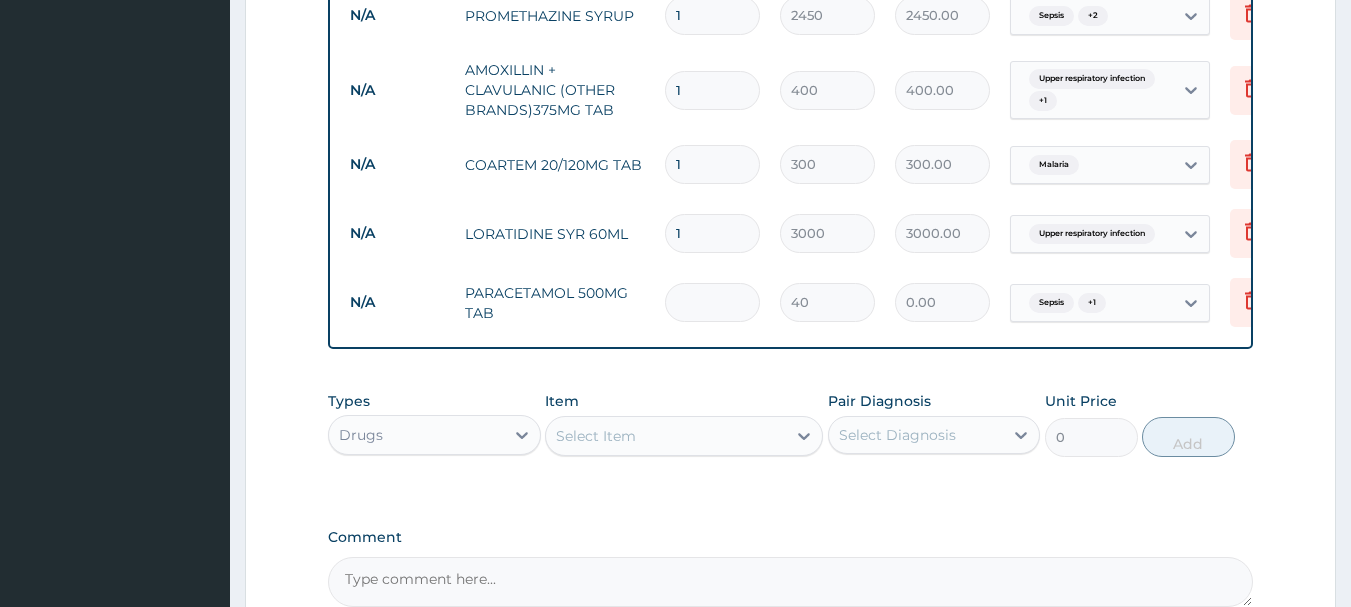 type on "1" 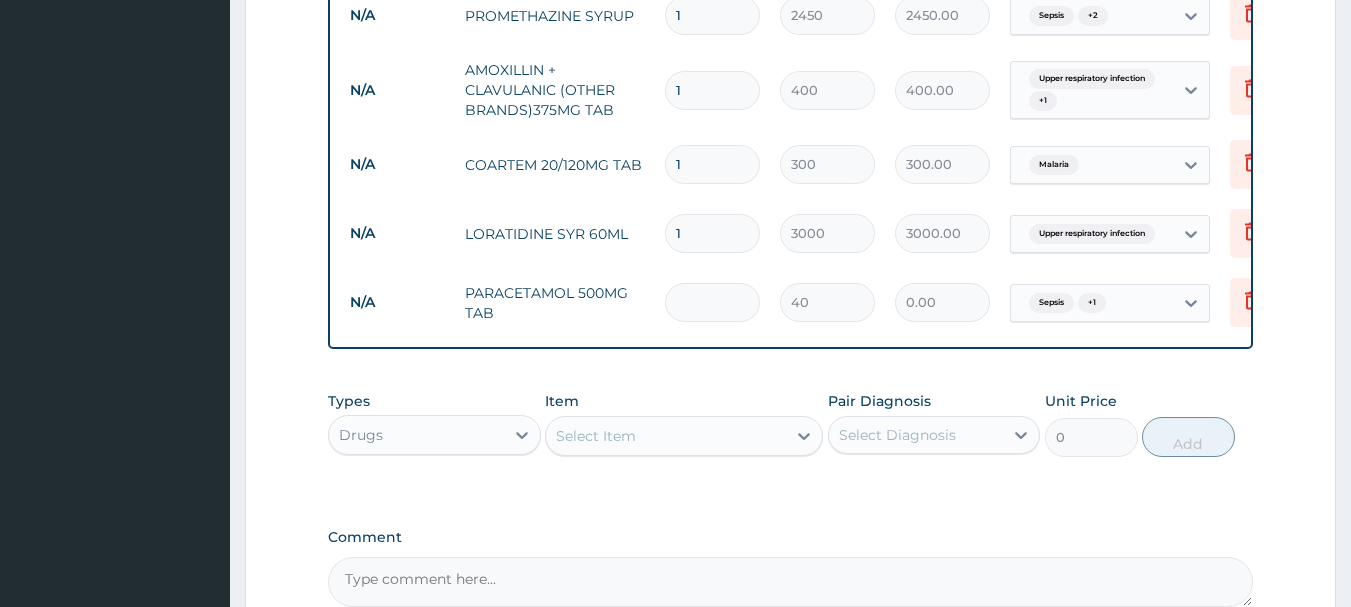 type on "40.00" 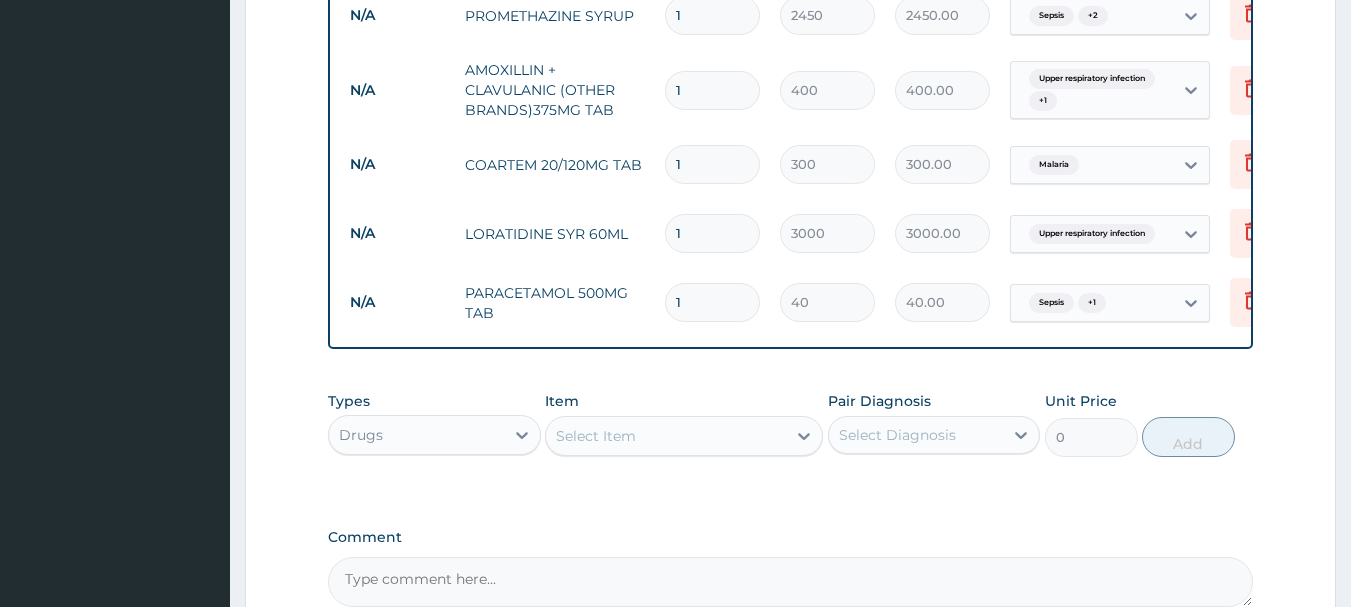 type on "12" 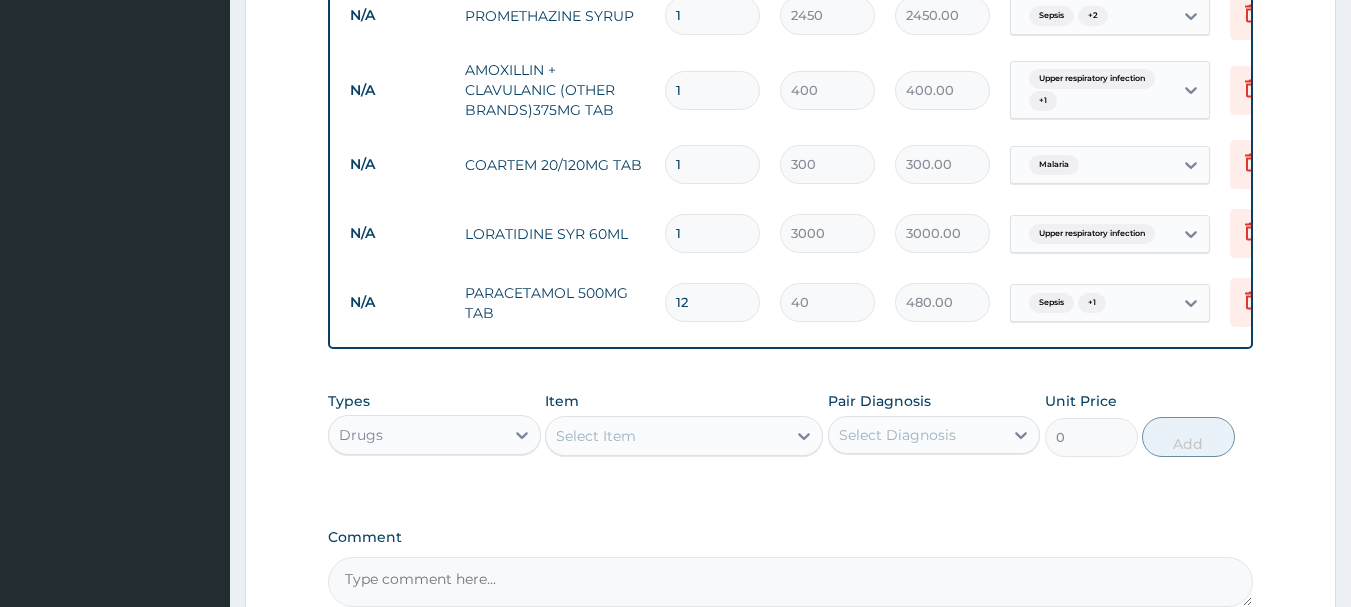 scroll, scrollTop: 932, scrollLeft: 0, axis: vertical 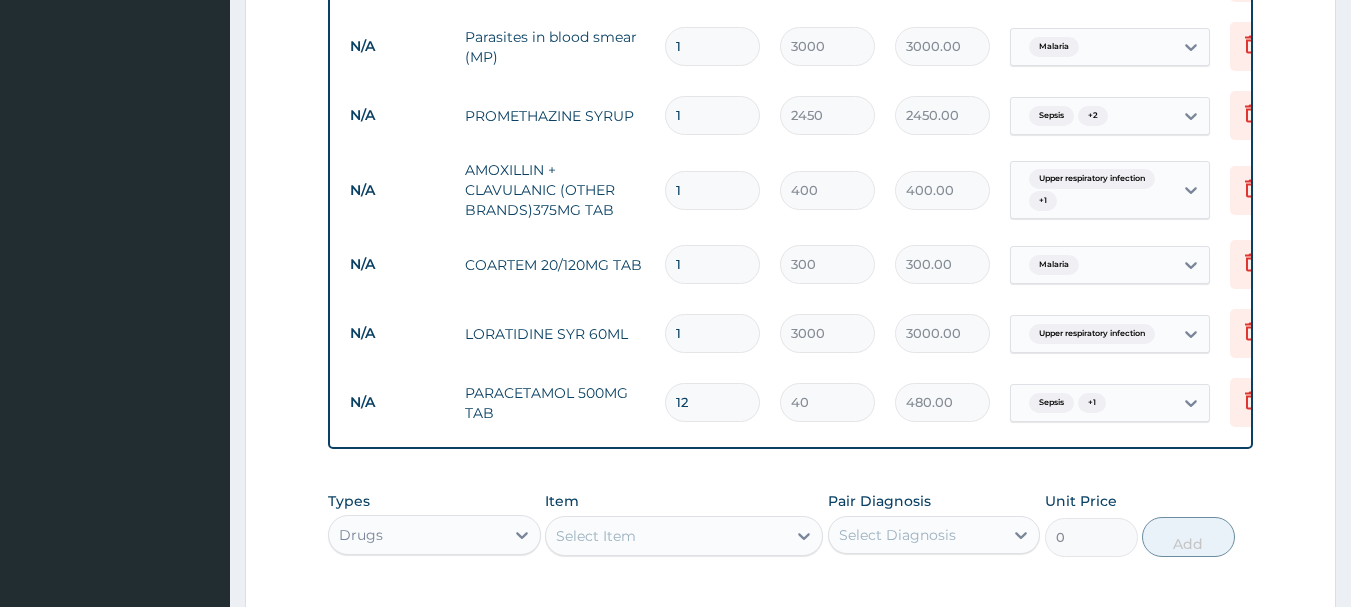 type on "12" 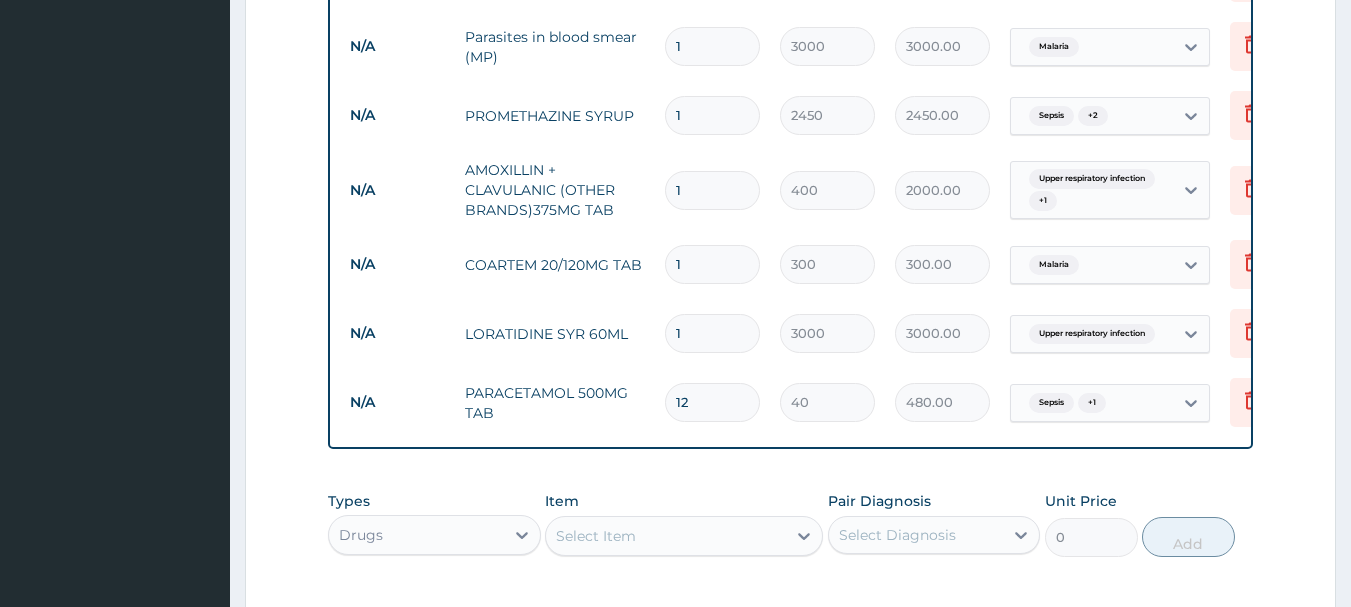 type on "5" 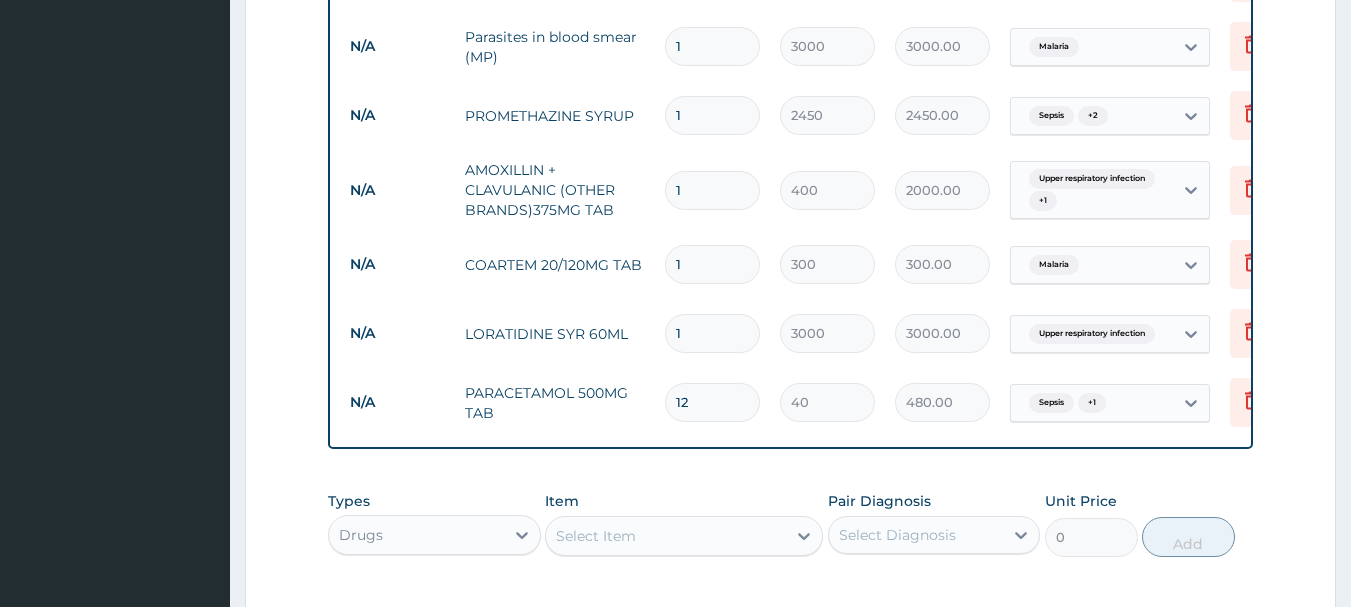 type on "2000.00" 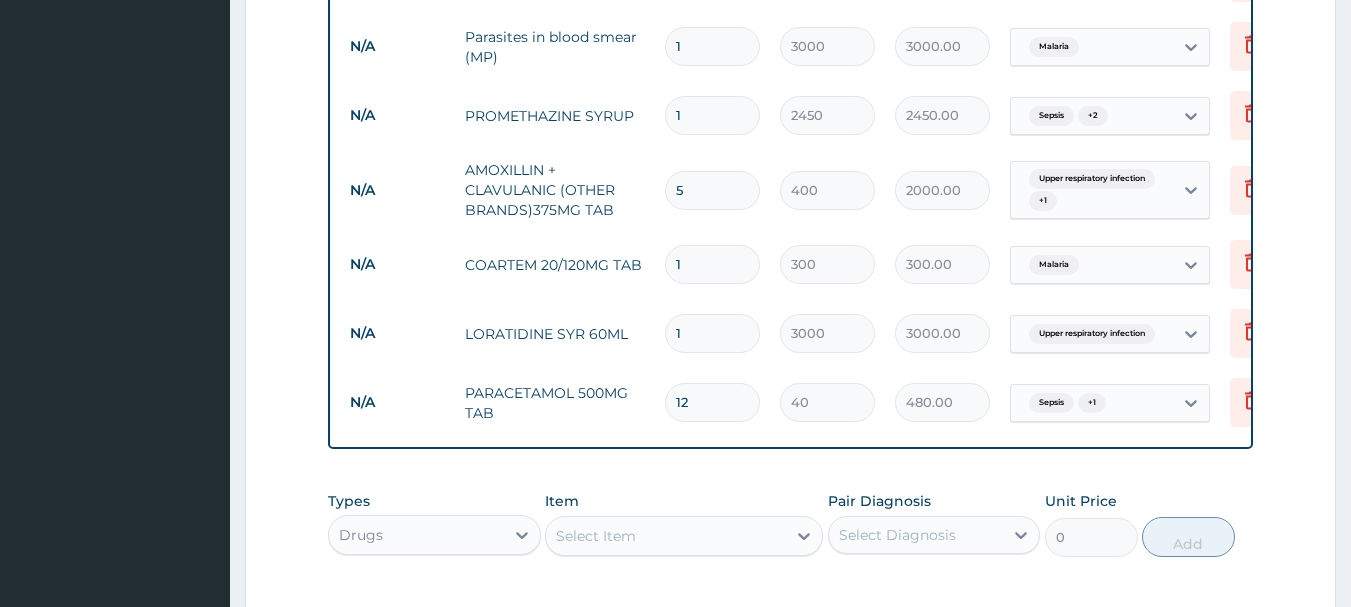type on "5" 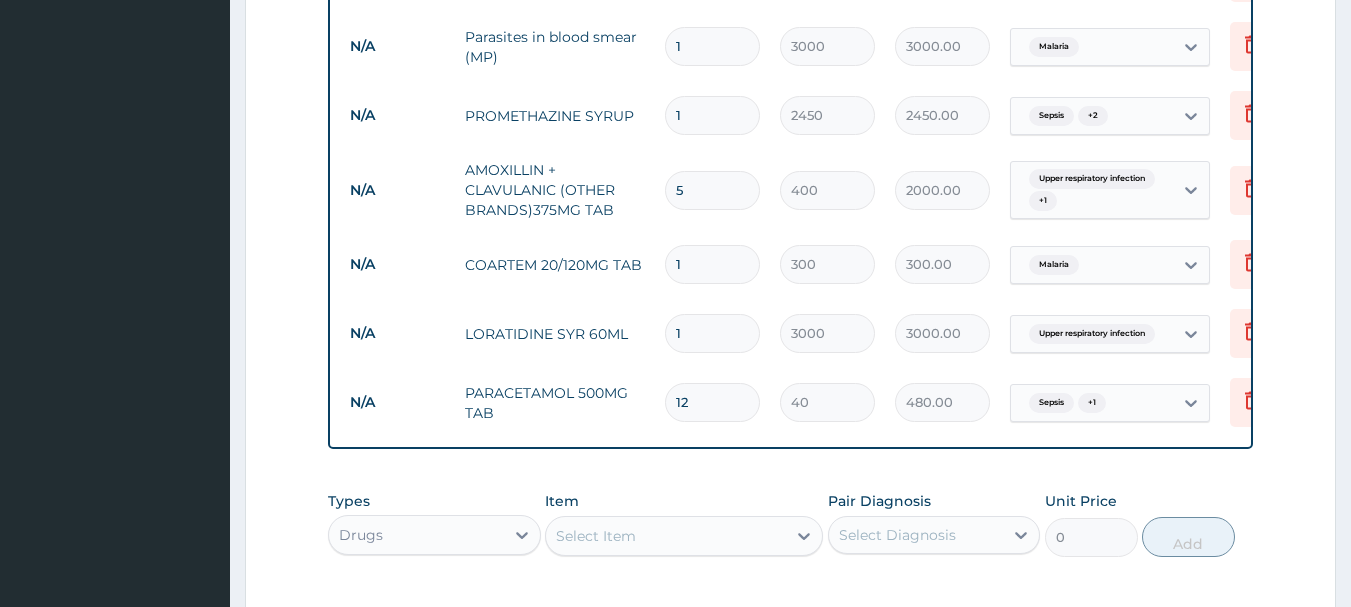 type on "12" 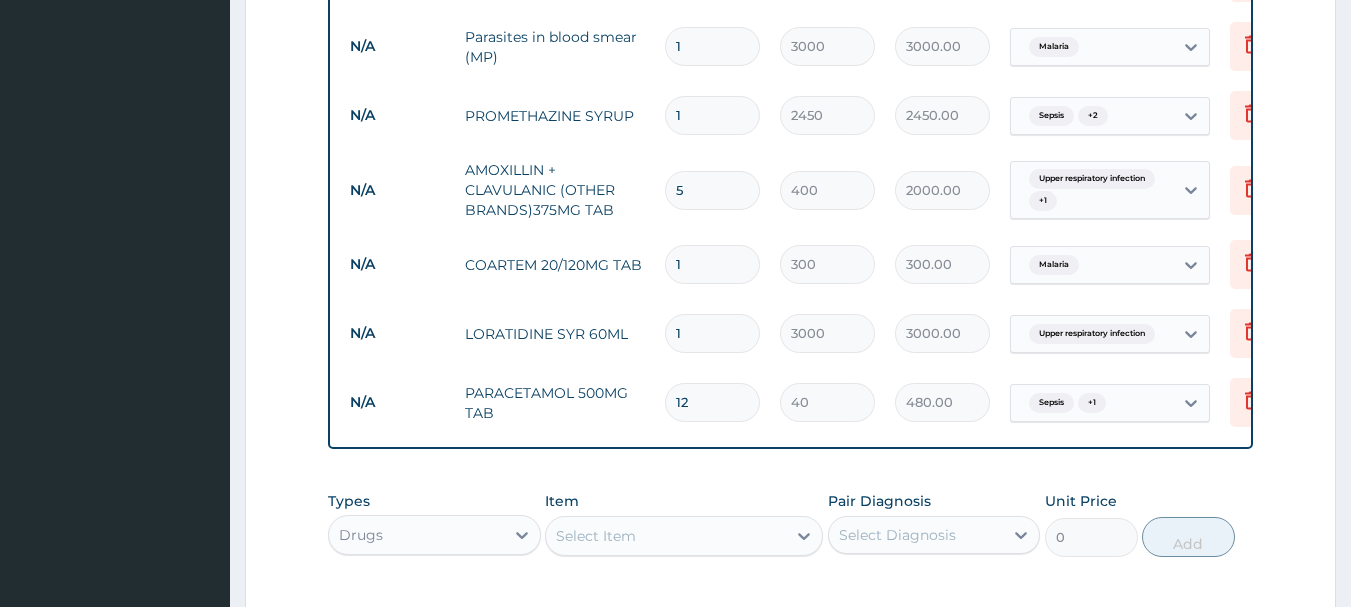 type on "3600.00" 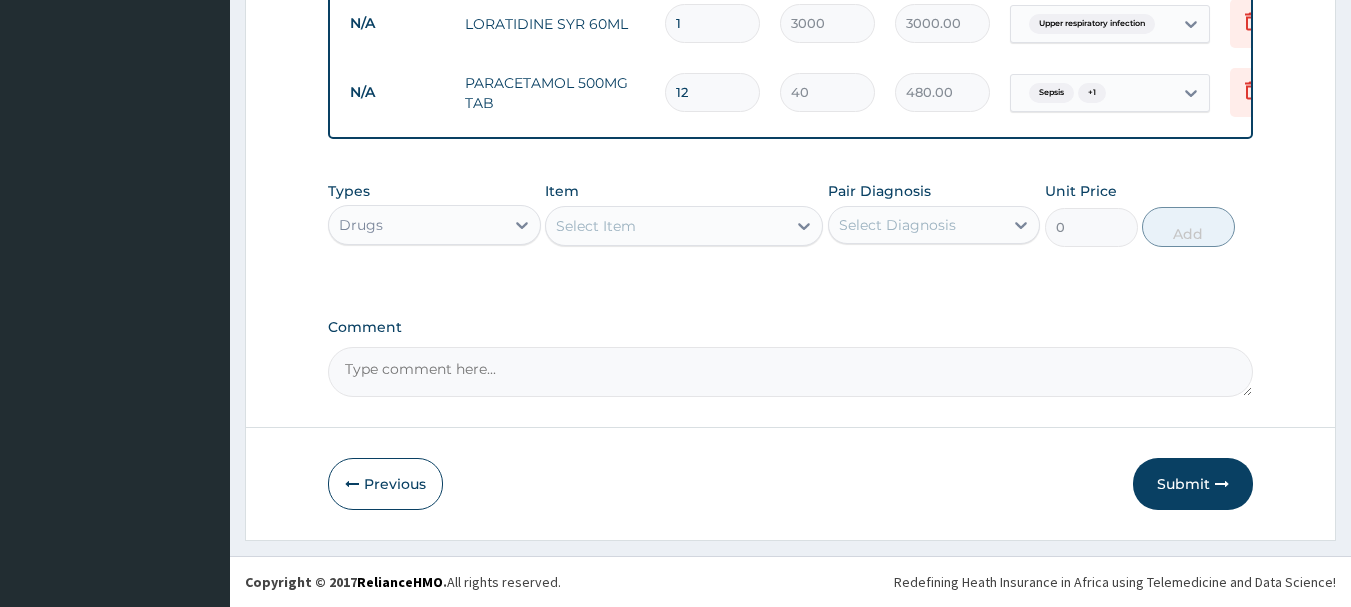 scroll, scrollTop: 1257, scrollLeft: 0, axis: vertical 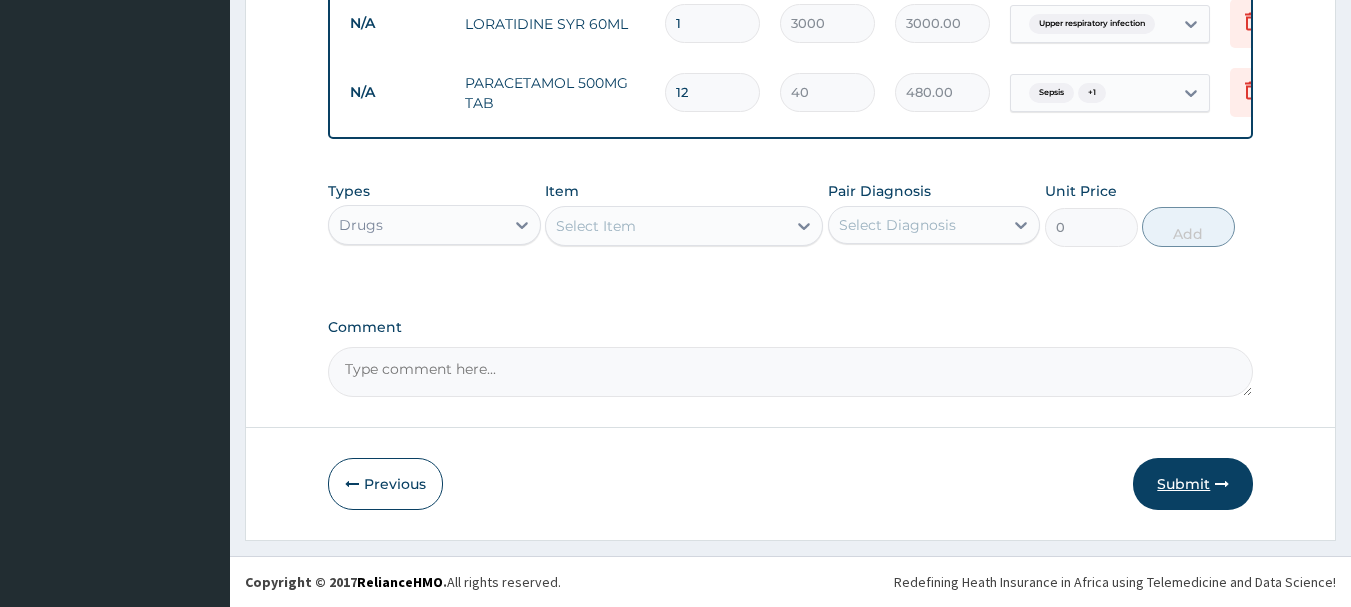 type on "12" 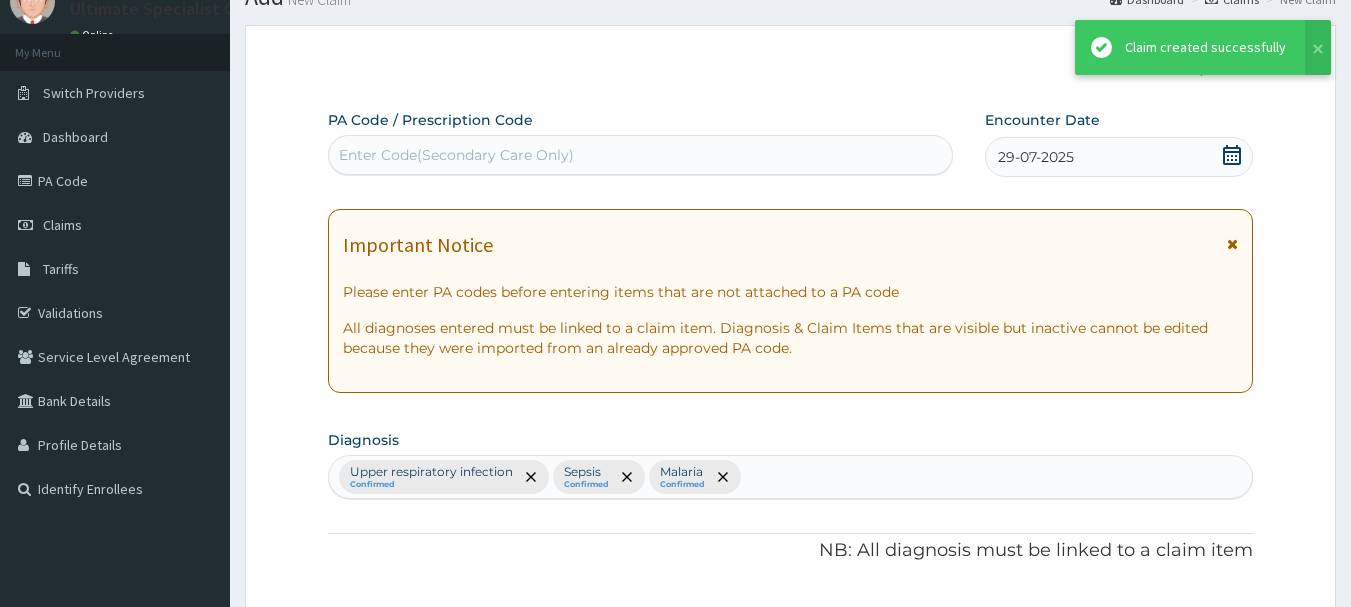 scroll, scrollTop: 1257, scrollLeft: 0, axis: vertical 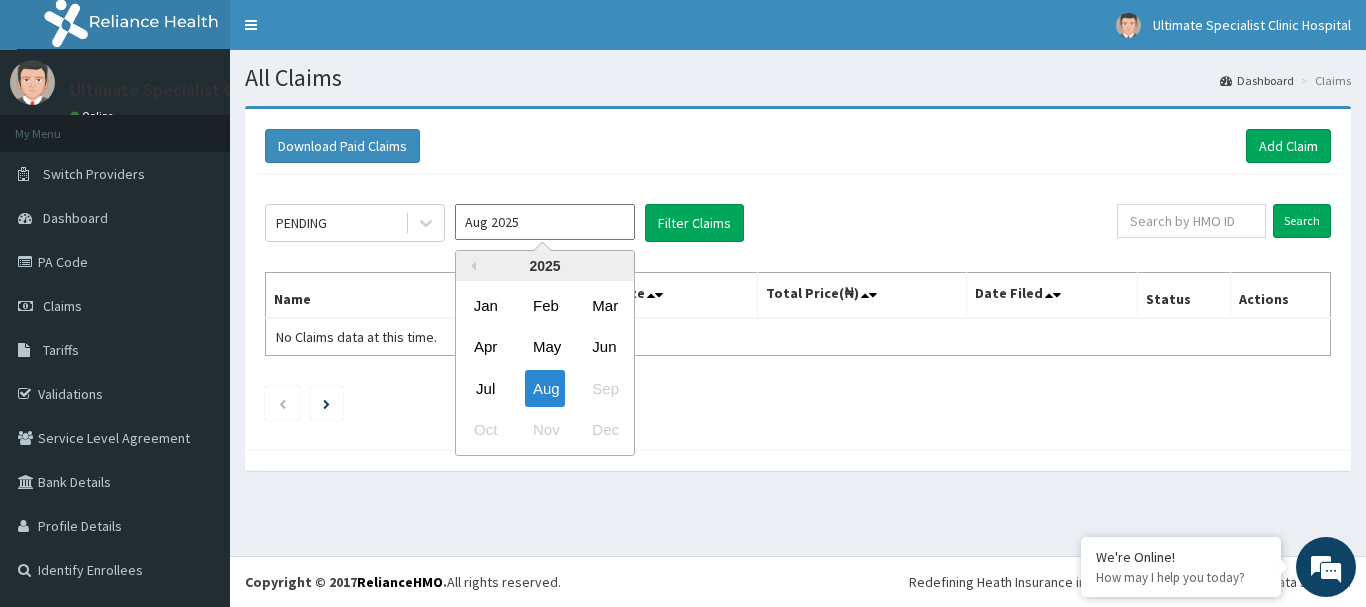 click on "Aug 2025" at bounding box center [545, 222] 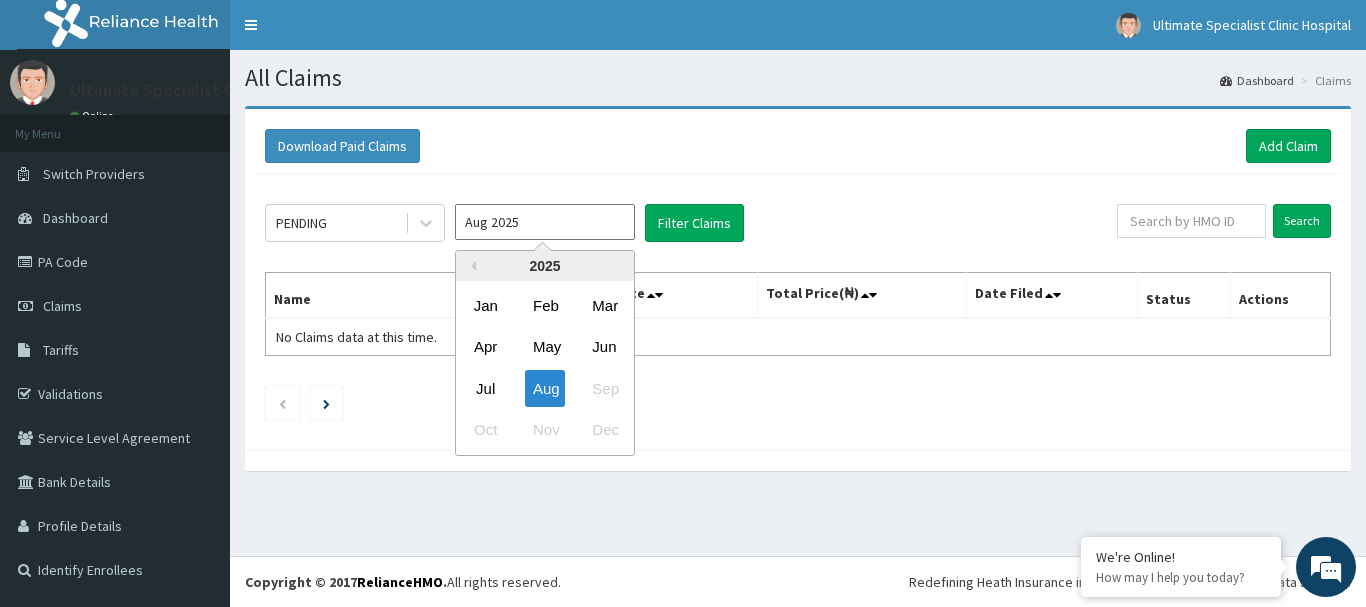 drag, startPoint x: 485, startPoint y: 382, endPoint x: 493, endPoint y: 372, distance: 12.806249 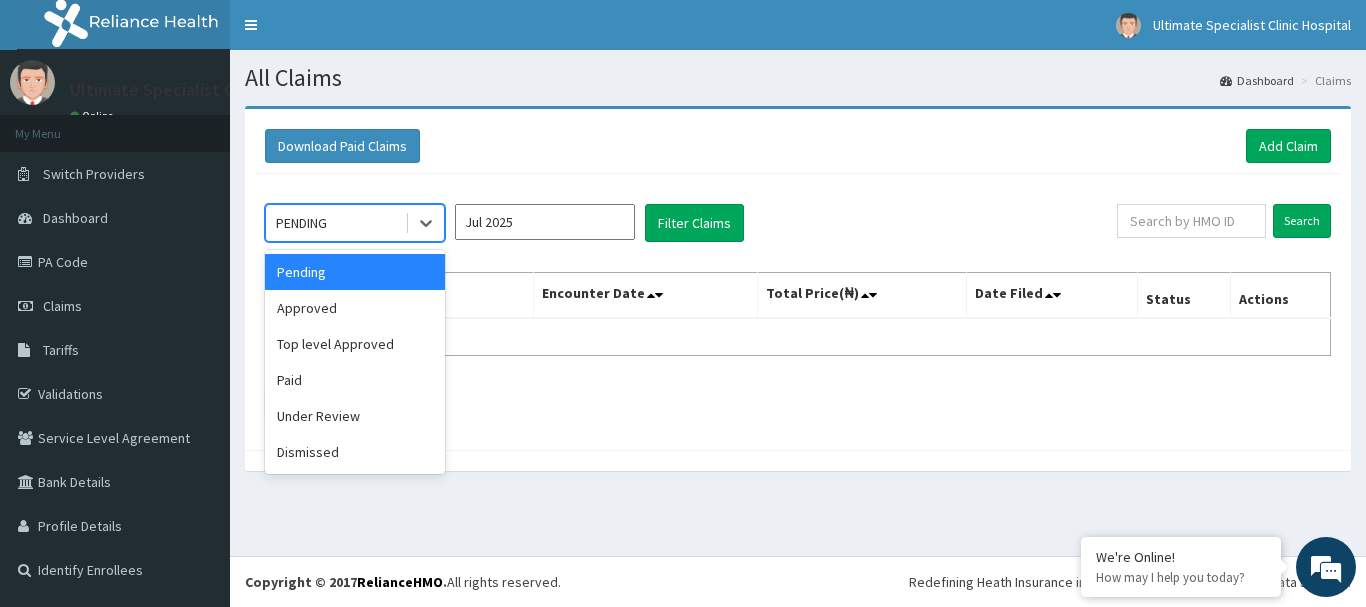 drag, startPoint x: 432, startPoint y: 218, endPoint x: 362, endPoint y: 272, distance: 88.40814 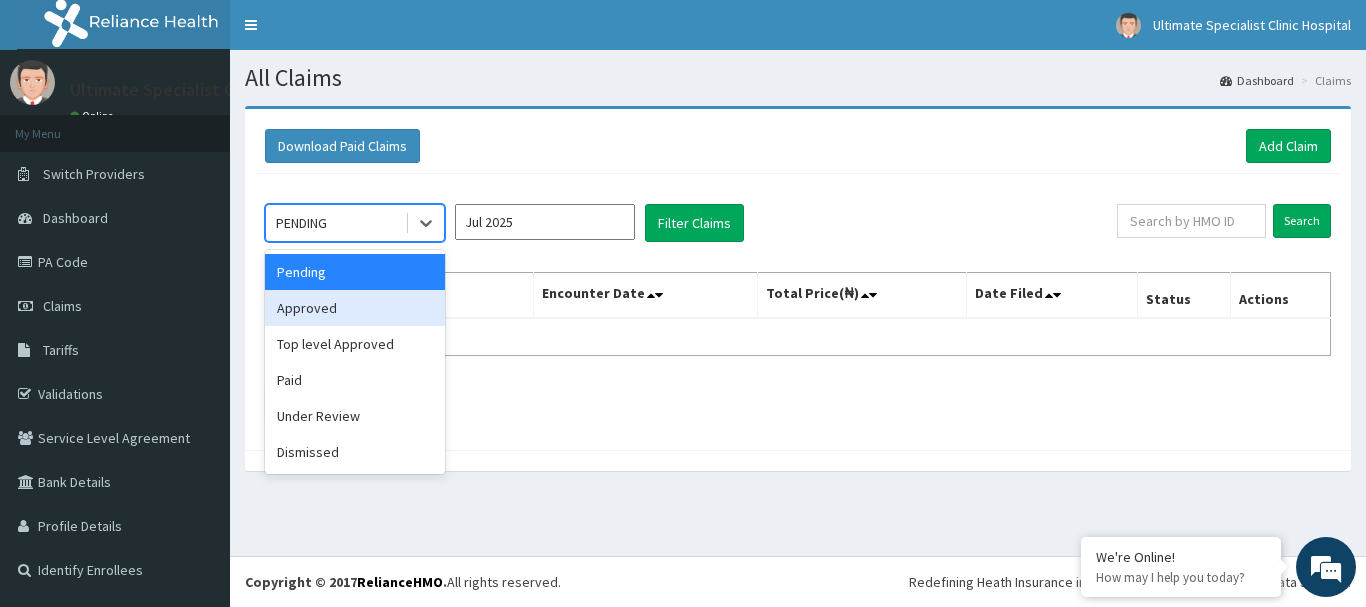 drag, startPoint x: 318, startPoint y: 300, endPoint x: 397, endPoint y: 284, distance: 80.60397 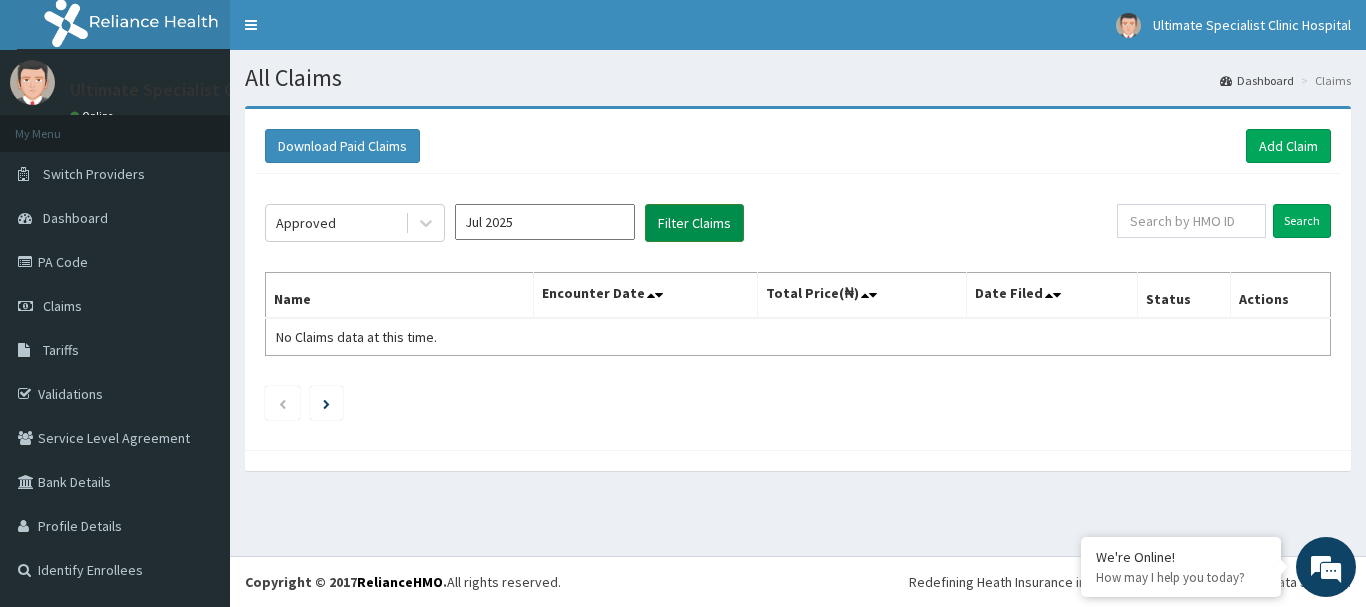 click on "Filter Claims" at bounding box center [694, 223] 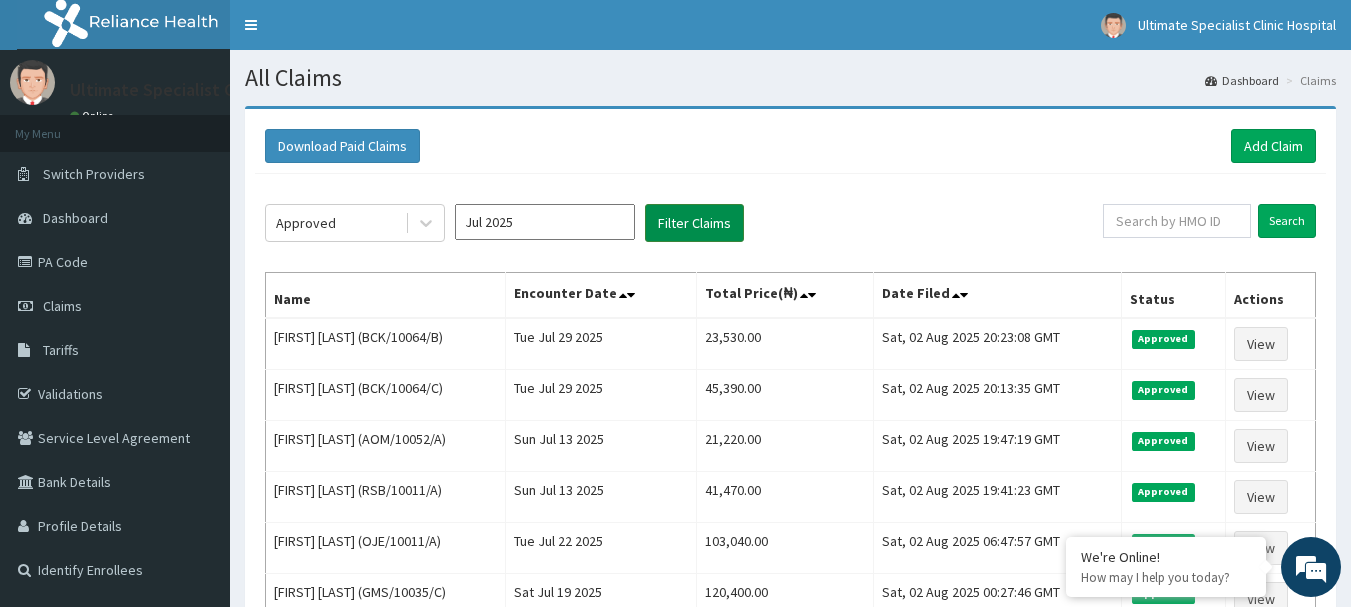 scroll, scrollTop: 0, scrollLeft: 0, axis: both 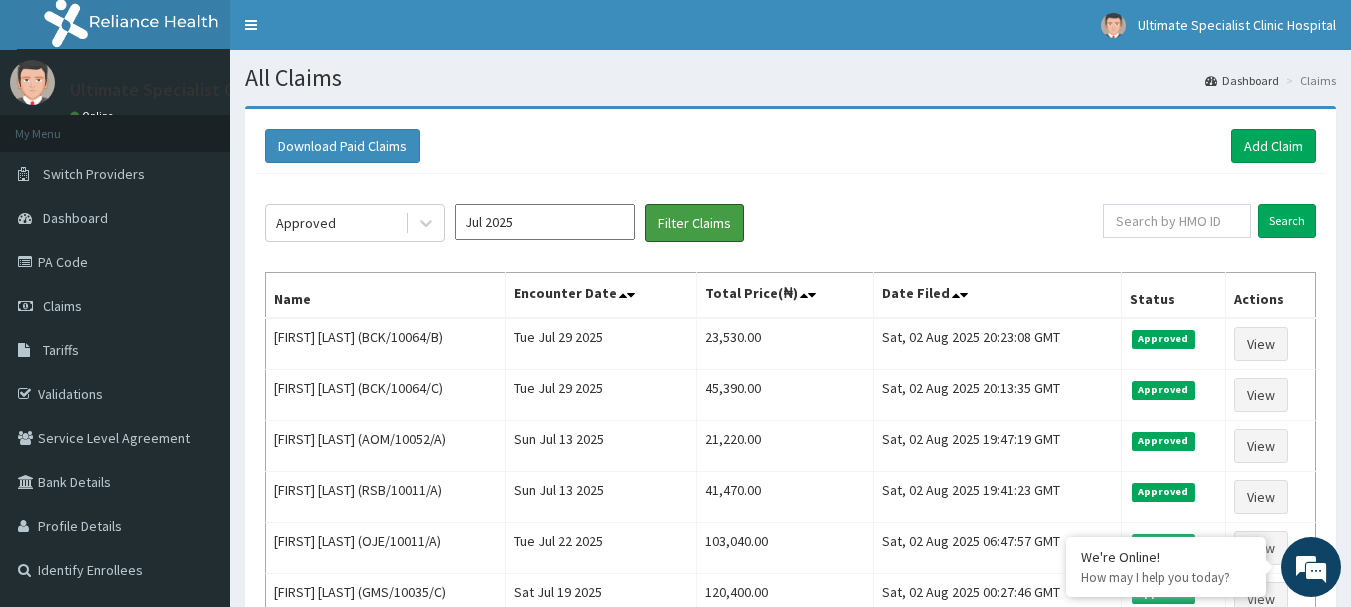 type 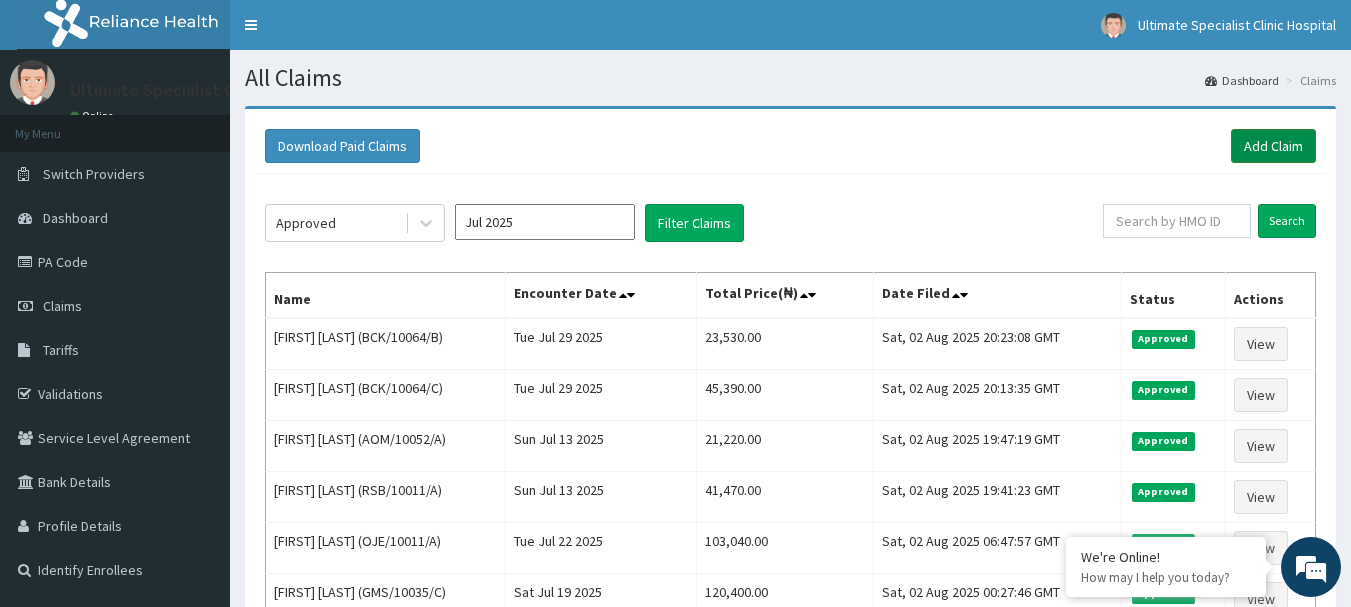 click on "Add Claim" at bounding box center (1273, 146) 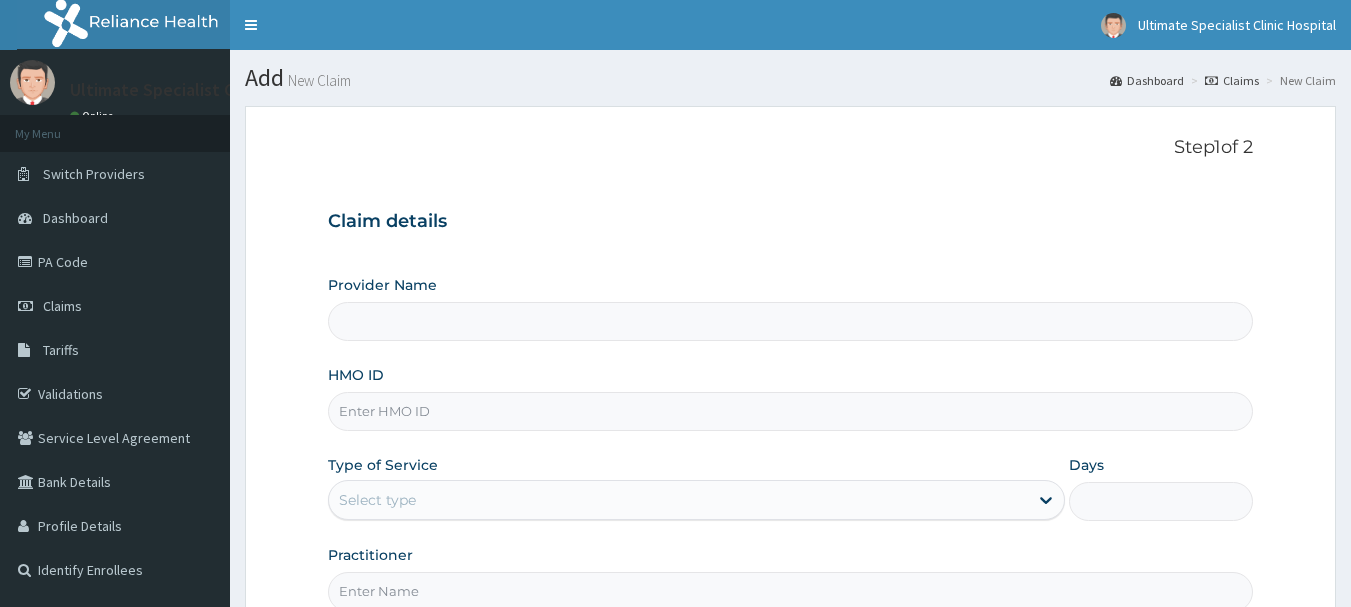 scroll, scrollTop: 0, scrollLeft: 0, axis: both 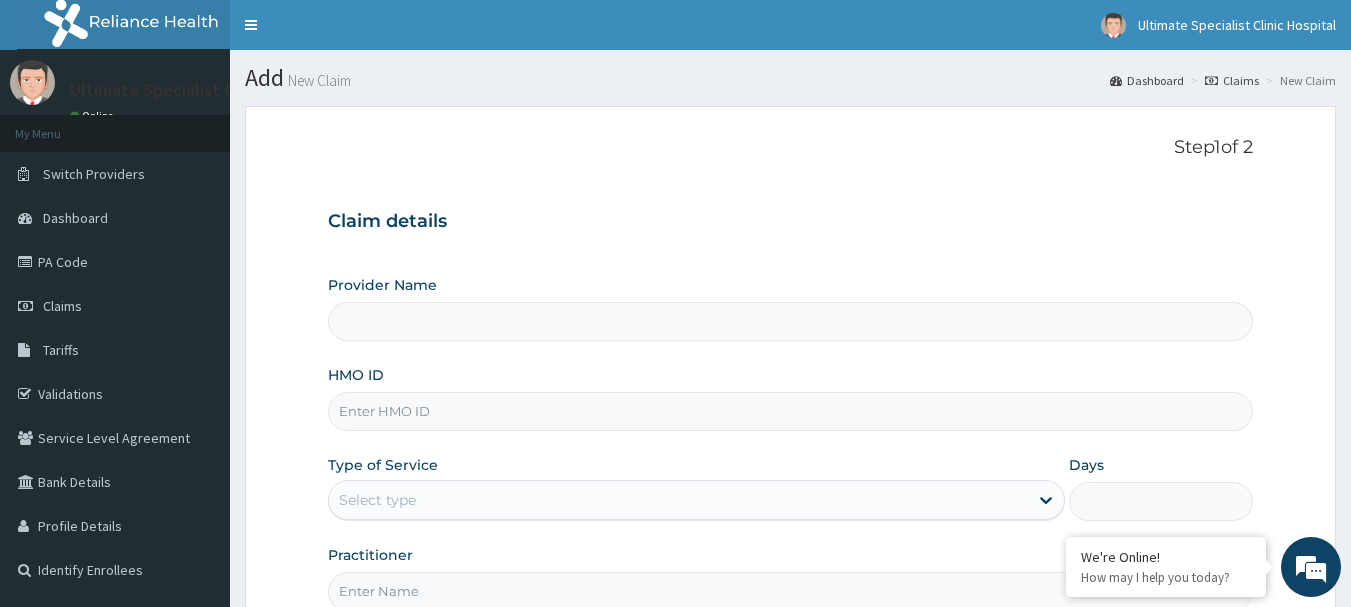 click on "HMO ID" at bounding box center [791, 411] 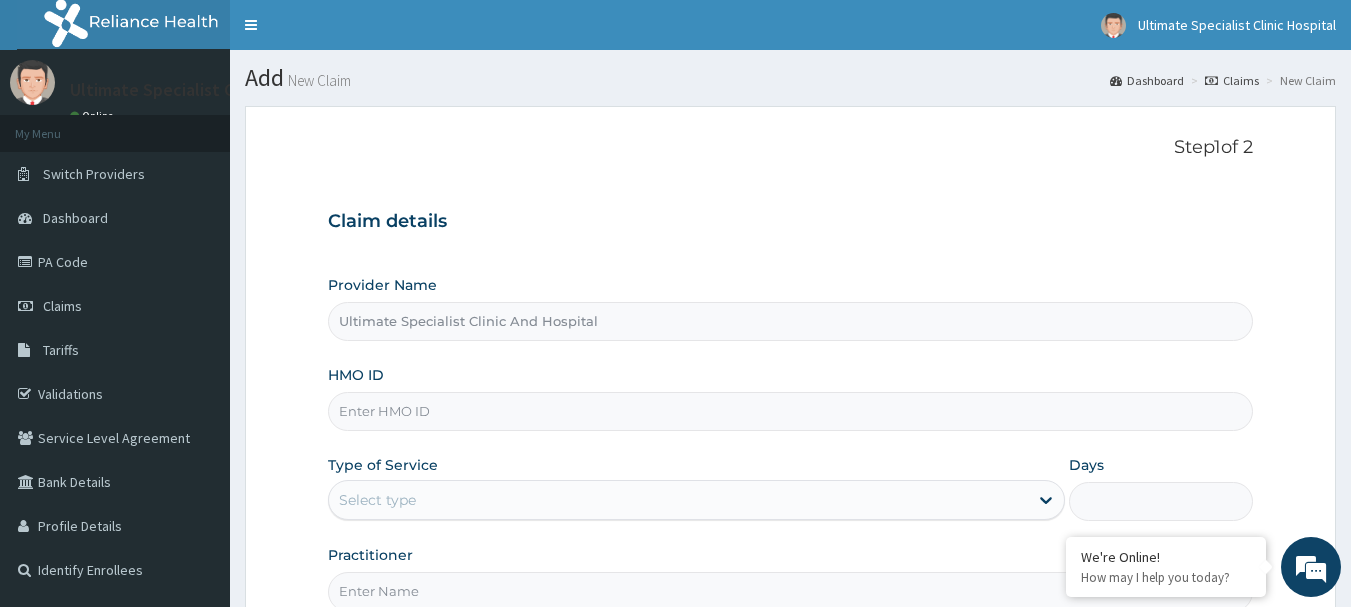 paste on "GMS/10089/A" 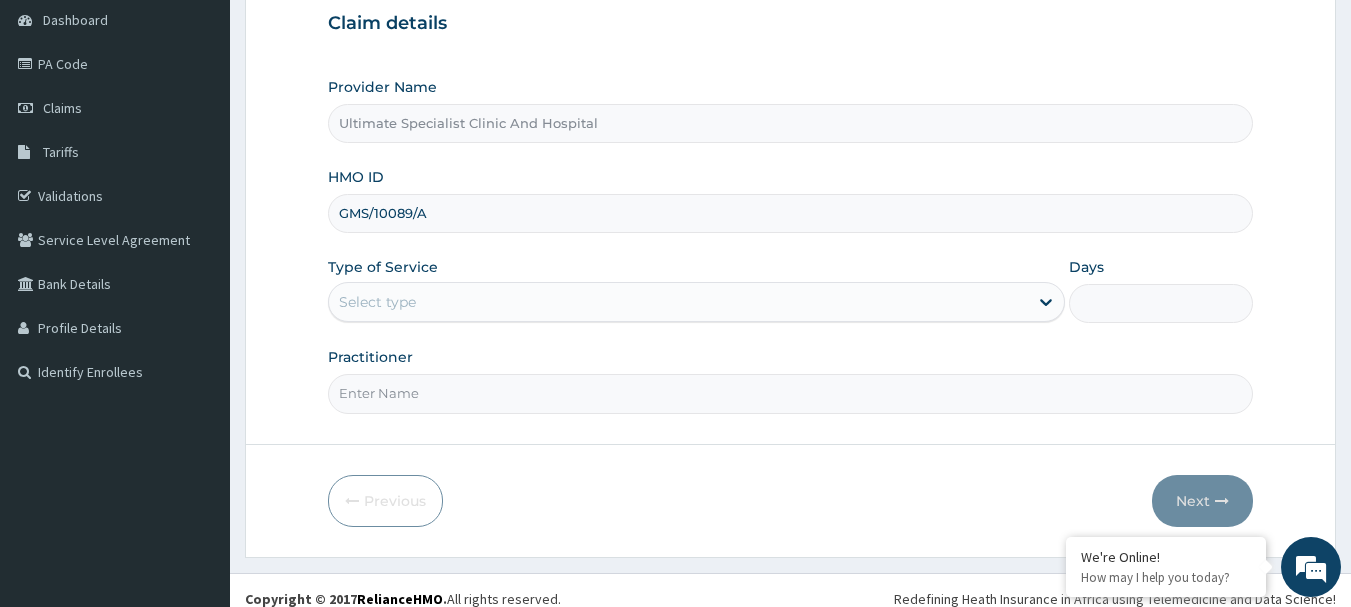 scroll, scrollTop: 200, scrollLeft: 0, axis: vertical 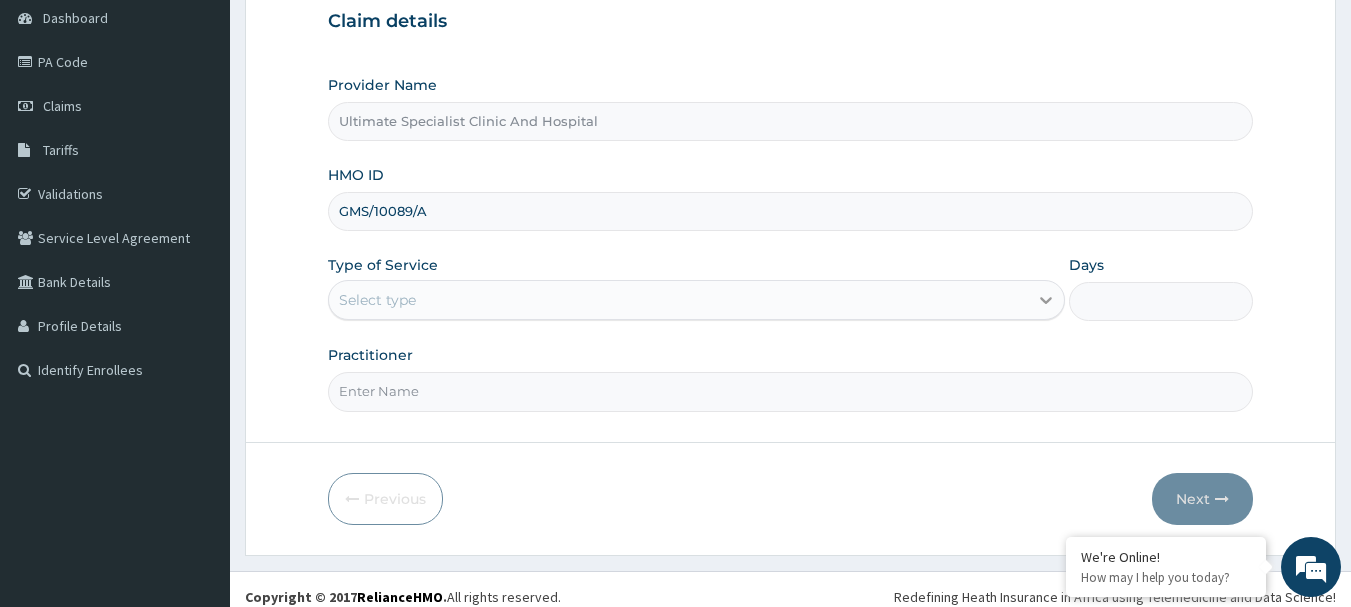 type on "GMS/10089/A" 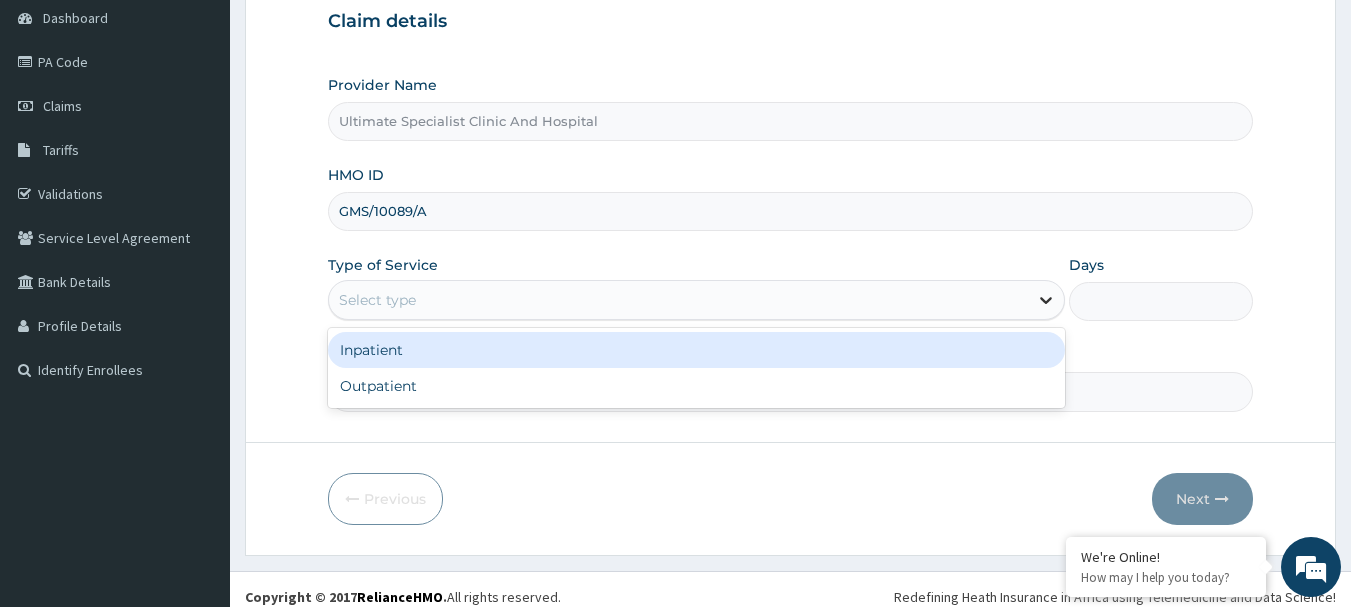 click 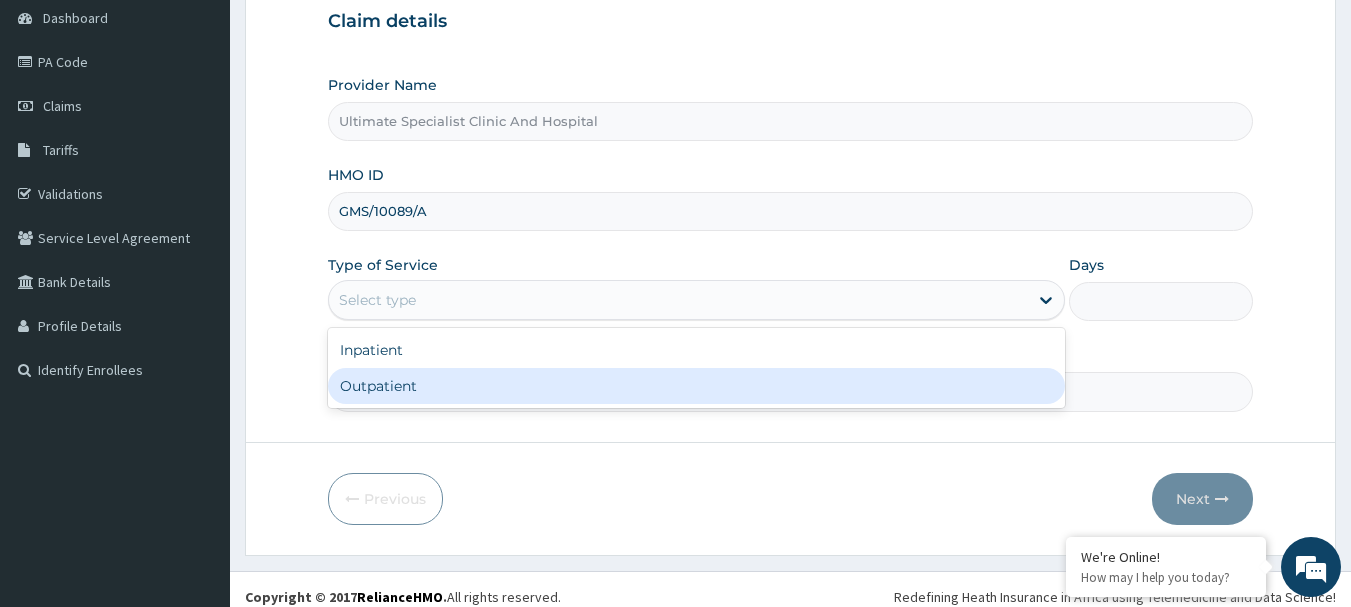 click on "Outpatient" at bounding box center [696, 386] 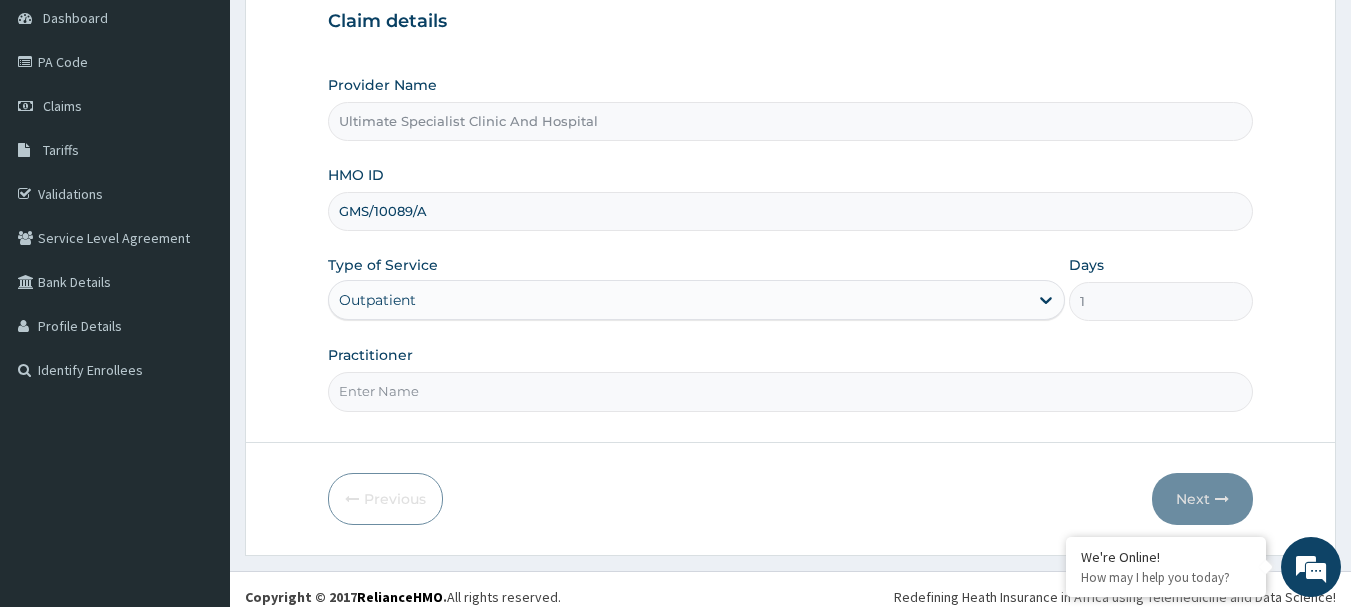 click on "Practitioner" at bounding box center [791, 391] 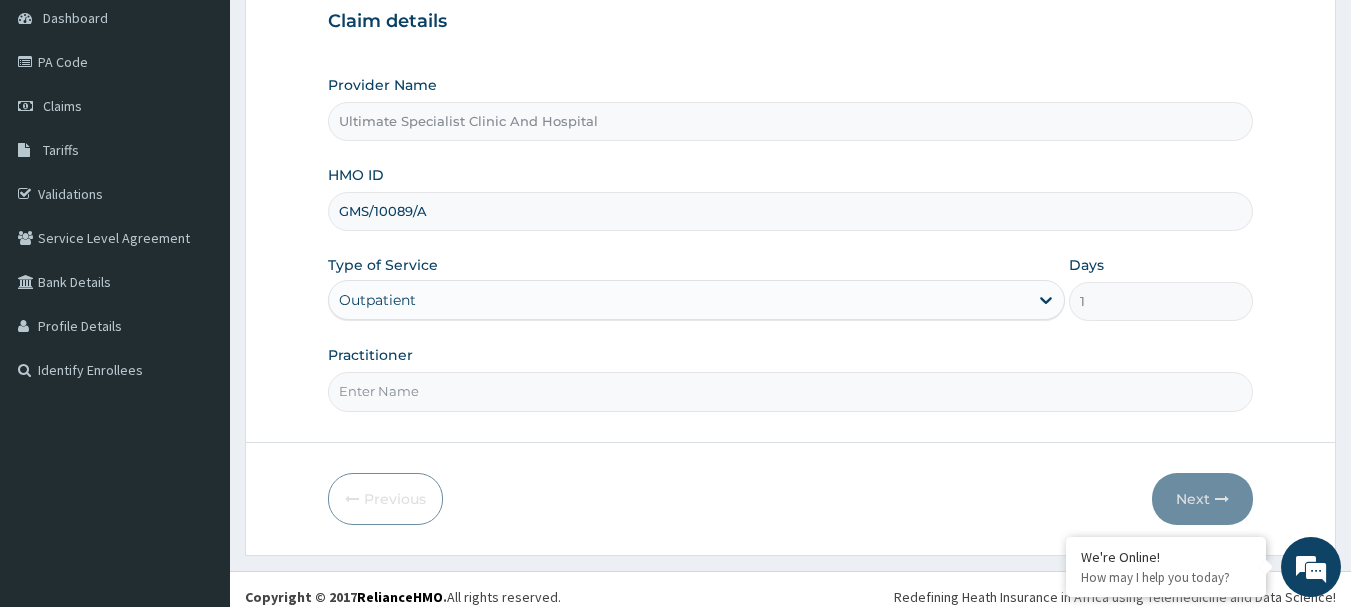 scroll, scrollTop: 0, scrollLeft: 0, axis: both 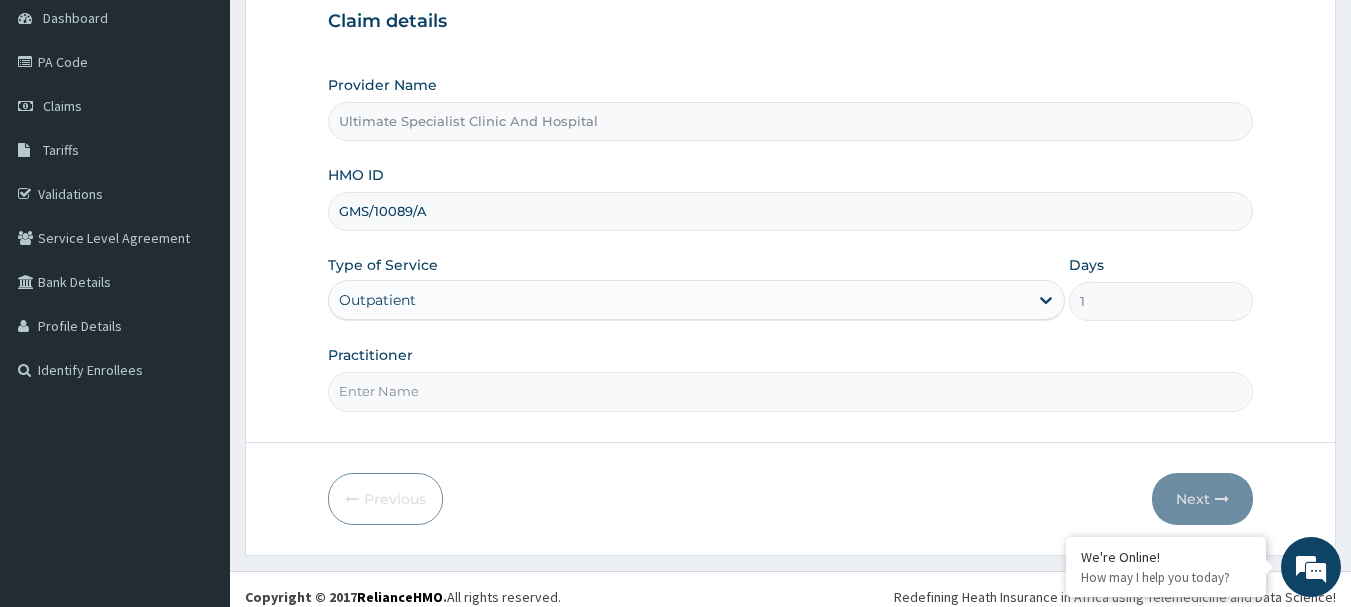click on "Practitioner" at bounding box center (791, 391) 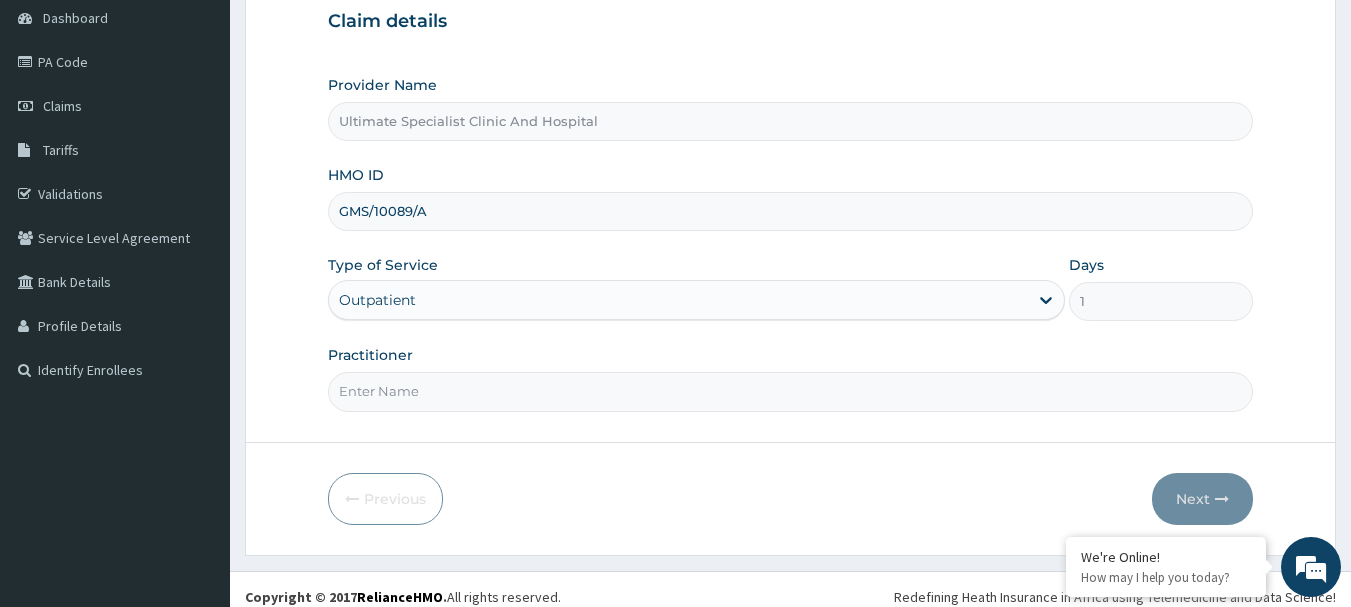 type on "DR PAUL" 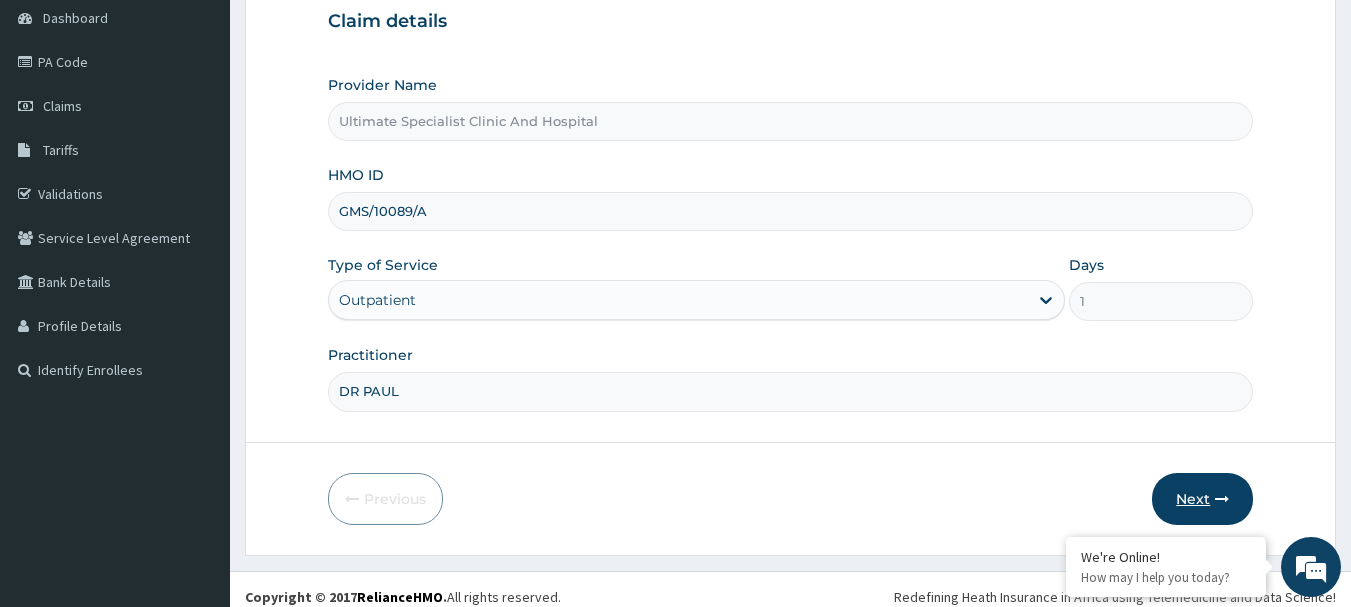 click on "Next" at bounding box center (1202, 499) 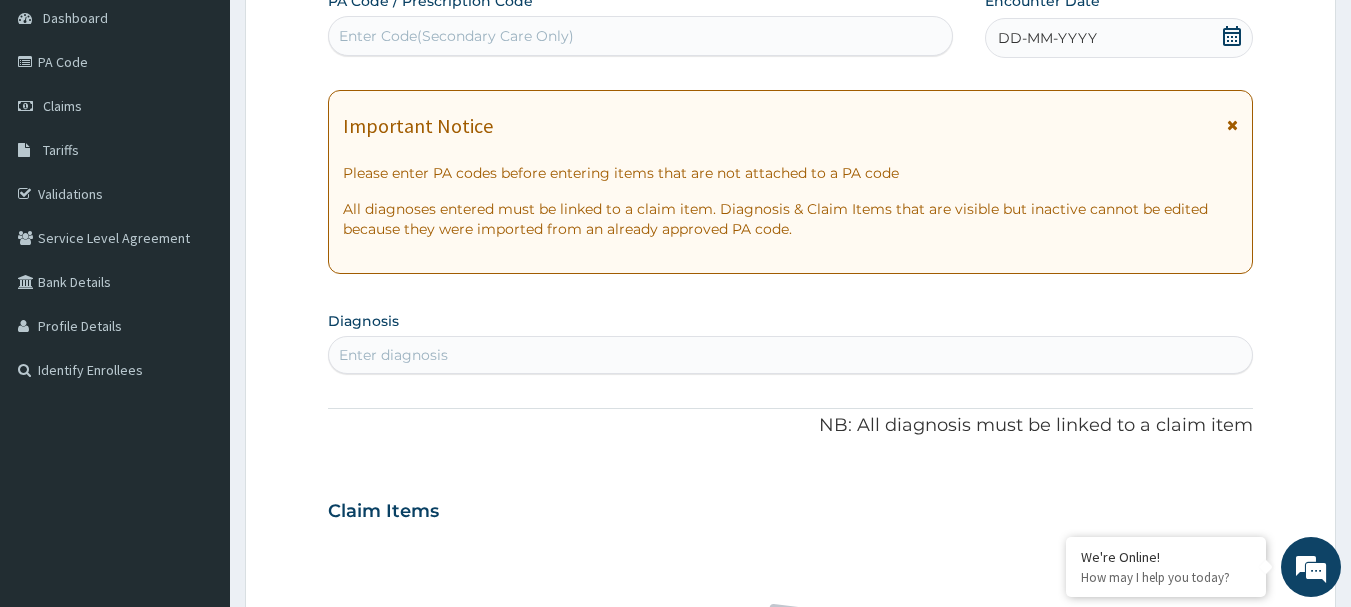 click 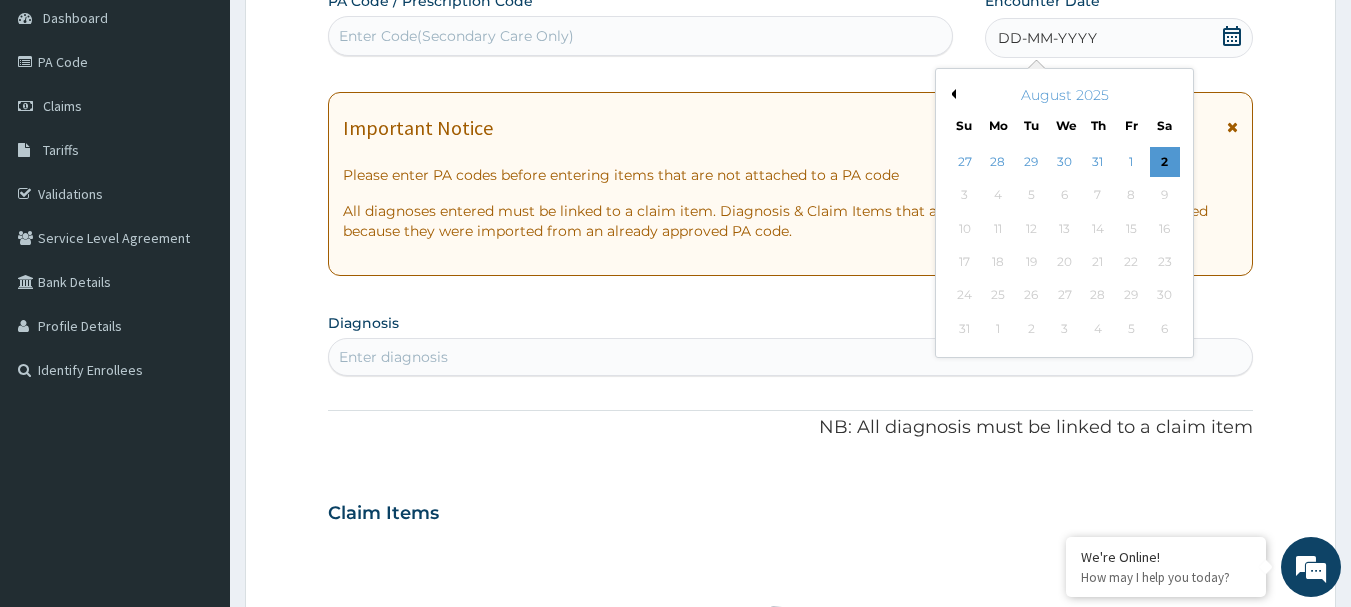 drag, startPoint x: 1032, startPoint y: 156, endPoint x: 742, endPoint y: 182, distance: 291.16318 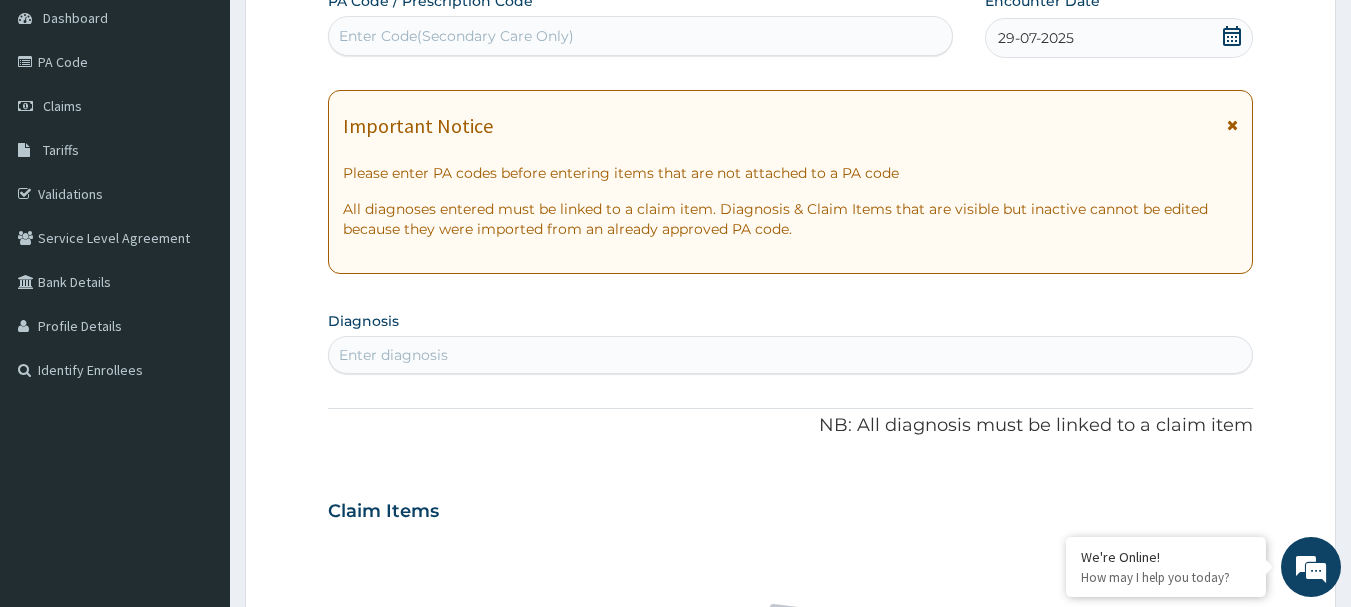 click on "Enter diagnosis" at bounding box center (791, 355) 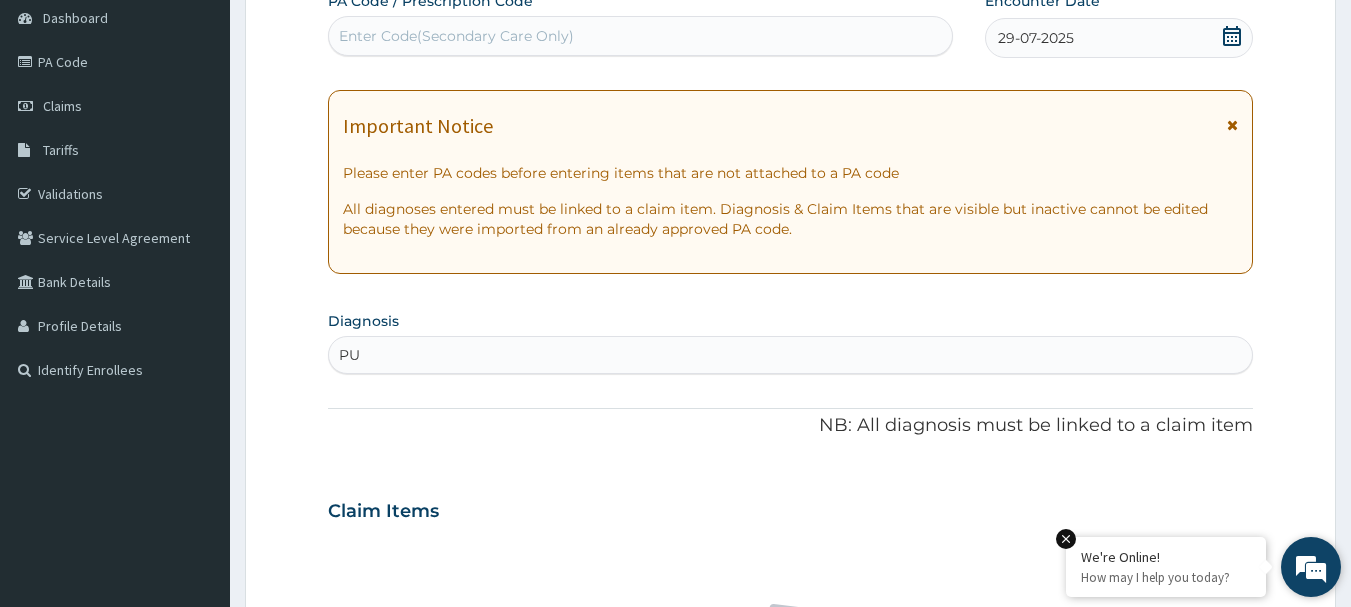 type on "PUD" 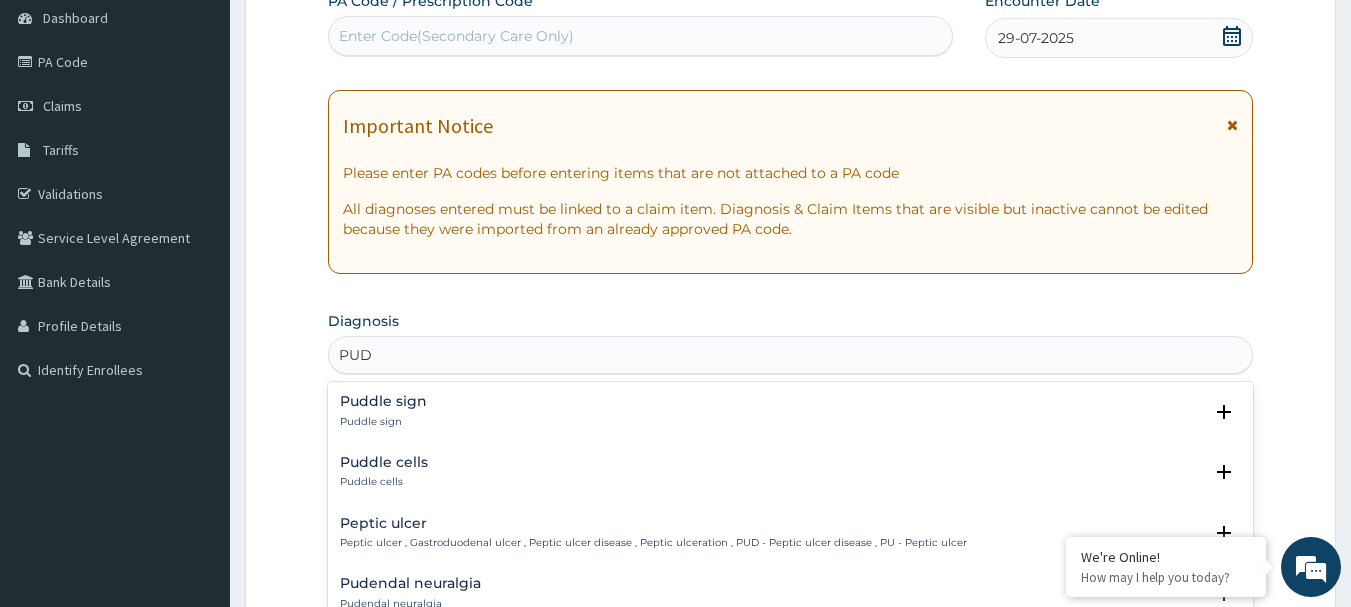 click on "Peptic ulcer" at bounding box center [653, 523] 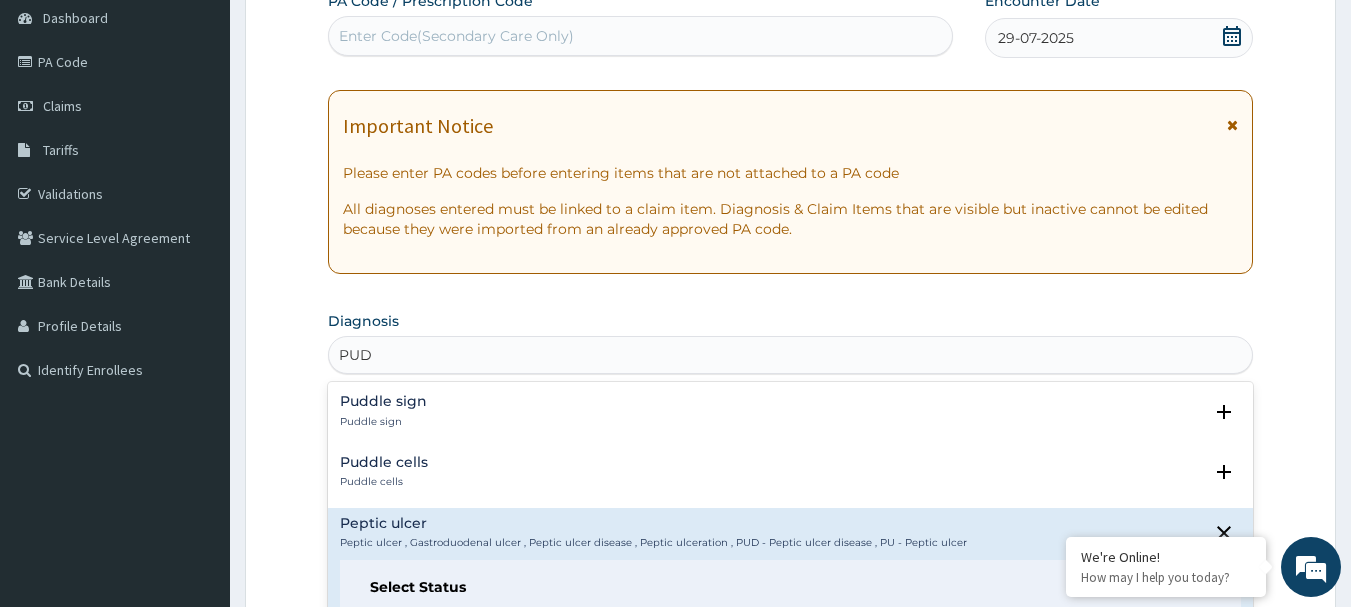 scroll, scrollTop: 100, scrollLeft: 0, axis: vertical 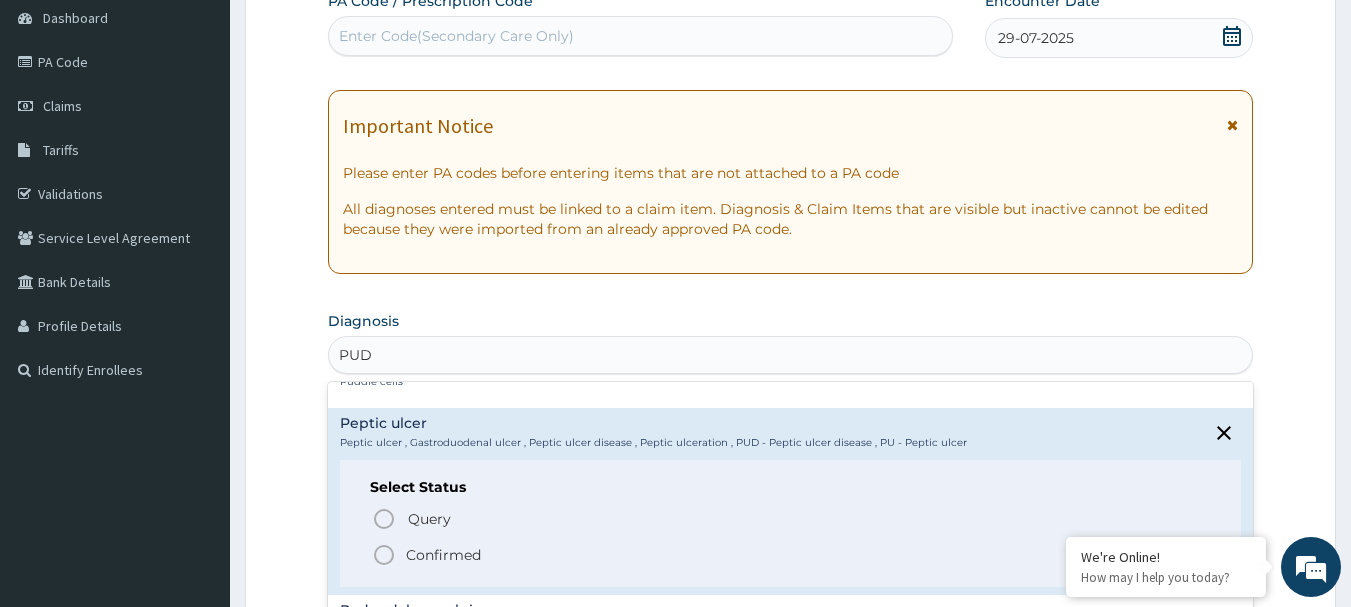 click 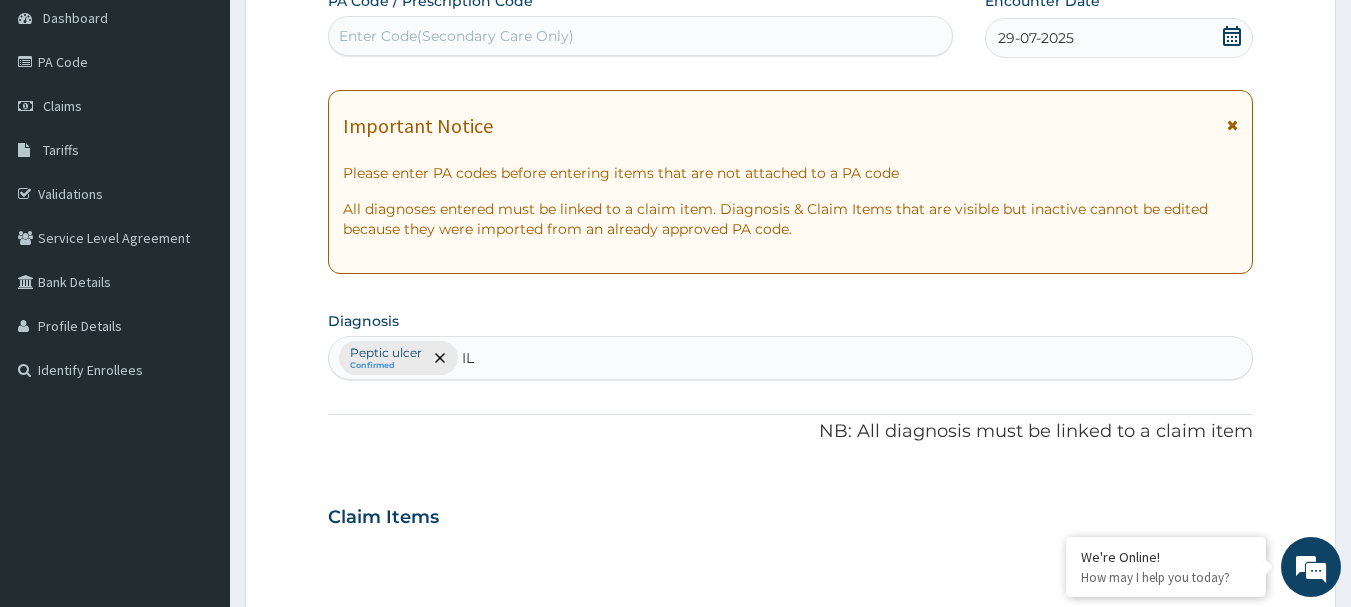 type on "I" 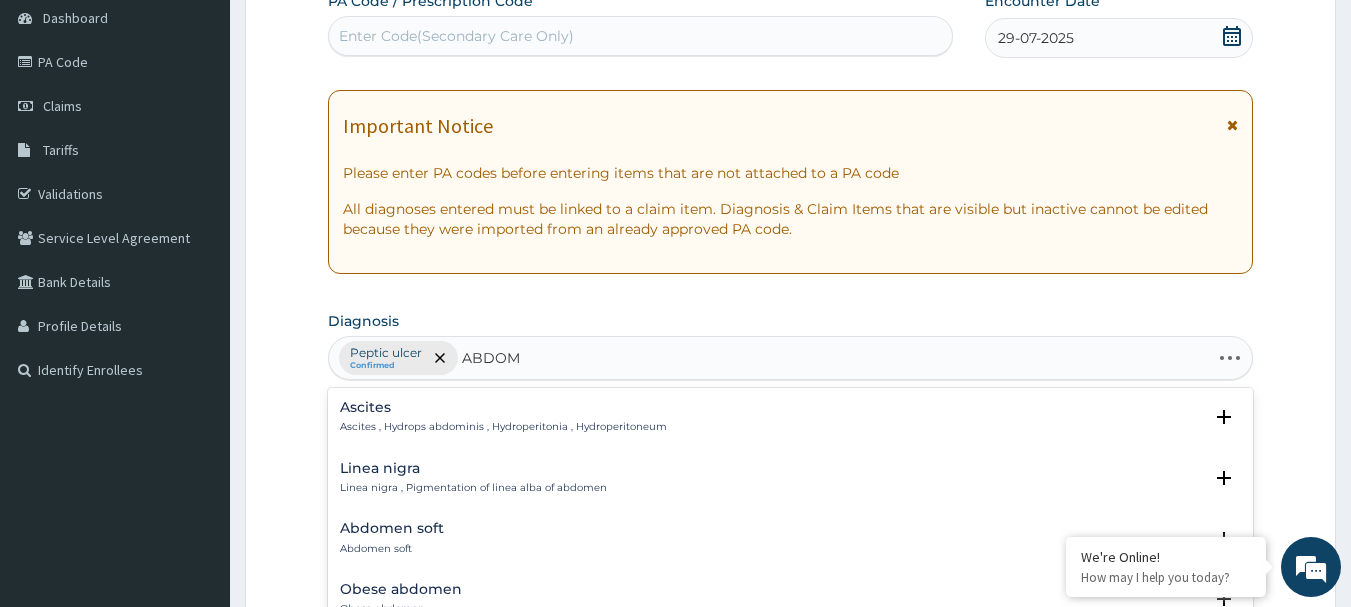 type on "ABDOMI" 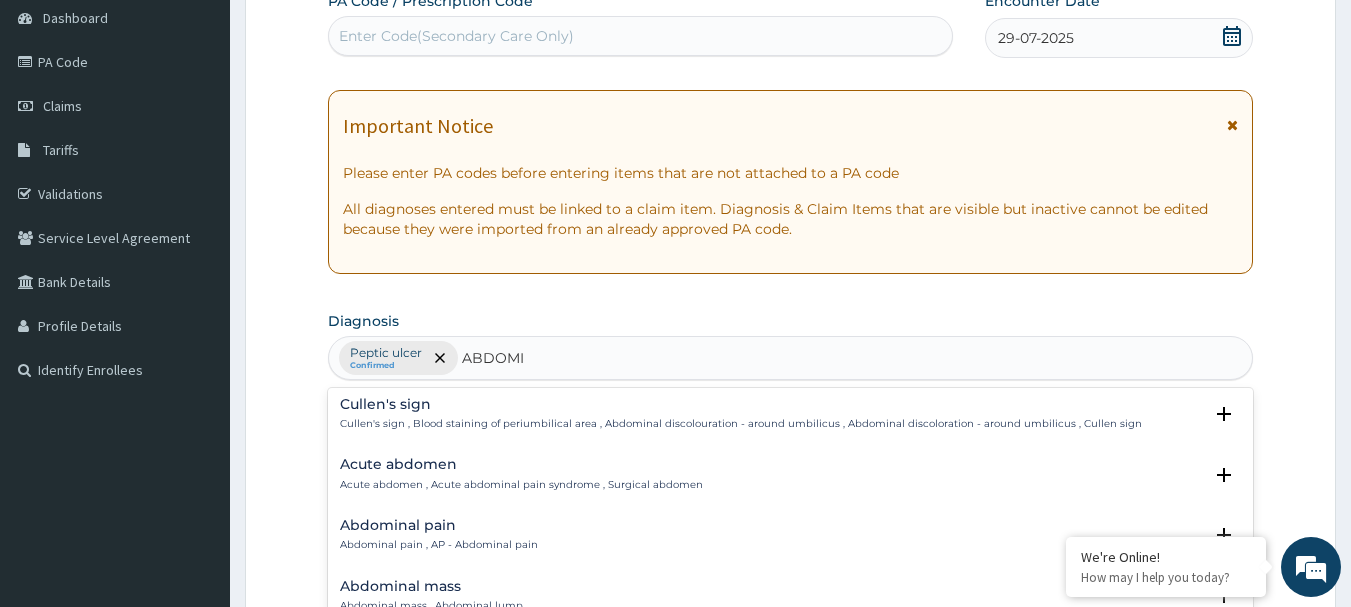 scroll, scrollTop: 100, scrollLeft: 0, axis: vertical 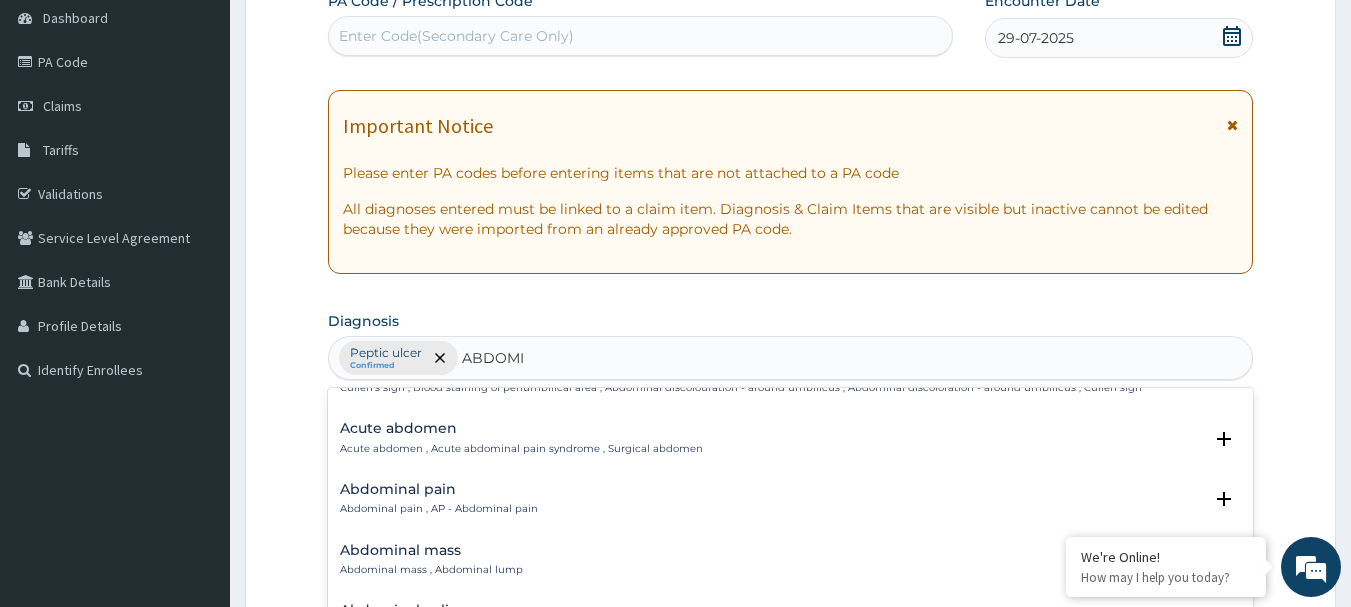 click on "Abdominal pain" at bounding box center [439, 489] 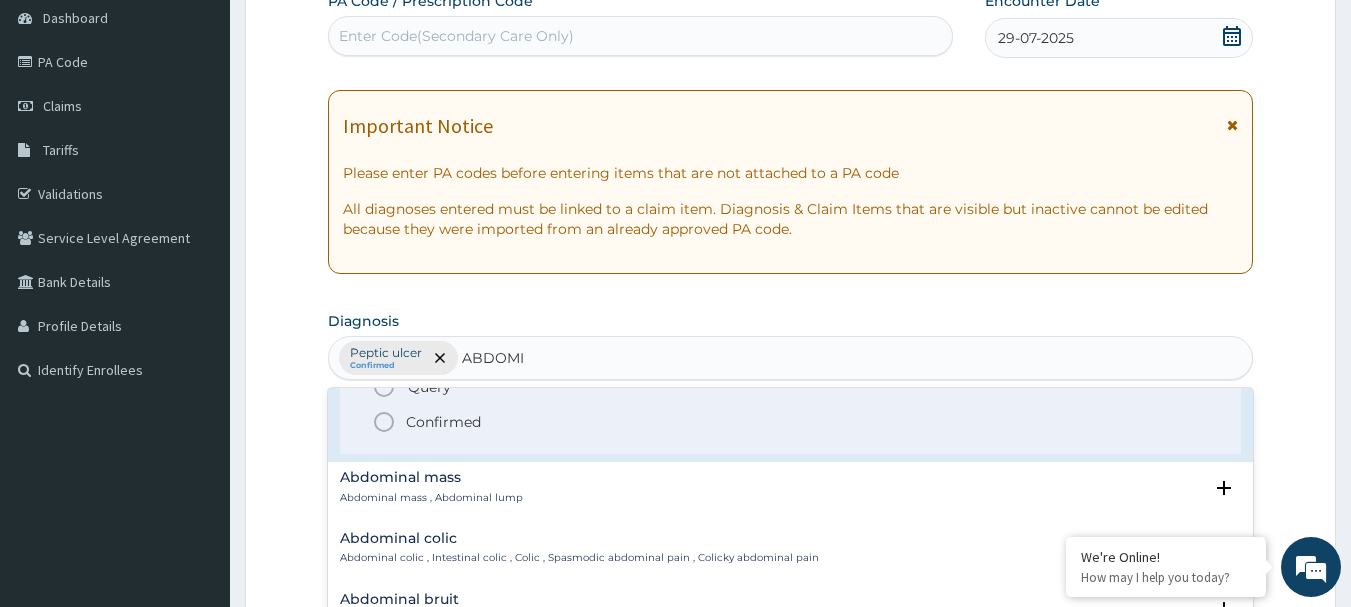 scroll, scrollTop: 300, scrollLeft: 0, axis: vertical 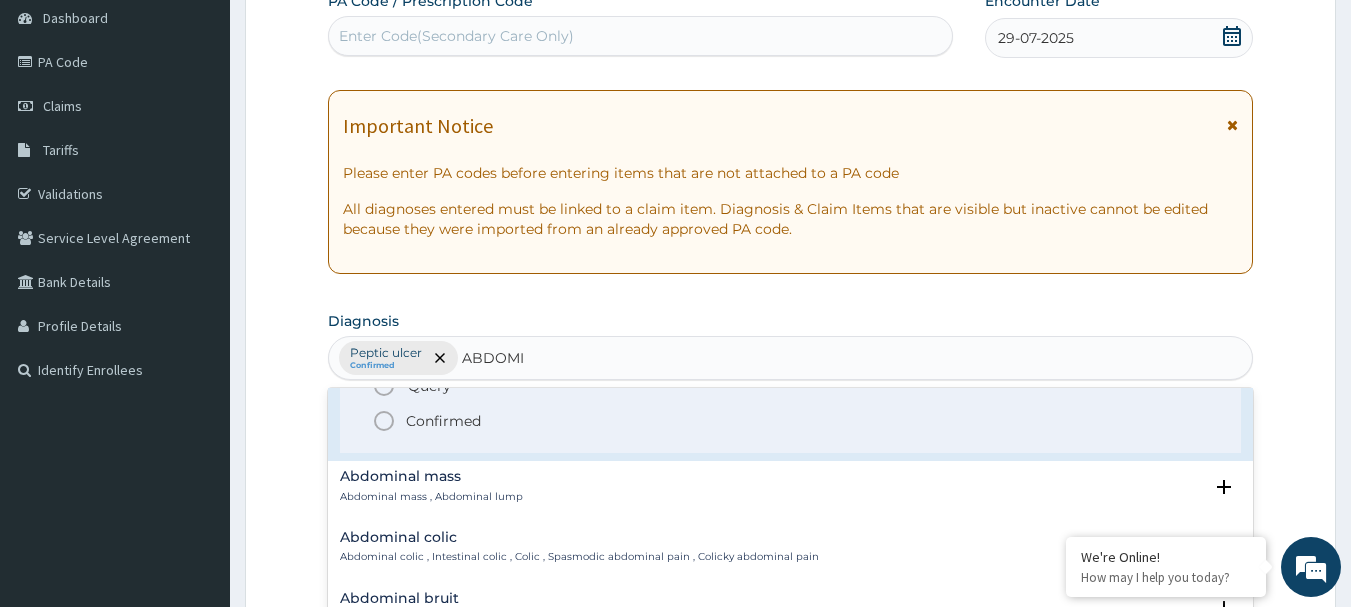 click 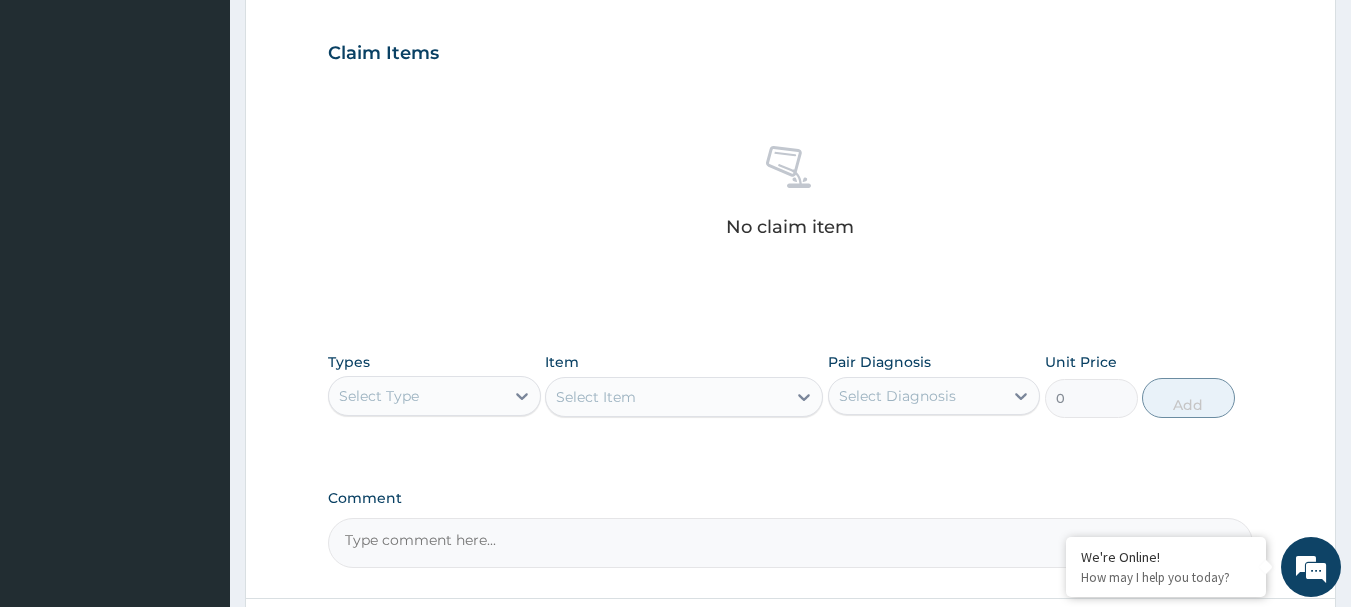 scroll, scrollTop: 700, scrollLeft: 0, axis: vertical 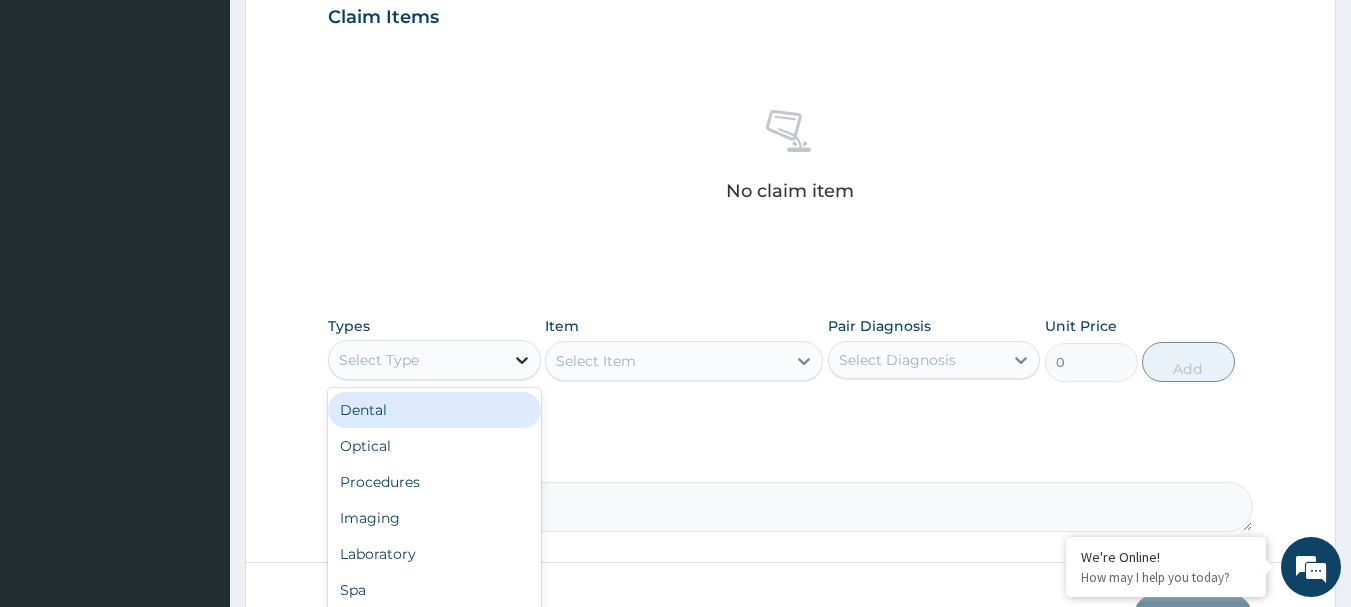 click 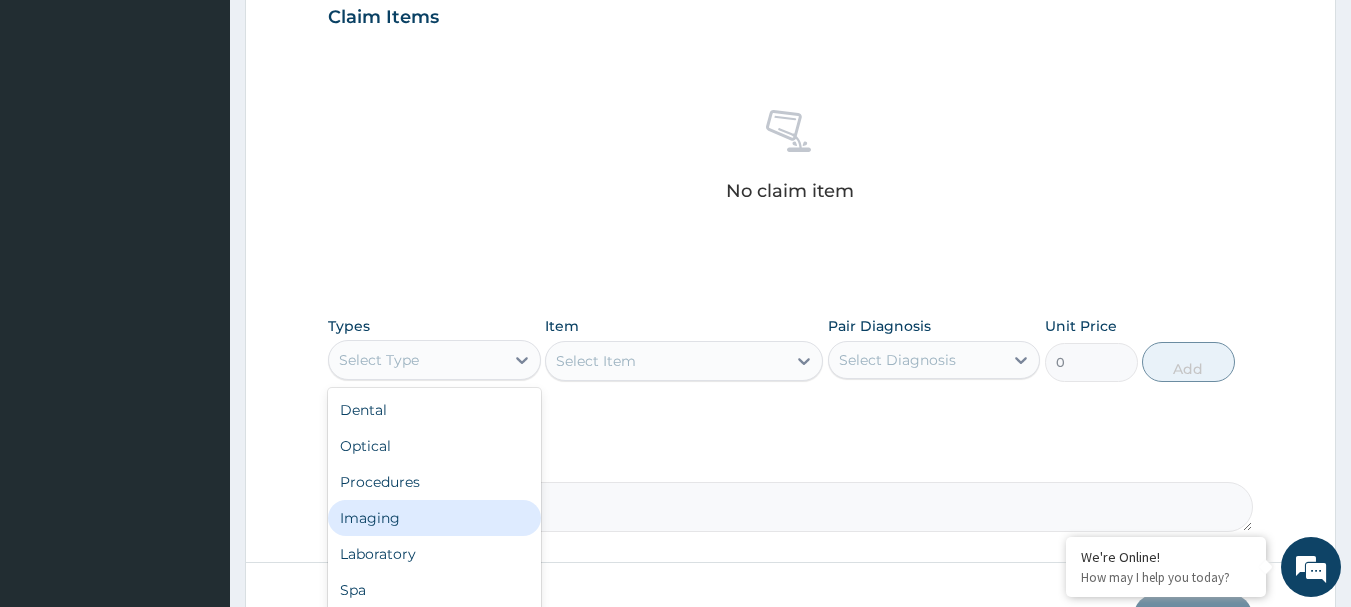 click on "Imaging" at bounding box center [434, 518] 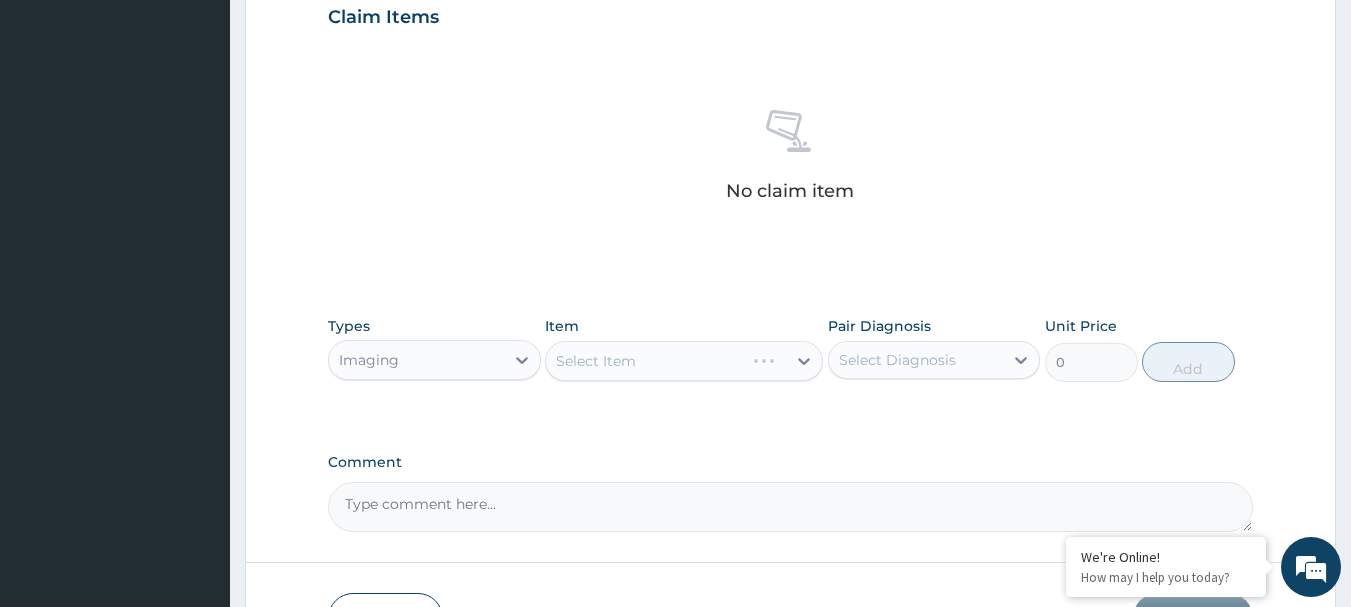 click on "Select Item" at bounding box center [684, 361] 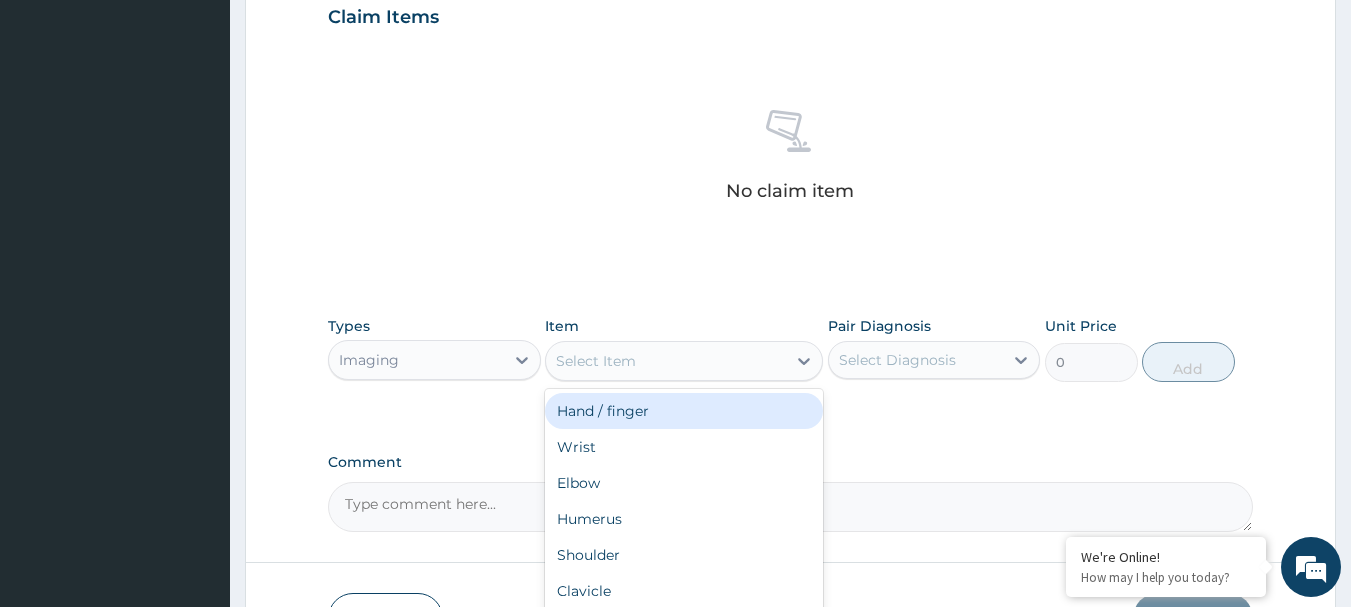 click on "Select Item" at bounding box center [666, 361] 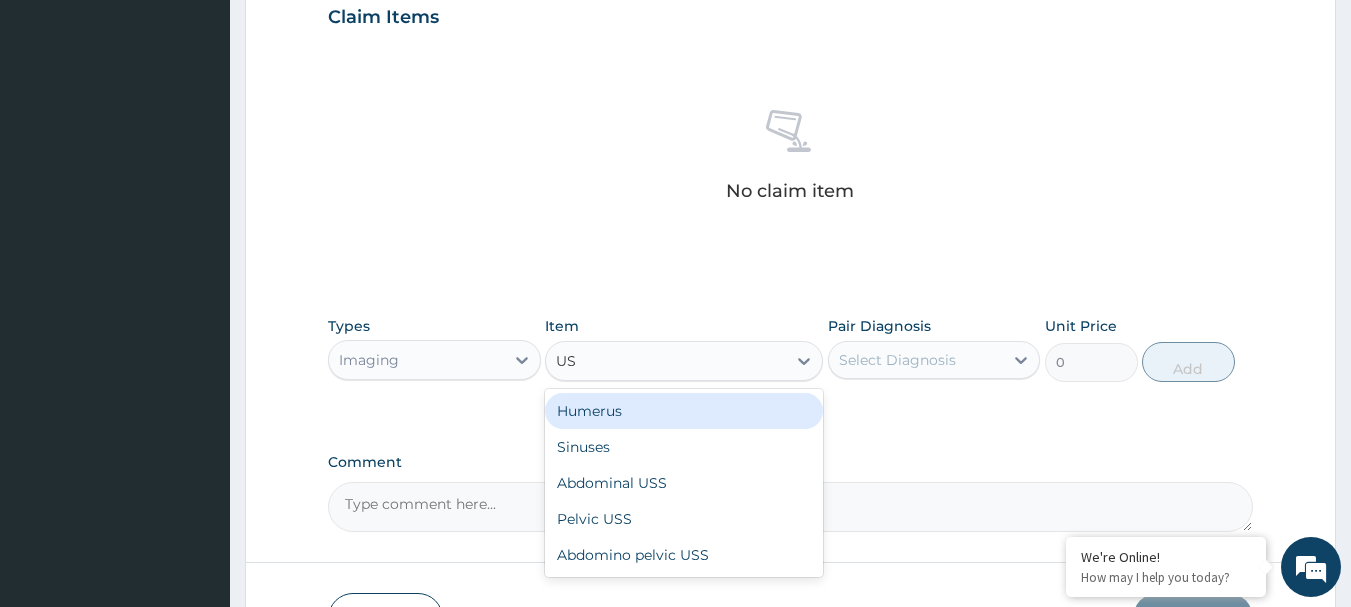 type on "USS" 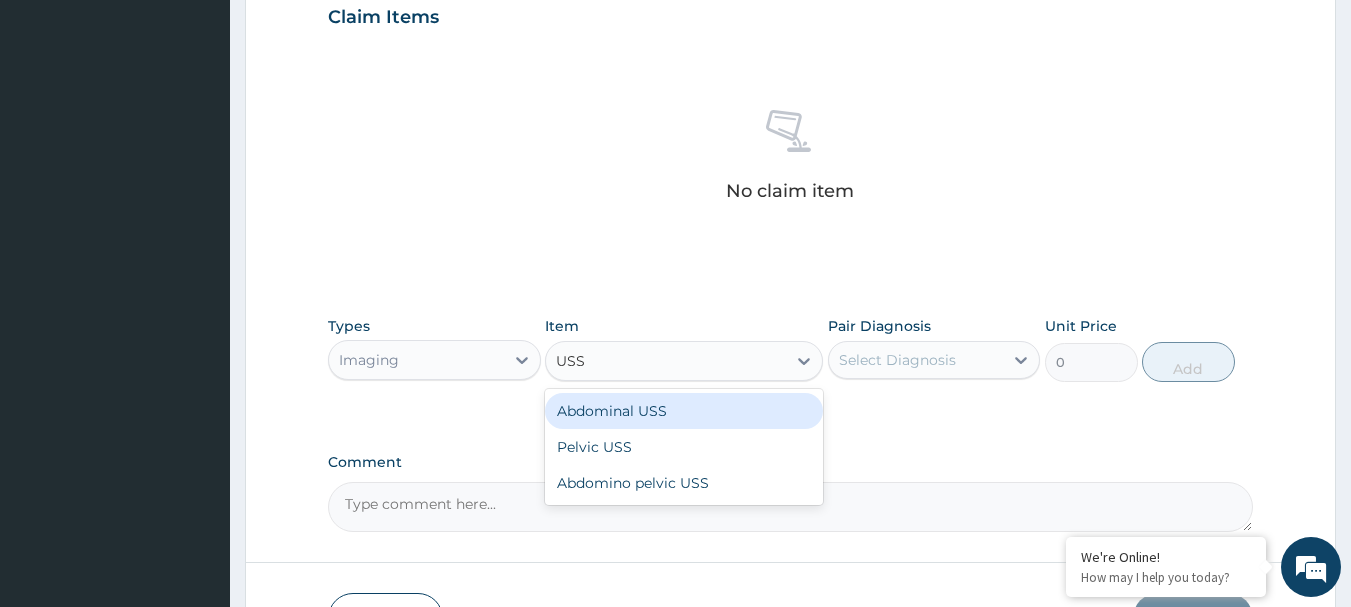 drag, startPoint x: 613, startPoint y: 408, endPoint x: 670, endPoint y: 402, distance: 57.31492 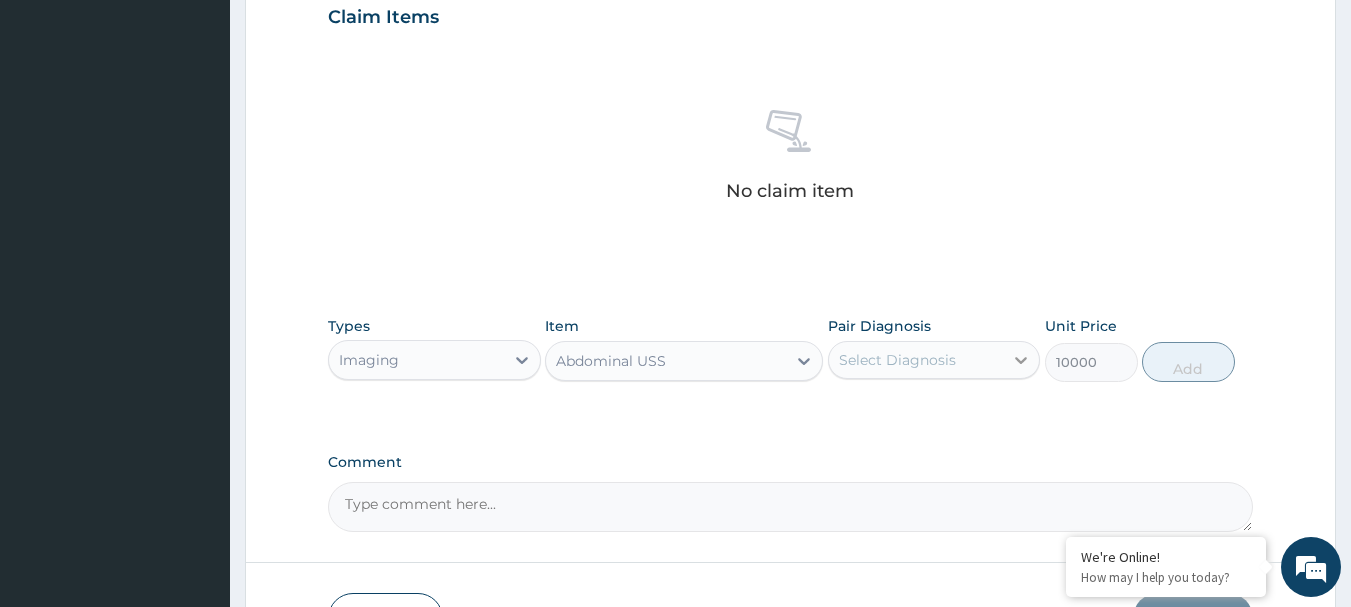 click 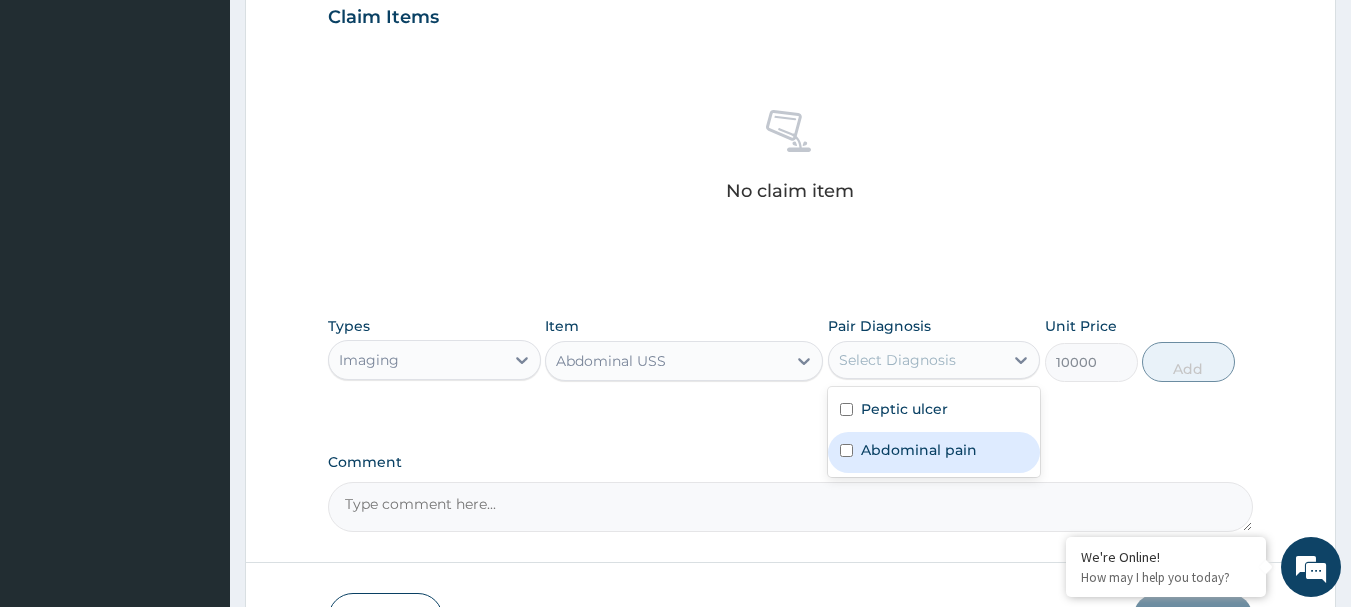click on "Abdominal pain" at bounding box center (934, 452) 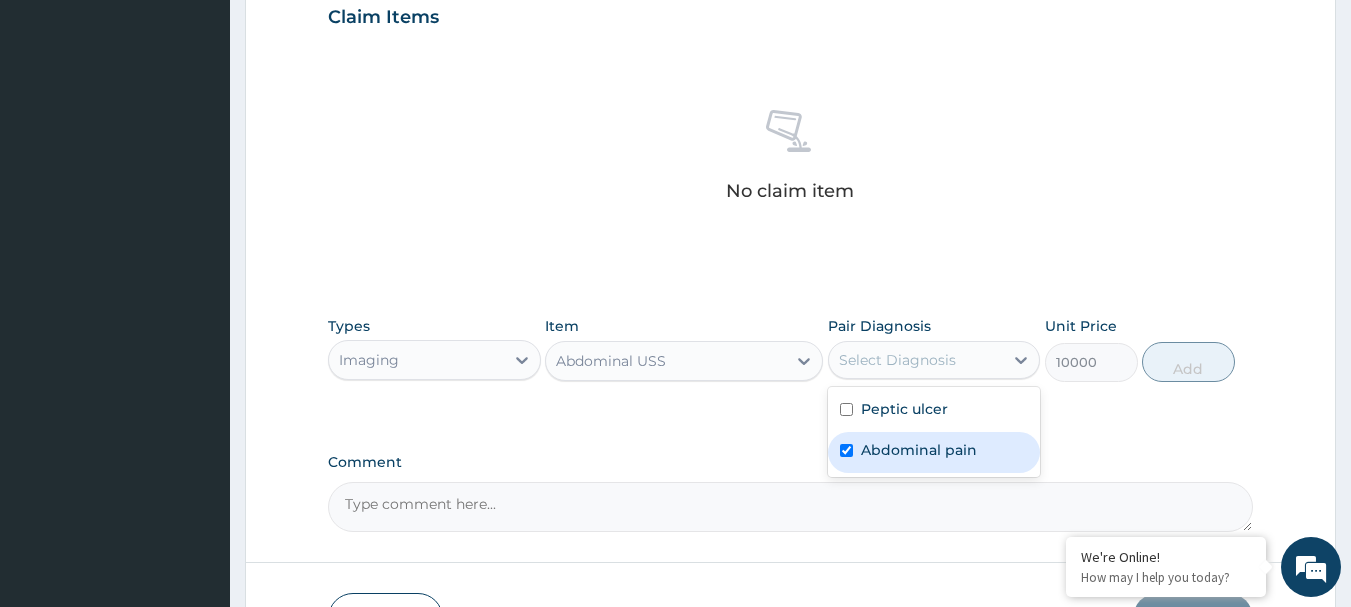checkbox on "true" 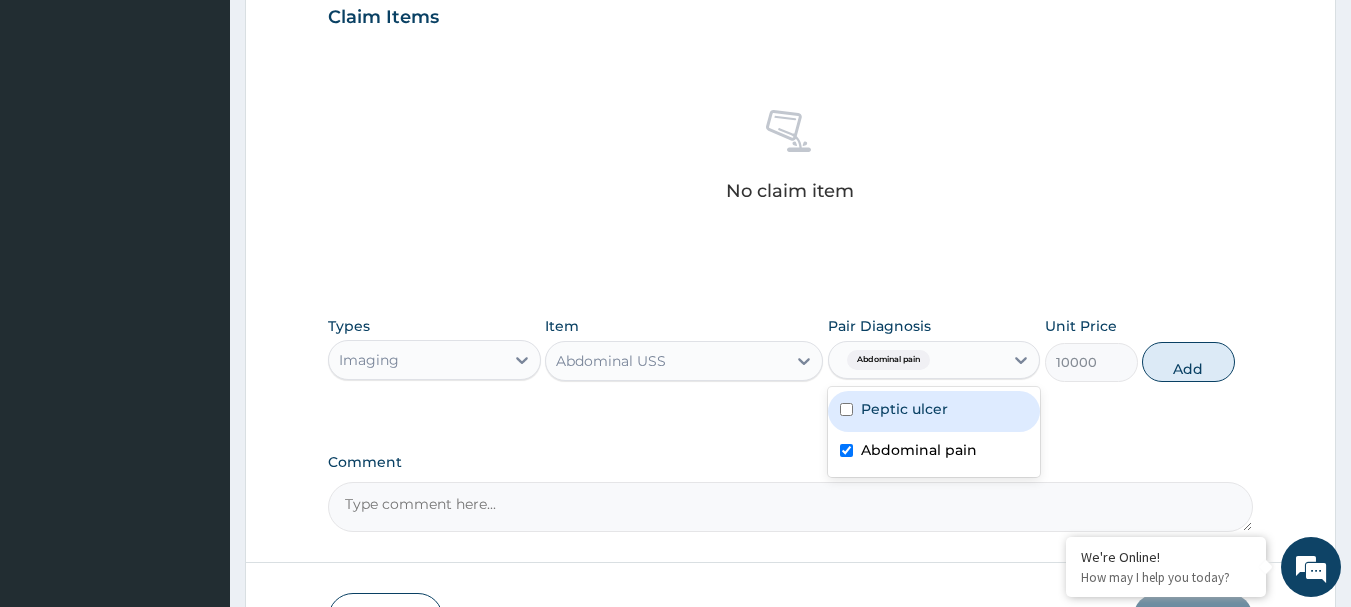 drag, startPoint x: 849, startPoint y: 409, endPoint x: 965, endPoint y: 407, distance: 116.01724 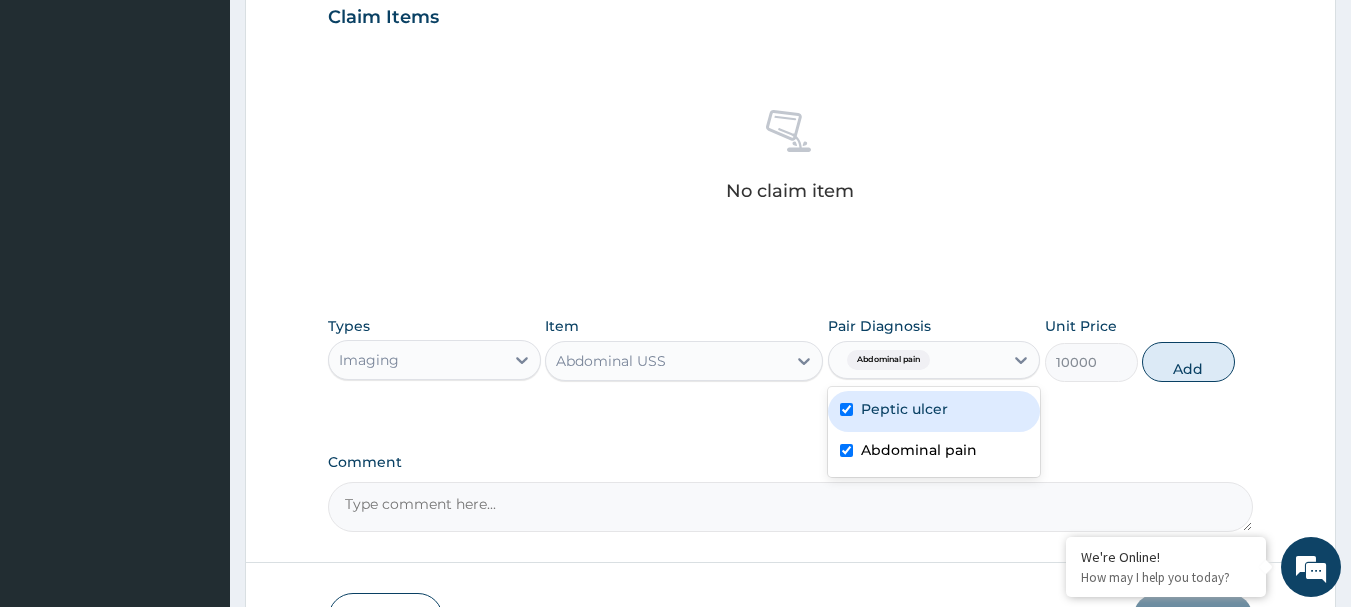 checkbox on "true" 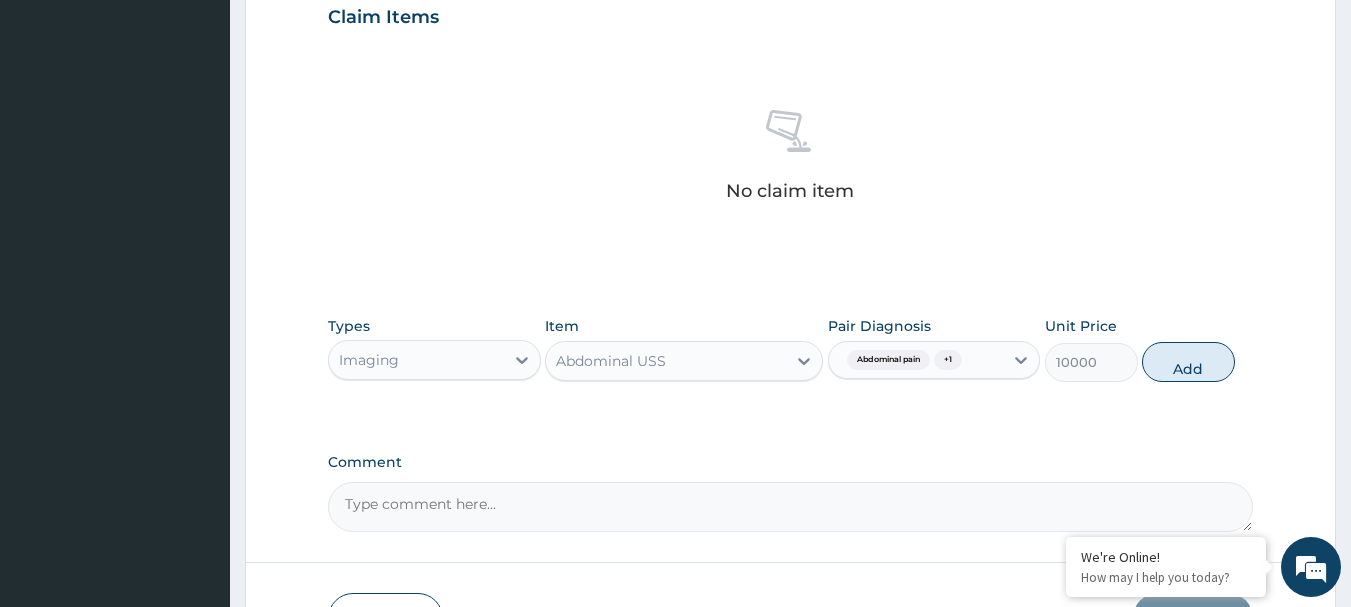 drag, startPoint x: 1187, startPoint y: 359, endPoint x: 793, endPoint y: 399, distance: 396.02524 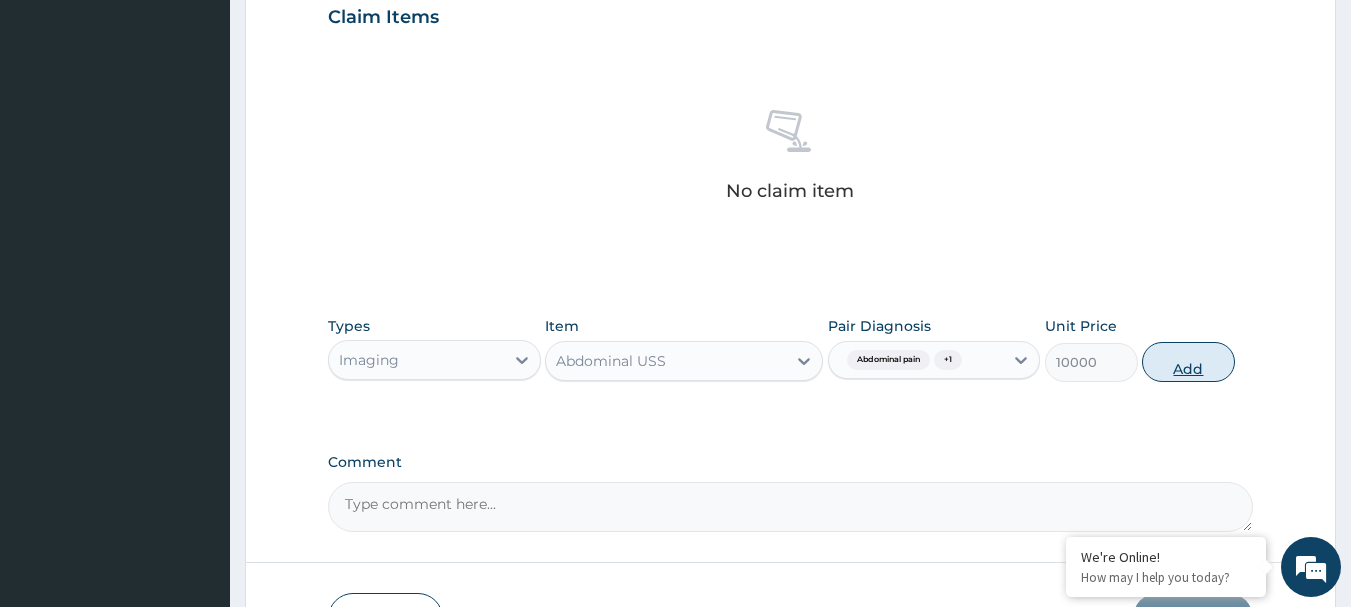 click on "Add" at bounding box center (1188, 362) 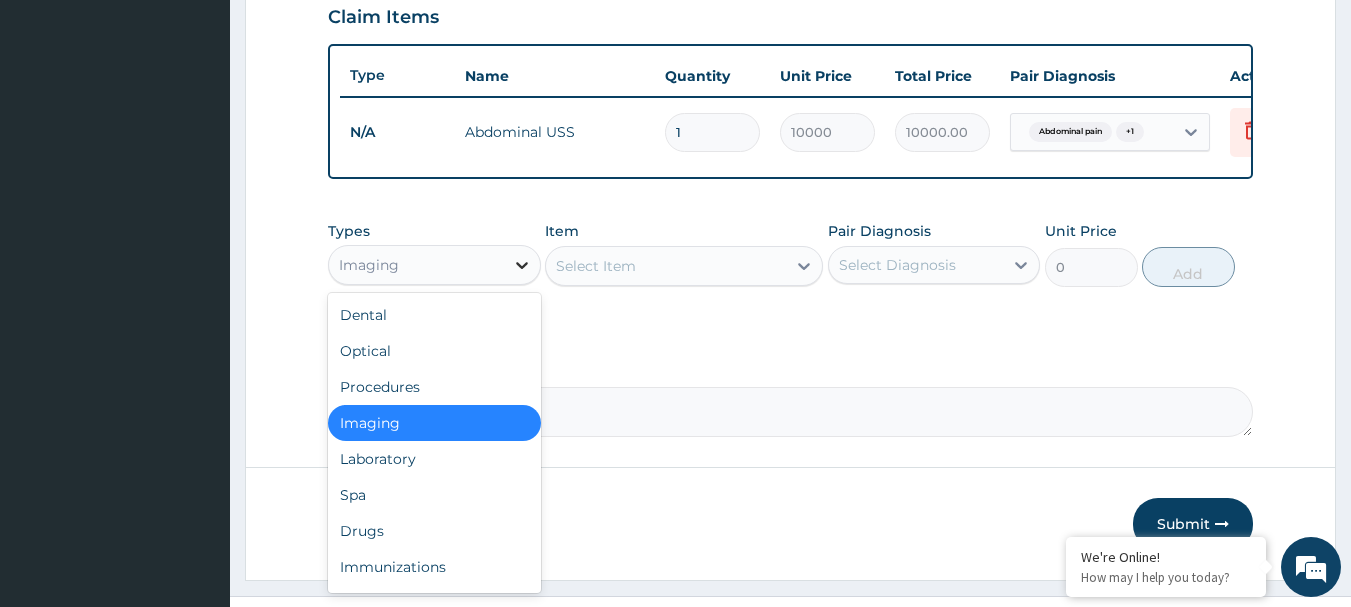 click 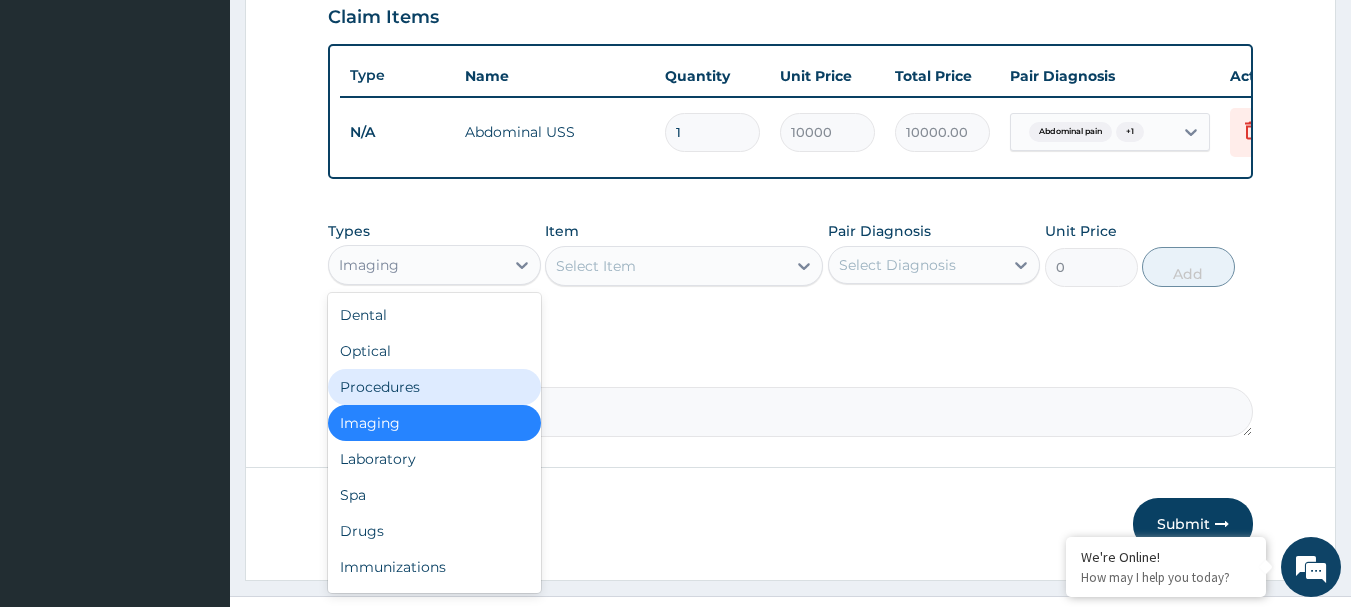 click on "Procedures" at bounding box center (434, 387) 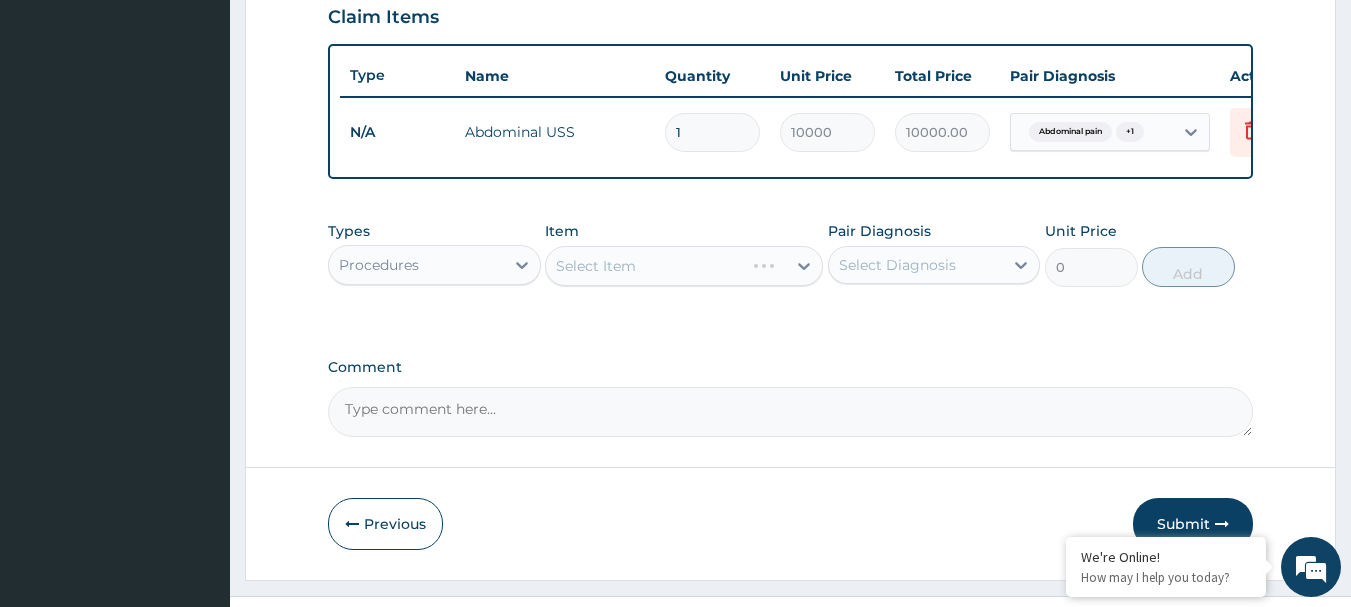 click on "Select Item" at bounding box center (684, 266) 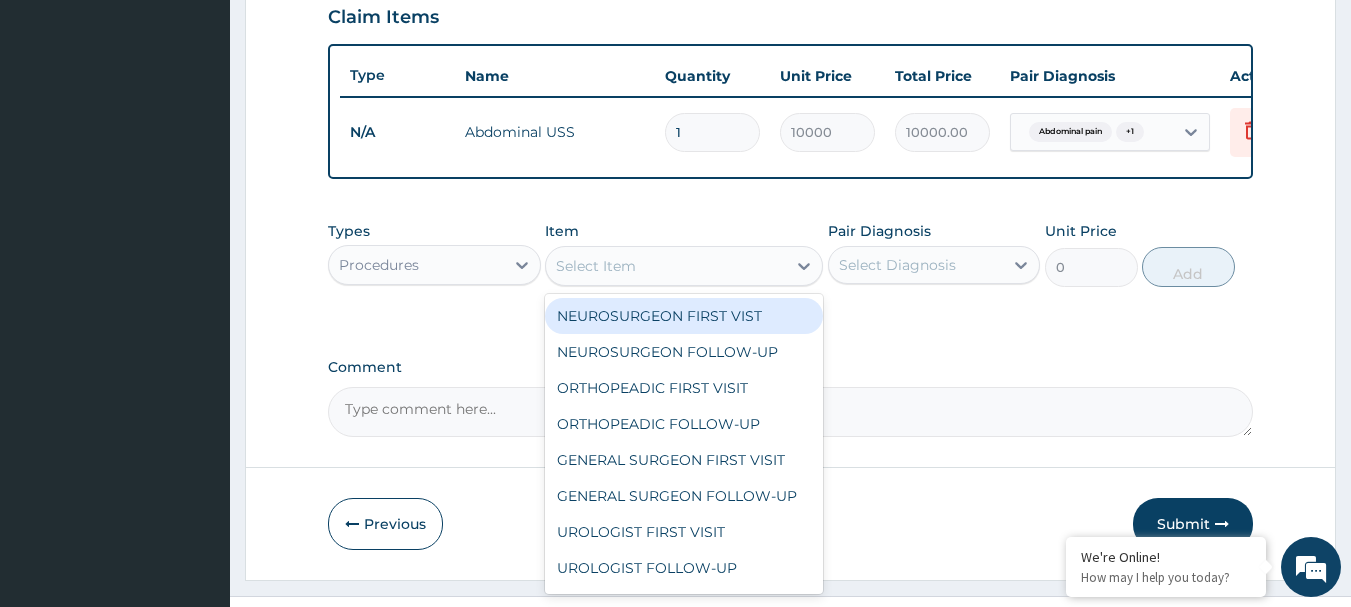 click on "Select Item" at bounding box center [666, 266] 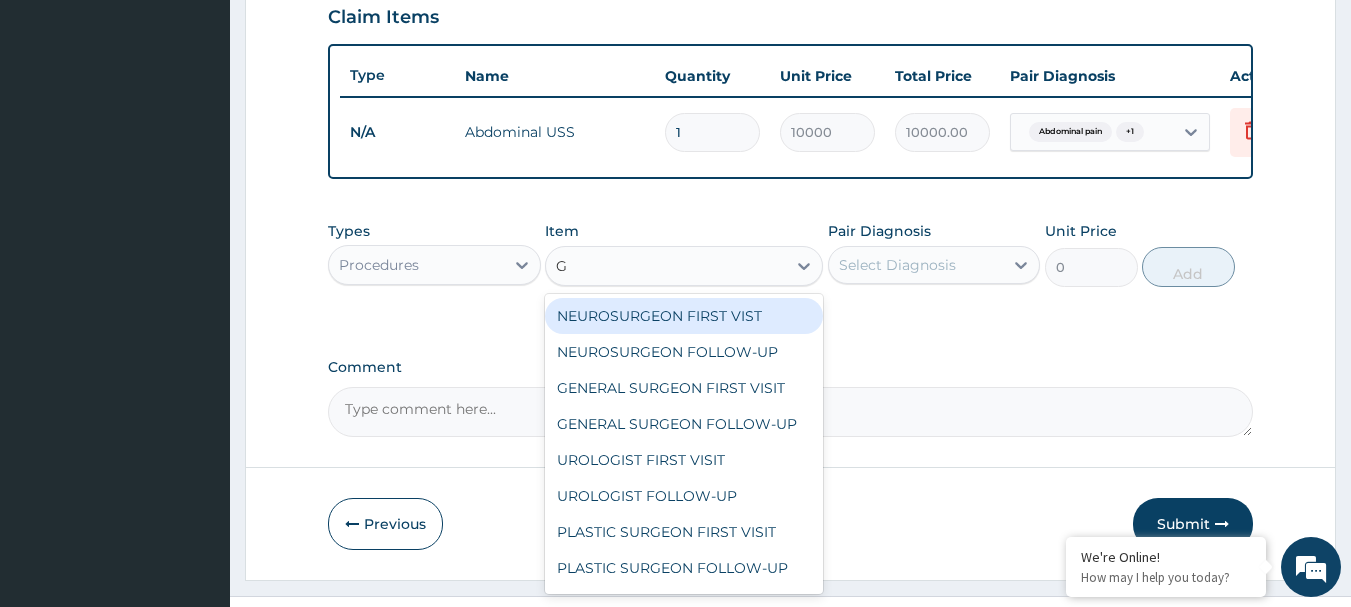 type on "GP" 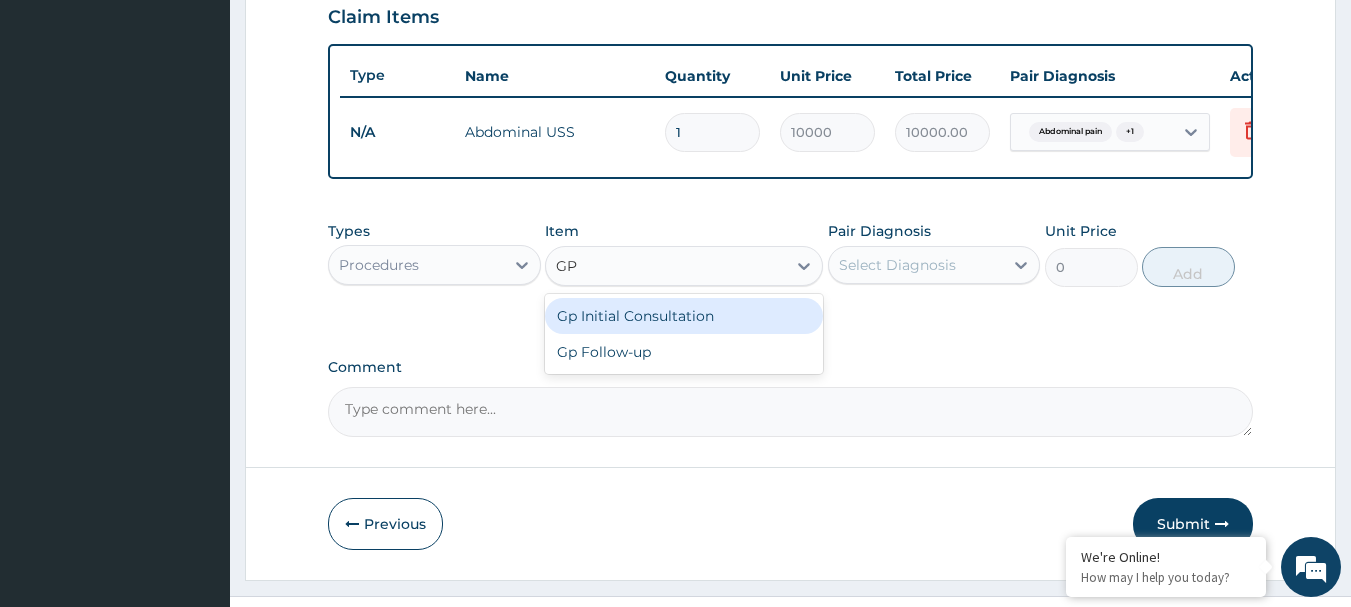 drag, startPoint x: 695, startPoint y: 330, endPoint x: 830, endPoint y: 295, distance: 139.46326 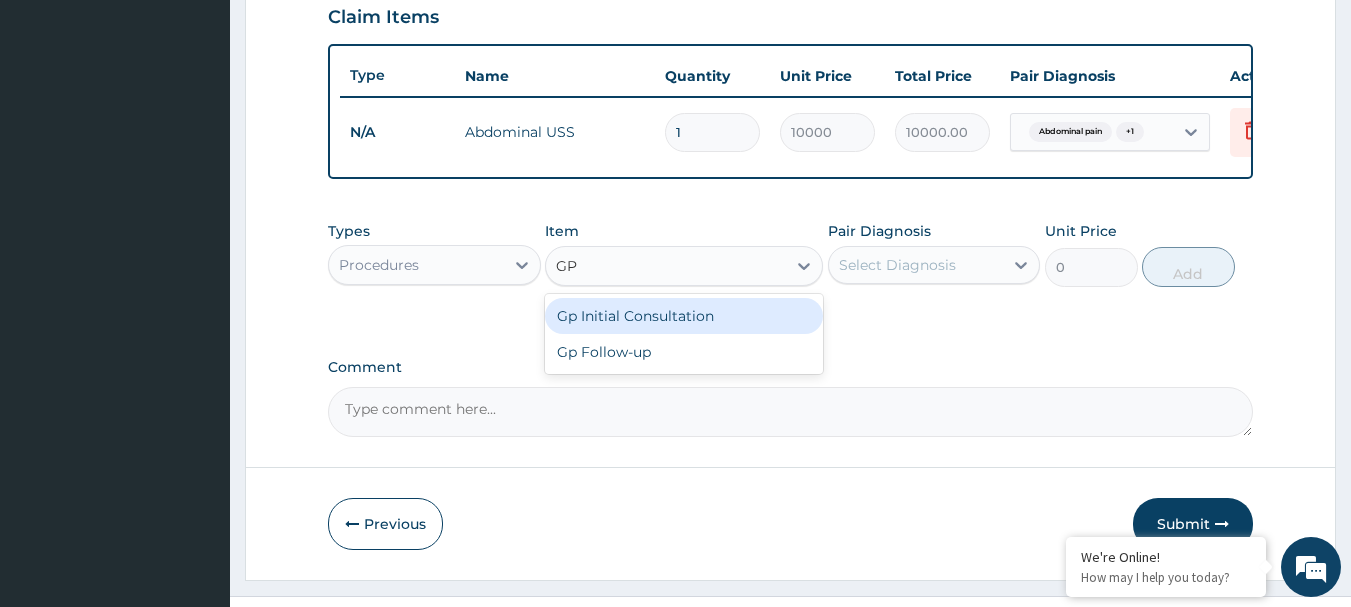 click on "Gp Initial Consultation" at bounding box center [684, 316] 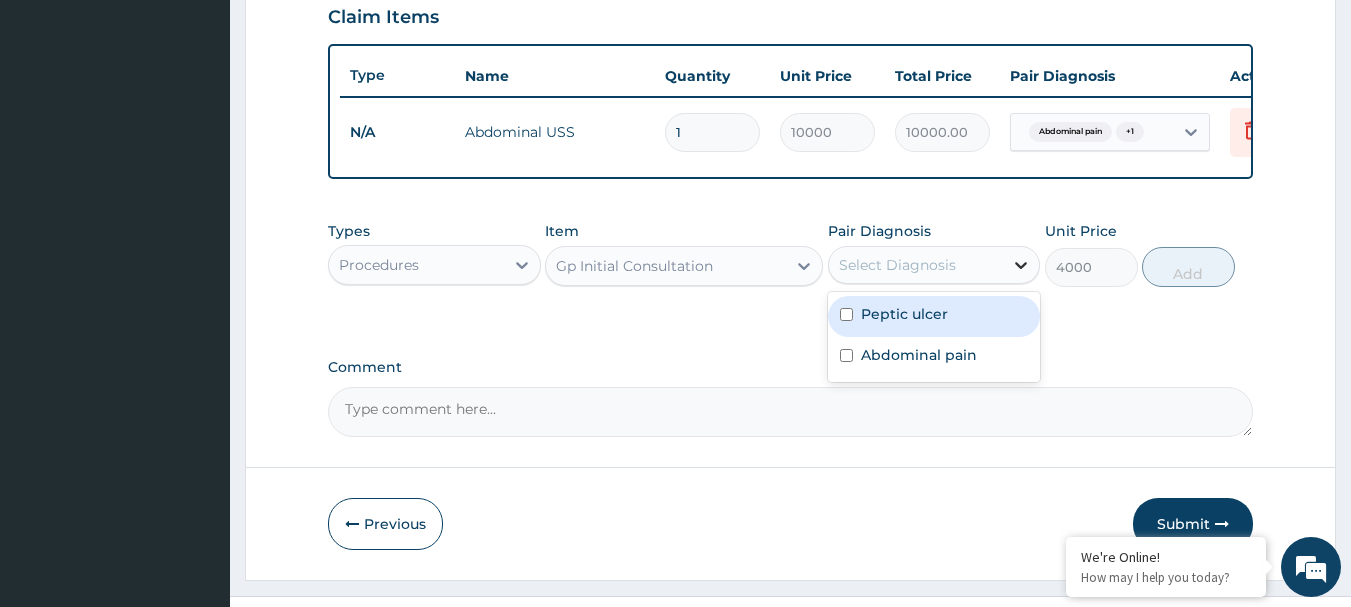 drag, startPoint x: 1021, startPoint y: 271, endPoint x: 1004, endPoint y: 289, distance: 24.758837 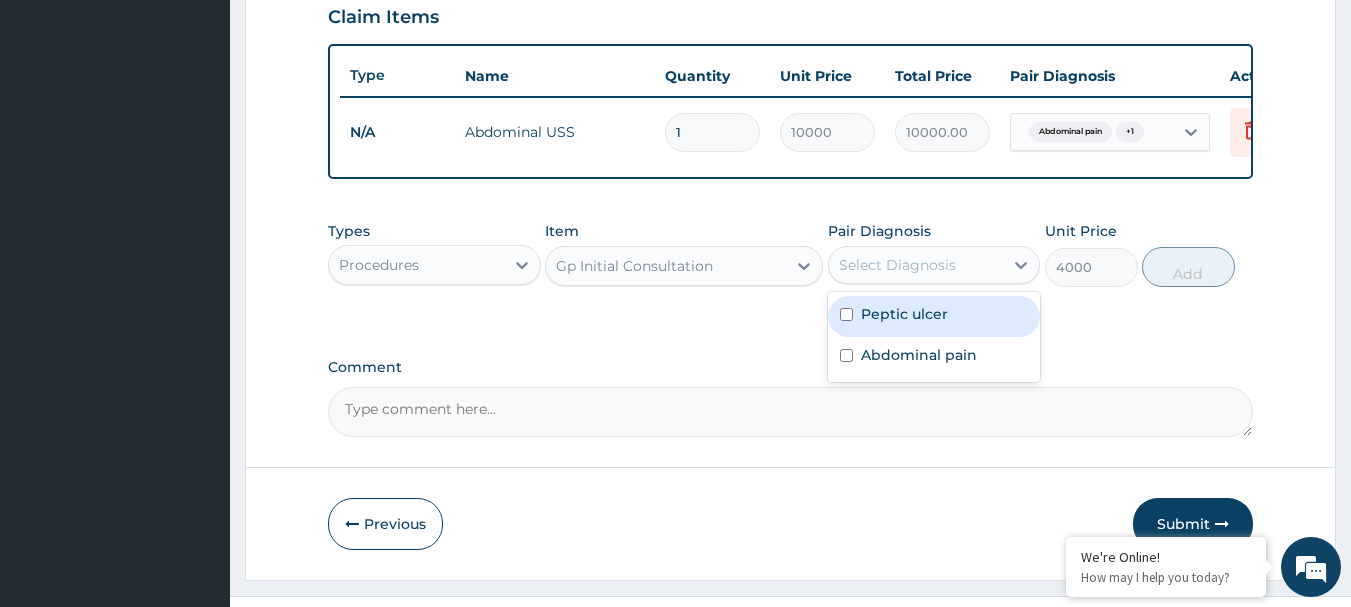 click at bounding box center [846, 314] 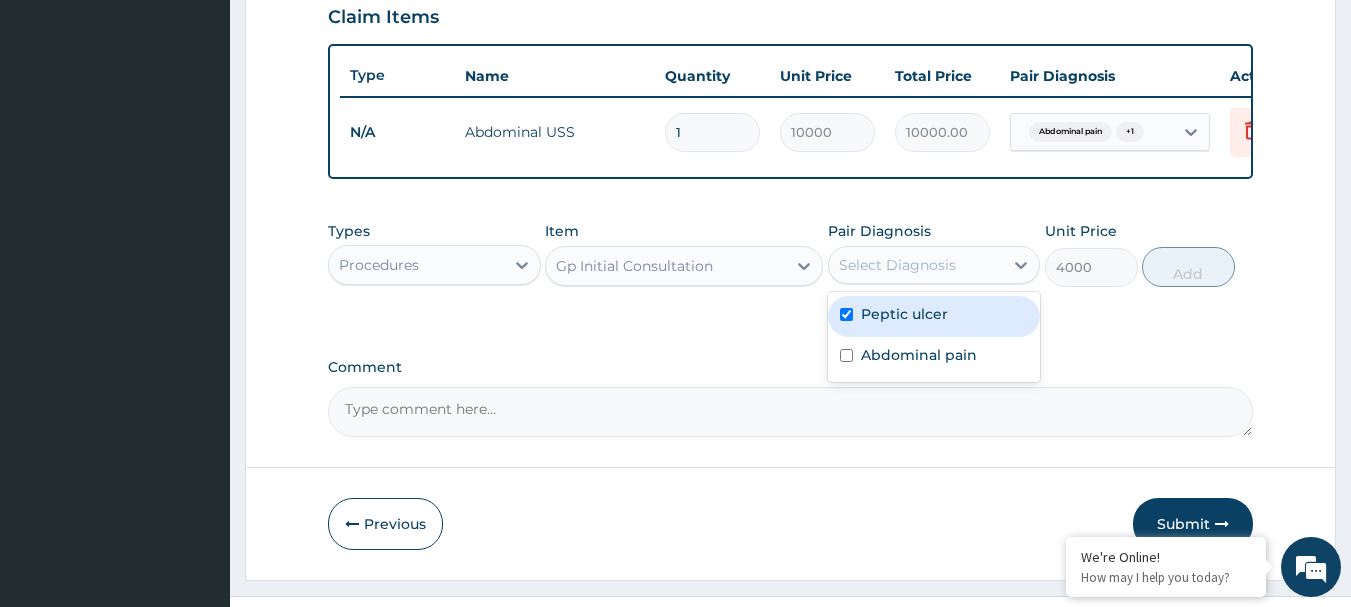 checkbox on "true" 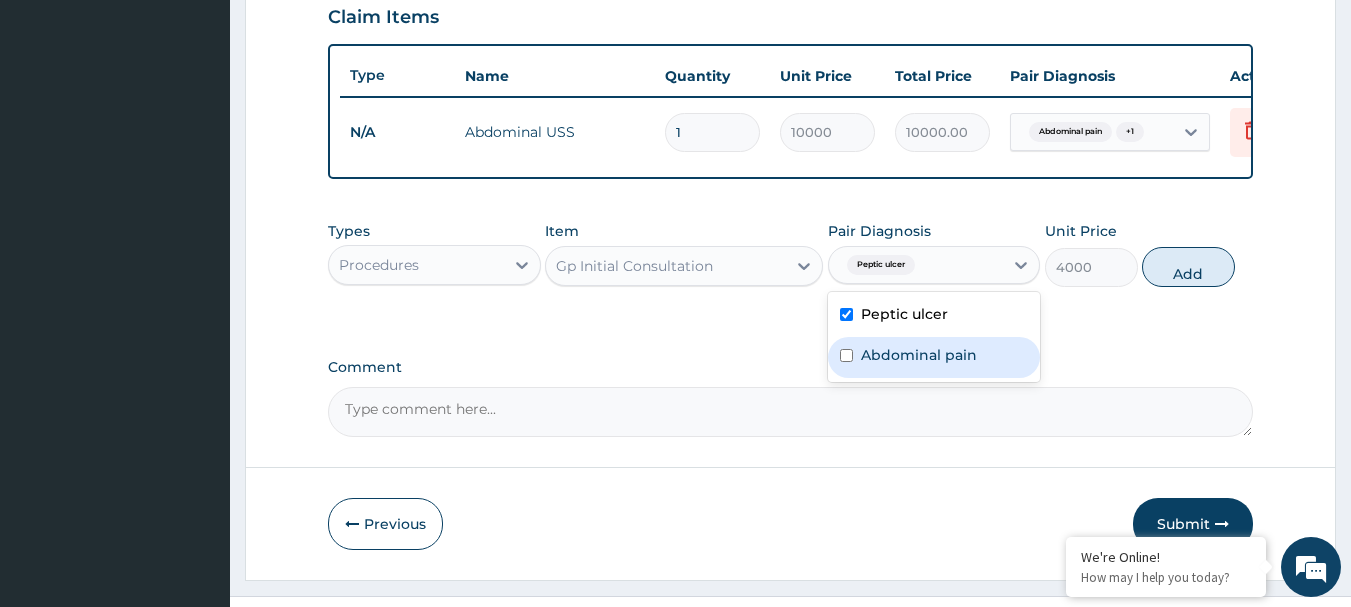 drag, startPoint x: 846, startPoint y: 370, endPoint x: 868, endPoint y: 363, distance: 23.086792 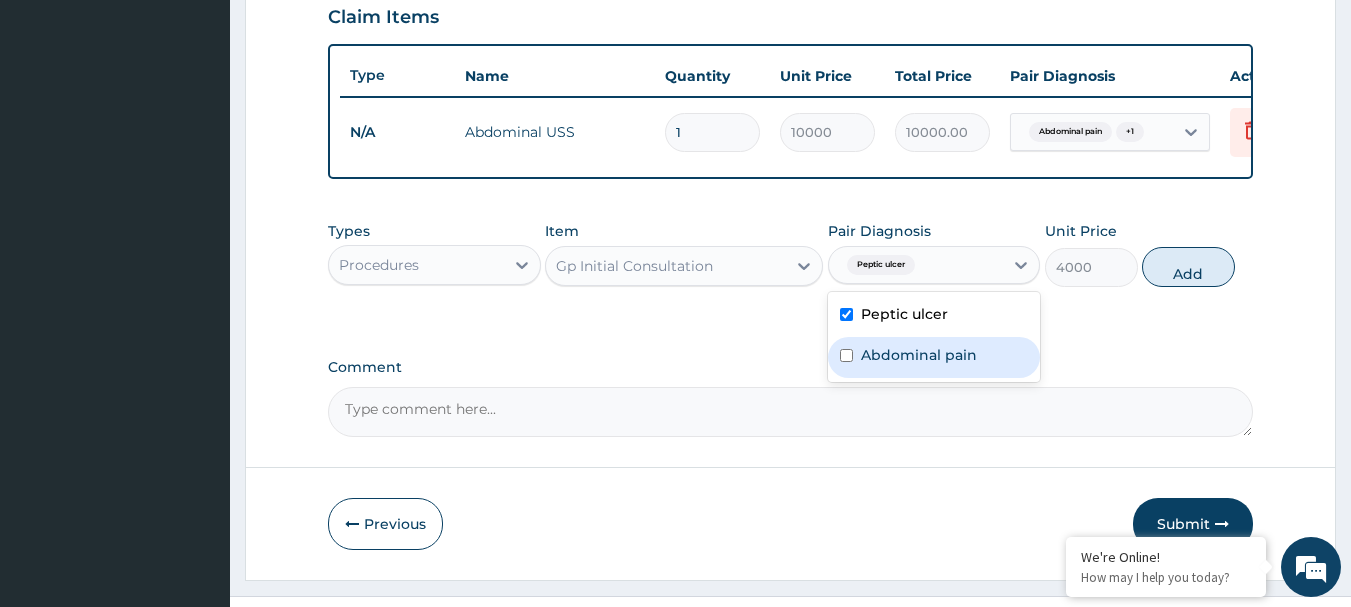 click at bounding box center [846, 355] 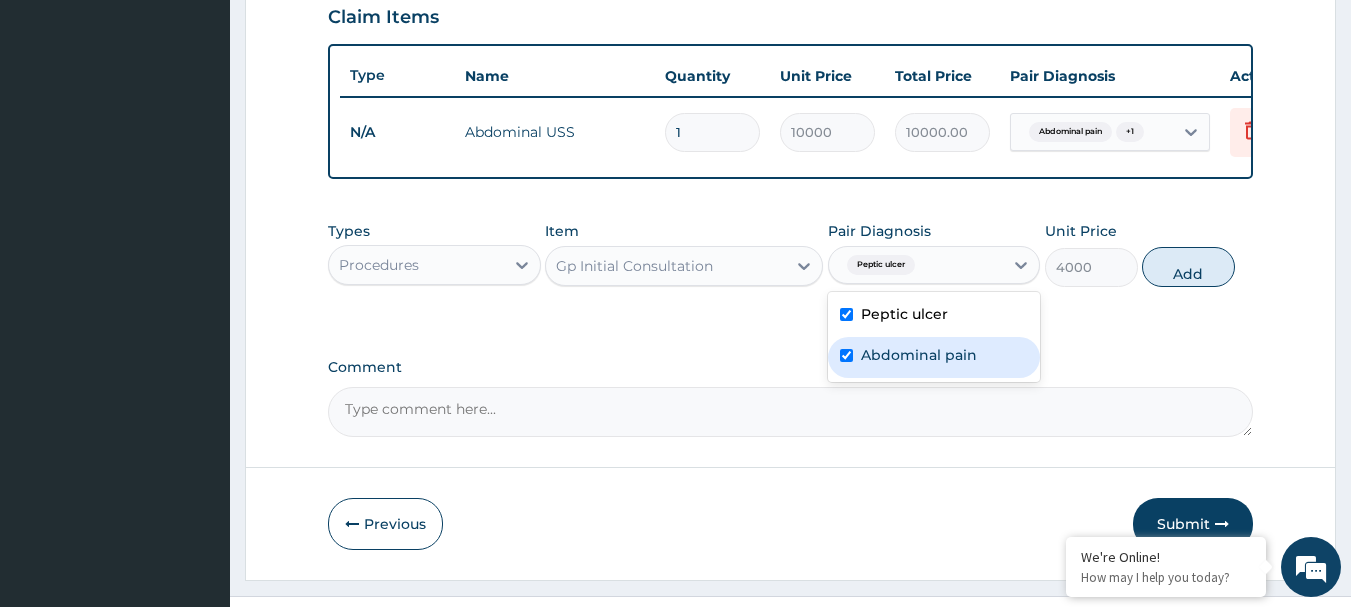 checkbox on "true" 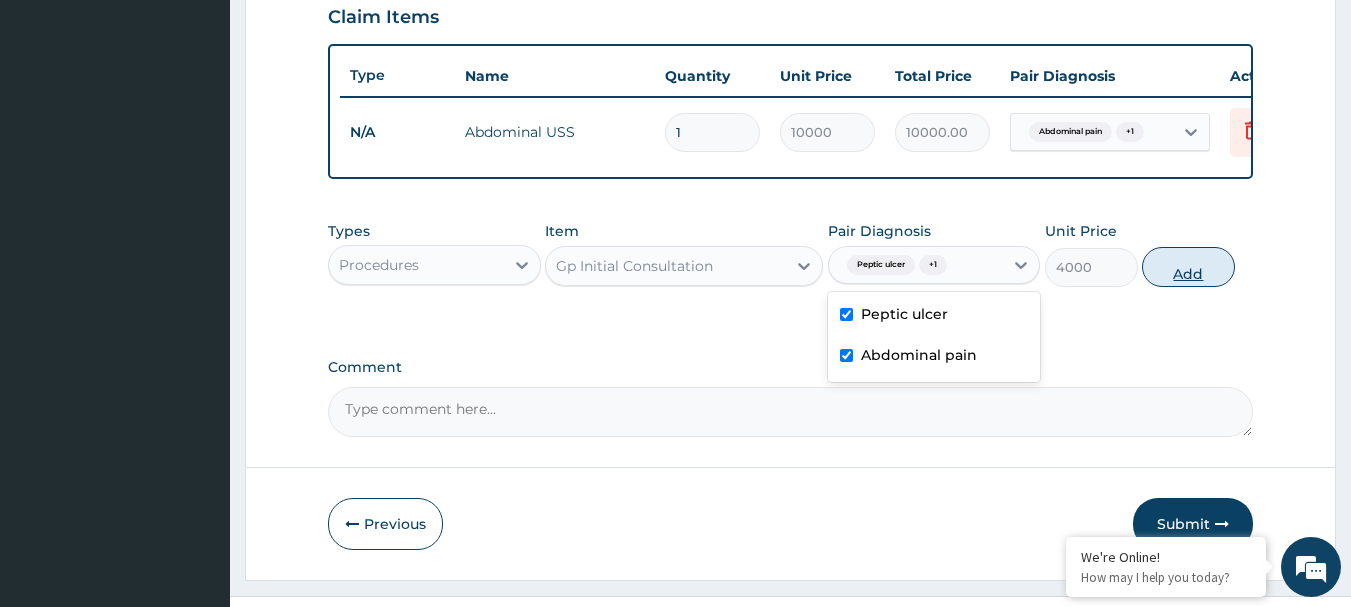 click on "Add" at bounding box center (1188, 267) 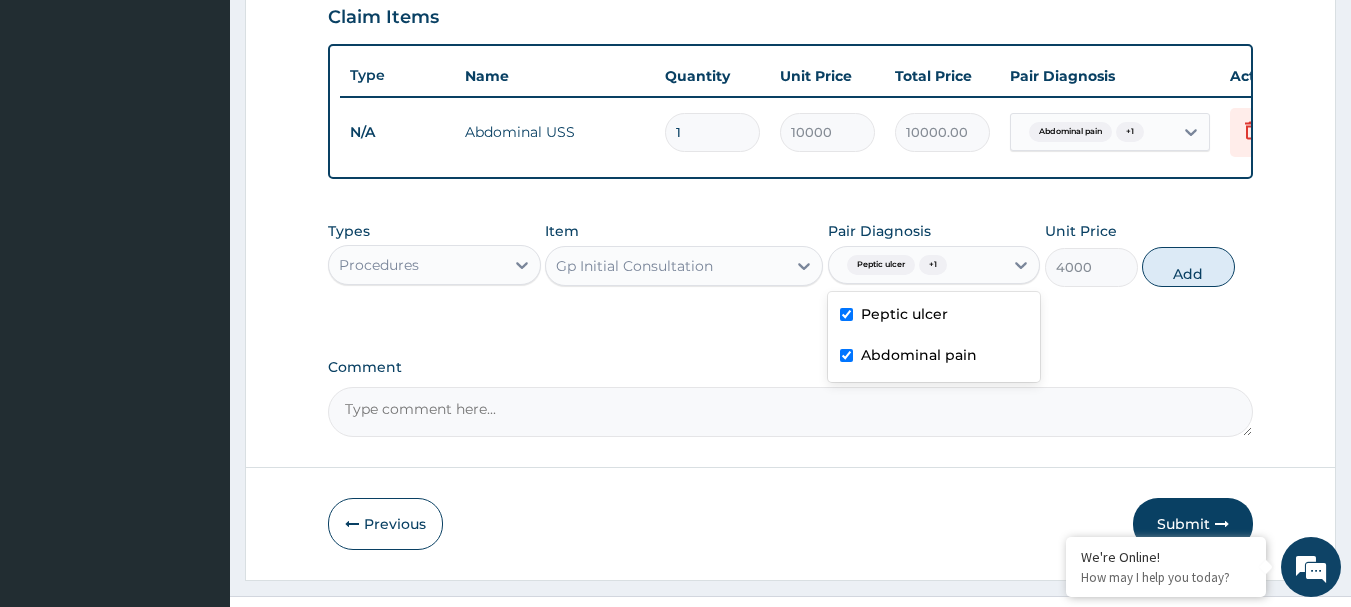 type on "0" 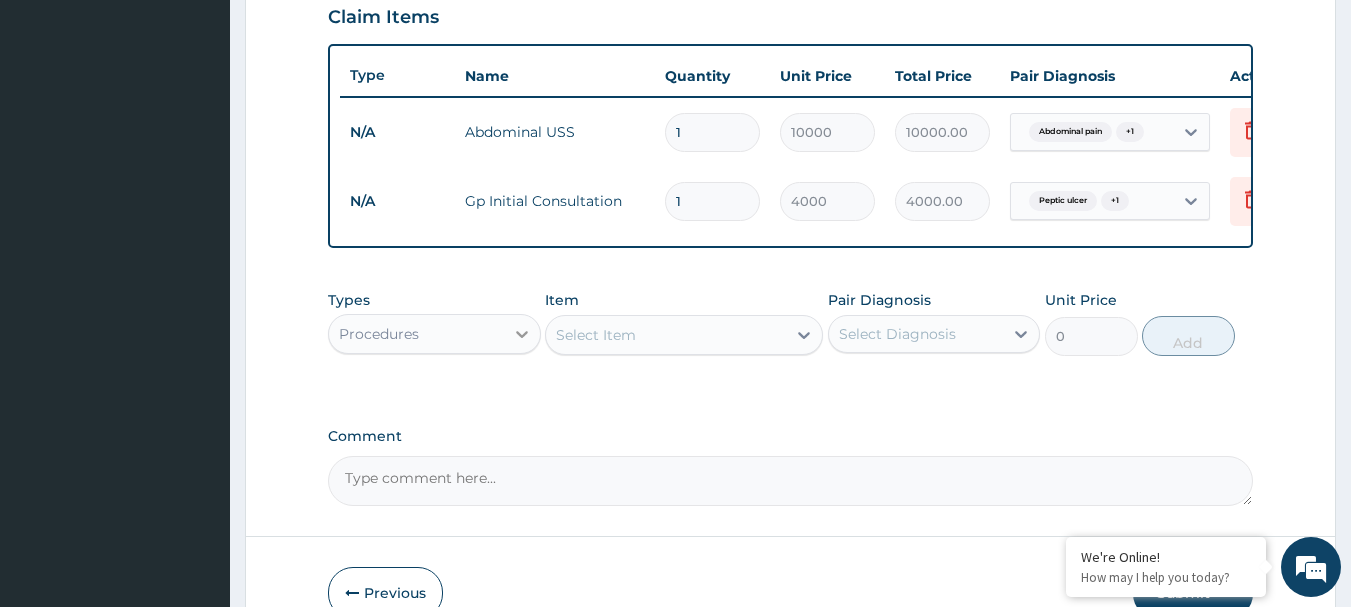 click 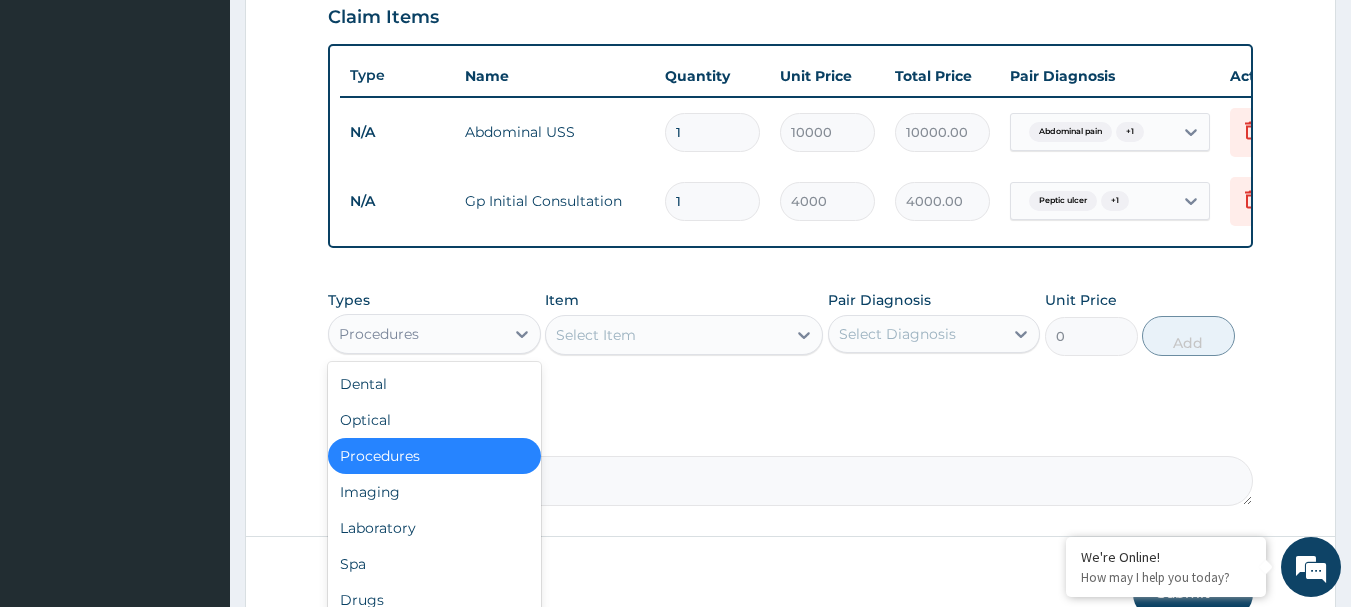 scroll, scrollTop: 68, scrollLeft: 0, axis: vertical 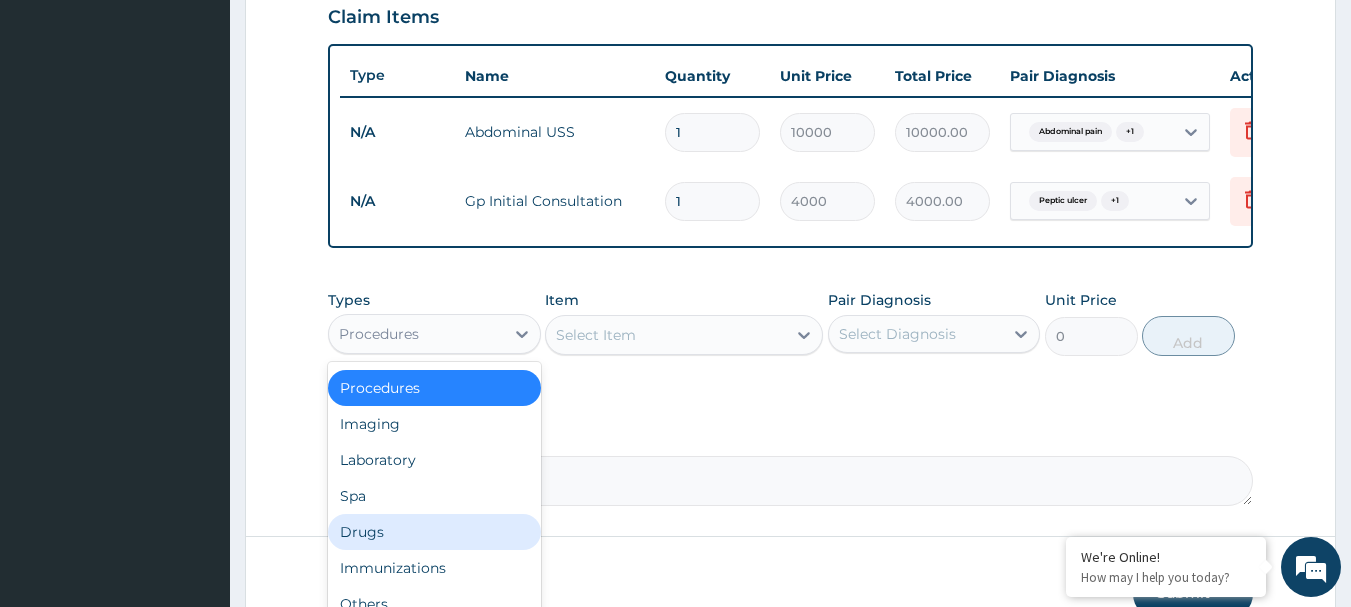 drag, startPoint x: 363, startPoint y: 549, endPoint x: 389, endPoint y: 490, distance: 64.4748 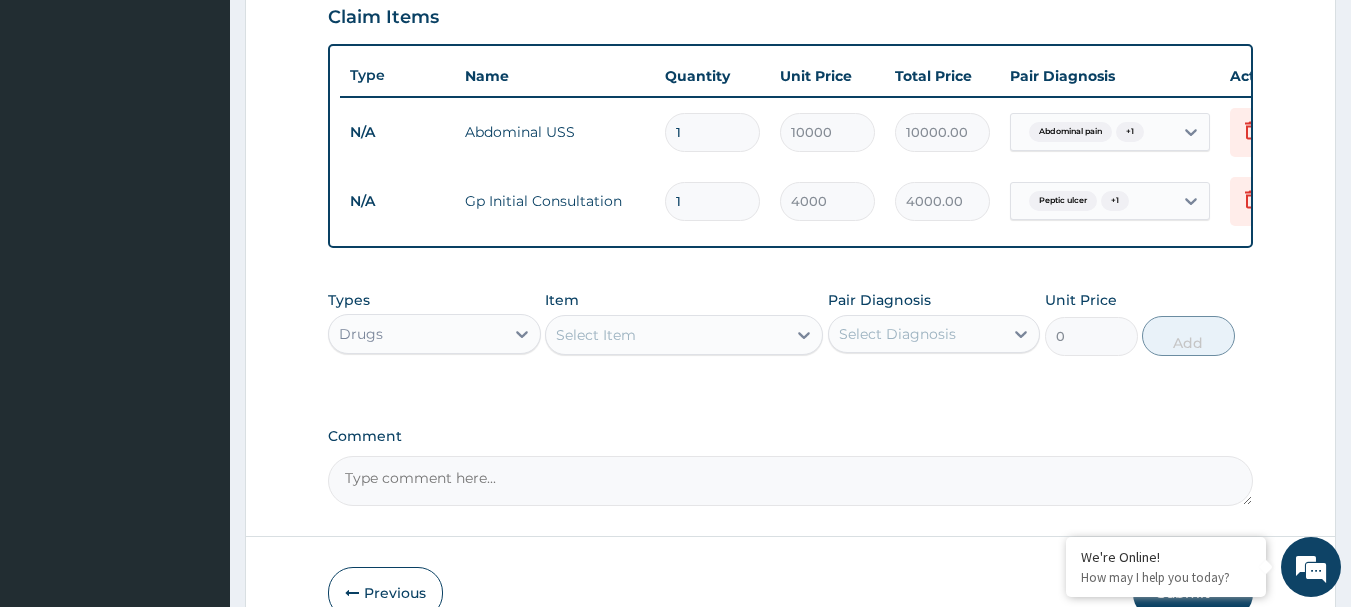click on "Select Item" at bounding box center [666, 335] 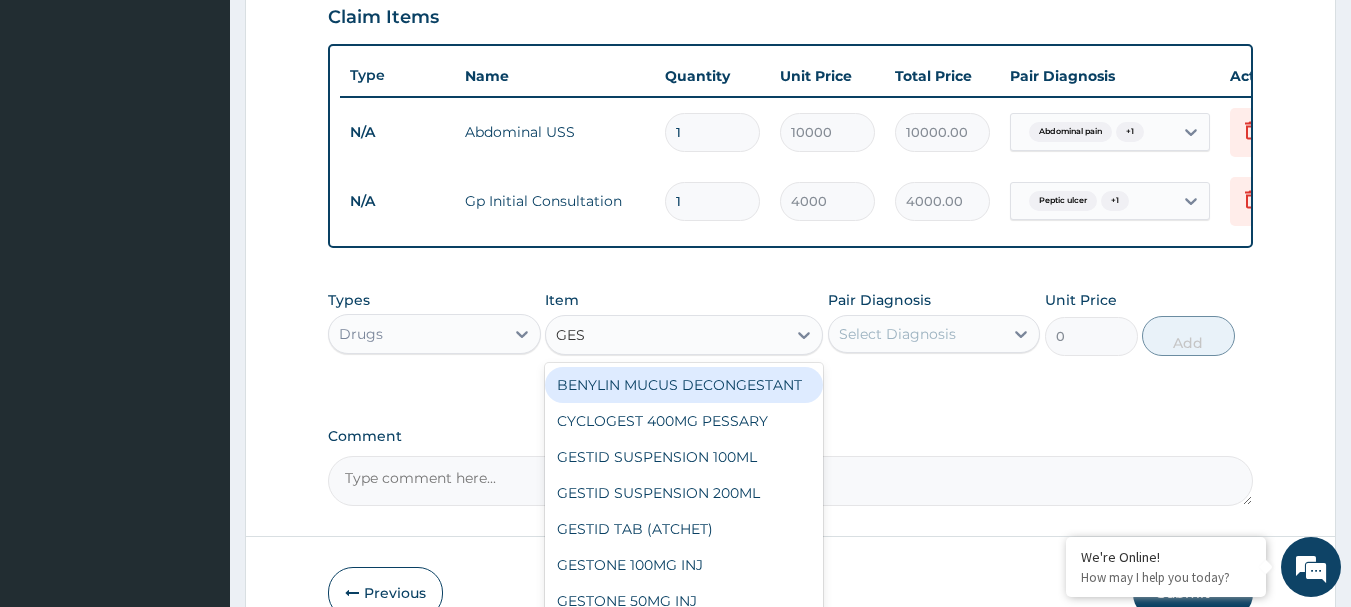 type on "GEST" 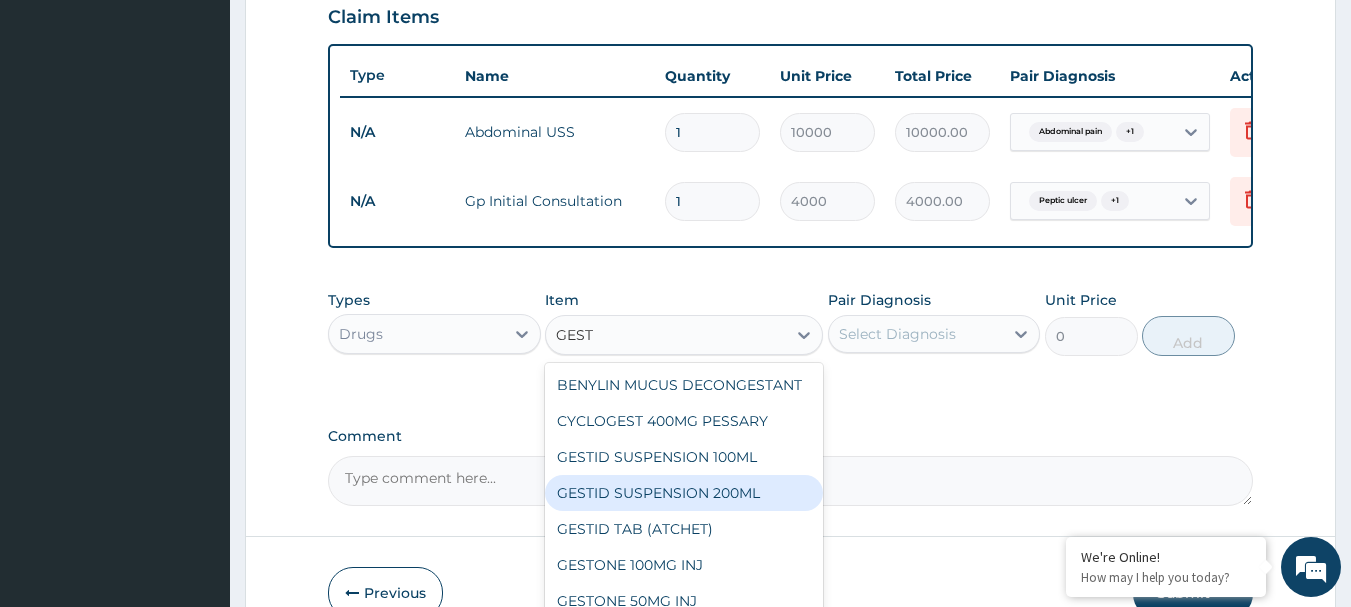 click on "GESTID SUSPENSION 200ML" at bounding box center (684, 493) 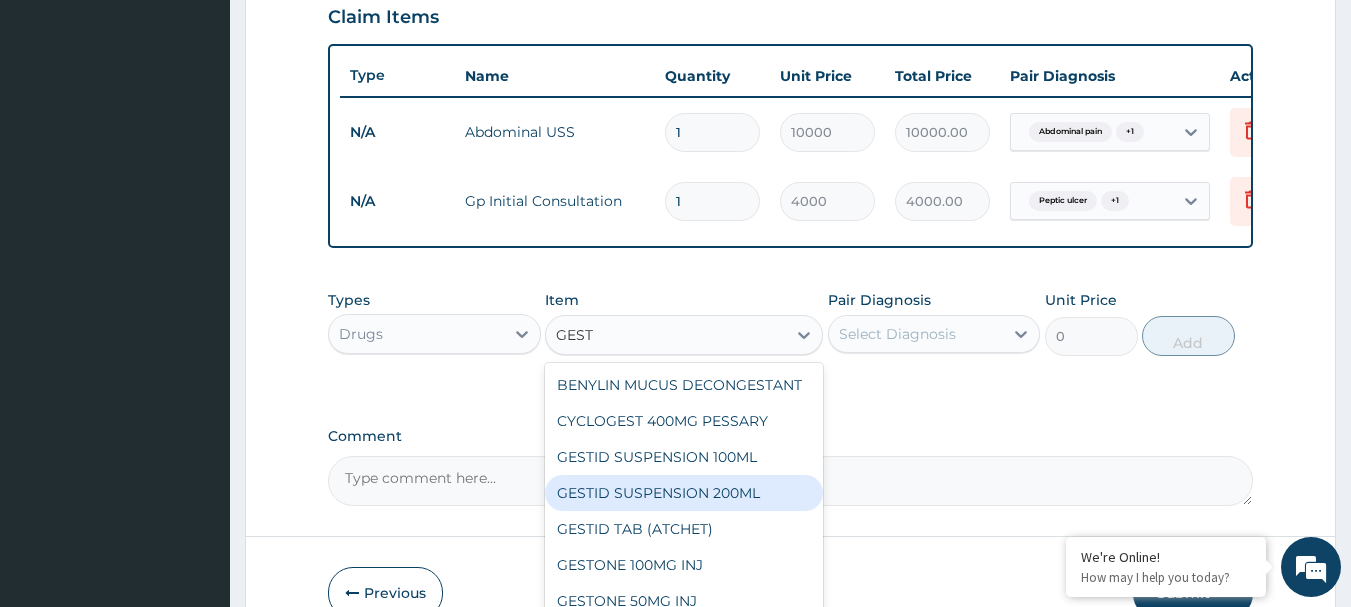 type 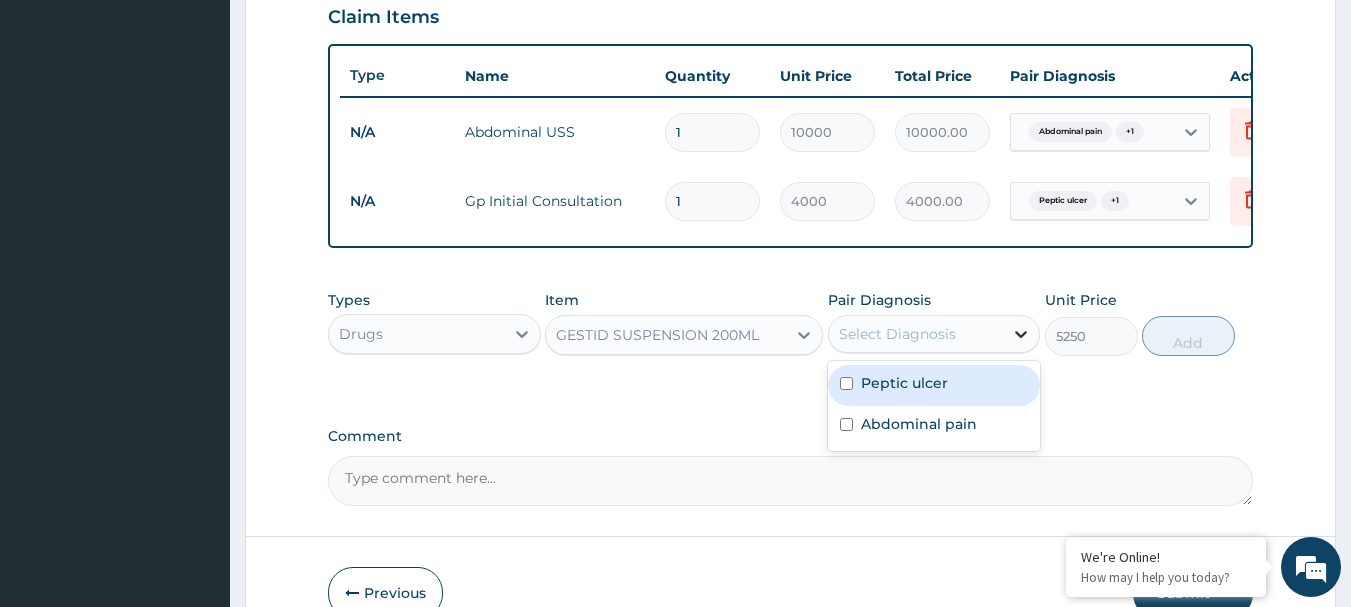 click 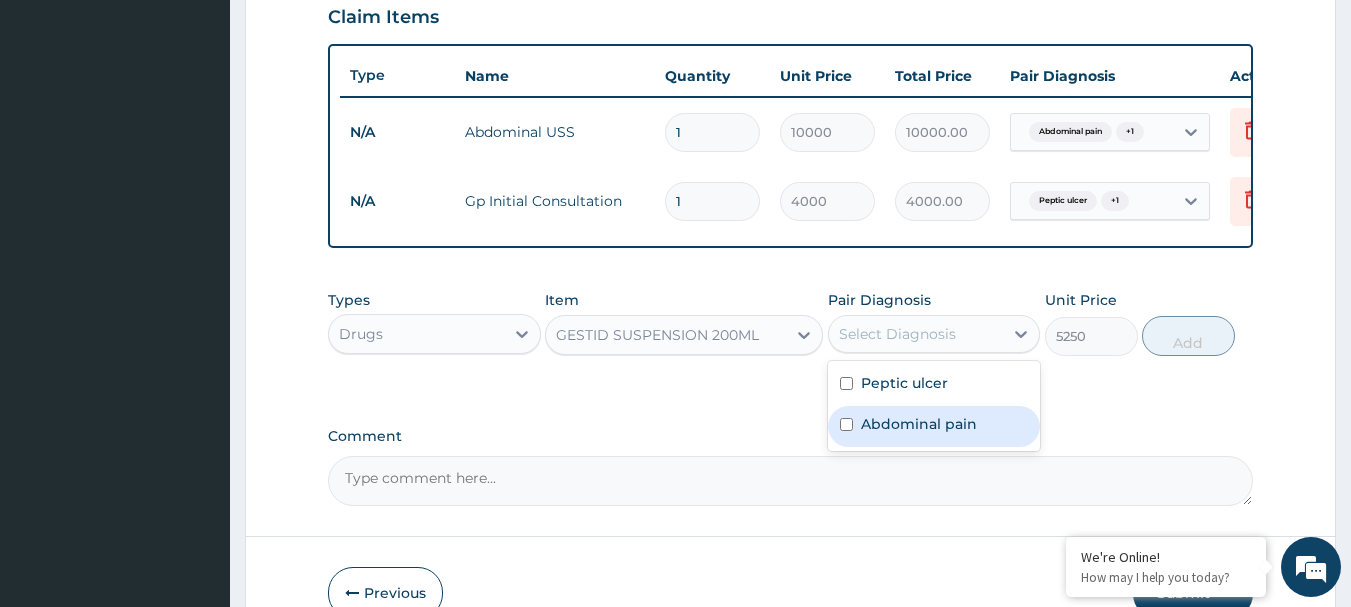click on "Abdominal pain" at bounding box center [919, 424] 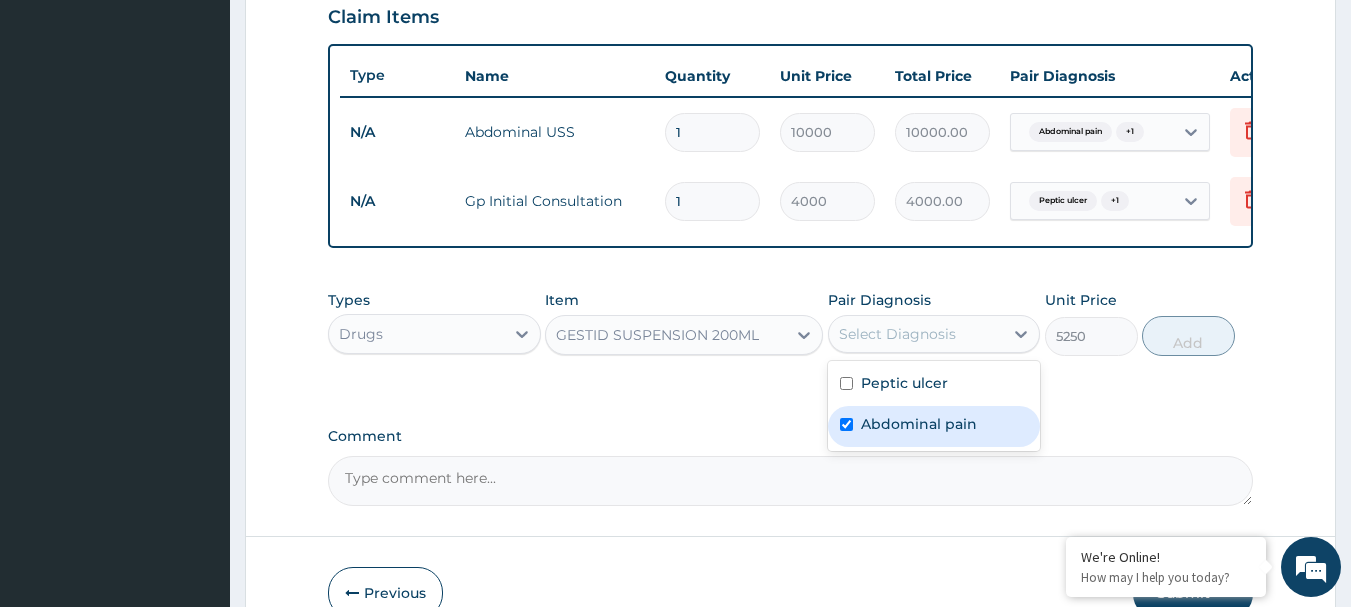 checkbox on "true" 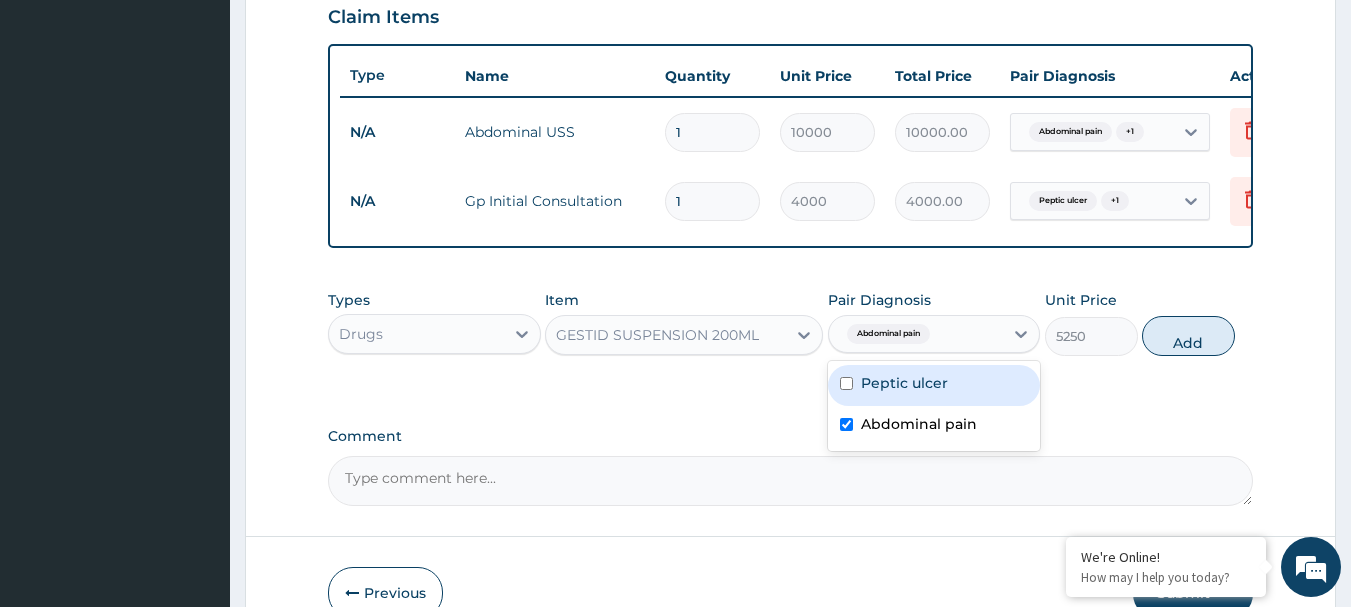 drag, startPoint x: 844, startPoint y: 390, endPoint x: 934, endPoint y: 404, distance: 91.08238 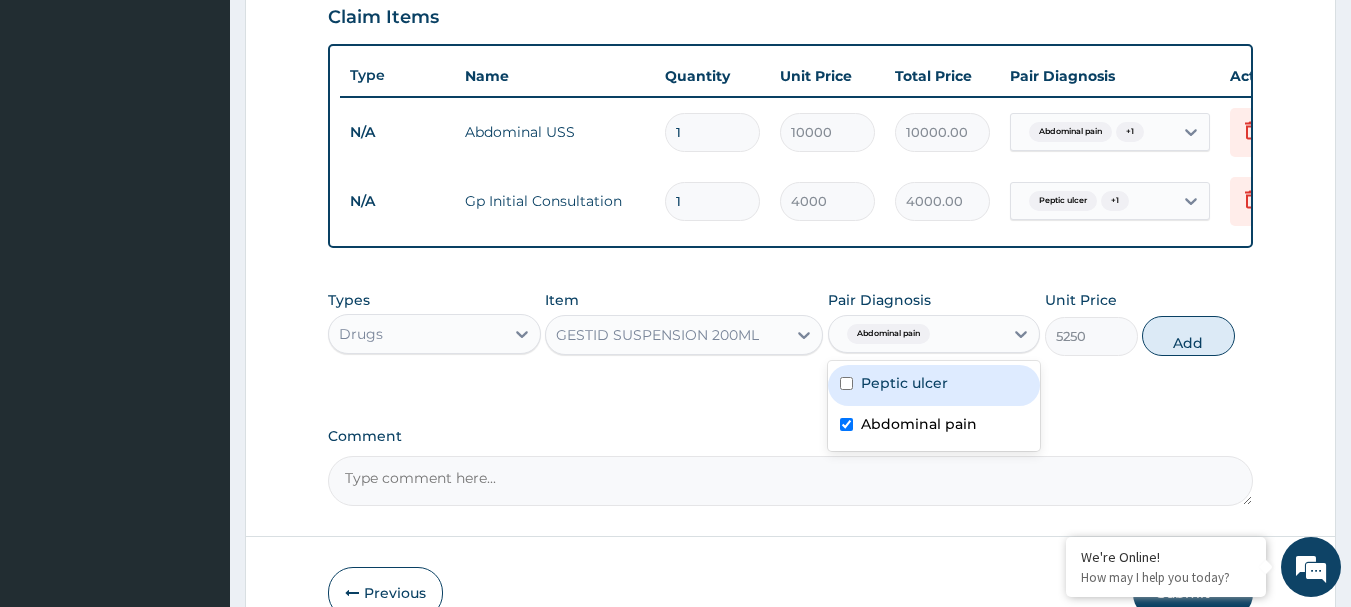 click on "Peptic ulcer" at bounding box center [934, 385] 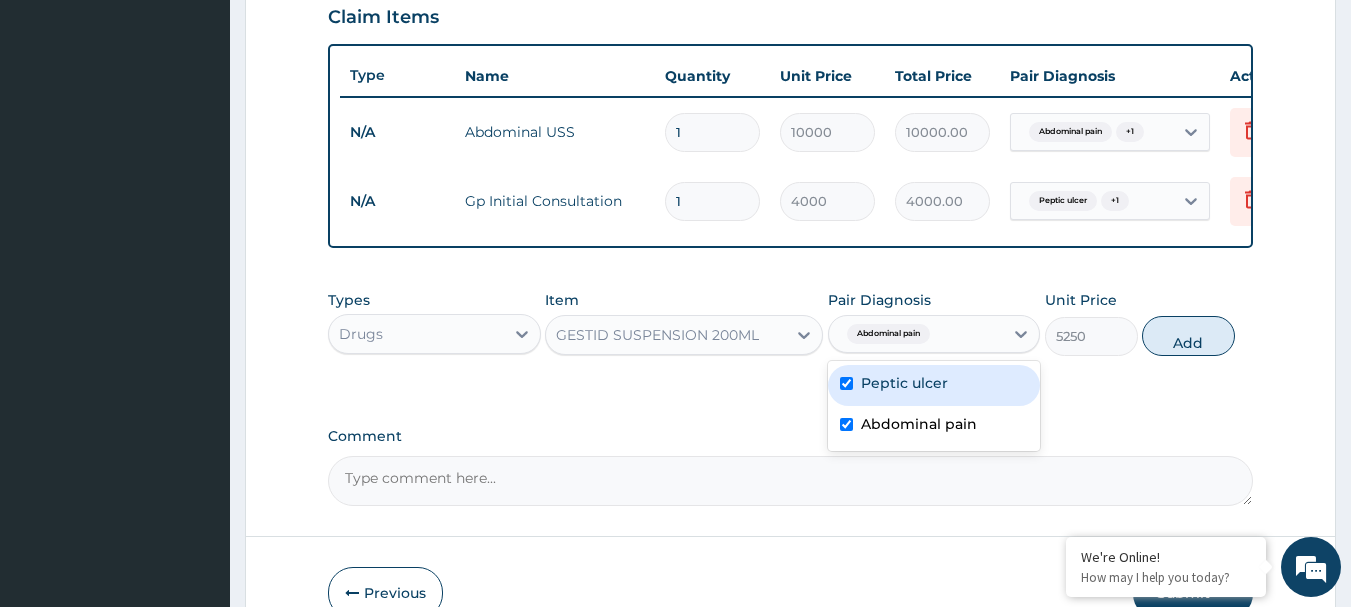 checkbox on "true" 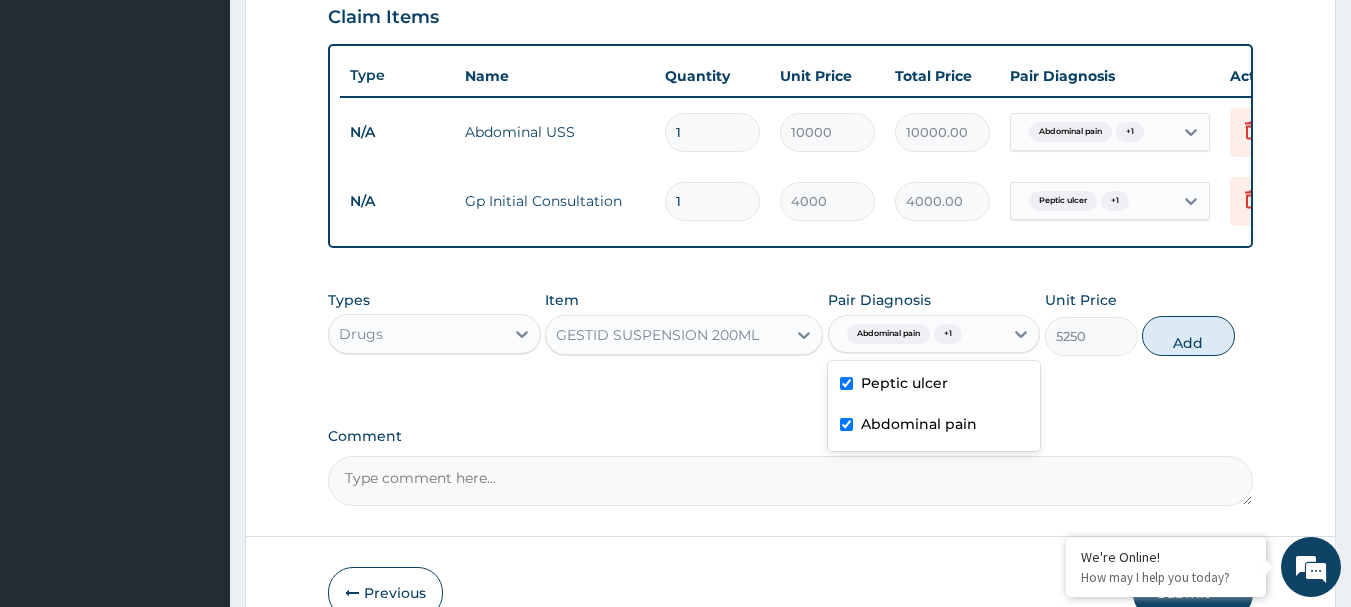 drag, startPoint x: 1186, startPoint y: 348, endPoint x: 1018, endPoint y: 381, distance: 171.2104 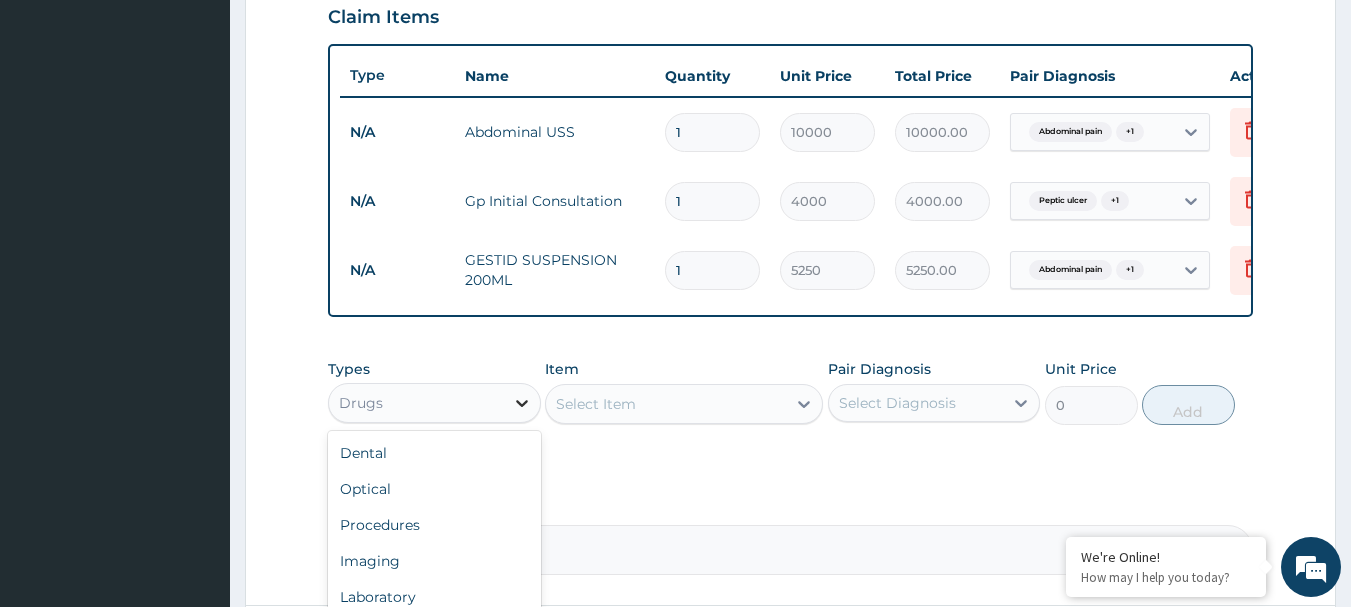 click 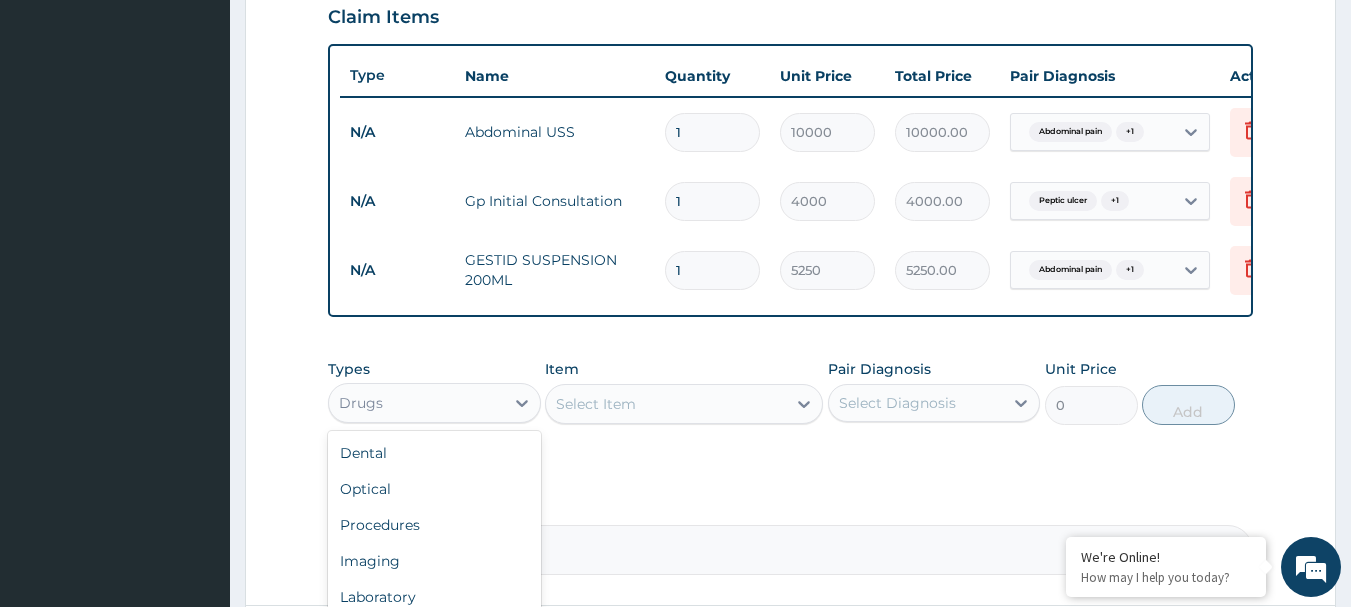 click on "Select Item" at bounding box center (666, 404) 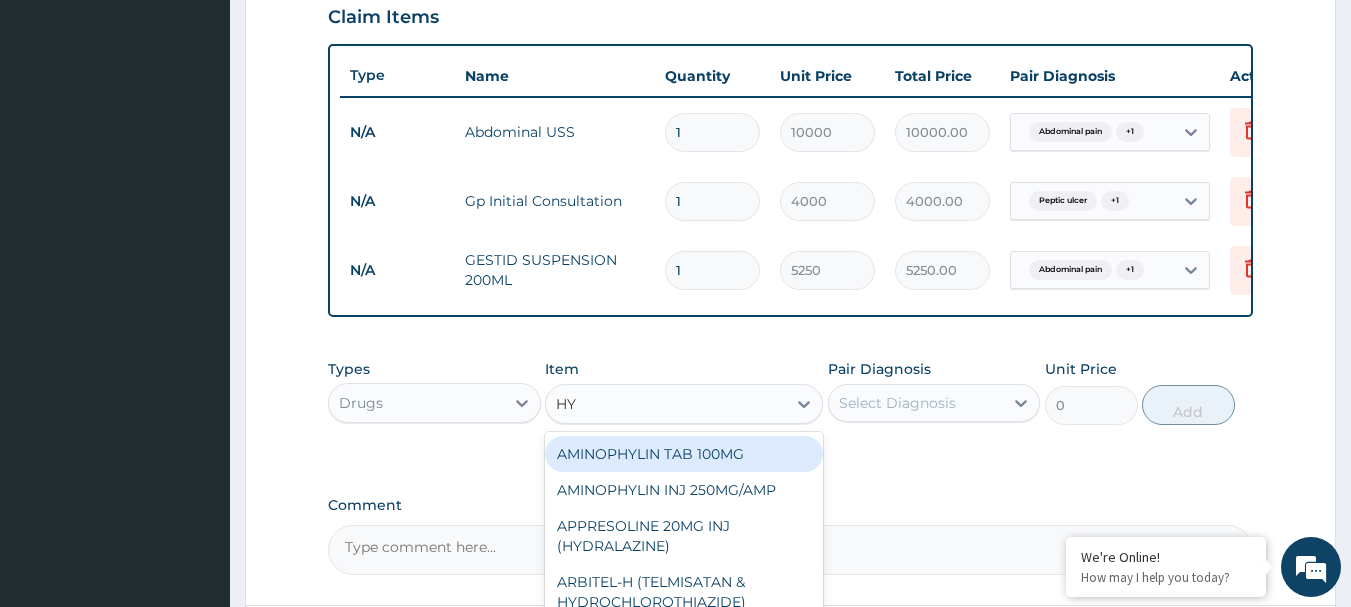type on "HYO" 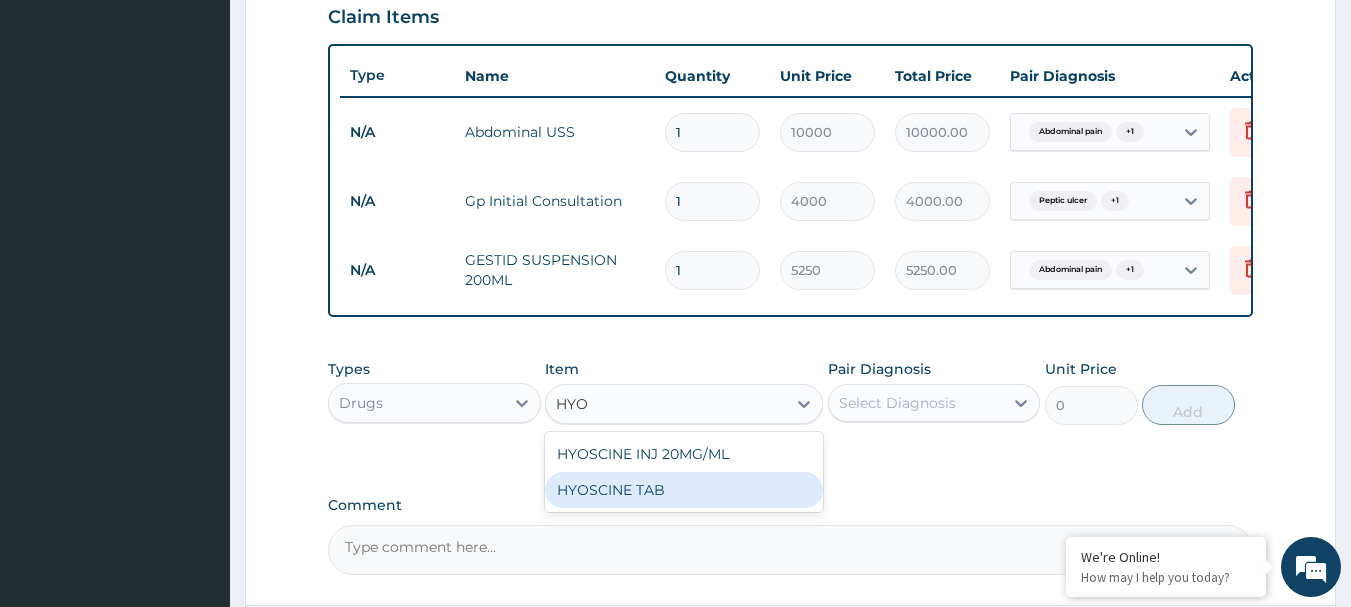 drag, startPoint x: 642, startPoint y: 506, endPoint x: 780, endPoint y: 471, distance: 142.36923 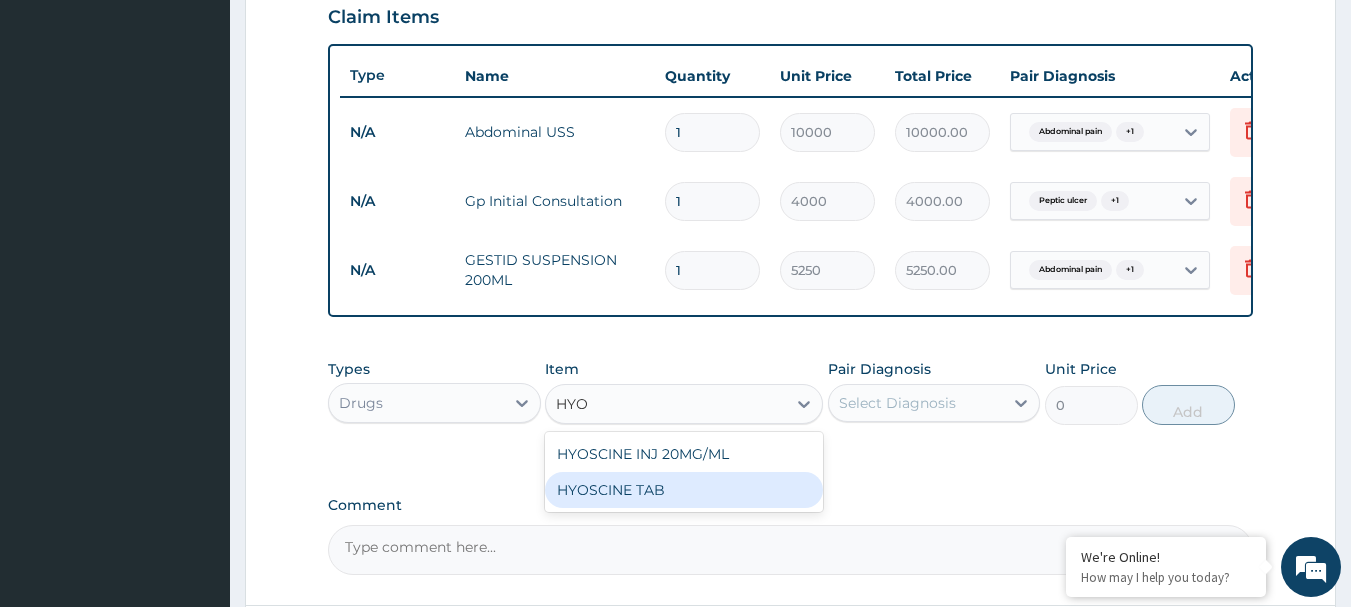 click on "HYOSCINE TAB" at bounding box center (684, 490) 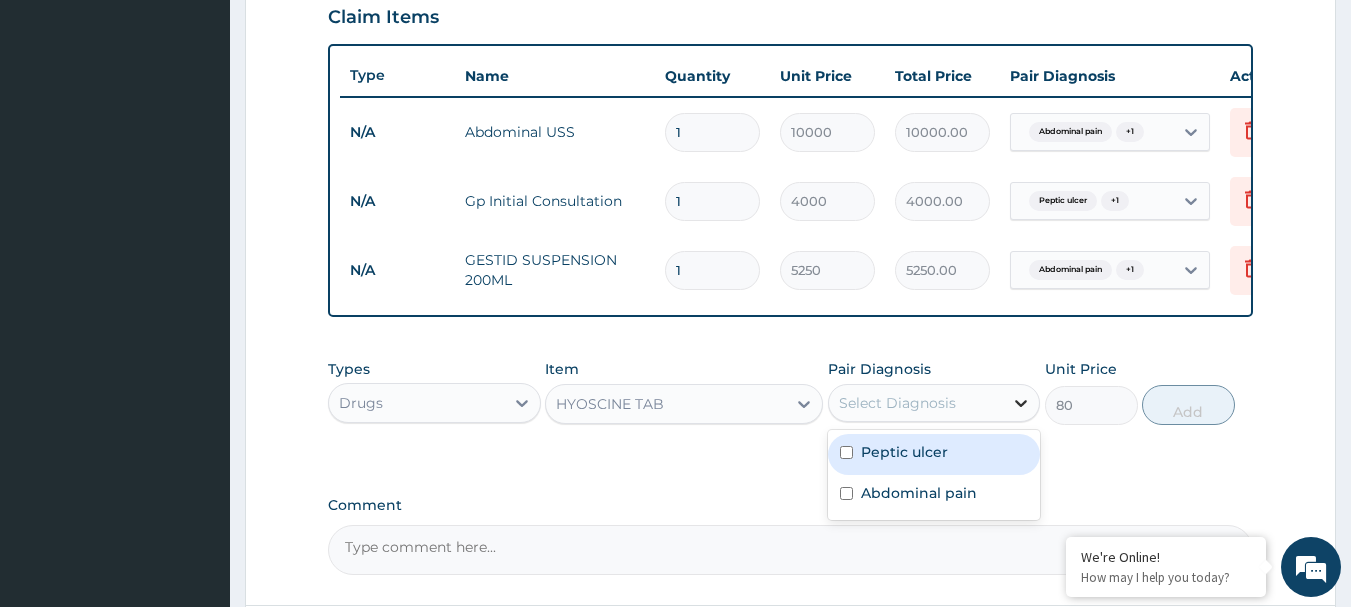 click 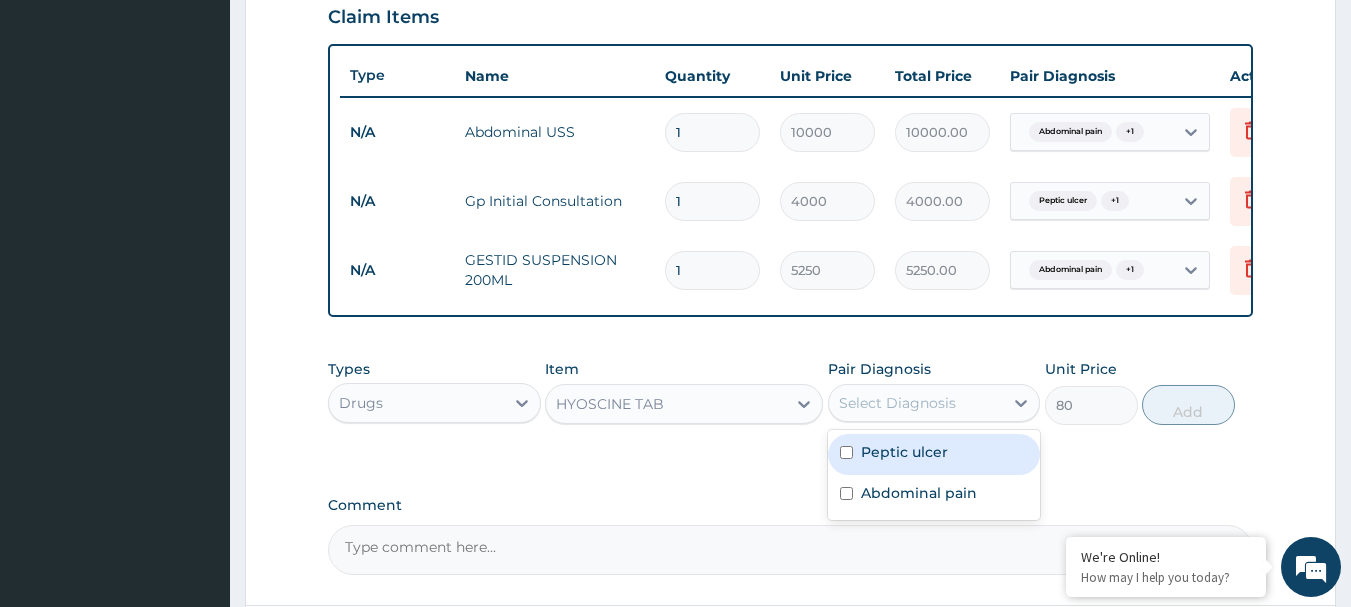 drag, startPoint x: 836, startPoint y: 460, endPoint x: 856, endPoint y: 488, distance: 34.4093 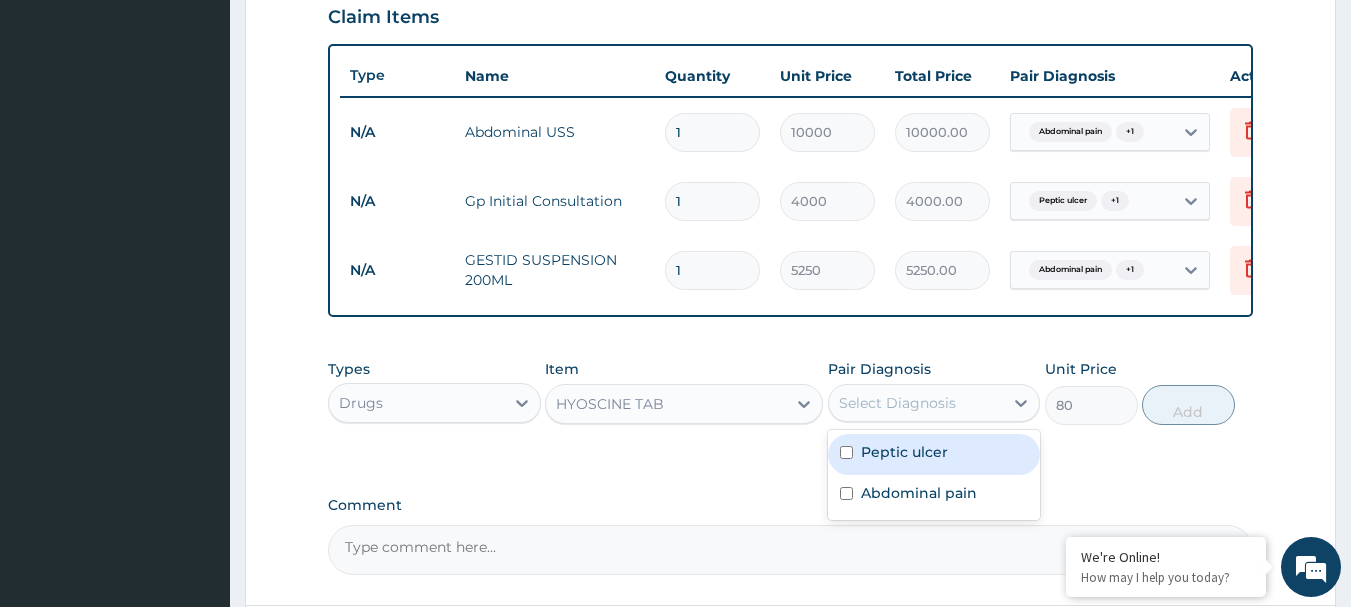 click on "Peptic ulcer" at bounding box center (934, 454) 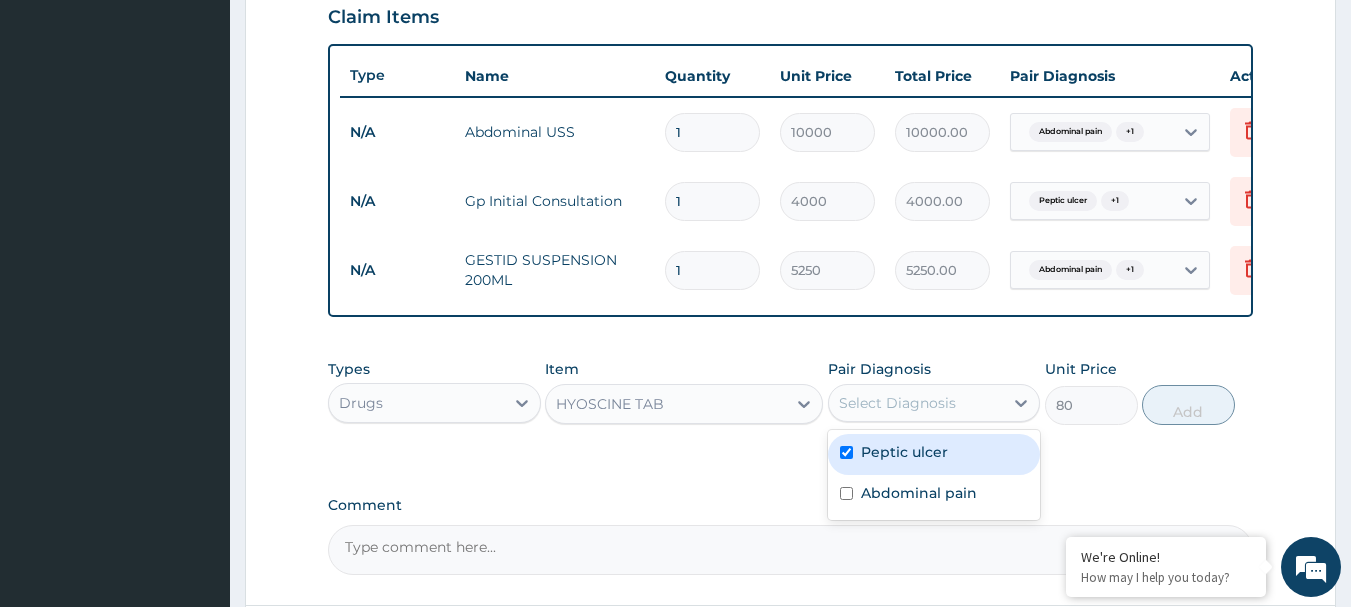 checkbox on "true" 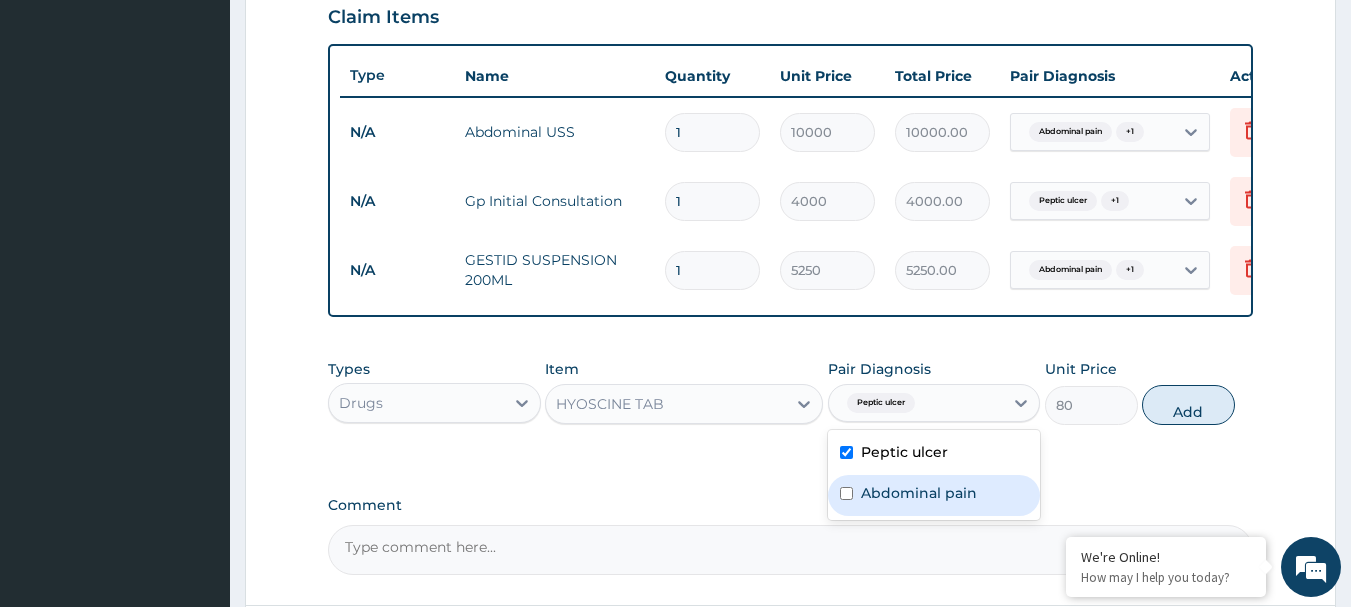 drag, startPoint x: 865, startPoint y: 510, endPoint x: 954, endPoint y: 483, distance: 93.00538 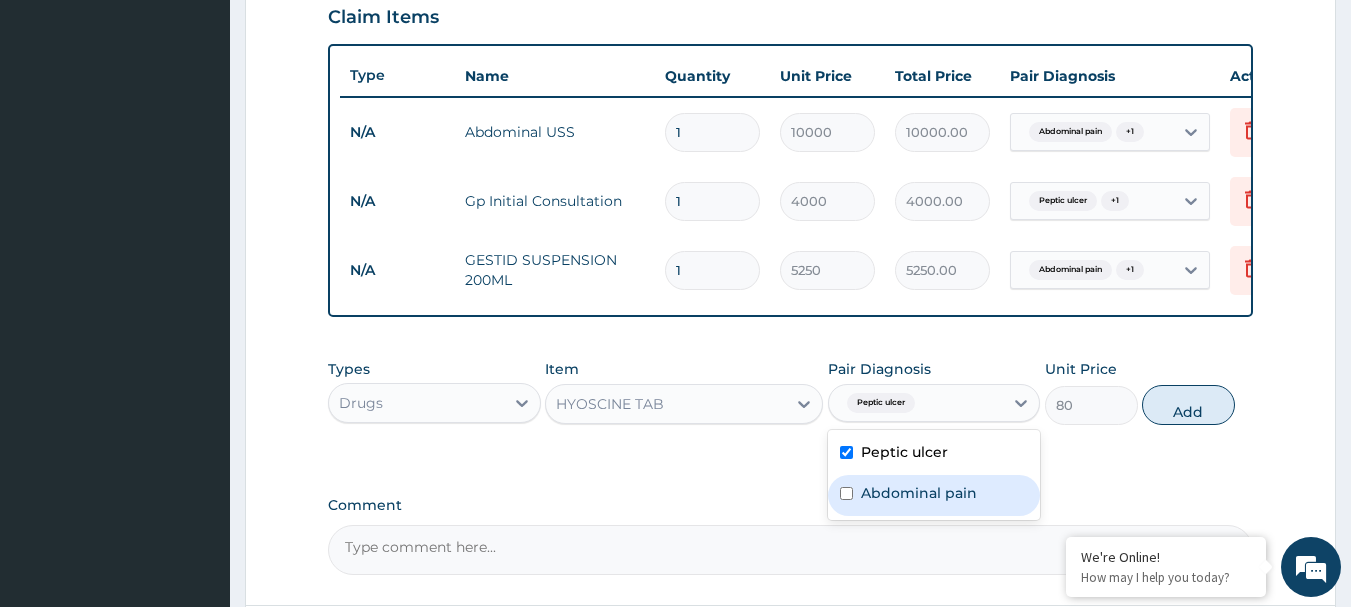 click on "Abdominal pain" at bounding box center [919, 493] 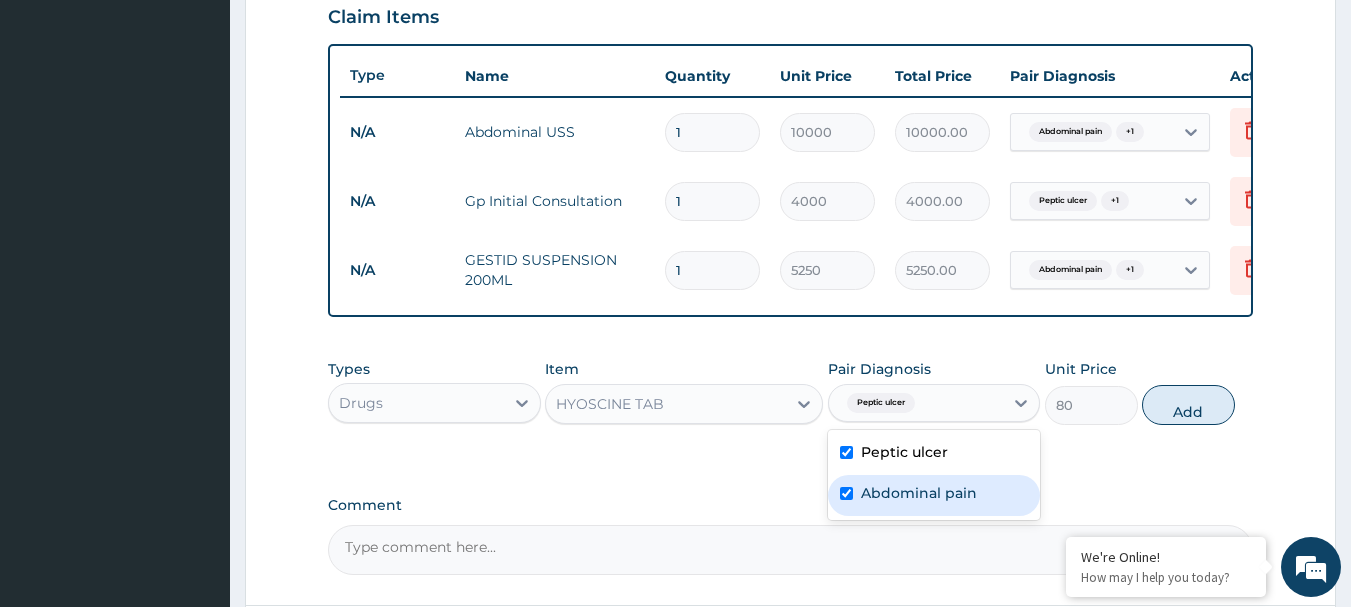 checkbox on "true" 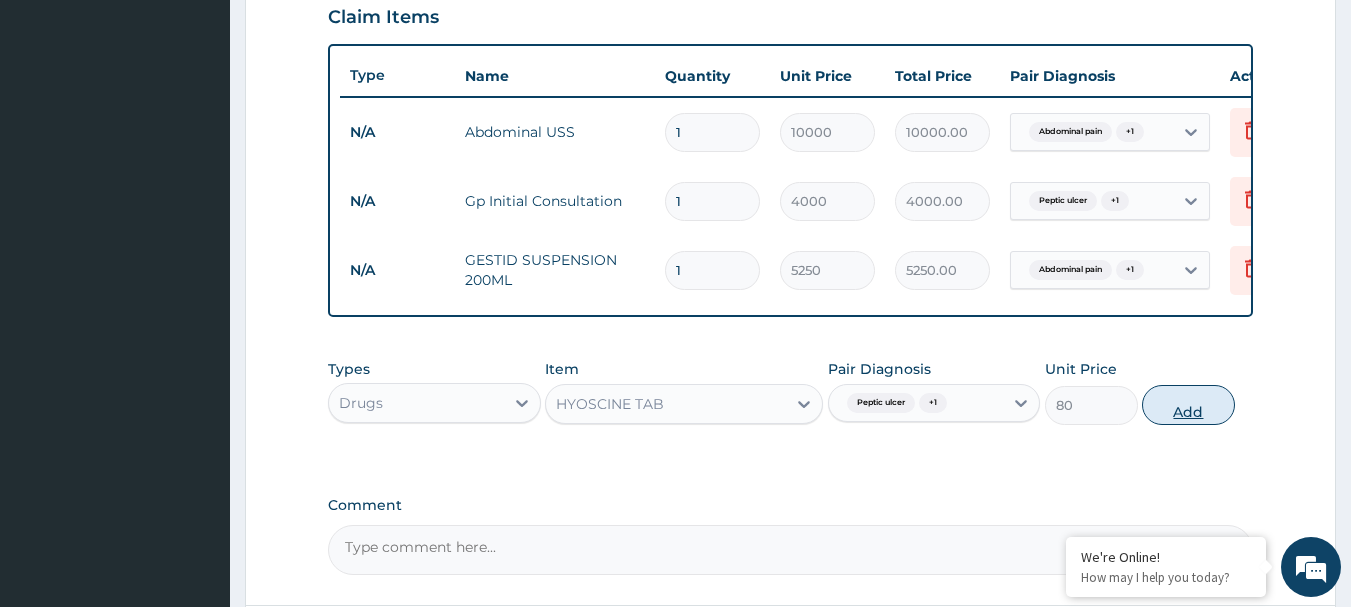 click on "Add" at bounding box center (1188, 405) 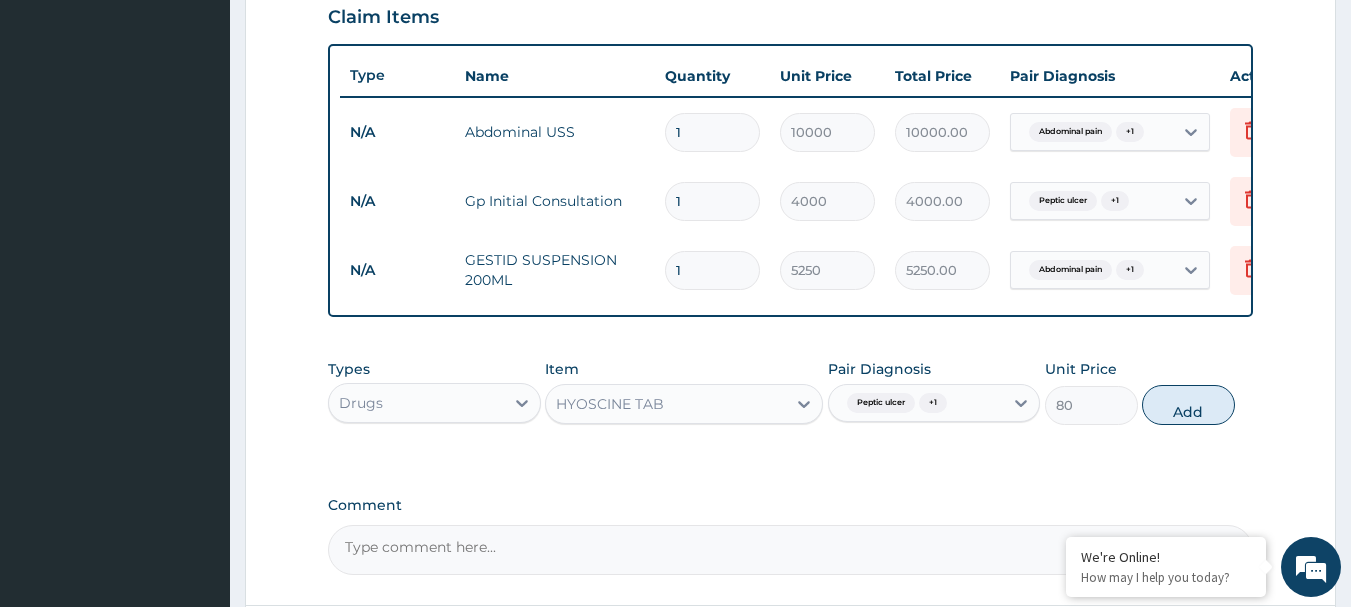 type on "0" 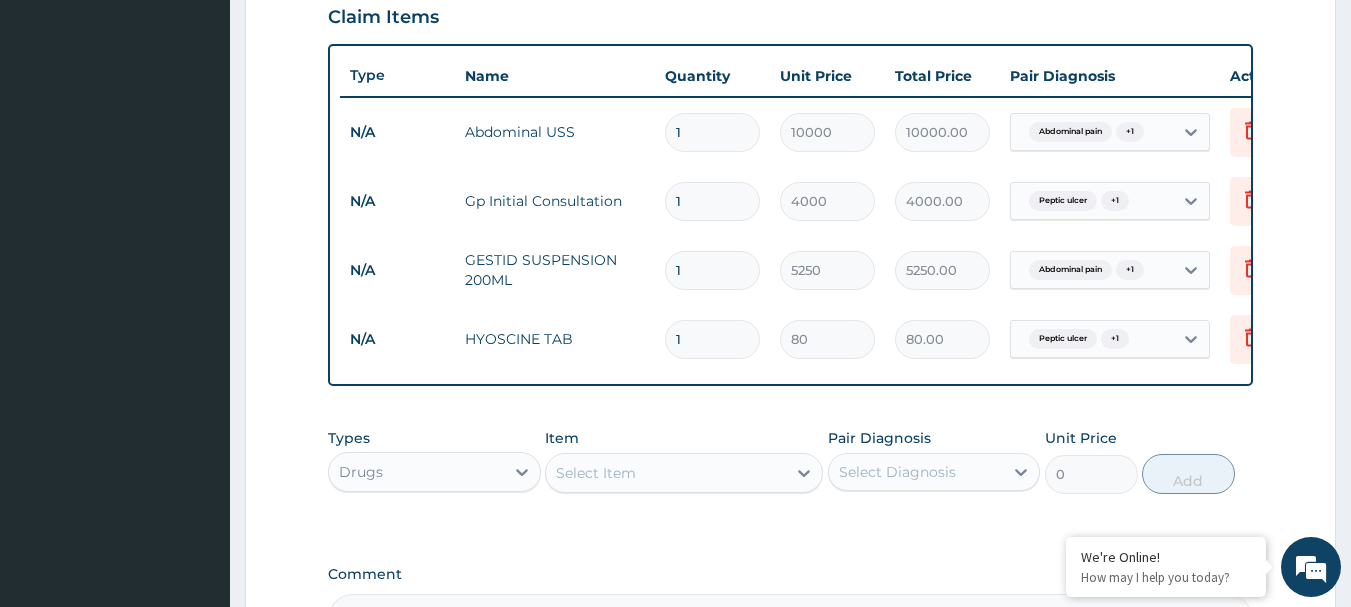 type on "10" 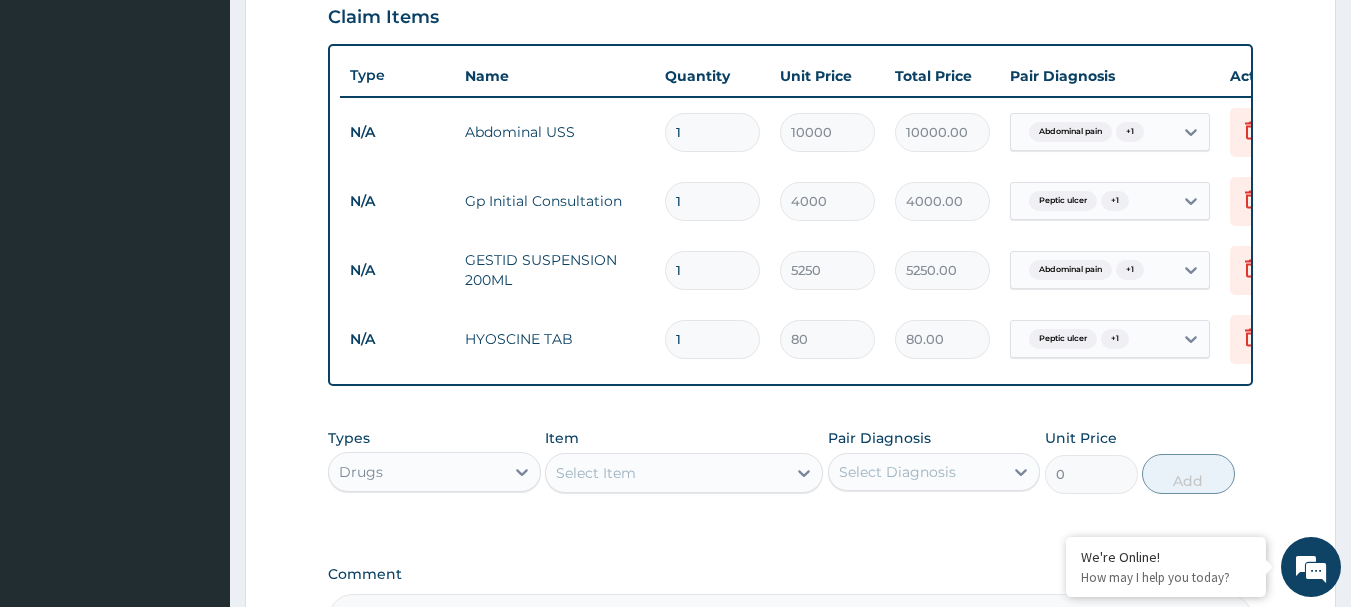 type on "800.00" 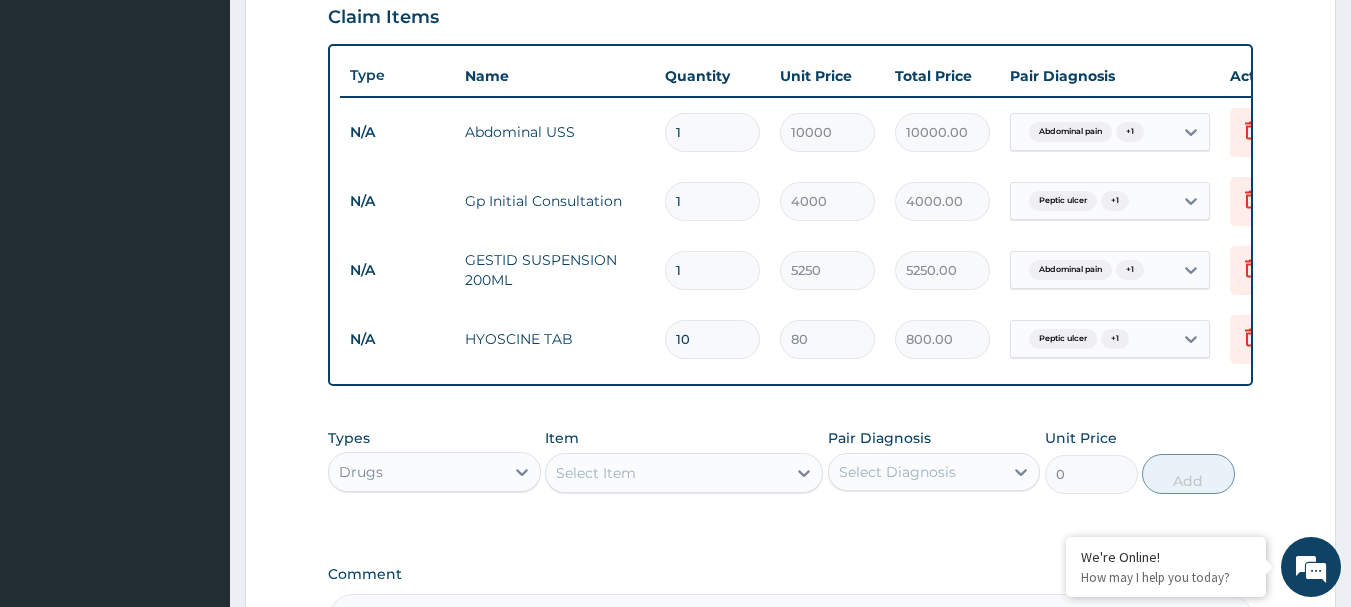 type on "10" 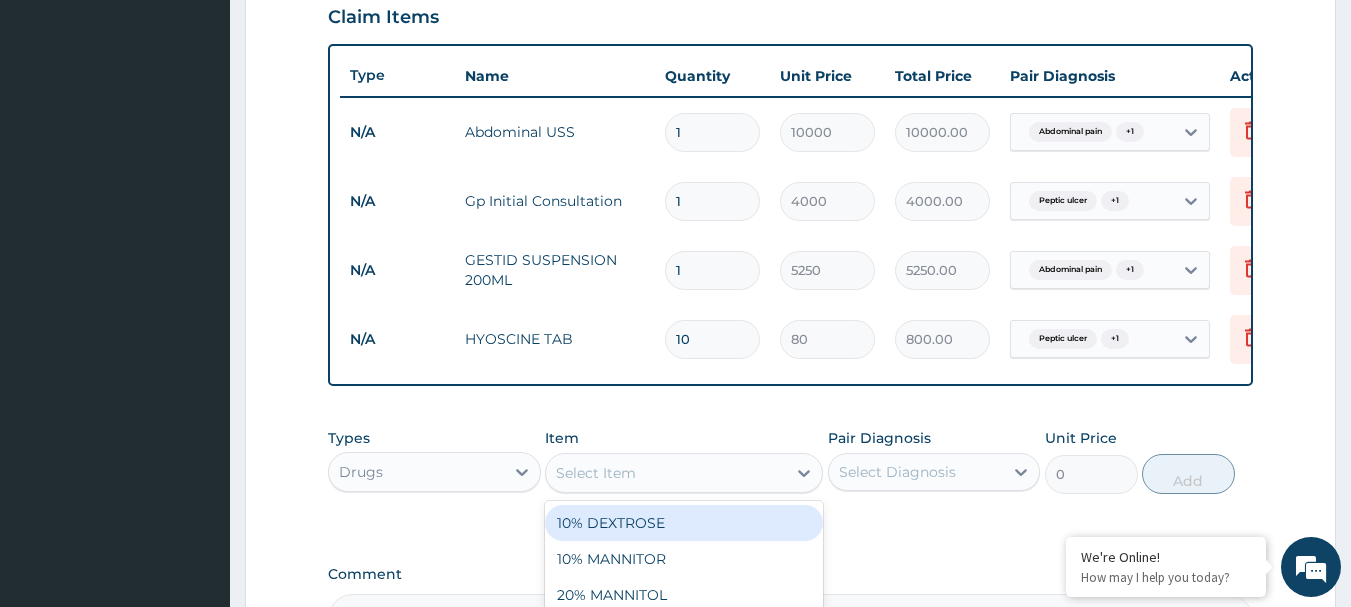 click on "Select Item" at bounding box center (666, 473) 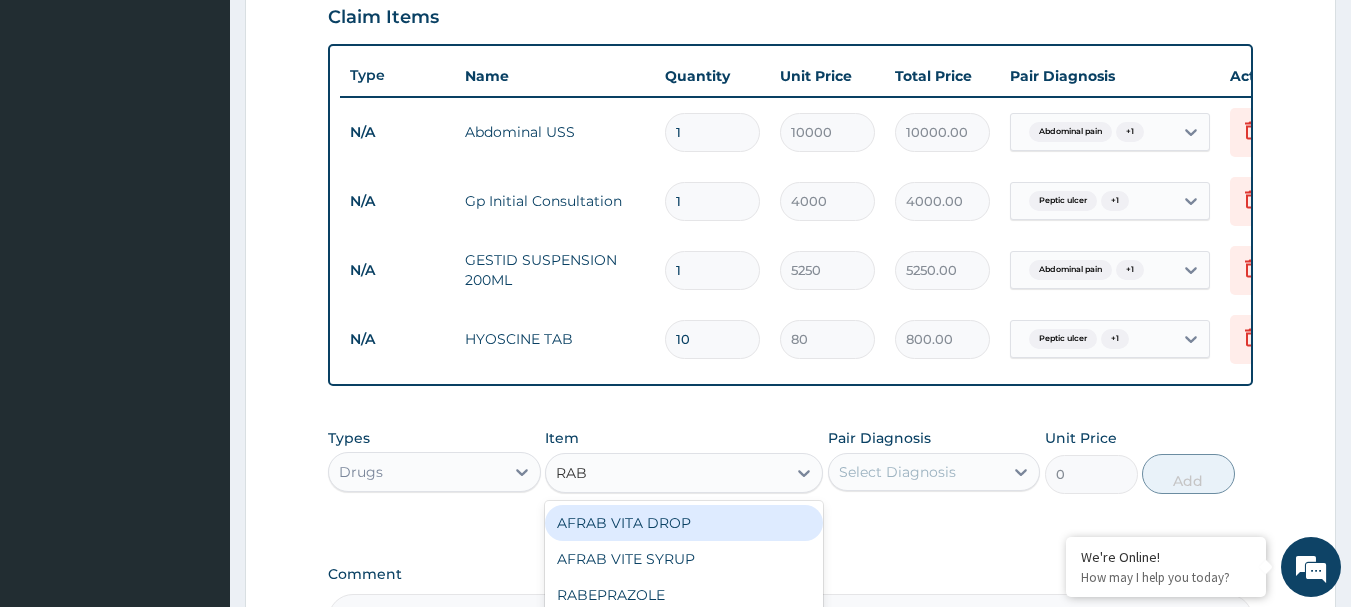 type on "RABE" 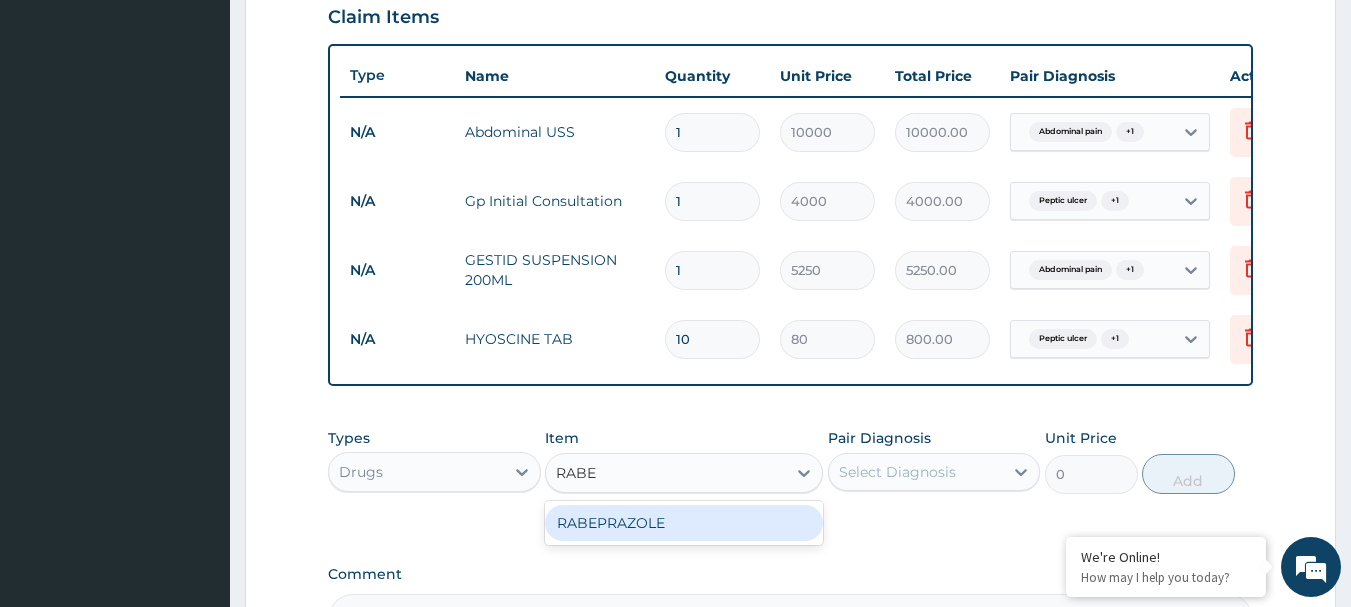 drag, startPoint x: 645, startPoint y: 538, endPoint x: 724, endPoint y: 513, distance: 82.86133 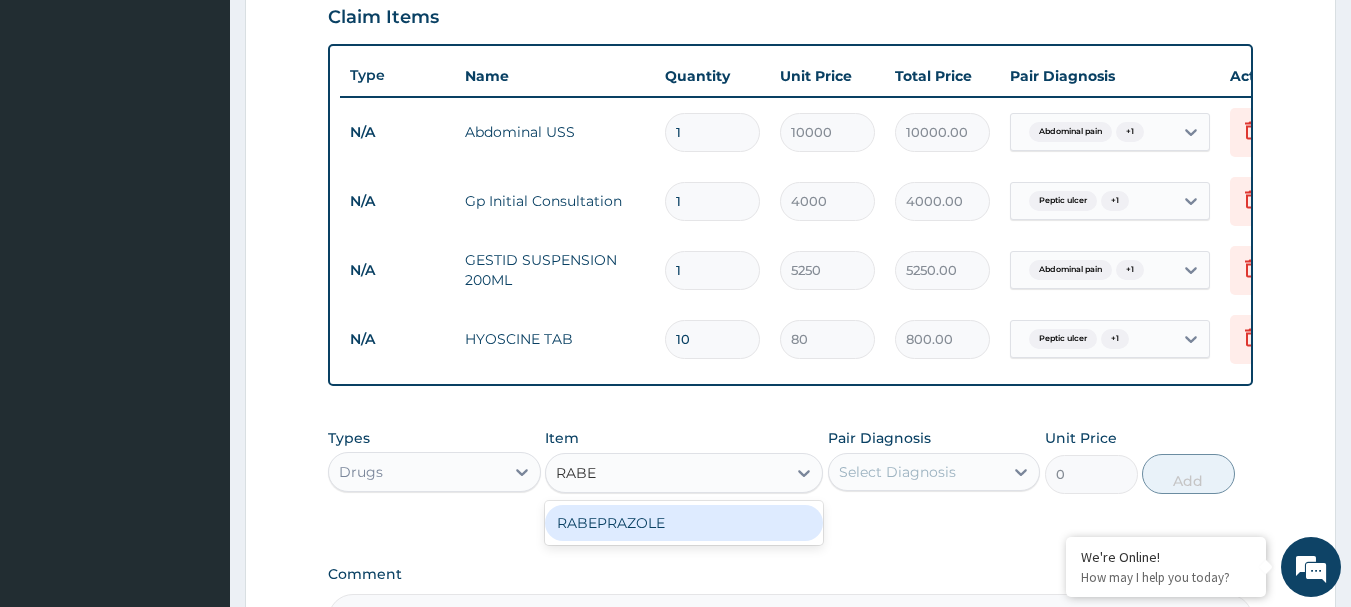 click on "RABEPRAZOLE" at bounding box center (684, 523) 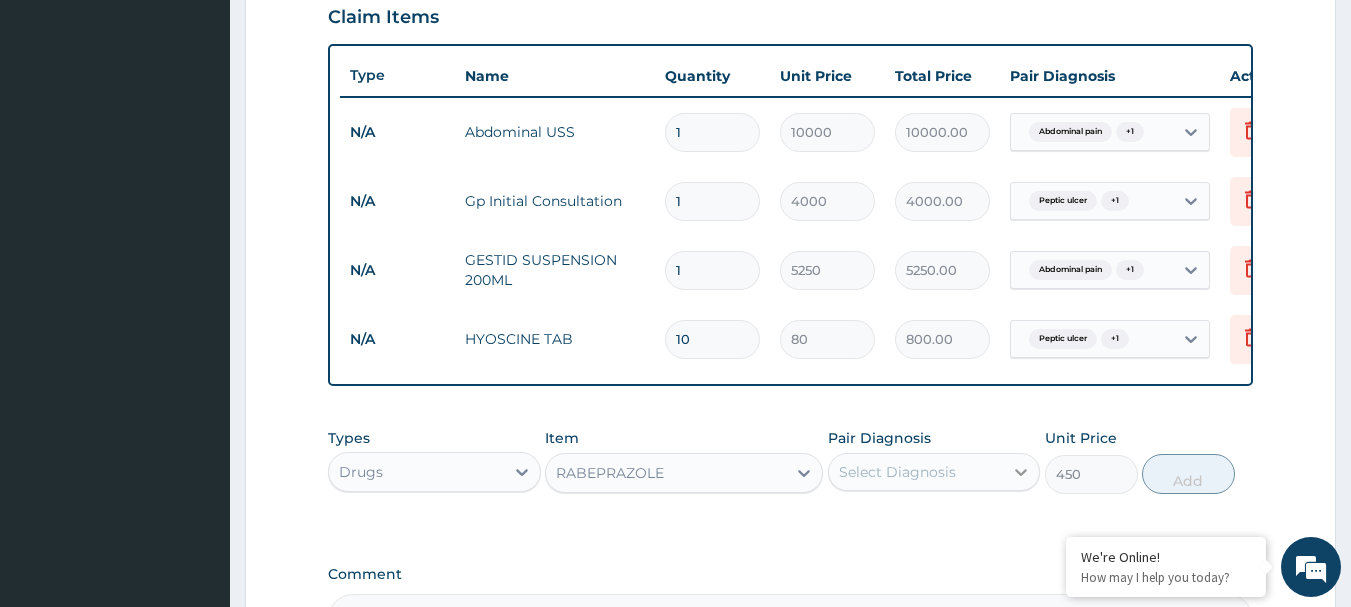 click at bounding box center [1021, 472] 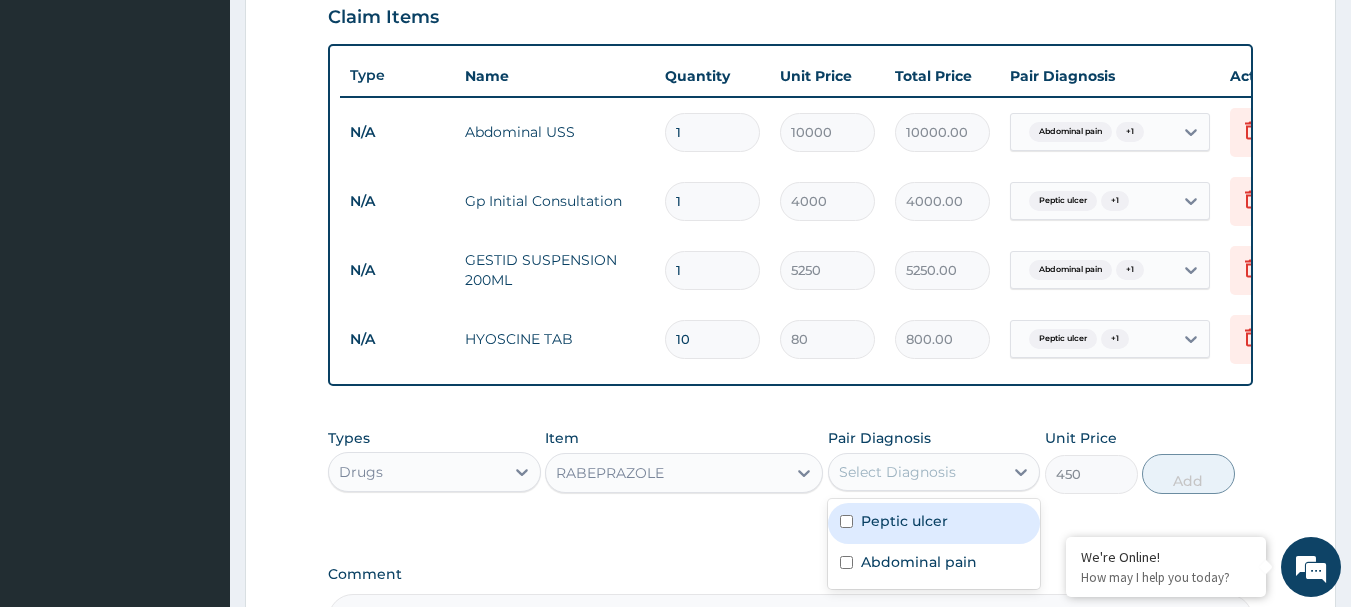 drag, startPoint x: 847, startPoint y: 536, endPoint x: 848, endPoint y: 564, distance: 28.01785 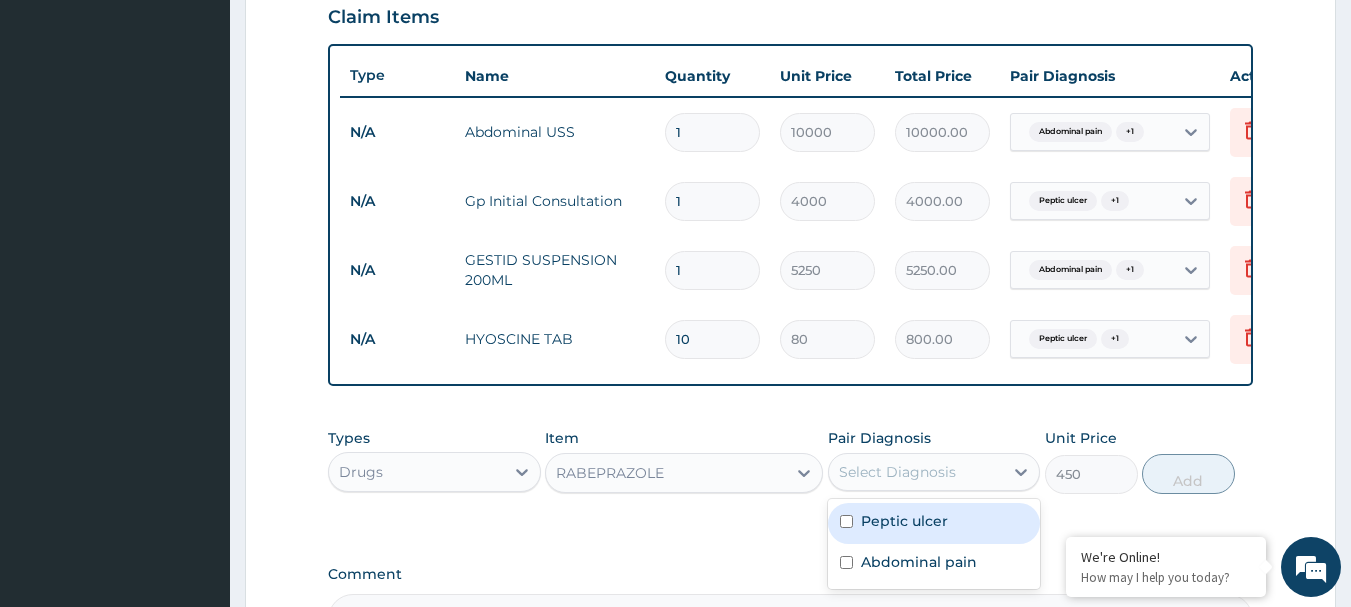 click on "Peptic ulcer" at bounding box center [934, 523] 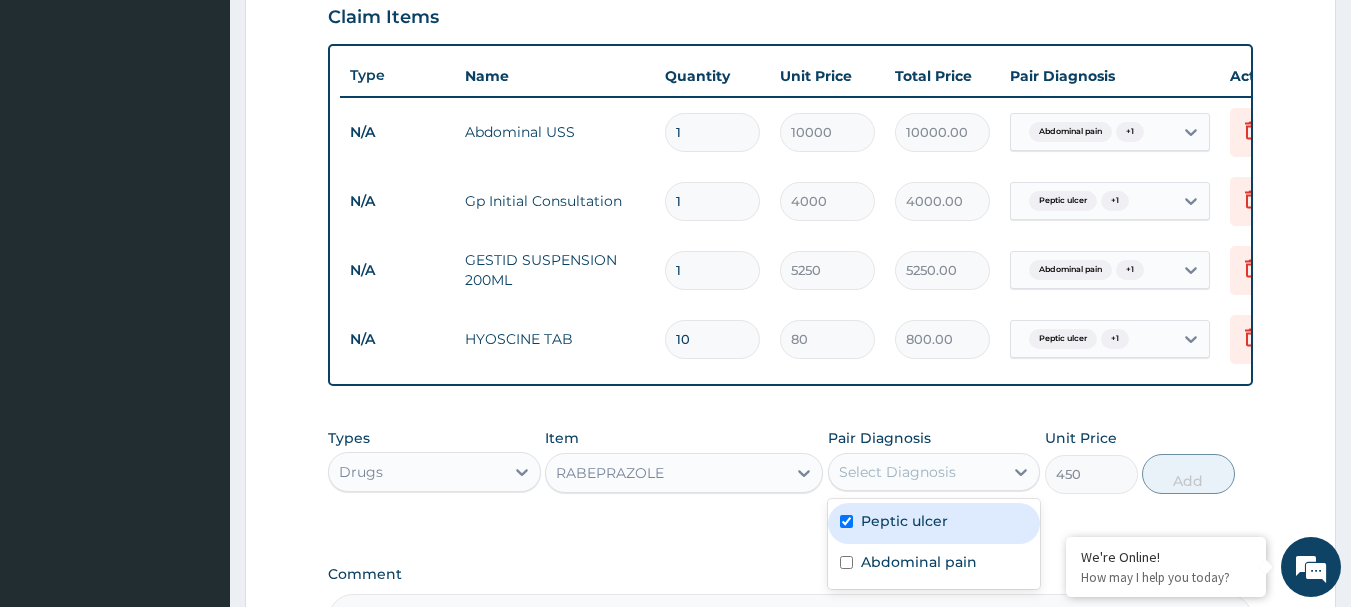 checkbox on "true" 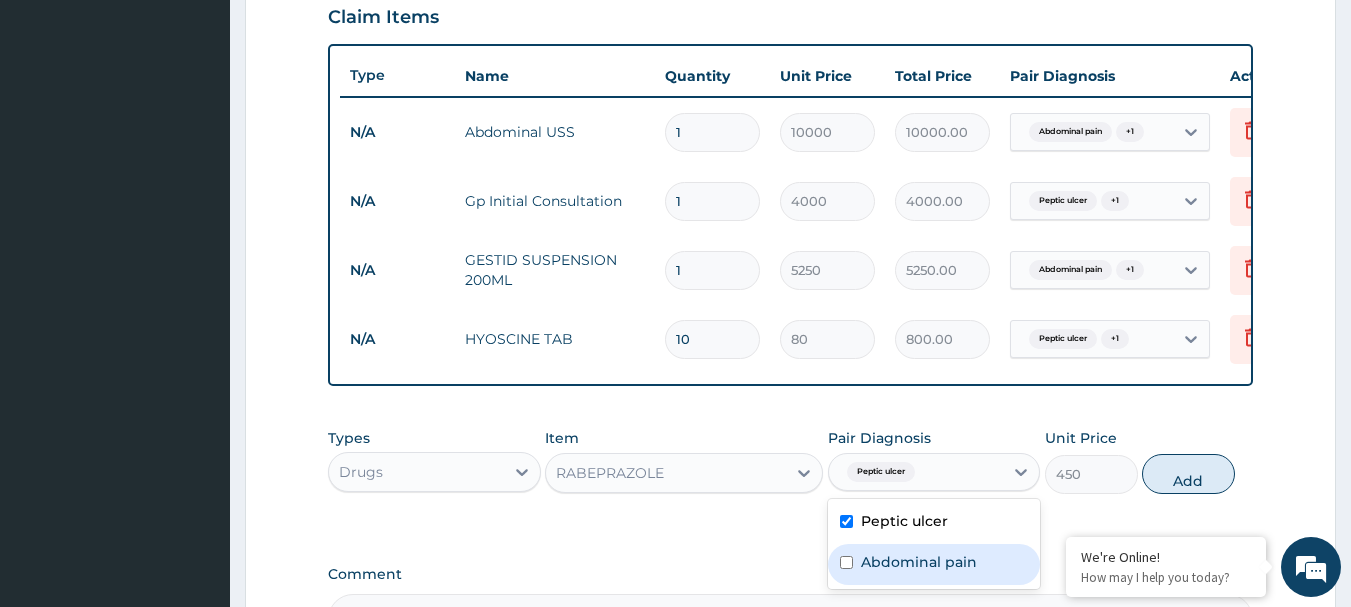 click at bounding box center [846, 562] 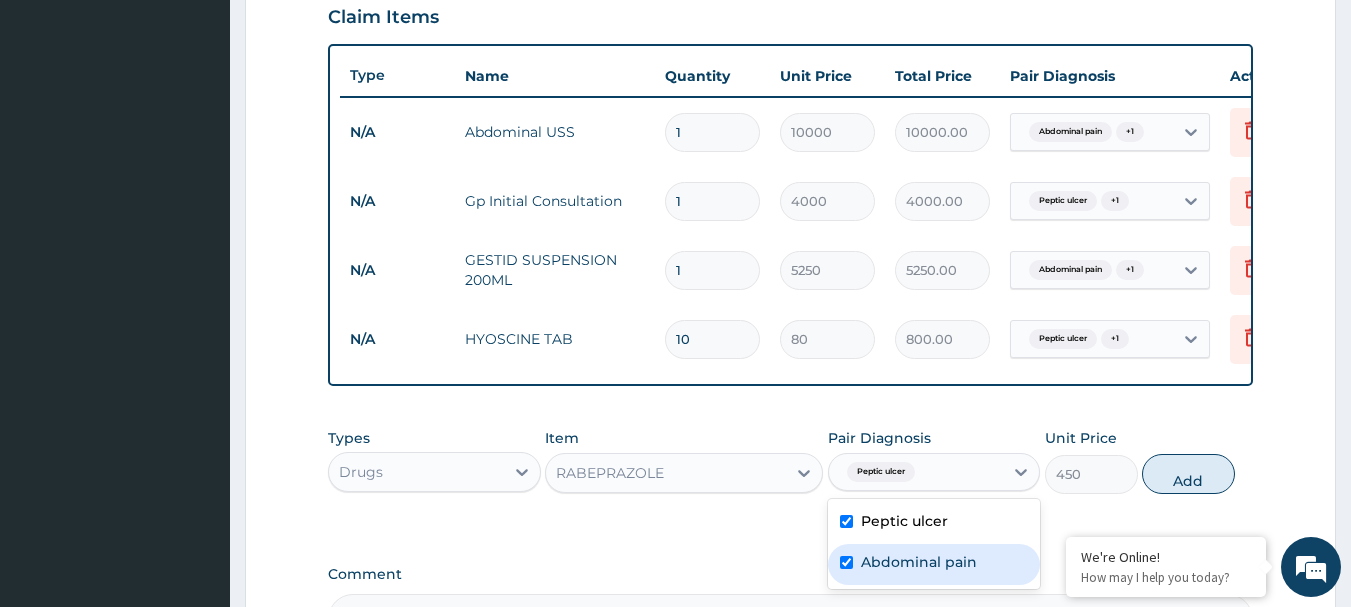 checkbox on "true" 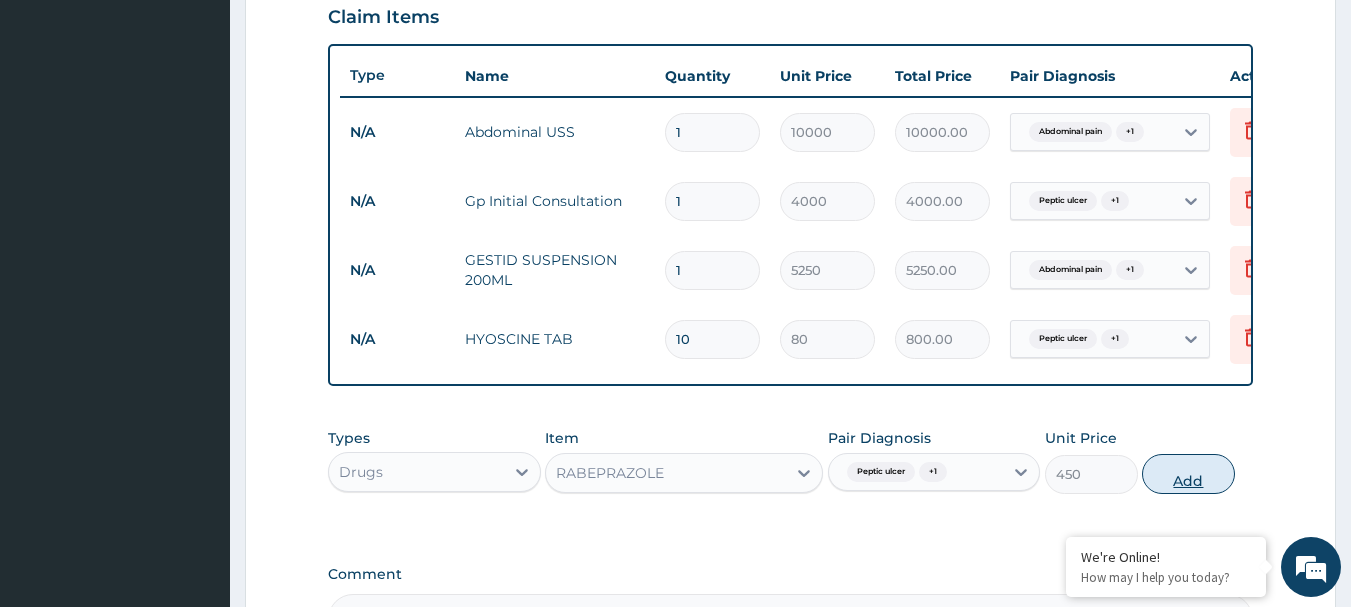 click on "Add" at bounding box center [1188, 474] 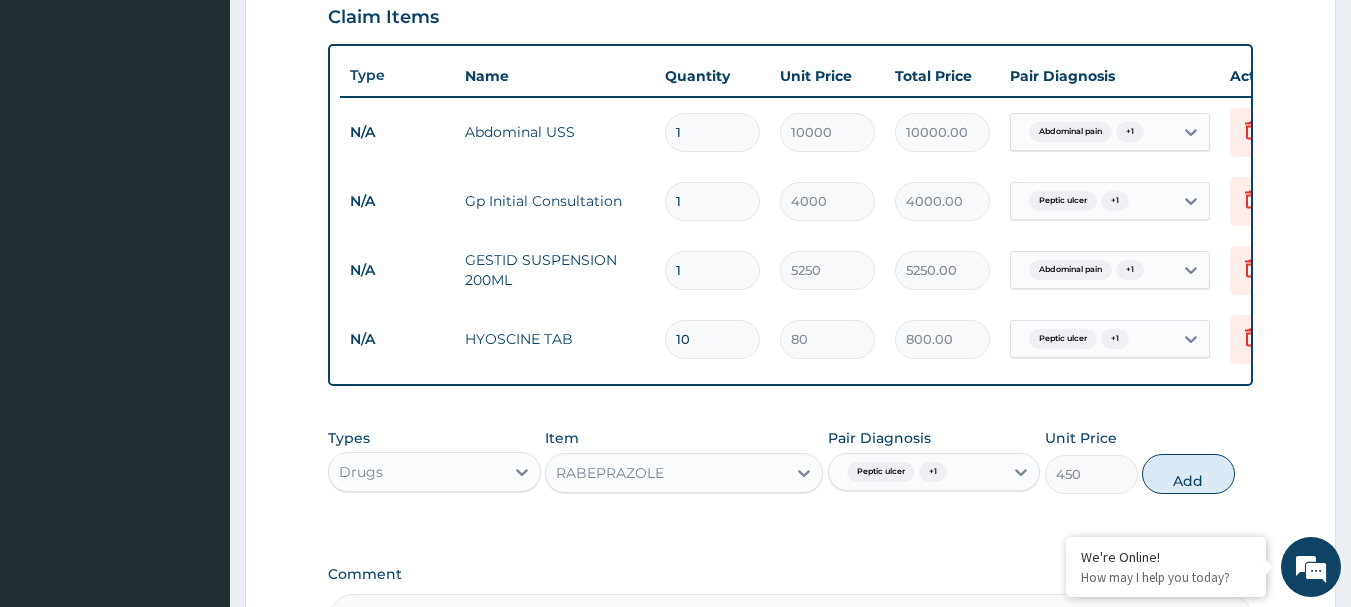 type on "0" 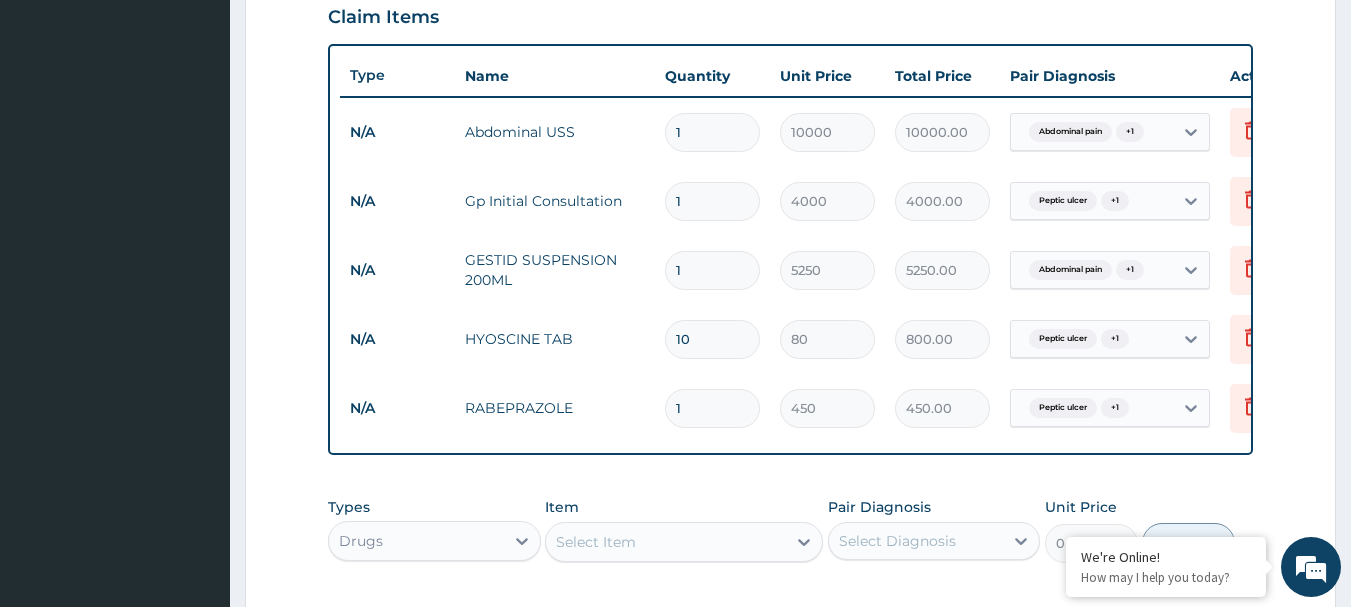 type on "14" 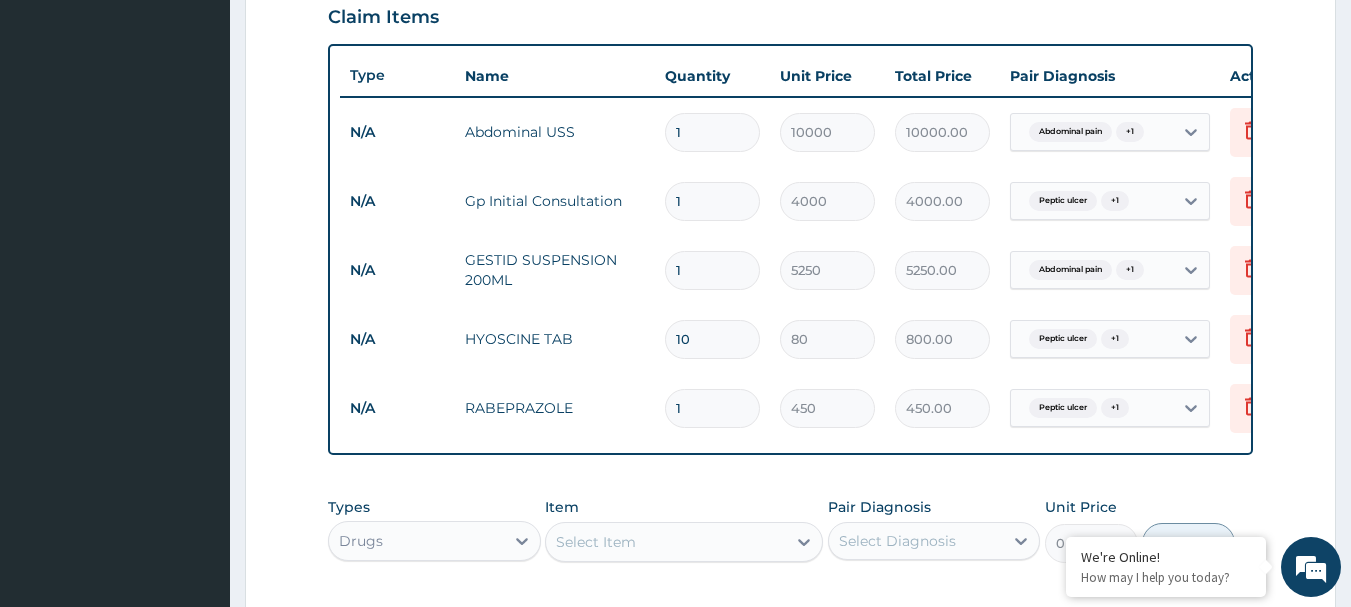 type on "6300.00" 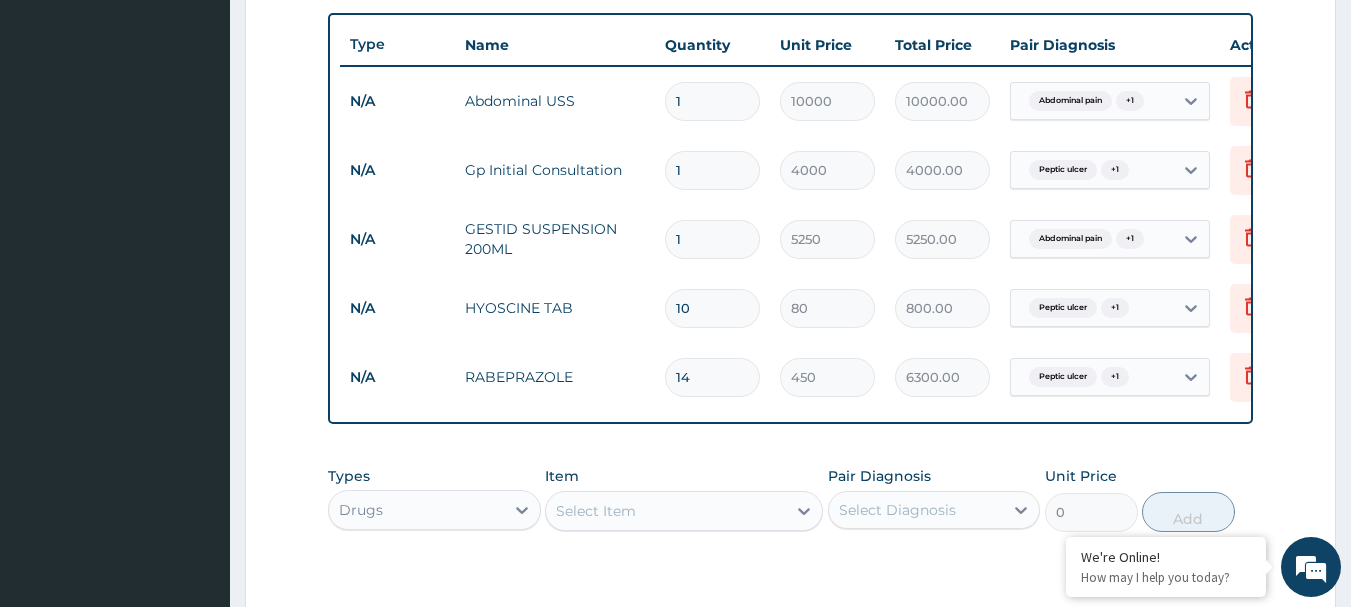 scroll, scrollTop: 1031, scrollLeft: 0, axis: vertical 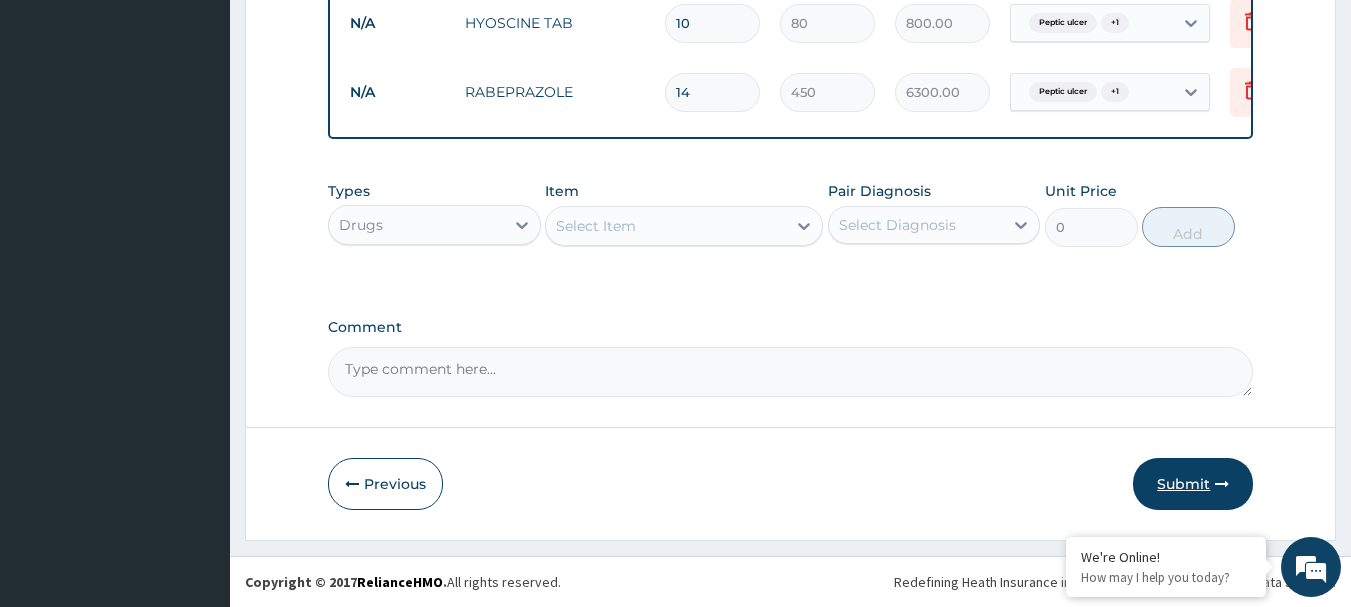 type on "14" 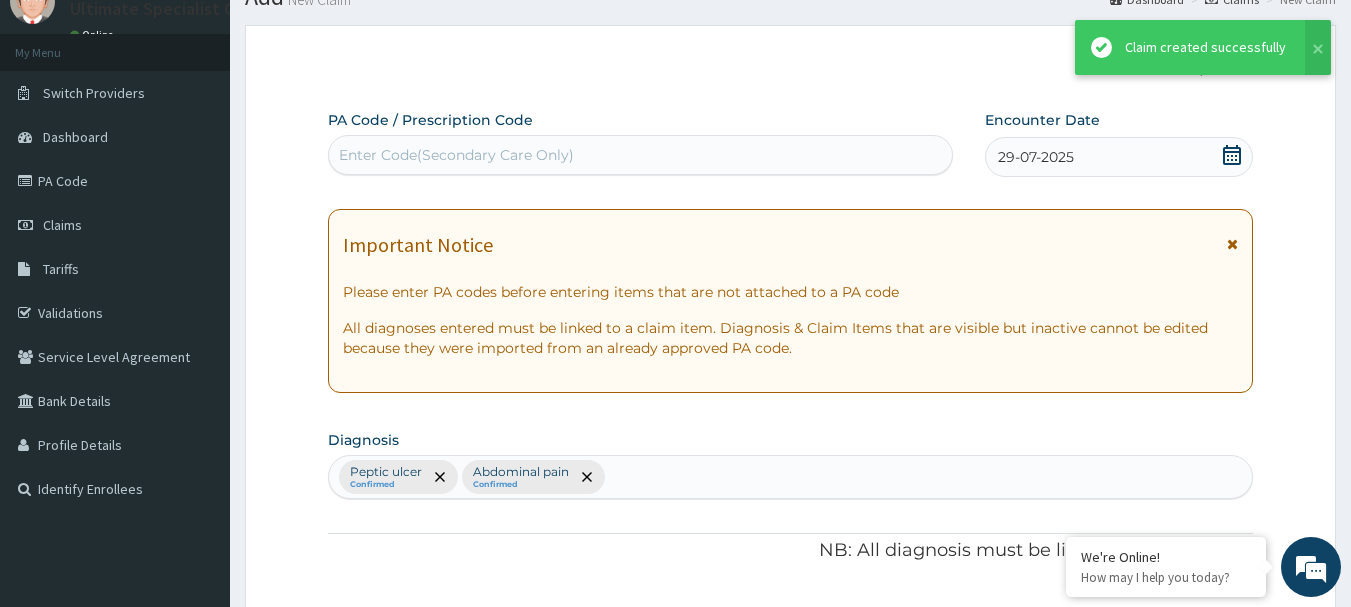 scroll, scrollTop: 1031, scrollLeft: 0, axis: vertical 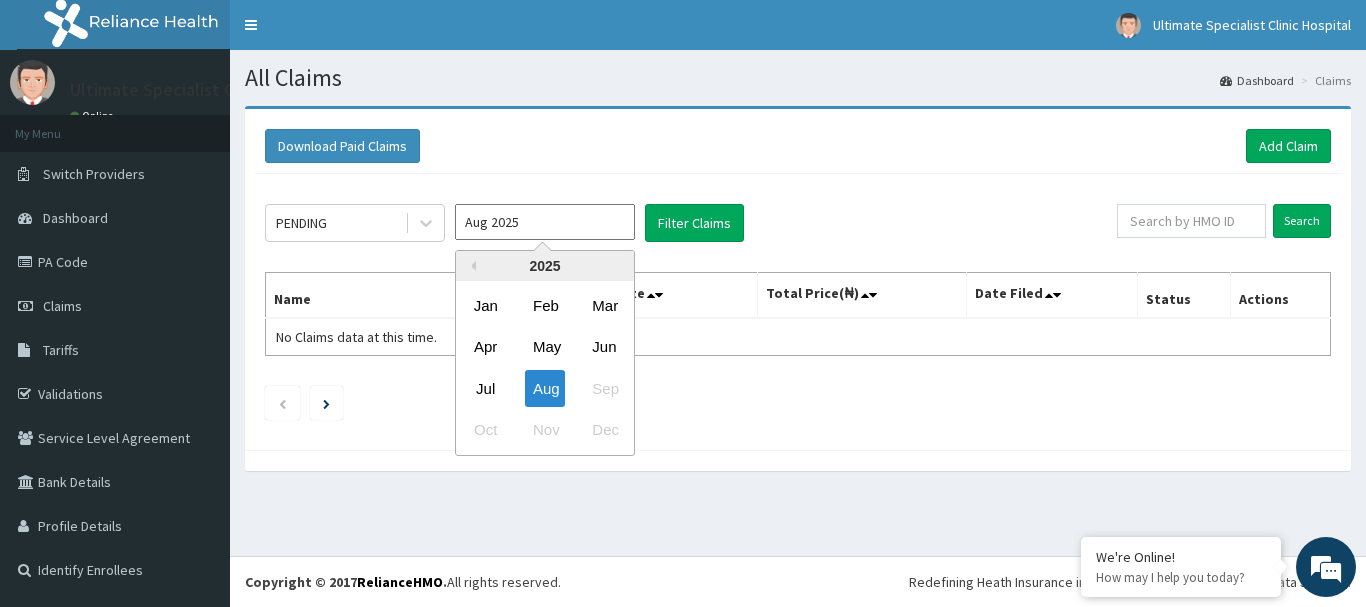 click on "Aug 2025" at bounding box center [545, 222] 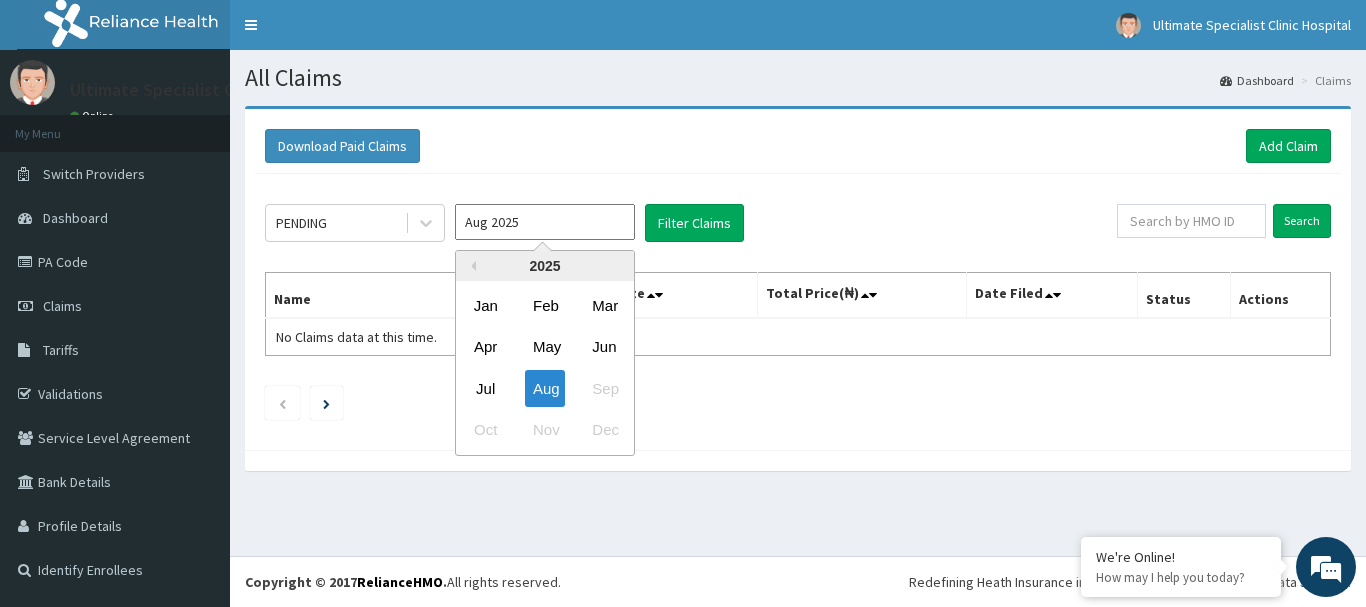 click on "Jul" at bounding box center (486, 388) 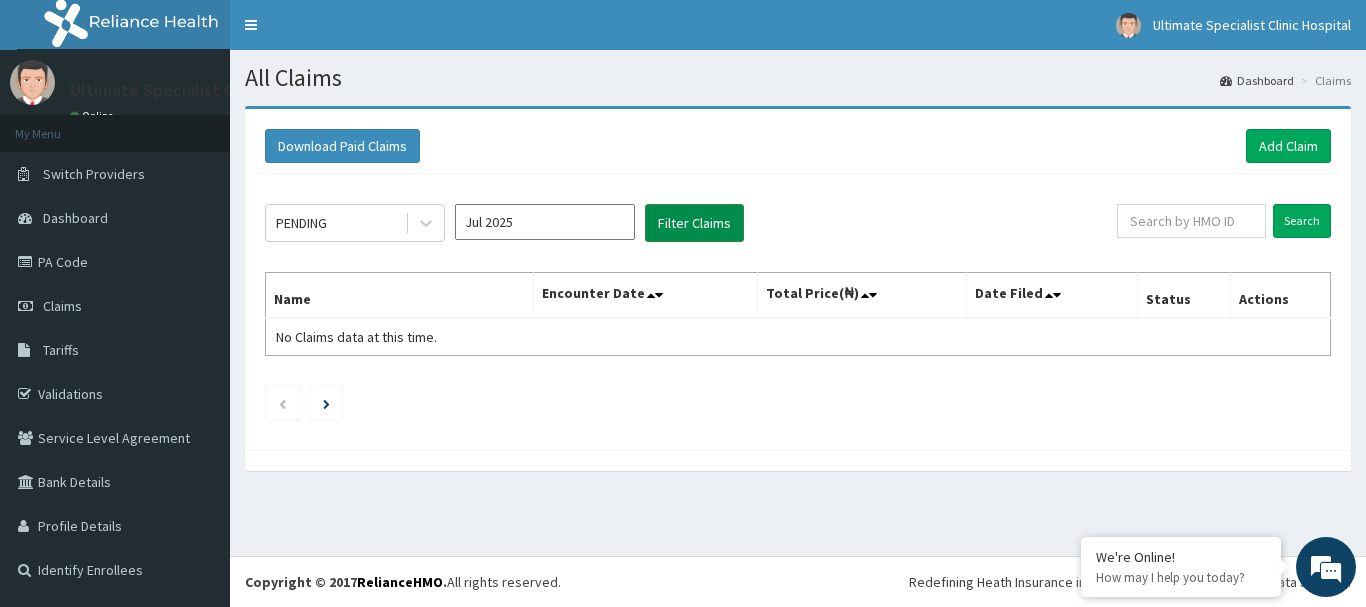 click on "Filter Claims" at bounding box center [694, 223] 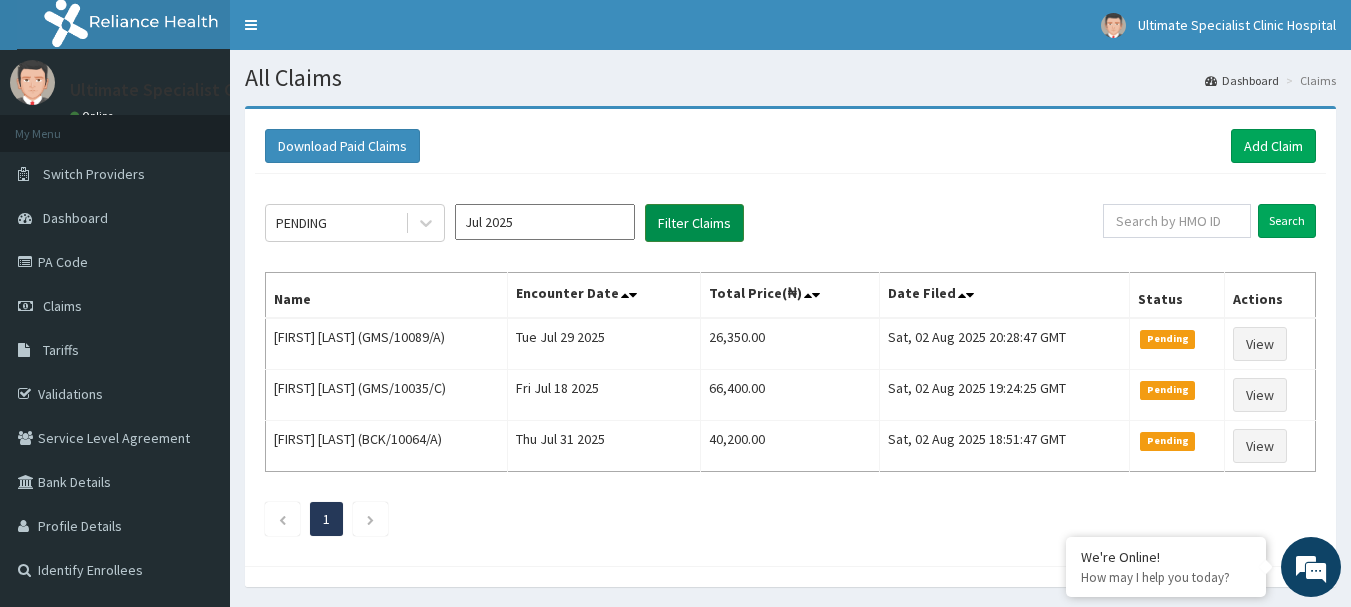 scroll, scrollTop: 0, scrollLeft: 0, axis: both 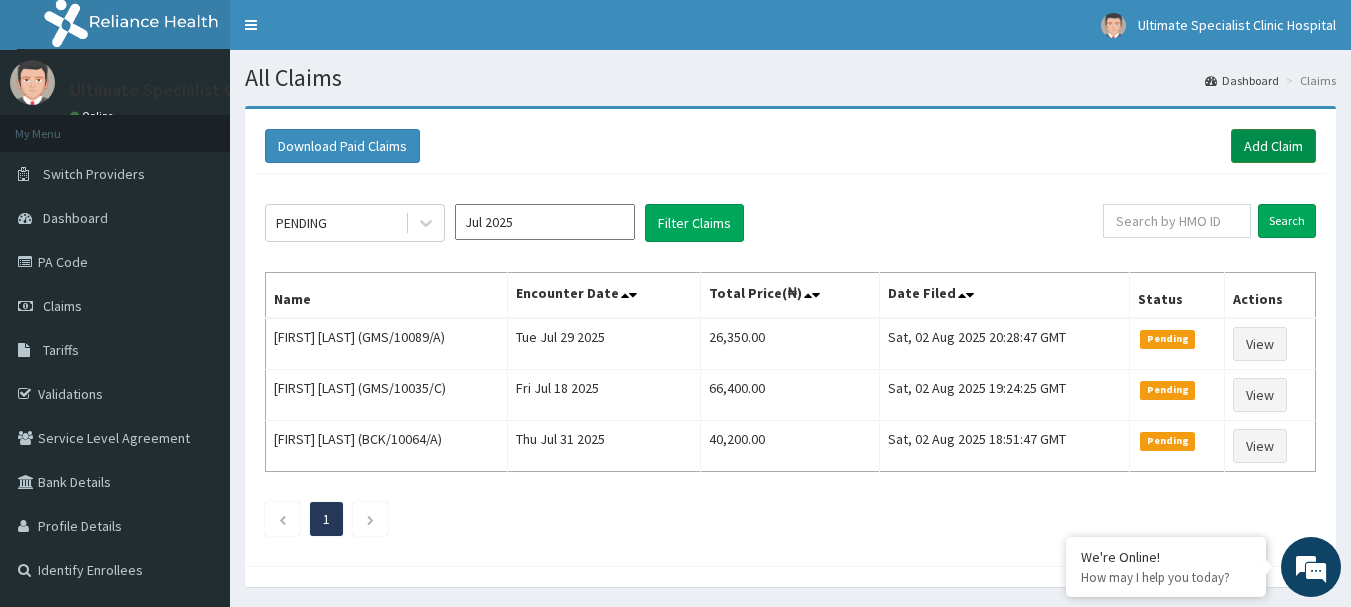 click on "Add Claim" at bounding box center (1273, 146) 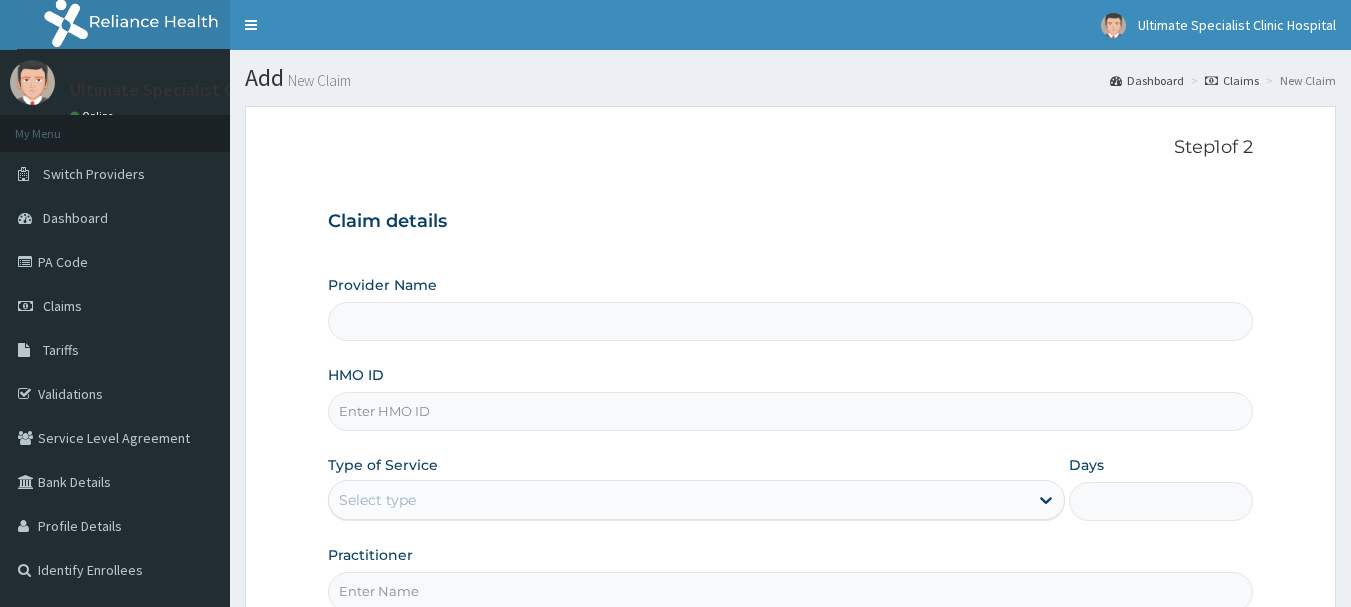 scroll, scrollTop: 0, scrollLeft: 0, axis: both 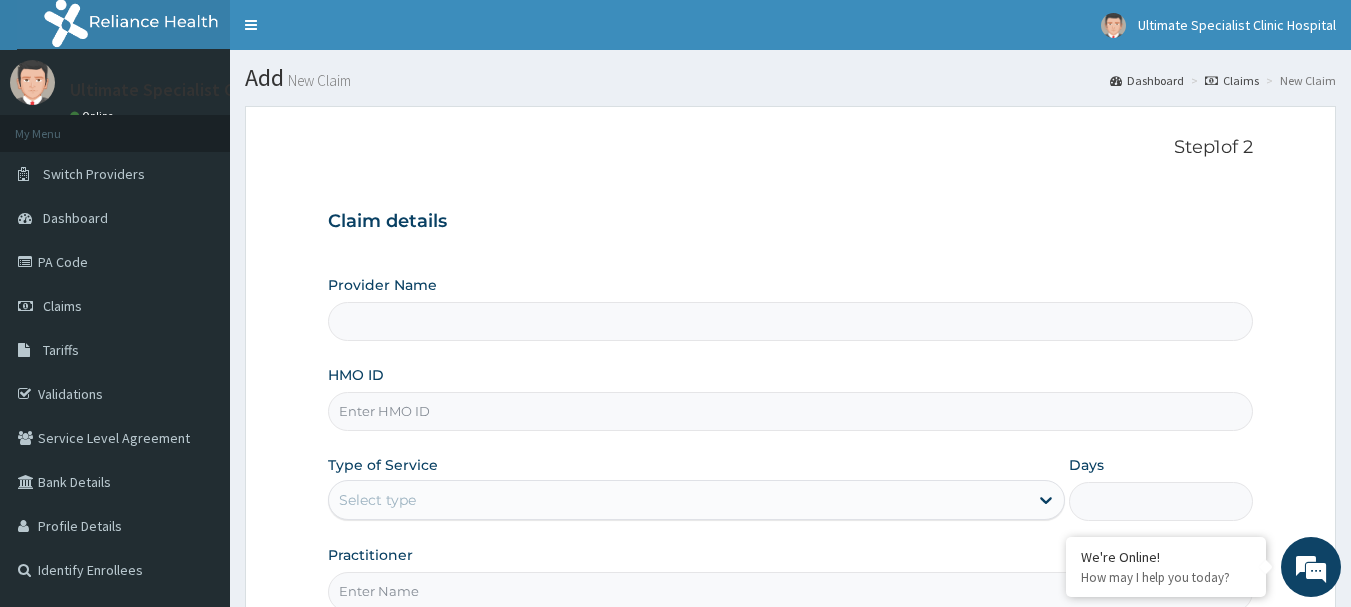 type on "Ultimate Specialist Clinic And Hospital" 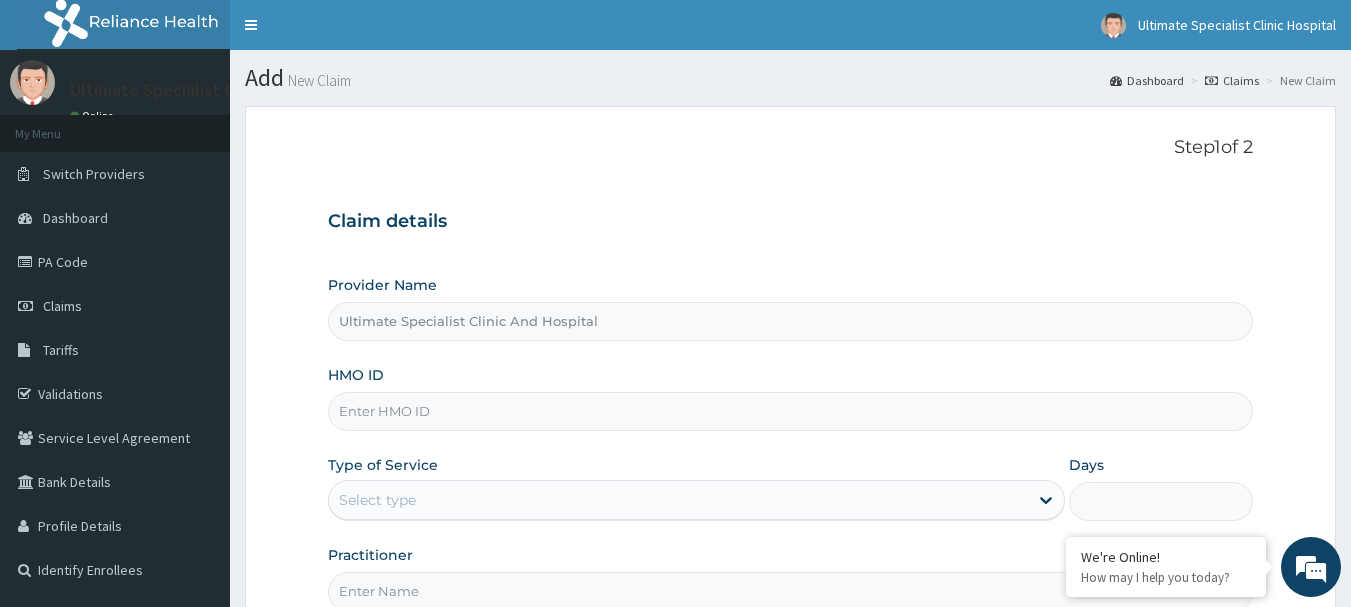 paste on "GMS/10089/A" 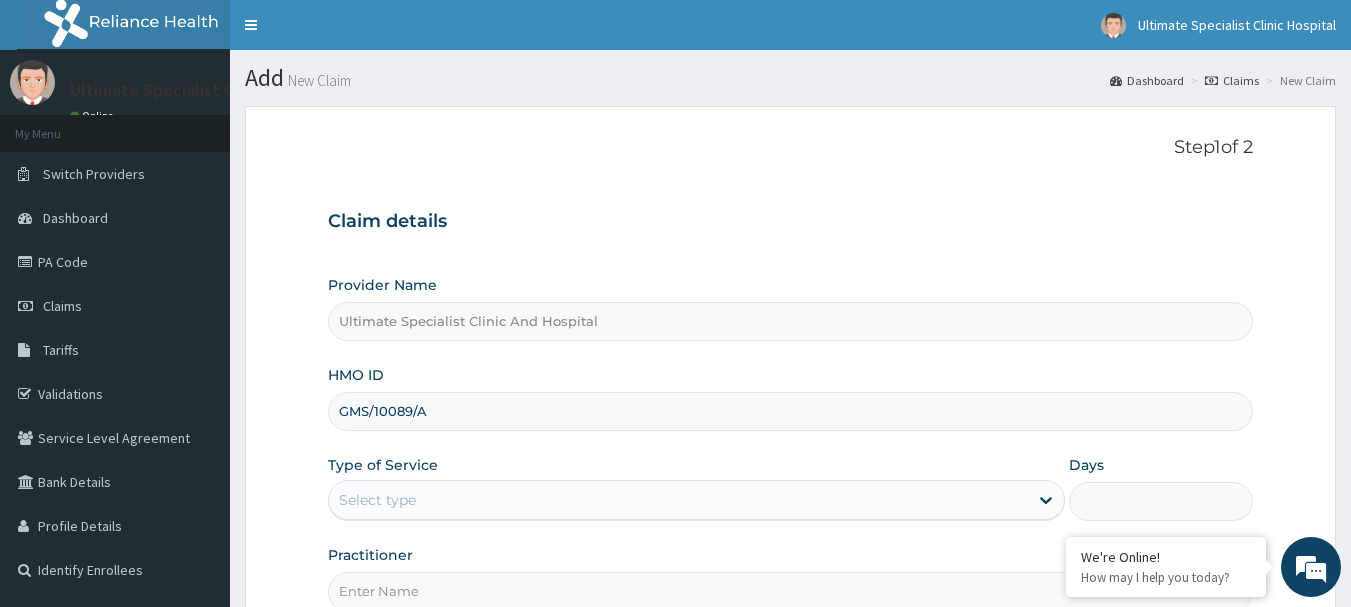 scroll, scrollTop: 100, scrollLeft: 0, axis: vertical 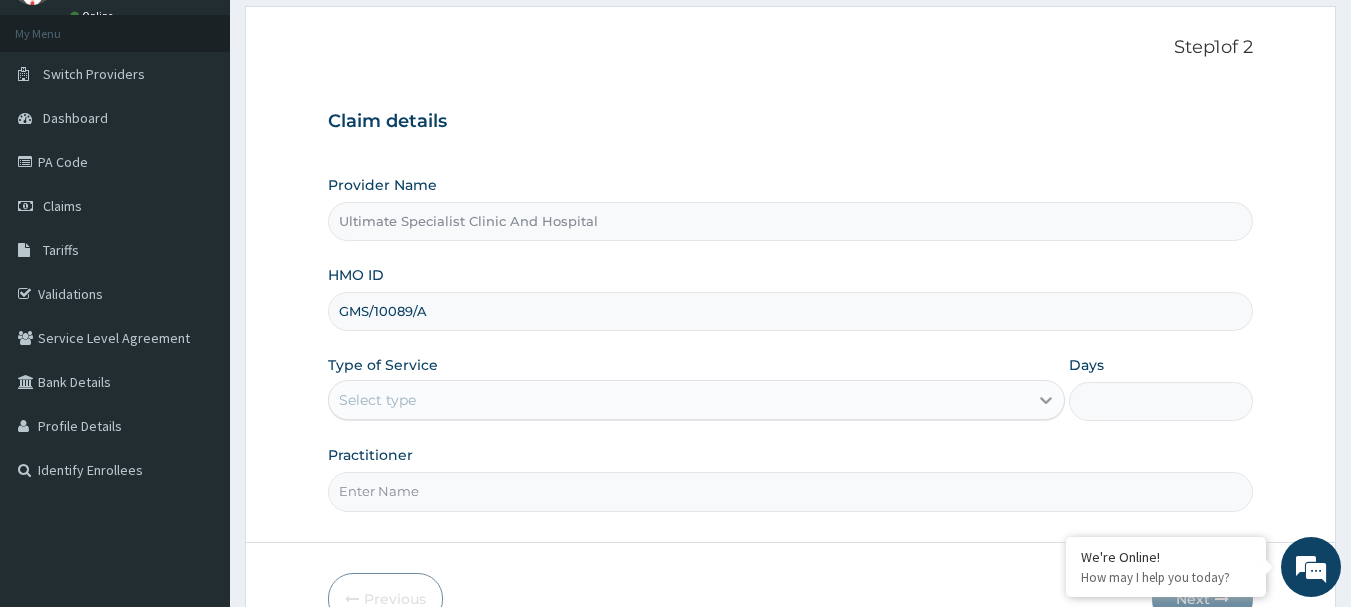 type on "GMS/10089/A" 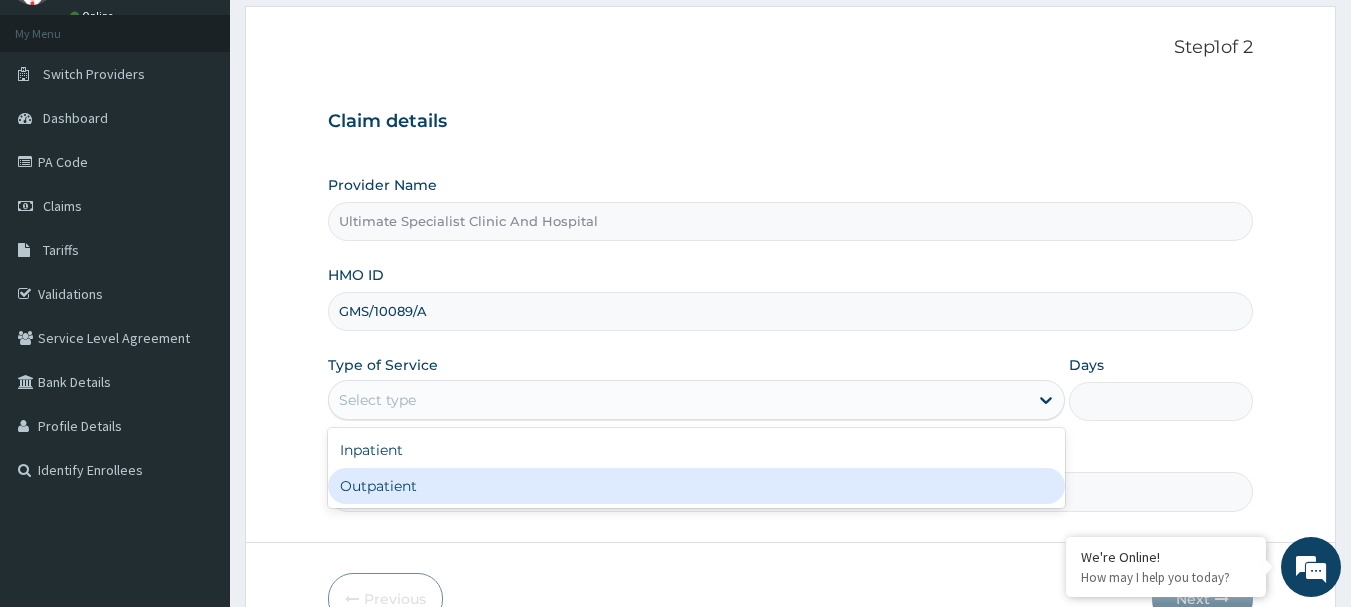 click on "Outpatient" at bounding box center (696, 486) 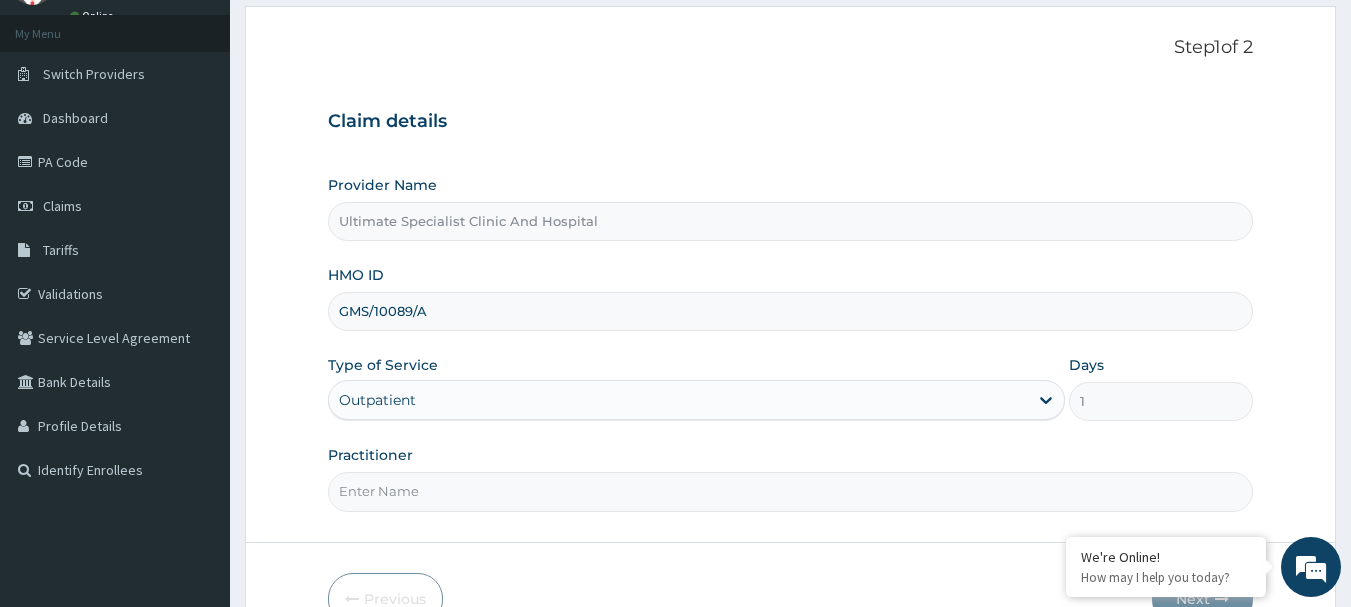 click on "Practitioner" at bounding box center [791, 491] 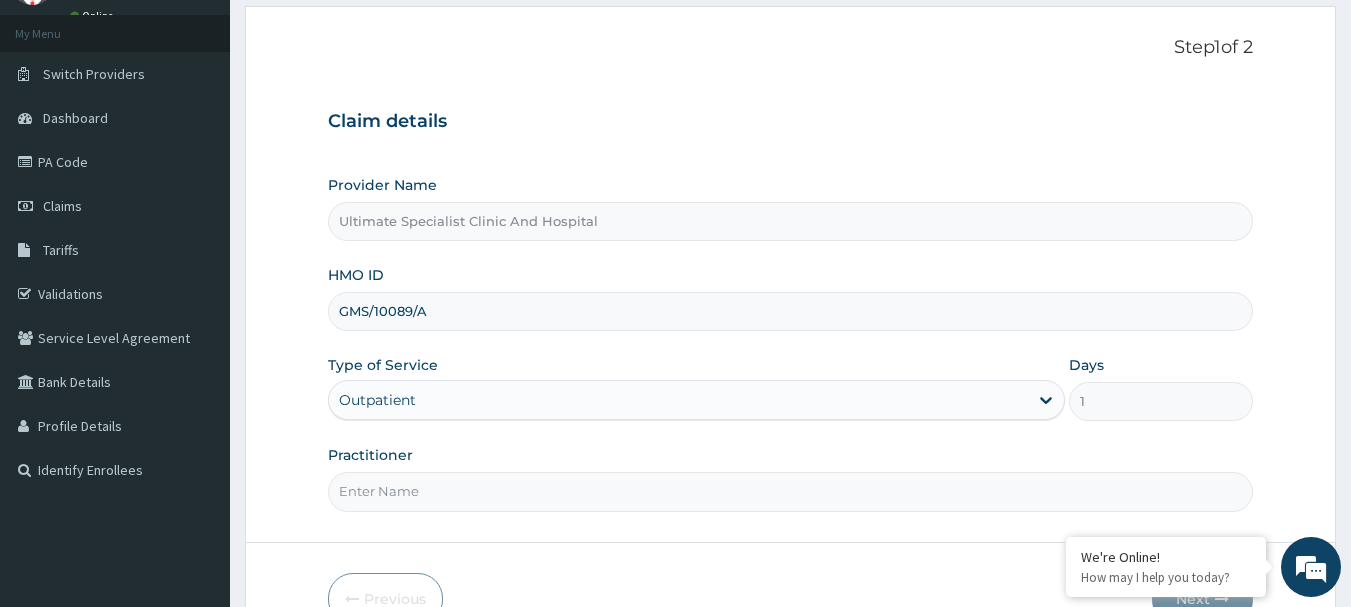 type on "DR PAUL" 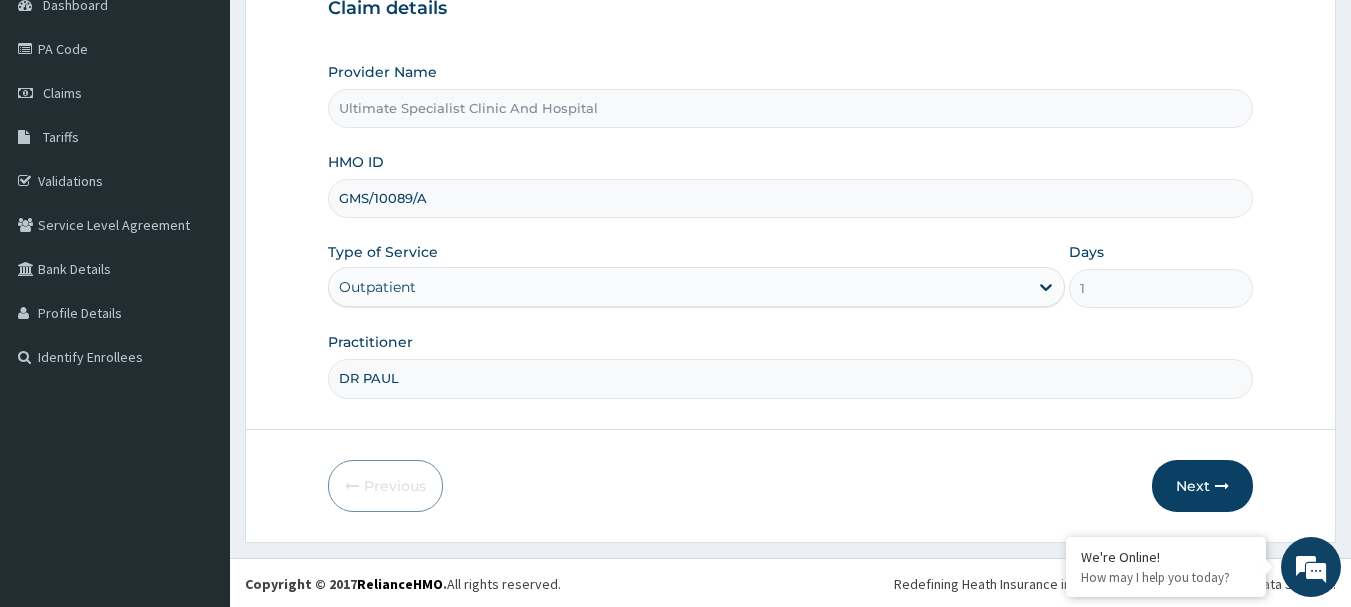 scroll, scrollTop: 215, scrollLeft: 0, axis: vertical 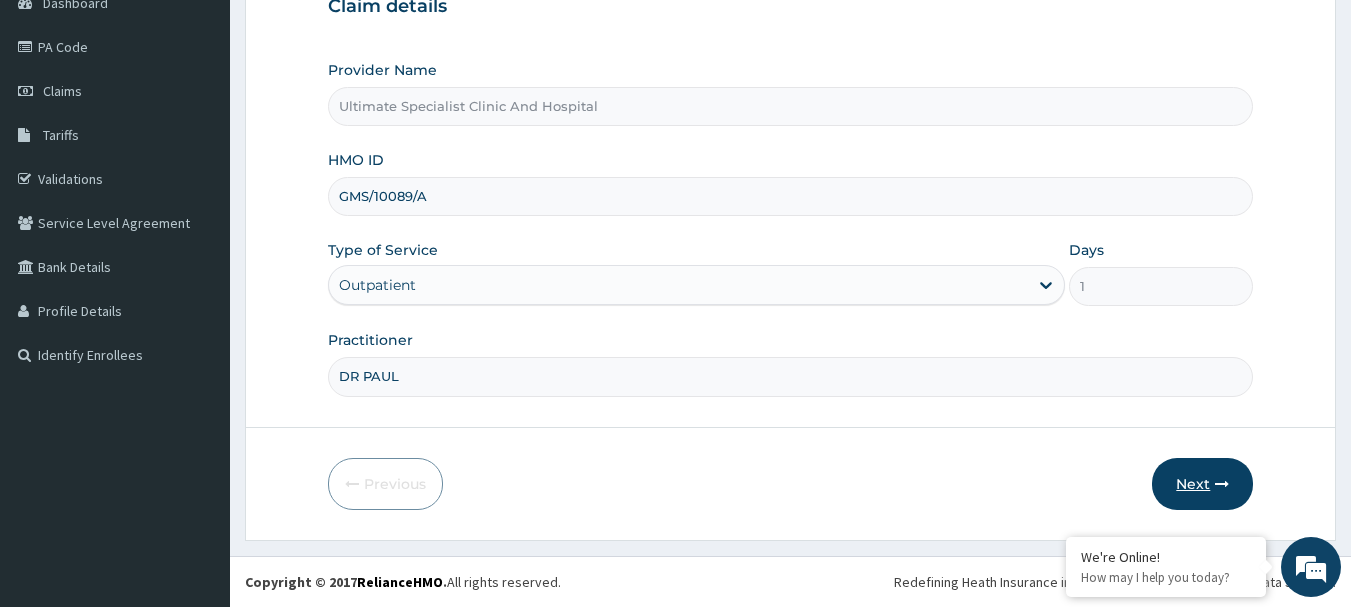 drag, startPoint x: 1182, startPoint y: 481, endPoint x: 1168, endPoint y: 481, distance: 14 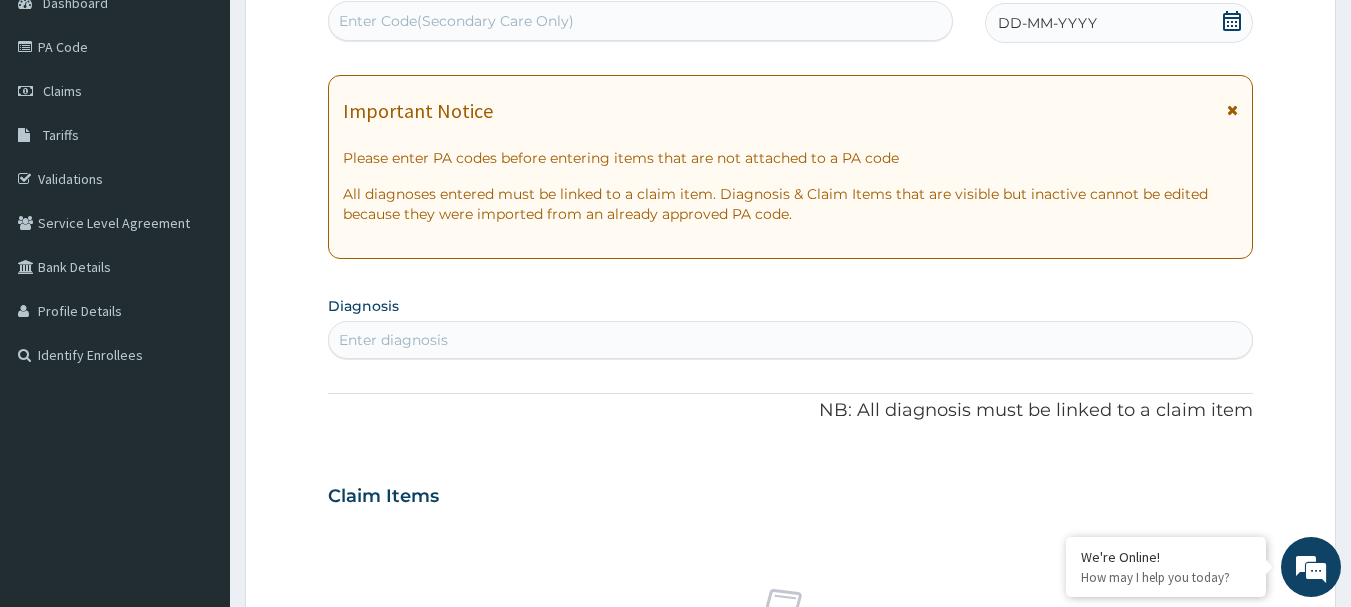 scroll, scrollTop: 0, scrollLeft: 0, axis: both 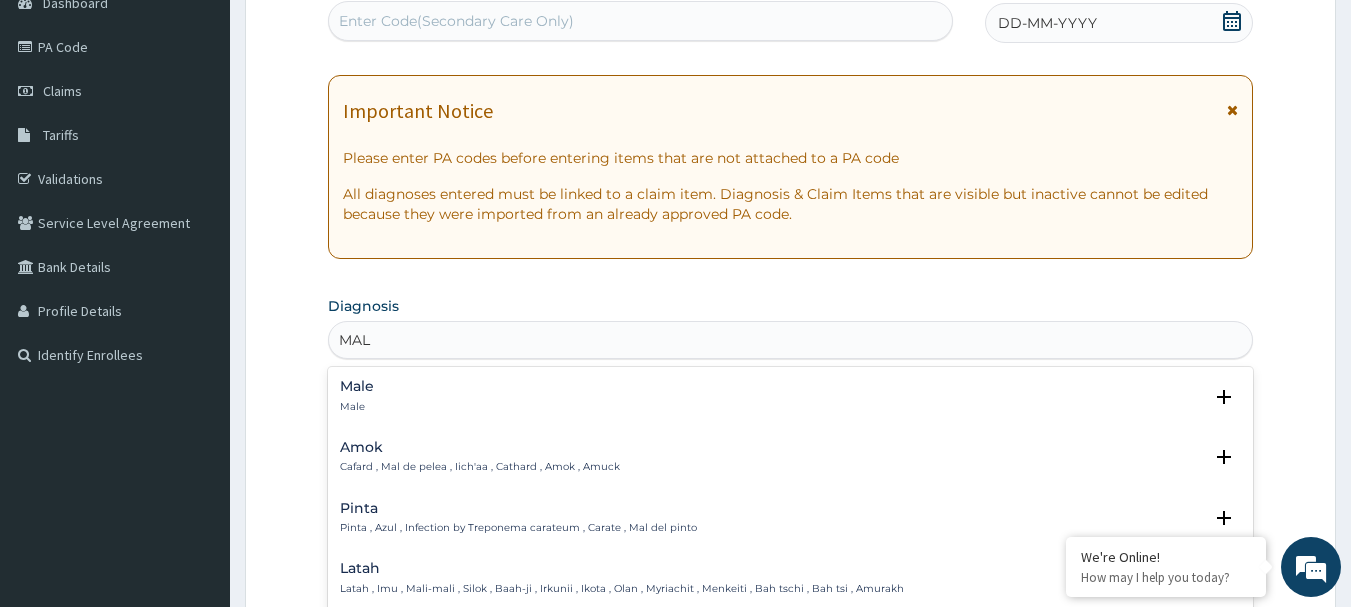 type on "MALA" 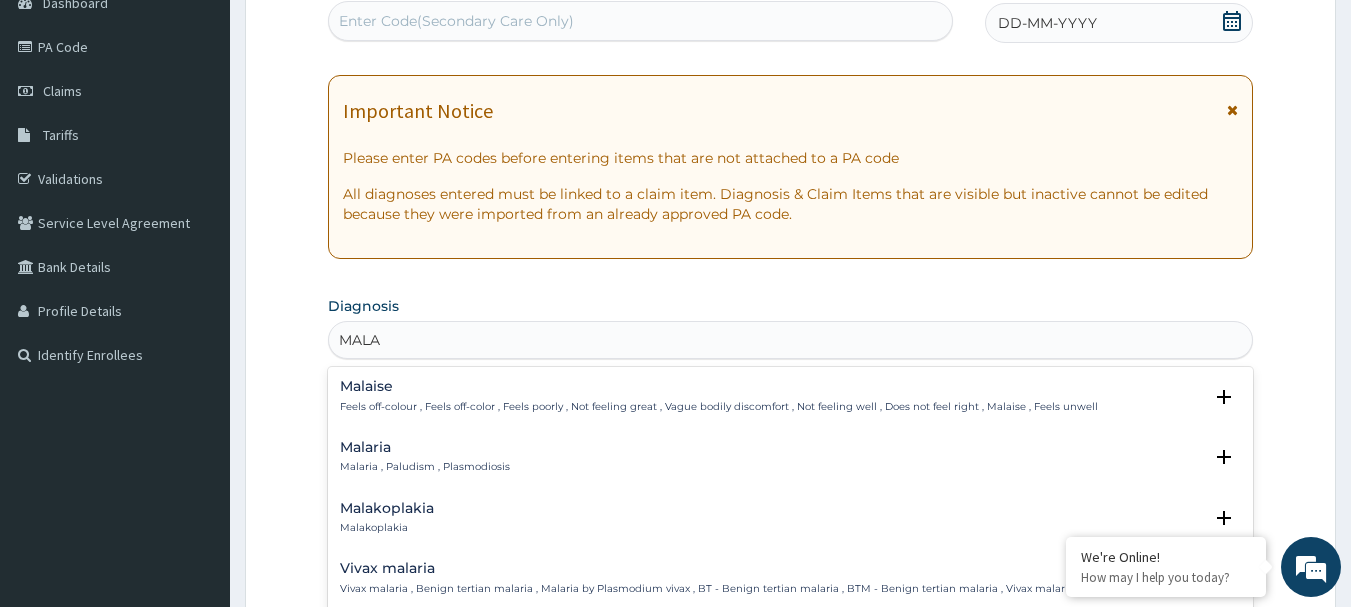 click on "Malaria" at bounding box center [425, 447] 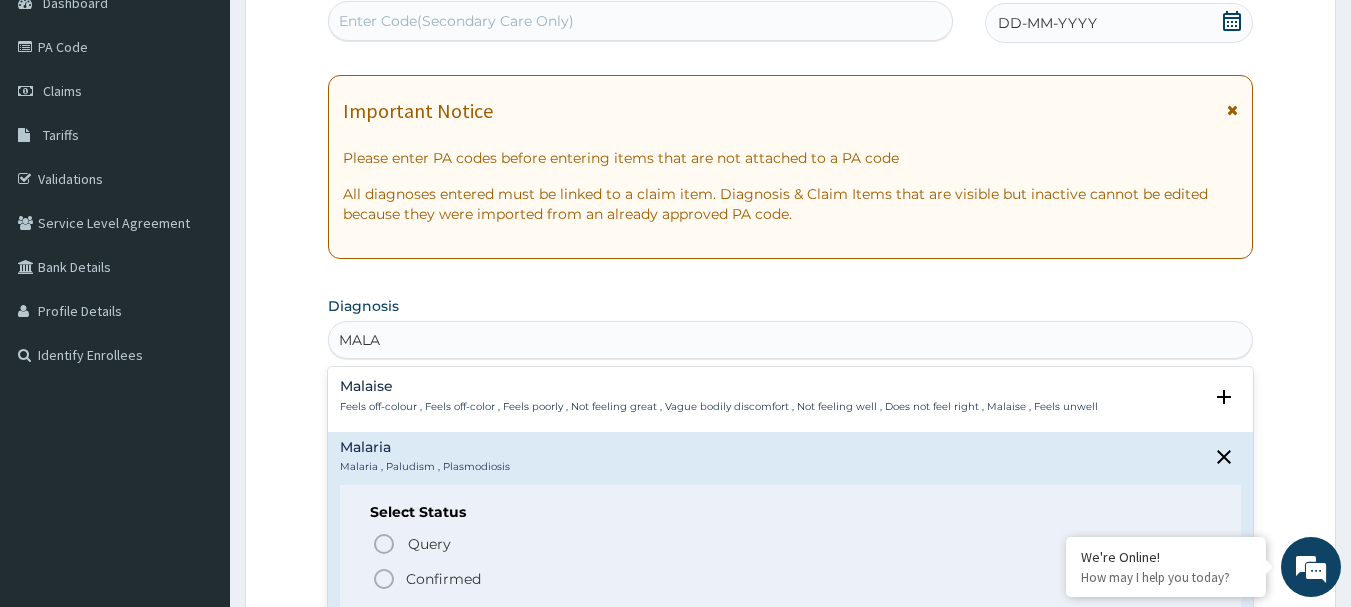 scroll, scrollTop: 100, scrollLeft: 0, axis: vertical 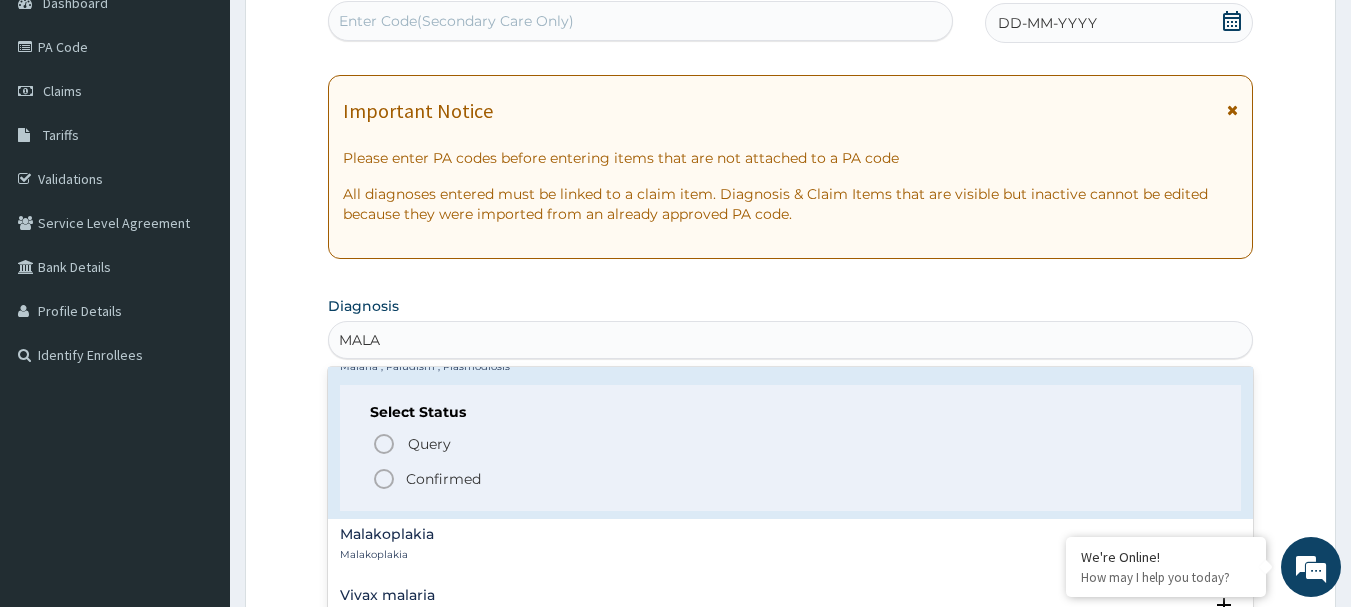 click 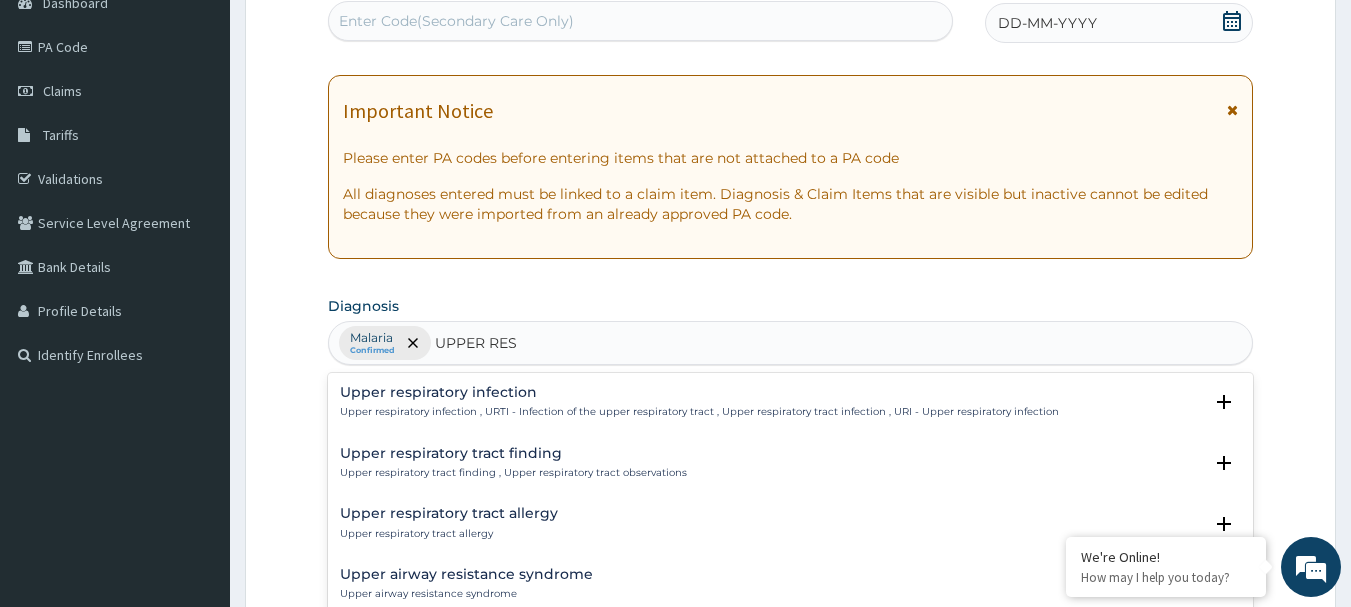 type on "UPPER RESP" 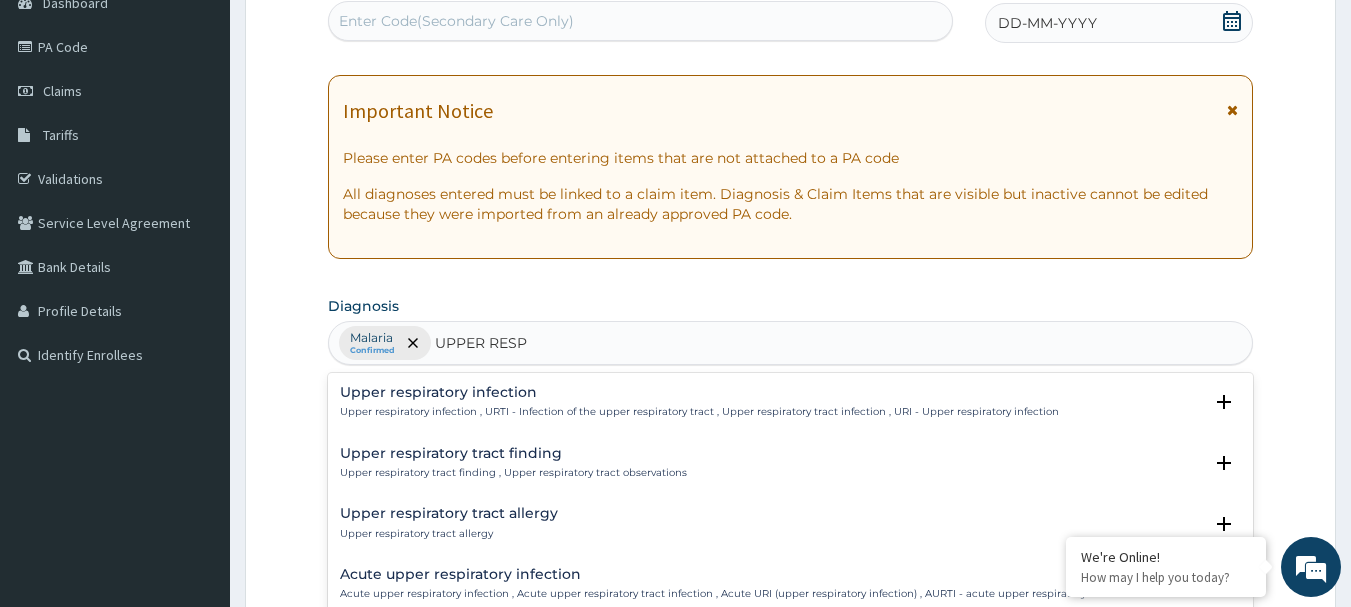 click on "Upper respiratory infection" at bounding box center (699, 392) 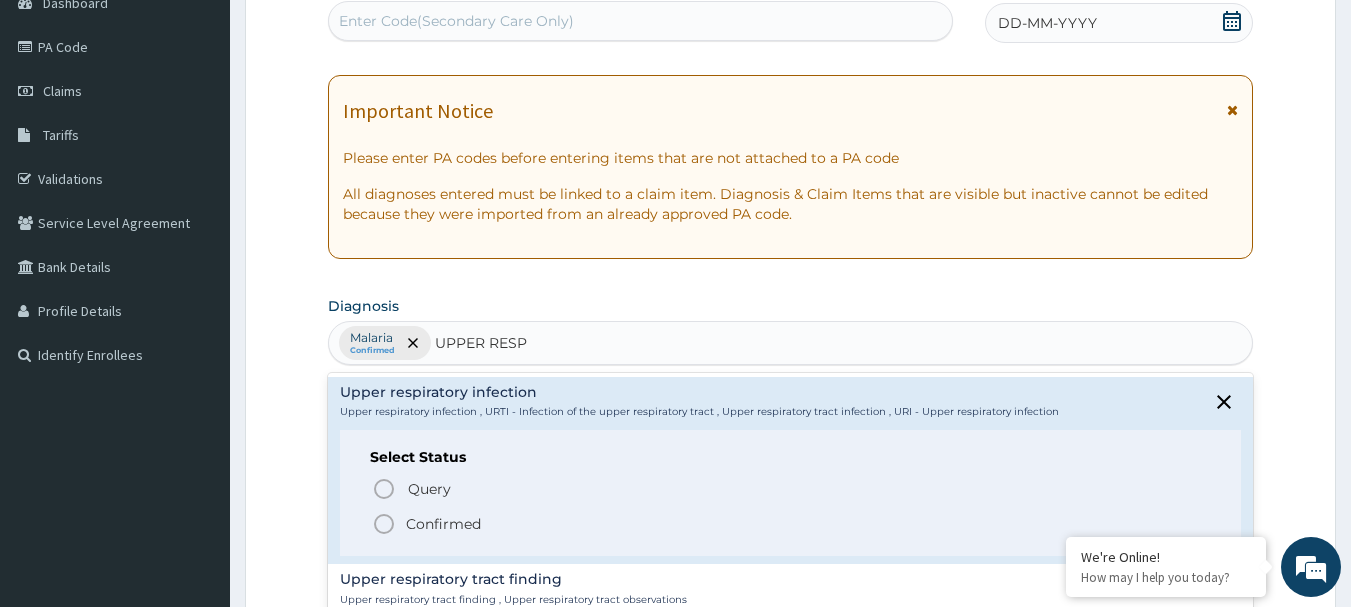 click 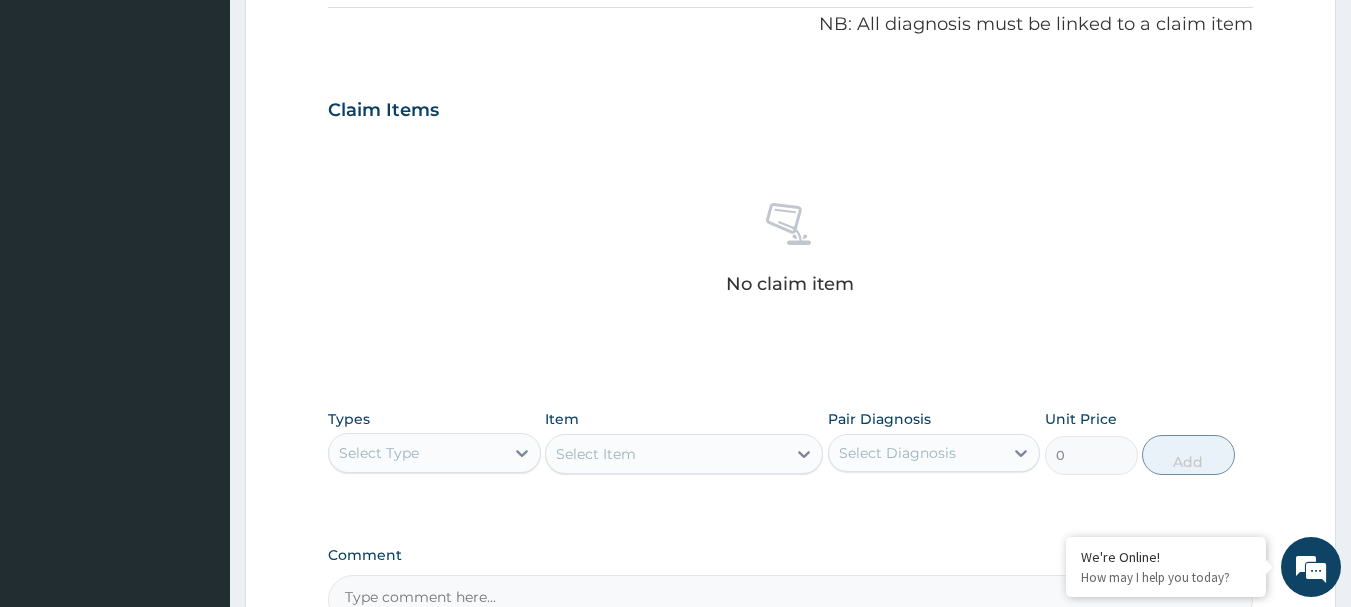scroll, scrollTop: 615, scrollLeft: 0, axis: vertical 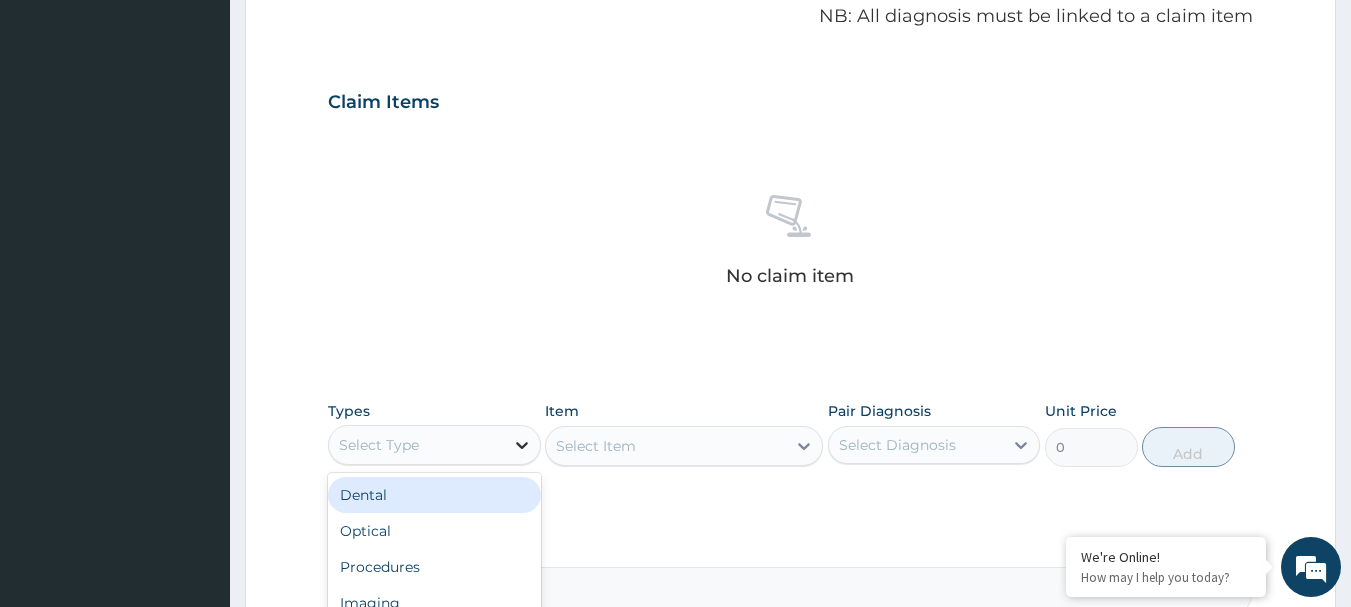 click 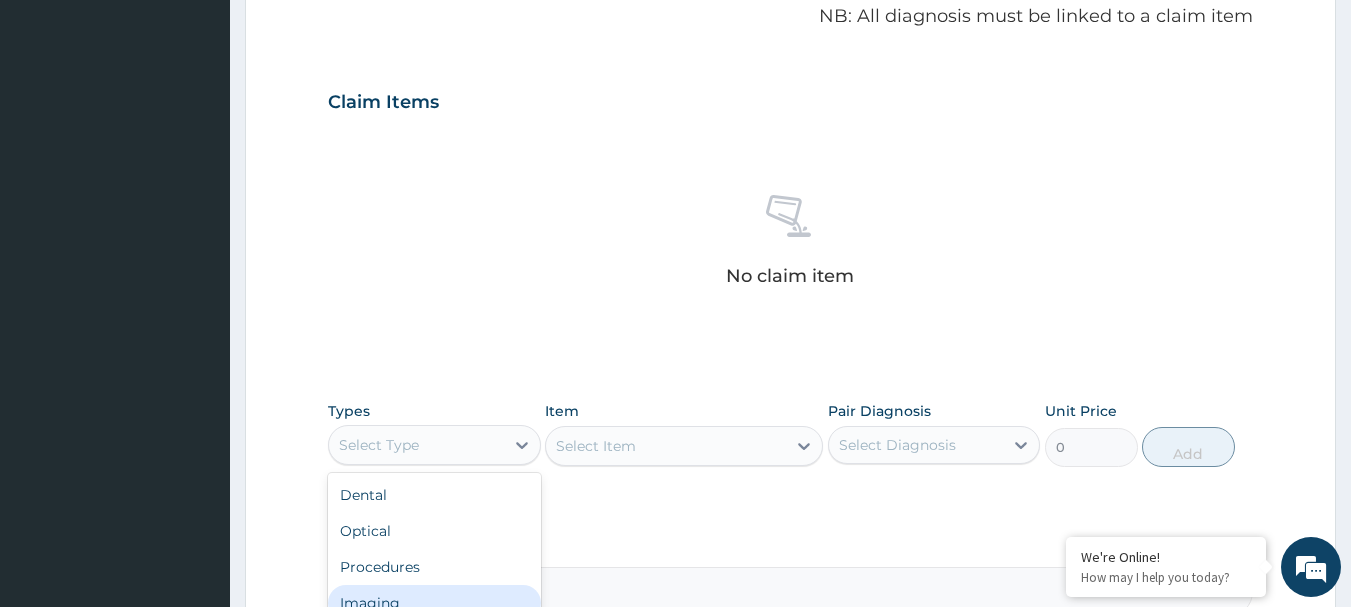scroll, scrollTop: 68, scrollLeft: 0, axis: vertical 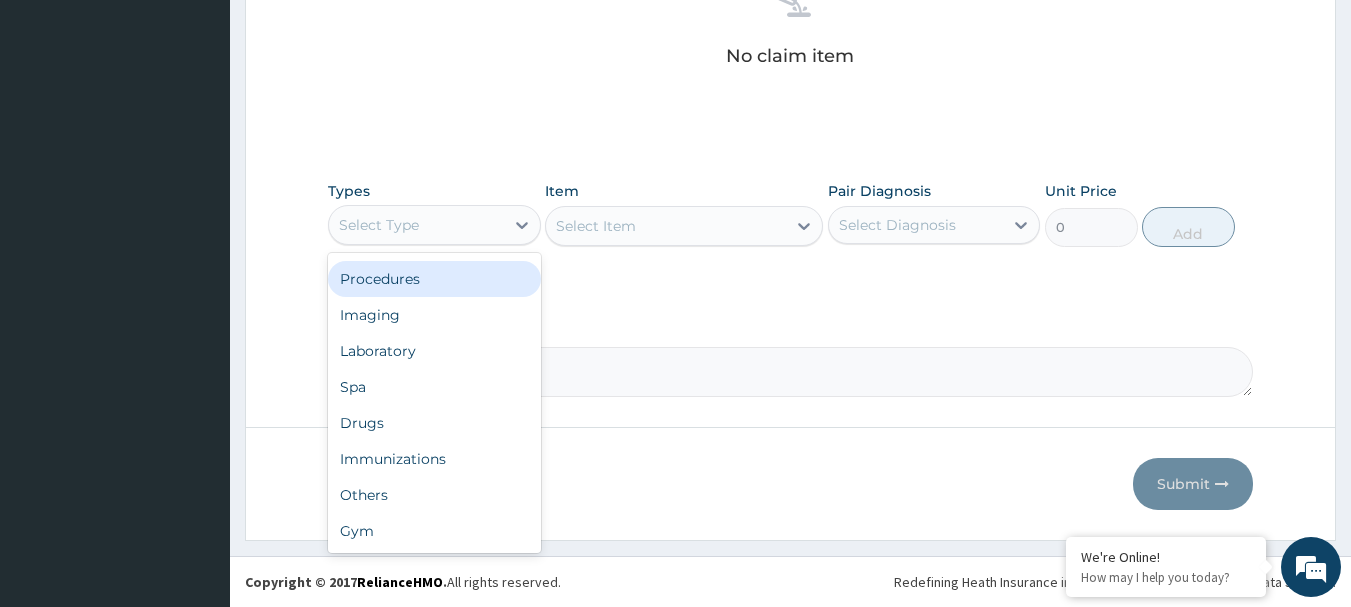 click on "Procedures" at bounding box center (434, 279) 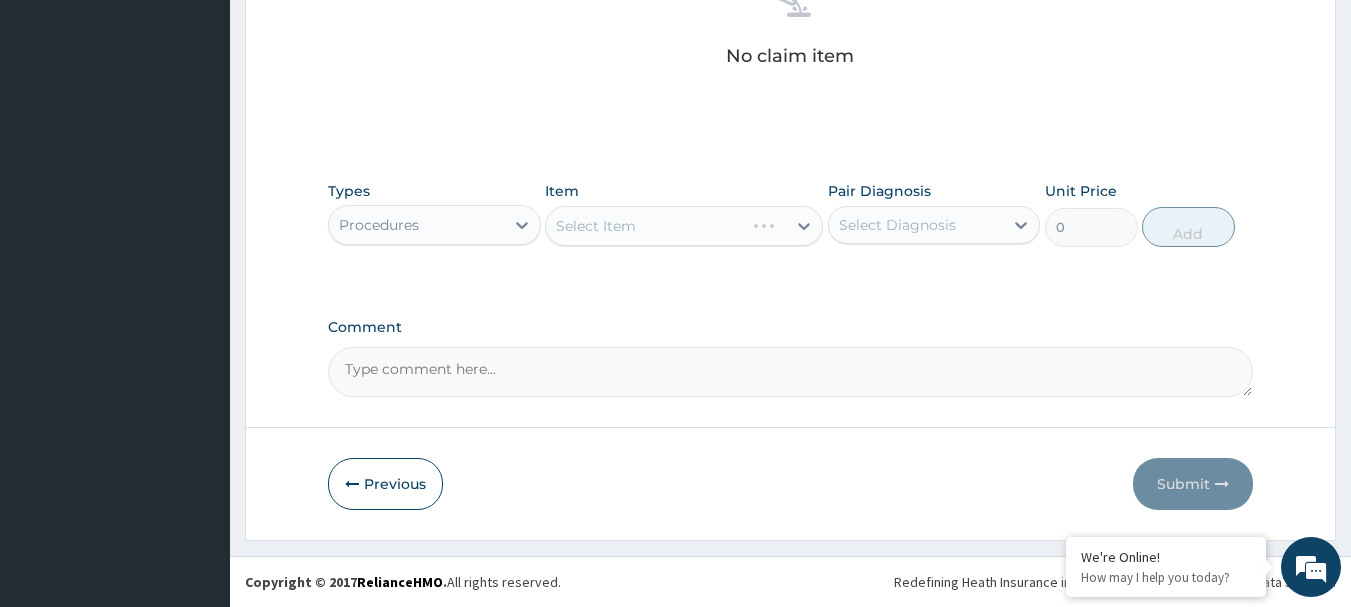 click on "Select Item" at bounding box center [684, 226] 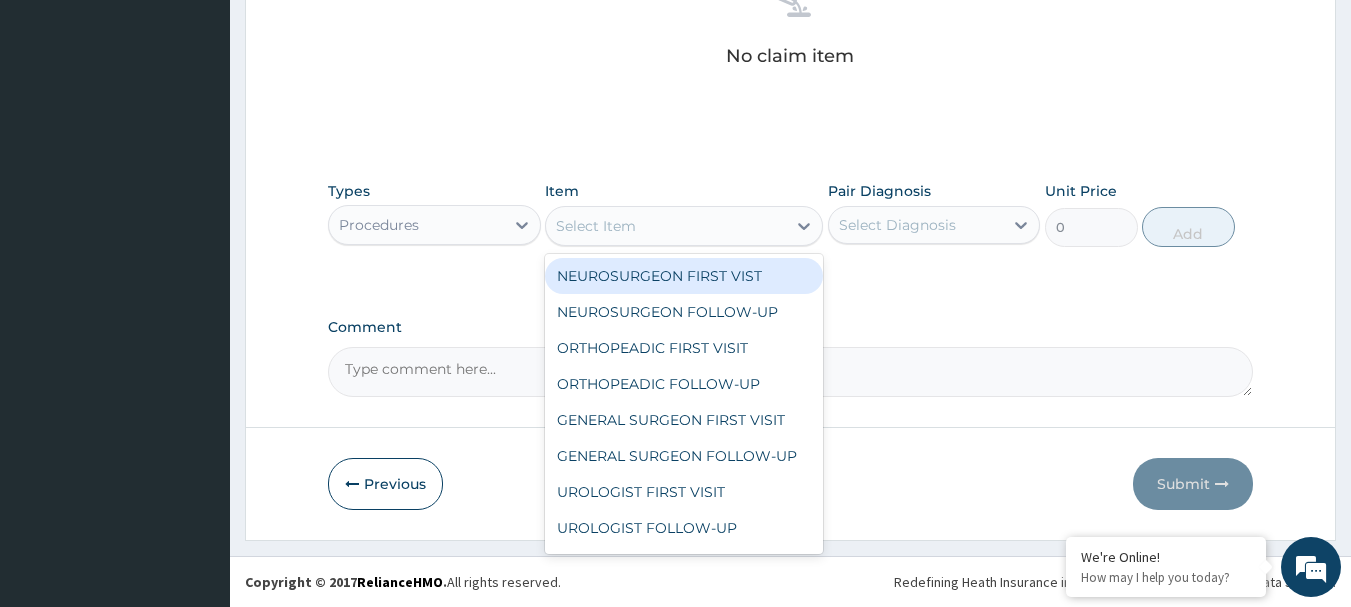 click on "Select Item" at bounding box center (666, 226) 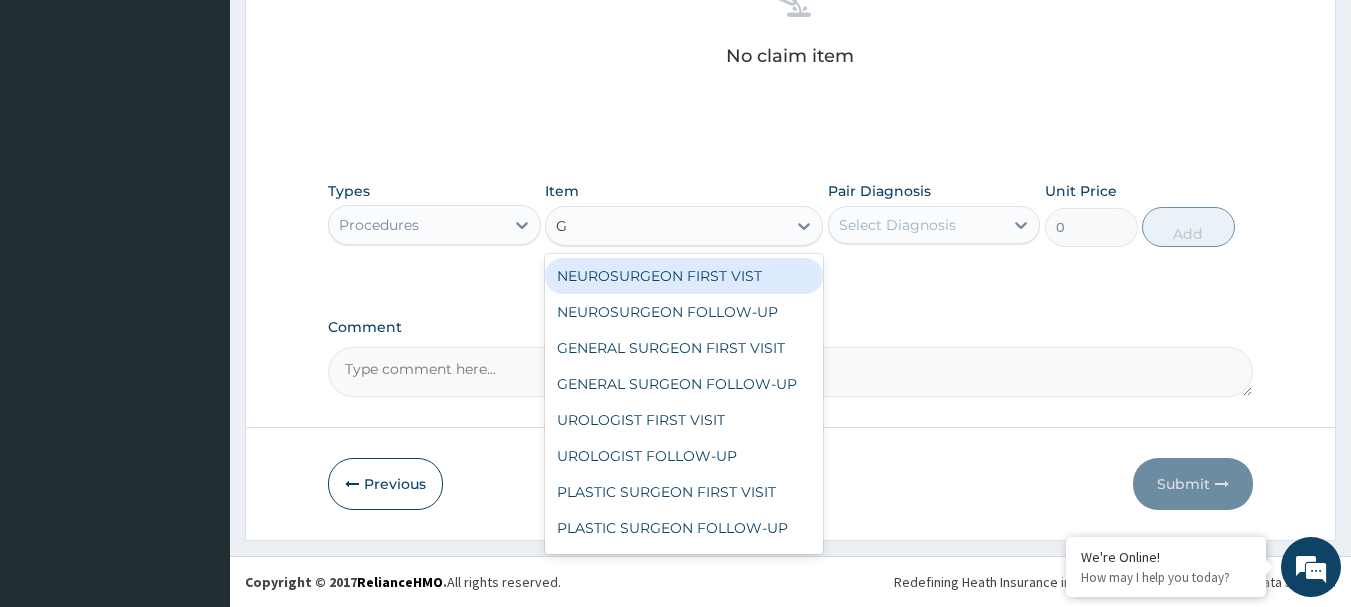 type on "GP" 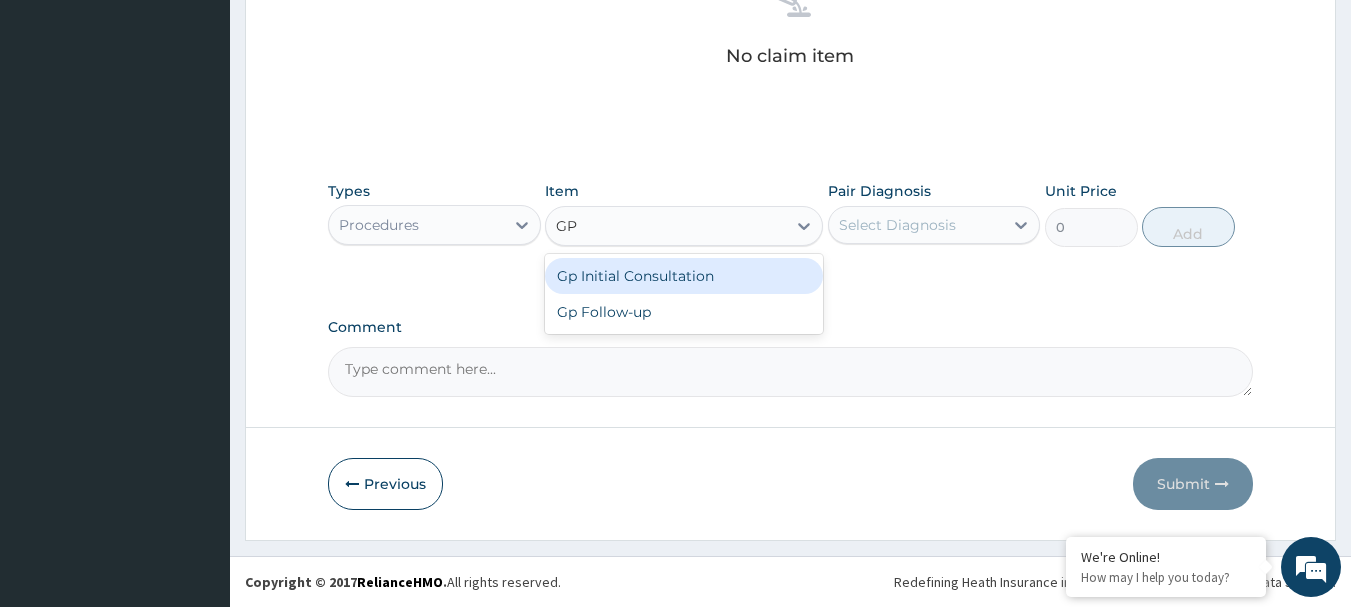 click on "Gp Initial Consultation" at bounding box center (684, 276) 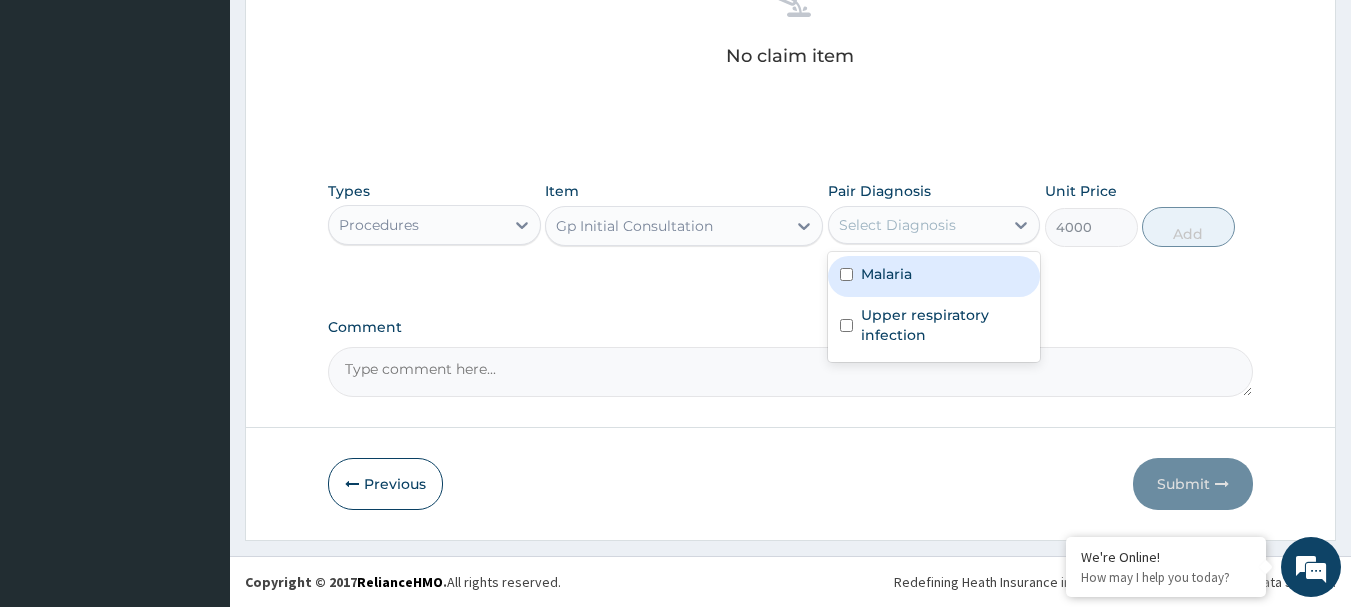 drag, startPoint x: 1029, startPoint y: 227, endPoint x: 905, endPoint y: 265, distance: 129.69194 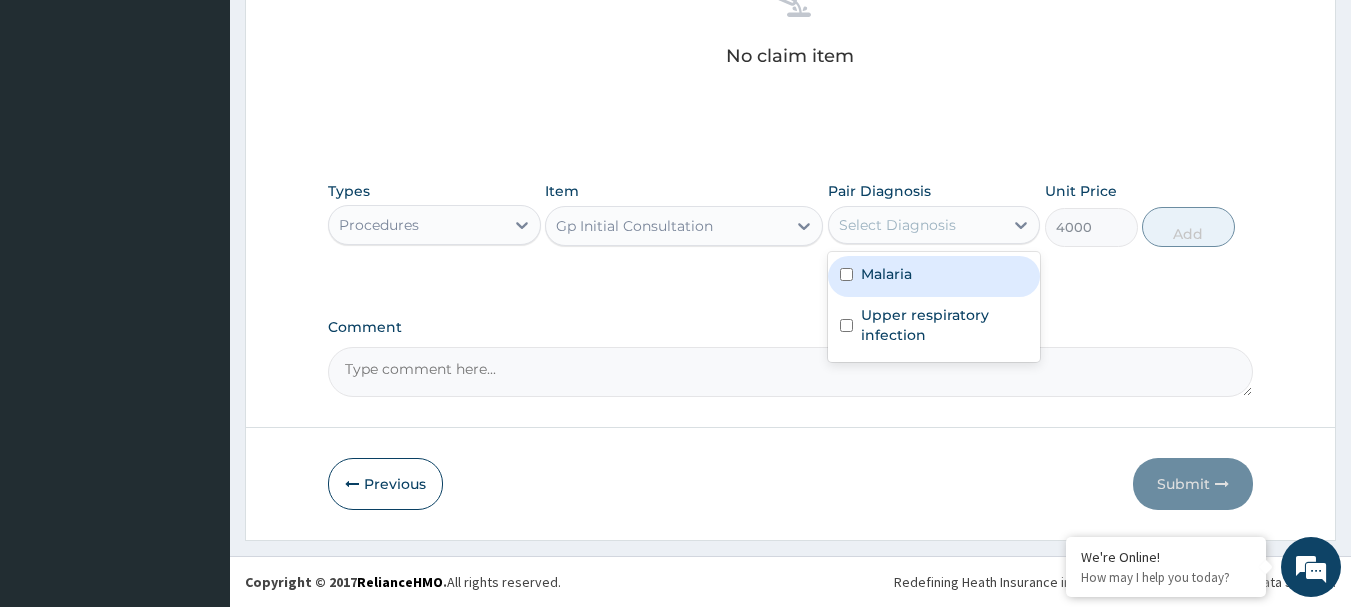 drag, startPoint x: 842, startPoint y: 281, endPoint x: 842, endPoint y: 309, distance: 28 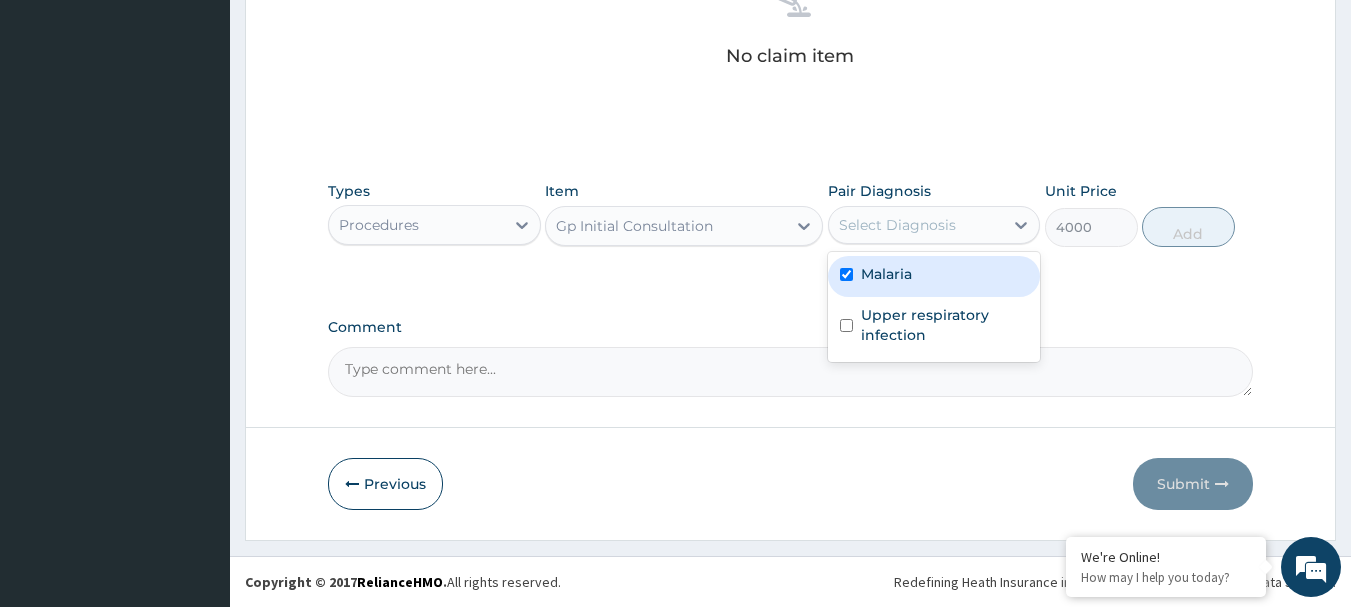checkbox on "true" 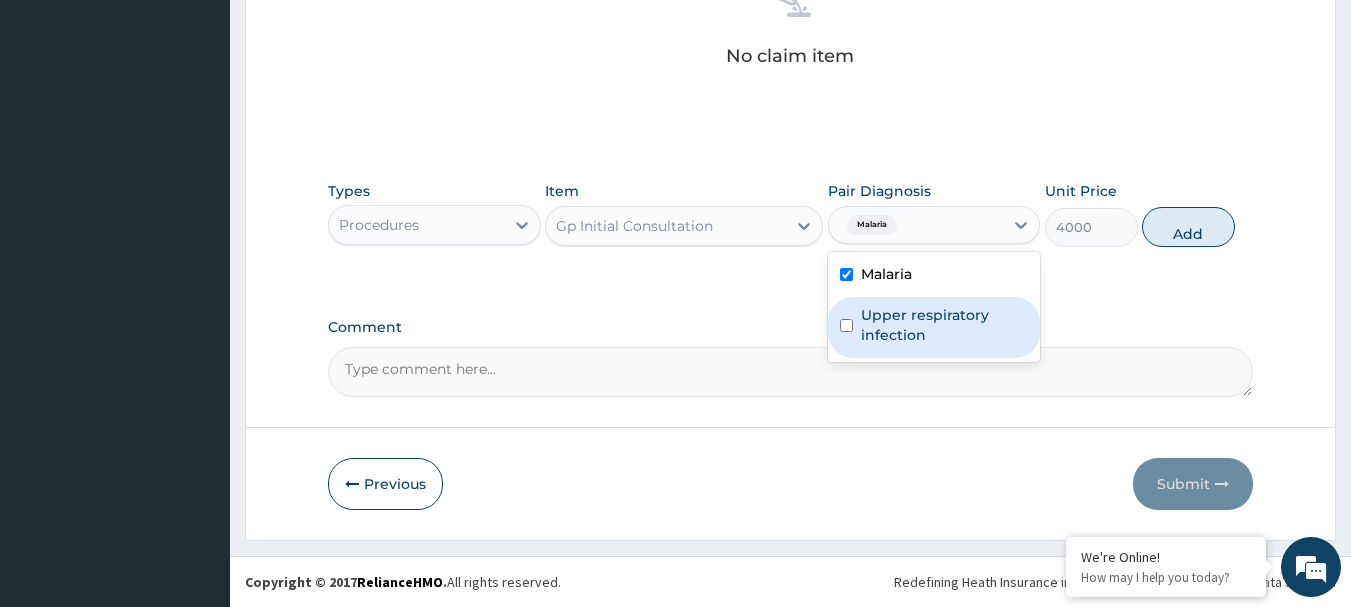 click on "Upper respiratory infection" at bounding box center (945, 325) 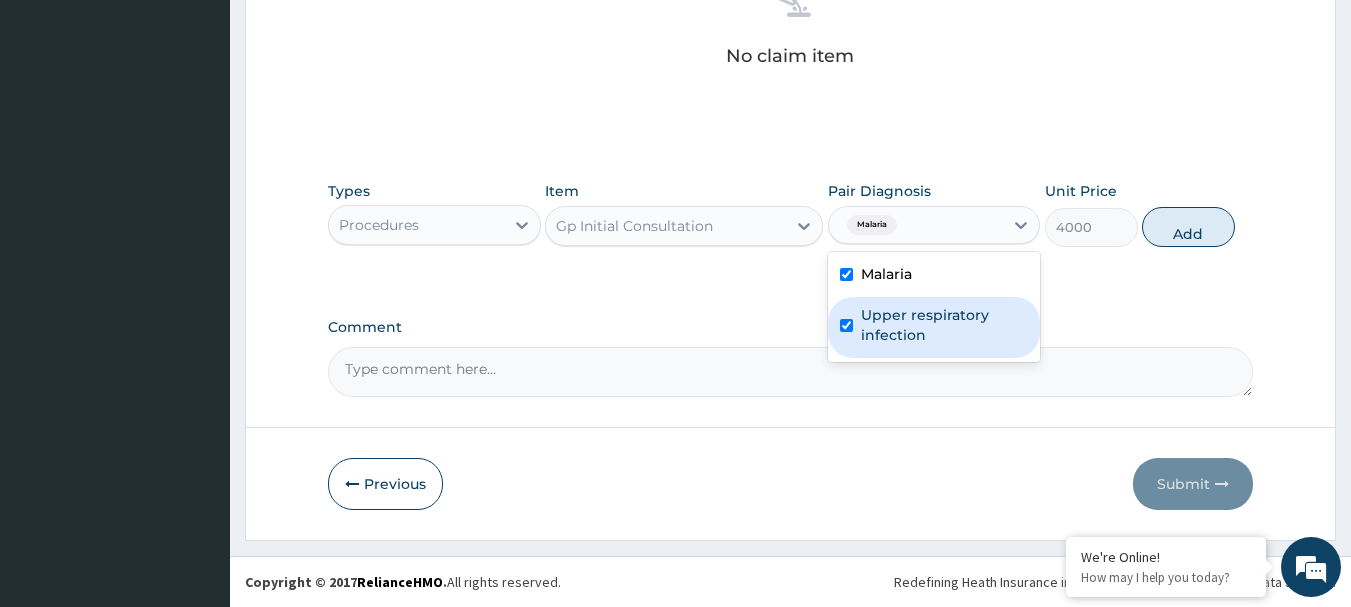 checkbox on "true" 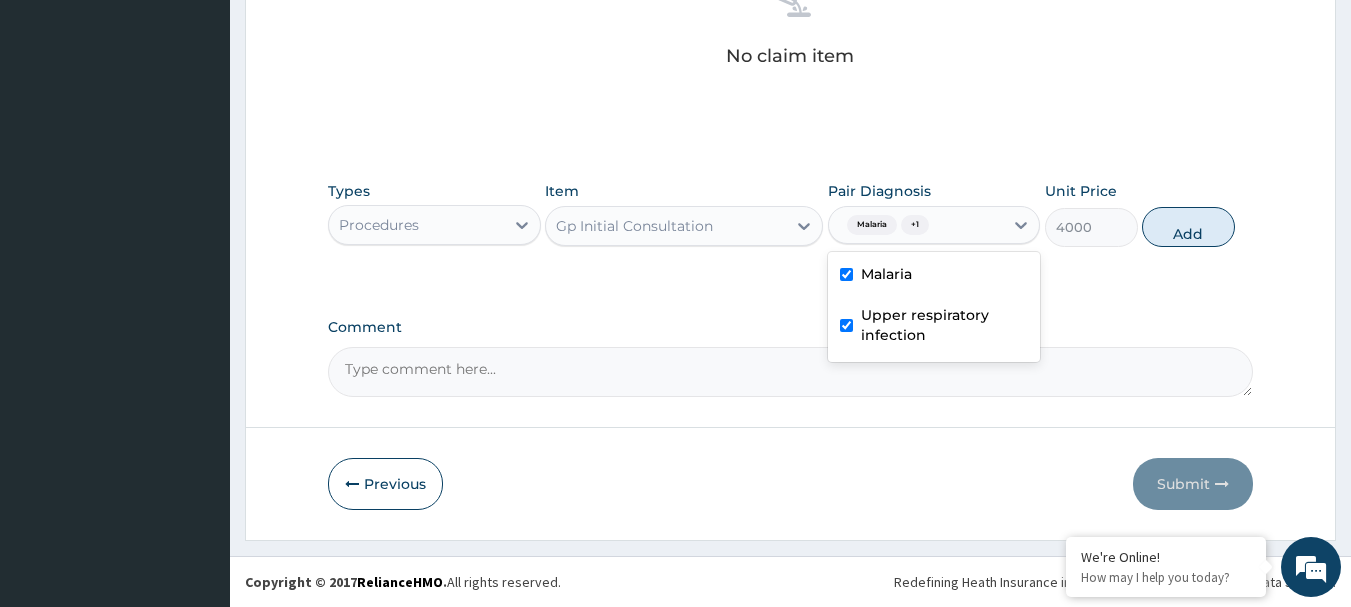 drag, startPoint x: 1180, startPoint y: 217, endPoint x: 926, endPoint y: 274, distance: 260.3171 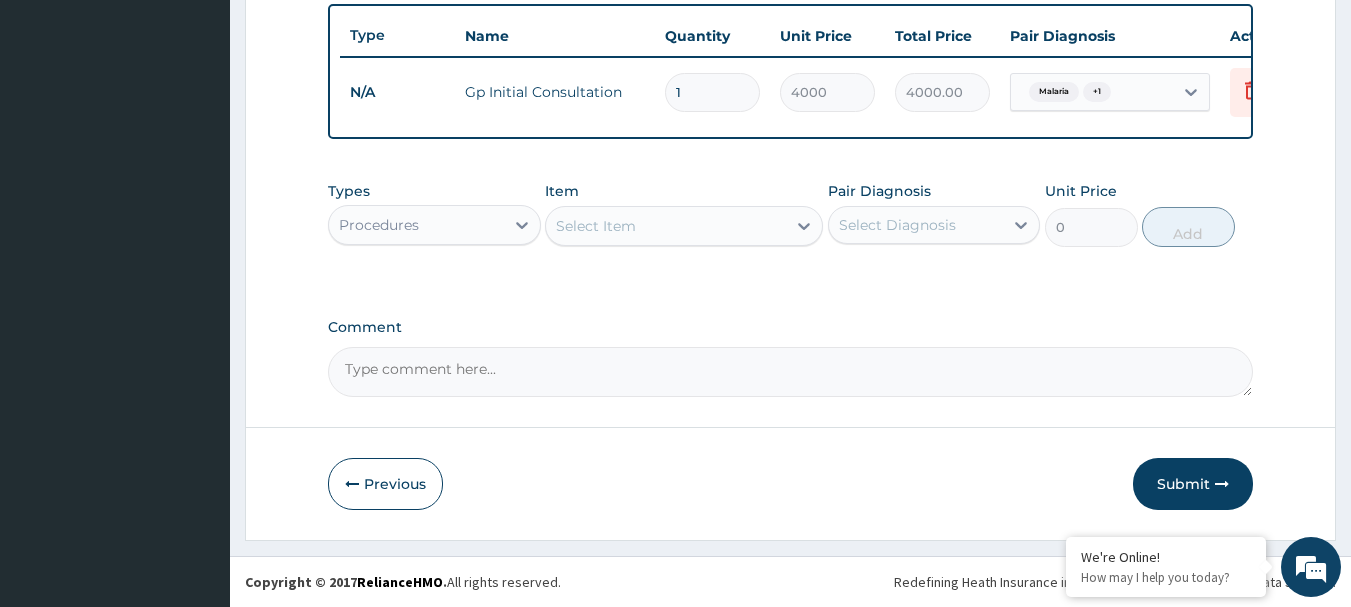 scroll, scrollTop: 755, scrollLeft: 0, axis: vertical 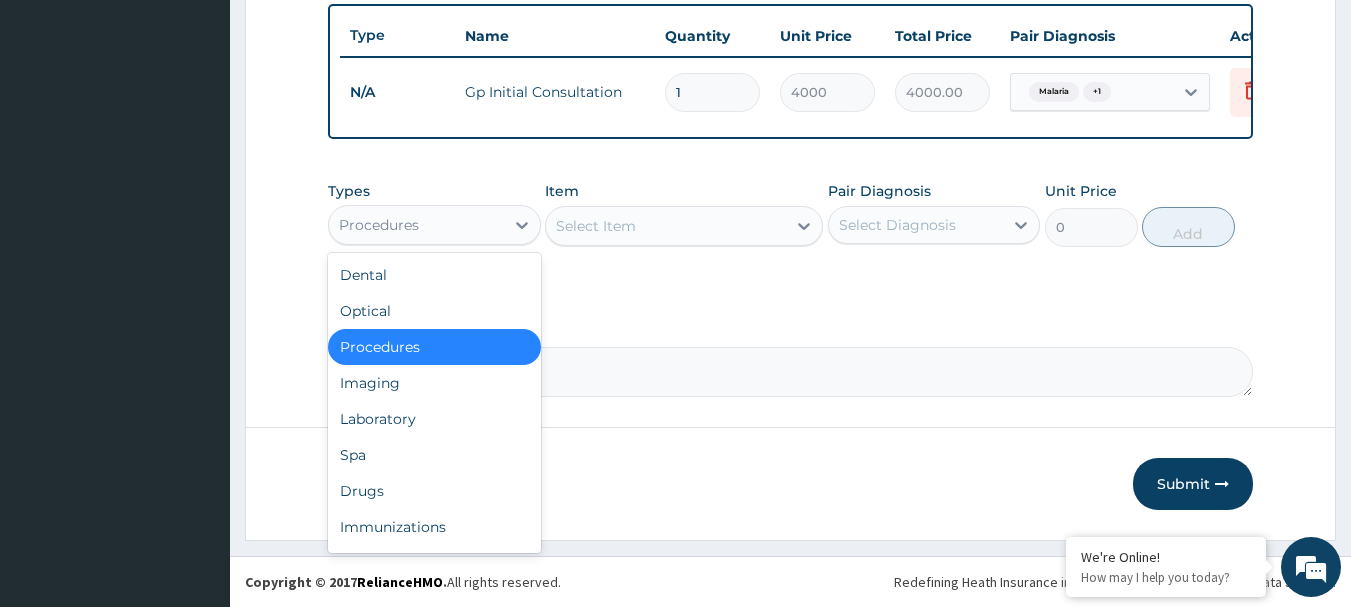 drag, startPoint x: 524, startPoint y: 224, endPoint x: 515, endPoint y: 245, distance: 22.847319 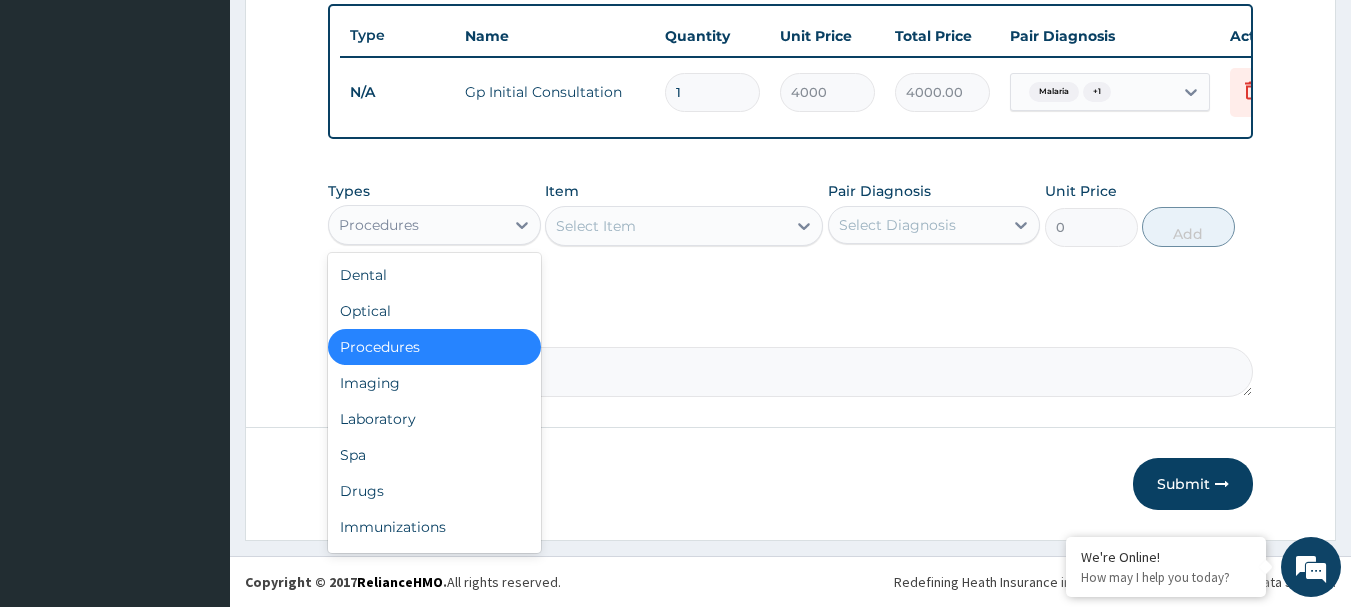 click 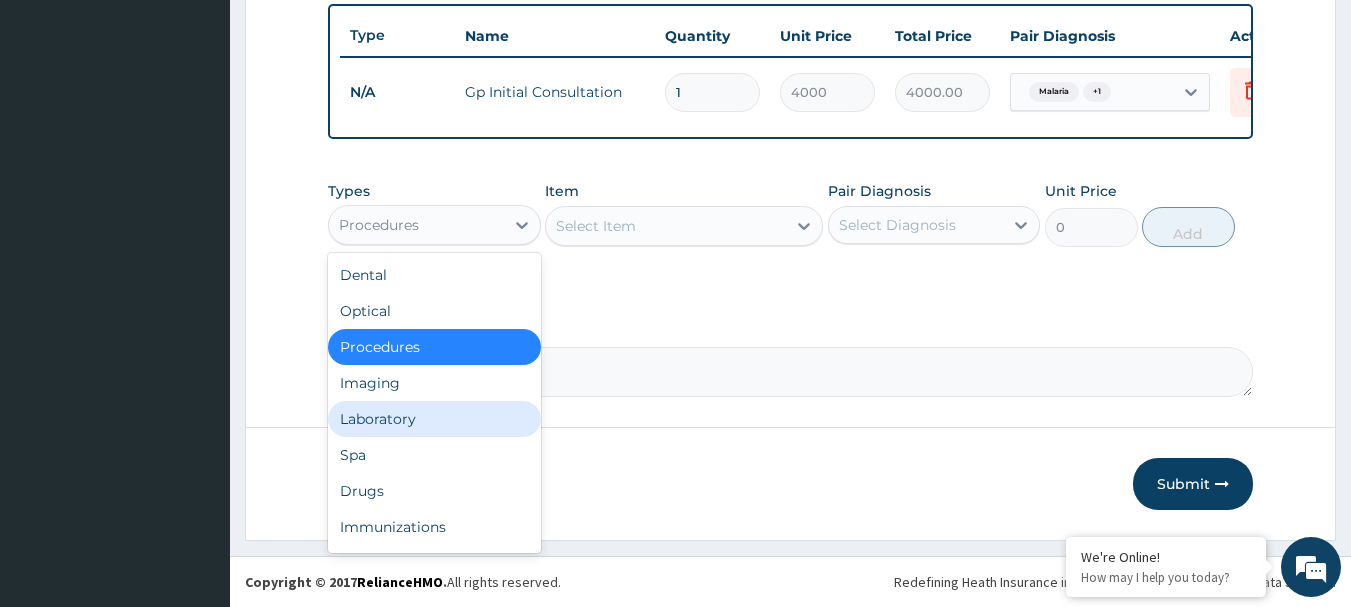 drag, startPoint x: 373, startPoint y: 412, endPoint x: 444, endPoint y: 345, distance: 97.62172 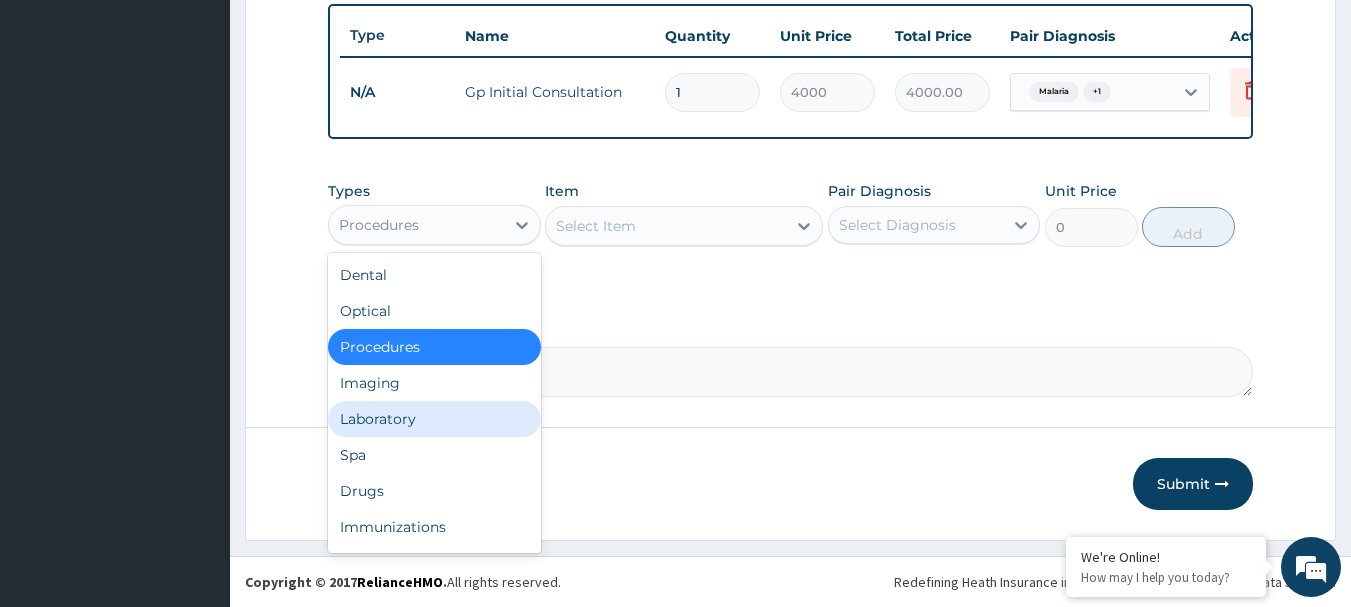 click on "Laboratory" at bounding box center [434, 419] 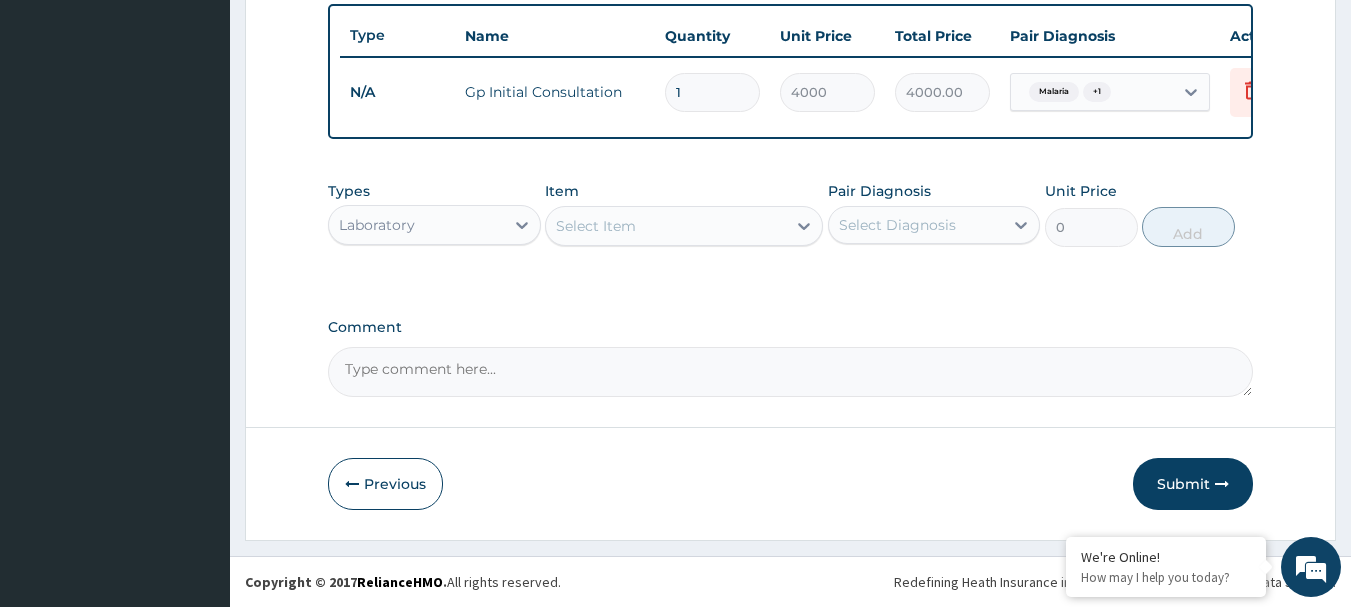 click on "Select Item" at bounding box center [684, 226] 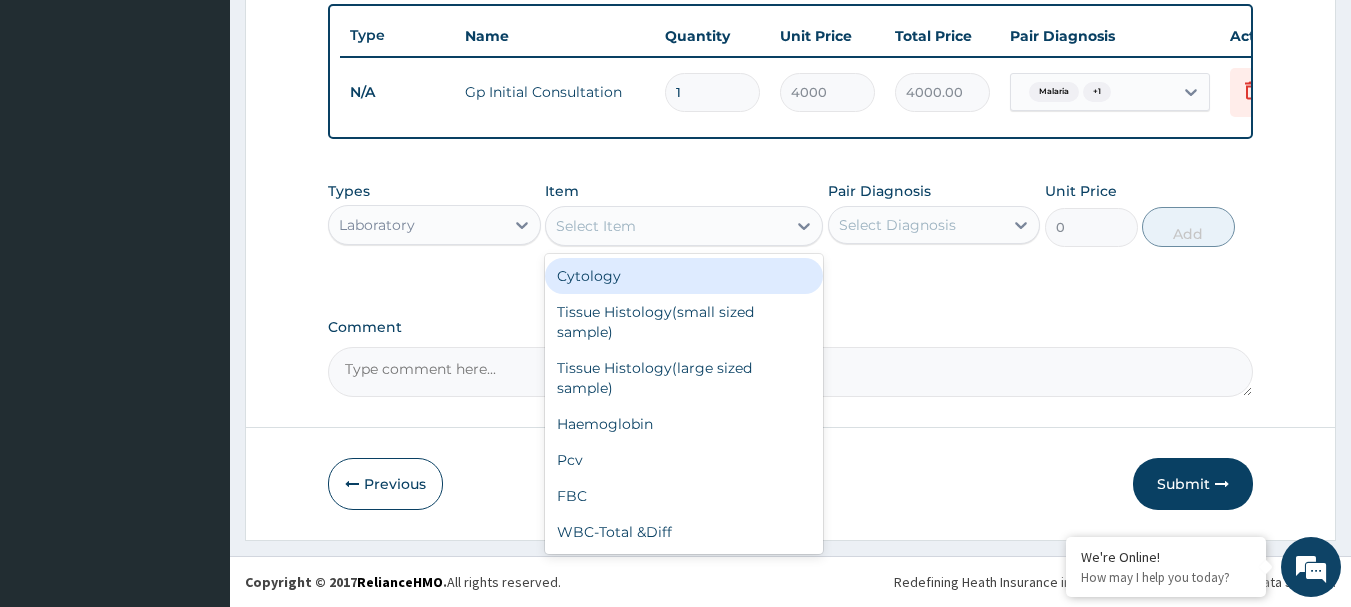 click on "Select Item" at bounding box center (596, 226) 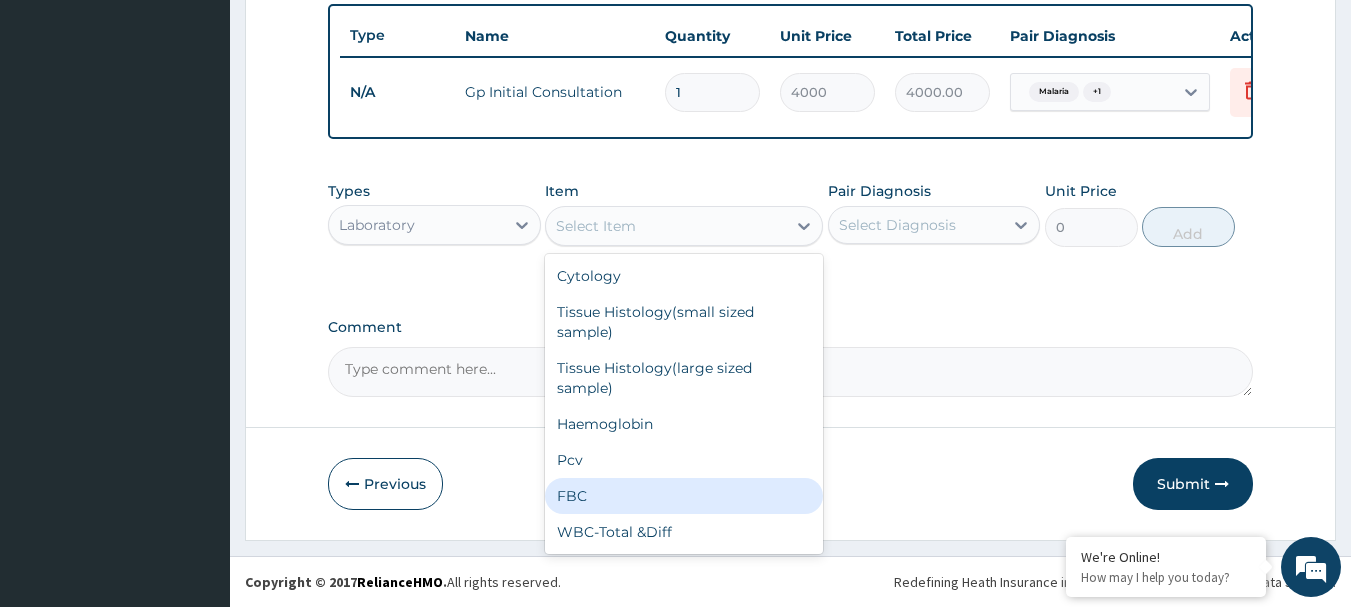 drag, startPoint x: 583, startPoint y: 495, endPoint x: 721, endPoint y: 330, distance: 215.1023 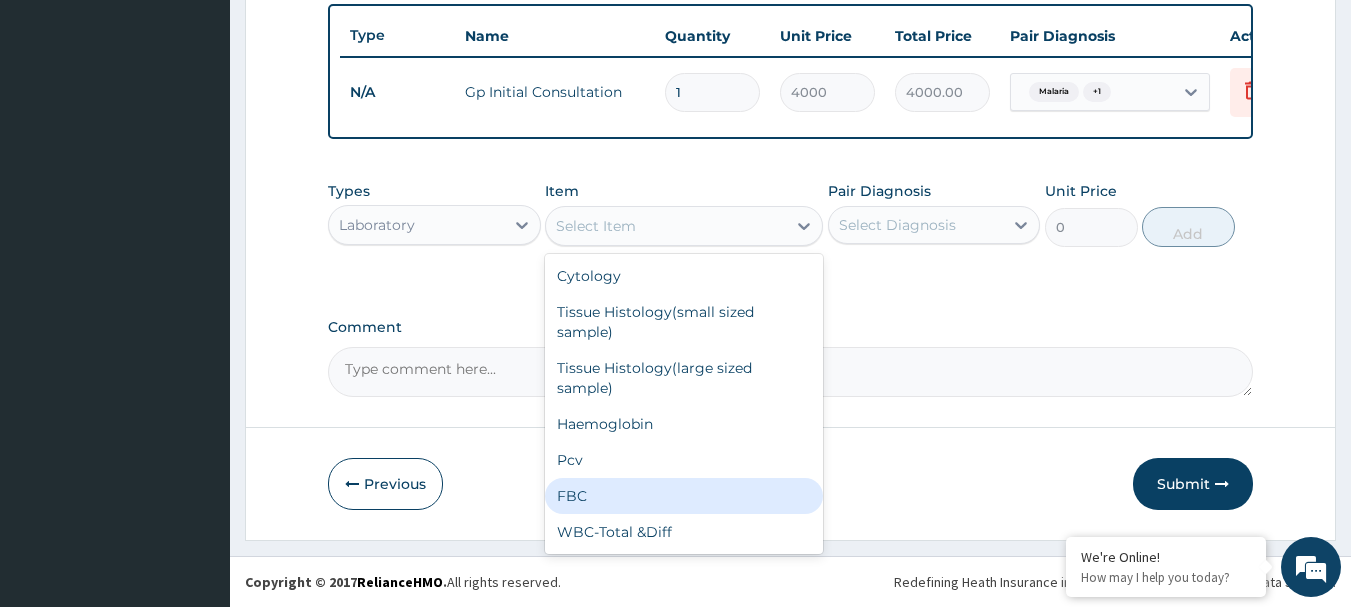 click on "FBC" at bounding box center (684, 496) 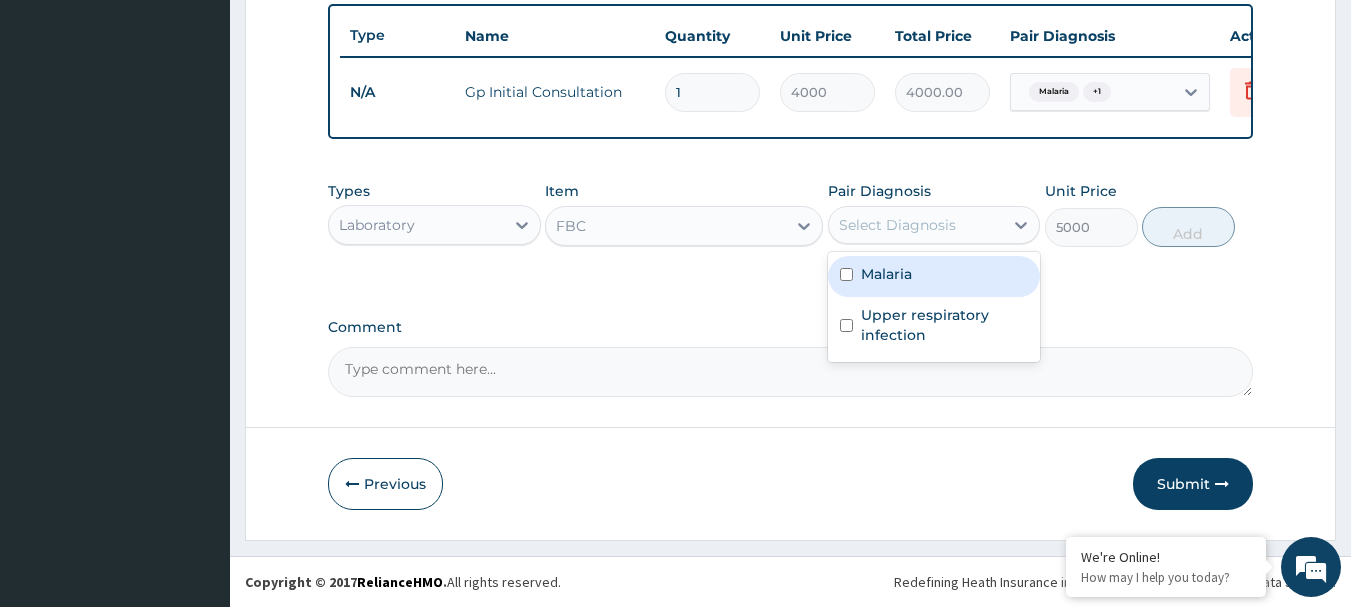 drag, startPoint x: 1014, startPoint y: 226, endPoint x: 884, endPoint y: 300, distance: 149.58609 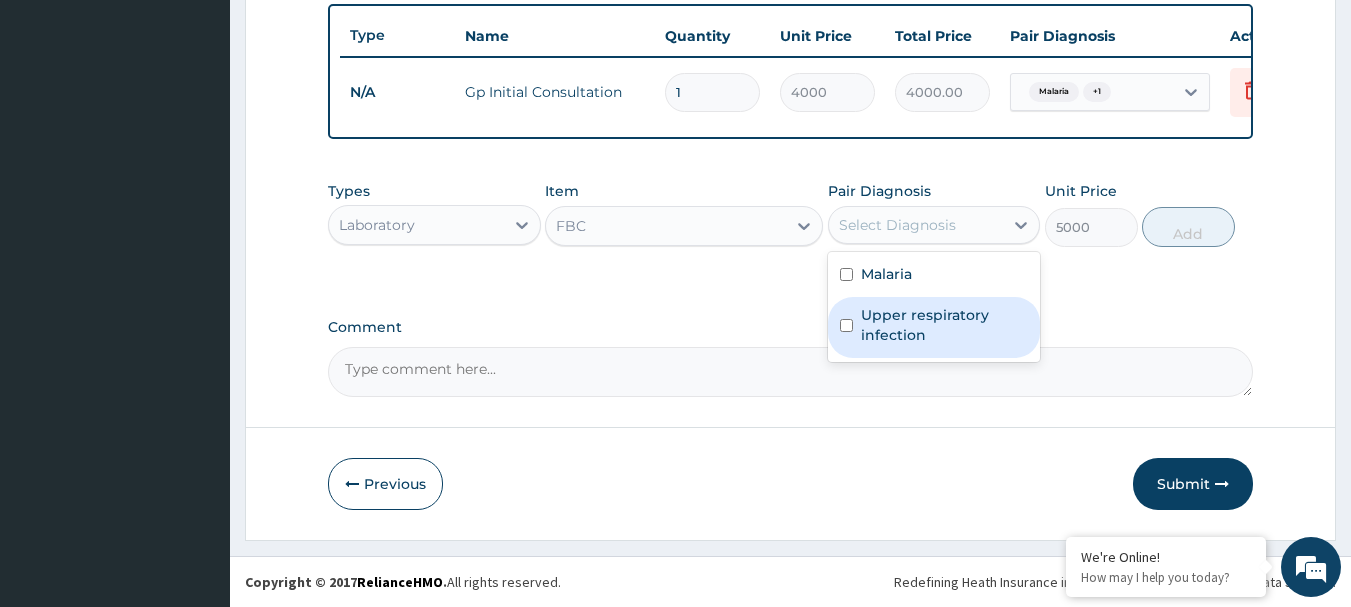 drag, startPoint x: 862, startPoint y: 317, endPoint x: 948, endPoint y: 297, distance: 88.29496 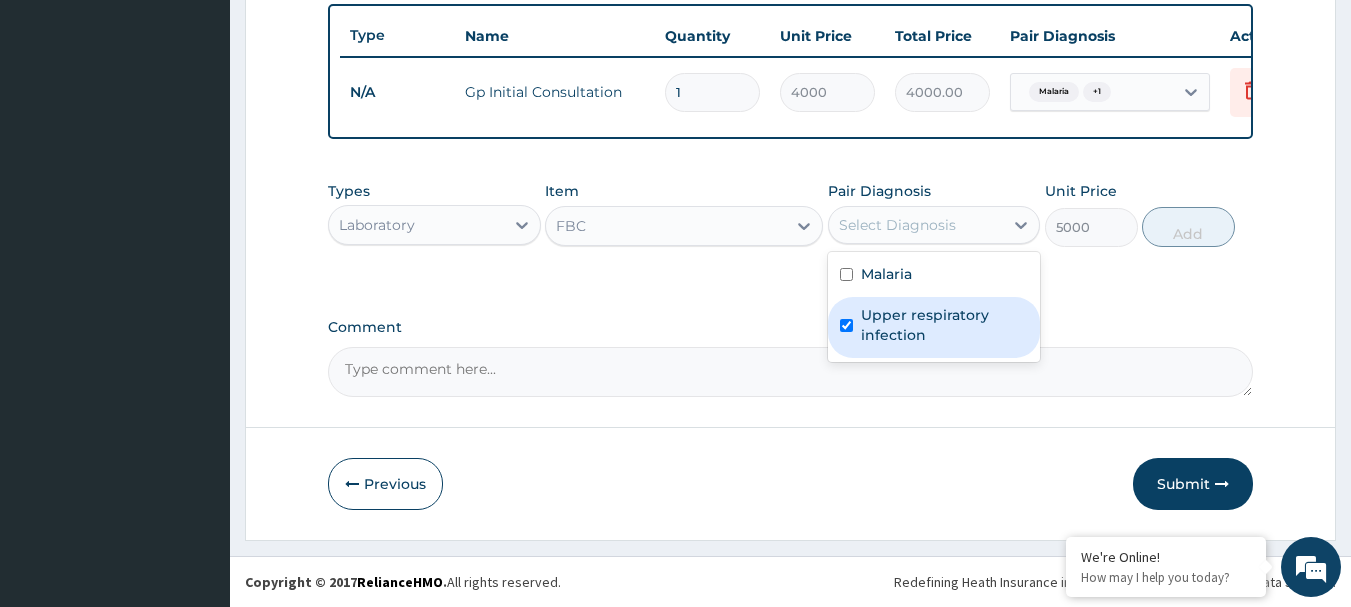 checkbox on "true" 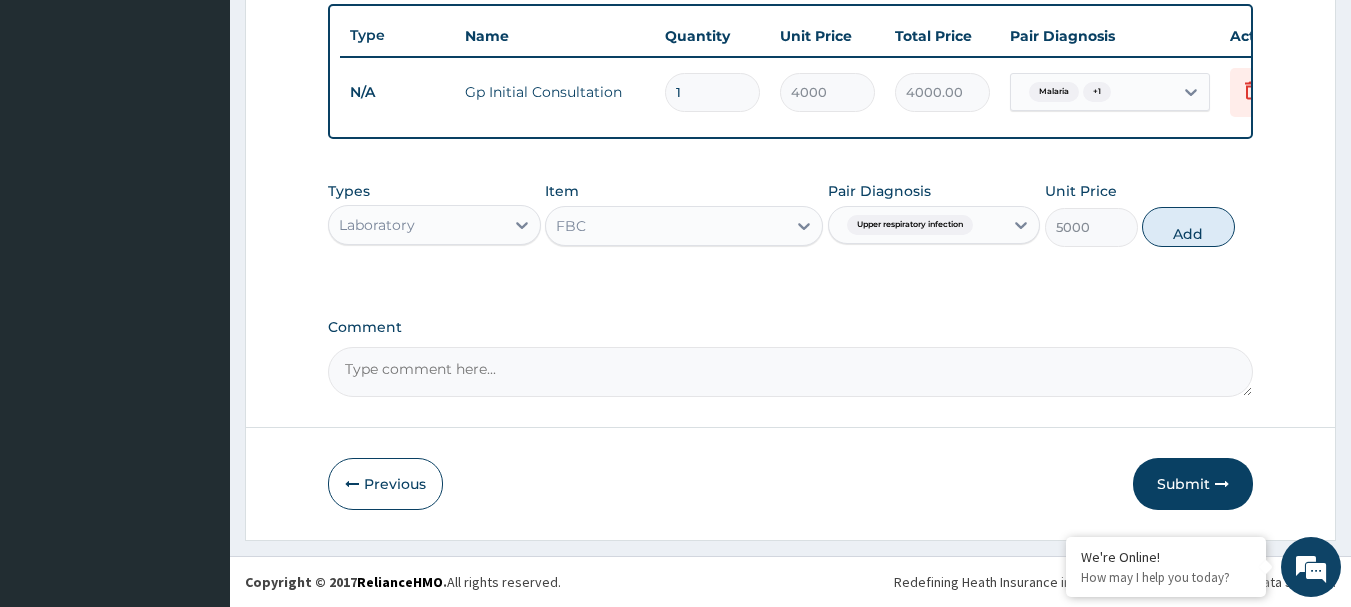 drag, startPoint x: 1191, startPoint y: 219, endPoint x: 957, endPoint y: 308, distance: 250.35374 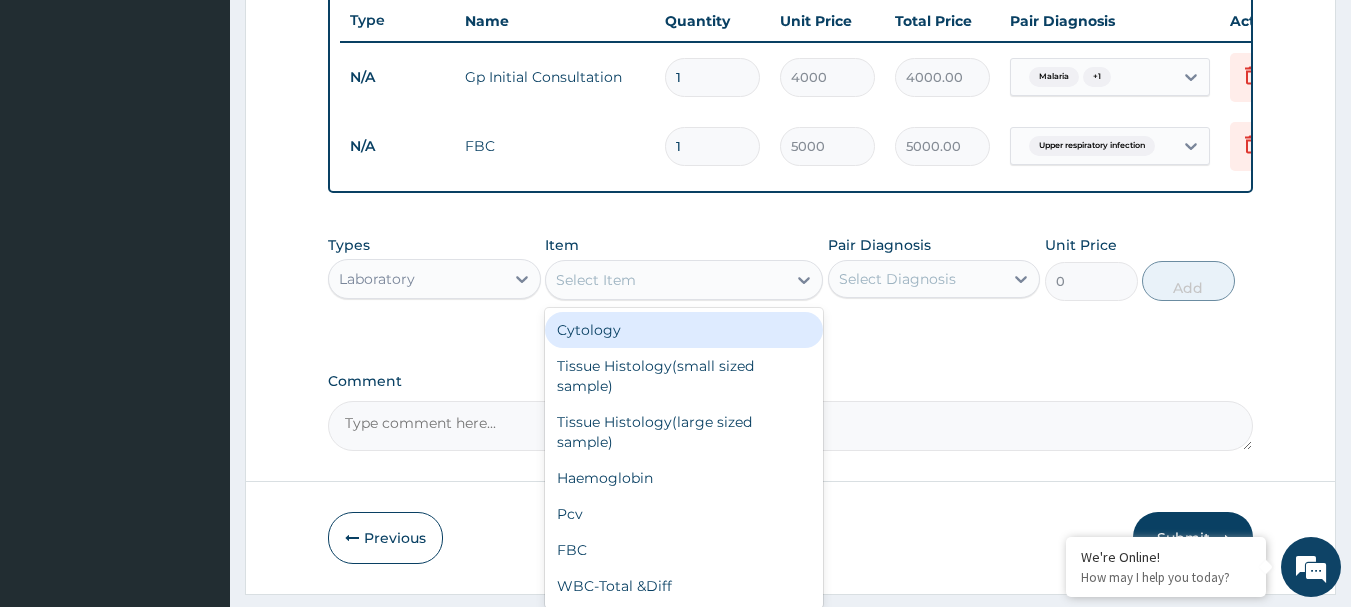click on "Select Item" at bounding box center (666, 280) 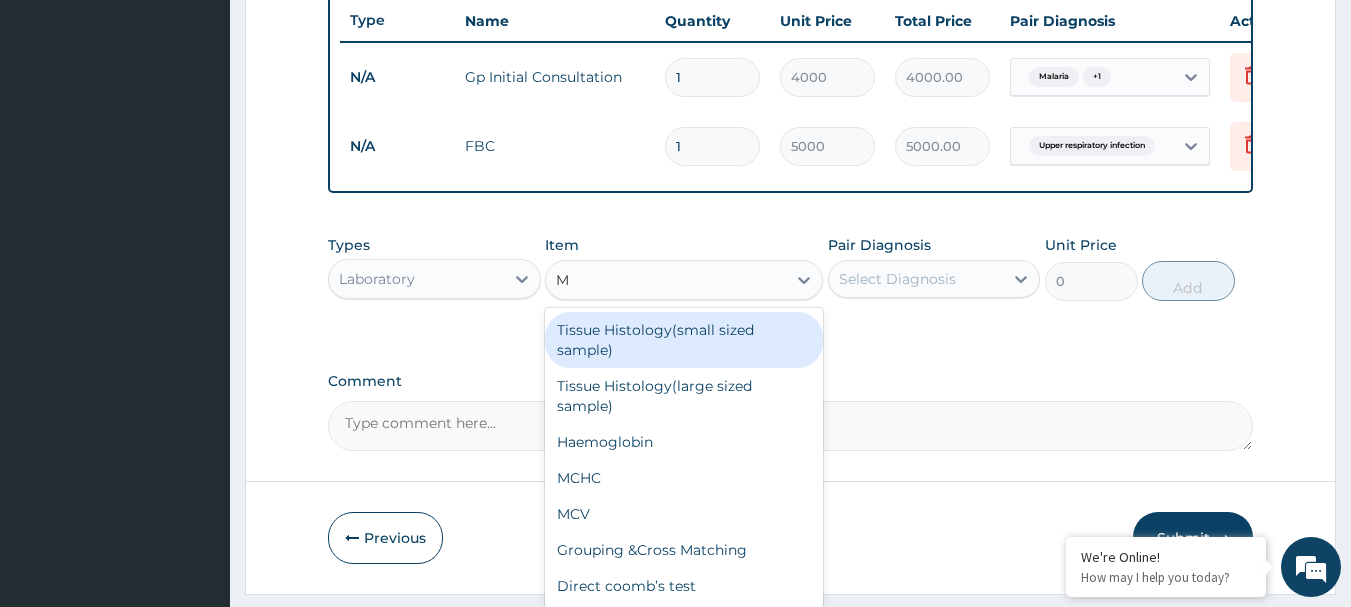 type on "MP" 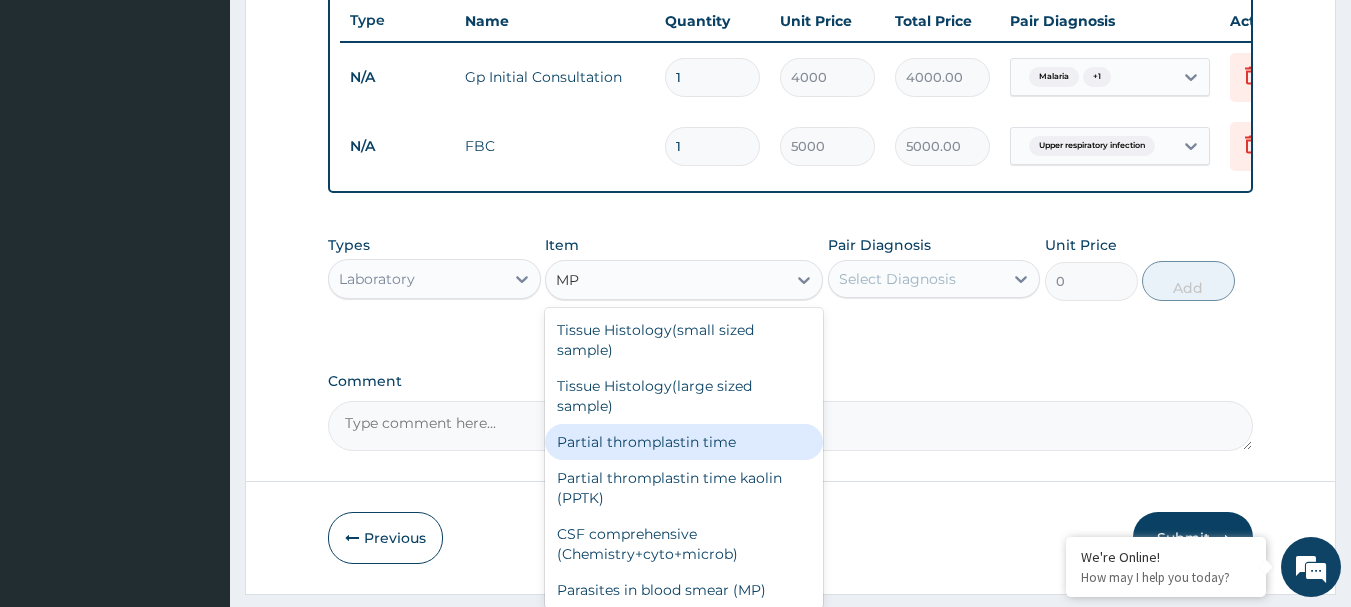 scroll, scrollTop: 4, scrollLeft: 0, axis: vertical 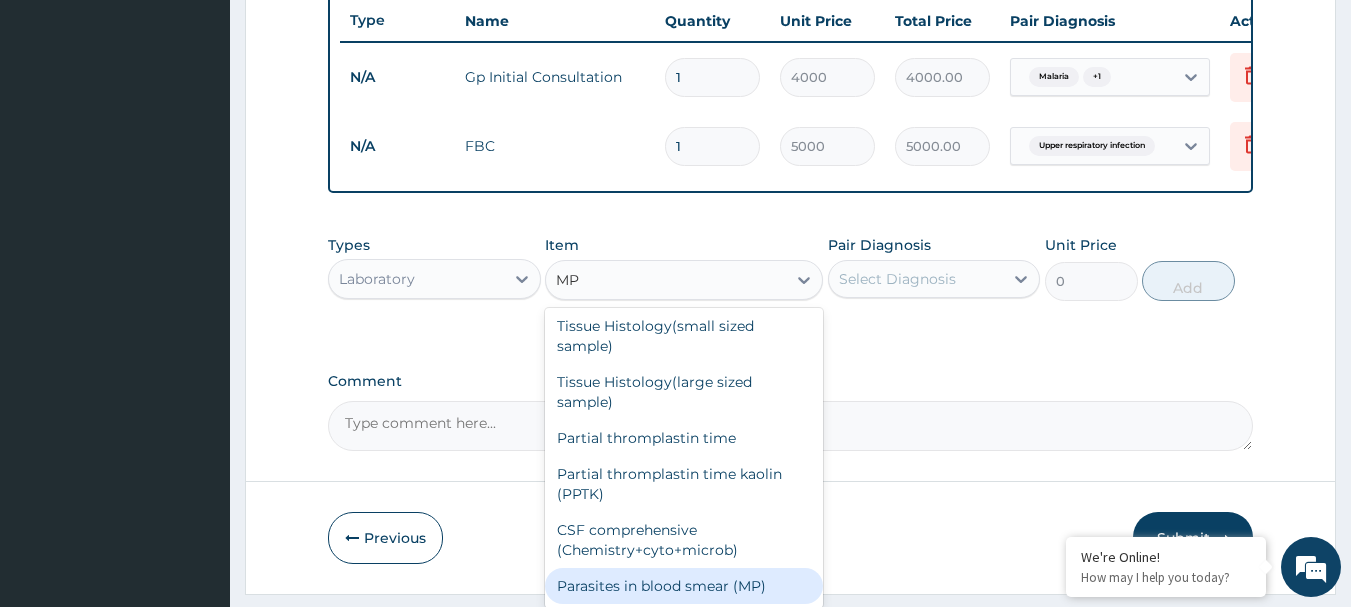 drag, startPoint x: 749, startPoint y: 595, endPoint x: 838, endPoint y: 503, distance: 128.0039 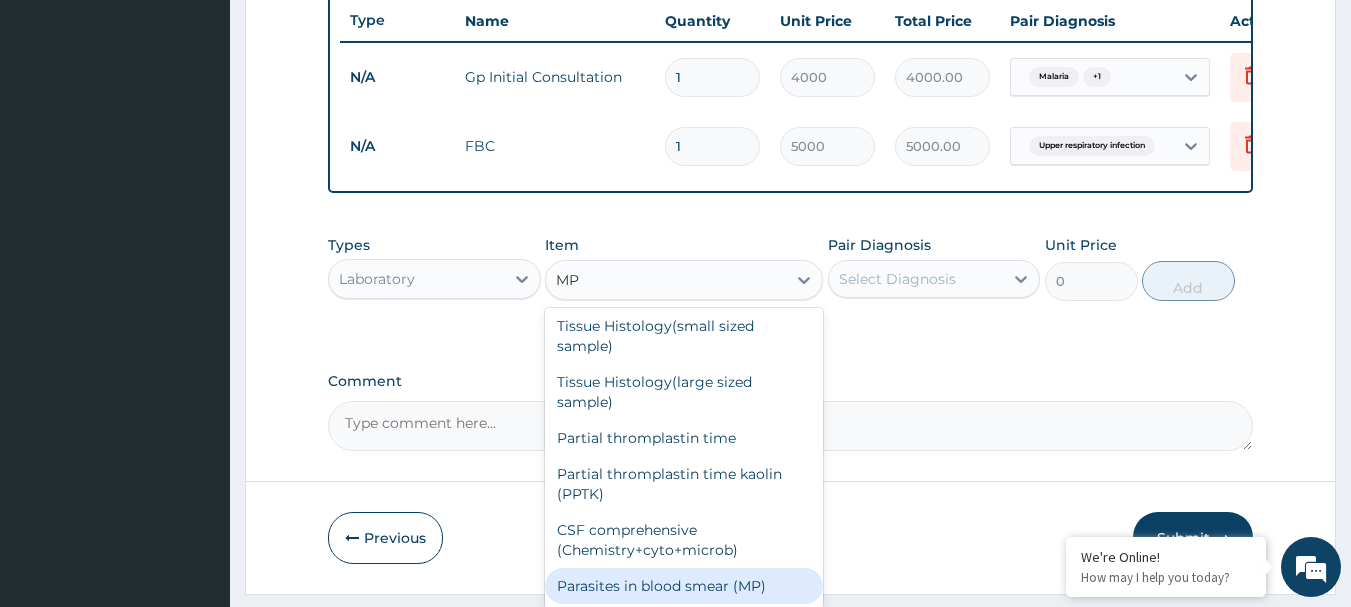 click on "Parasites in blood smear (MP)" at bounding box center [684, 586] 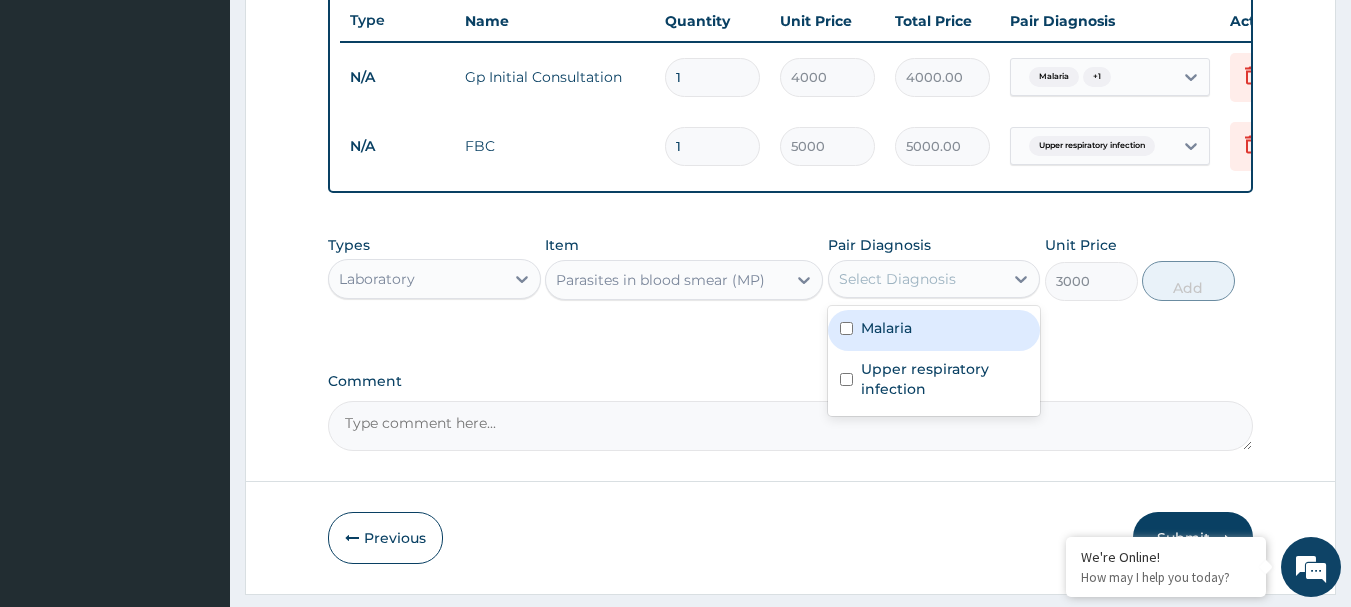 drag, startPoint x: 1021, startPoint y: 282, endPoint x: 995, endPoint y: 317, distance: 43.60046 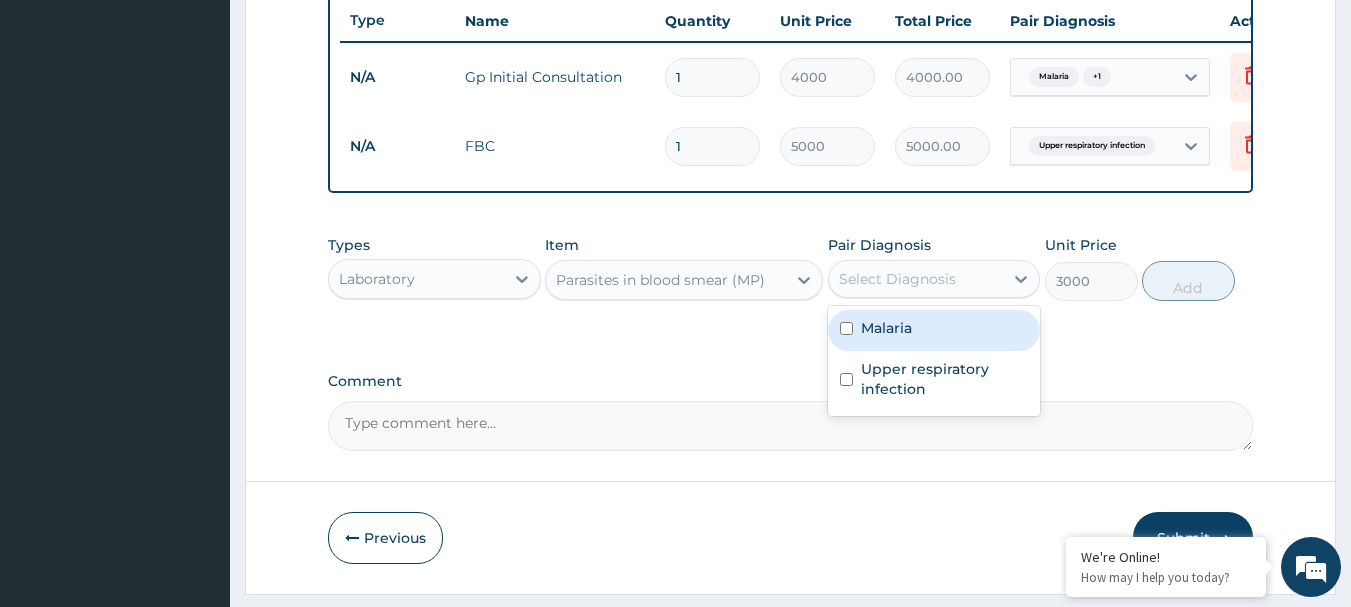 click at bounding box center [846, 328] 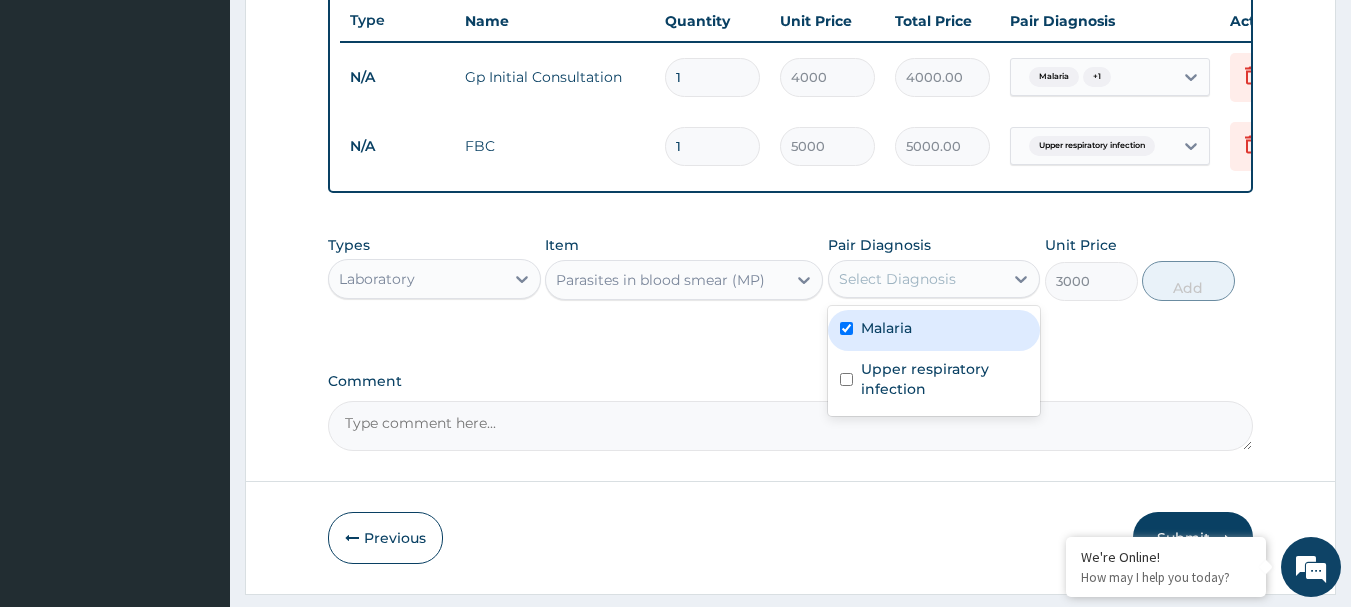 checkbox on "true" 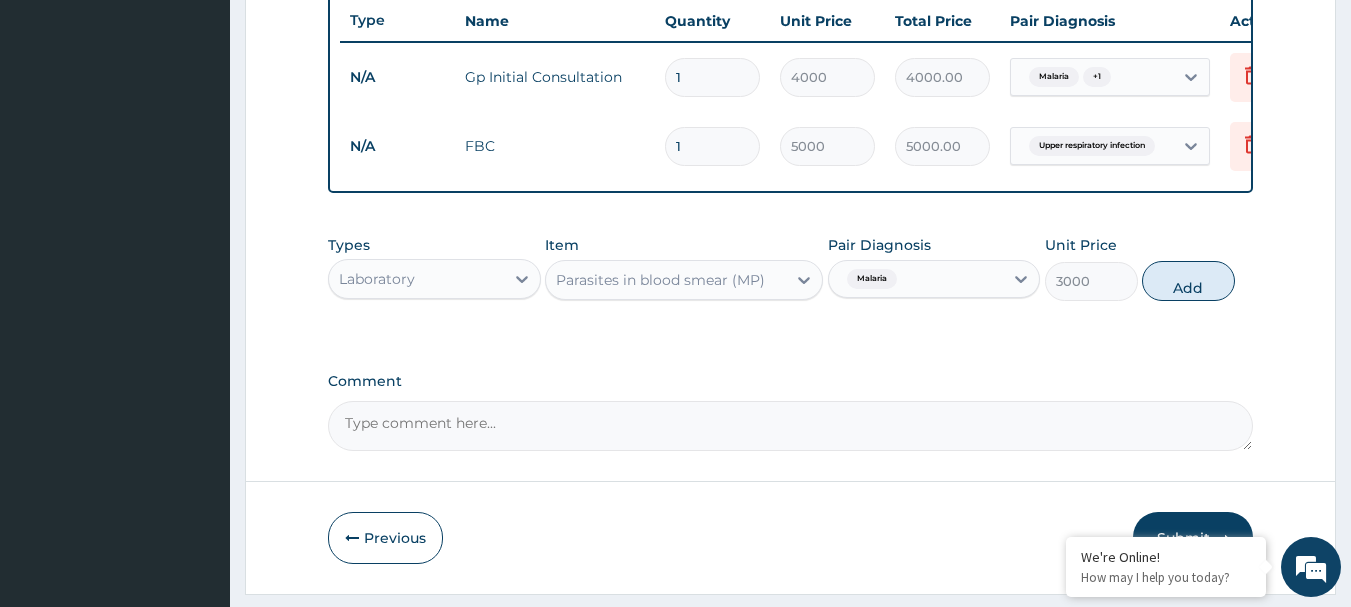 click on "Types Laboratory Item Parasites in blood smear (MP) Pair Diagnosis Malaria Unit Price 3000 Add" at bounding box center (791, 268) 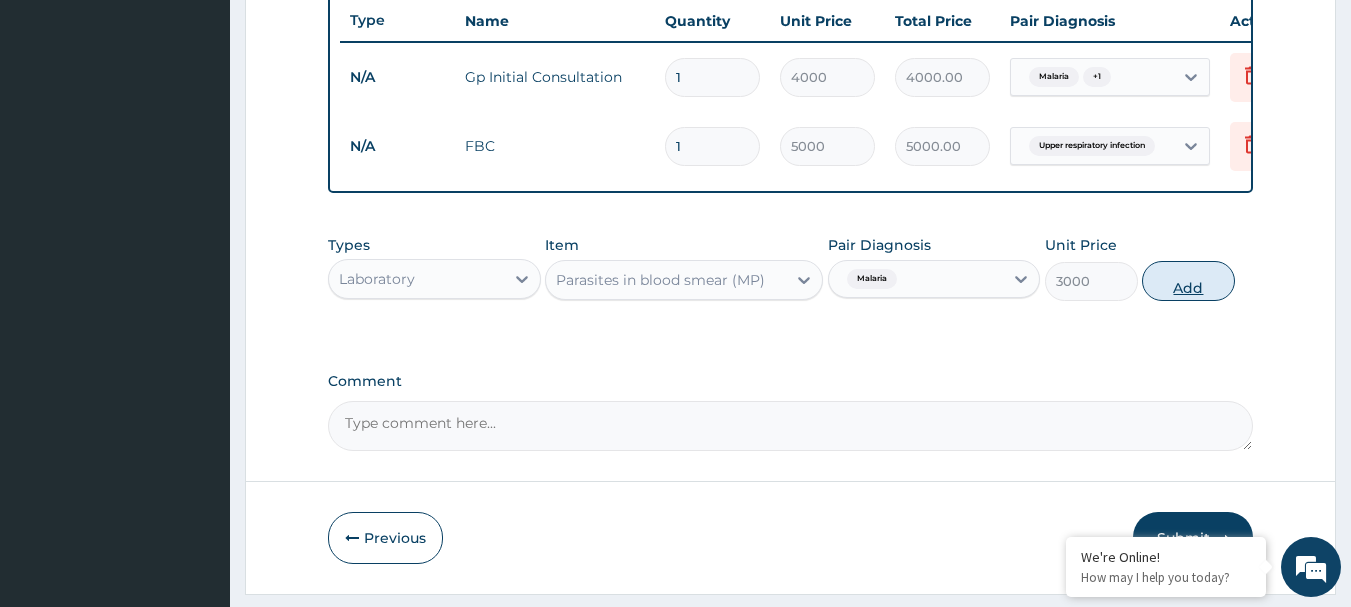 click on "Add" at bounding box center [1188, 281] 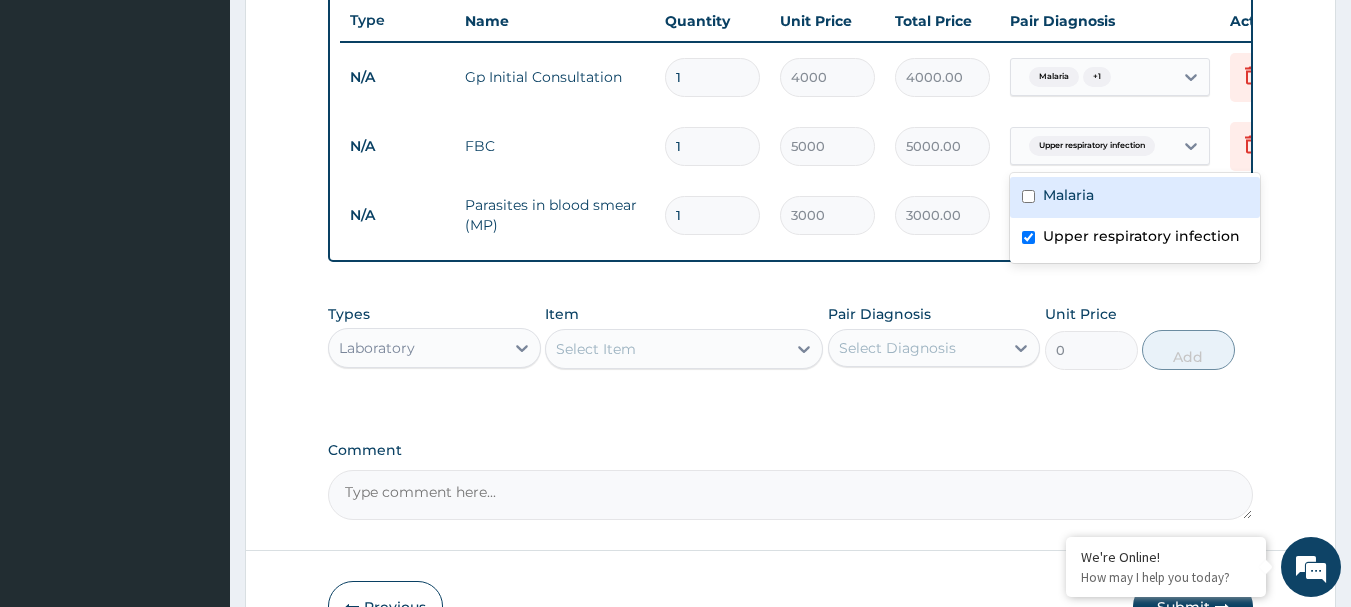 drag, startPoint x: 1194, startPoint y: 136, endPoint x: 1193, endPoint y: 177, distance: 41.01219 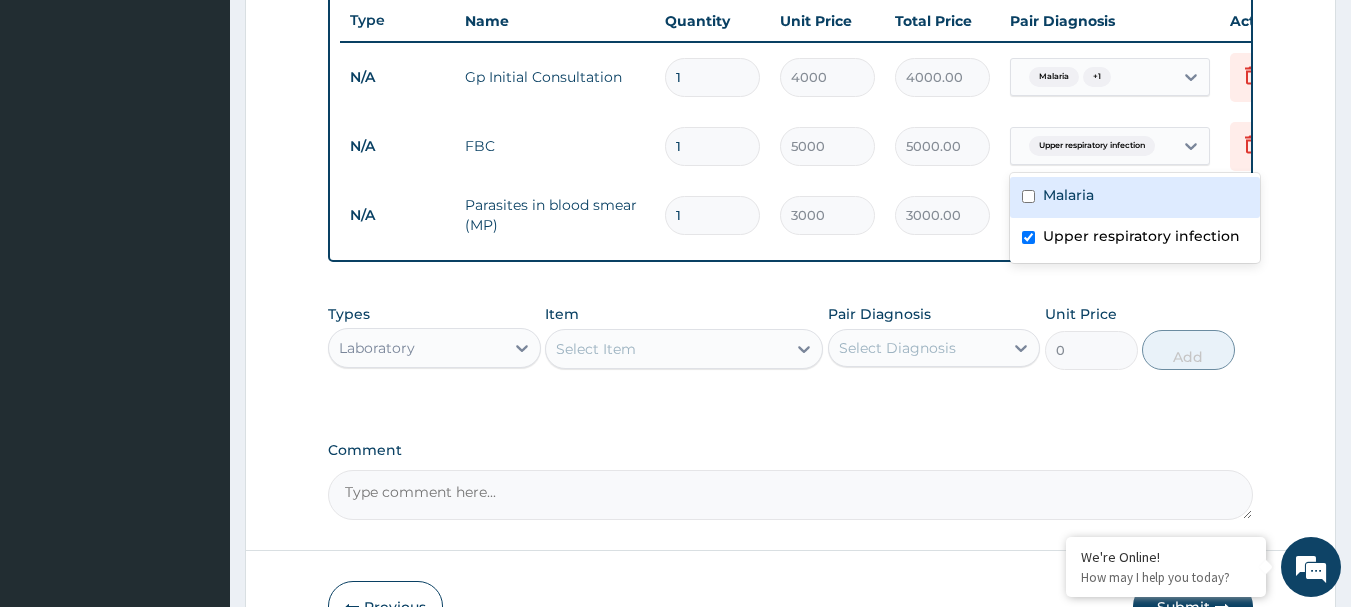 click 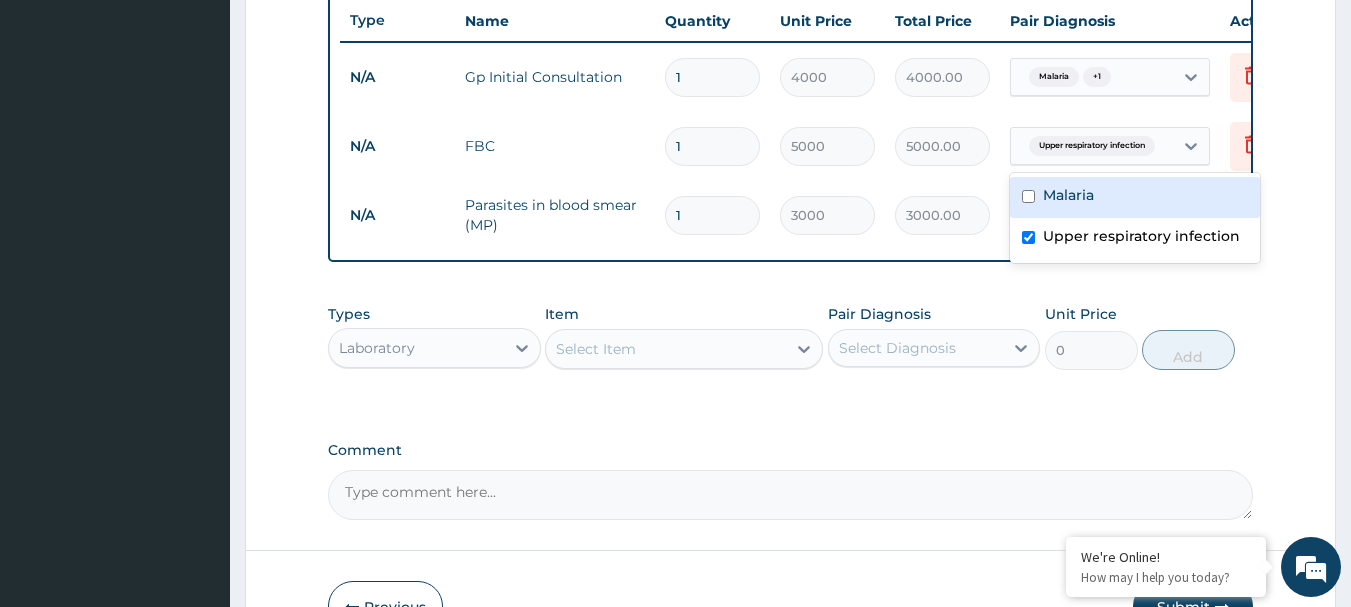 drag, startPoint x: 1033, startPoint y: 204, endPoint x: 1009, endPoint y: 233, distance: 37.64306 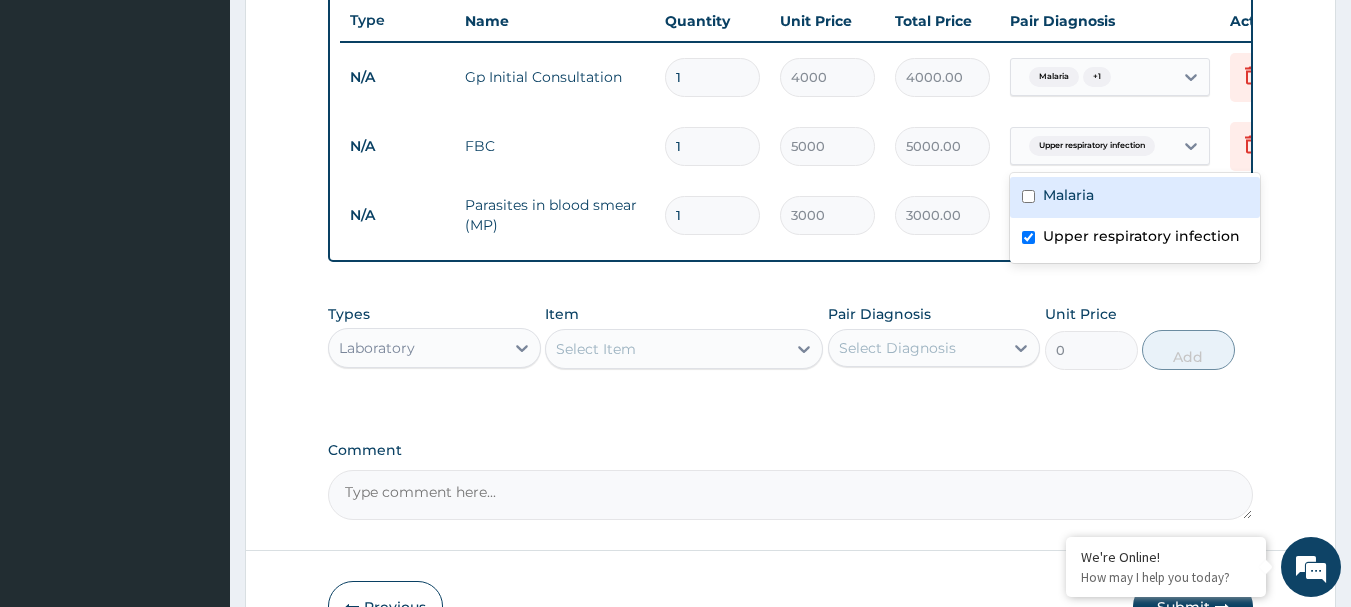 click on "Malaria" at bounding box center [1135, 197] 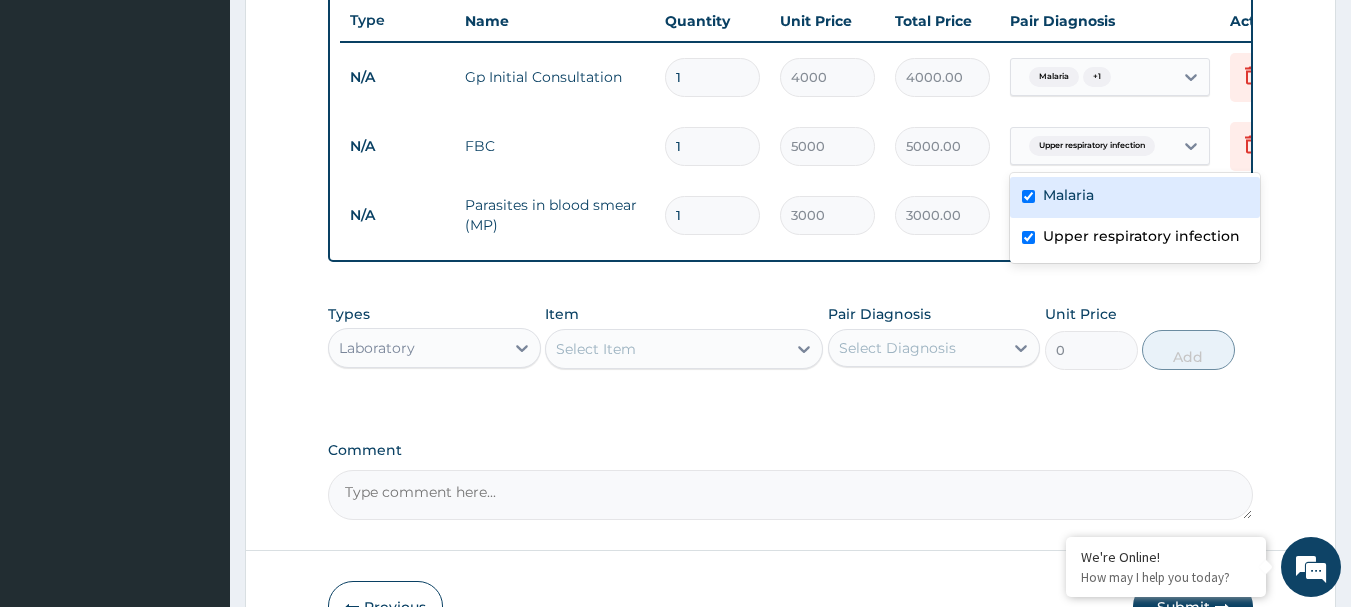 checkbox on "true" 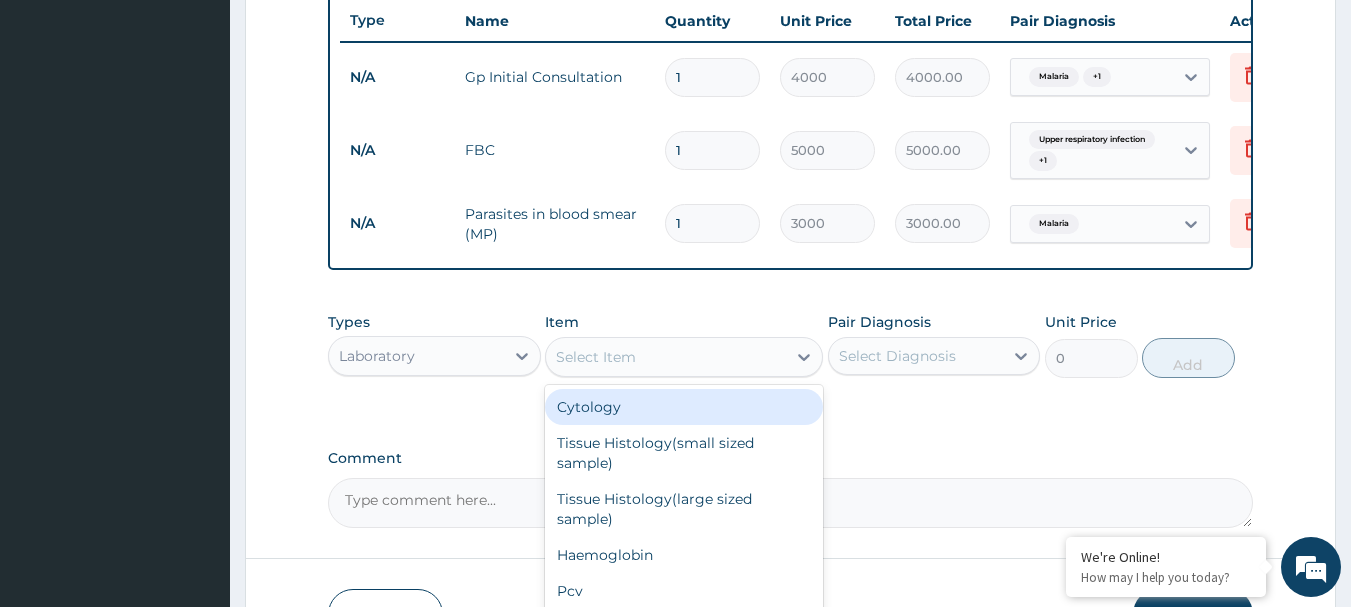 click on "Select Item" at bounding box center (596, 357) 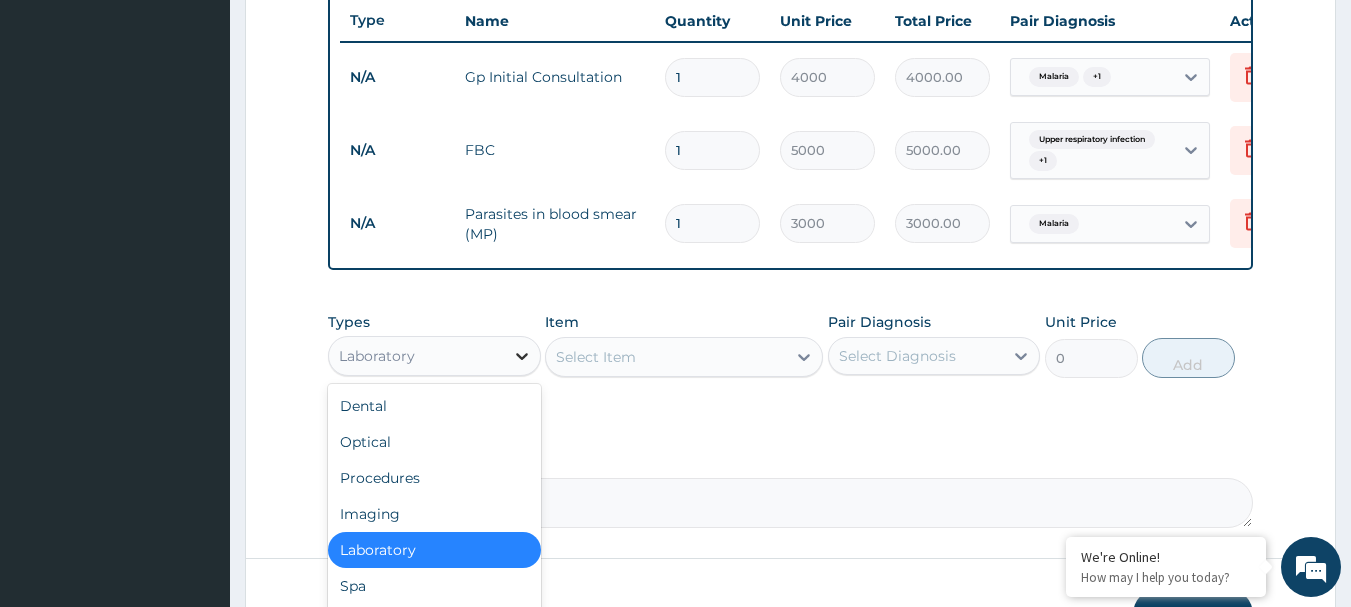 drag, startPoint x: 532, startPoint y: 374, endPoint x: 487, endPoint y: 404, distance: 54.08327 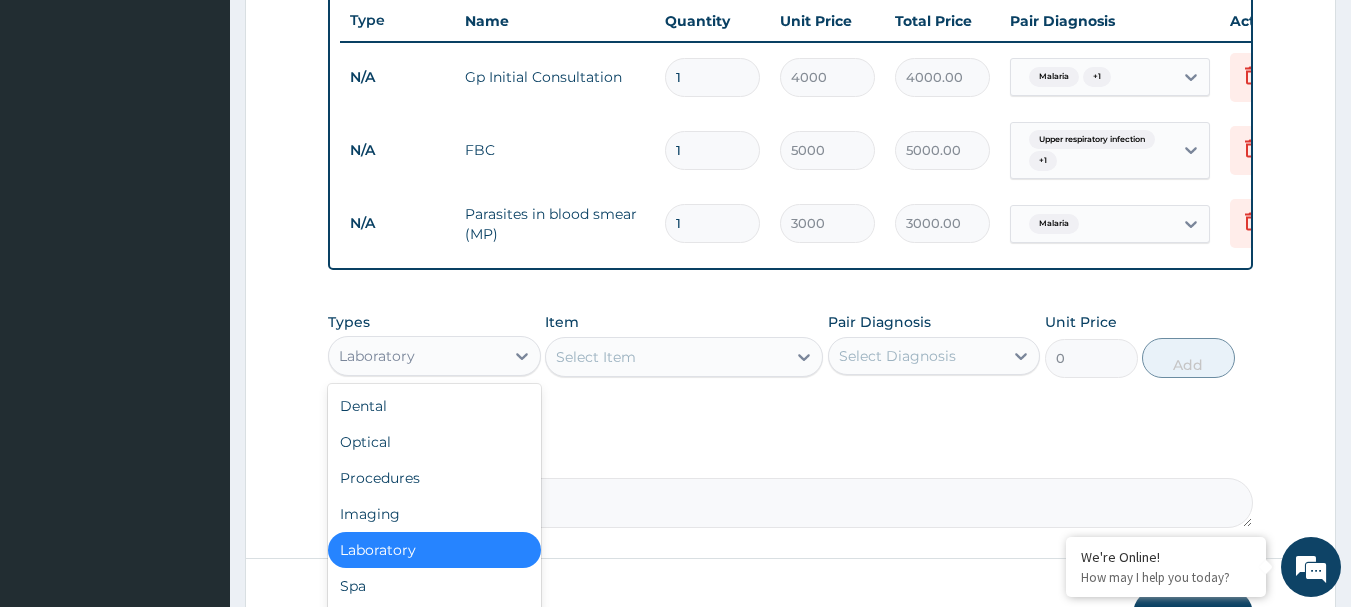 click at bounding box center [522, 356] 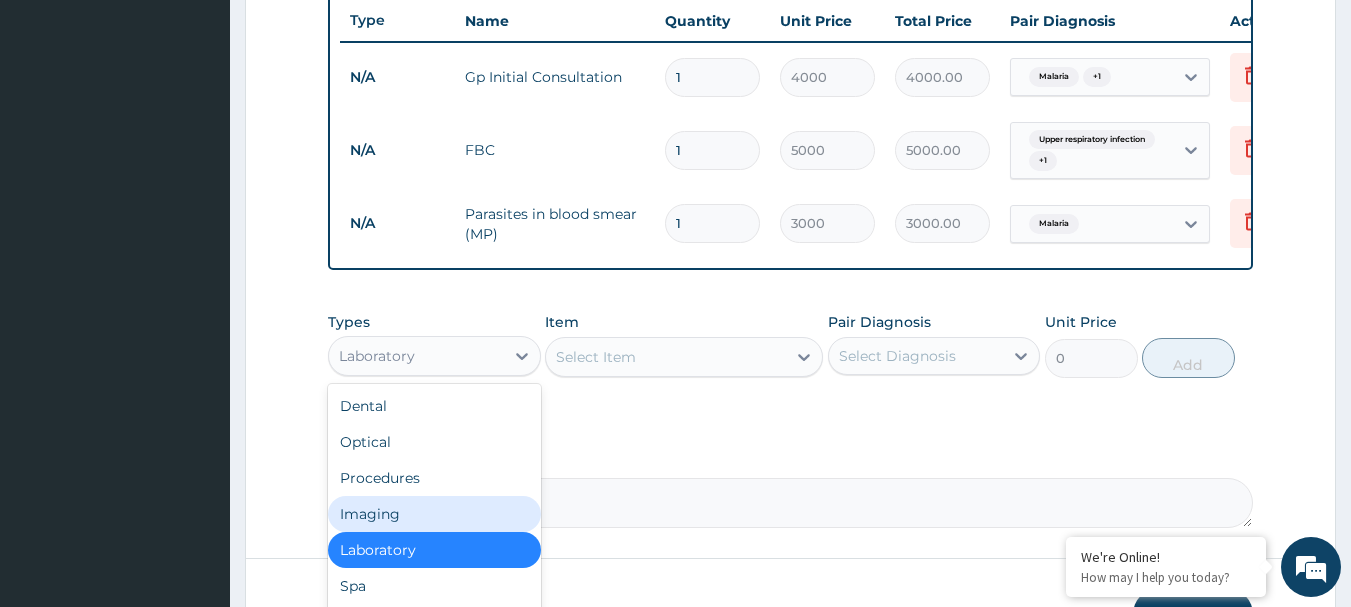 scroll, scrollTop: 68, scrollLeft: 0, axis: vertical 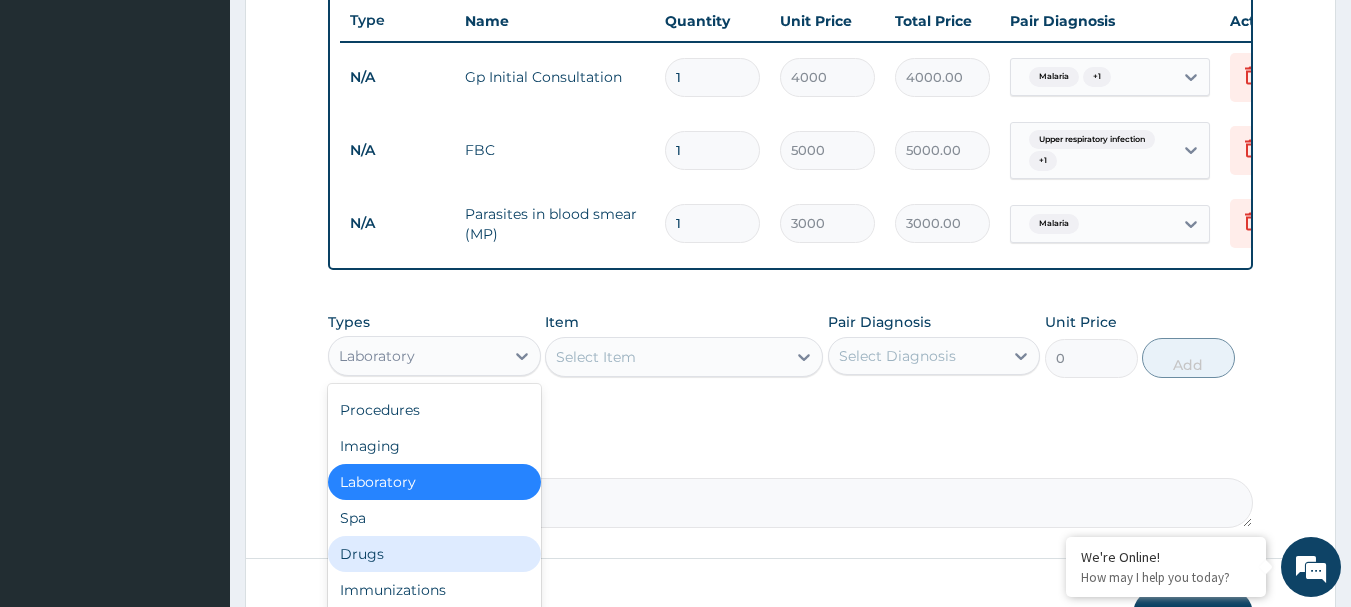 click on "Drugs" at bounding box center [434, 554] 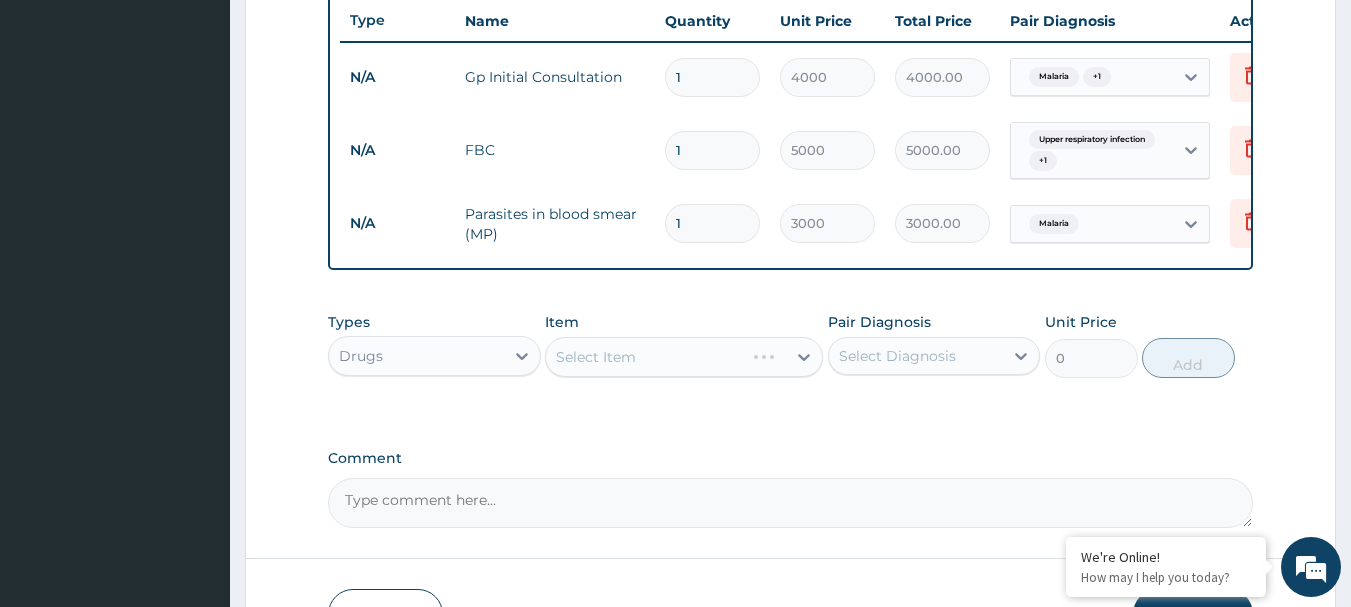 click on "Select Item" at bounding box center [684, 357] 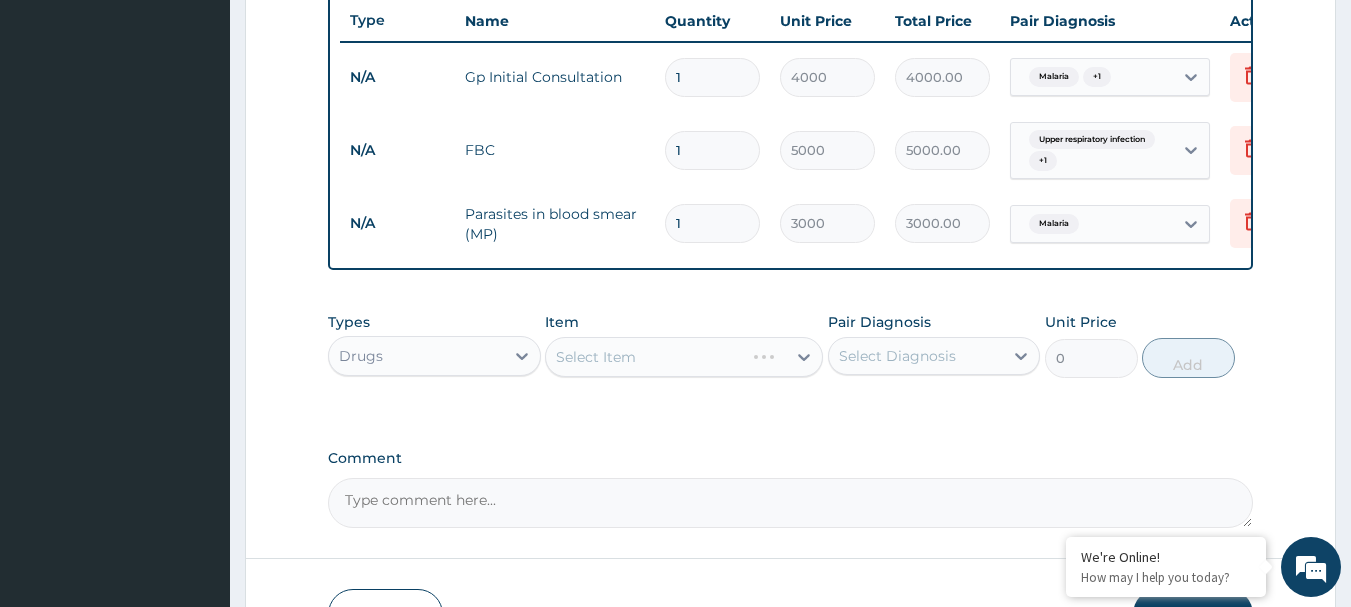 click on "Select Item" at bounding box center [684, 357] 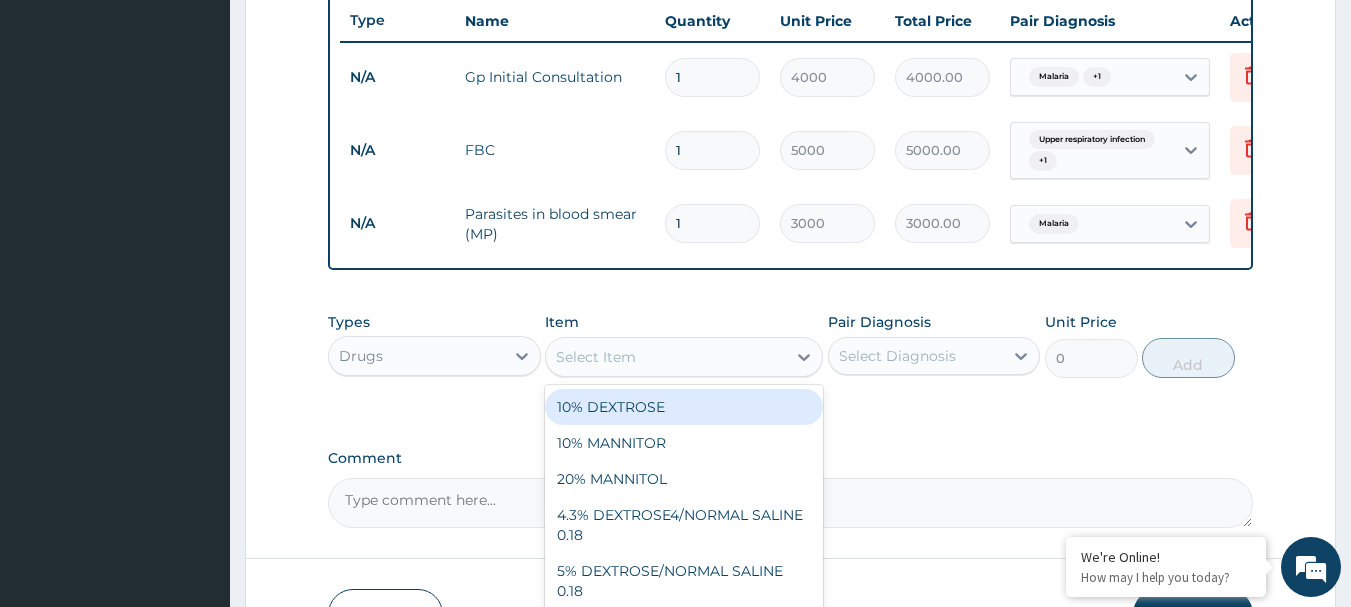 click on "Select Item" at bounding box center (596, 357) 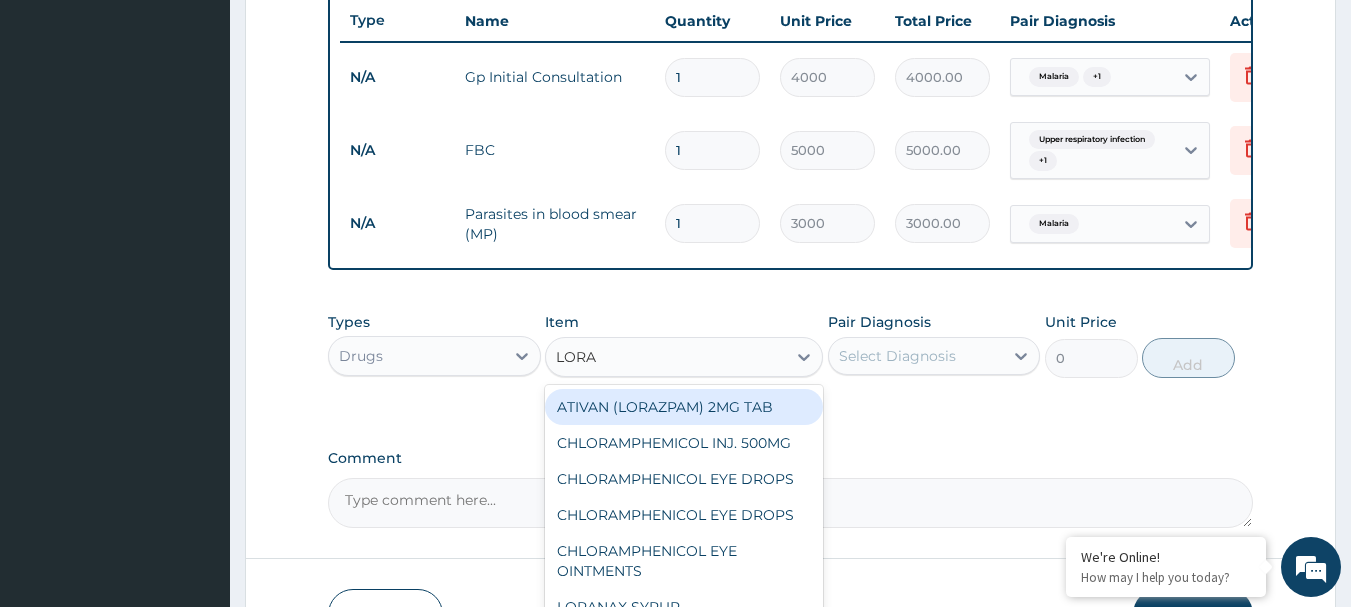 type on "LORAT" 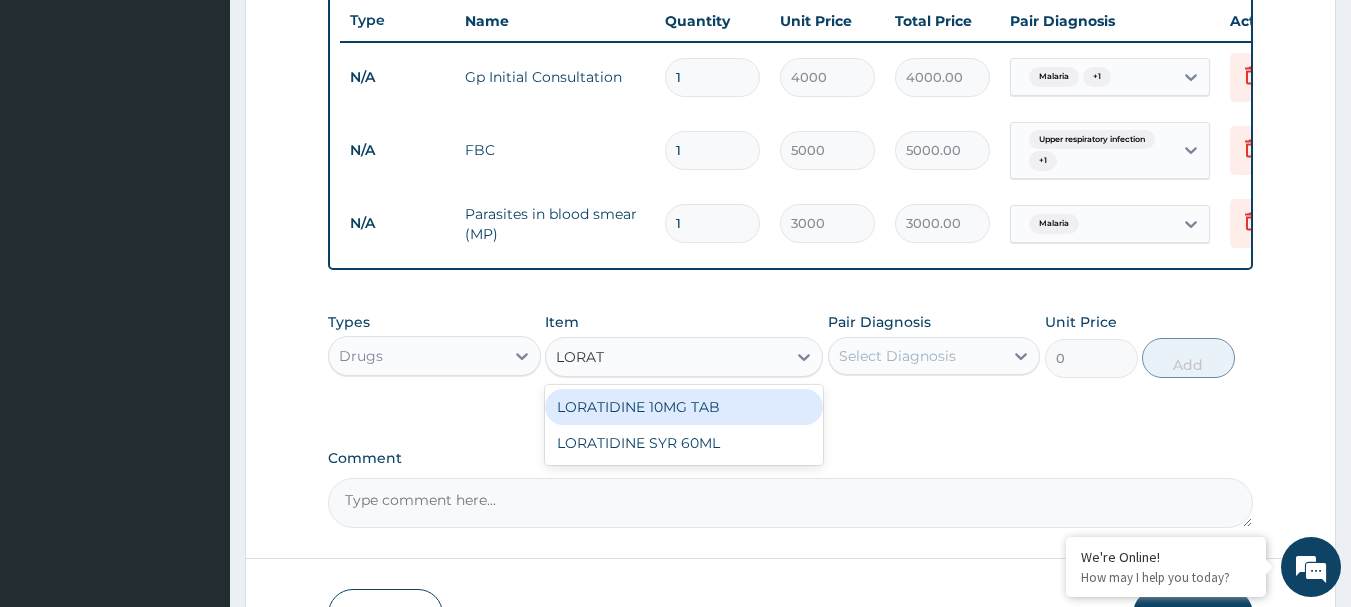 click on "LORATIDINE 10MG TAB" at bounding box center (684, 407) 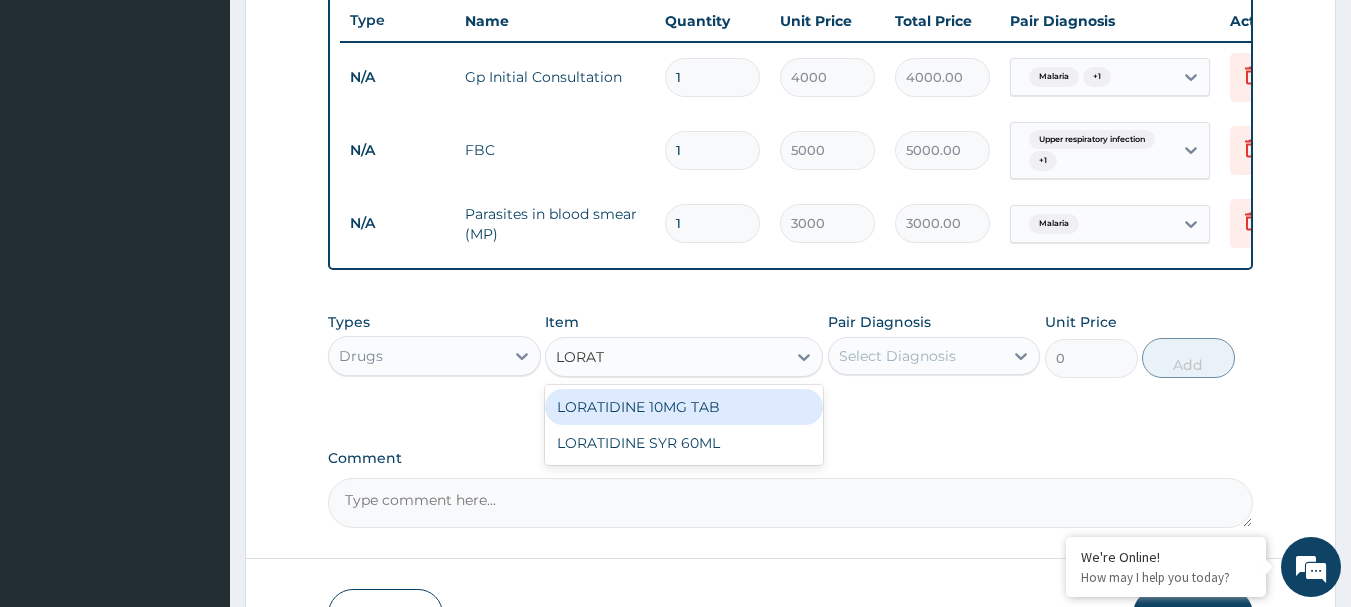 type 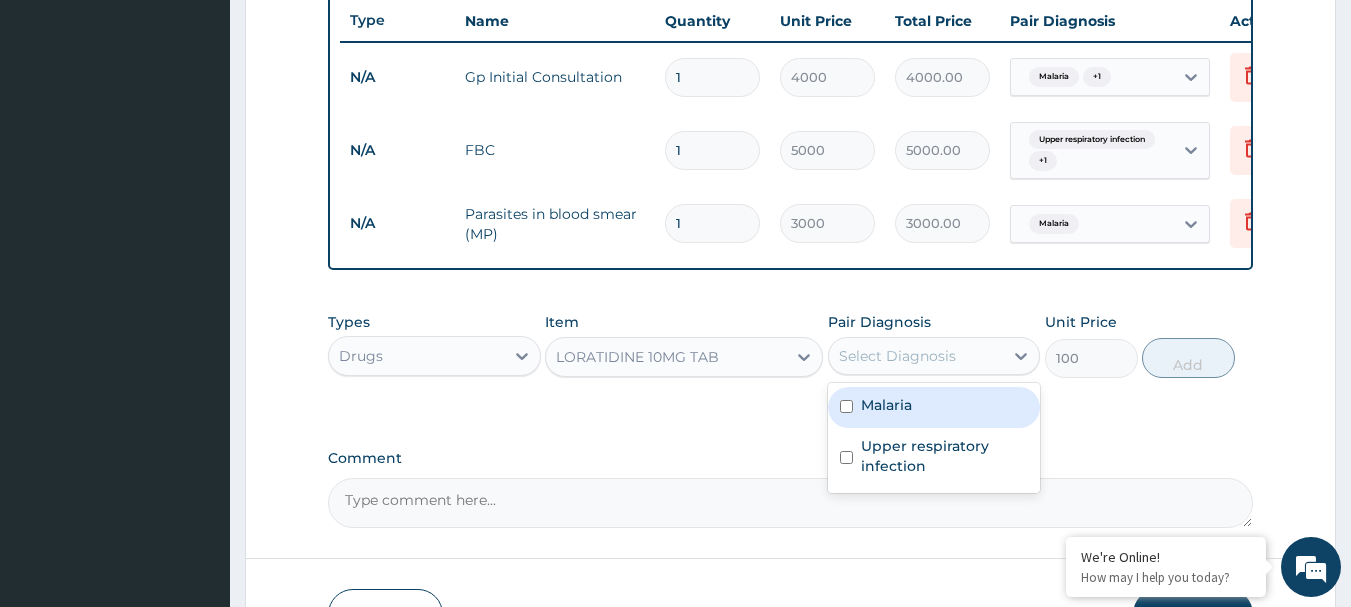 drag, startPoint x: 1003, startPoint y: 379, endPoint x: 985, endPoint y: 393, distance: 22.803509 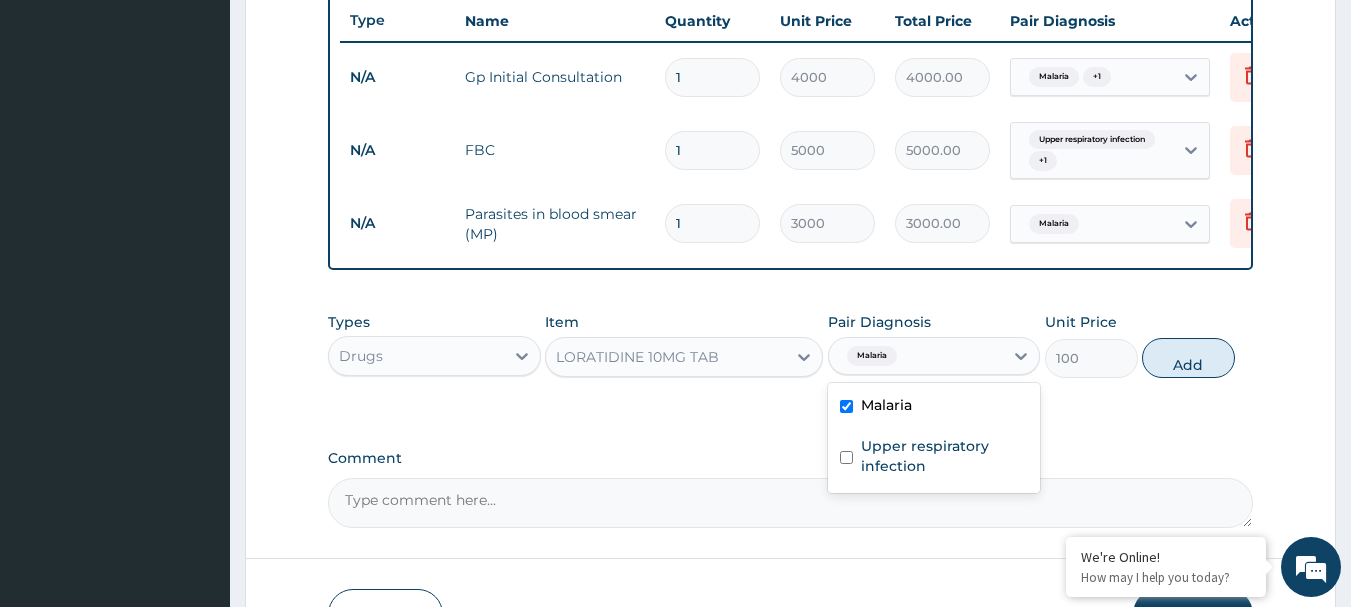 click on "Malaria" at bounding box center (934, 407) 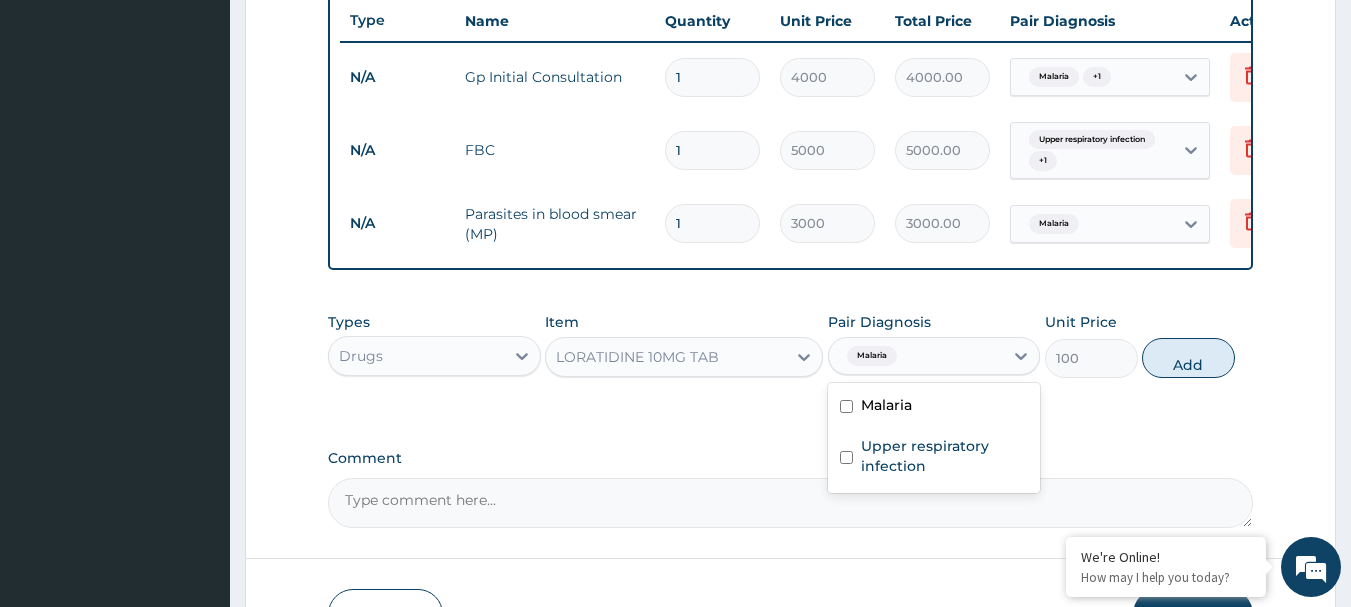 checkbox on "false" 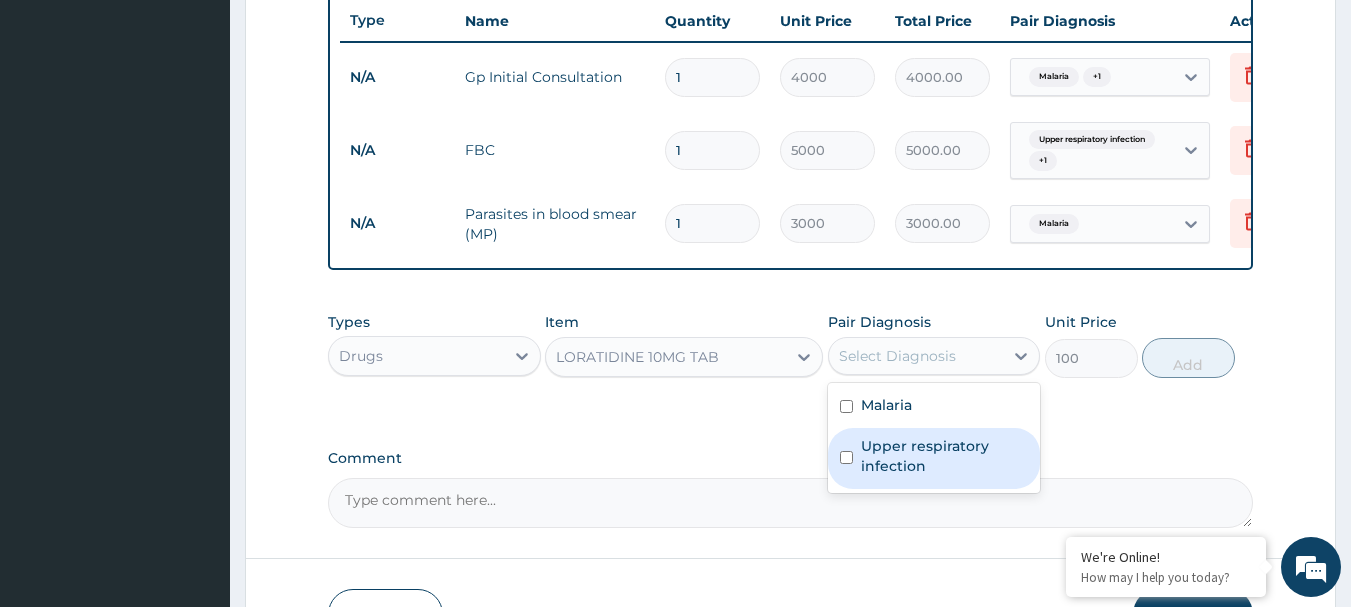 drag, startPoint x: 843, startPoint y: 461, endPoint x: 968, endPoint y: 421, distance: 131.24405 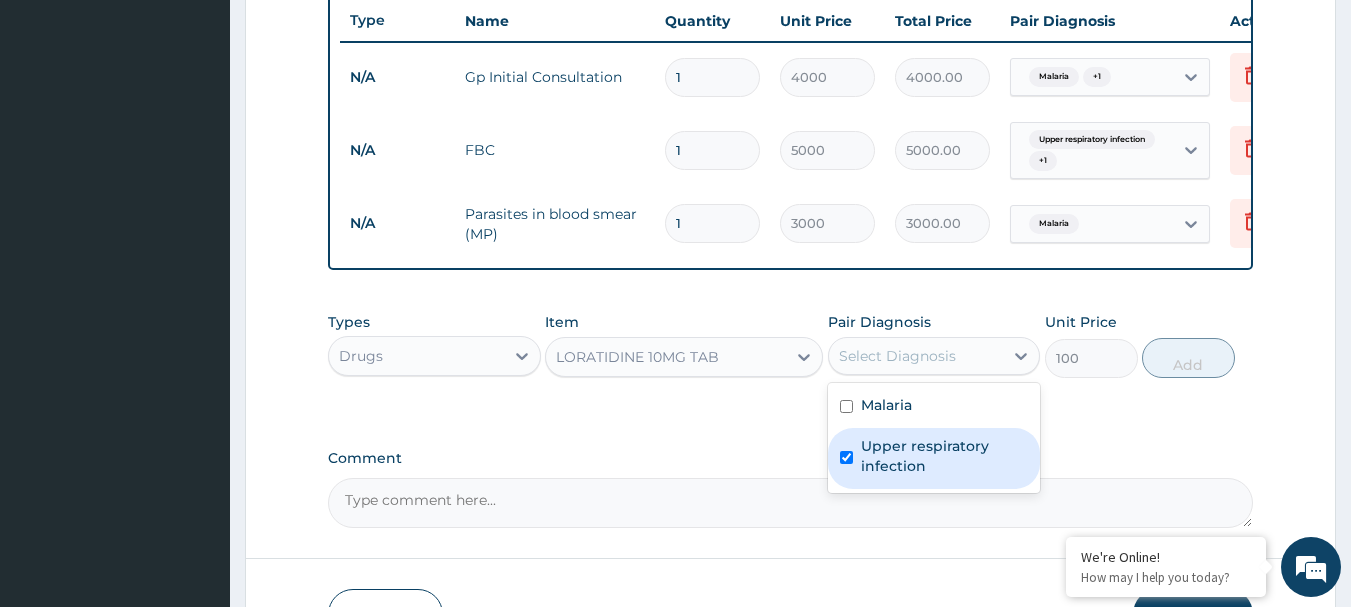 checkbox on "true" 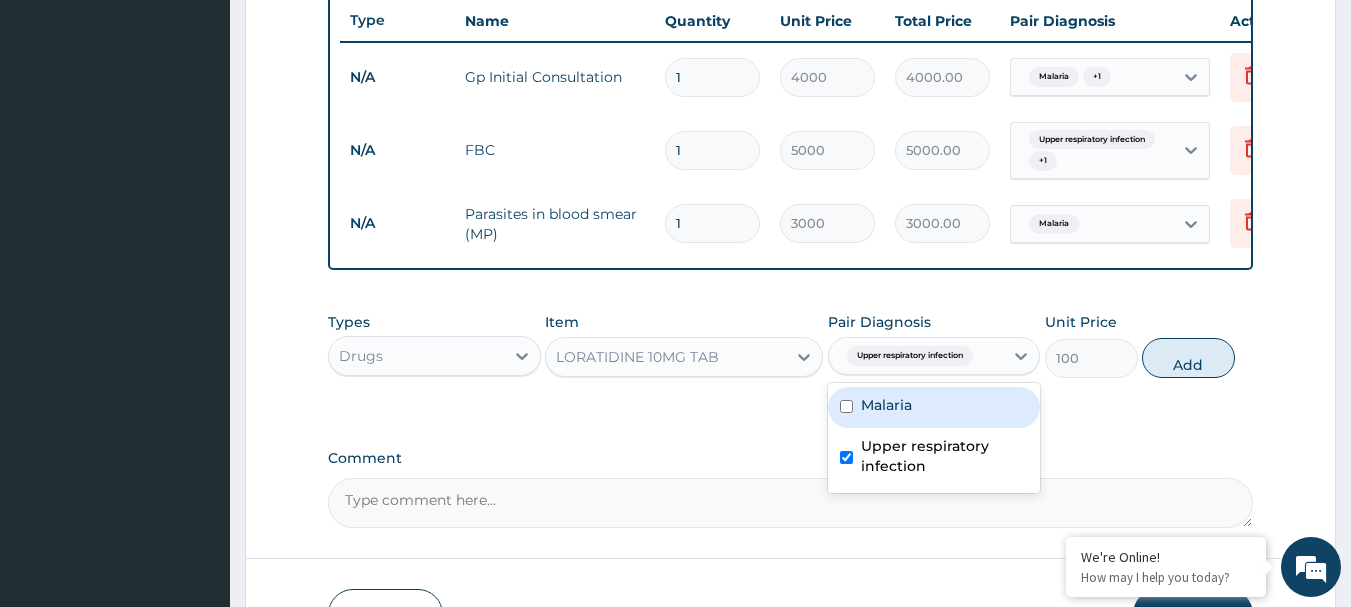 drag, startPoint x: 1200, startPoint y: 370, endPoint x: 1165, endPoint y: 385, distance: 38.078865 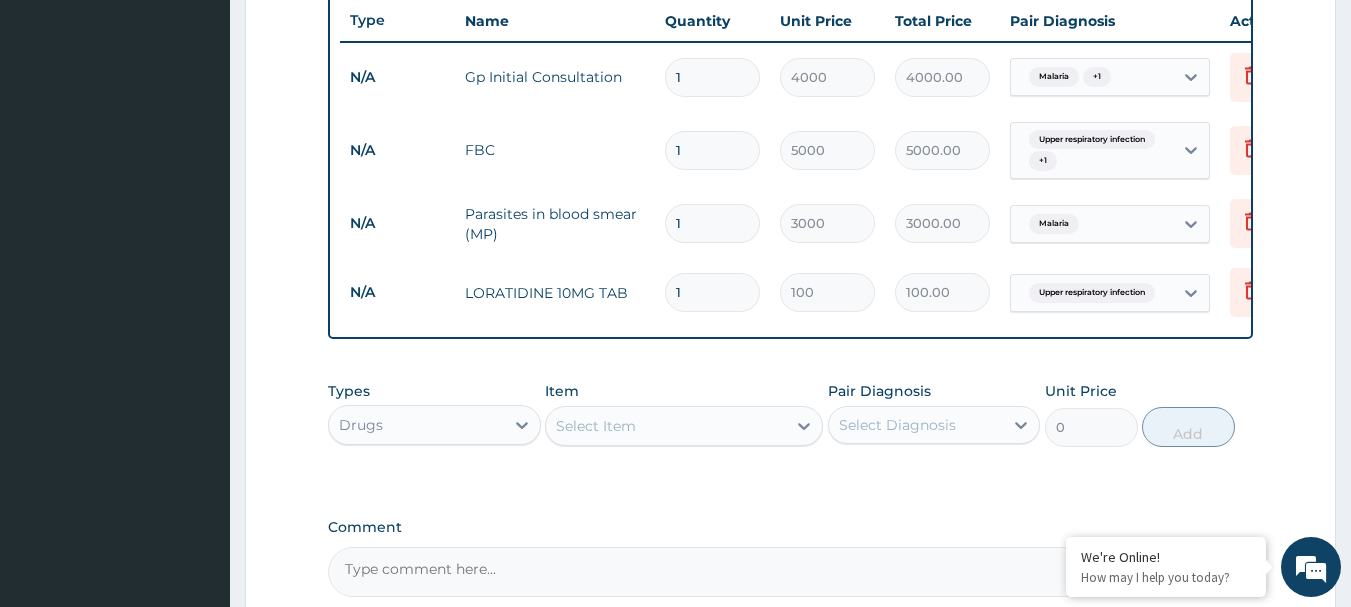 click on "Select Item" at bounding box center [596, 426] 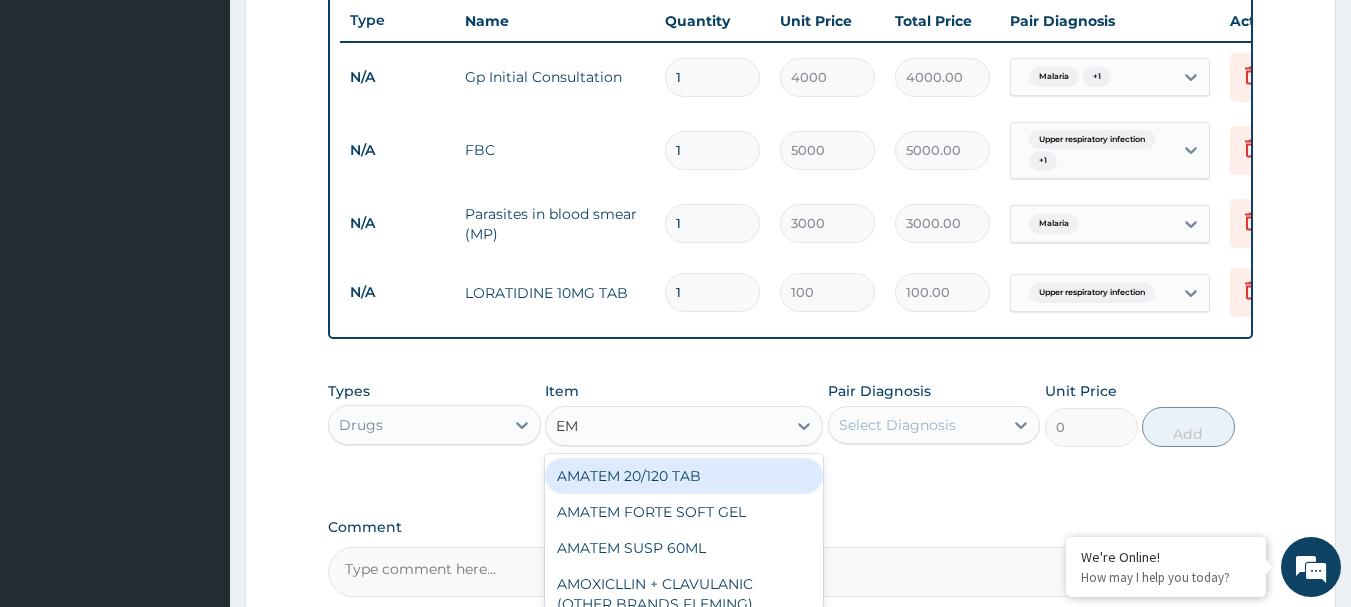 type on "EMZ" 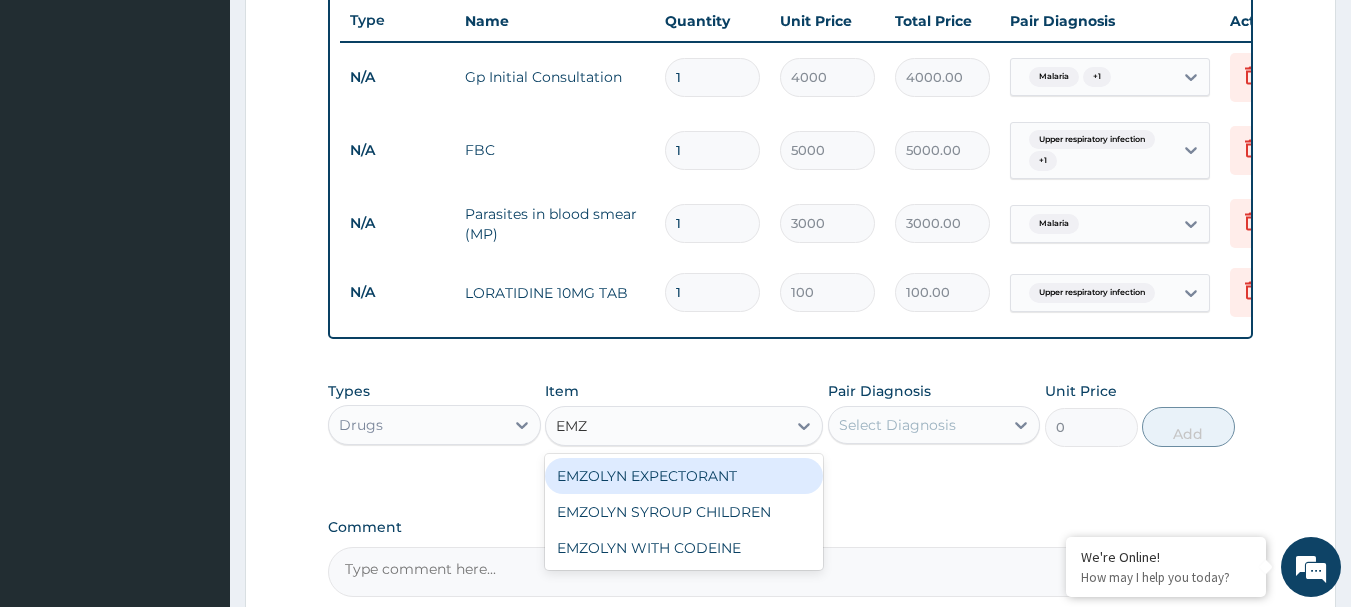 click on "EMZOLYN EXPECTORANT" at bounding box center [684, 476] 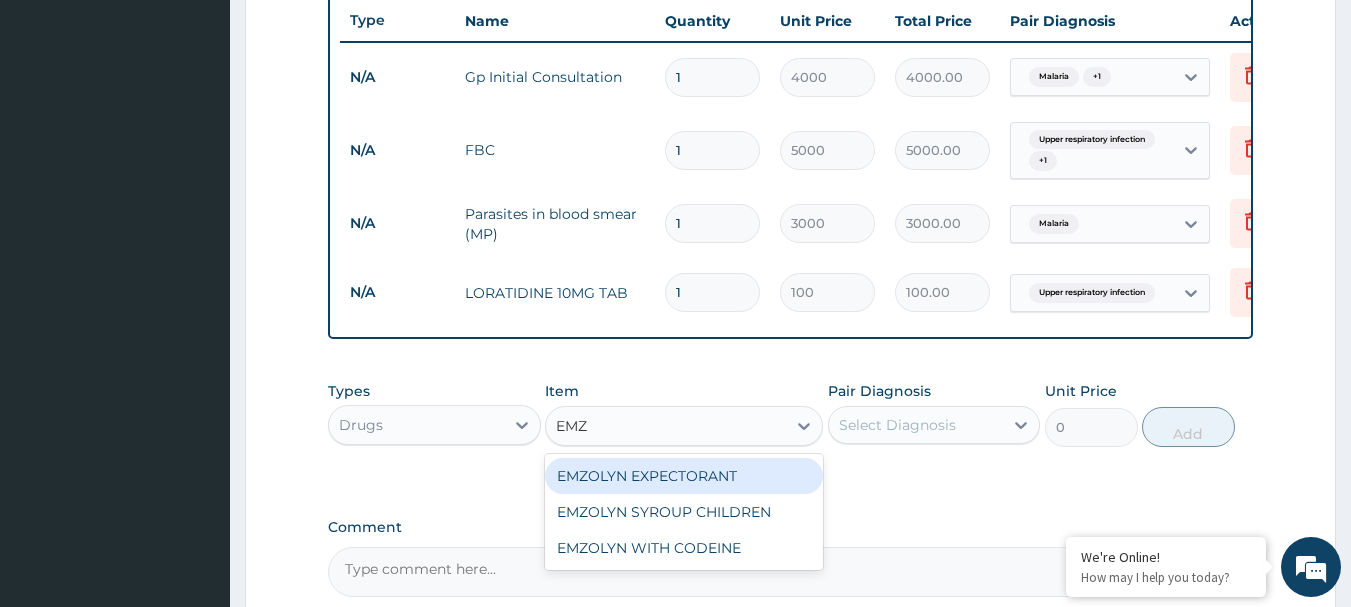 type 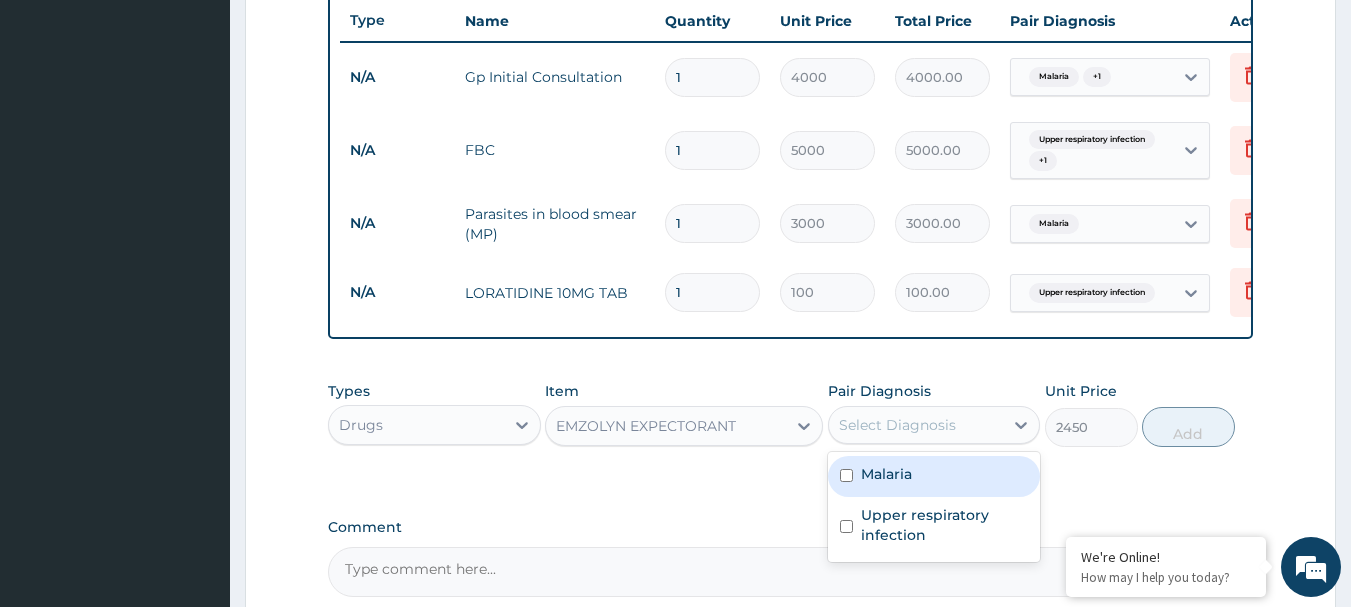 drag, startPoint x: 1023, startPoint y: 436, endPoint x: 977, endPoint y: 463, distance: 53.338543 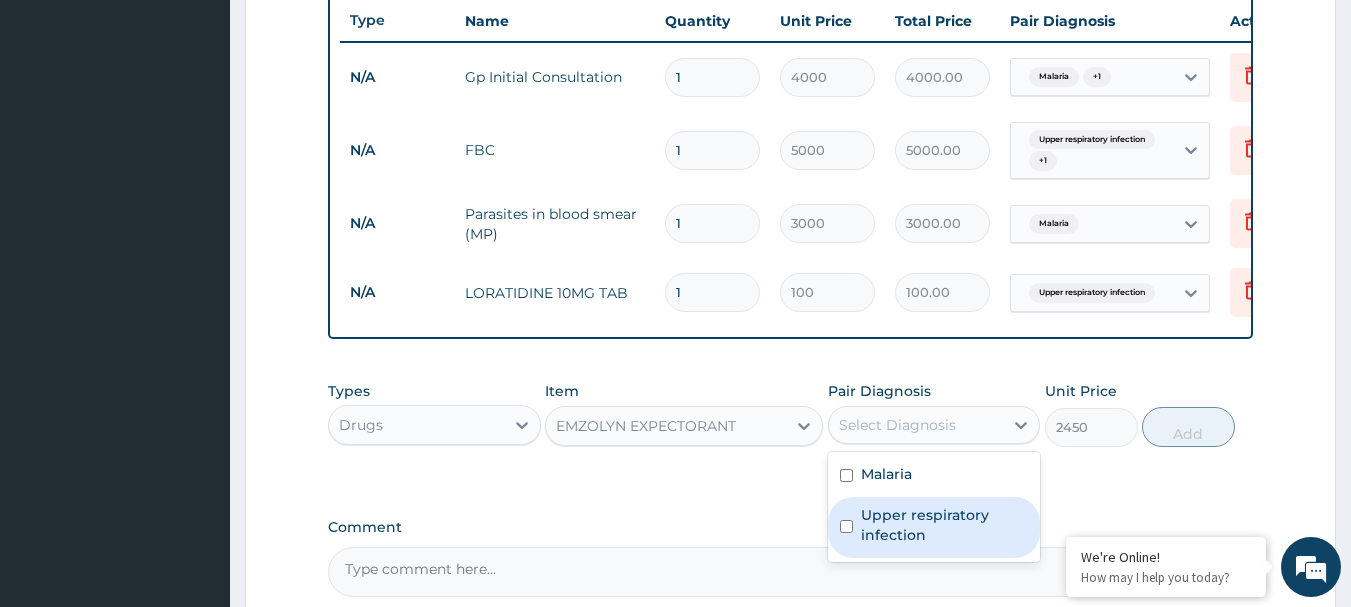 click on "Upper respiratory infection" at bounding box center [934, 527] 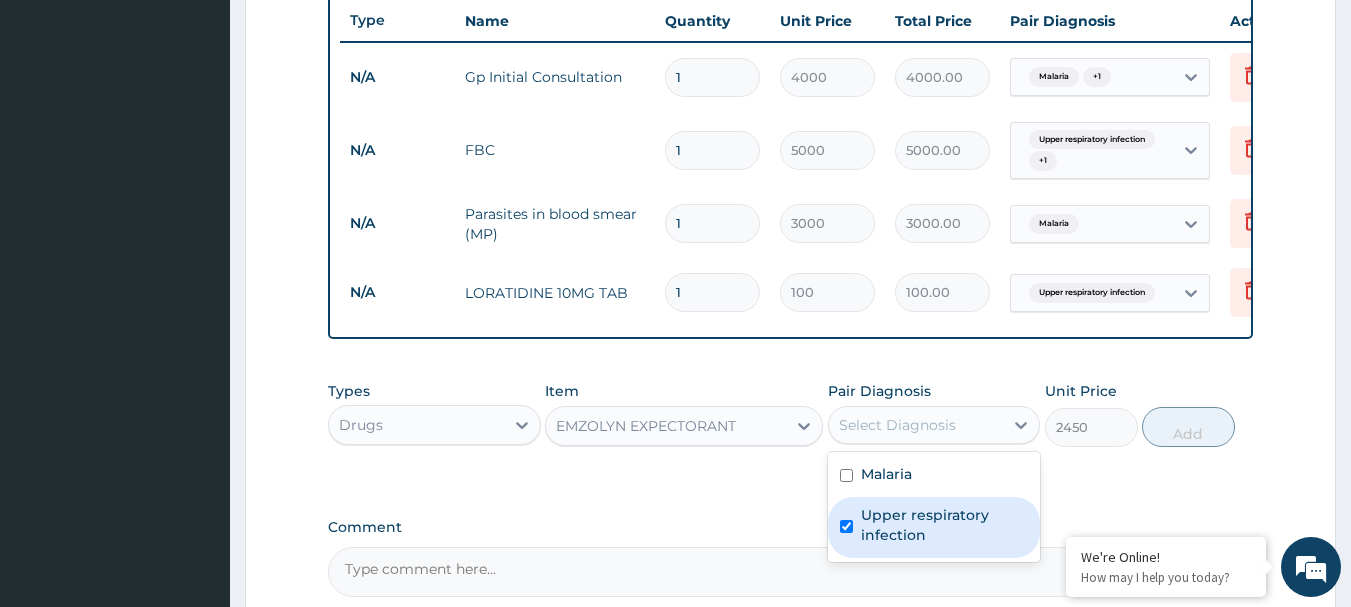 checkbox on "true" 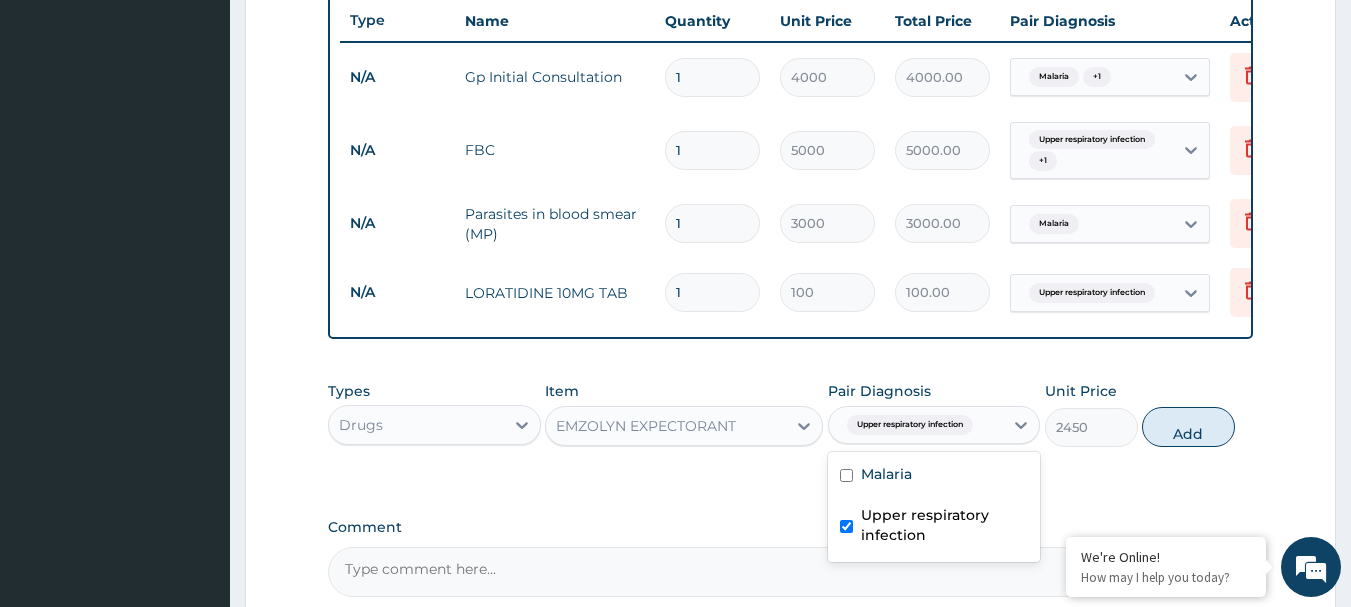 drag, startPoint x: 1180, startPoint y: 457, endPoint x: 922, endPoint y: 474, distance: 258.55948 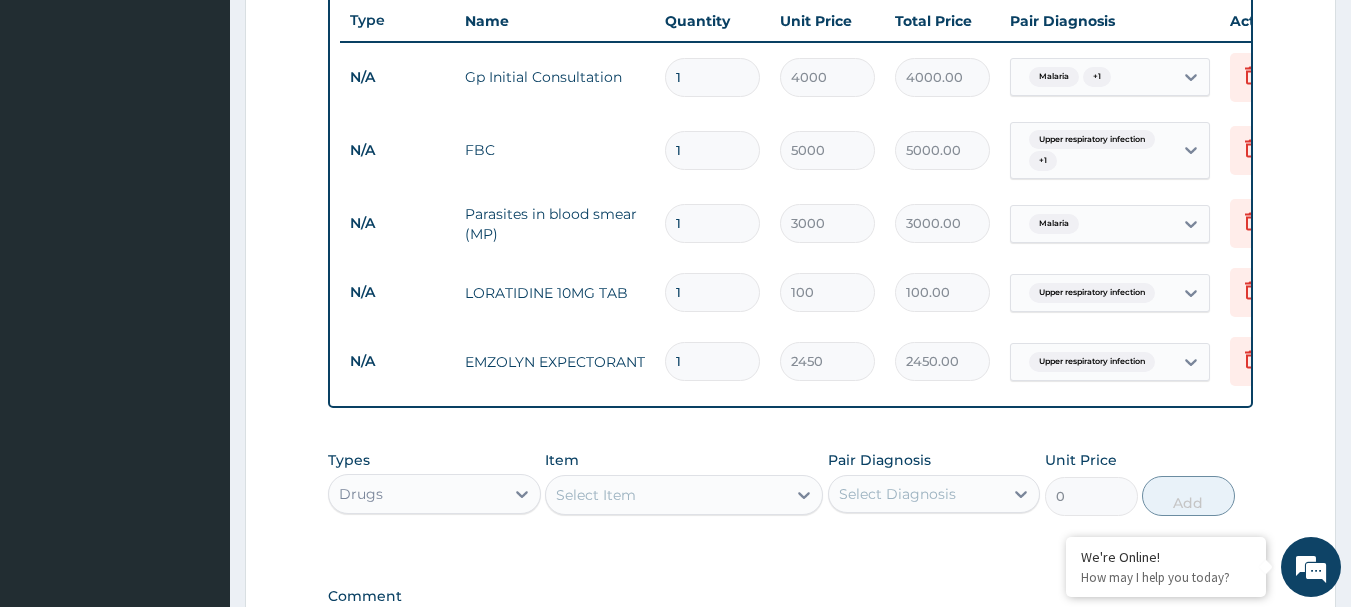 click on "Select Item" at bounding box center [596, 495] 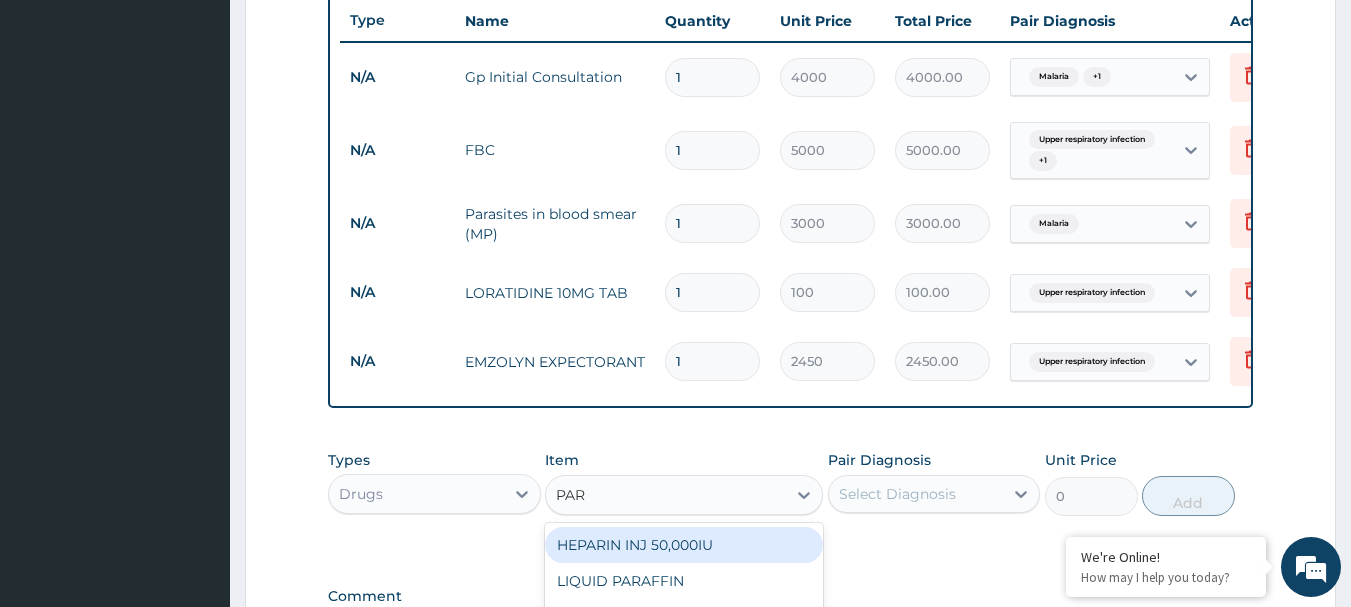 type on "PARA" 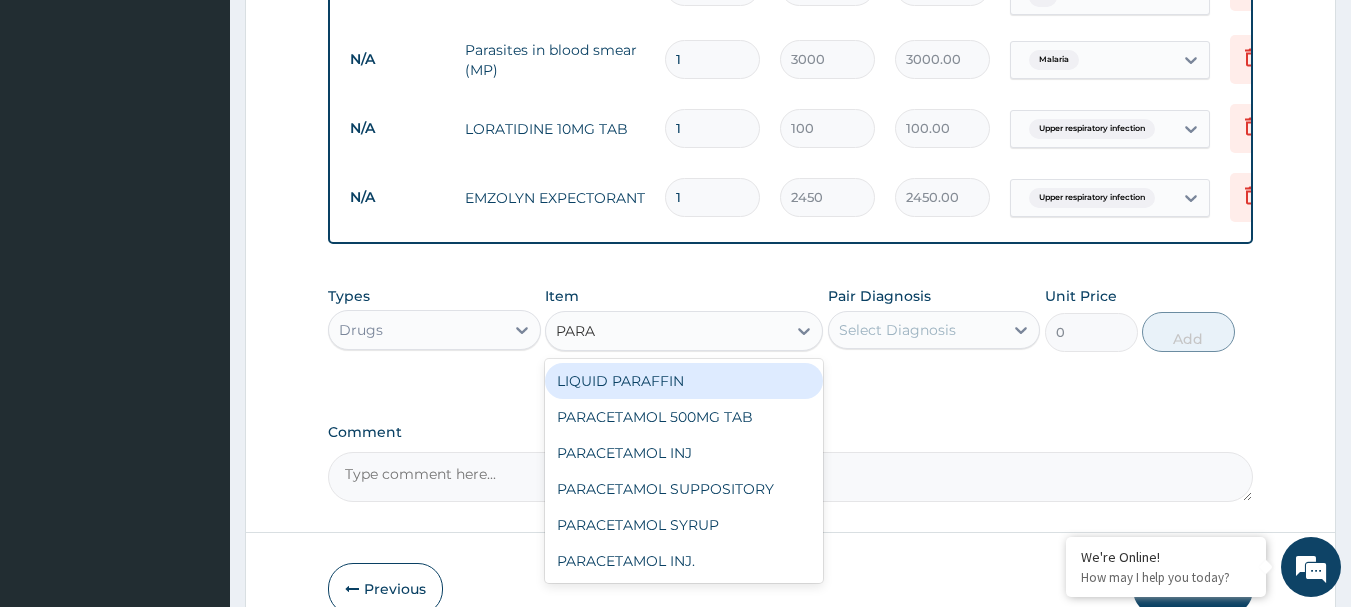 scroll, scrollTop: 955, scrollLeft: 0, axis: vertical 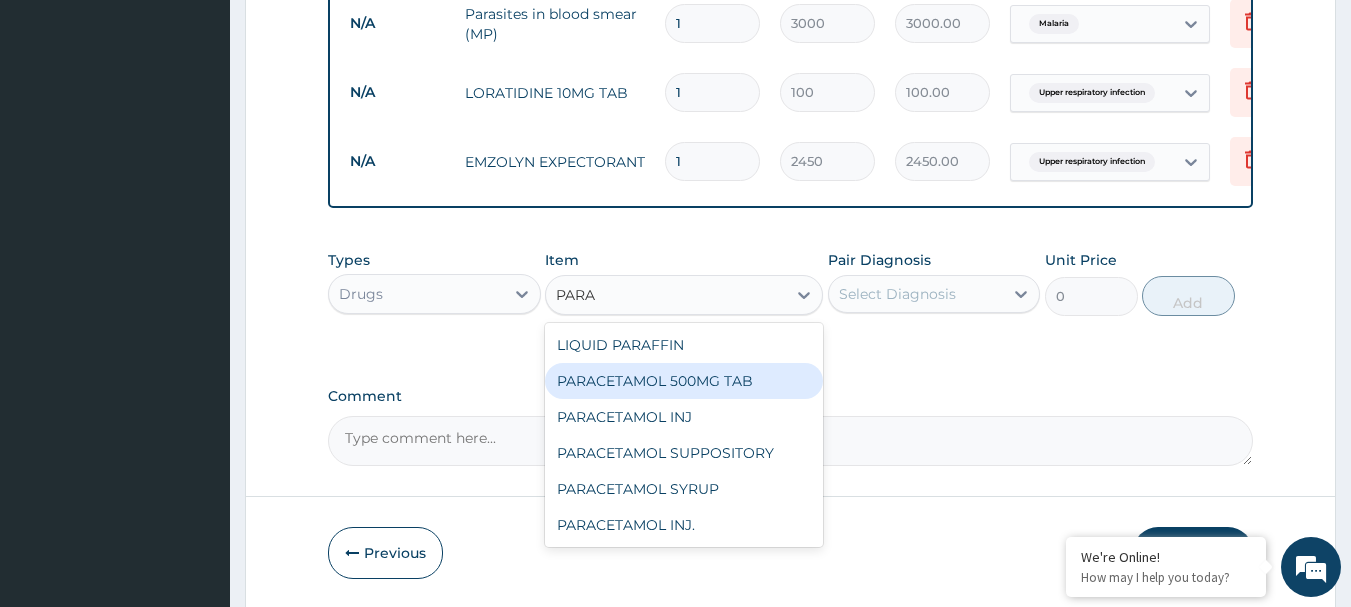 click on "PARACETAMOL 500MG TAB" at bounding box center (684, 381) 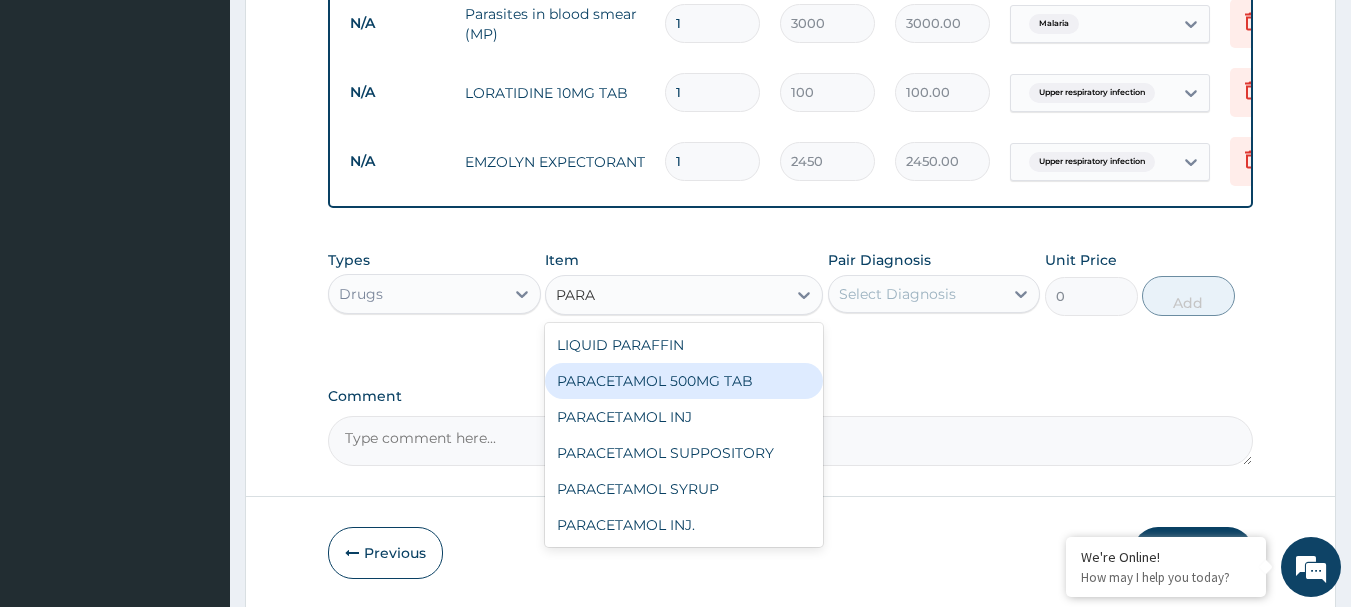 type 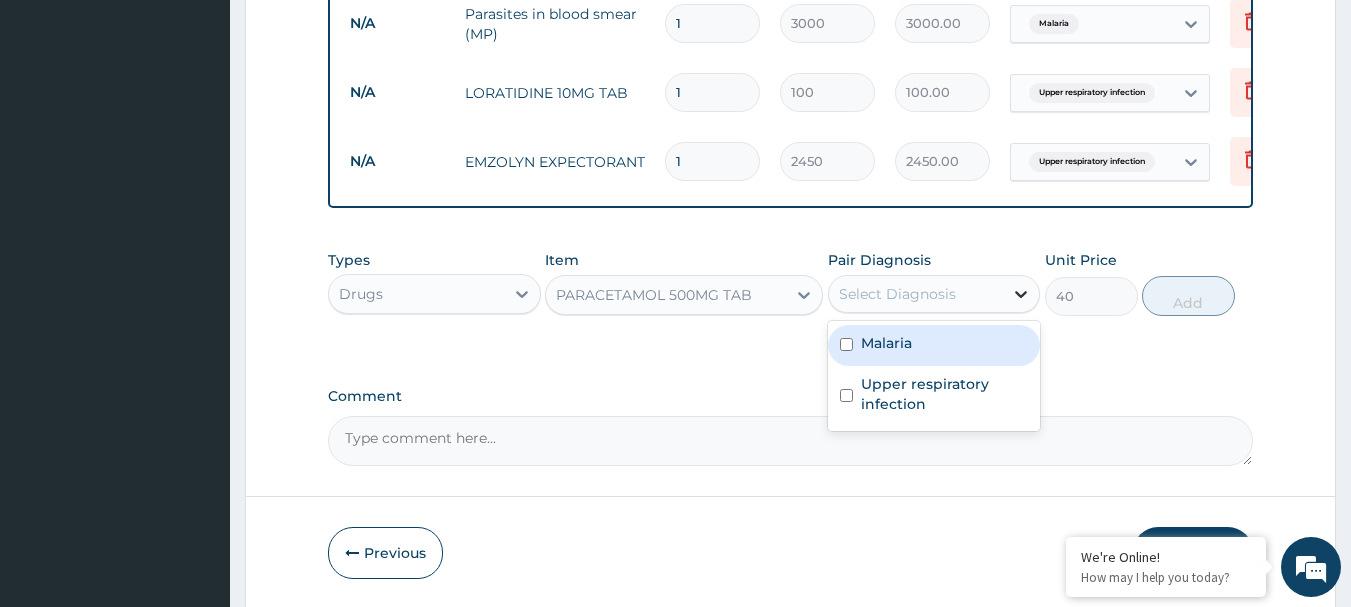 click 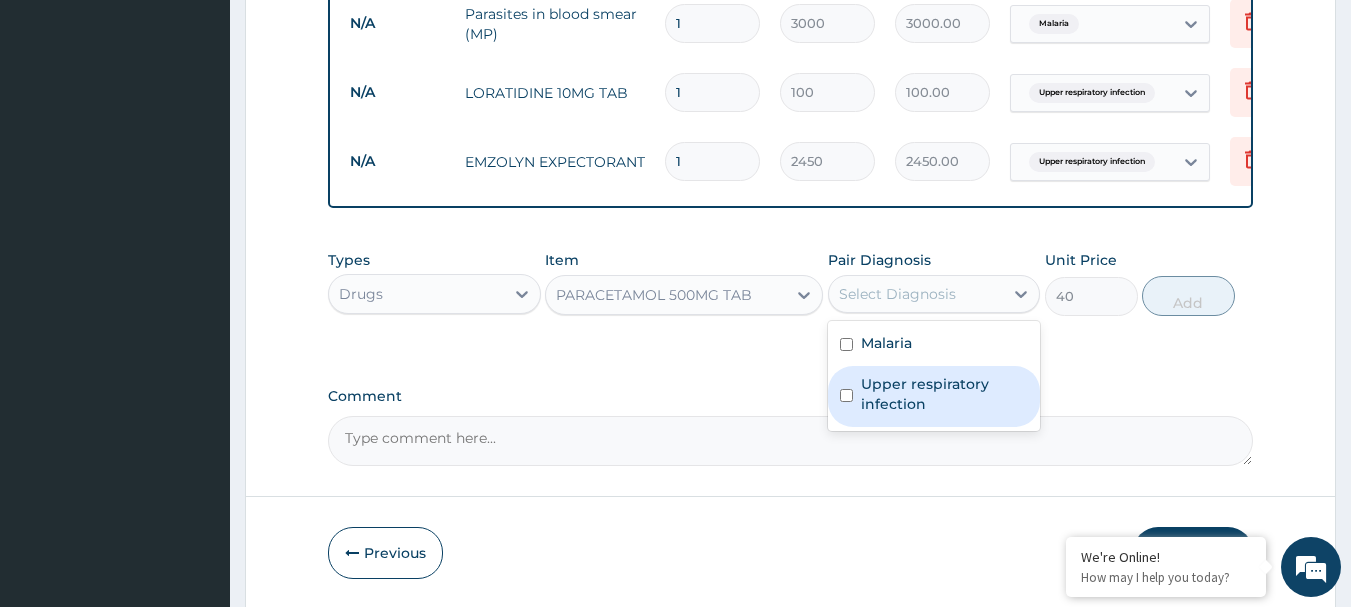 click on "Upper respiratory infection" at bounding box center (934, 396) 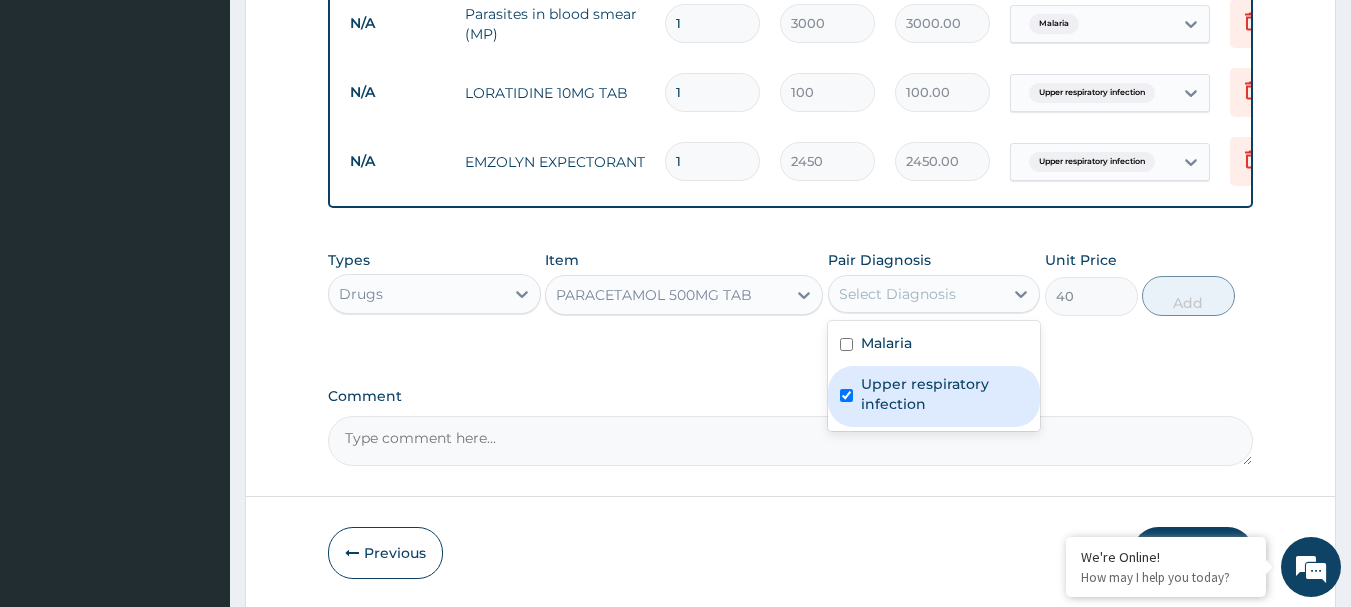 checkbox on "true" 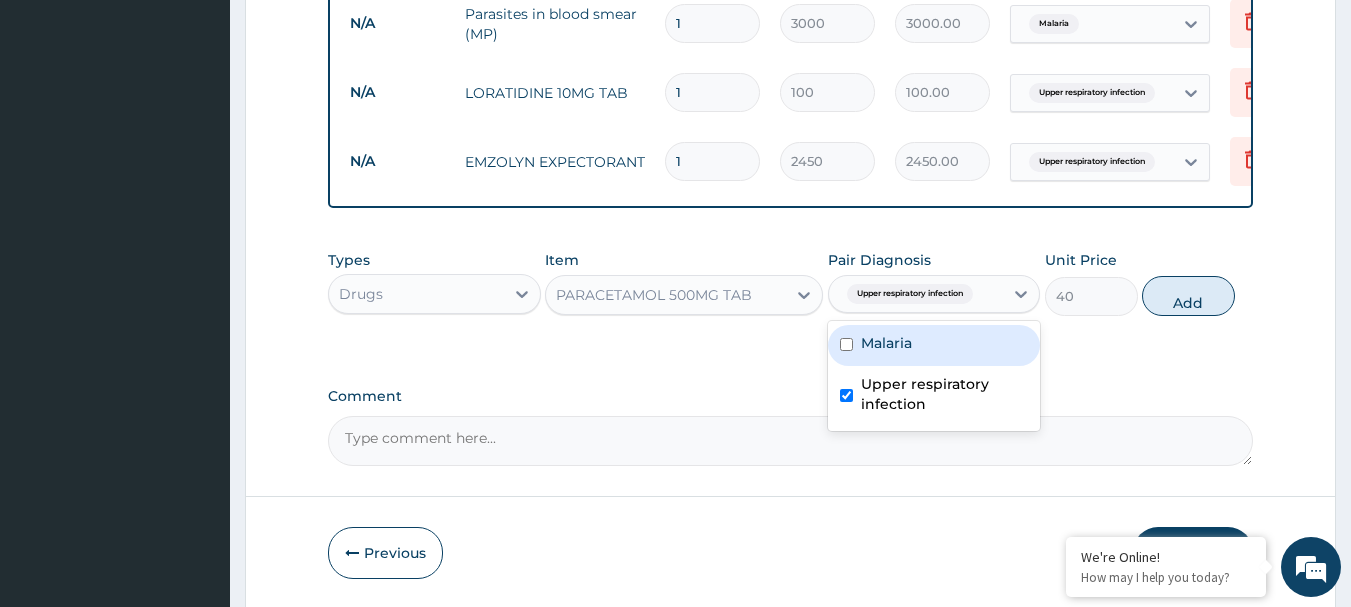 click on "Malaria" at bounding box center (886, 343) 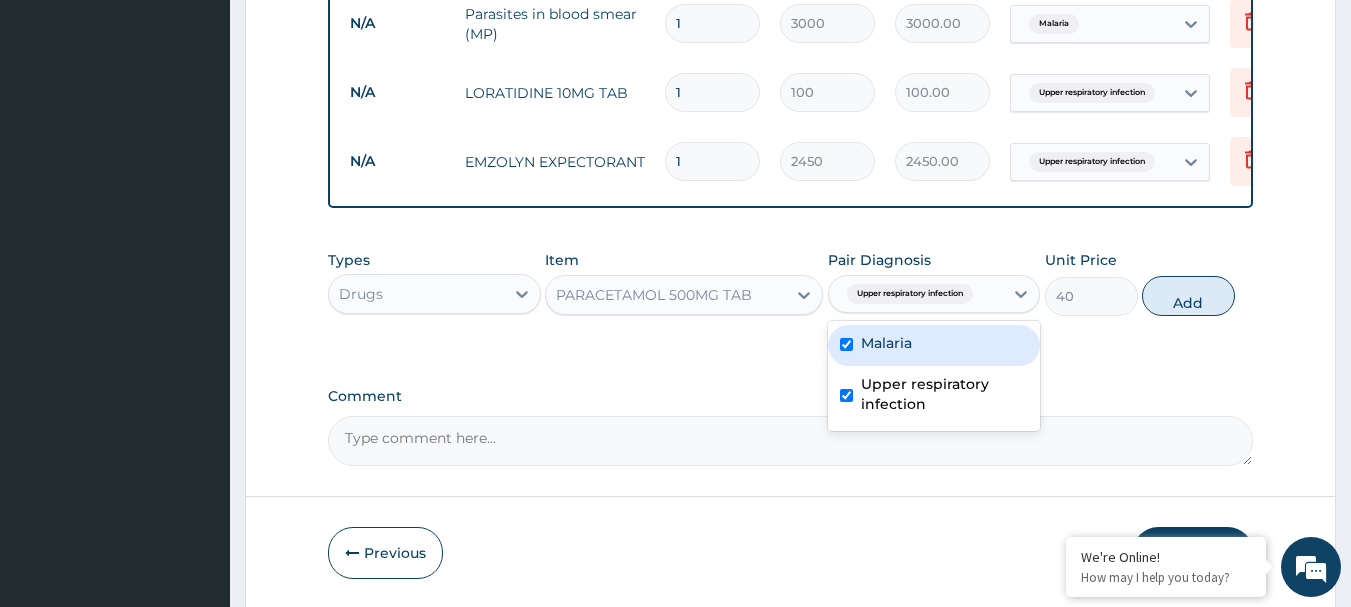 checkbox on "true" 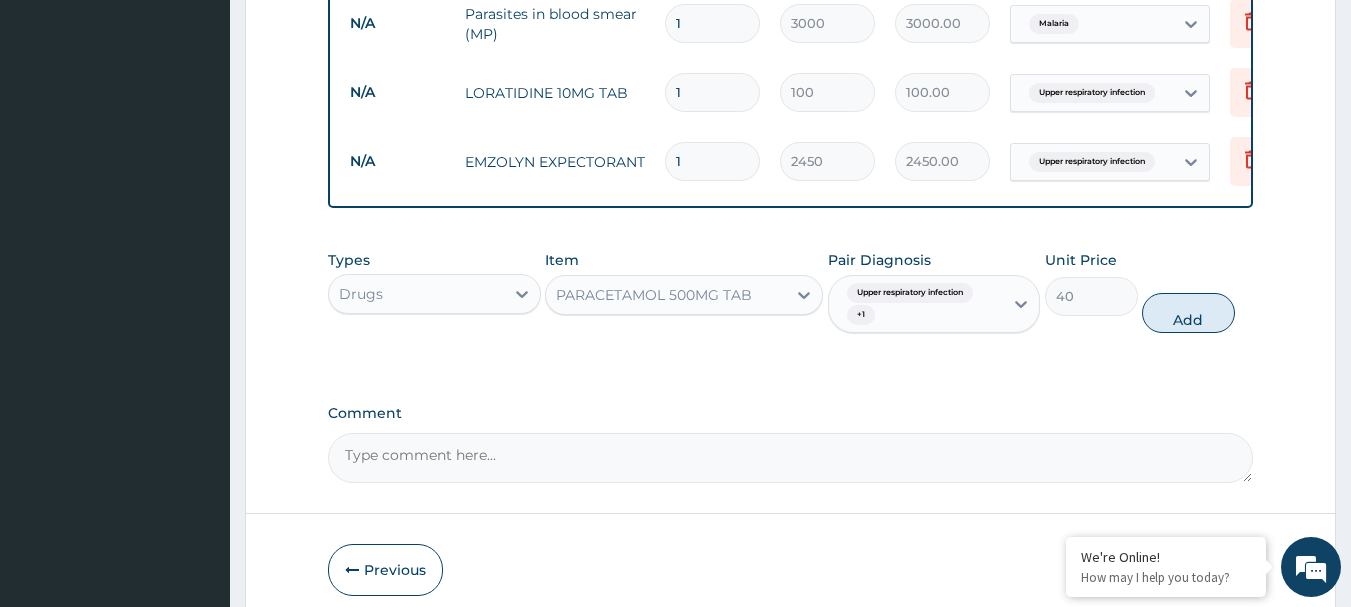 drag, startPoint x: 1187, startPoint y: 324, endPoint x: 1102, endPoint y: 334, distance: 85.58621 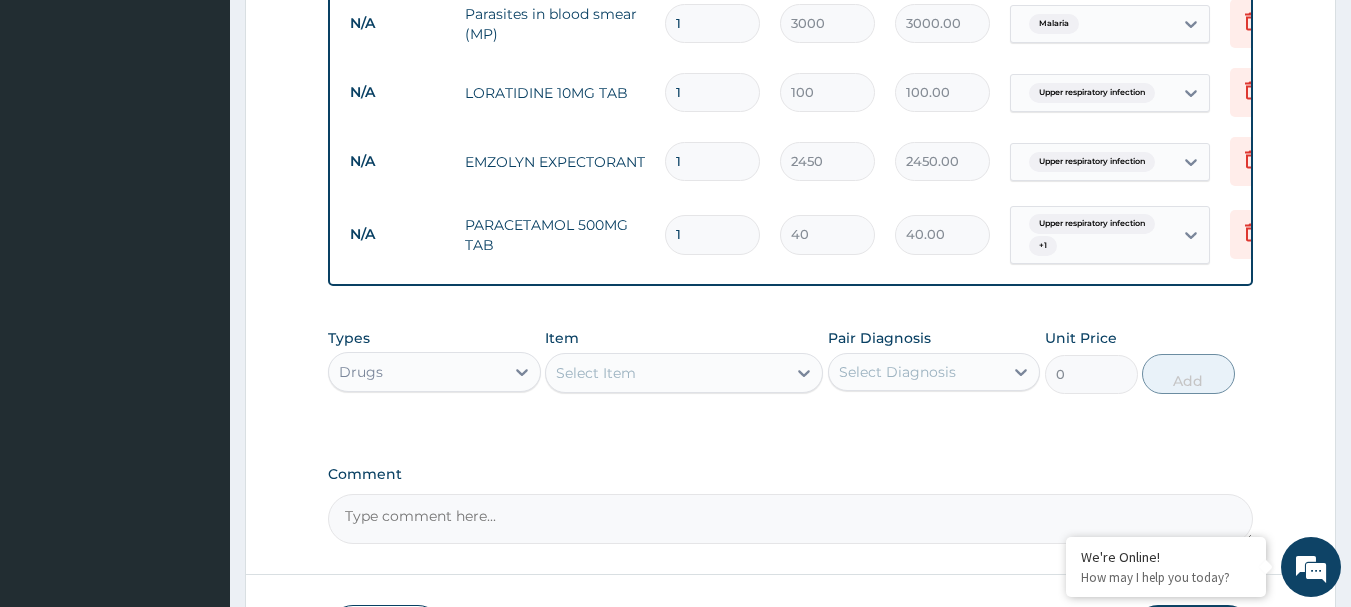 click on "Select Item" at bounding box center (596, 373) 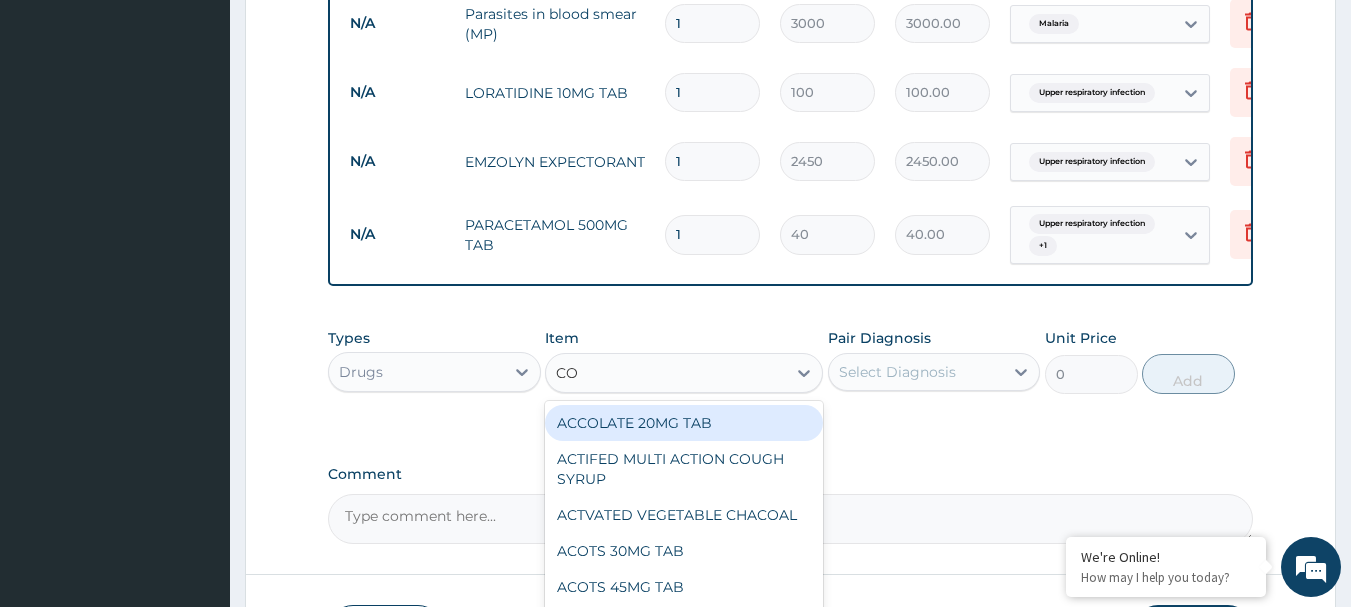 type on "COA" 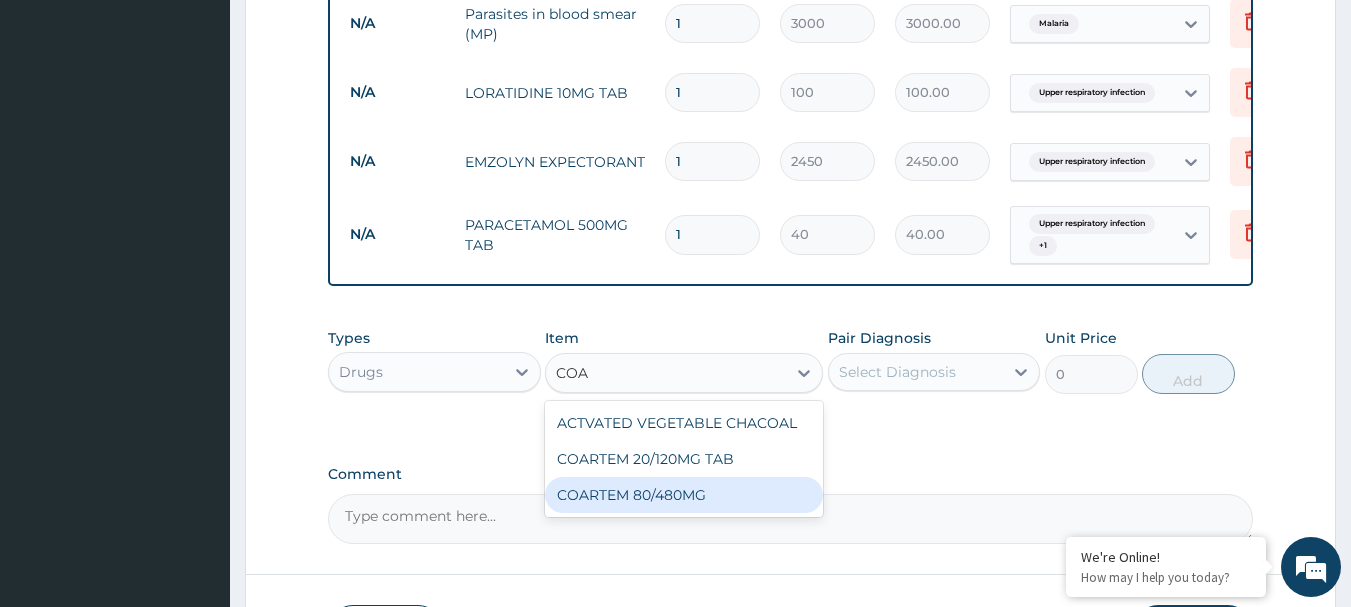 drag, startPoint x: 661, startPoint y: 502, endPoint x: 674, endPoint y: 496, distance: 14.3178215 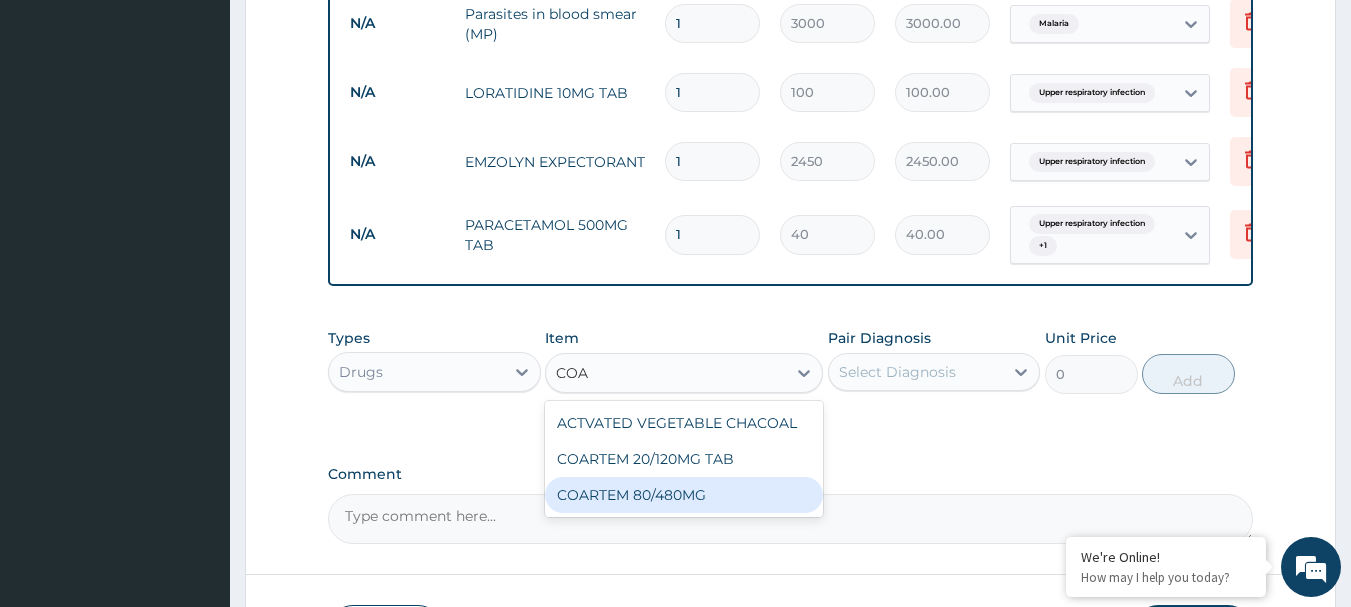 click on "COARTEM 80/480MG" at bounding box center (684, 495) 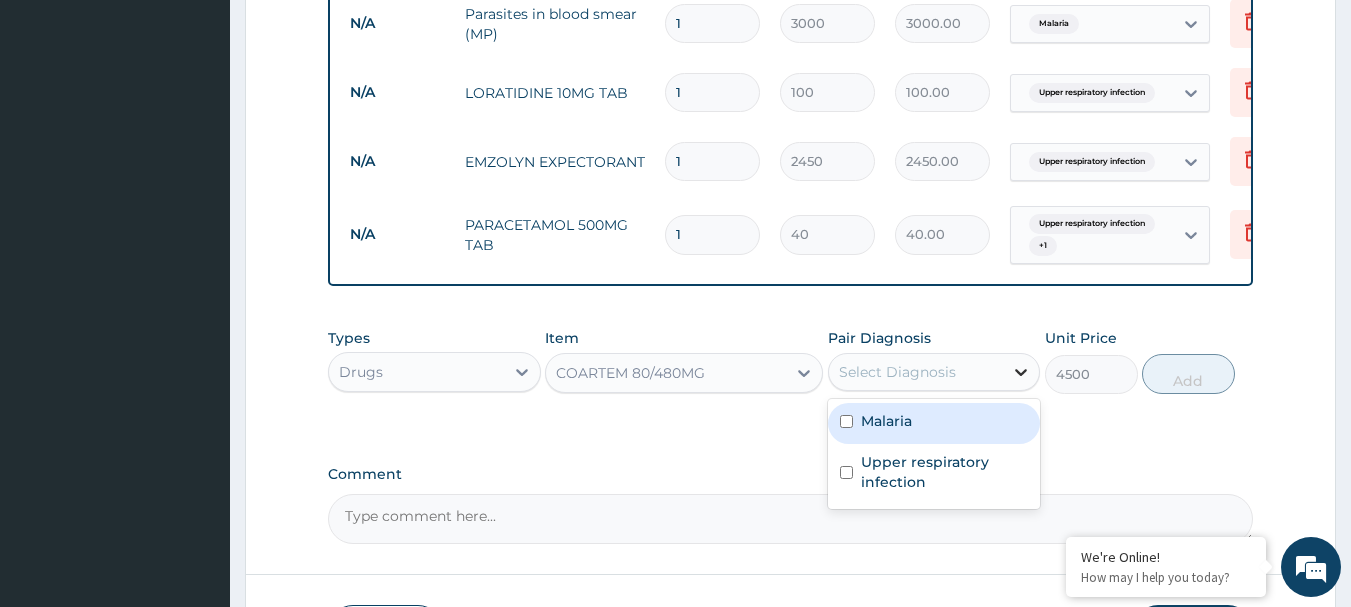 click 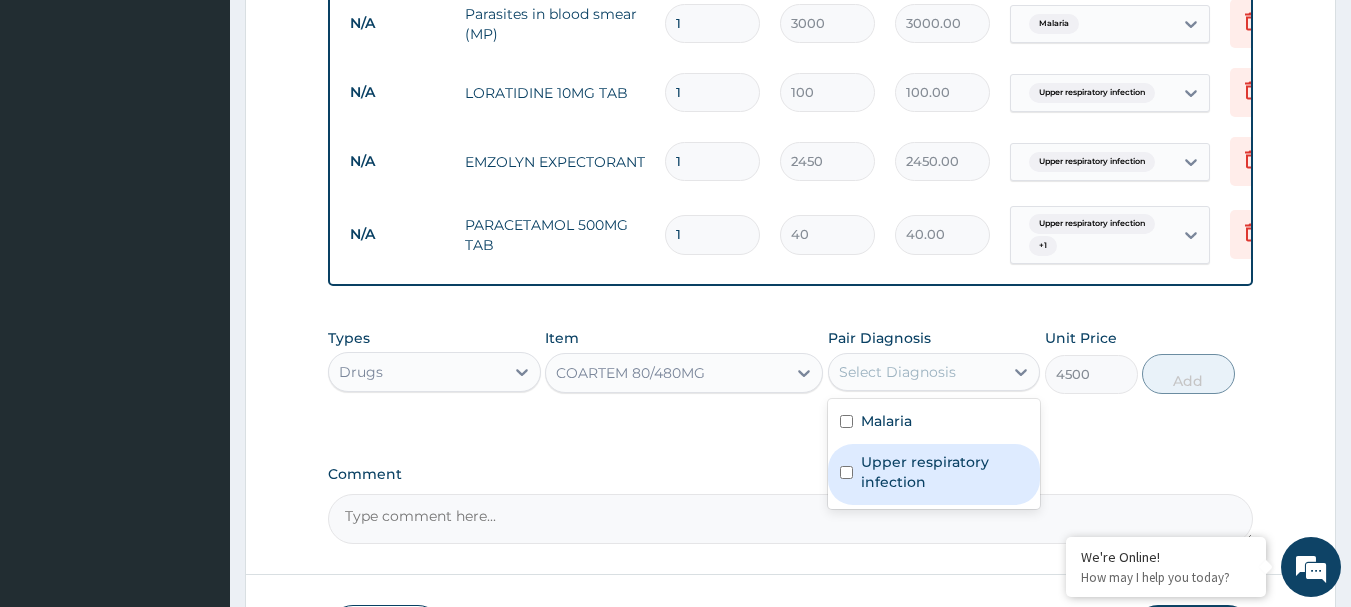 click on "Upper respiratory infection" at bounding box center [945, 472] 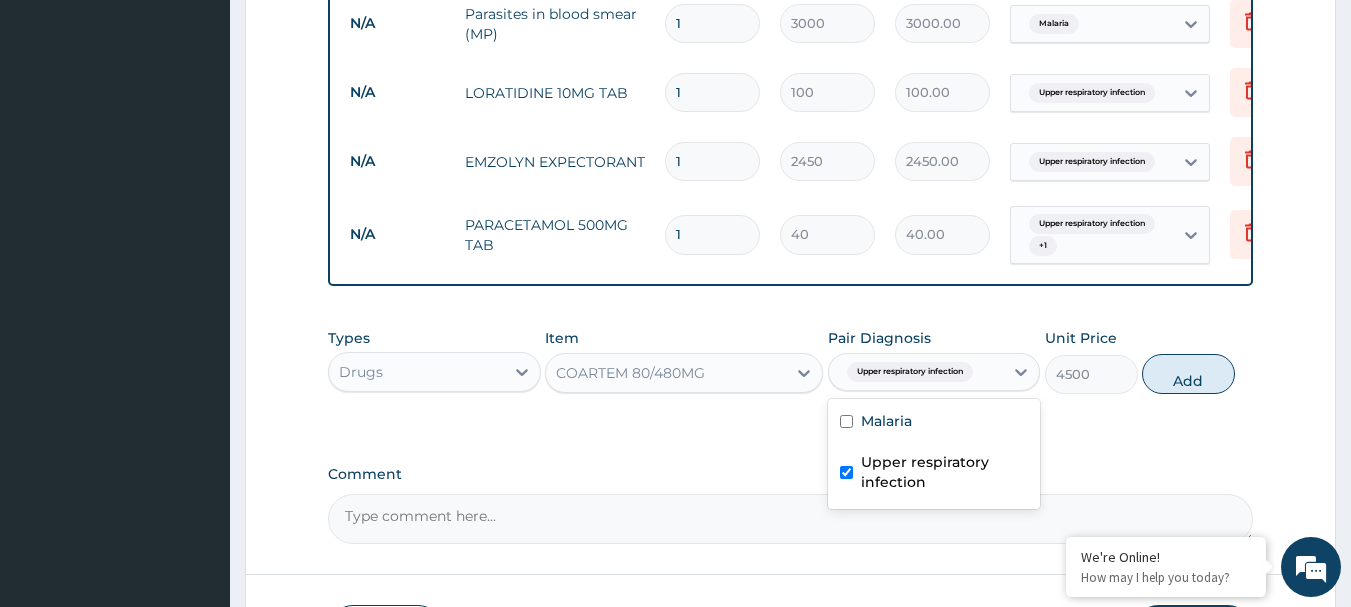 click at bounding box center (846, 472) 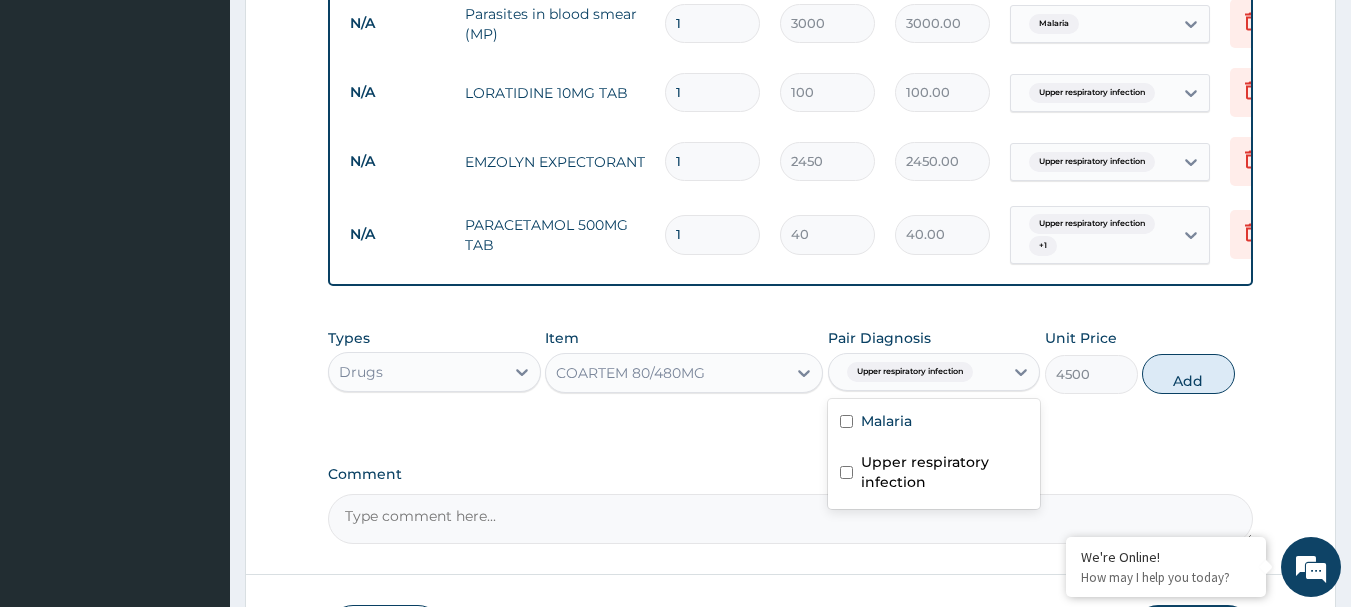 checkbox on "false" 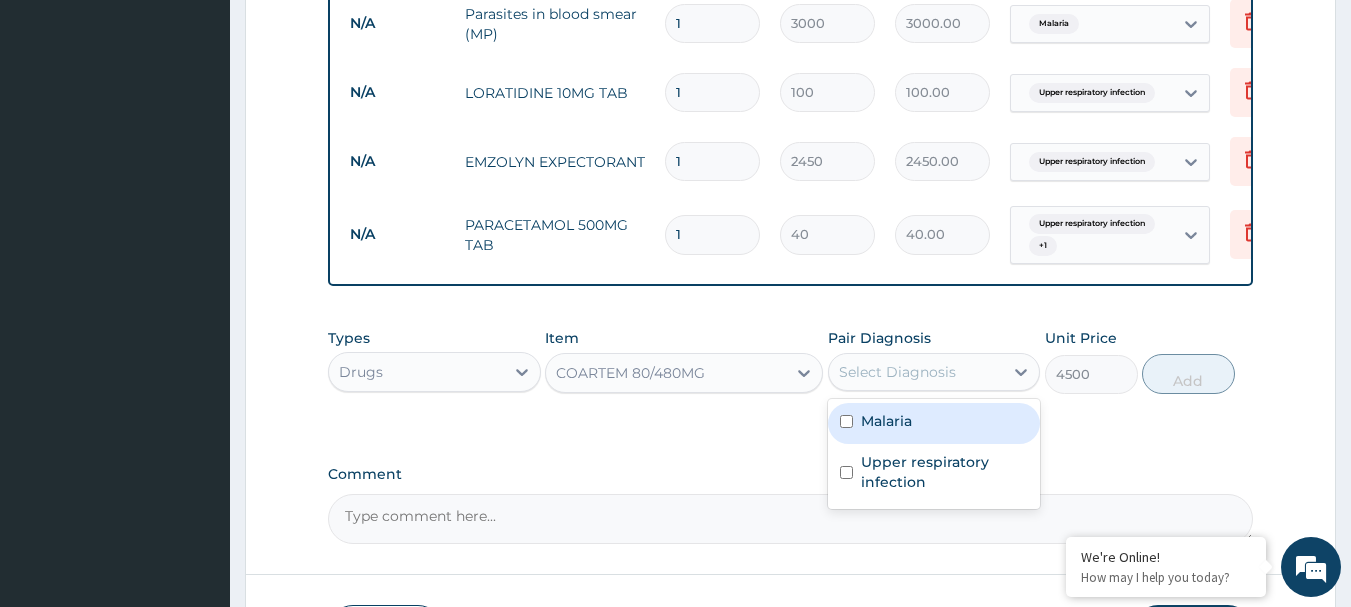 click at bounding box center [846, 421] 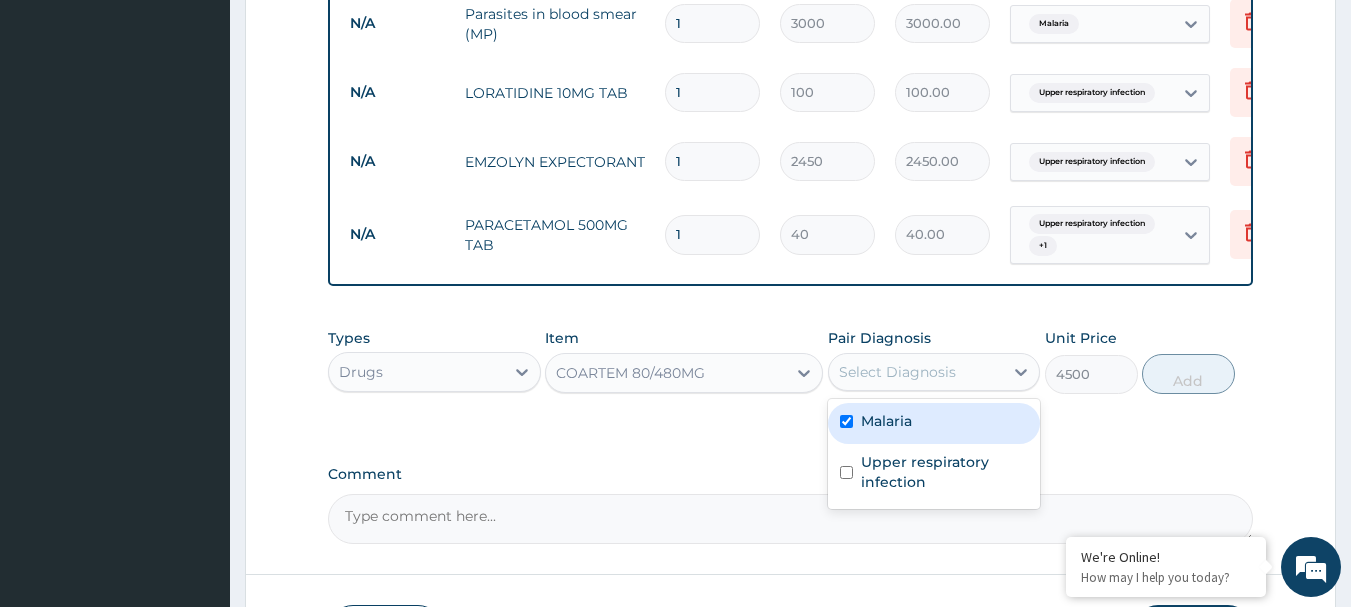 checkbox on "true" 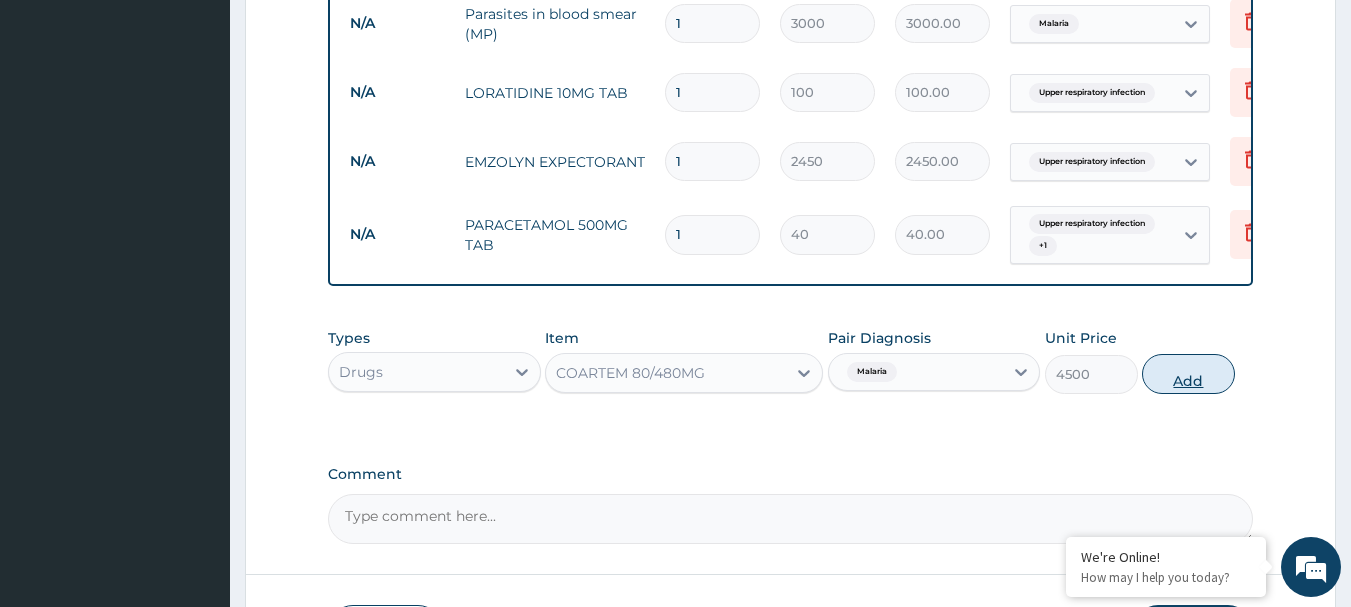 drag, startPoint x: 1176, startPoint y: 397, endPoint x: 1150, endPoint y: 418, distance: 33.42155 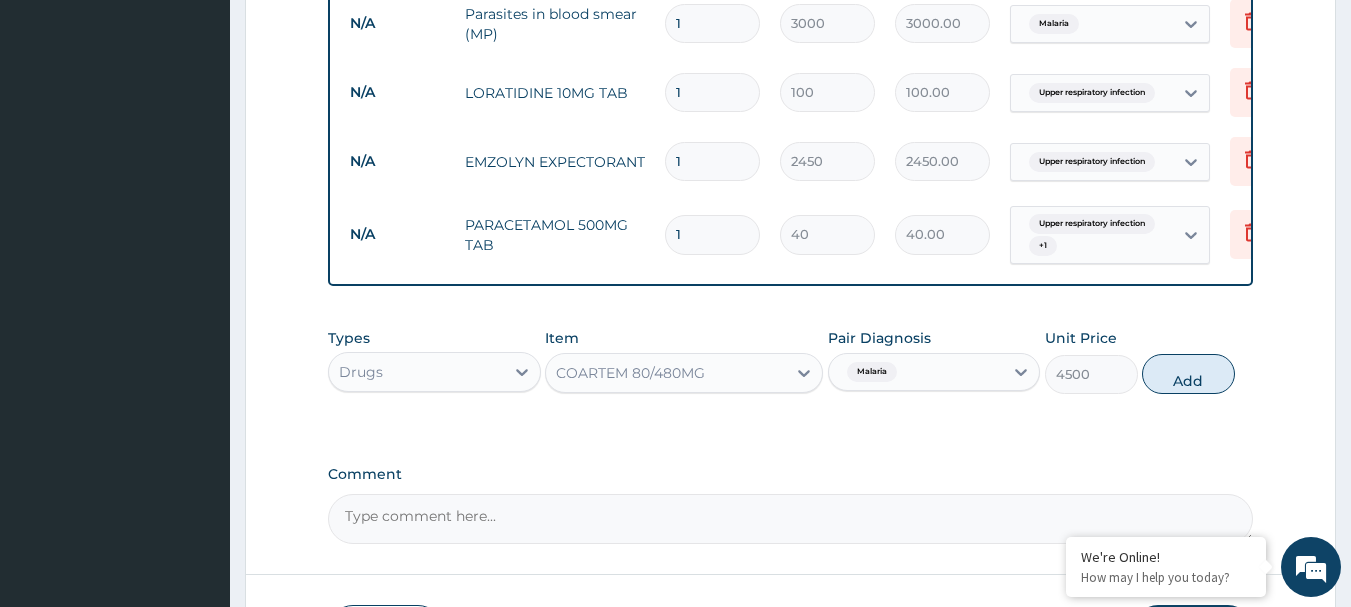 click on "Add" at bounding box center (1188, 374) 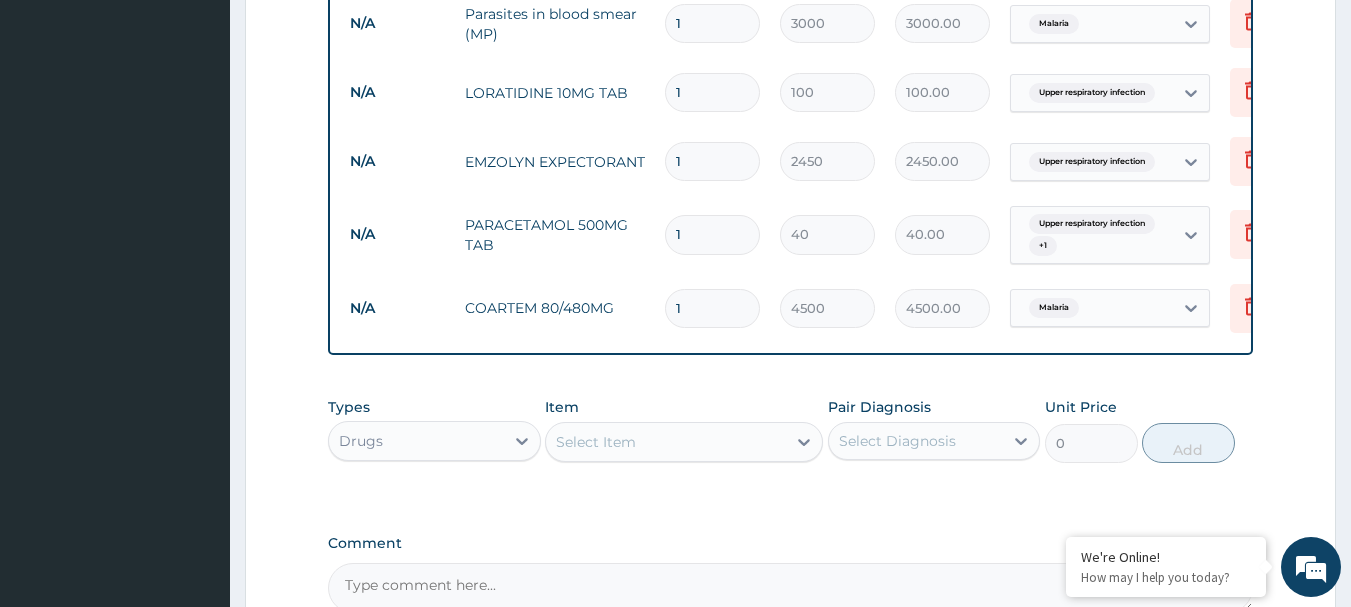 click on "1" at bounding box center [712, 234] 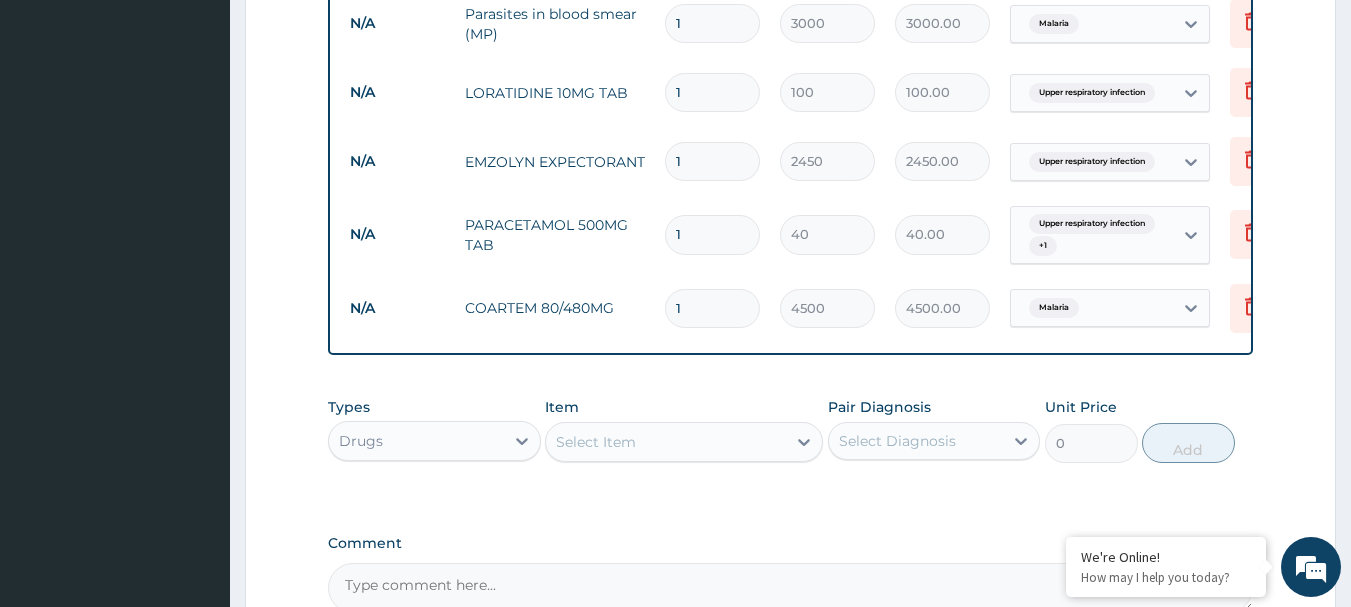 type on "16" 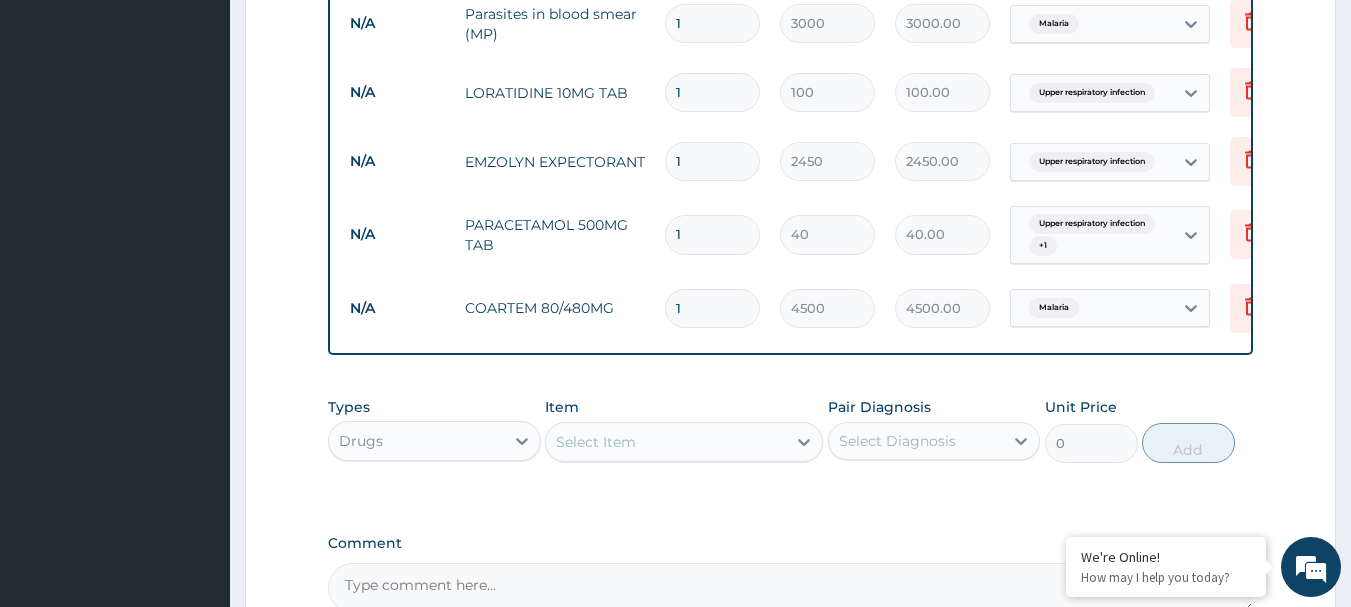 type on "640.00" 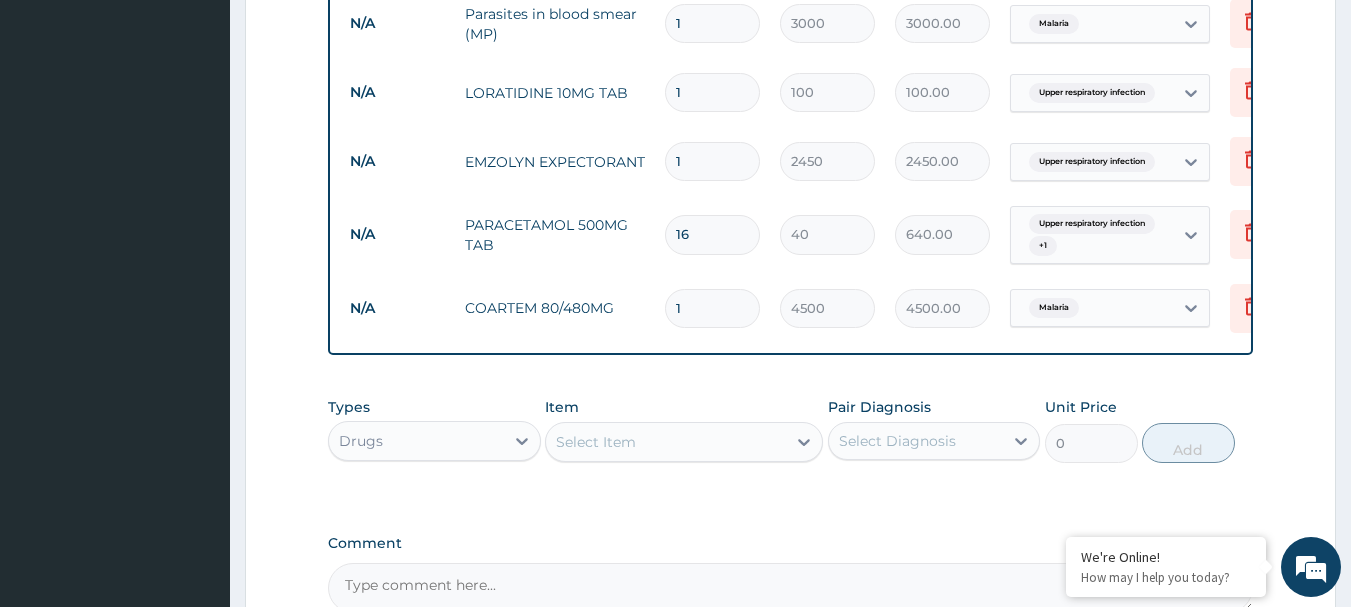 type on "16" 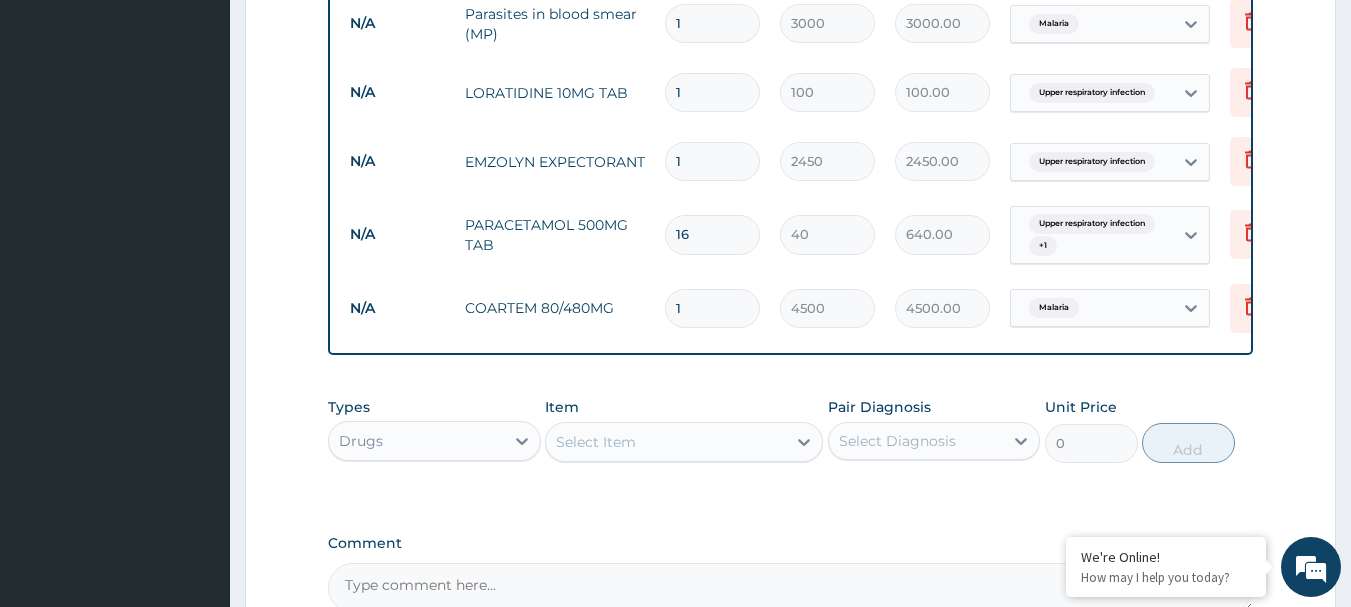 drag, startPoint x: 692, startPoint y: 88, endPoint x: 654, endPoint y: 98, distance: 39.293766 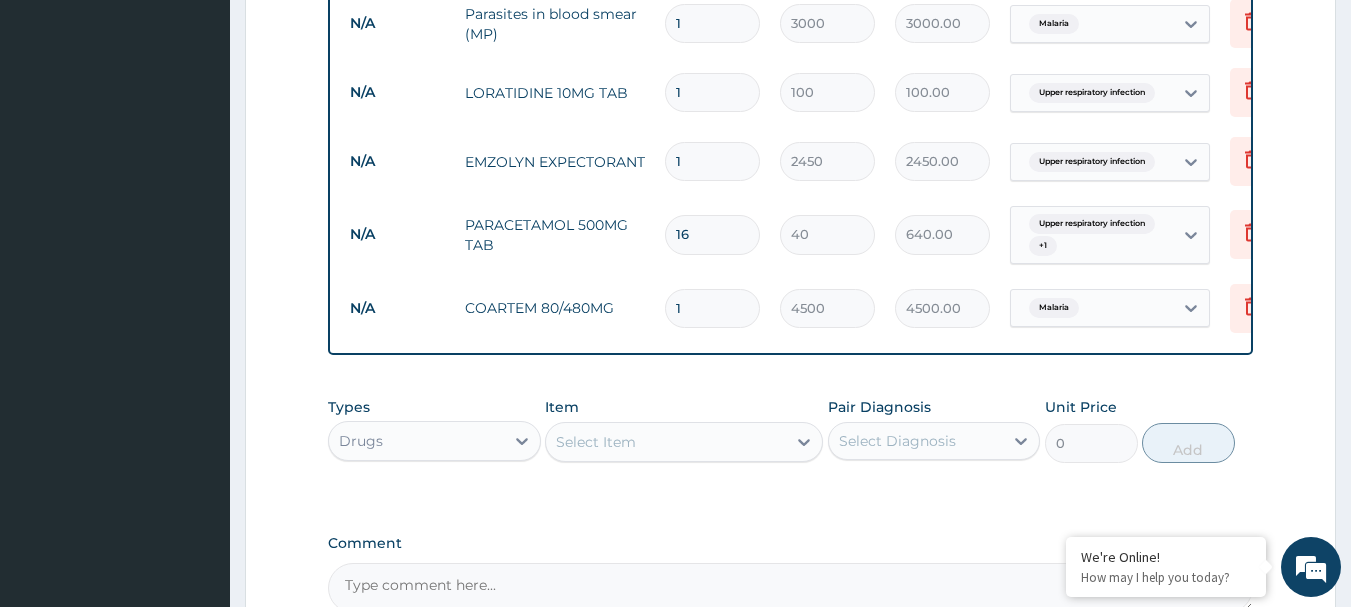 type on "5" 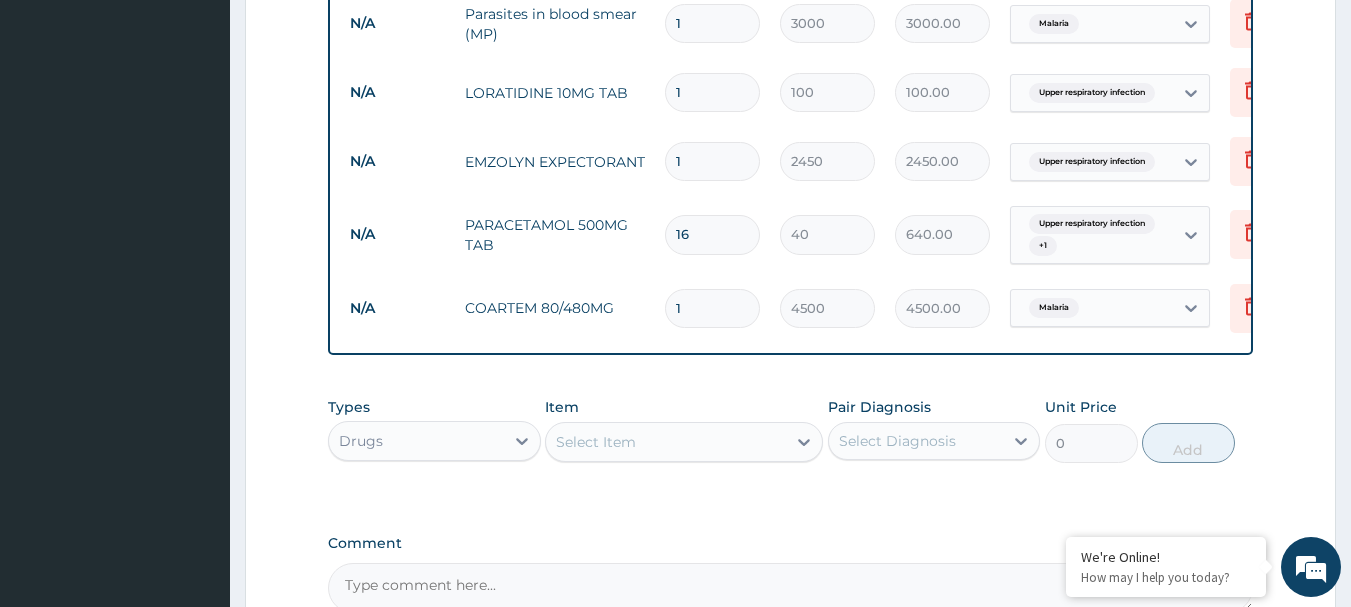 type on "500.00" 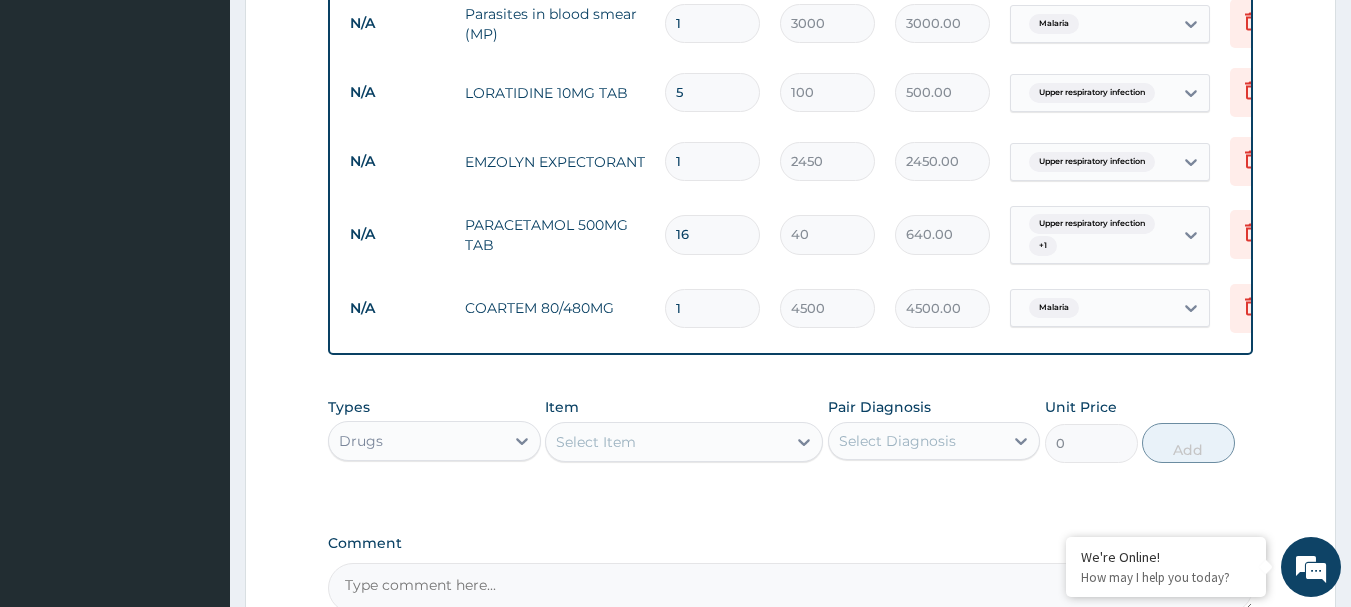 type on "5" 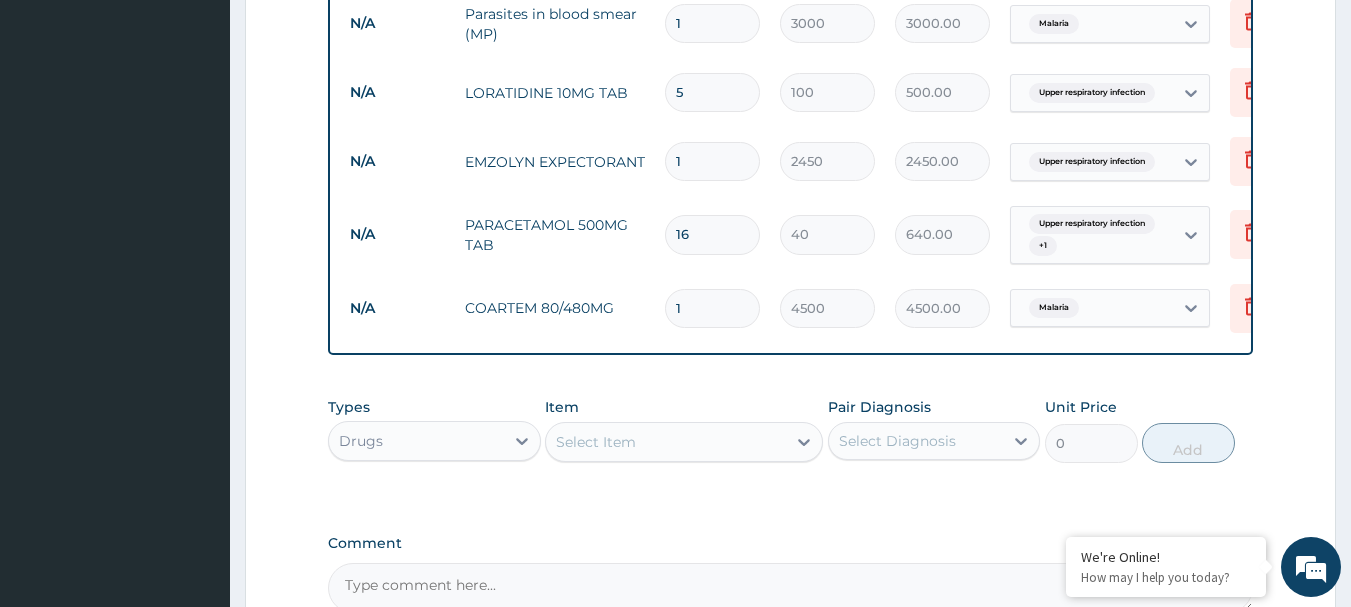 drag, startPoint x: 699, startPoint y: 225, endPoint x: 675, endPoint y: 228, distance: 24.186773 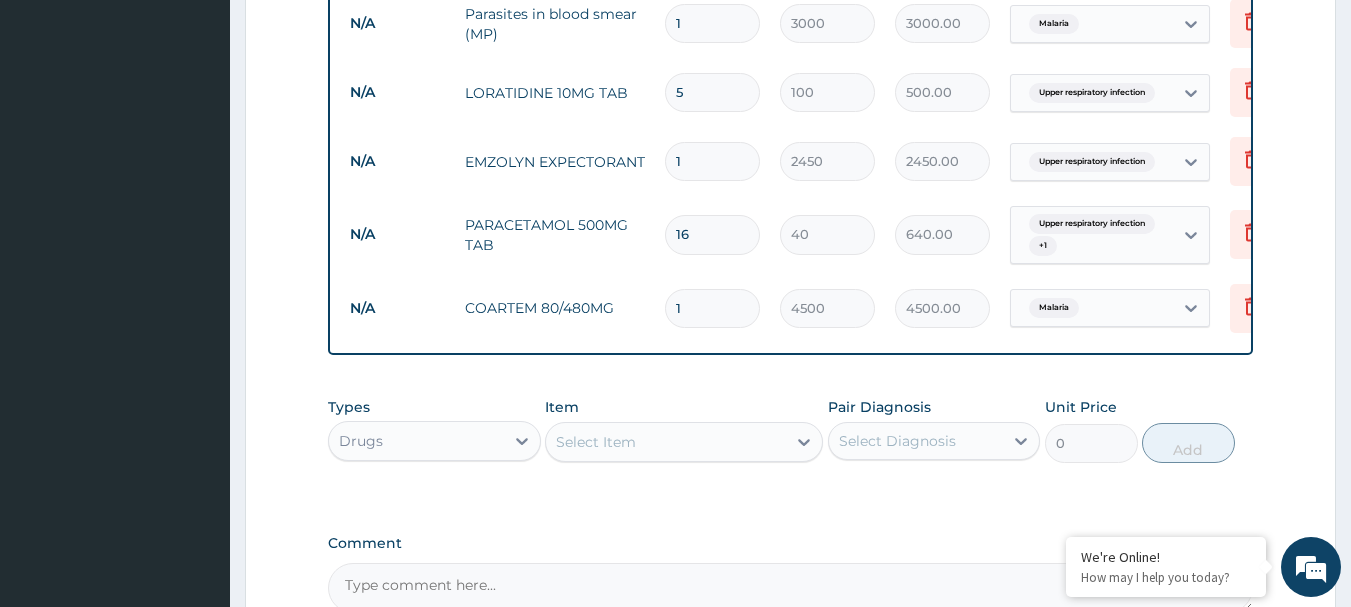 type on "1" 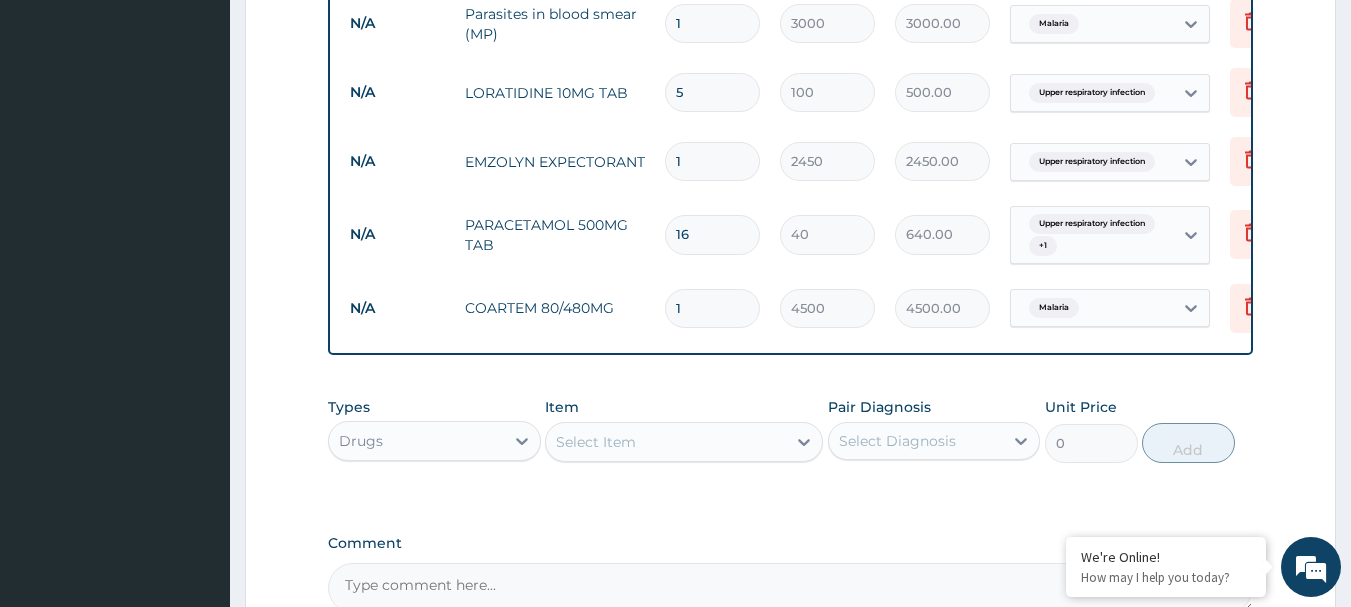 type on "40.00" 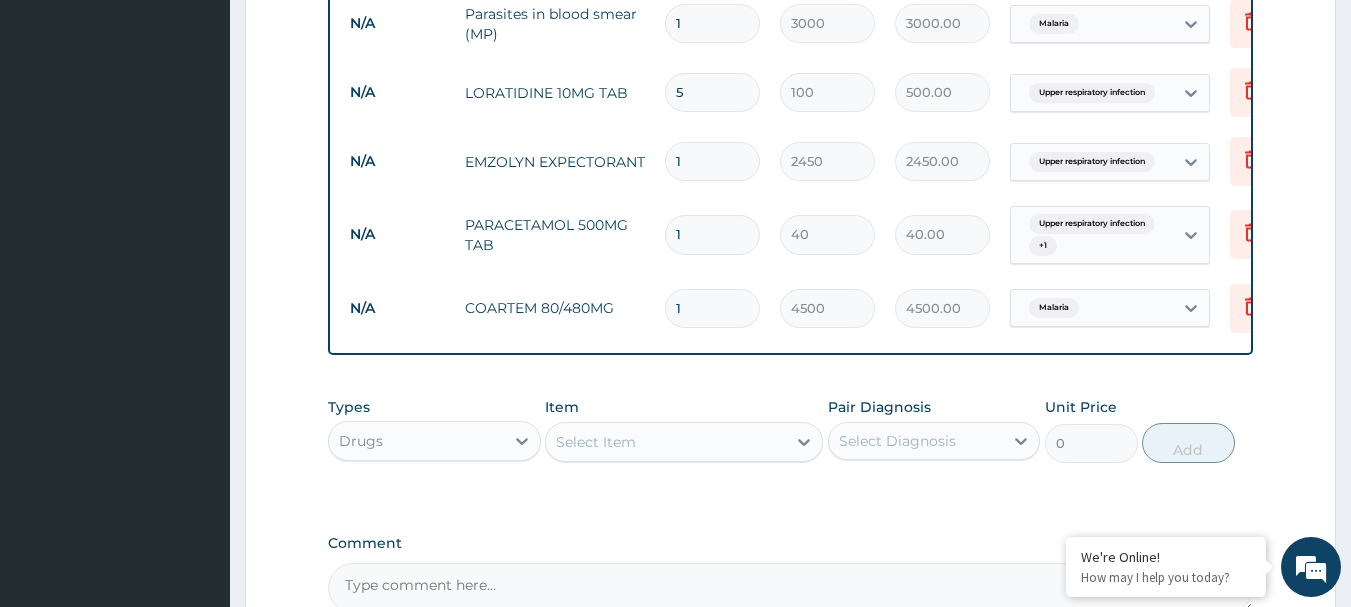 type on "18" 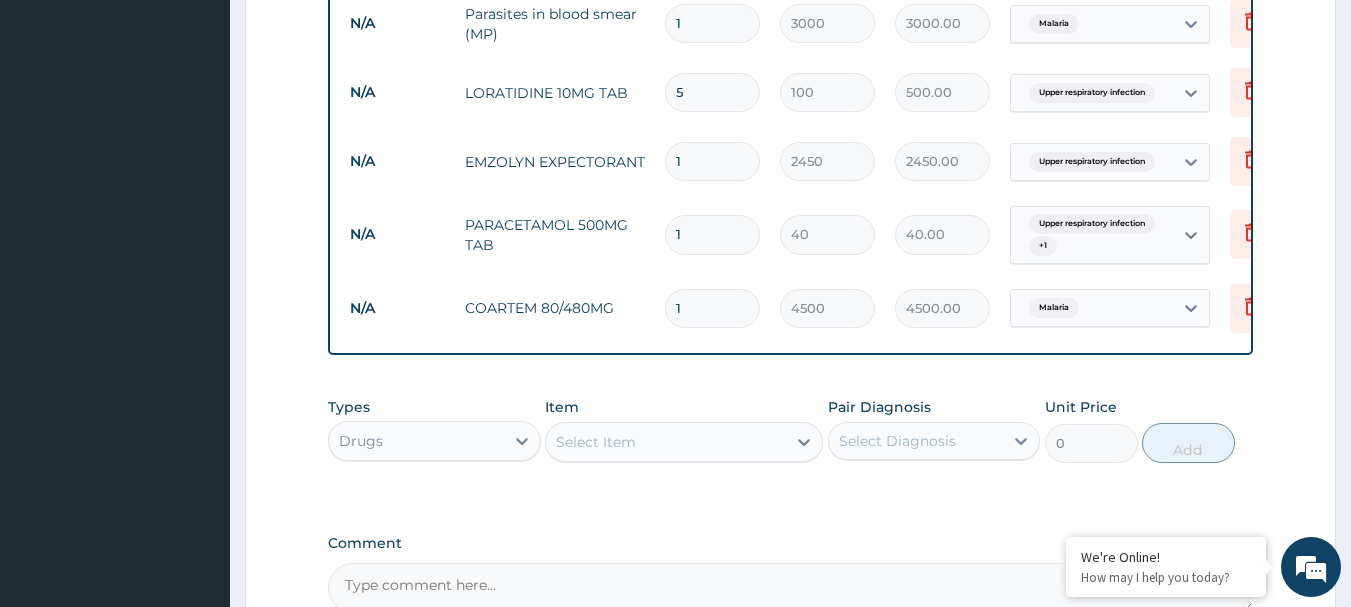 type on "720.00" 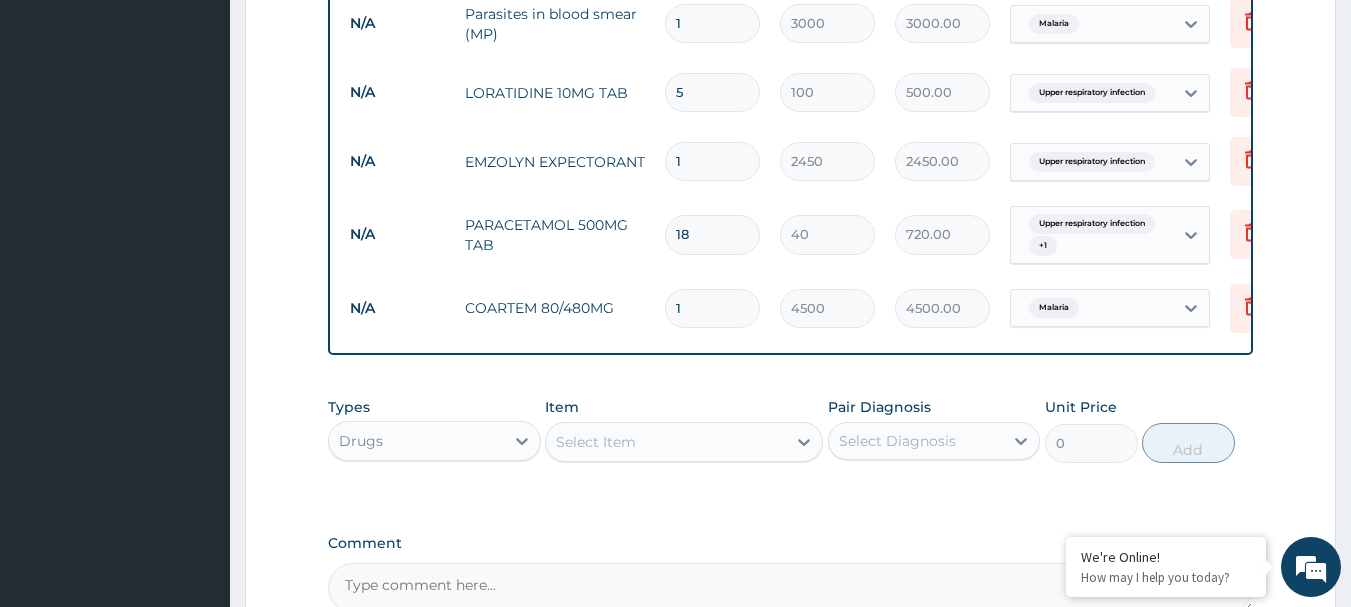 type on "18" 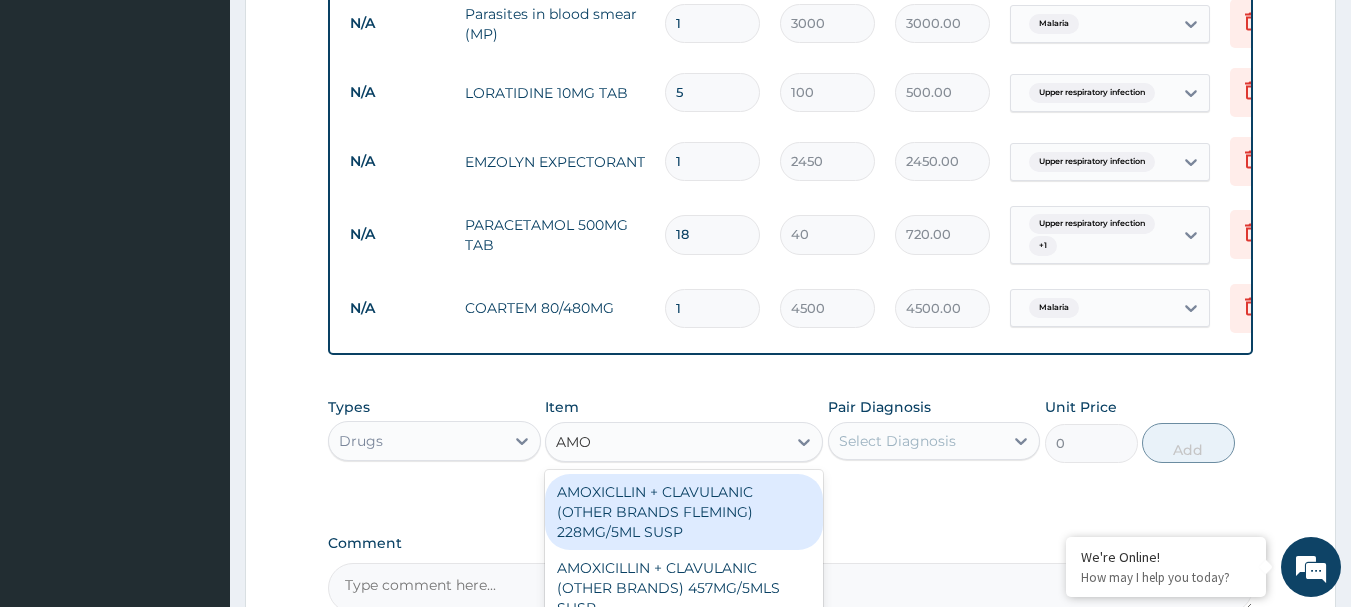type on "AMOX" 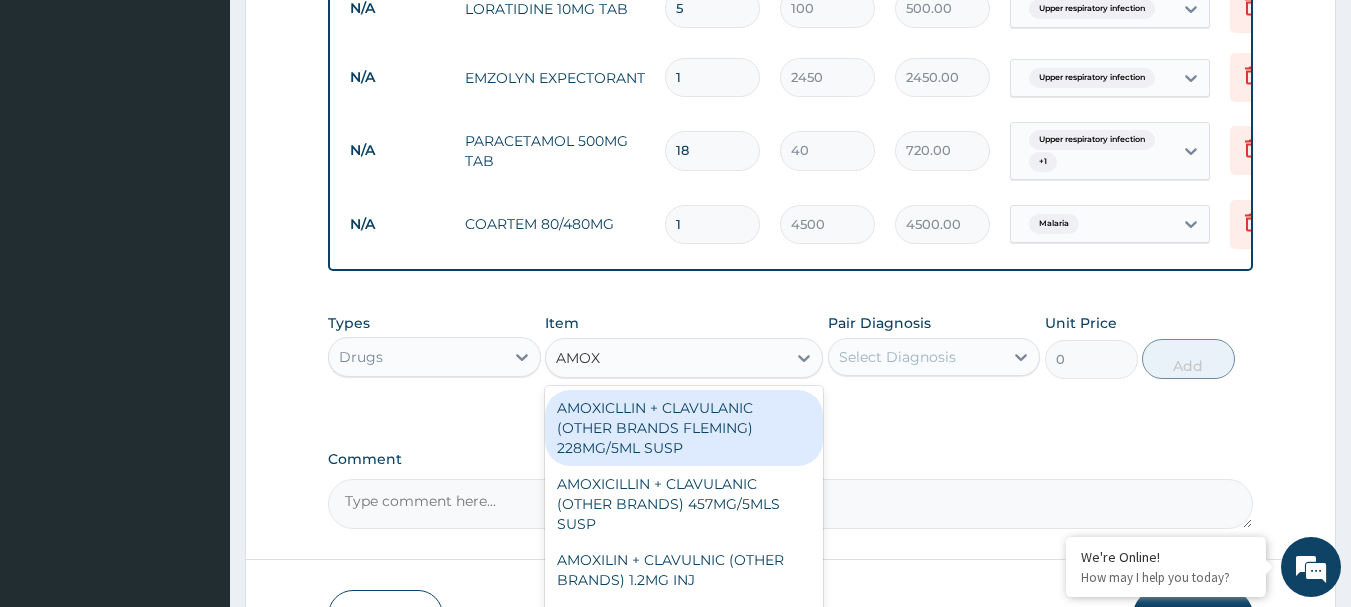 scroll, scrollTop: 1155, scrollLeft: 0, axis: vertical 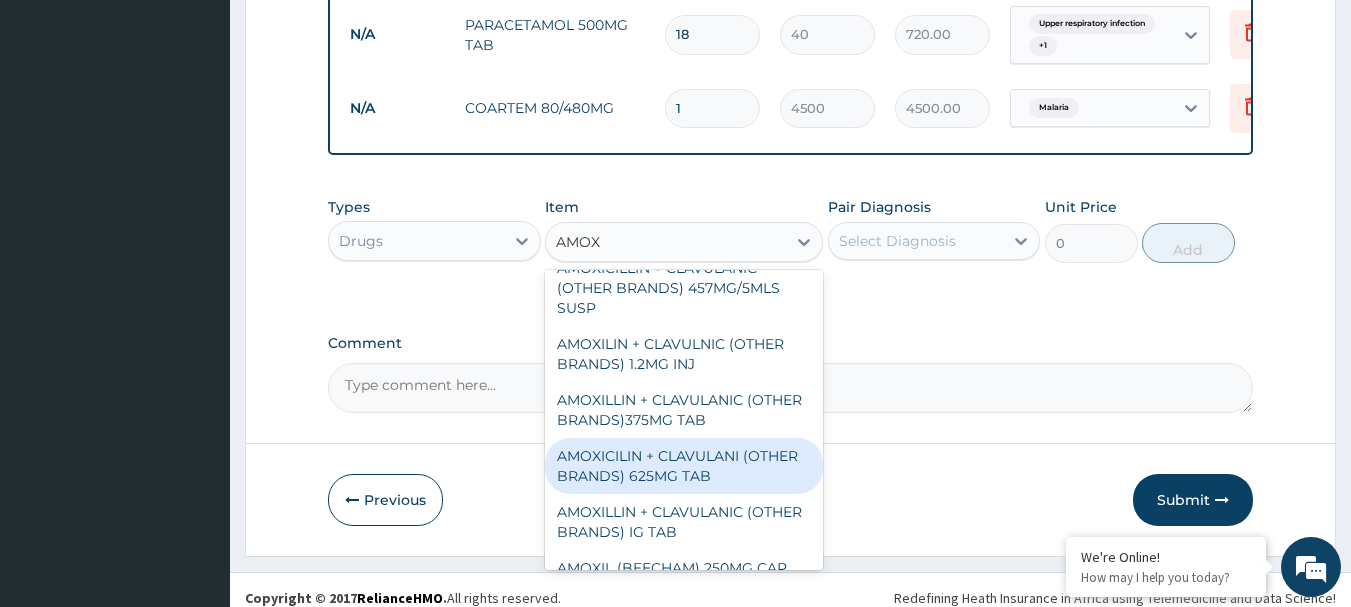 click on "AMOXICILIN + CLAVULANI (OTHER BRANDS) 625MG TAB" at bounding box center (684, 466) 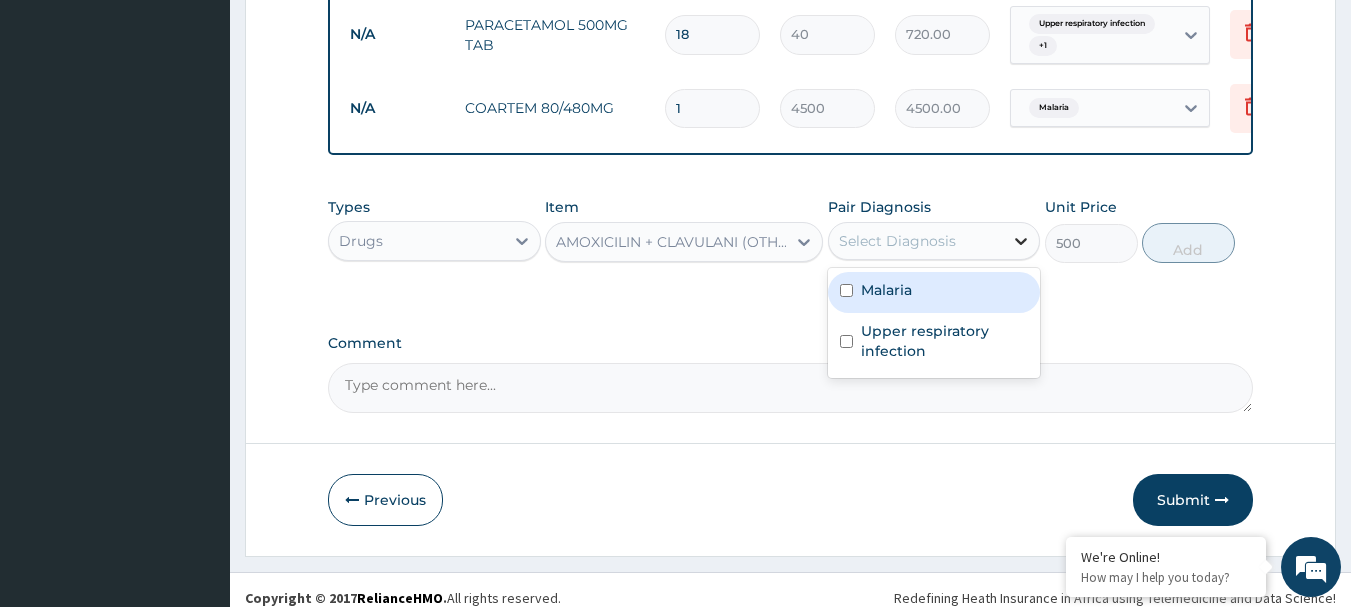 drag, startPoint x: 1022, startPoint y: 247, endPoint x: 1013, endPoint y: 266, distance: 21.023796 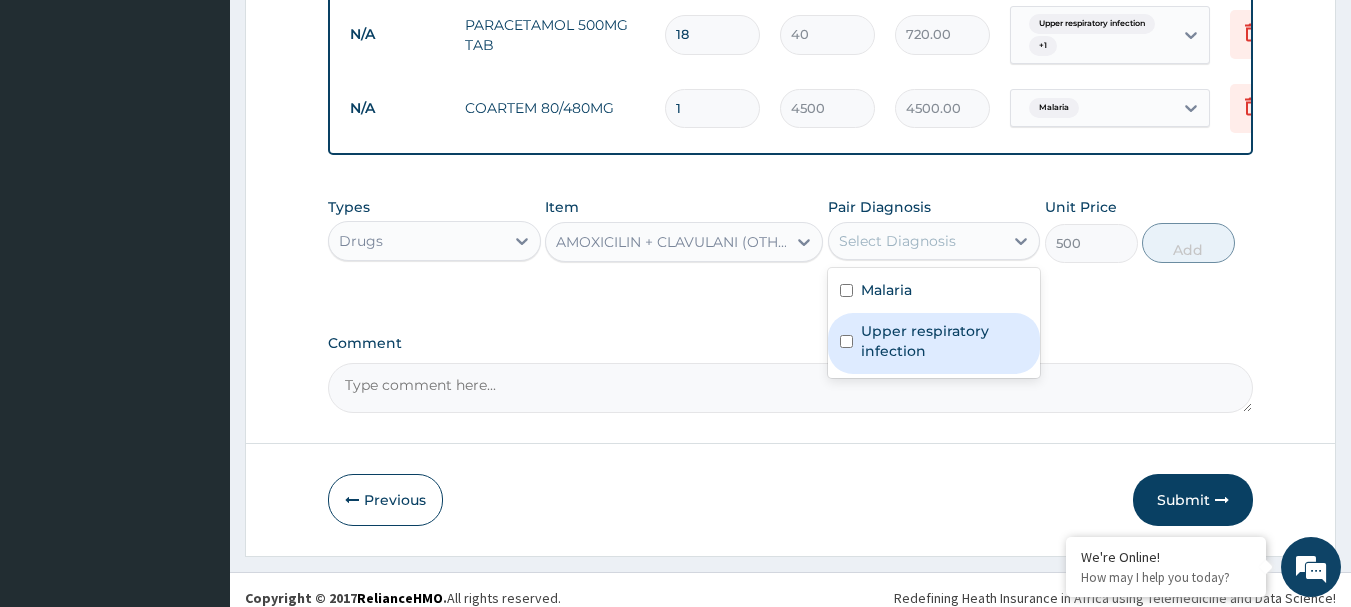 click at bounding box center [846, 341] 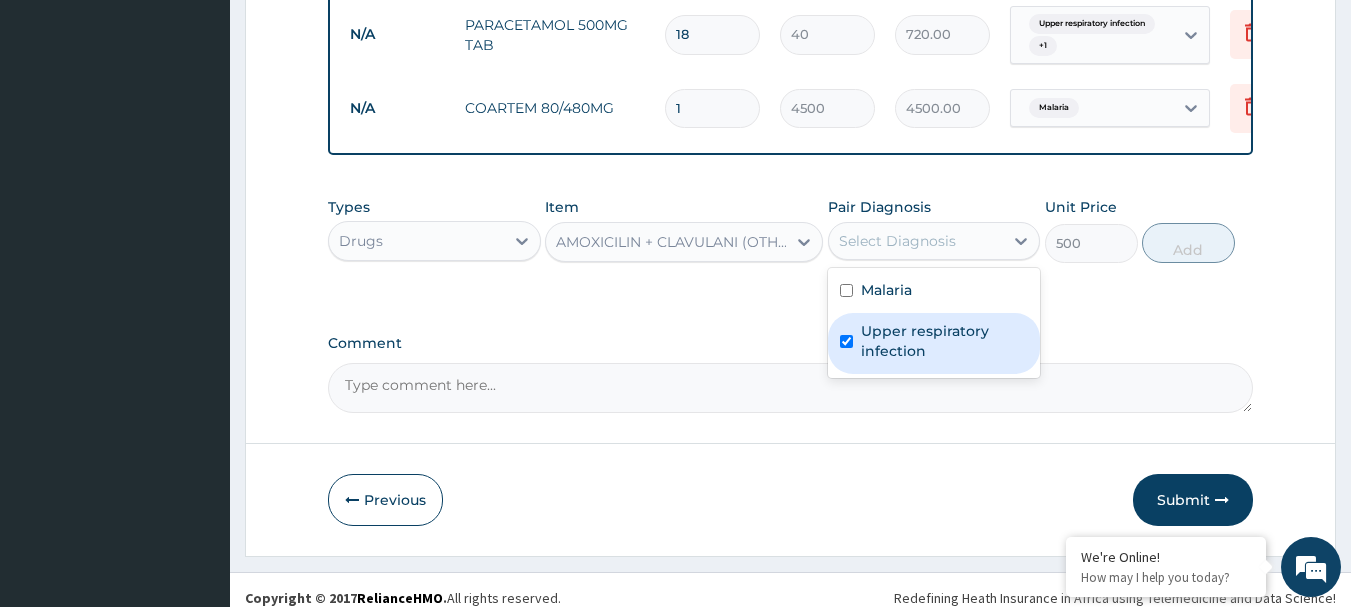 checkbox on "true" 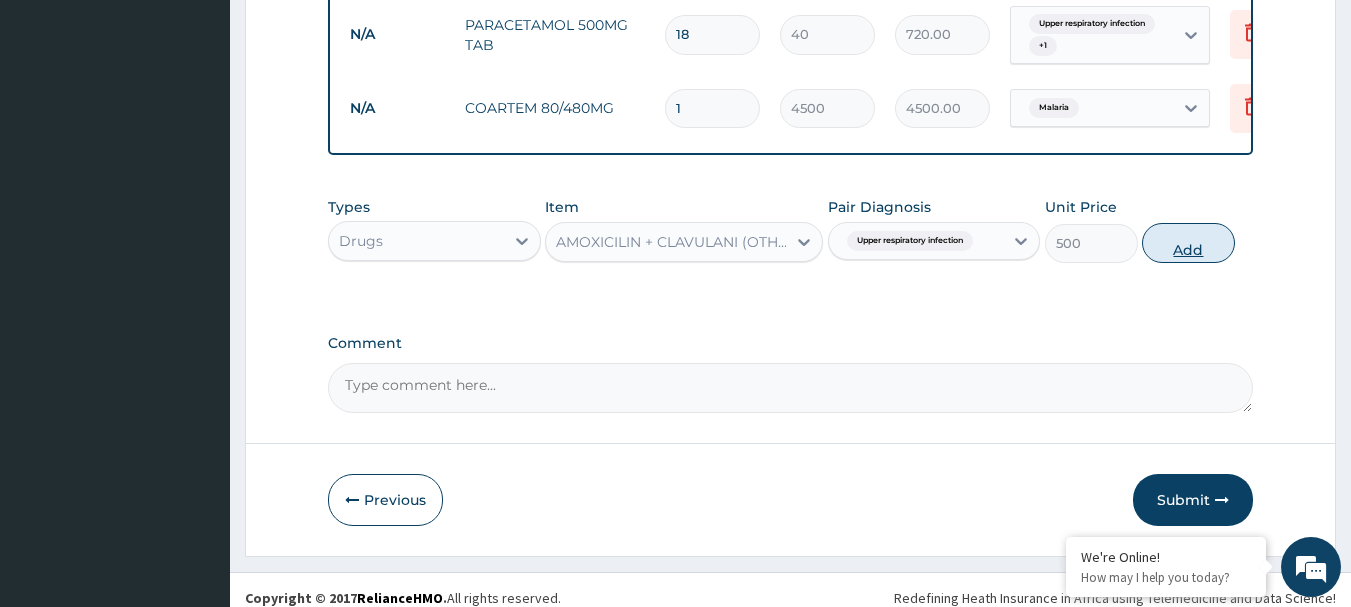 click on "Add" at bounding box center [1188, 243] 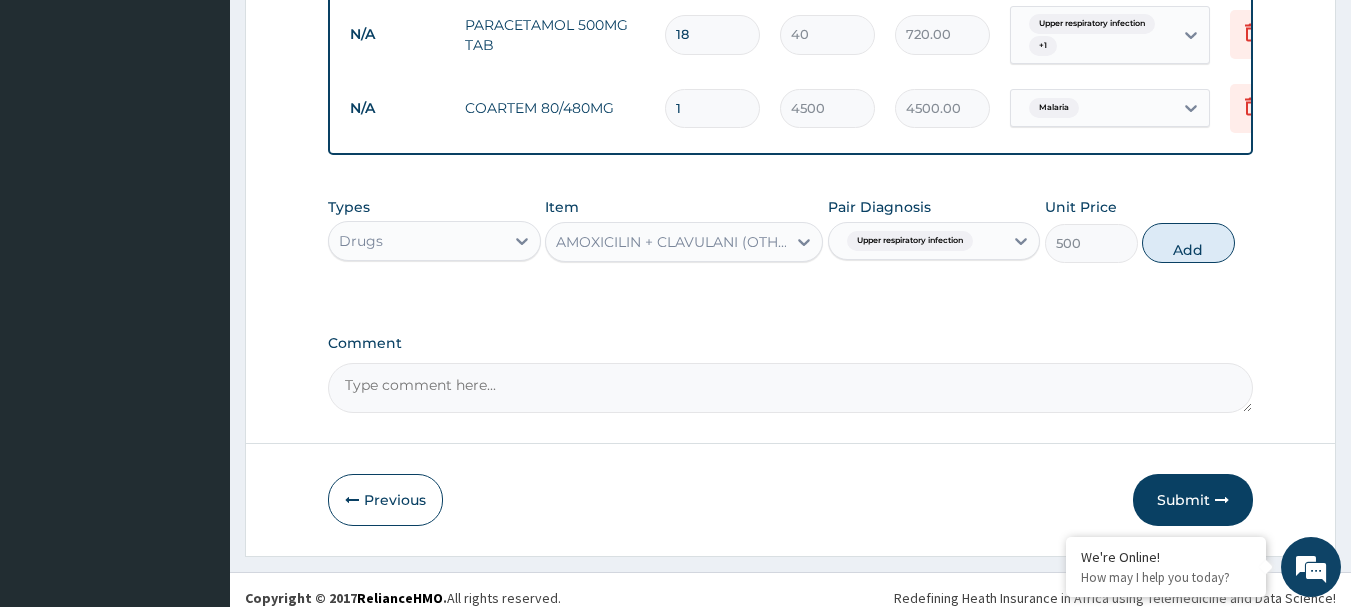 type on "0" 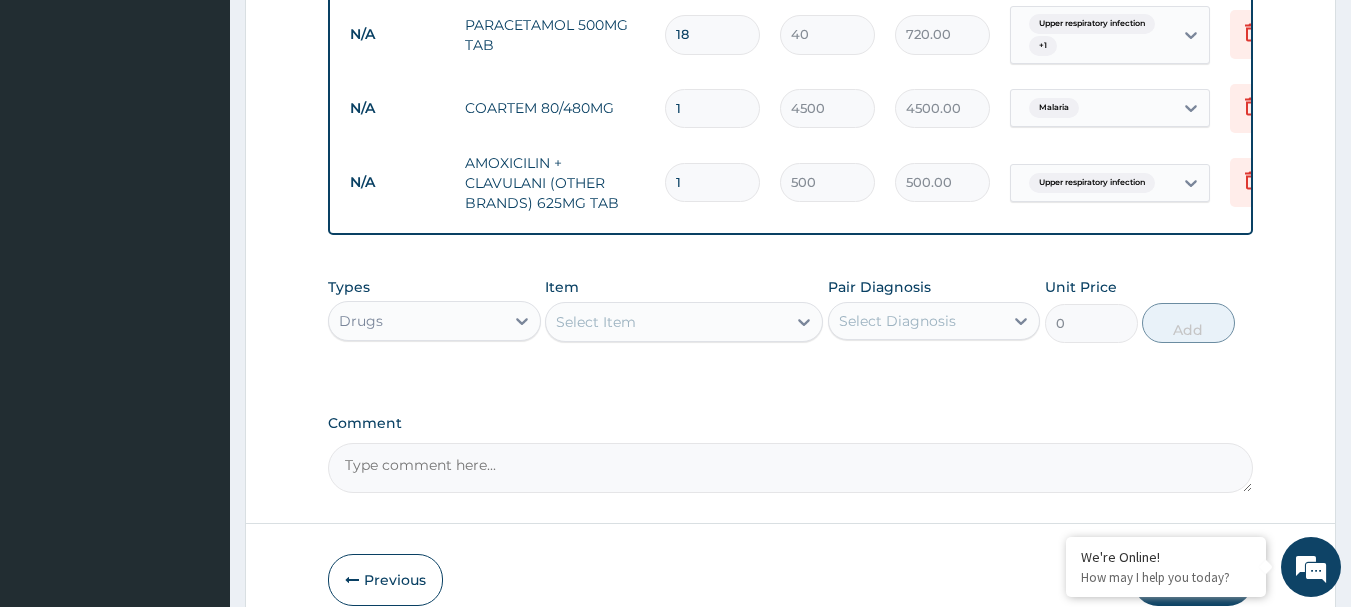 type on "10" 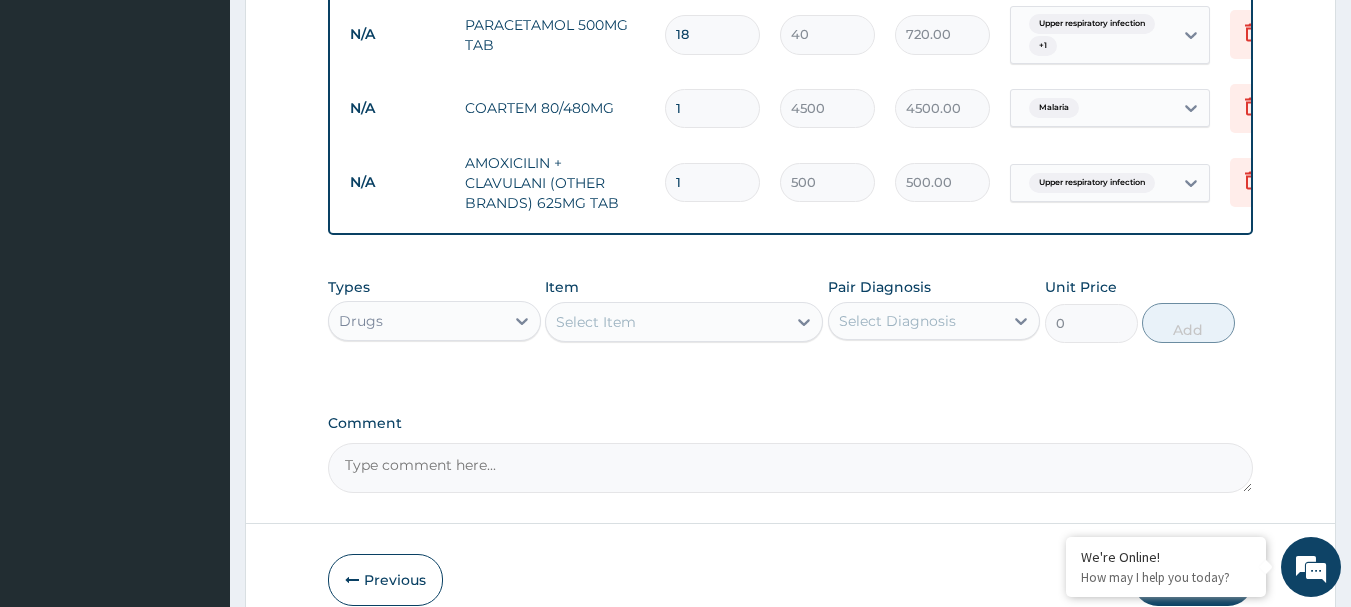 type on "5000.00" 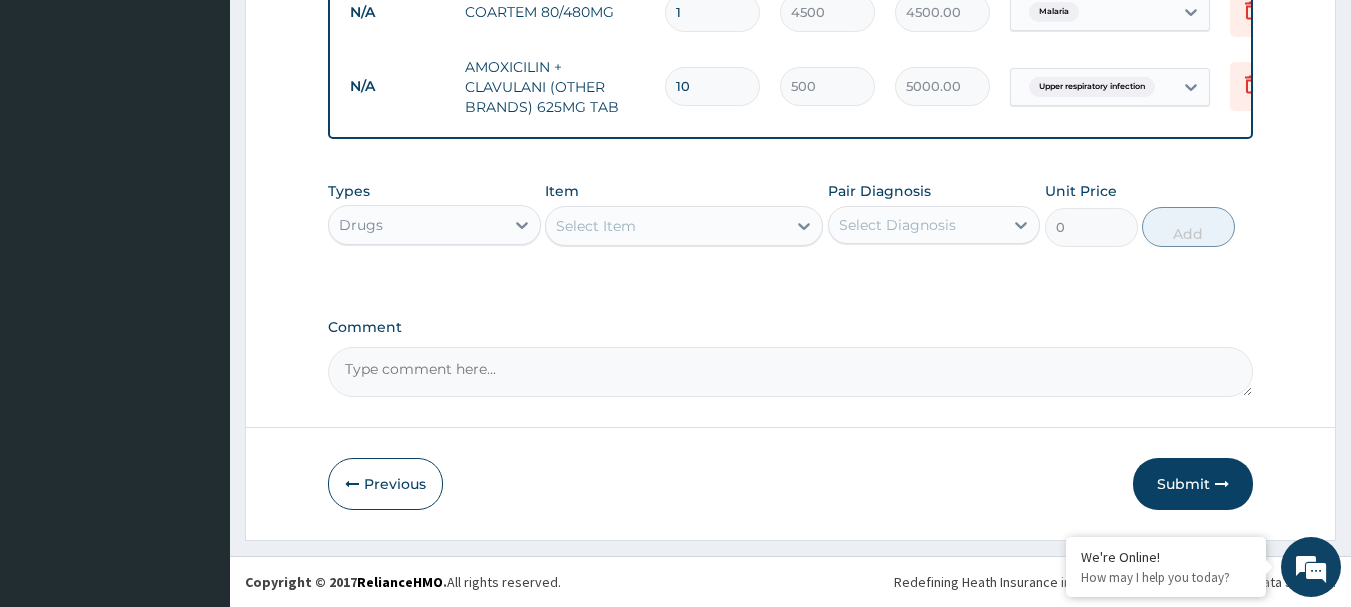 scroll, scrollTop: 1266, scrollLeft: 0, axis: vertical 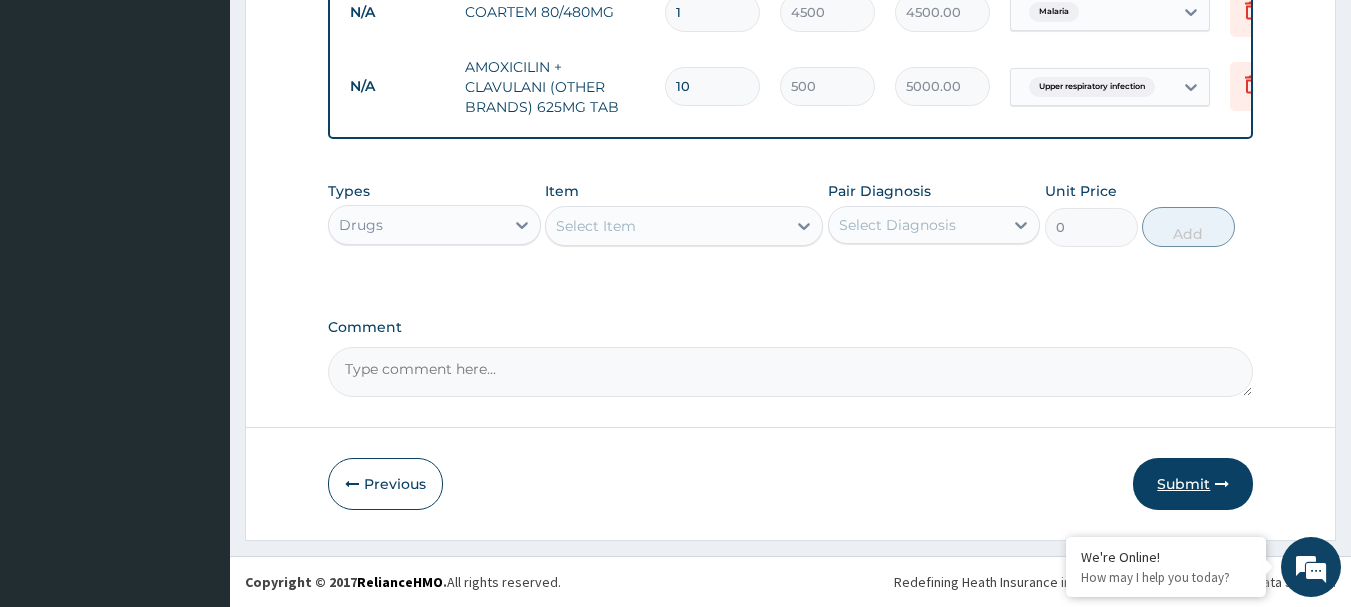 click on "Submit" at bounding box center [1193, 484] 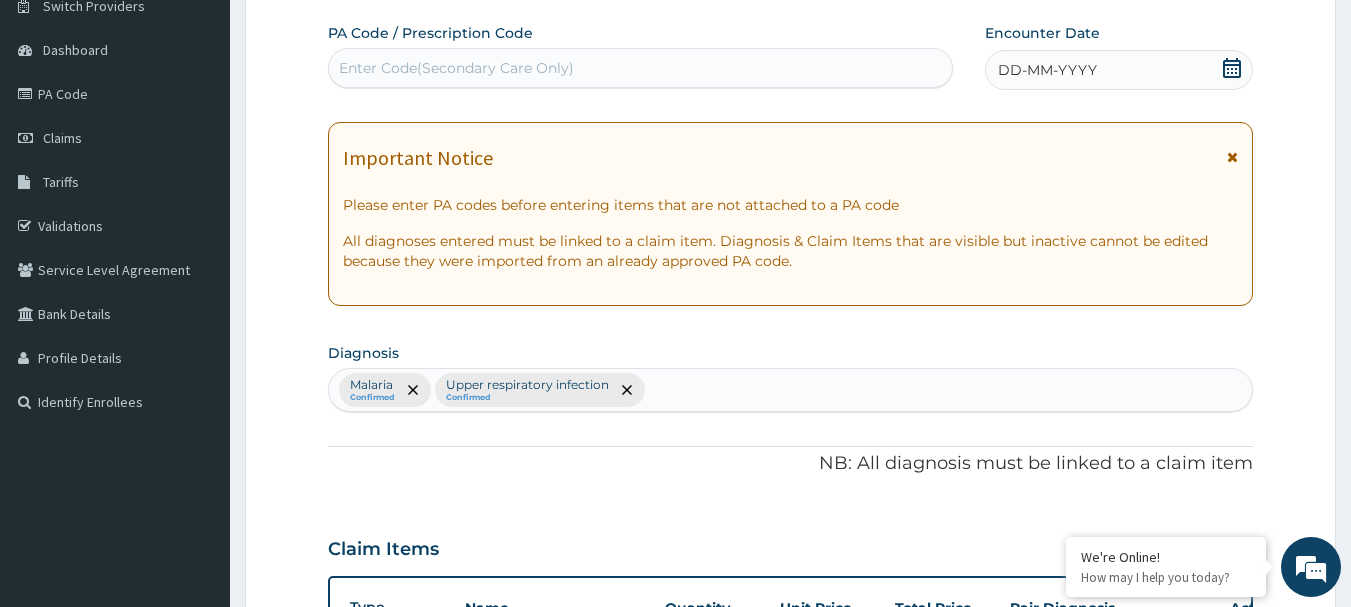 scroll, scrollTop: 166, scrollLeft: 0, axis: vertical 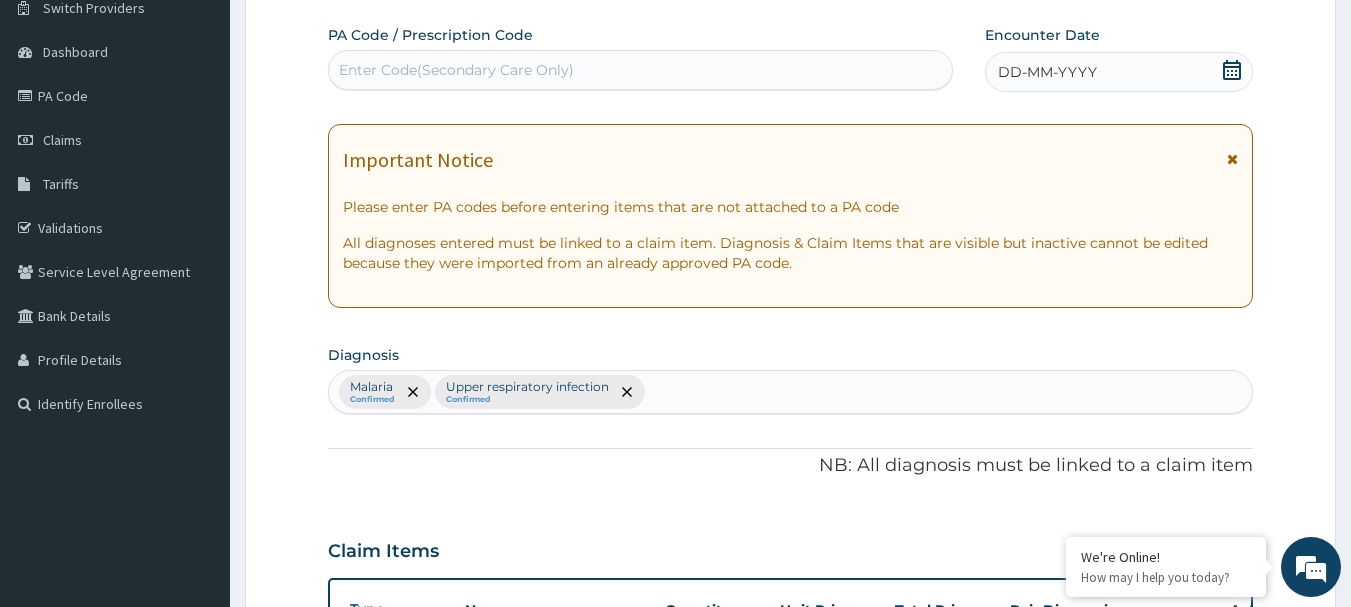 drag, startPoint x: 1235, startPoint y: 65, endPoint x: 1214, endPoint y: 95, distance: 36.619667 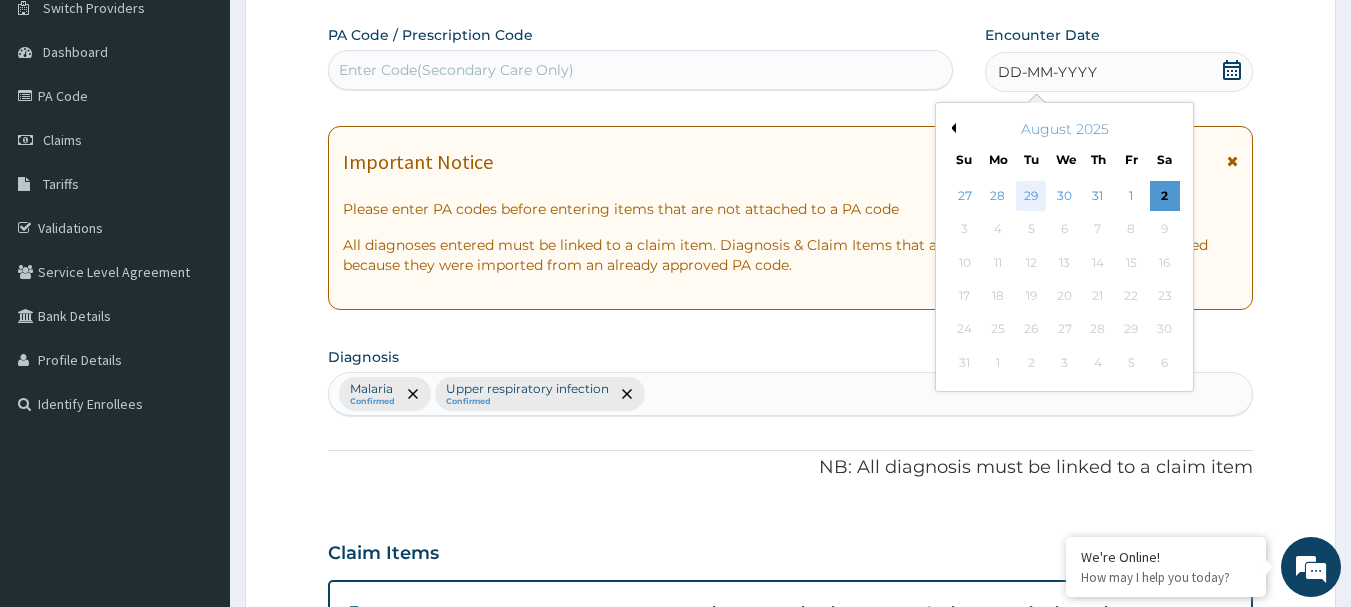 click on "29" at bounding box center (1032, 196) 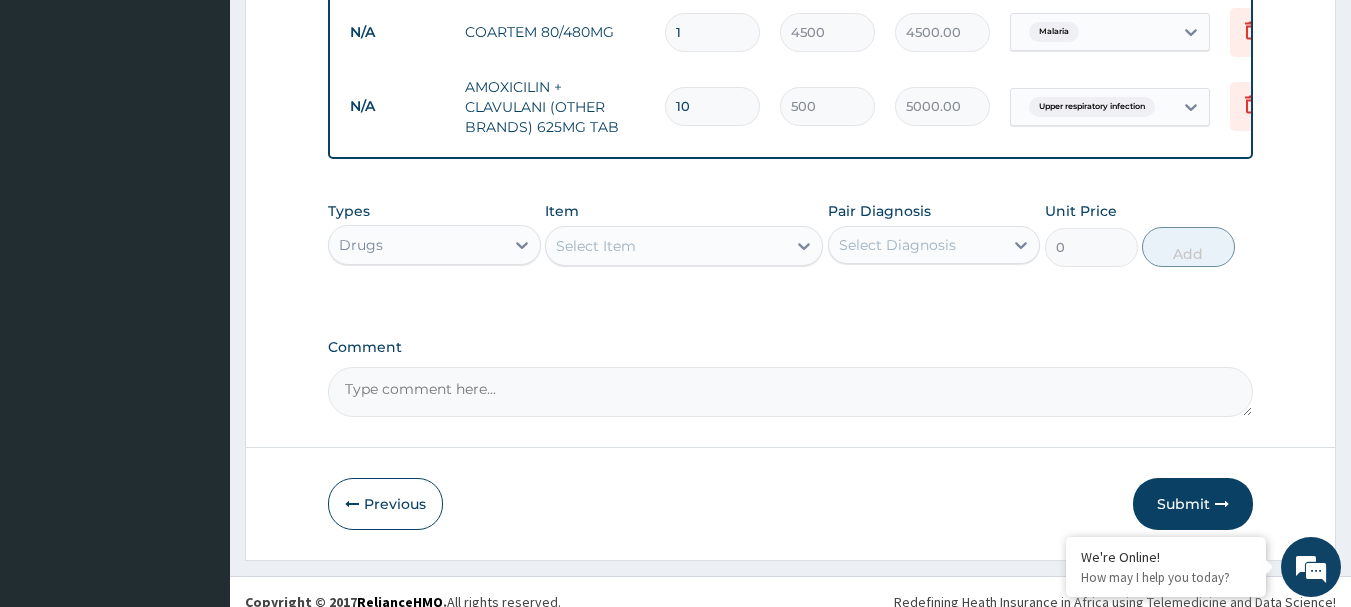 scroll, scrollTop: 1266, scrollLeft: 0, axis: vertical 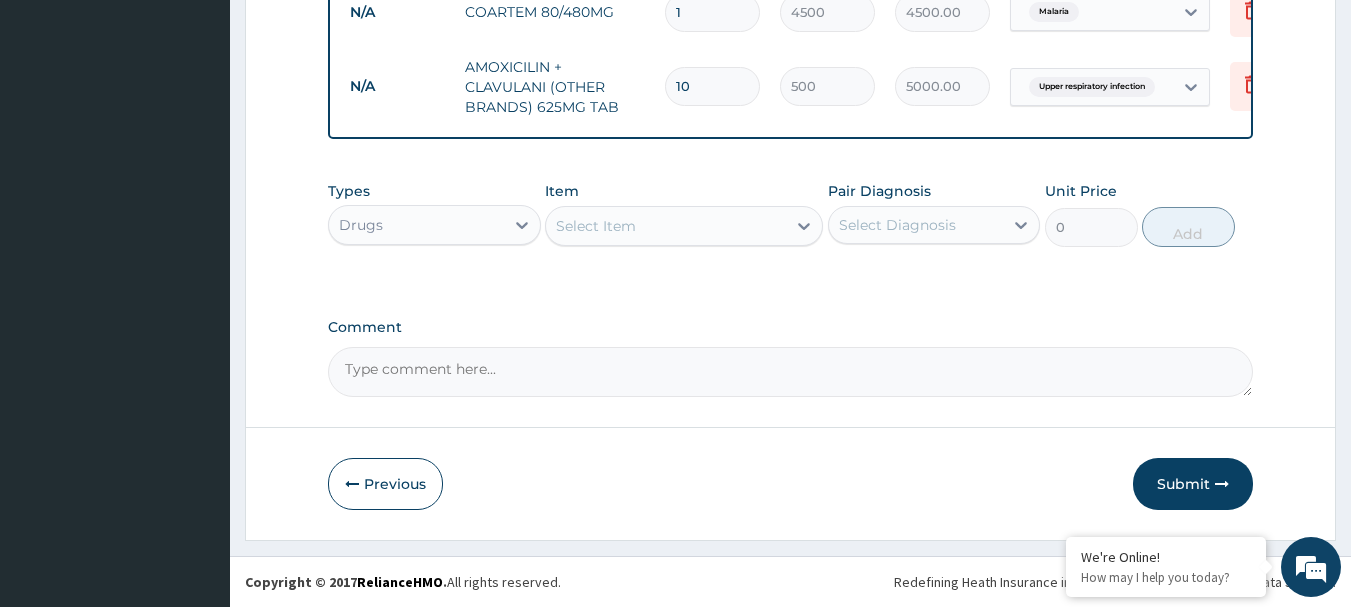 click on "Submit" at bounding box center (1193, 484) 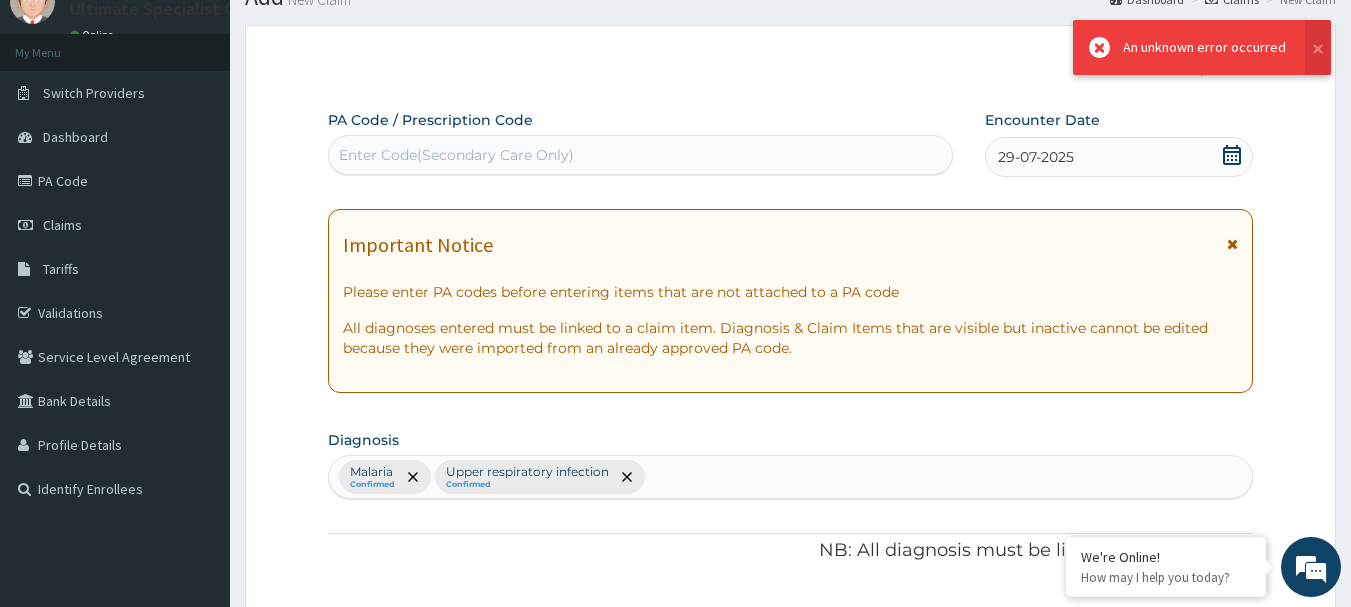 scroll, scrollTop: 1266, scrollLeft: 0, axis: vertical 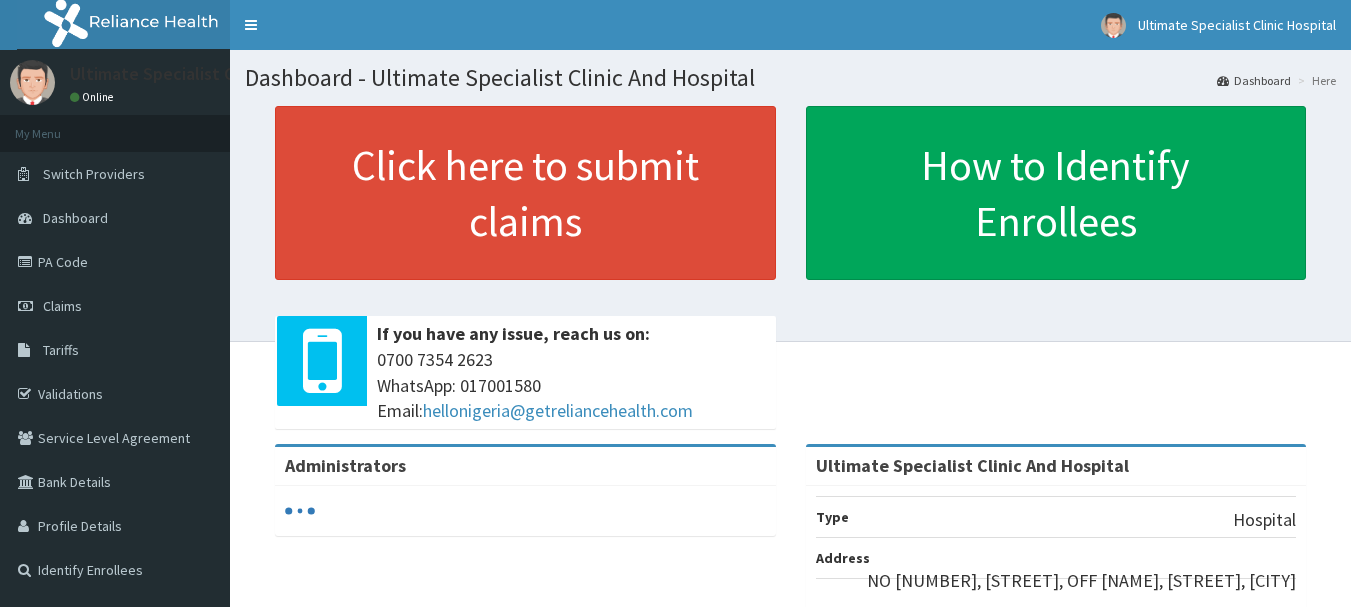click on "Validations" at bounding box center [115, 394] 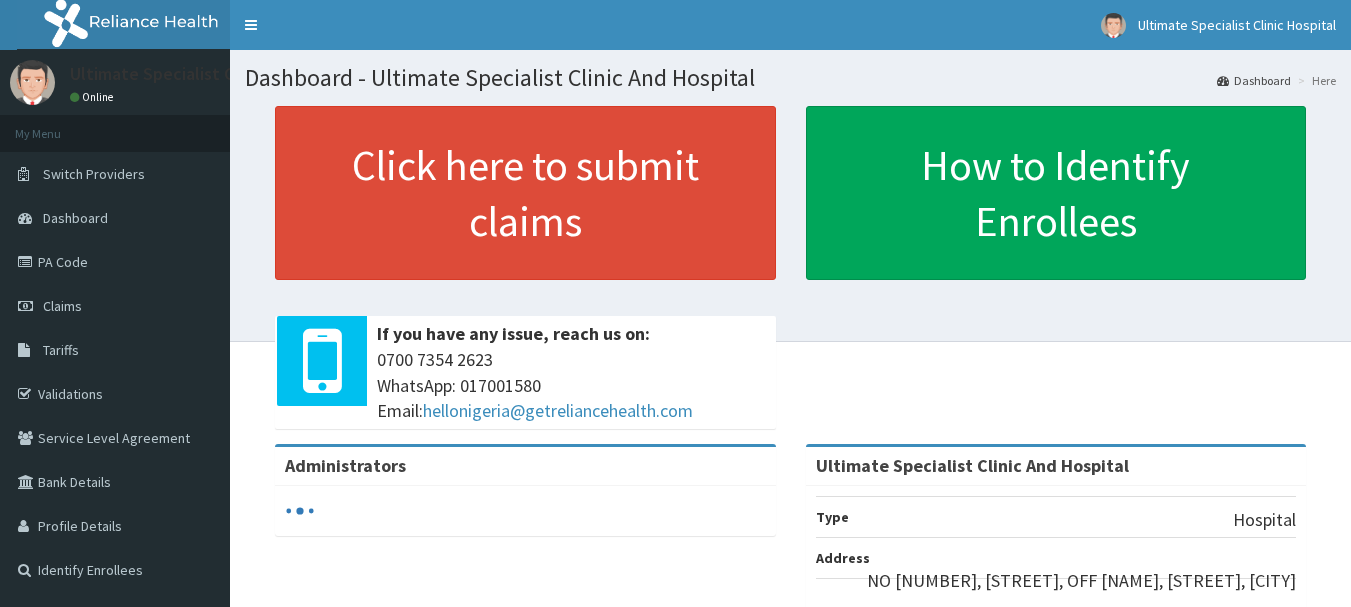 scroll, scrollTop: 0, scrollLeft: 0, axis: both 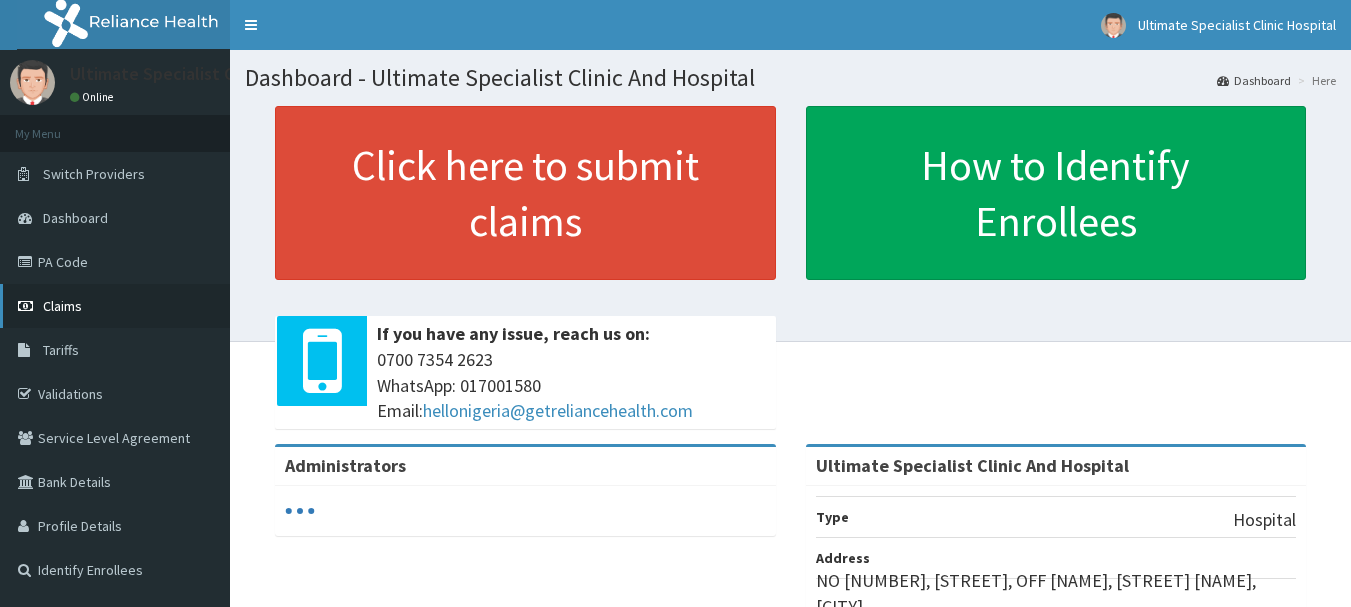 click on "Claims" at bounding box center [115, 306] 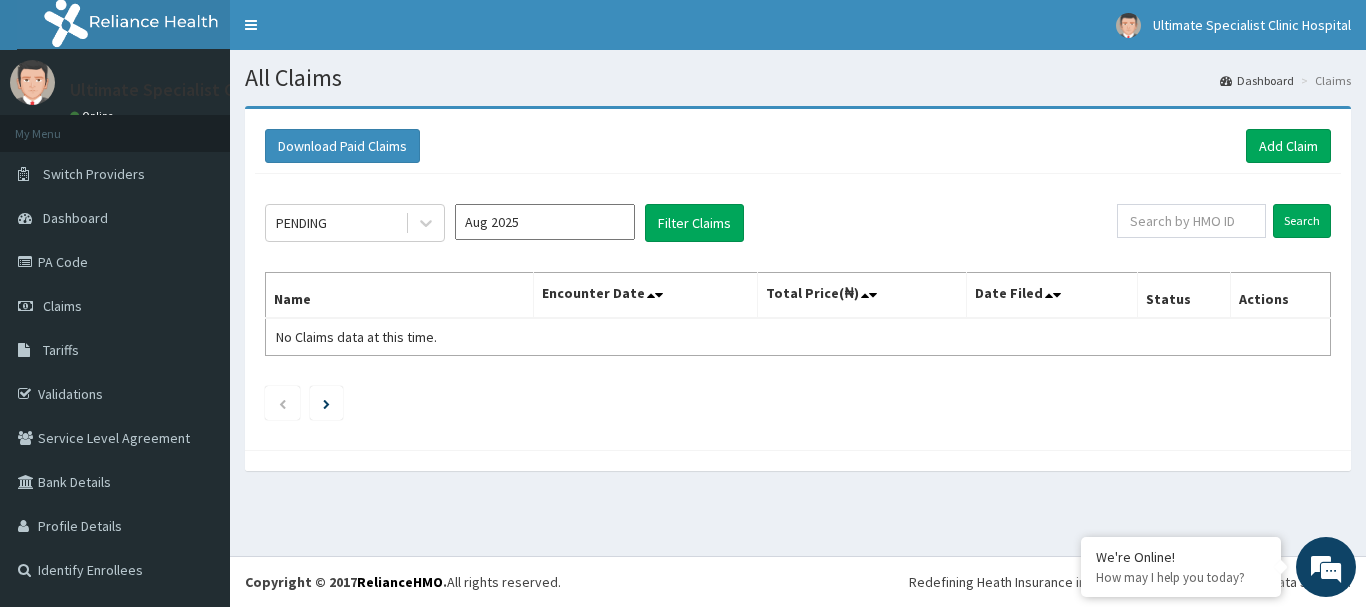 scroll, scrollTop: 0, scrollLeft: 0, axis: both 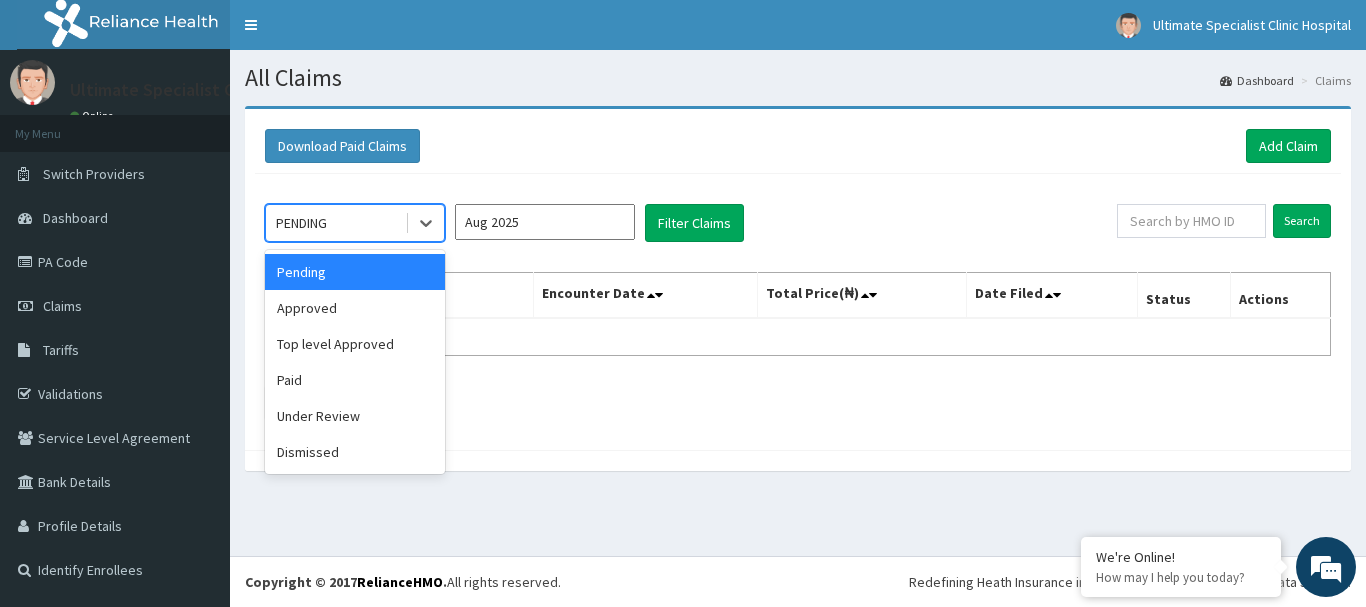 drag, startPoint x: 422, startPoint y: 225, endPoint x: 422, endPoint y: 244, distance: 19 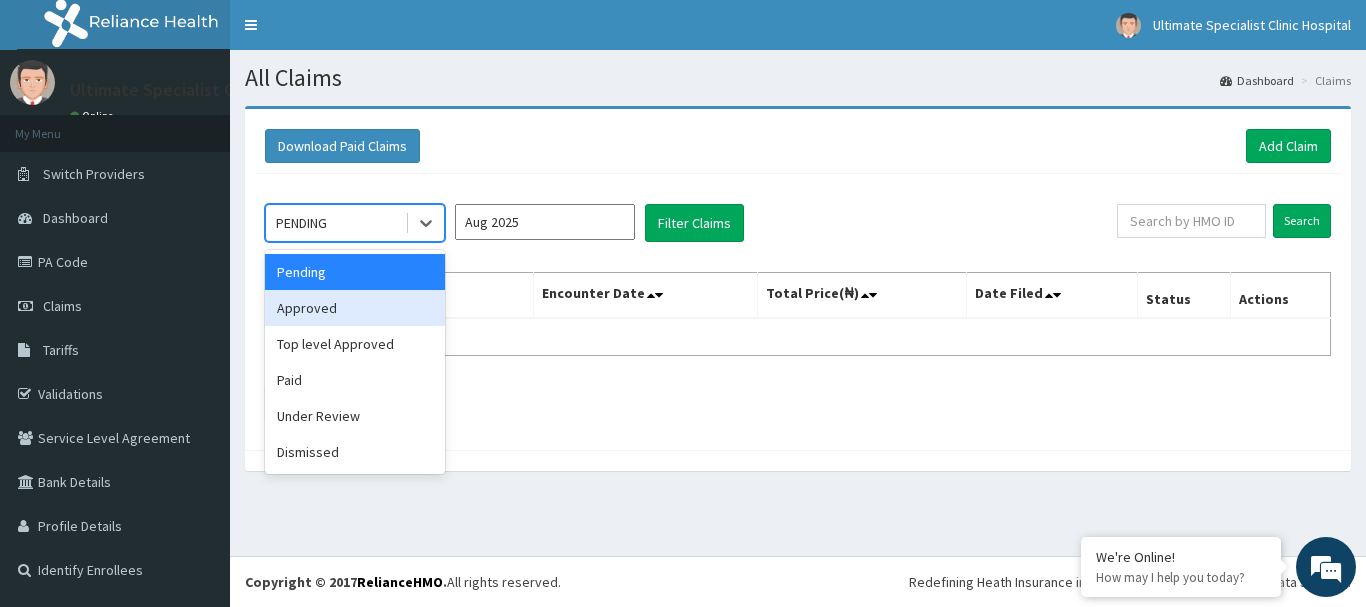 click on "Approved" at bounding box center [355, 308] 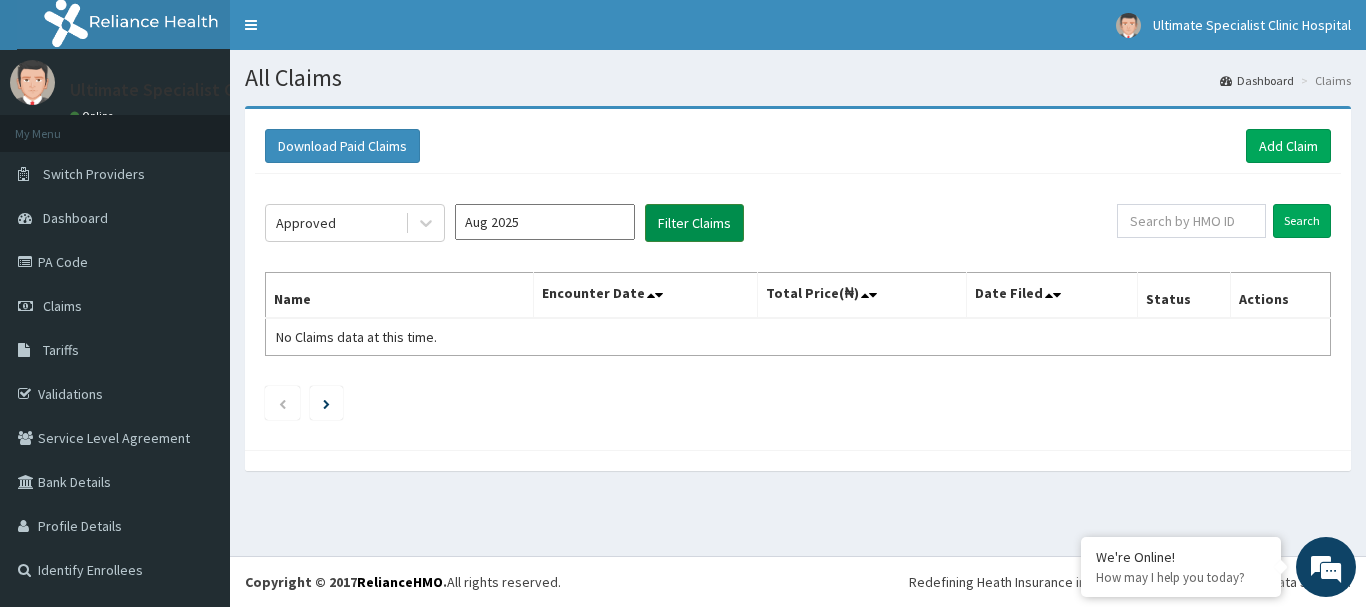 click on "Filter Claims" at bounding box center [694, 223] 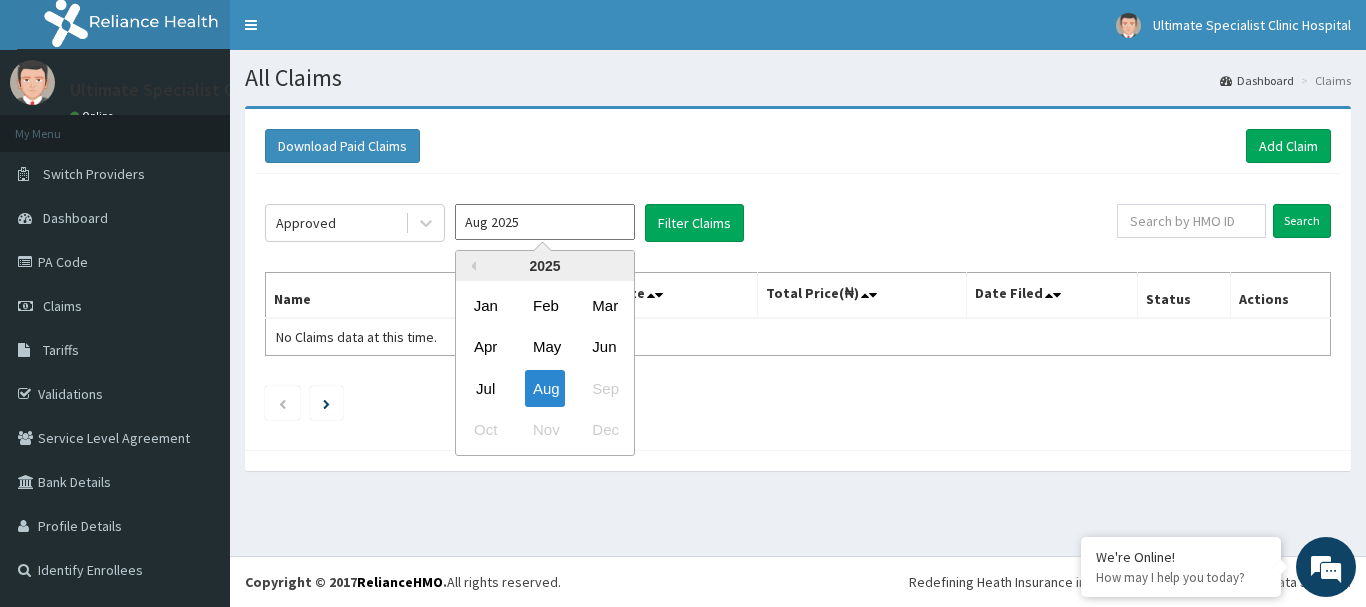 drag, startPoint x: 567, startPoint y: 217, endPoint x: 567, endPoint y: 239, distance: 22 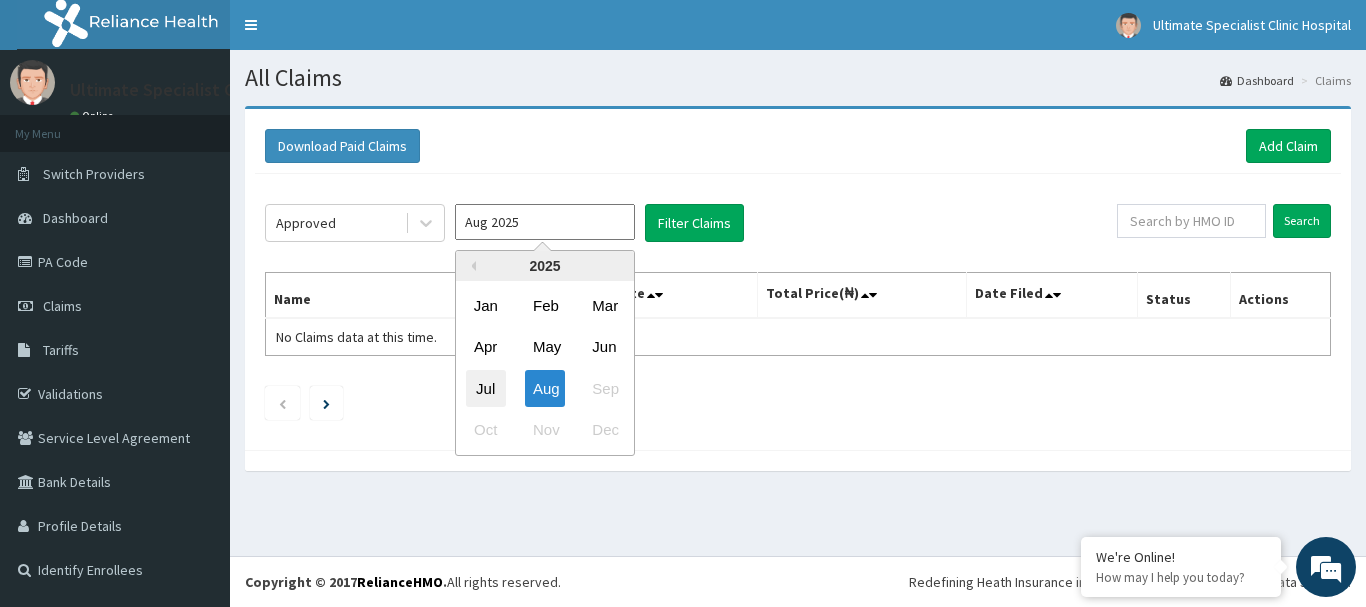 click on "Jul" at bounding box center [486, 388] 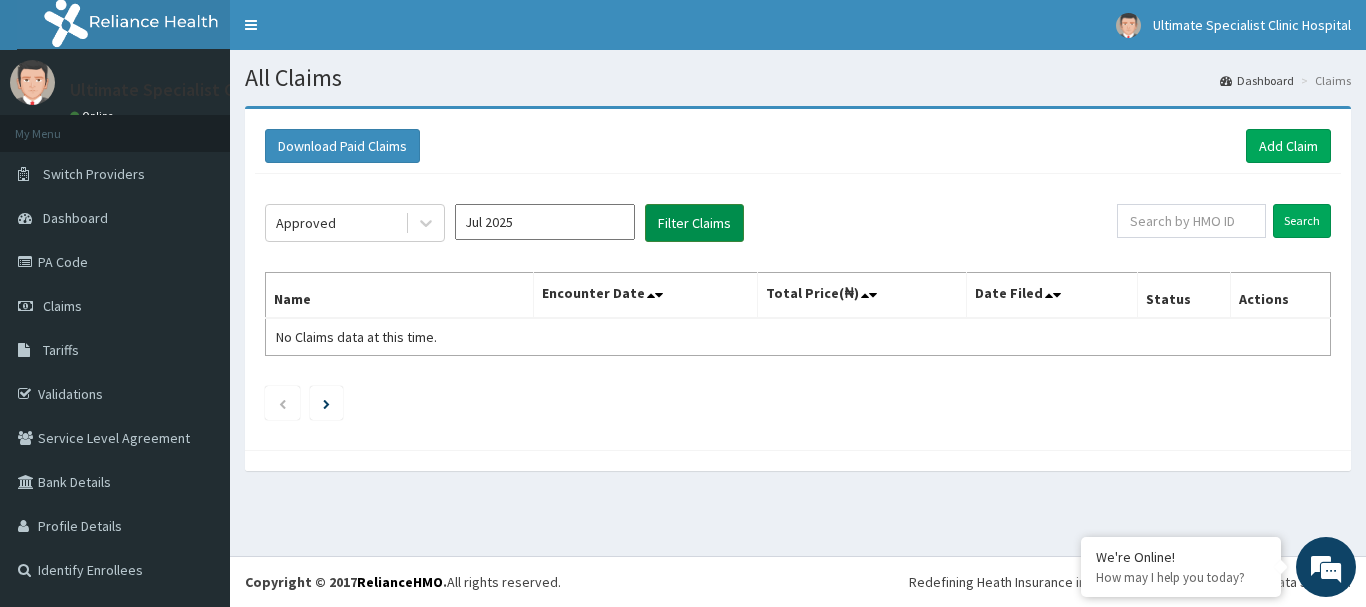 click on "Filter Claims" at bounding box center [694, 223] 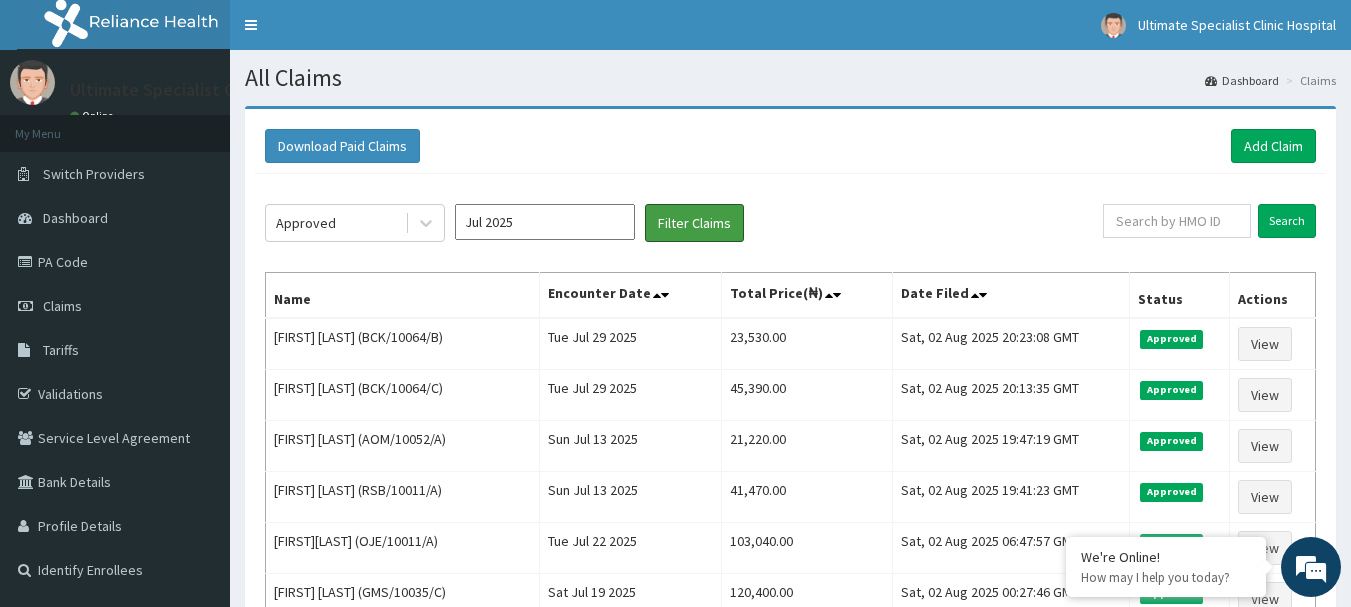 scroll, scrollTop: 0, scrollLeft: 0, axis: both 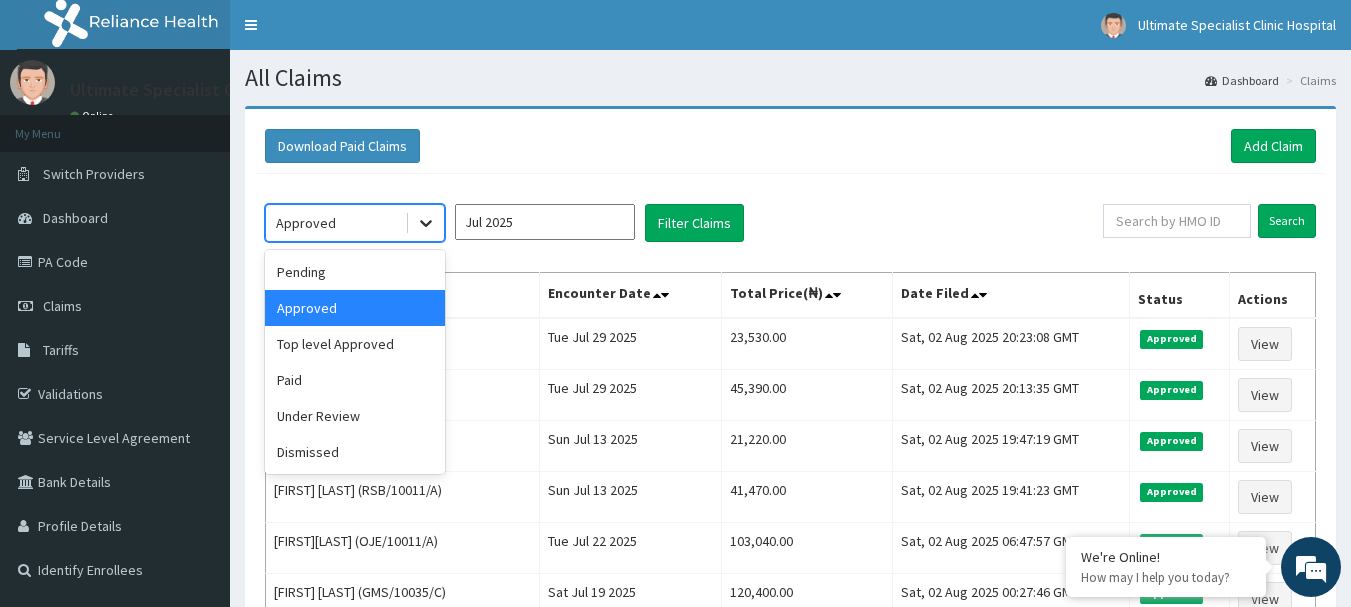 click 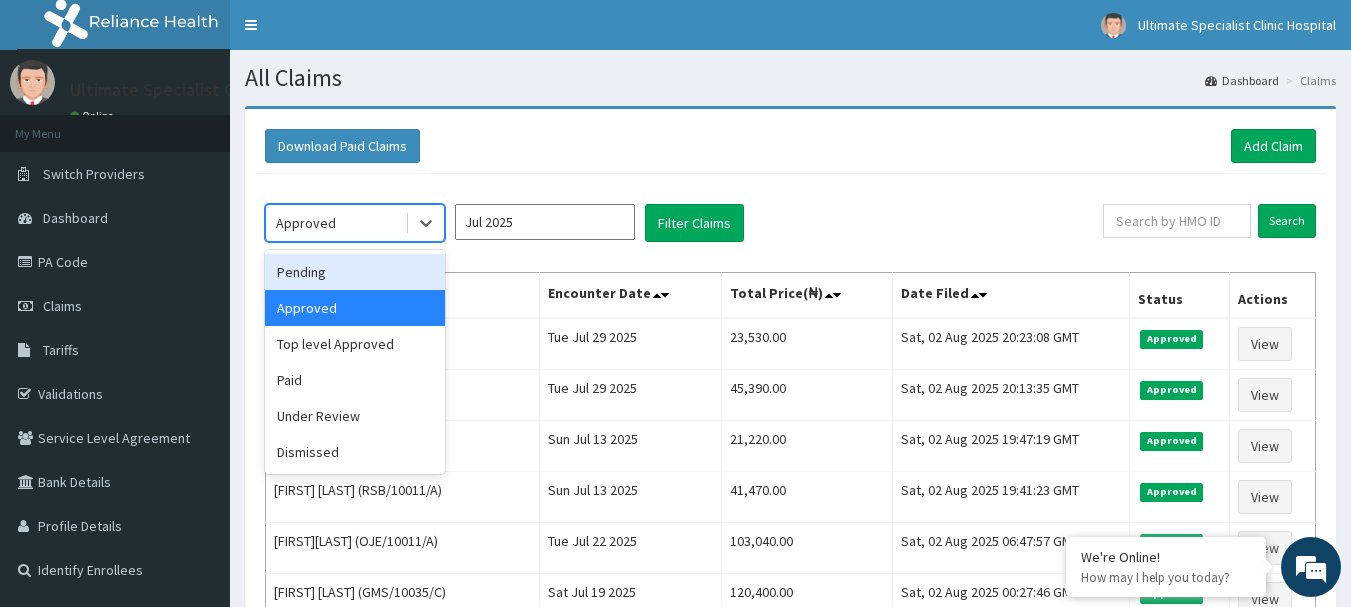 click on "Pending" at bounding box center [355, 272] 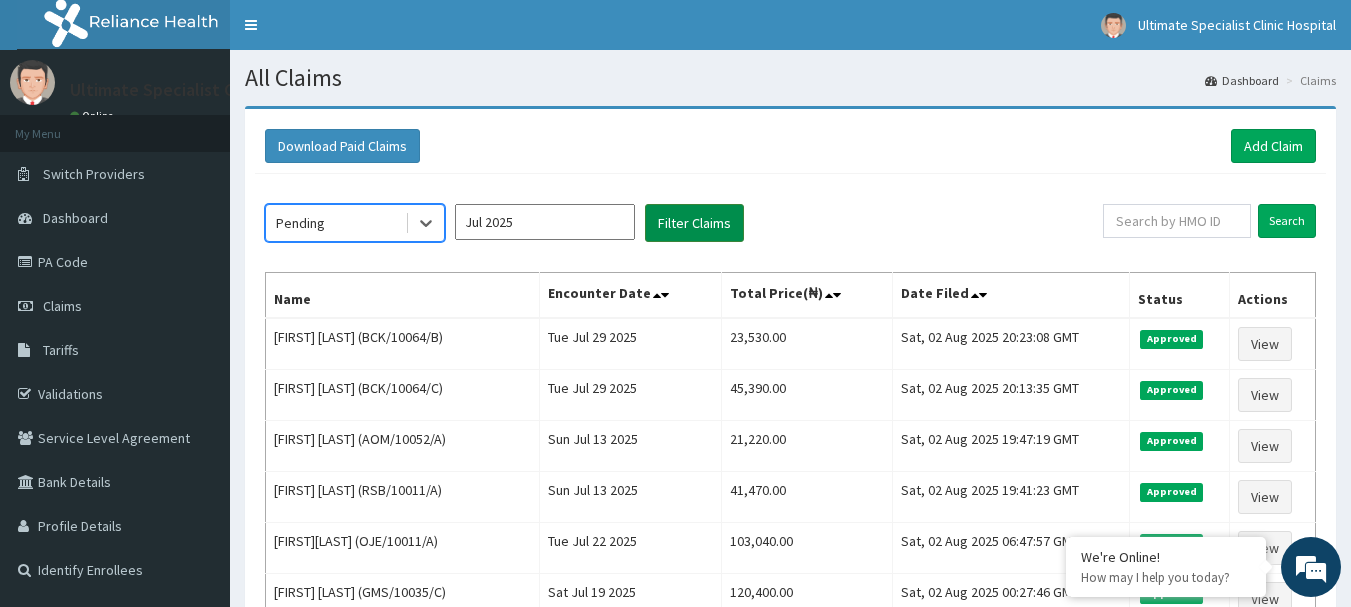 click on "Filter Claims" at bounding box center [694, 223] 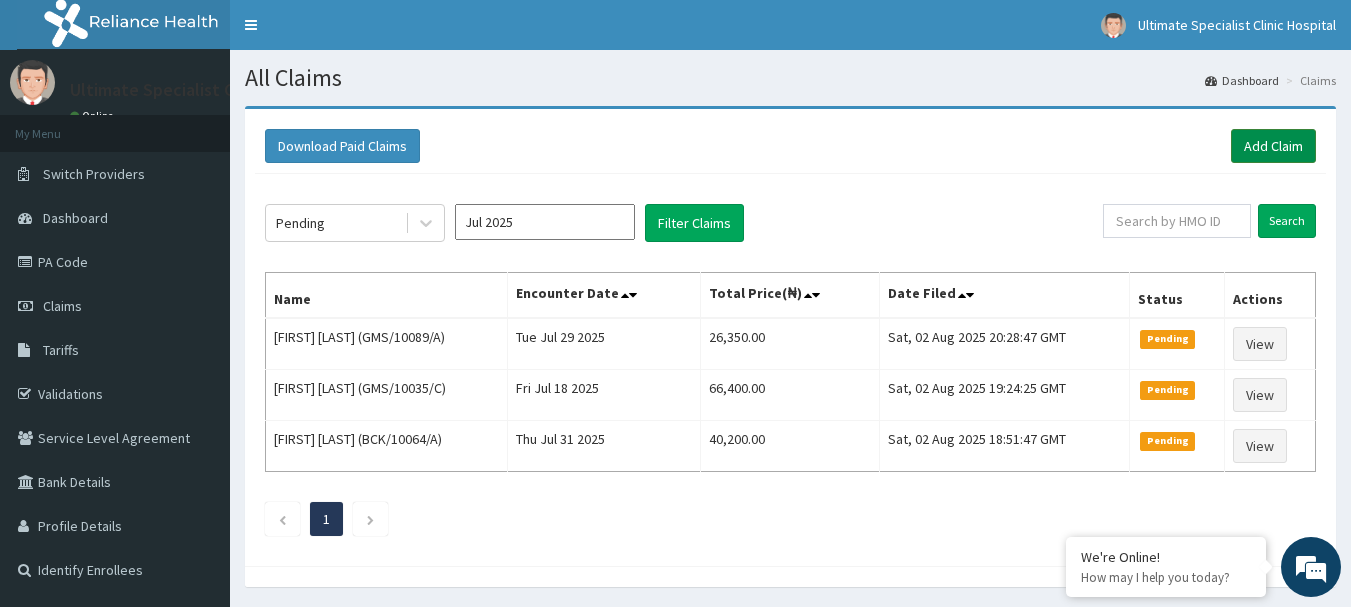 click on "Add Claim" at bounding box center [1273, 146] 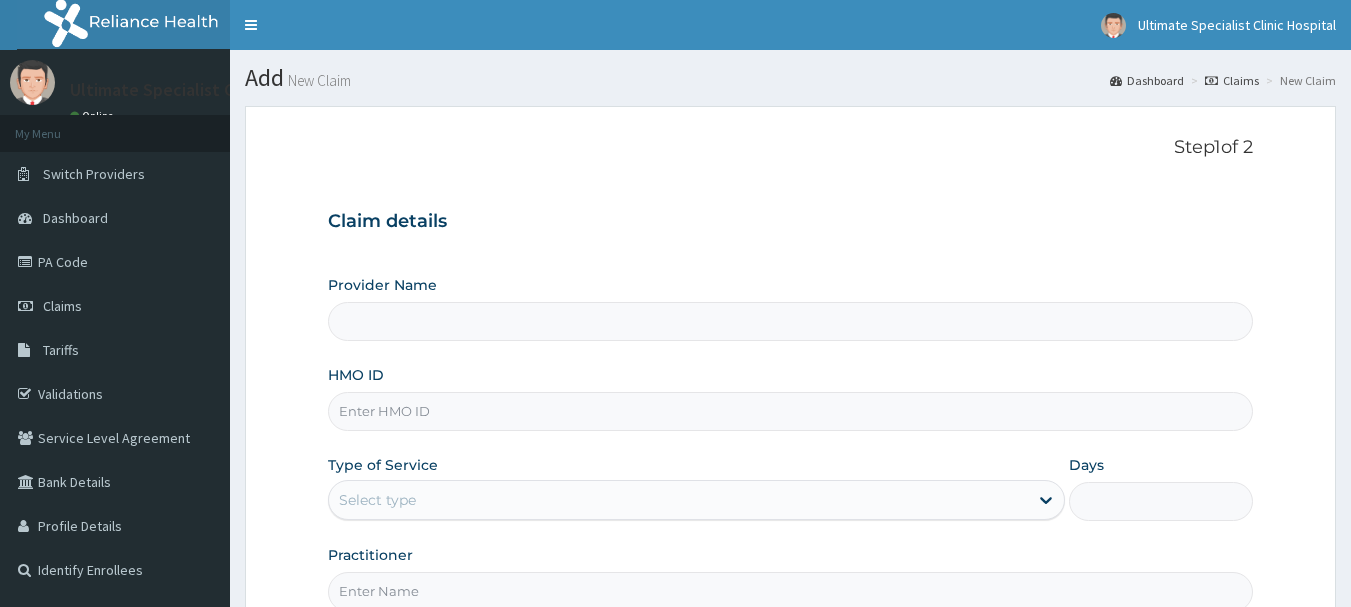 scroll, scrollTop: 0, scrollLeft: 0, axis: both 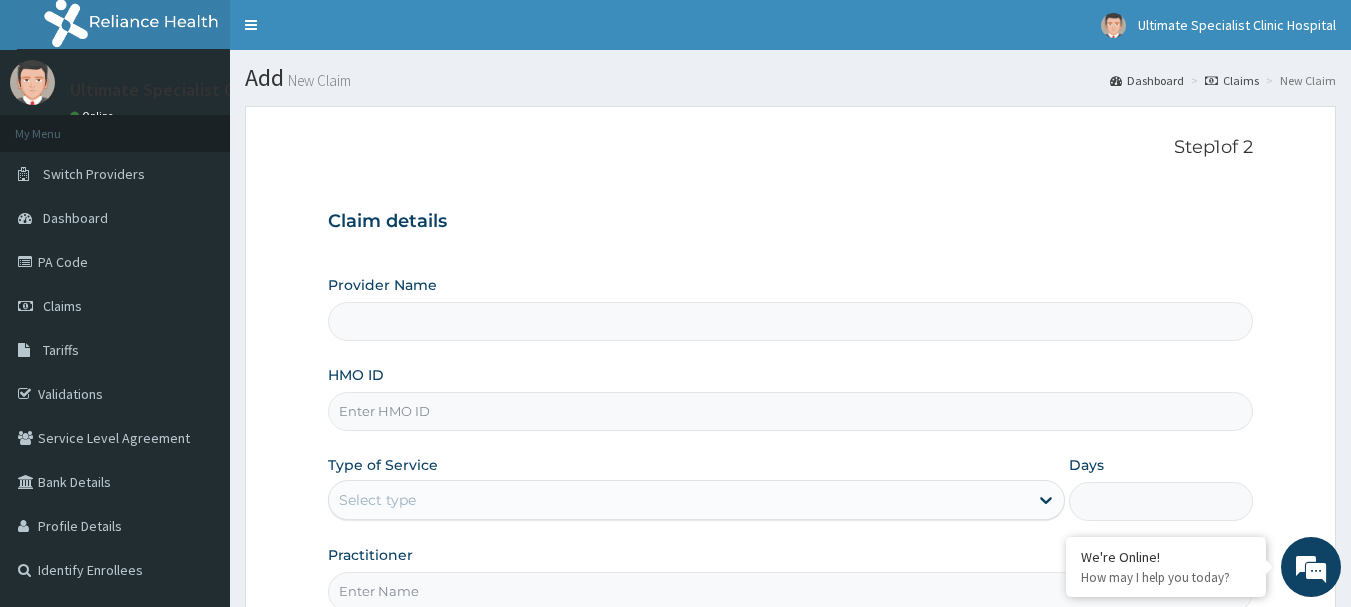 type on "Ultimate Specialist Clinic And Hospital" 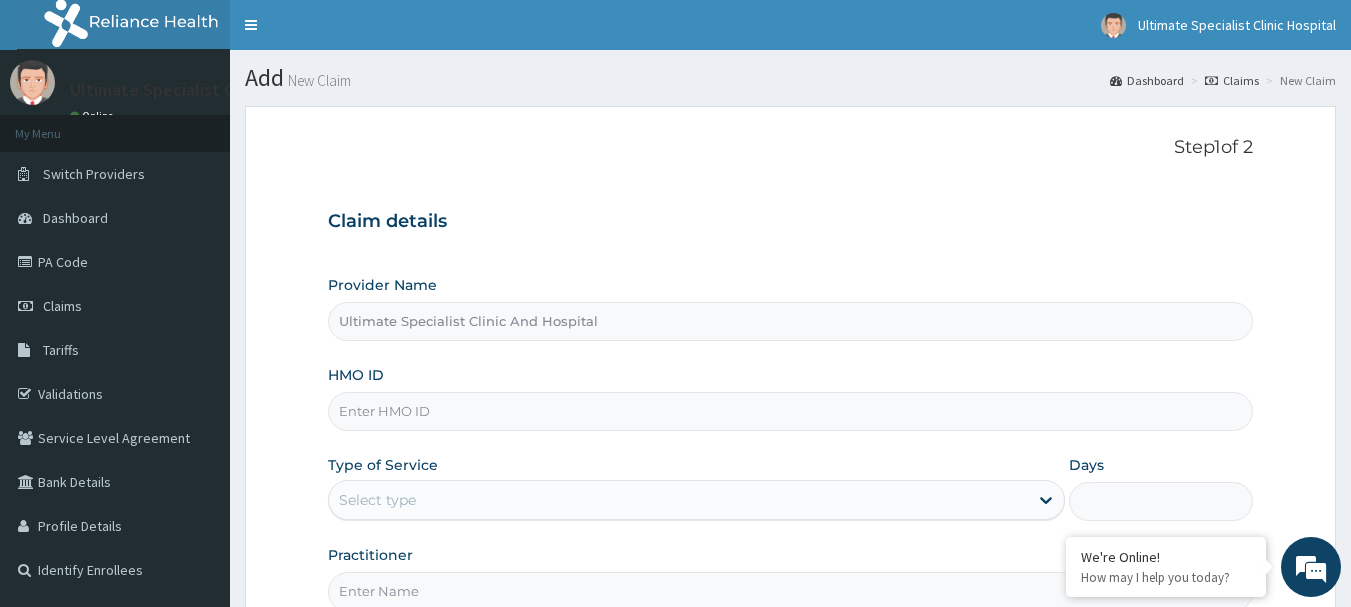 paste on "GMS/10062/A" 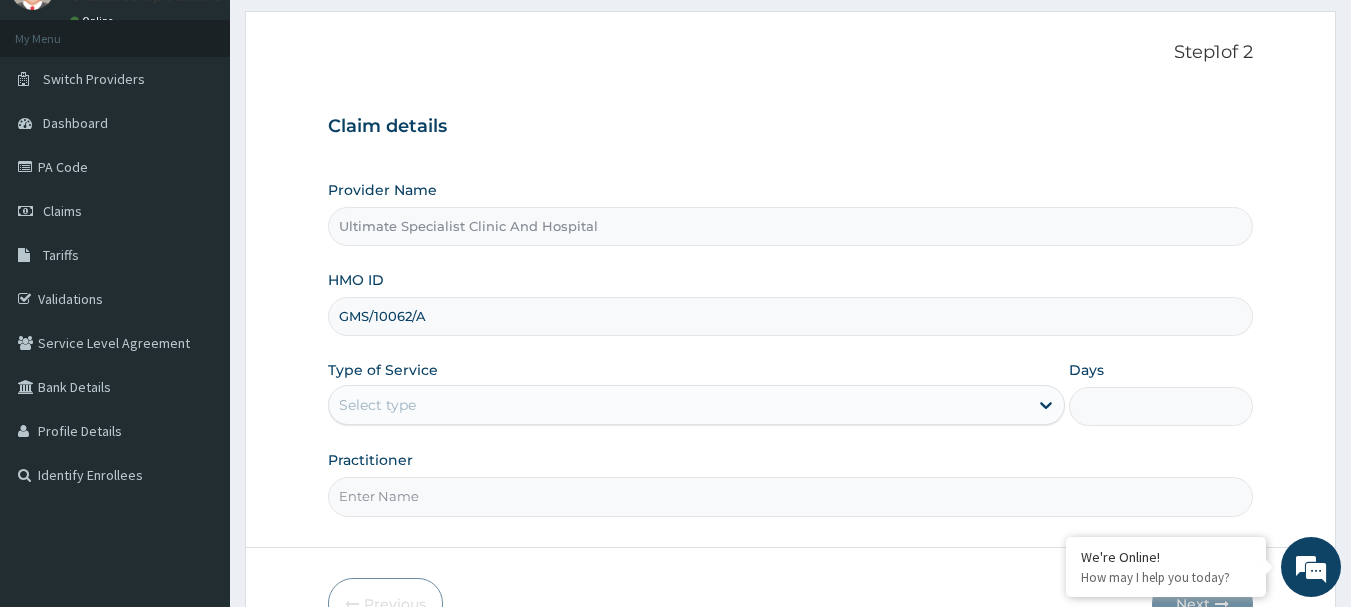 scroll, scrollTop: 200, scrollLeft: 0, axis: vertical 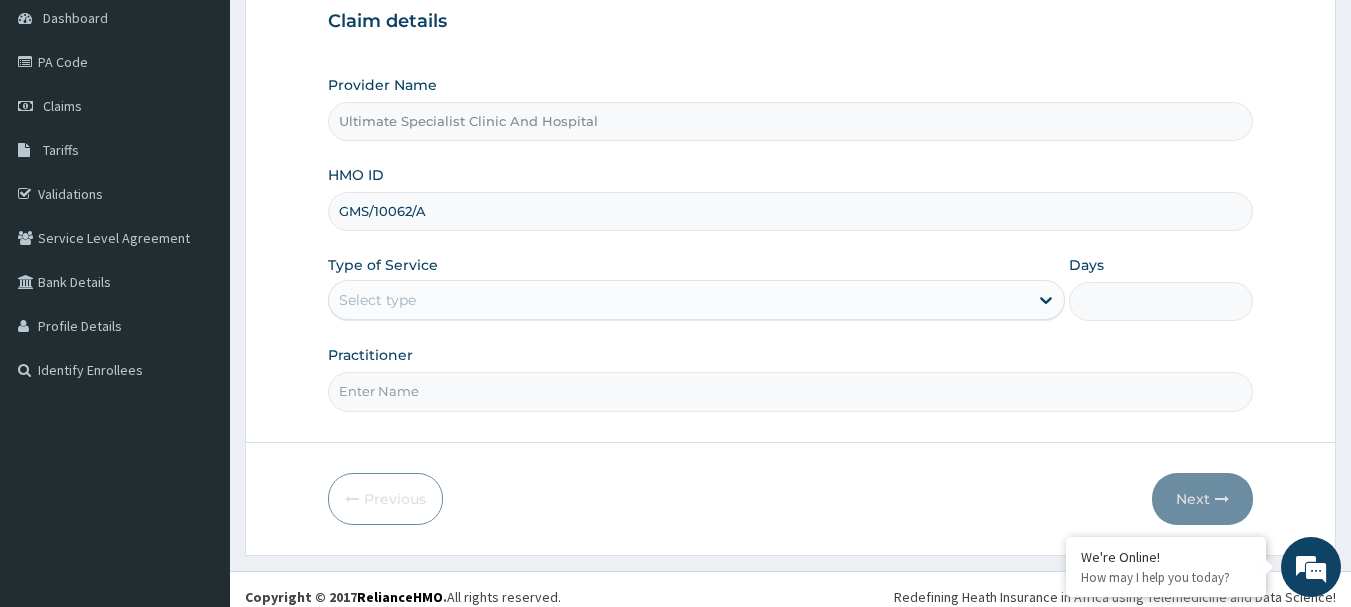 type on "GMS/10062/A" 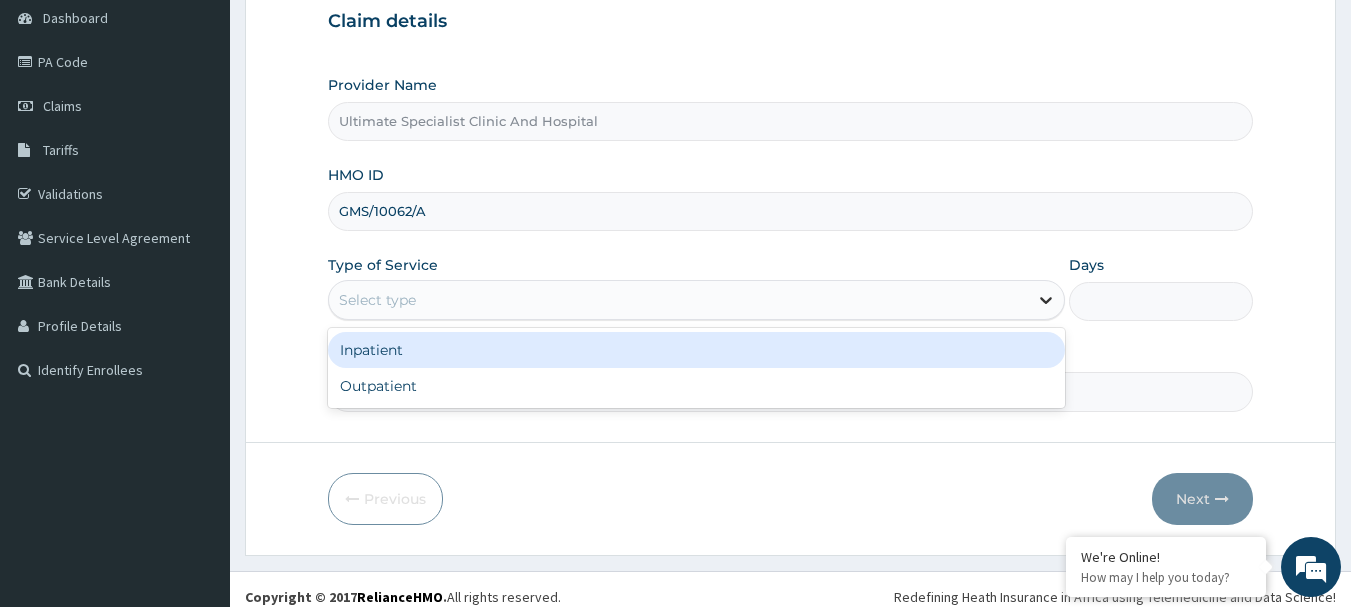 click 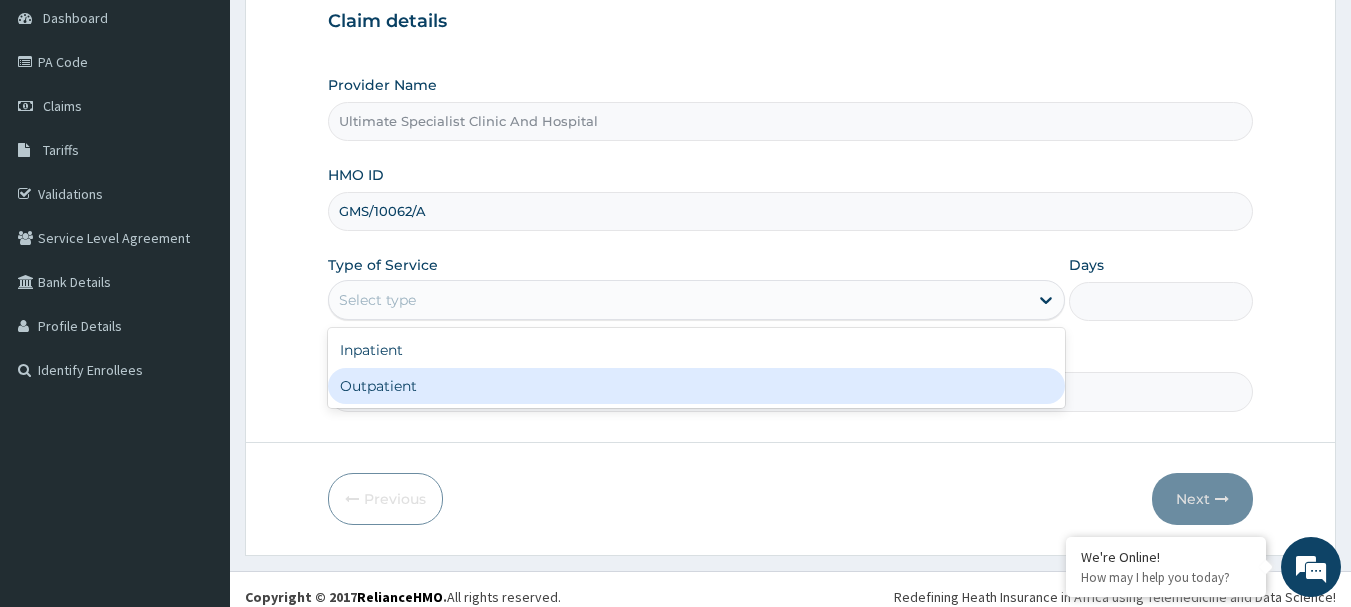 click on "Outpatient" at bounding box center (696, 386) 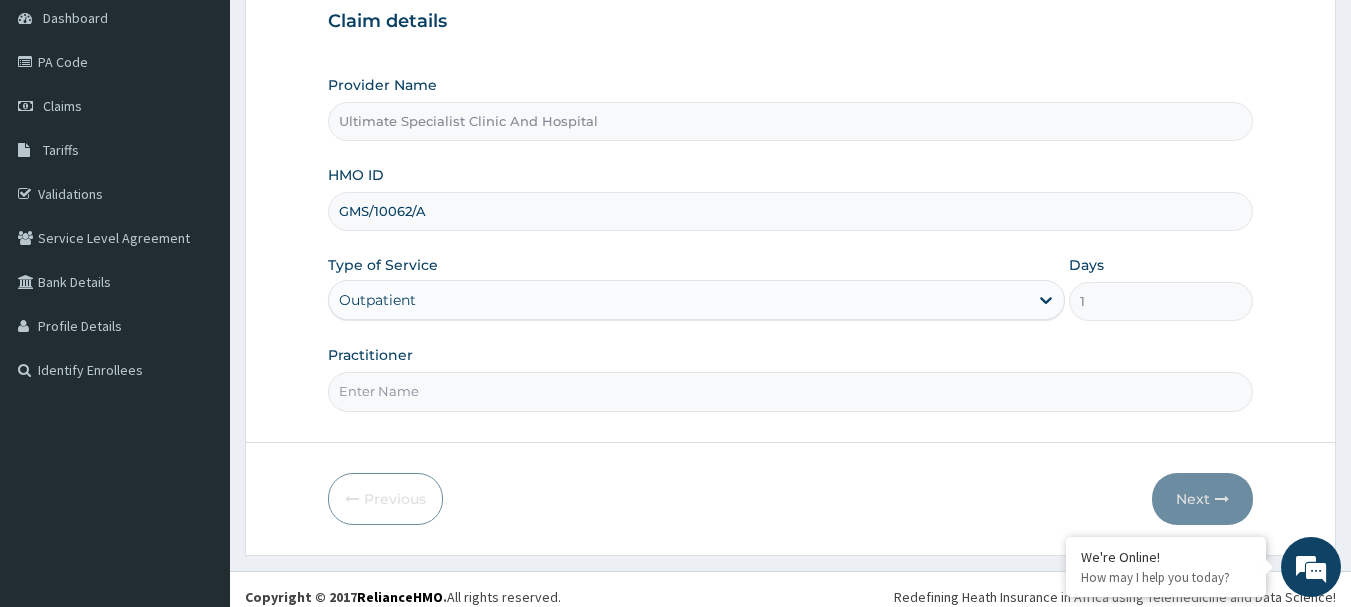 click on "Practitioner" at bounding box center [791, 391] 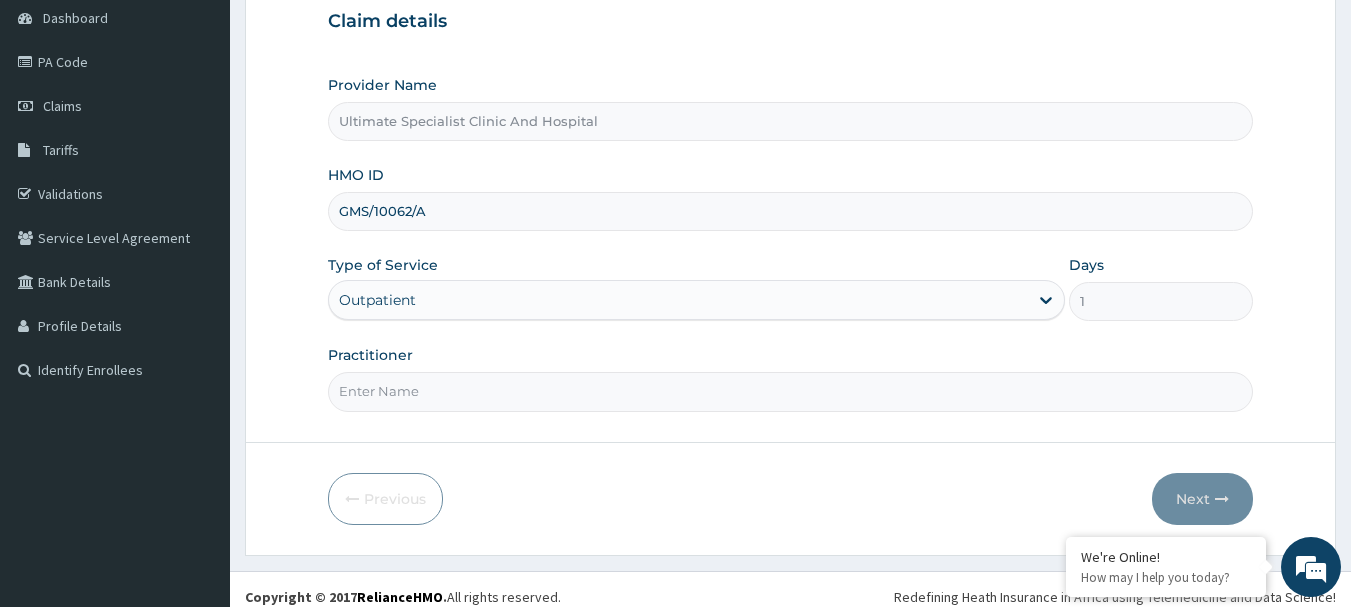 type on "DR PAUL" 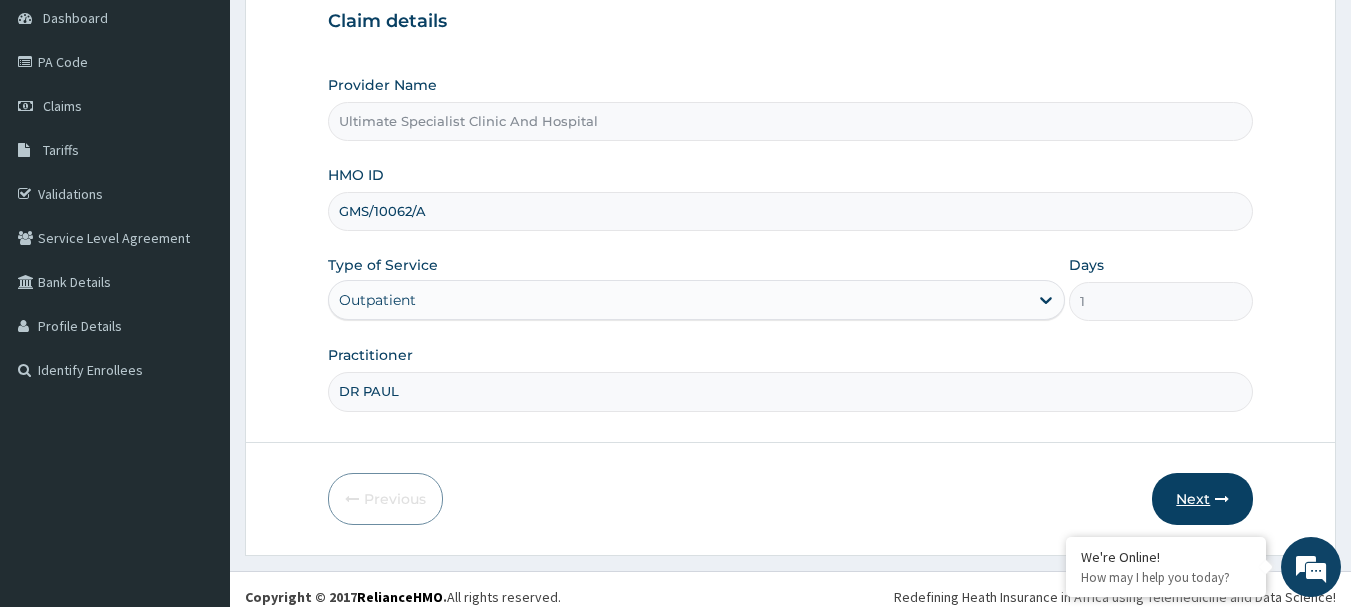 scroll, scrollTop: 0, scrollLeft: 0, axis: both 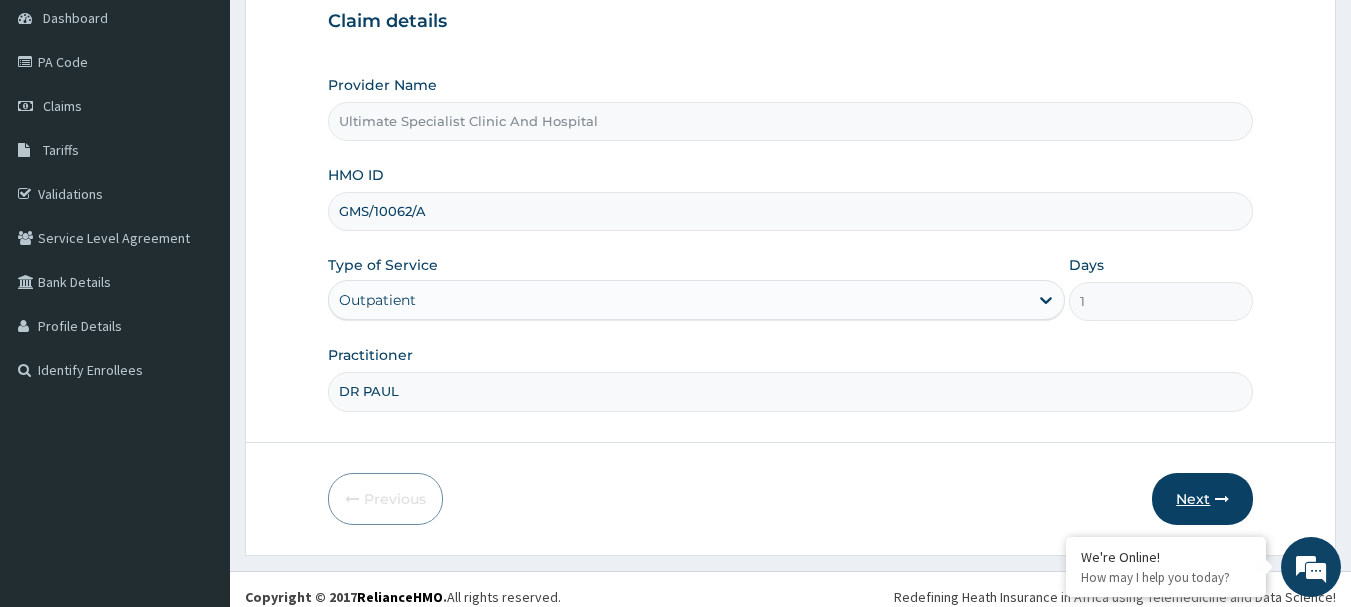 drag, startPoint x: 1224, startPoint y: 491, endPoint x: 1207, endPoint y: 492, distance: 17.029387 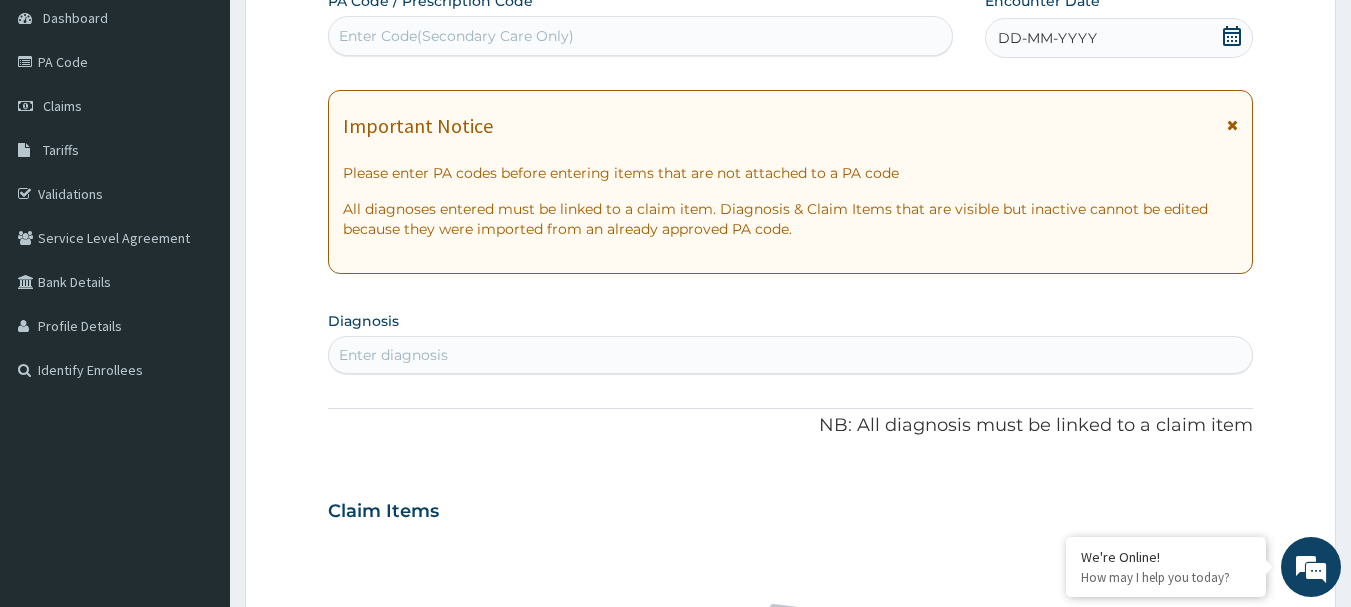 click 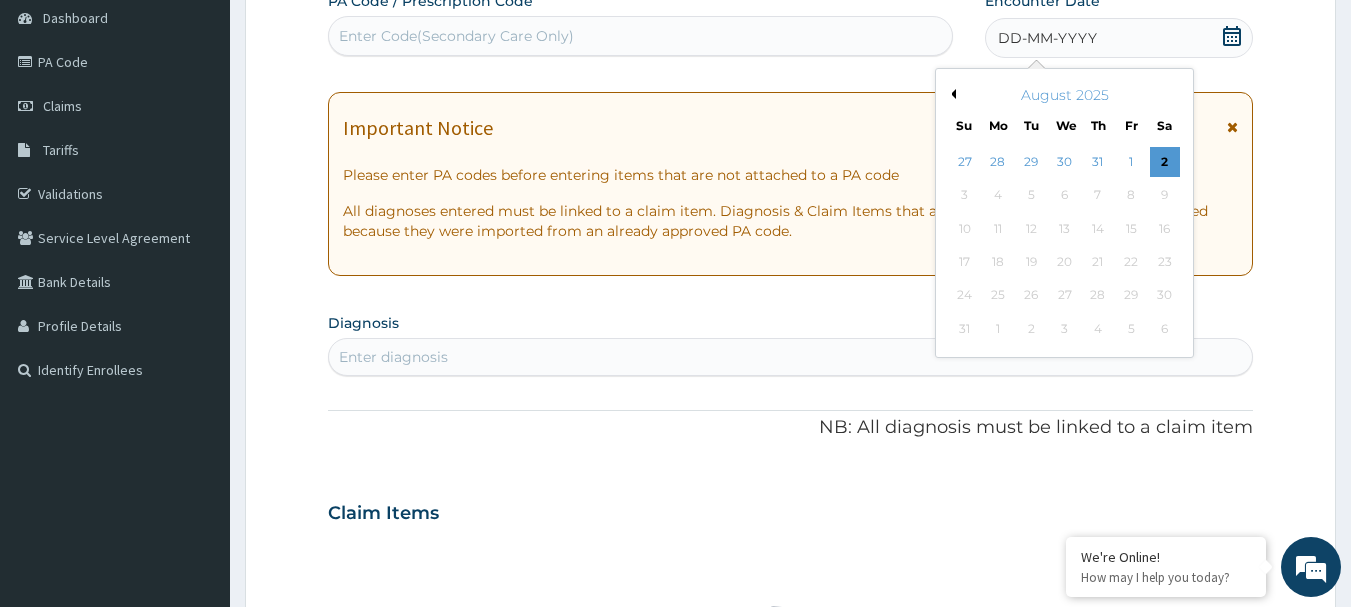 drag, startPoint x: 1032, startPoint y: 154, endPoint x: 790, endPoint y: 195, distance: 245.44856 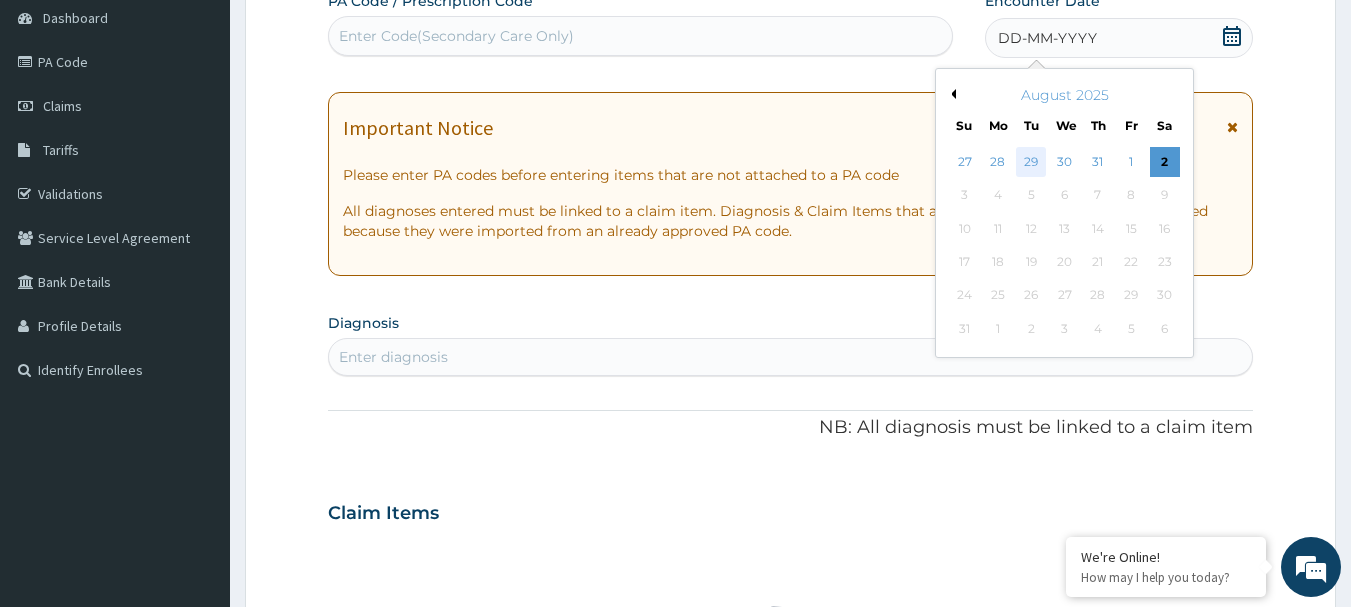 click on "29" at bounding box center [1032, 162] 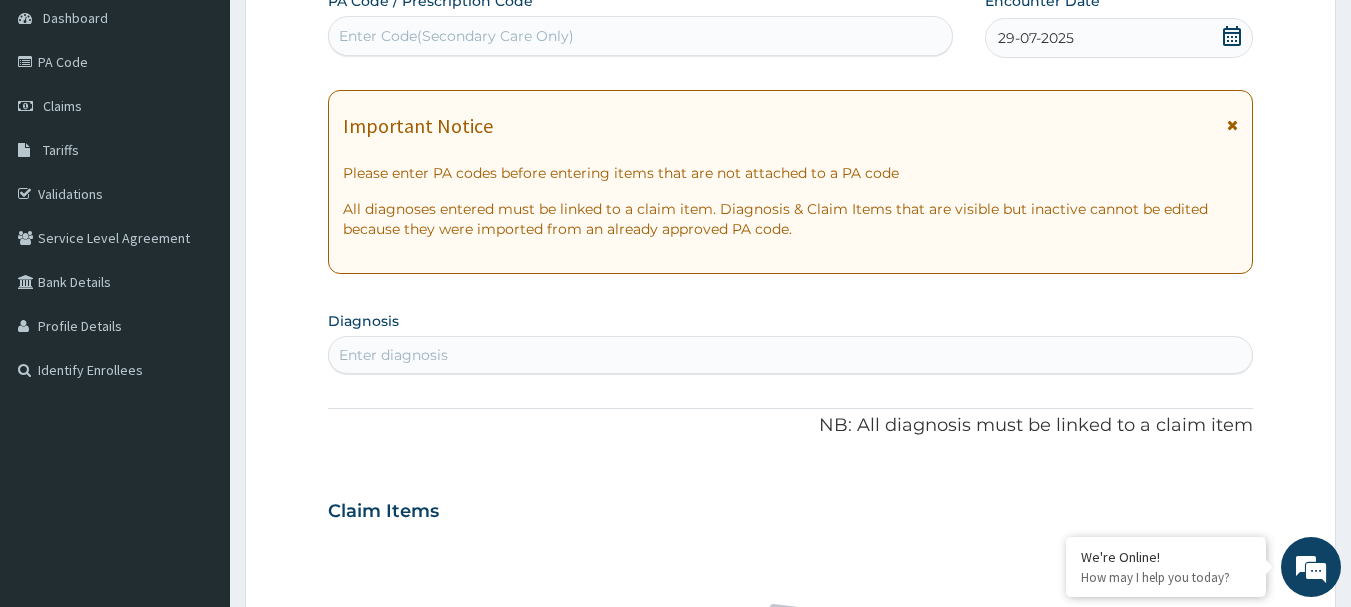 click on "Enter diagnosis" at bounding box center (393, 355) 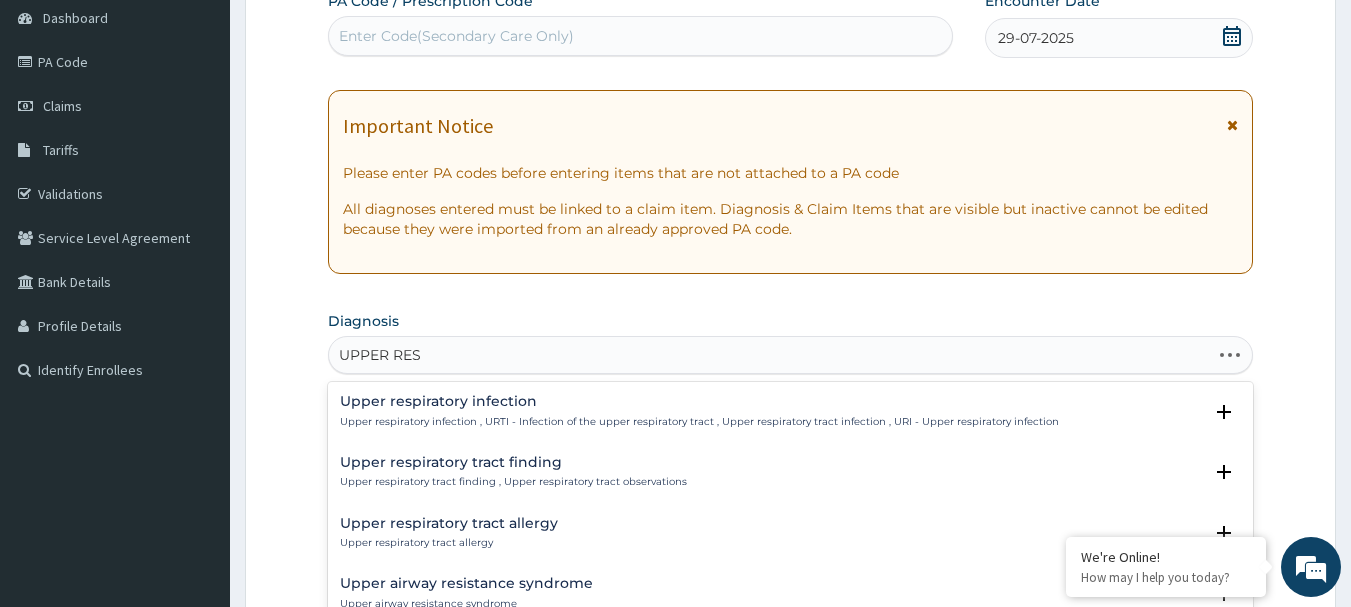 type on "UPPER RESP" 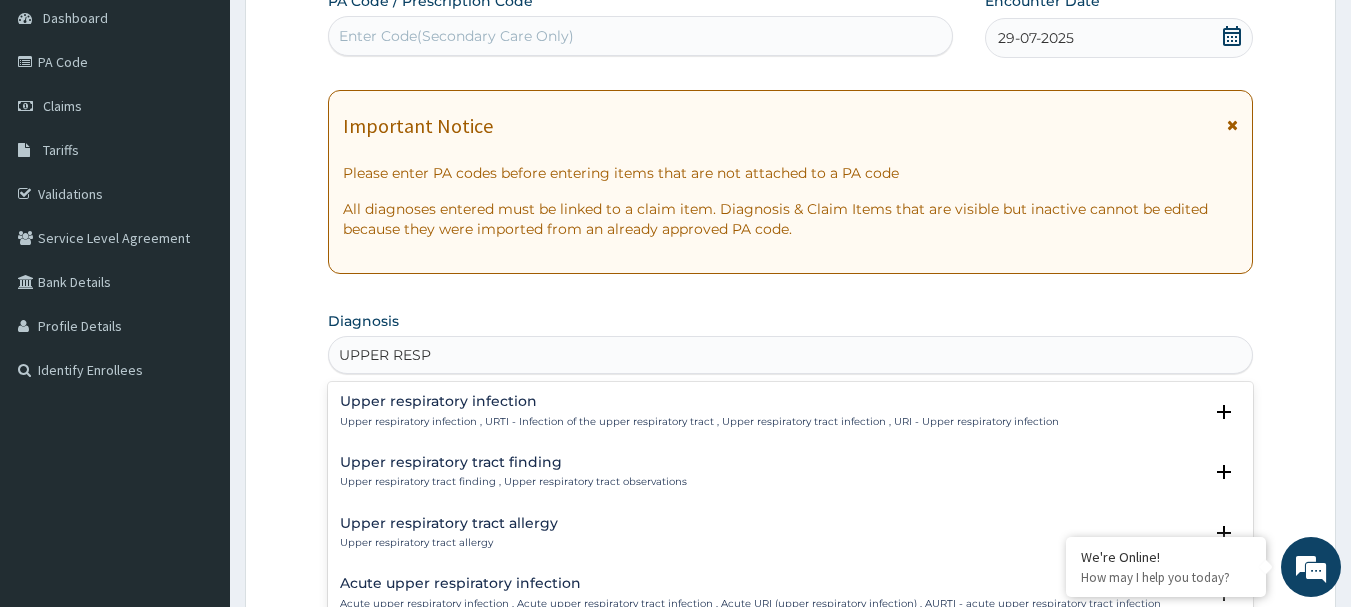 click on "Upper respiratory infection Upper respiratory infection , URTI - Infection of the upper respiratory tract , Upper respiratory tract infection , URI - Upper respiratory infection" at bounding box center [699, 411] 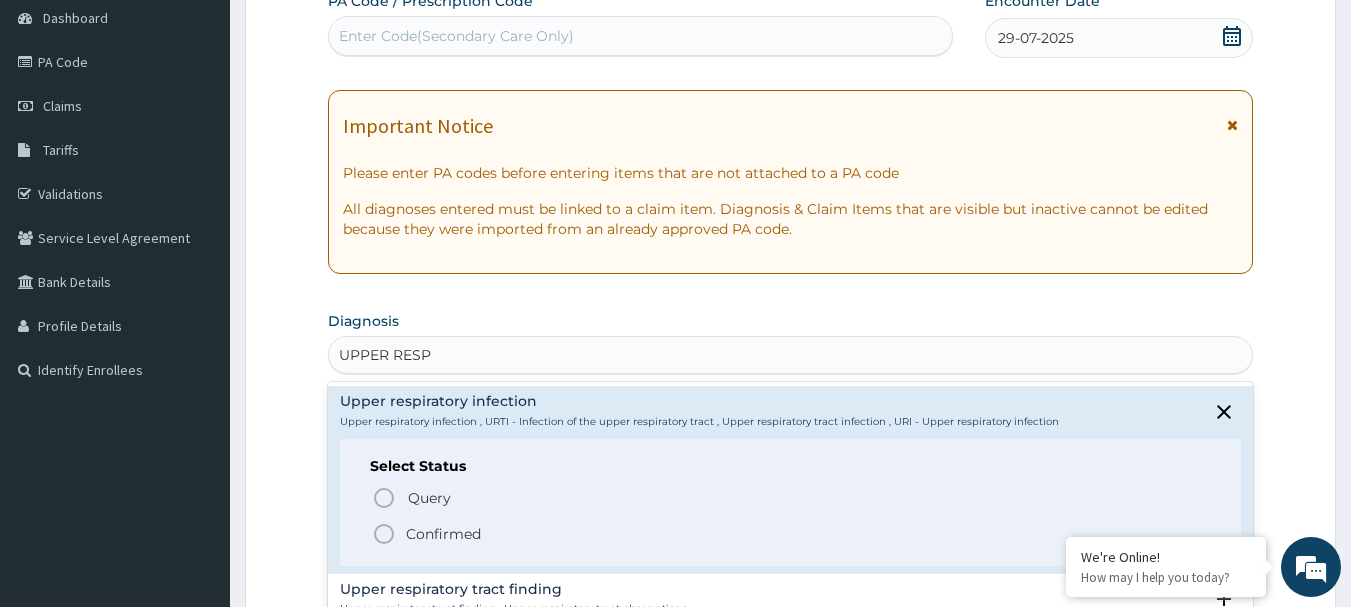 click 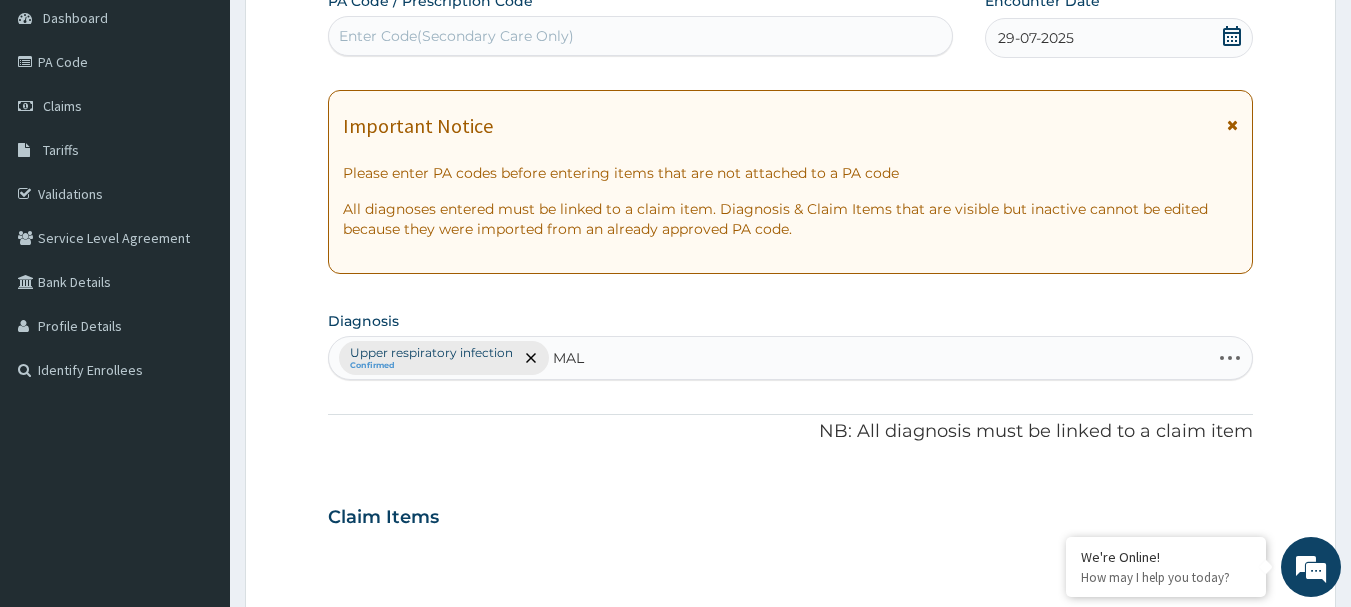 type on "MALA" 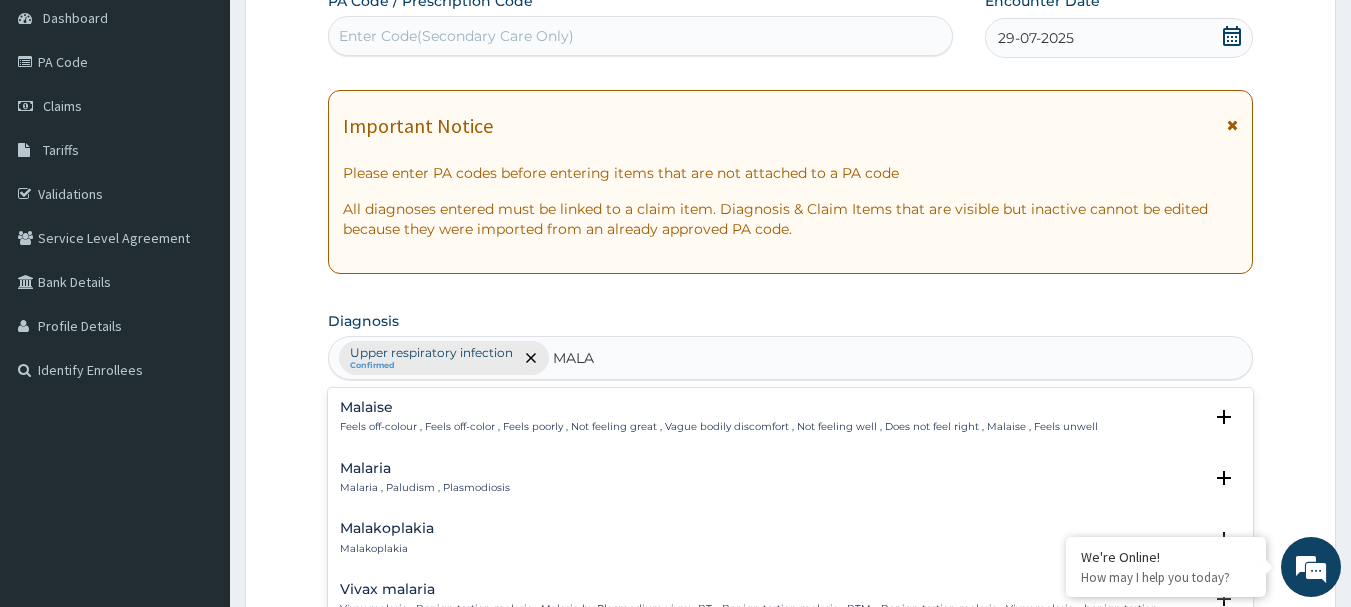 click on "Malaria Malaria , Paludism , Plasmodiosis" at bounding box center (425, 478) 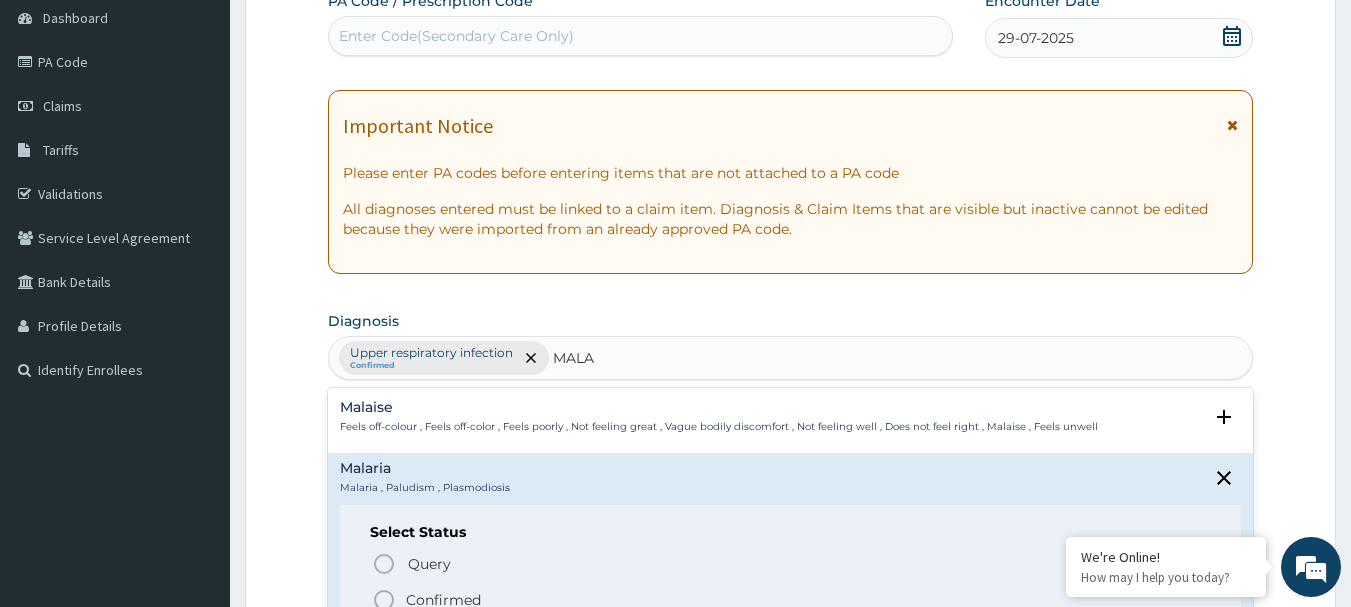 click 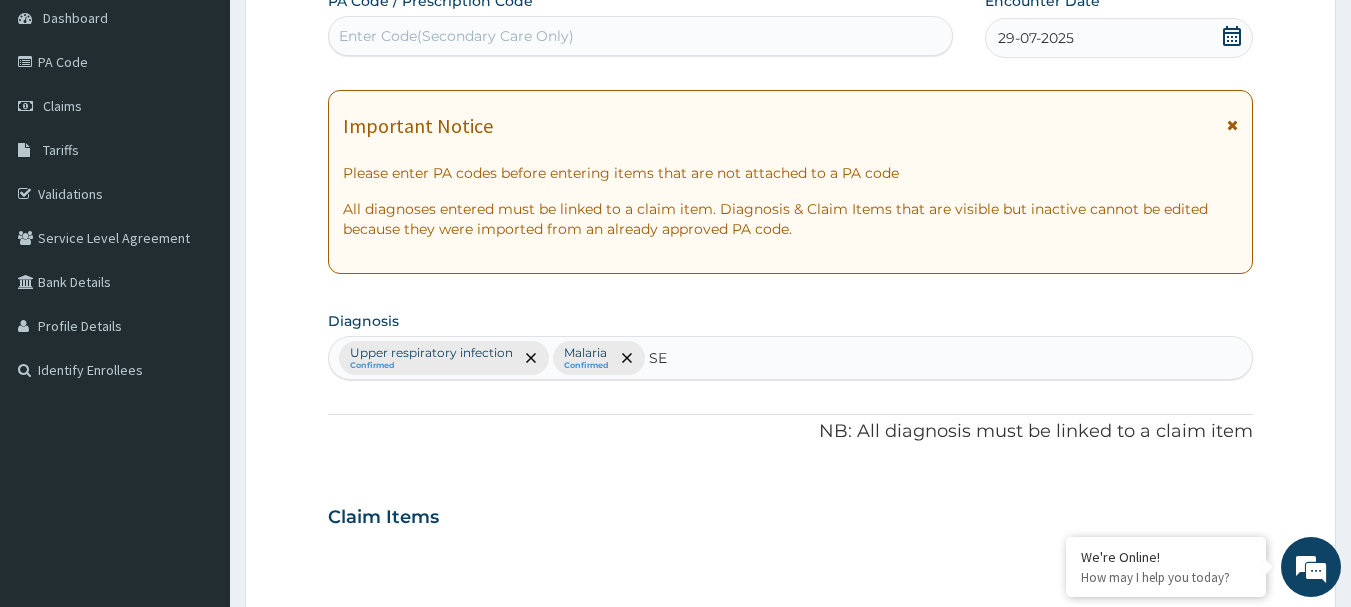 type on "SEP" 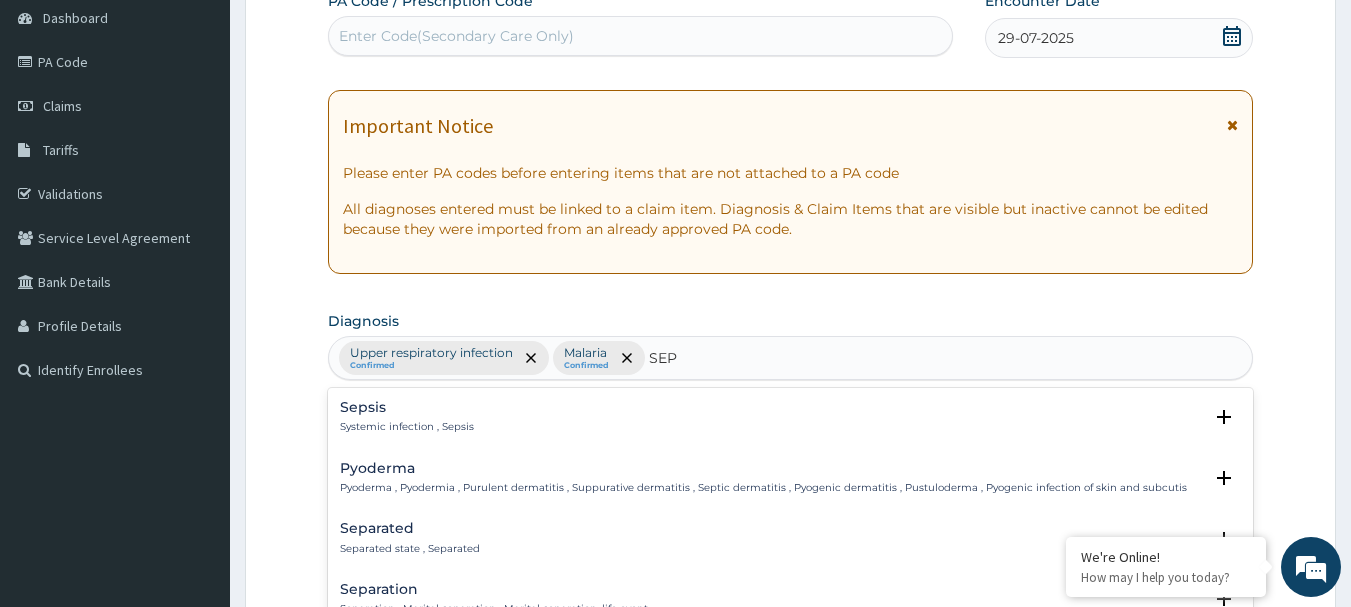 click on "Sepsis Systemic infection , Sepsis Select Status Query Query covers suspected (?), Keep in view (kiv), Ruled out (r/o) Confirmed" at bounding box center [791, 422] 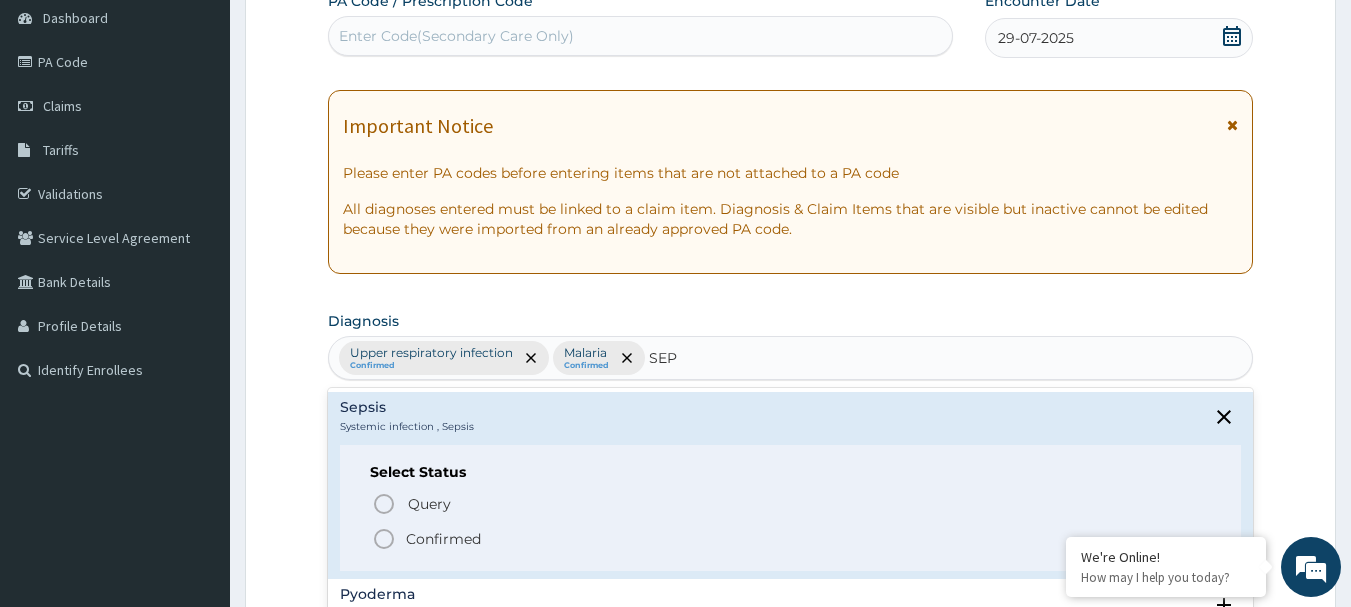 click 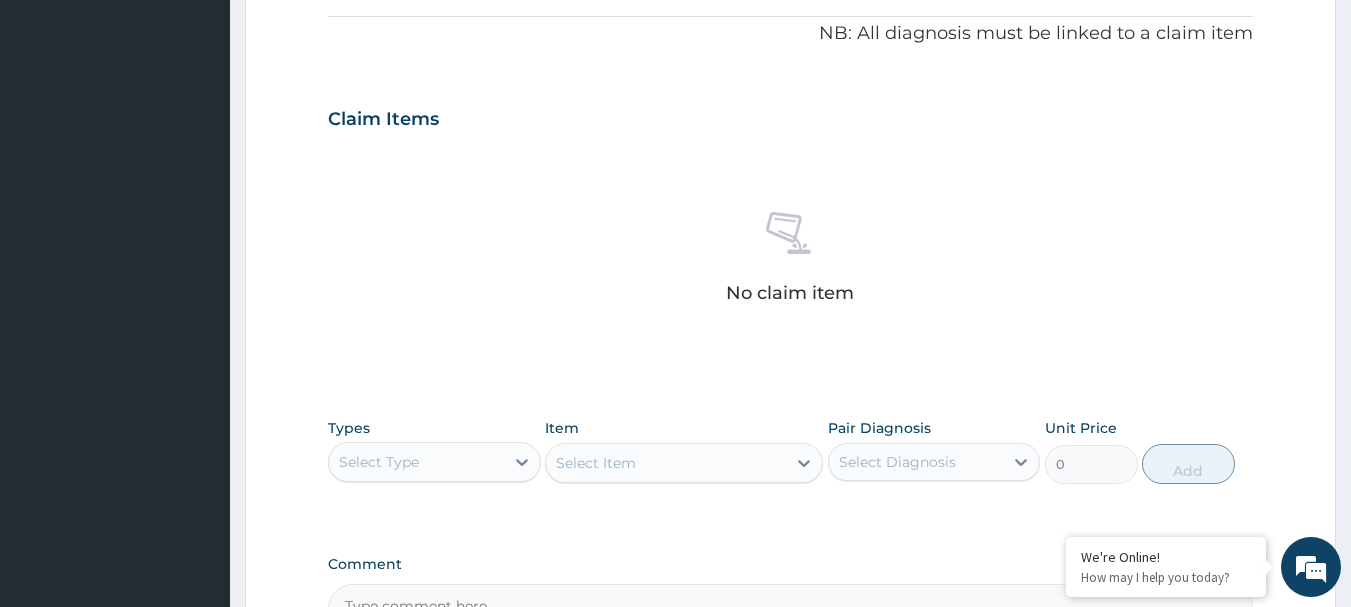 scroll, scrollTop: 600, scrollLeft: 0, axis: vertical 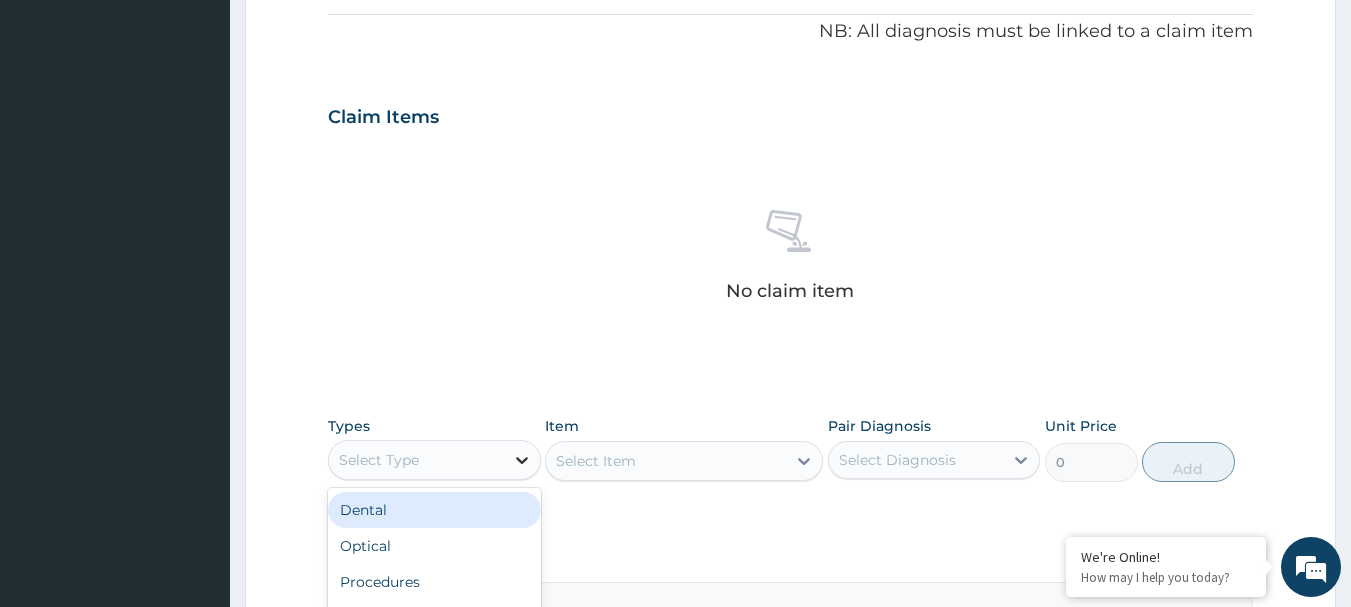 click 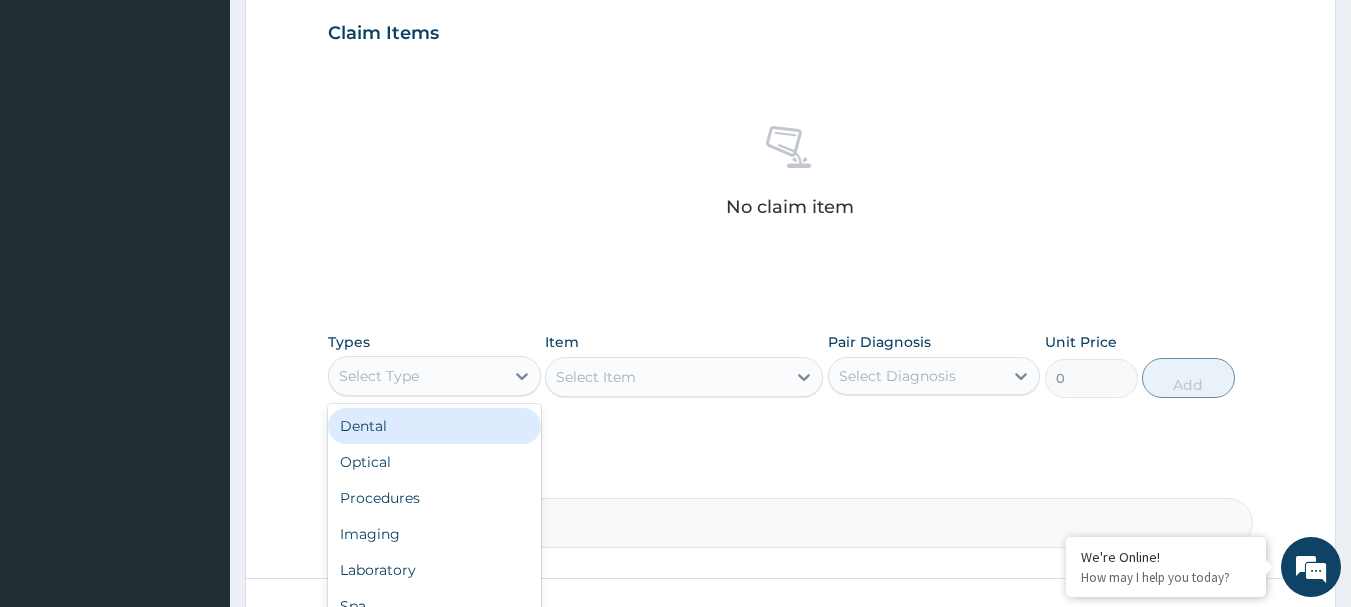scroll, scrollTop: 800, scrollLeft: 0, axis: vertical 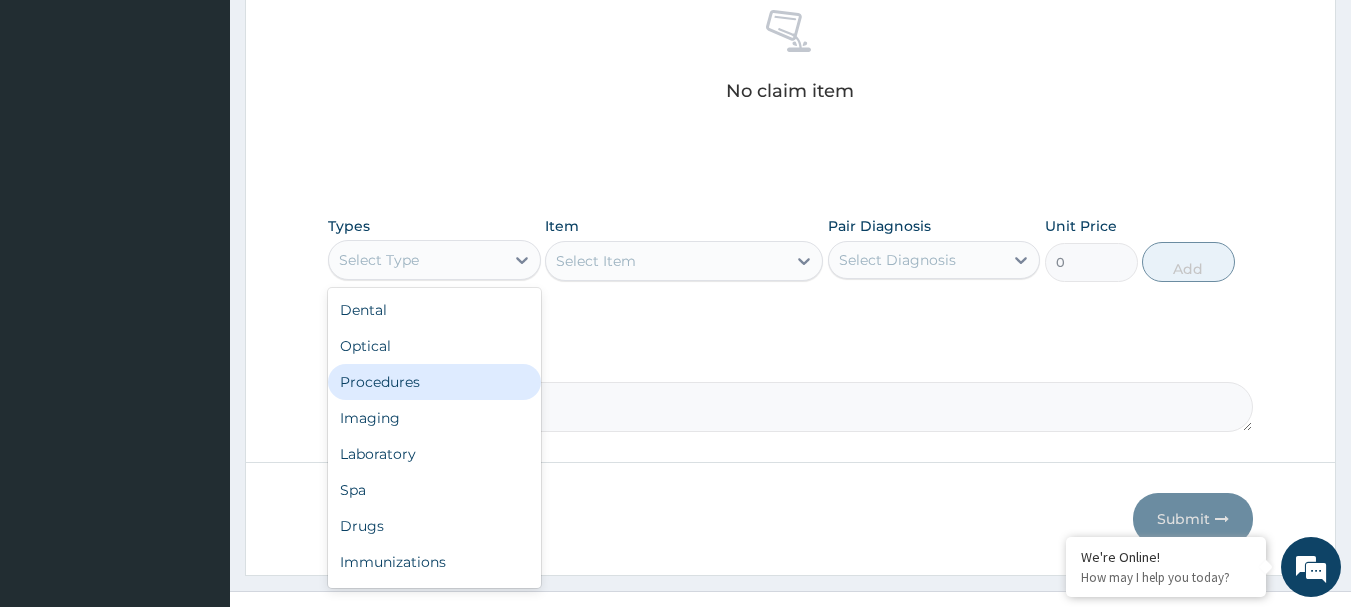click on "Procedures" at bounding box center (434, 382) 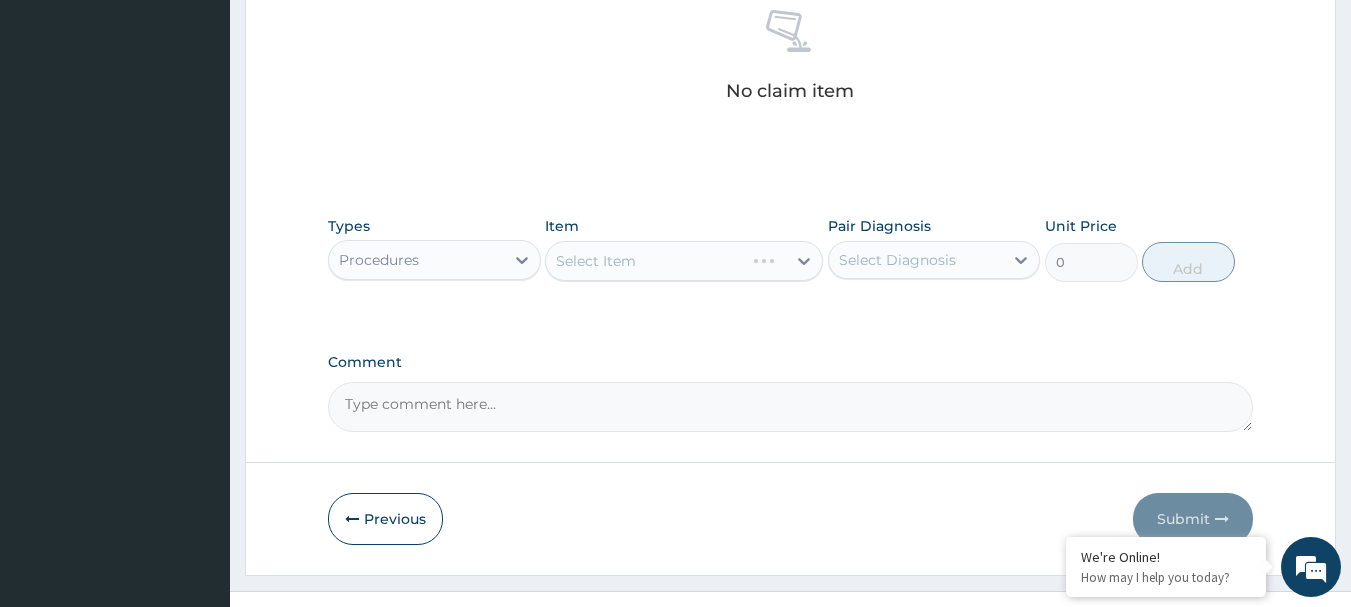 click on "Select Item" at bounding box center (684, 261) 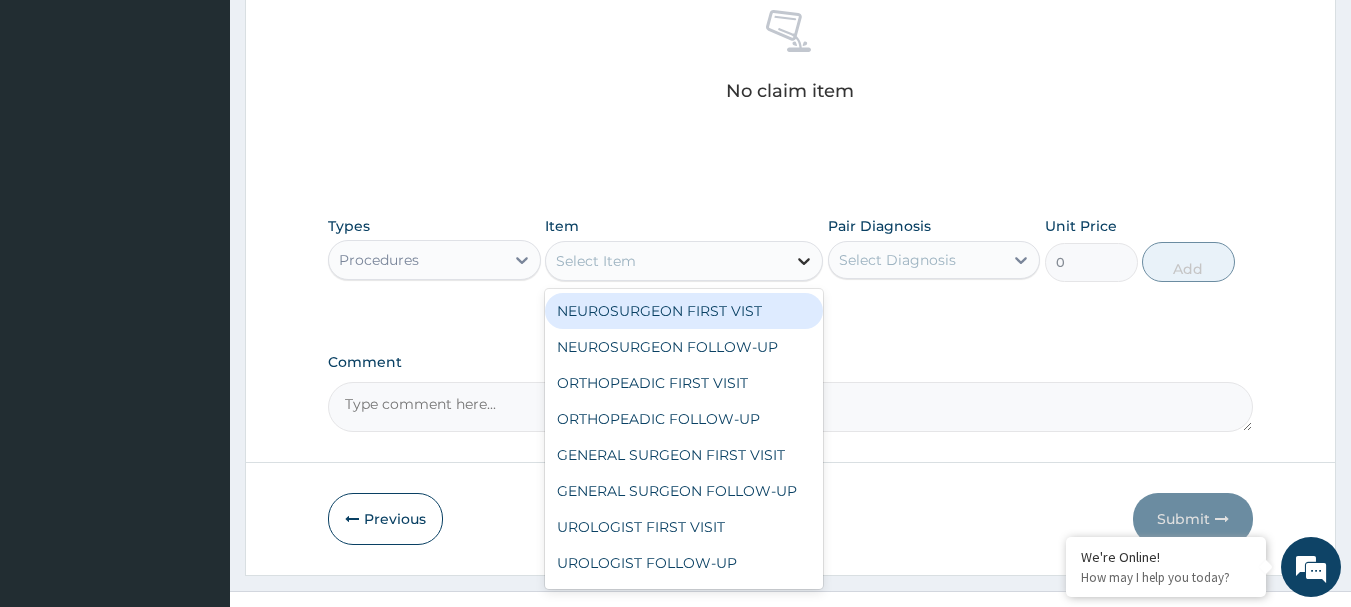 click 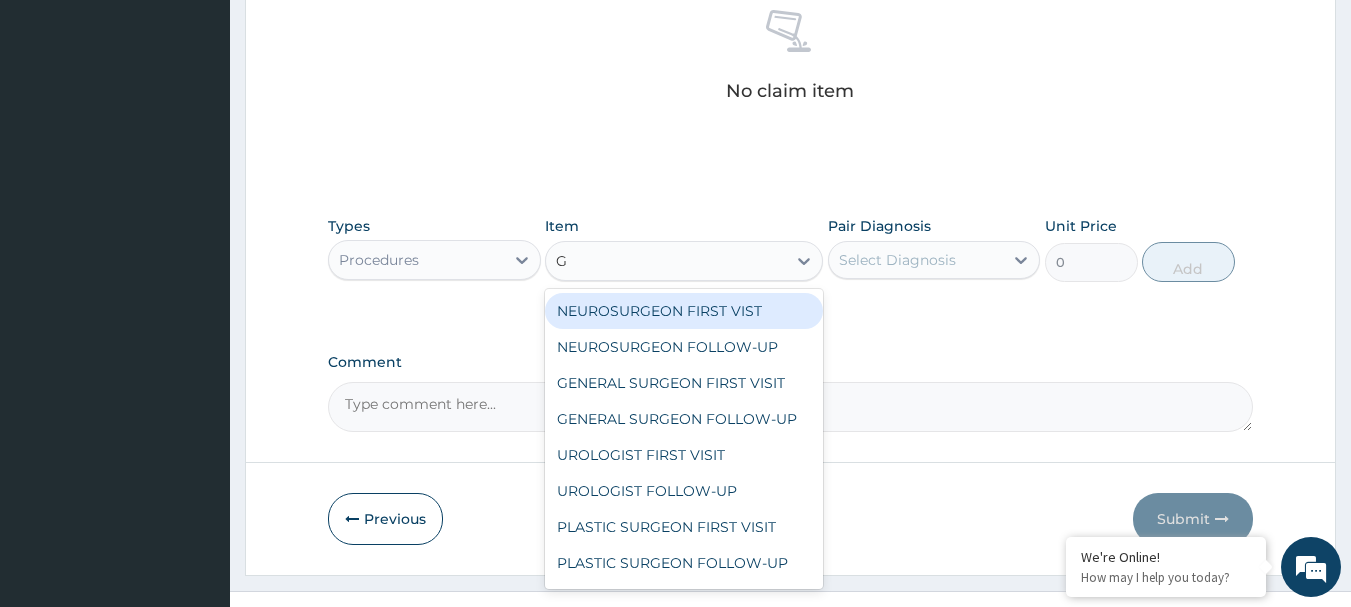 type on "GP" 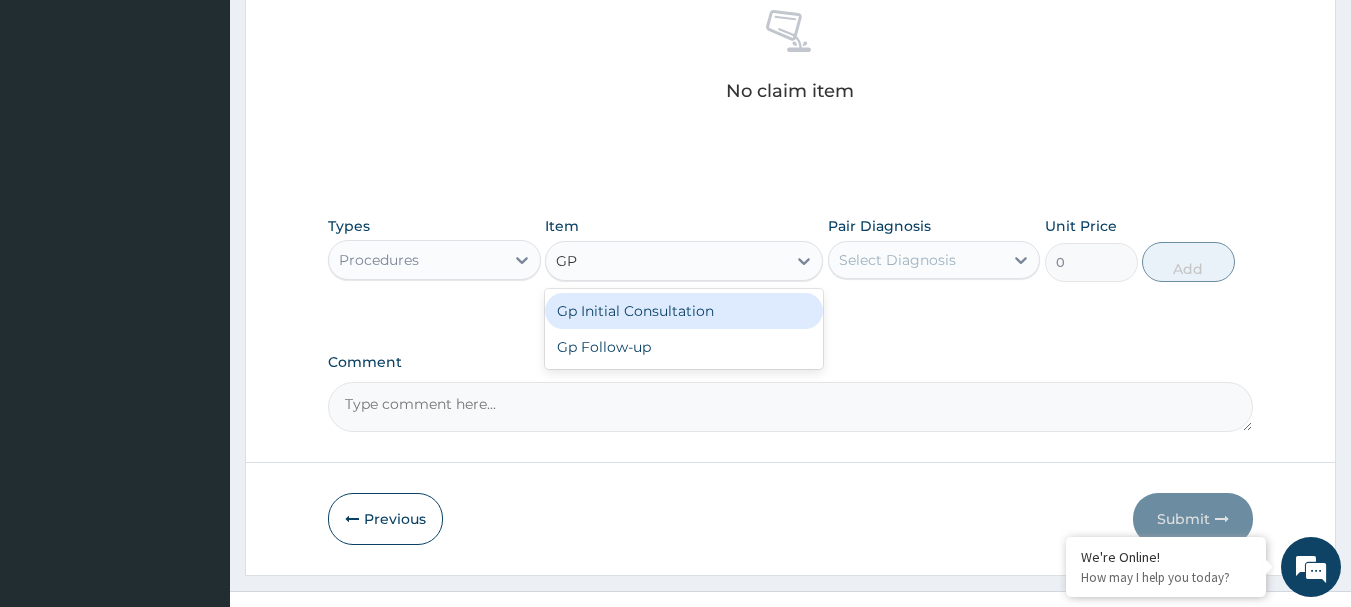 click on "Gp Initial Consultation" at bounding box center [684, 311] 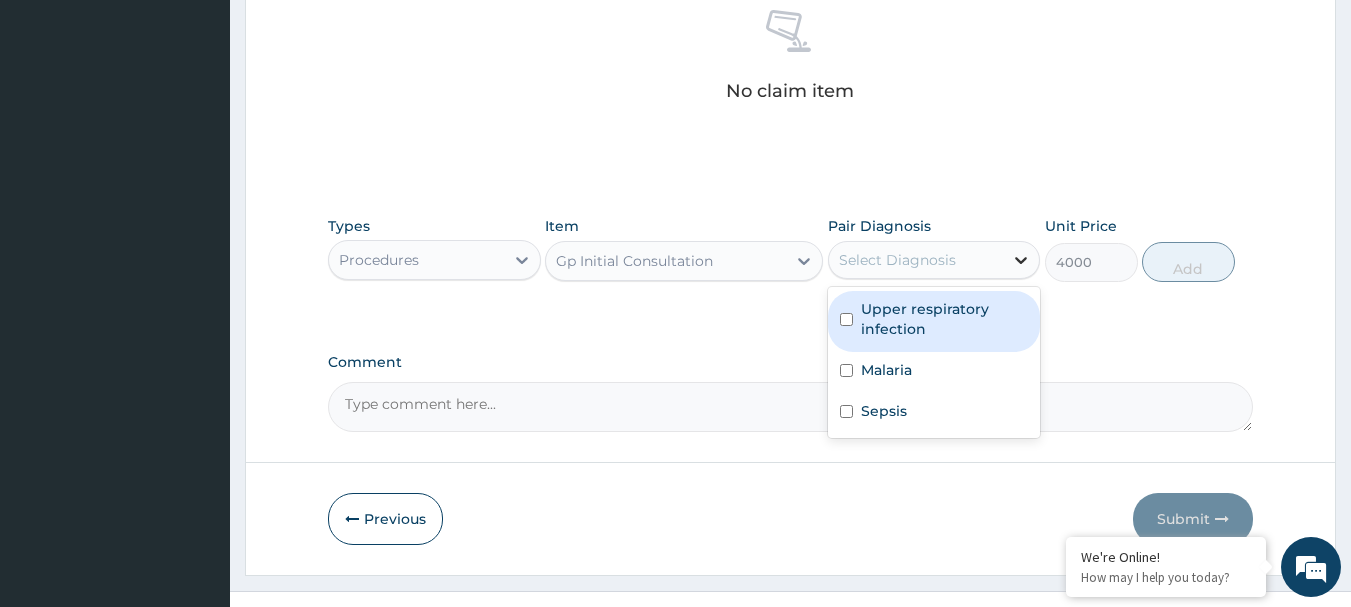 click 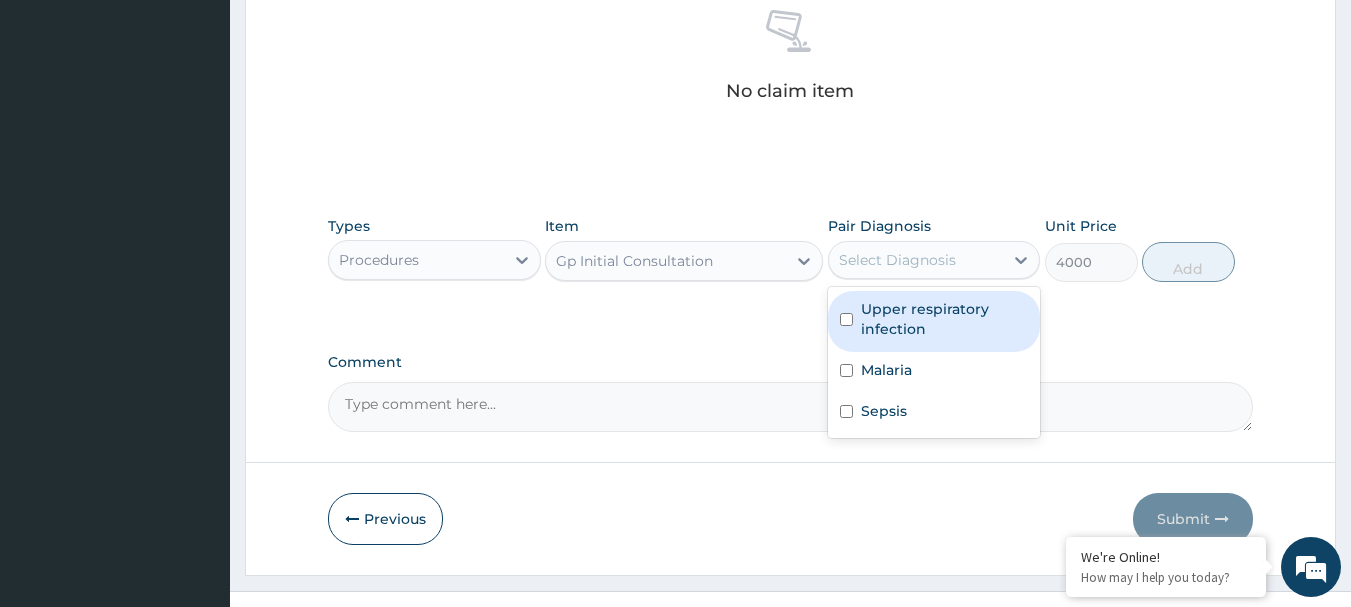 drag, startPoint x: 861, startPoint y: 320, endPoint x: 858, endPoint y: 346, distance: 26.172504 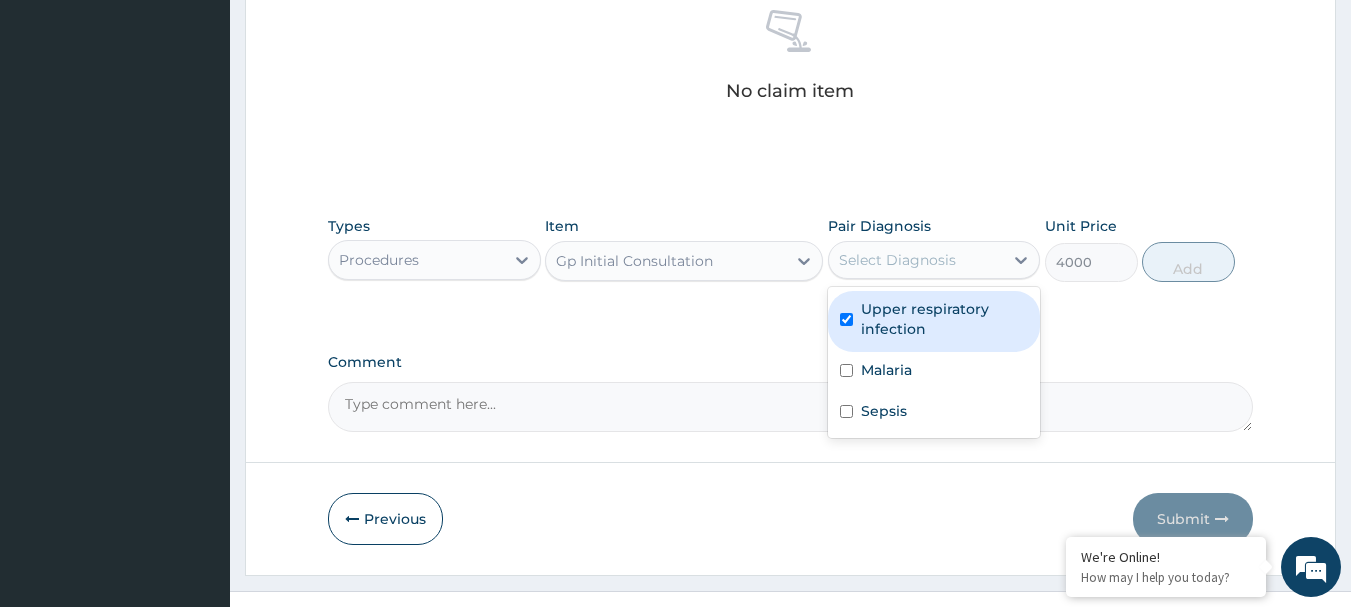 checkbox on "true" 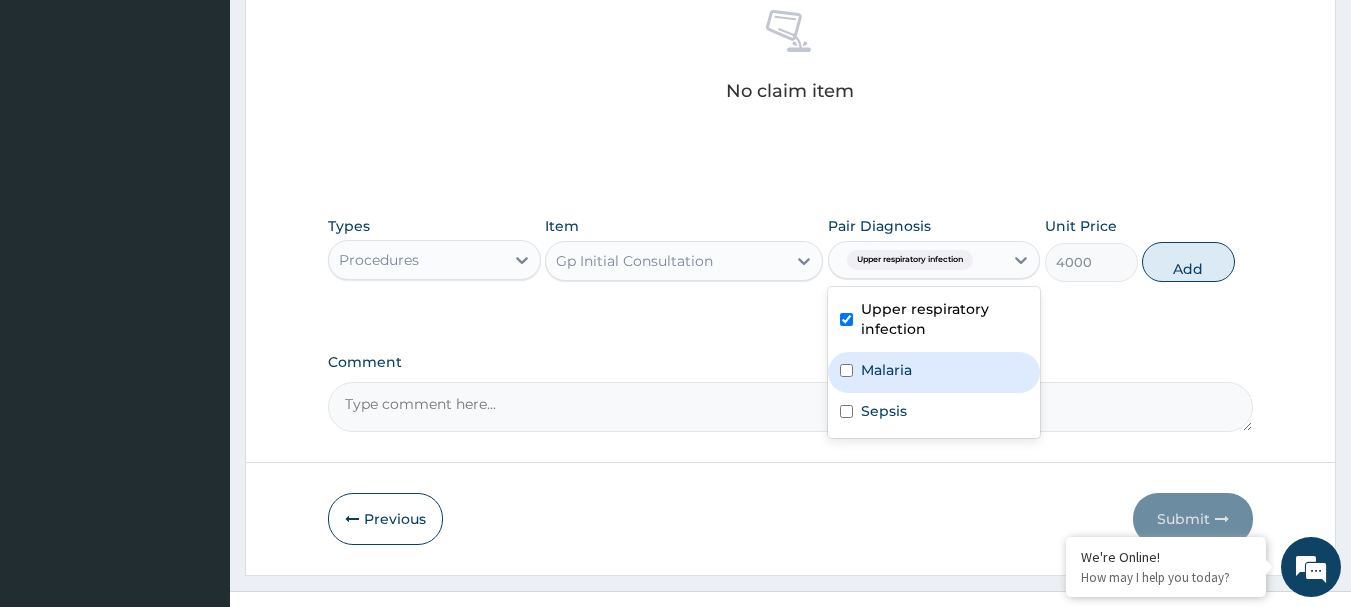 drag, startPoint x: 857, startPoint y: 363, endPoint x: 859, endPoint y: 395, distance: 32.06244 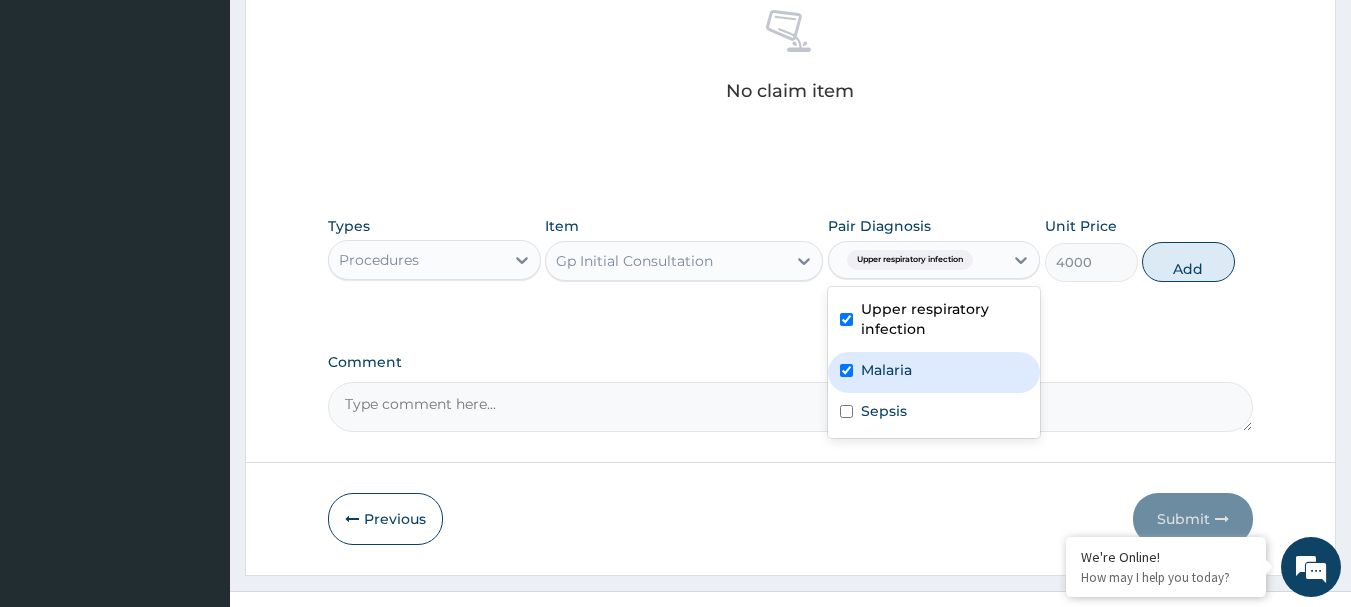 checkbox on "true" 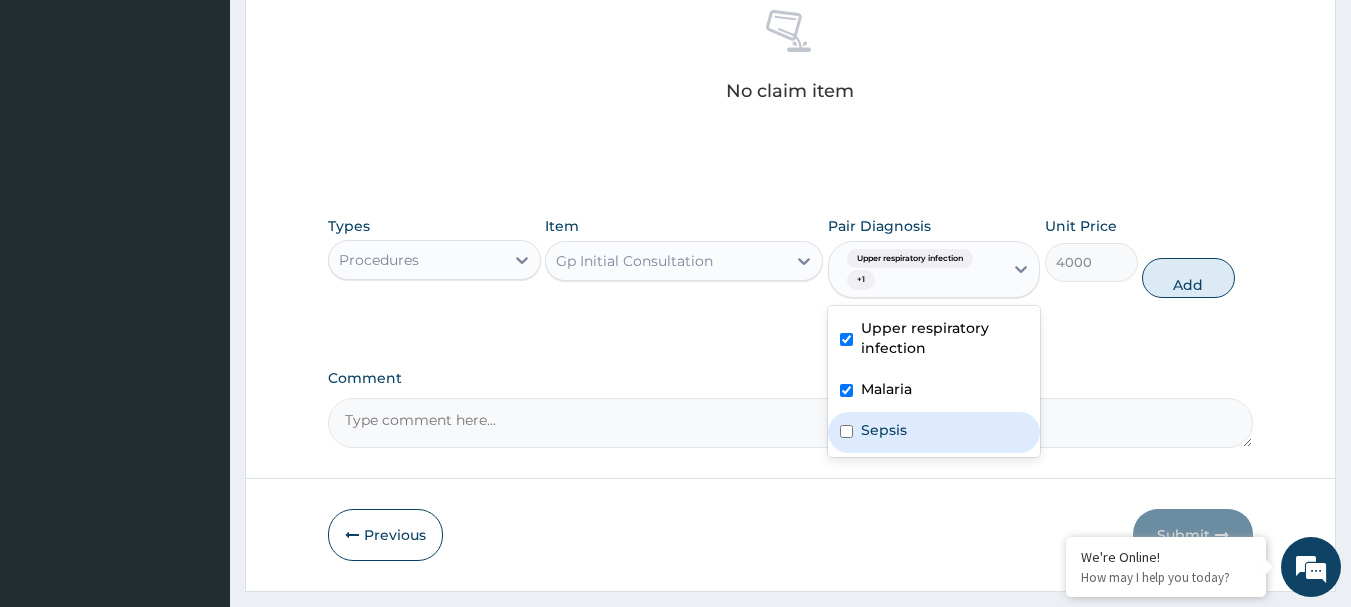 click on "Sepsis" at bounding box center [934, 432] 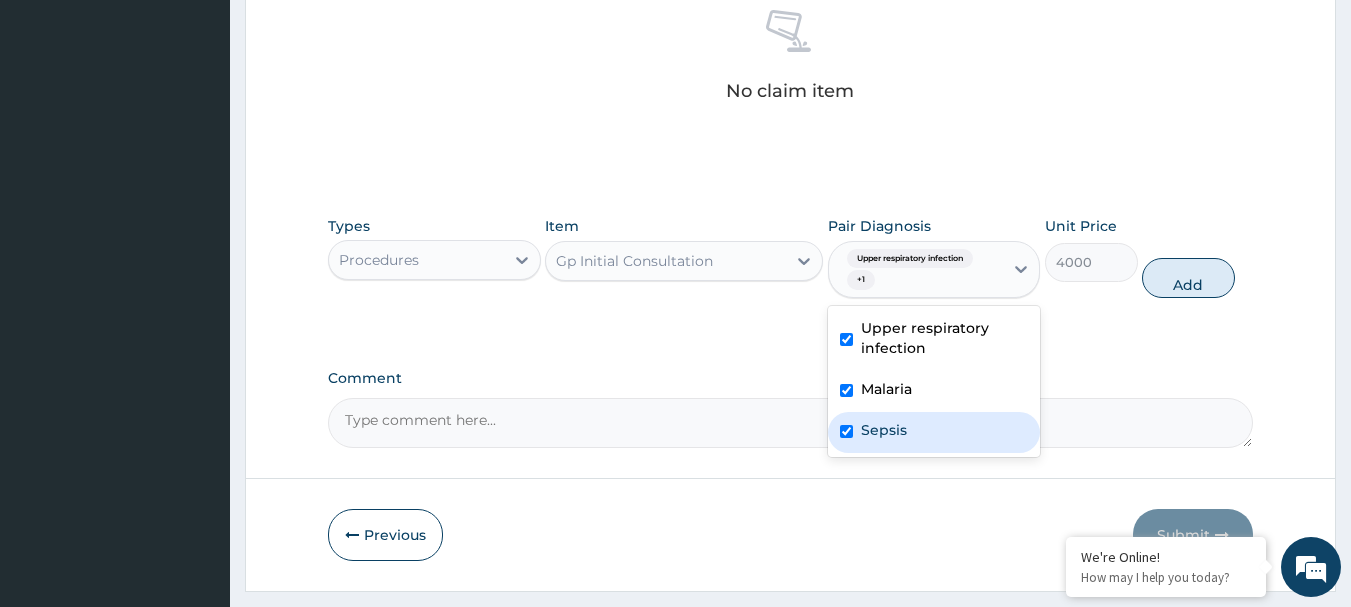 checkbox on "true" 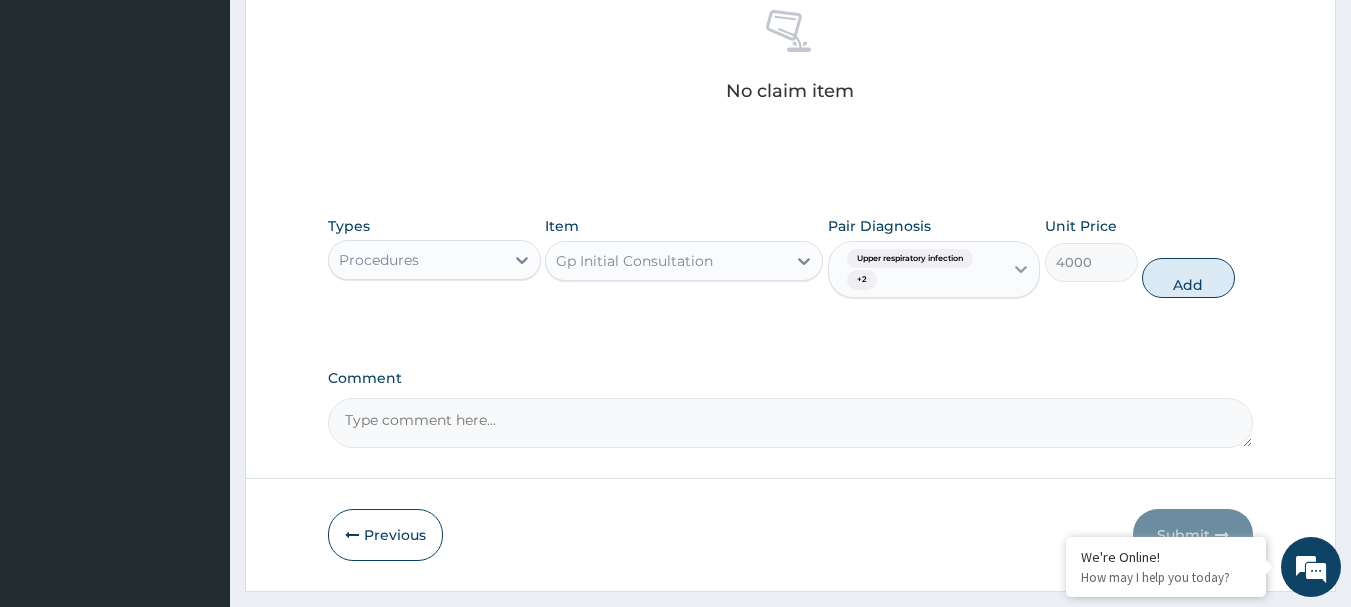click on "Types Procedures Item Gp Initial Consultation Pair Diagnosis Upper respiratory infection  + 2 Unit Price 4000 Add" at bounding box center [791, 257] 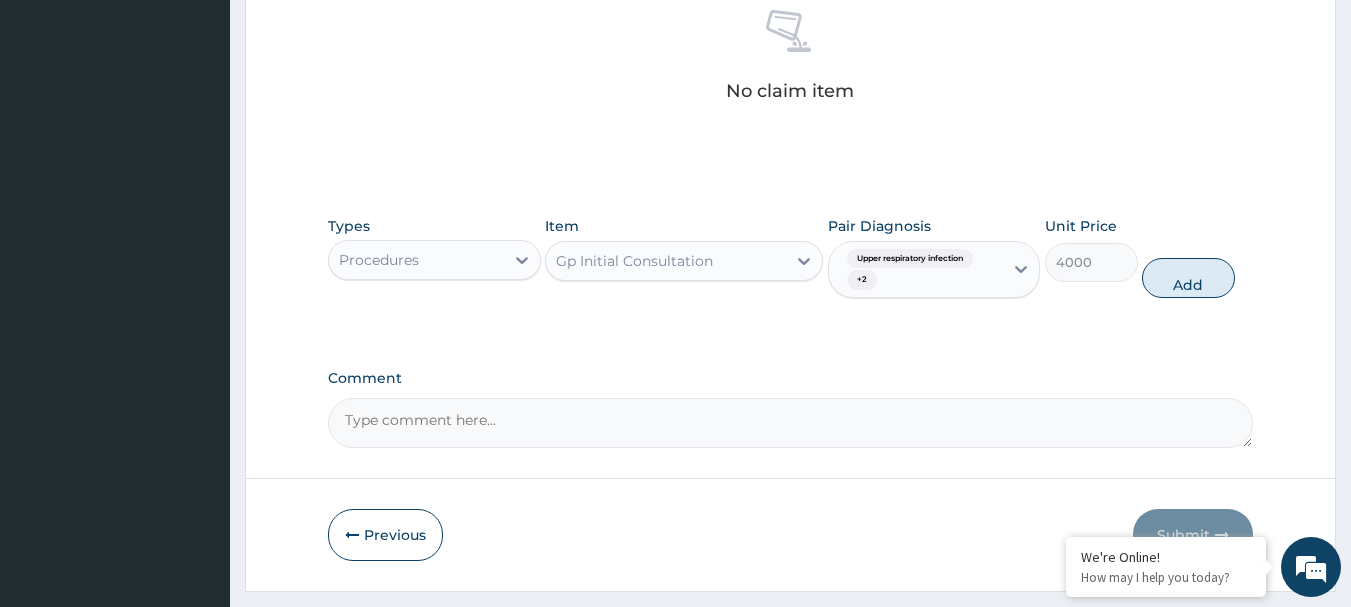 drag, startPoint x: 1181, startPoint y: 276, endPoint x: 944, endPoint y: 258, distance: 237.68256 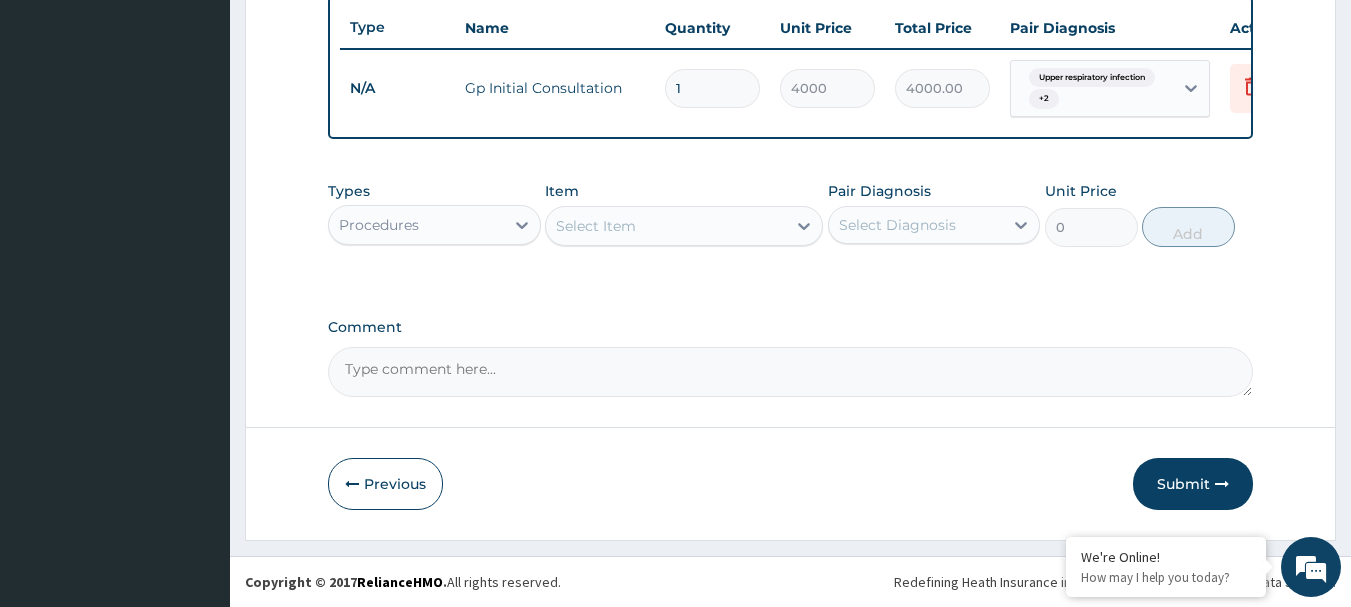 scroll, scrollTop: 763, scrollLeft: 0, axis: vertical 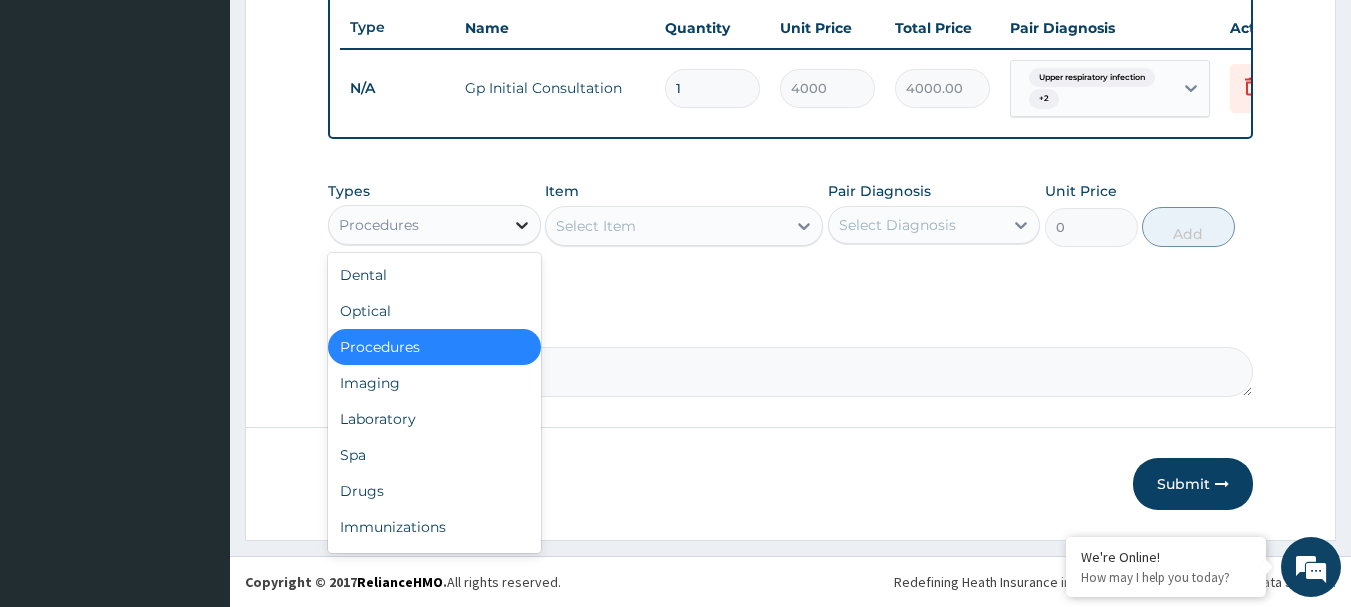click 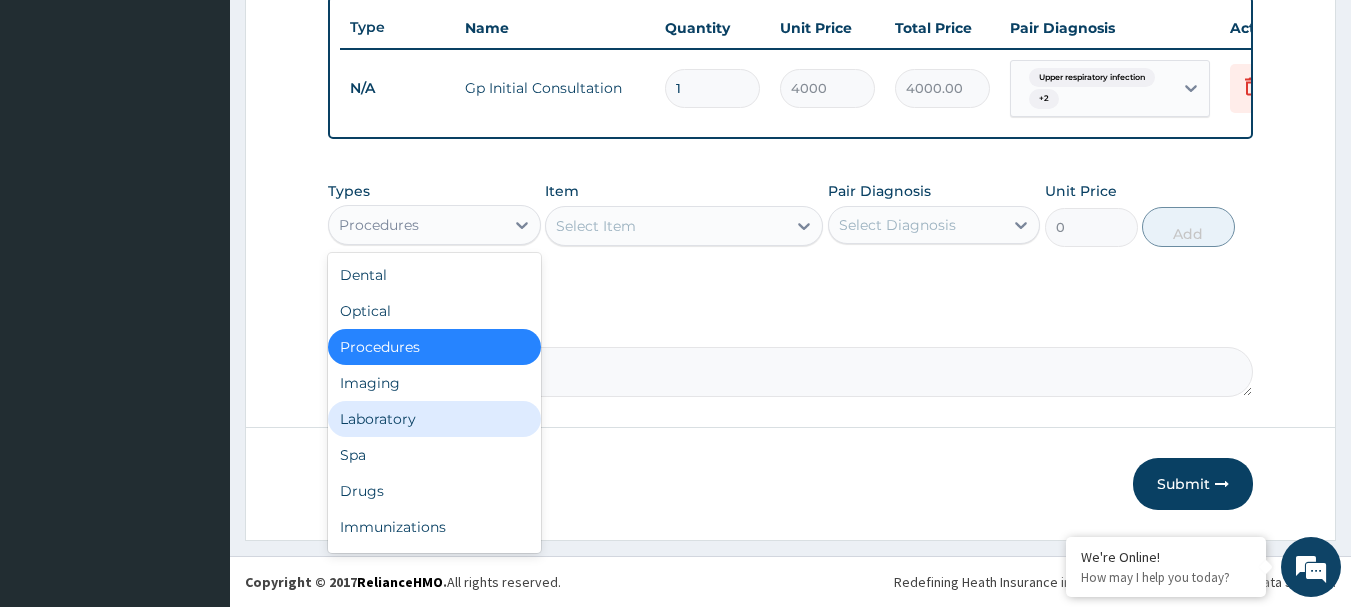 drag, startPoint x: 404, startPoint y: 414, endPoint x: 419, endPoint y: 405, distance: 17.492855 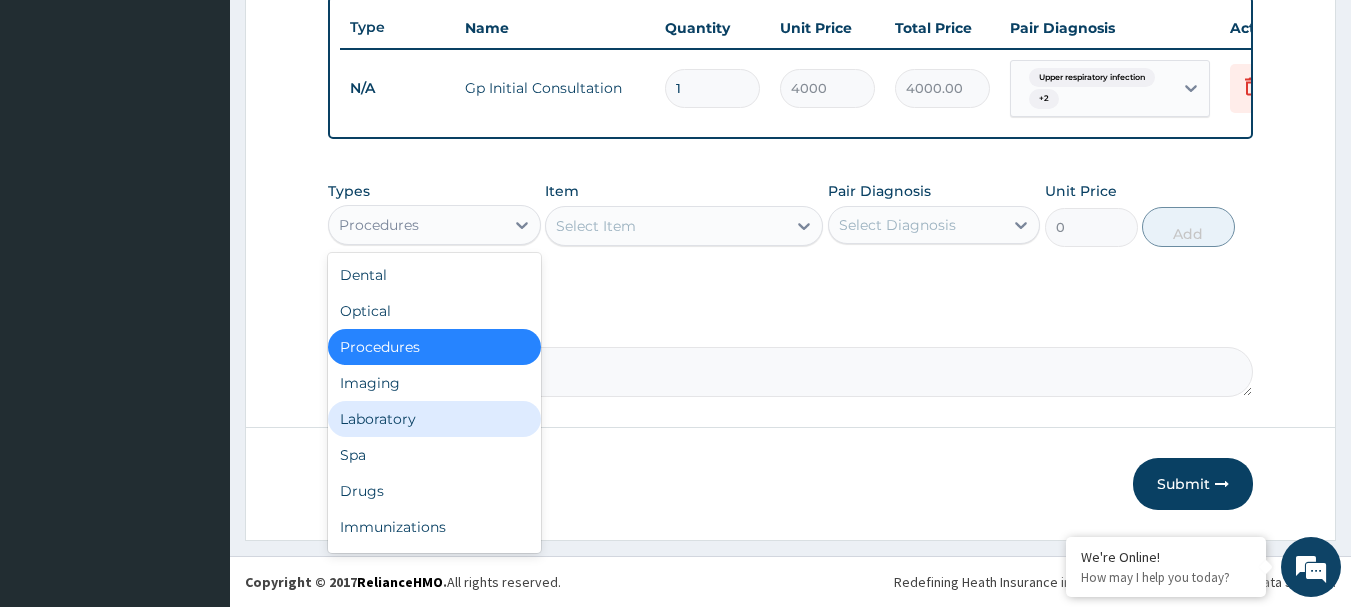 click on "Laboratory" at bounding box center [434, 419] 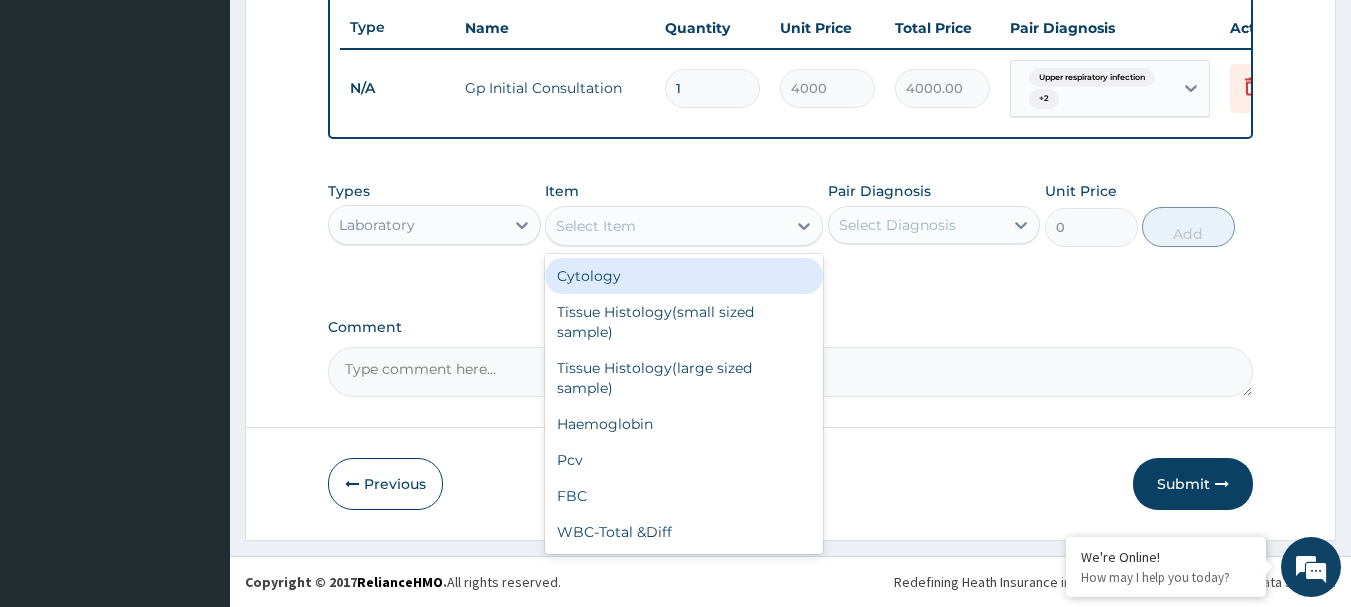 click on "Select Item" at bounding box center (596, 226) 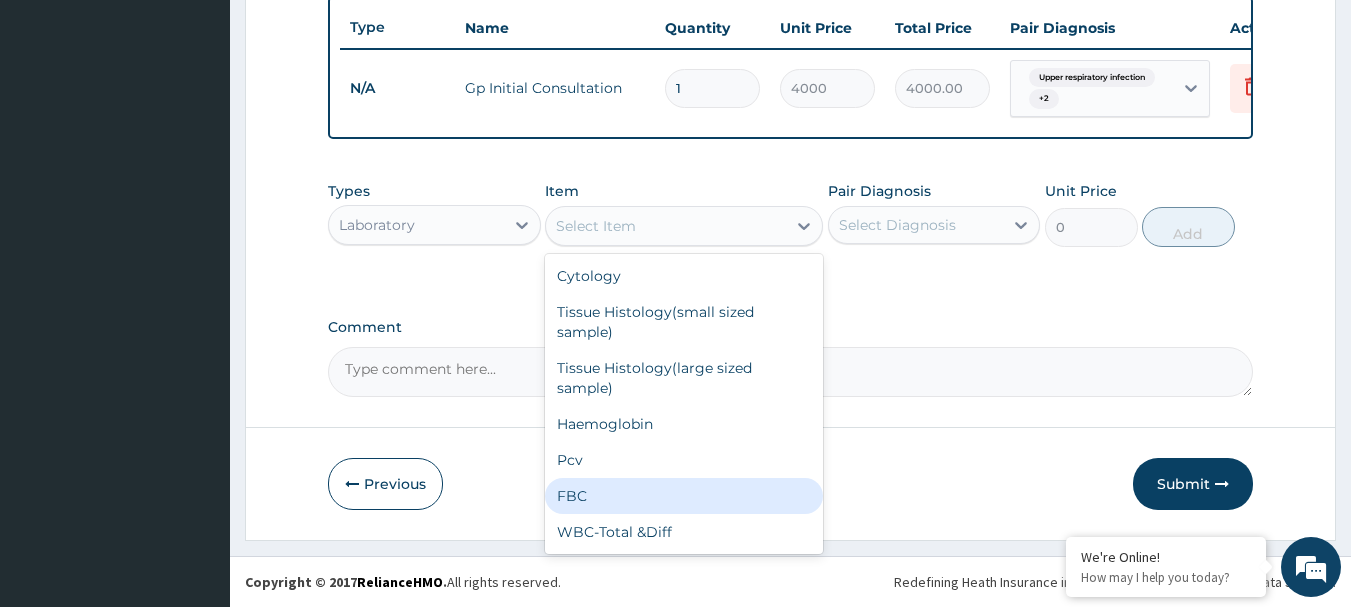 drag, startPoint x: 576, startPoint y: 498, endPoint x: 630, endPoint y: 457, distance: 67.80118 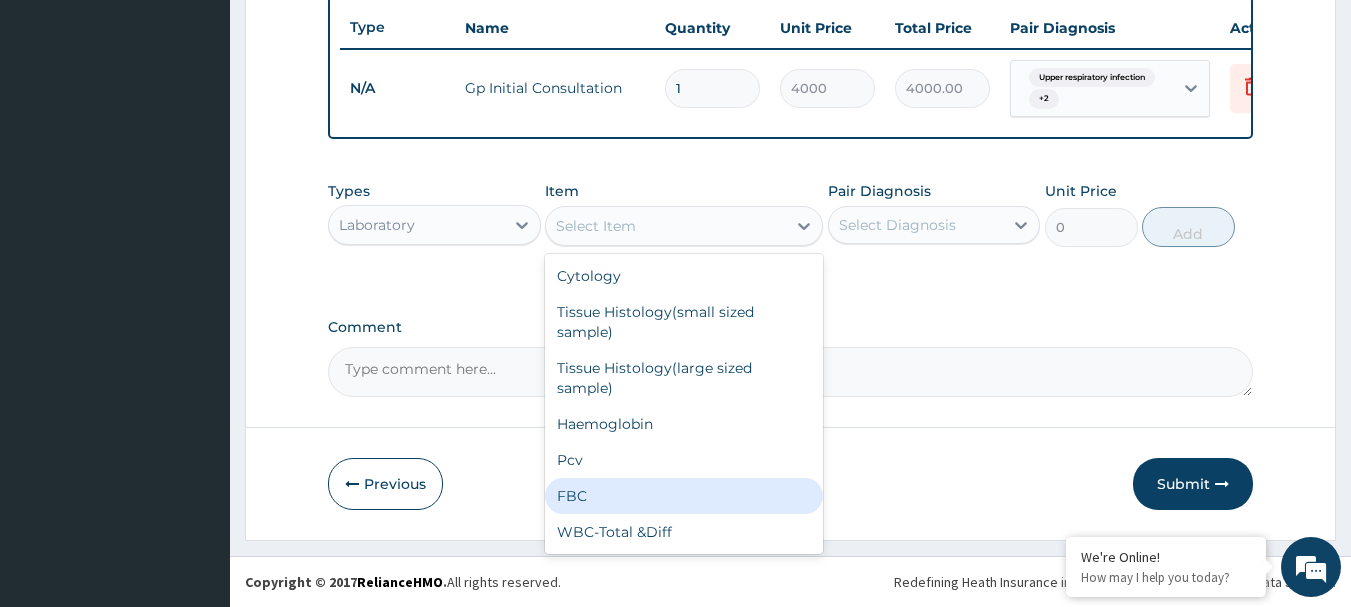 click on "FBC" at bounding box center (684, 496) 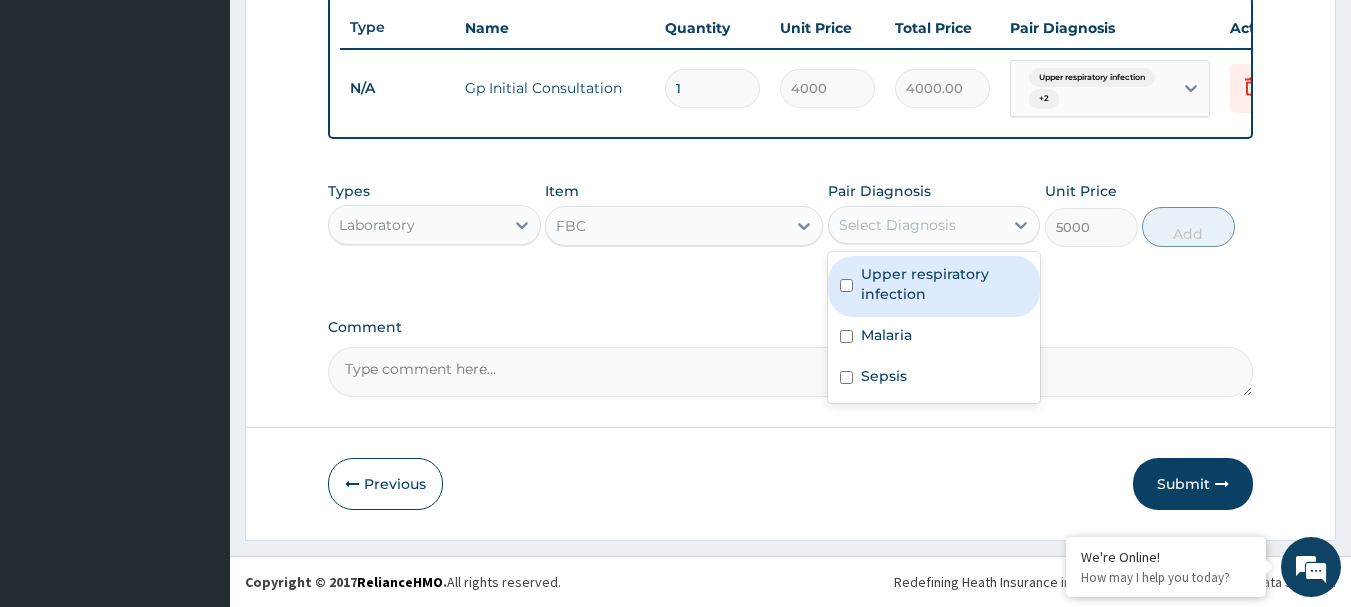 drag, startPoint x: 1008, startPoint y: 223, endPoint x: 943, endPoint y: 253, distance: 71.5891 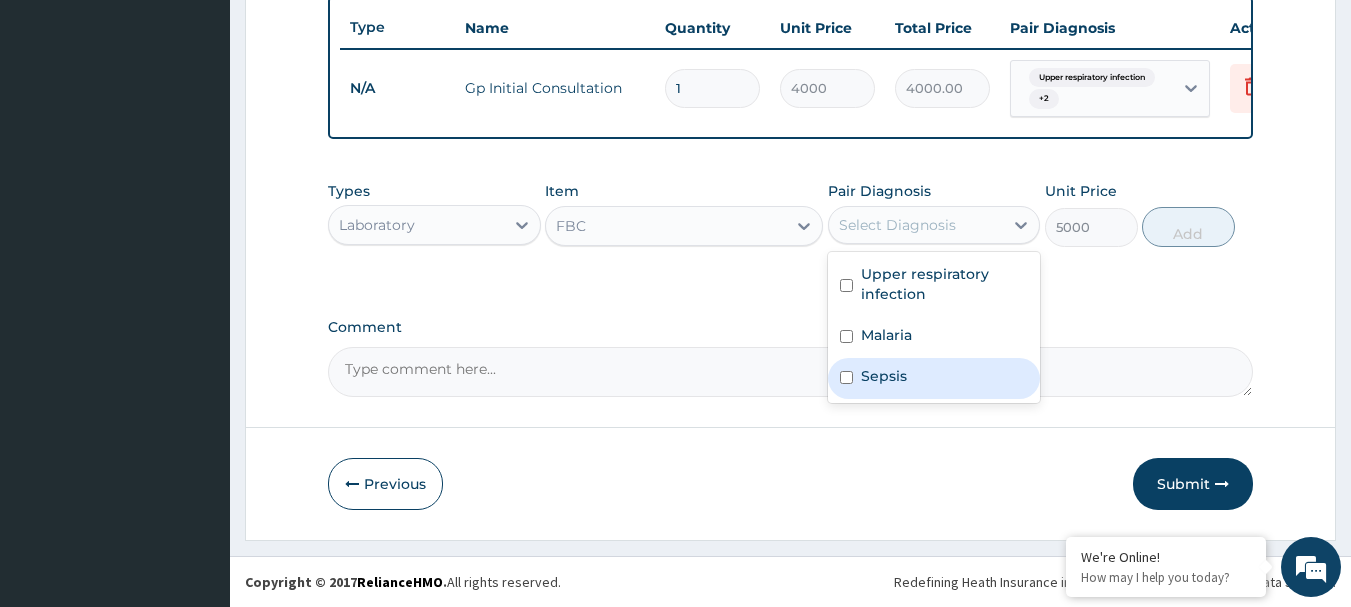 click on "Sepsis" at bounding box center (934, 378) 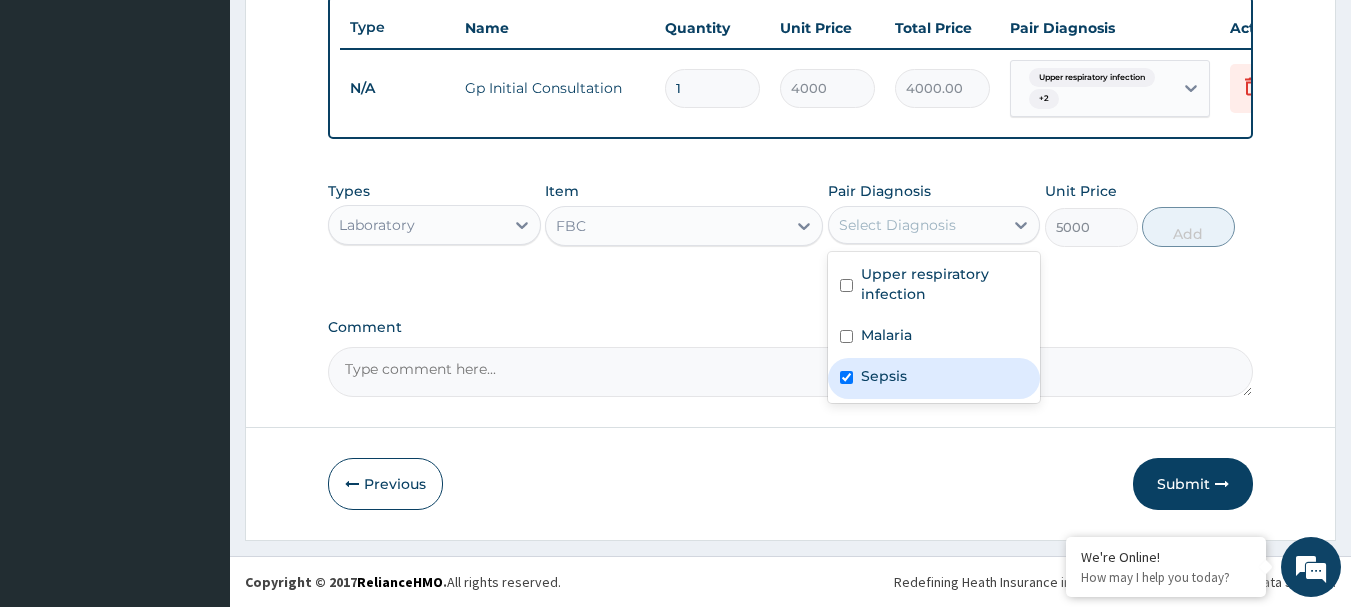 checkbox on "true" 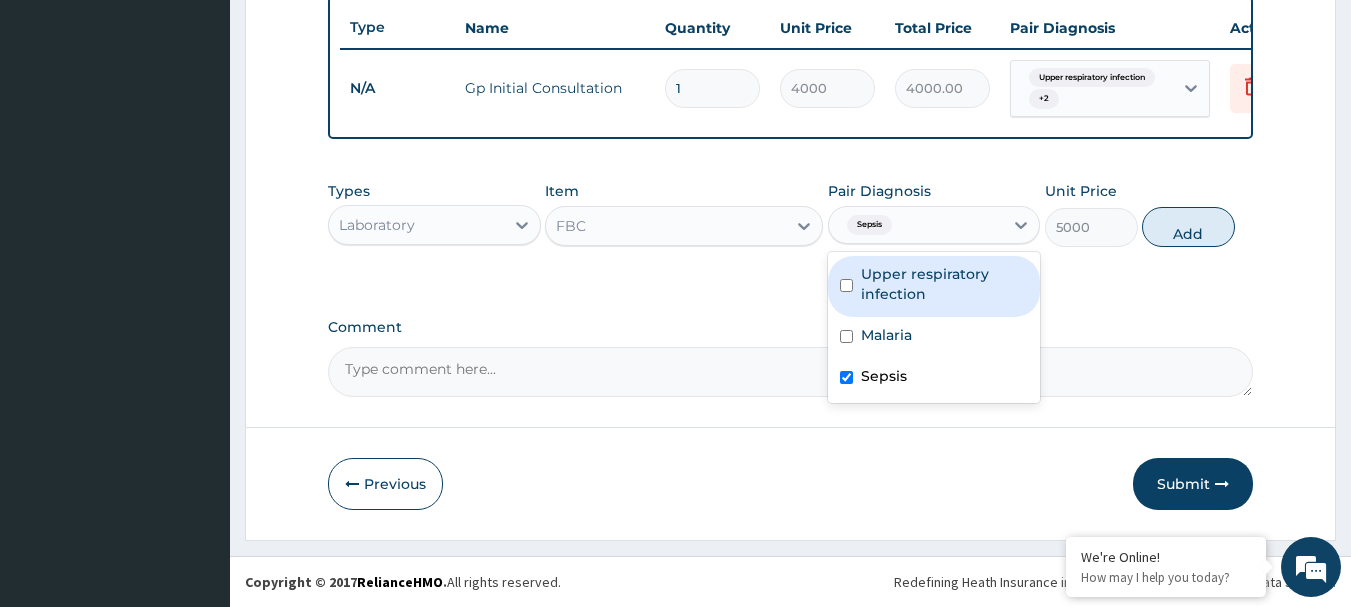 click on "Types Laboratory Item FBC Pair Diagnosis option Sepsis, selected. option Upper respiratory infection focused, 1 of 3. 3 results available. Use Up and Down to choose options, press Enter to select the currently focused option, press Escape to exit the menu, press Tab to select the option and exit the menu. Sepsis Upper respiratory infection Malaria Sepsis Unit Price 5000 Add" at bounding box center (791, 214) 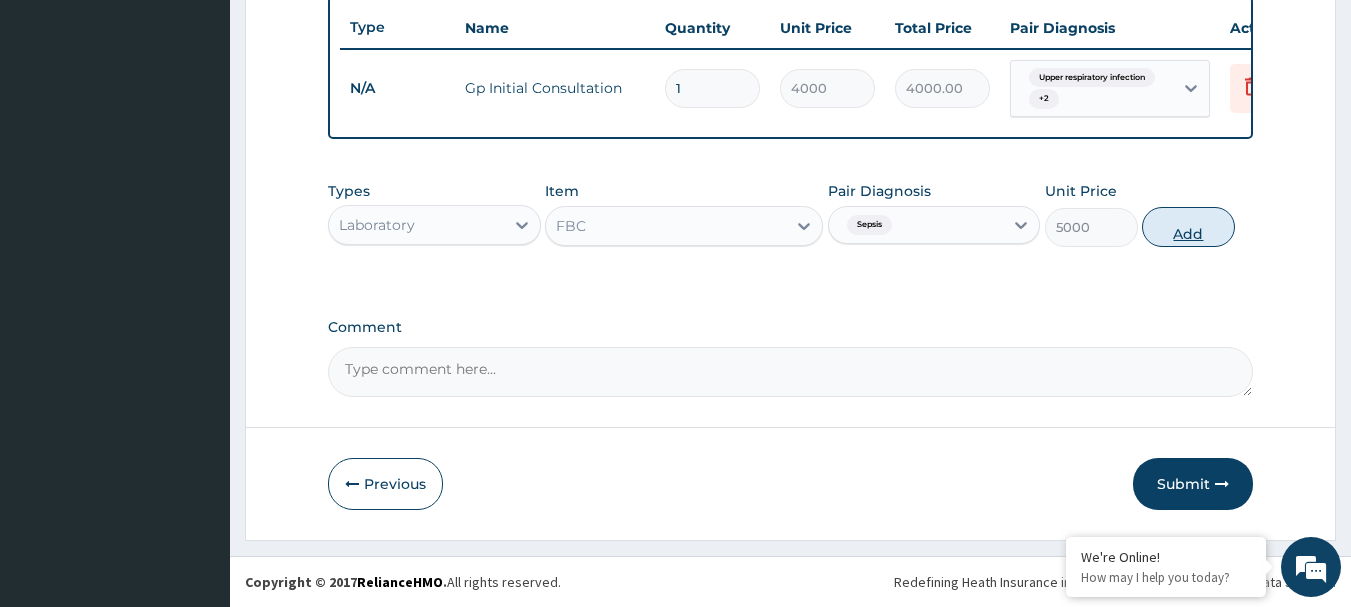 click on "Add" at bounding box center (1188, 227) 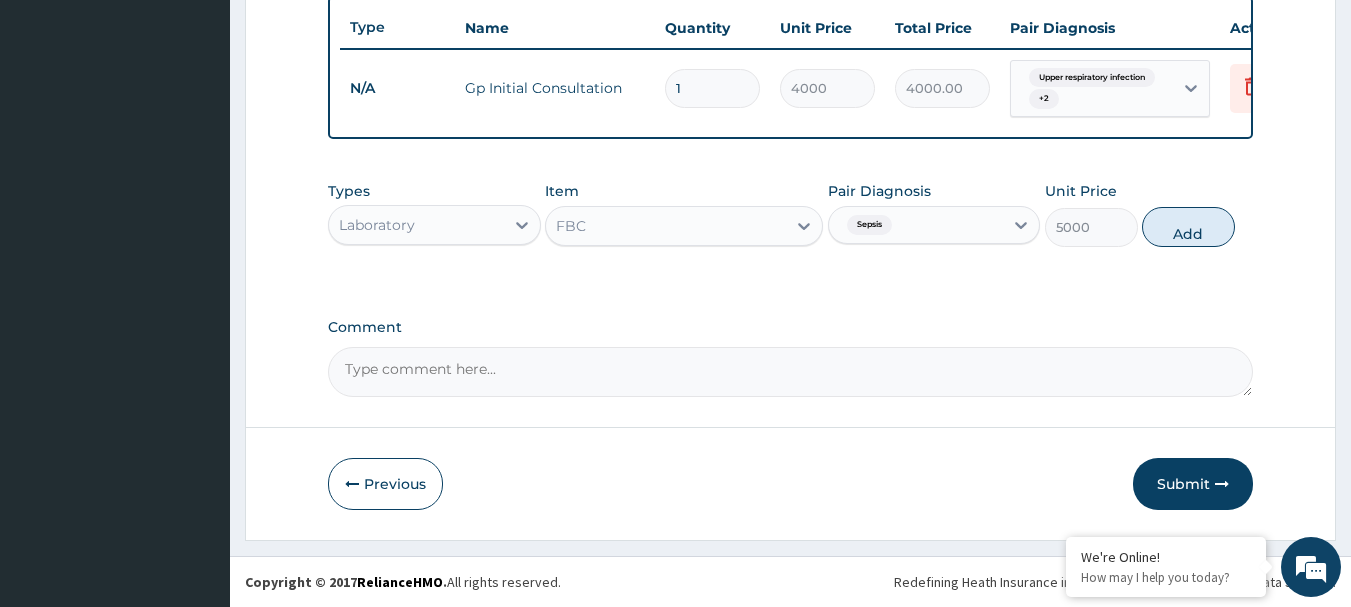 type on "0" 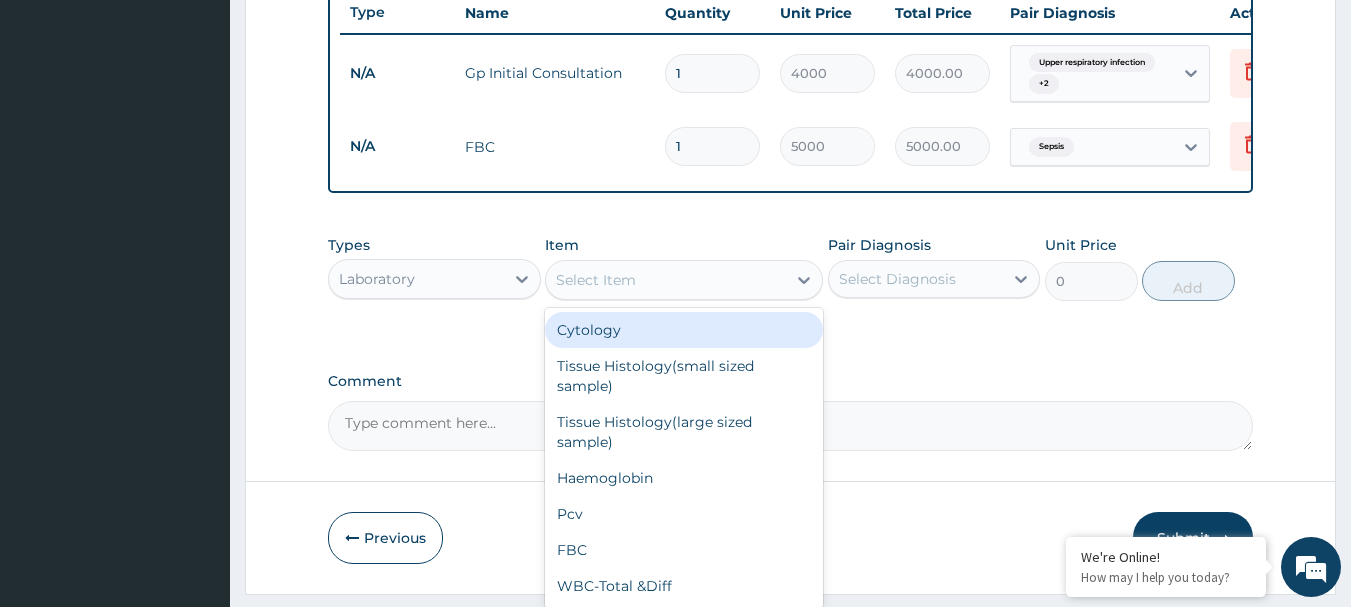 click on "Select Item" at bounding box center (596, 280) 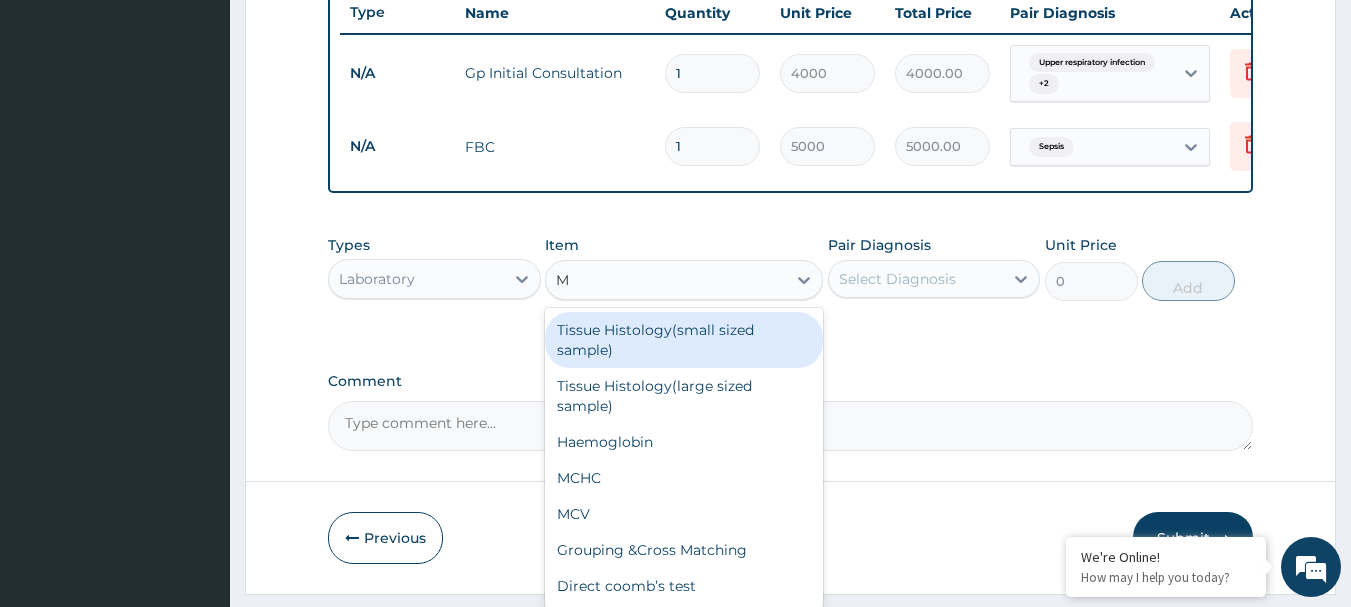 type on "MP" 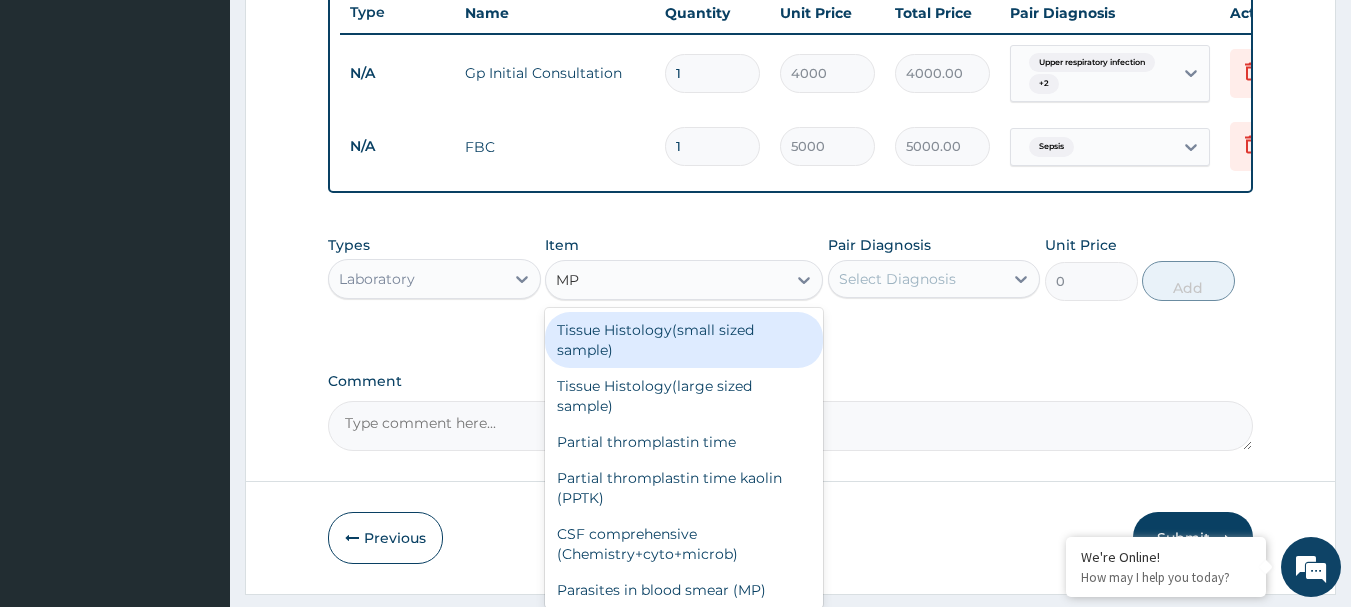 scroll, scrollTop: 832, scrollLeft: 0, axis: vertical 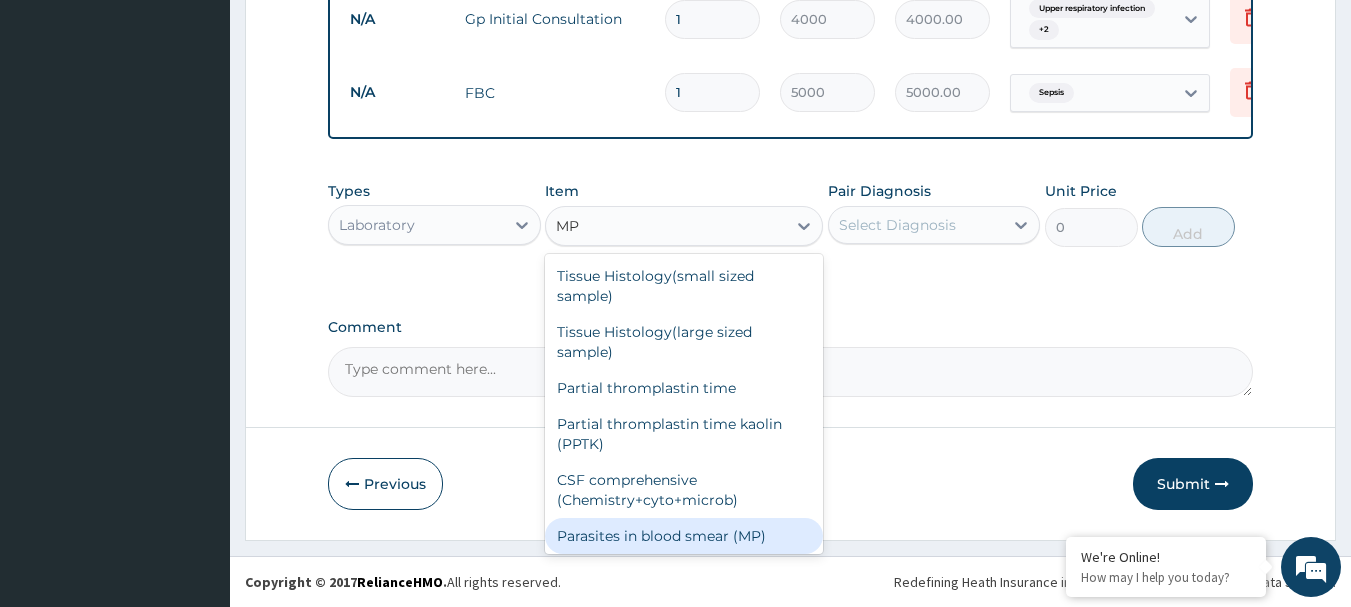 click on "Parasites in blood smear (MP)" at bounding box center [684, 536] 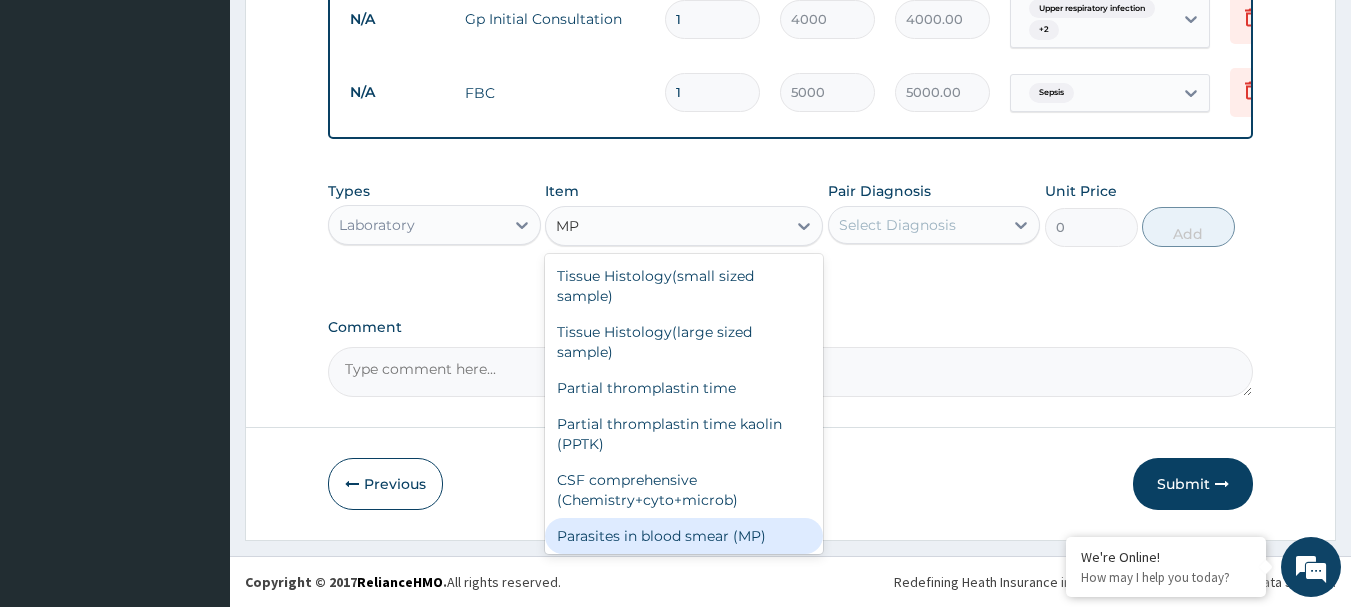 type 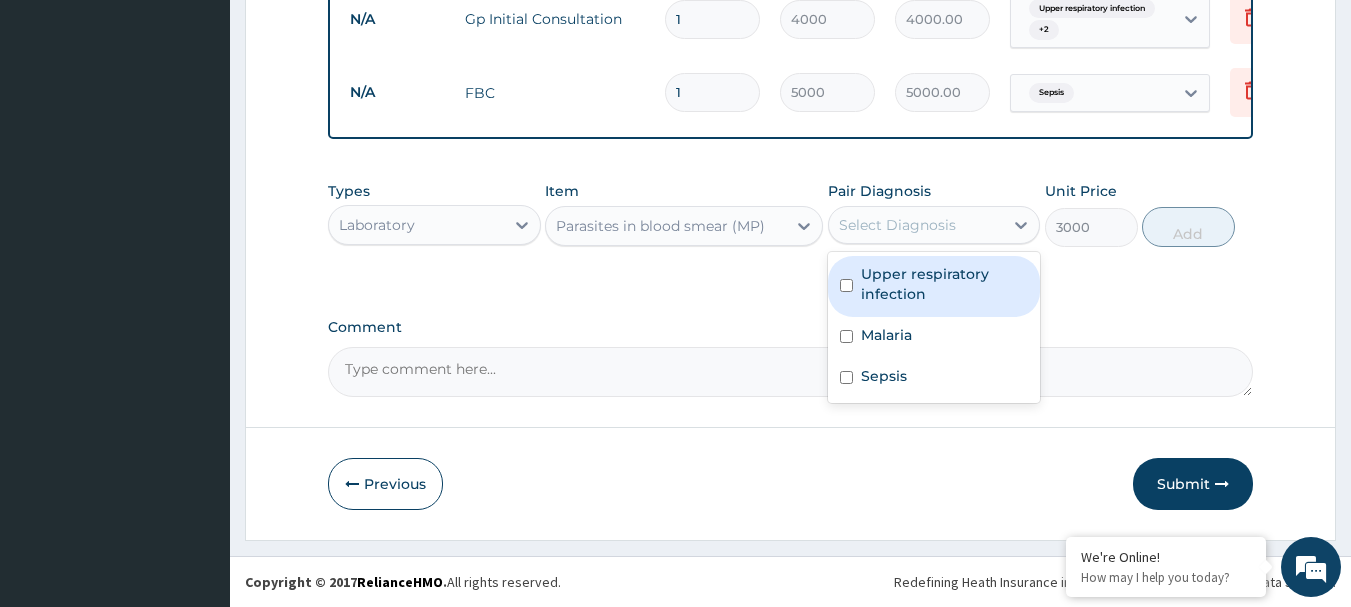 drag, startPoint x: 1012, startPoint y: 221, endPoint x: 933, endPoint y: 260, distance: 88.10221 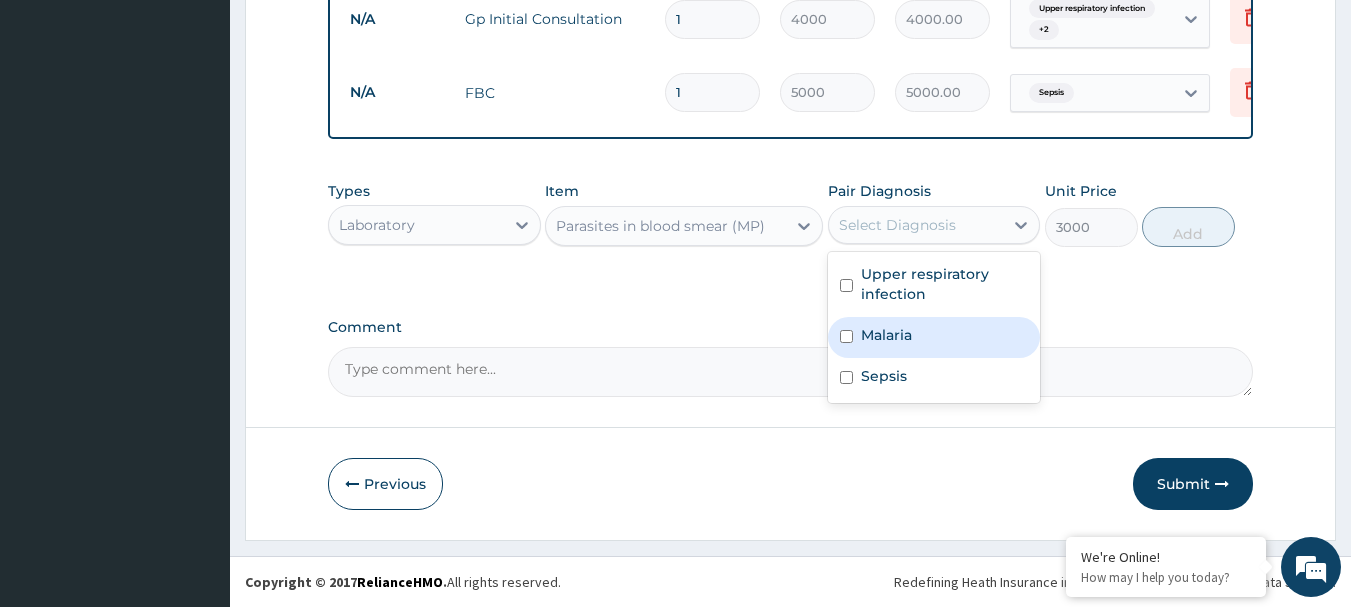 drag, startPoint x: 863, startPoint y: 333, endPoint x: 1022, endPoint y: 279, distance: 167.91962 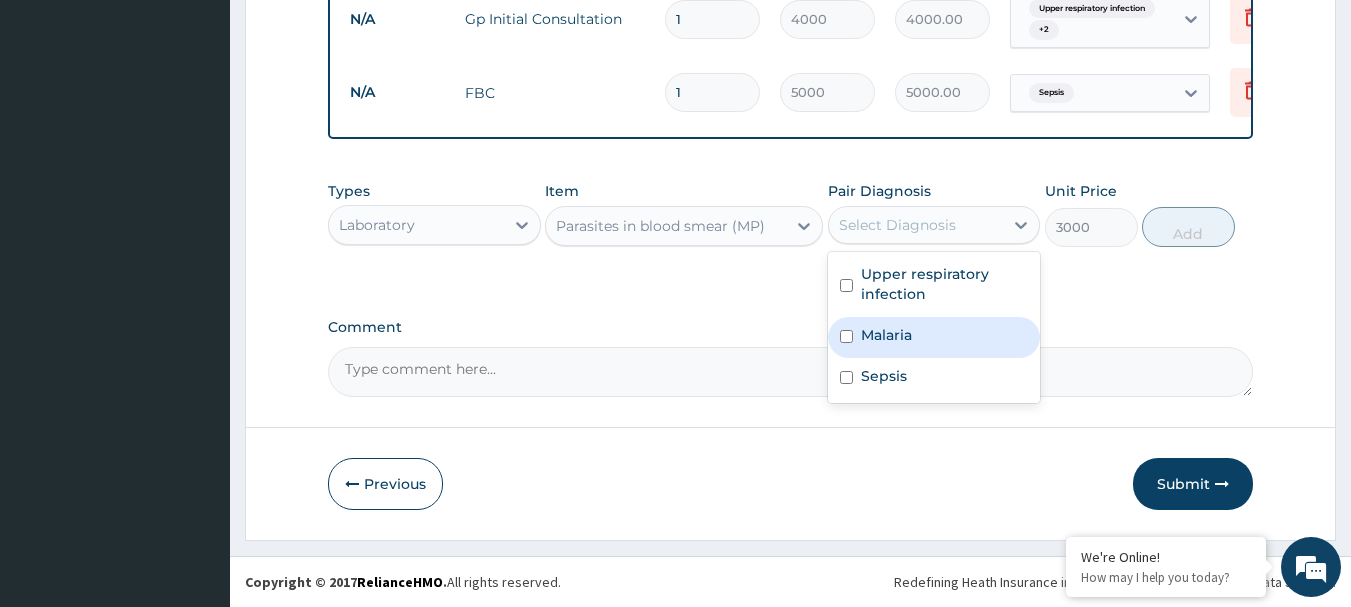 click on "Malaria" at bounding box center (886, 335) 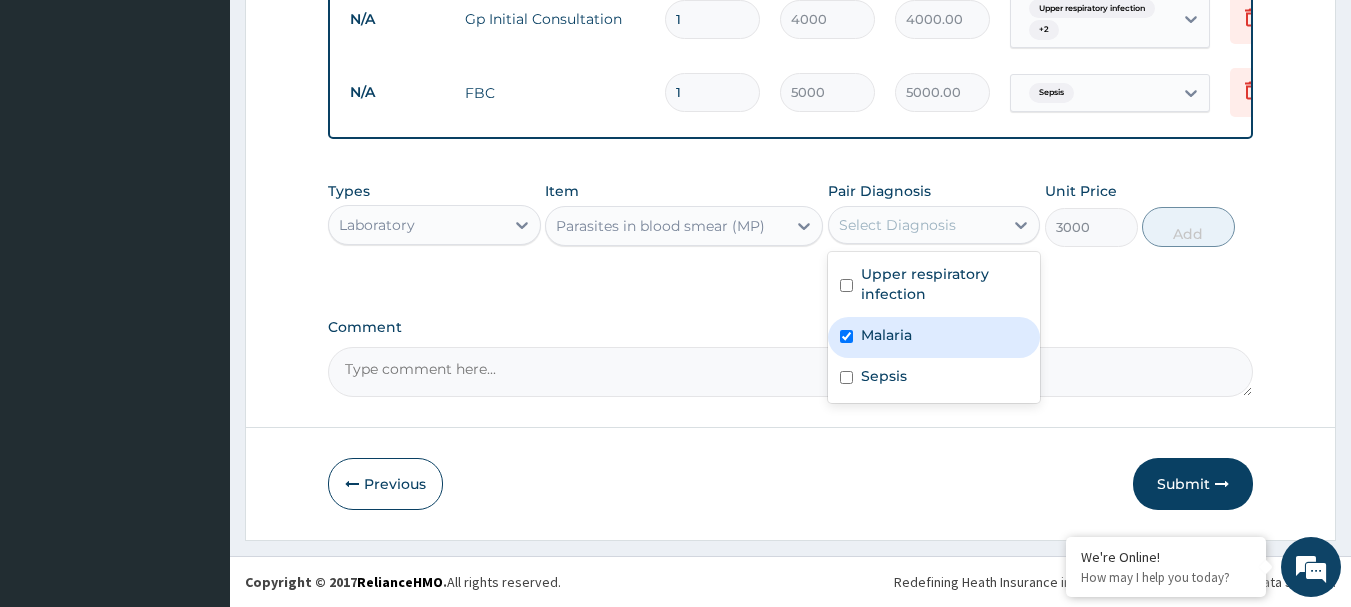 checkbox on "true" 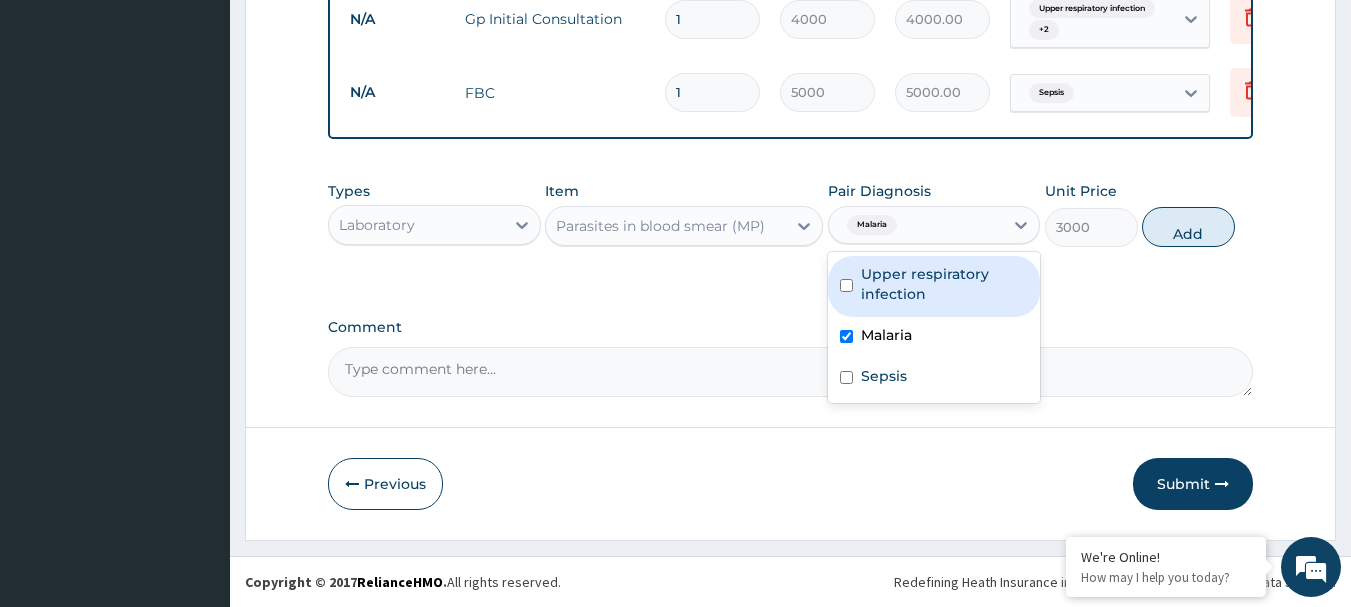 drag, startPoint x: 1176, startPoint y: 215, endPoint x: 1067, endPoint y: 230, distance: 110.02727 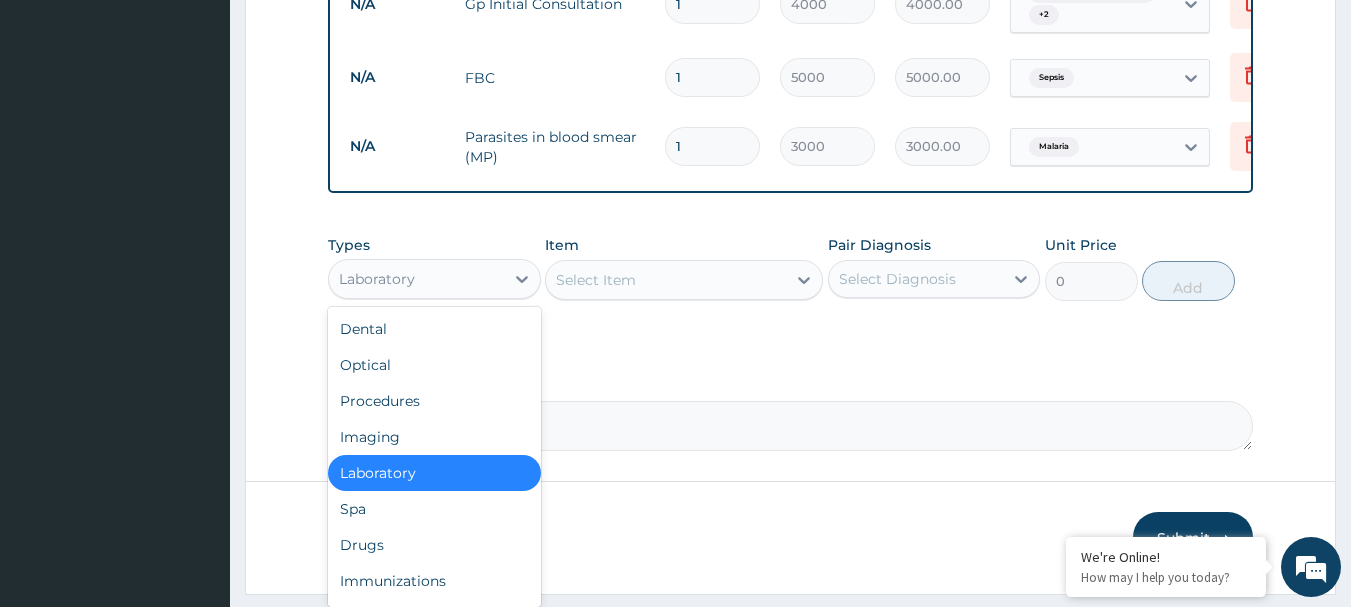 drag, startPoint x: 514, startPoint y: 290, endPoint x: 490, endPoint y: 319, distance: 37.64306 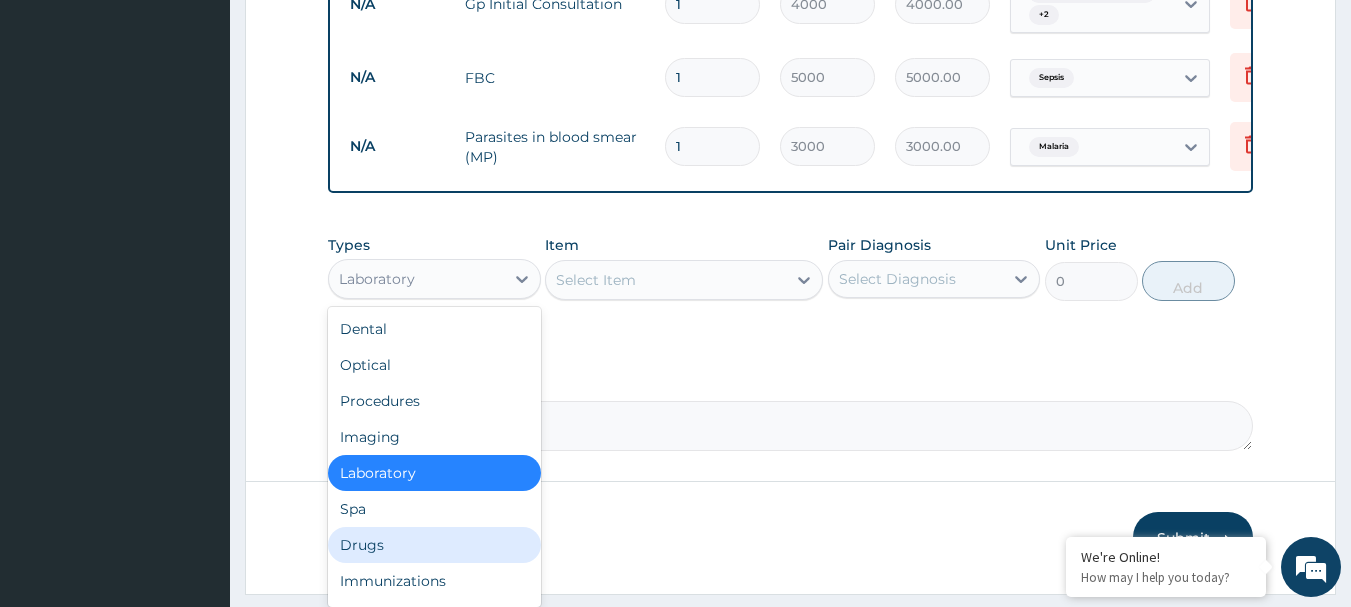 click on "Drugs" at bounding box center (434, 545) 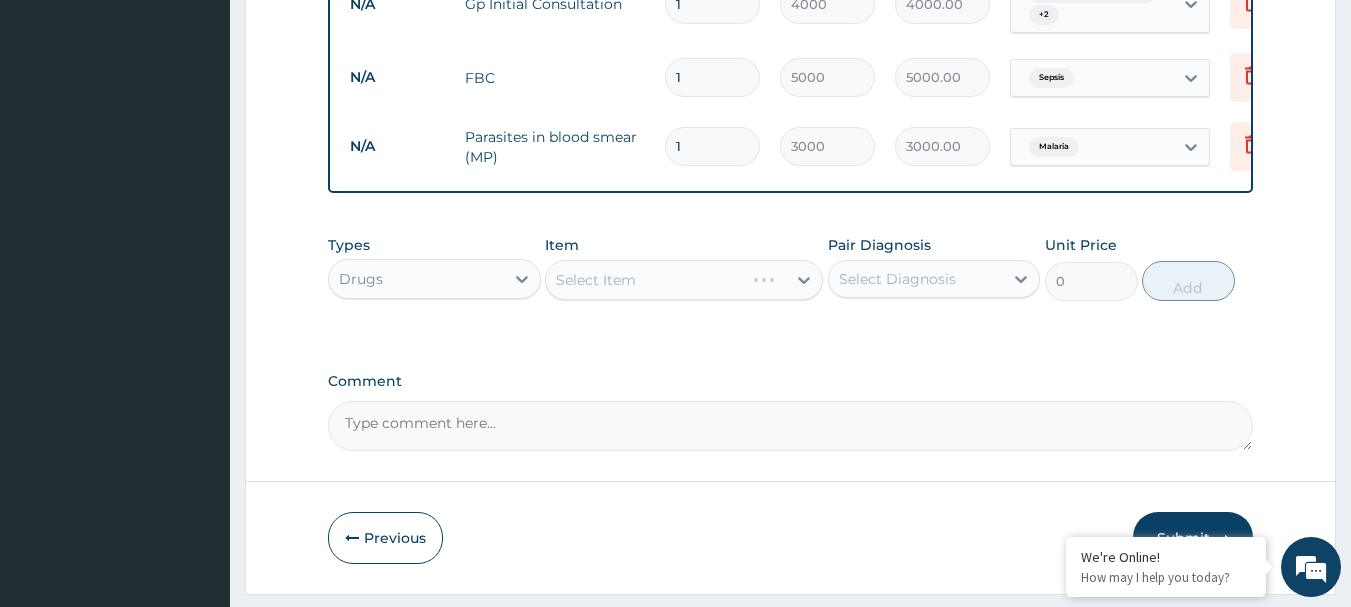 click on "Select Item" at bounding box center (684, 280) 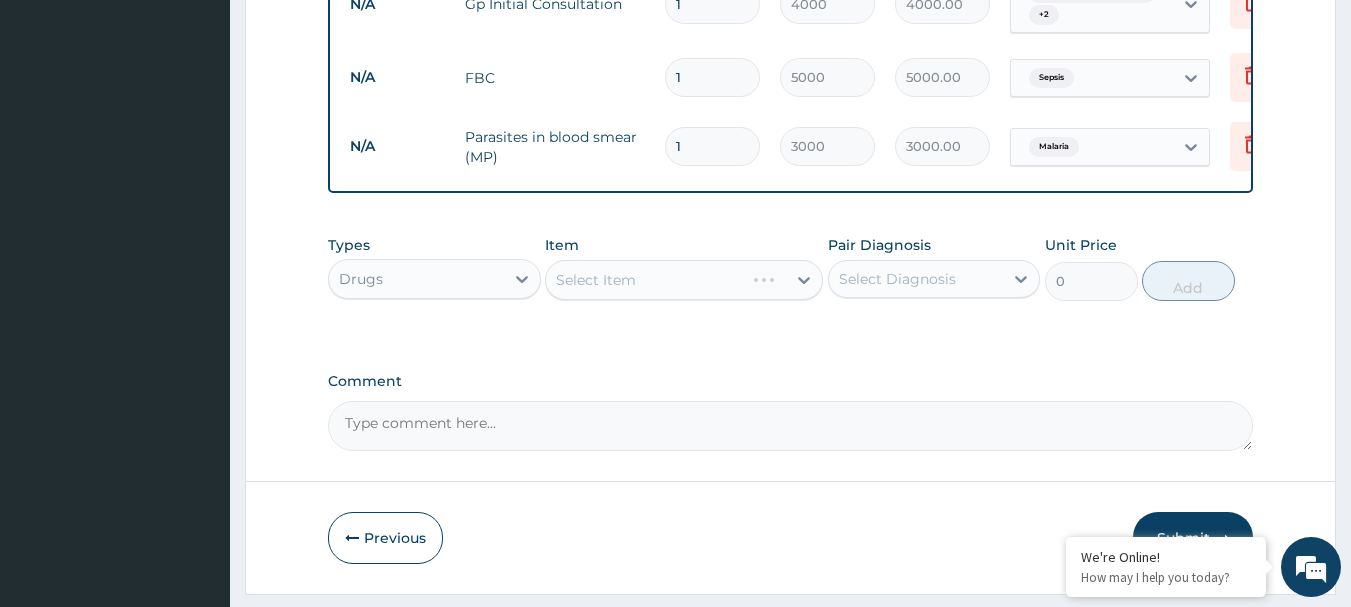 click on "Select Item" at bounding box center (684, 280) 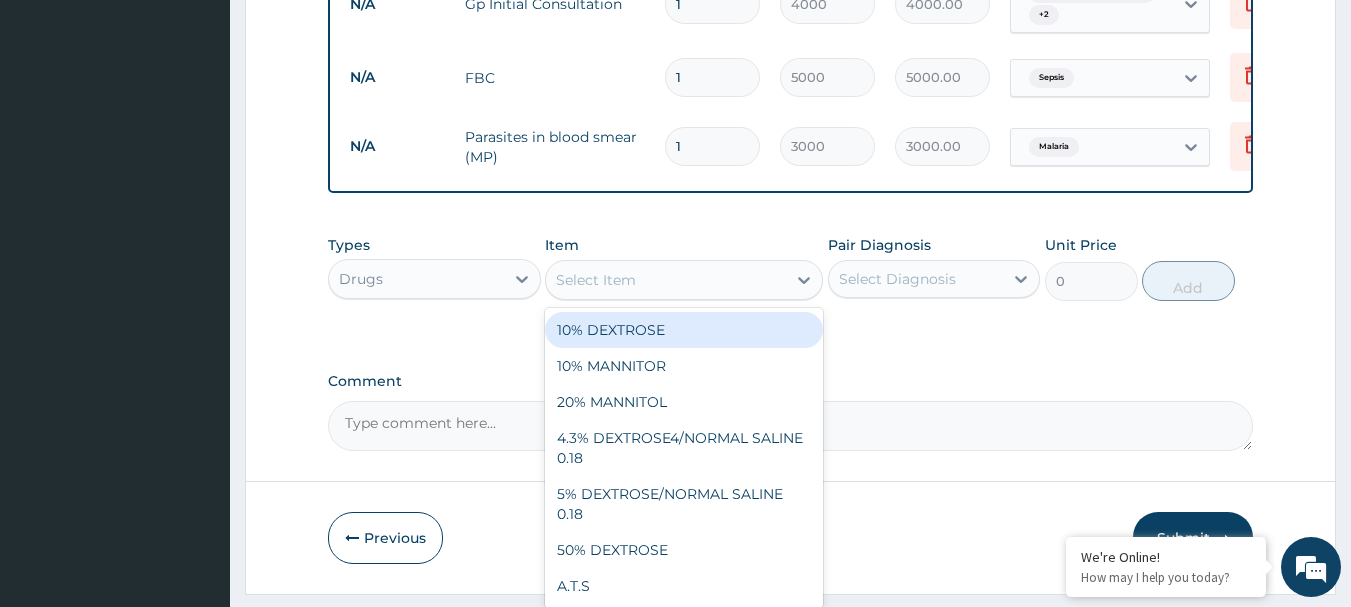 click on "Select Item" at bounding box center (666, 280) 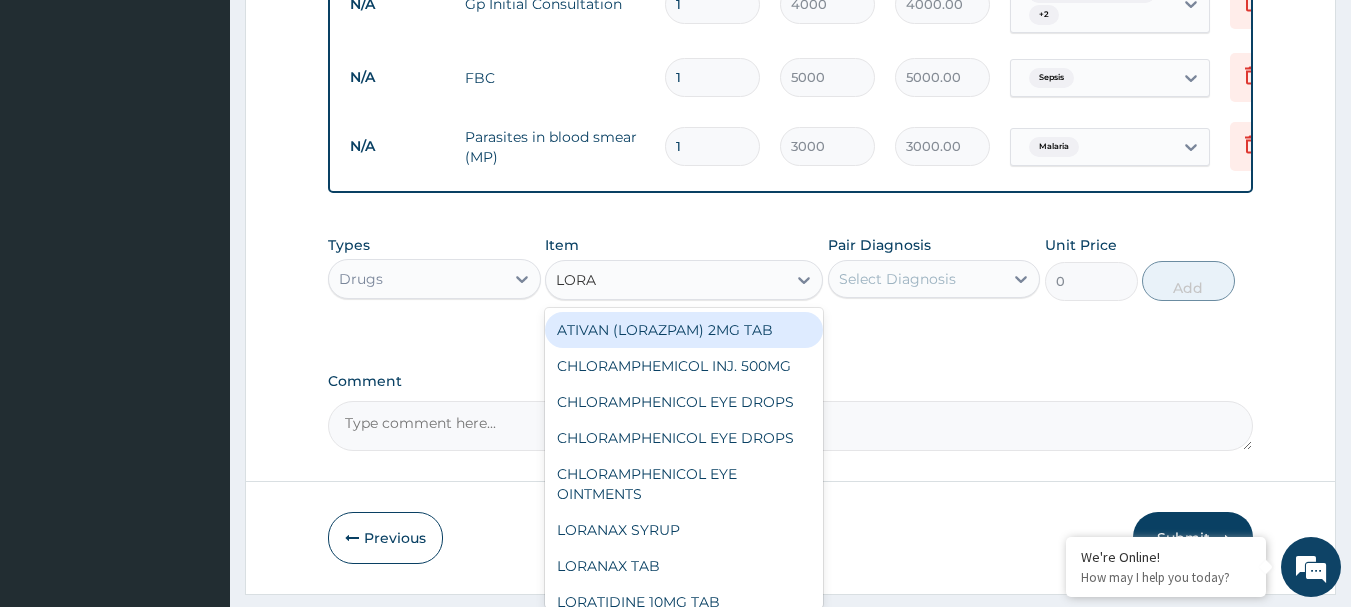 type on "LORAT" 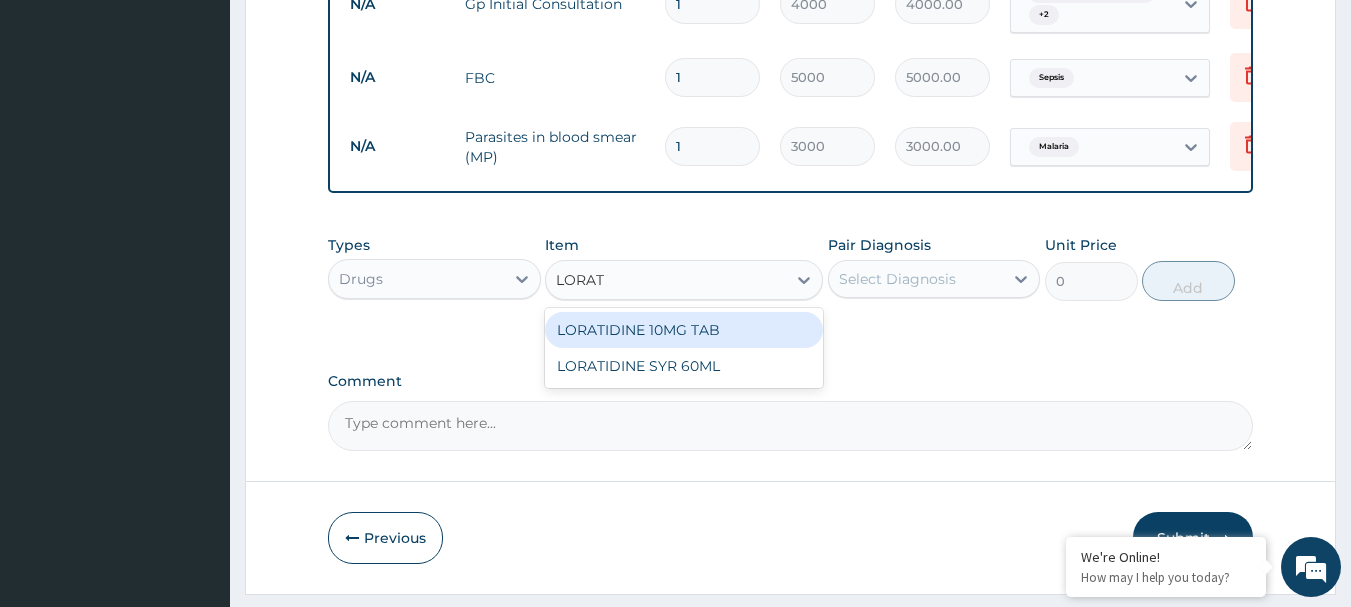click on "LORATIDINE 10MG TAB" at bounding box center (684, 330) 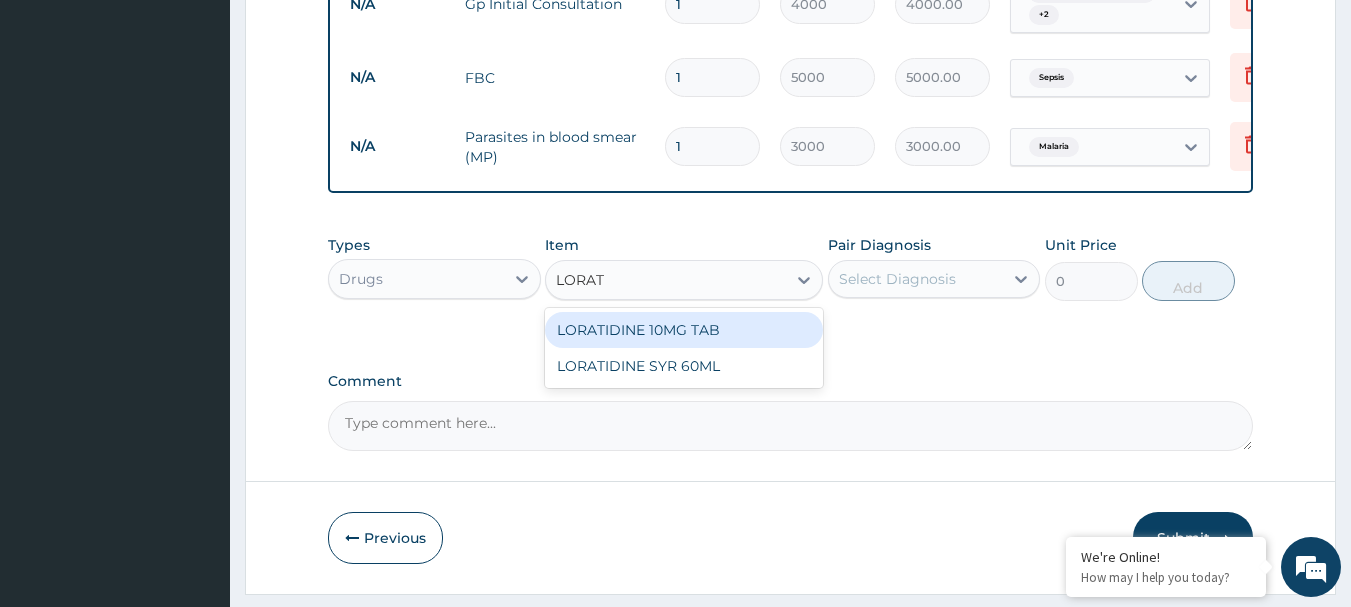 type 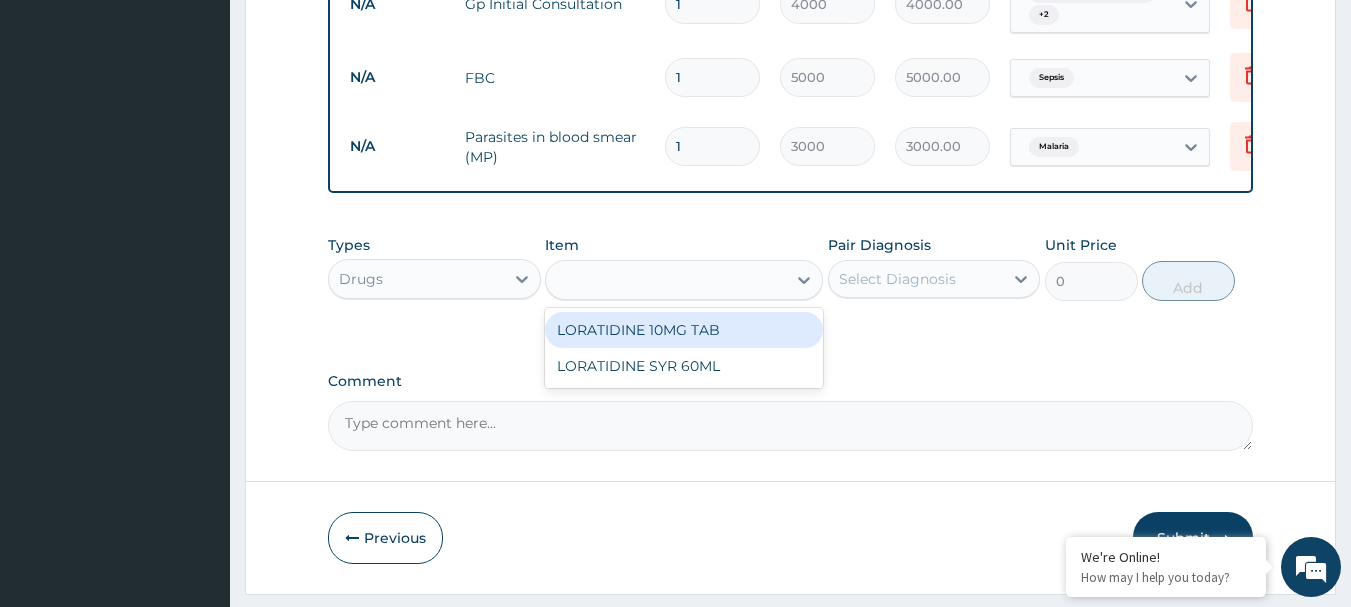type on "100" 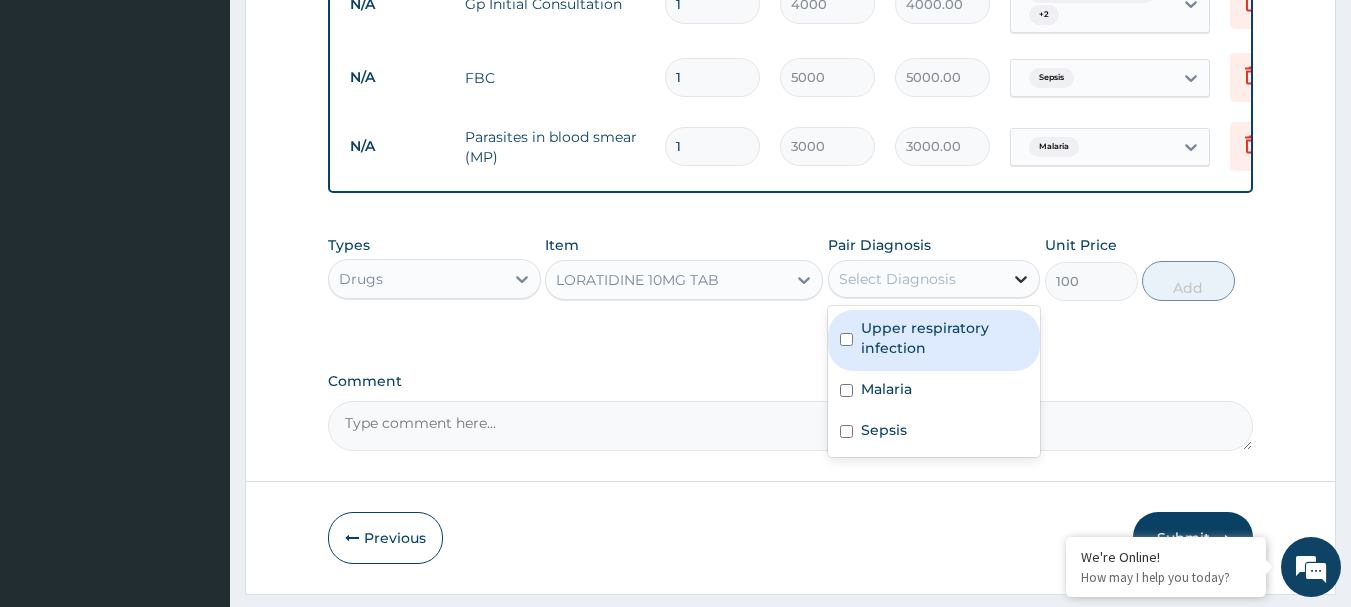 click 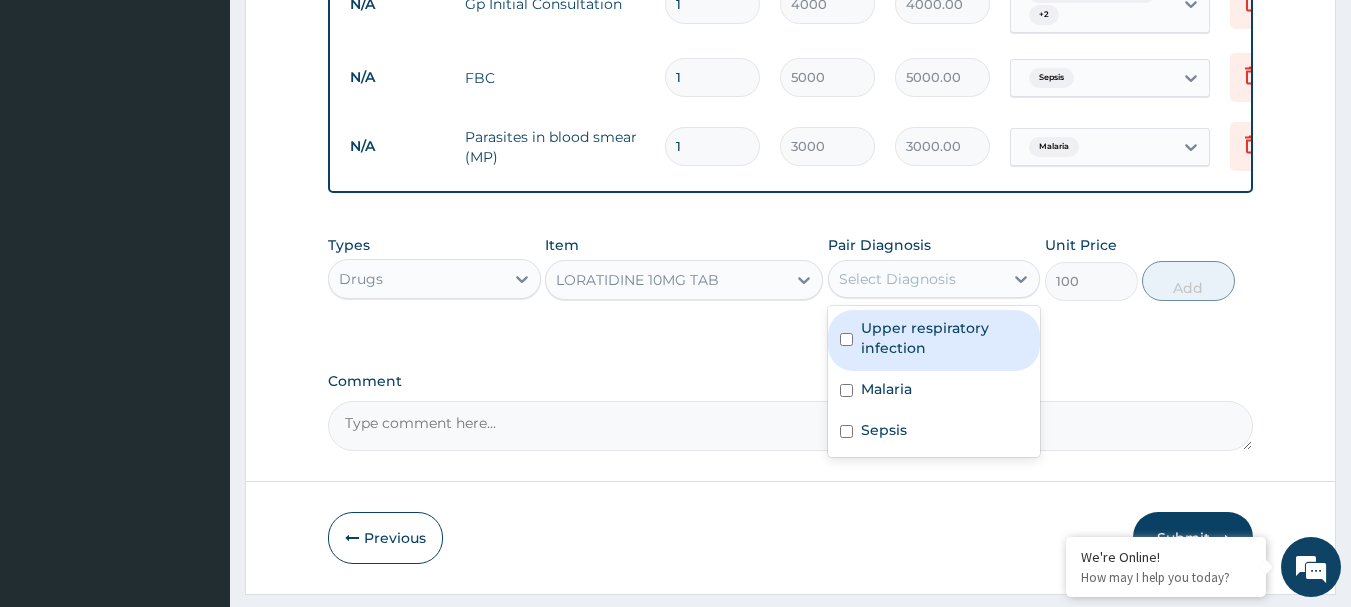 drag, startPoint x: 843, startPoint y: 358, endPoint x: 894, endPoint y: 353, distance: 51.24451 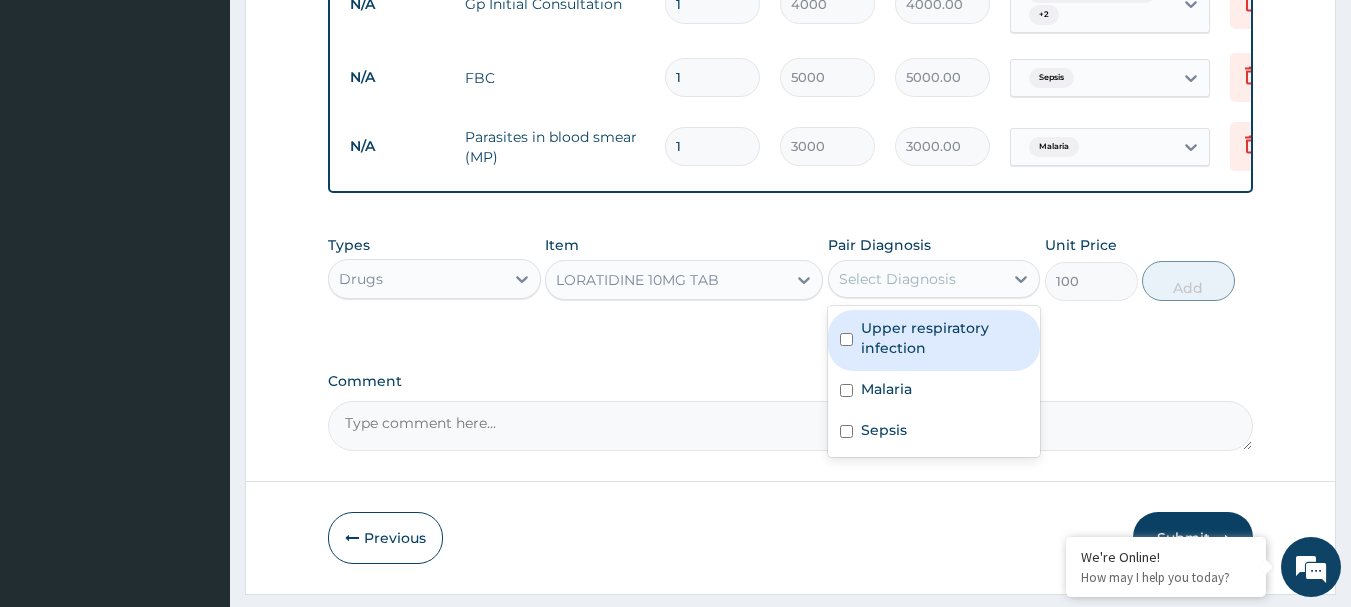 click at bounding box center (846, 339) 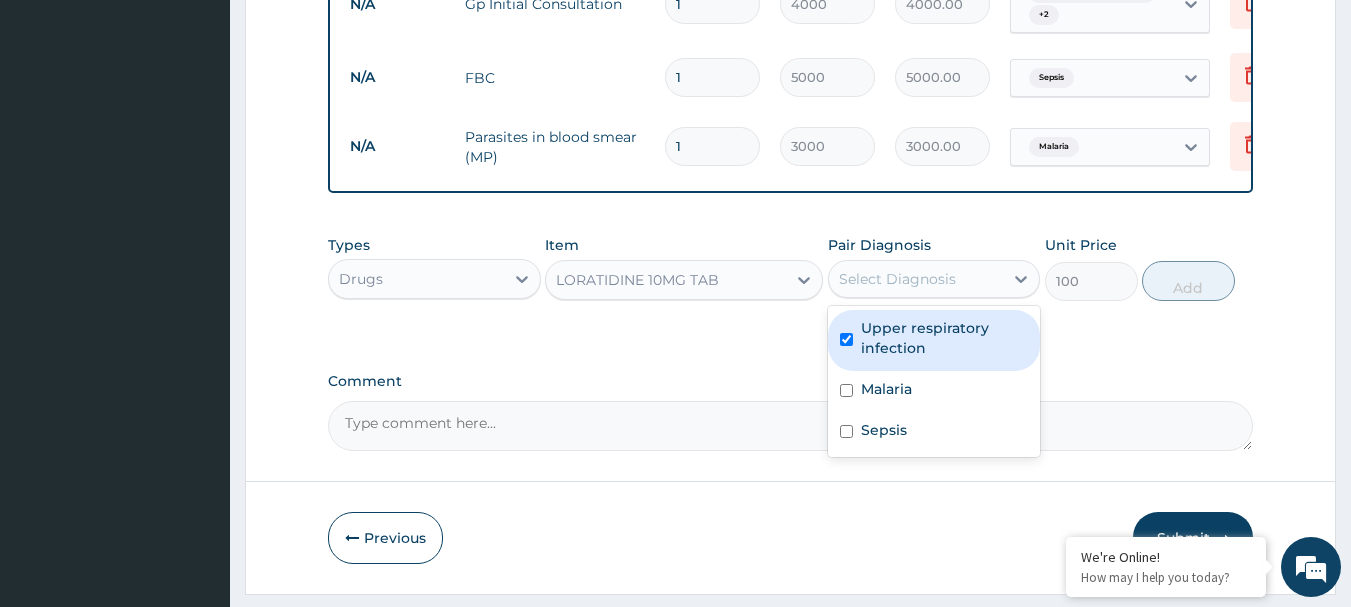 checkbox on "true" 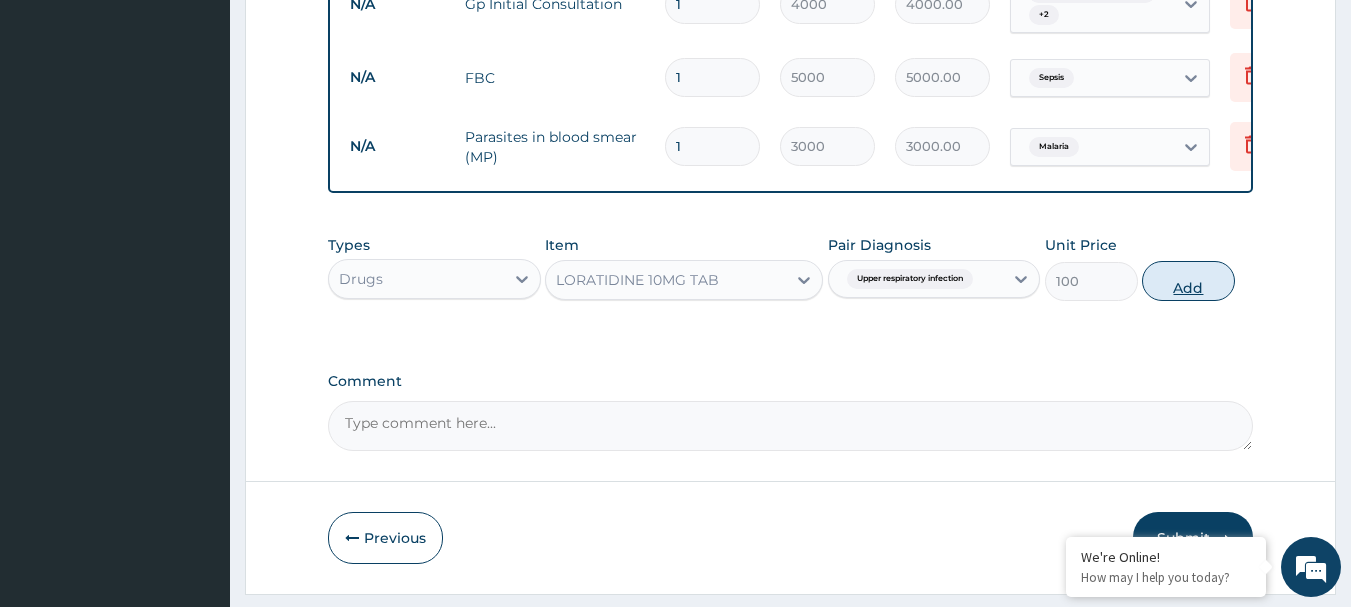 click on "Add" at bounding box center [1188, 281] 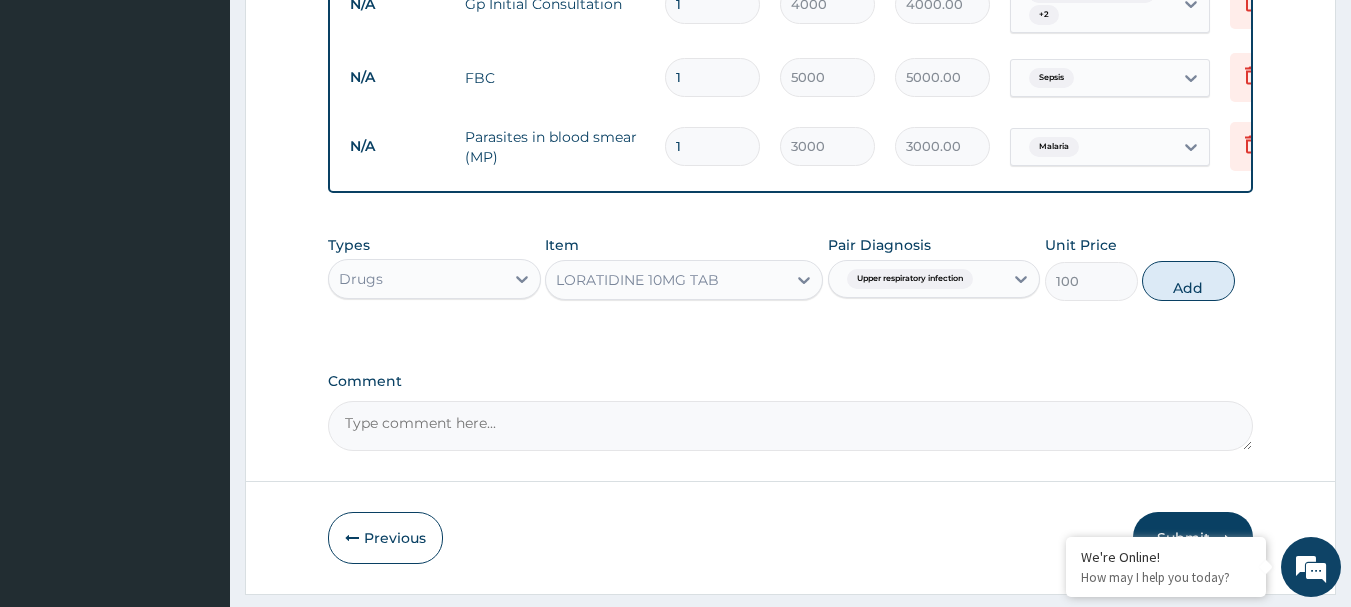 type on "0" 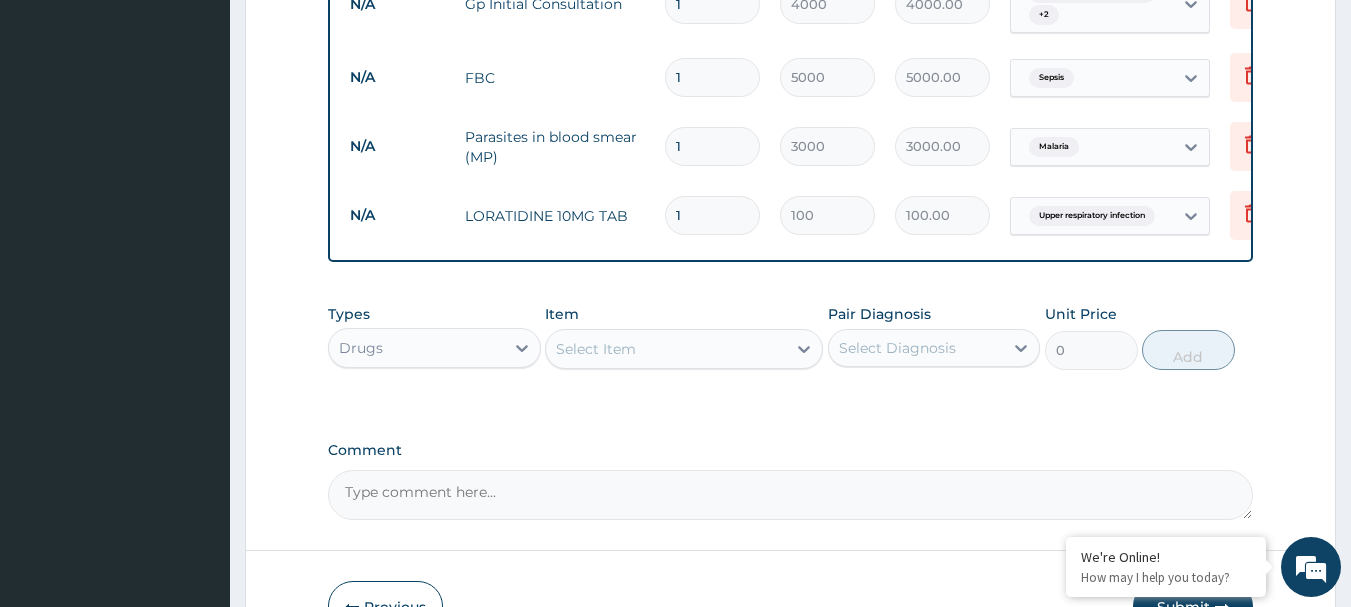 type 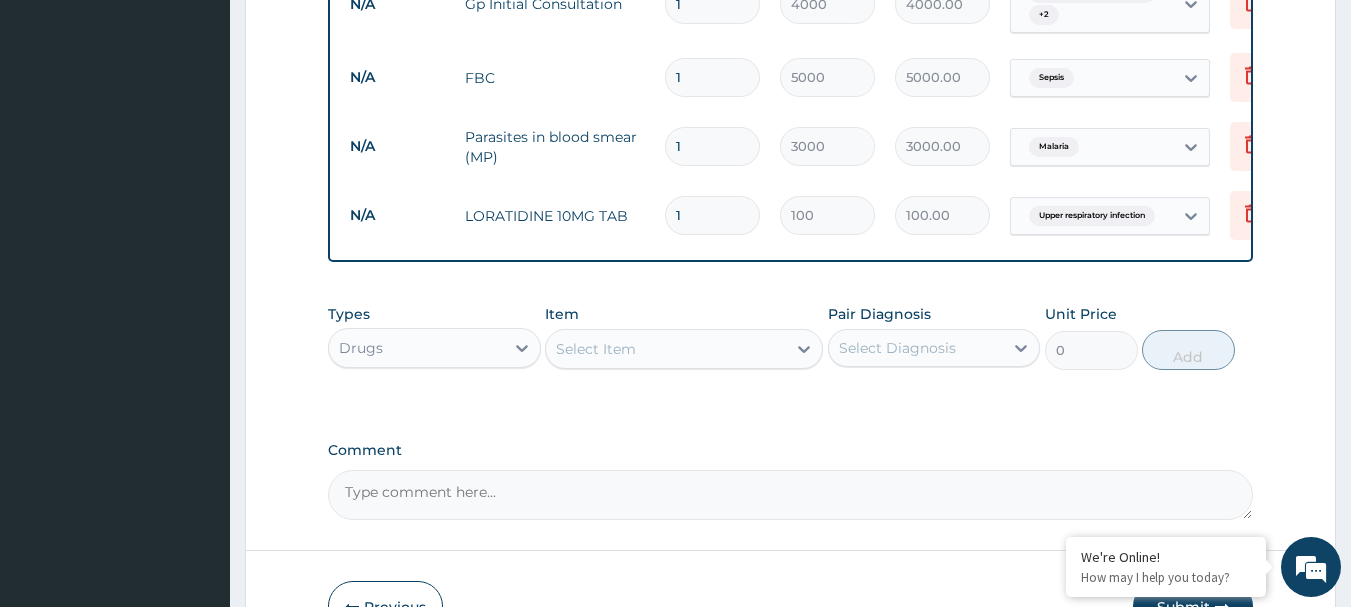 type on "0.00" 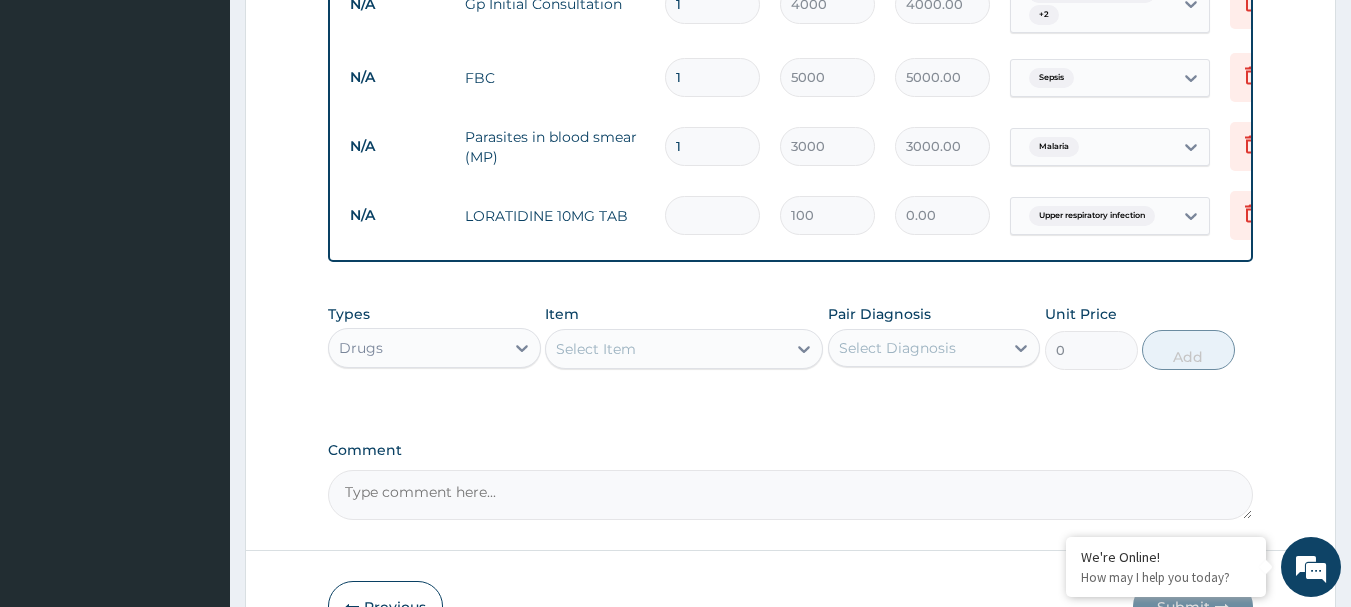 type on "5" 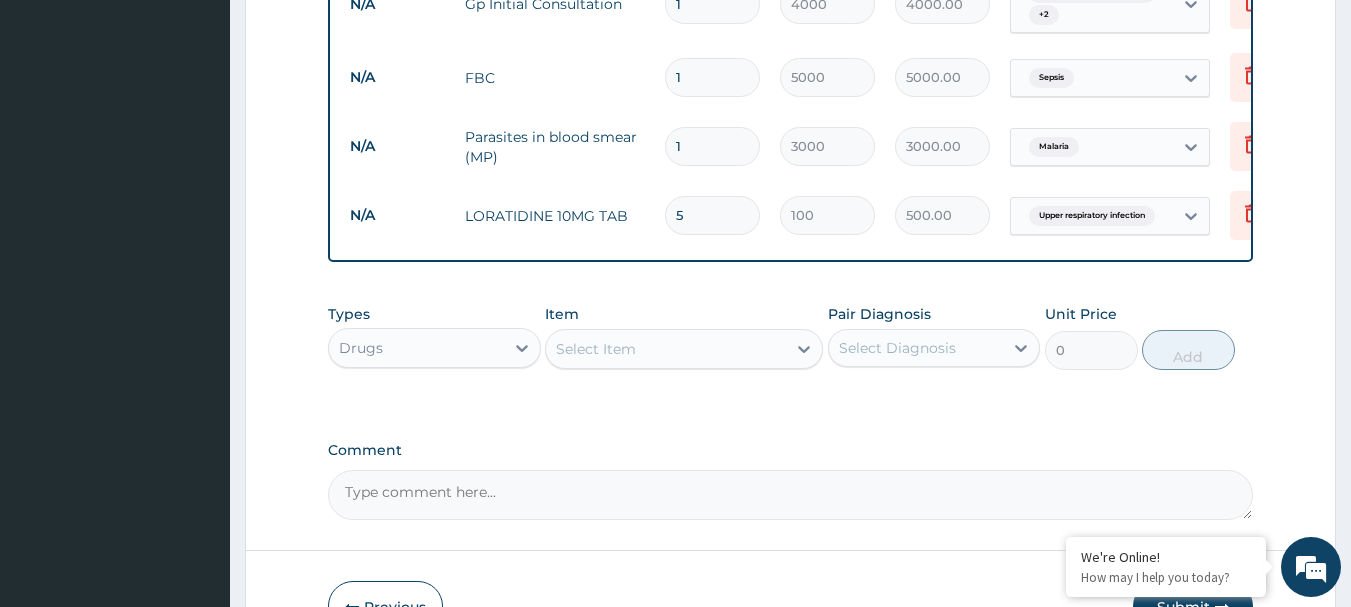 type on "5" 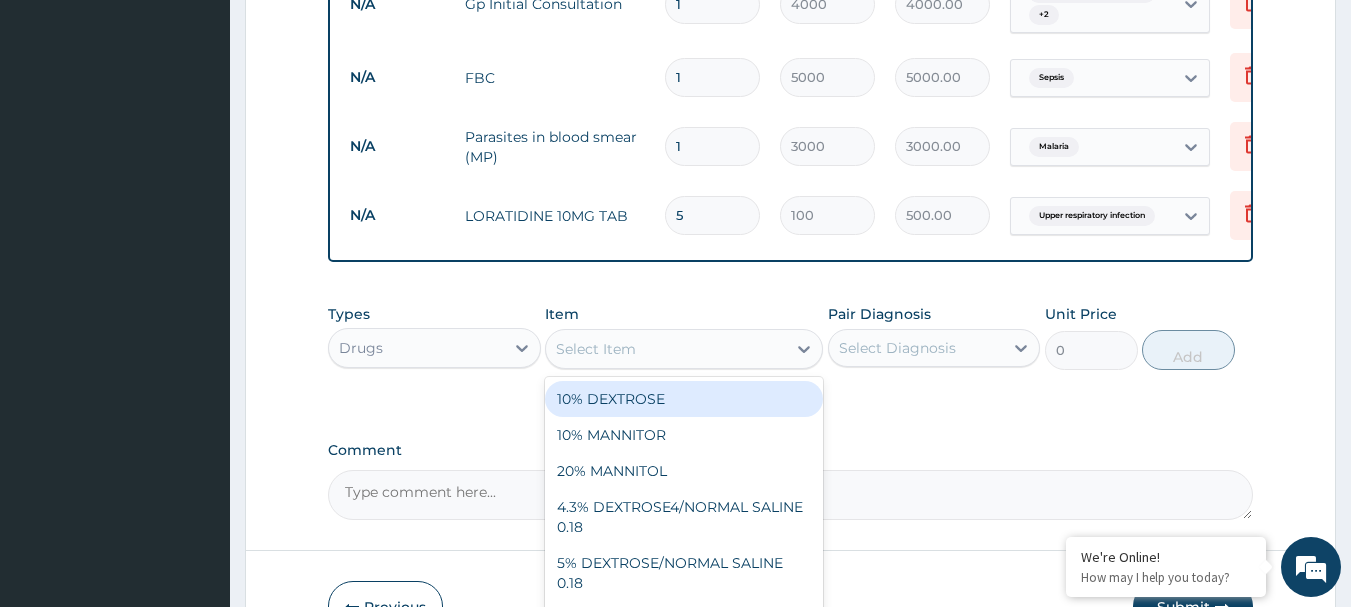 click on "Select Item" at bounding box center (596, 349) 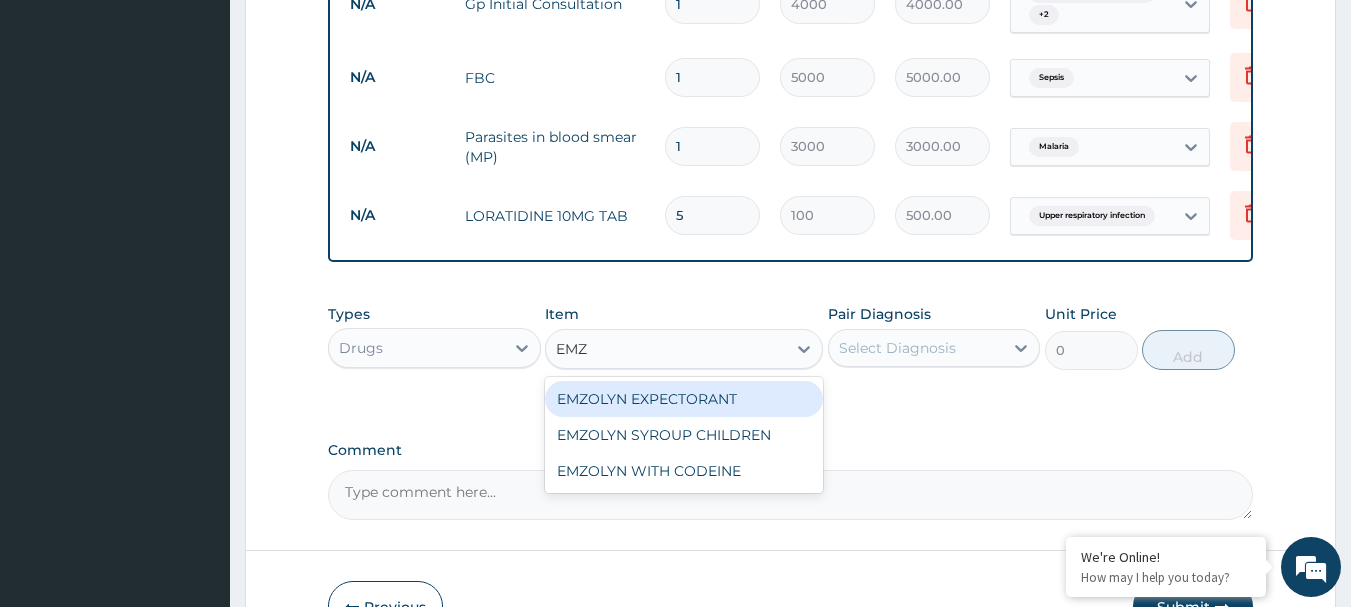 type on "EMZO" 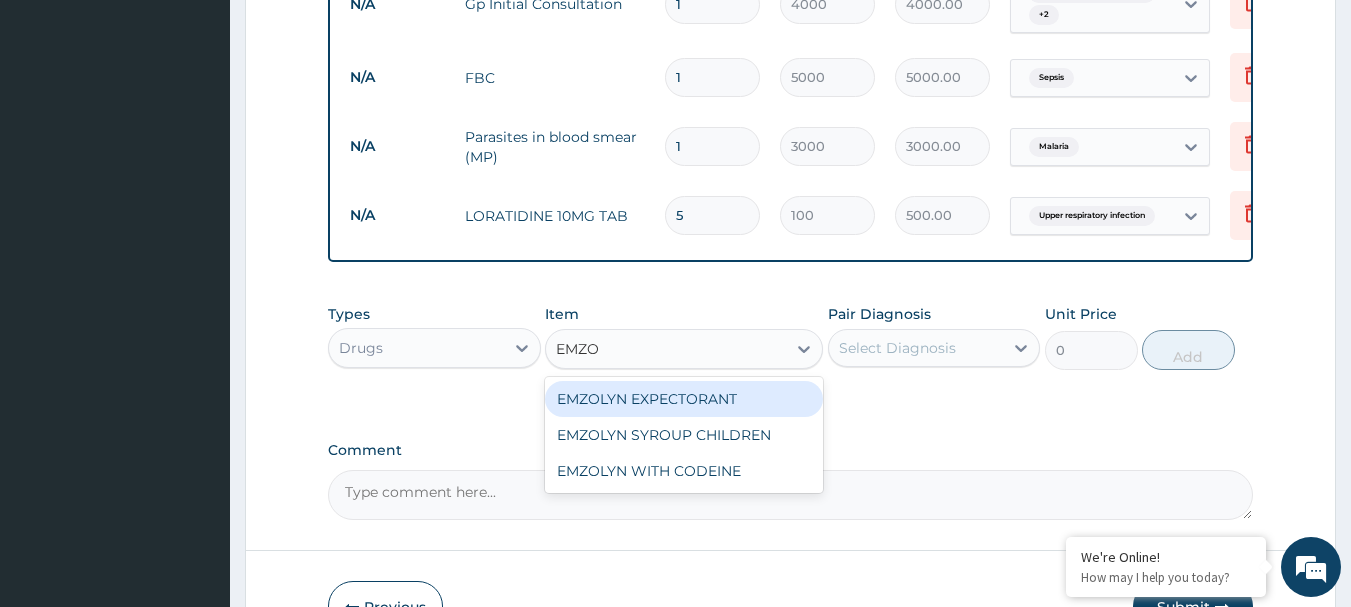 click on "EMZOLYN EXPECTORANT" at bounding box center [684, 399] 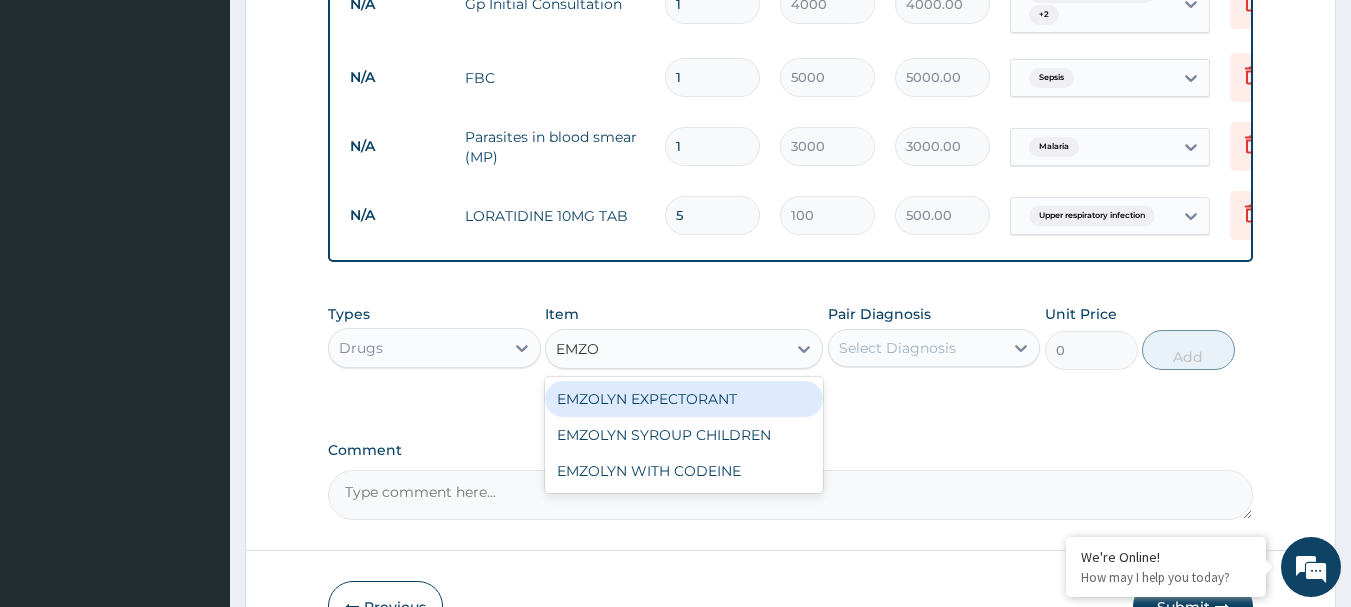 type 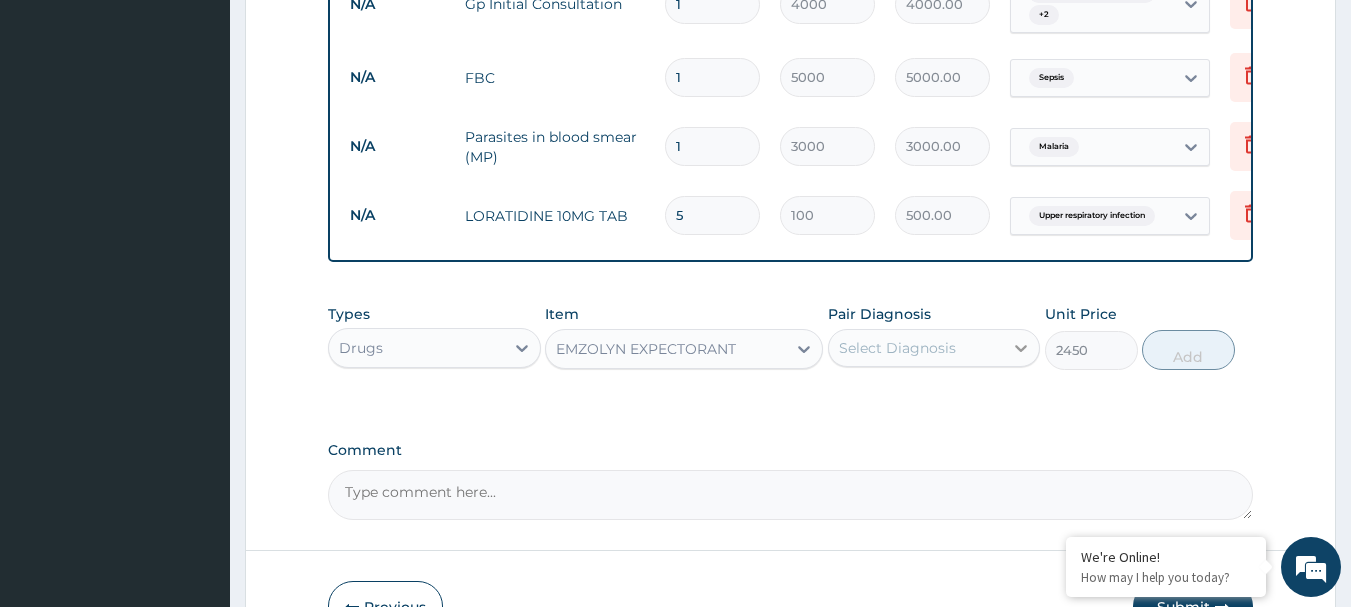 click 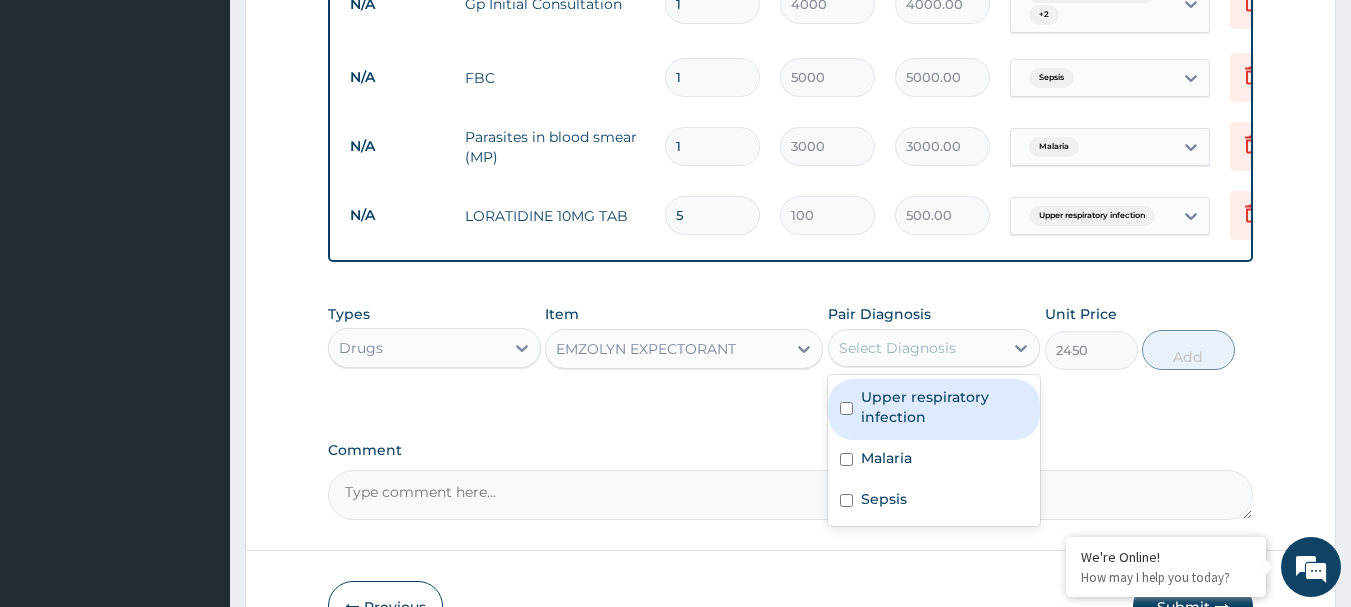click on "Upper respiratory infection" at bounding box center (934, 409) 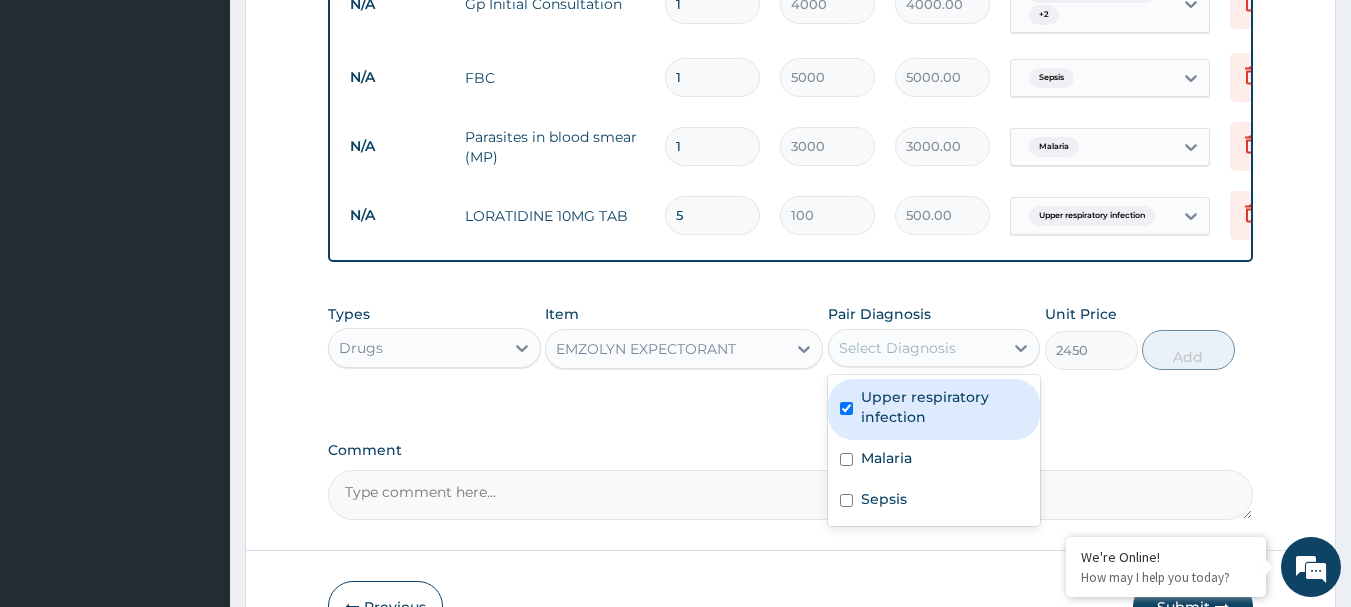 checkbox on "true" 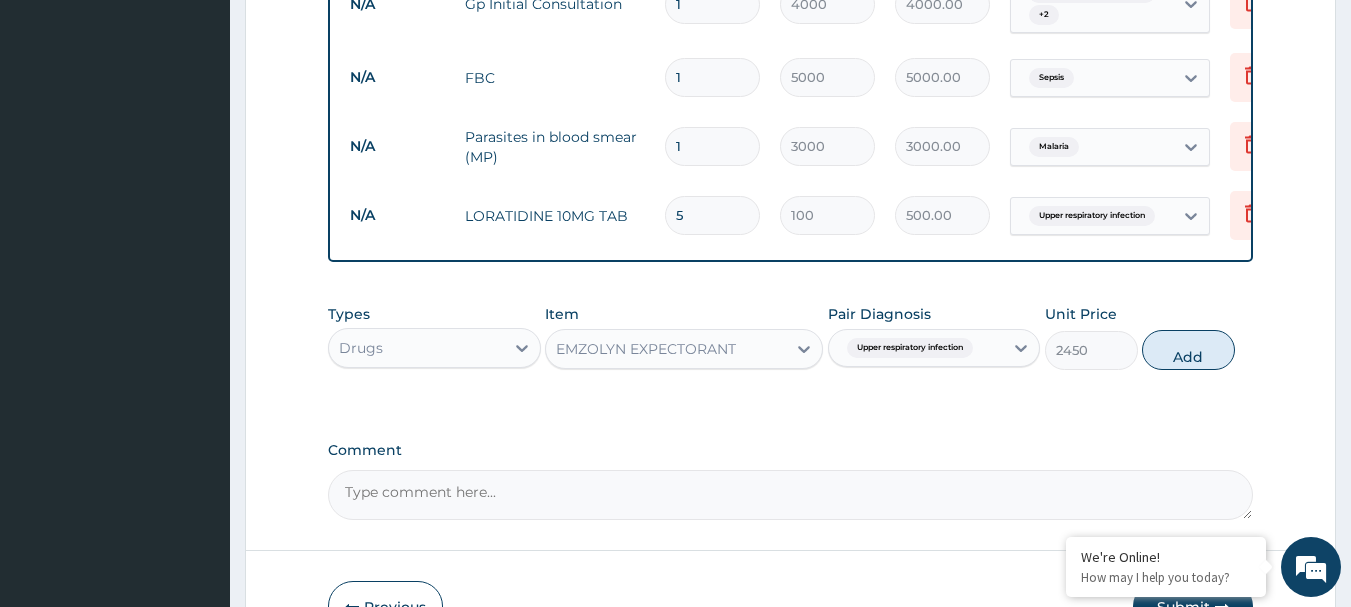 drag, startPoint x: 1175, startPoint y: 369, endPoint x: 1045, endPoint y: 401, distance: 133.88054 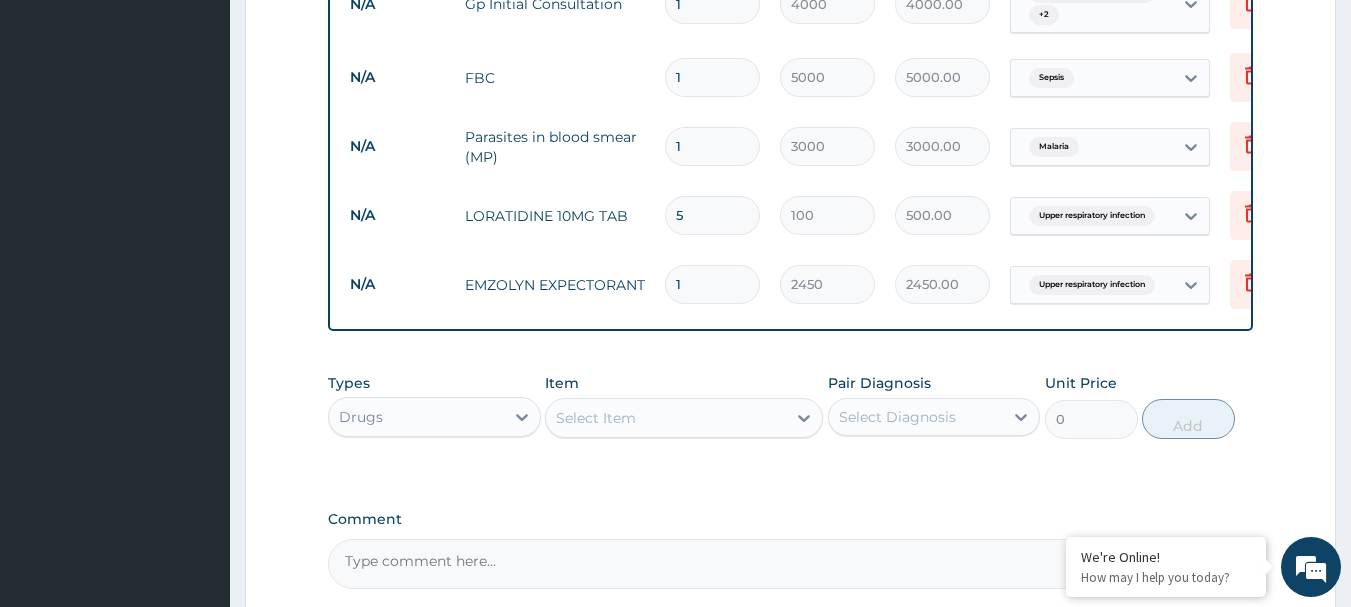 click on "Select Item" at bounding box center (666, 418) 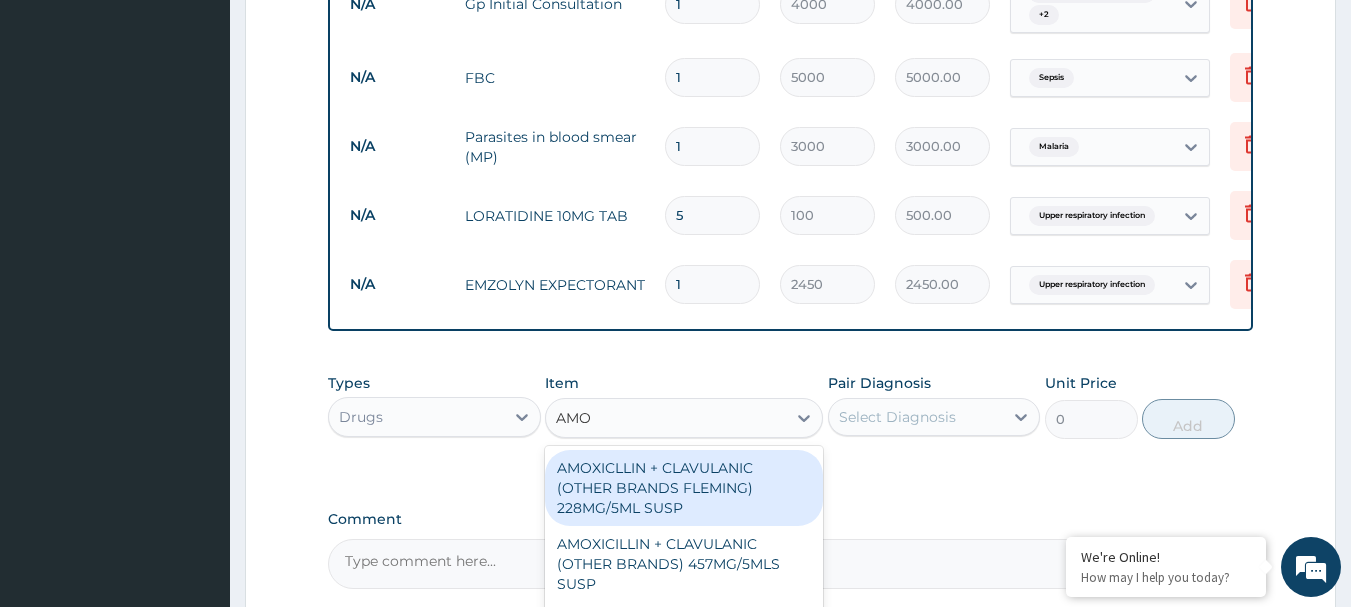 type on "AMOX" 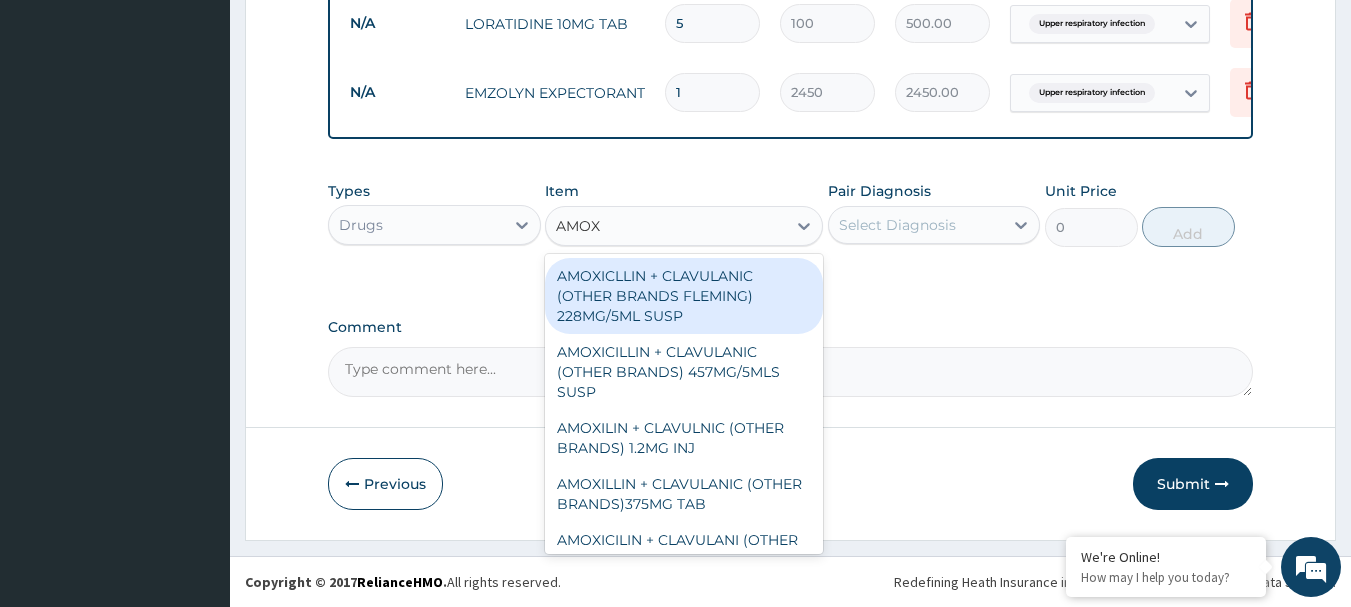 scroll, scrollTop: 1039, scrollLeft: 0, axis: vertical 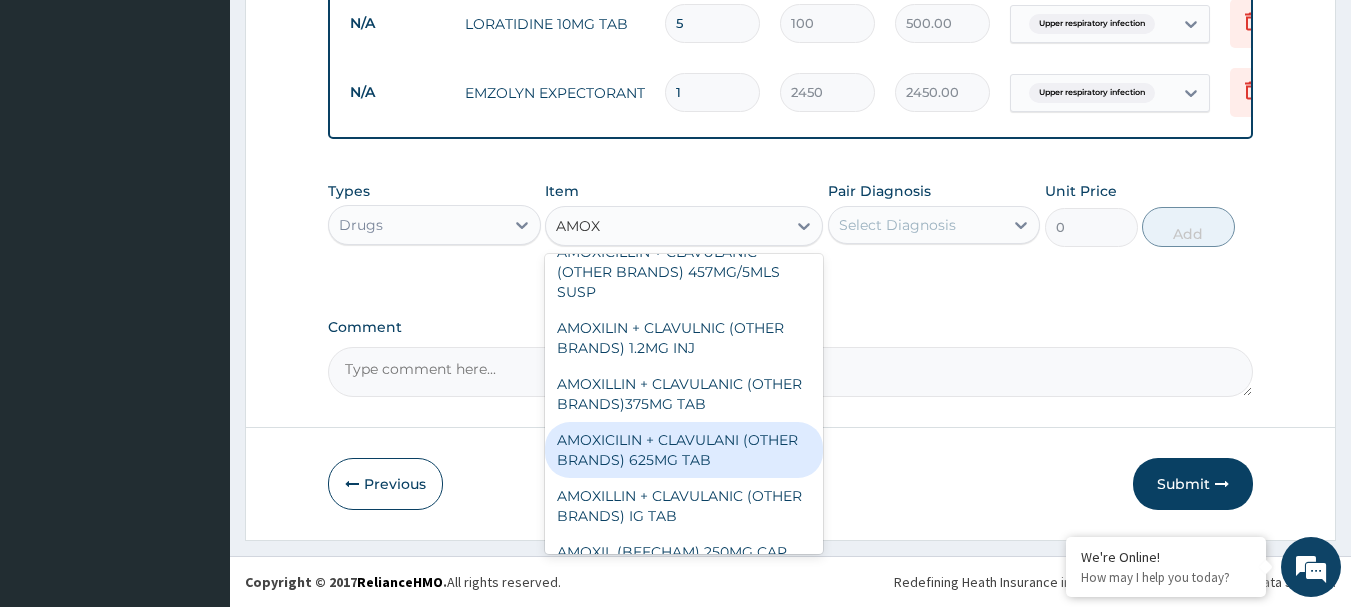 drag, startPoint x: 672, startPoint y: 451, endPoint x: 705, endPoint y: 424, distance: 42.638012 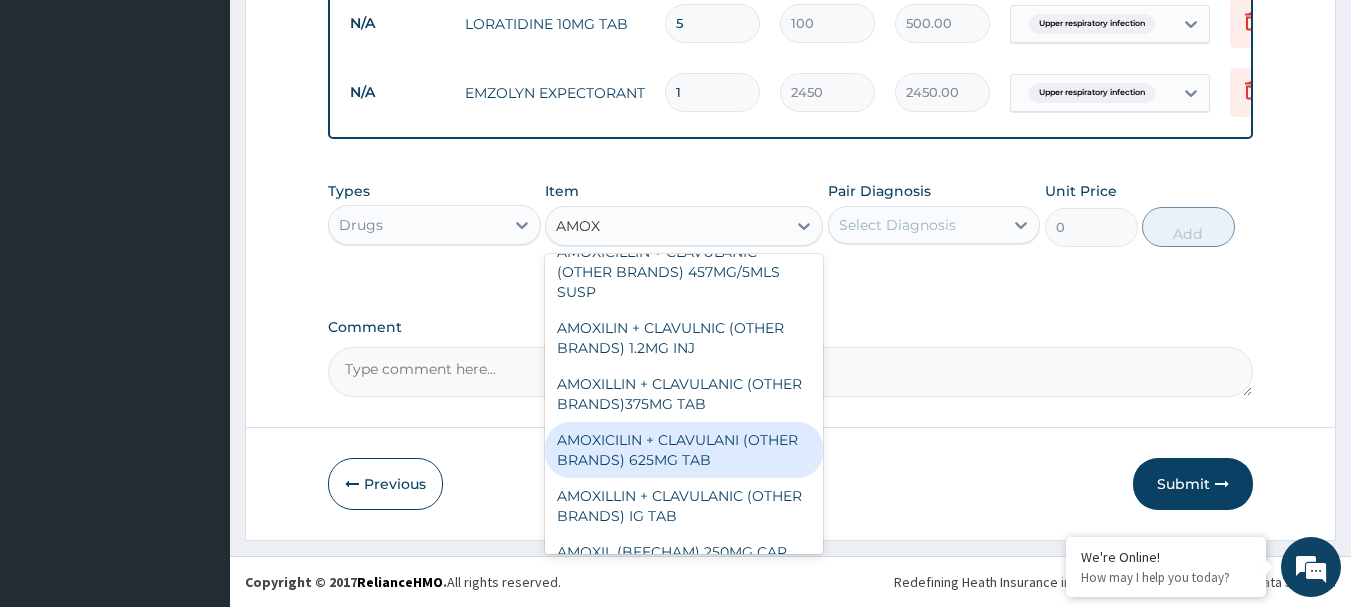 click on "AMOXICILIN + CLAVULANI (OTHER BRANDS) 625MG TAB" at bounding box center (684, 450) 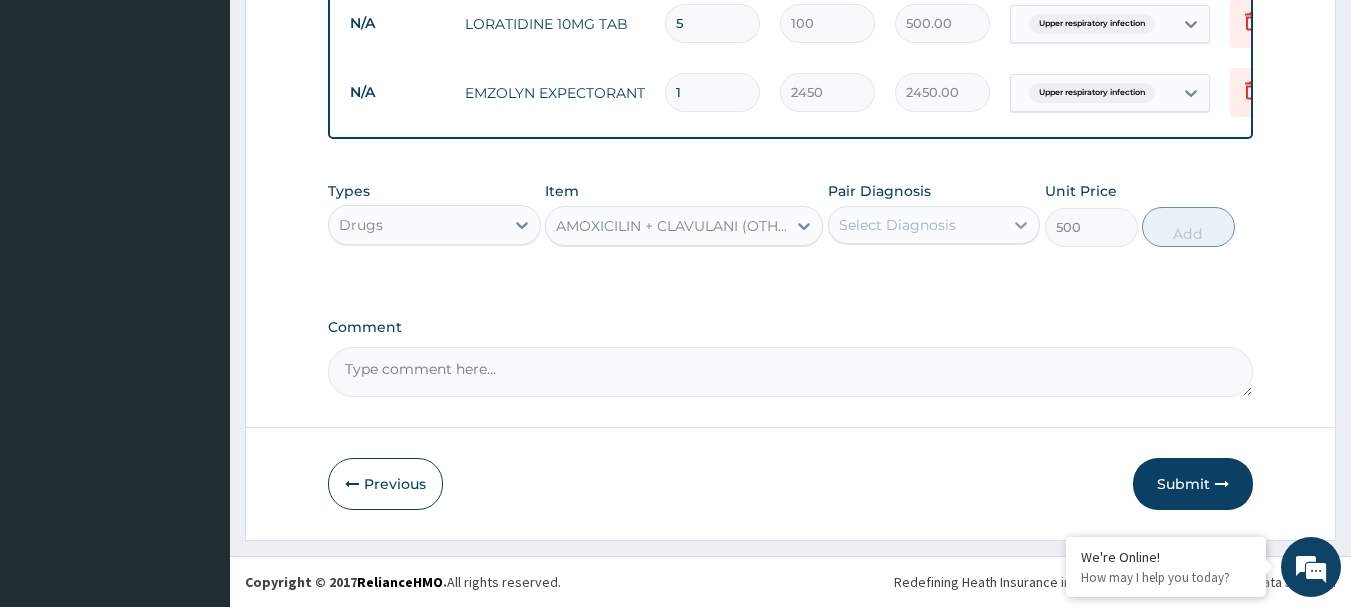 click 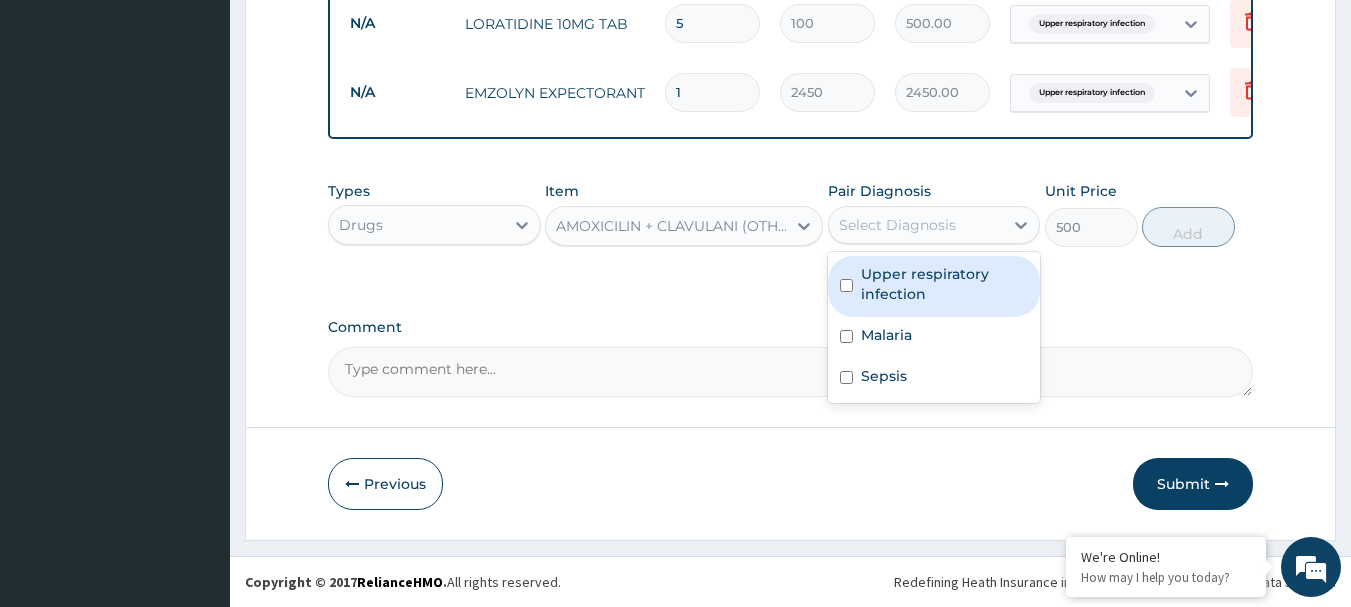 click on "Upper respiratory infection" at bounding box center [945, 284] 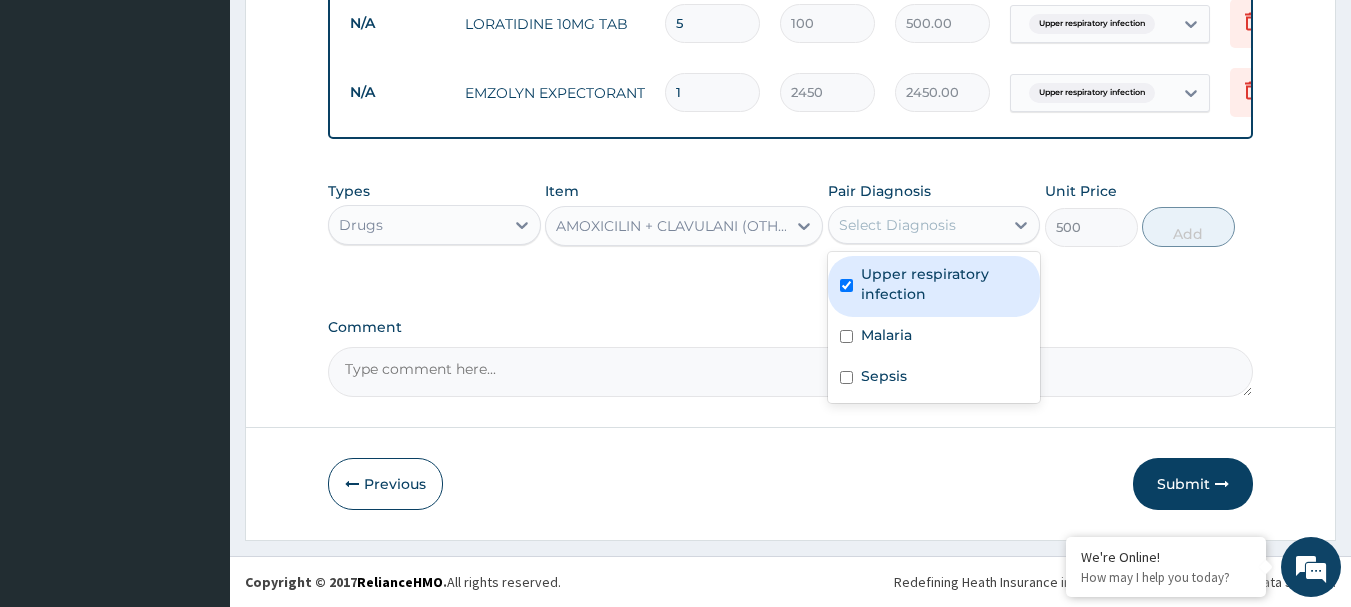 checkbox on "true" 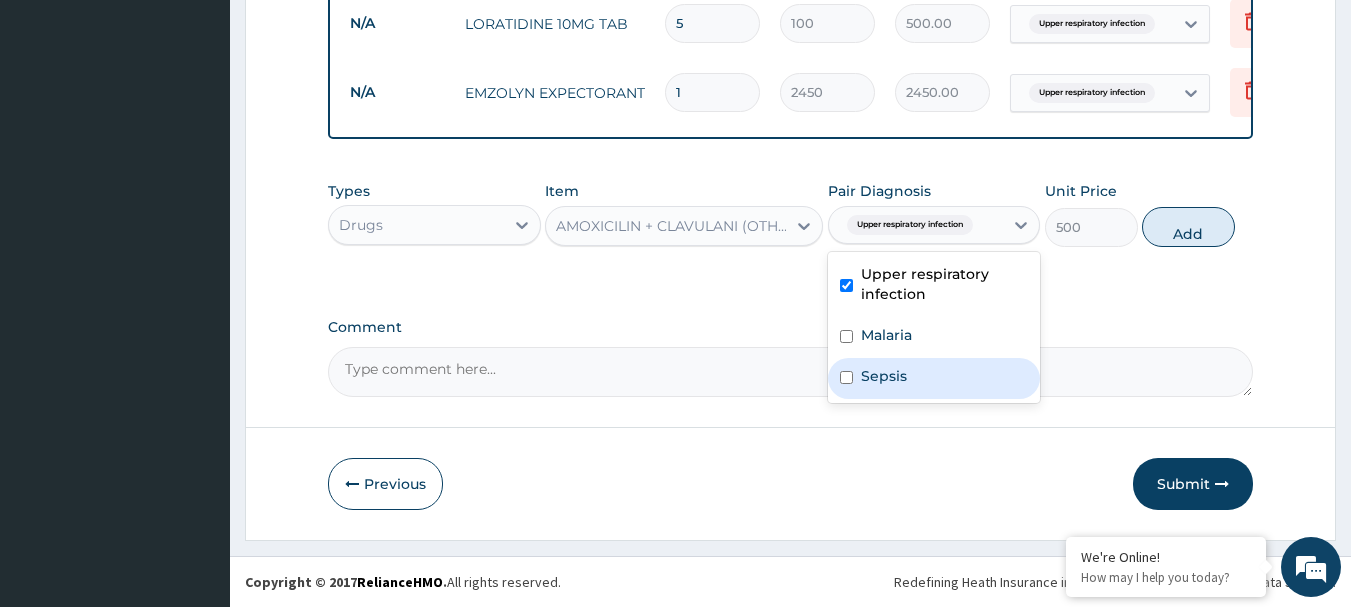 drag, startPoint x: 879, startPoint y: 374, endPoint x: 969, endPoint y: 322, distance: 103.94229 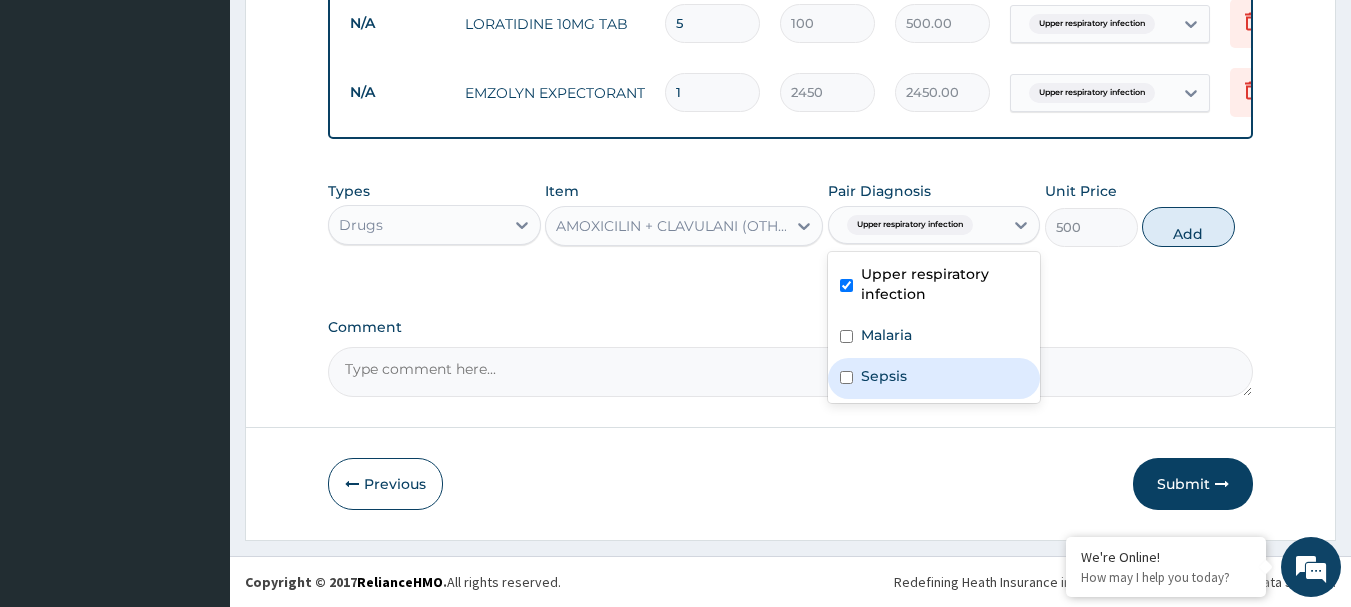 click on "Sepsis" at bounding box center [884, 376] 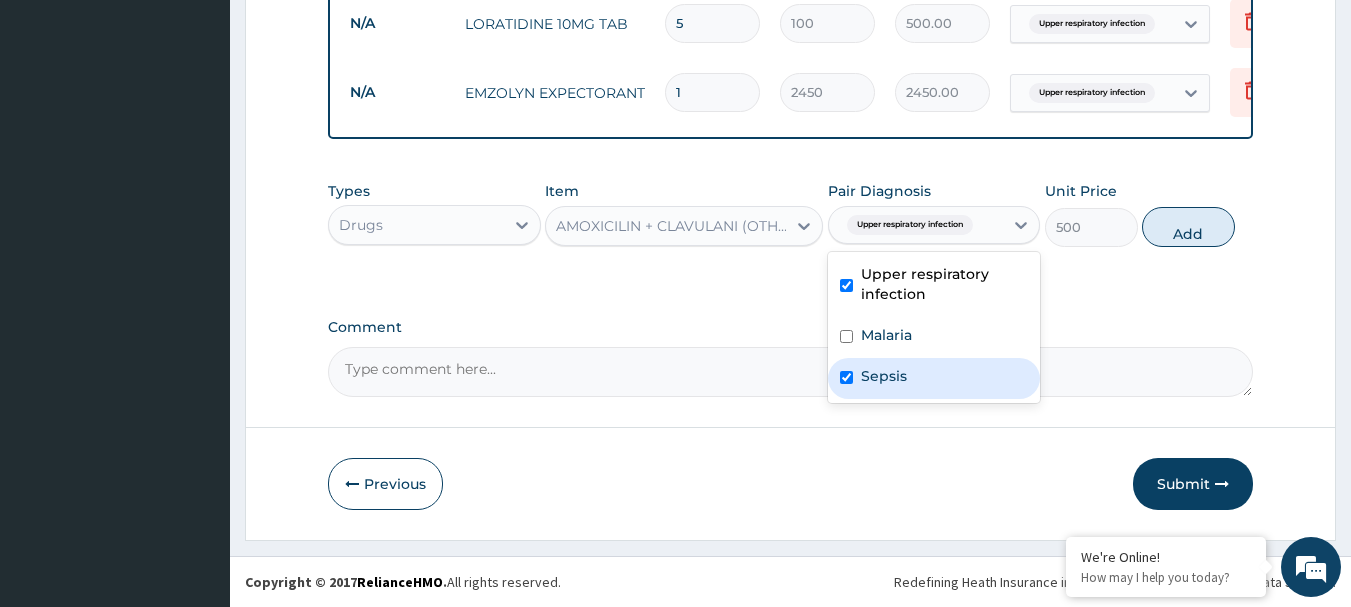 checkbox on "true" 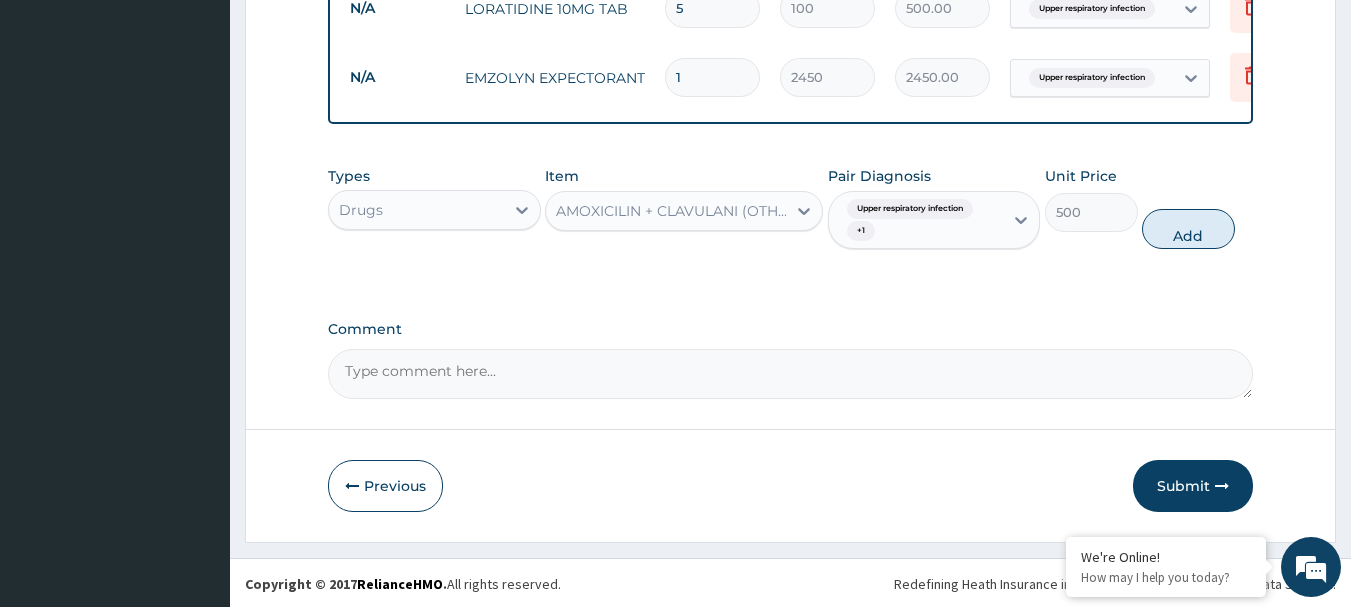 drag, startPoint x: 1193, startPoint y: 231, endPoint x: 1075, endPoint y: 250, distance: 119.519875 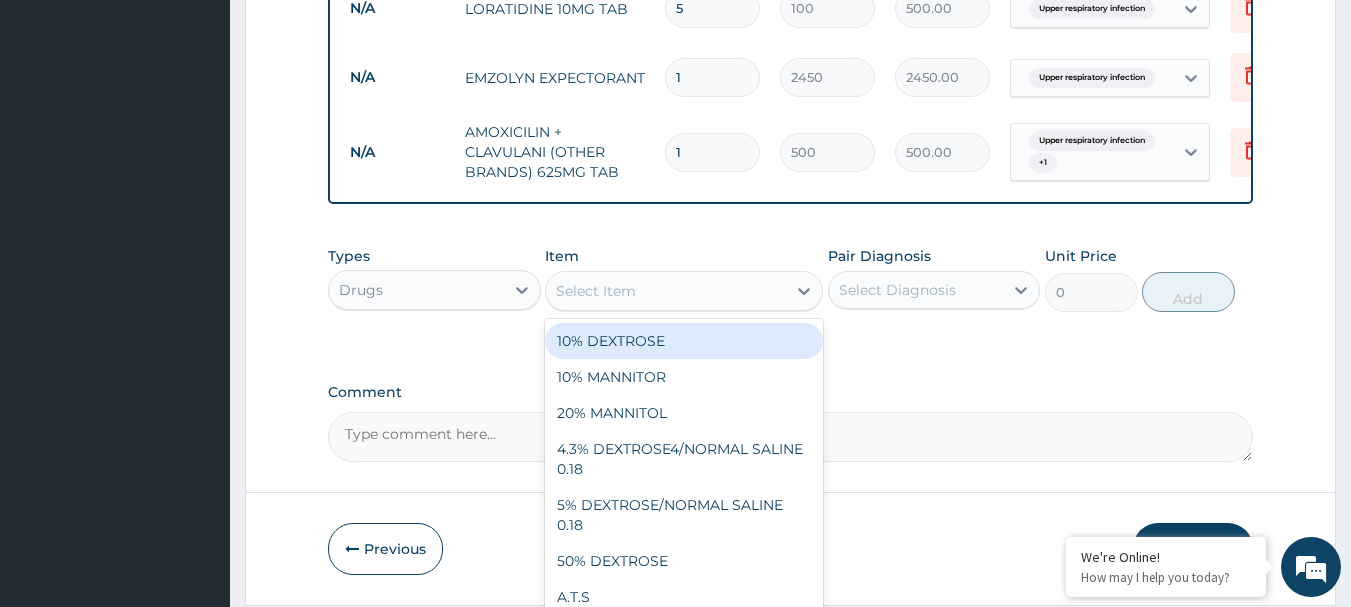 click on "Select Item" at bounding box center (596, 291) 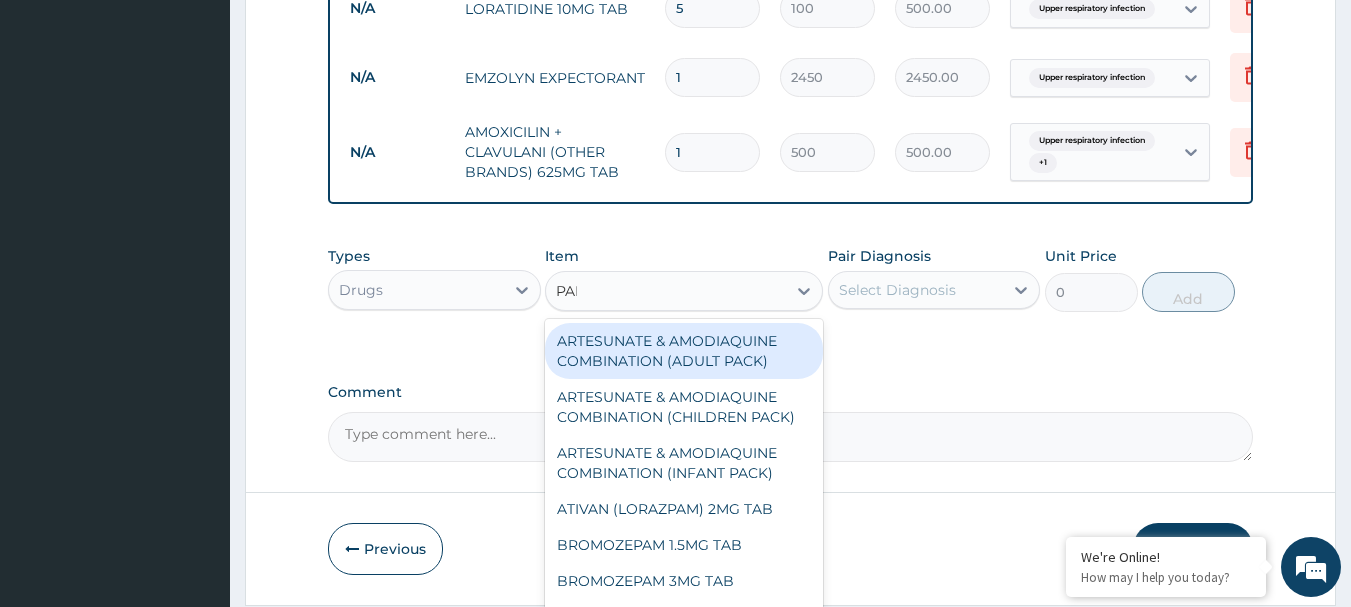 type on "PARA" 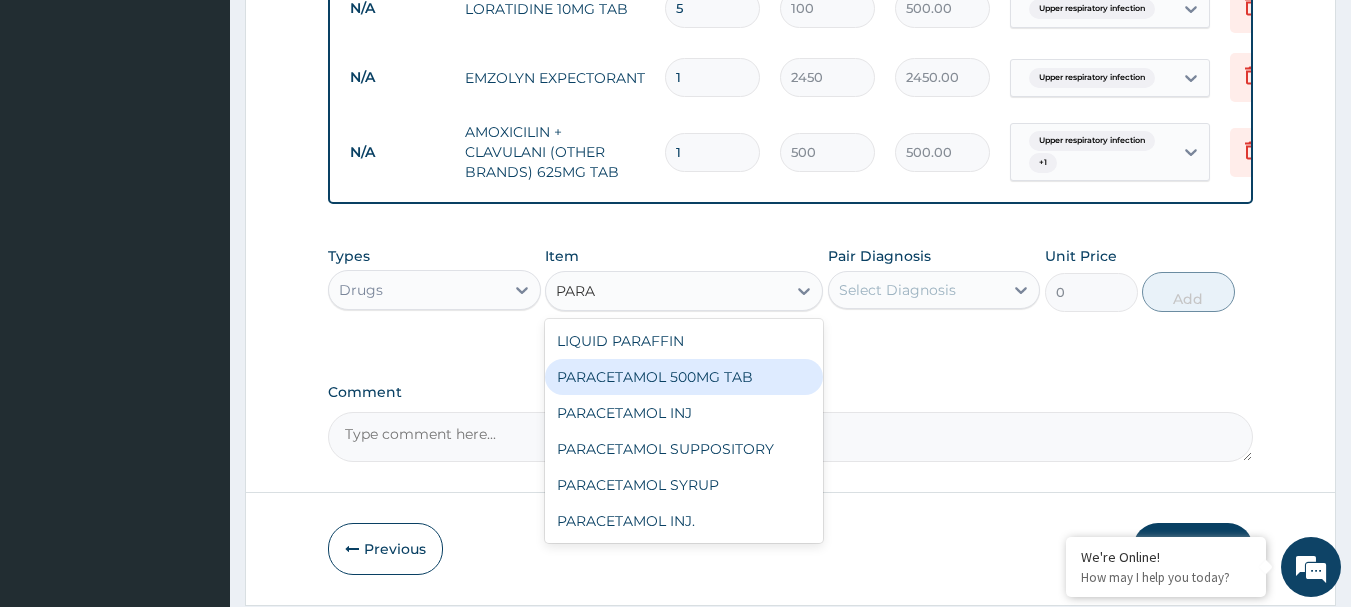 drag, startPoint x: 722, startPoint y: 399, endPoint x: 779, endPoint y: 344, distance: 79.20859 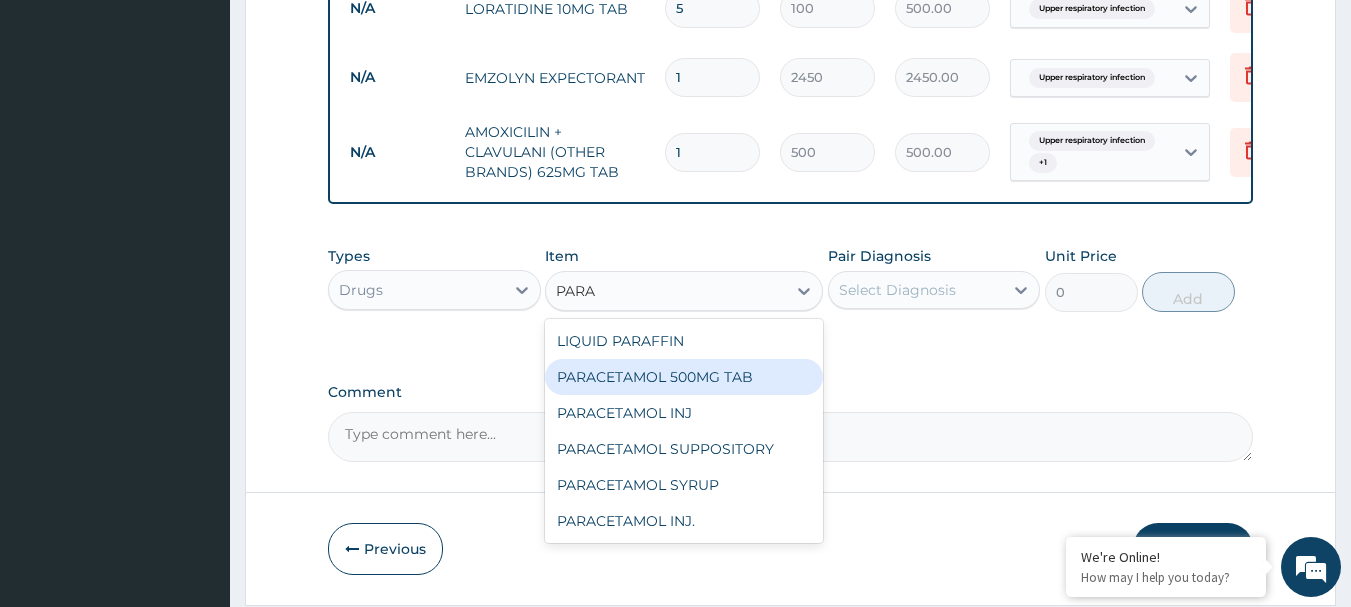 click on "PARACETAMOL 500MG TAB" at bounding box center [684, 377] 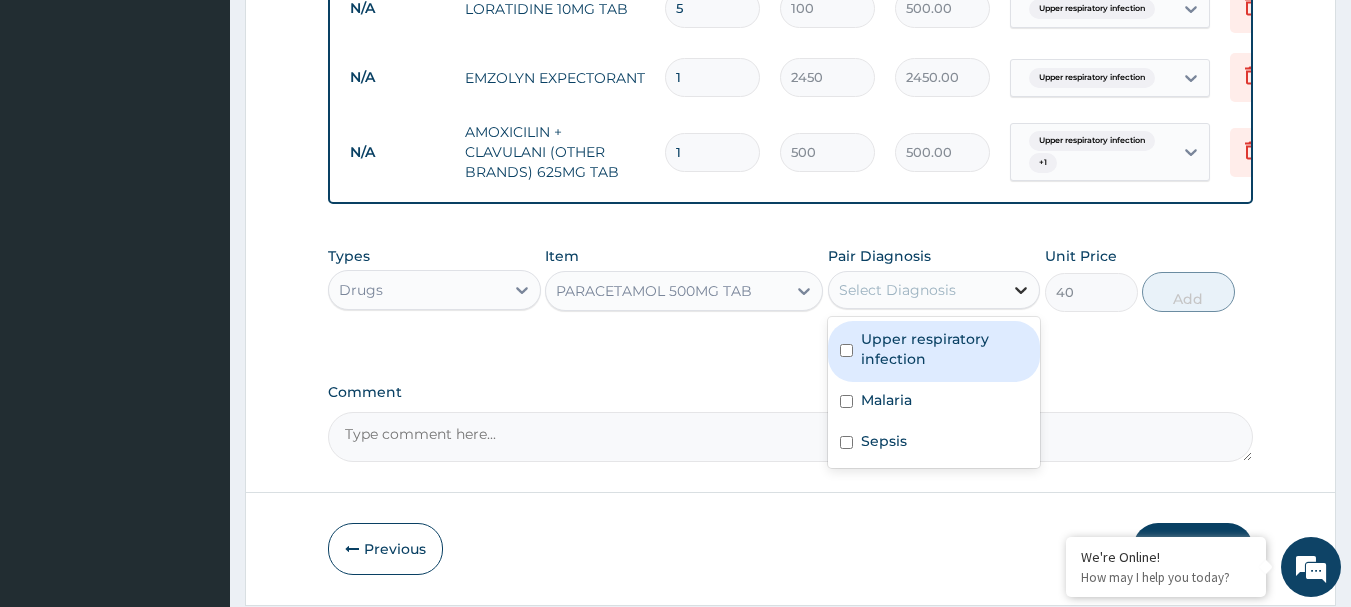 click 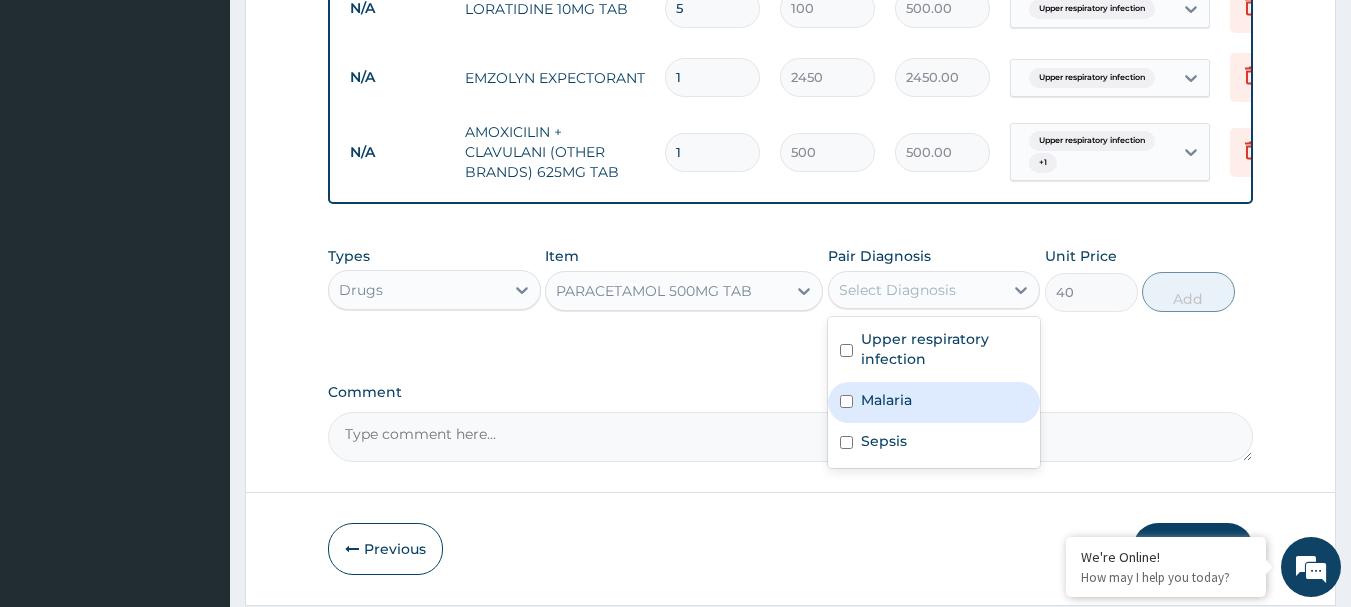 click on "Malaria" at bounding box center (934, 402) 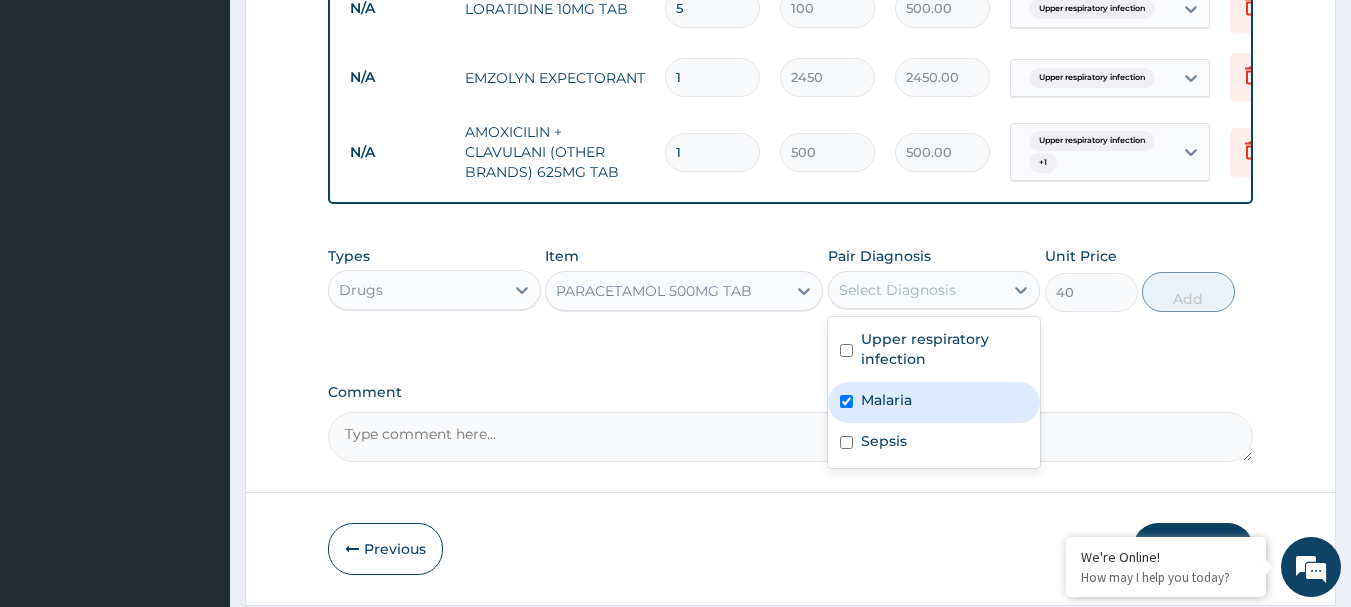 checkbox on "true" 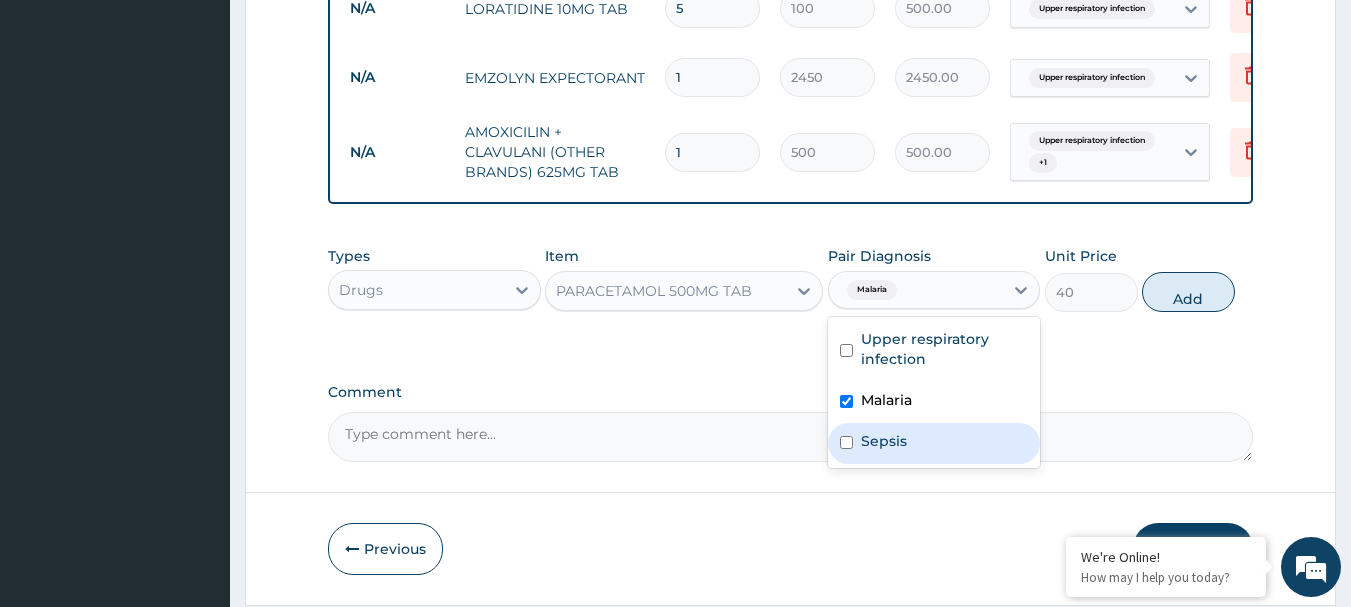 drag, startPoint x: 862, startPoint y: 449, endPoint x: 913, endPoint y: 432, distance: 53.75872 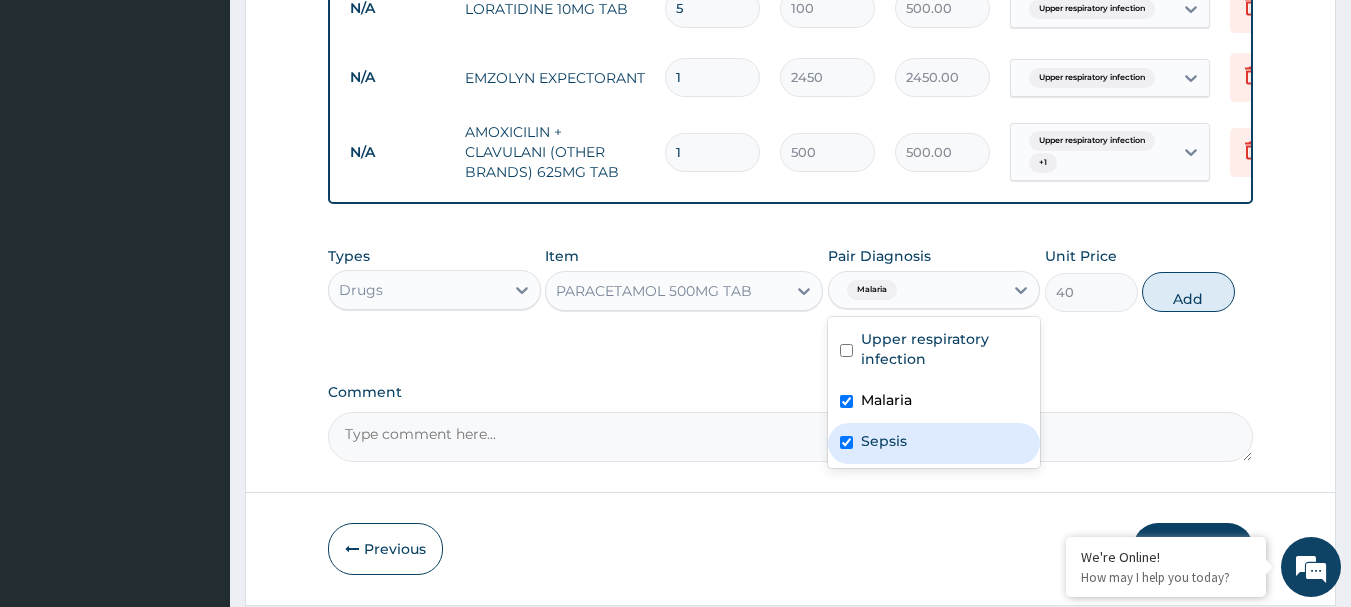 checkbox on "true" 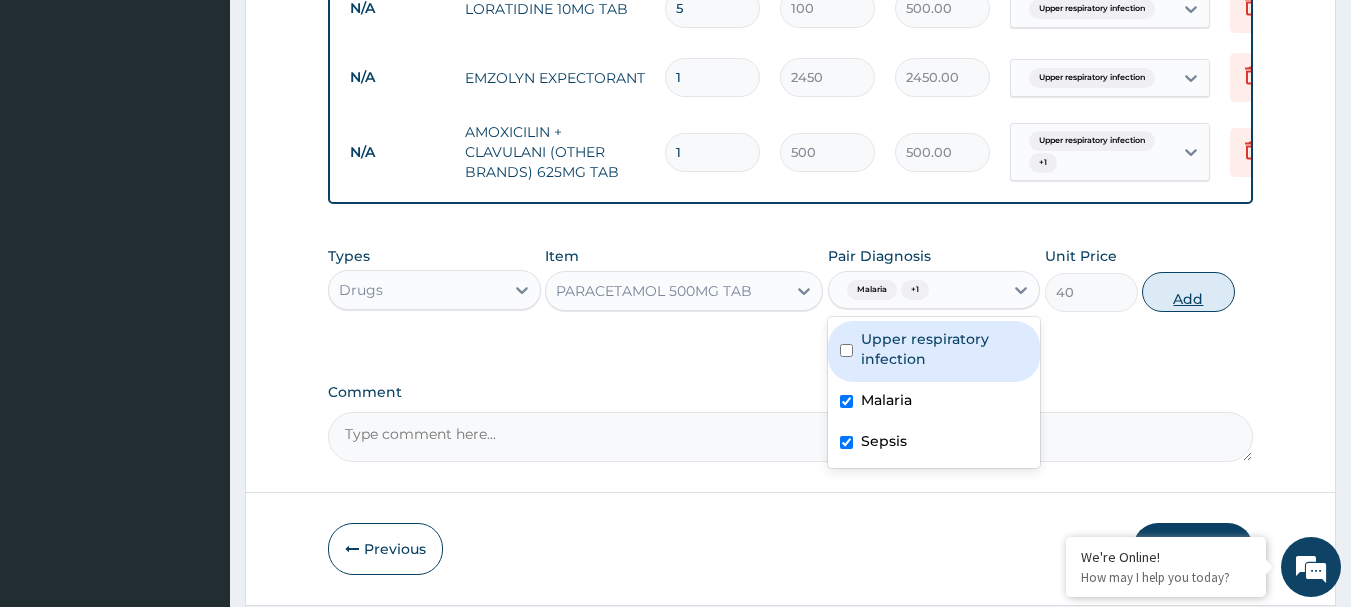 click on "Add" at bounding box center [1188, 292] 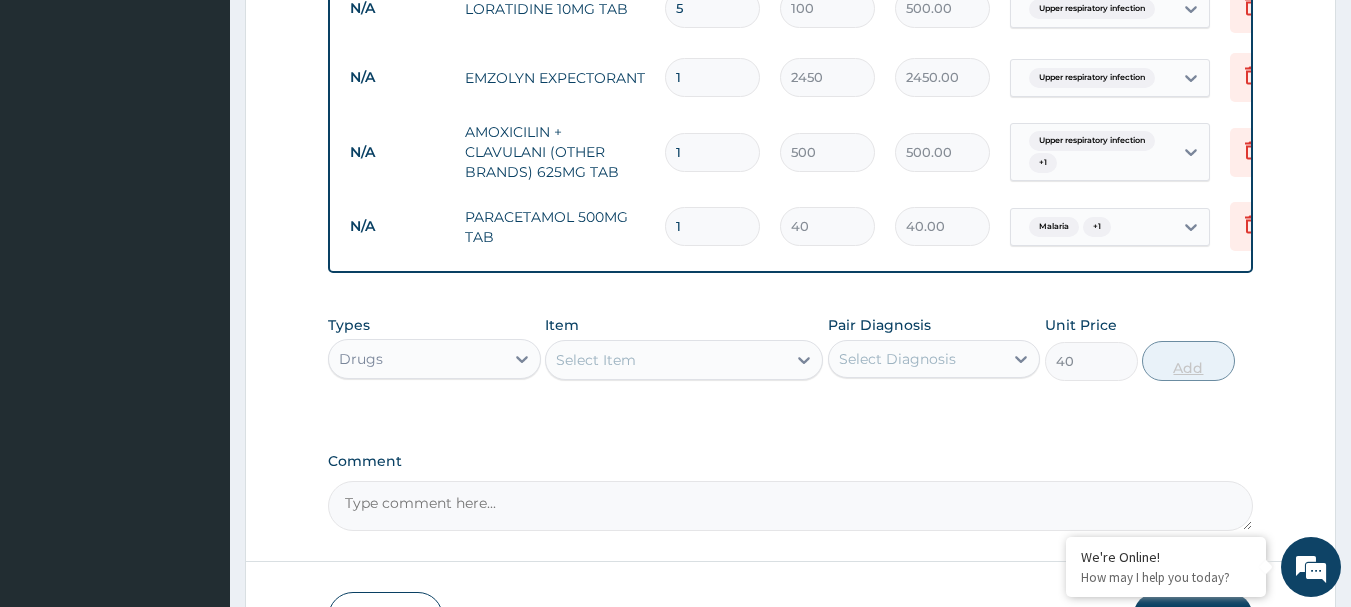 type on "0" 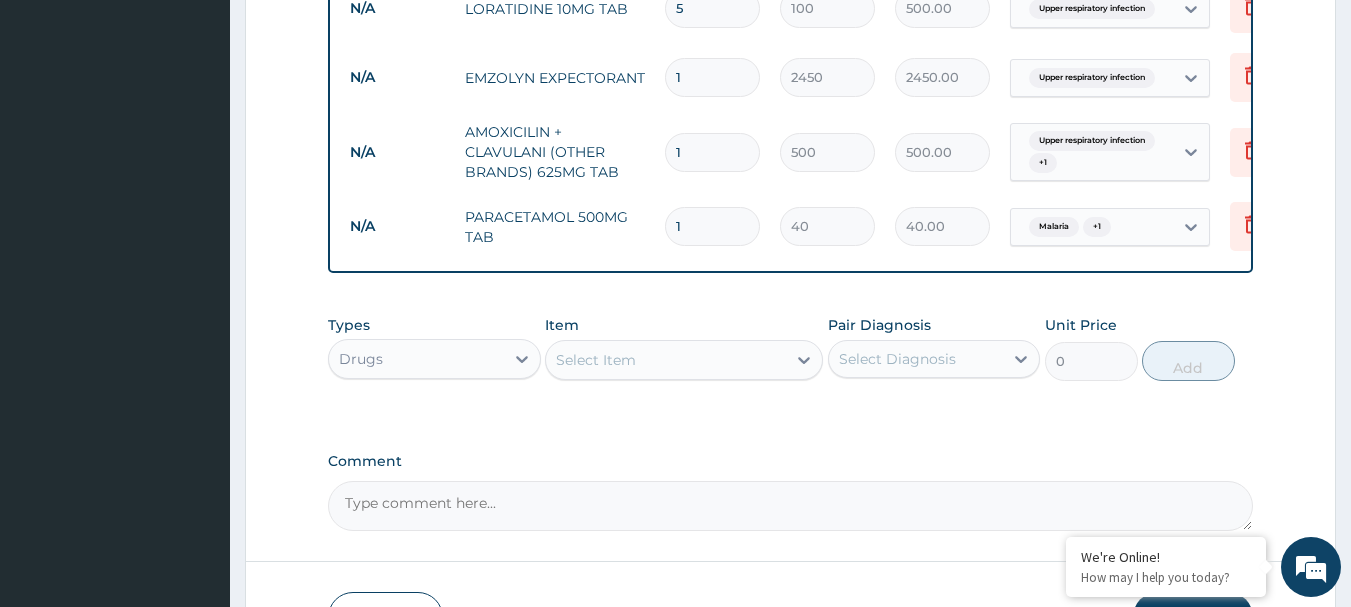 type on "18" 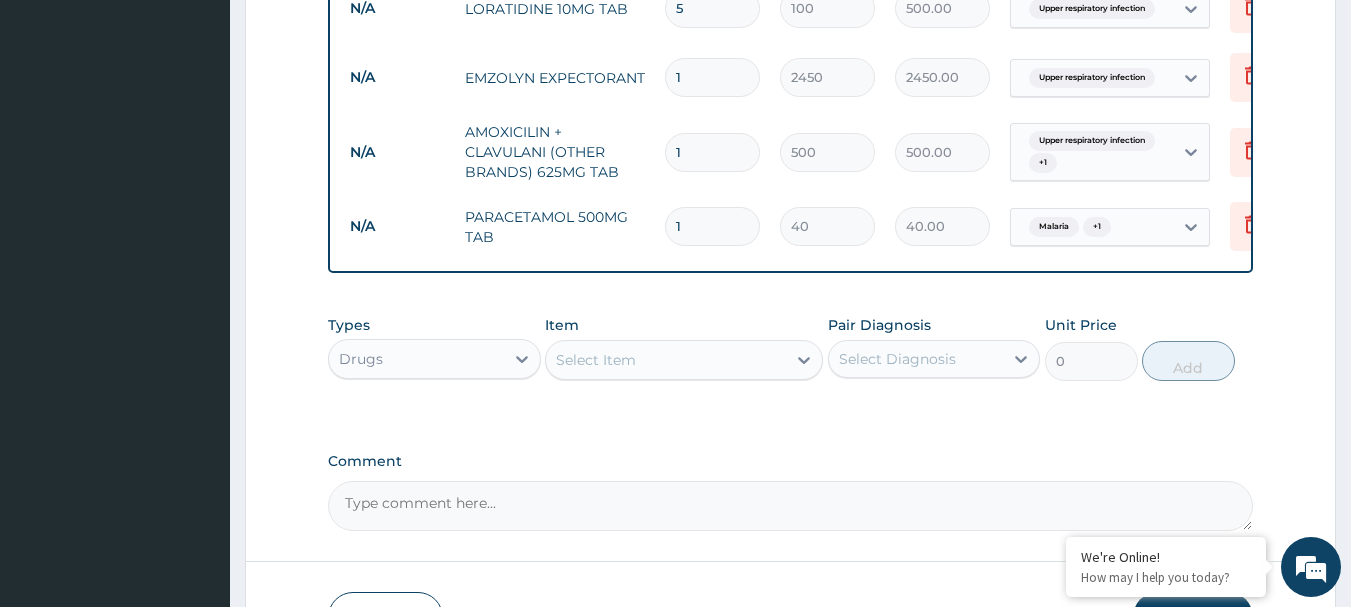 type on "720.00" 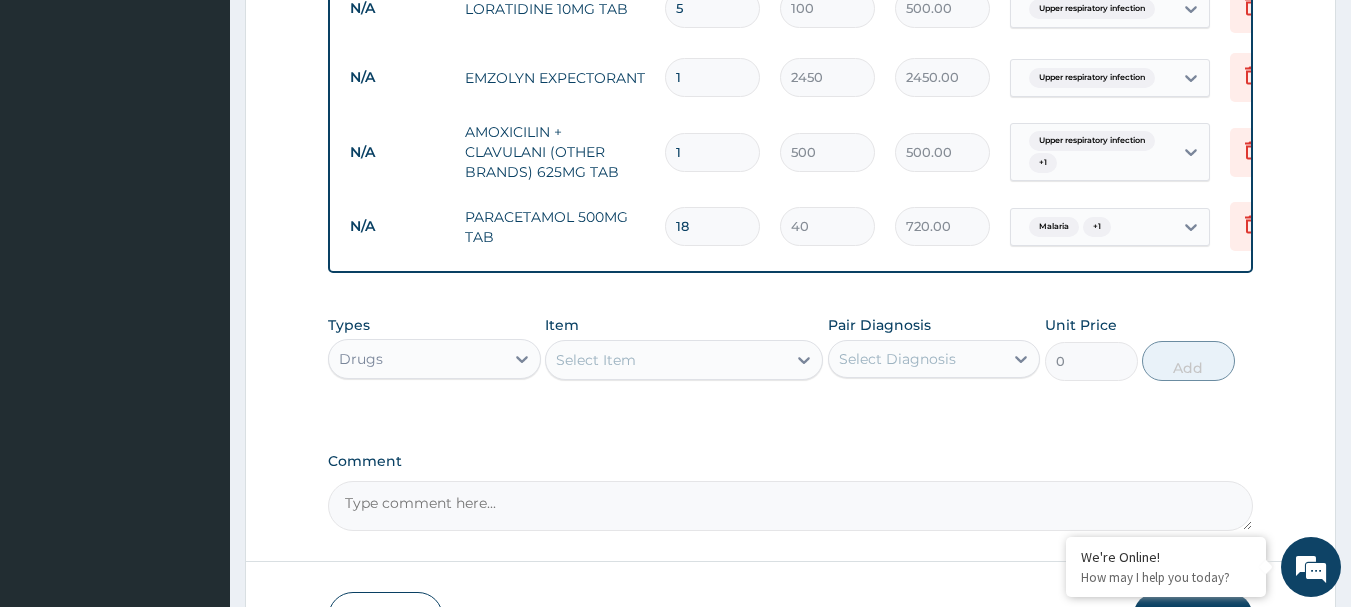 type on "18" 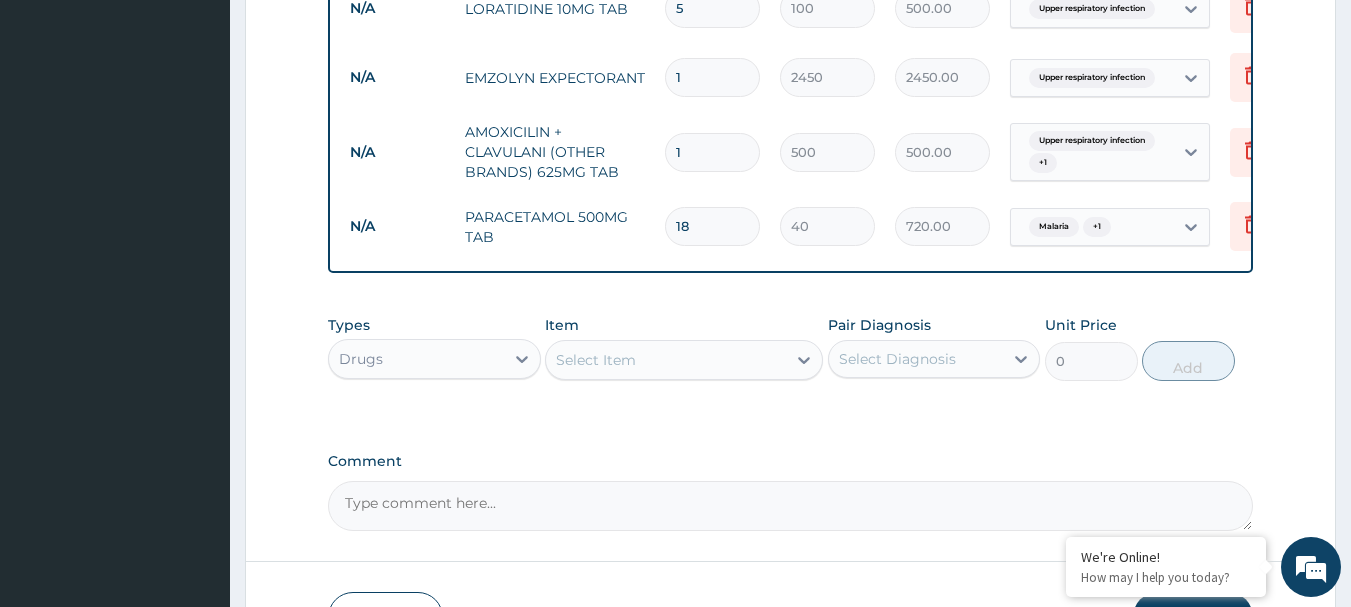 click on "Select Item" at bounding box center [596, 360] 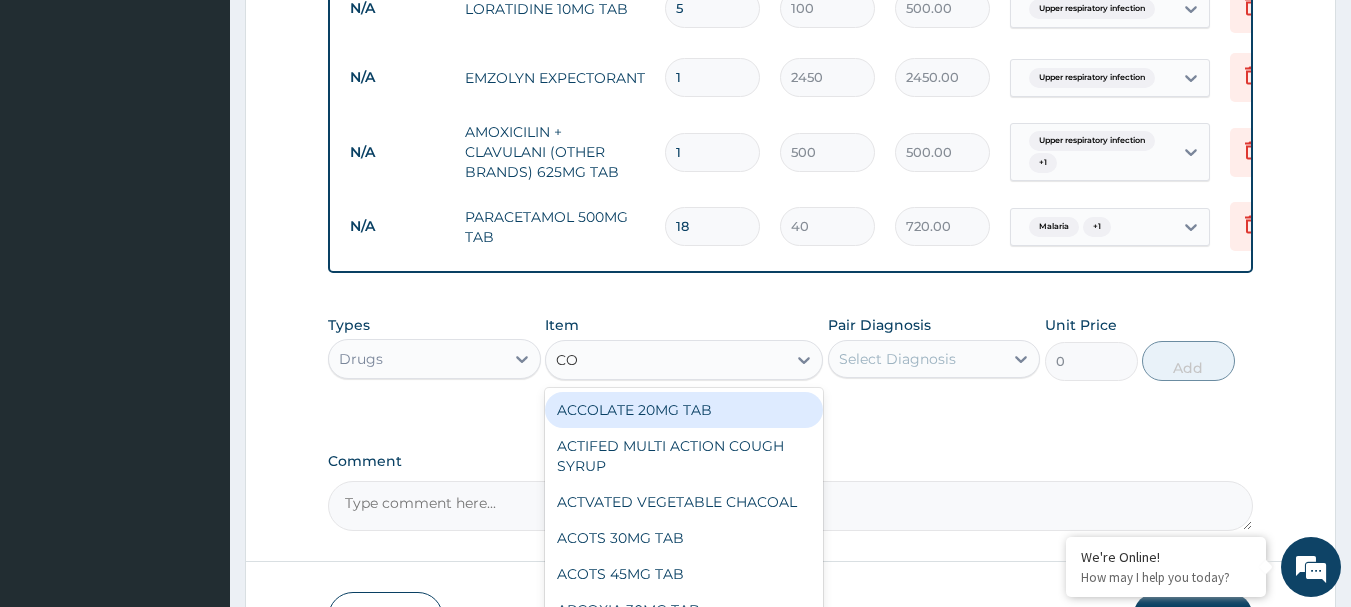 type on "COA" 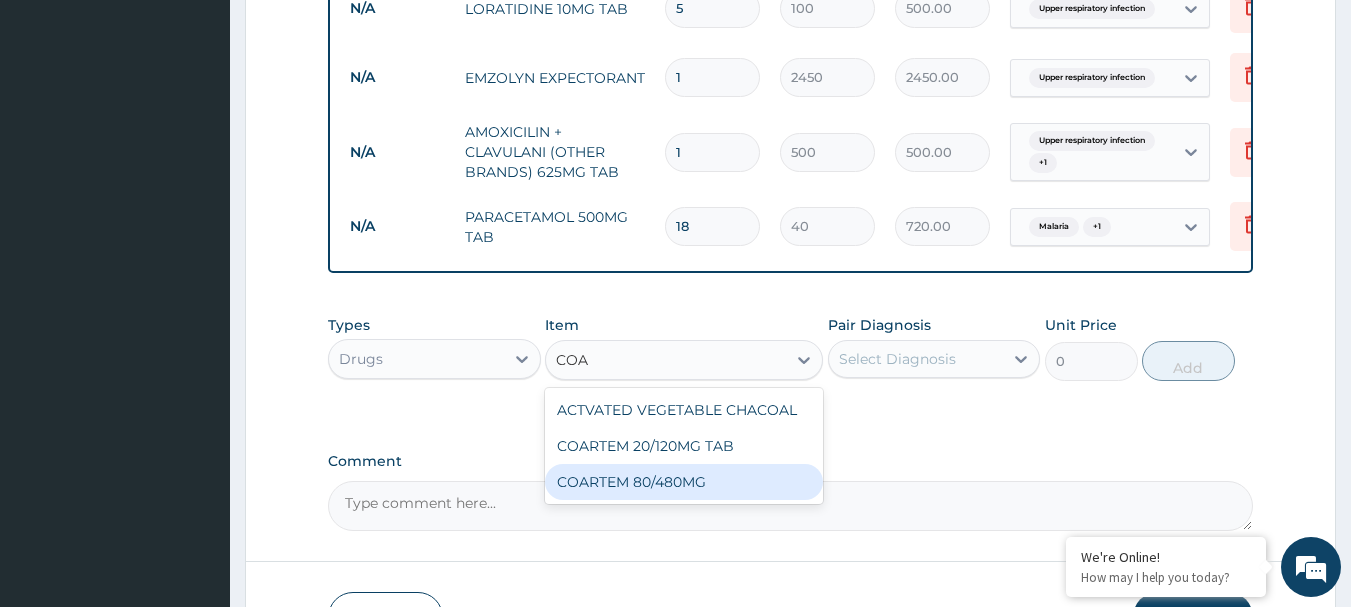 click on "COARTEM 80/480MG" at bounding box center (684, 482) 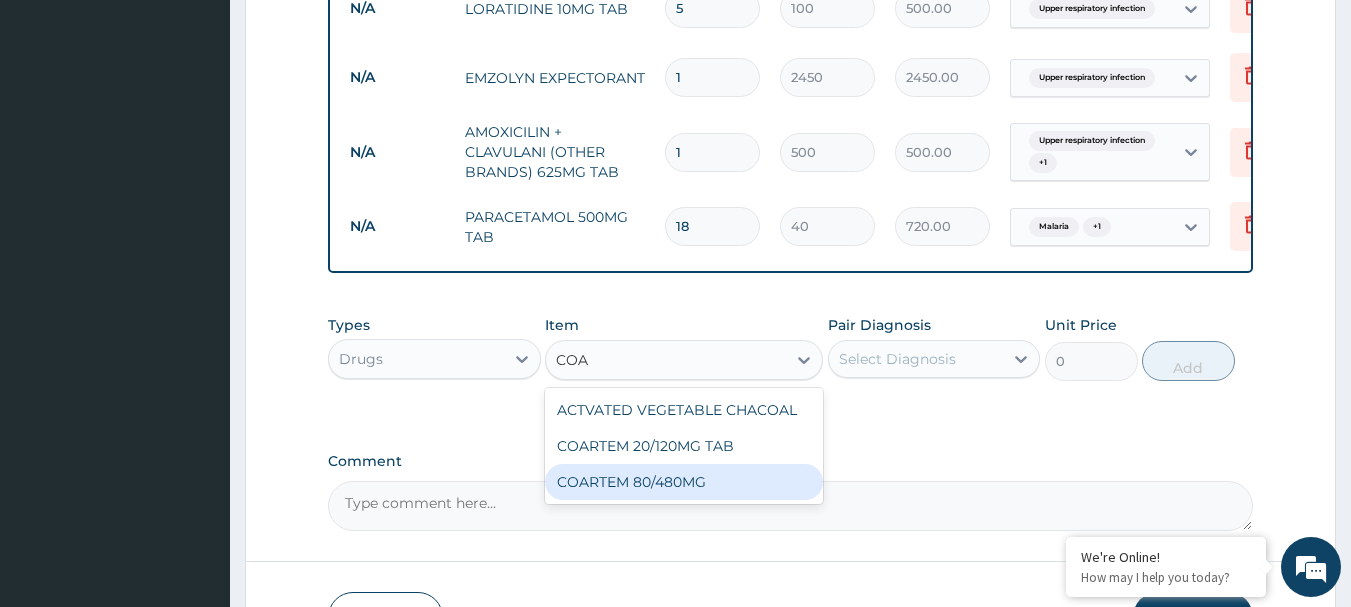 type 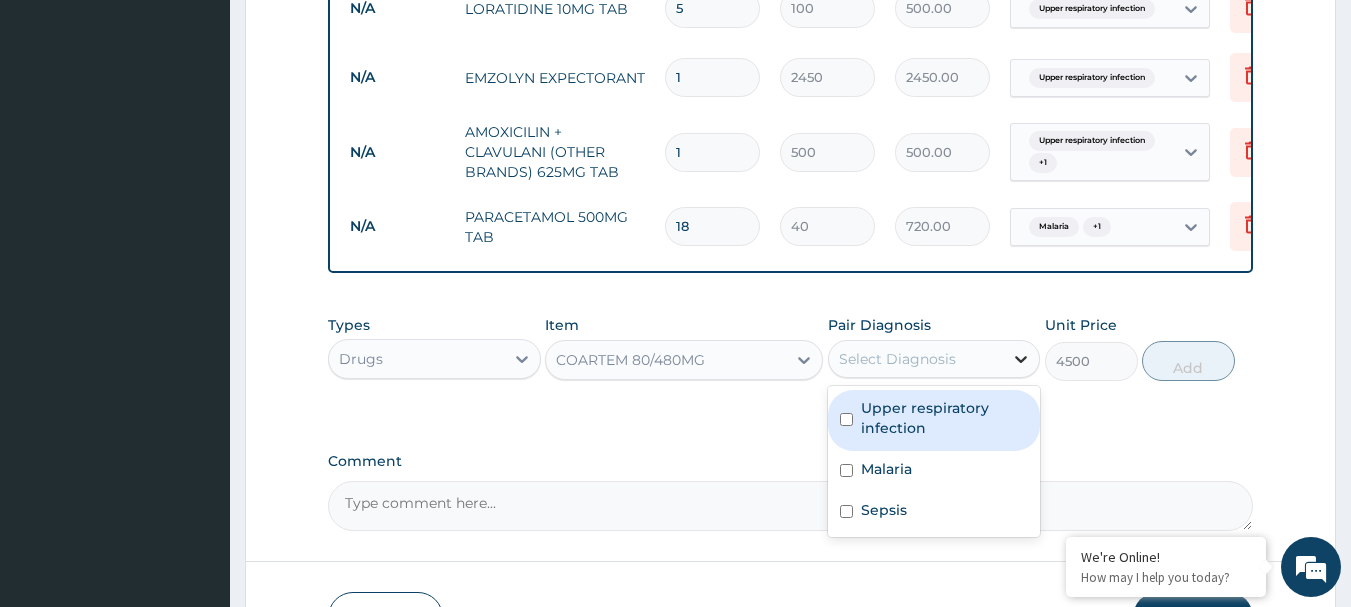 drag, startPoint x: 1020, startPoint y: 366, endPoint x: 1008, endPoint y: 375, distance: 15 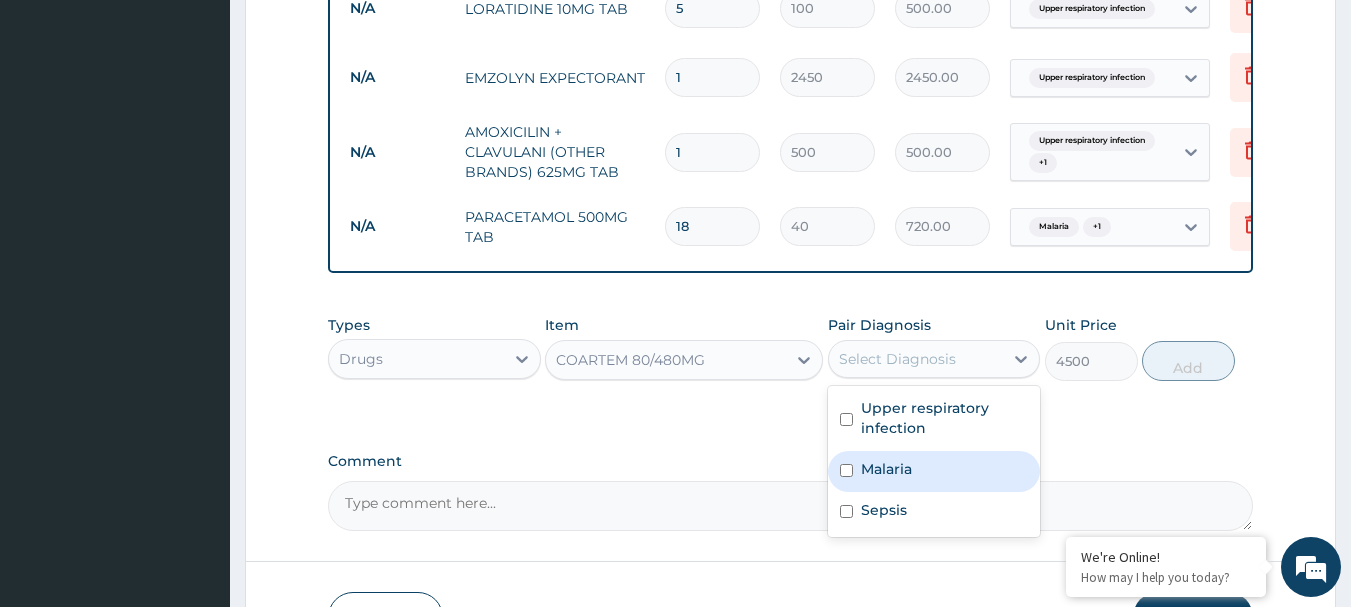 click at bounding box center [846, 470] 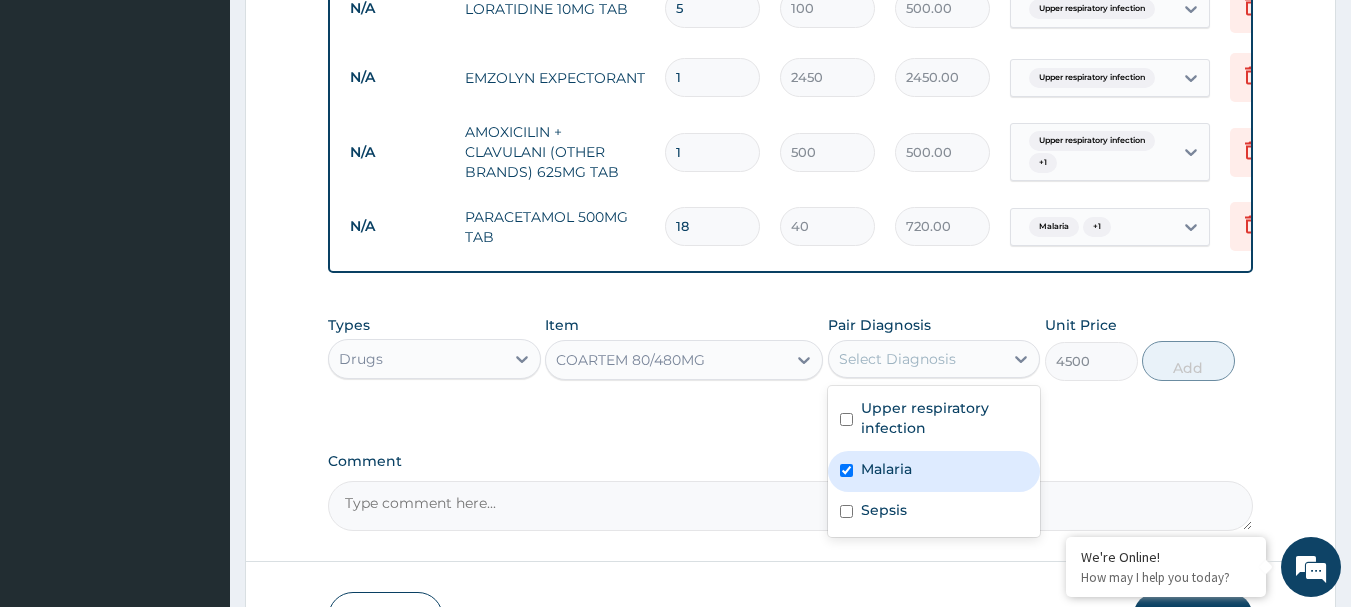 checkbox on "true" 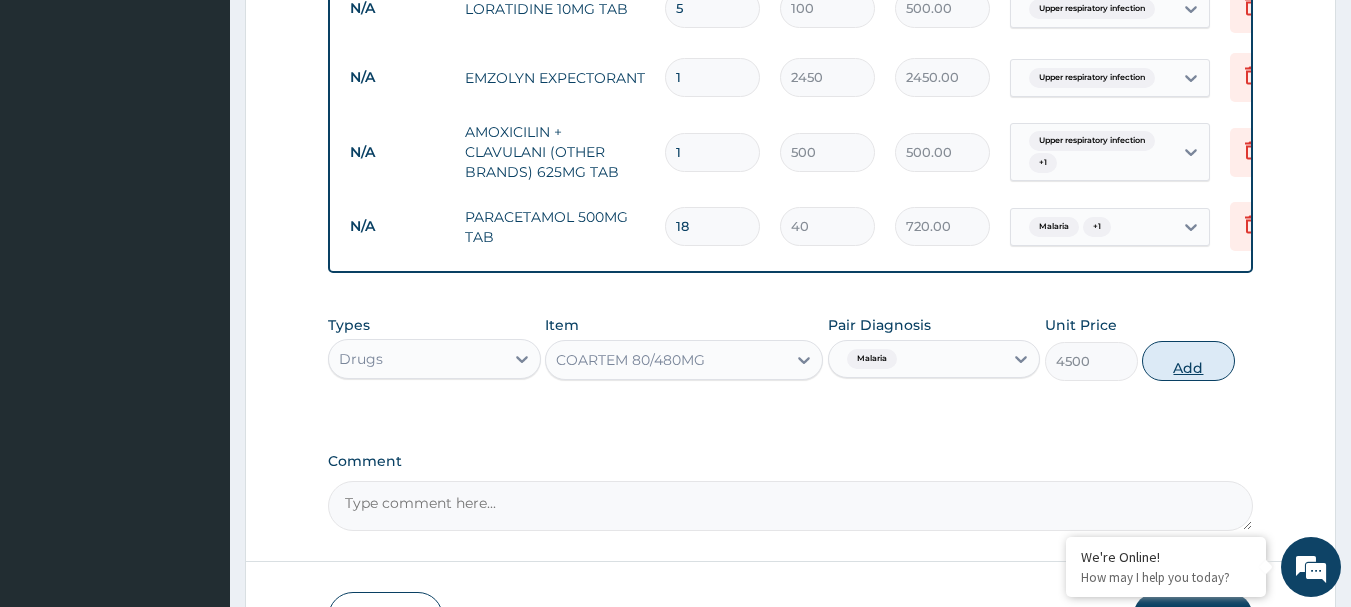 click on "Add" at bounding box center (1188, 361) 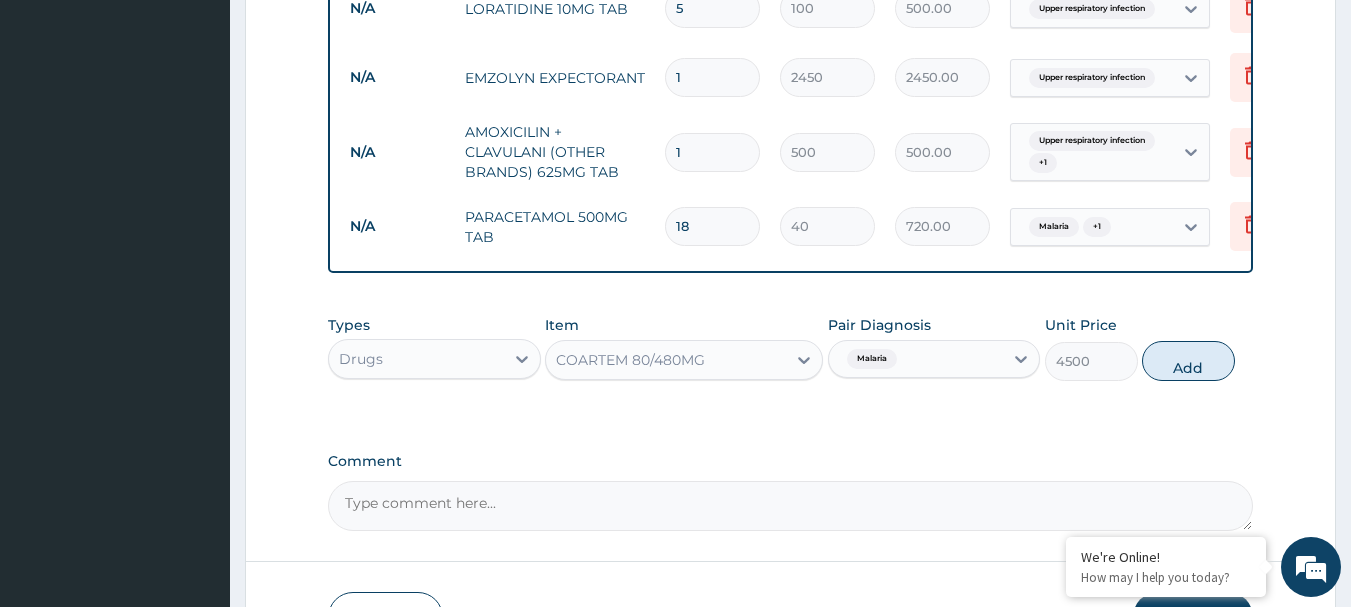 type on "0" 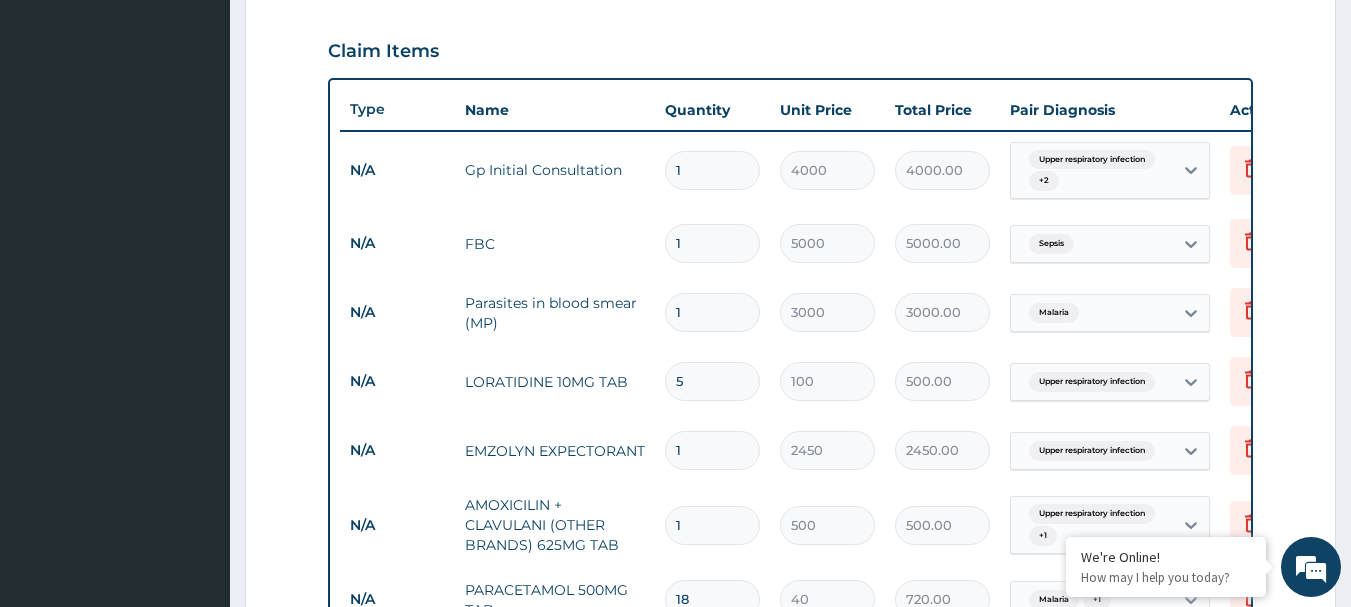 scroll, scrollTop: 639, scrollLeft: 0, axis: vertical 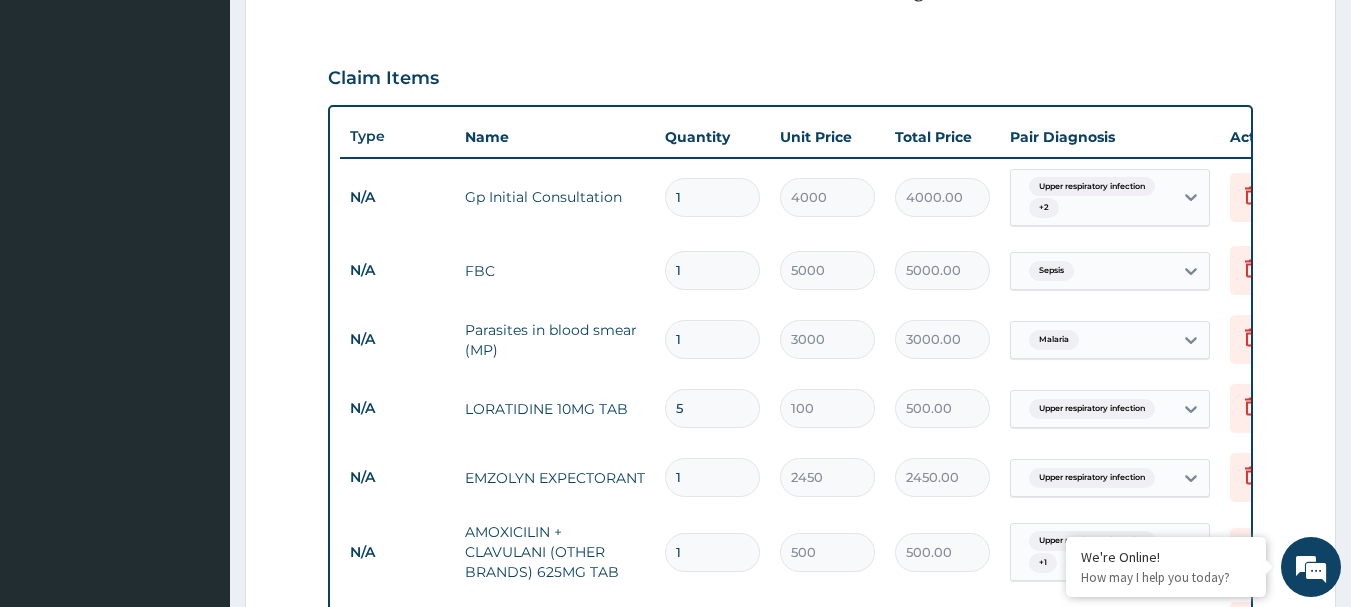 drag, startPoint x: 329, startPoint y: 3, endPoint x: 328, endPoint y: 13, distance: 10.049875 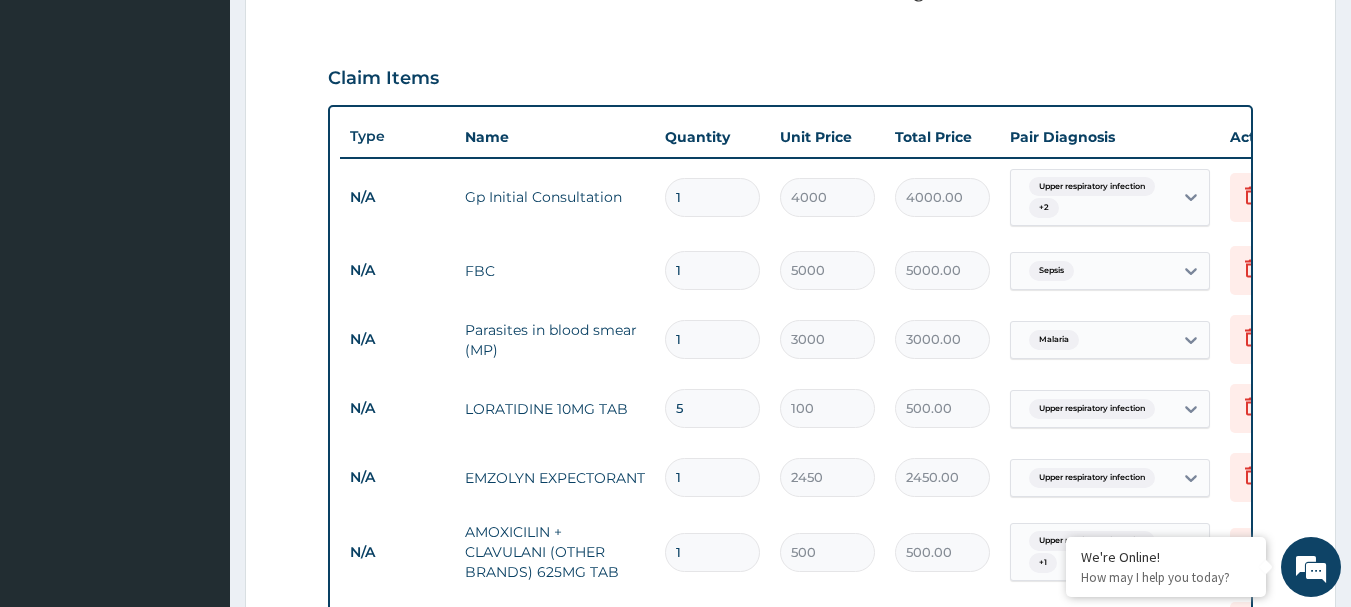 click on "PA Code / Prescription Code Enter Code(Secondary Care Only) Encounter Date 29-07-2025 Important Notice Please enter PA codes before entering items that are not attached to a PA code   All diagnoses entered must be linked to a claim item. Diagnosis & Claim Items that are visible but inactive cannot be edited because they were imported from an already approved PA code. Diagnosis Upper respiratory infection Confirmed Malaria Confirmed Sepsis Confirmed NB: All diagnosis must be linked to a claim item Claim Items Type Name Quantity Unit Price Total Price Pair Diagnosis Actions N/A Gp Initial Consultation 1 4000 4000.00 Upper respiratory infection  + 2 Delete N/A FBC 1 5000 5000.00 Sepsis Delete N/A Parasites in blood smear (MP) 1 3000 3000.00 Malaria Delete N/A LORATIDINE 10MG TAB 5 100 500.00 Upper respiratory infection Delete N/A EMZOLYN EXPECTORANT 1 2450 2450.00 Upper respiratory infection Delete N/A AMOXICILIN + CLAVULANI (OTHER BRANDS) 625MG TAB 1 500 500.00 Upper respiratory infection  + 1 Delete N/A 18 40" at bounding box center [791, 276] 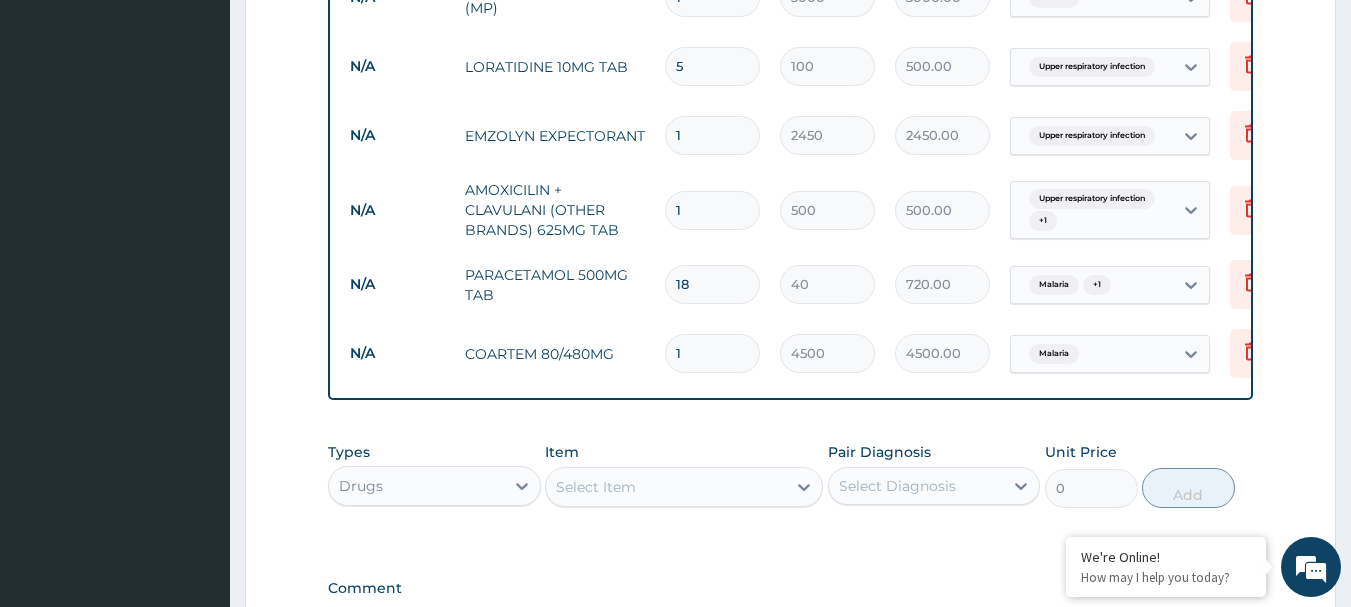 scroll, scrollTop: 1039, scrollLeft: 0, axis: vertical 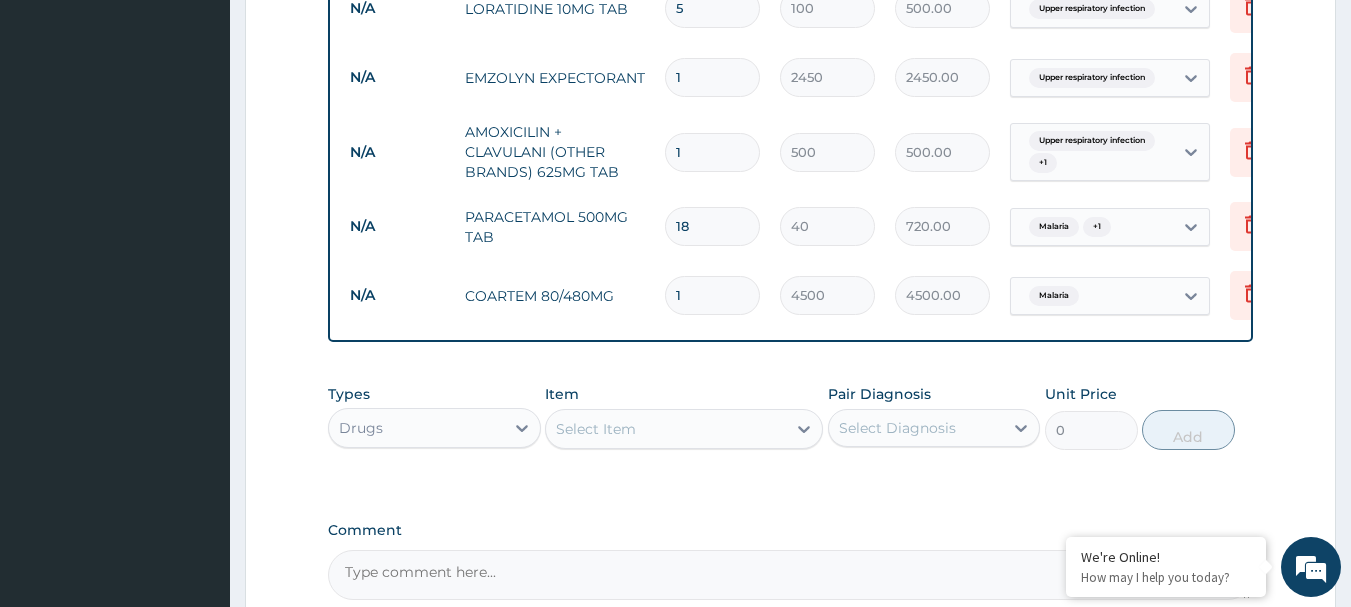 click on "1" at bounding box center [712, 152] 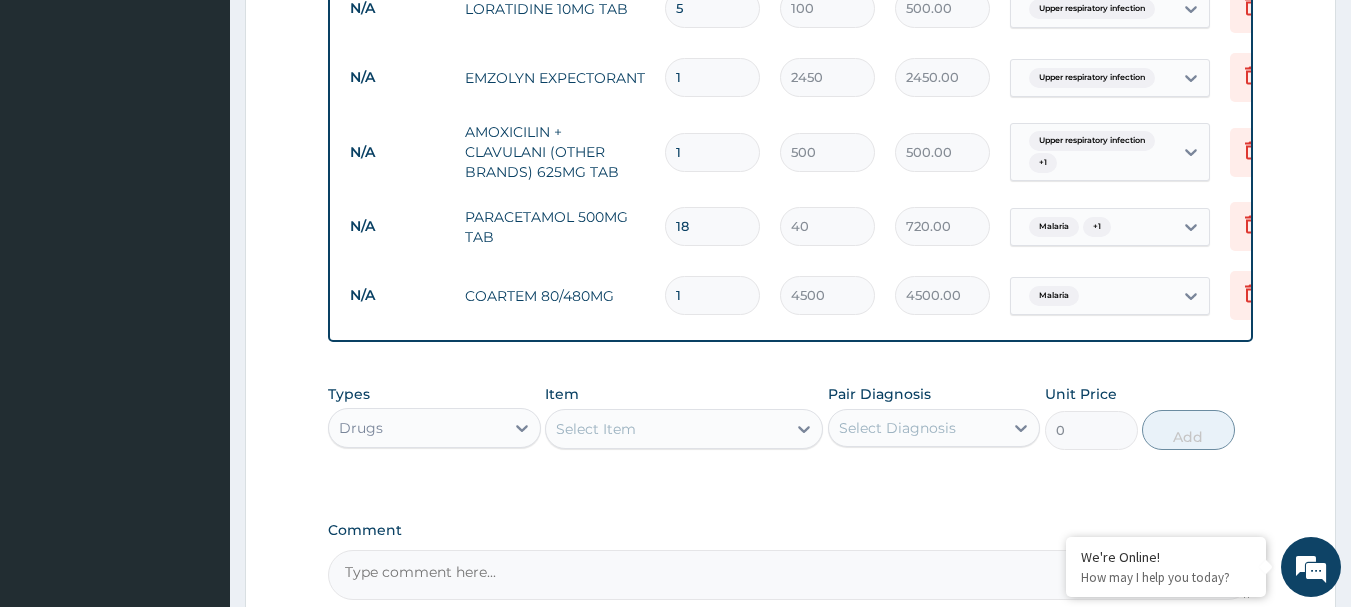 type on "10" 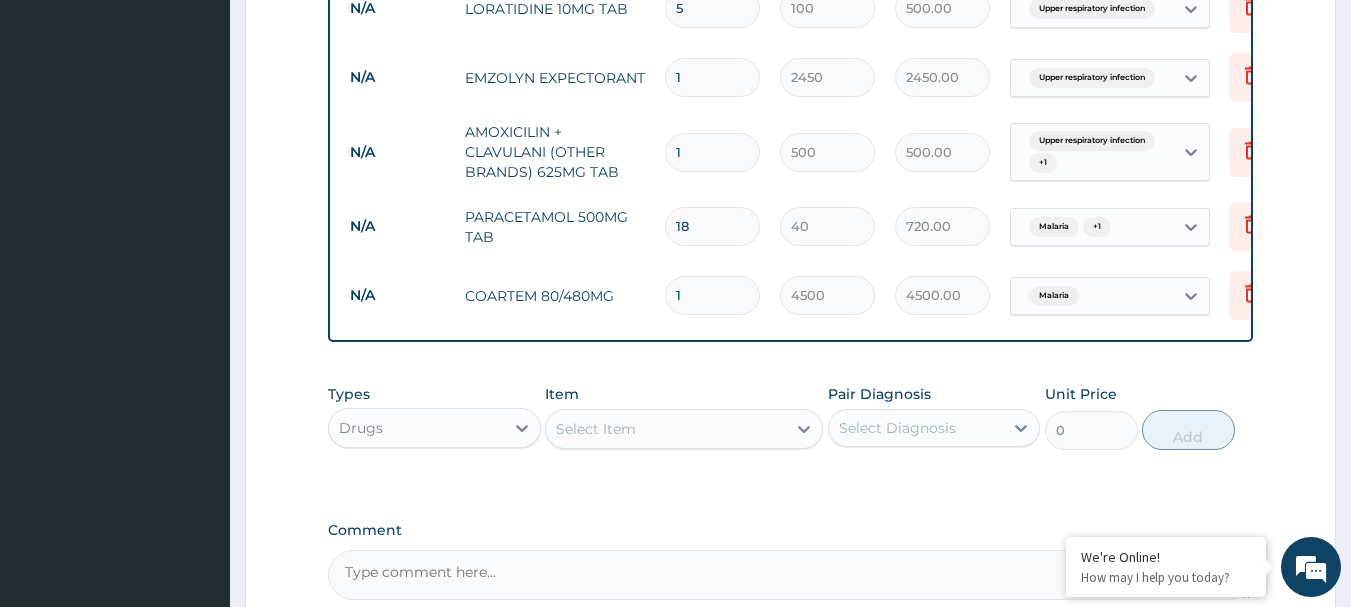 type on "5000.00" 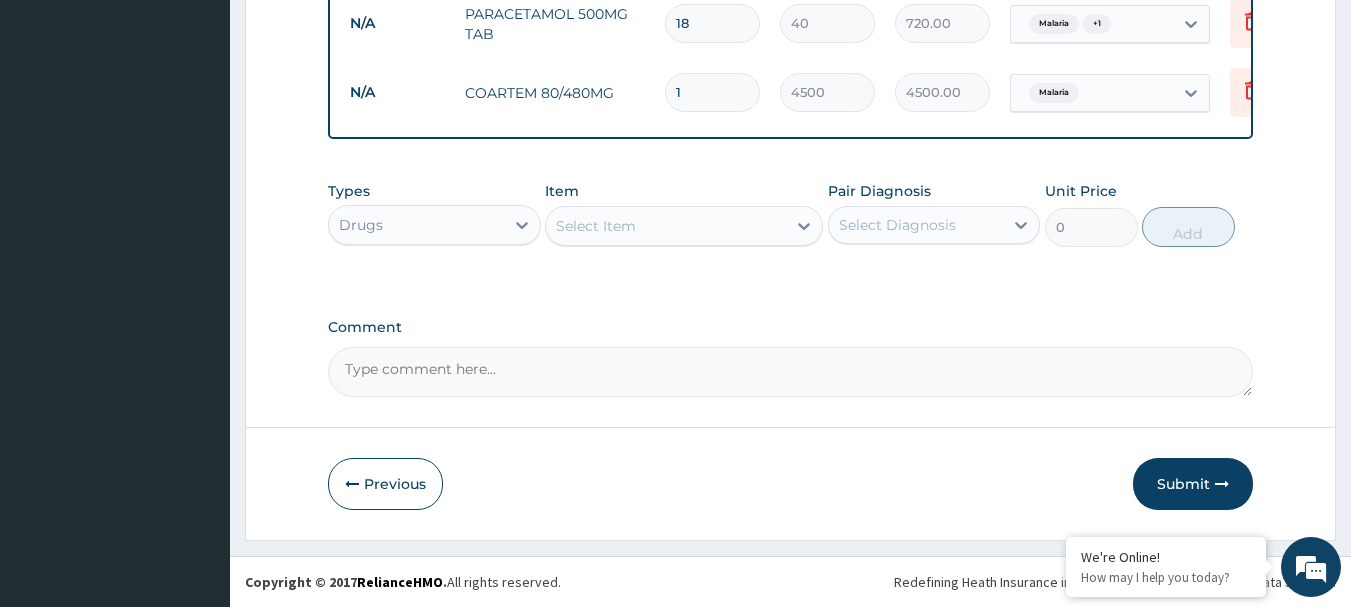 scroll, scrollTop: 1257, scrollLeft: 0, axis: vertical 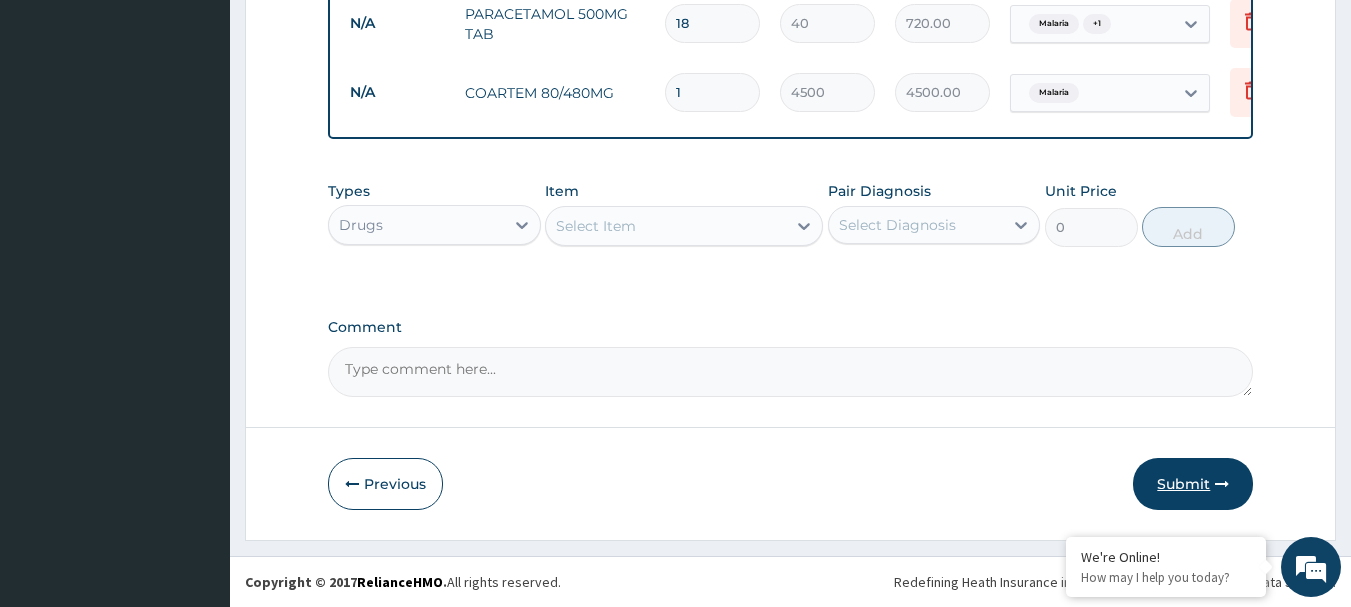 type on "10" 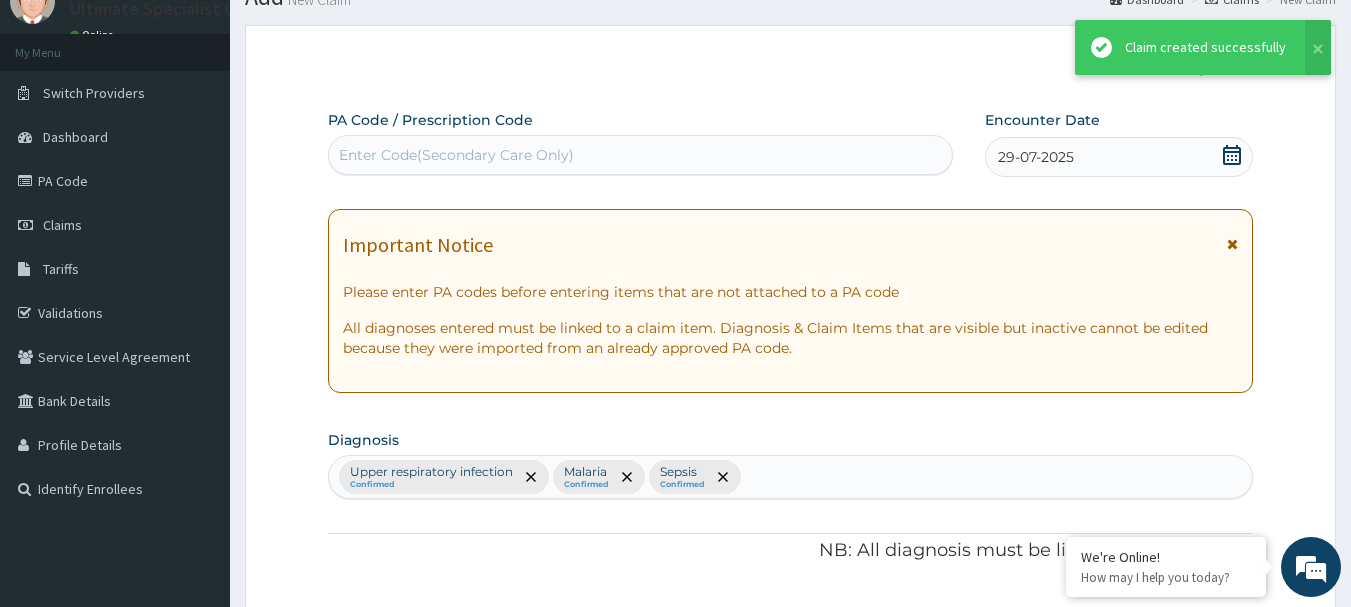 scroll, scrollTop: 1257, scrollLeft: 0, axis: vertical 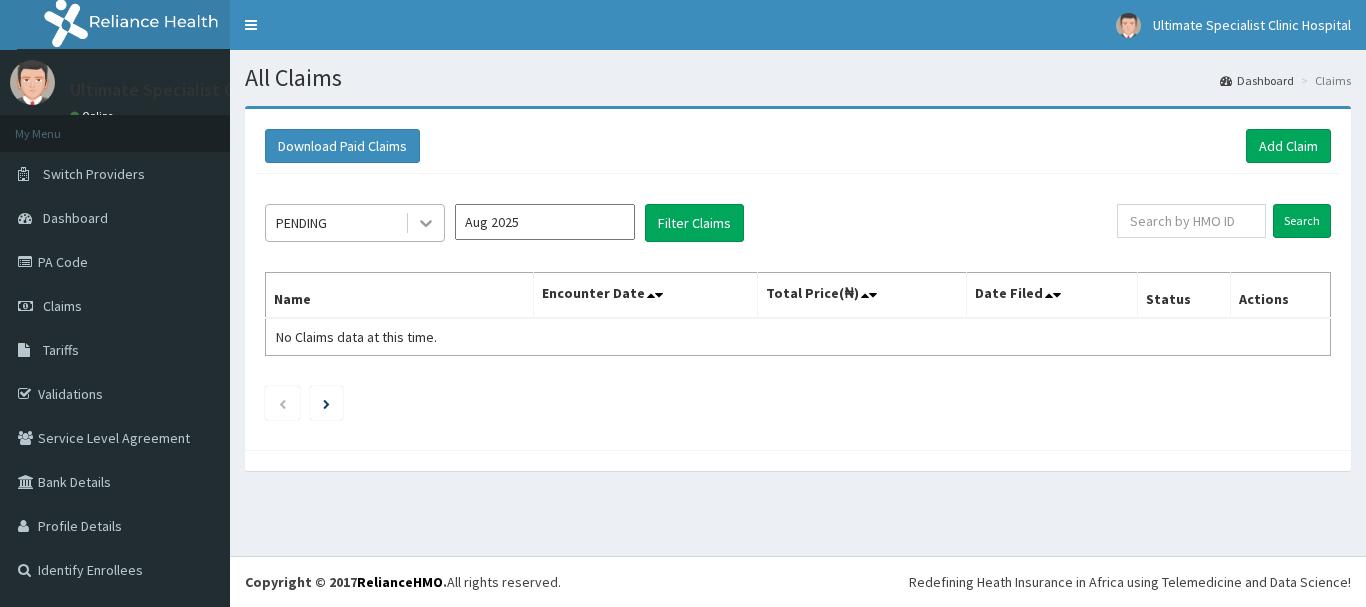 click 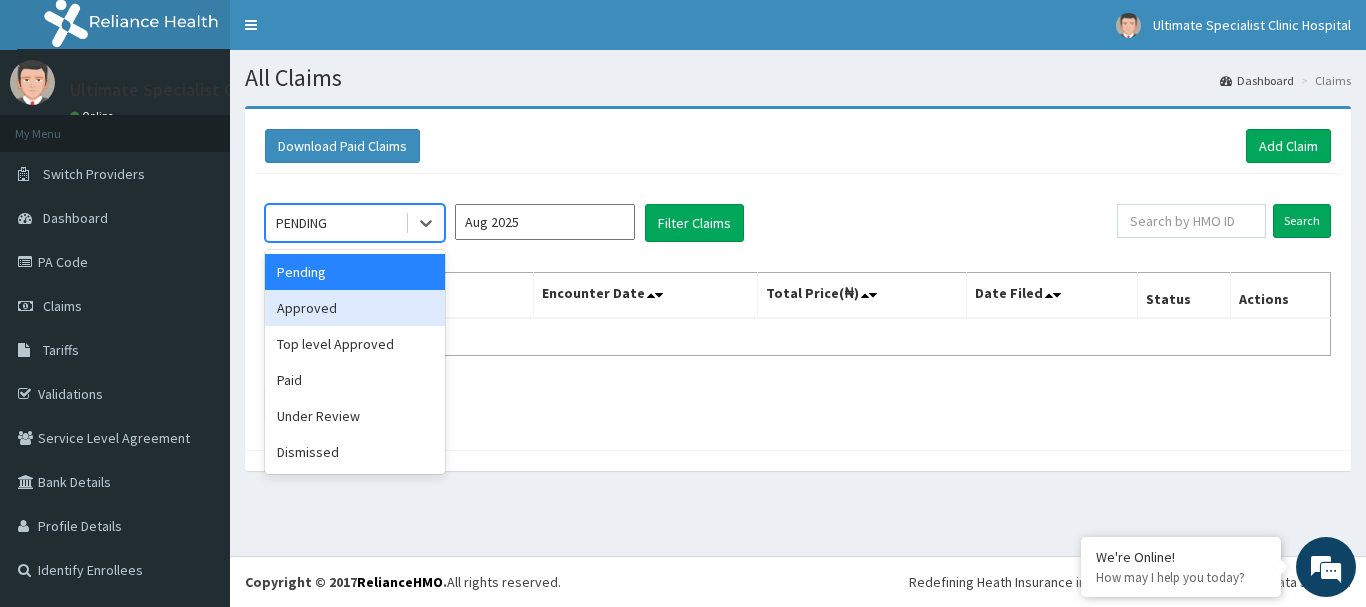 click on "Approved" at bounding box center [355, 308] 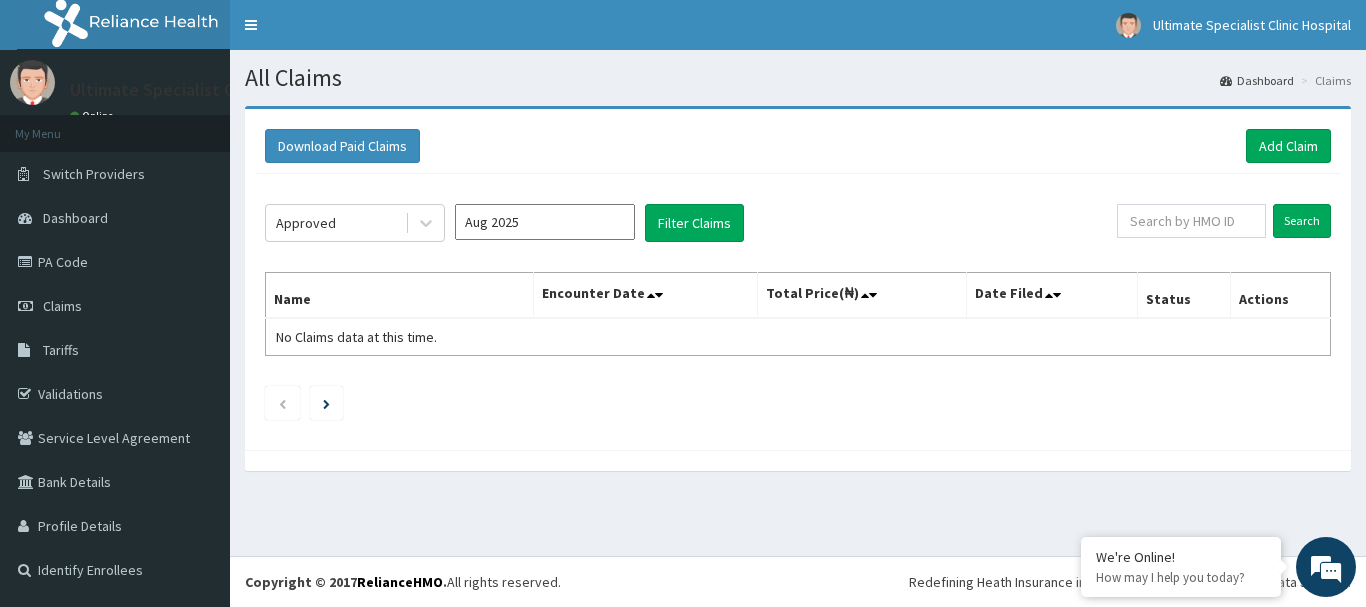 click on "Approved Aug 2025 Filter Claims" at bounding box center [691, 223] 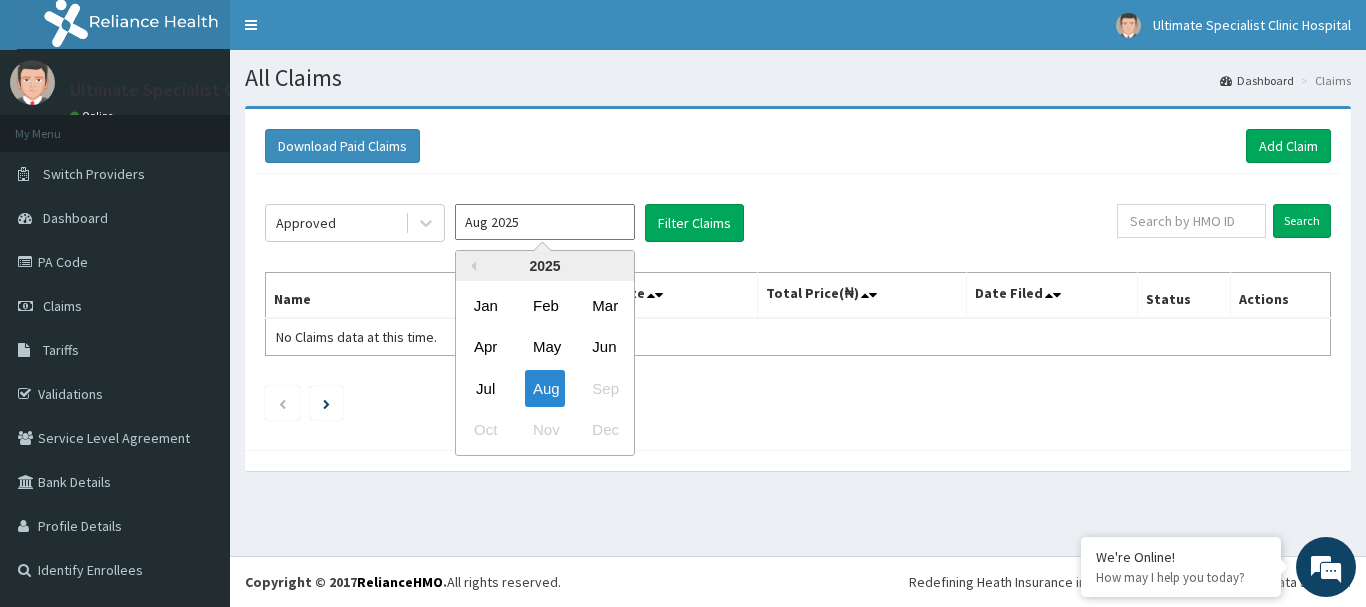 click on "Aug 2025" at bounding box center [545, 222] 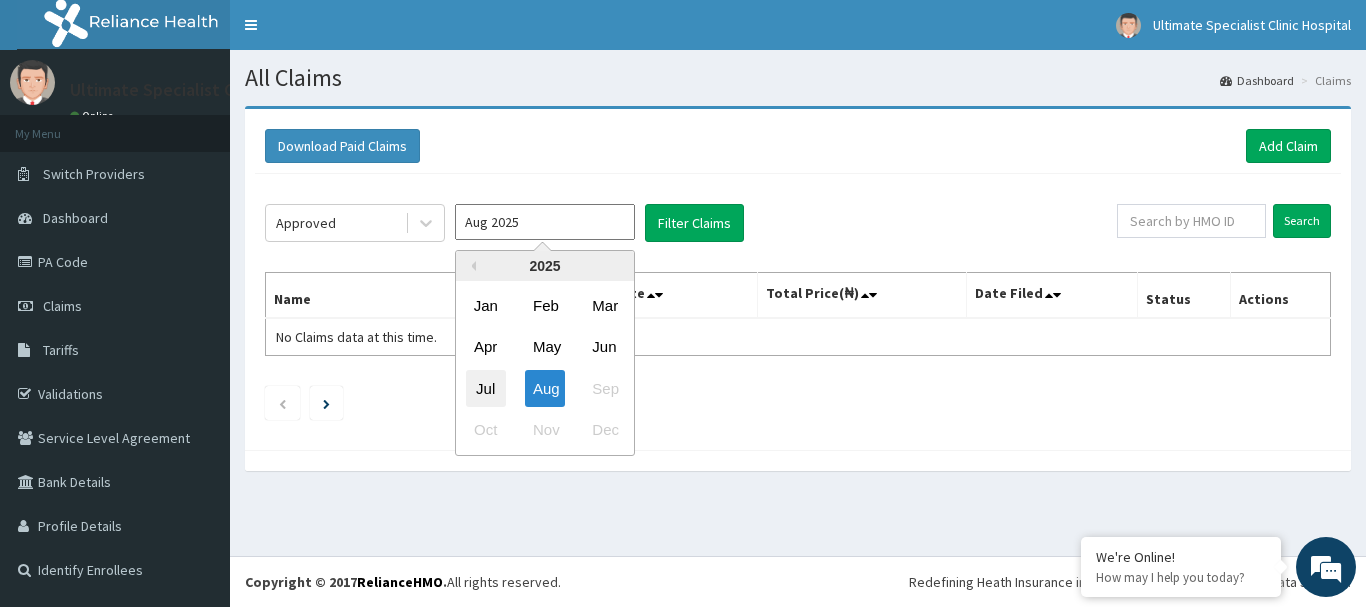 click on "Jul" at bounding box center [486, 388] 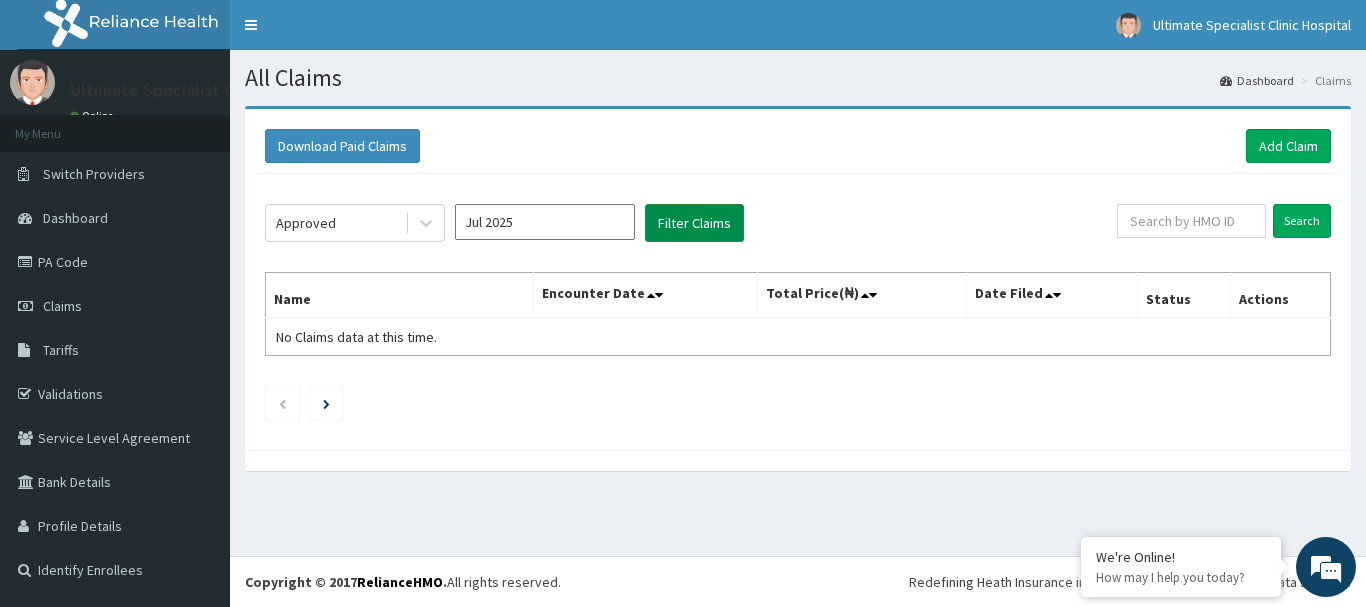 click on "Filter Claims" at bounding box center (694, 223) 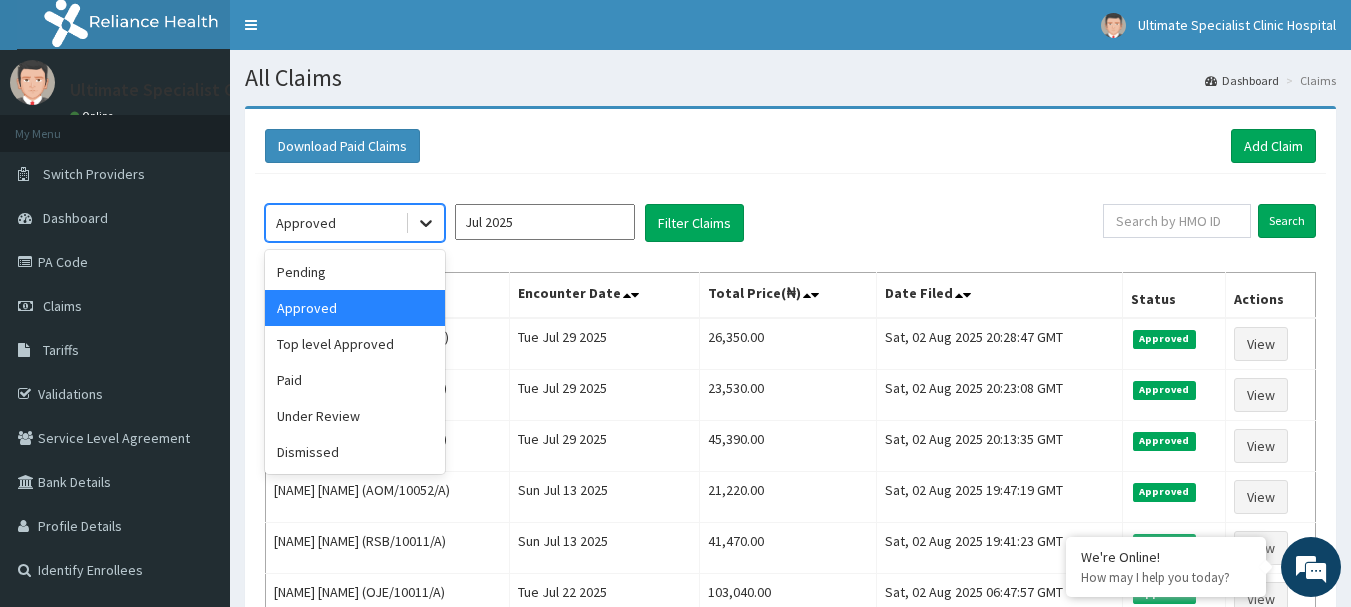 drag, startPoint x: 419, startPoint y: 222, endPoint x: 409, endPoint y: 271, distance: 50.01 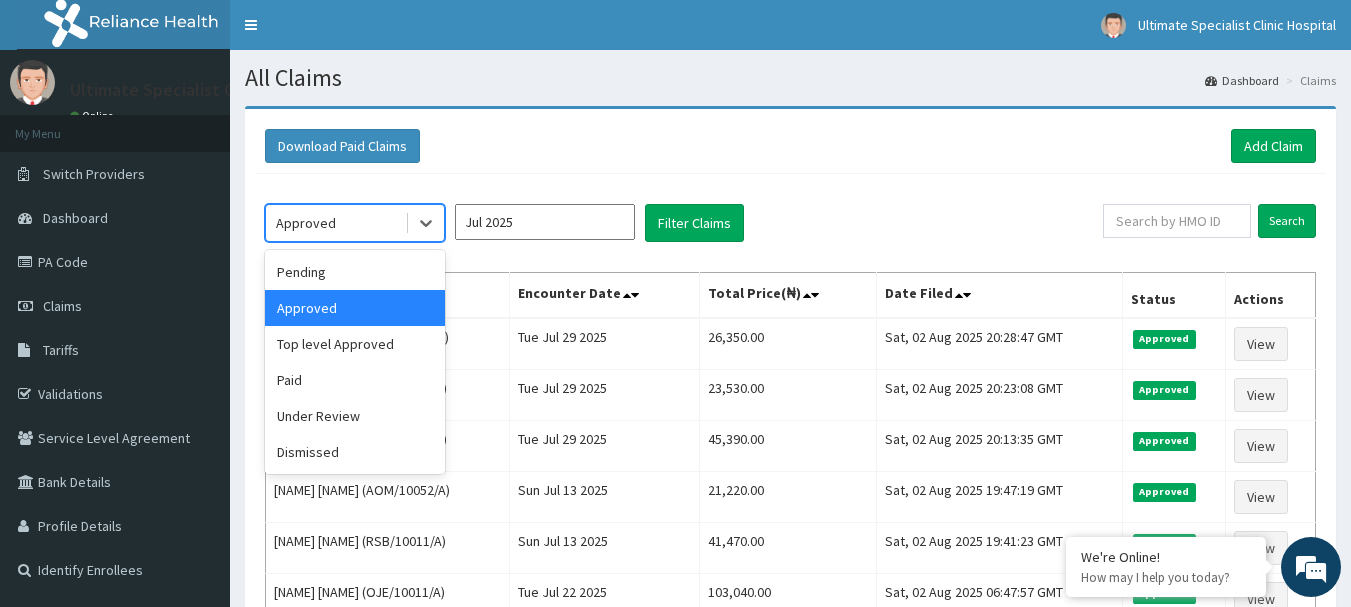 click 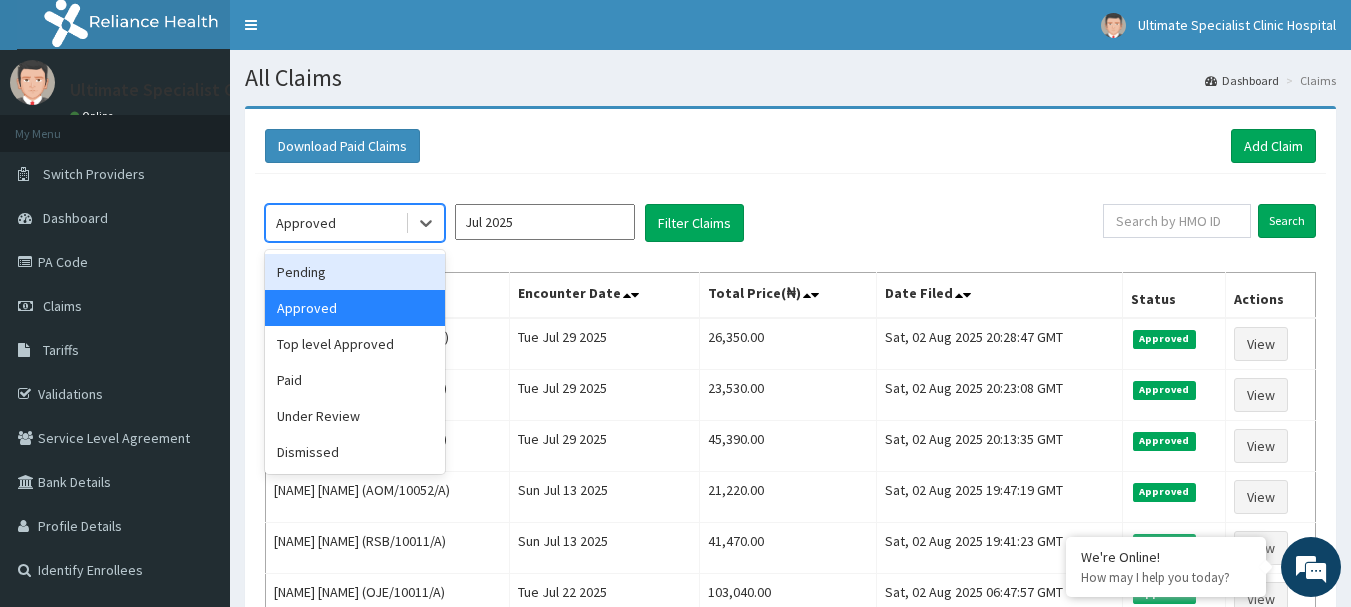 click on "Pending" at bounding box center (355, 272) 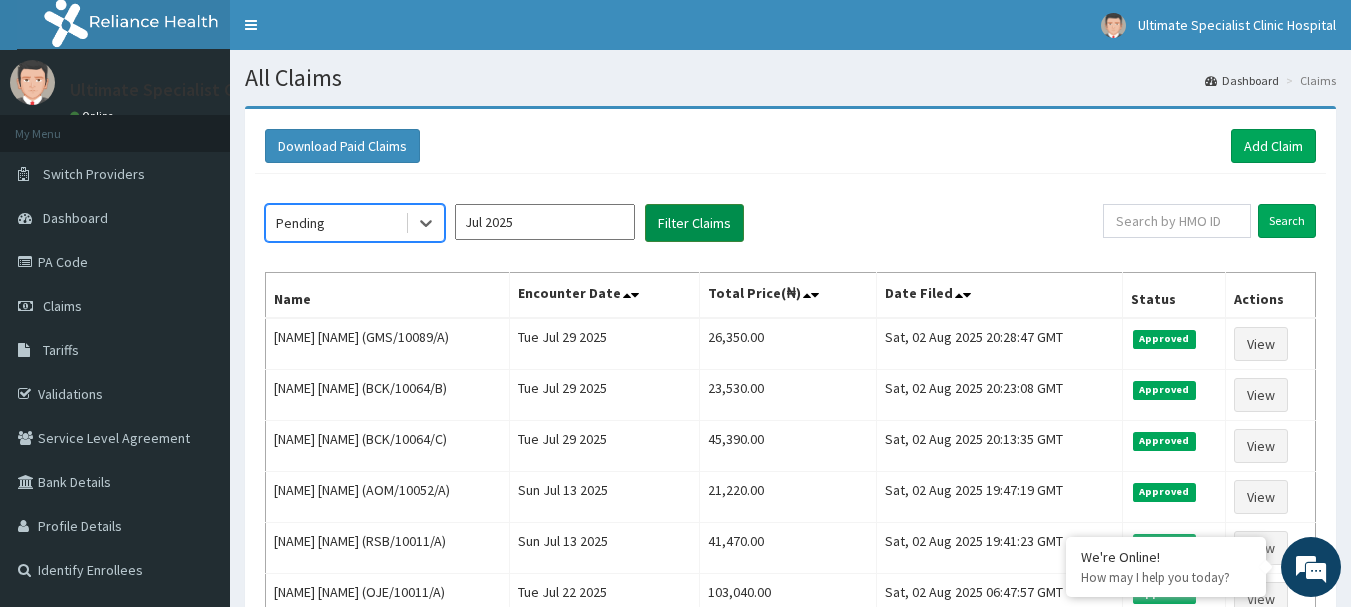 scroll, scrollTop: 0, scrollLeft: 0, axis: both 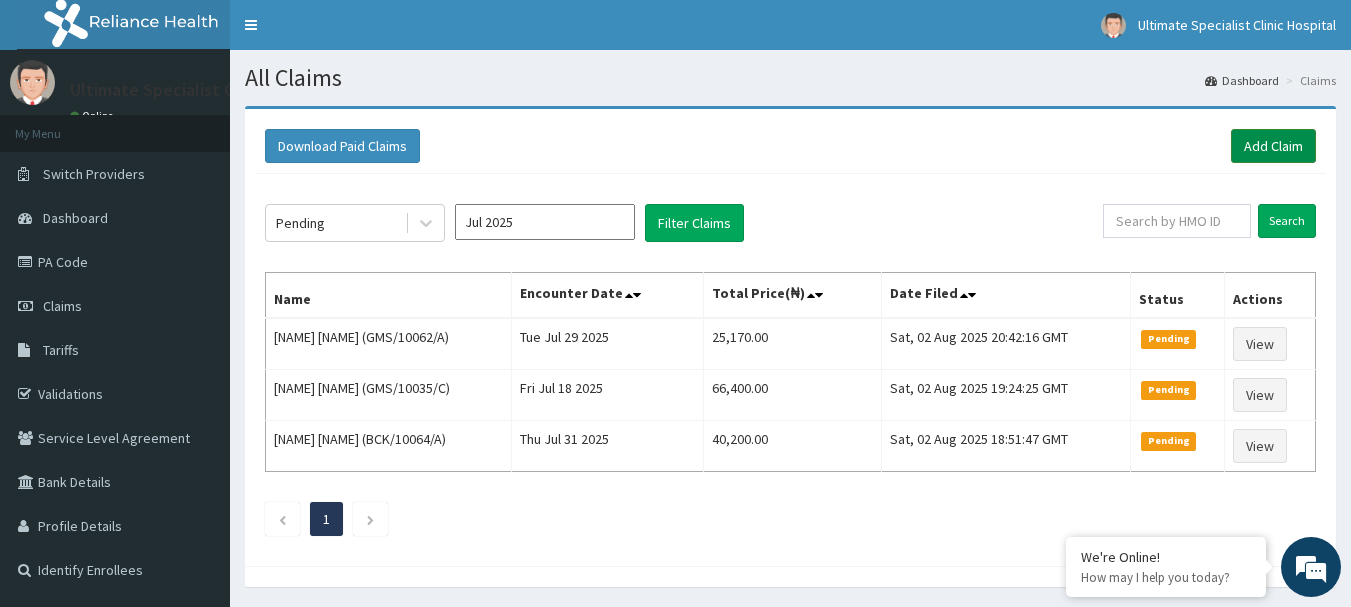 click on "Add Claim" at bounding box center [1273, 146] 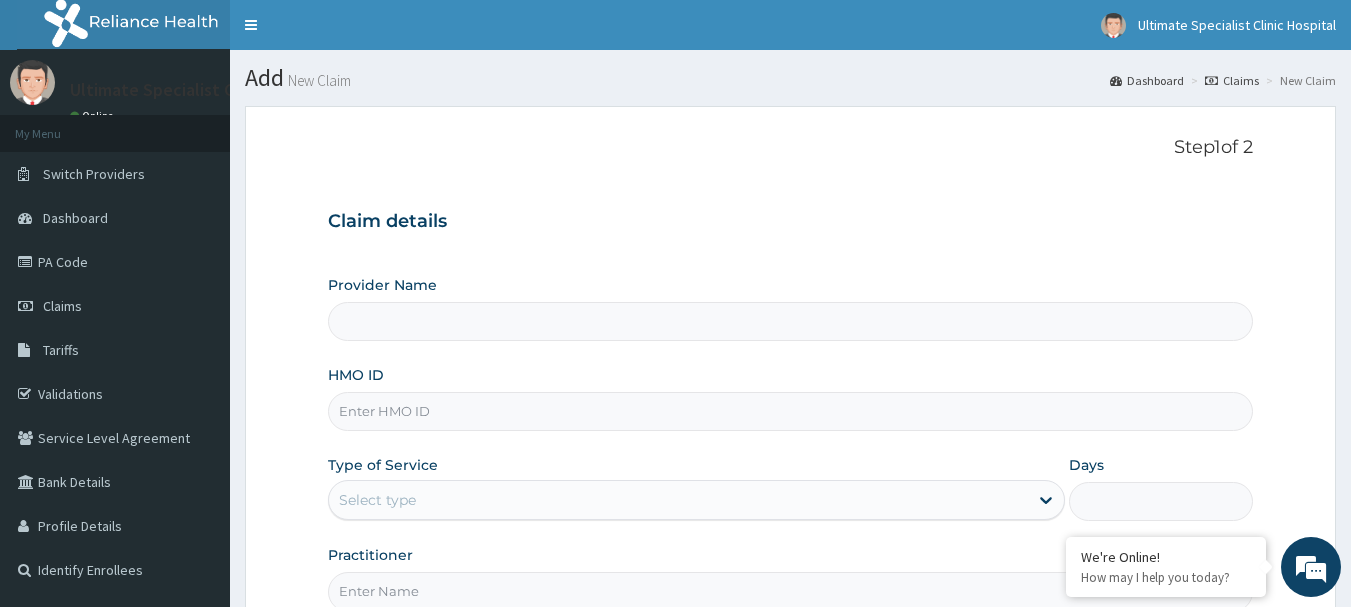 type on "Ultimate Specialist Clinic And Hospital" 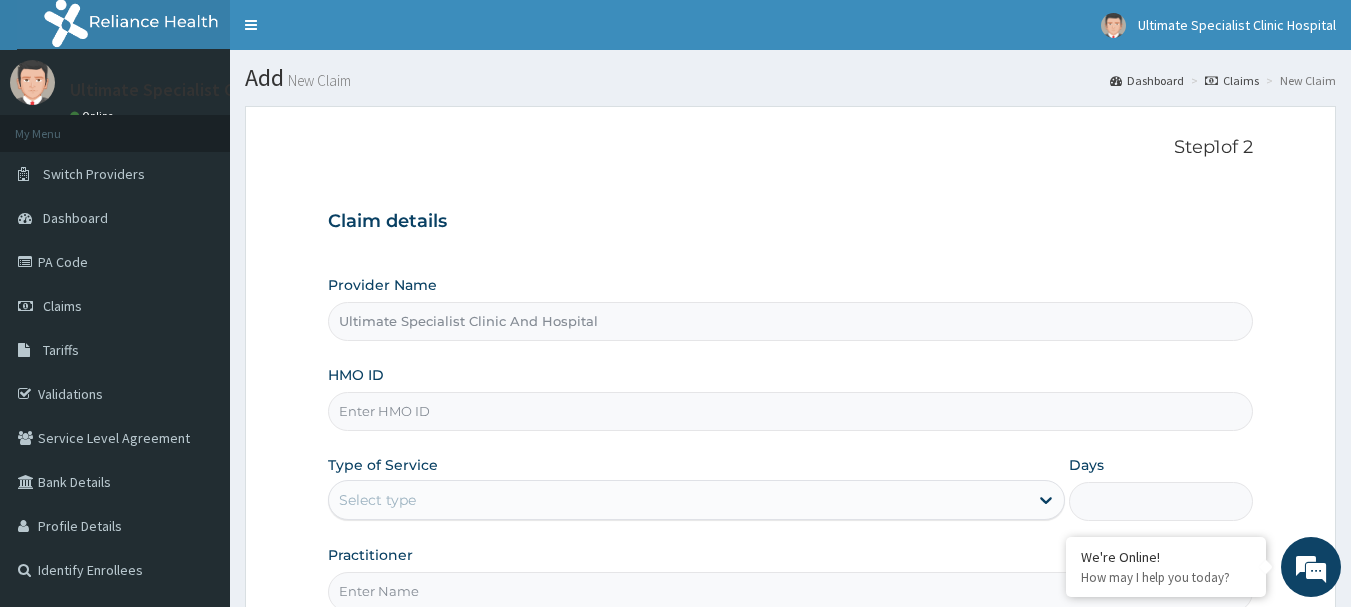 scroll, scrollTop: 0, scrollLeft: 0, axis: both 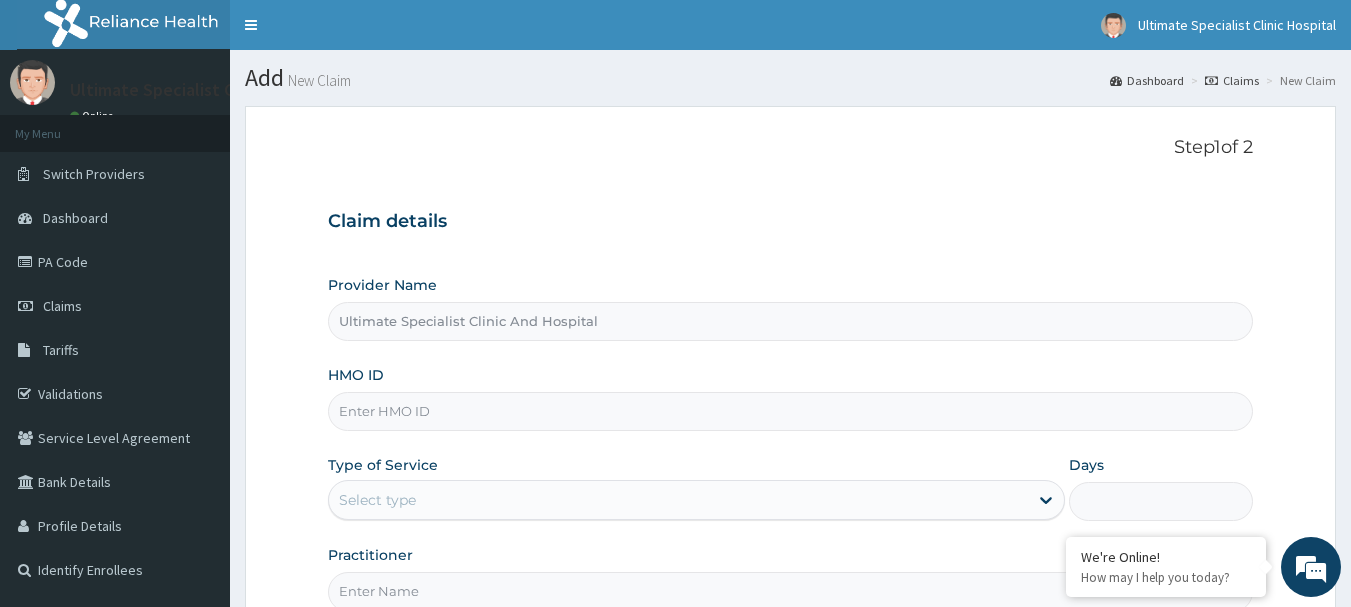 click on "HMO ID" at bounding box center [791, 411] 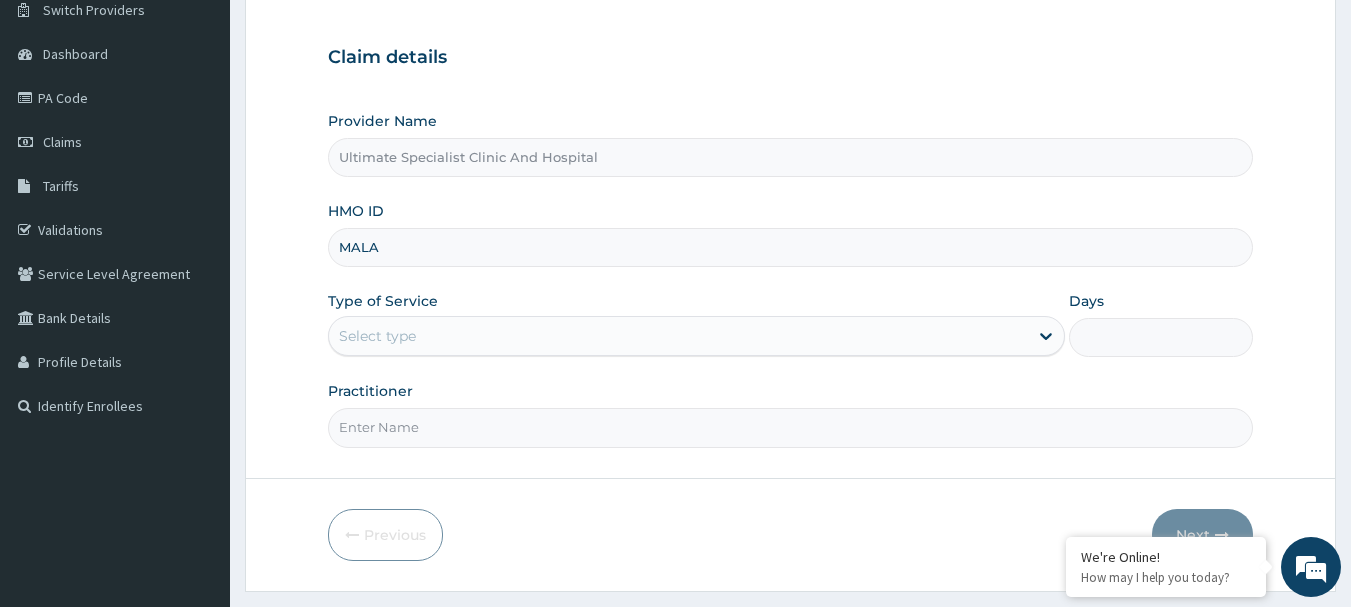 scroll, scrollTop: 200, scrollLeft: 0, axis: vertical 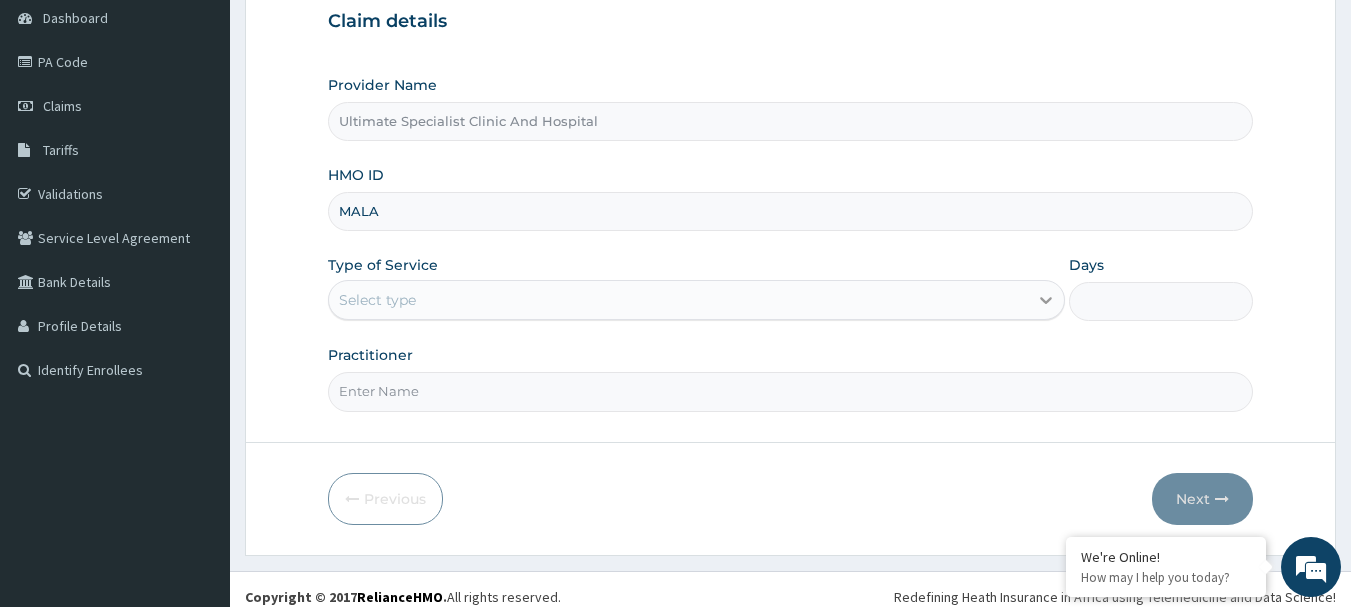 type on "MALA" 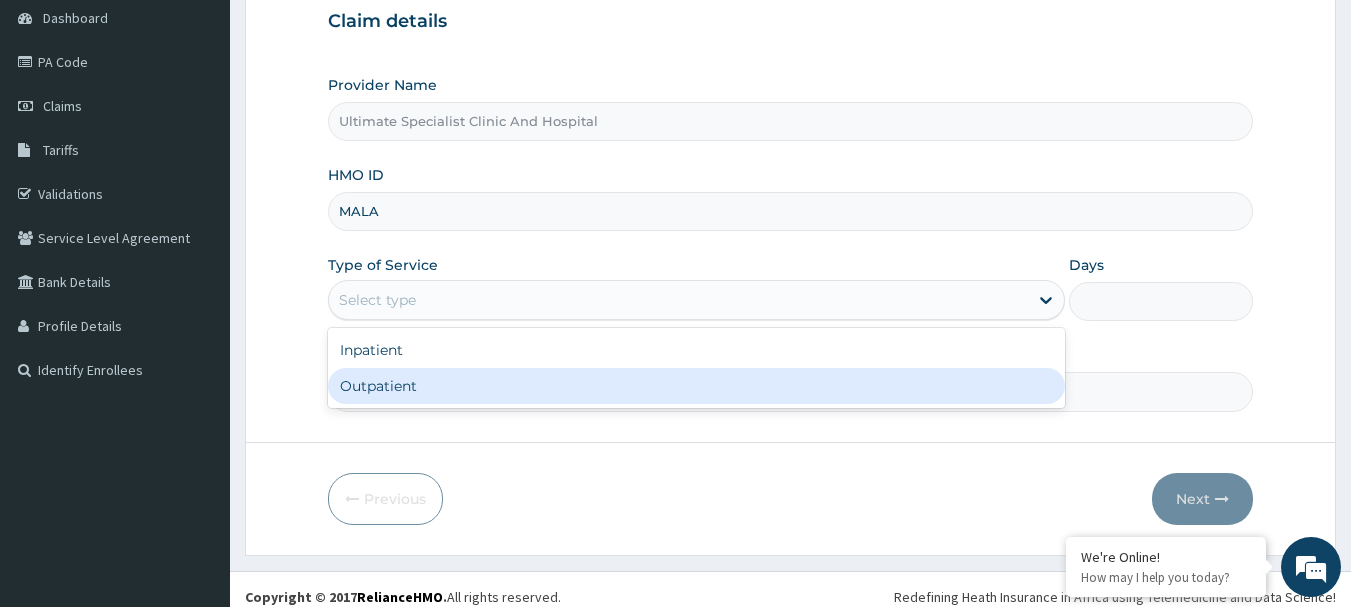 click on "Outpatient" at bounding box center (696, 386) 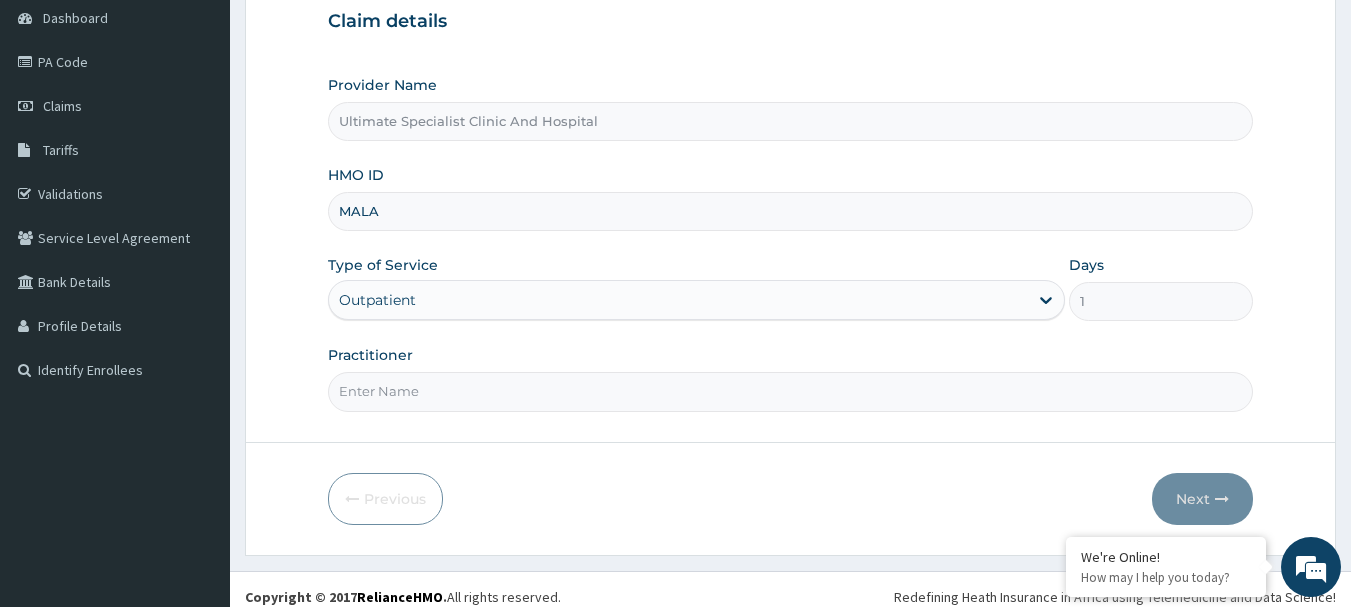 click on "Practitioner" at bounding box center (791, 391) 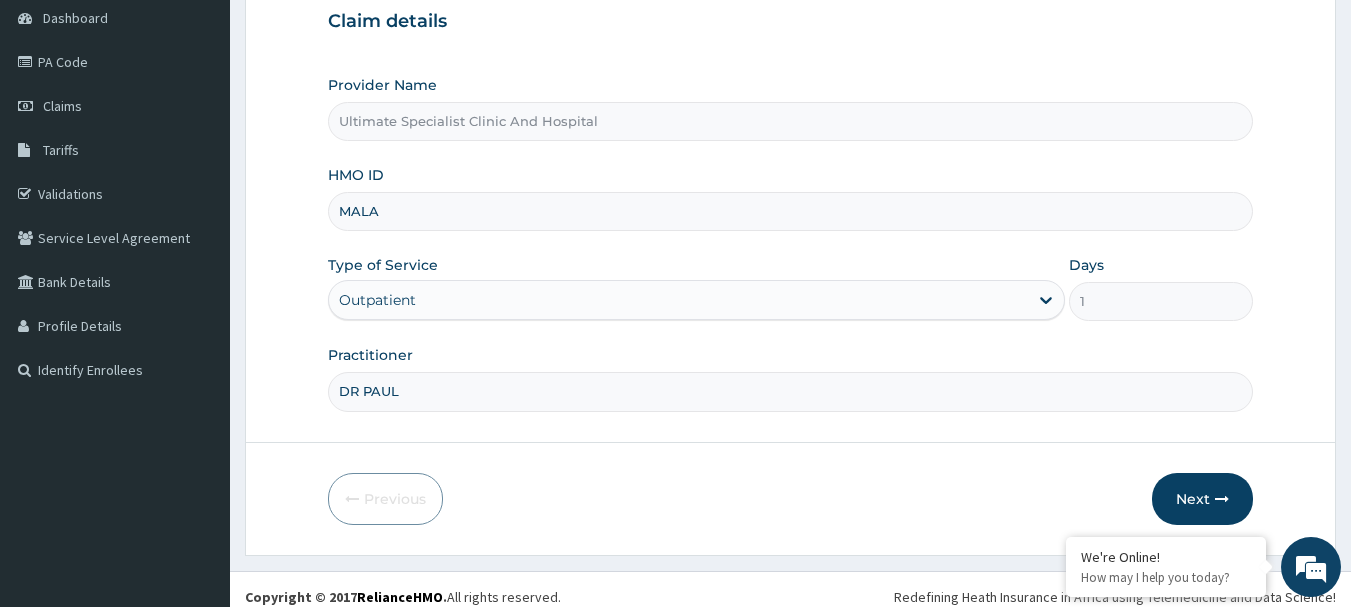 click on "DR PAUL" at bounding box center (791, 391) 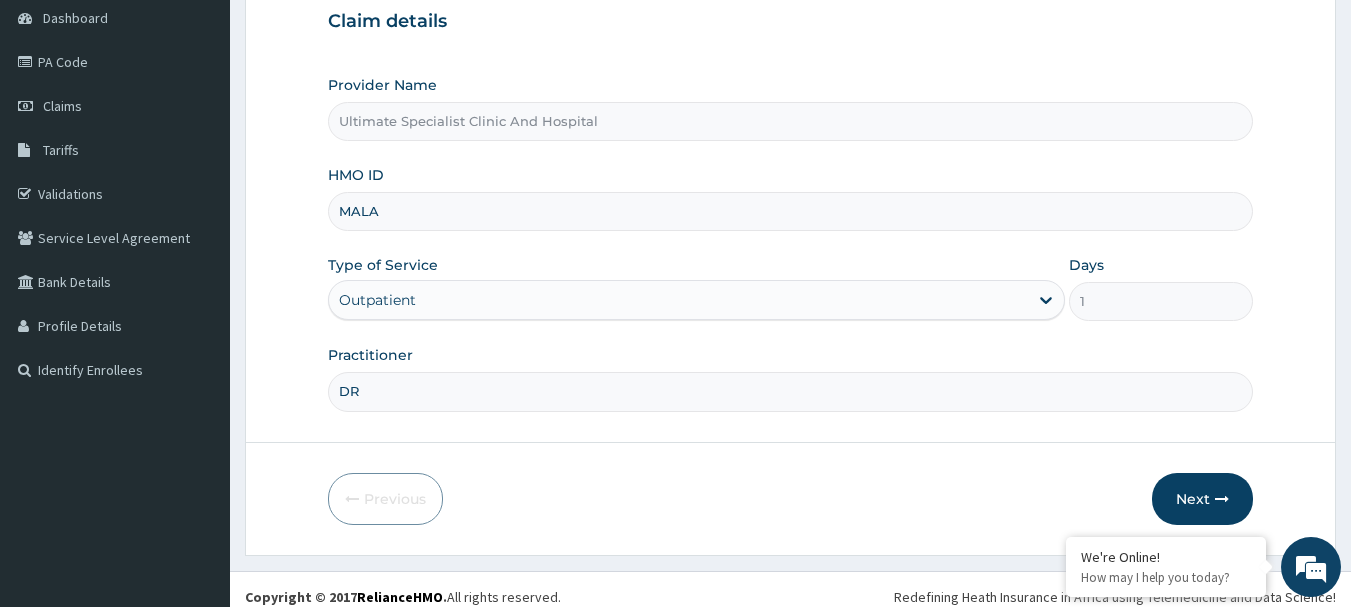 type on "DR TELEMA" 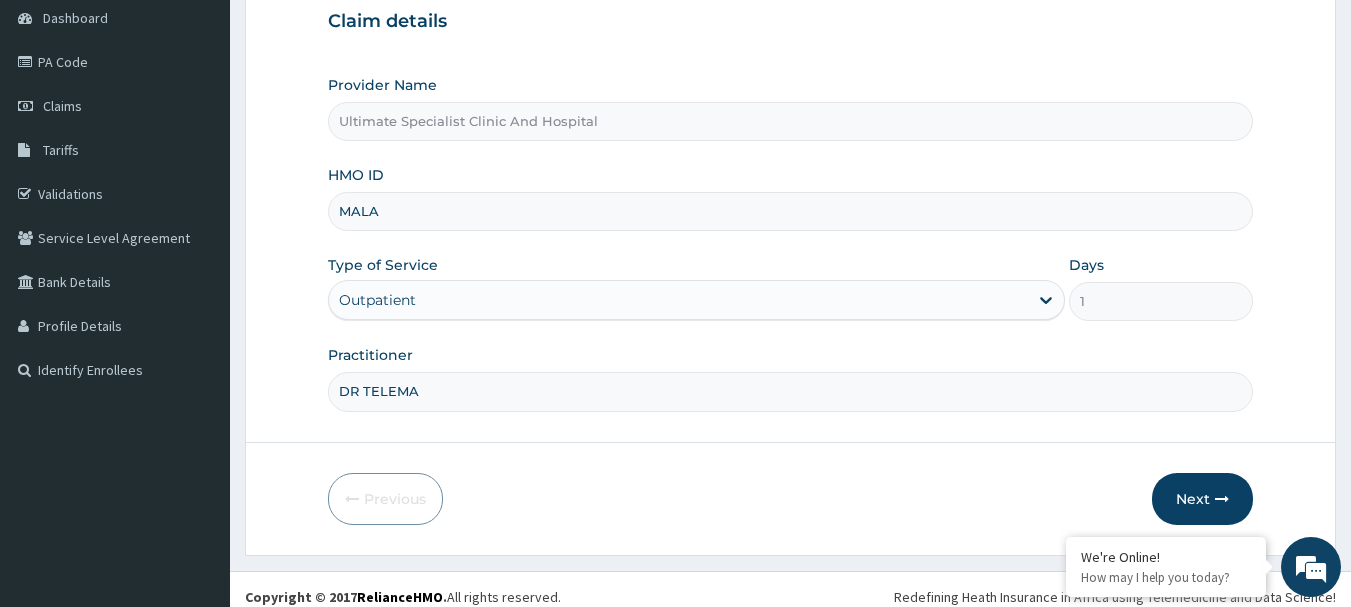 drag, startPoint x: 1218, startPoint y: 485, endPoint x: 1099, endPoint y: 464, distance: 120.83874 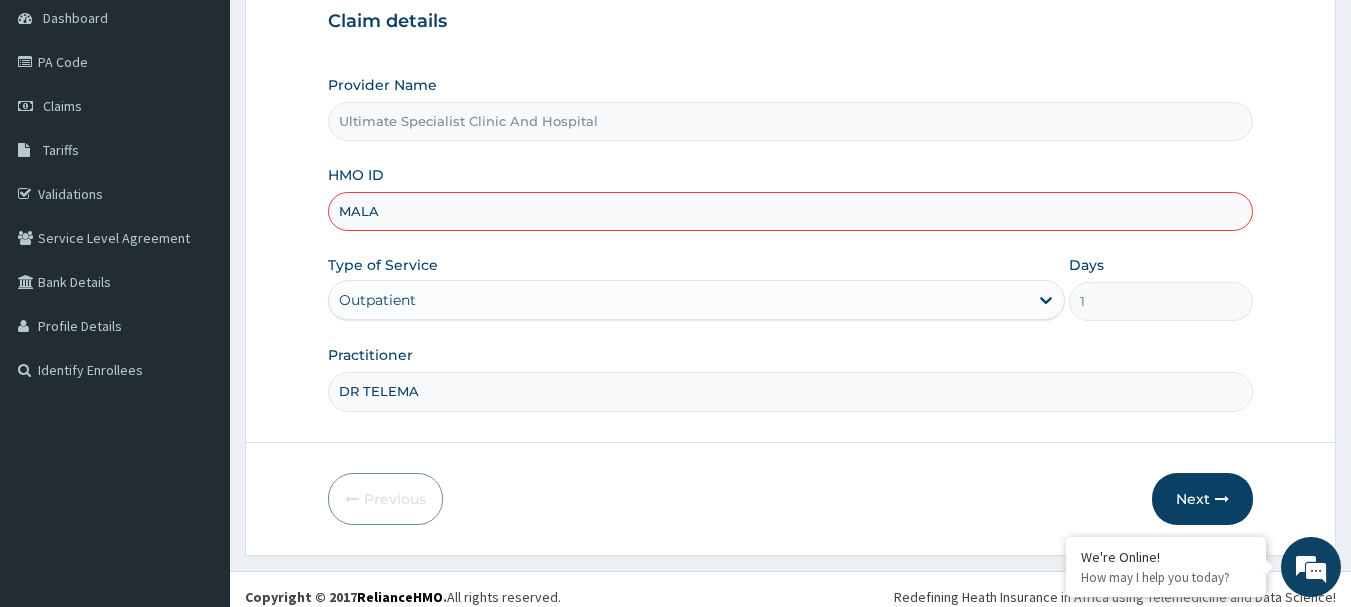 drag, startPoint x: 408, startPoint y: 215, endPoint x: 243, endPoint y: 208, distance: 165.14842 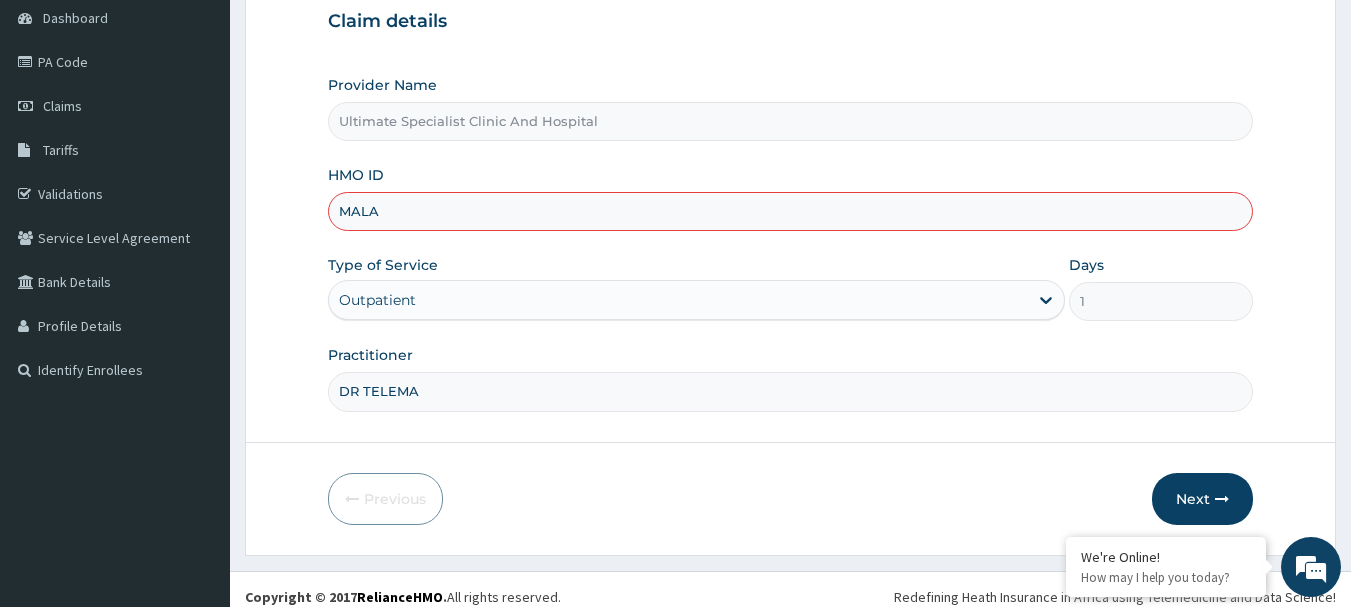 paste on "GMS/10062/" 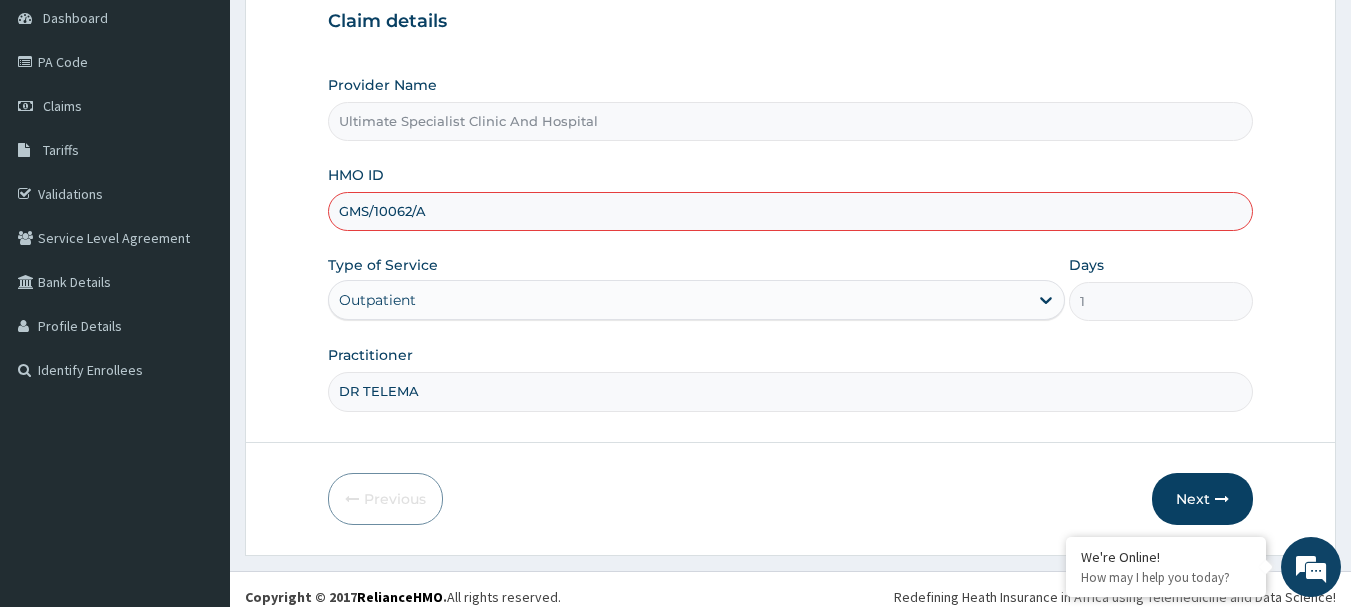 drag, startPoint x: 469, startPoint y: 223, endPoint x: 324, endPoint y: 213, distance: 145.34442 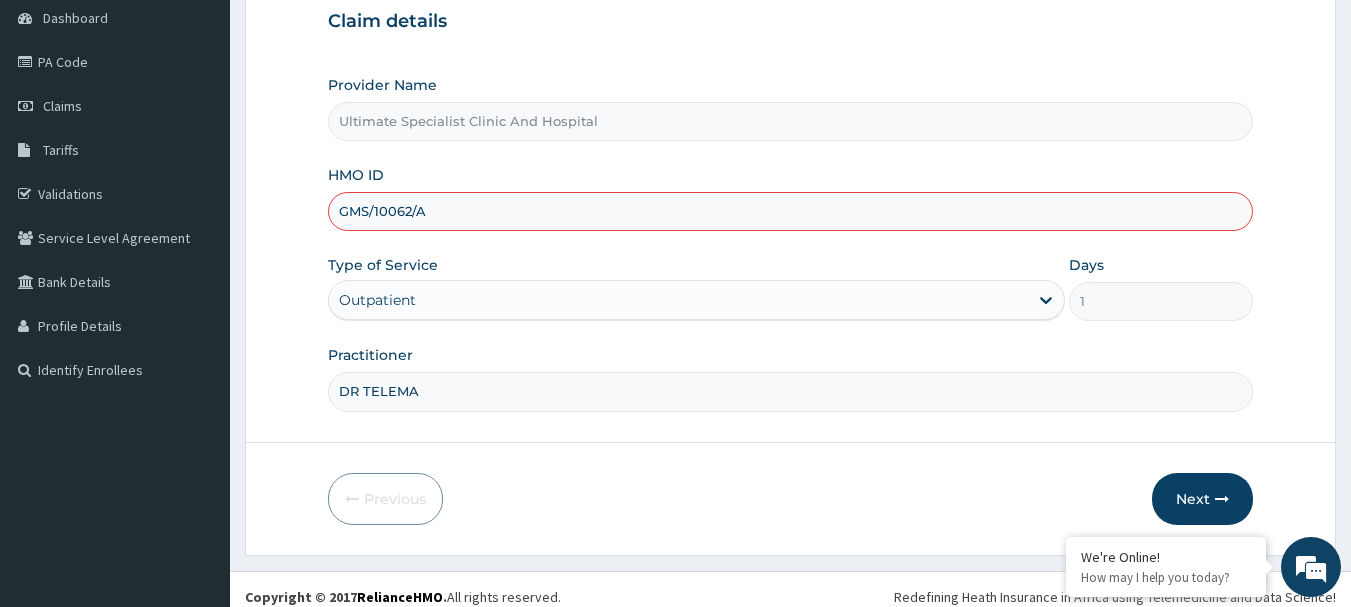 paste on "TMT/10205" 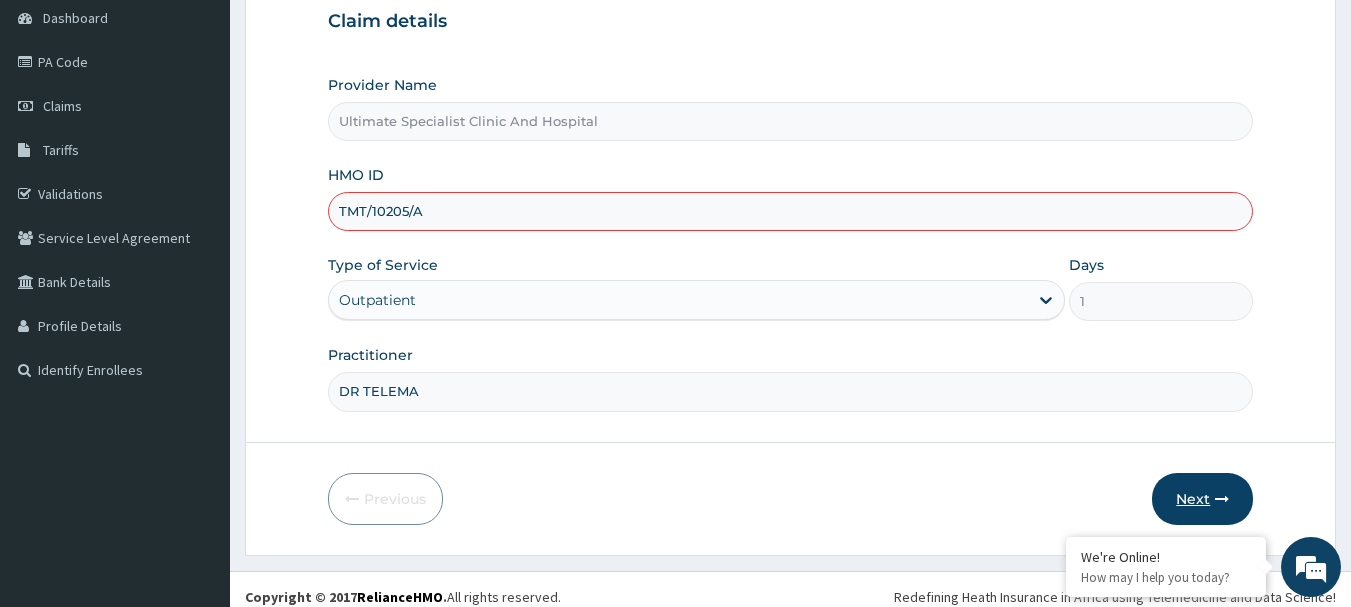 type on "TMT/10205/A" 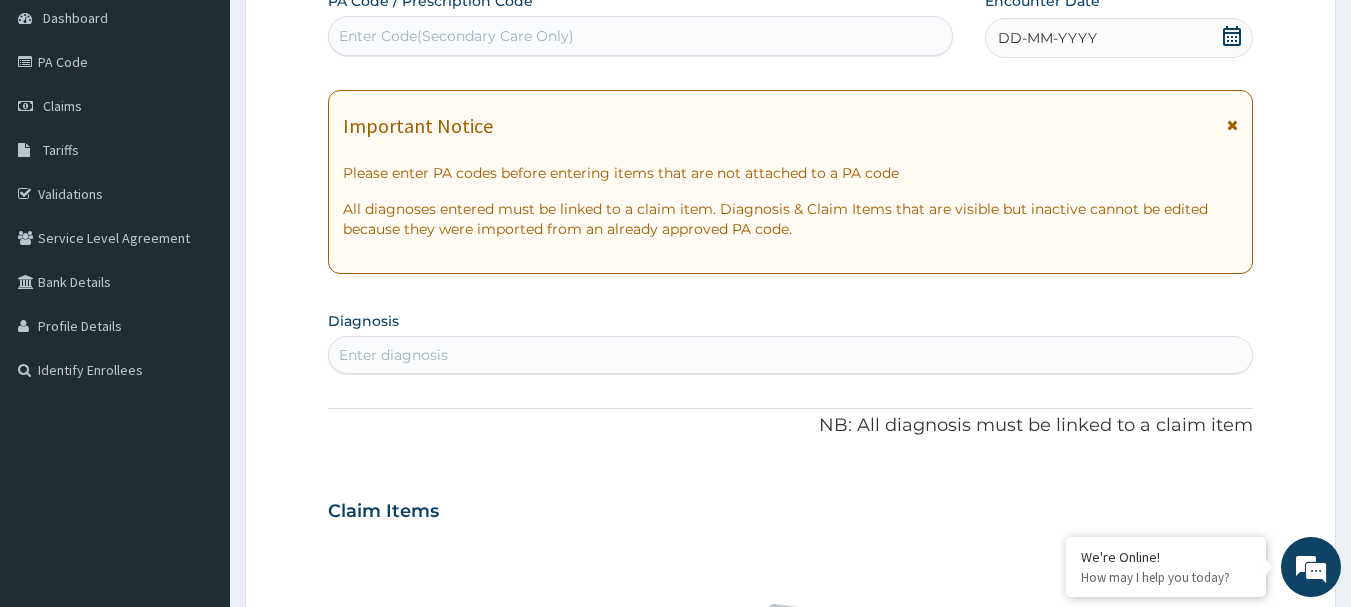 click on "Enter diagnosis" at bounding box center [393, 355] 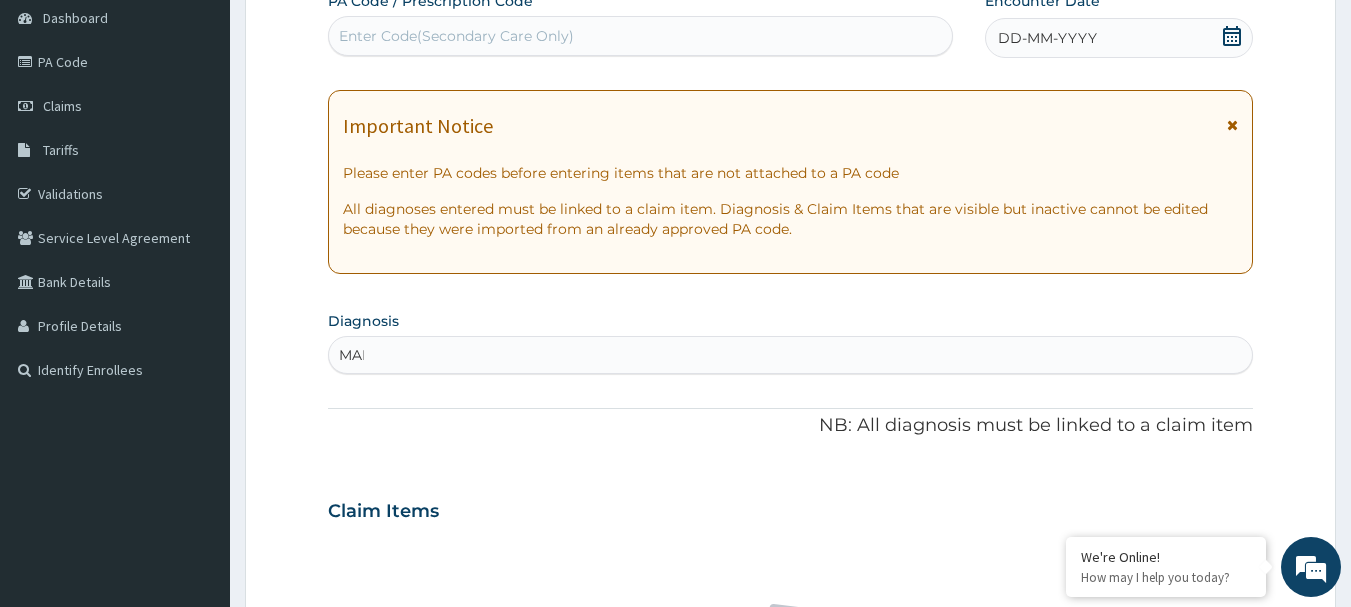 type on "MALA" 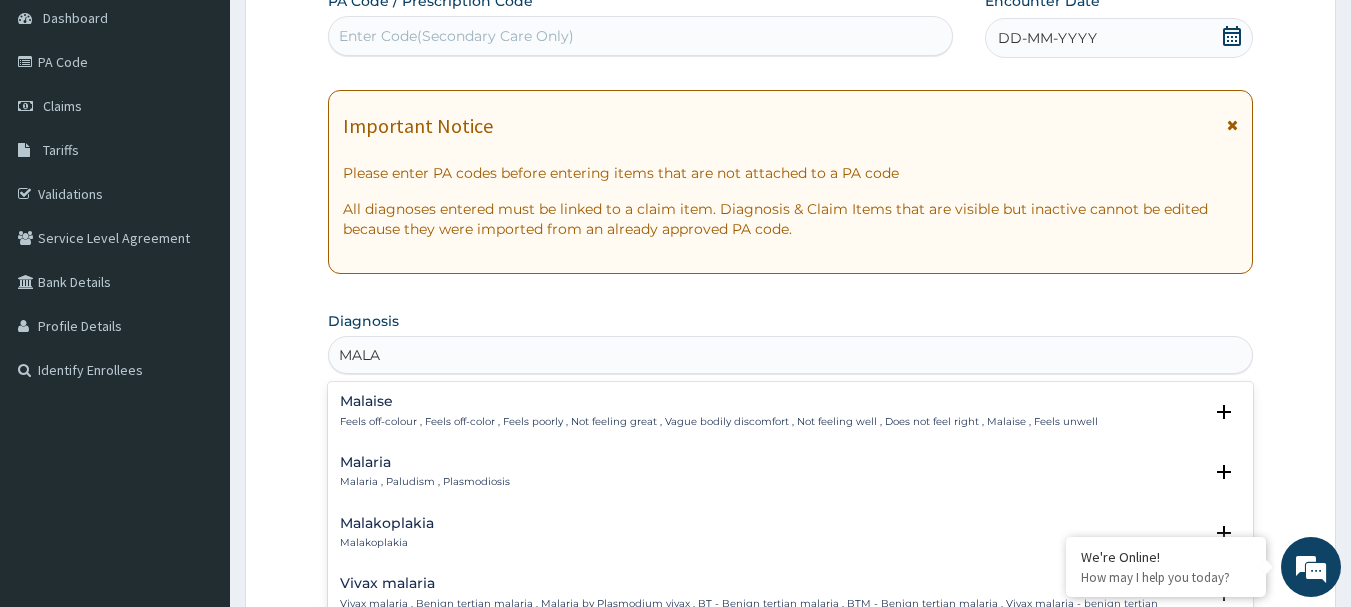 click on "Malaria" at bounding box center (425, 462) 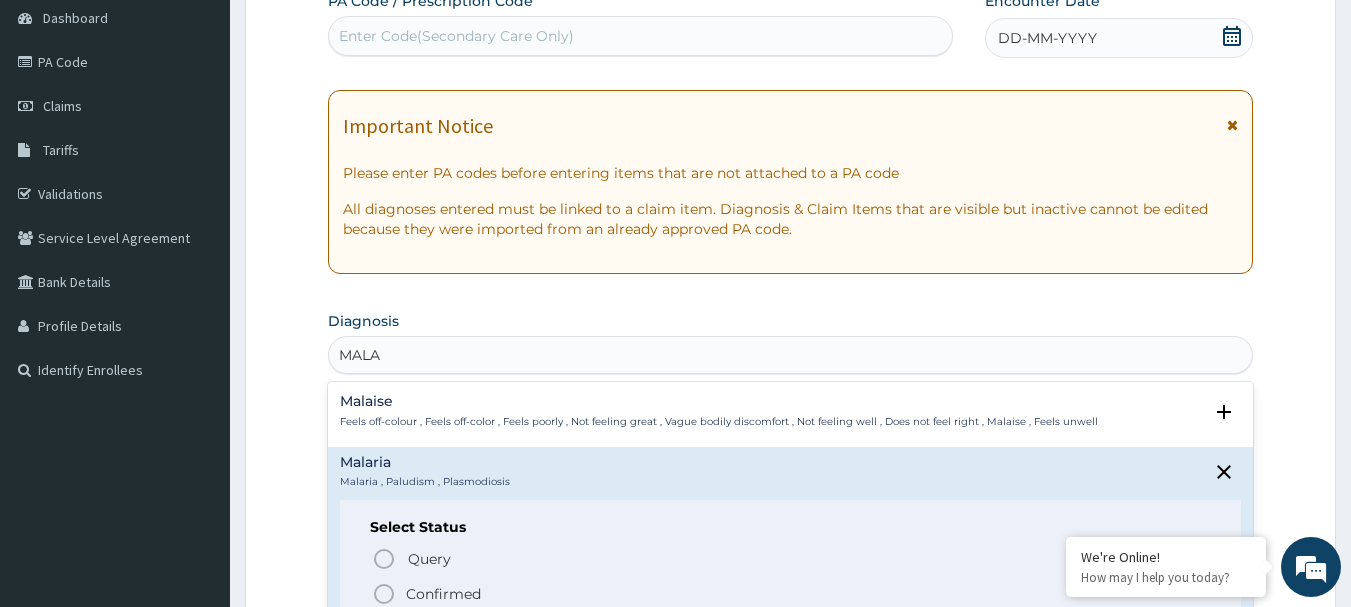 click 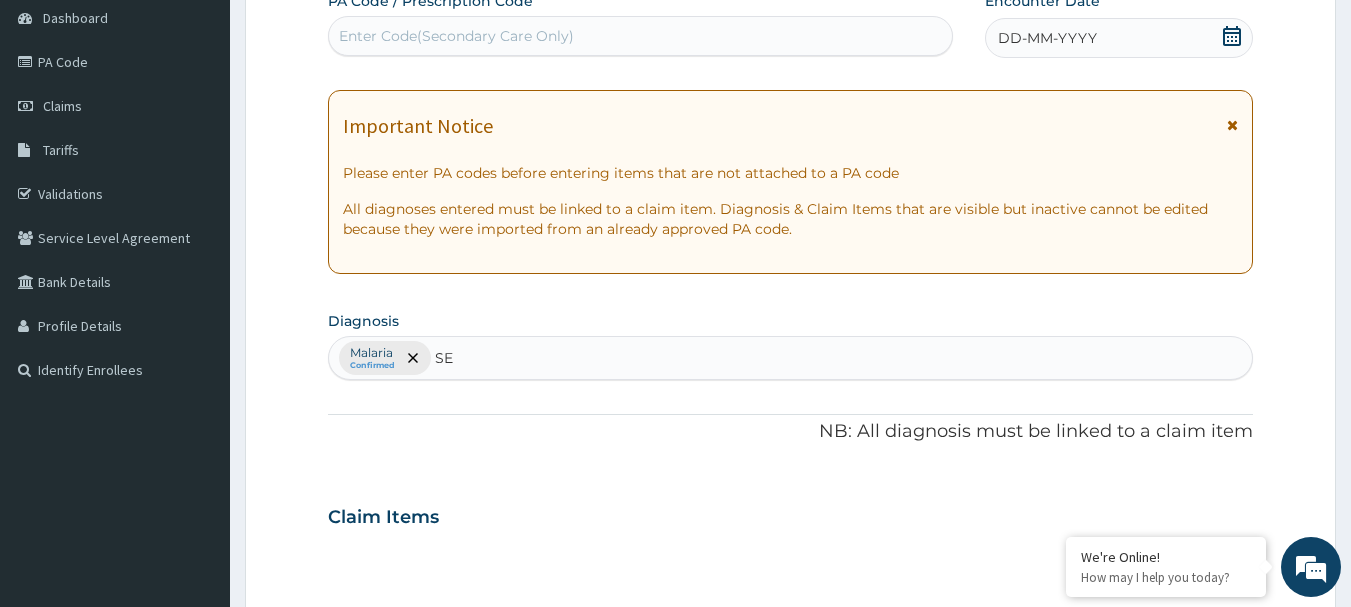 type on "SEP" 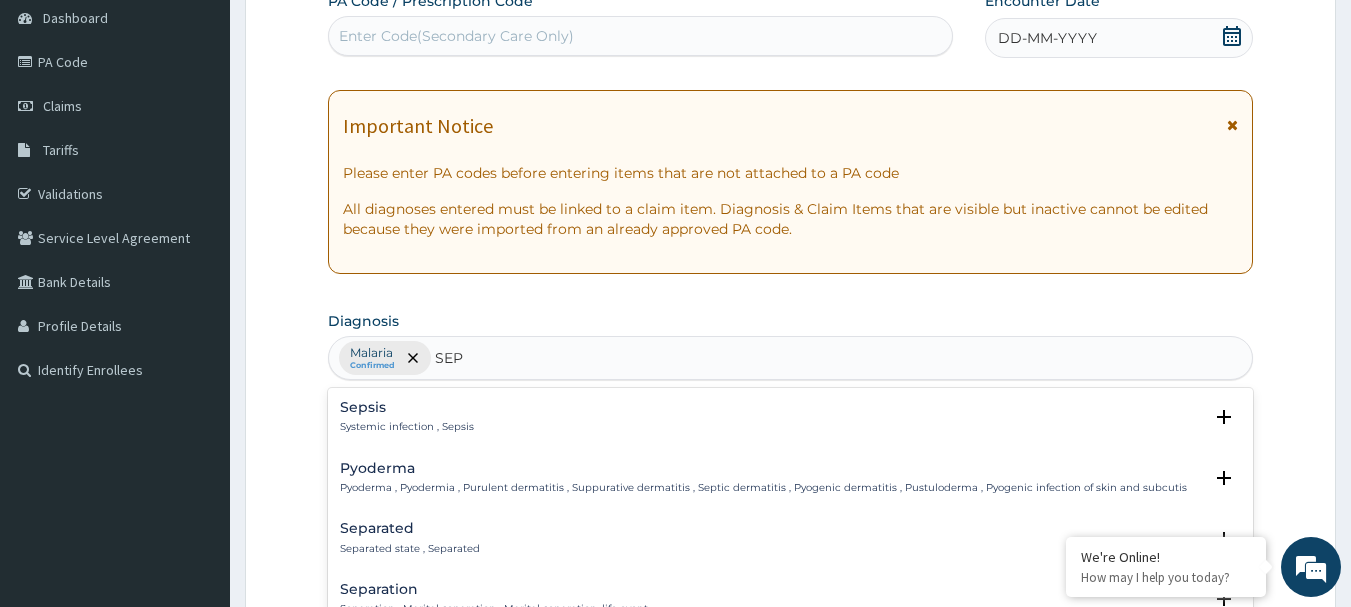 click on "Systemic infection , Sepsis" at bounding box center [407, 427] 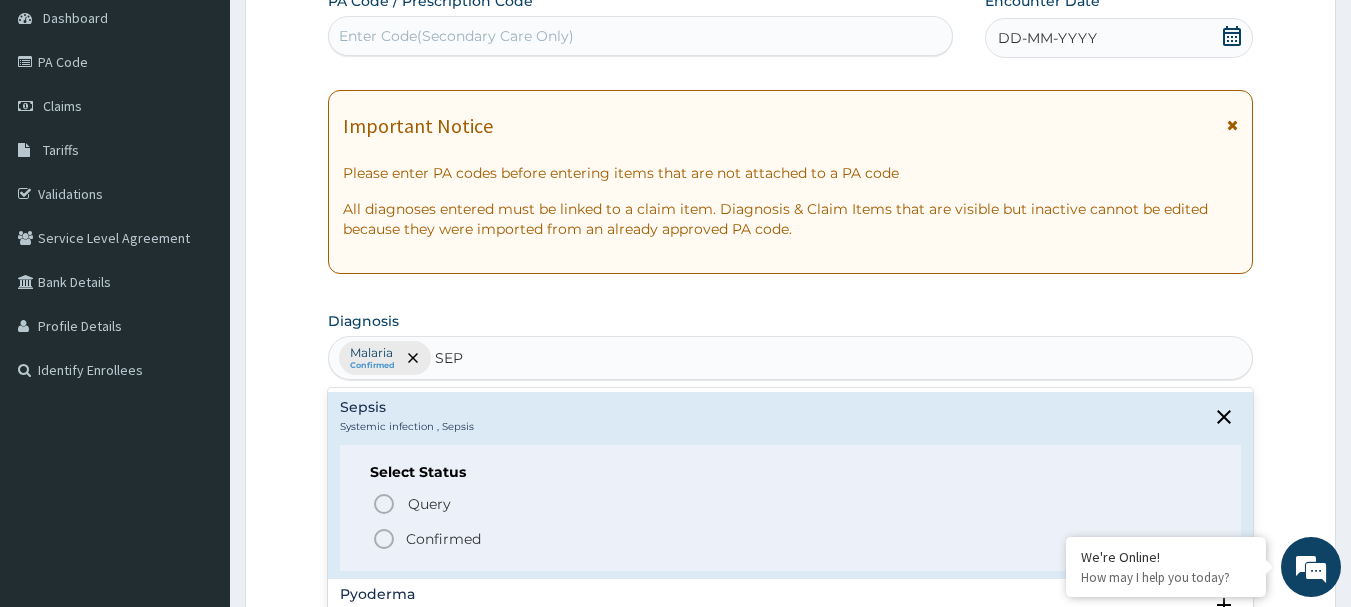 click 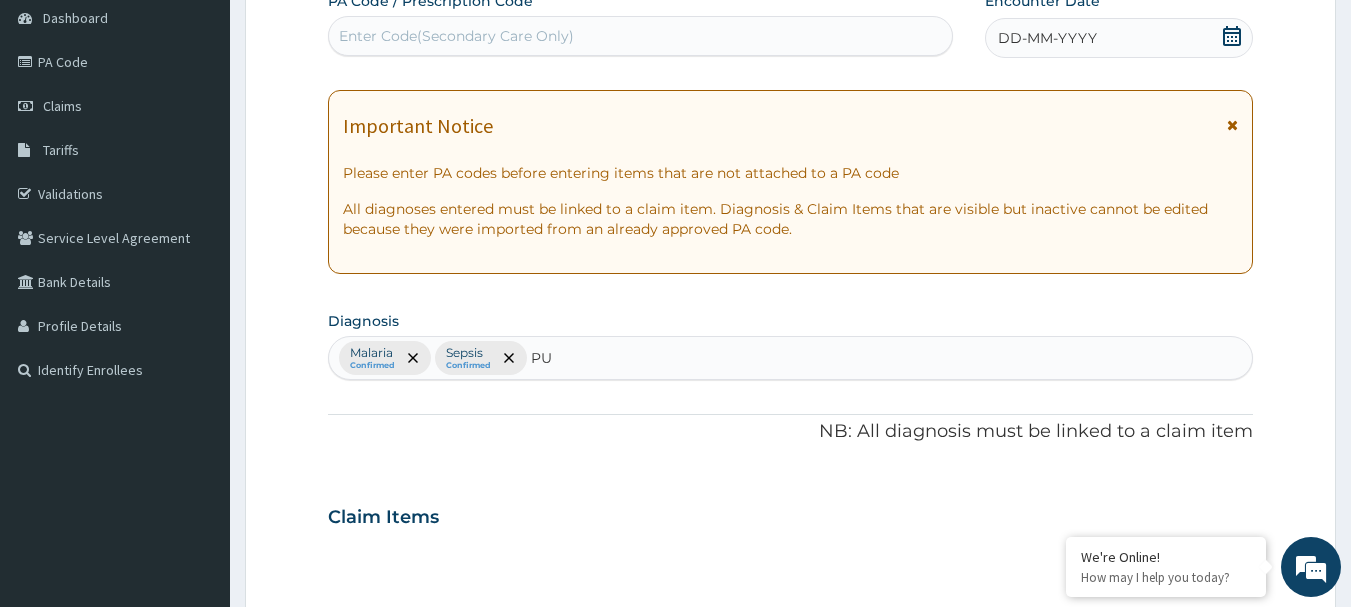 type on "PUD" 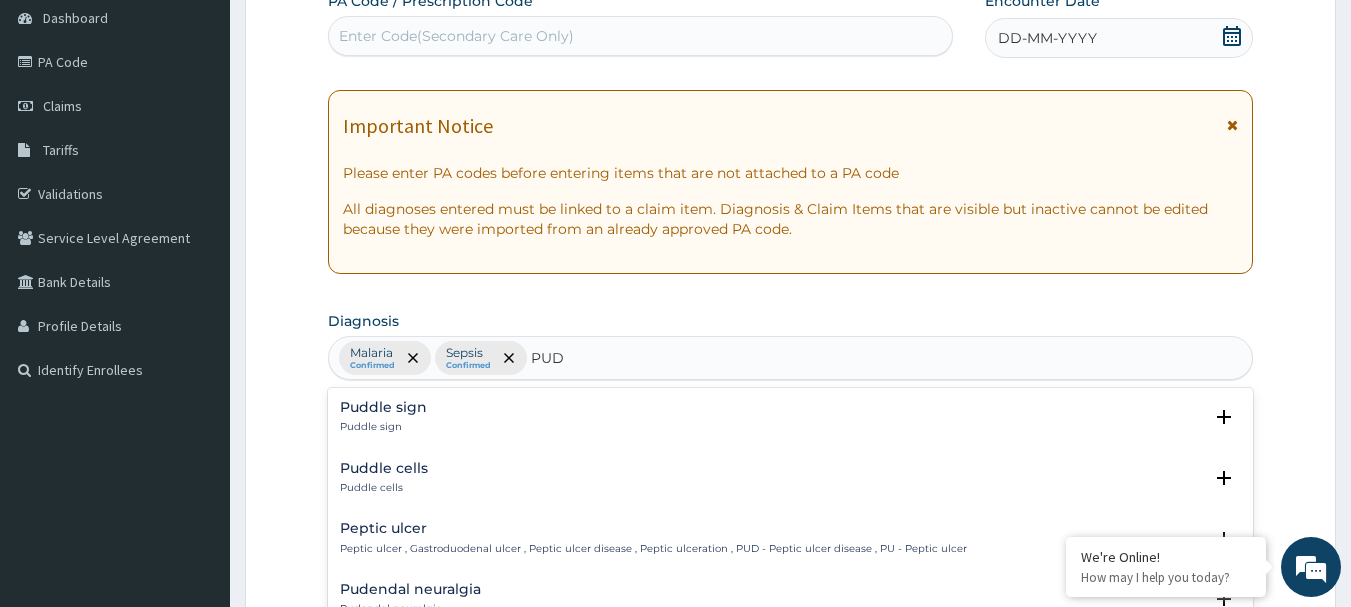 click on "Peptic ulcer" at bounding box center [653, 528] 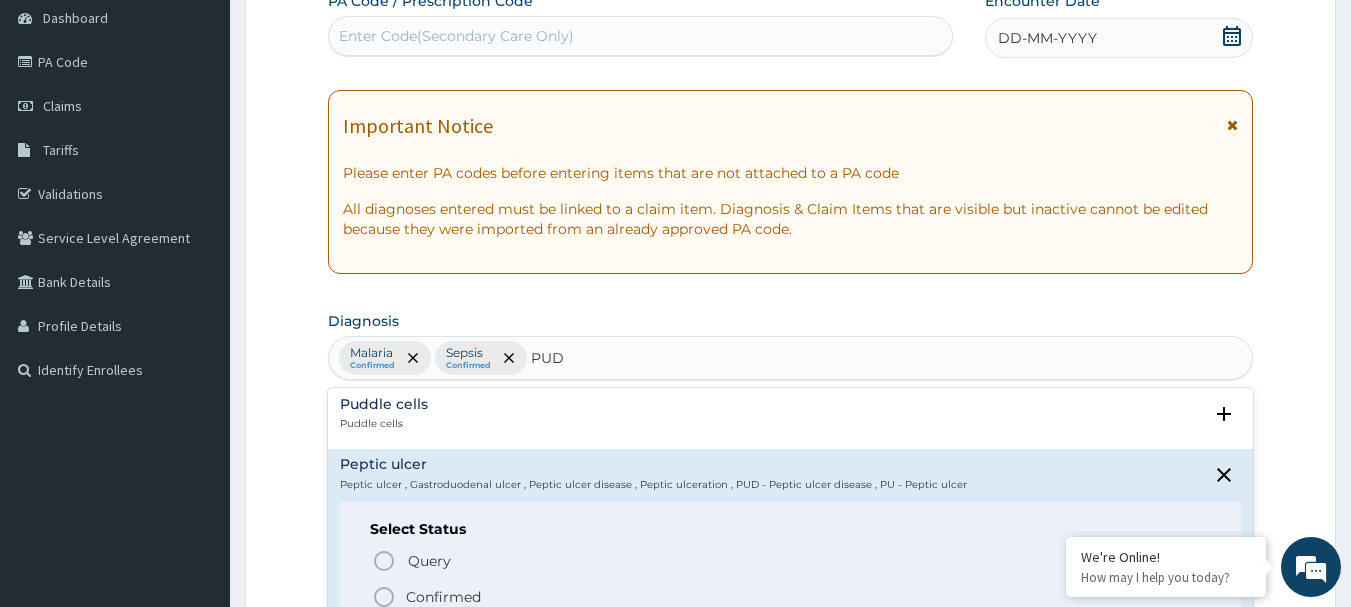 scroll, scrollTop: 100, scrollLeft: 0, axis: vertical 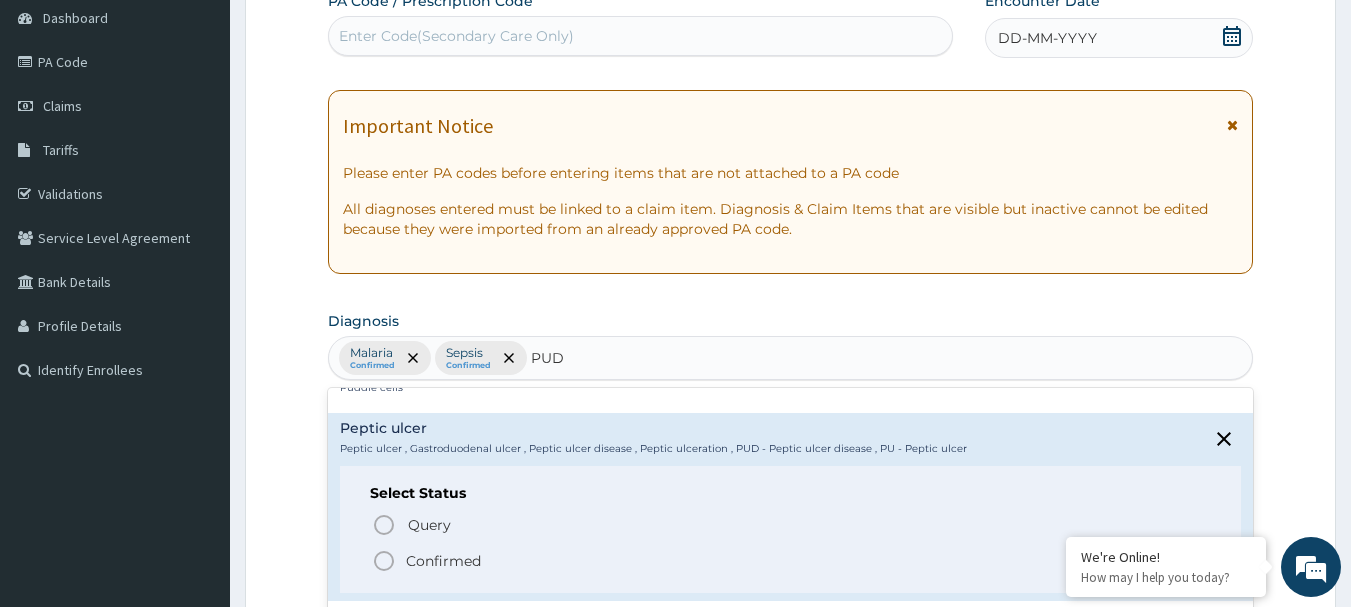 click on "Confirmed" at bounding box center (792, 561) 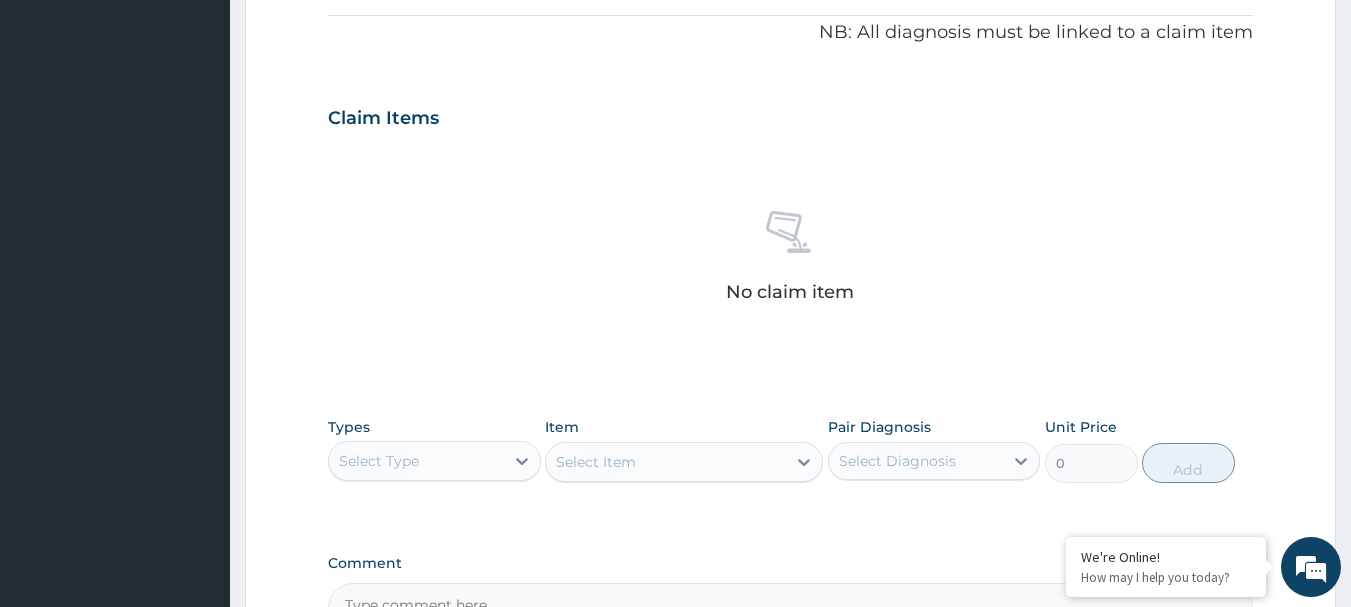 scroll, scrollTop: 600, scrollLeft: 0, axis: vertical 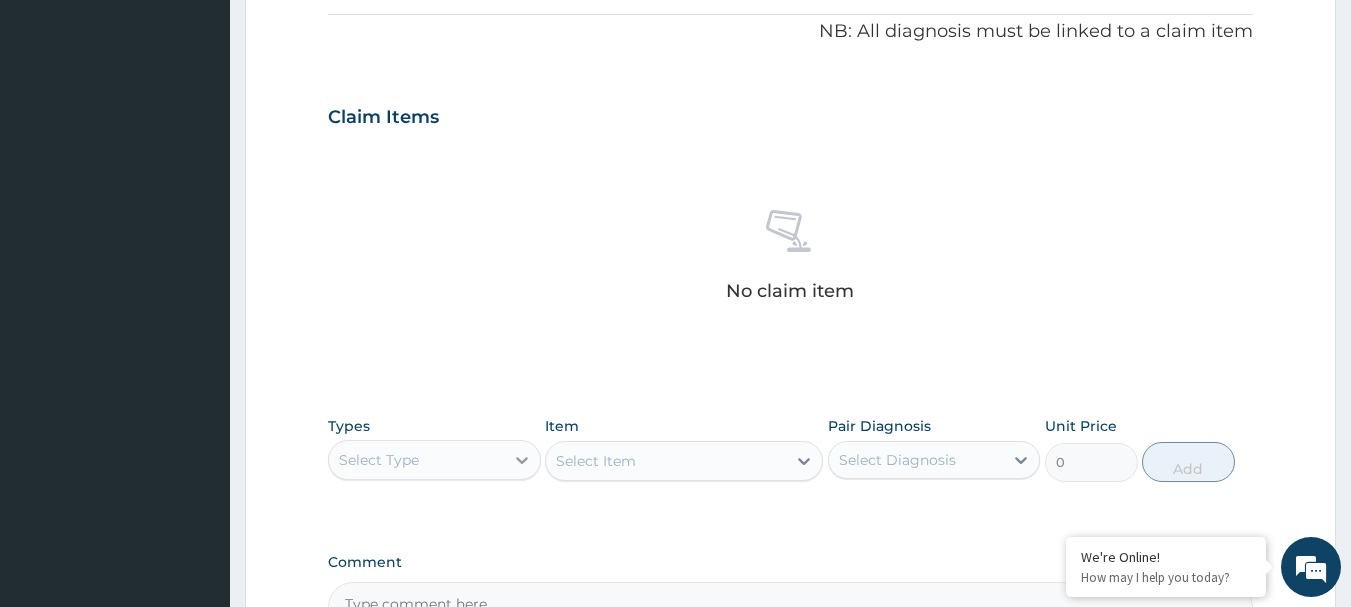 click 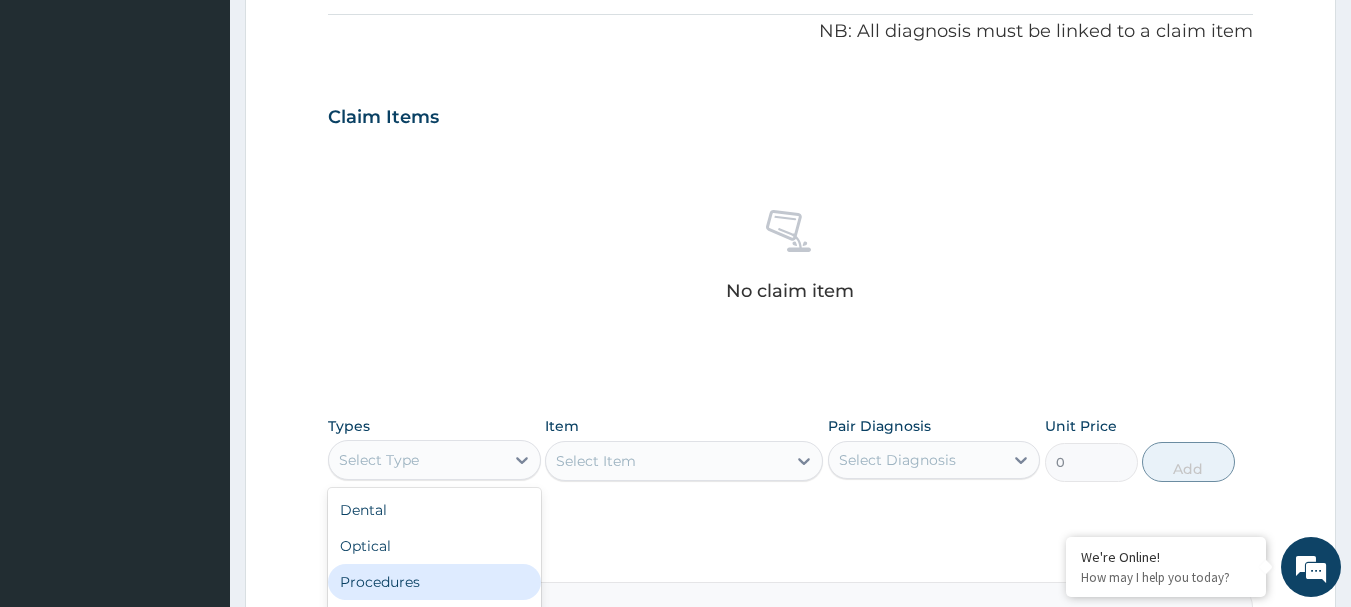 click on "Procedures" at bounding box center (434, 582) 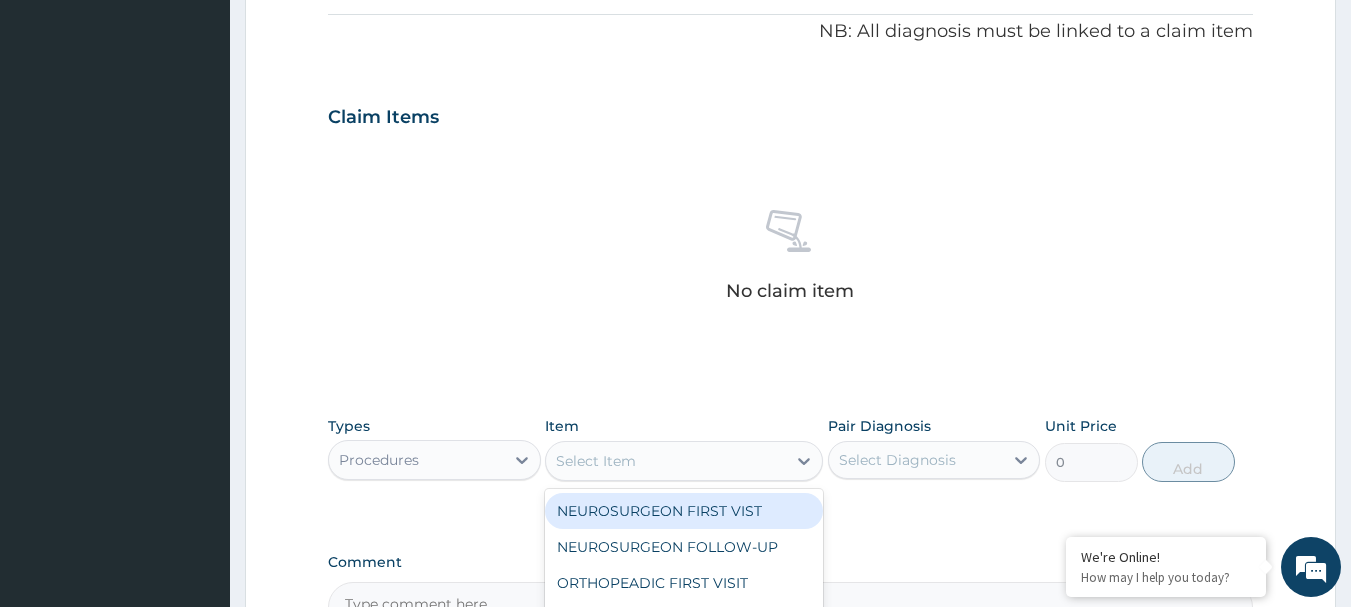 click on "Select Item" at bounding box center [666, 461] 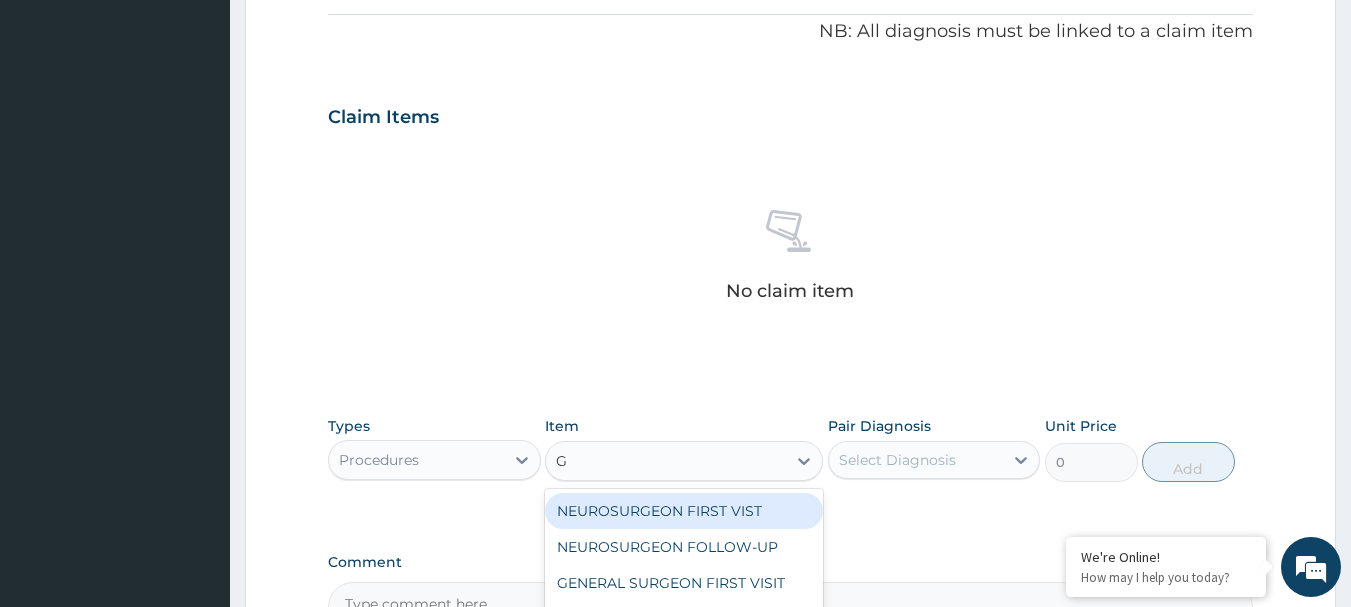 type on "GP" 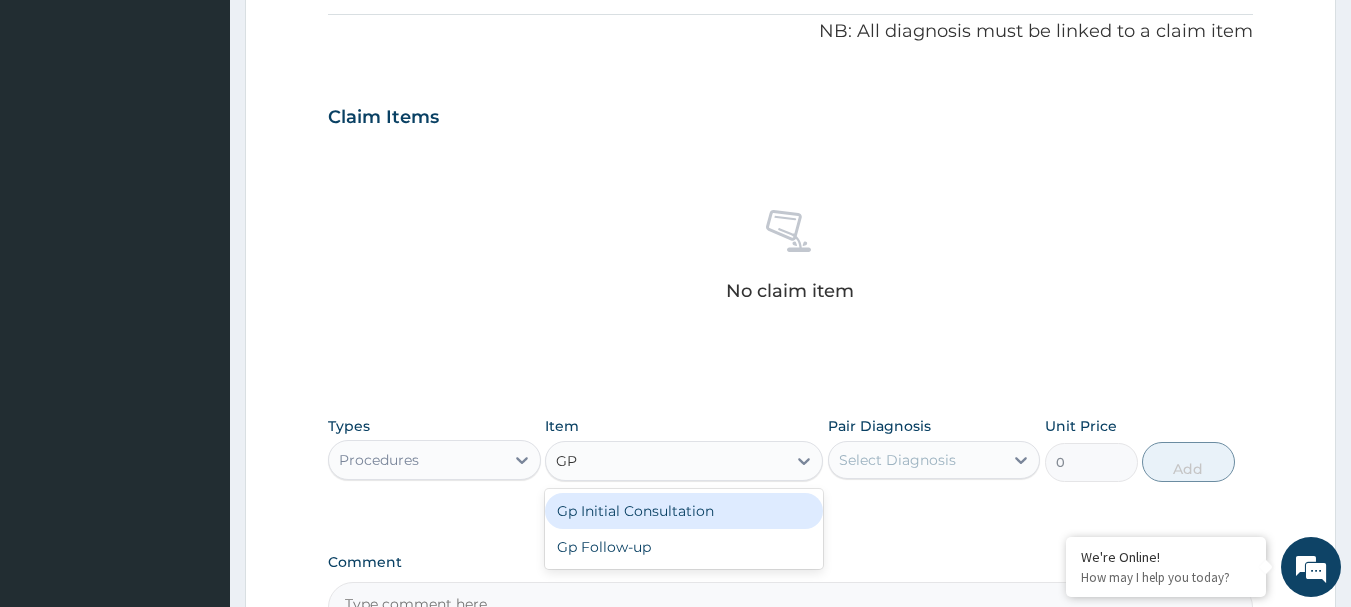 click on "Gp Initial Consultation" at bounding box center (684, 511) 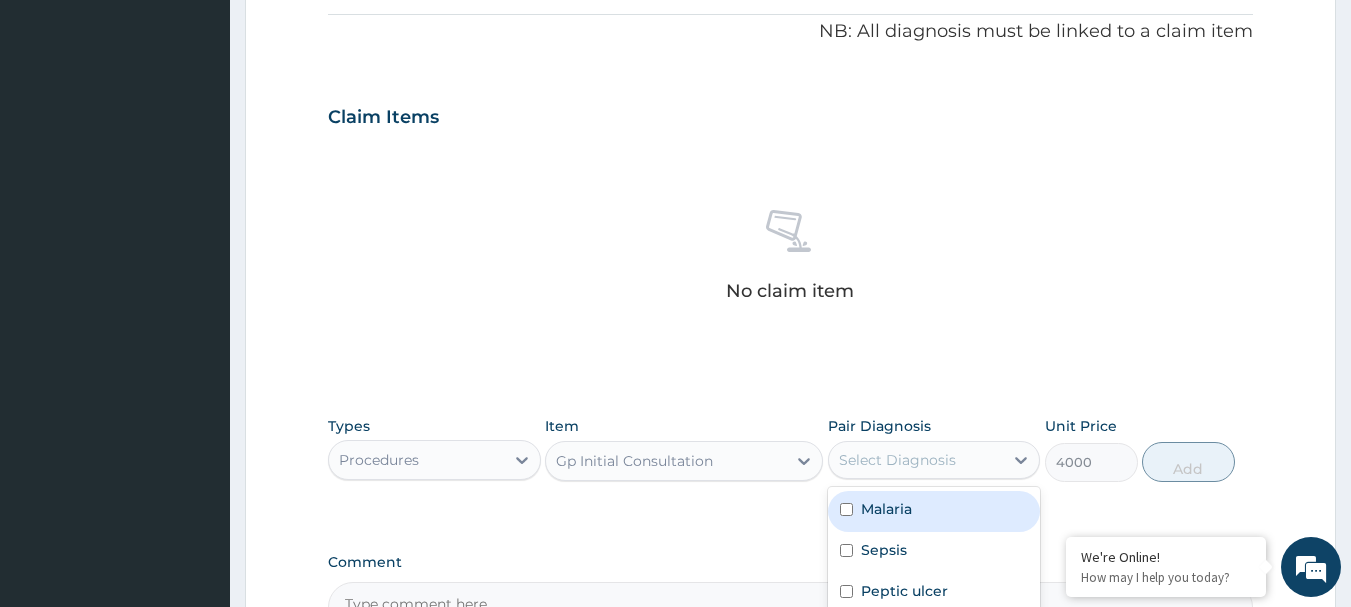 drag, startPoint x: 1014, startPoint y: 458, endPoint x: 913, endPoint y: 489, distance: 105.65037 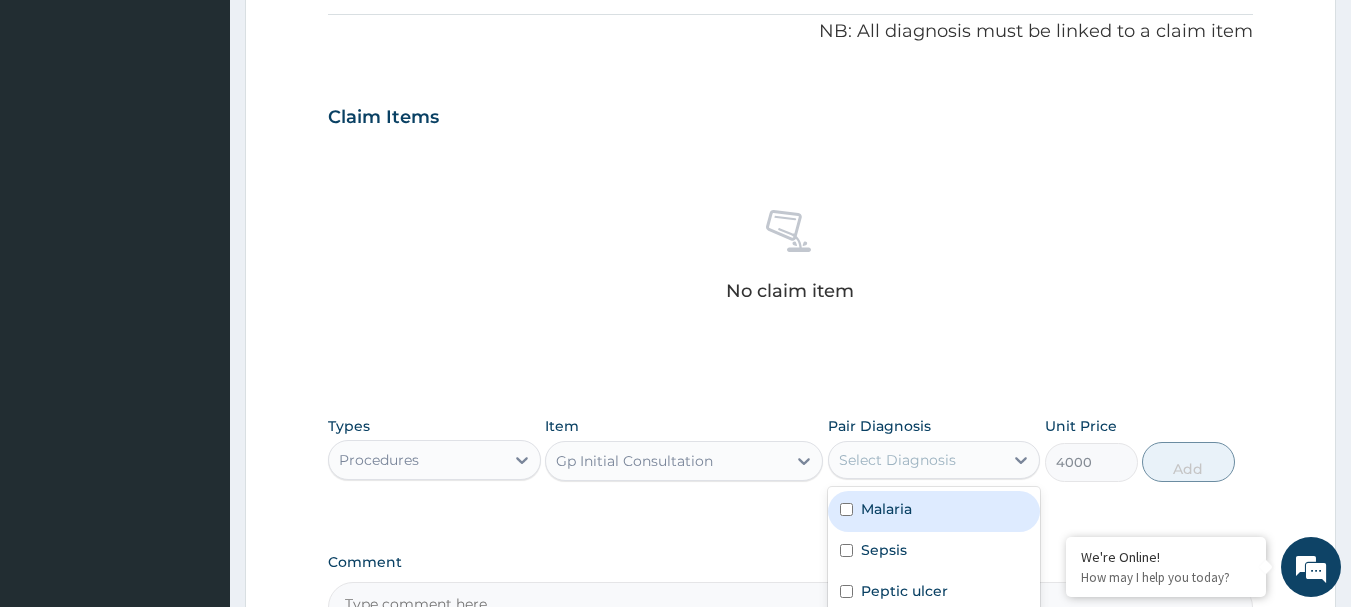 drag, startPoint x: 848, startPoint y: 517, endPoint x: 848, endPoint y: 543, distance: 26 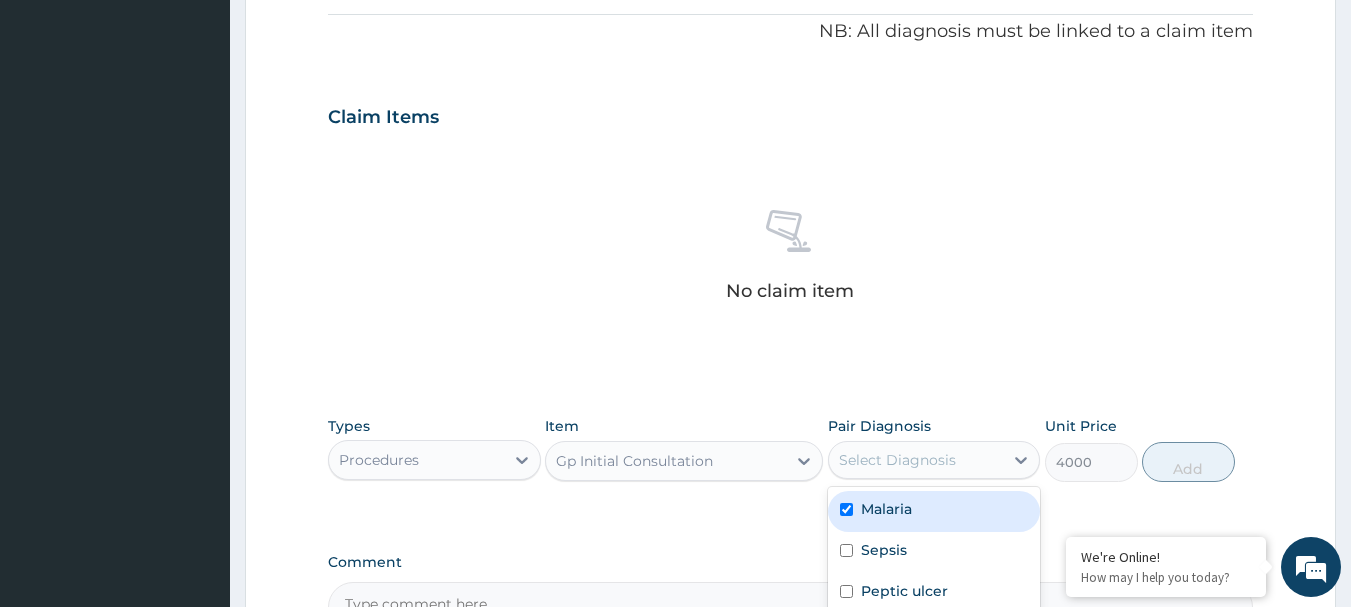 checkbox on "true" 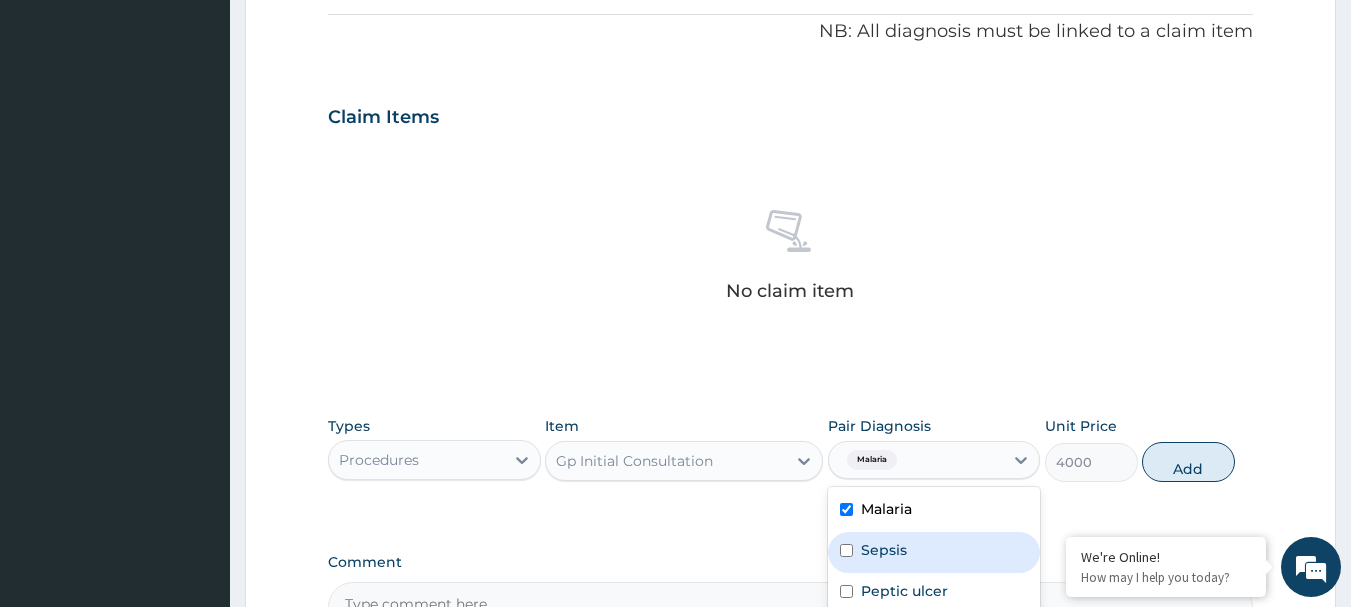 click on "Sepsis" at bounding box center [934, 552] 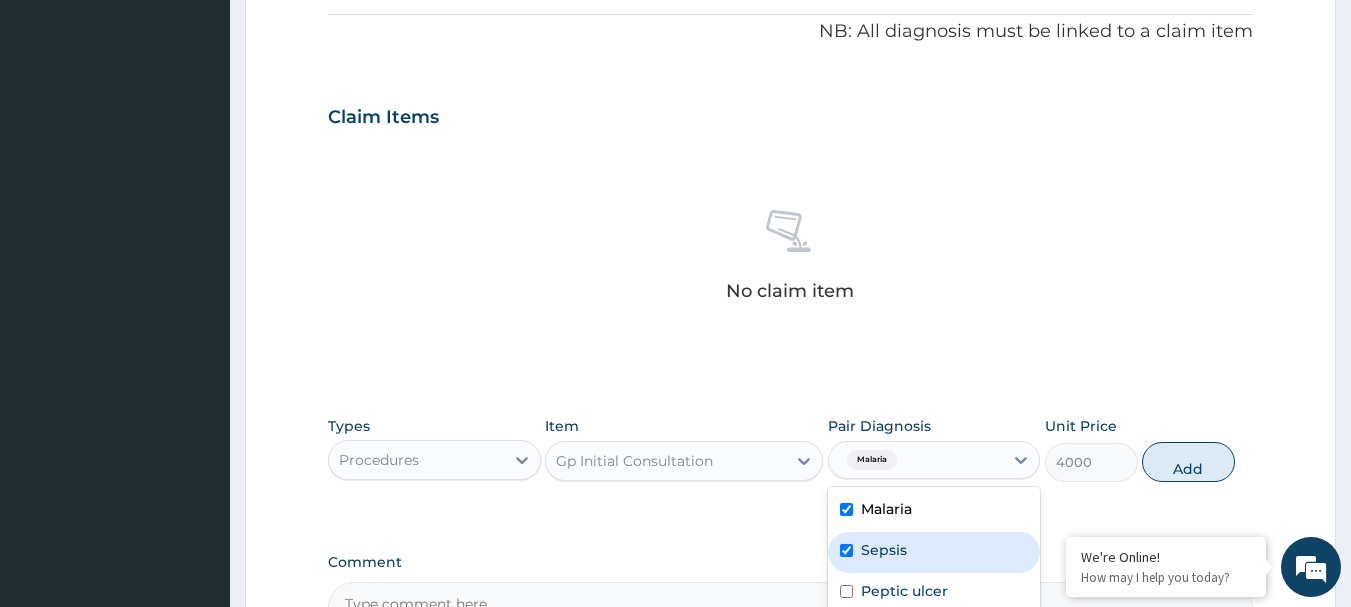 checkbox on "true" 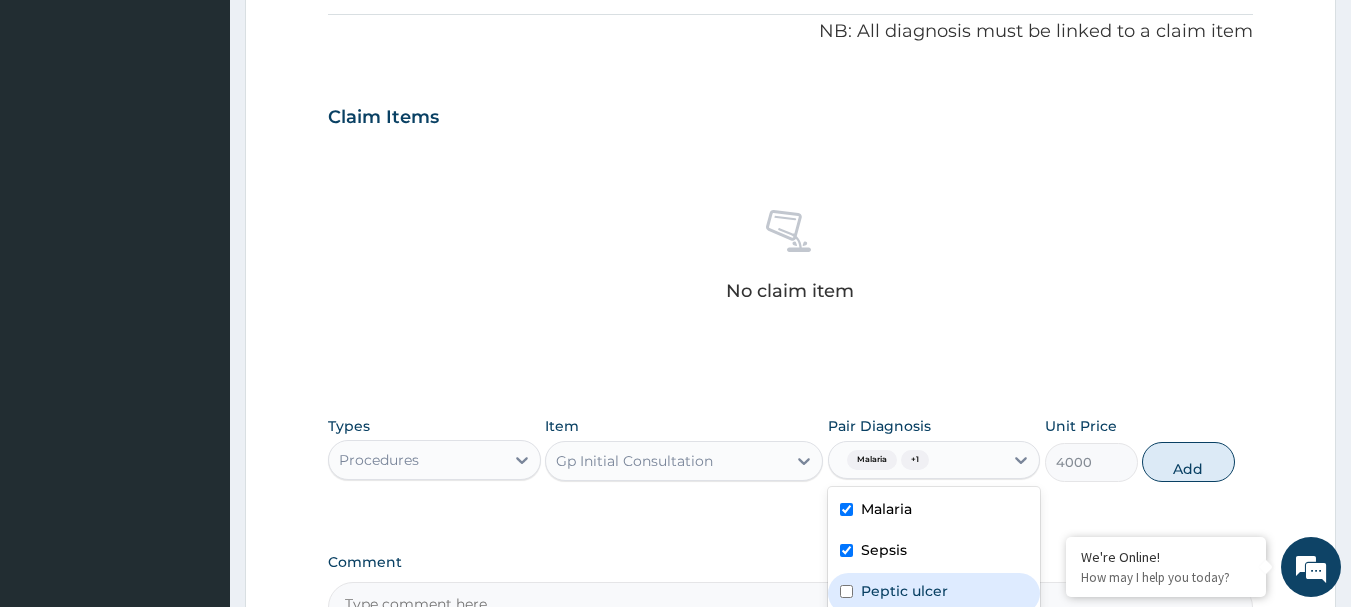 click on "Peptic ulcer" at bounding box center (934, 593) 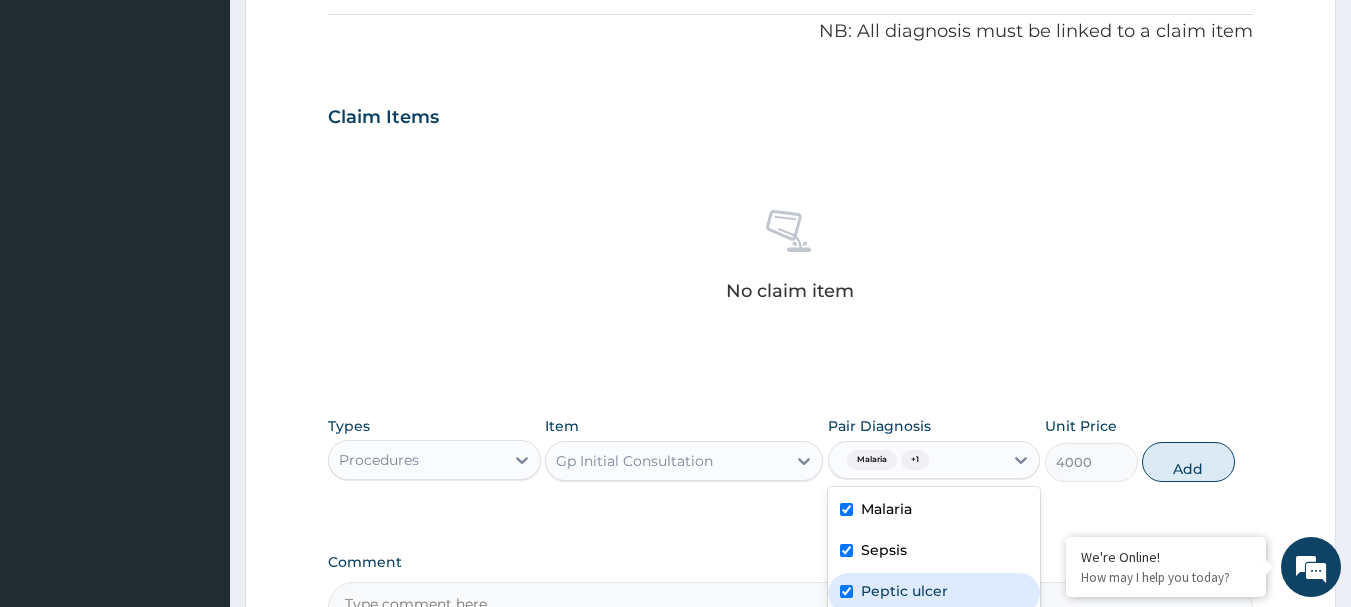 checkbox on "true" 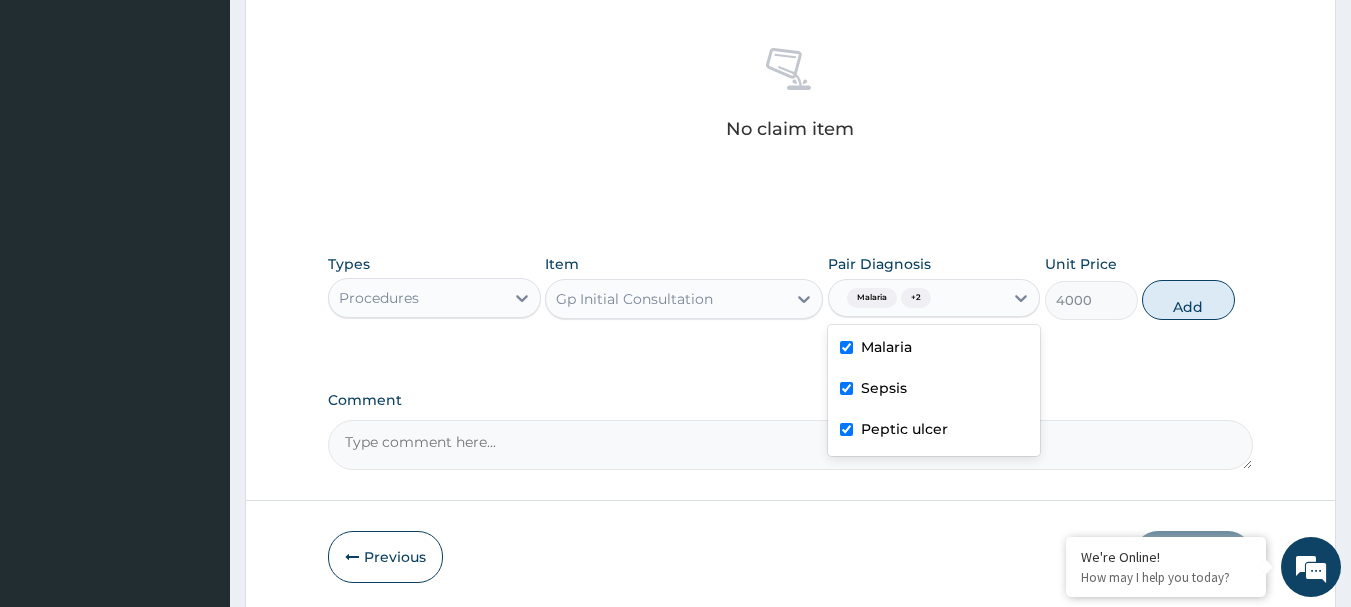 scroll, scrollTop: 800, scrollLeft: 0, axis: vertical 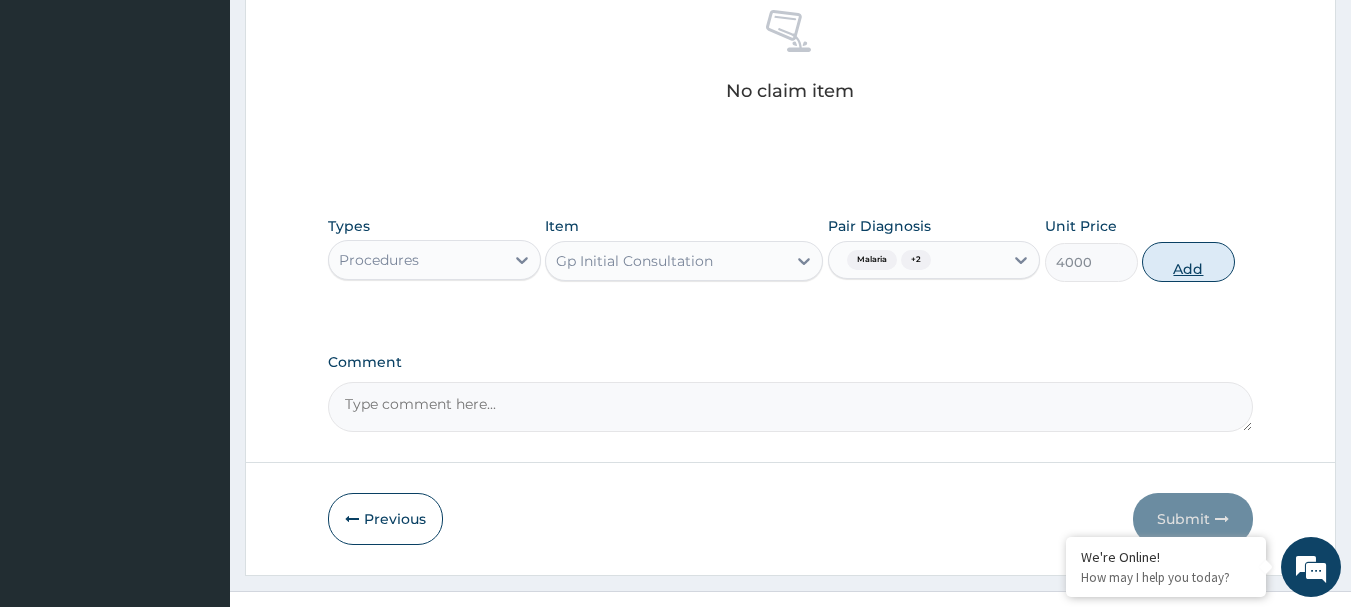click on "Add" at bounding box center (1188, 262) 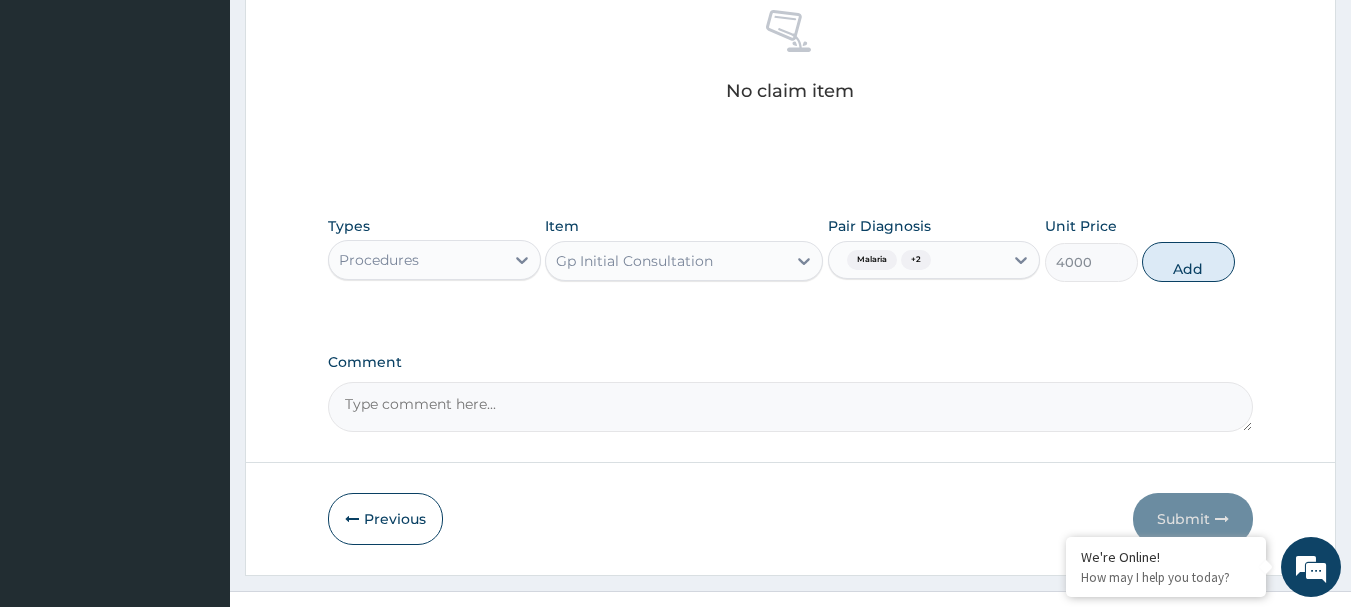 type on "0" 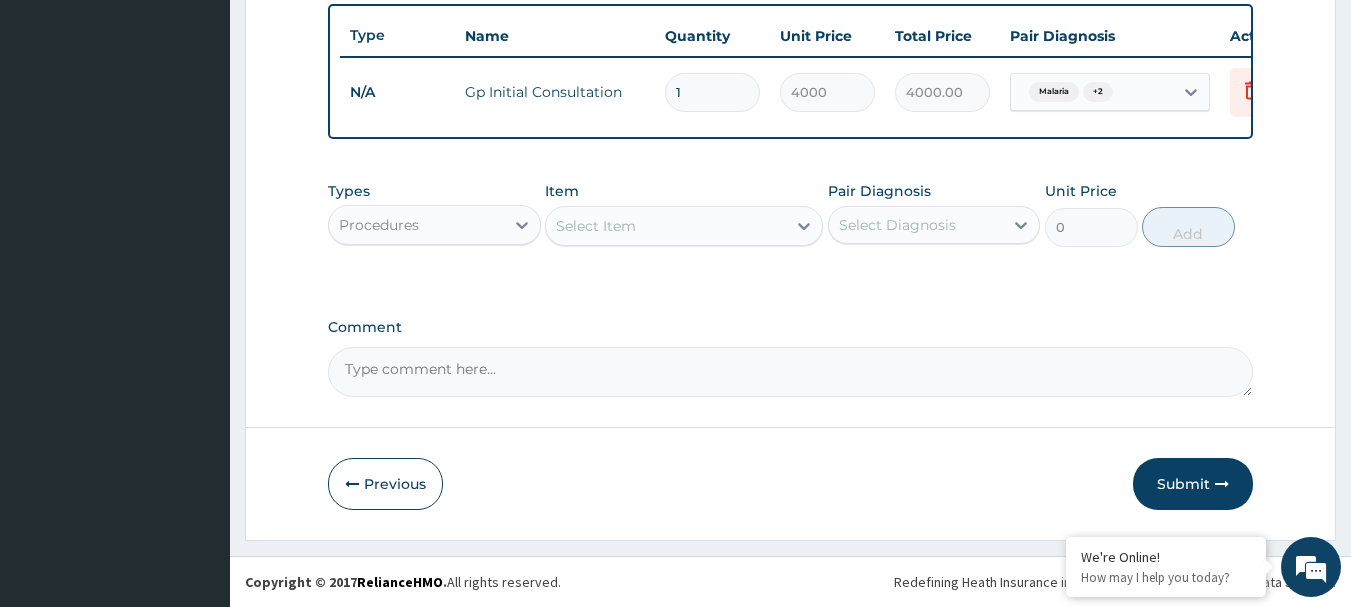 scroll, scrollTop: 755, scrollLeft: 0, axis: vertical 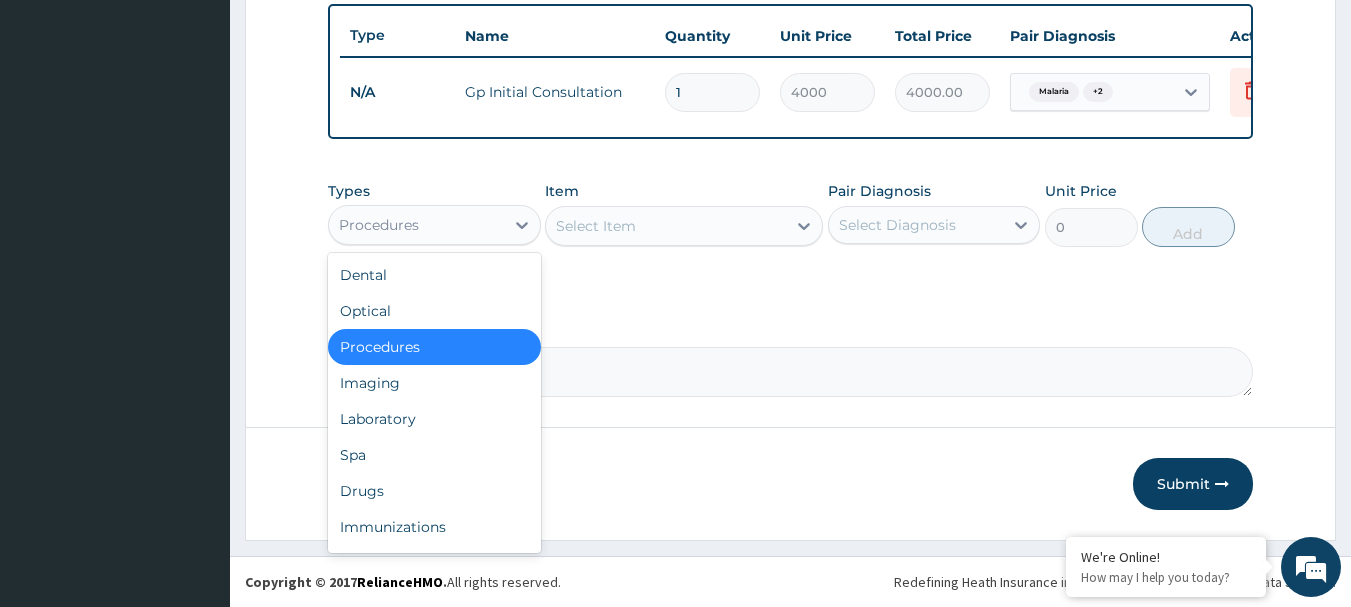 drag, startPoint x: 527, startPoint y: 230, endPoint x: 496, endPoint y: 283, distance: 61.400326 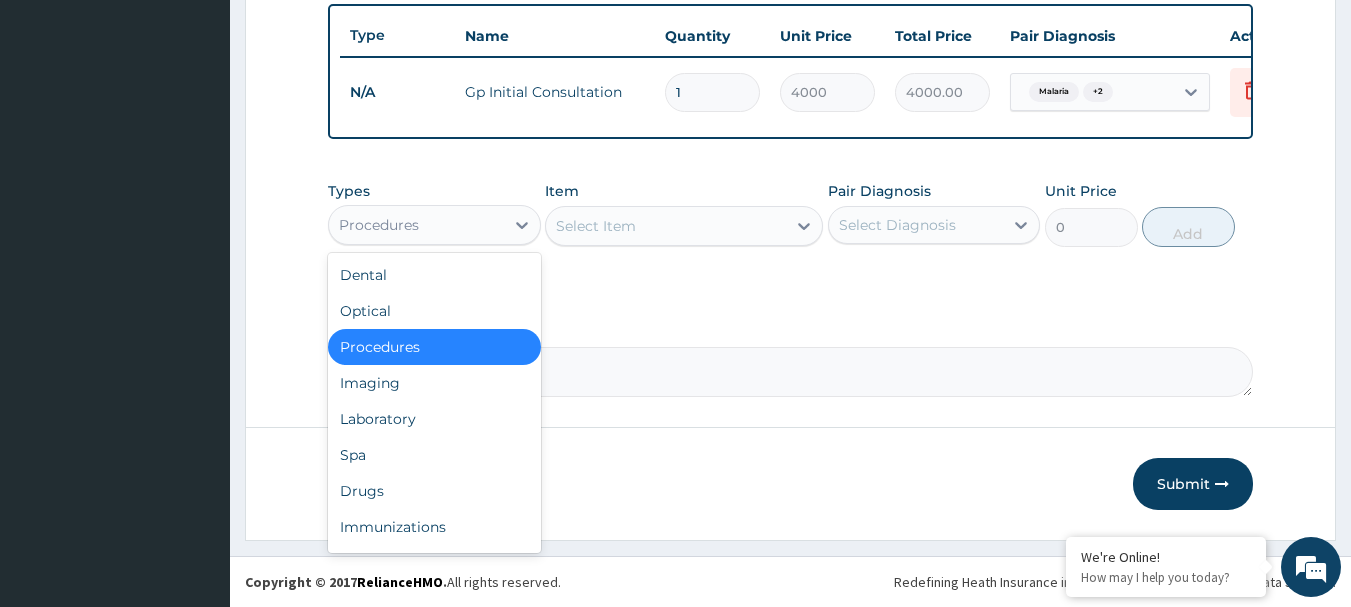 click 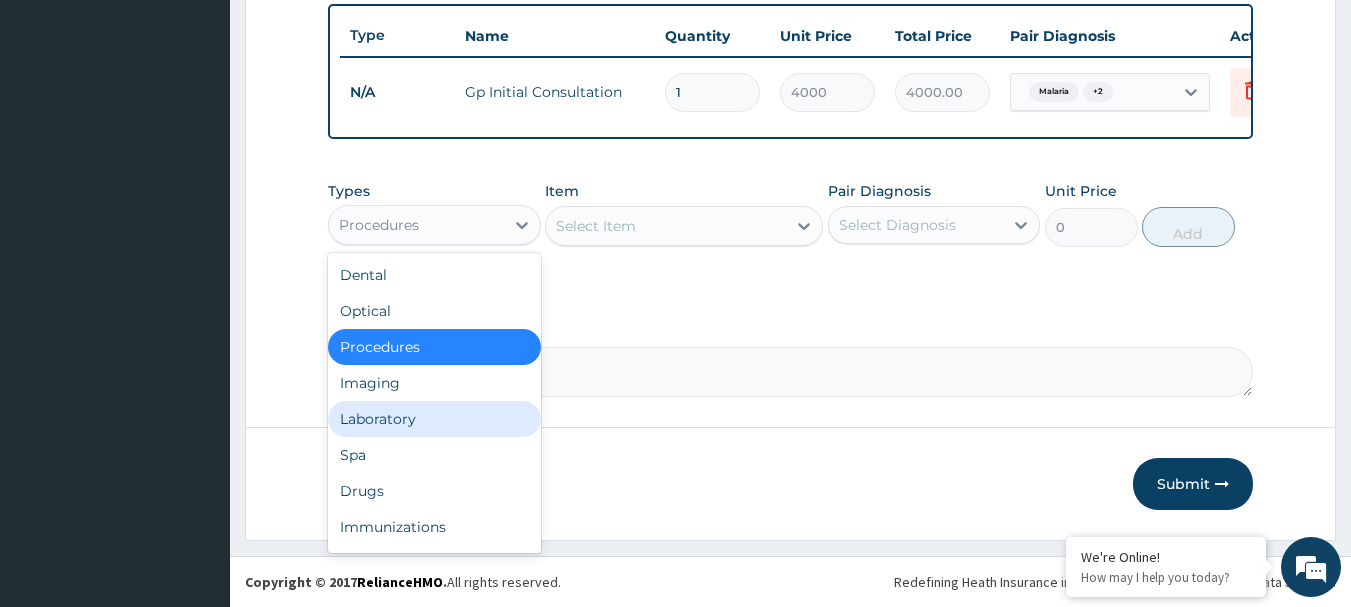 click on "Laboratory" at bounding box center [434, 419] 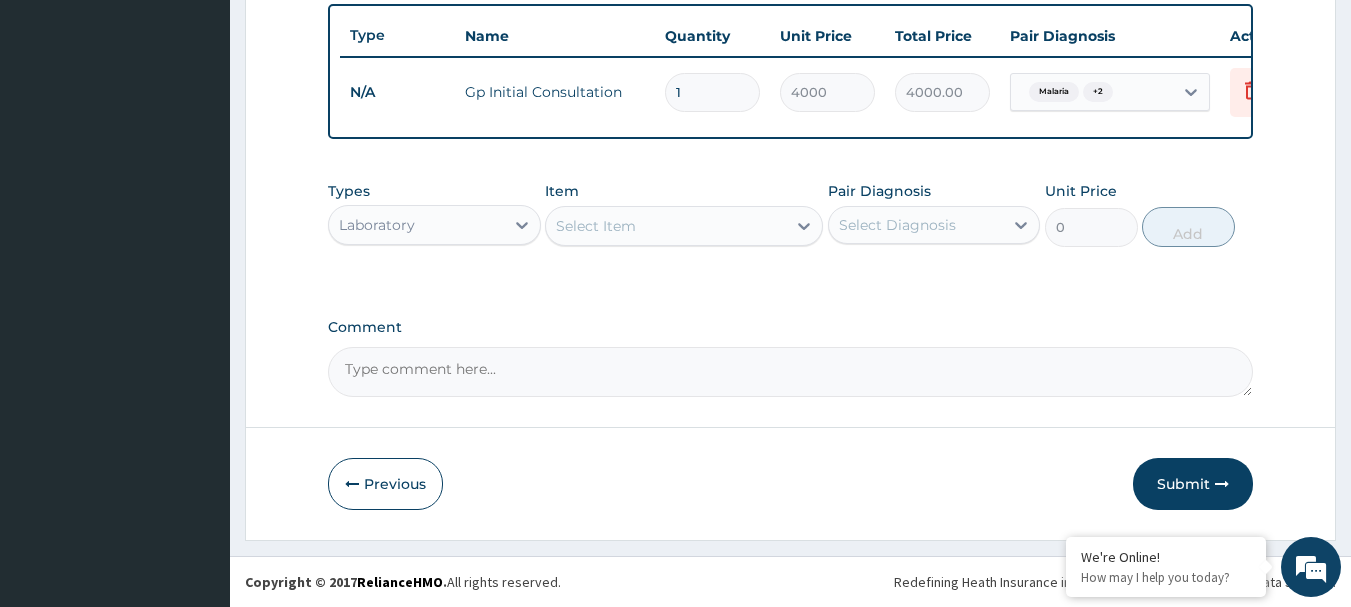 click on "Select Item" at bounding box center (684, 226) 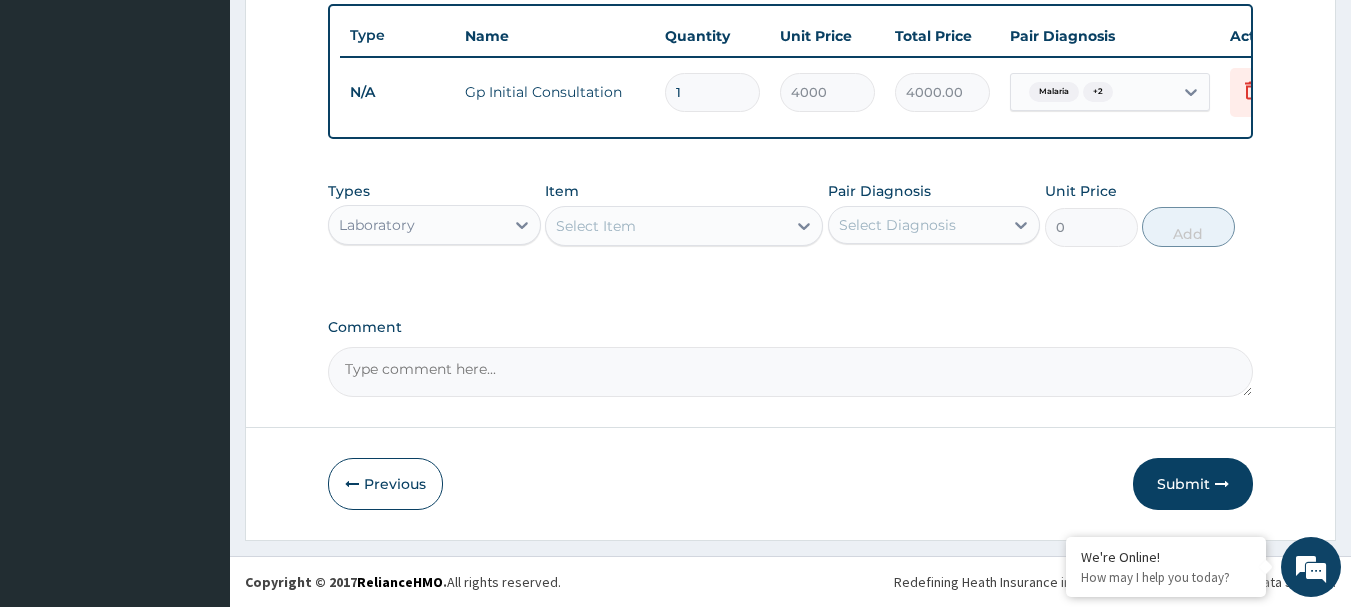 click on "Select Item" at bounding box center (666, 226) 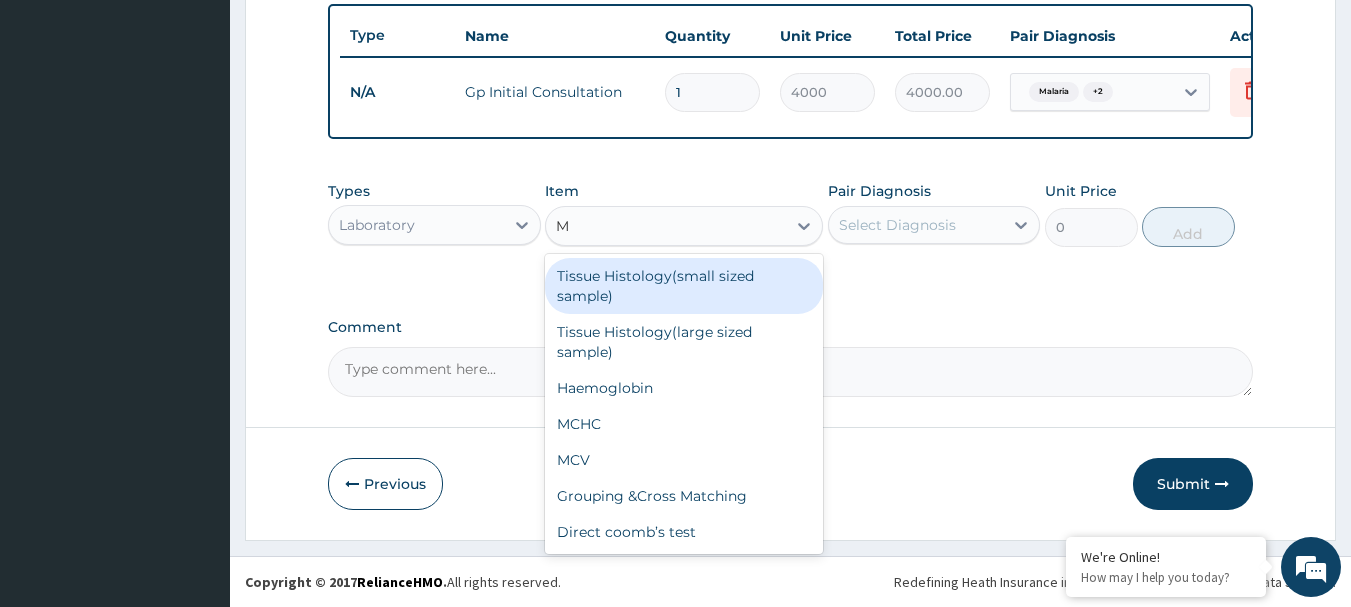 type on "MP" 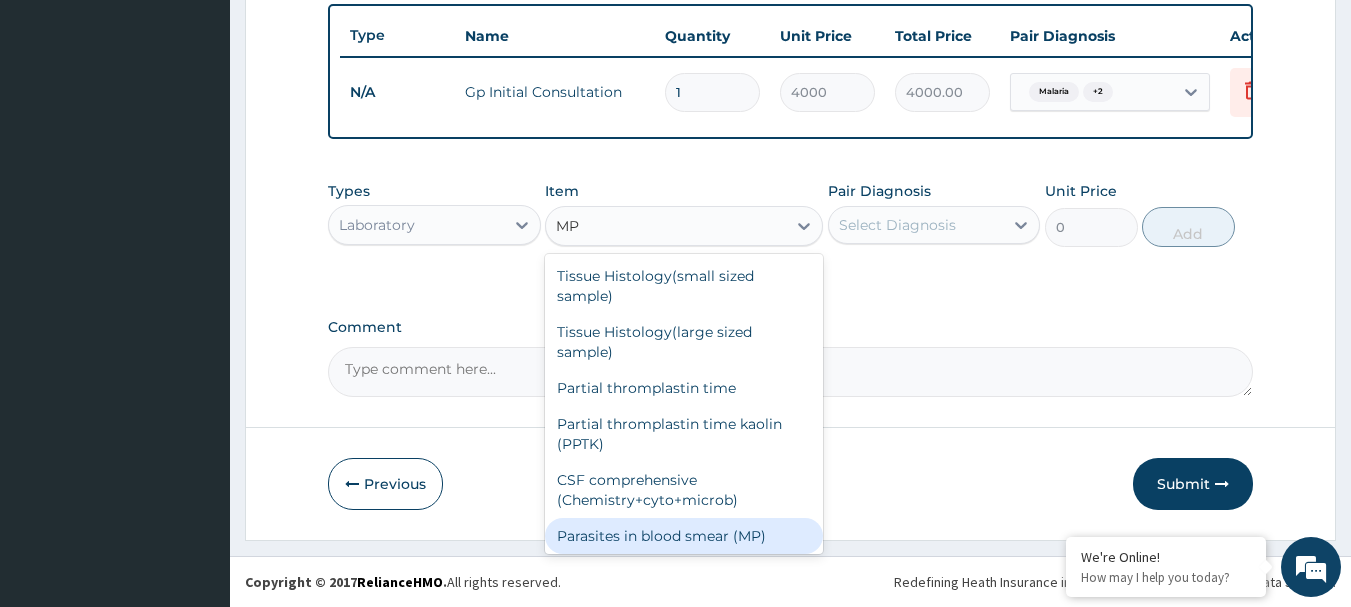 click on "Parasites in blood smear (MP)" at bounding box center (684, 536) 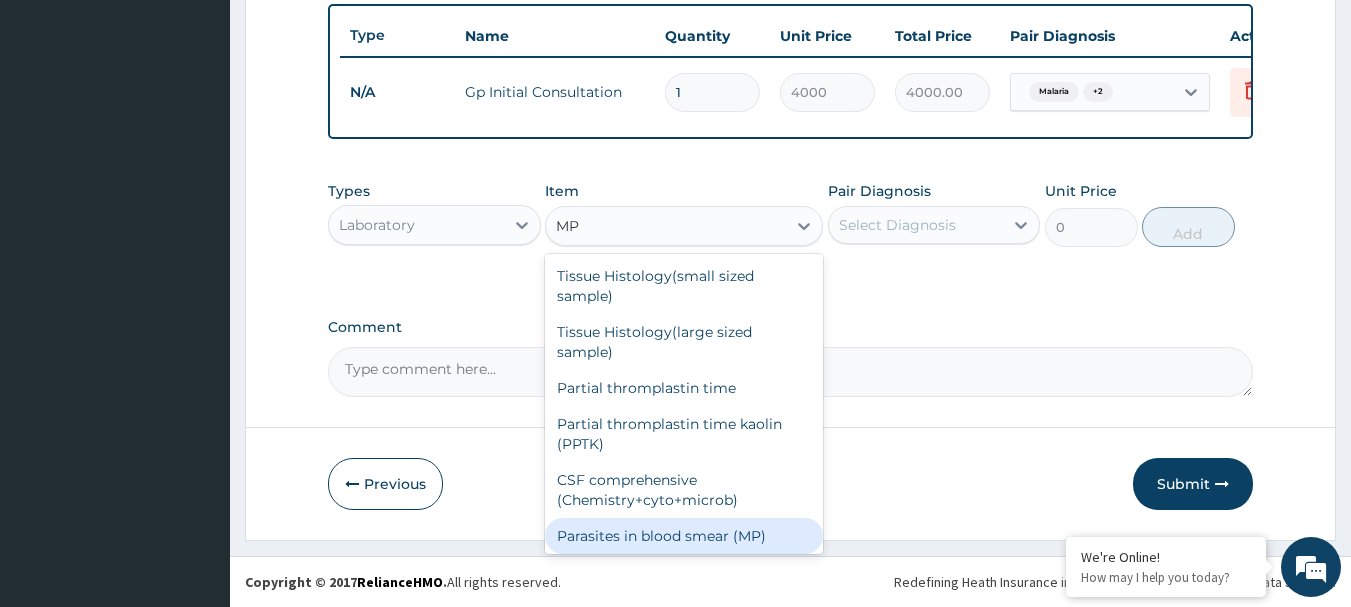 type 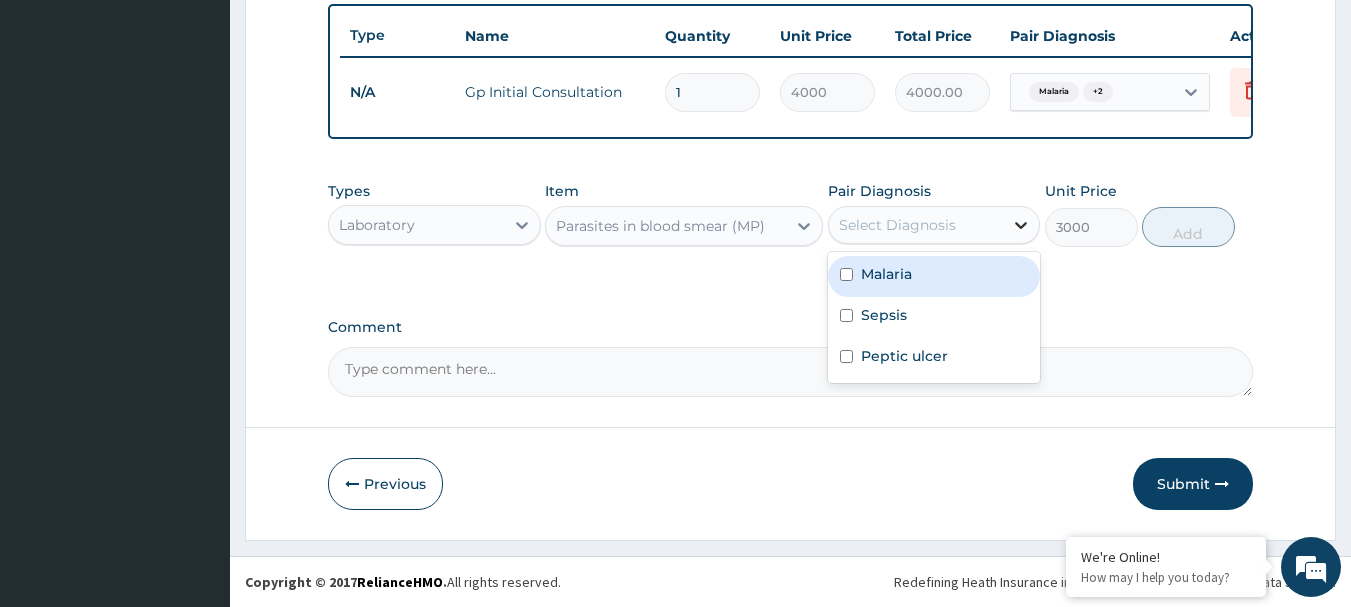 click 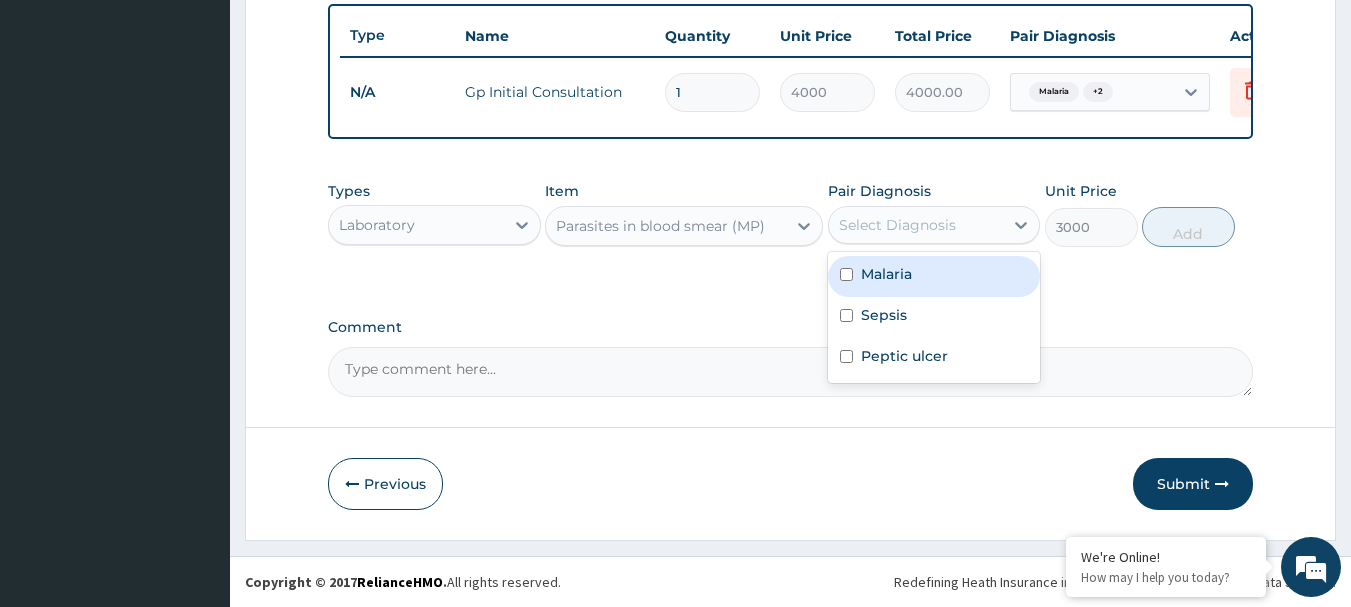click at bounding box center [846, 274] 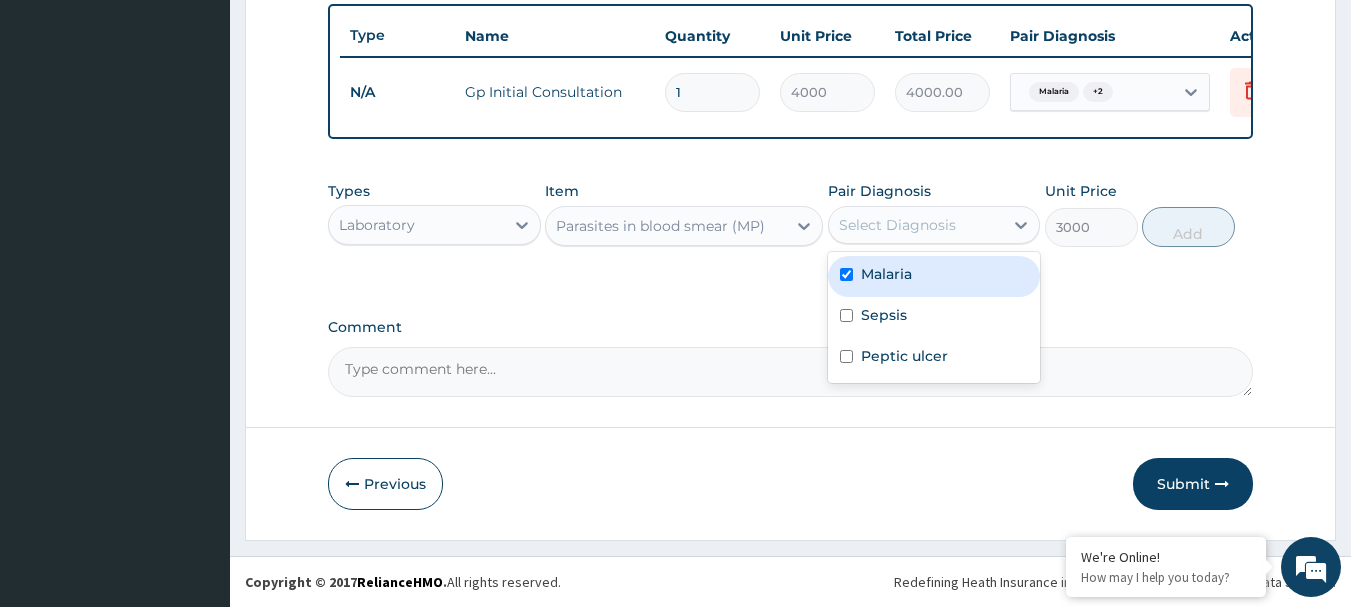 checkbox on "true" 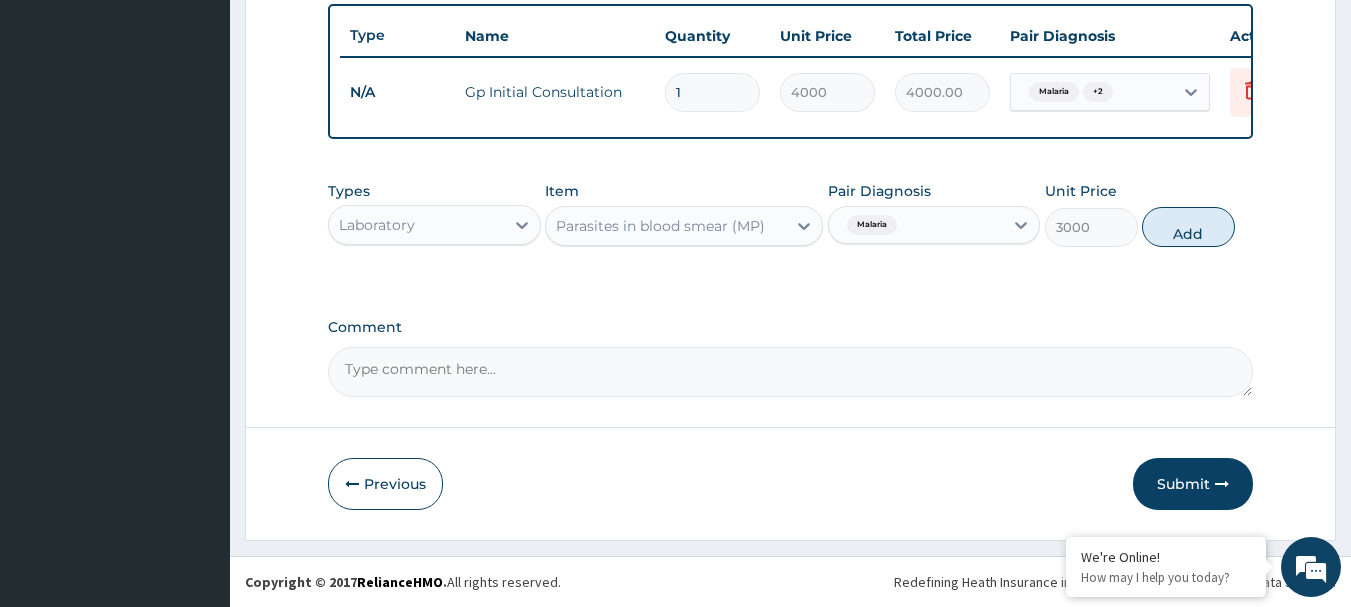 drag, startPoint x: 1191, startPoint y: 212, endPoint x: 1091, endPoint y: 240, distance: 103.84604 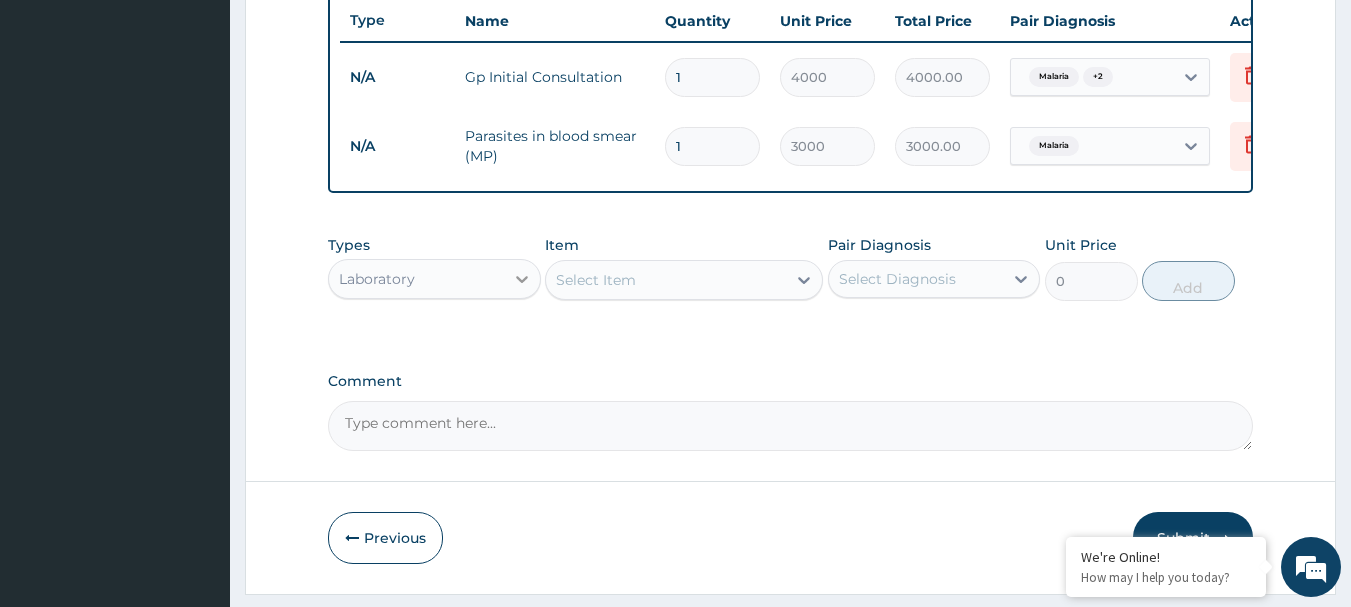 drag, startPoint x: 524, startPoint y: 294, endPoint x: 522, endPoint y: 308, distance: 14.142136 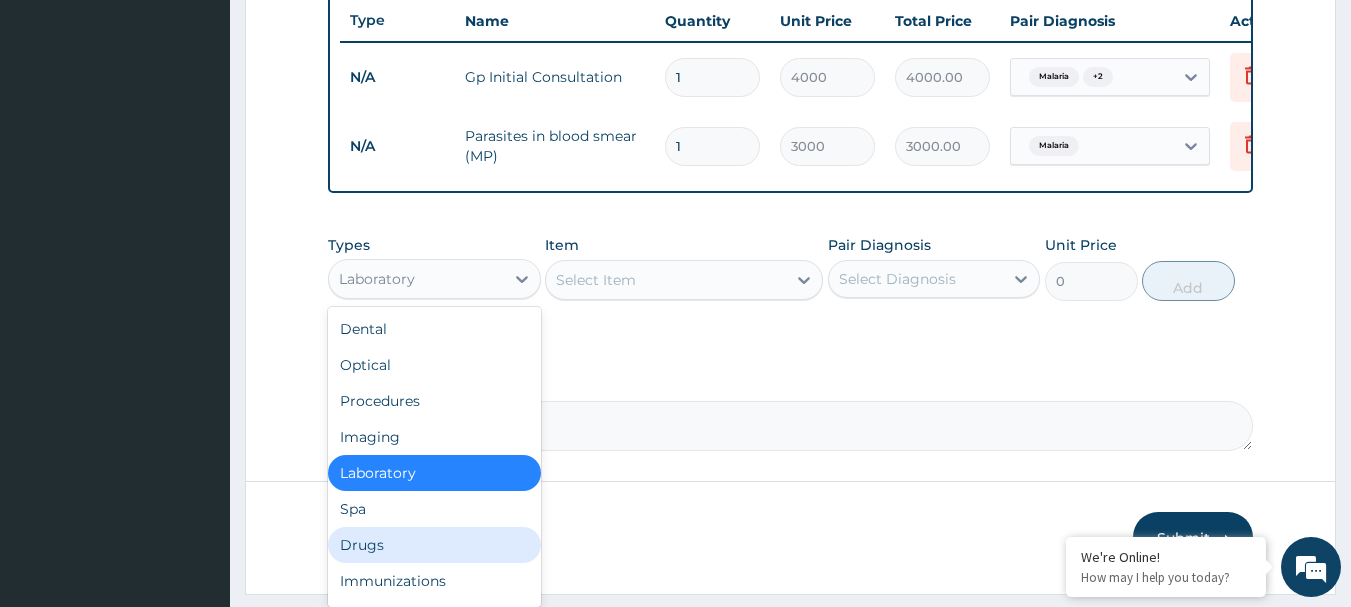 click on "Drugs" at bounding box center [434, 545] 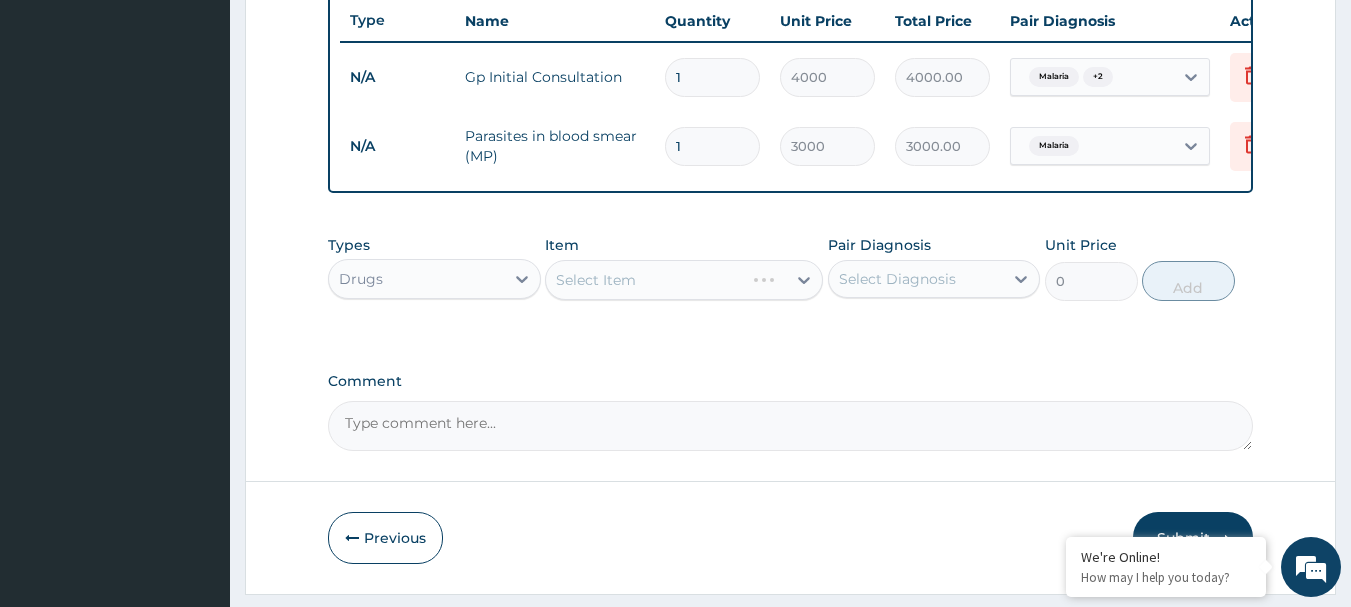 click on "Select Item" at bounding box center [684, 280] 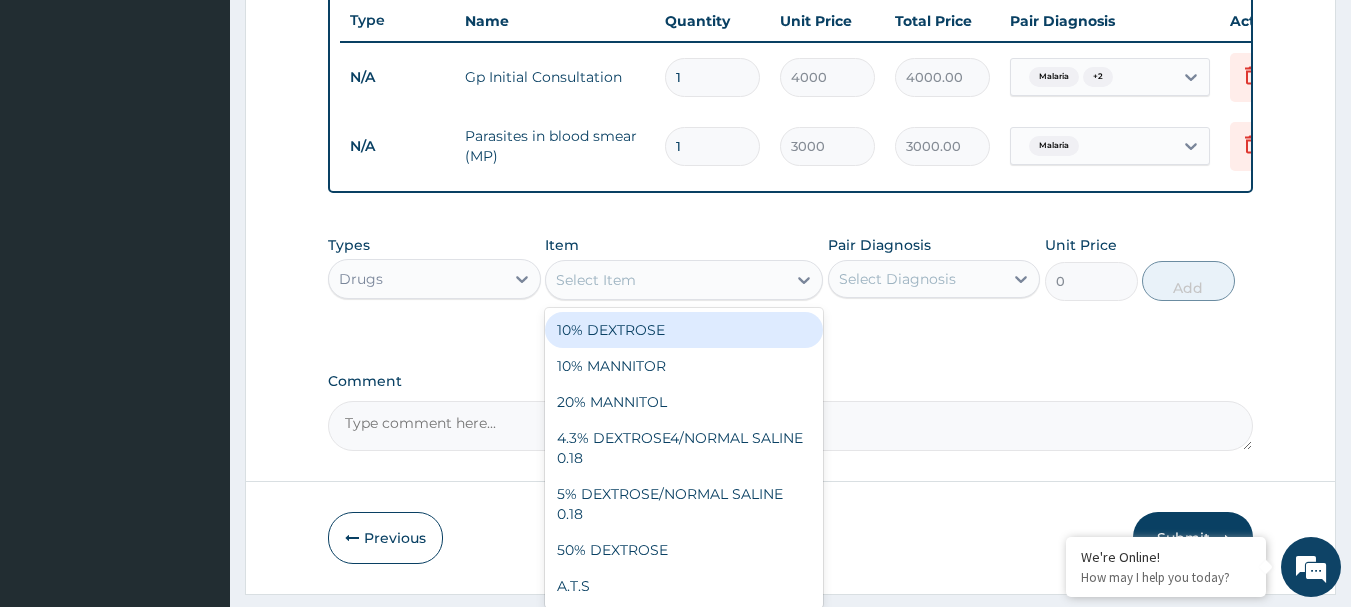 click on "Select Item" at bounding box center (666, 280) 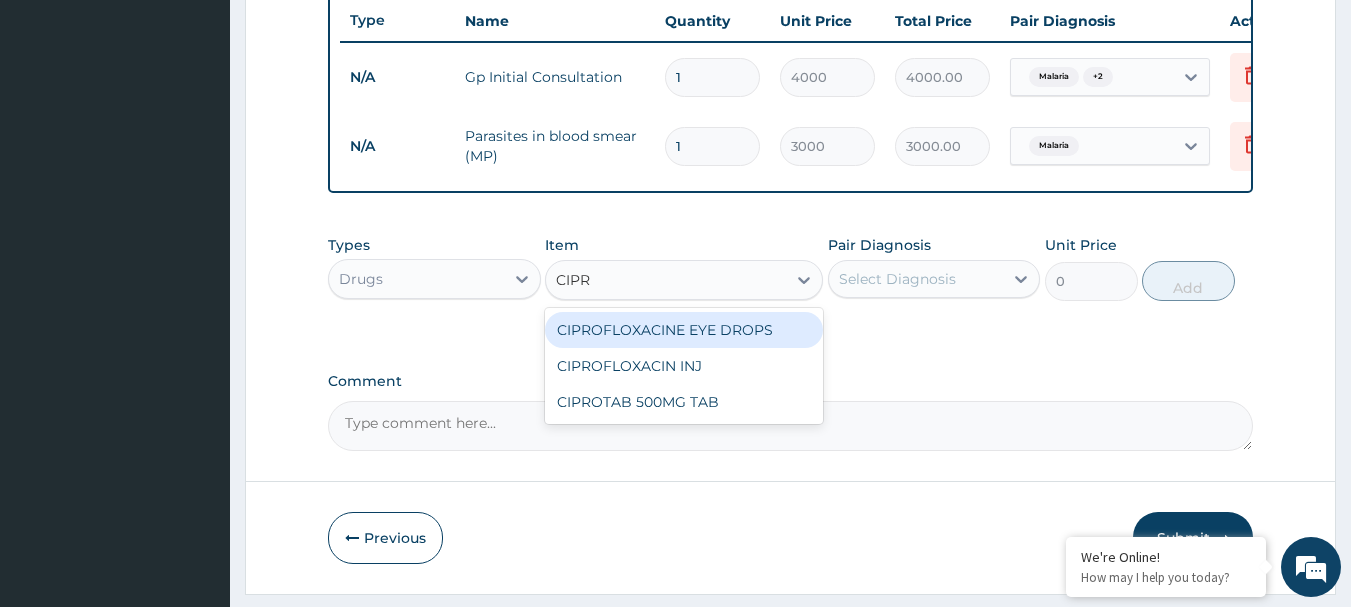 type on "CIPRO" 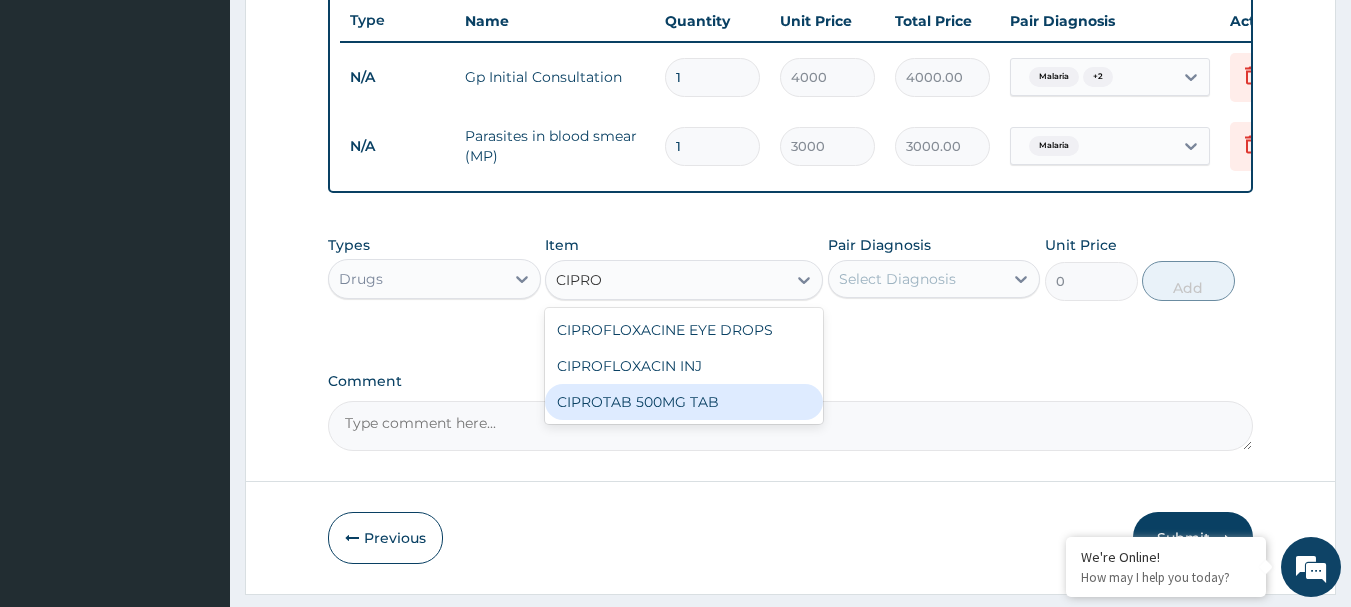 click on "CIPROTAB 500MG TAB" at bounding box center (684, 402) 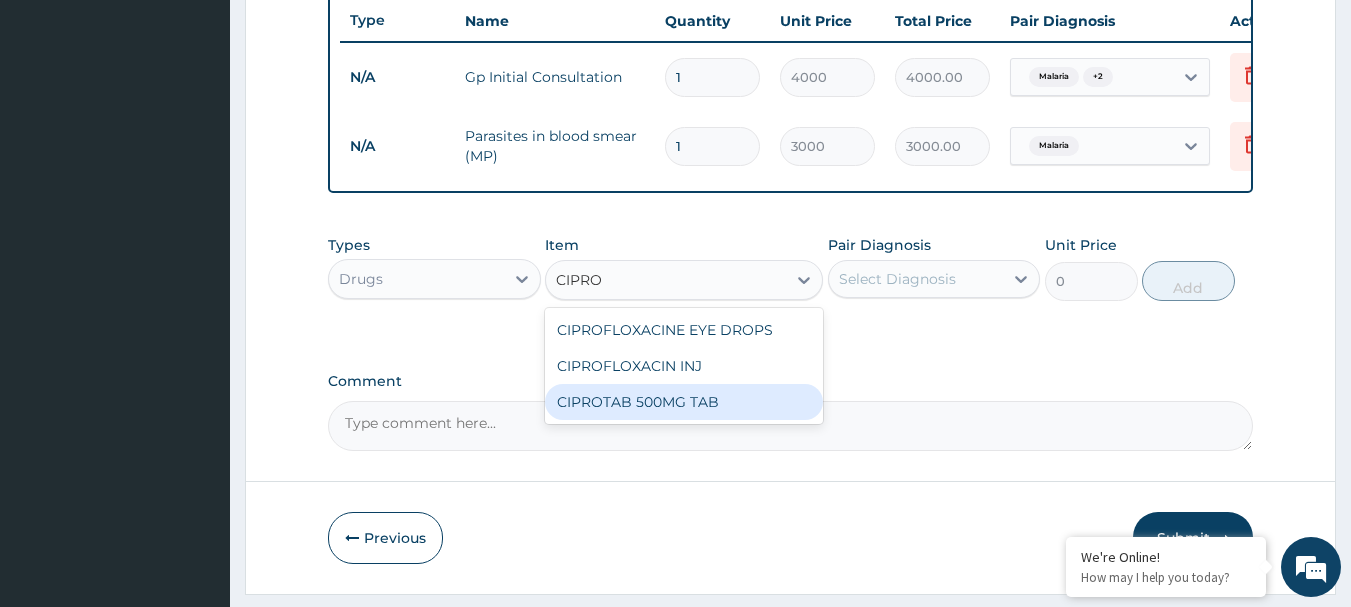 type 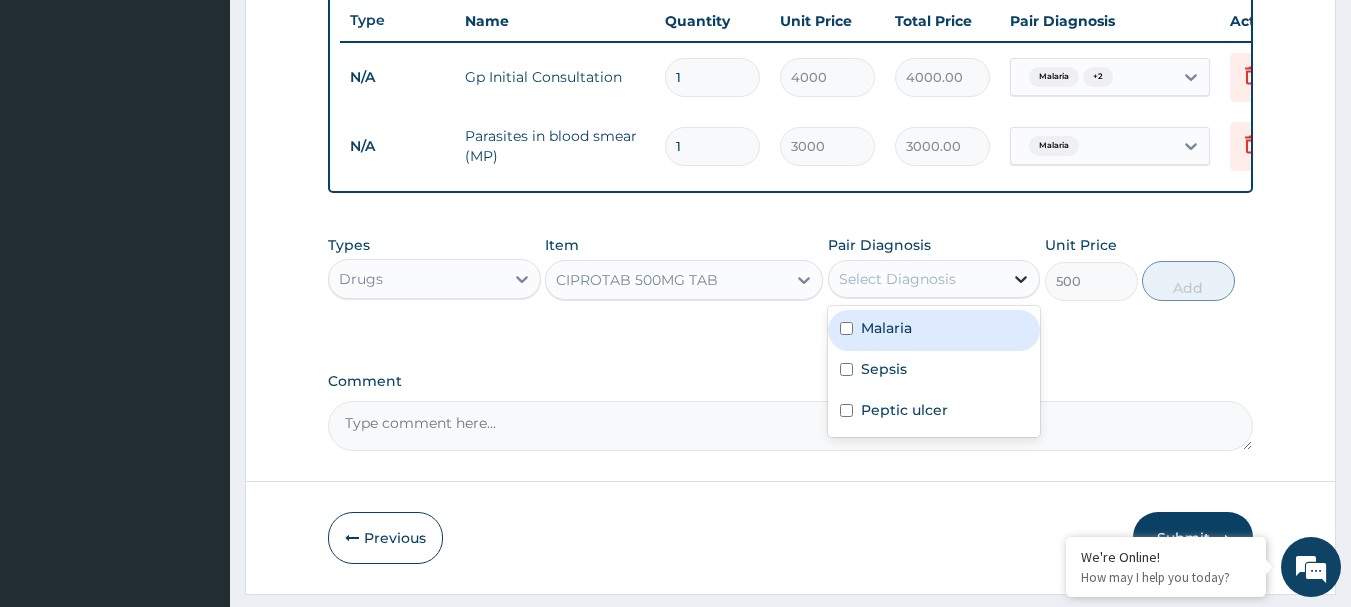 click 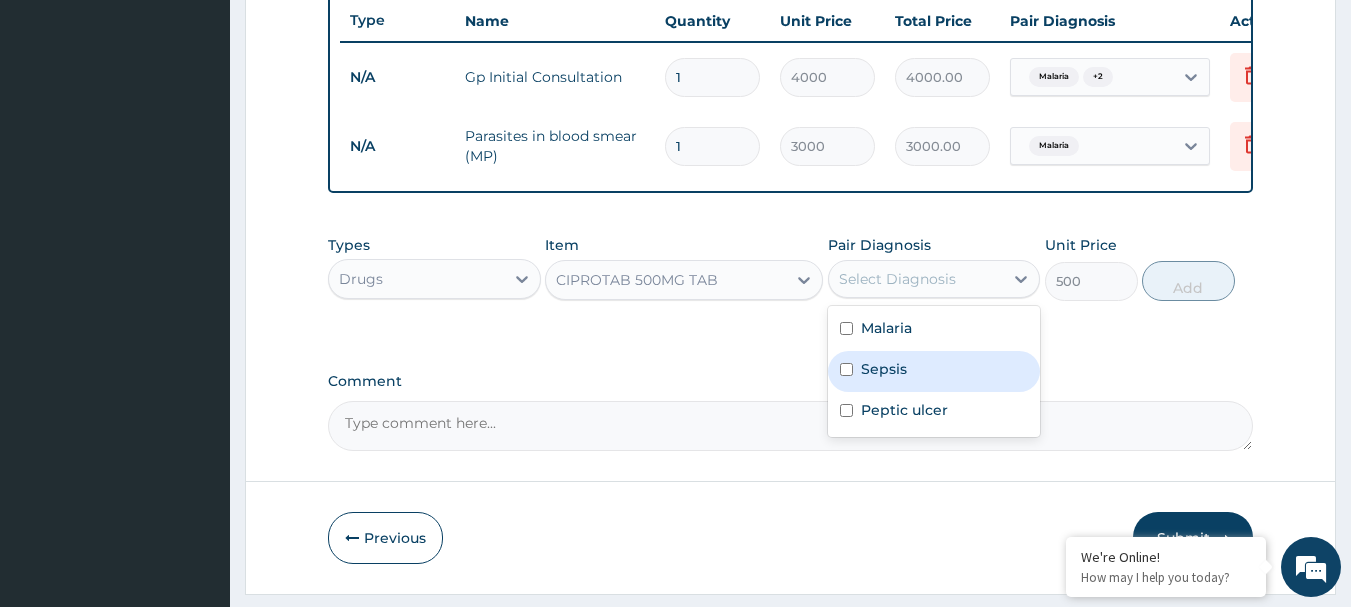 click on "Sepsis" at bounding box center (934, 371) 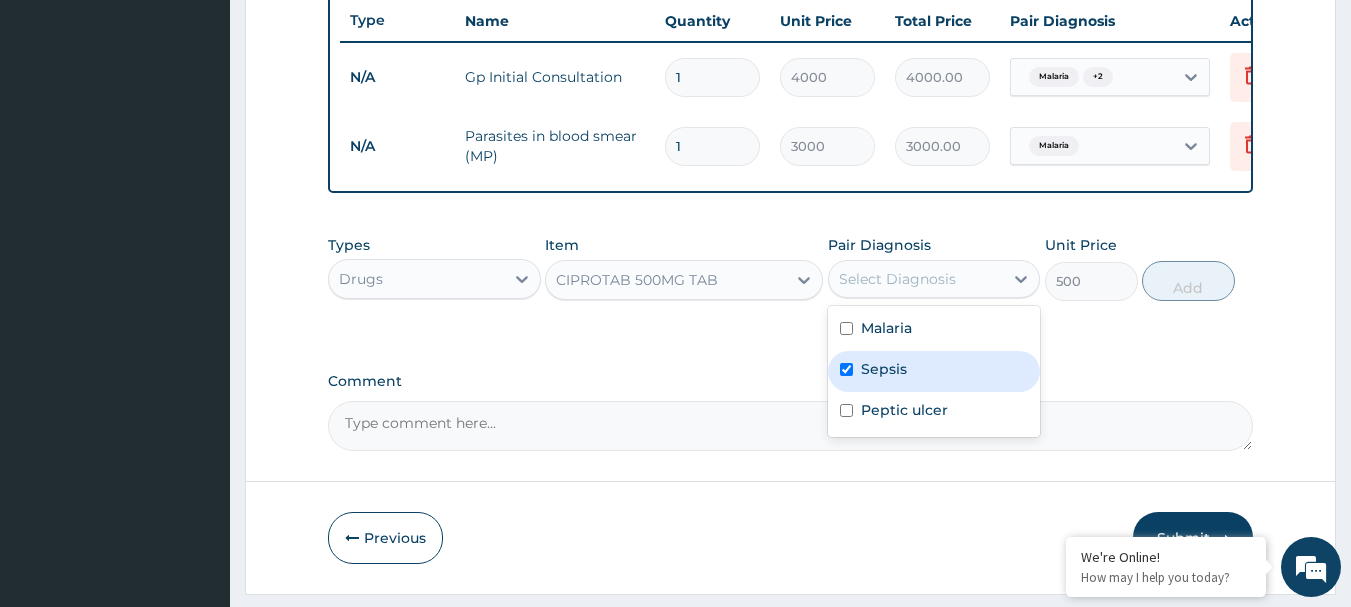 checkbox on "true" 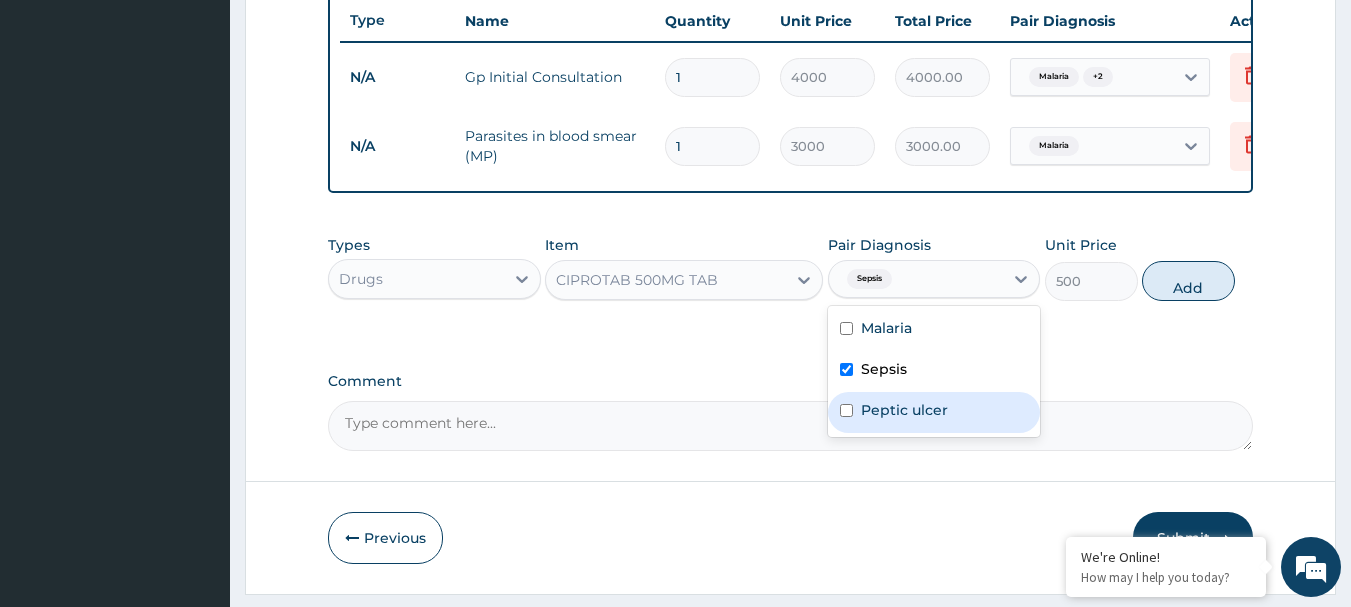 click on "Peptic ulcer" at bounding box center (934, 412) 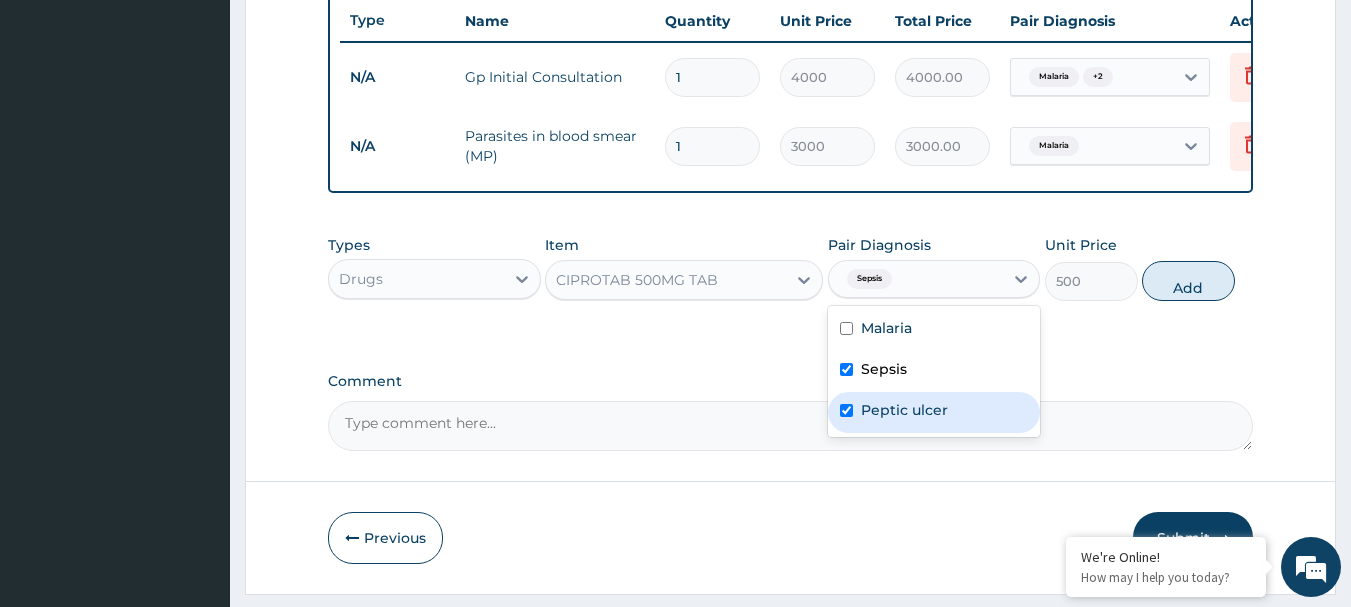 checkbox on "true" 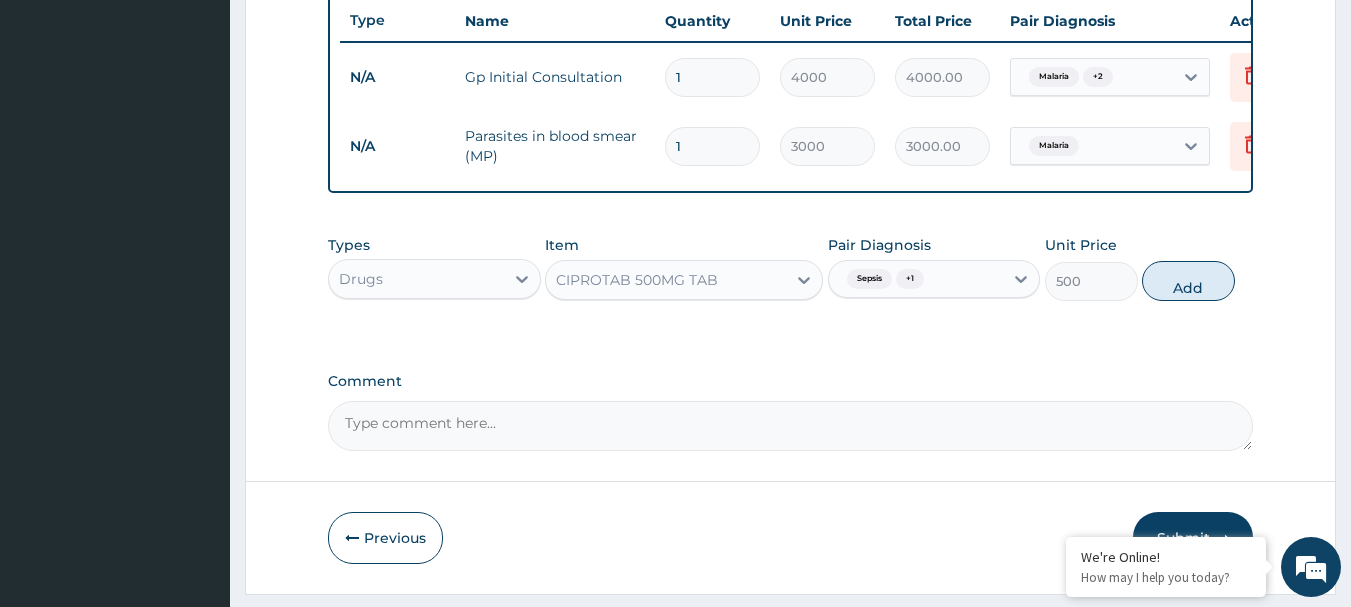 drag, startPoint x: 1169, startPoint y: 289, endPoint x: 1071, endPoint y: 316, distance: 101.65137 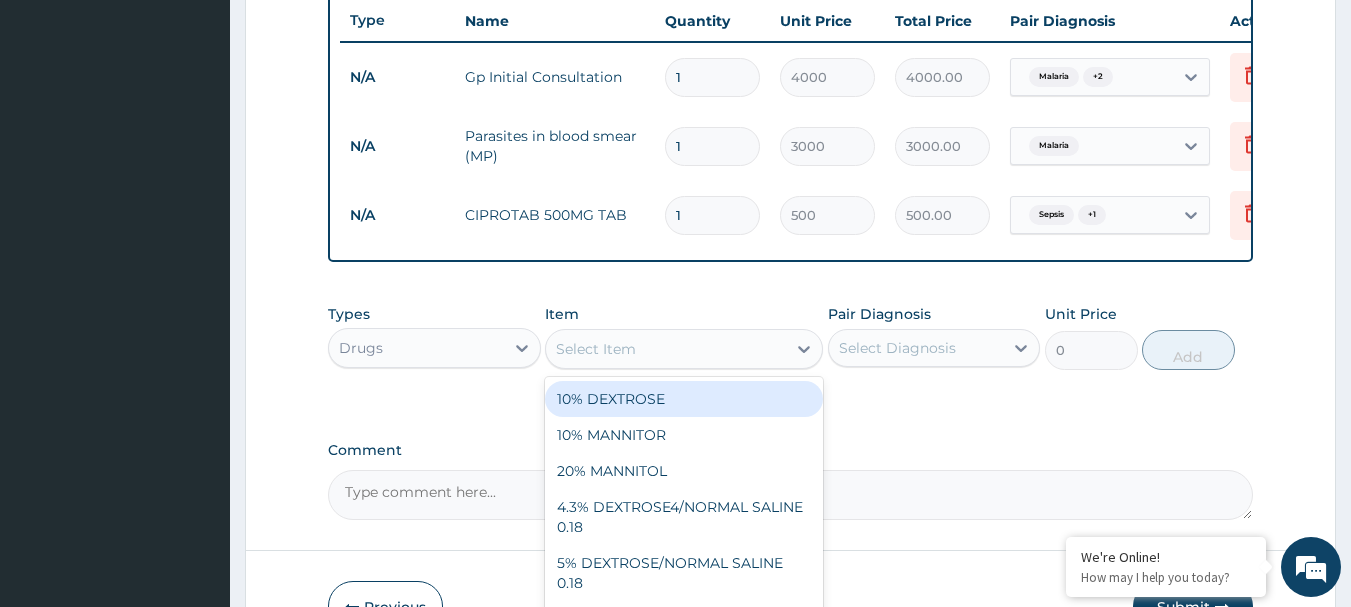 click on "Select Item" at bounding box center [666, 349] 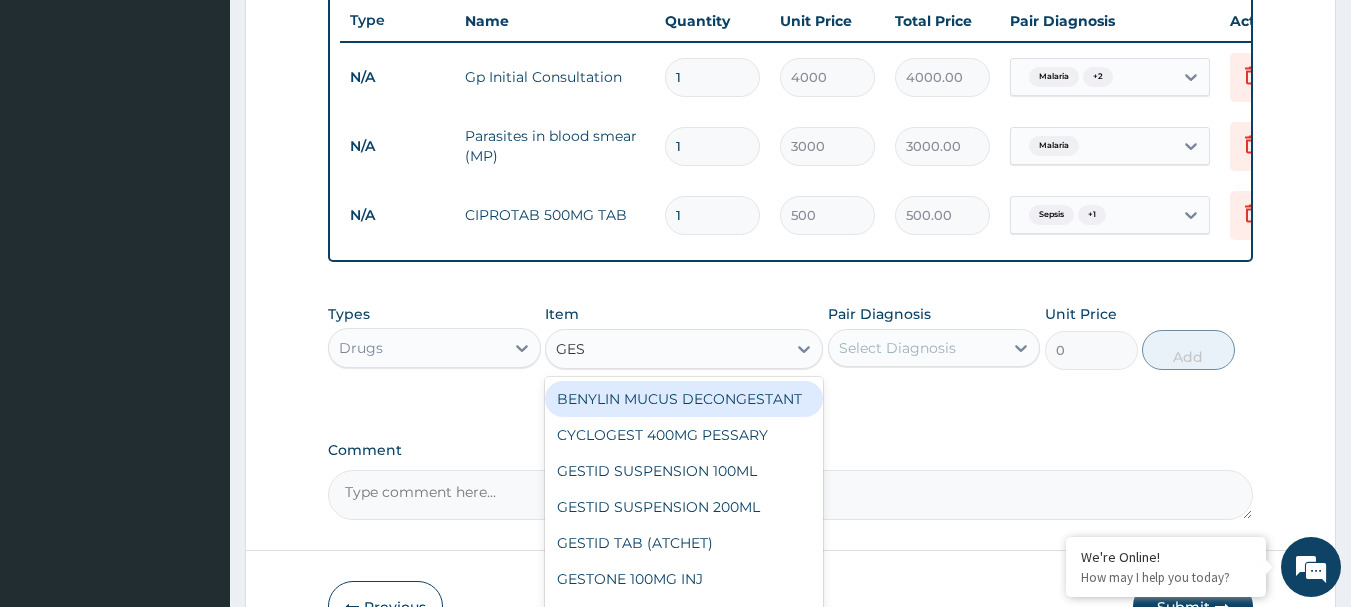 type on "GEST" 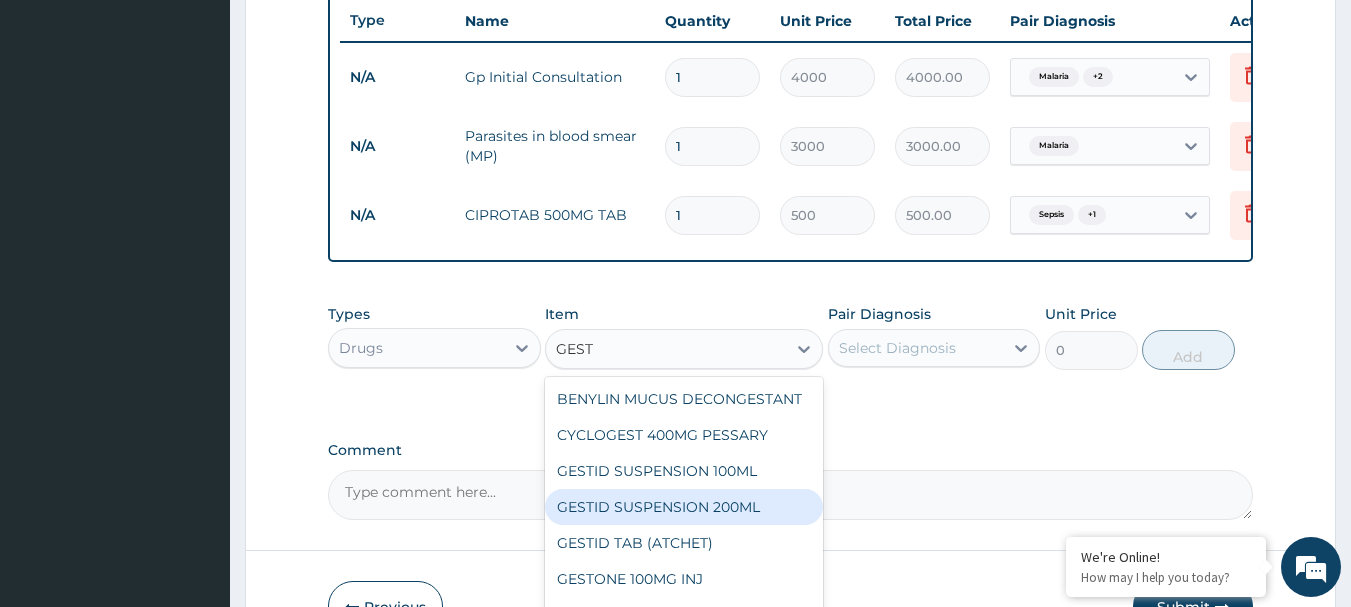 drag, startPoint x: 685, startPoint y: 541, endPoint x: 724, endPoint y: 509, distance: 50.447994 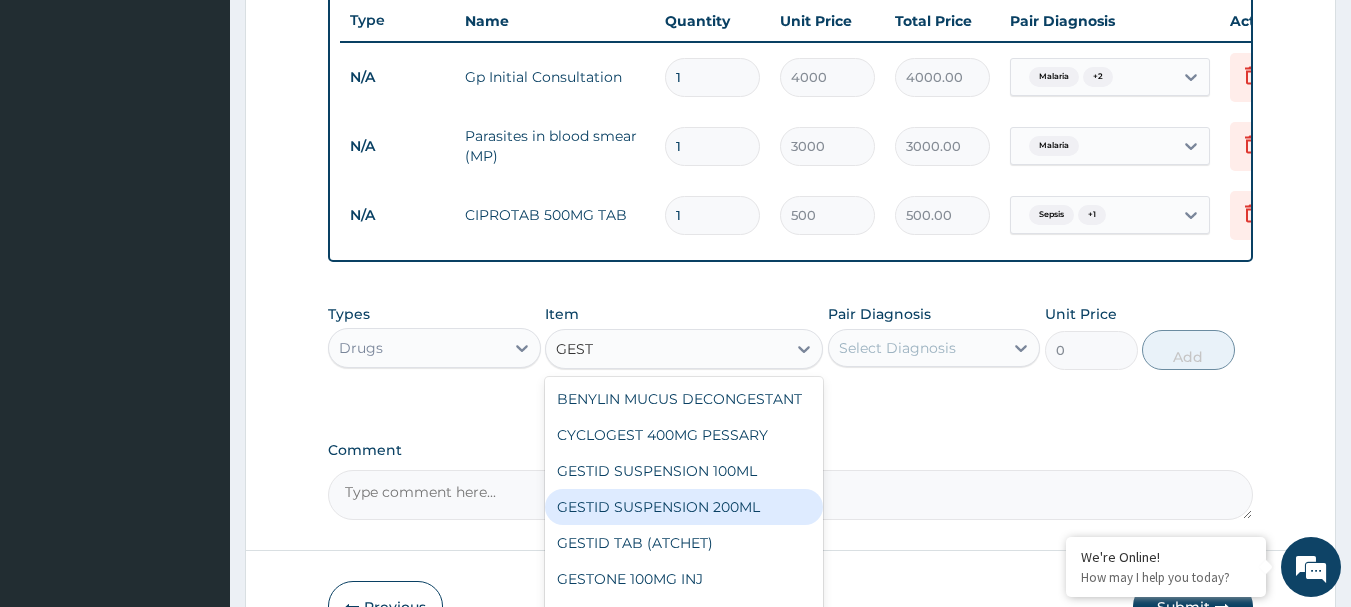 click on "GESTID SUSPENSION 200ML" at bounding box center (684, 507) 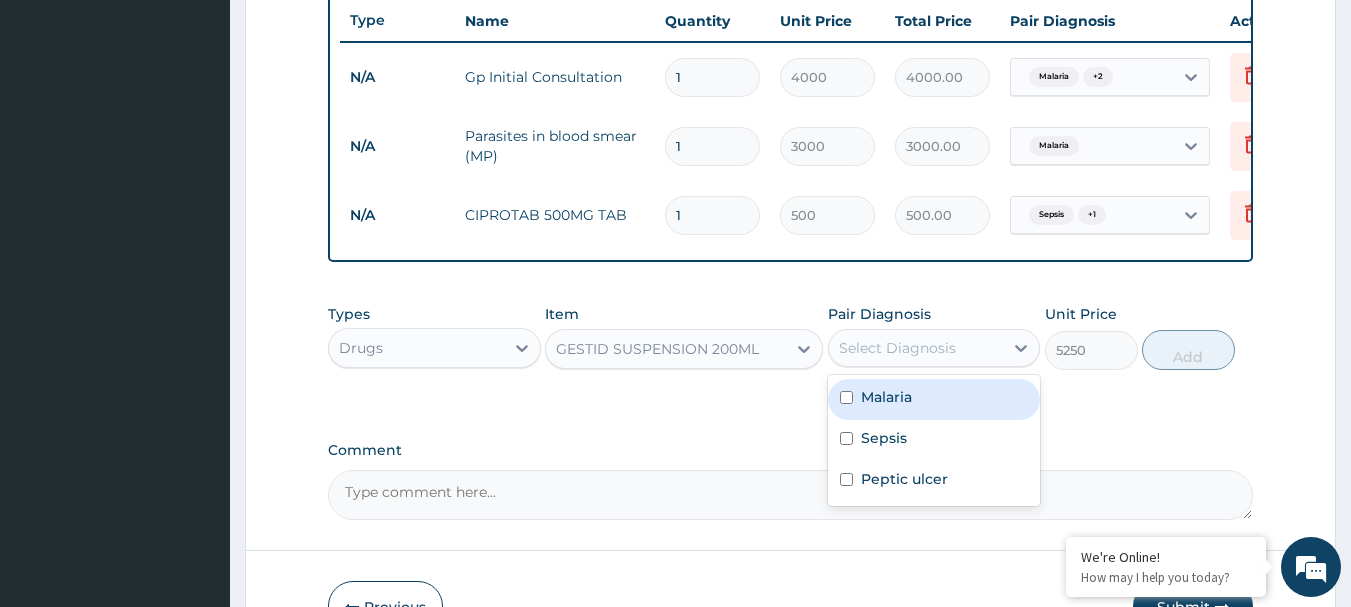 drag, startPoint x: 1015, startPoint y: 357, endPoint x: 995, endPoint y: 368, distance: 22.825424 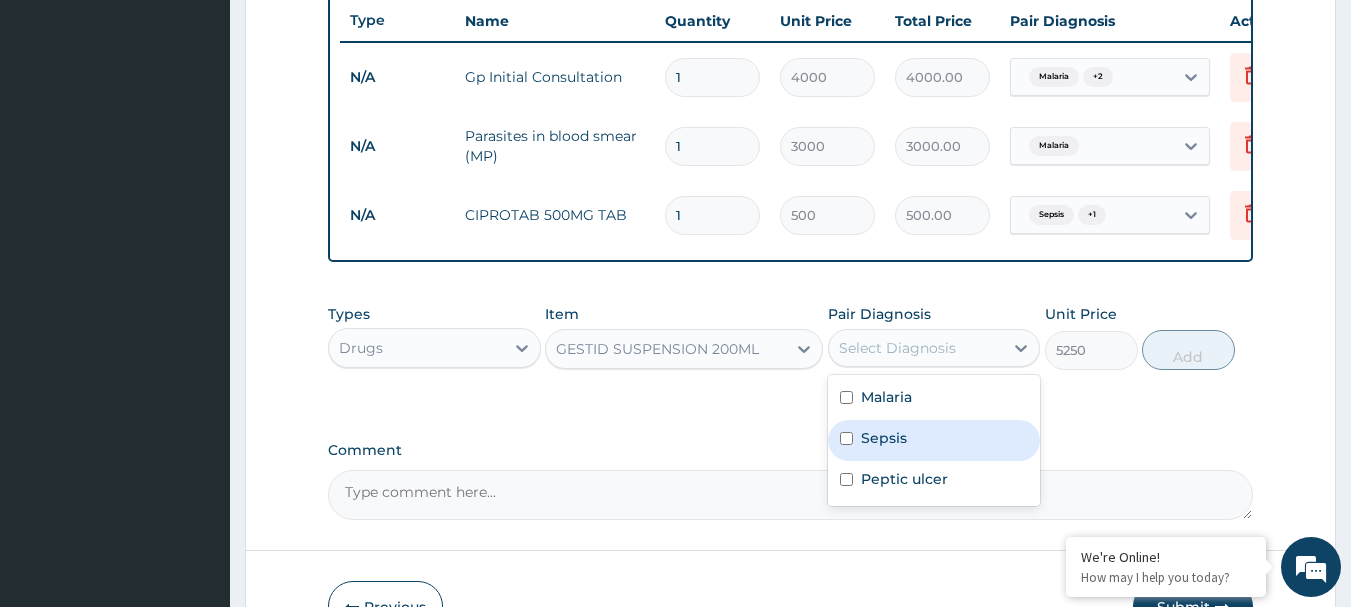 click at bounding box center (846, 438) 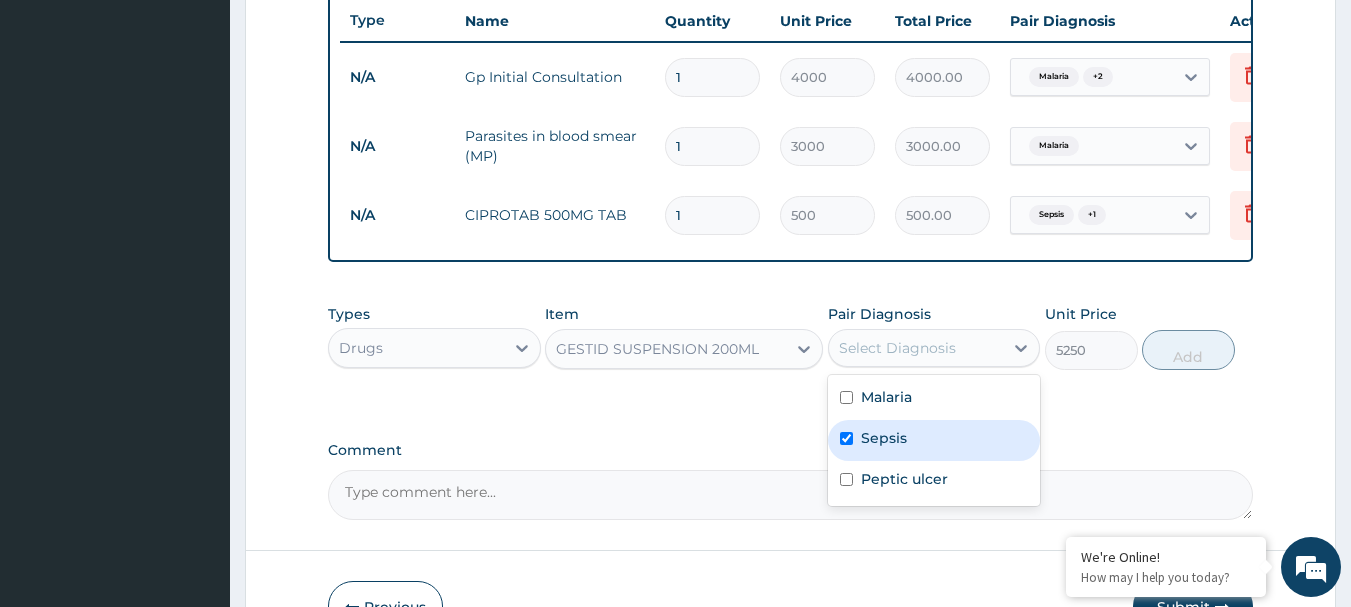 checkbox on "true" 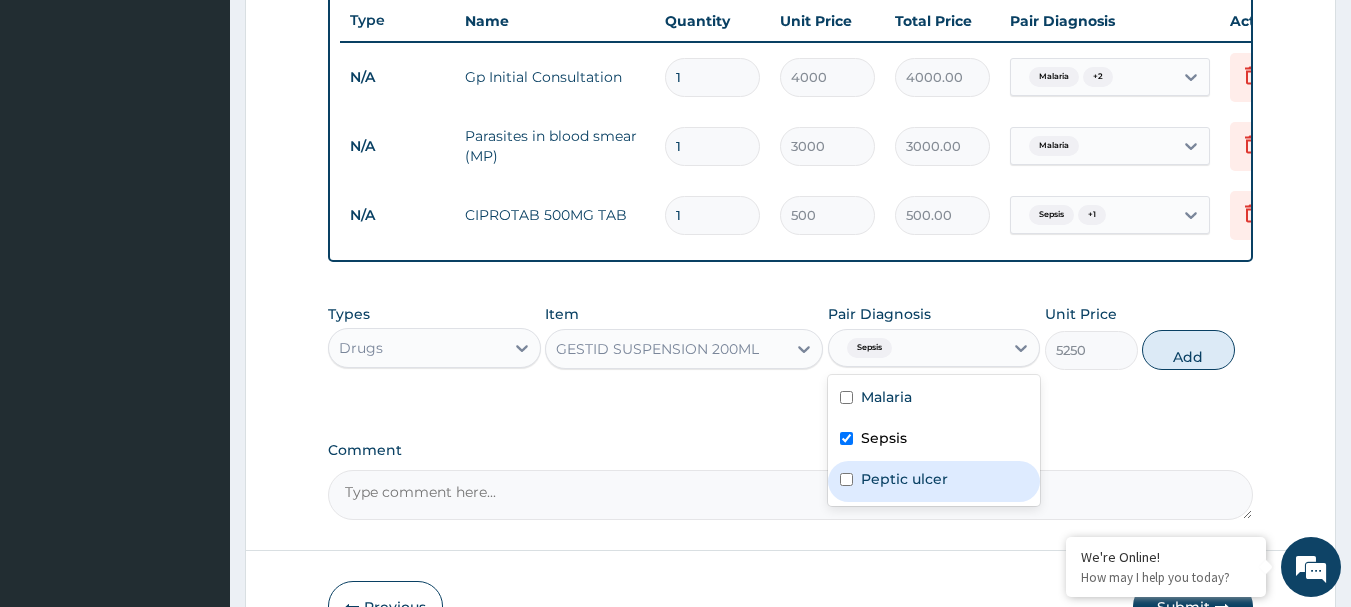 click at bounding box center [846, 479] 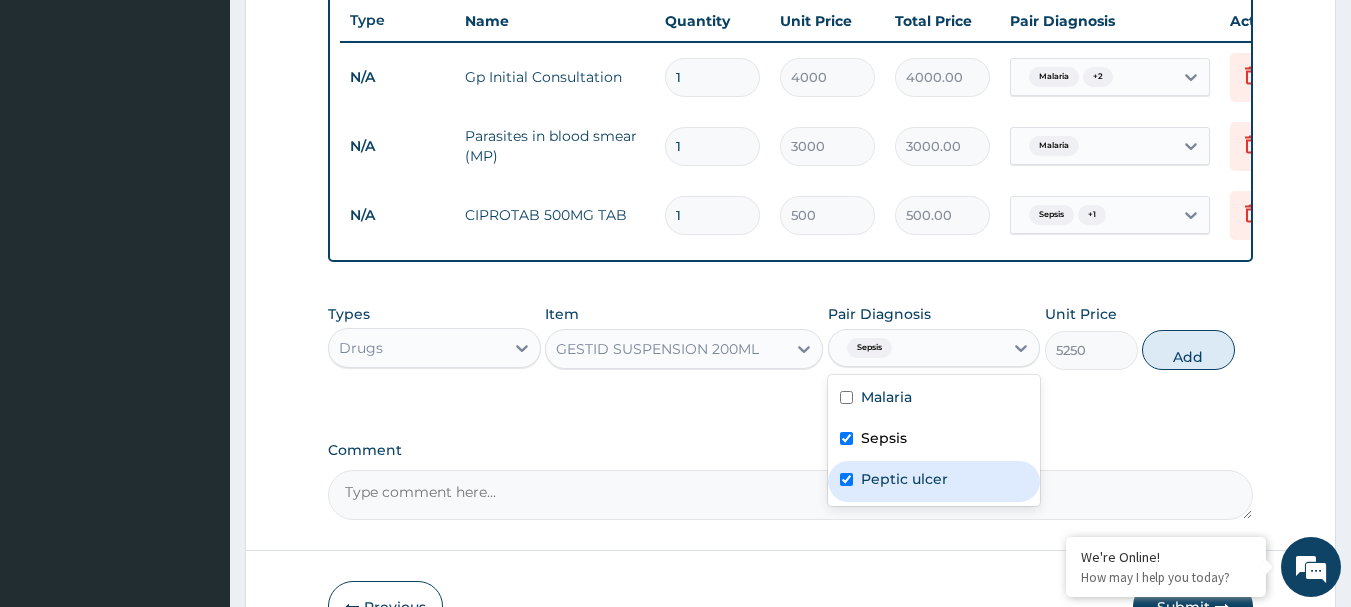 checkbox on "true" 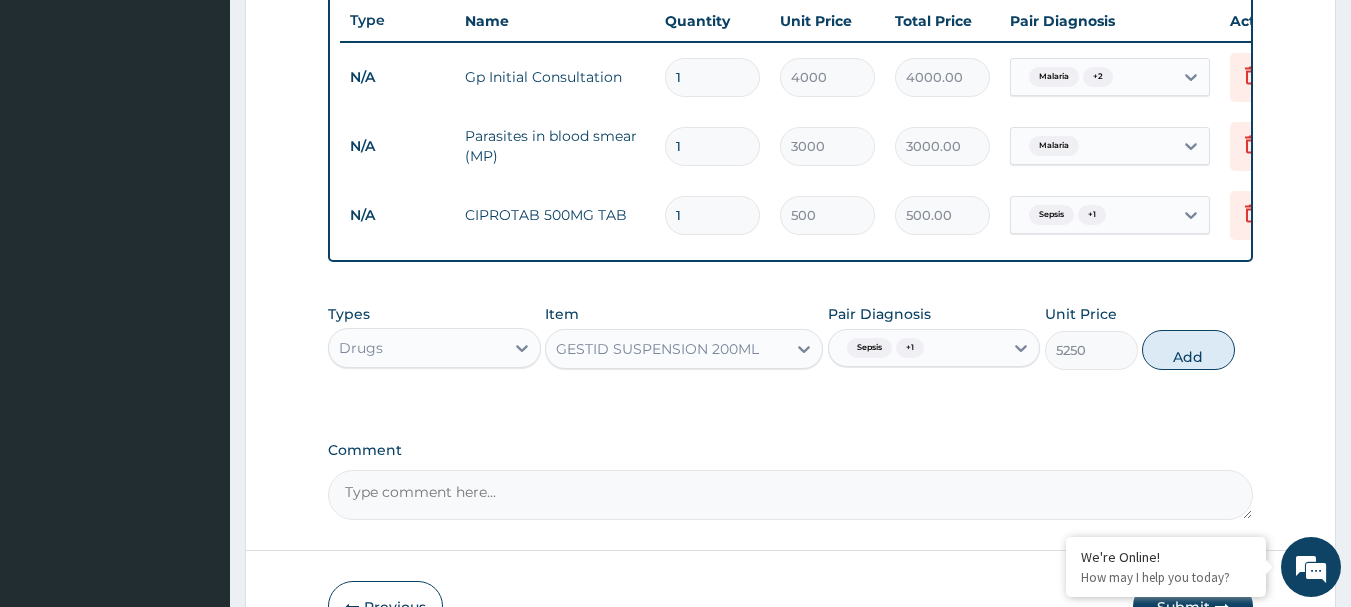 drag, startPoint x: 1183, startPoint y: 369, endPoint x: 1148, endPoint y: 373, distance: 35.22783 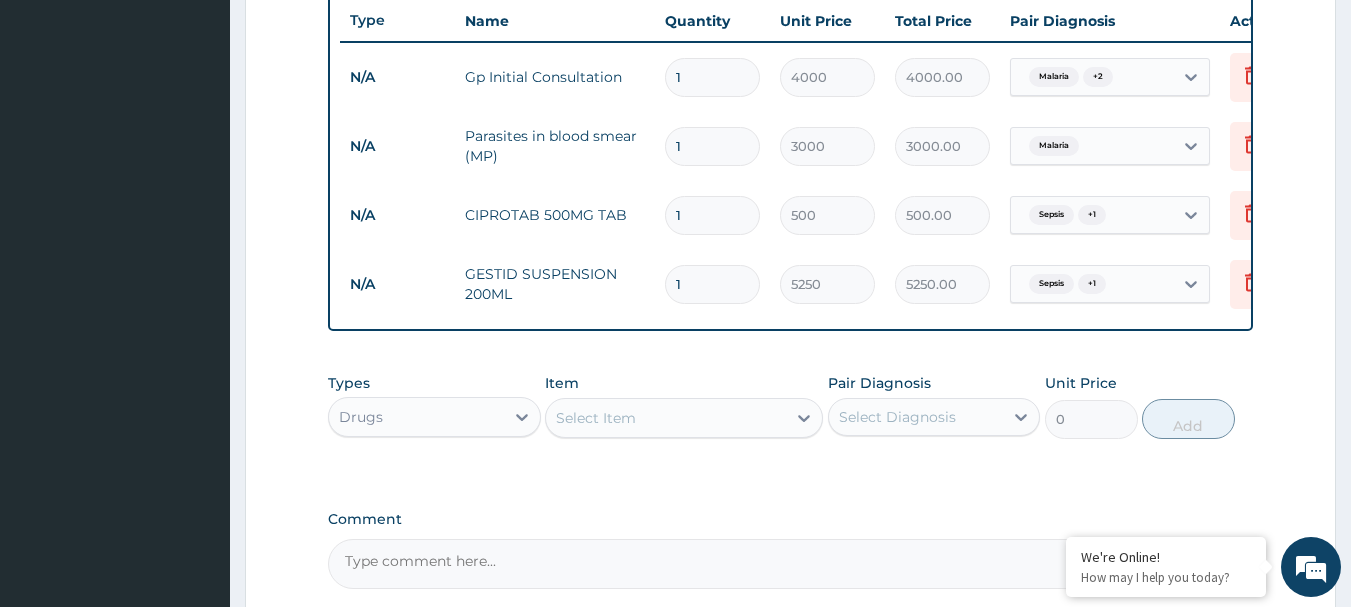 click on "1" at bounding box center (712, 215) 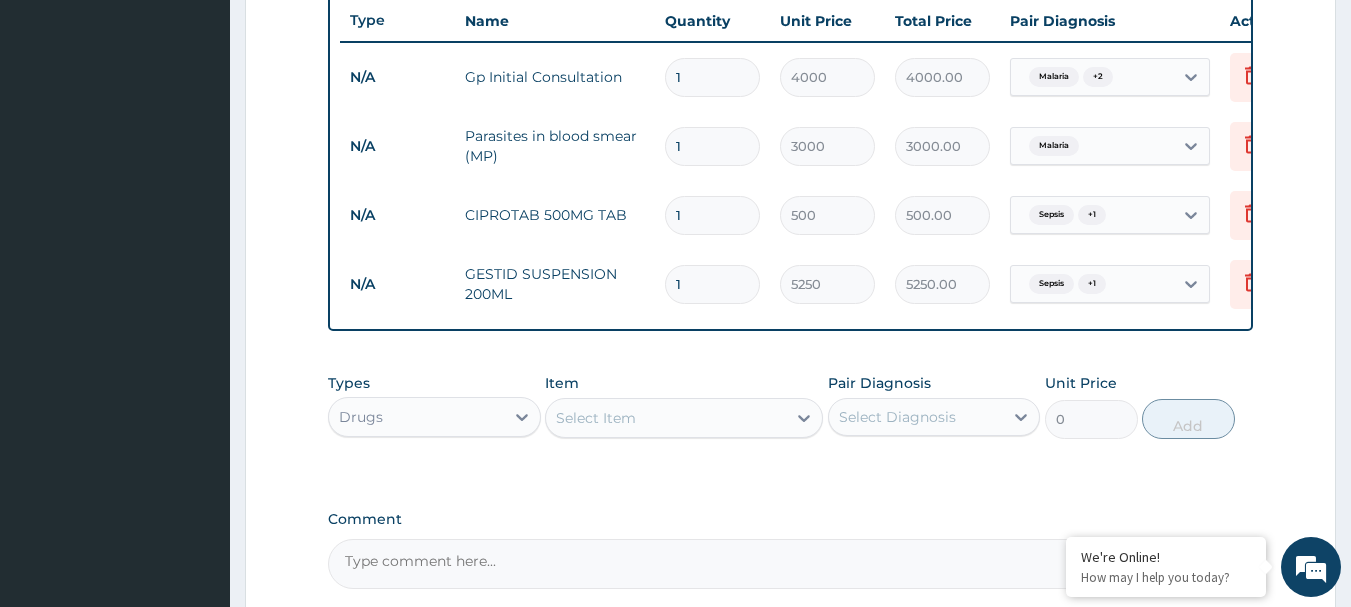 type on "10" 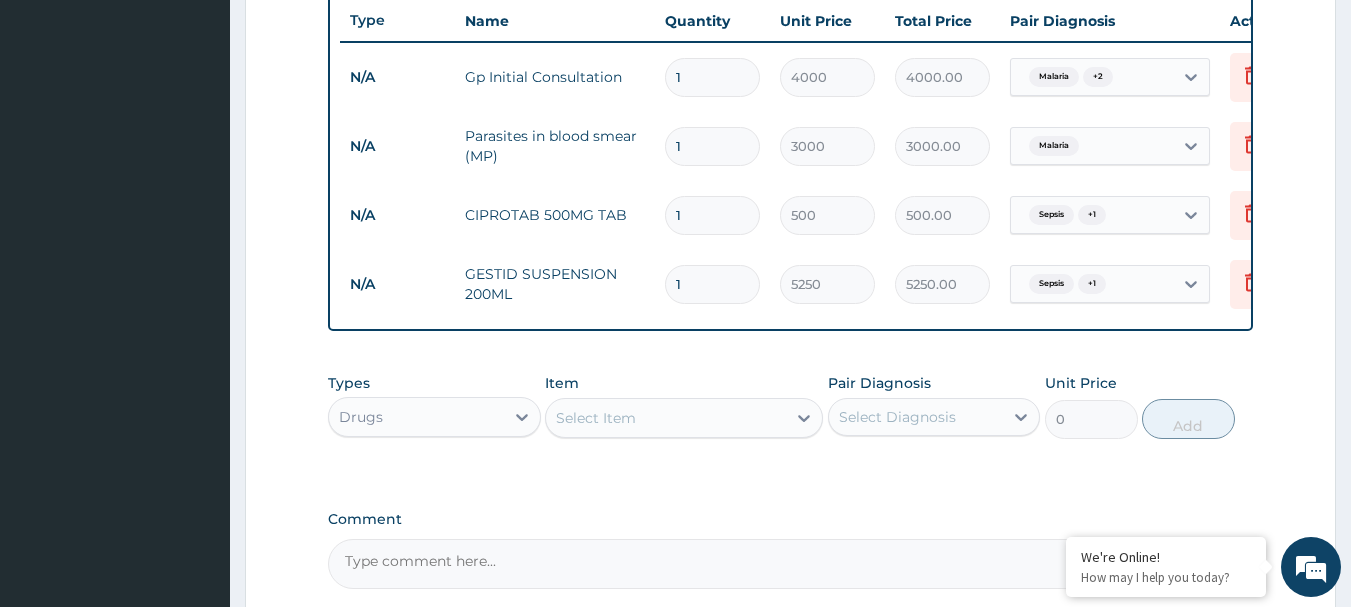 type on "5000.00" 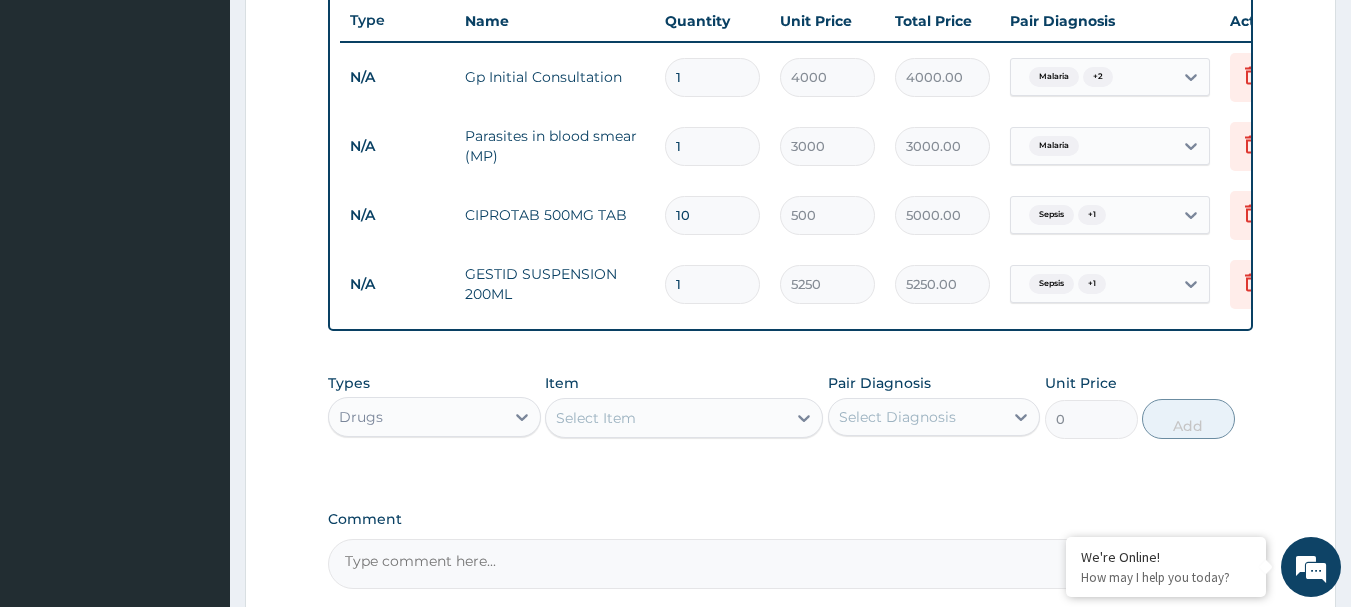 type on "9" 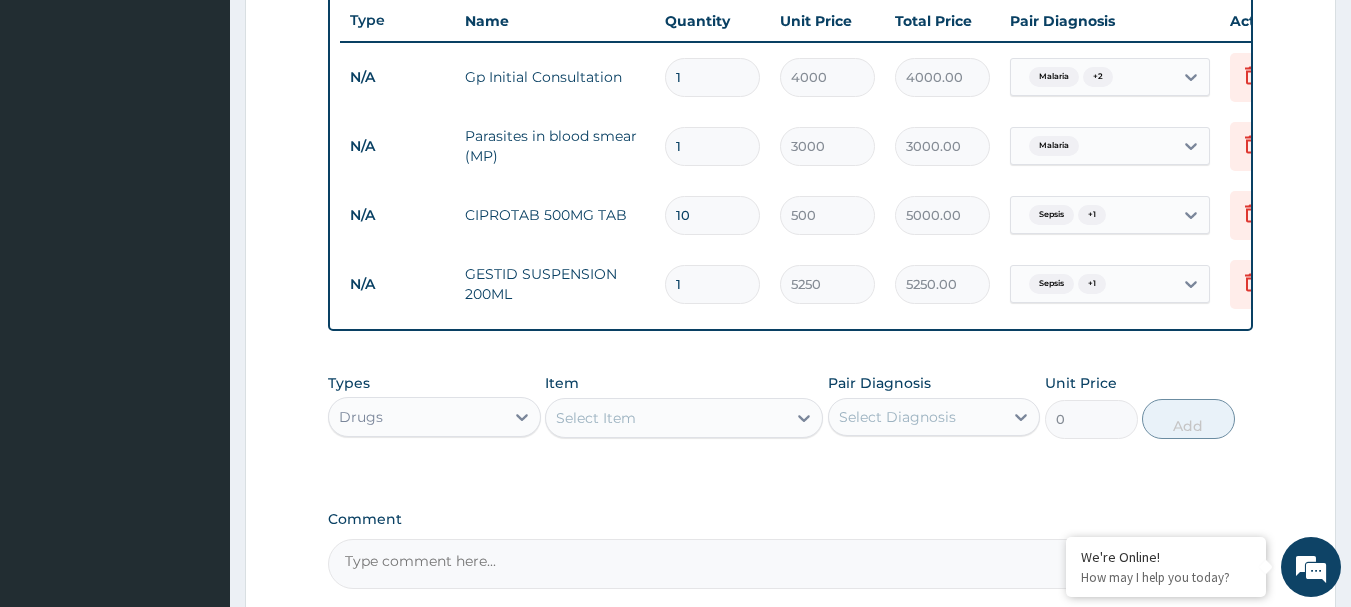 type on "4500.00" 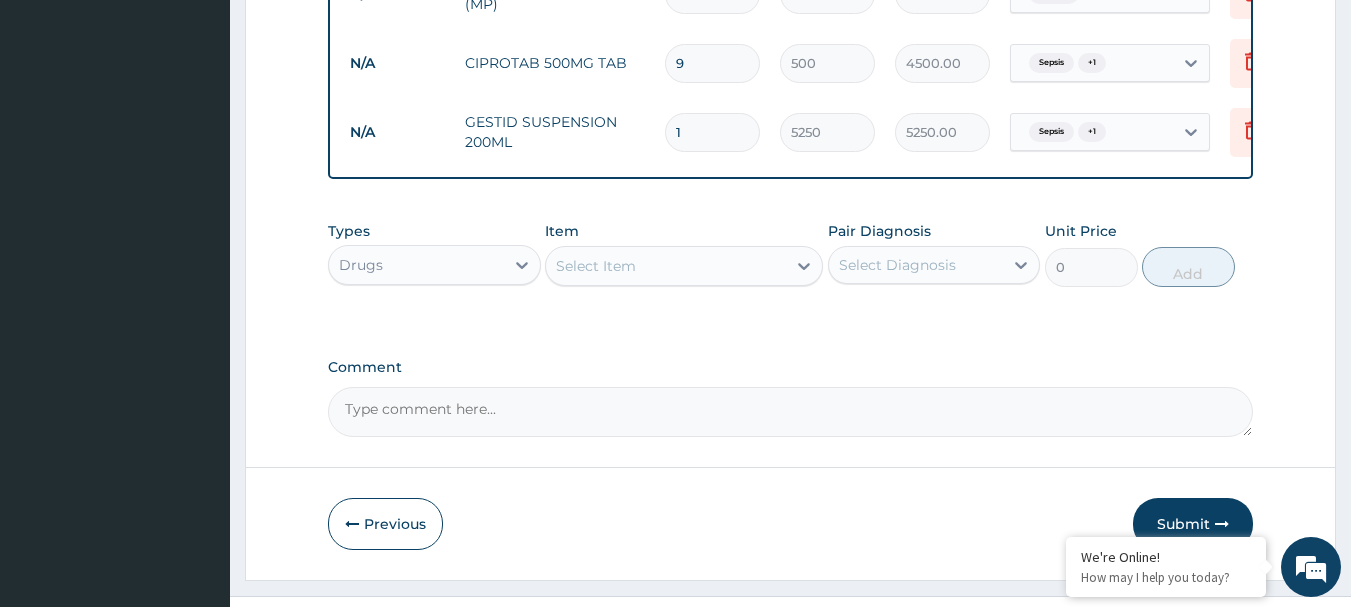 scroll, scrollTop: 955, scrollLeft: 0, axis: vertical 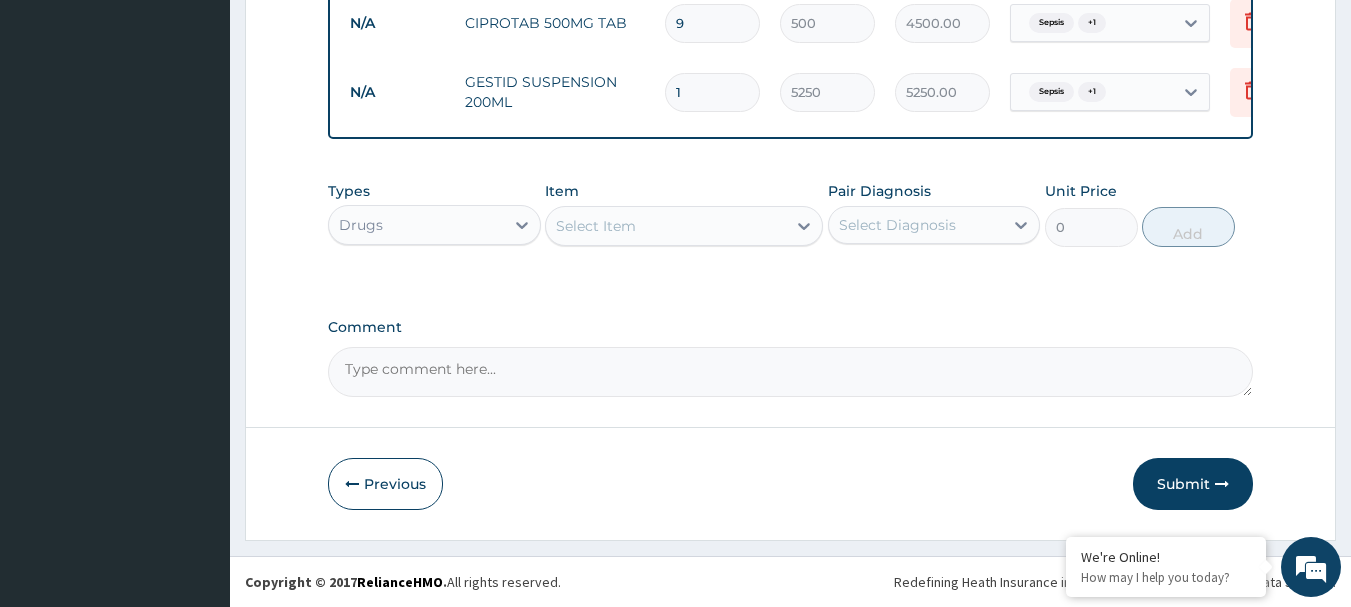 type on "9" 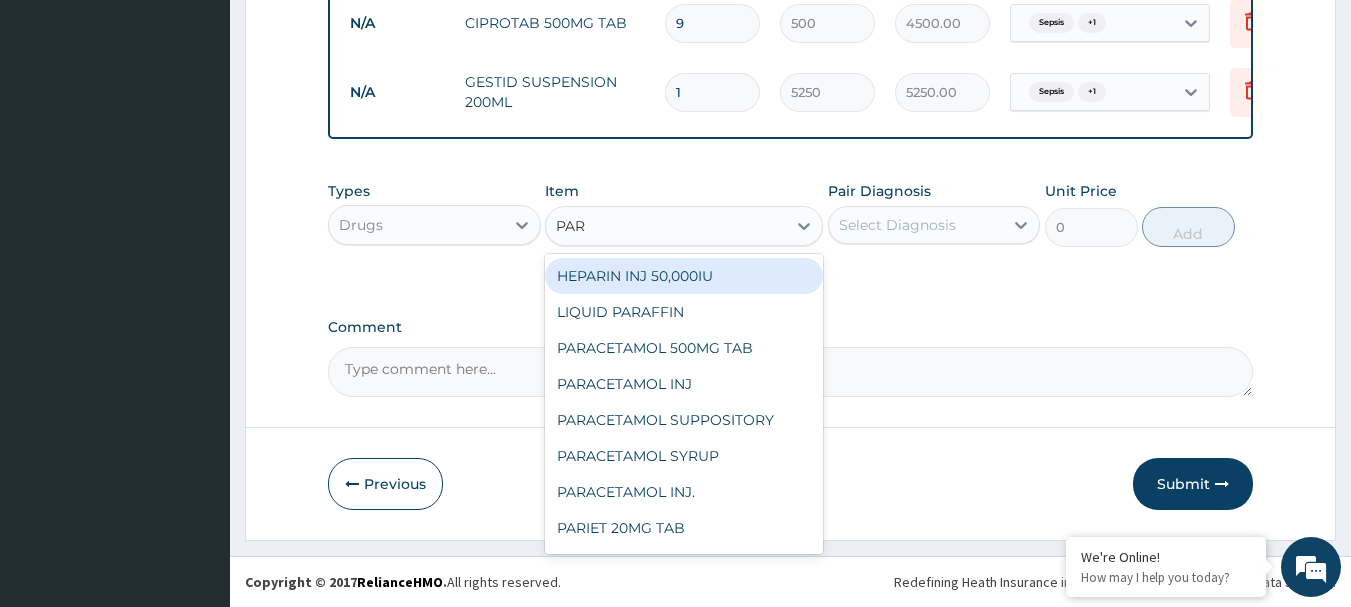 type on "PARA" 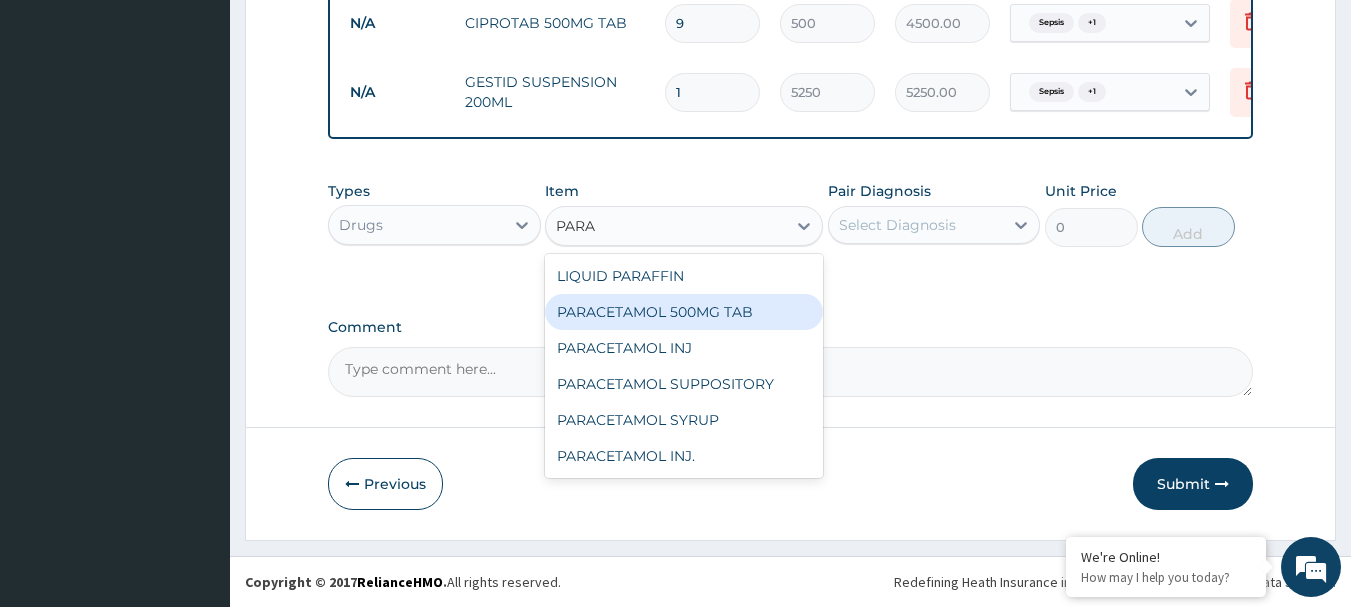 click on "PARACETAMOL 500MG TAB" at bounding box center (684, 312) 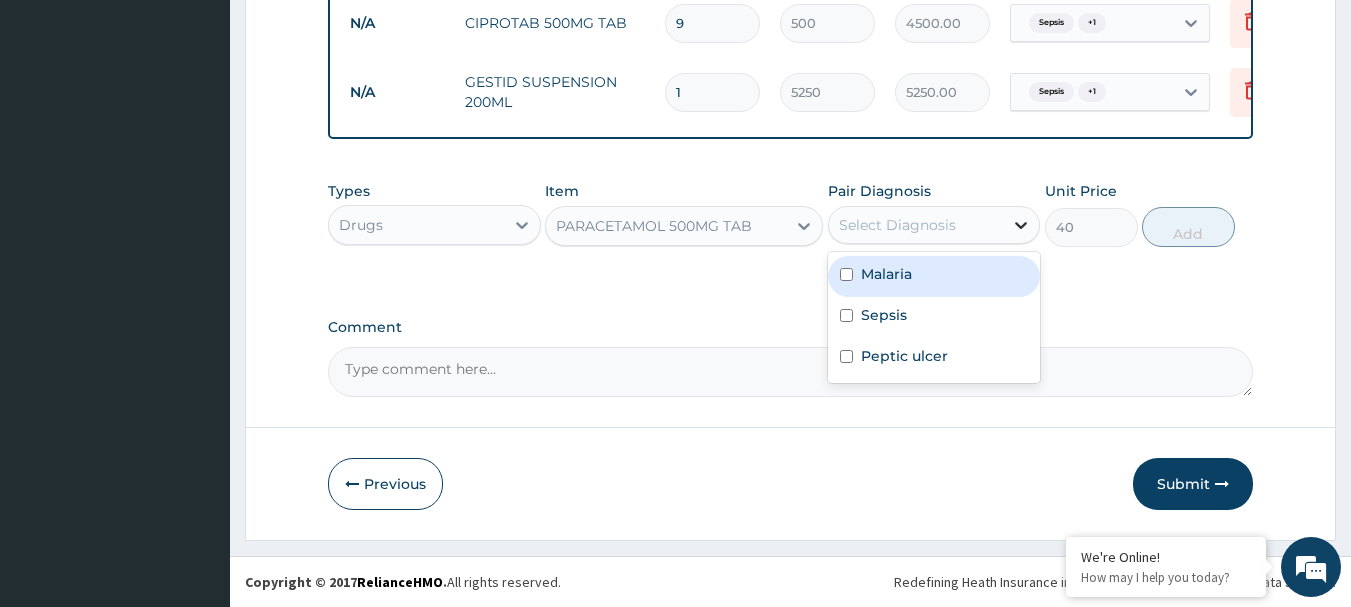 click 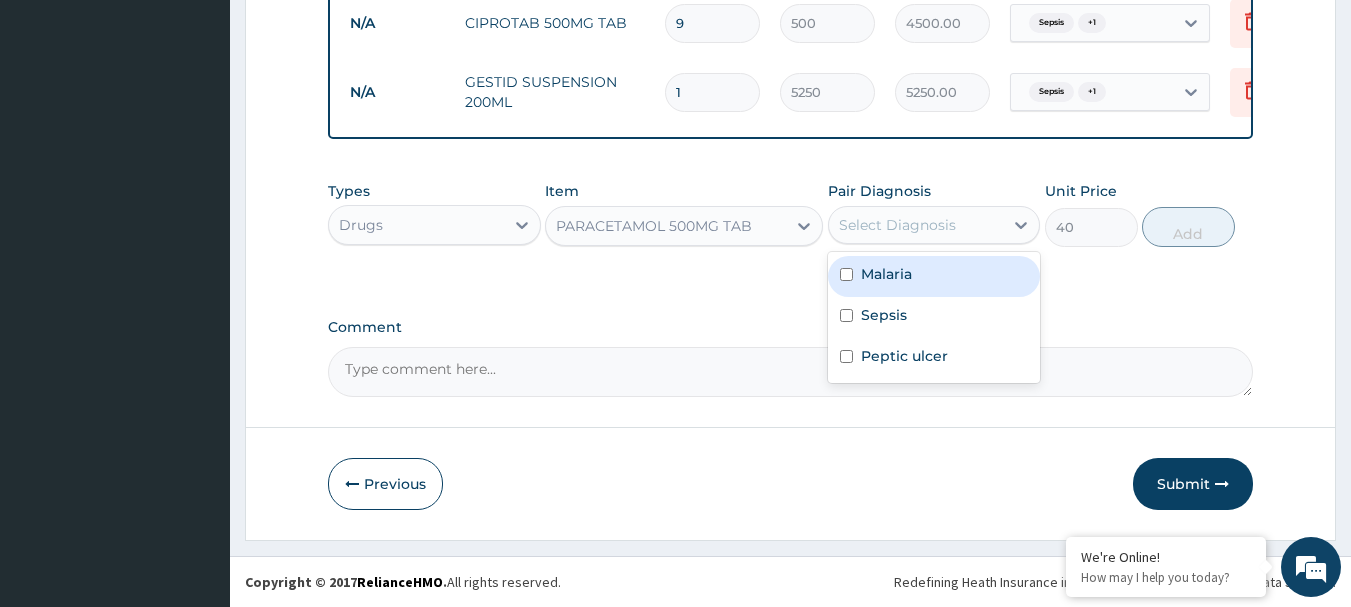 click on "Malaria" at bounding box center (934, 276) 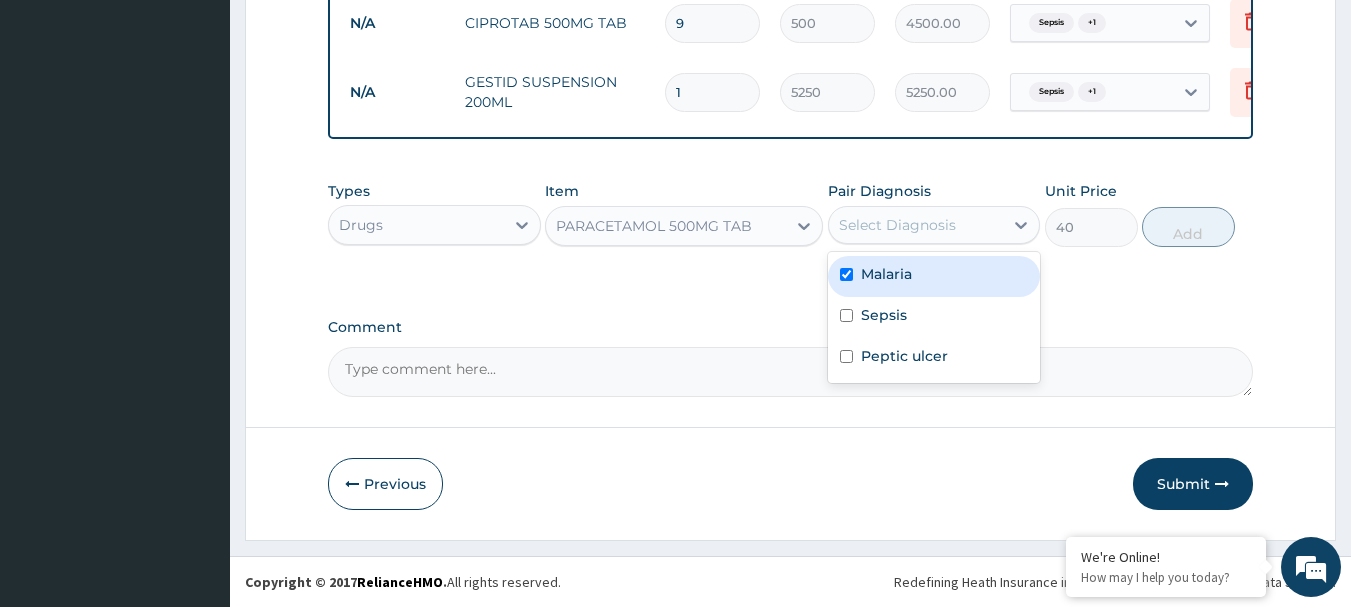 checkbox on "true" 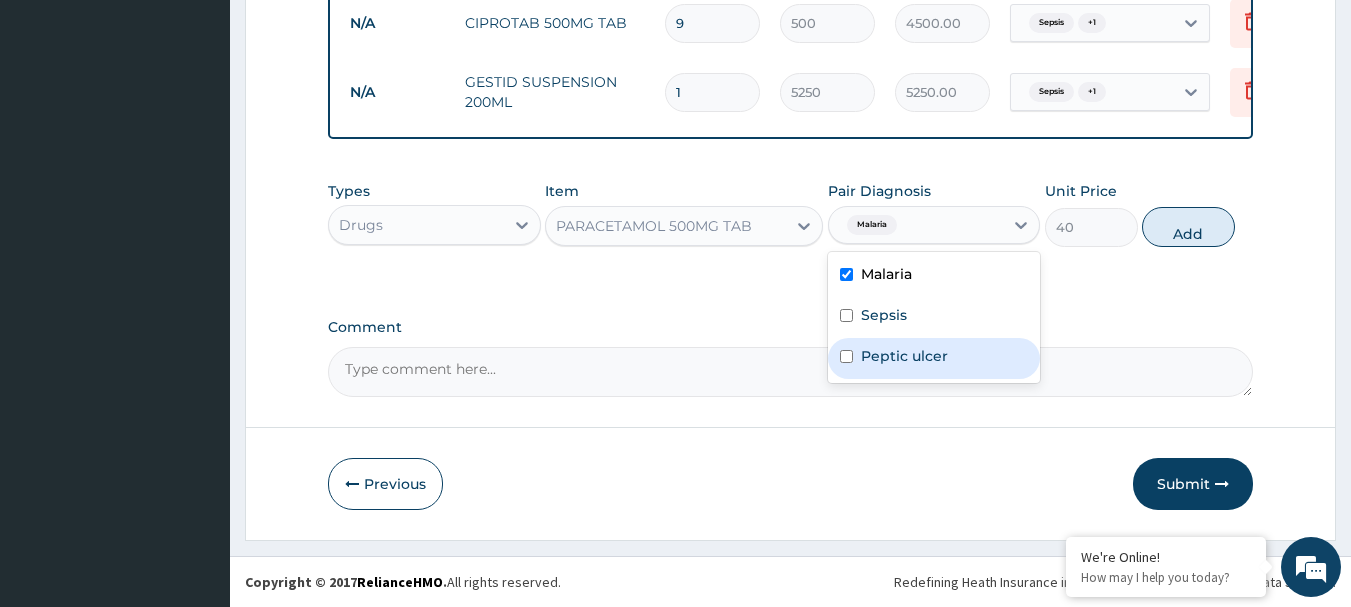 click on "Peptic ulcer" at bounding box center (934, 358) 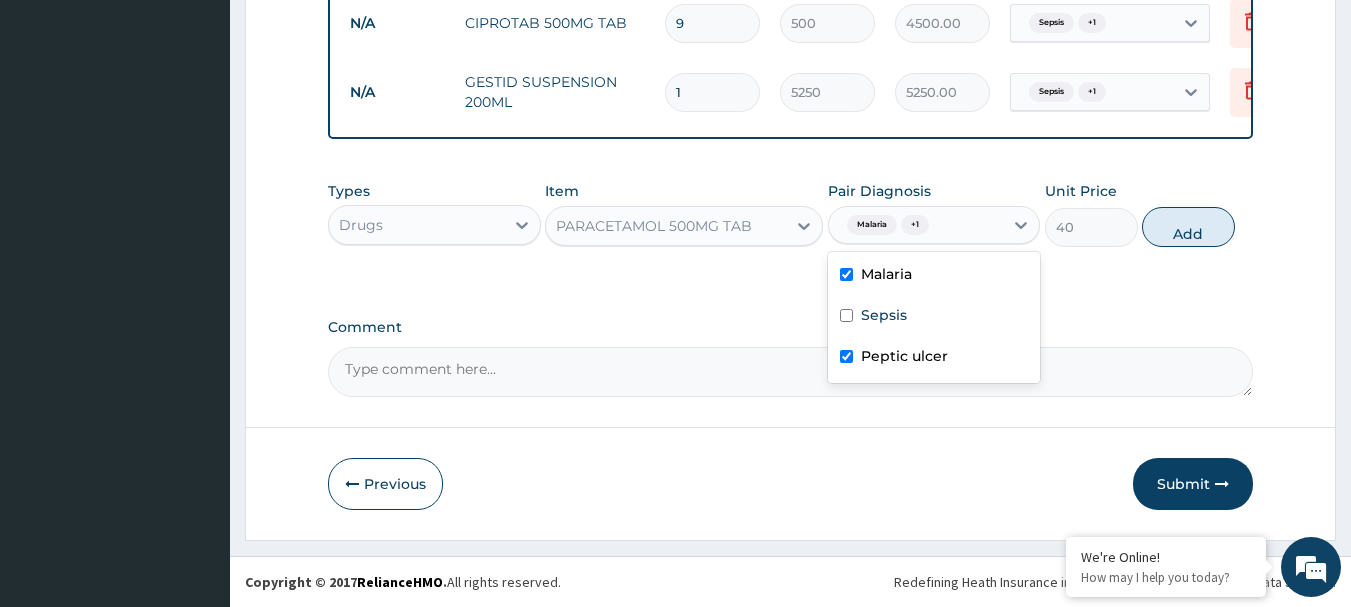 click on "Peptic ulcer" at bounding box center (934, 358) 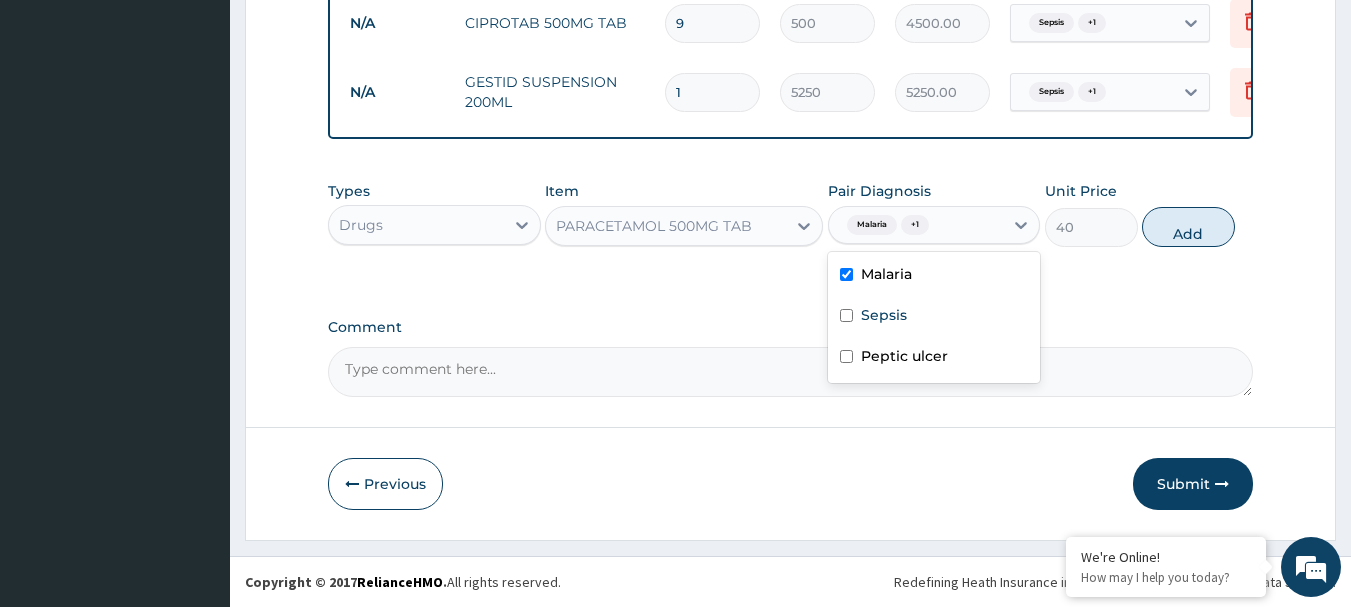 checkbox on "false" 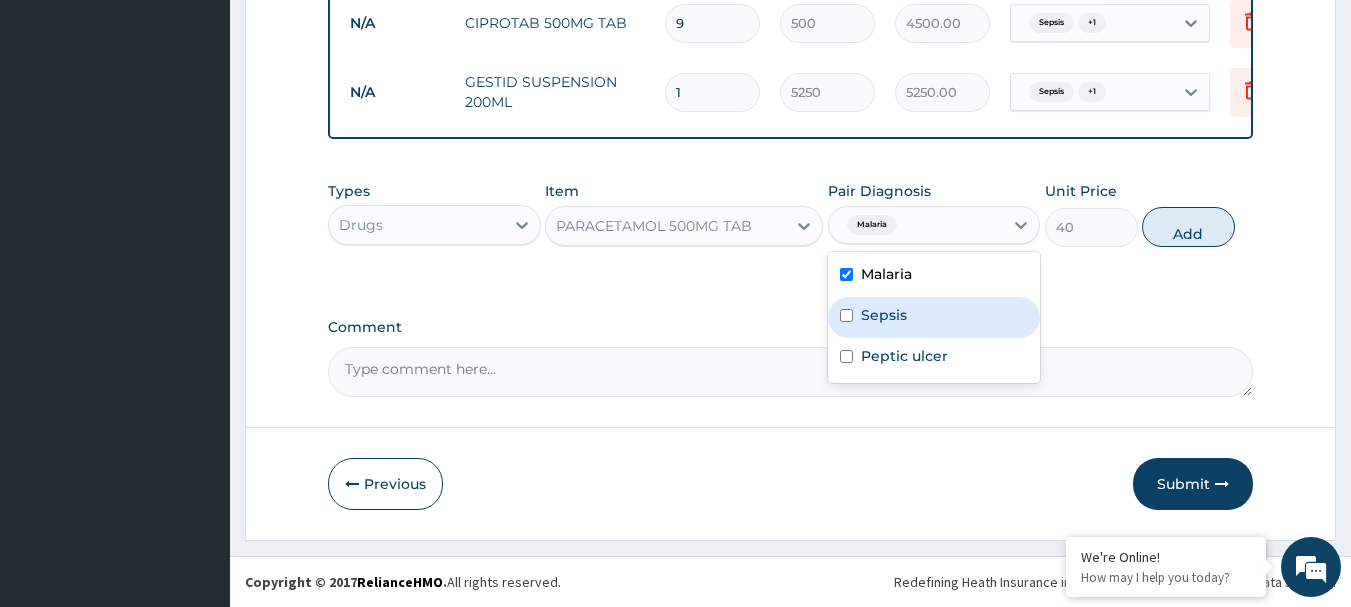 drag, startPoint x: 848, startPoint y: 324, endPoint x: 850, endPoint y: 359, distance: 35.057095 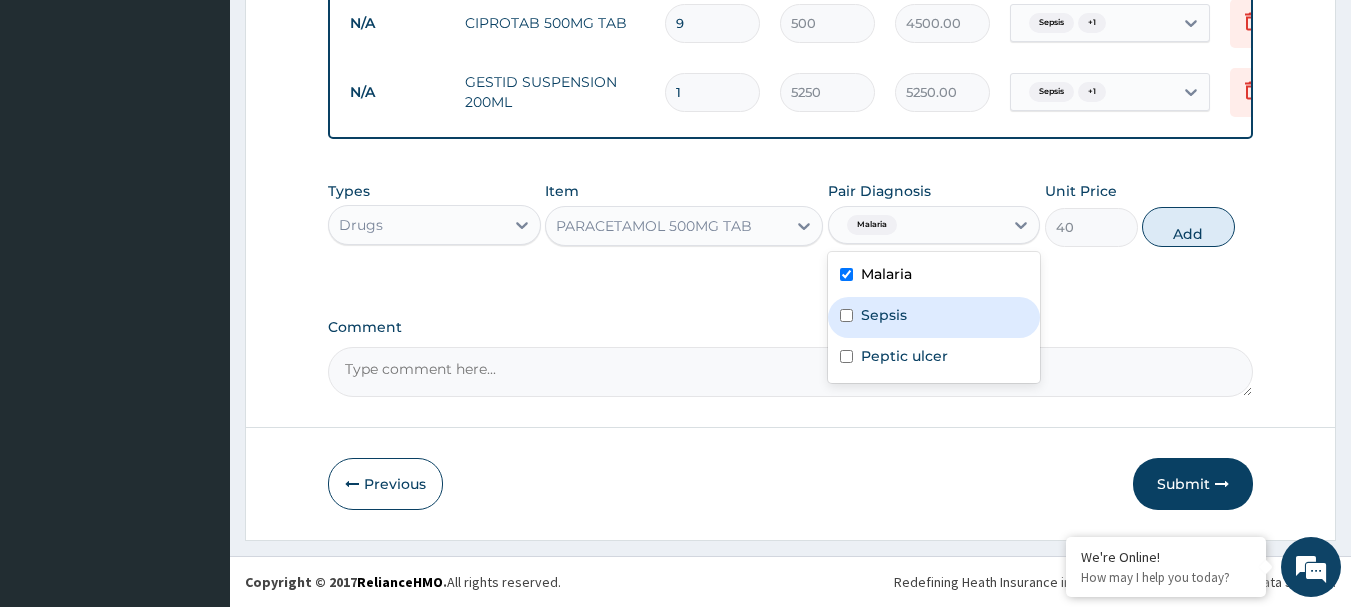 click at bounding box center (846, 315) 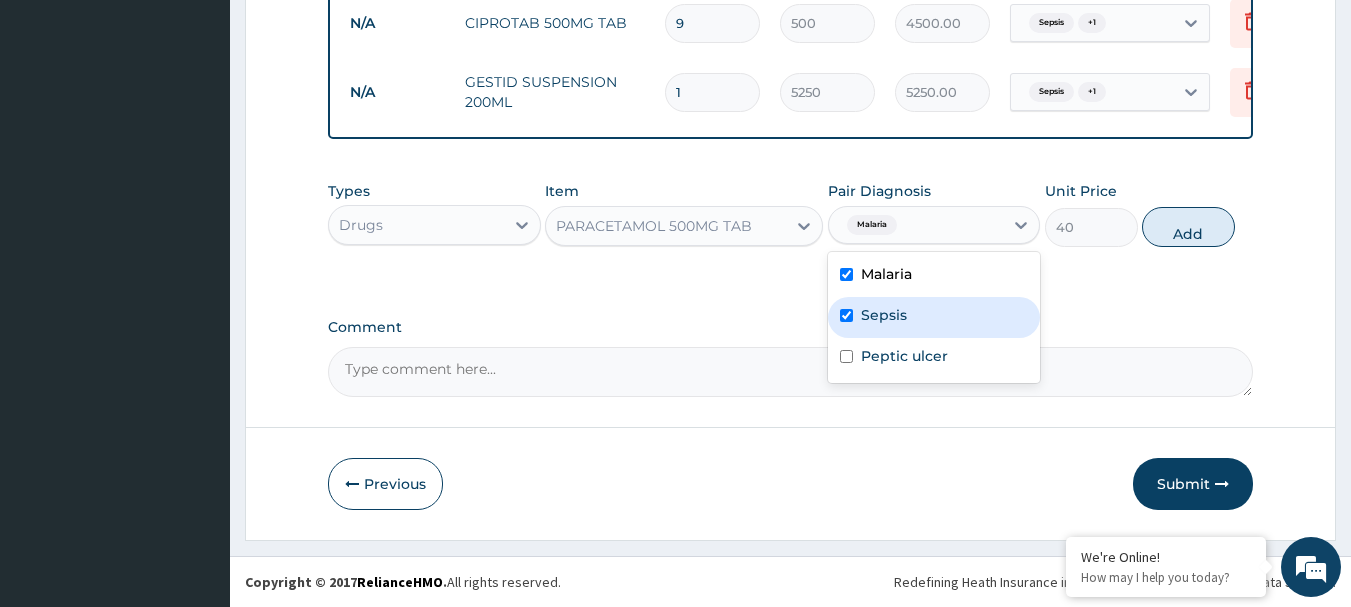 checkbox on "true" 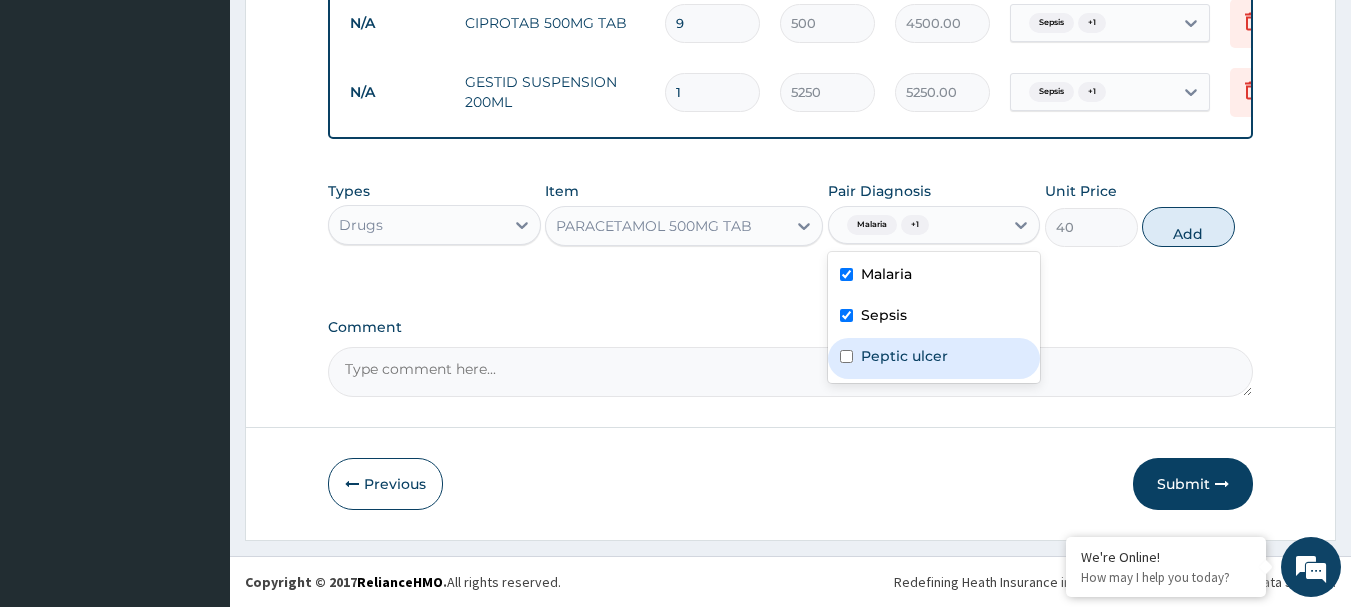 click on "Peptic ulcer" at bounding box center (934, 358) 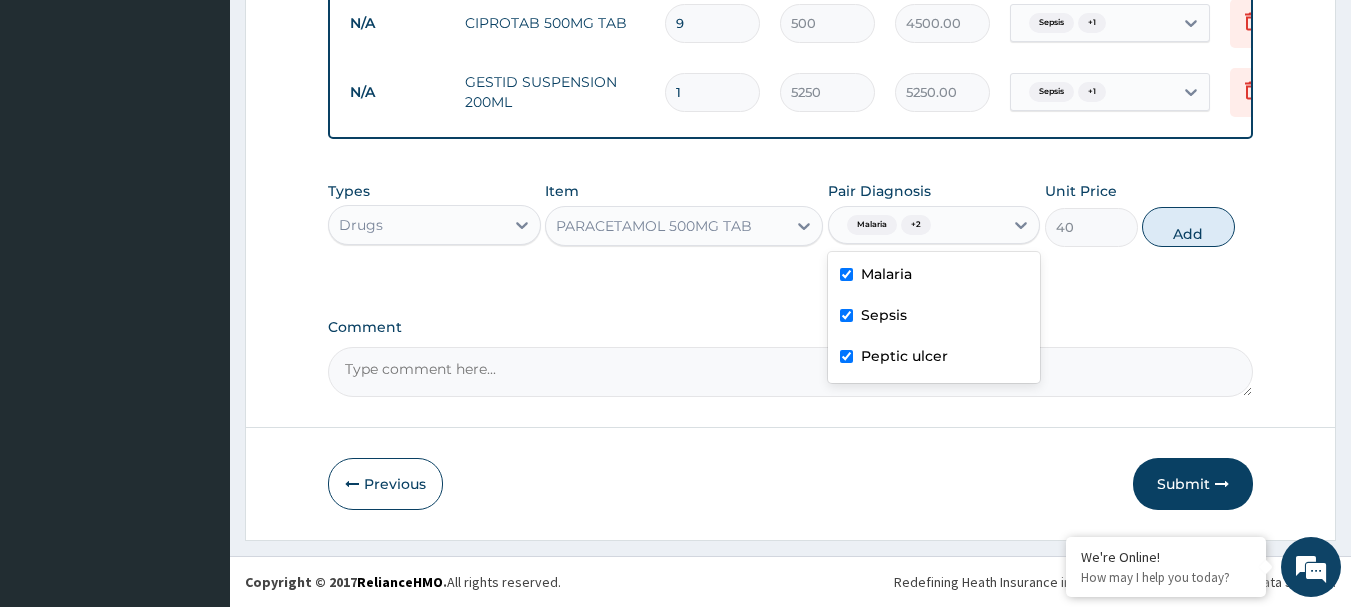 click at bounding box center (846, 356) 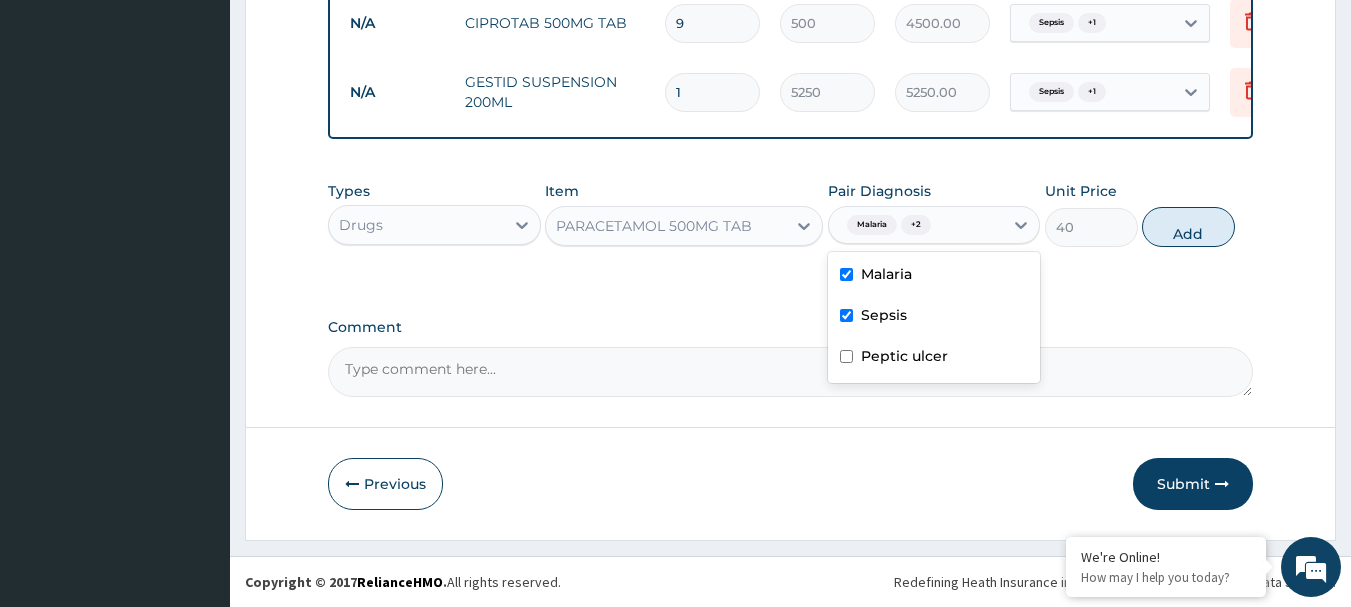 checkbox on "false" 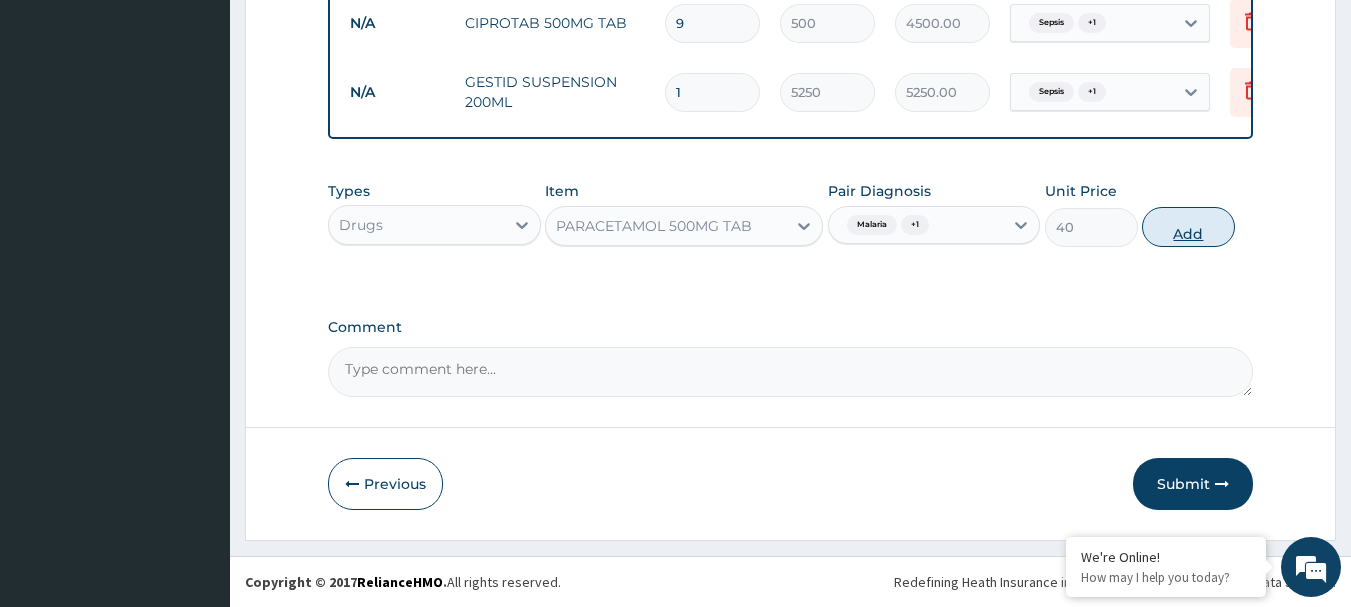 click on "Add" at bounding box center [1188, 227] 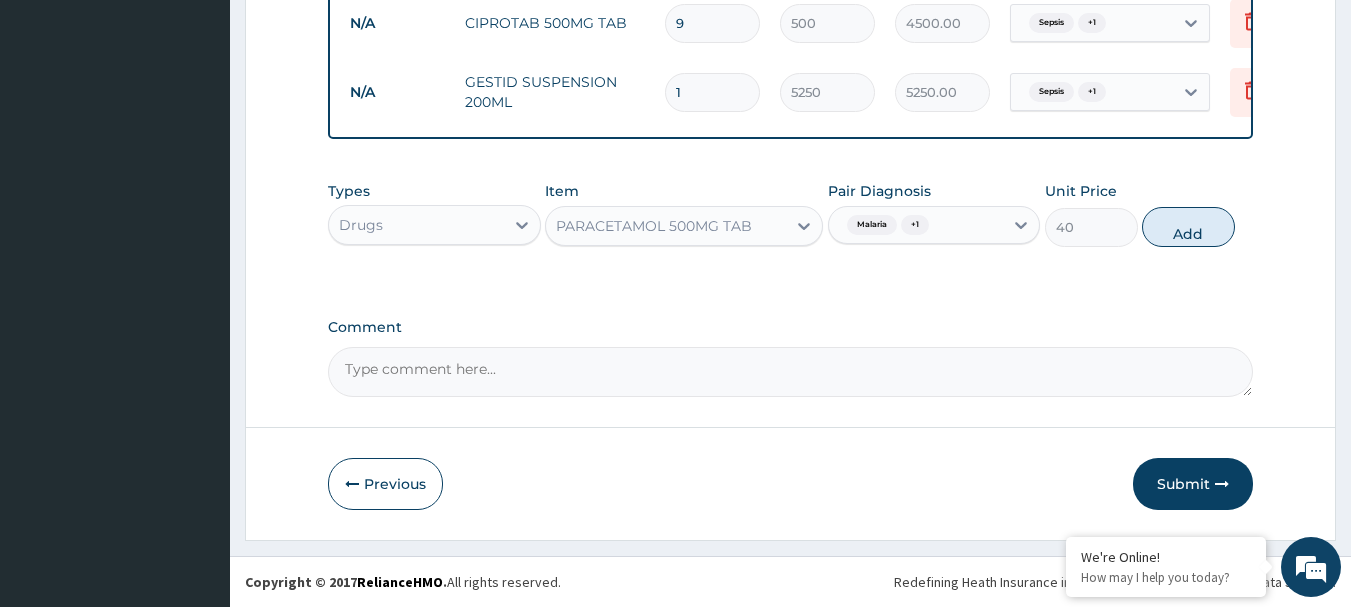 type on "0" 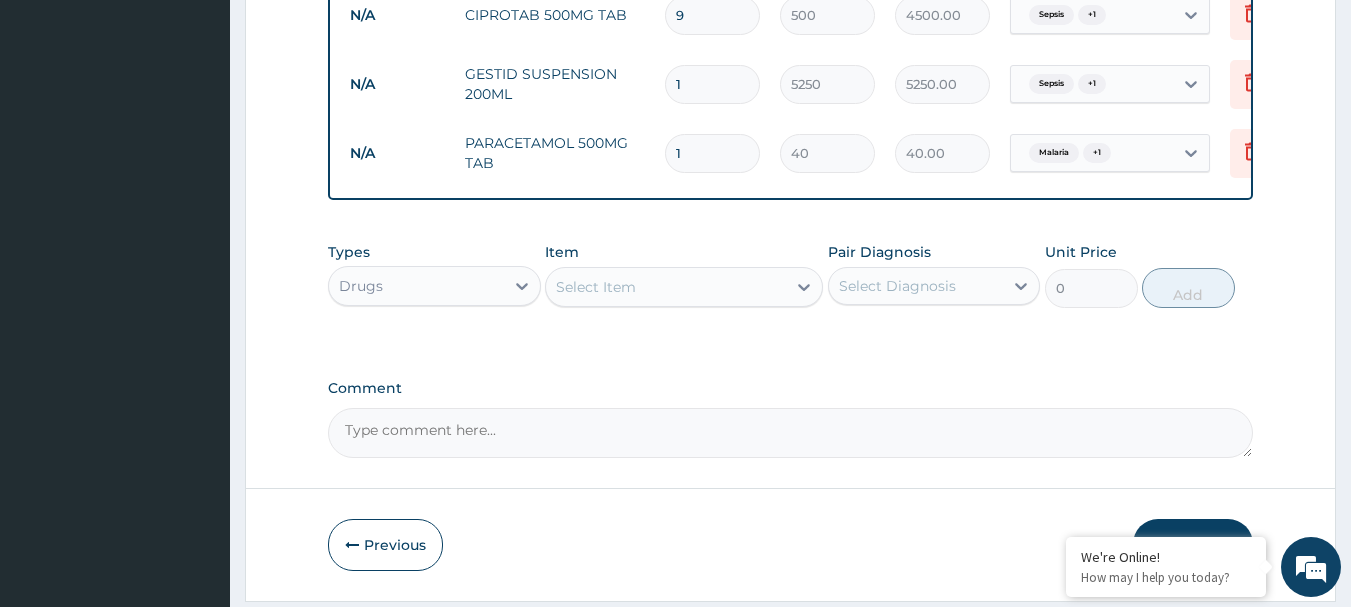 click on "Select Item" at bounding box center [666, 287] 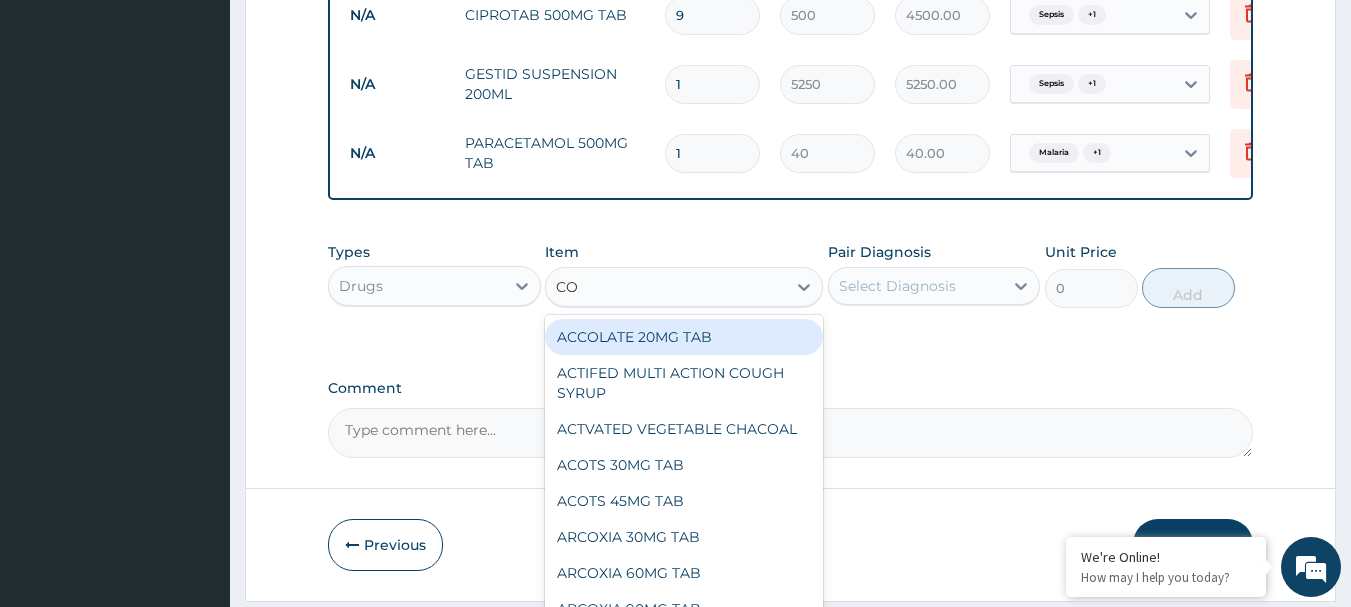 type on "COA" 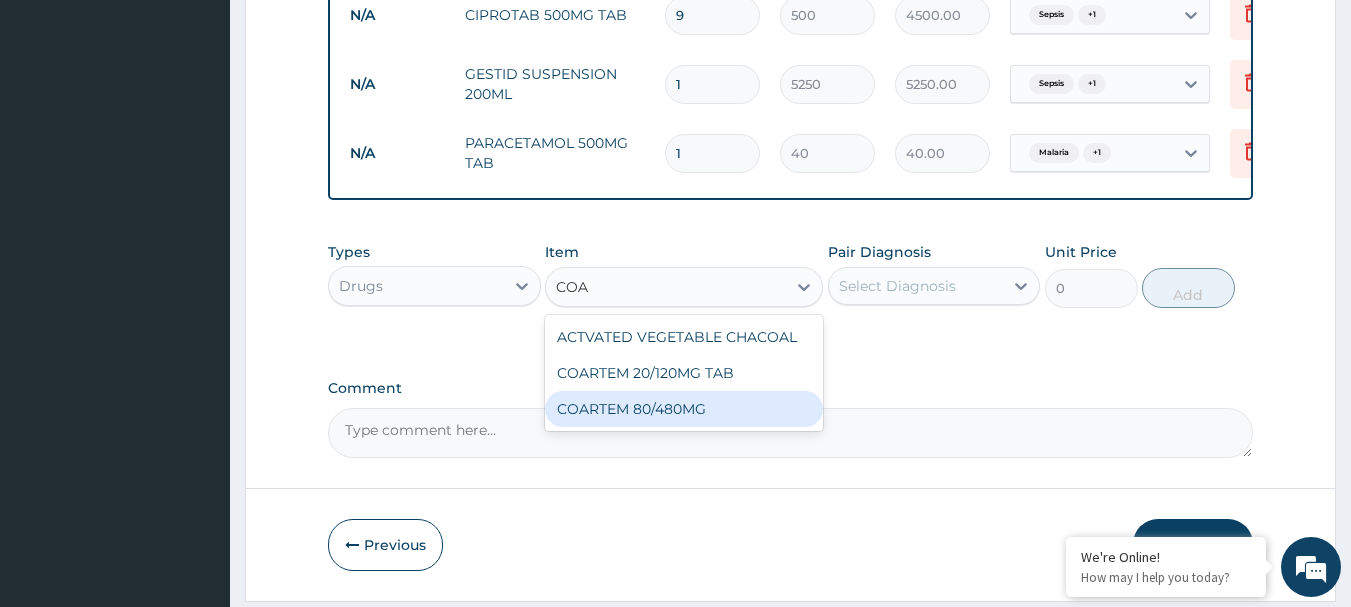 click on "COARTEM 80/480MG" at bounding box center (684, 409) 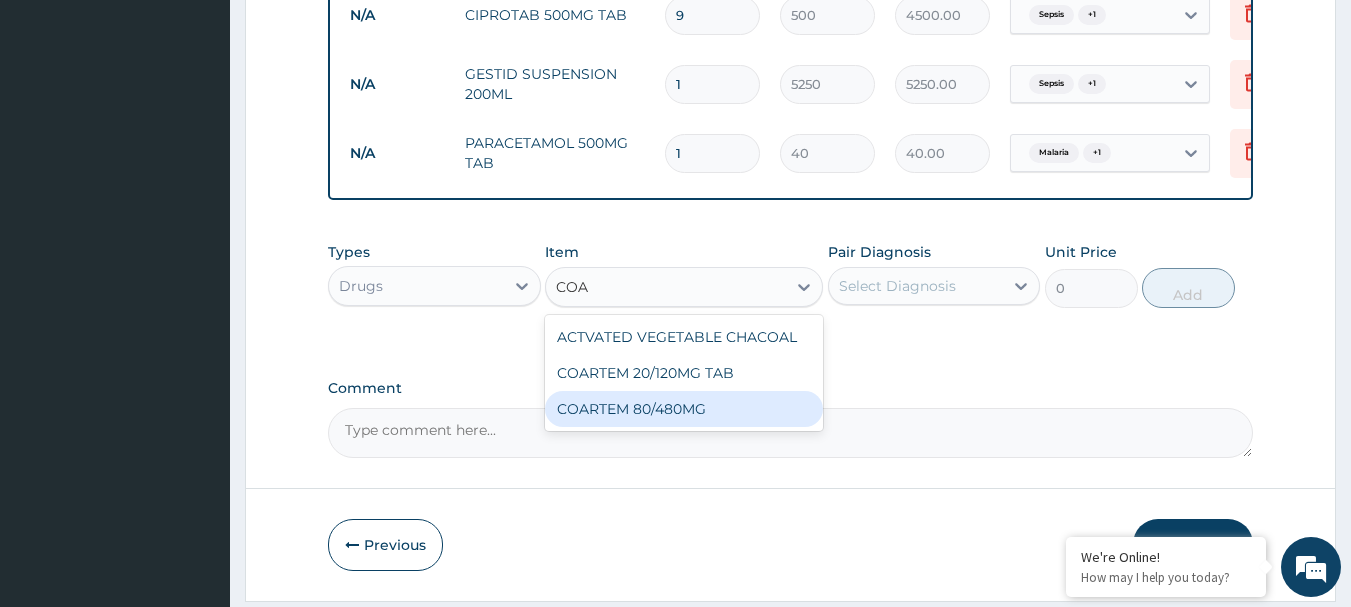 type 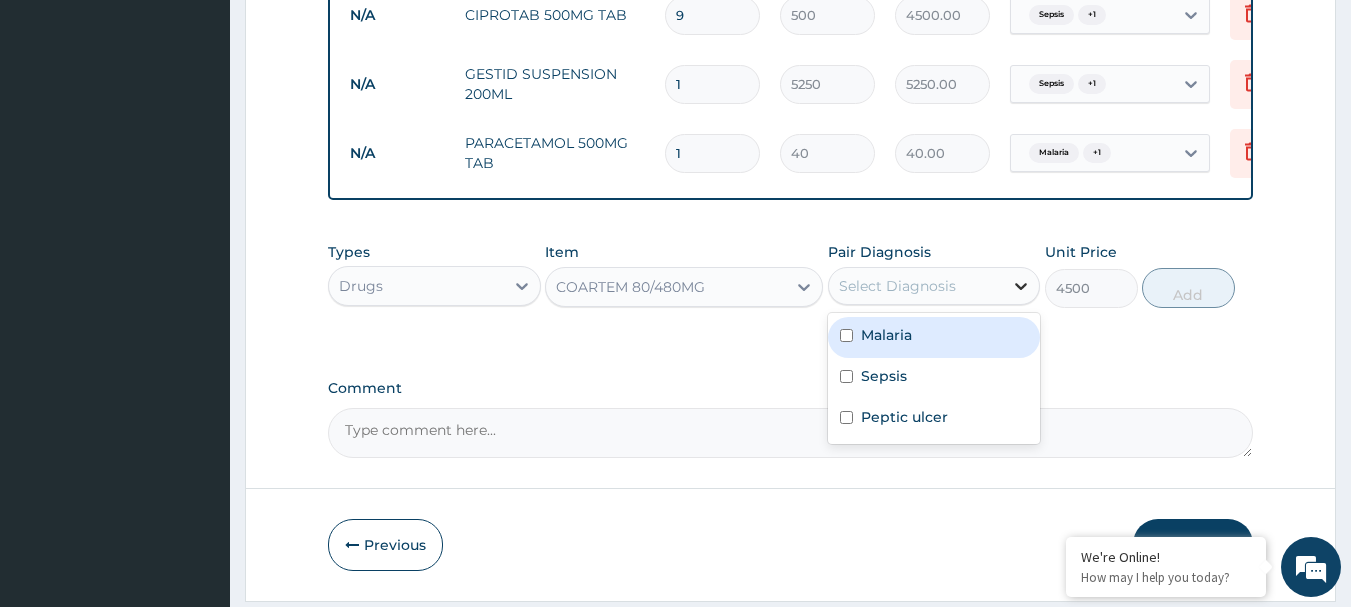 click 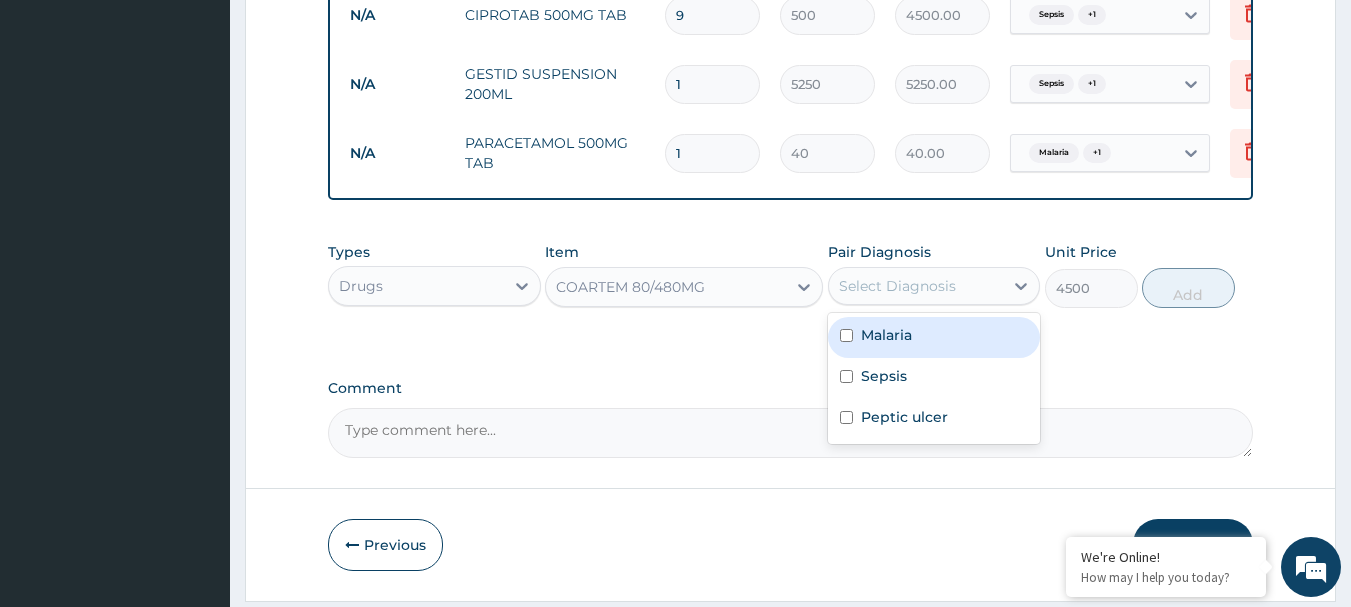click at bounding box center [846, 335] 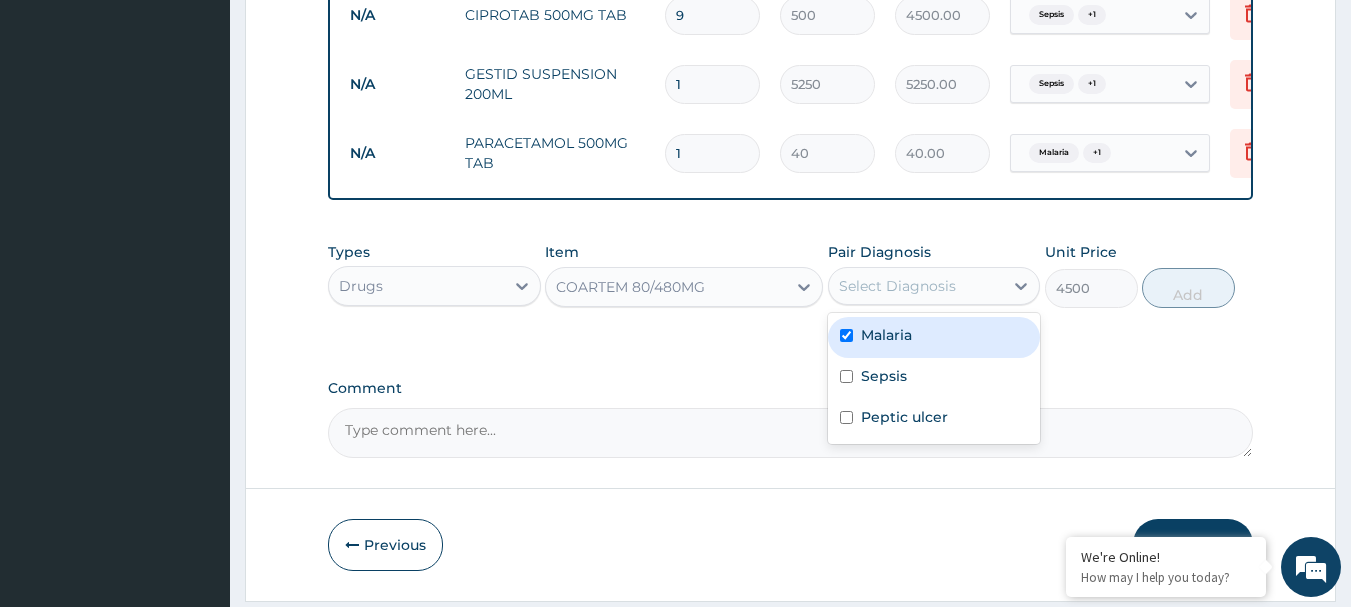 checkbox on "true" 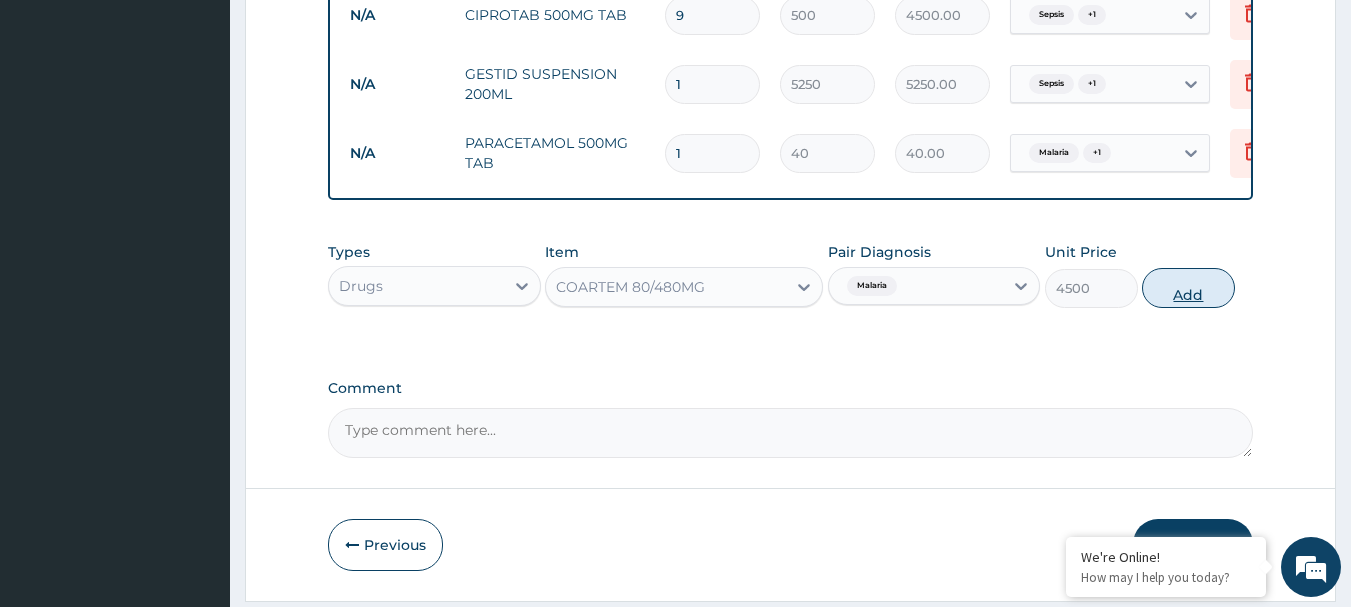 click on "Add" at bounding box center [1188, 288] 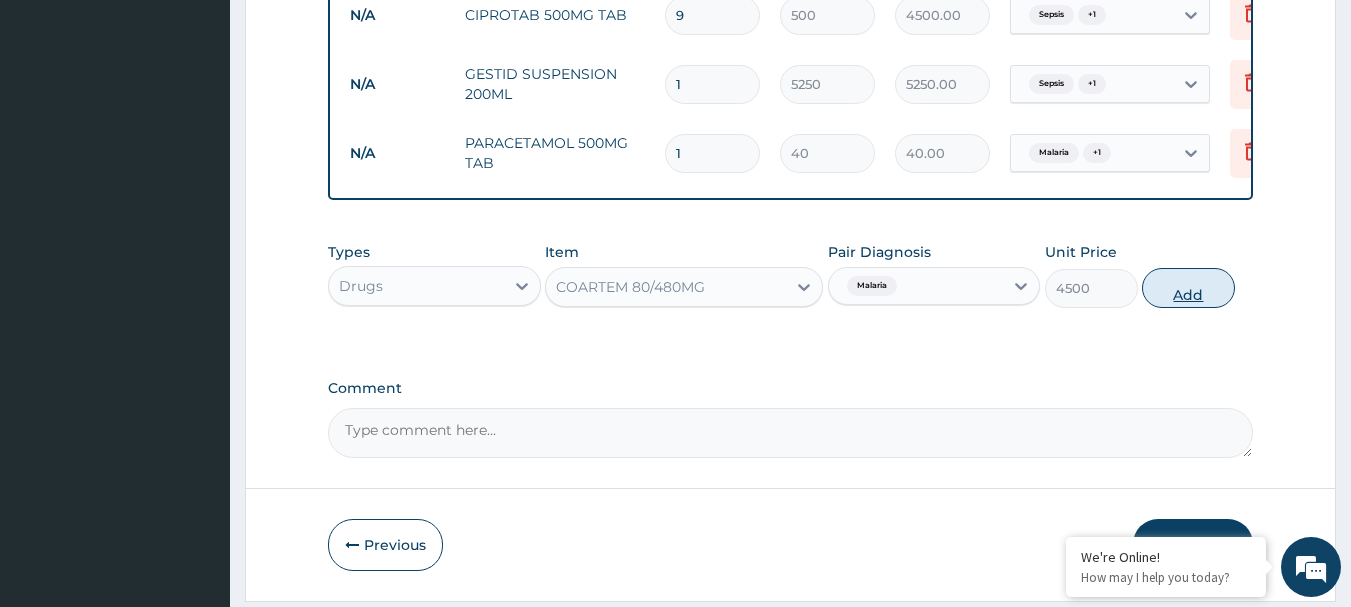 type on "0" 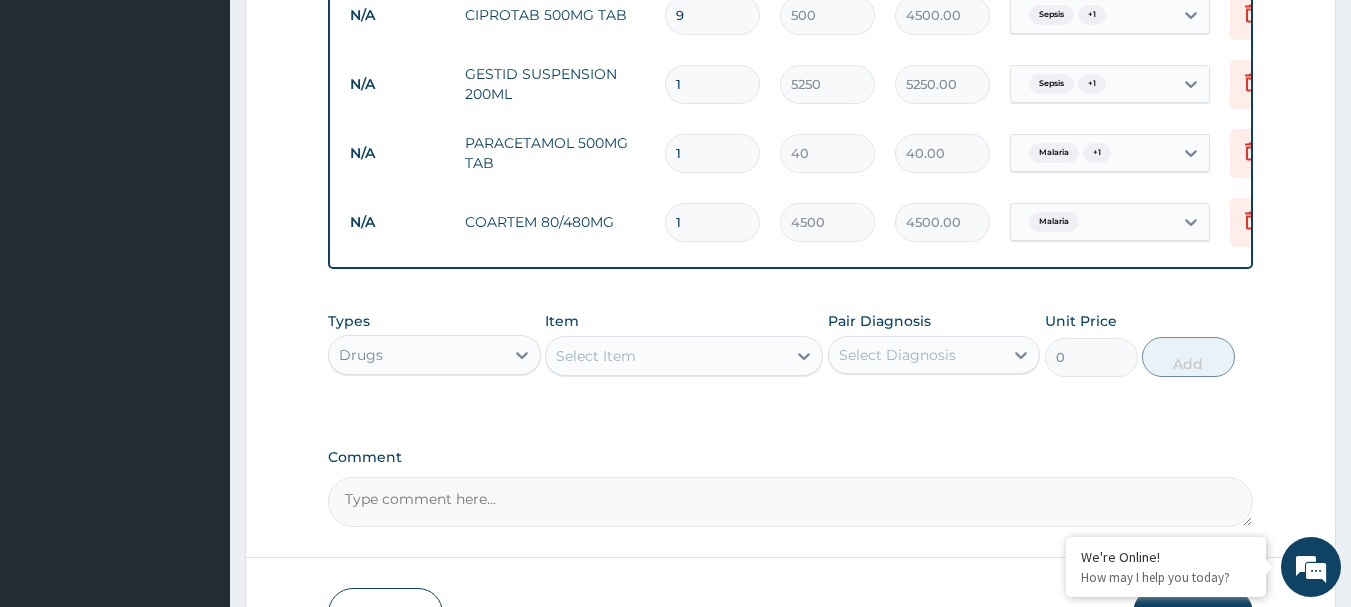 click on "1" at bounding box center [712, 153] 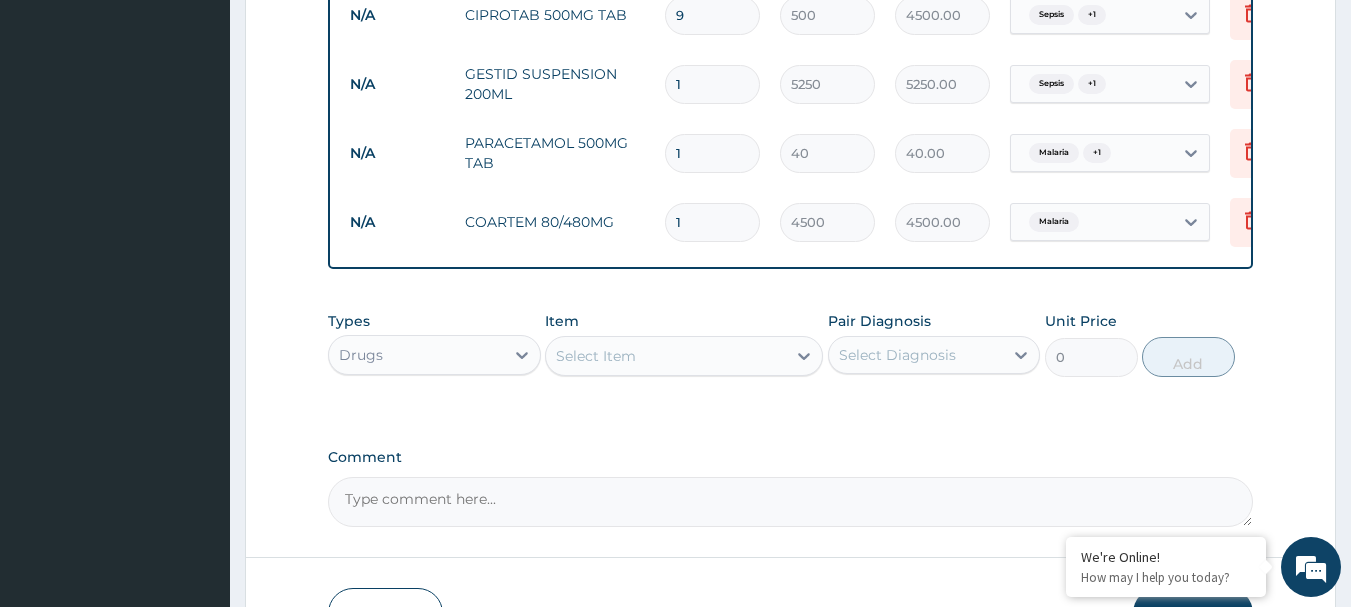 type on "18" 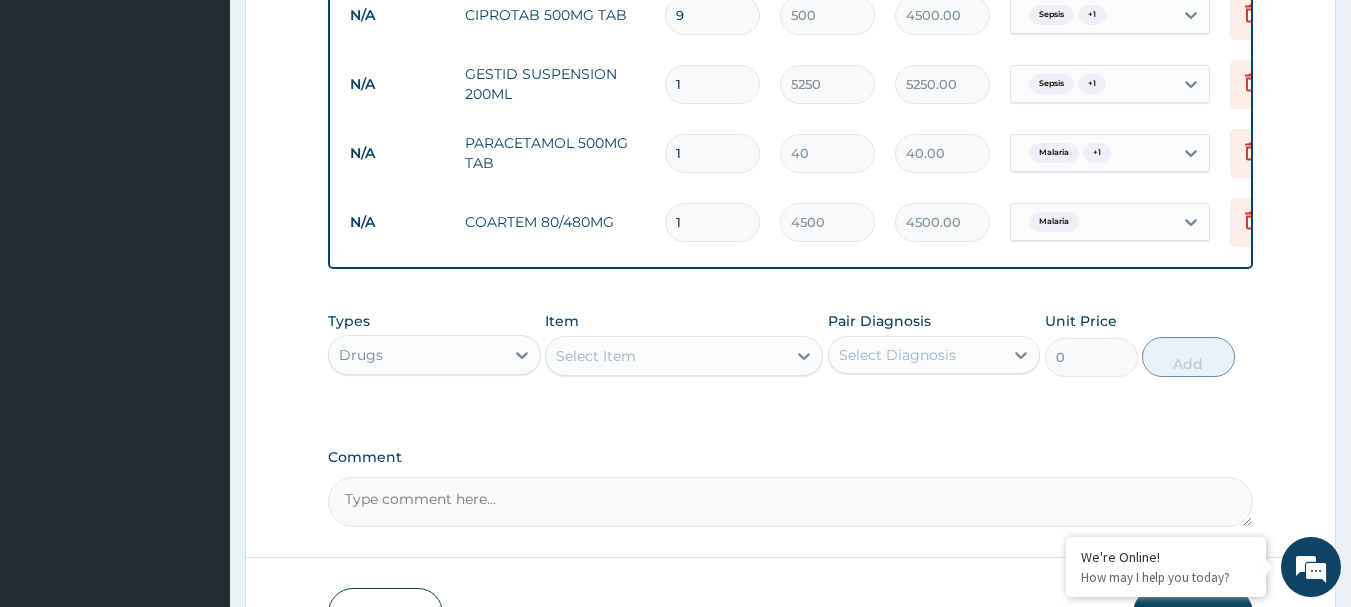 type on "720.00" 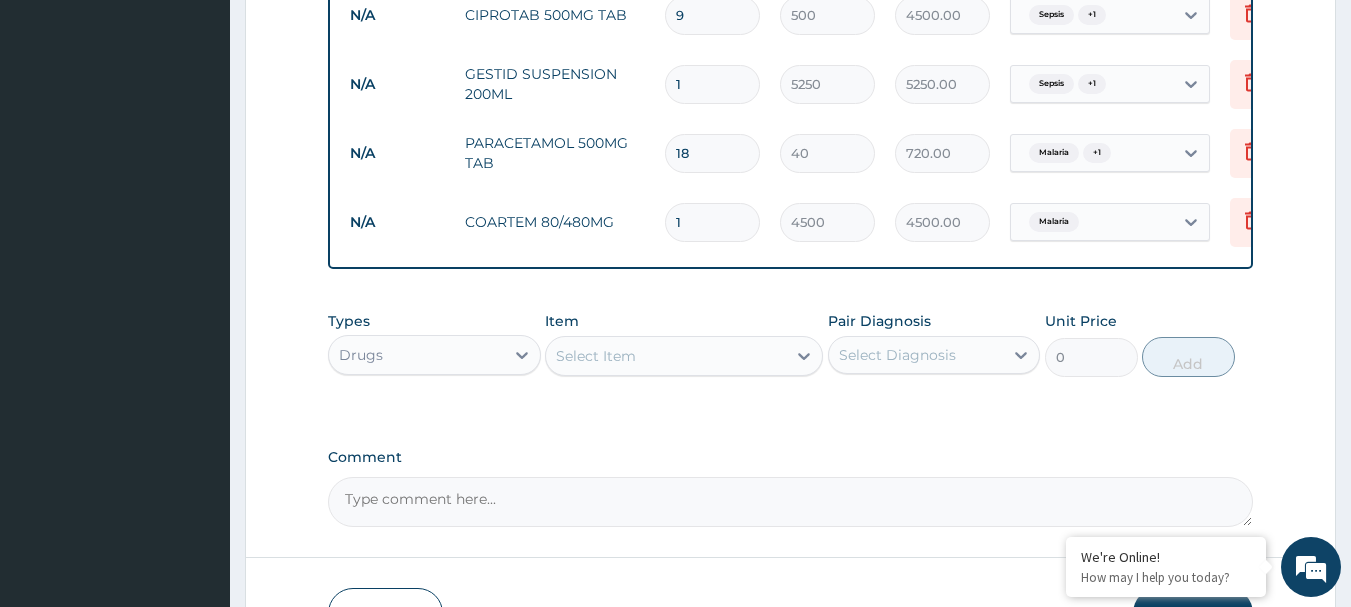 type on "19" 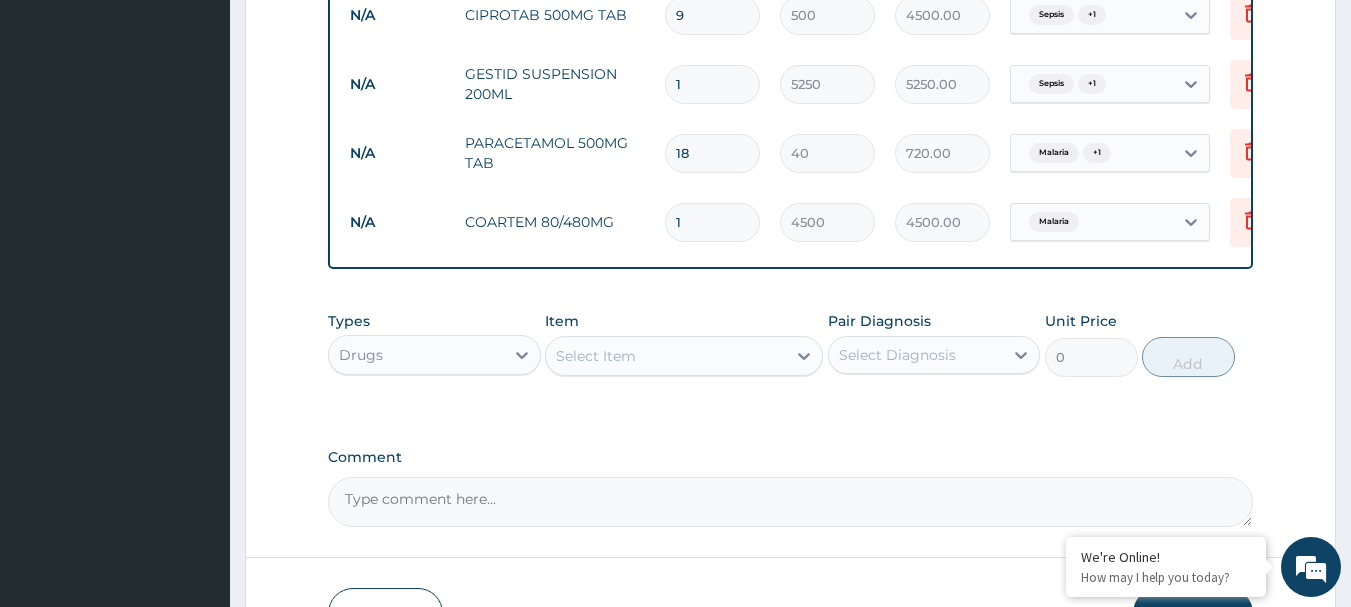 type on "760.00" 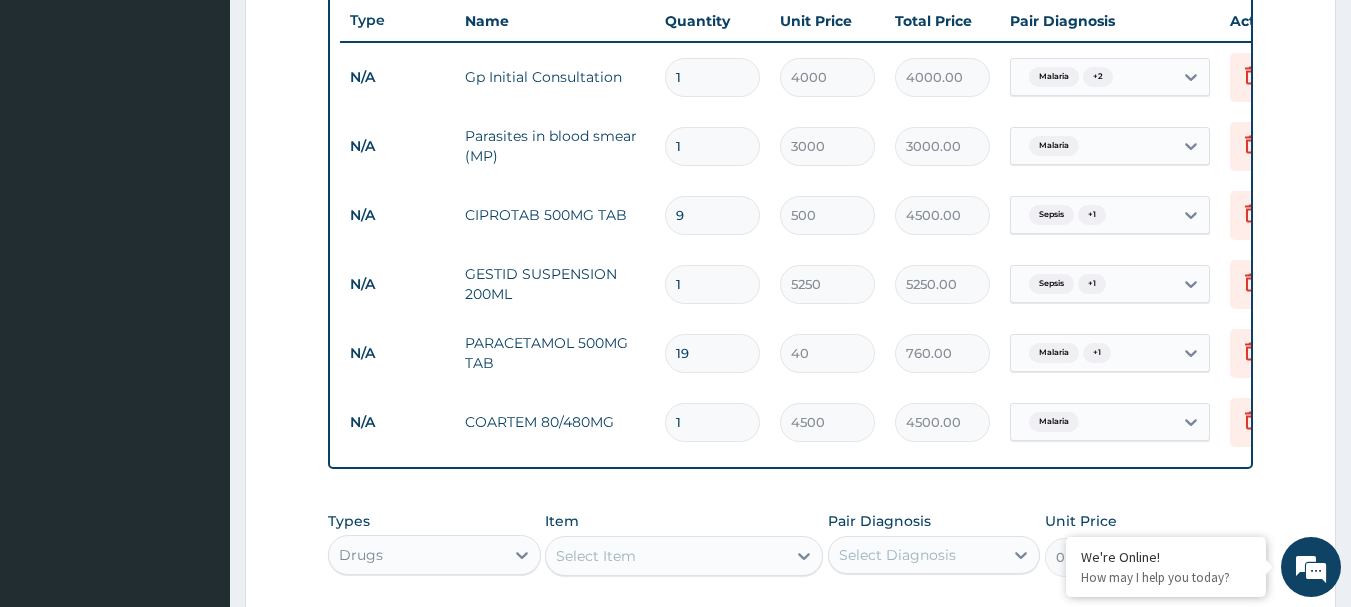 scroll, scrollTop: 855, scrollLeft: 0, axis: vertical 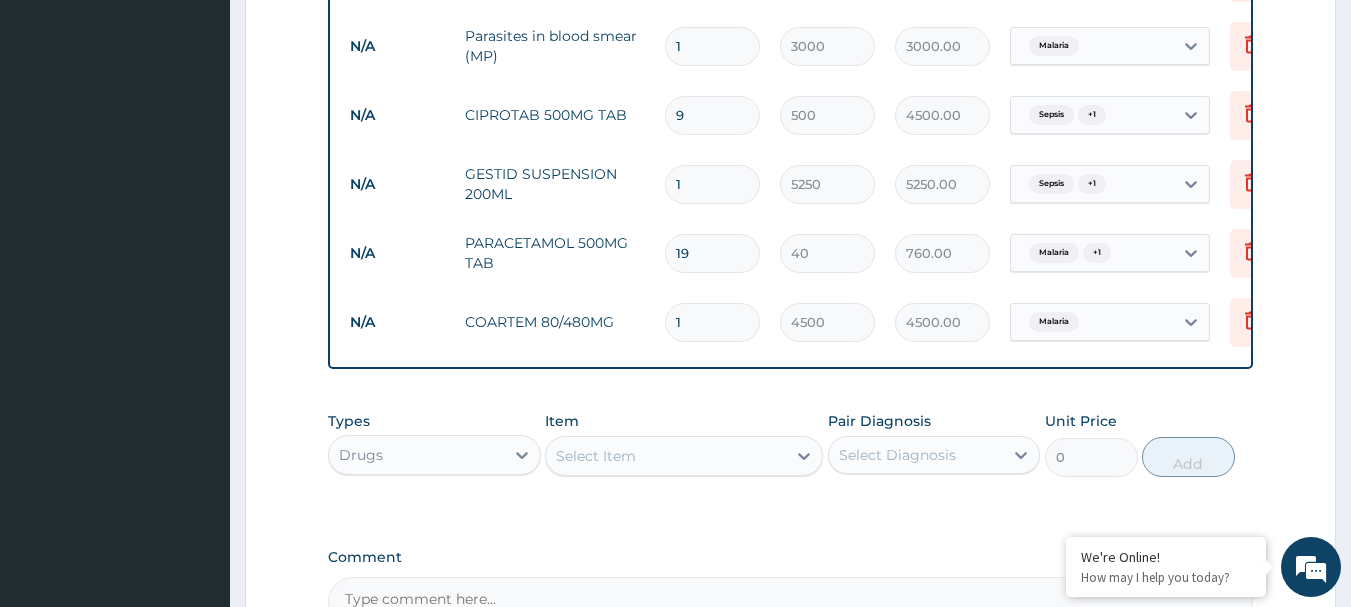 type on "20" 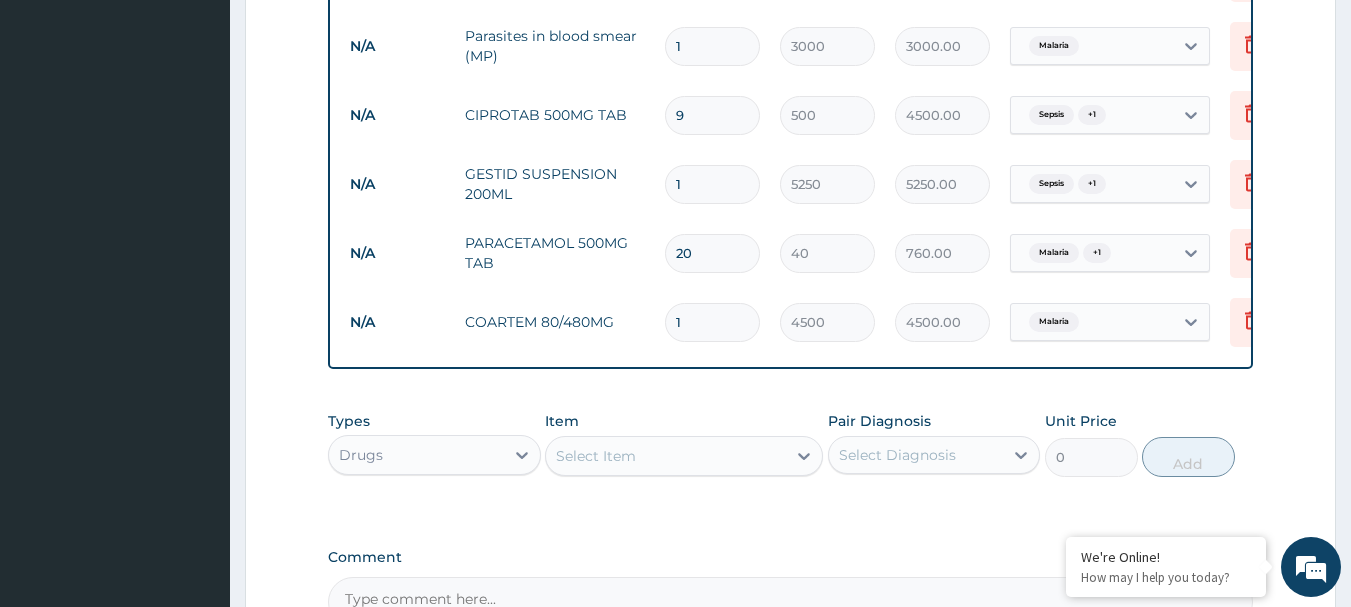 type on "800.00" 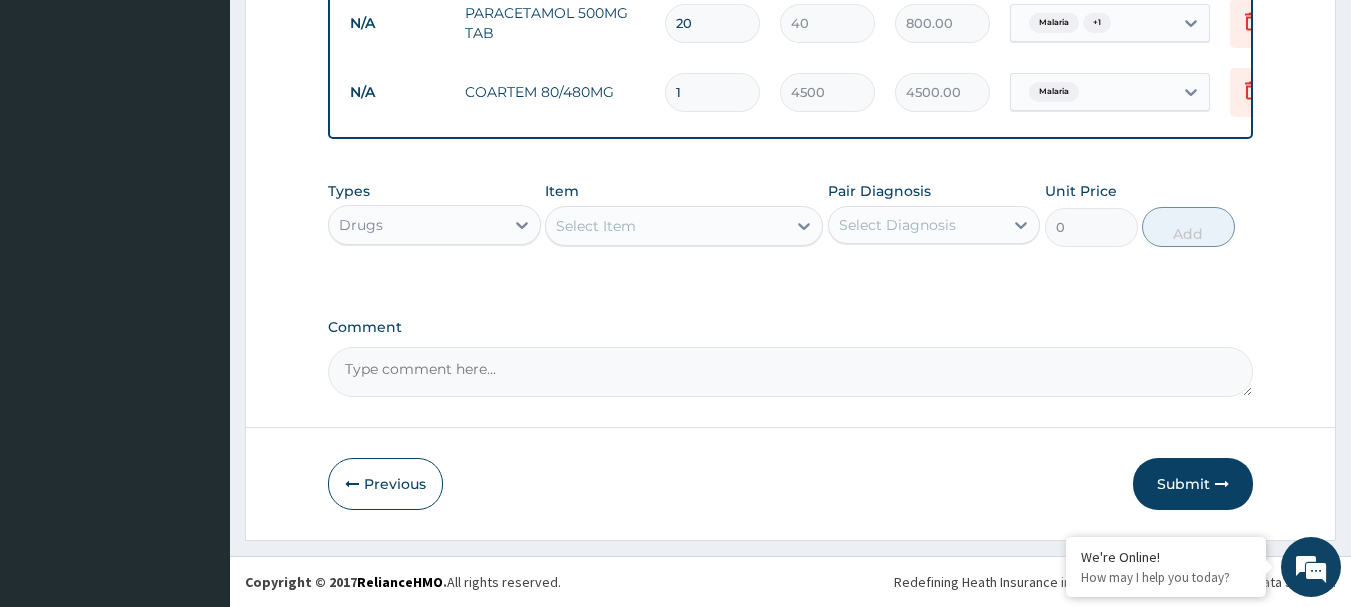 scroll, scrollTop: 1100, scrollLeft: 0, axis: vertical 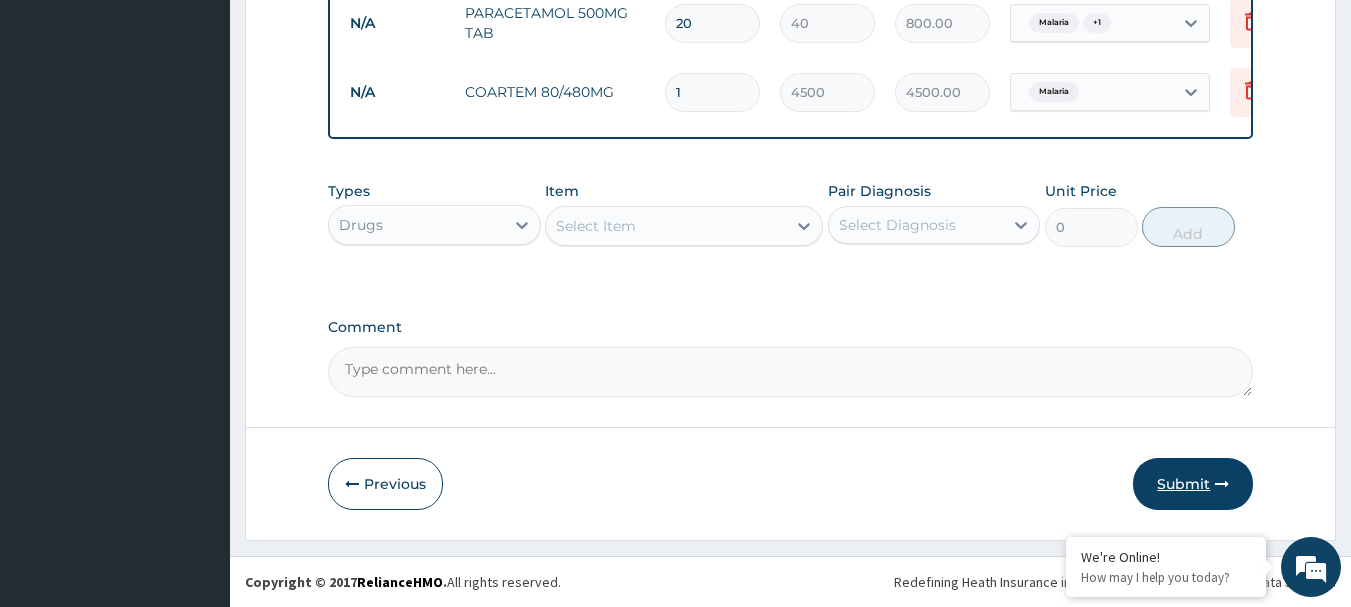 type on "20" 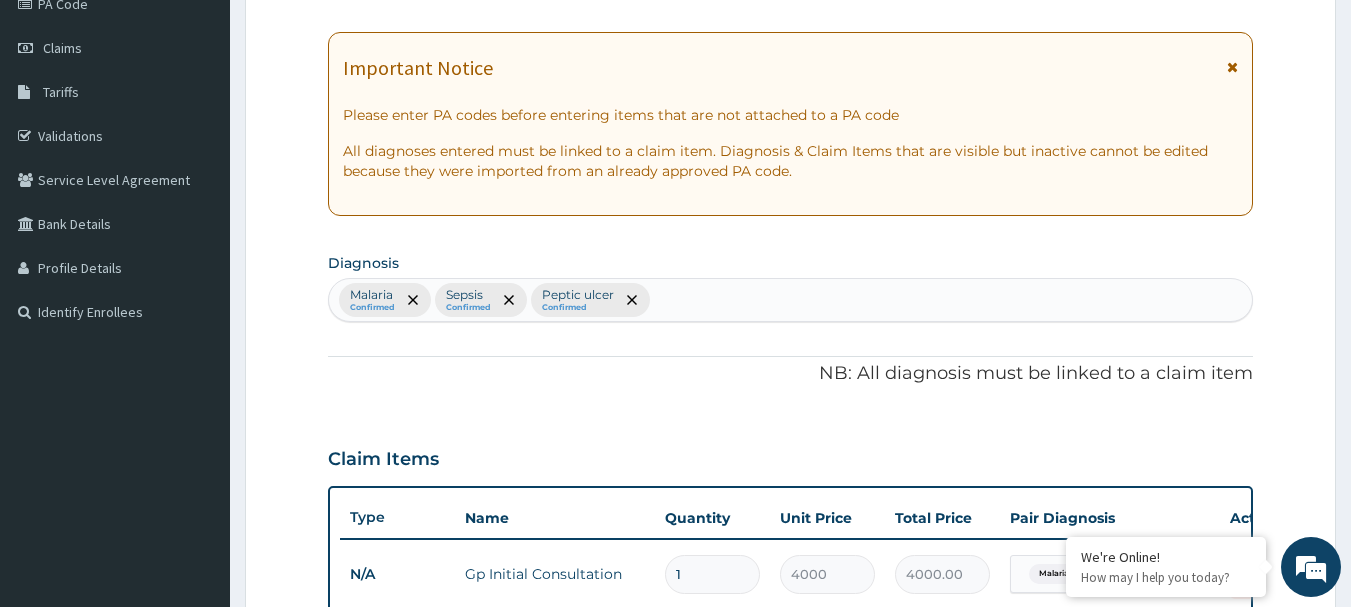 scroll, scrollTop: 200, scrollLeft: 0, axis: vertical 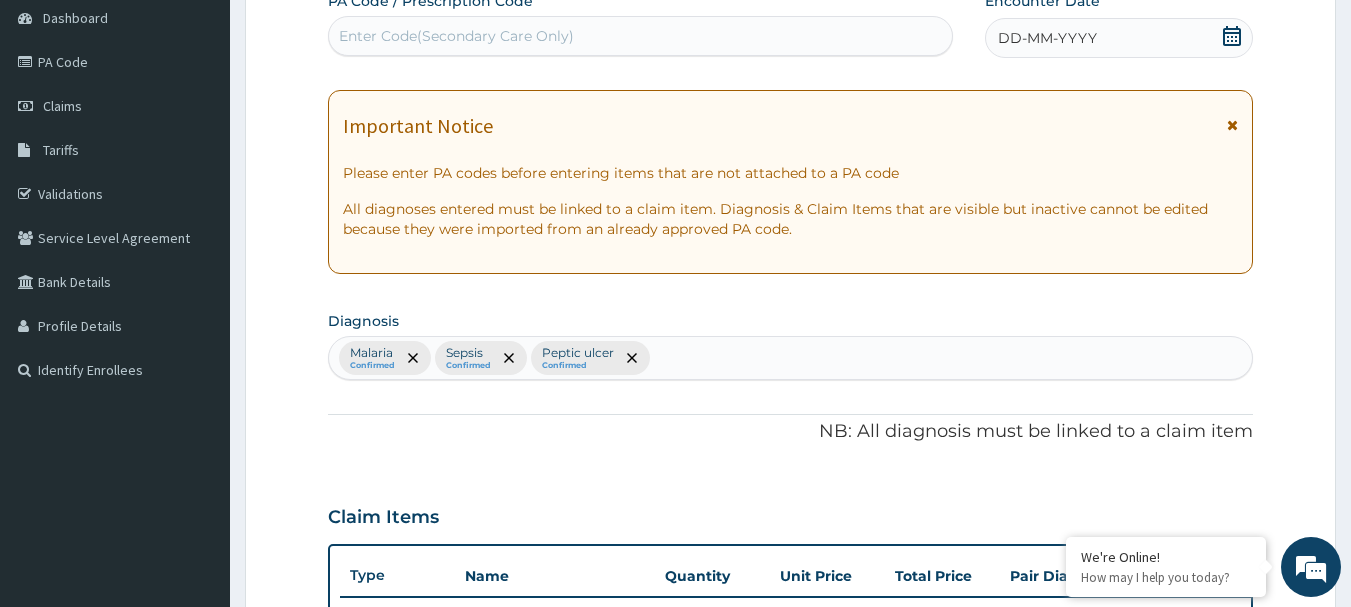drag, startPoint x: 1235, startPoint y: 29, endPoint x: 1220, endPoint y: 53, distance: 28.301943 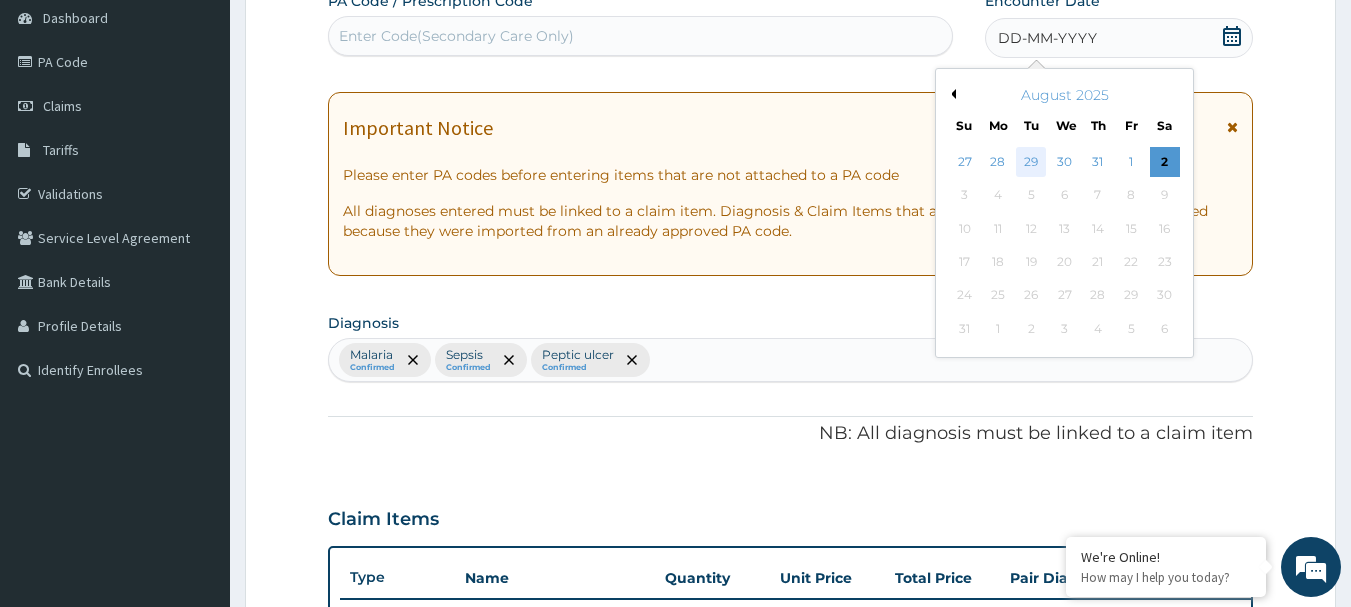 click on "29" at bounding box center (1032, 162) 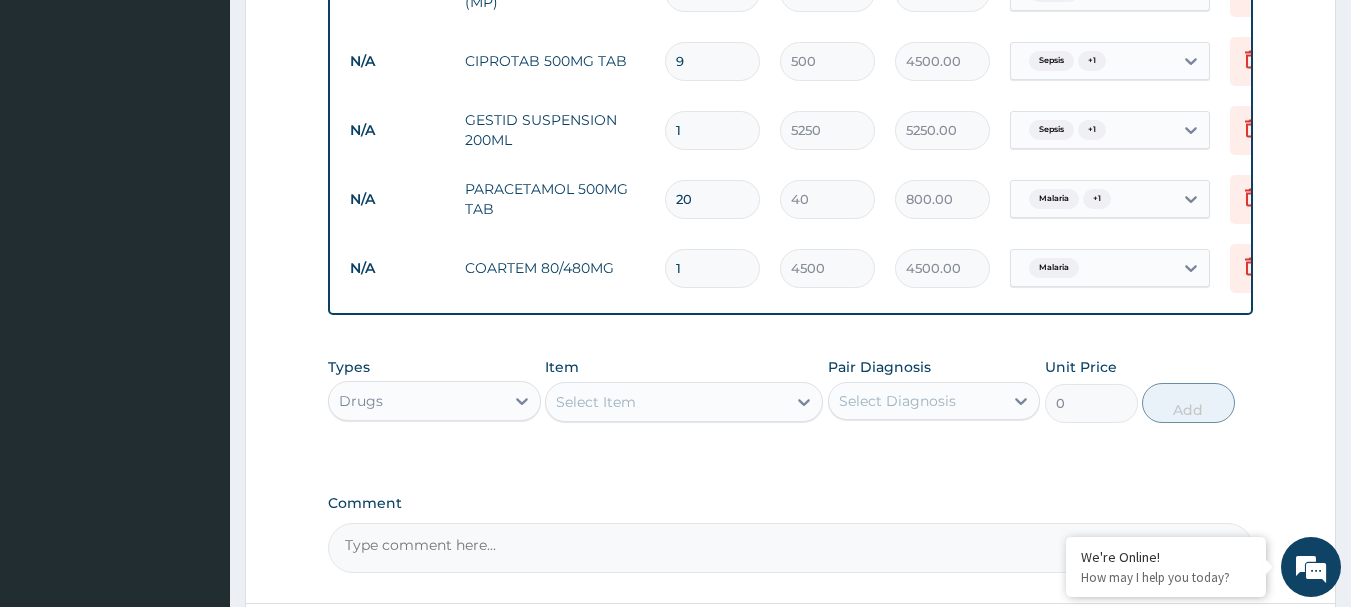 scroll, scrollTop: 1100, scrollLeft: 0, axis: vertical 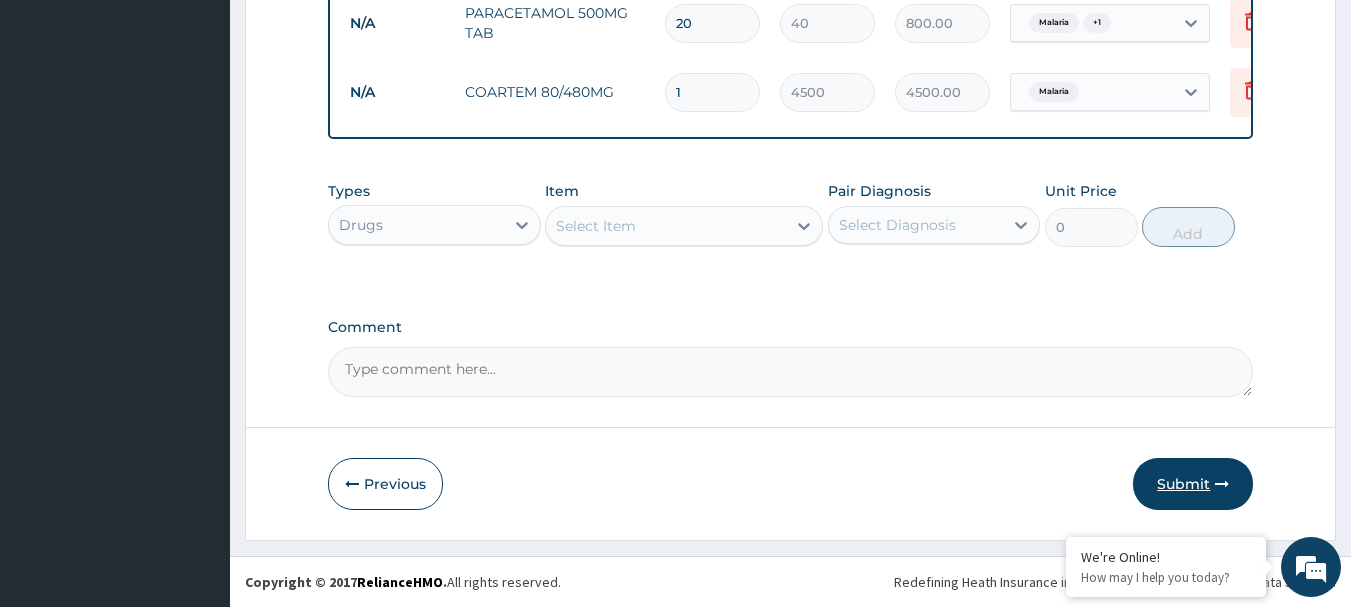 click on "Submit" at bounding box center (1193, 484) 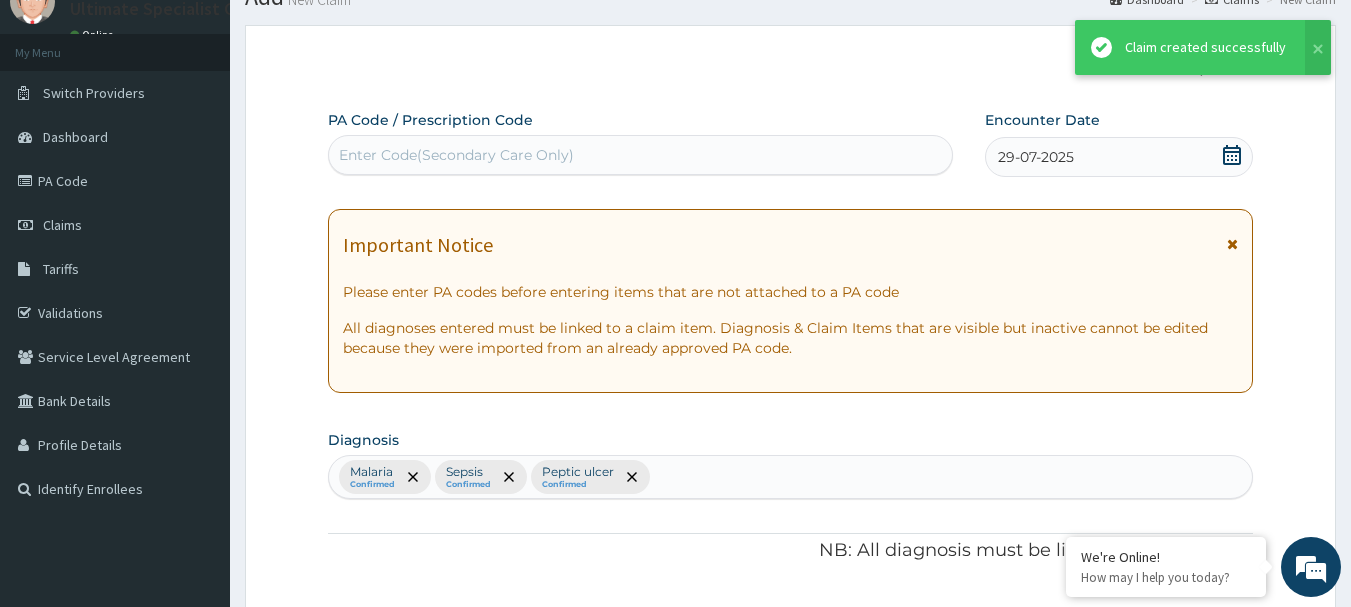 scroll, scrollTop: 1100, scrollLeft: 0, axis: vertical 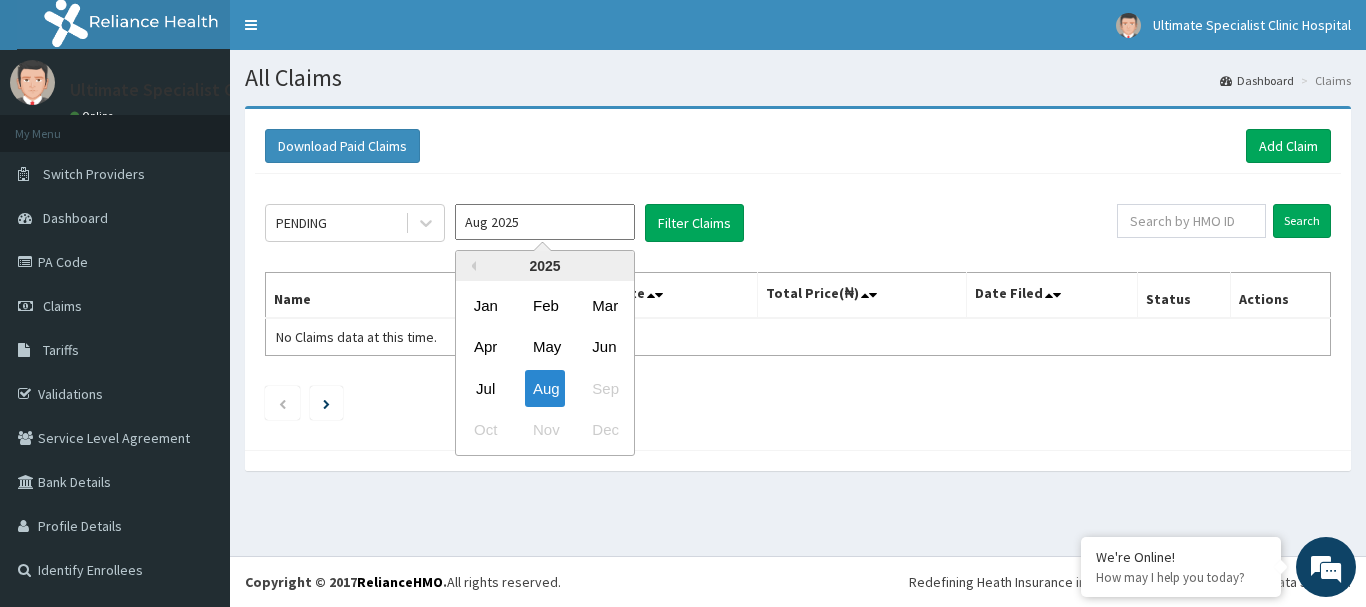 click on "Aug 2025" at bounding box center [545, 222] 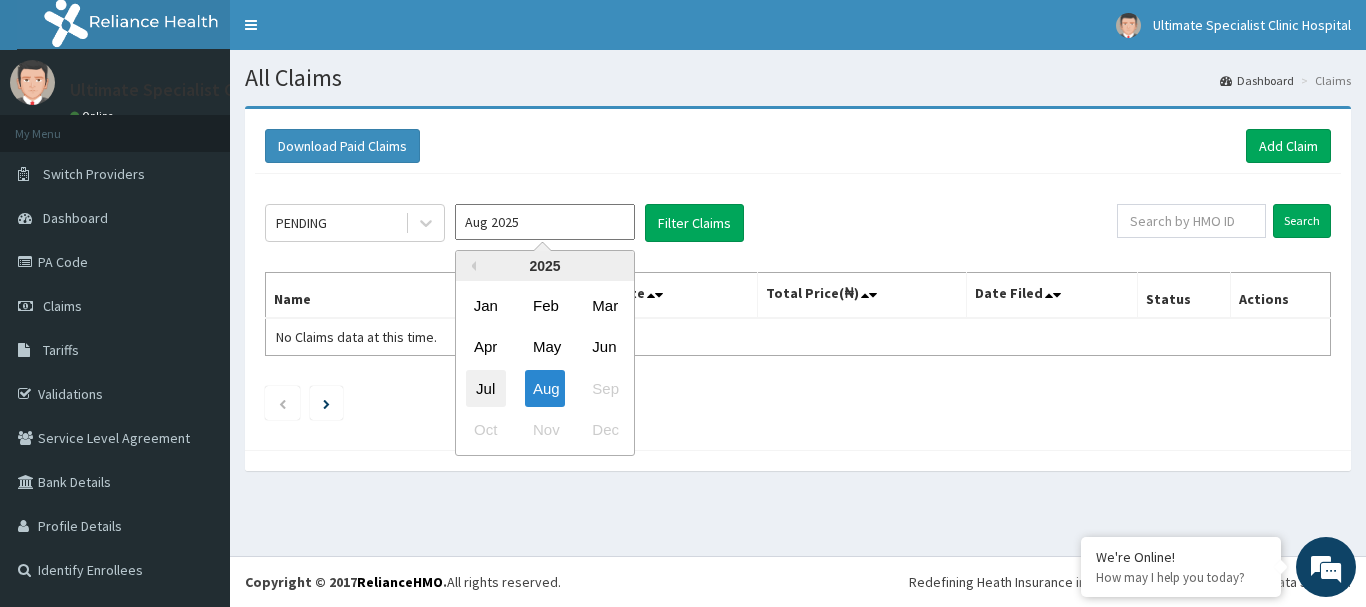 click on "Jul" at bounding box center [486, 388] 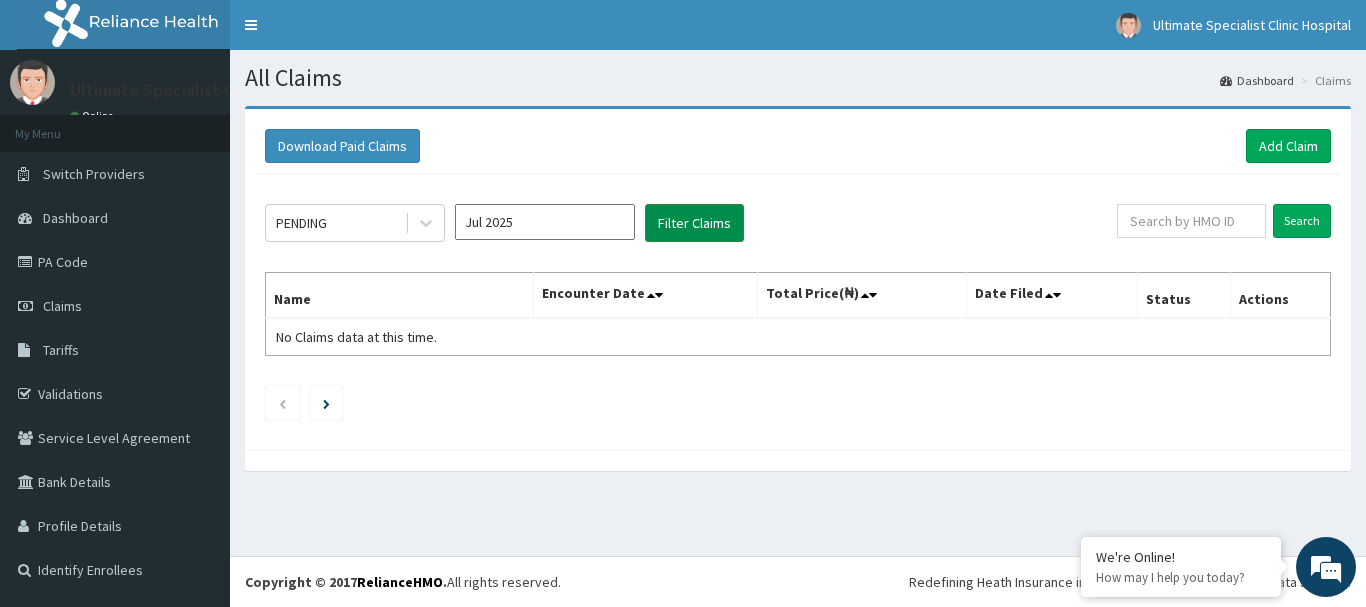 click on "Filter Claims" at bounding box center [694, 223] 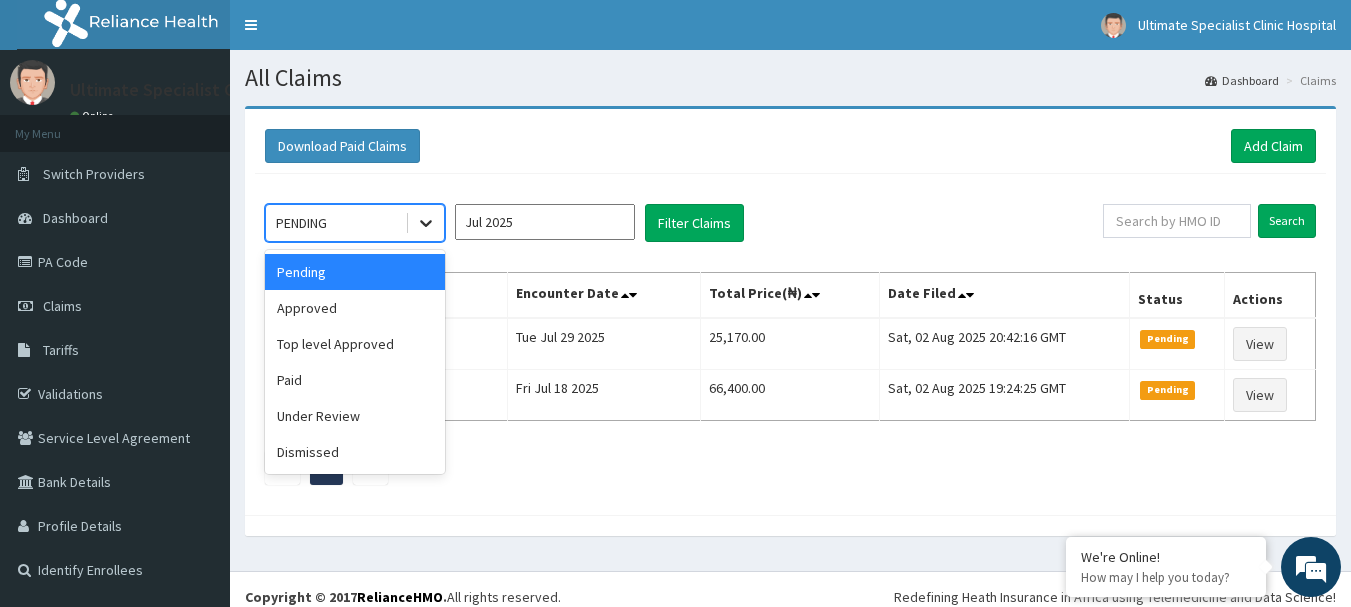 click 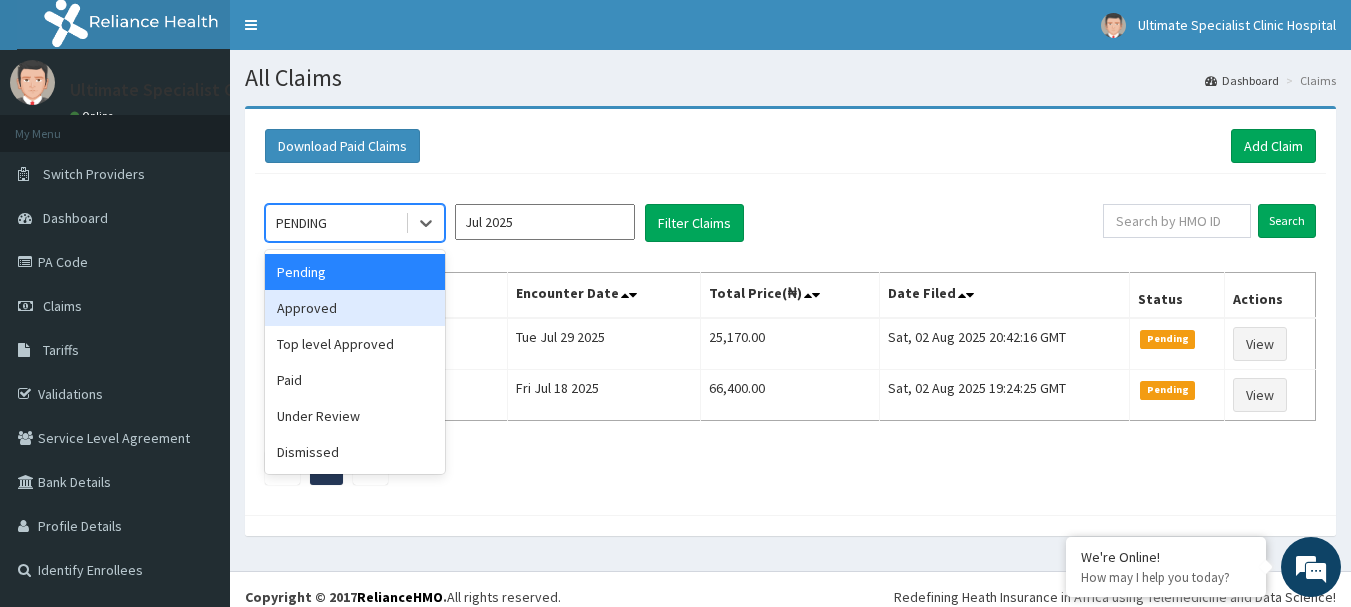 click on "Approved" at bounding box center (355, 308) 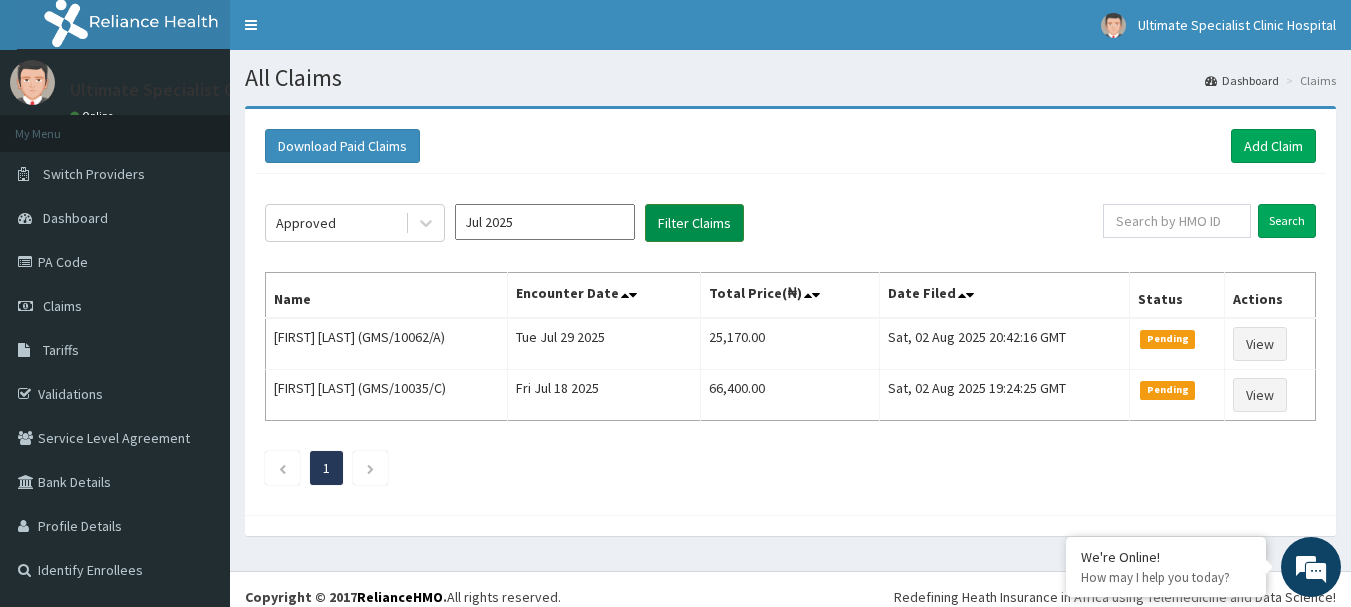 click on "Filter Claims" at bounding box center (694, 223) 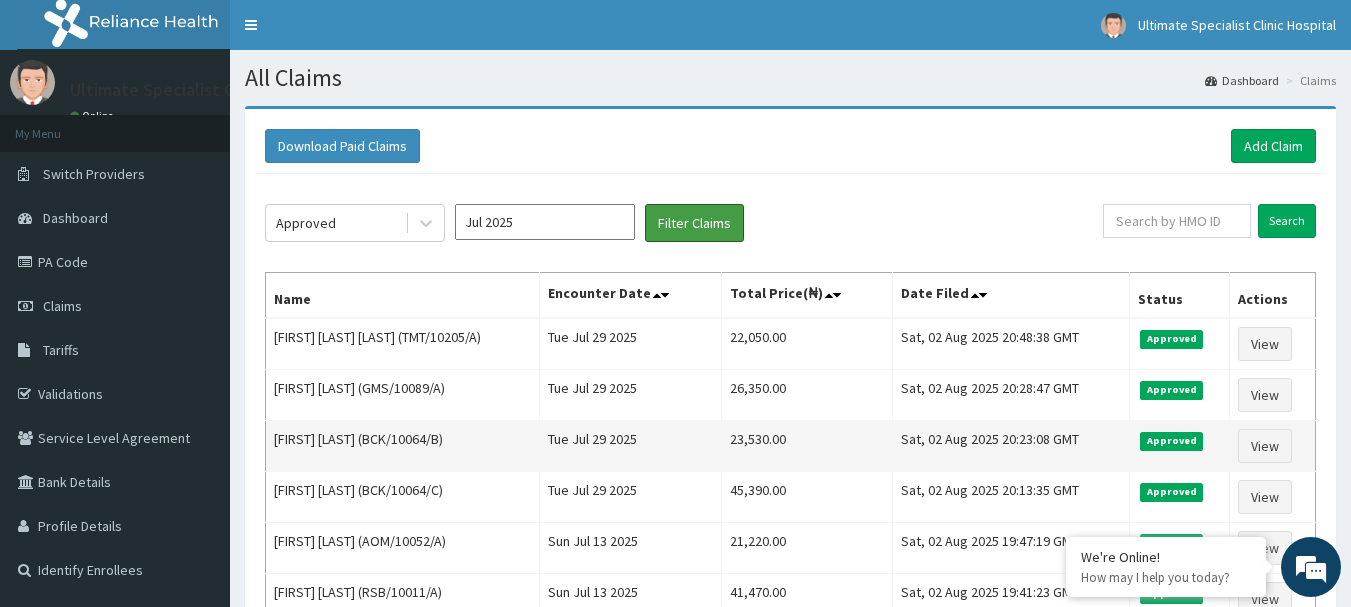 scroll, scrollTop: 0, scrollLeft: 0, axis: both 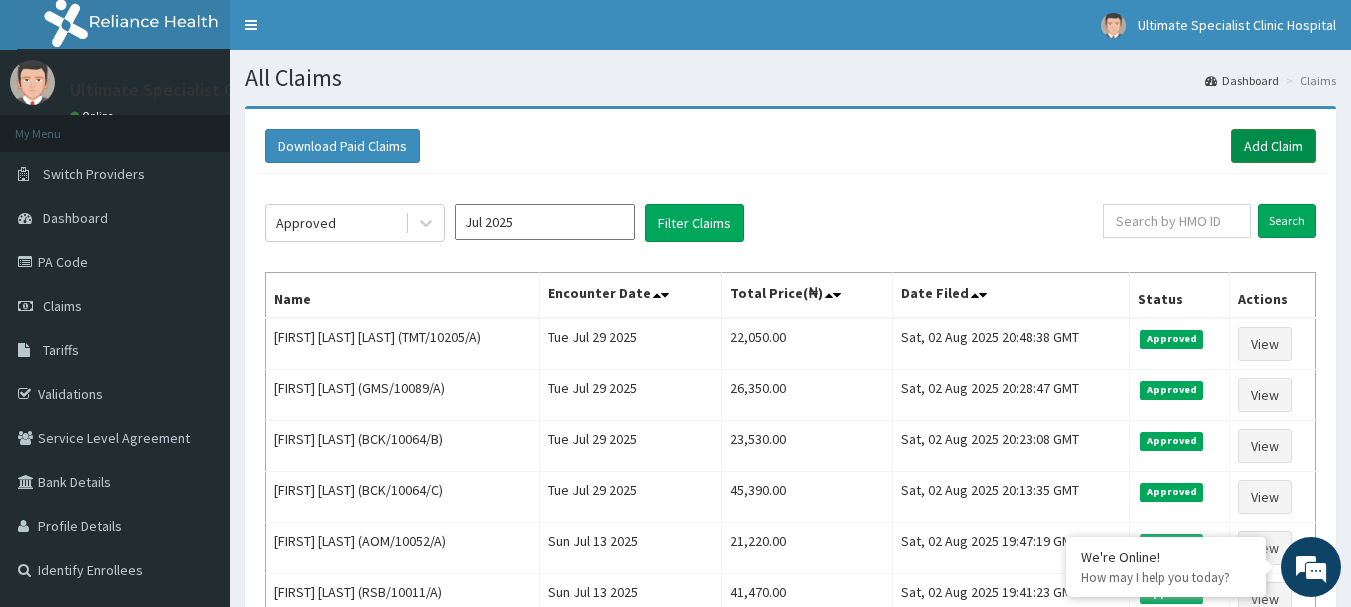 click on "Add Claim" at bounding box center [1273, 146] 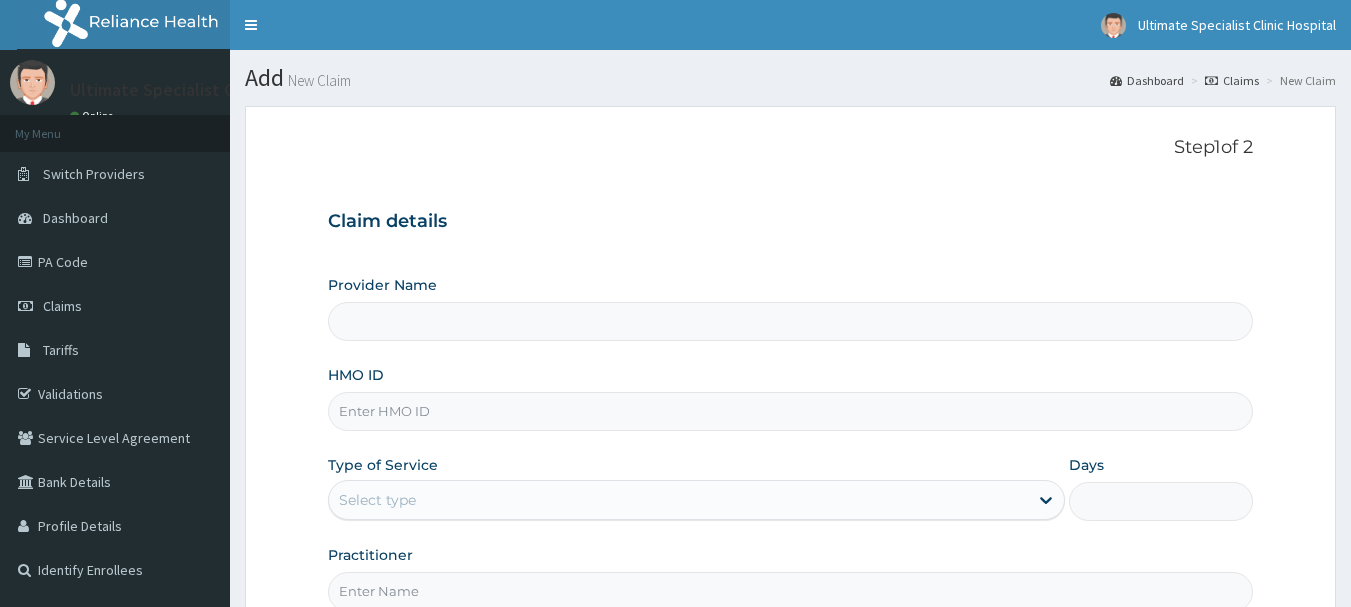 scroll, scrollTop: 0, scrollLeft: 0, axis: both 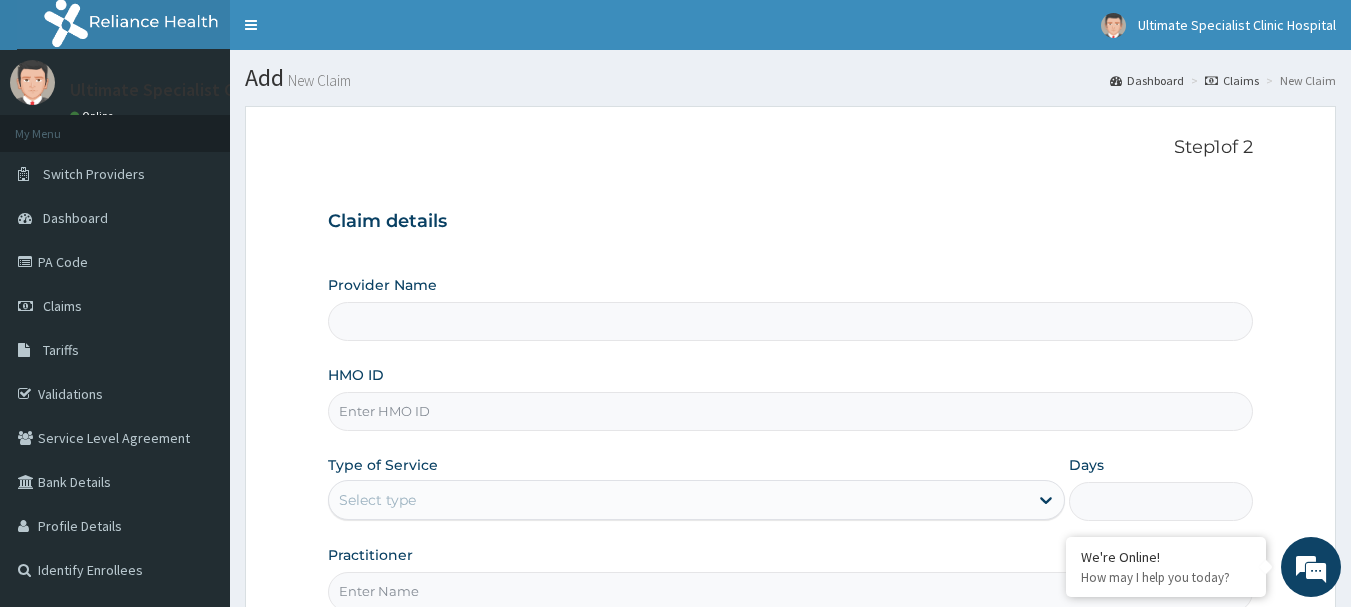 paste on "GMS/10035/D" 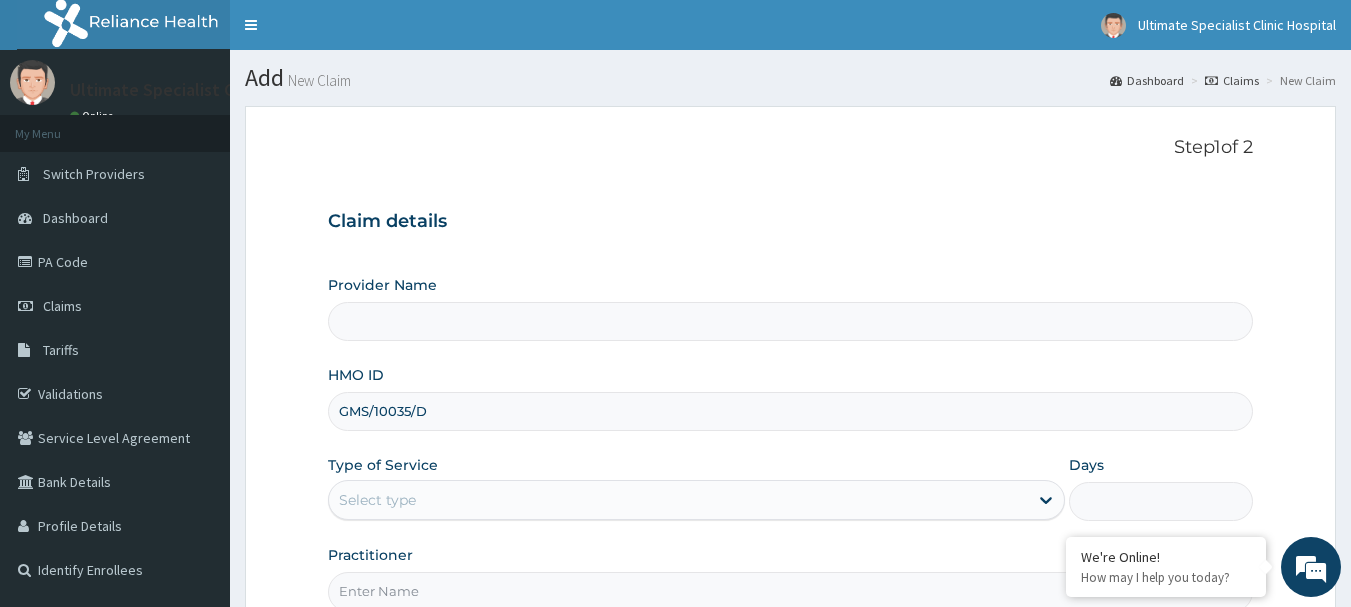 type on "Ultimate Specialist Clinic And Hospital" 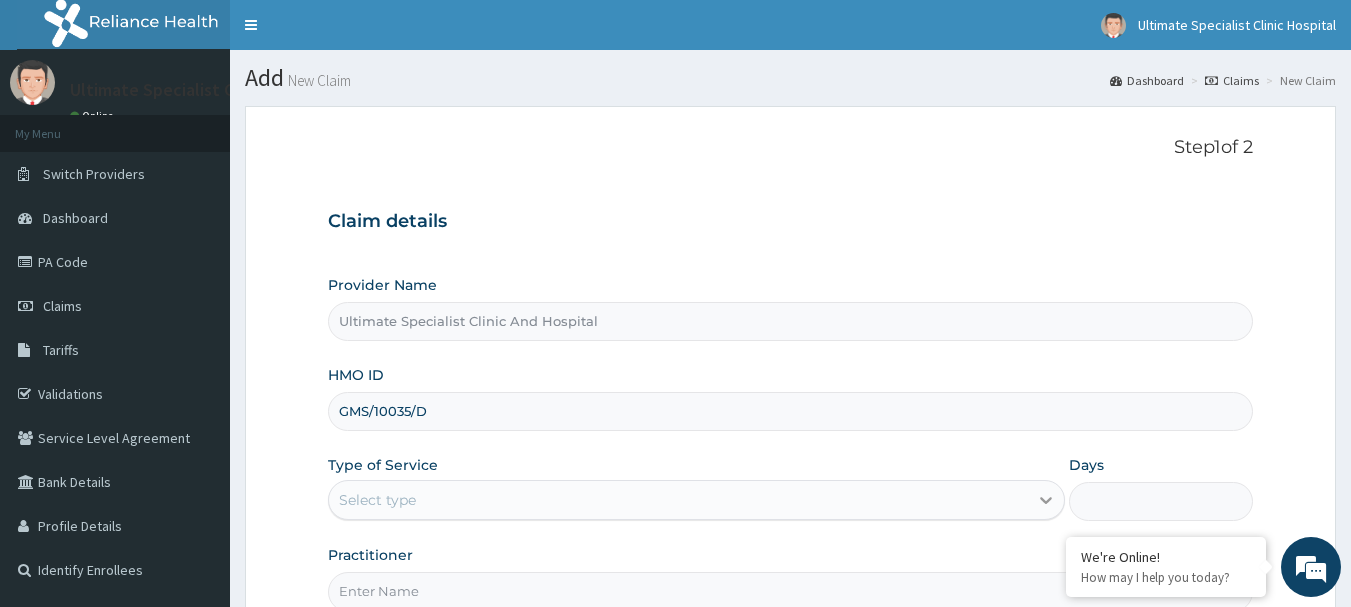 type on "GMS/10035/D" 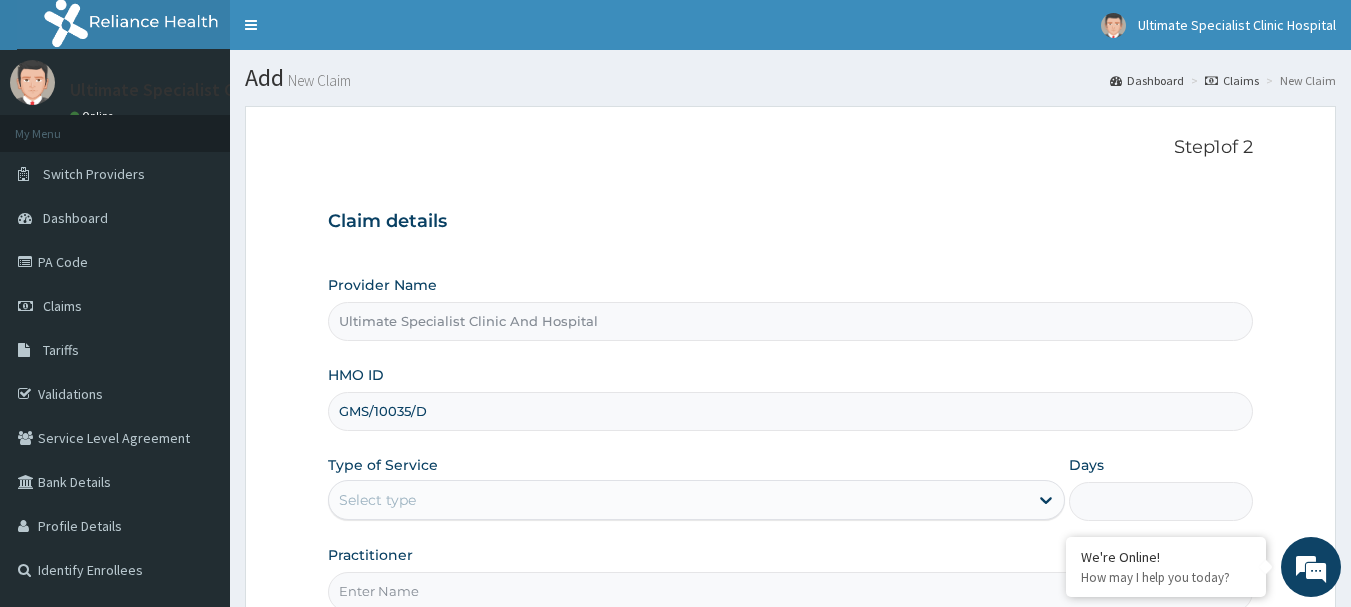 drag, startPoint x: 1048, startPoint y: 493, endPoint x: 994, endPoint y: 493, distance: 54 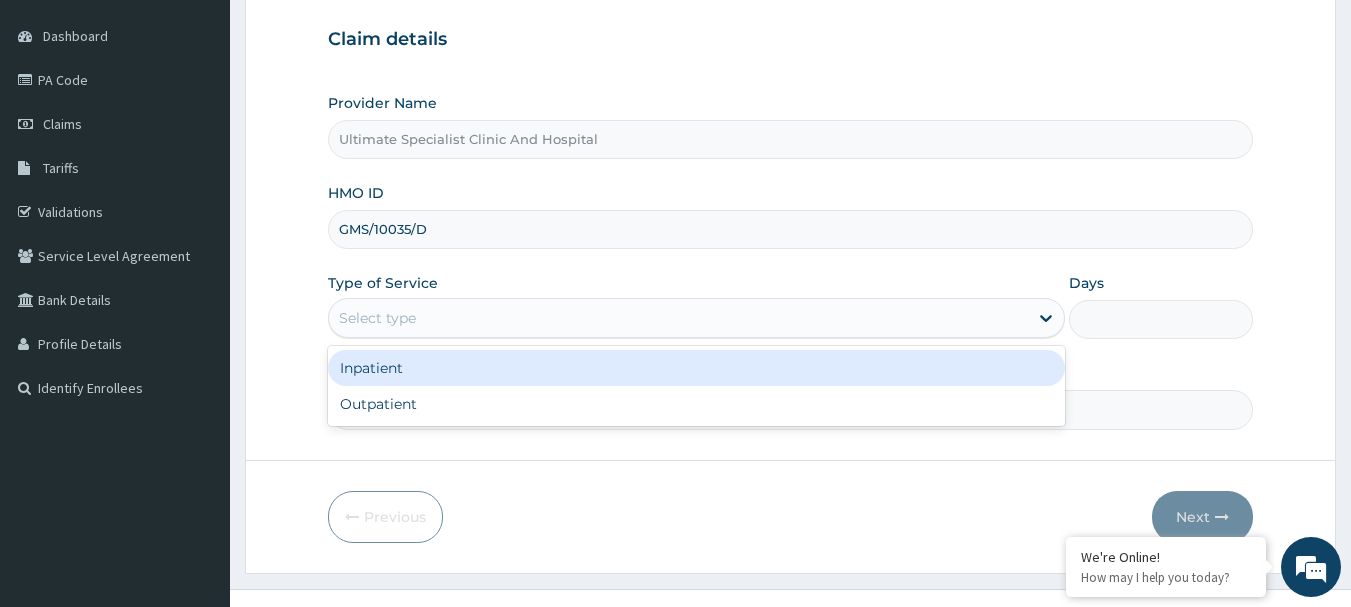 scroll, scrollTop: 200, scrollLeft: 0, axis: vertical 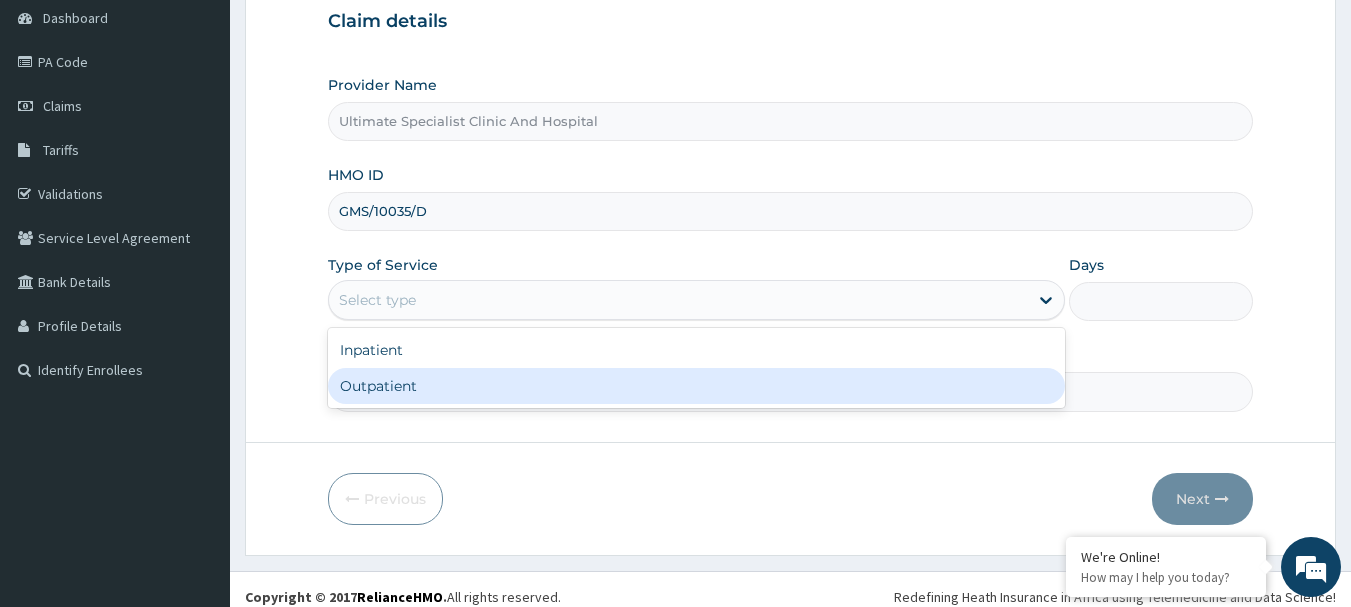 click on "Outpatient" at bounding box center [696, 386] 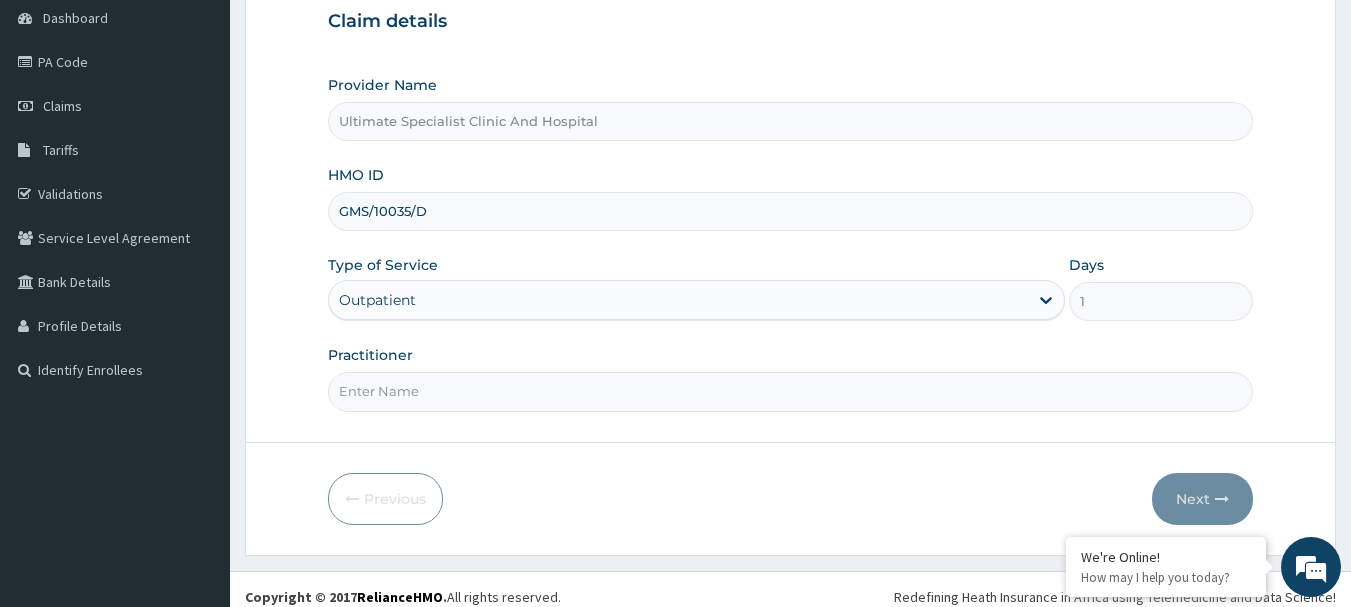 click on "Practitioner" at bounding box center [791, 391] 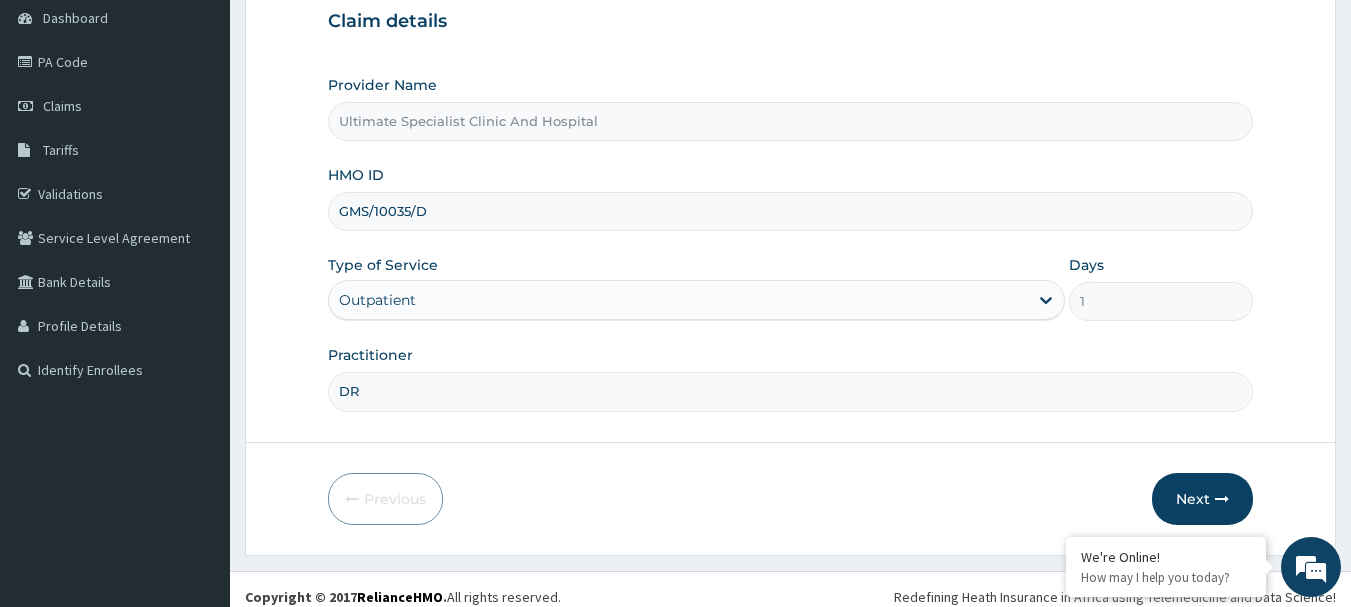 scroll, scrollTop: 0, scrollLeft: 0, axis: both 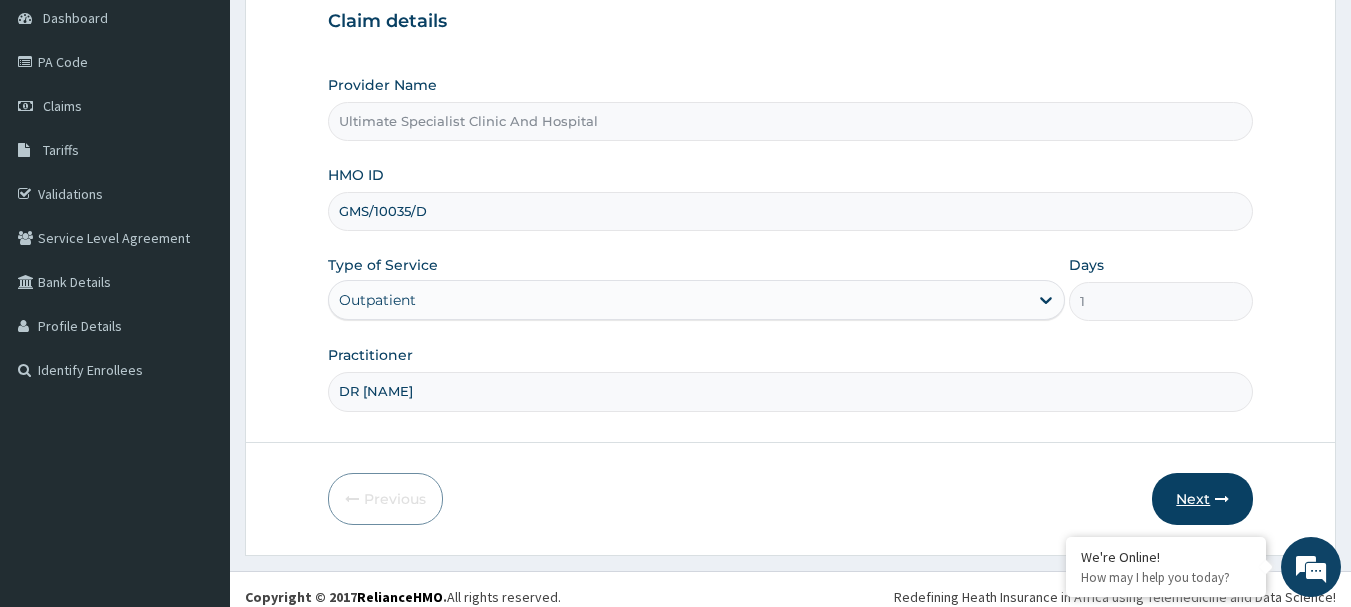 type on "DR [NAME]" 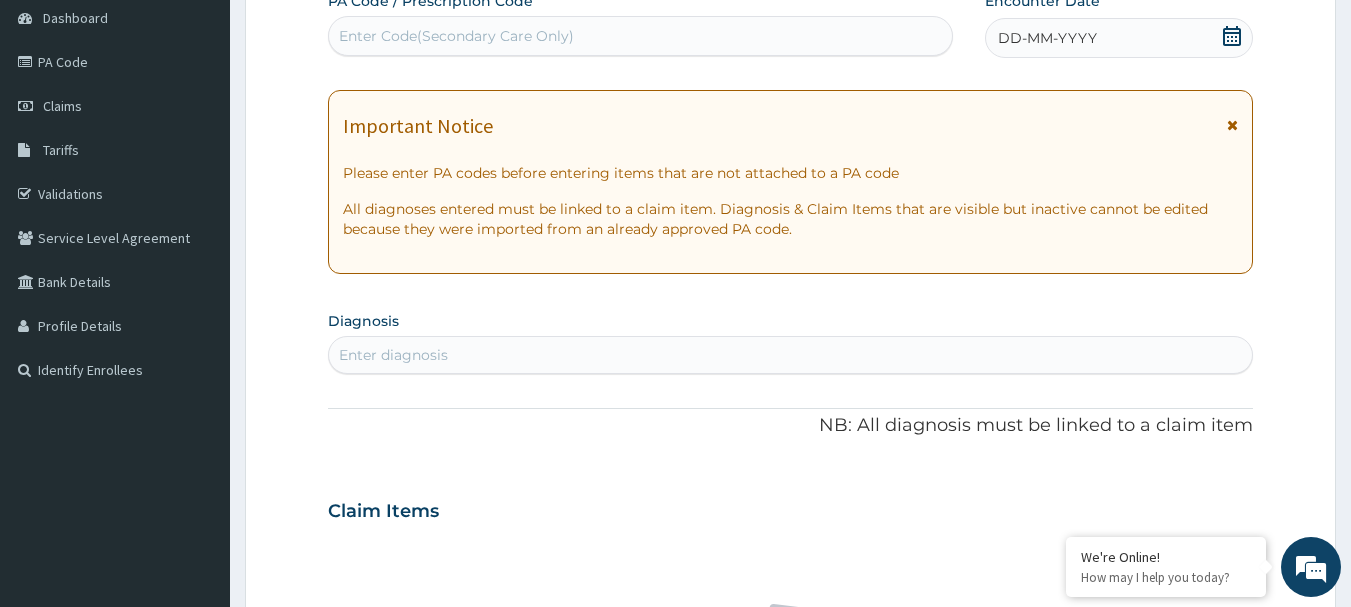 click on "Enter Code(Secondary Care Only)" at bounding box center [456, 36] 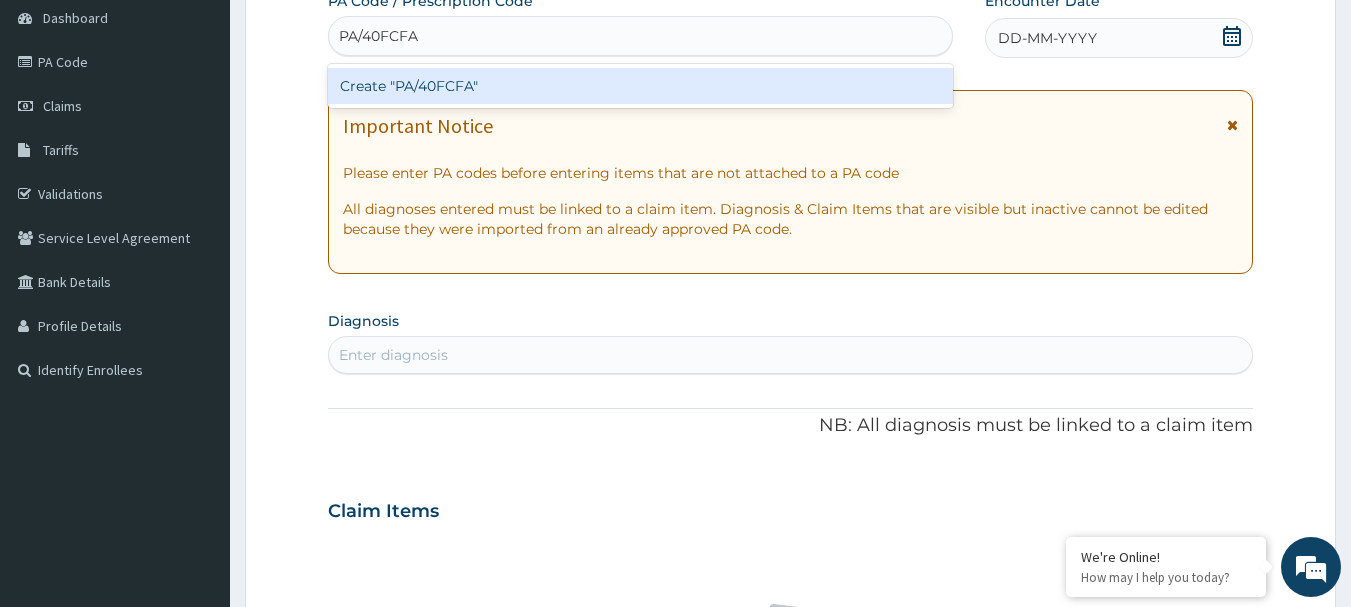 click on "Create "PA/40FCFA"" at bounding box center [641, 86] 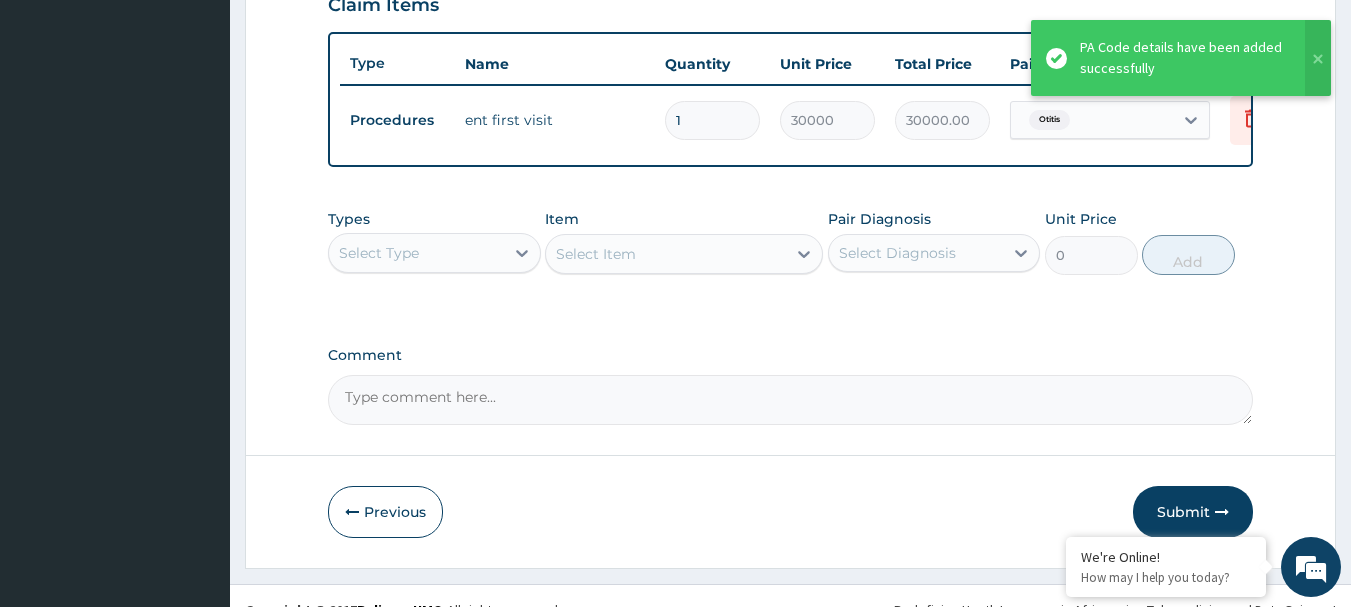 scroll, scrollTop: 729, scrollLeft: 0, axis: vertical 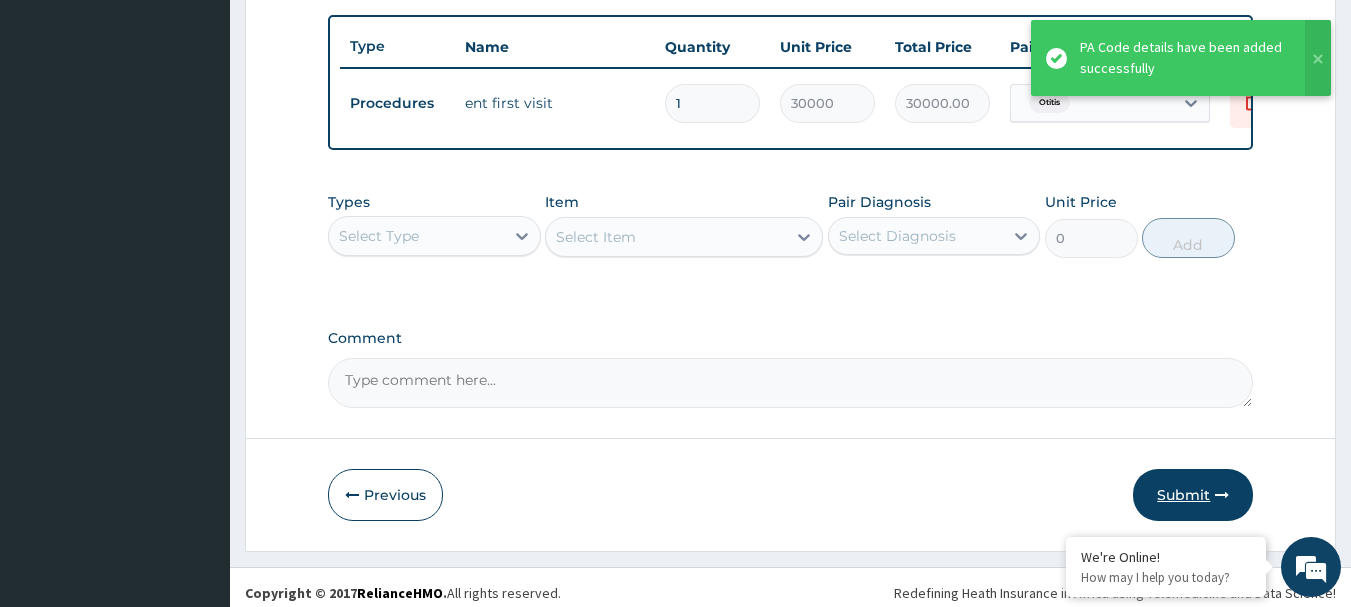 click on "Submit" at bounding box center [1193, 495] 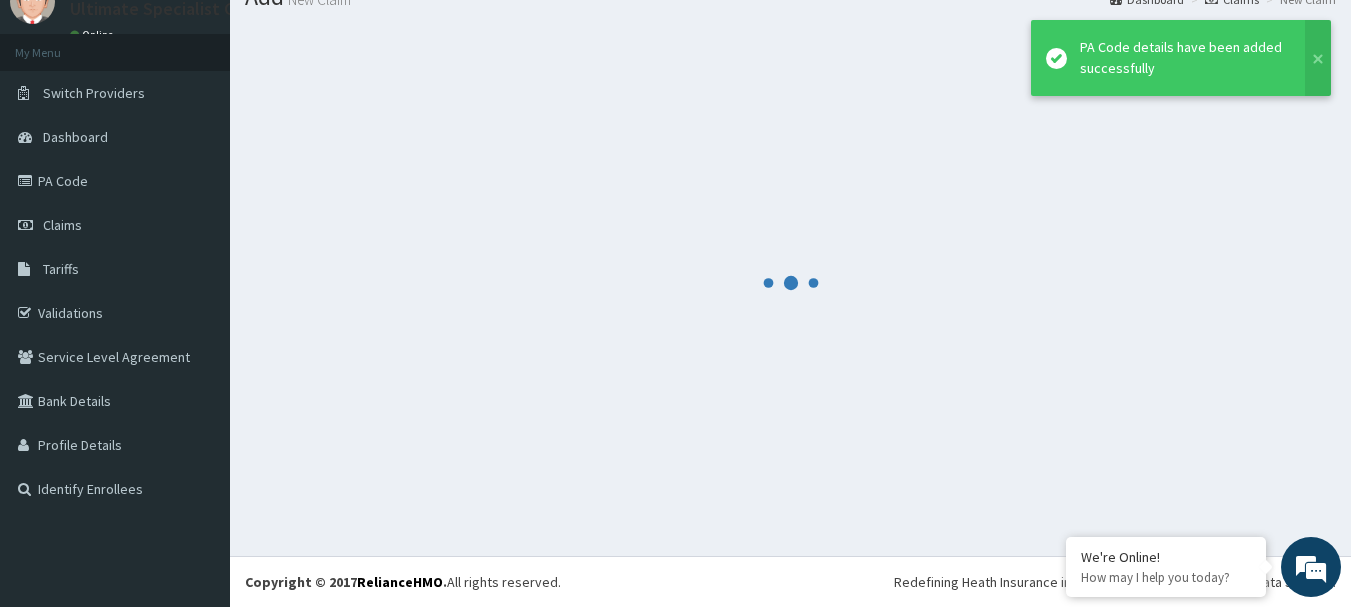 scroll, scrollTop: 81, scrollLeft: 0, axis: vertical 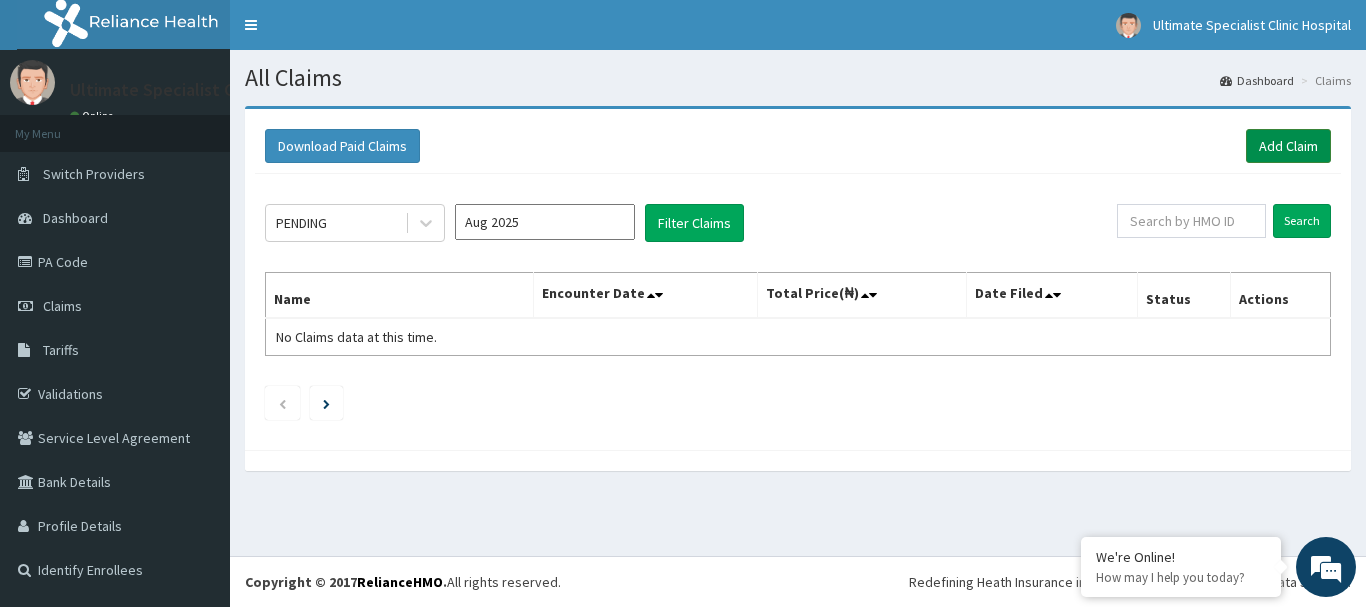 click on "Add Claim" at bounding box center (1288, 146) 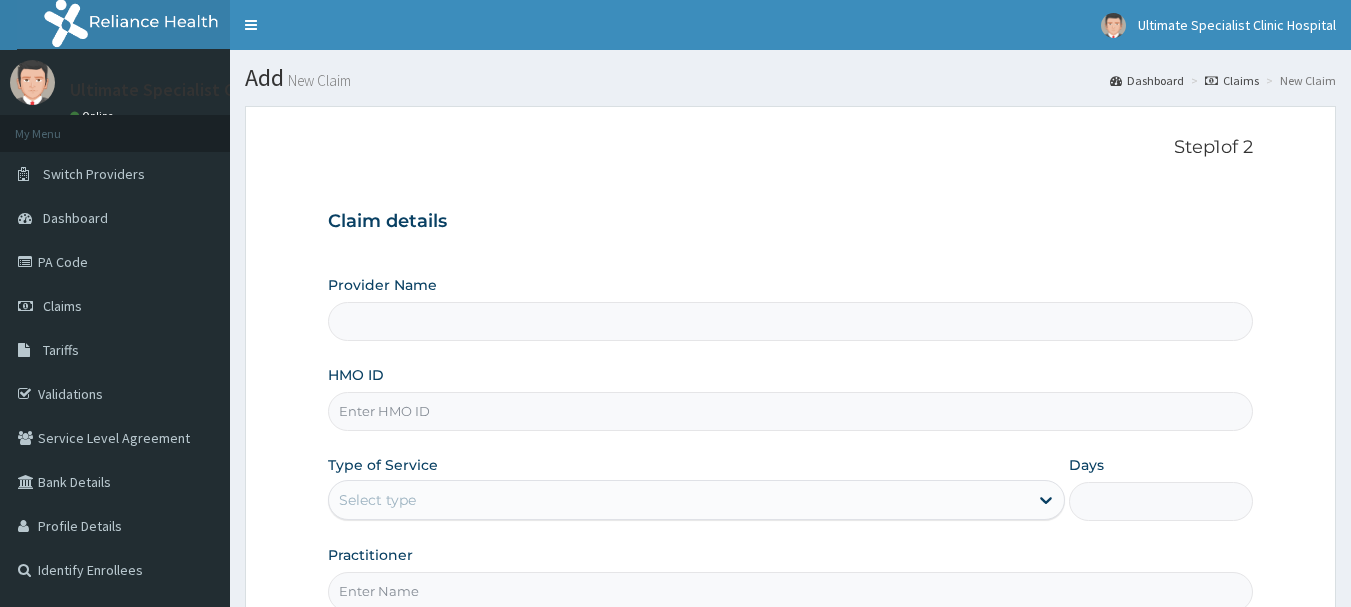scroll, scrollTop: 0, scrollLeft: 0, axis: both 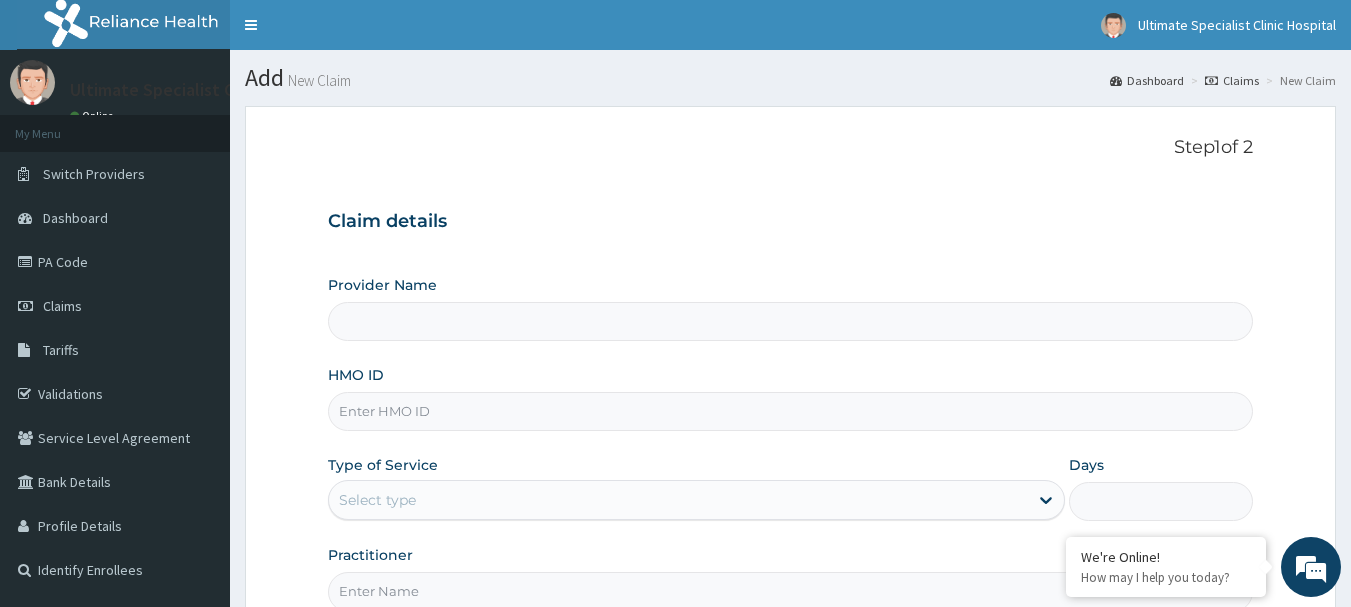 click on "HMO ID" at bounding box center [791, 411] 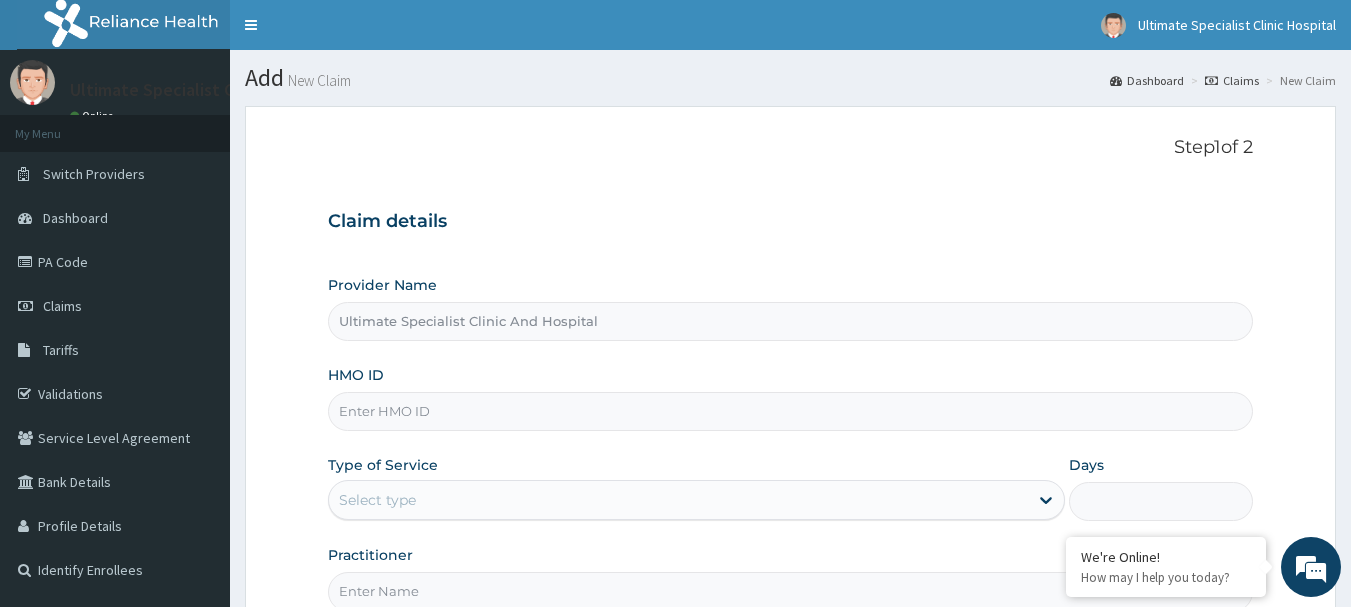 paste on "GMS/10035/D" 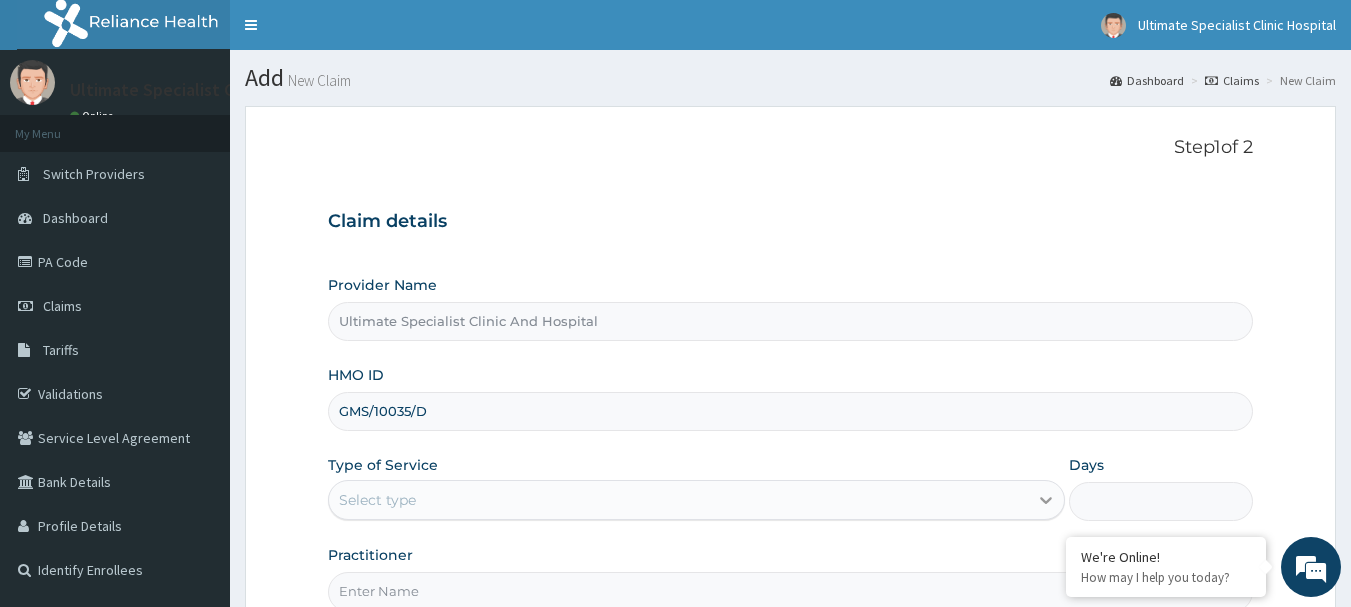 type on "GMS/10035/D" 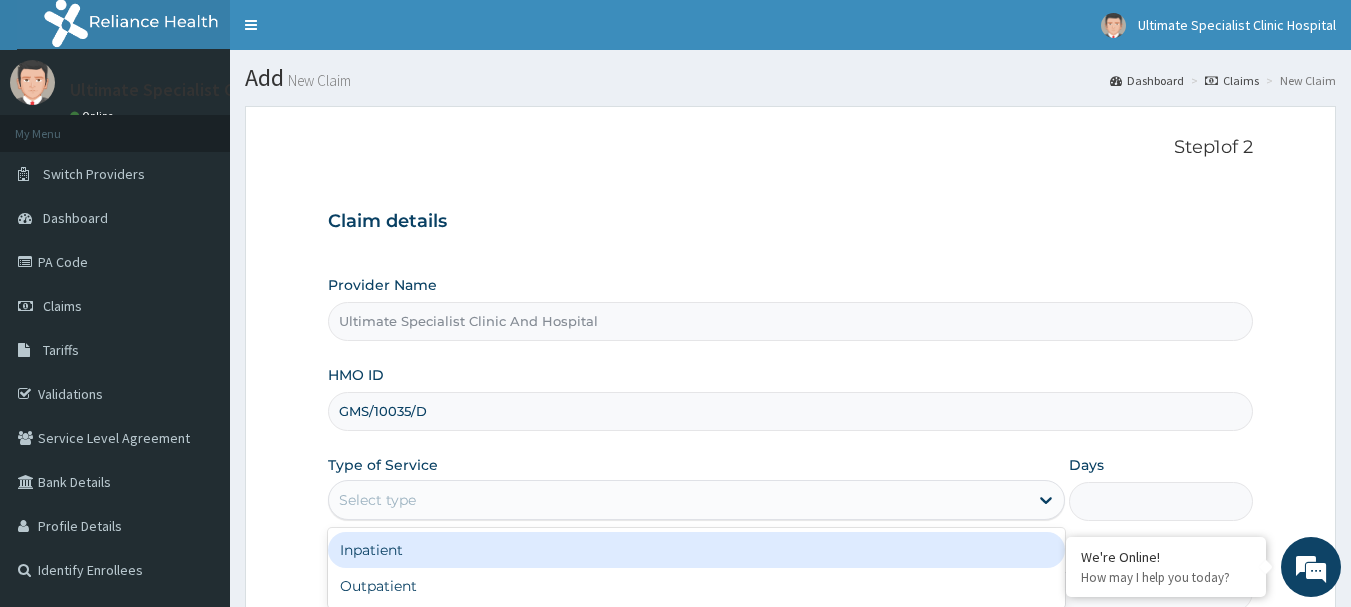 drag, startPoint x: 1044, startPoint y: 502, endPoint x: 866, endPoint y: 495, distance: 178.13759 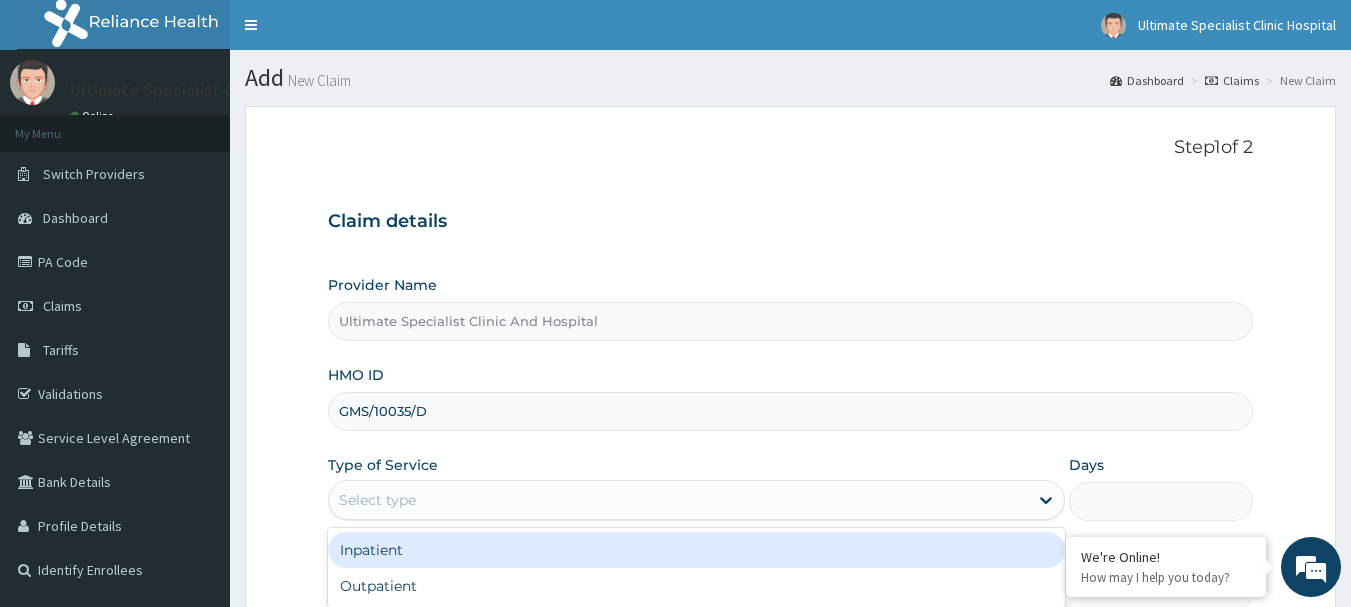 click 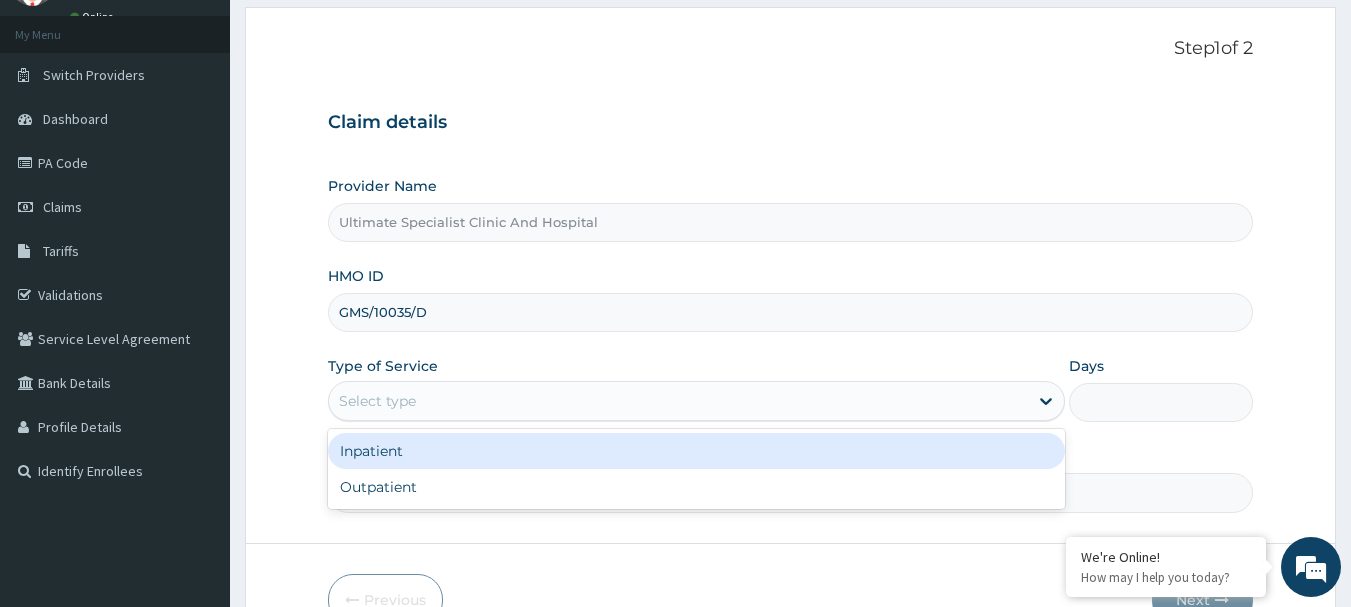 scroll, scrollTop: 100, scrollLeft: 0, axis: vertical 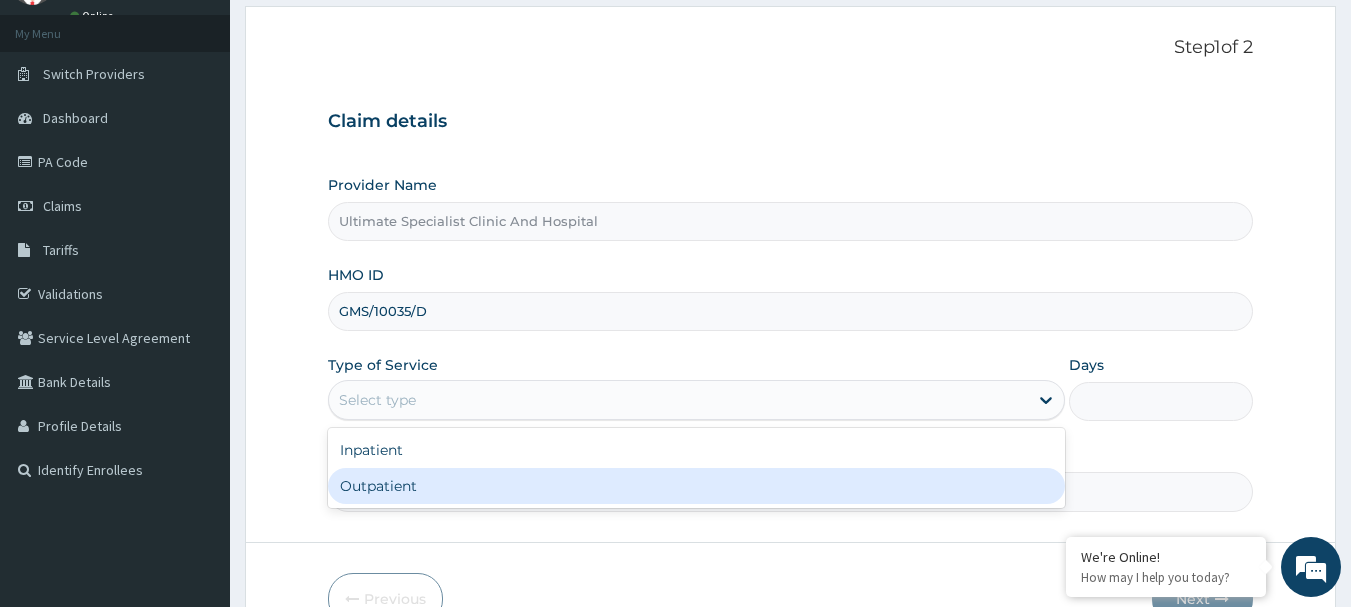 click on "Outpatient" at bounding box center (696, 486) 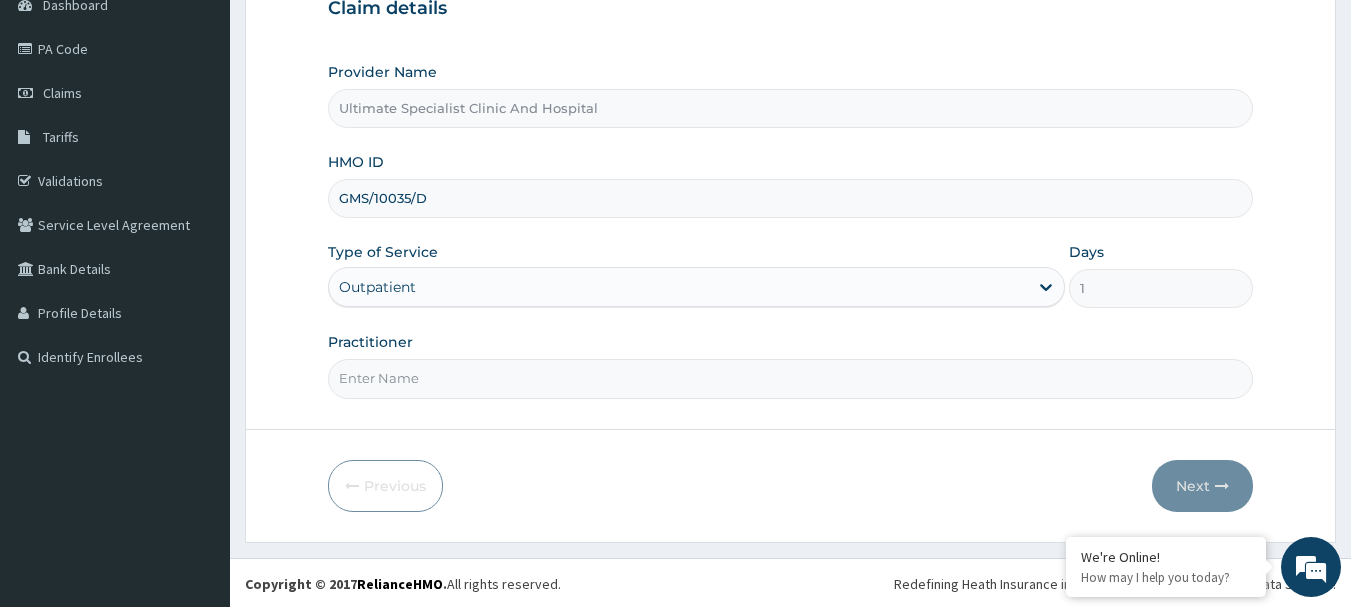 scroll, scrollTop: 215, scrollLeft: 0, axis: vertical 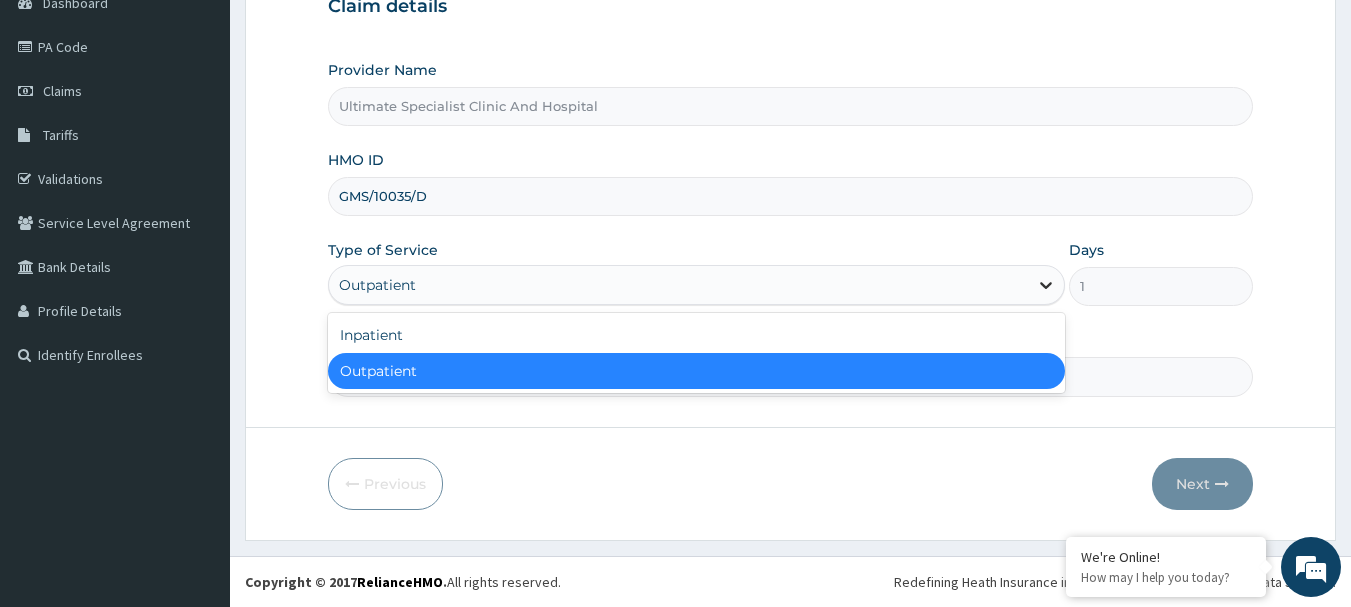 click 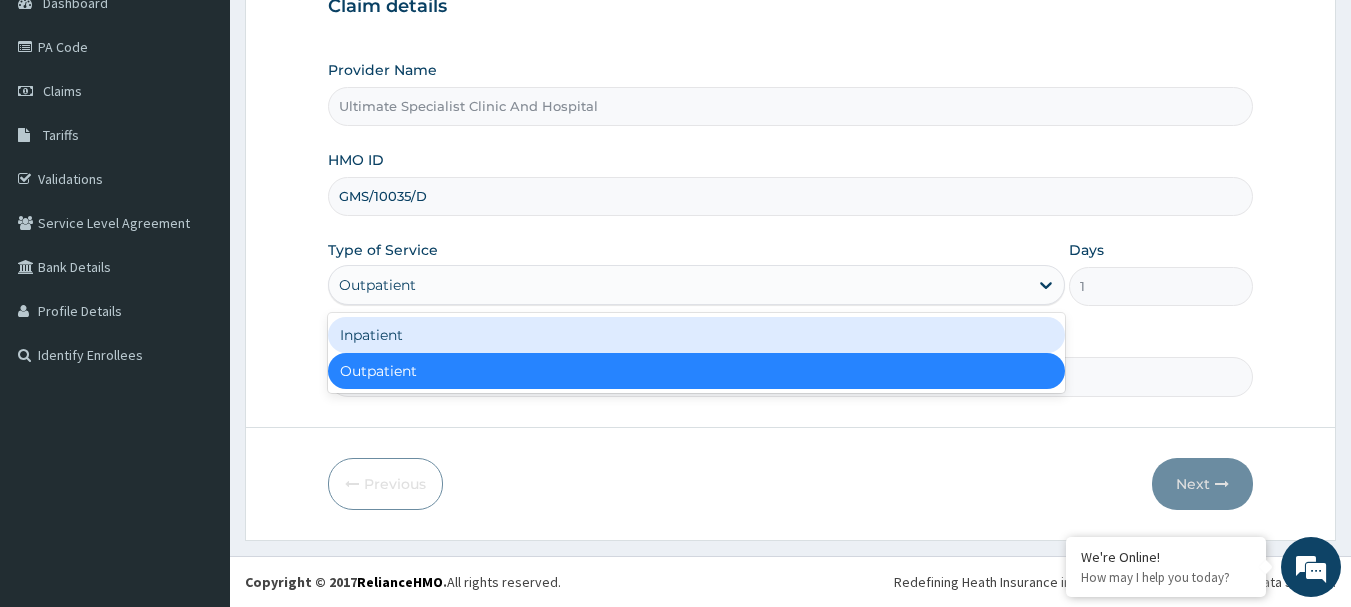 scroll, scrollTop: 0, scrollLeft: 0, axis: both 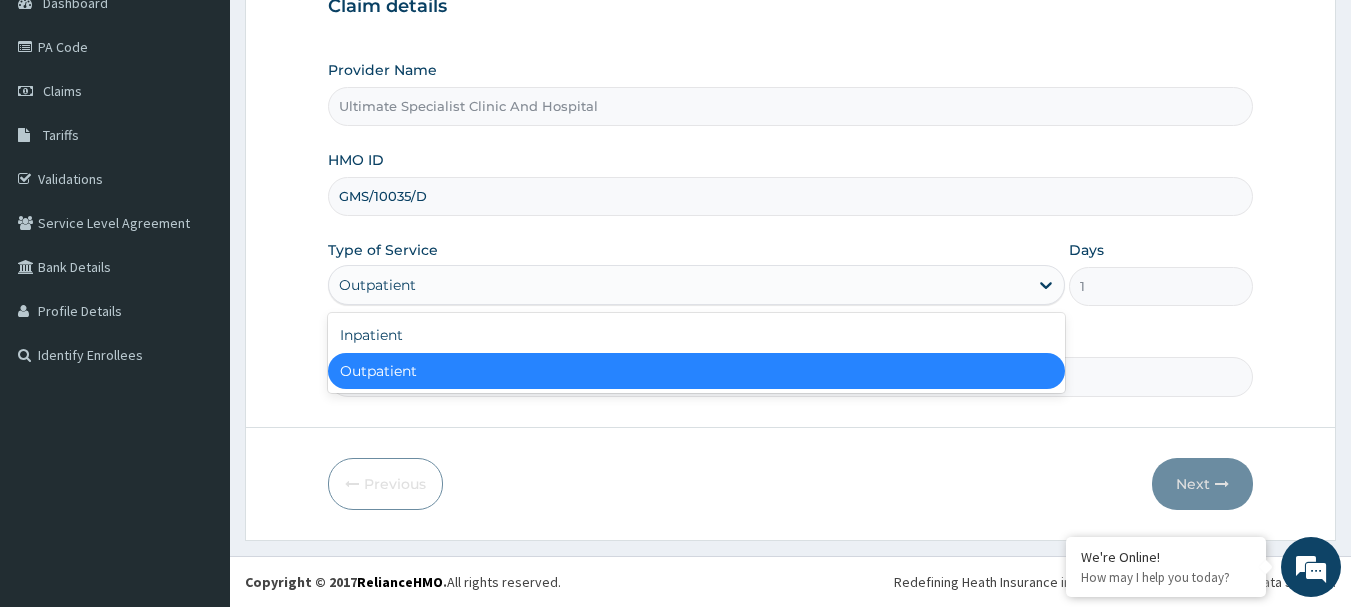 click on "Outpatient" at bounding box center [696, 371] 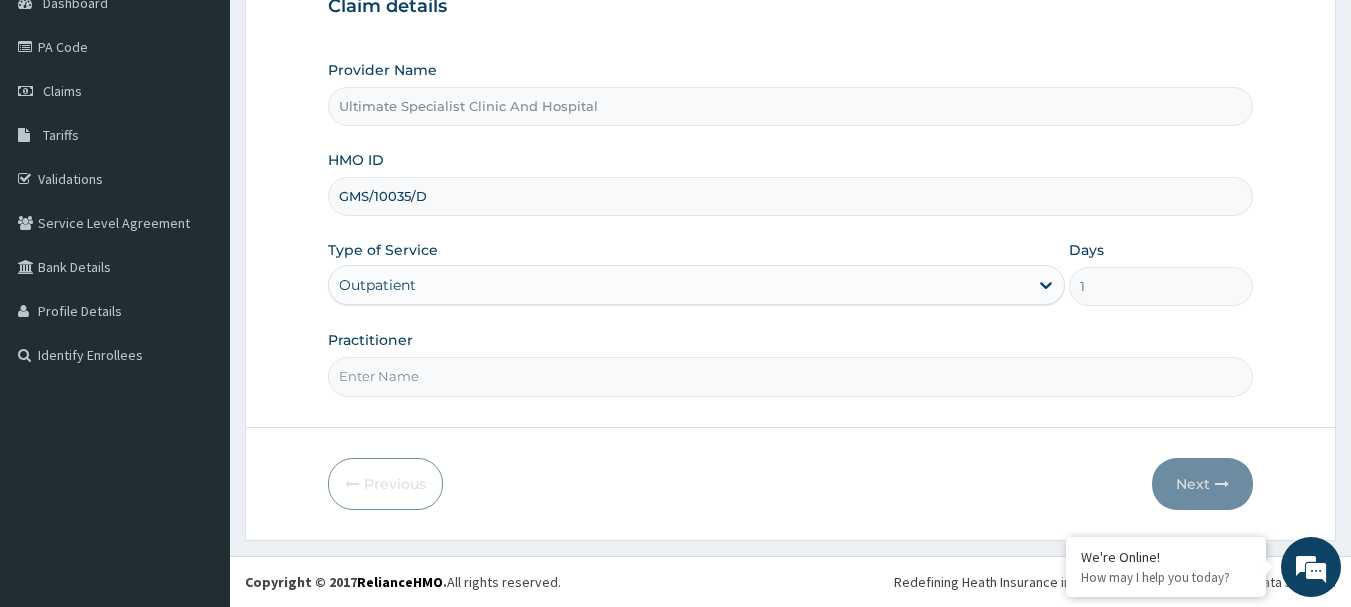 click on "Practitioner" at bounding box center (791, 376) 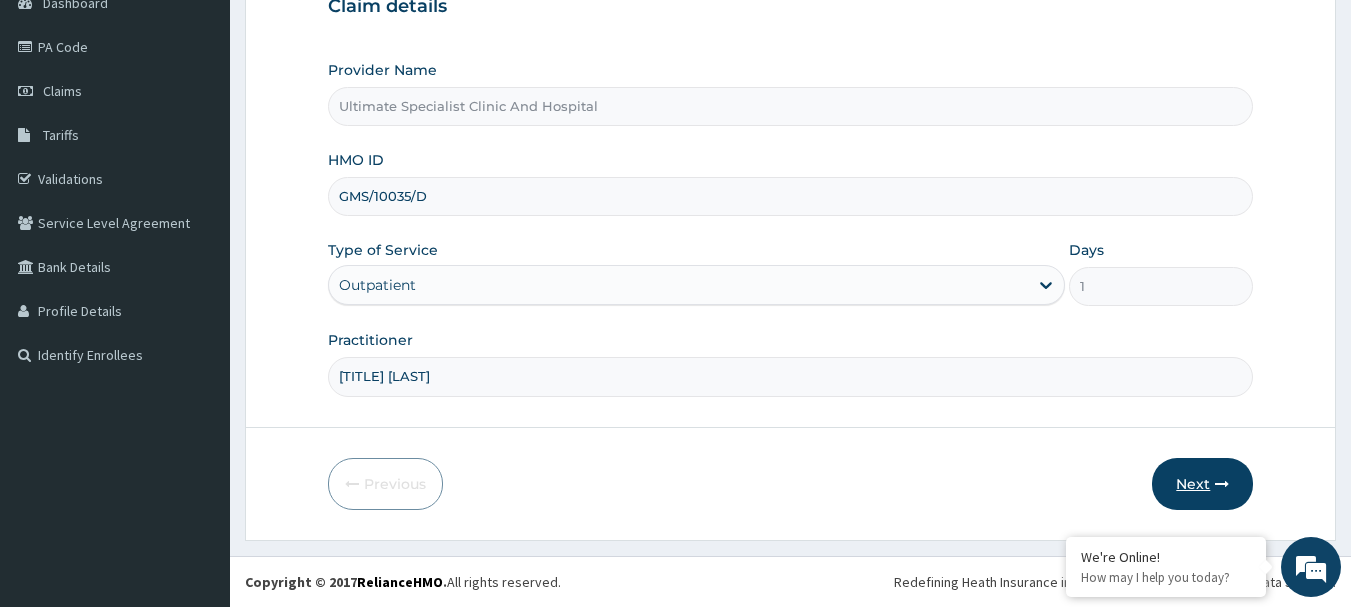 type on "DR EBONG" 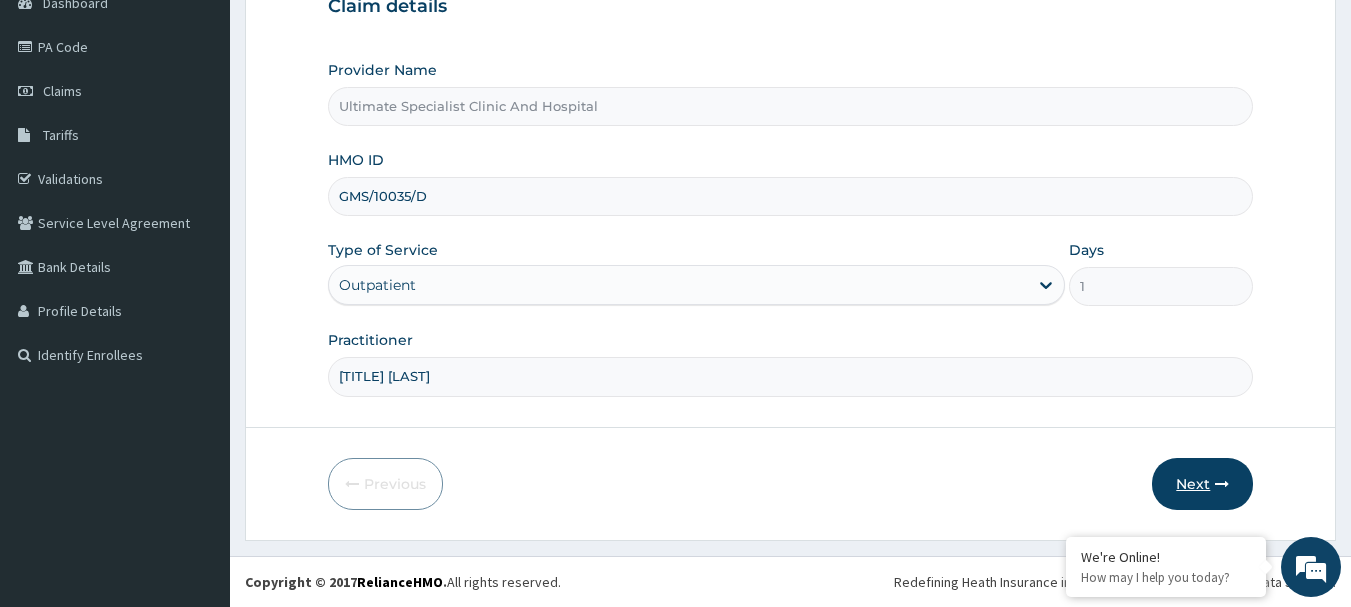 click at bounding box center (1222, 484) 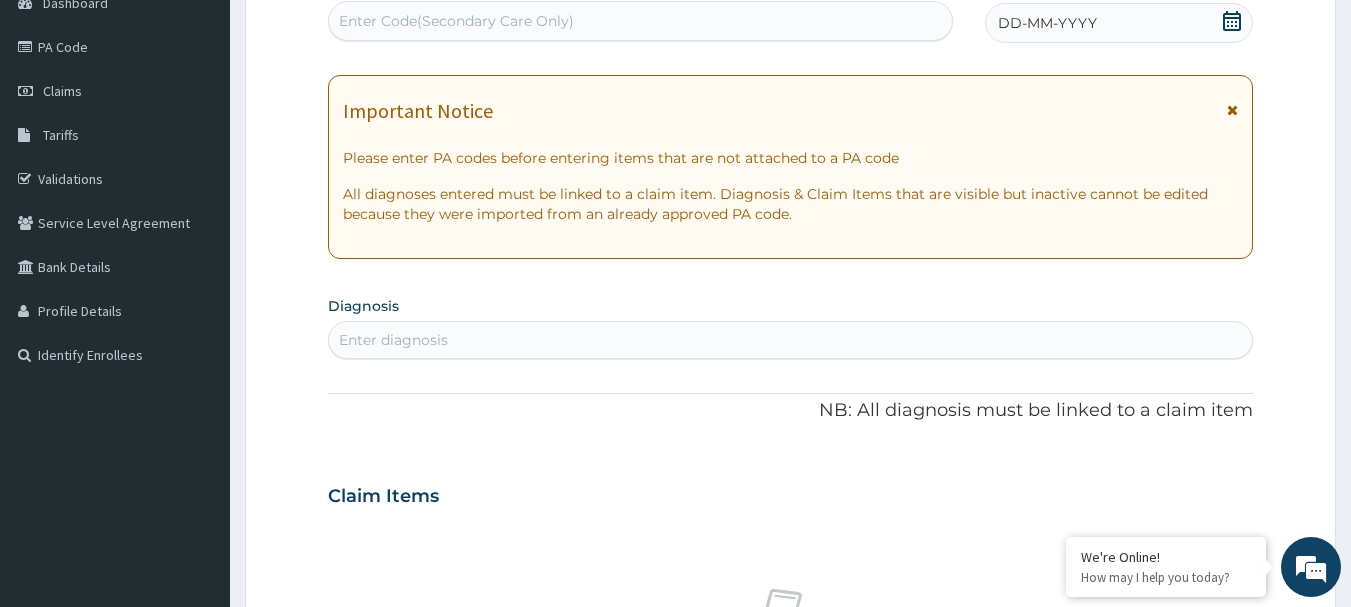 click on "Enter Code(Secondary Care Only)" at bounding box center [641, 21] 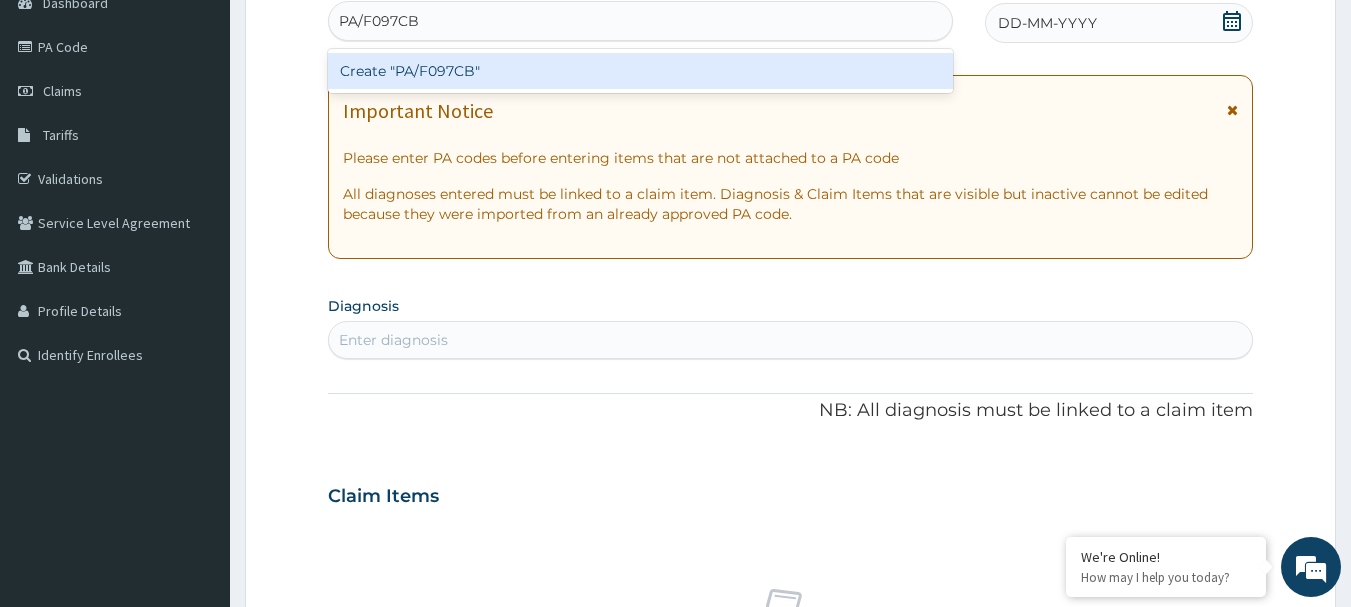 click on "Create "PA/F097CB"" at bounding box center [641, 71] 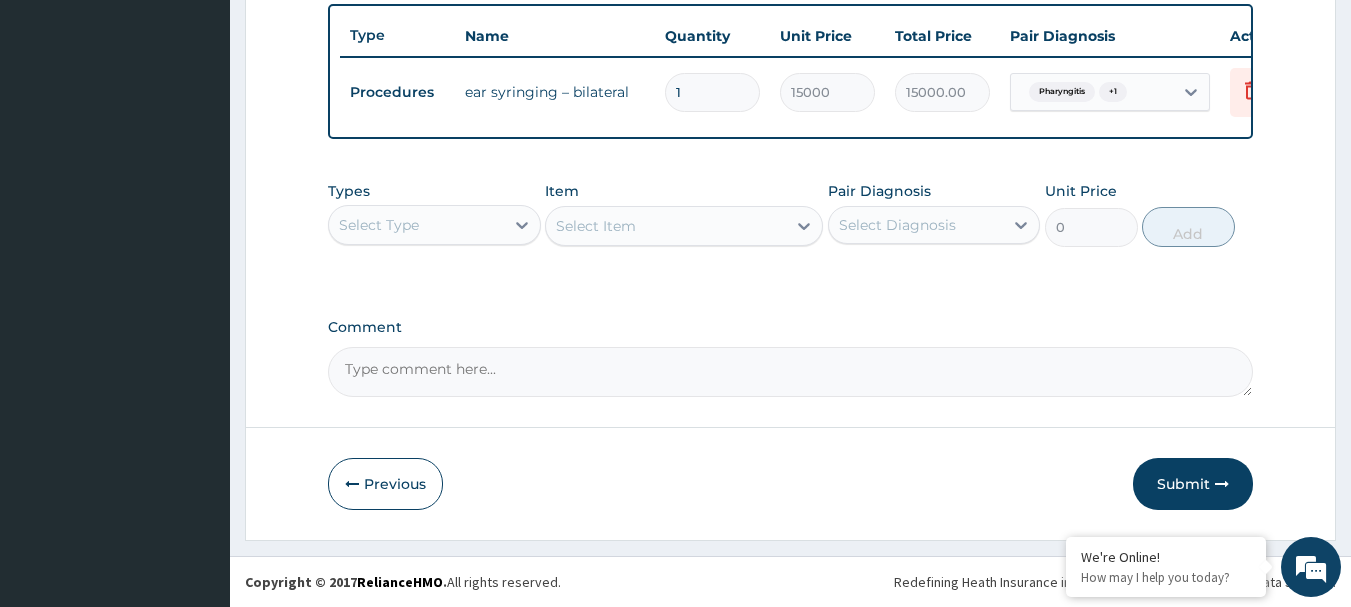 scroll, scrollTop: 755, scrollLeft: 0, axis: vertical 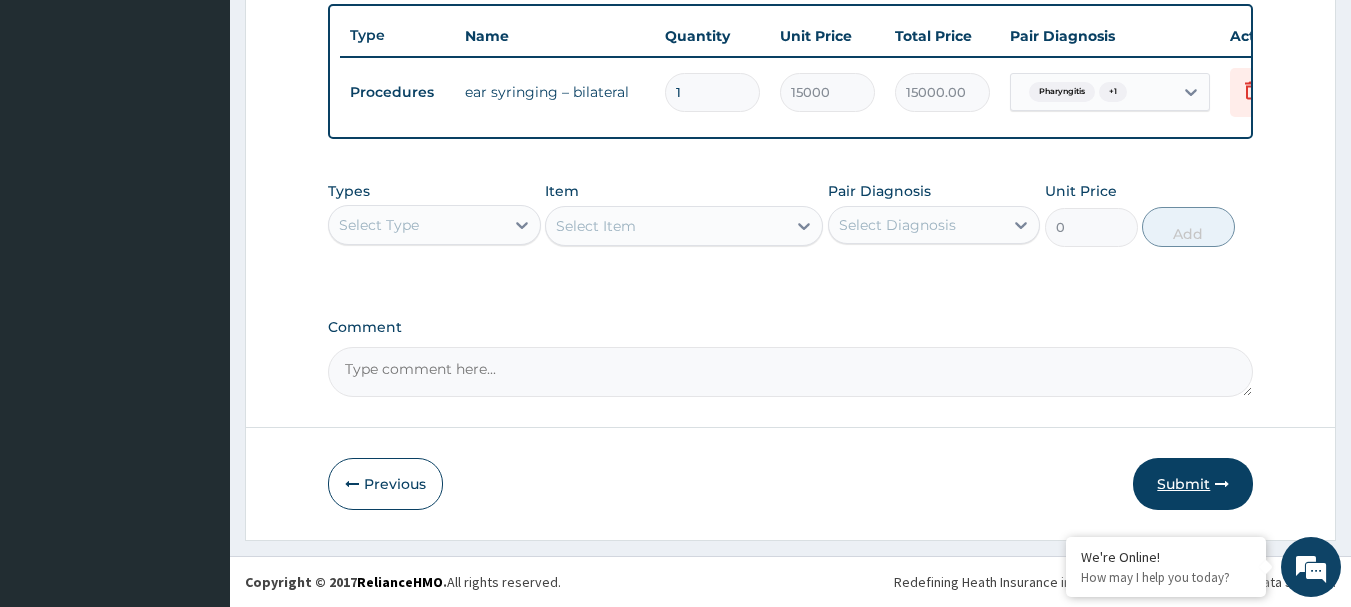 click on "Submit" at bounding box center [1193, 484] 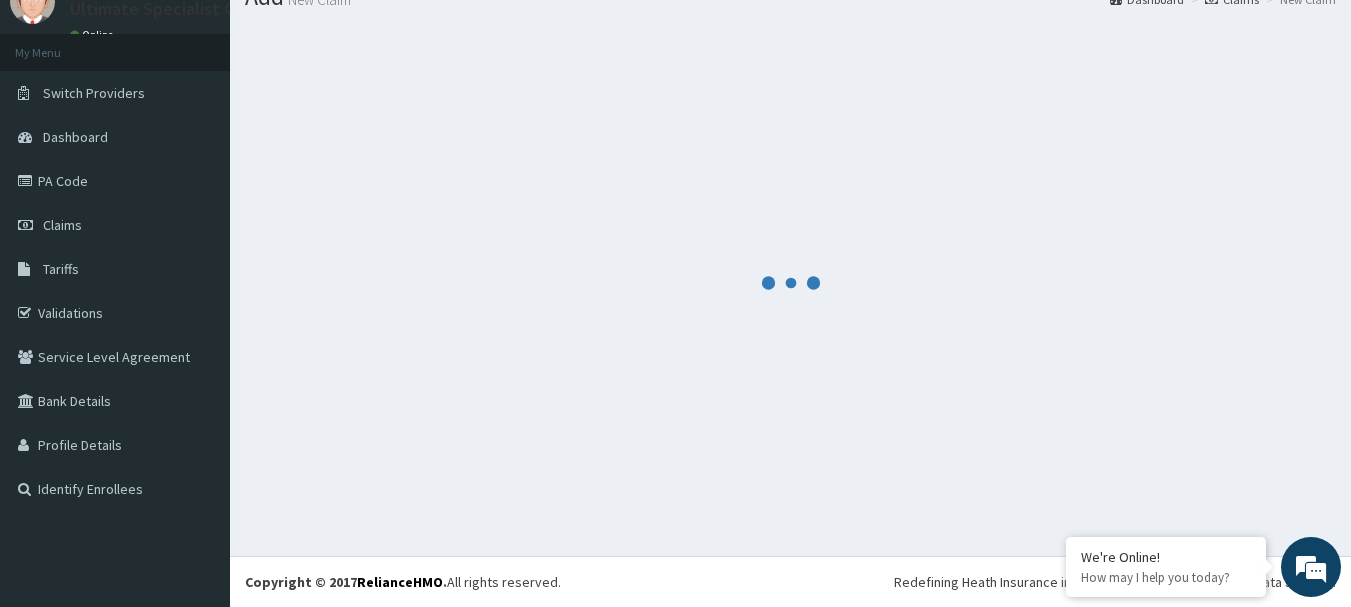 scroll, scrollTop: 755, scrollLeft: 0, axis: vertical 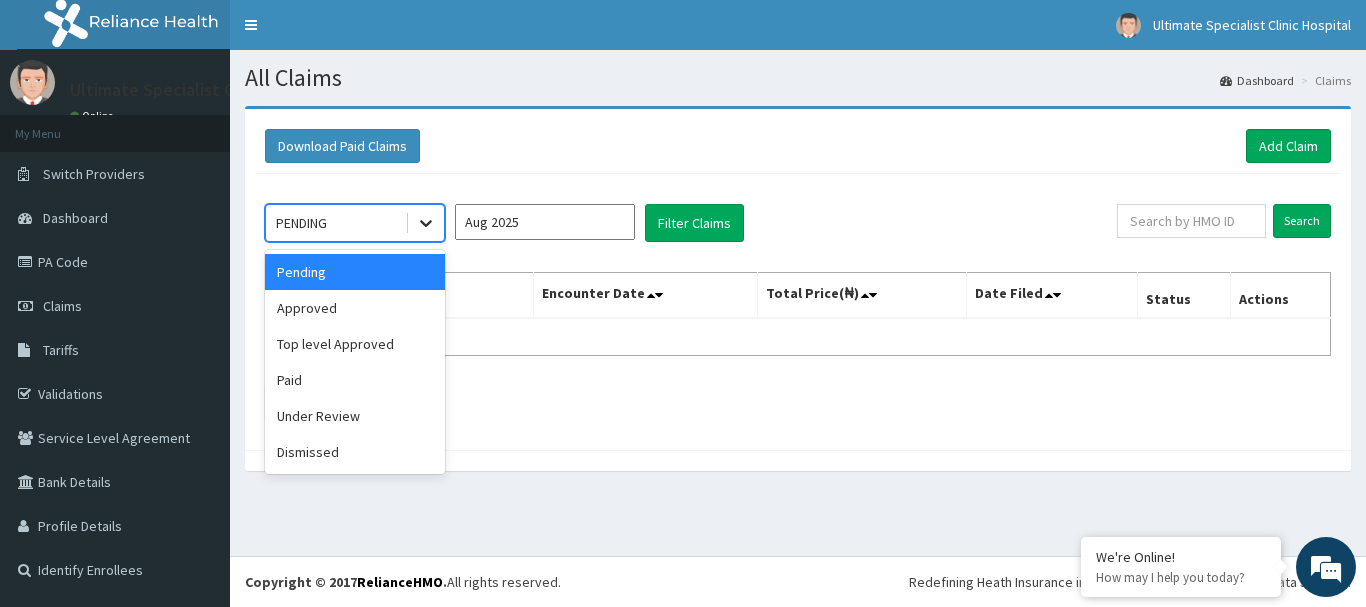 click 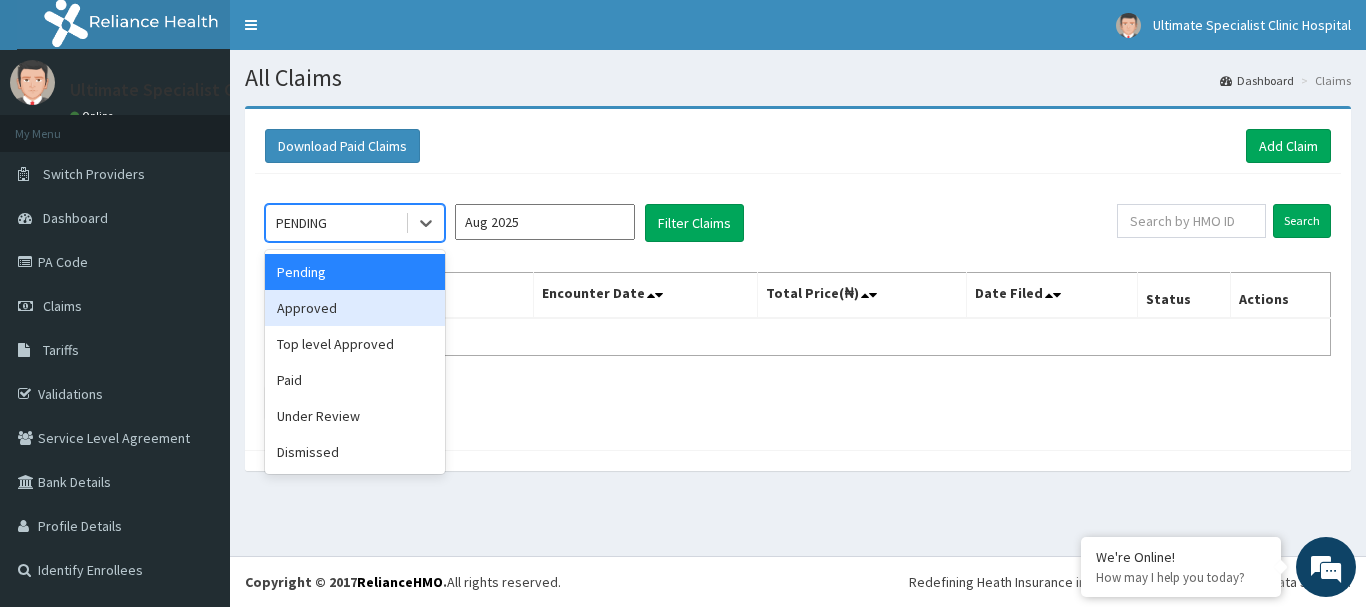 click on "Approved" at bounding box center [355, 308] 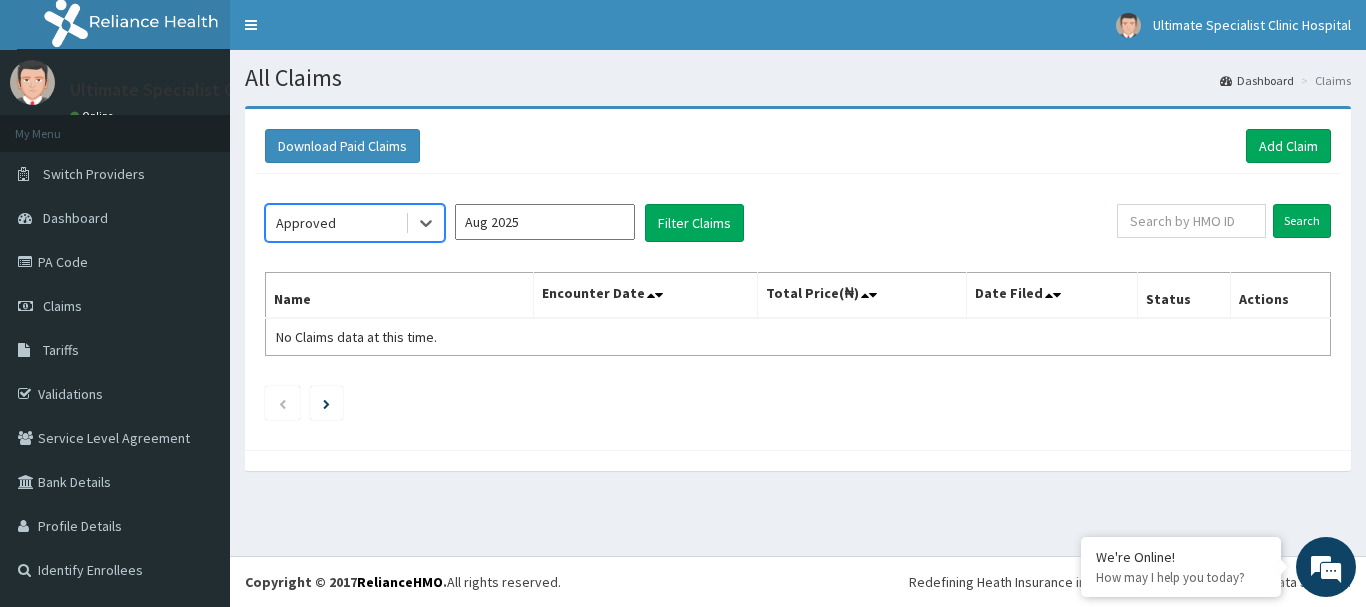 click on "Aug 2025" at bounding box center [545, 222] 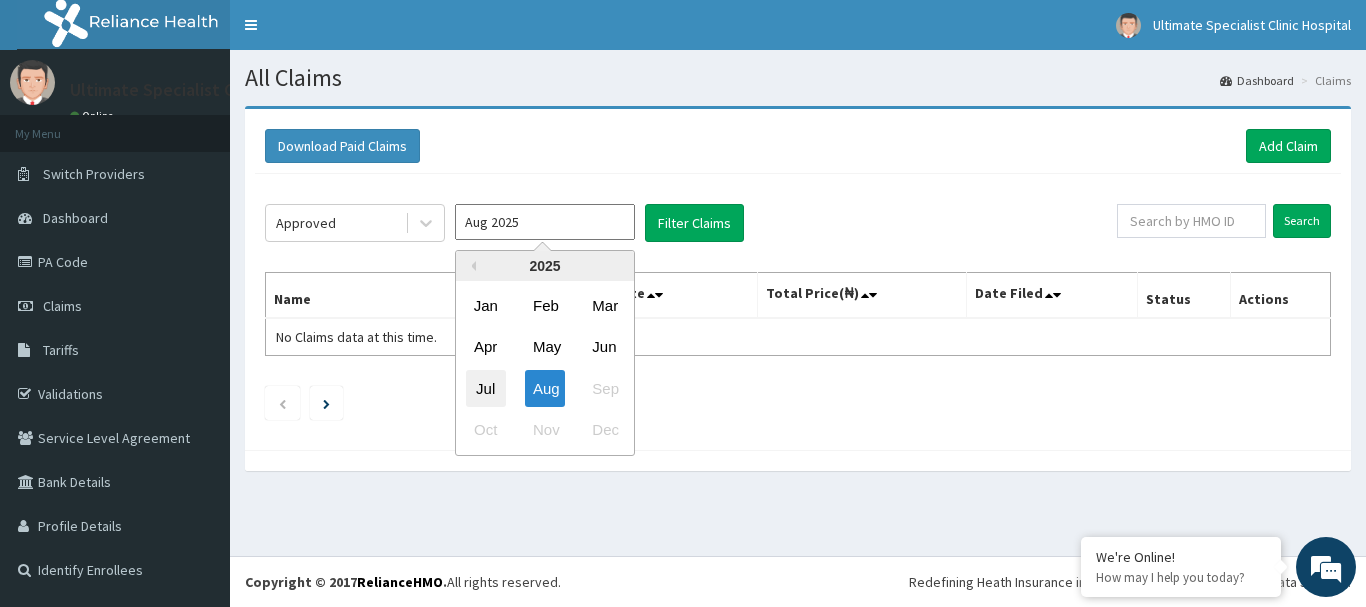 click on "Jul" at bounding box center [486, 388] 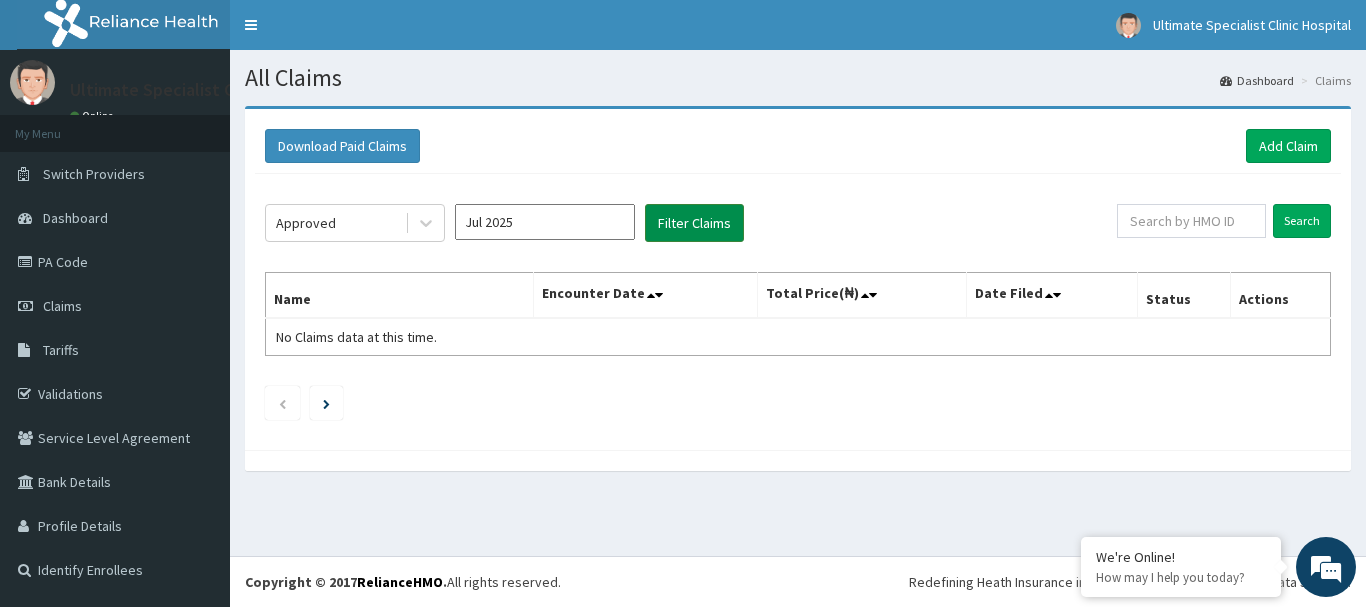 click on "Filter Claims" at bounding box center [694, 223] 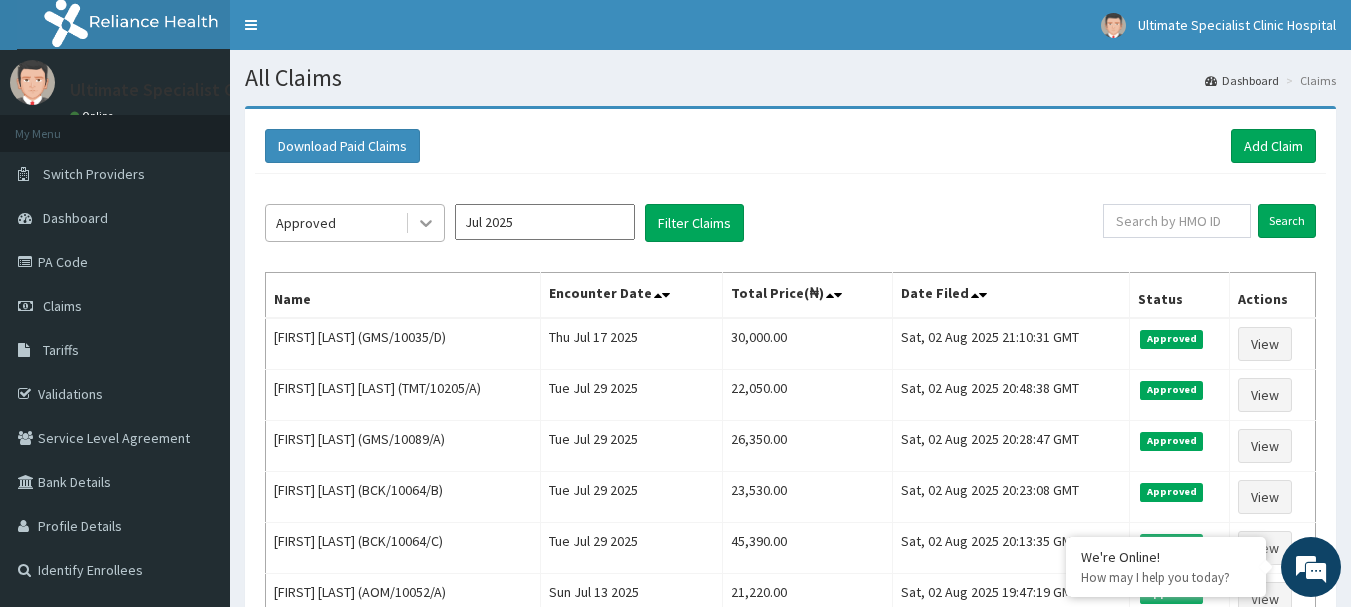 click at bounding box center [426, 223] 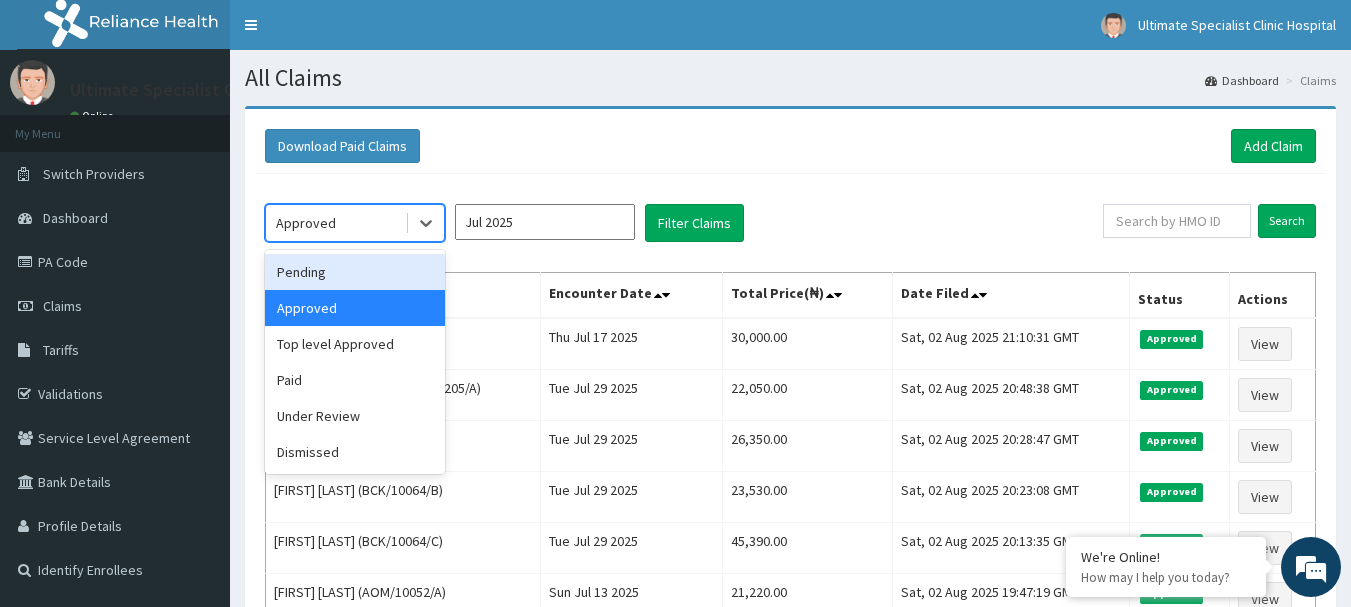 click on "Pending" at bounding box center [355, 272] 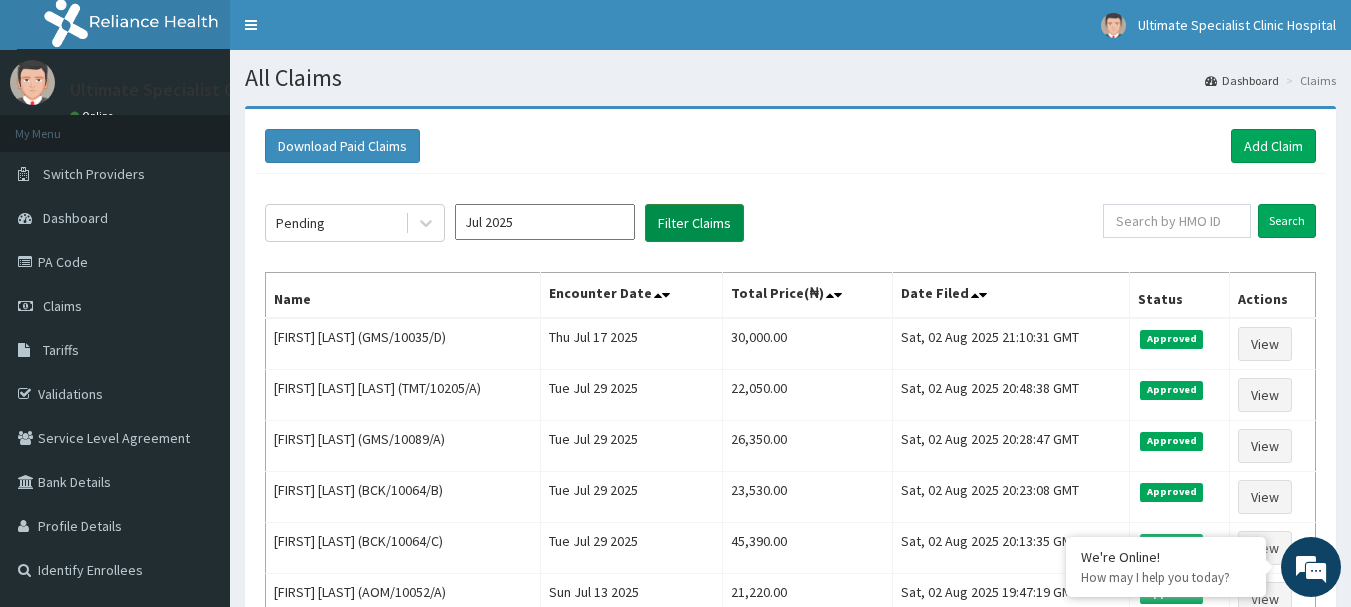 click on "Filter Claims" at bounding box center (694, 223) 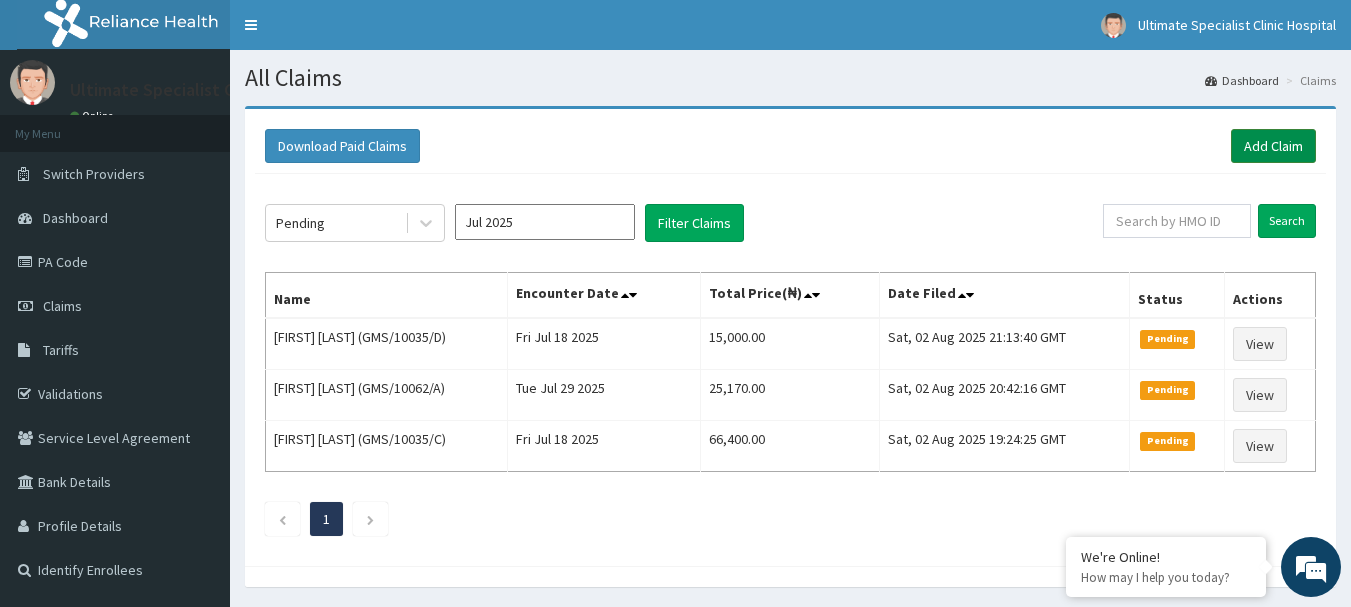 click on "Add Claim" at bounding box center [1273, 146] 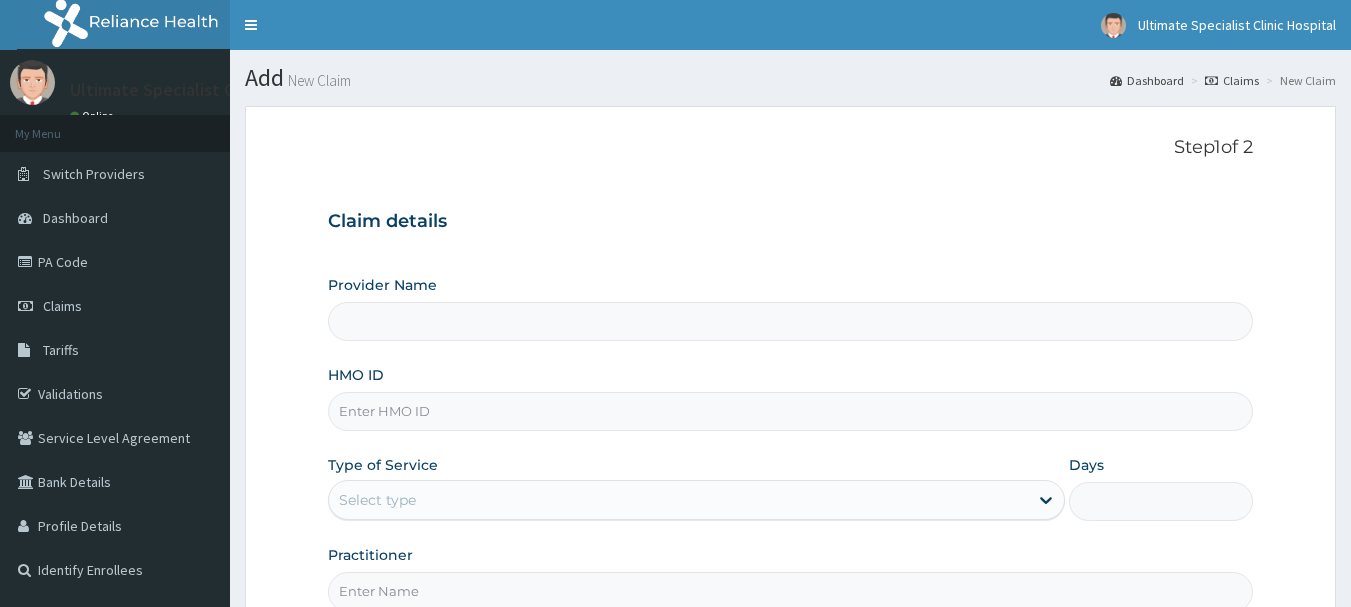 scroll, scrollTop: 0, scrollLeft: 0, axis: both 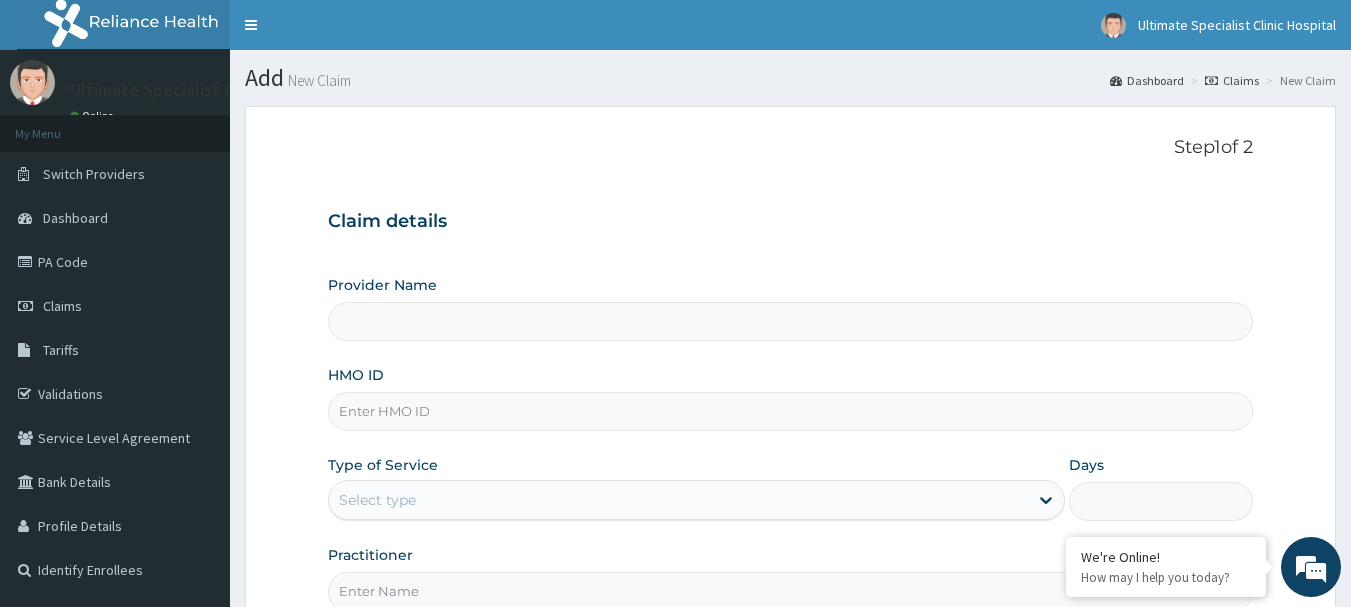 type on "Ultimate Specialist Clinic And Hospital" 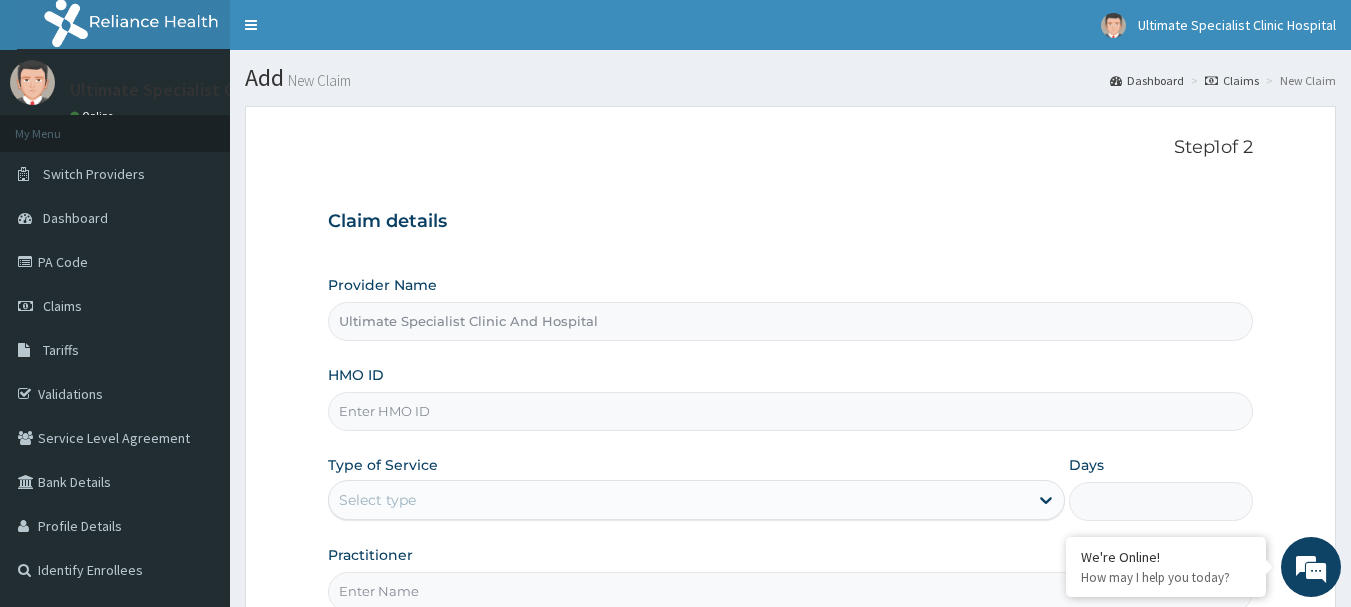 click on "HMO ID" at bounding box center (791, 411) 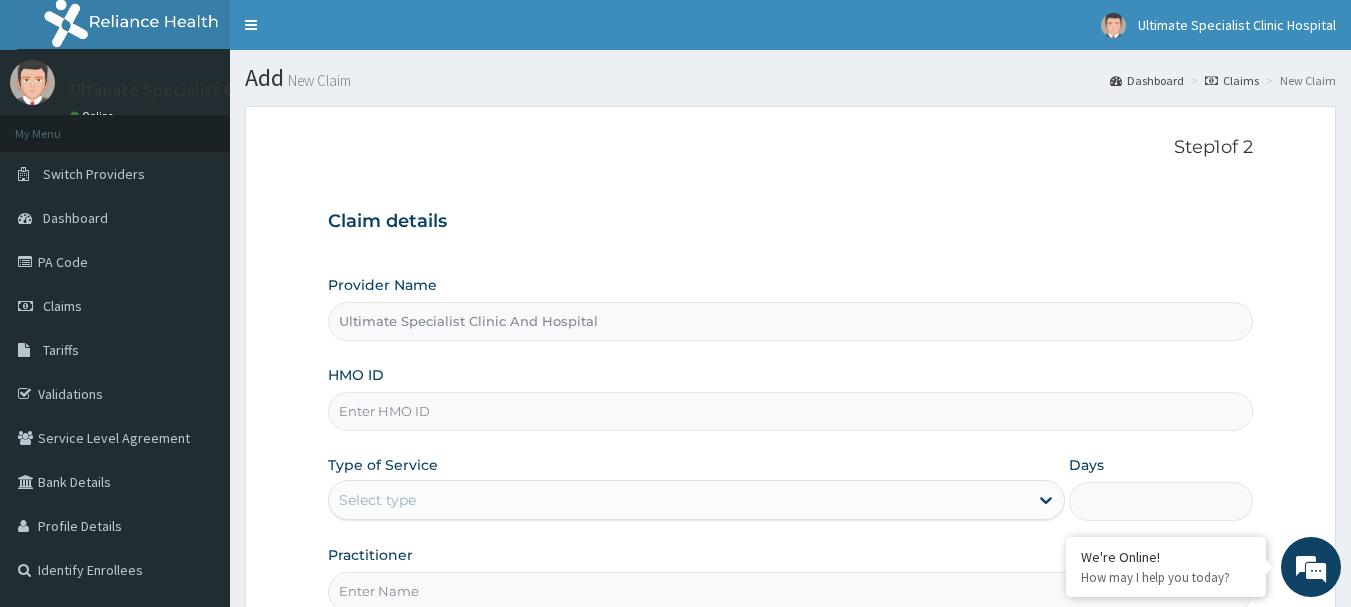 scroll, scrollTop: 0, scrollLeft: 0, axis: both 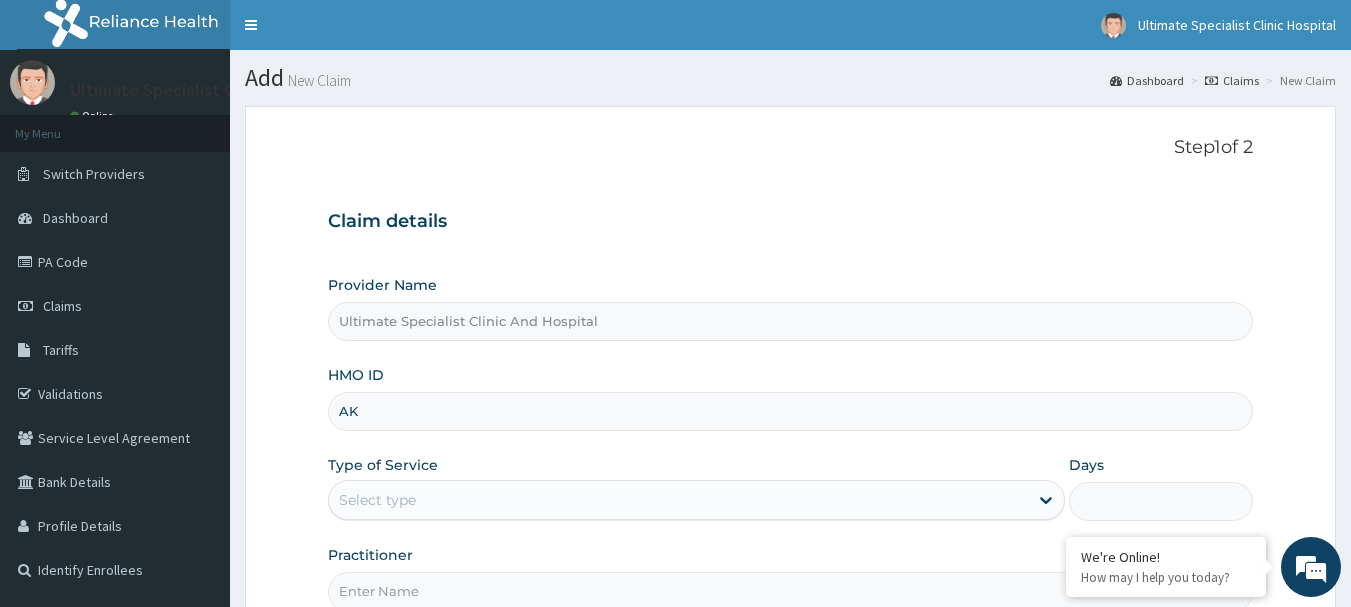 type on "A" 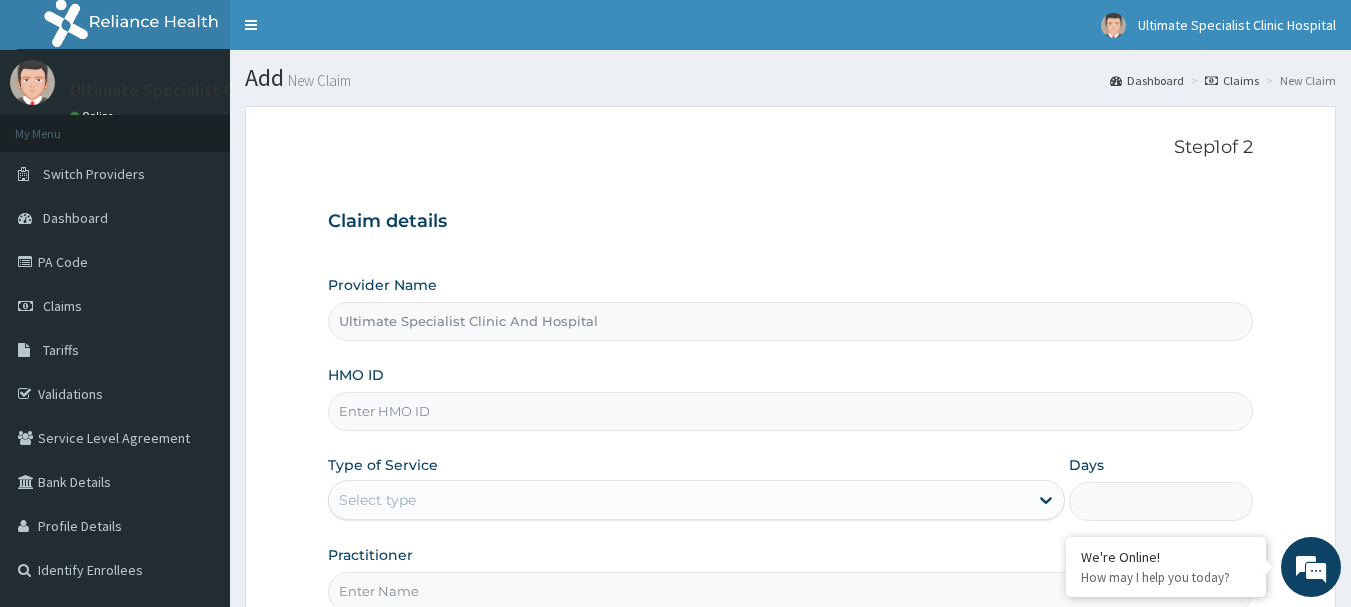 click on "HMO ID" at bounding box center [791, 411] 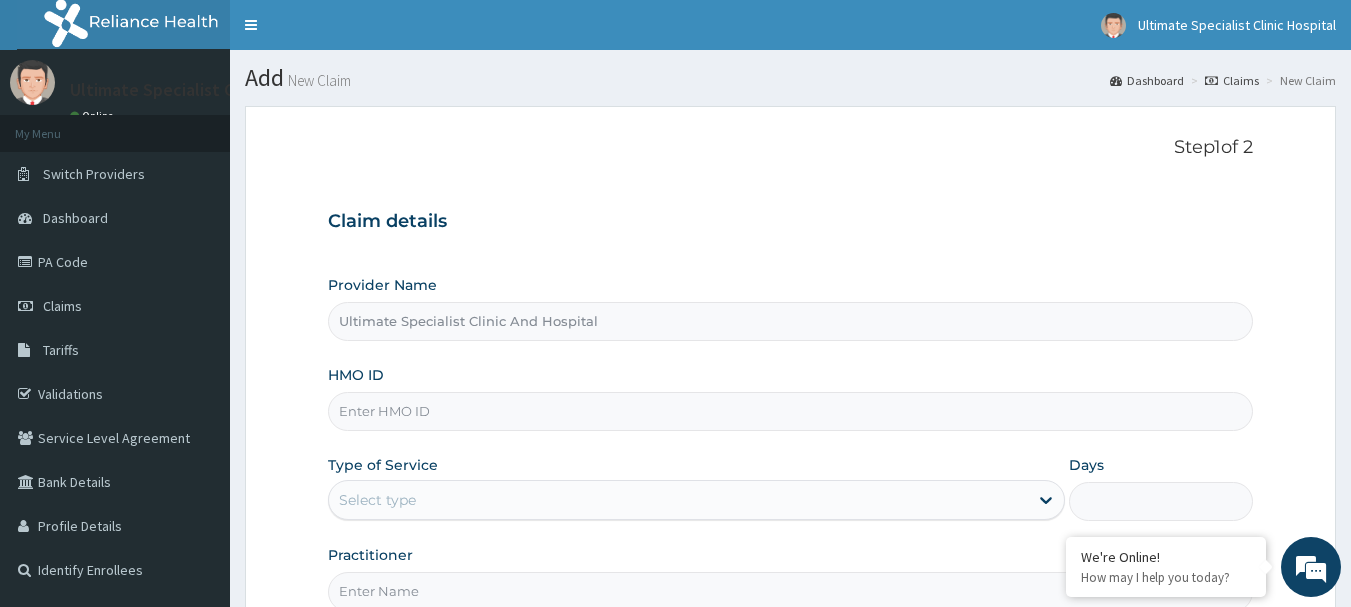 type on "V" 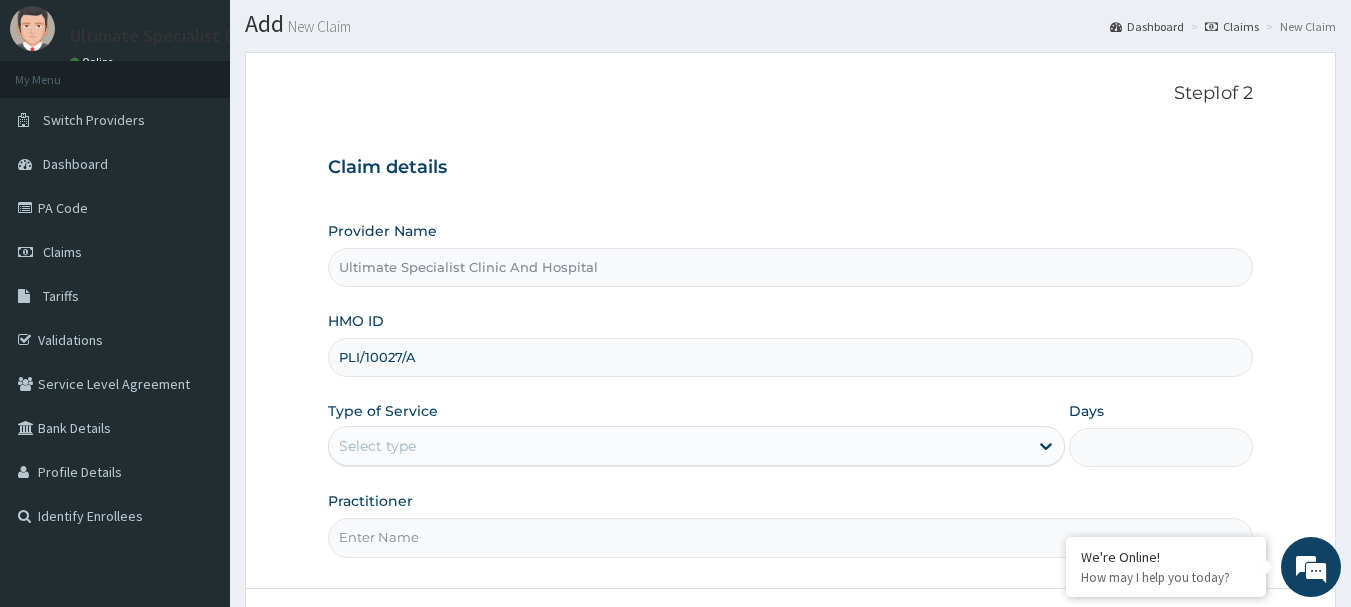 scroll, scrollTop: 100, scrollLeft: 0, axis: vertical 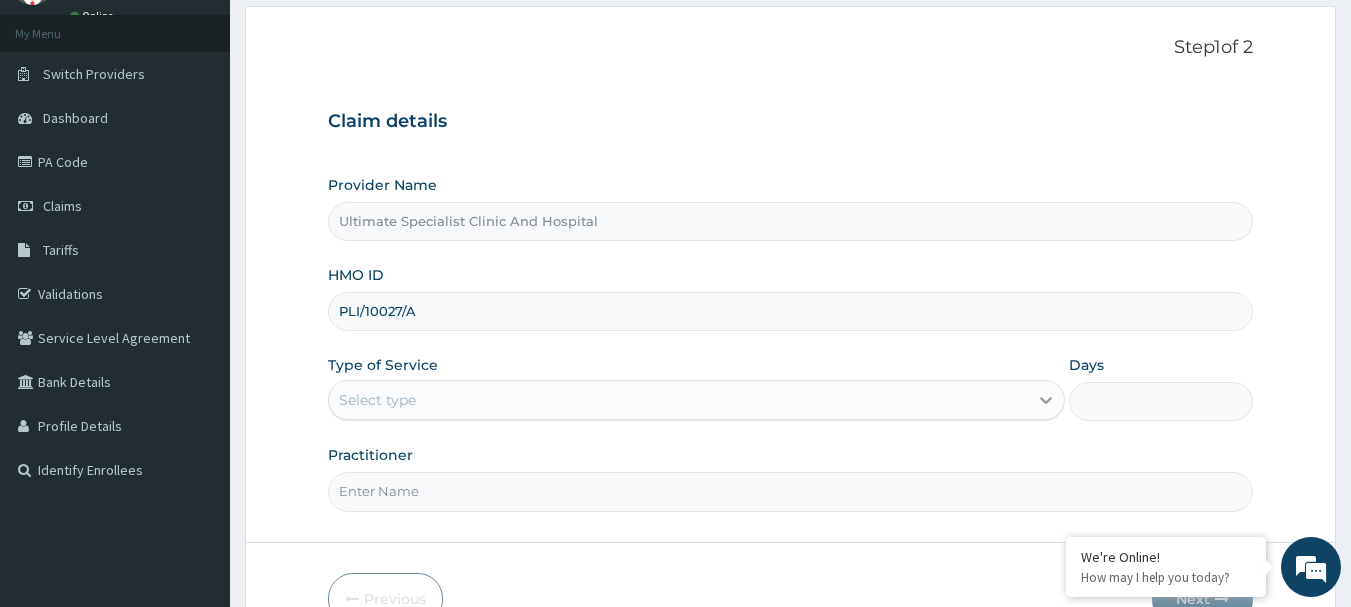 type on "PLI/10027/A" 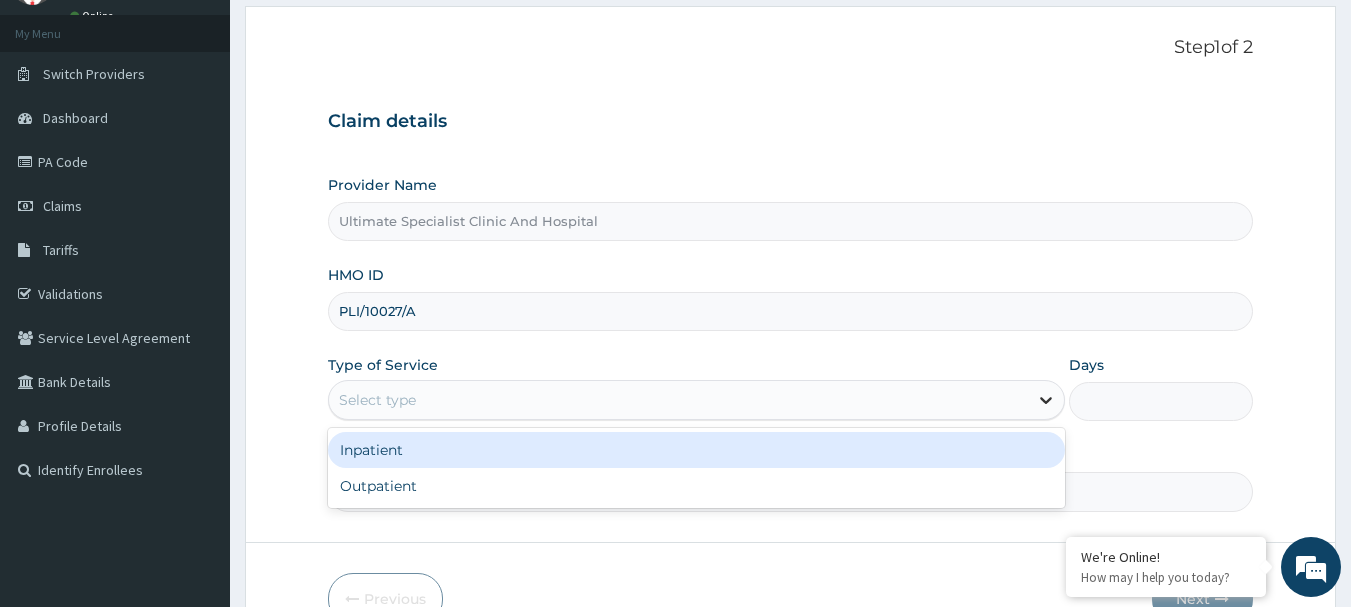 click 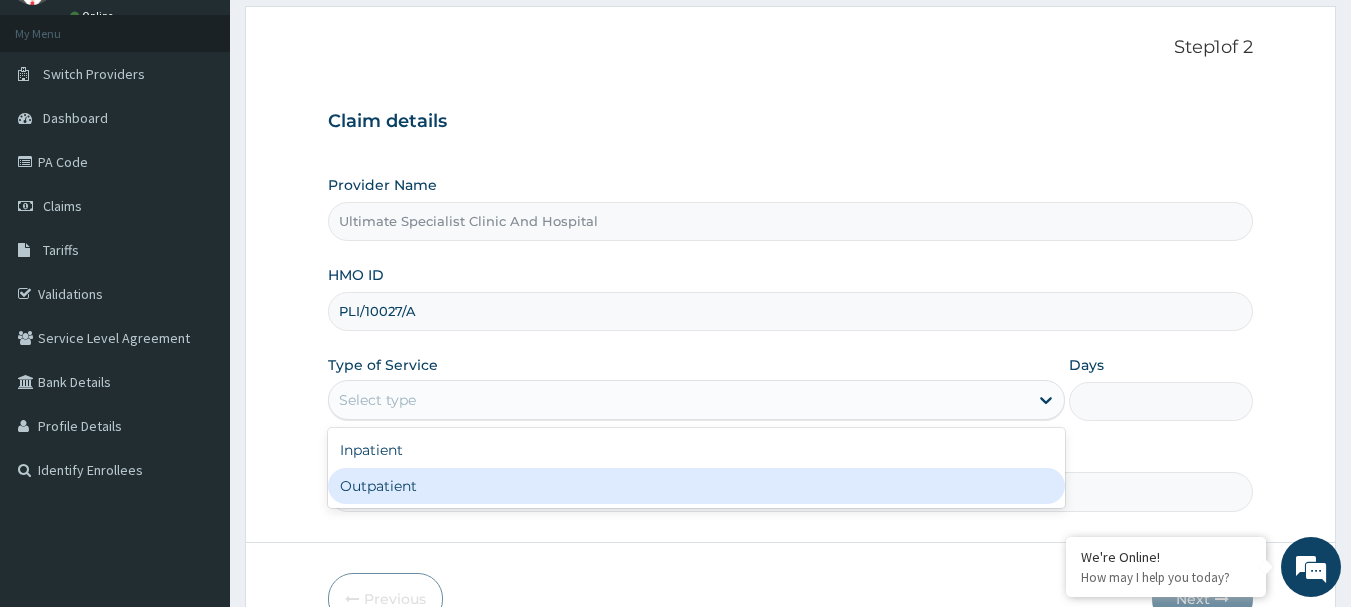 click on "Outpatient" at bounding box center [696, 486] 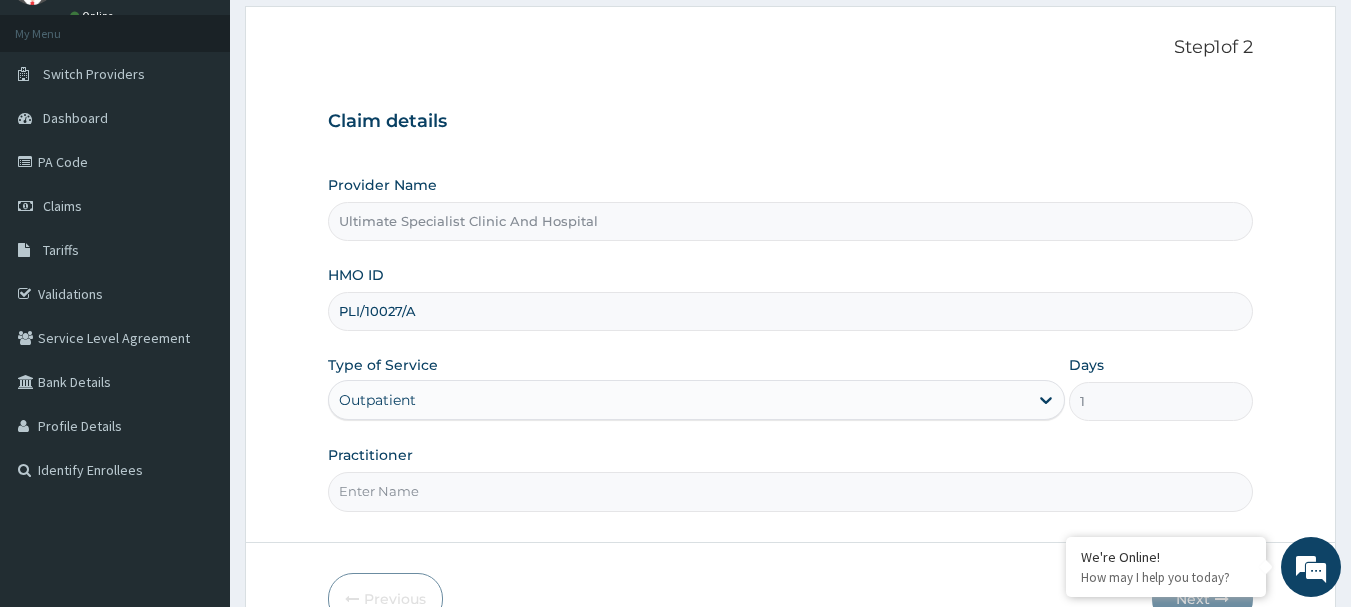 click on "Practitioner" at bounding box center [791, 491] 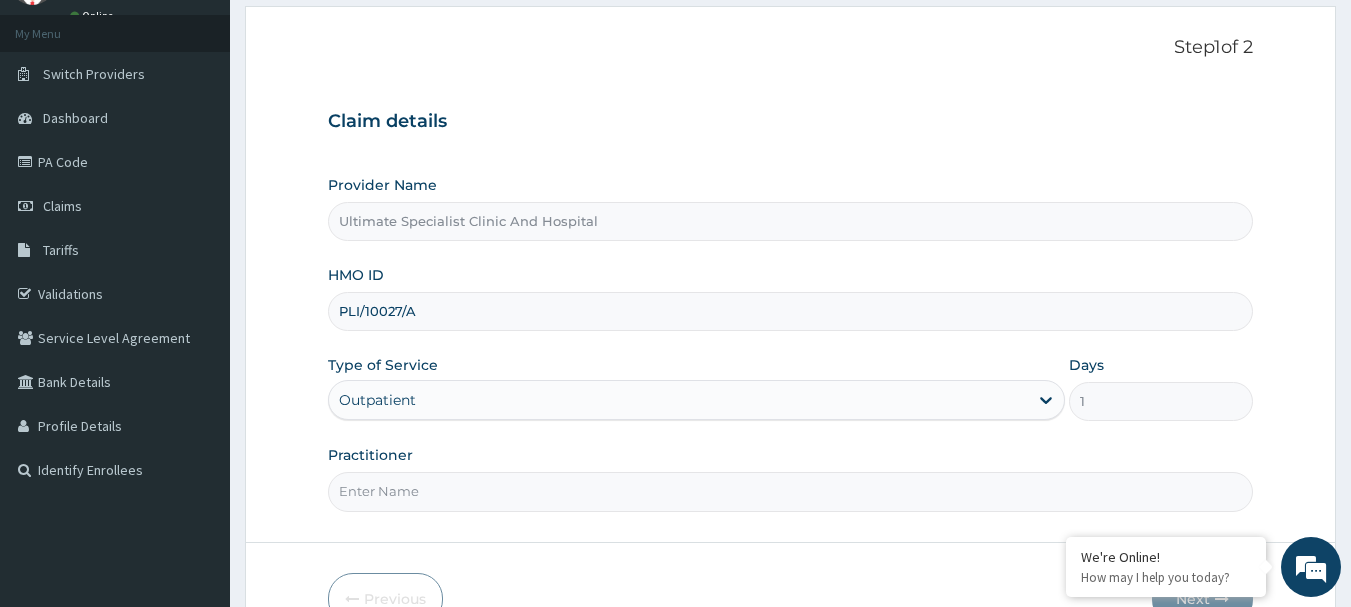 click on "Practitioner" at bounding box center (791, 491) 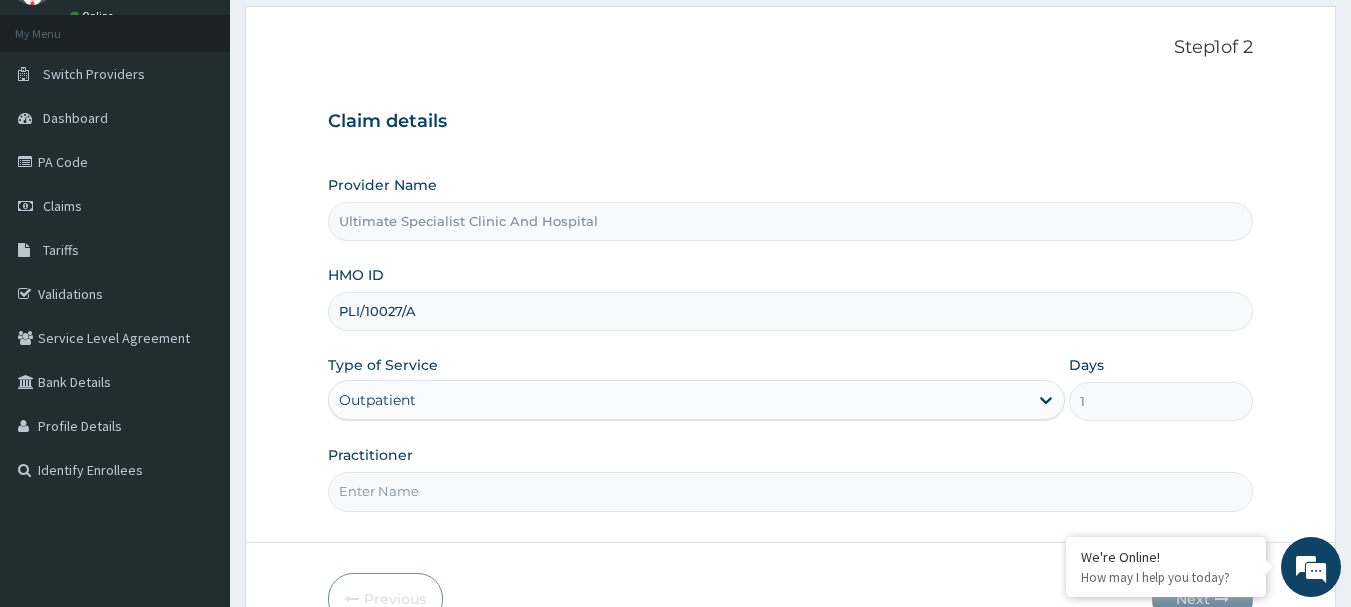 type on "DR TELEMA" 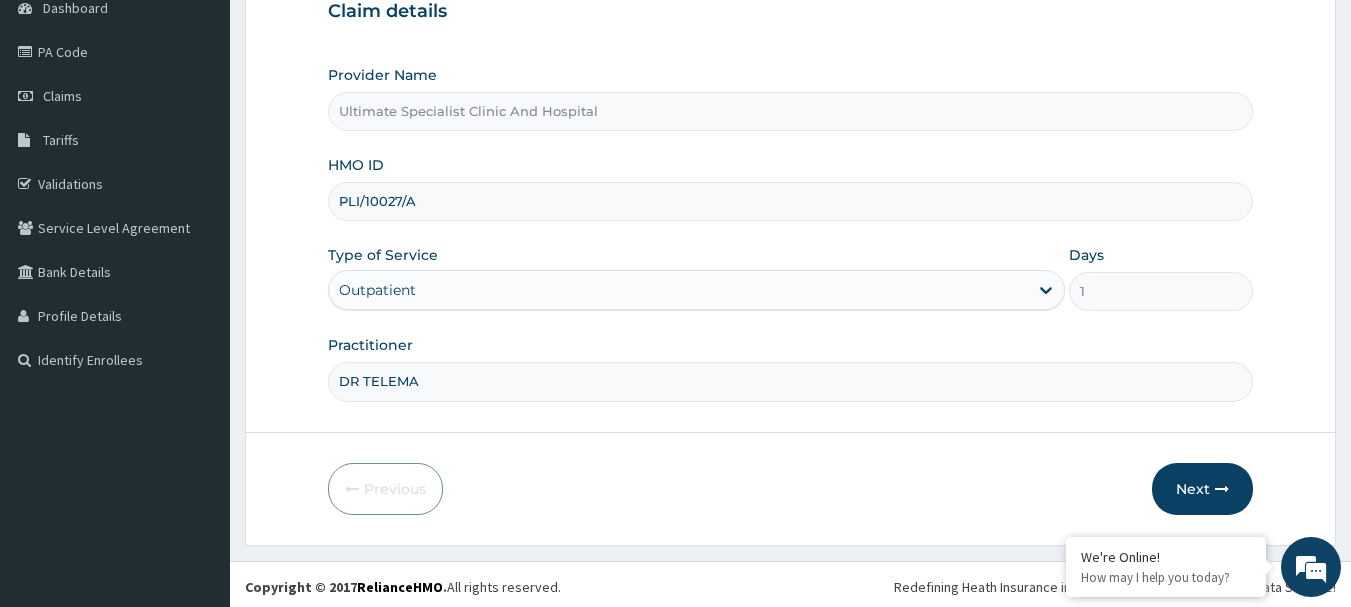scroll, scrollTop: 215, scrollLeft: 0, axis: vertical 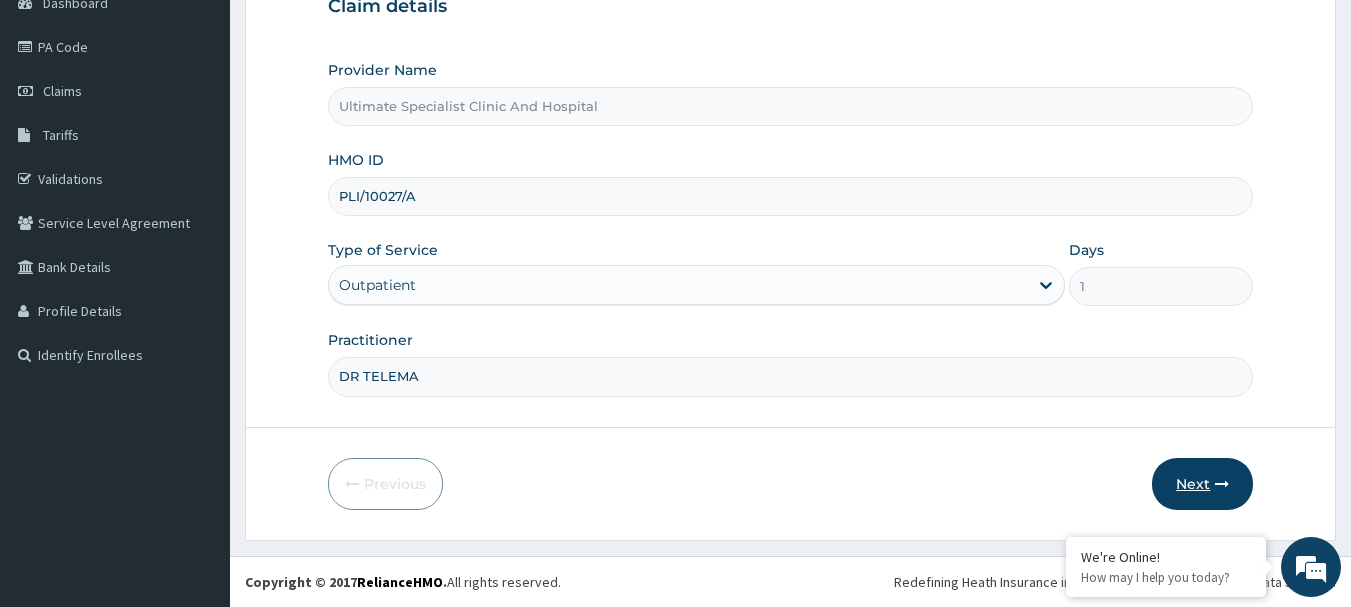 click on "Next" at bounding box center (1202, 484) 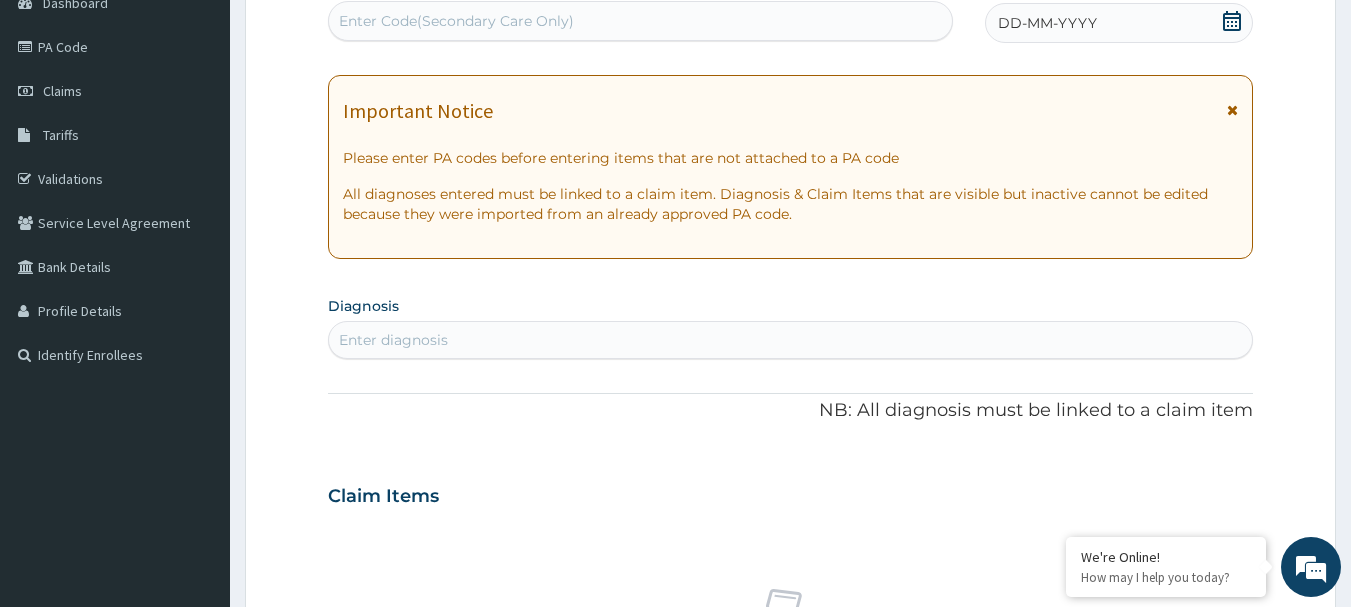 click 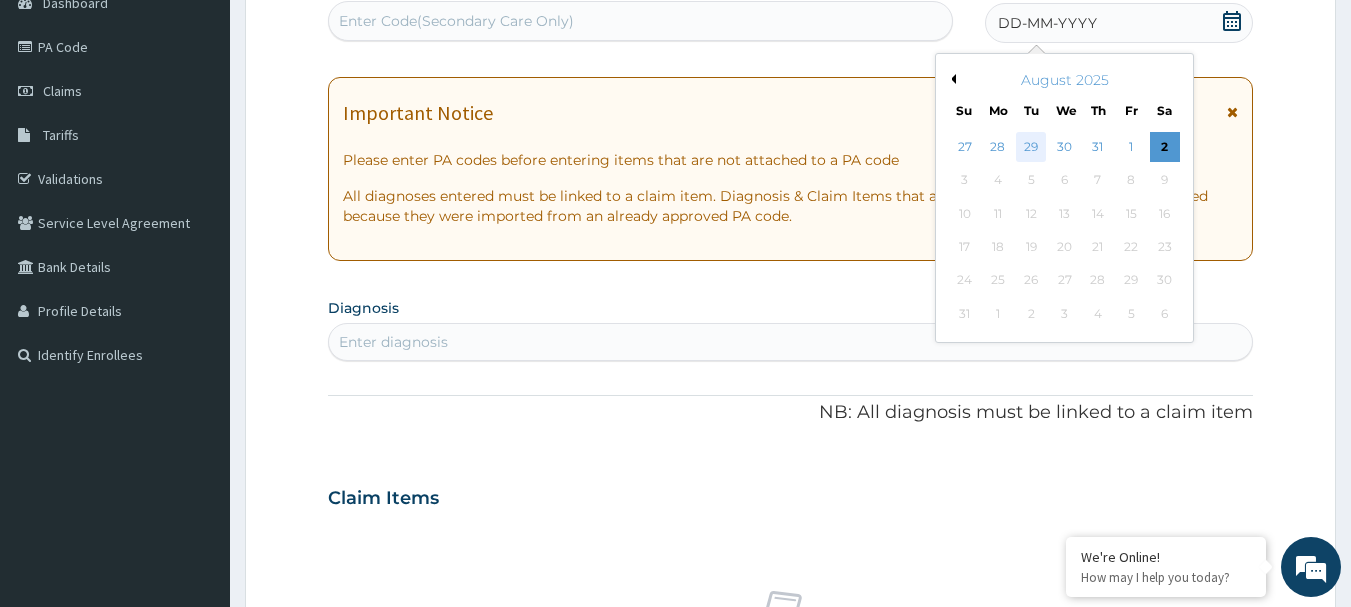 click on "29" at bounding box center (1032, 147) 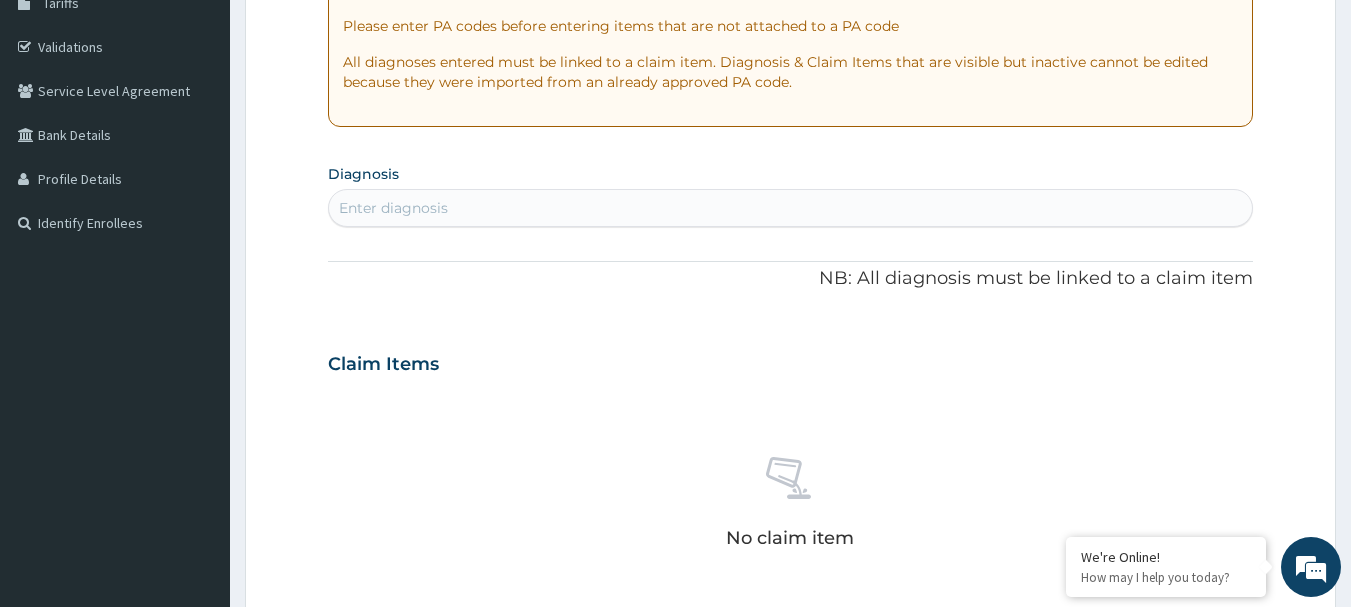 scroll, scrollTop: 415, scrollLeft: 0, axis: vertical 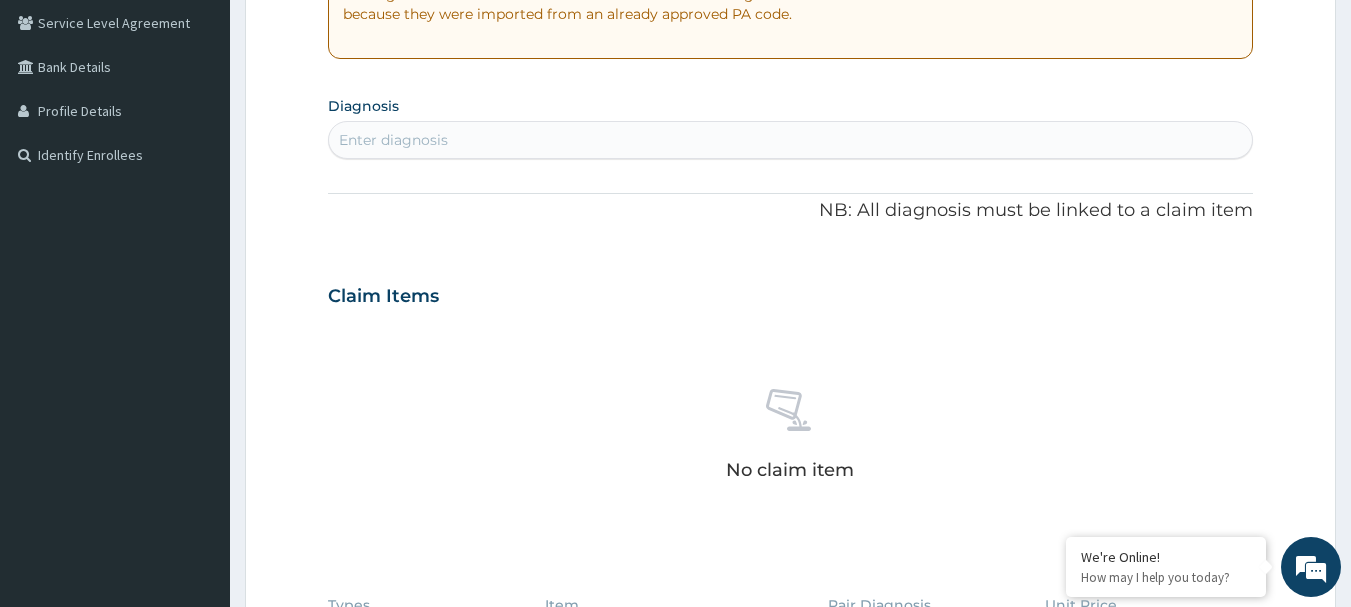 click on "Enter diagnosis" at bounding box center [393, 140] 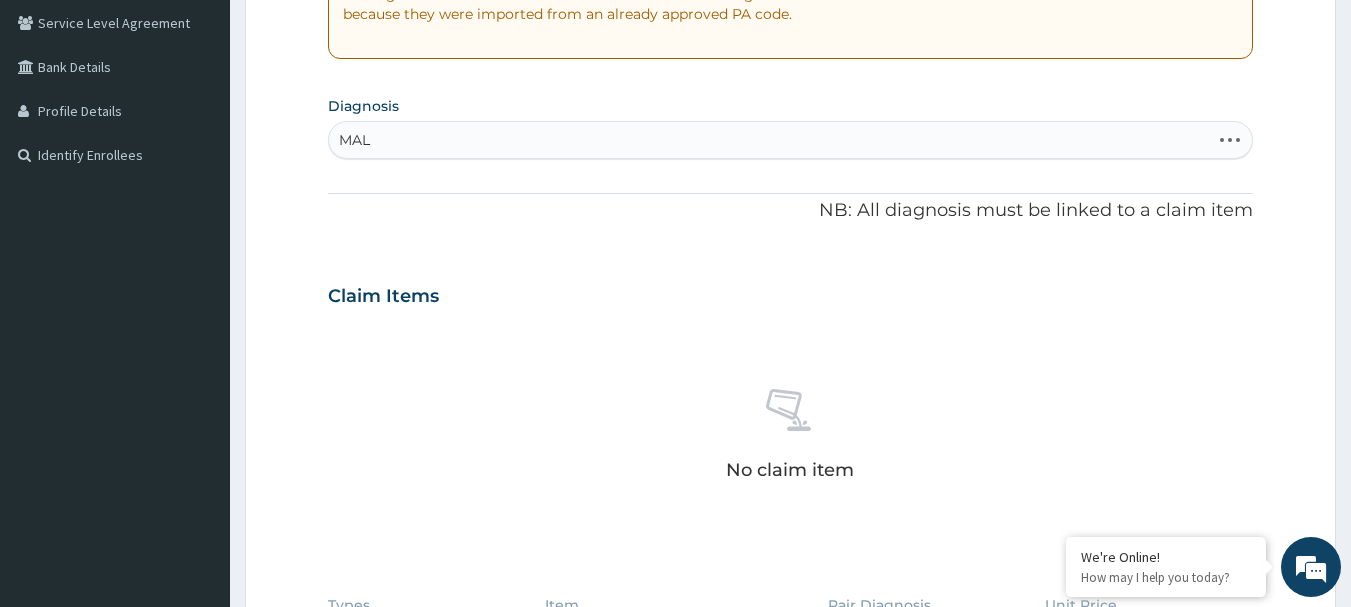 type on "MALA" 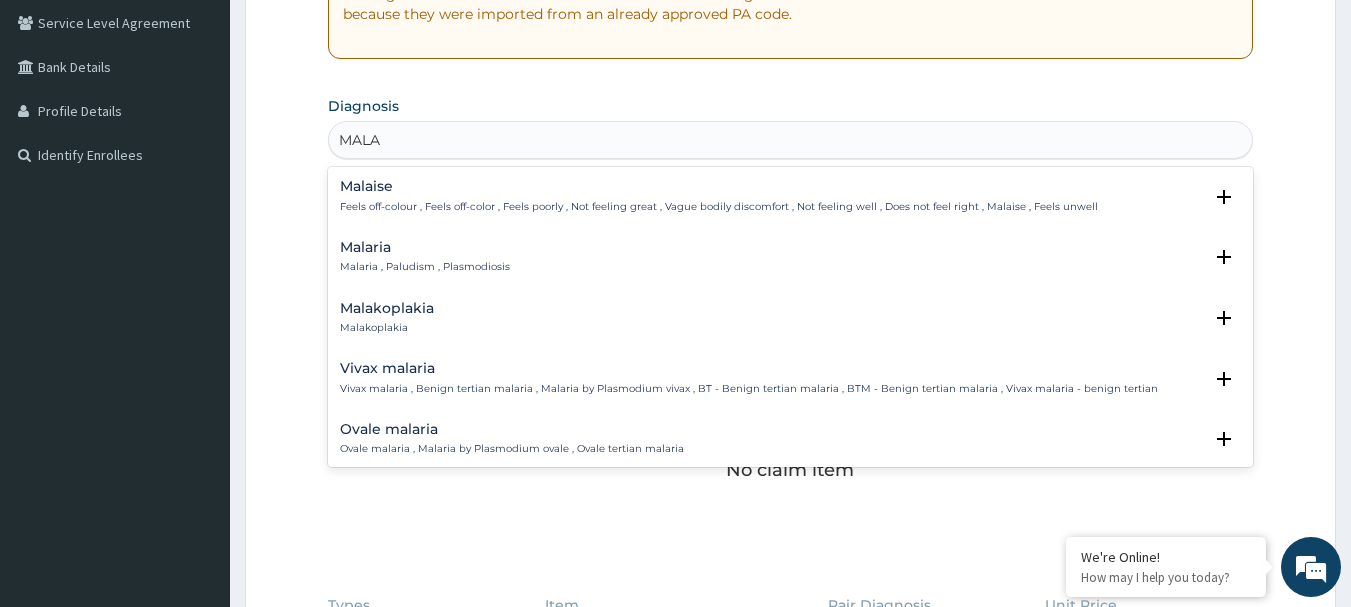 click on "Malaria" at bounding box center [425, 247] 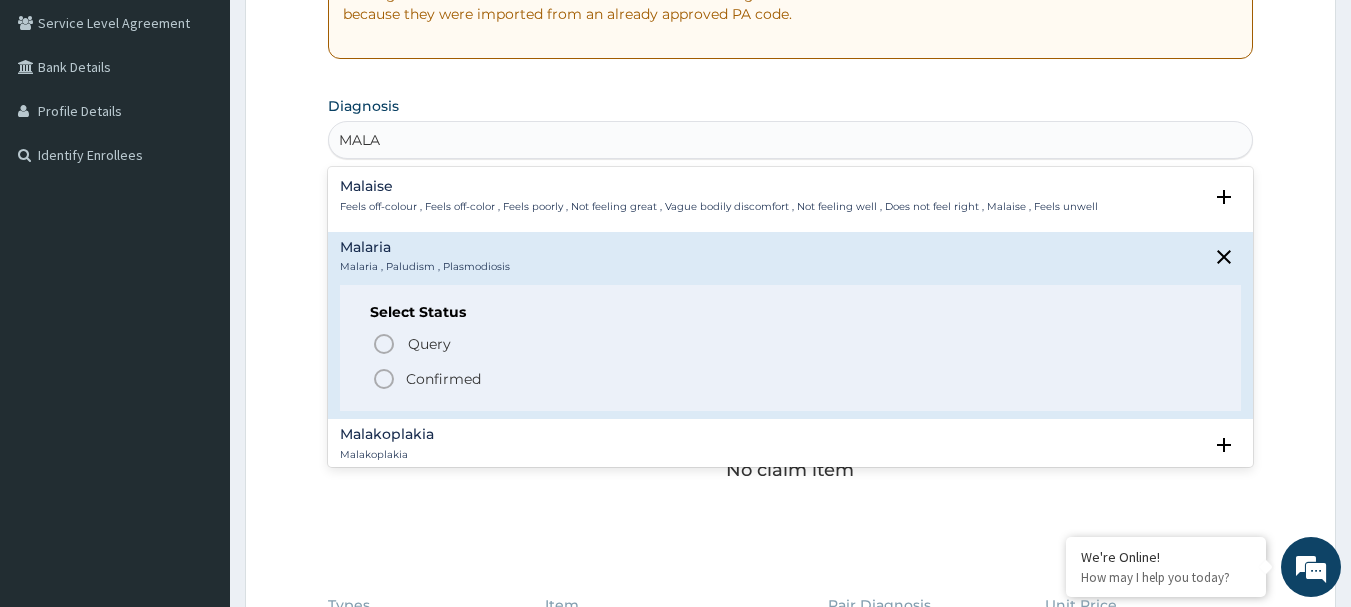 click 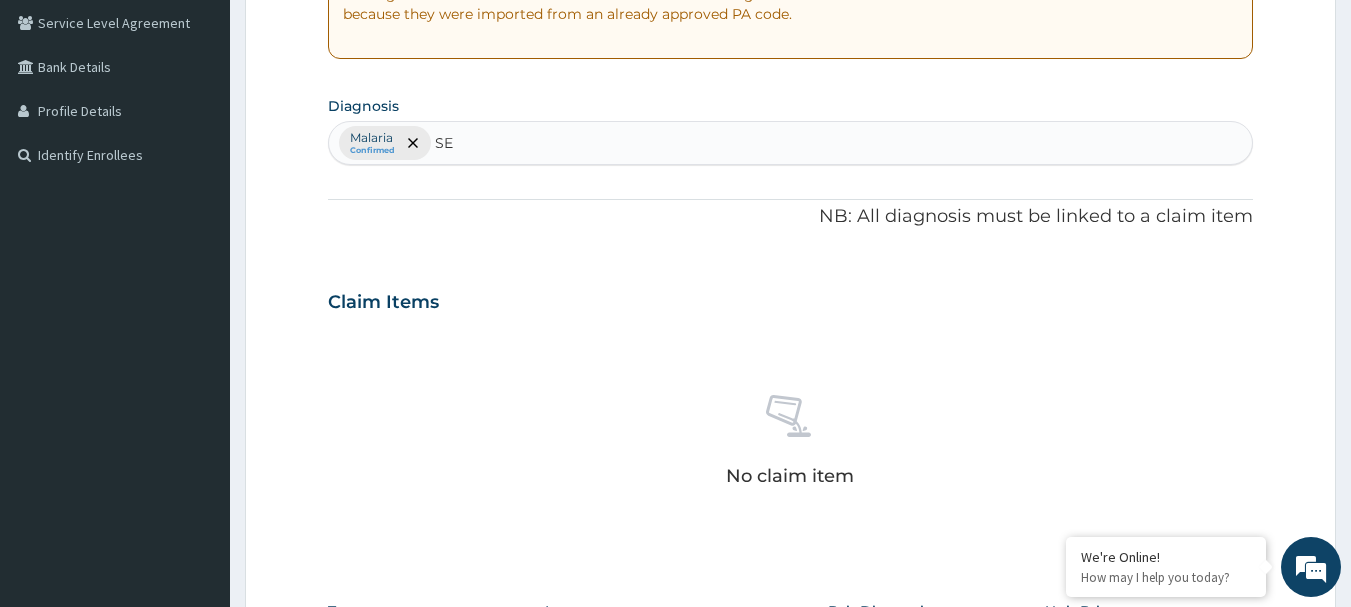 type on "SEP" 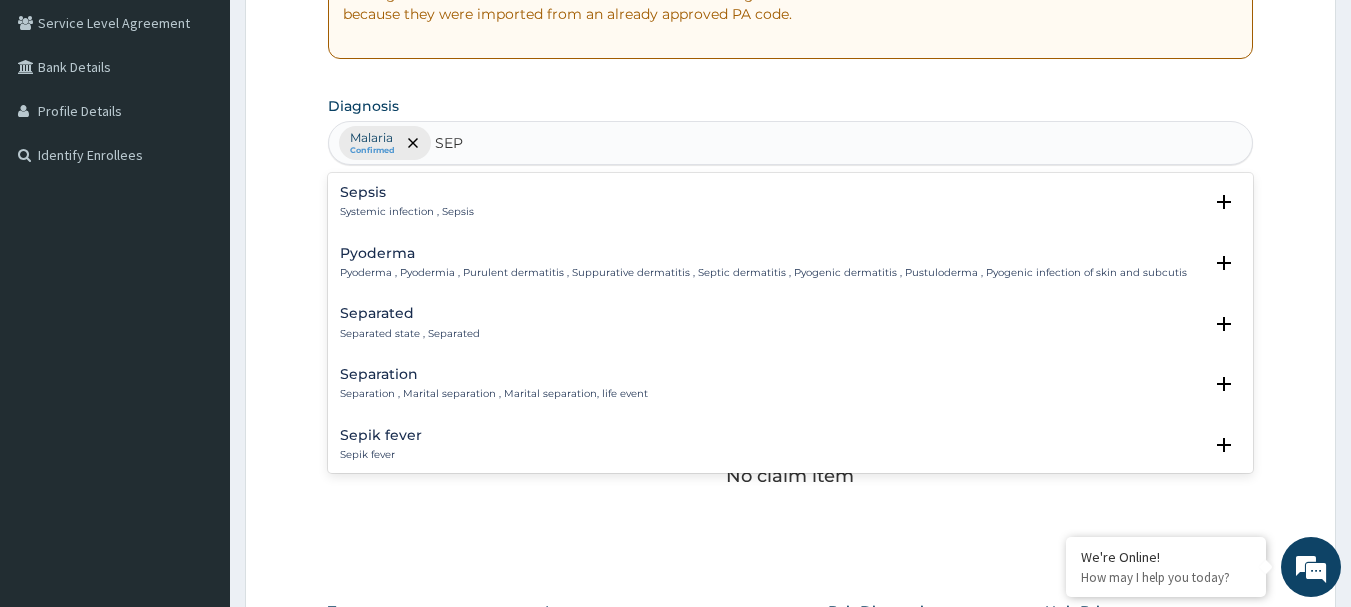 click on "Systemic infection , Sepsis" at bounding box center [407, 212] 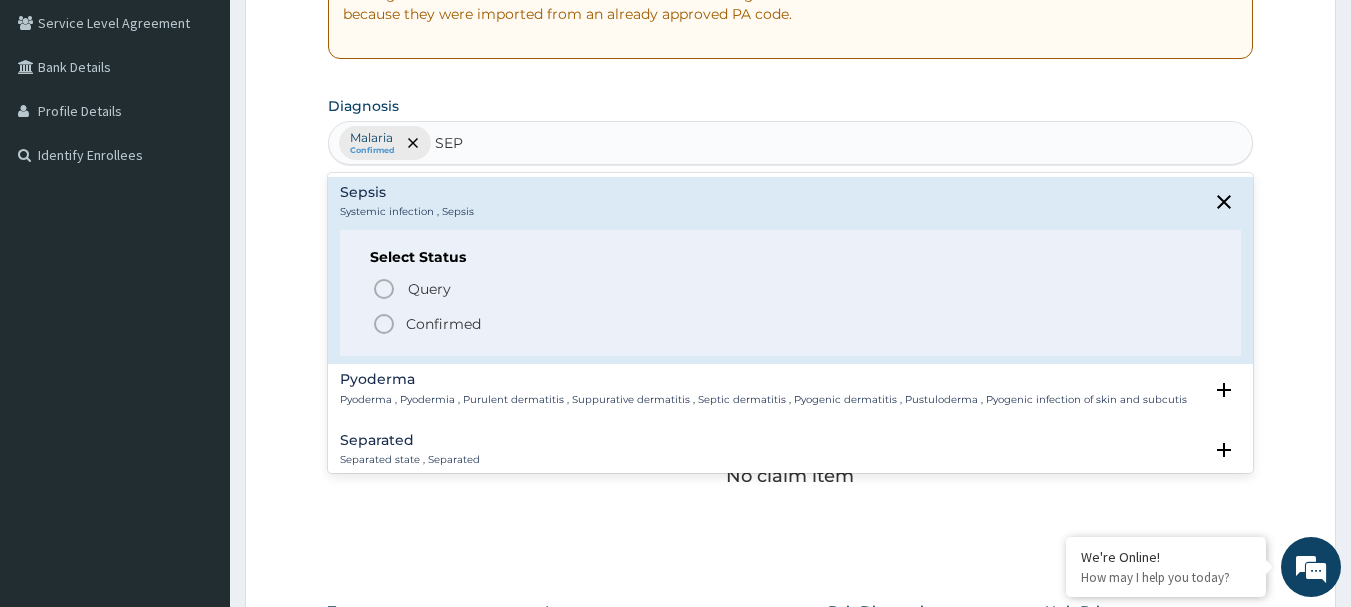 click 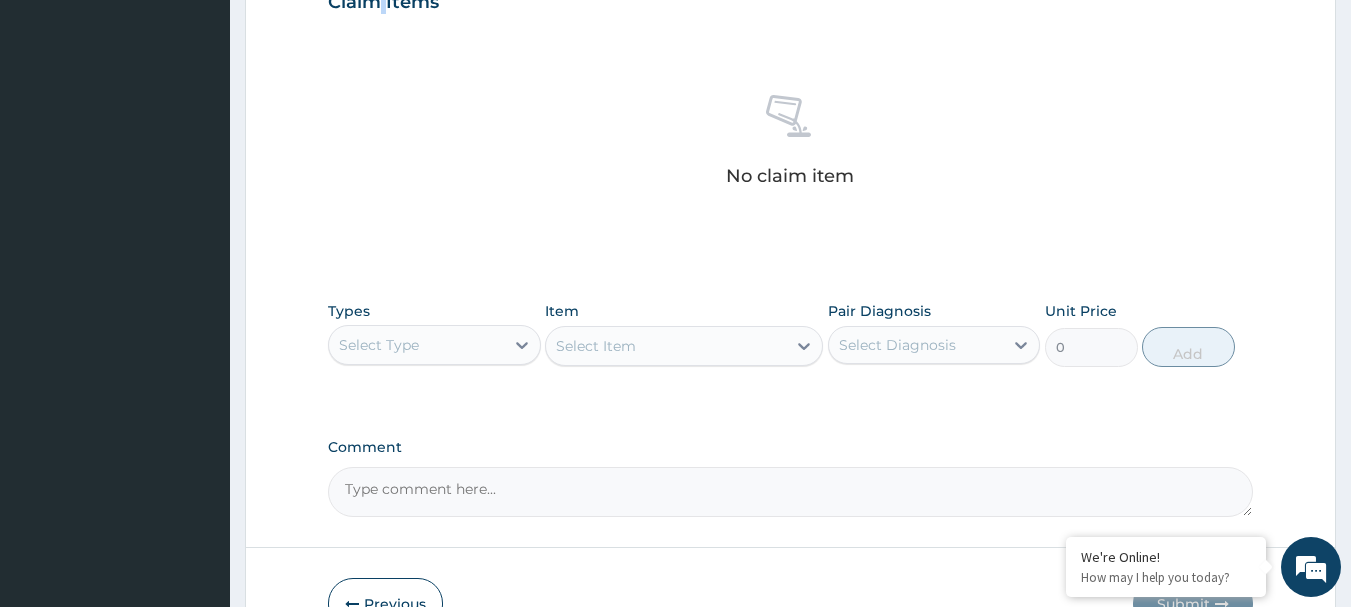 scroll, scrollTop: 815, scrollLeft: 0, axis: vertical 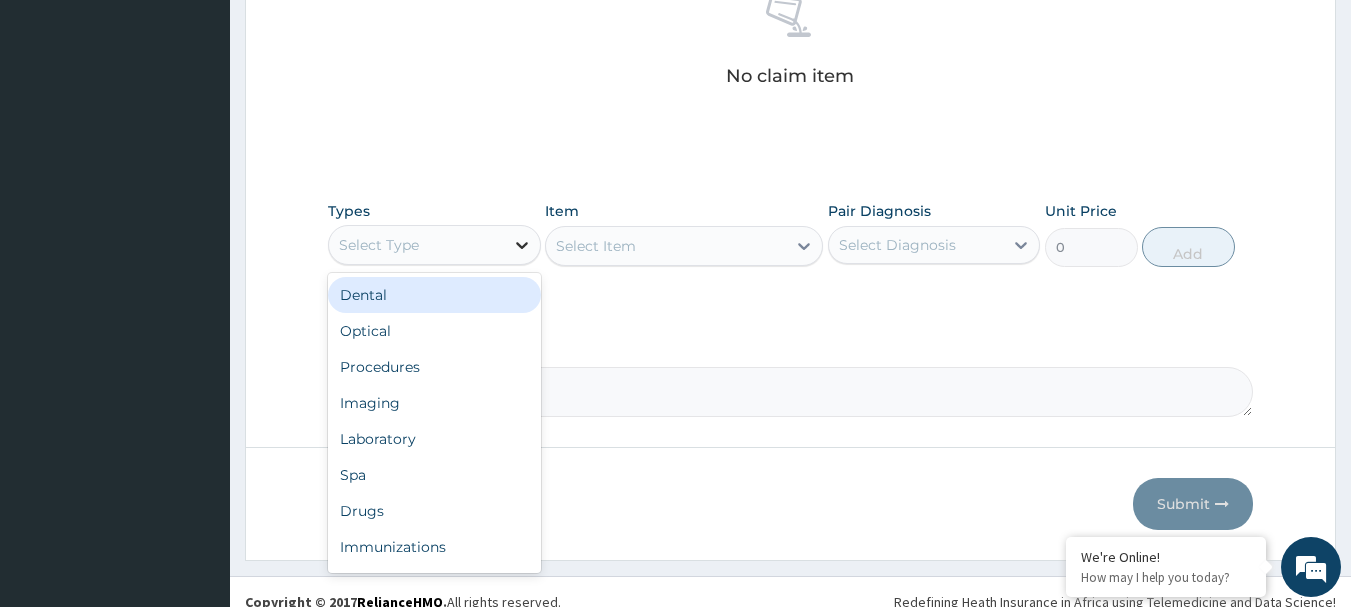 click 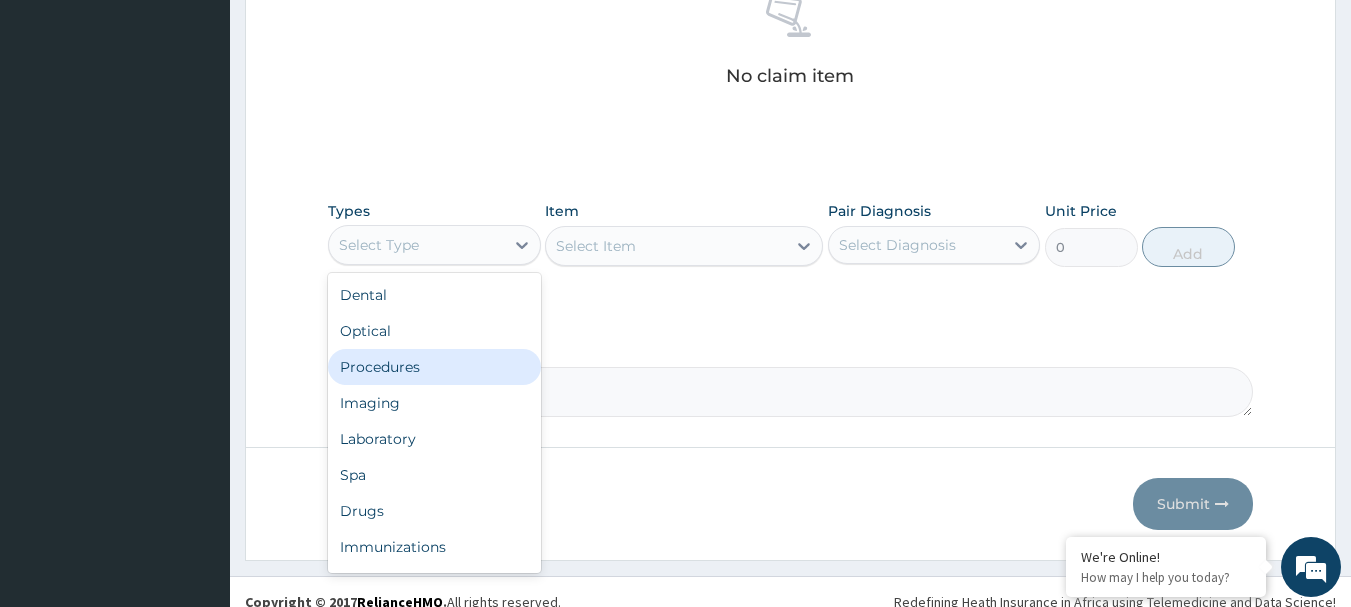 click on "Procedures" at bounding box center [434, 367] 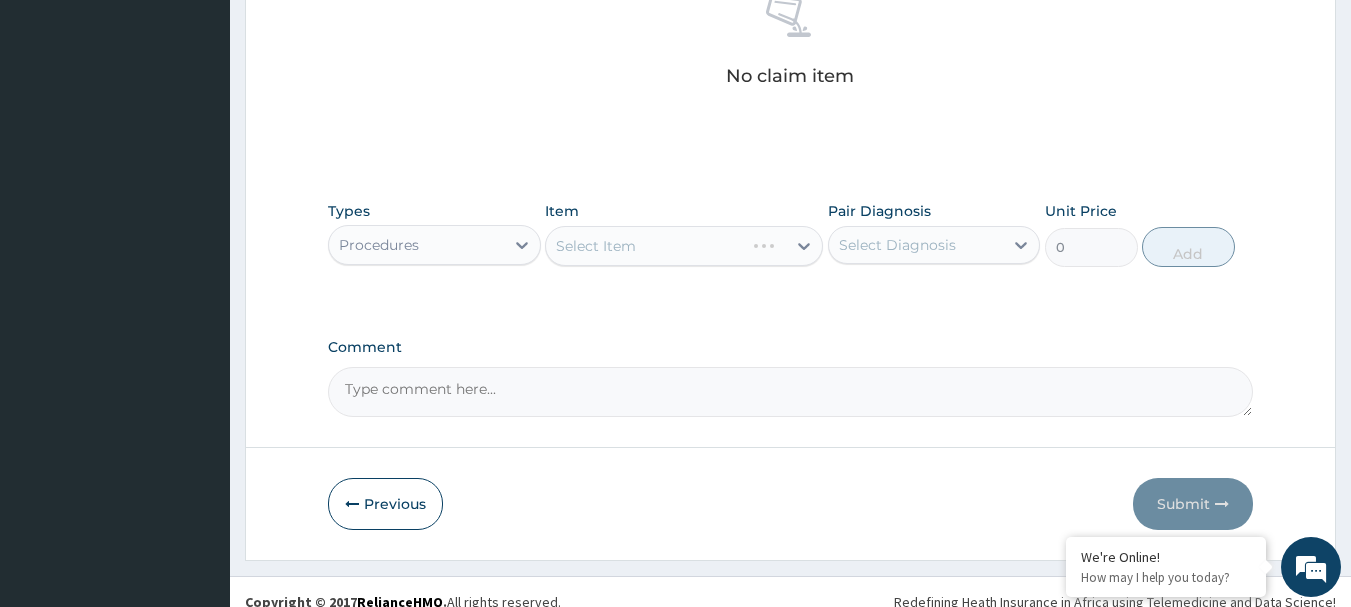 click on "Select Item" at bounding box center (684, 246) 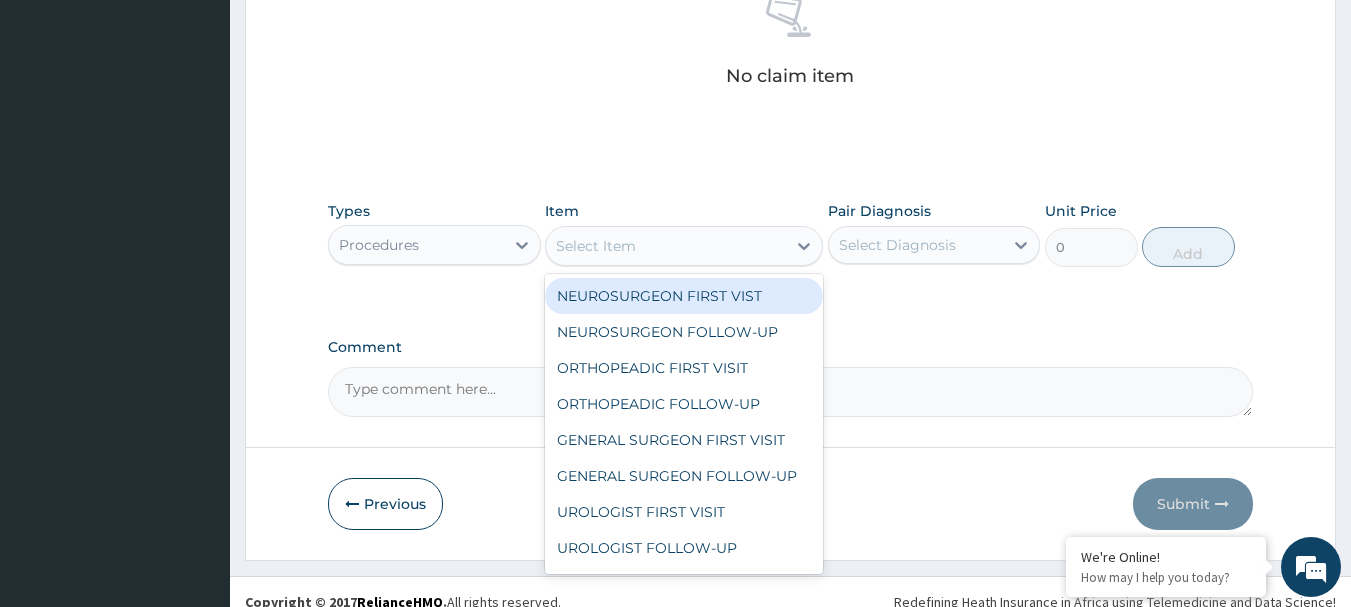 click on "Select Item" at bounding box center (666, 246) 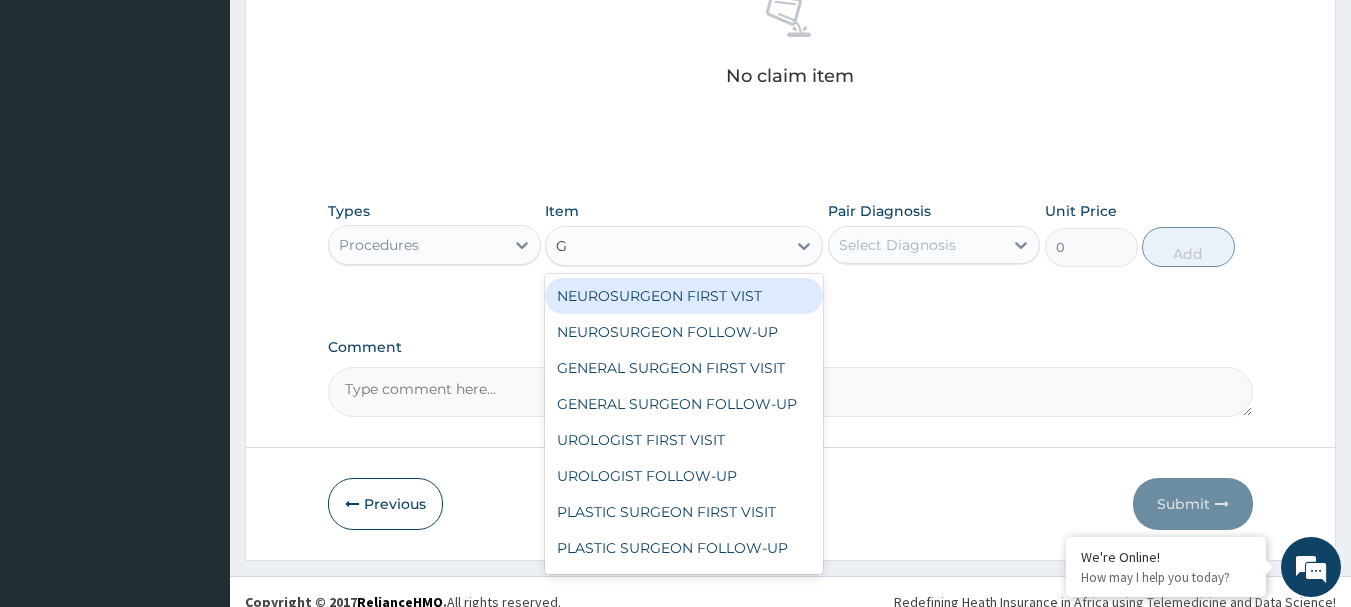 type on "GP" 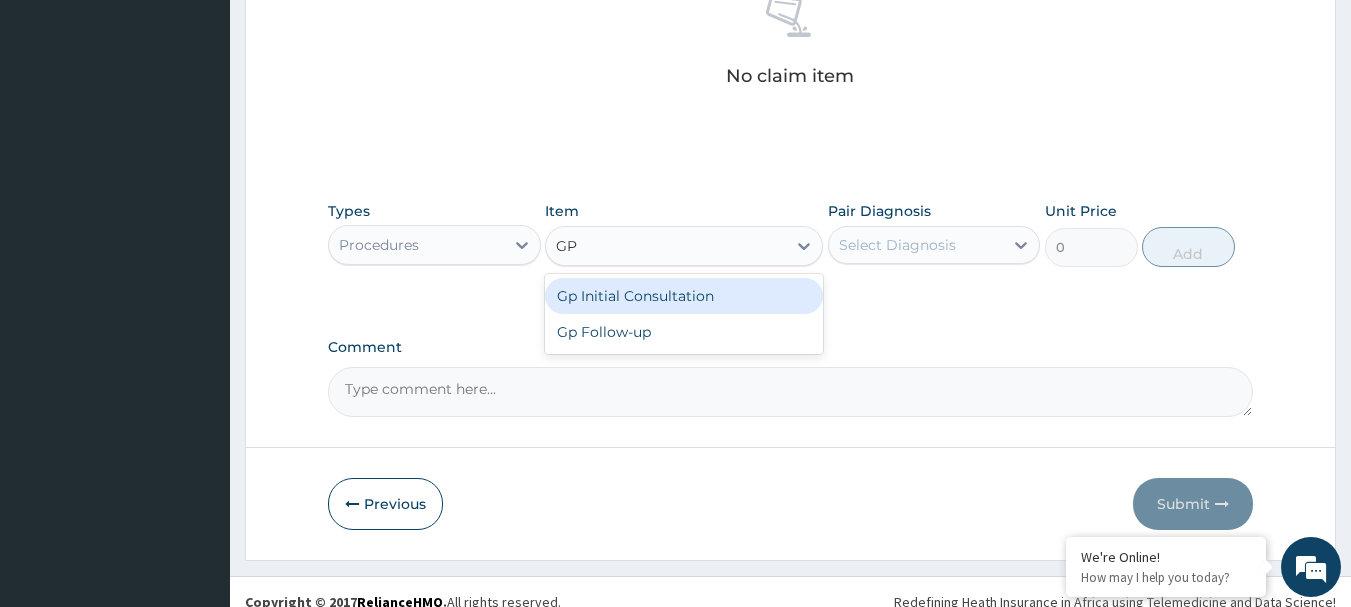click on "Gp Initial Consultation" at bounding box center (684, 296) 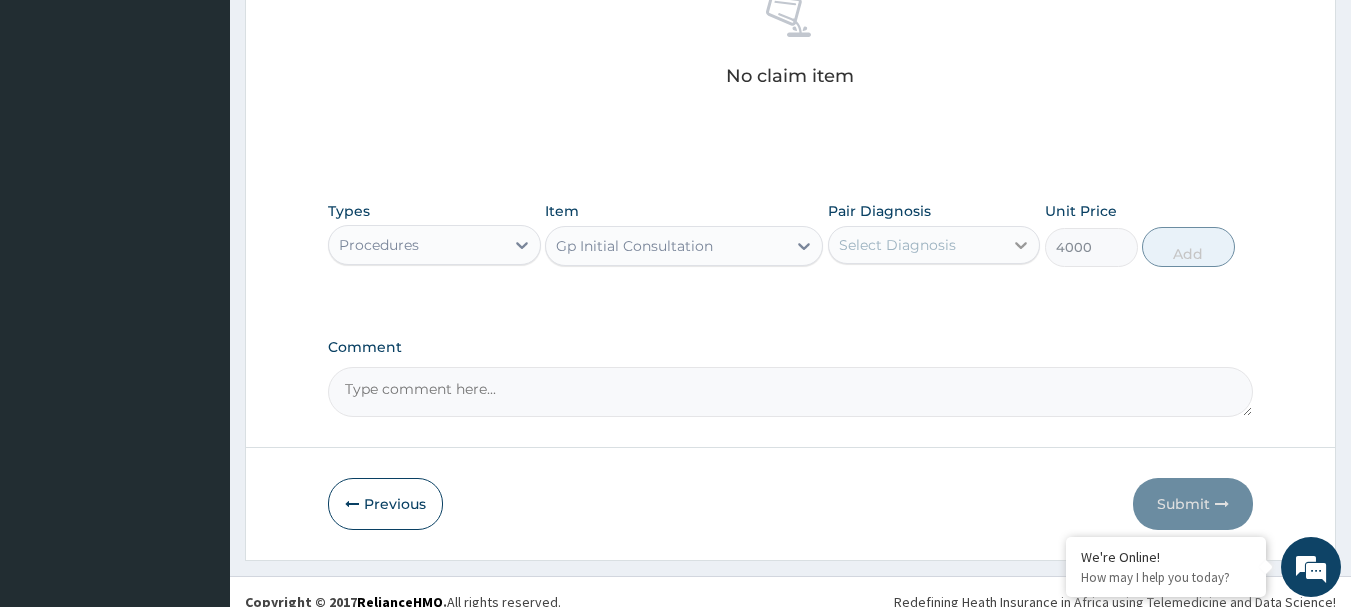 click 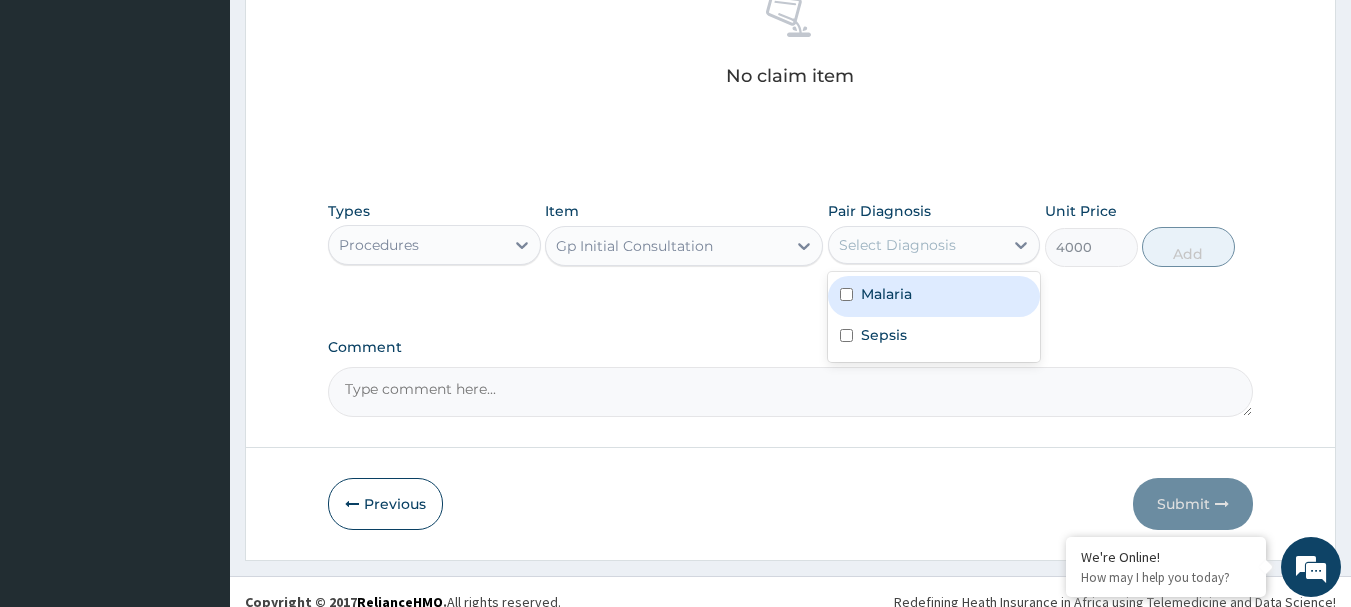click on "Malaria" at bounding box center (934, 296) 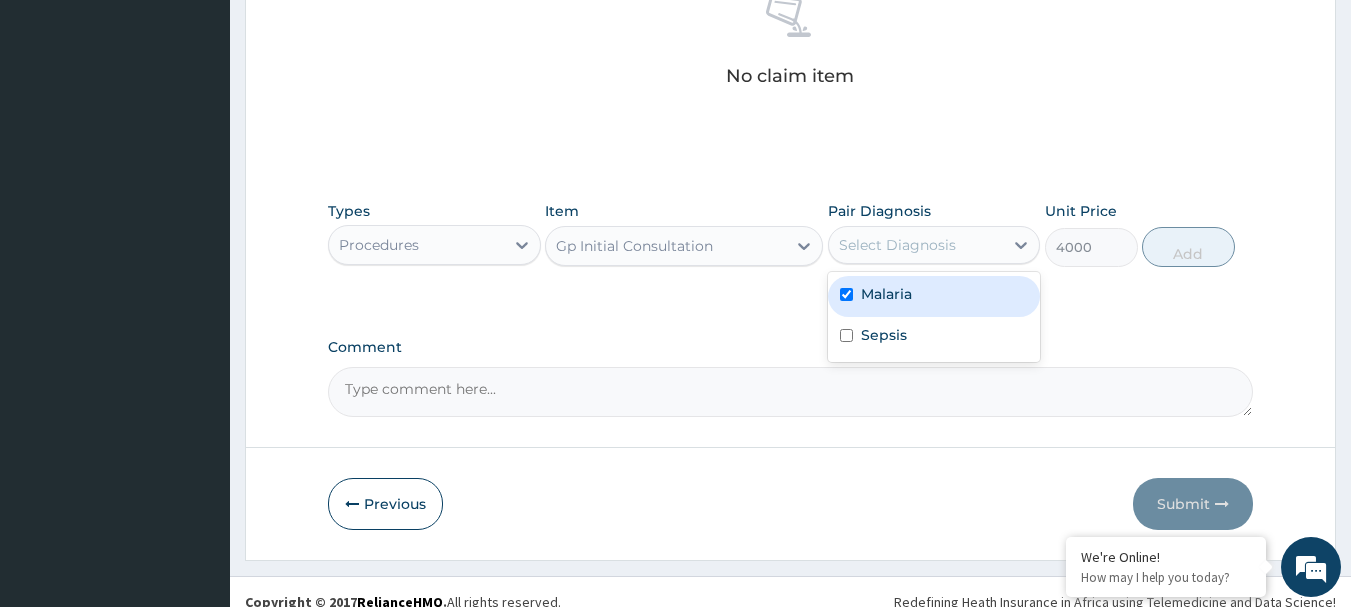 checkbox on "true" 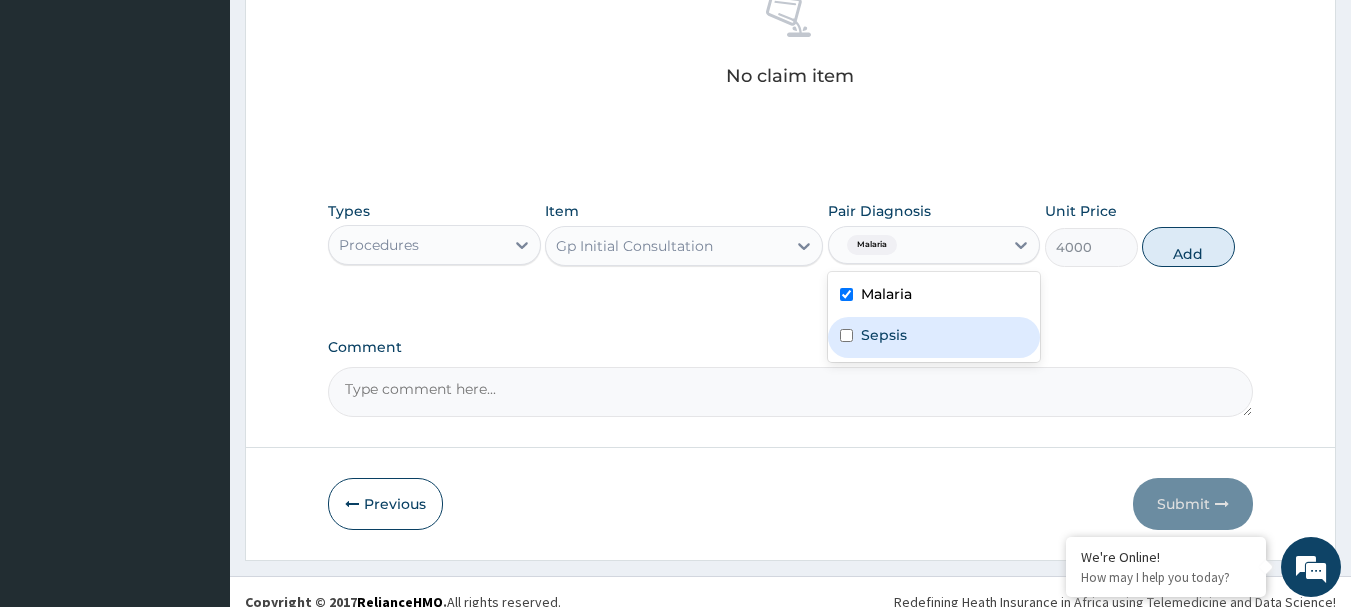 click at bounding box center [846, 335] 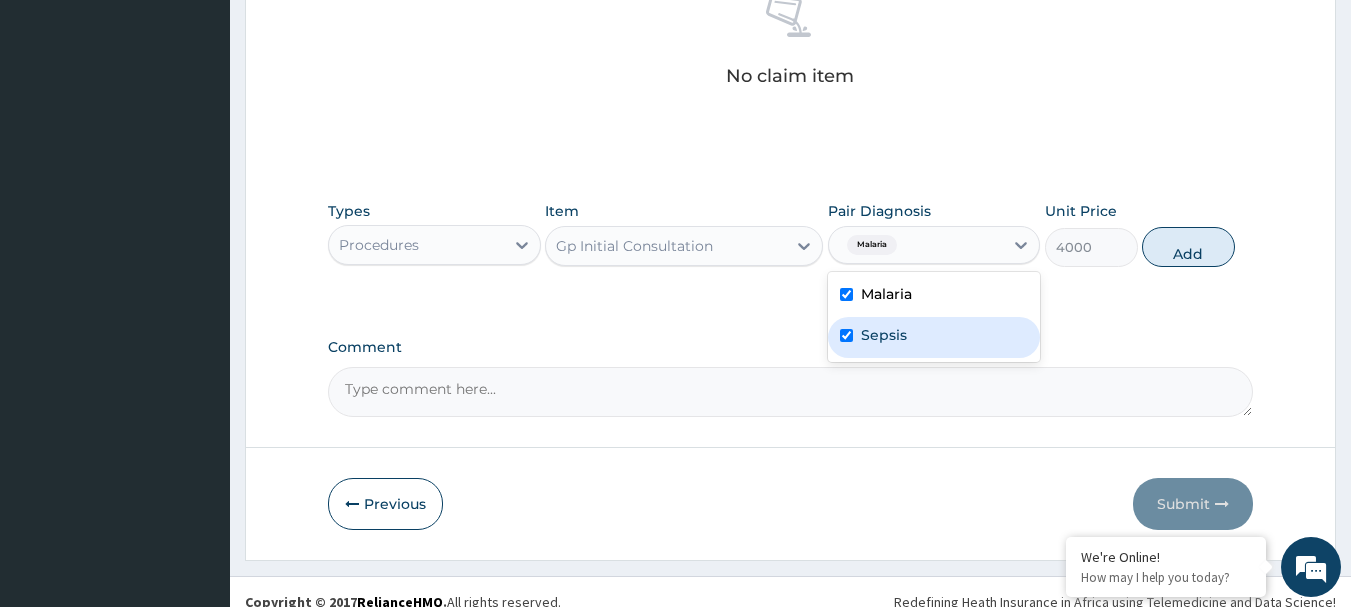 checkbox on "true" 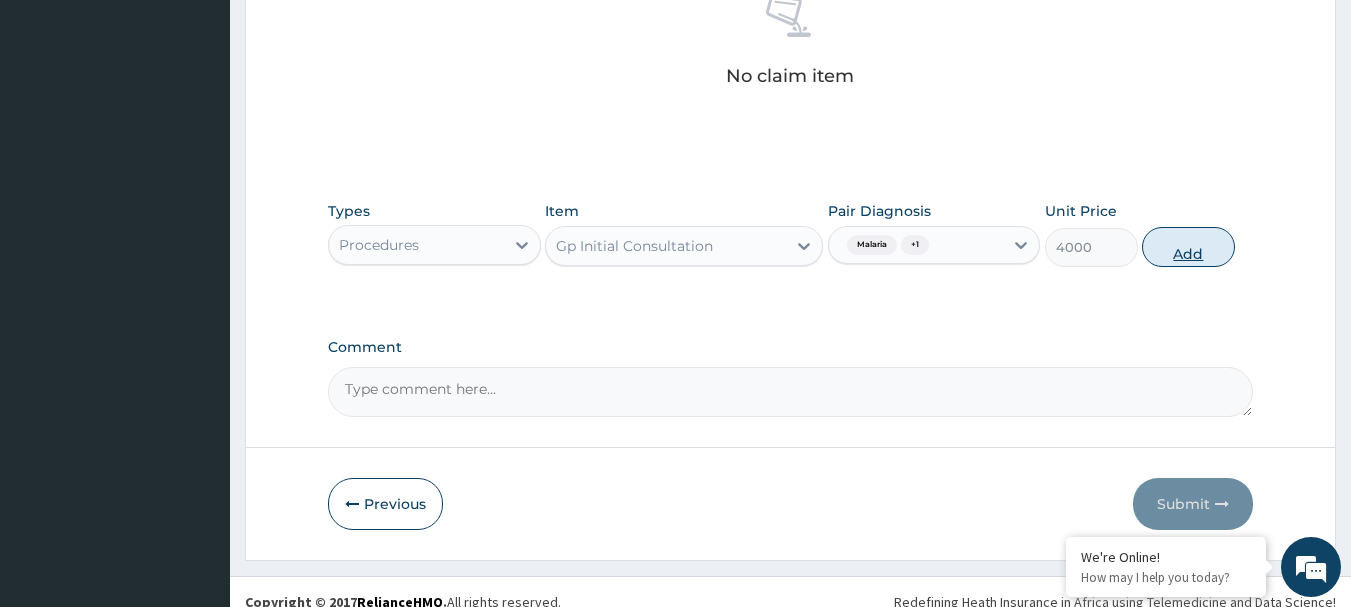 click on "Add" at bounding box center (1188, 247) 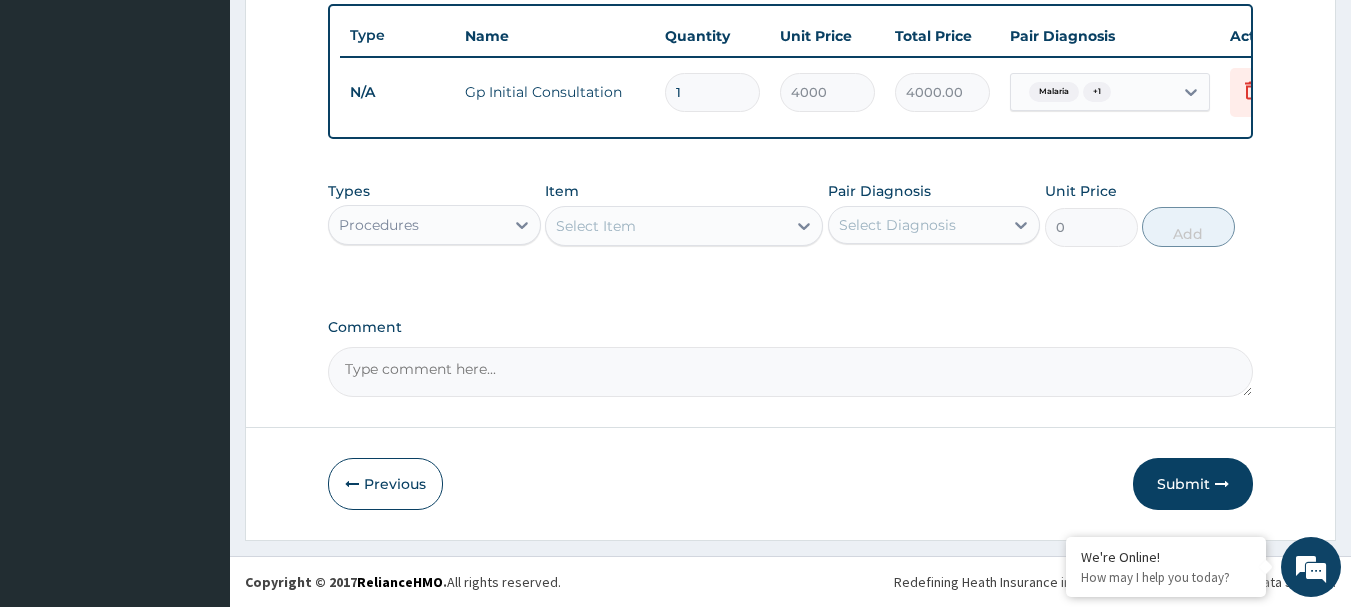 scroll, scrollTop: 755, scrollLeft: 0, axis: vertical 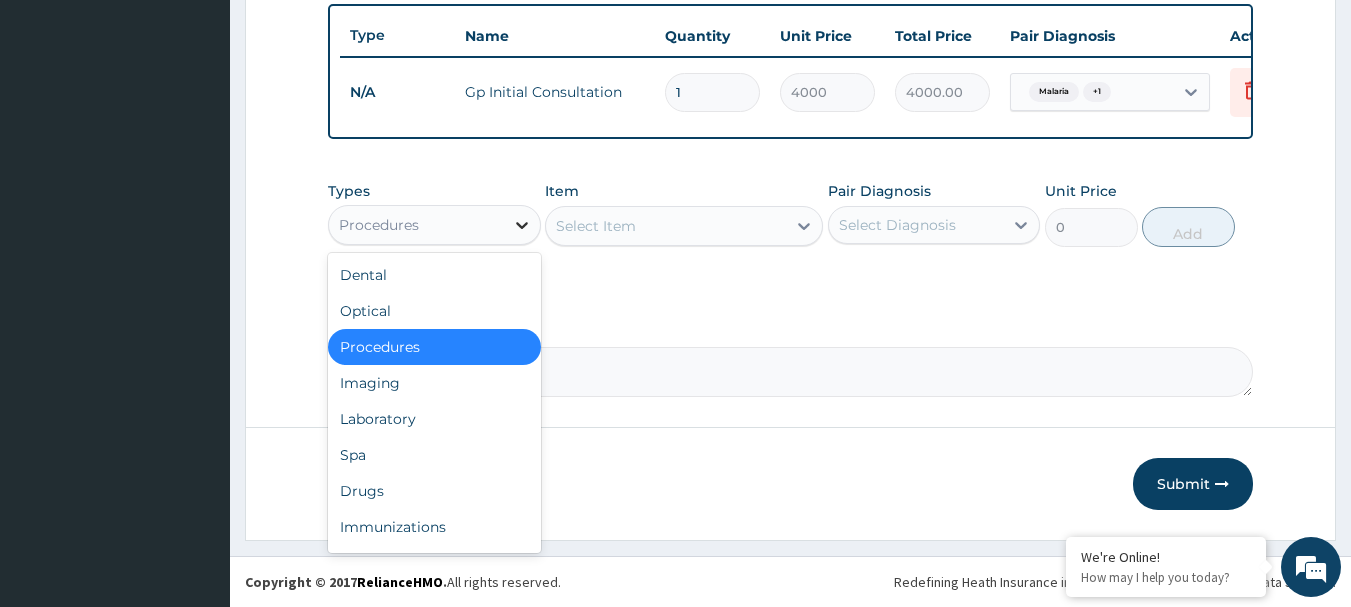 click 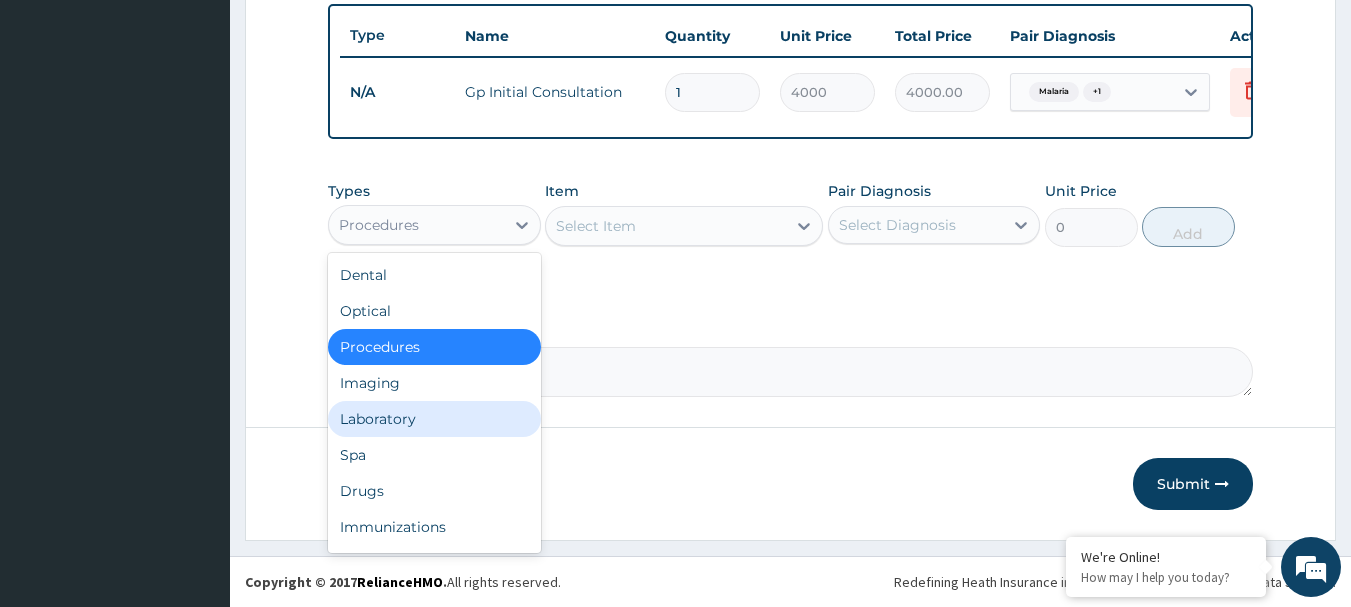 click on "Laboratory" at bounding box center [434, 419] 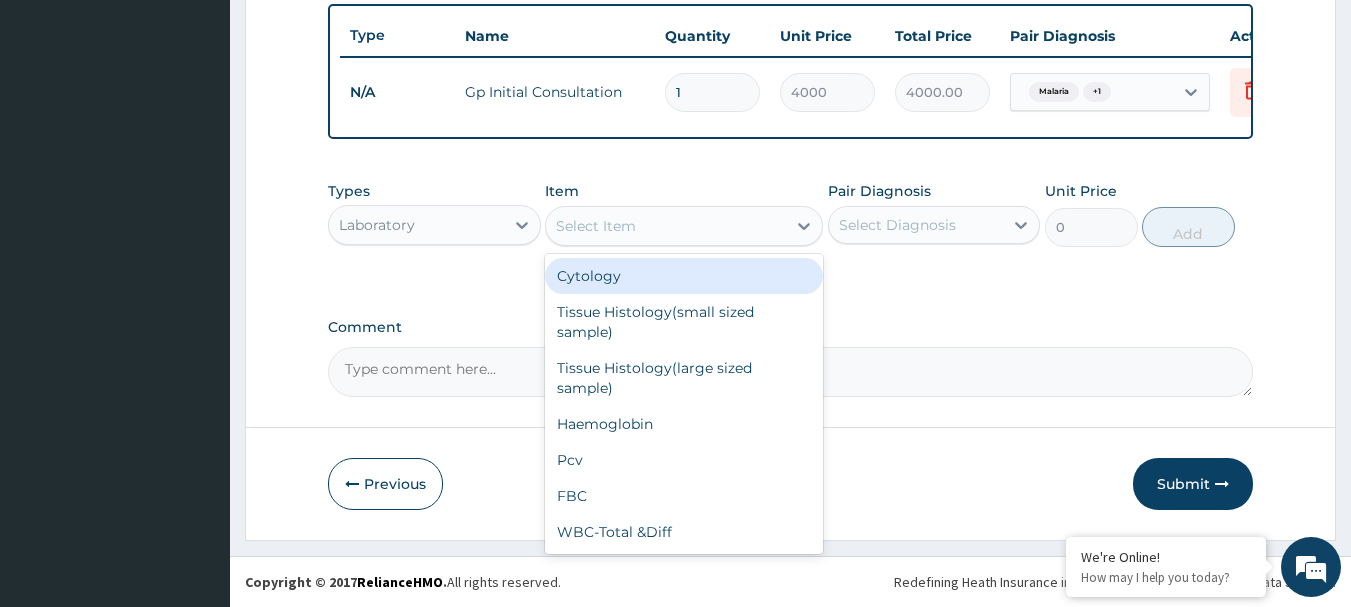 click on "Select Item" at bounding box center (666, 226) 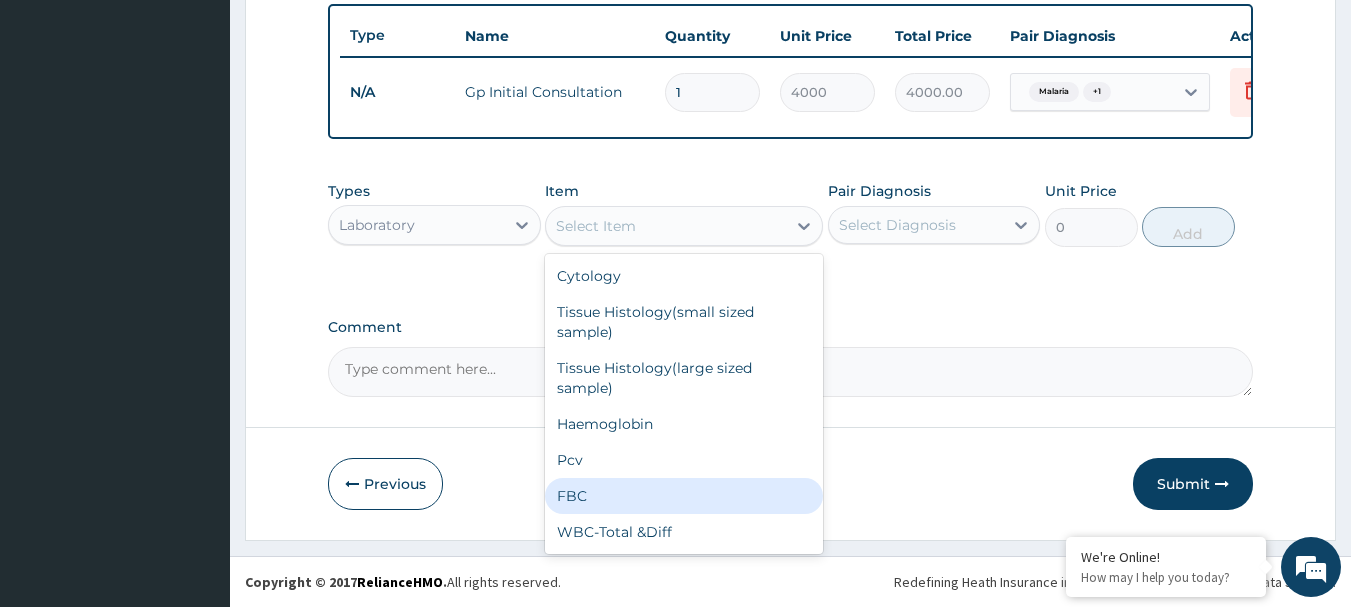 click on "FBC" at bounding box center (684, 496) 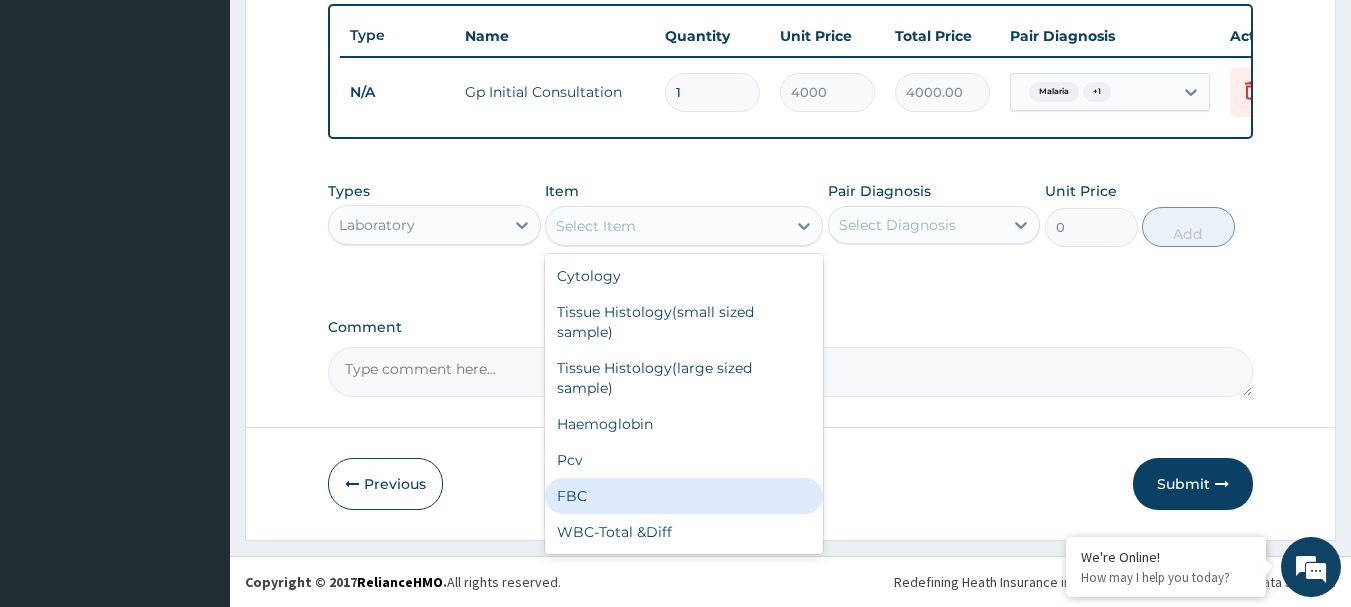 type on "5000" 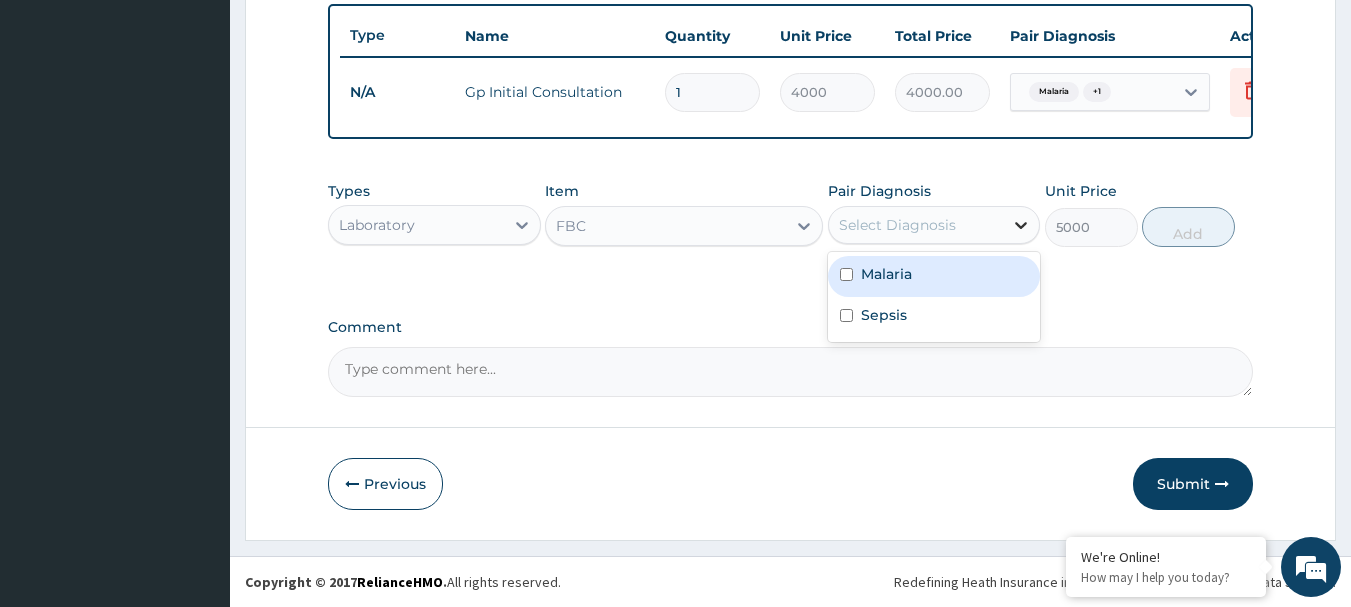 drag, startPoint x: 1013, startPoint y: 222, endPoint x: 990, endPoint y: 246, distance: 33.24154 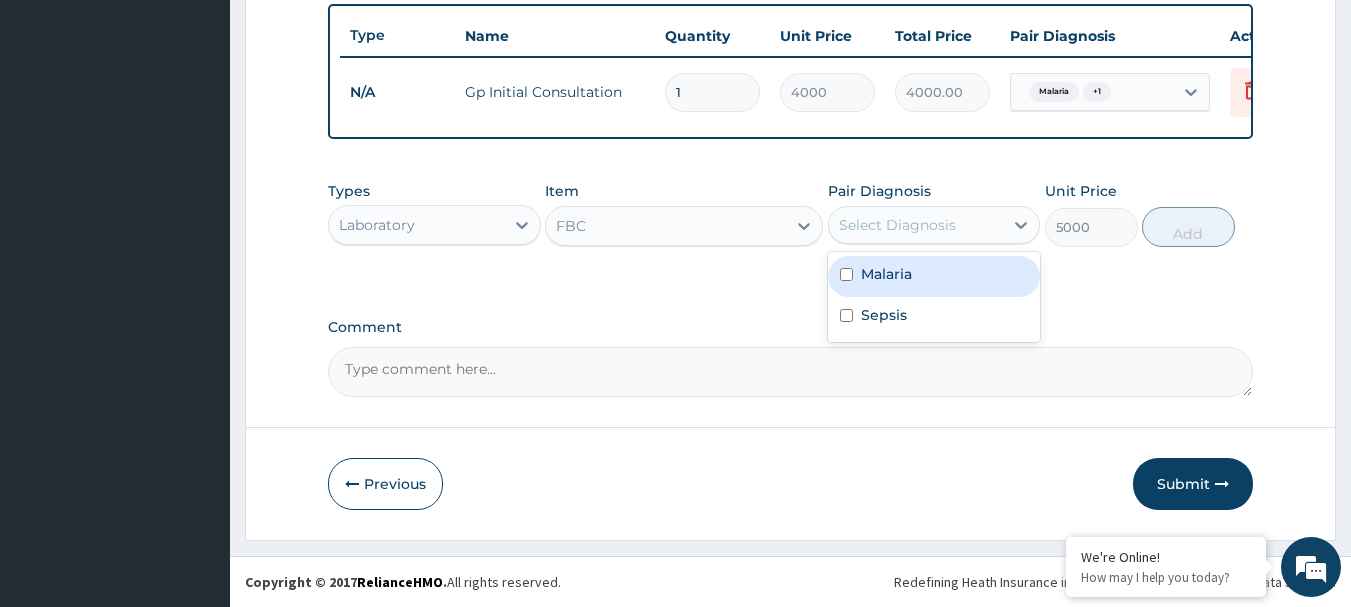 click 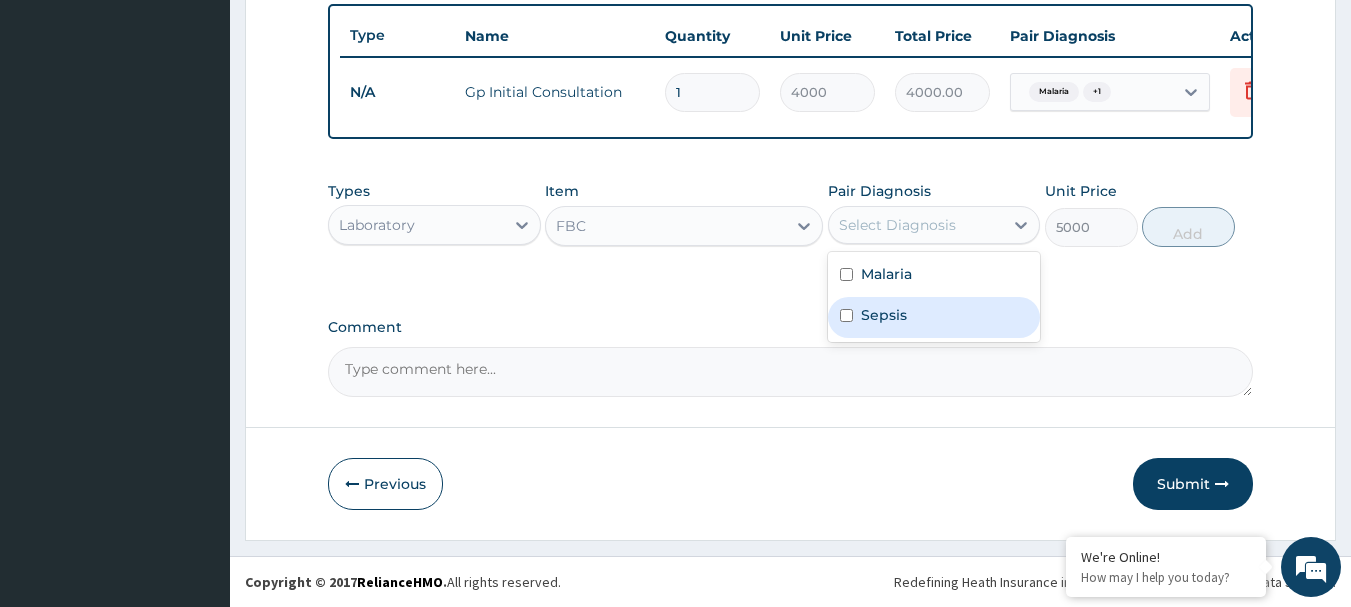 drag, startPoint x: 864, startPoint y: 327, endPoint x: 1033, endPoint y: 266, distance: 179.67192 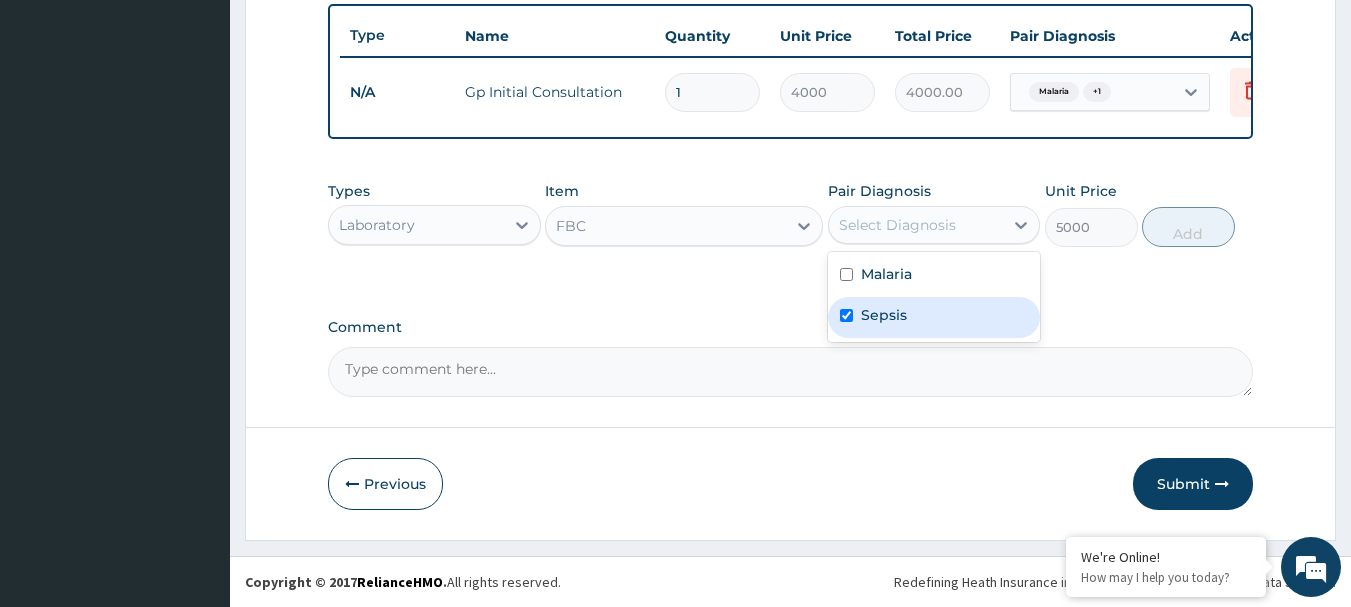 checkbox on "true" 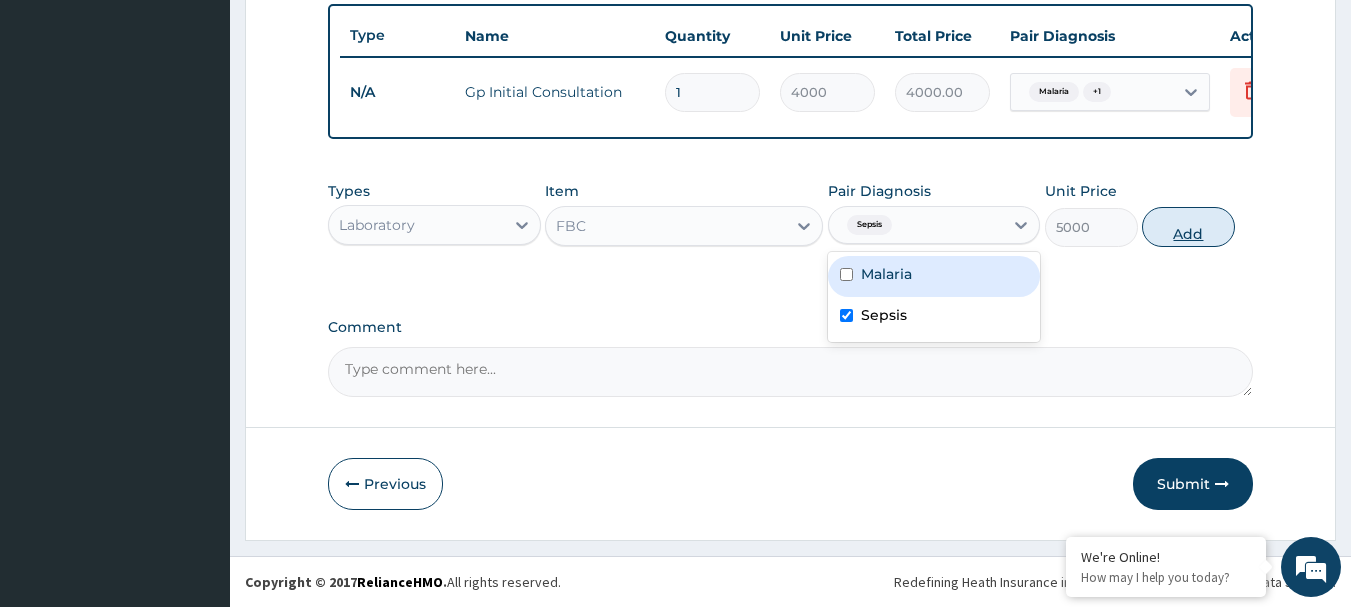 click on "Add" at bounding box center (1188, 227) 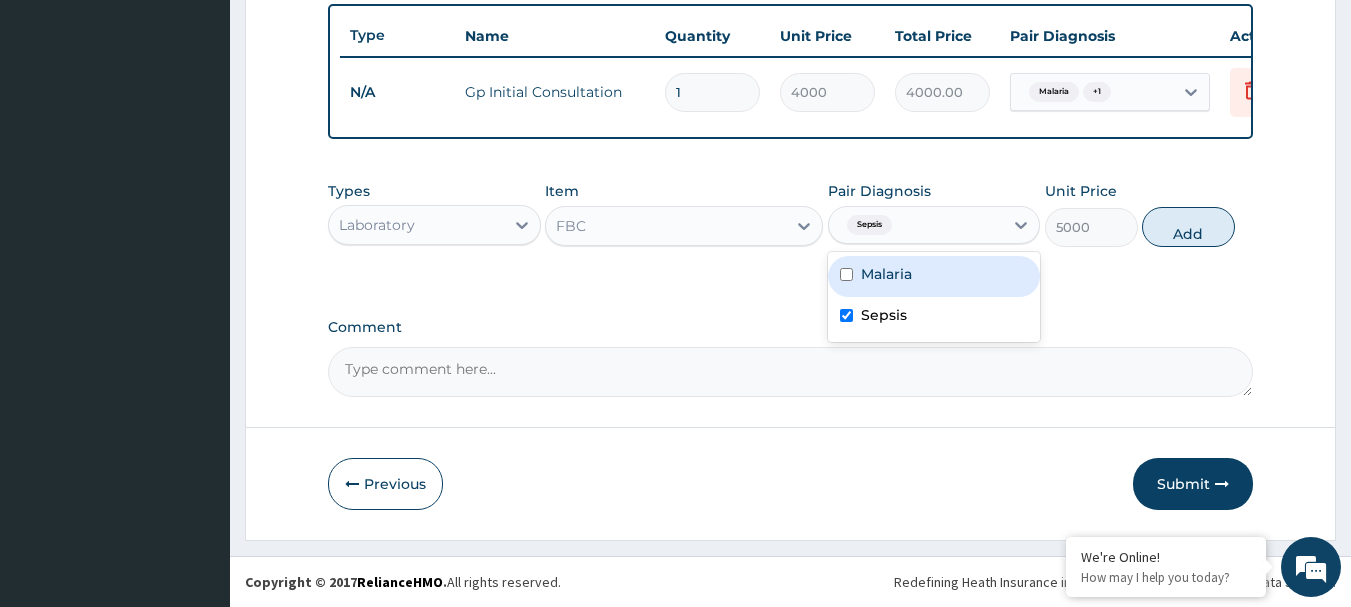 type on "0" 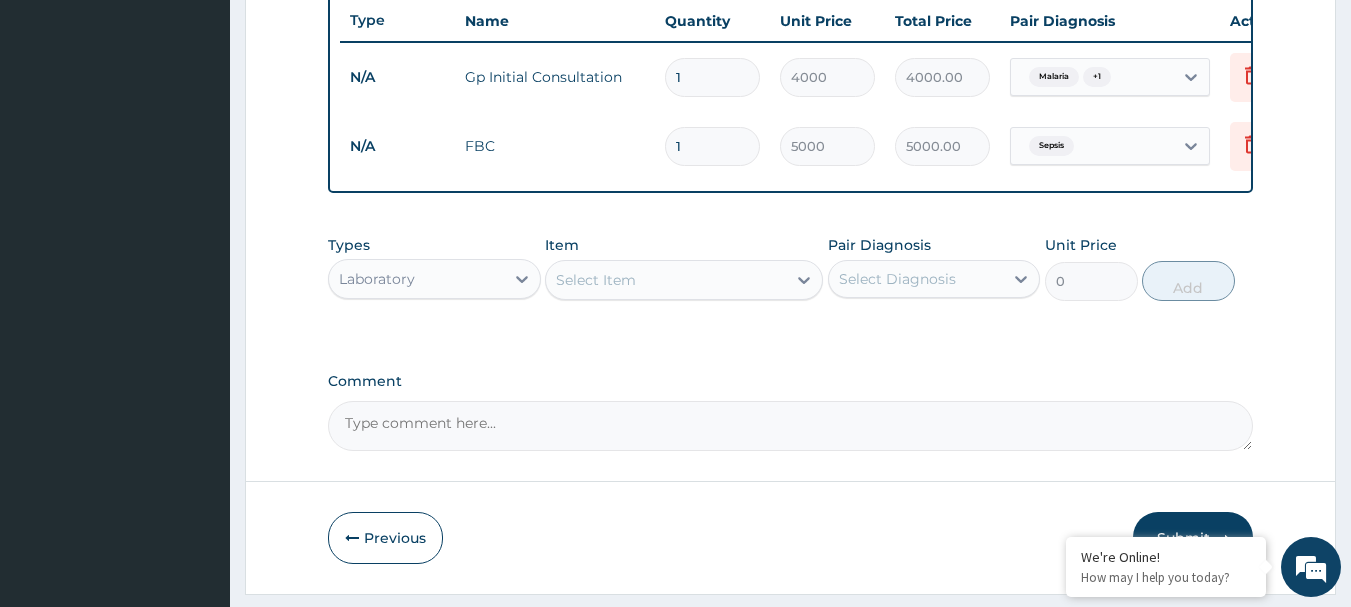 click on "Select Item" at bounding box center (596, 280) 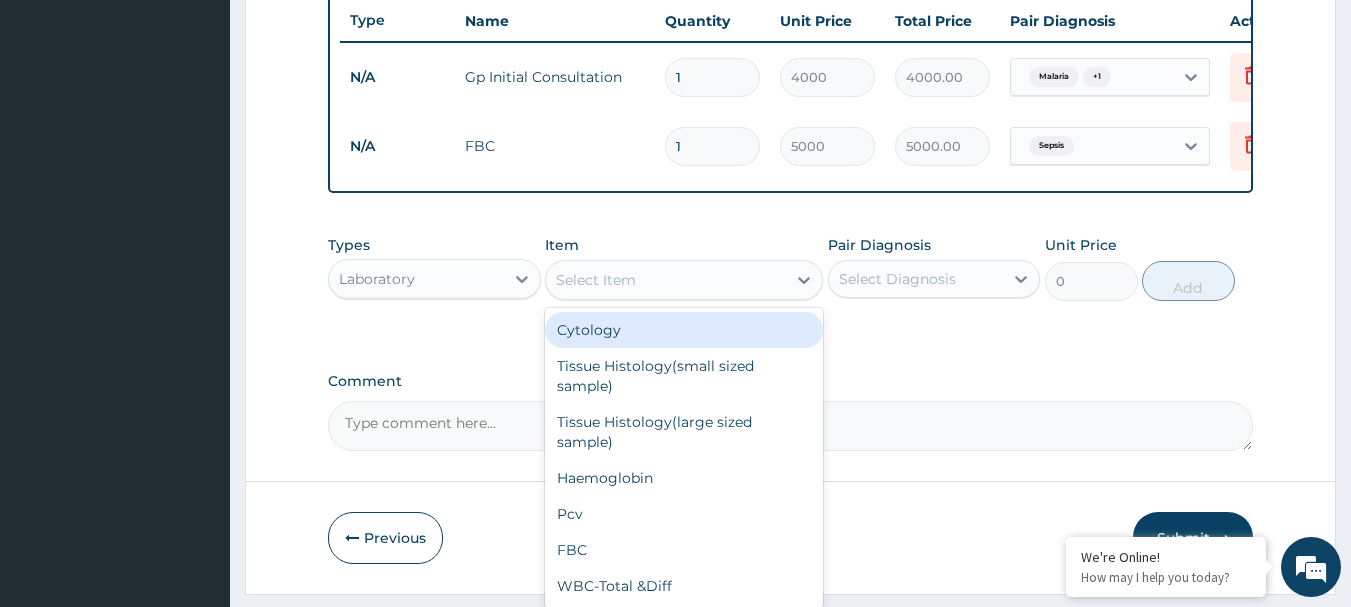 type on "N" 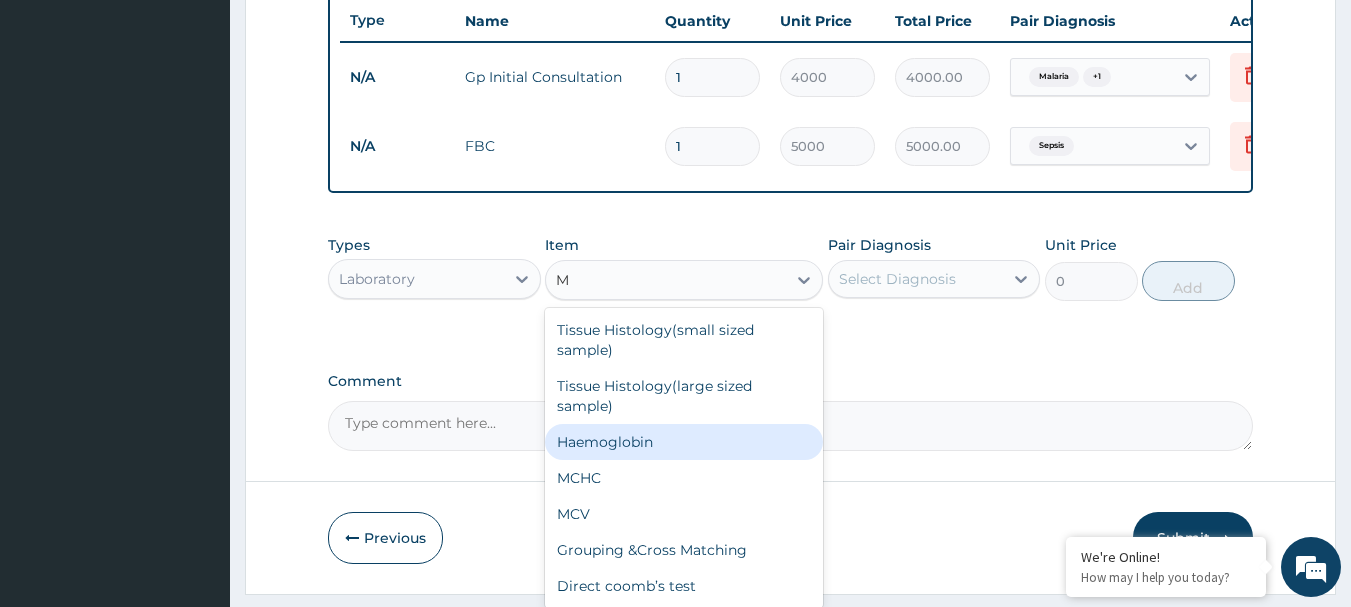 type on "MP" 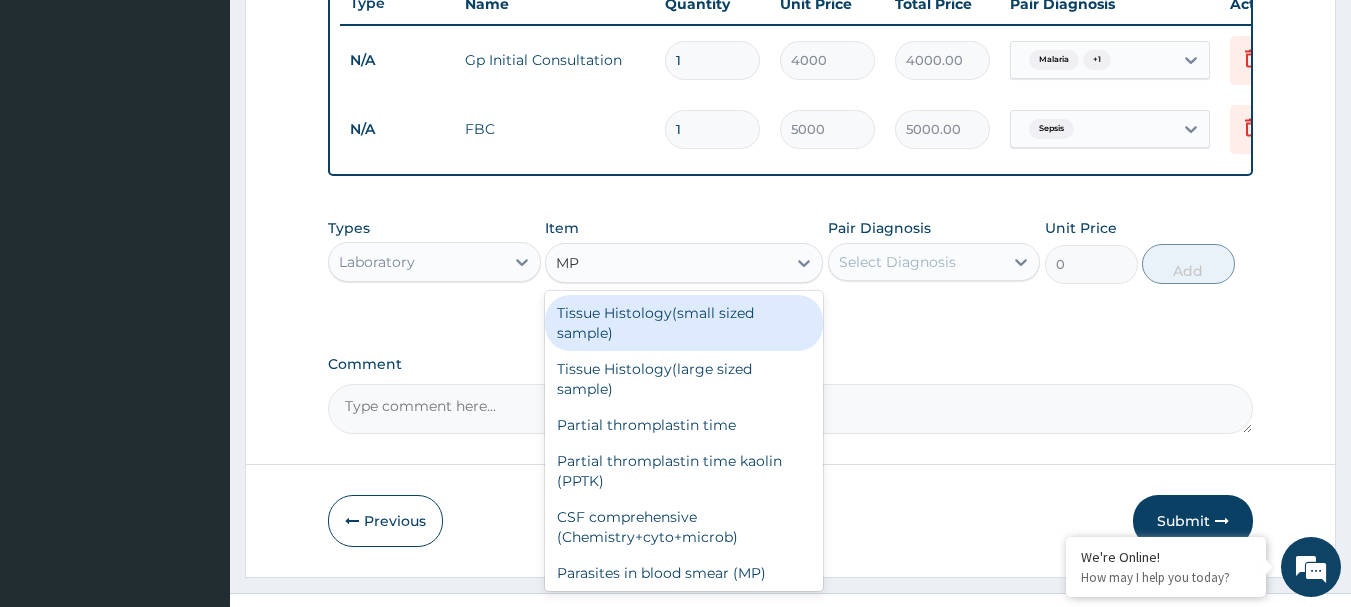 scroll, scrollTop: 824, scrollLeft: 0, axis: vertical 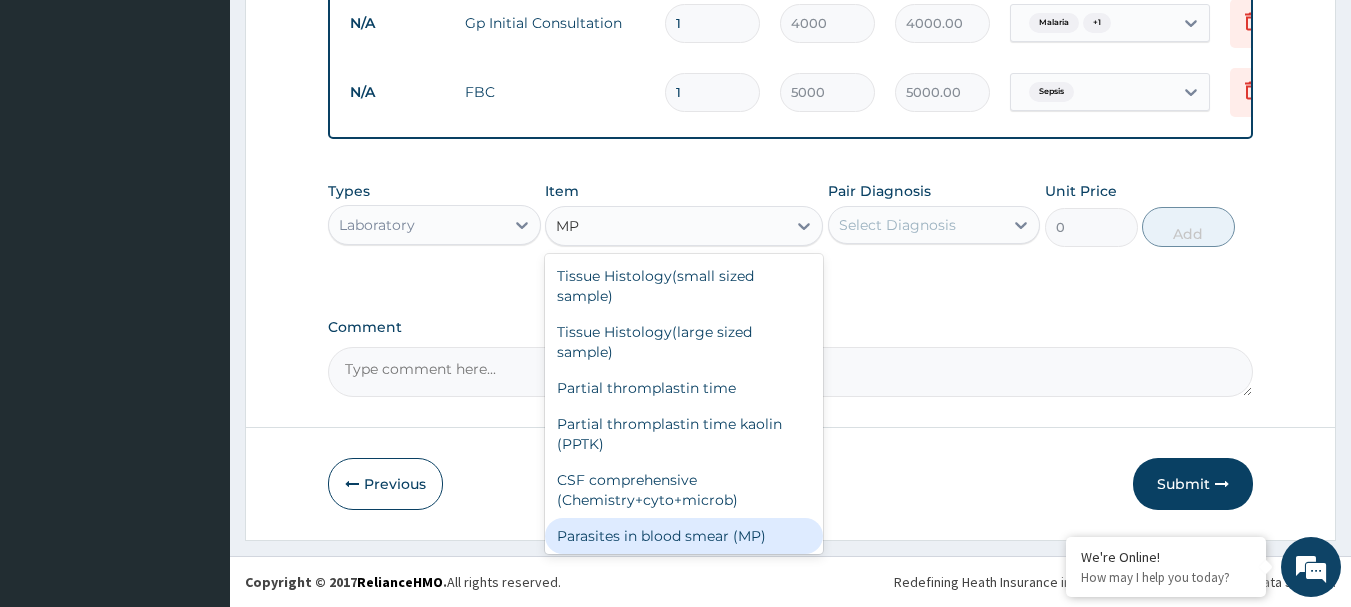 drag, startPoint x: 738, startPoint y: 528, endPoint x: 737, endPoint y: 511, distance: 17.029387 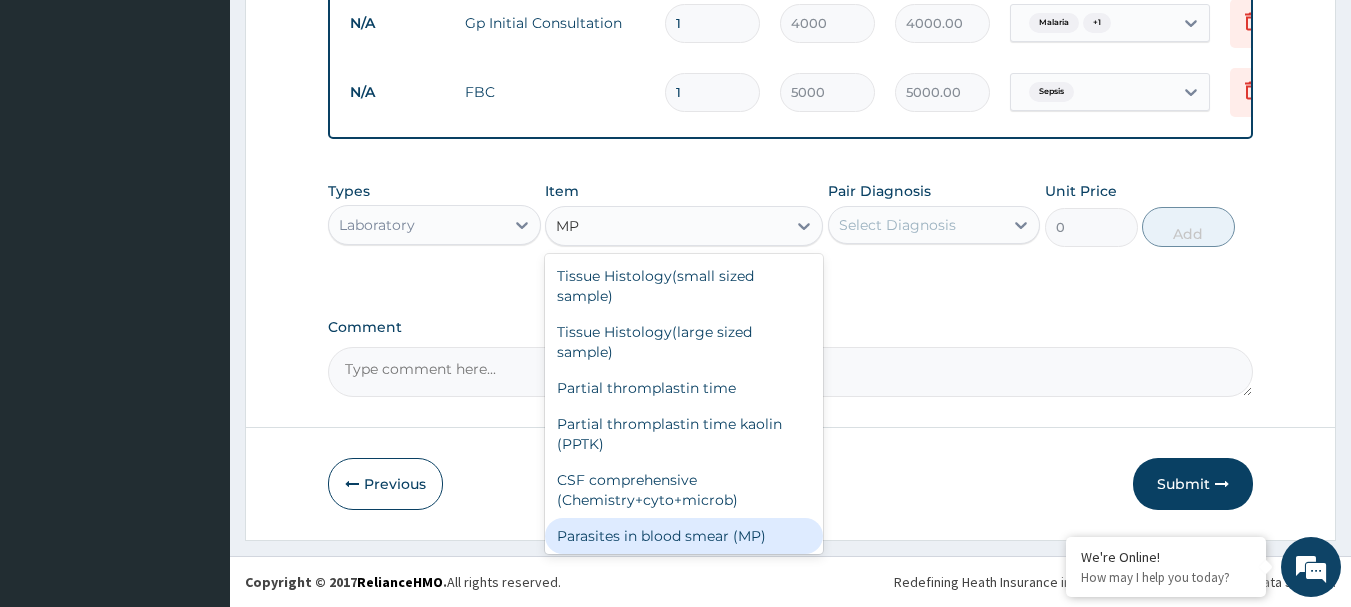 click on "Tissue Histology(small sized sample) Tissue Histology(large sized sample) Partial thromplastin time Partial thromplastin time kaolin (PPTK) CSF comprehensive (Chemistry+cyto+microb) Parasites in blood smear (MP)" at bounding box center (684, 404) 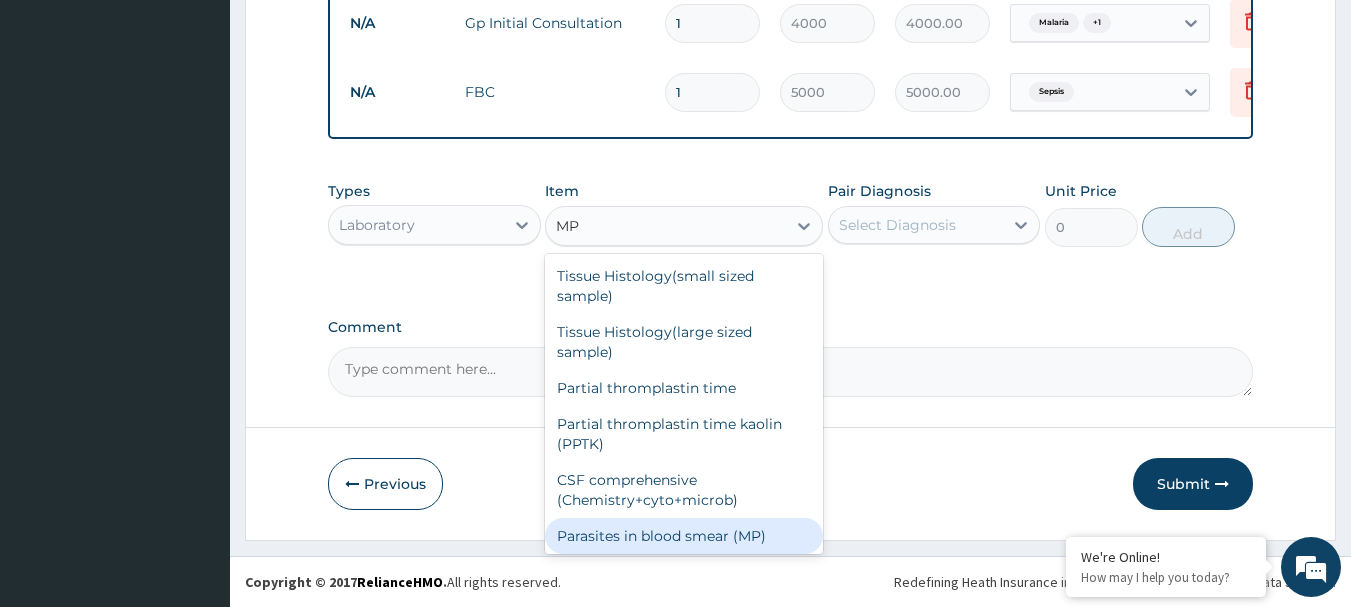 click on "Parasites in blood smear (MP)" at bounding box center [684, 536] 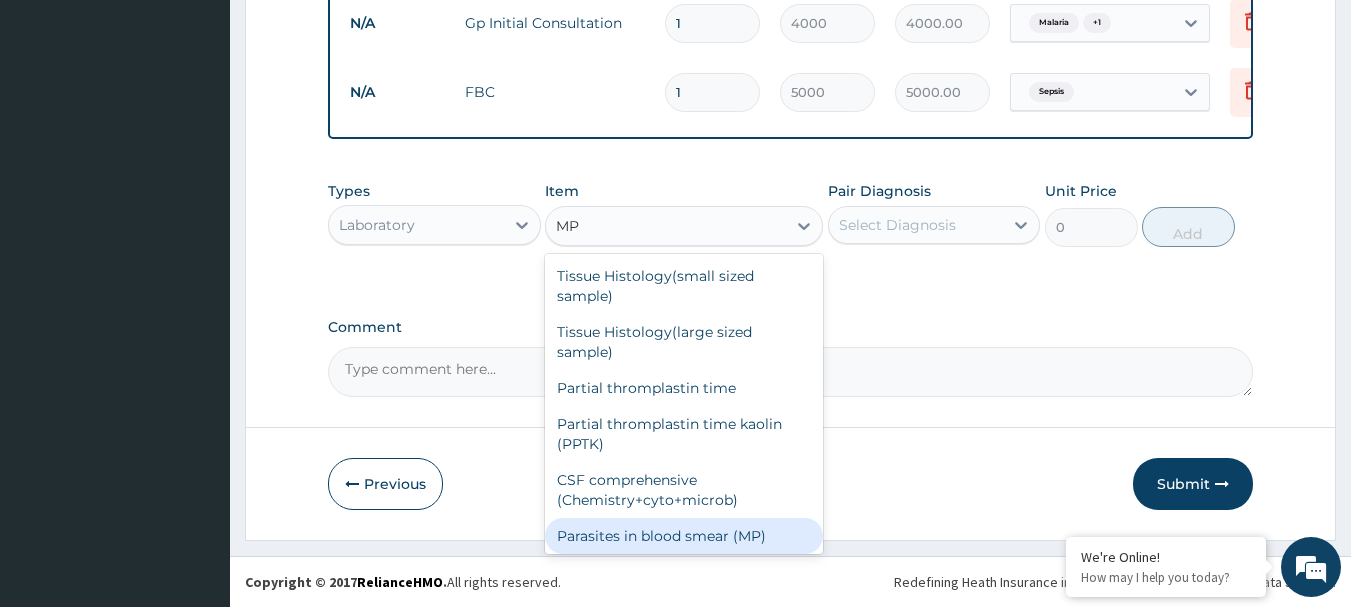 type 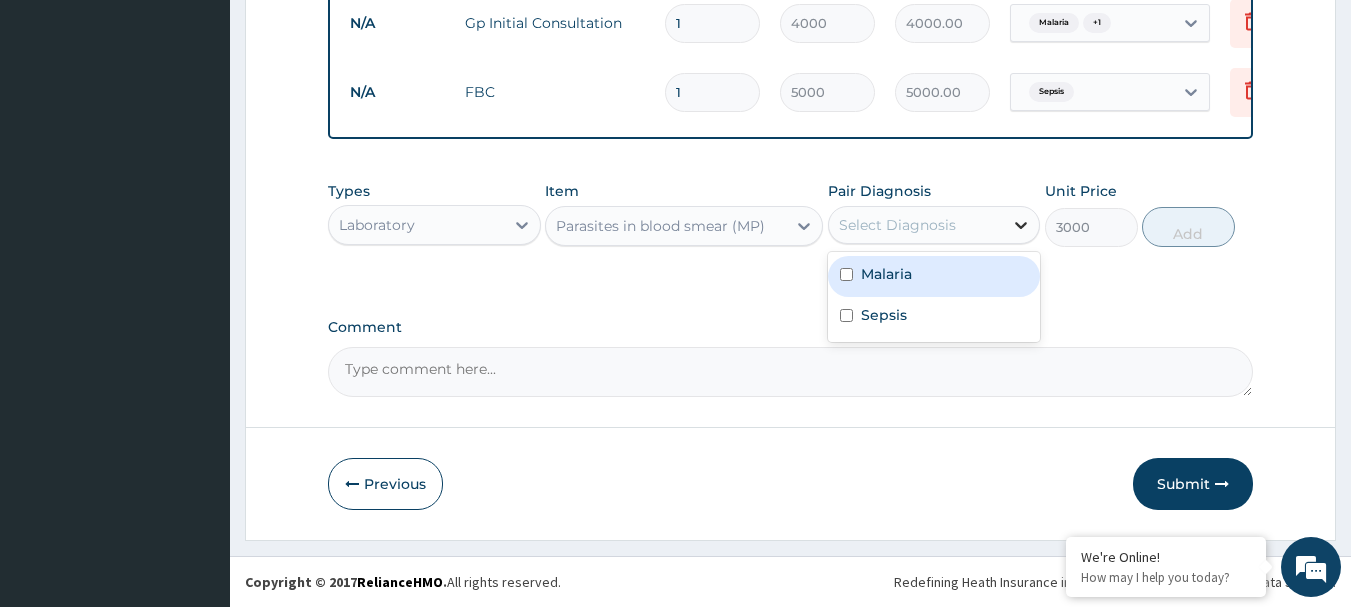 click 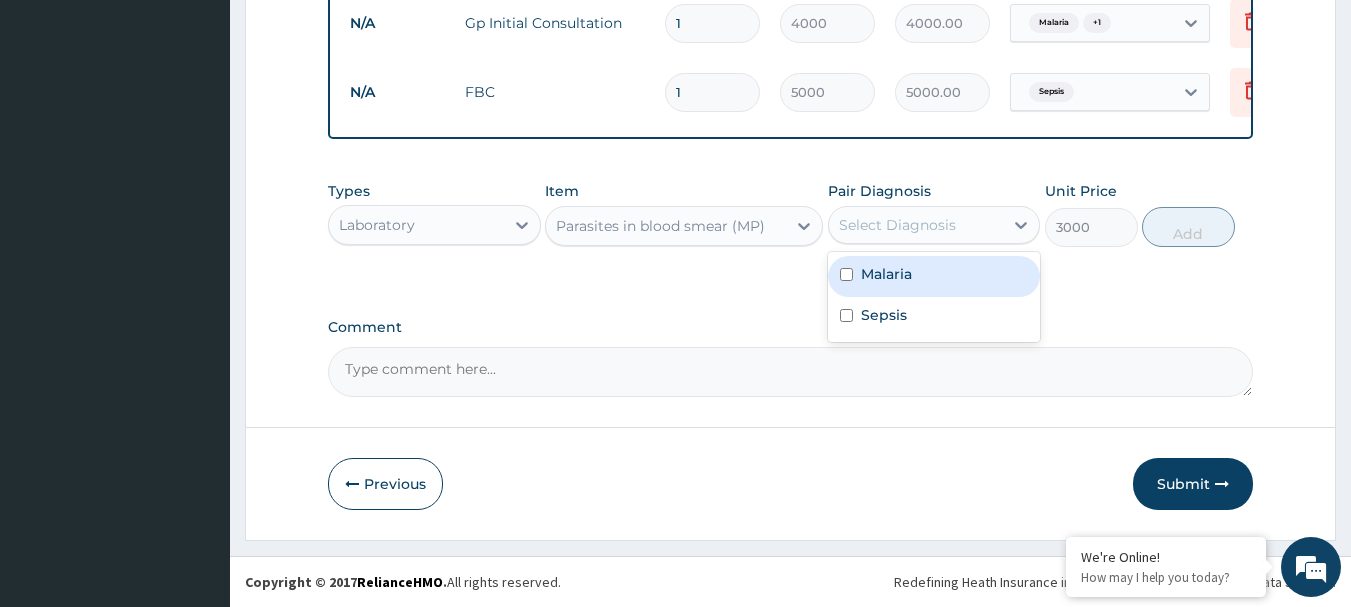 click on "Malaria" at bounding box center (934, 276) 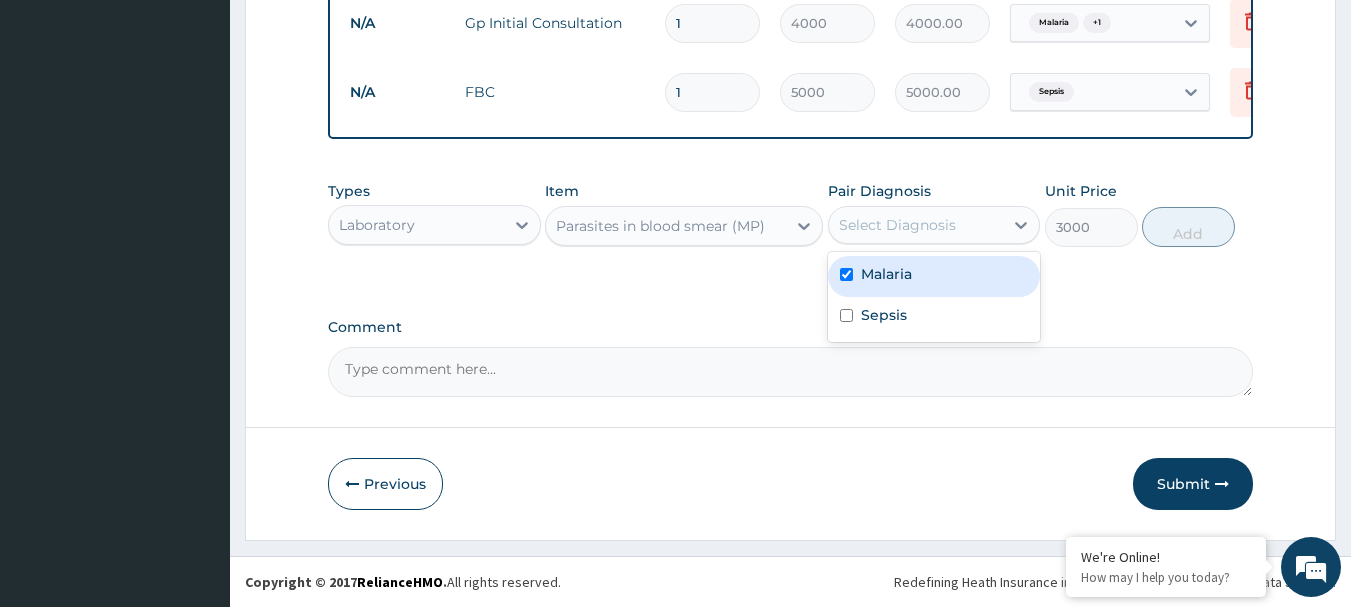 checkbox on "true" 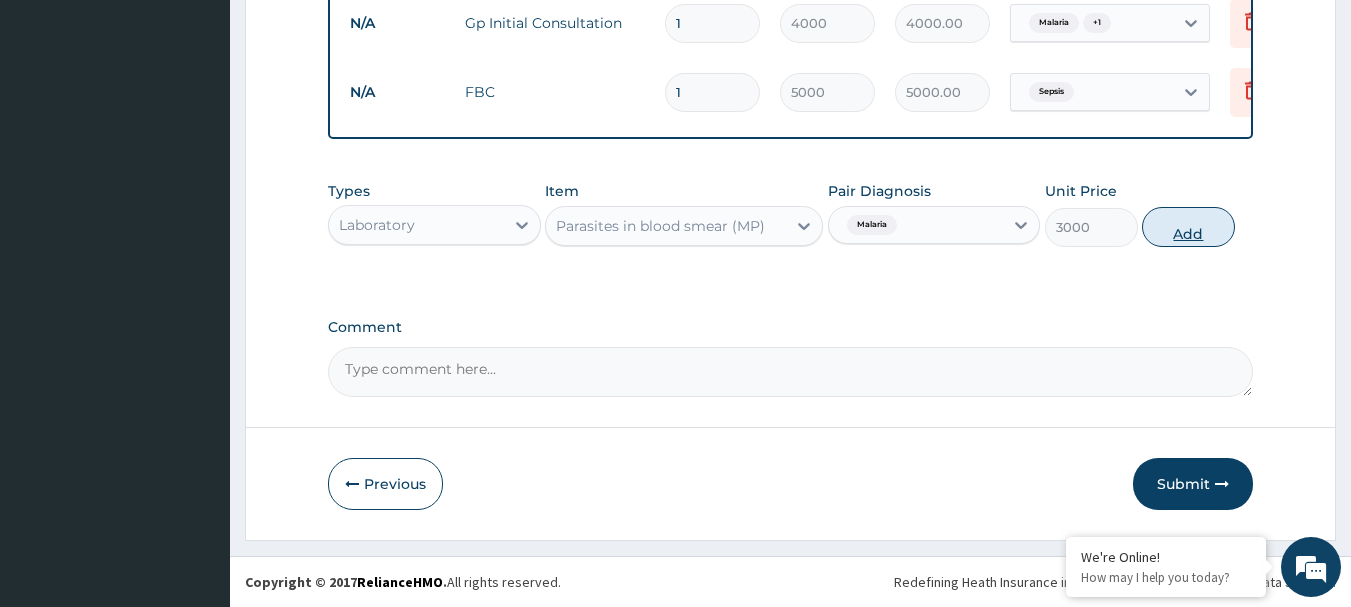 click on "Add" at bounding box center (1188, 227) 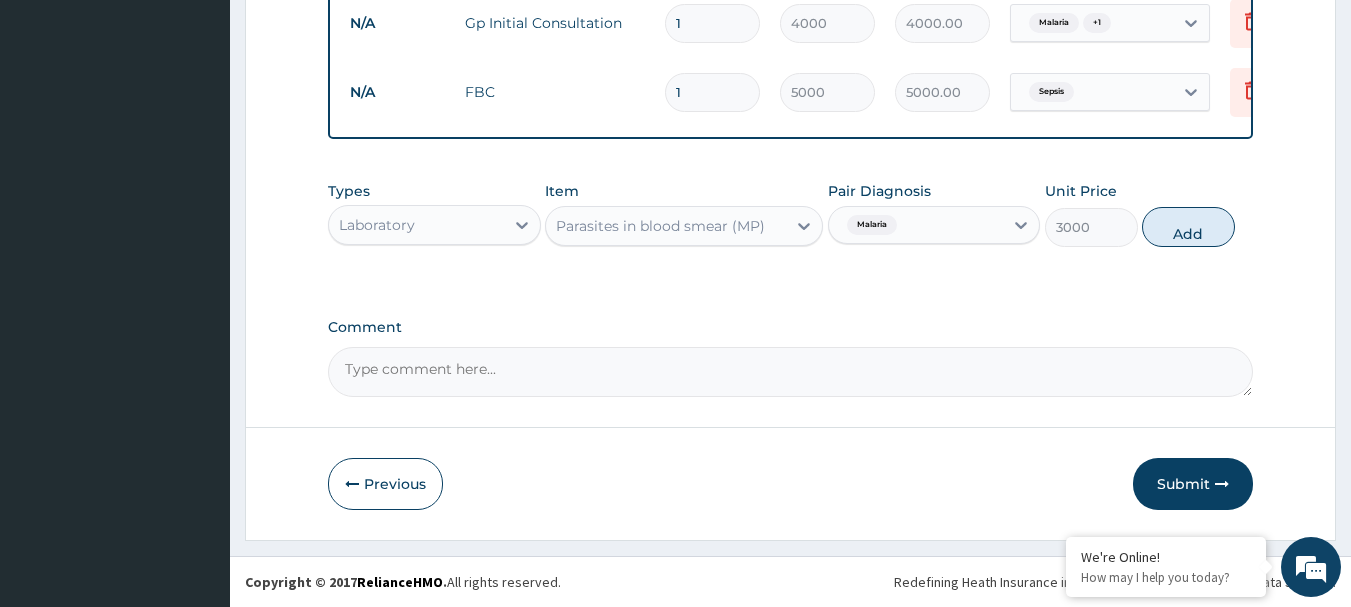 type on "0" 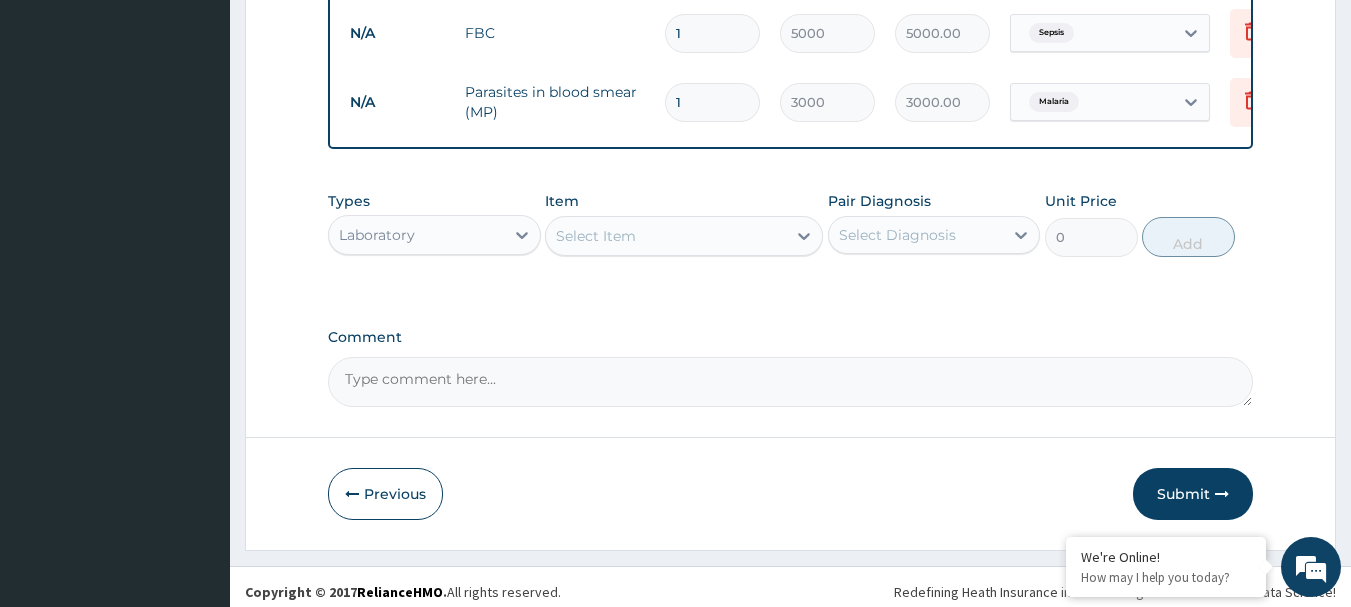 scroll, scrollTop: 893, scrollLeft: 0, axis: vertical 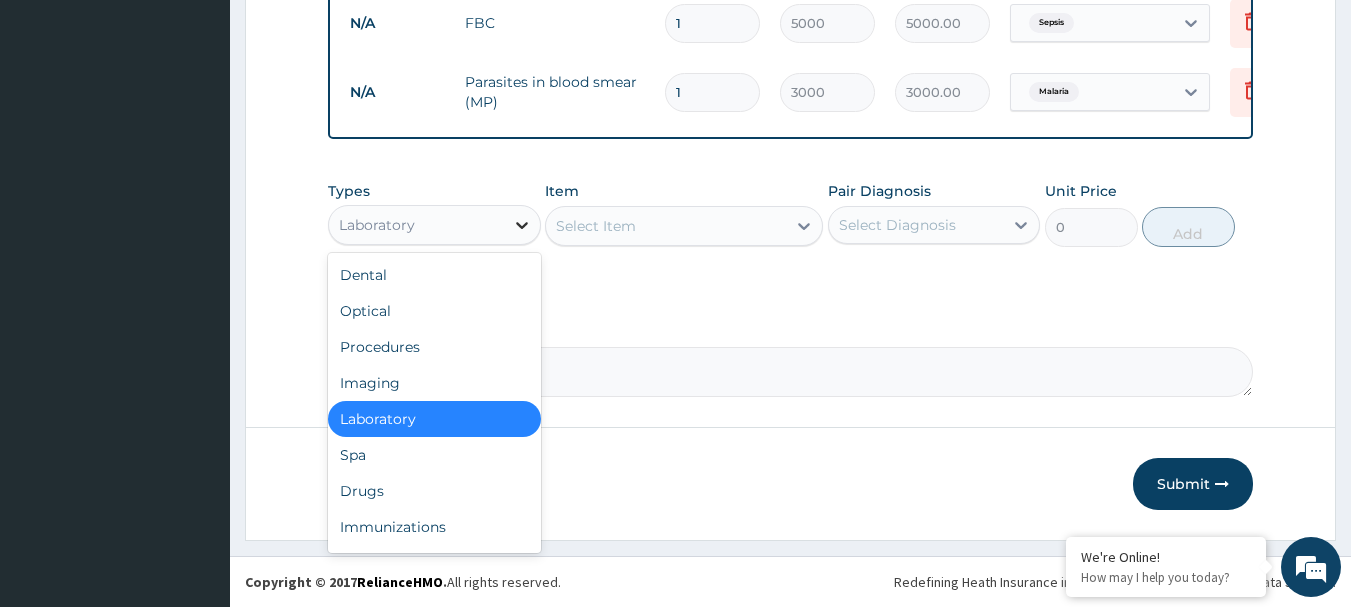 click 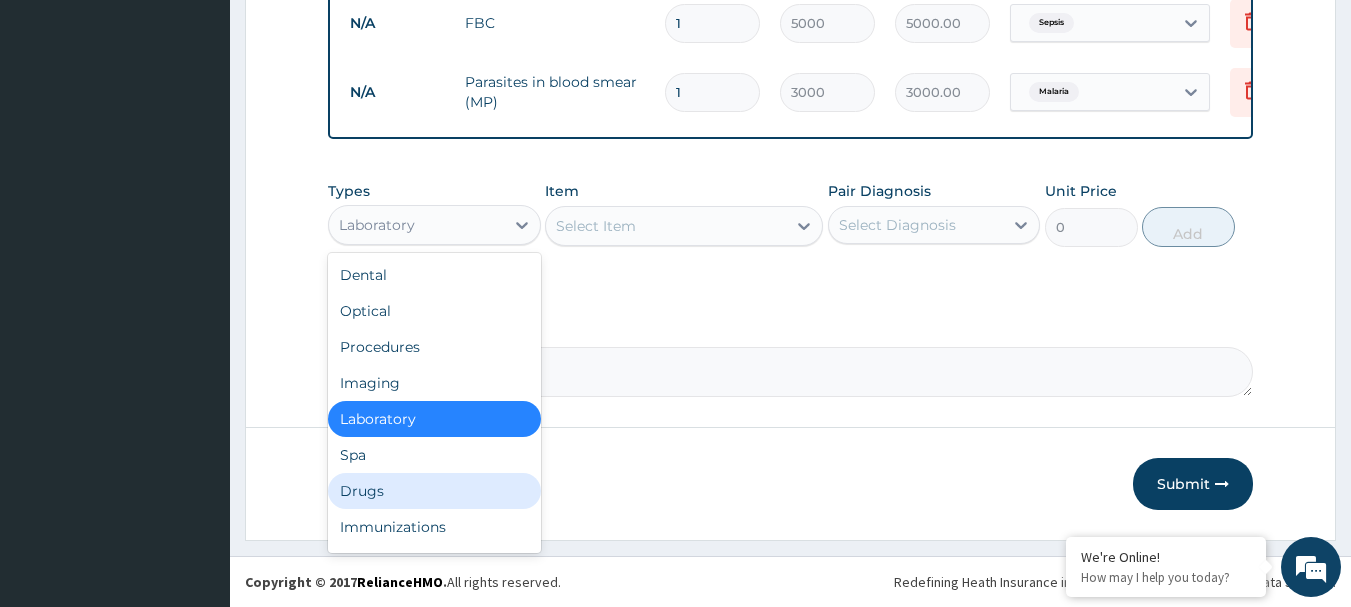 drag, startPoint x: 365, startPoint y: 496, endPoint x: 367, endPoint y: 486, distance: 10.198039 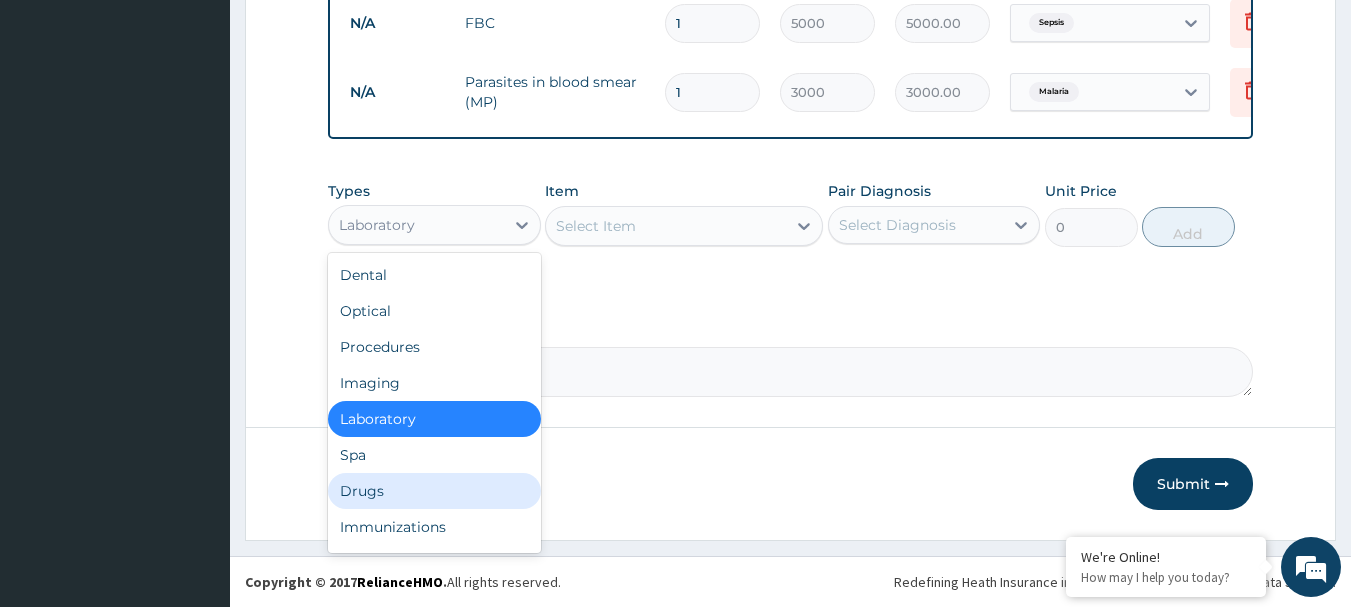 click on "Drugs" at bounding box center [434, 491] 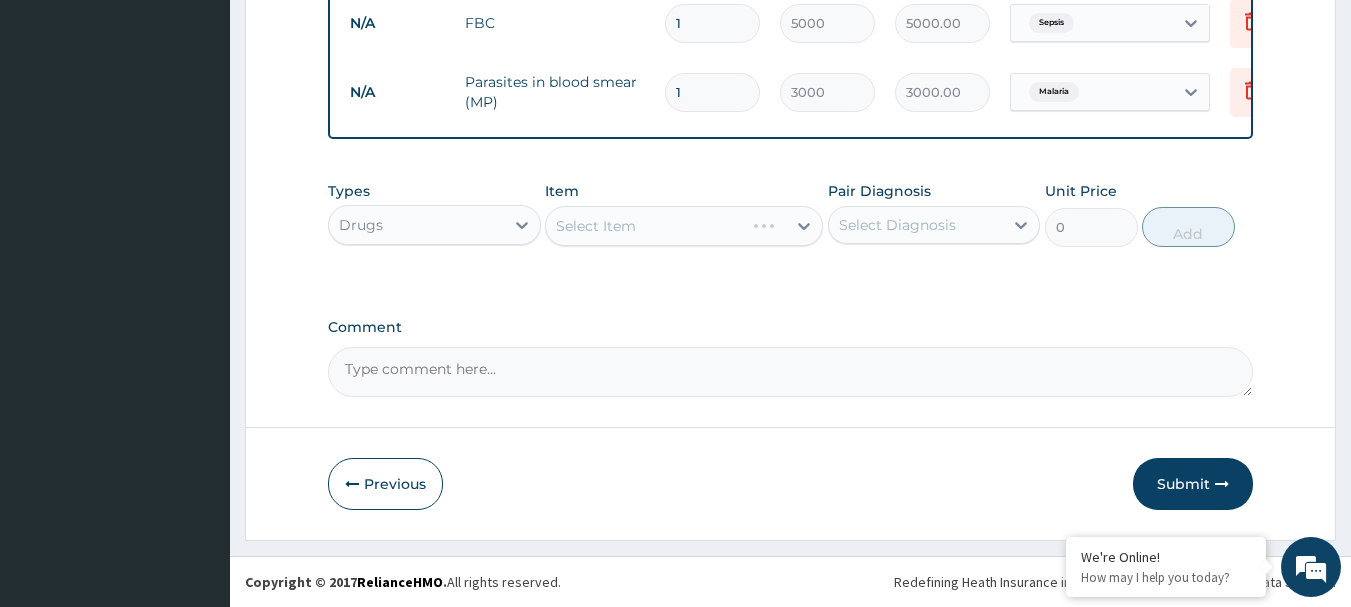 click on "Select Item" at bounding box center [684, 226] 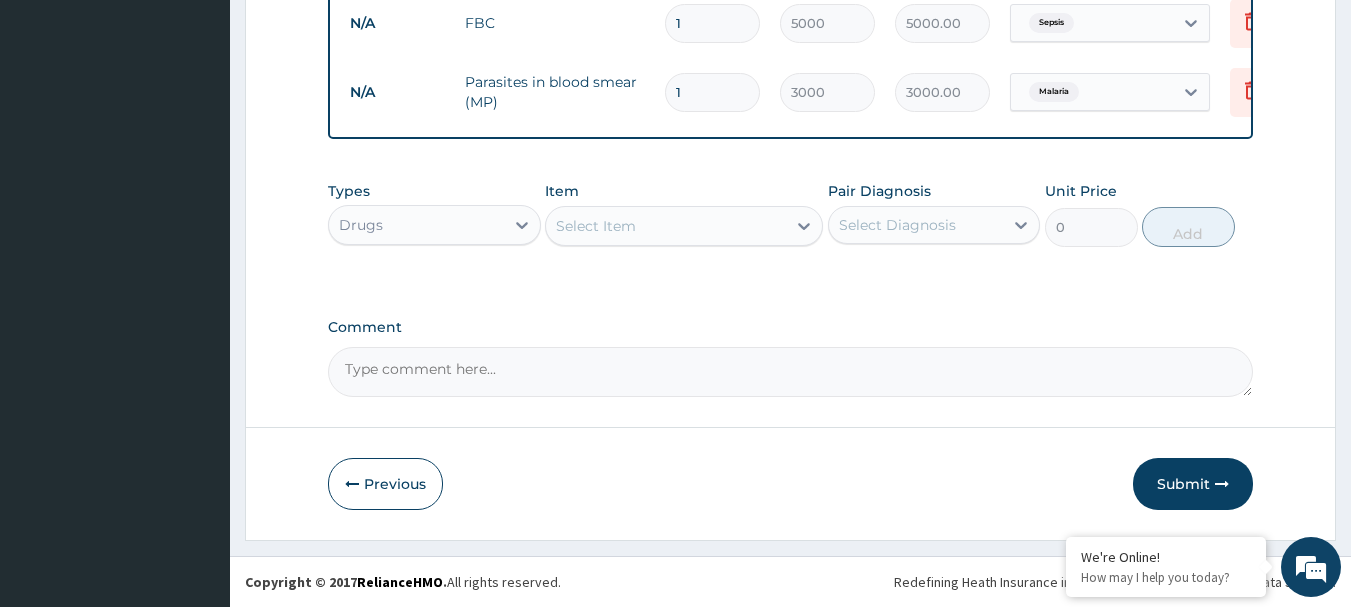 click on "Select Item" at bounding box center [596, 226] 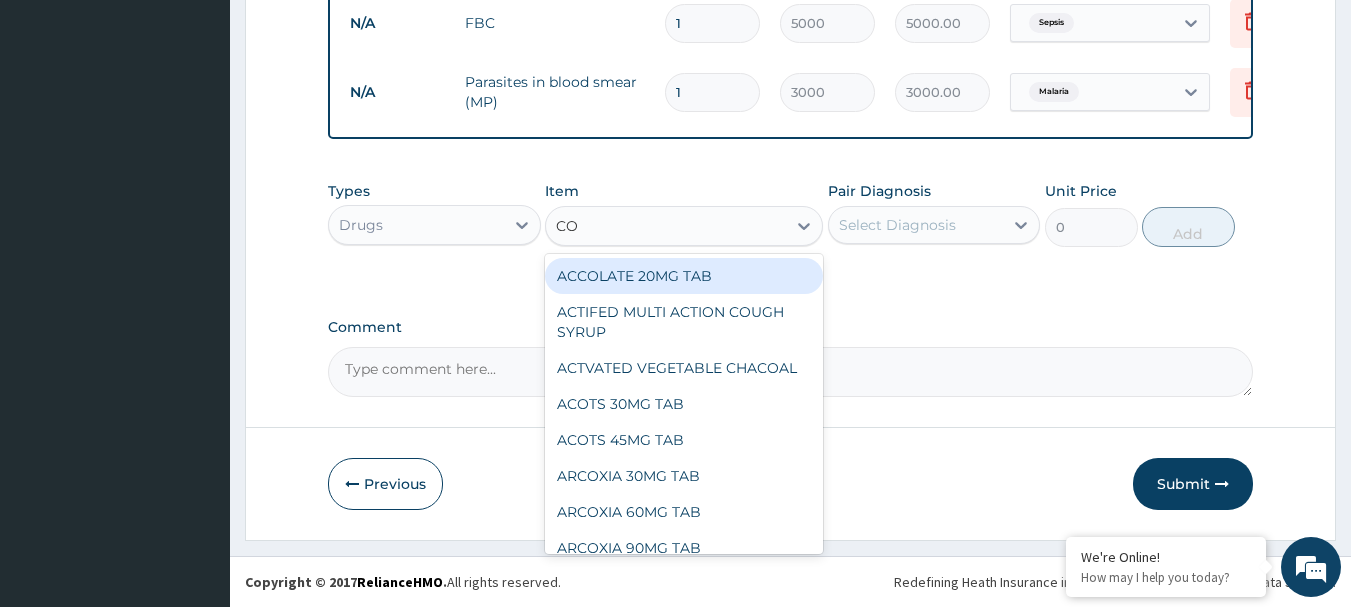 type on "COA" 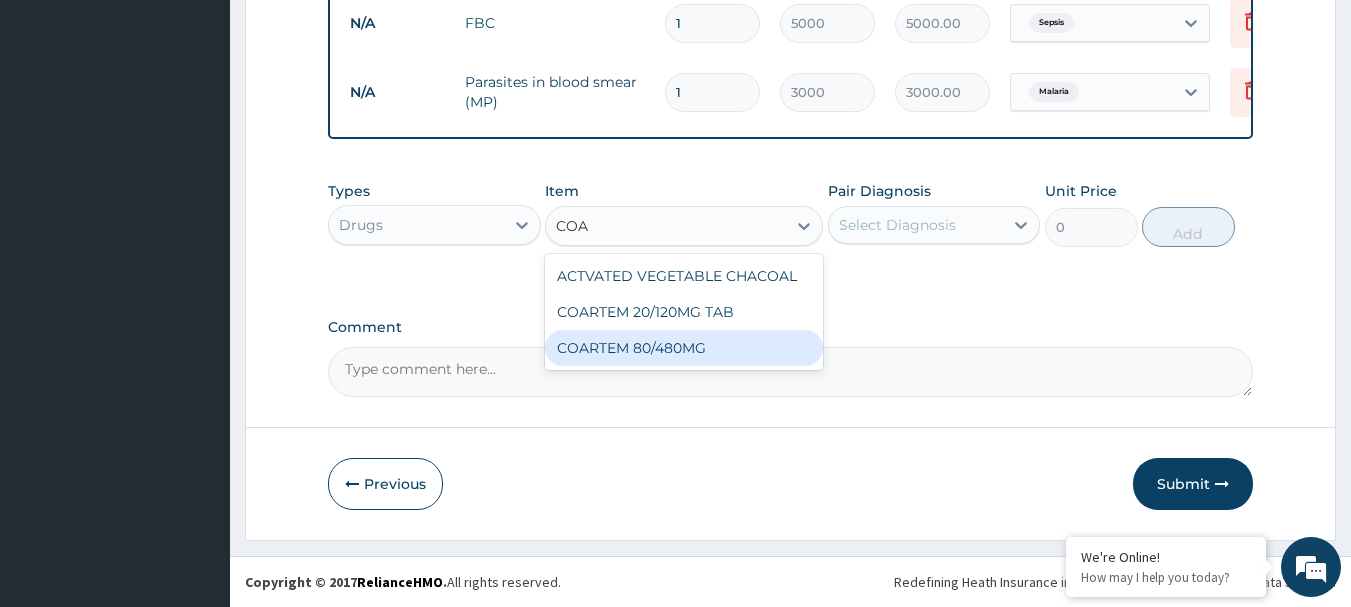 click on "COARTEM 80/480MG" at bounding box center (684, 348) 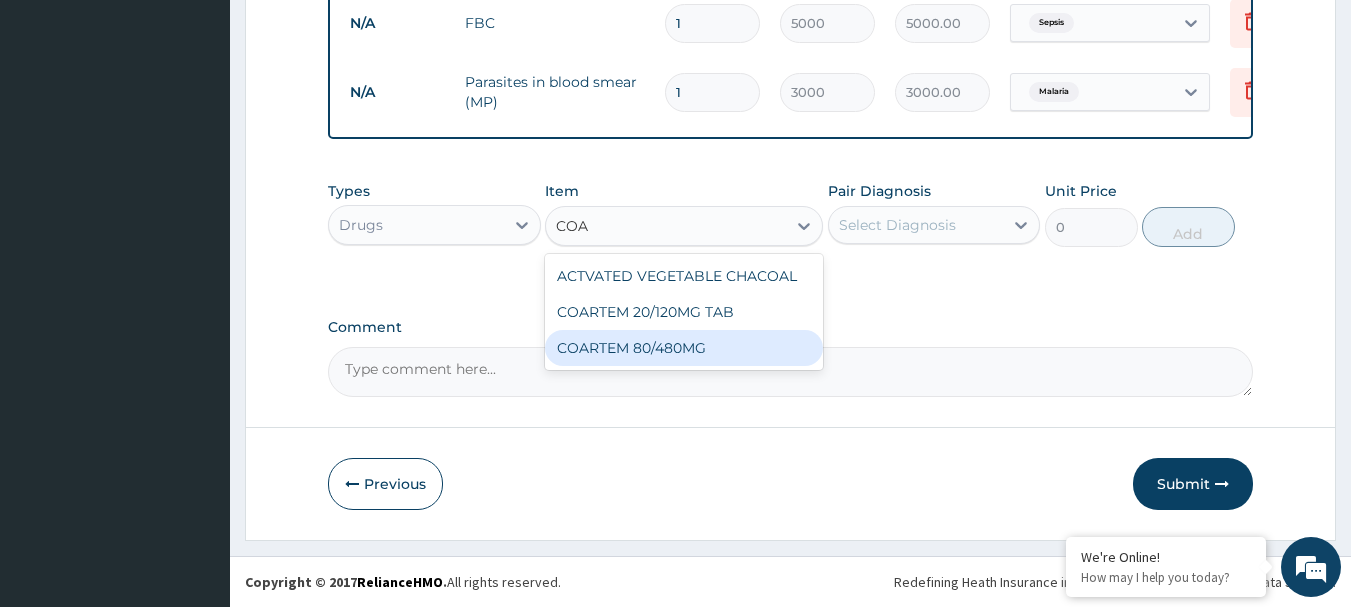 type 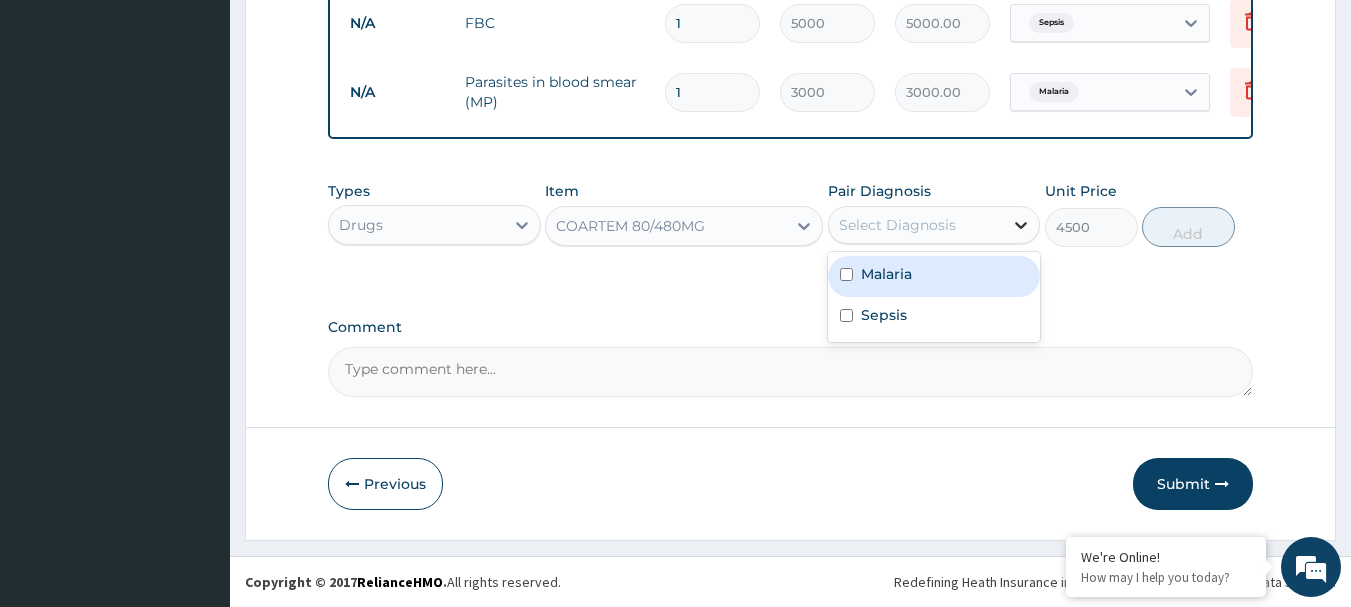 click 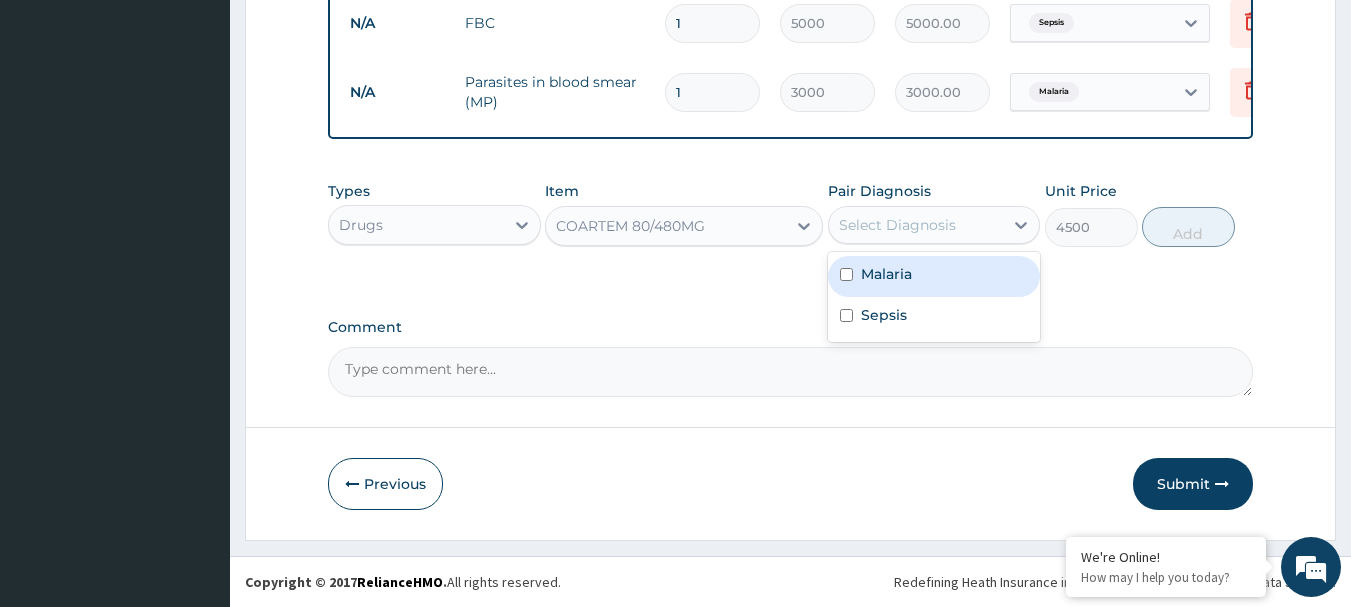 click on "Malaria" at bounding box center [934, 276] 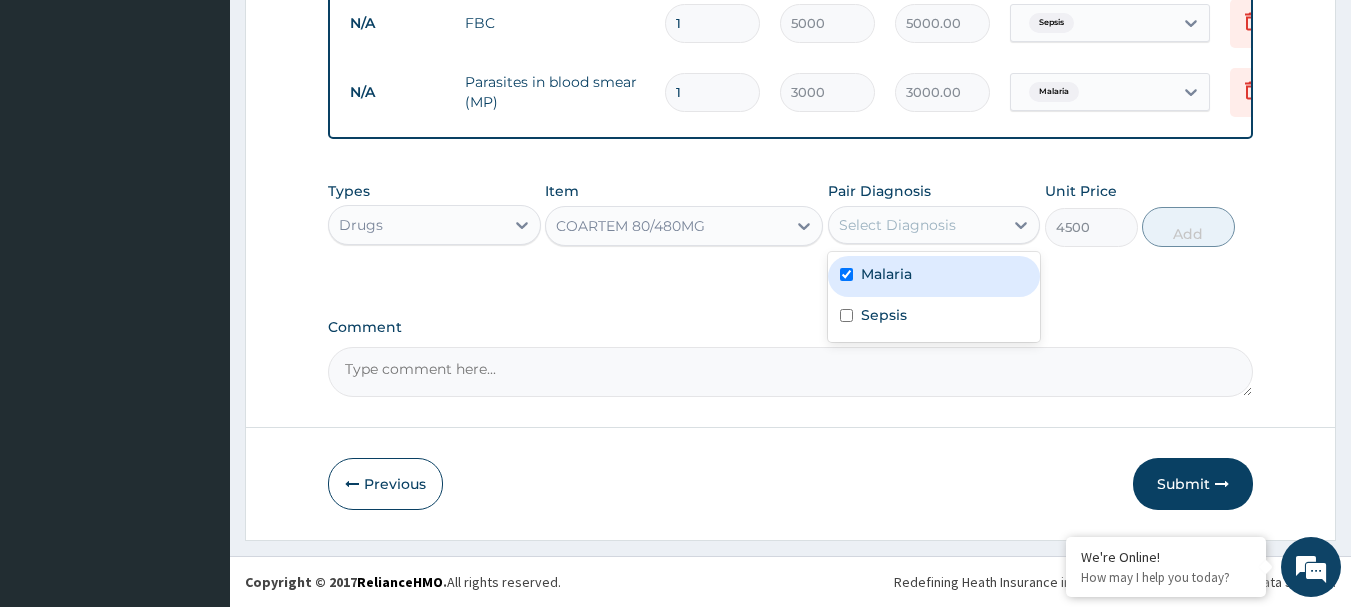 checkbox on "true" 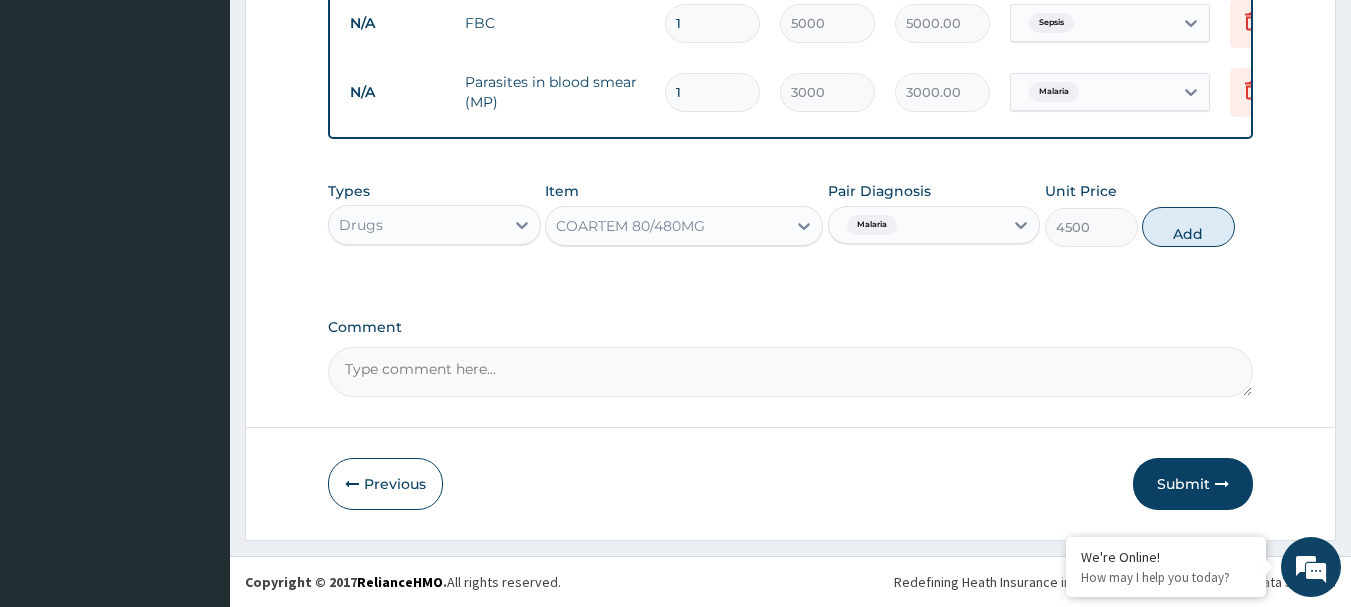 drag, startPoint x: 1190, startPoint y: 228, endPoint x: 1088, endPoint y: 257, distance: 106.04244 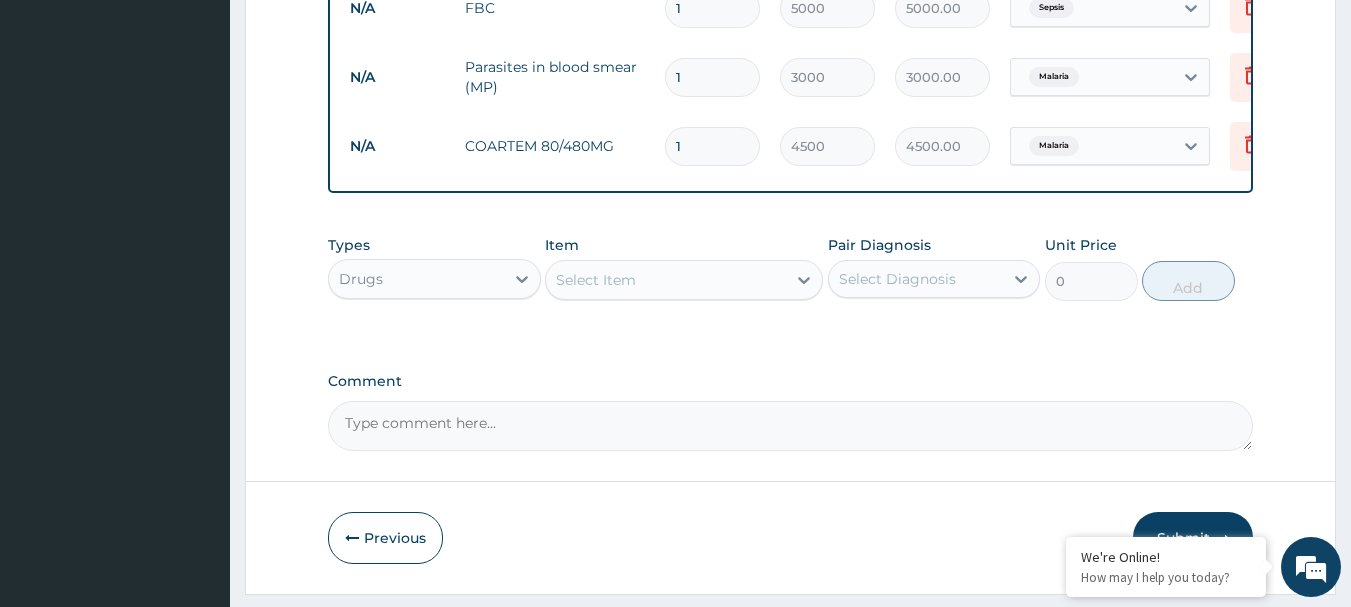 click on "Select Item" at bounding box center [596, 280] 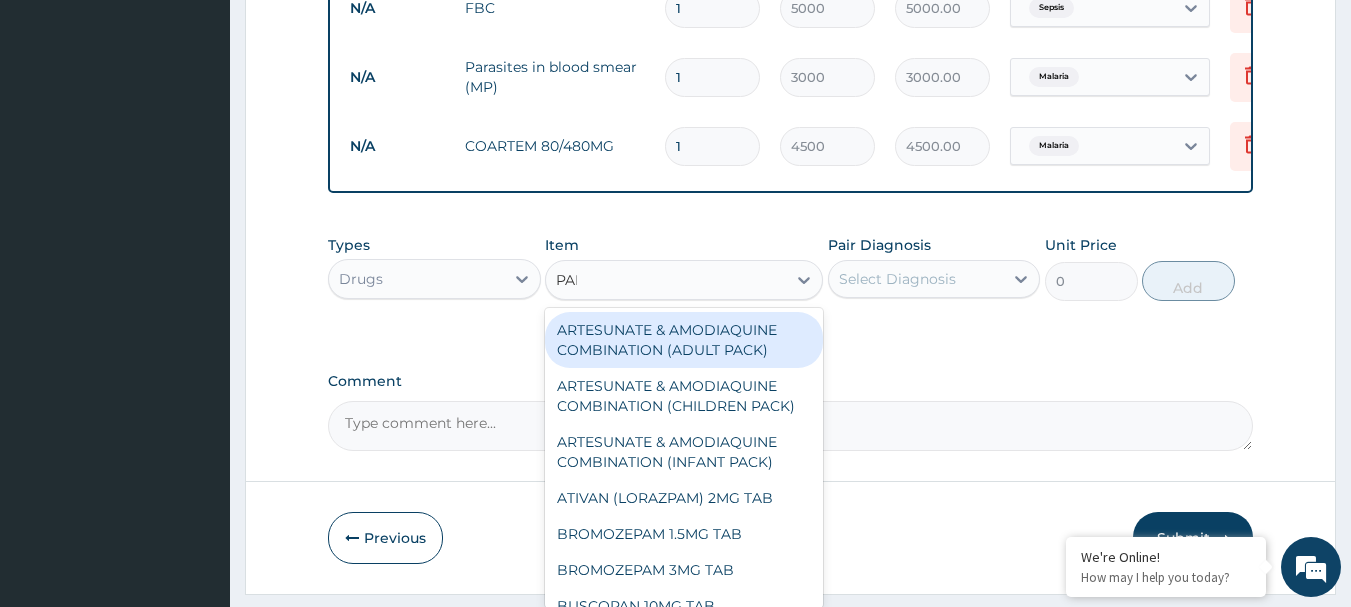 type on "PARA" 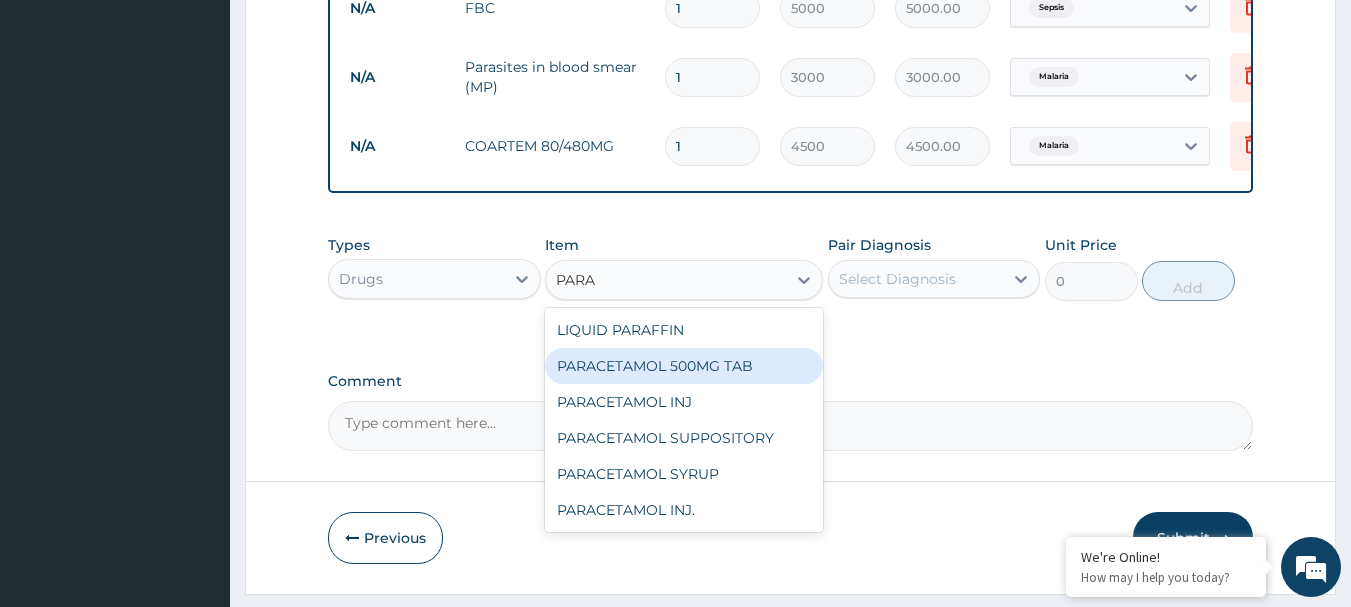 click on "PARACETAMOL 500MG TAB" at bounding box center (684, 366) 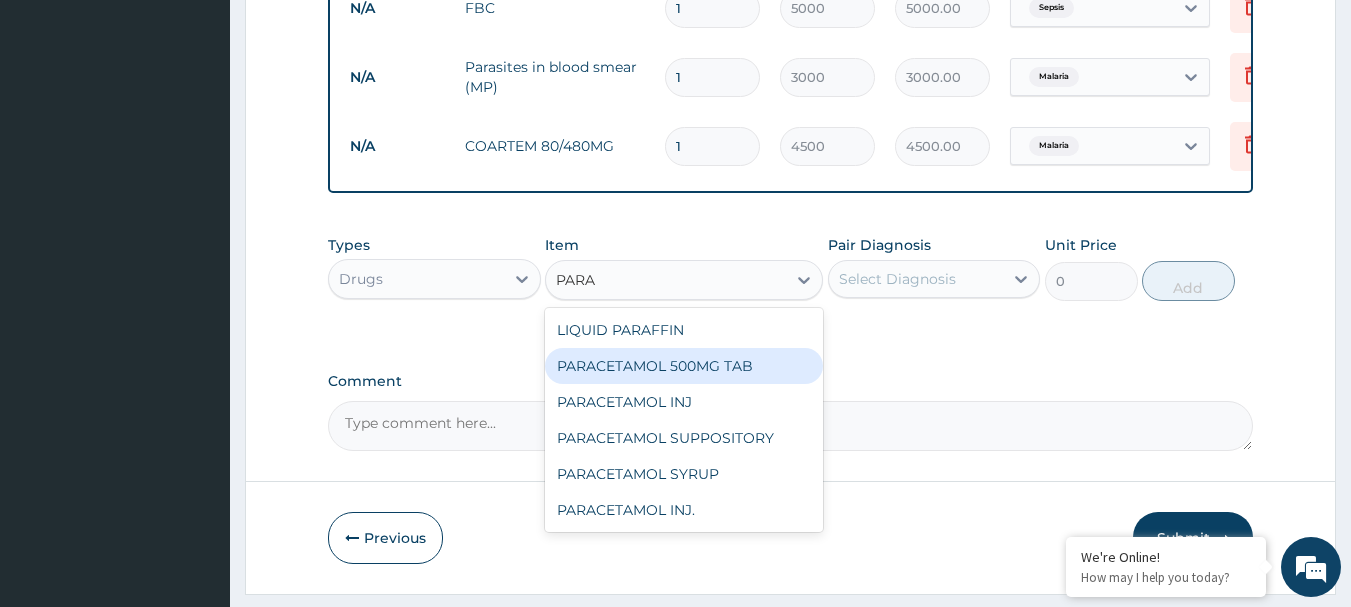 type 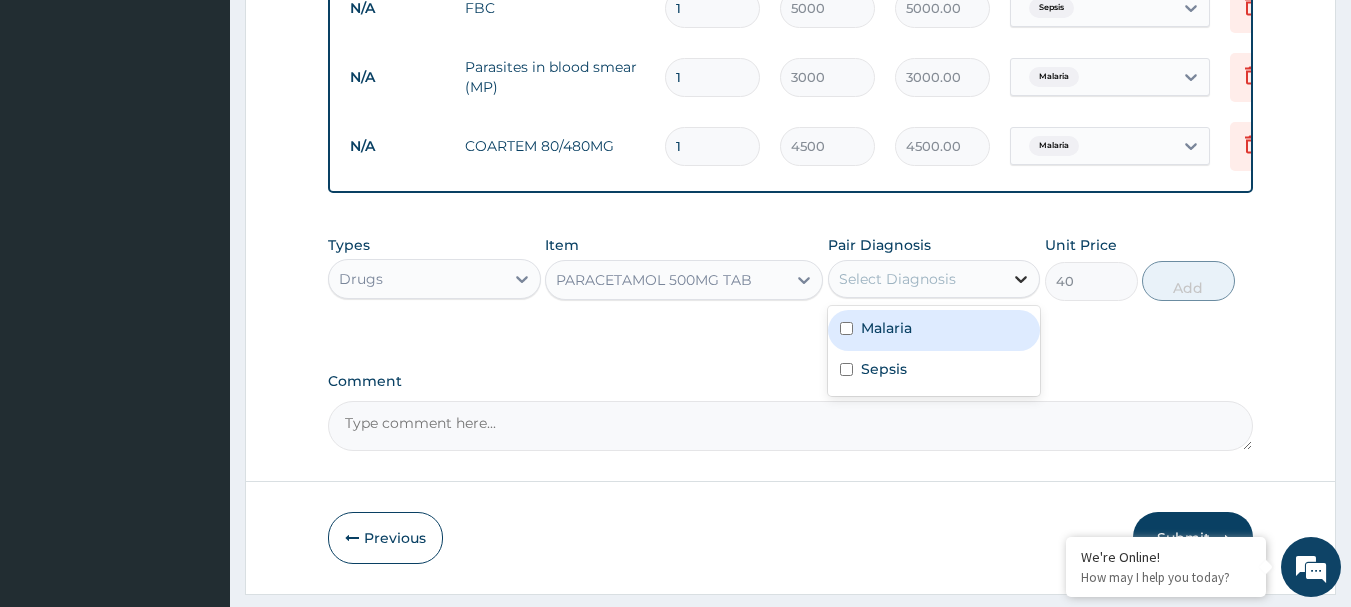 drag, startPoint x: 1008, startPoint y: 294, endPoint x: 959, endPoint y: 327, distance: 59.07622 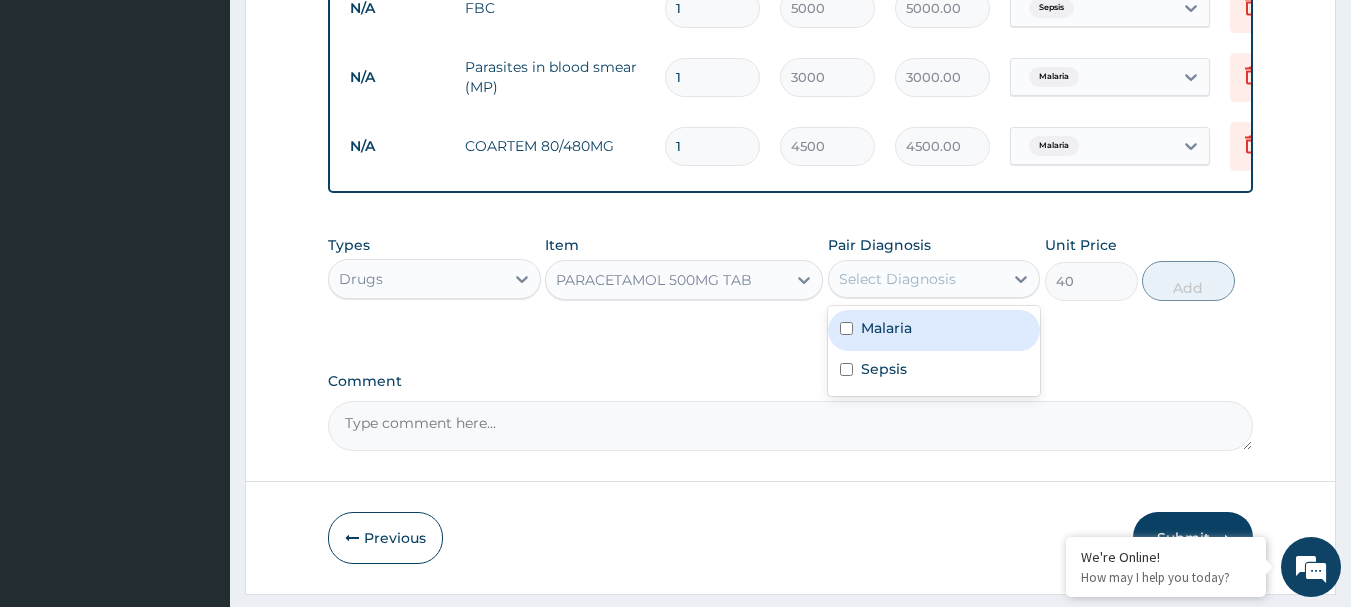 click at bounding box center [1021, 279] 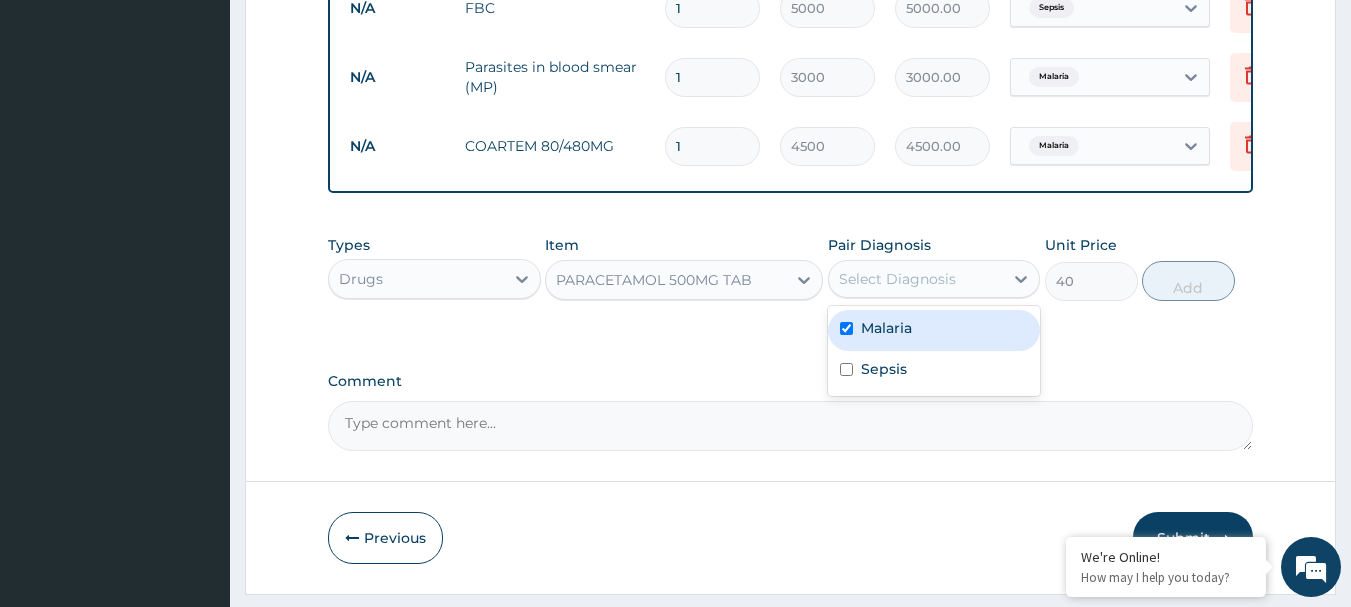 checkbox on "true" 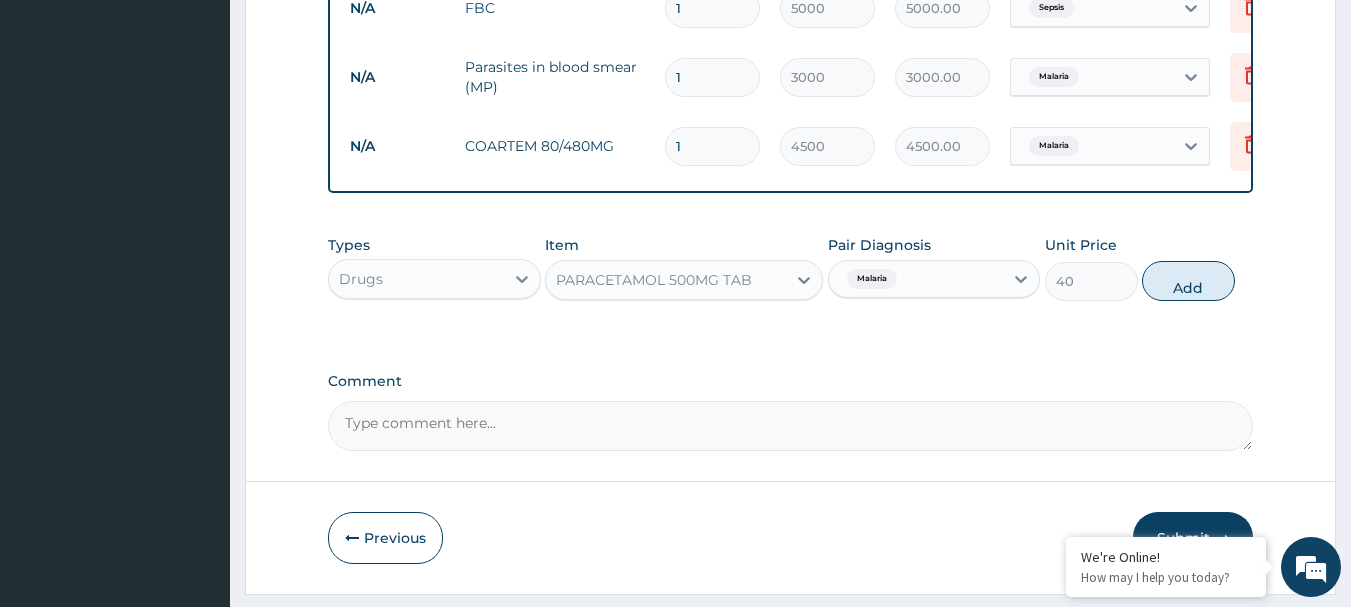 drag, startPoint x: 1196, startPoint y: 299, endPoint x: 1091, endPoint y: 300, distance: 105.00476 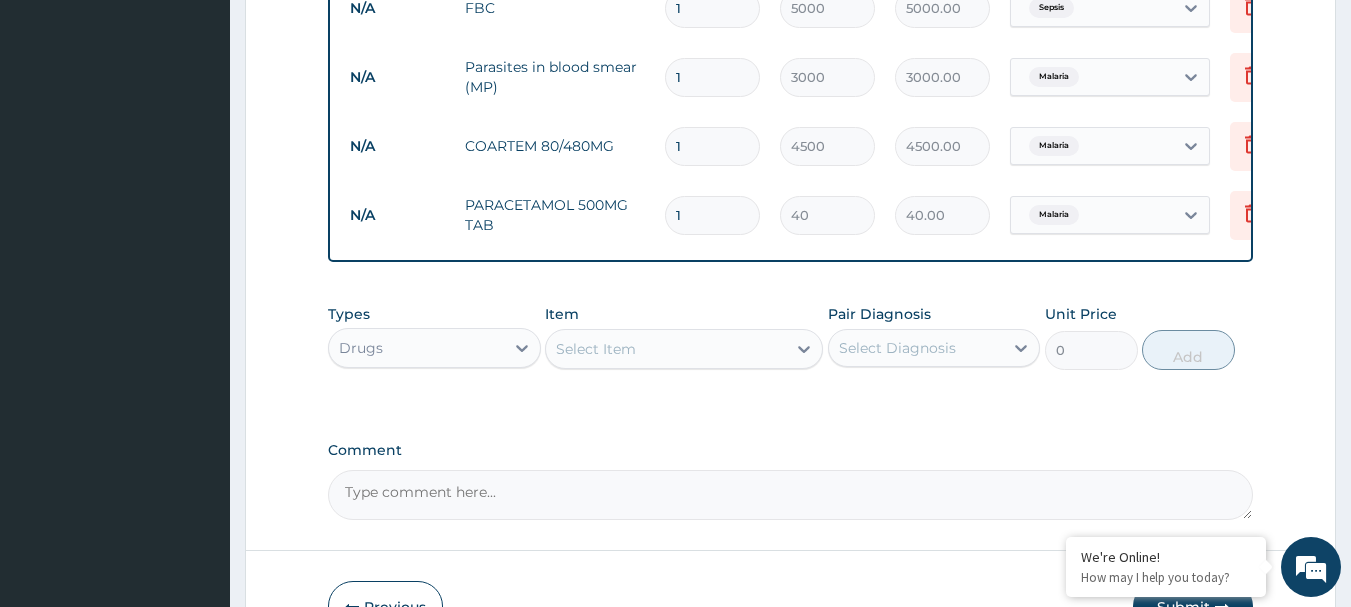 click on "Select Item" at bounding box center (596, 349) 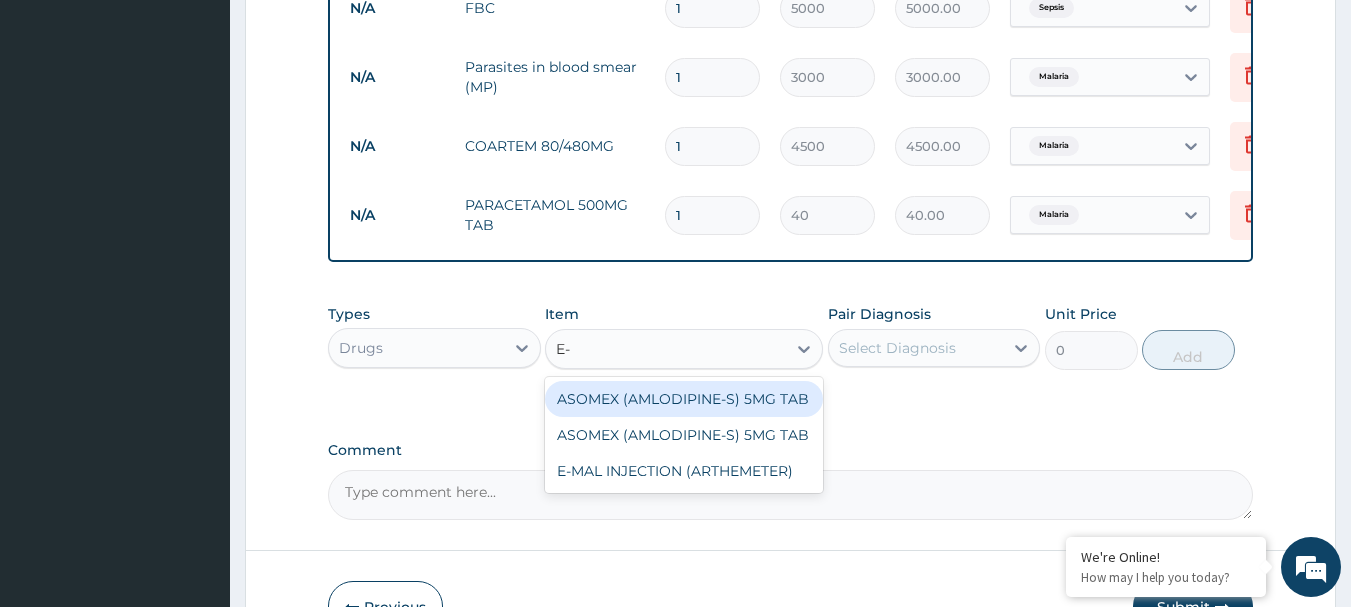 type on "E-M" 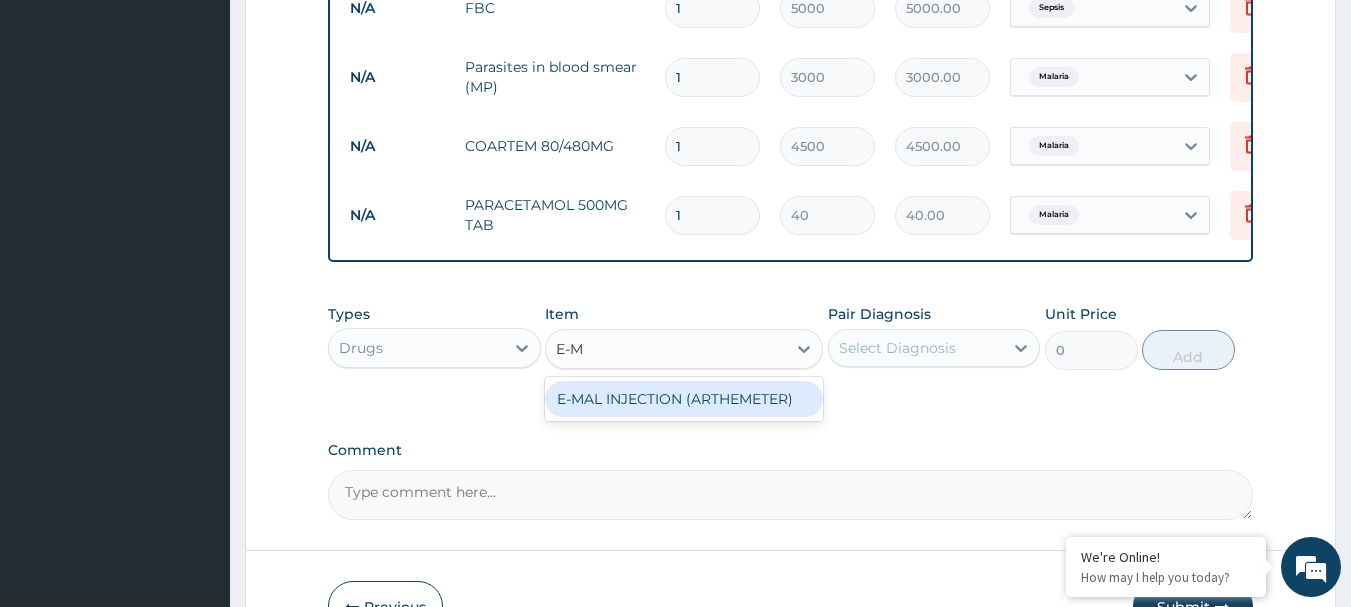 click on "E-MAL INJECTION (ARTHEMETER)" at bounding box center [684, 399] 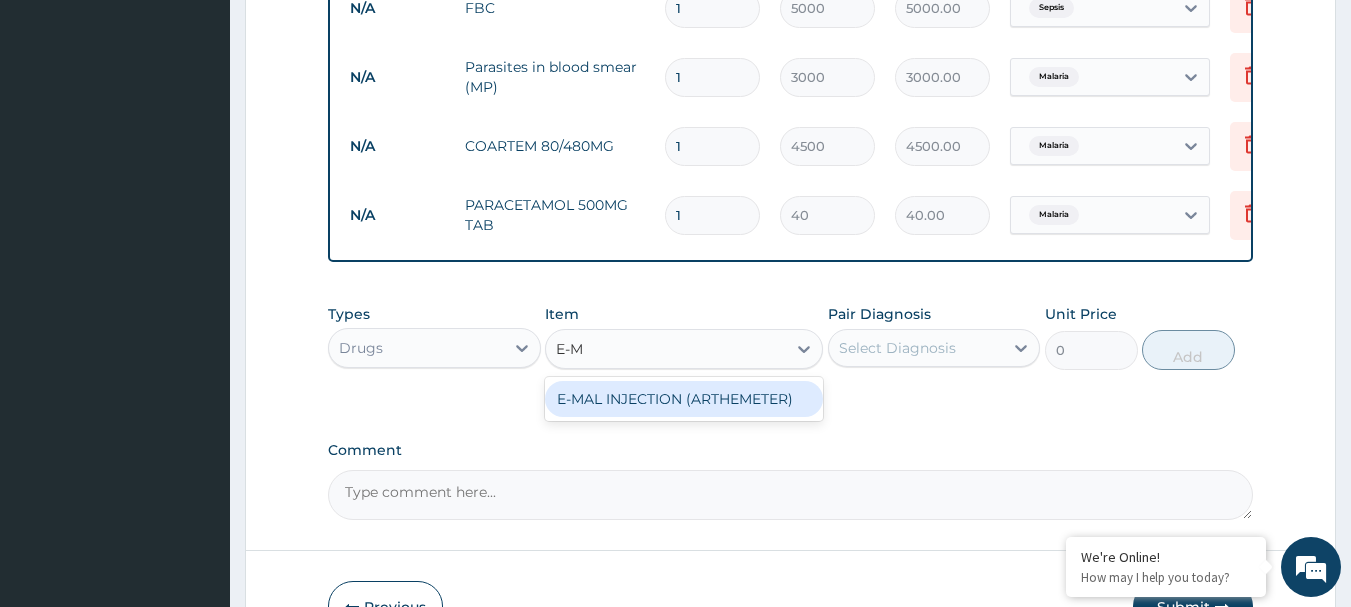type 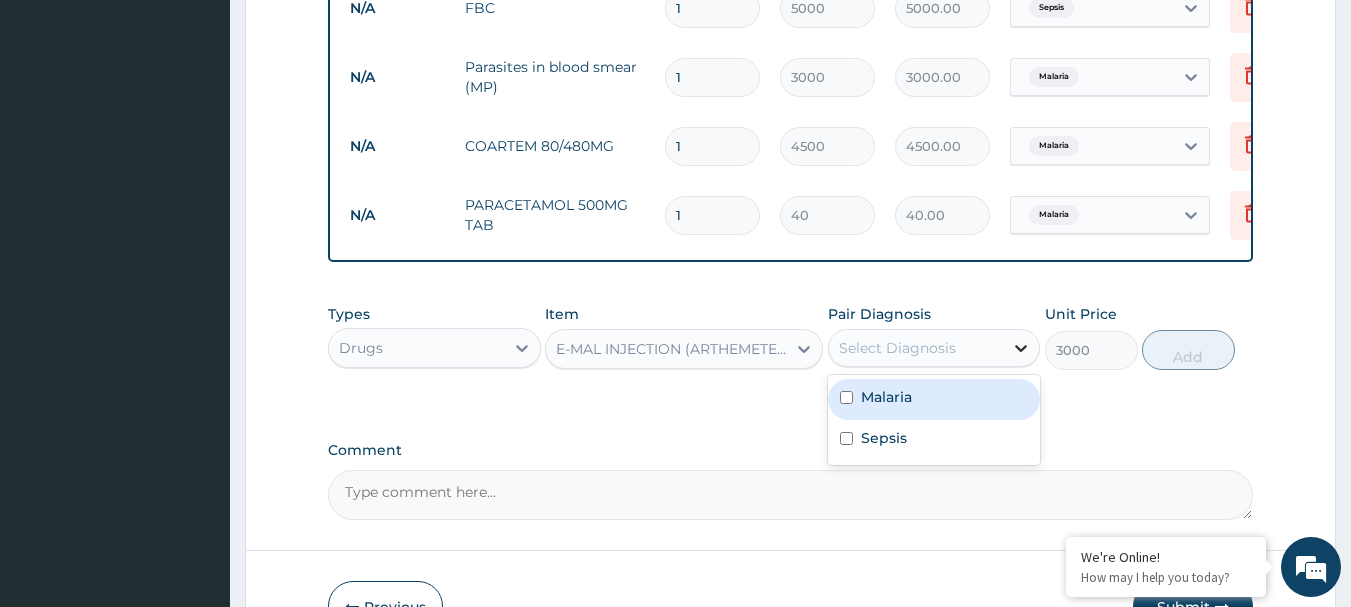 drag, startPoint x: 1022, startPoint y: 358, endPoint x: 910, endPoint y: 404, distance: 121.07848 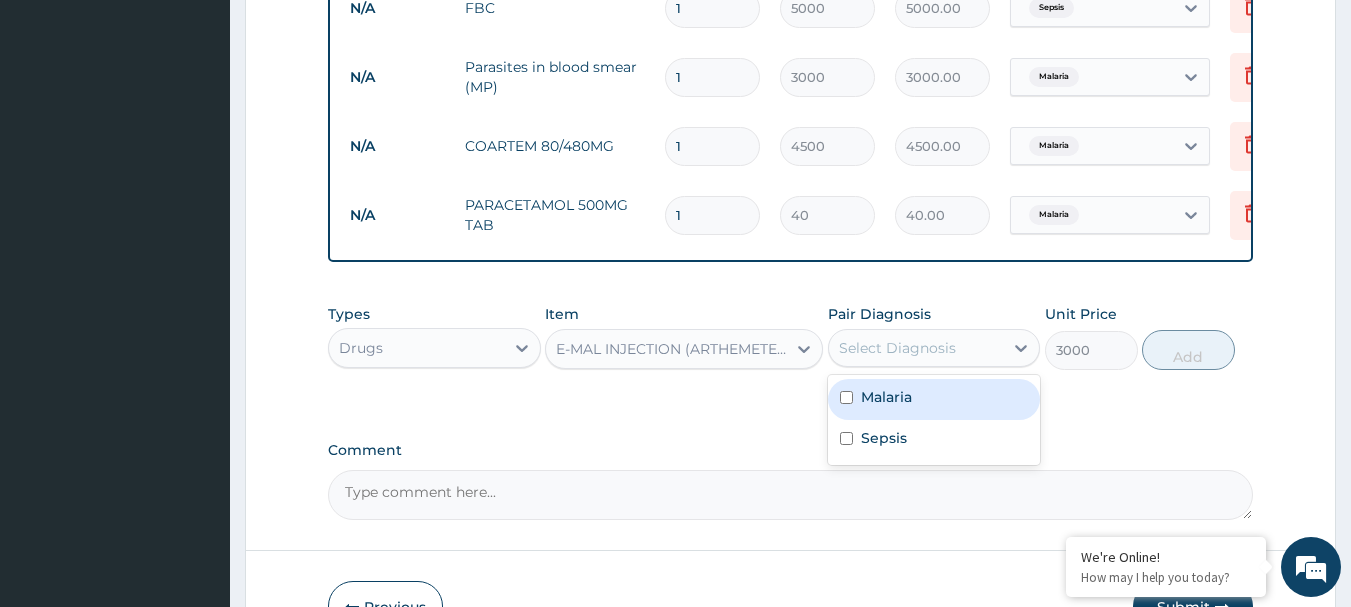 click 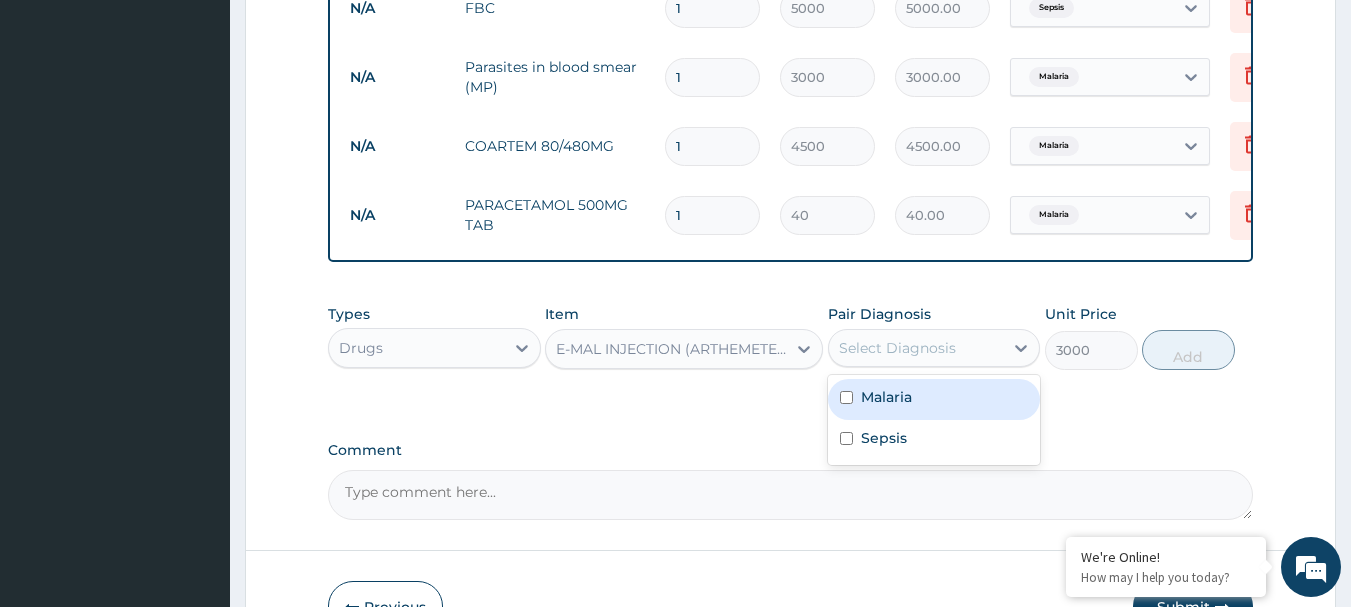 click at bounding box center [846, 397] 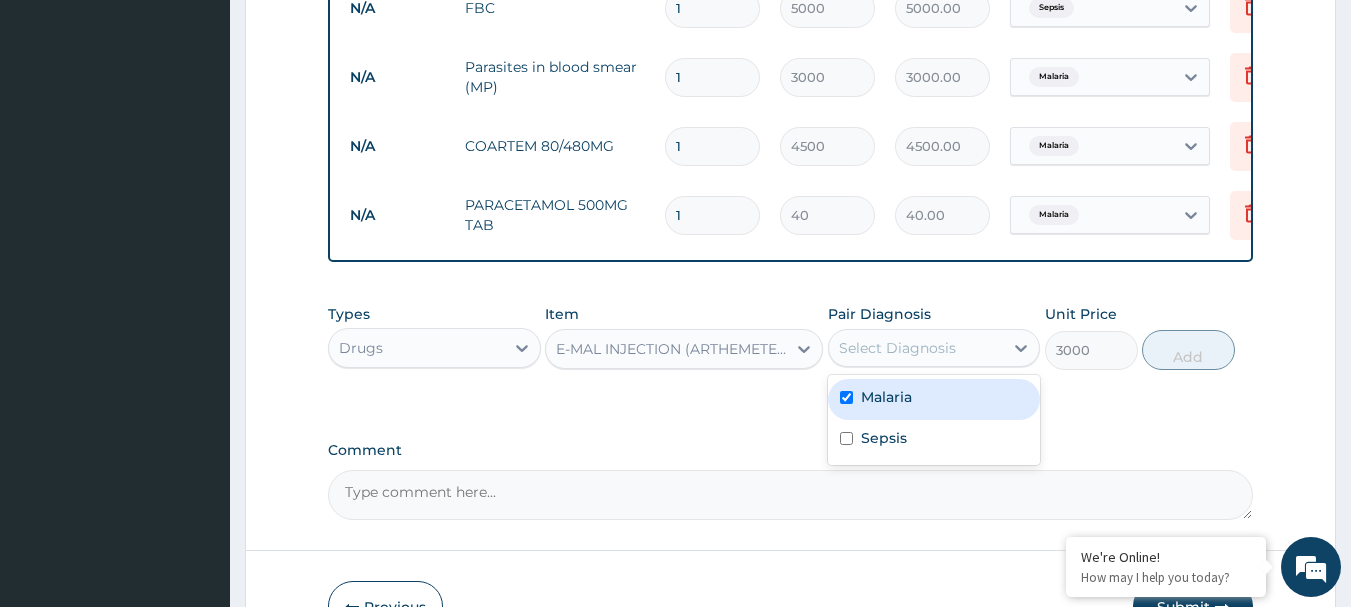 checkbox on "true" 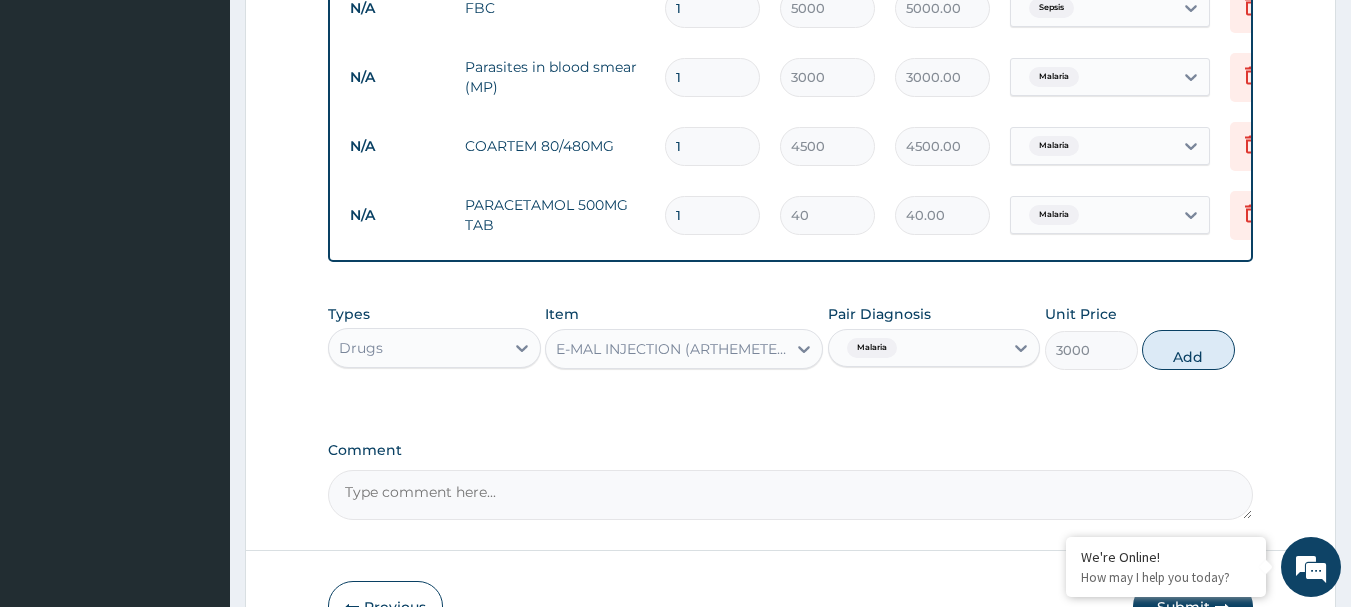 drag, startPoint x: 1202, startPoint y: 360, endPoint x: 1004, endPoint y: 370, distance: 198.25237 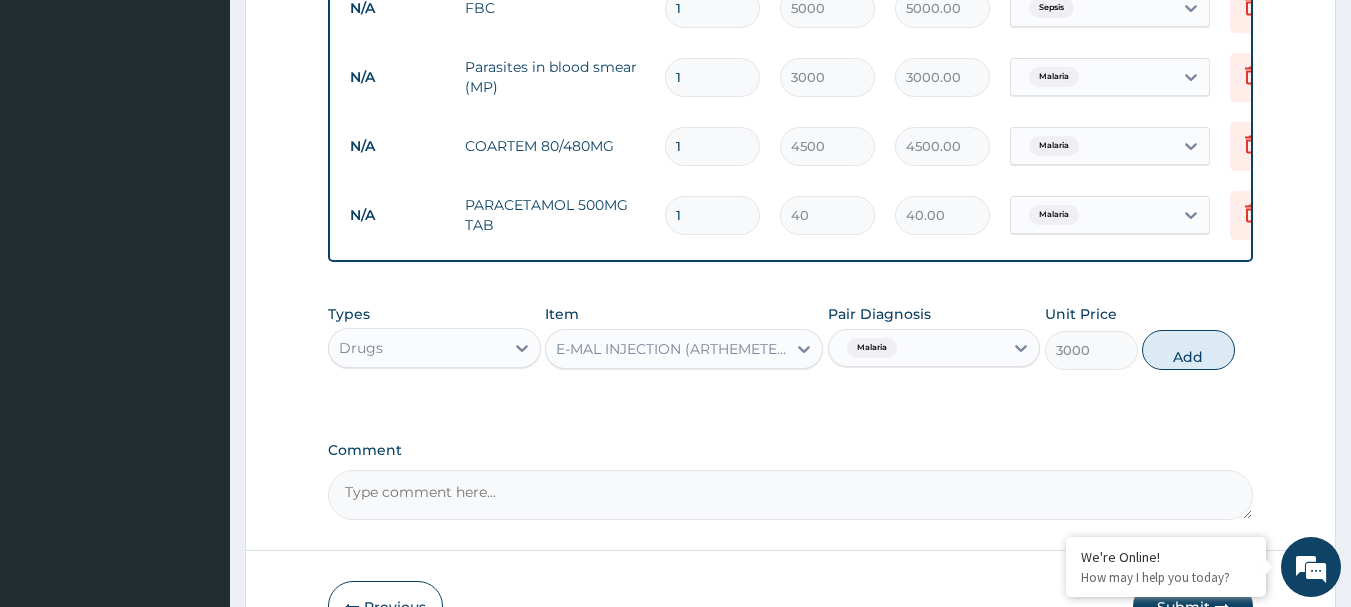 click on "Add" at bounding box center (1188, 350) 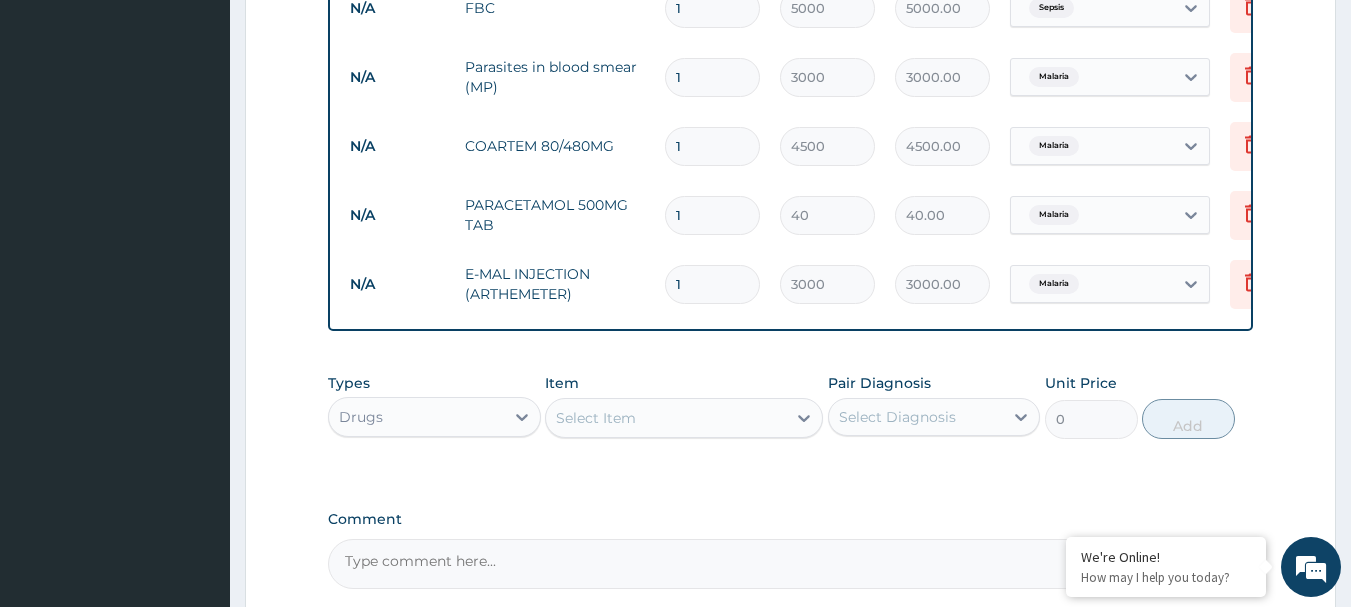 type 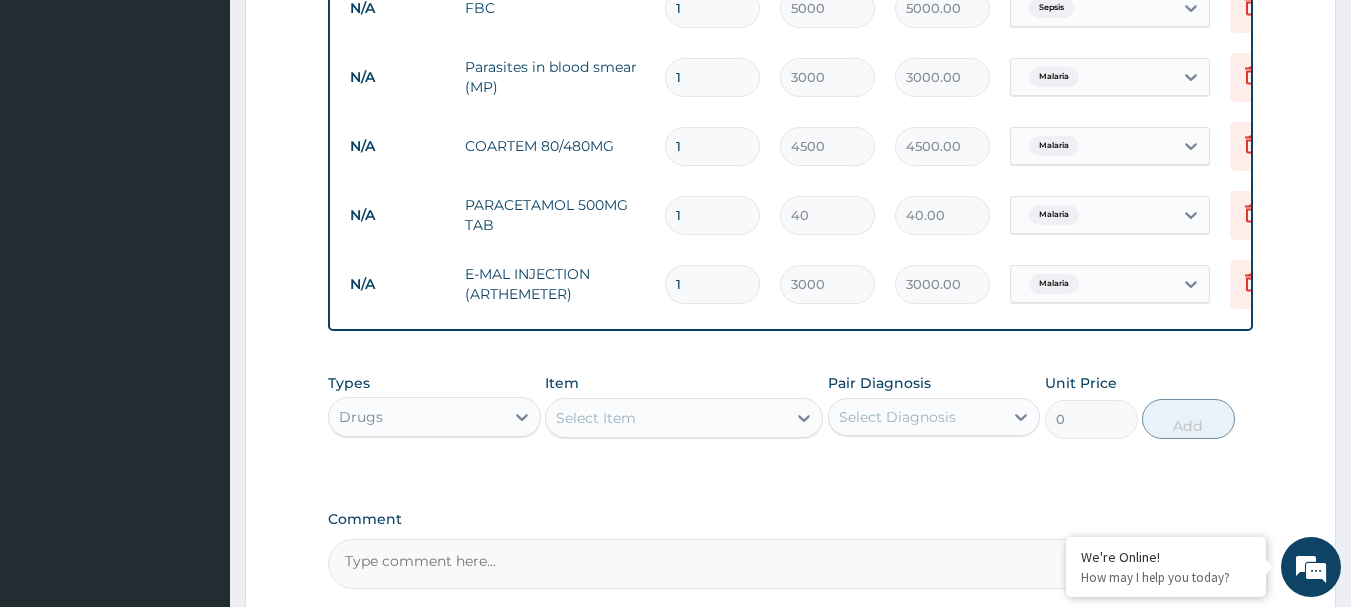 type on "0.00" 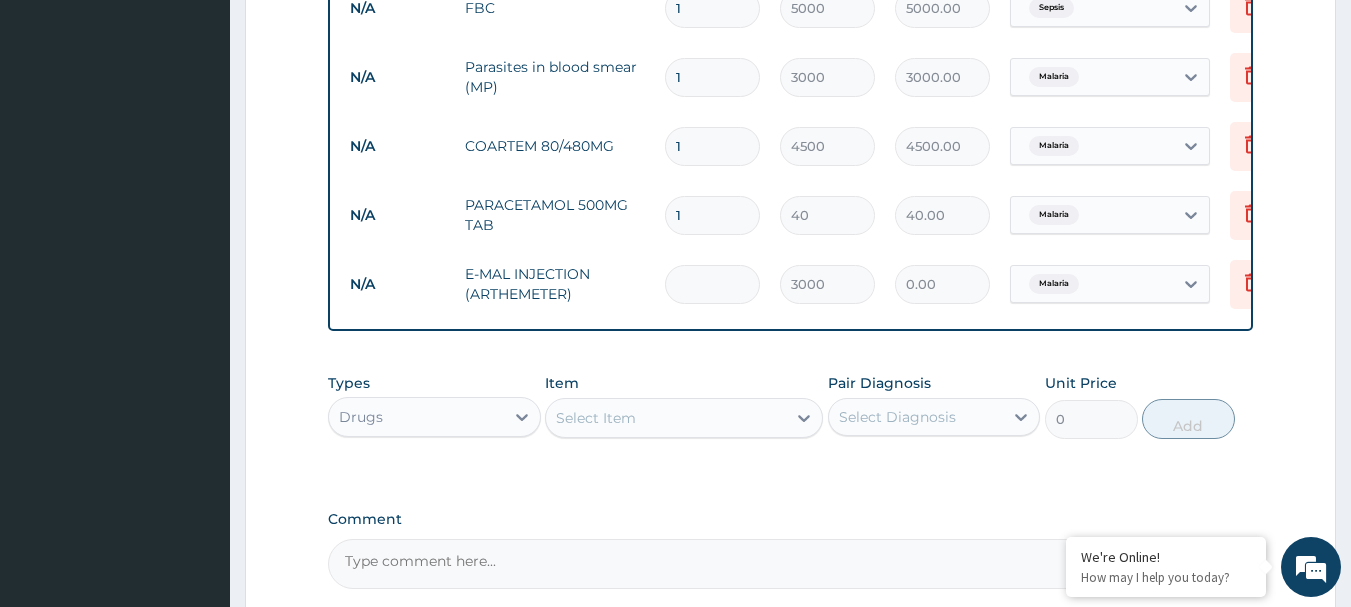 type on "3" 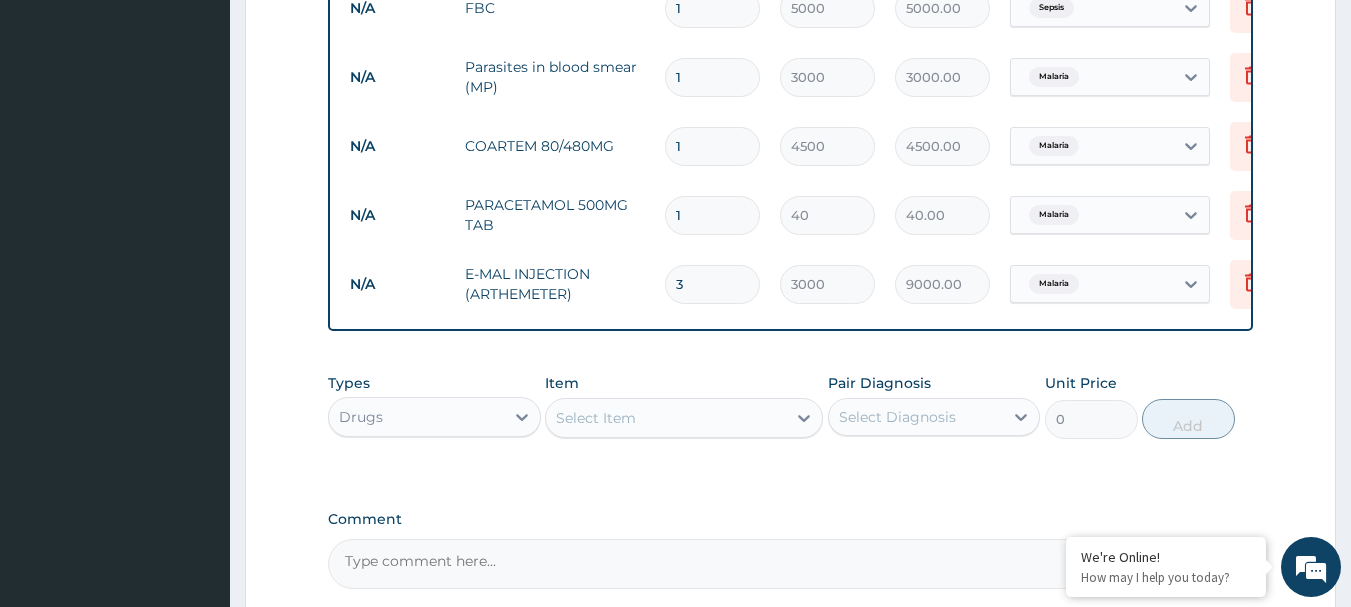 type on "3" 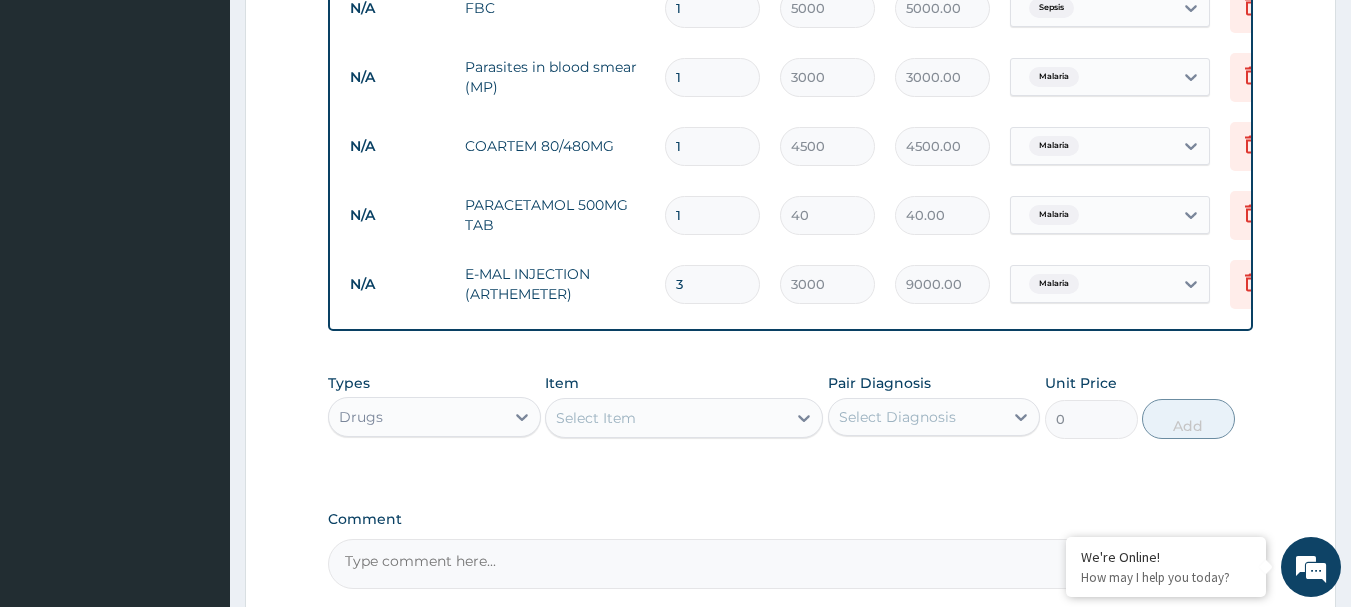 click on "1" at bounding box center (712, 215) 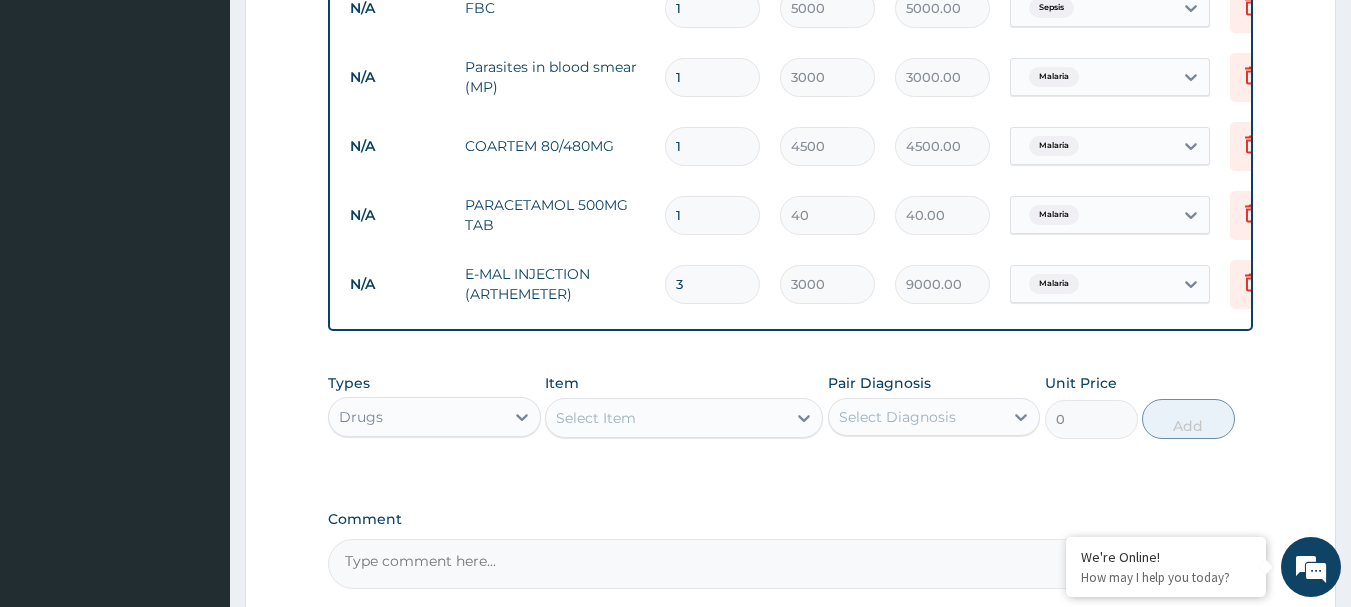 type on "18" 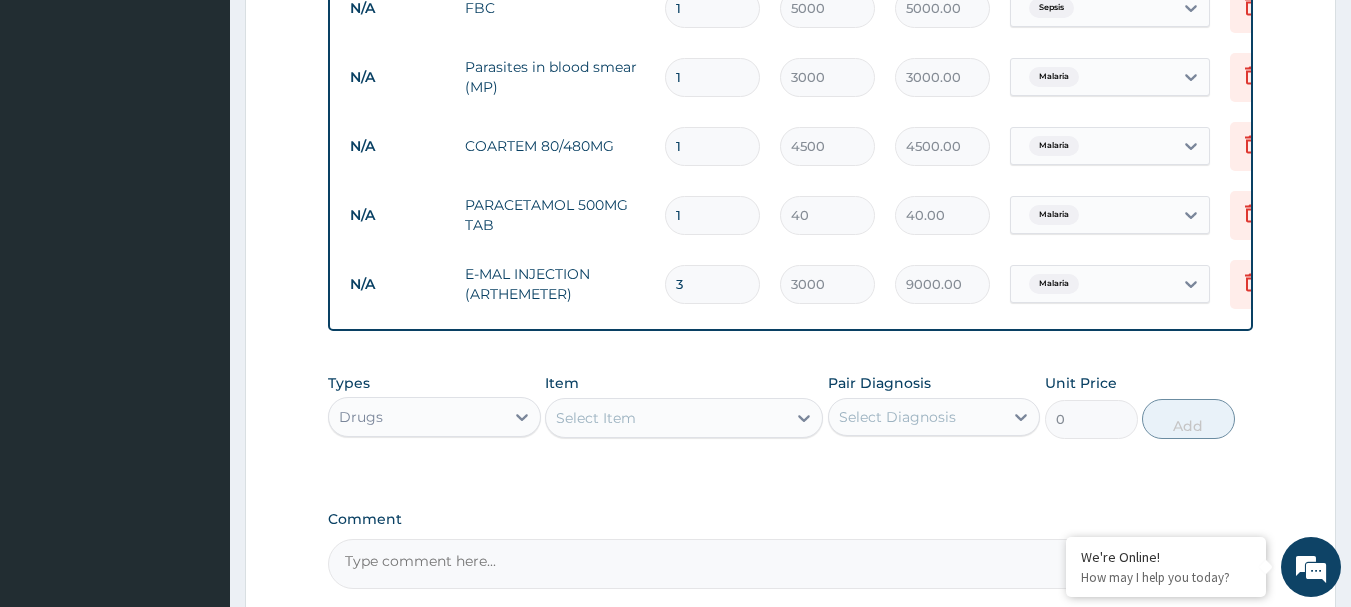type on "720.00" 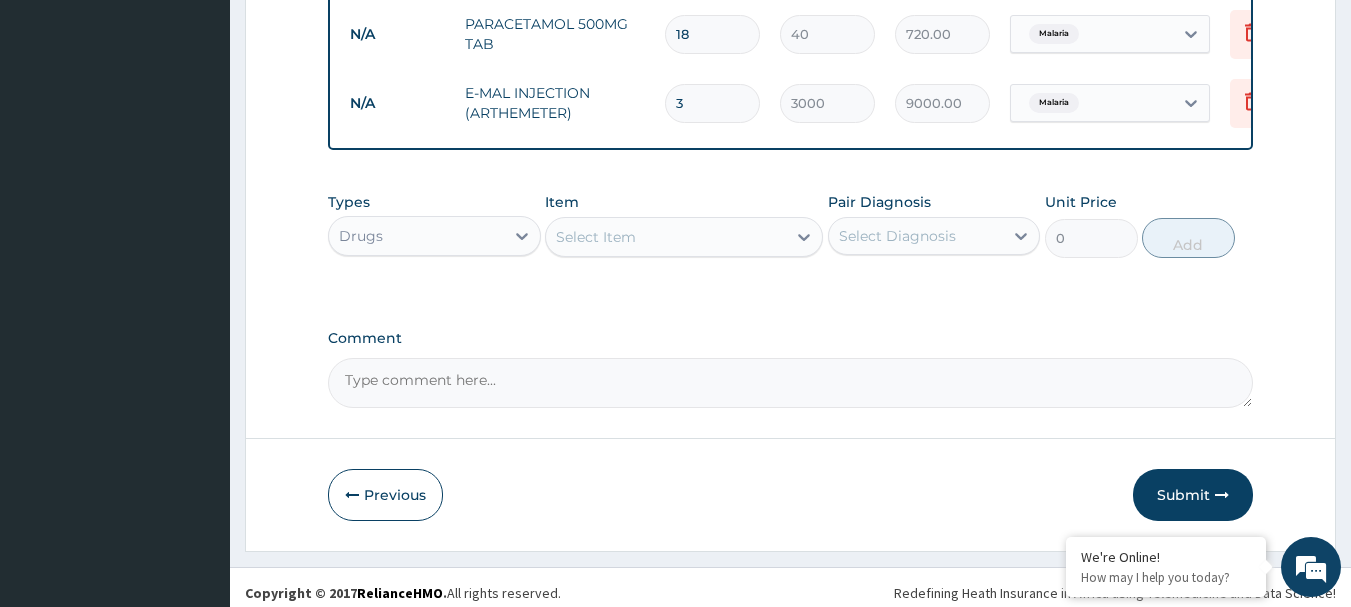 scroll, scrollTop: 1100, scrollLeft: 0, axis: vertical 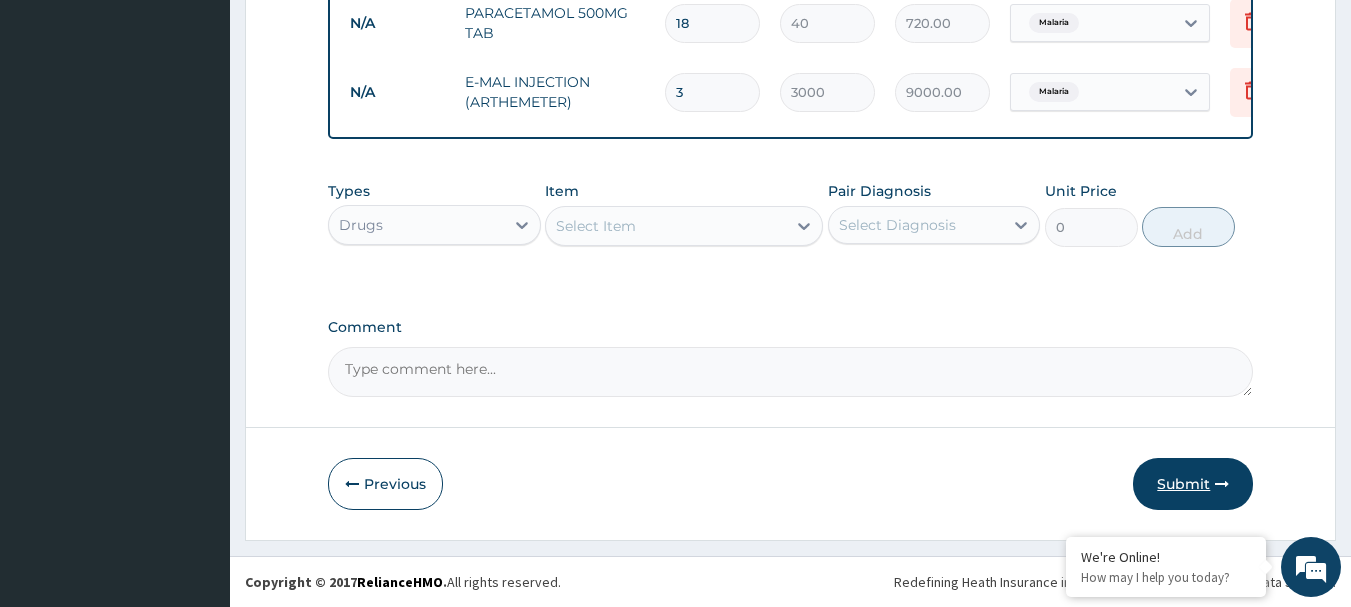 type on "18" 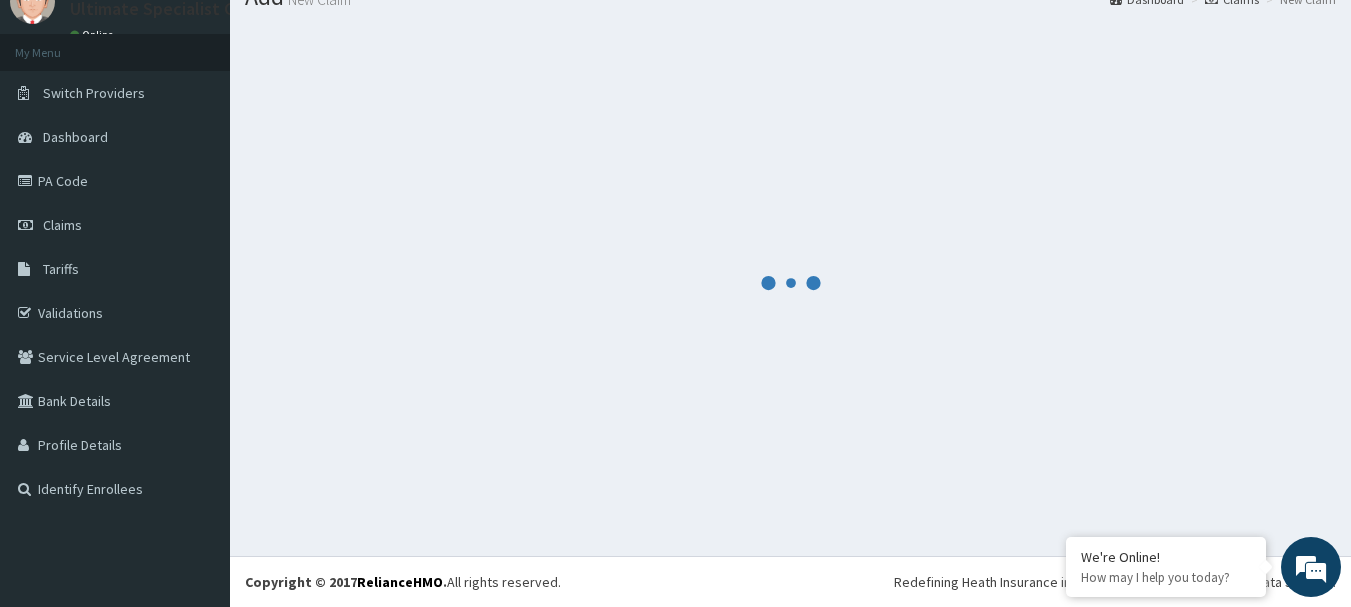 scroll, scrollTop: 1100, scrollLeft: 0, axis: vertical 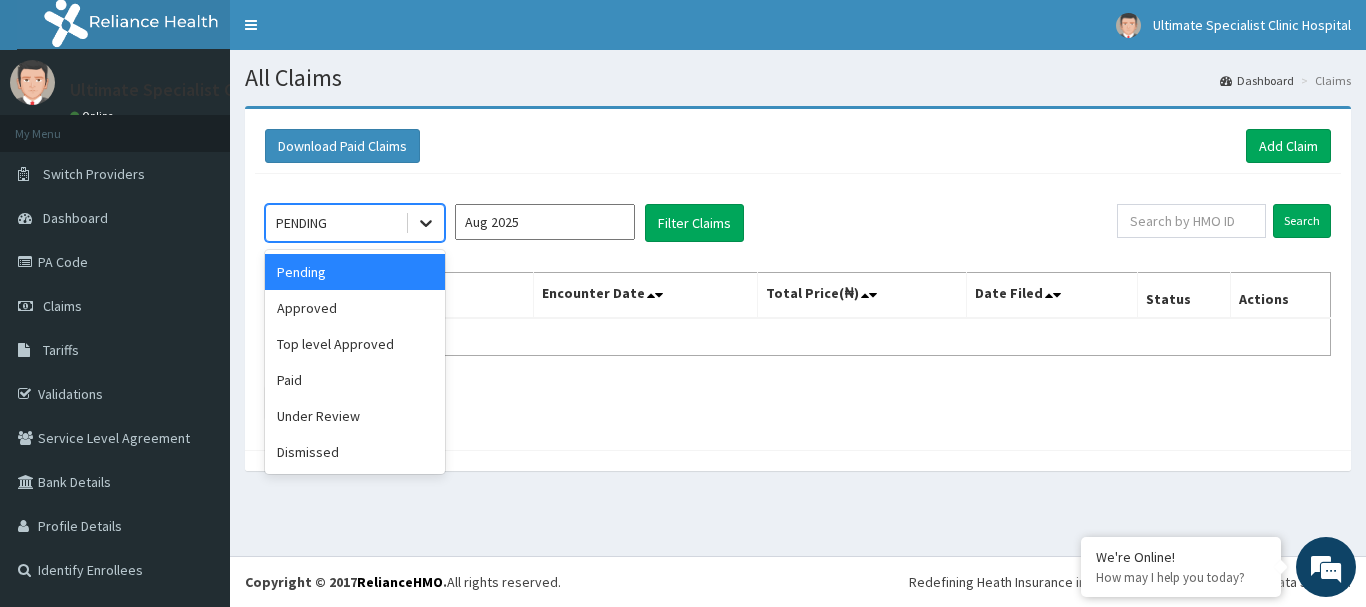 click 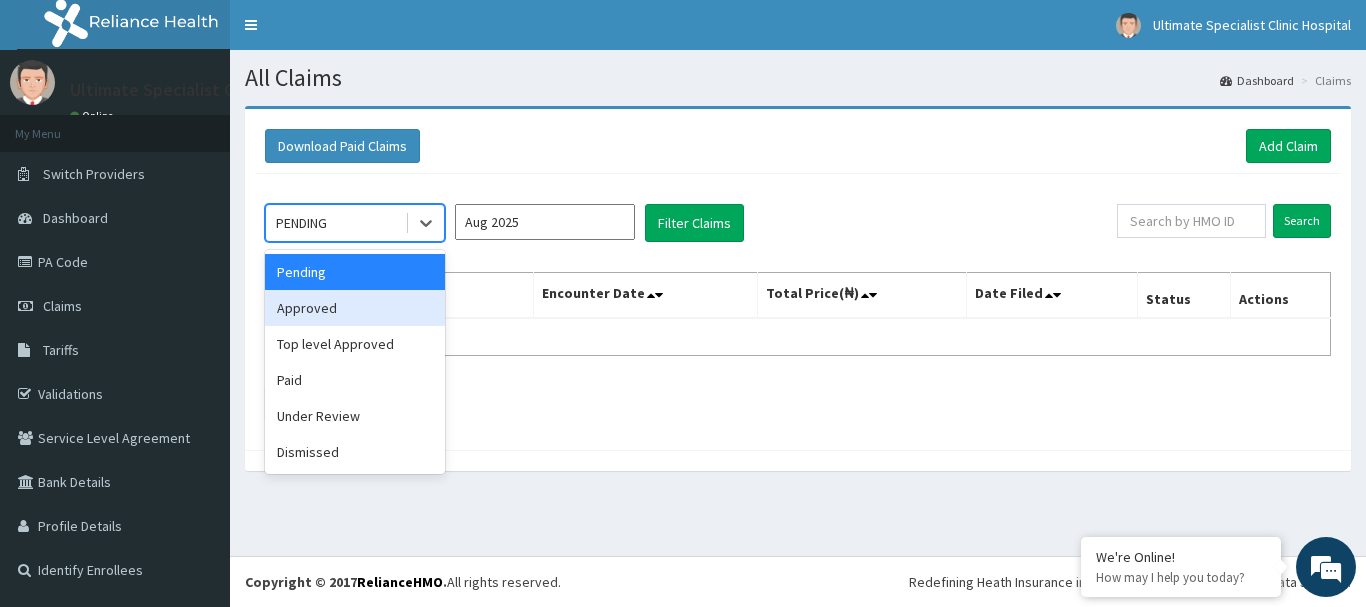 click on "Approved" at bounding box center [355, 308] 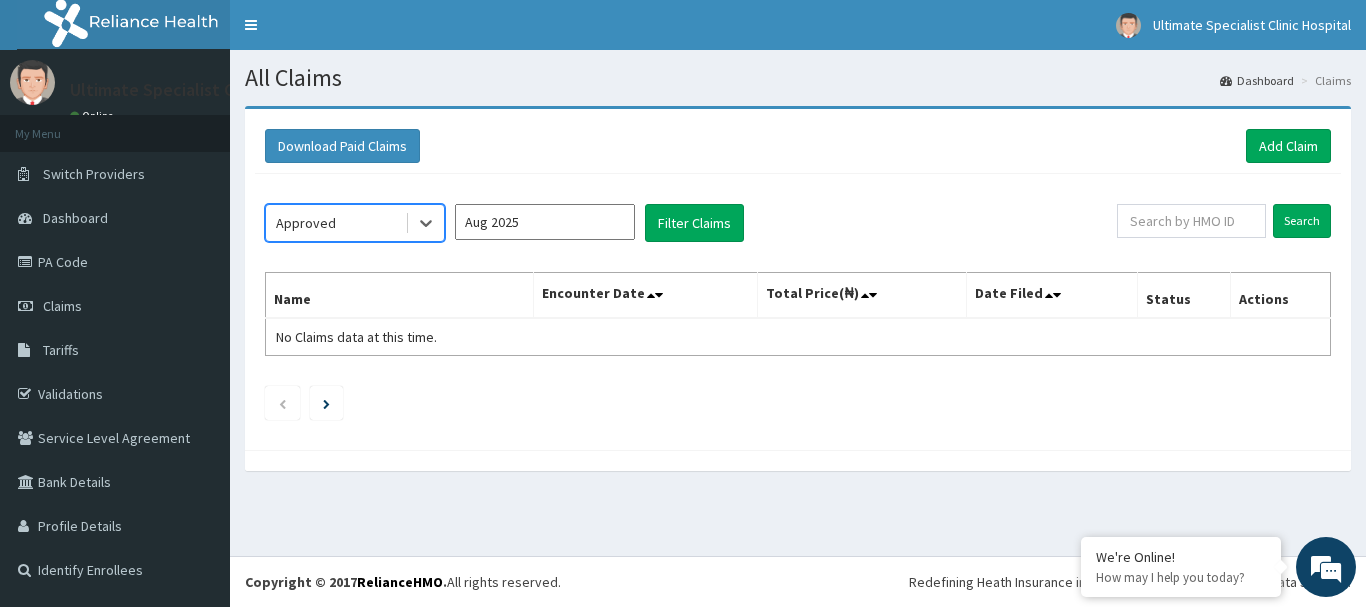 click on "Aug 2025" at bounding box center [545, 222] 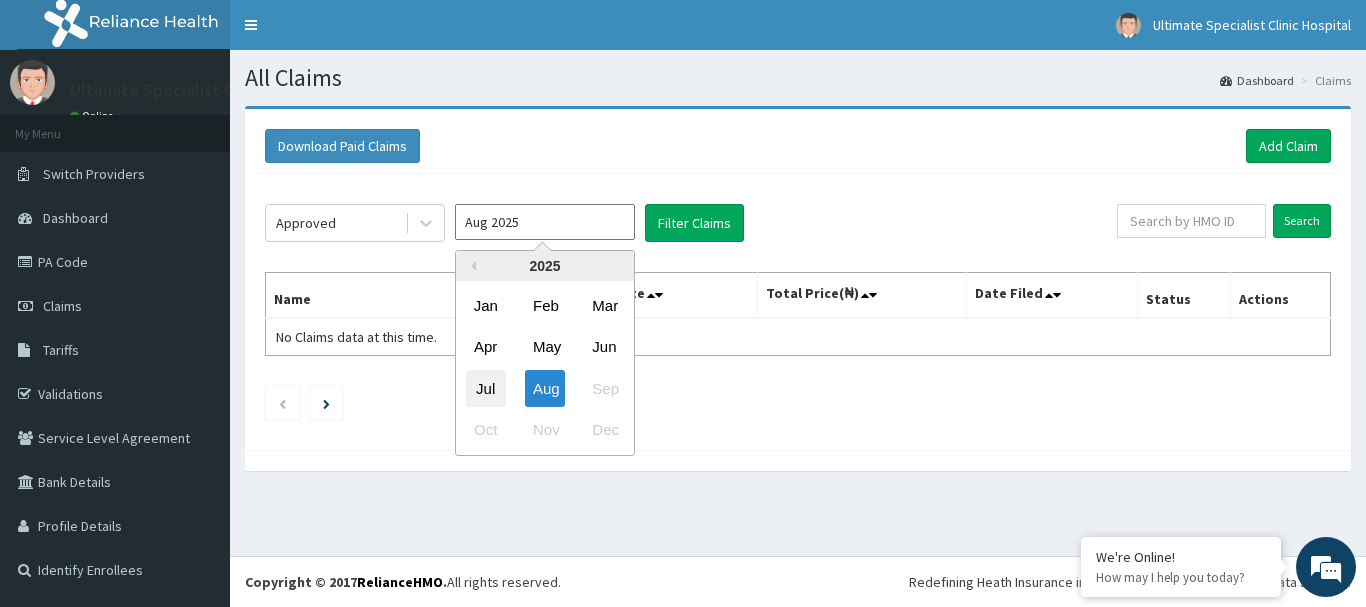click on "Jul" at bounding box center (486, 388) 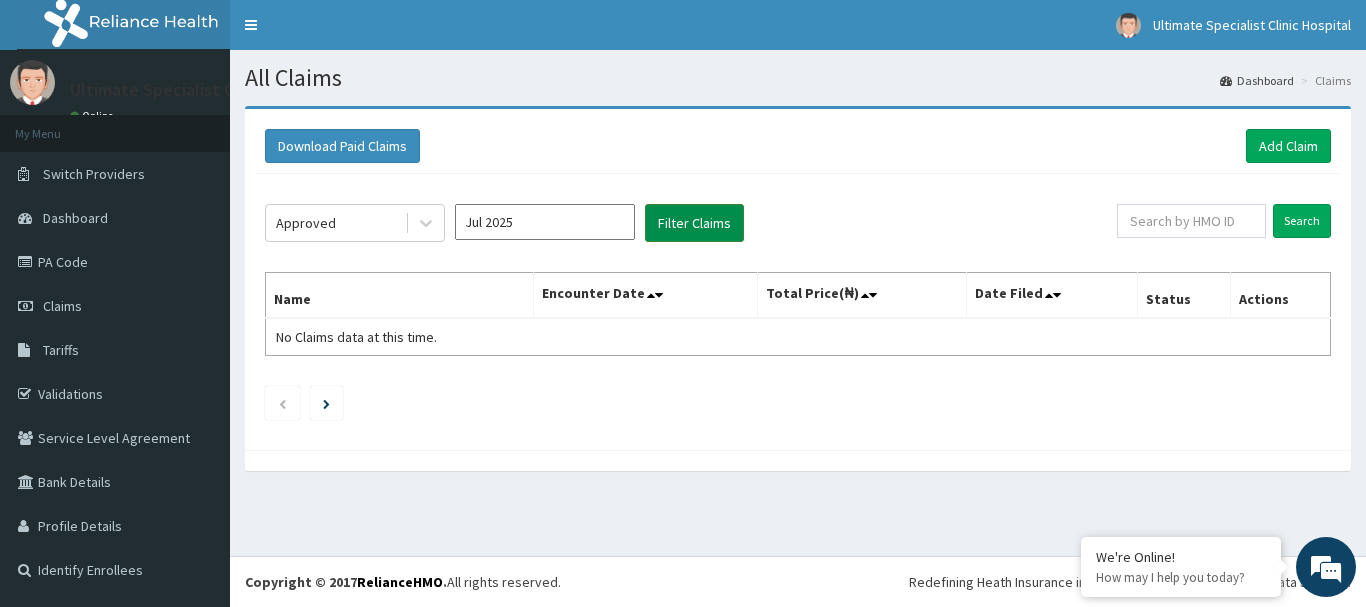 click on "Filter Claims" at bounding box center [694, 223] 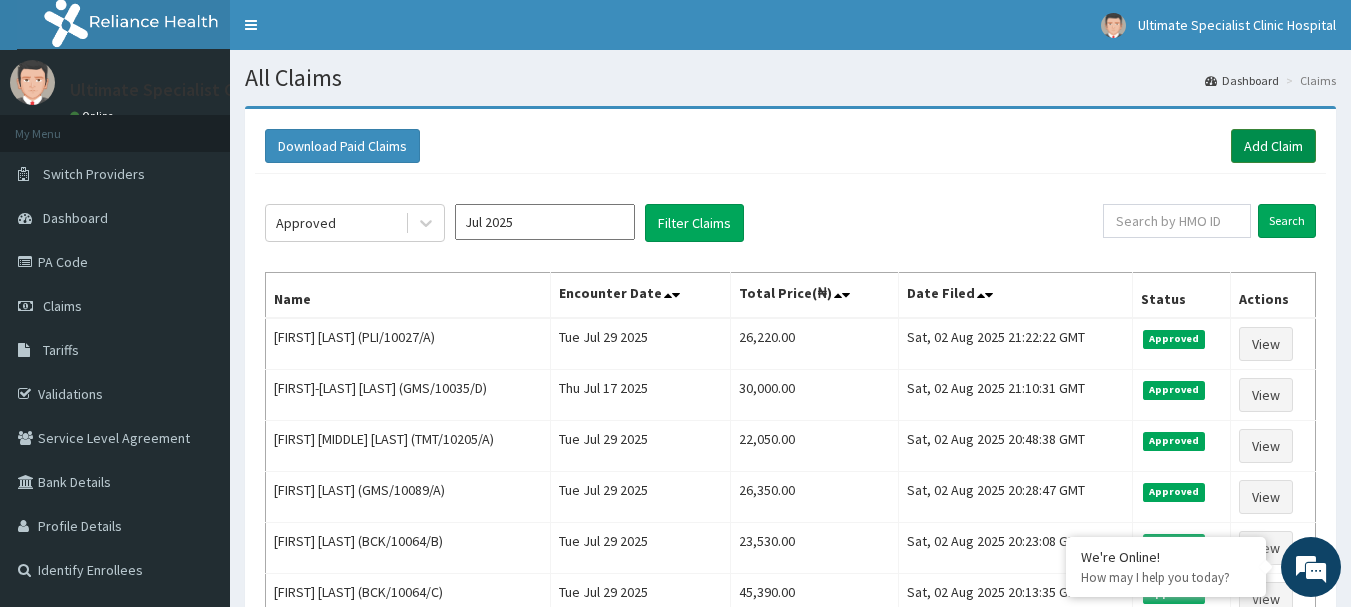 click on "Add Claim" at bounding box center [1273, 146] 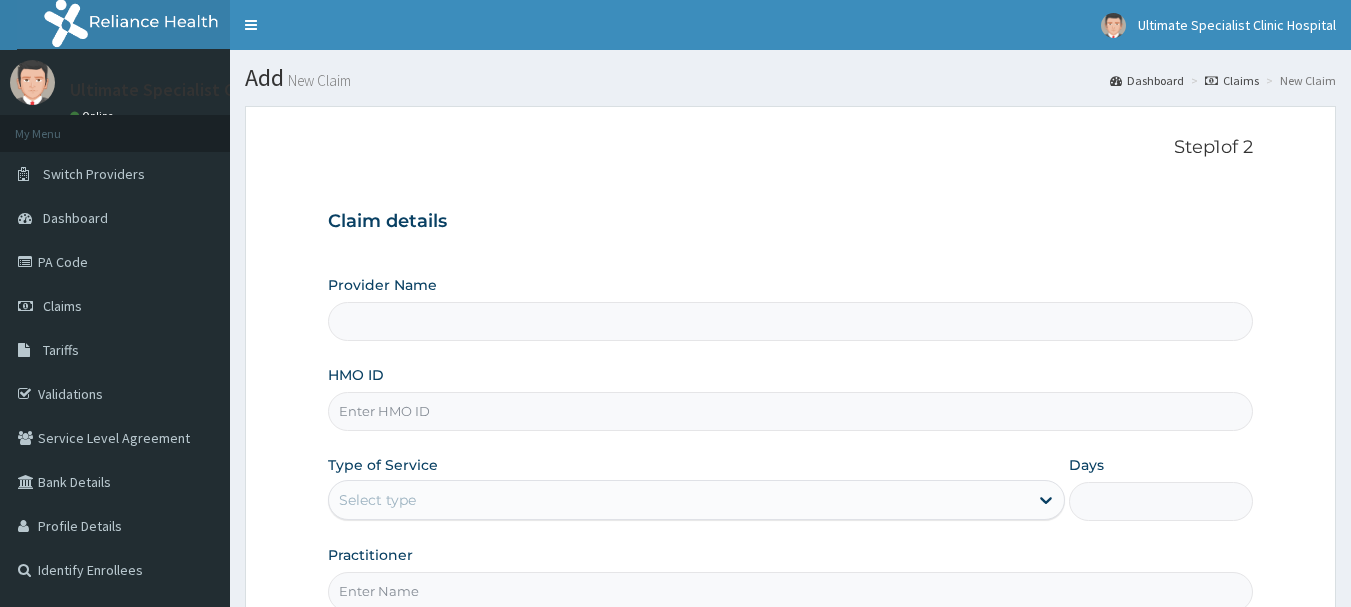 scroll, scrollTop: 0, scrollLeft: 0, axis: both 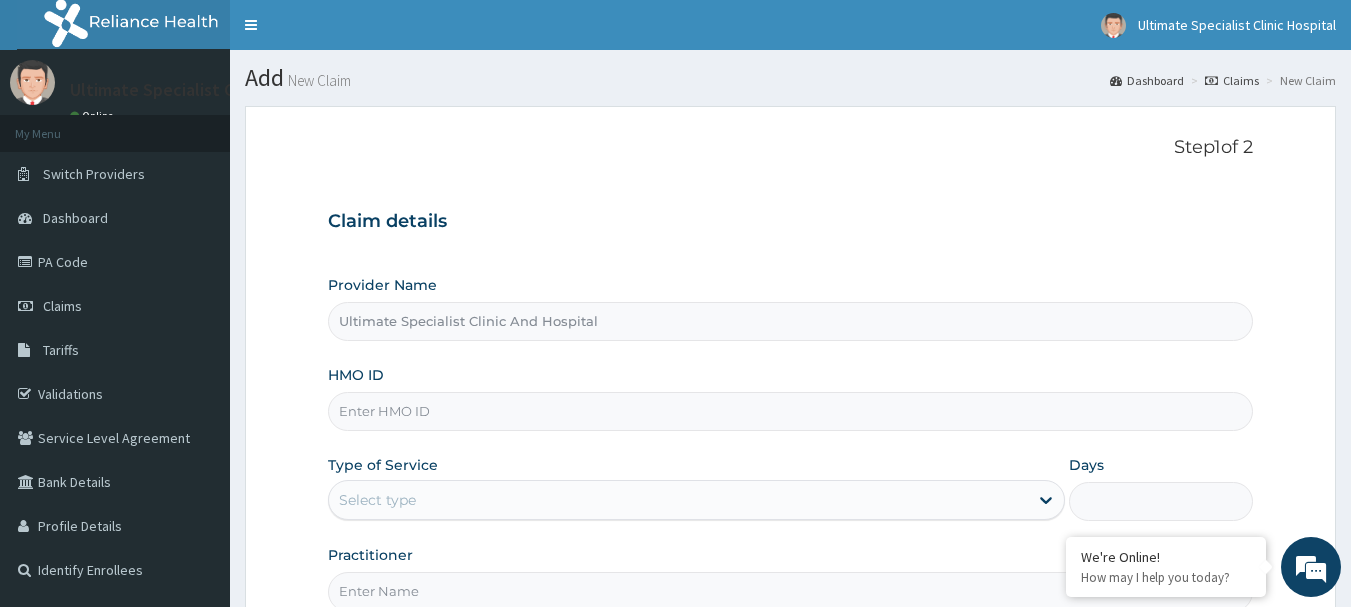 paste on "QKA/10020/B" 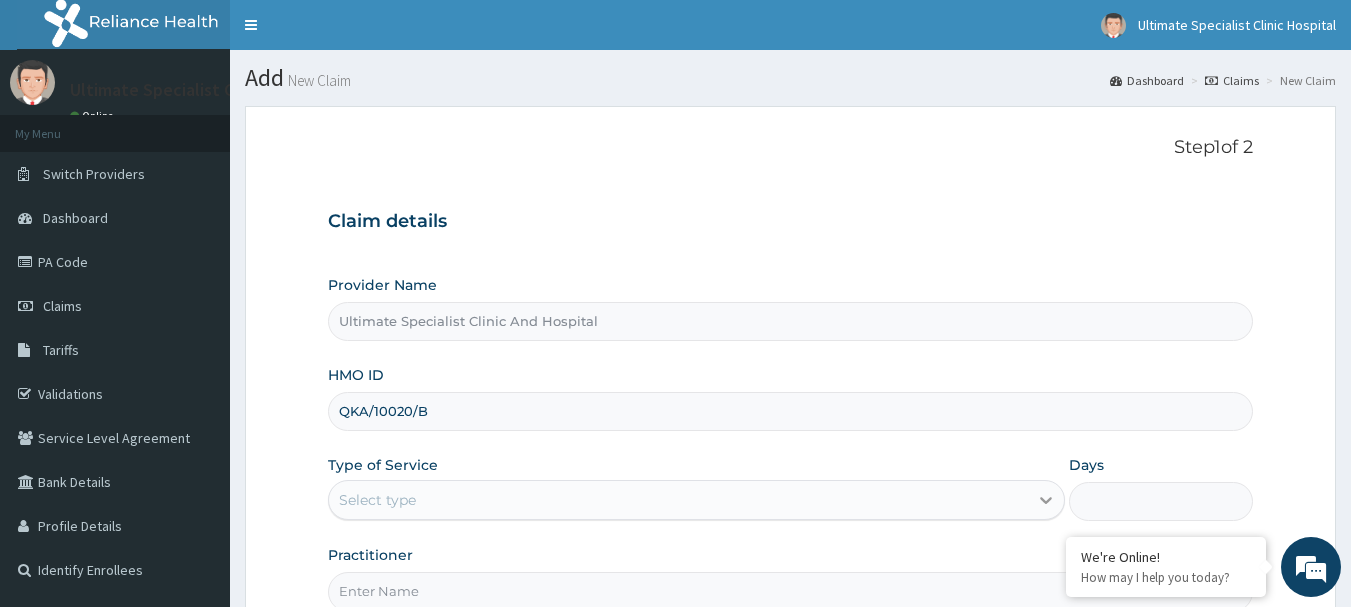 type on "QKA/10020/B" 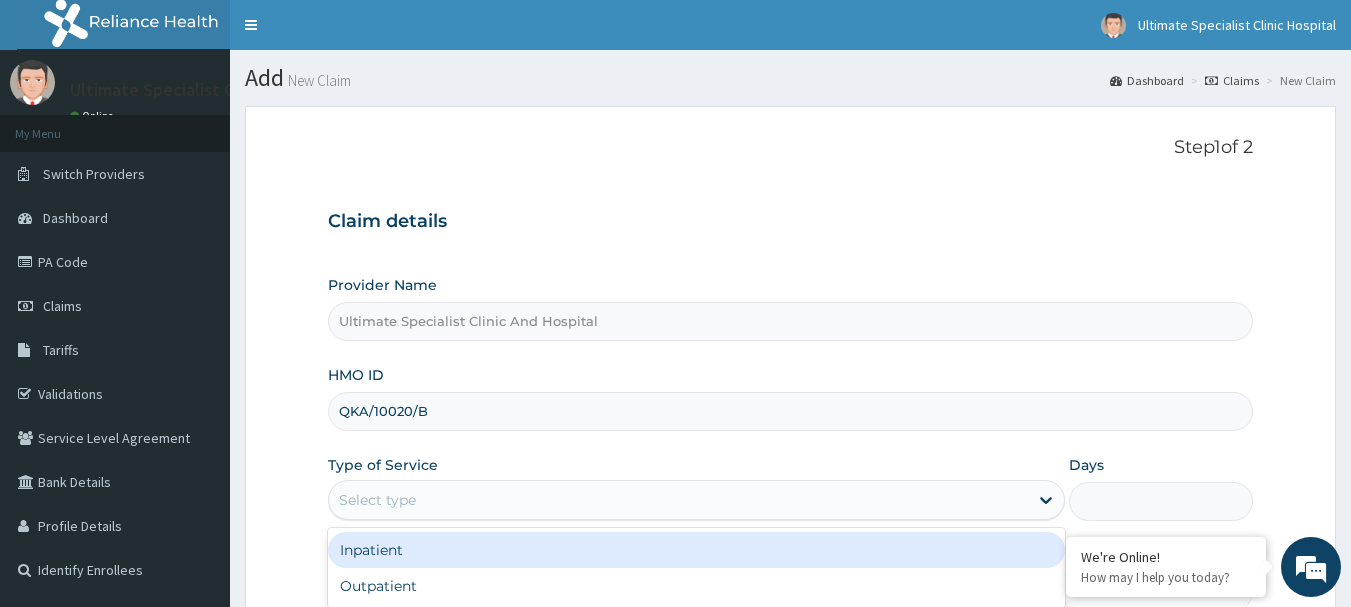 drag, startPoint x: 1053, startPoint y: 491, endPoint x: 979, endPoint y: 454, distance: 82.73451 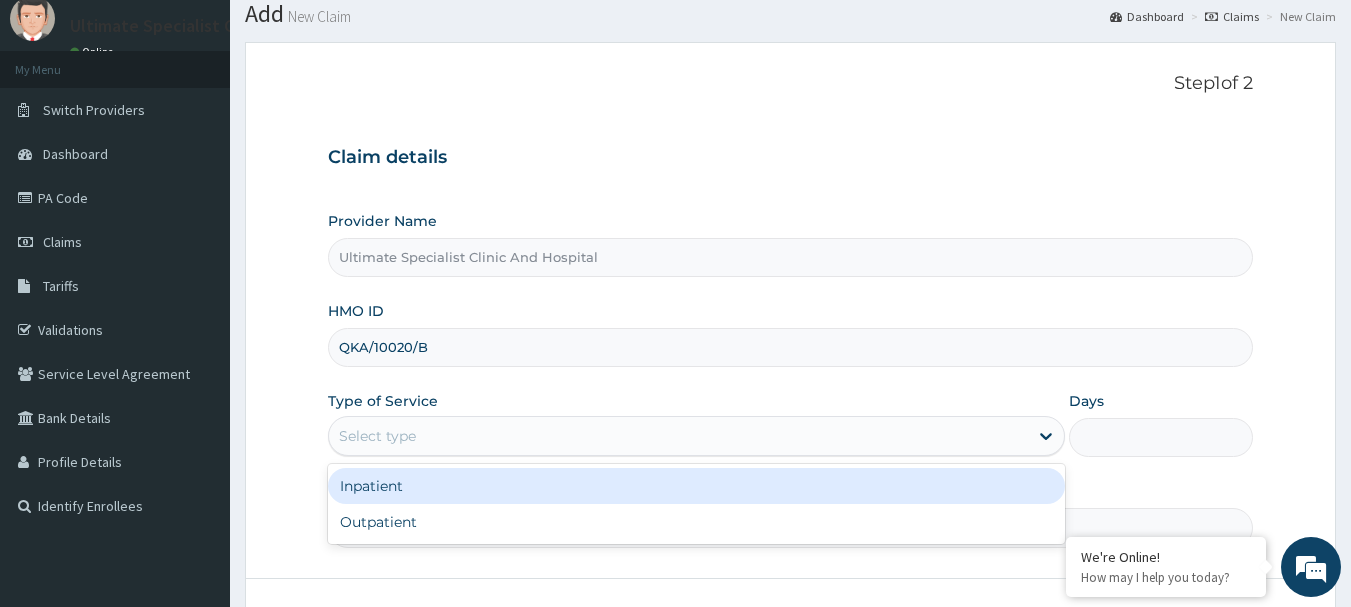 scroll, scrollTop: 100, scrollLeft: 0, axis: vertical 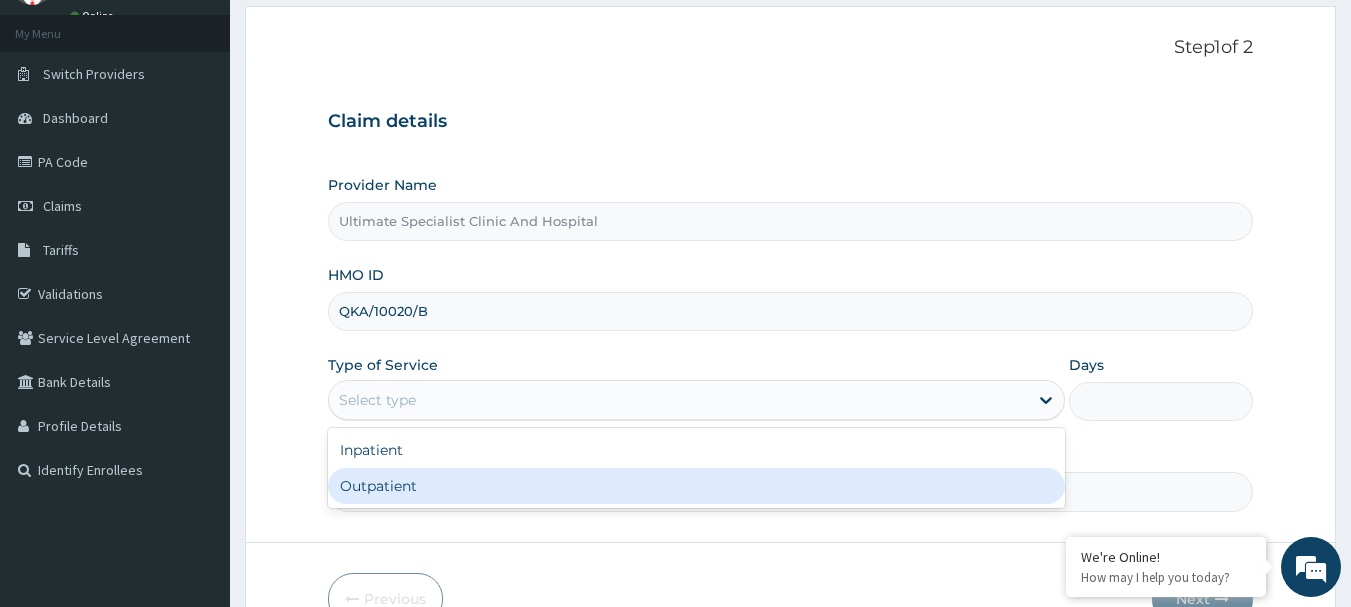 drag, startPoint x: 426, startPoint y: 492, endPoint x: 426, endPoint y: 480, distance: 12 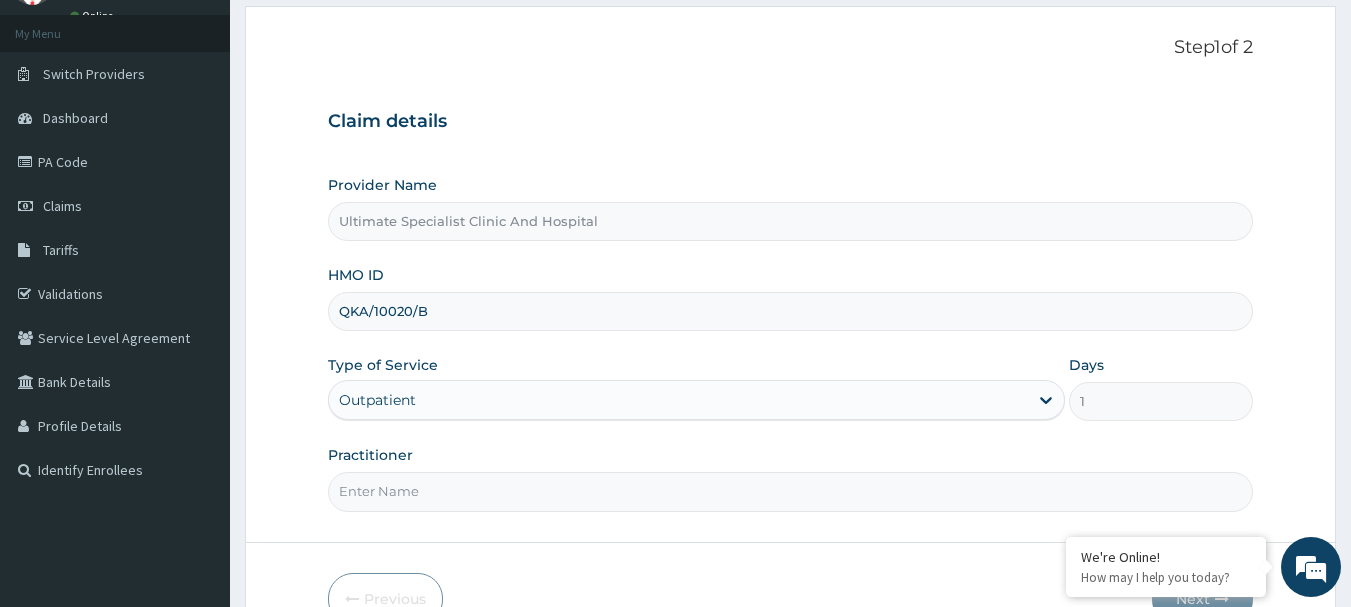click on "Practitioner" at bounding box center [791, 491] 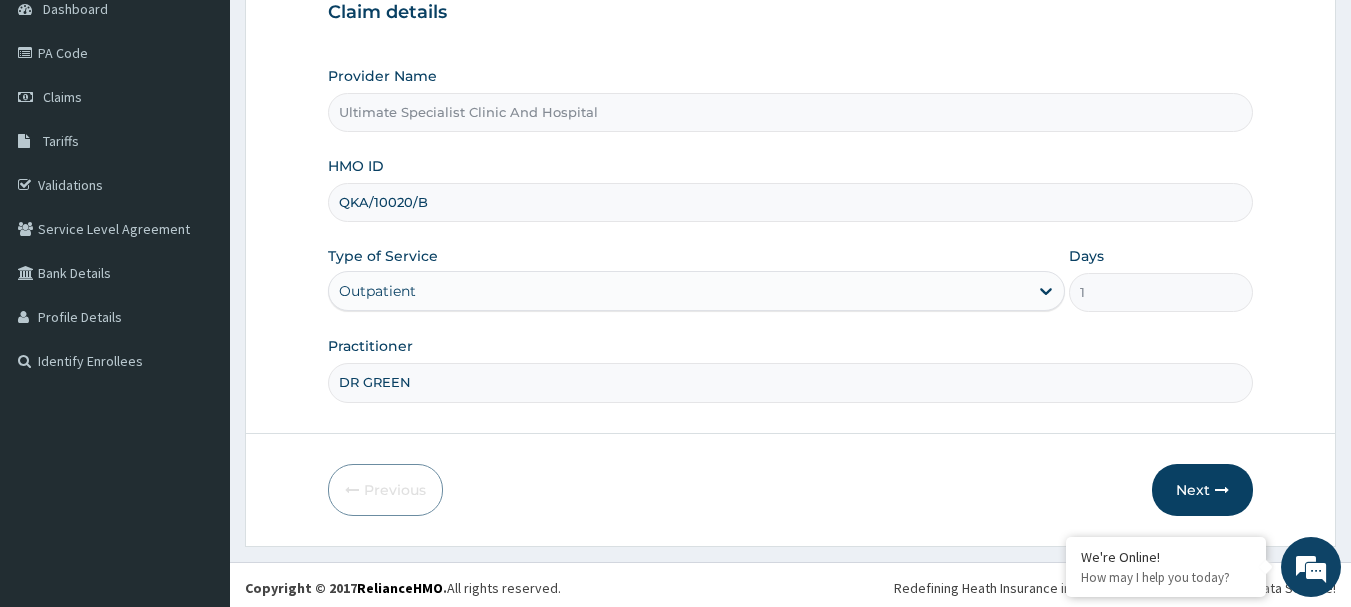 scroll, scrollTop: 215, scrollLeft: 0, axis: vertical 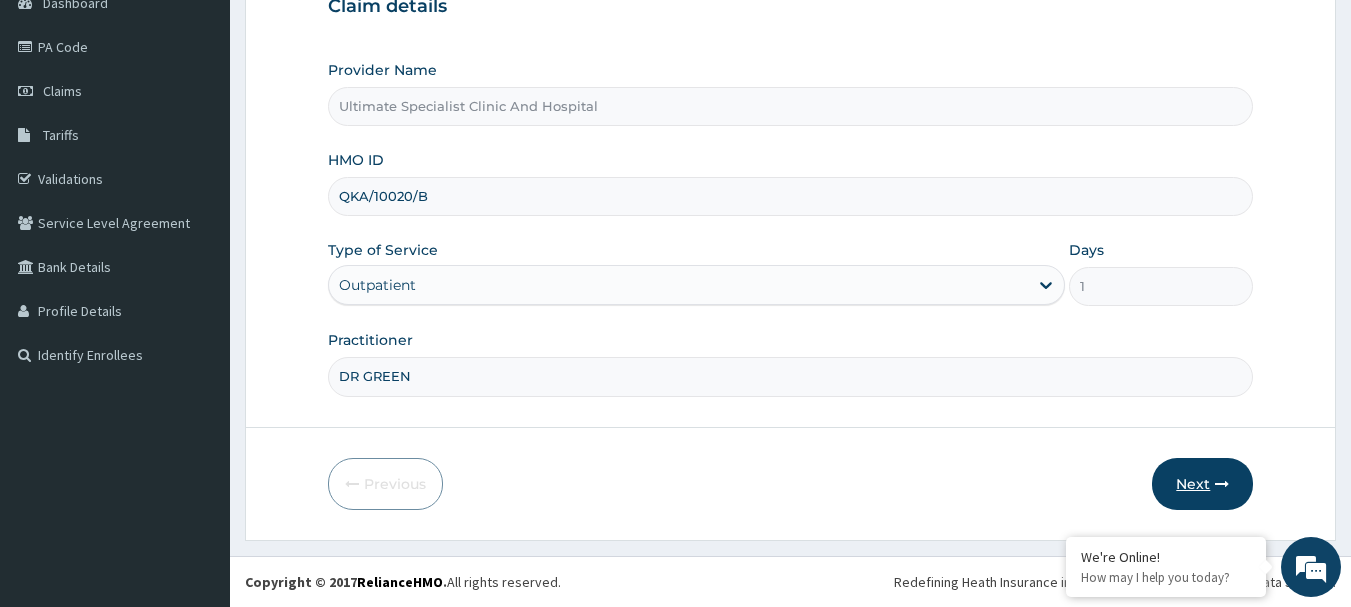 type on "DR GREEN" 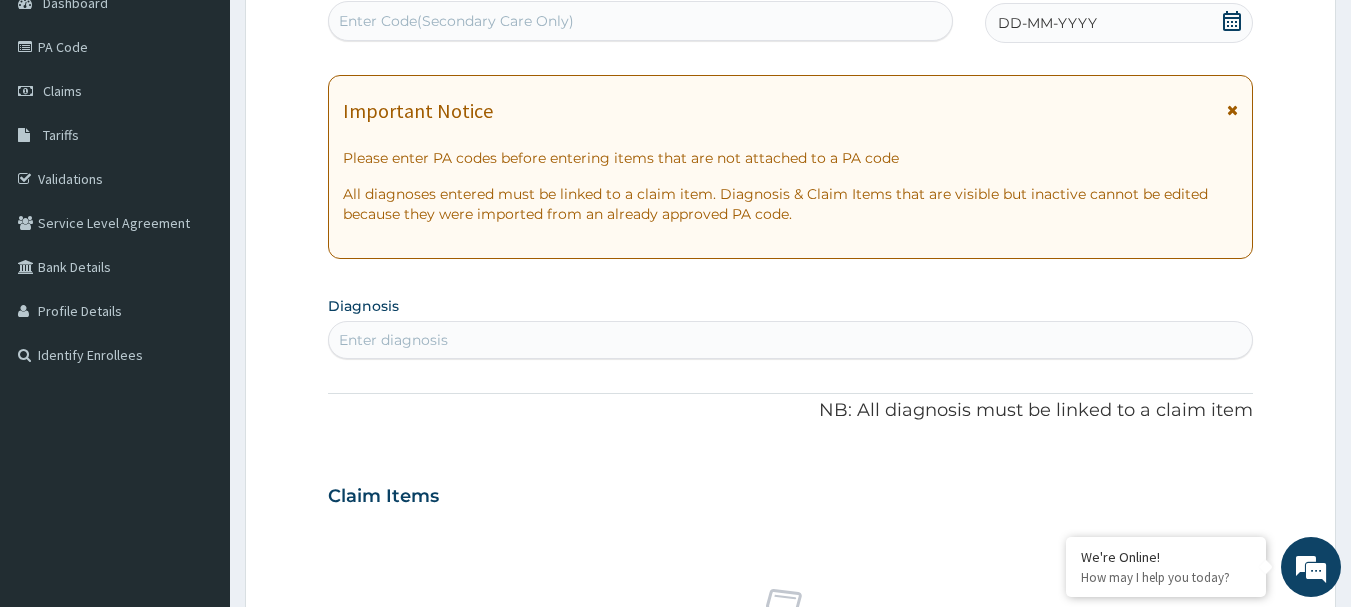 click on "Enter diagnosis" at bounding box center (393, 340) 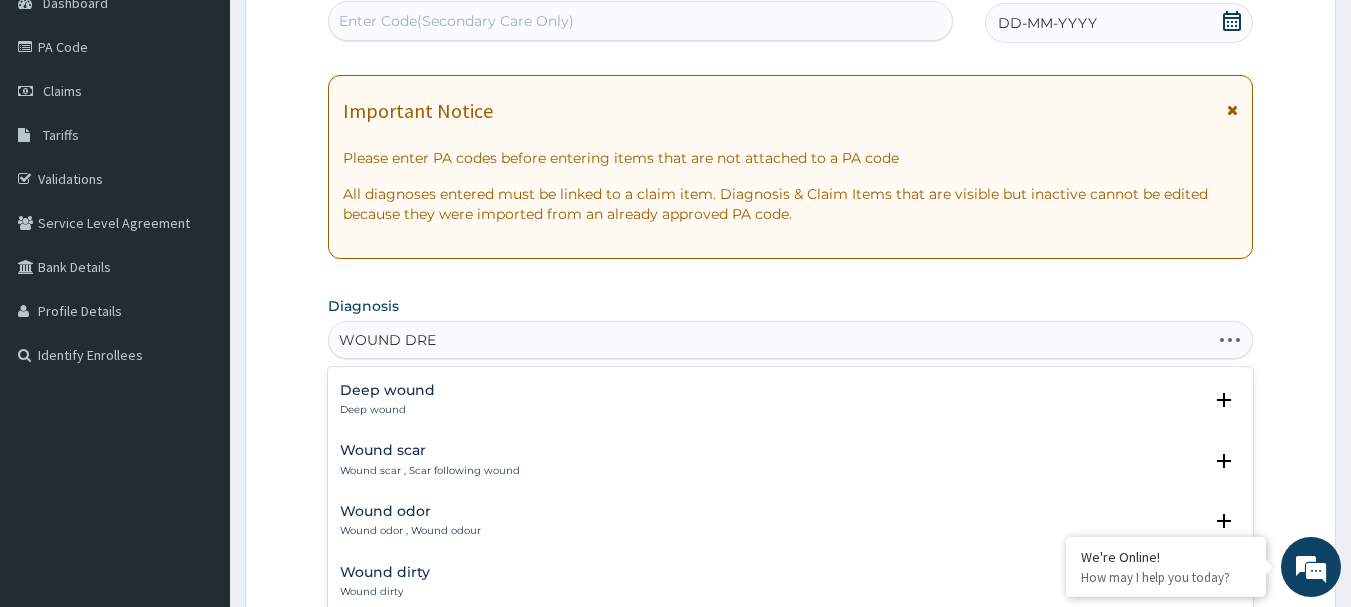 scroll, scrollTop: 0, scrollLeft: 0, axis: both 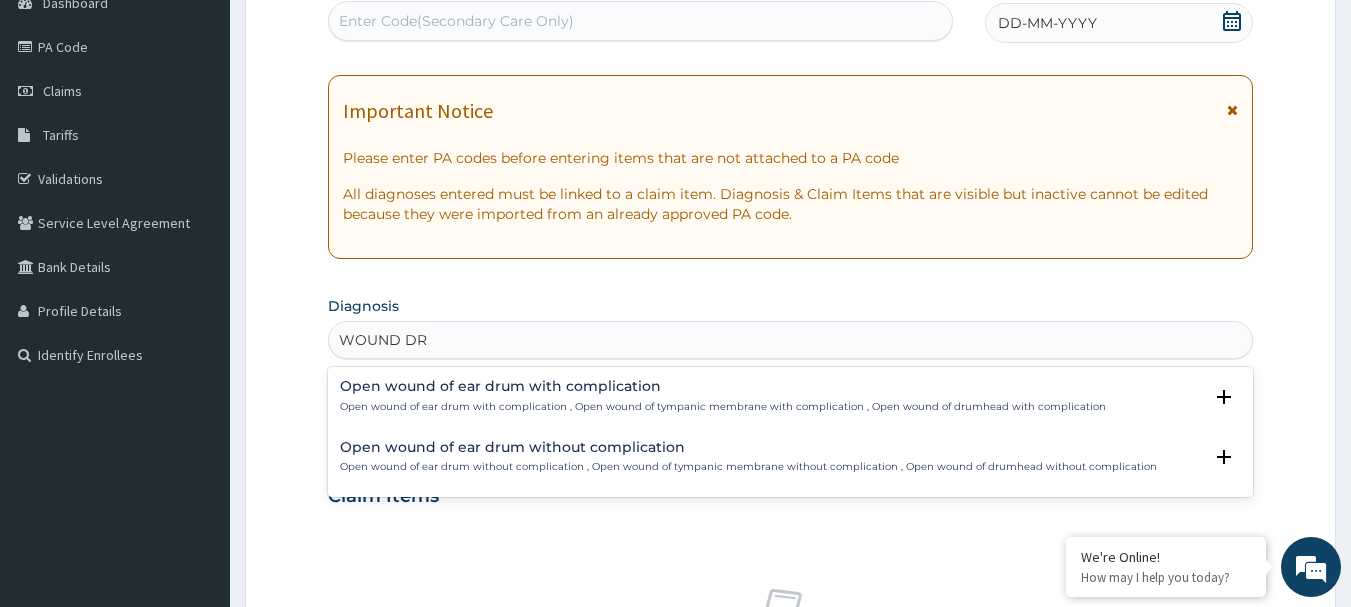 type on "WOUND D" 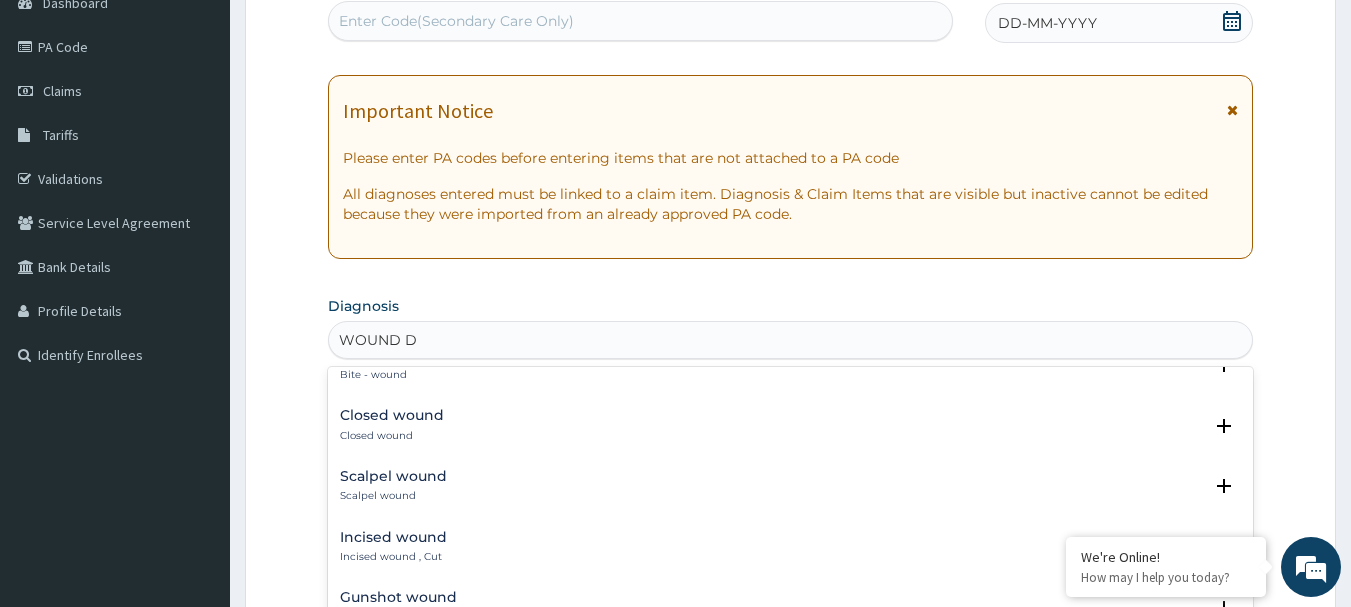 scroll, scrollTop: 700, scrollLeft: 0, axis: vertical 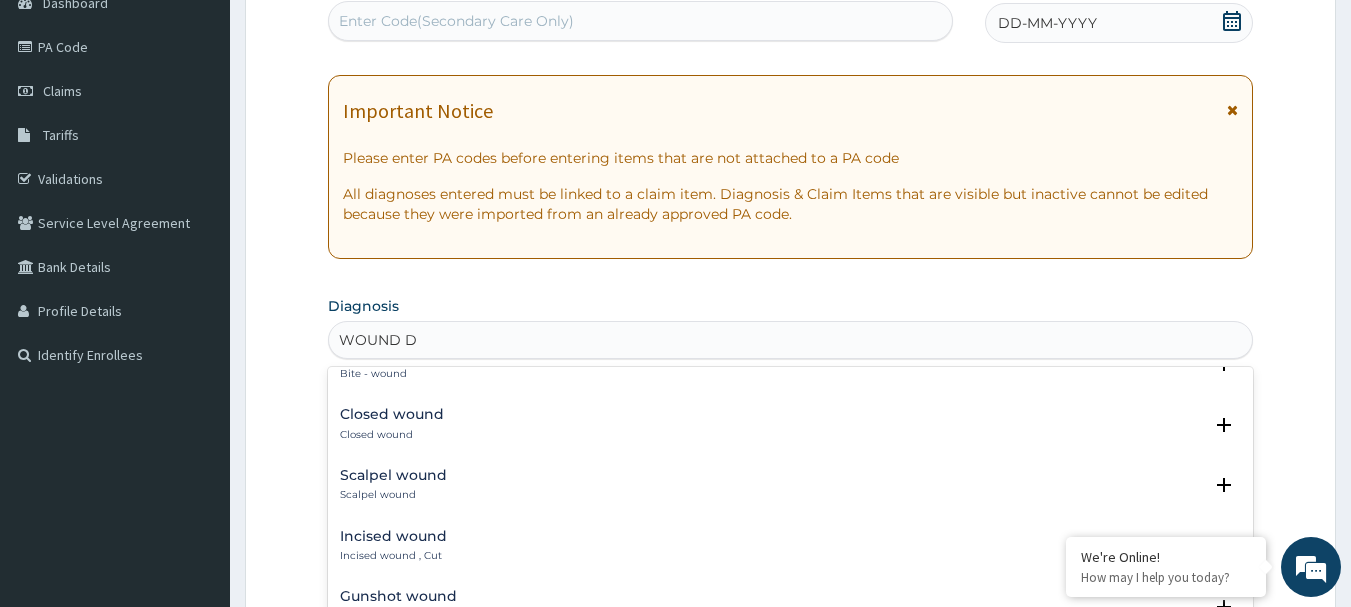 click on "Incised wound" at bounding box center [393, 536] 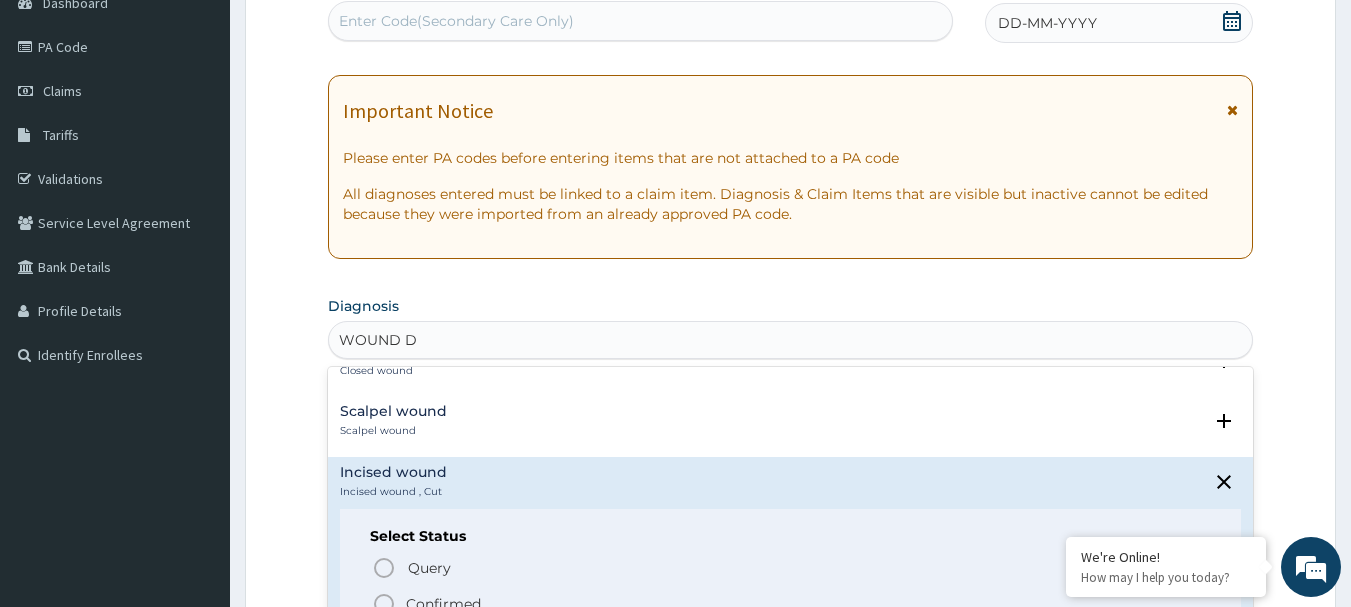 scroll, scrollTop: 800, scrollLeft: 0, axis: vertical 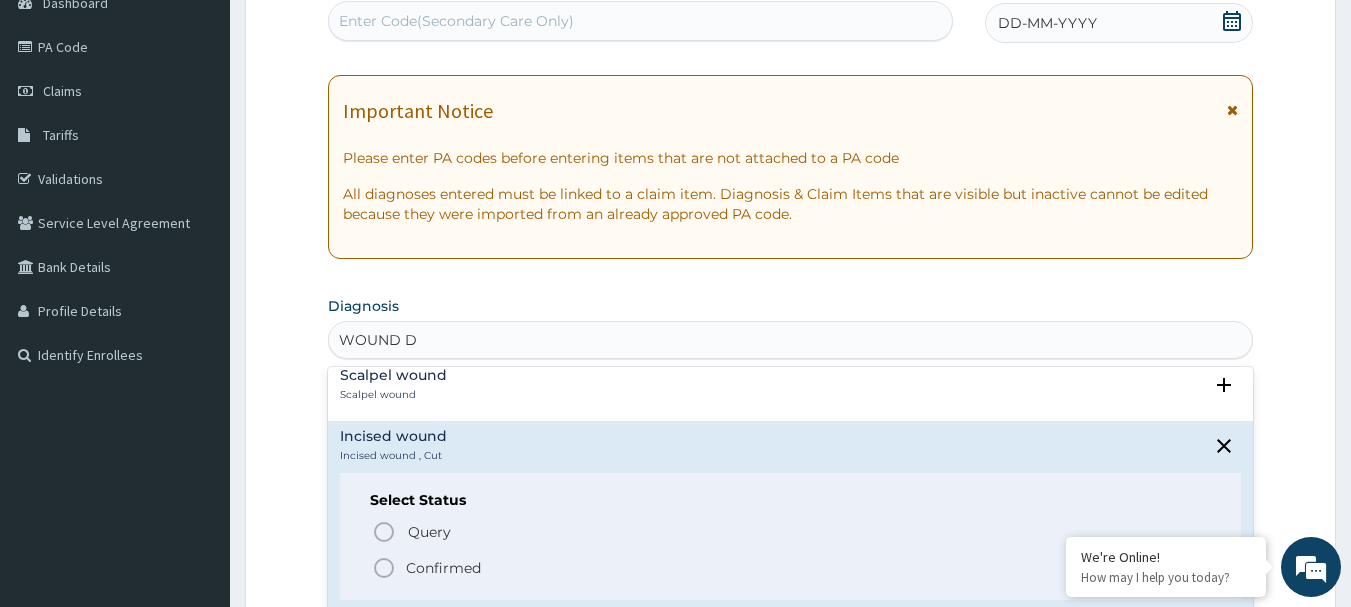 click 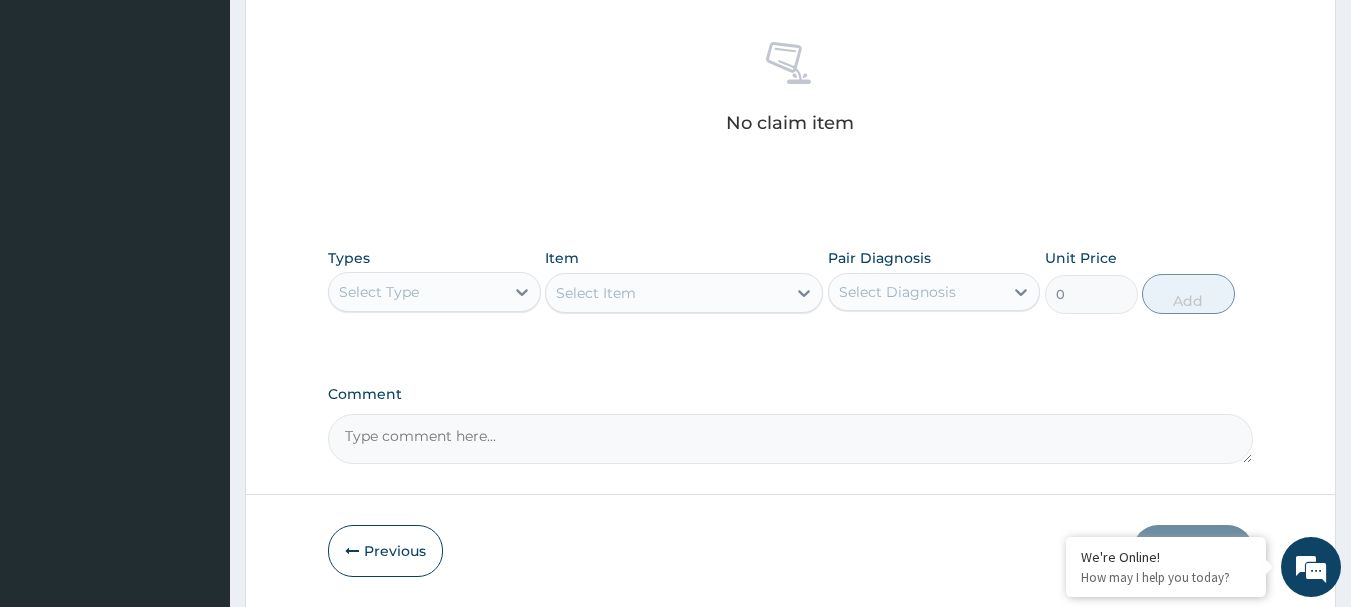 scroll, scrollTop: 815, scrollLeft: 0, axis: vertical 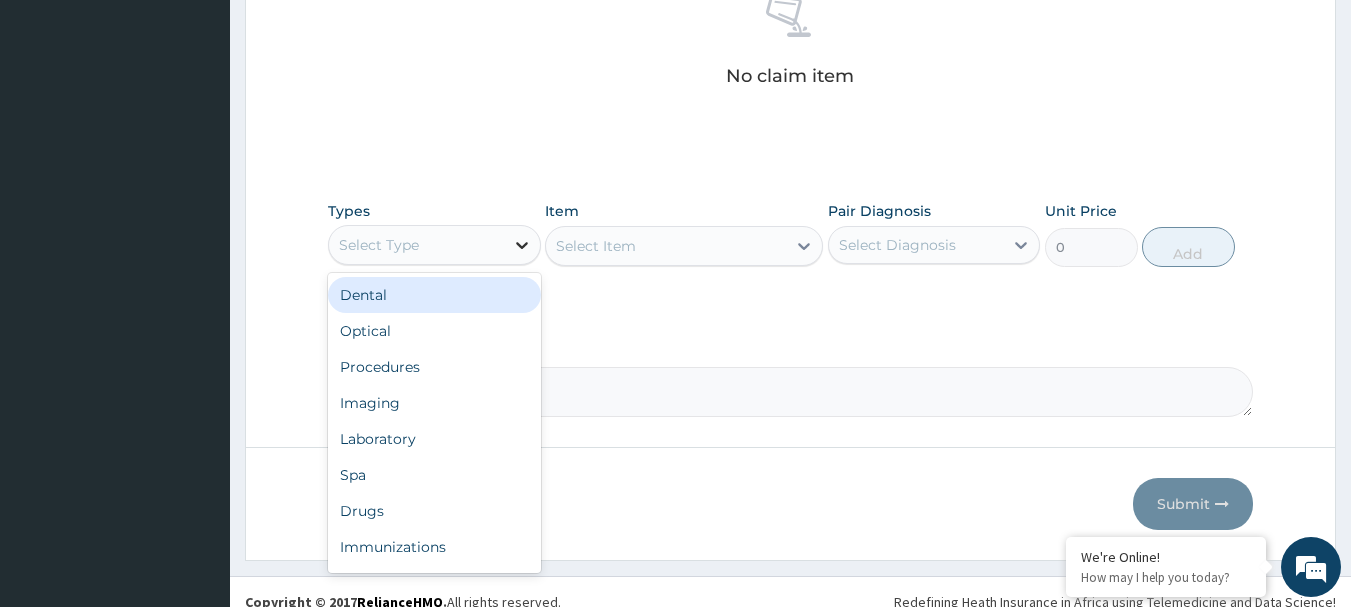 click 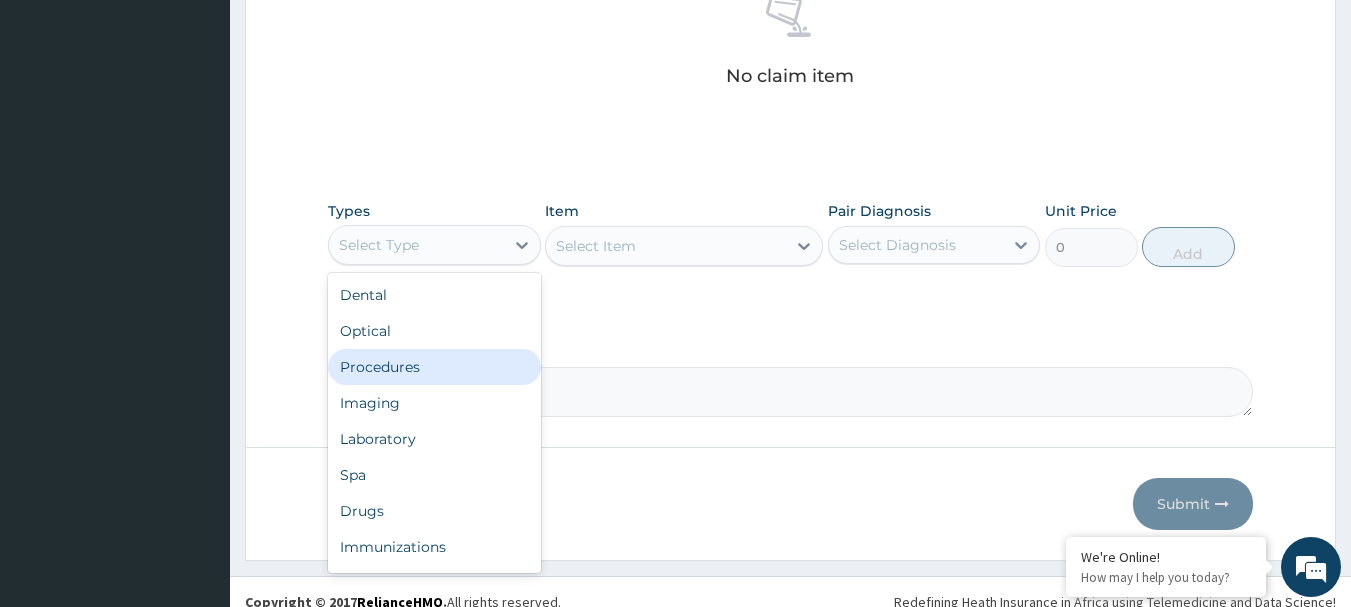 click on "Procedures" at bounding box center (434, 367) 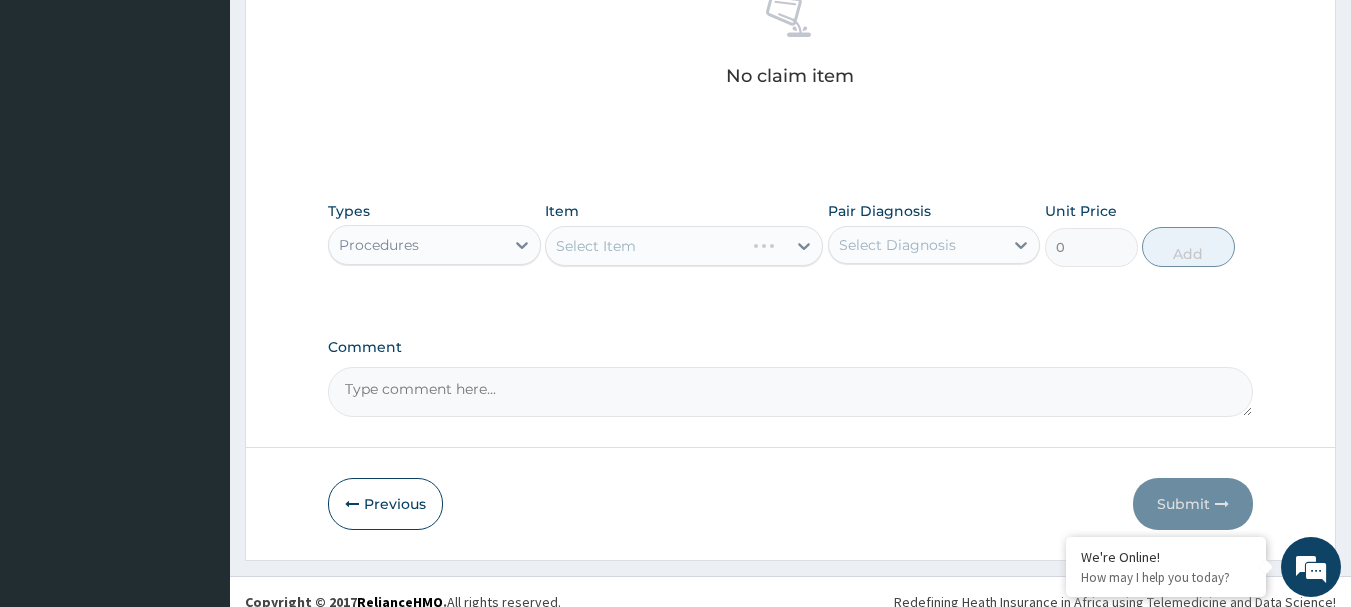 click on "Select Item" at bounding box center (684, 246) 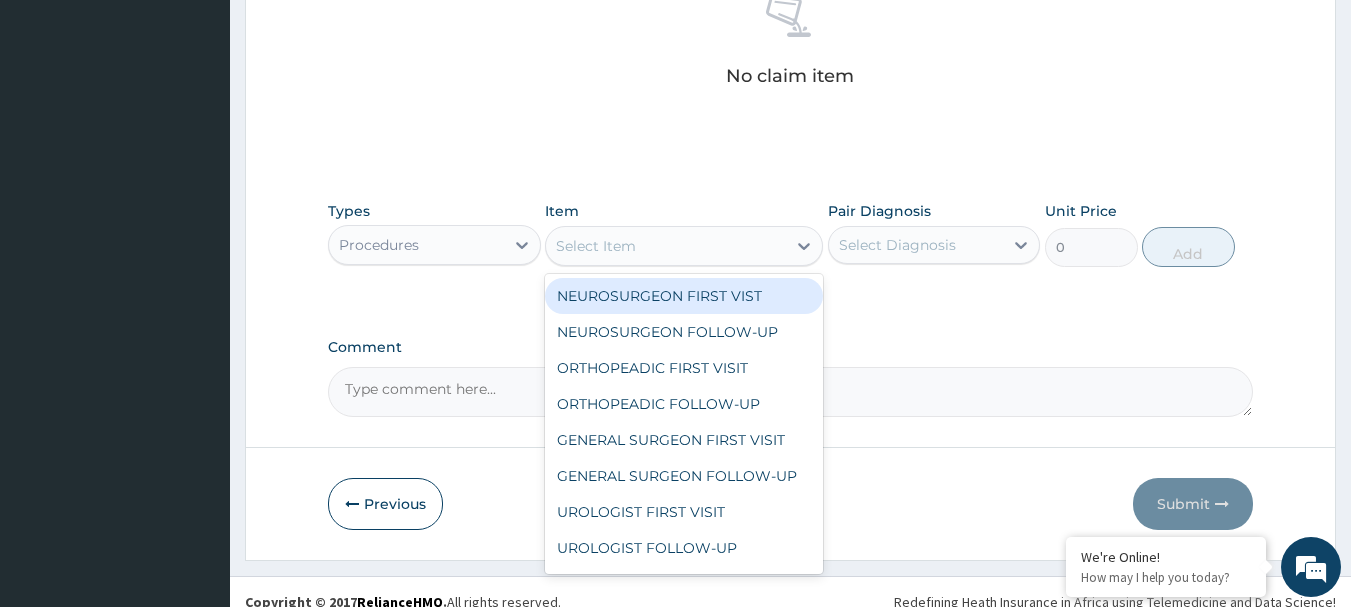 click on "Select Item" at bounding box center [666, 246] 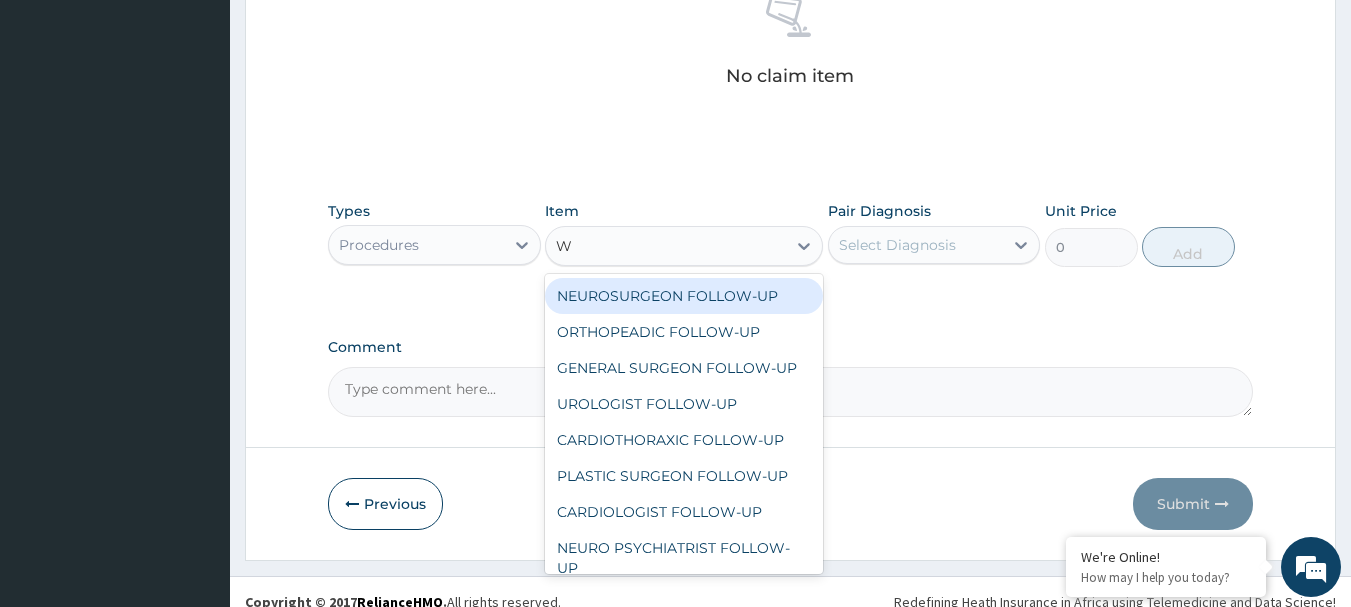 type on "WO" 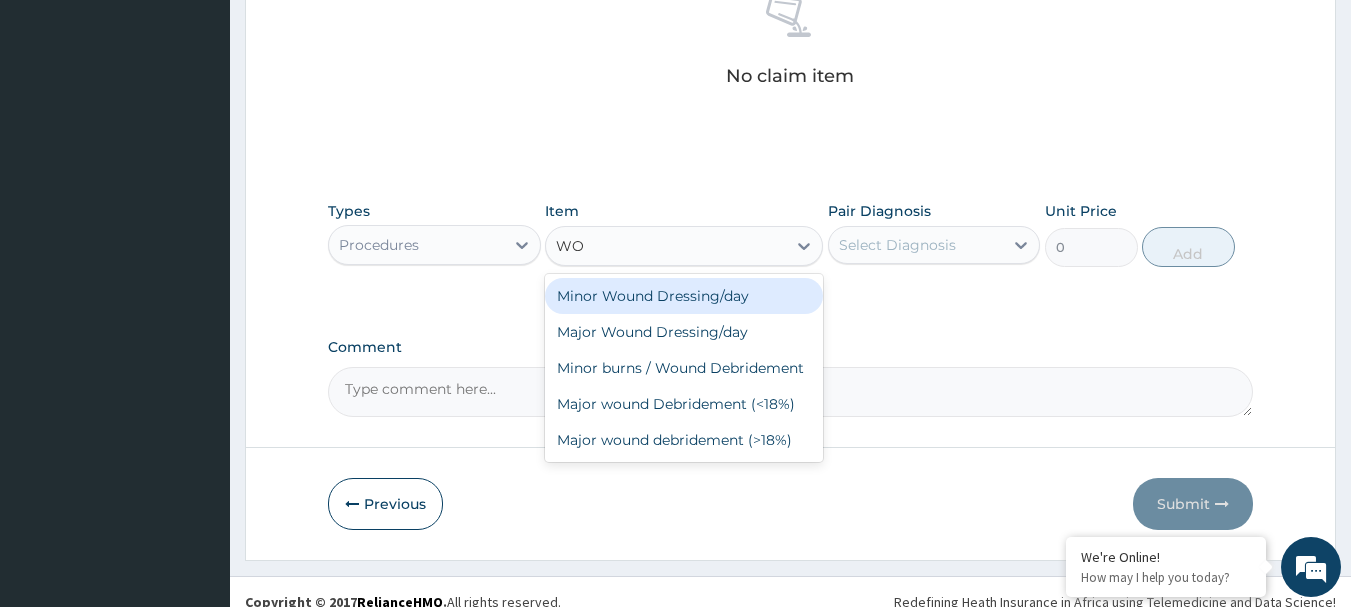 click on "Minor Wound Dressing/day" at bounding box center [684, 296] 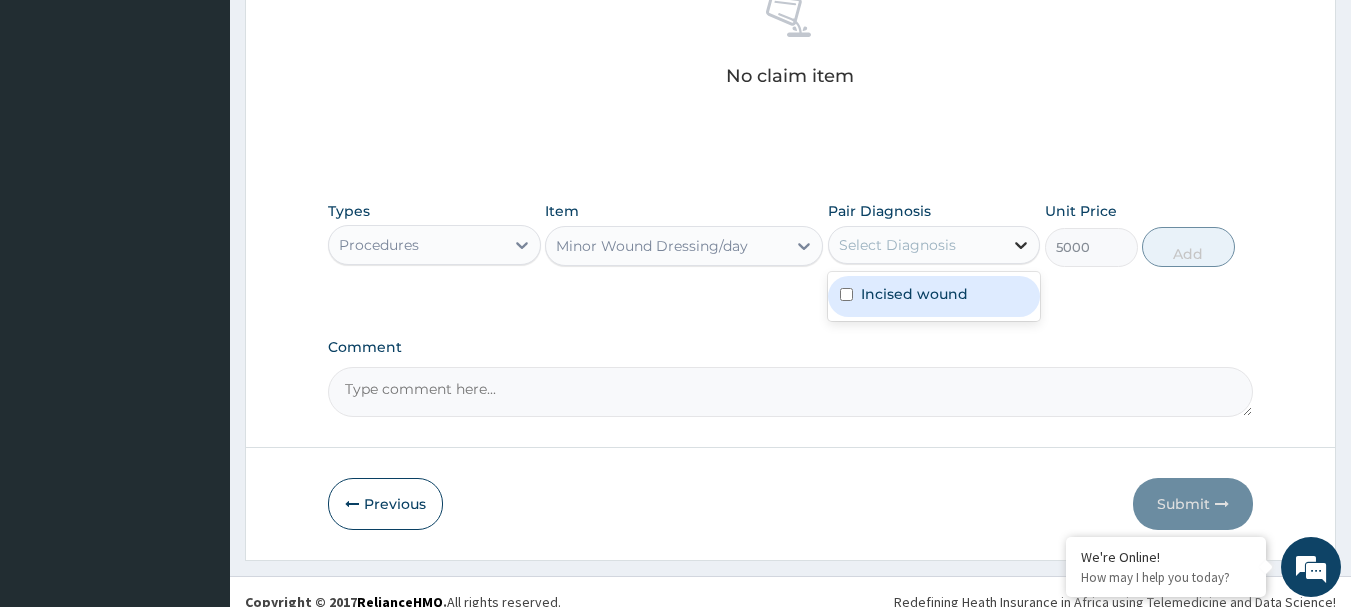 click 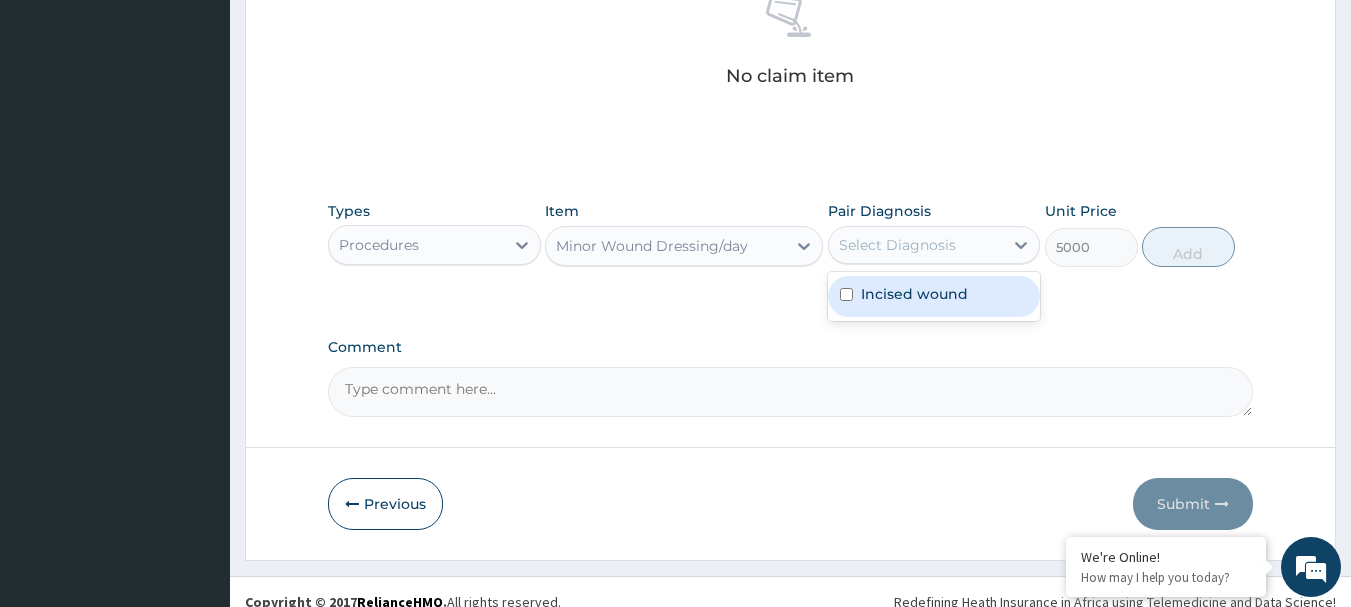 click at bounding box center (846, 294) 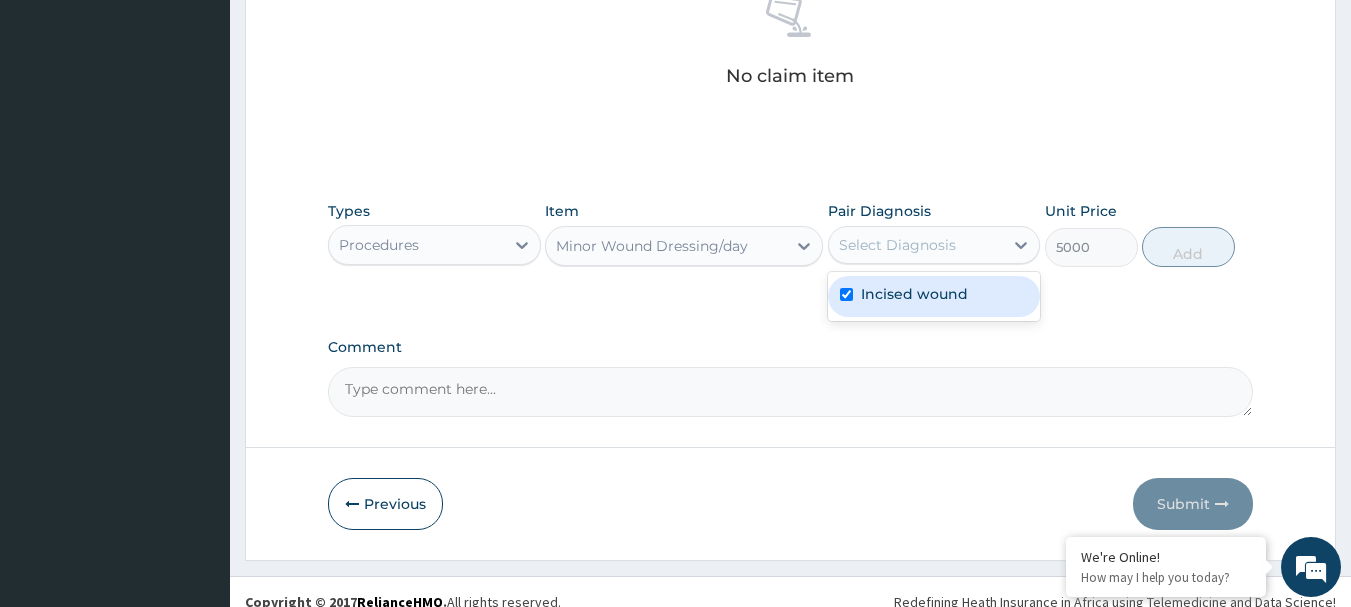 checkbox on "true" 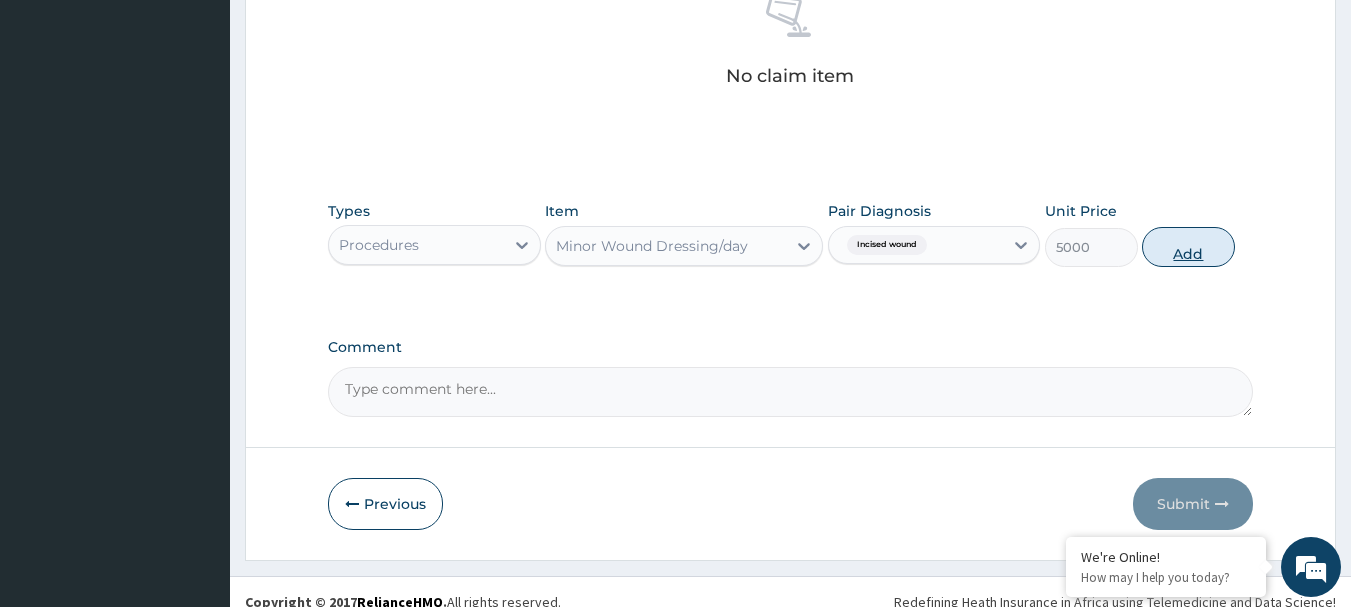 click on "Add" at bounding box center [1188, 247] 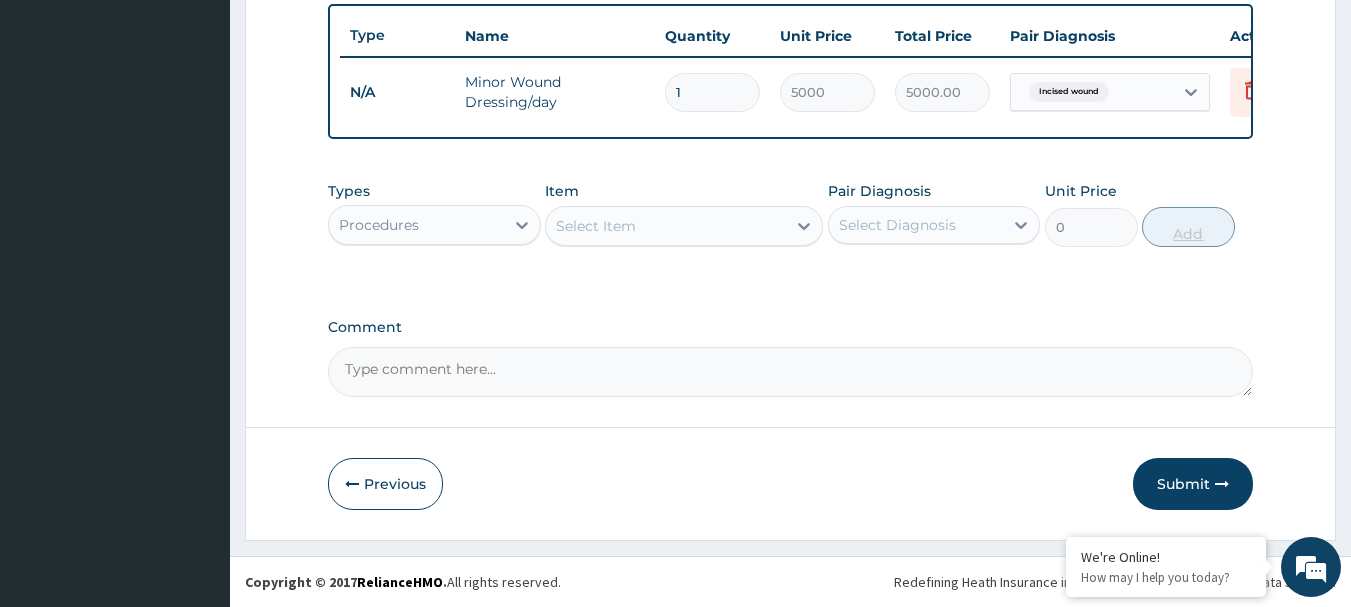 scroll, scrollTop: 755, scrollLeft: 0, axis: vertical 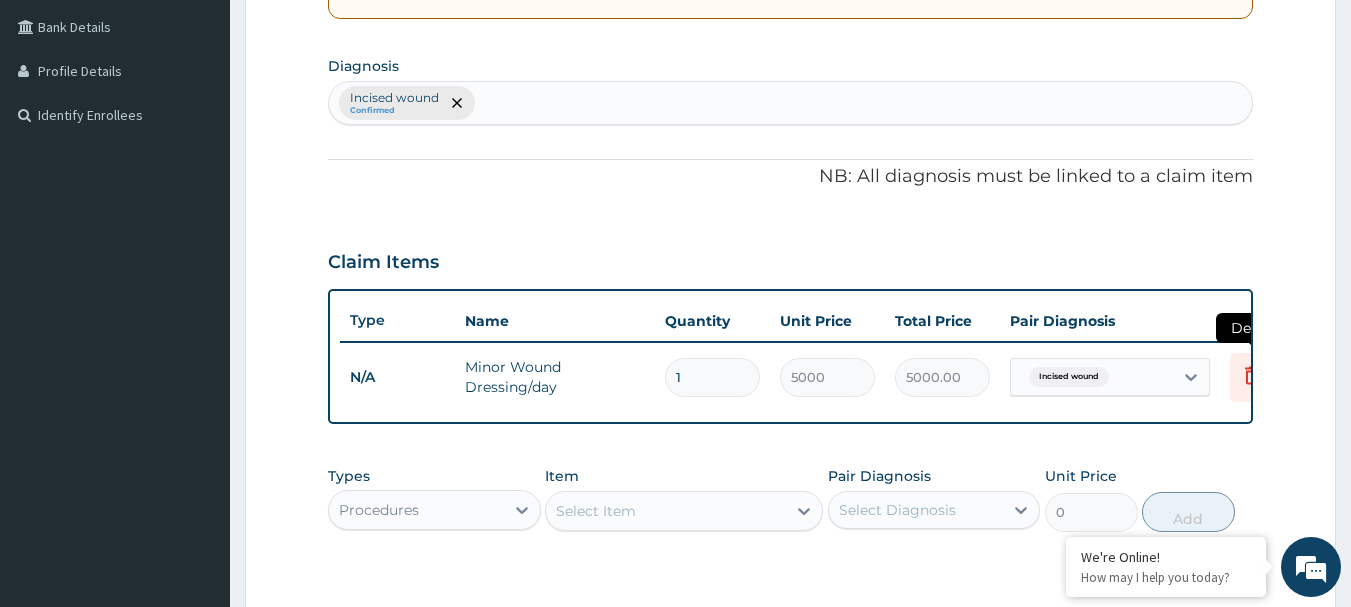 click 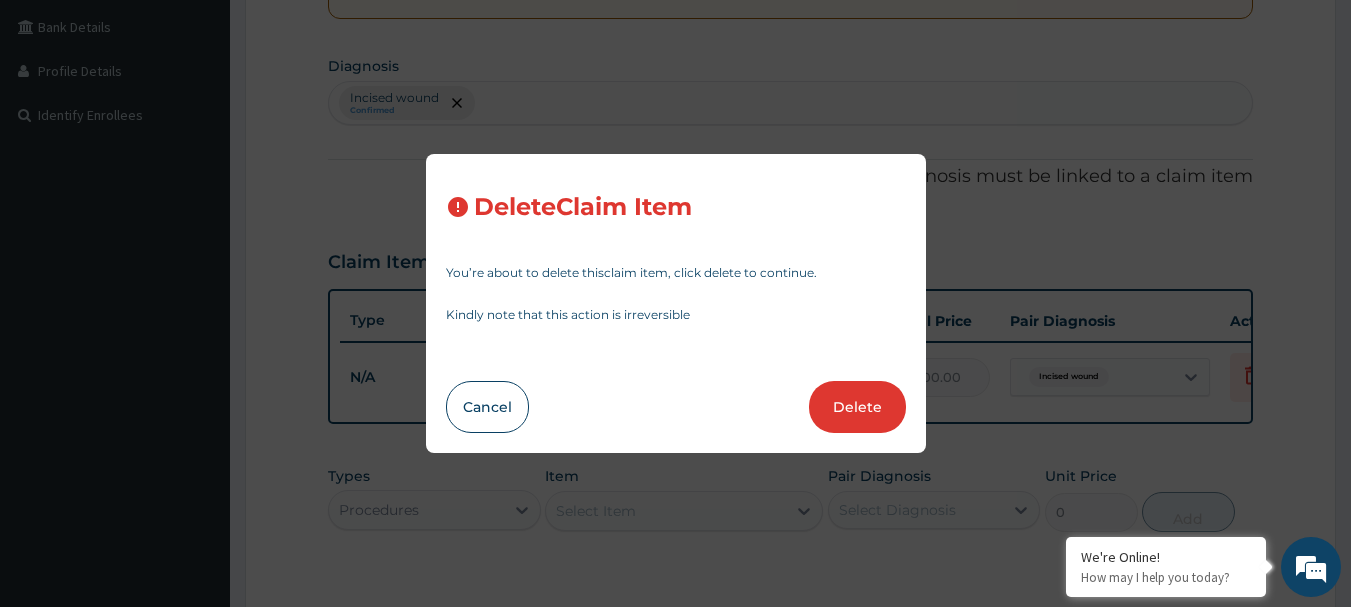 drag, startPoint x: 858, startPoint y: 410, endPoint x: 725, endPoint y: 319, distance: 161.1521 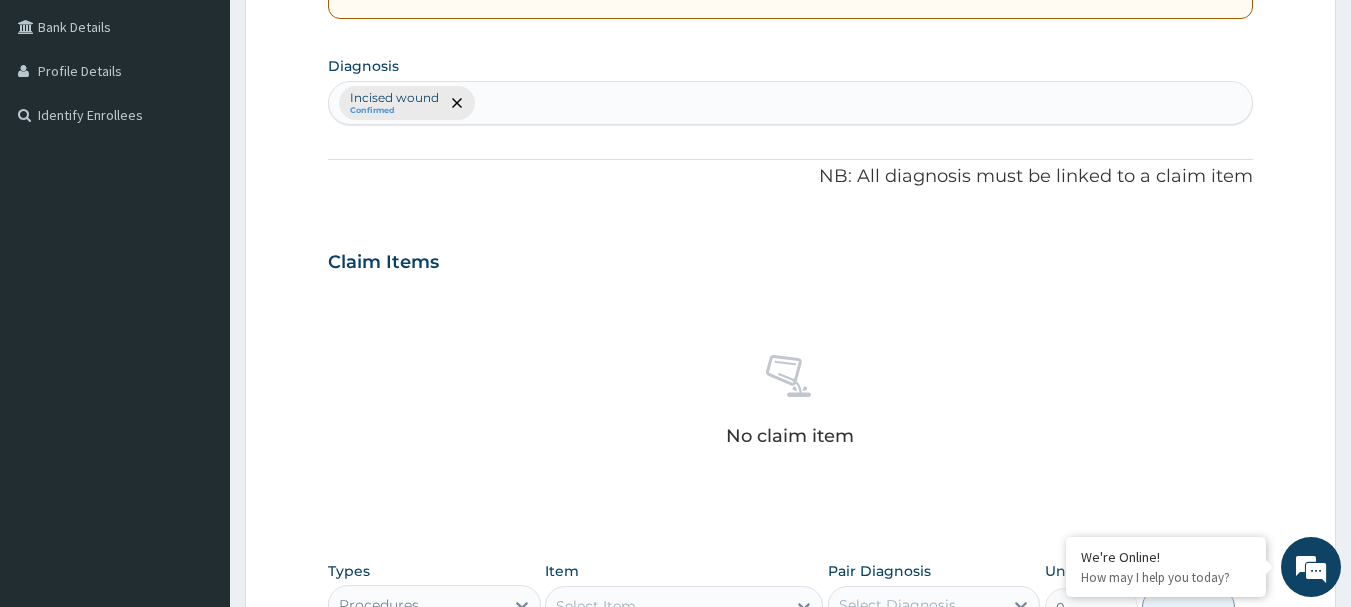 click at bounding box center [456, 103] 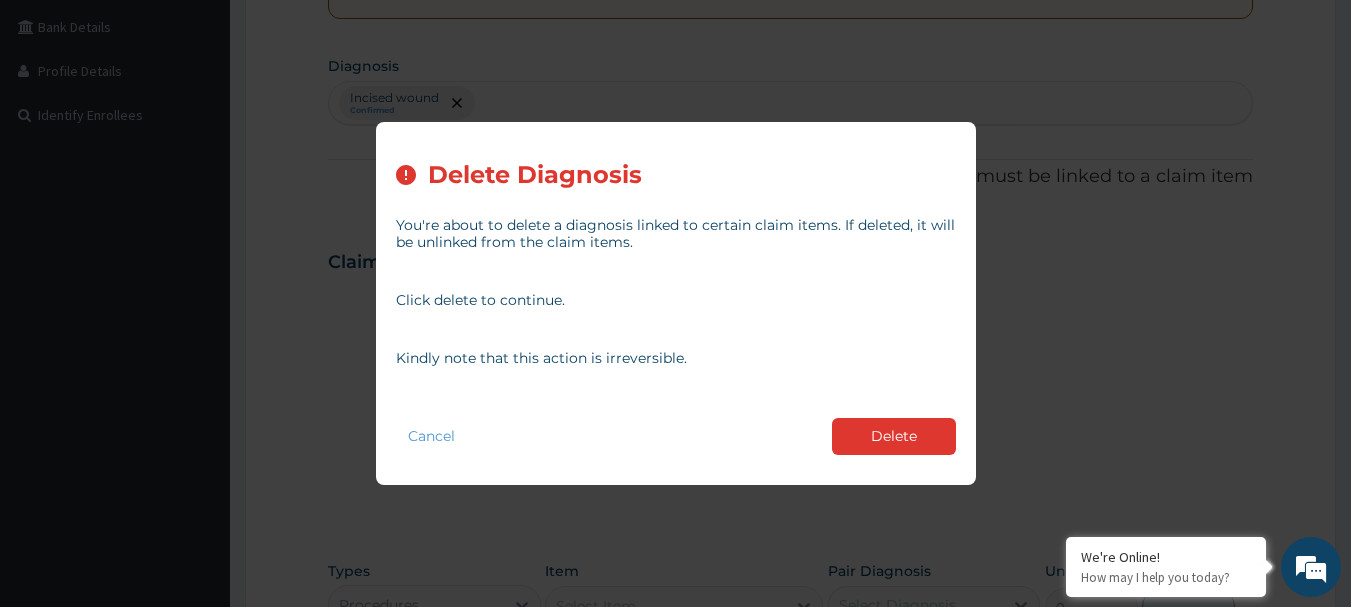drag, startPoint x: 889, startPoint y: 430, endPoint x: 857, endPoint y: 383, distance: 56.859474 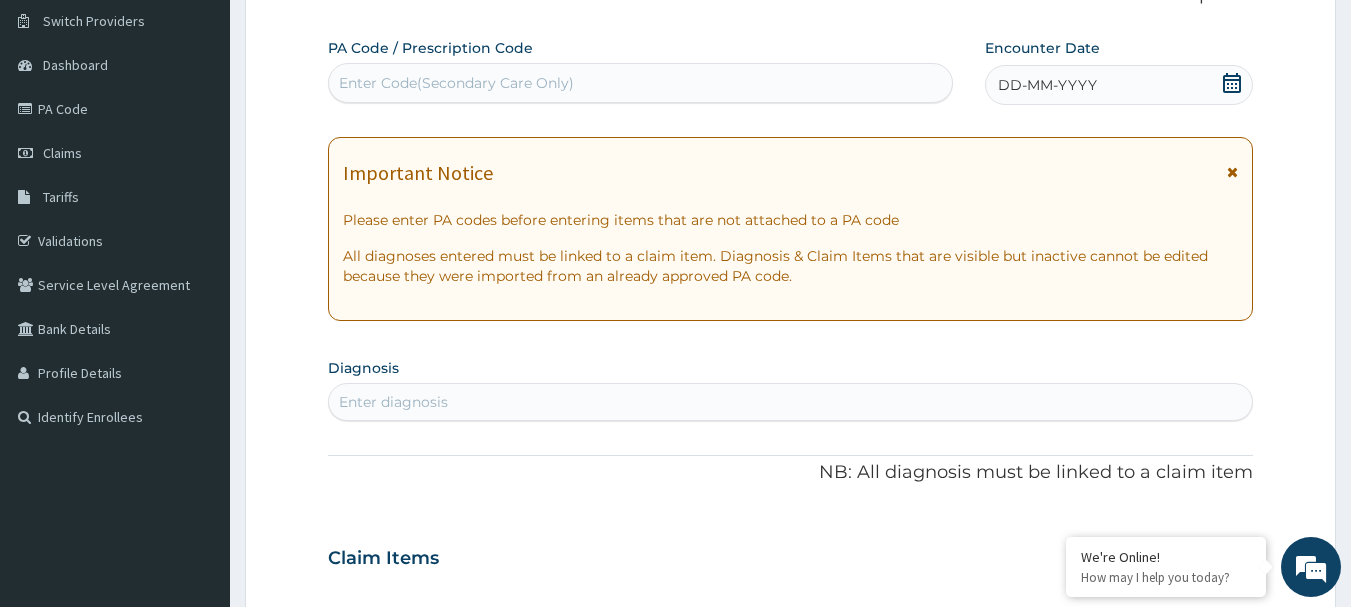 scroll, scrollTop: 55, scrollLeft: 0, axis: vertical 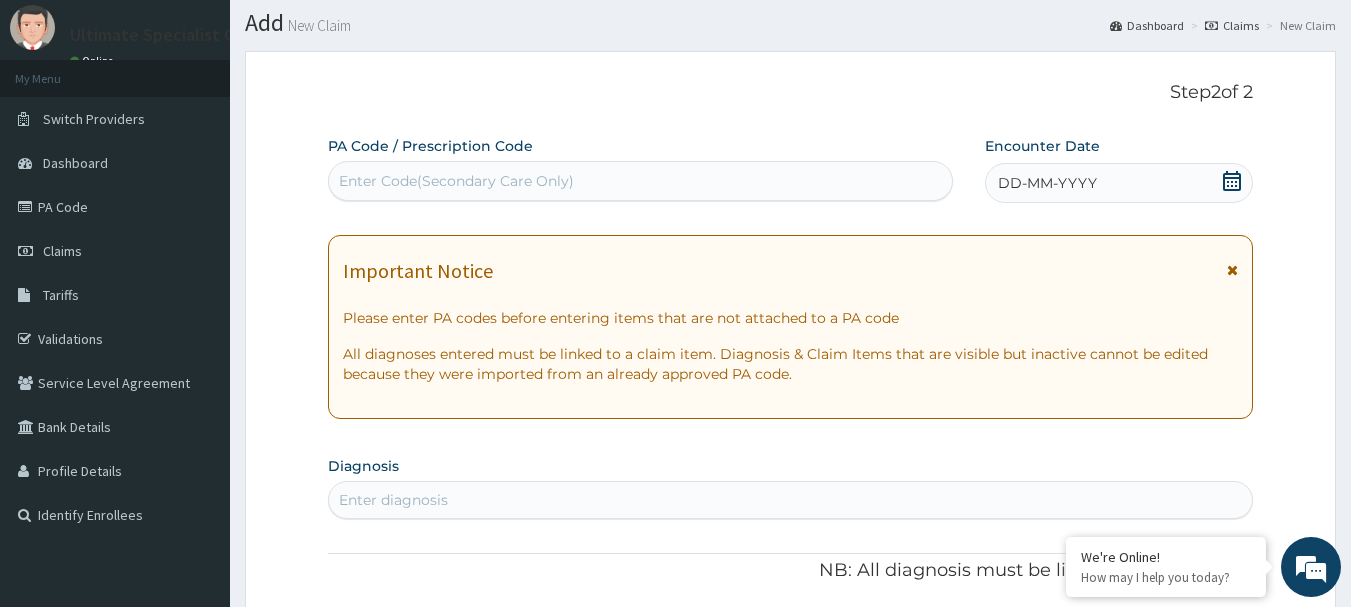 click on "Enter Code(Secondary Care Only)" at bounding box center [641, 181] 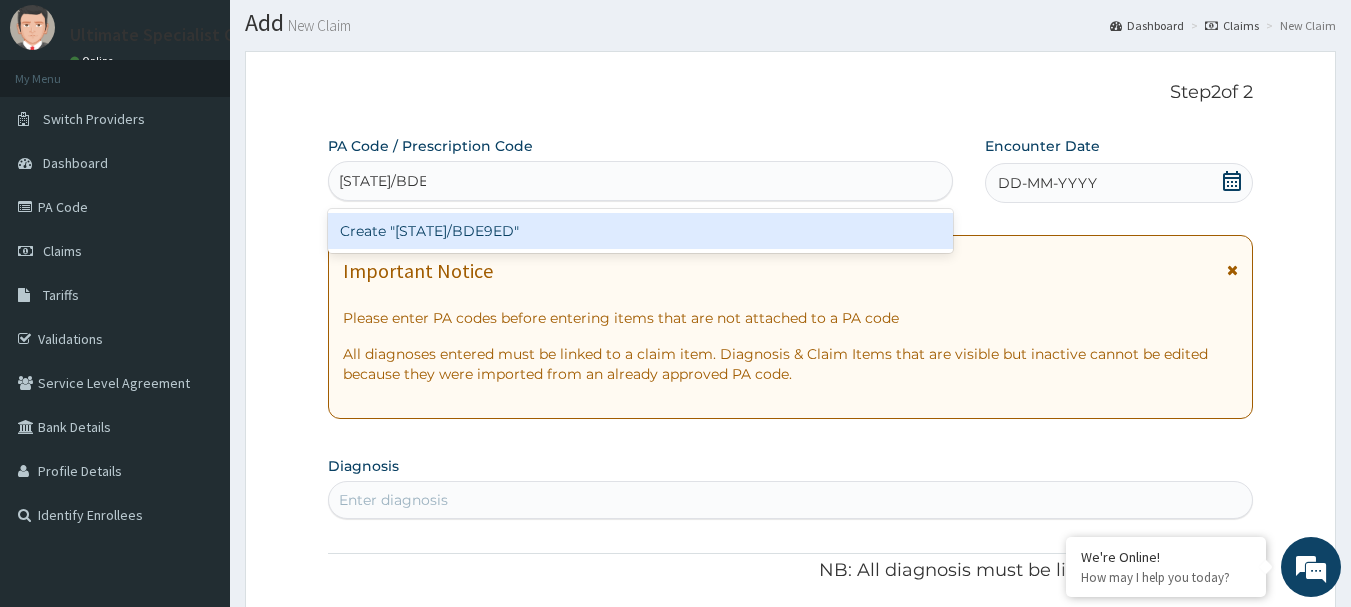 click on "Create "[STATE]/BDE9ED"" at bounding box center (641, 231) 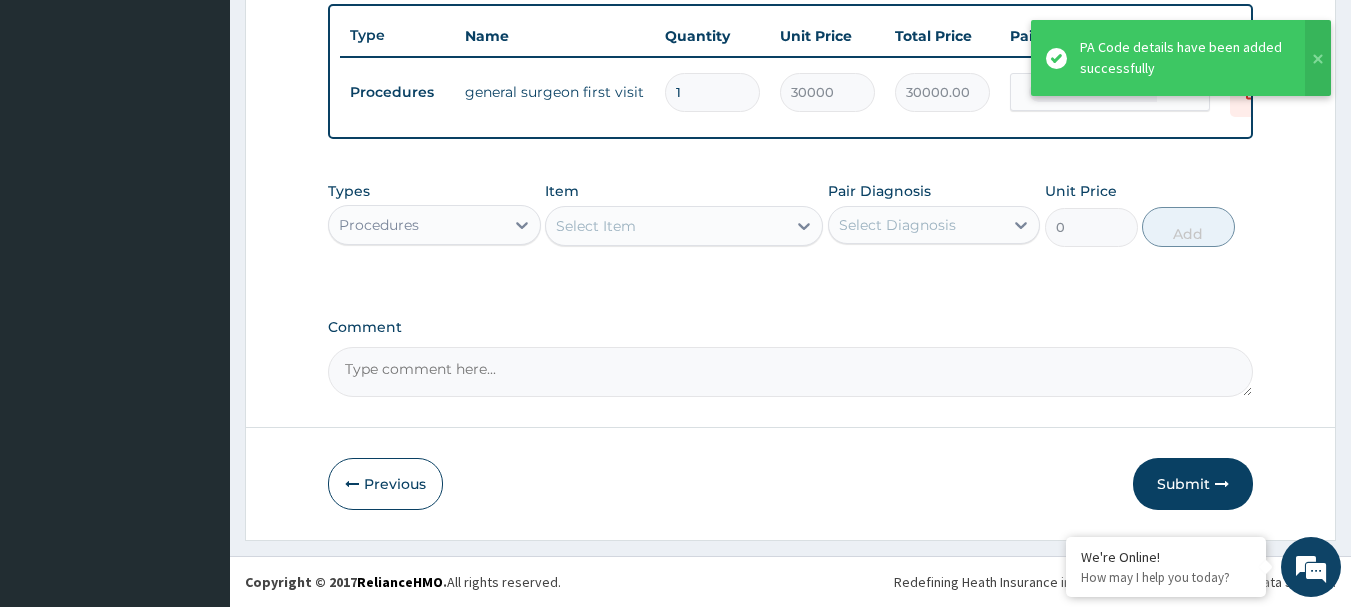 scroll, scrollTop: 755, scrollLeft: 0, axis: vertical 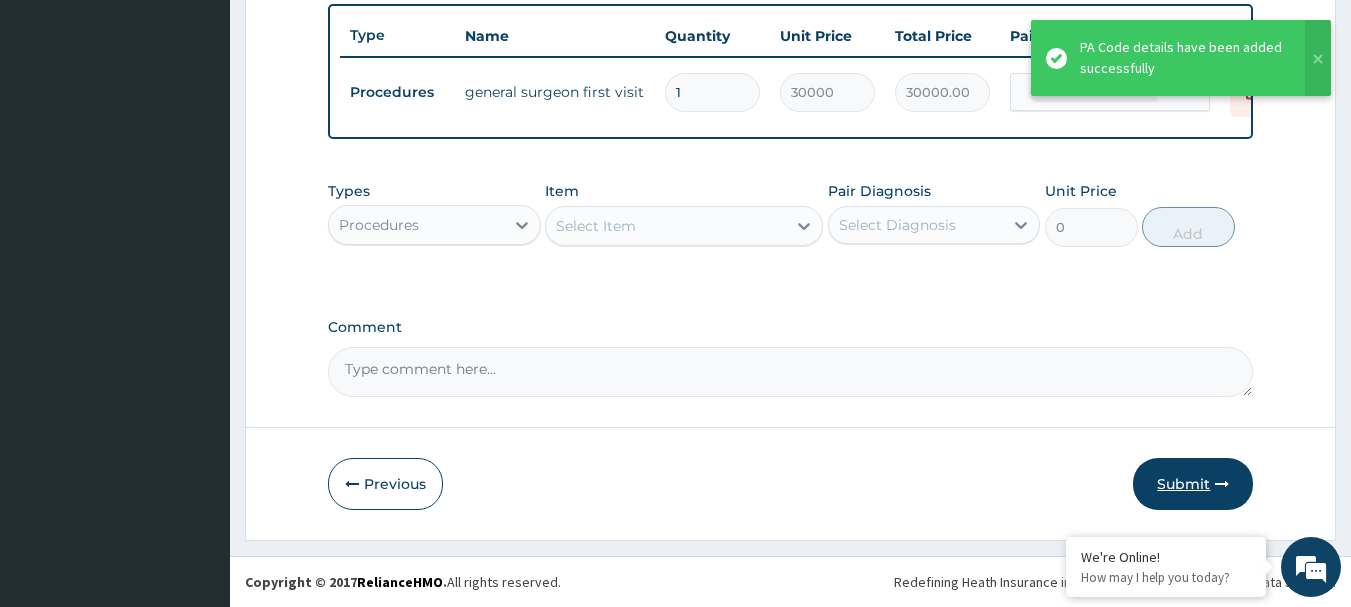 click on "Submit" at bounding box center [1193, 484] 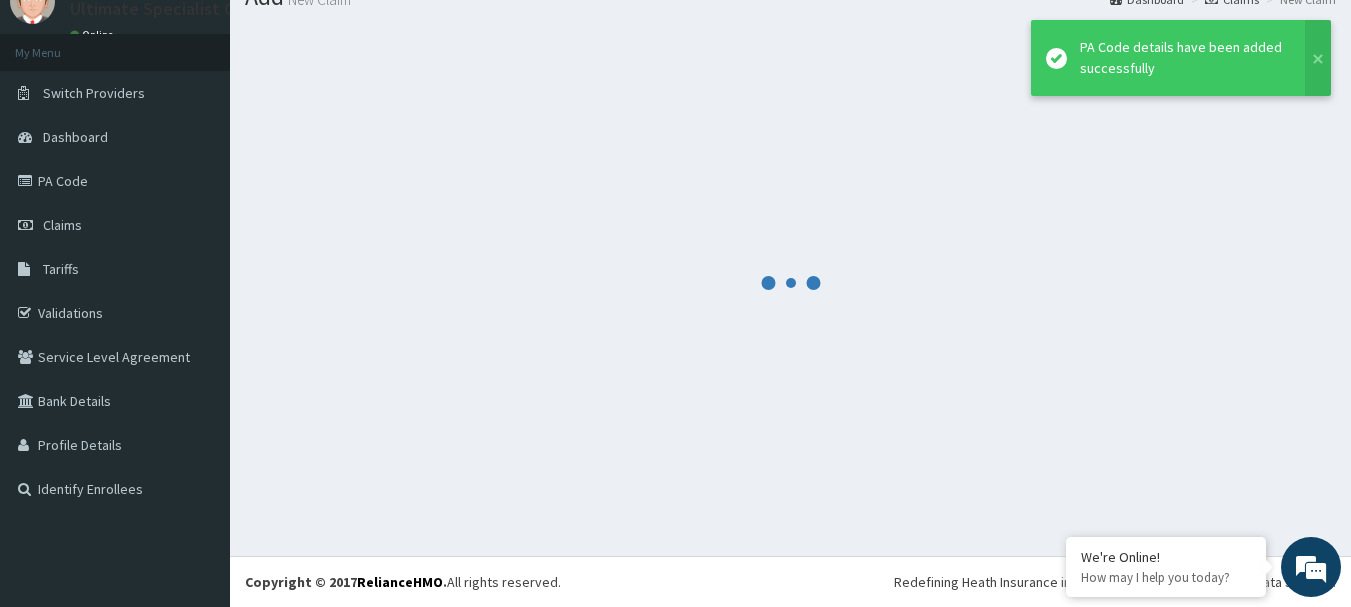 scroll, scrollTop: 81, scrollLeft: 0, axis: vertical 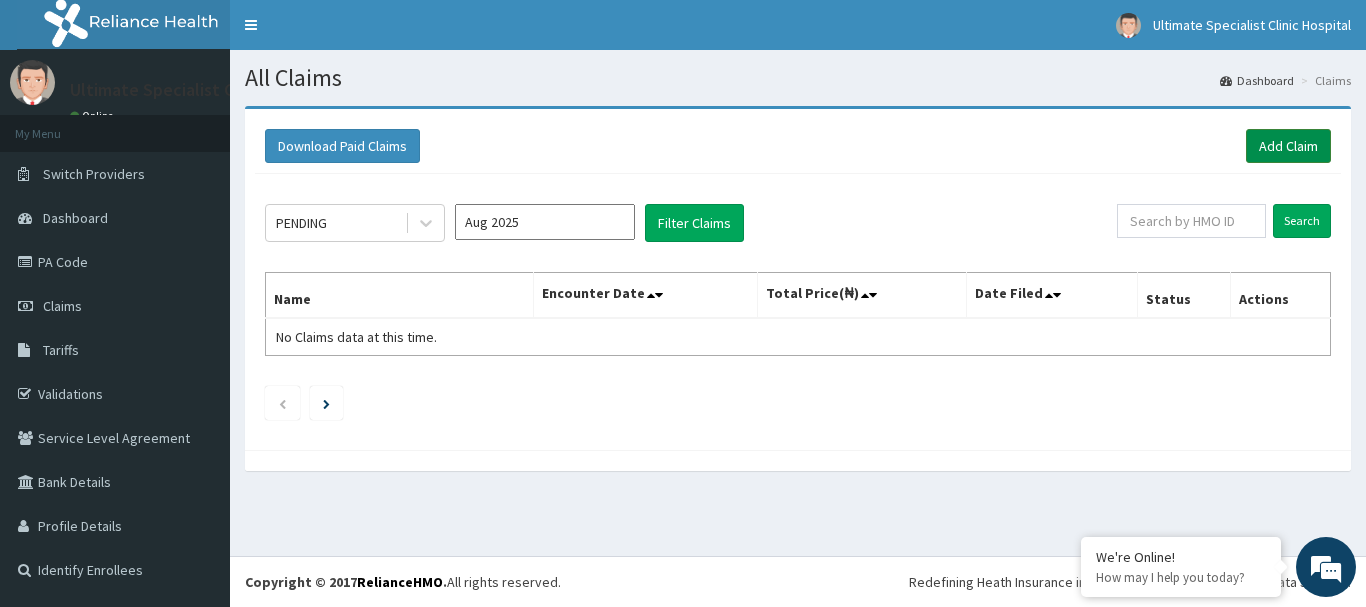 click on "Add Claim" at bounding box center [1288, 146] 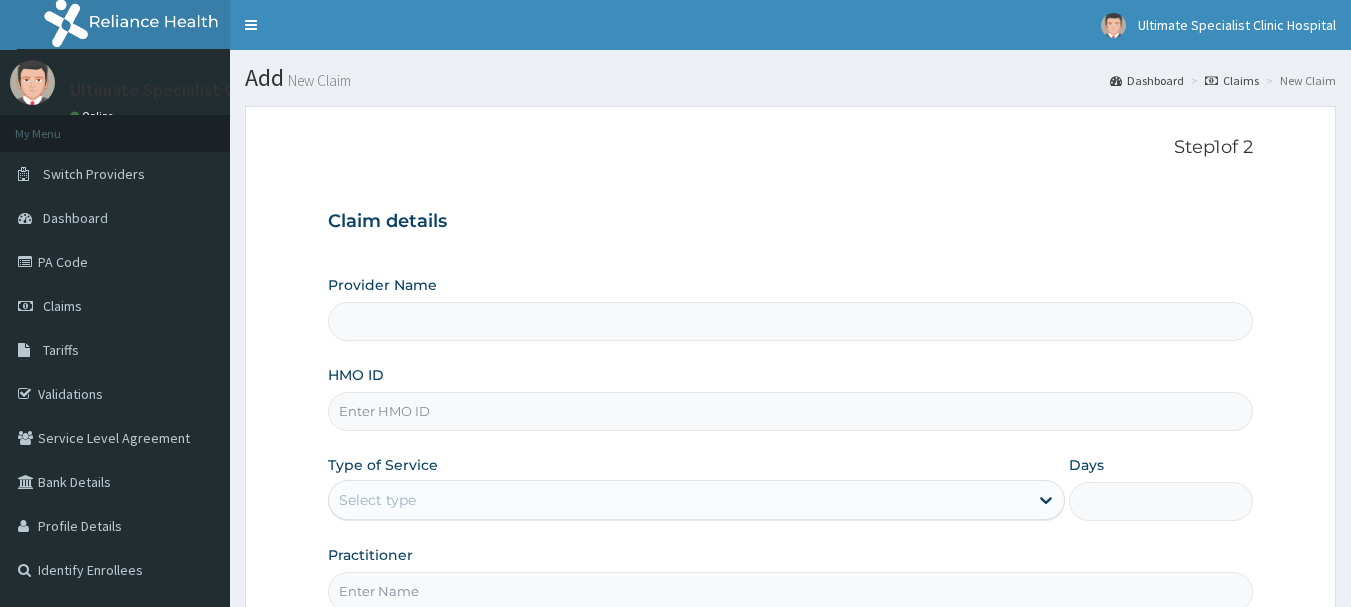 scroll, scrollTop: 0, scrollLeft: 0, axis: both 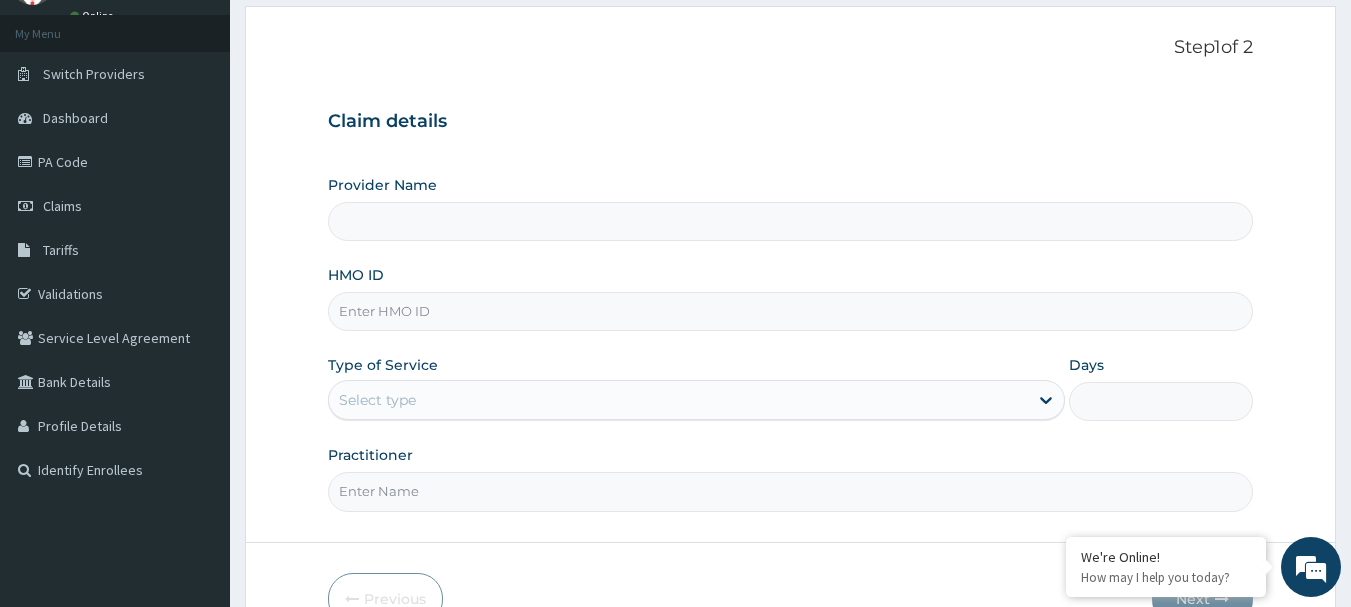 type on "Ultimate Specialist Clinic And Hospital" 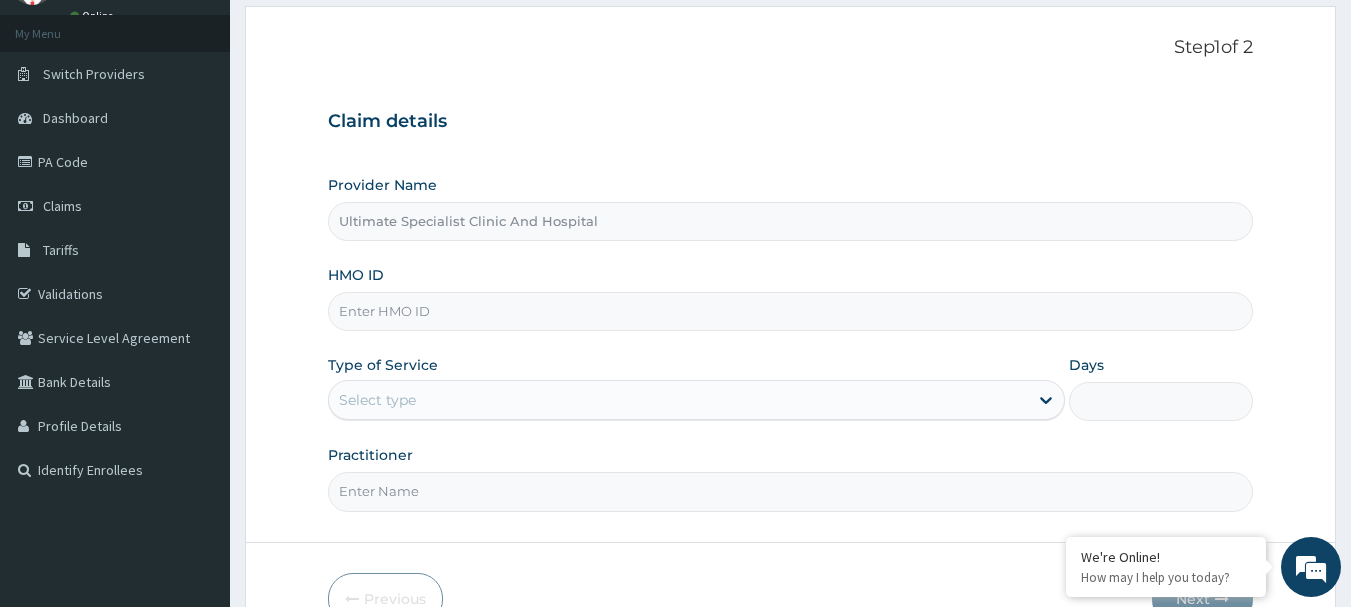 click on "Provider Name Ultimate Specialist Clinic And Hospital HMO ID Type of Service Select type Days Practitioner" at bounding box center [791, 343] 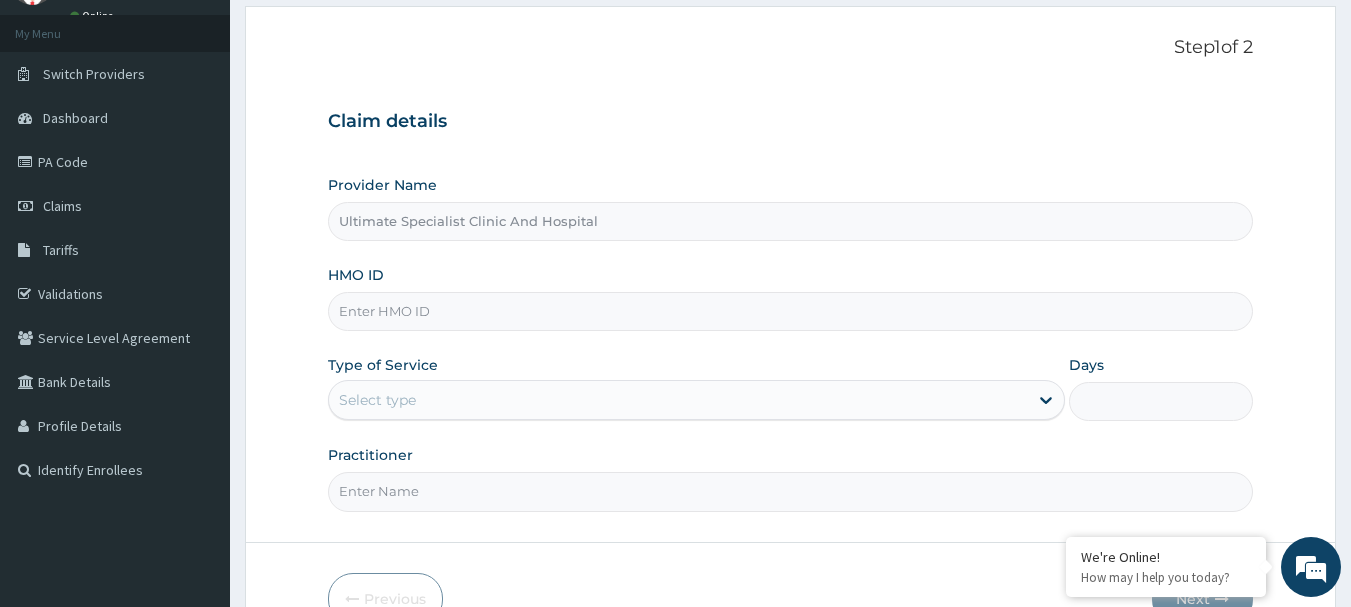 paste on ":  QKA/10020/B" 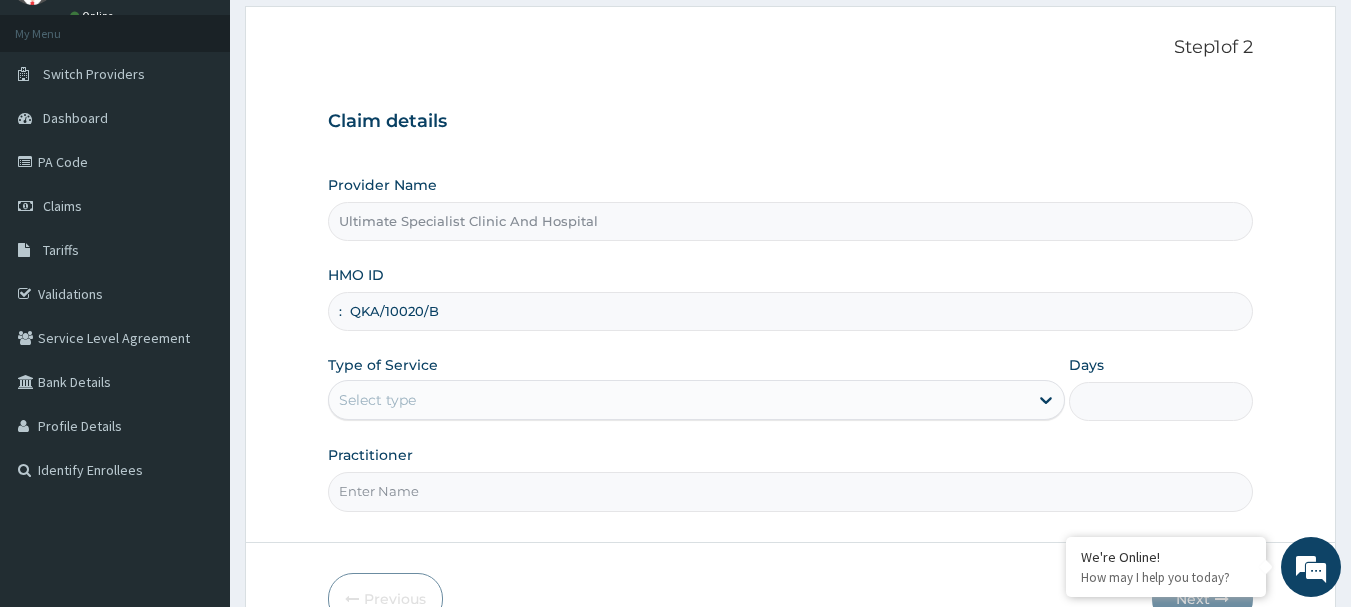 click on ":  QKA/10020/B" at bounding box center [791, 311] 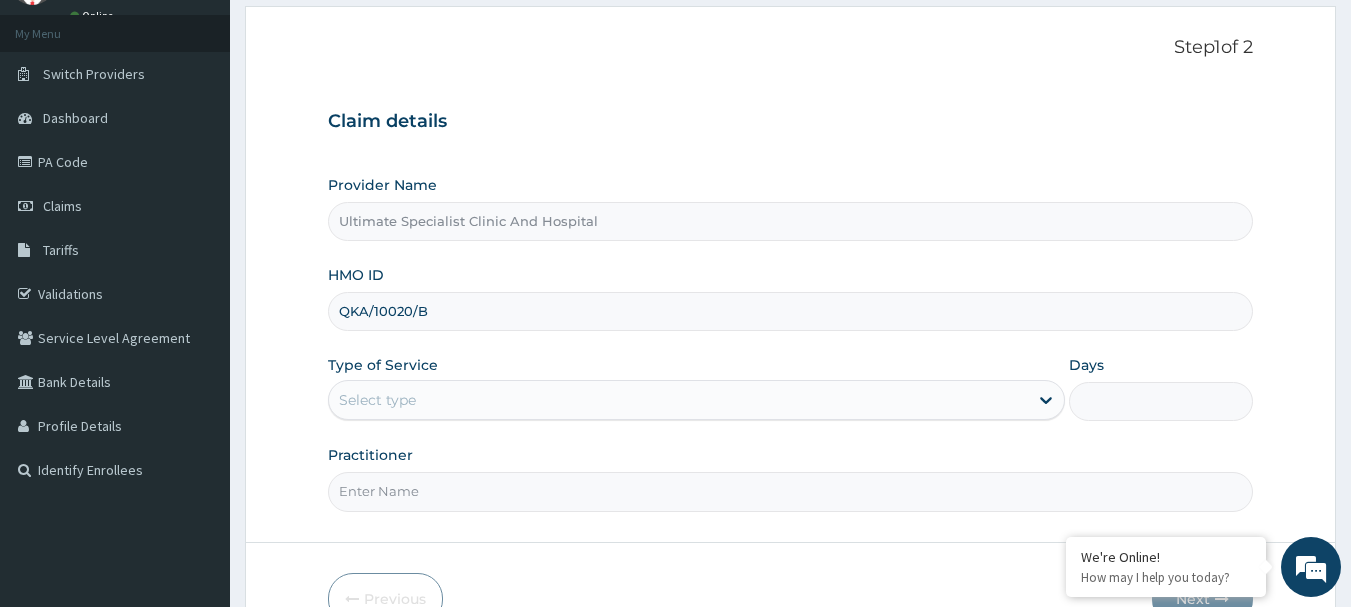 scroll, scrollTop: 0, scrollLeft: 0, axis: both 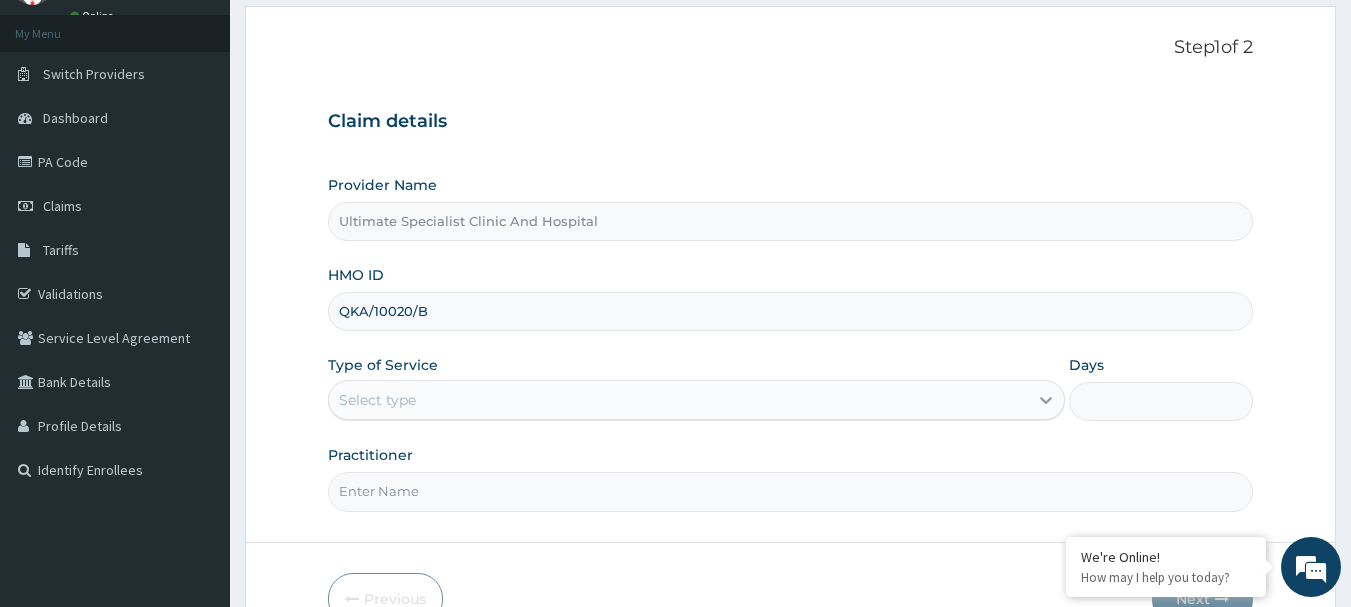 type on "QKA/10020/B" 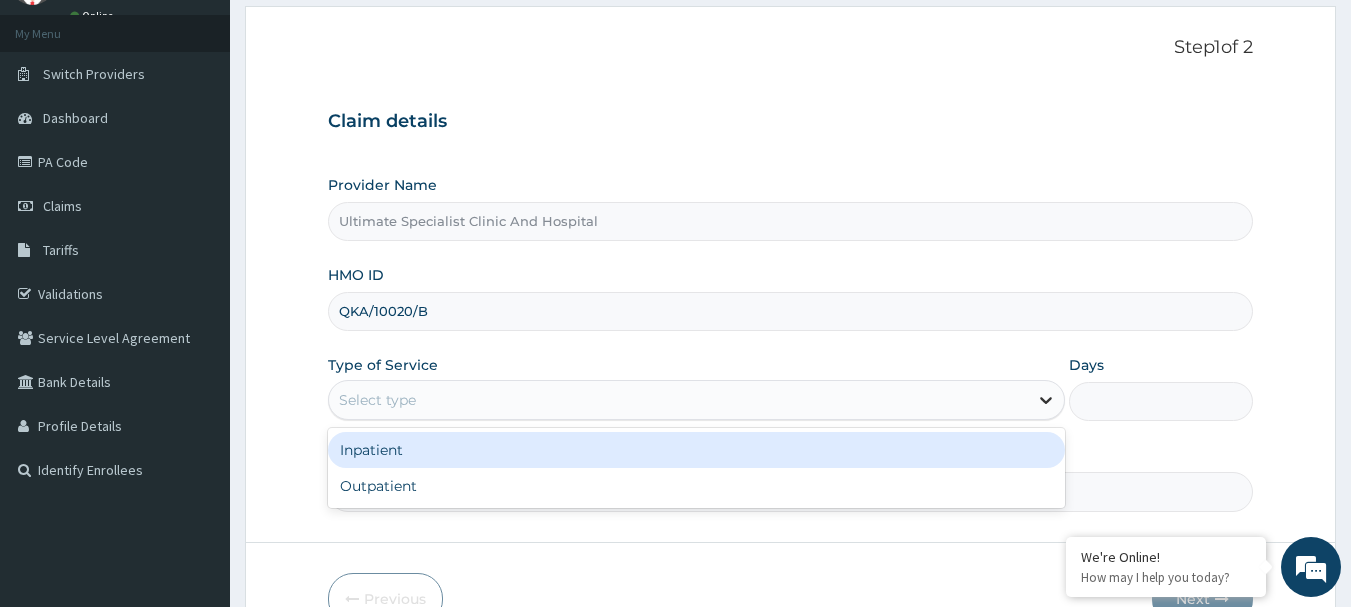 click 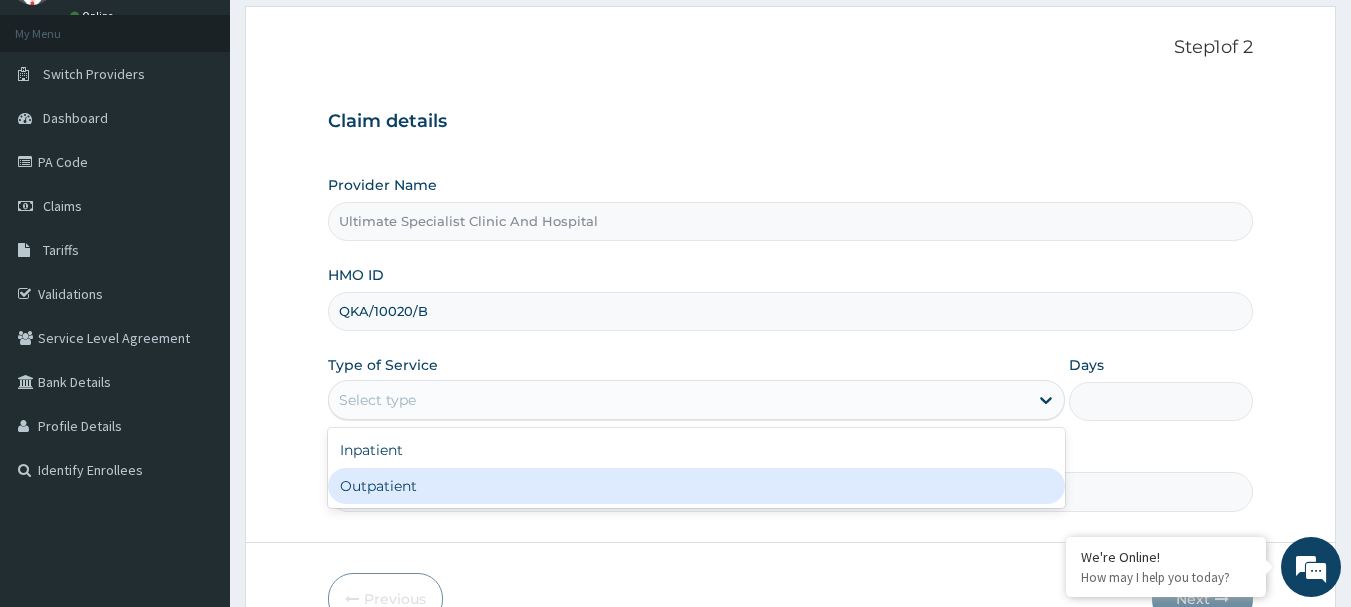 click on "Outpatient" at bounding box center (696, 486) 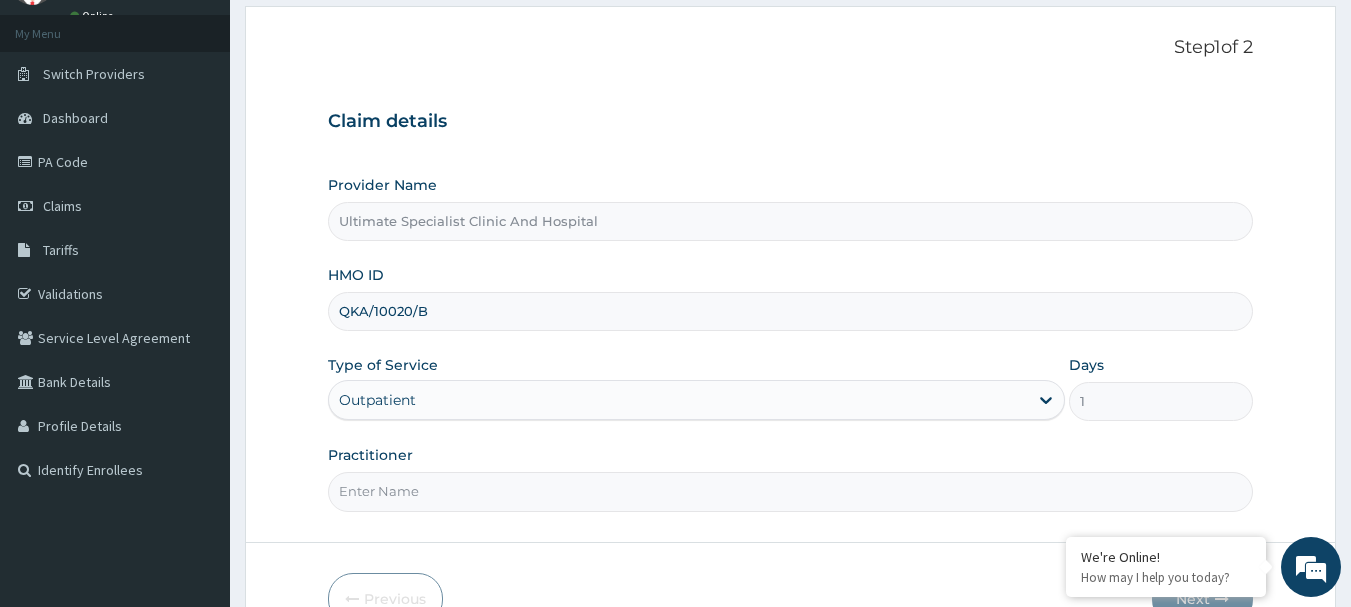 click on "Practitioner" at bounding box center [791, 491] 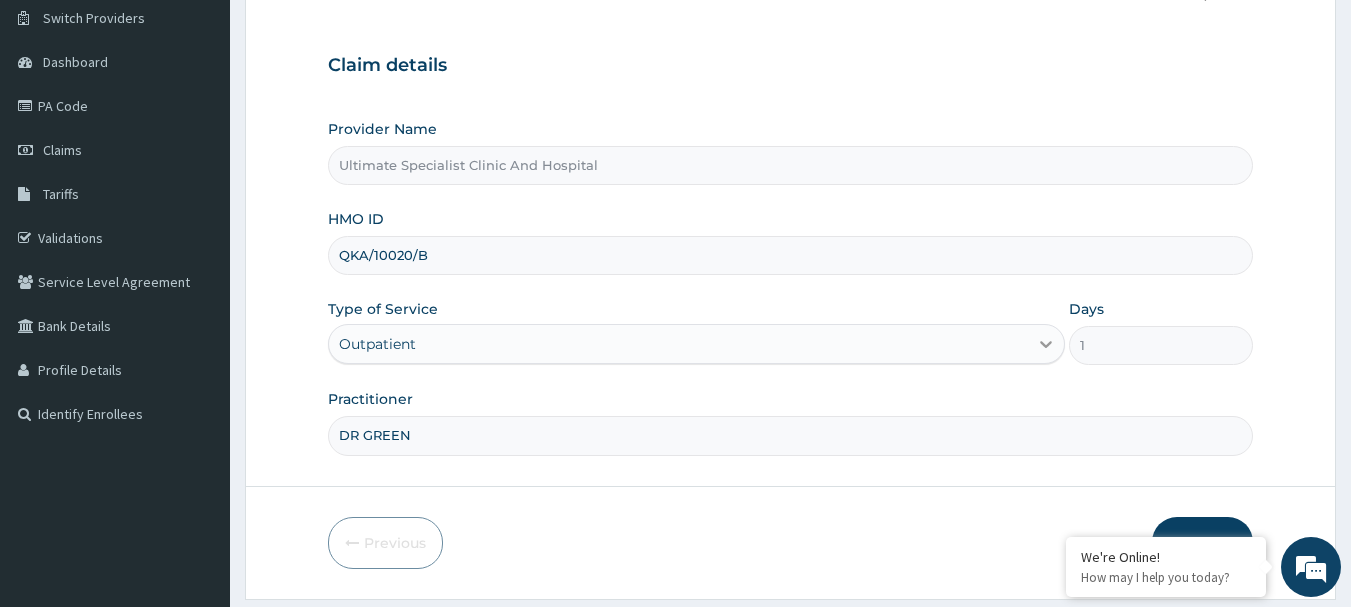 scroll, scrollTop: 215, scrollLeft: 0, axis: vertical 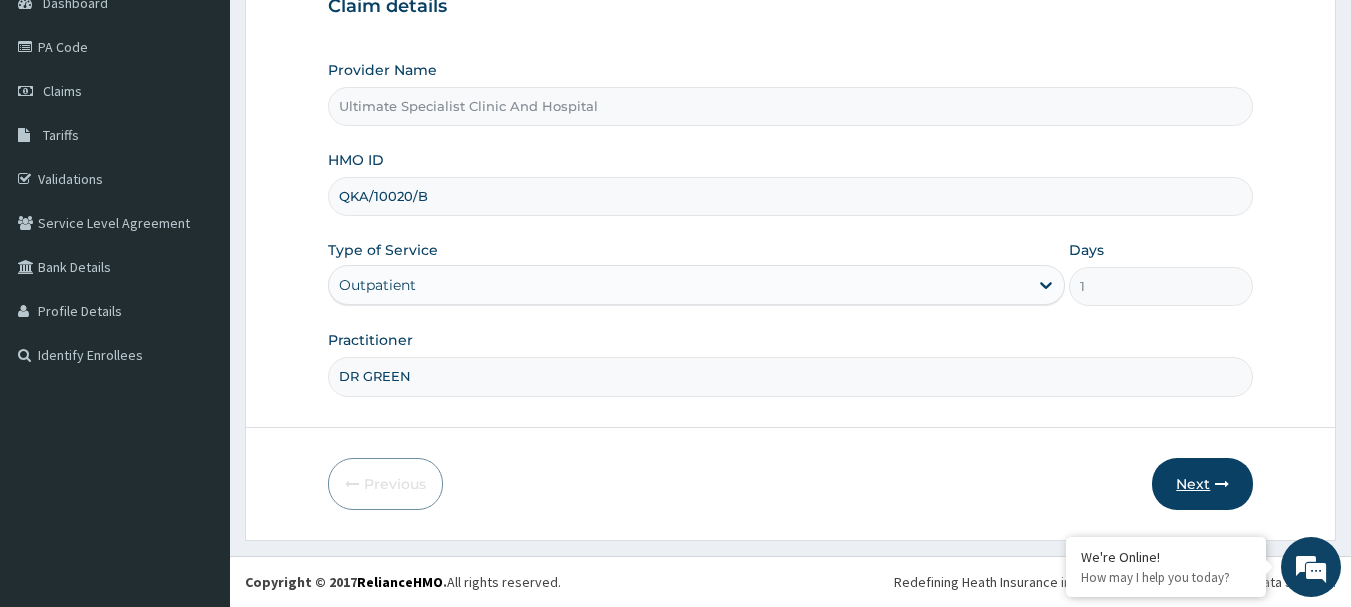 type on "DR GREEN" 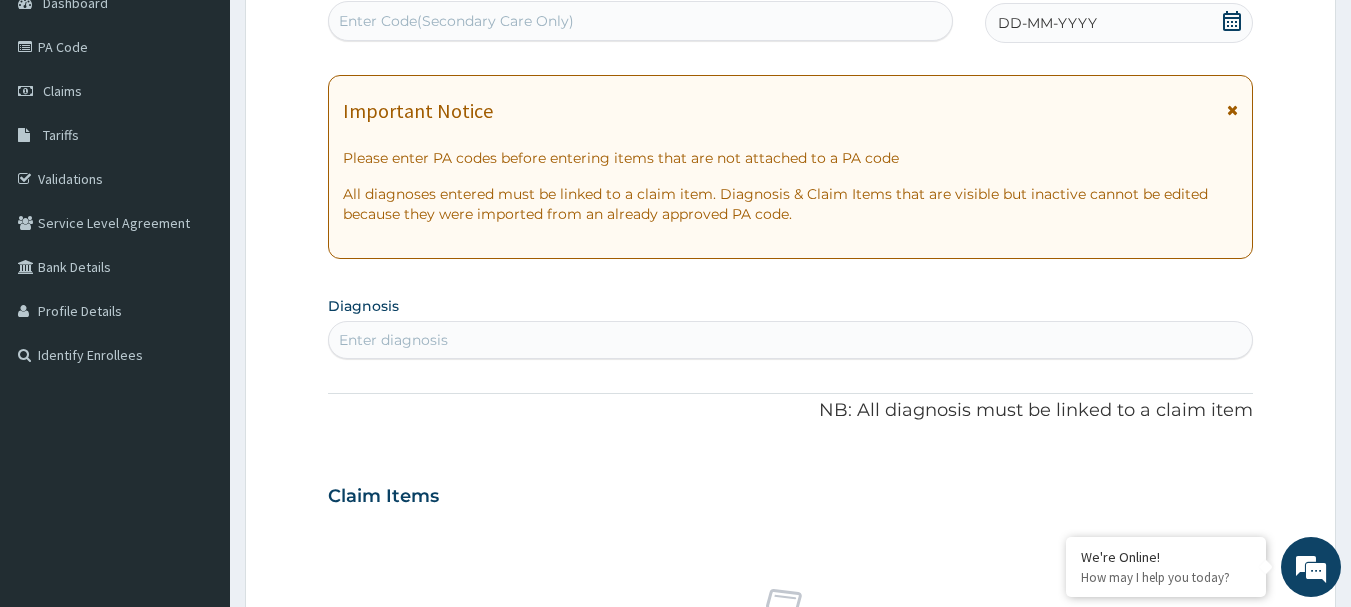 click on "Enter Code(Secondary Care Only)" at bounding box center [641, 21] 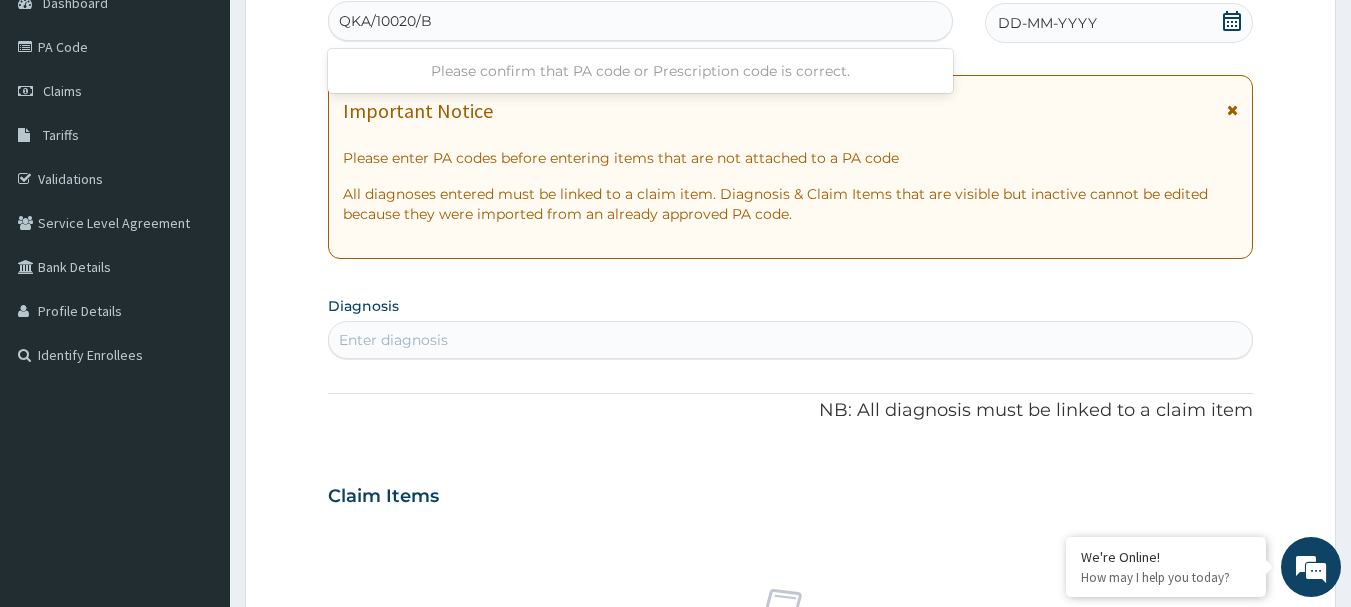 type on "QKA/10020/B" 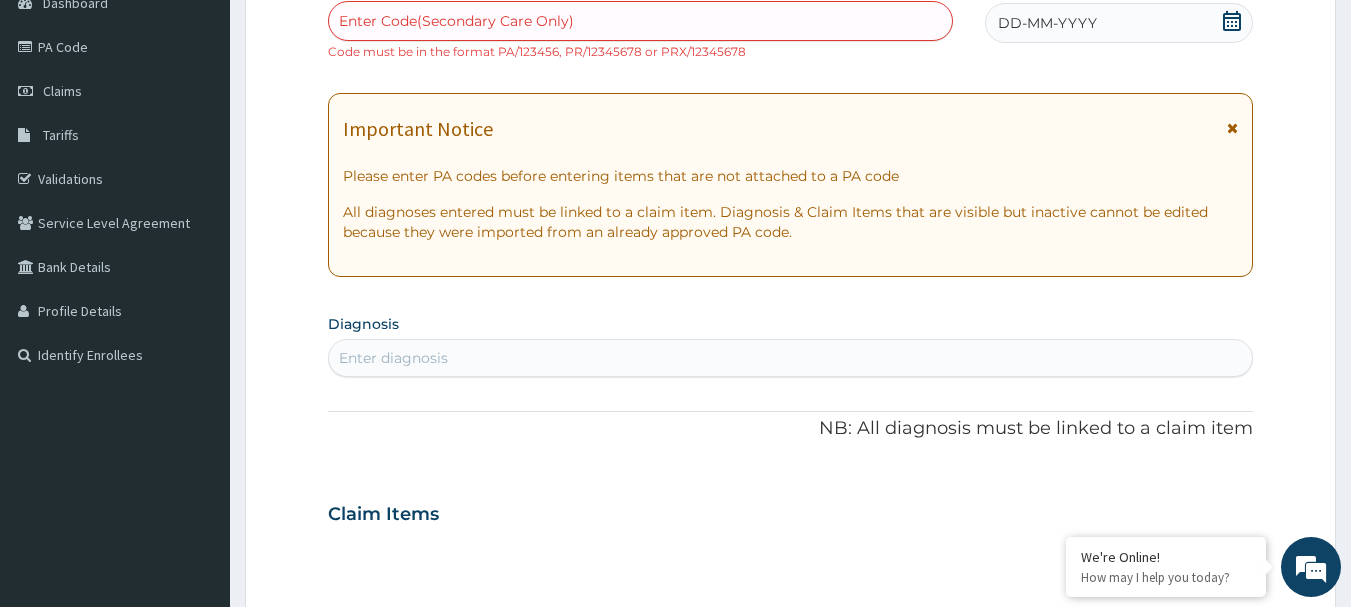 click on "Enter Code(Secondary Care Only)" at bounding box center (456, 21) 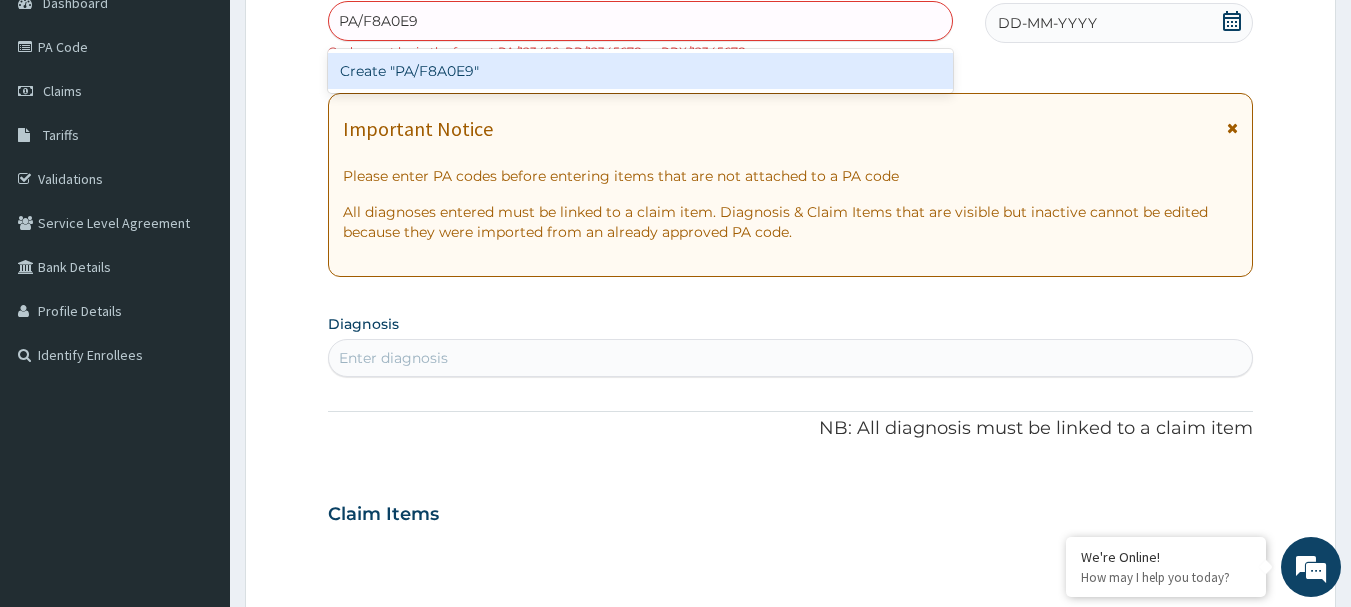 click on "Create "PA/F8A0E9"" at bounding box center [641, 71] 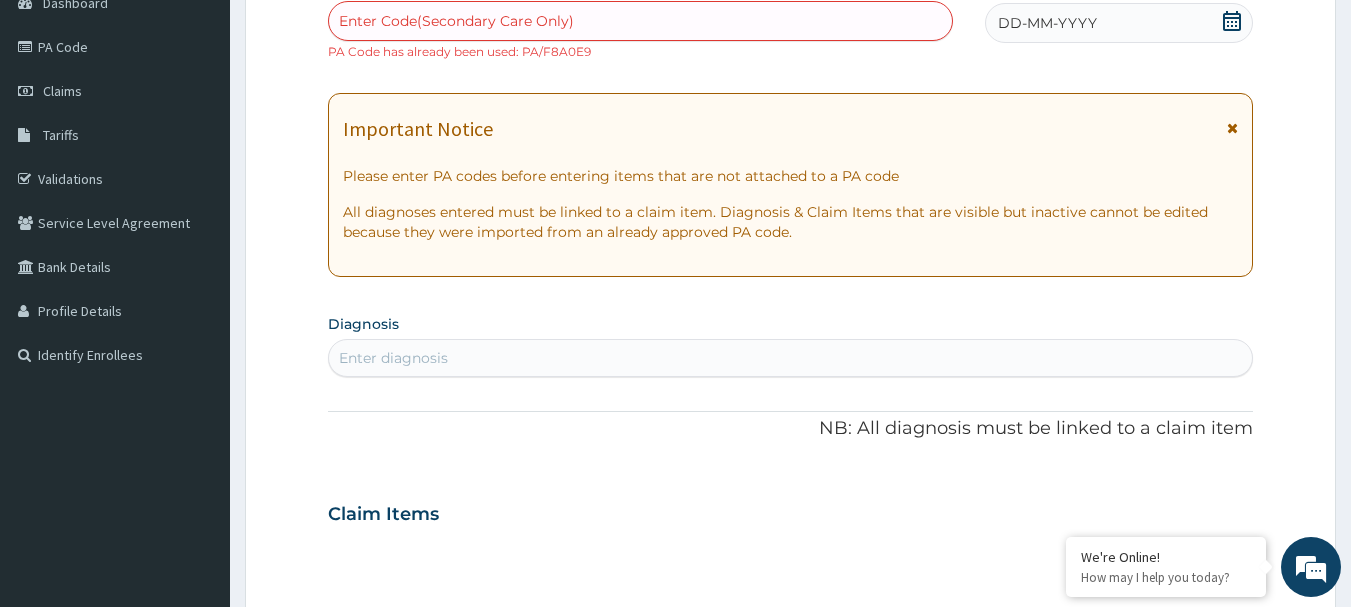 click on "Enter Code(Secondary Care Only)" at bounding box center [456, 21] 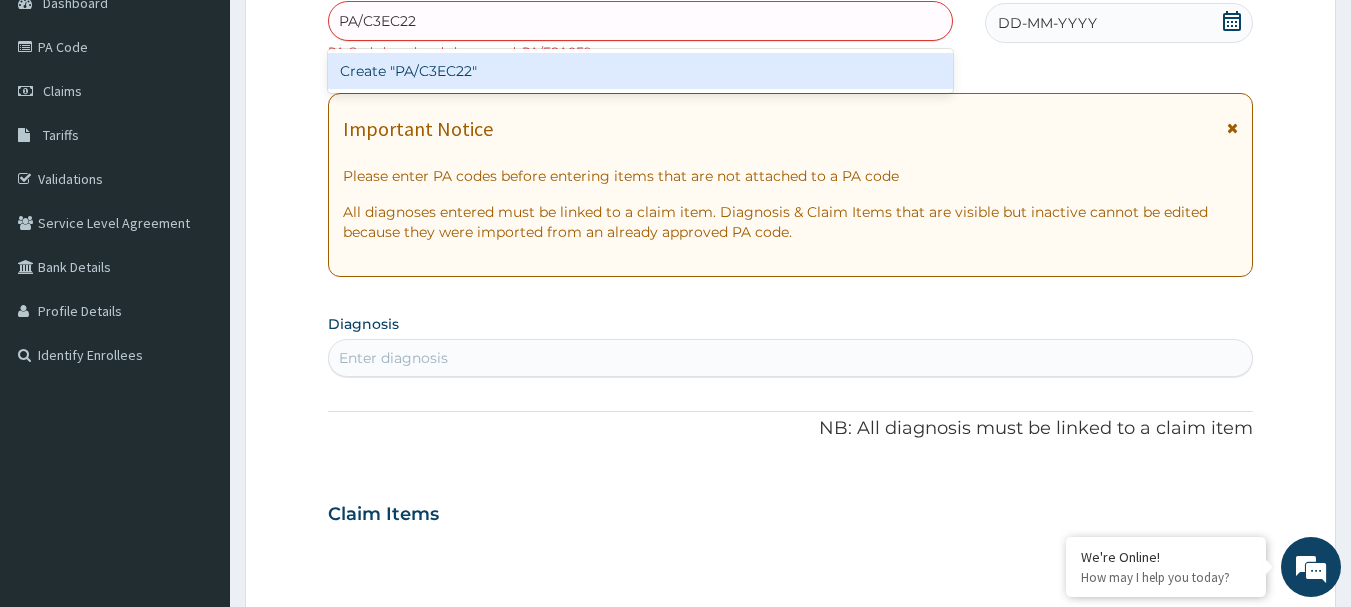 click on "Create "PA/C3EC22"" at bounding box center (641, 71) 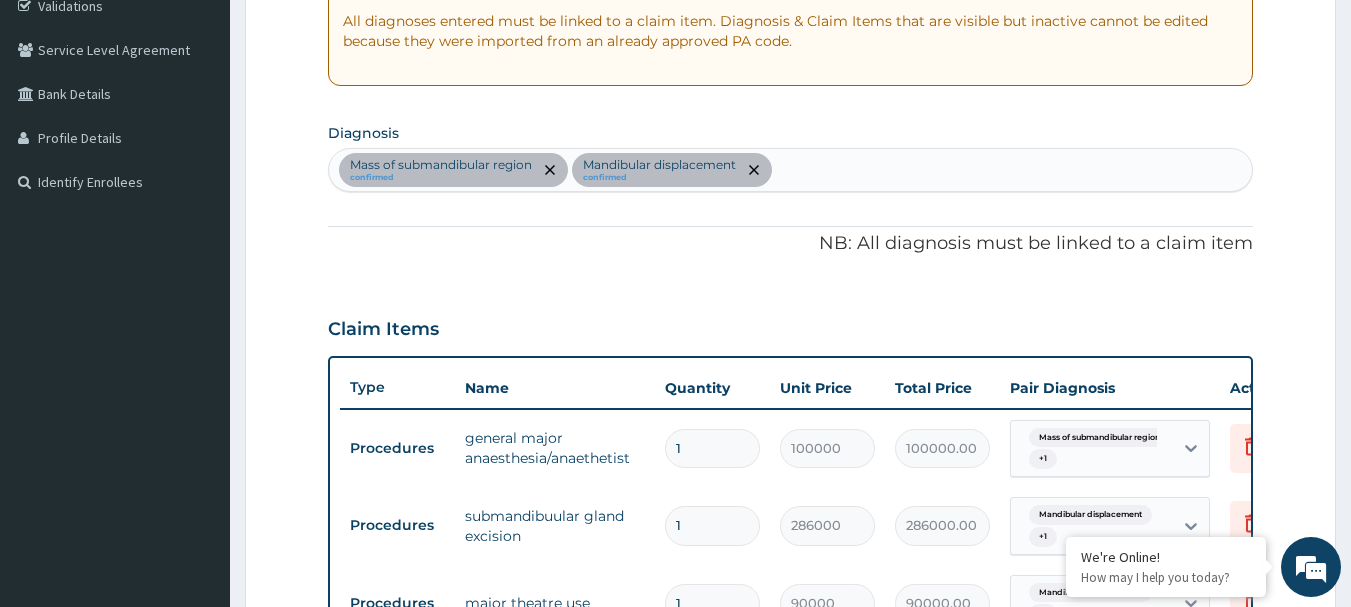 scroll, scrollTop: 488, scrollLeft: 0, axis: vertical 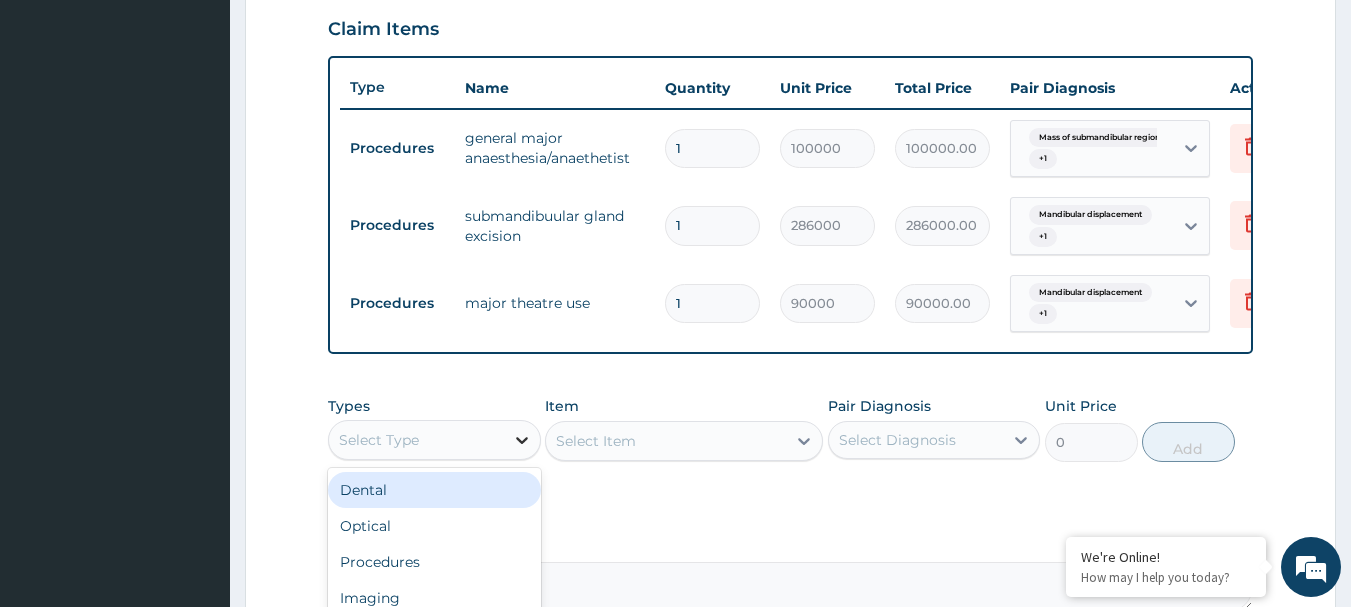 click 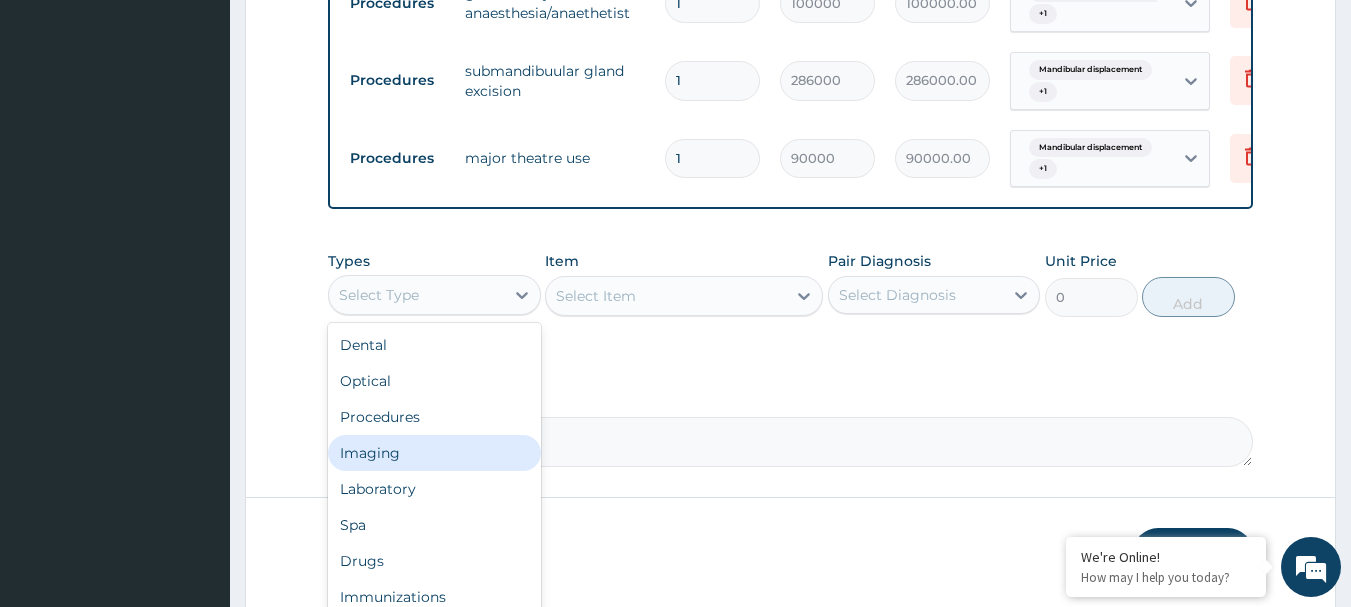 scroll, scrollTop: 888, scrollLeft: 0, axis: vertical 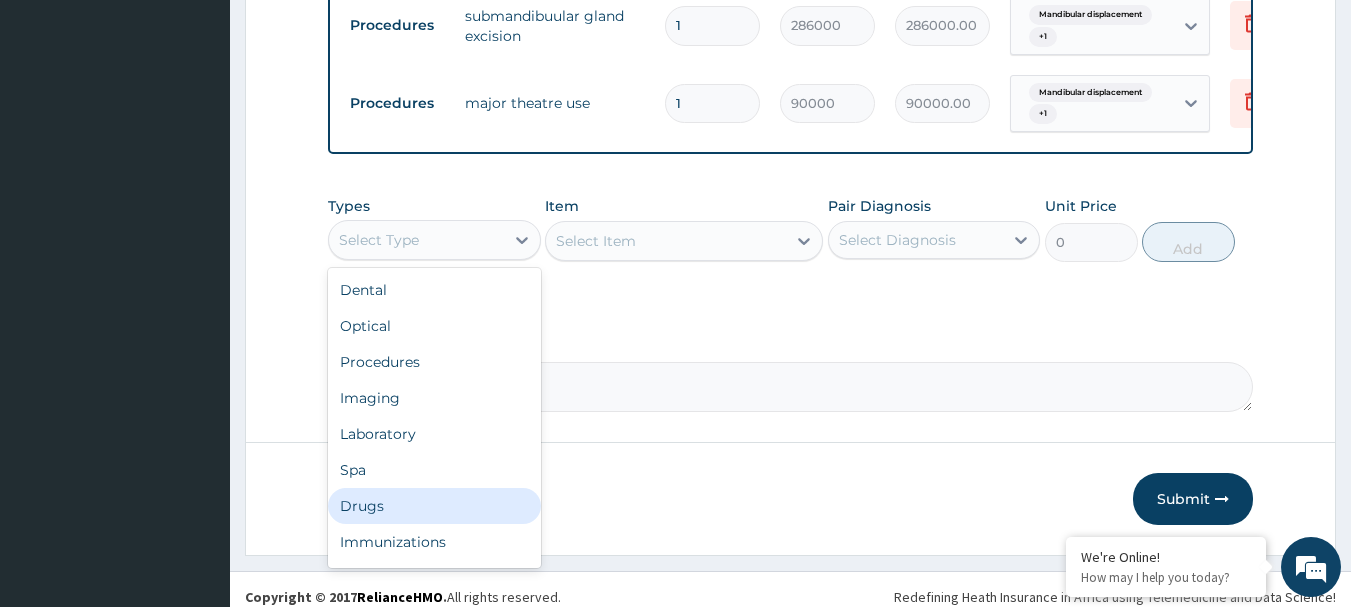 click on "Drugs" at bounding box center (434, 506) 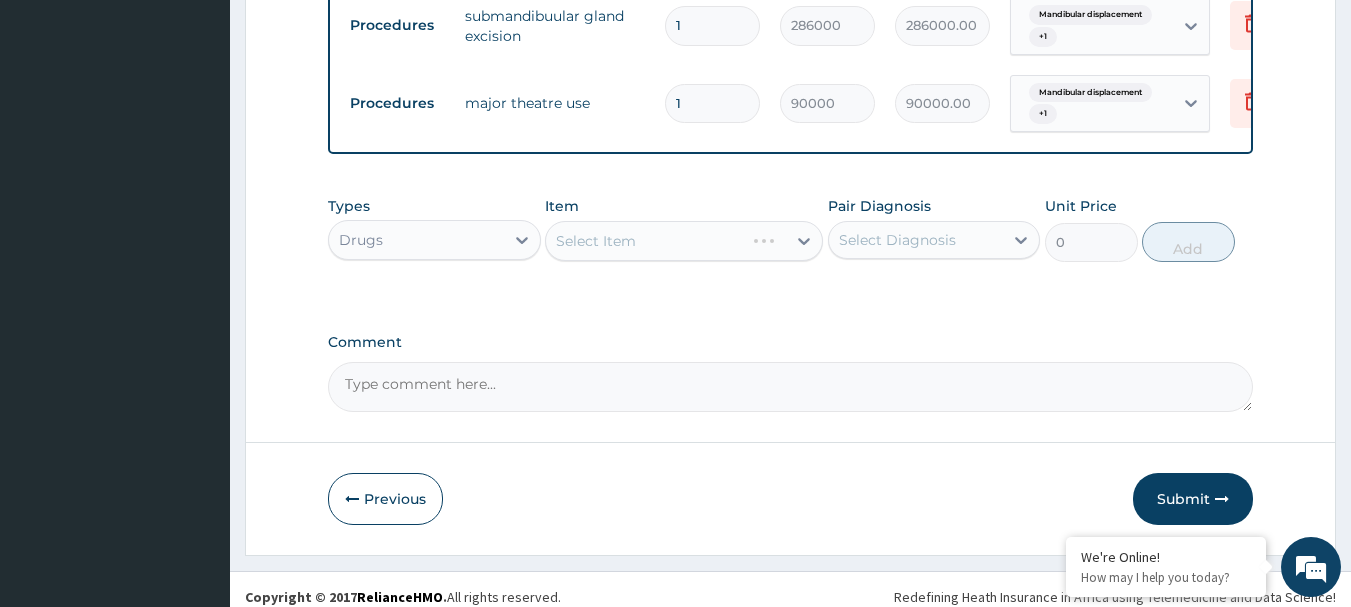 click on "Select Item" at bounding box center (684, 241) 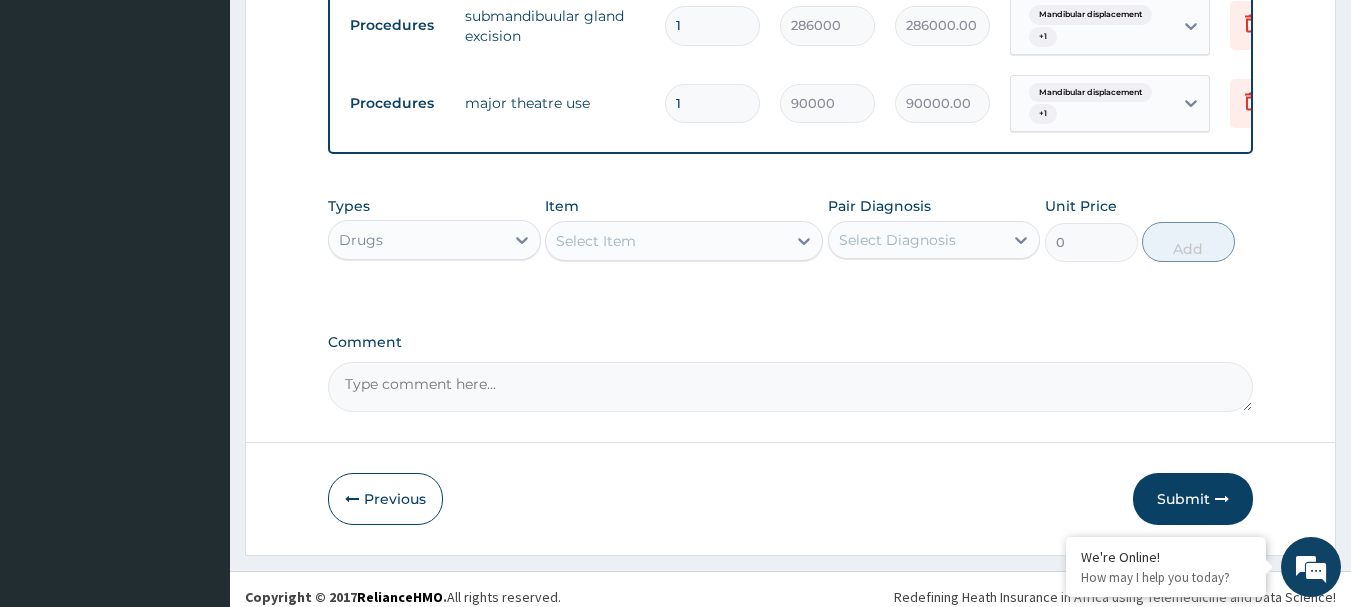 click on "Select Item" at bounding box center [596, 241] 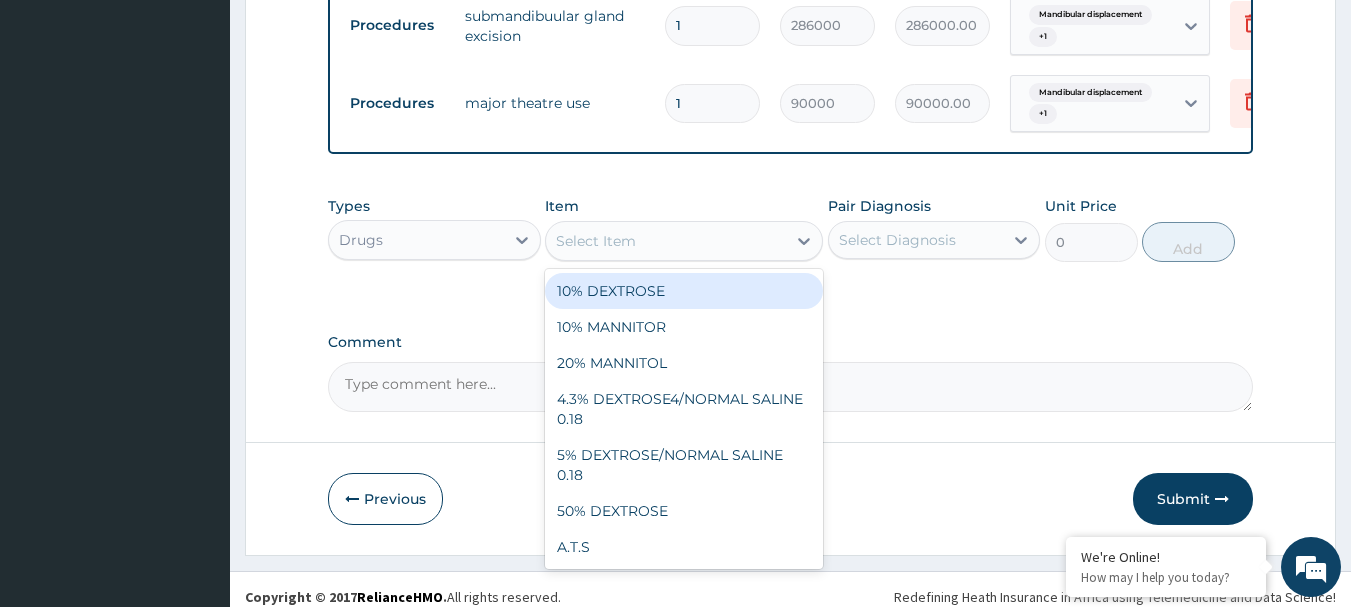 type on "D" 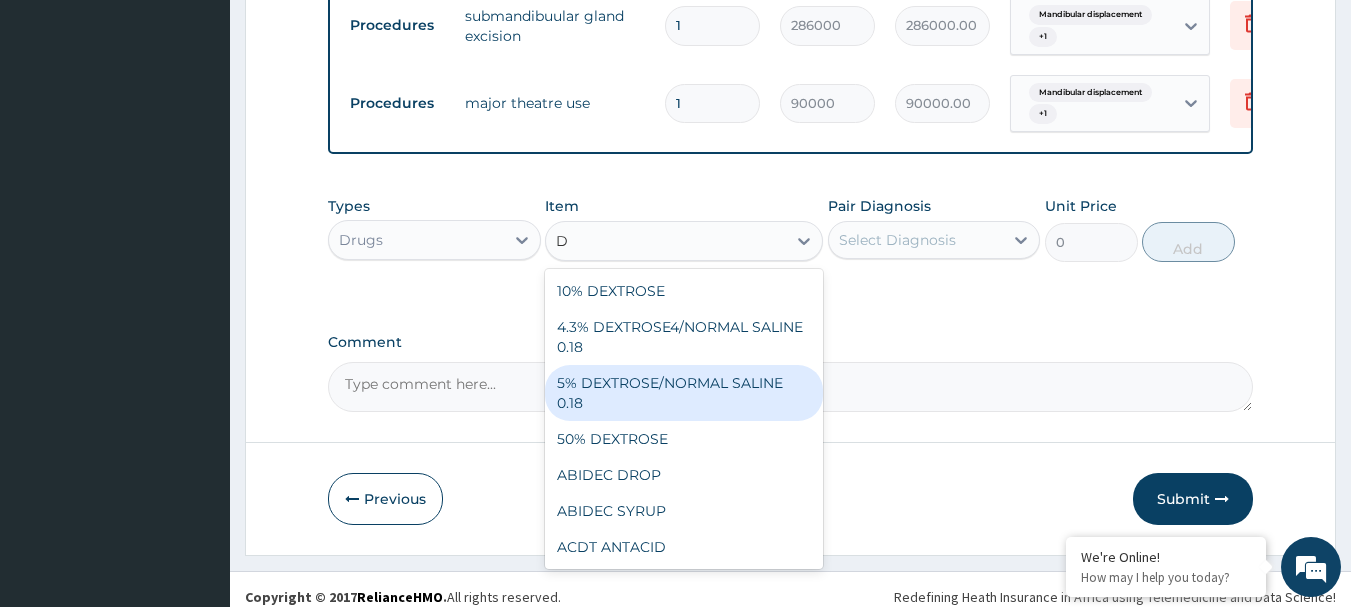 click on "5% DEXTROSE/NORMAL SALINE 0.18" at bounding box center [684, 393] 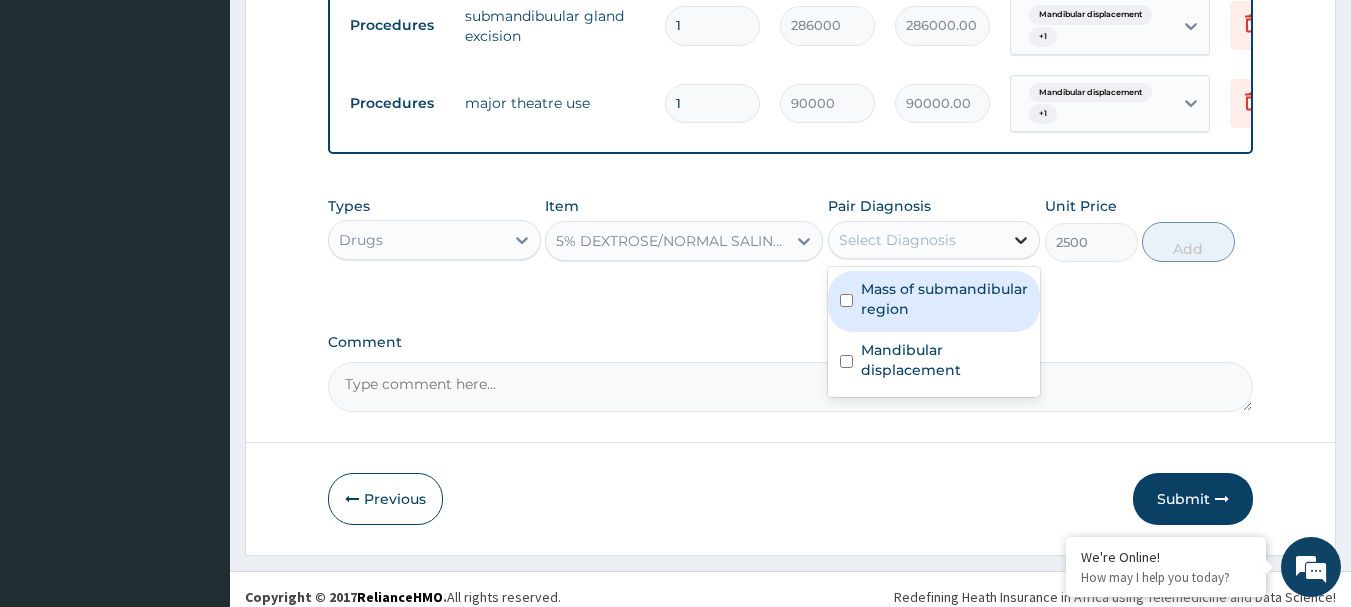 click 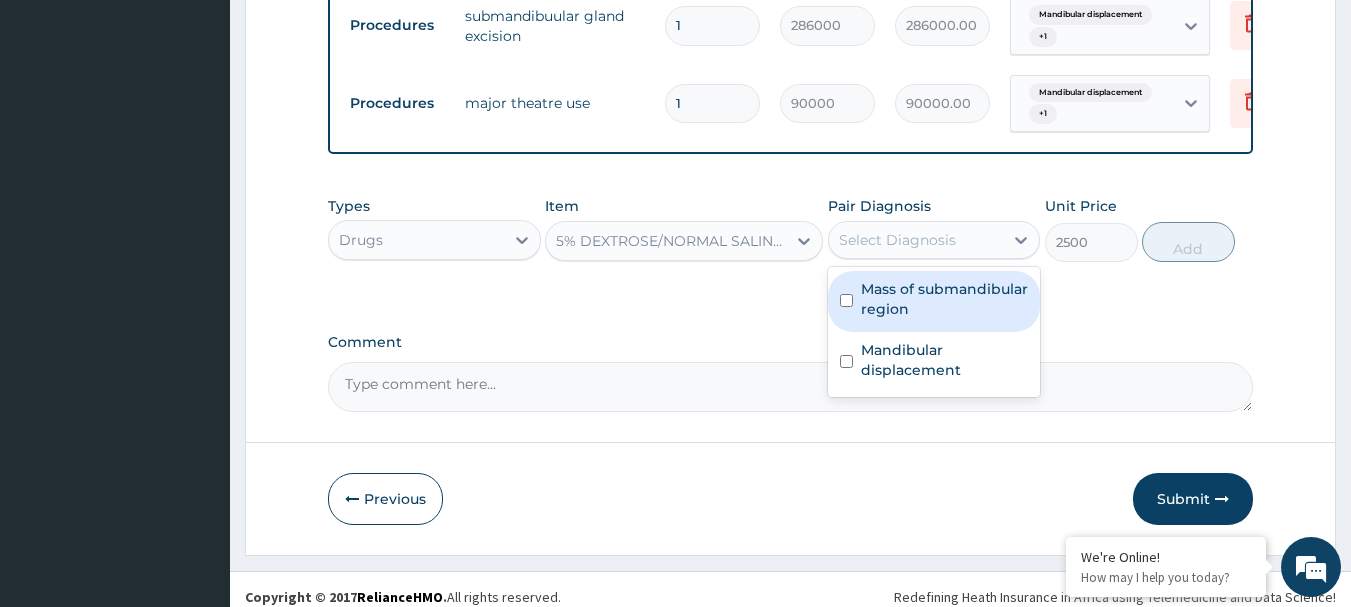 drag, startPoint x: 855, startPoint y: 317, endPoint x: 855, endPoint y: 342, distance: 25 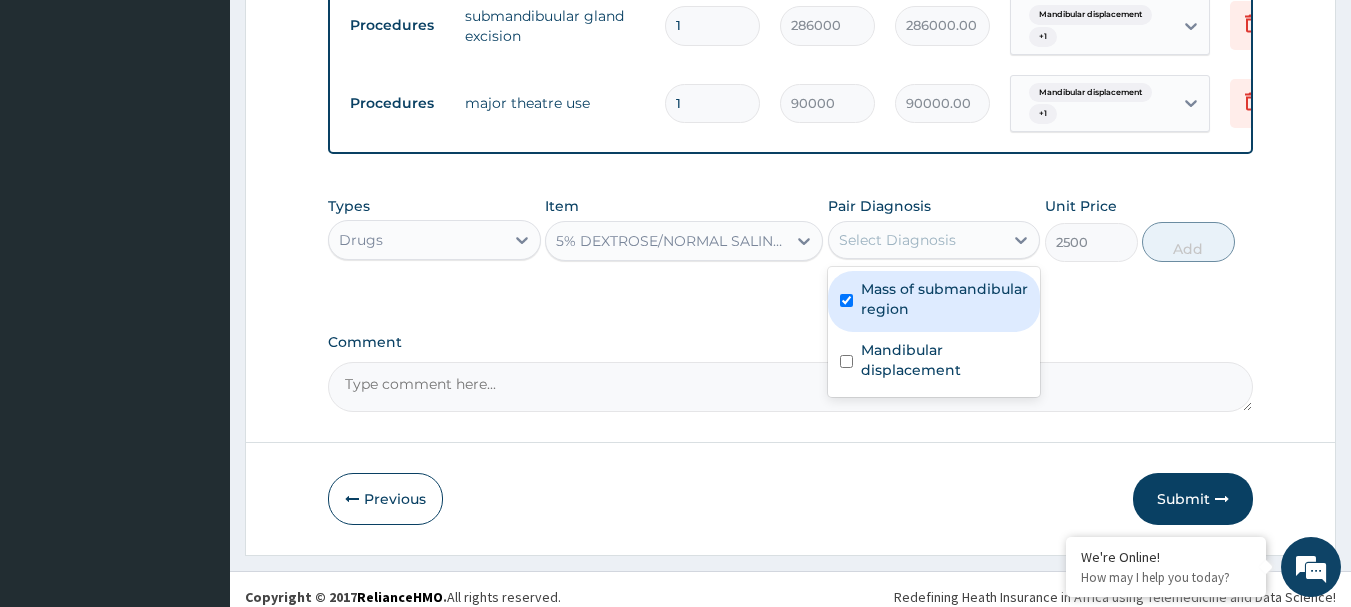 checkbox on "true" 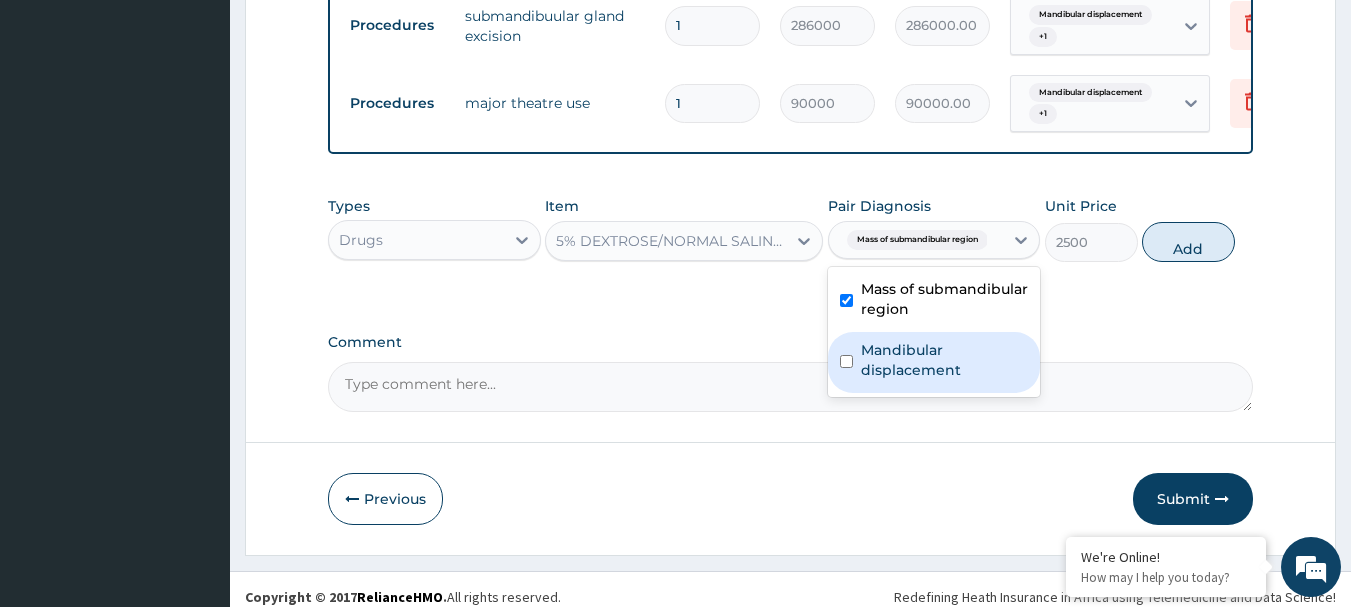 drag, startPoint x: 855, startPoint y: 354, endPoint x: 858, endPoint y: 366, distance: 12.369317 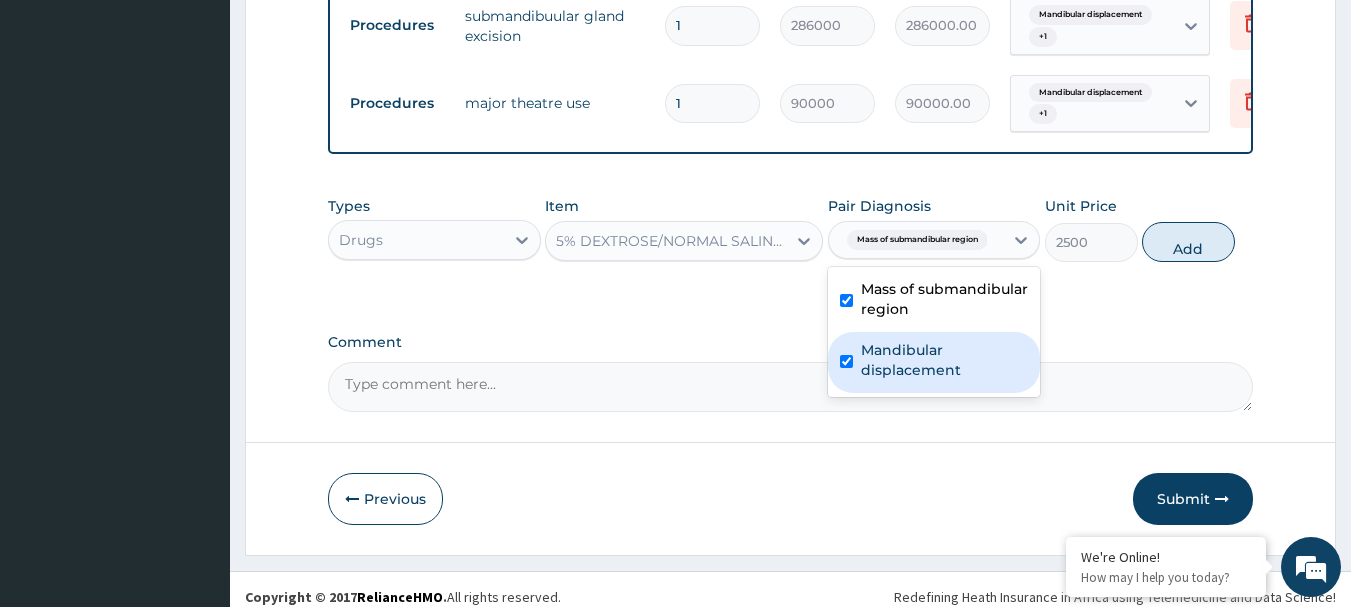 checkbox on "true" 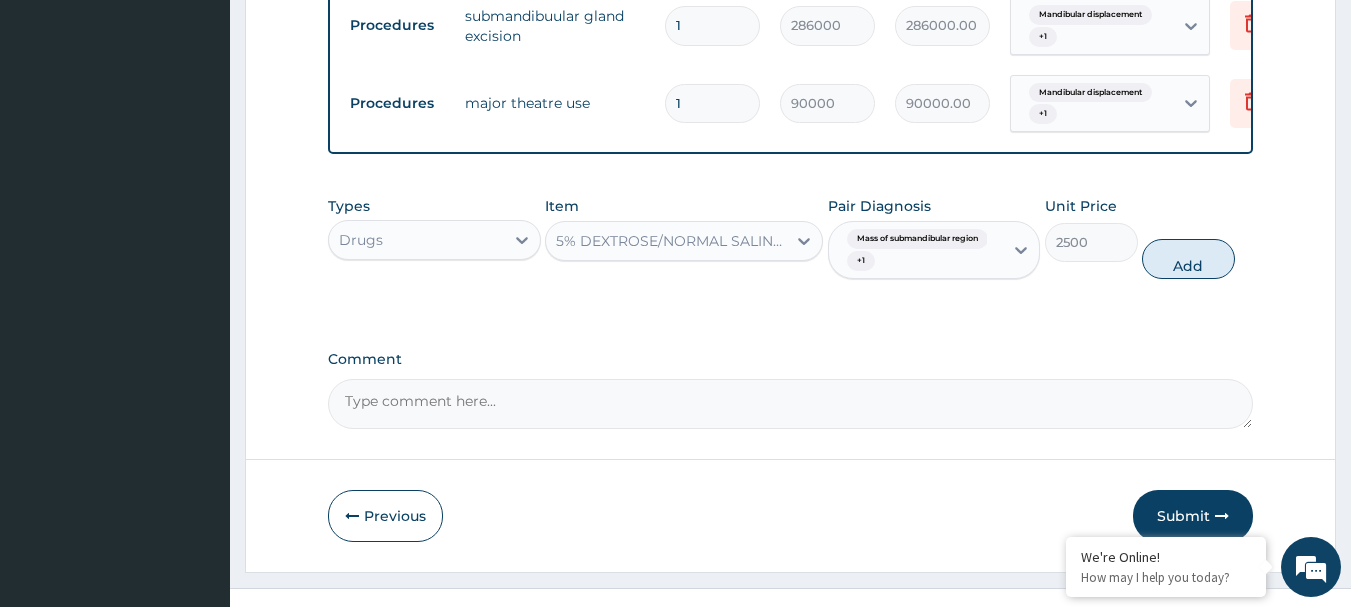 drag, startPoint x: 1199, startPoint y: 268, endPoint x: 1135, endPoint y: 266, distance: 64.03124 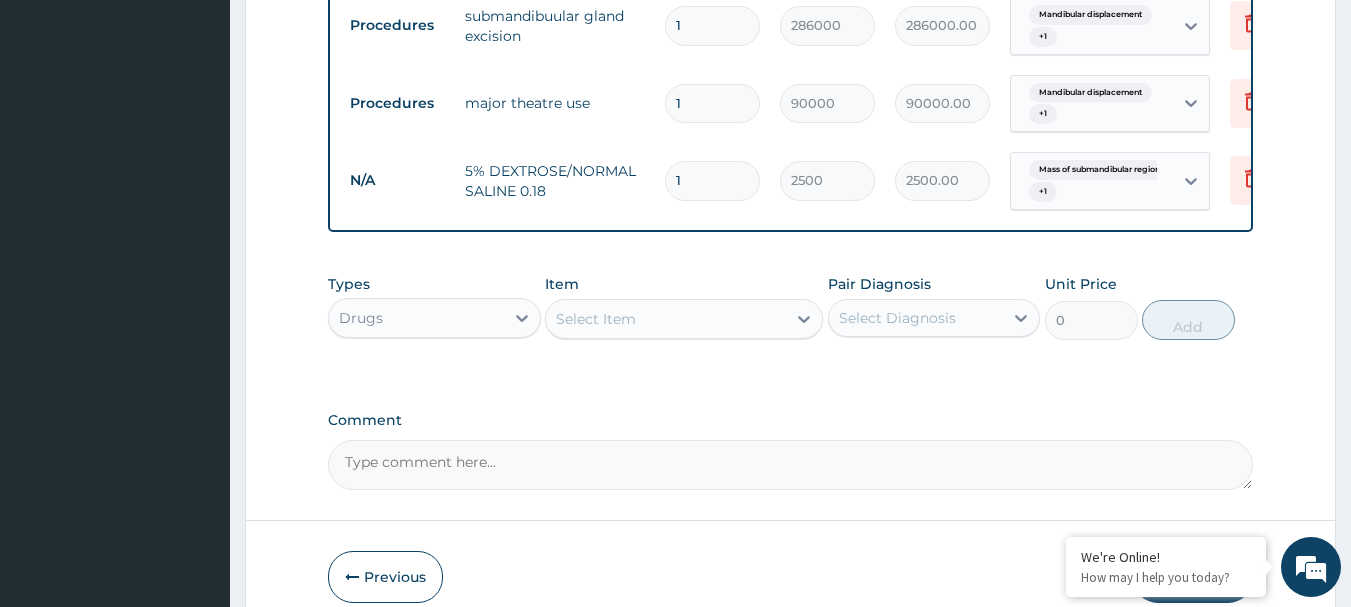 click on "Select Item" at bounding box center [666, 319] 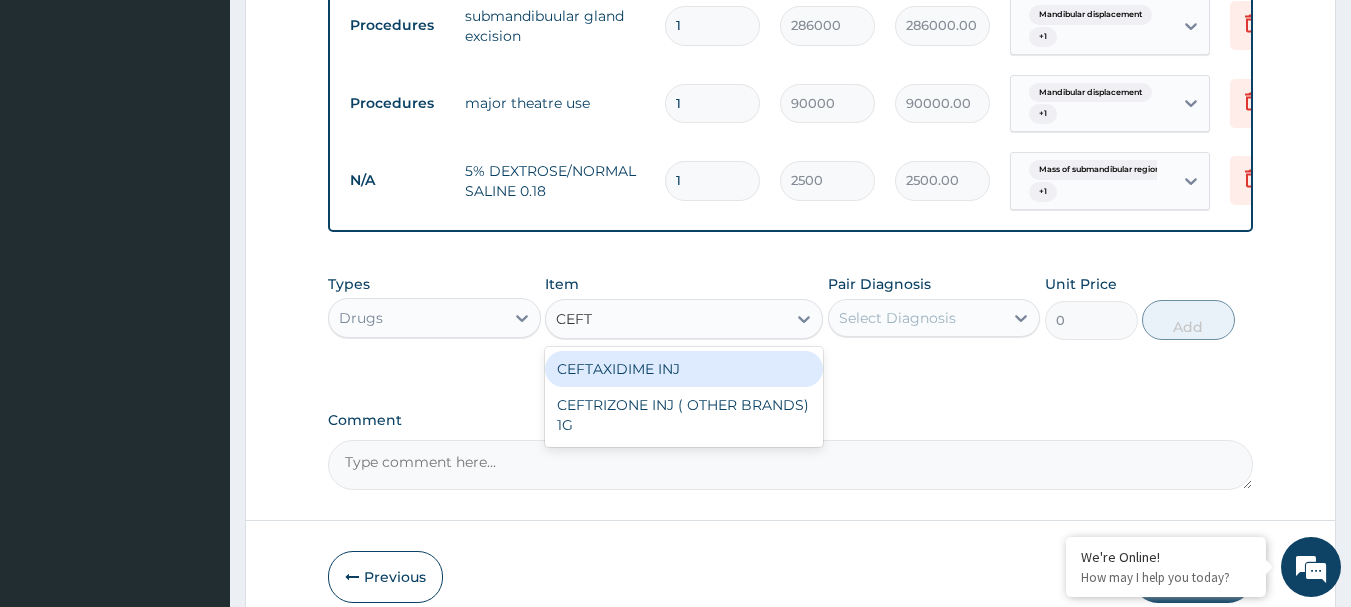 type on "CEFTR" 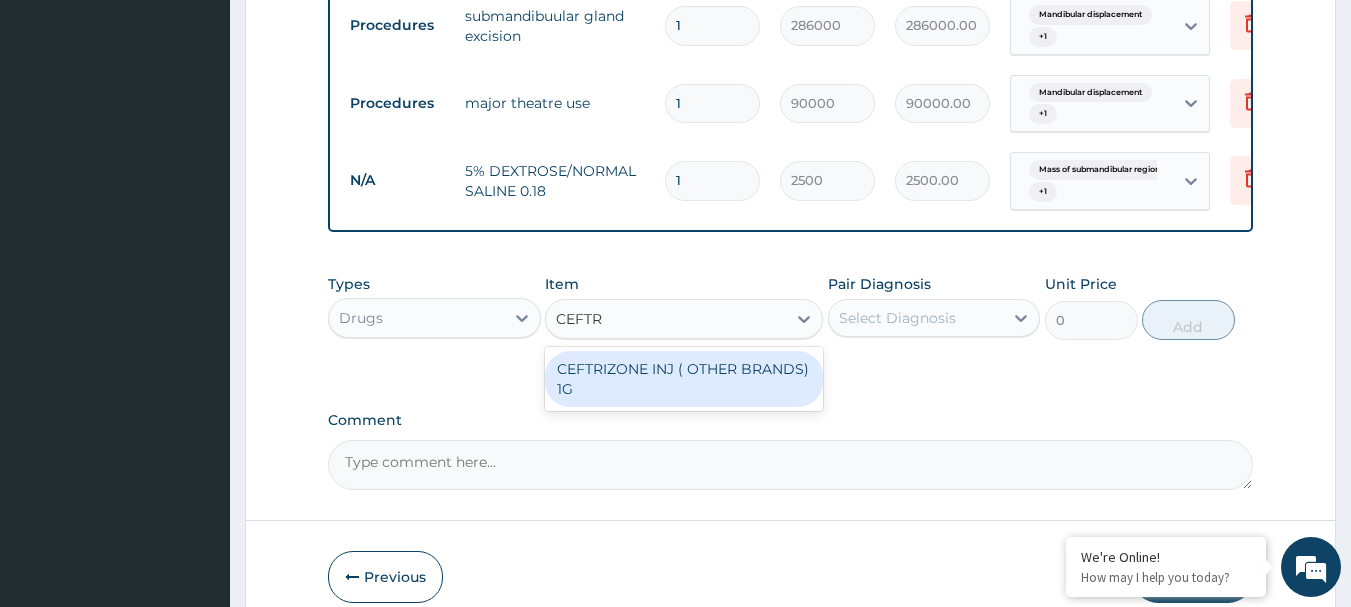 click on "CEFTRIZONE INJ ( OTHER BRANDS) 1G" at bounding box center [684, 379] 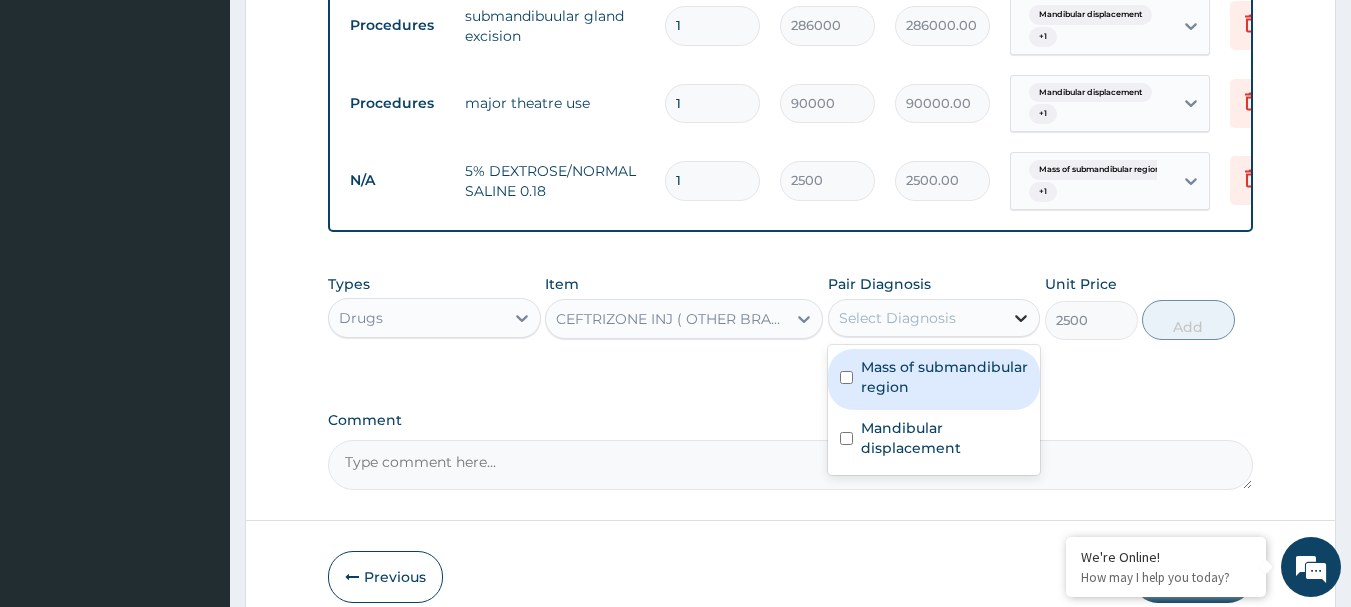 click at bounding box center [1021, 318] 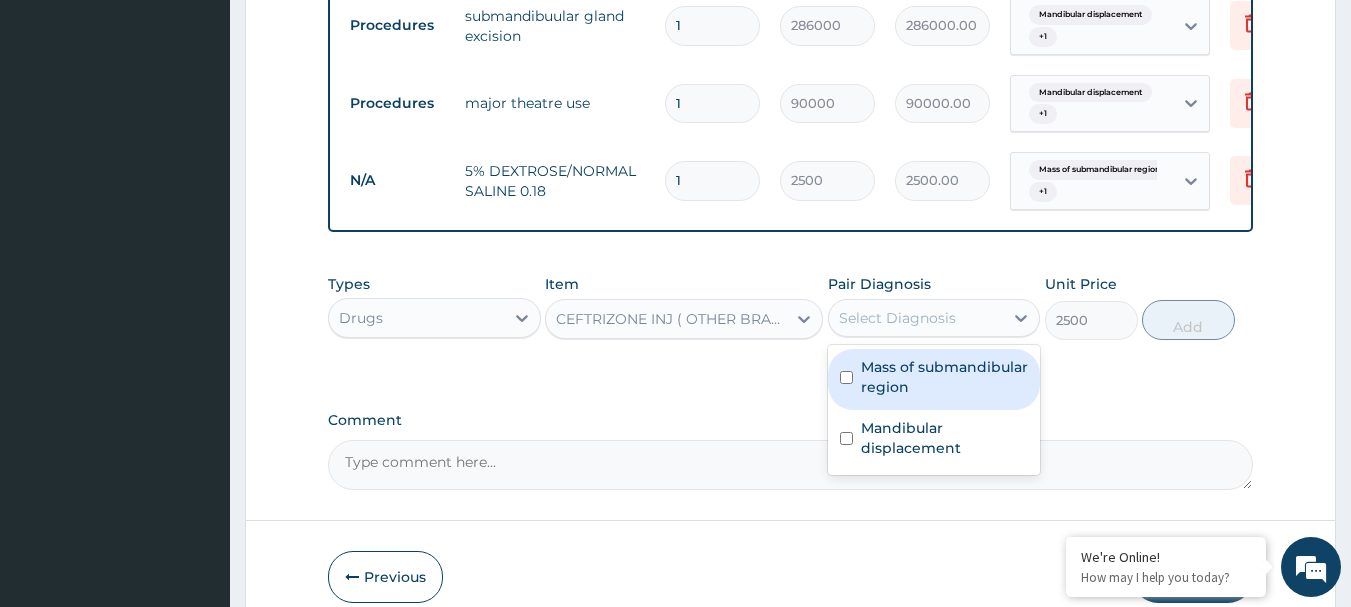 click at bounding box center [846, 377] 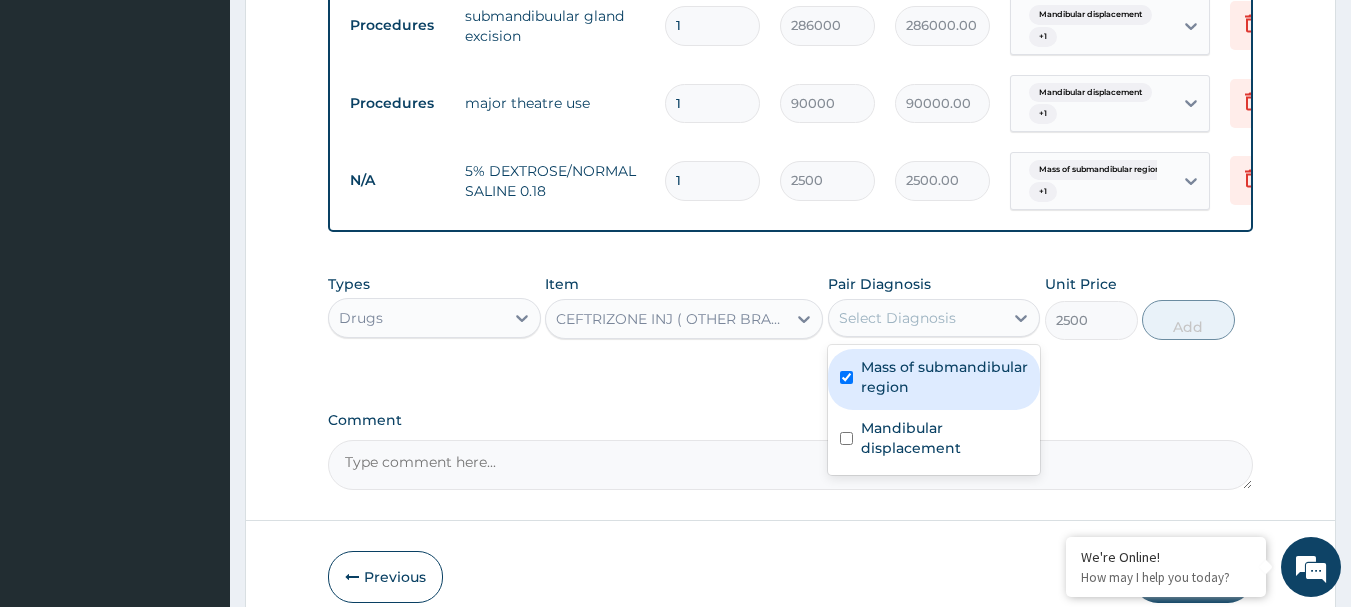 checkbox on "true" 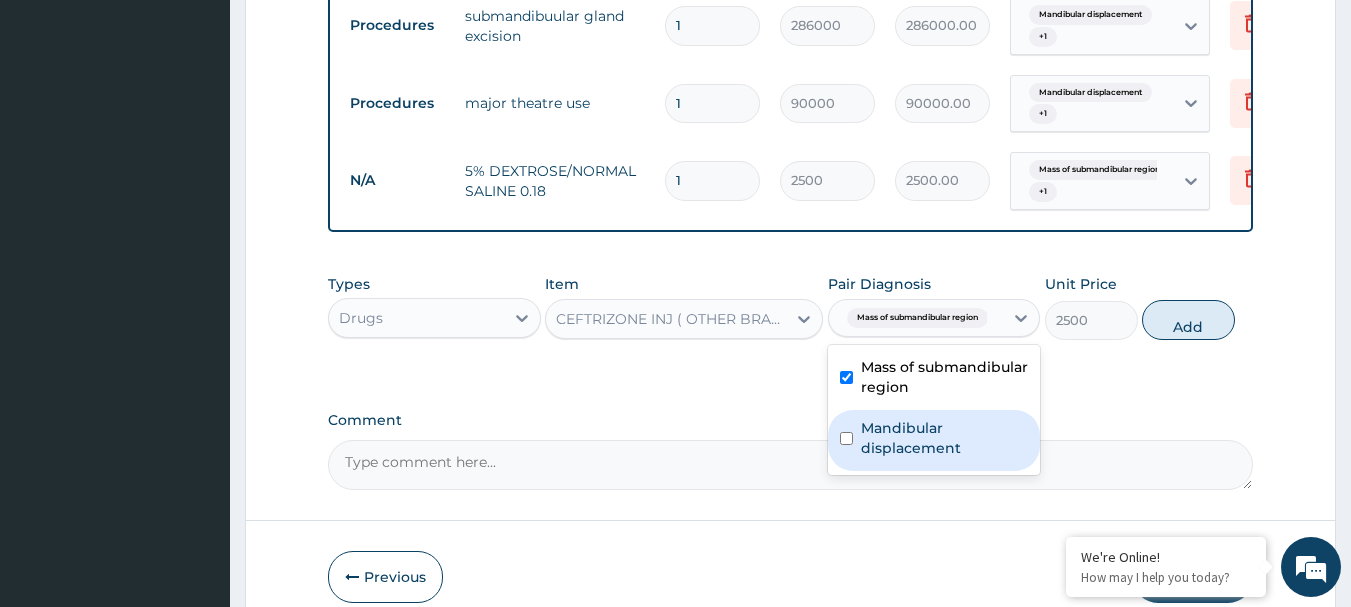 drag, startPoint x: 884, startPoint y: 455, endPoint x: 1050, endPoint y: 406, distance: 173.0809 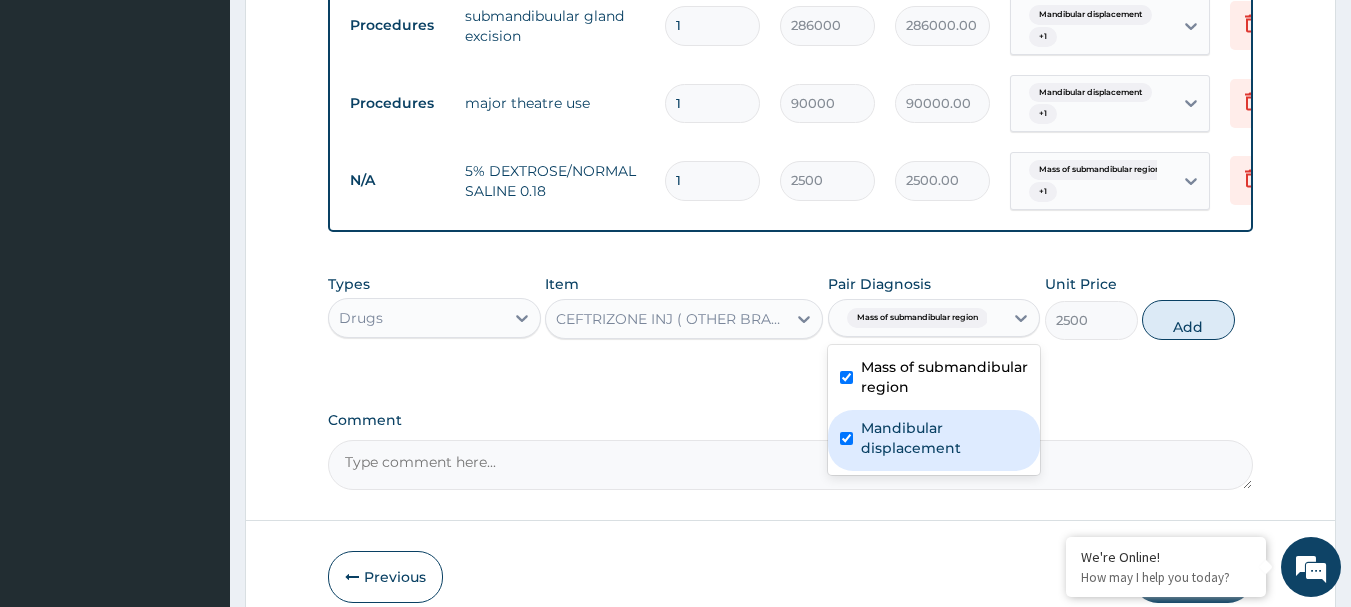 checkbox on "true" 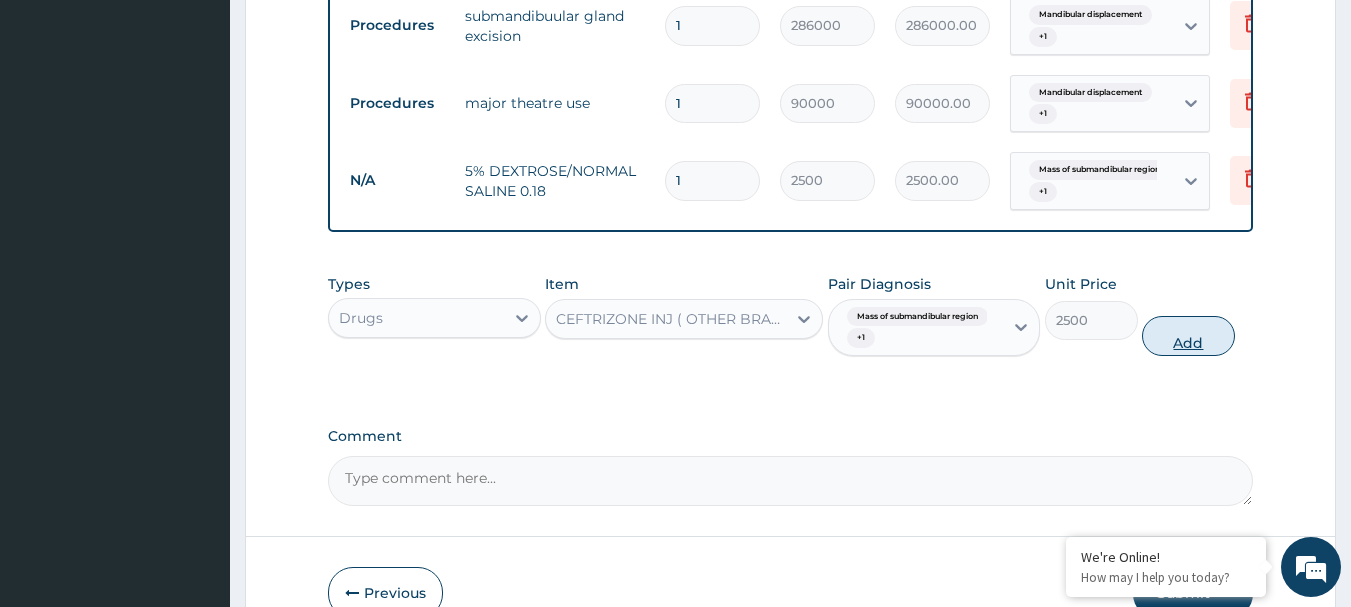 click on "Add" at bounding box center (1188, 336) 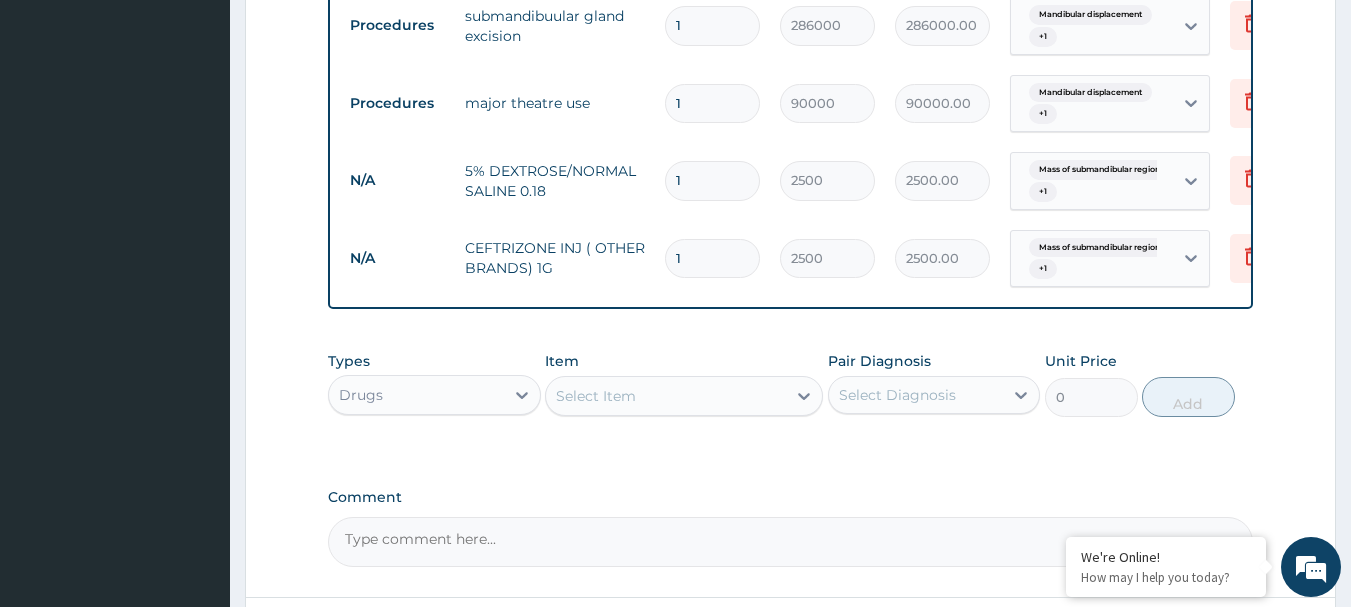 type 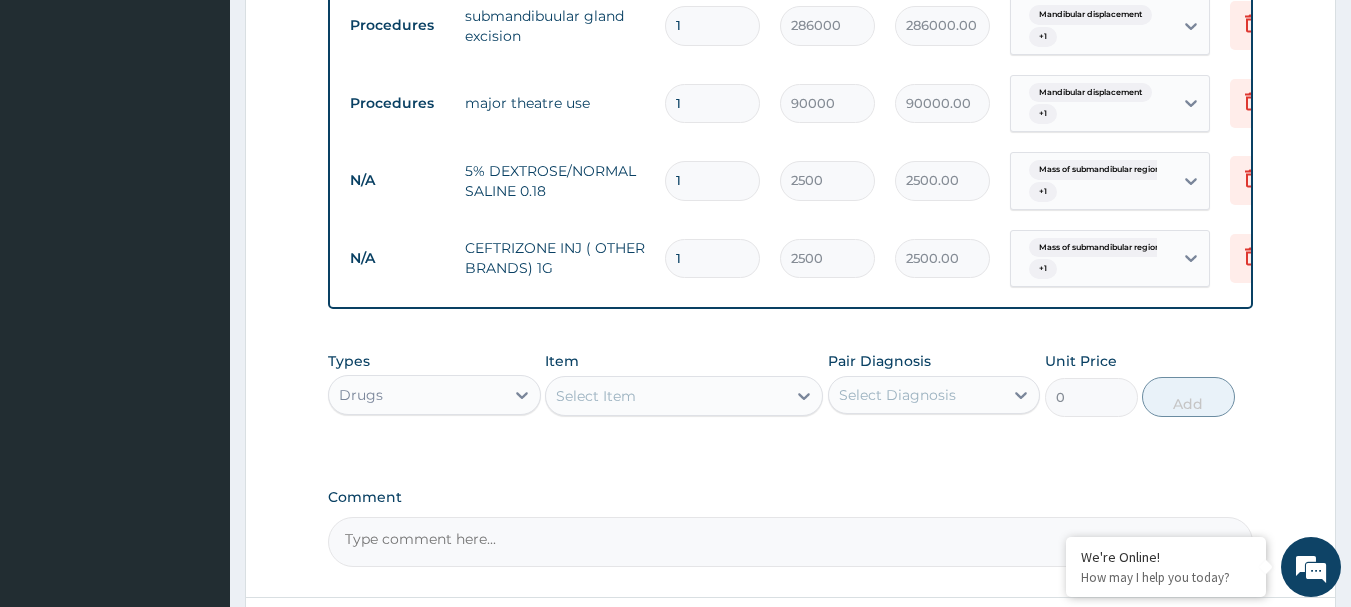 type on "0.00" 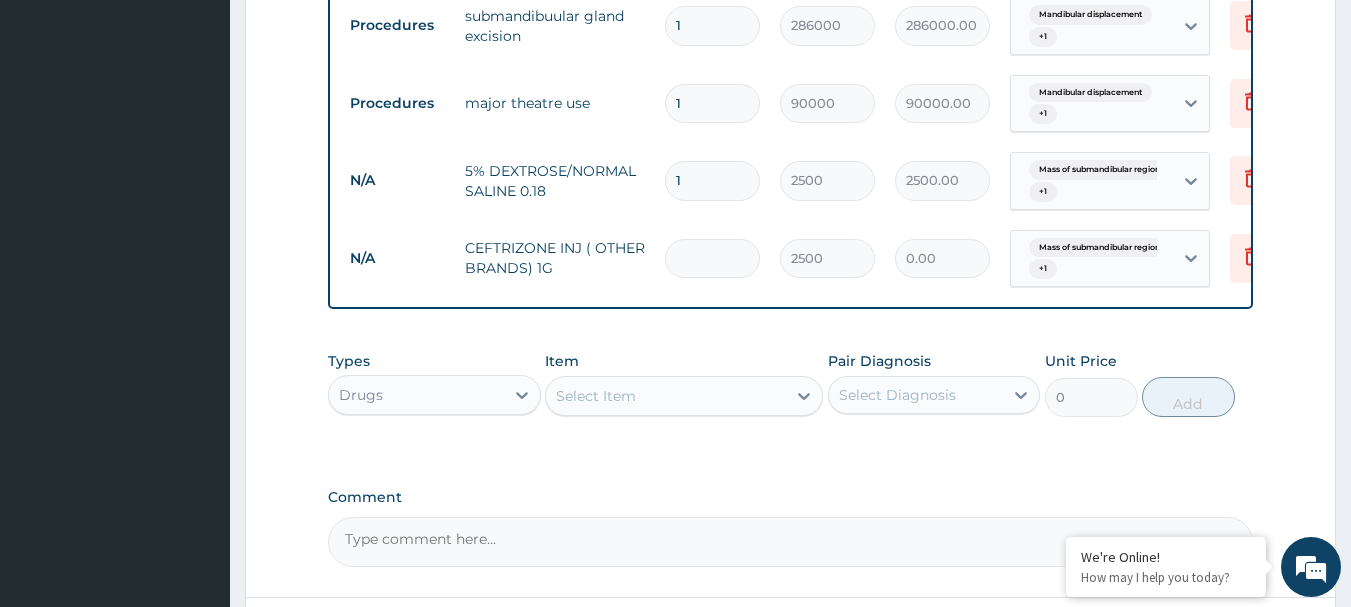 type on "3" 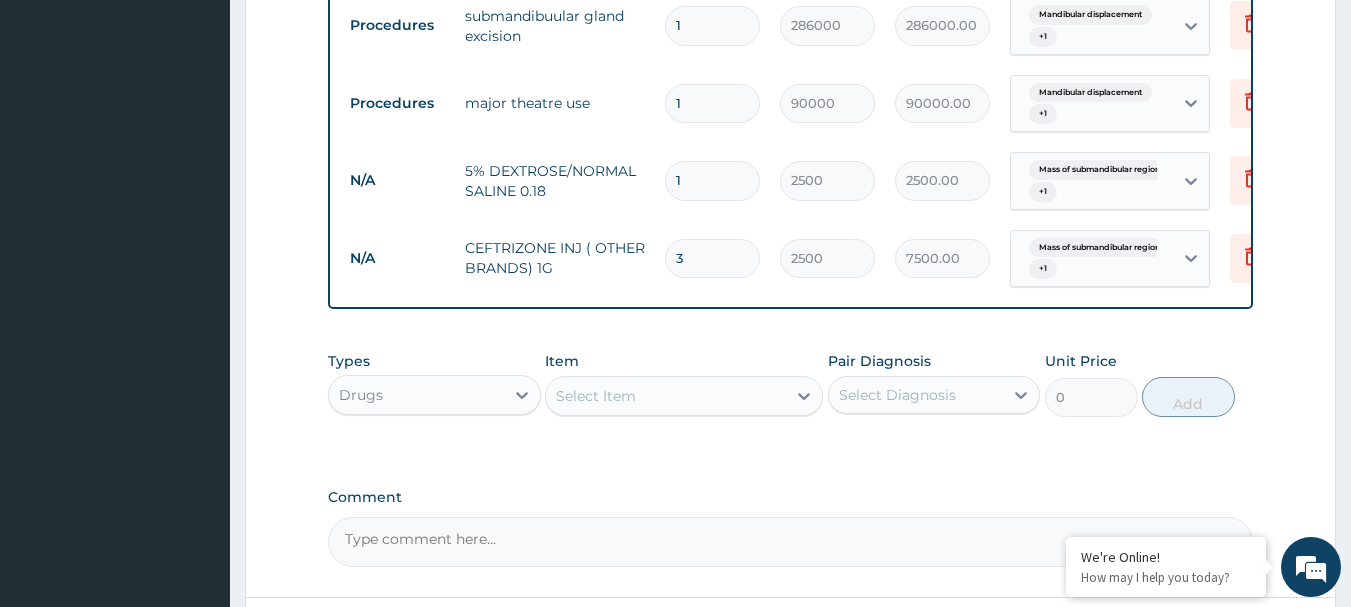 type on "3" 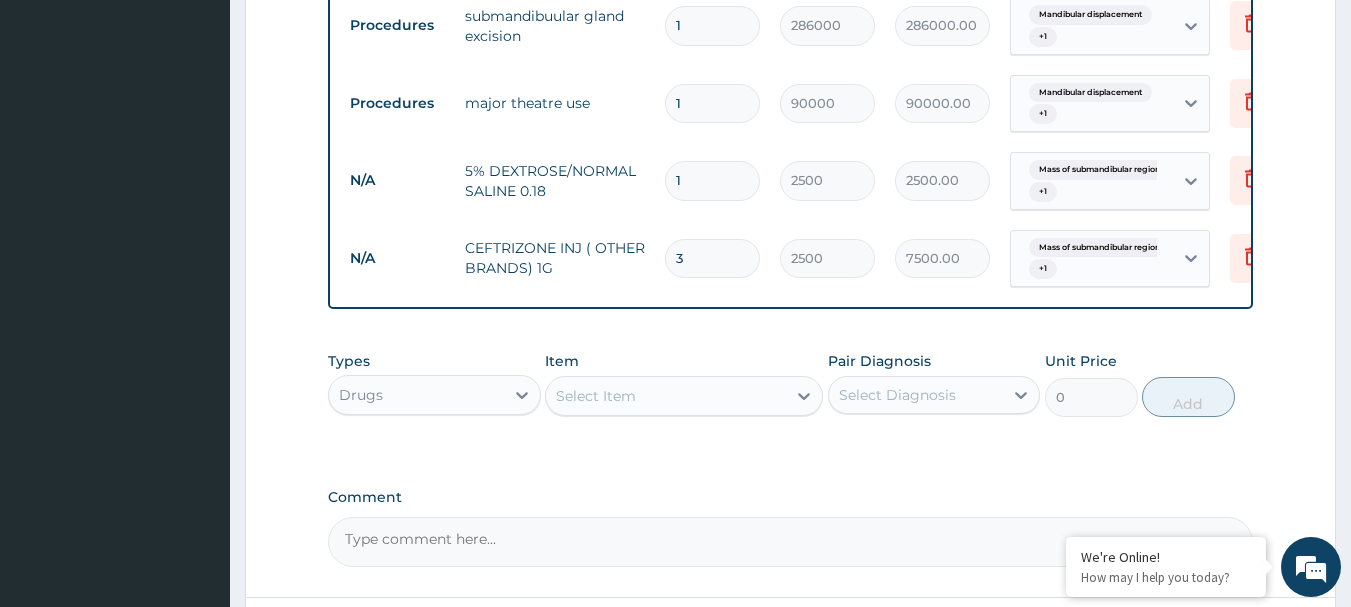 click on "Select Item" at bounding box center (666, 396) 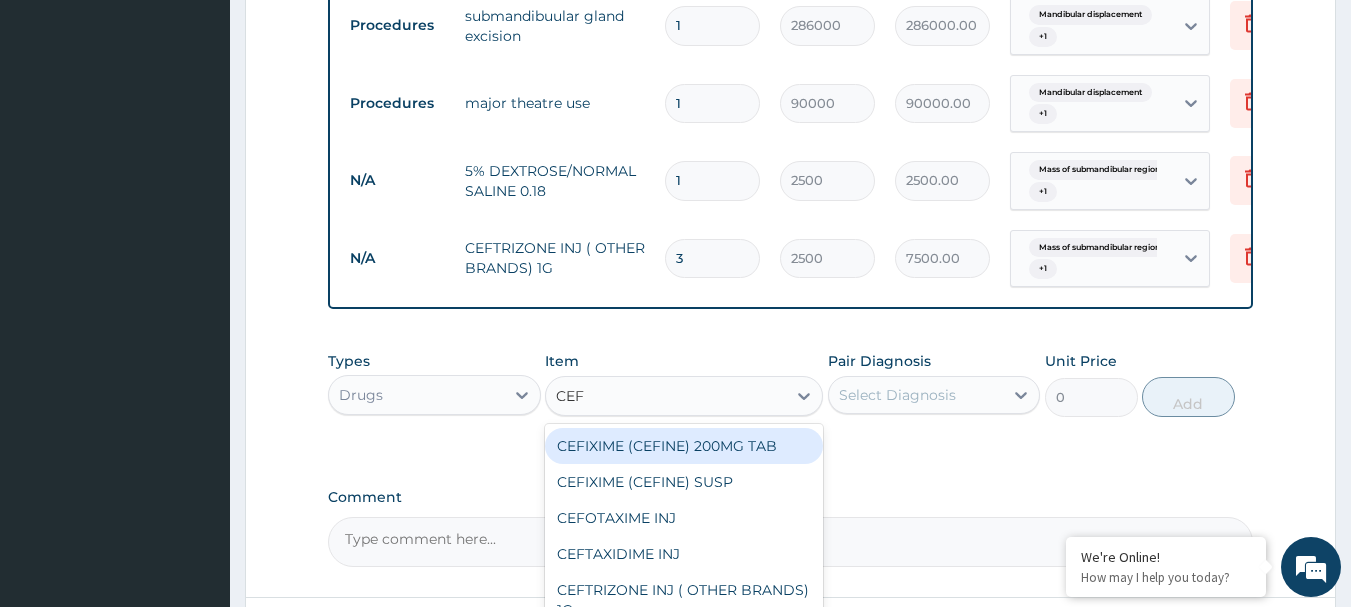type on "CEFU" 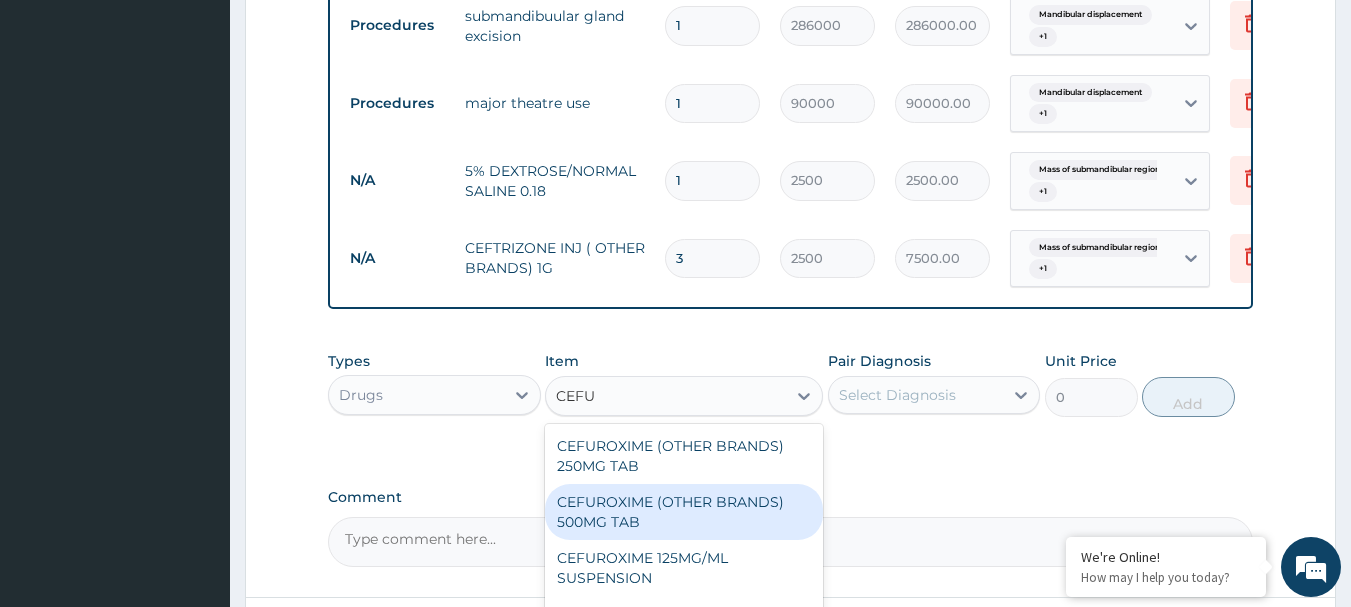 drag, startPoint x: 638, startPoint y: 526, endPoint x: 659, endPoint y: 525, distance: 21.023796 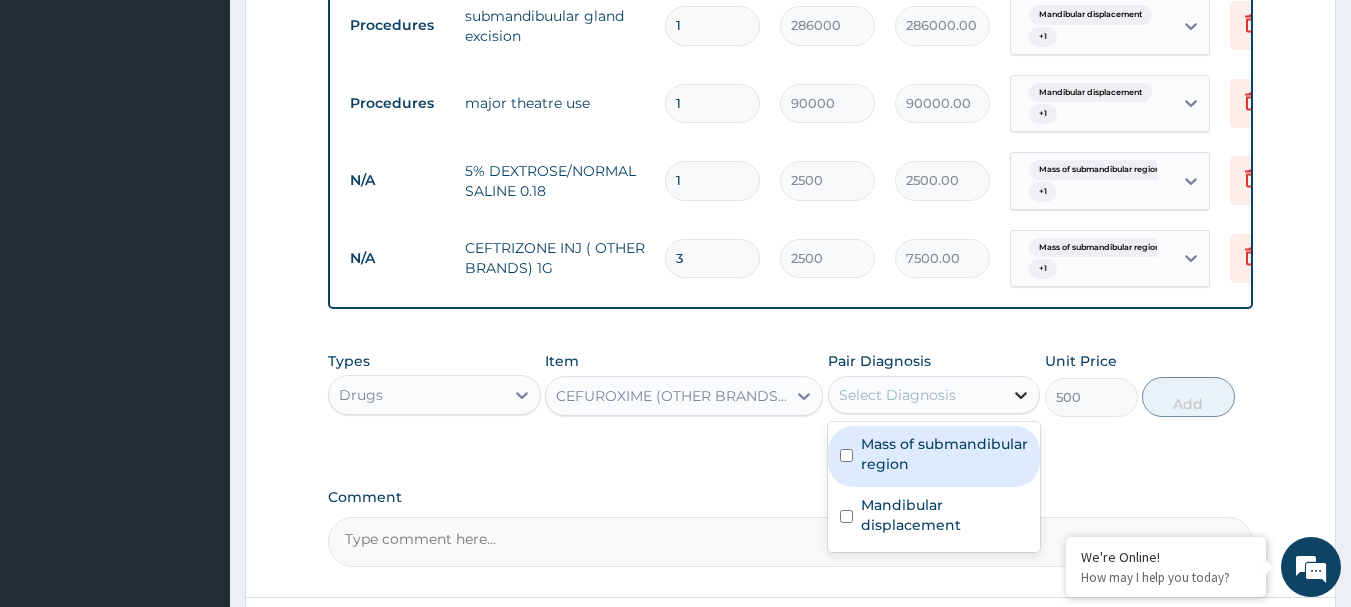 click 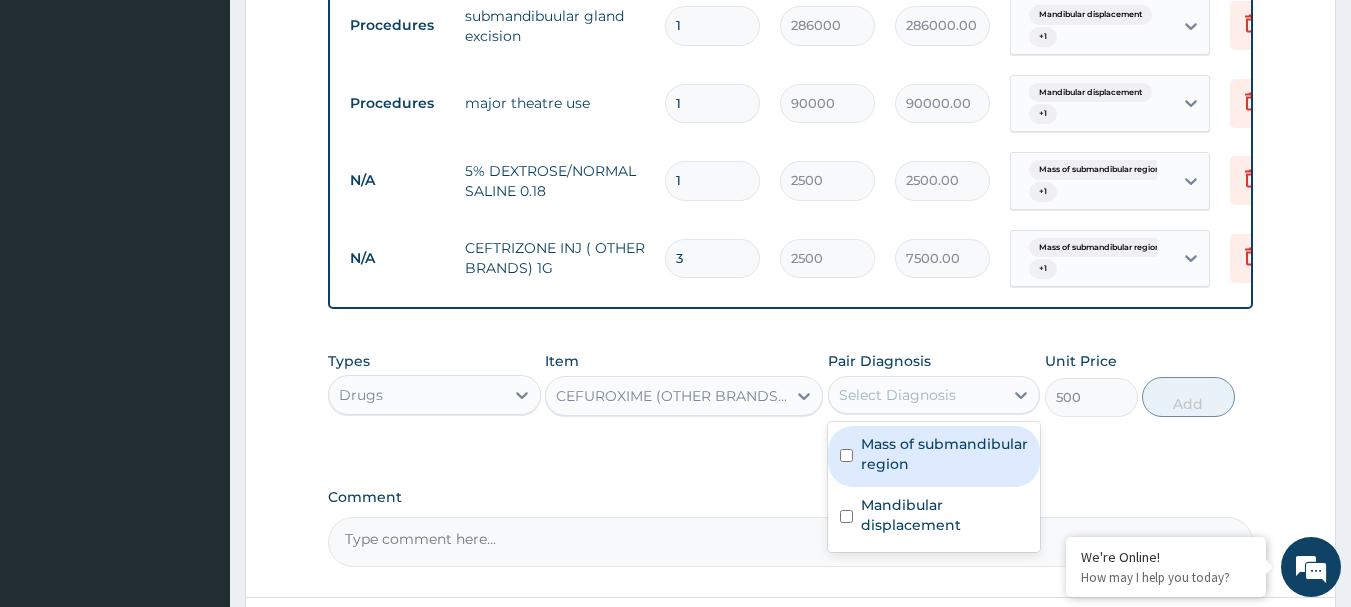 drag, startPoint x: 846, startPoint y: 471, endPoint x: 864, endPoint y: 524, distance: 55.97321 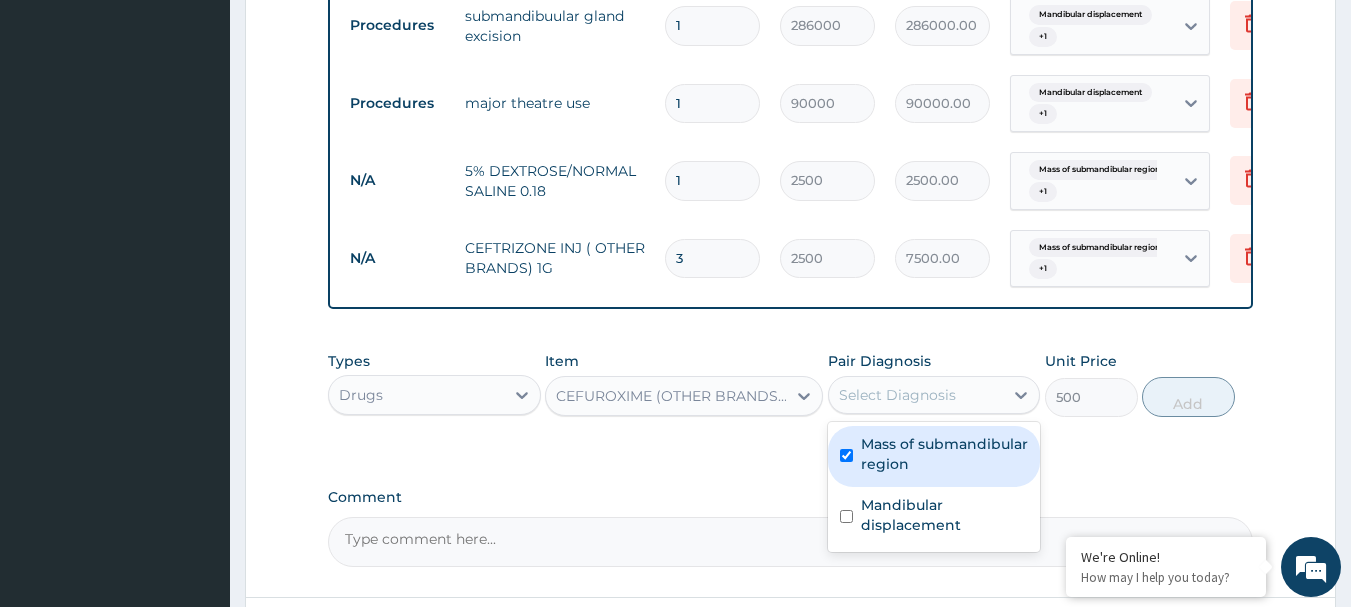 checkbox on "true" 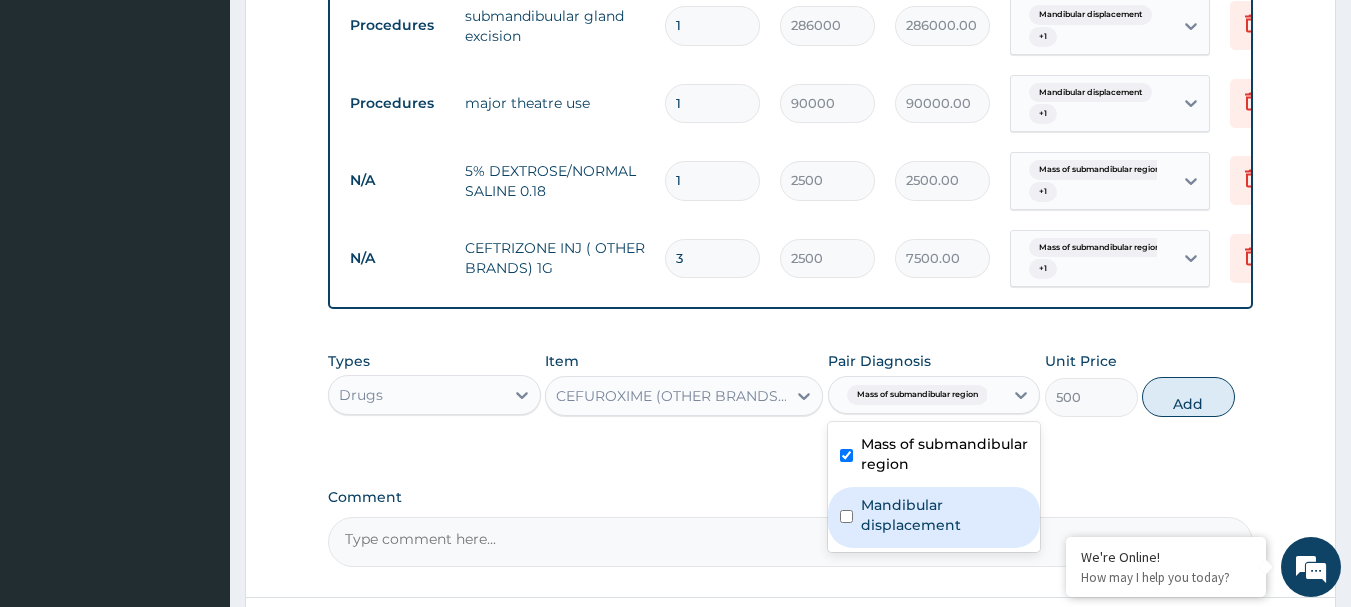 drag, startPoint x: 864, startPoint y: 525, endPoint x: 989, endPoint y: 488, distance: 130.36104 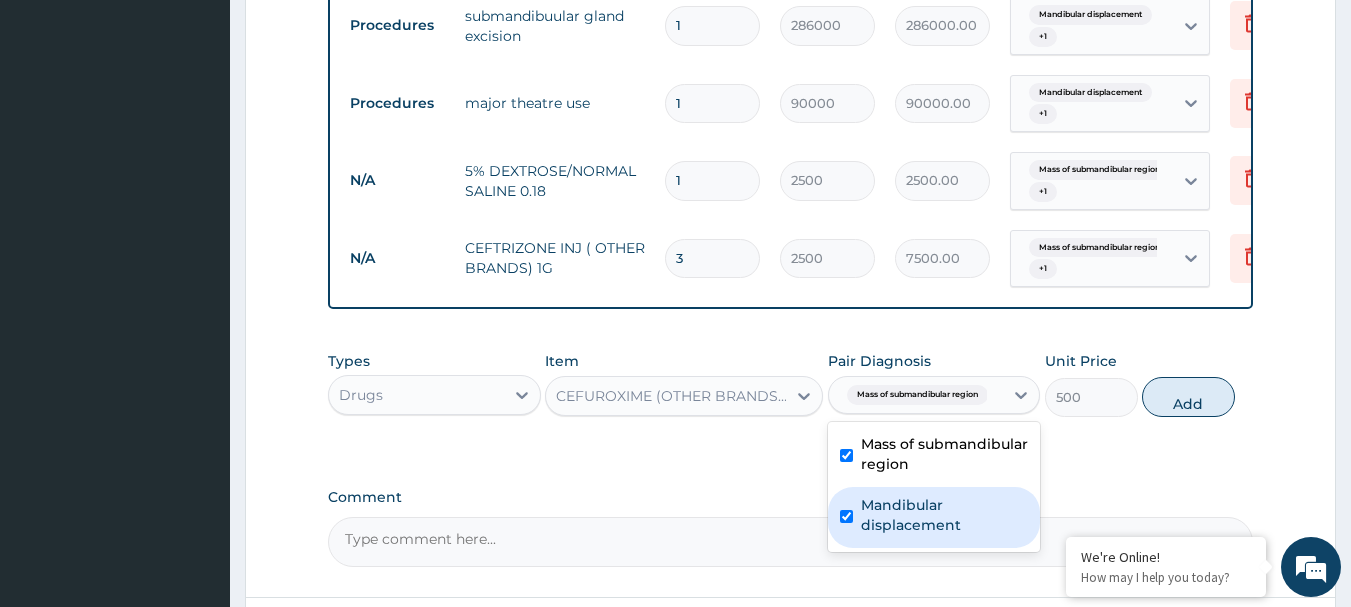 checkbox on "true" 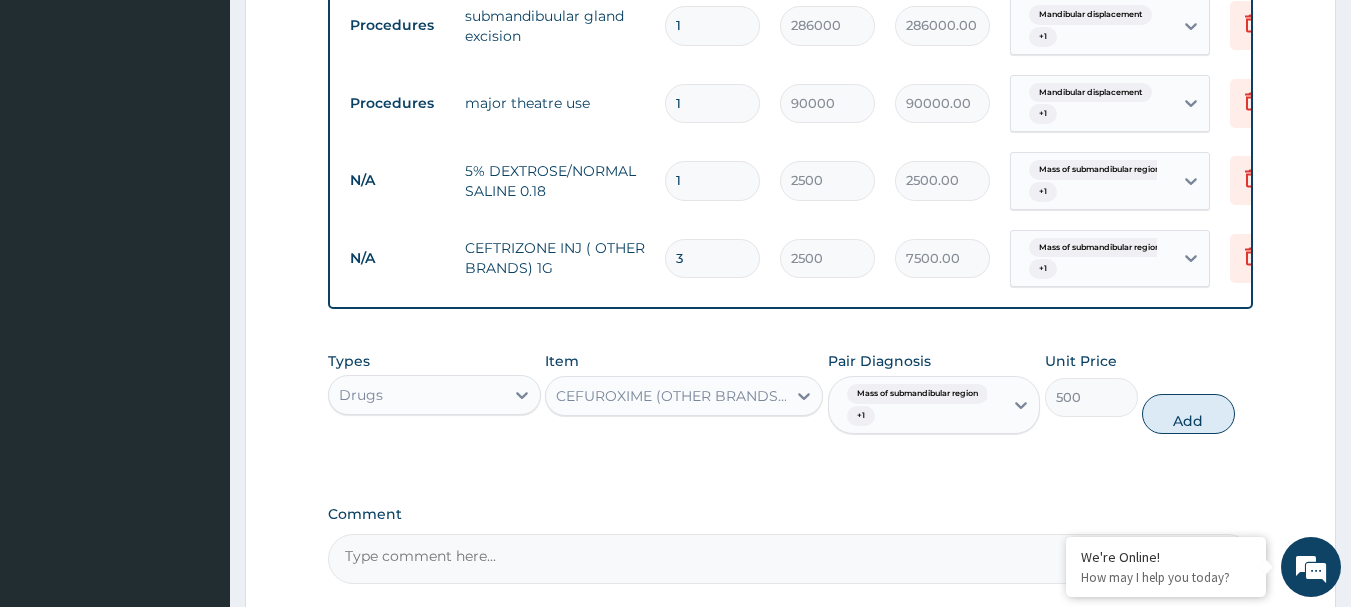 drag, startPoint x: 1199, startPoint y: 429, endPoint x: 1026, endPoint y: 443, distance: 173.56555 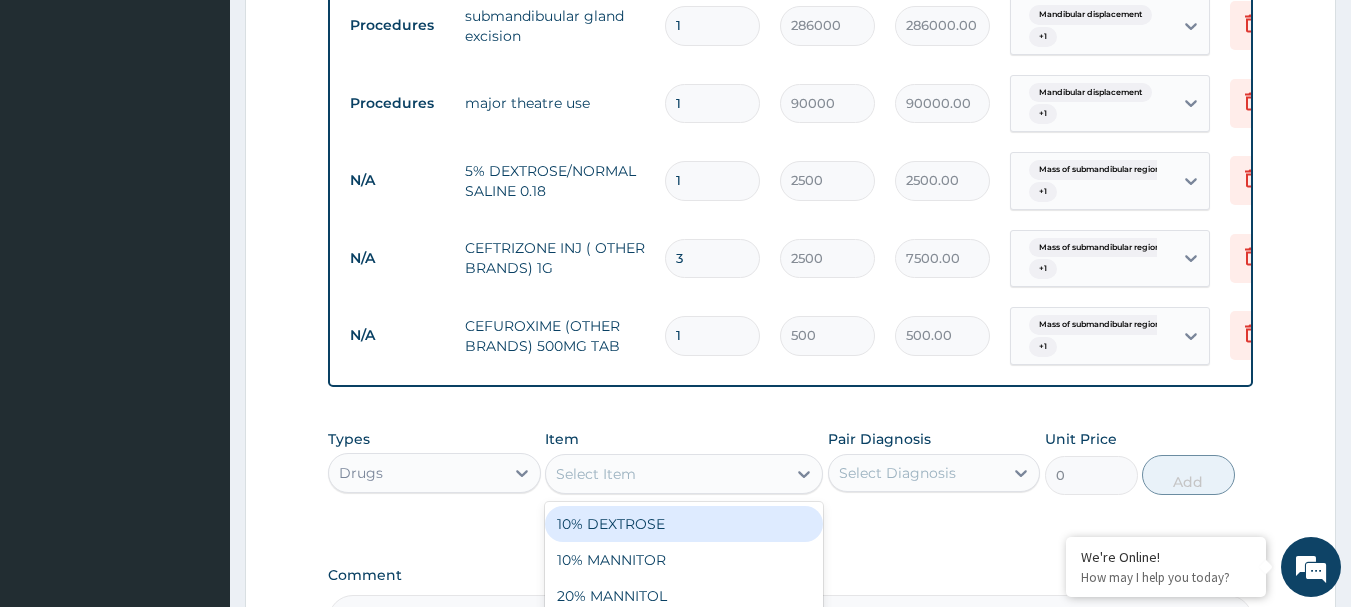 click on "Select Item" at bounding box center [596, 474] 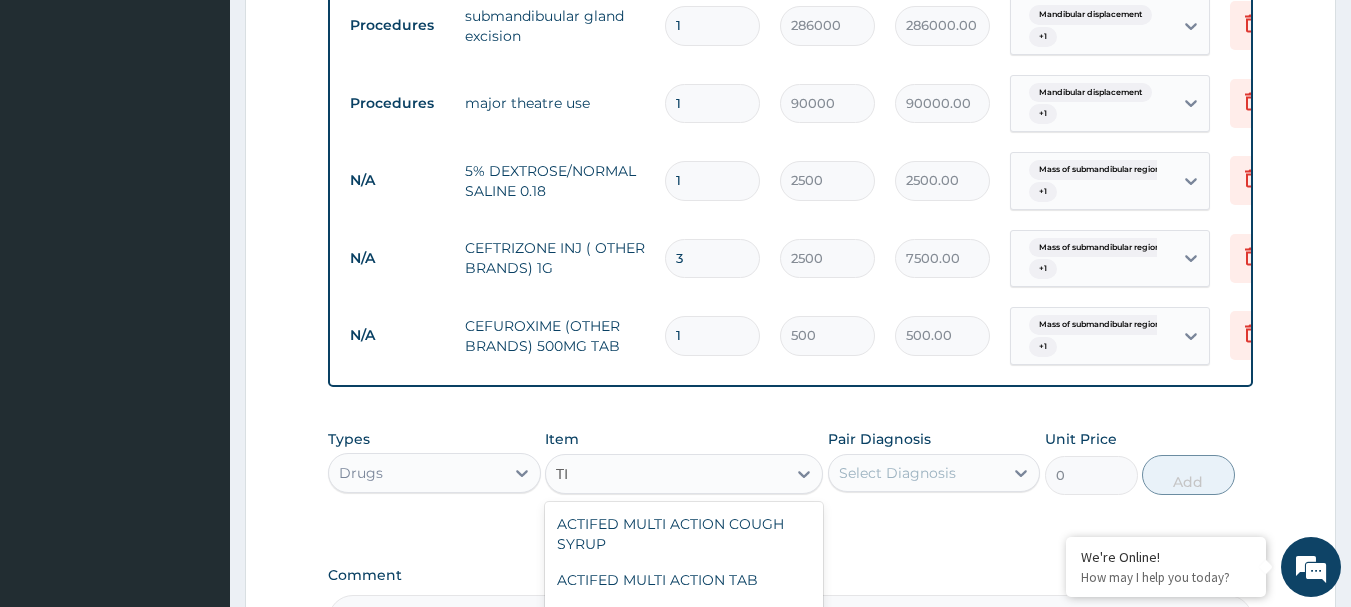 type on "T" 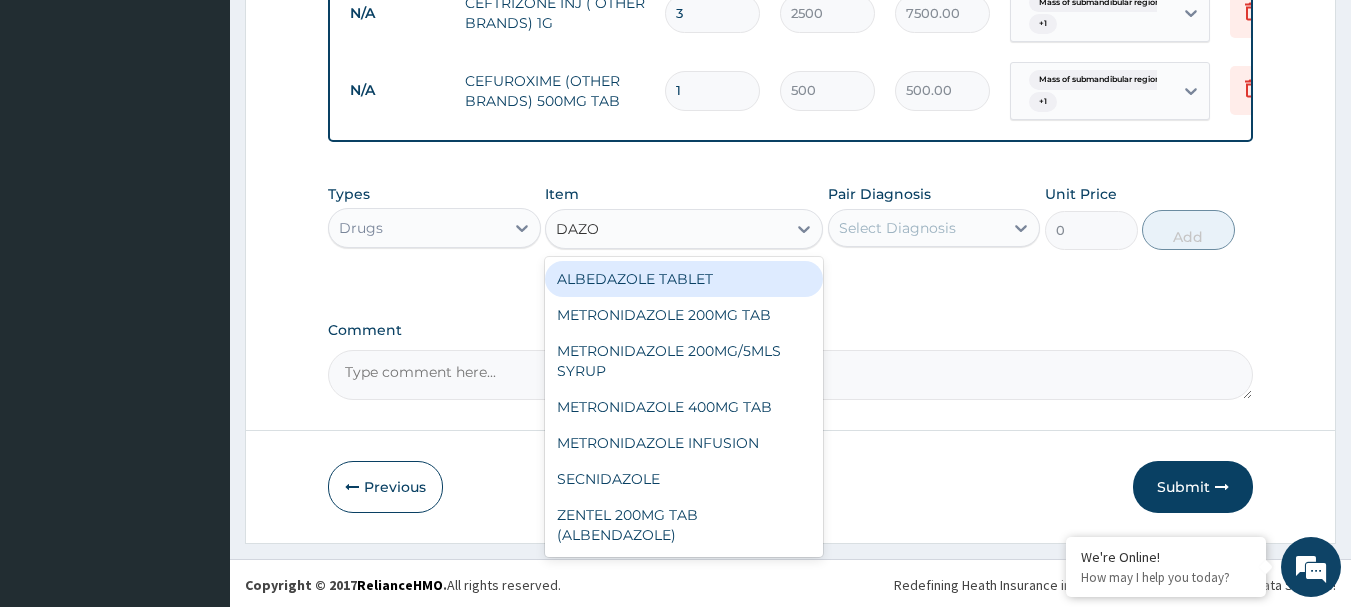 scroll, scrollTop: 1151, scrollLeft: 0, axis: vertical 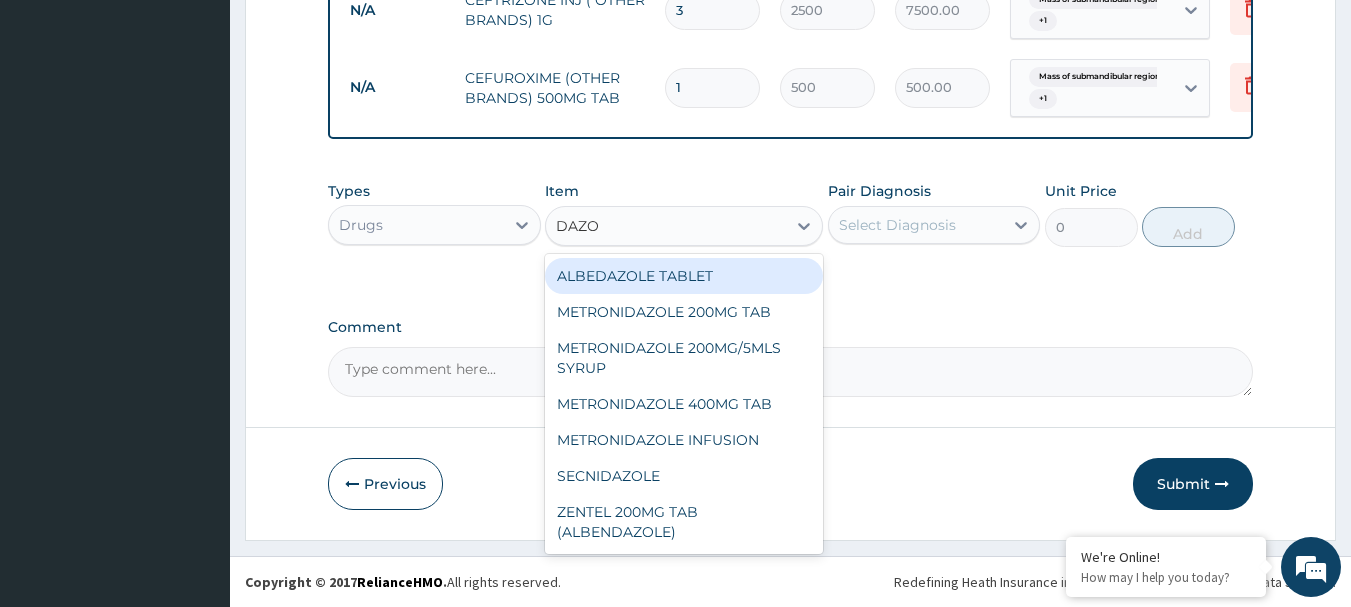 type on "DAZO" 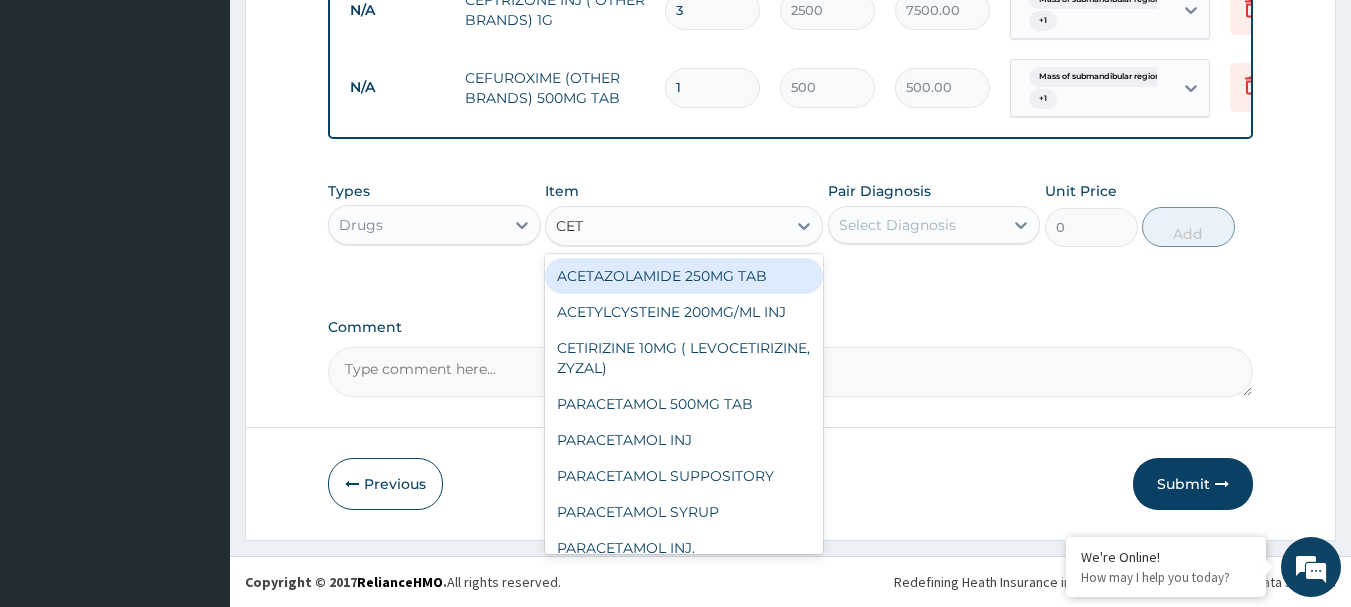 type on "CETI" 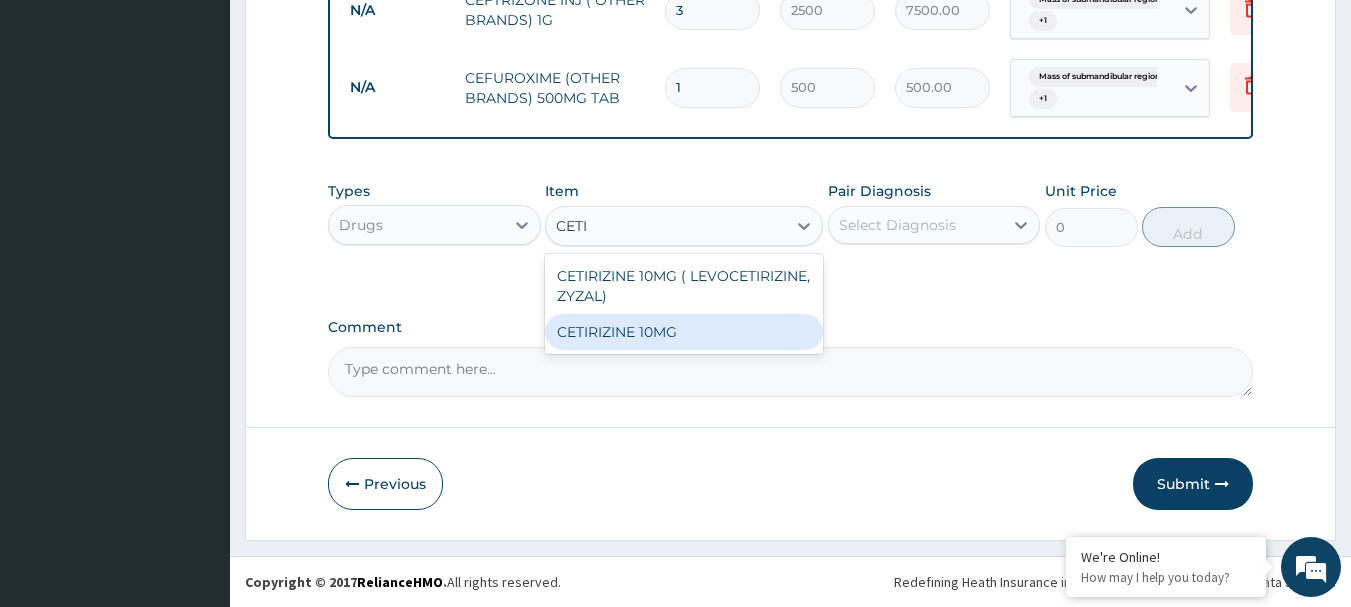 click on "CETIRIZINE 10MG" at bounding box center [684, 332] 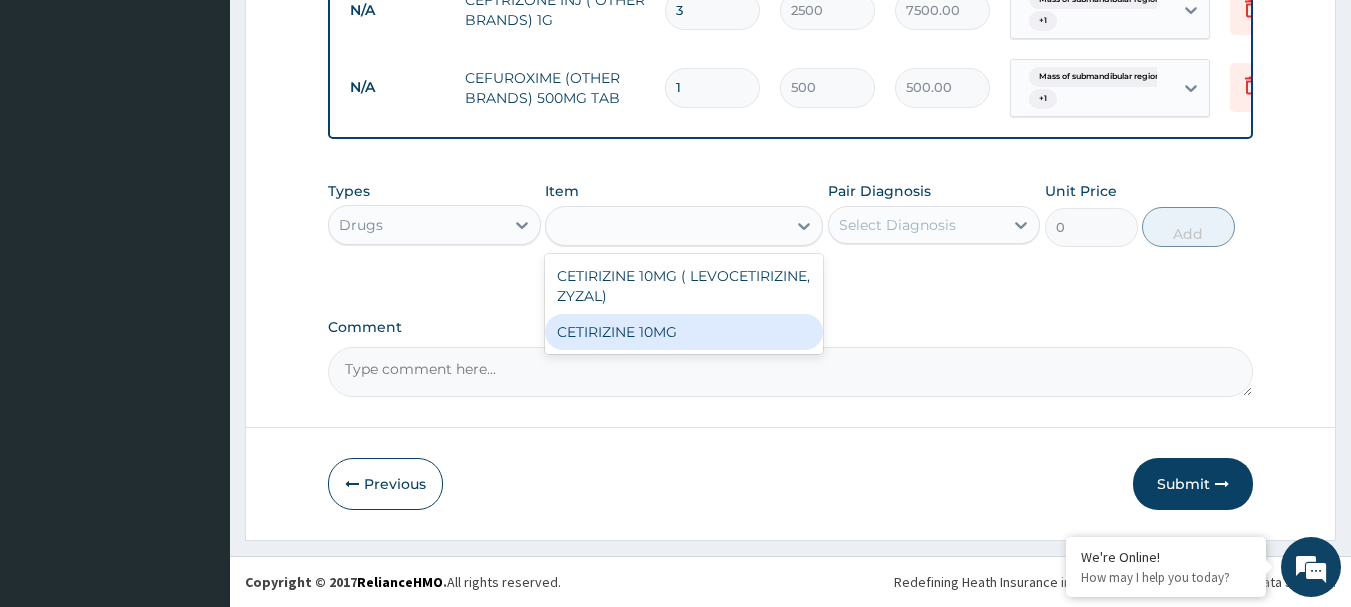 type on "125" 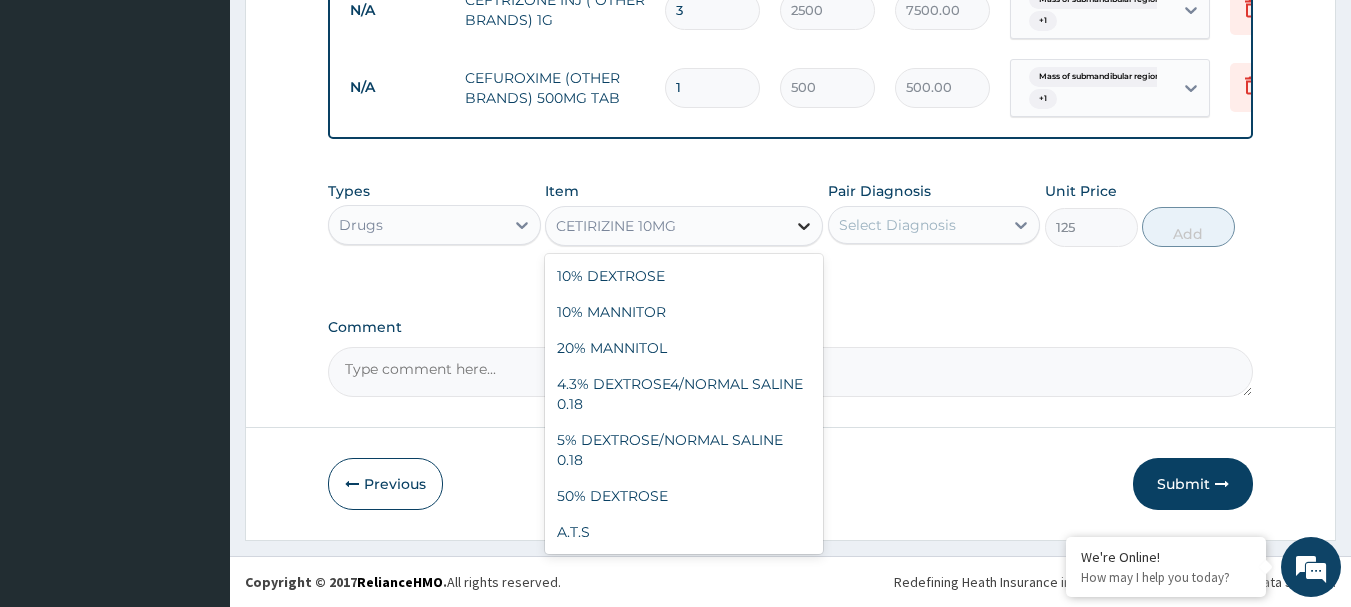 click 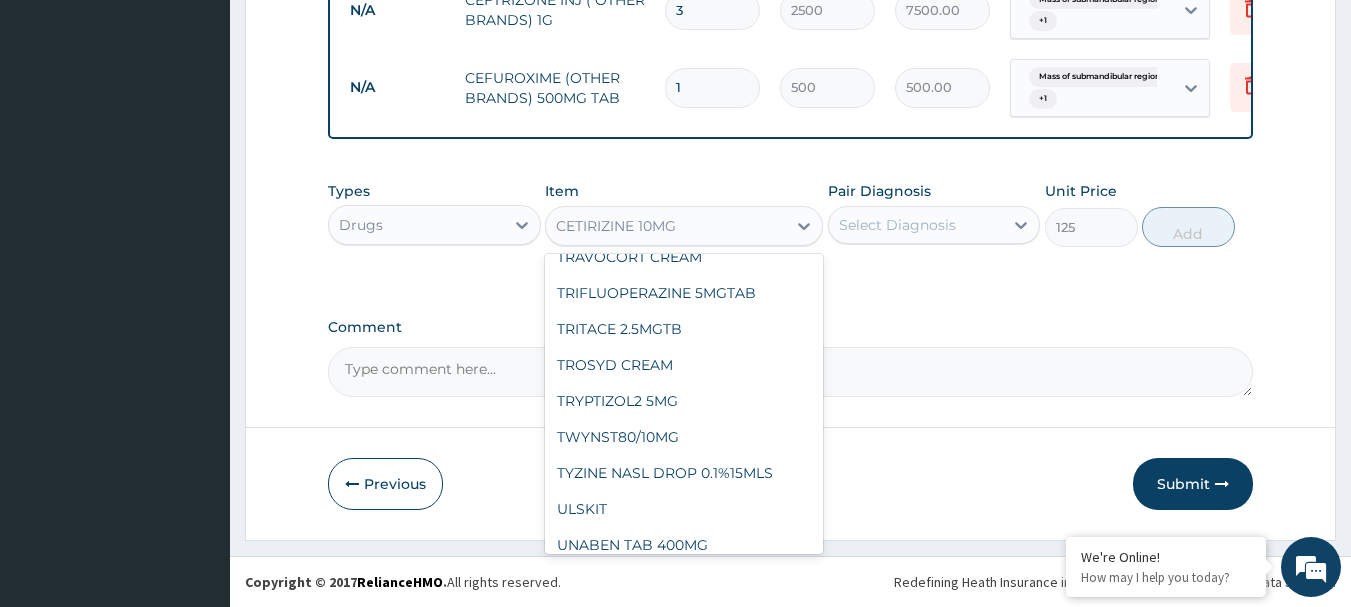 scroll, scrollTop: 39096, scrollLeft: 0, axis: vertical 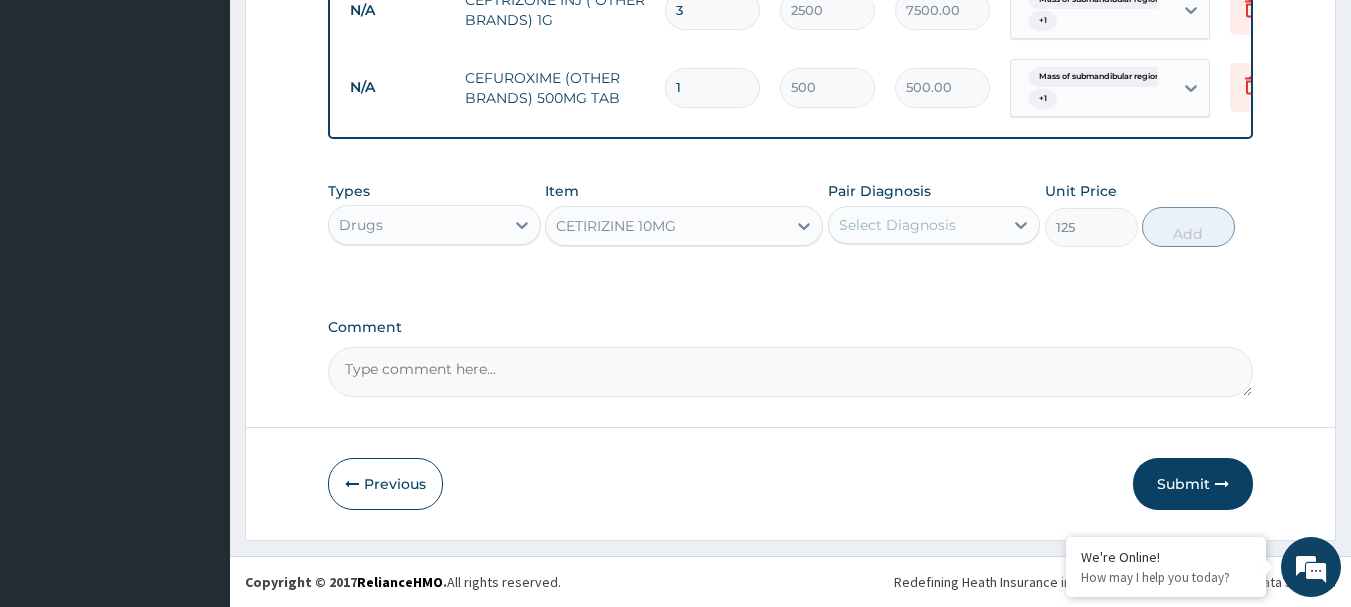 click on "CETIRIZINE 10MG" at bounding box center [666, 226] 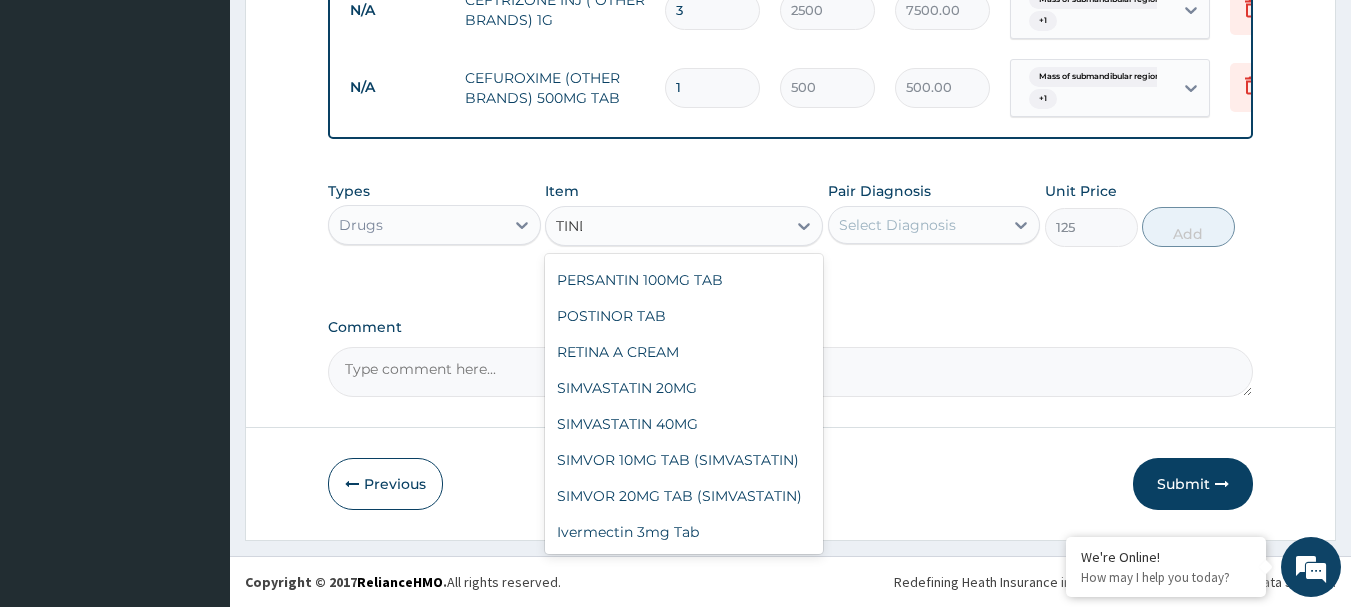 scroll, scrollTop: 0, scrollLeft: 0, axis: both 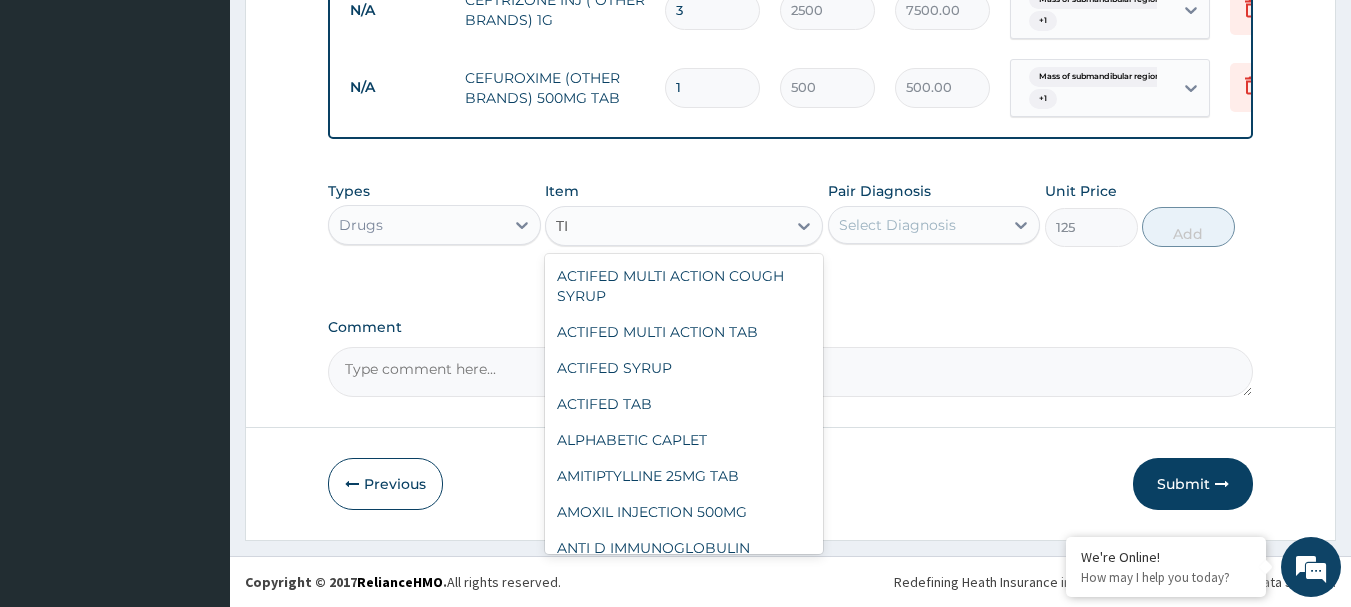 type on "T" 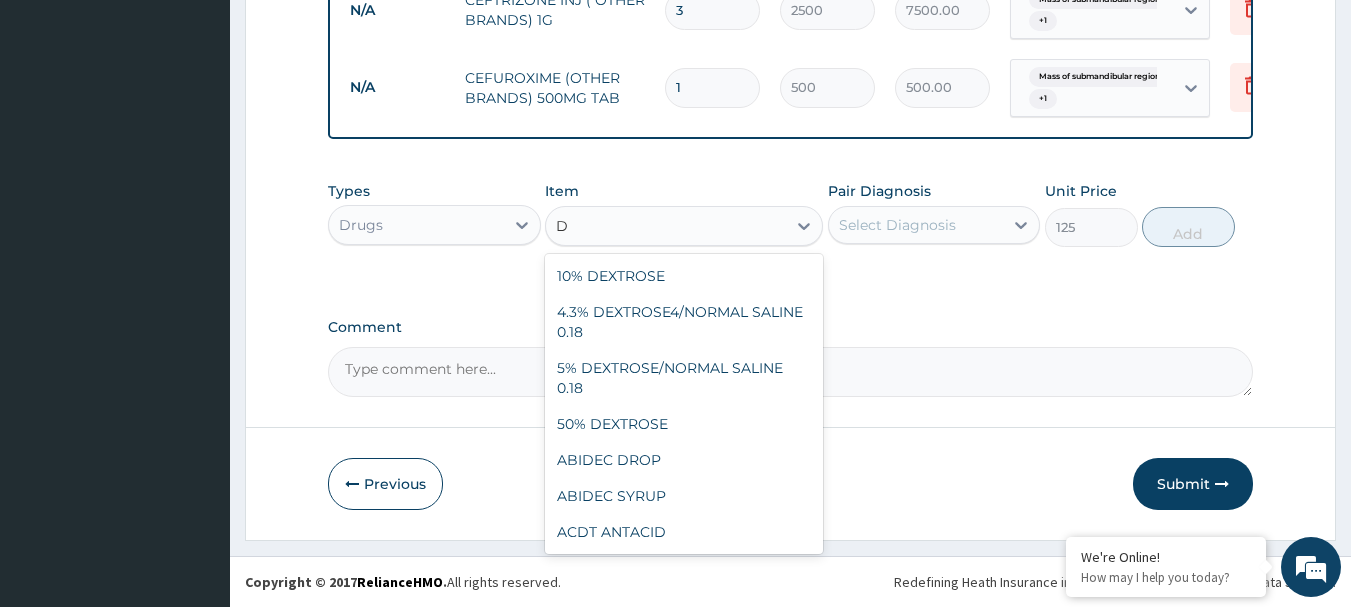 type on "D" 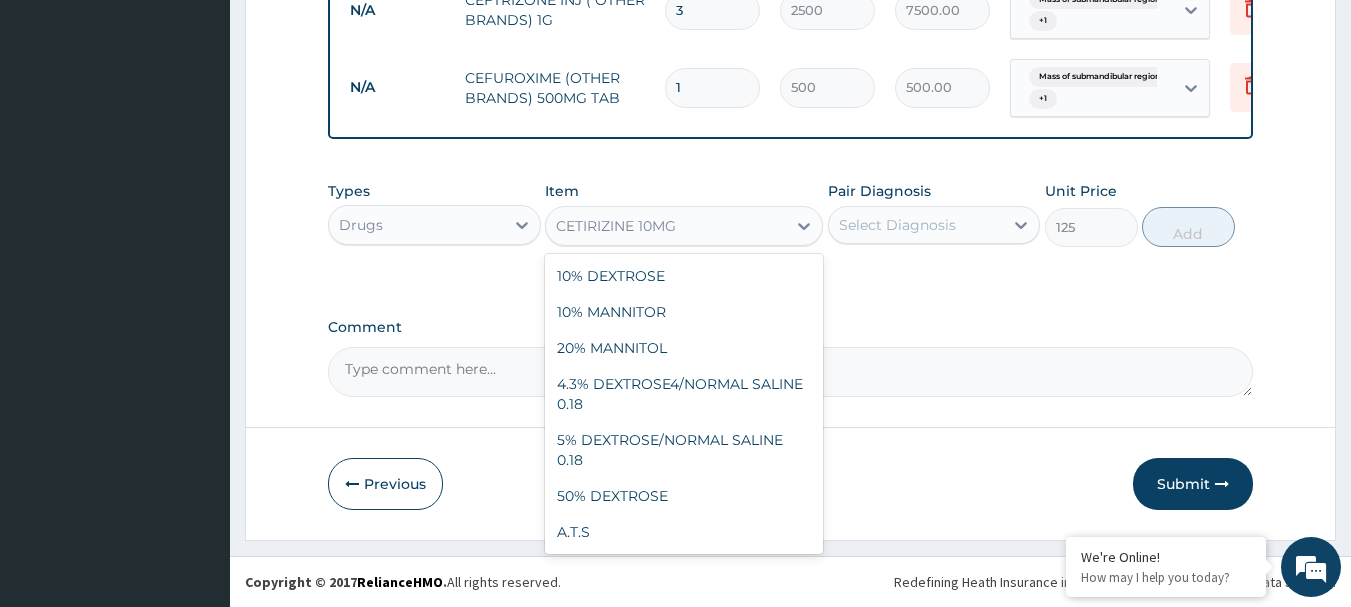 click on "CETIRIZINE 10MG" at bounding box center [666, 226] 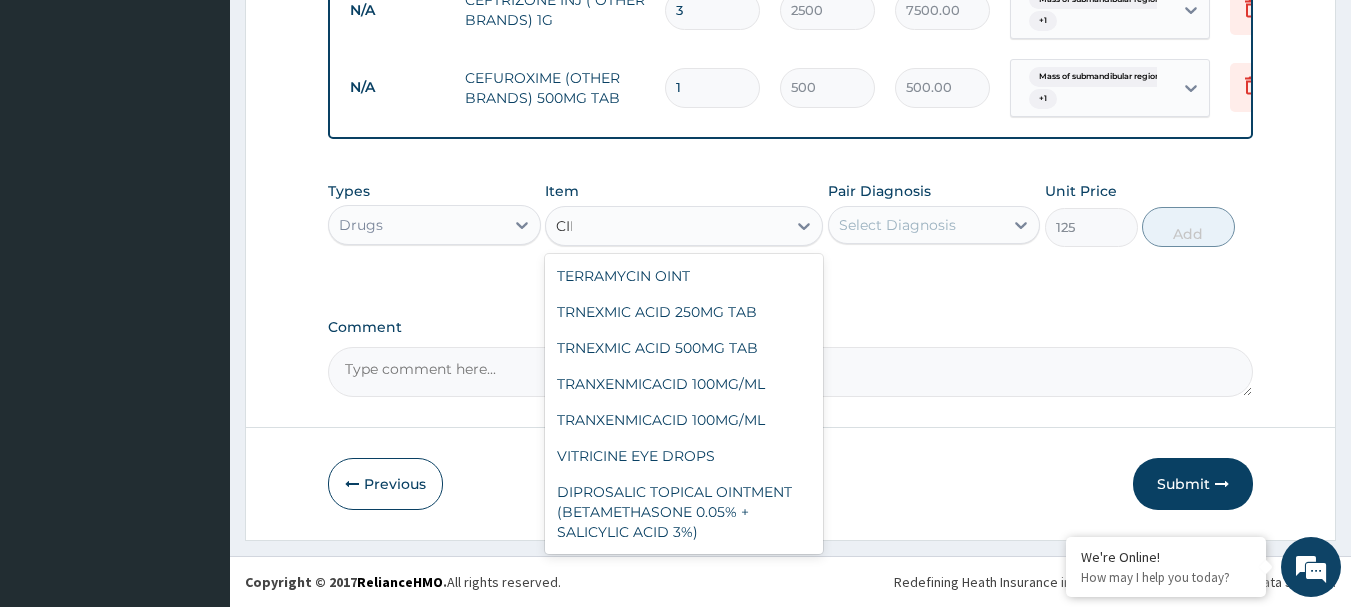 scroll, scrollTop: 0, scrollLeft: 0, axis: both 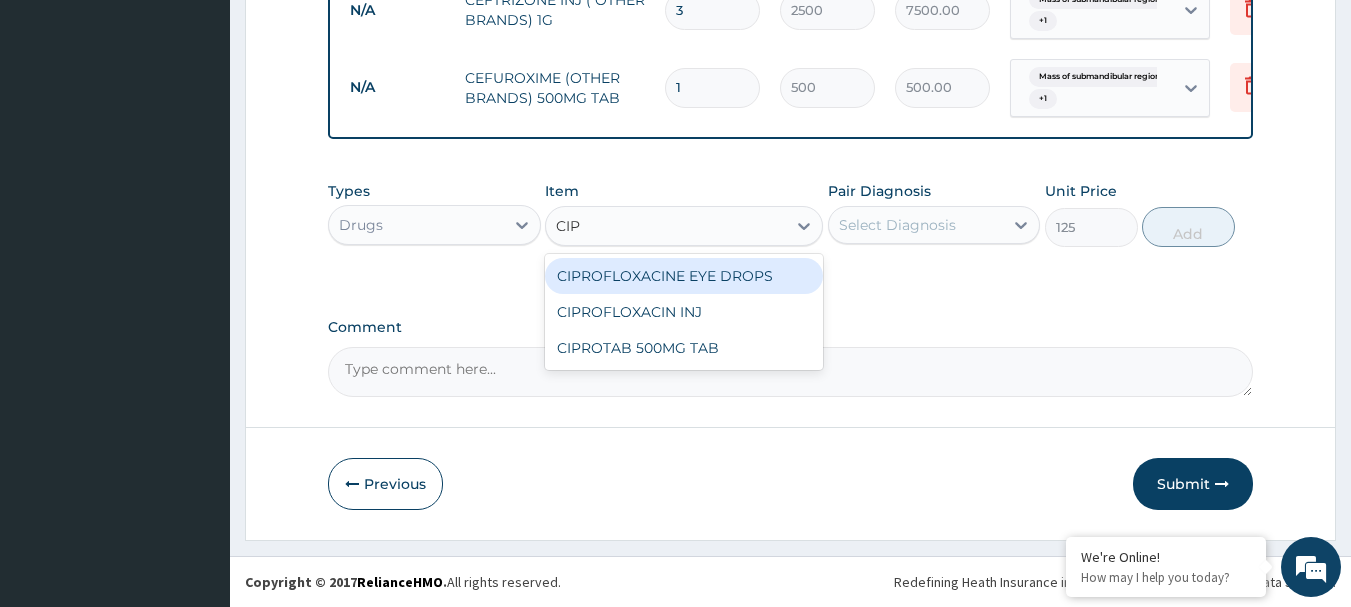 type on "CIPR" 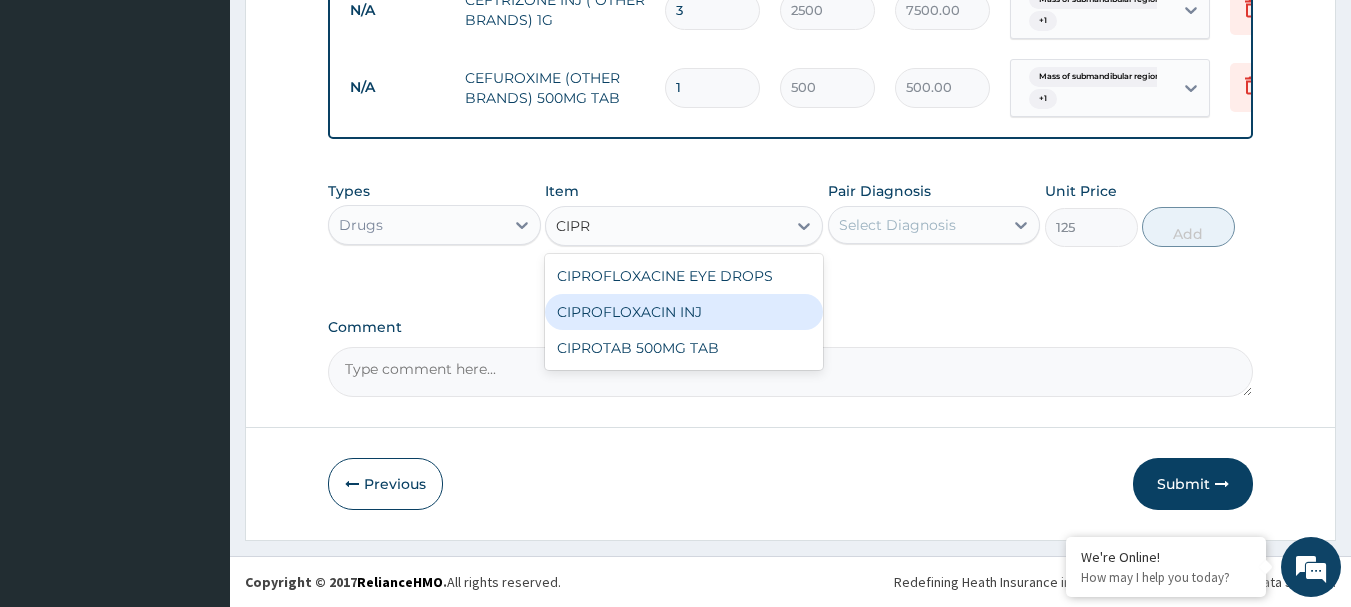 click on "CIPROFLOXACIN INJ" at bounding box center [684, 312] 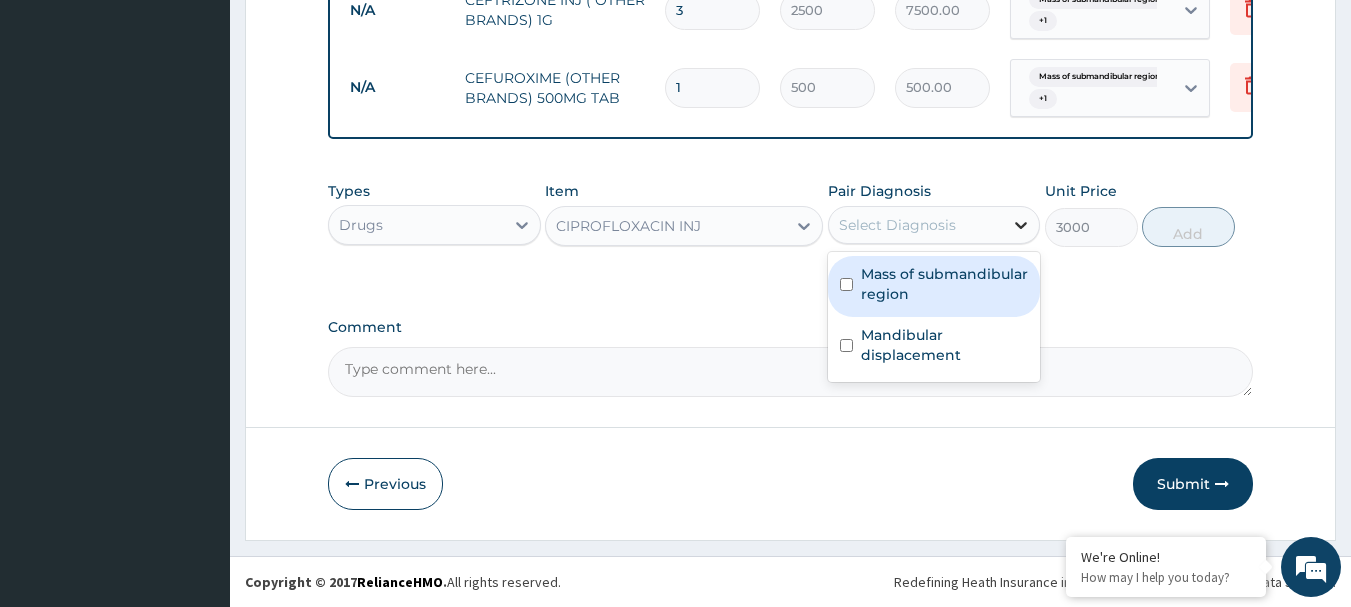 click 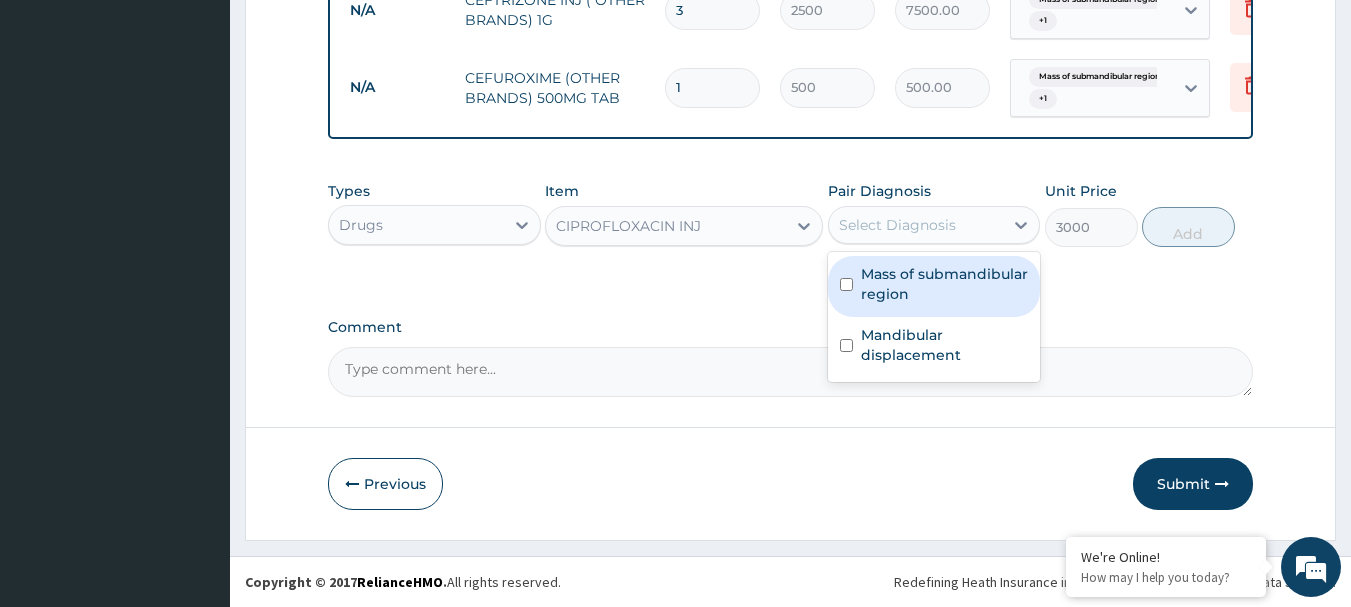 click at bounding box center (846, 284) 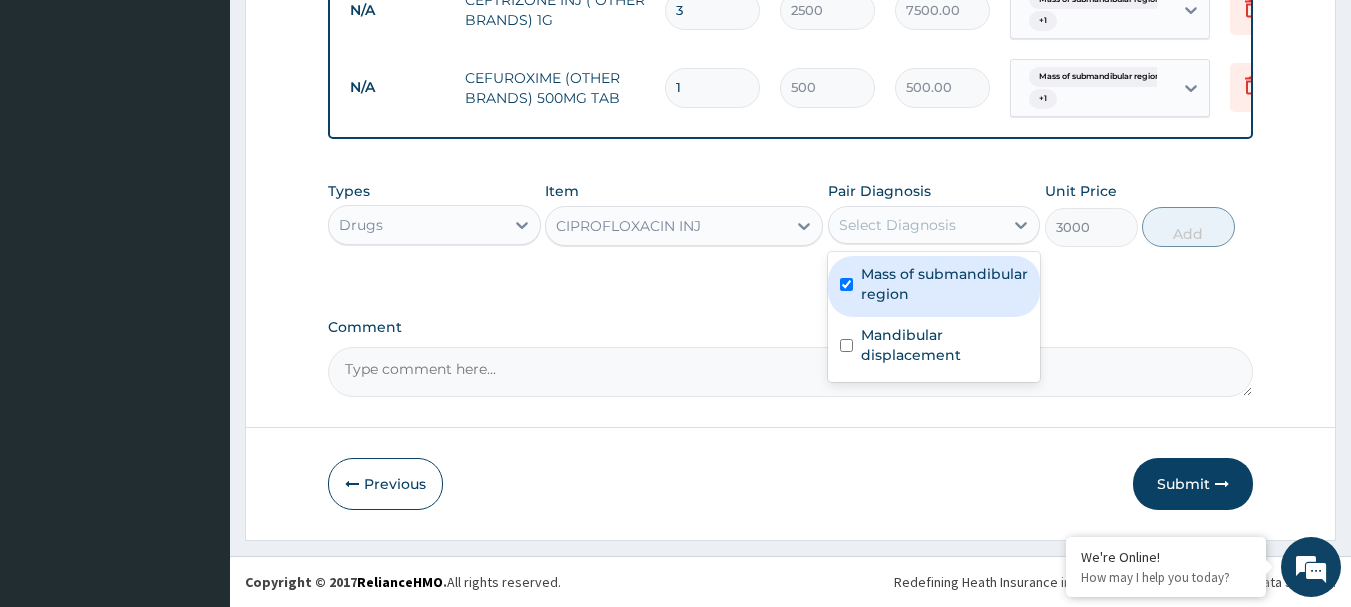 checkbox on "true" 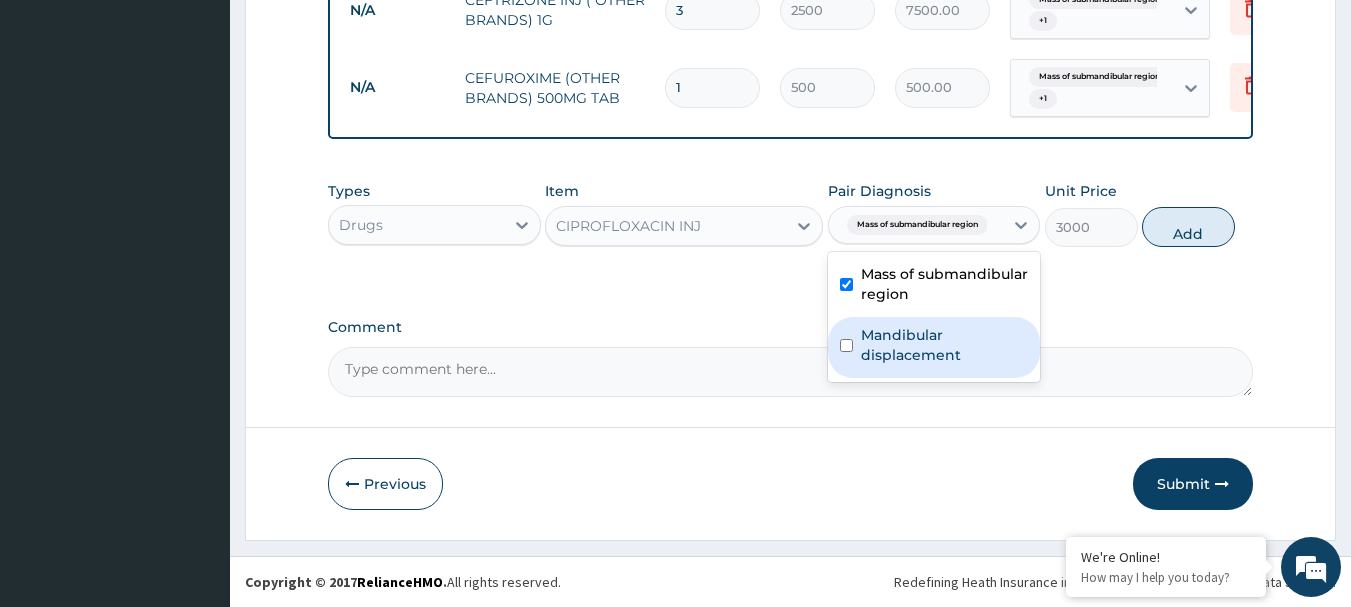 click on "Mandibular displacement" at bounding box center (934, 347) 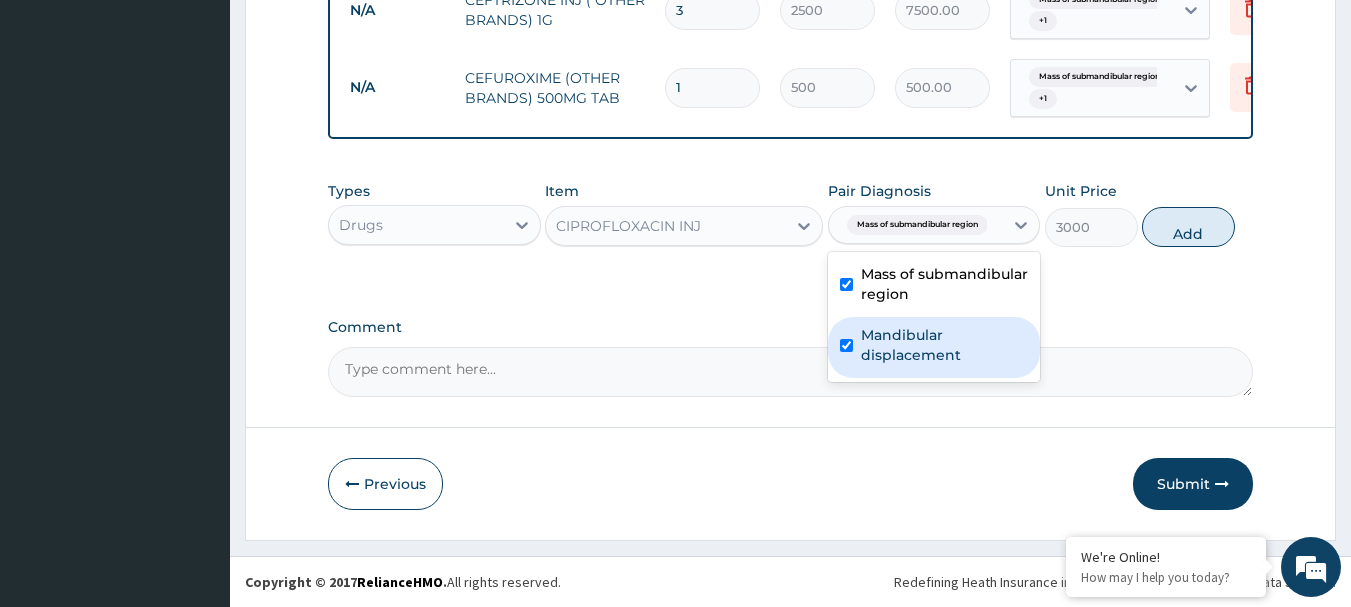 checkbox on "true" 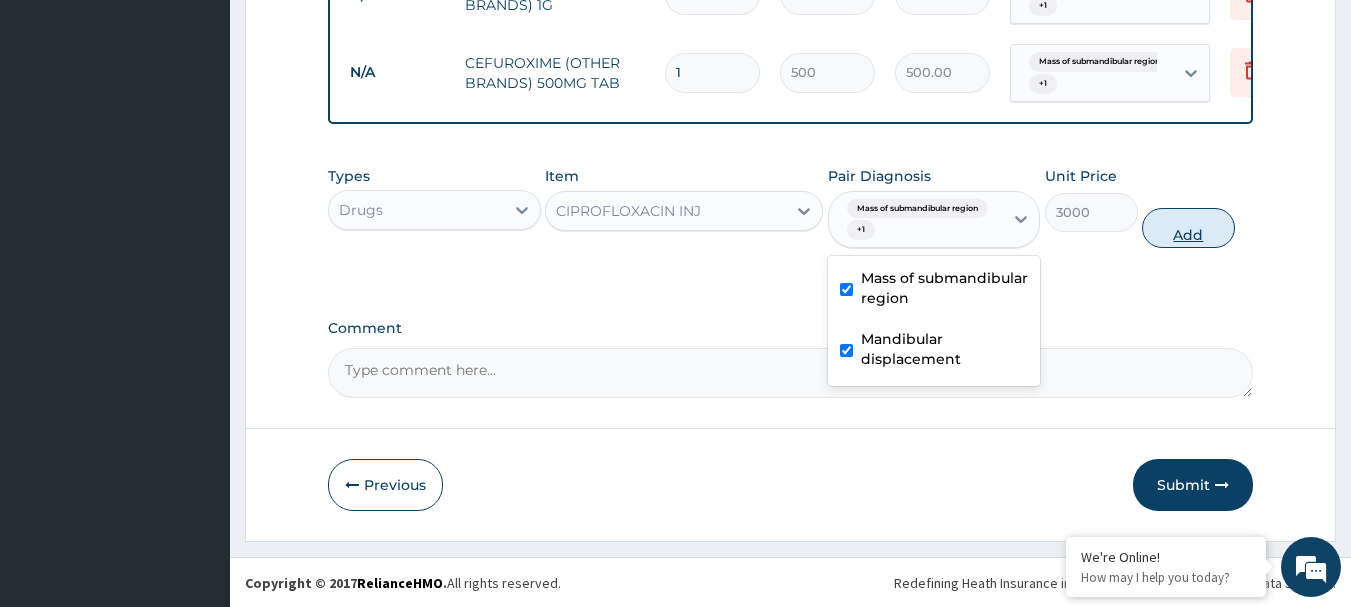 click on "Add" at bounding box center [1188, 228] 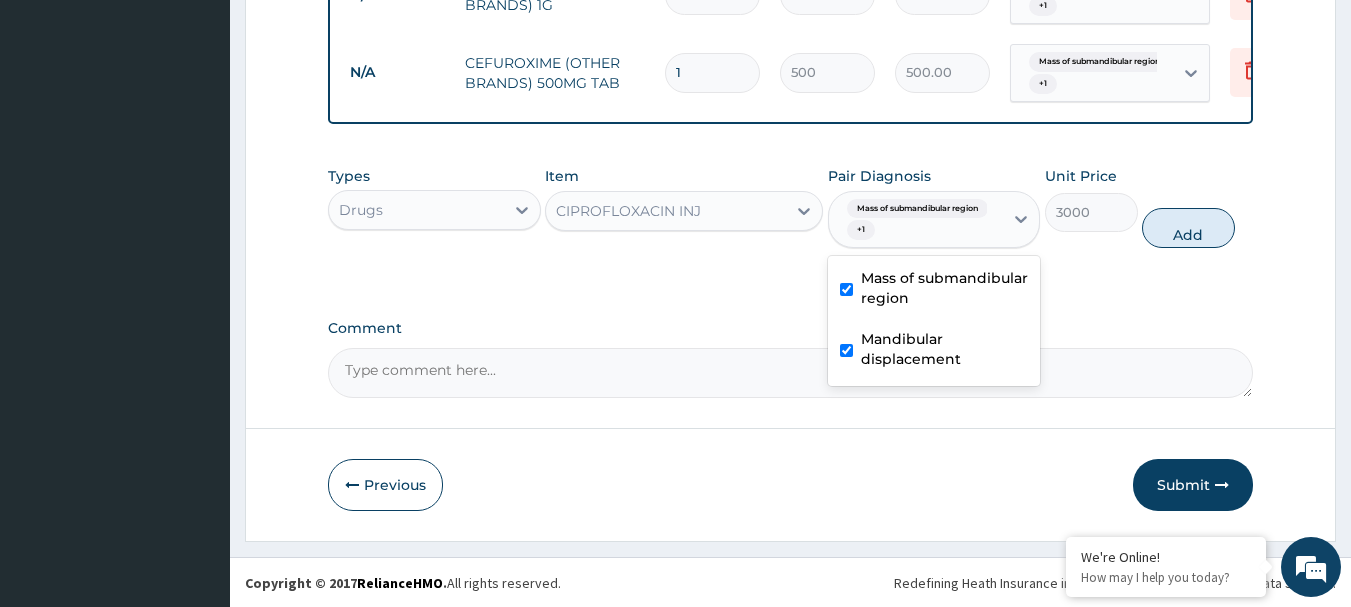 type on "0" 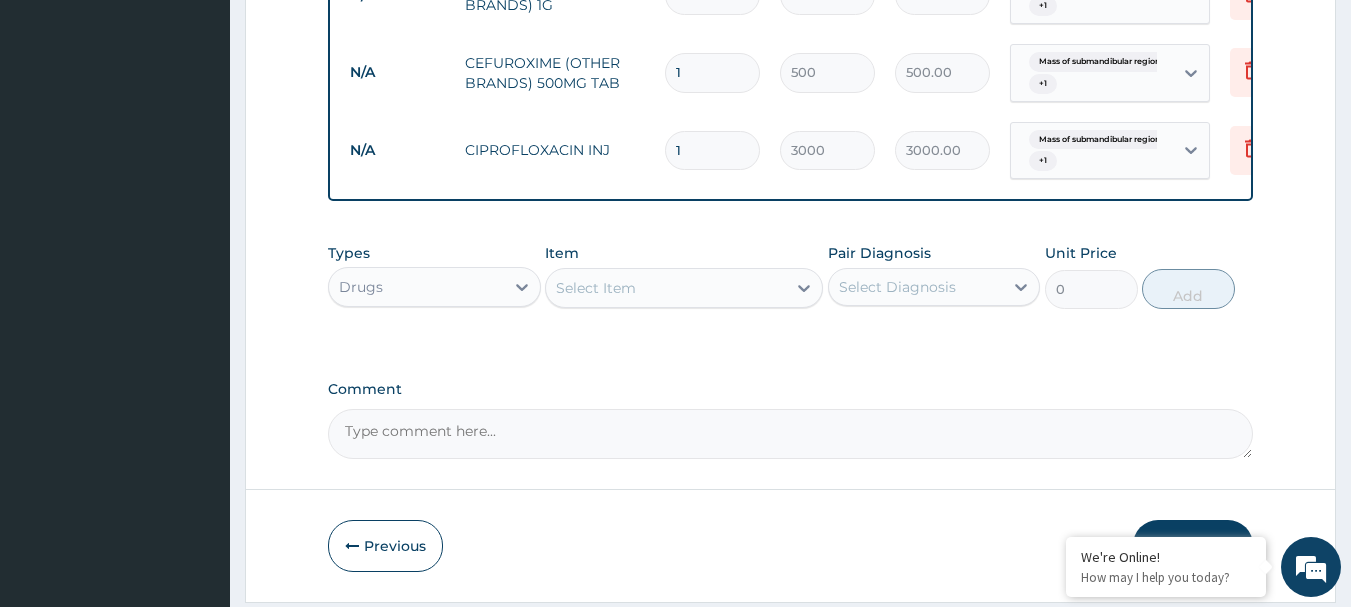 click on "Select Item" at bounding box center [596, 288] 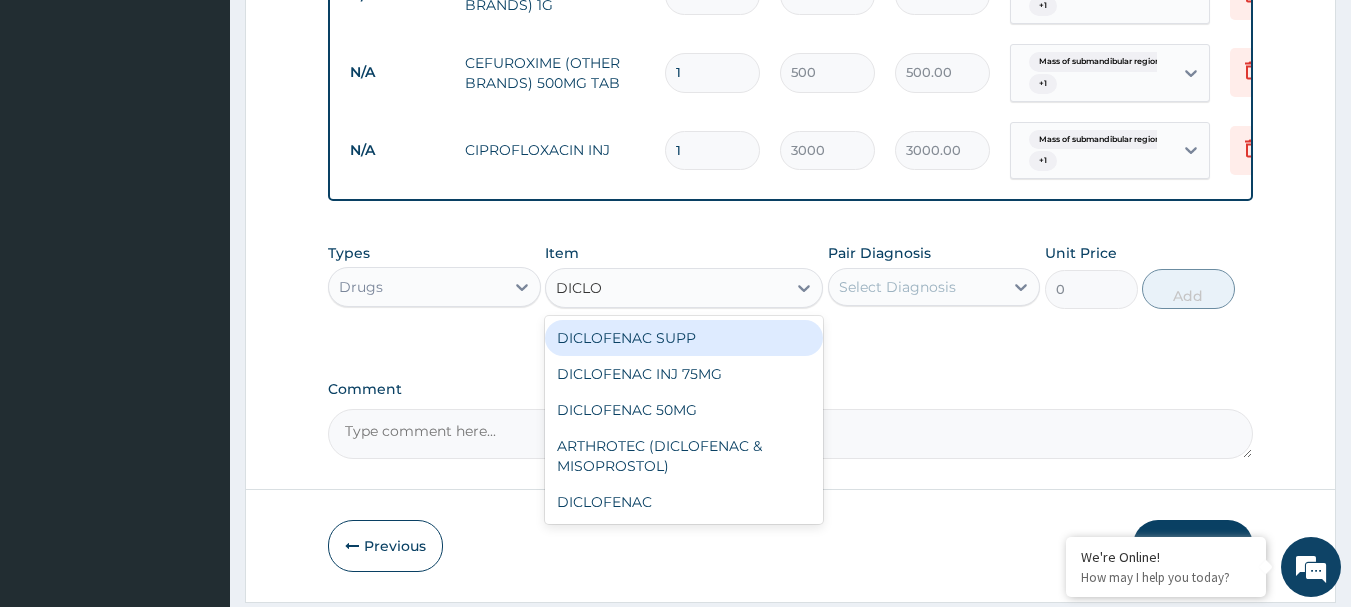 type on "DICLOF" 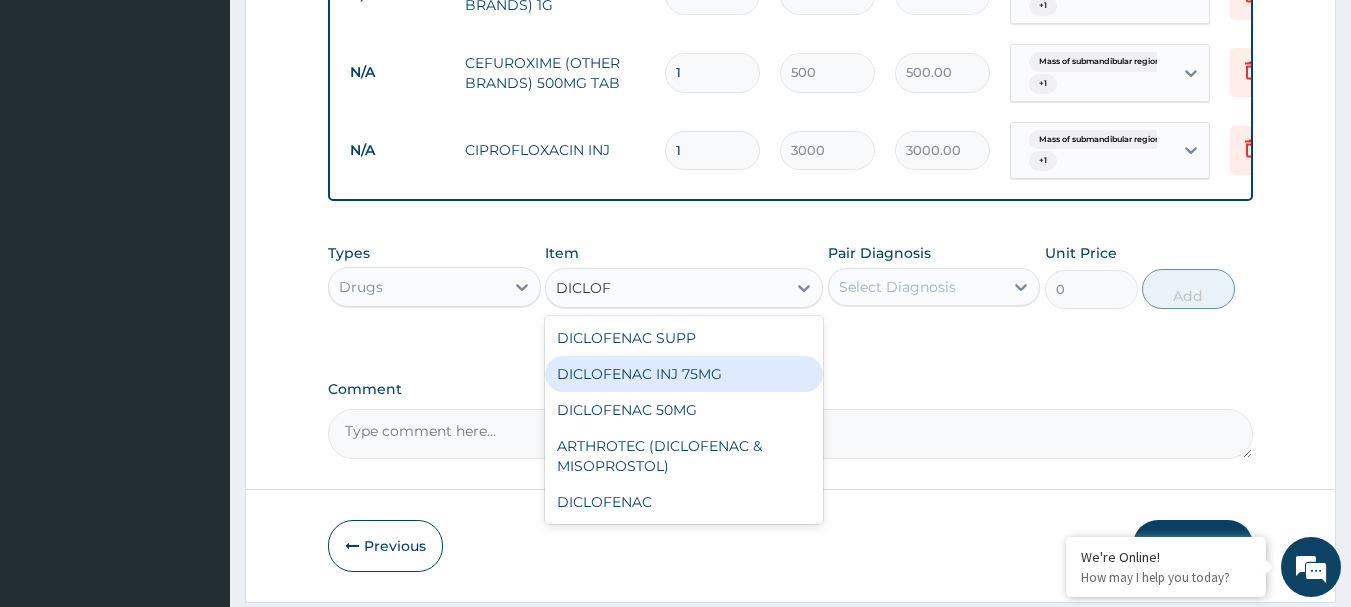 click on "DICLOFENAC  INJ 75MG" at bounding box center (684, 374) 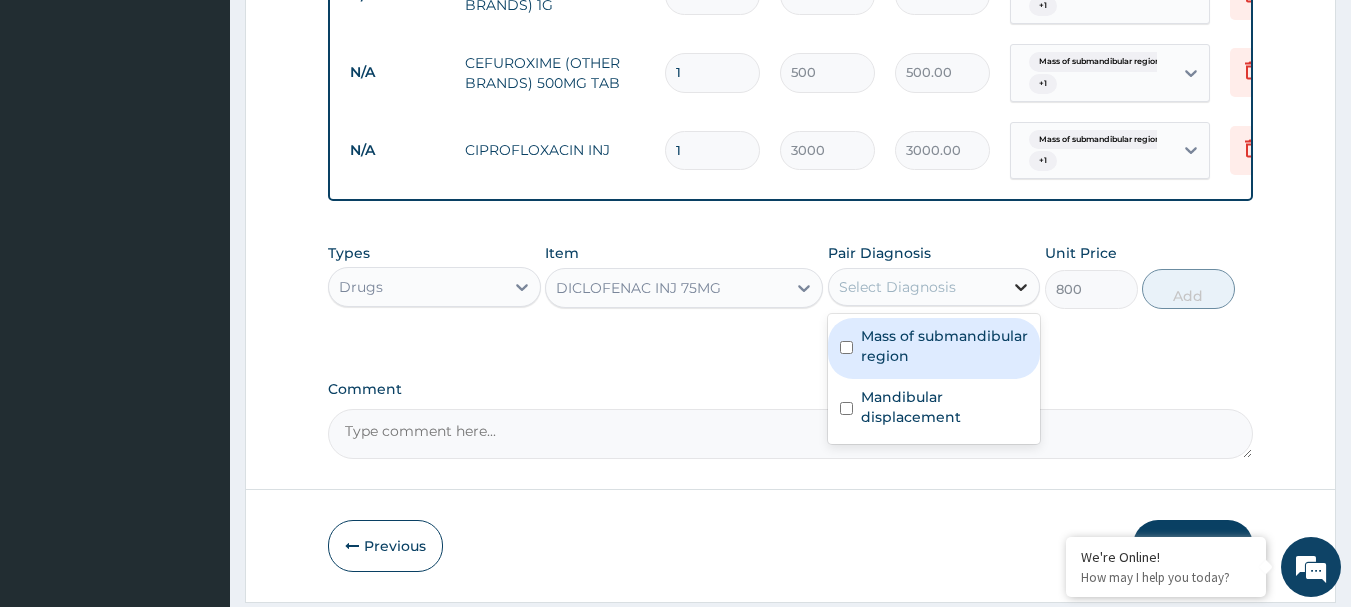 drag, startPoint x: 1031, startPoint y: 293, endPoint x: 1017, endPoint y: 309, distance: 21.260292 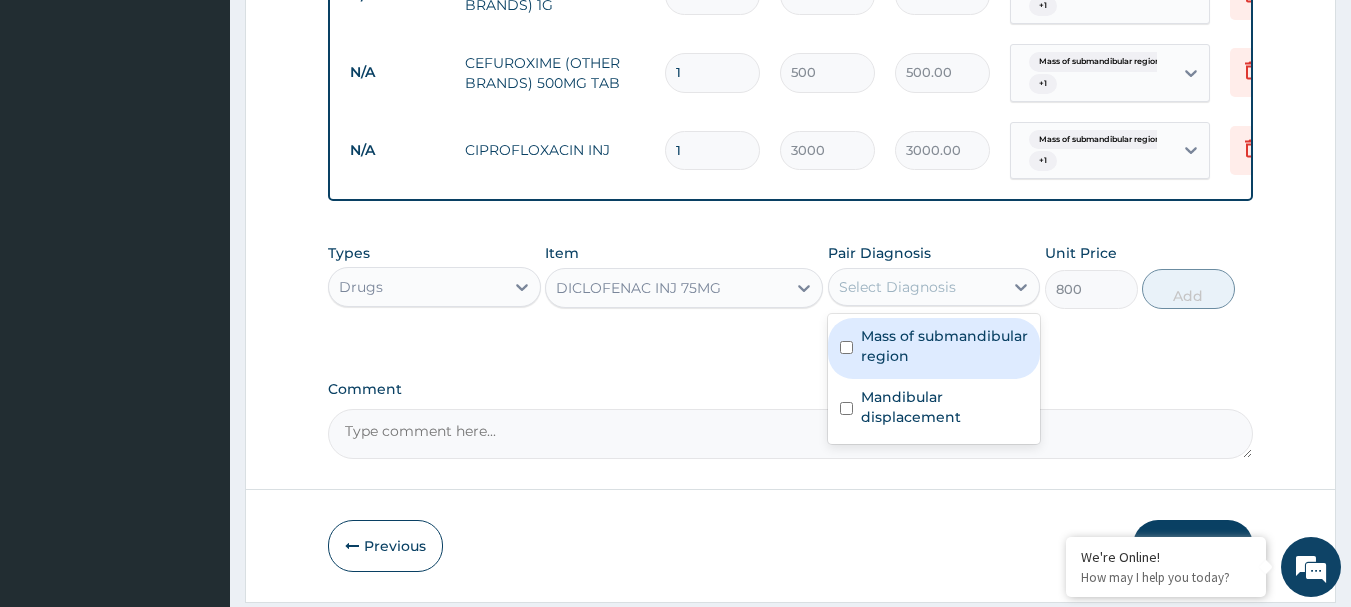 drag, startPoint x: 852, startPoint y: 365, endPoint x: 852, endPoint y: 431, distance: 66 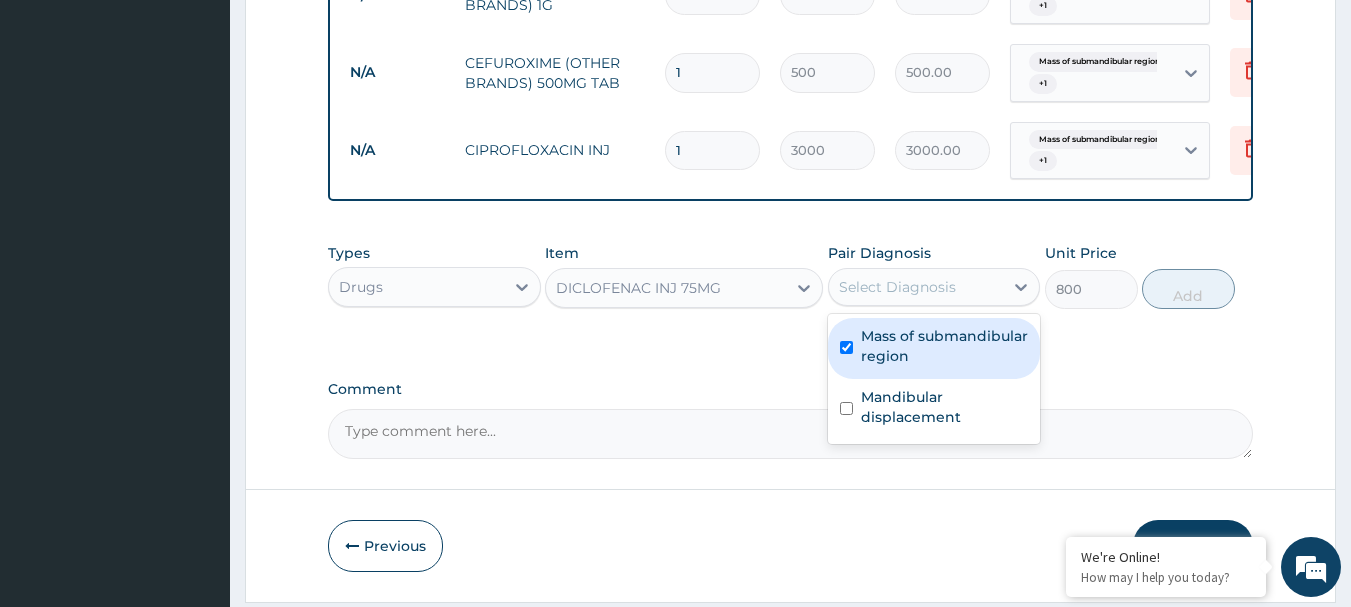 checkbox on "true" 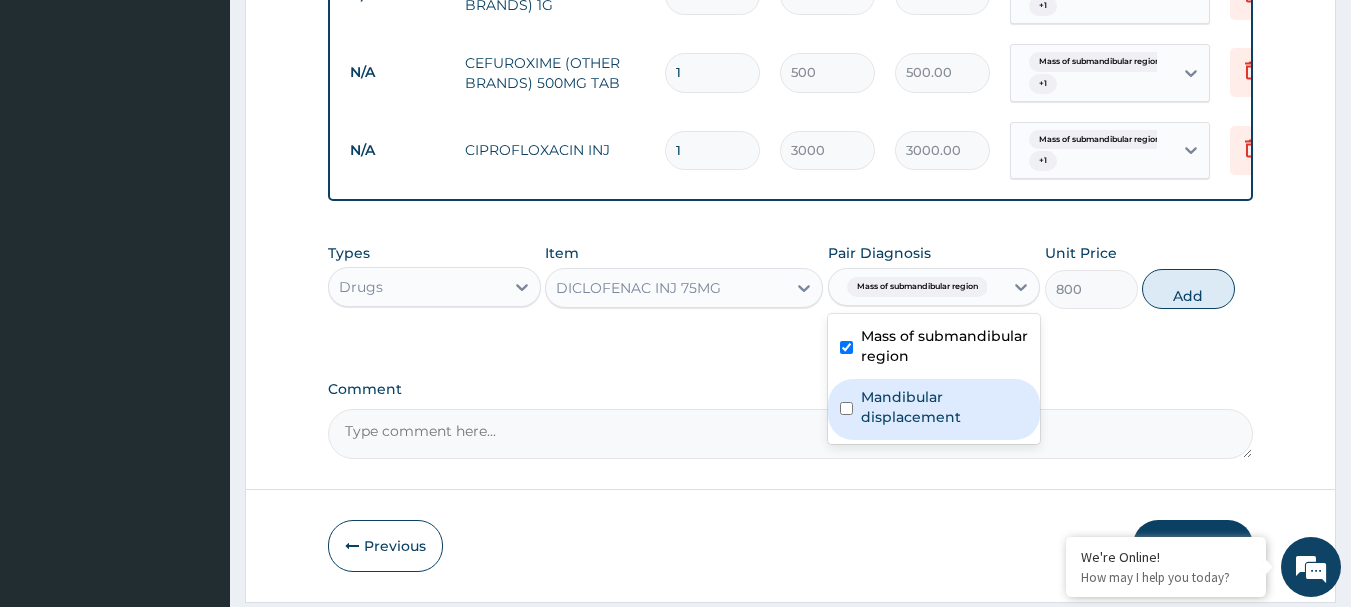 drag, startPoint x: 852, startPoint y: 423, endPoint x: 922, endPoint y: 402, distance: 73.082146 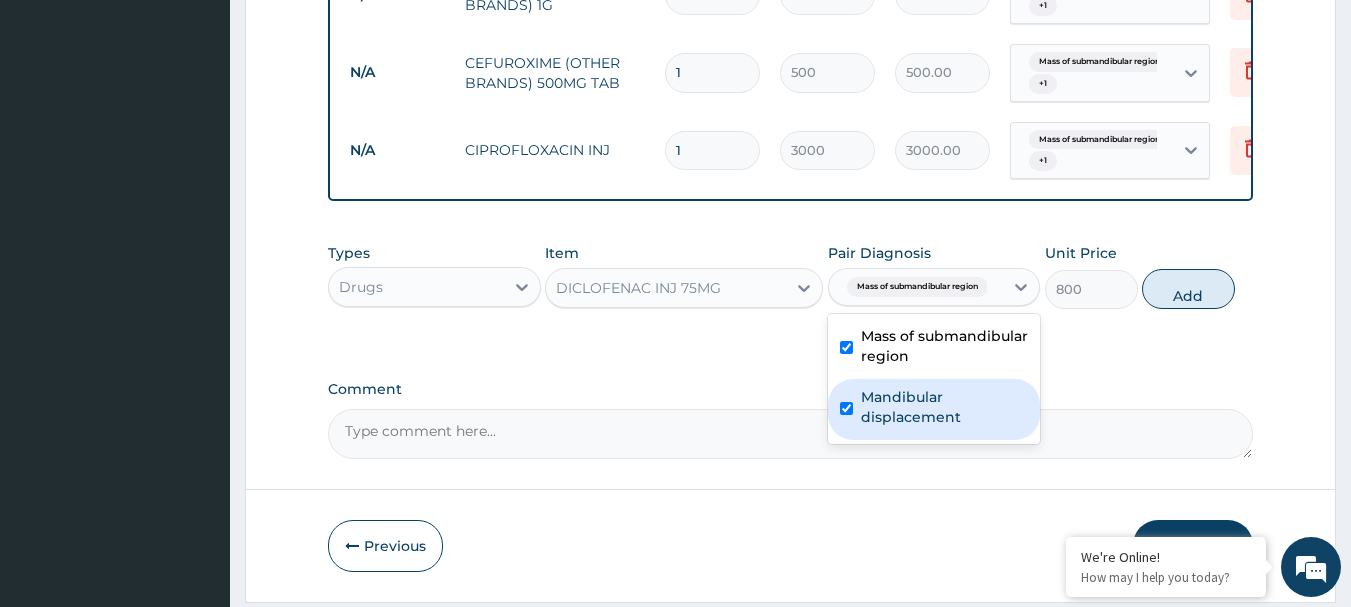 checkbox on "true" 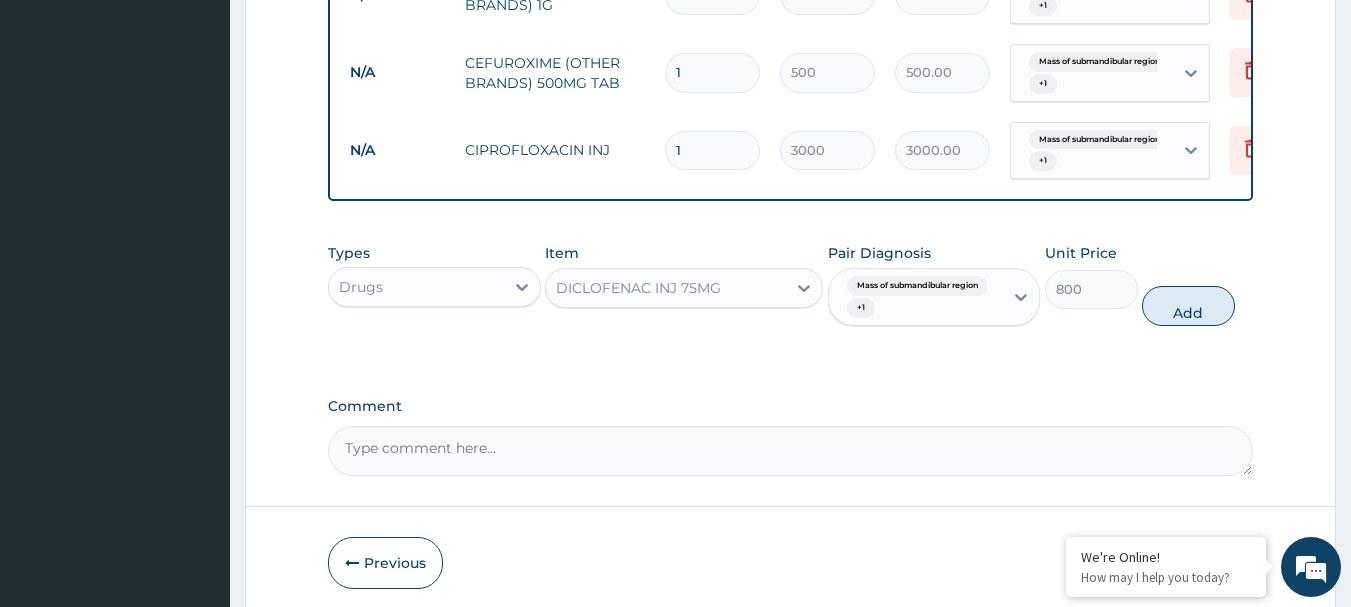 drag, startPoint x: 1200, startPoint y: 312, endPoint x: 1167, endPoint y: 334, distance: 39.661064 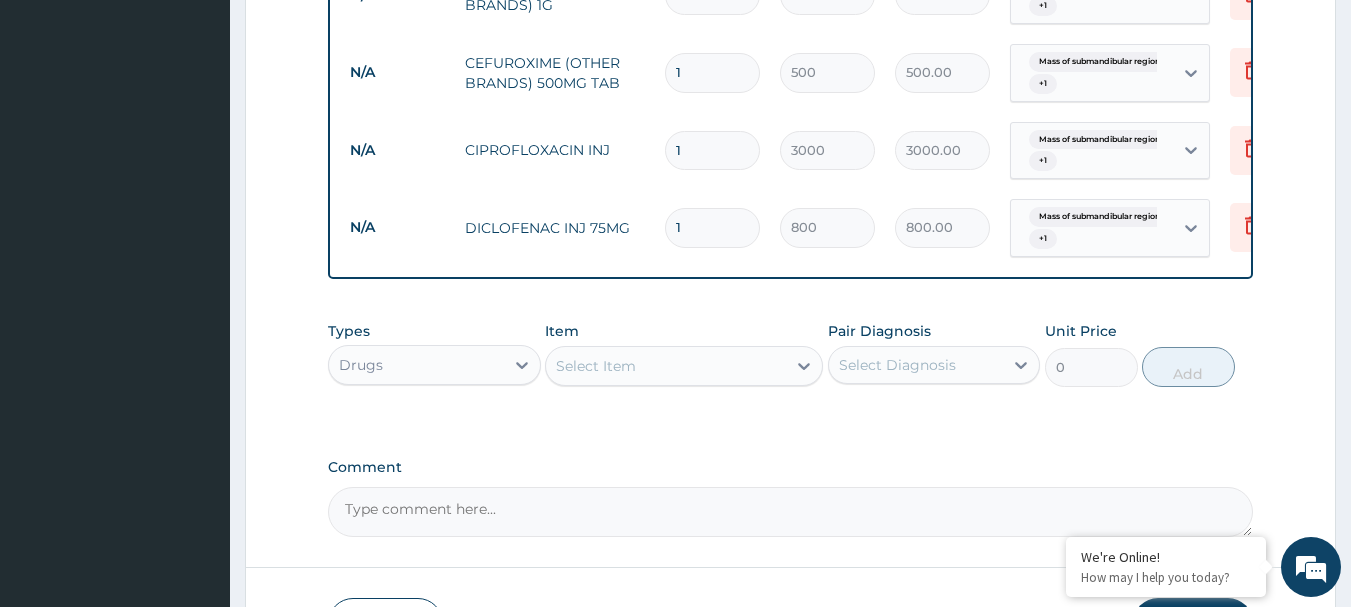 click on "Select Item" at bounding box center [596, 366] 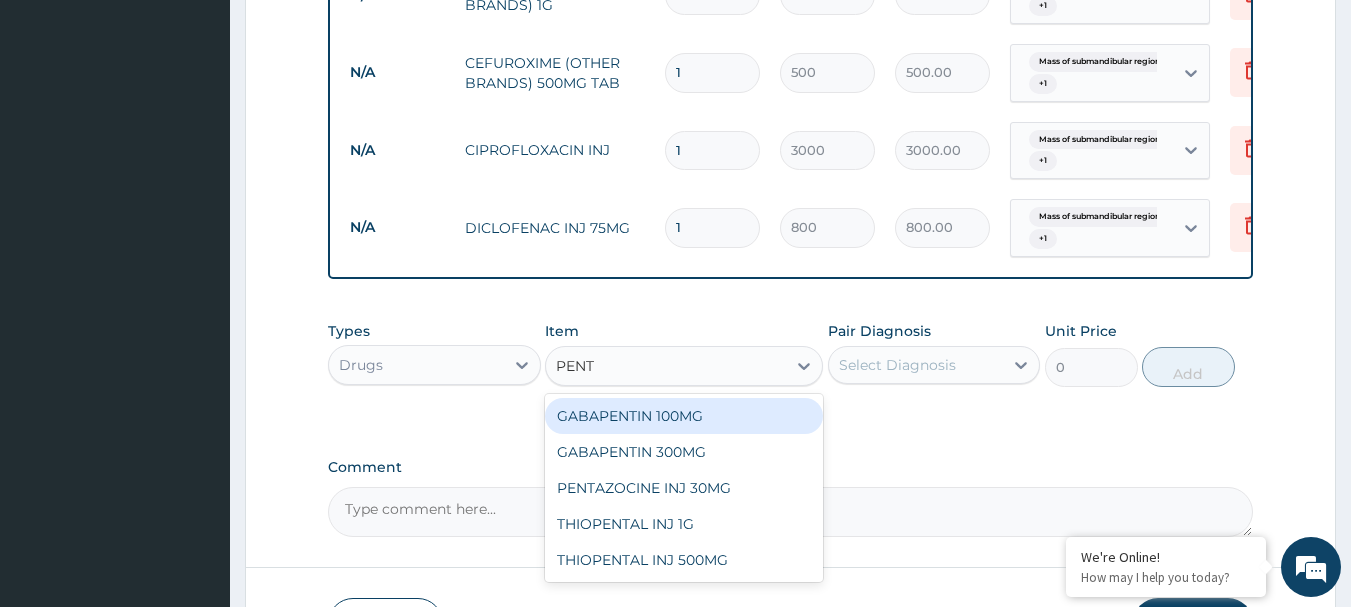 type on "PENTA" 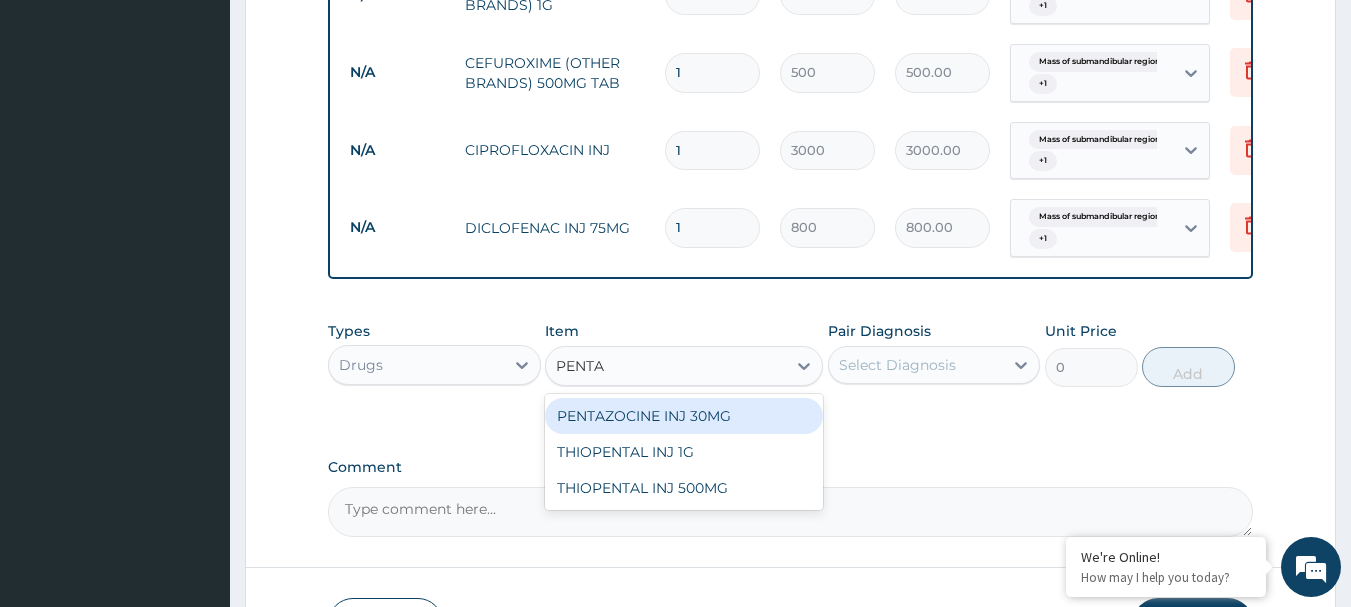 click on "PENTAZOCINE INJ 30MG" at bounding box center [684, 416] 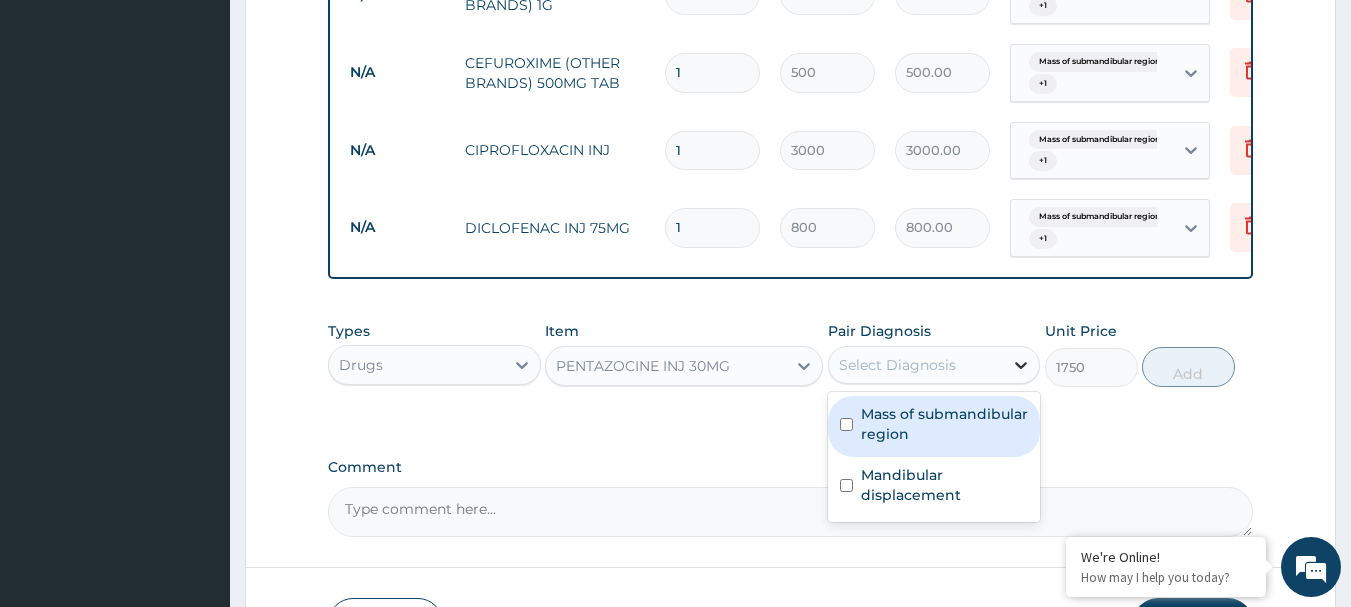 click 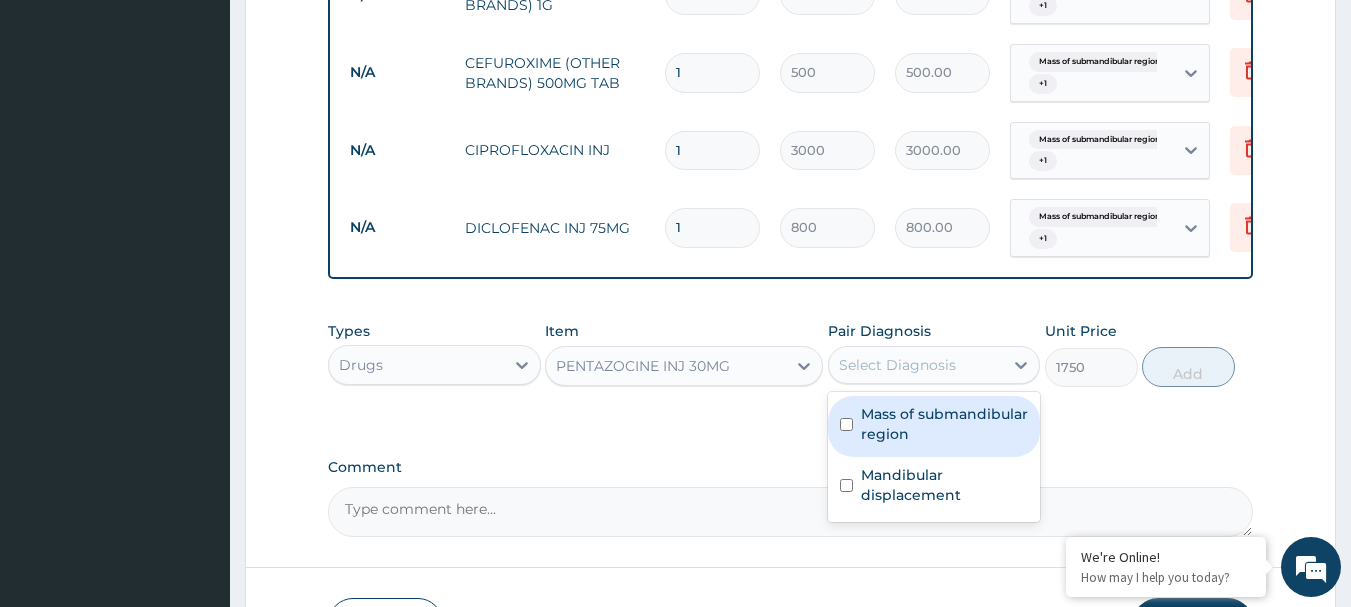 drag, startPoint x: 873, startPoint y: 431, endPoint x: 870, endPoint y: 457, distance: 26.172504 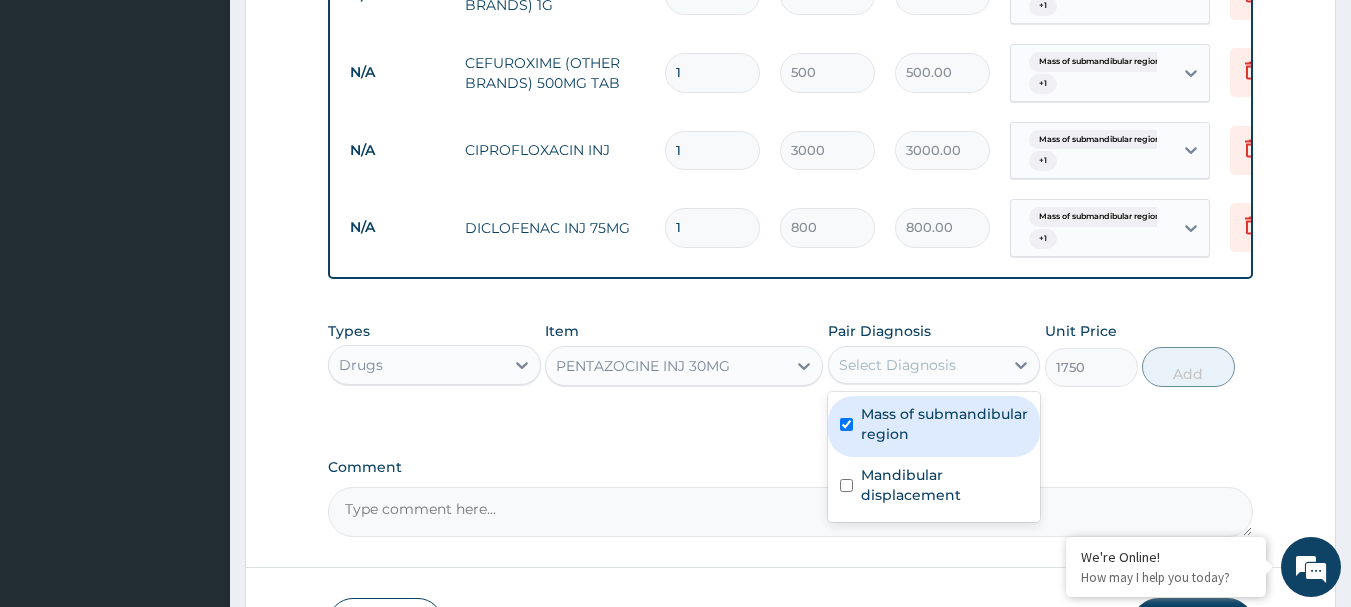 checkbox on "true" 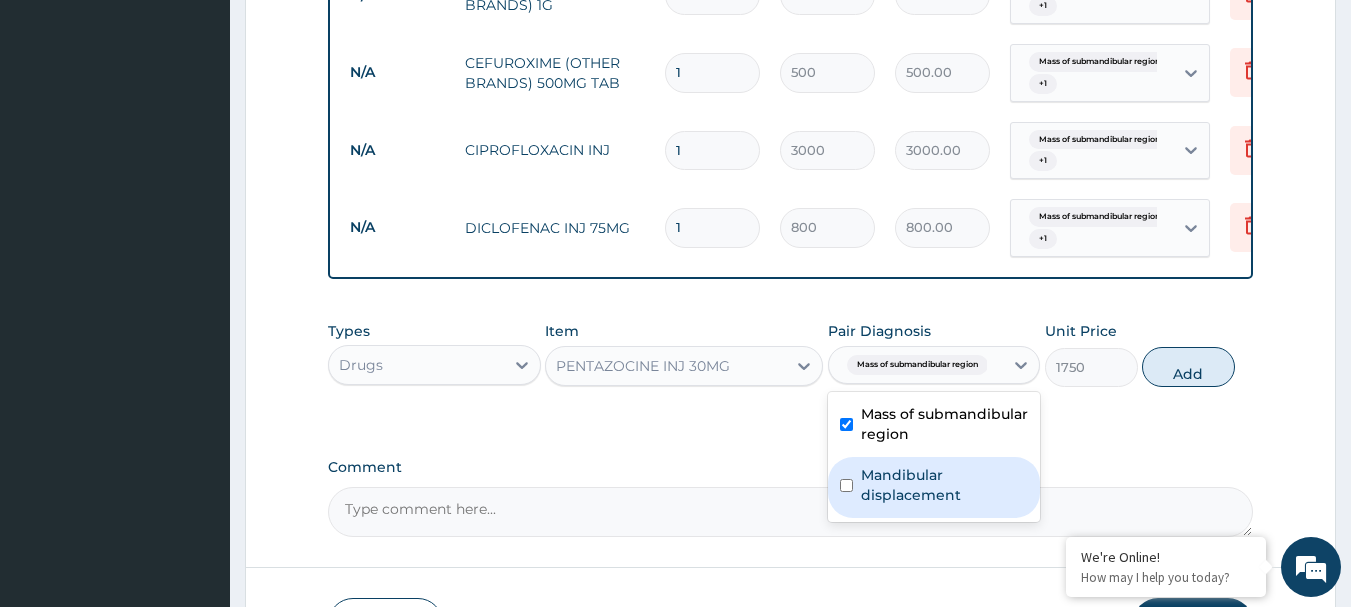 click on "Mandibular displacement" at bounding box center [945, 485] 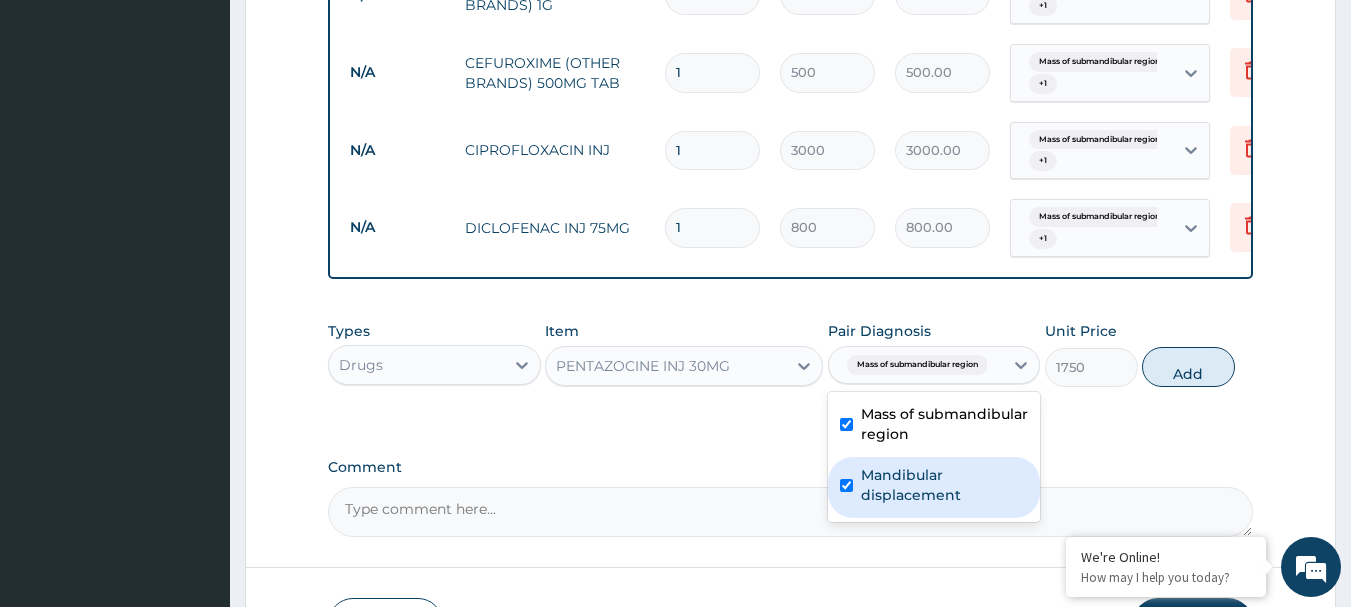 checkbox on "true" 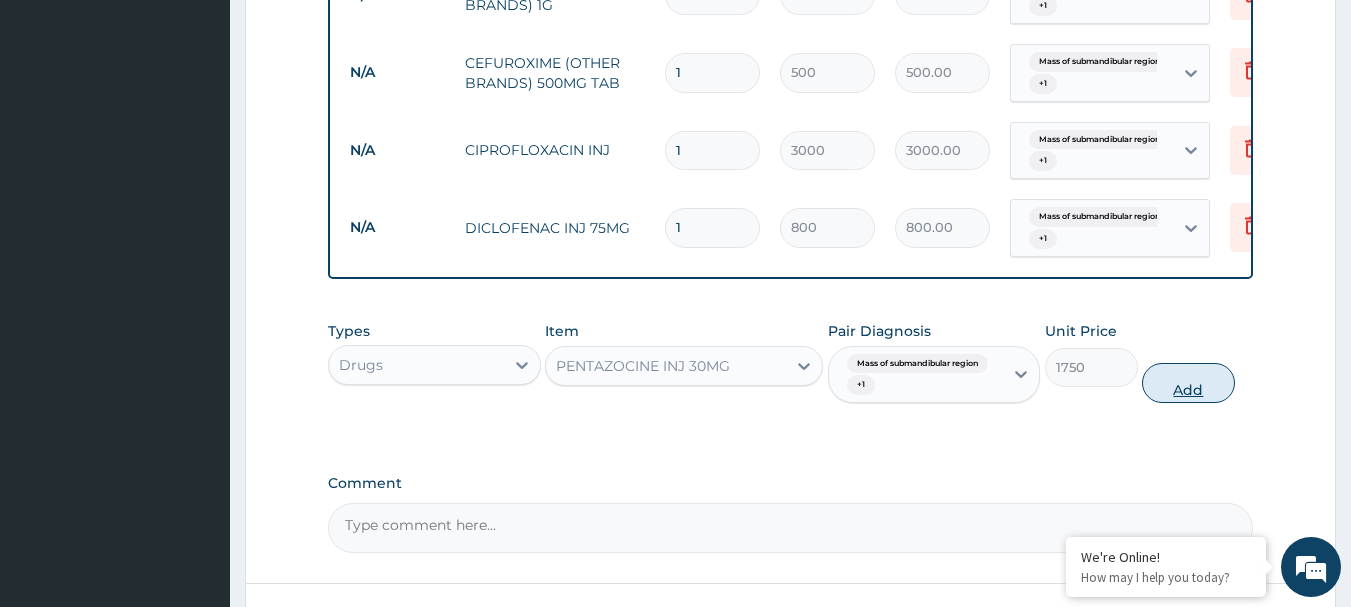 click on "Add" at bounding box center (1188, 383) 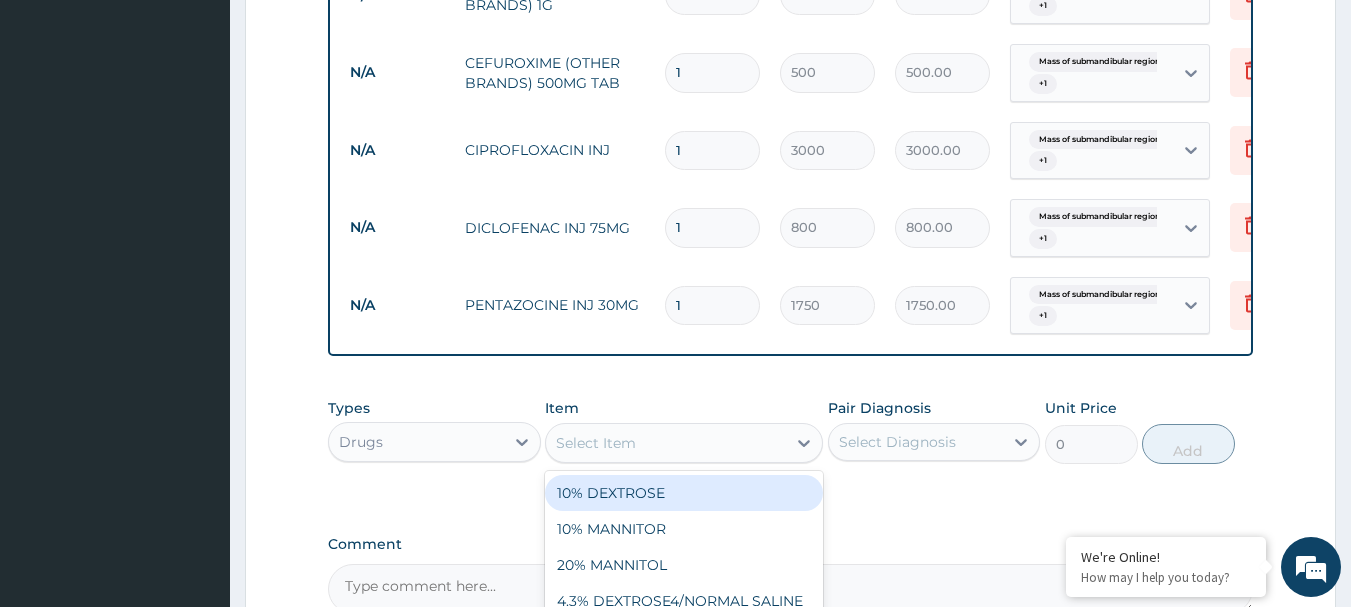 click on "Select Item" at bounding box center (596, 443) 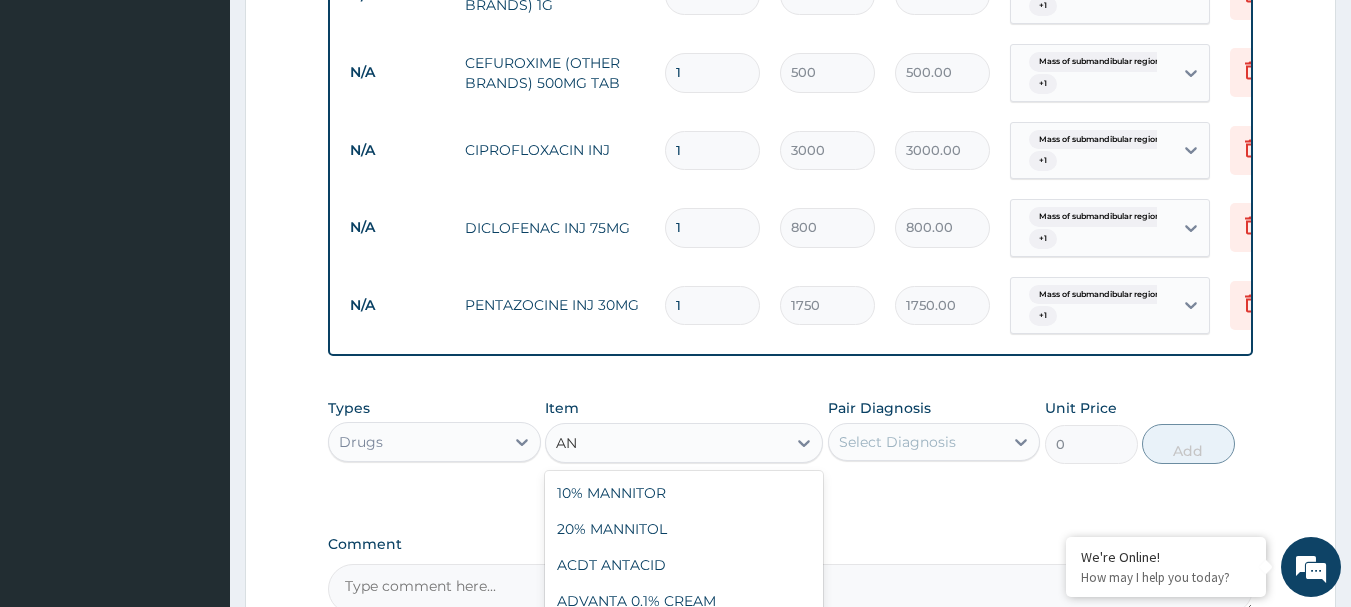 type on "A" 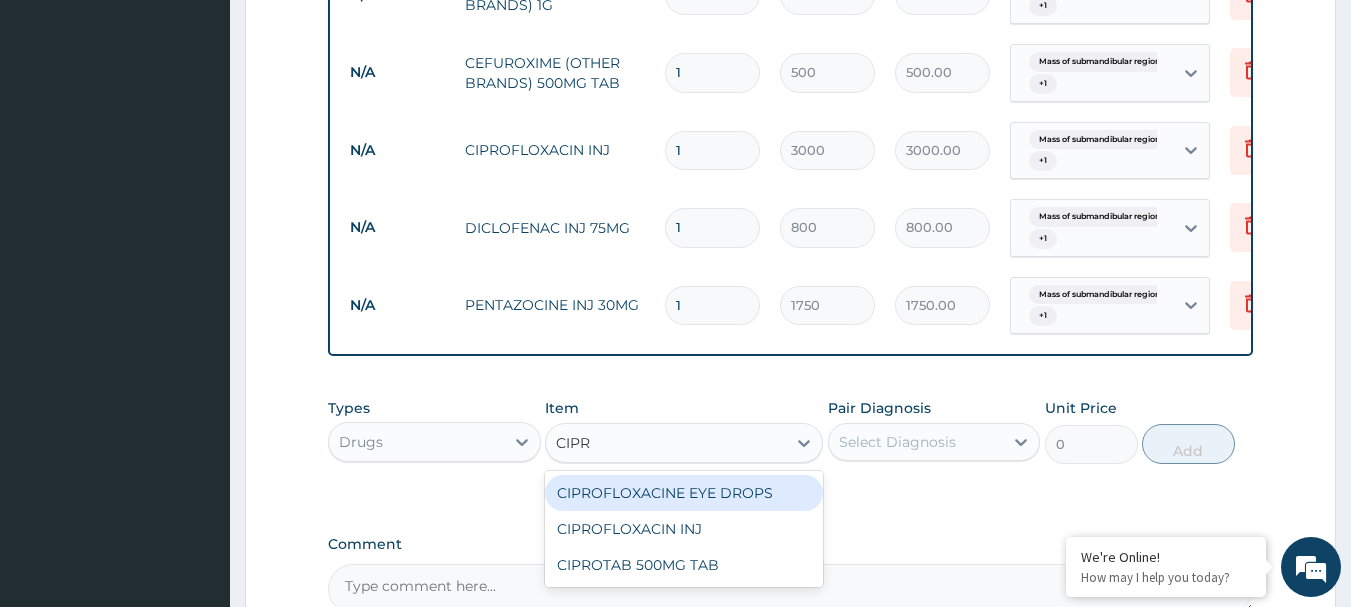 type on "CIPRO" 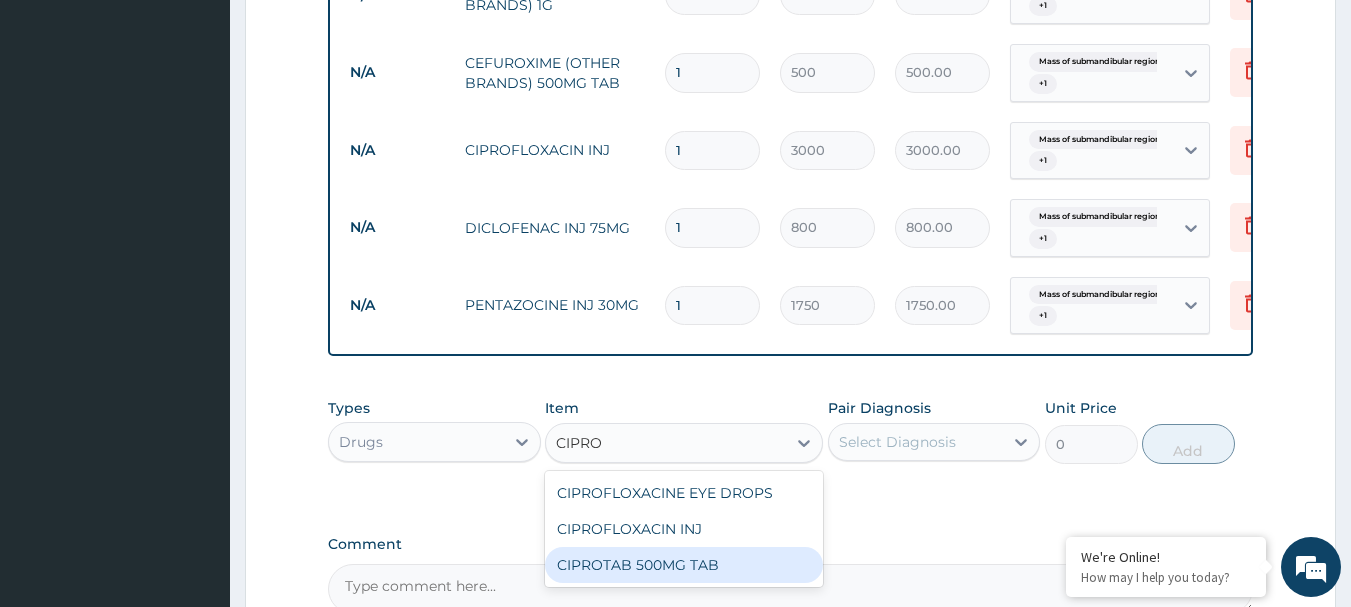 click on "CIPROTAB 500MG TAB" at bounding box center [684, 565] 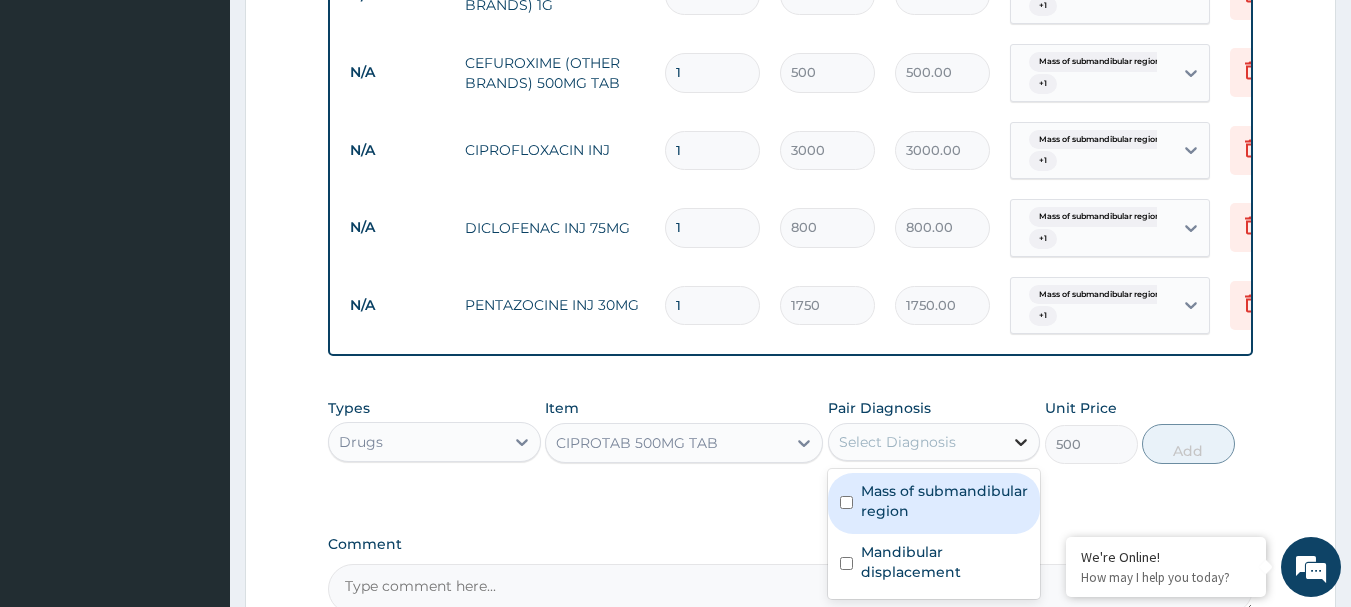 click 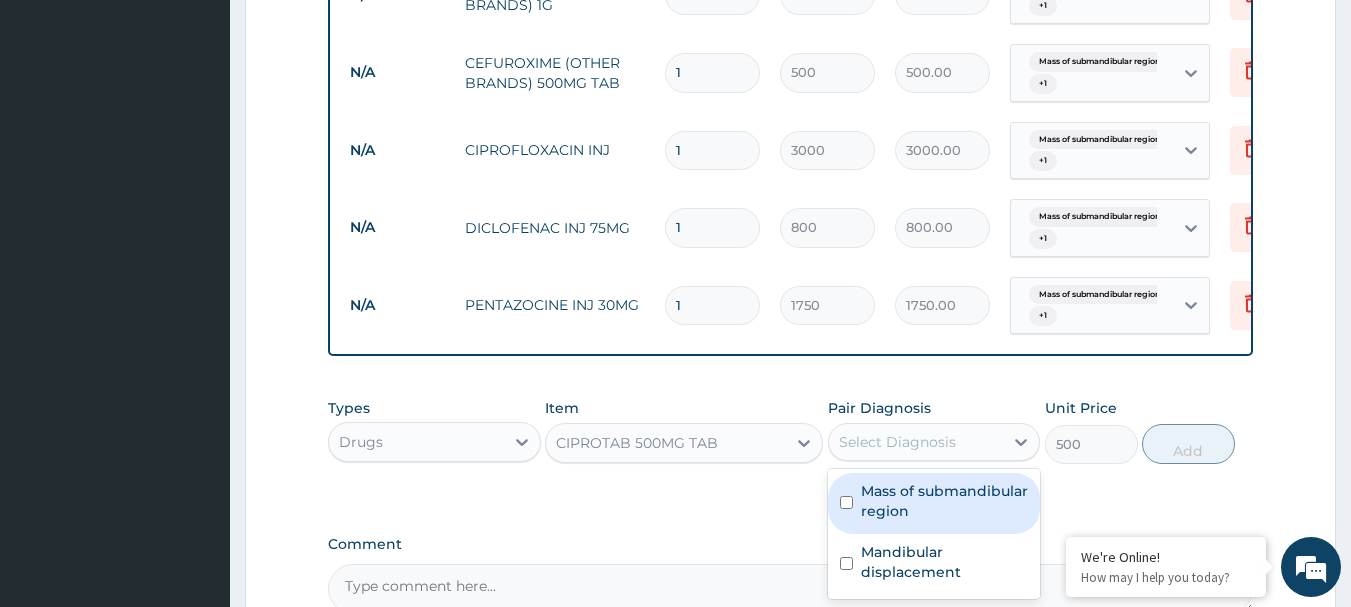 click at bounding box center [846, 502] 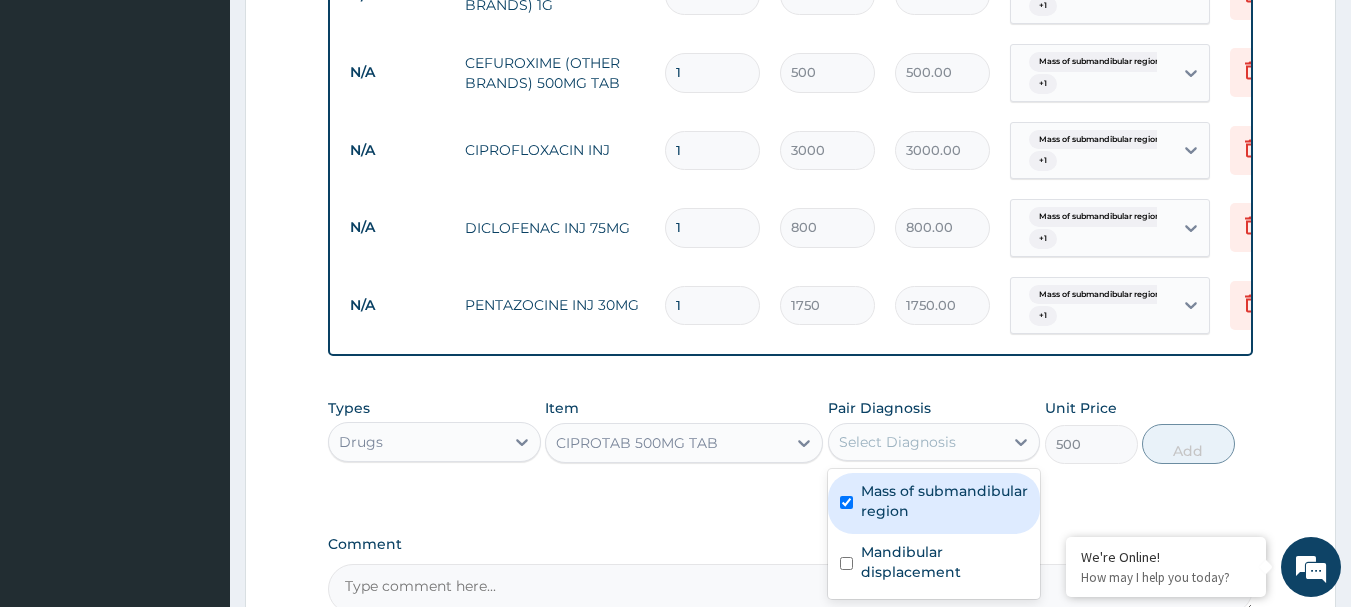 checkbox on "true" 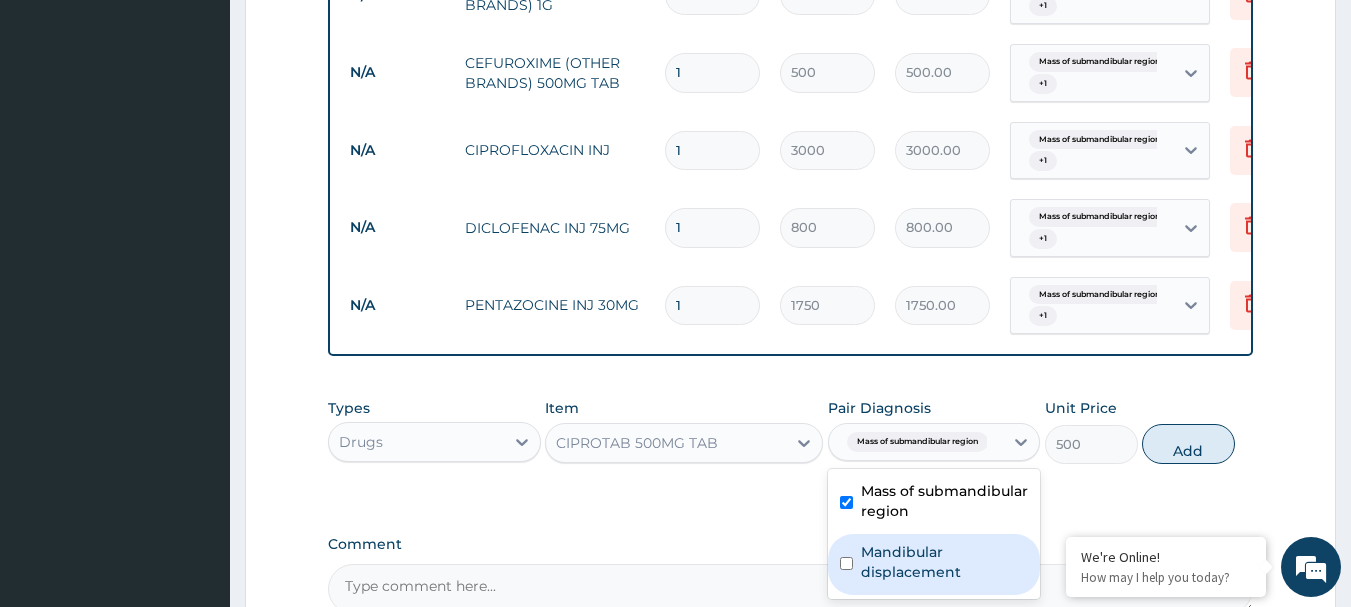 drag, startPoint x: 848, startPoint y: 580, endPoint x: 956, endPoint y: 536, distance: 116.61904 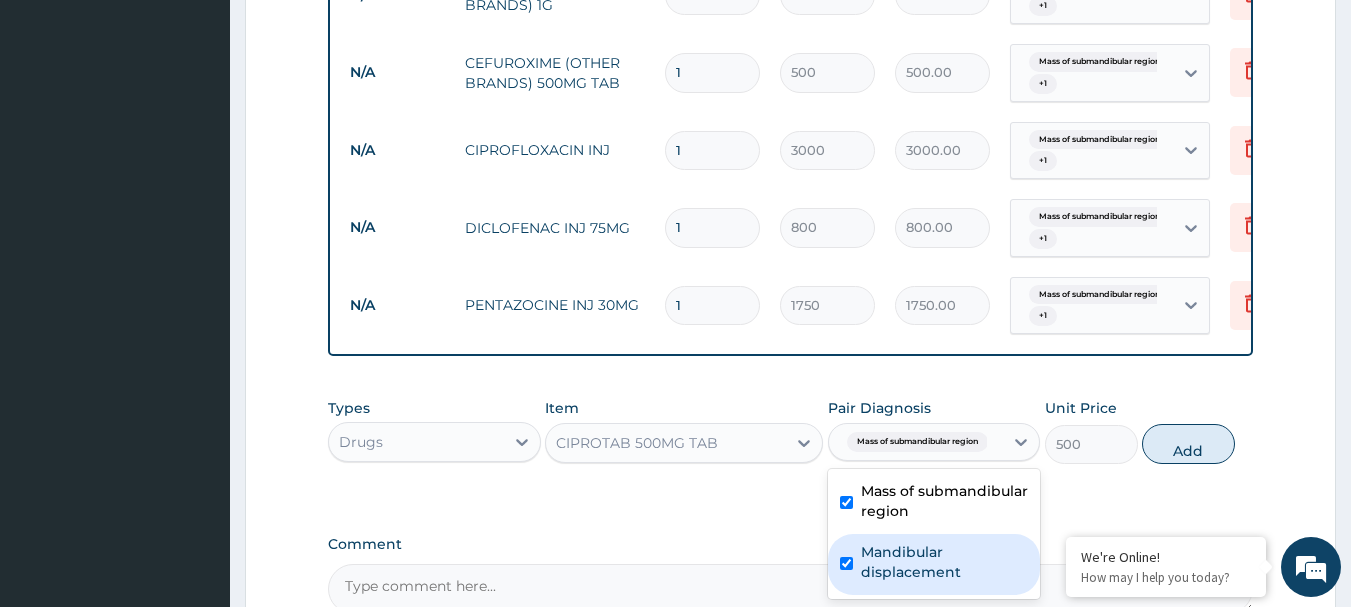 checkbox on "true" 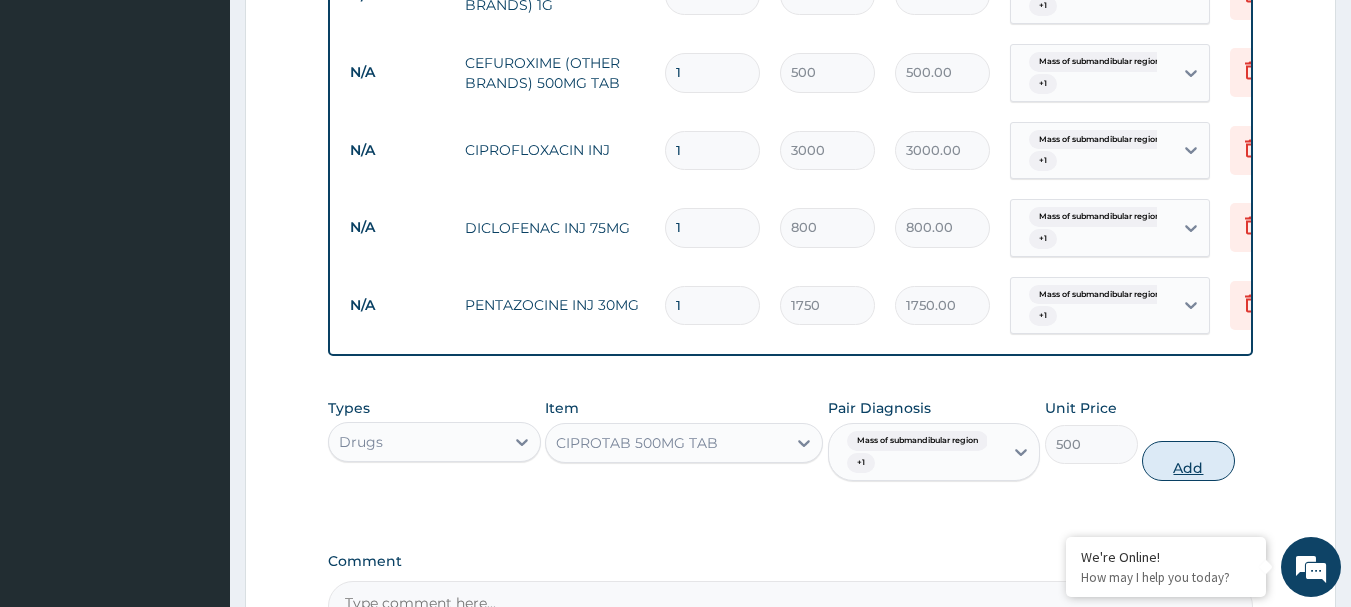 click on "Add" at bounding box center [1188, 461] 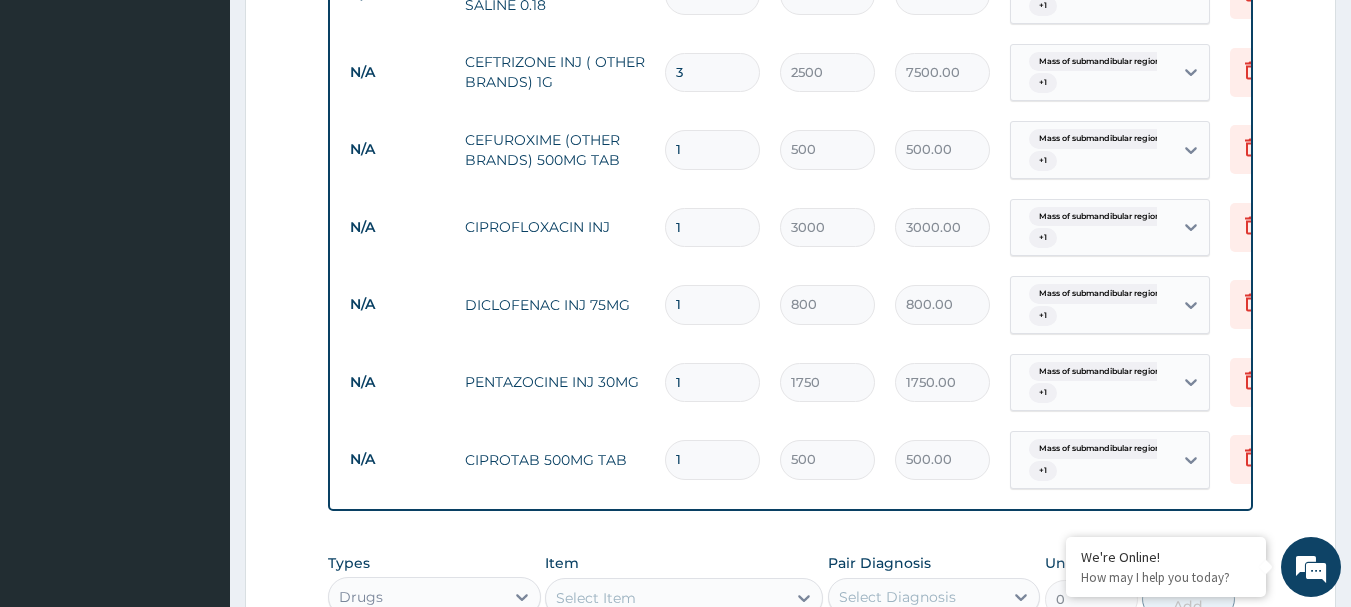 scroll, scrollTop: 1051, scrollLeft: 0, axis: vertical 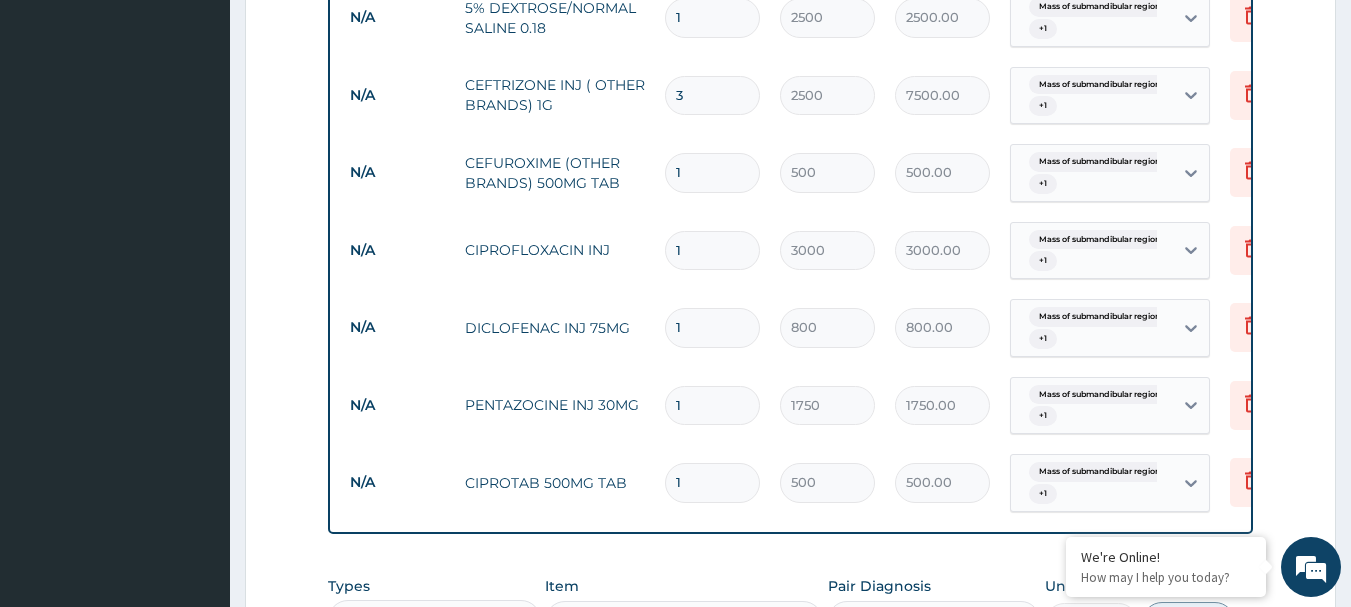 drag, startPoint x: 687, startPoint y: 250, endPoint x: 647, endPoint y: 250, distance: 40 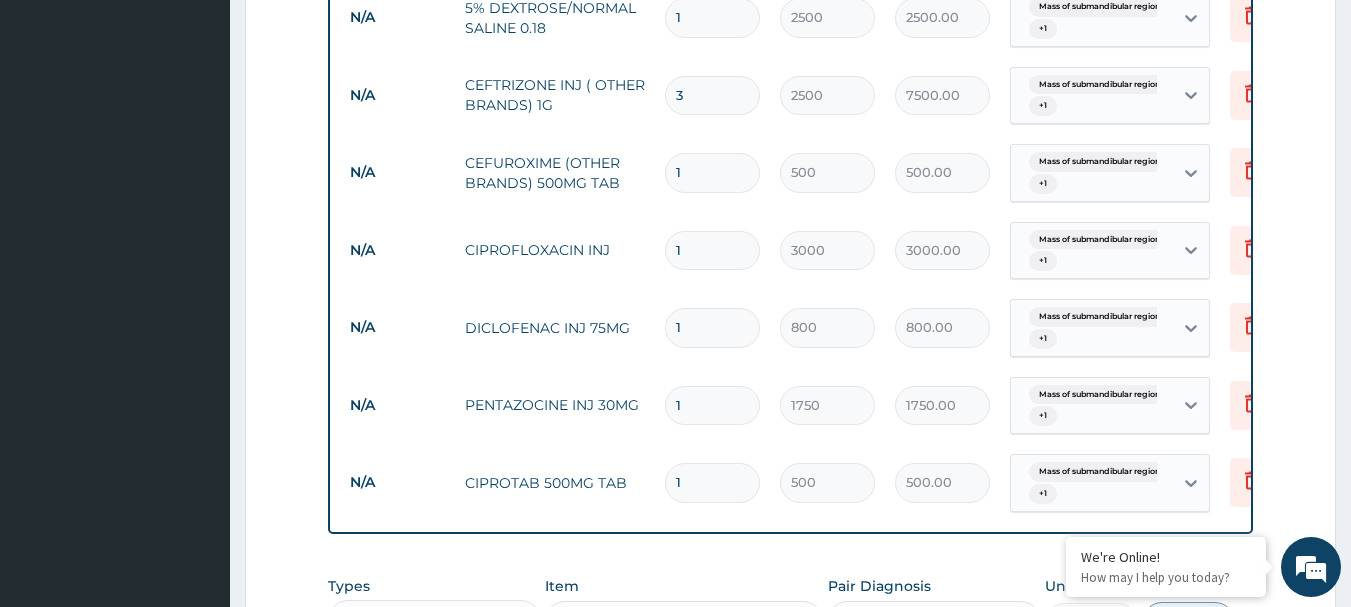 type on "3" 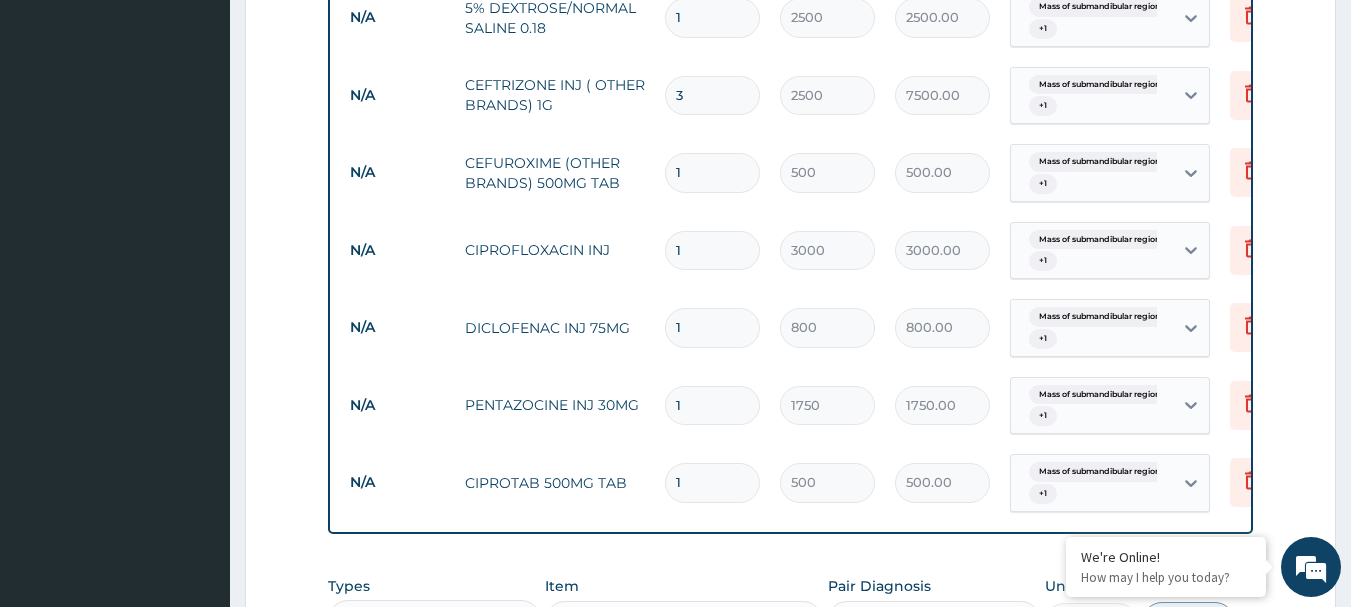 type on "9000.00" 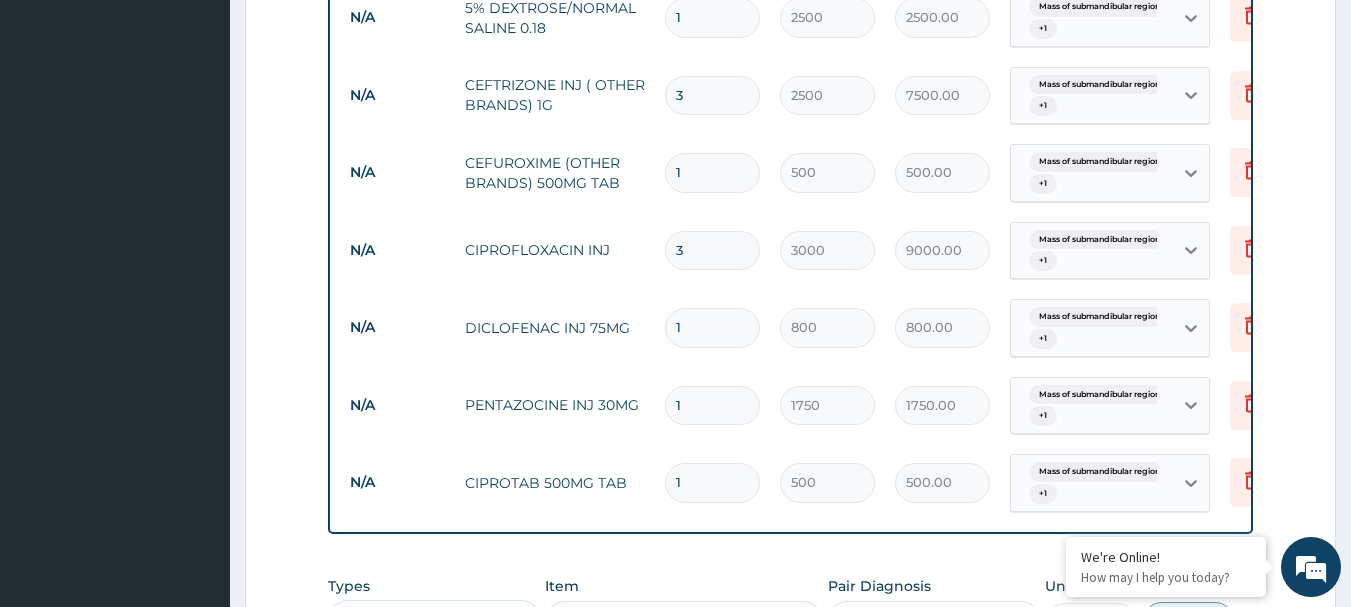 type on "3" 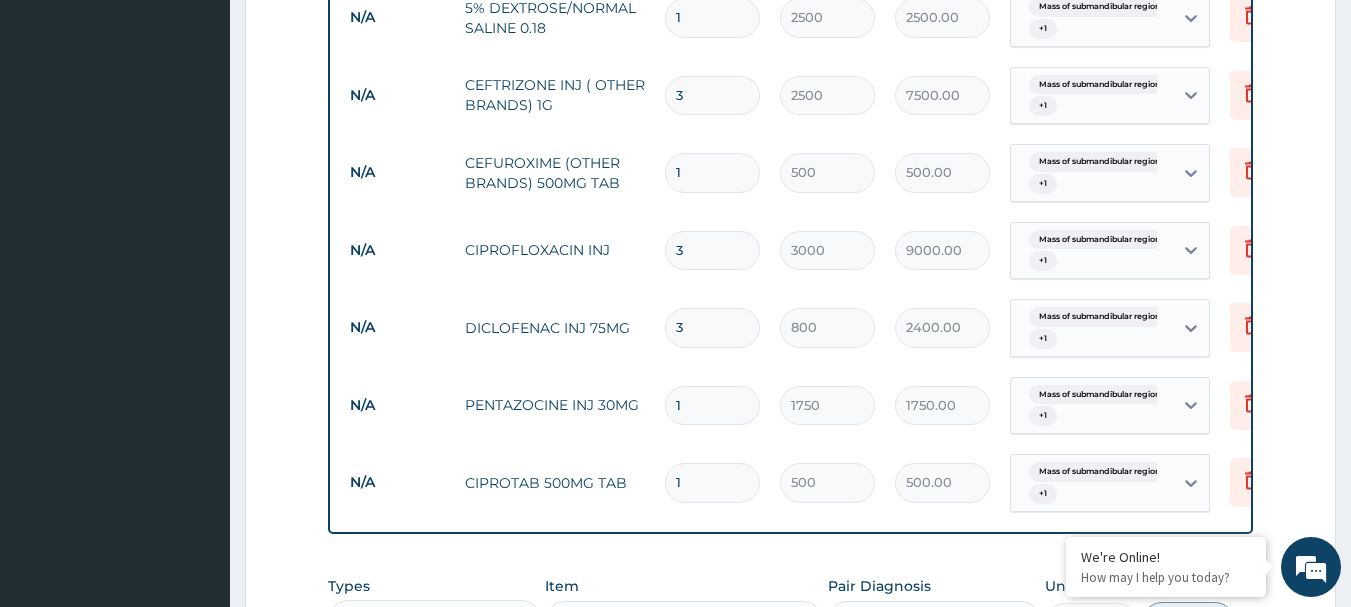 type on "3" 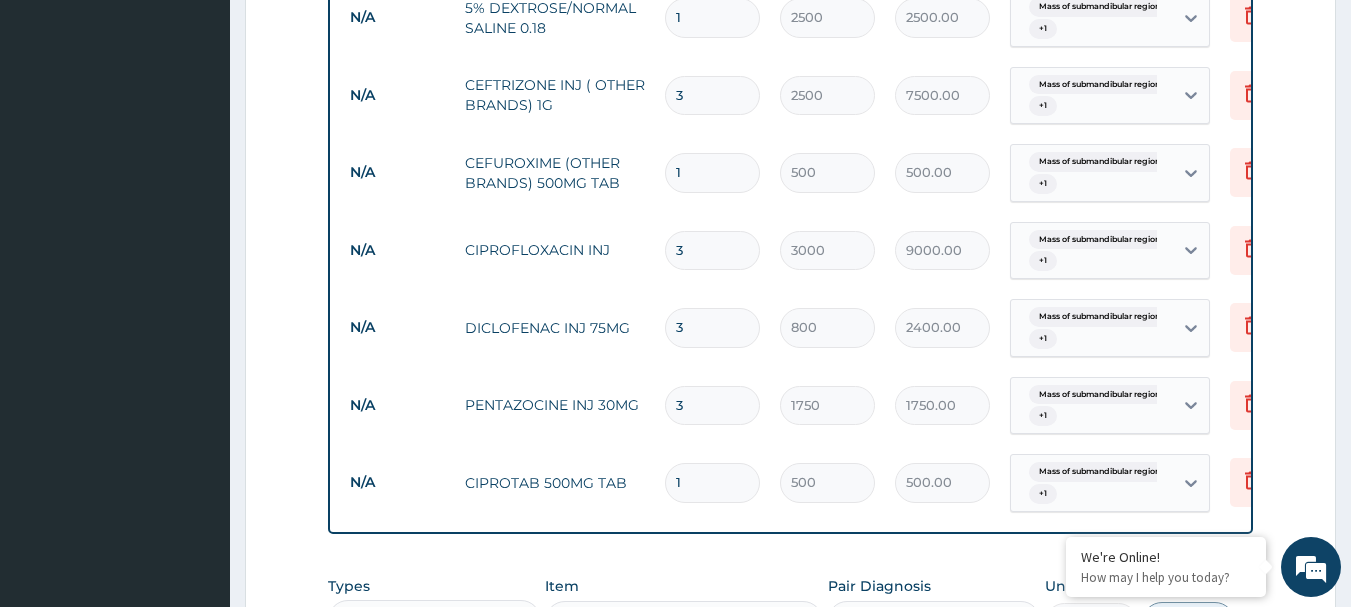type on "5250.00" 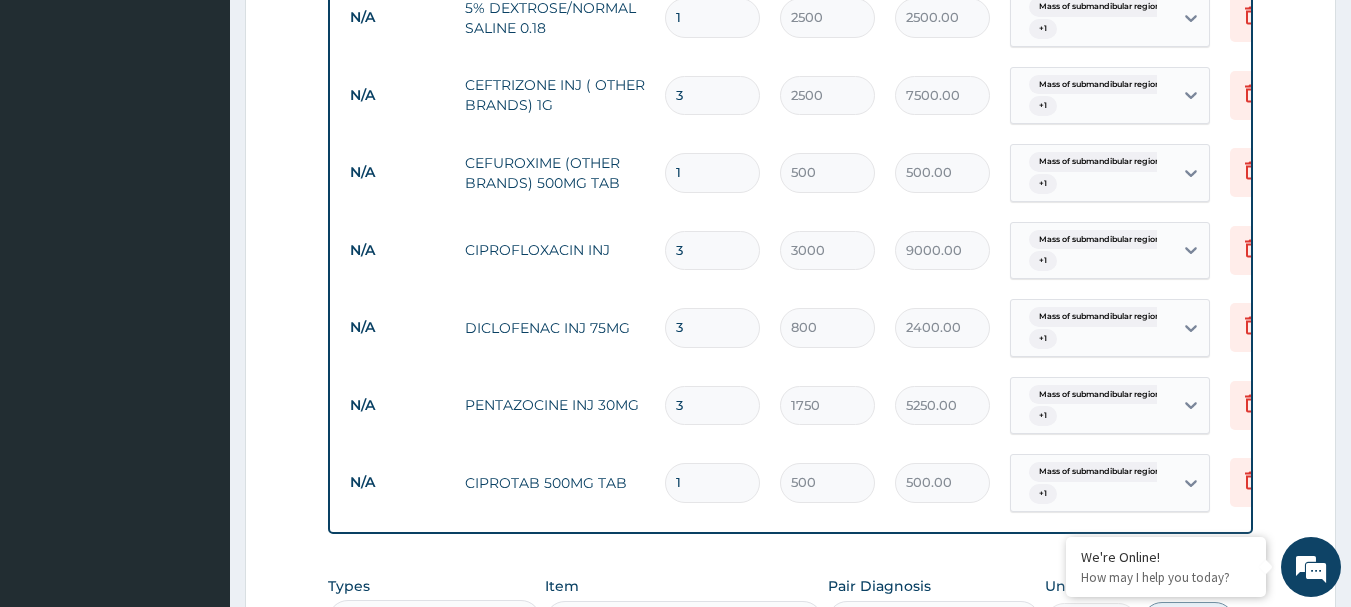 type on "2" 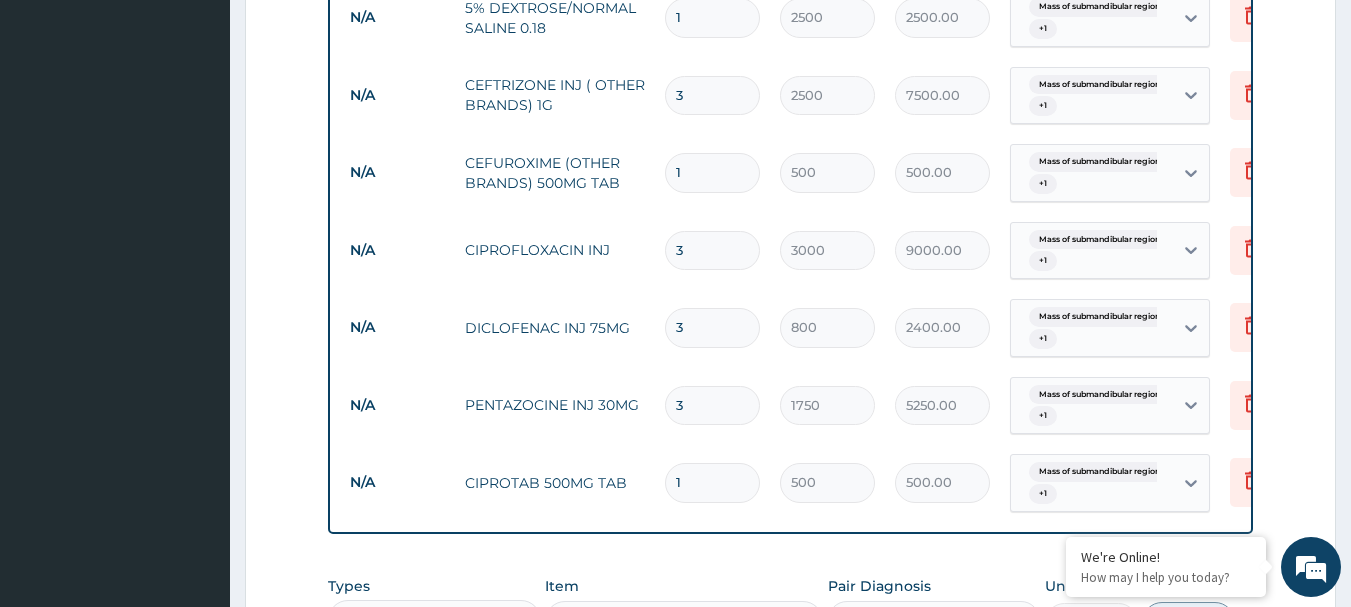 type on "3500.00" 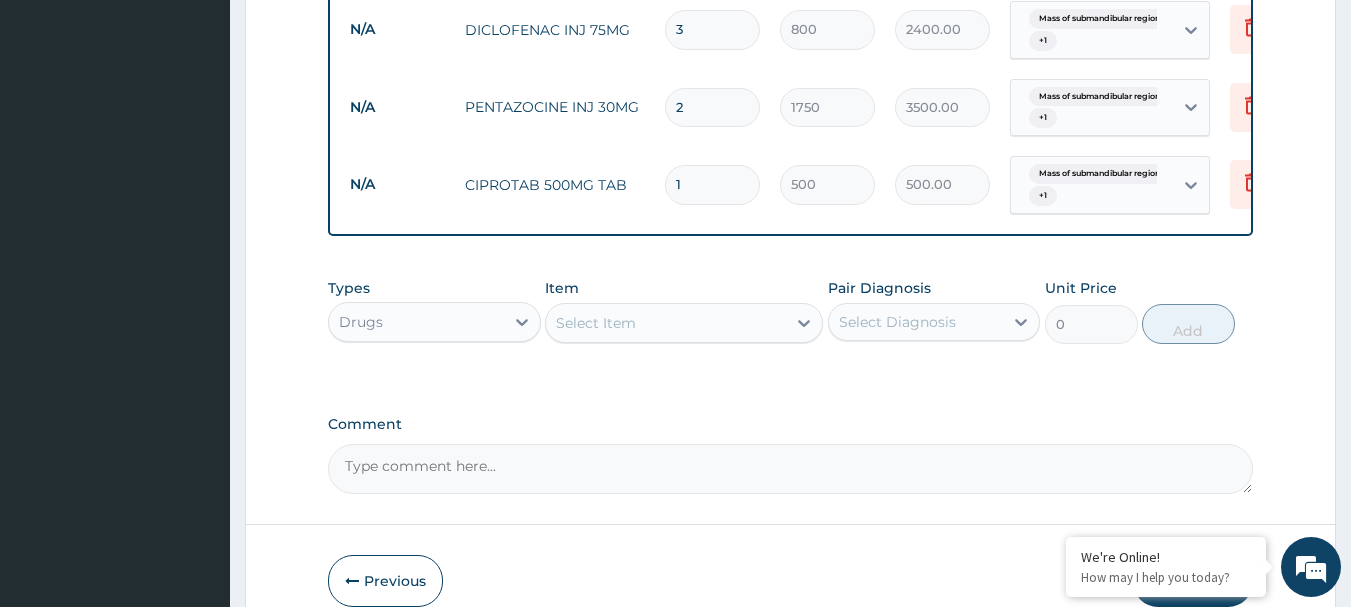 scroll, scrollTop: 1351, scrollLeft: 0, axis: vertical 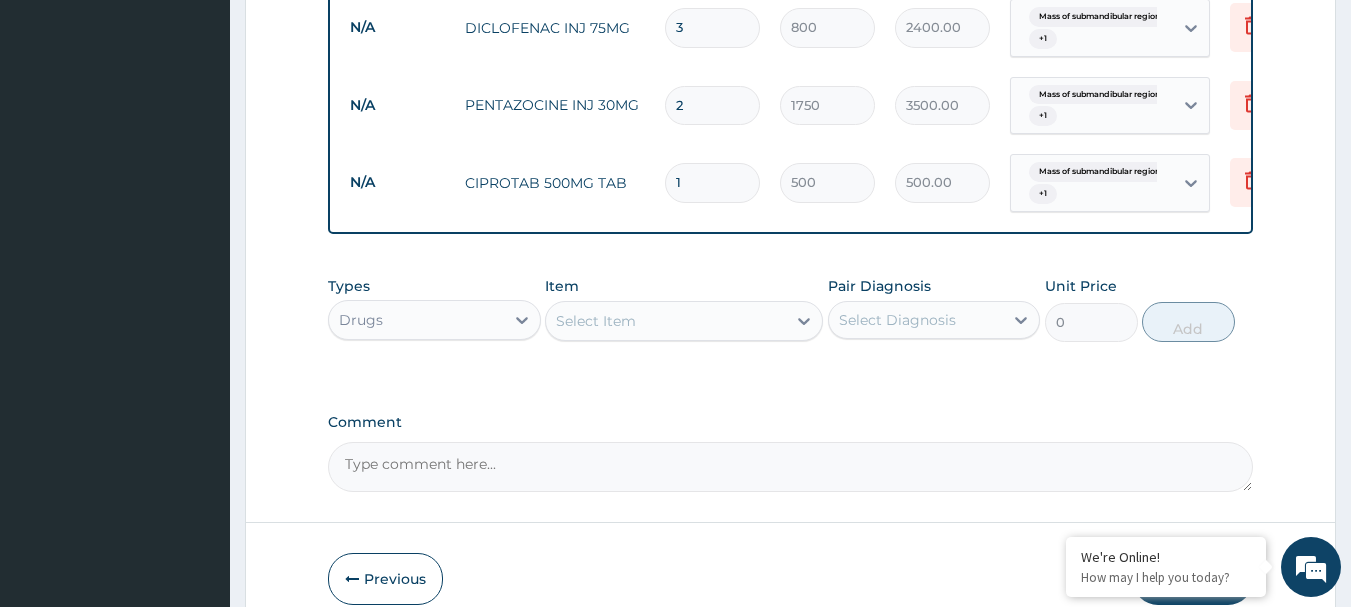 type on "2" 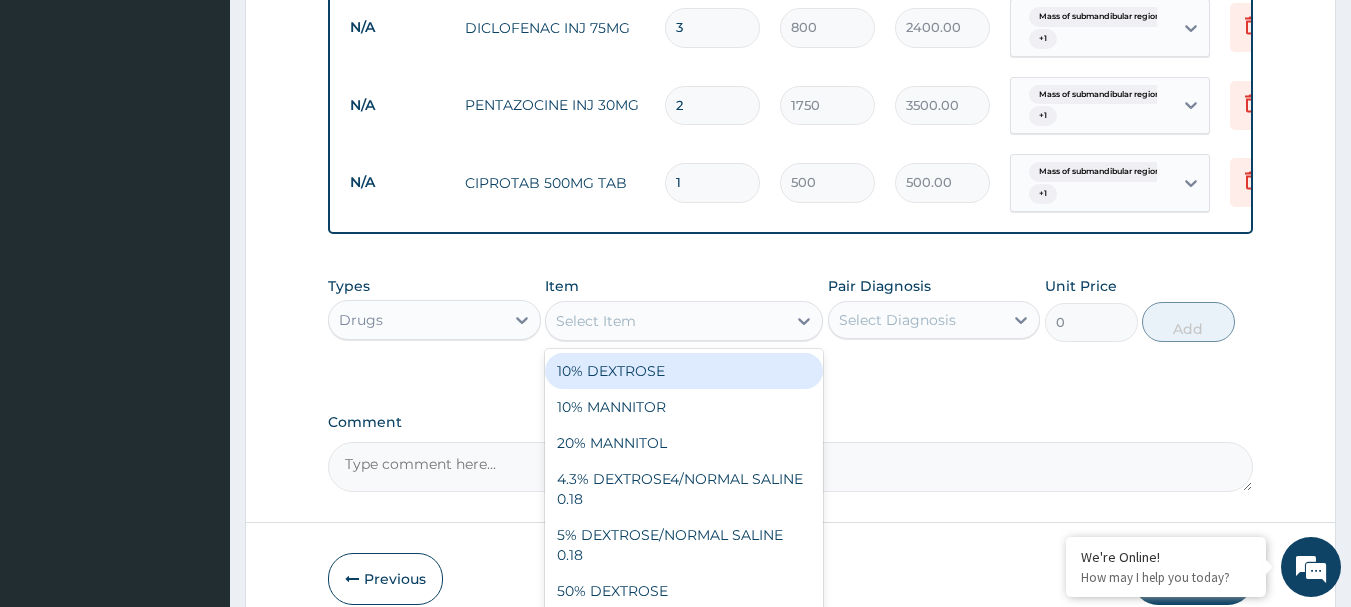 click on "Select Item" at bounding box center [596, 321] 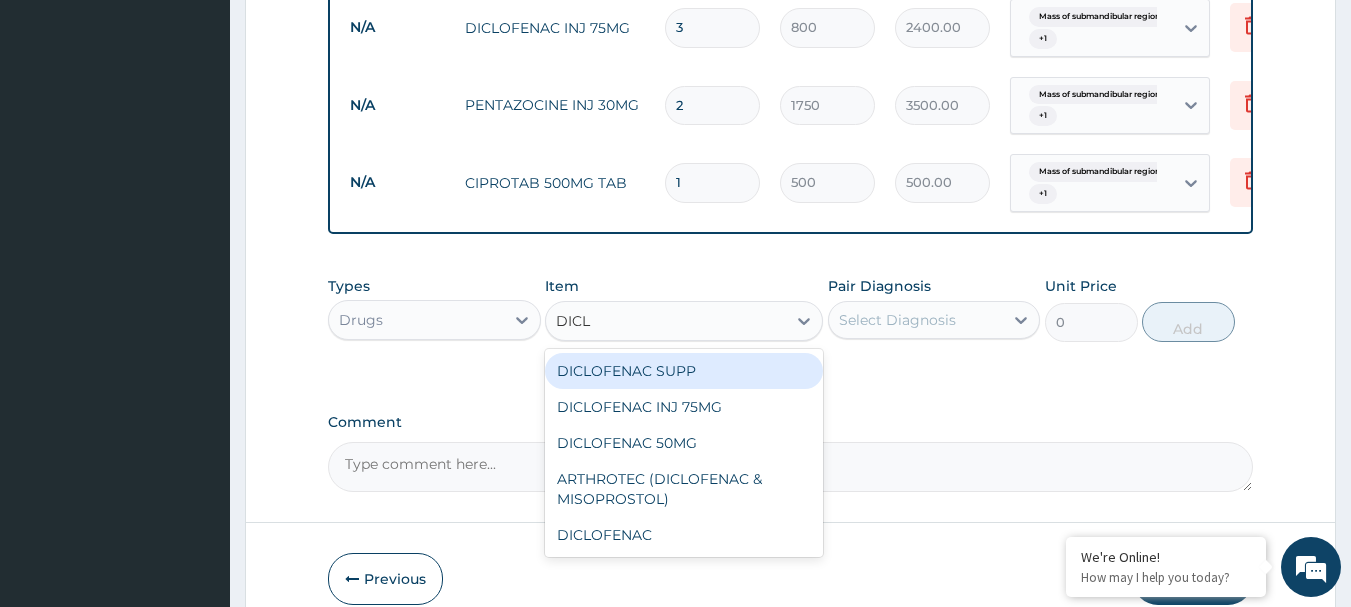 type on "DICLO" 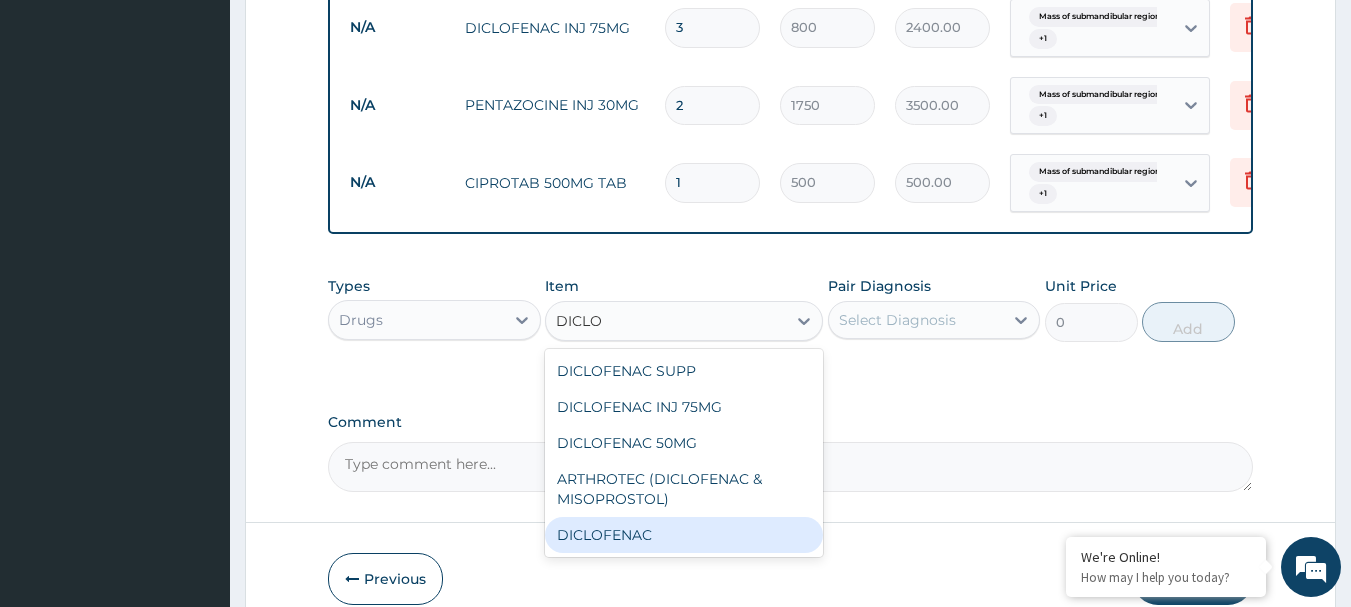 click on "DICLOFENAC" at bounding box center (684, 535) 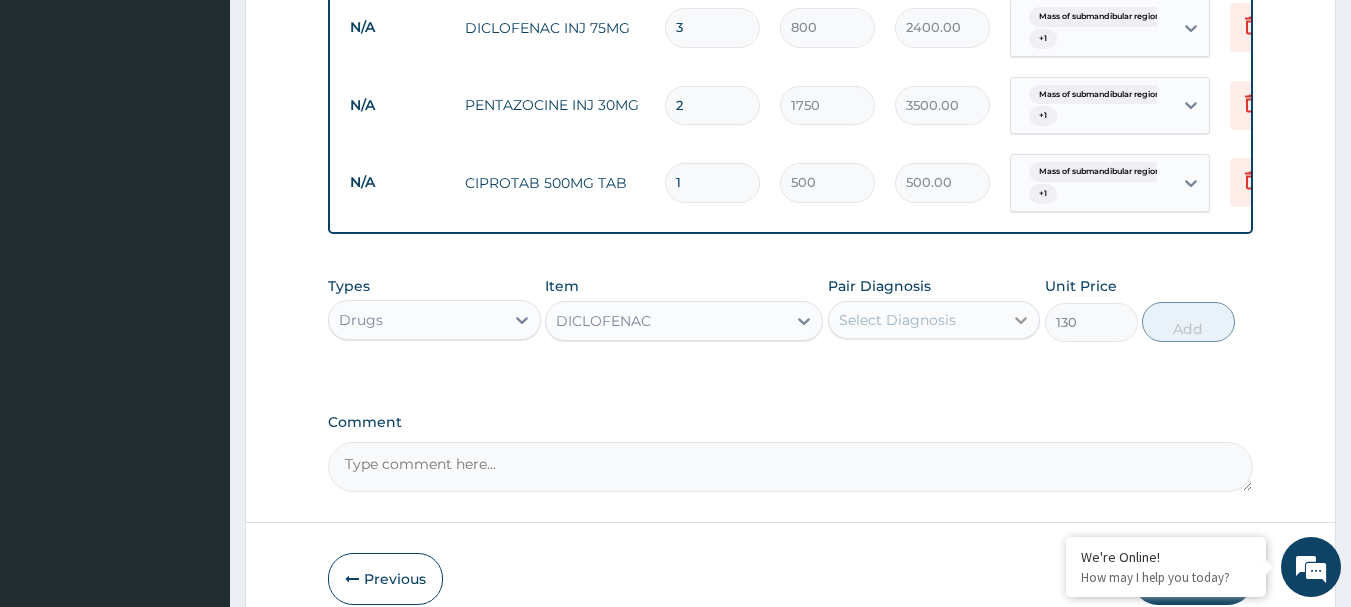 click 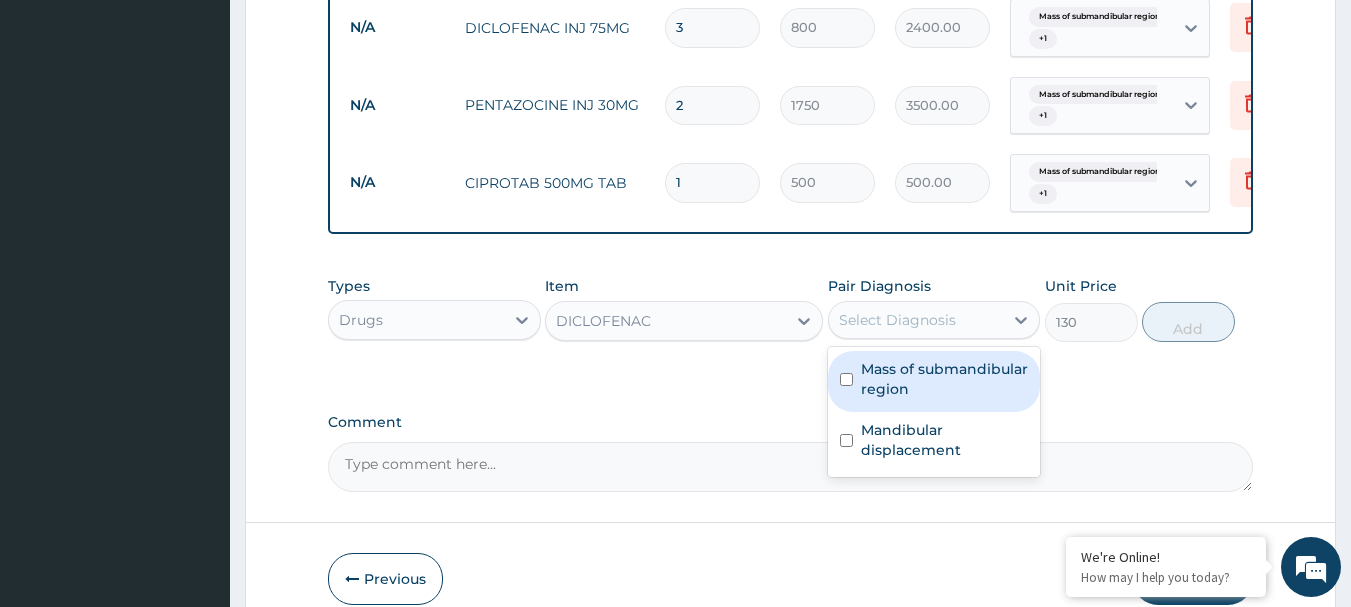 drag, startPoint x: 865, startPoint y: 389, endPoint x: 865, endPoint y: 413, distance: 24 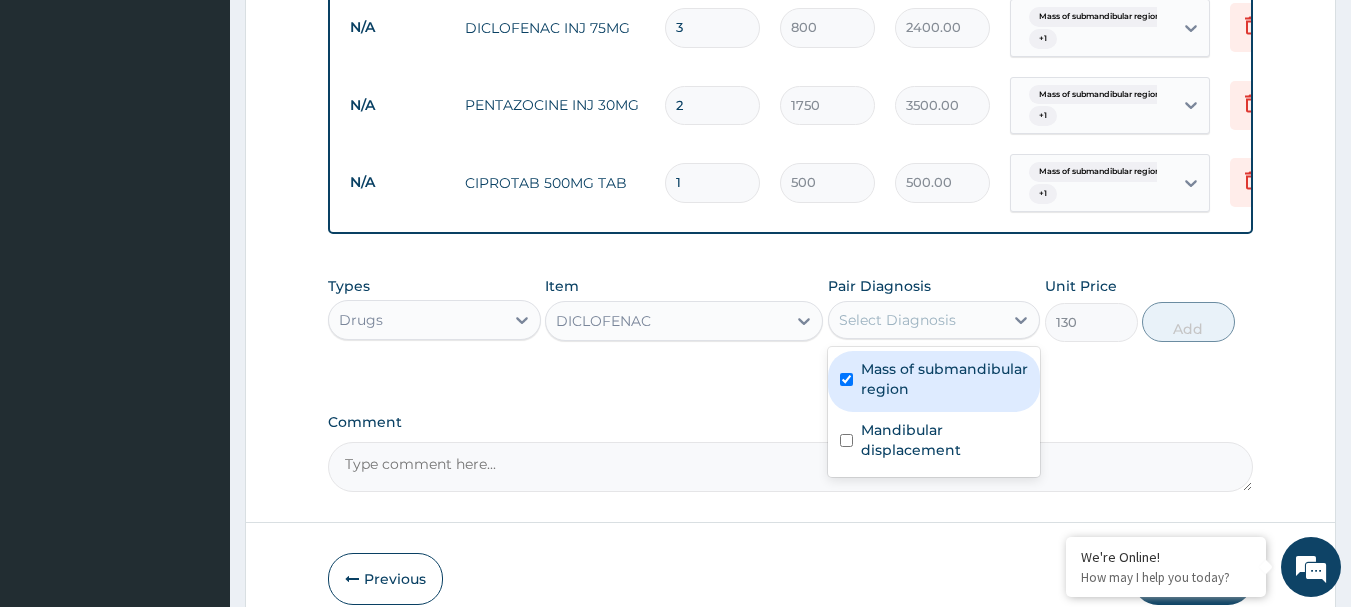 checkbox on "true" 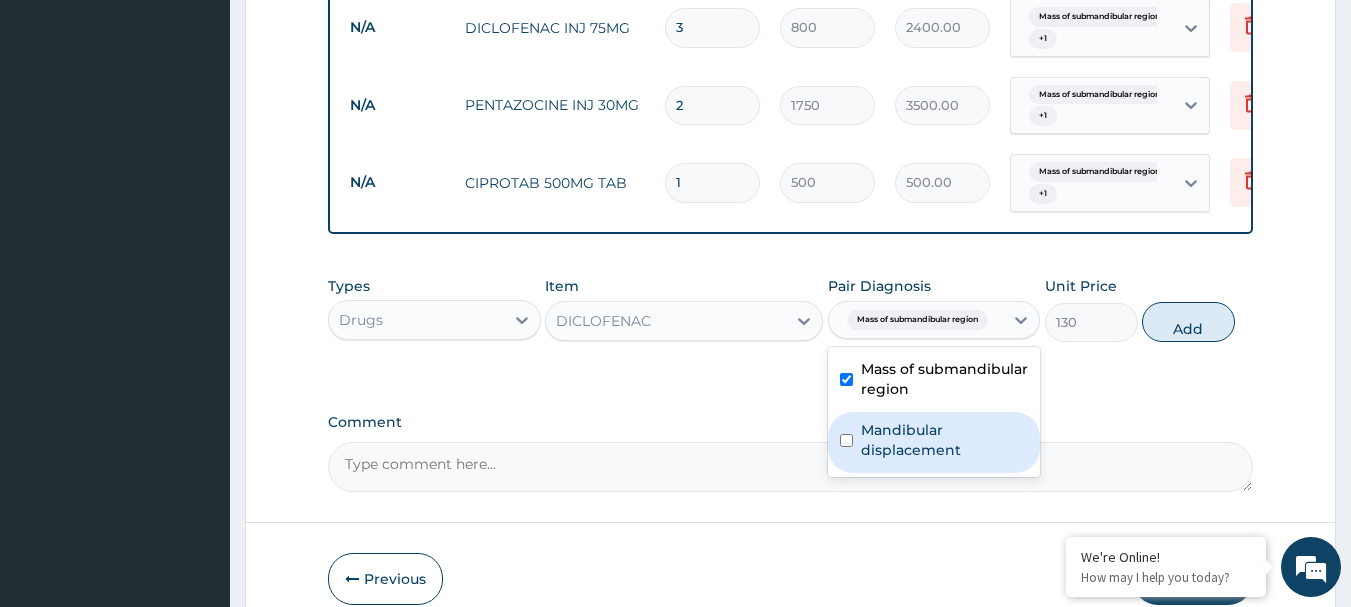 drag, startPoint x: 867, startPoint y: 458, endPoint x: 906, endPoint y: 436, distance: 44.777225 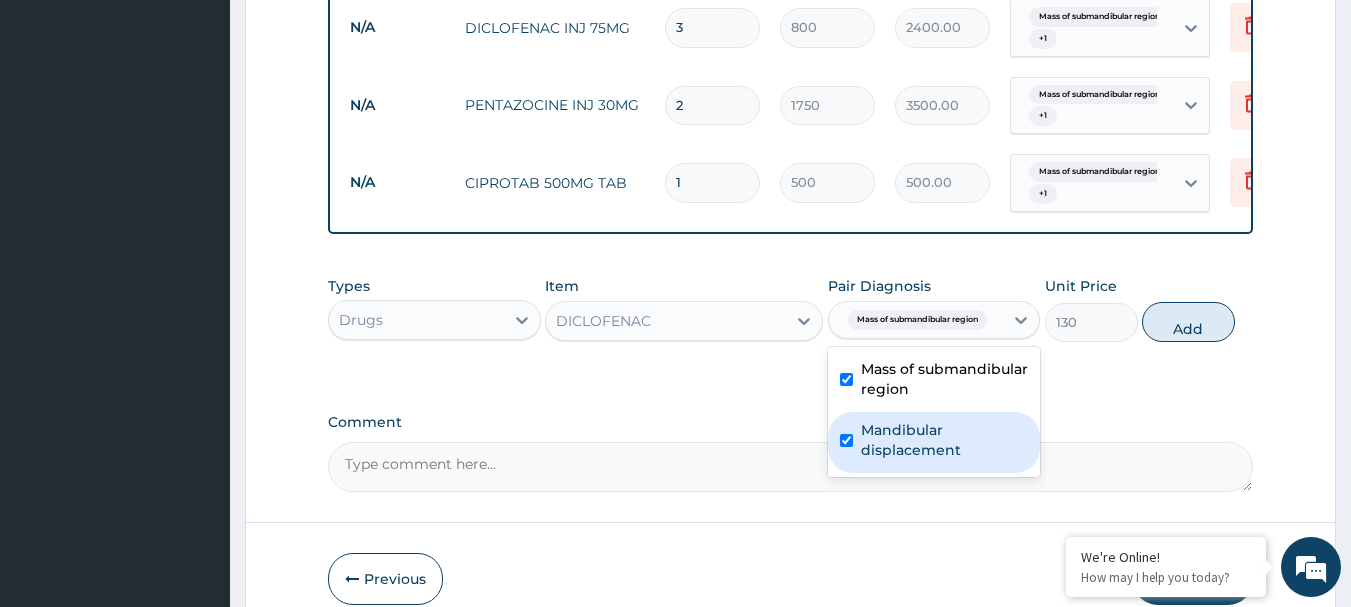checkbox on "true" 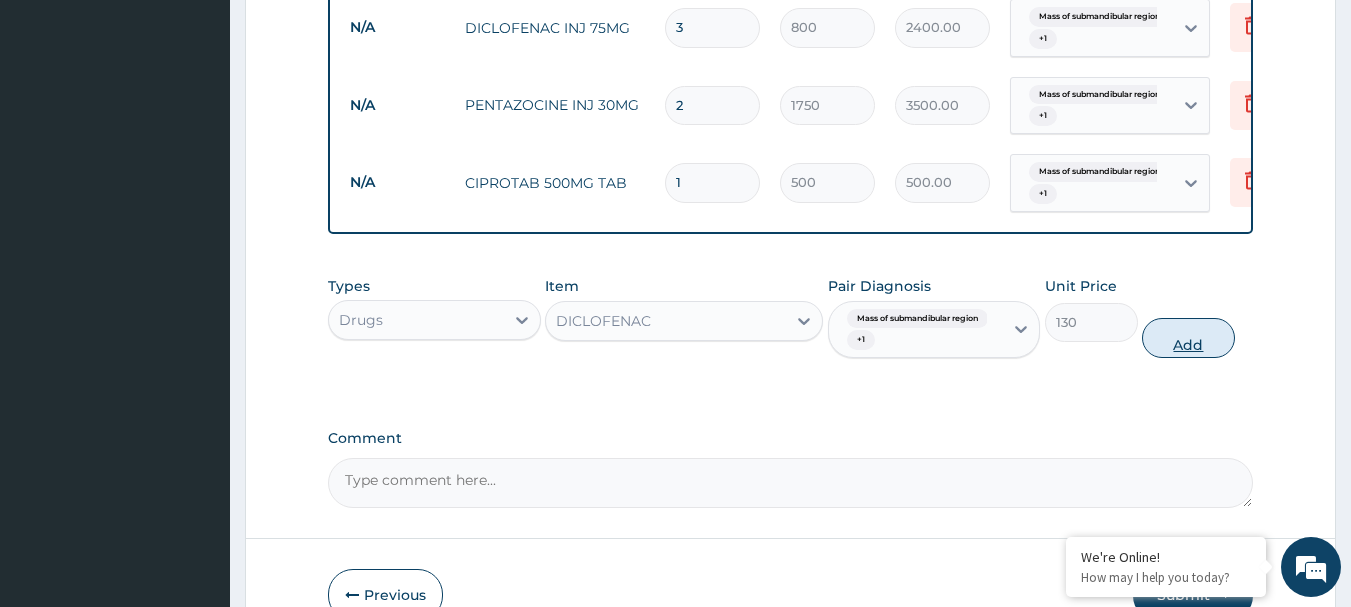 click on "Add" at bounding box center (1188, 338) 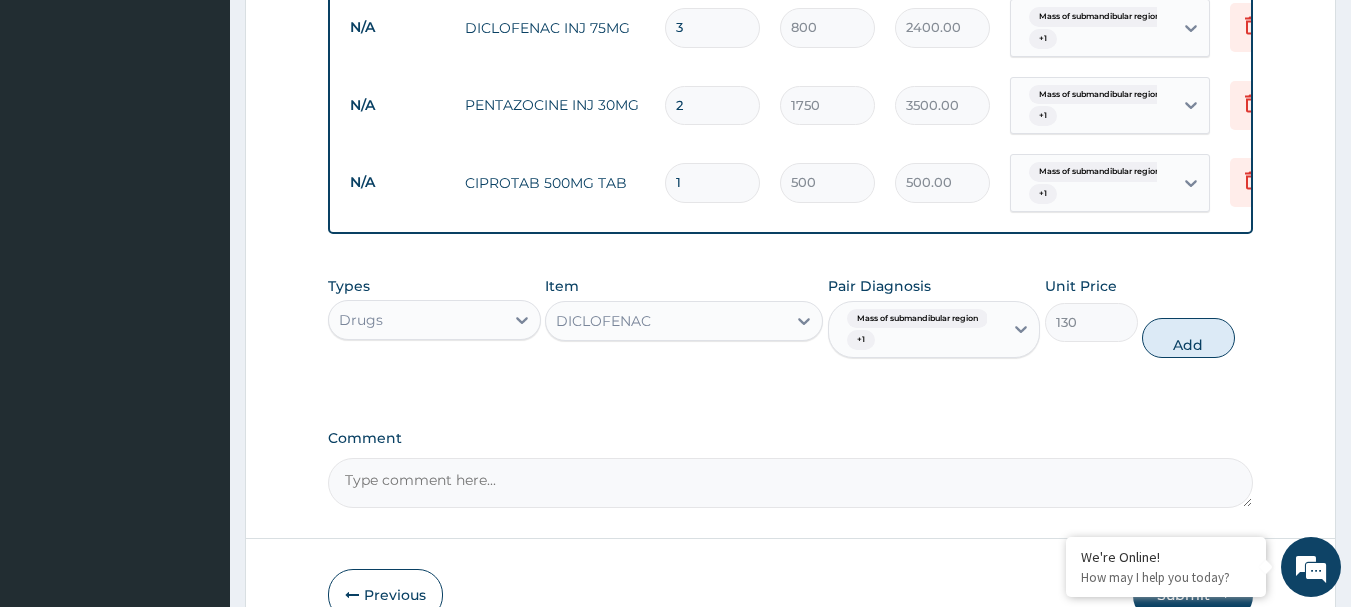 type on "0" 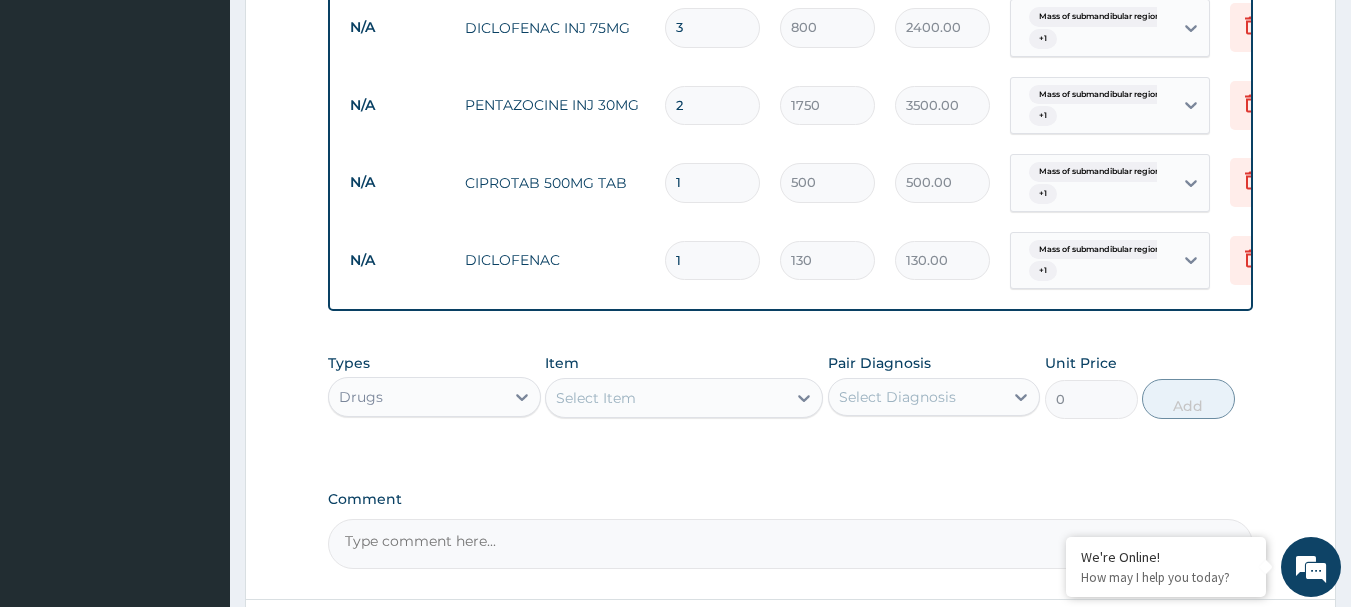 type 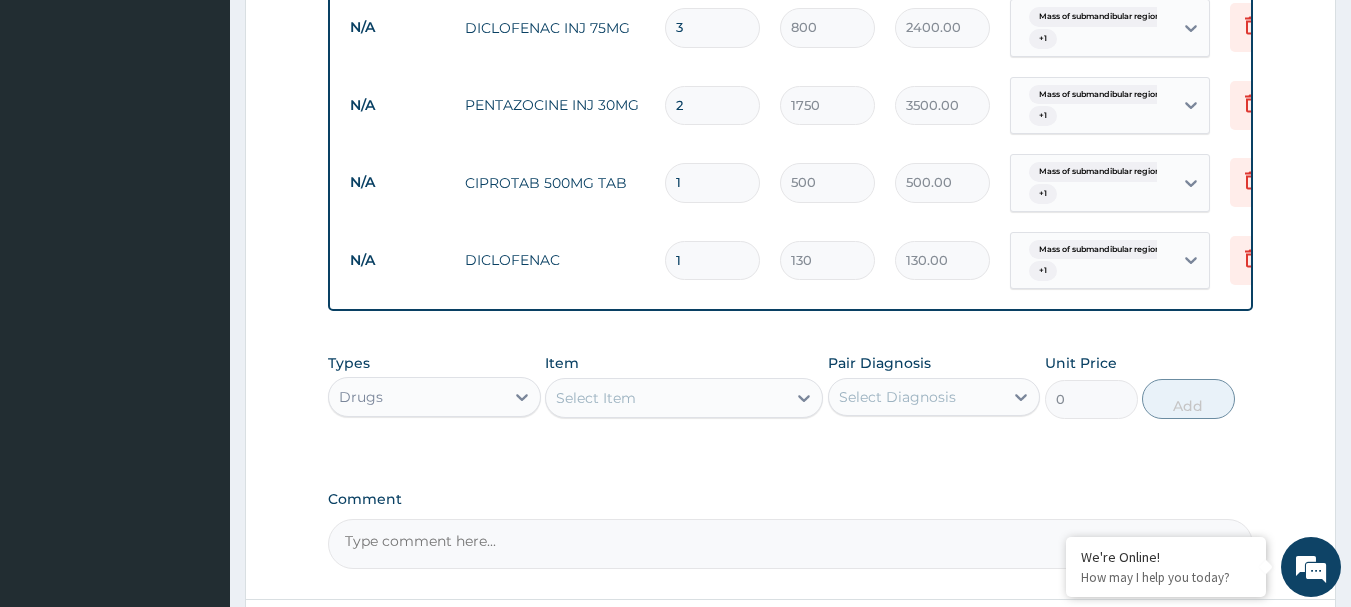 type on "0.00" 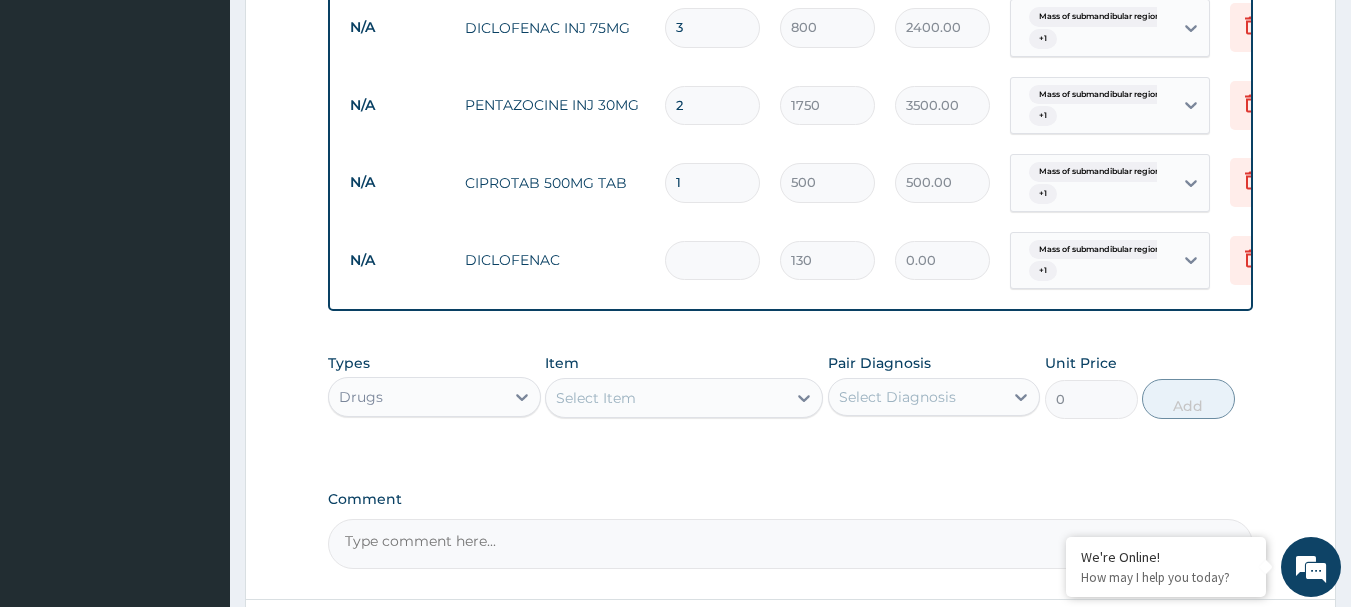 type on "7" 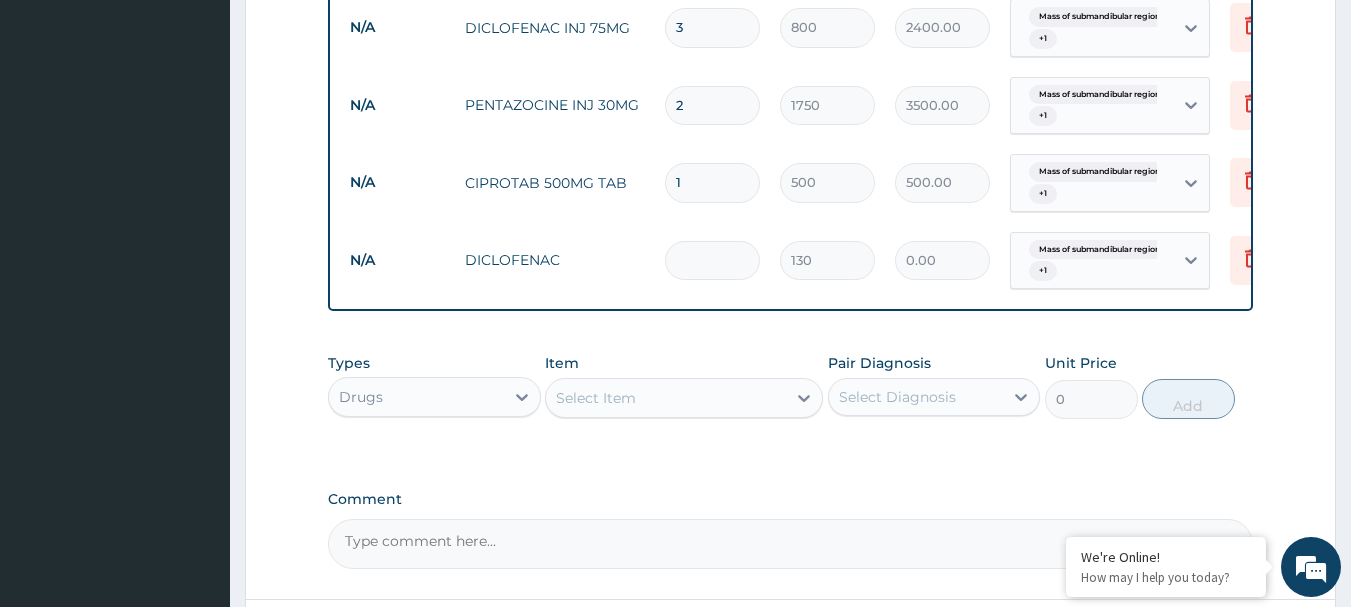 type on "910.00" 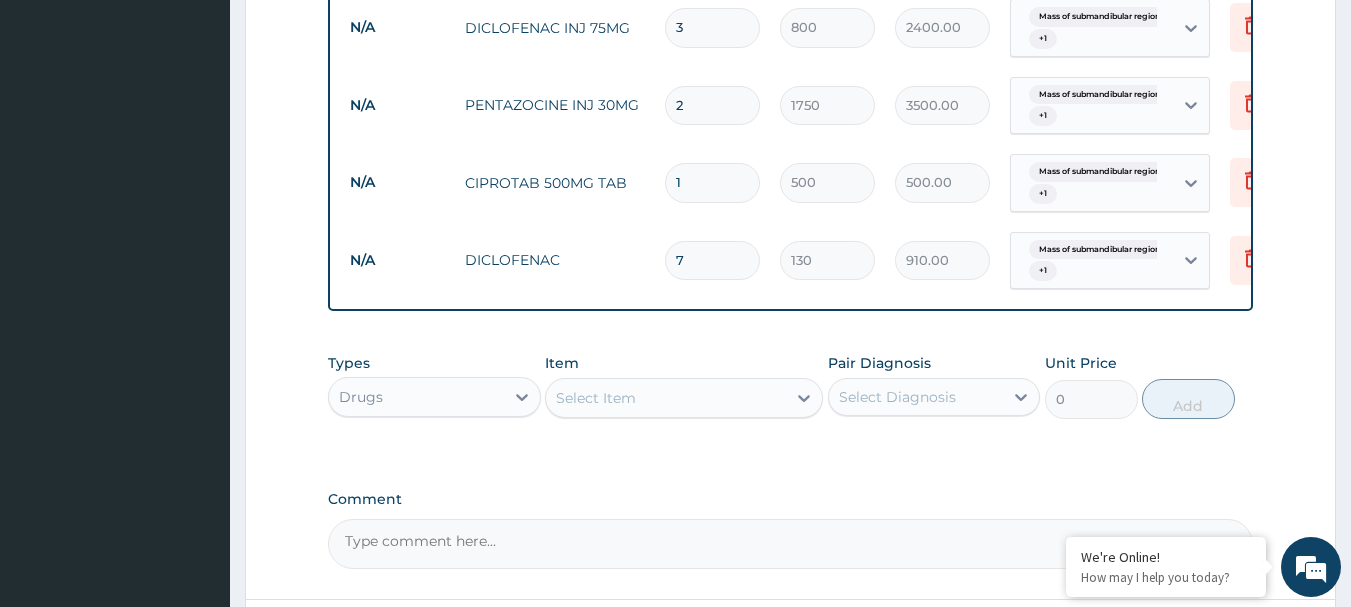 scroll, scrollTop: 1251, scrollLeft: 0, axis: vertical 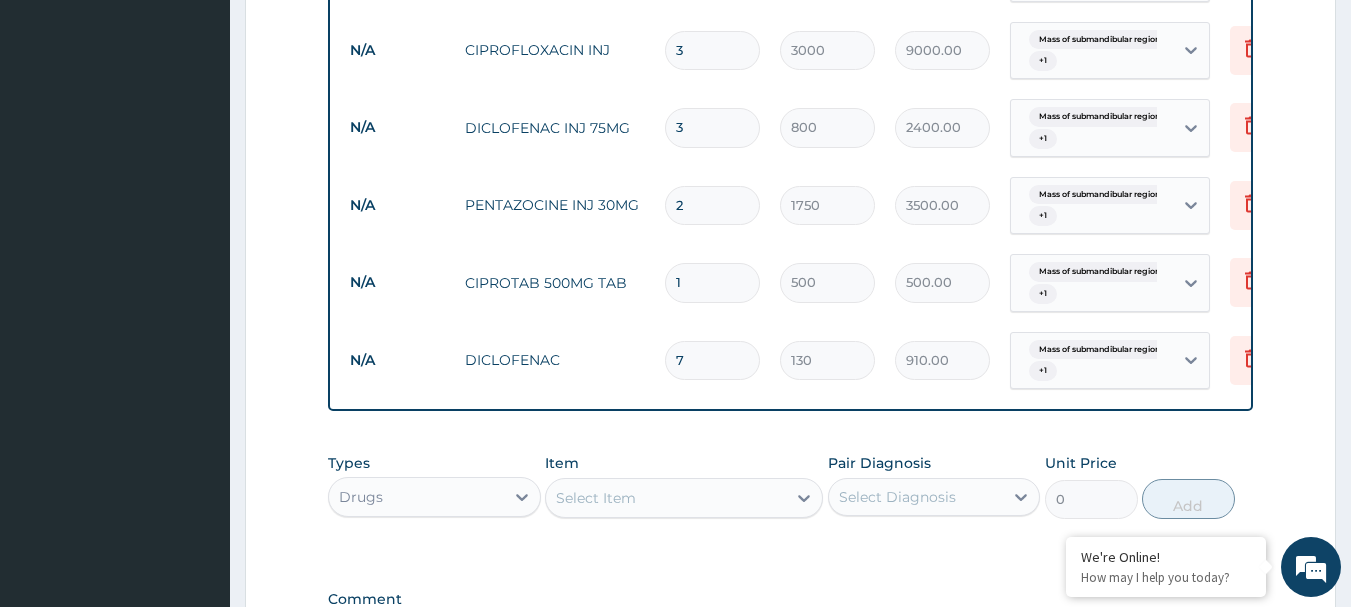 type on "7" 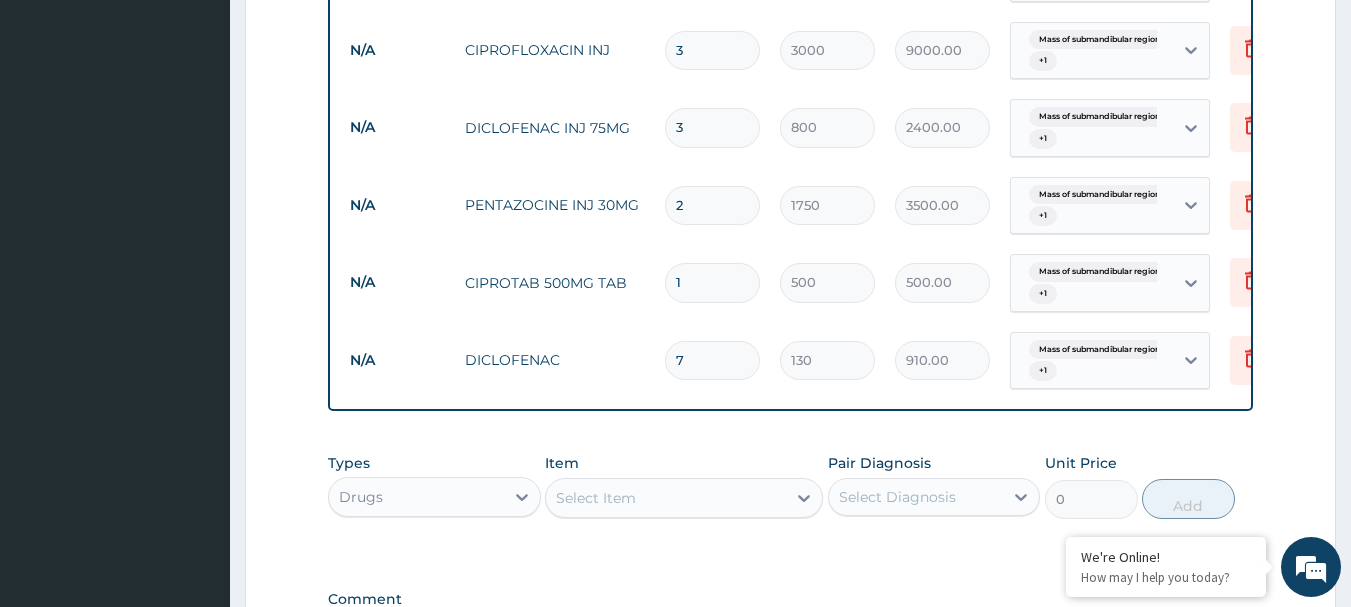 type on "5" 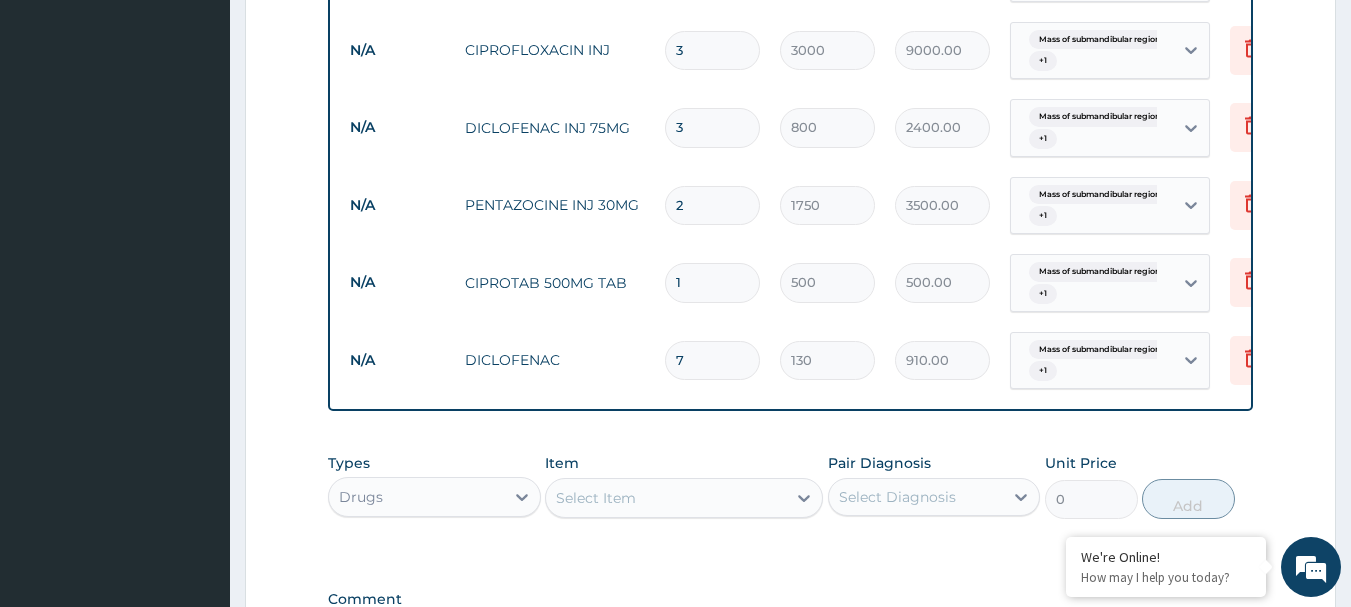 type on "2500.00" 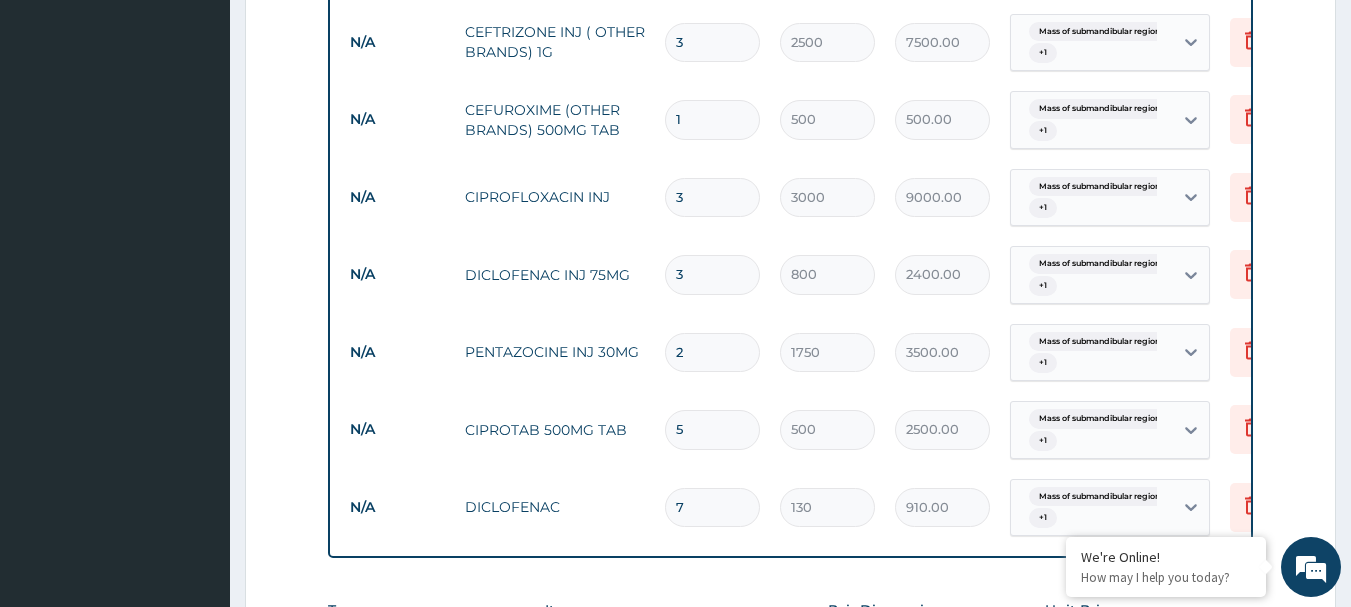 scroll, scrollTop: 1051, scrollLeft: 0, axis: vertical 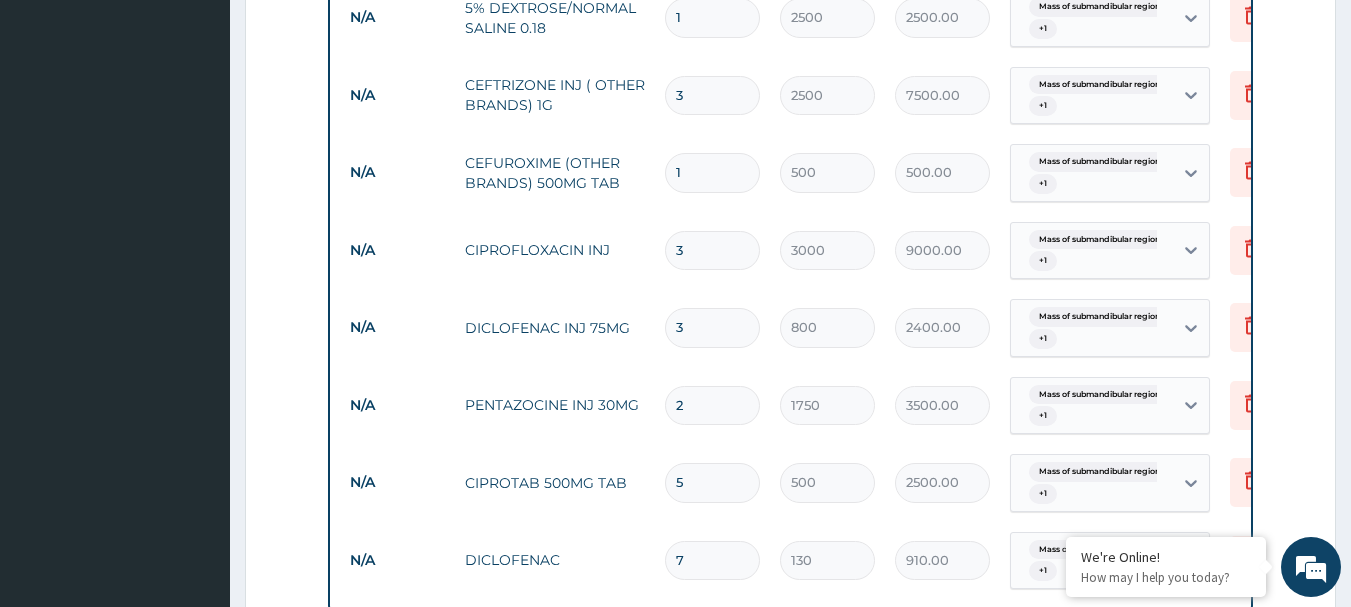 type on "5" 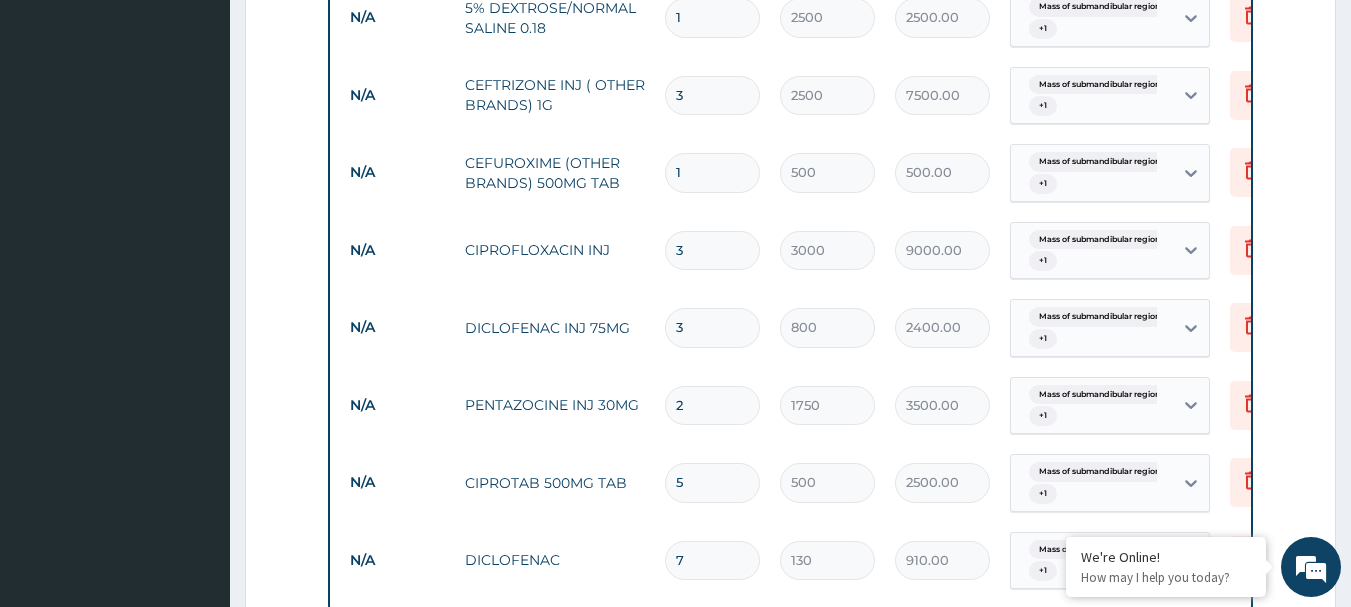 type on "5" 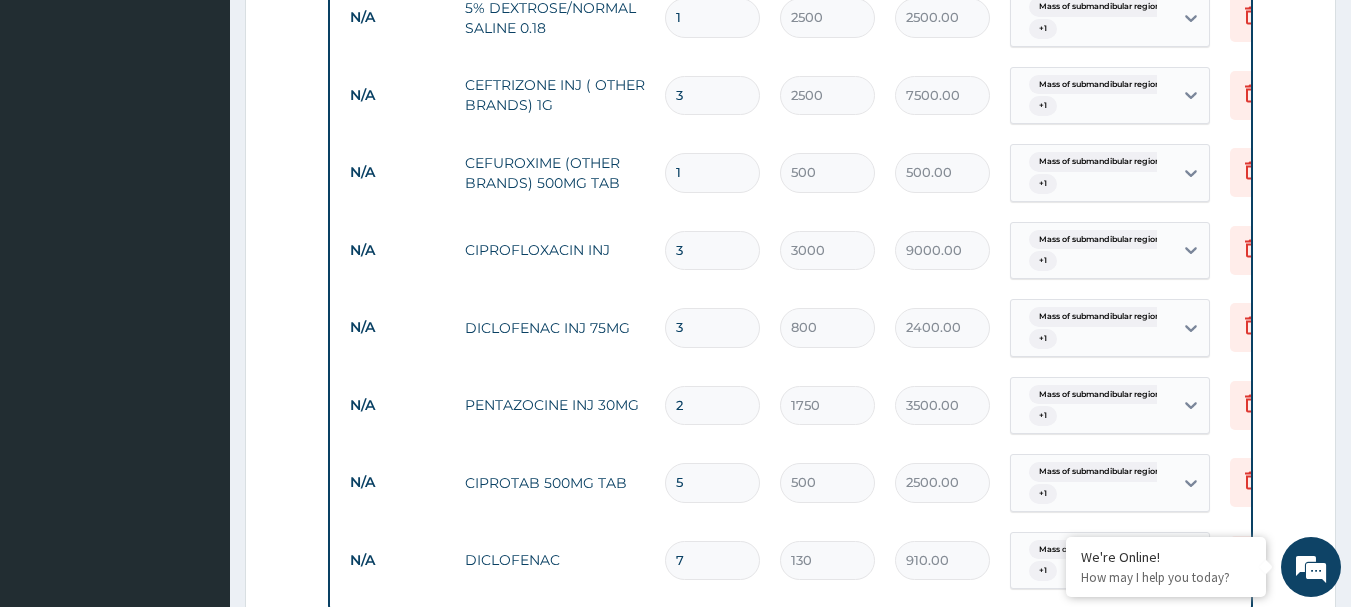 type on "2500.00" 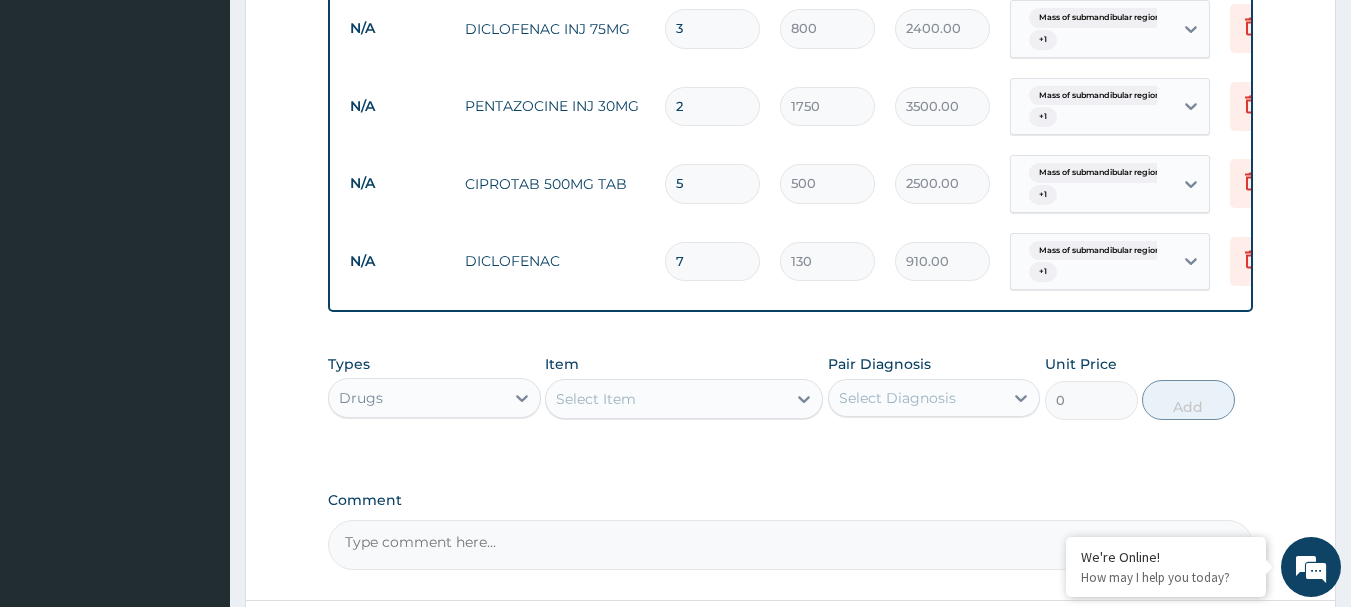 scroll, scrollTop: 1351, scrollLeft: 0, axis: vertical 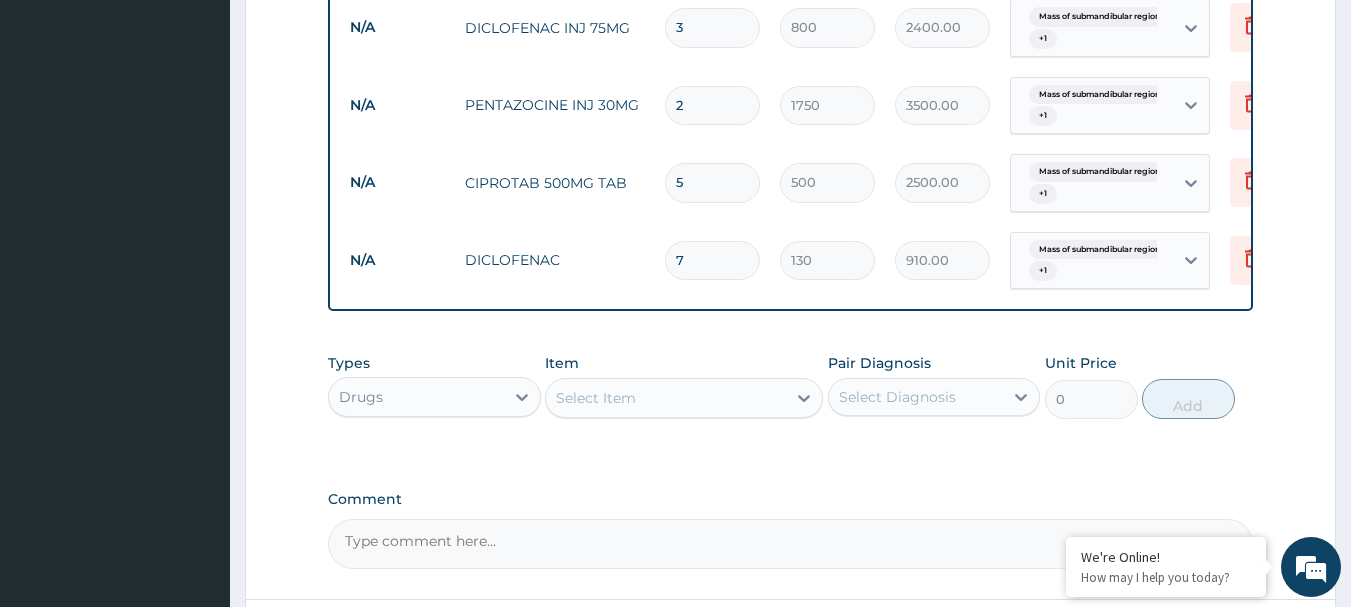 type on "5" 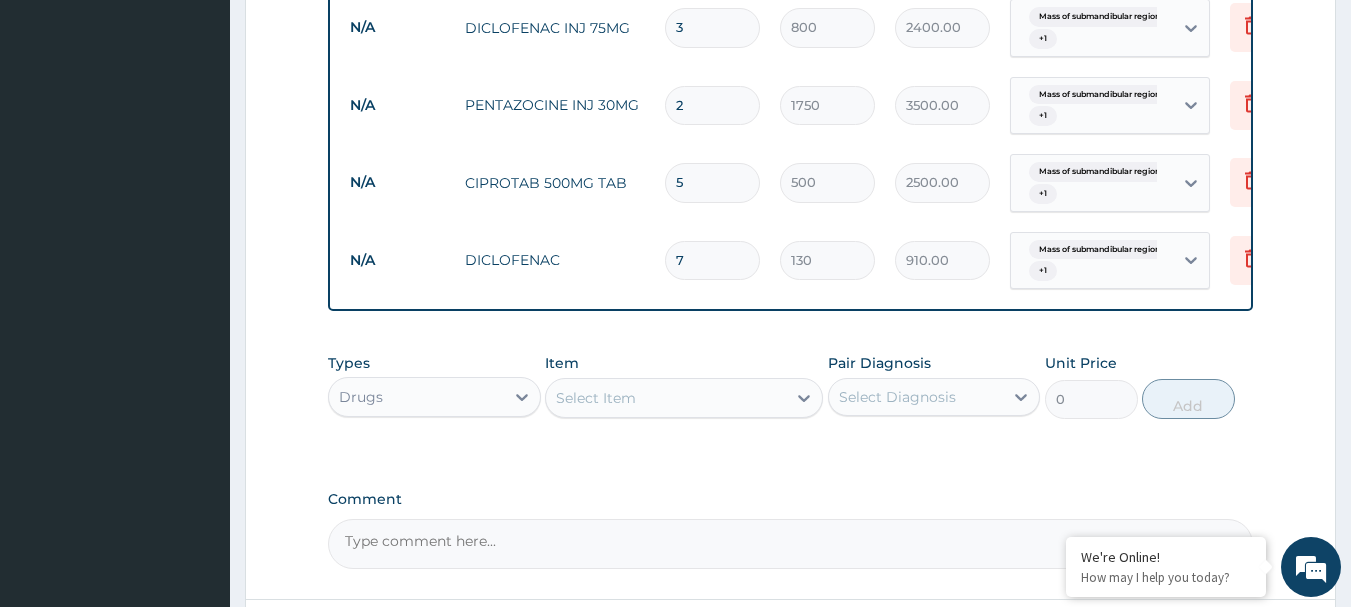 type on "6" 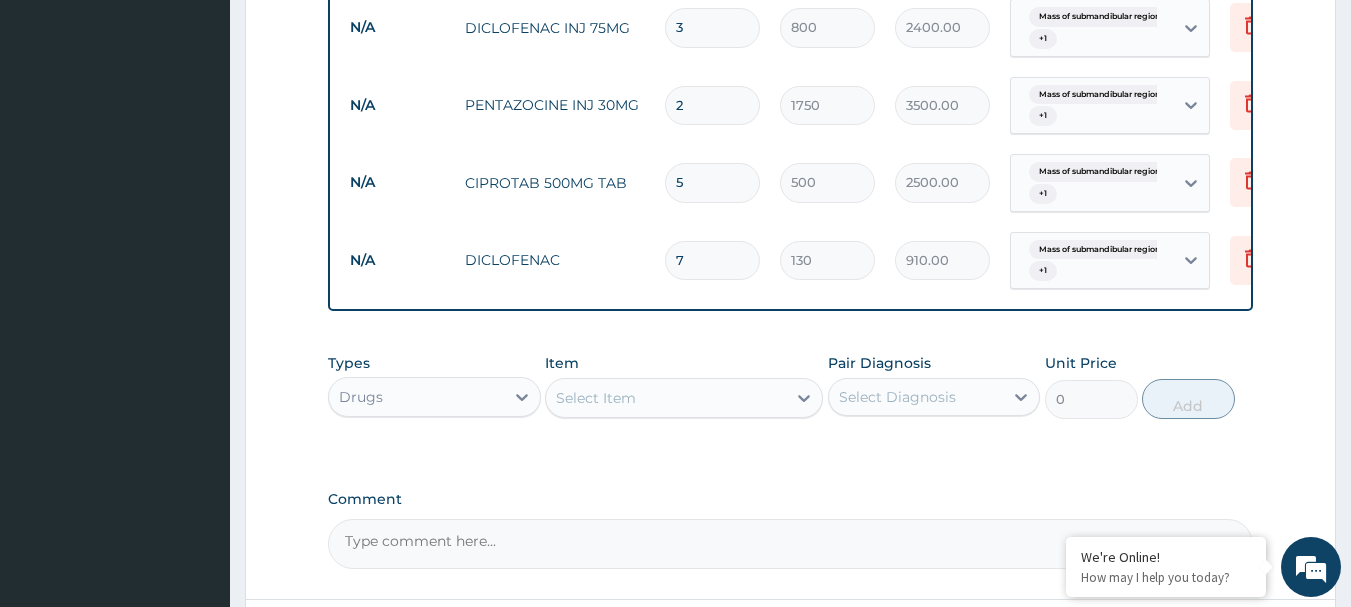 type on "4800.00" 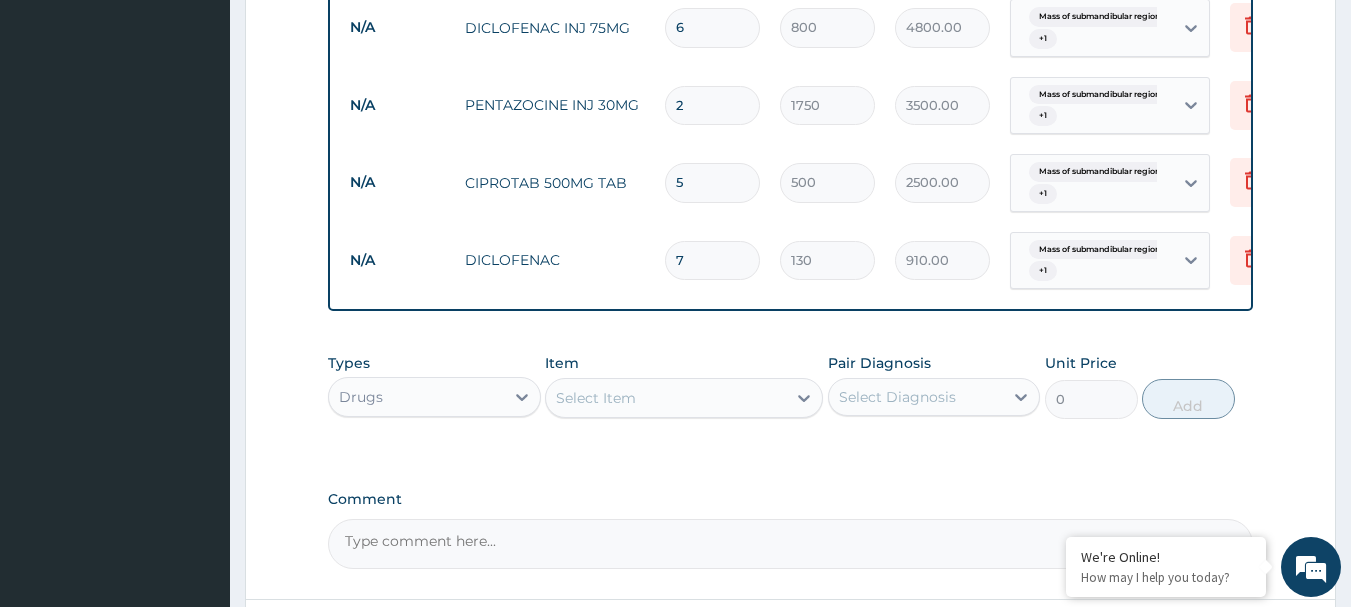 type on "6" 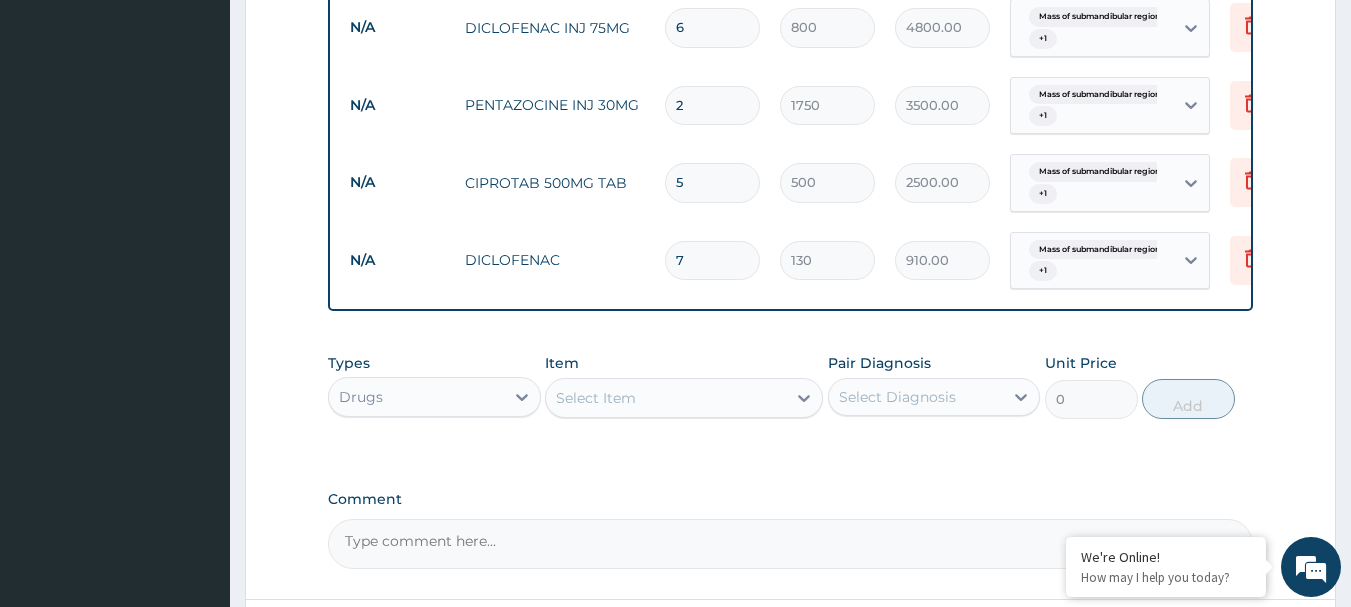 type on "1" 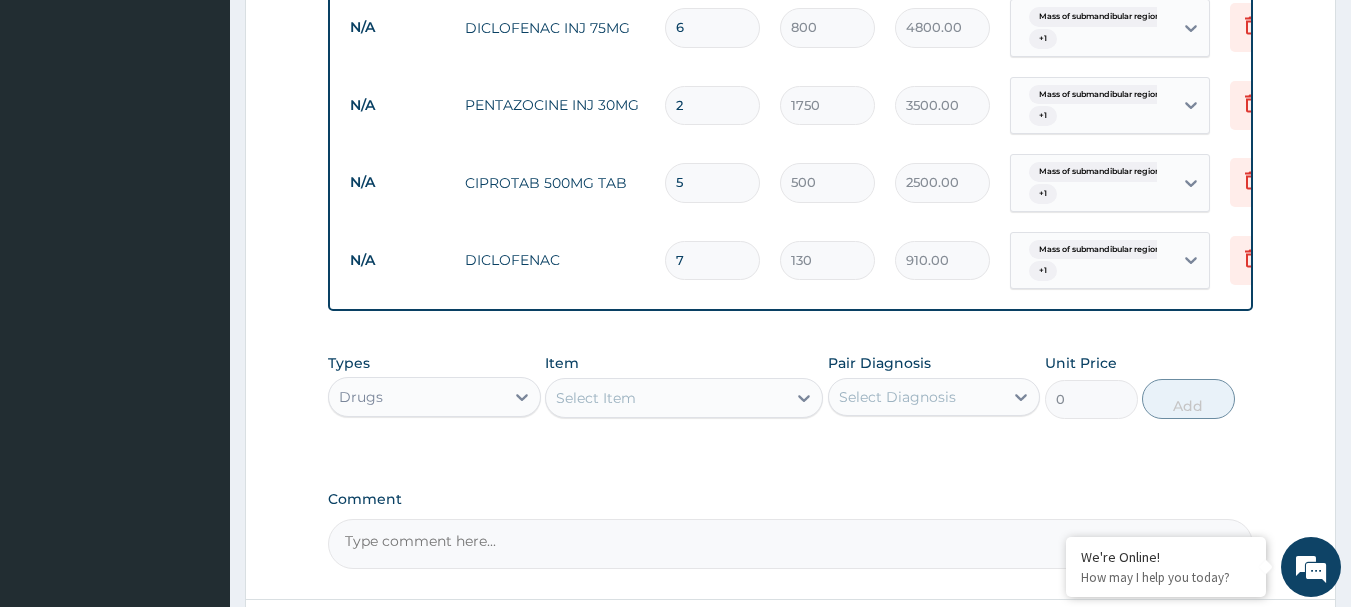 type on "130.00" 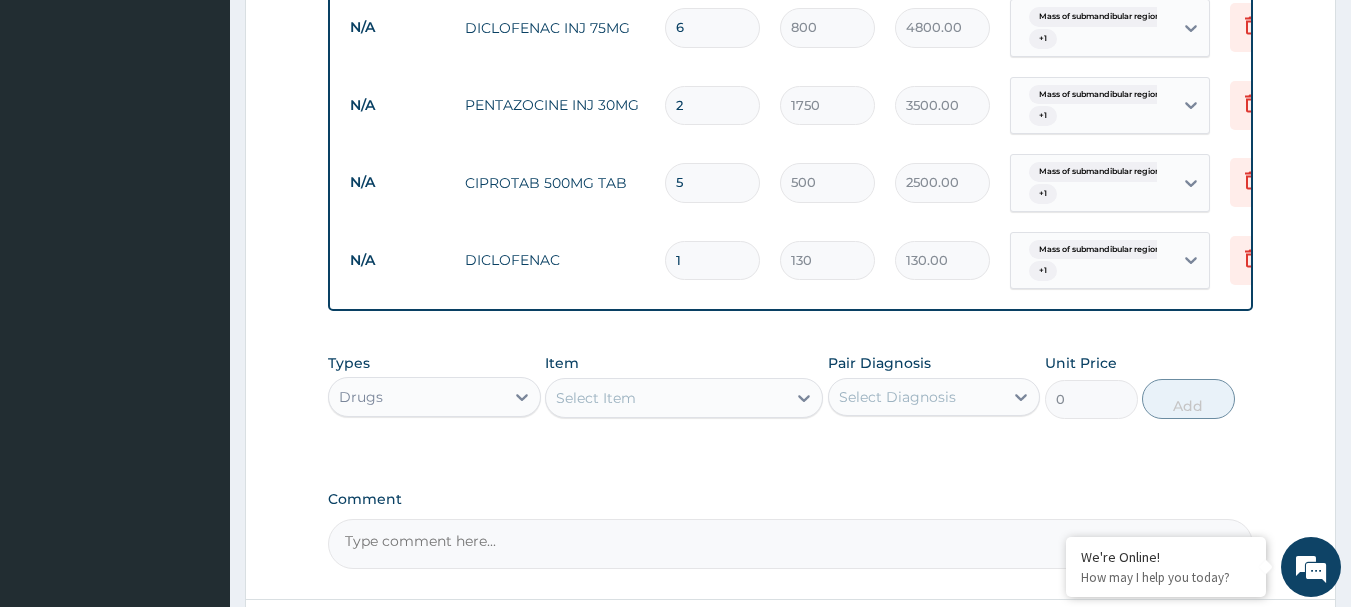 type on "14" 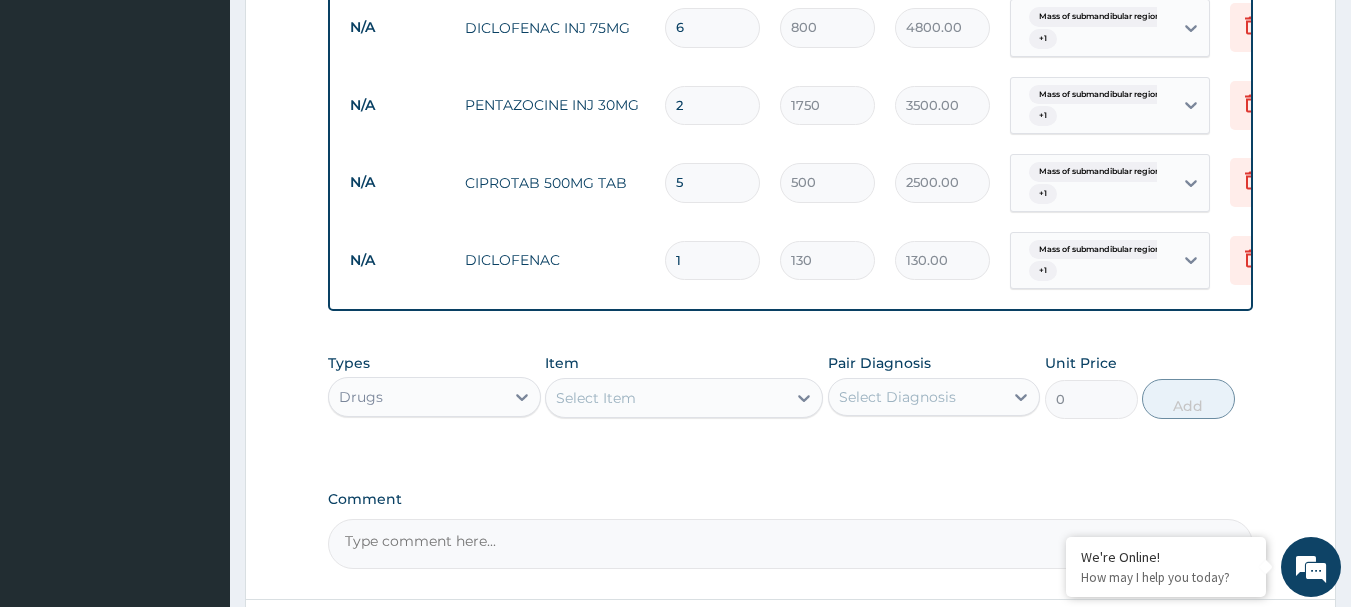 type on "1820.00" 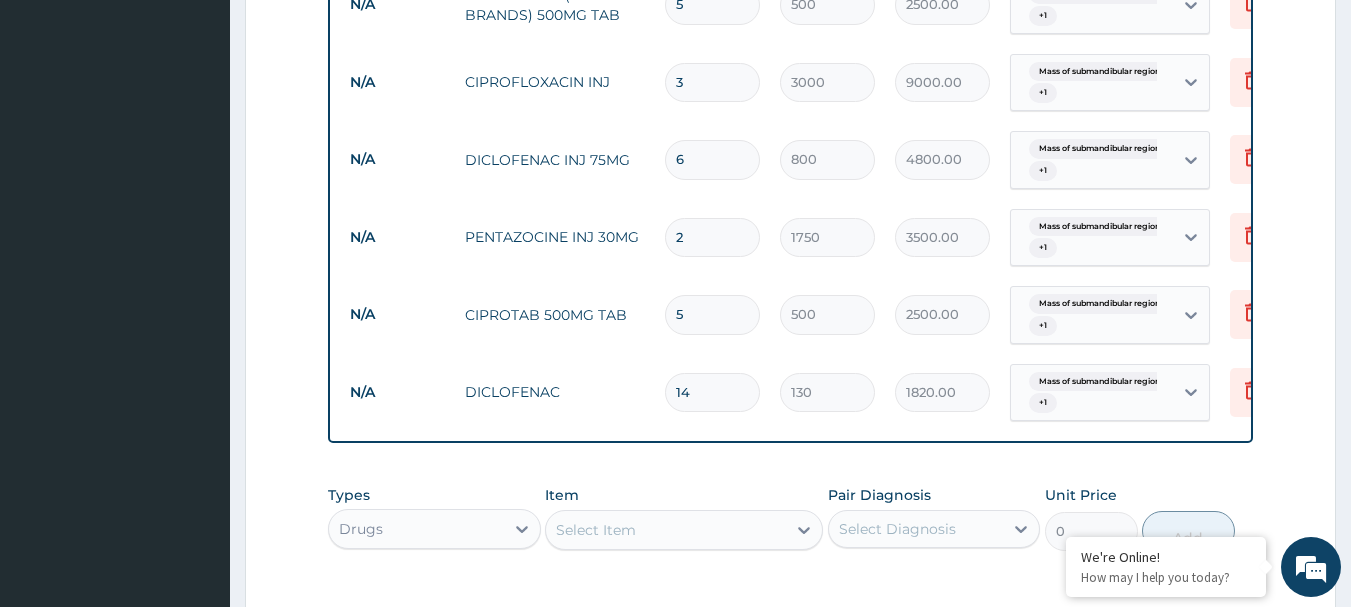 scroll, scrollTop: 1151, scrollLeft: 0, axis: vertical 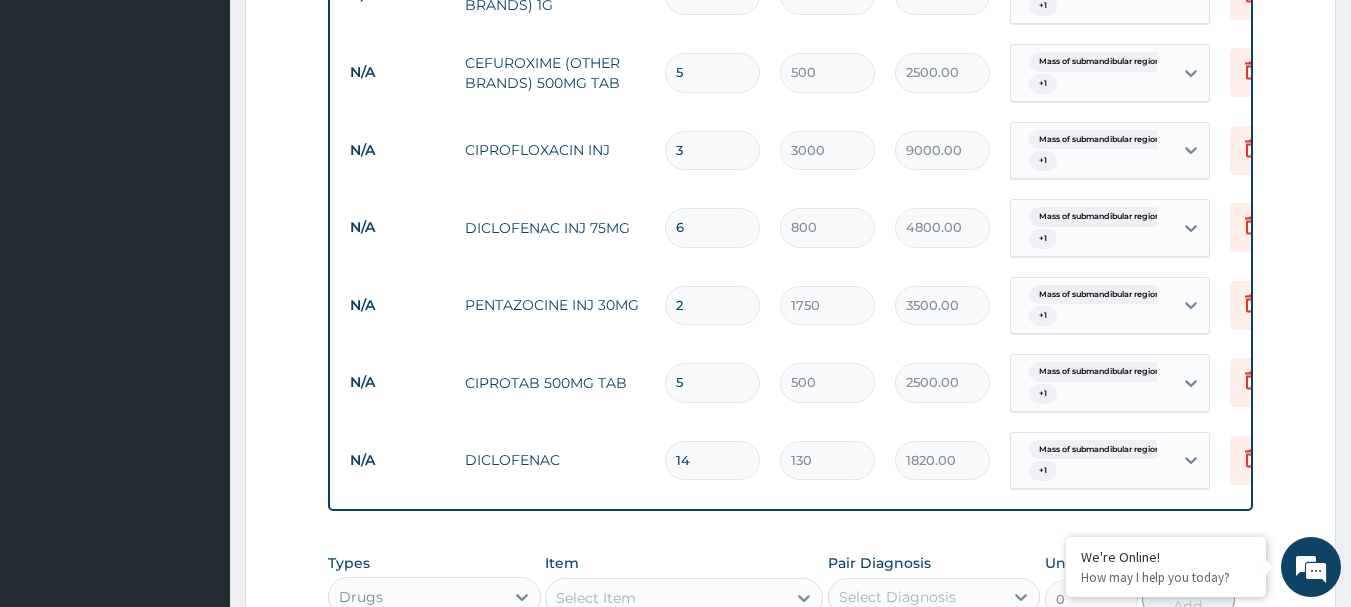 type on "14" 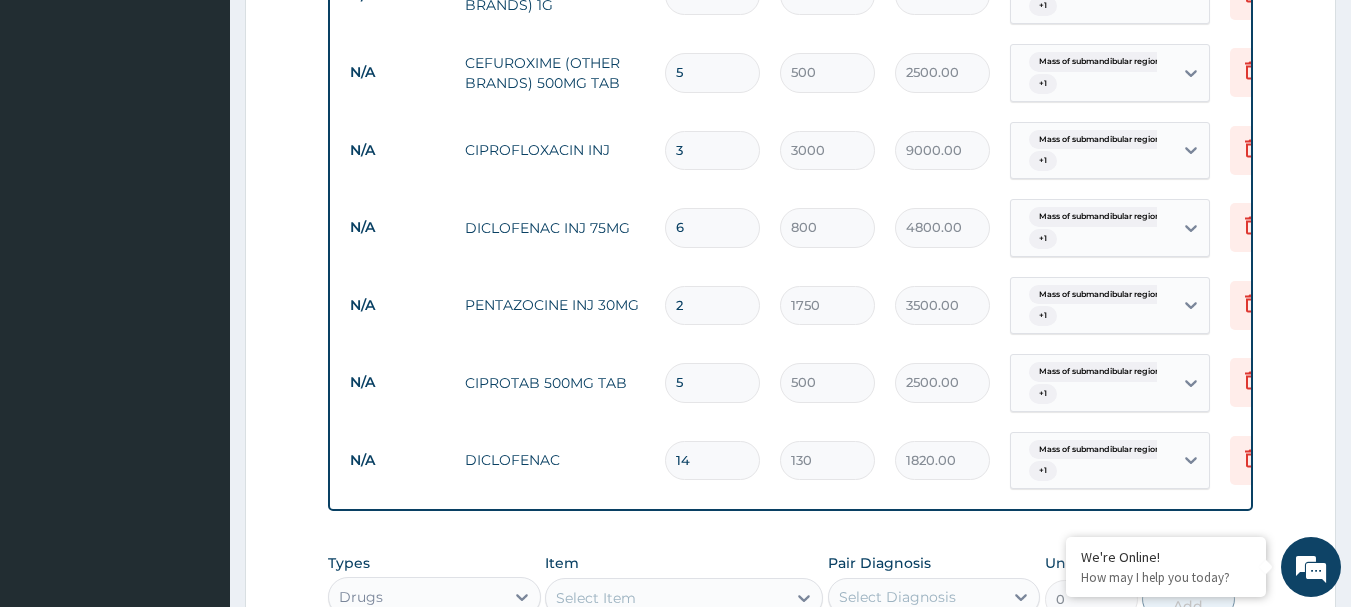 type on "1" 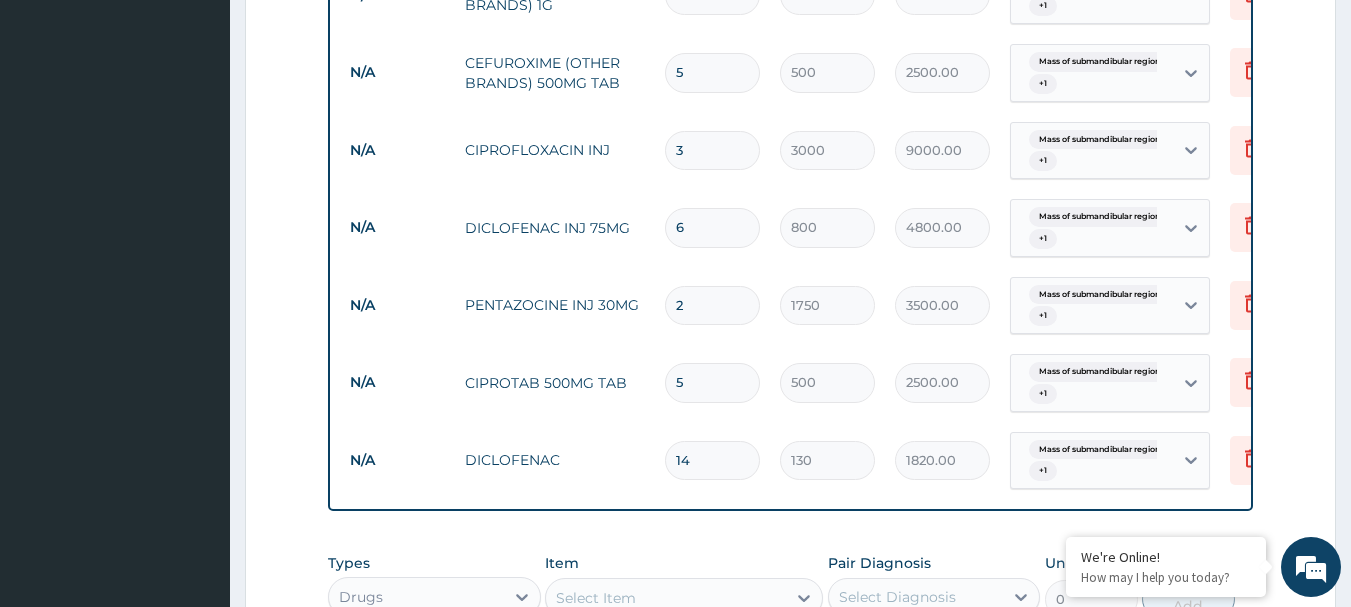 type on "500.00" 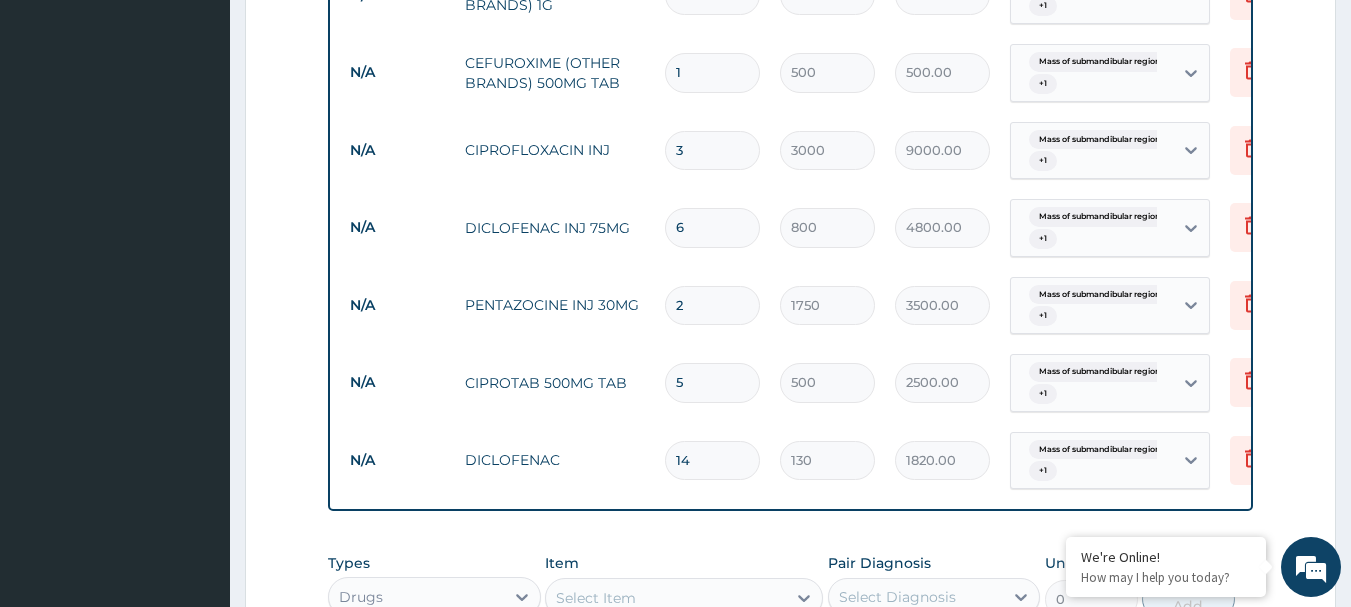type on "10" 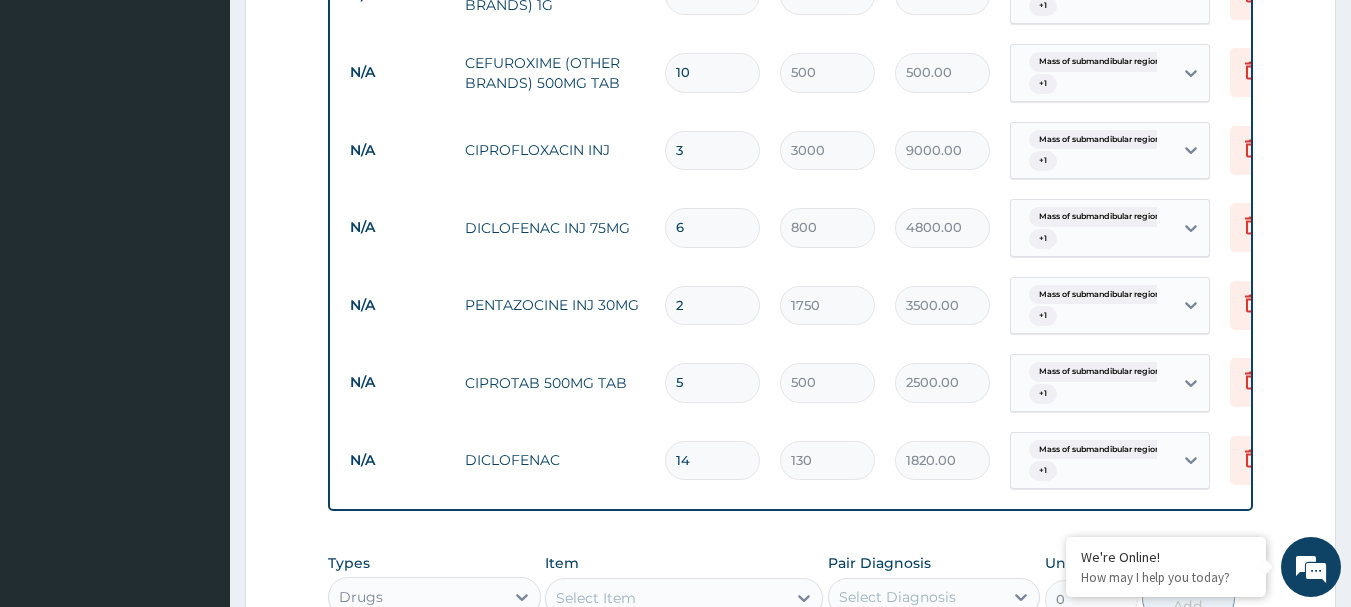type on "5000.00" 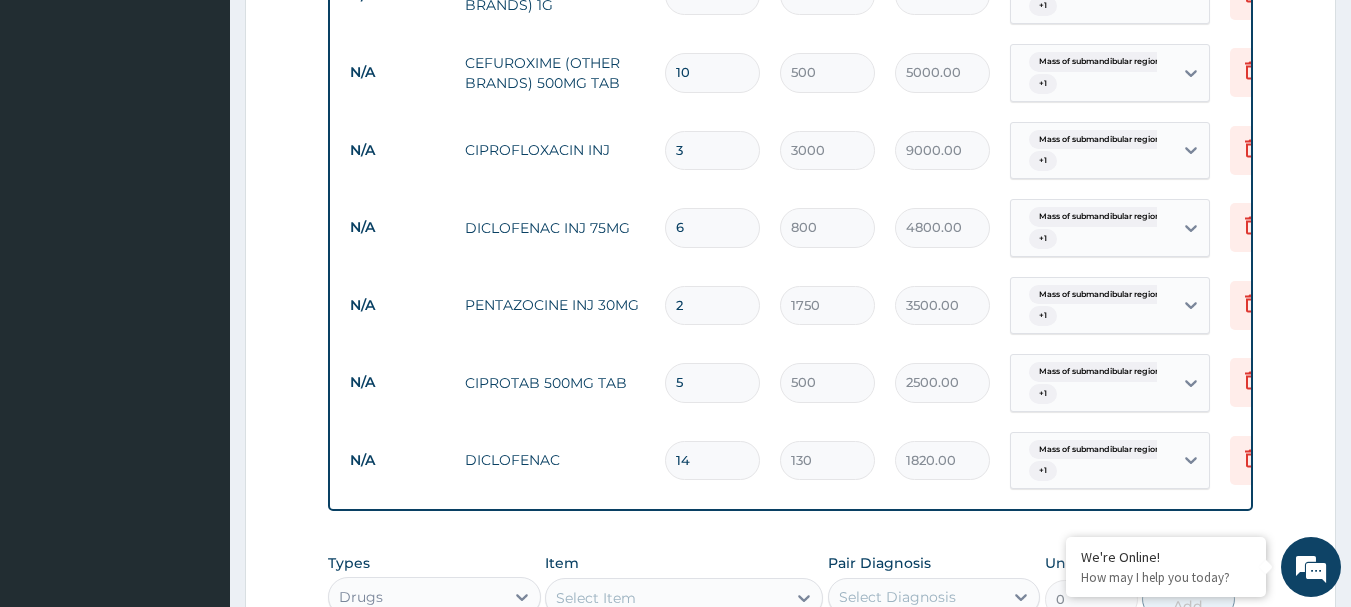 type on "10" 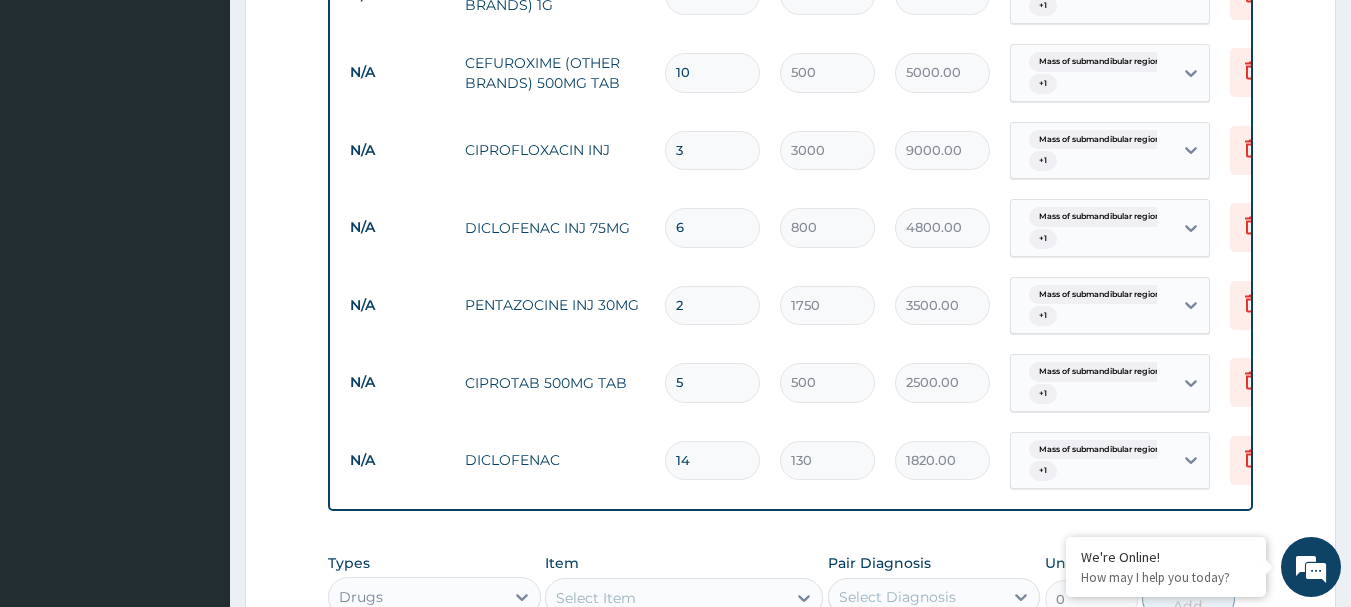 type on "3" 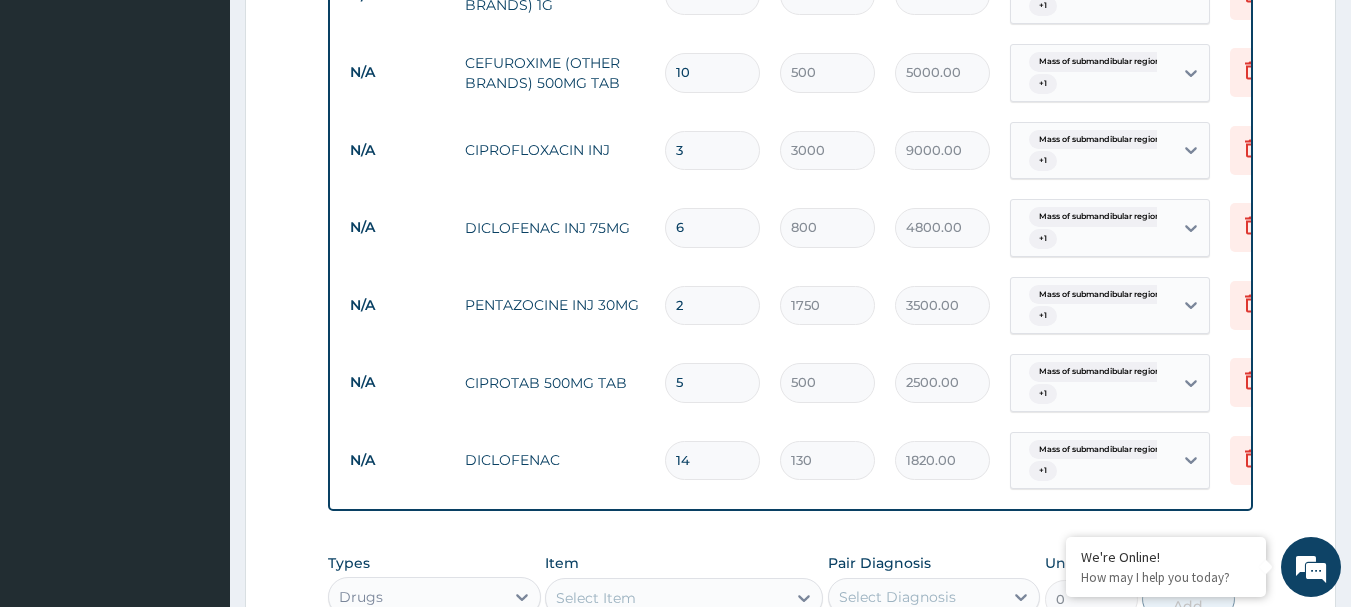 type on "5250.00" 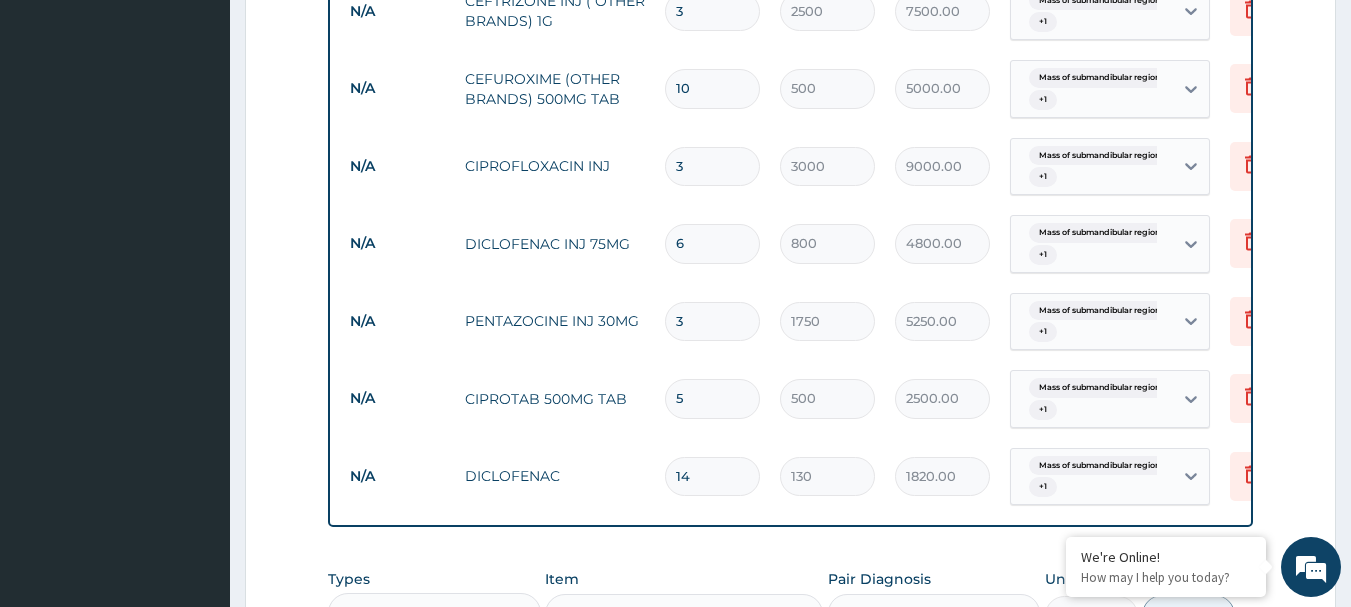 scroll, scrollTop: 1151, scrollLeft: 0, axis: vertical 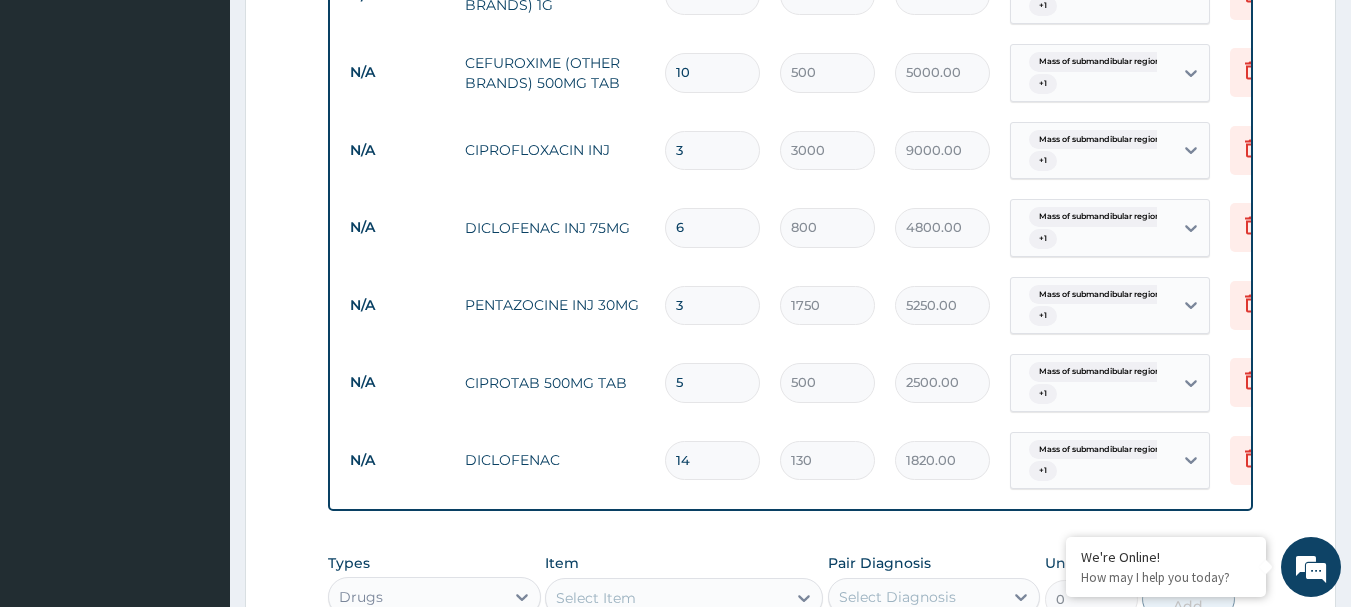 type on "3" 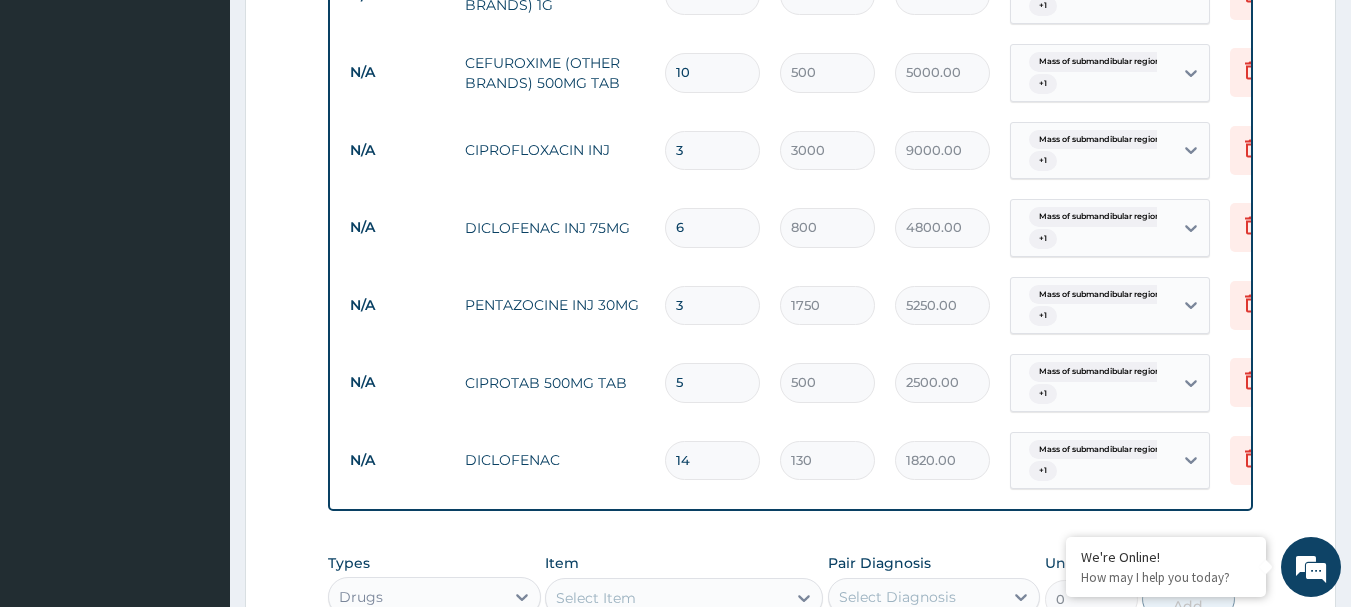 type on "1" 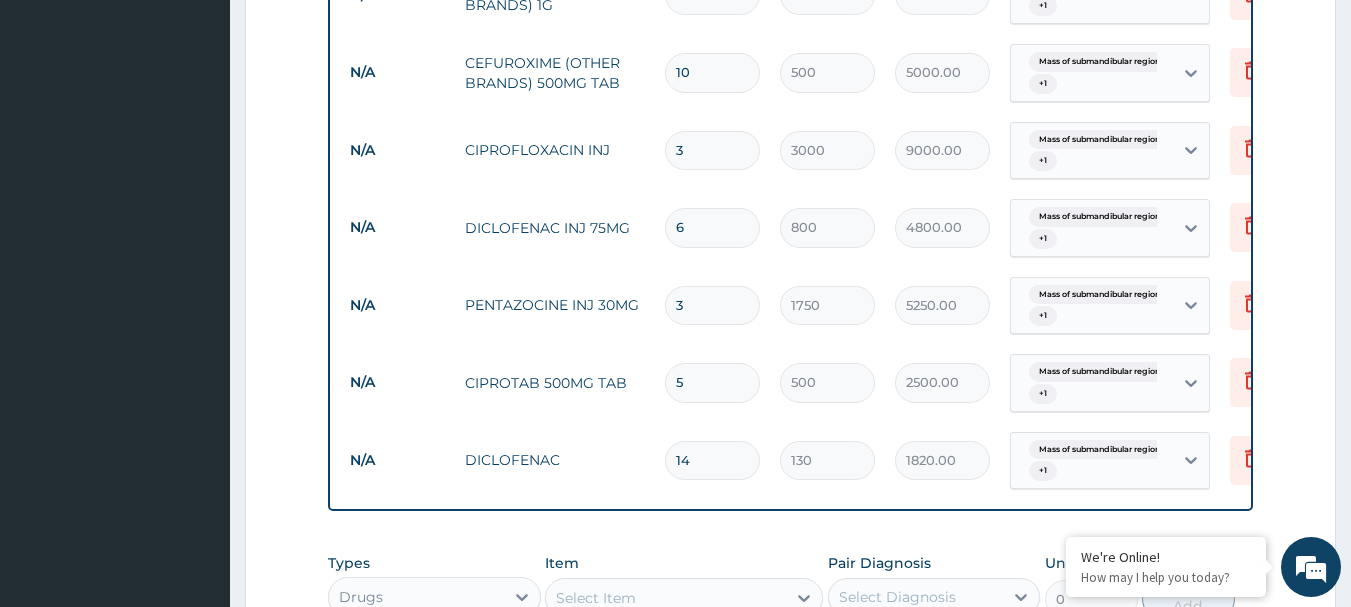 type on "500.00" 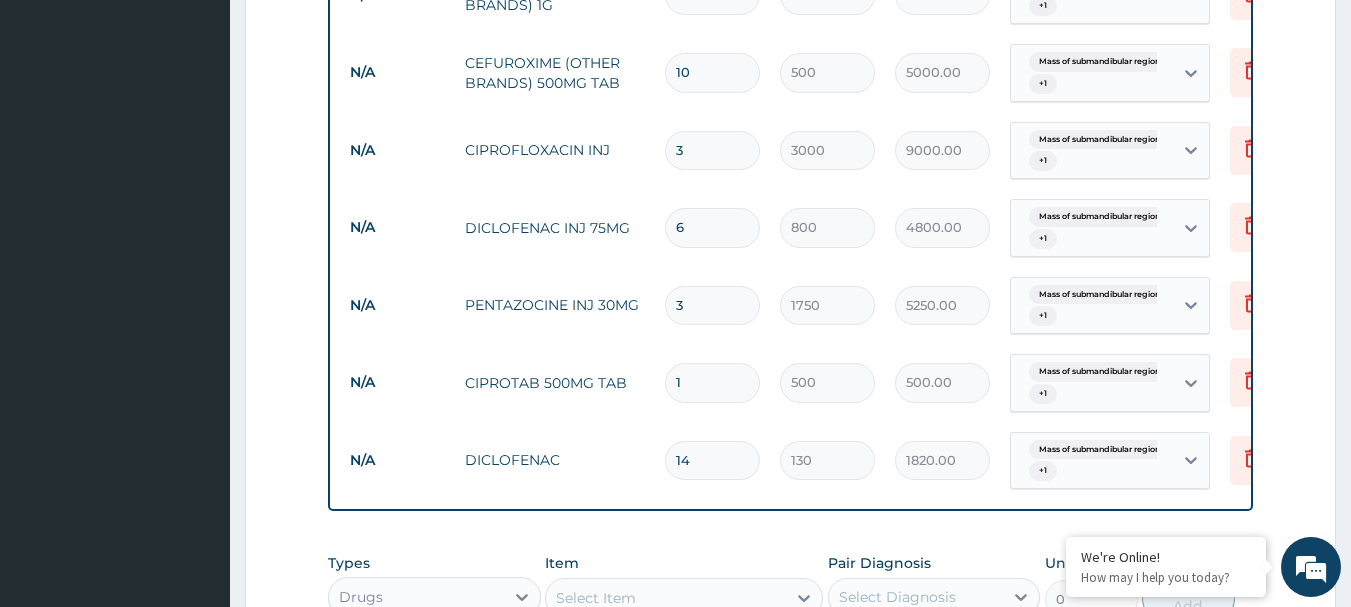 type on "10" 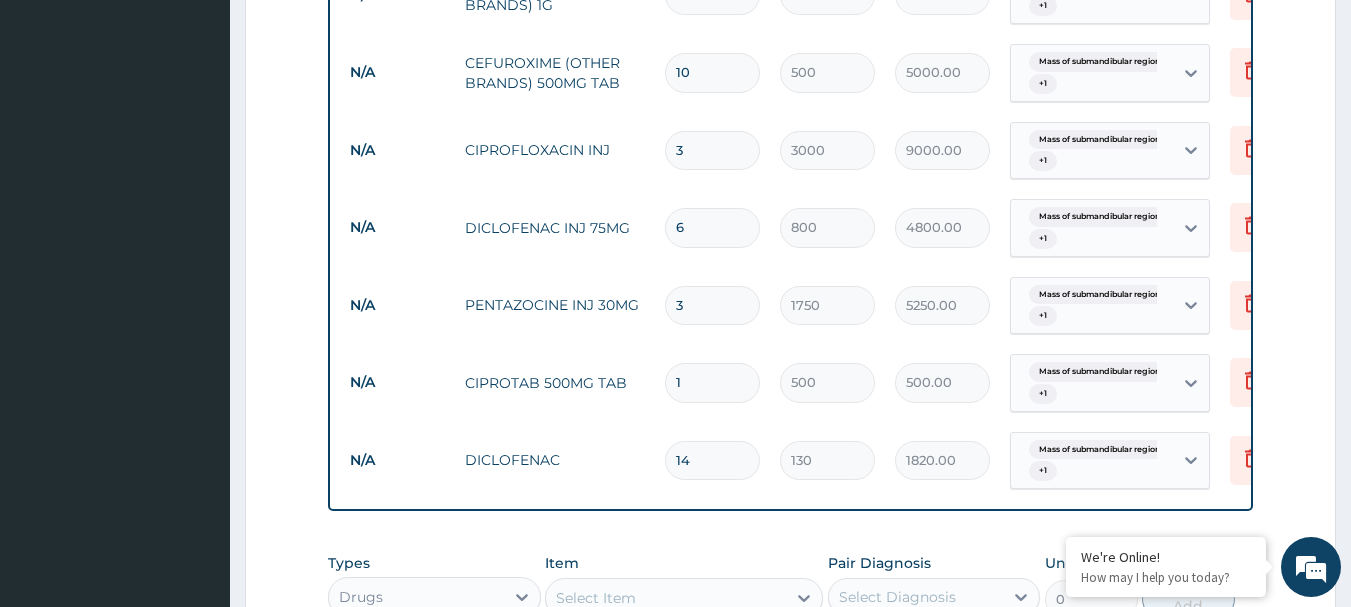 type on "5000.00" 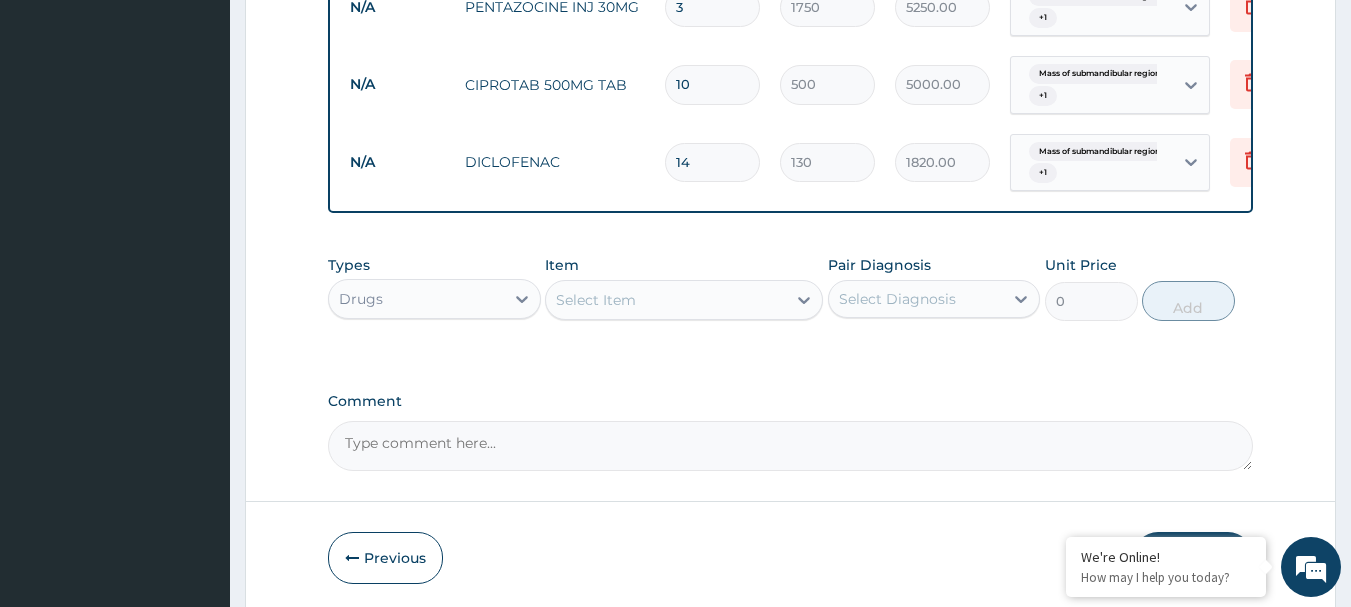 scroll, scrollTop: 1451, scrollLeft: 0, axis: vertical 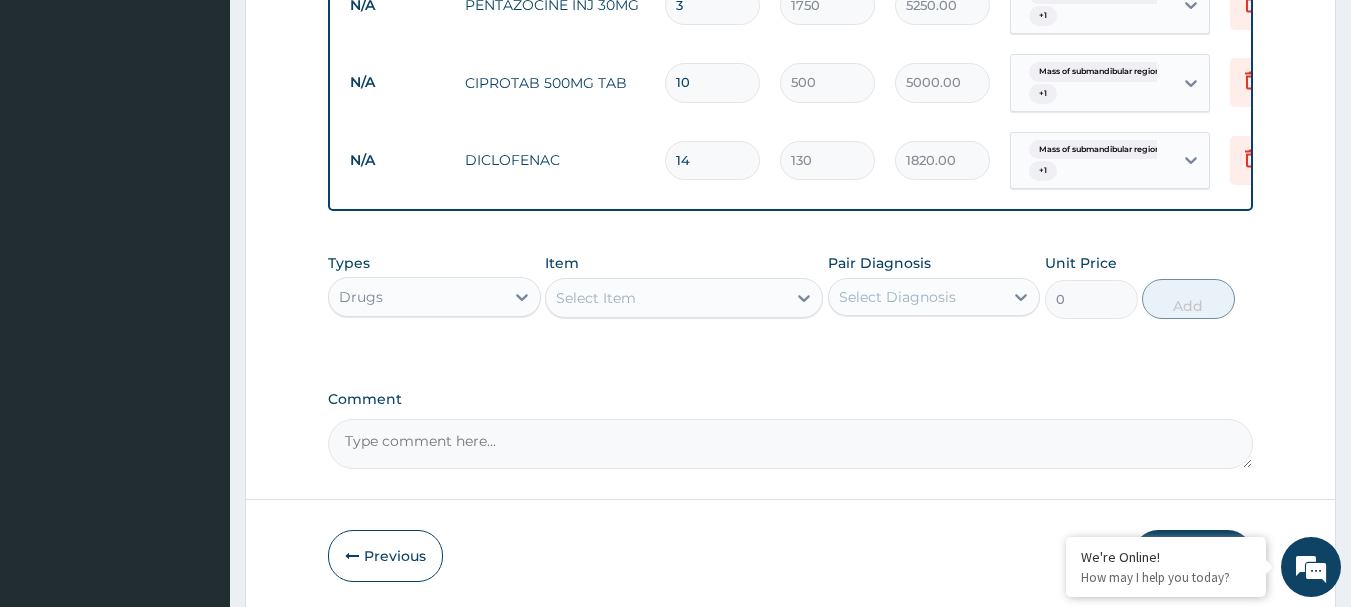 type on "1" 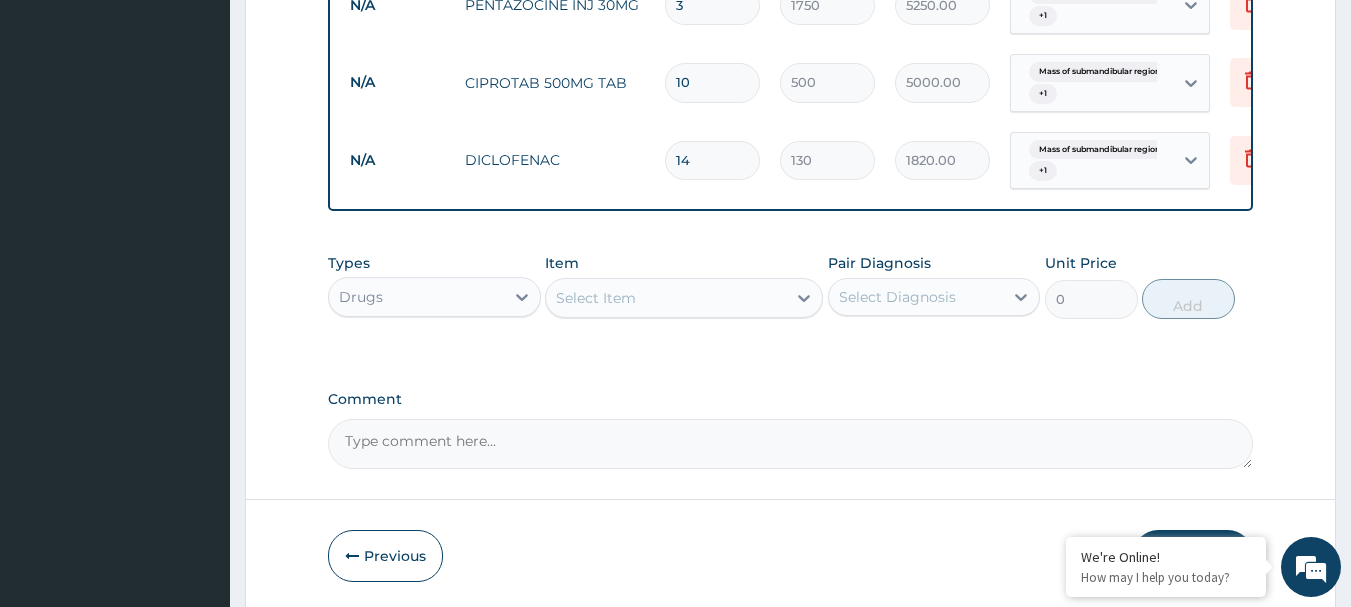 type on "500.00" 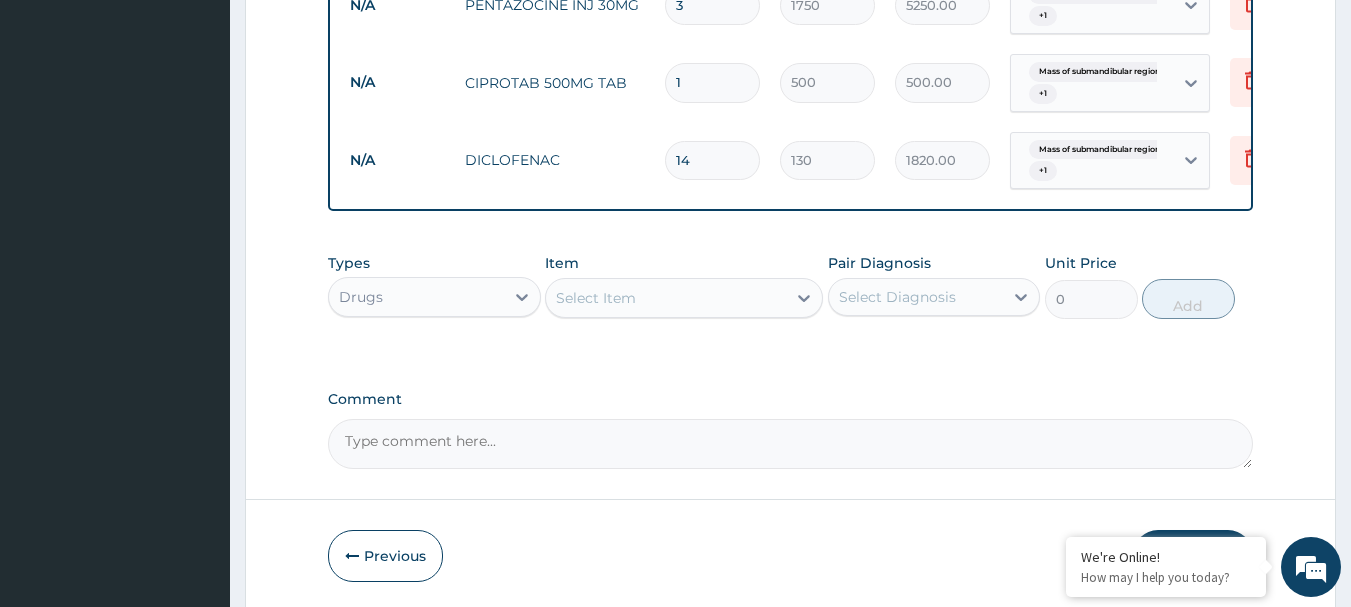type 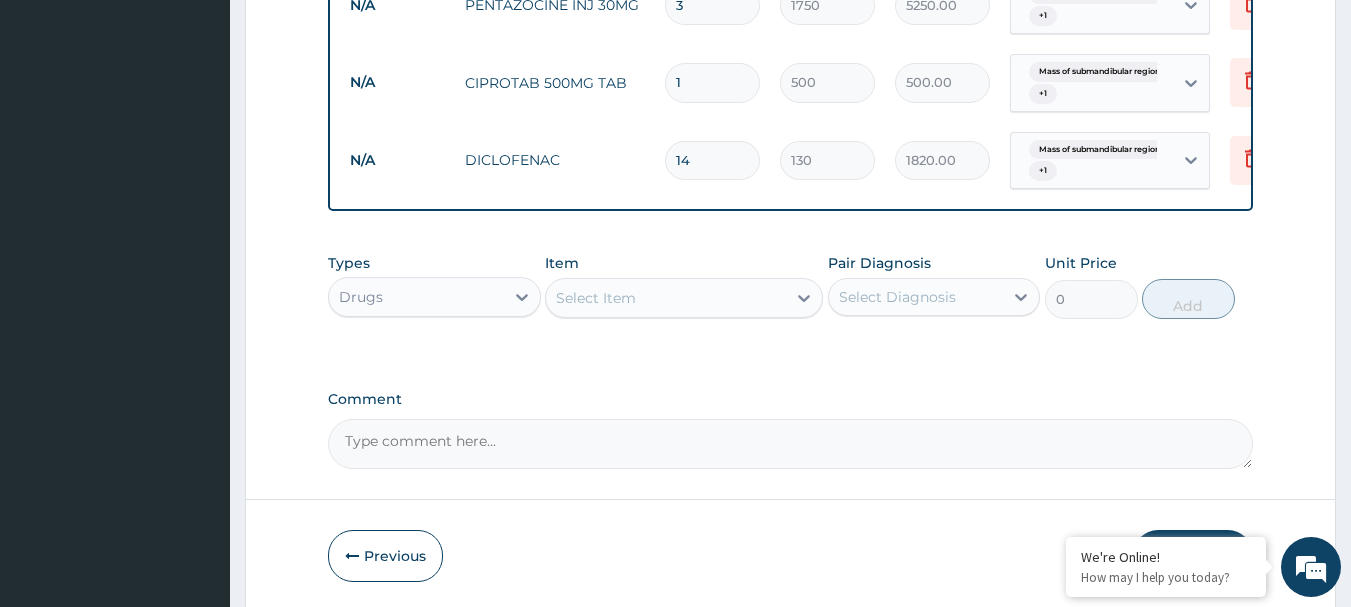 type on "0.00" 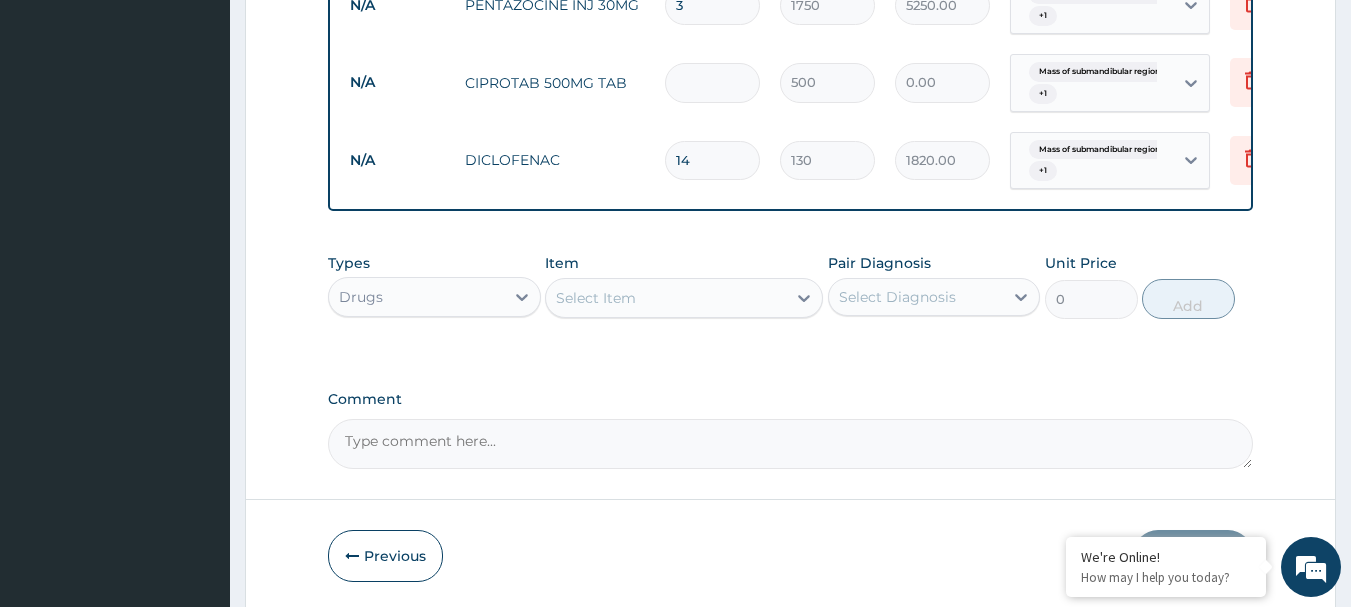 type on "5" 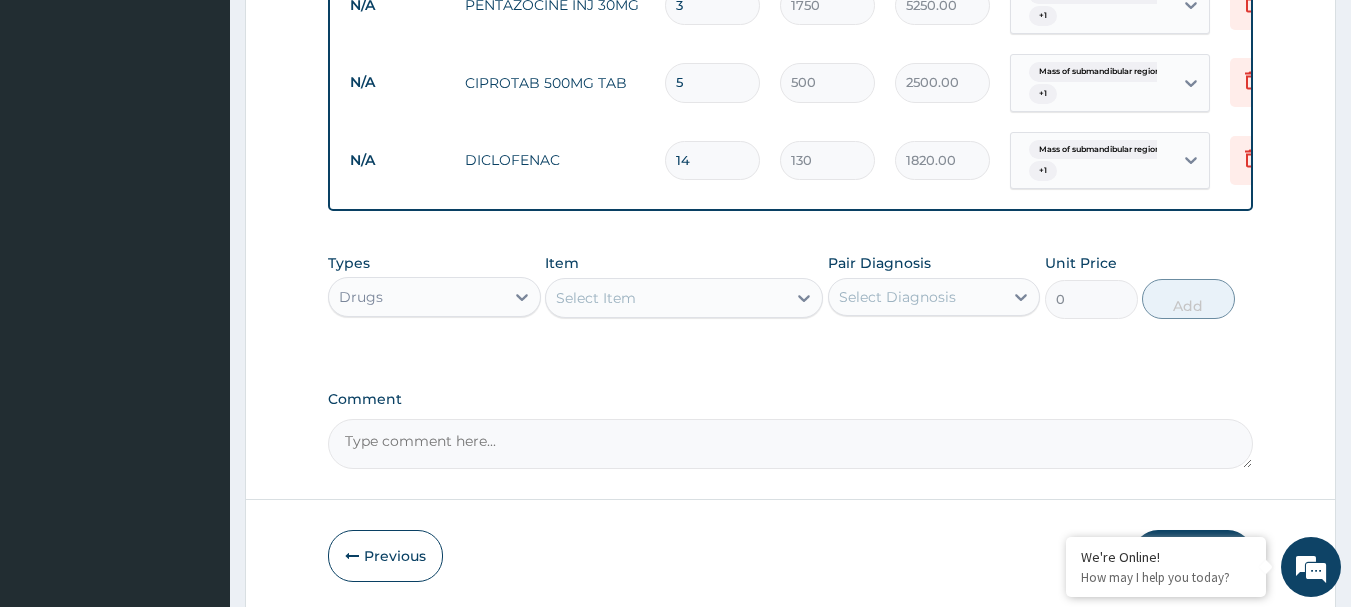 click on "Select Item" at bounding box center [596, 298] 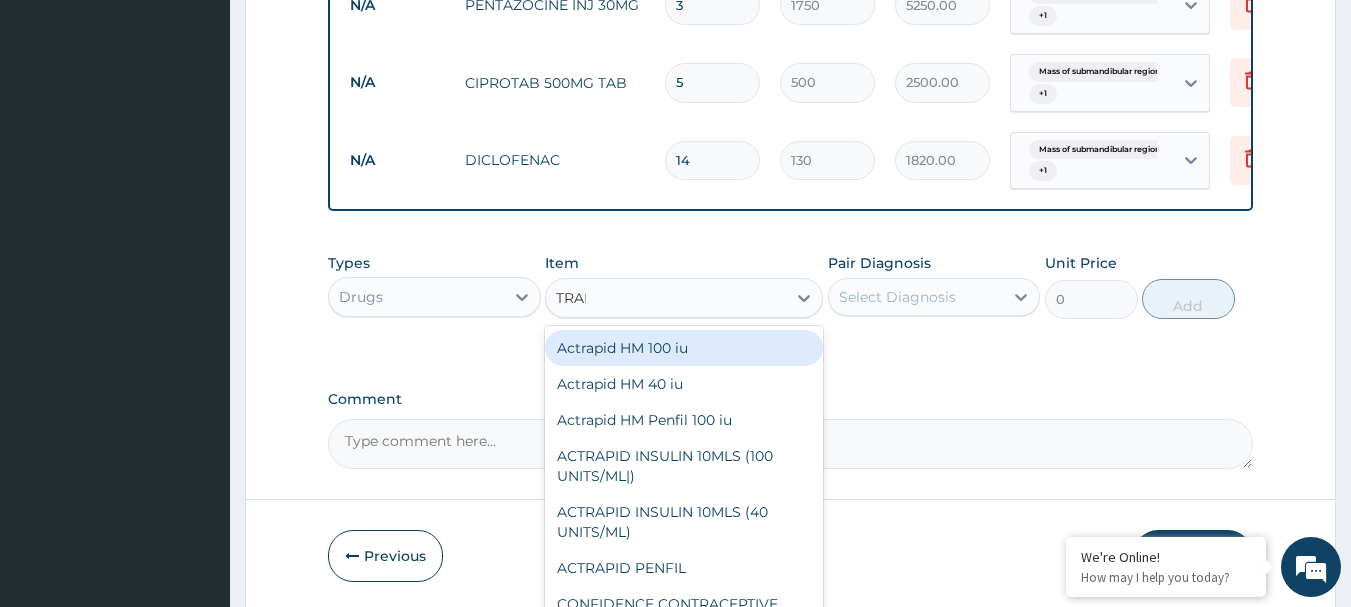 type on "TRAMA" 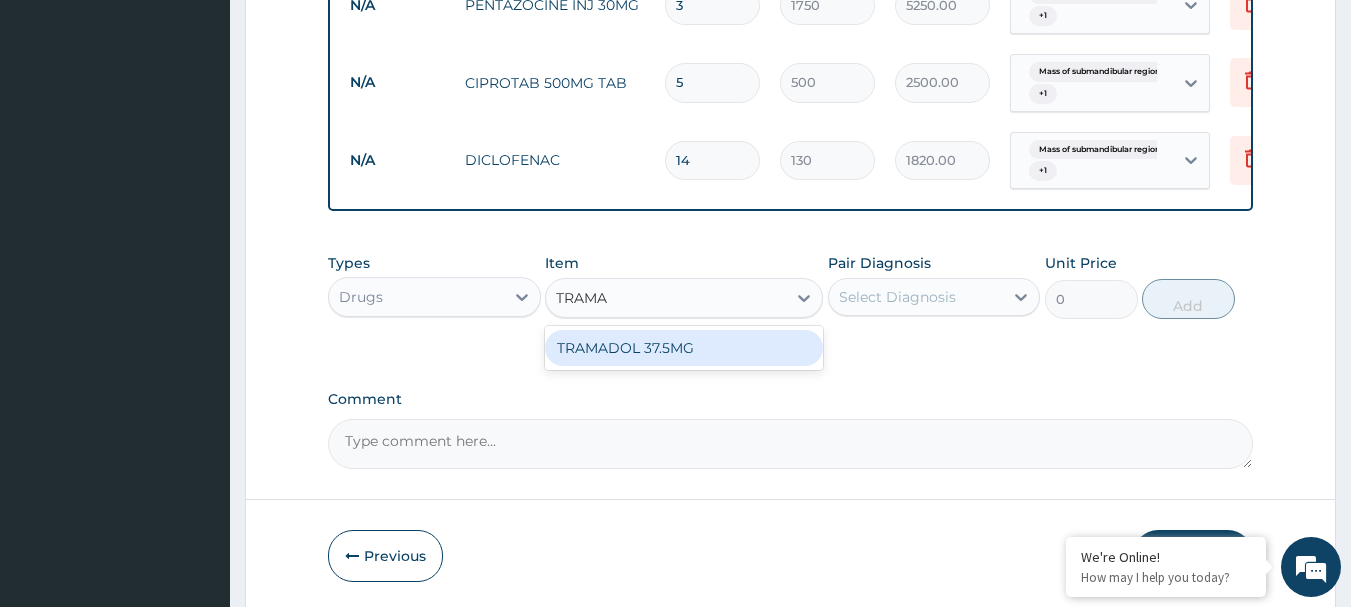 click on "TRAMADOL 37.5MG" at bounding box center (684, 348) 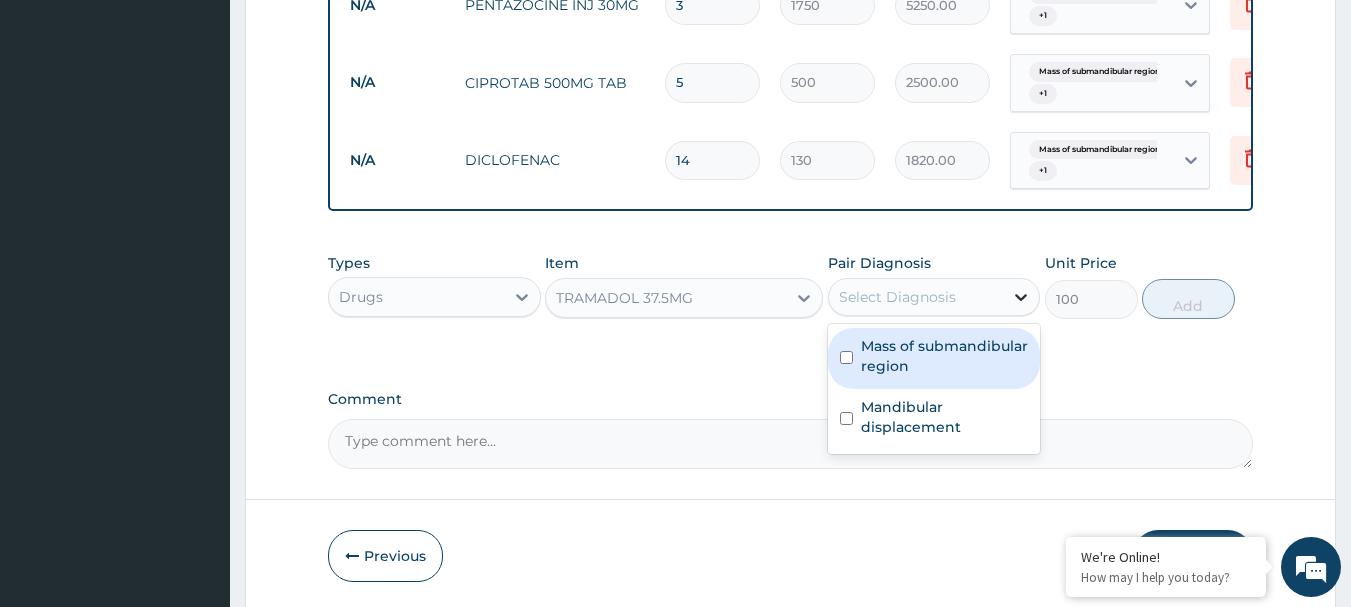 click 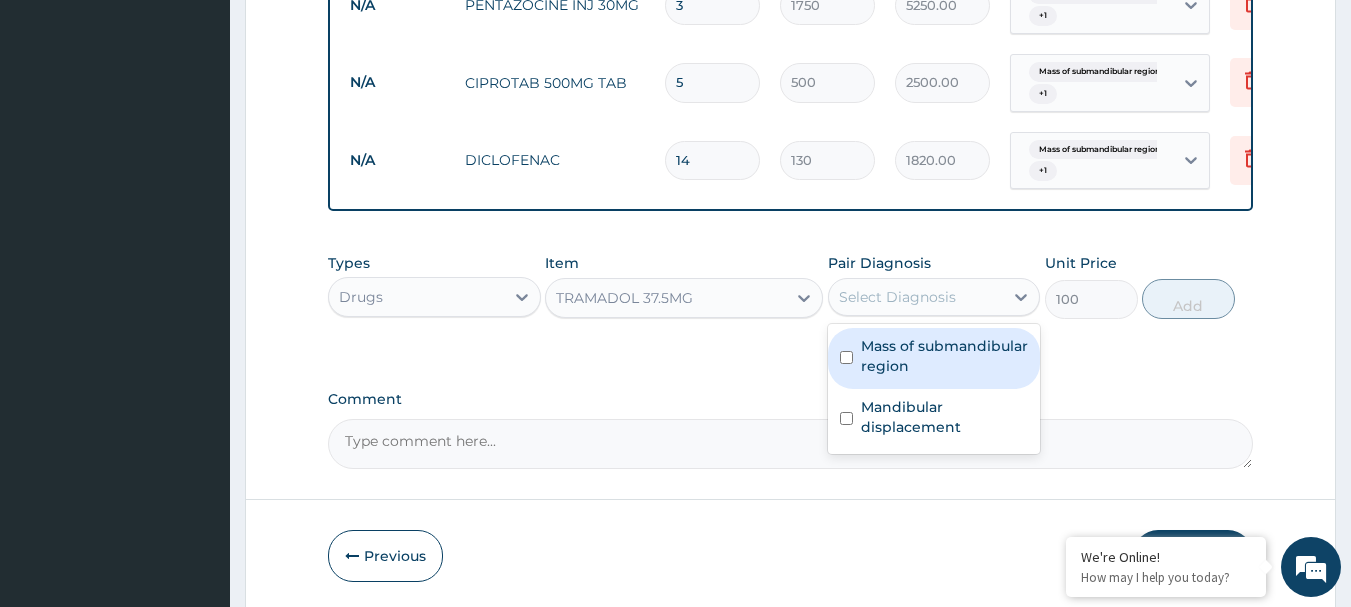 click on "Mass of submandibular region" at bounding box center [934, 358] 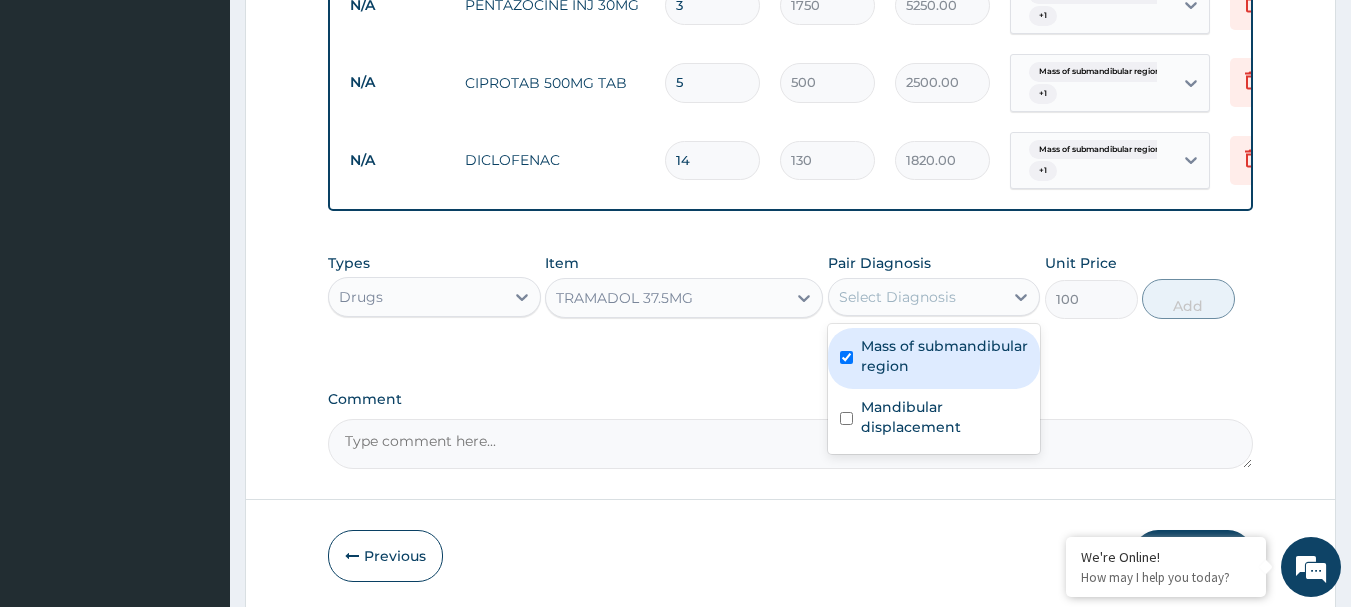 checkbox on "true" 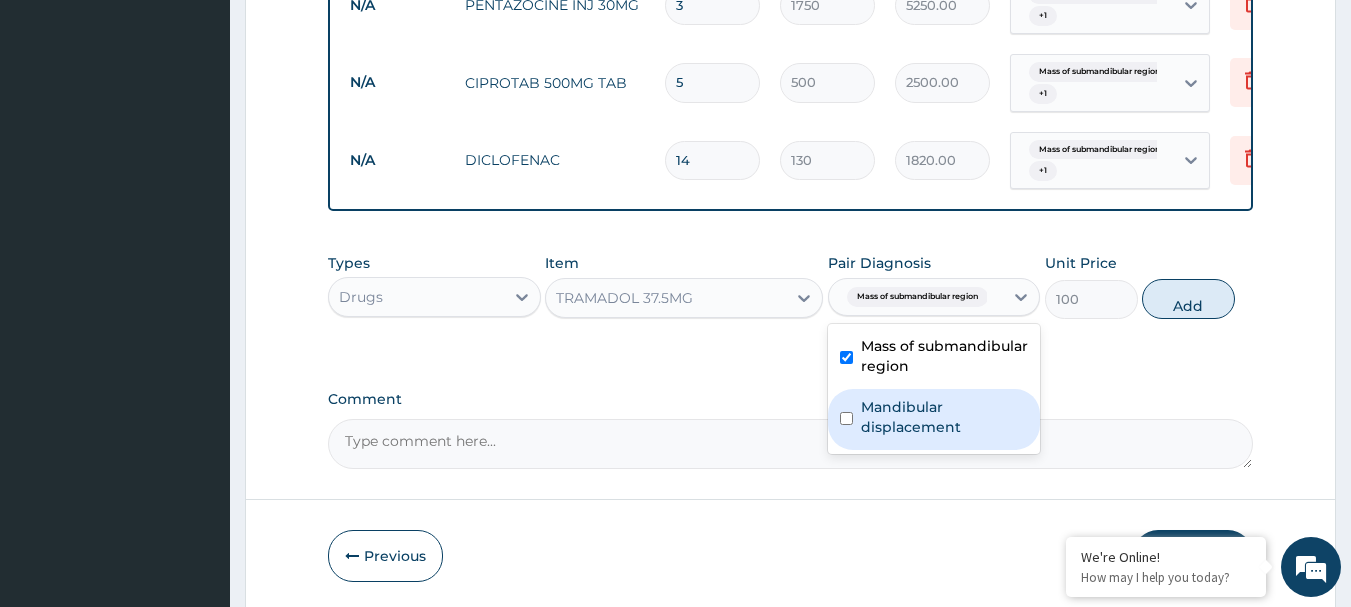 drag, startPoint x: 849, startPoint y: 432, endPoint x: 973, endPoint y: 364, distance: 141.42136 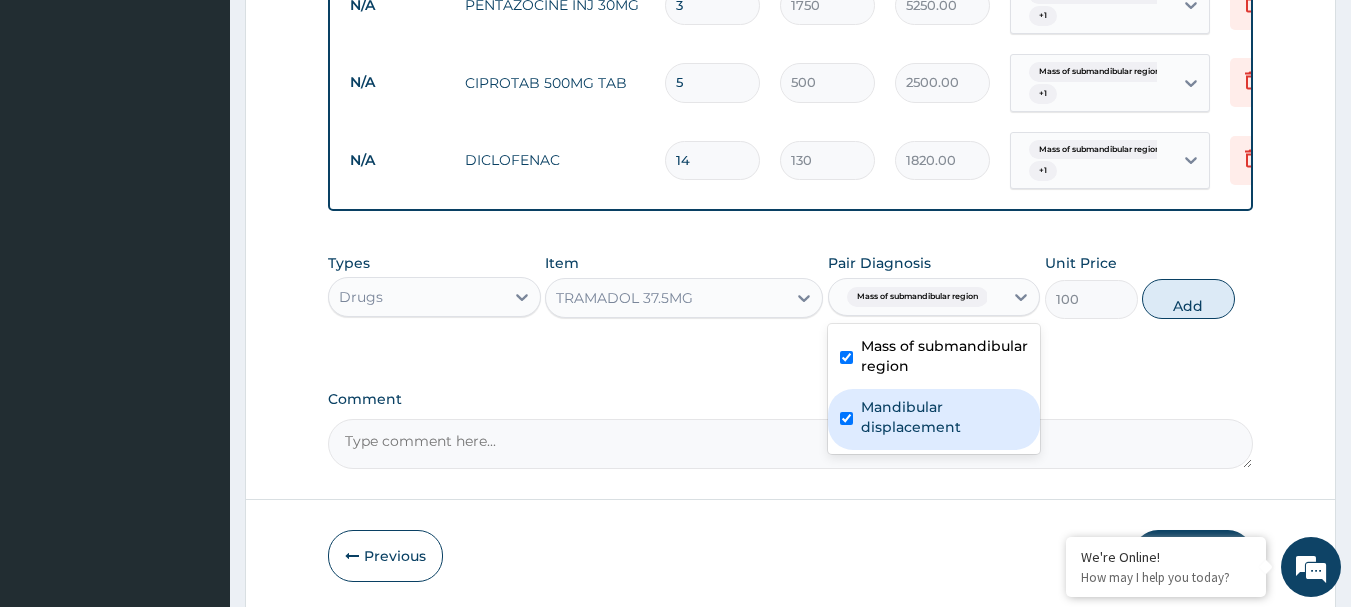checkbox on "true" 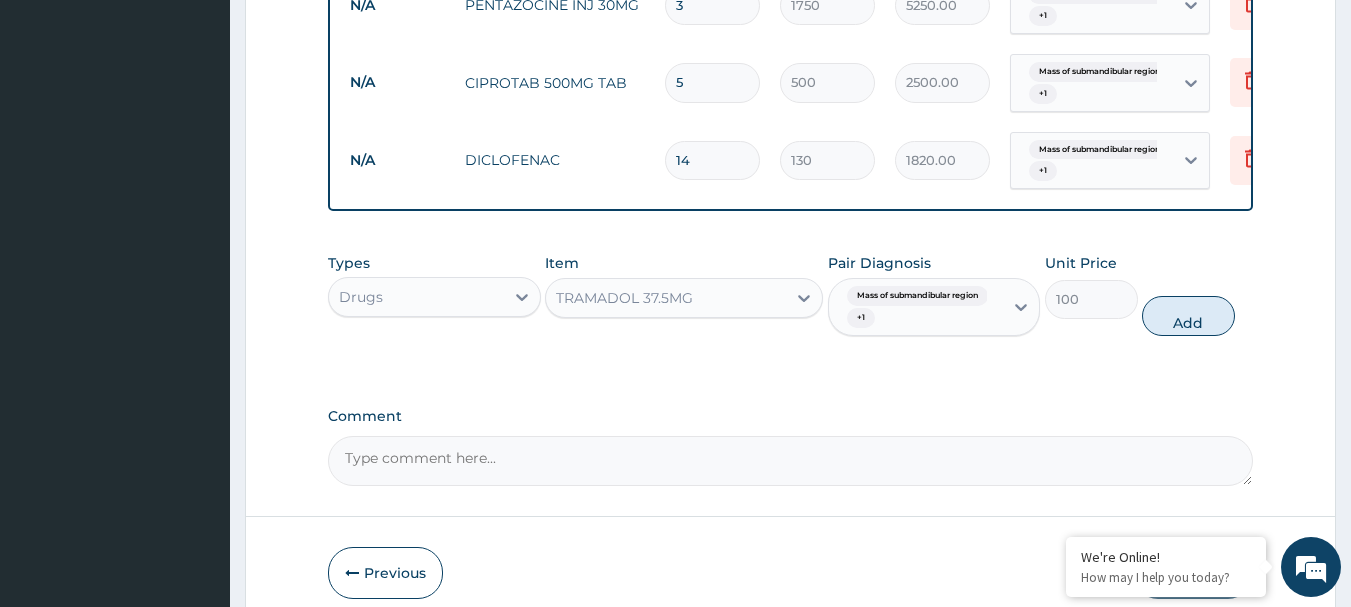 drag, startPoint x: 1208, startPoint y: 332, endPoint x: 1131, endPoint y: 334, distance: 77.02597 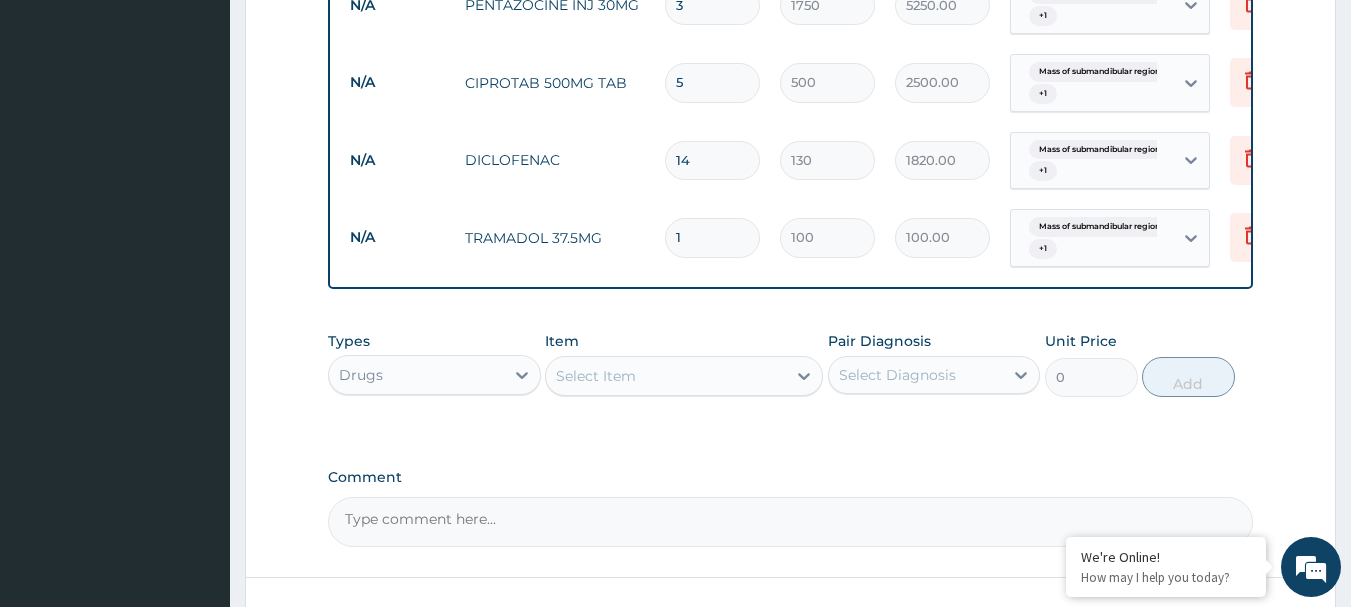 type 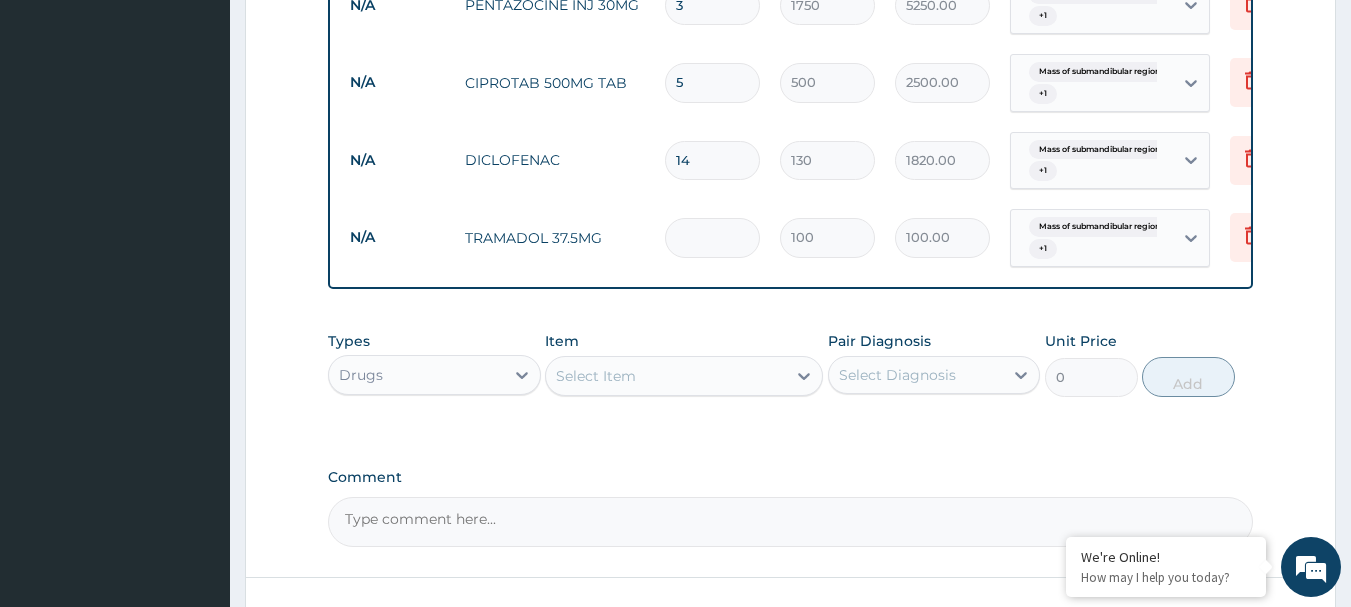 type on "0.00" 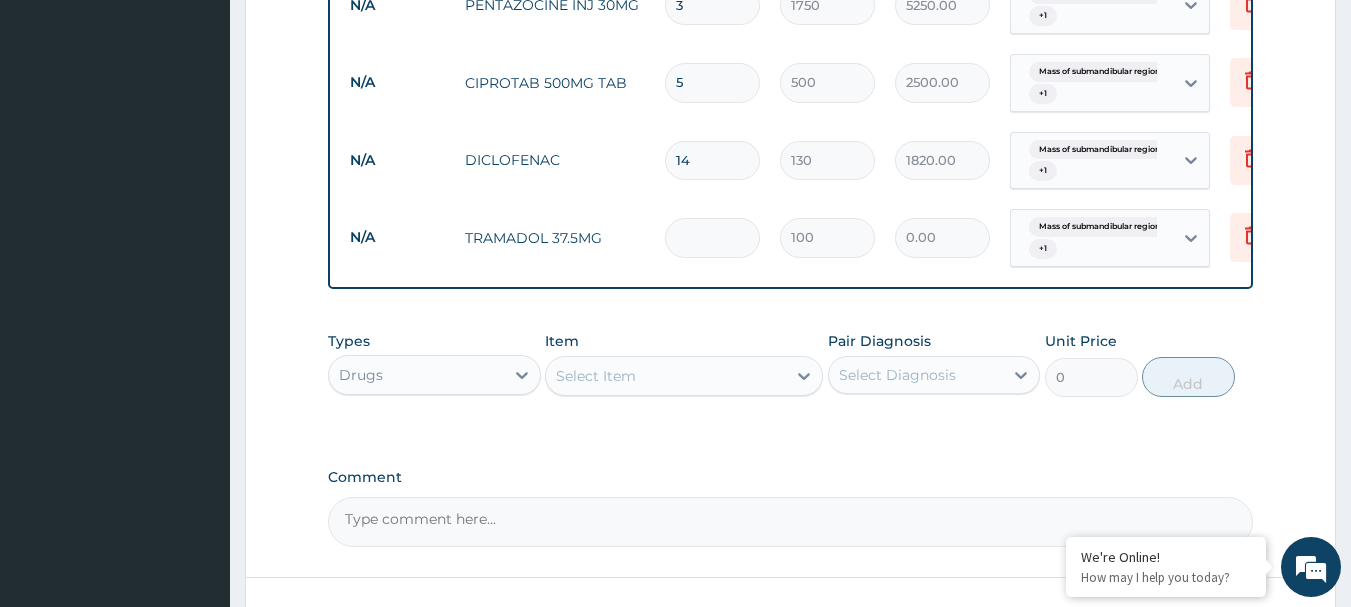 type on "6" 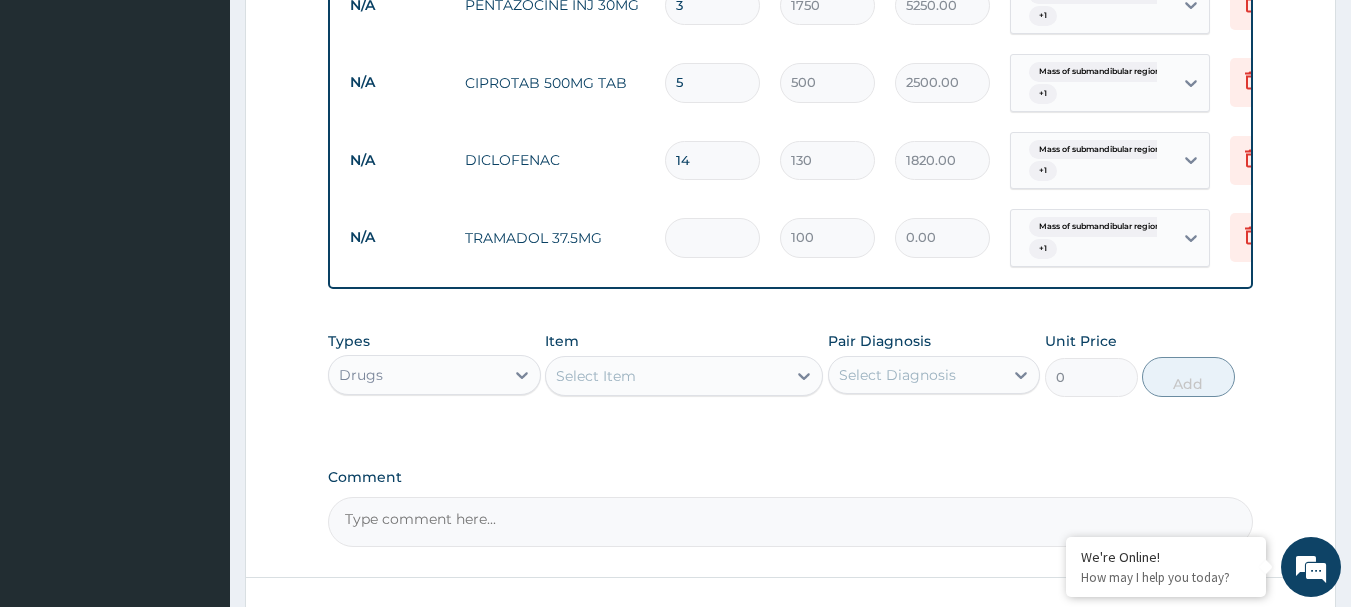 type on "600.00" 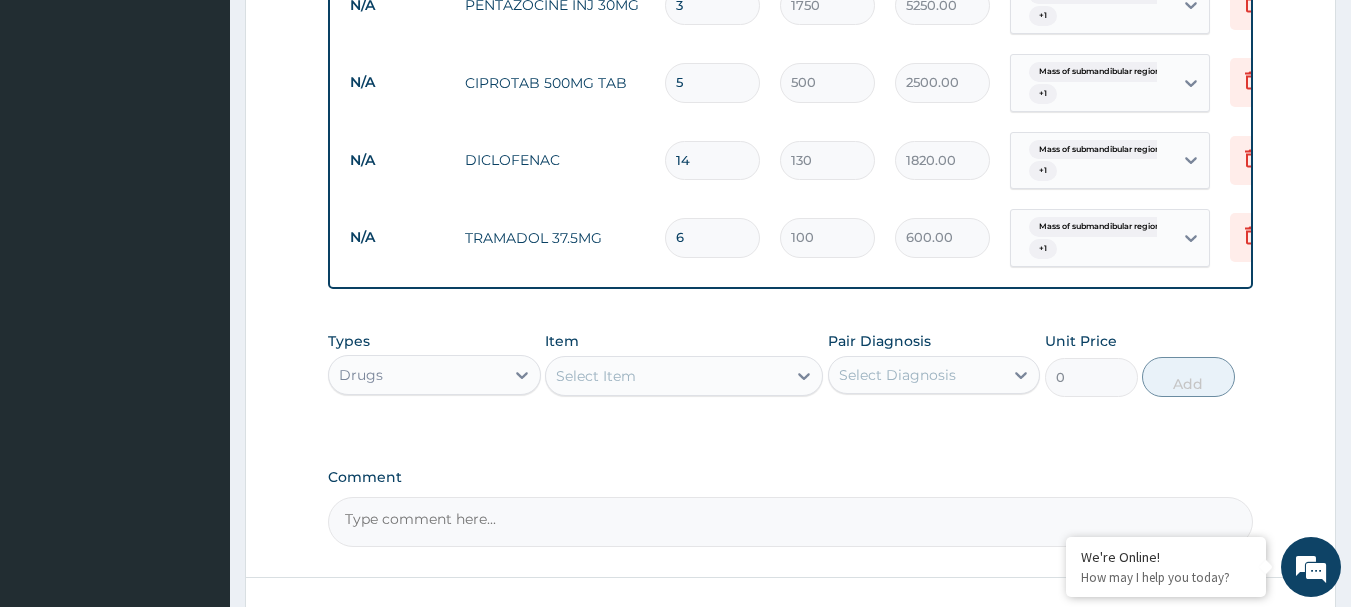 type on "6" 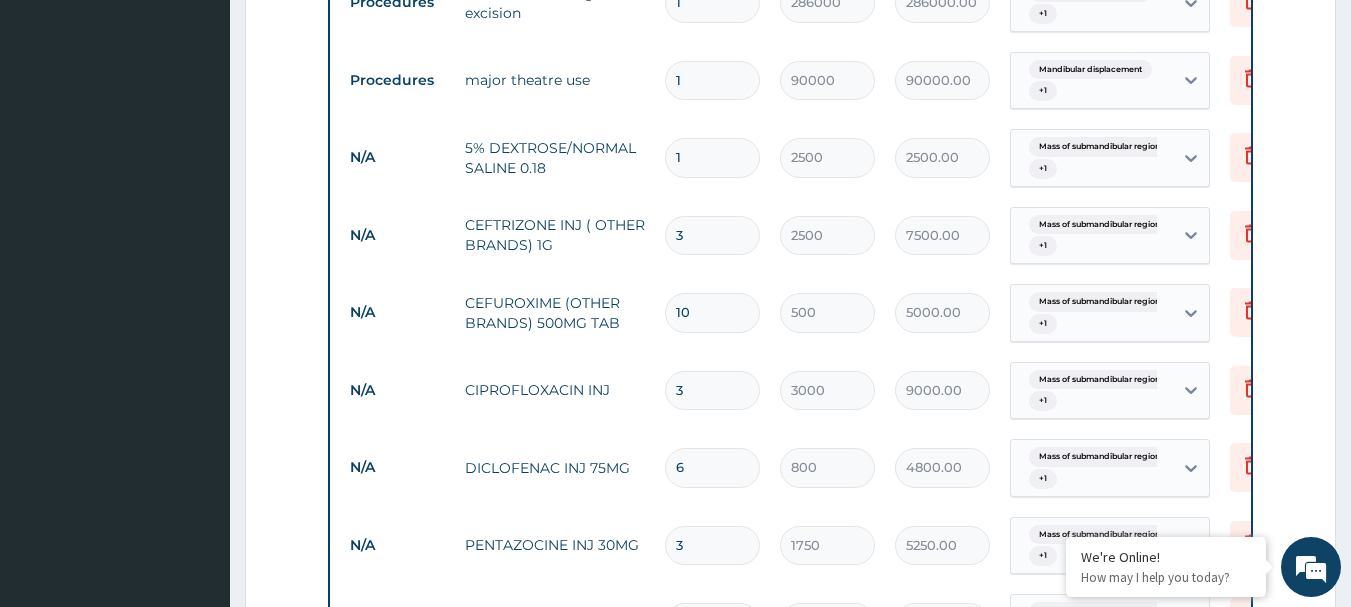 scroll, scrollTop: 851, scrollLeft: 0, axis: vertical 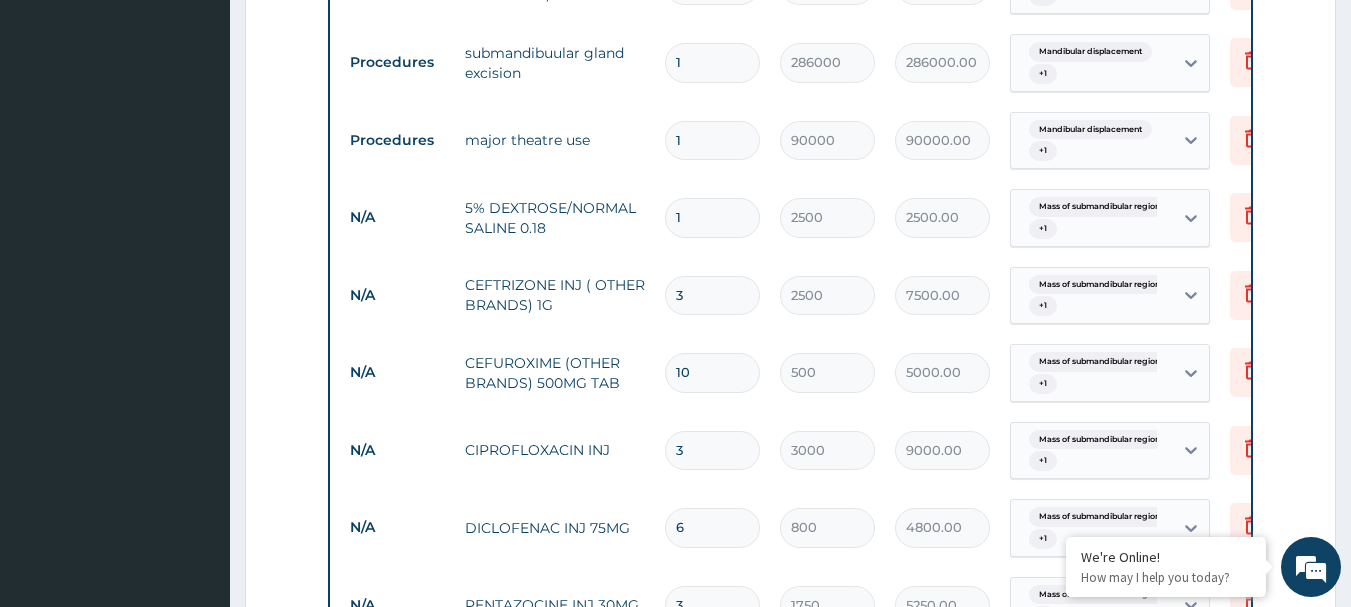 drag, startPoint x: 700, startPoint y: 228, endPoint x: 654, endPoint y: 228, distance: 46 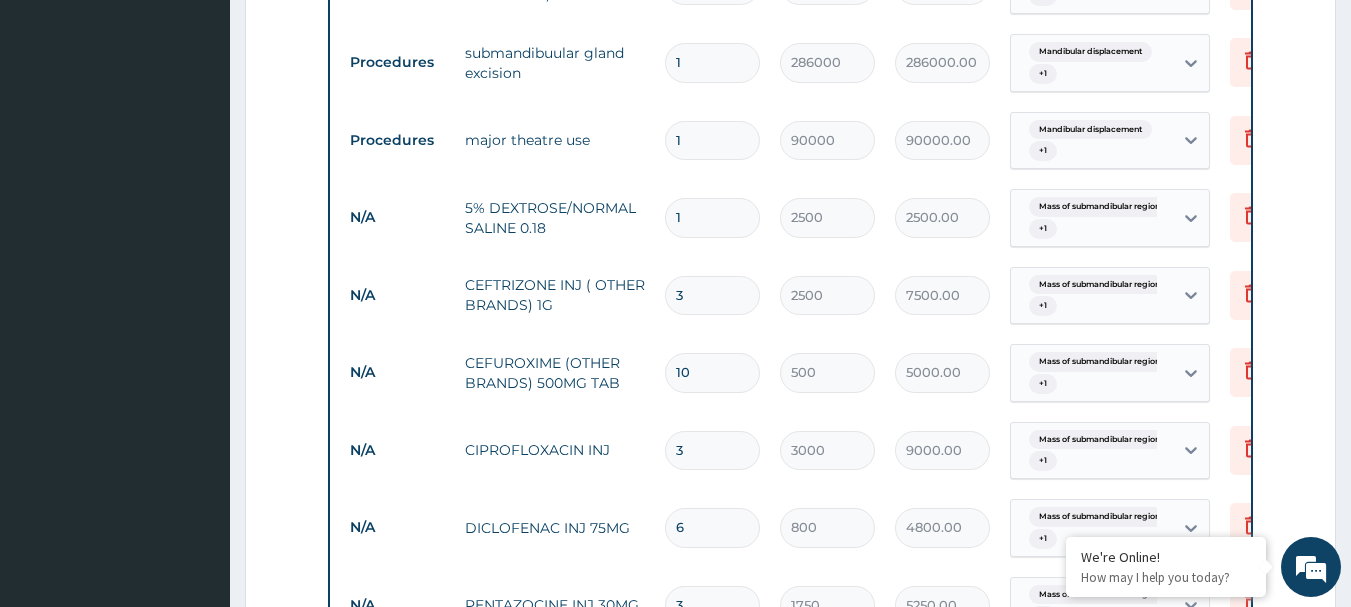 type on "3" 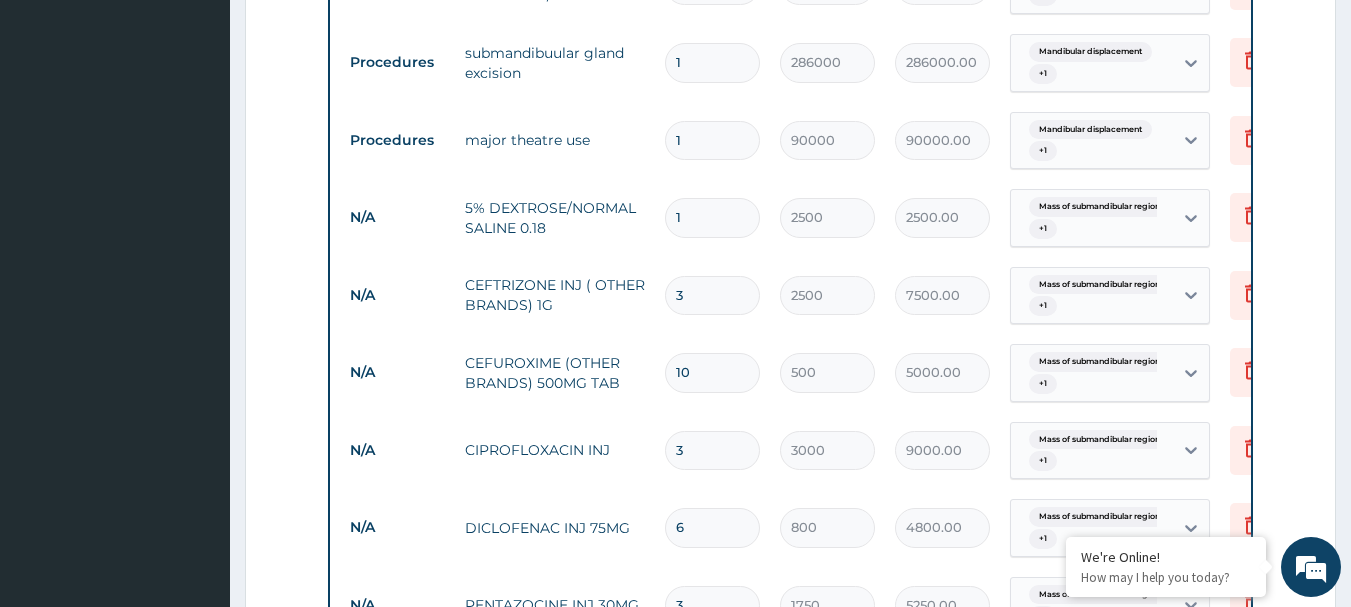 type on "7500.00" 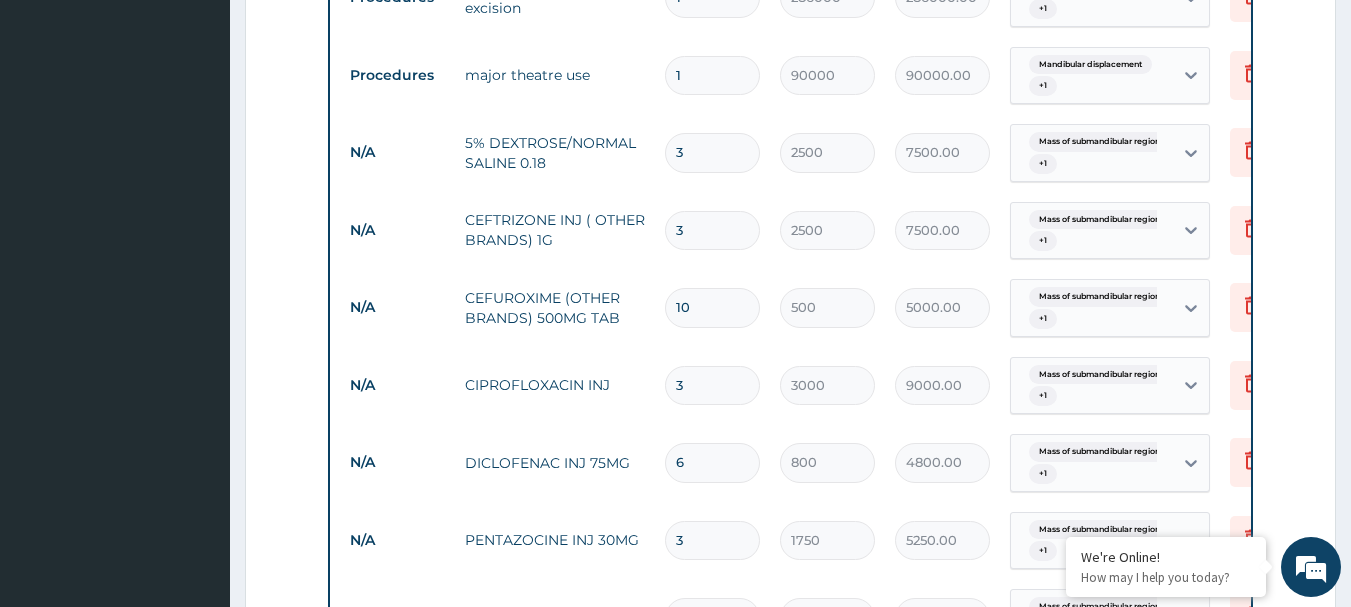 scroll, scrollTop: 816, scrollLeft: 0, axis: vertical 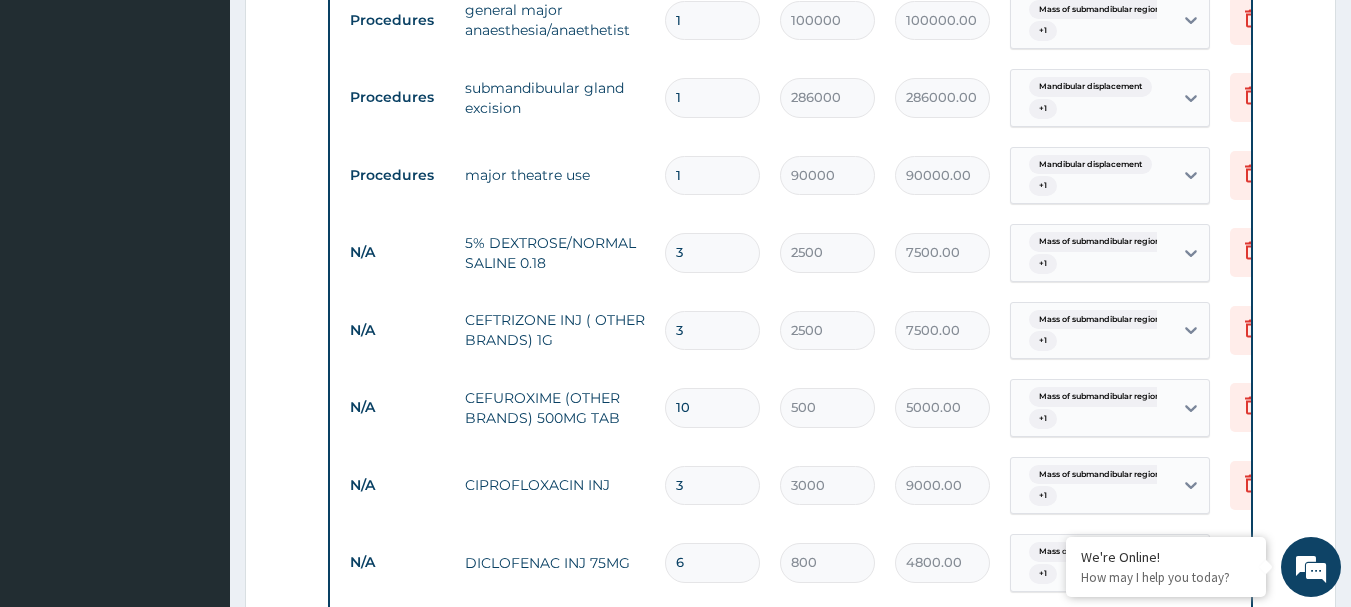 type on "2" 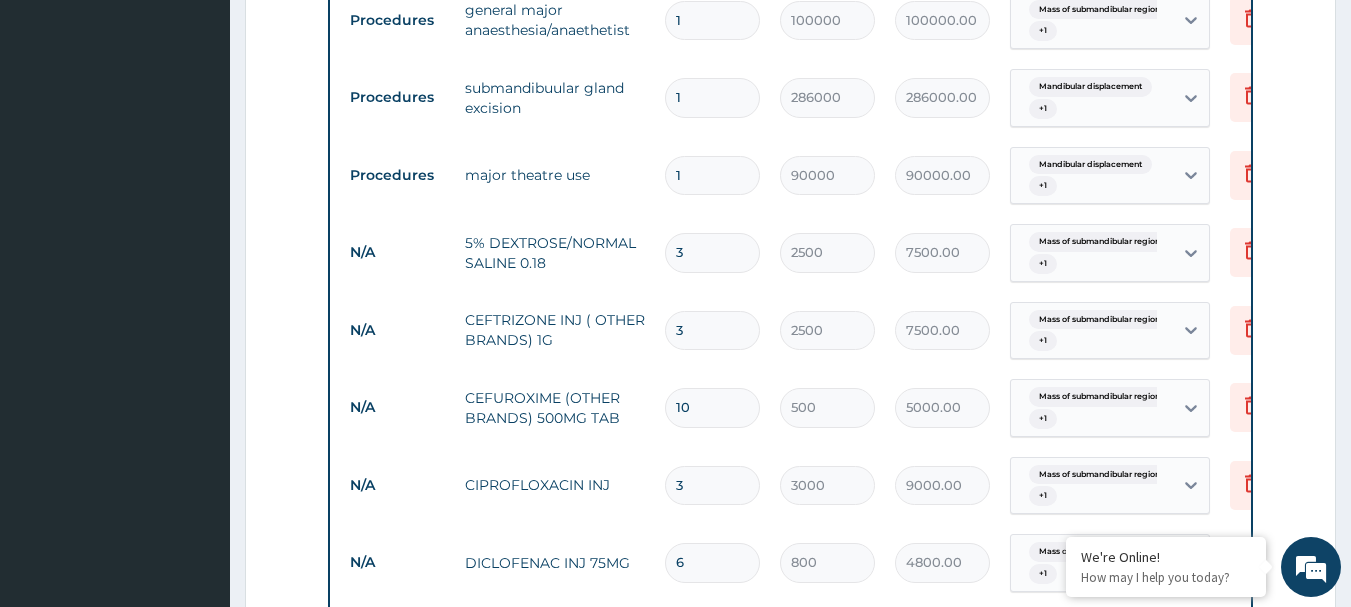 type on "5000.00" 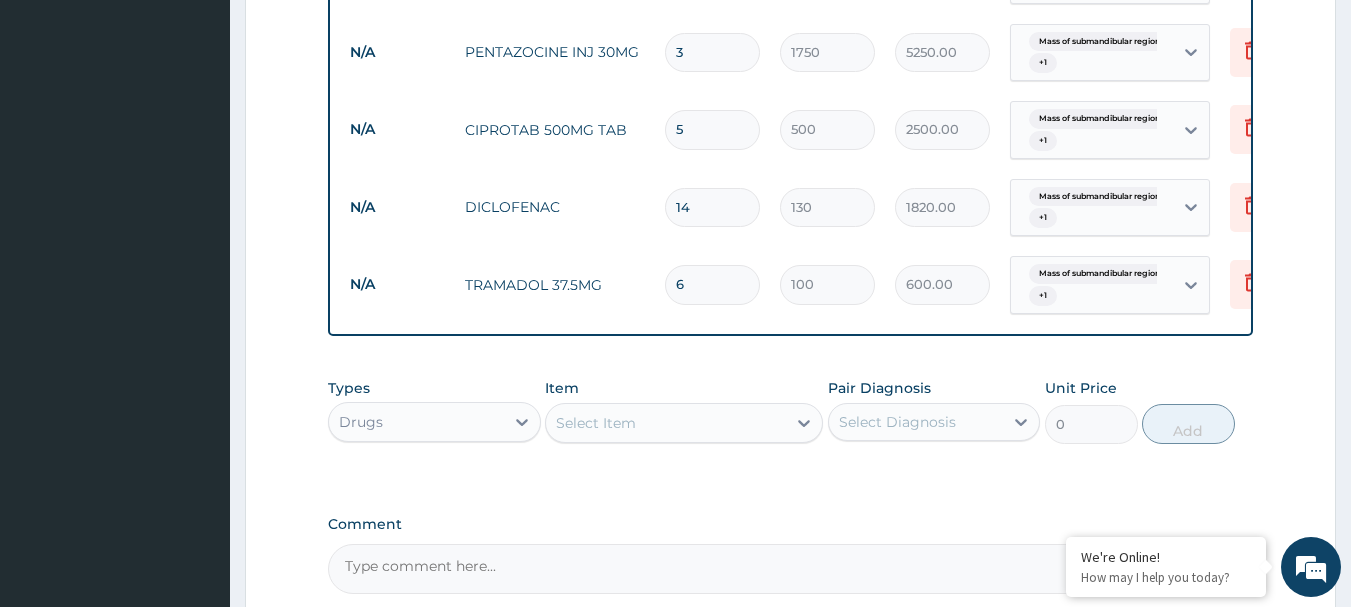 scroll, scrollTop: 1416, scrollLeft: 0, axis: vertical 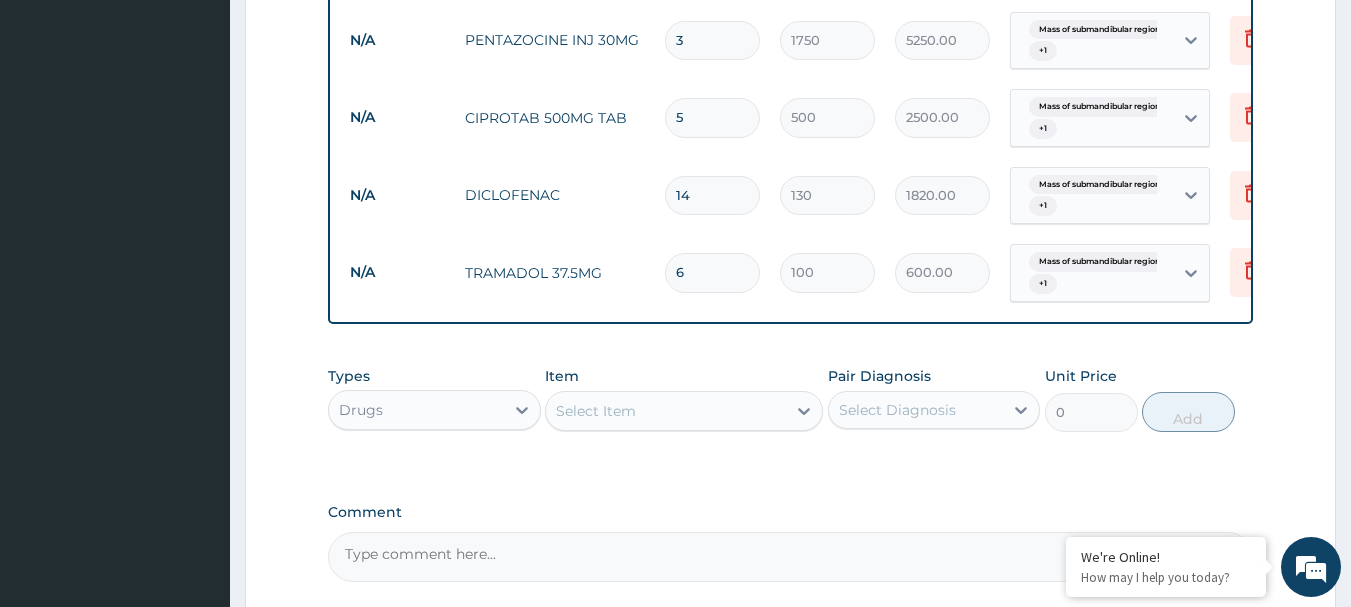 type on "2" 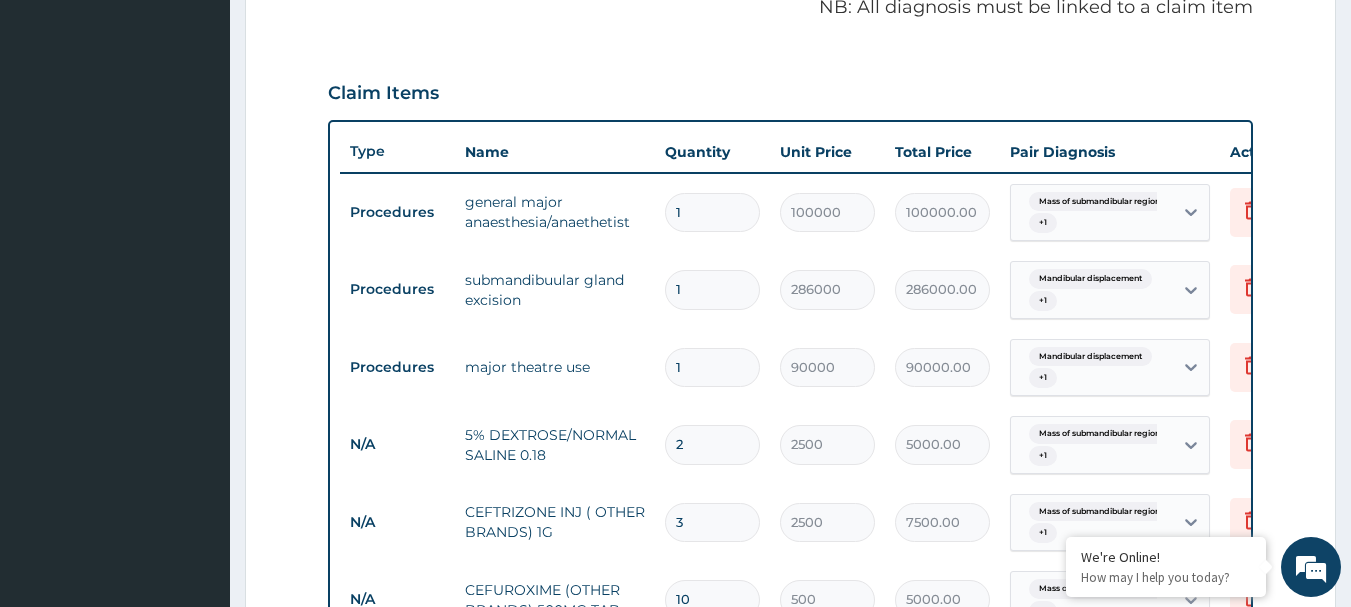 scroll, scrollTop: 616, scrollLeft: 0, axis: vertical 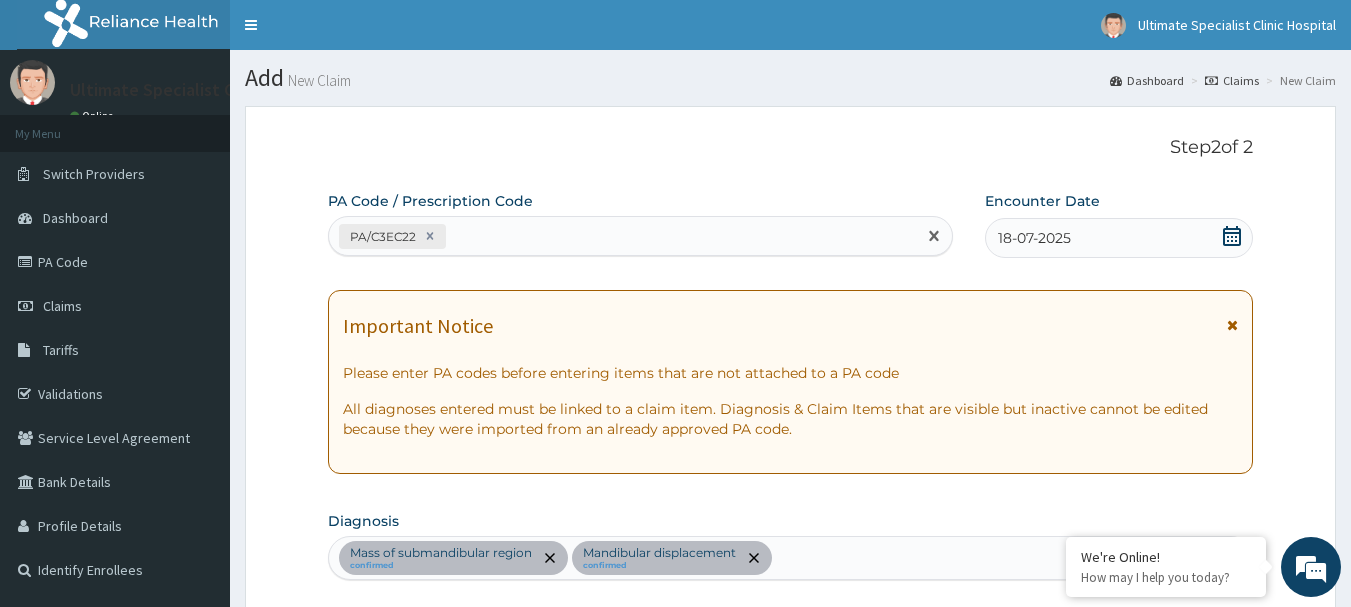 click on "PA/C3EC22" at bounding box center [623, 236] 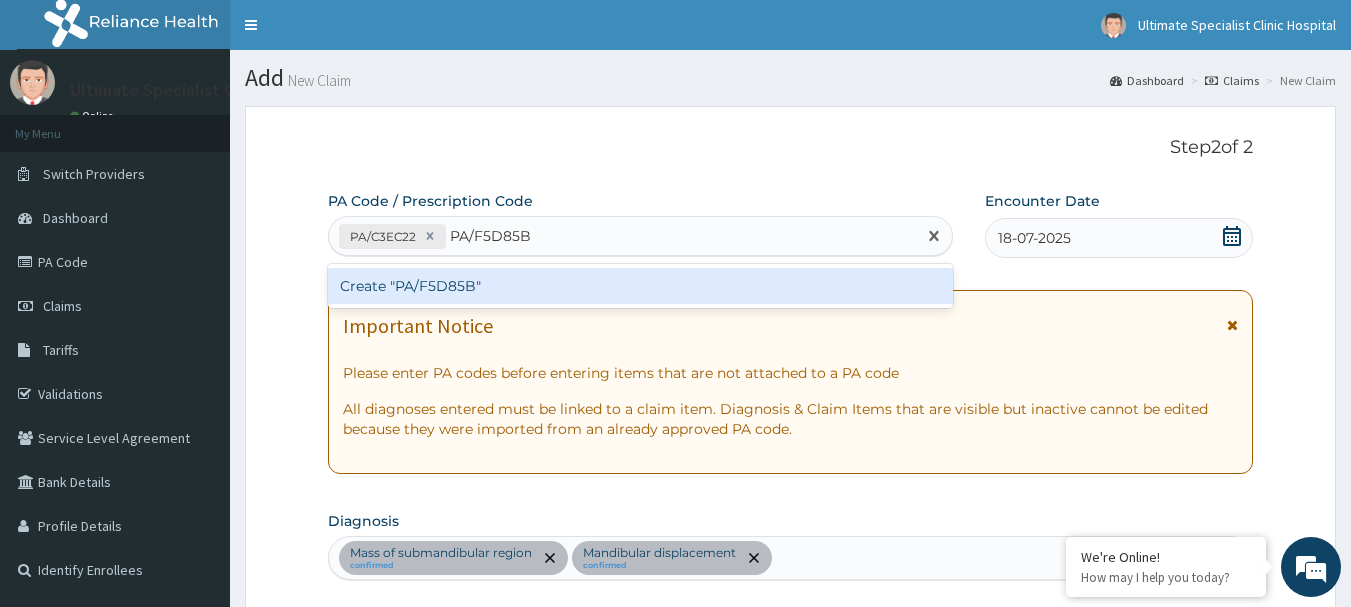click on "Create "PA/F5D85B"" at bounding box center (641, 286) 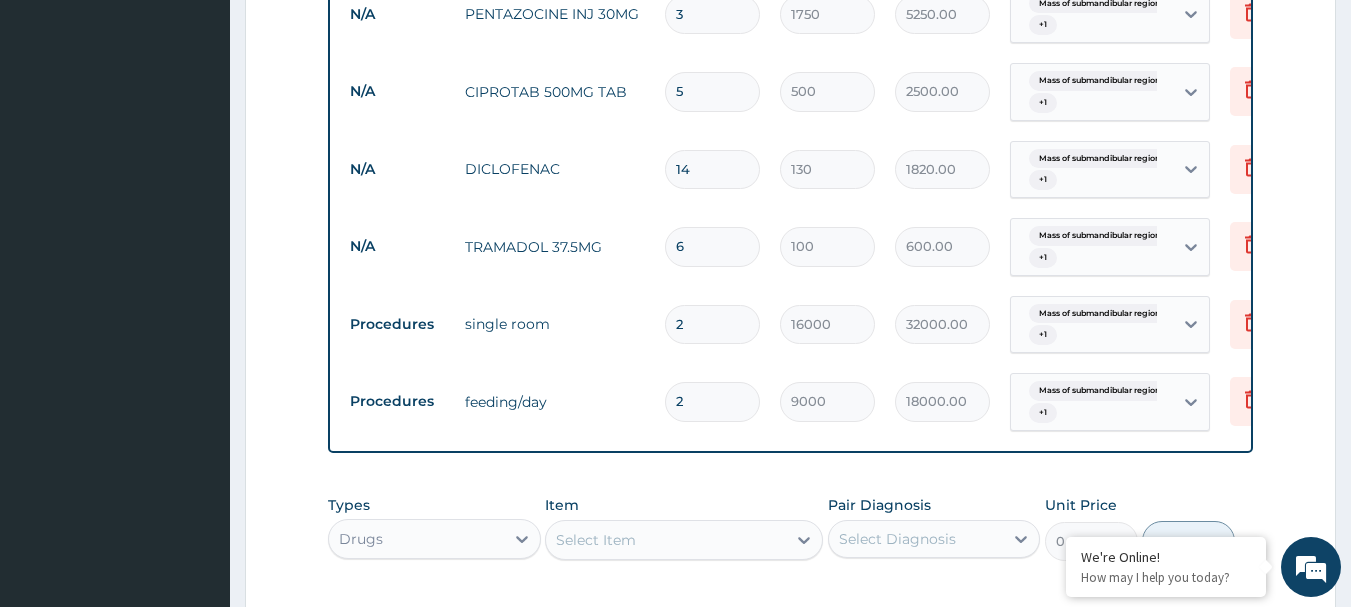 scroll, scrollTop: 1471, scrollLeft: 0, axis: vertical 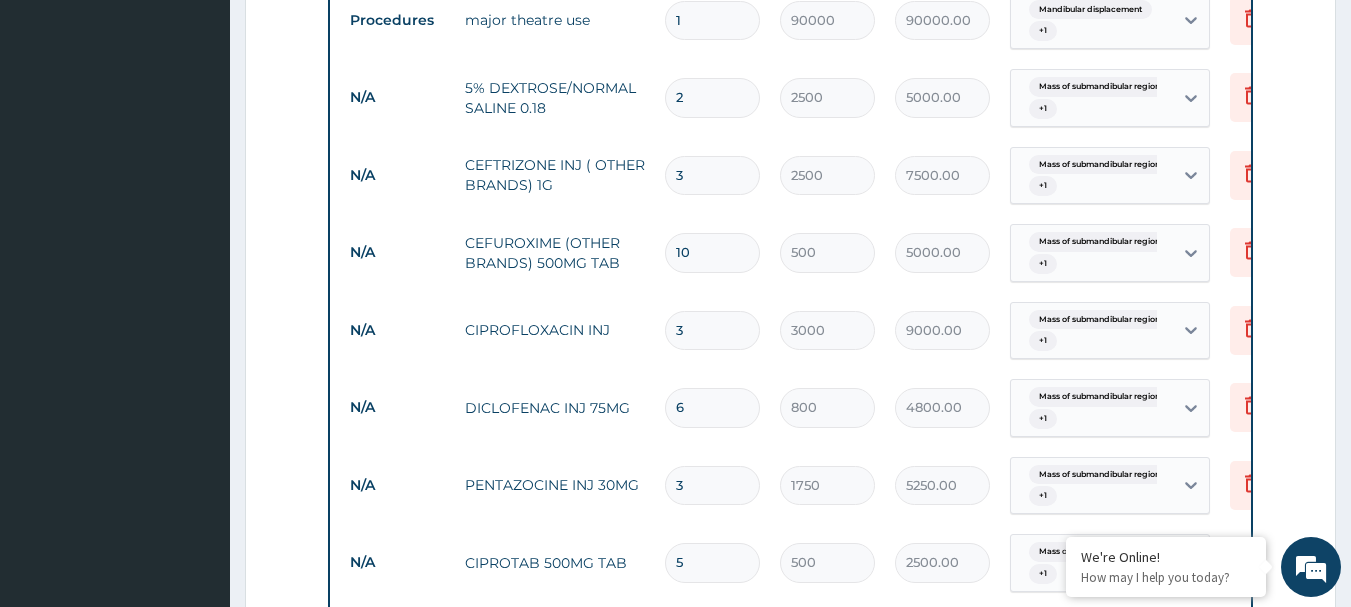 click on "10" at bounding box center (712, 252) 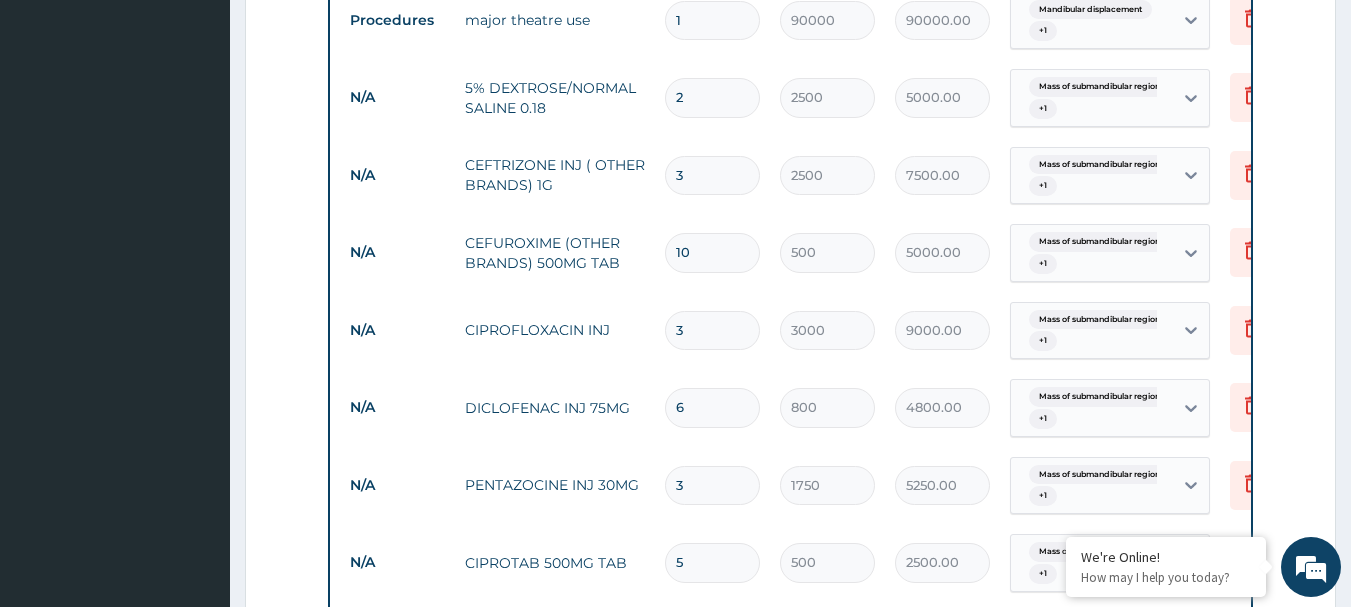 type on "1" 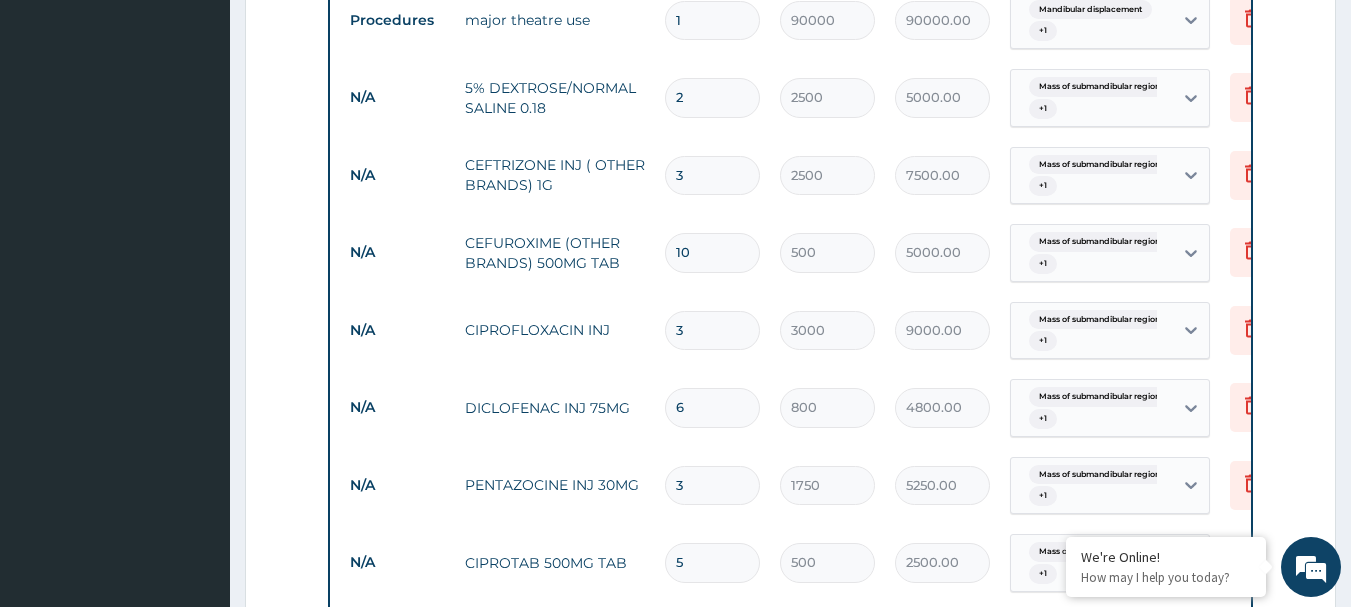 type on "500.00" 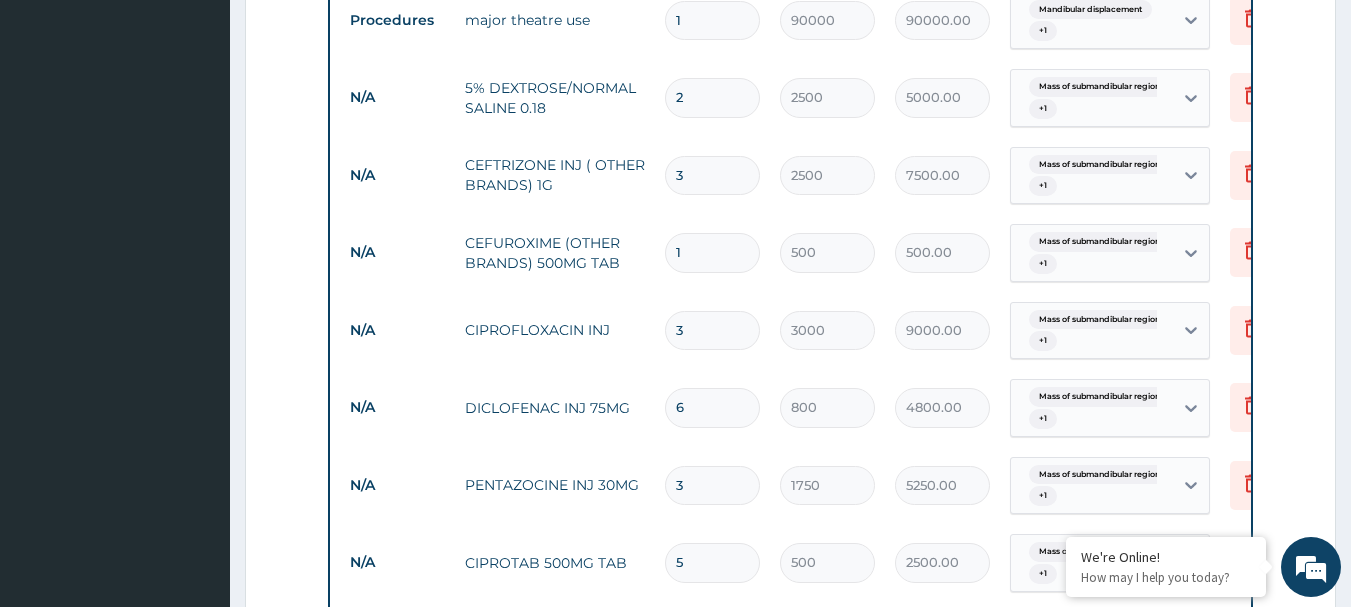 type on "14" 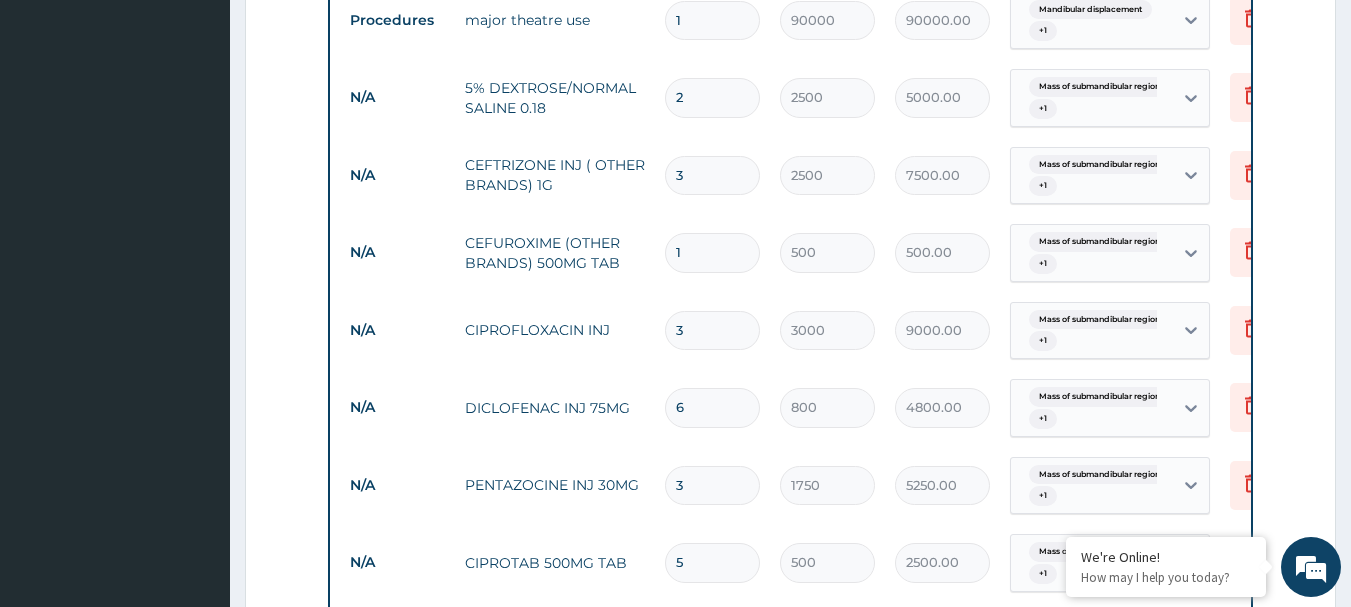 type on "7000.00" 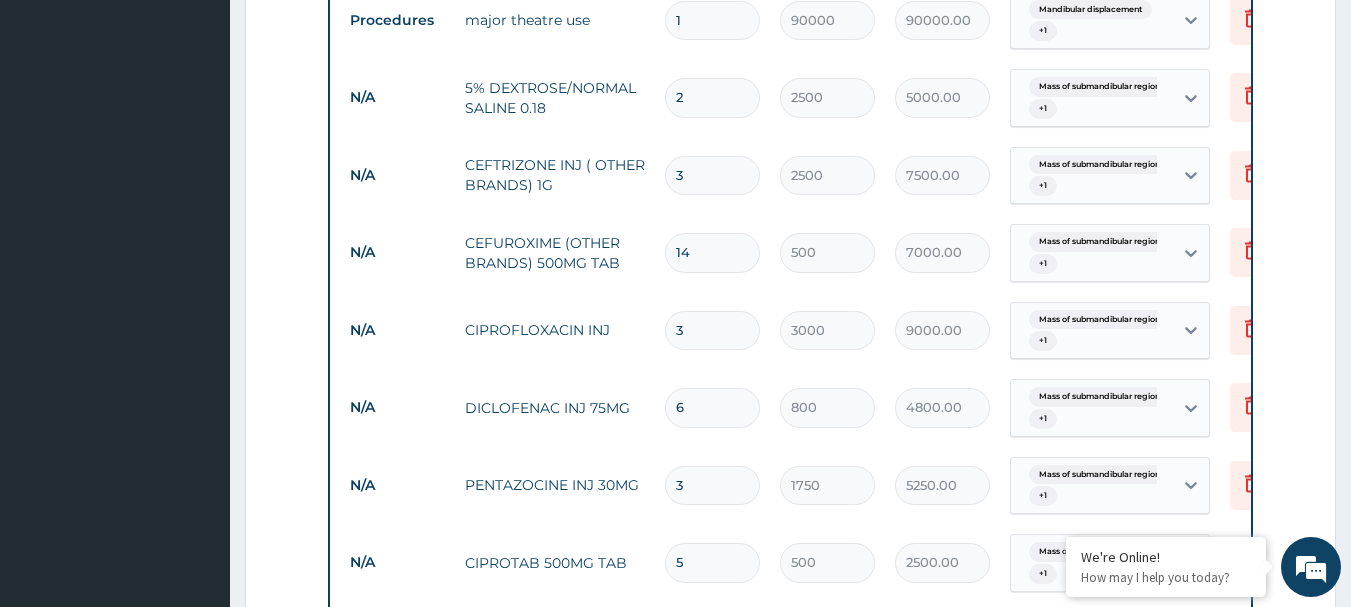 scroll, scrollTop: 1071, scrollLeft: 0, axis: vertical 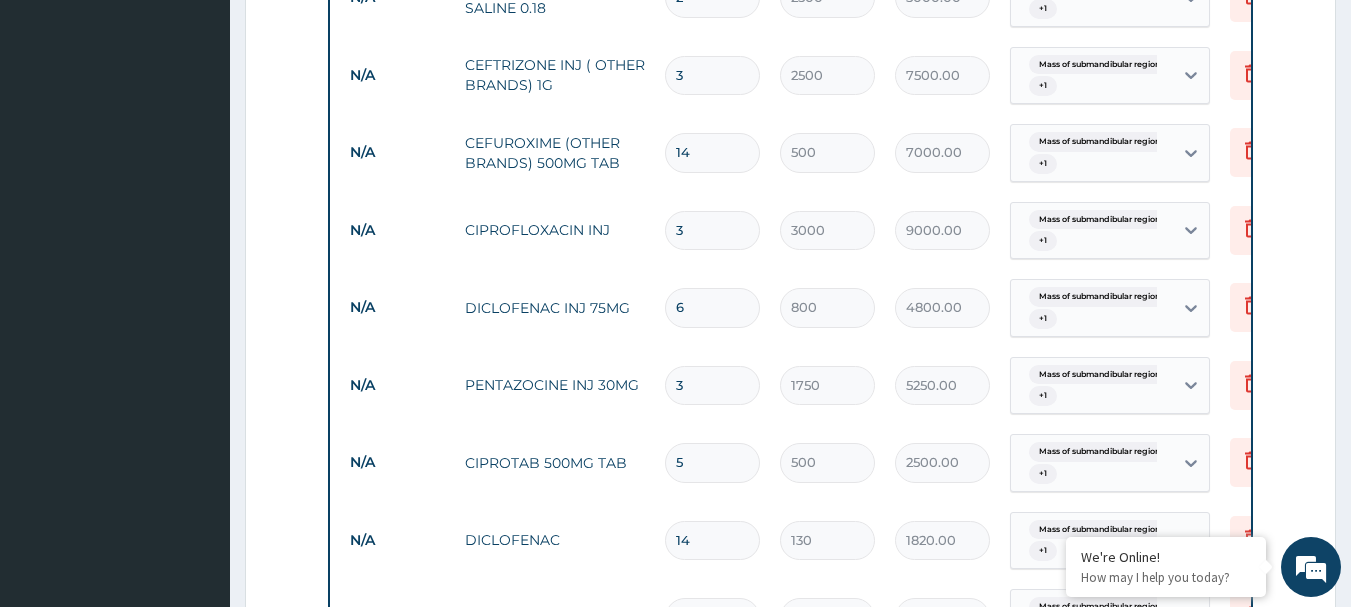 type on "14" 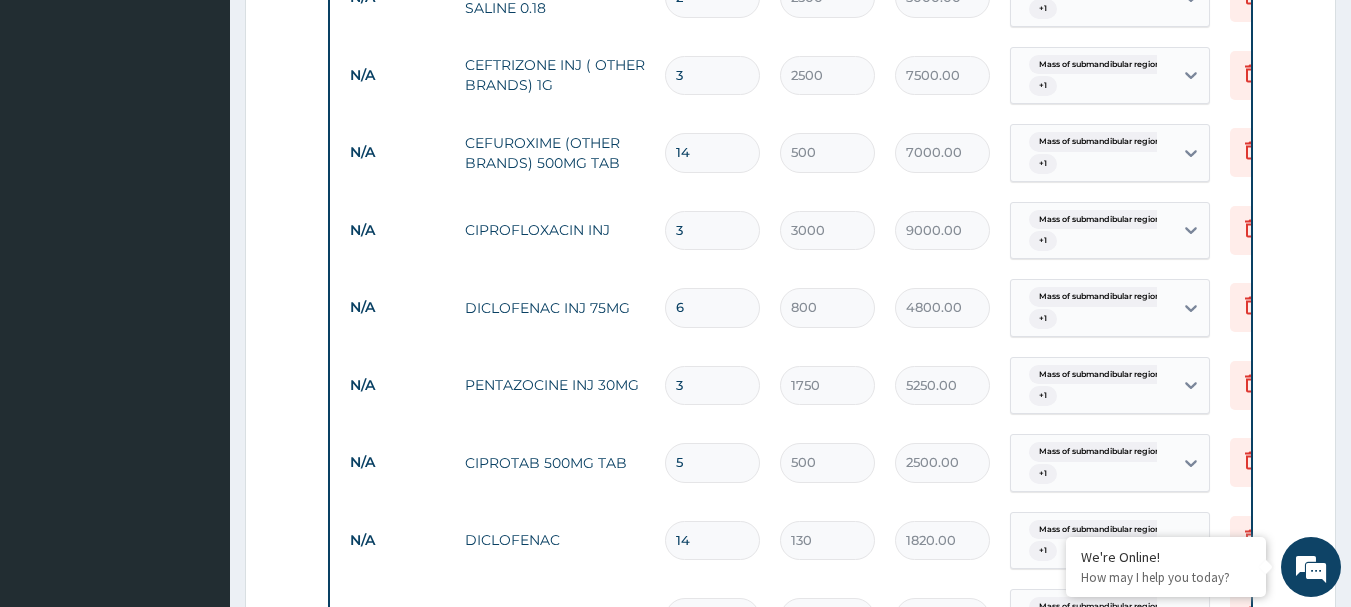 type on "1" 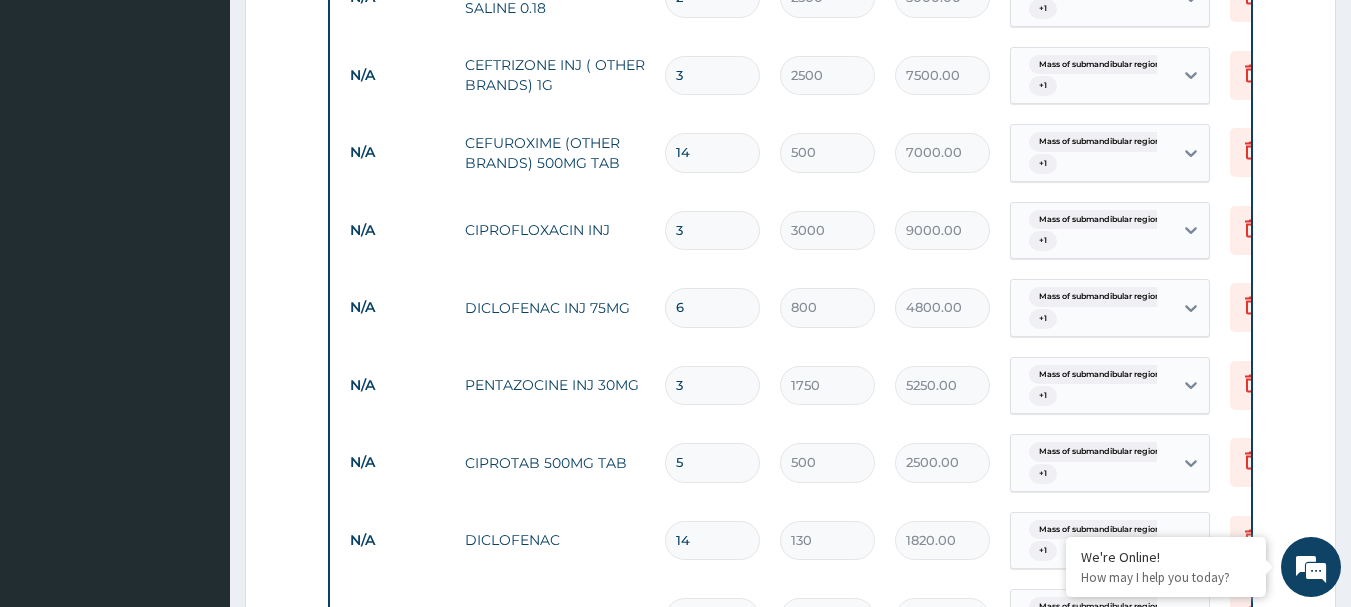 type on "500.00" 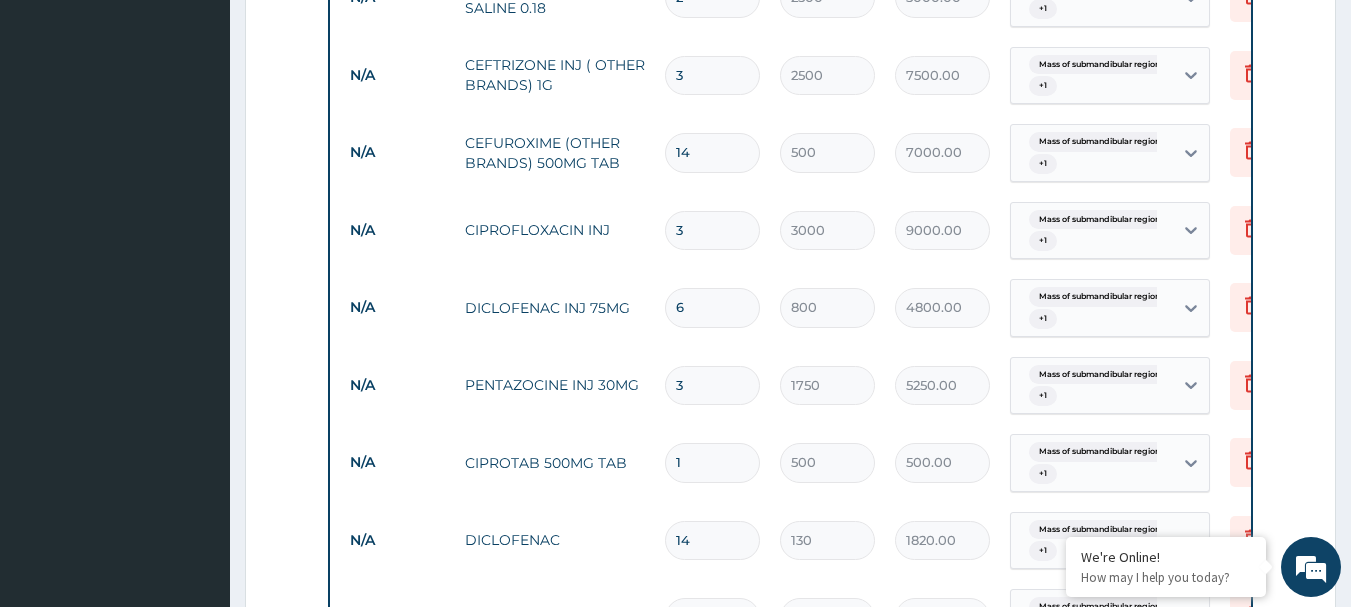 type on "10" 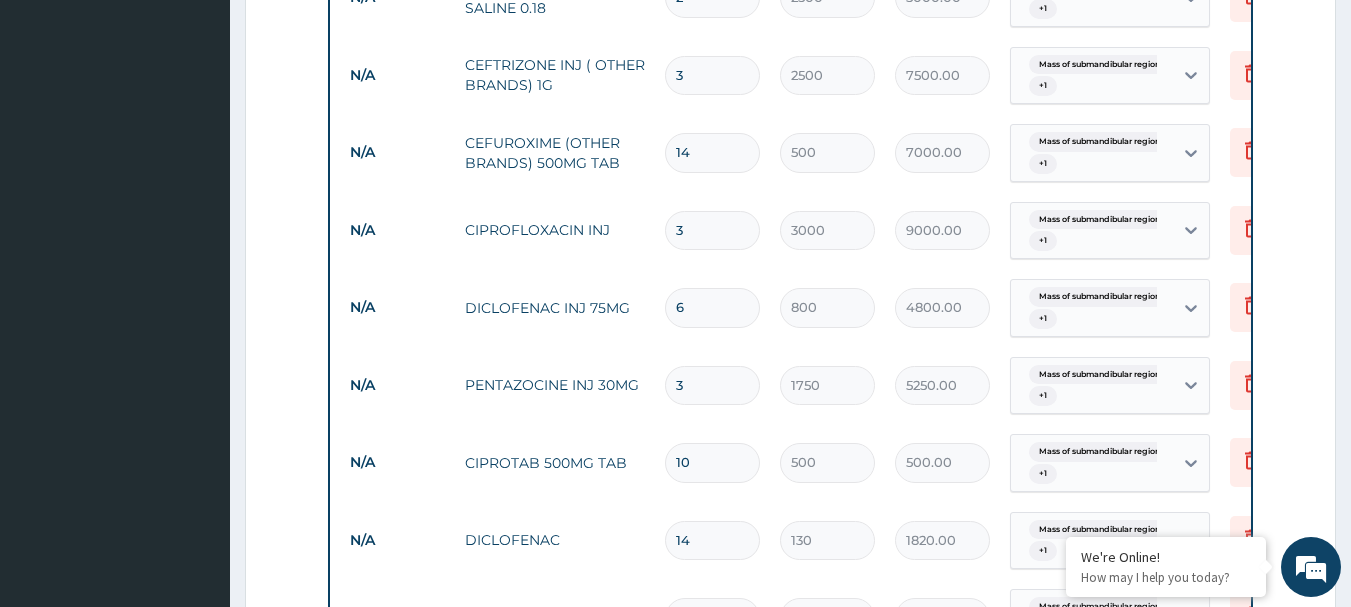 type on "5000.00" 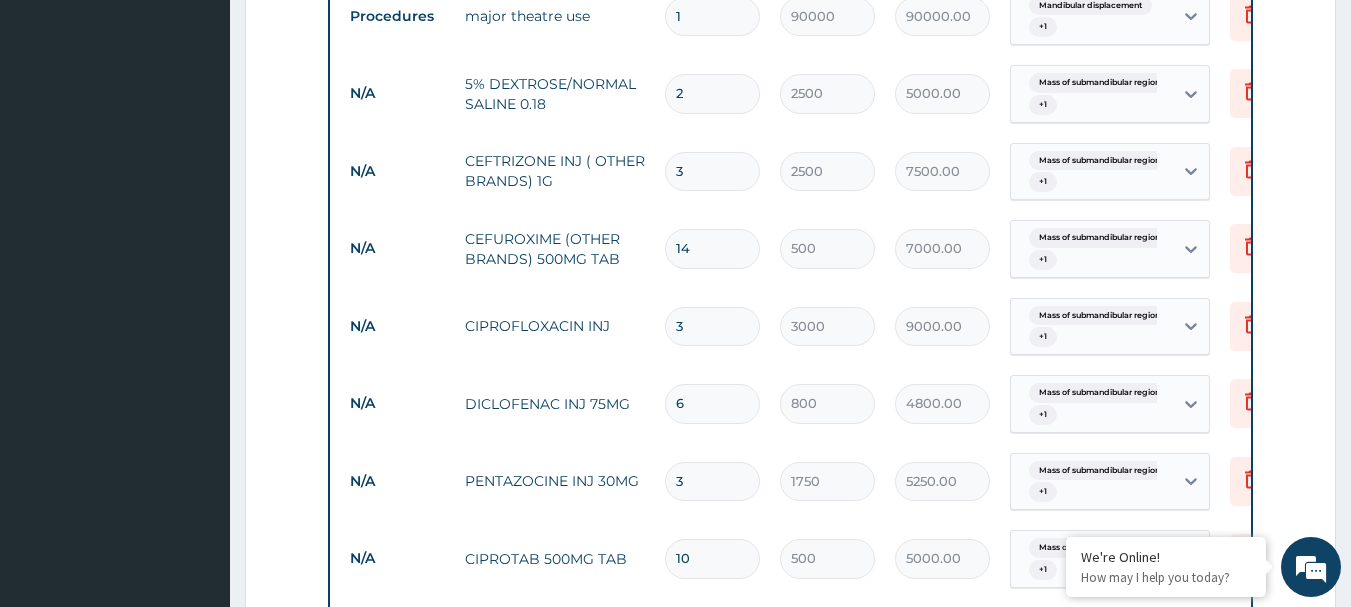 scroll, scrollTop: 971, scrollLeft: 0, axis: vertical 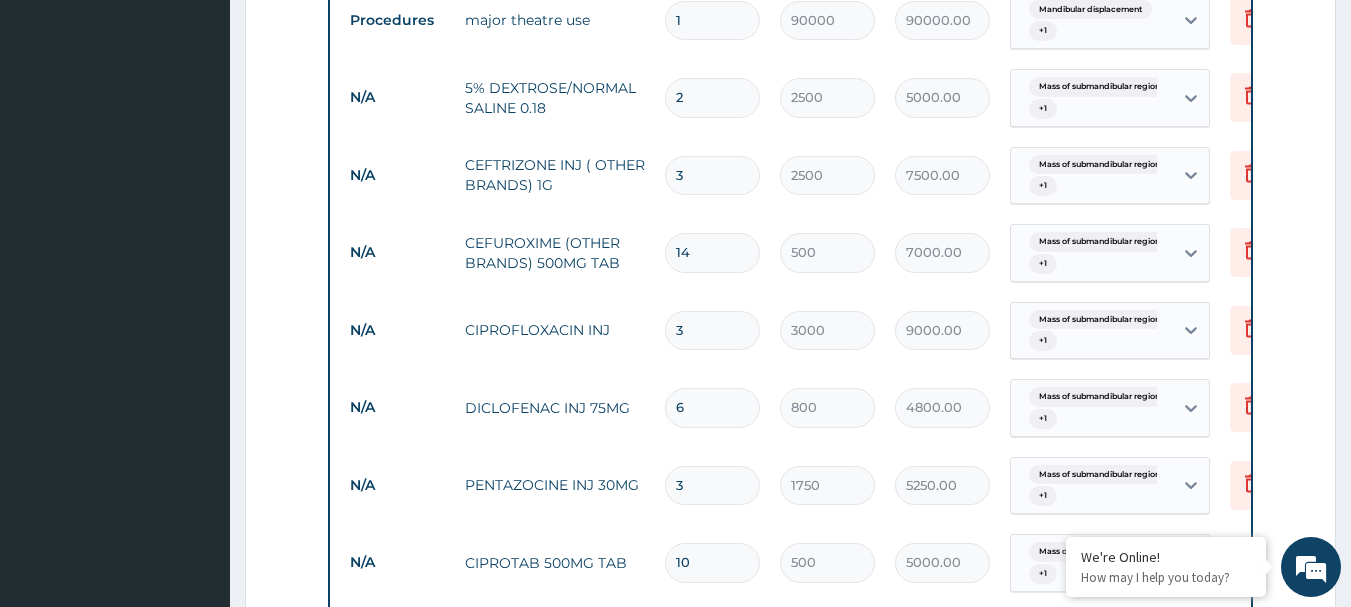 type on "9" 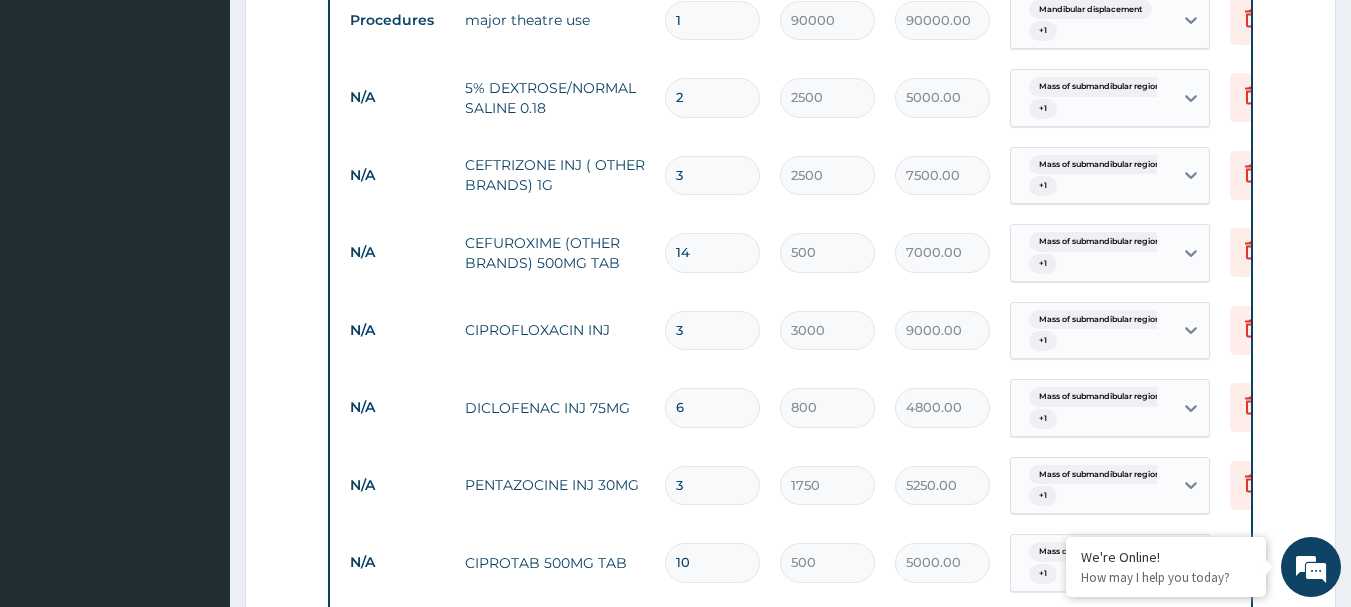 type on "4500.00" 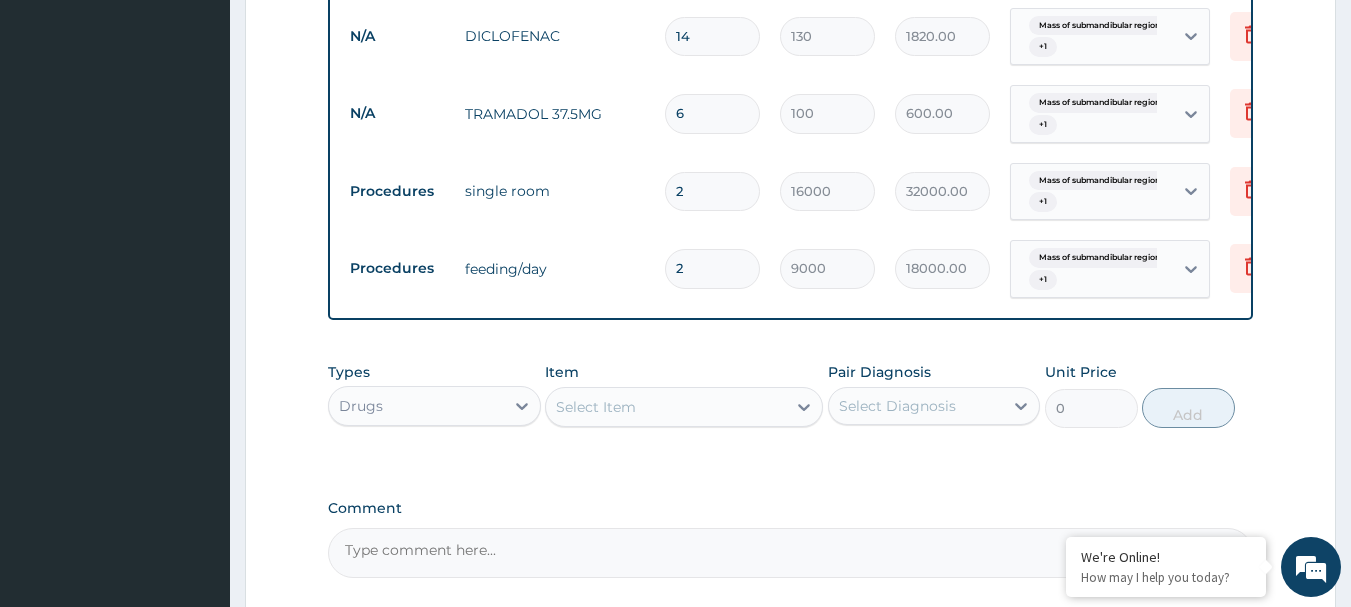scroll, scrollTop: 1671, scrollLeft: 0, axis: vertical 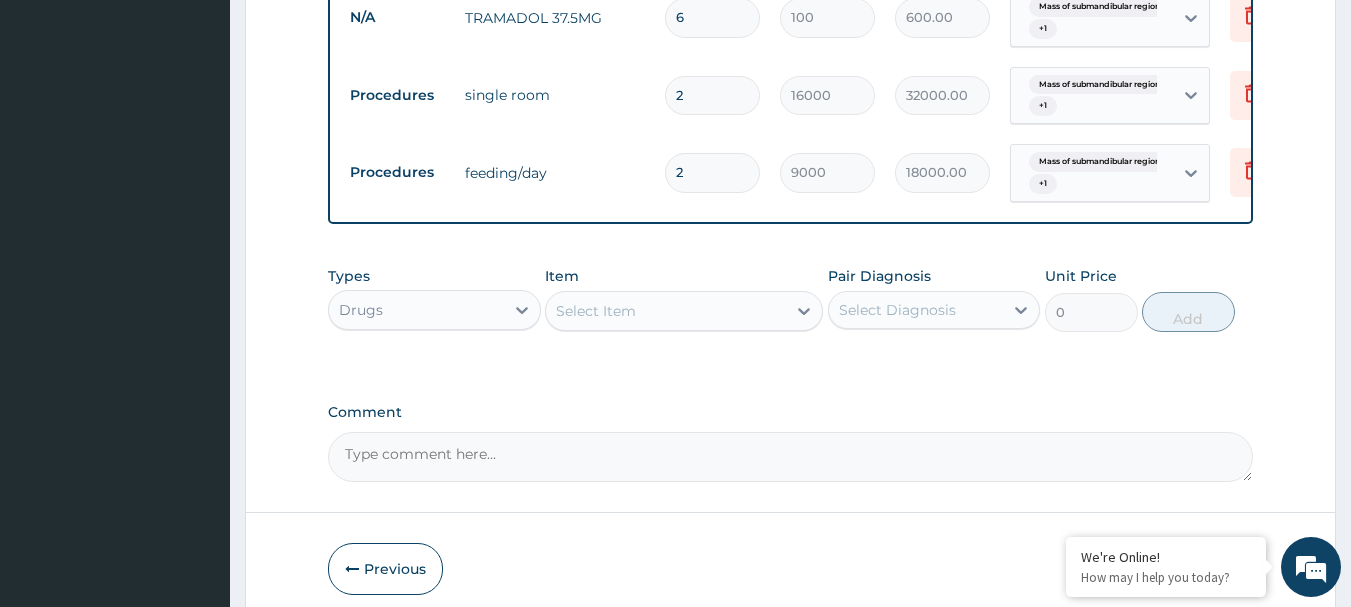 type on "9" 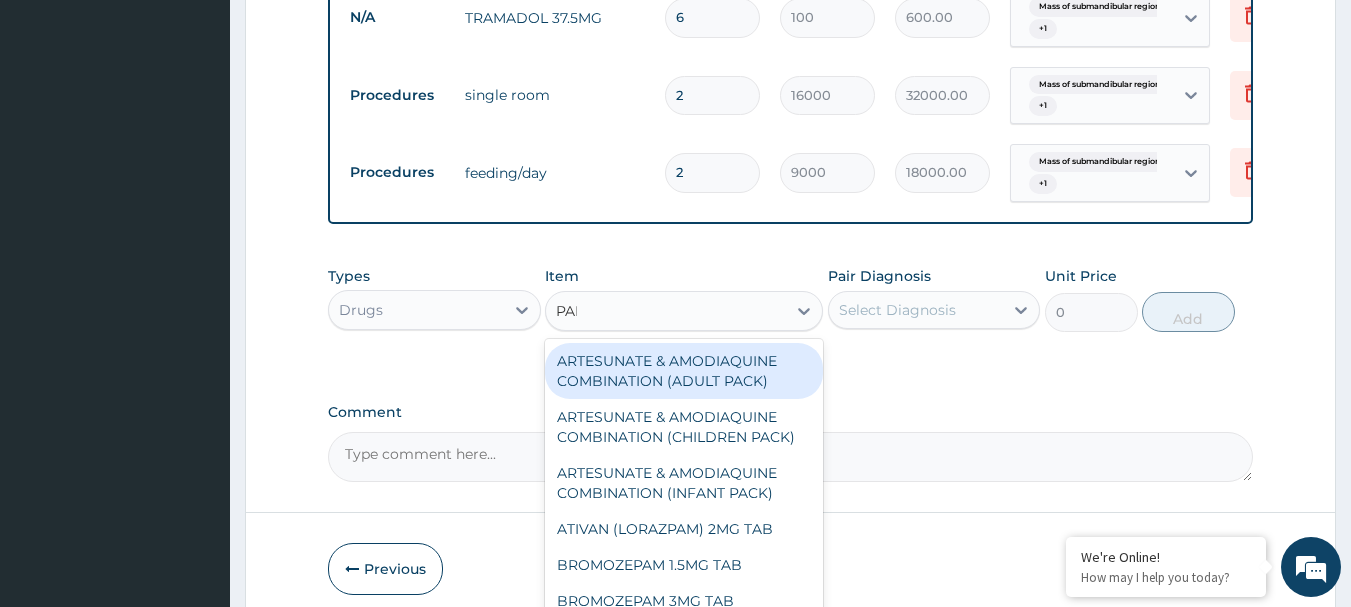 type on "PARA" 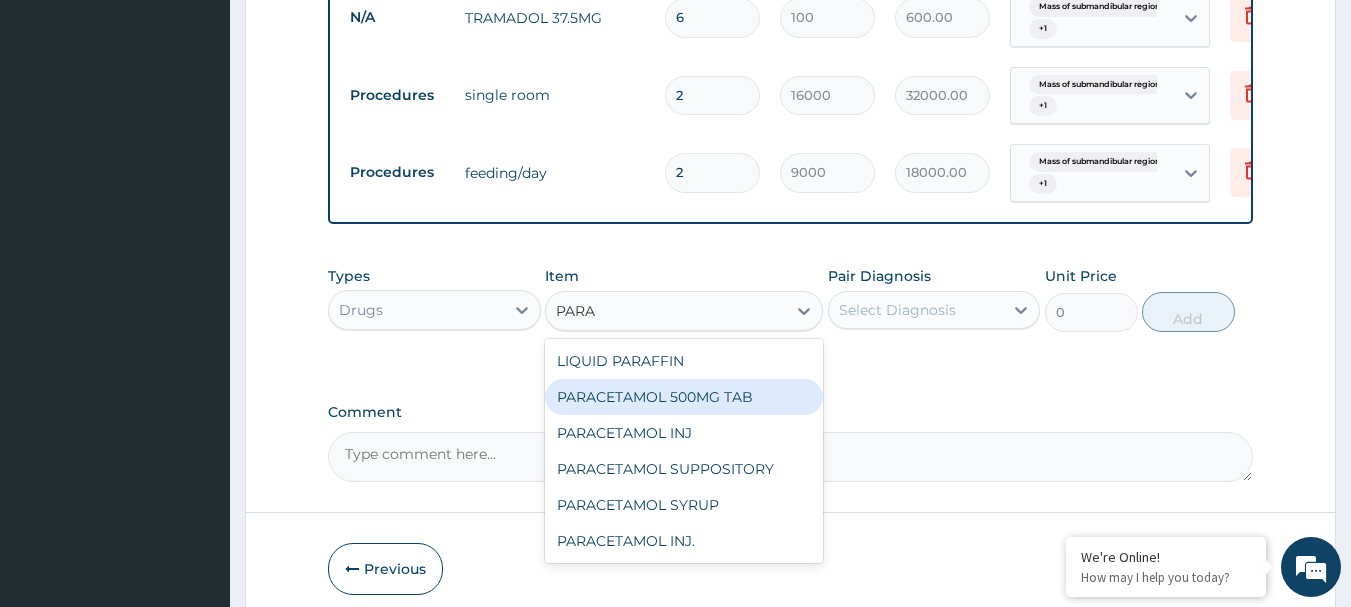 click on "PARACETAMOL 500MG TAB" at bounding box center (684, 397) 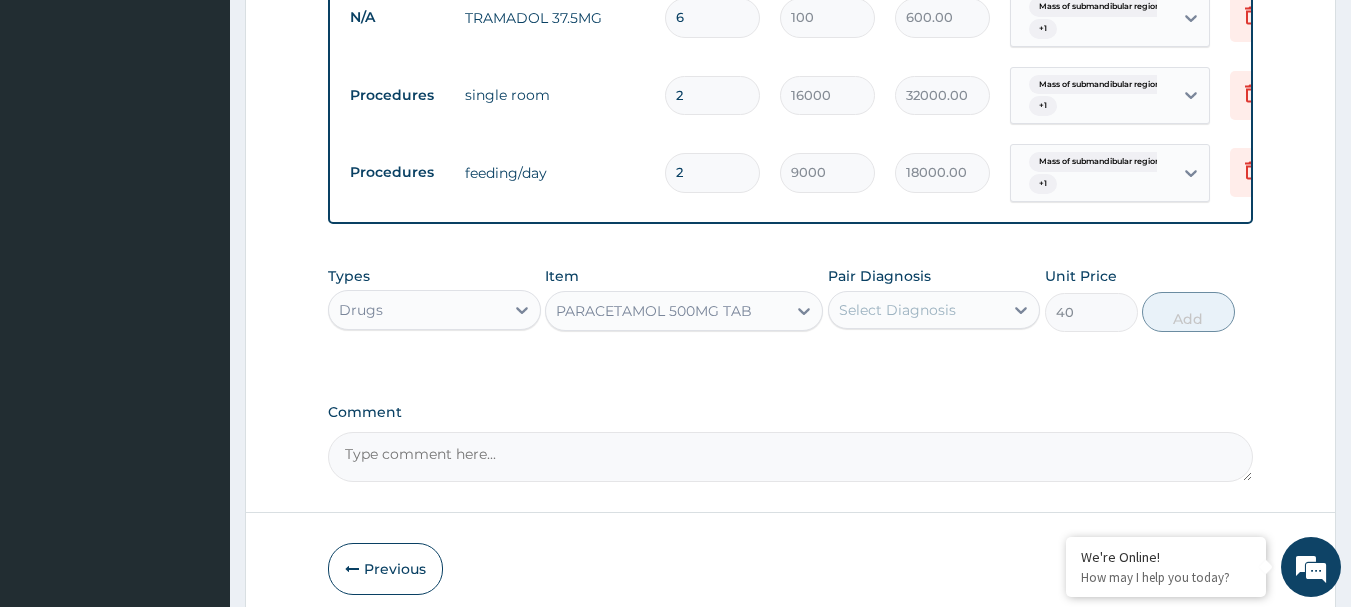 click on "PARACETAMOL 500MG TAB" at bounding box center [654, 311] 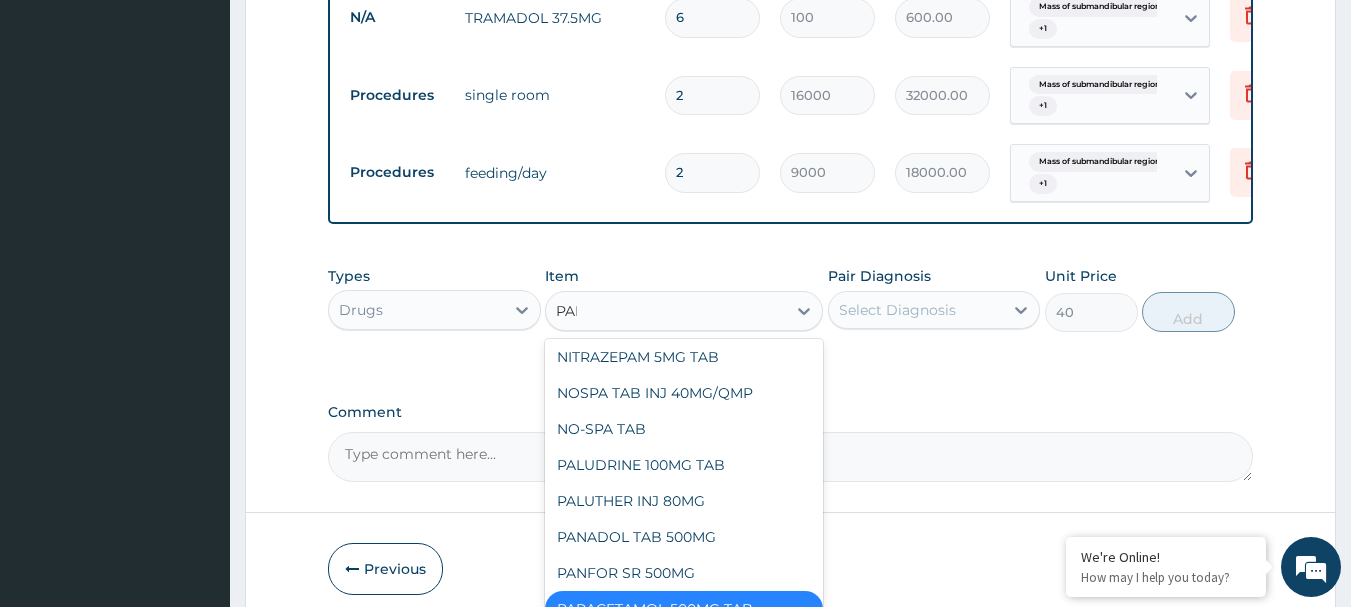 scroll, scrollTop: 0, scrollLeft: 0, axis: both 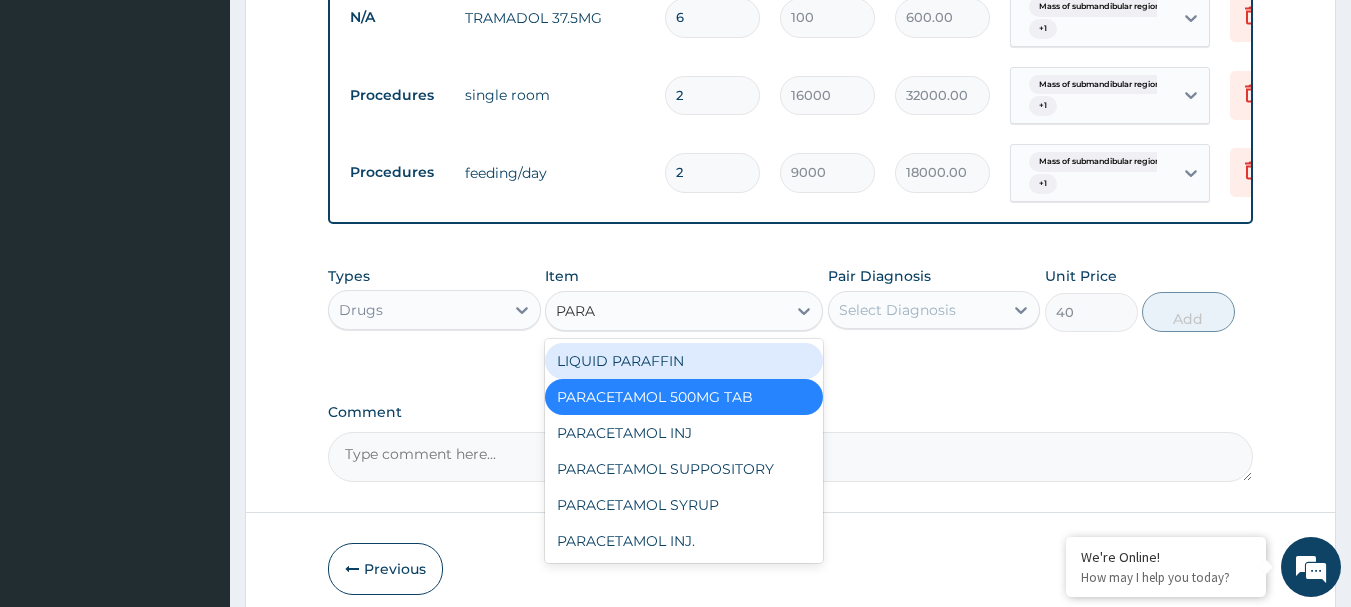 type on "PARA" 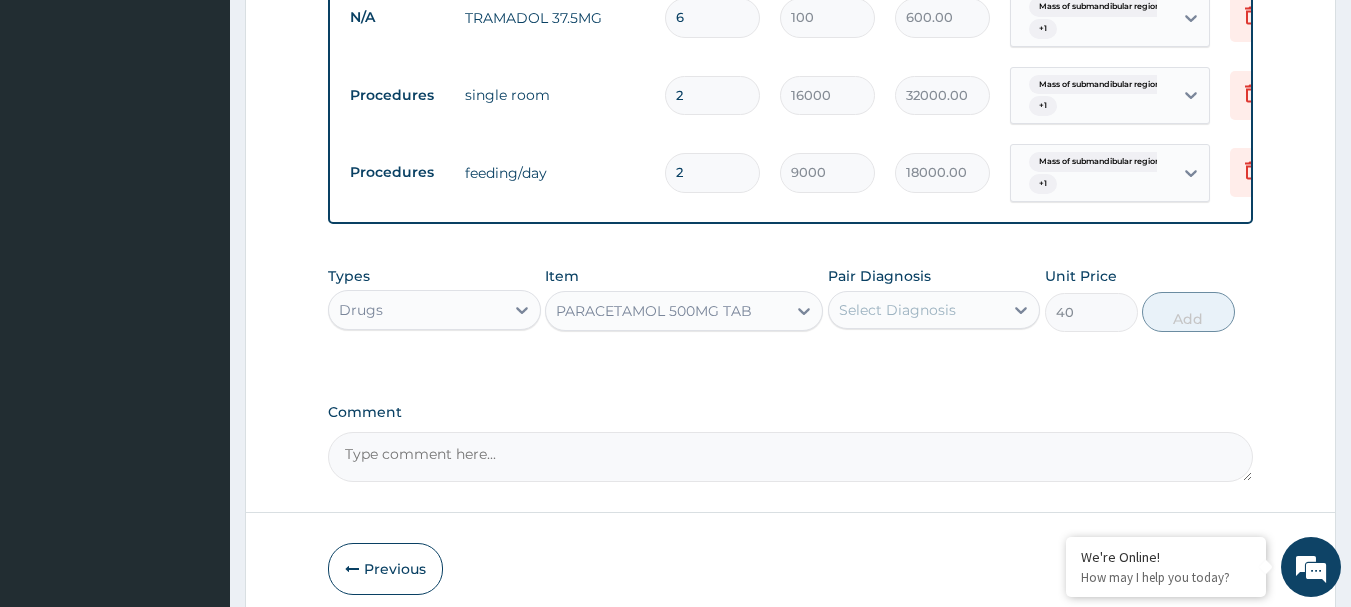 click on "PA Code / Prescription Code PA/C3EC22 PA/F5D85B Encounter Date 18-07-2025 Important Notice Please enter PA codes before entering items that are not attached to a PA code   All diagnoses entered must be linked to a claim item. Diagnosis & Claim Items that are visible but inactive cannot be edited because they were imported from an already approved PA code. Diagnosis Mass of submandibular region confirmed Mandibular displacement confirmed NB: All diagnosis must be linked to a claim item Claim Items Type Name Quantity Unit Price Total Price Pair Diagnosis Actions Procedures general major anaesthesia/anaethetist  1 100000 100000.00 Mass of submandibular region  + 1 Delete Procedures submandibuular gland excision 1 286000 286000.00 Mandibular displacement  + 1 Delete Procedures major theatre use 1 90000 90000.00 Mandibular displacement  + 1 Delete N/A 5% DEXTROSE/NORMAL SALINE 0.18 2 2500 5000.00 Mass of submandibular region  + 1 Delete N/A CEFTRIZONE INJ ( OTHER BRANDS) 1G 3 2500 7500.00  + 1 Delete N/A 14 500  +" at bounding box center (791, -499) 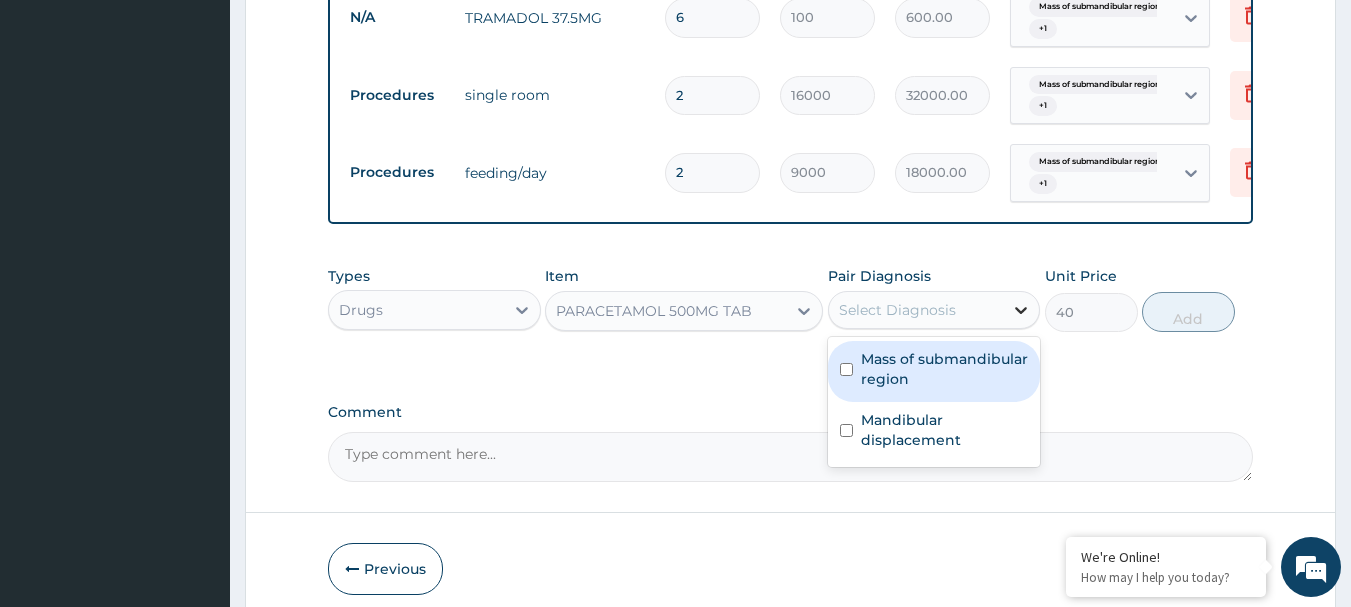click 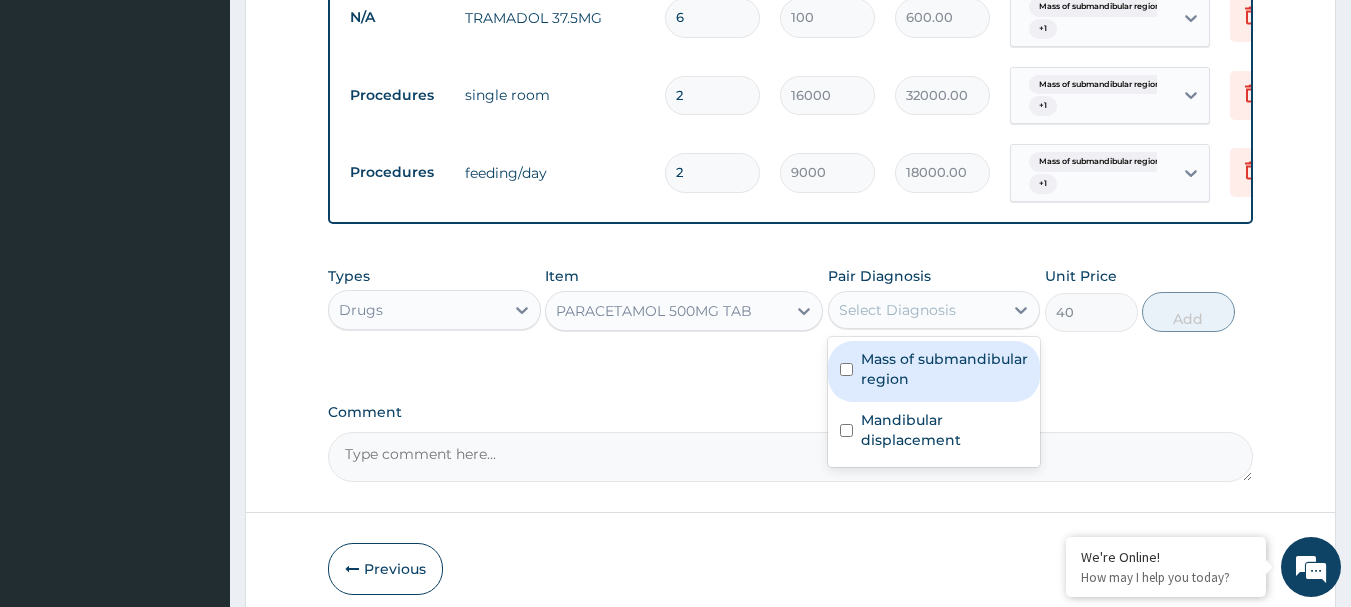 drag, startPoint x: 846, startPoint y: 378, endPoint x: 855, endPoint y: 422, distance: 44.911022 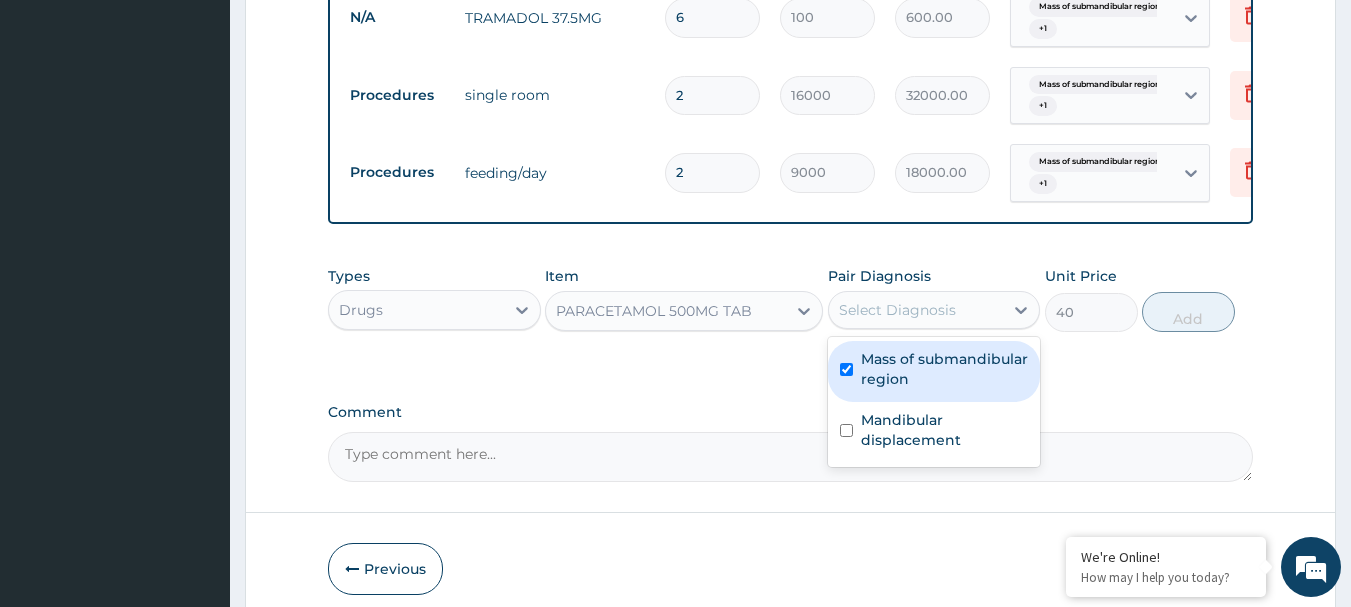checkbox on "true" 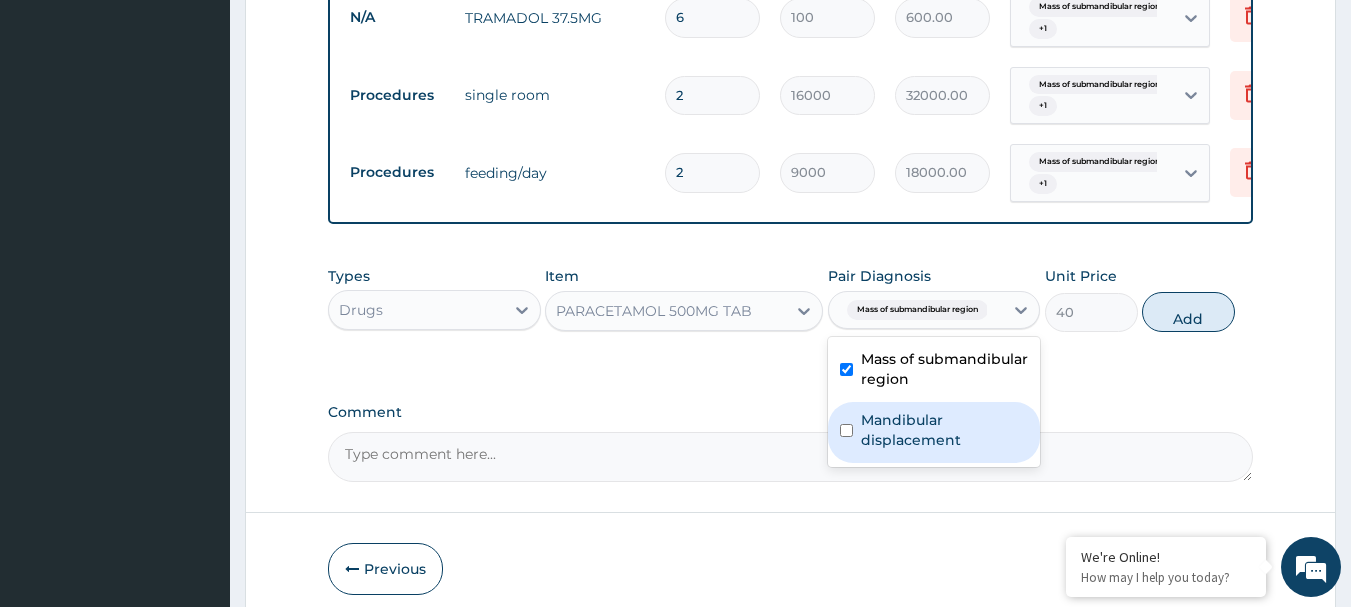 drag, startPoint x: 859, startPoint y: 433, endPoint x: 953, endPoint y: 389, distance: 103.788246 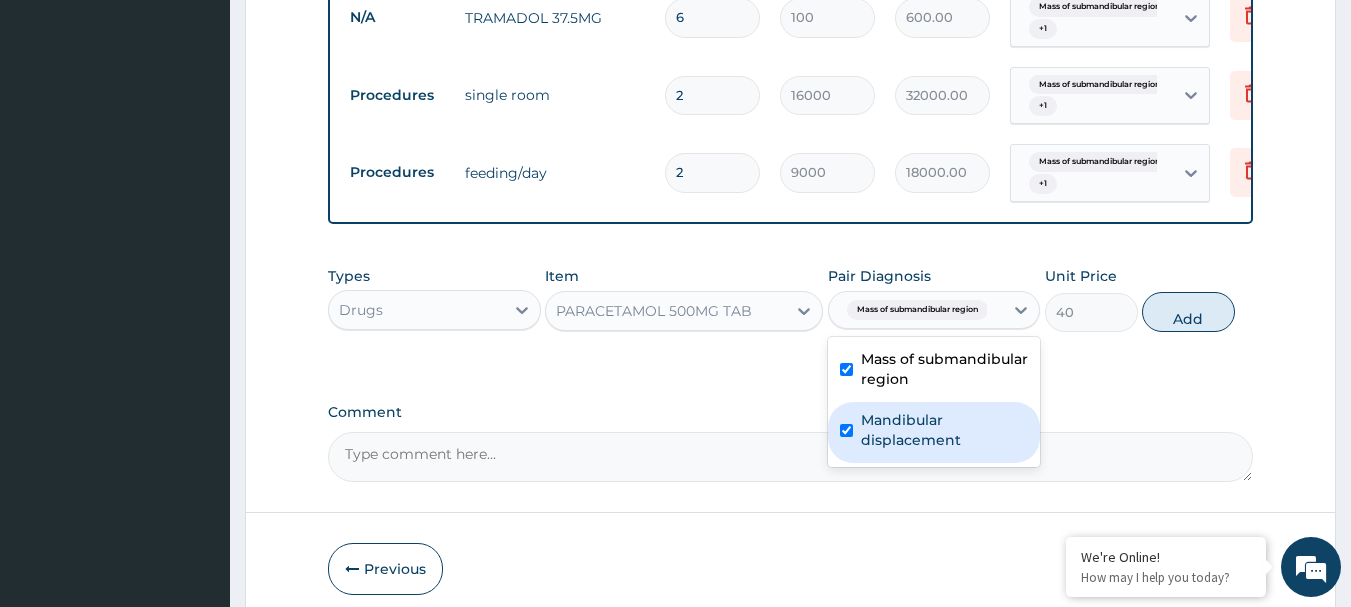 checkbox on "true" 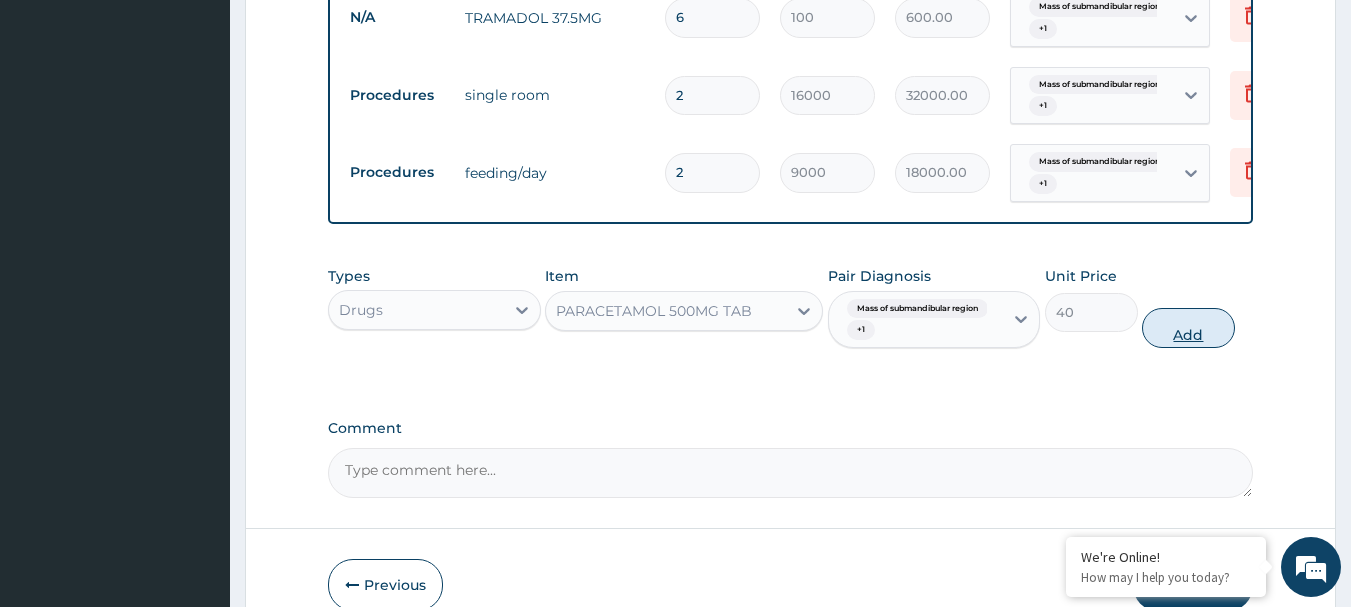 click on "Add" at bounding box center (1188, 328) 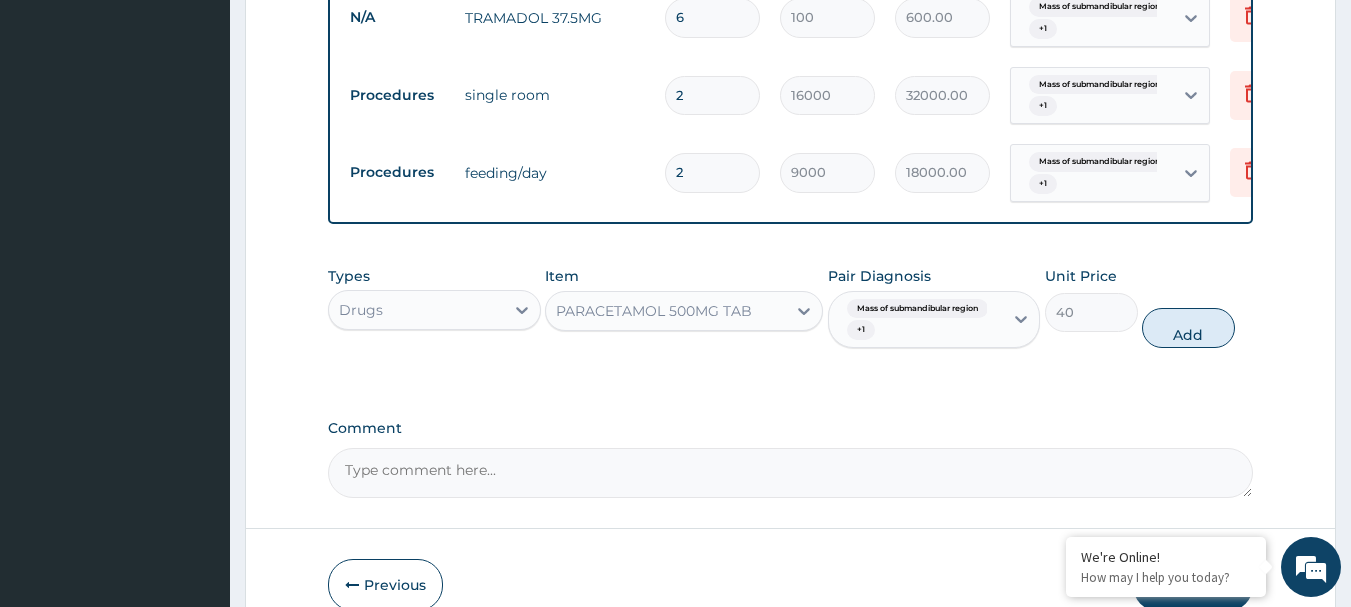 type on "0" 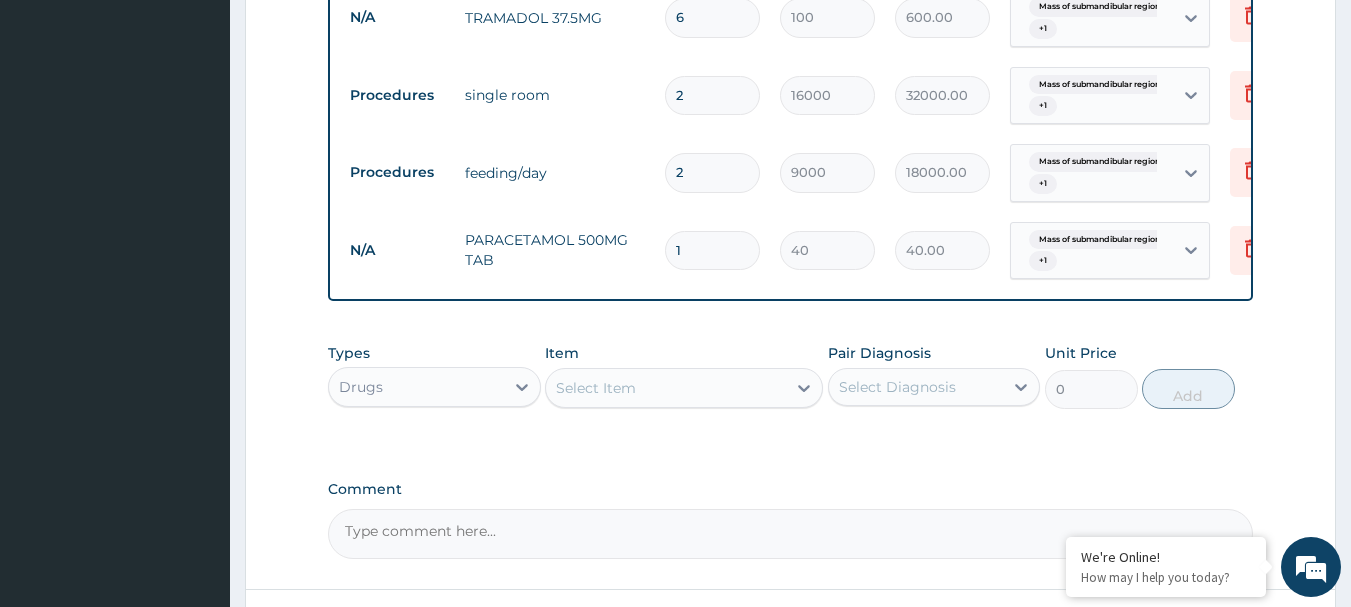 type on "18" 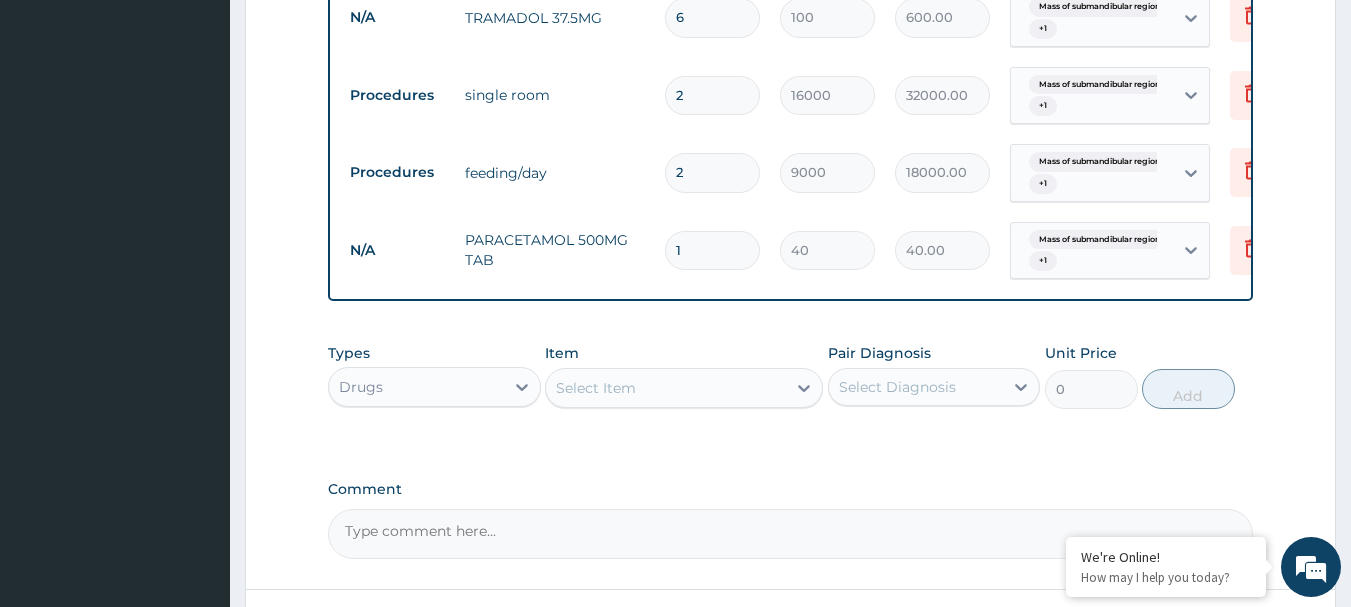 type on "720.00" 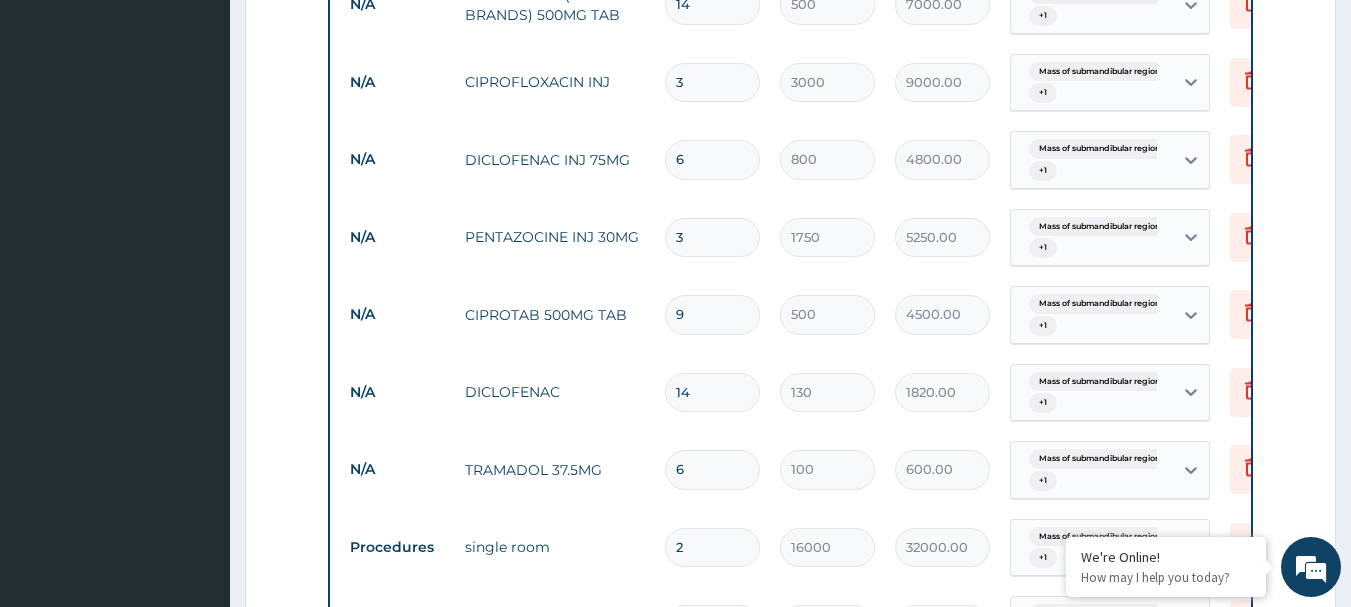 scroll, scrollTop: 1171, scrollLeft: 0, axis: vertical 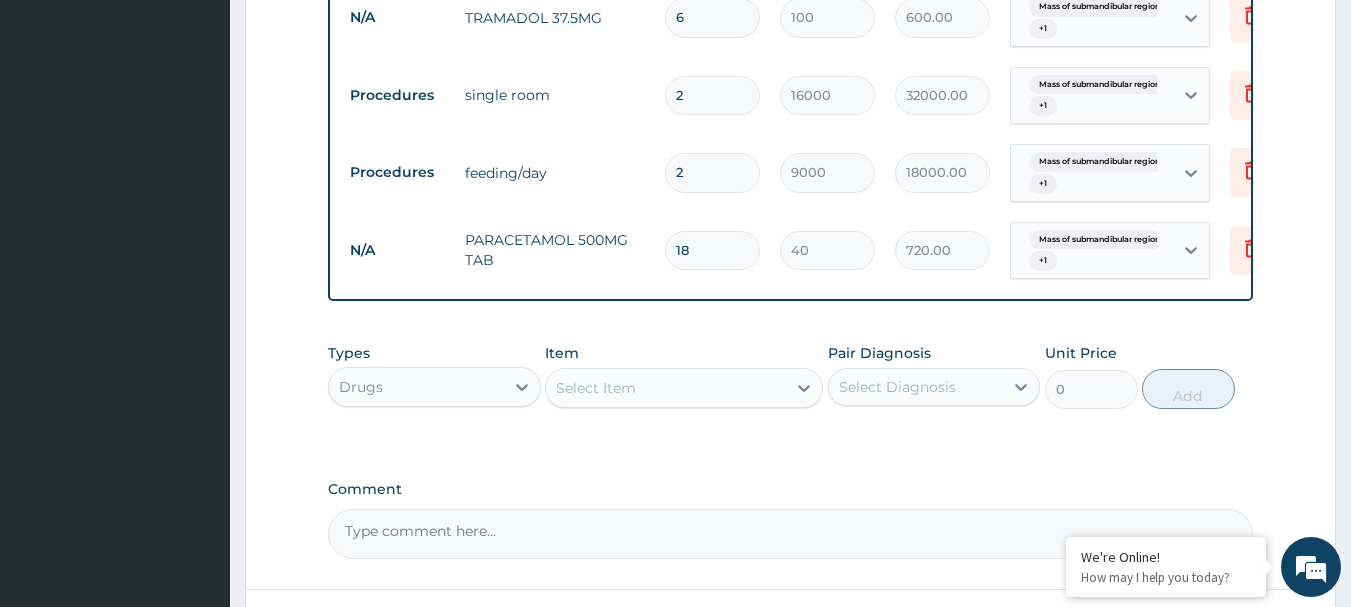 type on "17" 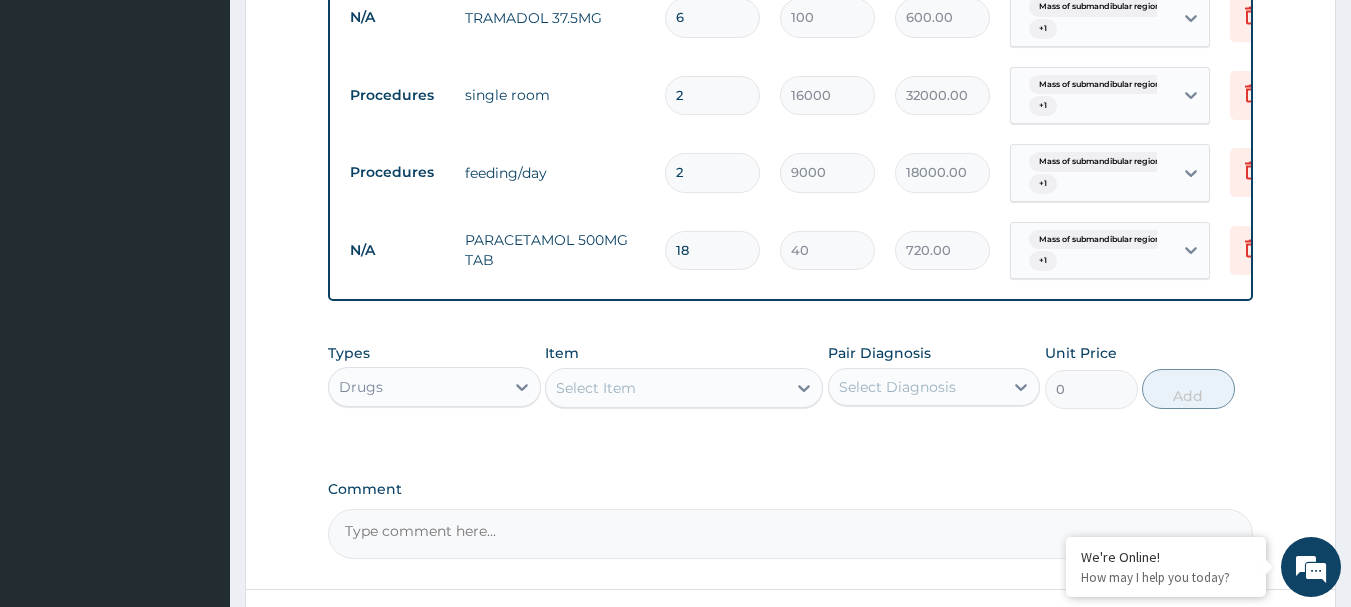 type on "680.00" 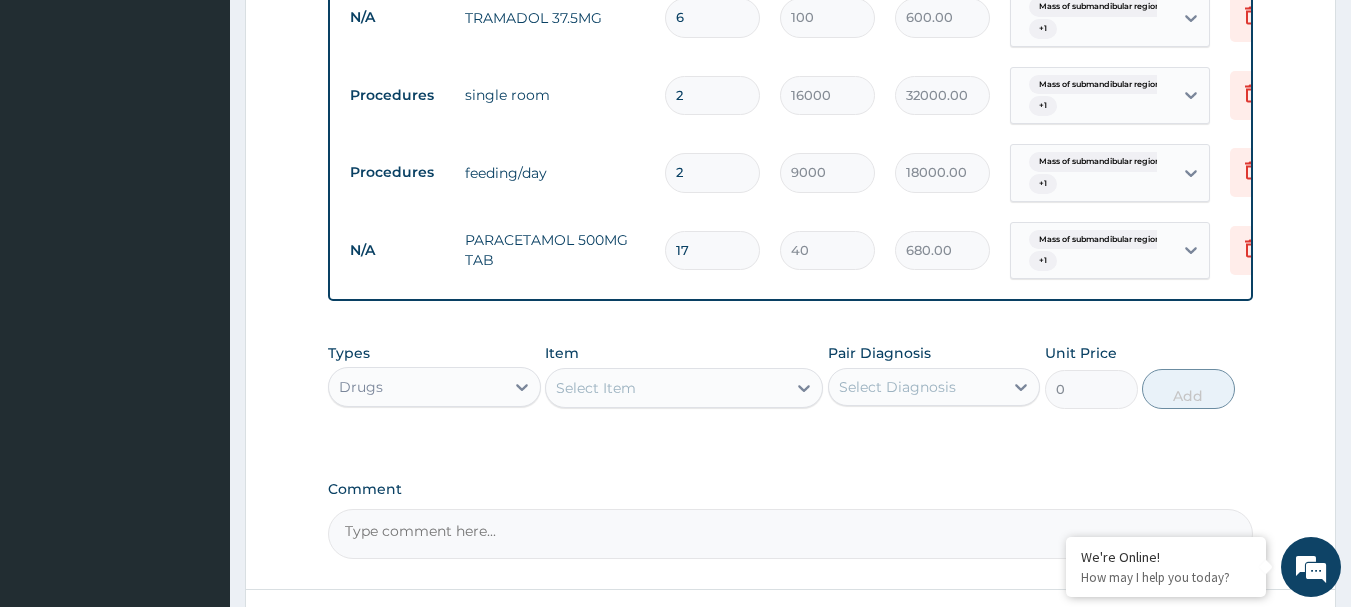 type on "16" 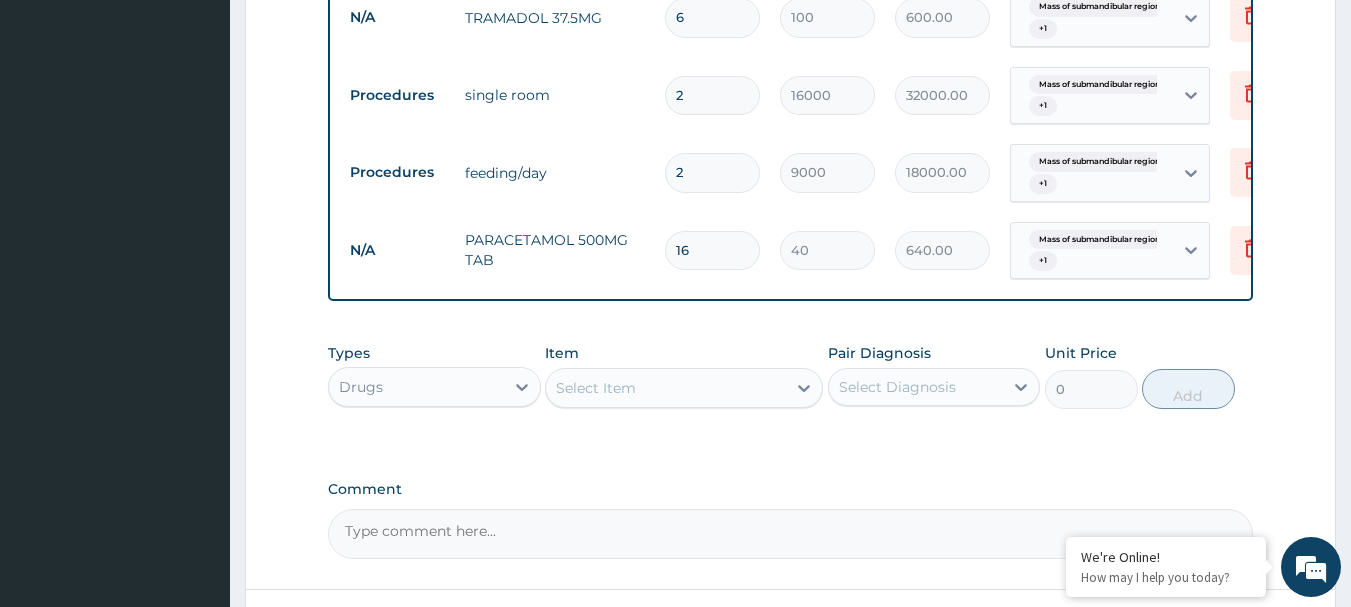 scroll, scrollTop: 1848, scrollLeft: 0, axis: vertical 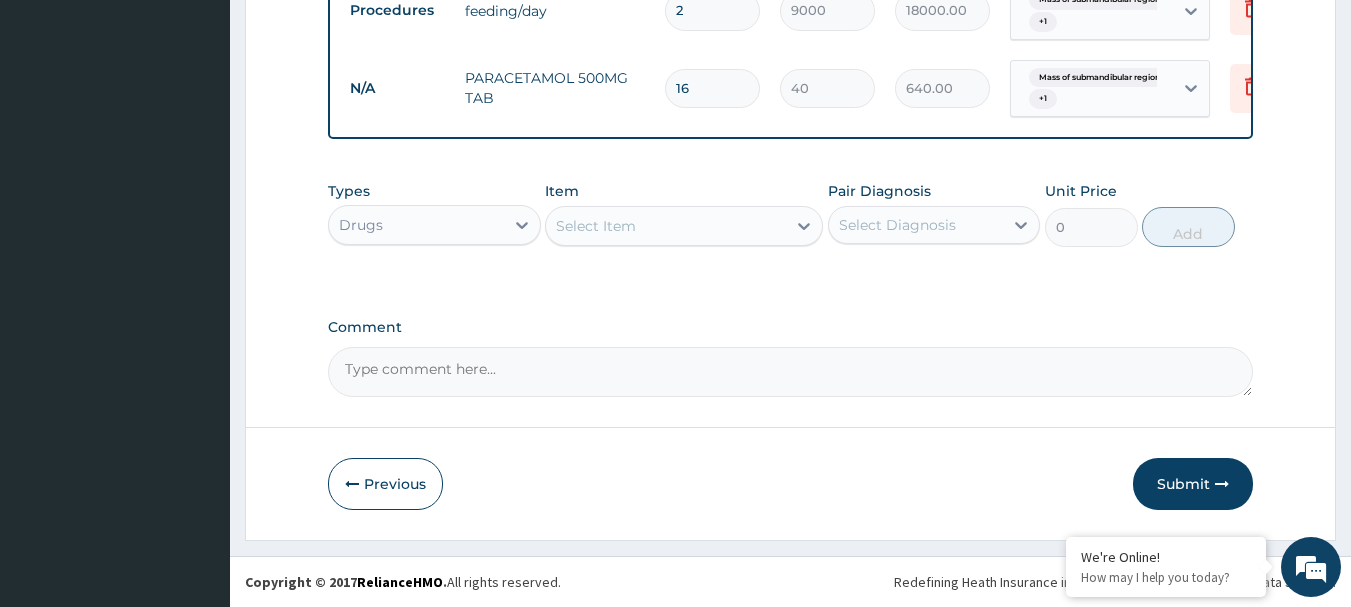 type on "16" 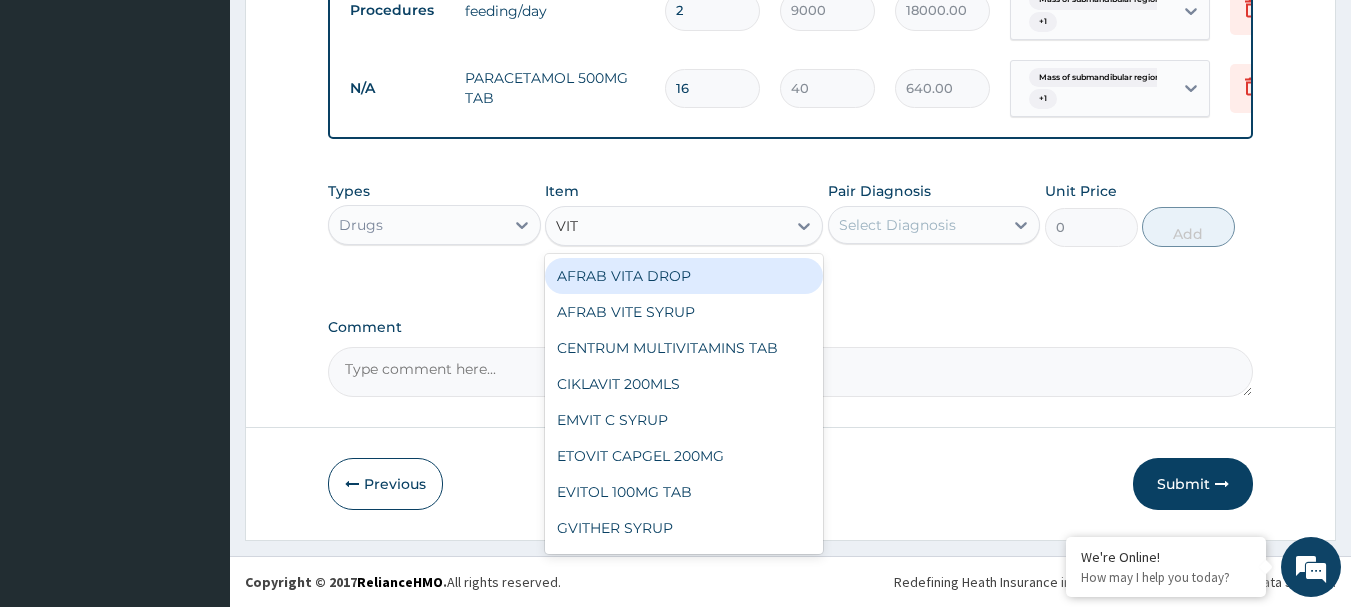 type on "VITA" 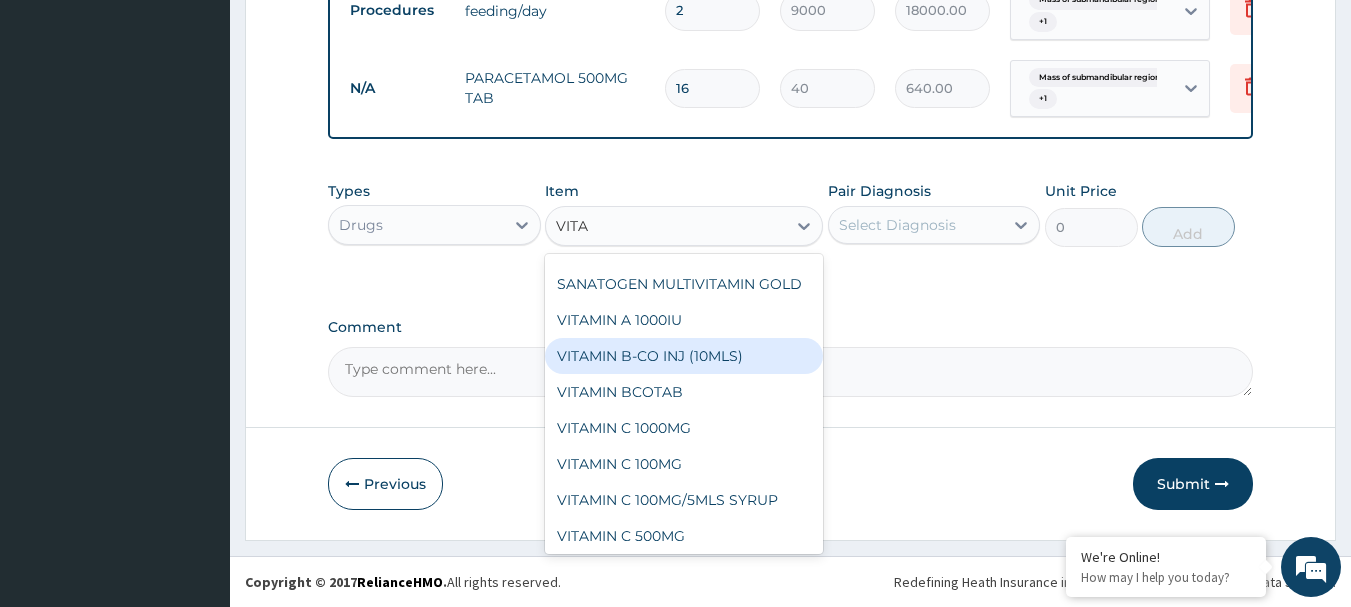 scroll, scrollTop: 100, scrollLeft: 0, axis: vertical 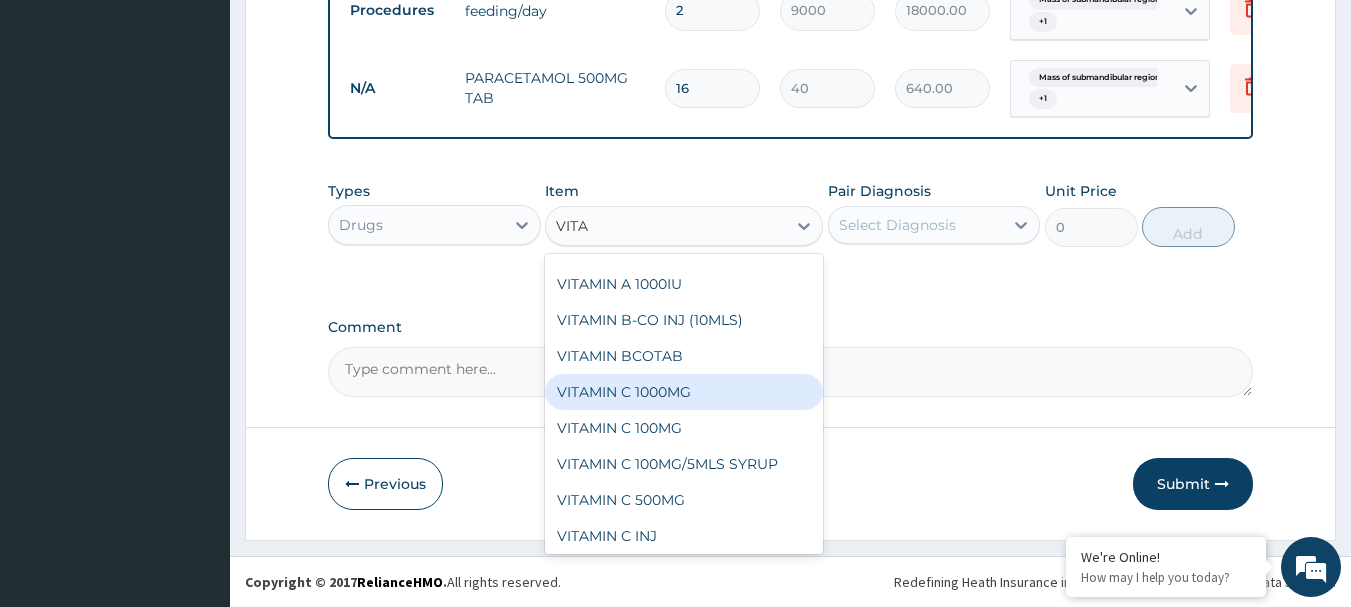 click on "VITAMIN C 1000MG" at bounding box center (684, 392) 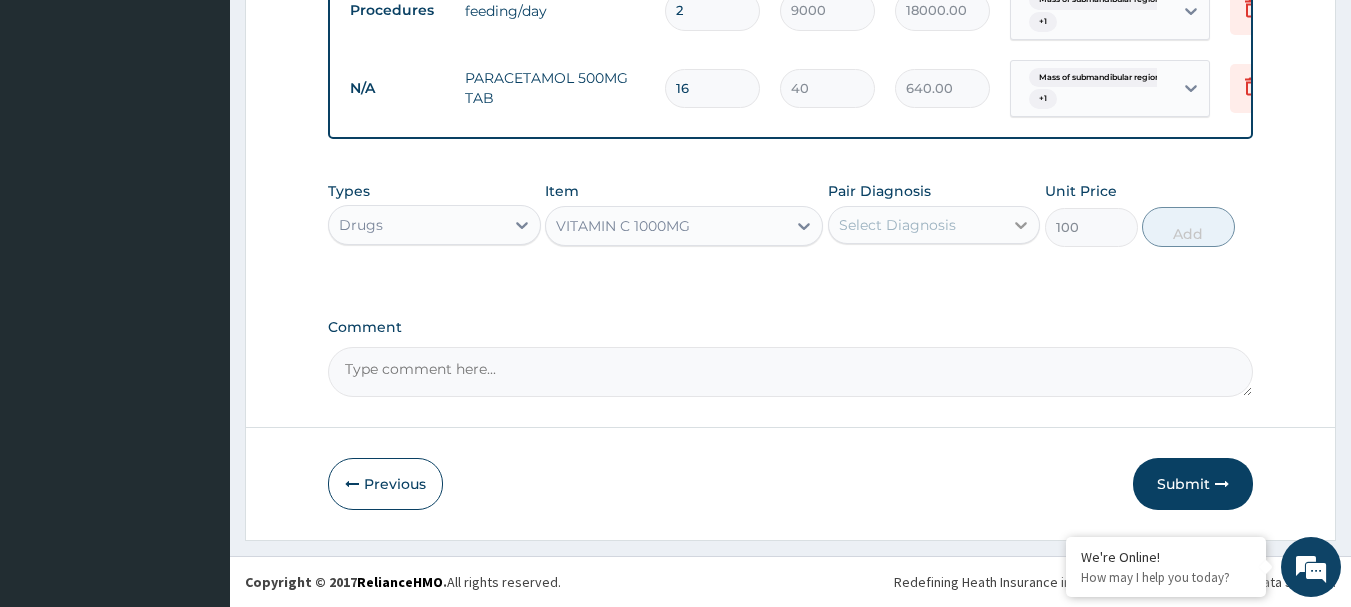 click 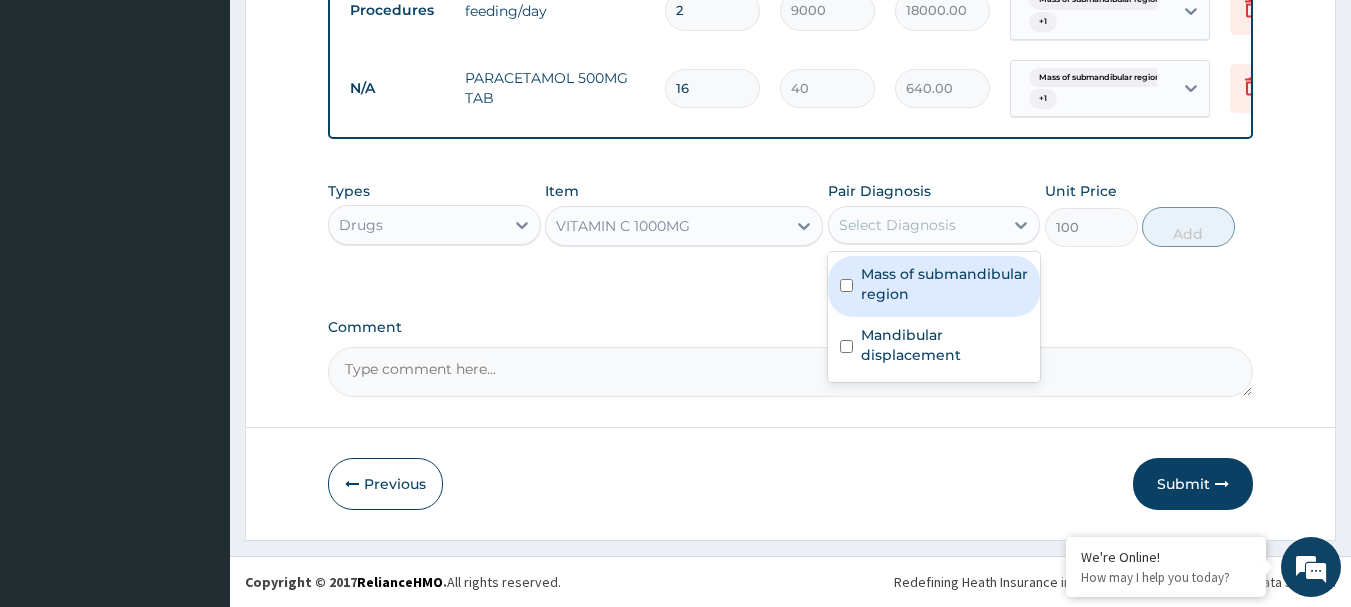 drag, startPoint x: 848, startPoint y: 287, endPoint x: 856, endPoint y: 343, distance: 56.568542 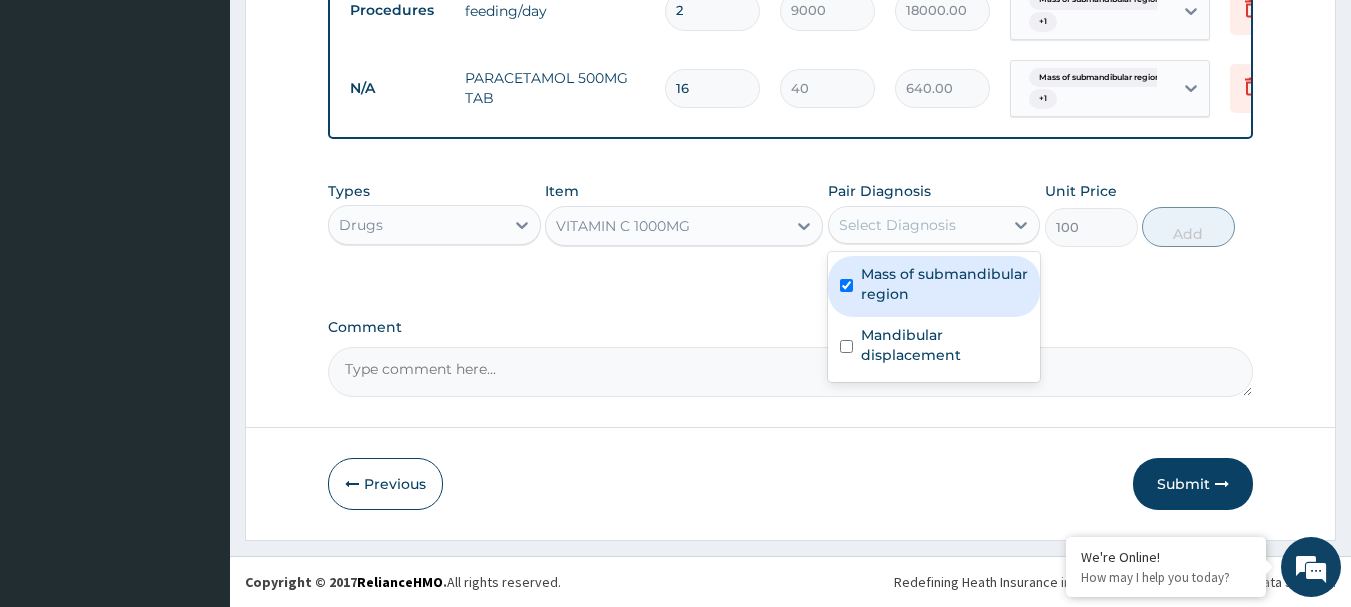 checkbox on "true" 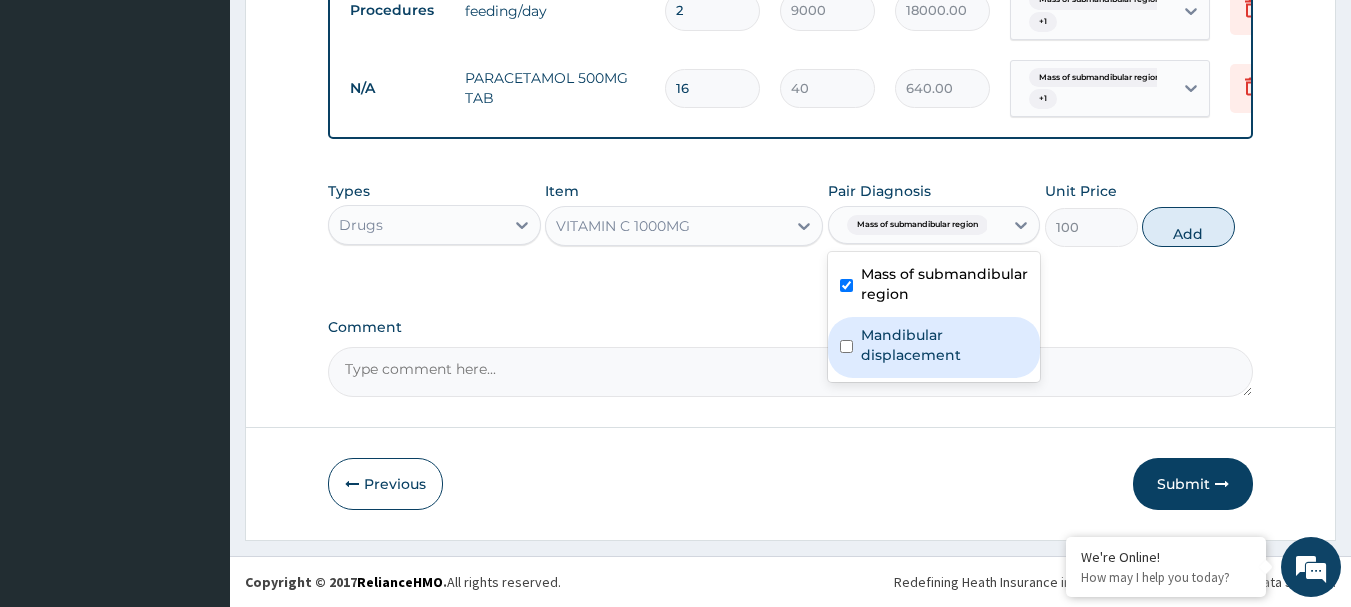 drag, startPoint x: 863, startPoint y: 352, endPoint x: 939, endPoint y: 325, distance: 80.65358 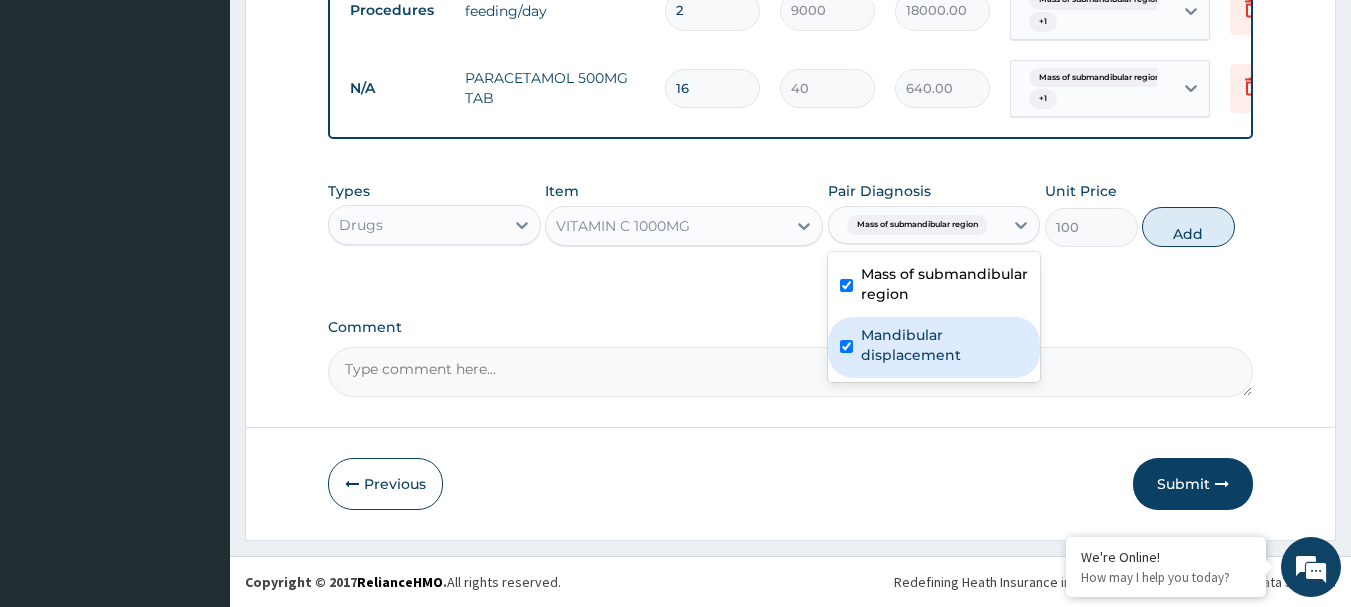 checkbox on "true" 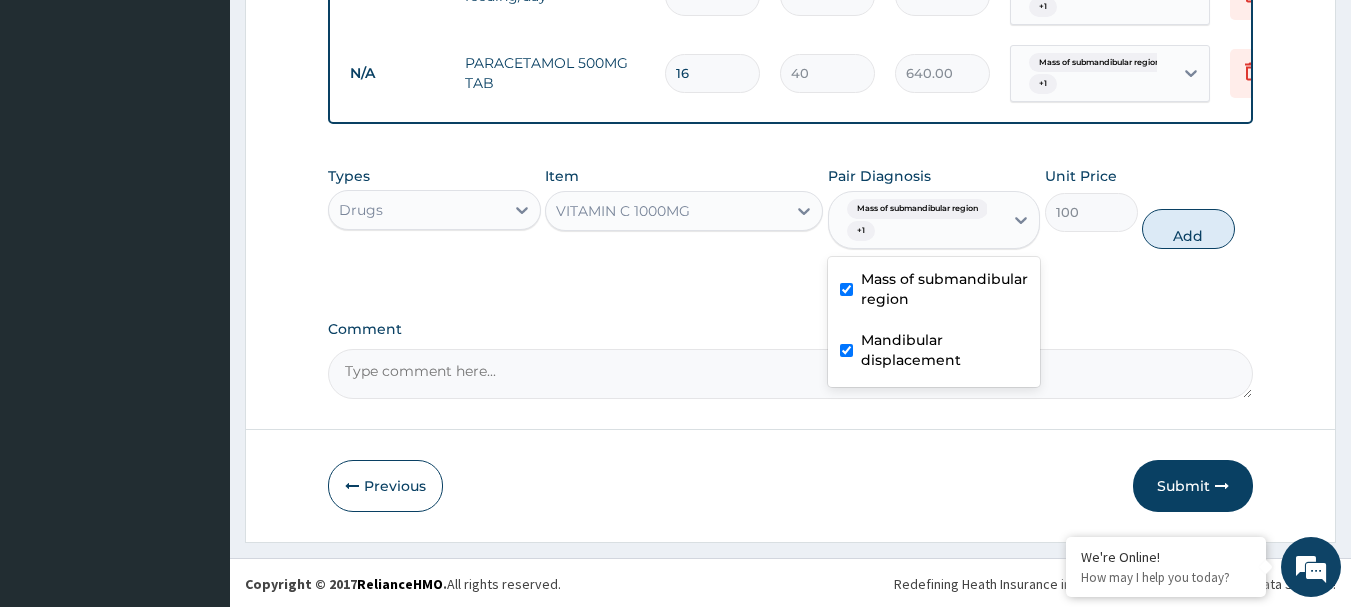 drag, startPoint x: 1191, startPoint y: 241, endPoint x: 1144, endPoint y: 248, distance: 47.518417 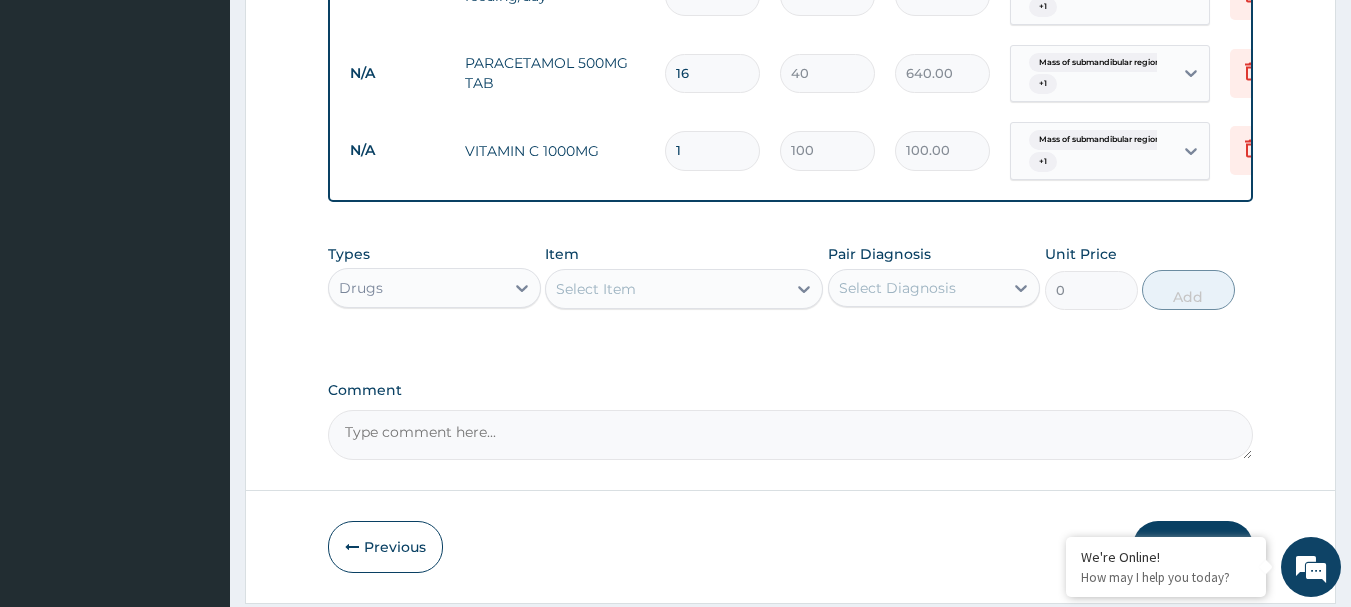 type on "13" 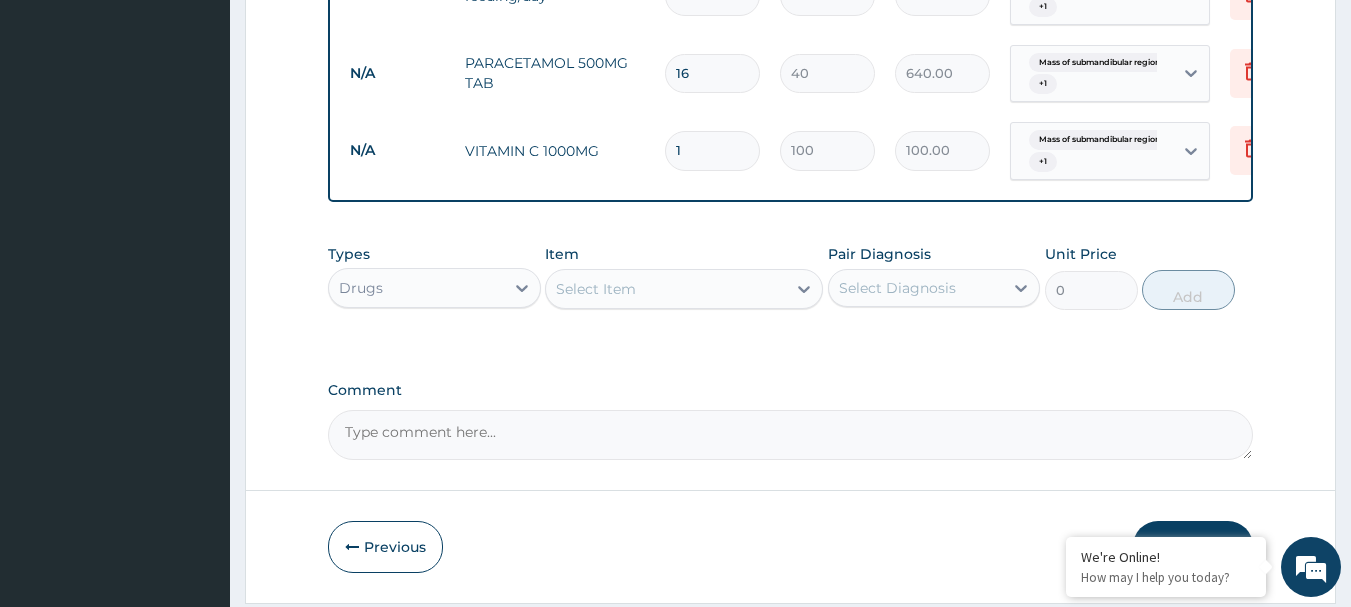 type on "1300.00" 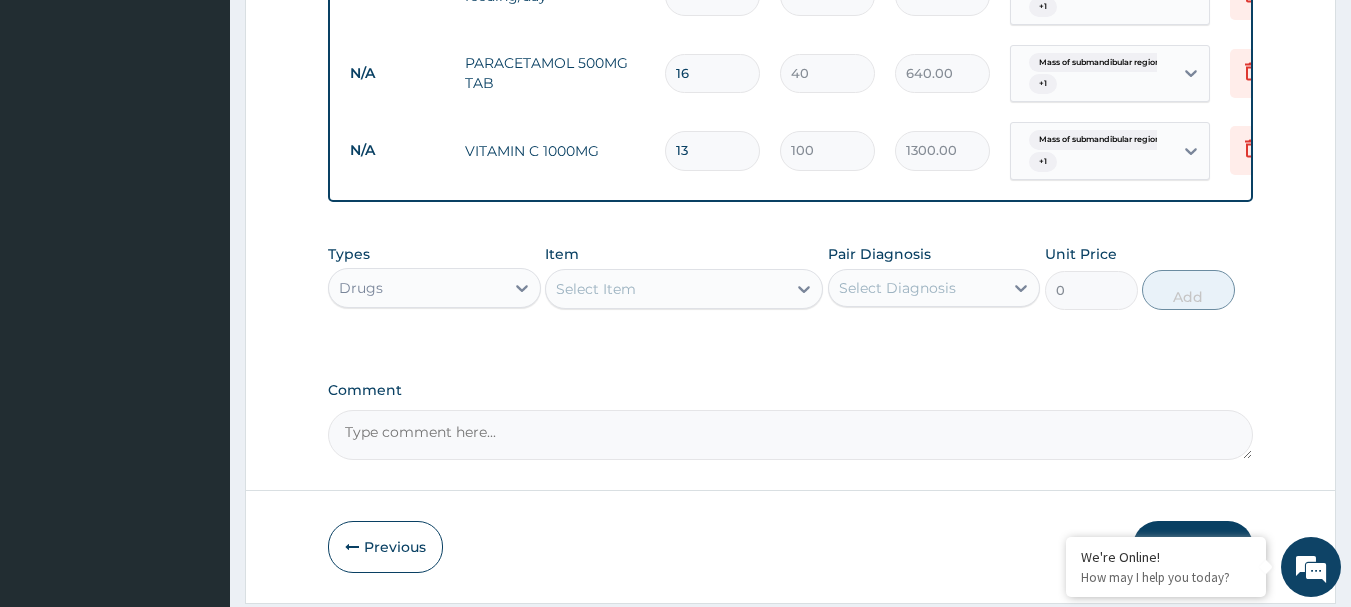 type on "130" 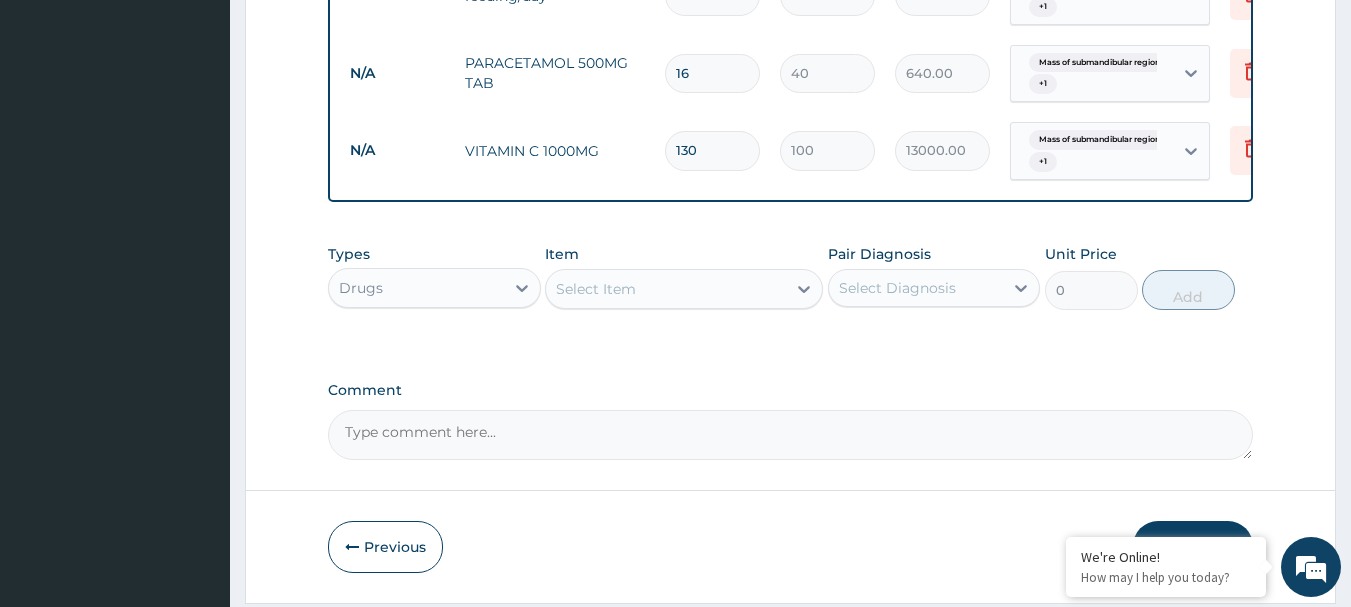 type on "13" 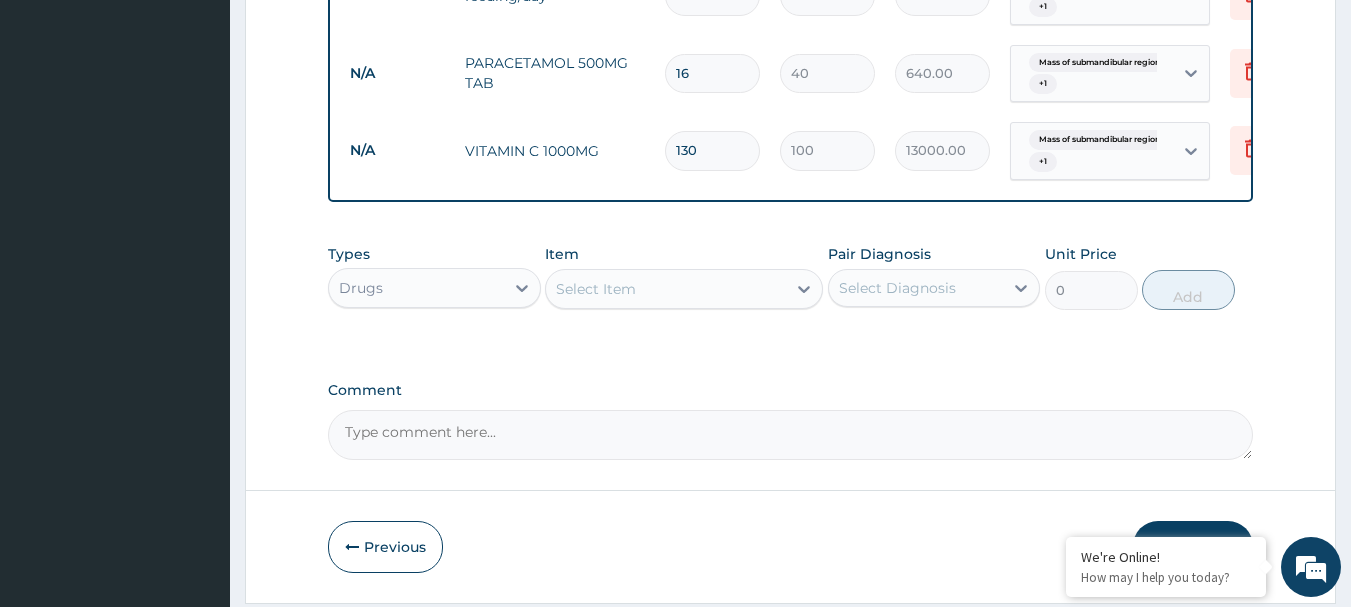 type on "1300.00" 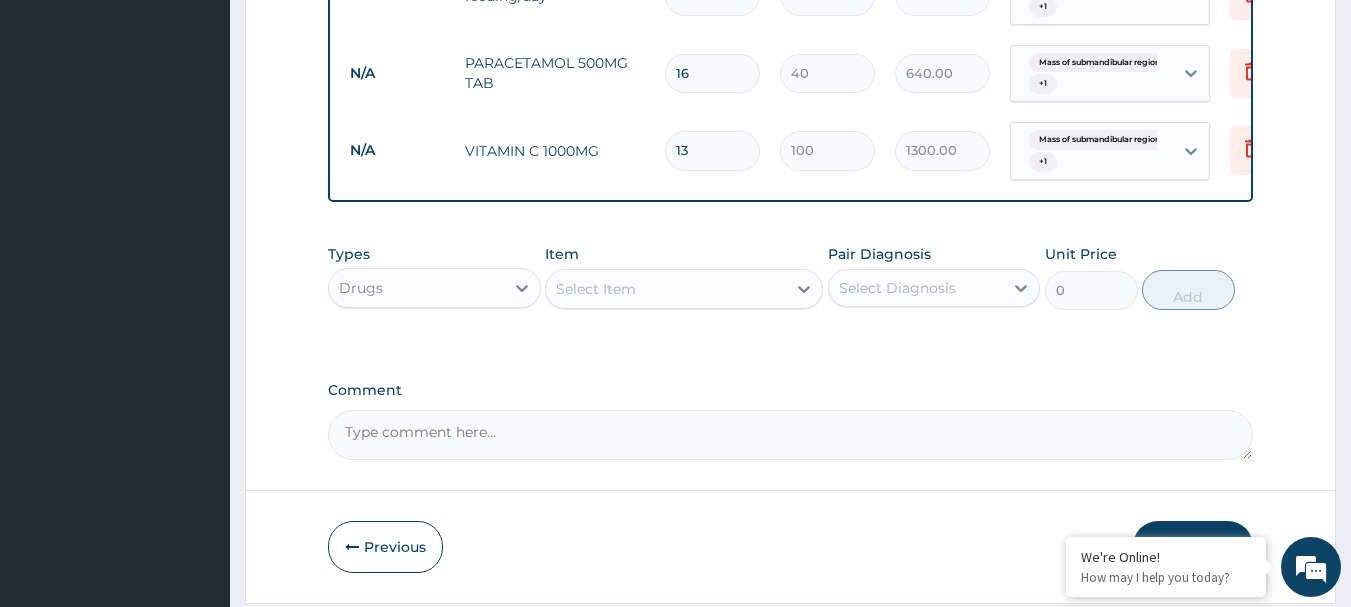 type on "1" 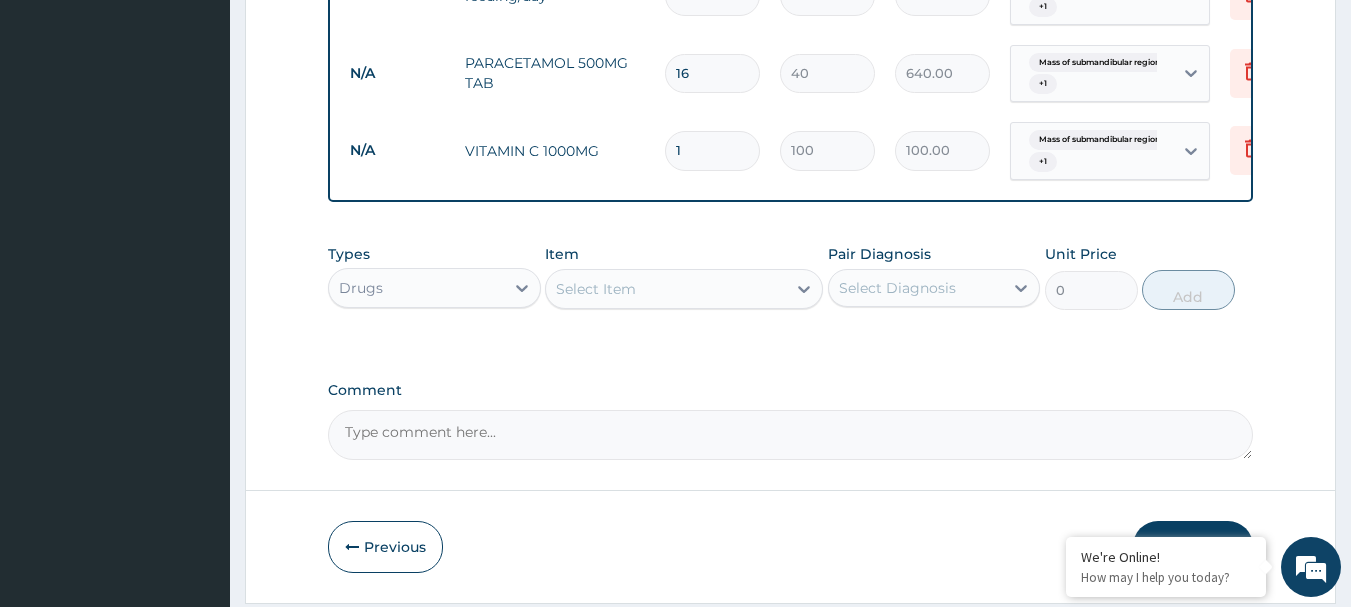 type 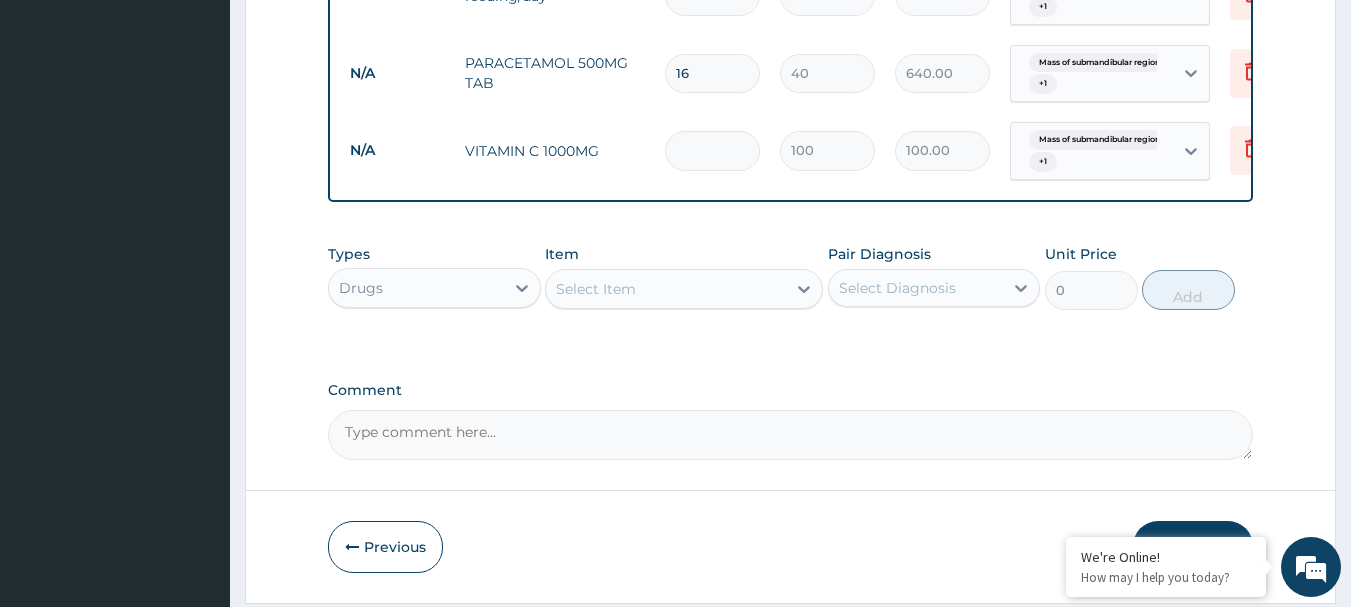 type on "0.00" 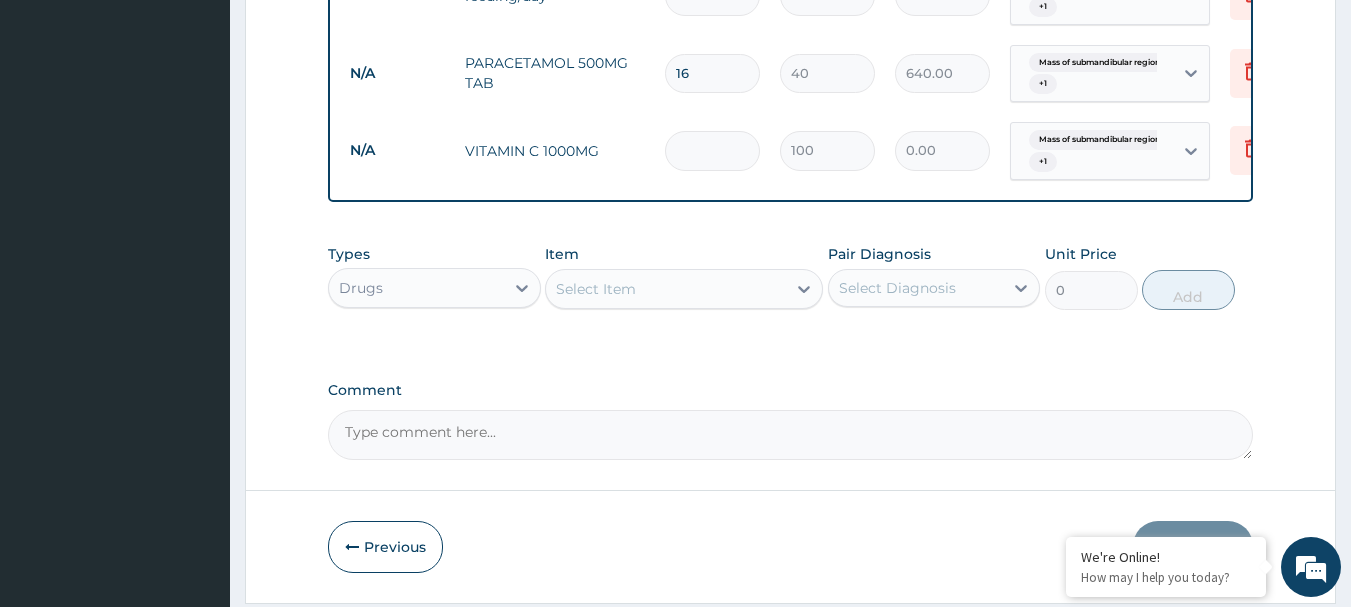 type on "3" 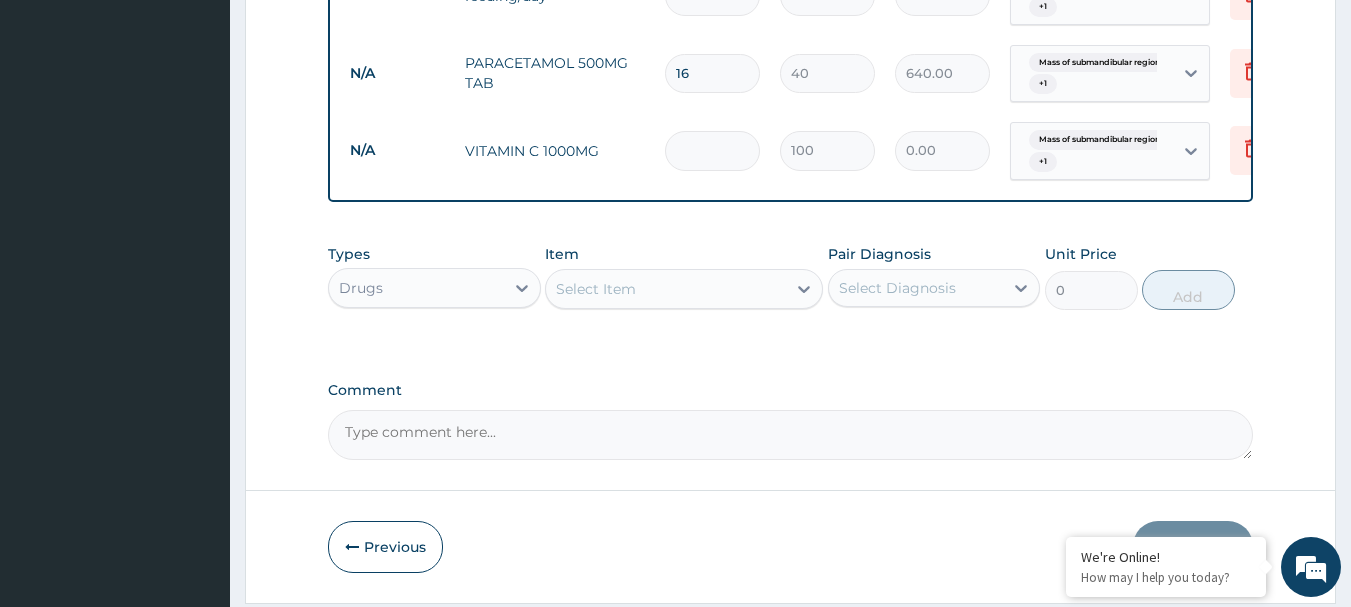 type on "300.00" 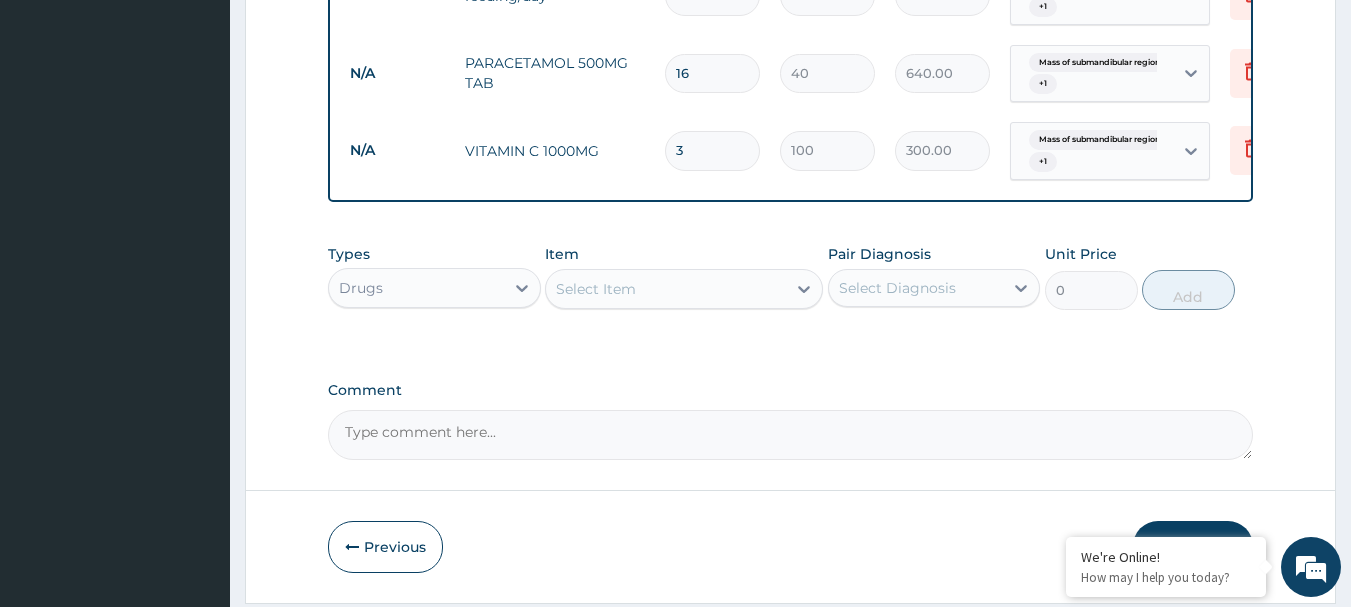 type on "30" 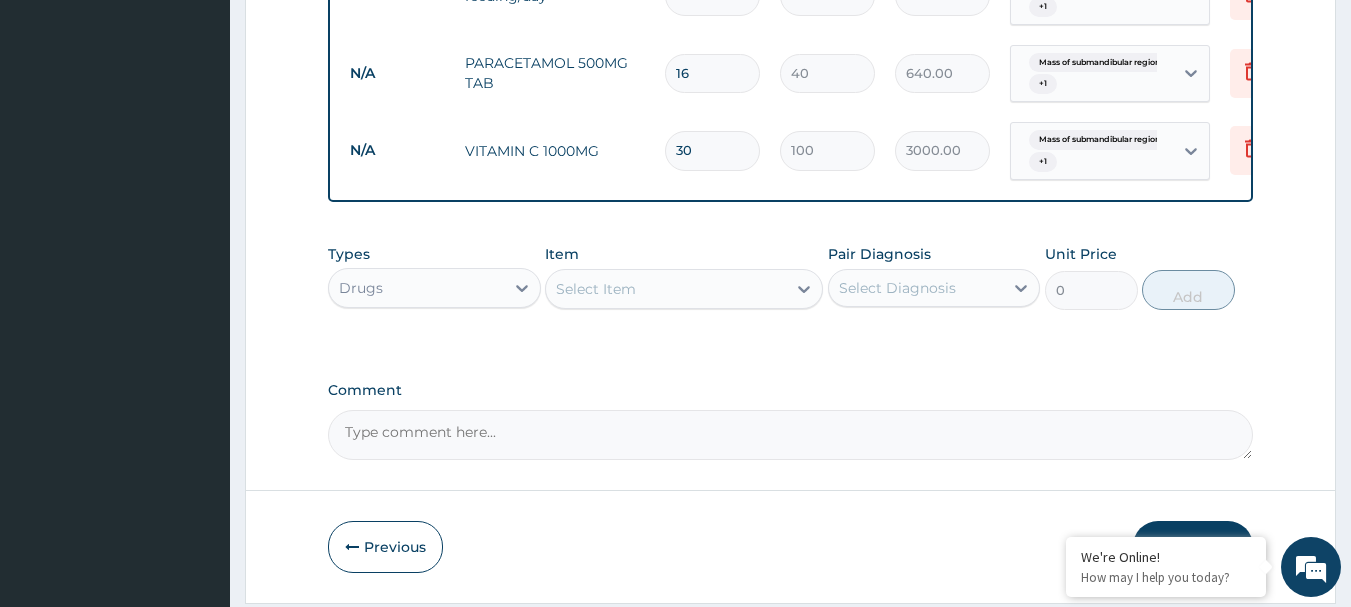 type on "3" 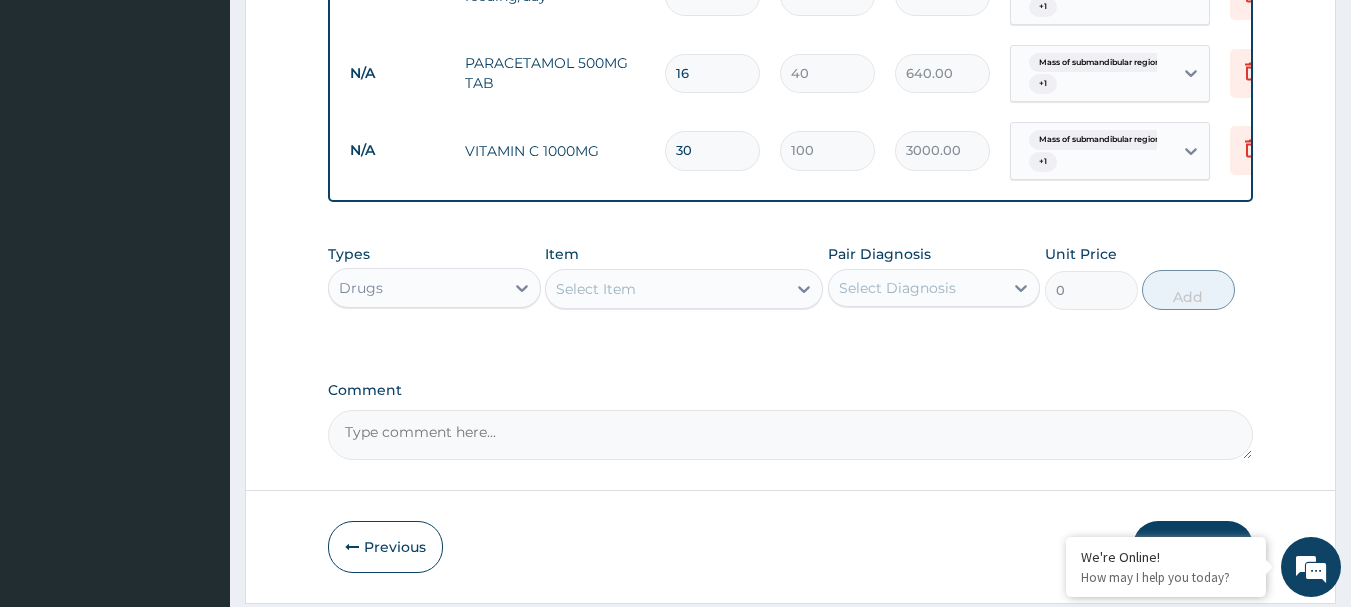 type on "300.00" 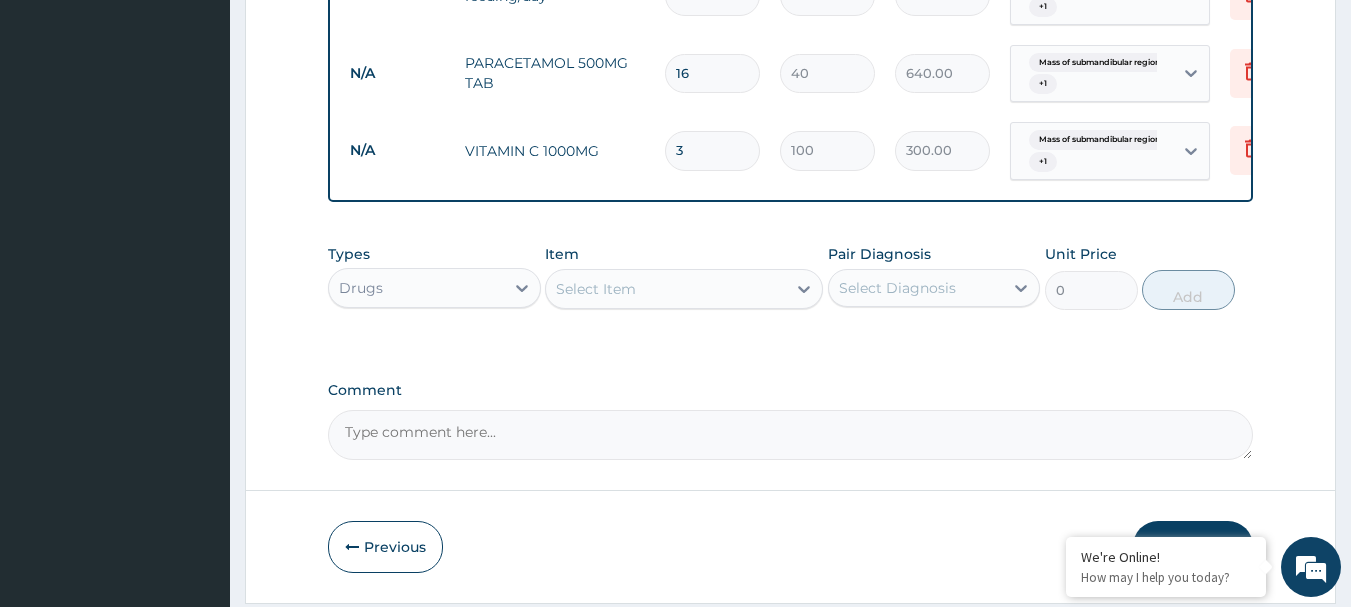 type 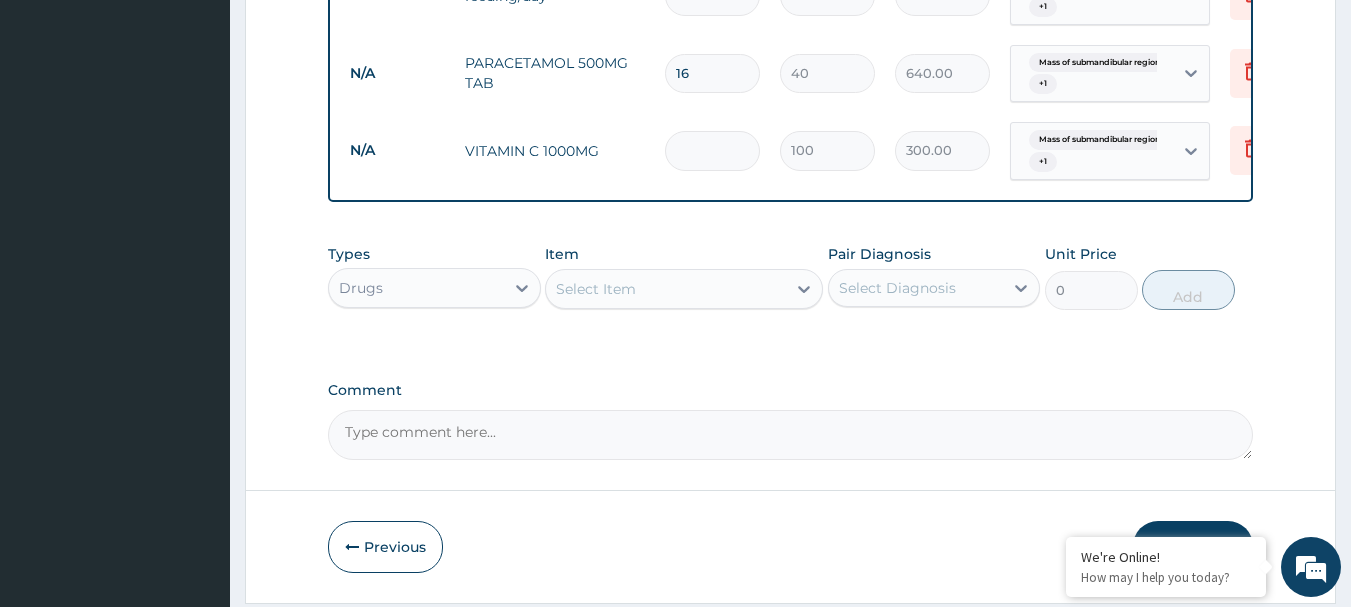 type on "0.00" 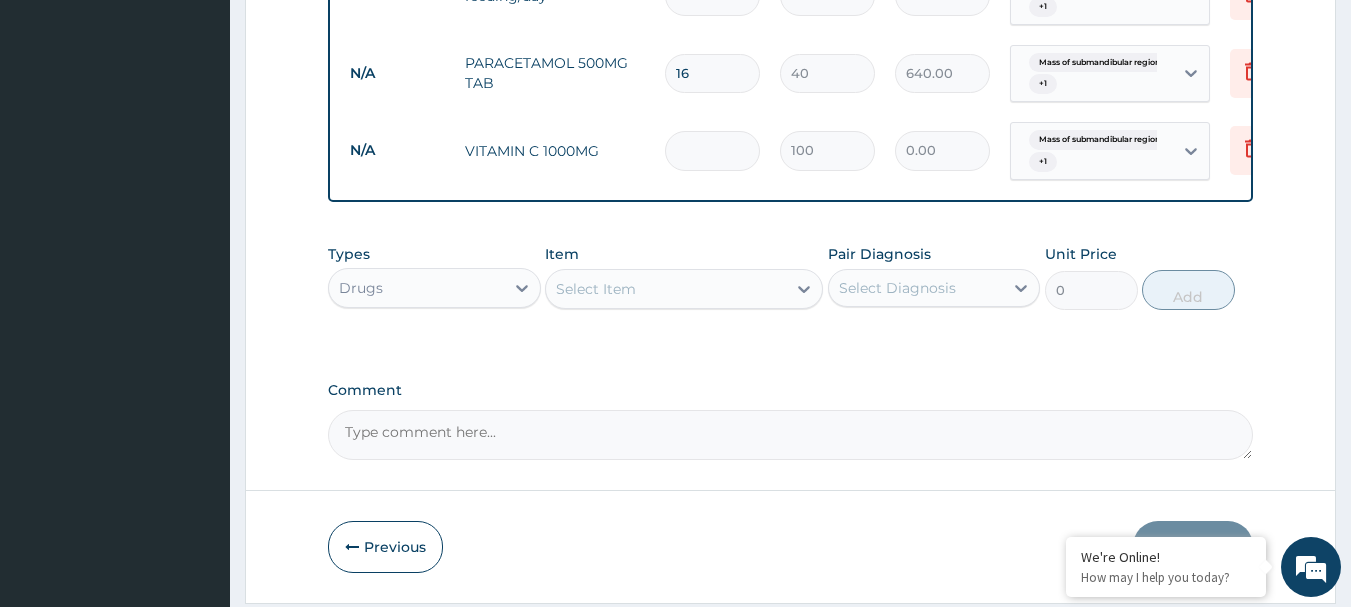 type on "2" 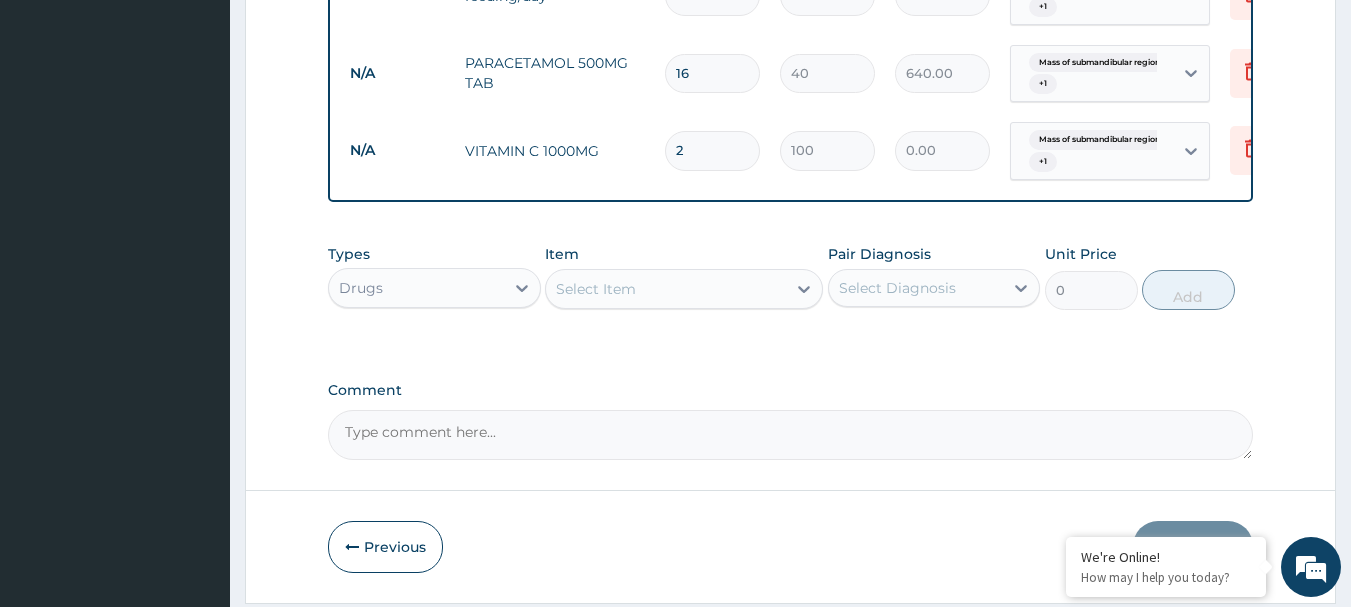 type on "200.00" 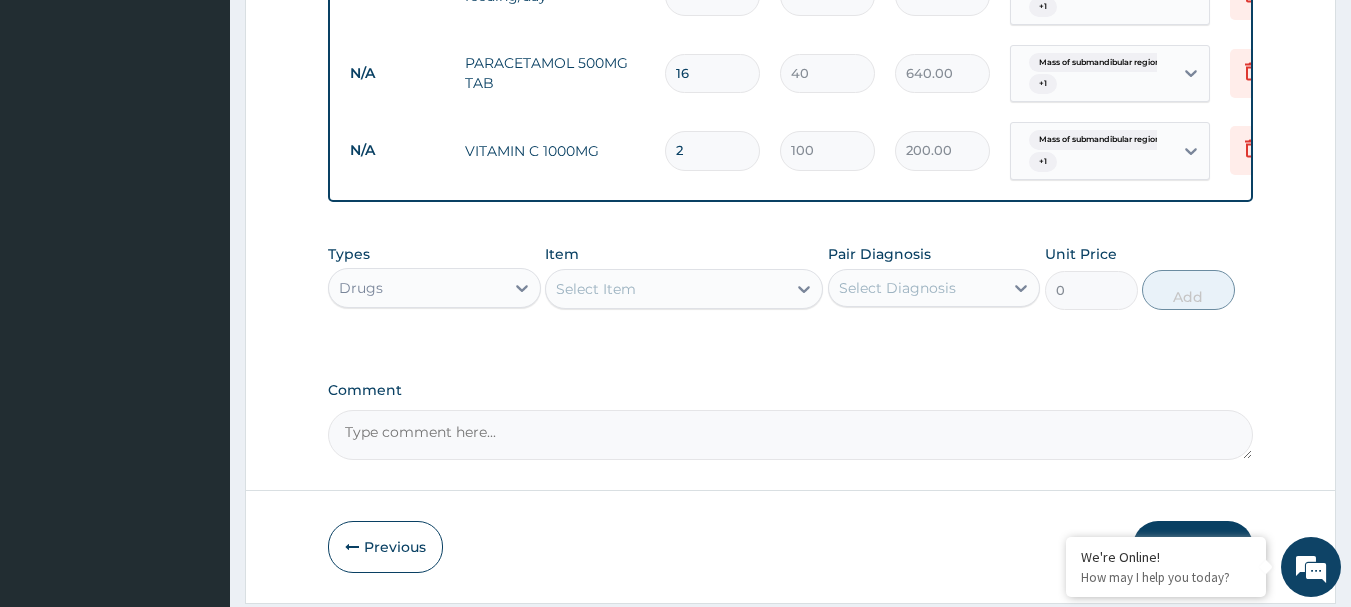 type on "28" 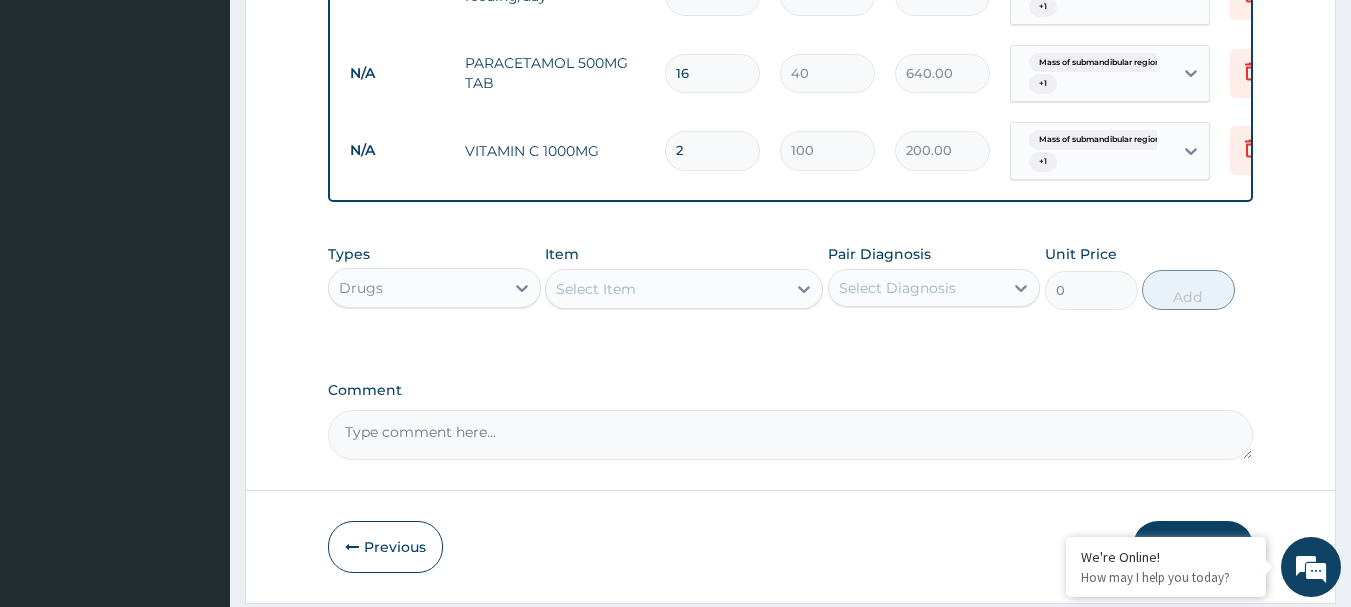 type on "2800.00" 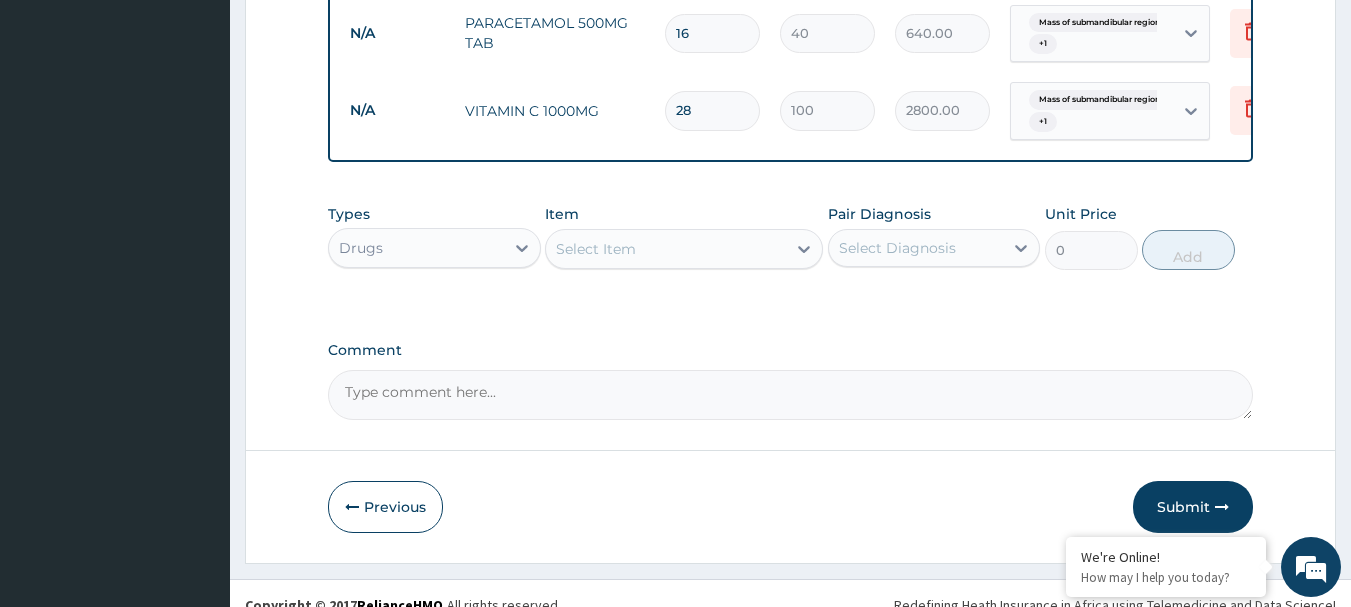 scroll, scrollTop: 1900, scrollLeft: 0, axis: vertical 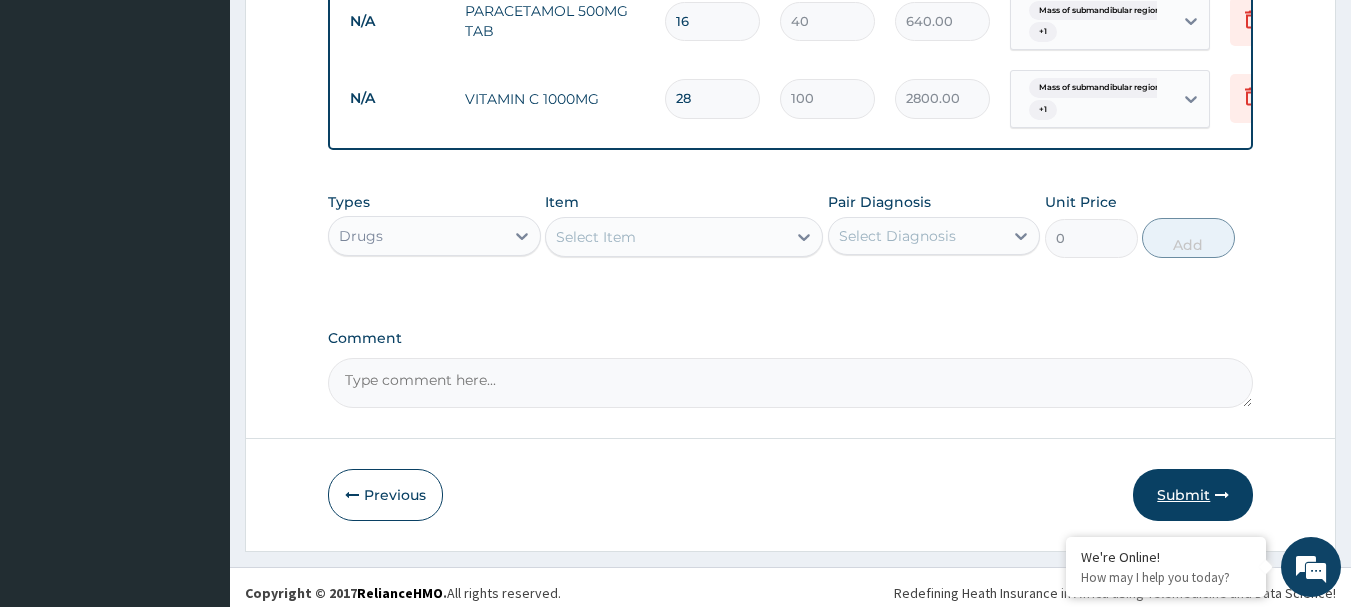 type on "28" 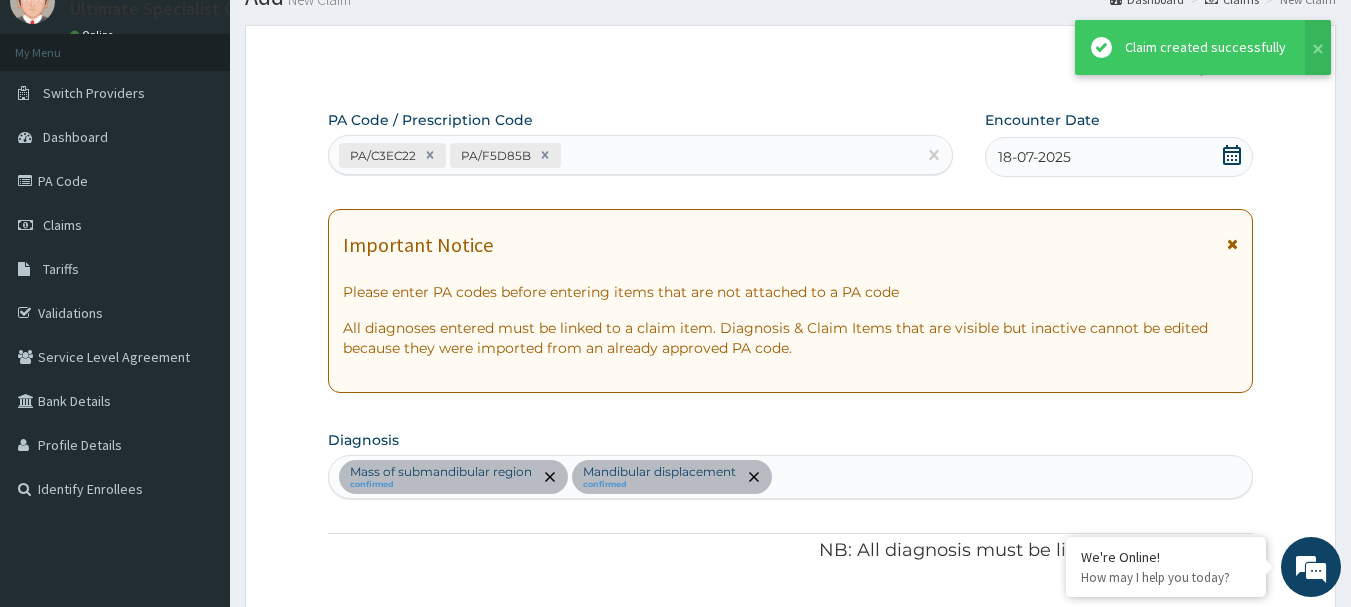 scroll, scrollTop: 1900, scrollLeft: 0, axis: vertical 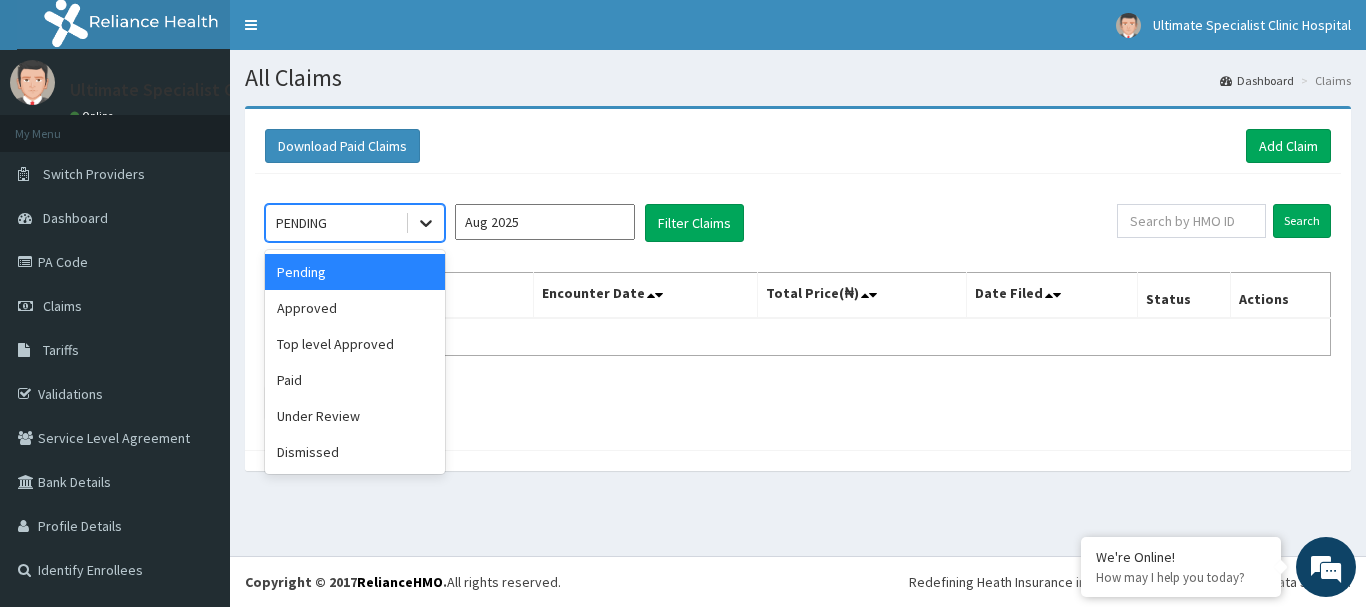click 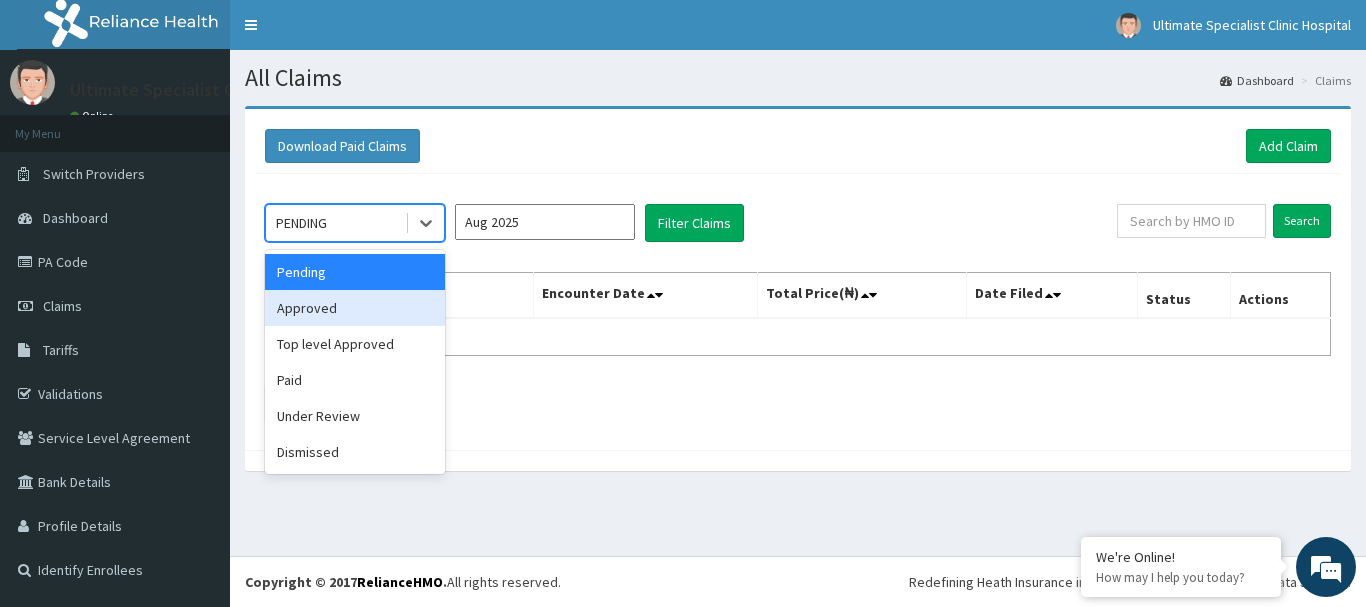 click on "Approved" at bounding box center [355, 308] 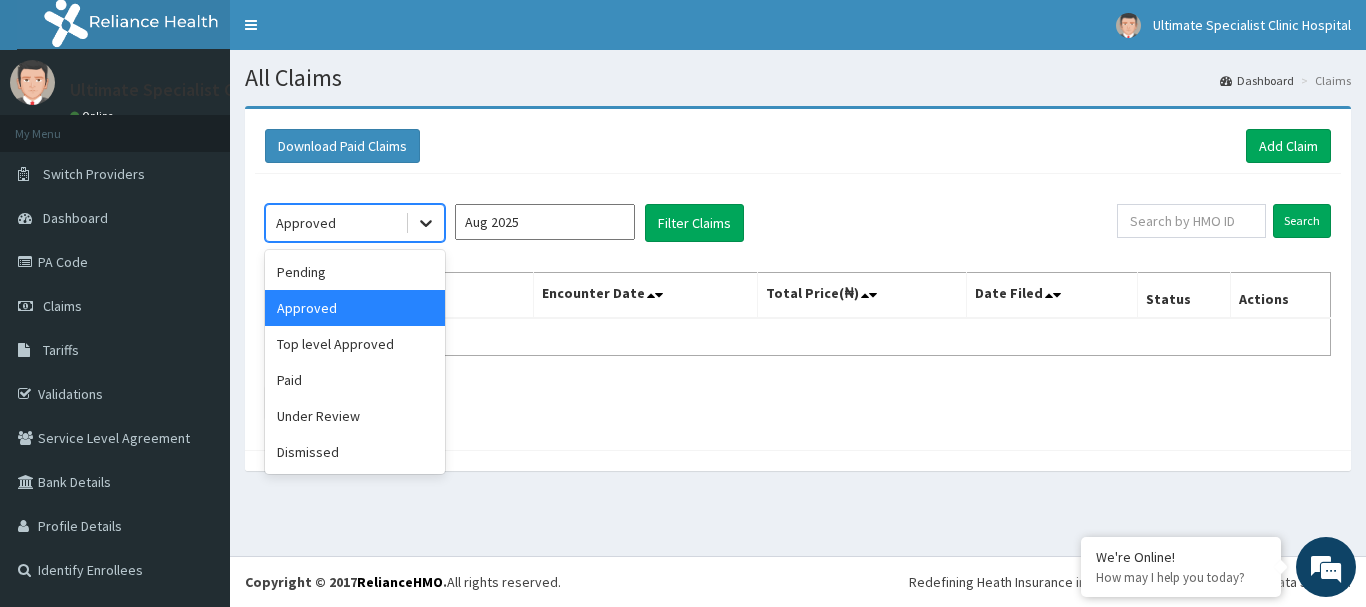 click 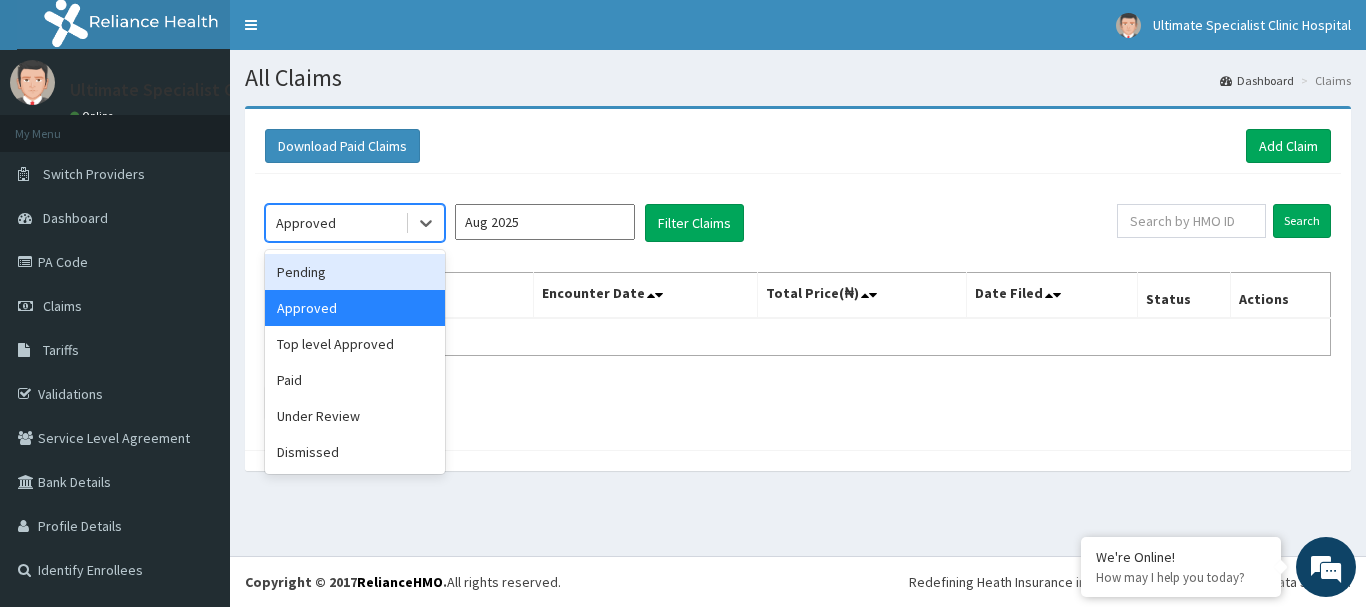 click on "Pending" at bounding box center [355, 272] 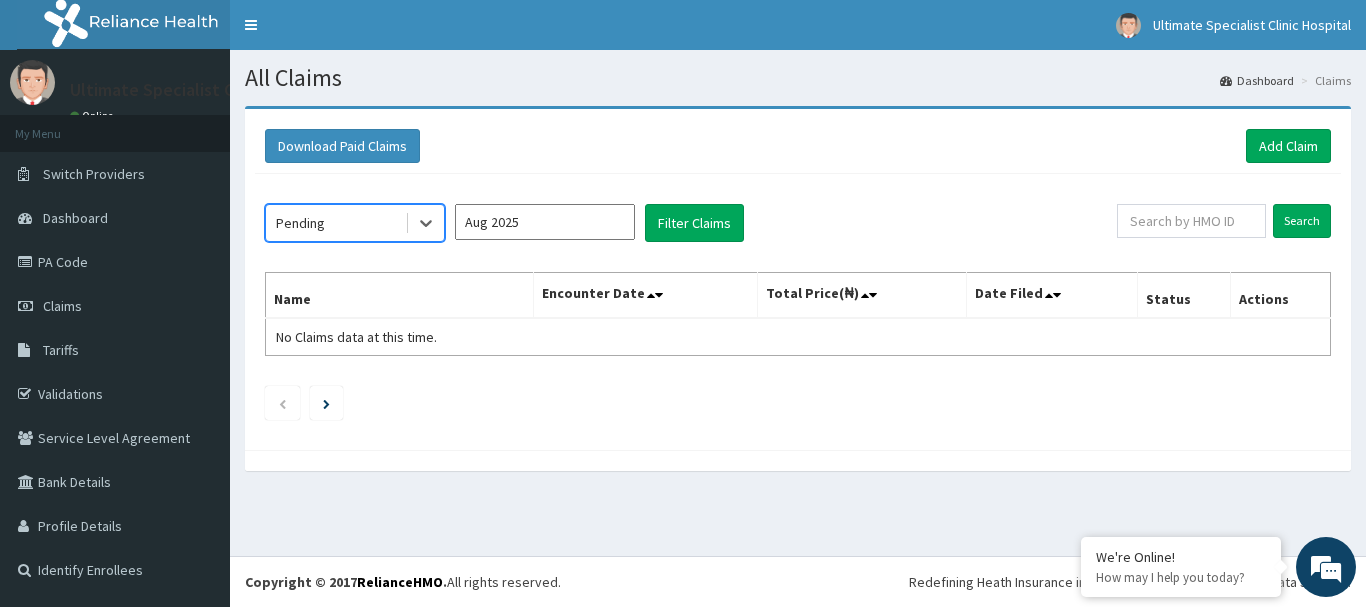click on "Aug 2025" at bounding box center (545, 222) 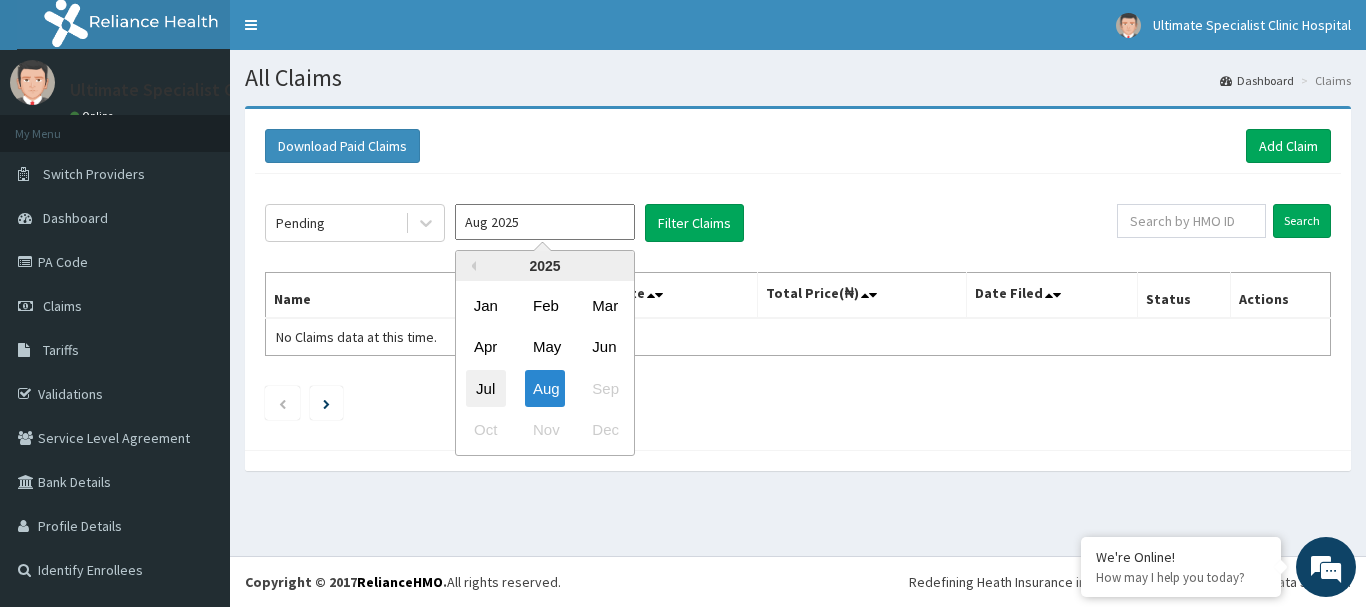 click on "Jul" at bounding box center (486, 388) 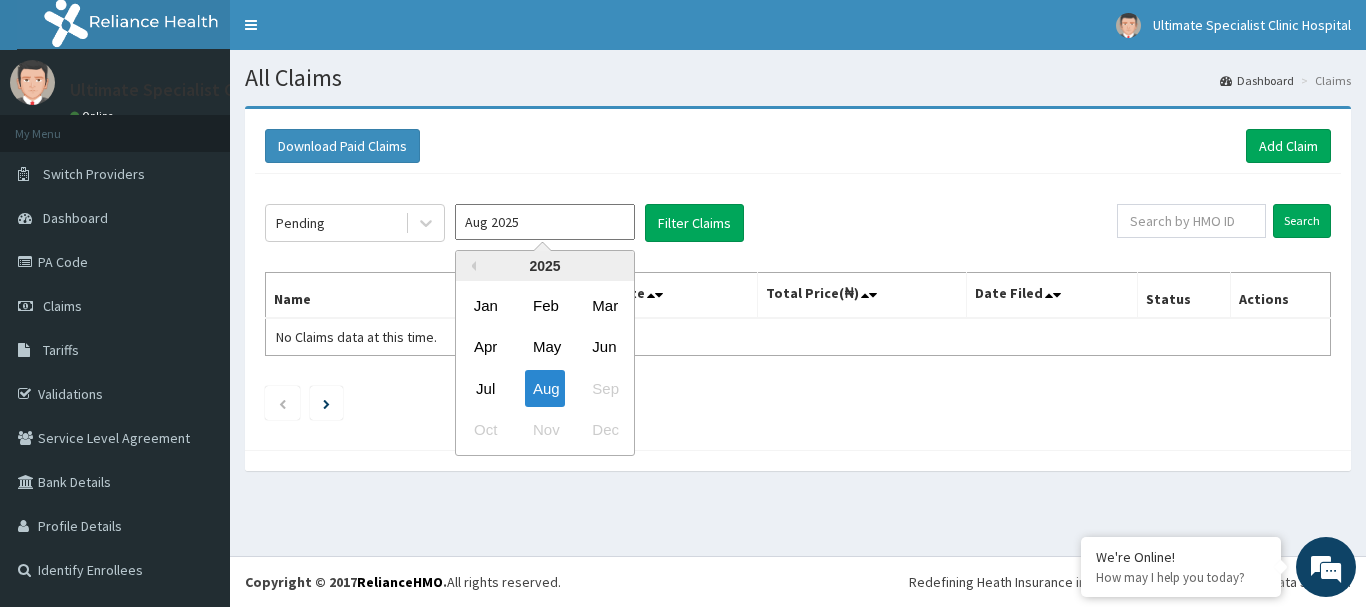 type on "Jul 2025" 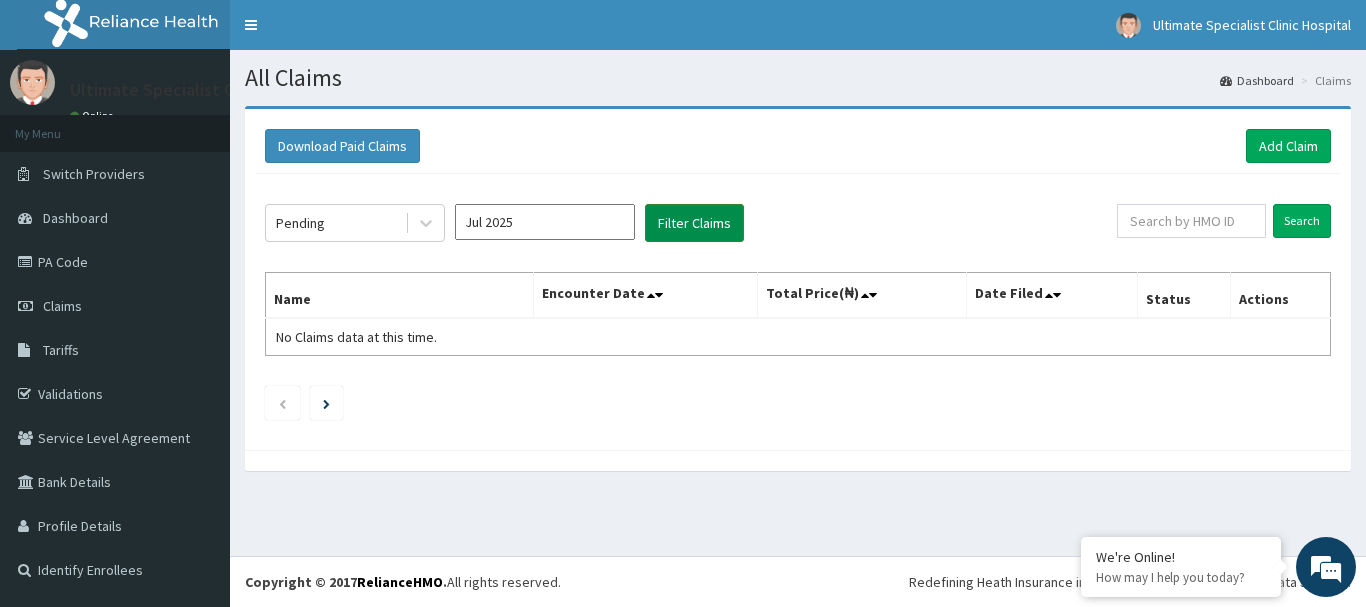 click on "Filter Claims" at bounding box center [694, 223] 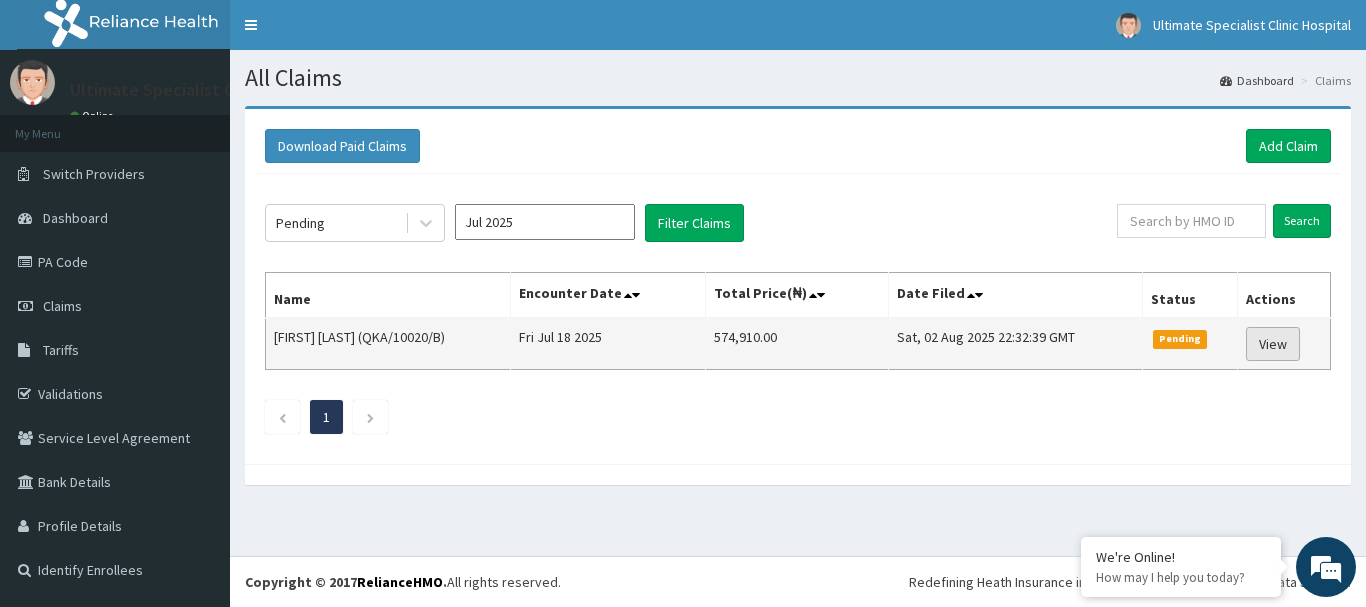 click on "View" at bounding box center (1273, 344) 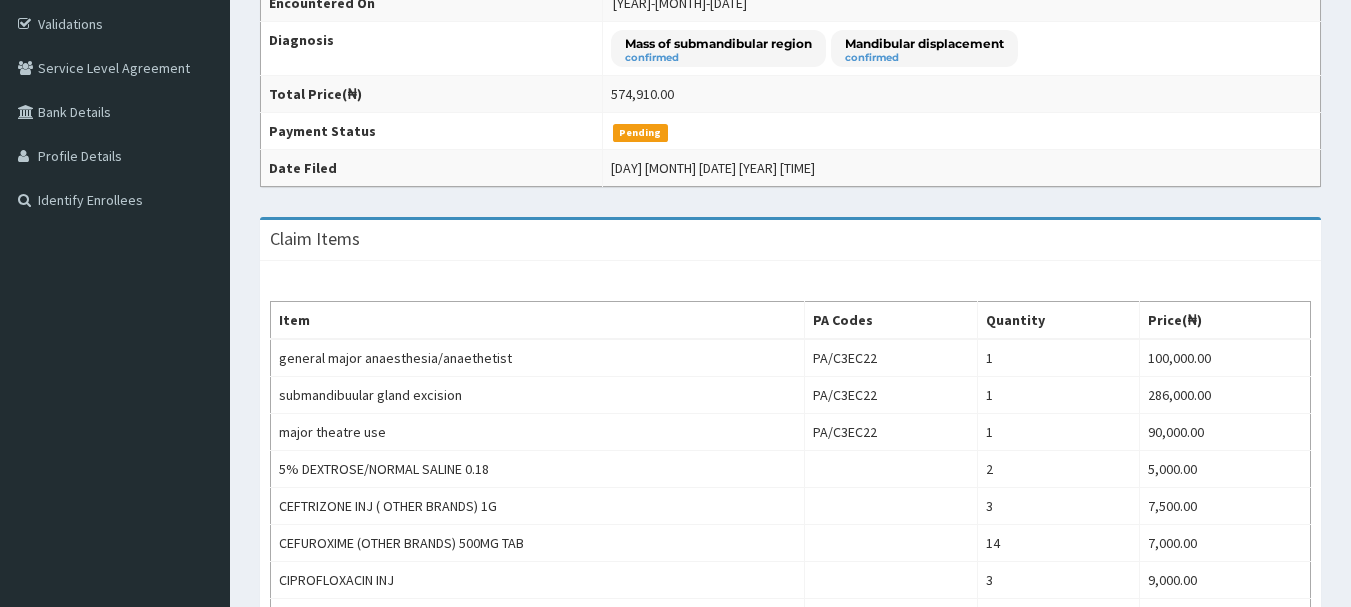 scroll, scrollTop: 0, scrollLeft: 0, axis: both 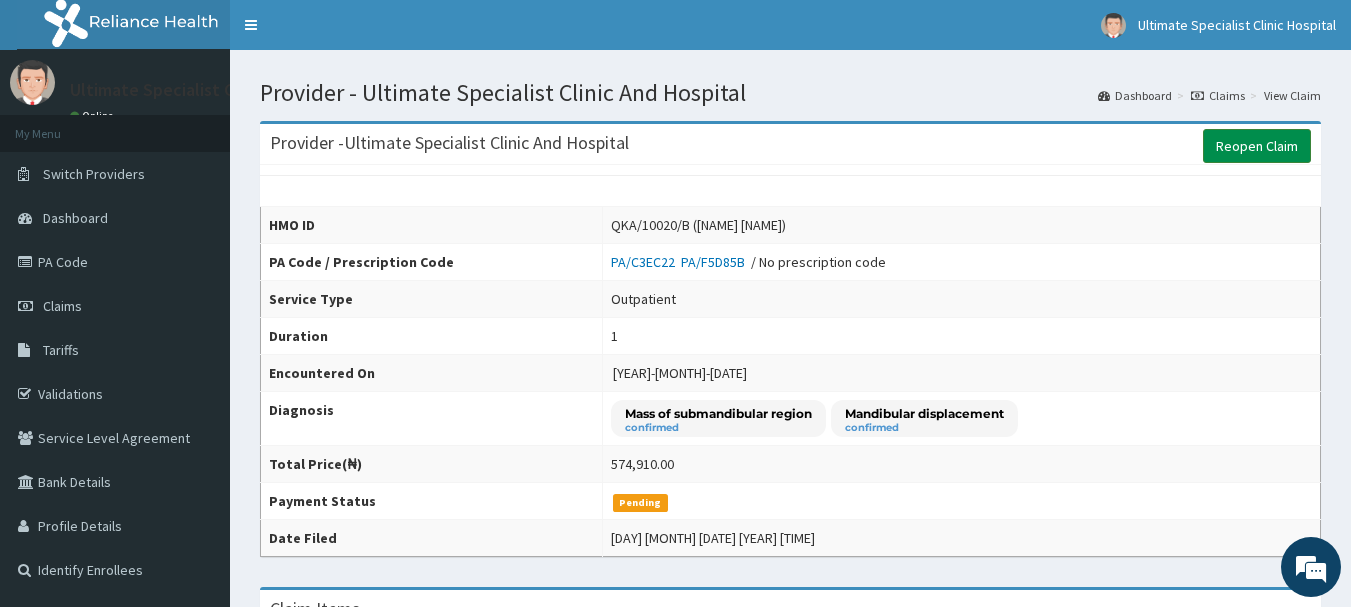 click on "Reopen Claim" at bounding box center (1257, 146) 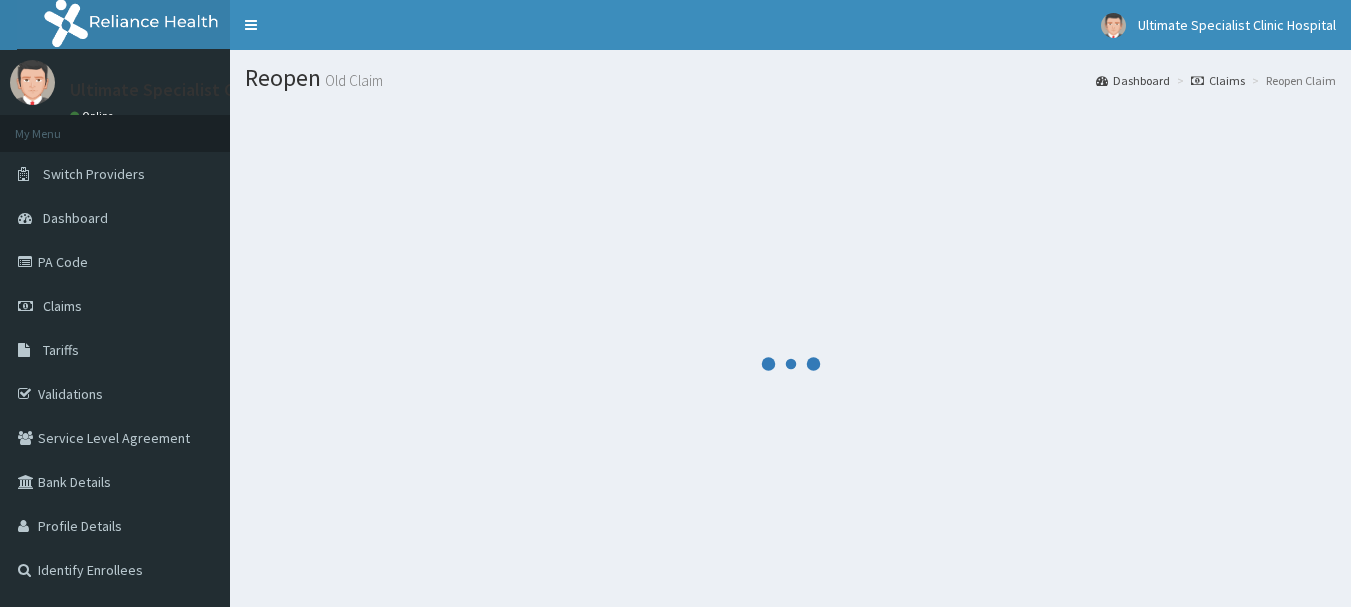 scroll, scrollTop: 0, scrollLeft: 0, axis: both 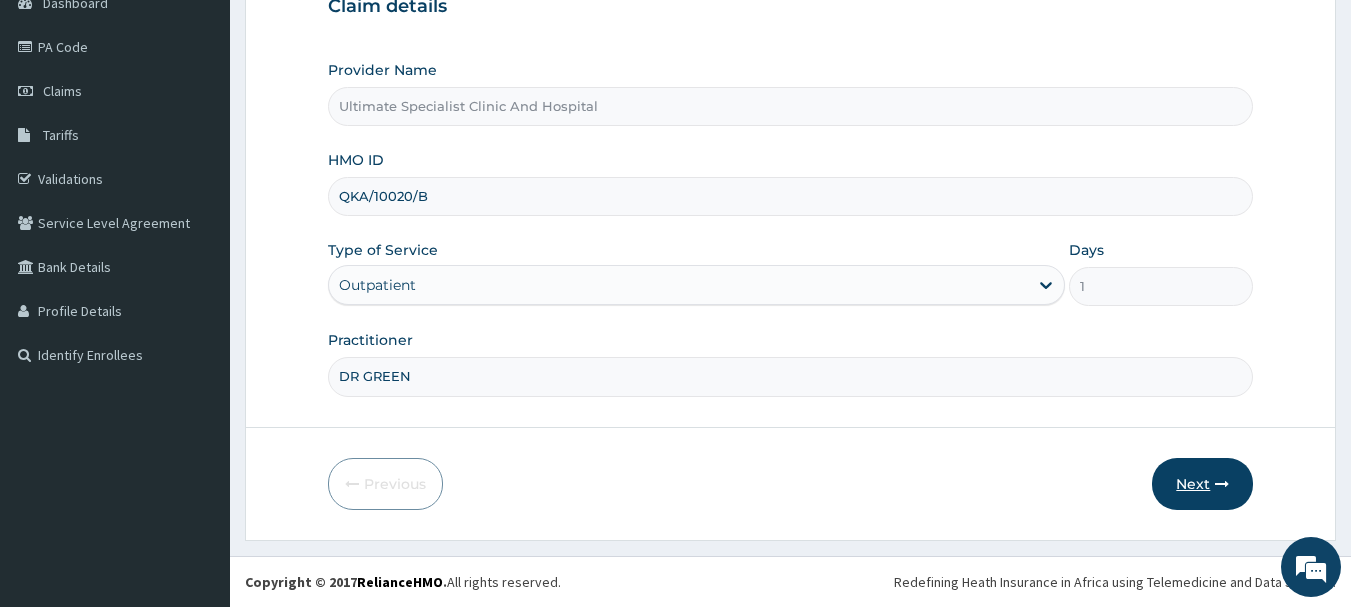 click on "Next" at bounding box center (1202, 484) 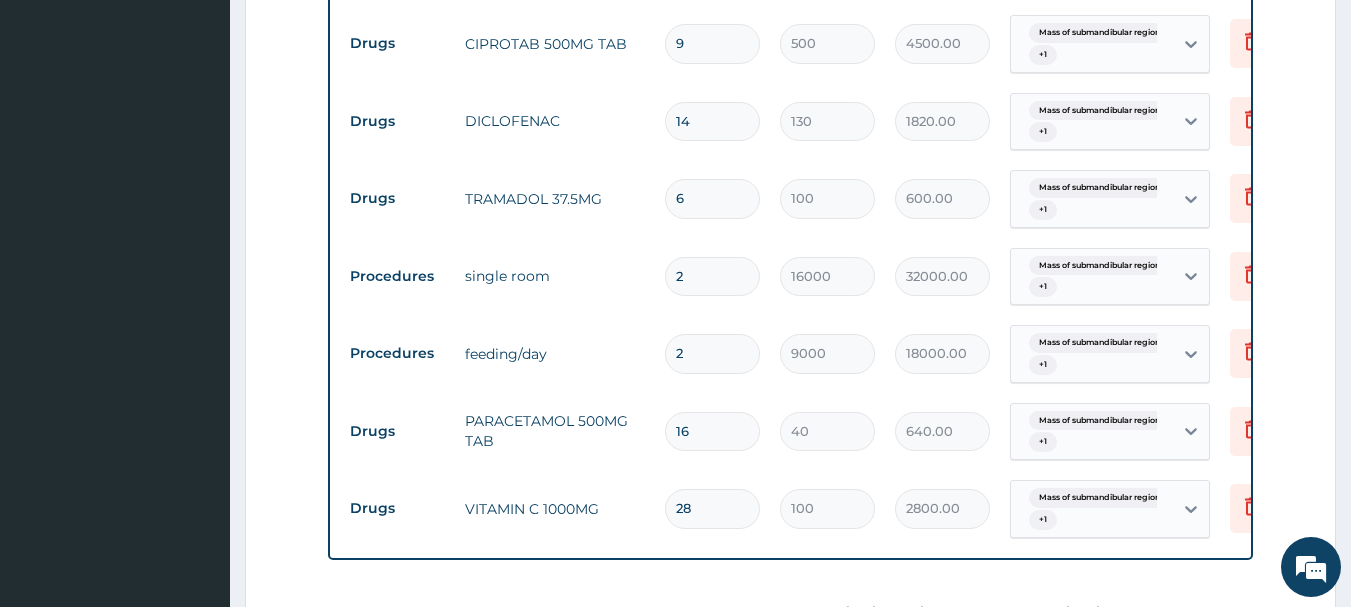 scroll, scrollTop: 1615, scrollLeft: 0, axis: vertical 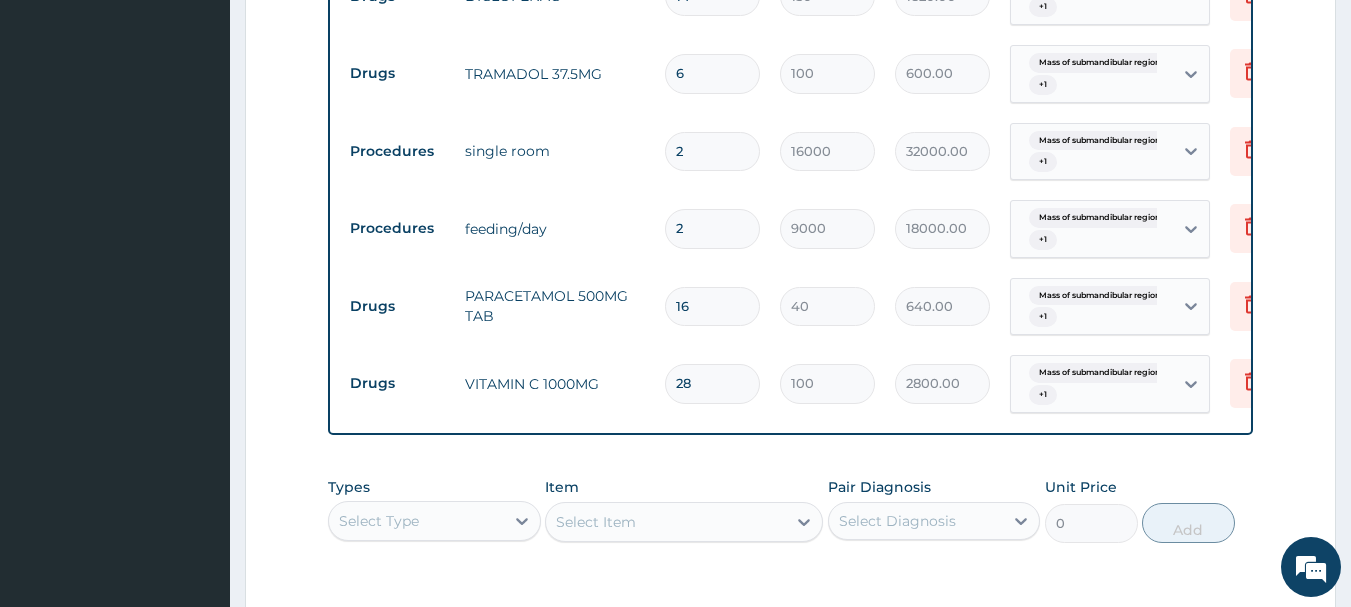drag, startPoint x: 698, startPoint y: 152, endPoint x: 675, endPoint y: 152, distance: 23 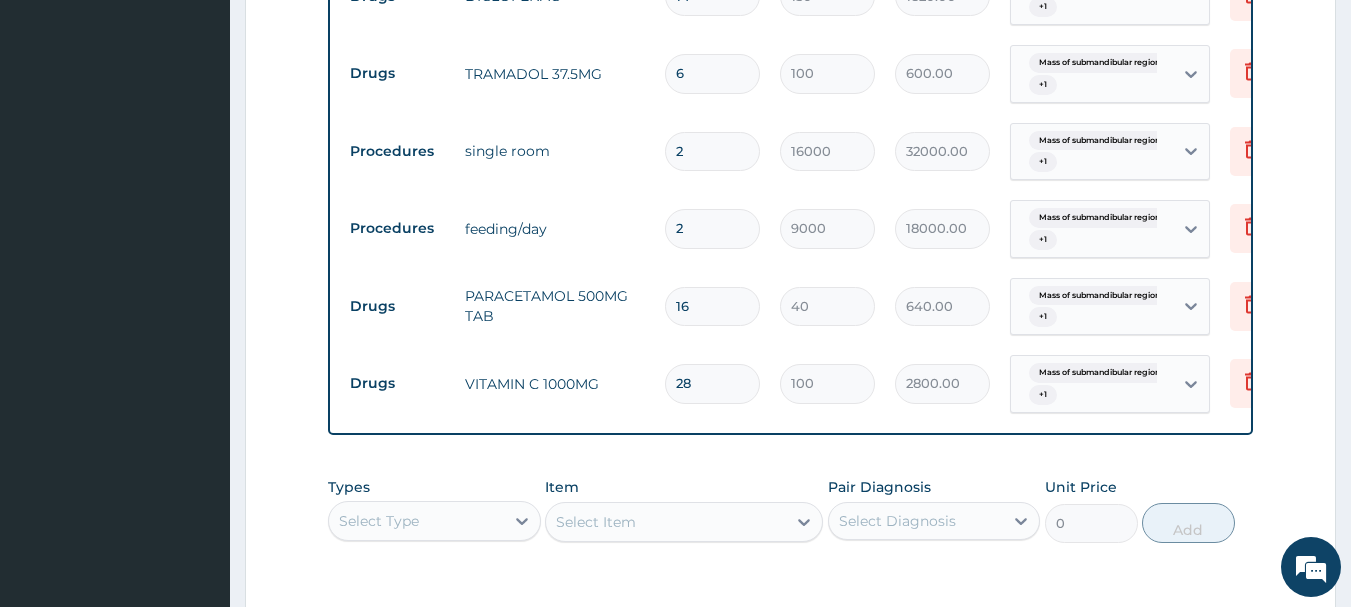 type on "5" 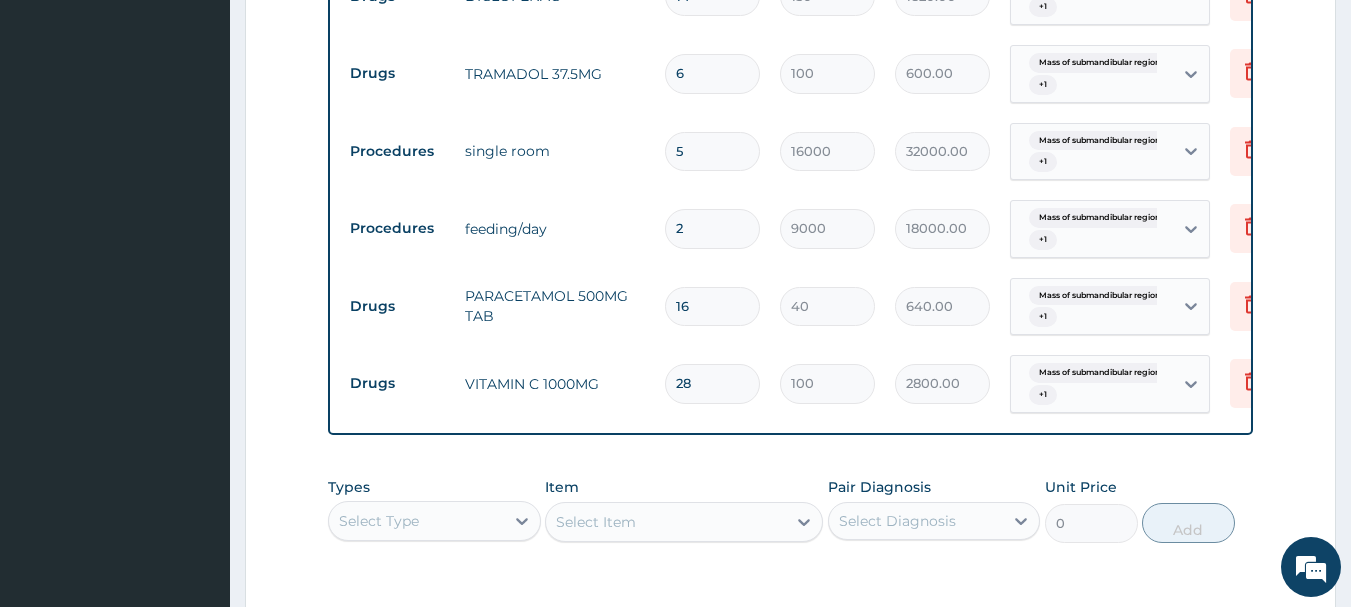 type on "80000.00" 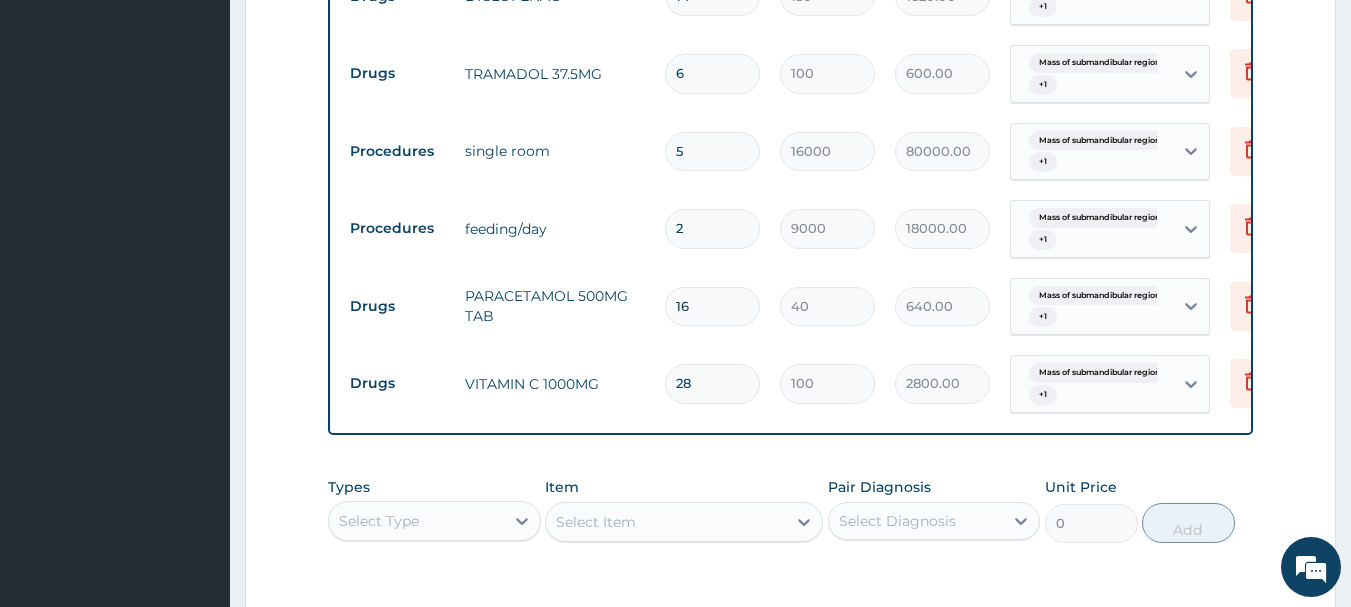 type on "5" 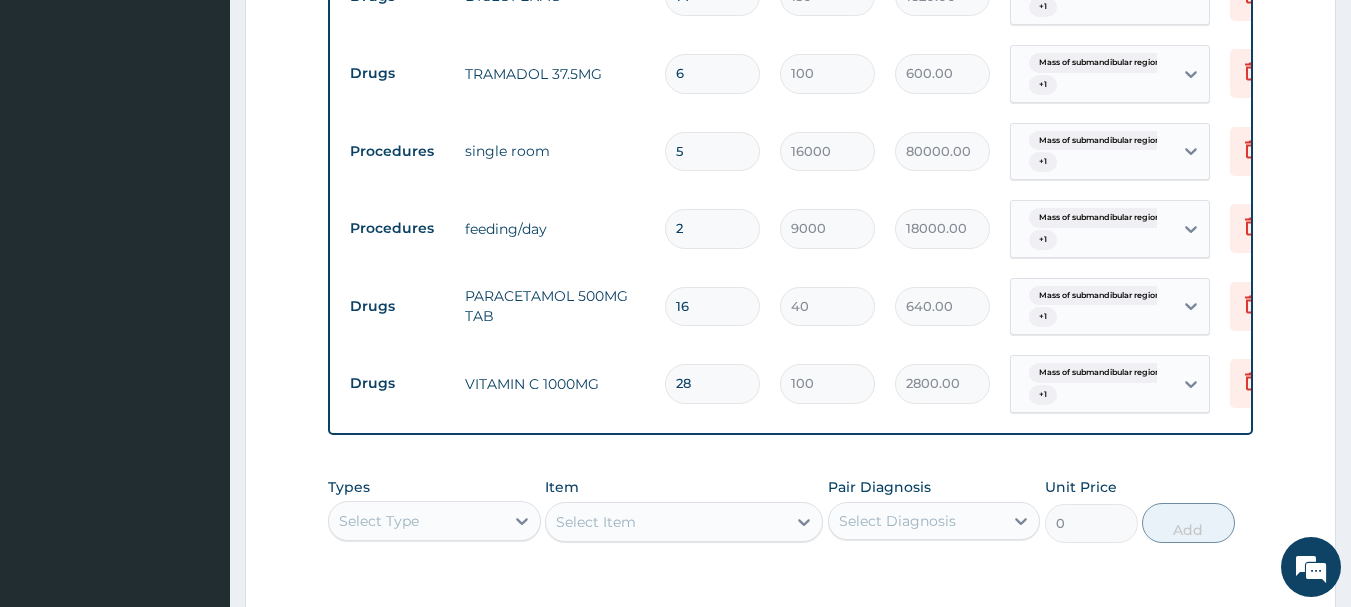 type on "5" 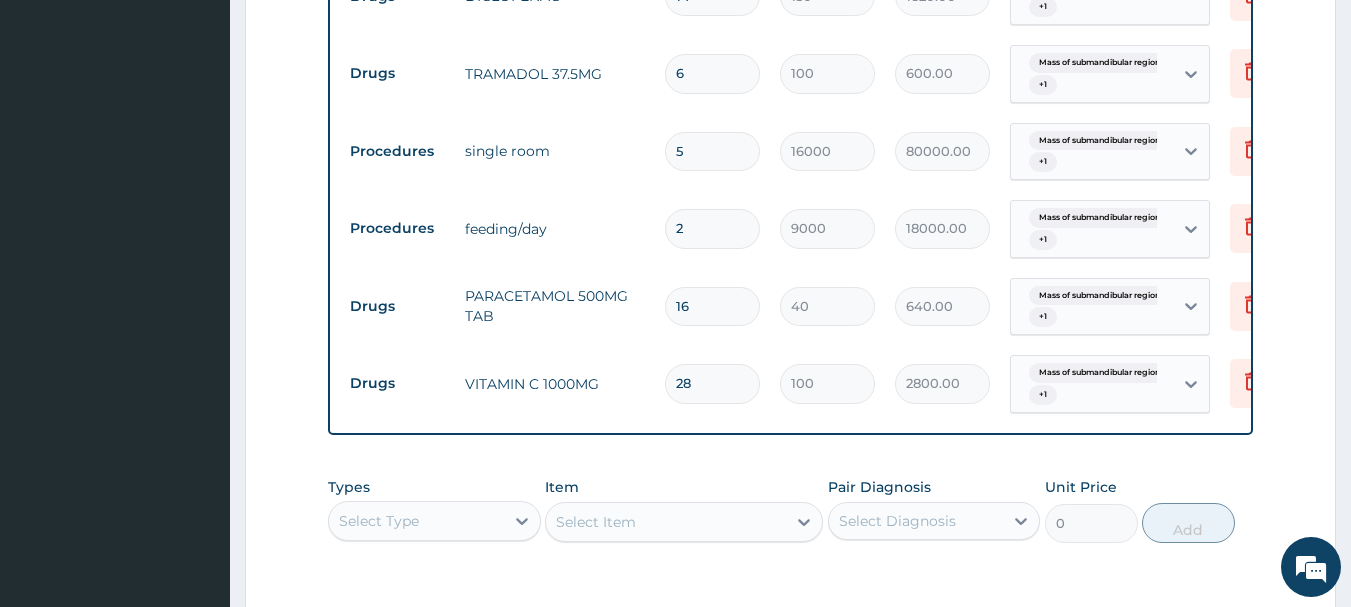 type on "45000.00" 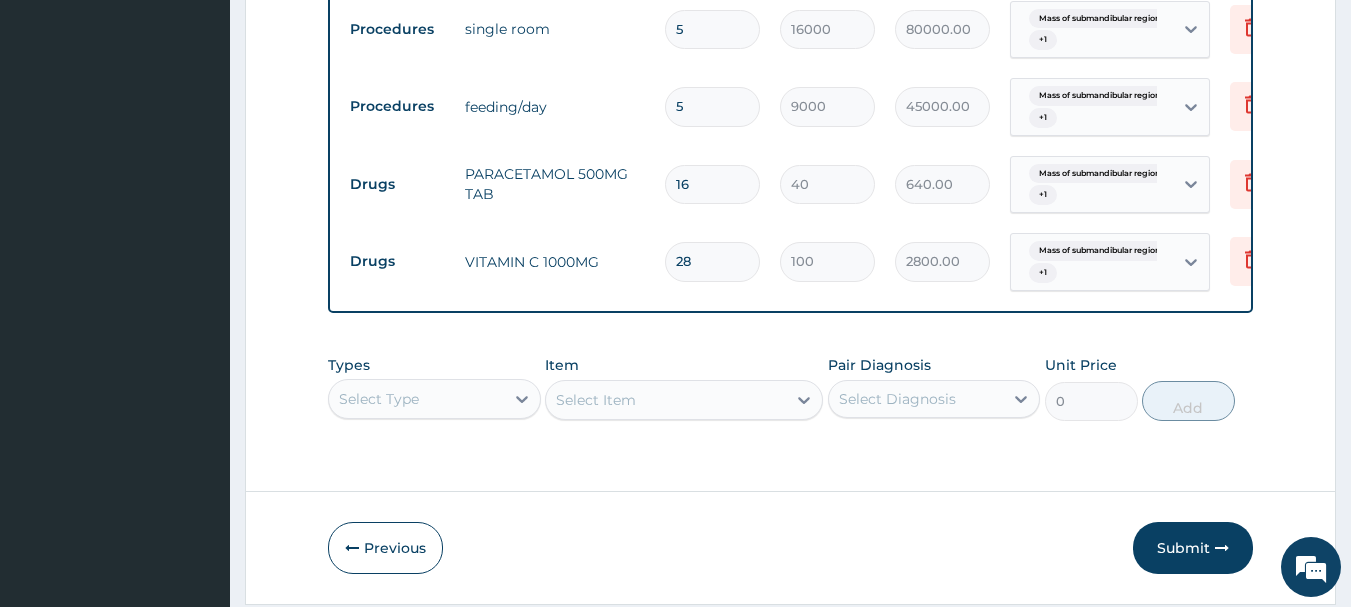 scroll, scrollTop: 1815, scrollLeft: 0, axis: vertical 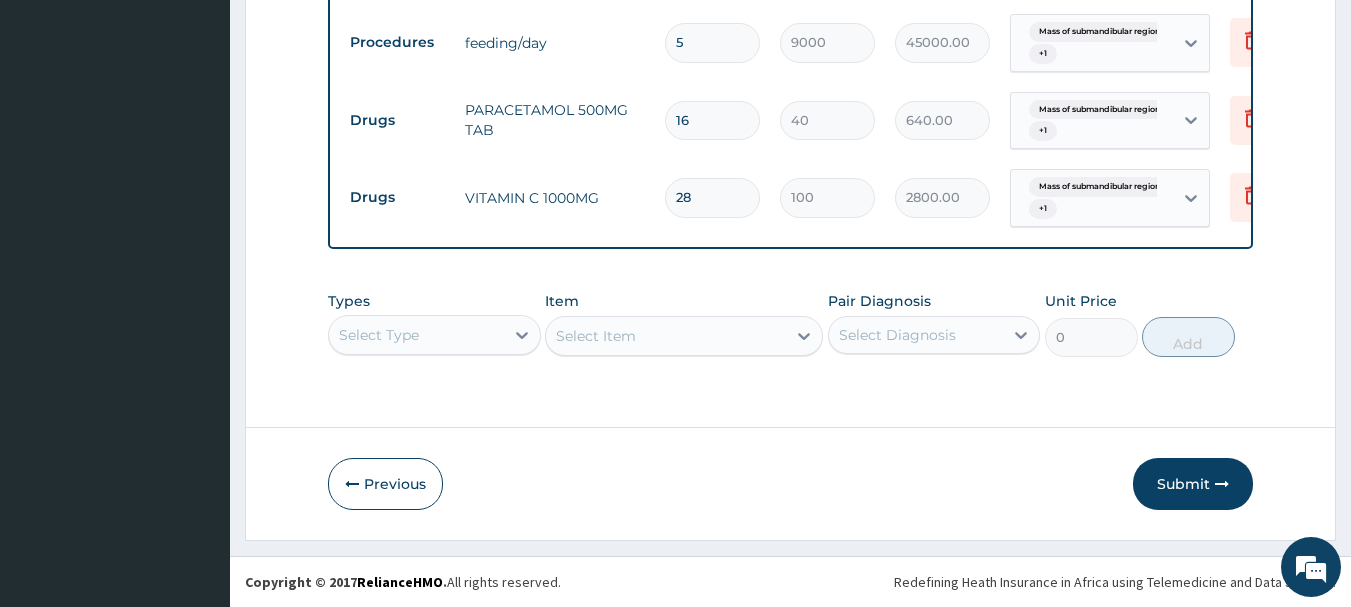 type on "5" 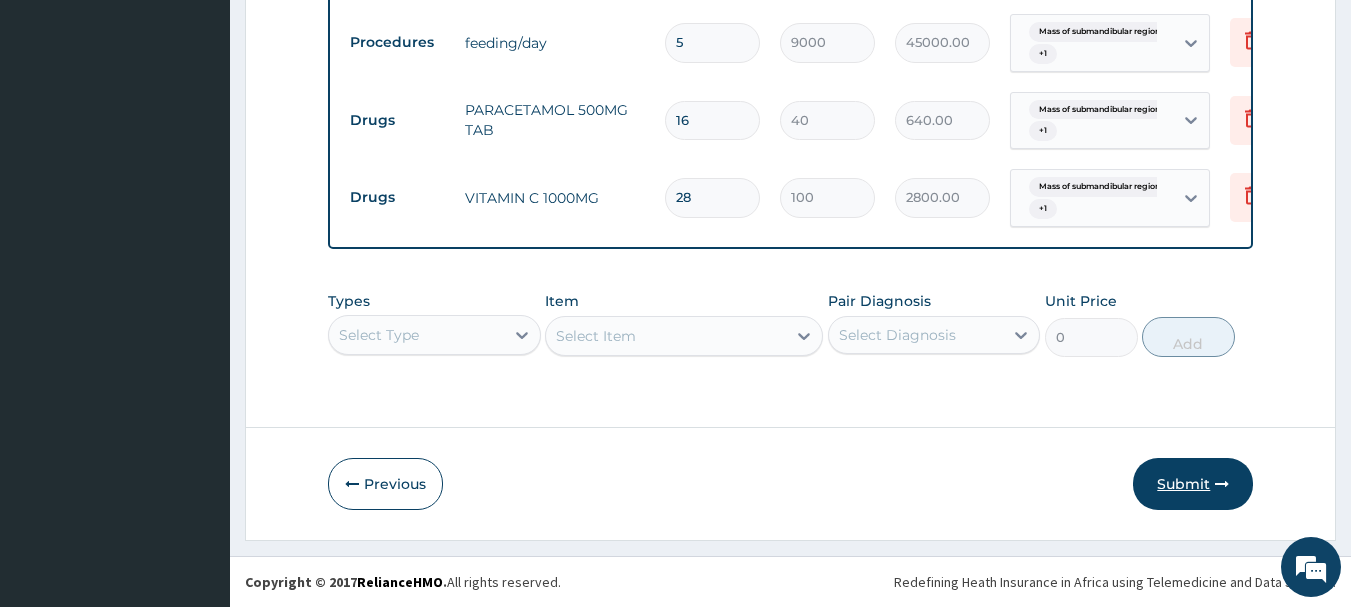 click on "Submit" at bounding box center (1193, 484) 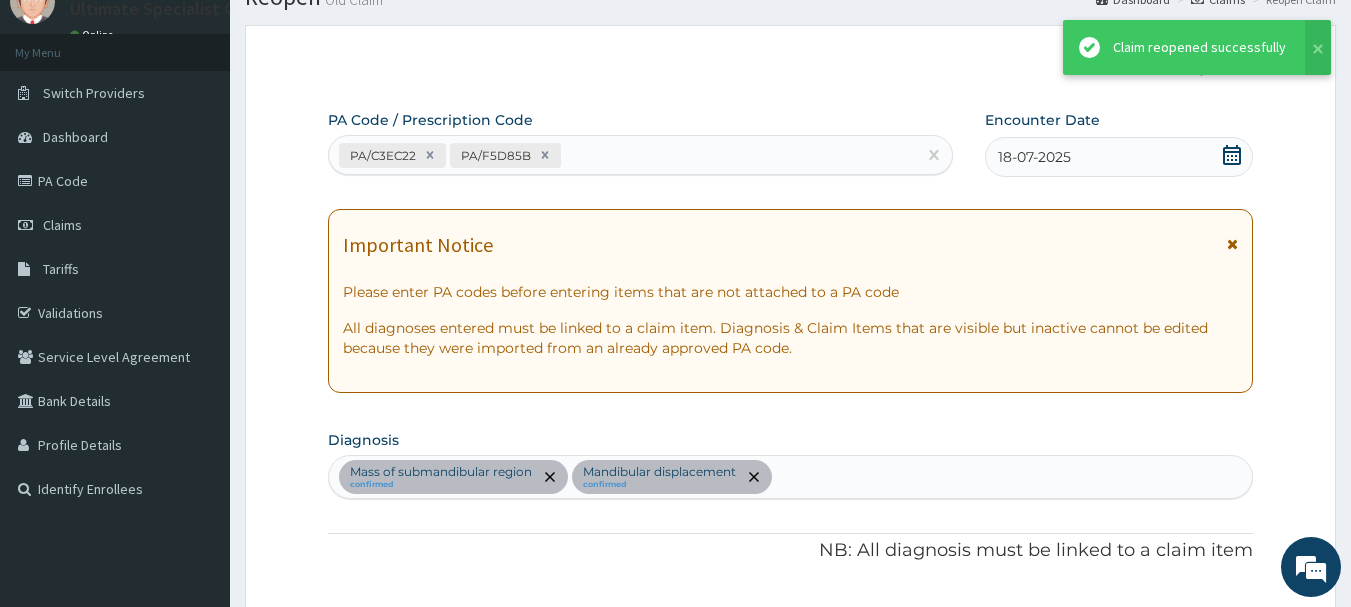 scroll, scrollTop: 1815, scrollLeft: 0, axis: vertical 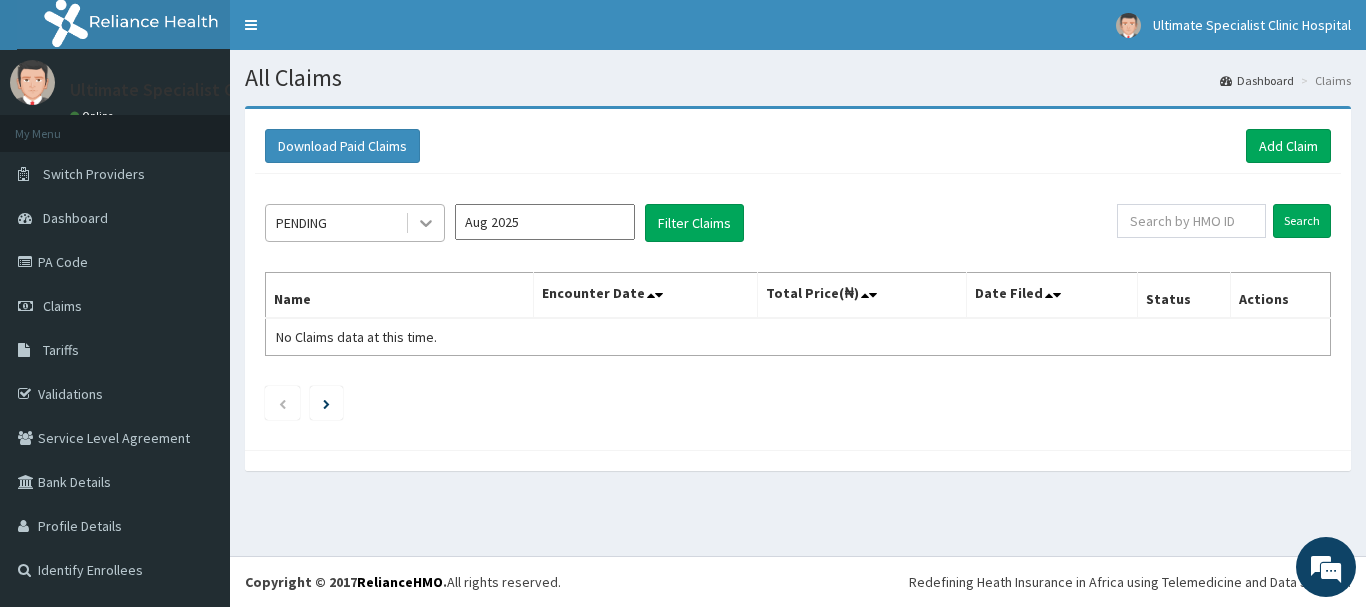 drag, startPoint x: 420, startPoint y: 217, endPoint x: 408, endPoint y: 233, distance: 20 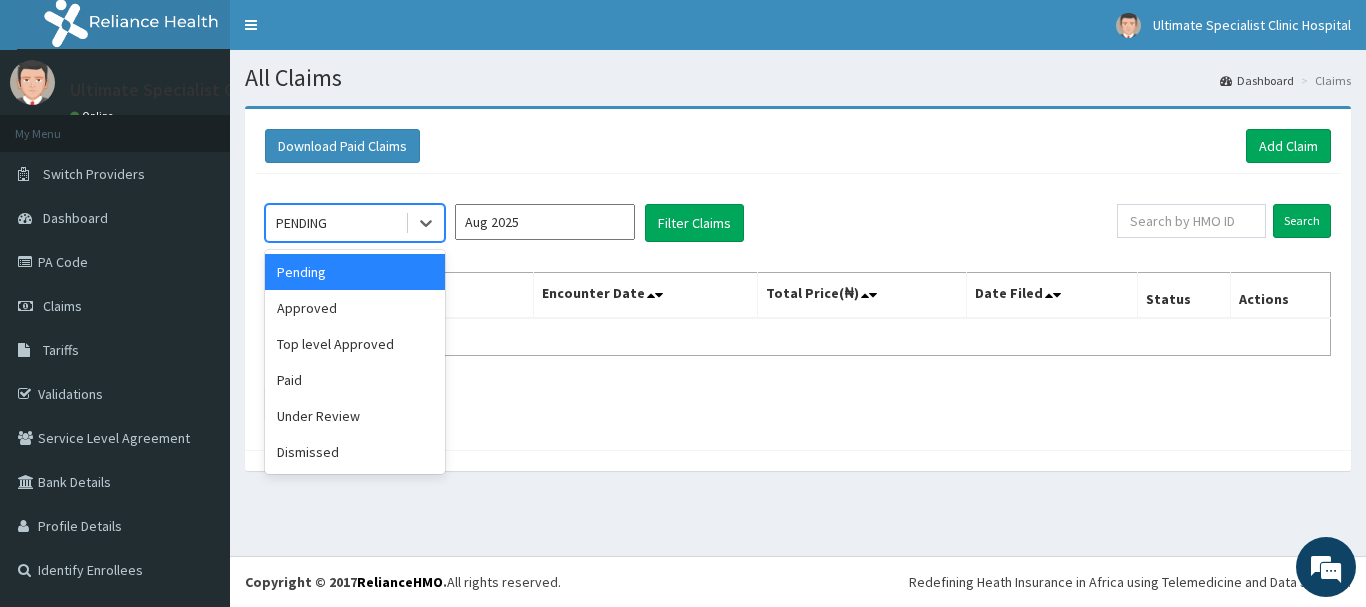 click on "Pending" at bounding box center (355, 272) 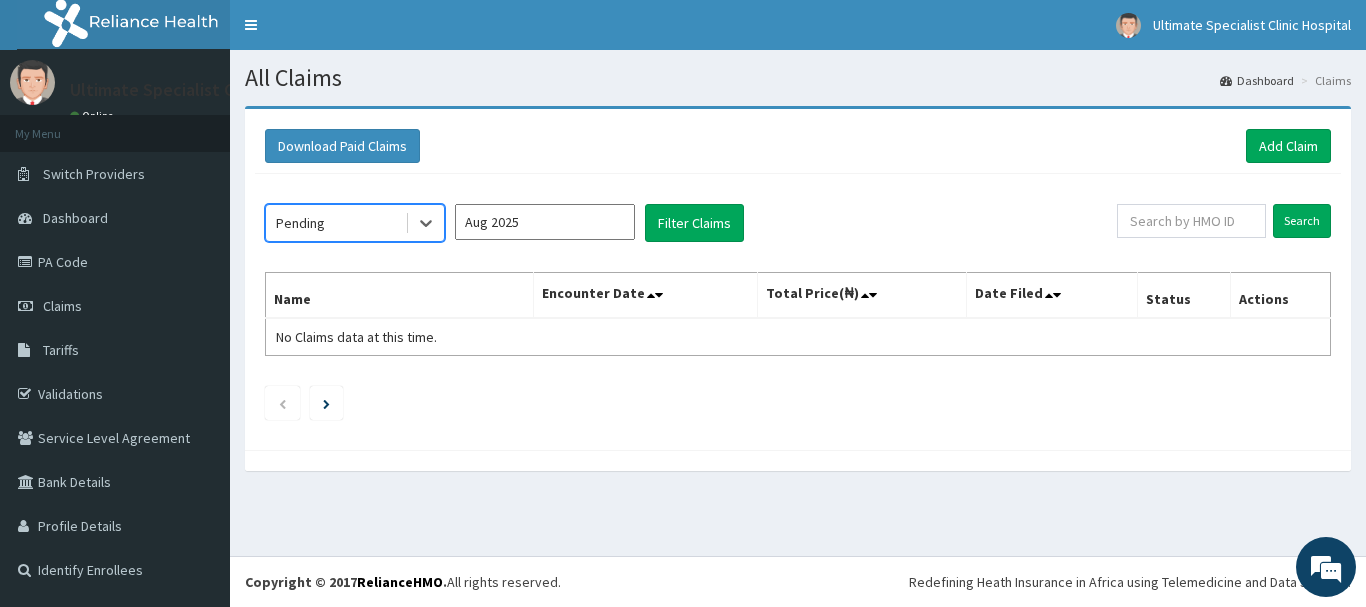 scroll, scrollTop: 0, scrollLeft: 0, axis: both 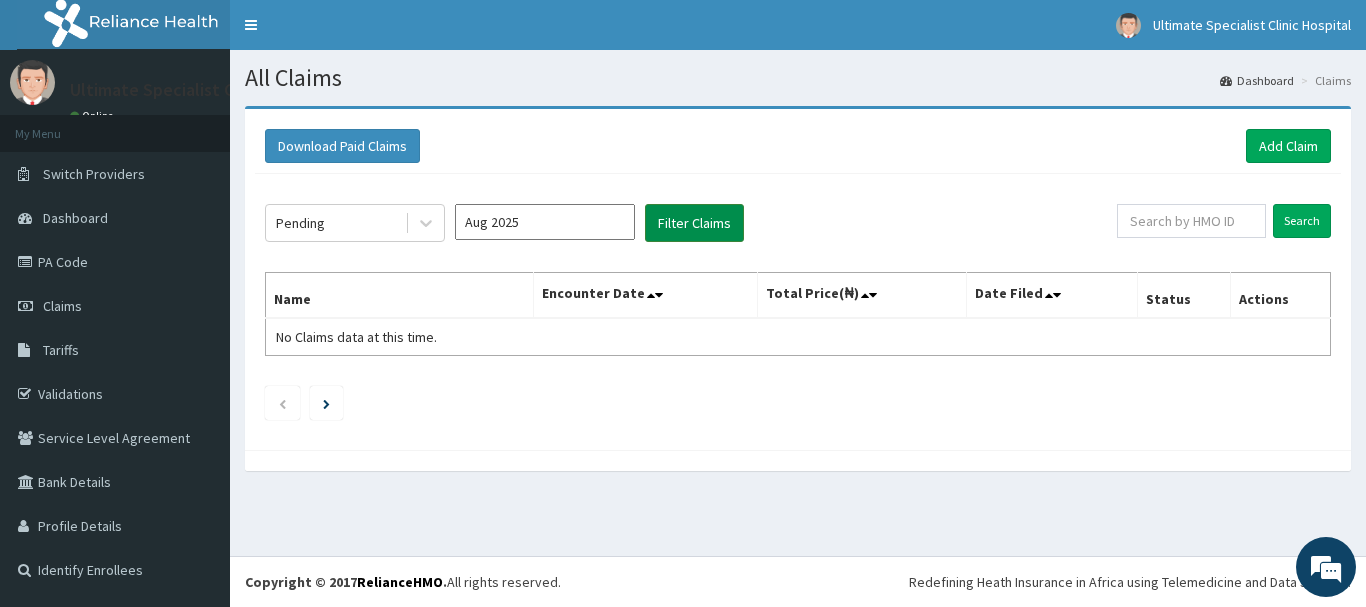click on "Filter Claims" at bounding box center (694, 223) 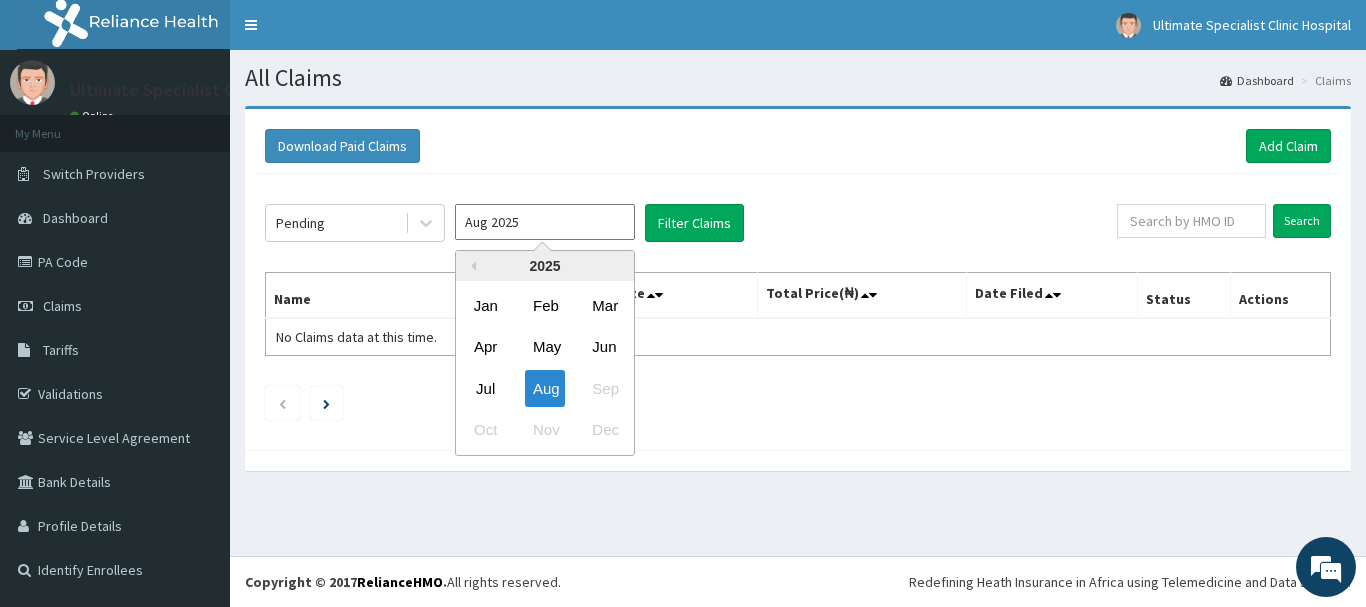 click on "Aug 2025" at bounding box center [545, 222] 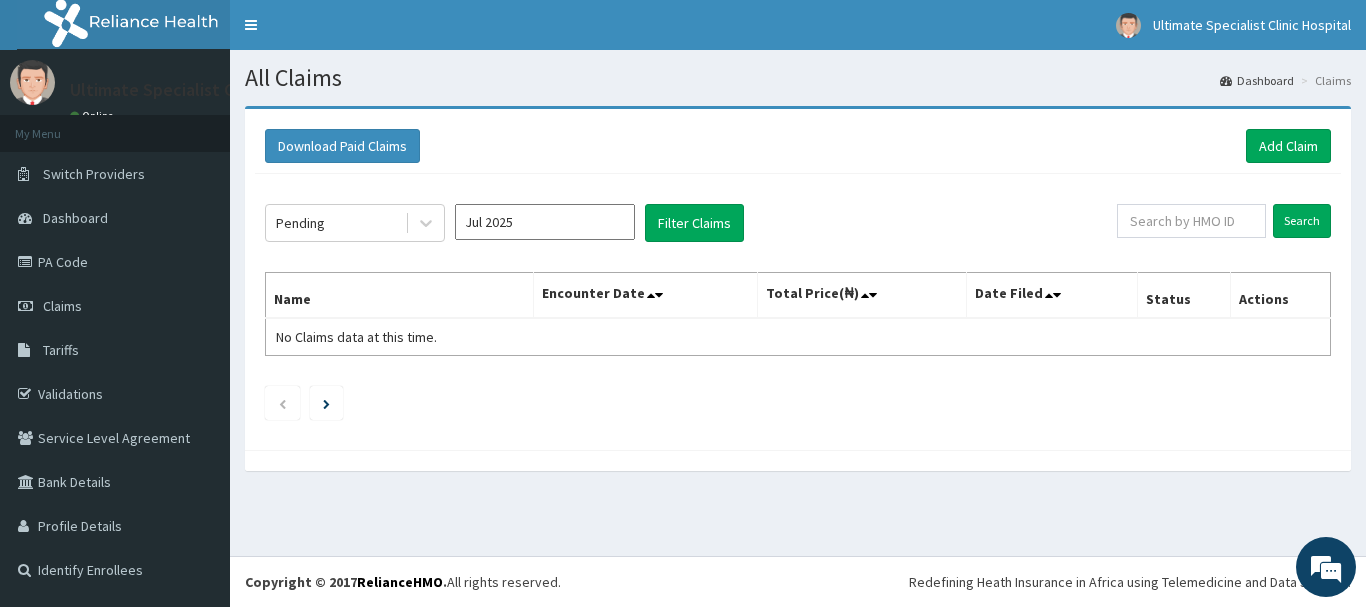 click on "Pending Jul 2025 Filter Claims Search Name Encounter Date Total Price(₦) Date Filed Status Actions No Claims data at this time." 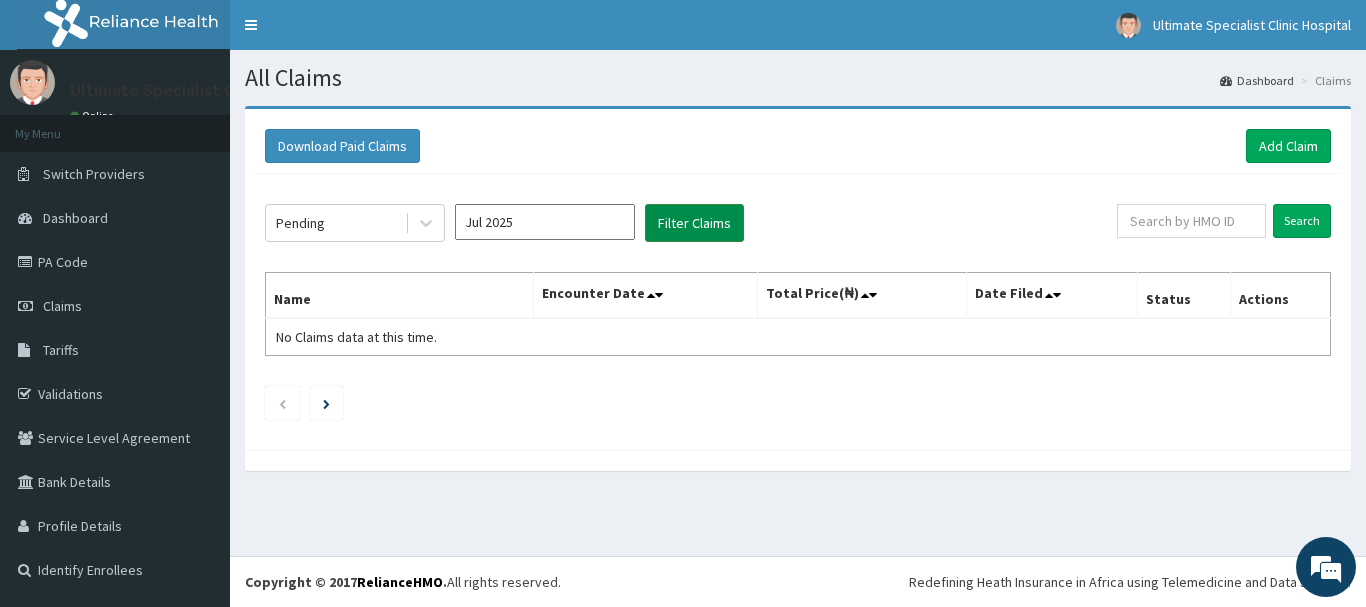 click on "Filter Claims" at bounding box center (694, 223) 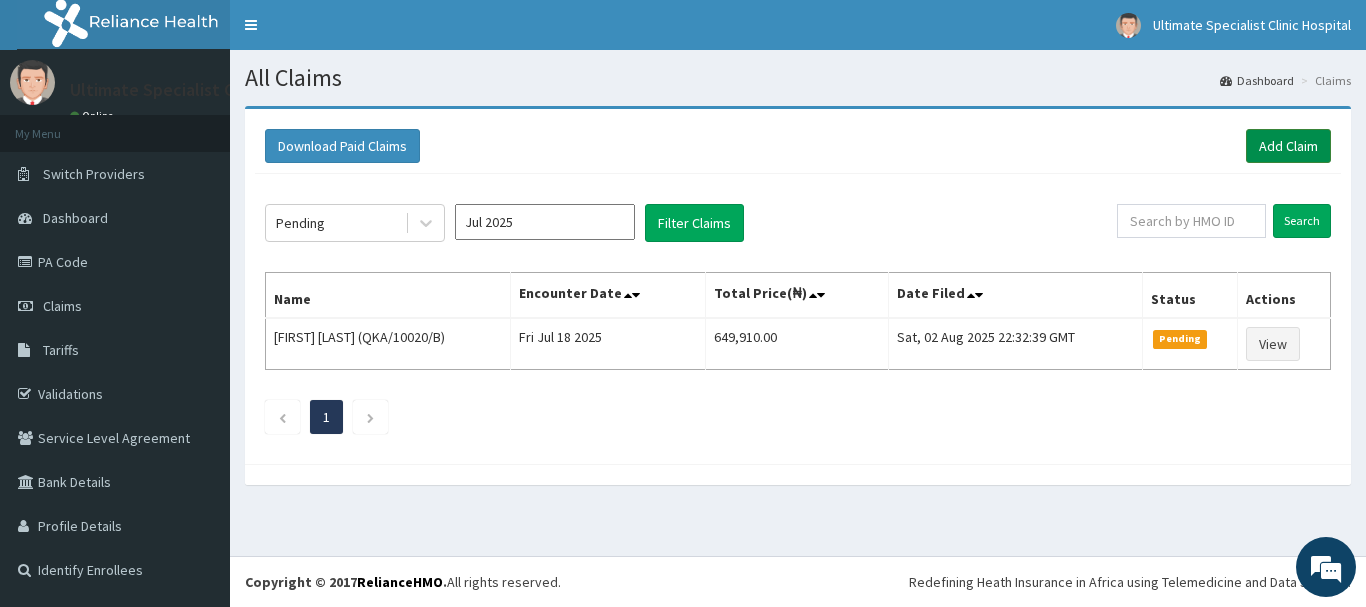 click on "Add Claim" at bounding box center [1288, 146] 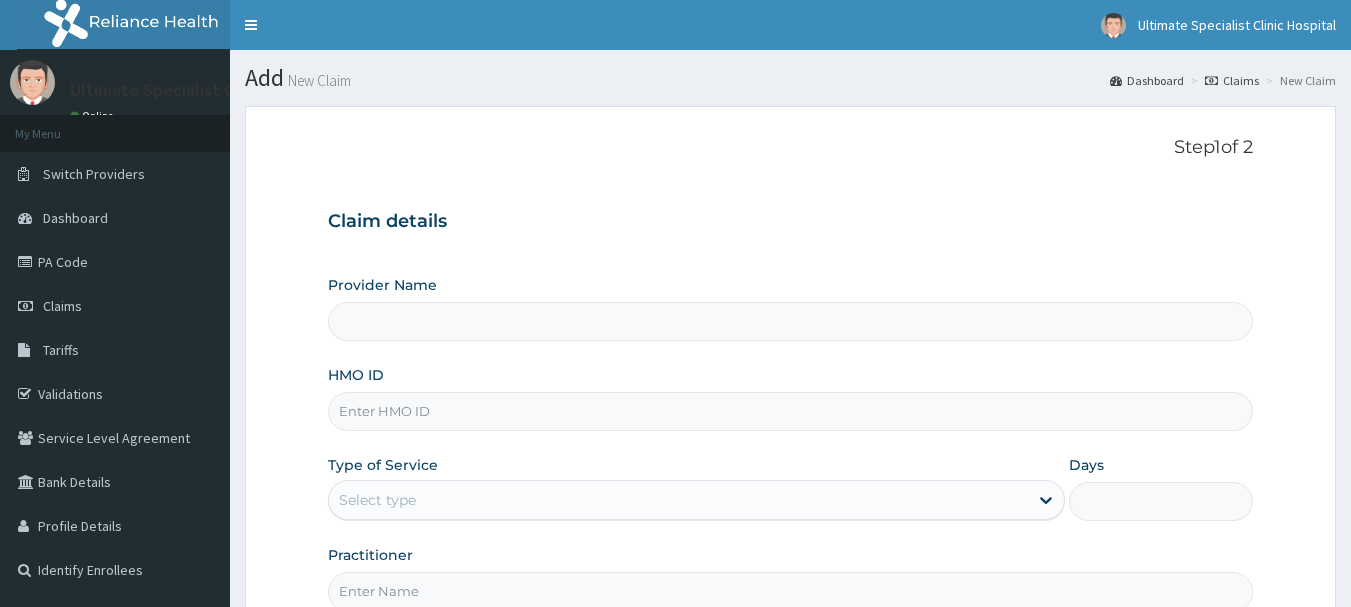 scroll, scrollTop: 0, scrollLeft: 0, axis: both 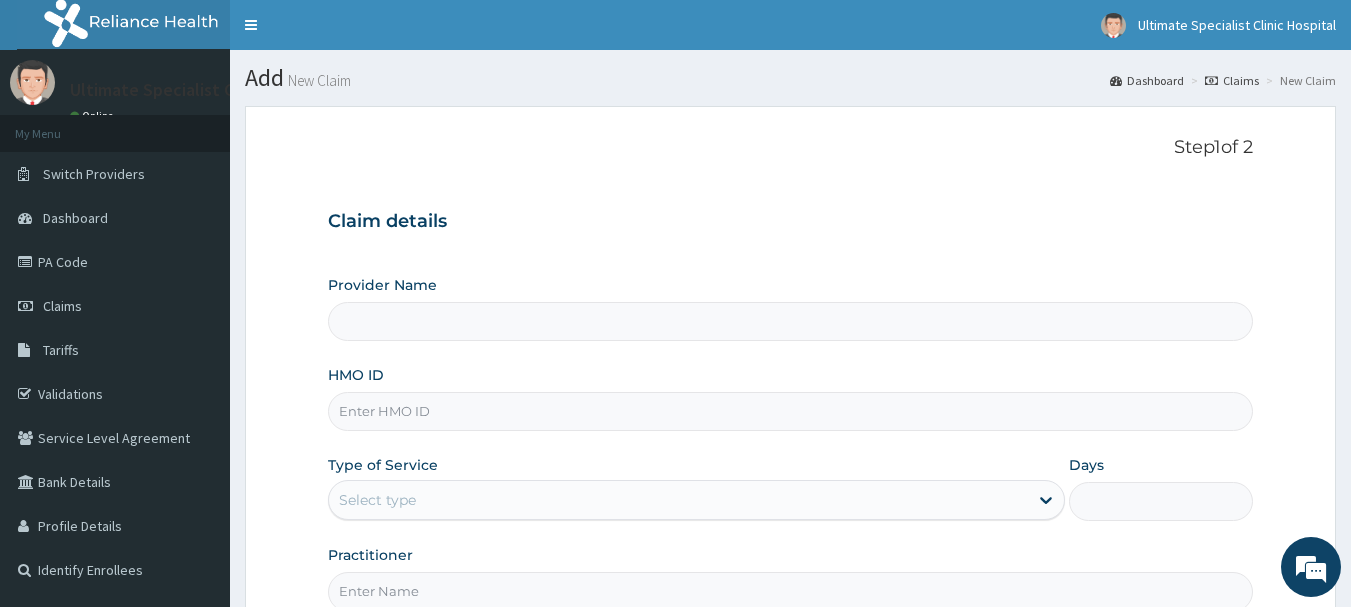 type on "Ultimate Specialist Clinic And Hospital" 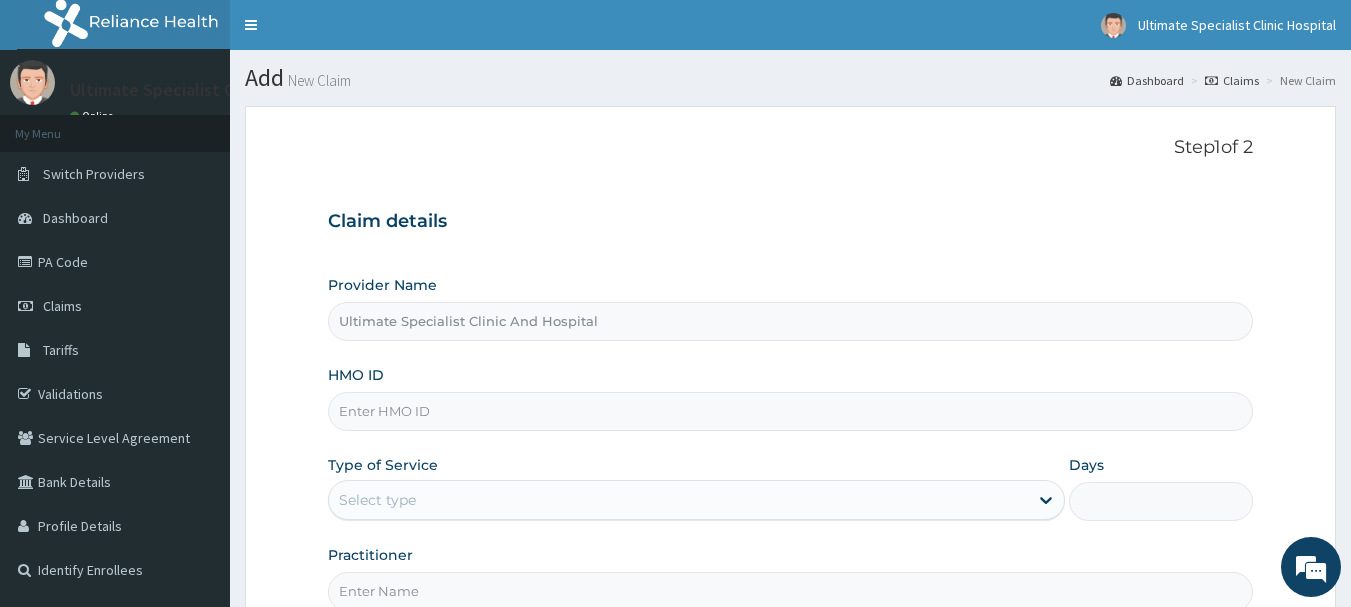 scroll, scrollTop: 0, scrollLeft: 0, axis: both 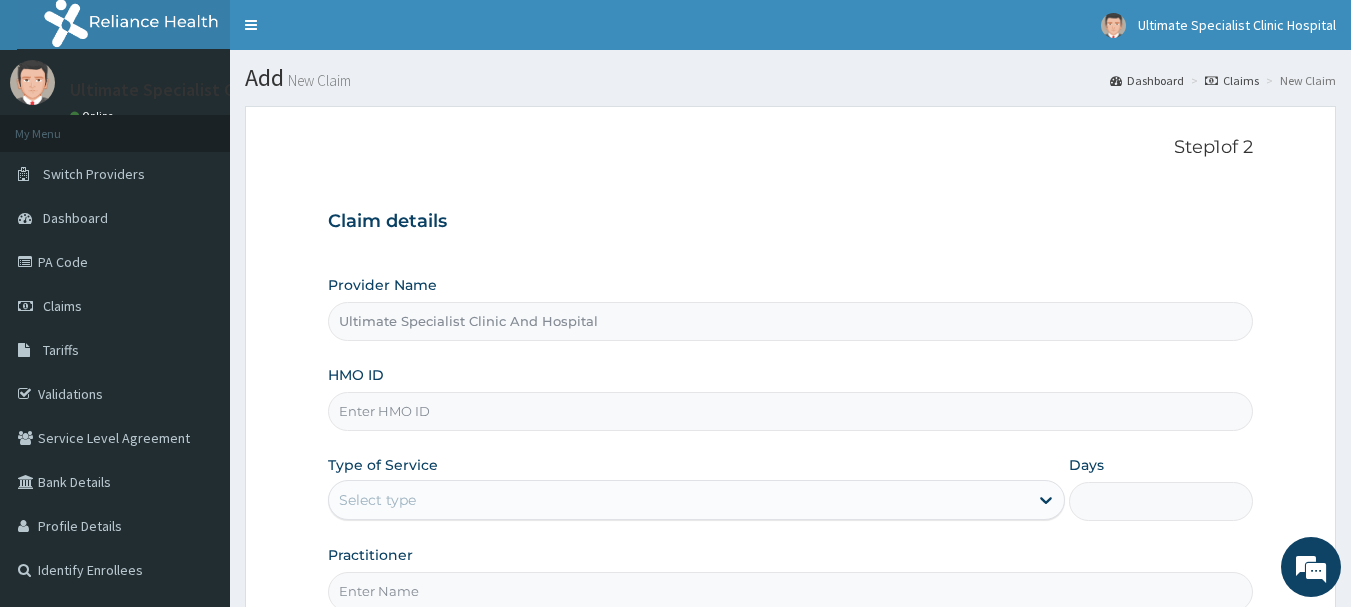 click on "HMO ID" at bounding box center [791, 411] 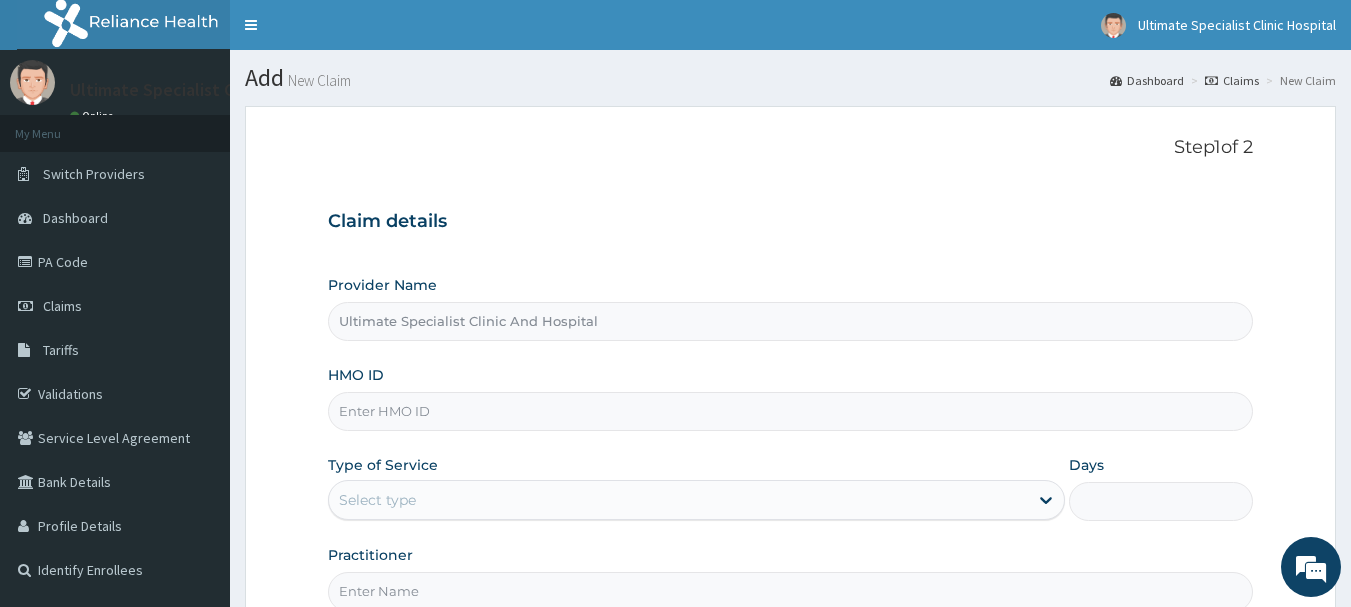 paste on "STZ/10001/A" 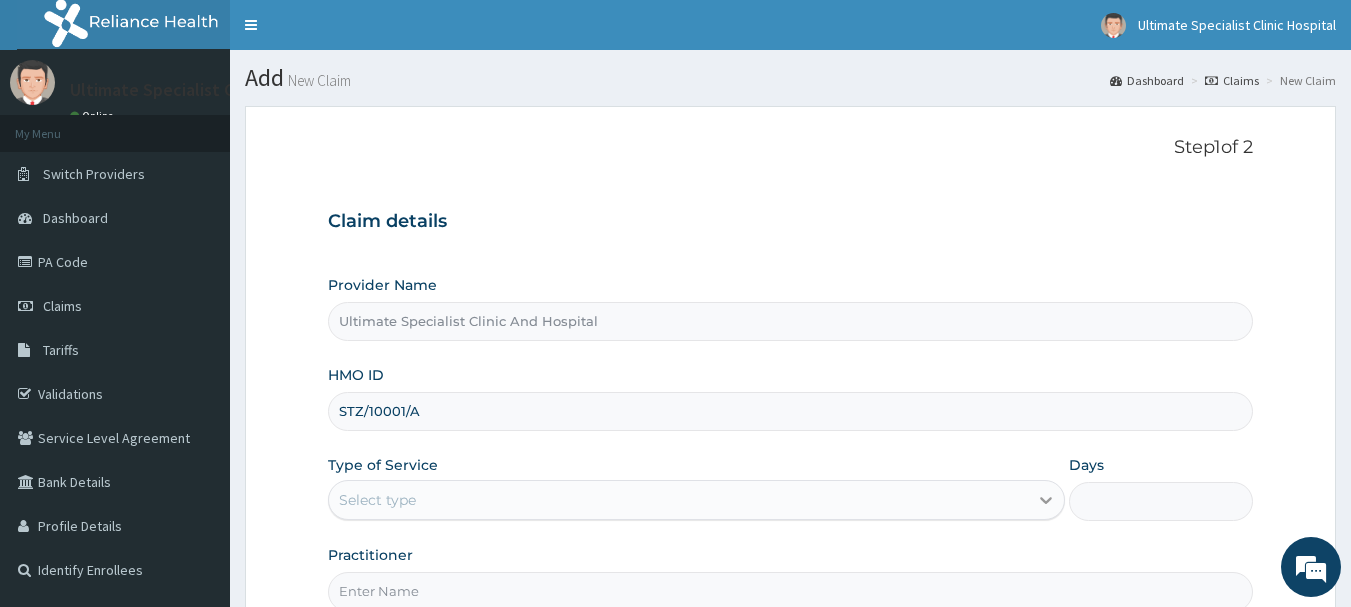 type on "STZ/10001/A" 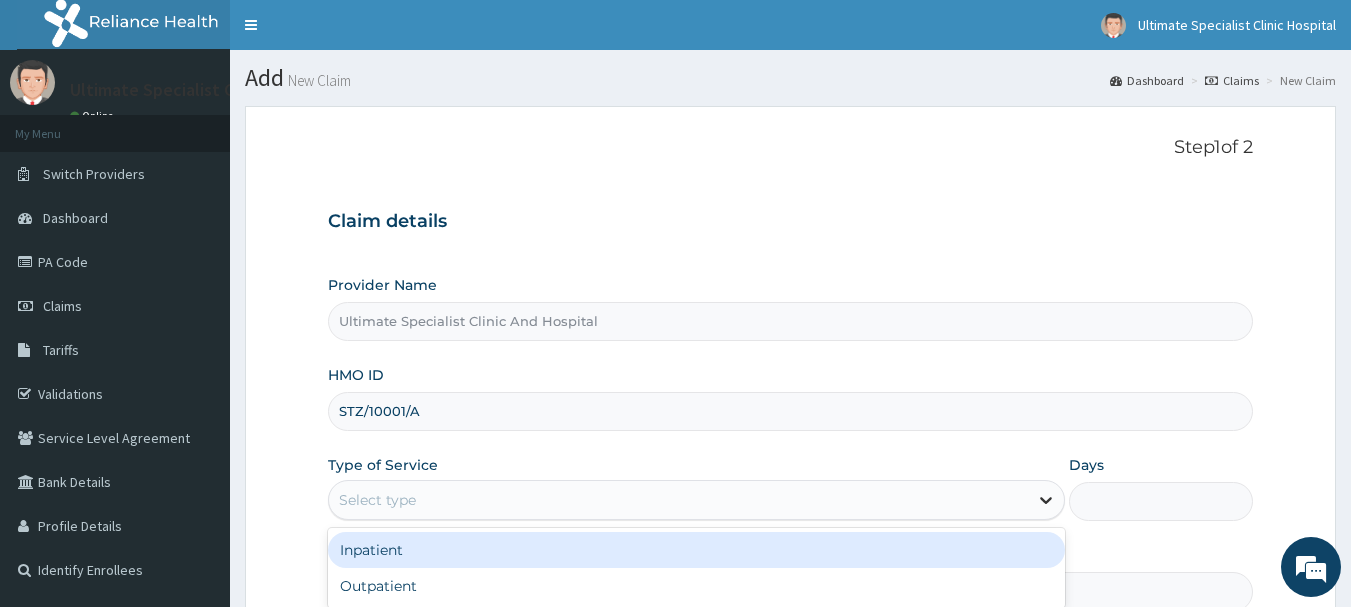 click 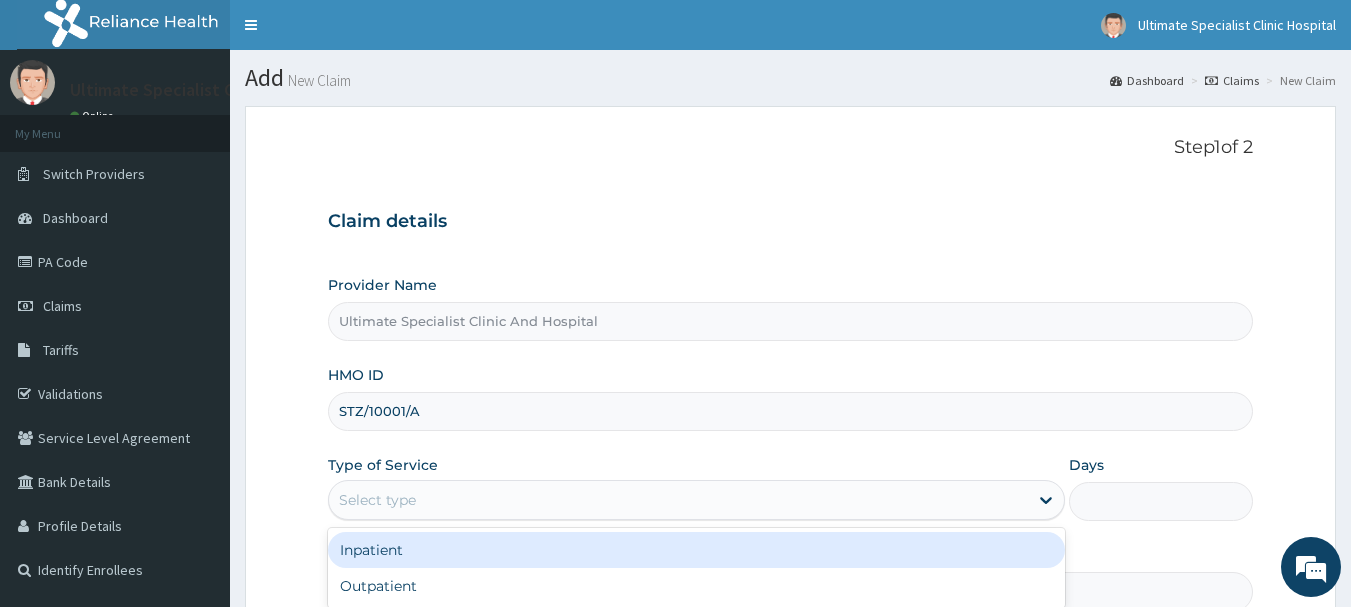 scroll, scrollTop: 100, scrollLeft: 0, axis: vertical 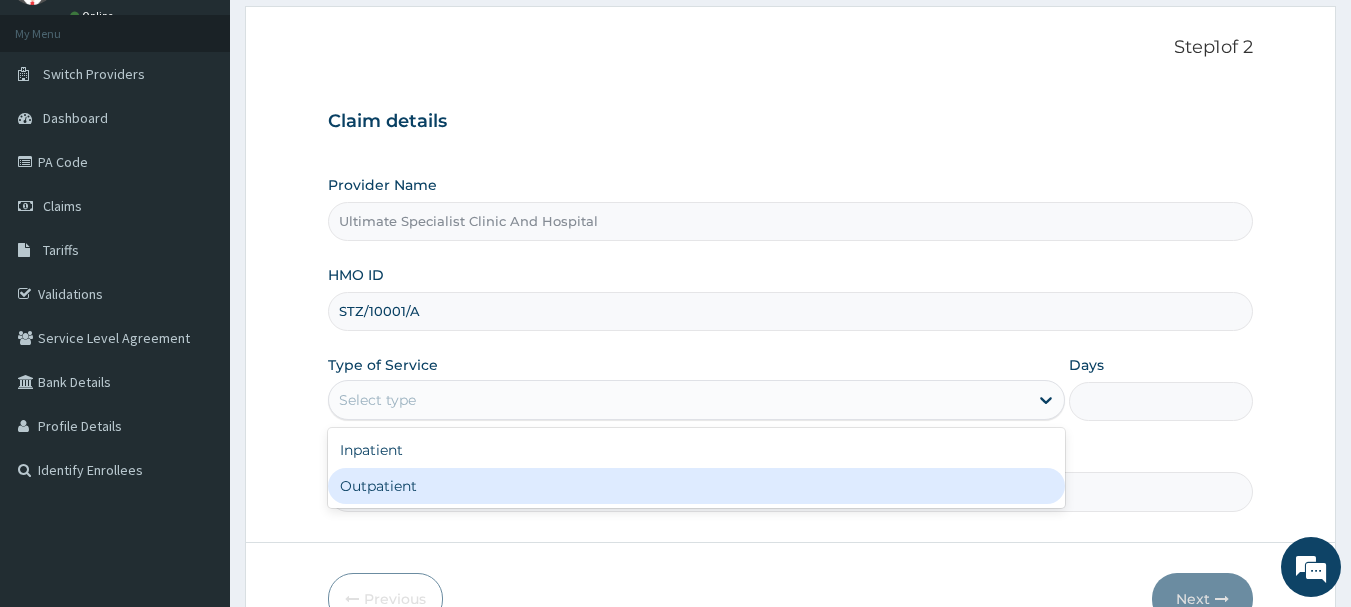 click on "Outpatient" at bounding box center (696, 486) 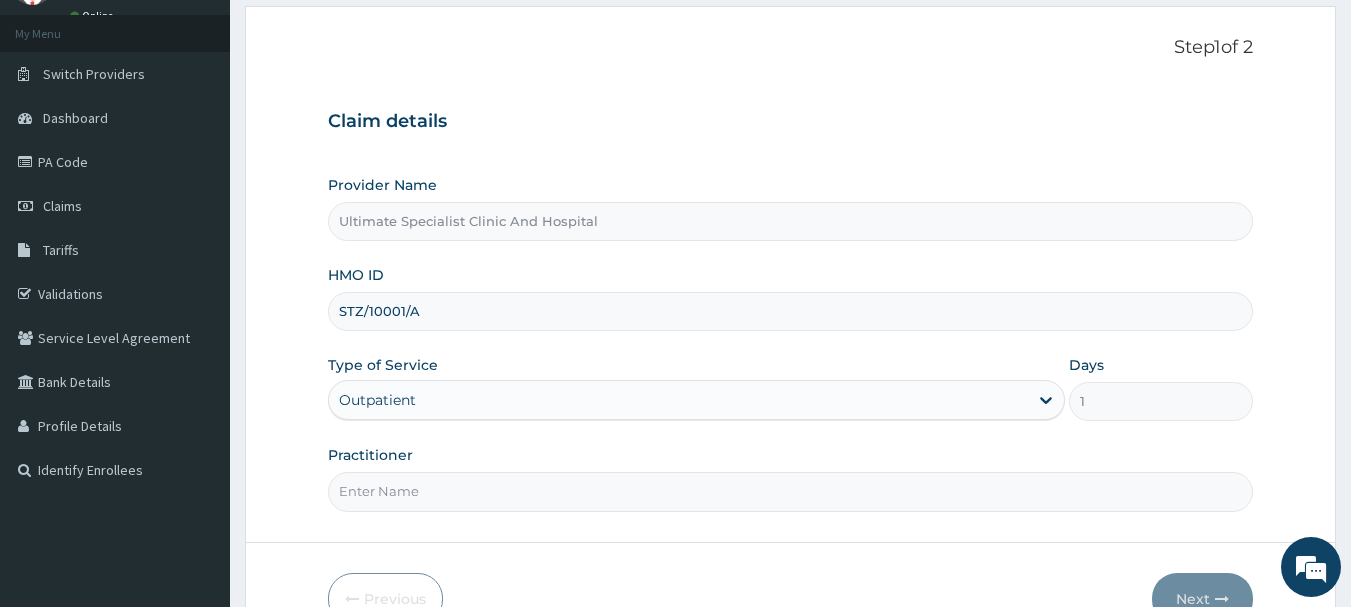click on "Practitioner" at bounding box center (791, 491) 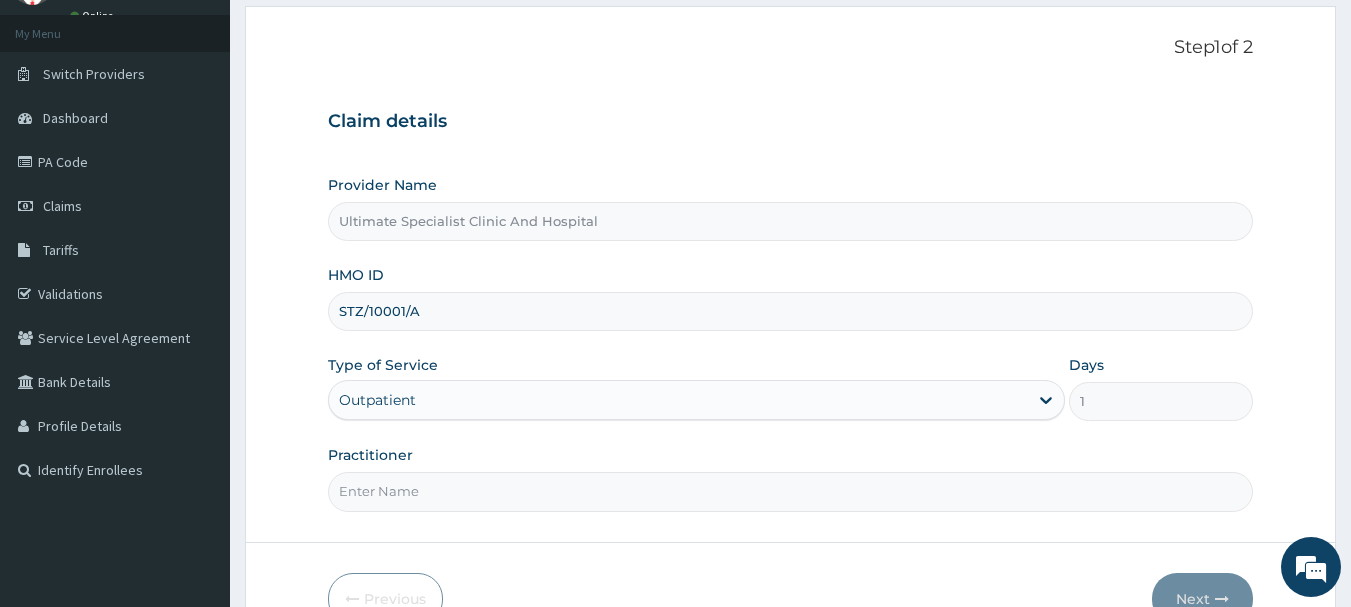 click on "Practitioner" at bounding box center [791, 491] 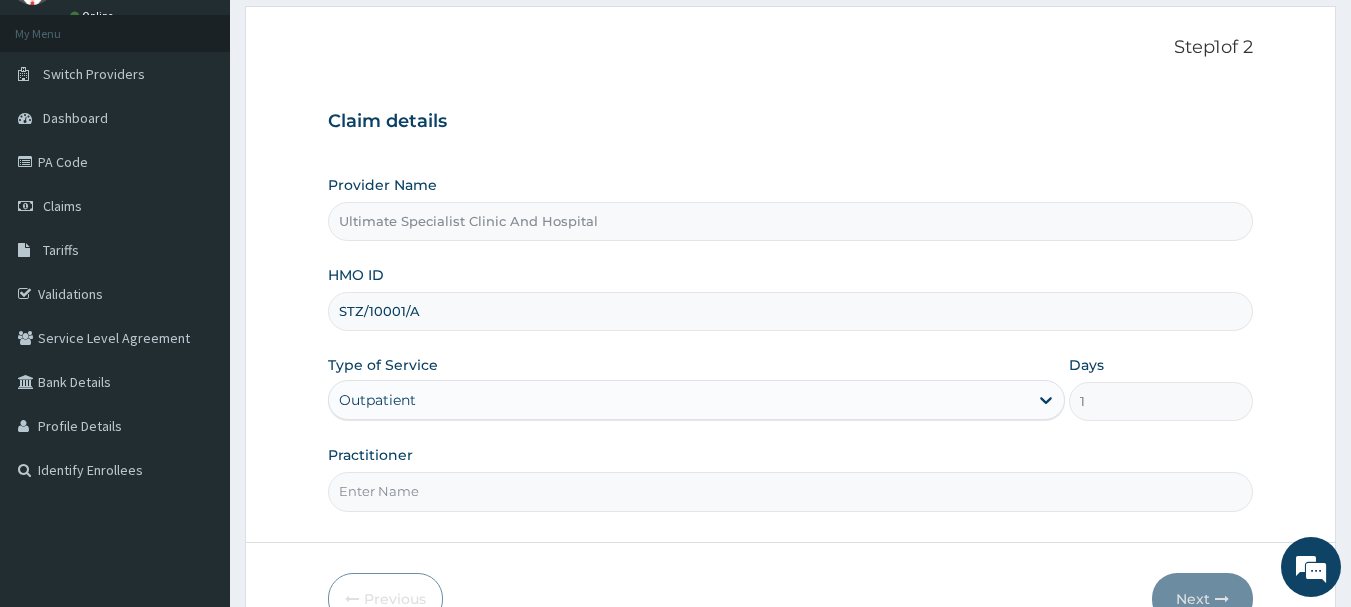 type on "DR PAUL" 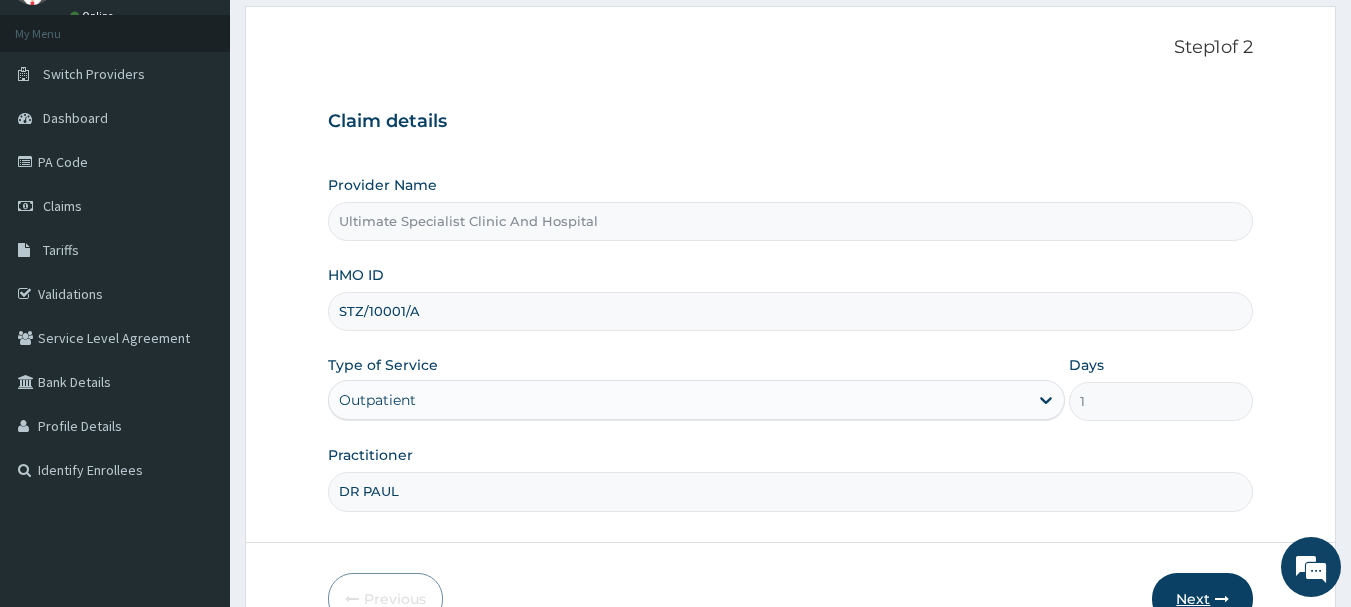 click on "Next" at bounding box center [1202, 599] 